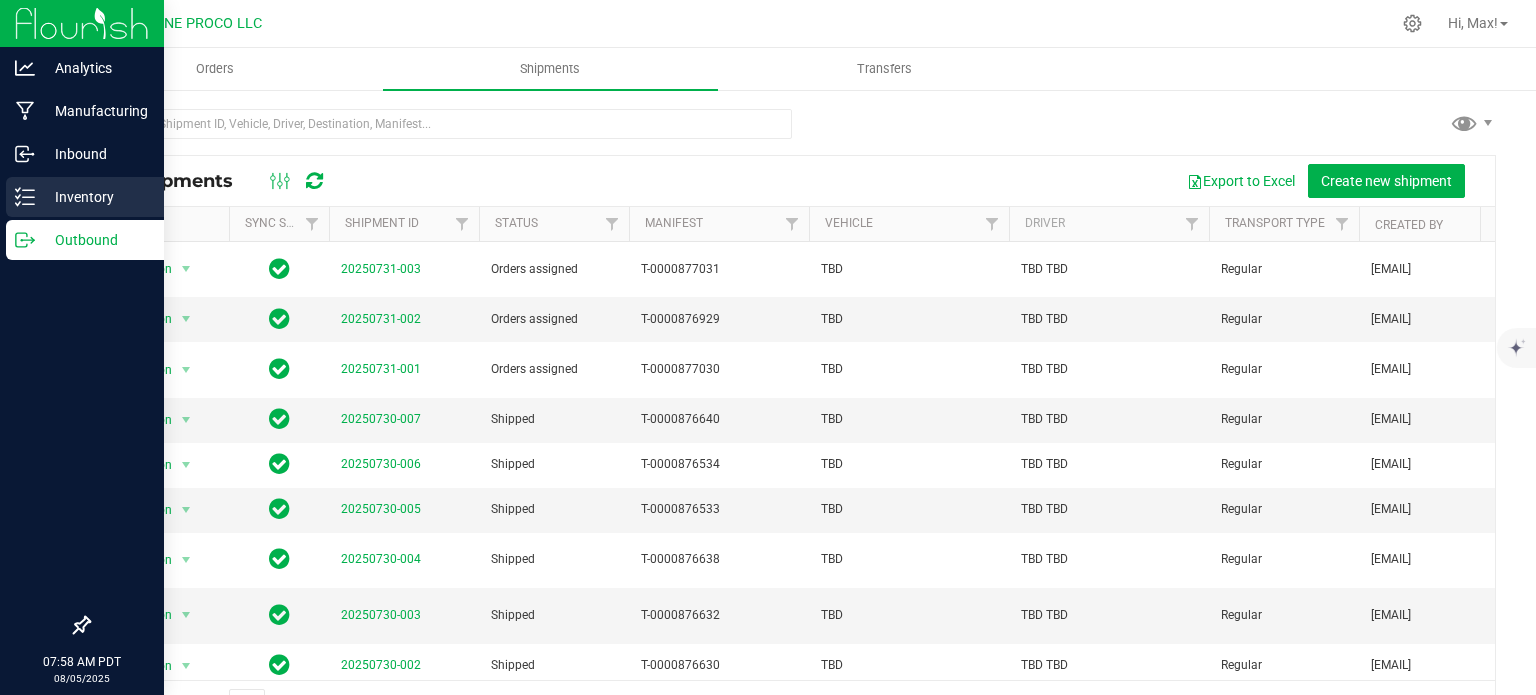 click on "Inventory" at bounding box center [95, 197] 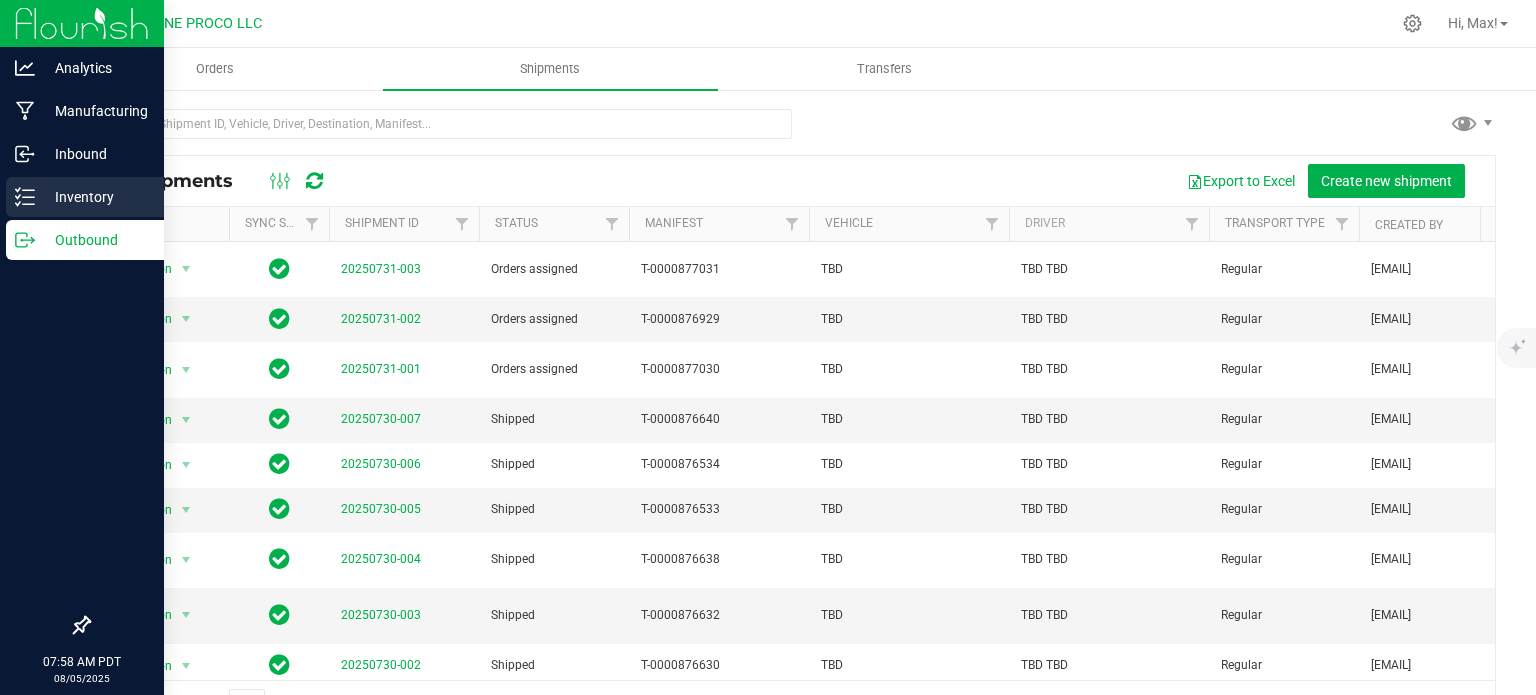 scroll, scrollTop: 0, scrollLeft: 0, axis: both 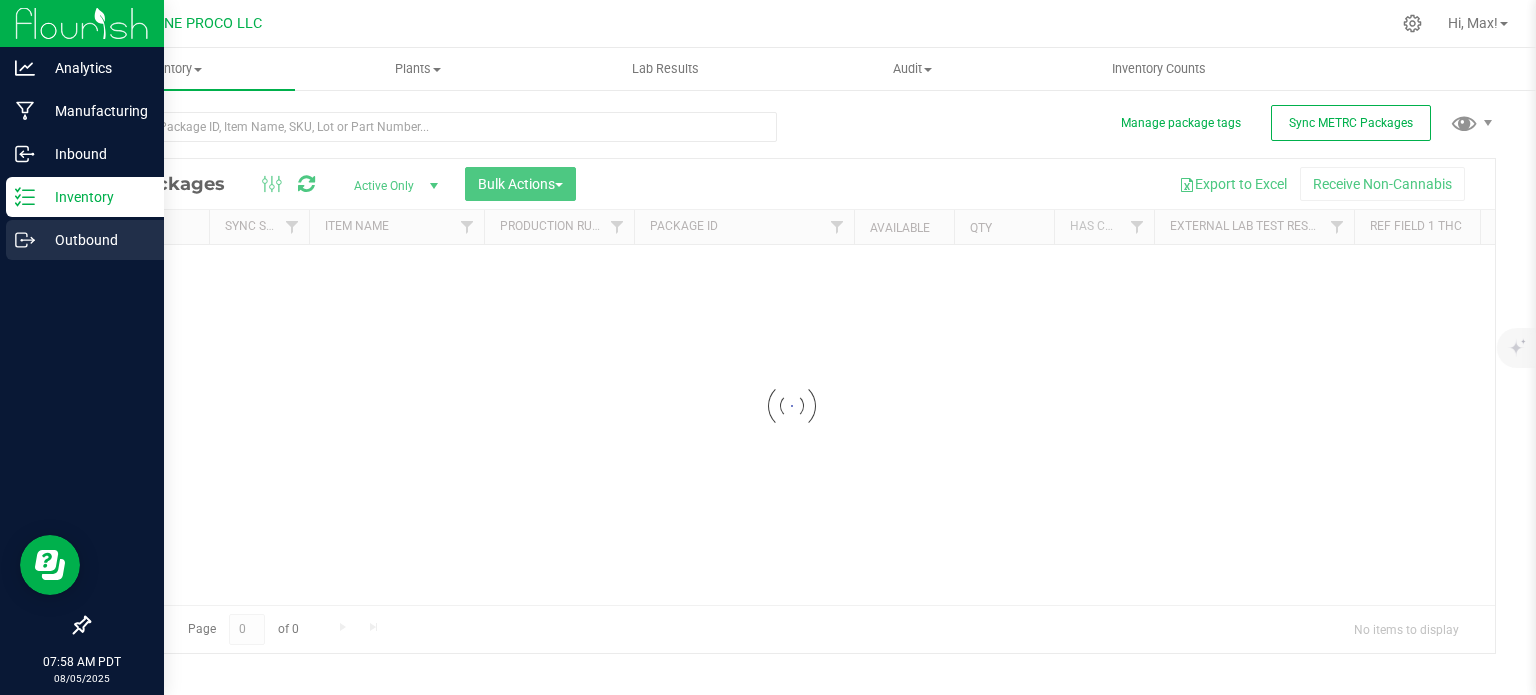 click on "Outbound" at bounding box center [85, 240] 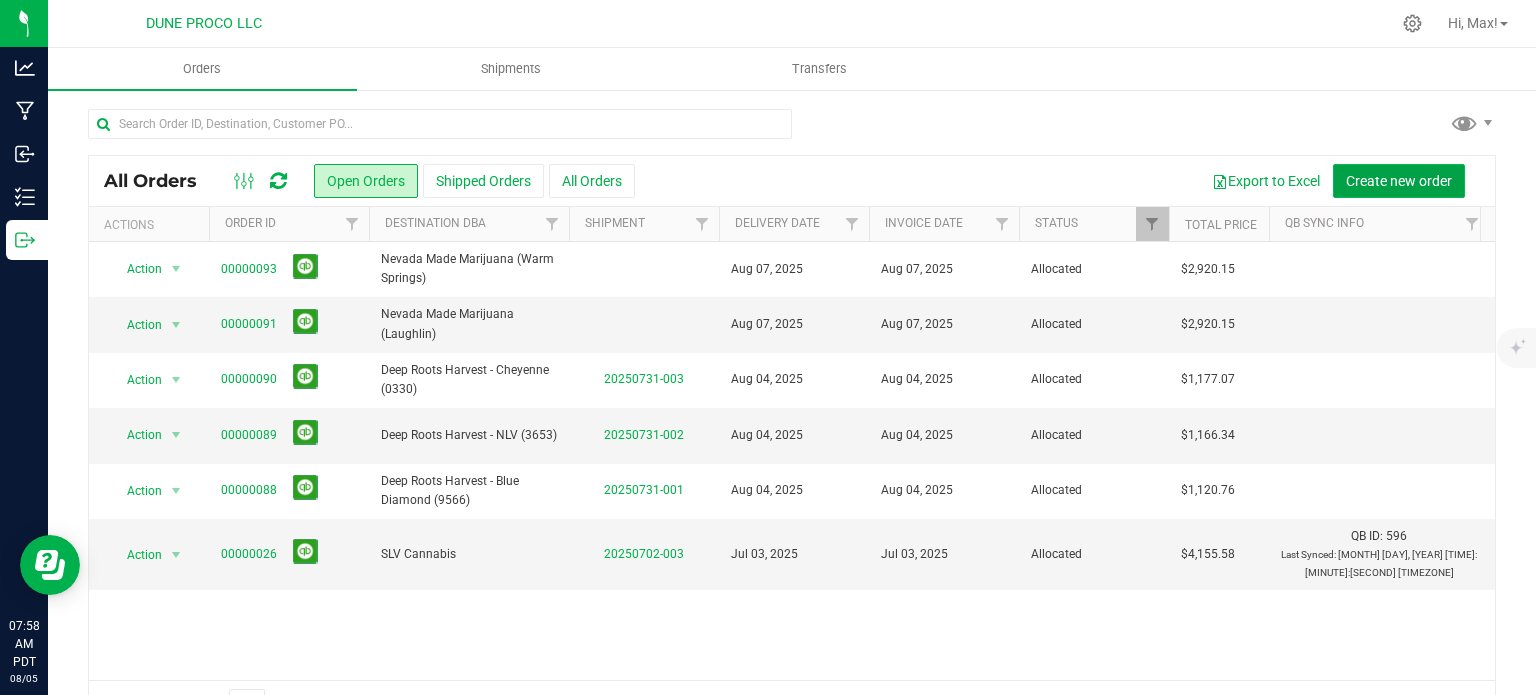 click on "Create new order" at bounding box center (1399, 181) 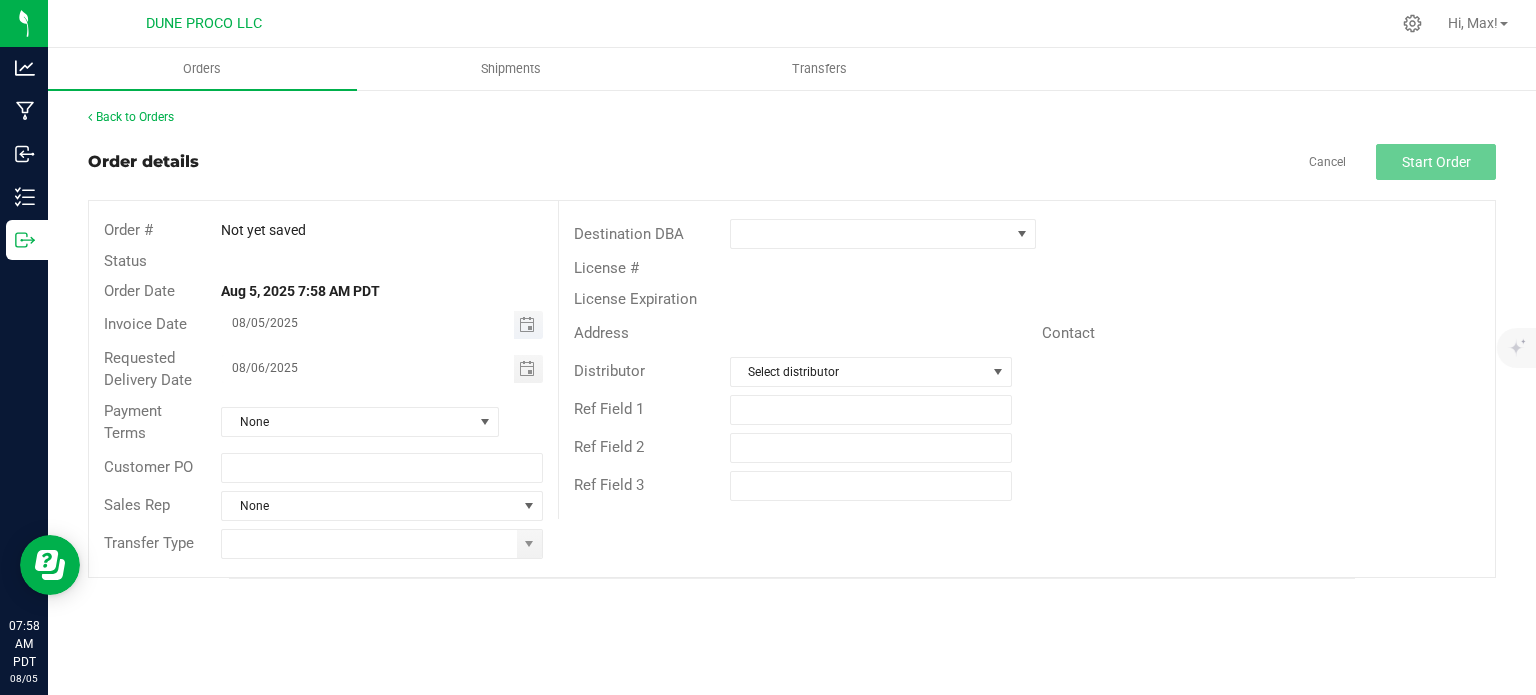 click at bounding box center [528, 325] 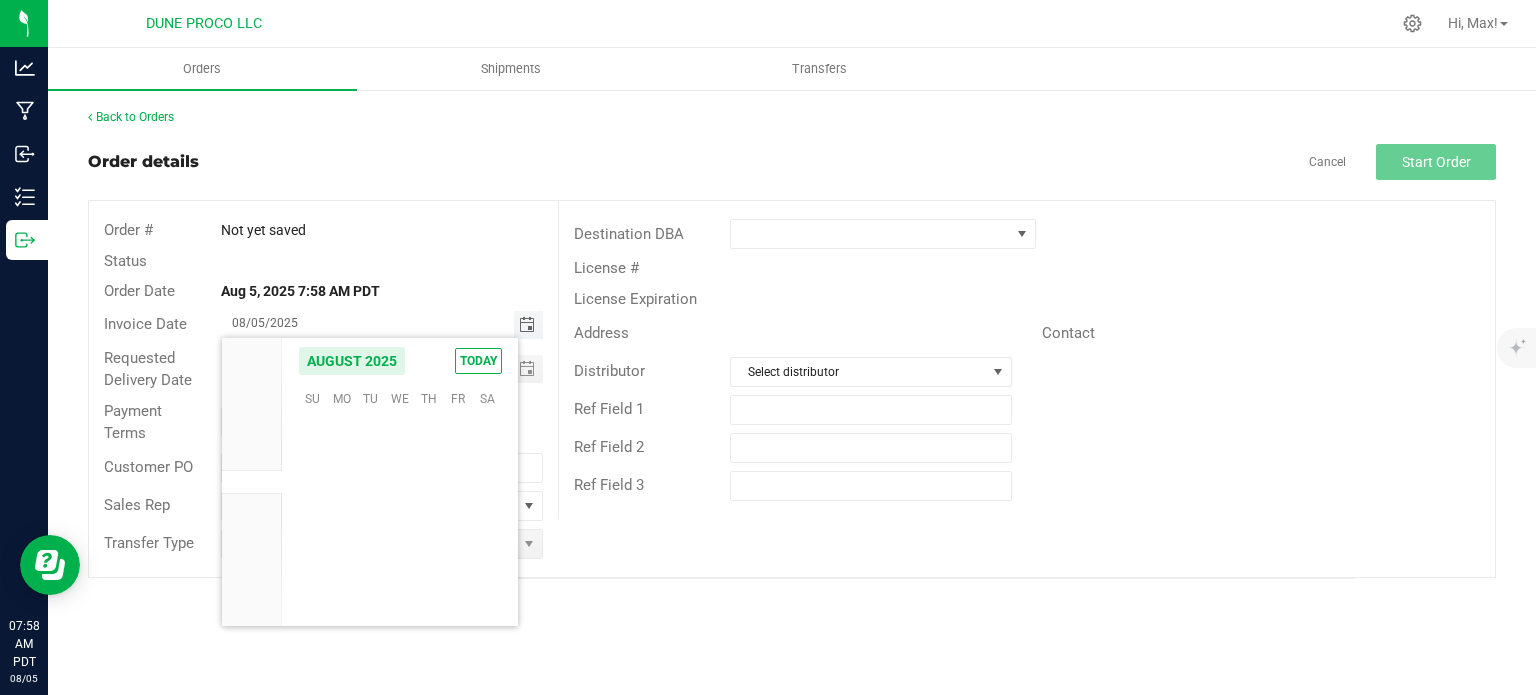 scroll, scrollTop: 36168, scrollLeft: 0, axis: vertical 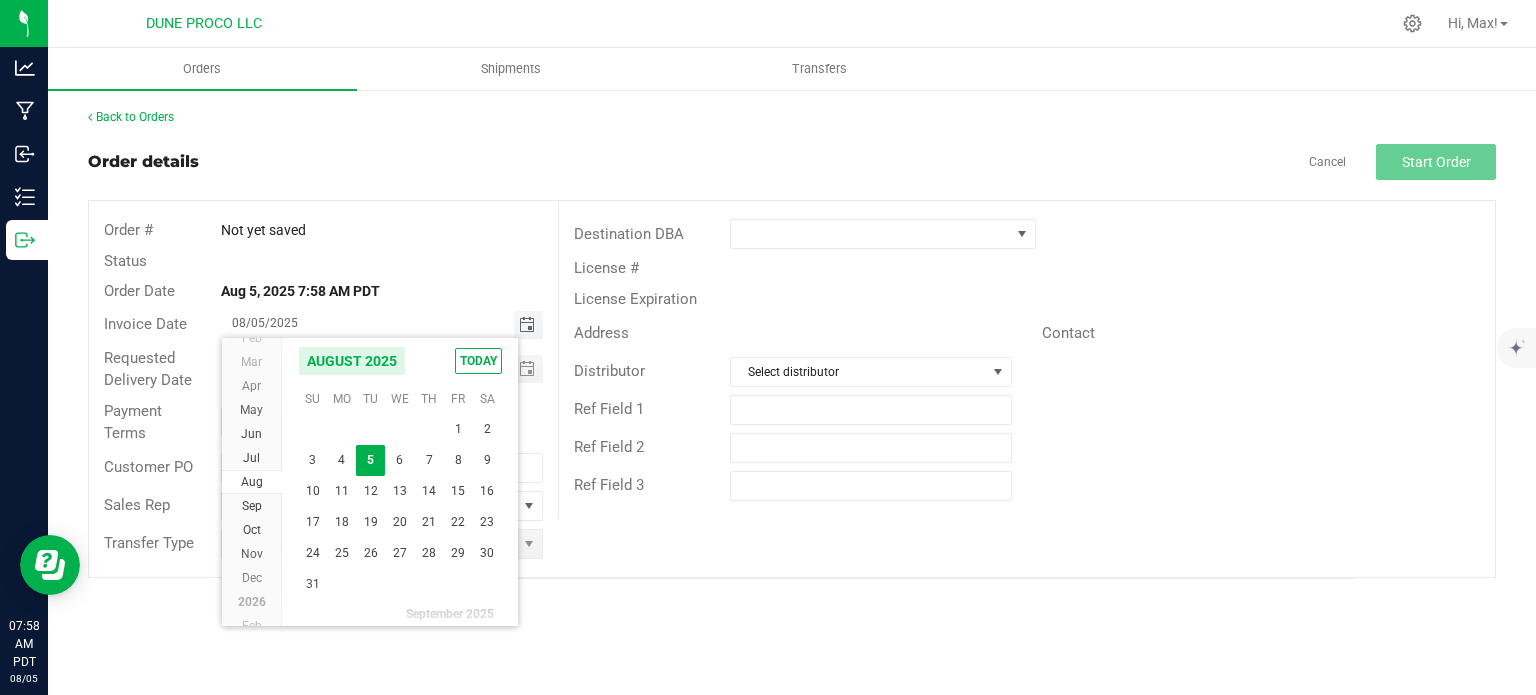 click at bounding box center (527, 325) 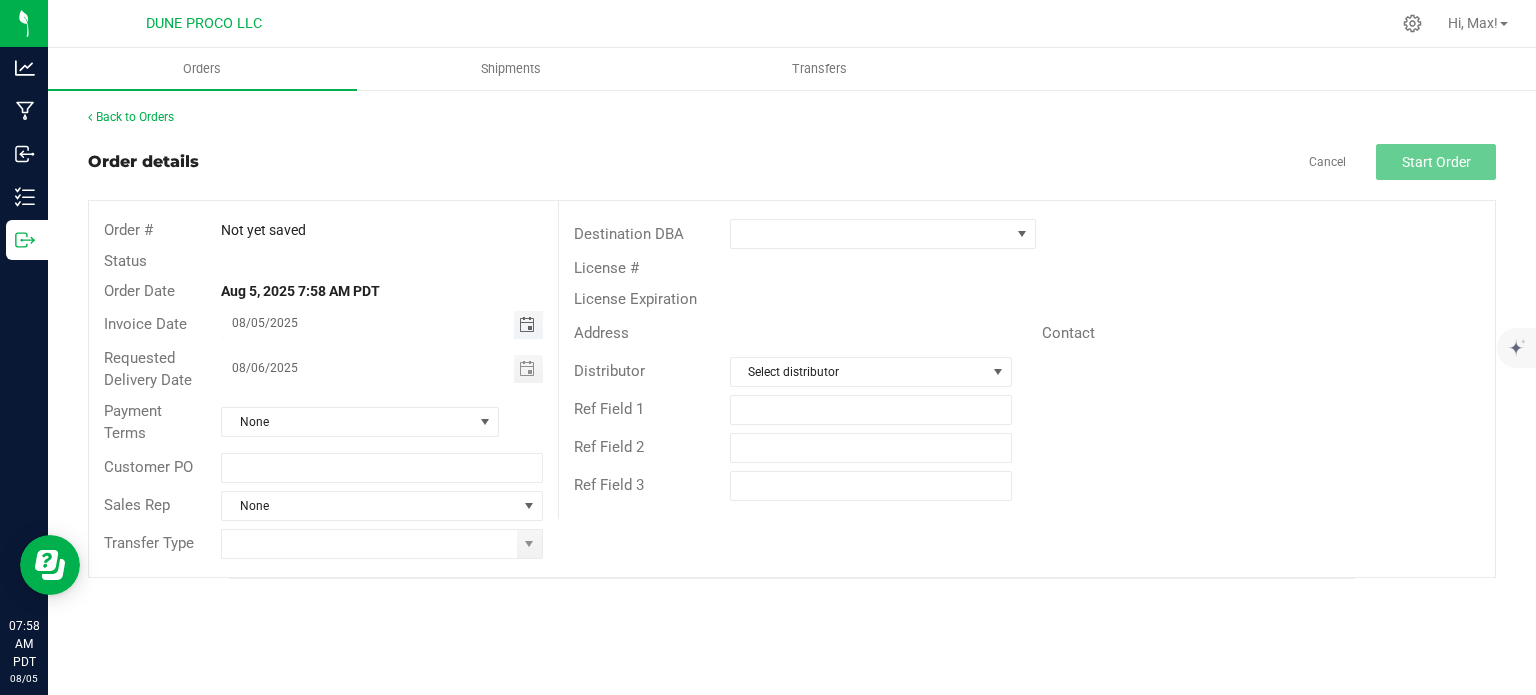 click at bounding box center (528, 325) 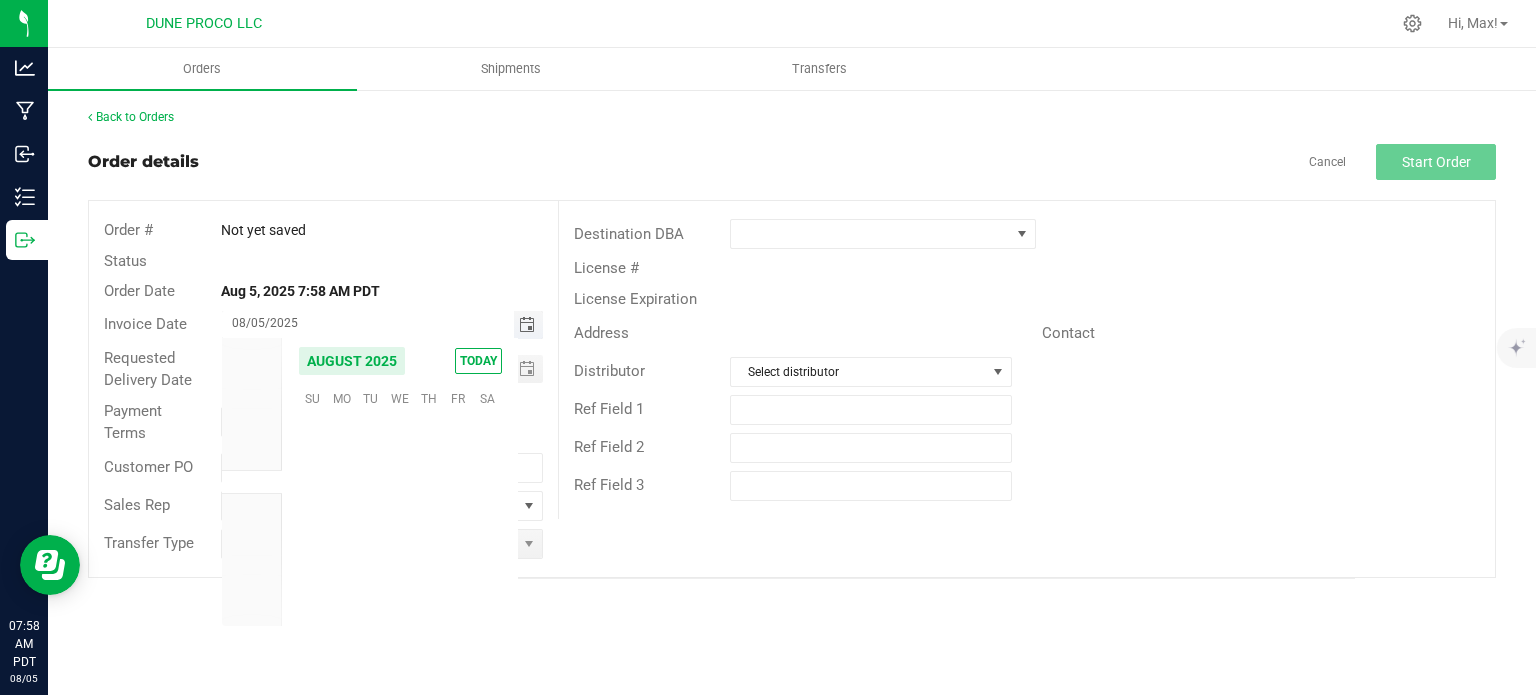 scroll, scrollTop: 36168, scrollLeft: 0, axis: vertical 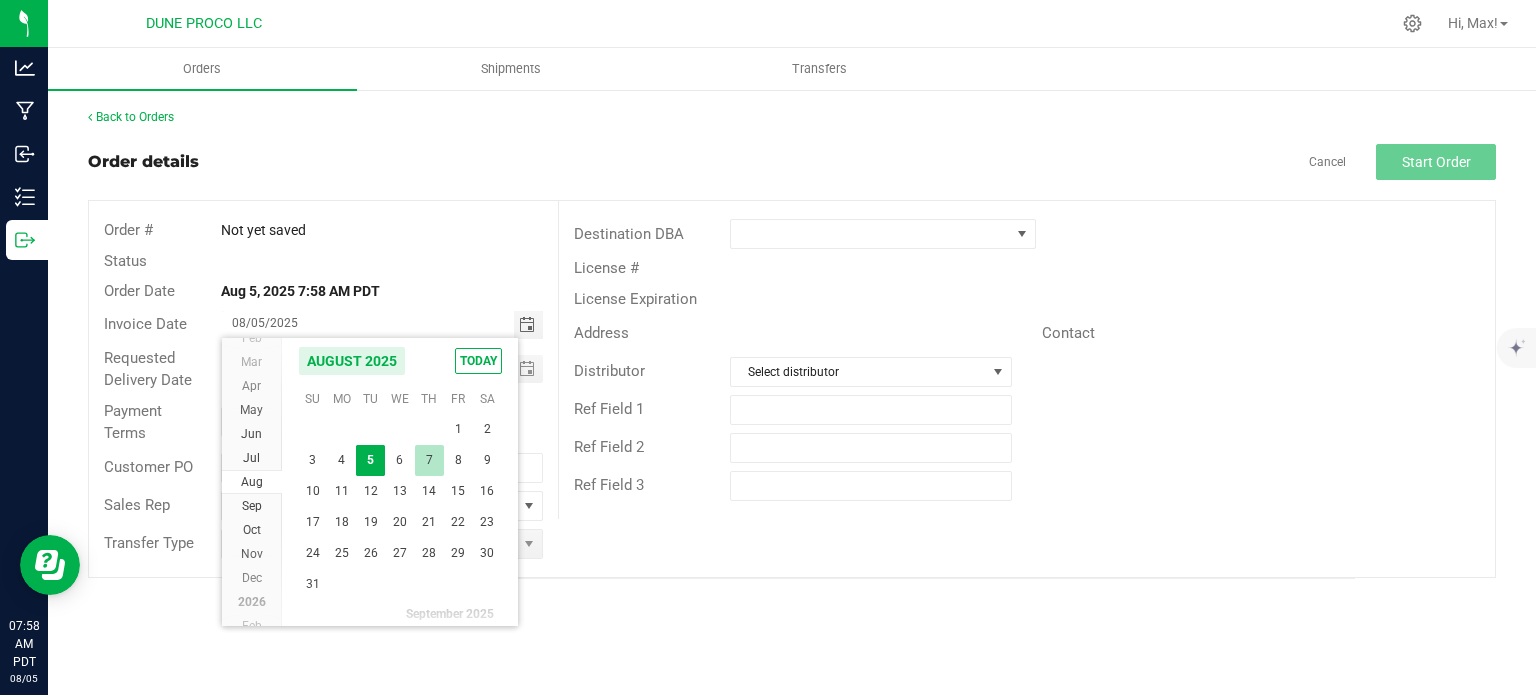 click on "7" at bounding box center [429, 460] 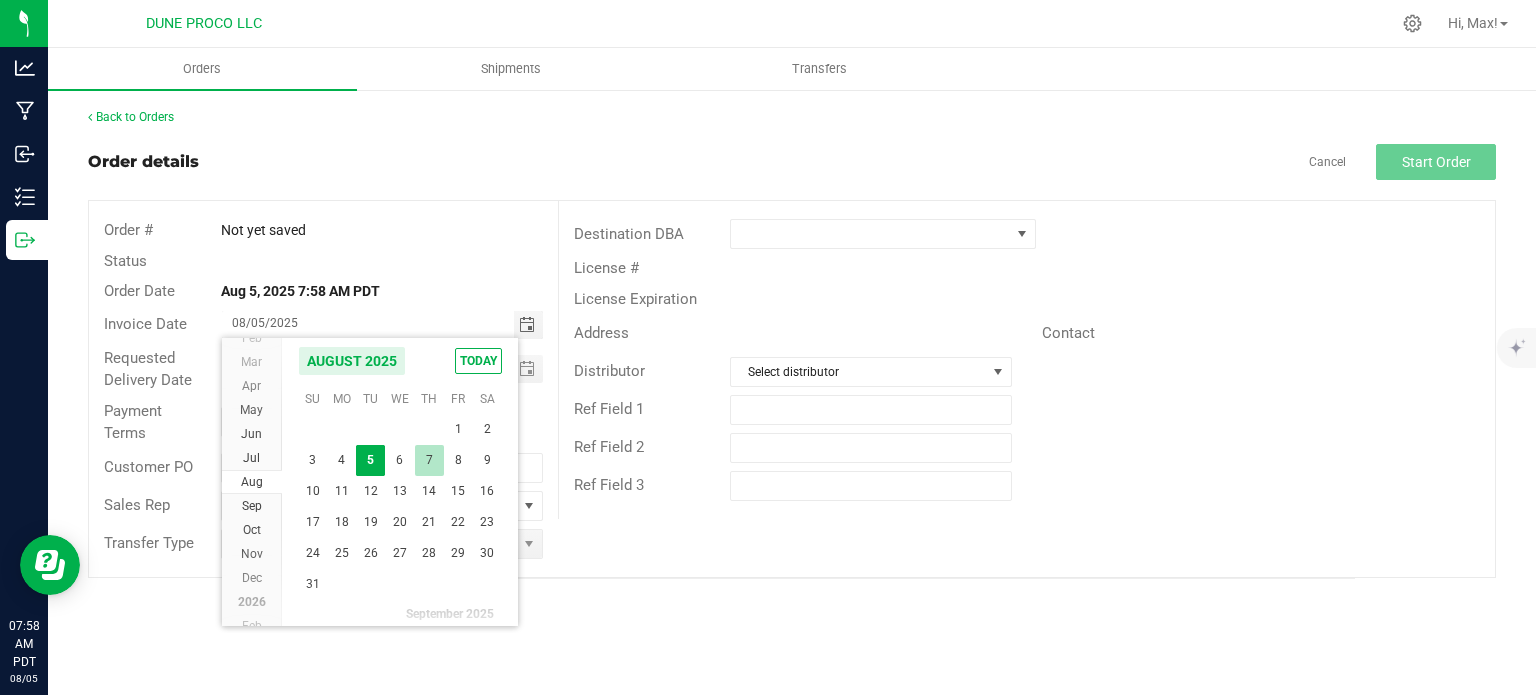 type on "08/07/2025" 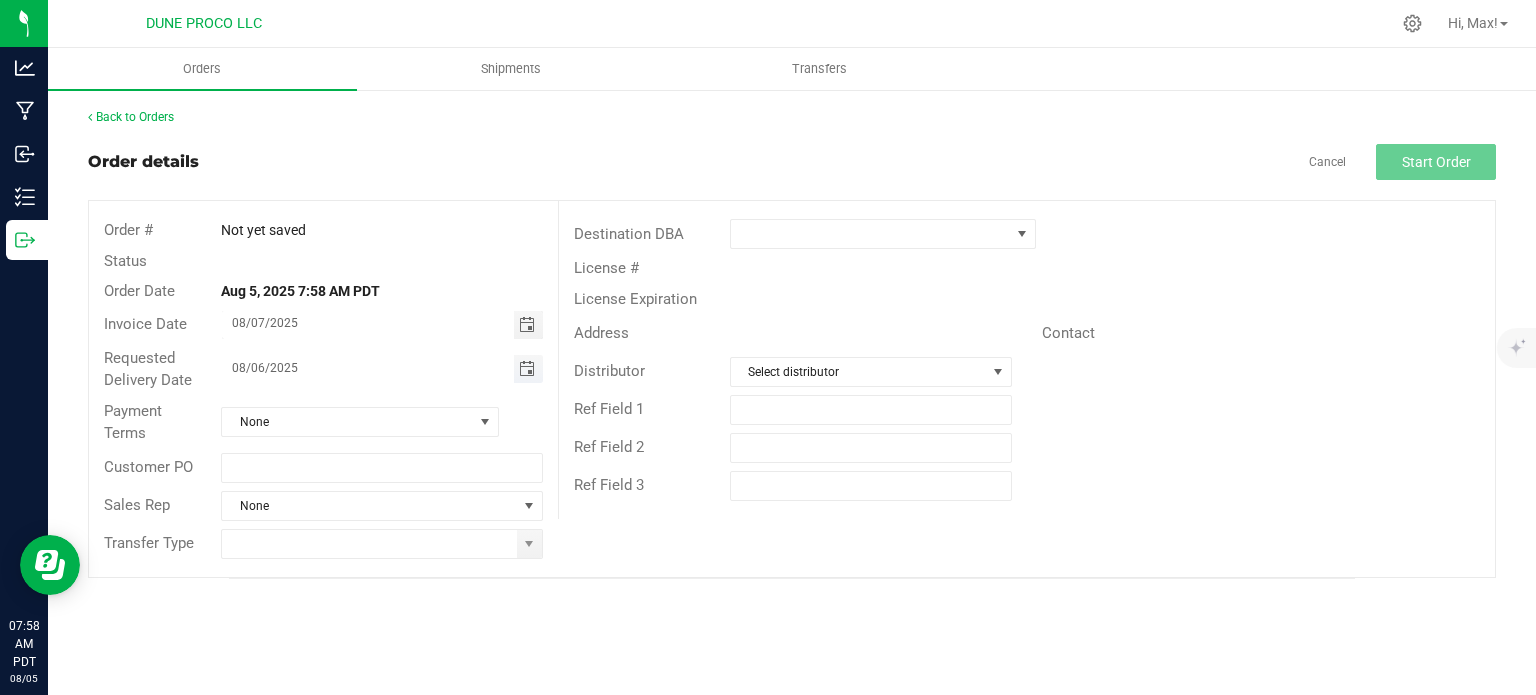 click at bounding box center [527, 369] 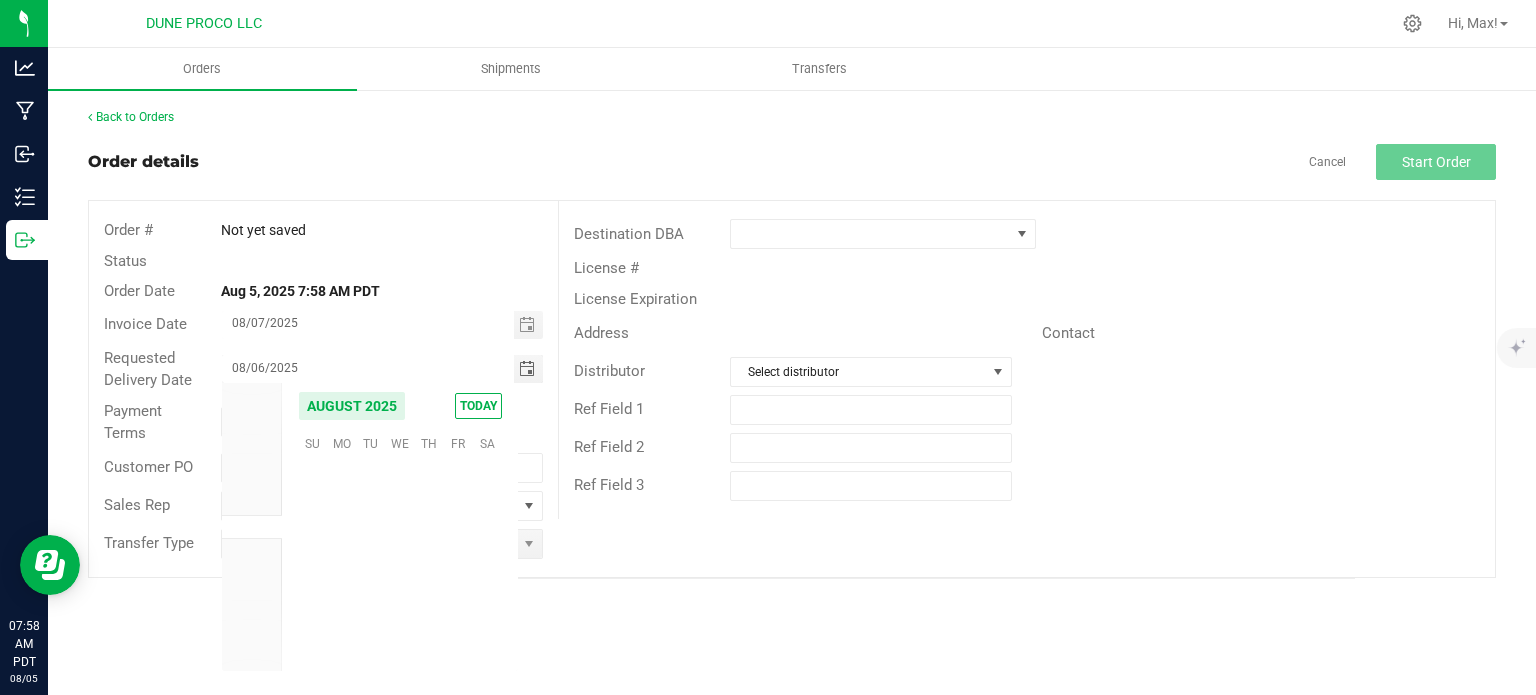 scroll, scrollTop: 36168, scrollLeft: 0, axis: vertical 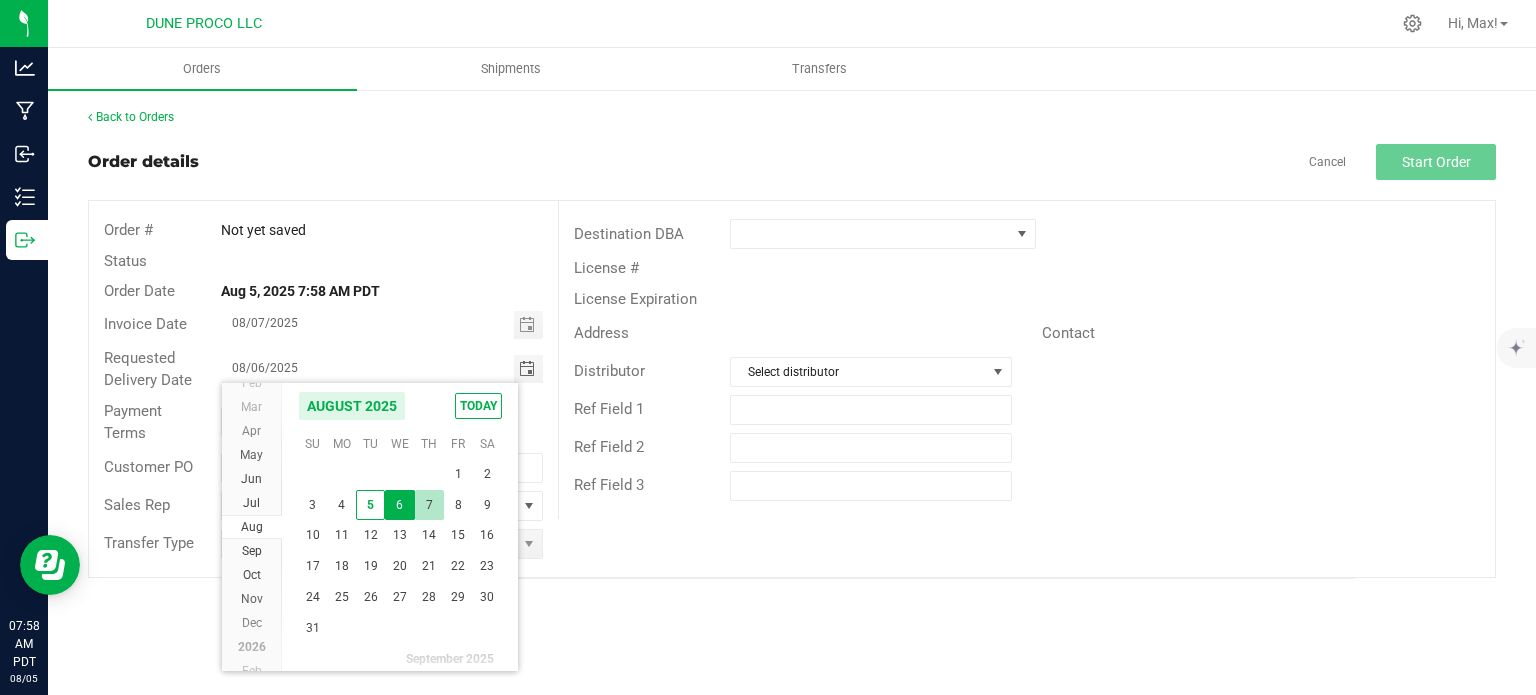click on "7" at bounding box center [429, 505] 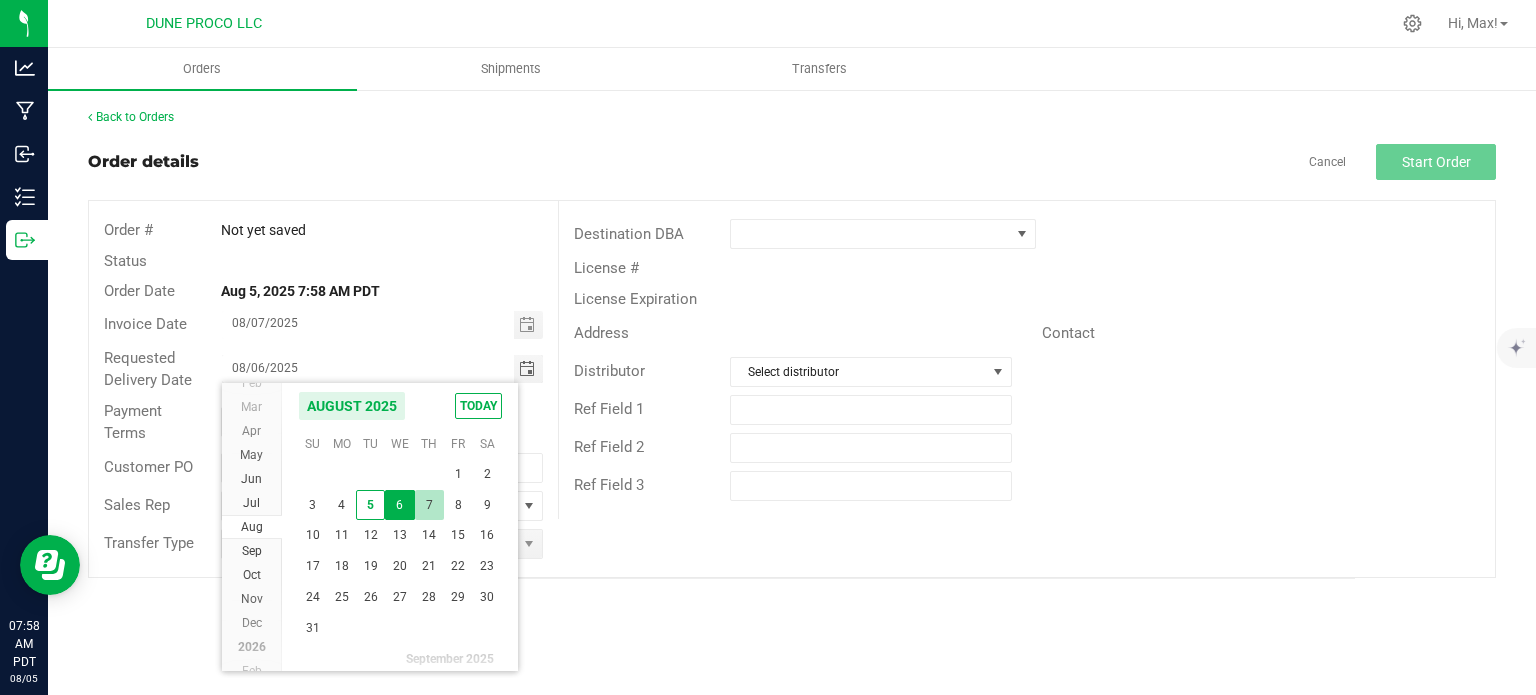 type on "08/07/2025" 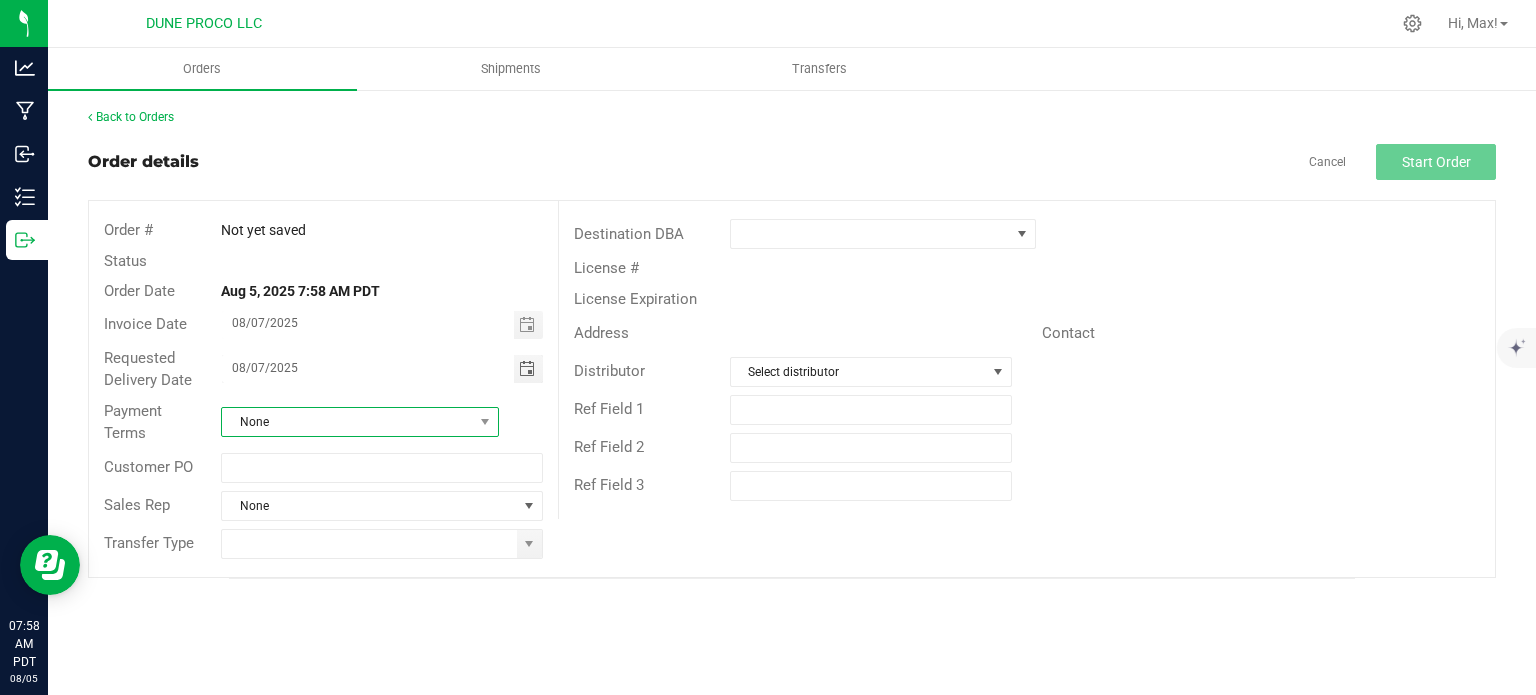 click on "None" at bounding box center [347, 422] 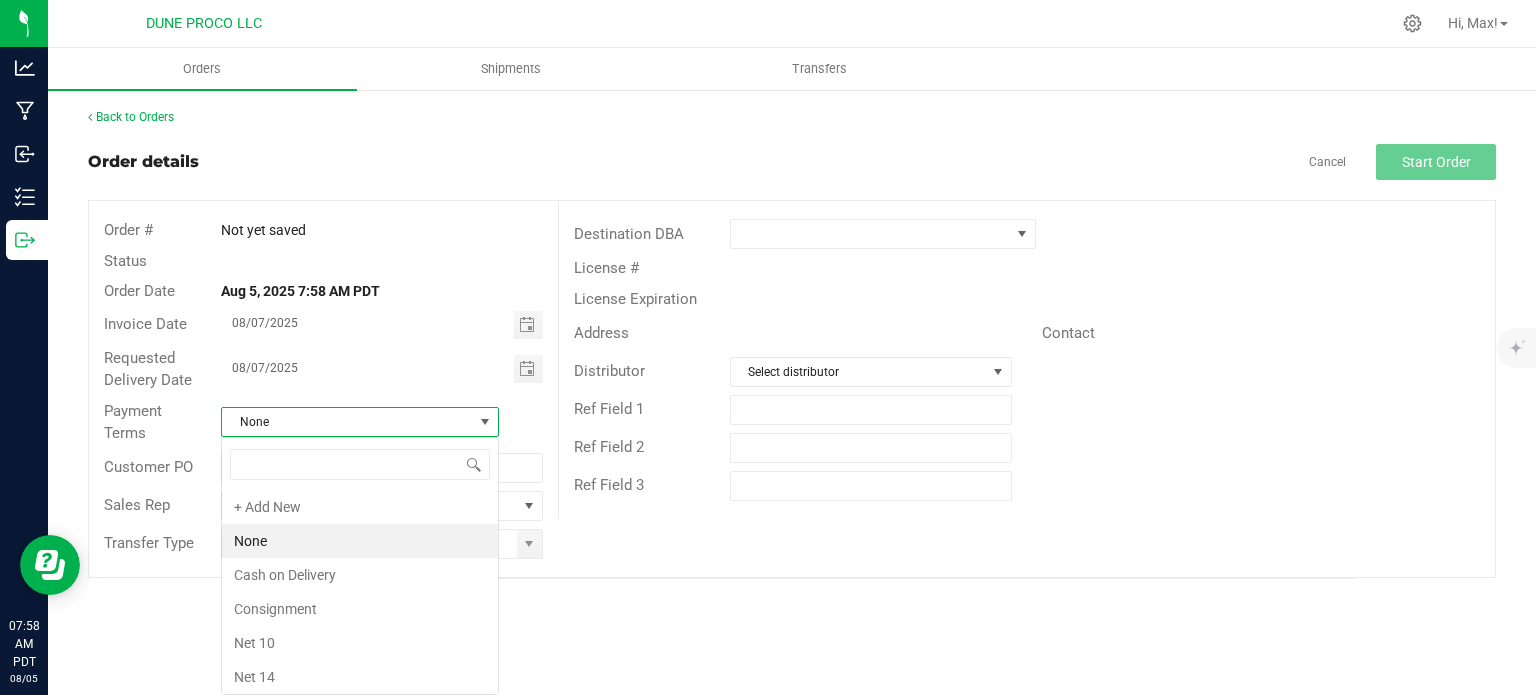 scroll, scrollTop: 99970, scrollLeft: 99722, axis: both 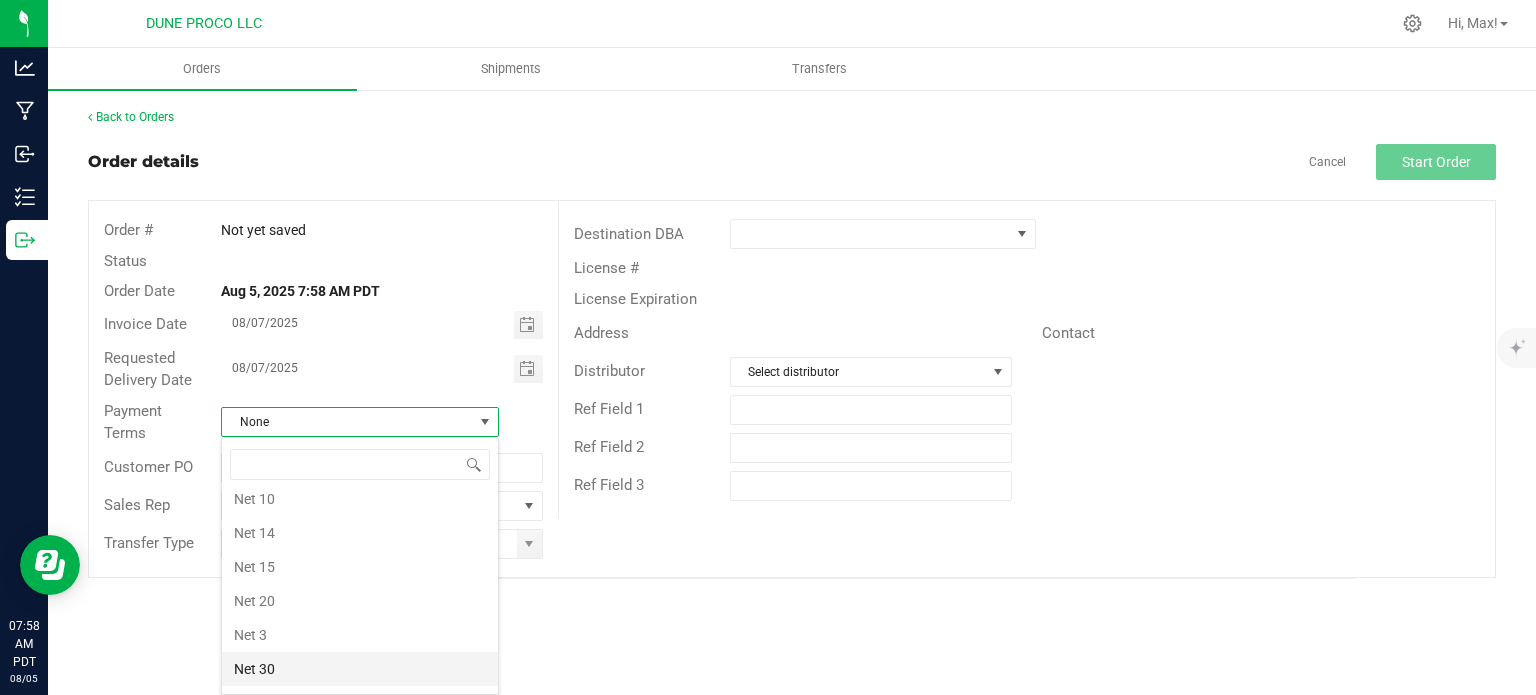 click on "Net 30" at bounding box center (360, 669) 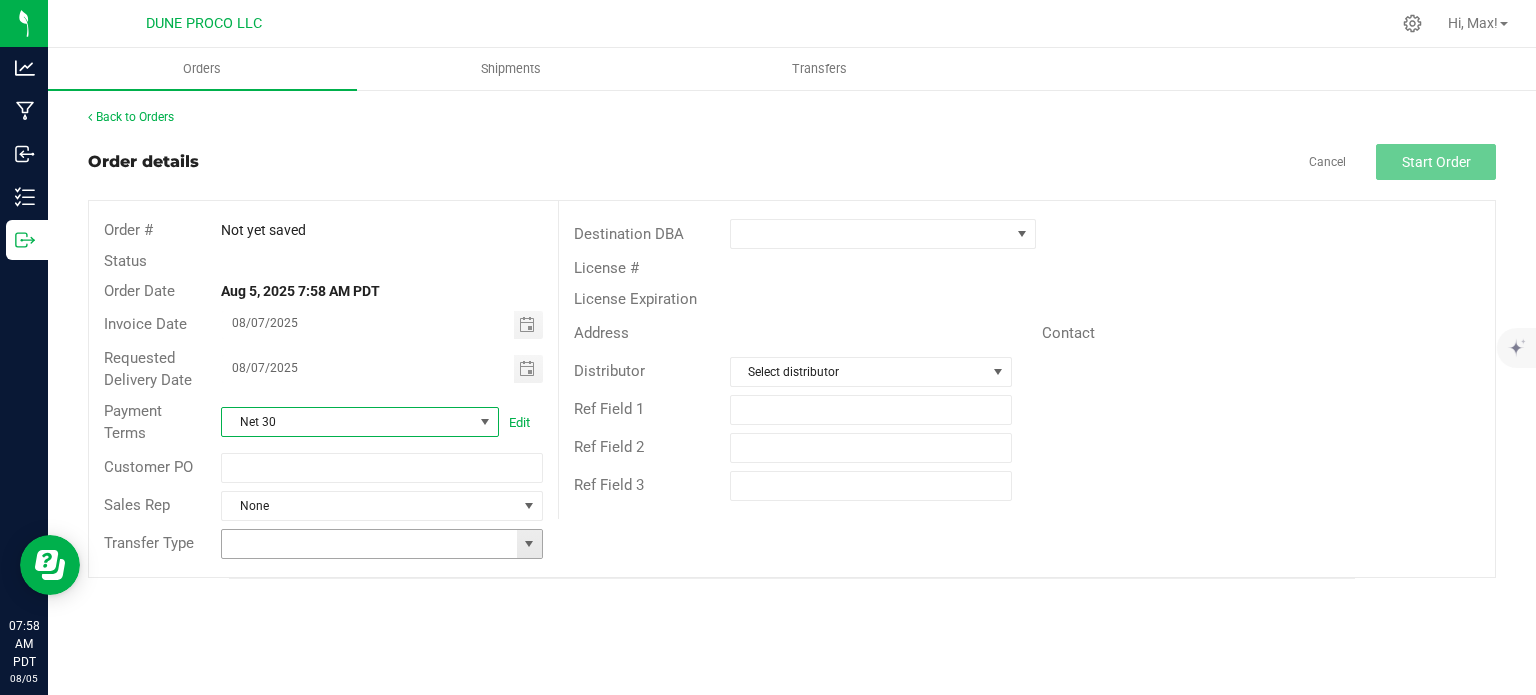 click at bounding box center [529, 544] 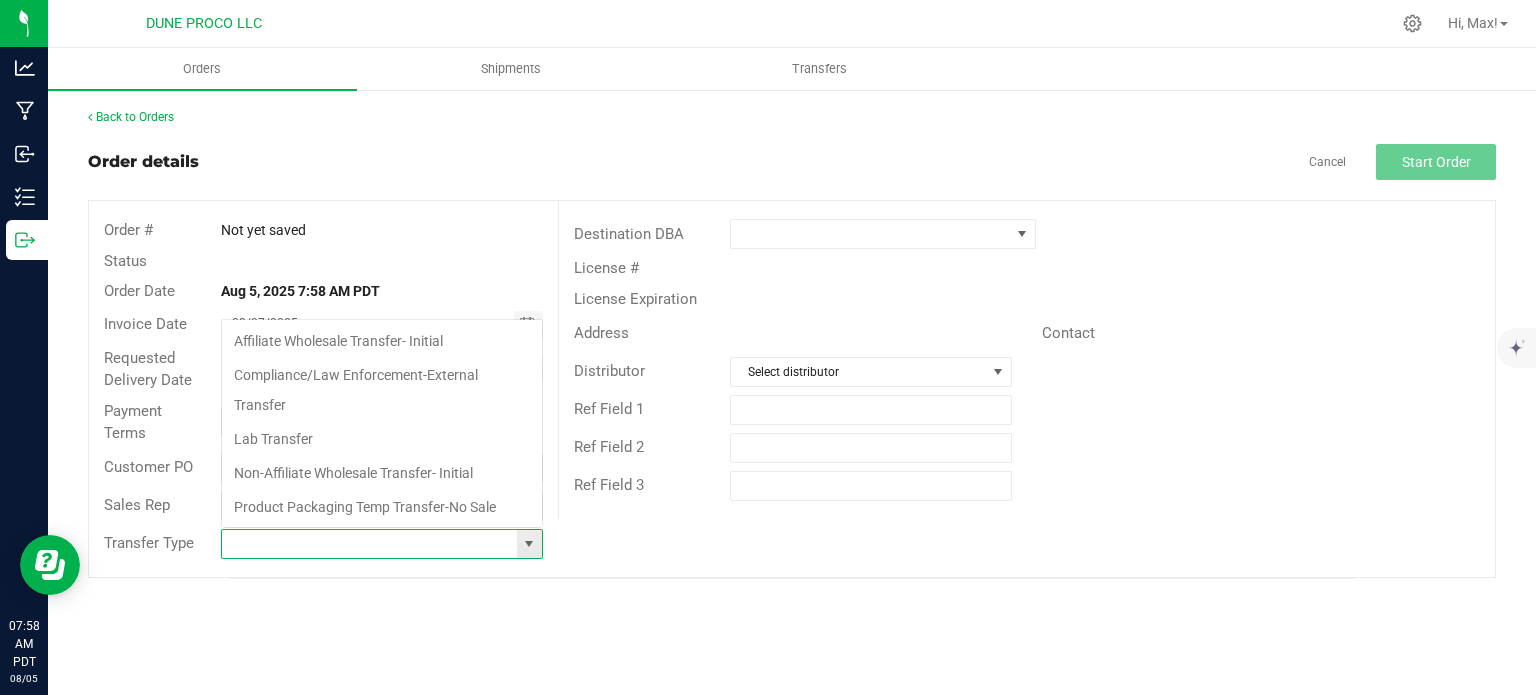 scroll, scrollTop: 99970, scrollLeft: 99678, axis: both 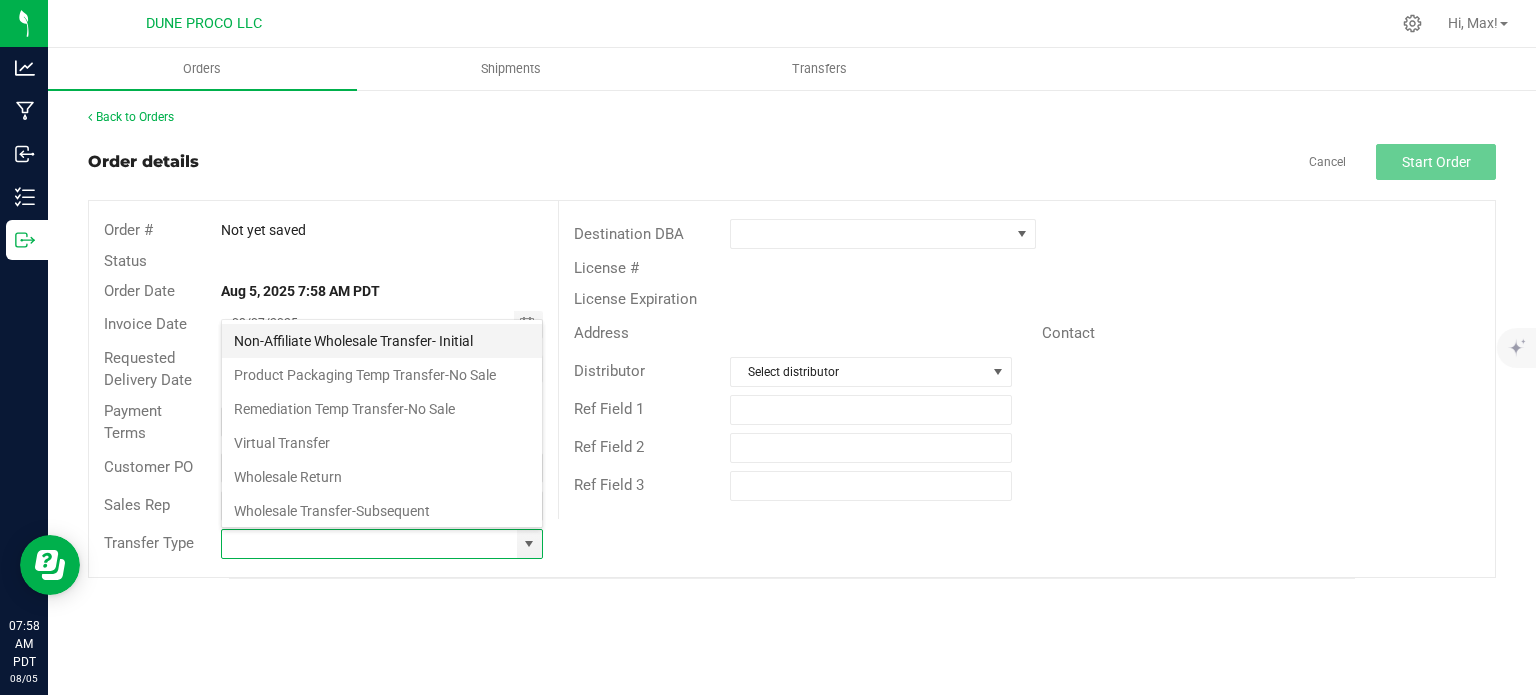 click on "Non-Affiliate Wholesale Transfer- Initial" at bounding box center (382, 341) 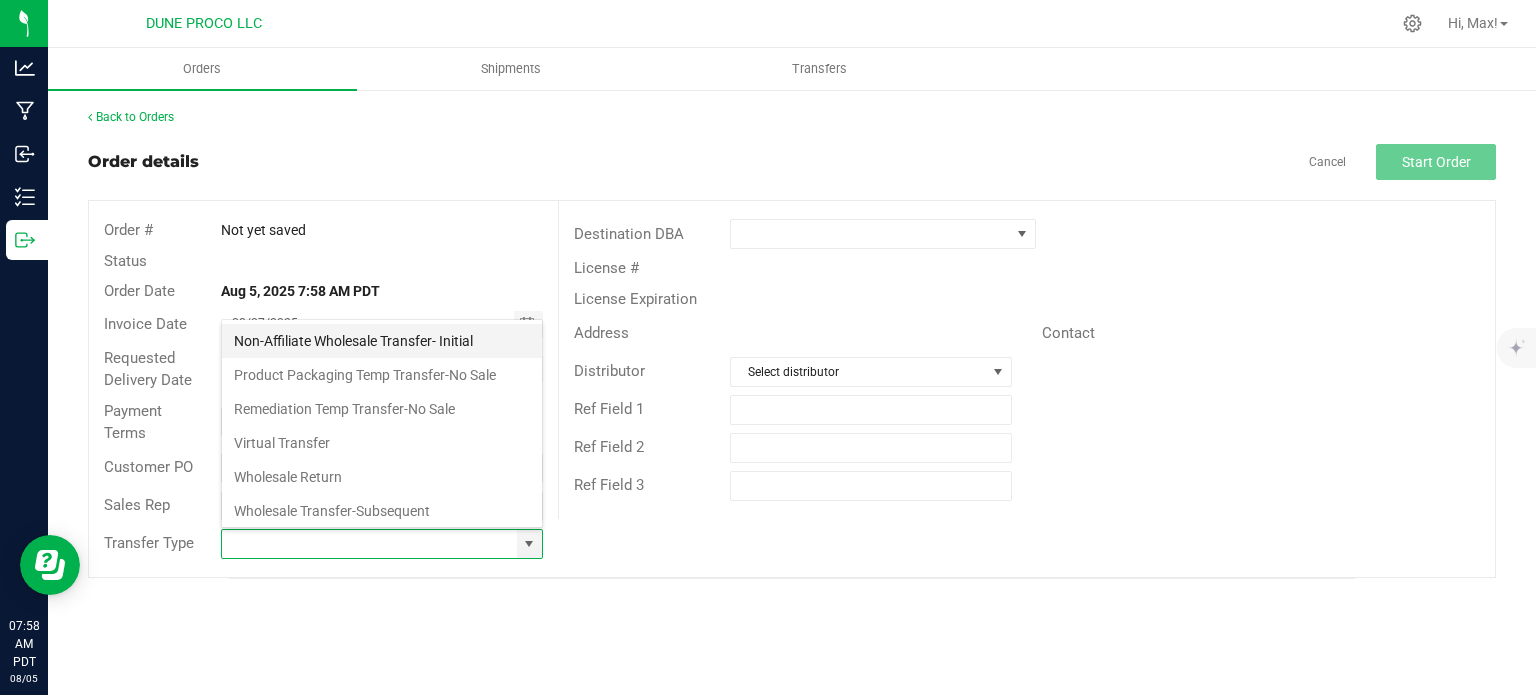 type on "Non-Affiliate Wholesale Transfer- Initial" 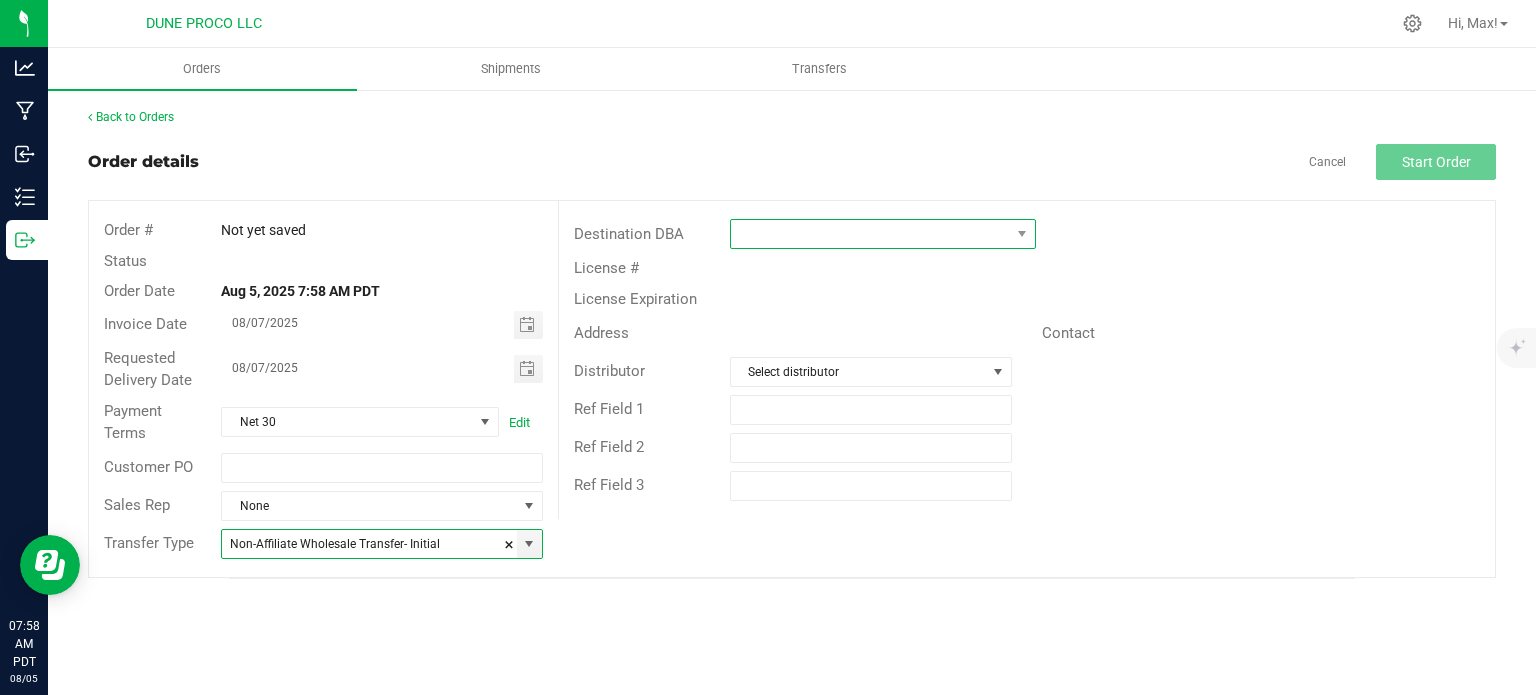 click at bounding box center (870, 234) 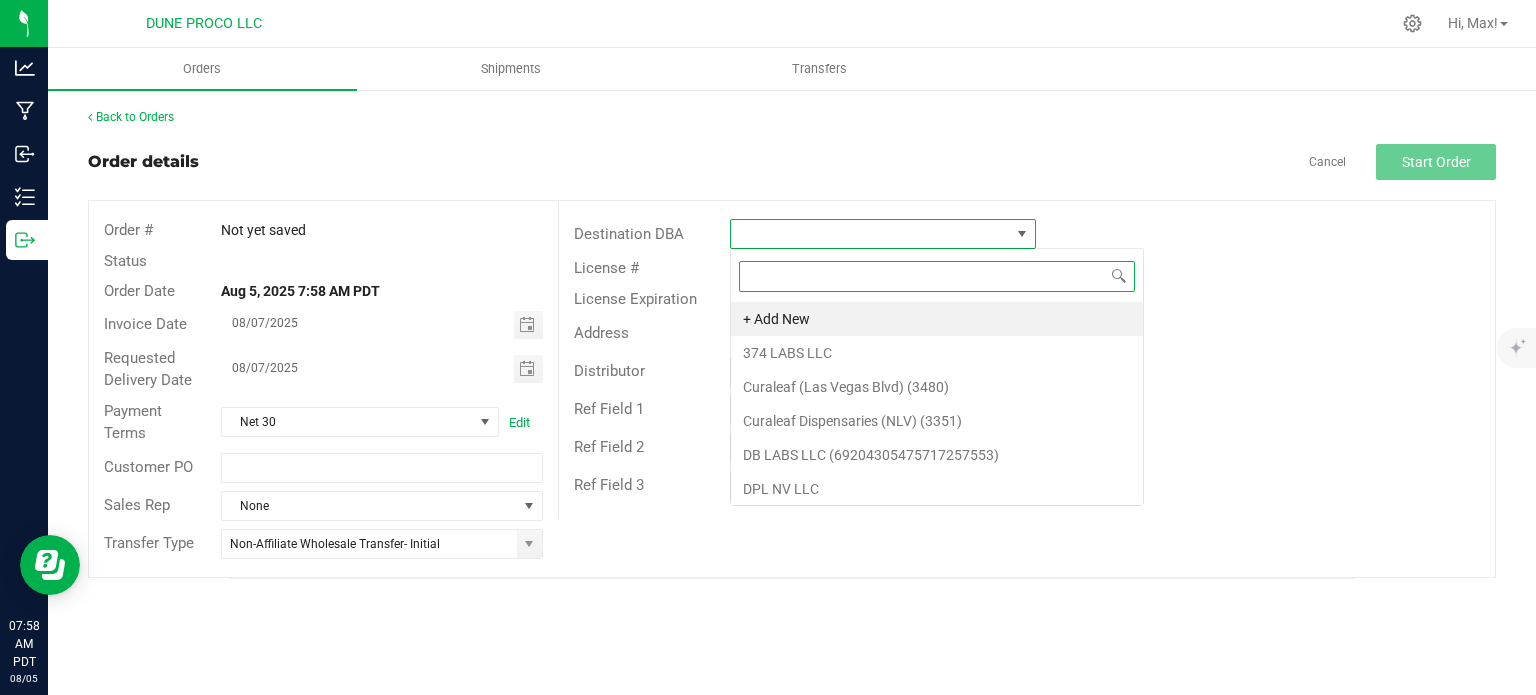 scroll, scrollTop: 99970, scrollLeft: 99693, axis: both 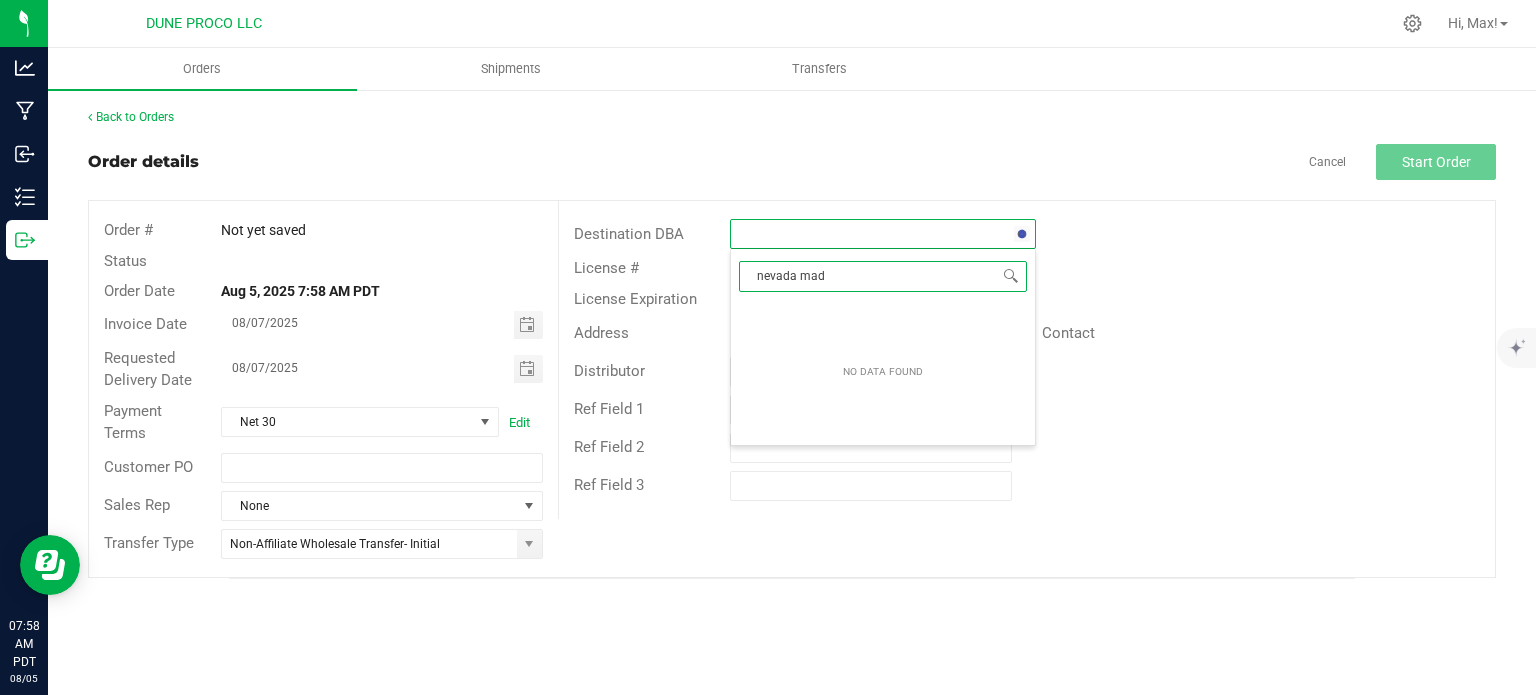 type on "nevada made" 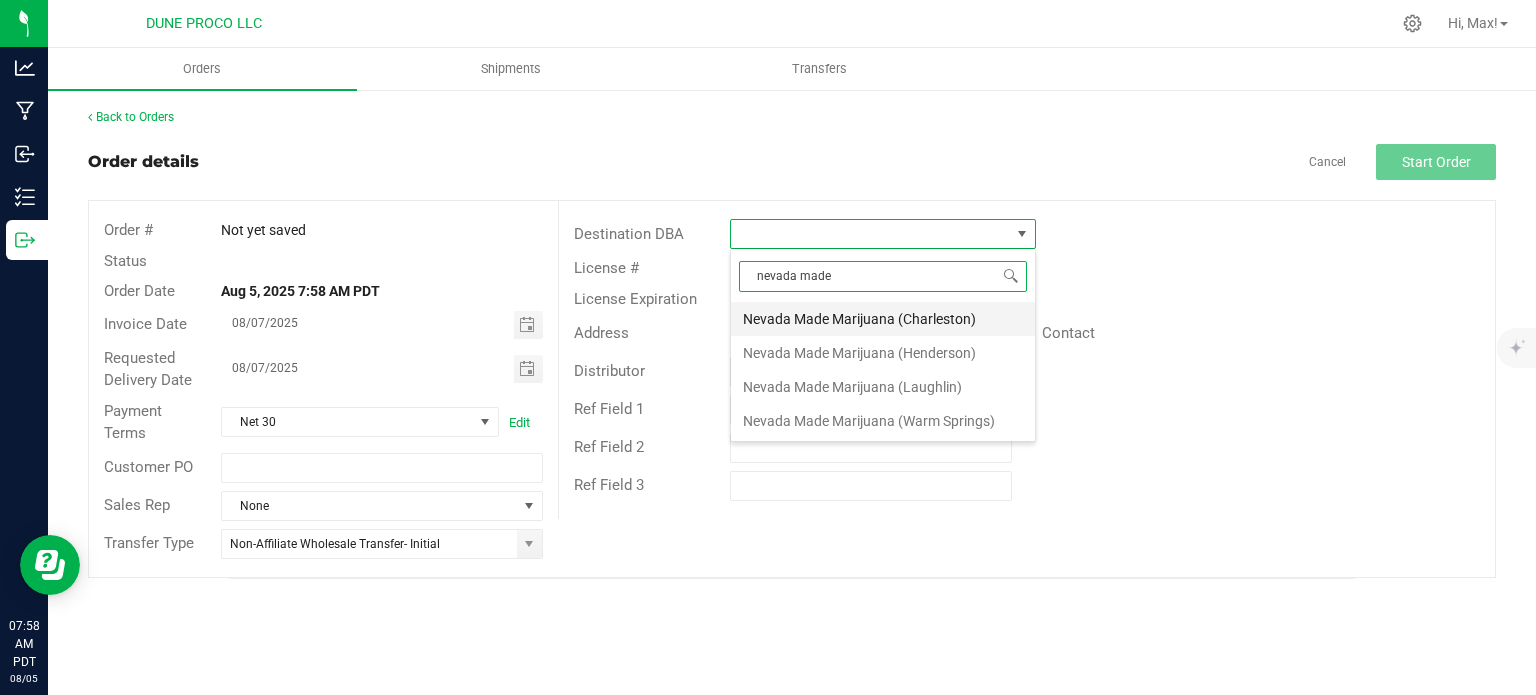 click on "Nevada Made Marijuana (Charleston)" at bounding box center (883, 319) 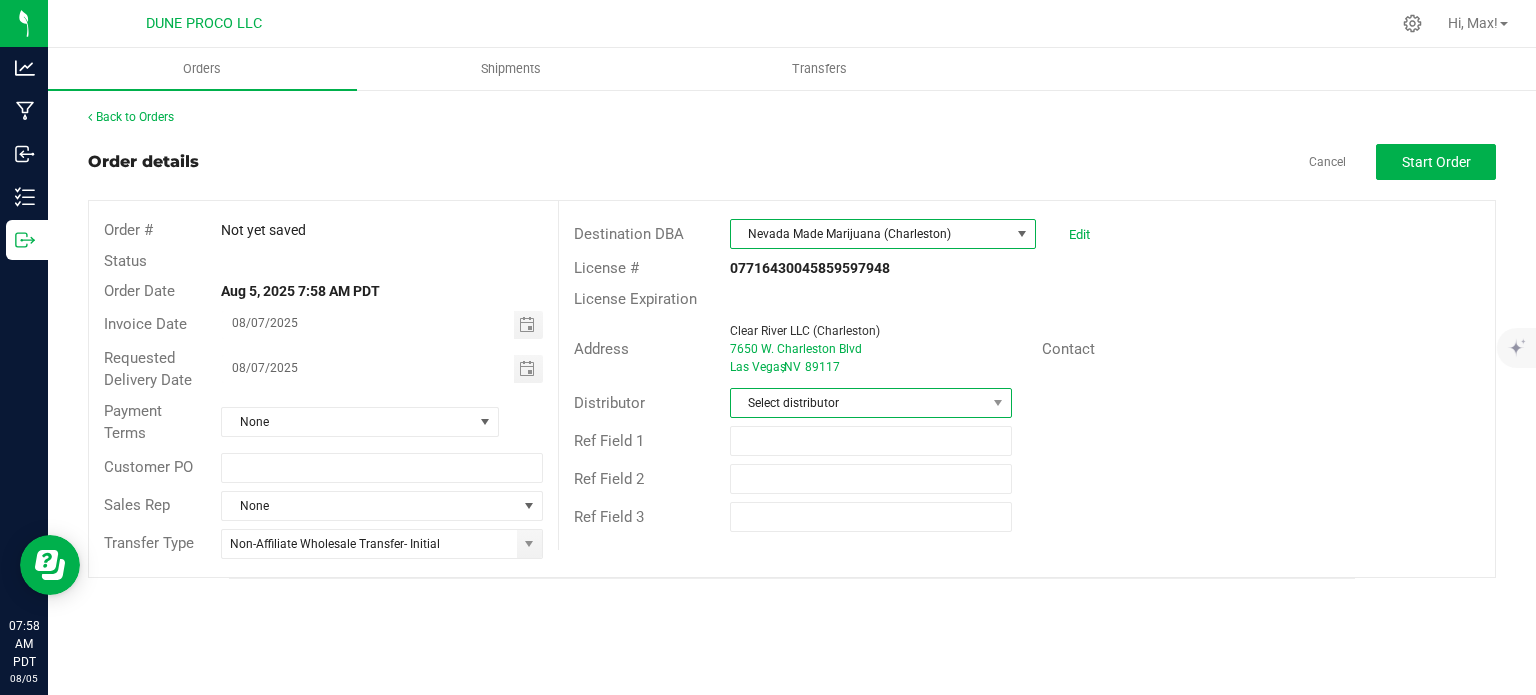 click on "Select distributor" at bounding box center [858, 403] 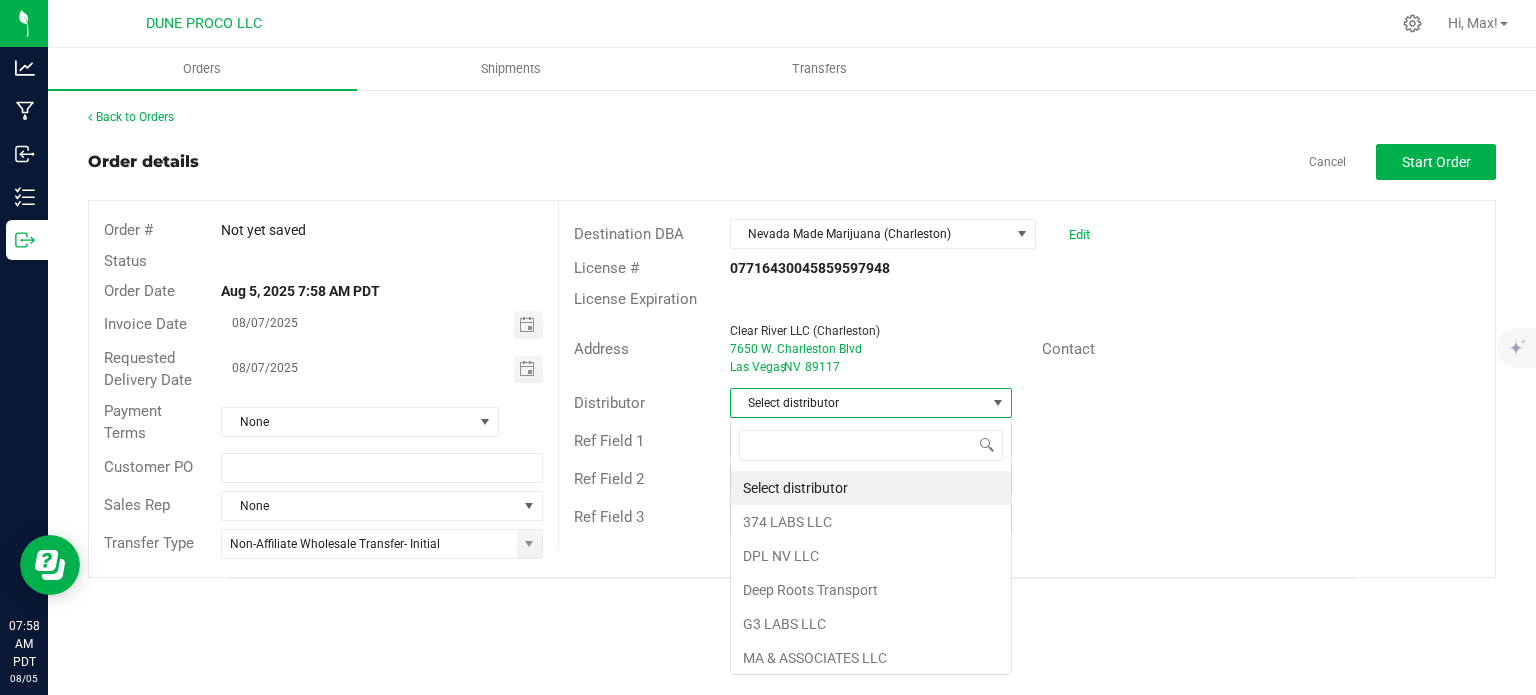 scroll, scrollTop: 99970, scrollLeft: 99717, axis: both 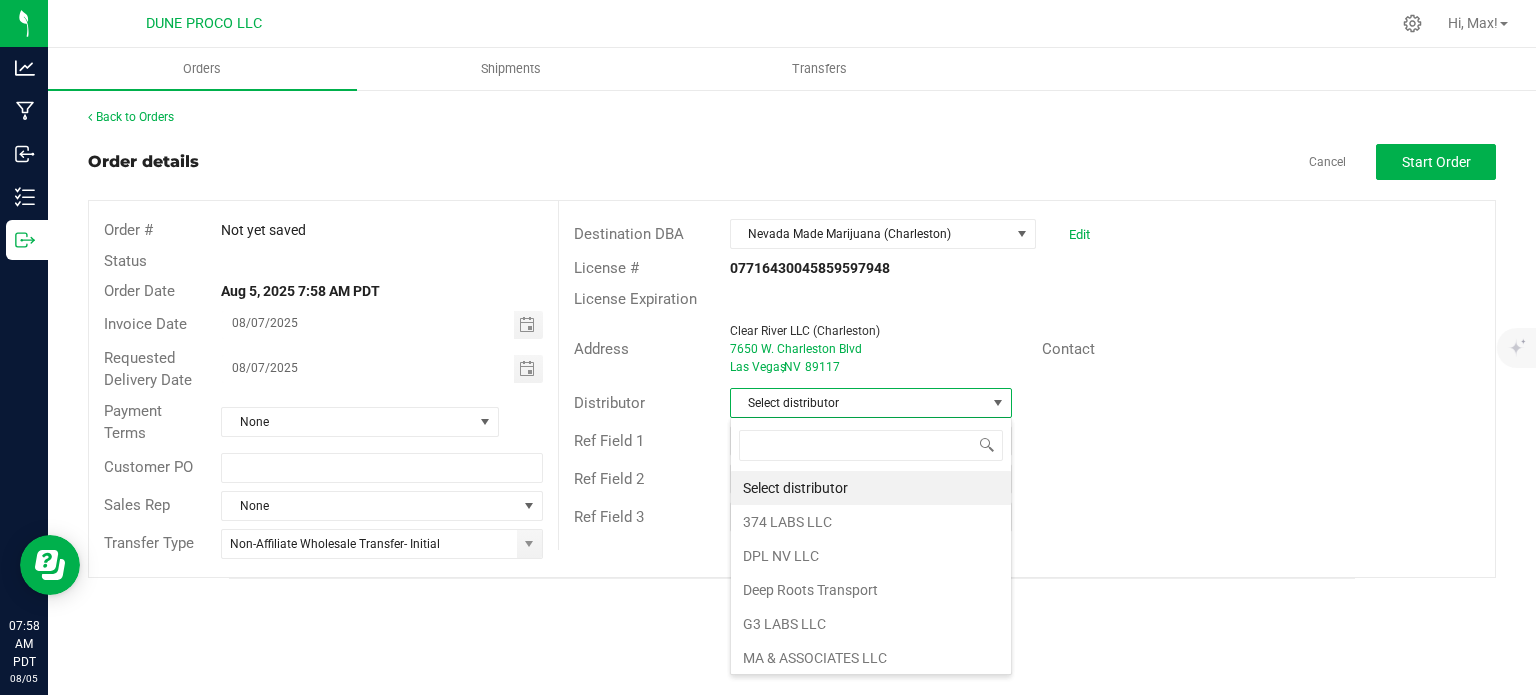 click on "Ref Field 1" at bounding box center [1027, 441] 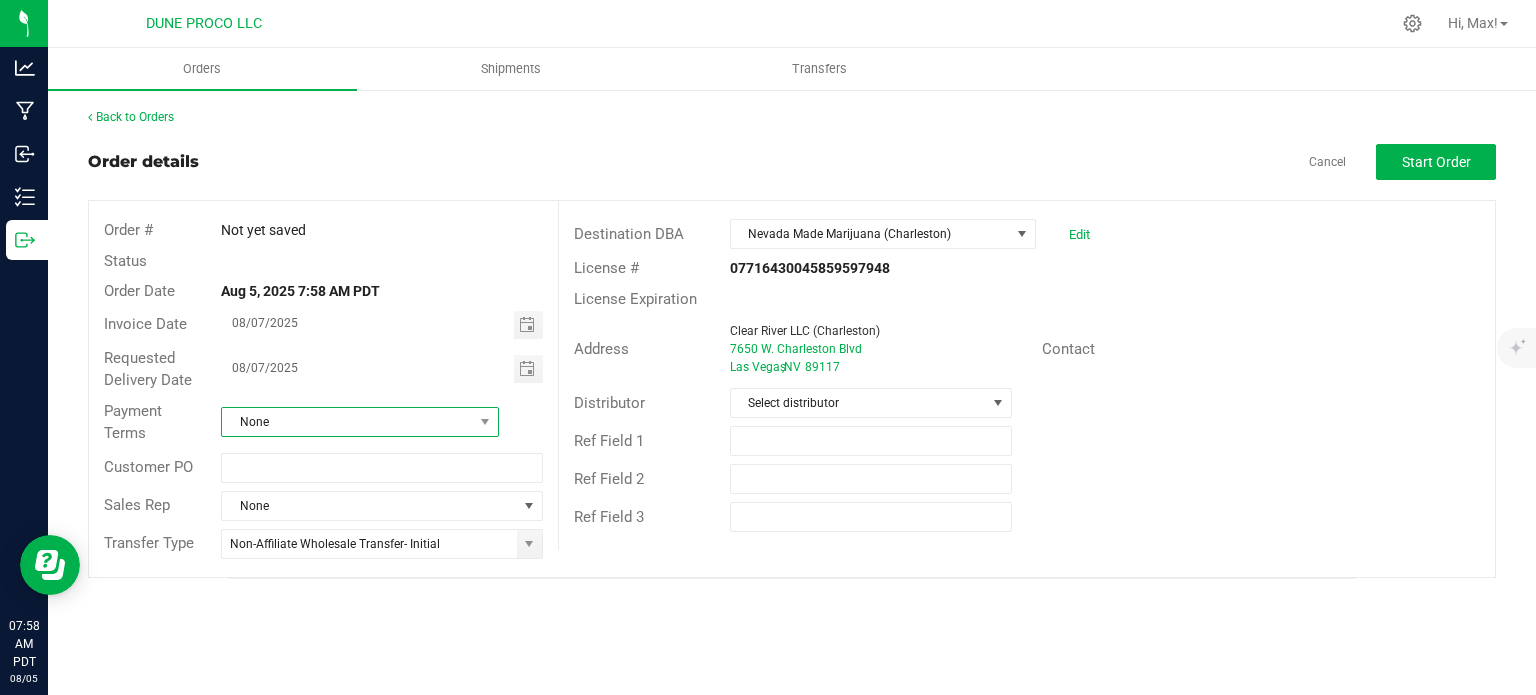 click on "None" at bounding box center (347, 422) 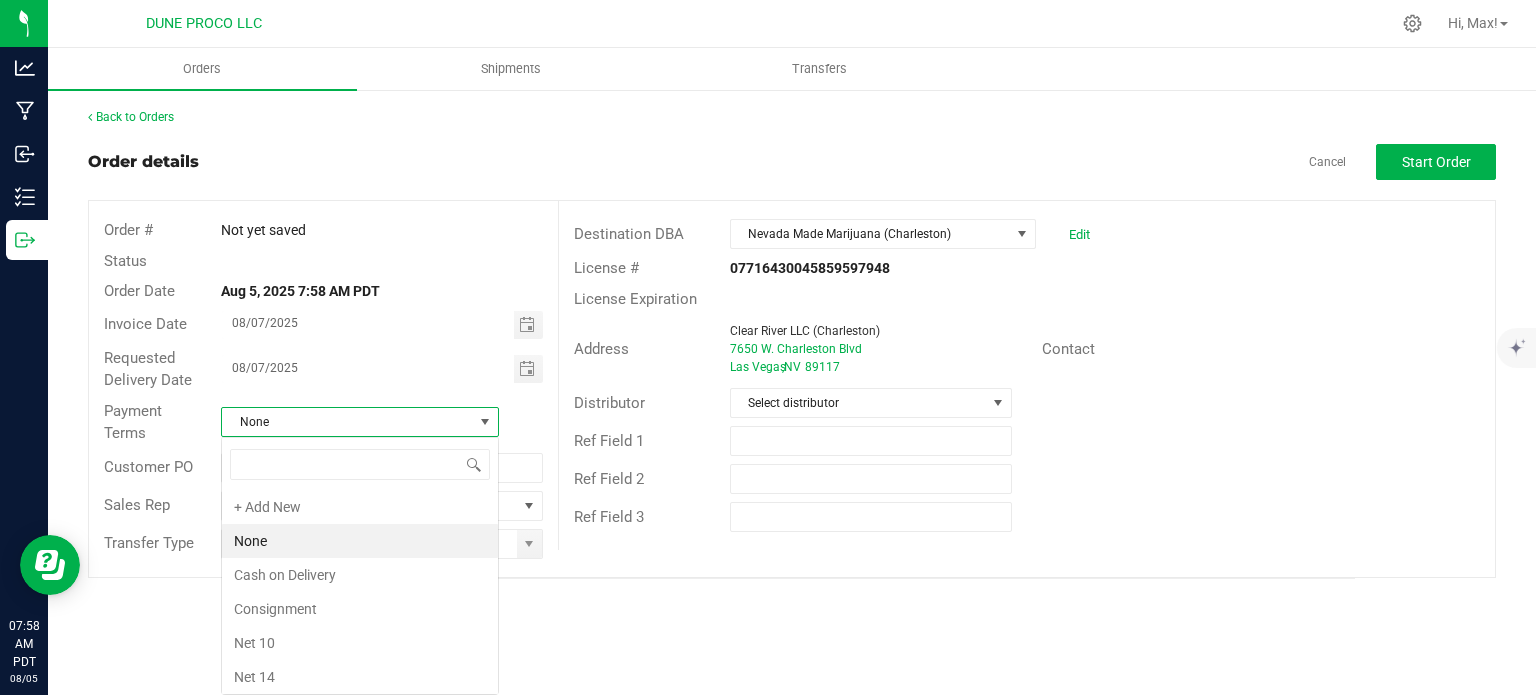 scroll, scrollTop: 99970, scrollLeft: 99722, axis: both 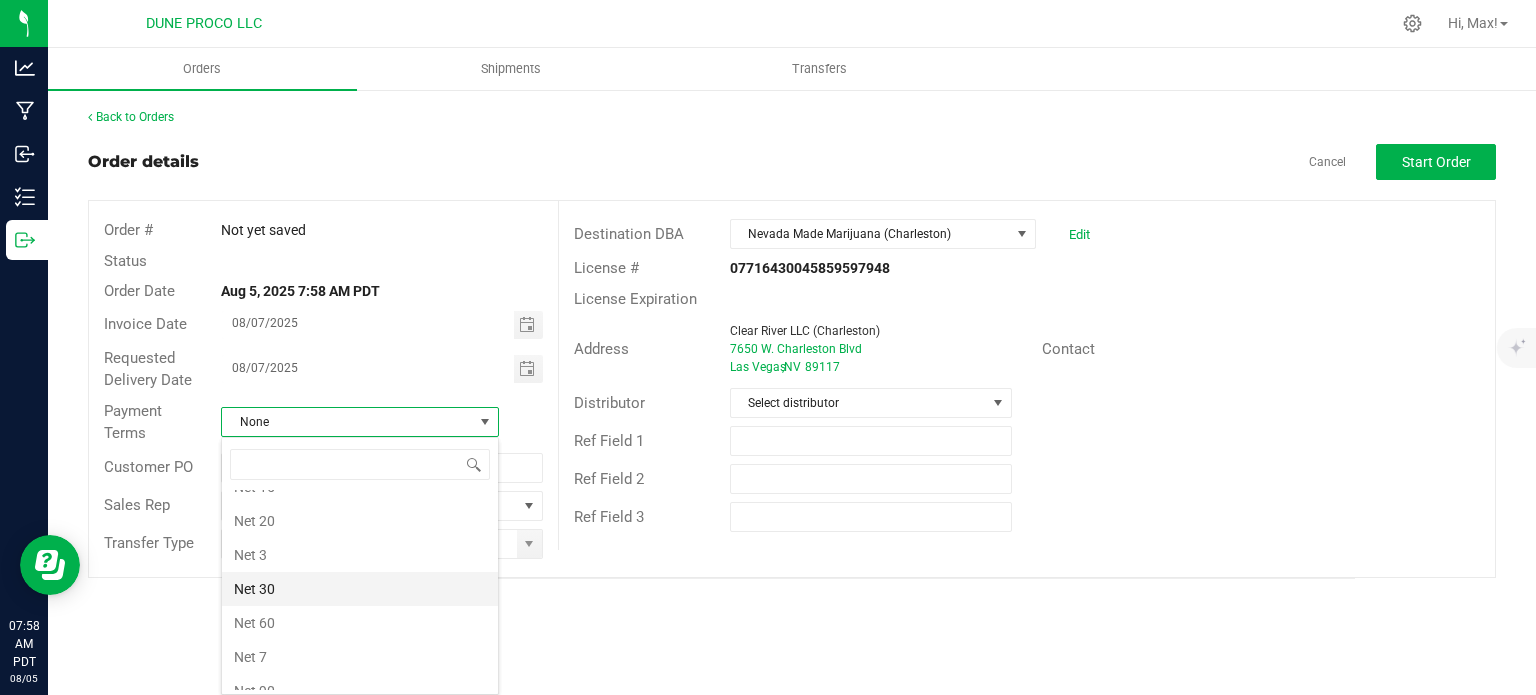 click on "Net 30" at bounding box center [360, 589] 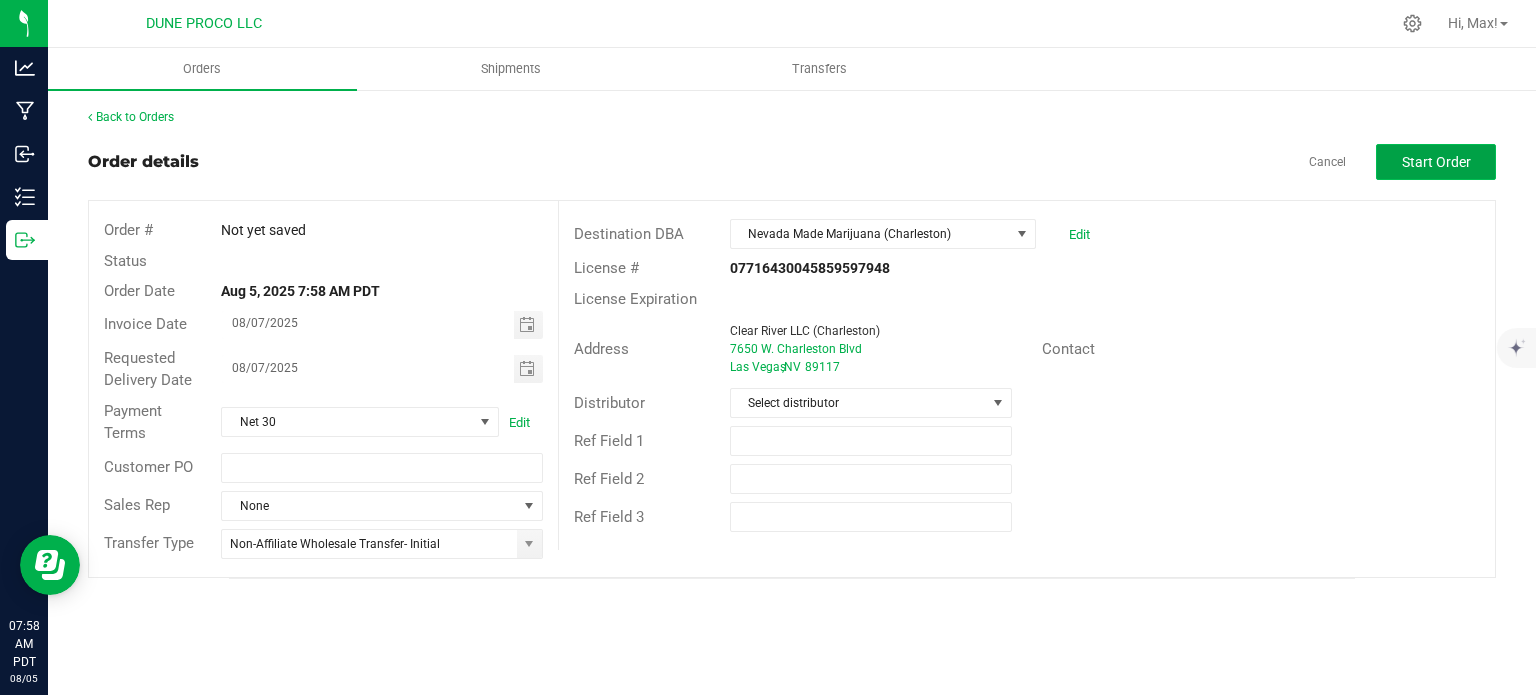 click on "Start Order" at bounding box center (1436, 162) 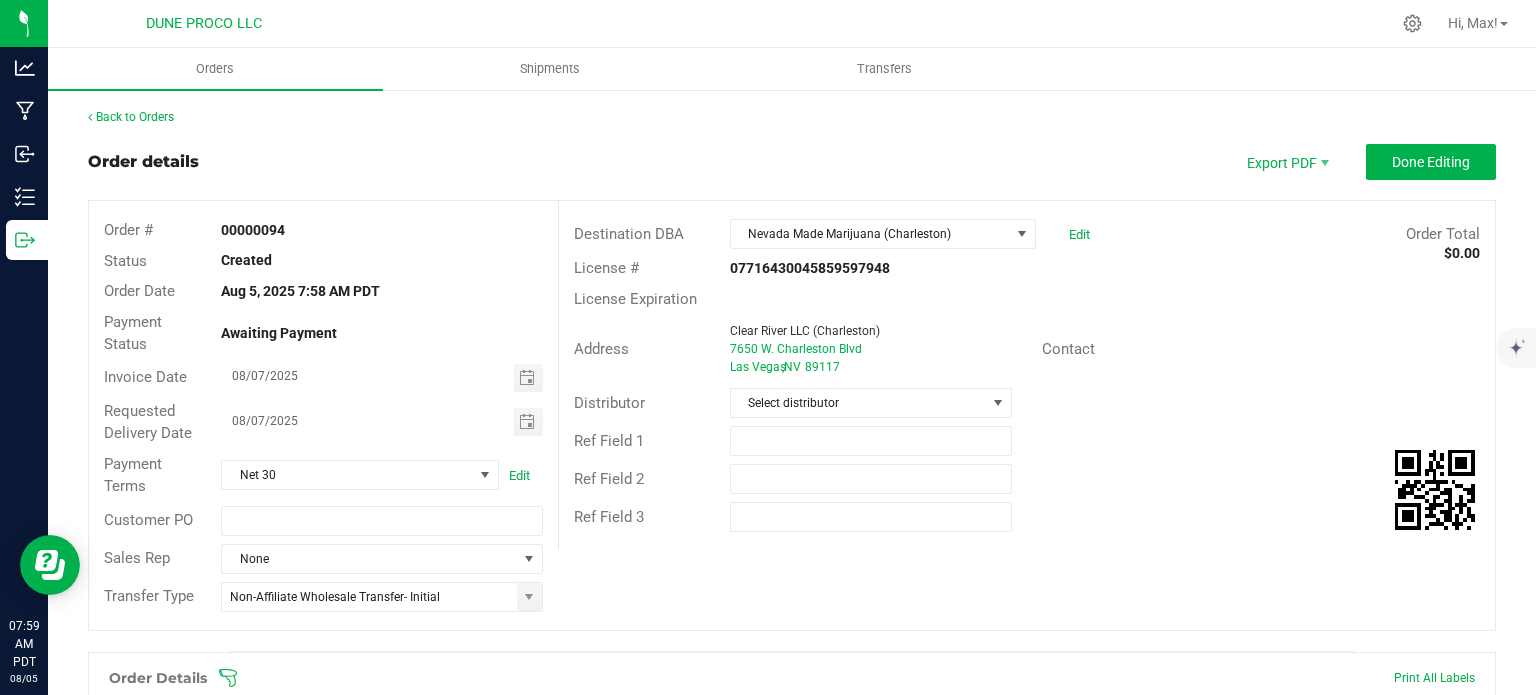 scroll, scrollTop: 488, scrollLeft: 0, axis: vertical 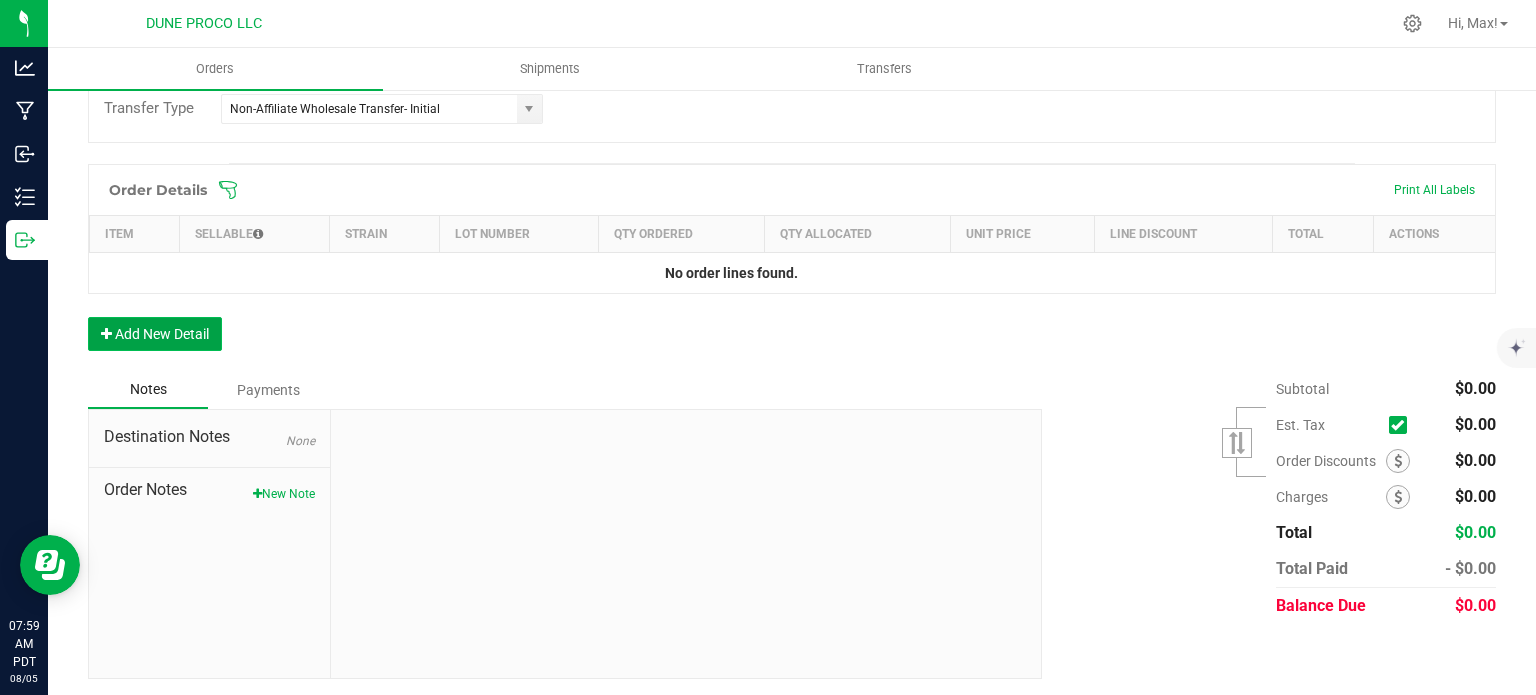 click on "Add New Detail" at bounding box center (155, 334) 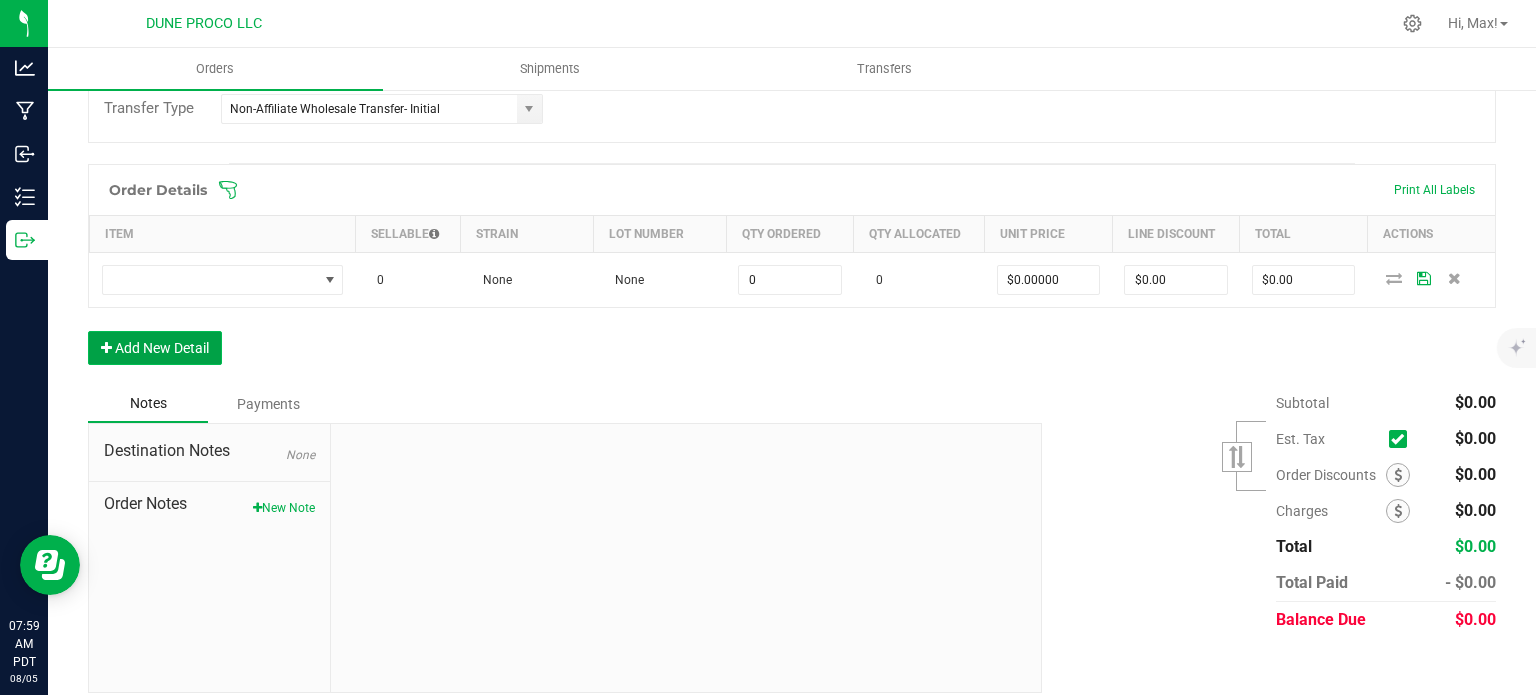 click on "Add New Detail" at bounding box center (155, 348) 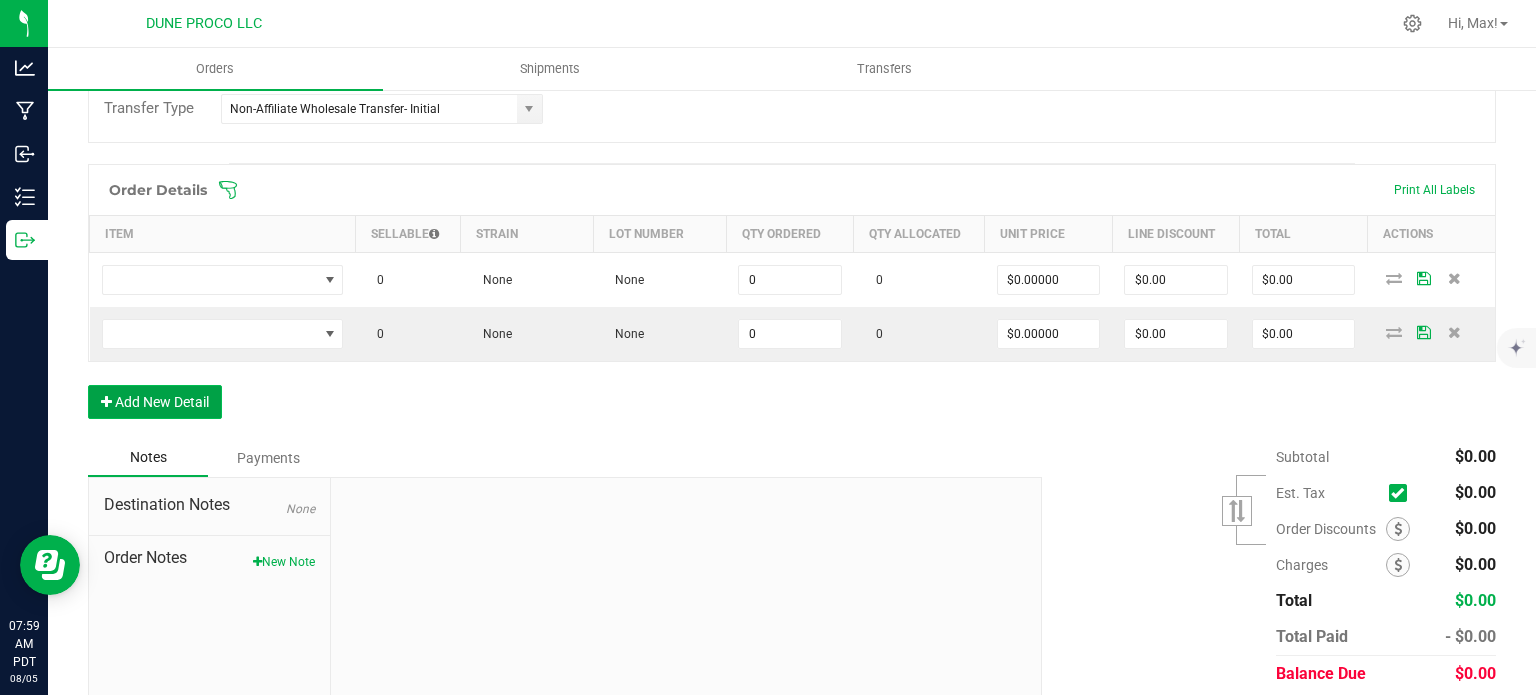 click on "Add New Detail" at bounding box center (155, 402) 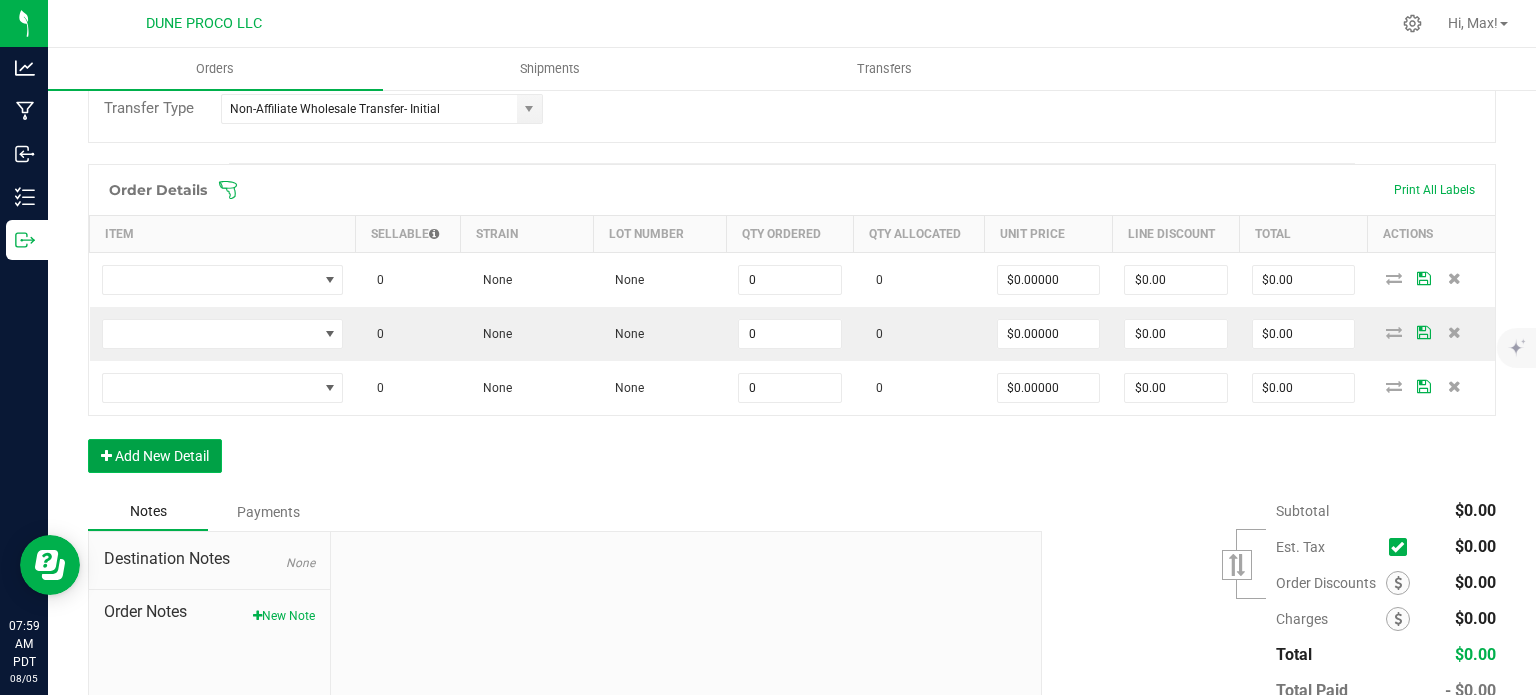 click on "Add New Detail" at bounding box center [155, 456] 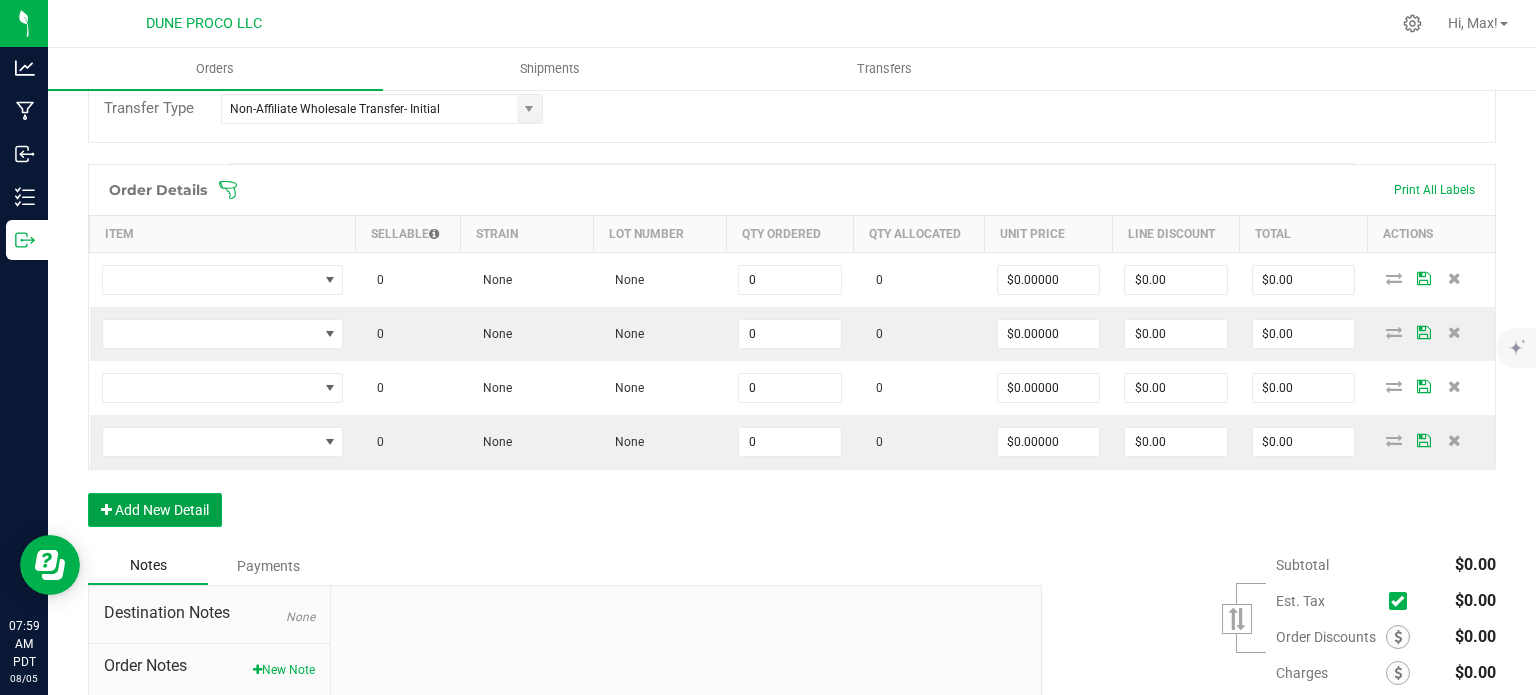 click on "Add New Detail" at bounding box center (155, 510) 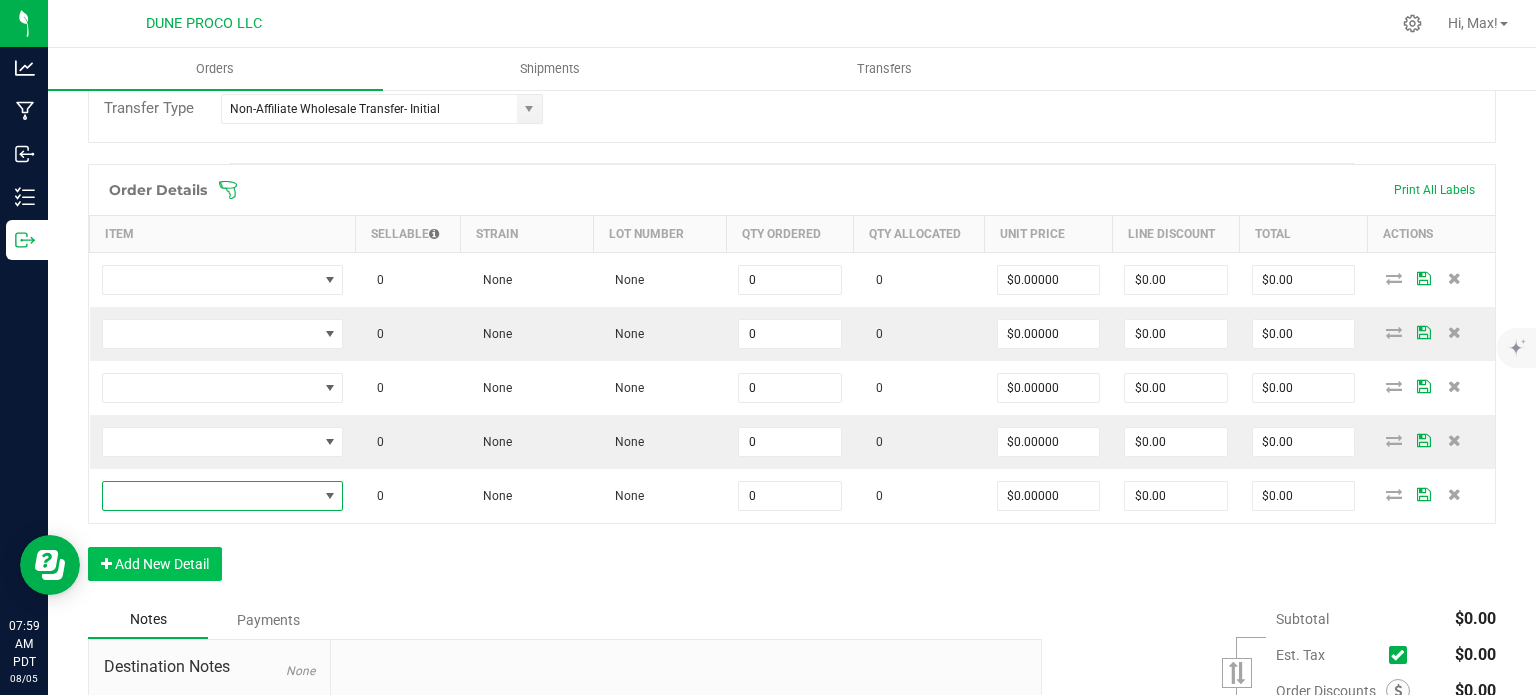 click at bounding box center [210, 496] 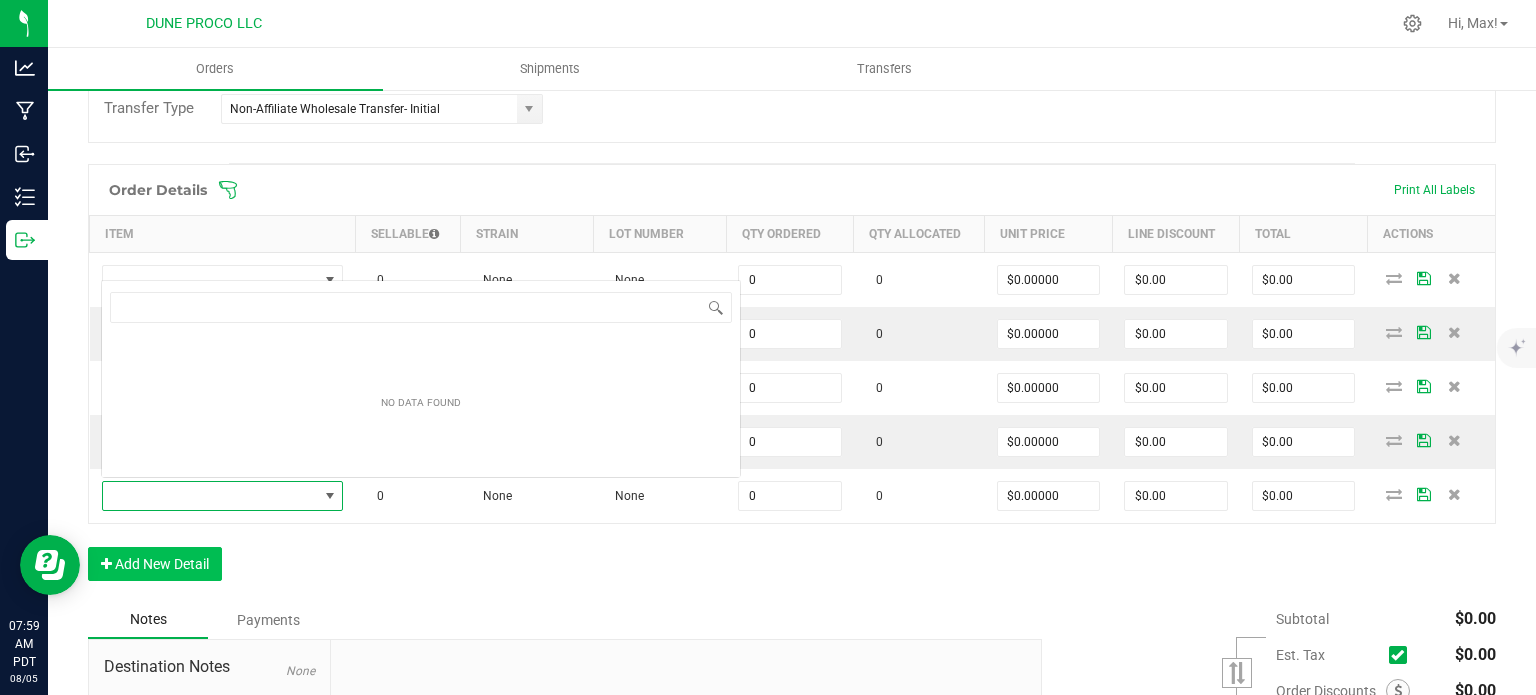 scroll, scrollTop: 0, scrollLeft: 0, axis: both 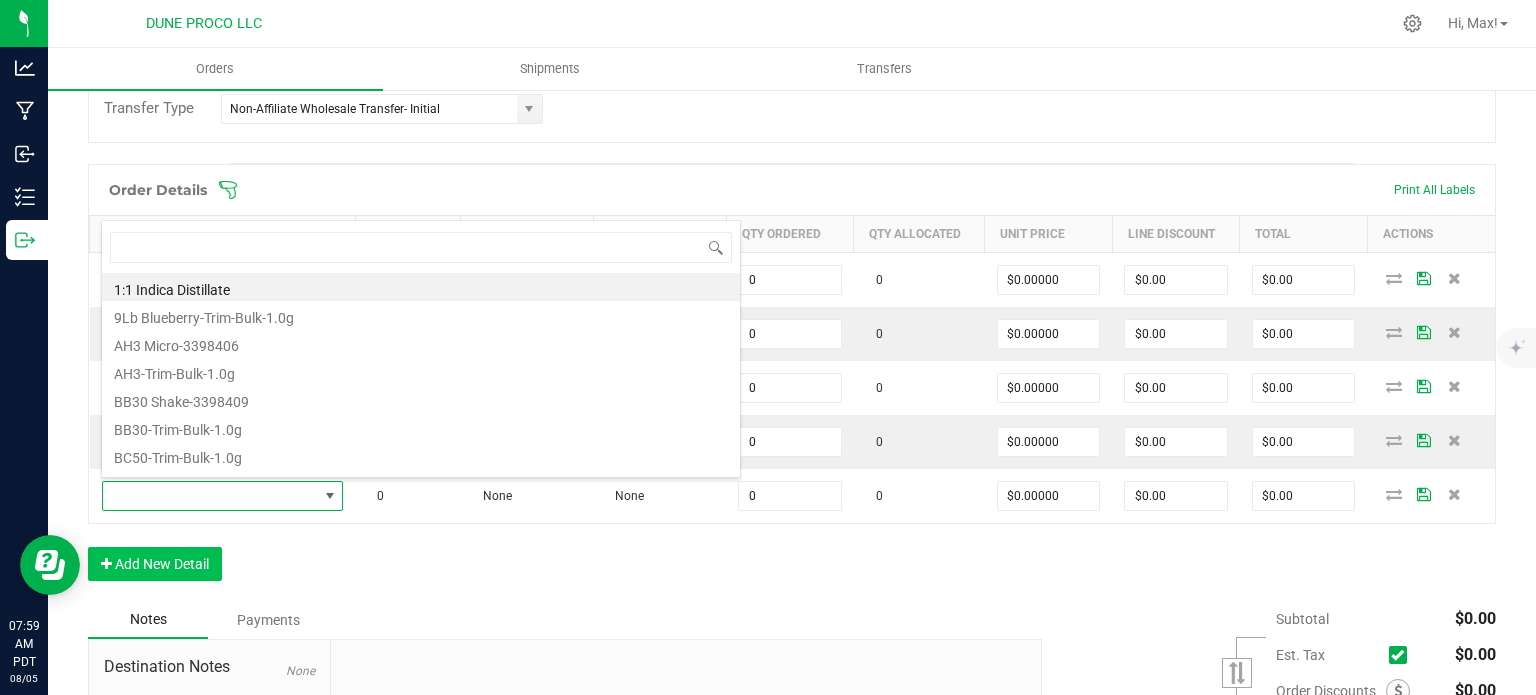click at bounding box center (210, 496) 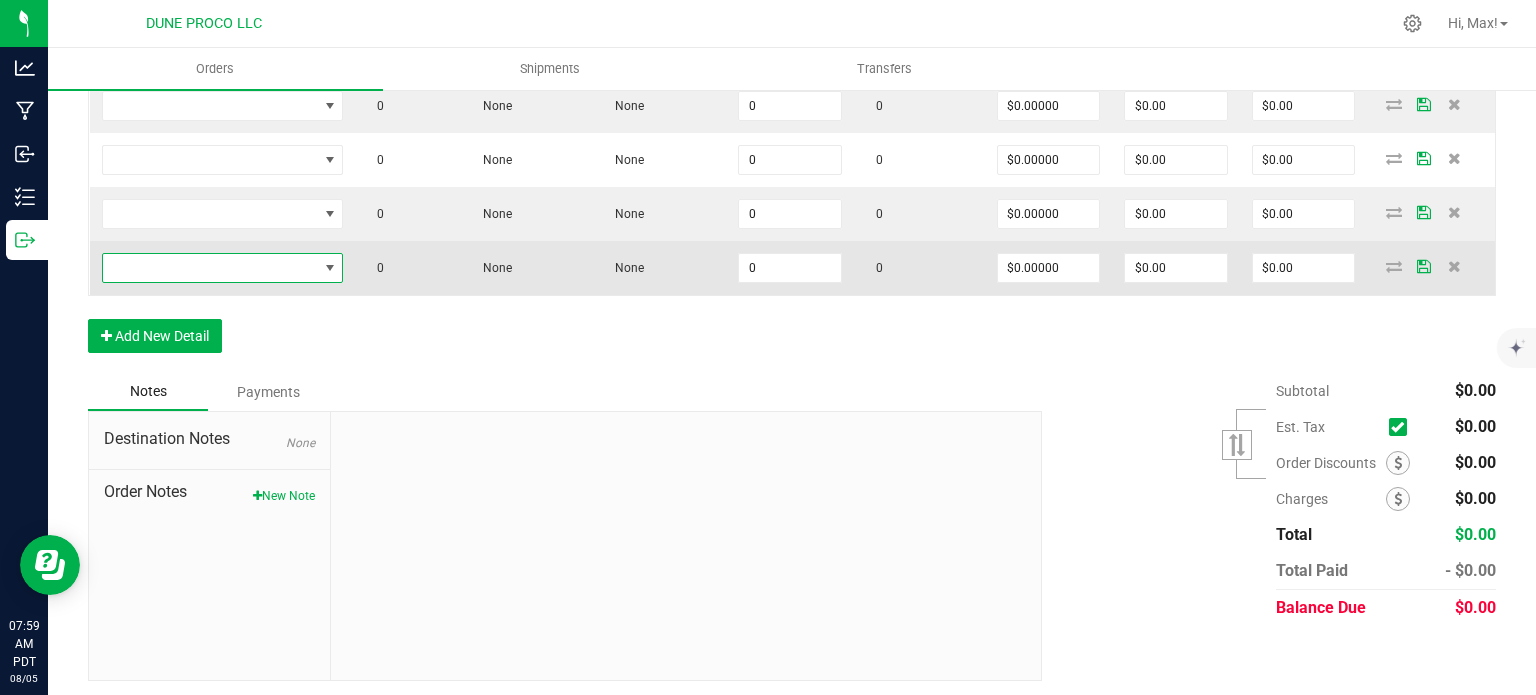 scroll, scrollTop: 610, scrollLeft: 0, axis: vertical 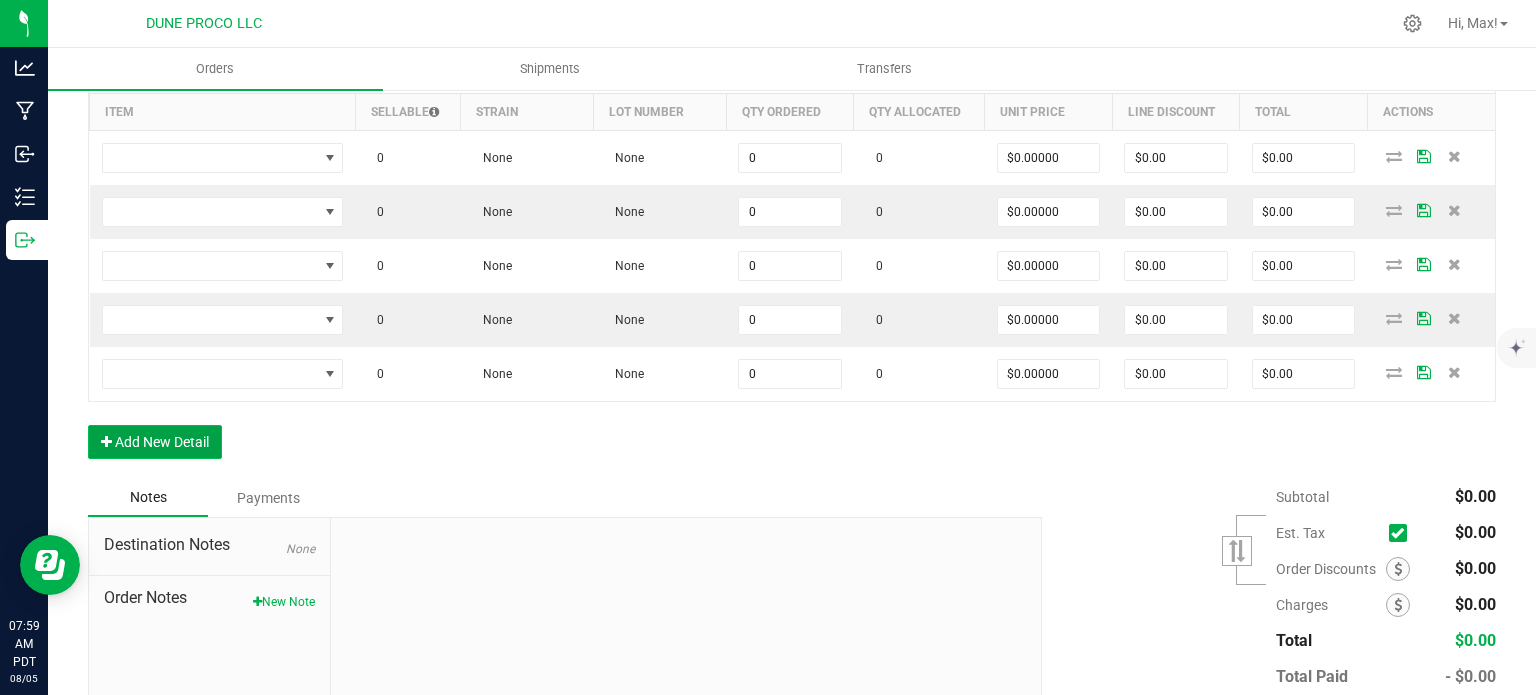 click on "Add New Detail" at bounding box center [155, 442] 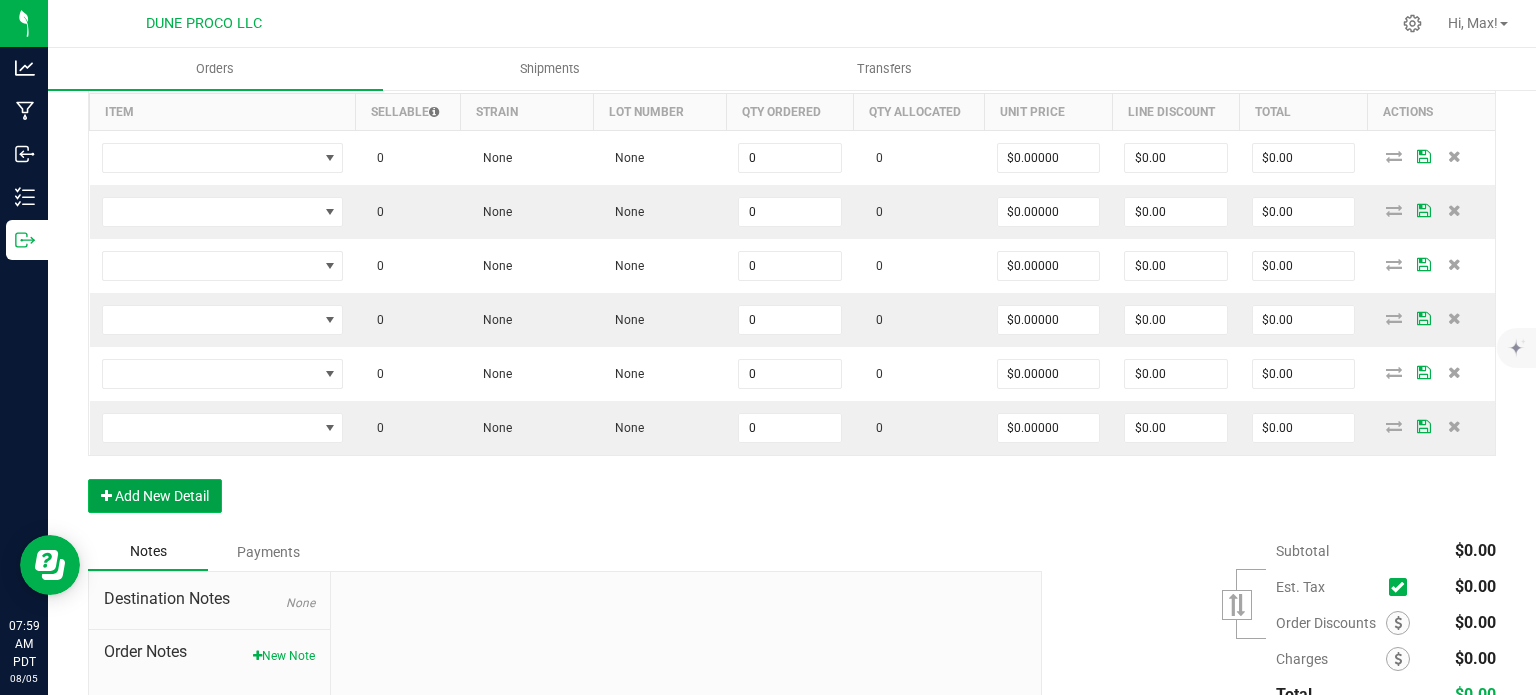 click on "Add New Detail" at bounding box center [155, 496] 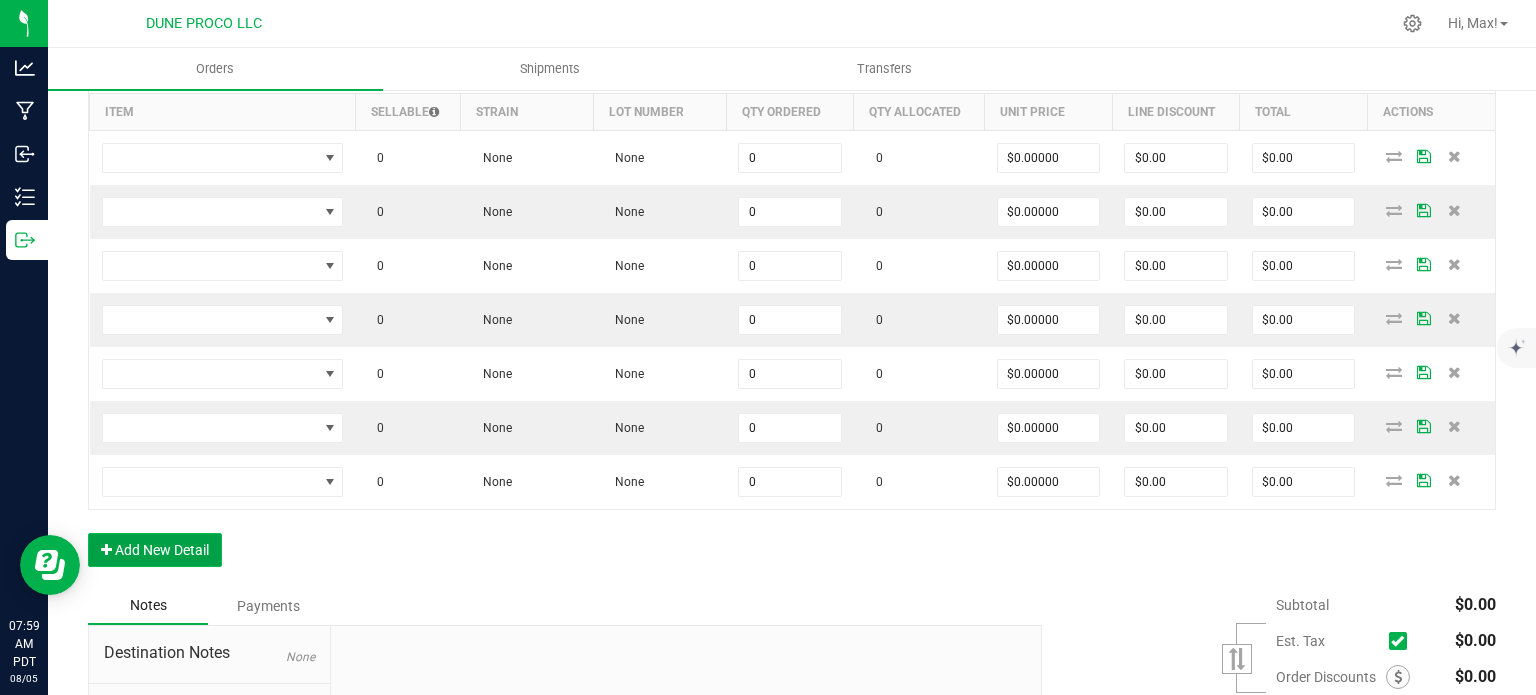 click on "Add New Detail" at bounding box center (155, 550) 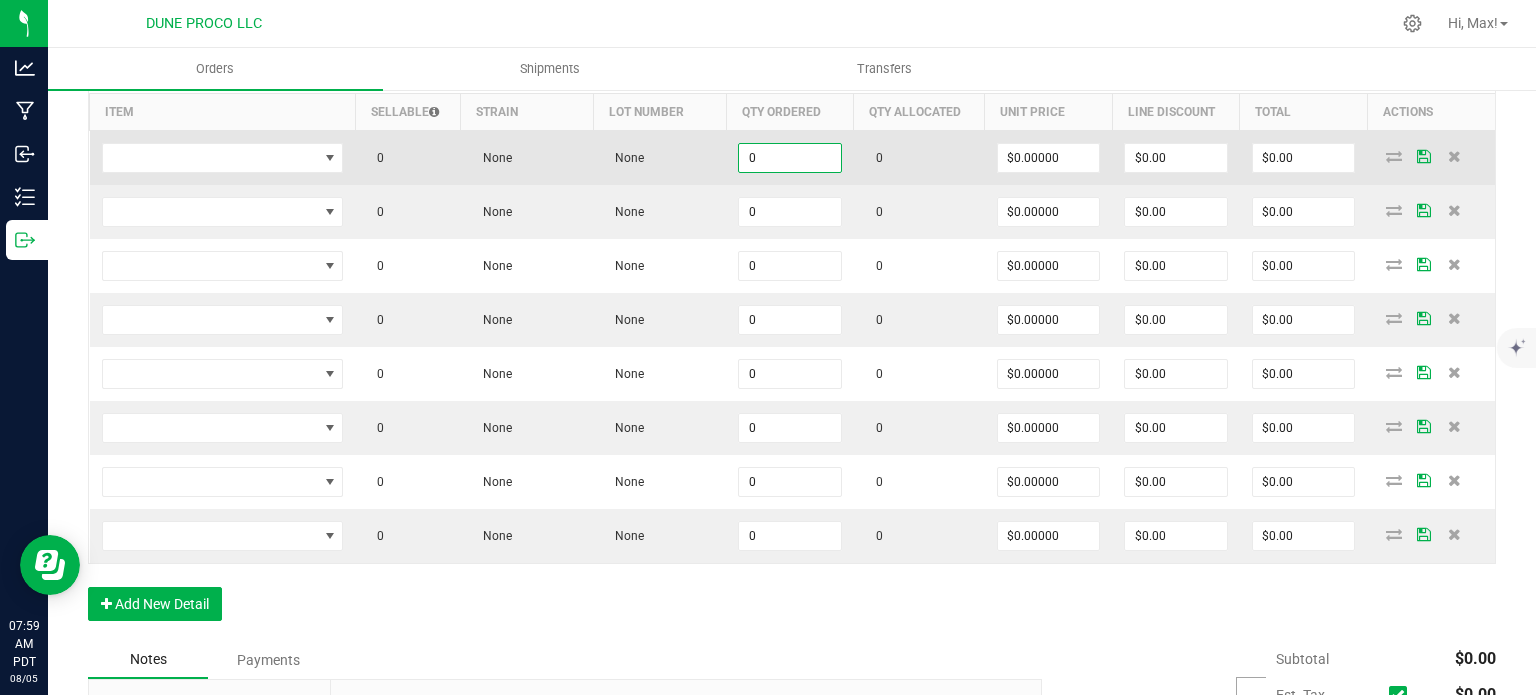 click on "0" at bounding box center (790, 158) 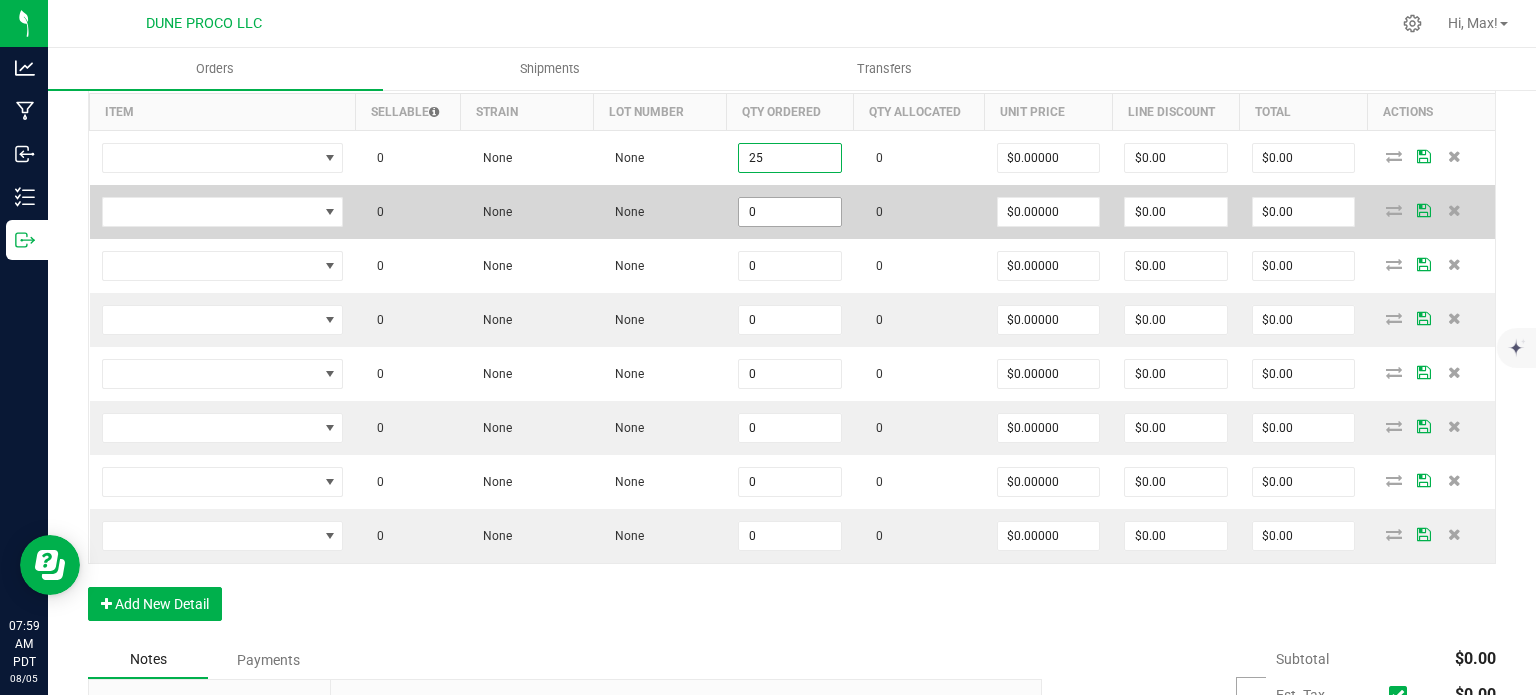 type on "25" 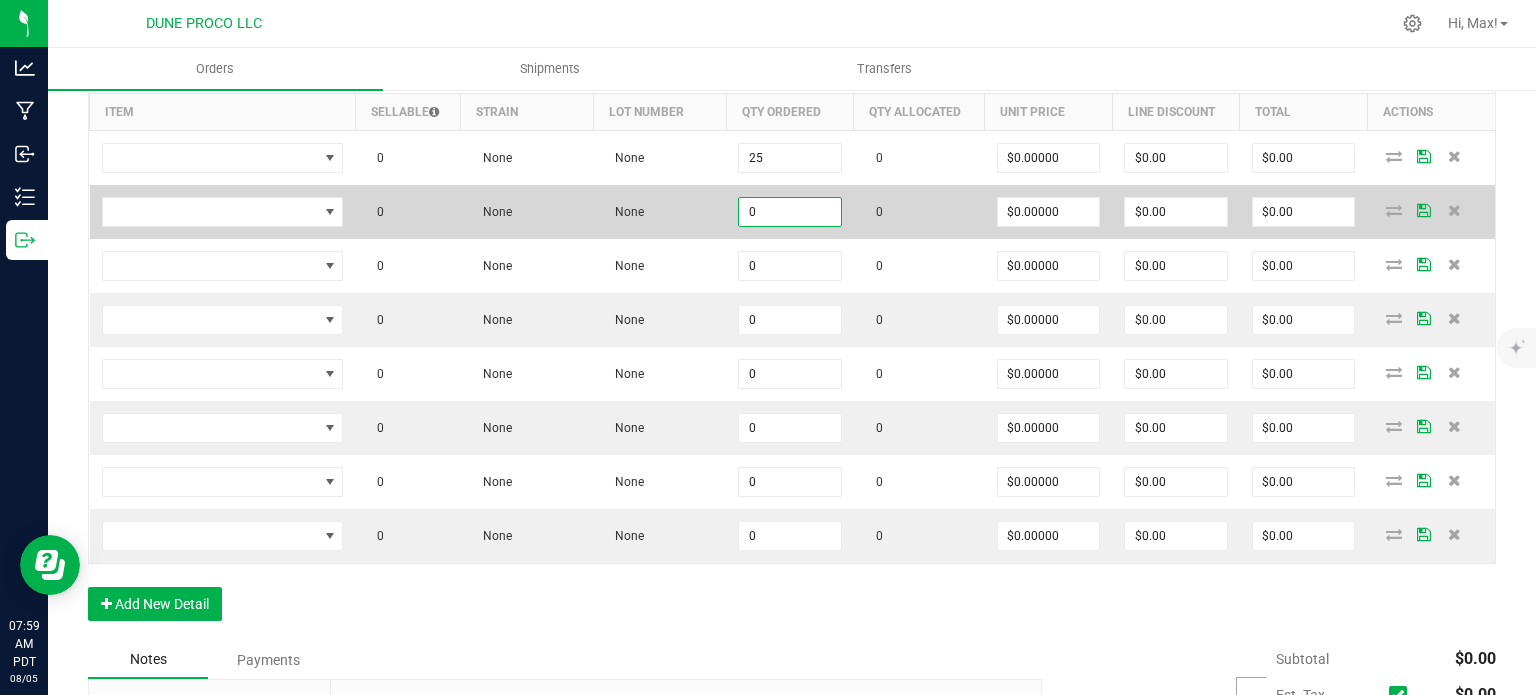 click on "0" at bounding box center [790, 212] 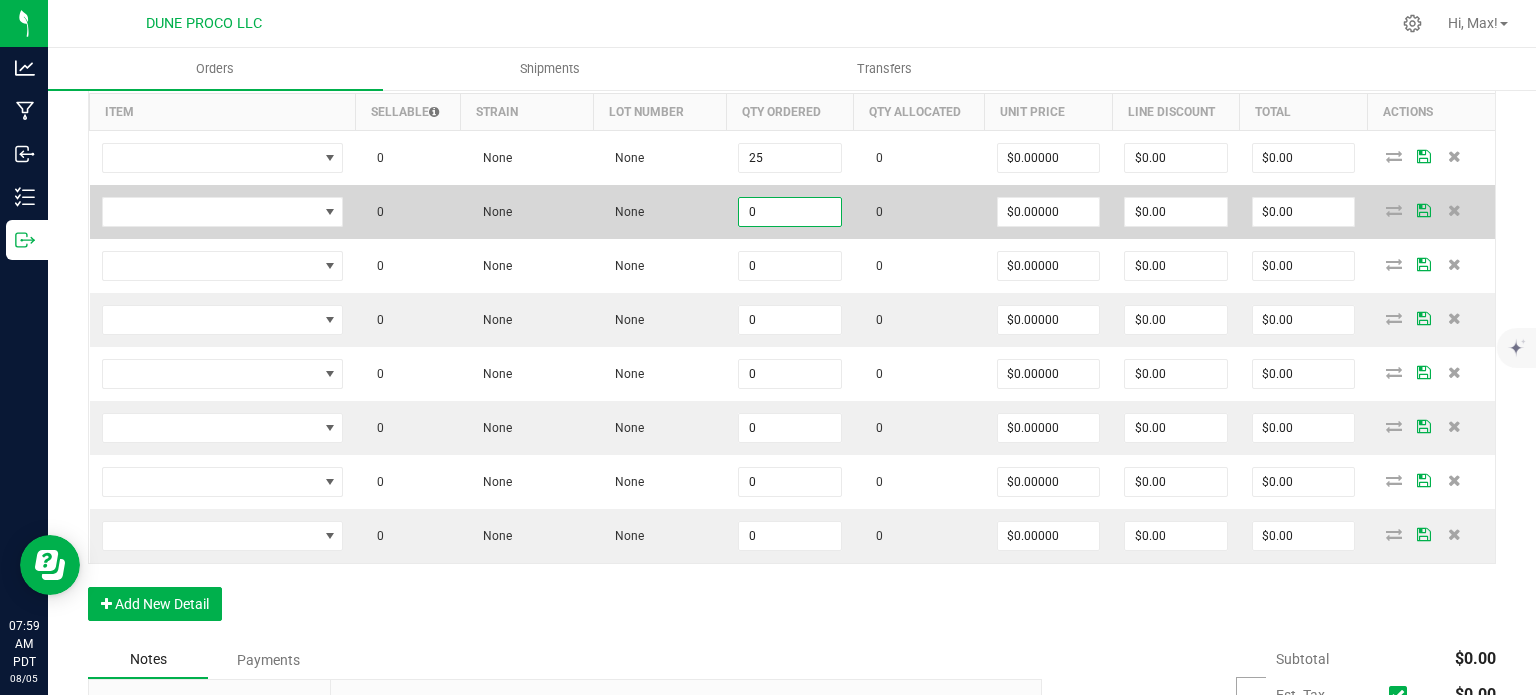 paste on "25" 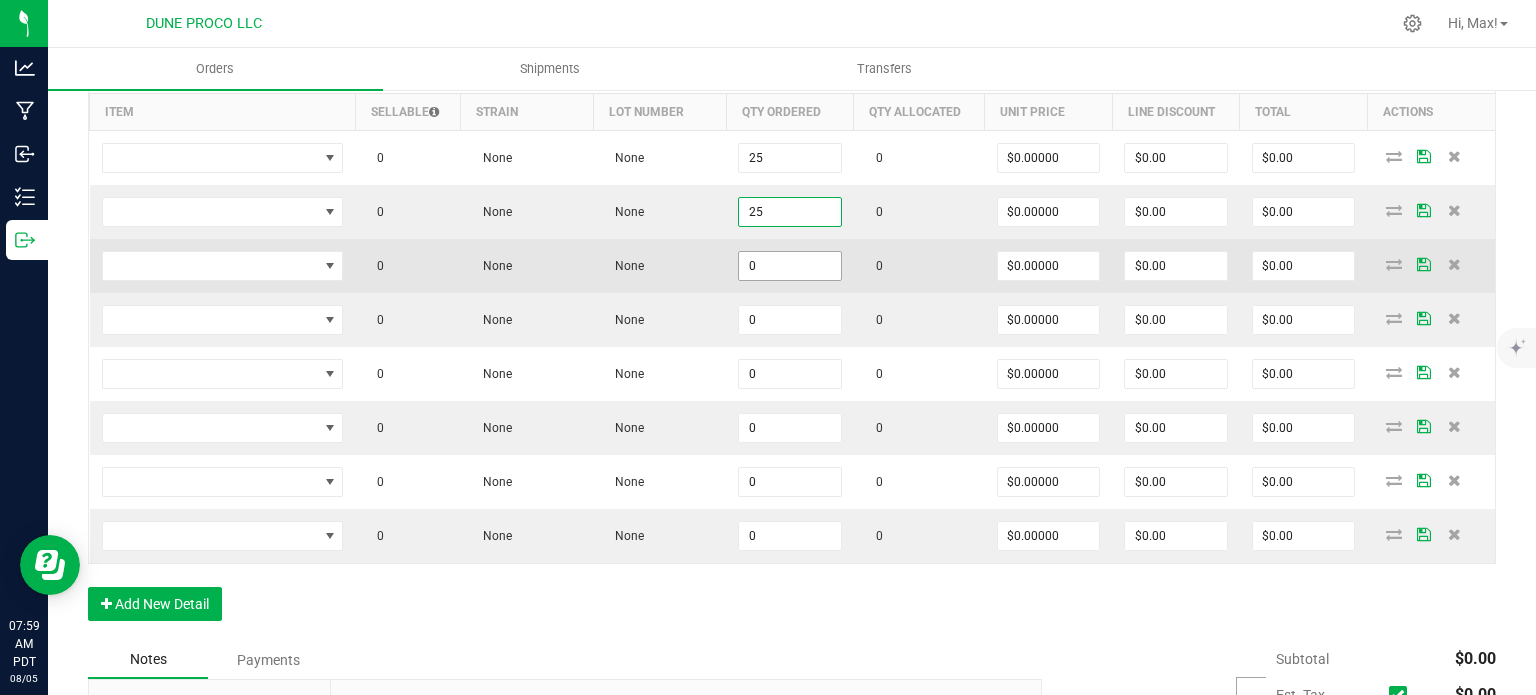 type on "25" 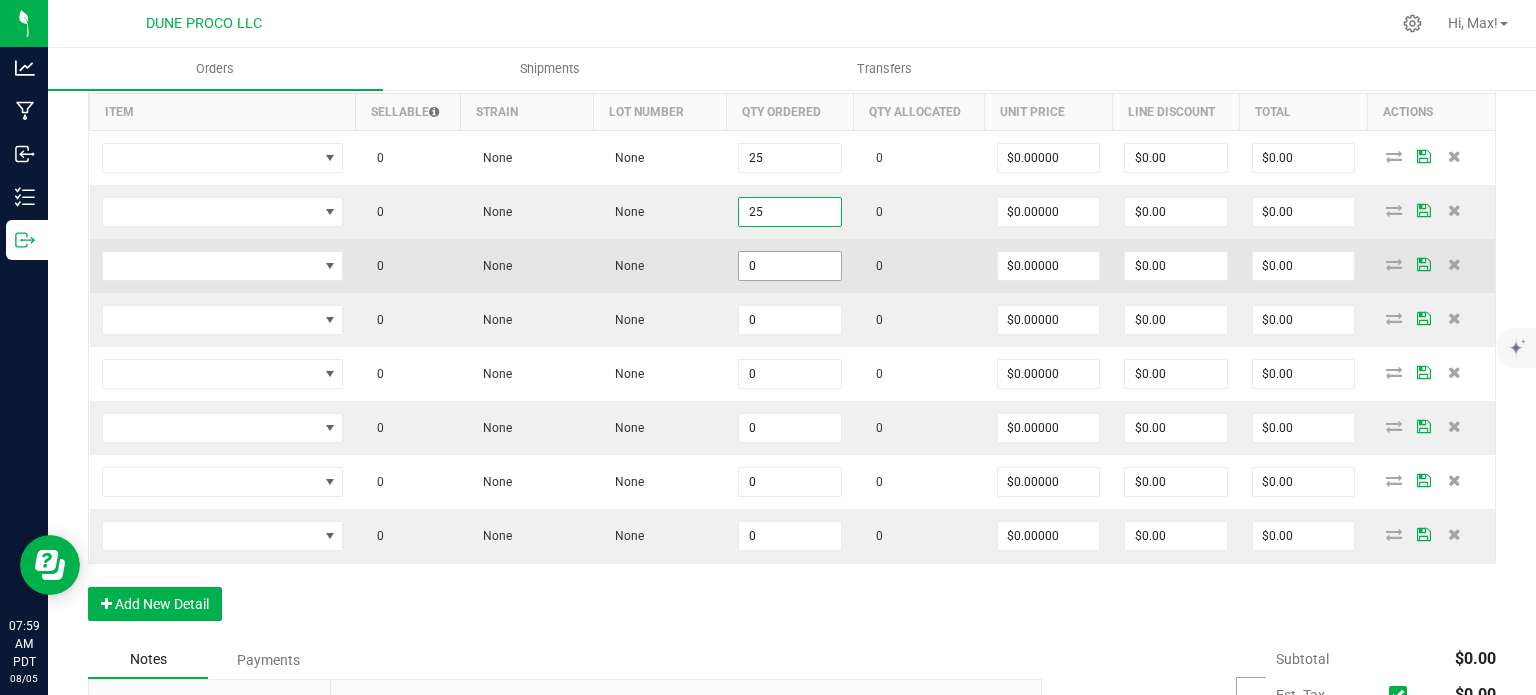 click on "0" at bounding box center [790, 266] 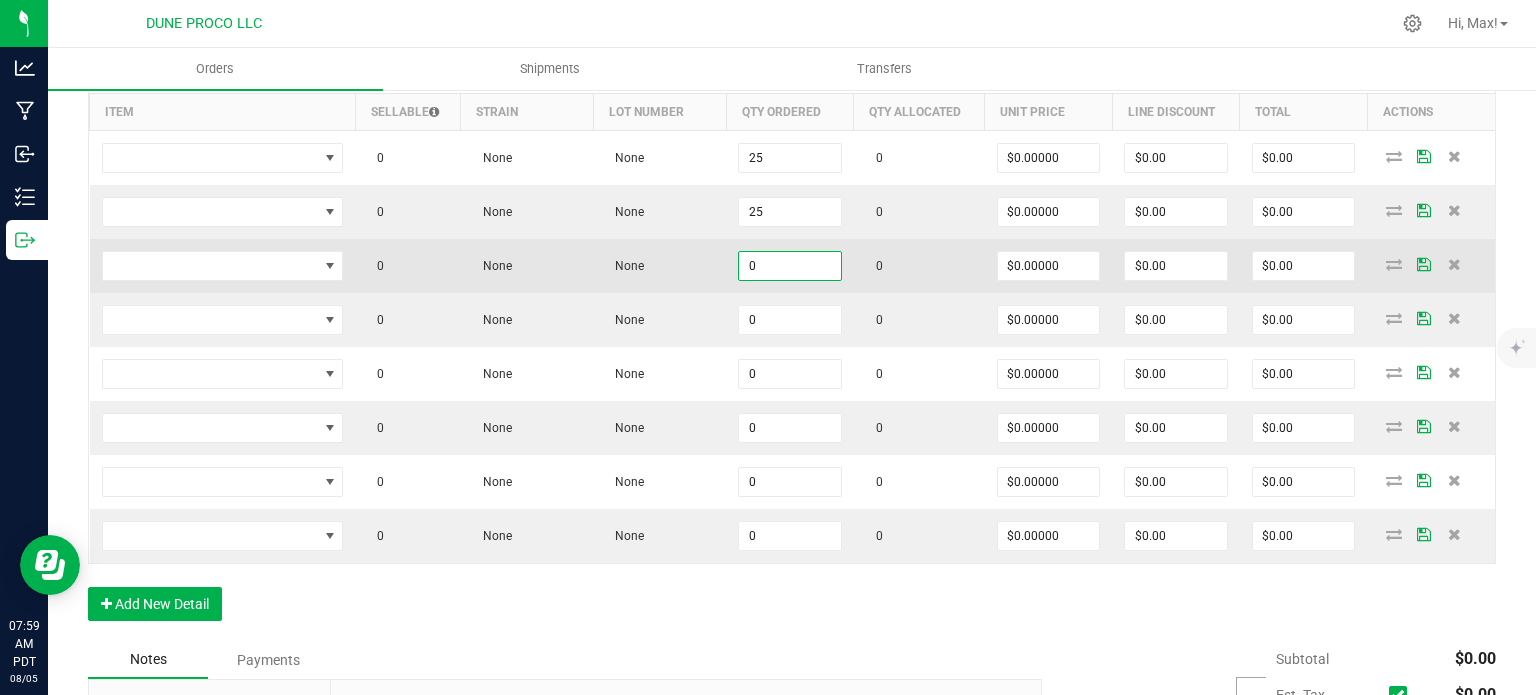 paste on "25" 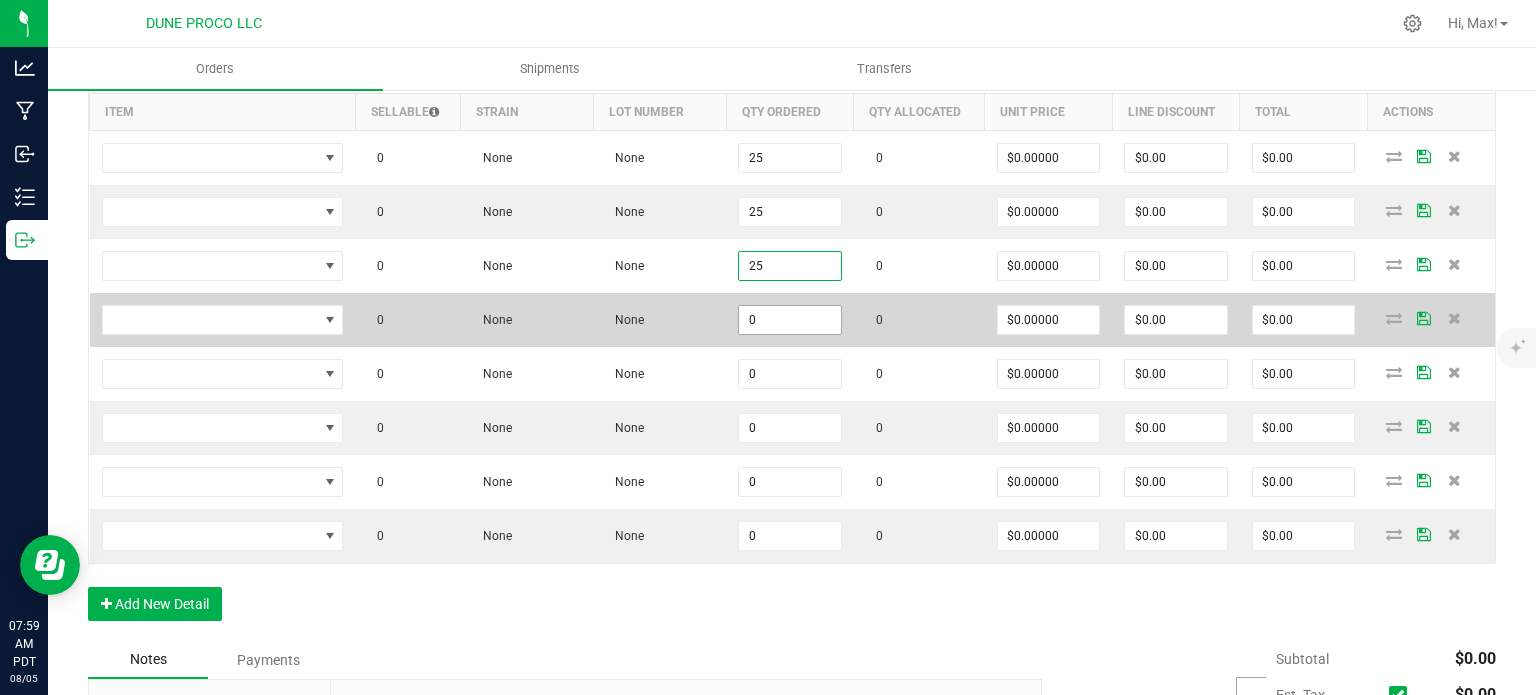 type on "25" 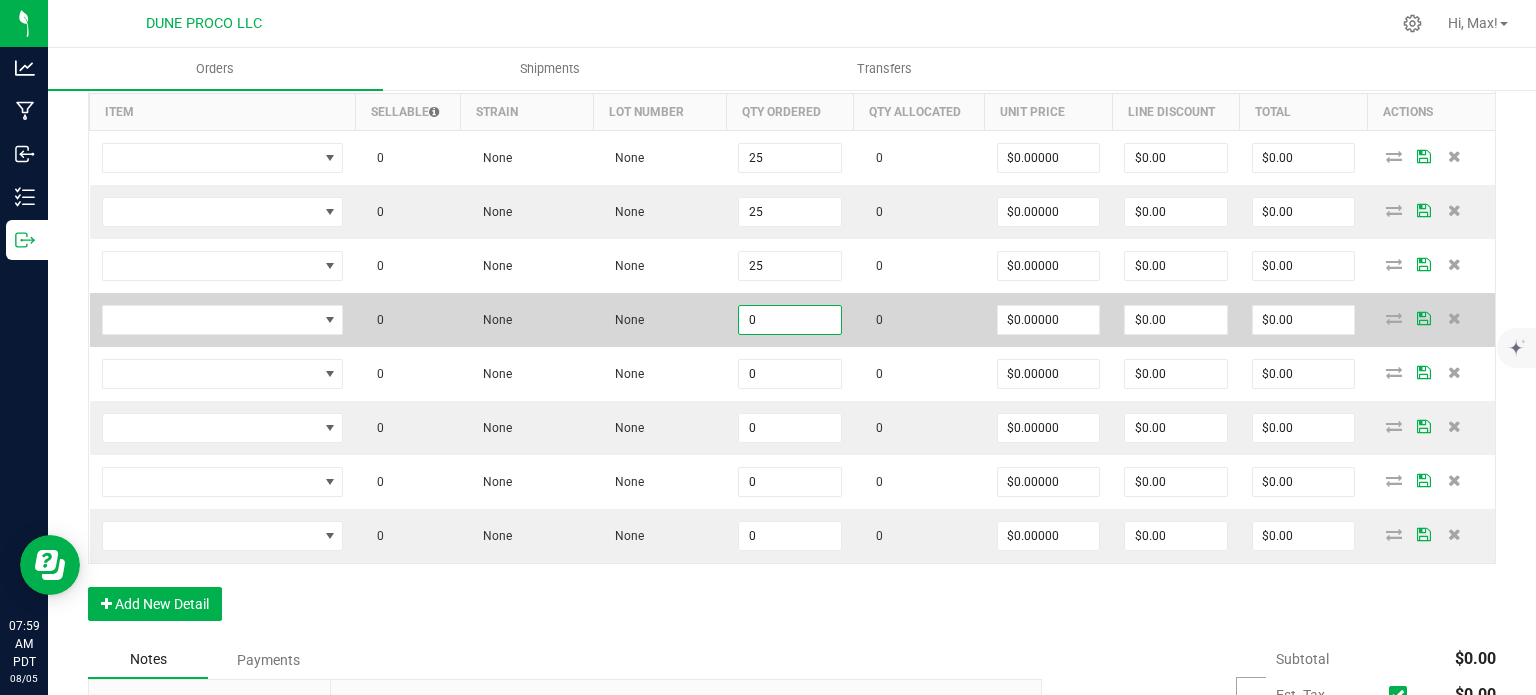 click on "0" at bounding box center [790, 320] 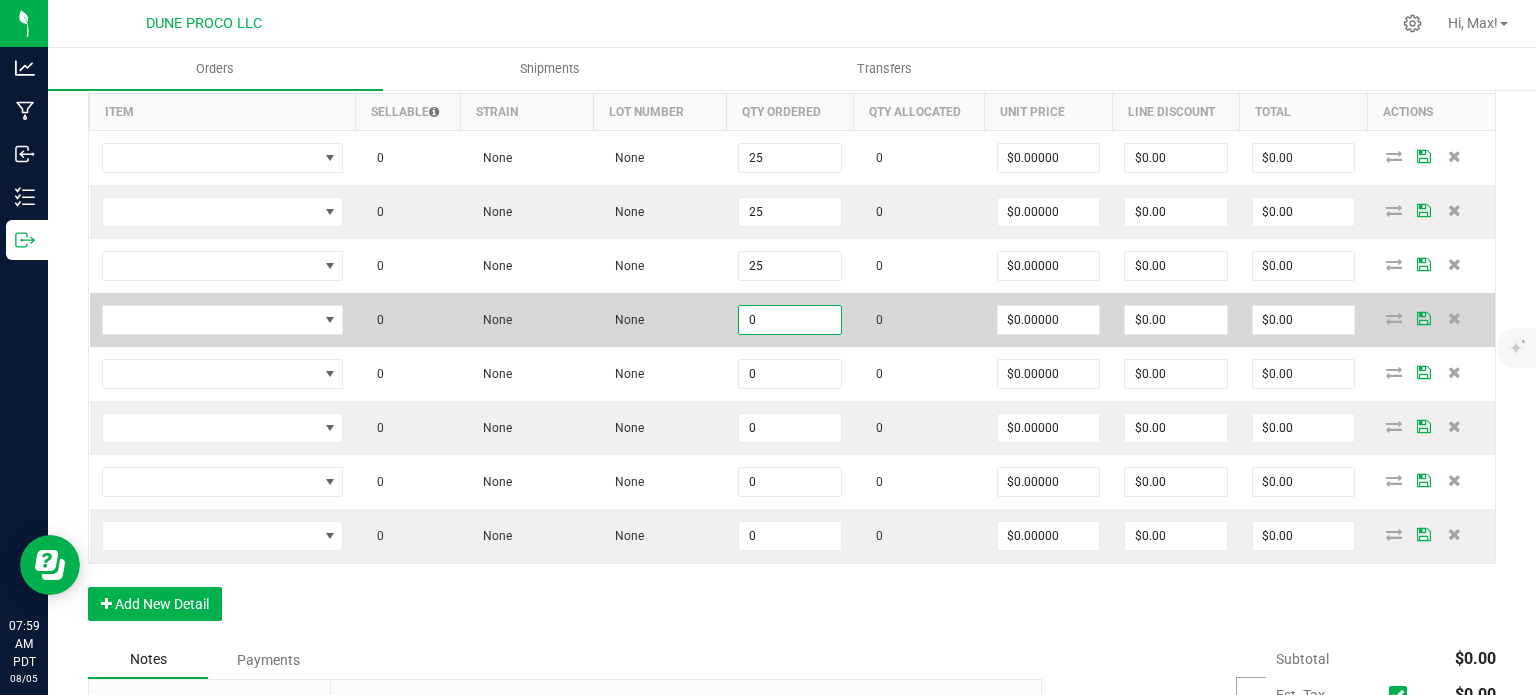 paste on "25" 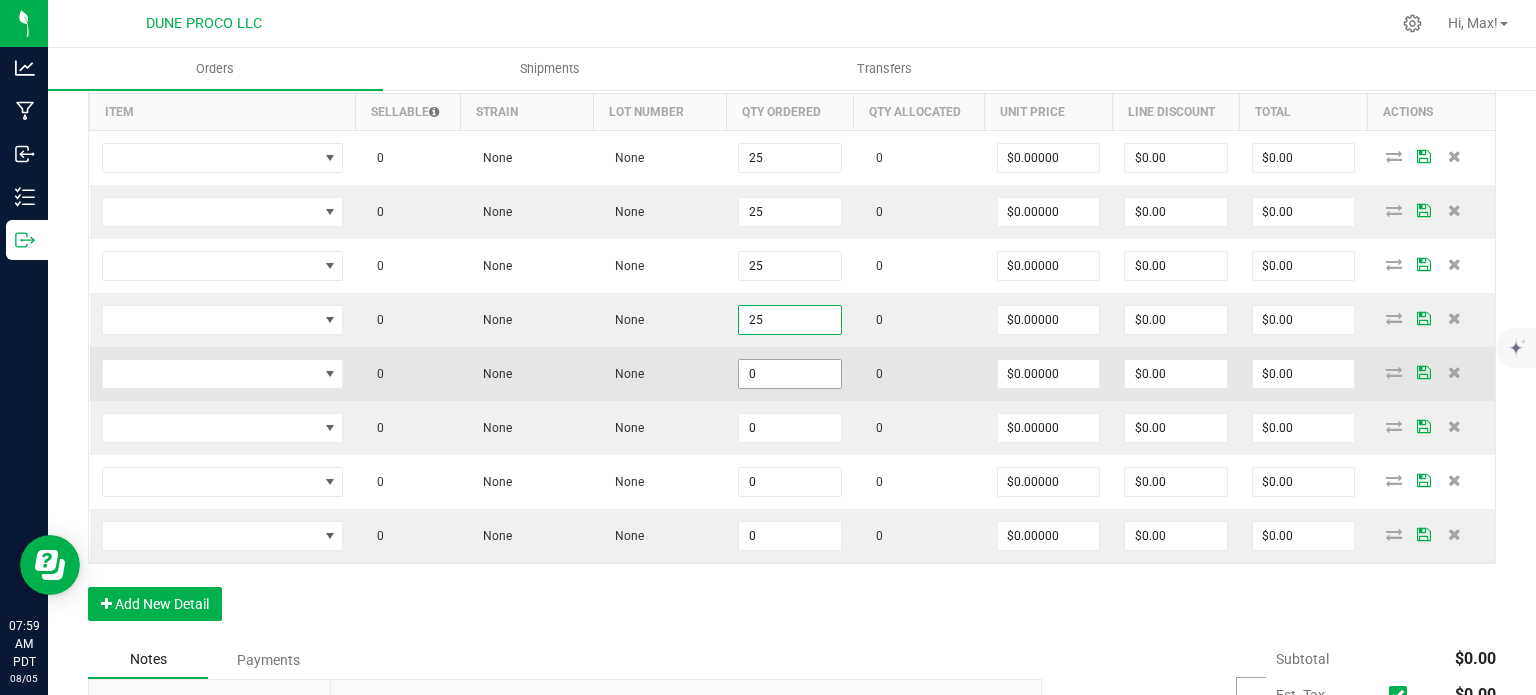 type on "25" 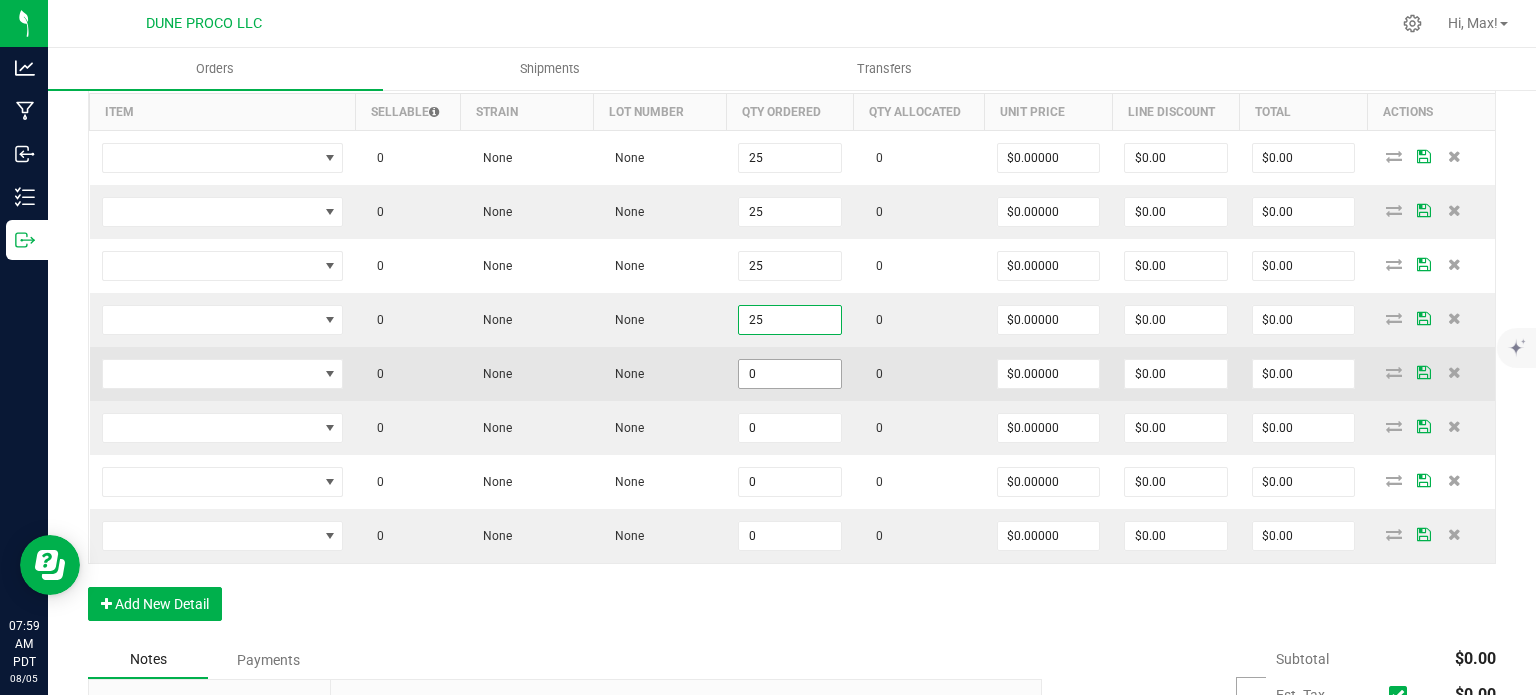 click on "0" at bounding box center [790, 374] 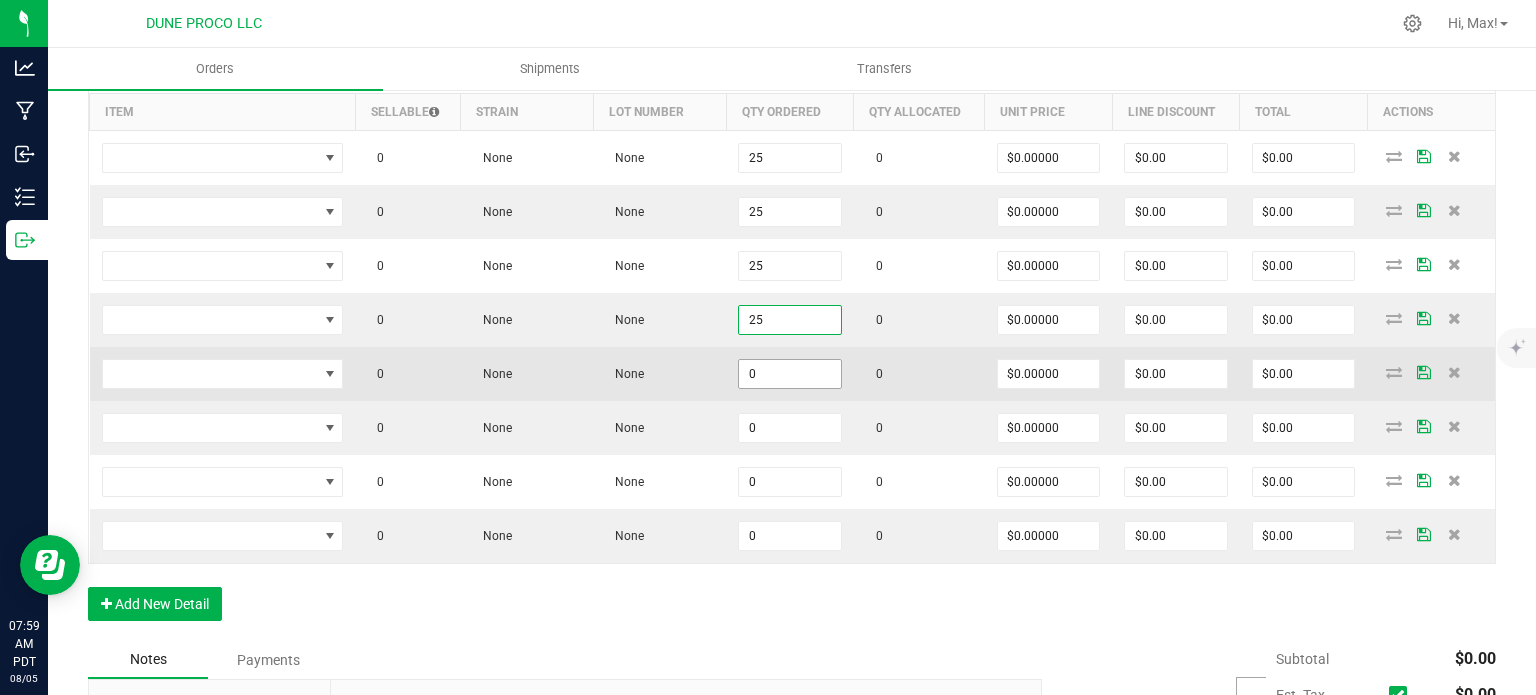 paste on "25" 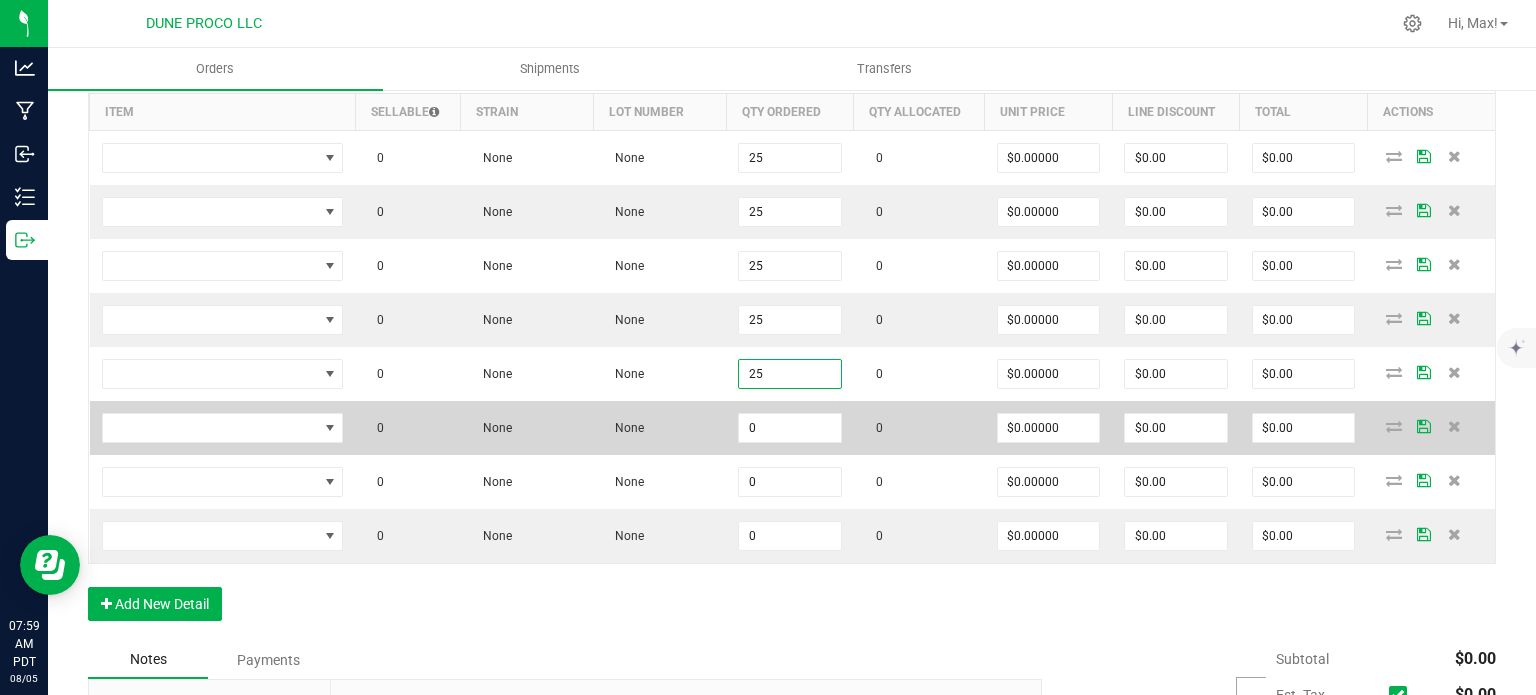 type on "25" 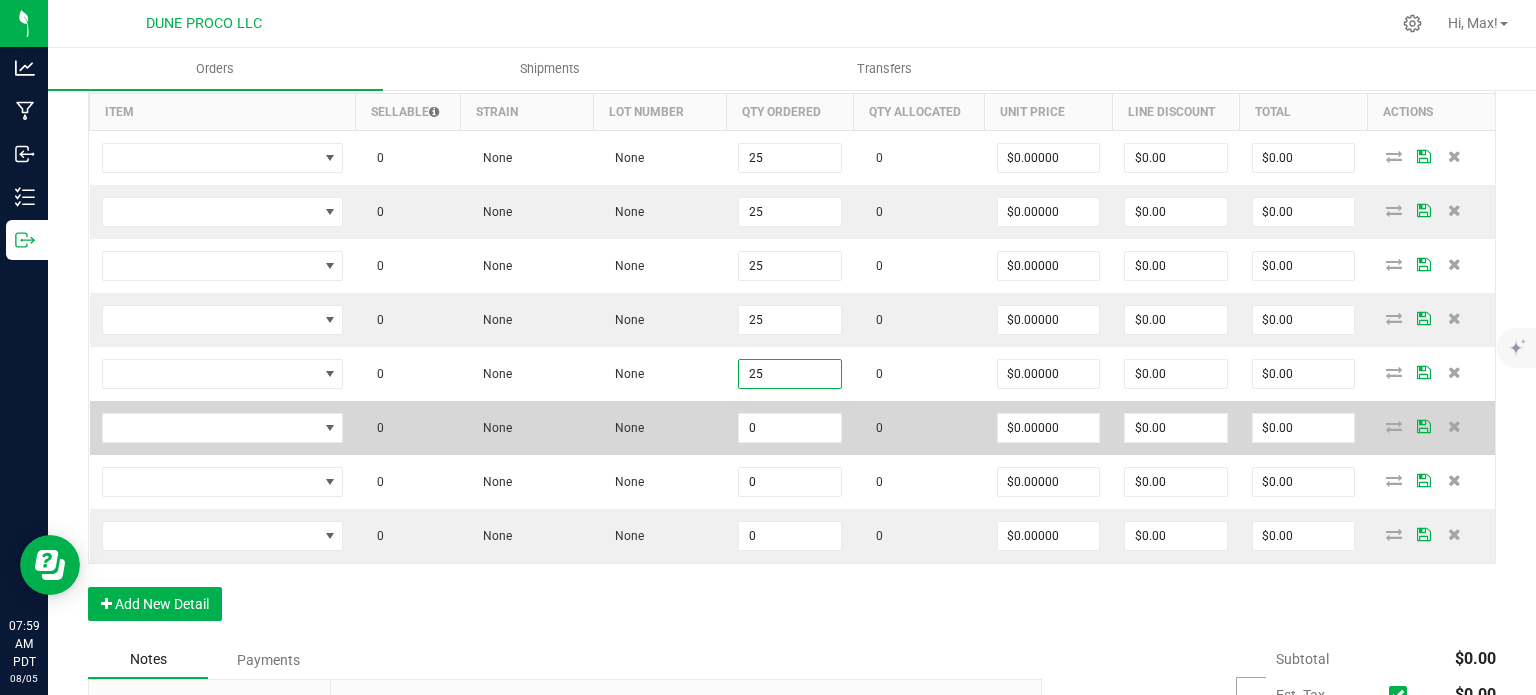 click on "0" at bounding box center [790, 428] 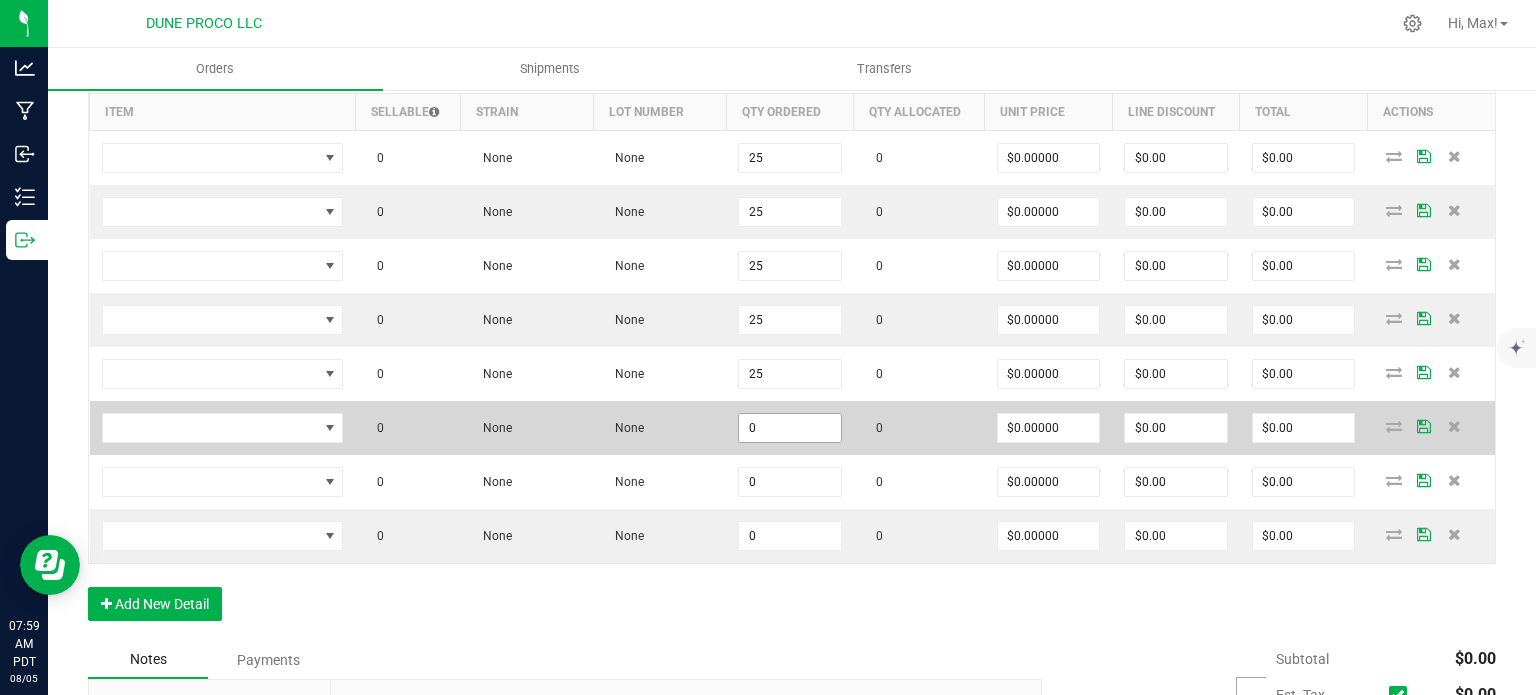 click on "0" at bounding box center [790, 428] 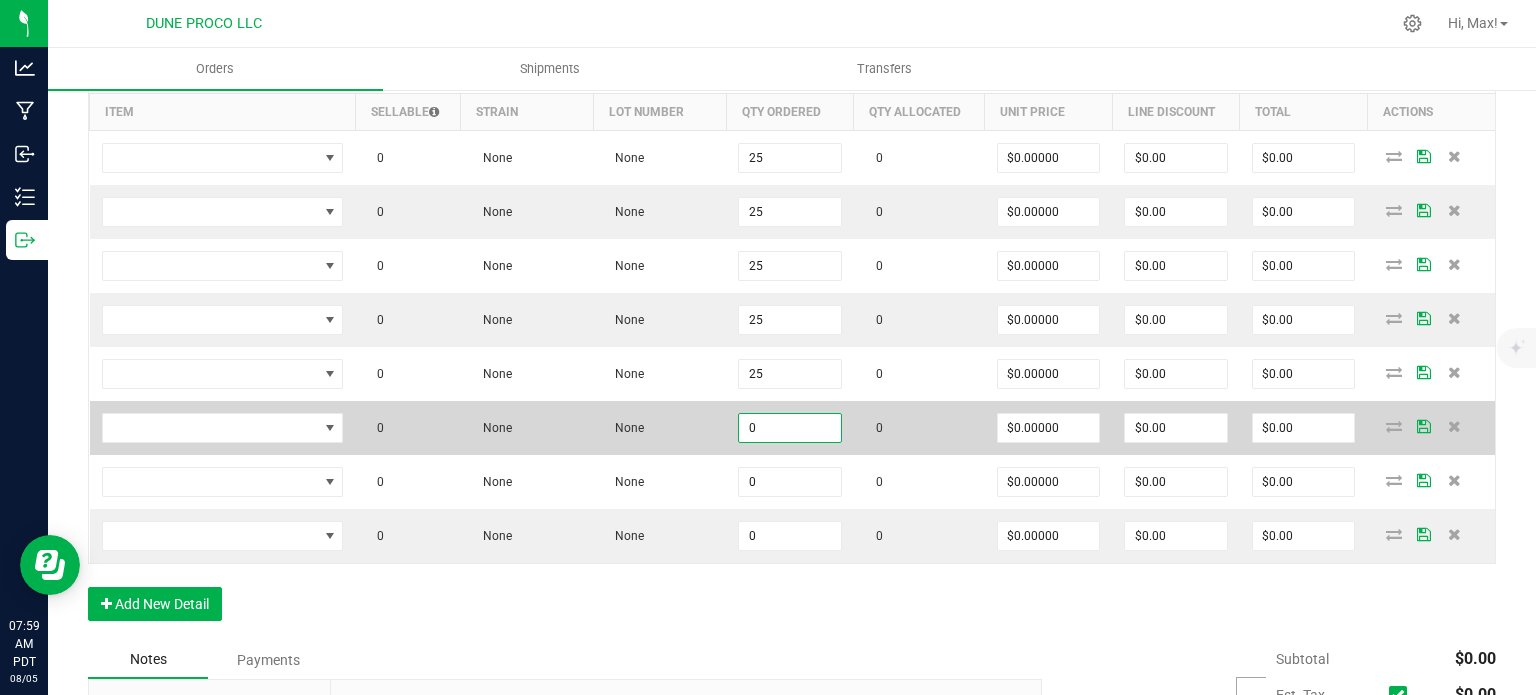 paste on "25" 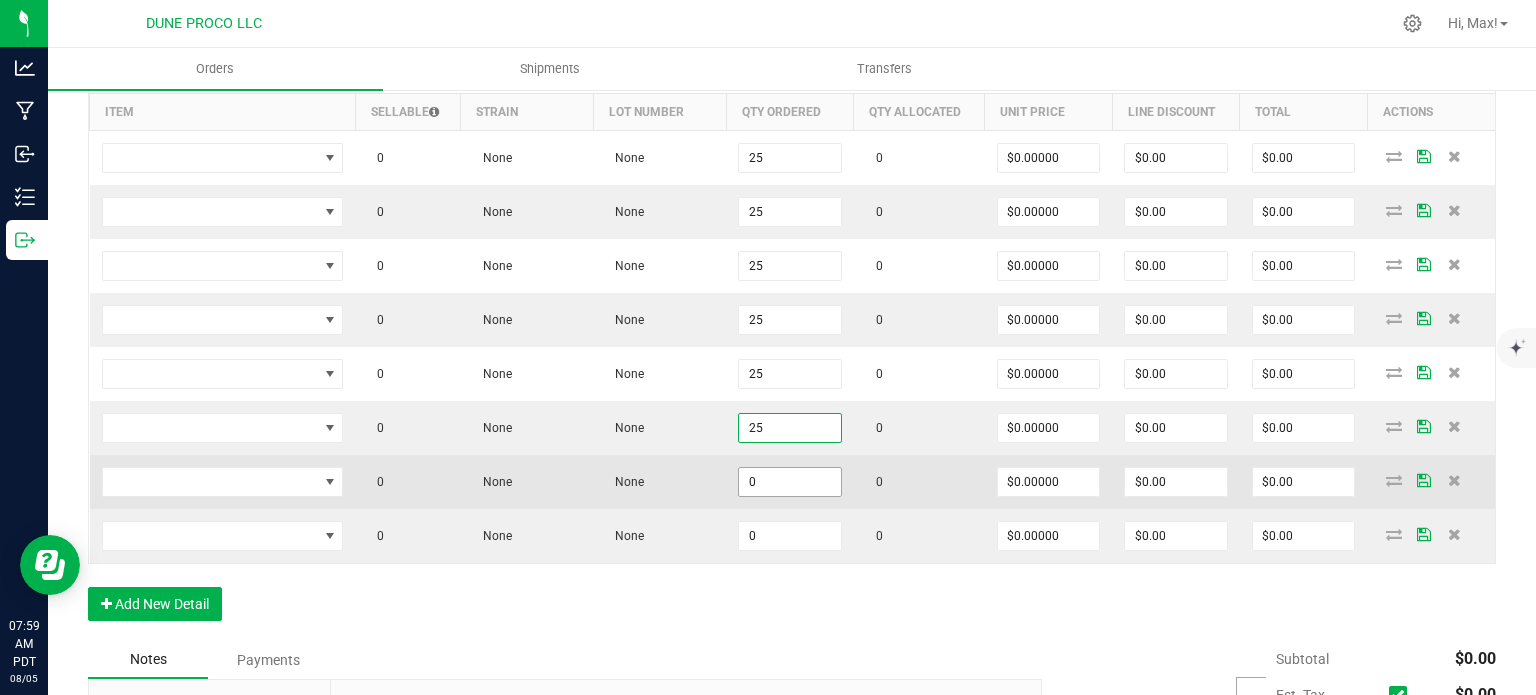 type on "25" 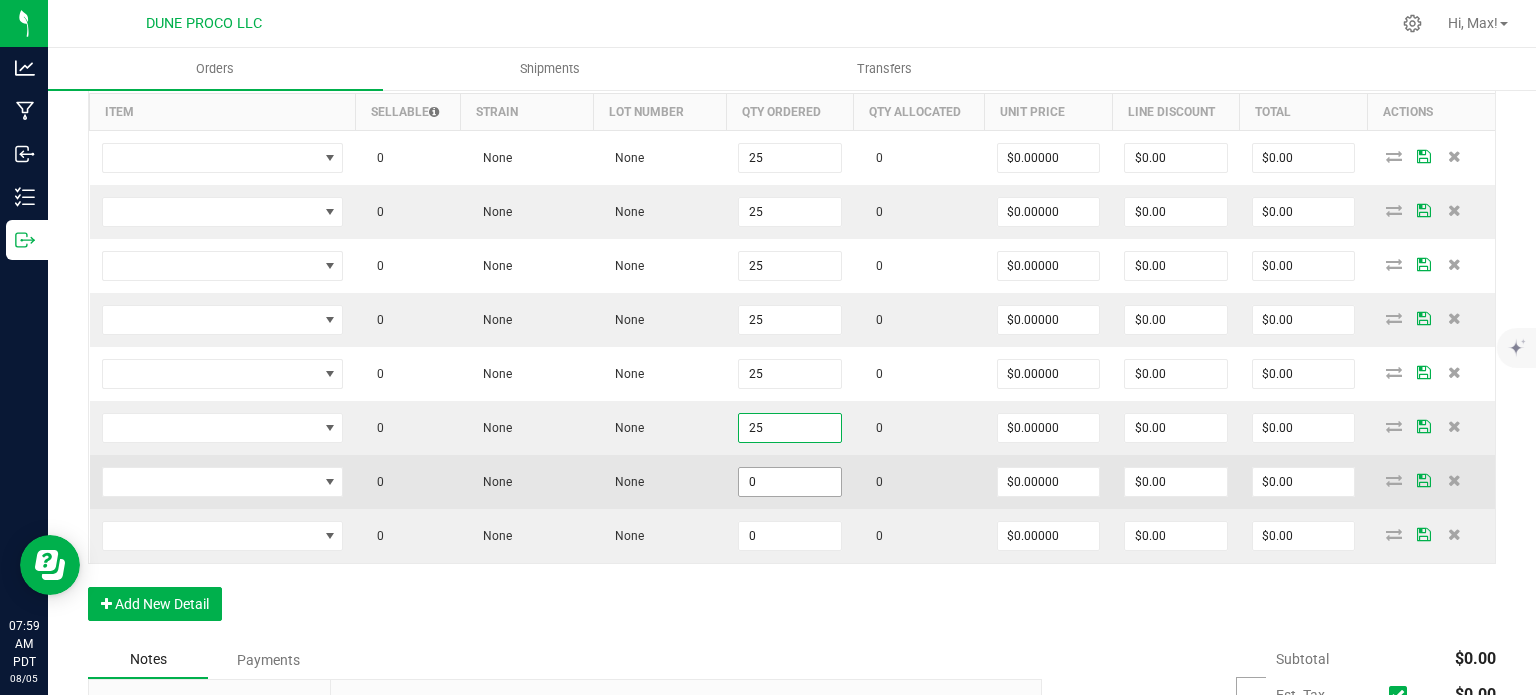 click on "0" at bounding box center [790, 482] 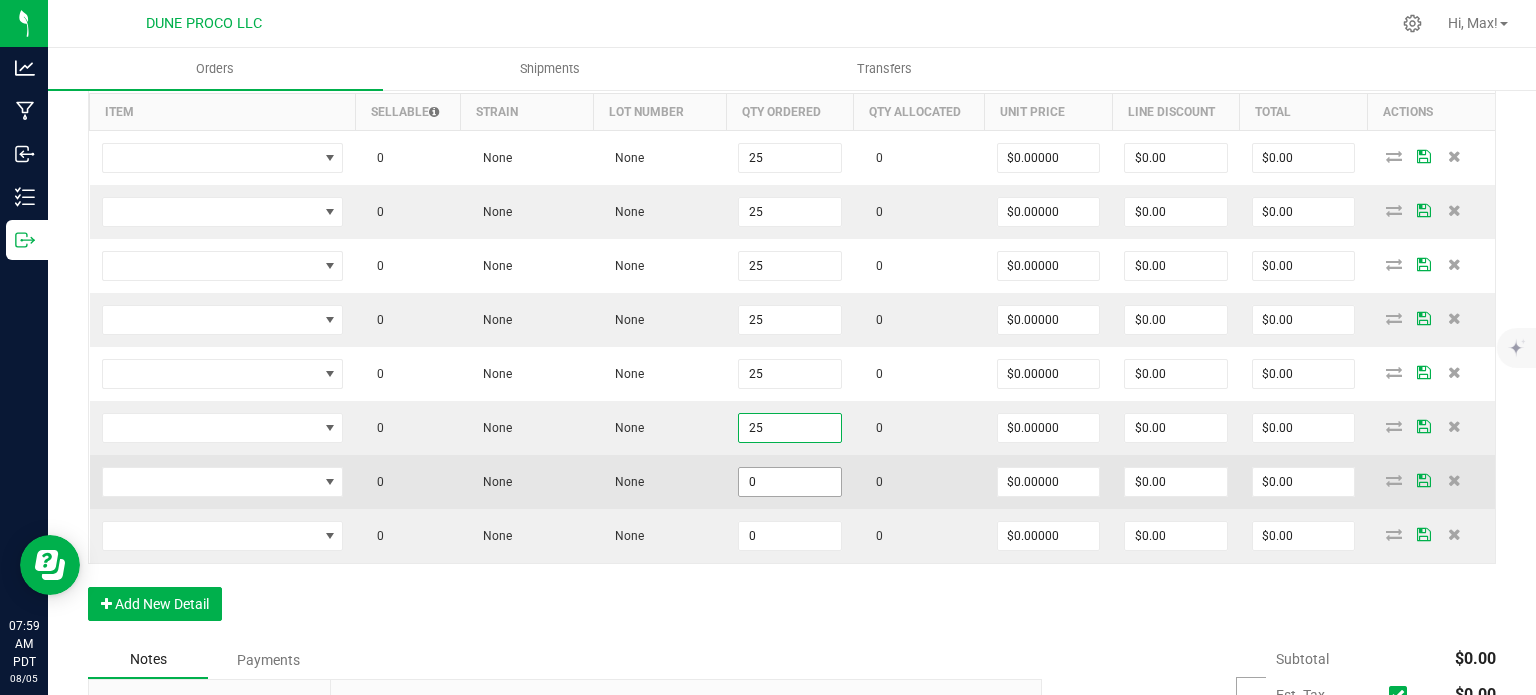 paste on "25" 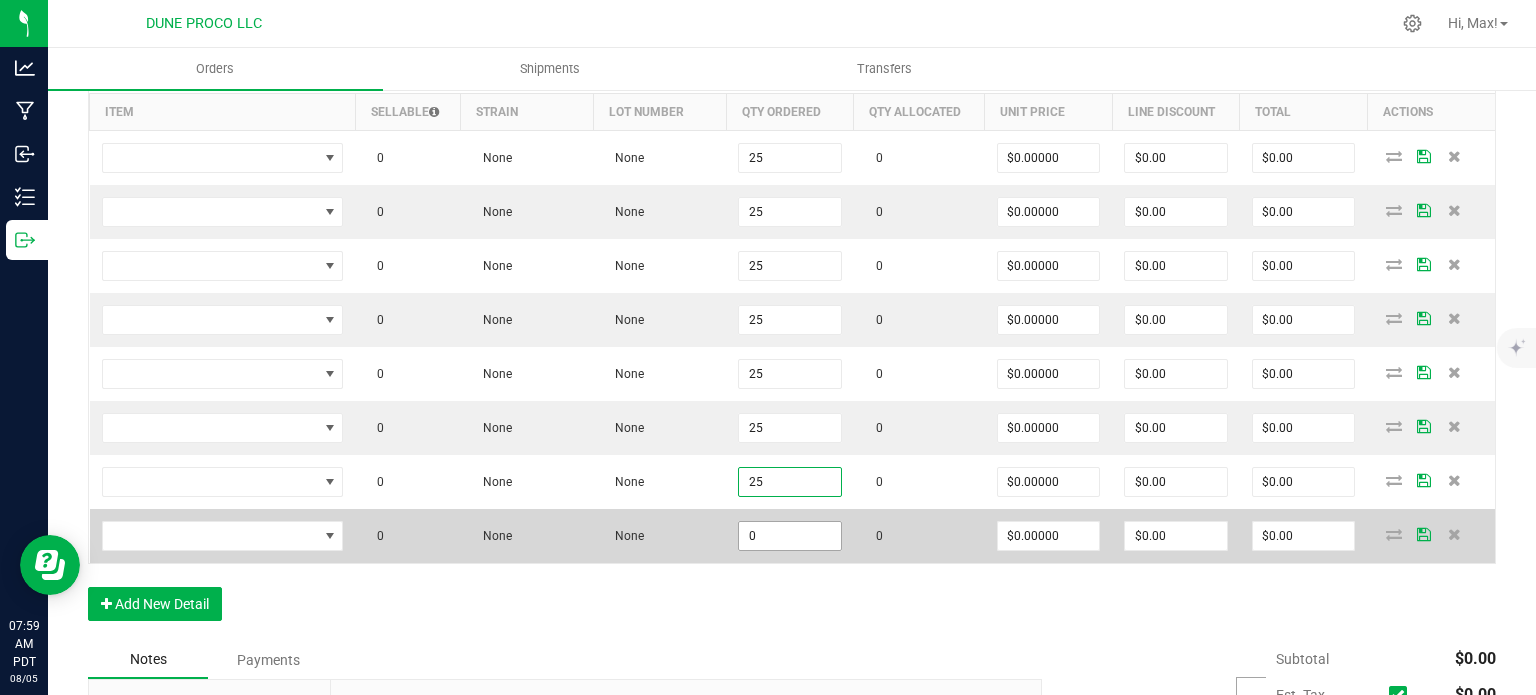 type on "25" 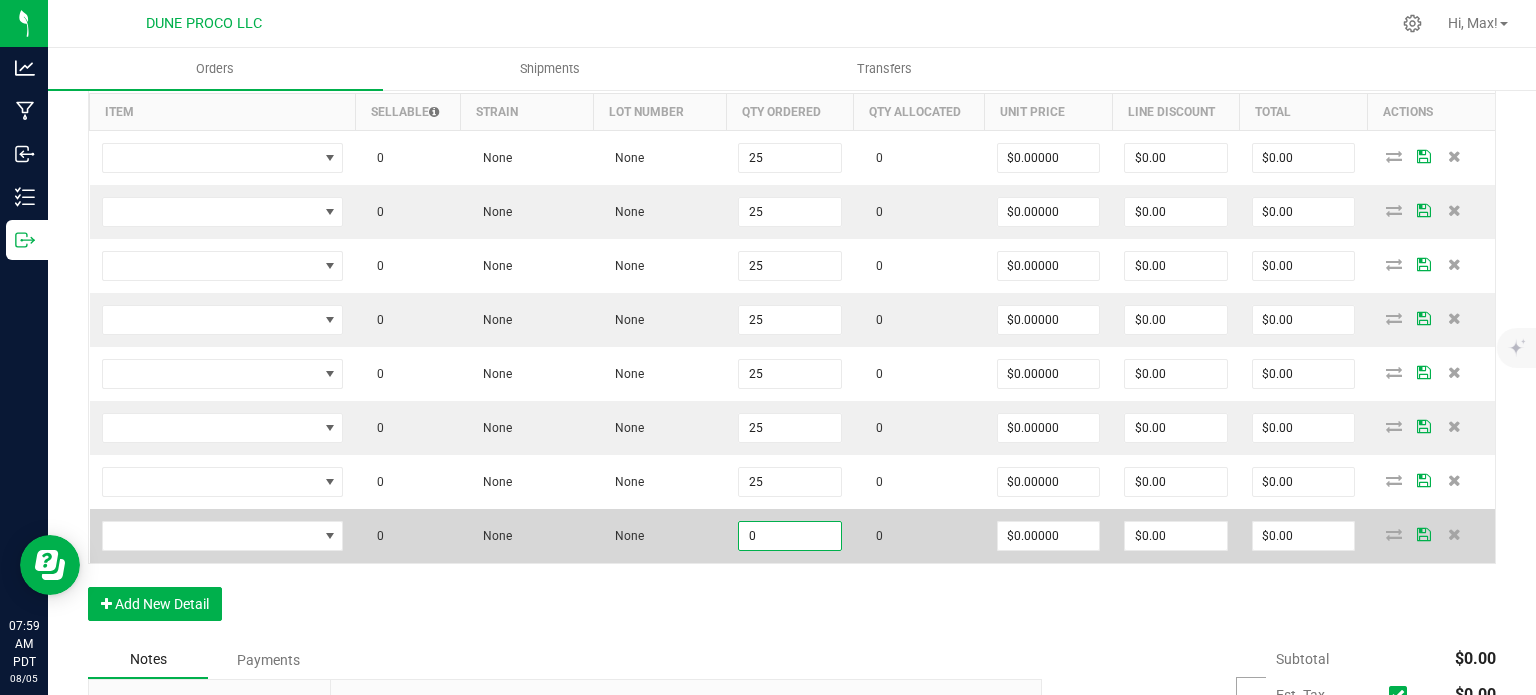 click on "0" at bounding box center (790, 536) 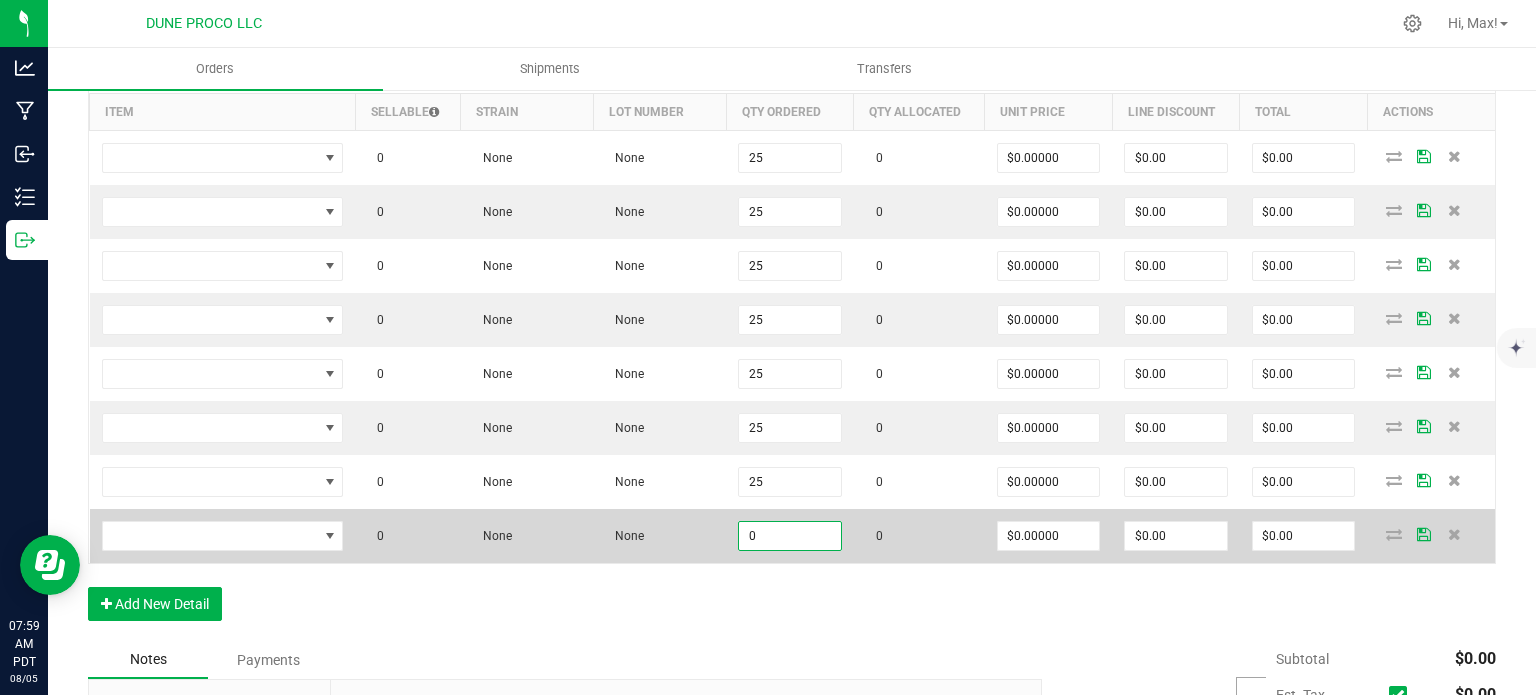 paste on "25" 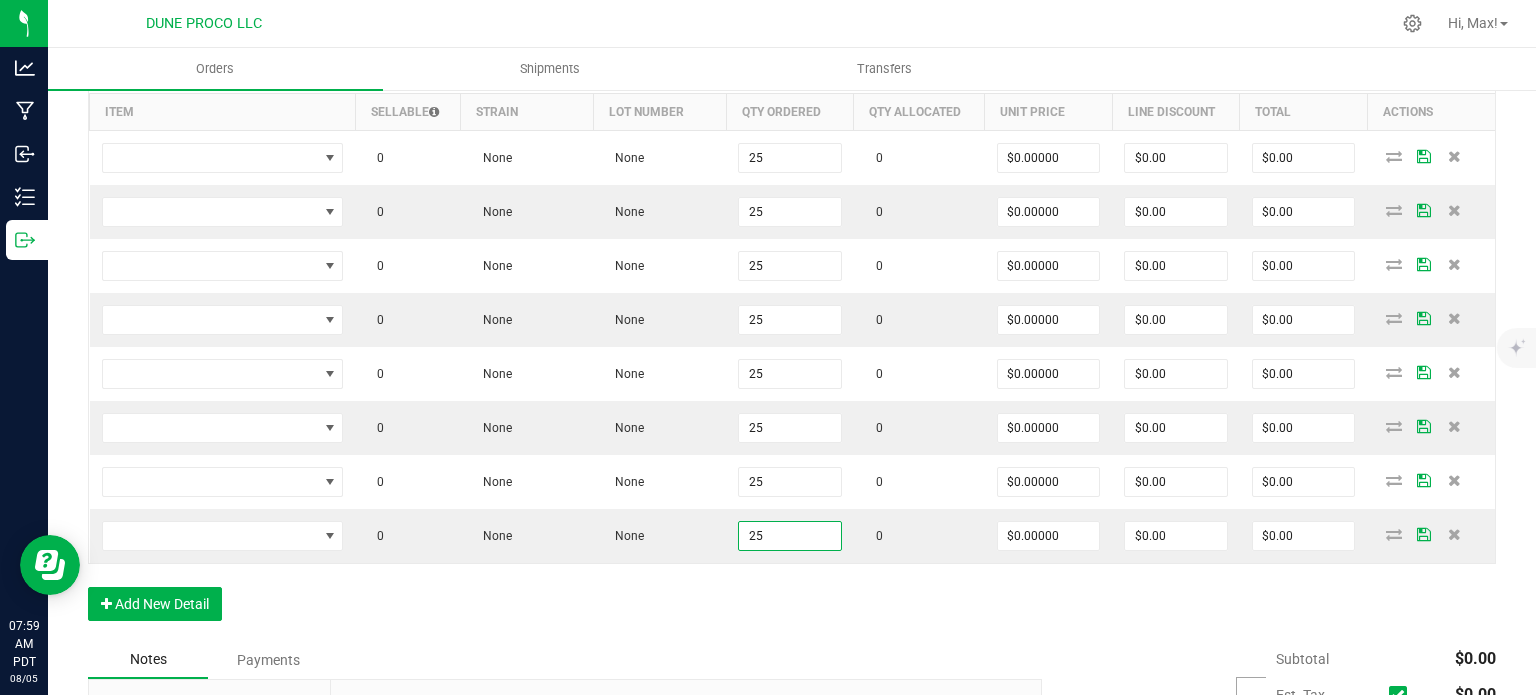 type on "25" 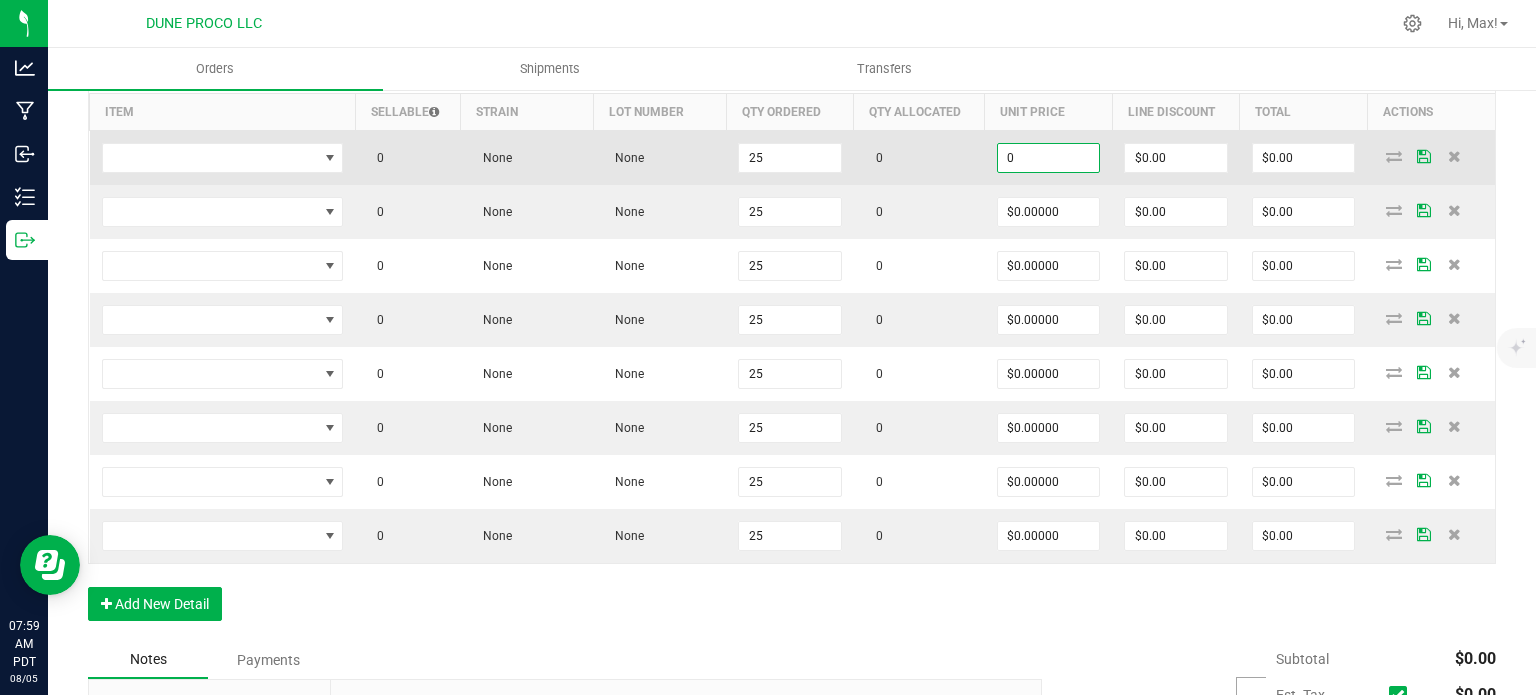 click on "0" at bounding box center (1049, 158) 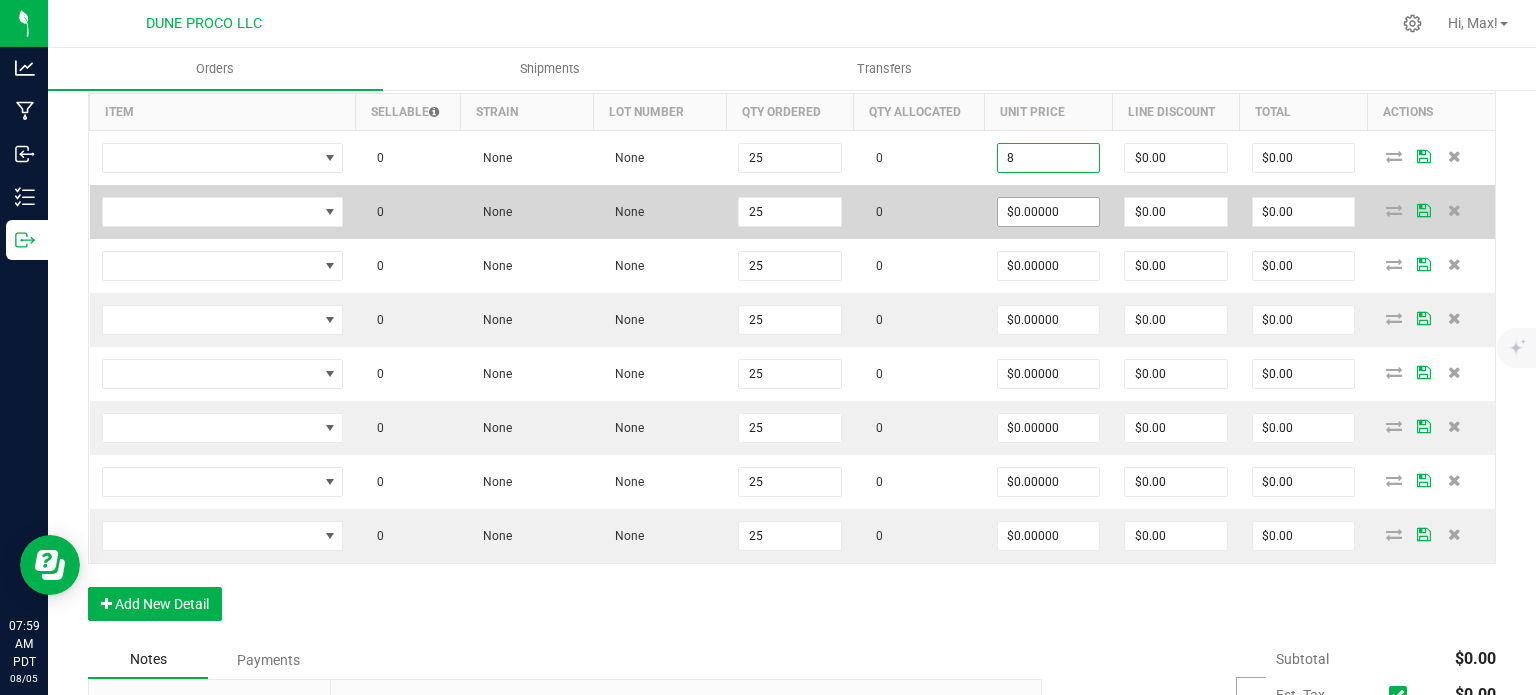 type on "$8.00000" 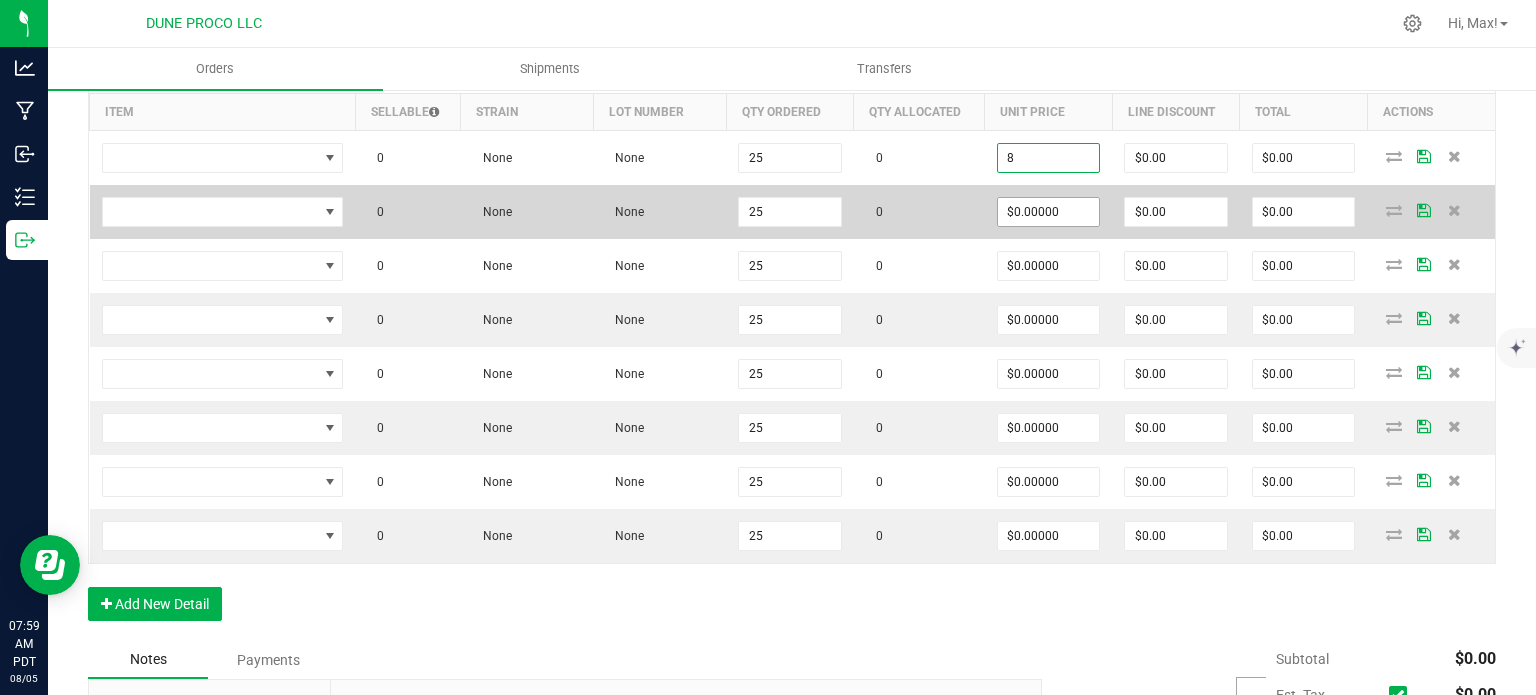 type on "$200.00" 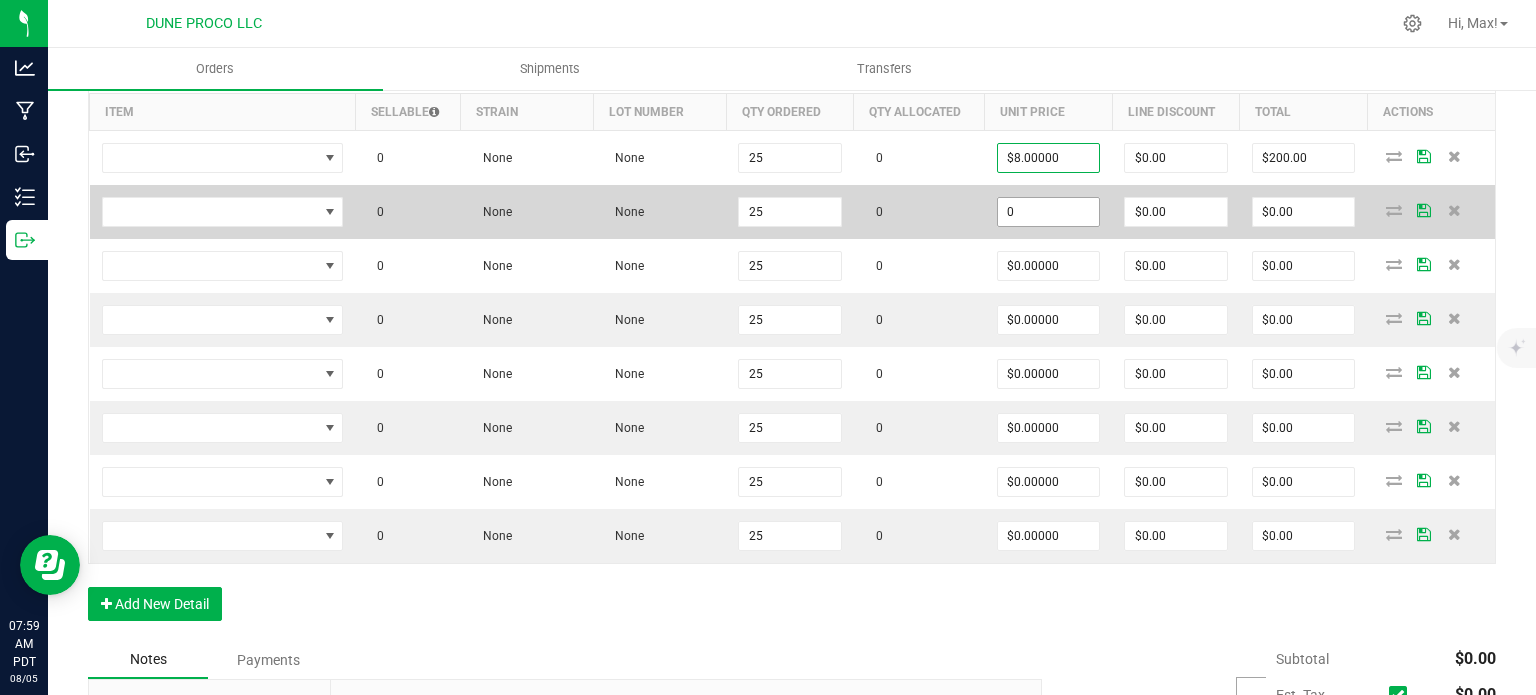click on "0" at bounding box center [1049, 212] 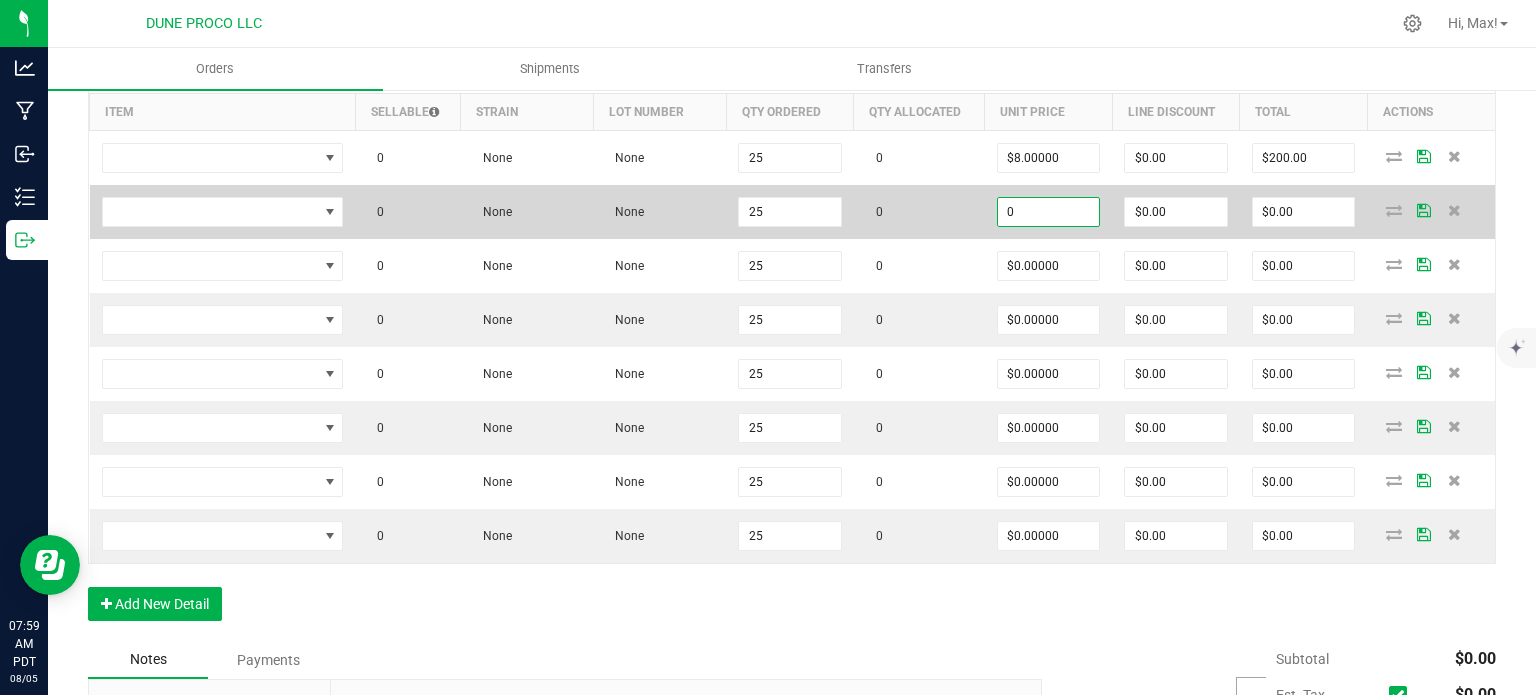 paste on "8" 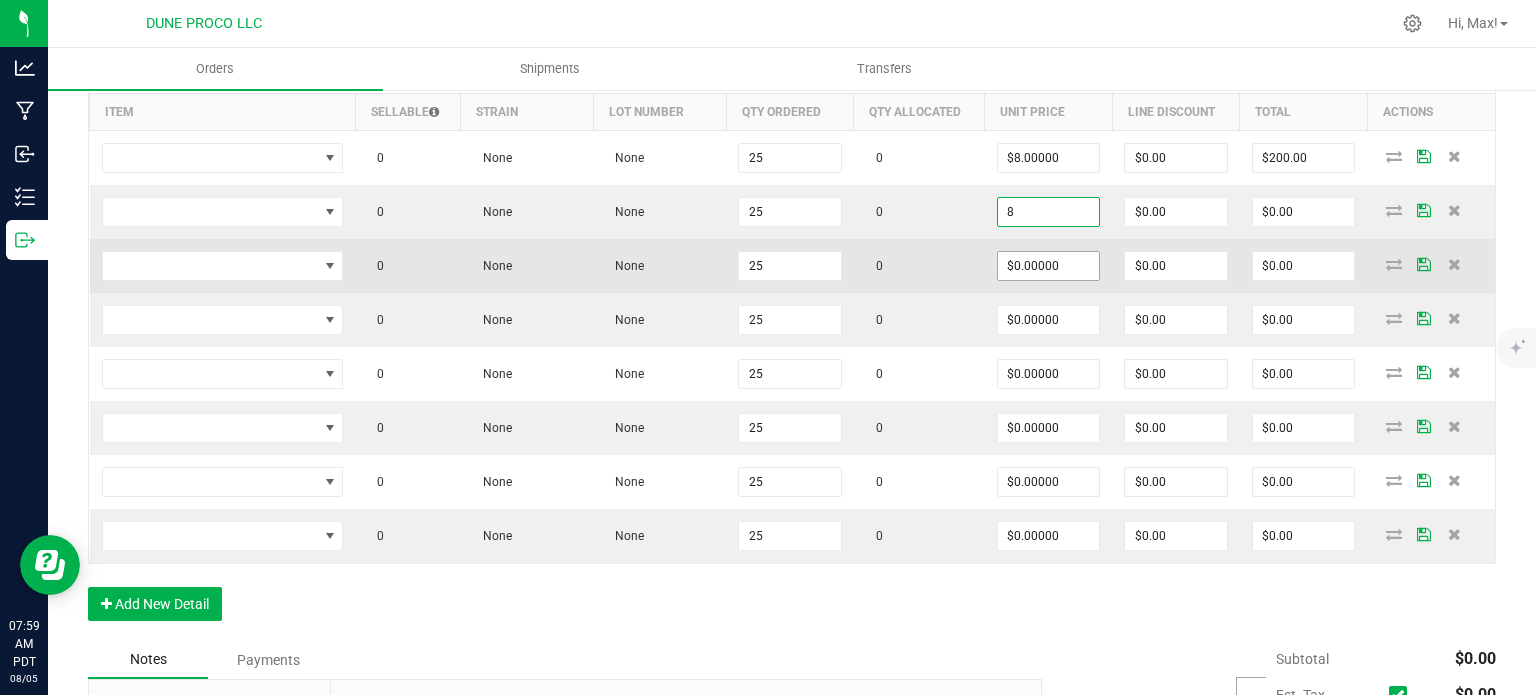 type on "$8.00000" 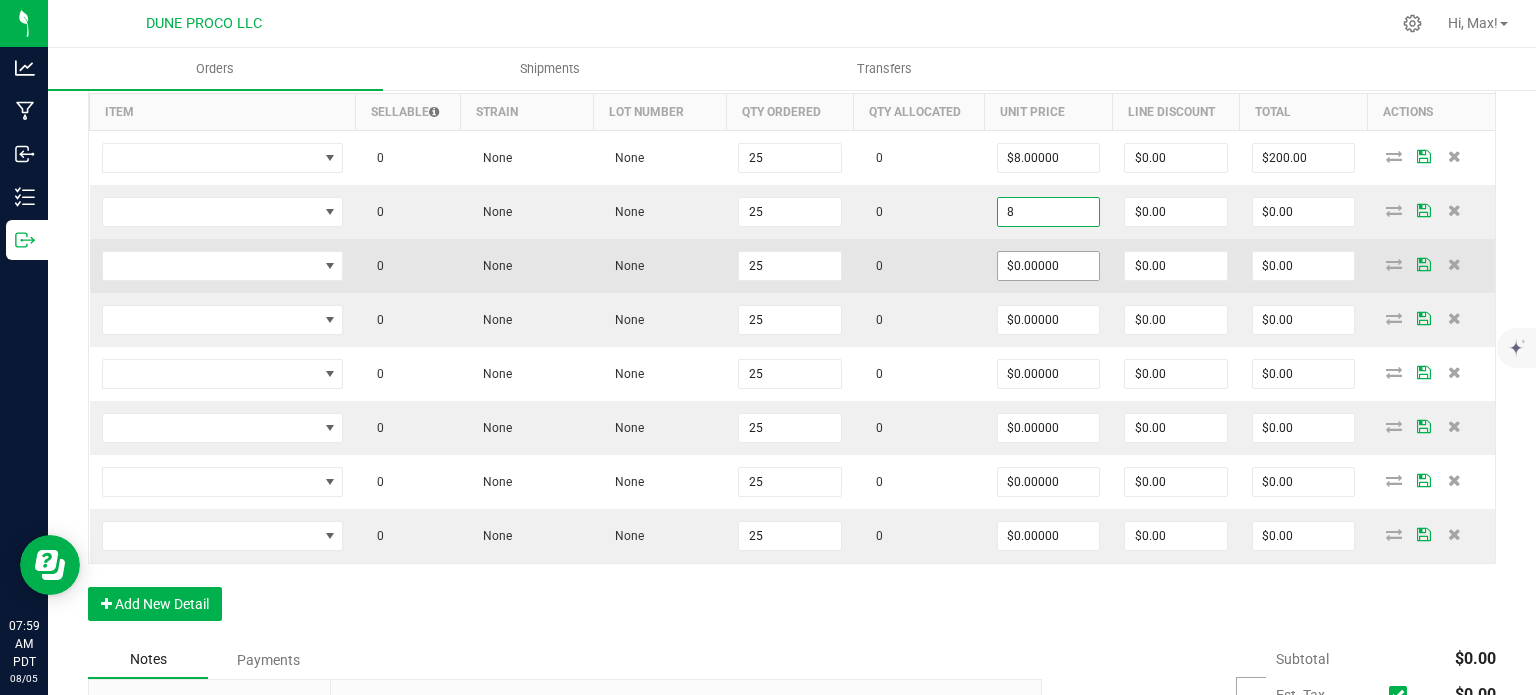 type on "$200.00" 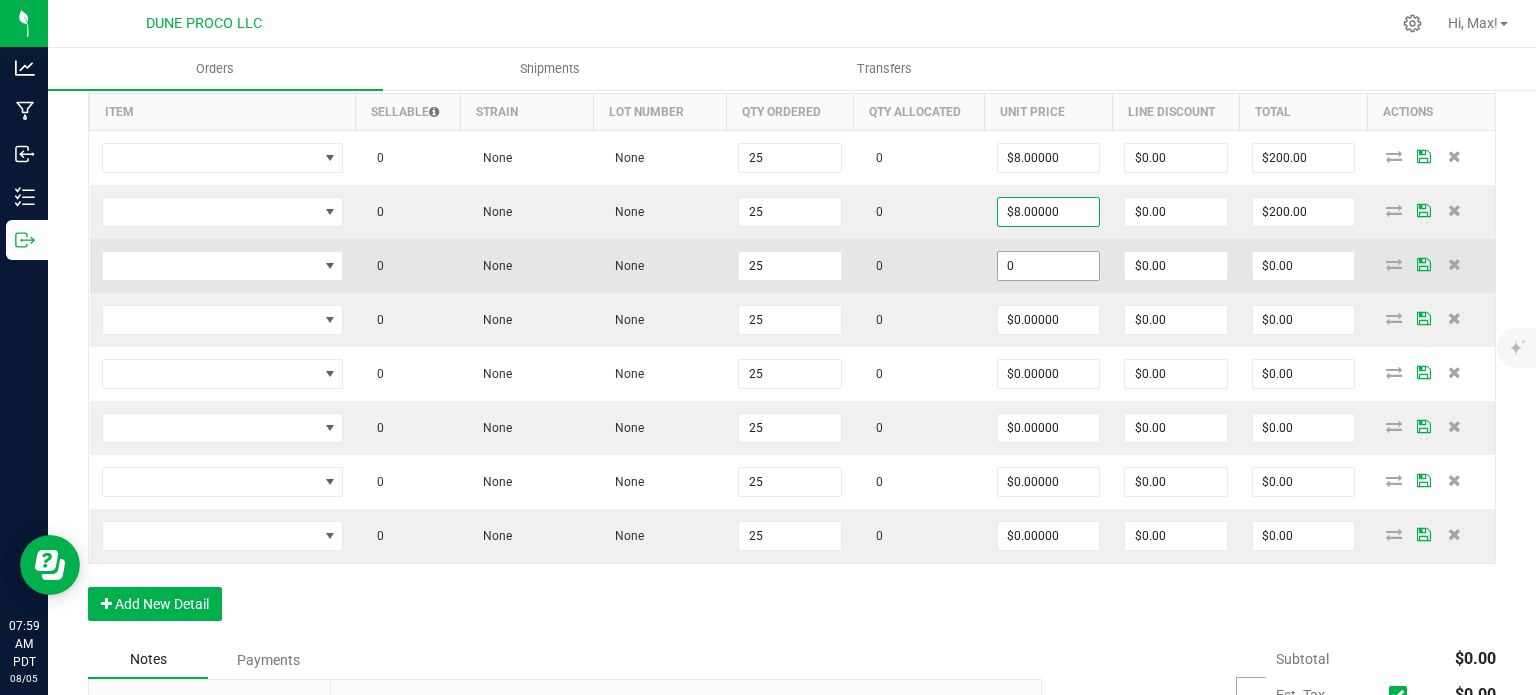 click on "0" at bounding box center [1049, 266] 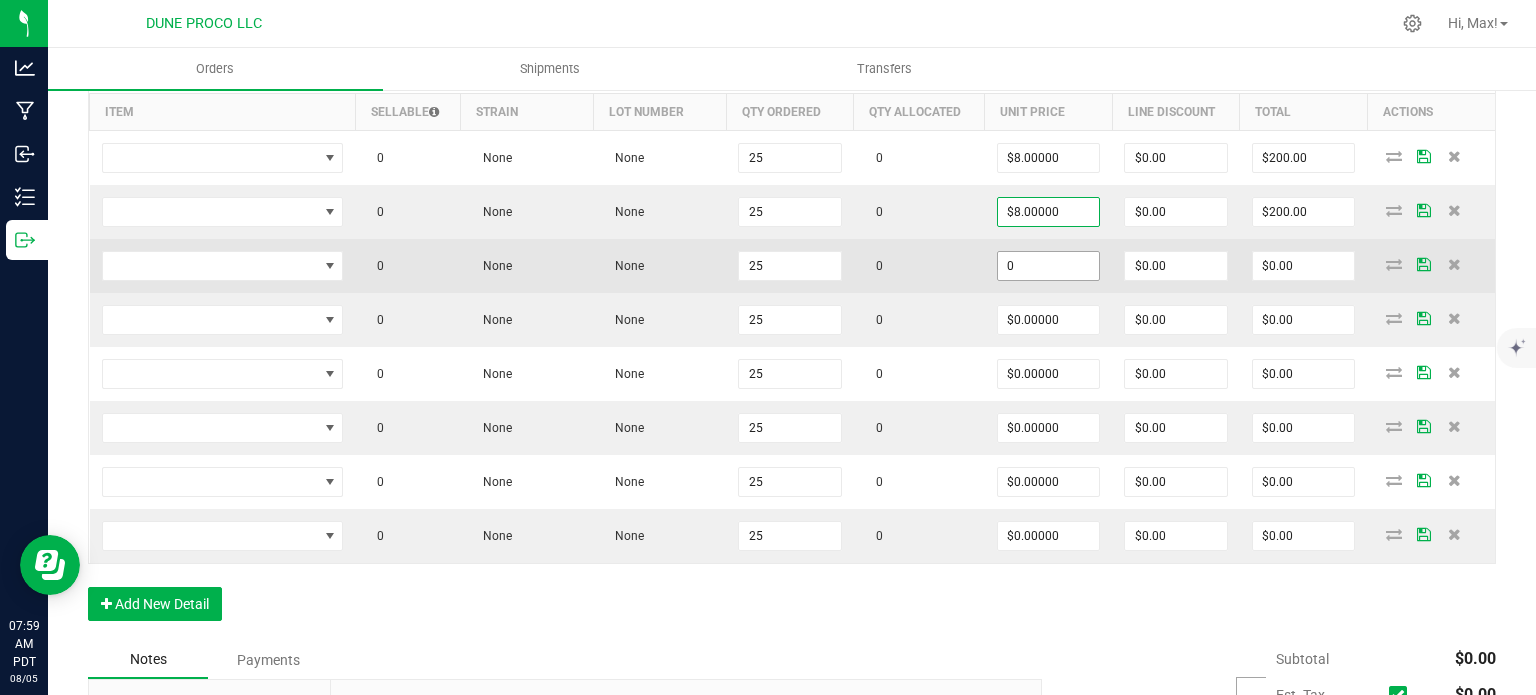 paste on "8" 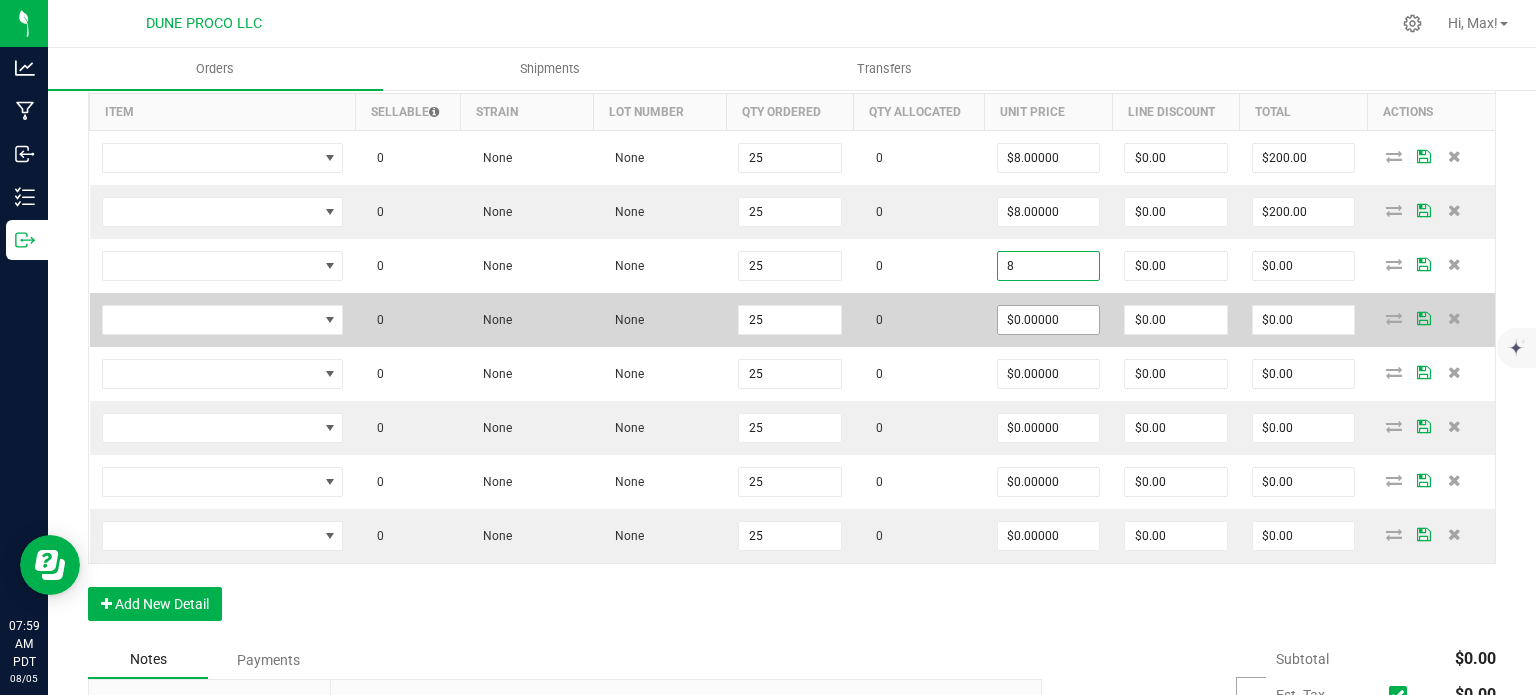 type on "$8.00000" 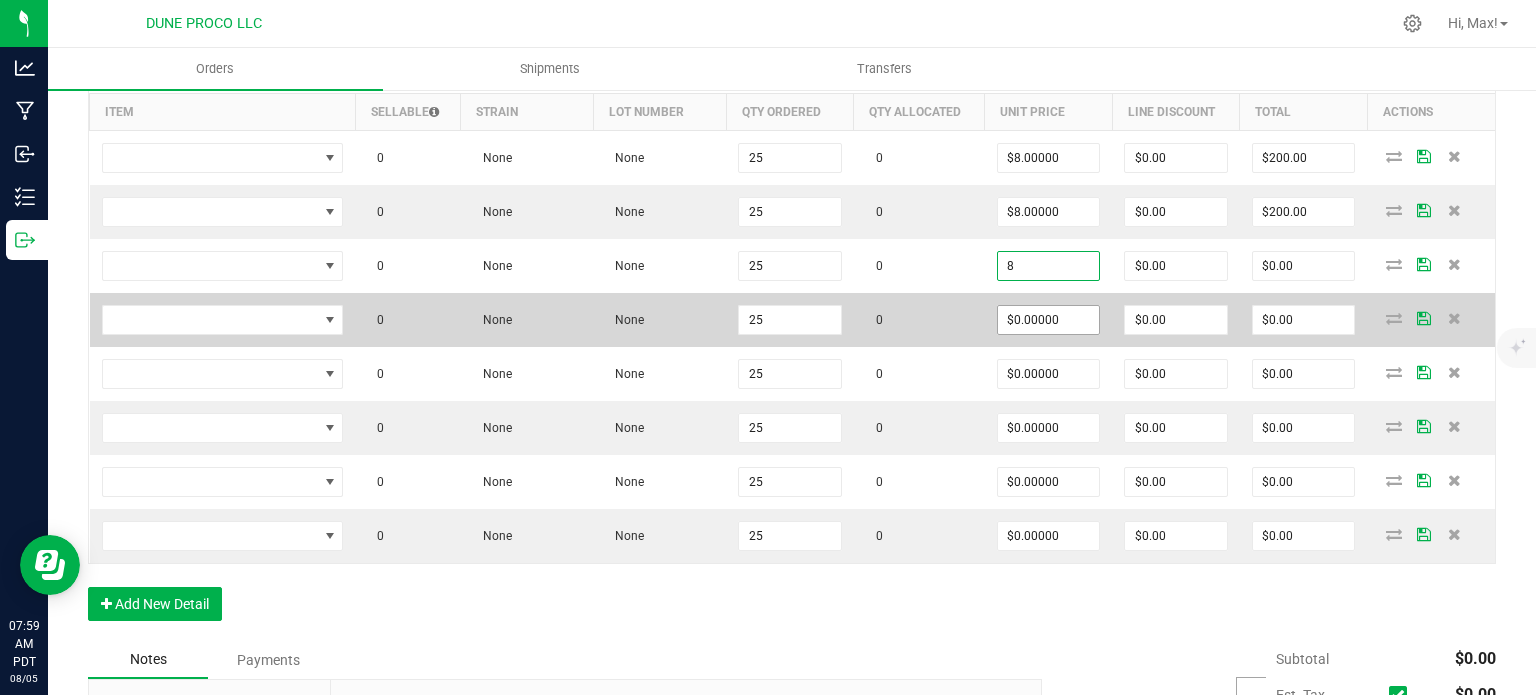 type on "$200.00" 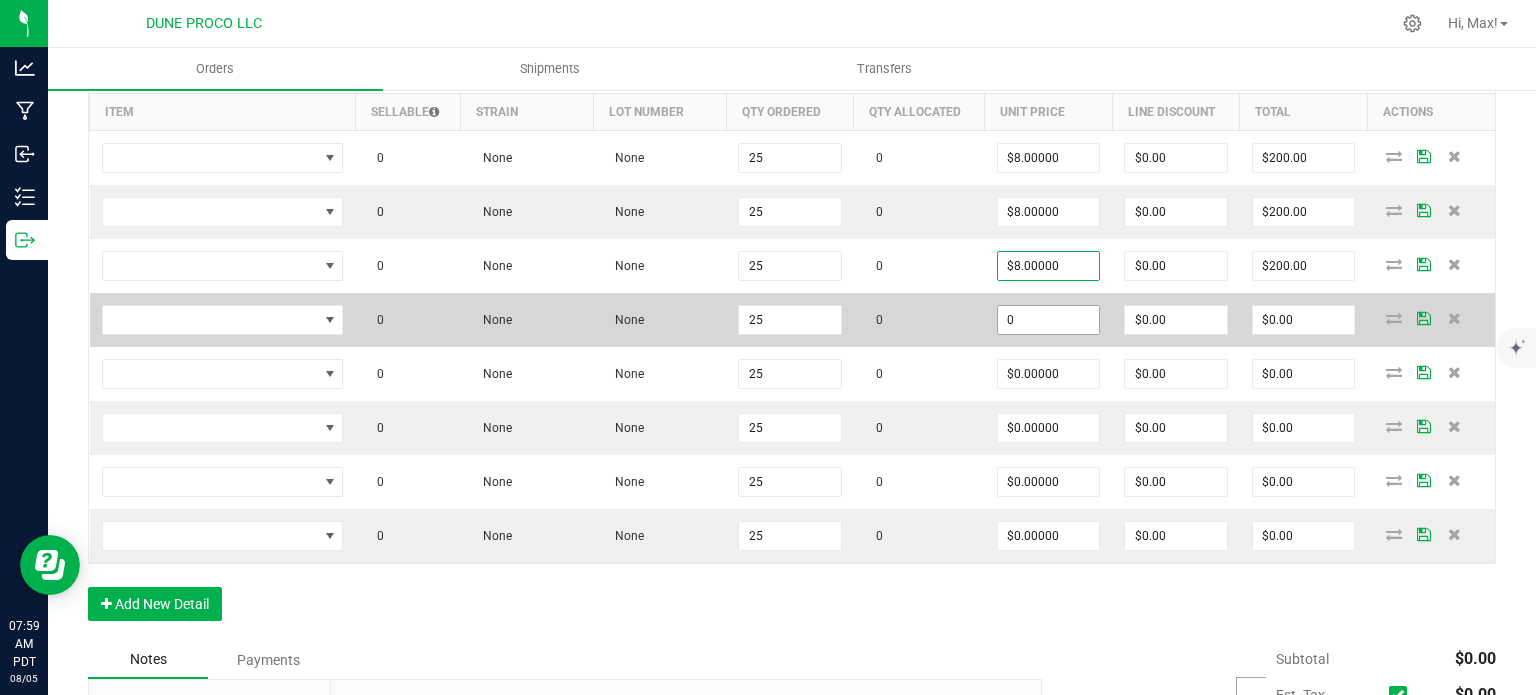 click on "0" at bounding box center (1049, 320) 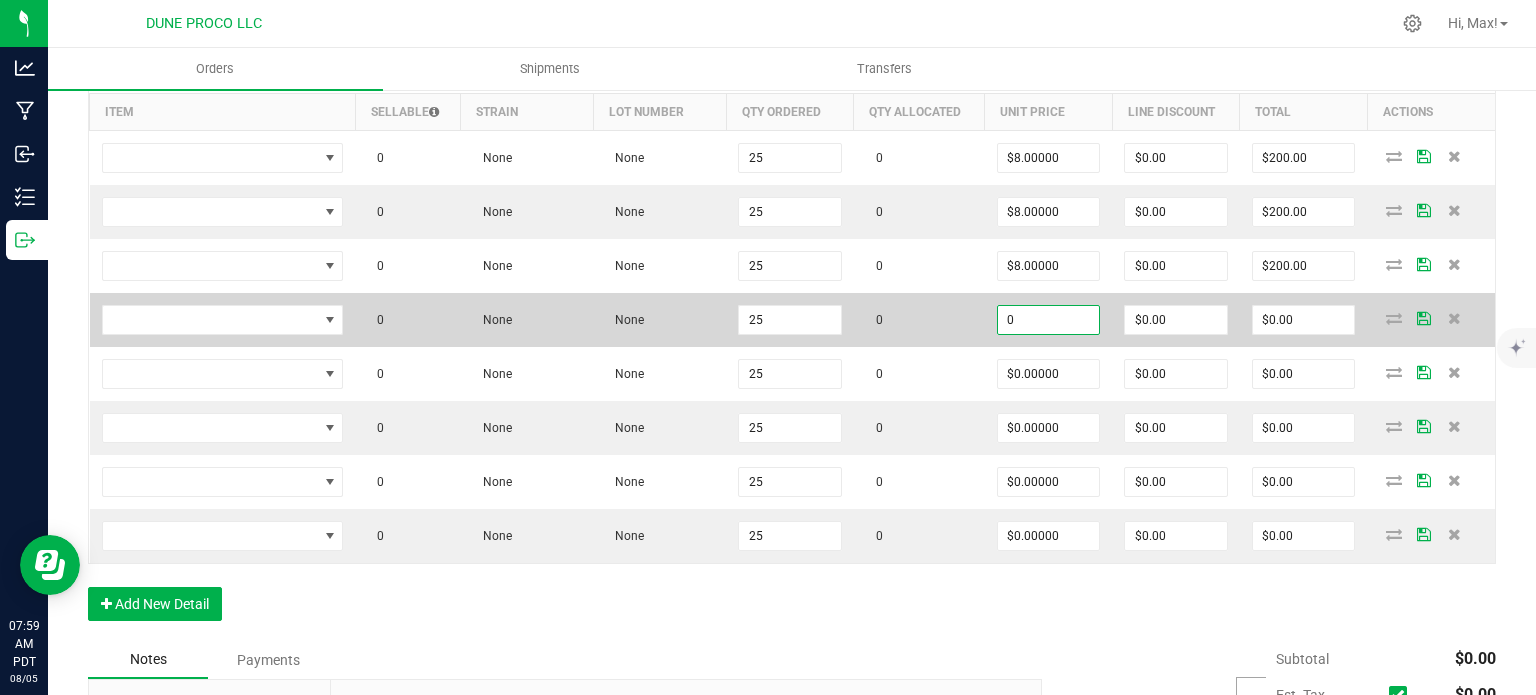 paste on "8" 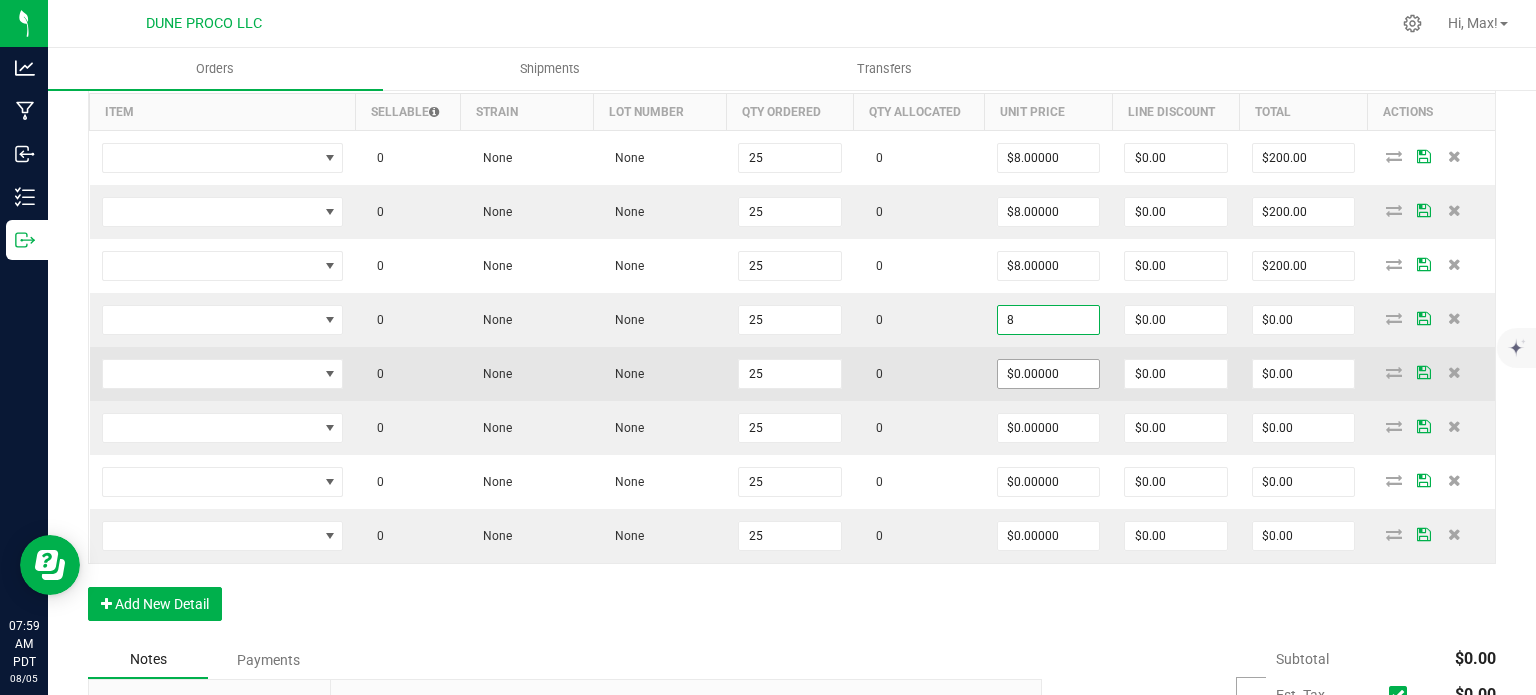 type on "$8.00000" 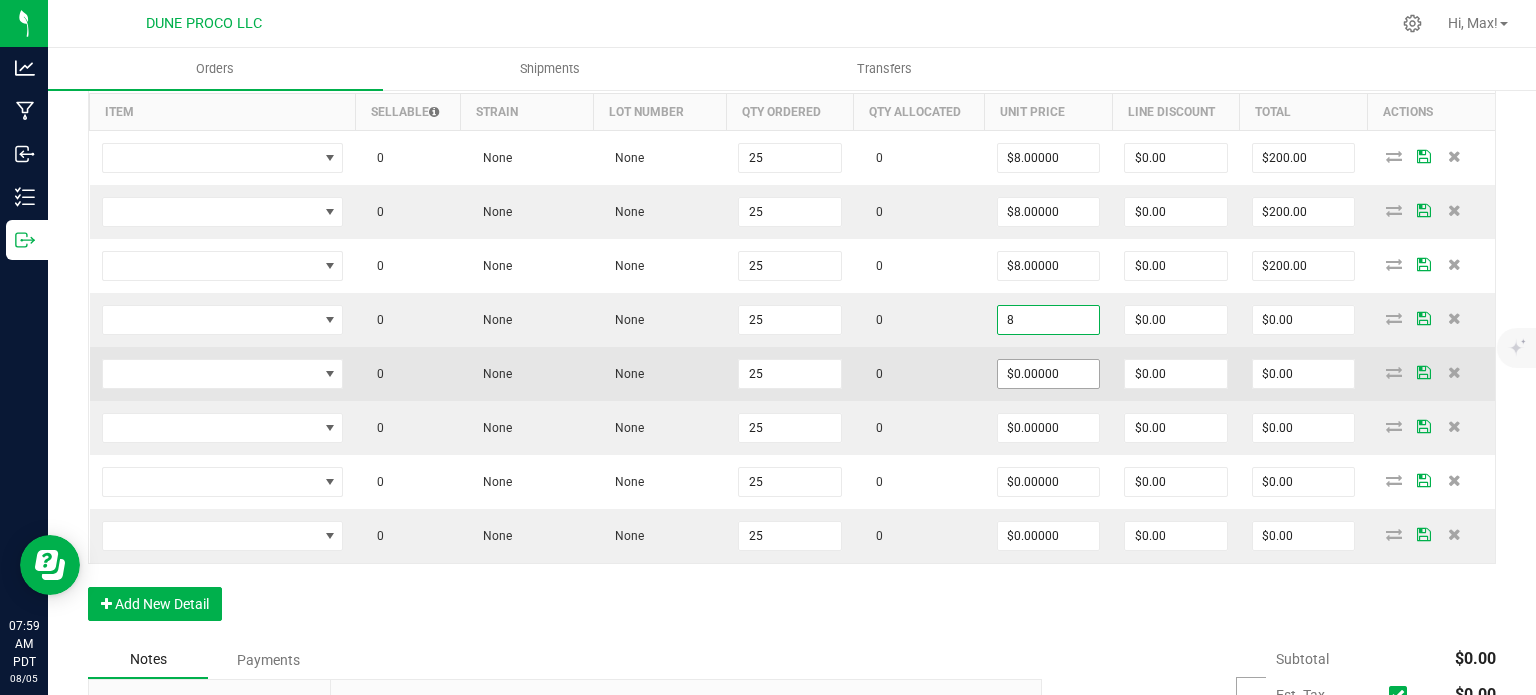 type on "$200.00" 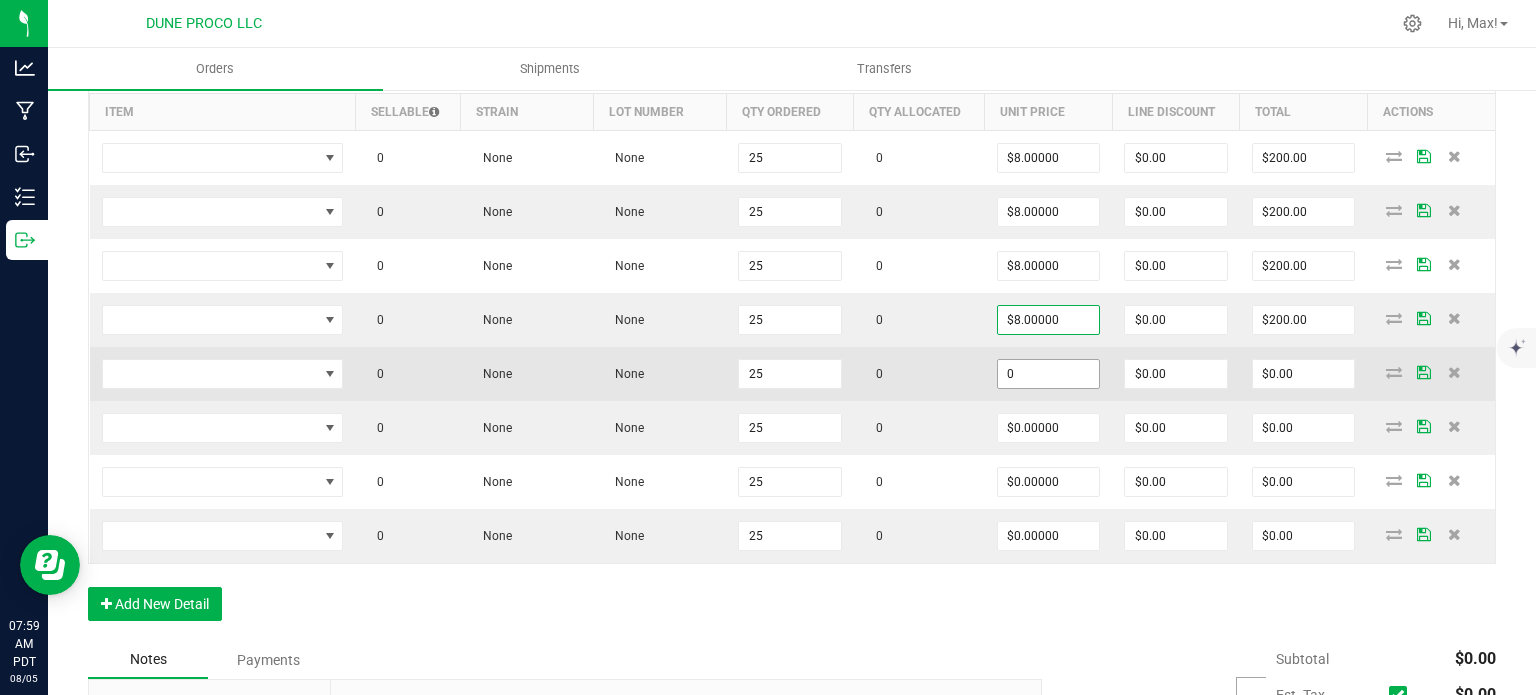 click on "0" at bounding box center [1049, 374] 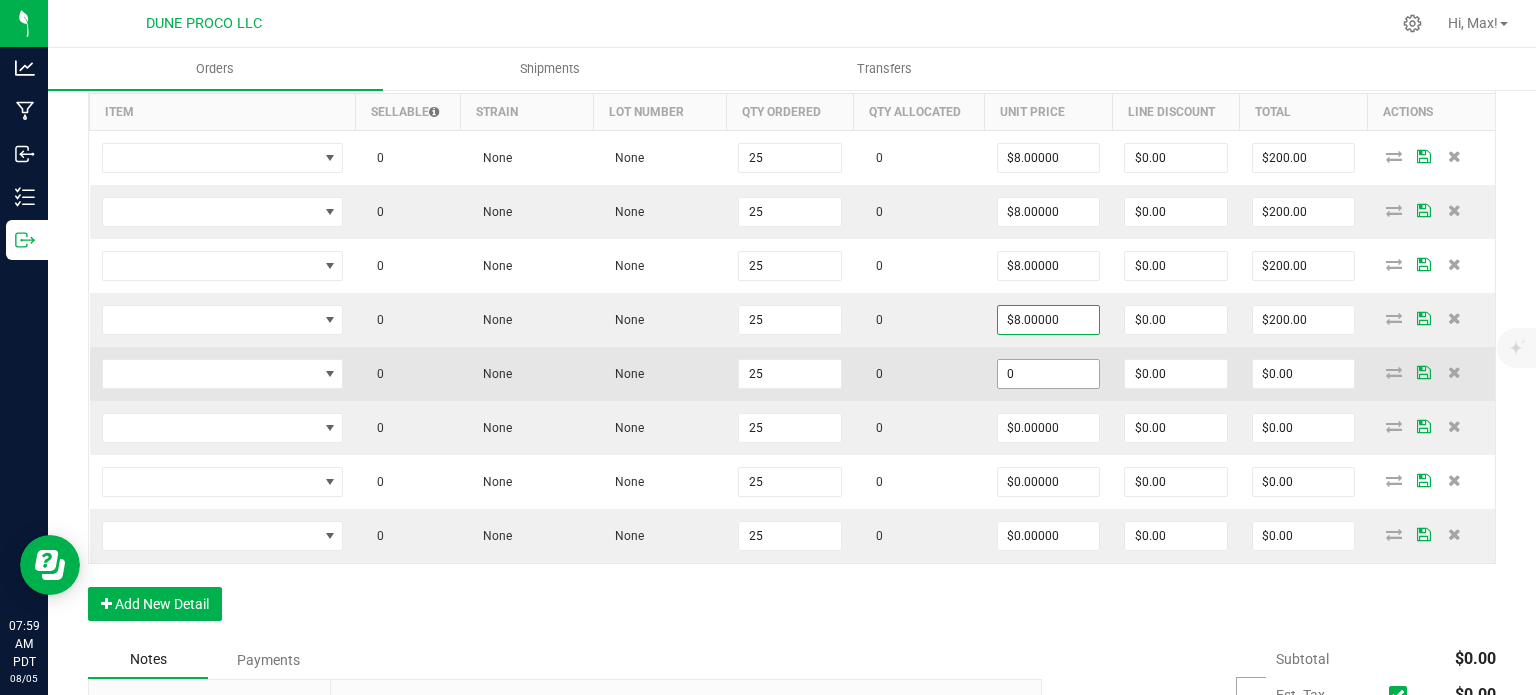 paste on "8" 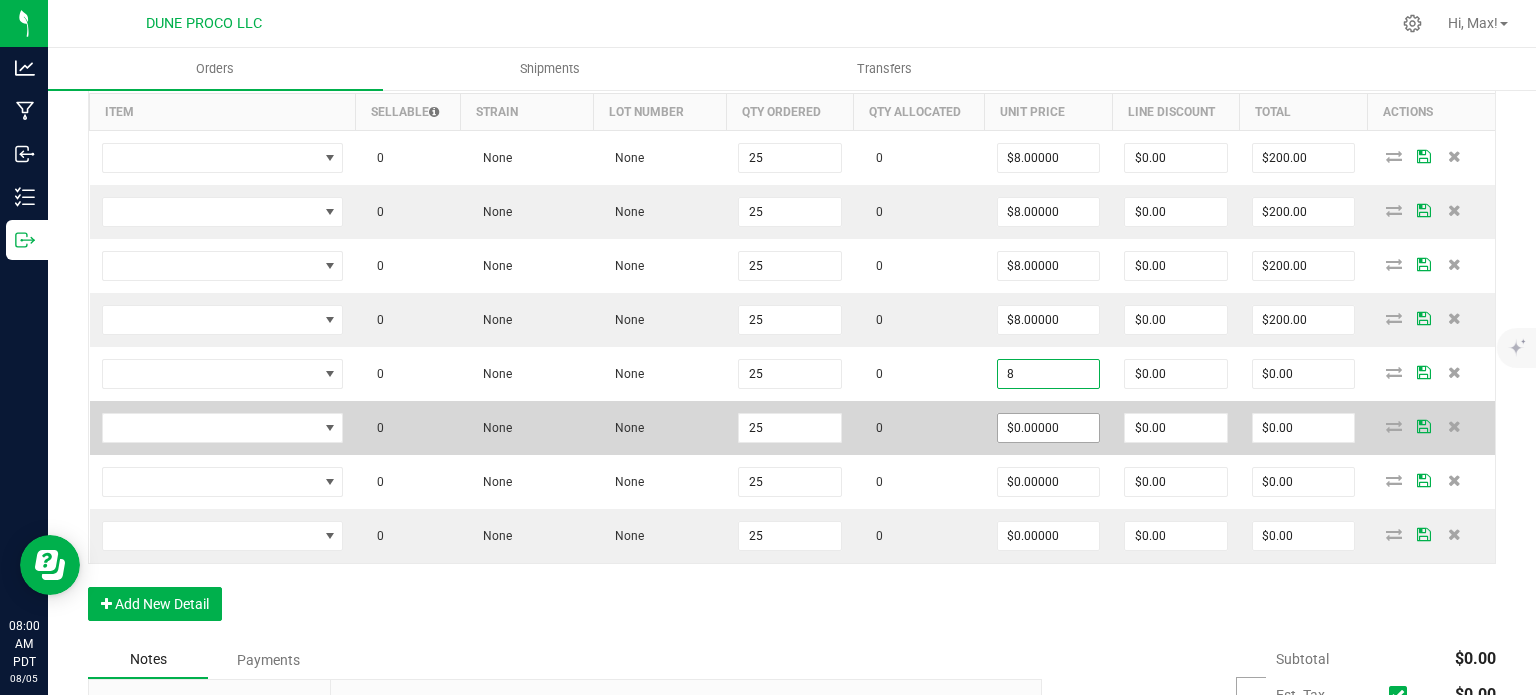 type on "$8.00000" 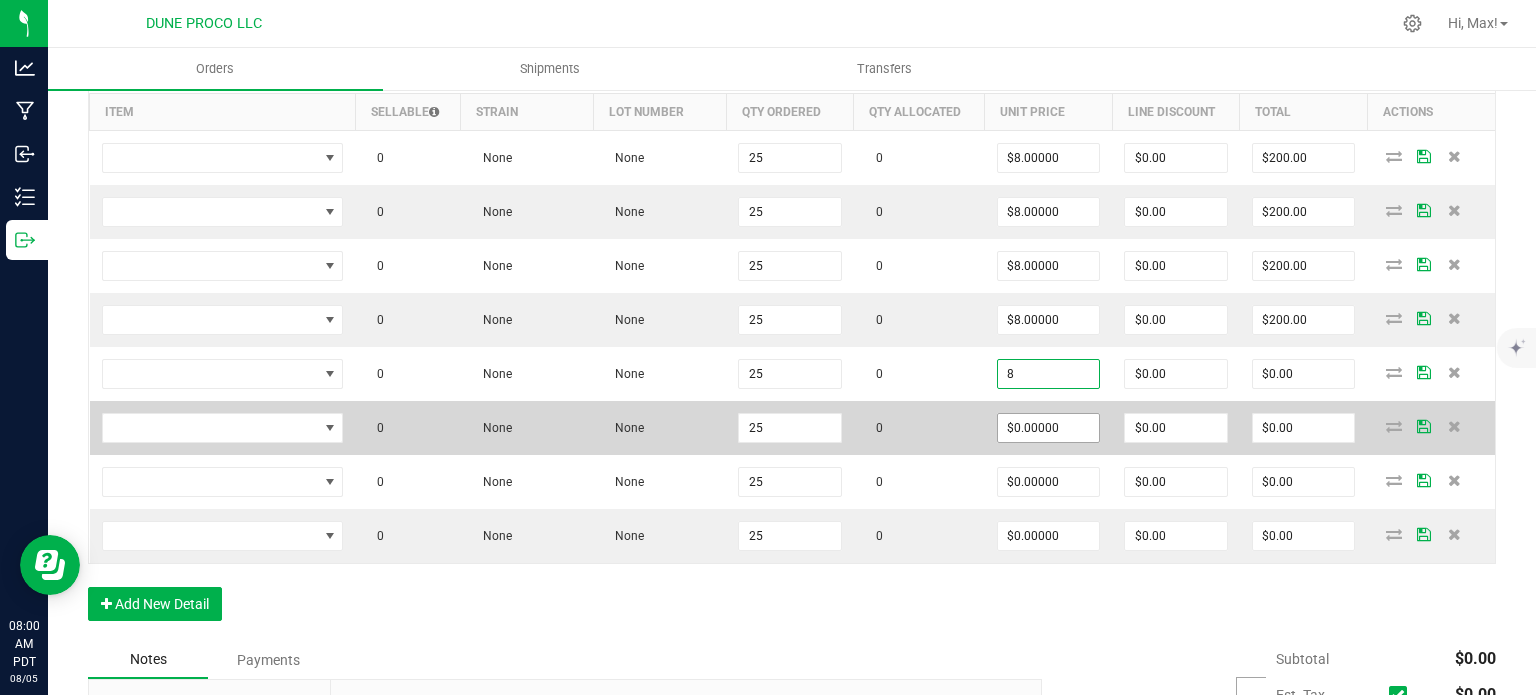 type on "$200.00" 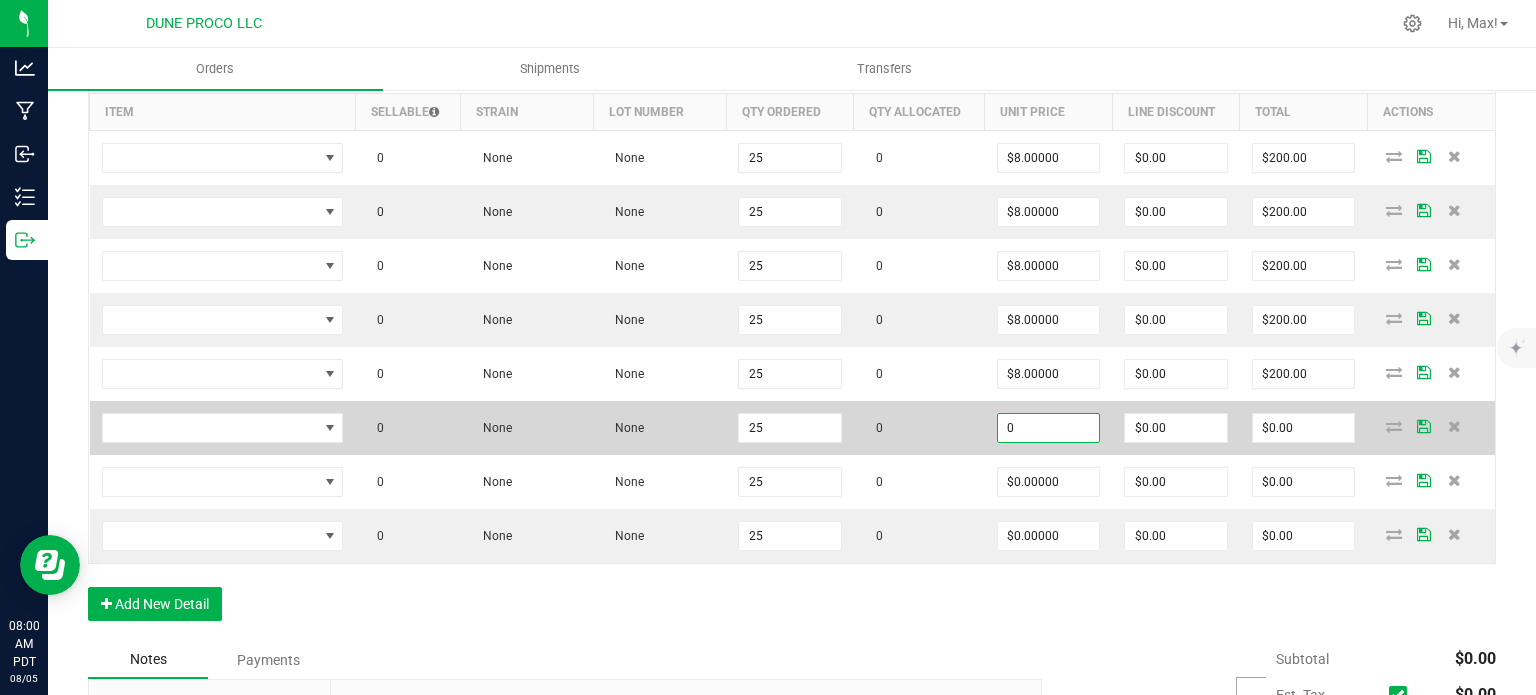 click on "0" at bounding box center [1049, 428] 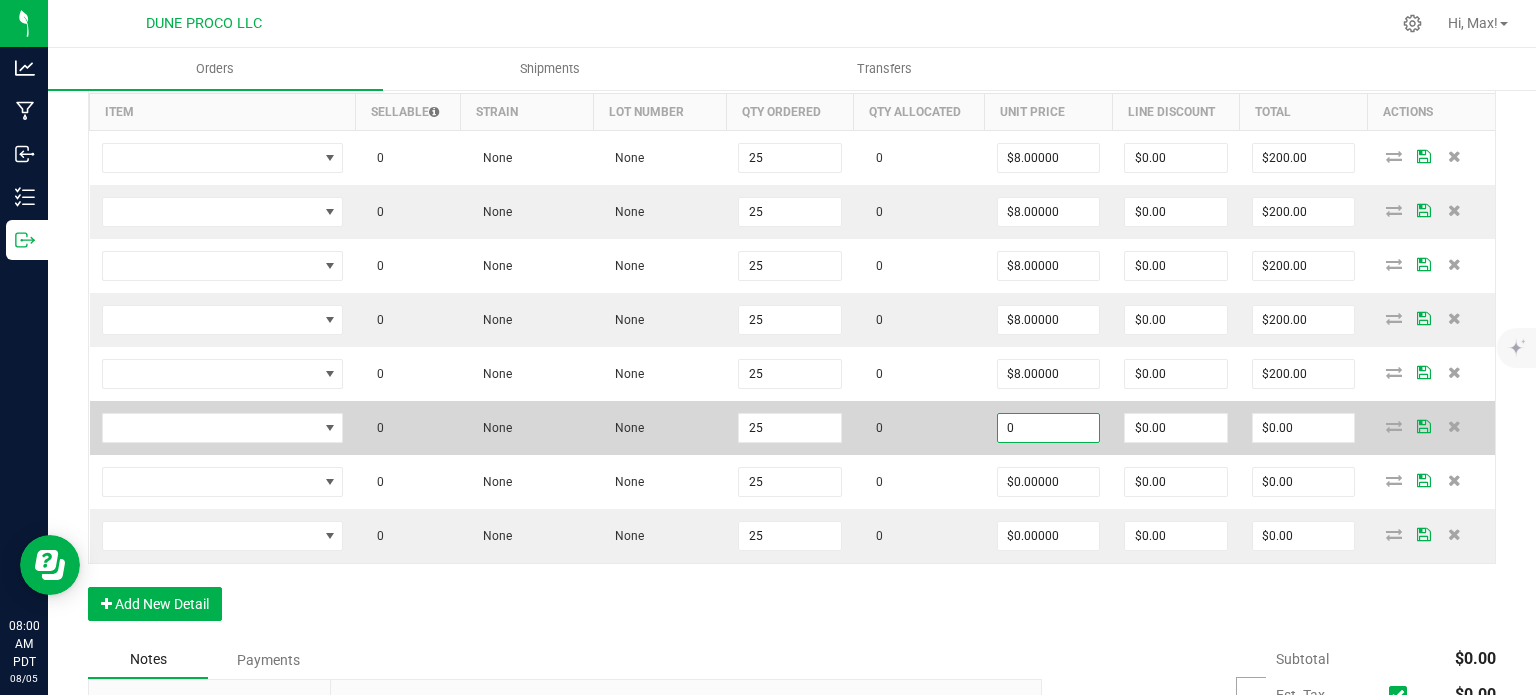 paste on "8" 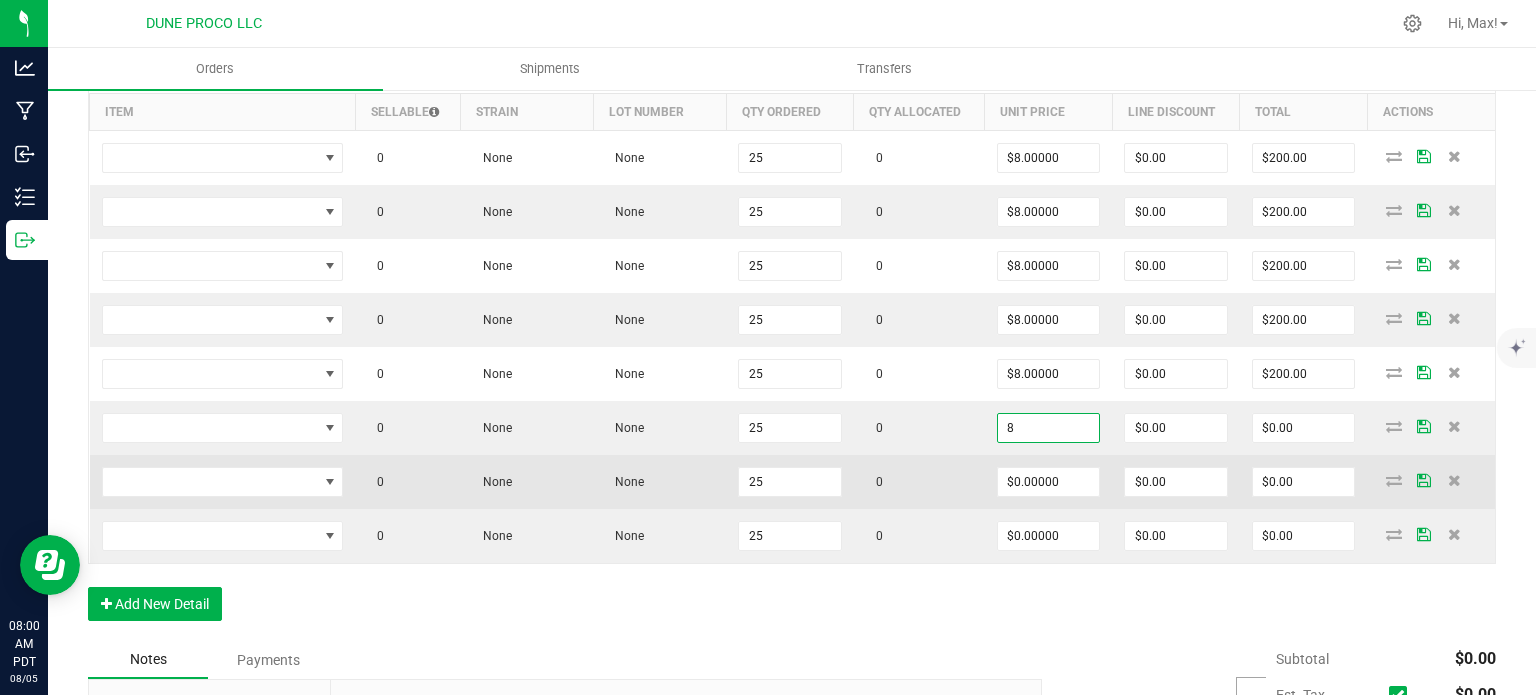 type on "$8.00000" 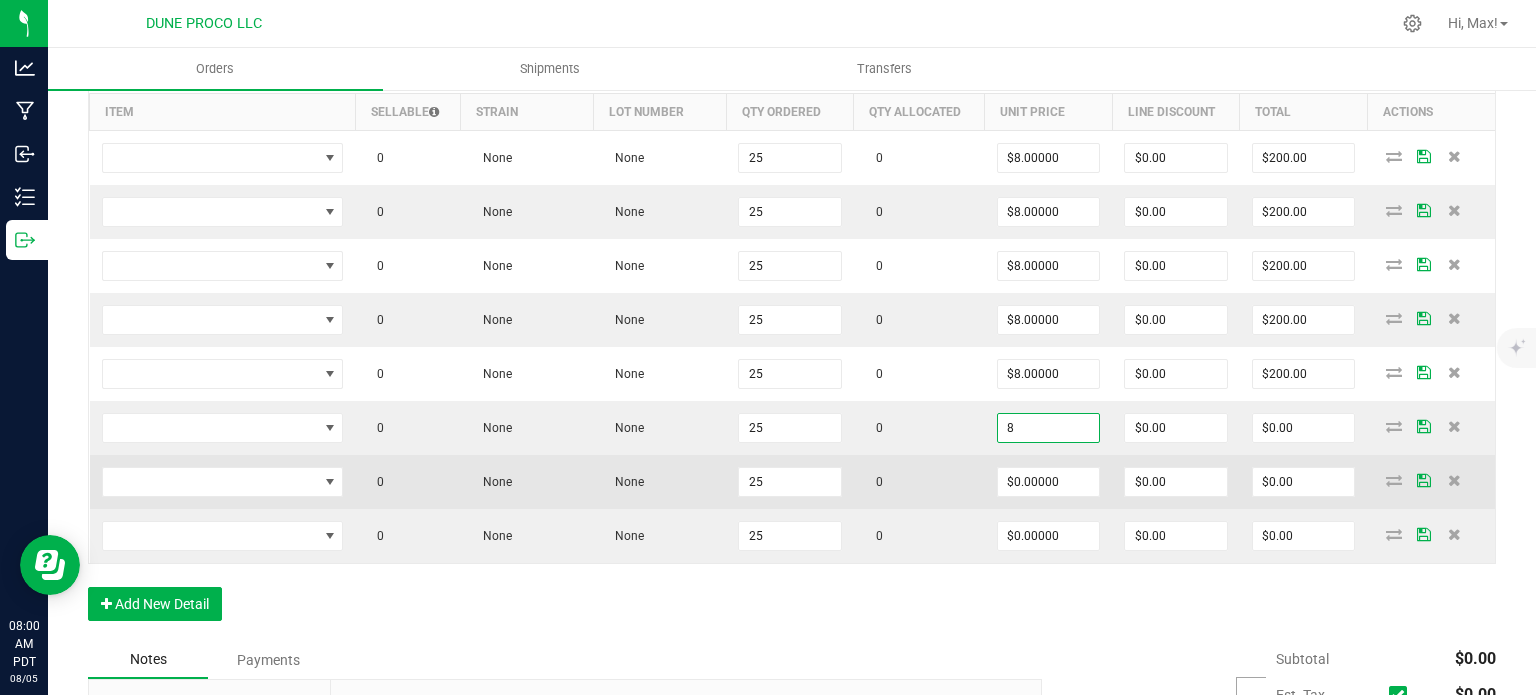 type on "$200.00" 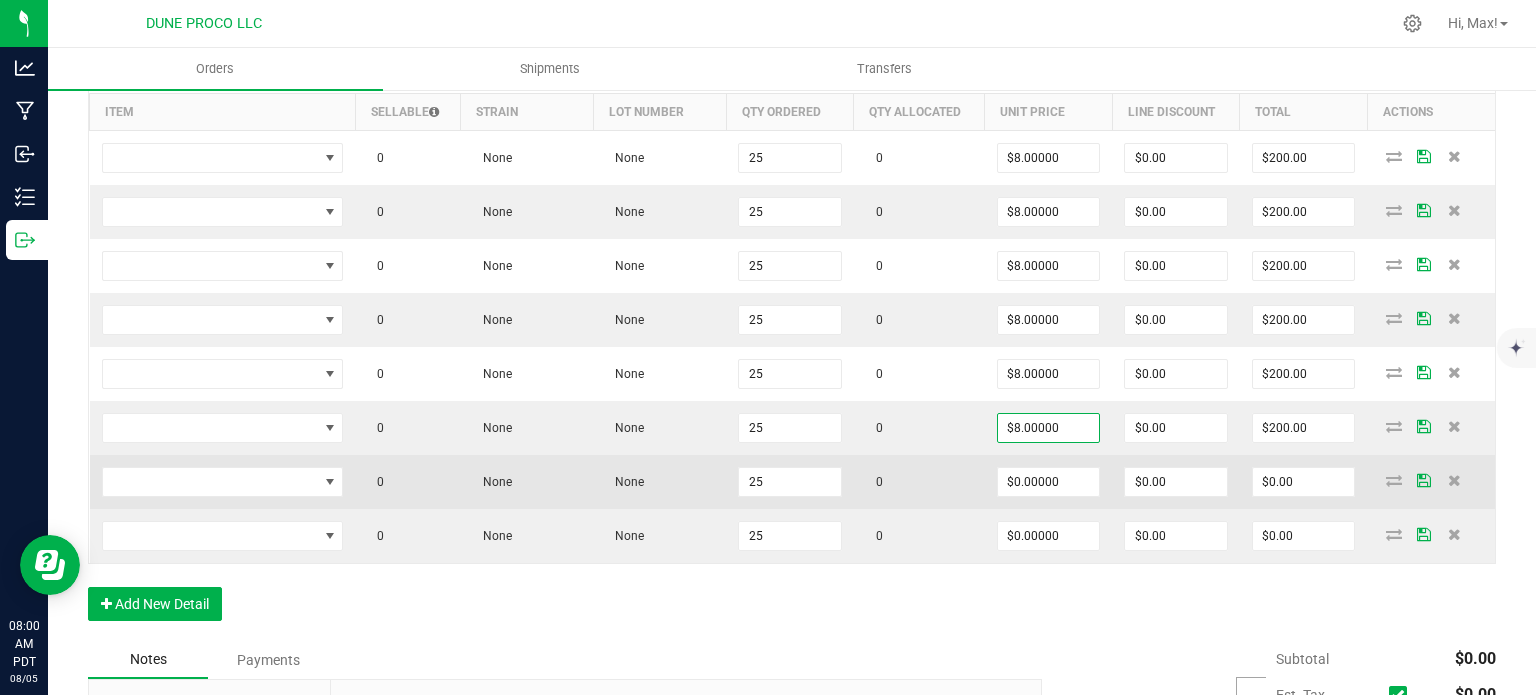 click on "$0.00000" at bounding box center (1049, 482) 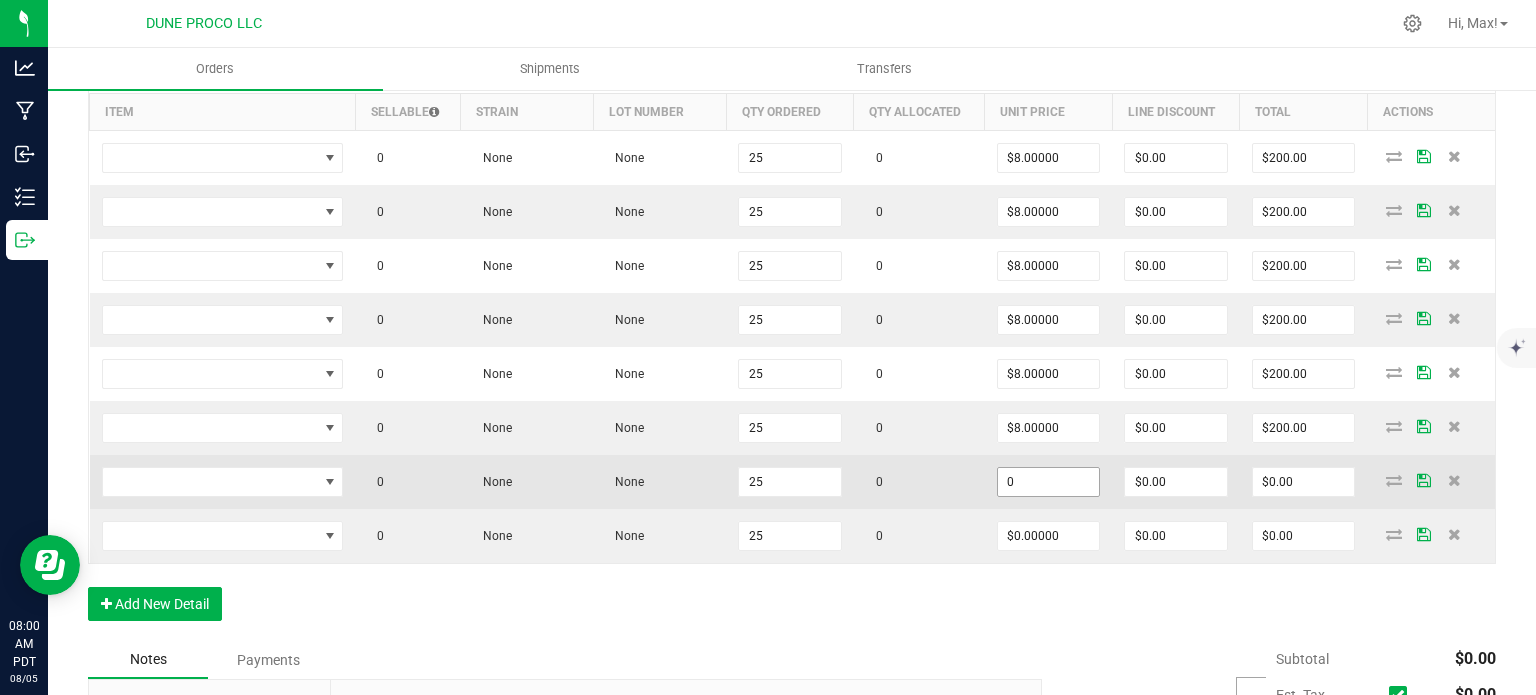 click on "0" at bounding box center [1049, 482] 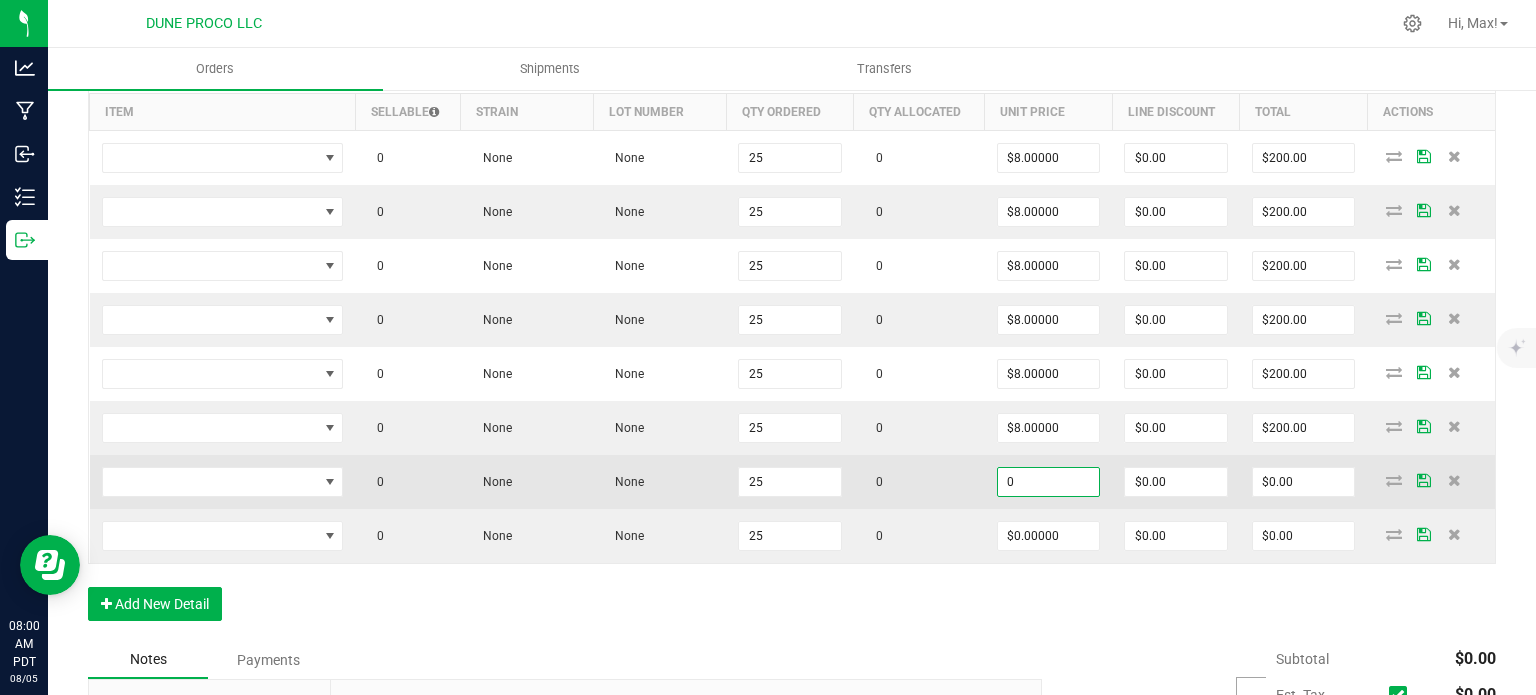 paste on "8" 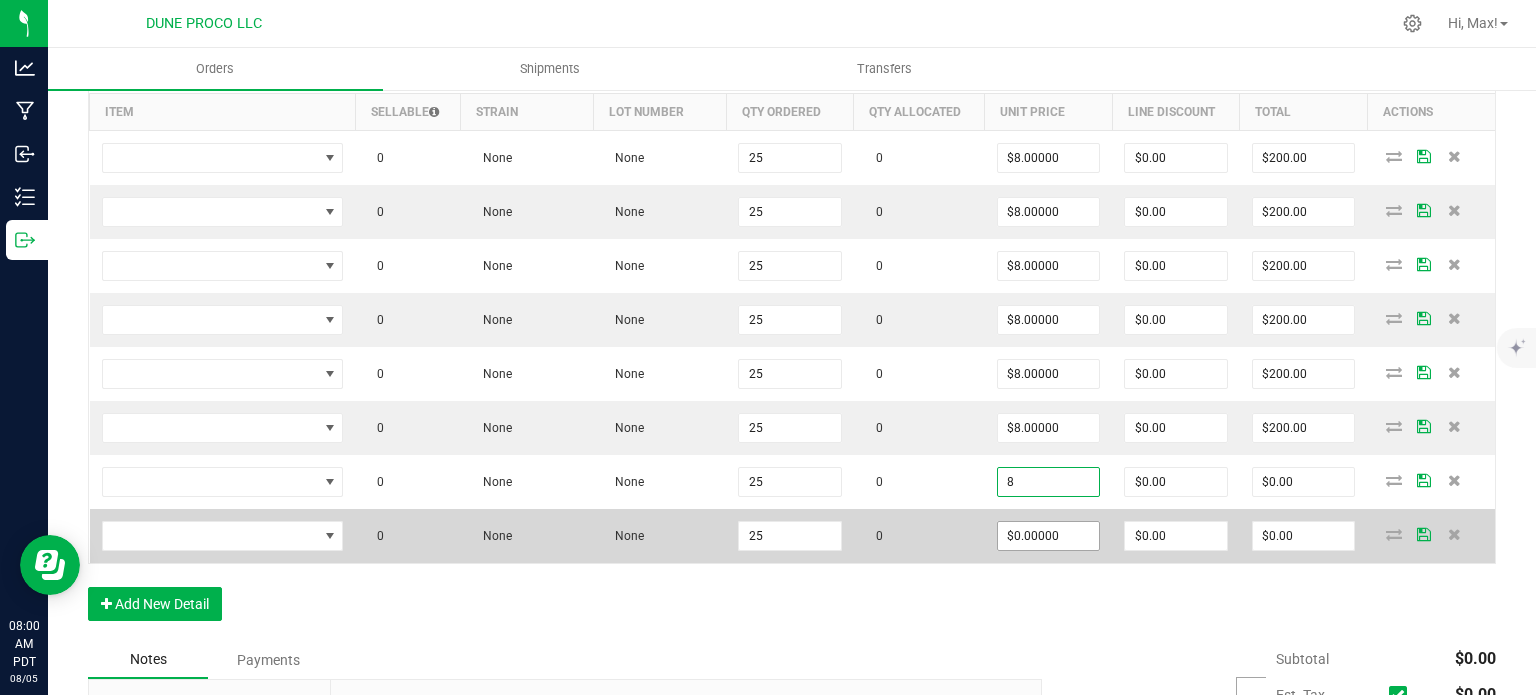 type on "$8.00000" 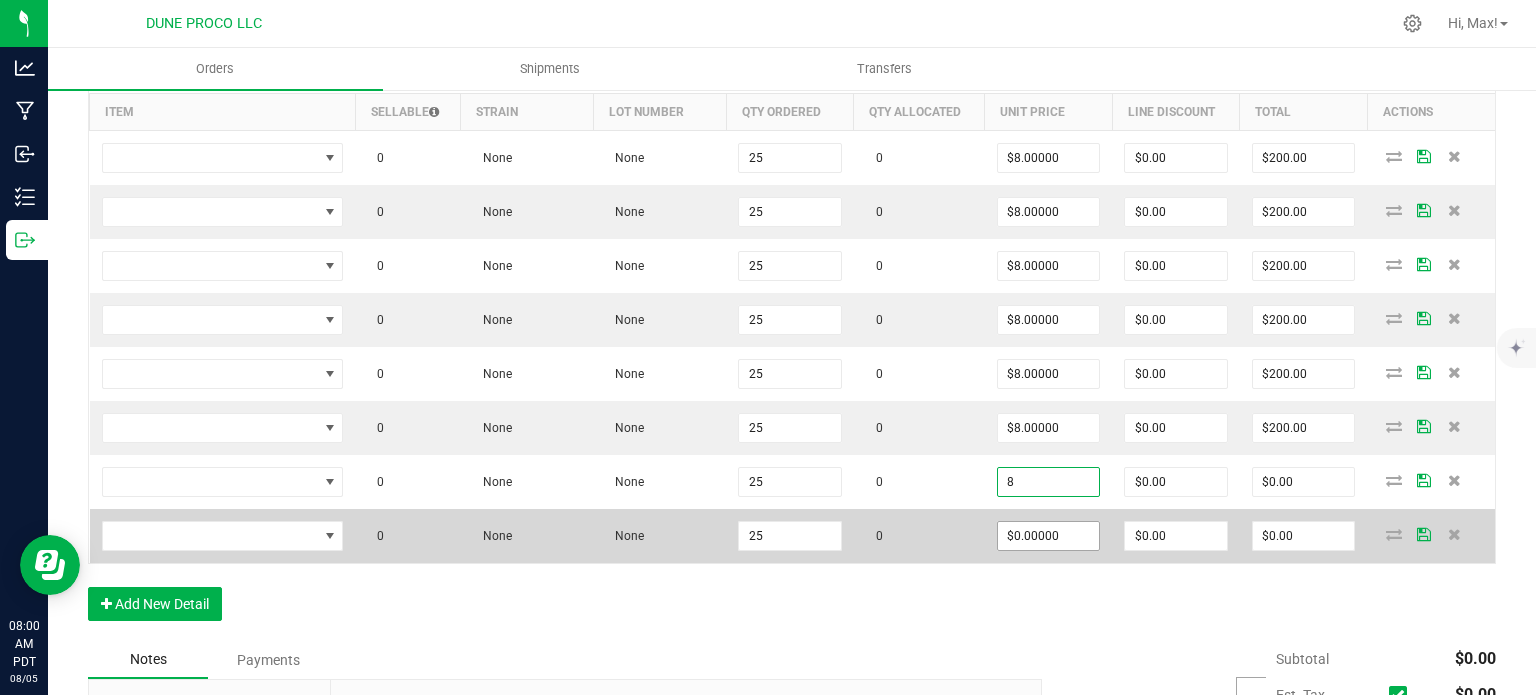 type on "$200.00" 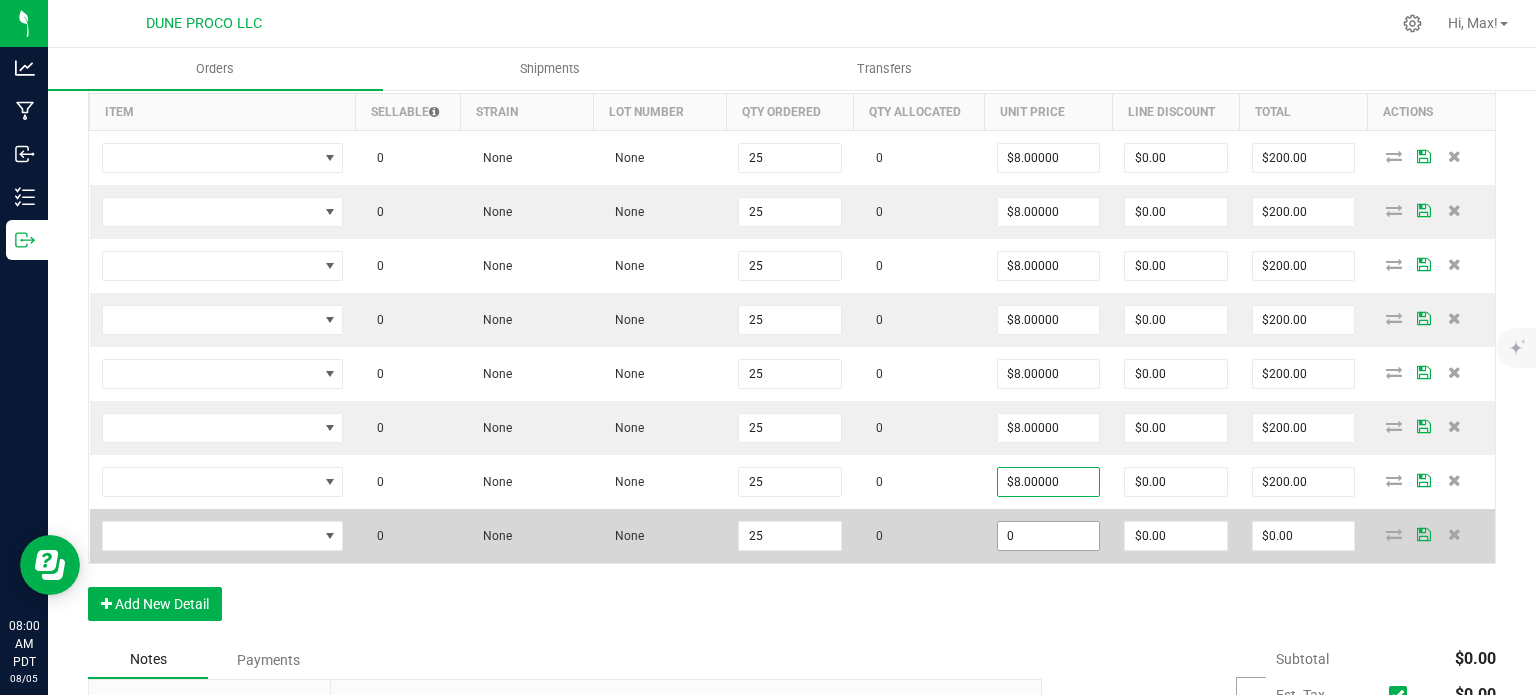 click on "0" at bounding box center (1049, 536) 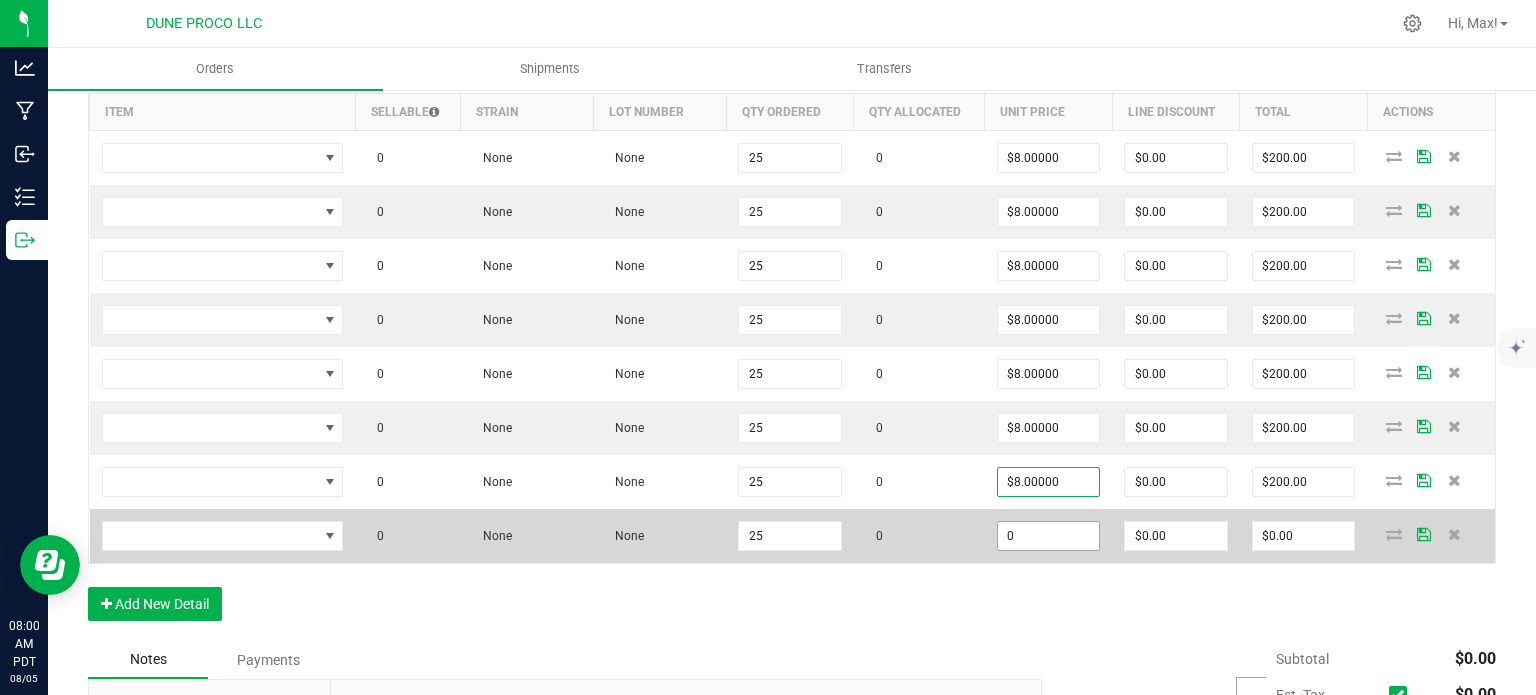 paste on "8" 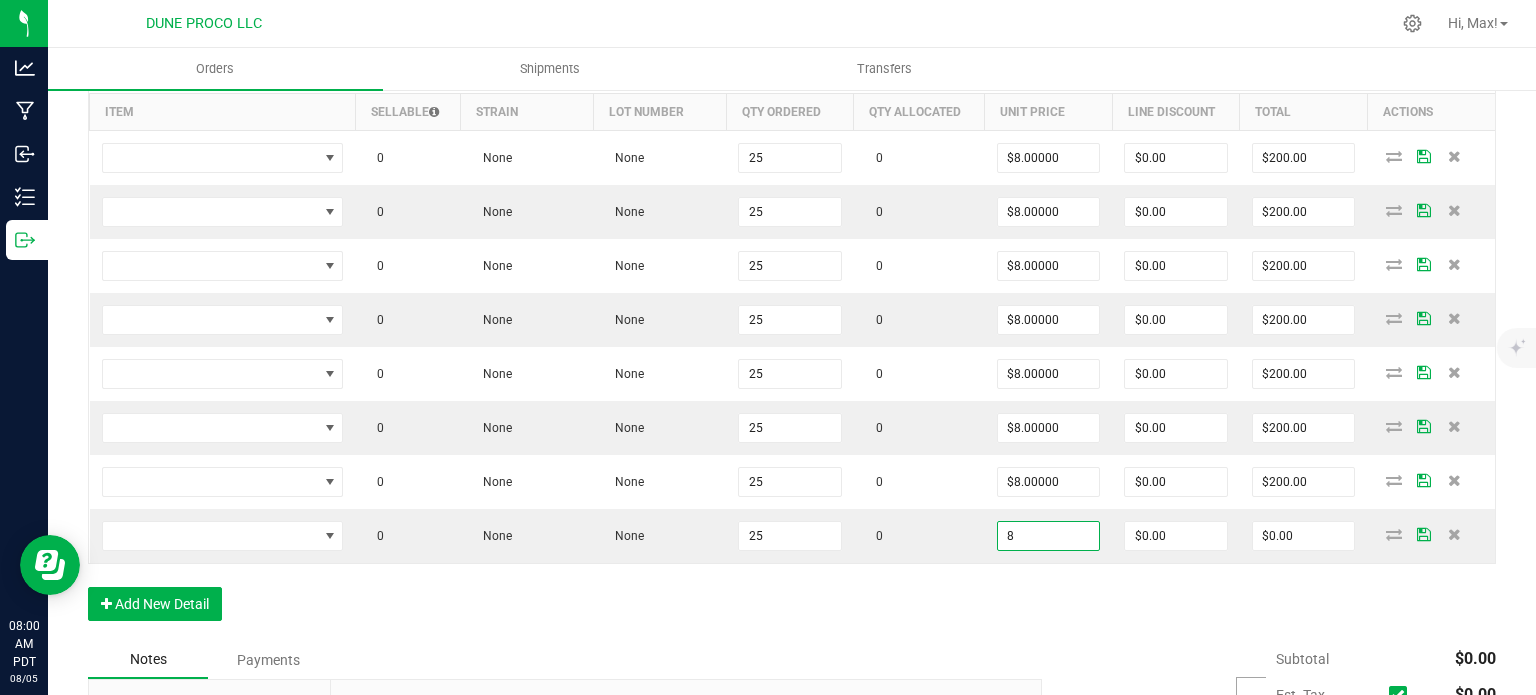 type on "$8.00000" 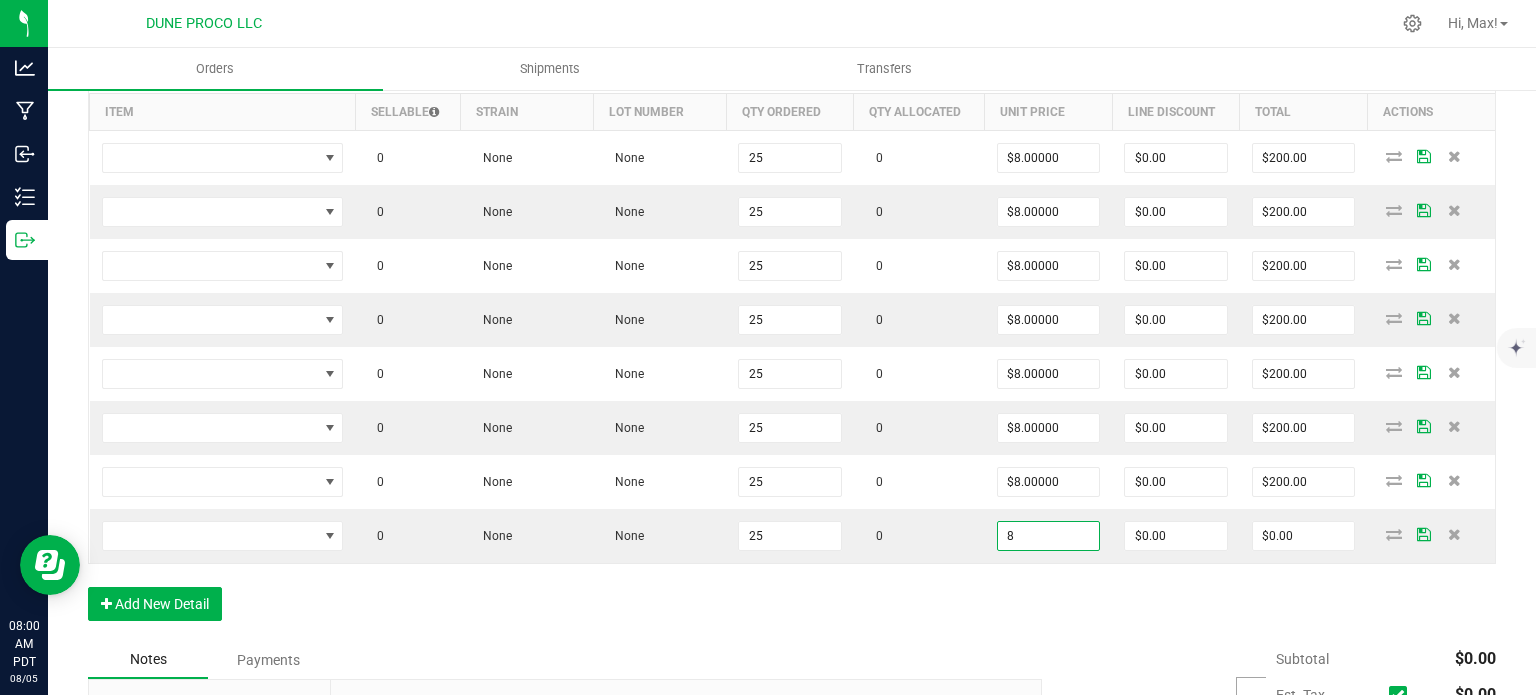 type on "$200.00" 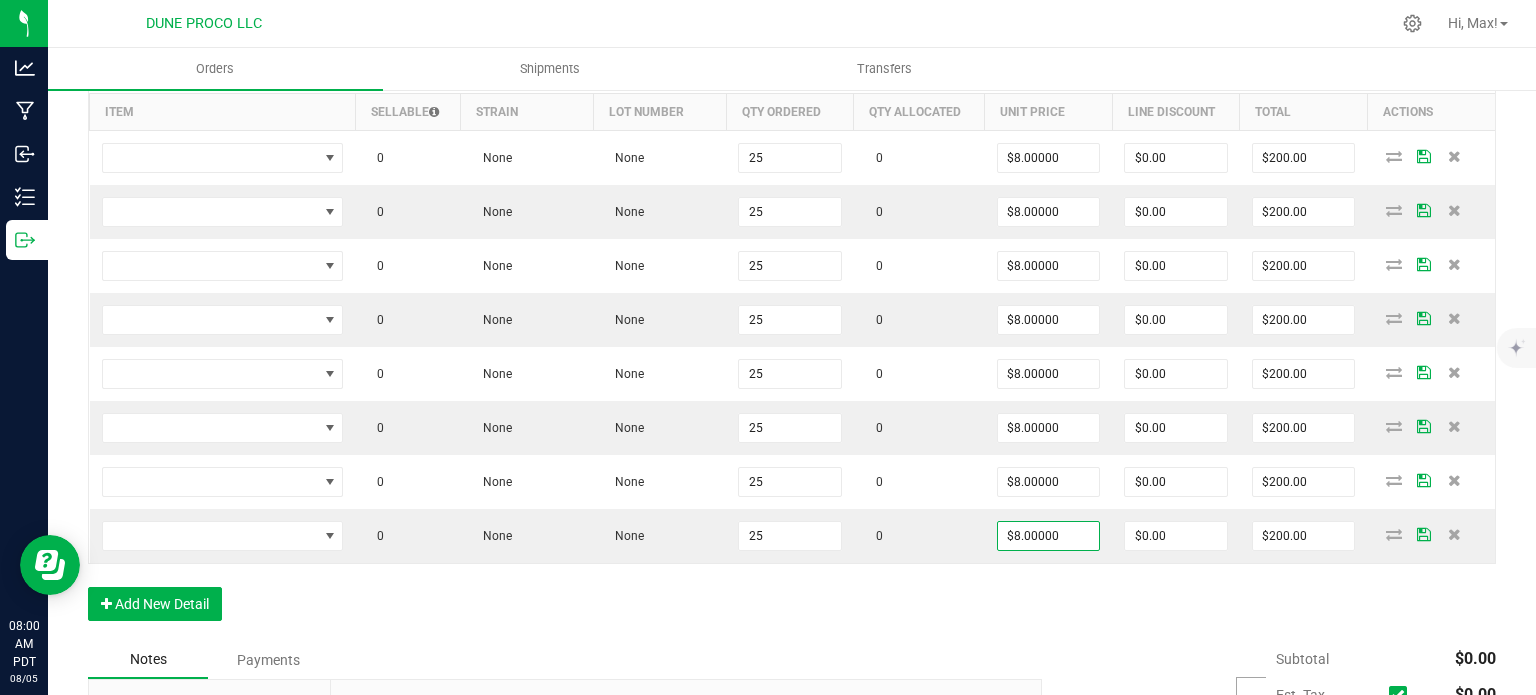click on "Order Details Print All Labels Item  Sellable  Strain  Lot Number  Qty Ordered Qty Allocated Unit Price Line Discount Total Actions  0    None   None  25  0   $8.00000 $0.00 $200.00  0    None   None  25  0   $8.00000 $0.00 $200.00  0    None   None  25  0   $8.00000 $0.00 $200.00  0    None   None  25  0   $8.00000 $0.00 $200.00  0    None   None  25  0   $8.00000 $0.00 $200.00  0    None   None  25  0   $8.00000 $0.00 $200.00  0    None   None  25  0   $8.00000 $0.00 $200.00  0    None   None  25  0   $8.00000 $0.00 $200.00
Add New Detail" at bounding box center [792, 341] 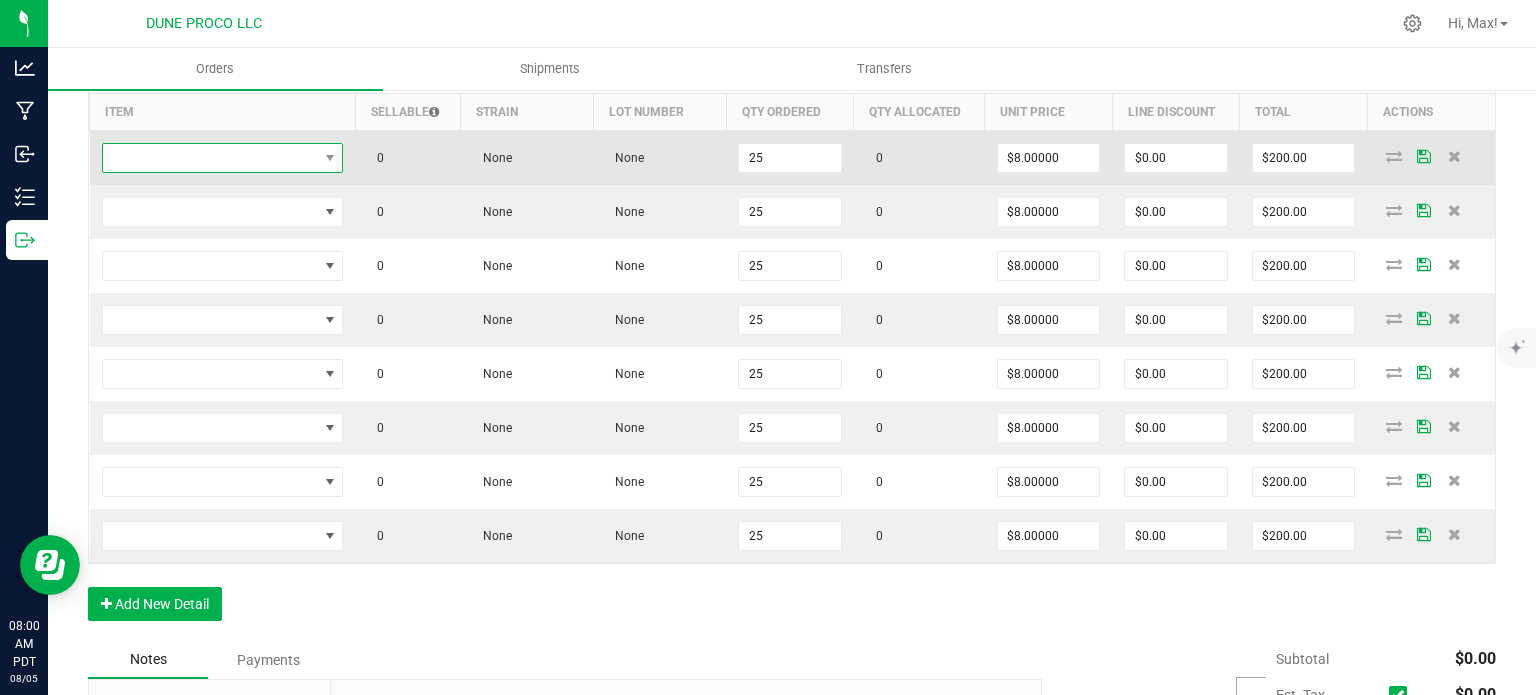 click at bounding box center (210, 158) 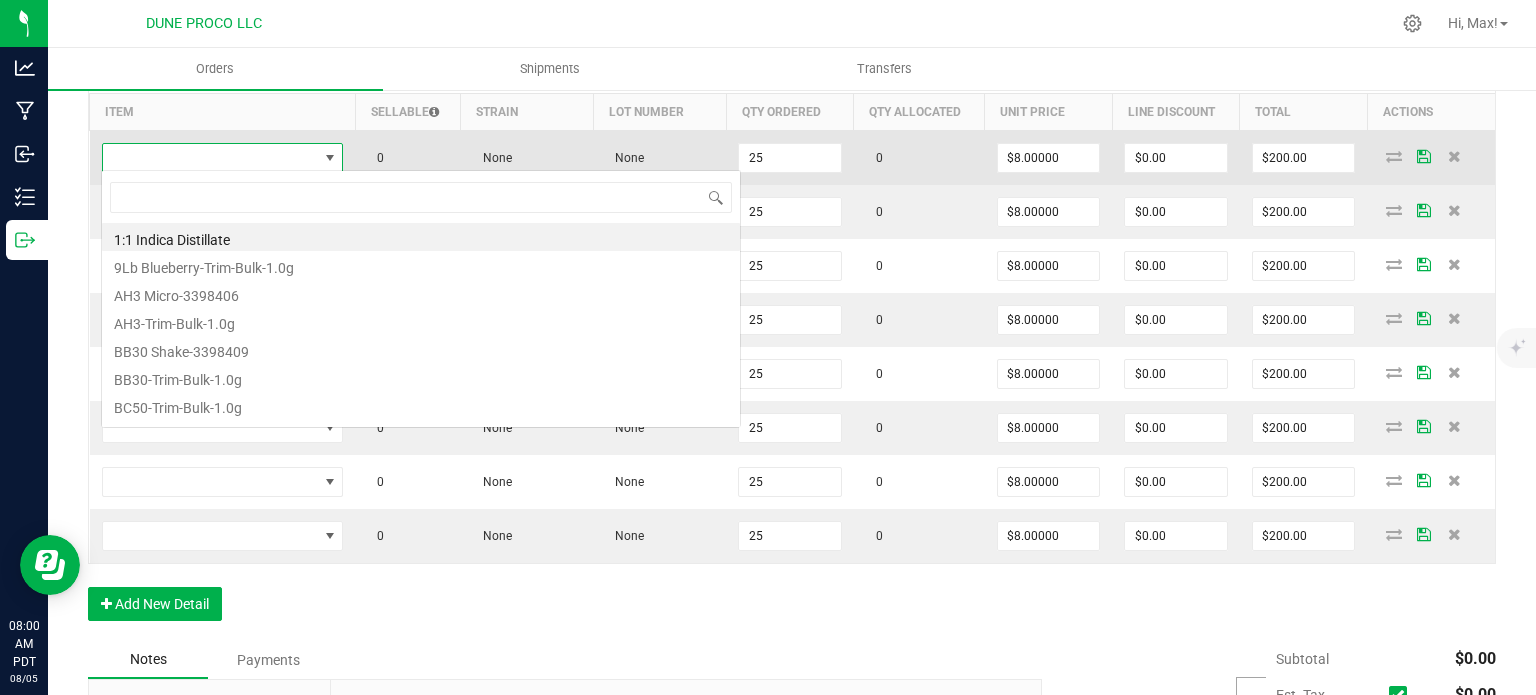 type on "HUST-Cart-Strawberry Banana-0.9g" 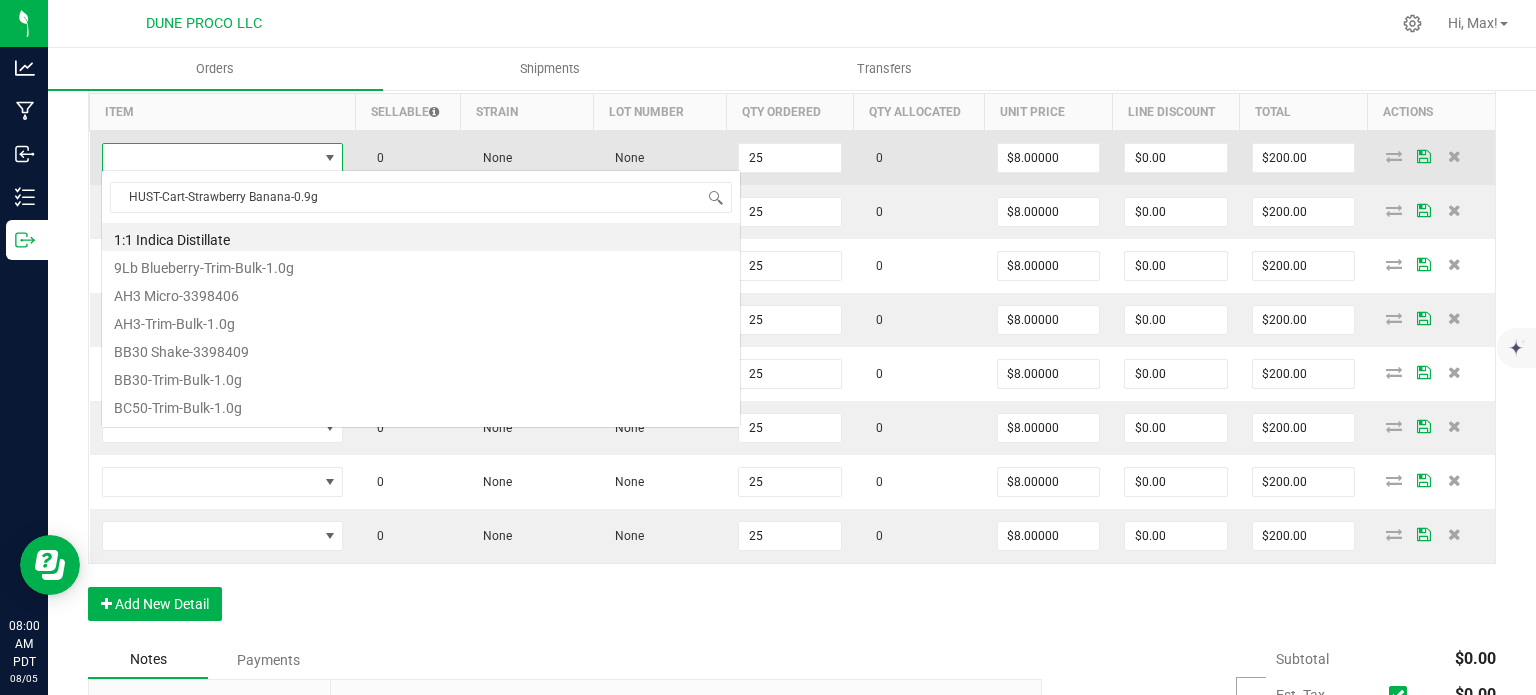 scroll, scrollTop: 99970, scrollLeft: 99761, axis: both 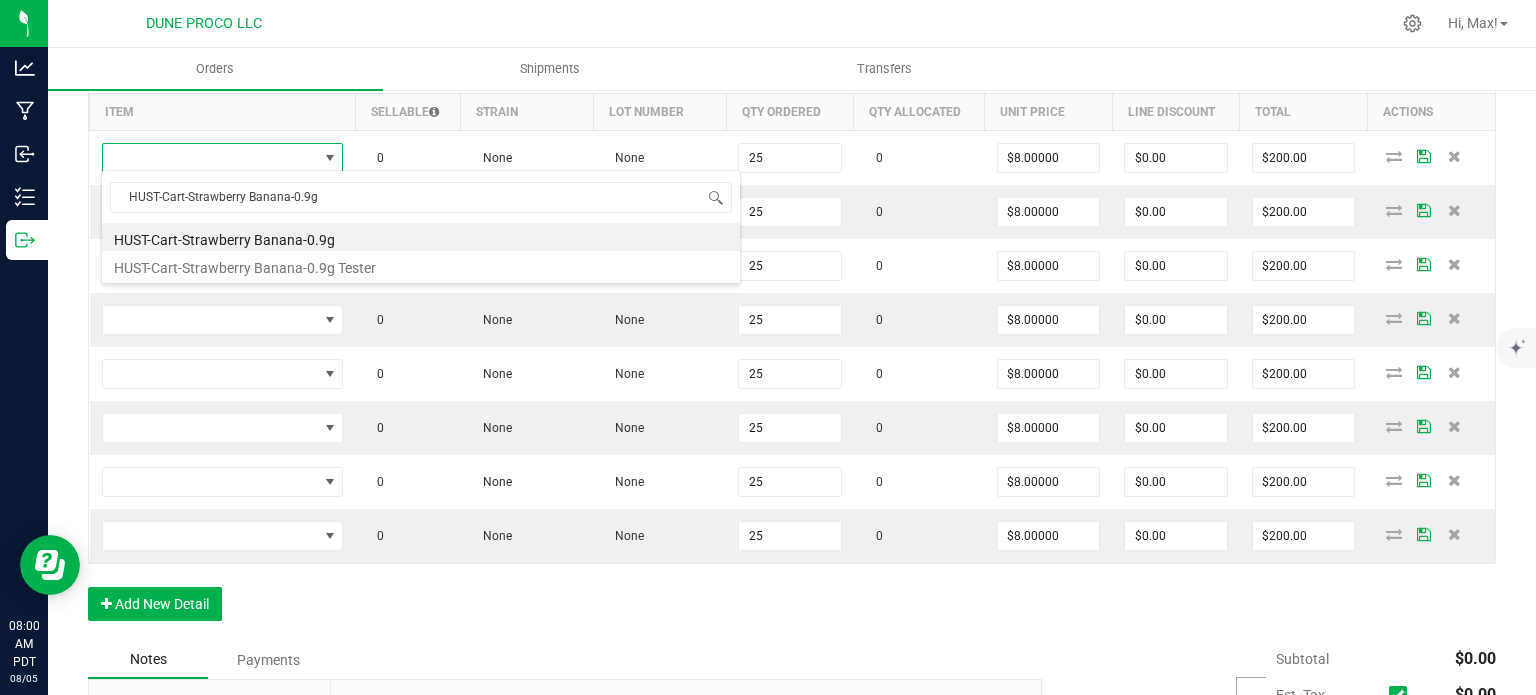 click on "HUST-Cart-Strawberry Banana-0.9g" at bounding box center (421, 237) 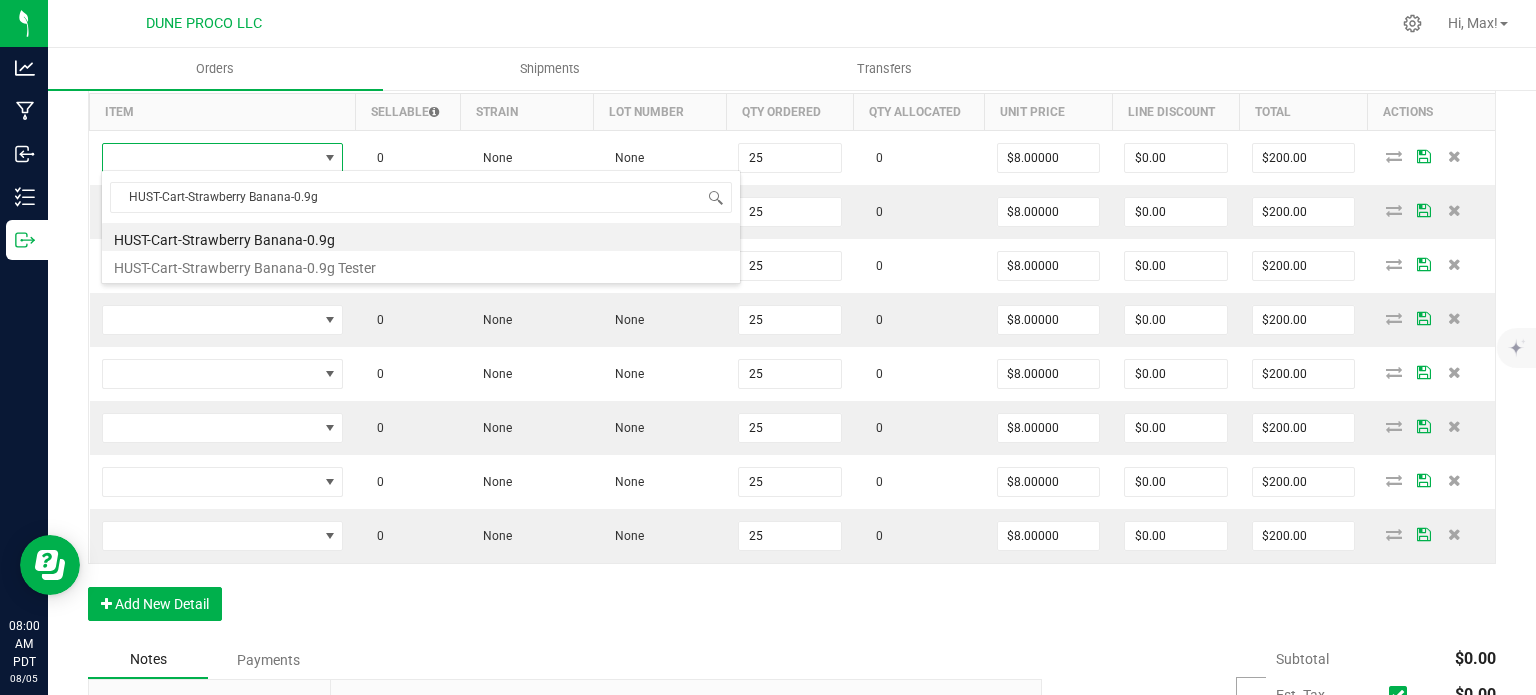 type on "25 ea" 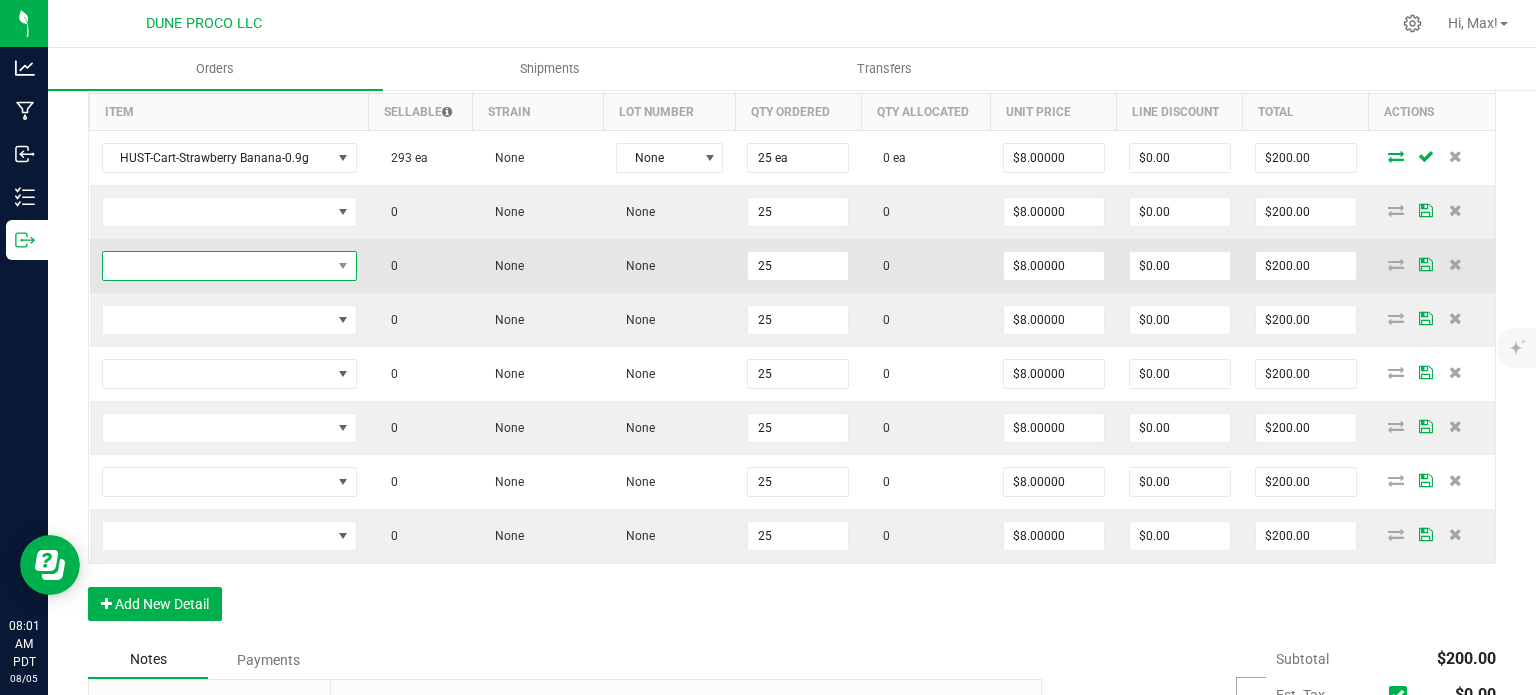click at bounding box center [217, 266] 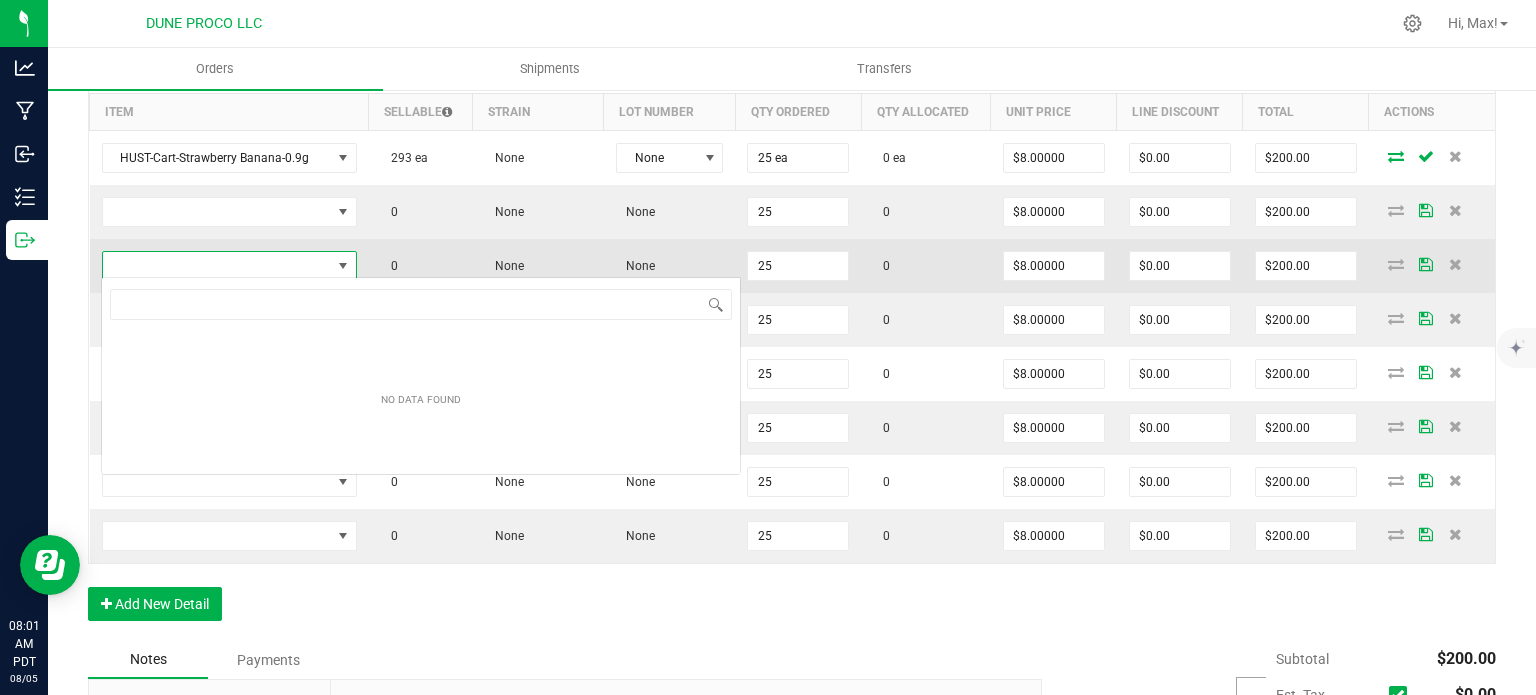 type on "HUST-Cart-Orange Creamsicle-0.9g" 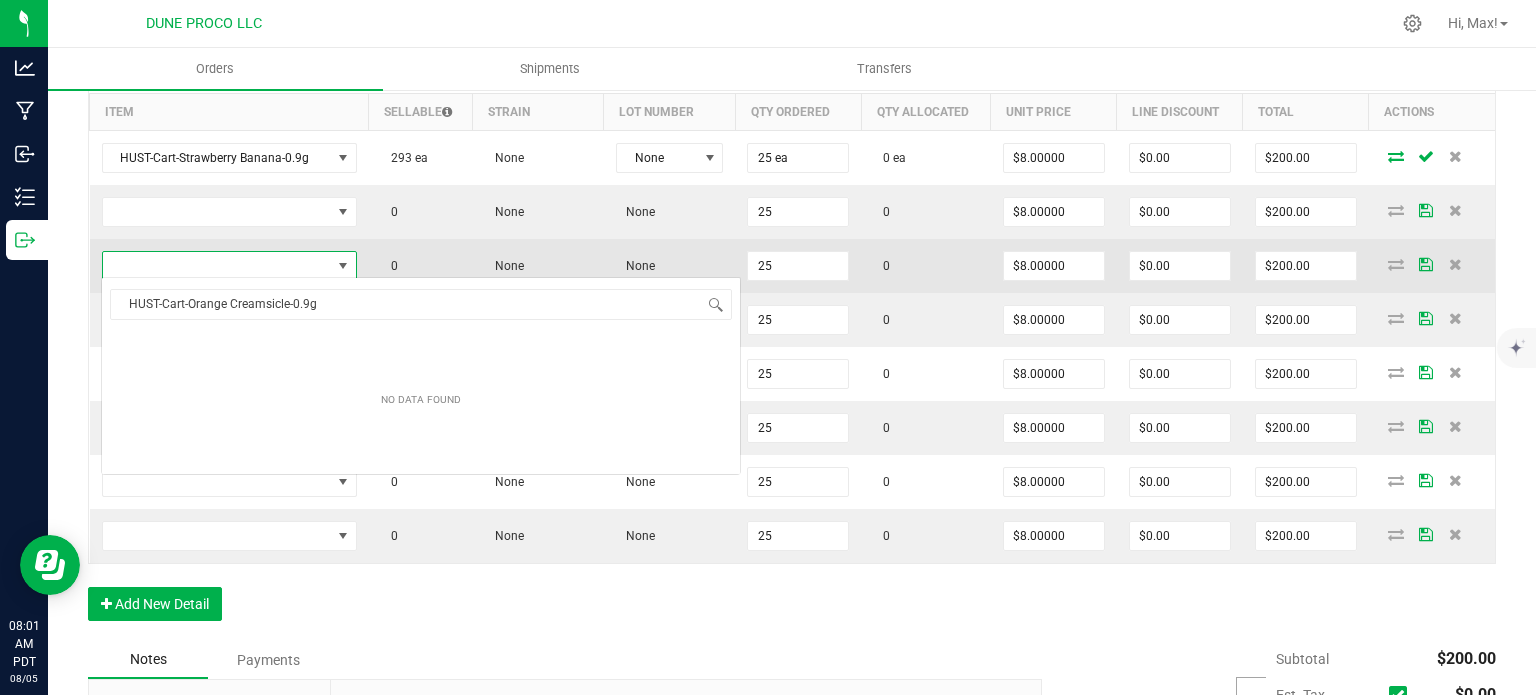 scroll, scrollTop: 99970, scrollLeft: 99751, axis: both 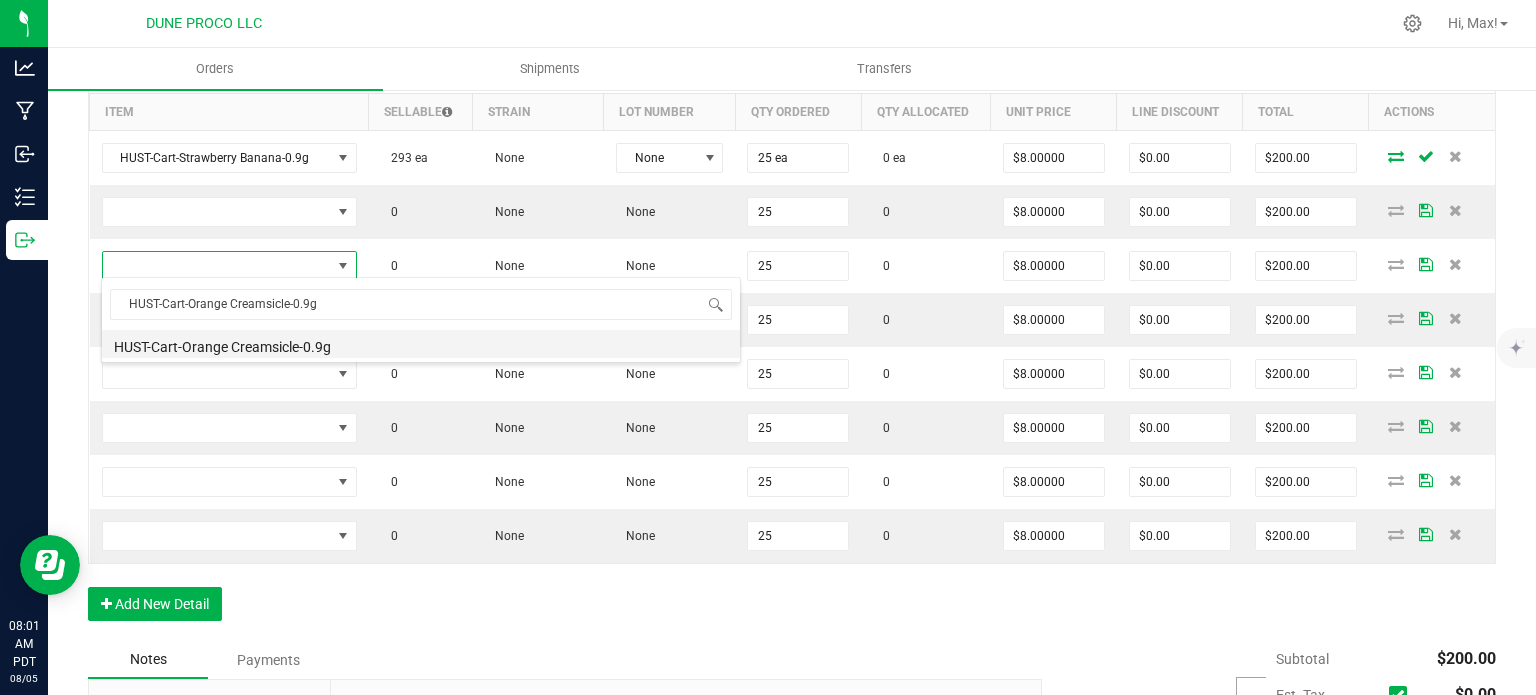 click on "HUST-Cart-Orange Creamsicle-0.9g" at bounding box center [421, 344] 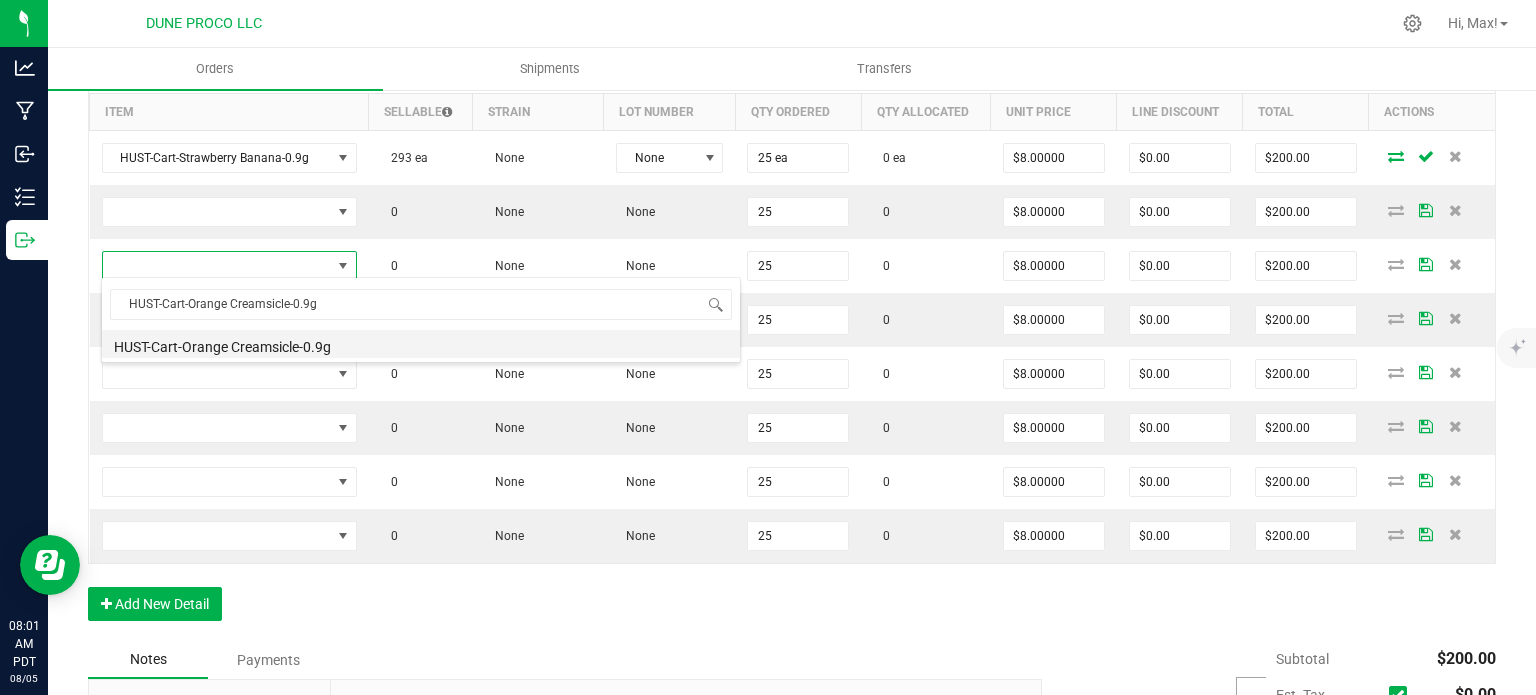 type on "25 ea" 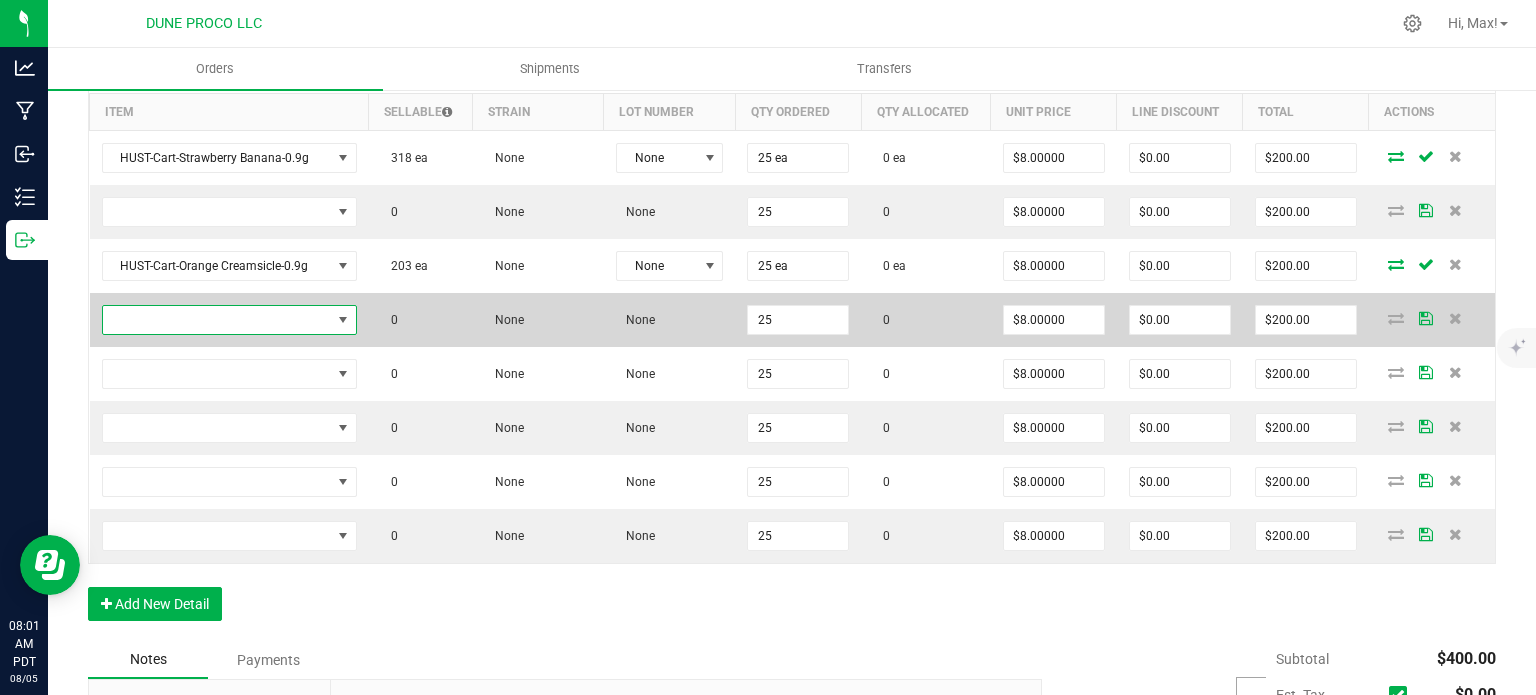 click at bounding box center (217, 320) 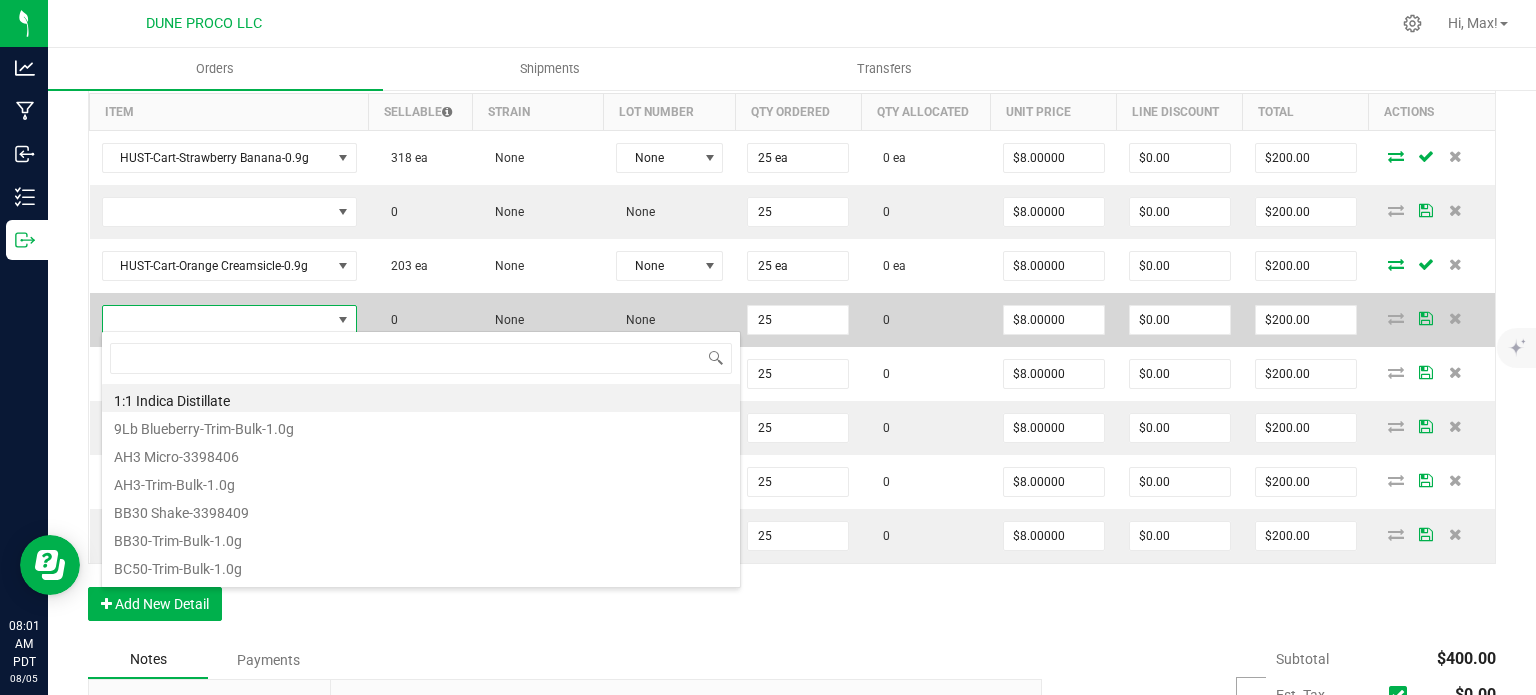 type on "HUST-Cart-Super Boof-0.9g" 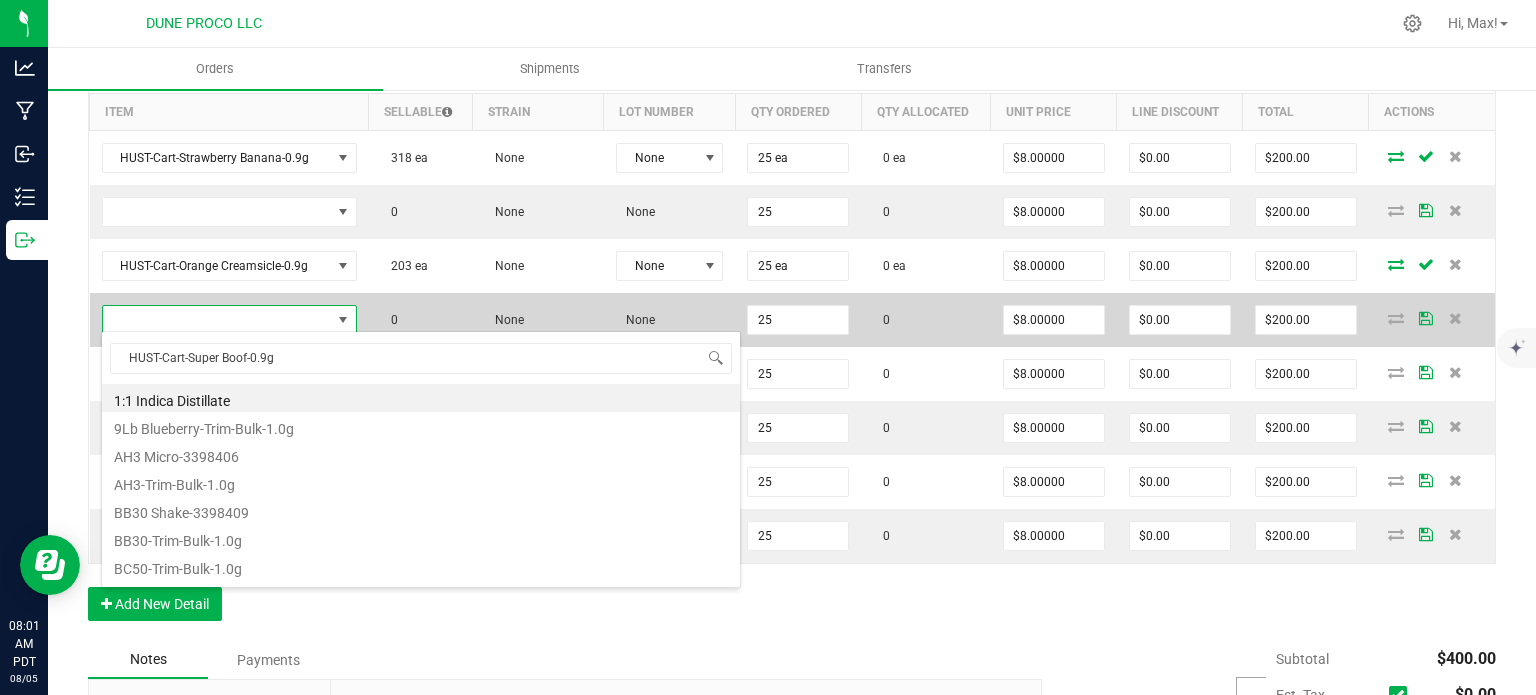 scroll, scrollTop: 99970, scrollLeft: 99750, axis: both 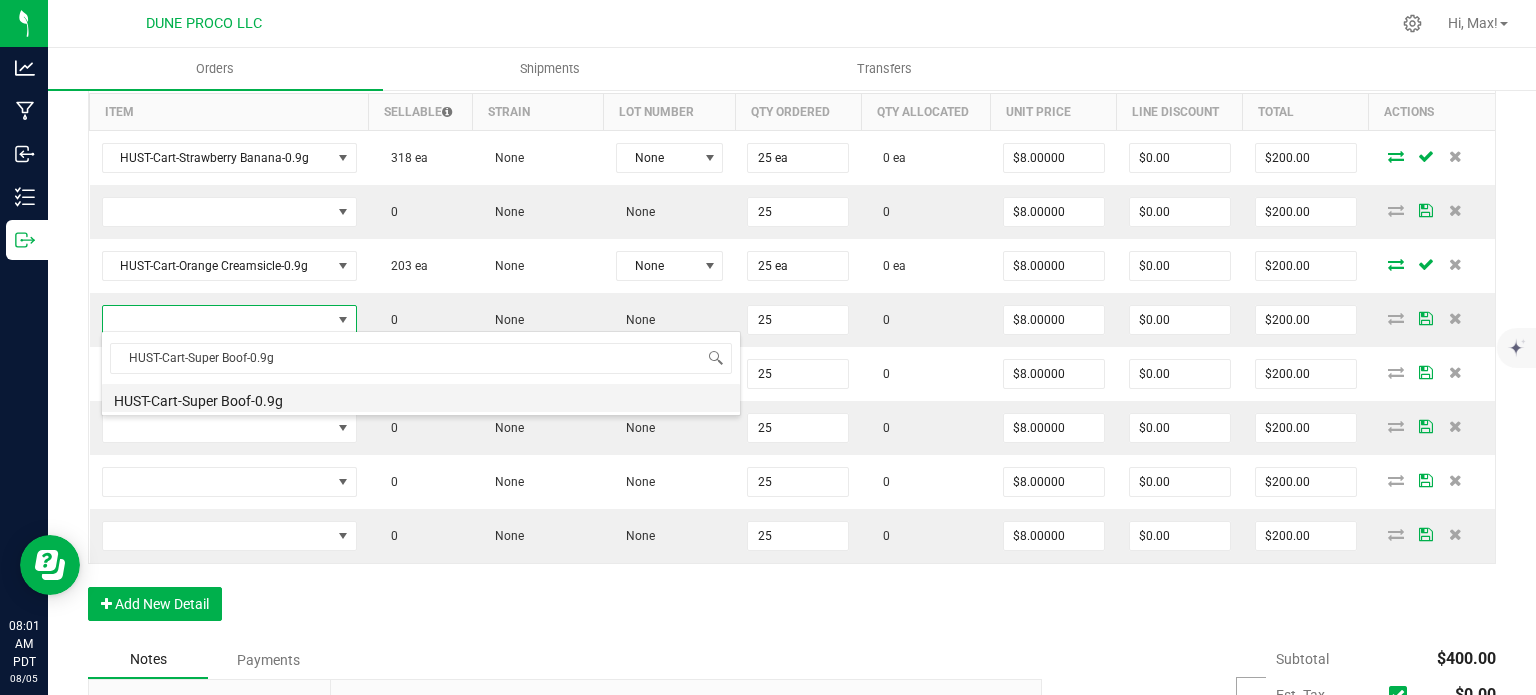 click on "HUST-Cart-Super Boof-0.9g" at bounding box center (421, 398) 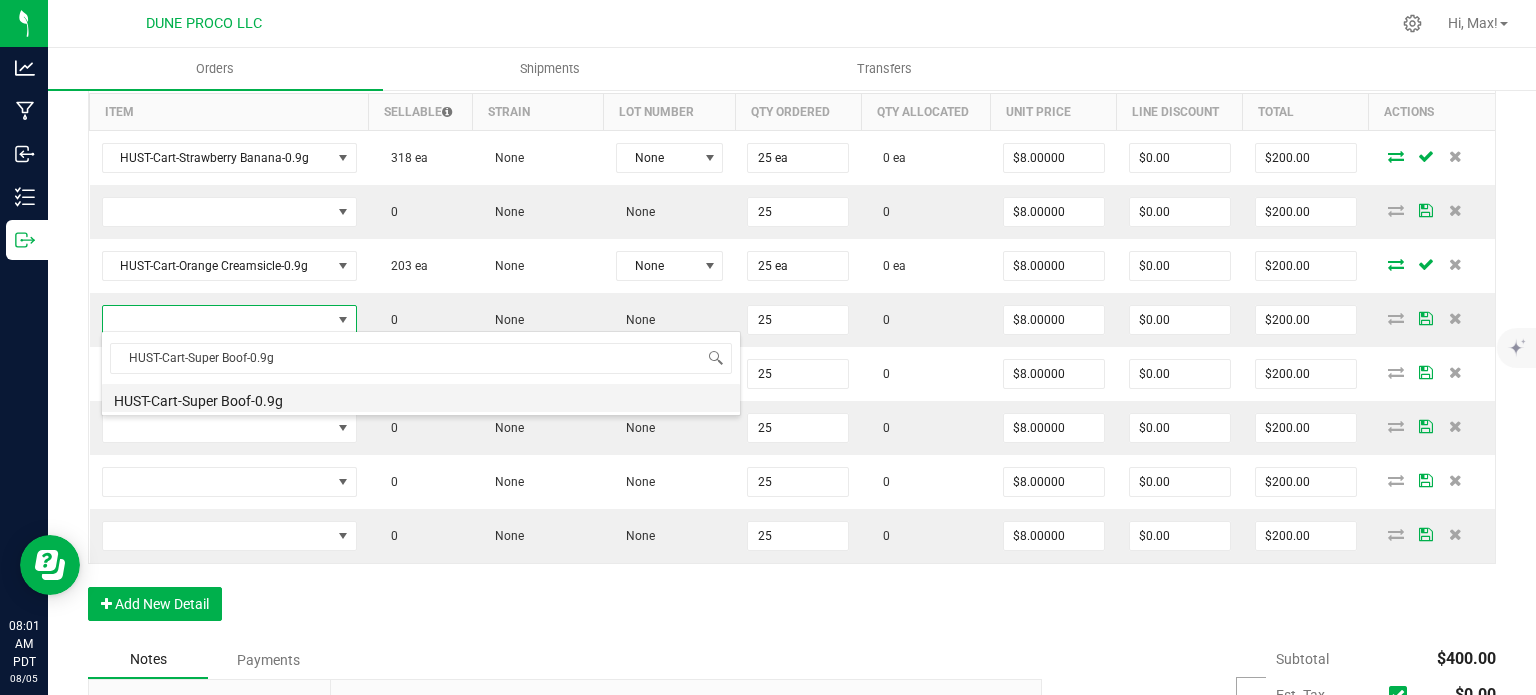 type on "25 ea" 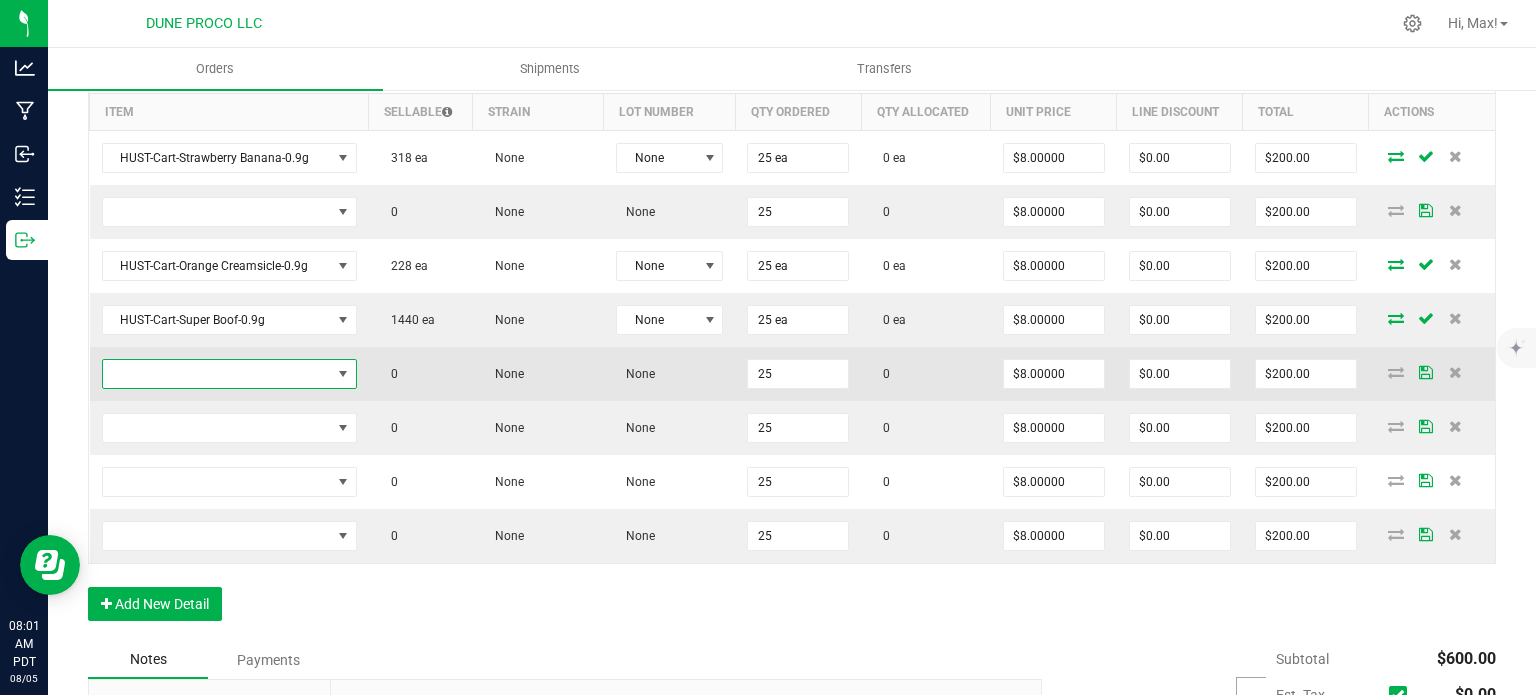 click at bounding box center [217, 374] 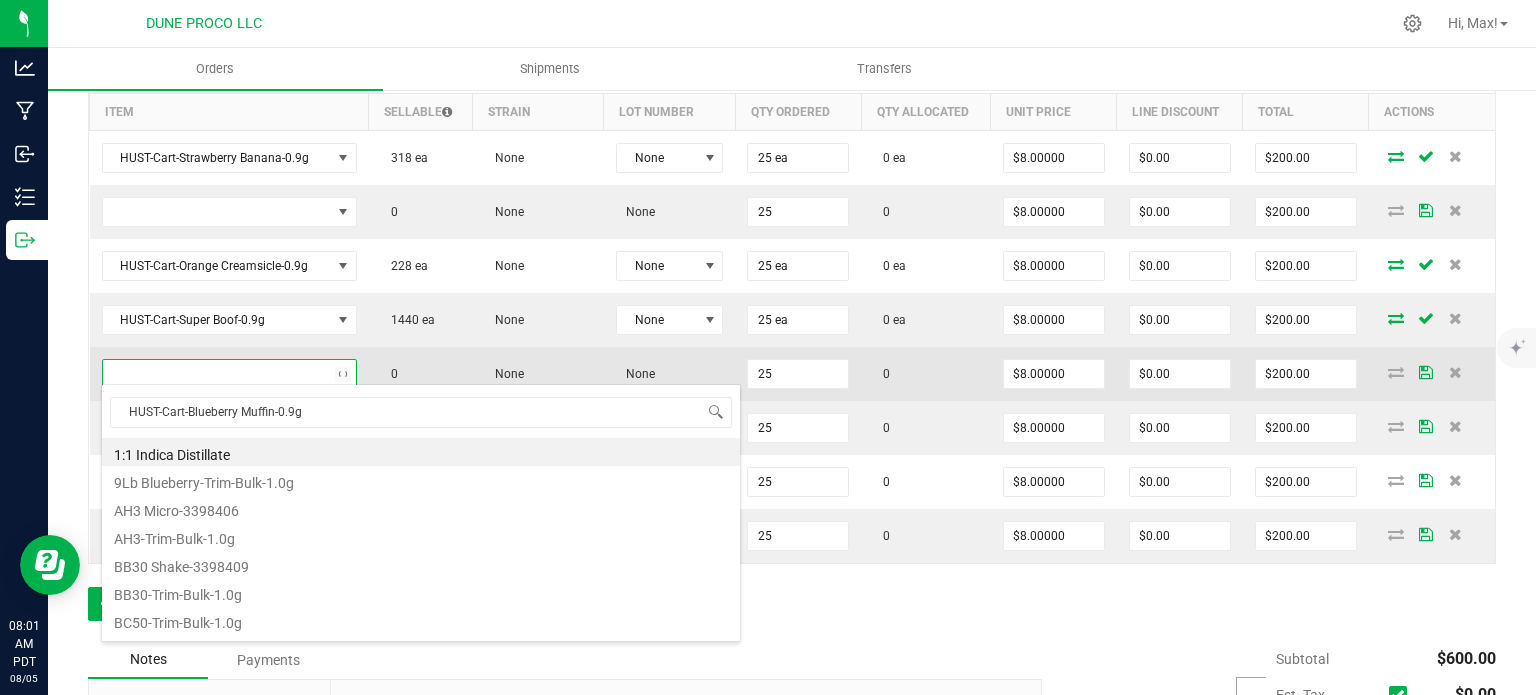scroll, scrollTop: 99970, scrollLeft: 99750, axis: both 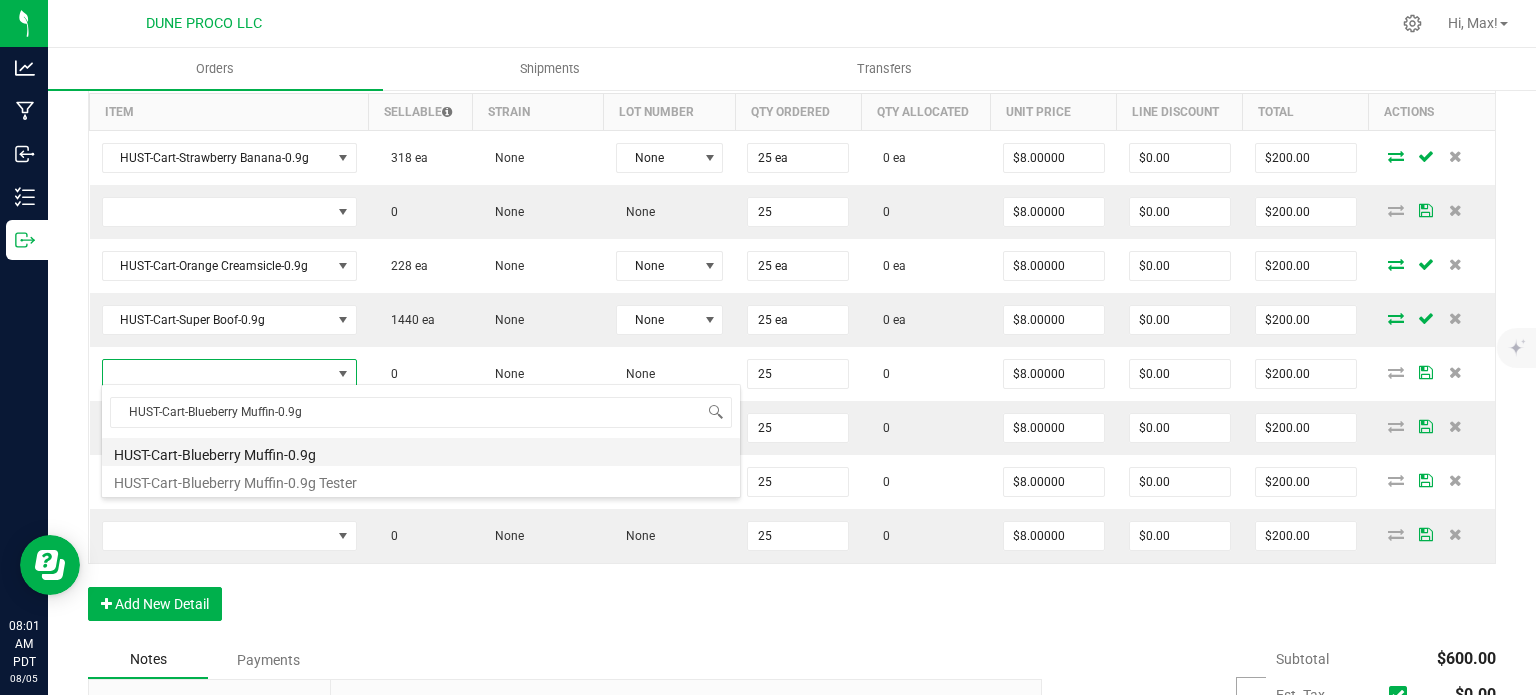 click on "HUST-Cart-Blueberry Muffin-0.9g" at bounding box center [421, 452] 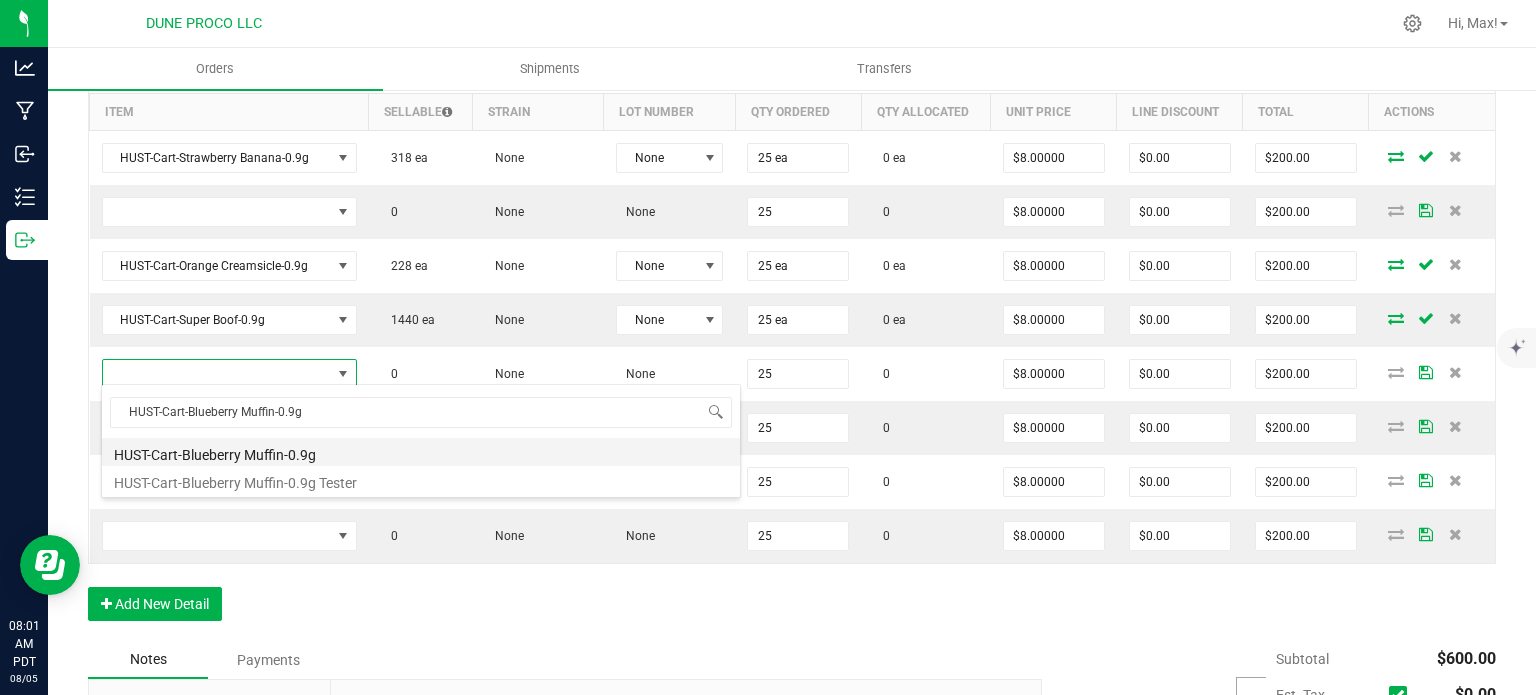 type on "25 ea" 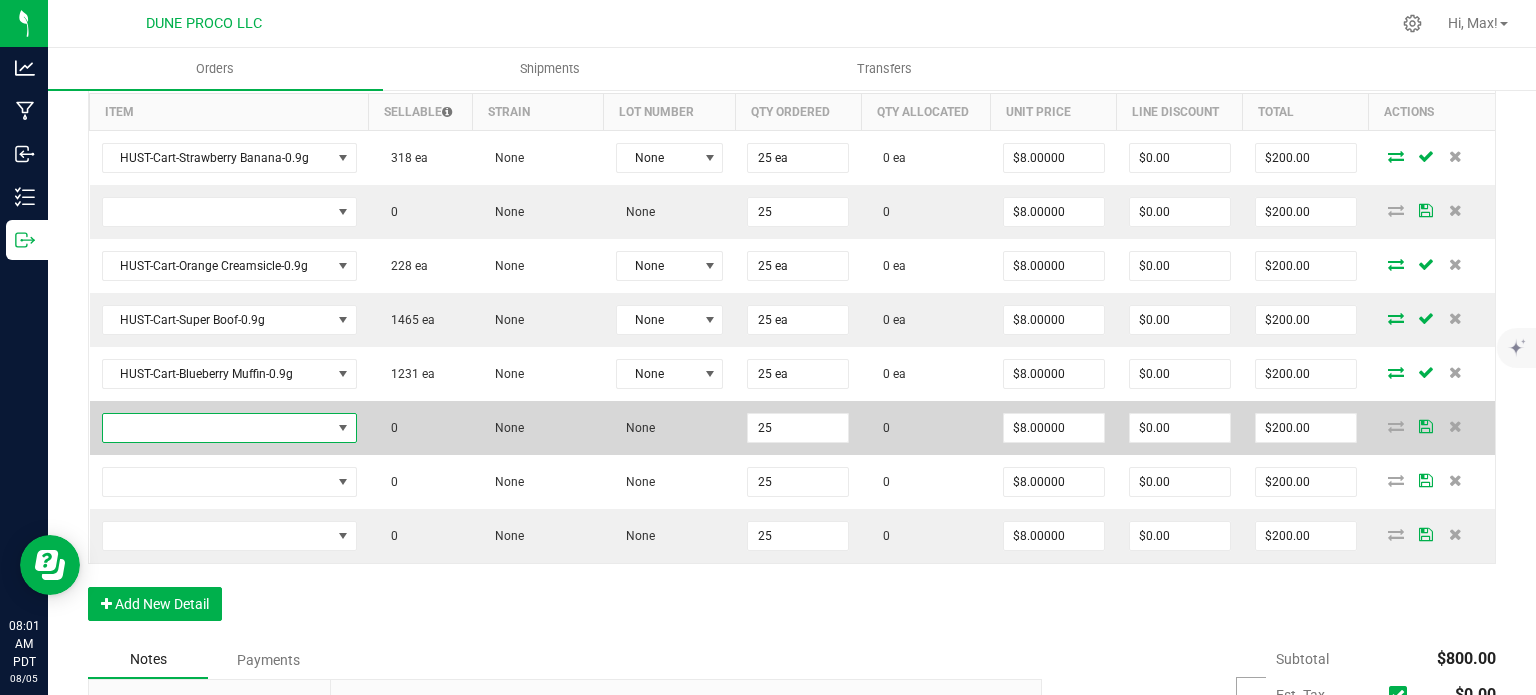 click at bounding box center (217, 428) 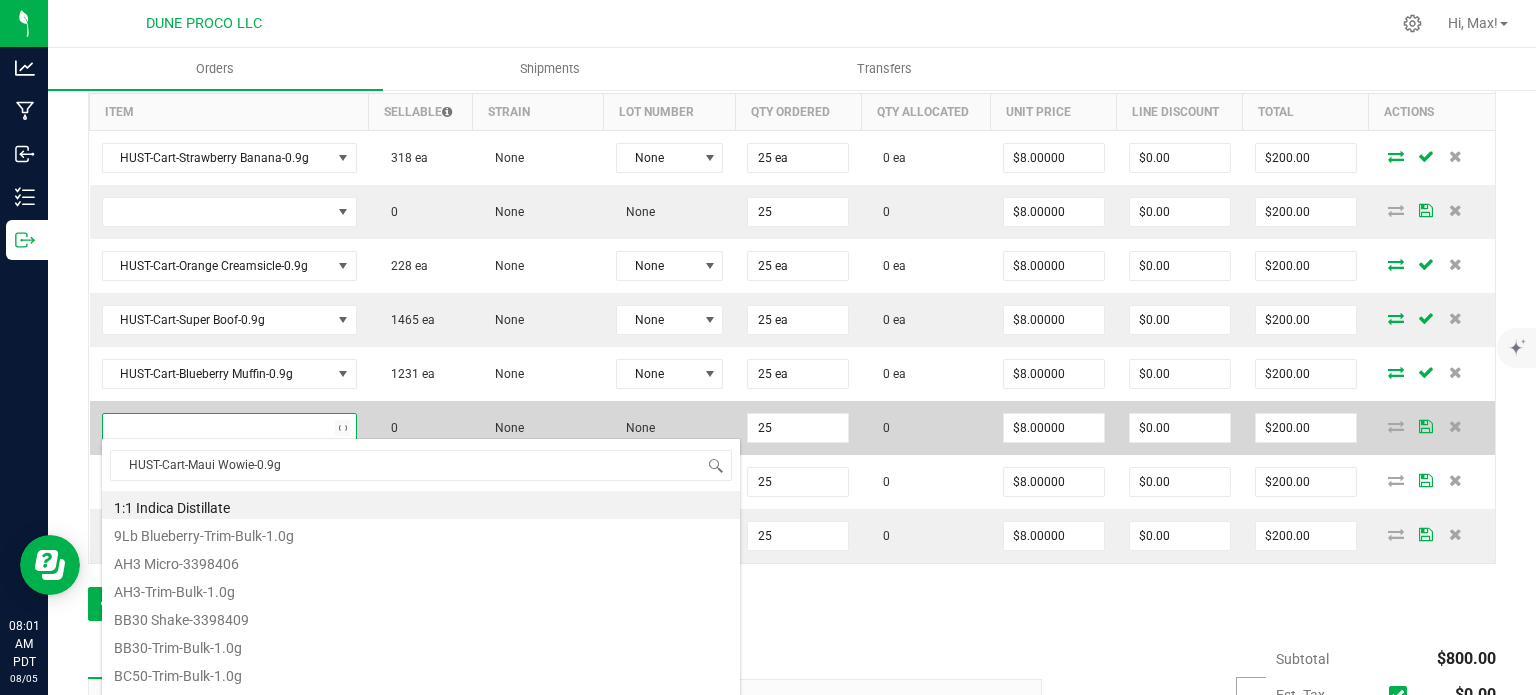 scroll, scrollTop: 99970, scrollLeft: 99750, axis: both 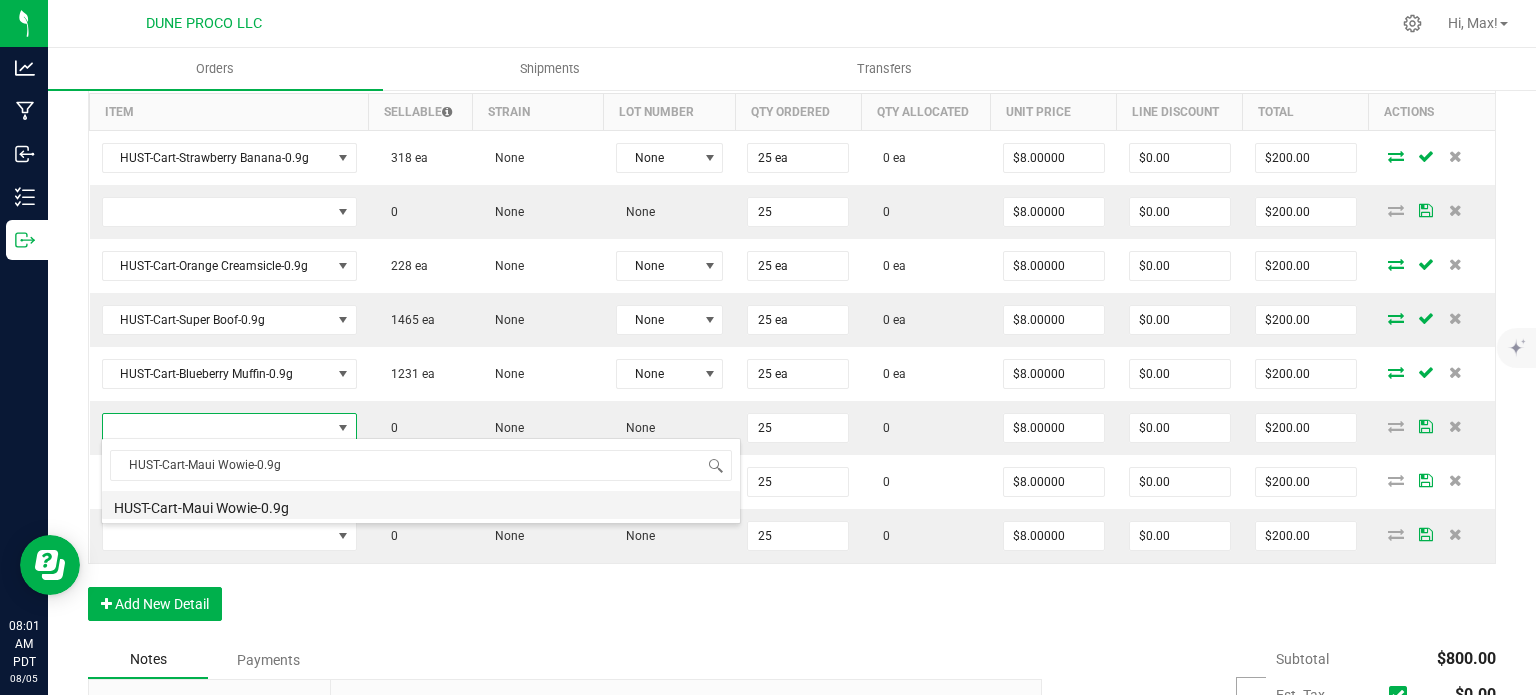 click on "HUST-Cart-Maui Wowie-0.9g" at bounding box center (421, 505) 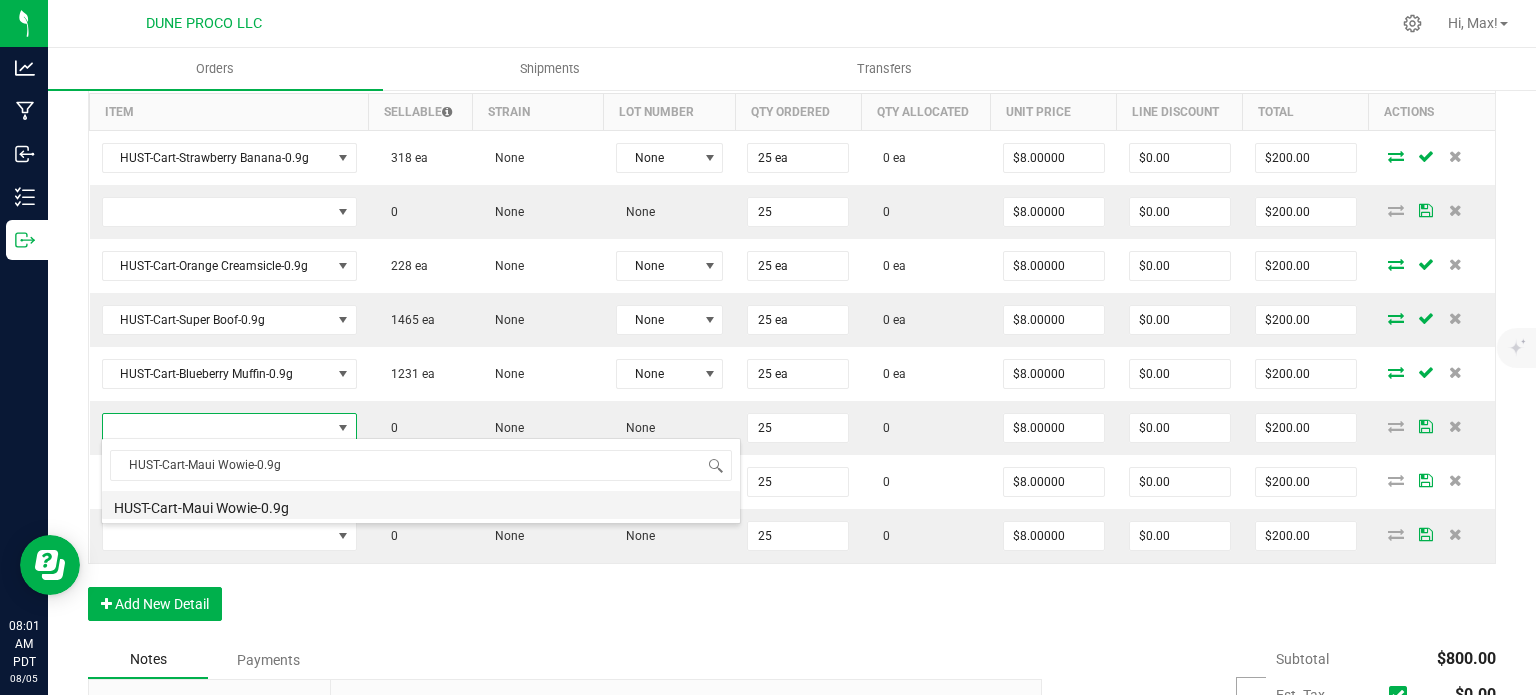 type on "25 ea" 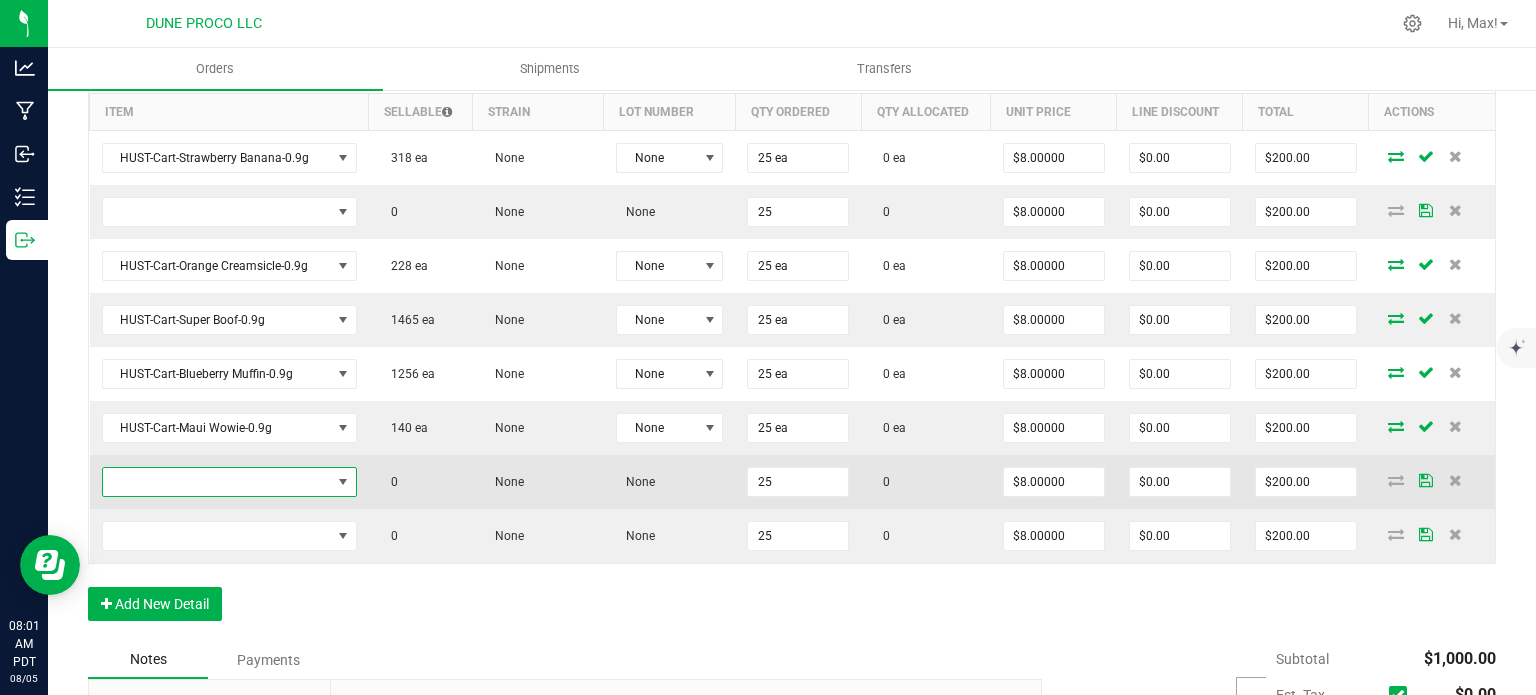 click at bounding box center (217, 482) 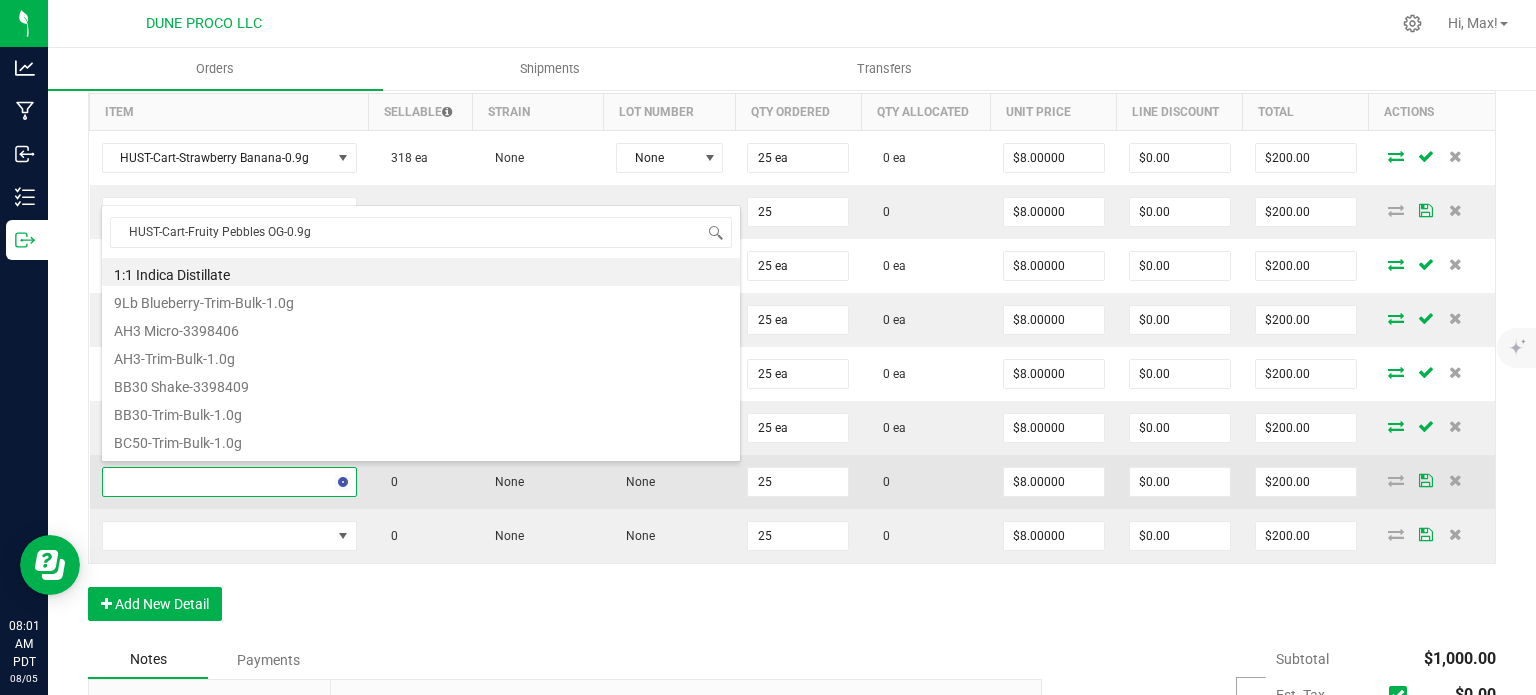 scroll, scrollTop: 99970, scrollLeft: 99750, axis: both 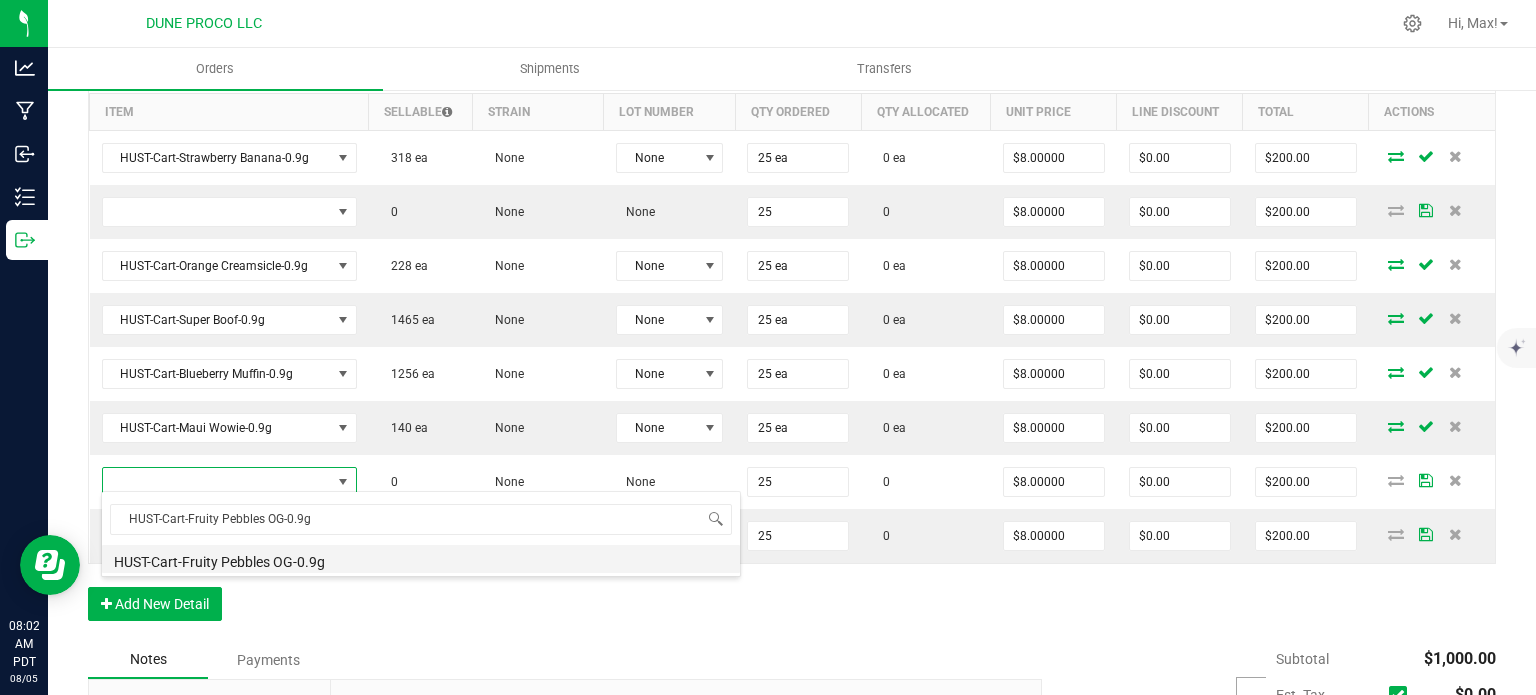 click on "HUST-Cart-Fruity Pebbles OG-0.9g" at bounding box center [421, 559] 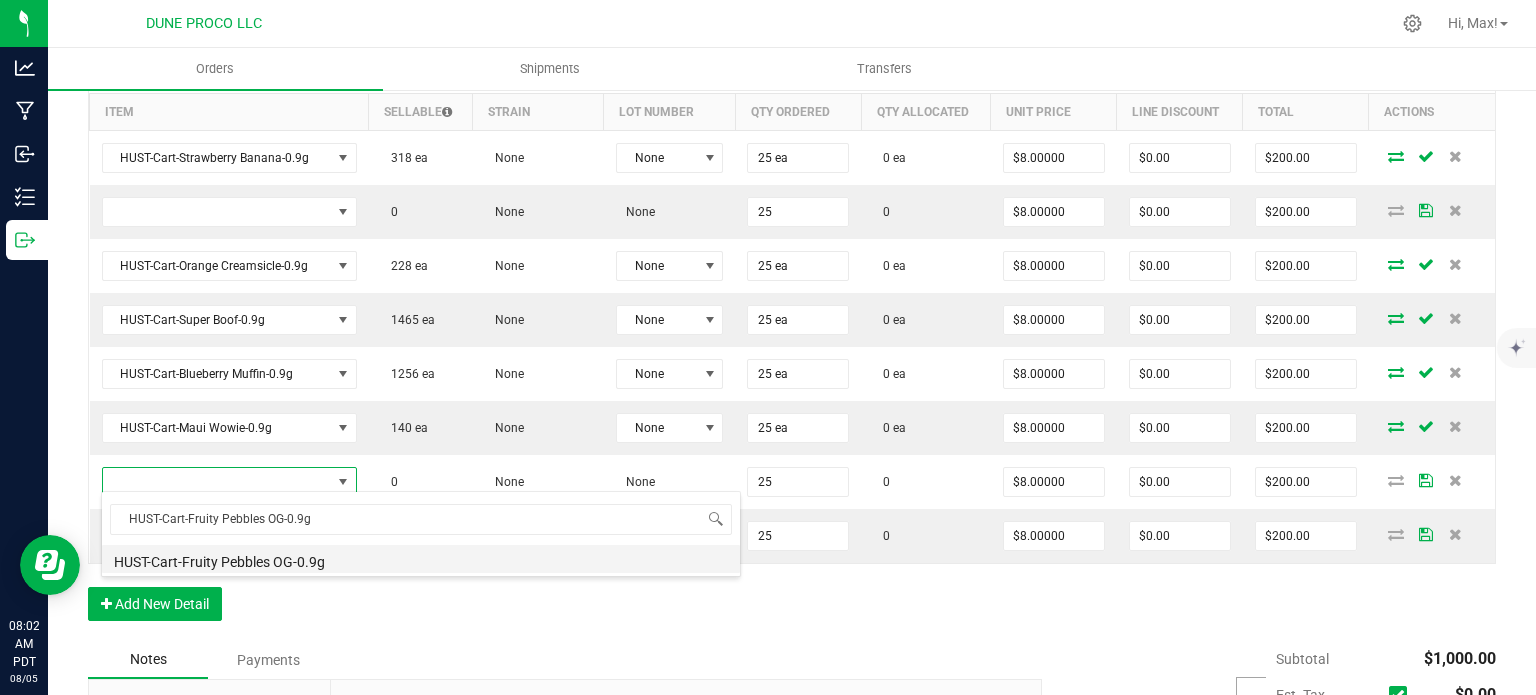 type on "25 ea" 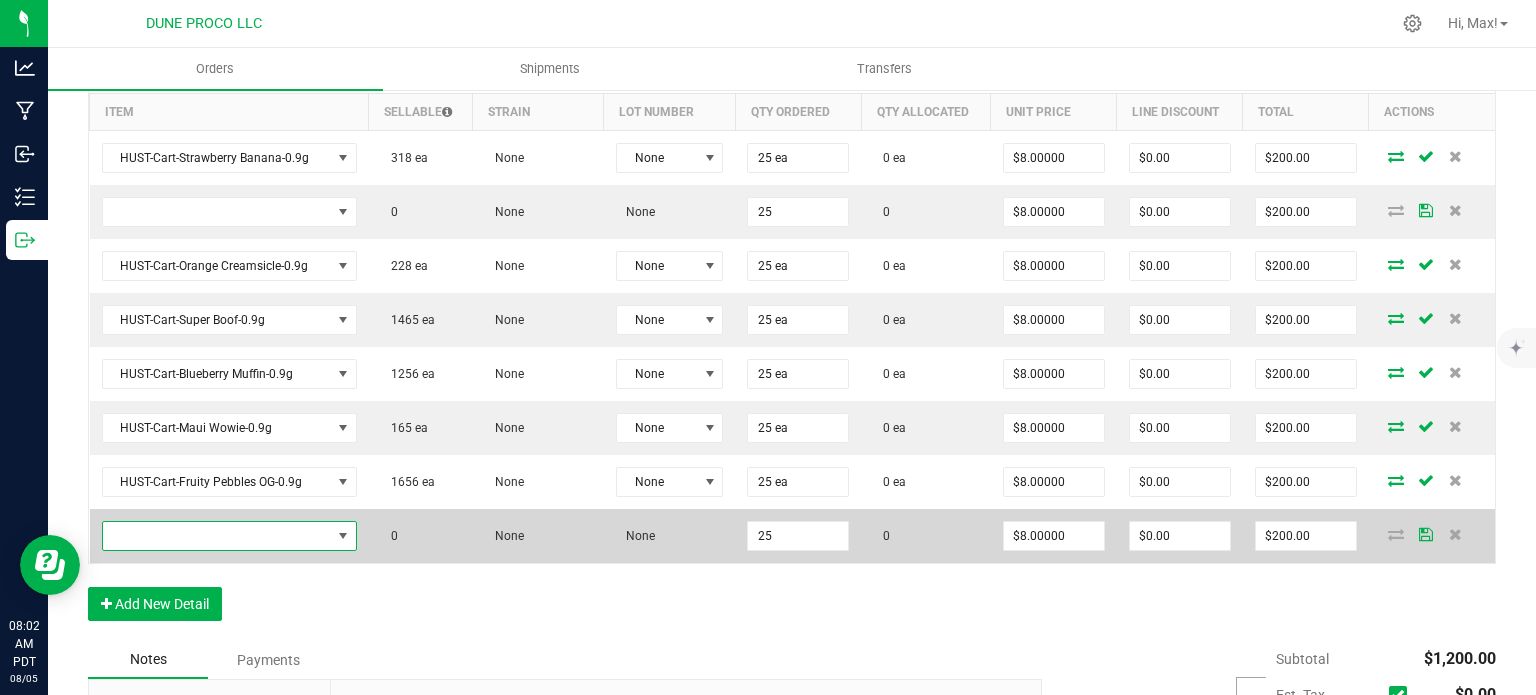 click at bounding box center (217, 536) 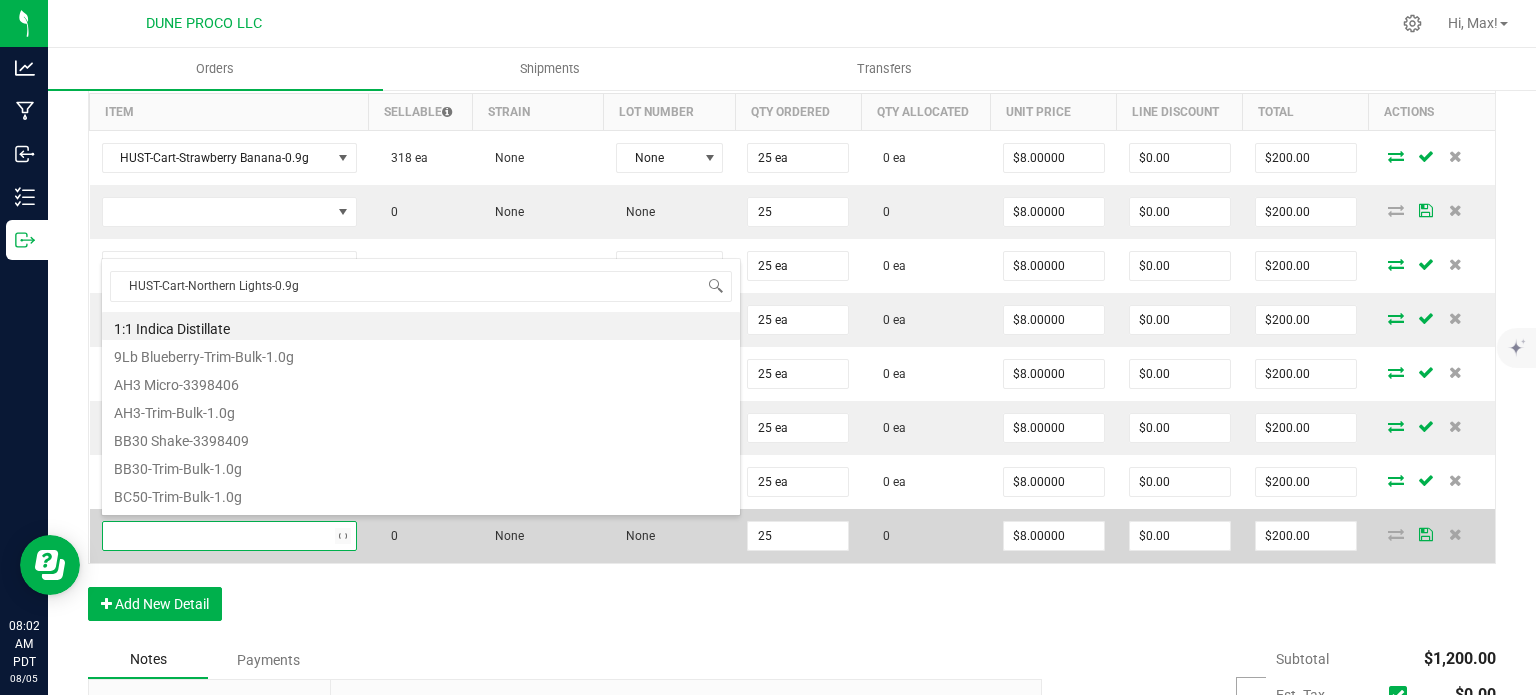 scroll, scrollTop: 99970, scrollLeft: 99750, axis: both 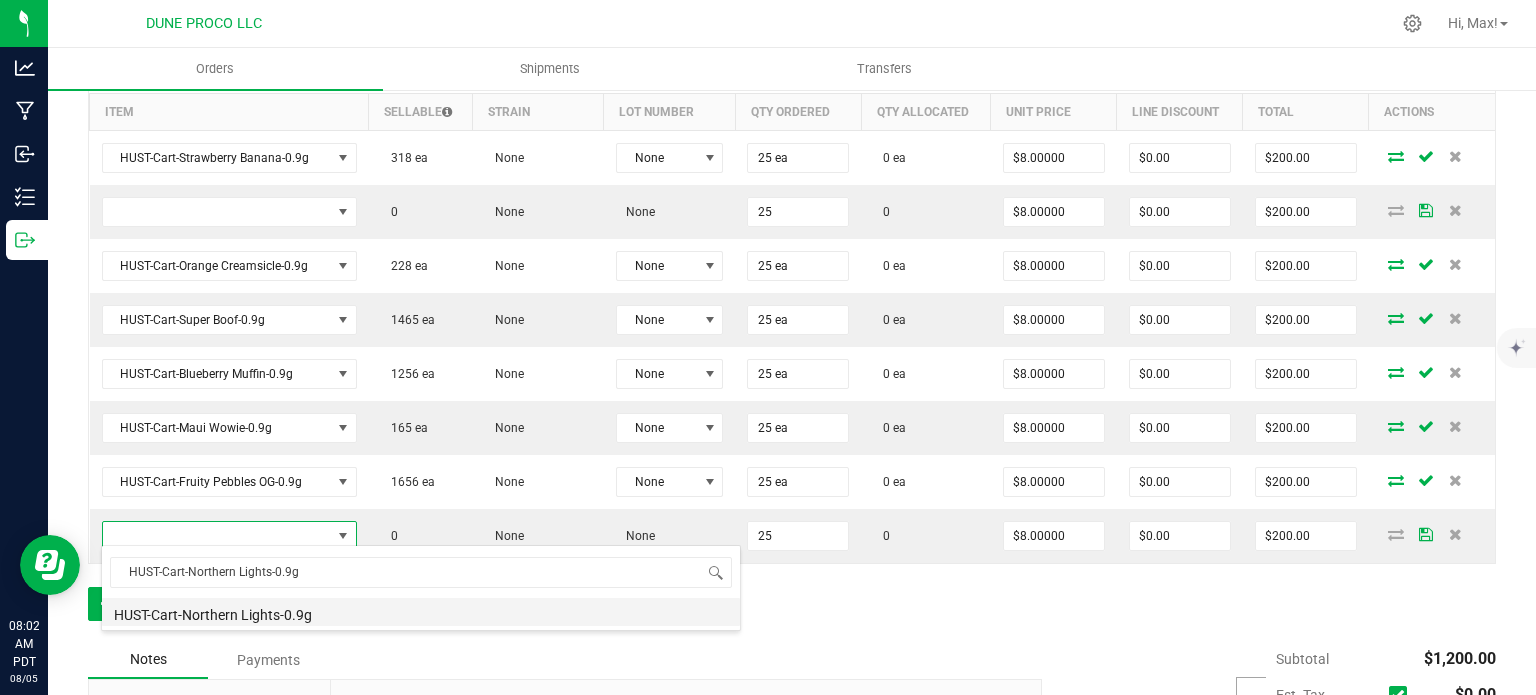 click on "HUST-Cart-Northern Lights-0.9g" at bounding box center (421, 612) 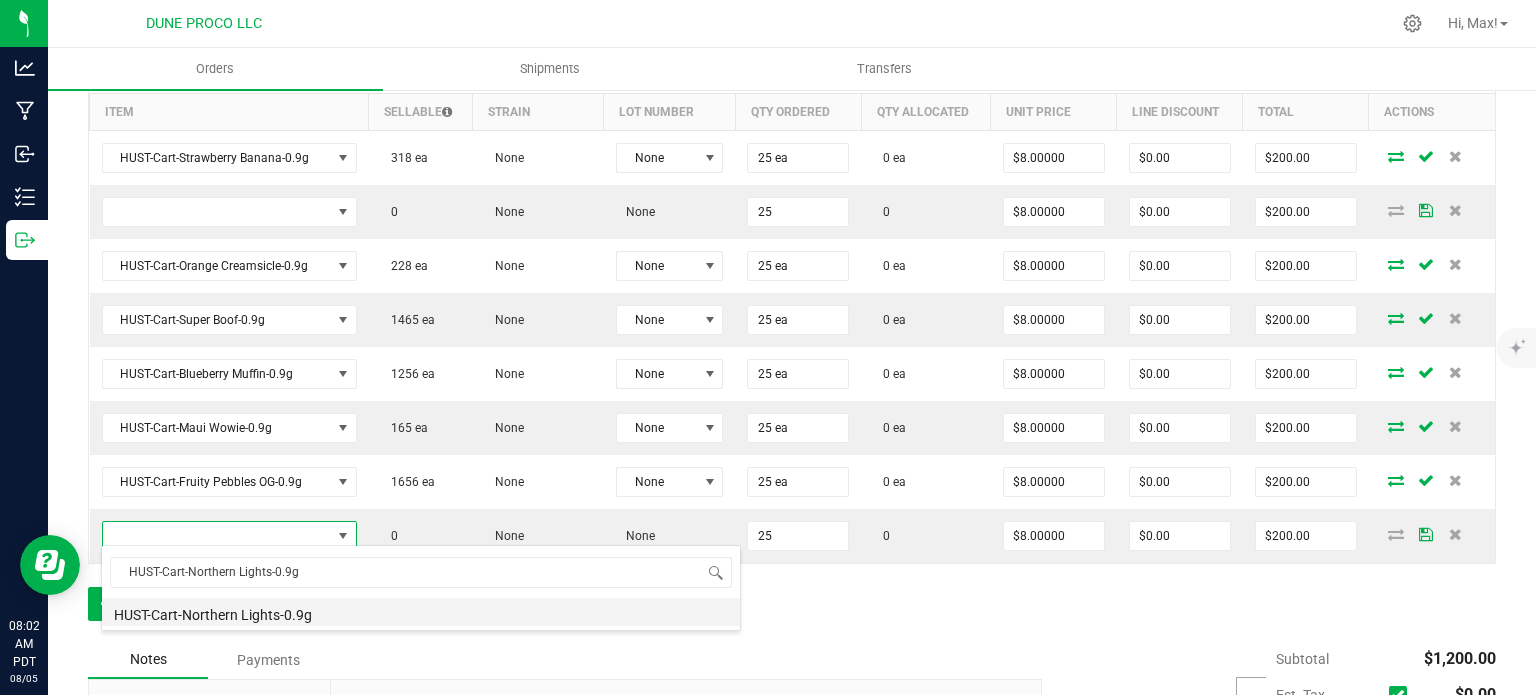 type on "25 ea" 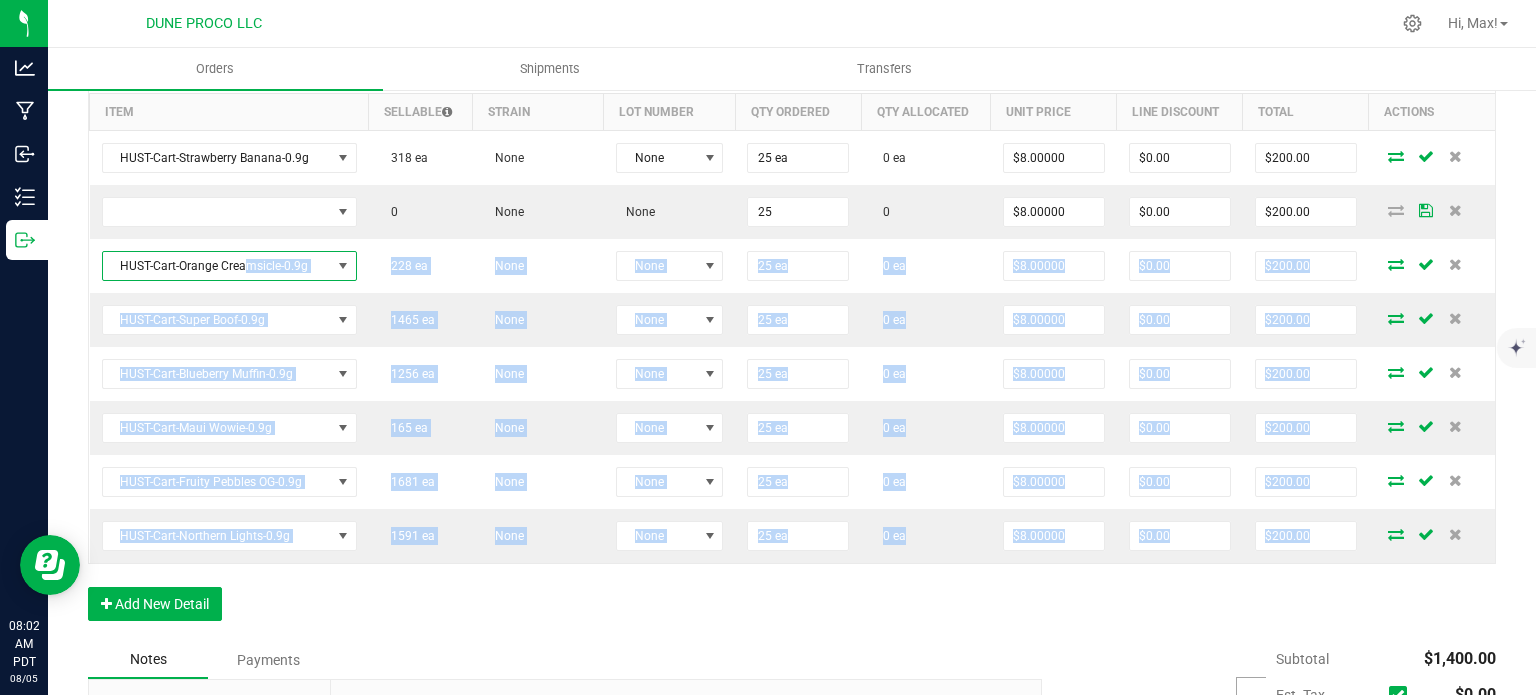 drag, startPoint x: 247, startPoint y: 275, endPoint x: 282, endPoint y: 594, distance: 320.9143 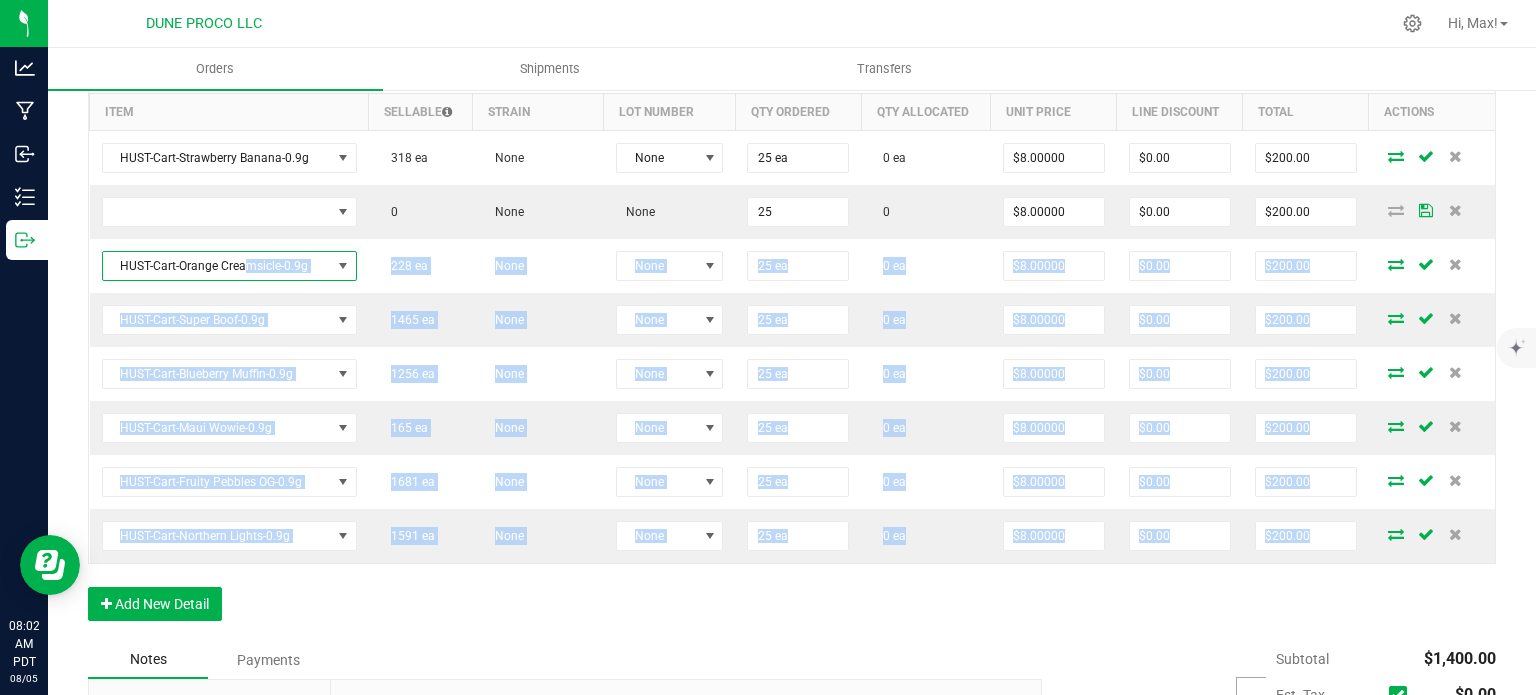 click on "Order Details Print All Labels Item  Sellable  Strain  Lot Number  Qty Ordered Qty Allocated Unit Price Line Discount Total Actions HUST-Cart-Strawberry Banana-0.9g  318 ea   None  None 25 ea  0 ea  $8.00000 $0.00 $200.00  0    None   None  25  0   $8.00000 $0.00 $200.00 HUST-Cart-Orange Creamsicle-0.9g  228 ea   None  None 25 ea  0 ea  $8.00000 $0.00 $200.00 HUST-Cart-Super Boof-0.9g  1465 ea   None  None 25 ea  0 ea  $8.00000 $0.00 $200.00 HUST-Cart-Blueberry Muffin-0.9g  1256 ea   None  None 25 ea  0 ea  $8.00000 $0.00 $200.00 HUST-Cart-Maui Wowie-0.9g  165 ea   None  None 25 ea  0 ea  $8.00000 $0.00 $200.00 HUST-Cart-Fruity Pebbles OG-0.9g  1681 ea   None  None 25 ea  0 ea  $8.00000 $0.00 $200.00 HUST-Cart-Northern Lights-0.9g  1591 ea   None  None 25 ea  0 ea  $8.00000 $0.00 $200.00
Add New Detail" at bounding box center [792, 341] 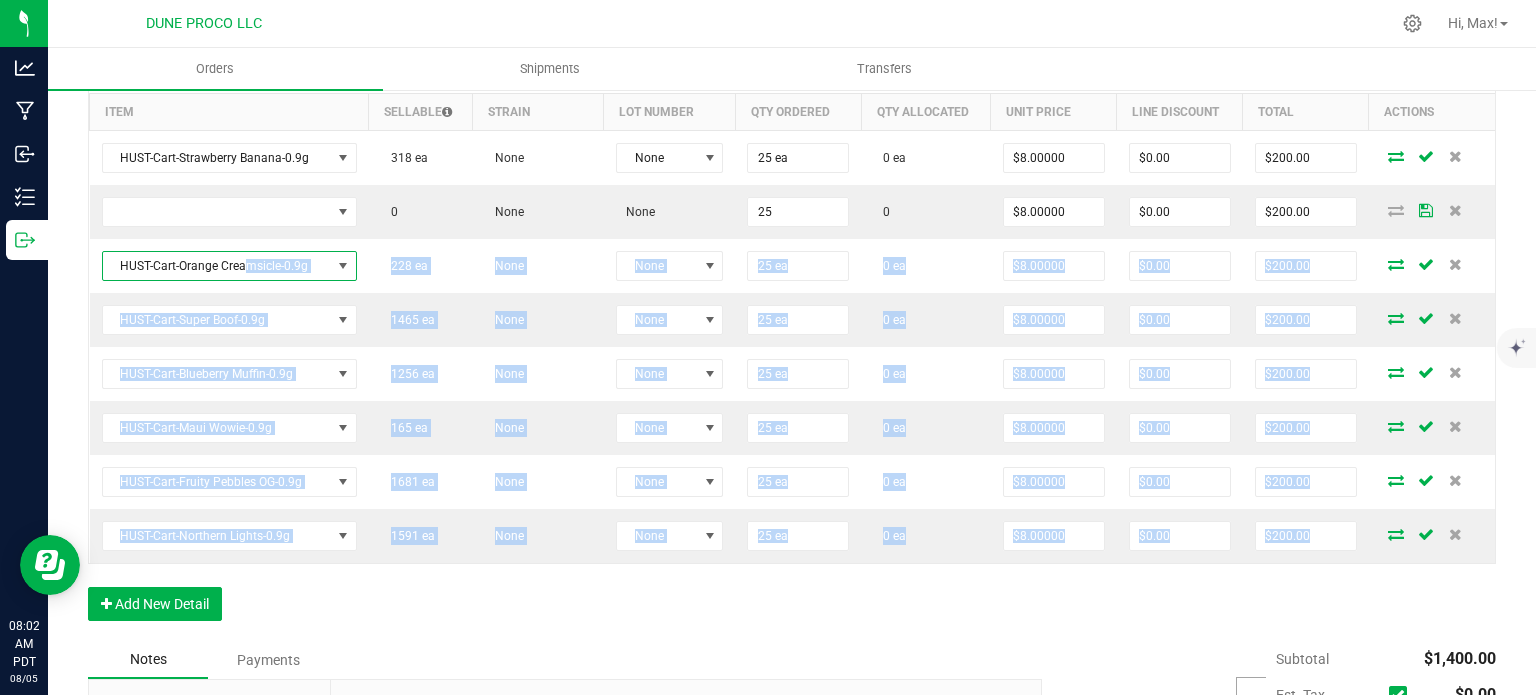 click on "Order Details Print All Labels Item  Sellable  Strain  Lot Number  Qty Ordered Qty Allocated Unit Price Line Discount Total Actions HUST-Cart-Strawberry Banana-0.9g  318 ea   None  None 25 ea  0 ea  $8.00000 $0.00 $200.00  0    None   None  25  0   $8.00000 $0.00 $200.00 HUST-Cart-Orange Creamsicle-0.9g  228 ea   None  None 25 ea  0 ea  $8.00000 $0.00 $200.00 HUST-Cart-Super Boof-0.9g  1465 ea   None  None 25 ea  0 ea  $8.00000 $0.00 $200.00 HUST-Cart-Blueberry Muffin-0.9g  1256 ea   None  None 25 ea  0 ea  $8.00000 $0.00 $200.00 HUST-Cart-Maui Wowie-0.9g  165 ea   None  None 25 ea  0 ea  $8.00000 $0.00 $200.00 HUST-Cart-Fruity Pebbles OG-0.9g  1681 ea   None  None 25 ea  0 ea  $8.00000 $0.00 $200.00 HUST-Cart-Northern Lights-0.9g  1591 ea   None  None 25 ea  0 ea  $8.00000 $0.00 $200.00
Add New Detail" at bounding box center [792, 341] 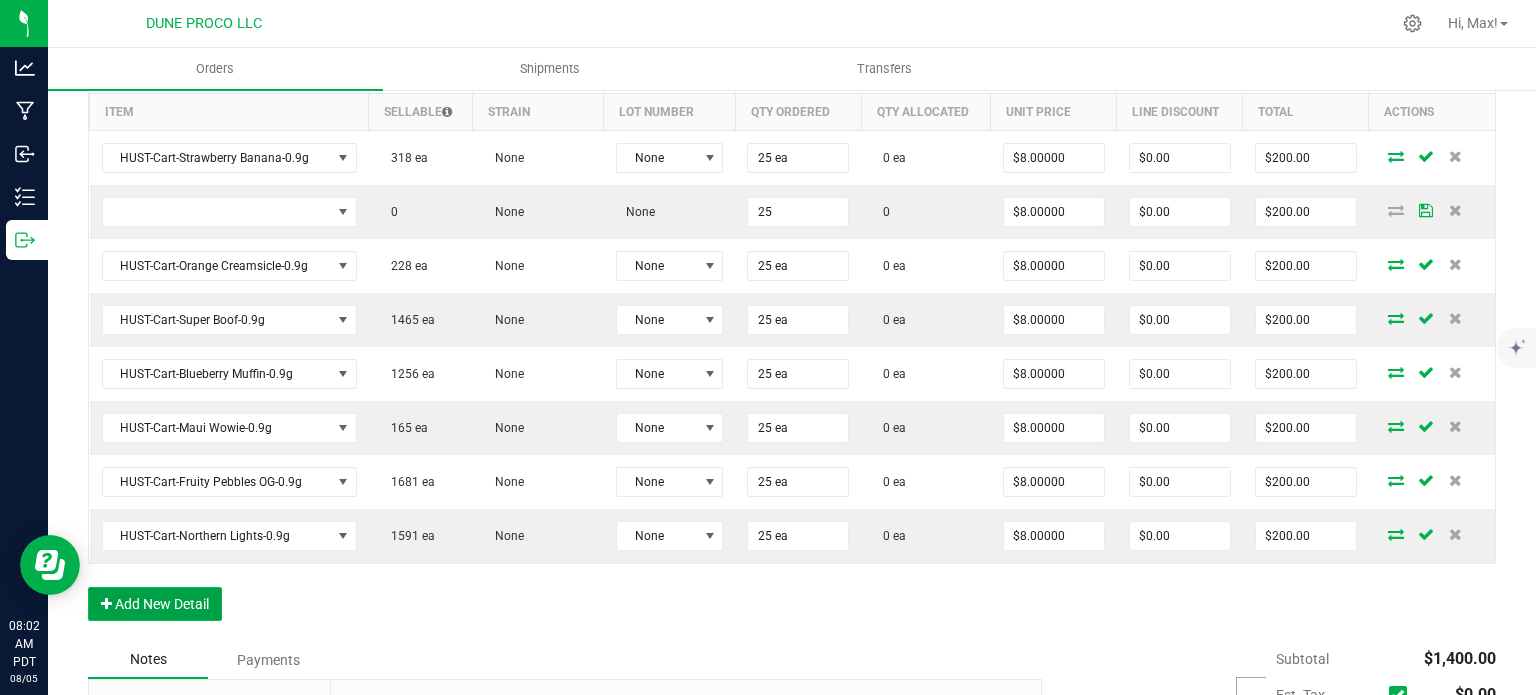click on "Add New Detail" at bounding box center (155, 604) 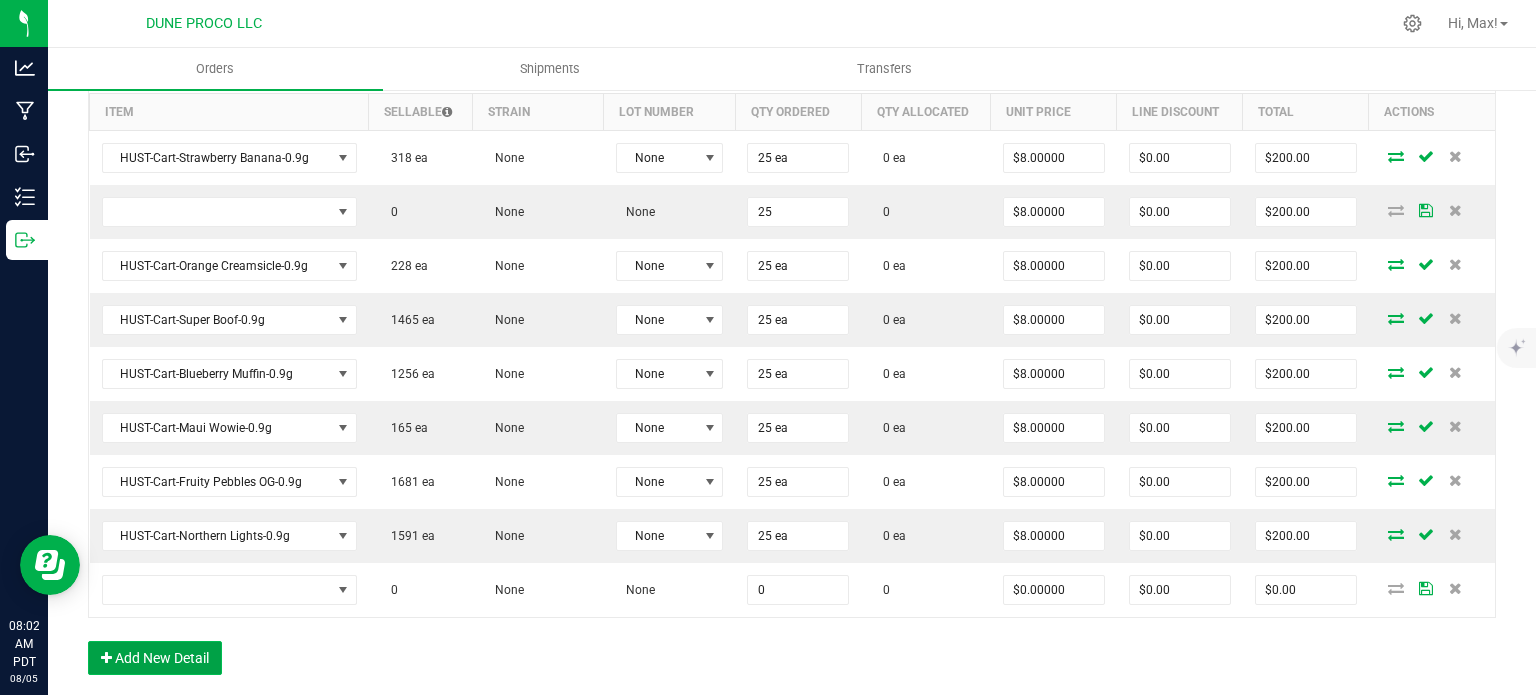 scroll, scrollTop: 930, scrollLeft: 0, axis: vertical 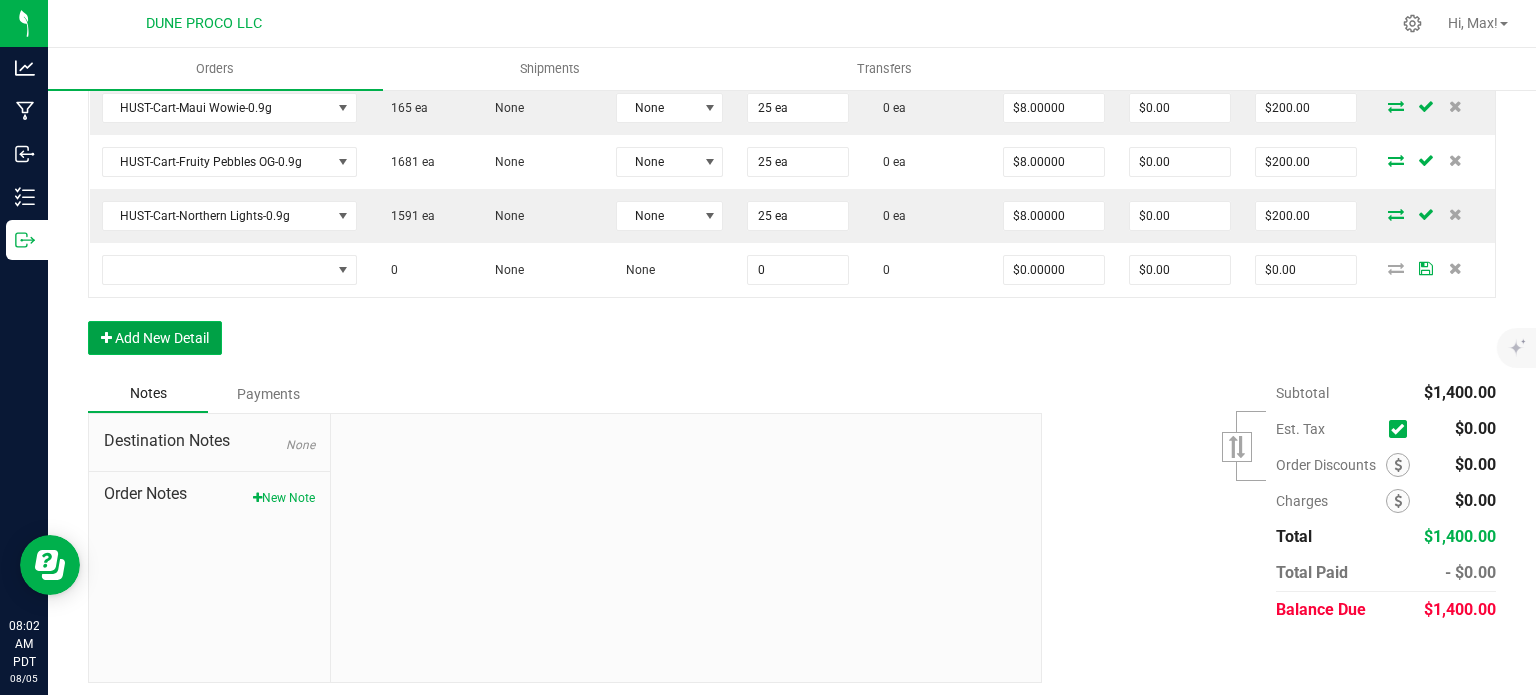 click on "Add New Detail" at bounding box center (155, 338) 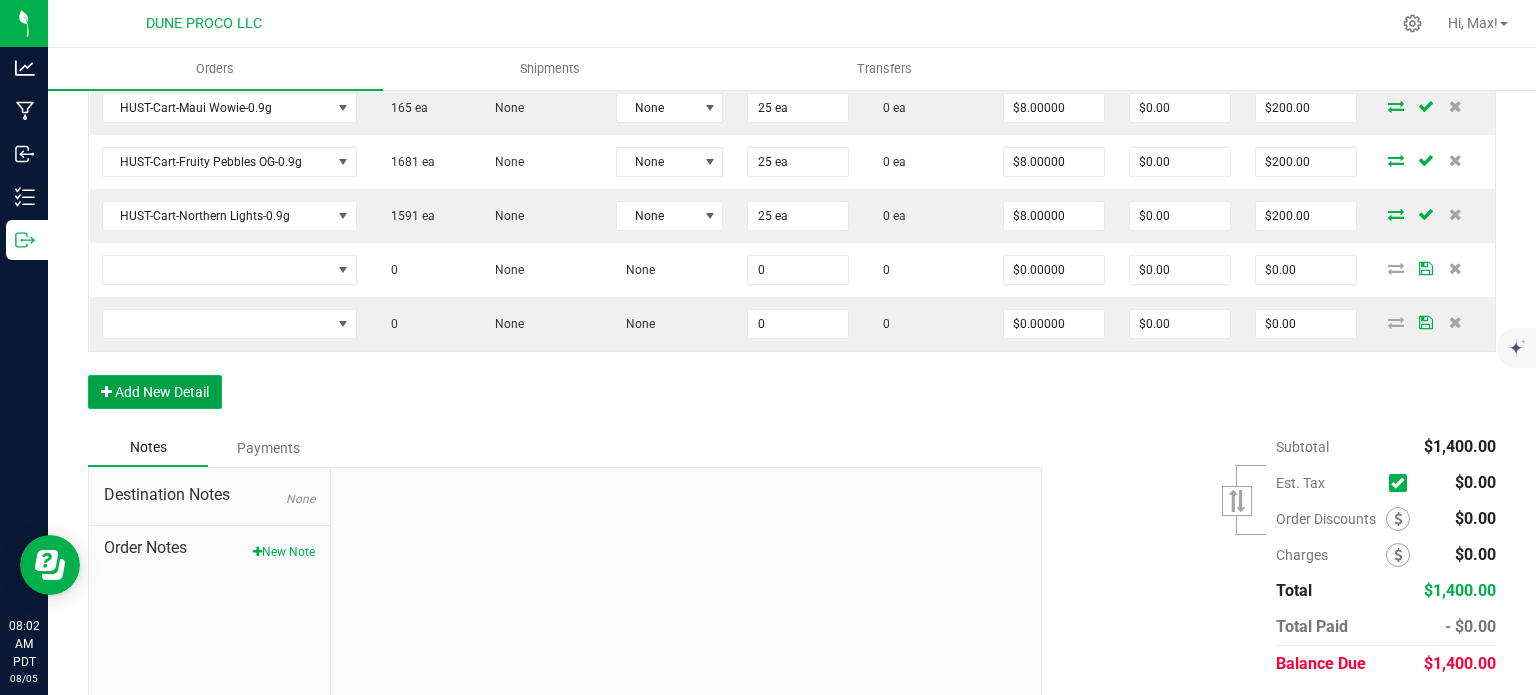 click on "Add New Detail" at bounding box center (155, 392) 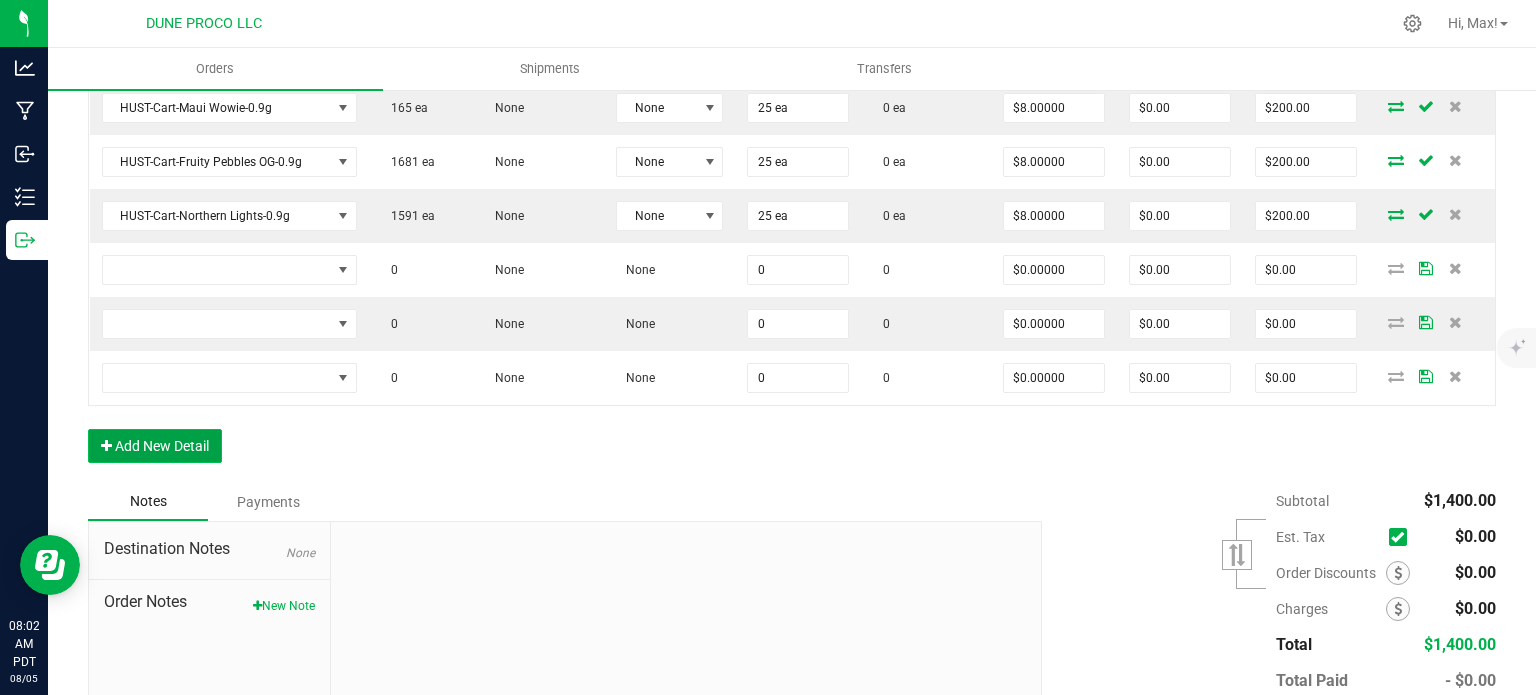 click on "Add New Detail" at bounding box center [155, 446] 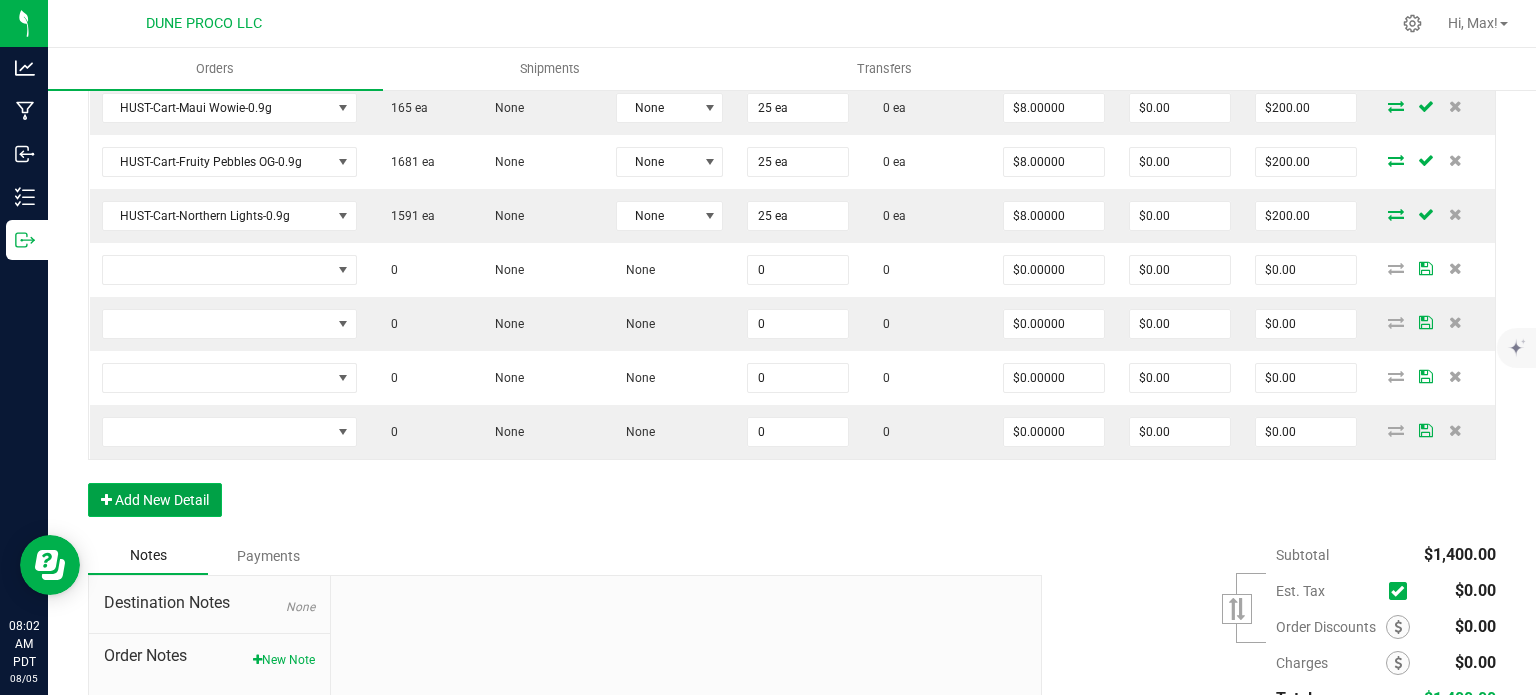 click on "Add New Detail" at bounding box center (155, 500) 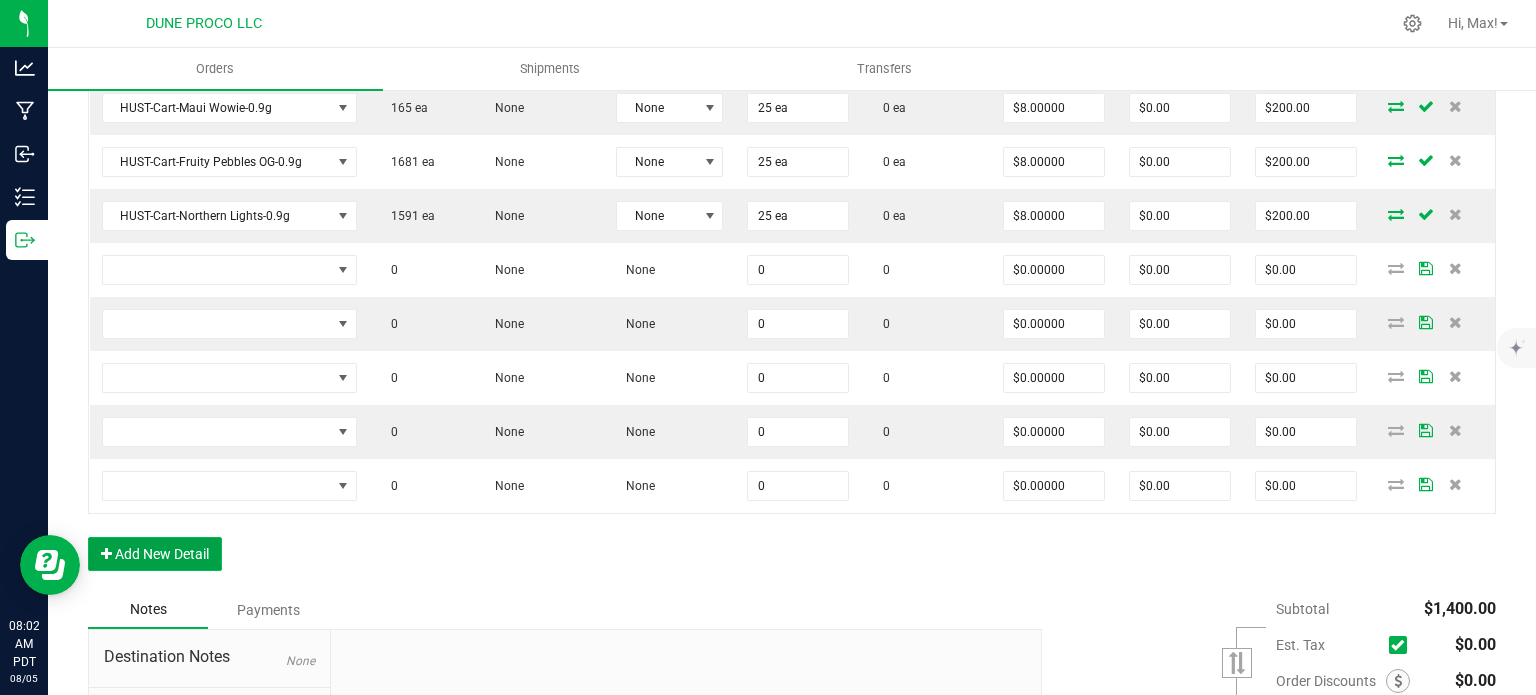 click on "Add New Detail" at bounding box center (155, 554) 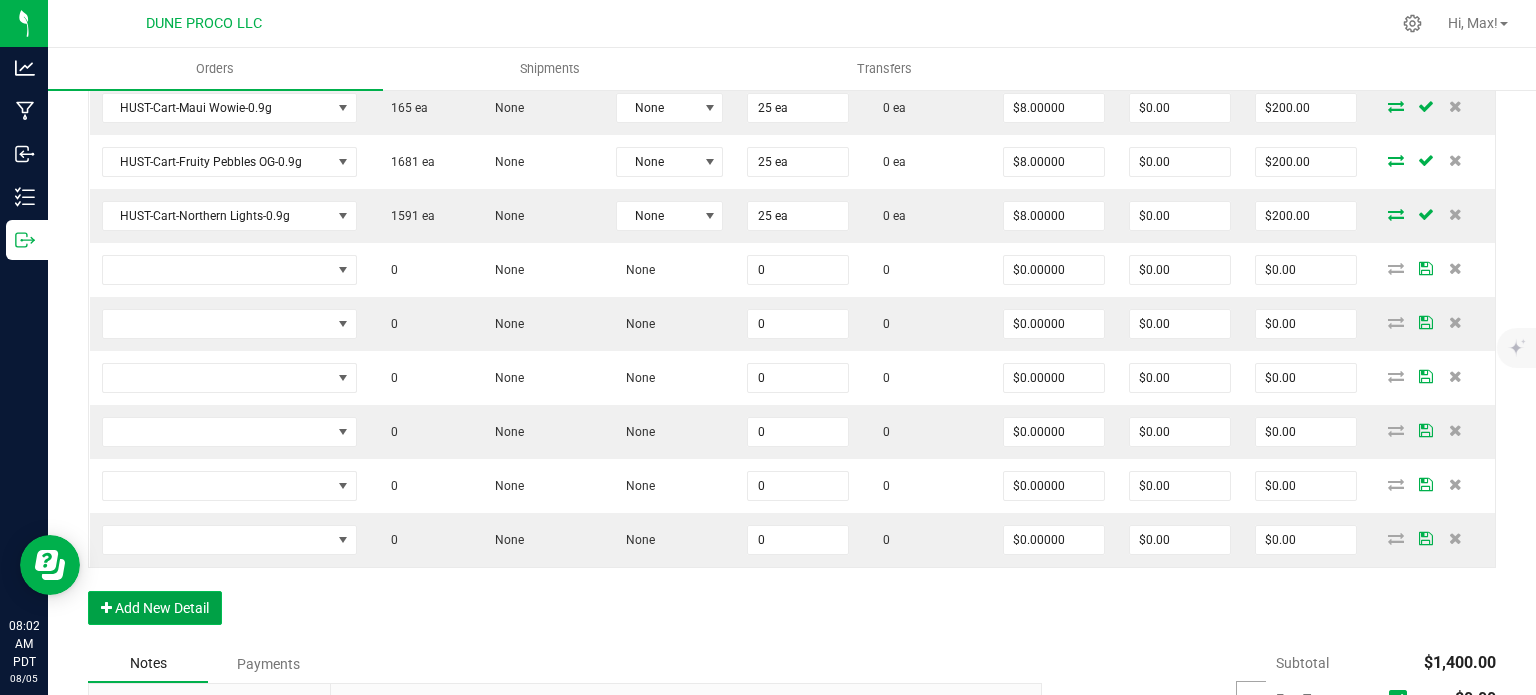 click on "Add New Detail" at bounding box center (155, 608) 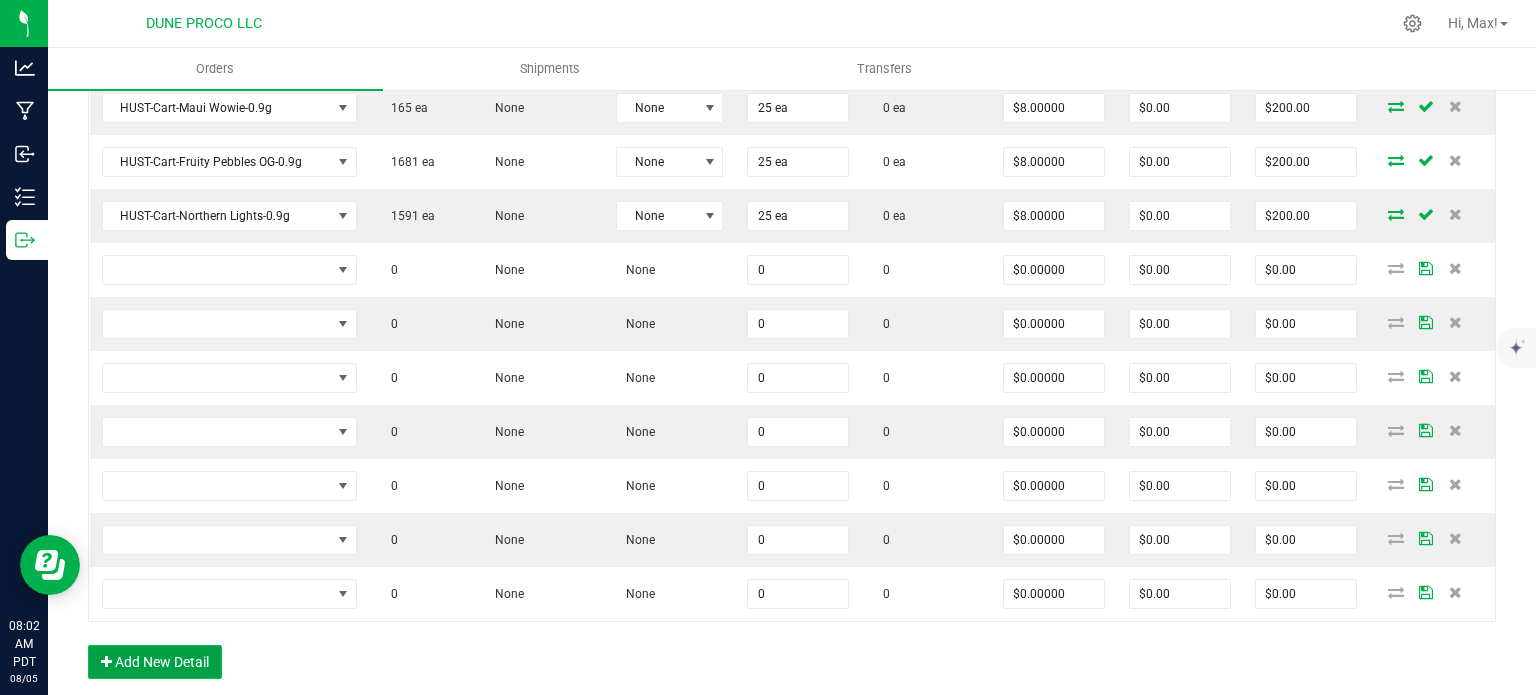click on "Add New Detail" at bounding box center [155, 662] 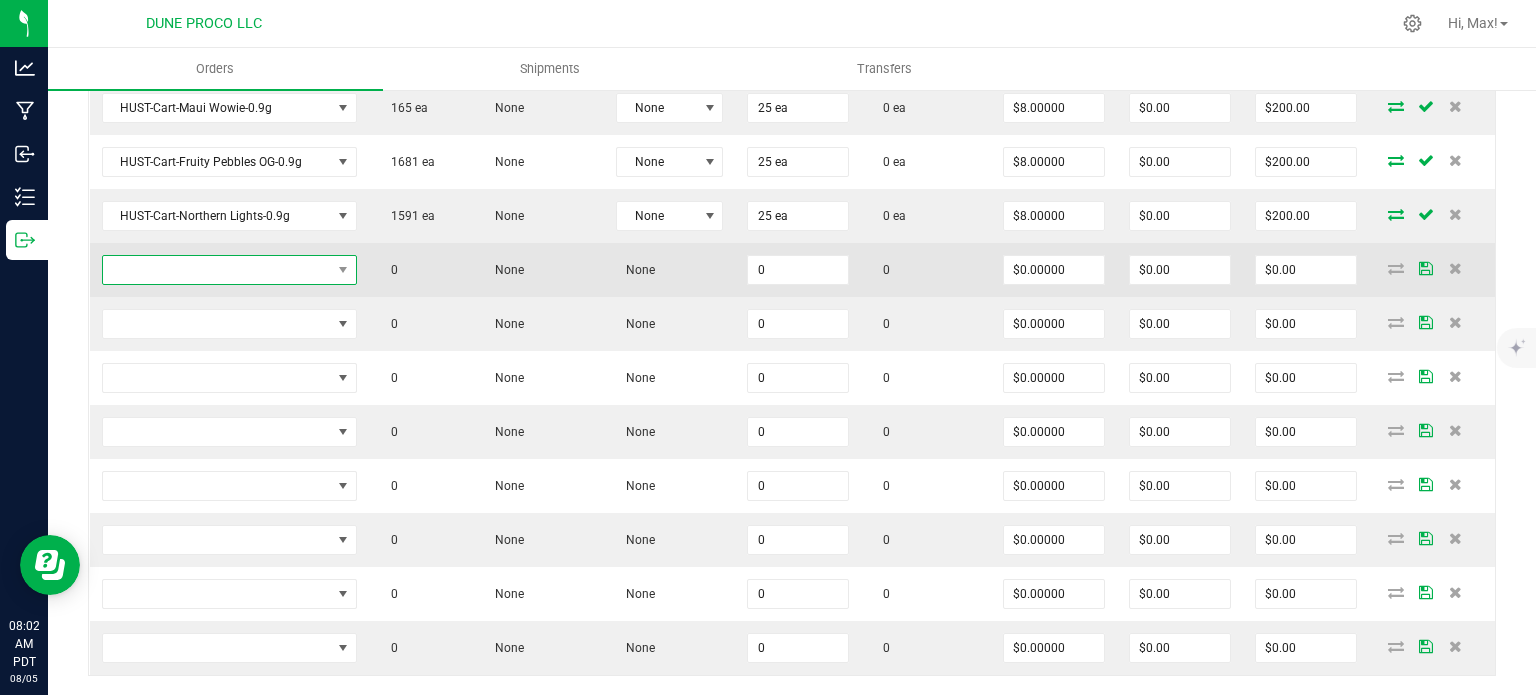 click at bounding box center (217, 270) 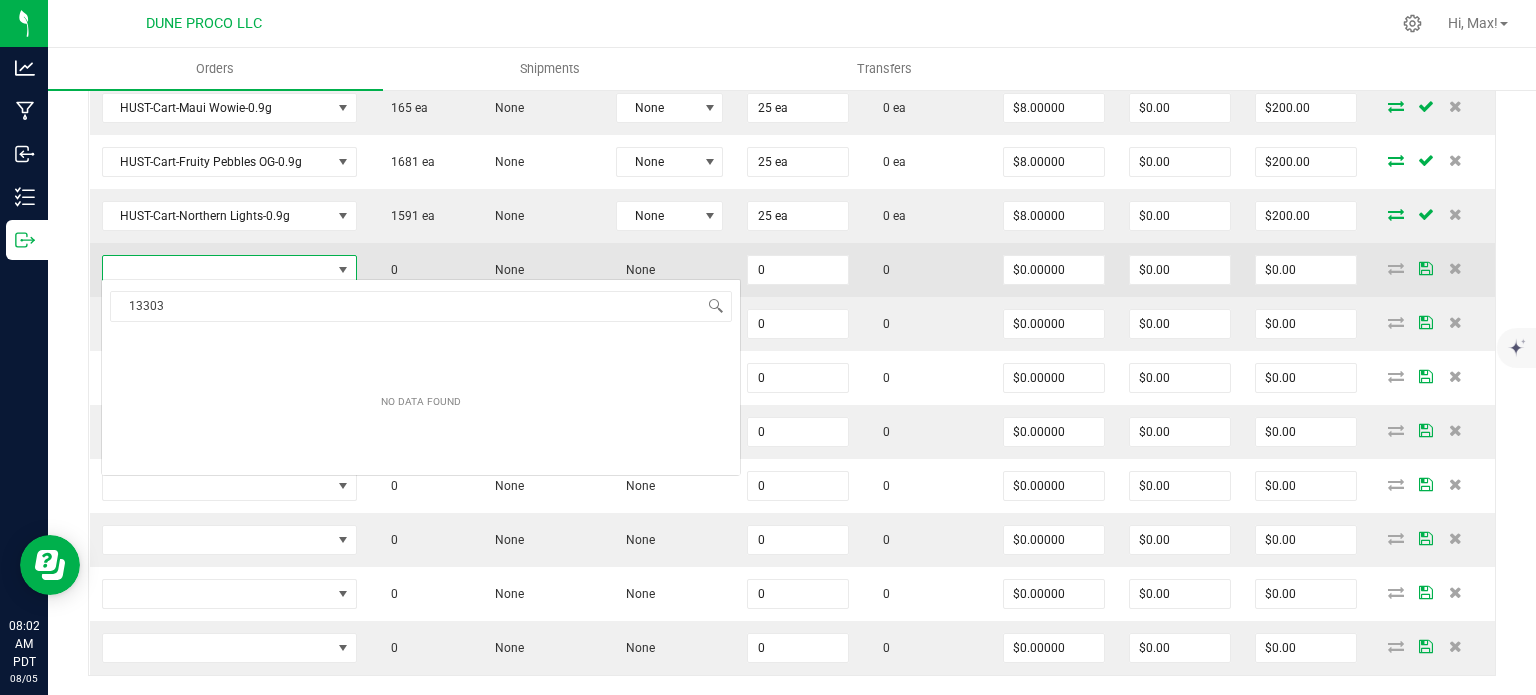 scroll, scrollTop: 99970, scrollLeft: 99750, axis: both 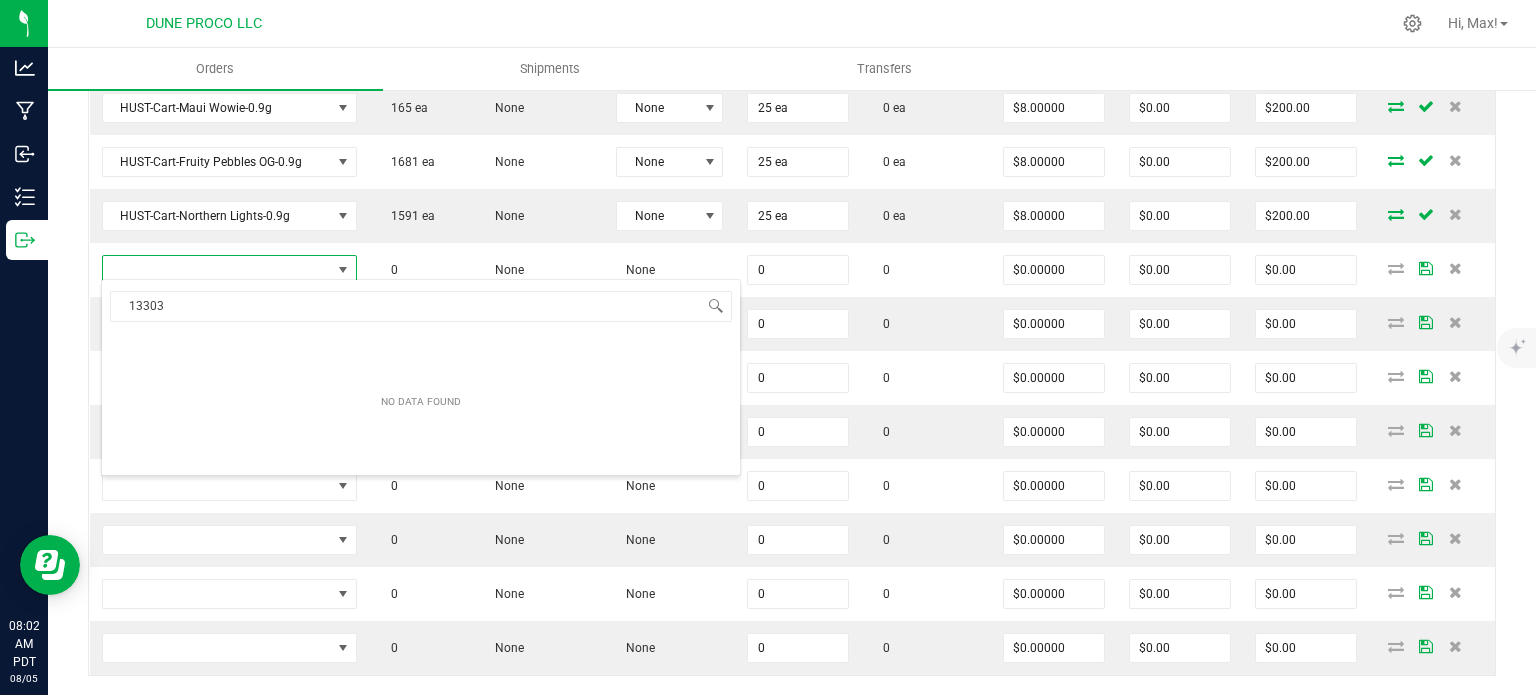 type on "13303" 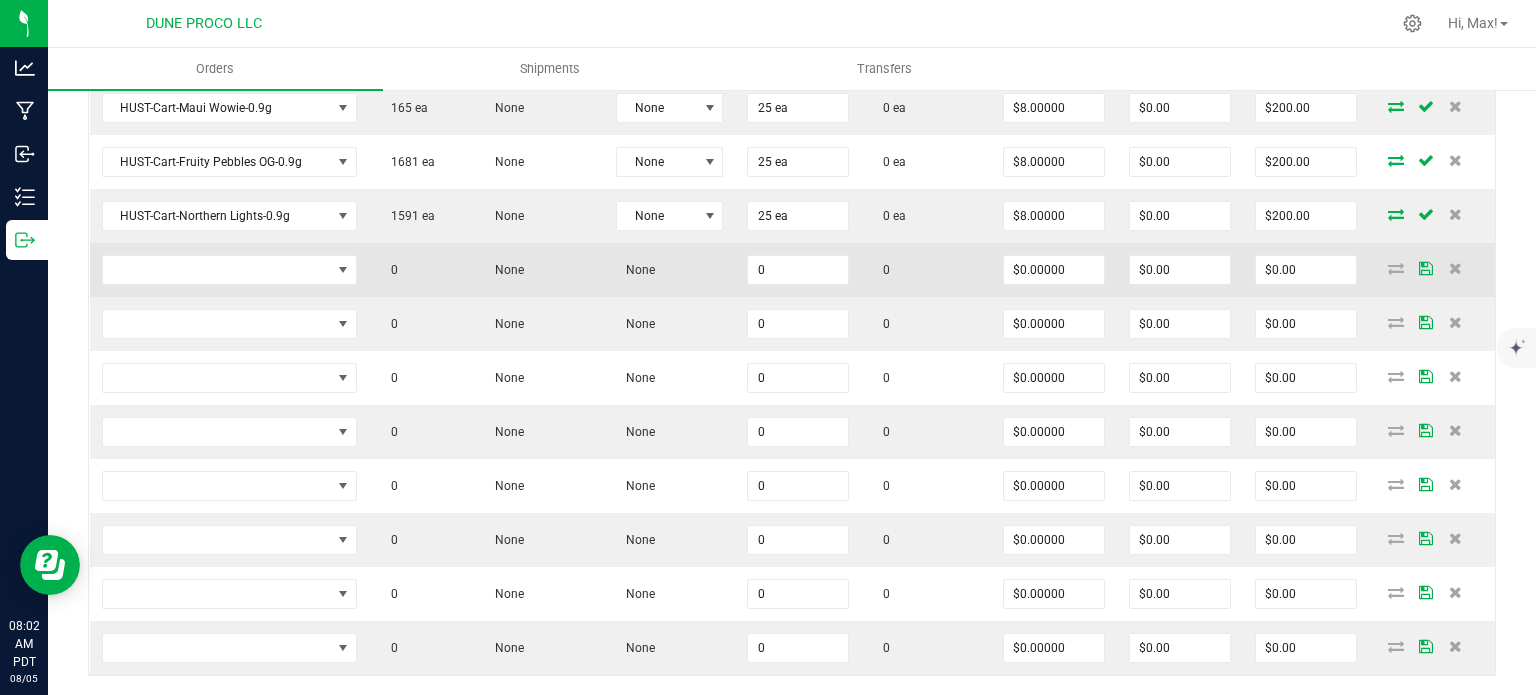 click at bounding box center [229, 270] 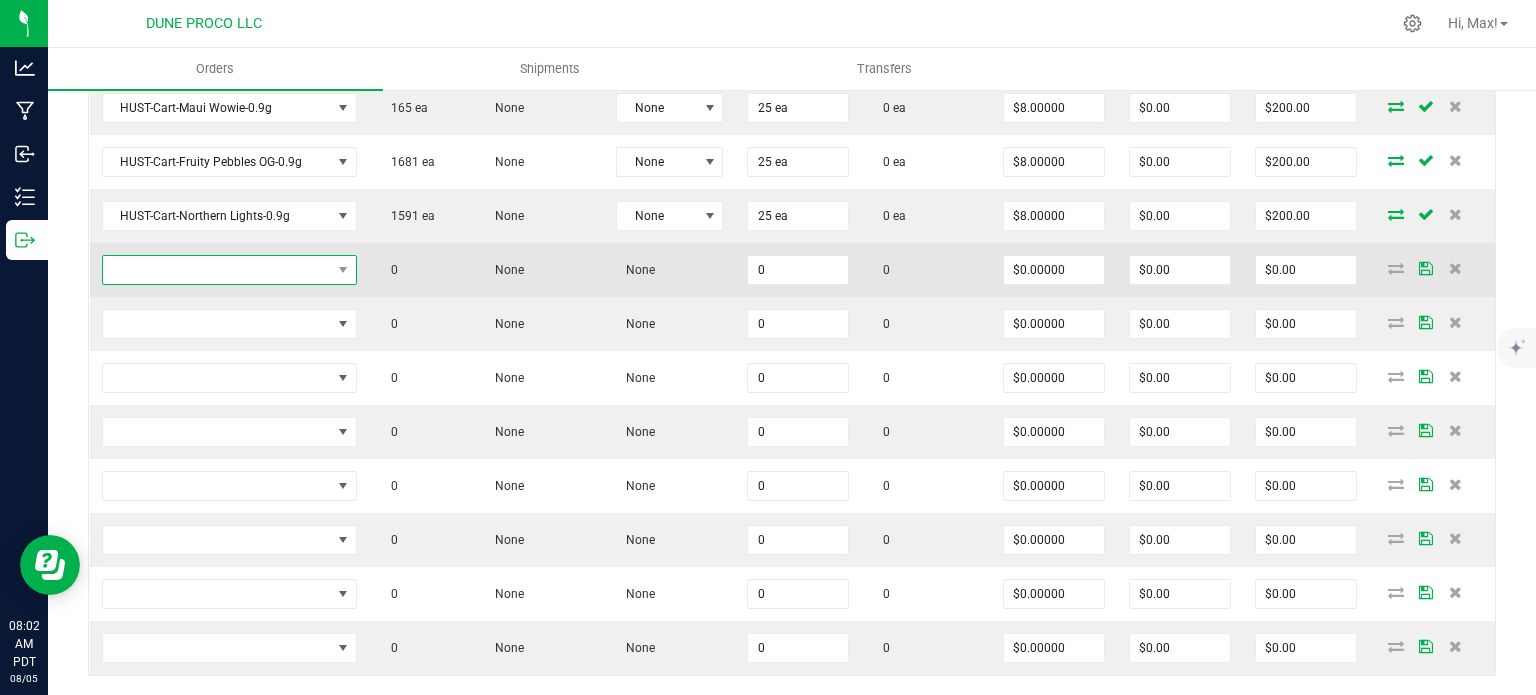 click at bounding box center [217, 270] 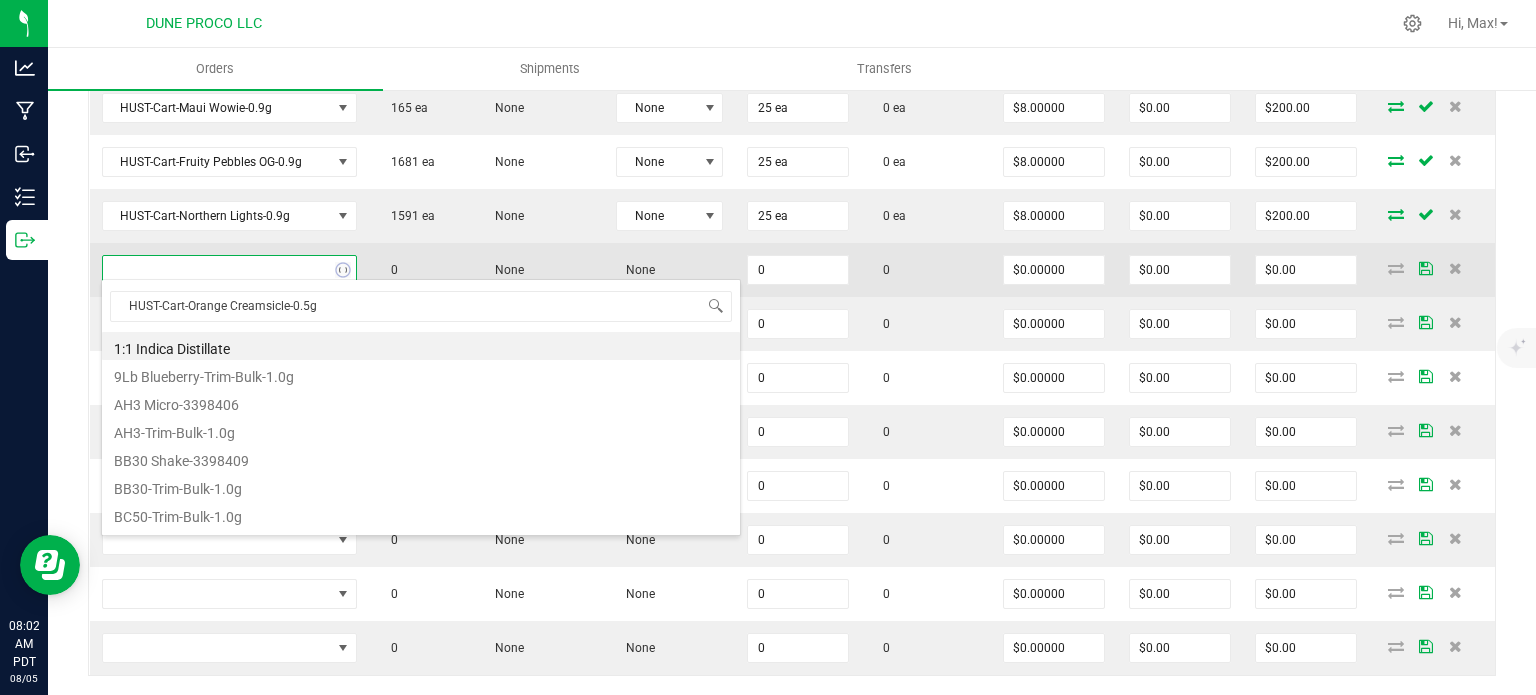 scroll, scrollTop: 99970, scrollLeft: 99750, axis: both 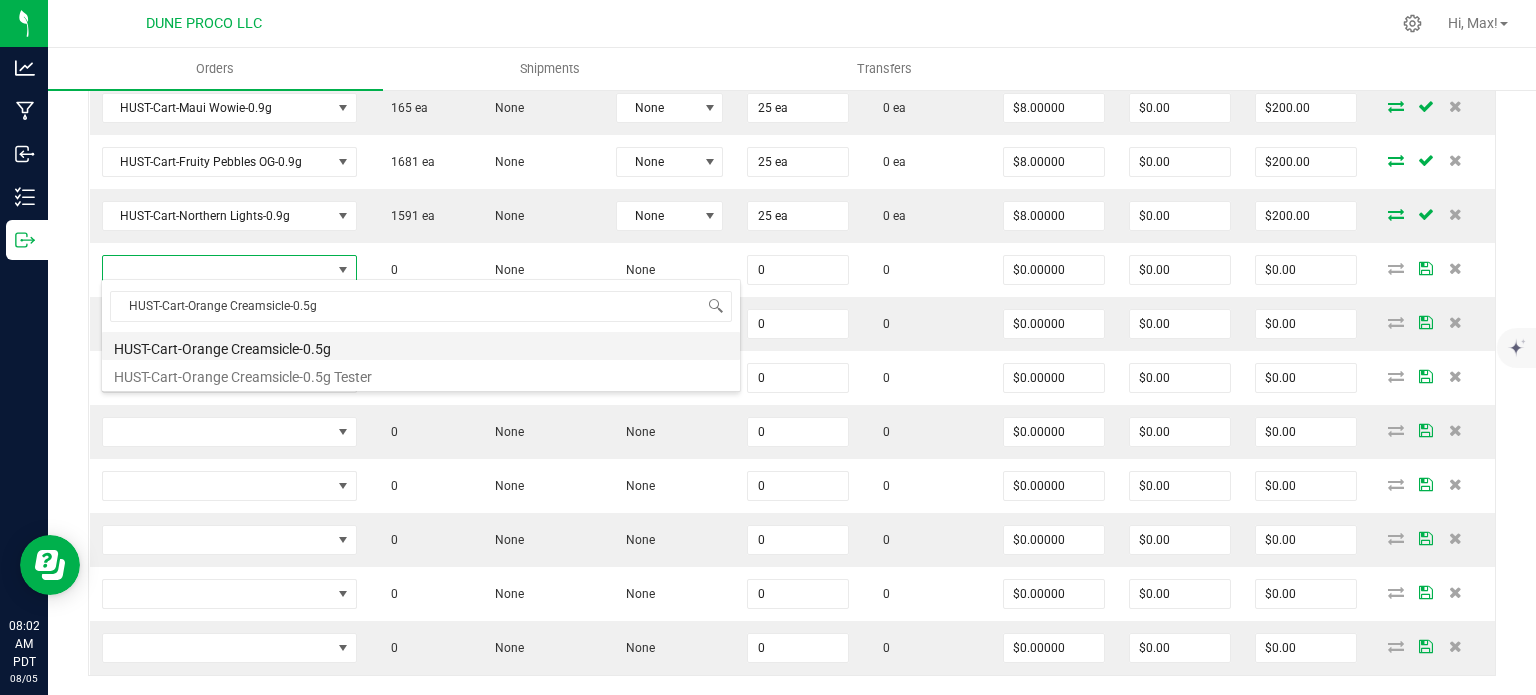 click on "HUST-Cart-Orange Creamsicle-0.5g" at bounding box center [421, 346] 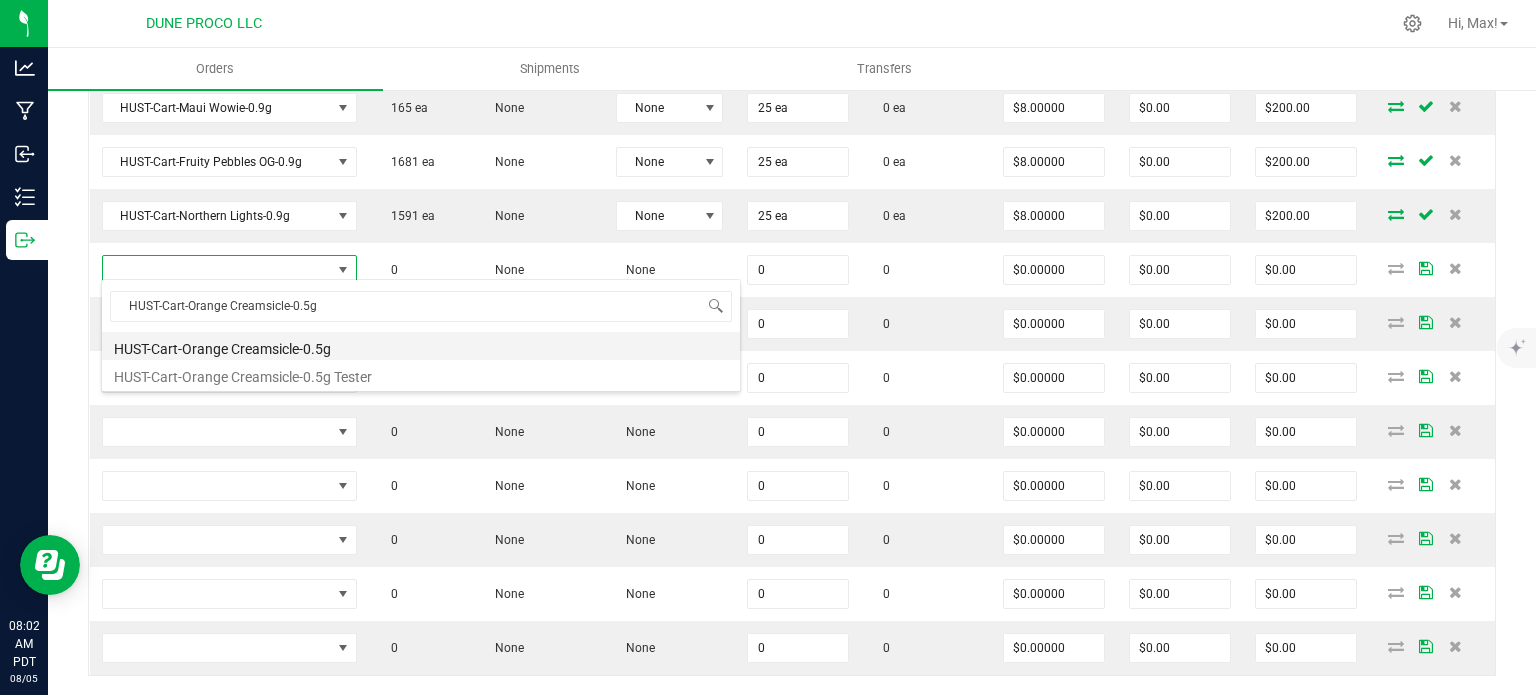 type on "0 ea" 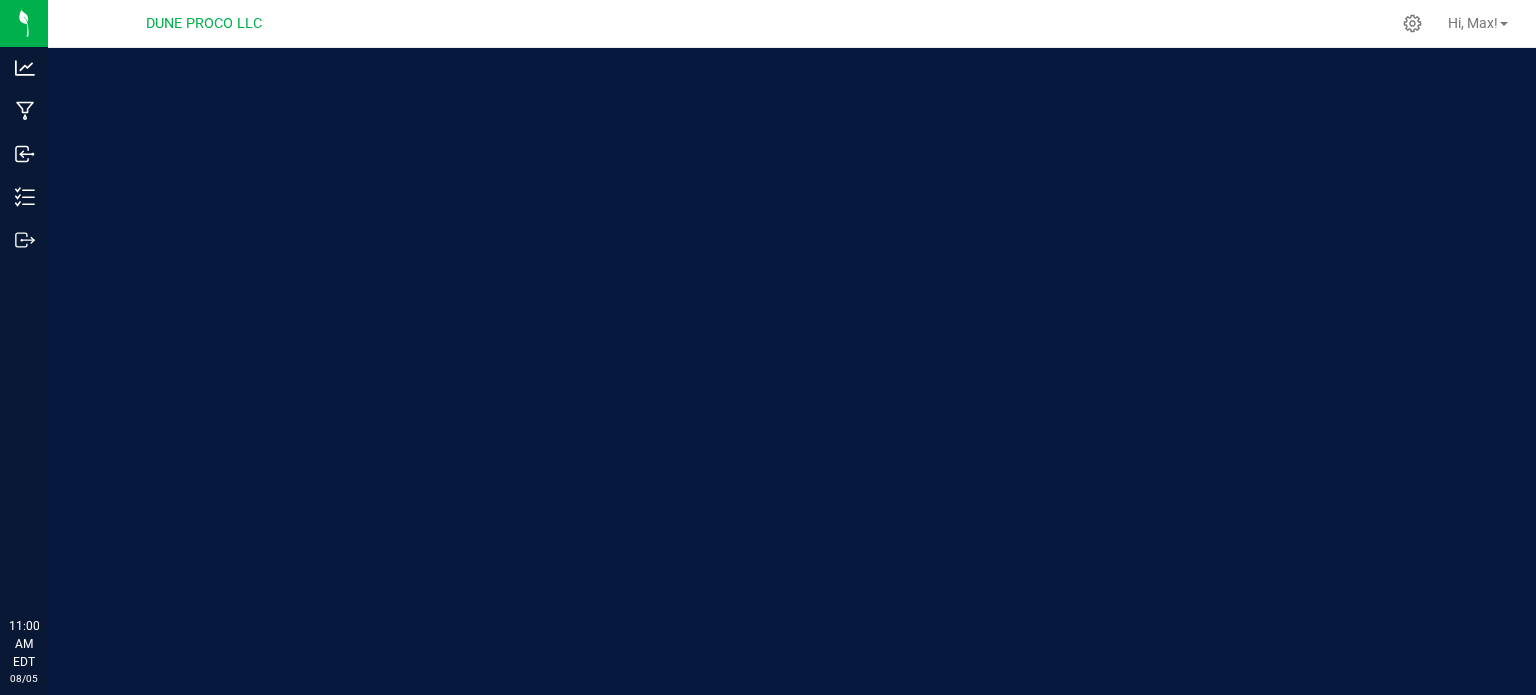 scroll, scrollTop: 0, scrollLeft: 0, axis: both 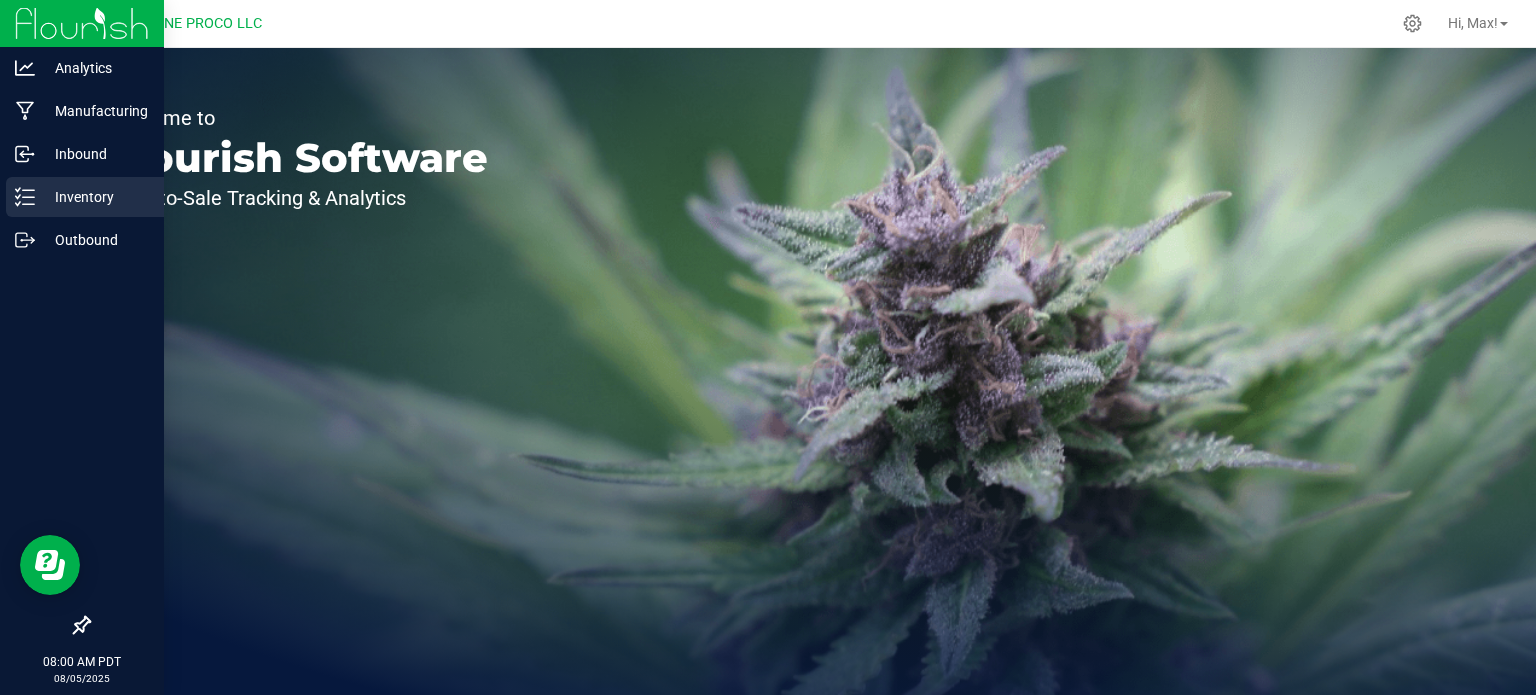 click on "Inventory" at bounding box center [95, 197] 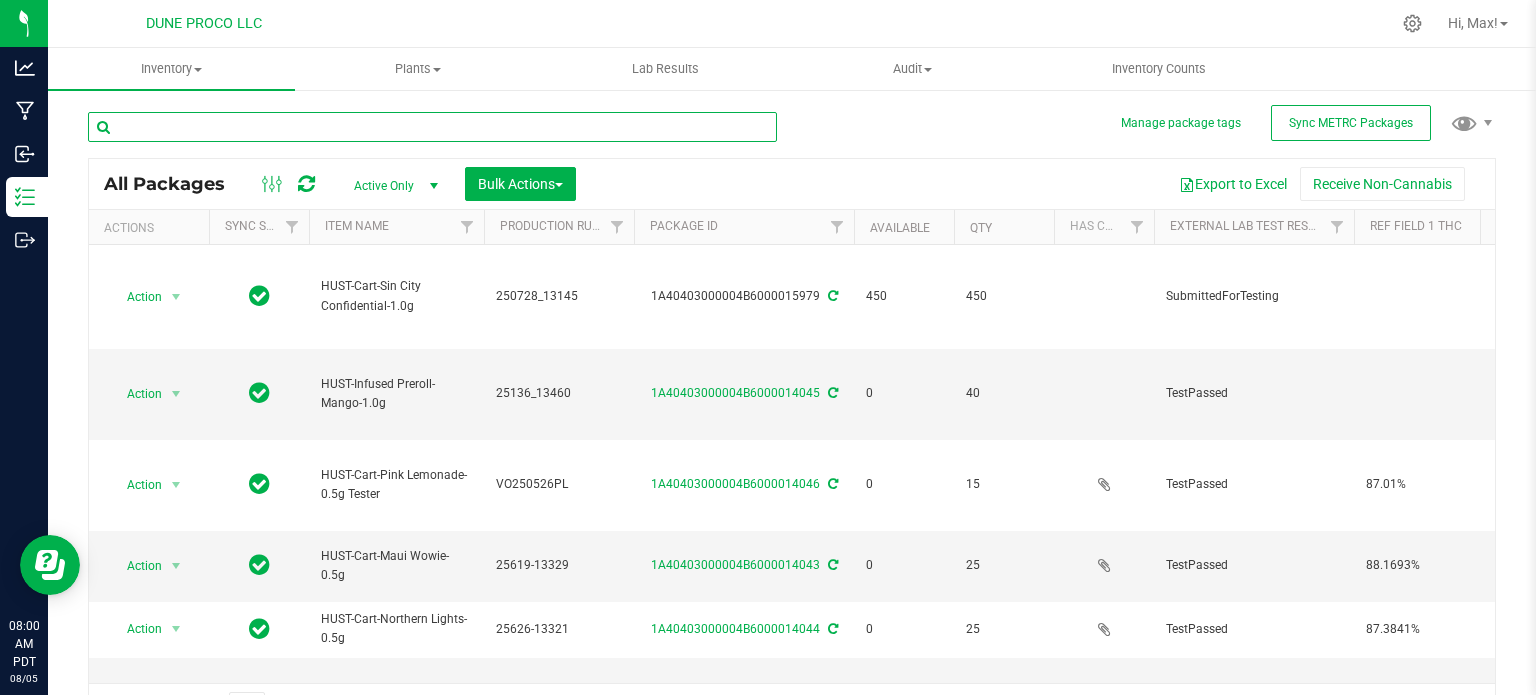 click at bounding box center [432, 127] 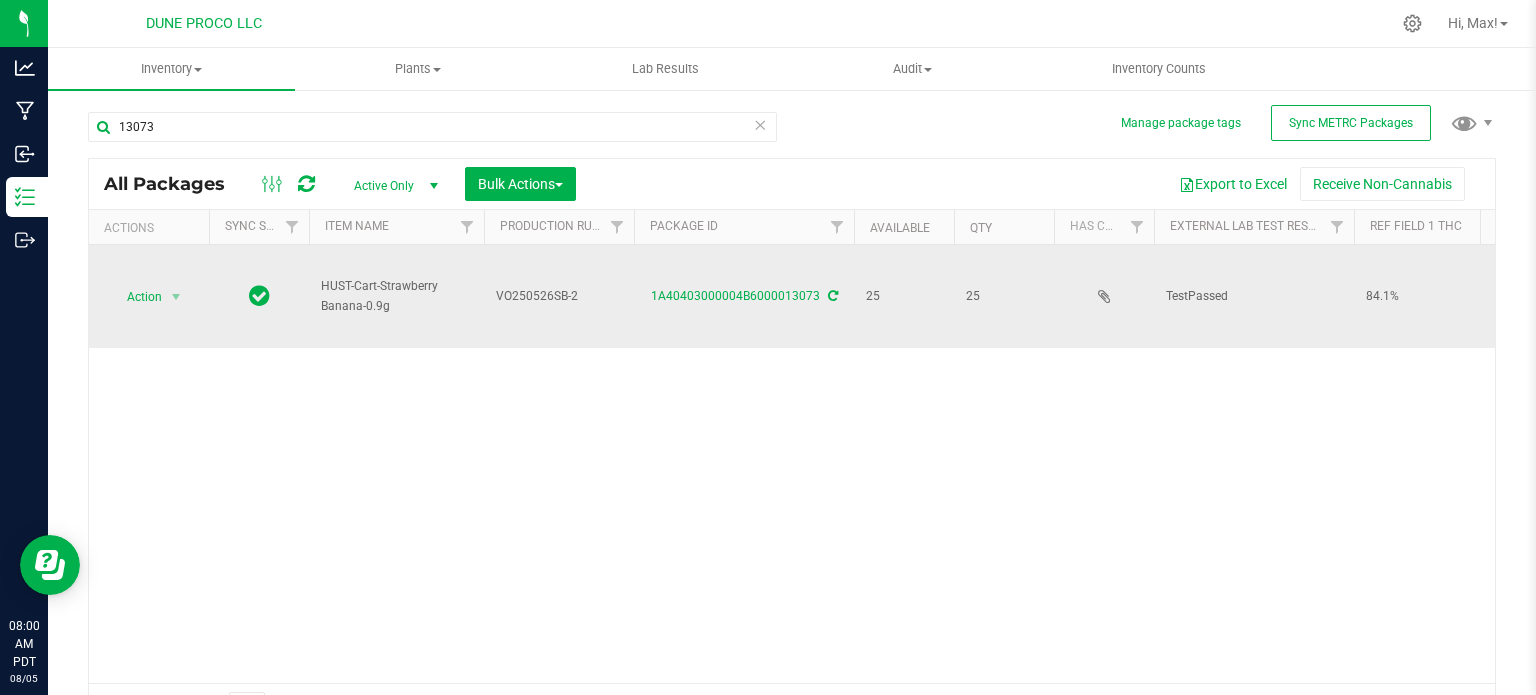 click on "HUST-Cart-Strawberry Banana-0.9g" at bounding box center (396, 296) 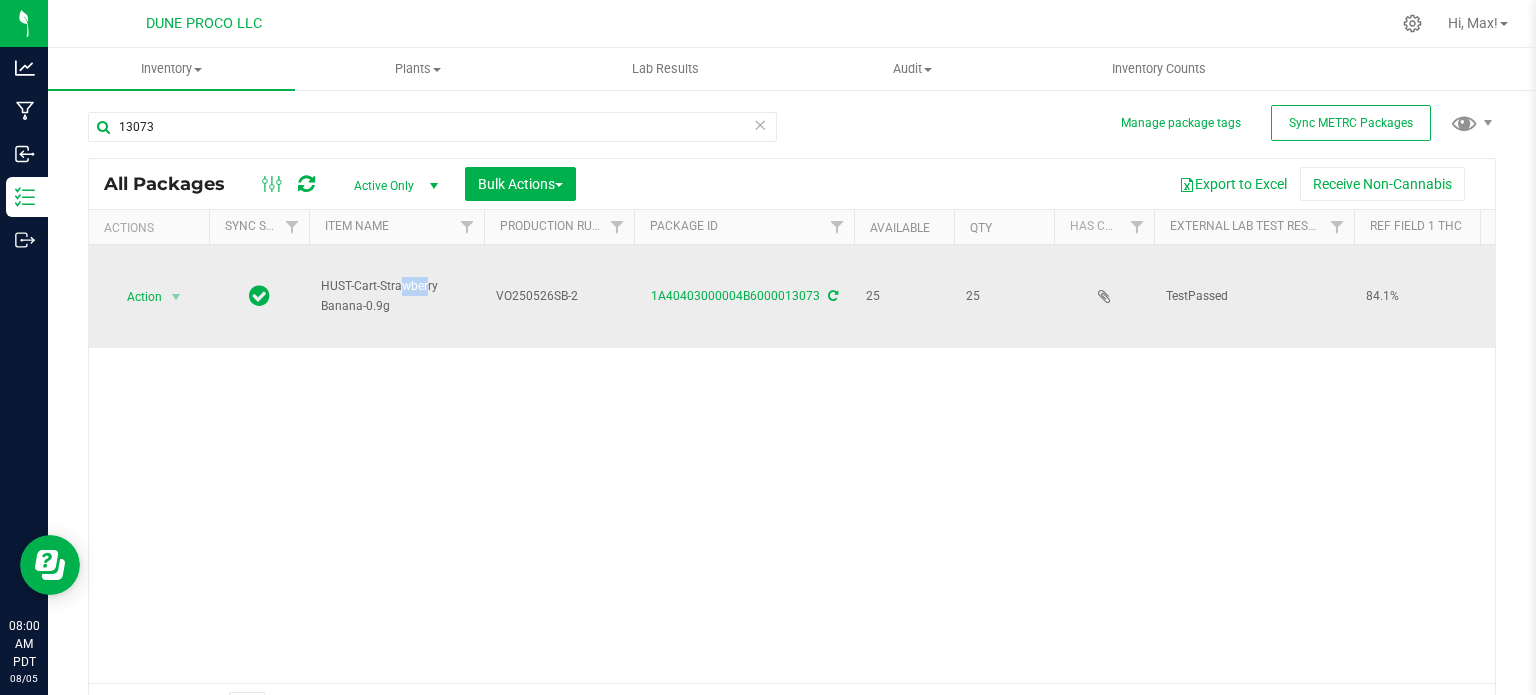 click on "HUST-Cart-Strawberry Banana-0.9g" at bounding box center [396, 296] 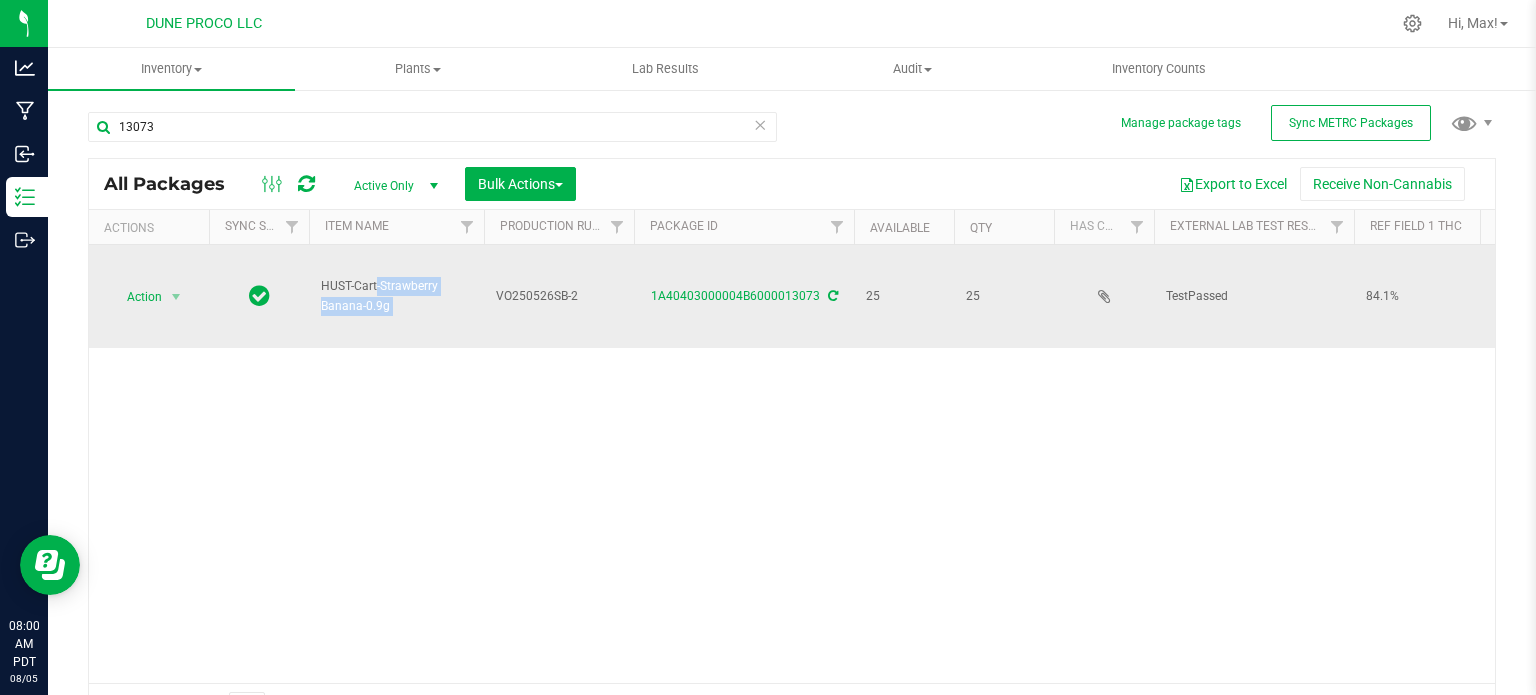 copy on "HUST-Cart-Strawberry Banana-0.9g" 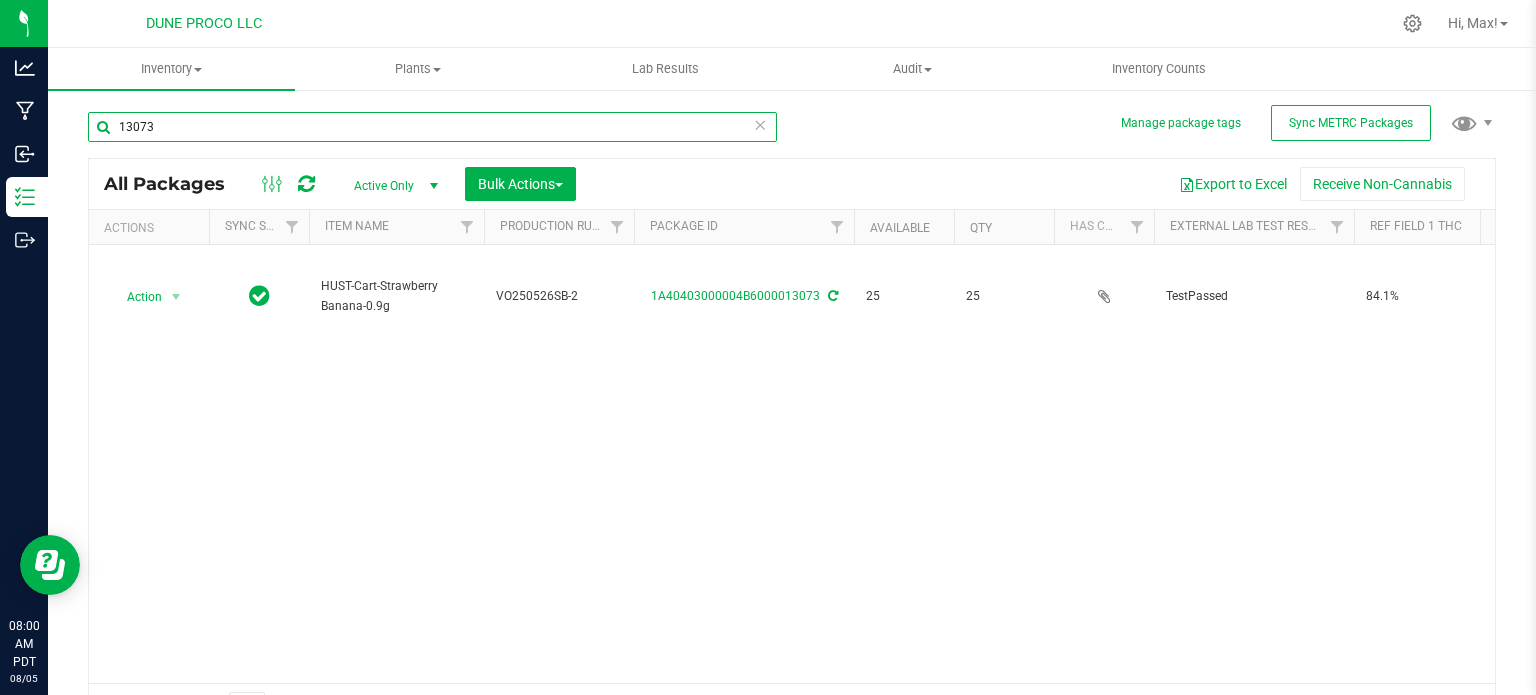 click on "13073" at bounding box center (432, 127) 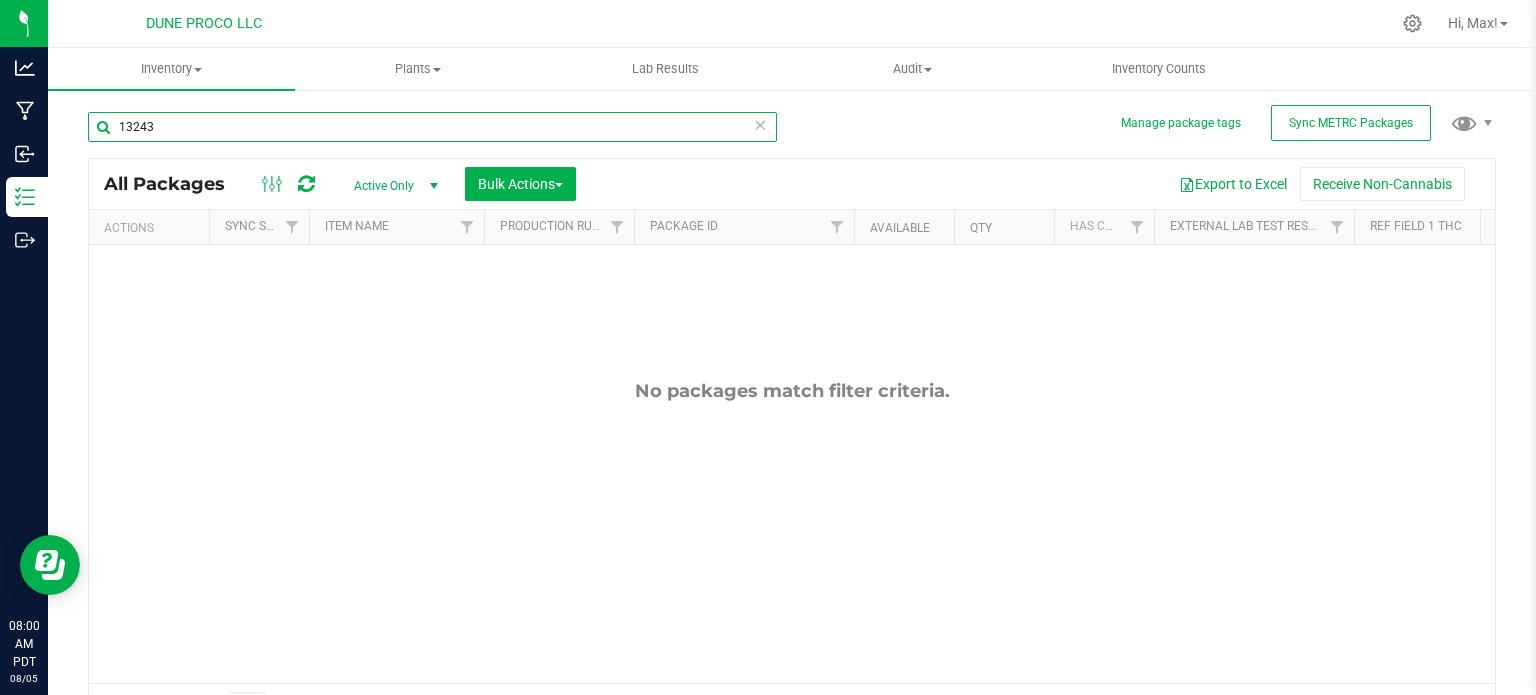 click on "13243" at bounding box center (432, 127) 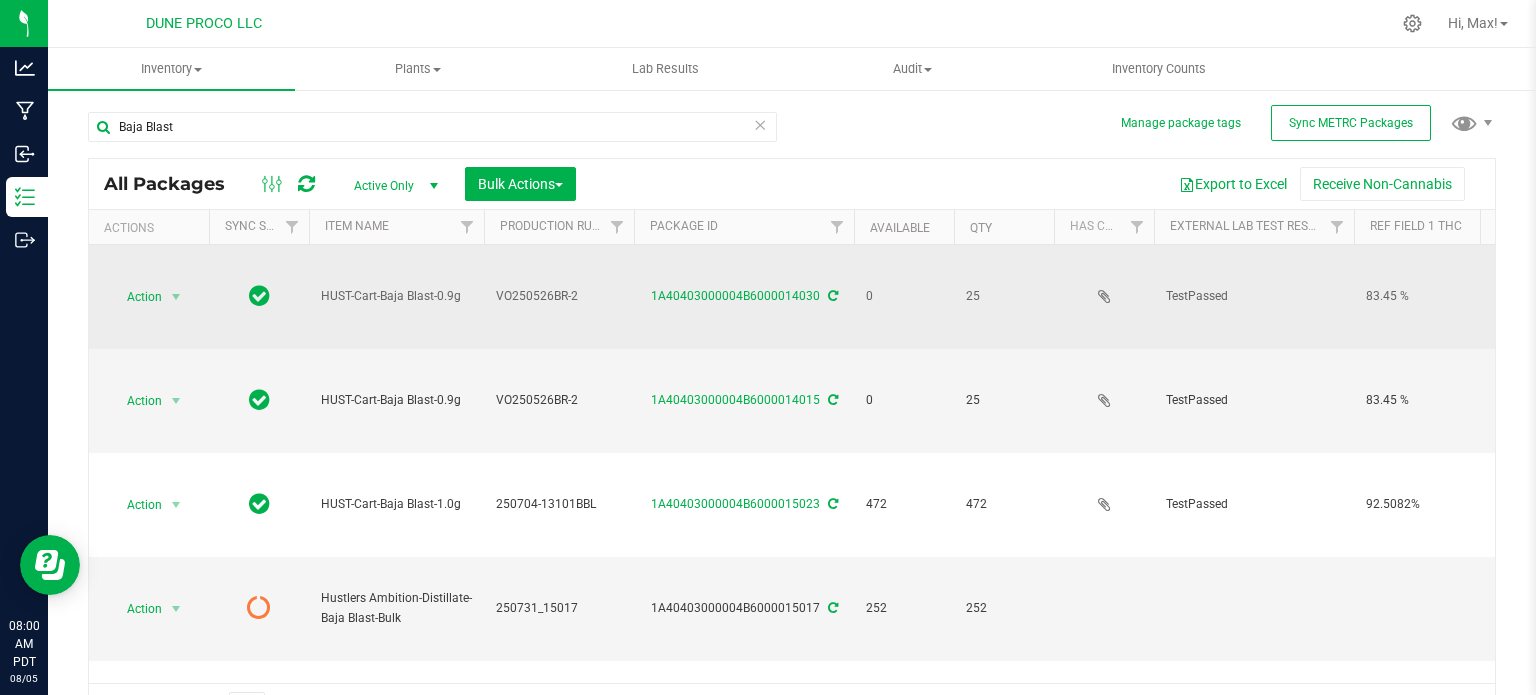 click on "HUST-Cart-Baja Blast-0.9g" at bounding box center [396, 296] 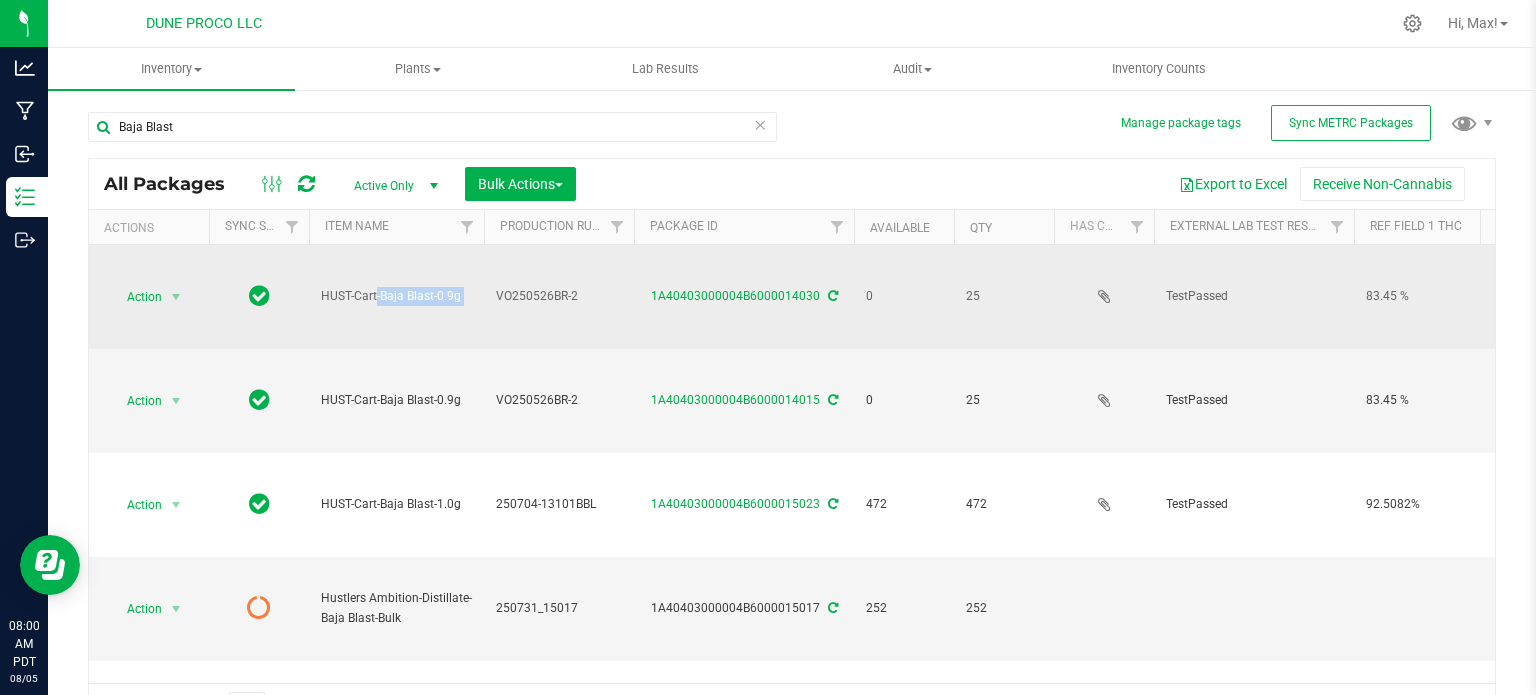 click on "HUST-Cart-Baja Blast-0.9g" at bounding box center [396, 296] 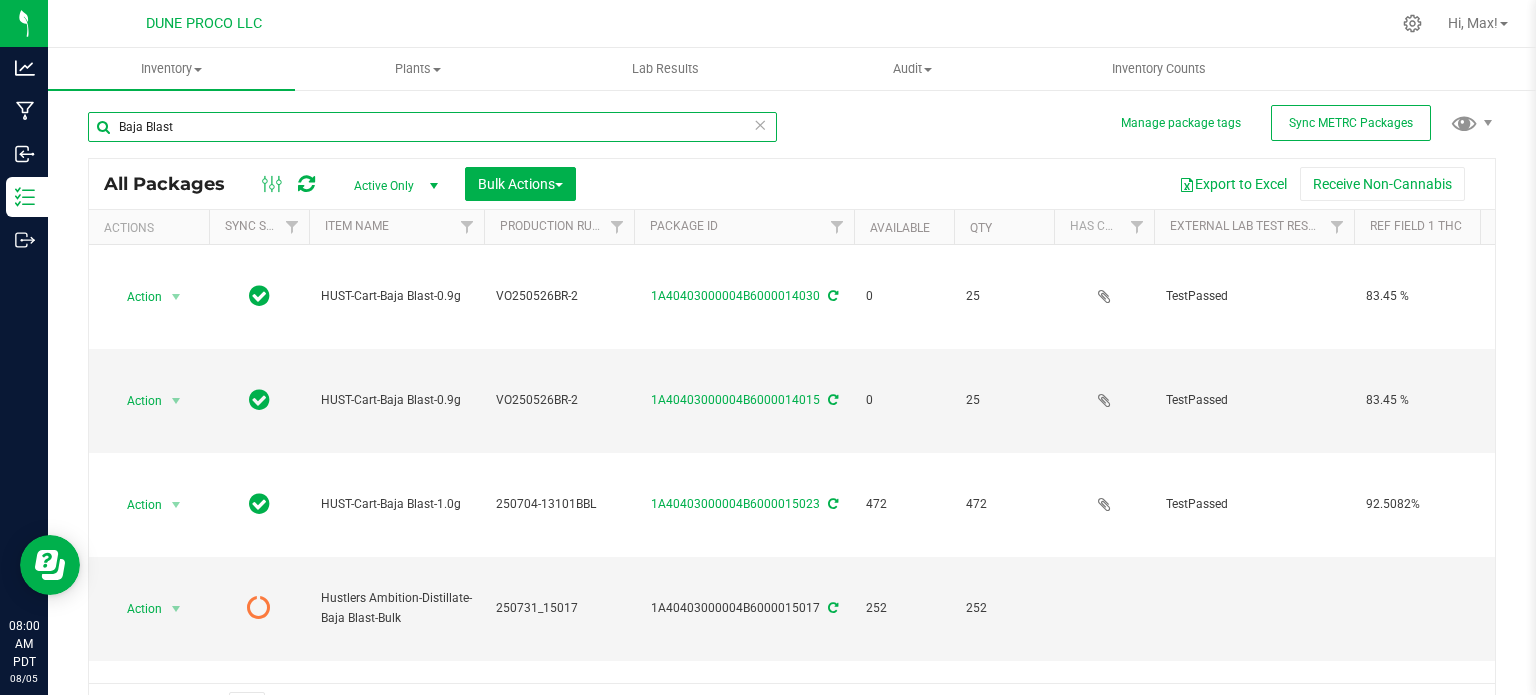 click on "Baja Blast" at bounding box center (432, 127) 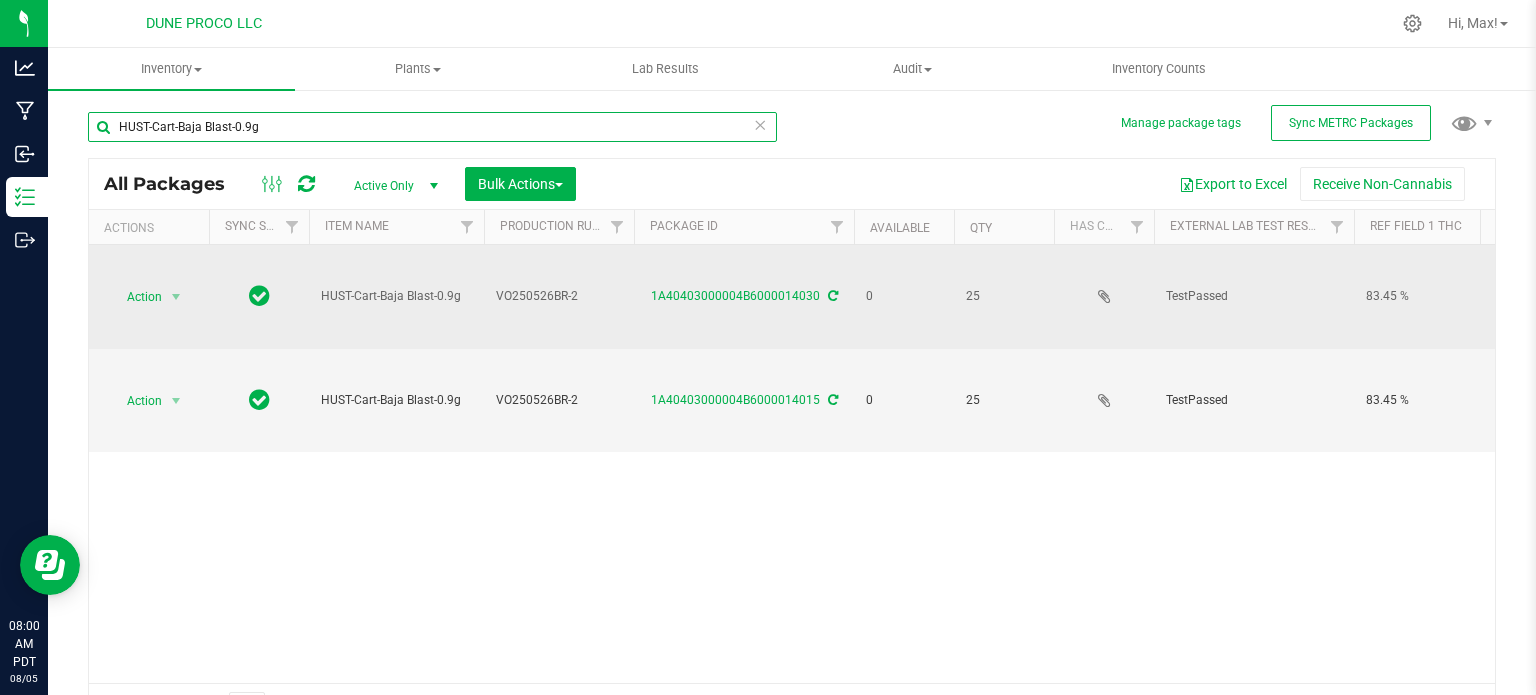 scroll, scrollTop: 0, scrollLeft: 347, axis: horizontal 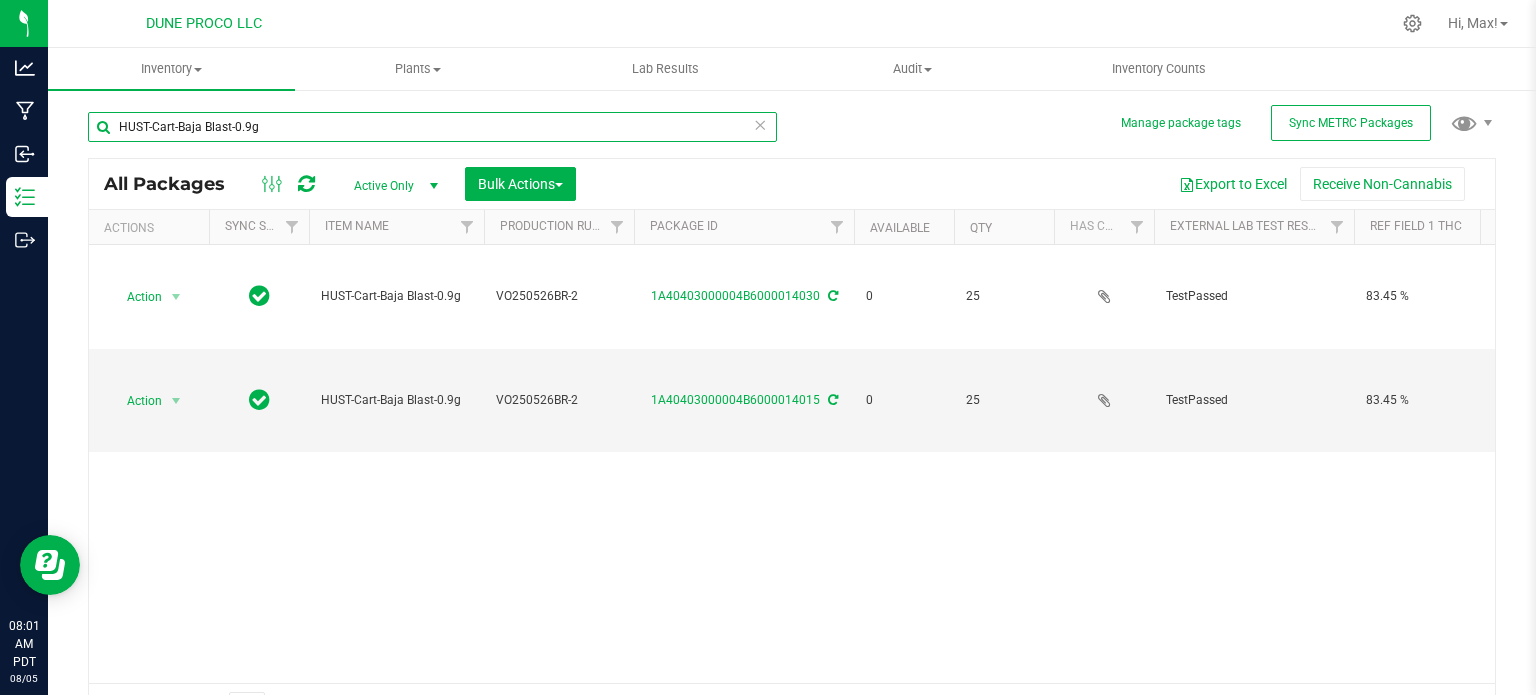 click on "HUST-Cart-Baja Blast-0.9g" at bounding box center (432, 127) 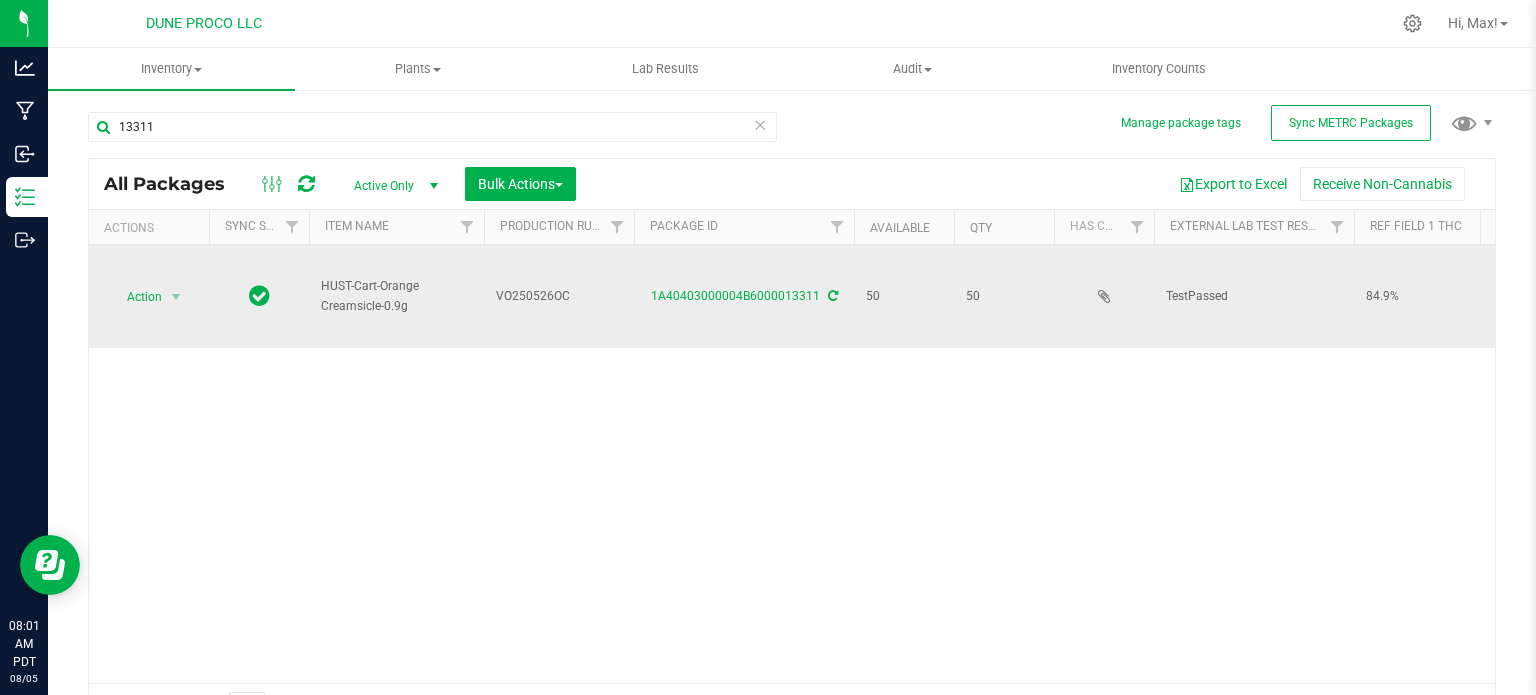 click on "HUST-Cart-Orange Creamsicle-0.9g" at bounding box center [396, 296] 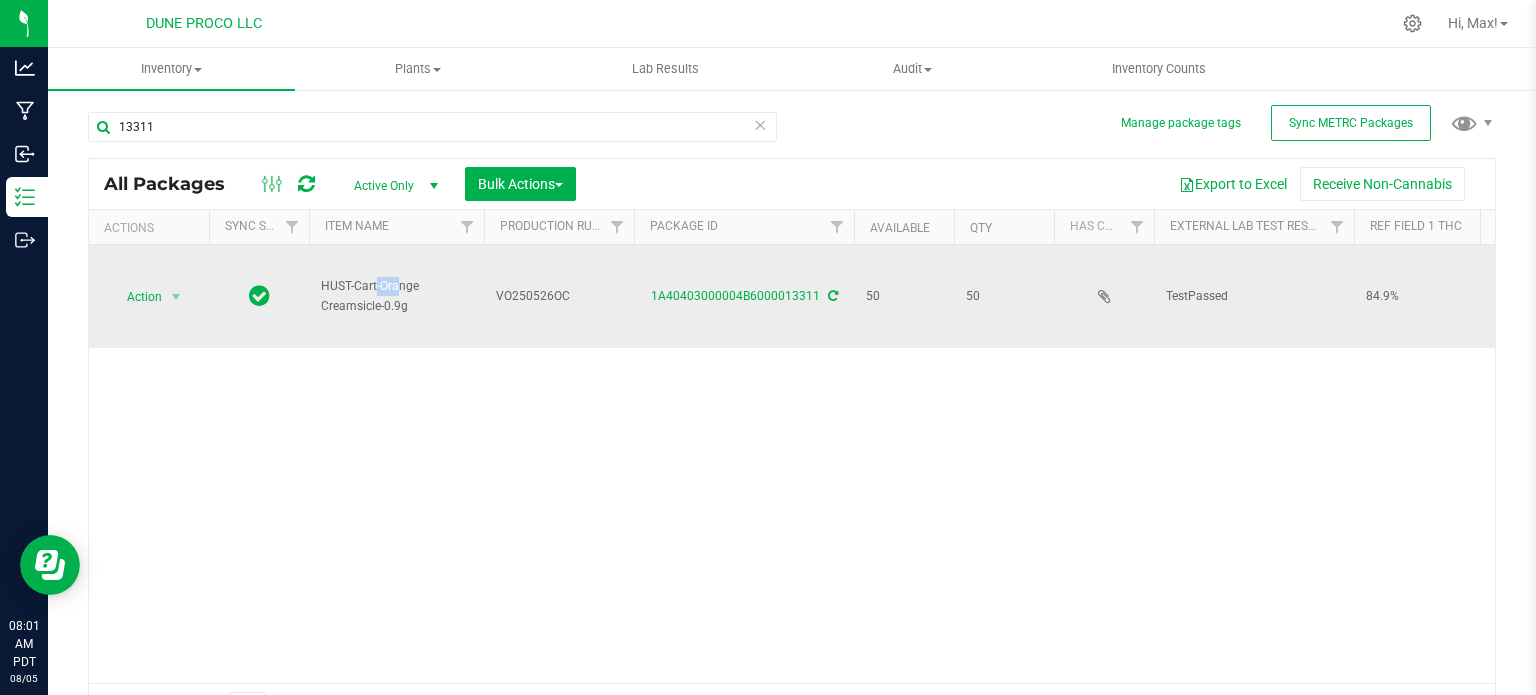 click on "HUST-Cart-Orange Creamsicle-0.9g" at bounding box center (396, 296) 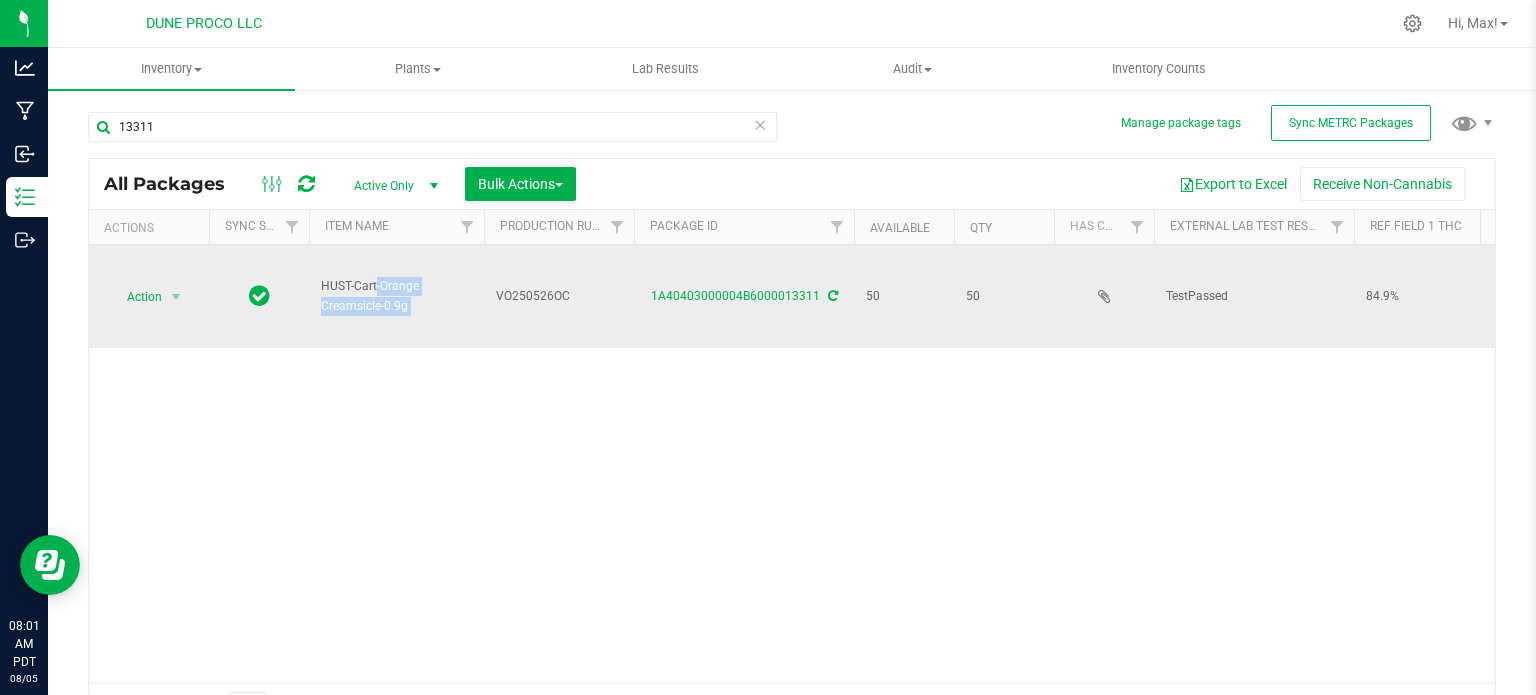 click on "HUST-Cart-Orange Creamsicle-0.9g" at bounding box center [396, 296] 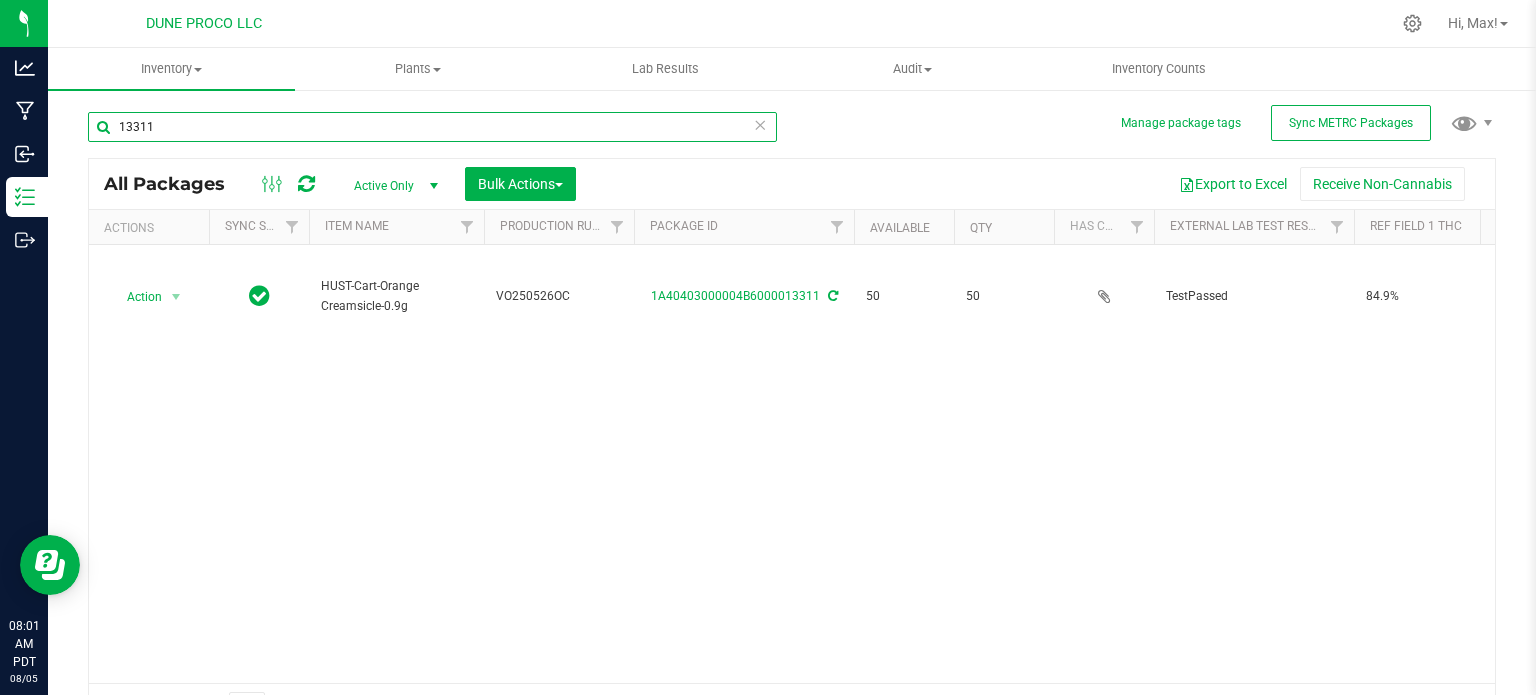 click on "13311" at bounding box center (432, 127) 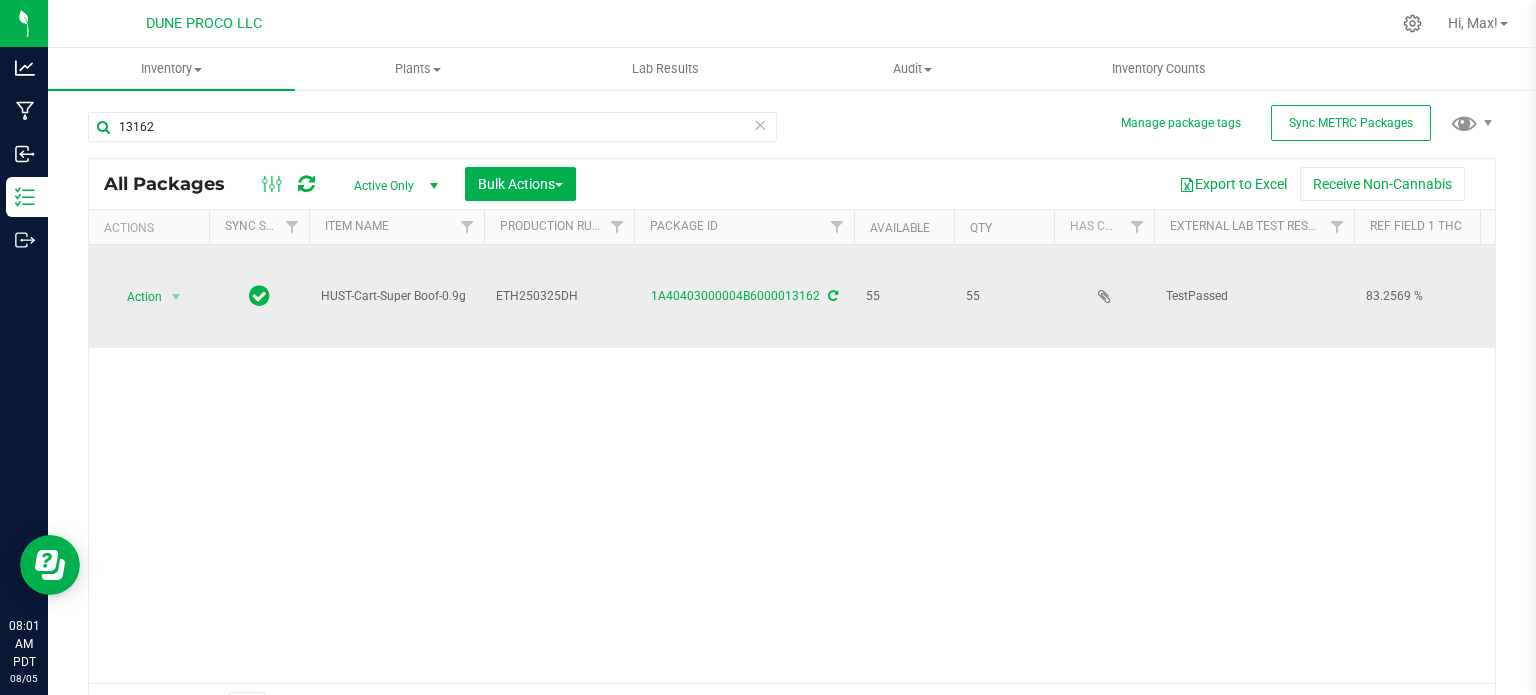 click on "HUST-Cart-Super Boof-0.9g" at bounding box center [396, 296] 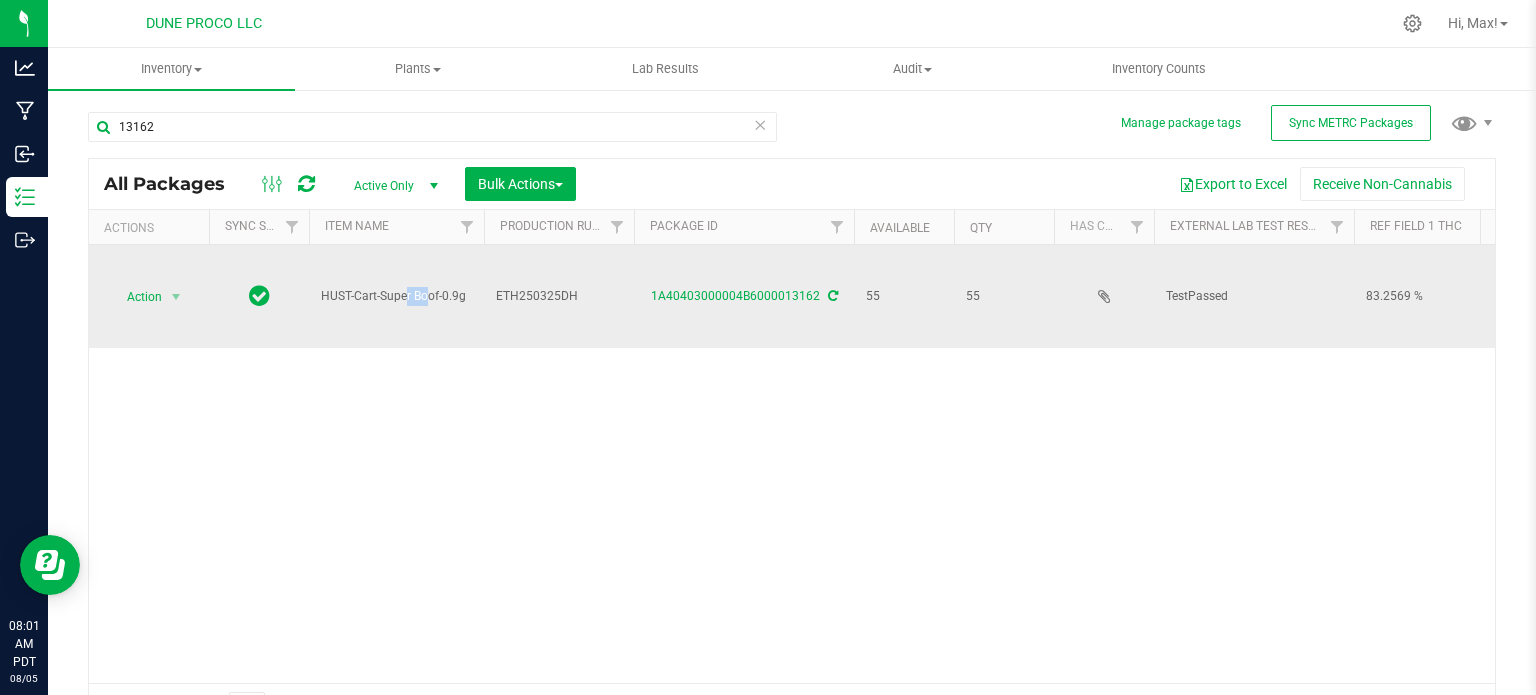 click on "HUST-Cart-Super Boof-0.9g" at bounding box center (396, 296) 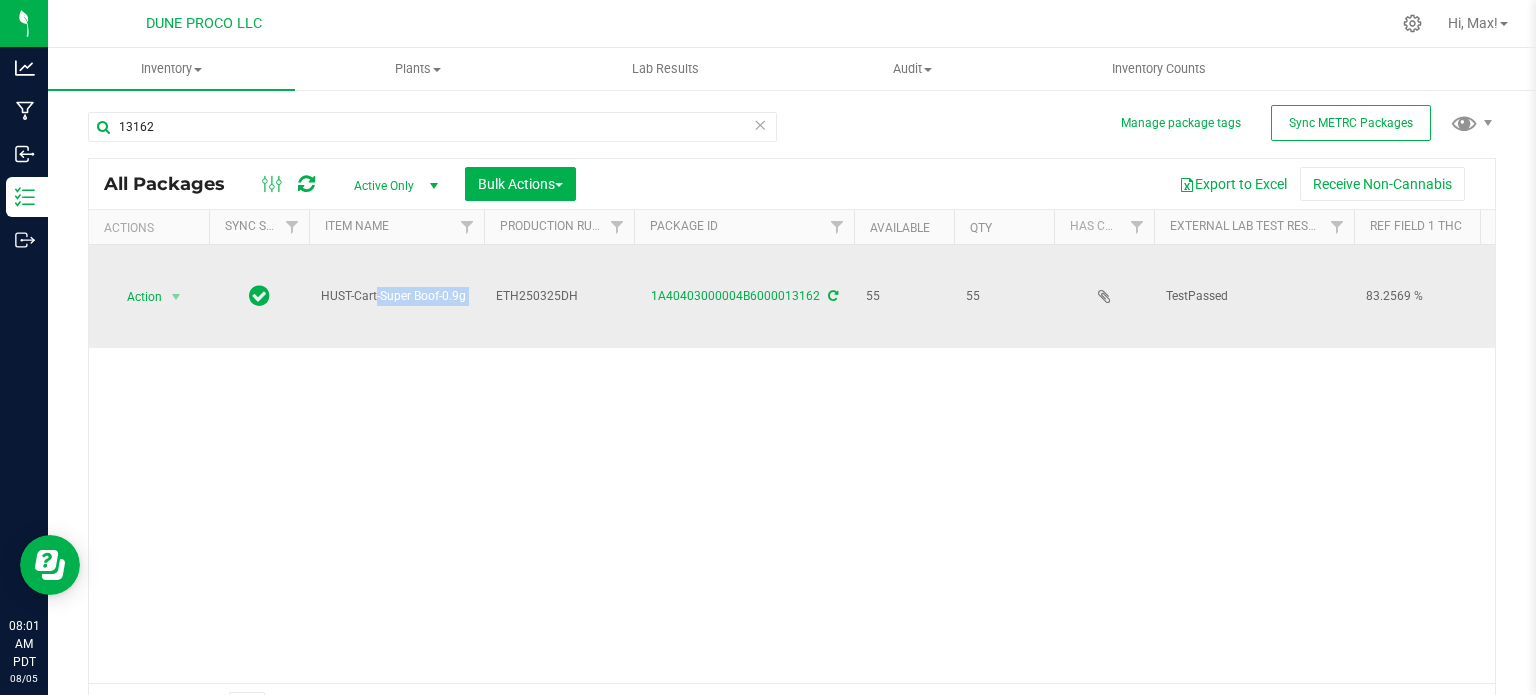 click on "HUST-Cart-Super Boof-0.9g" at bounding box center (396, 296) 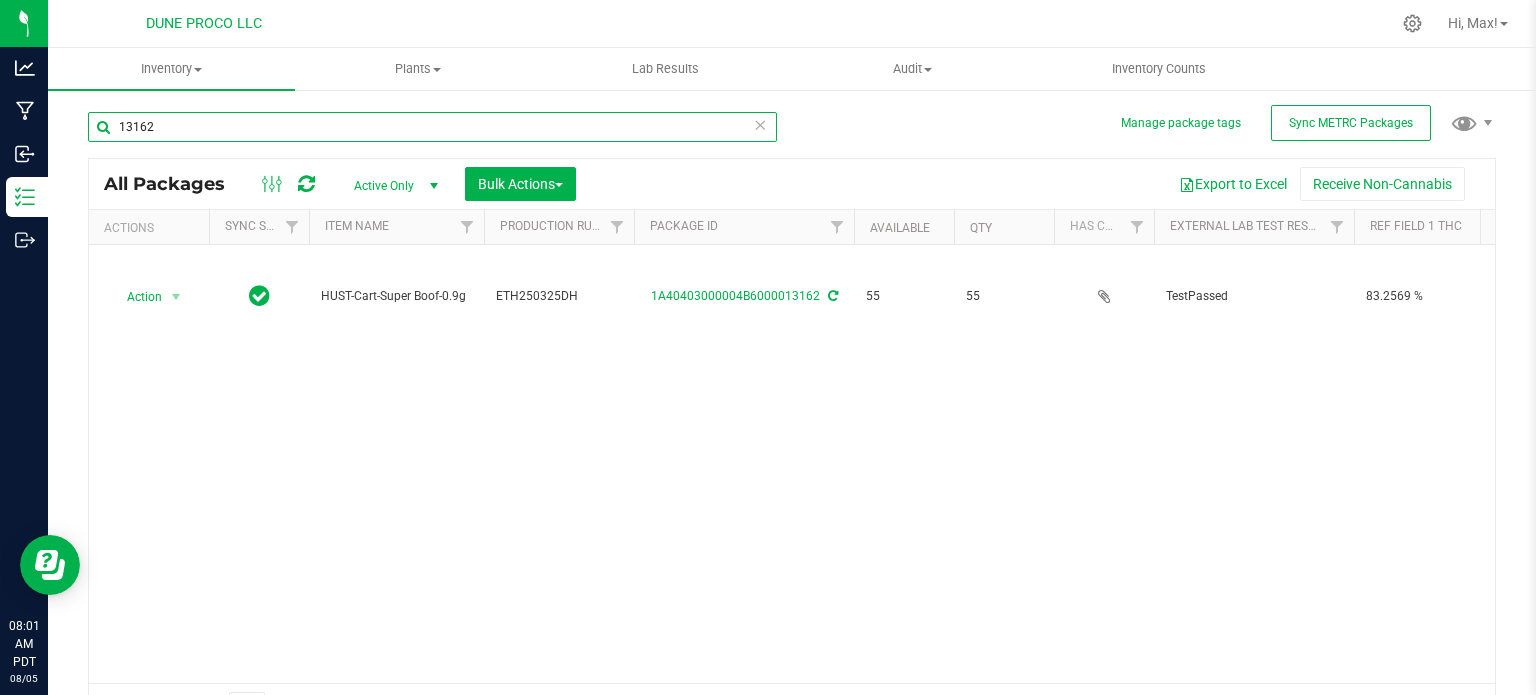 click on "13162" at bounding box center [432, 127] 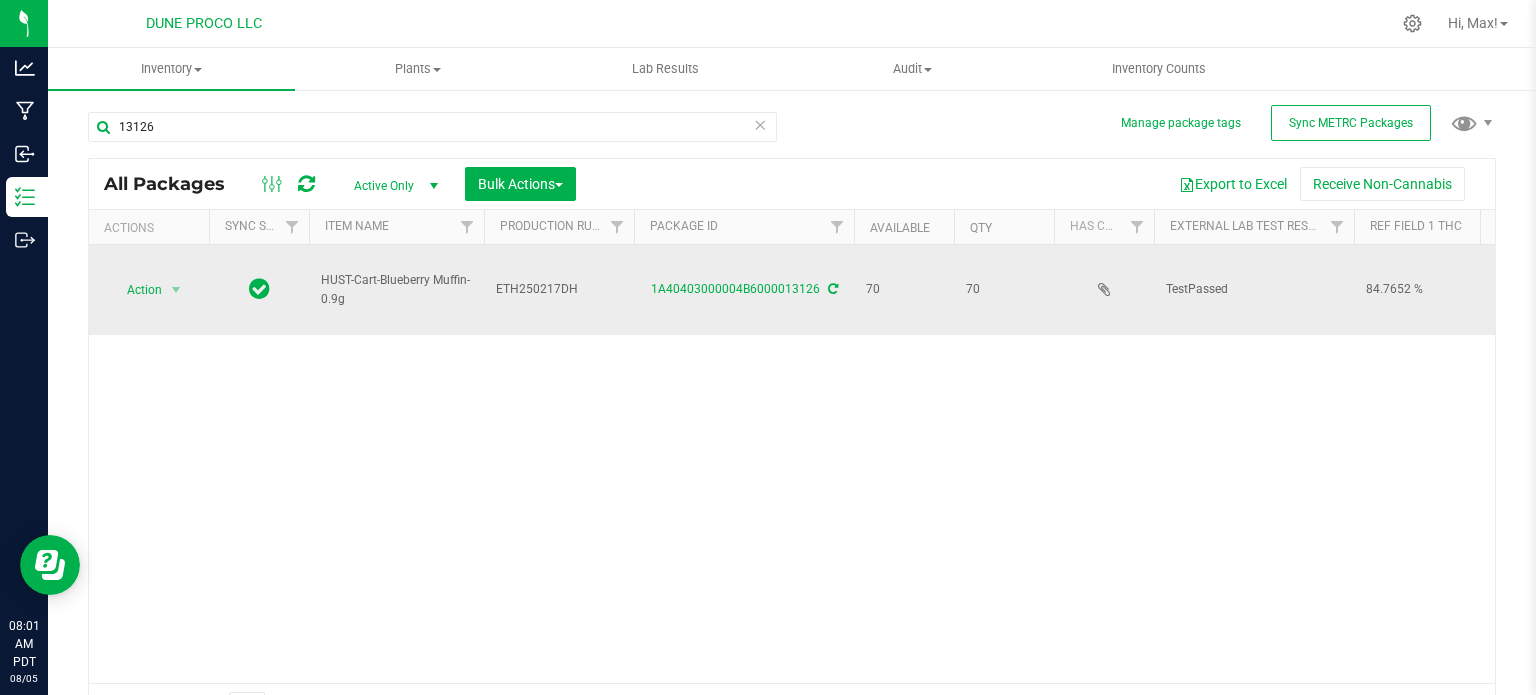 click on "HUST-Cart-Blueberry Muffin-0.9g" at bounding box center [396, 290] 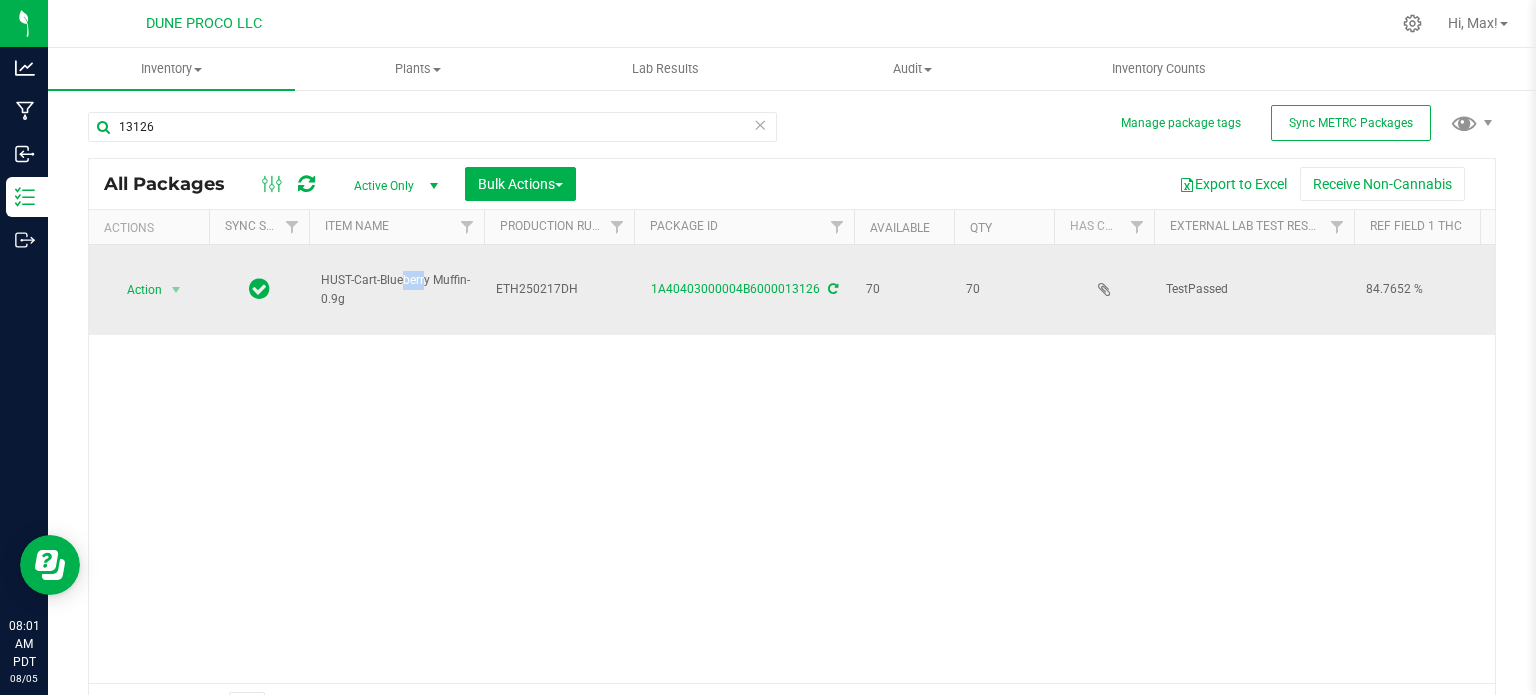 click on "HUST-Cart-Blueberry Muffin-0.9g" at bounding box center (396, 290) 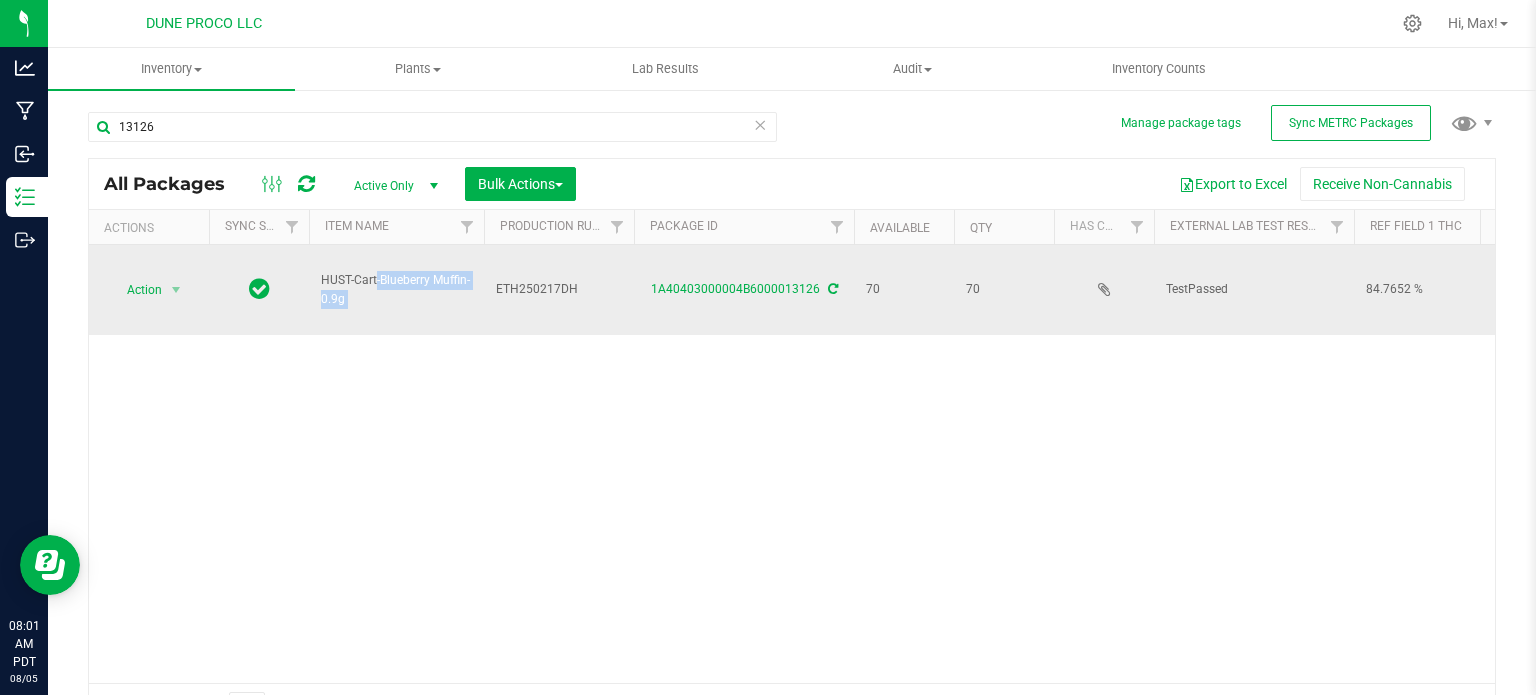 click on "HUST-Cart-Blueberry Muffin-0.9g" at bounding box center (396, 290) 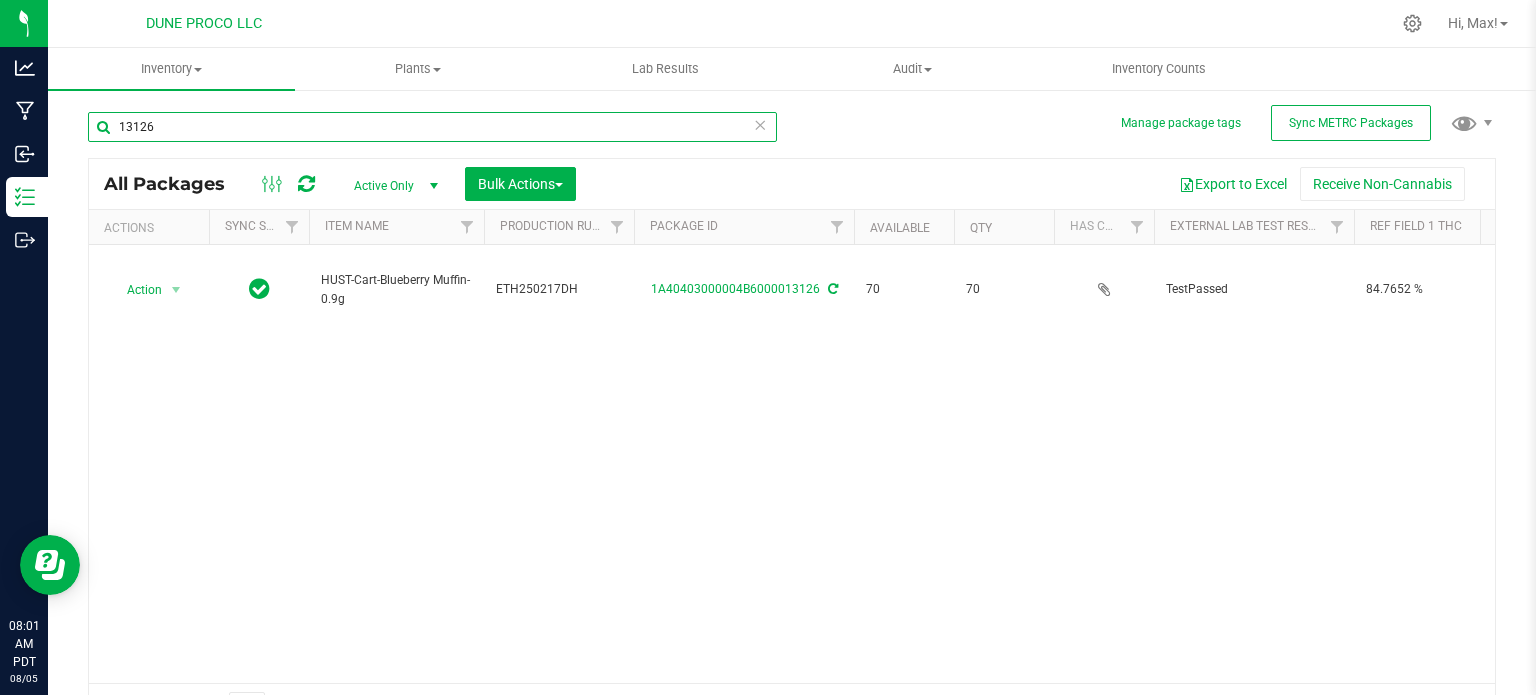 click on "13126" at bounding box center [432, 127] 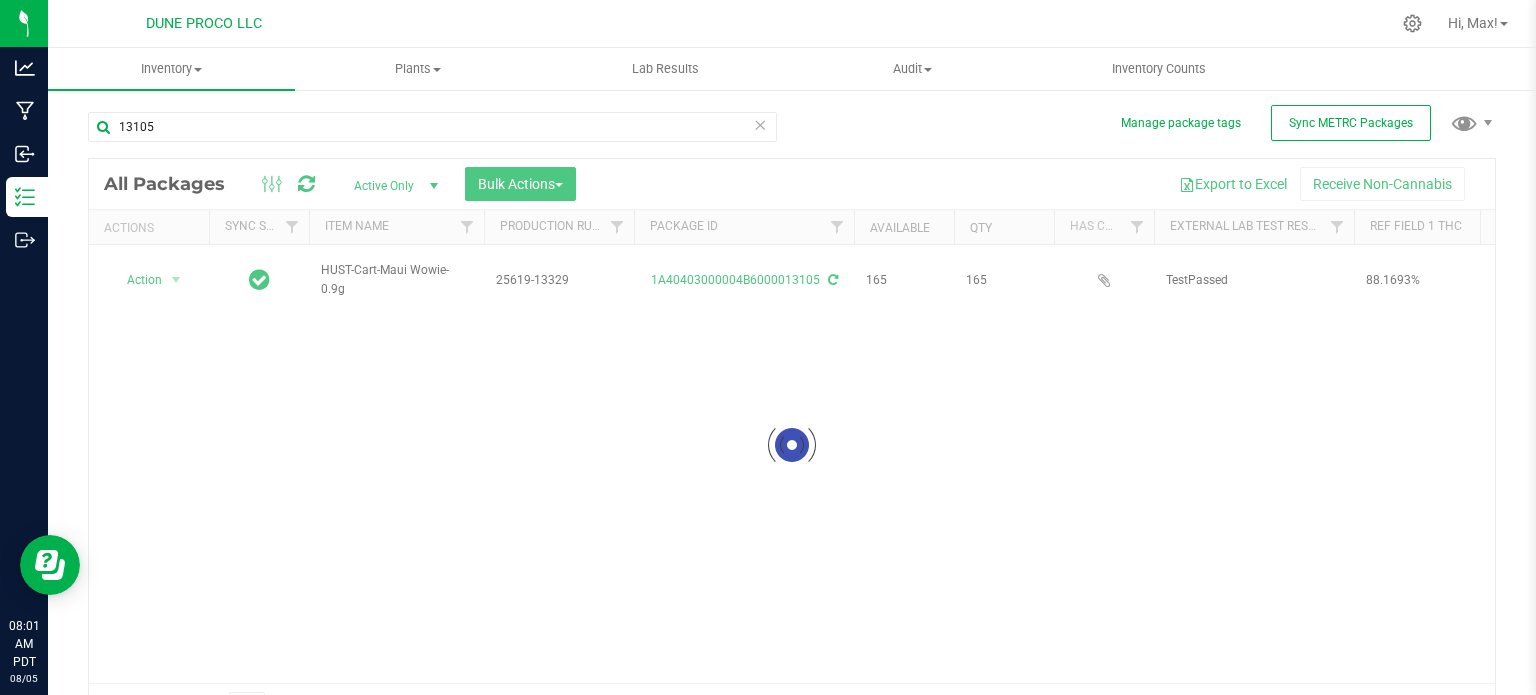 click at bounding box center (792, 445) 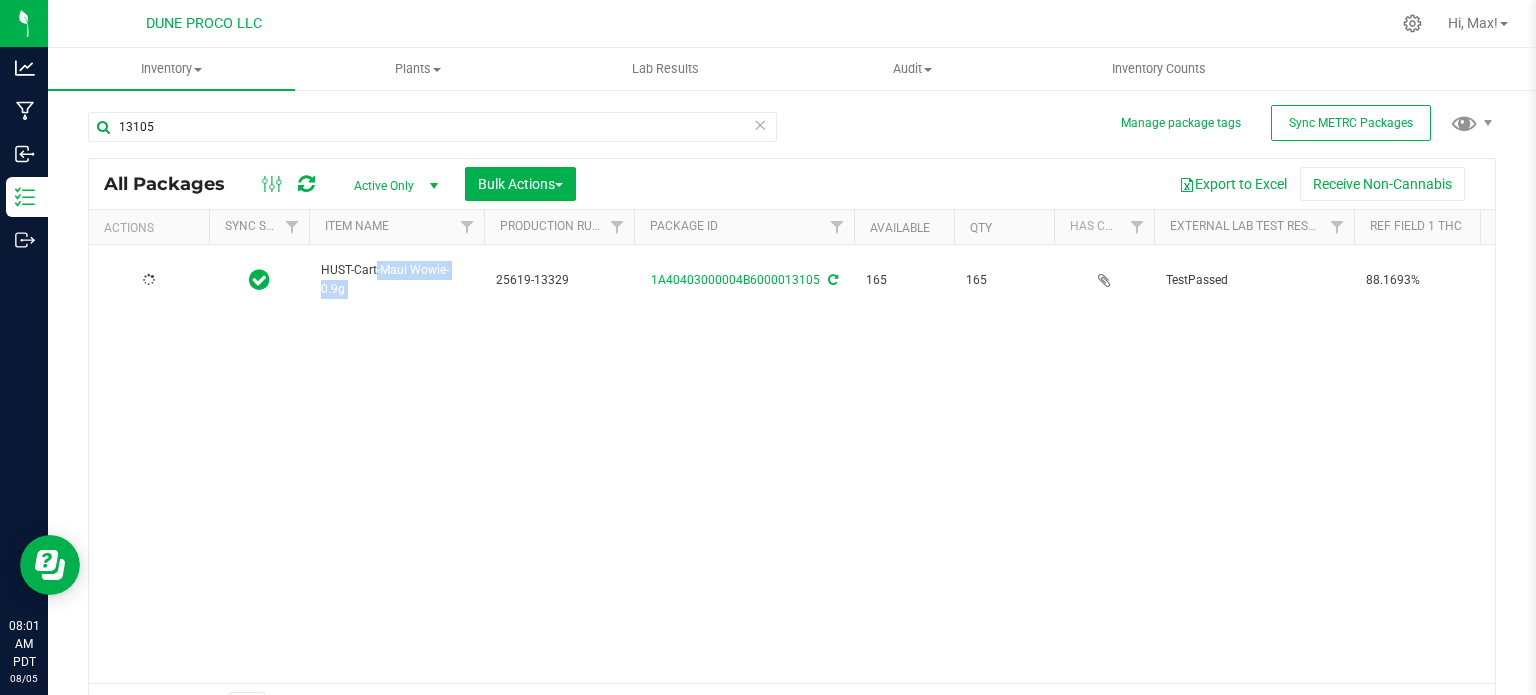 click on "HUST-Cart-Maui Wowie-0.9g" at bounding box center [396, 280] 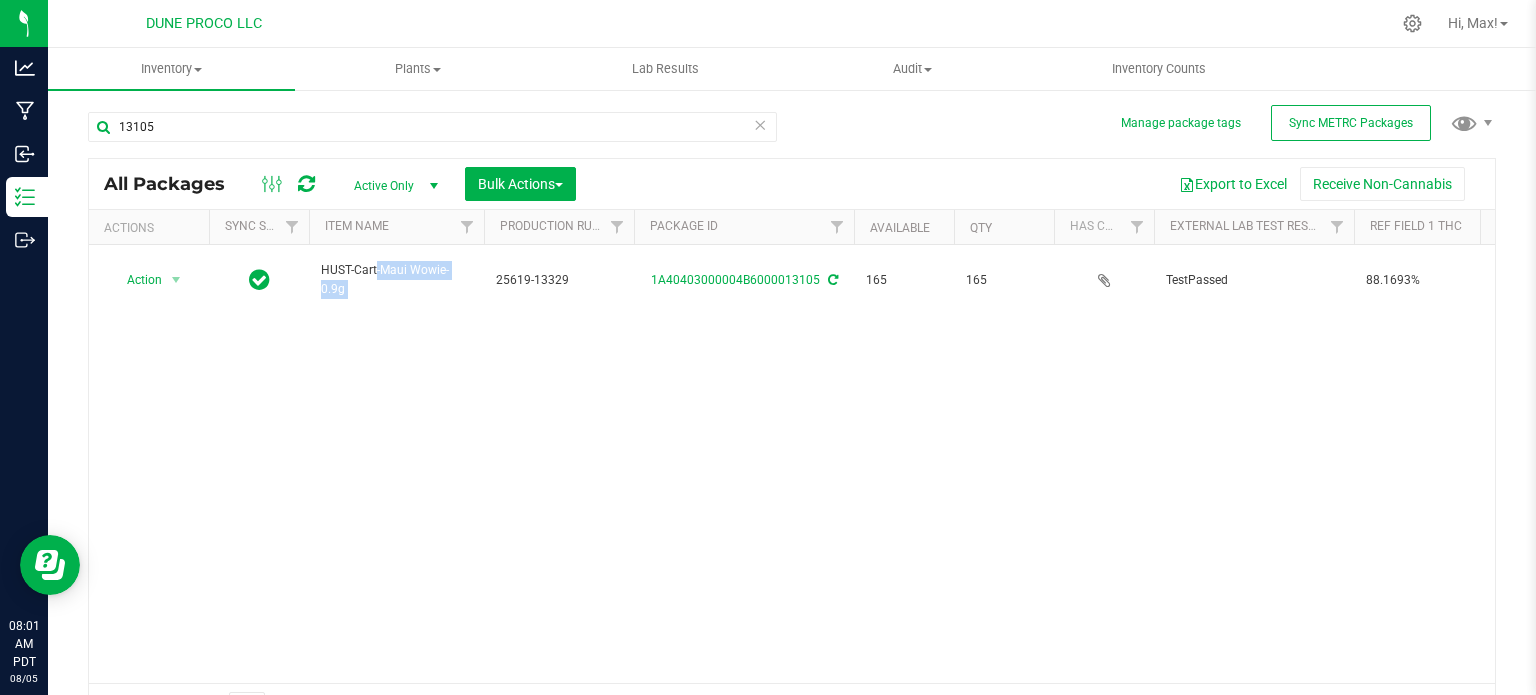 copy on "HUST-Cart-Maui Wowie-0.9g" 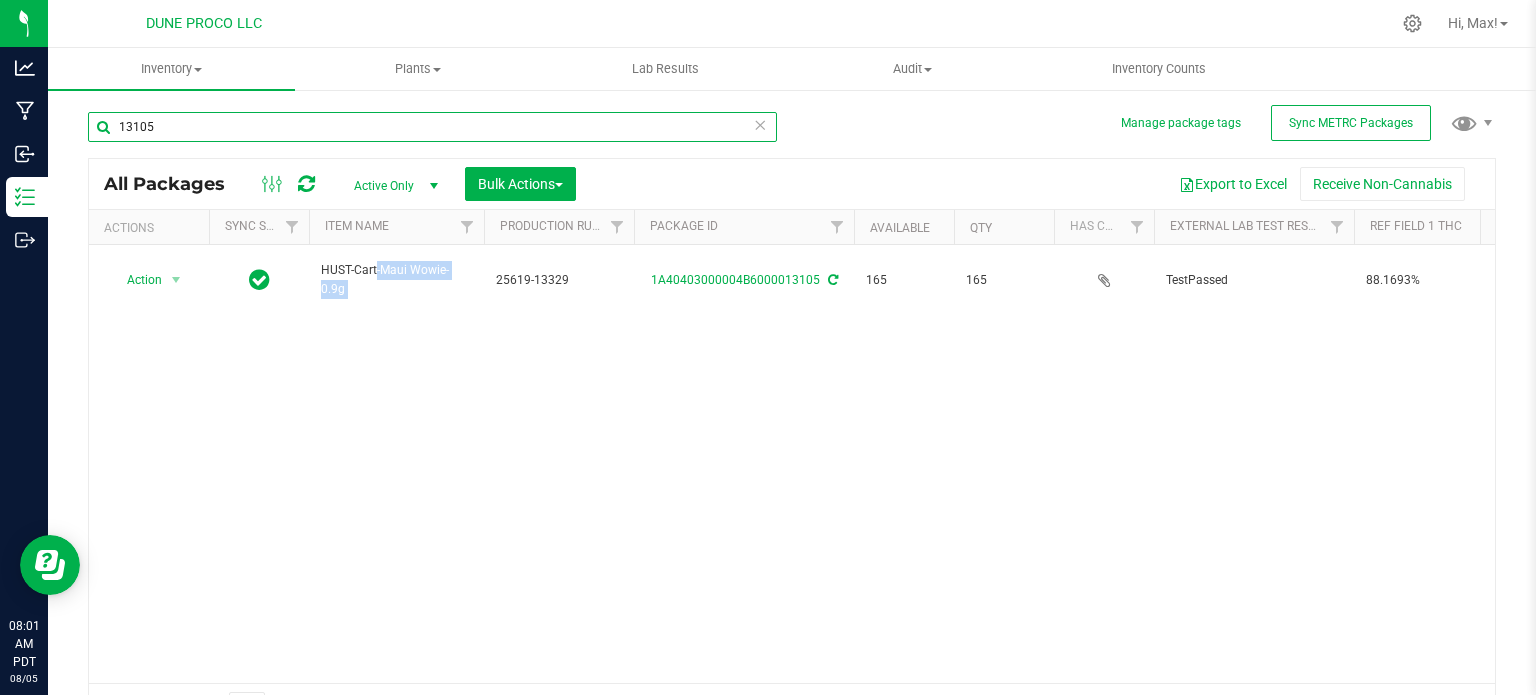 click on "13105" at bounding box center (432, 127) 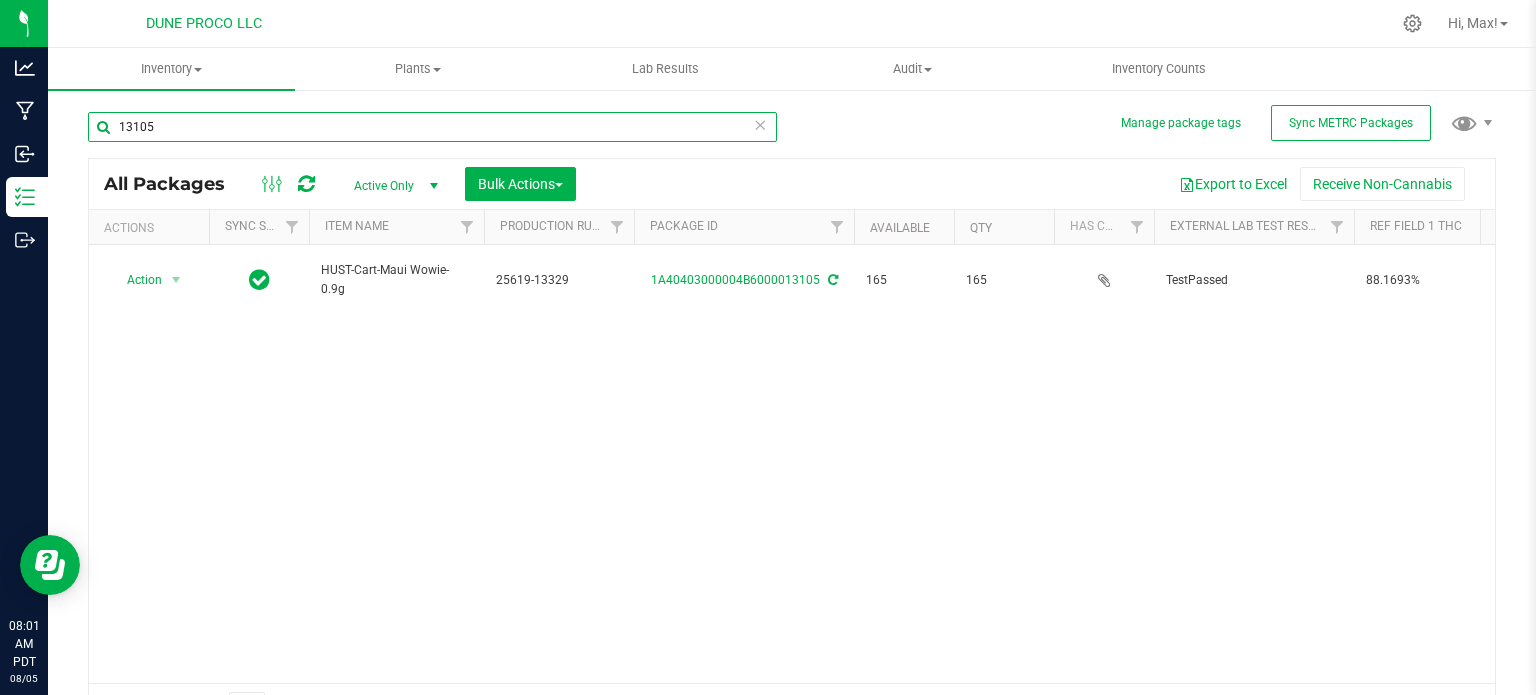 click on "13105" at bounding box center (432, 127) 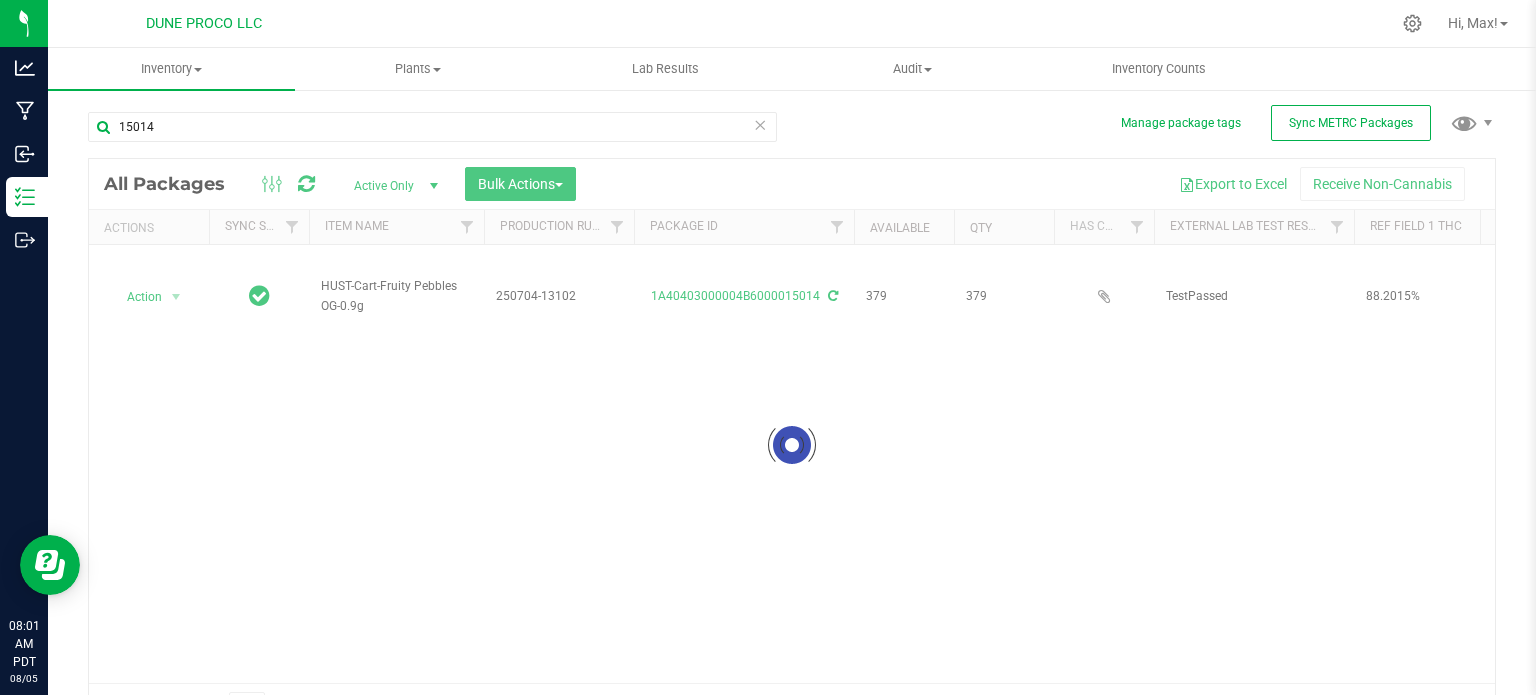 click at bounding box center [792, 445] 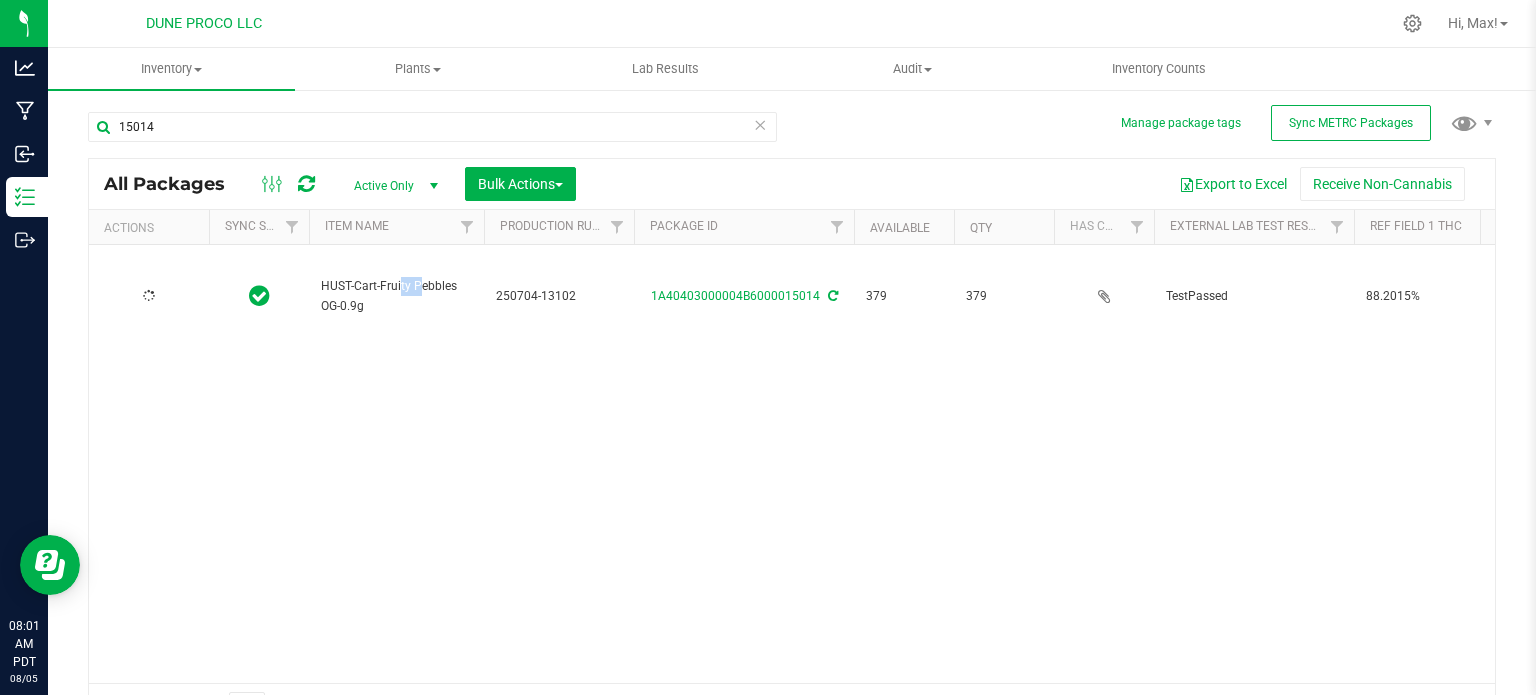 click on "HUST-Cart-Fruity Pebbles OG-0.9g" at bounding box center (396, 296) 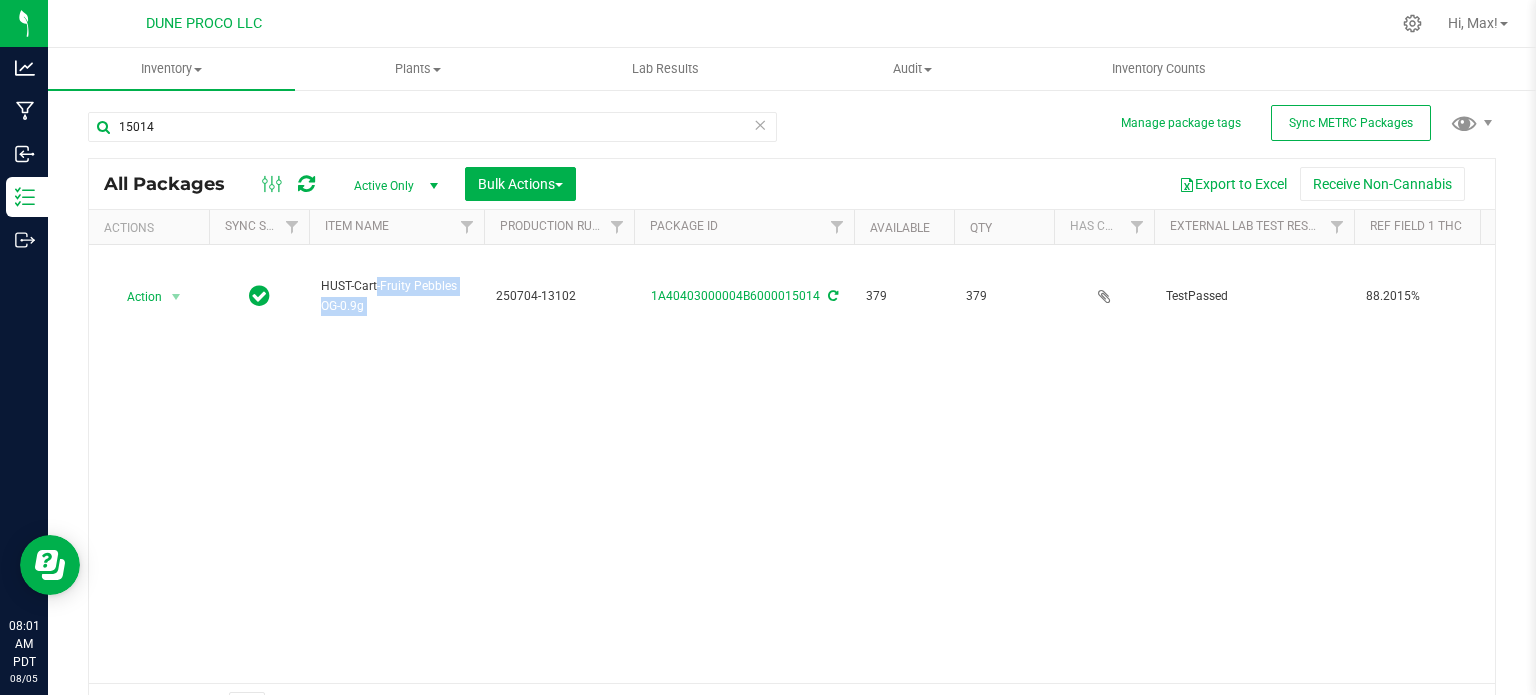 click on "HUST-Cart-Fruity Pebbles OG-0.9g" at bounding box center (396, 296) 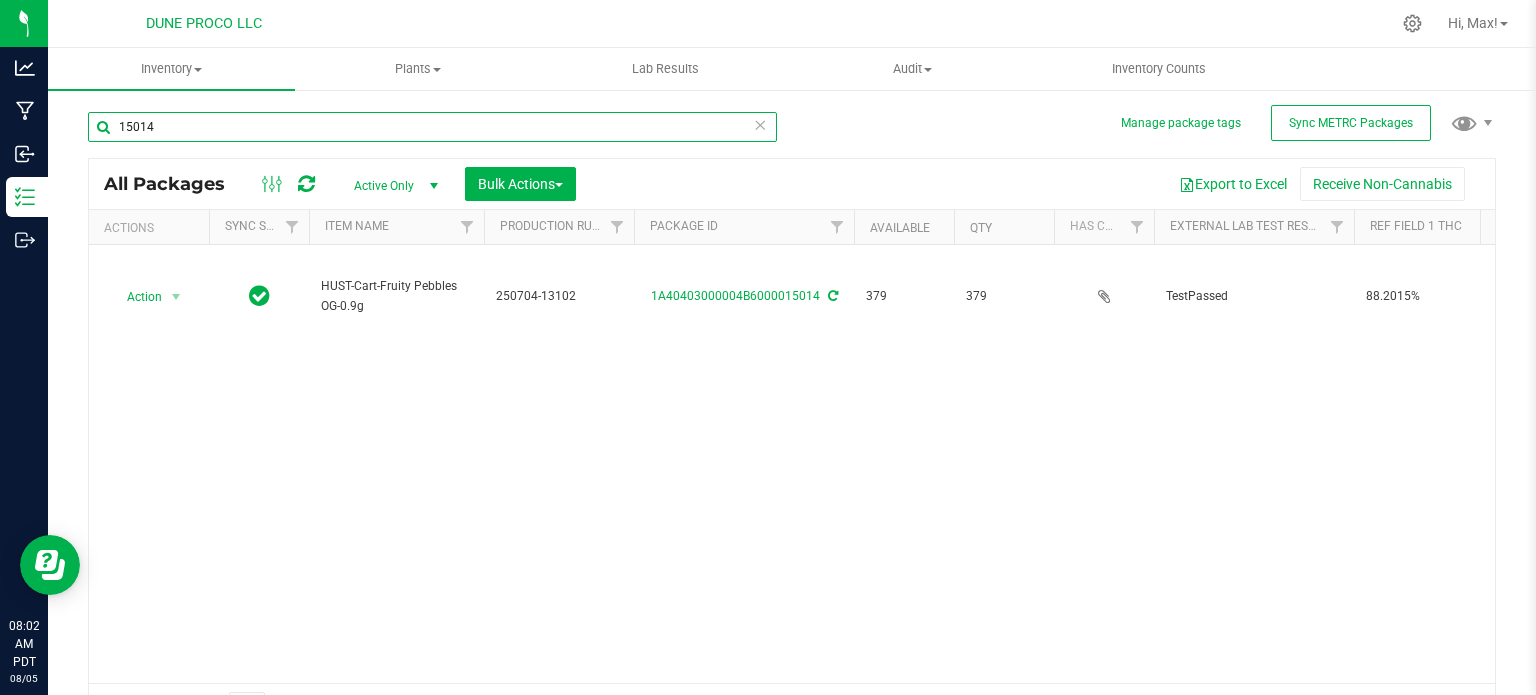 click on "15014" at bounding box center (432, 127) 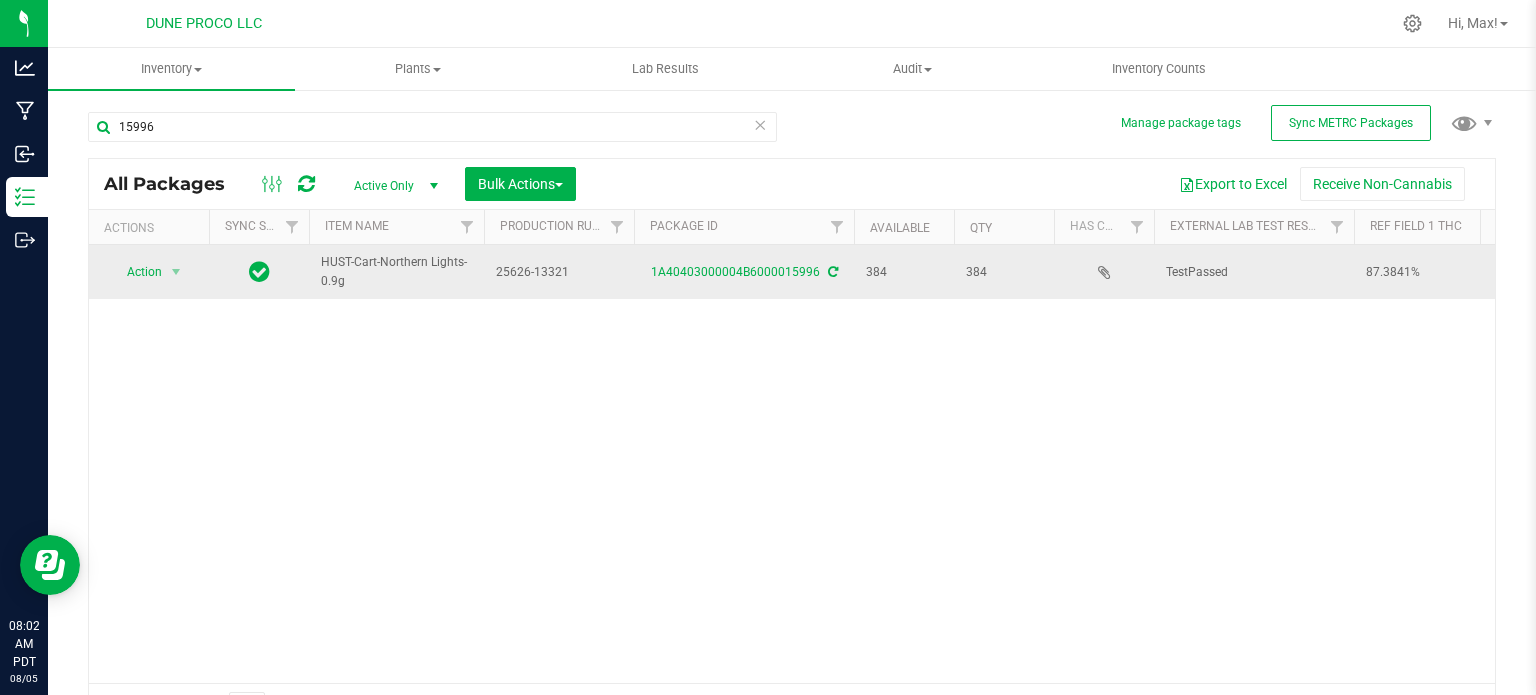 click on "HUST-Cart-Northern Lights-0.9g" at bounding box center [396, 272] 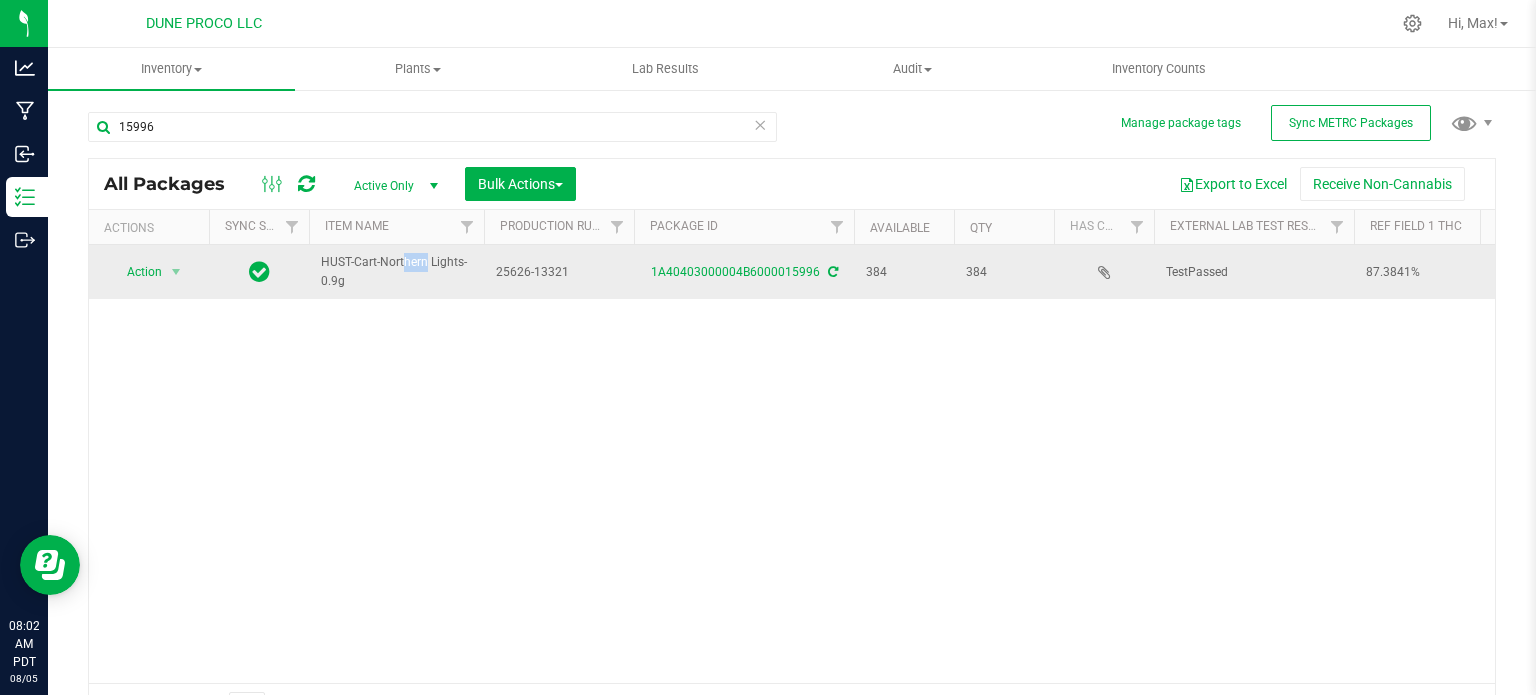 click on "HUST-Cart-Northern Lights-0.9g" at bounding box center [396, 272] 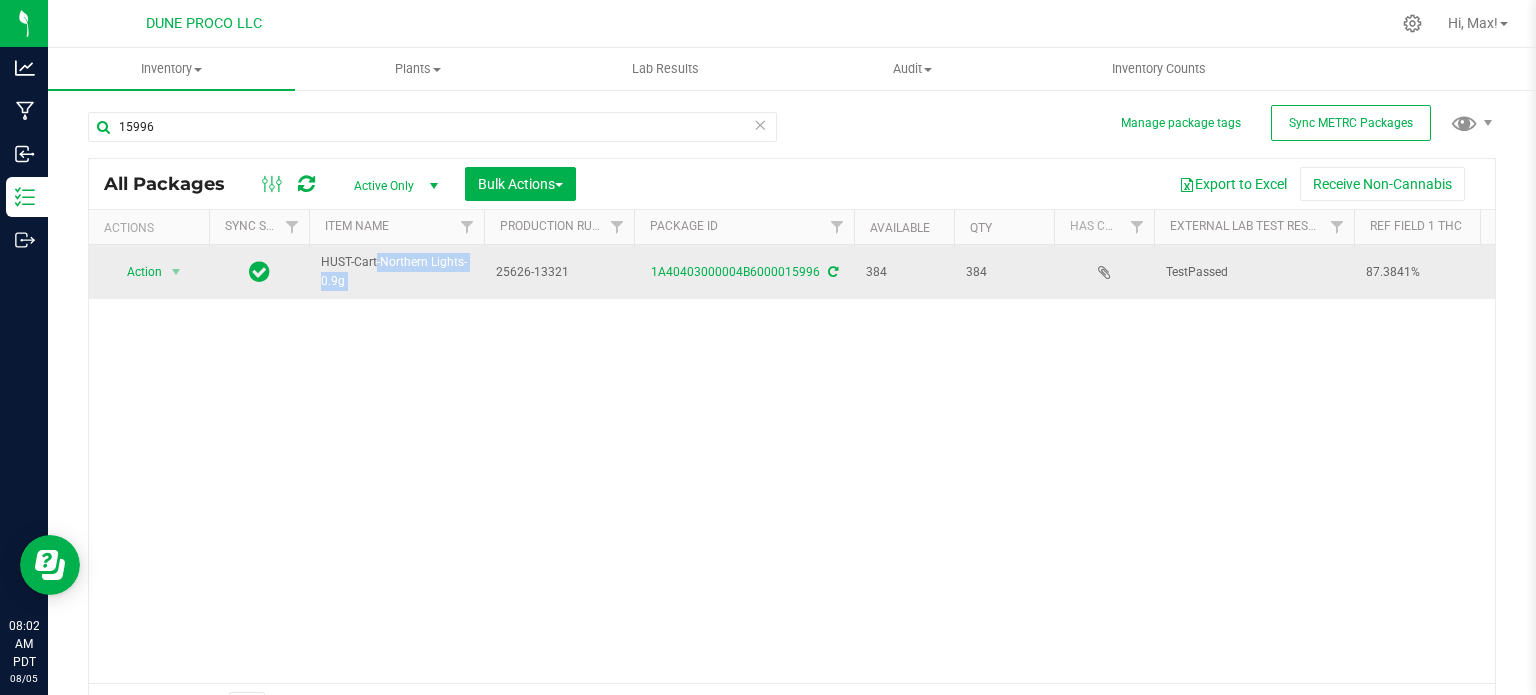 copy on "HUST-Cart-Northern Lights-0.9g" 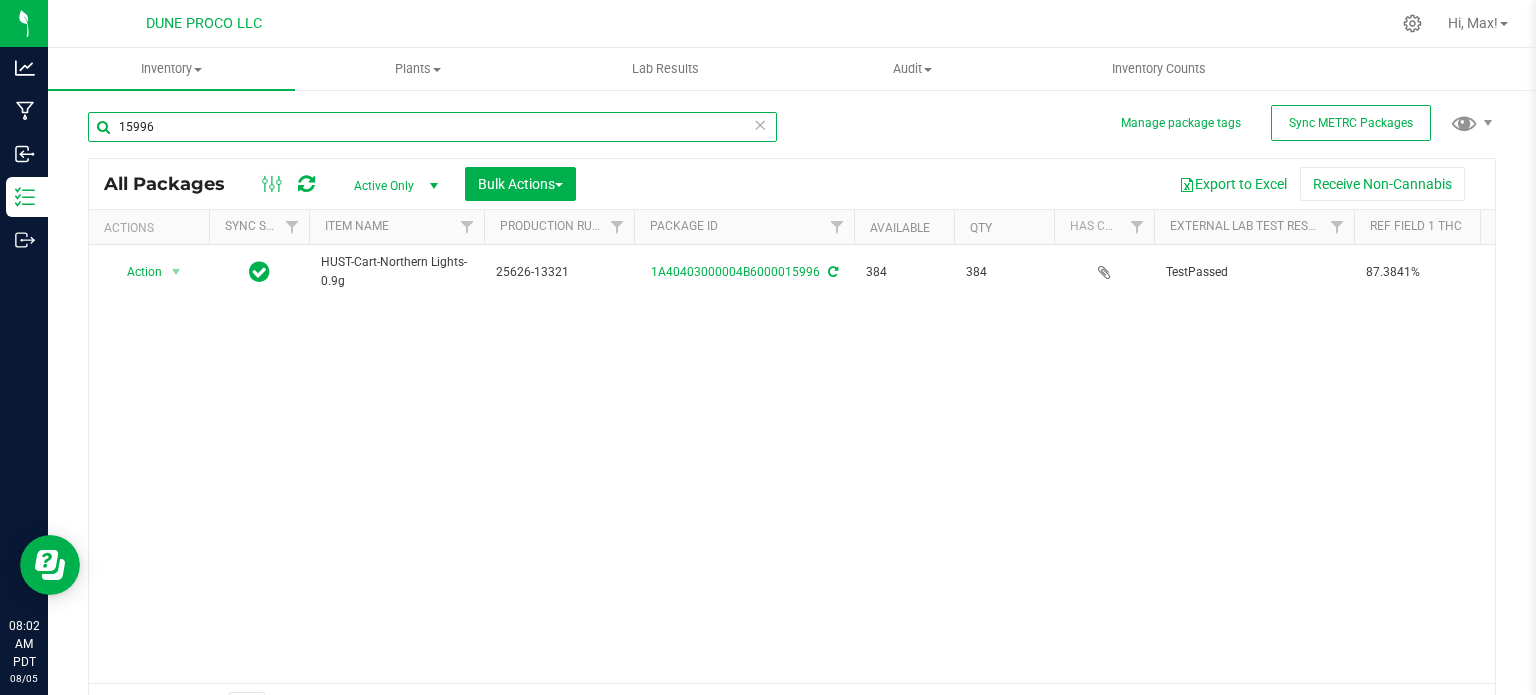 click on "15996" at bounding box center [432, 127] 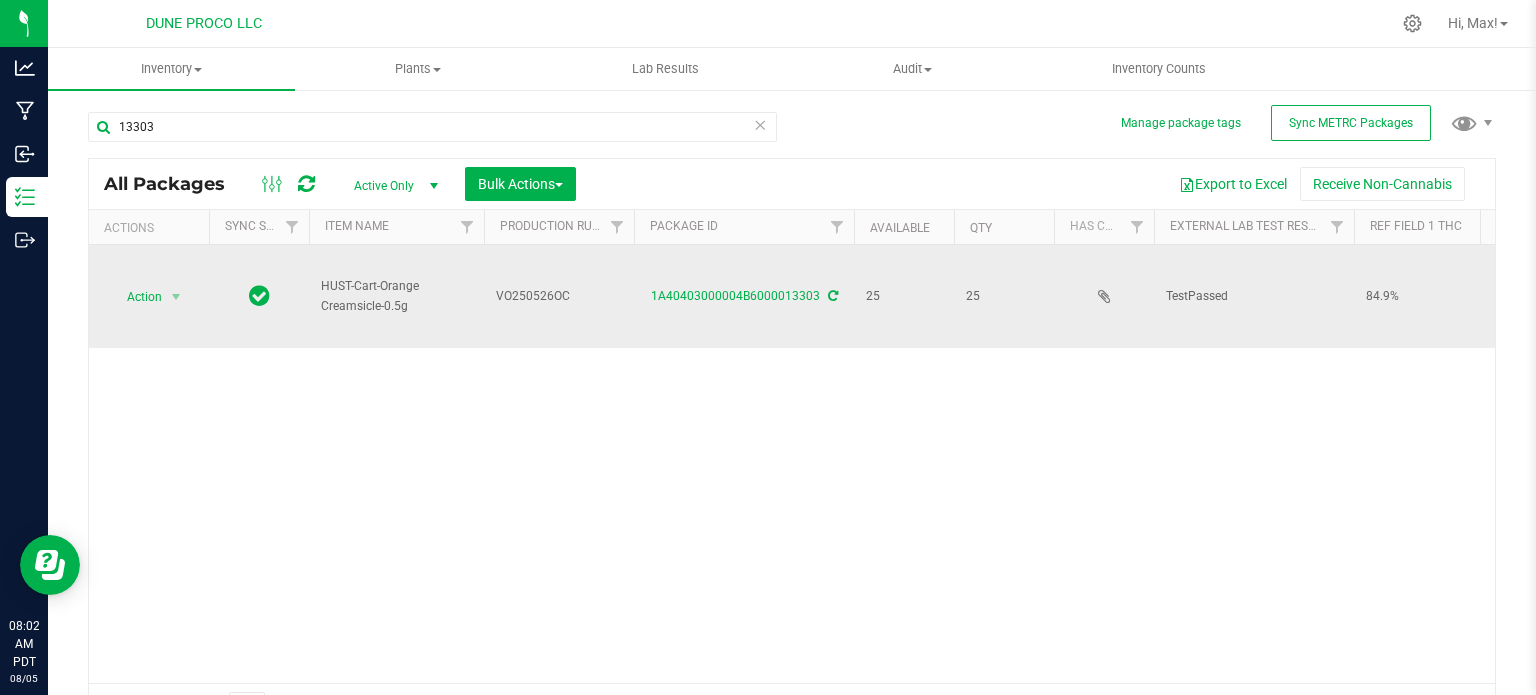 click on "HUST-Cart-Orange Creamsicle-0.5g" at bounding box center [396, 296] 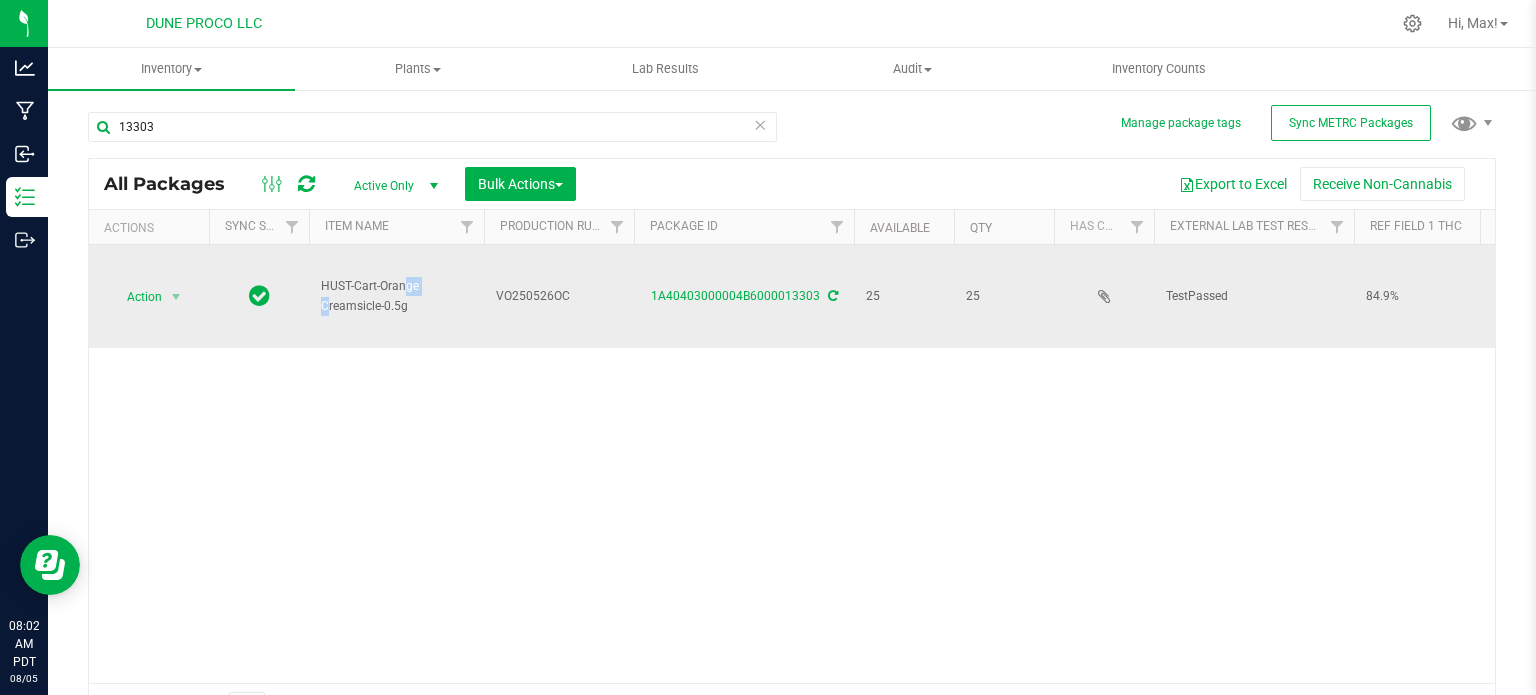 click on "HUST-Cart-Orange Creamsicle-0.5g" at bounding box center (396, 296) 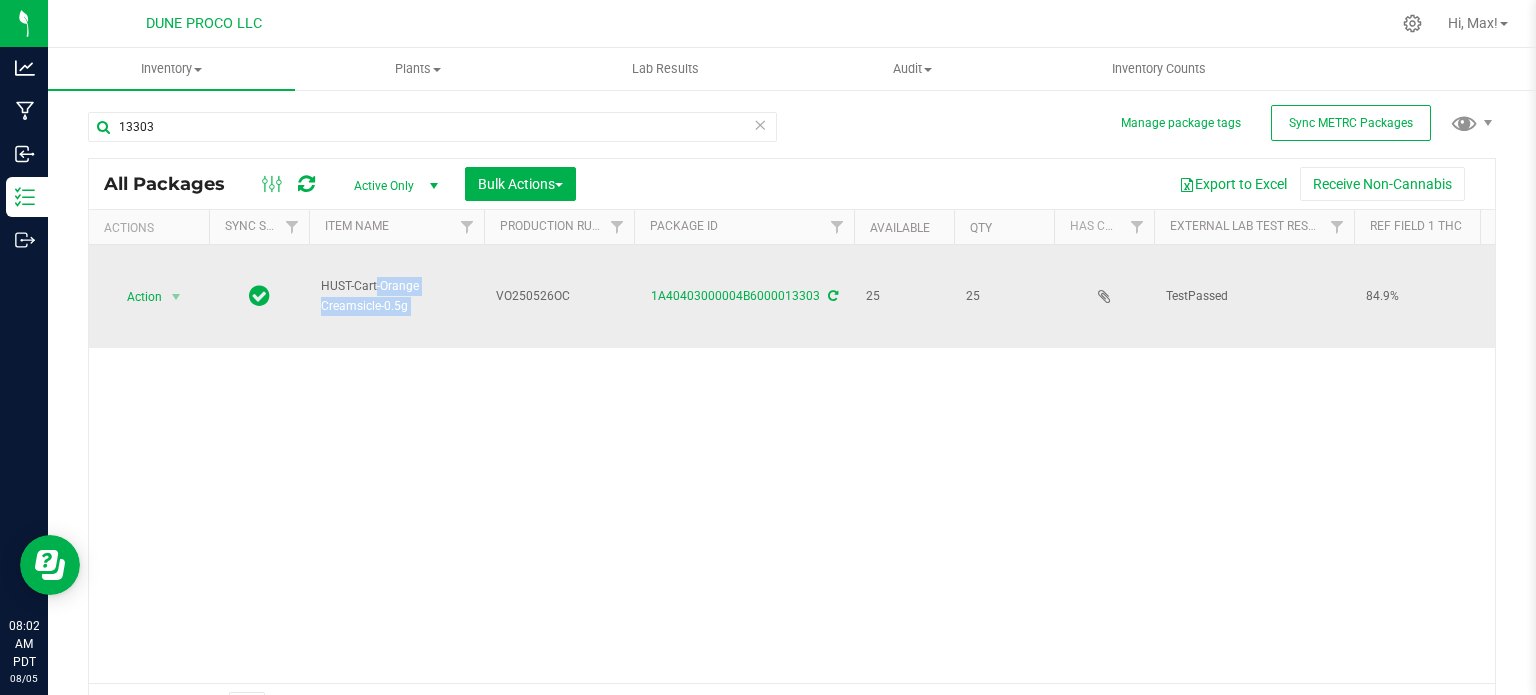 click on "HUST-Cart-Orange Creamsicle-0.5g" at bounding box center (396, 296) 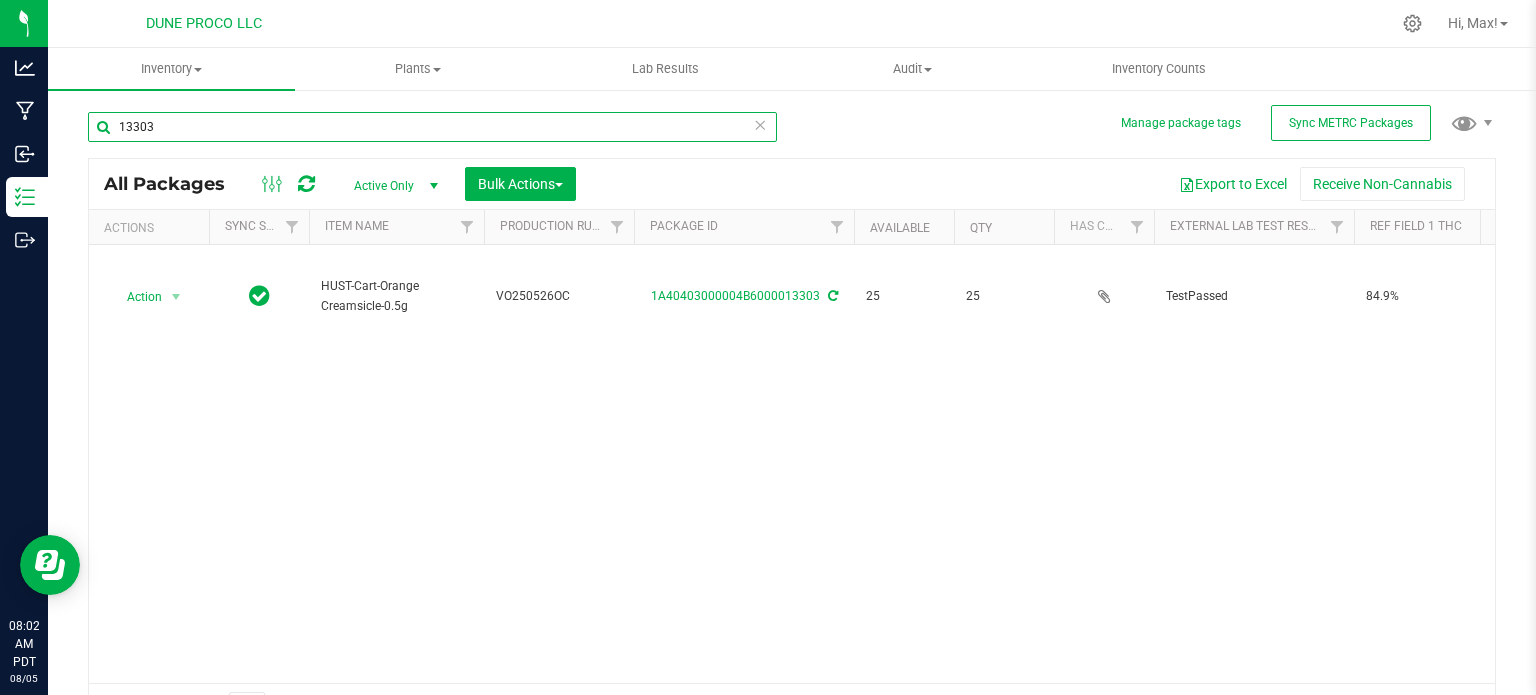 click on "13303" at bounding box center (432, 127) 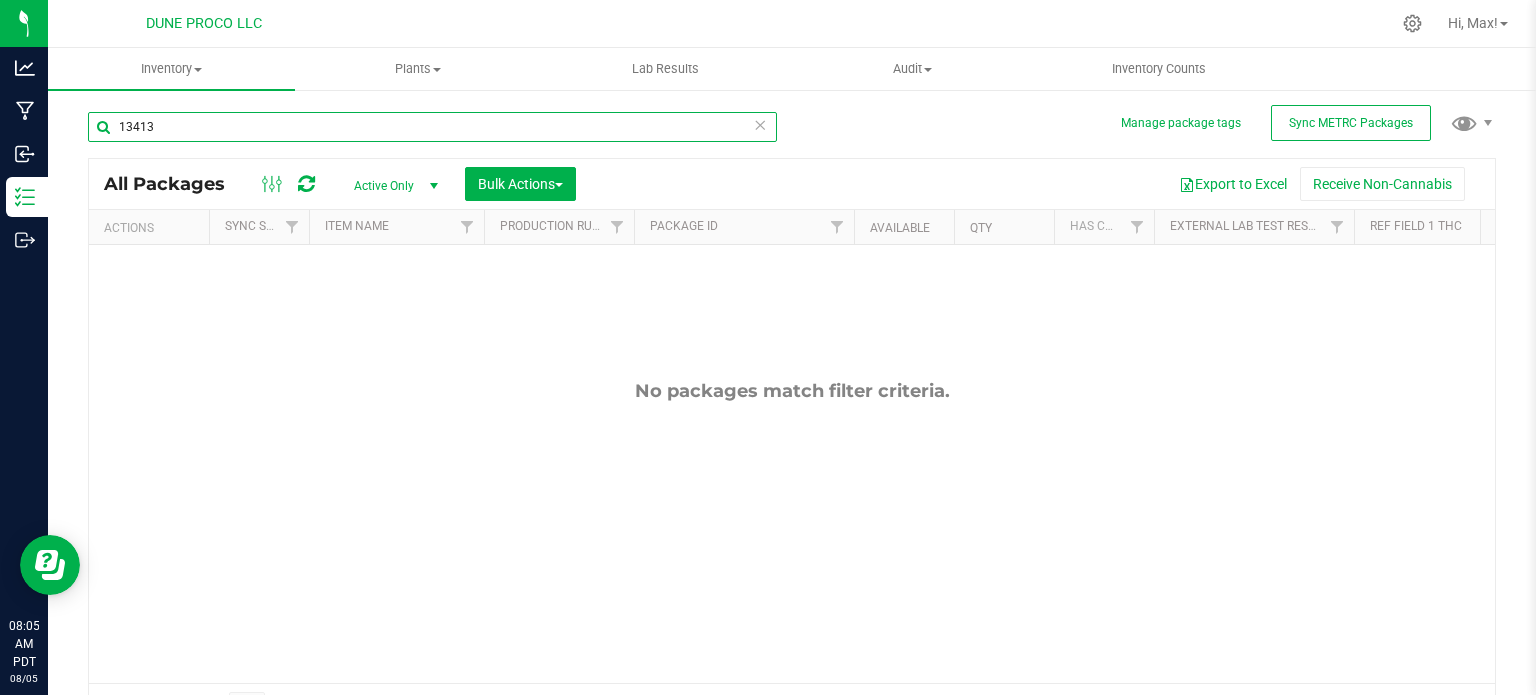 click on "13413" at bounding box center (432, 127) 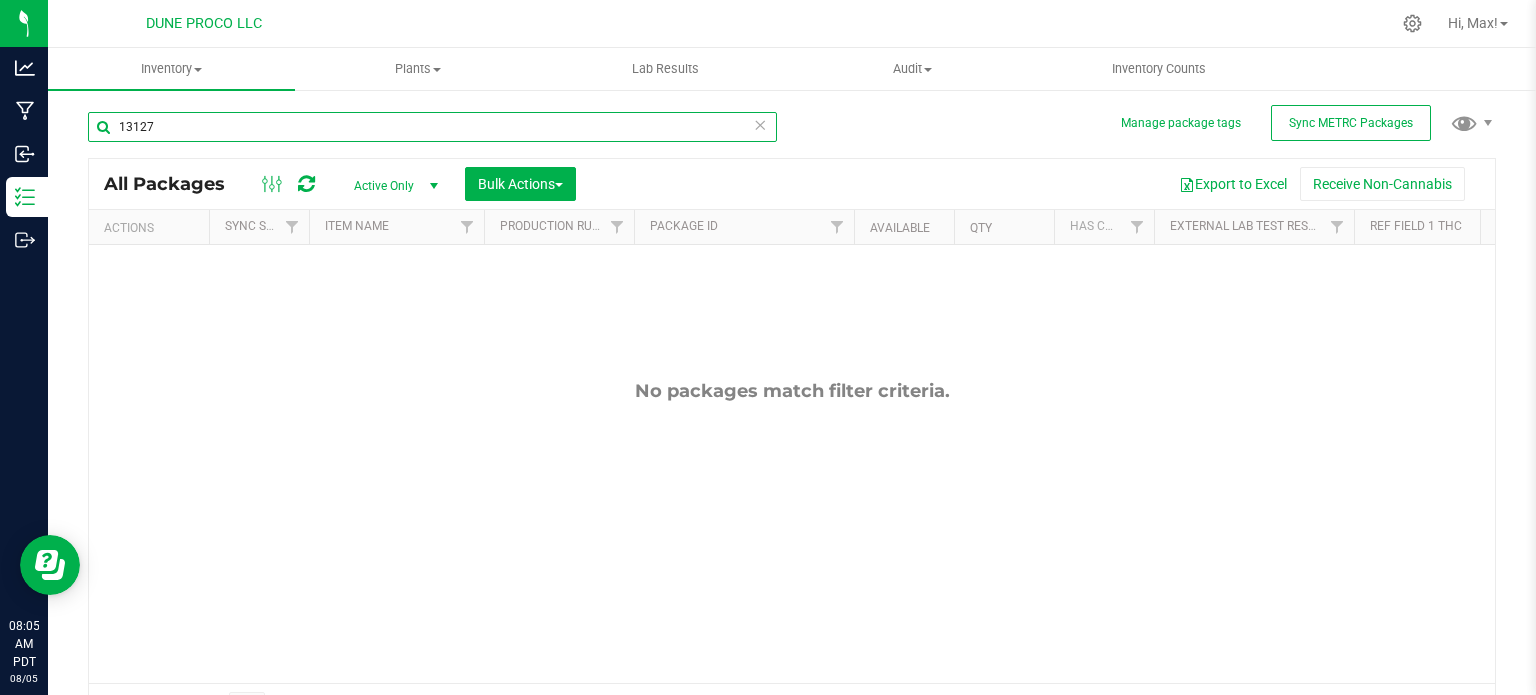 type on "13127" 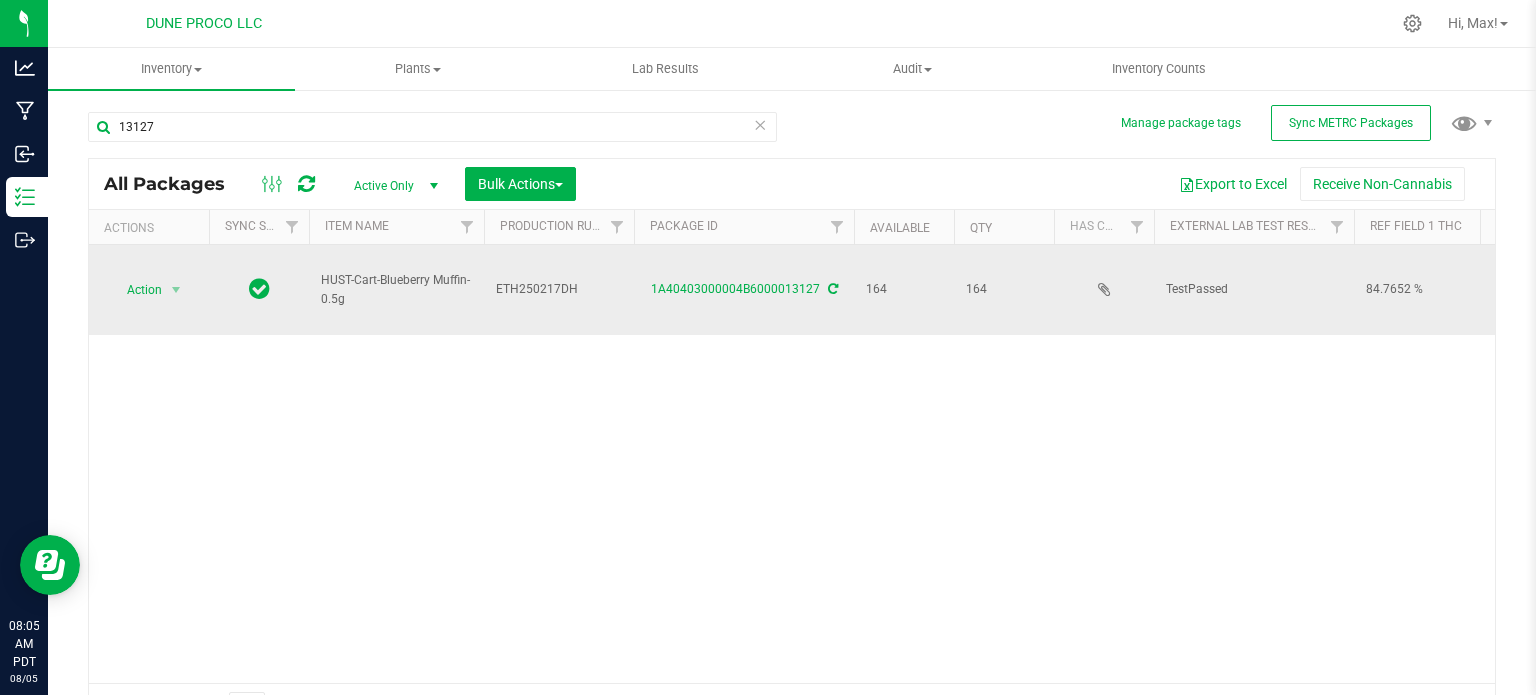 click on "1A40403000004B6000013127" at bounding box center [744, 289] 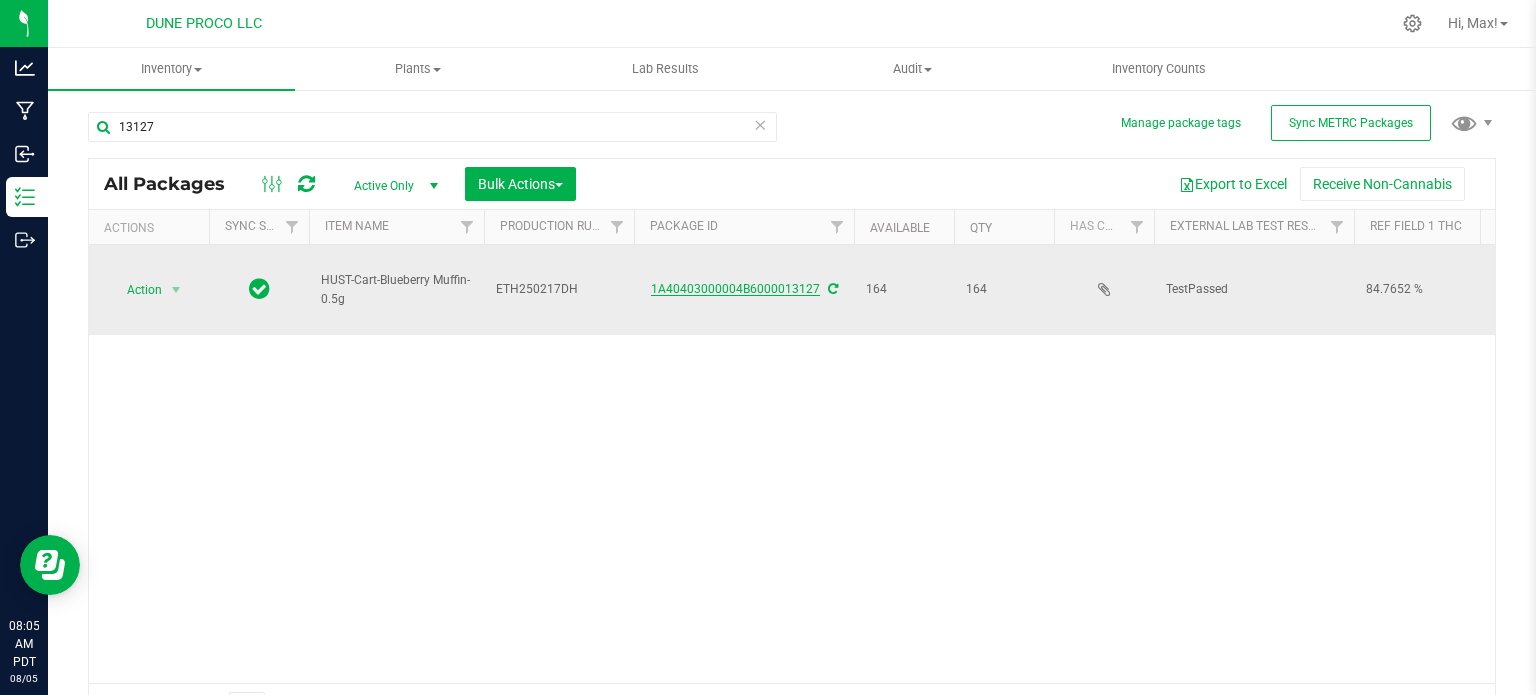 click on "1A40403000004B6000013127" at bounding box center [735, 289] 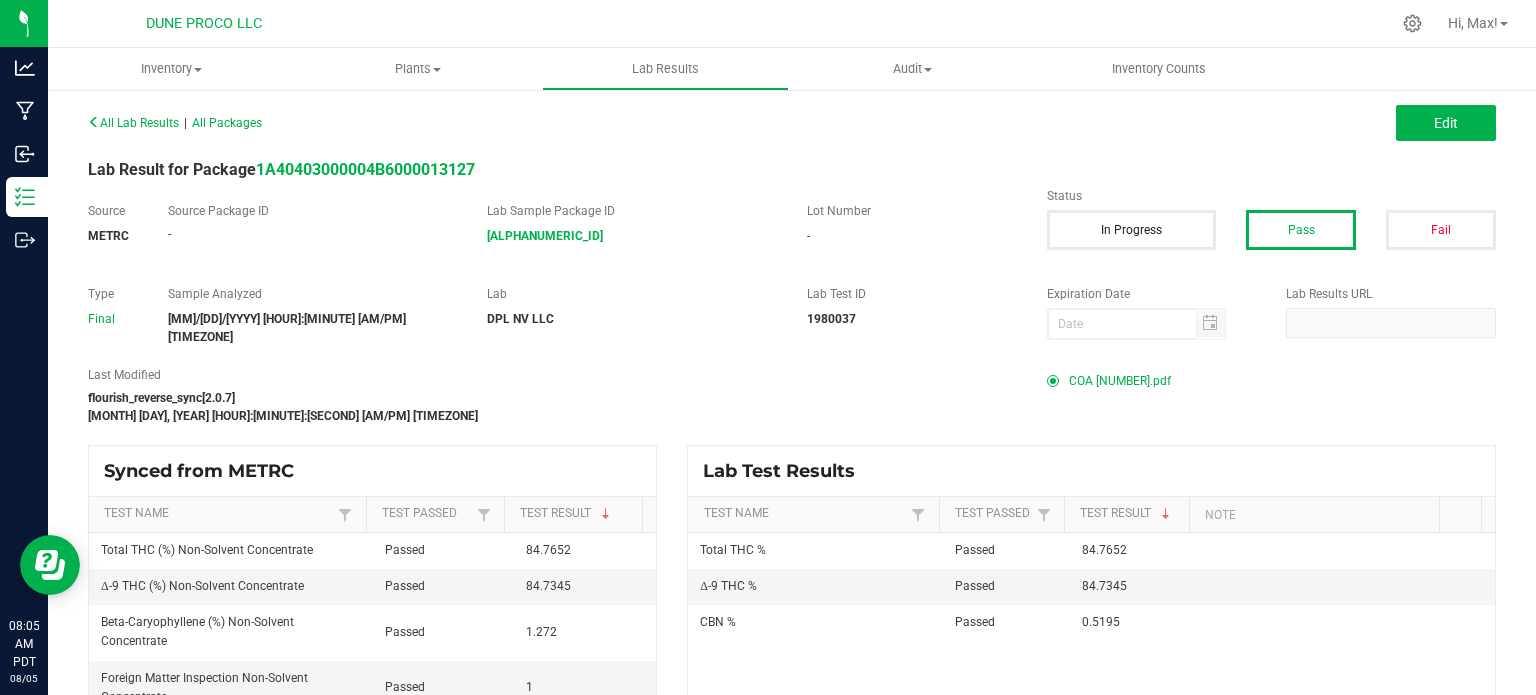 scroll, scrollTop: 18, scrollLeft: 0, axis: vertical 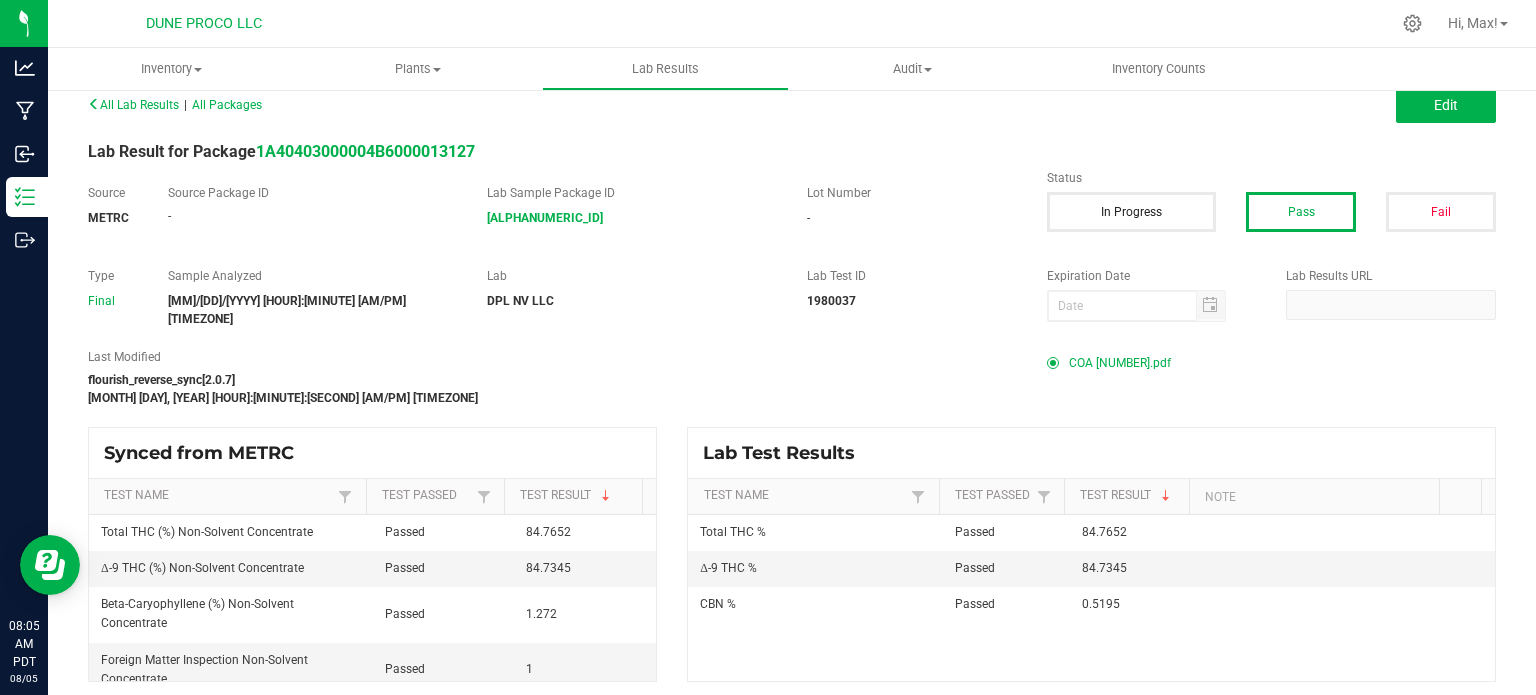 click on "COA [NUMBER].pdf" at bounding box center (1120, 363) 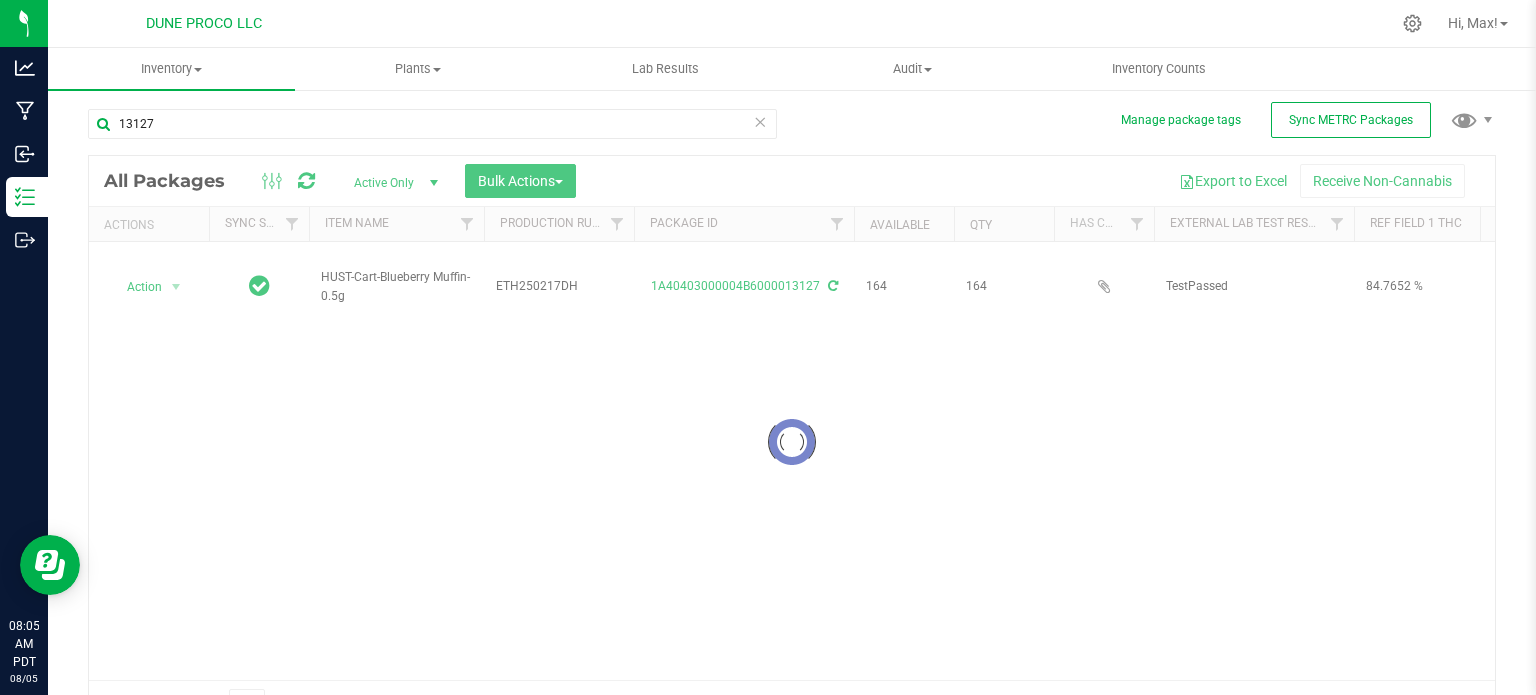 scroll, scrollTop: 18, scrollLeft: 0, axis: vertical 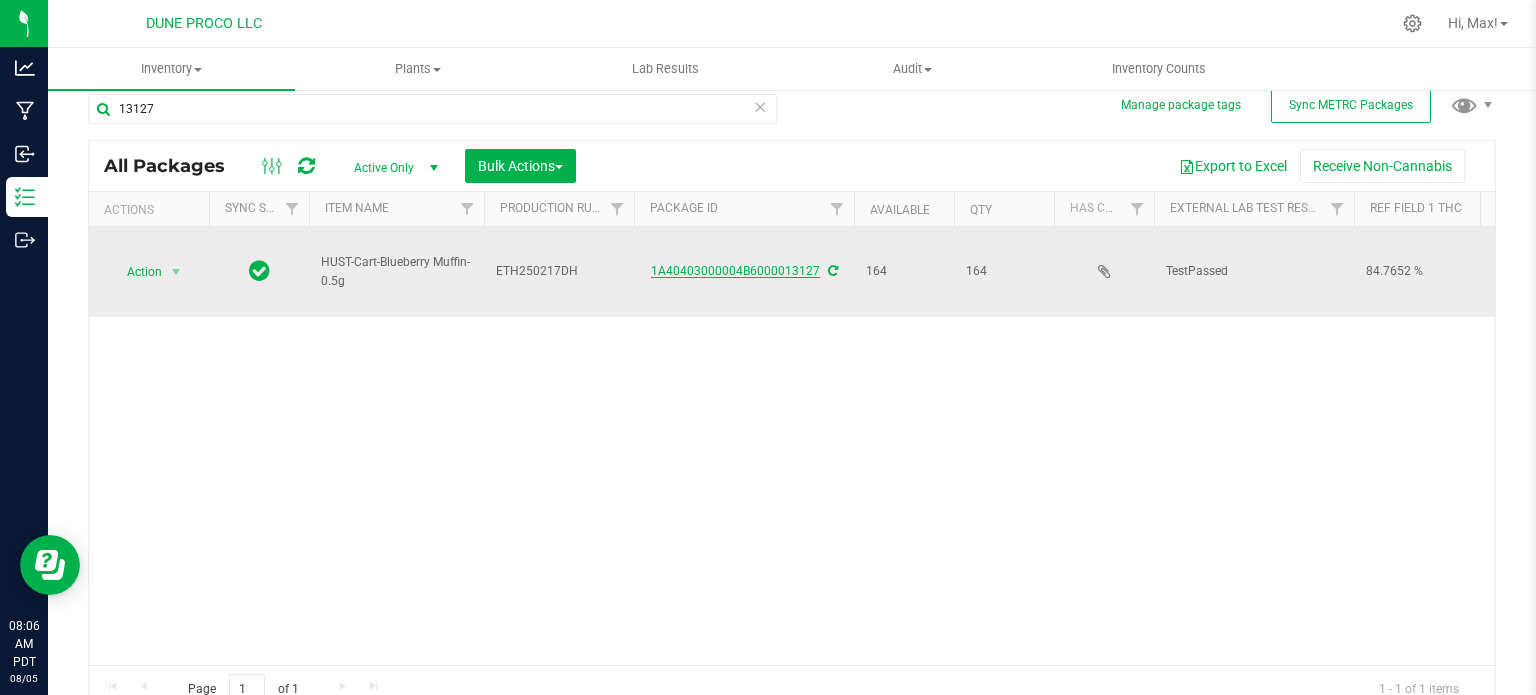 click on "1A40403000004B6000013127" at bounding box center (735, 271) 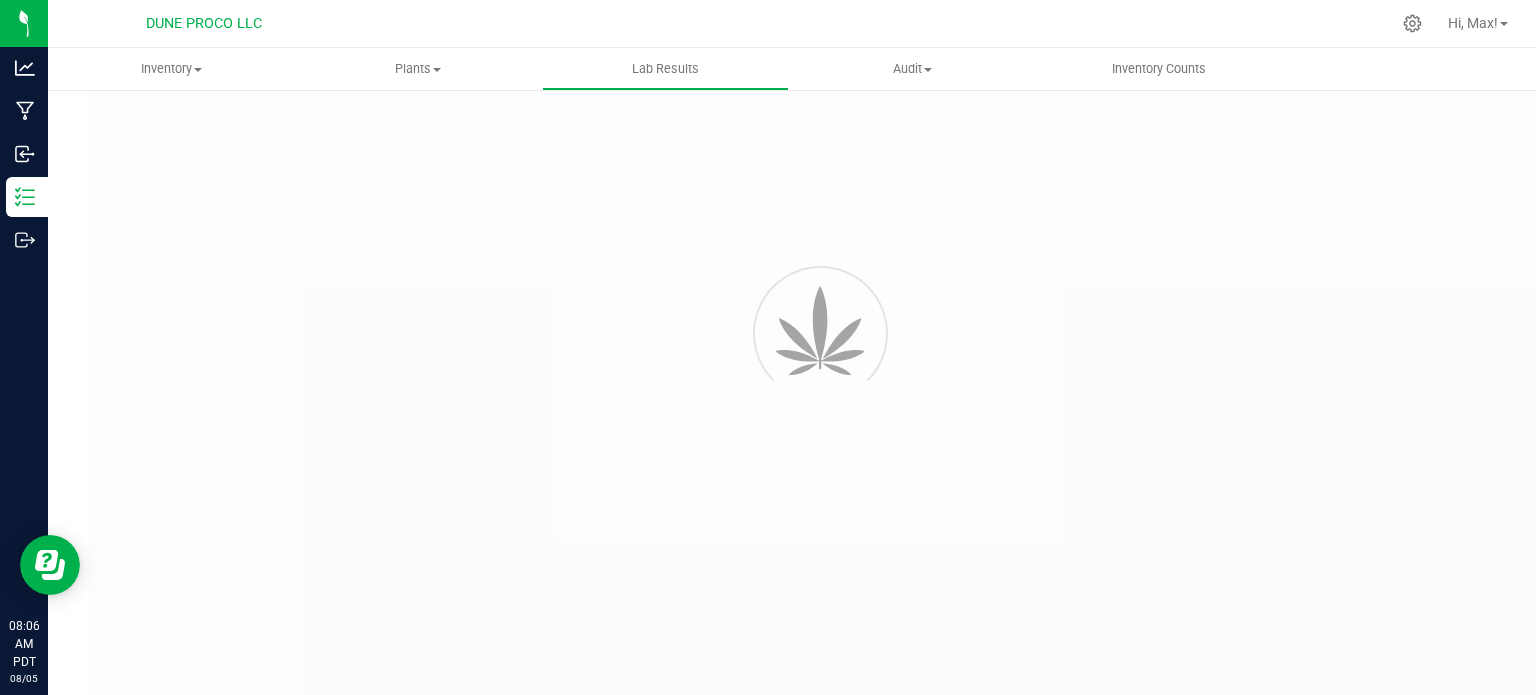 scroll, scrollTop: 0, scrollLeft: 0, axis: both 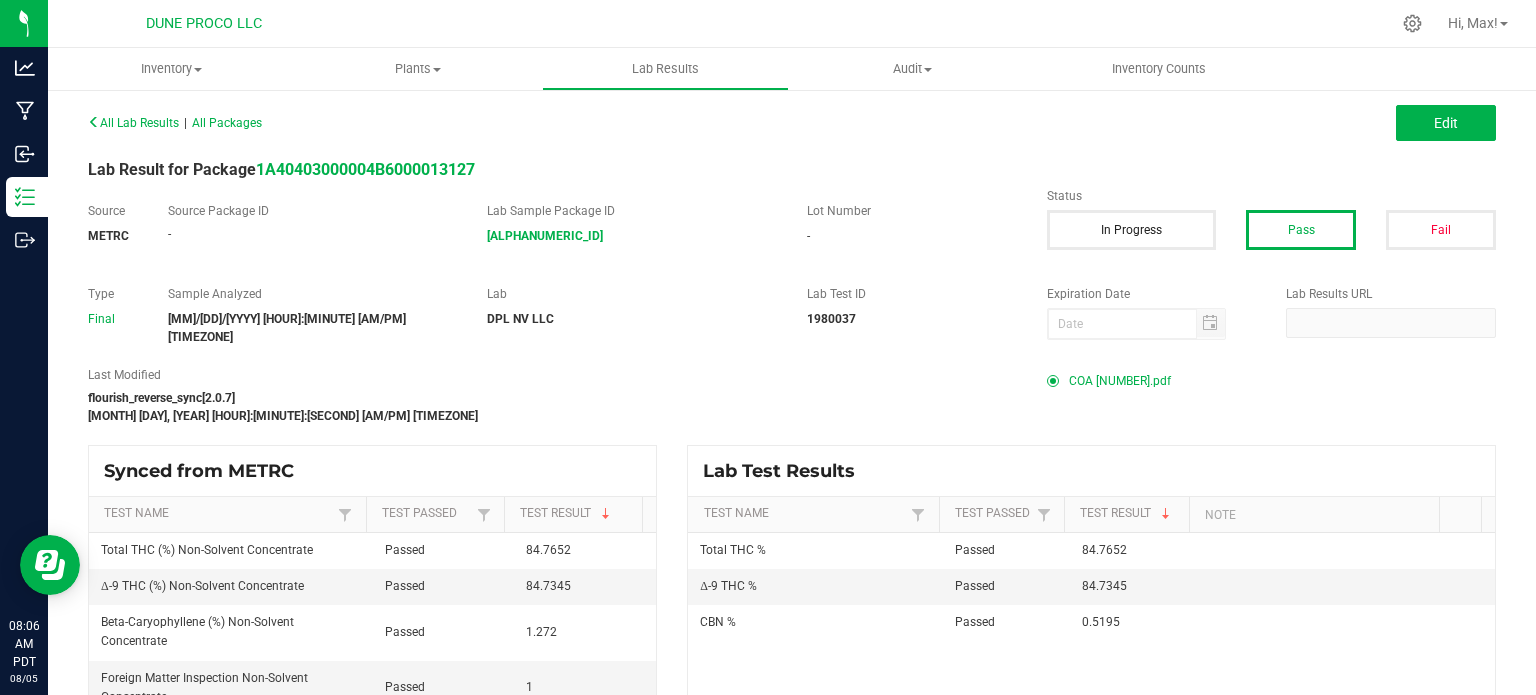 click on "COA [NUMBER].pdf" at bounding box center [1120, 381] 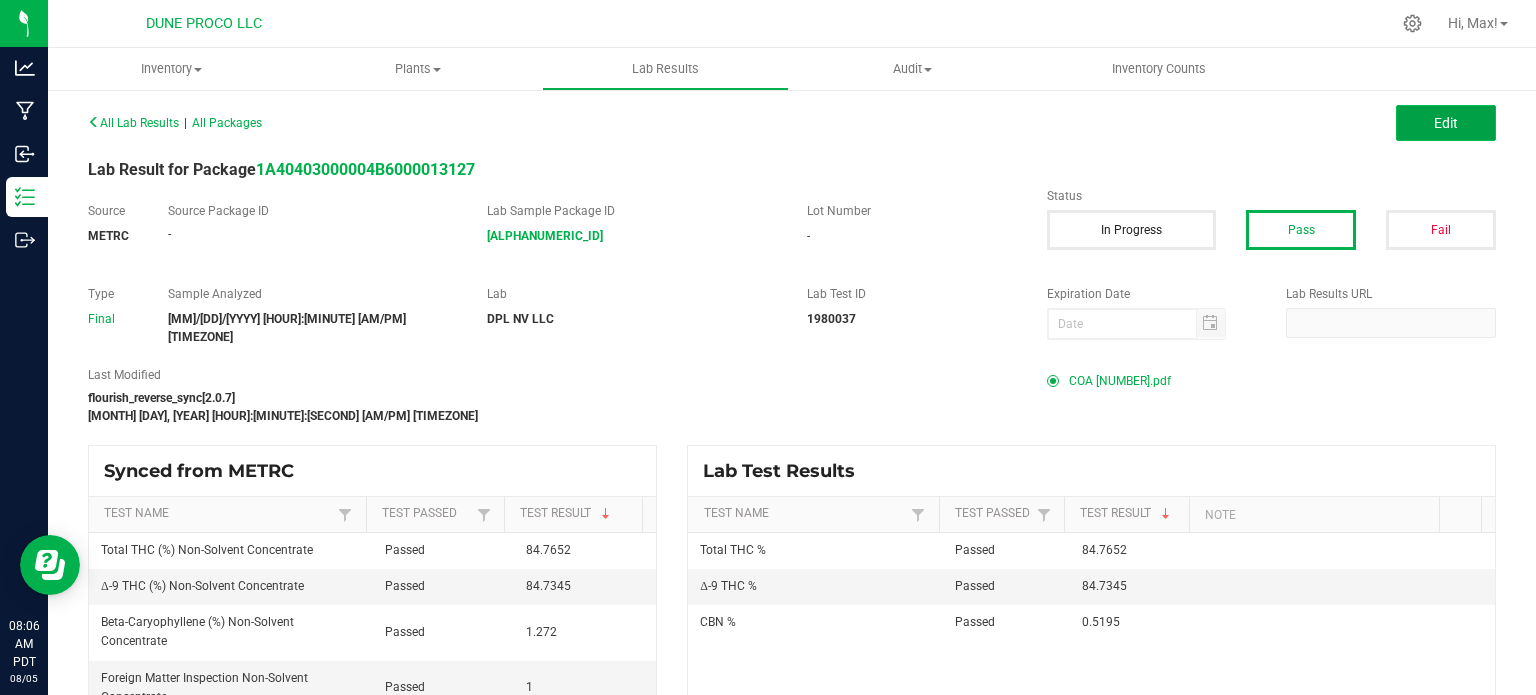 click on "Edit" at bounding box center (1446, 123) 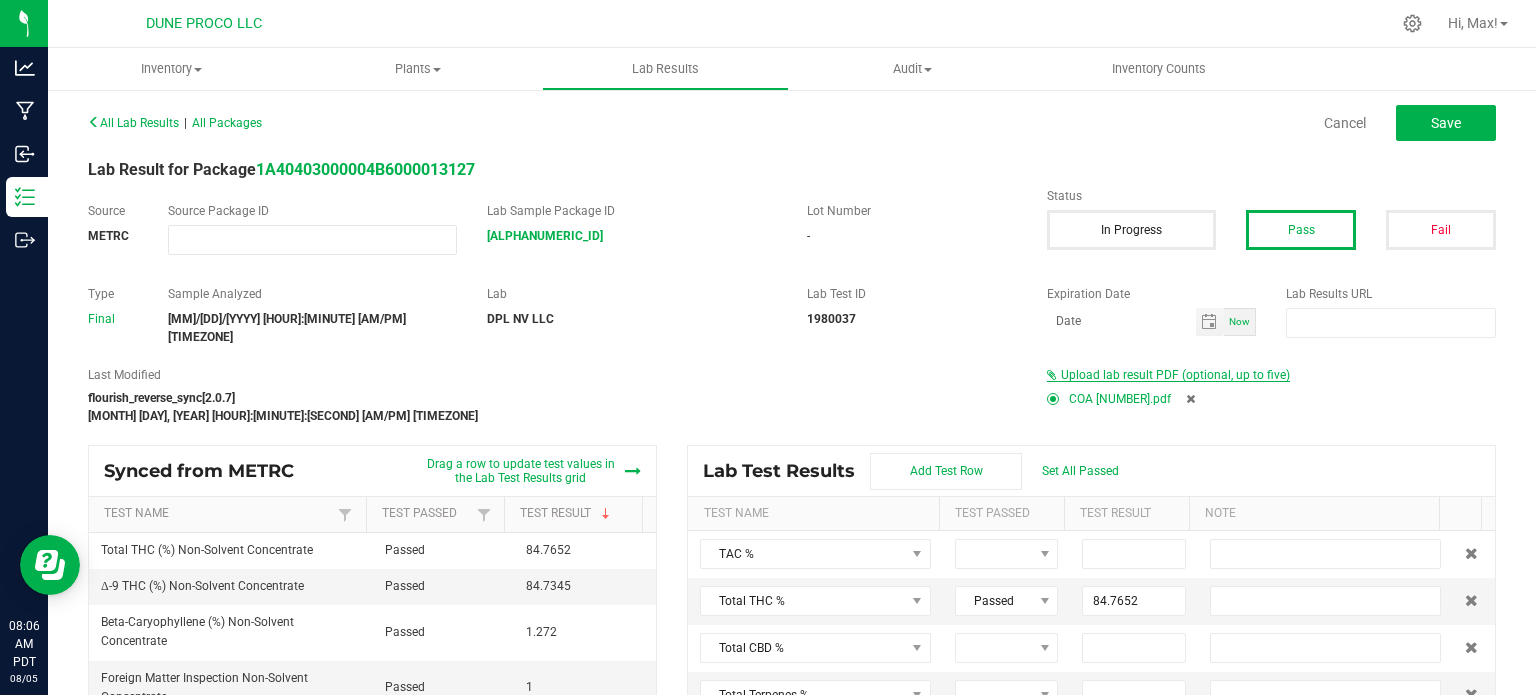 click on "Upload lab result PDF (optional, up to five)" at bounding box center [1175, 375] 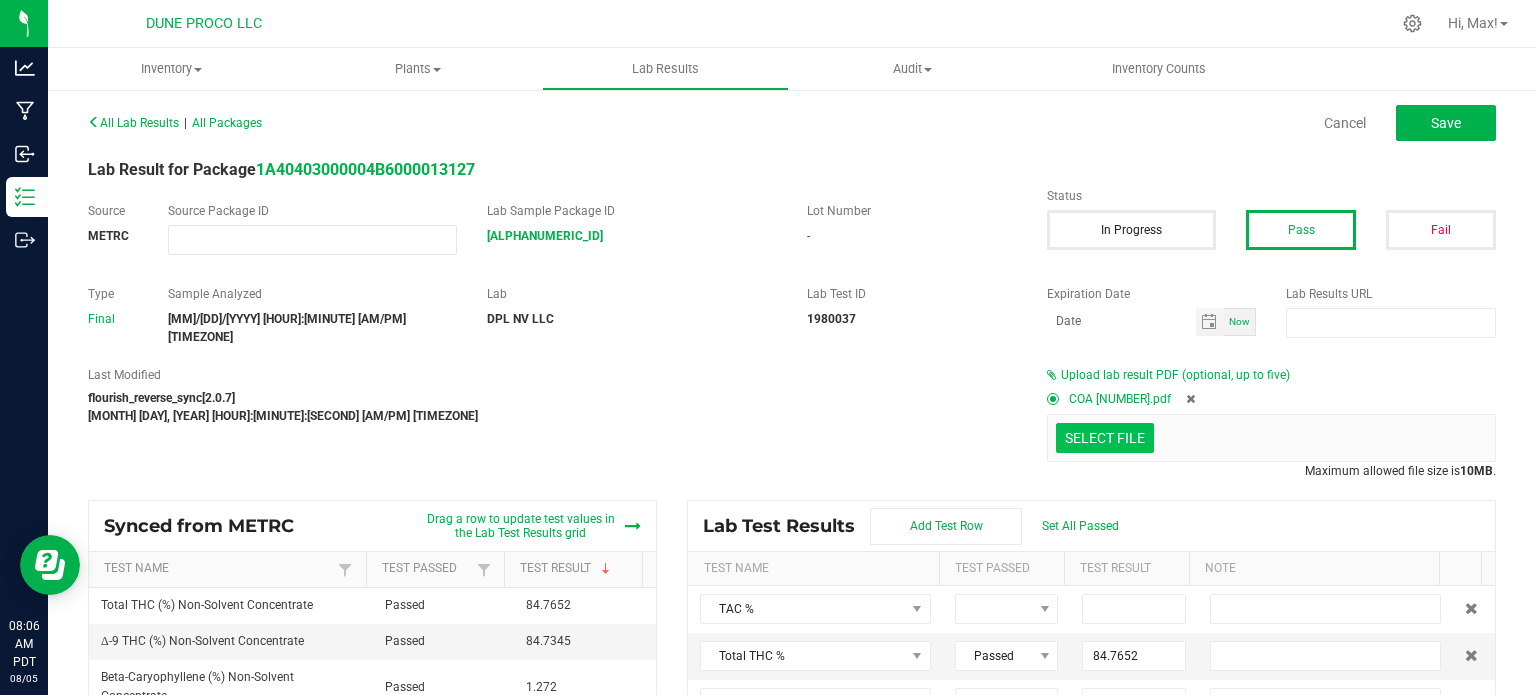 click at bounding box center (-292, 334) 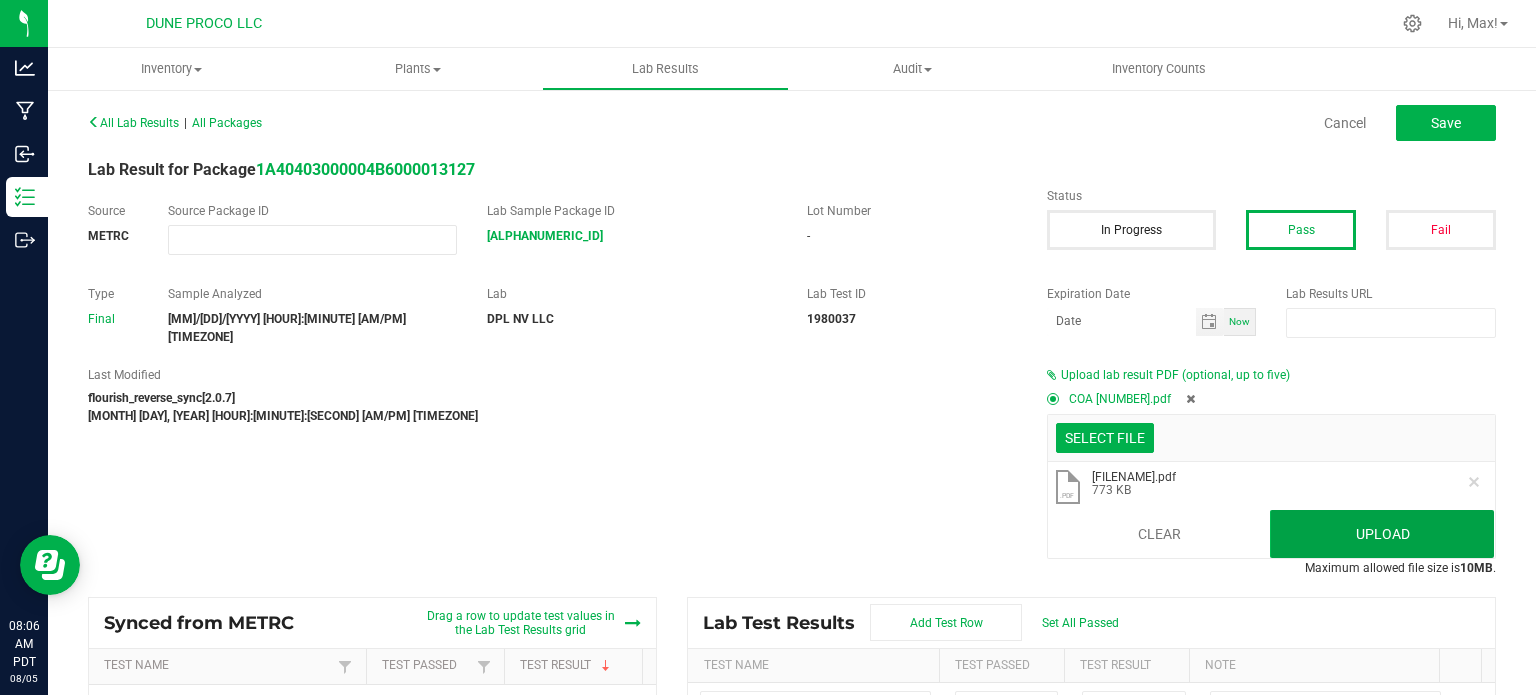click on "Upload" at bounding box center [1382, 534] 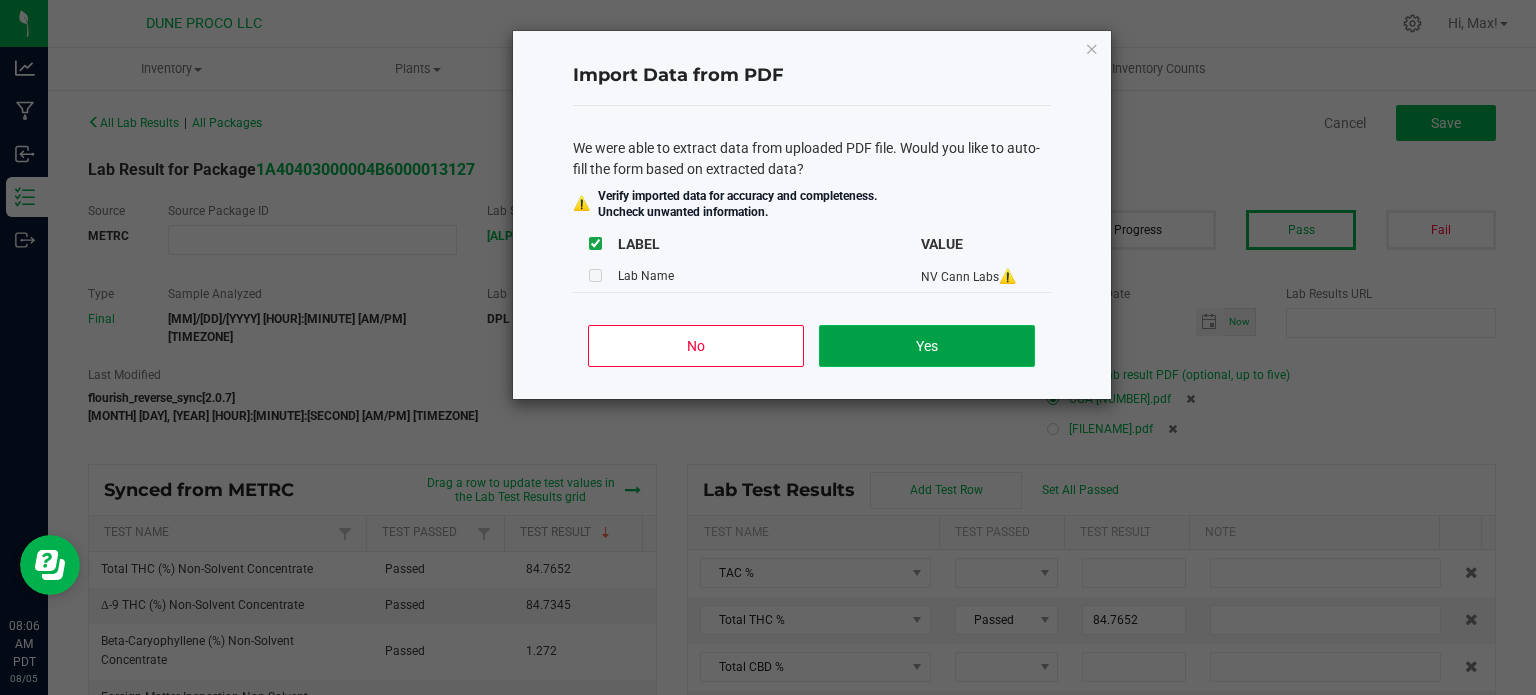 click on "Yes" 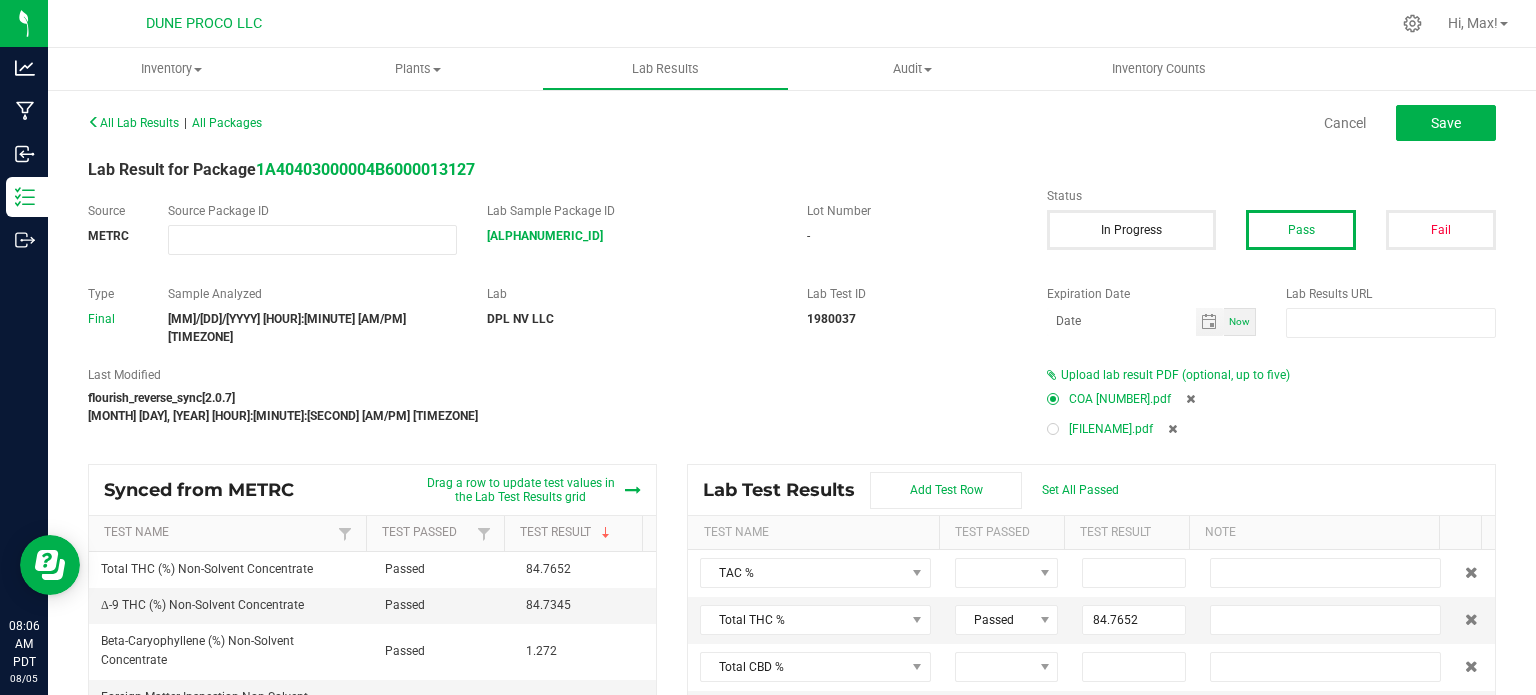 click on "[FILENAME]" at bounding box center (1271, 429) 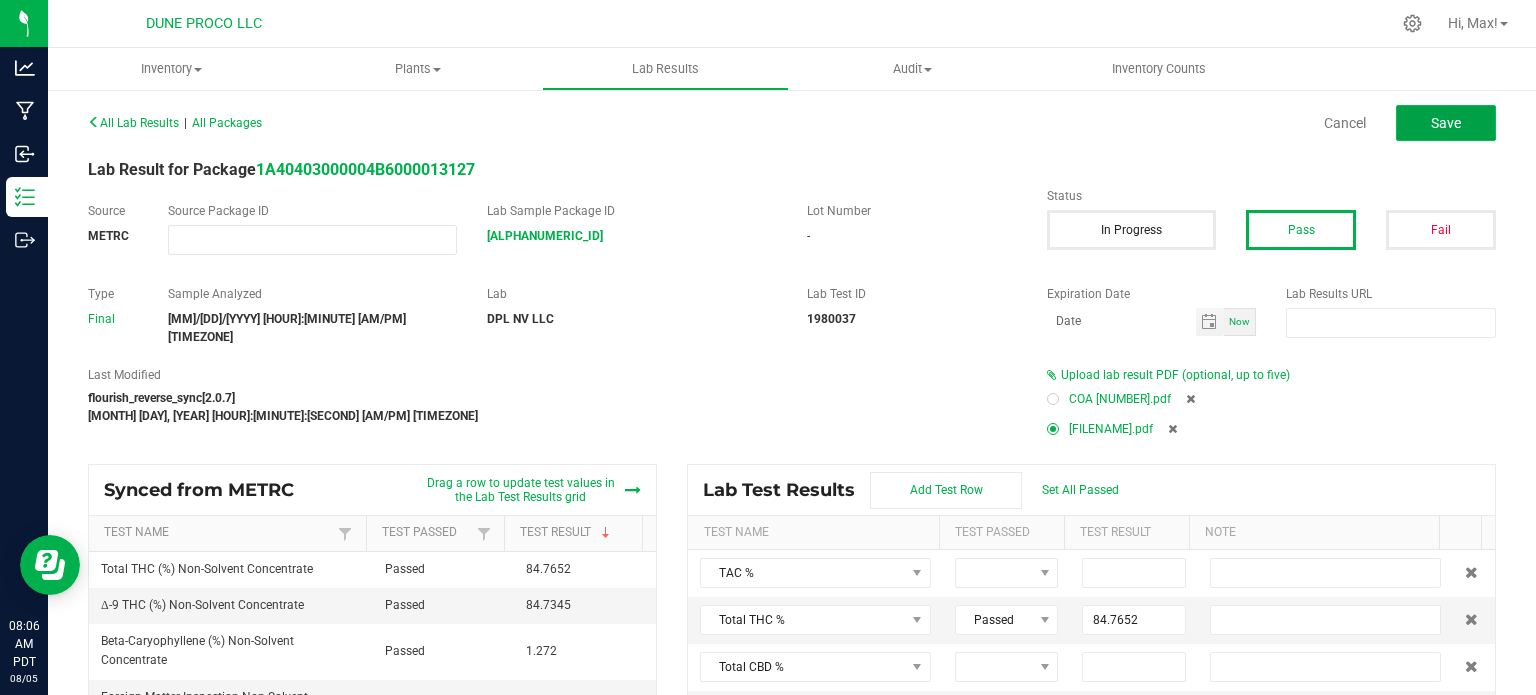 click on "Save" 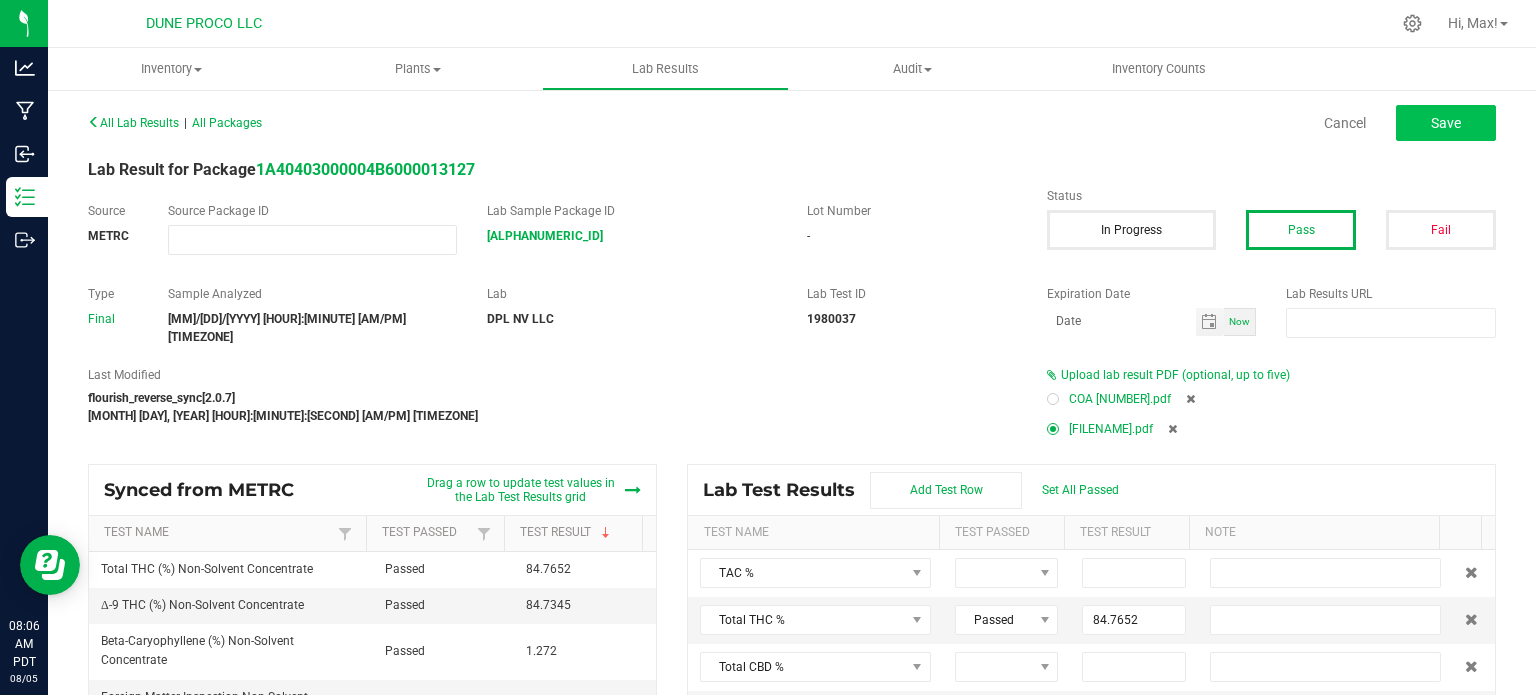 type on "84.7652" 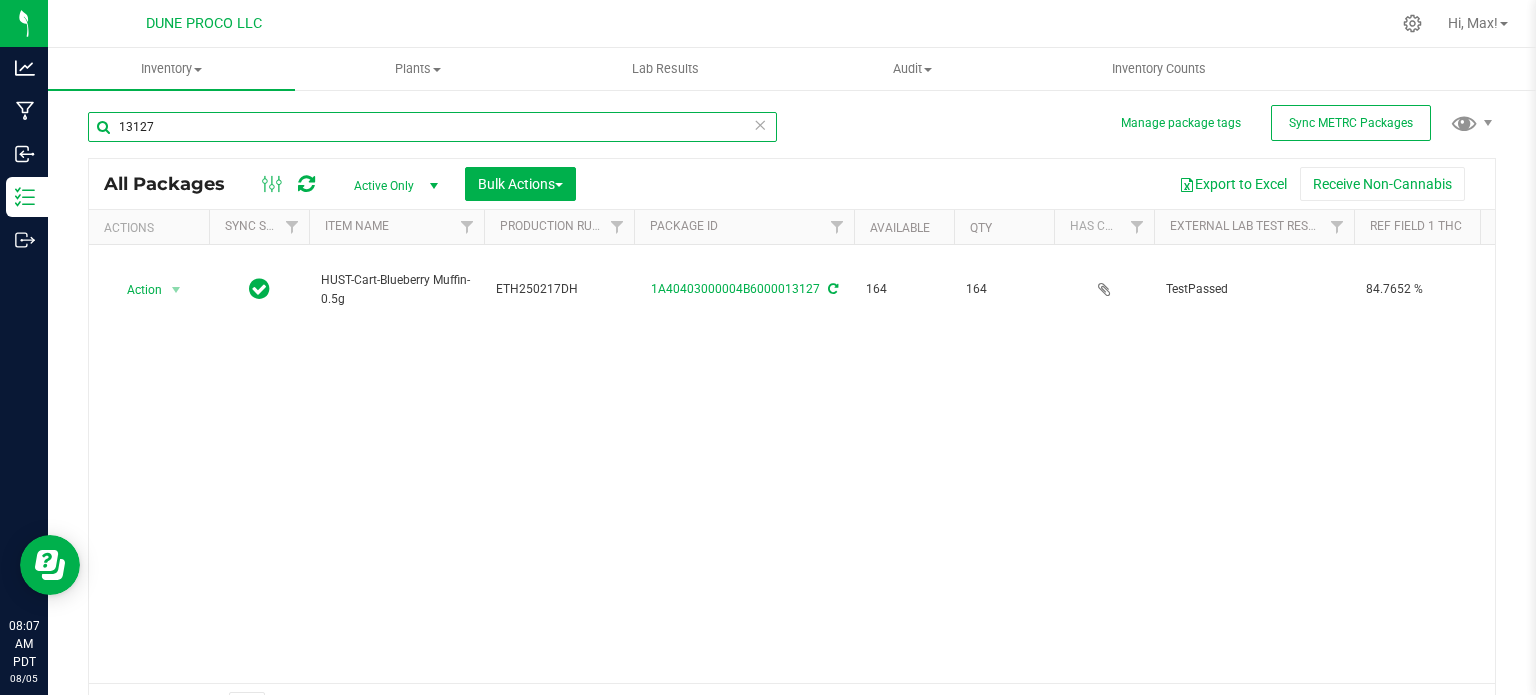 click on "13127" at bounding box center (432, 127) 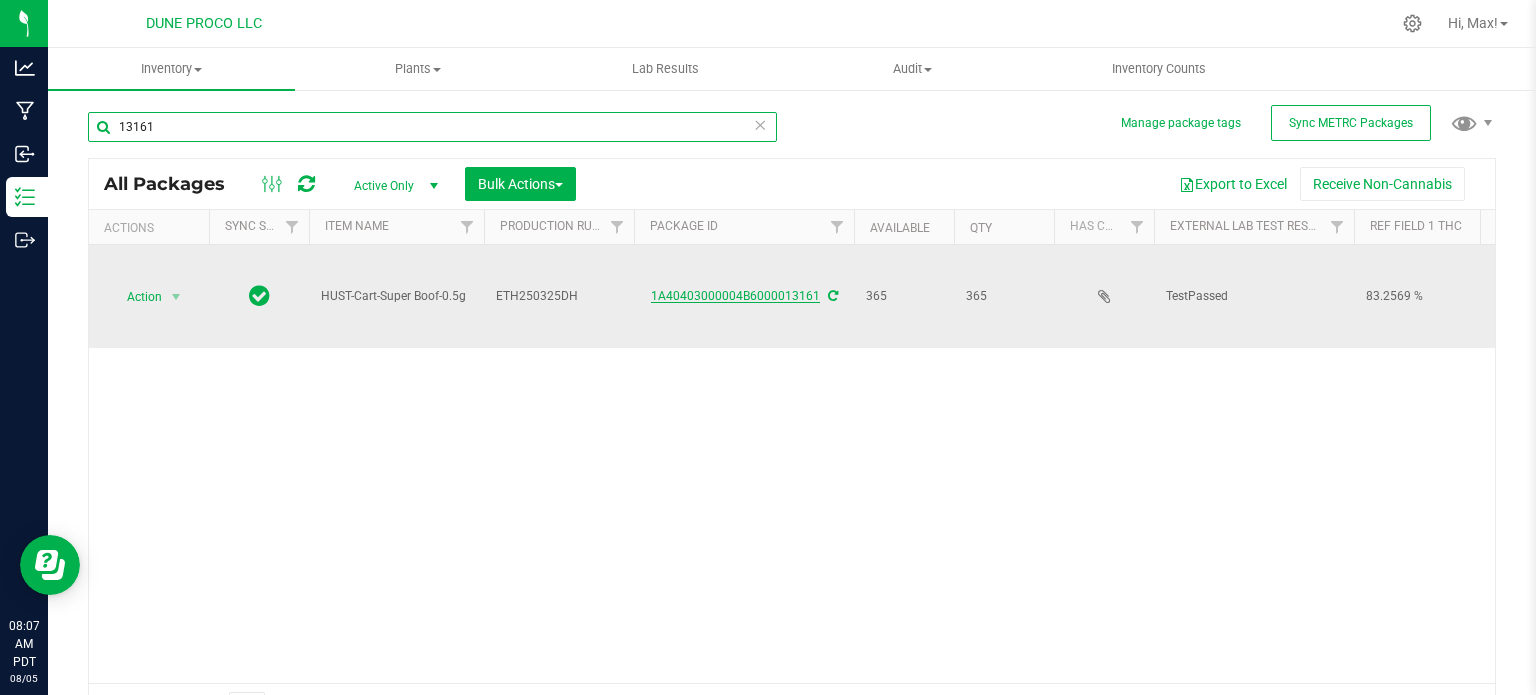 type on "13161" 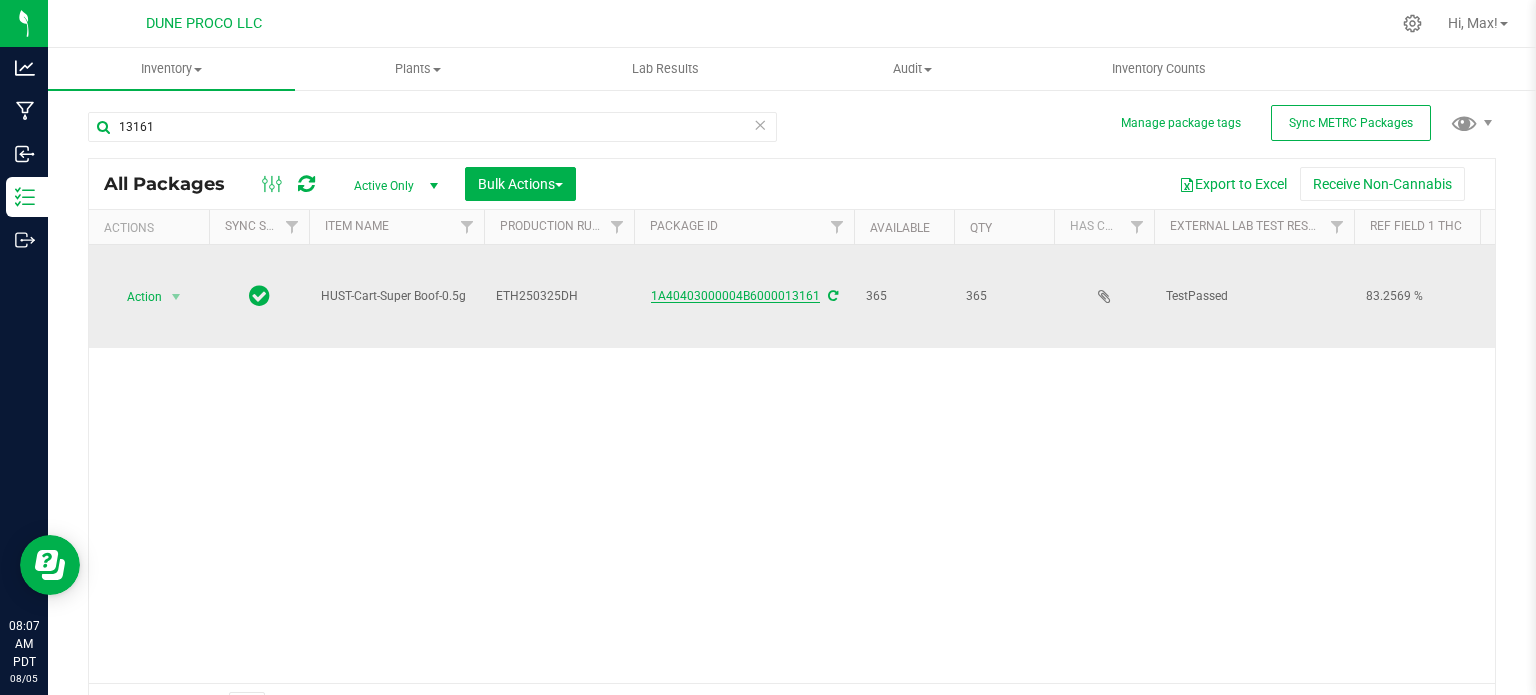 click on "1A40403000004B6000013161" at bounding box center (735, 296) 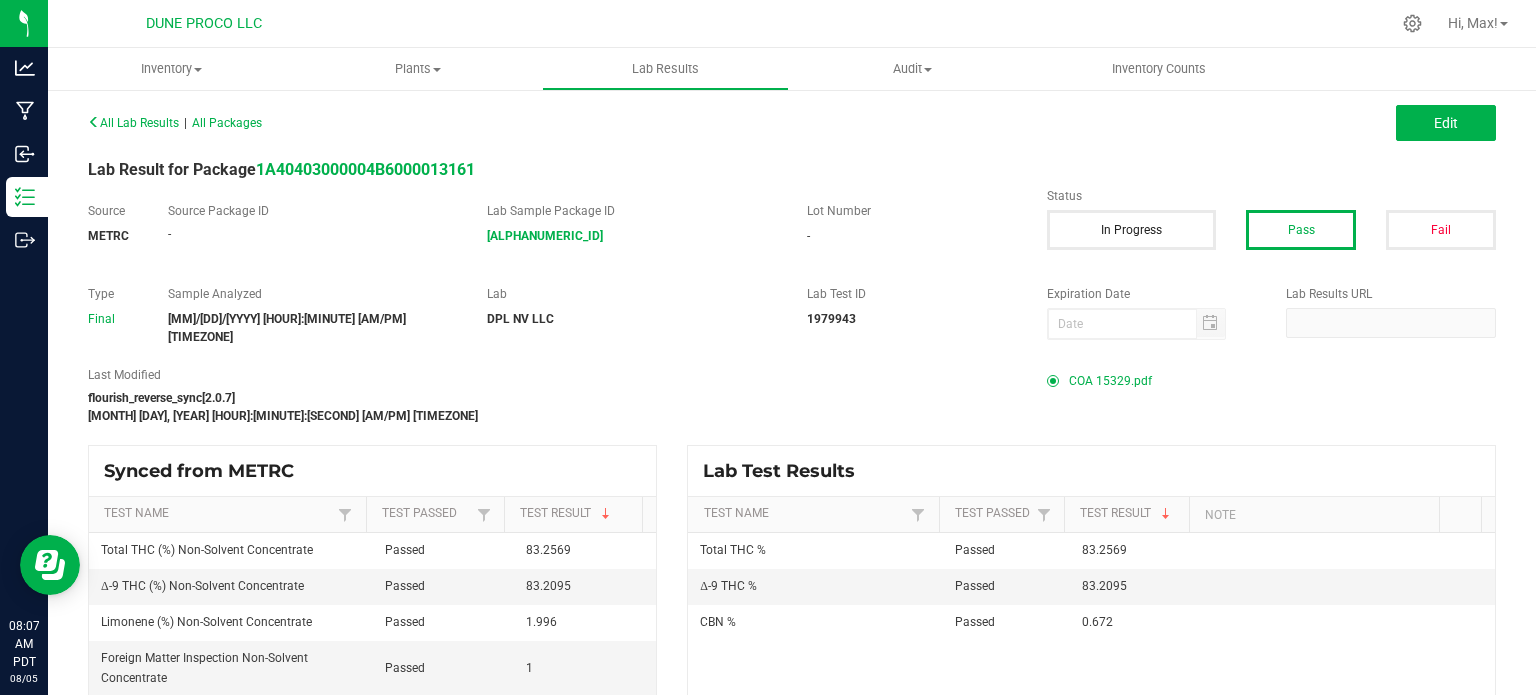 click on "COA [NUMBER].pdf" at bounding box center (1110, 381) 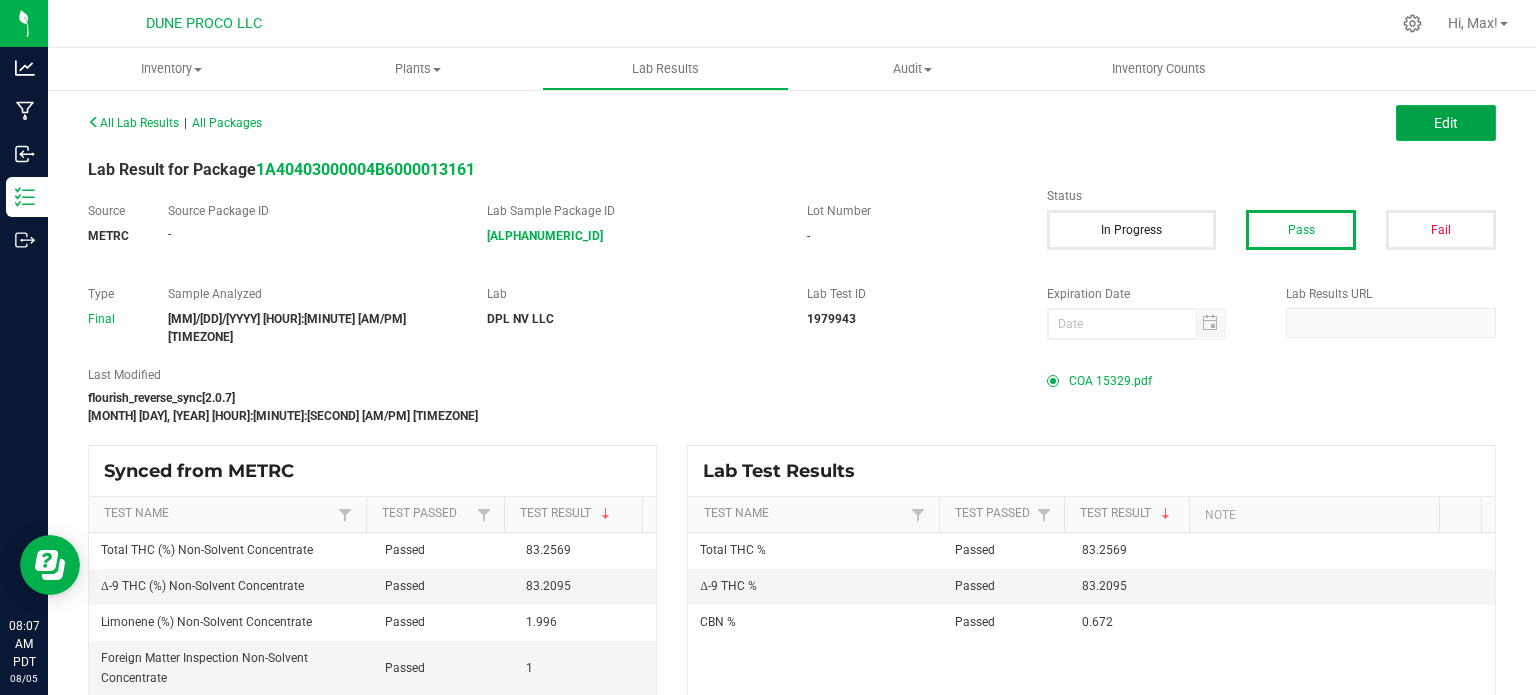 click on "Edit" at bounding box center (1446, 123) 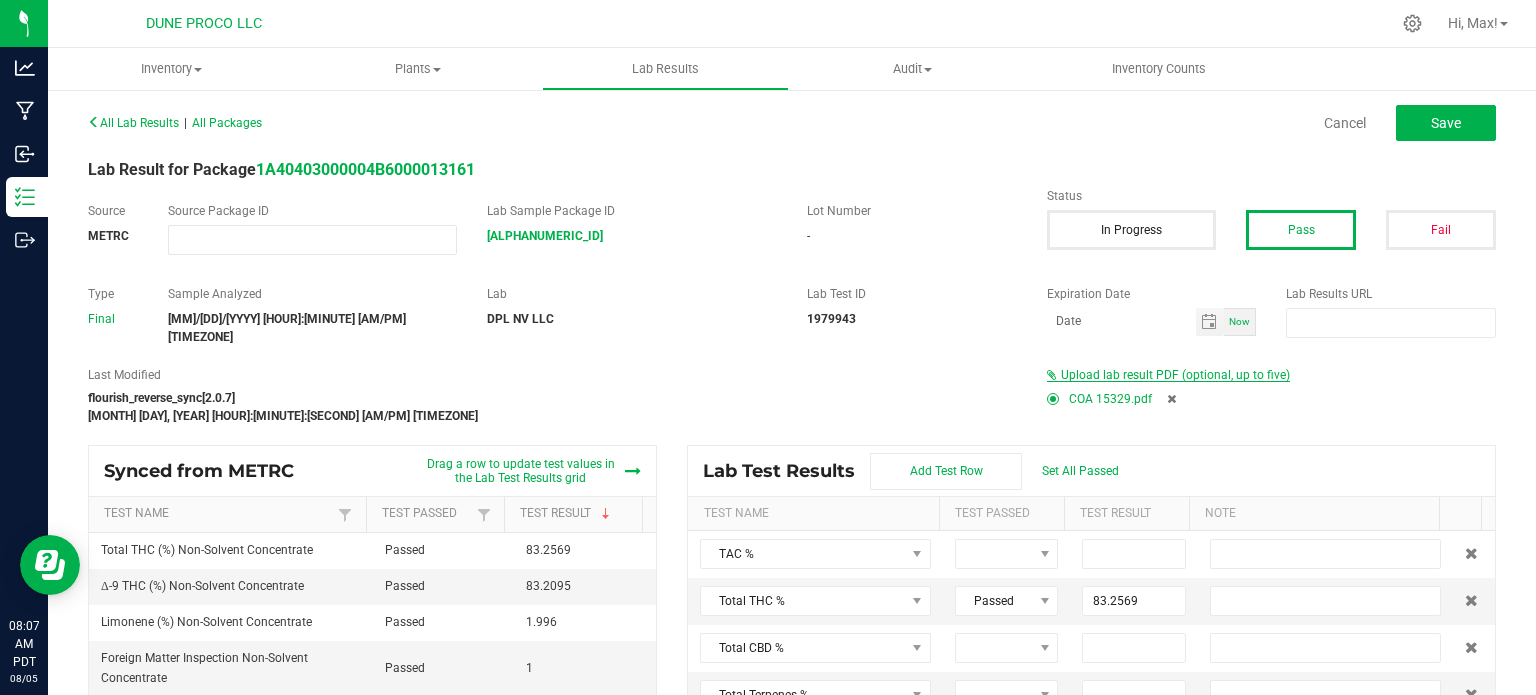 click on "Upload lab result PDF (optional, up to five)" at bounding box center (1175, 375) 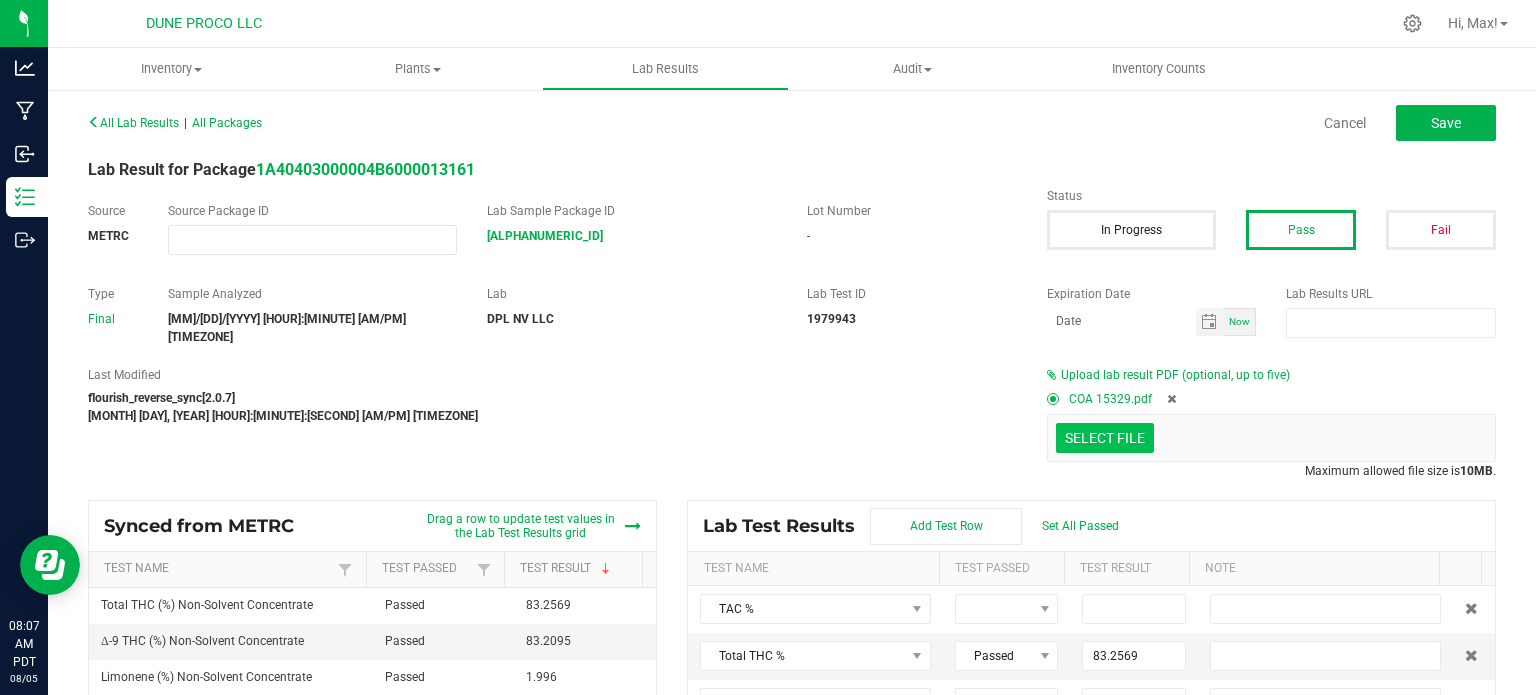 click at bounding box center (-292, 334) 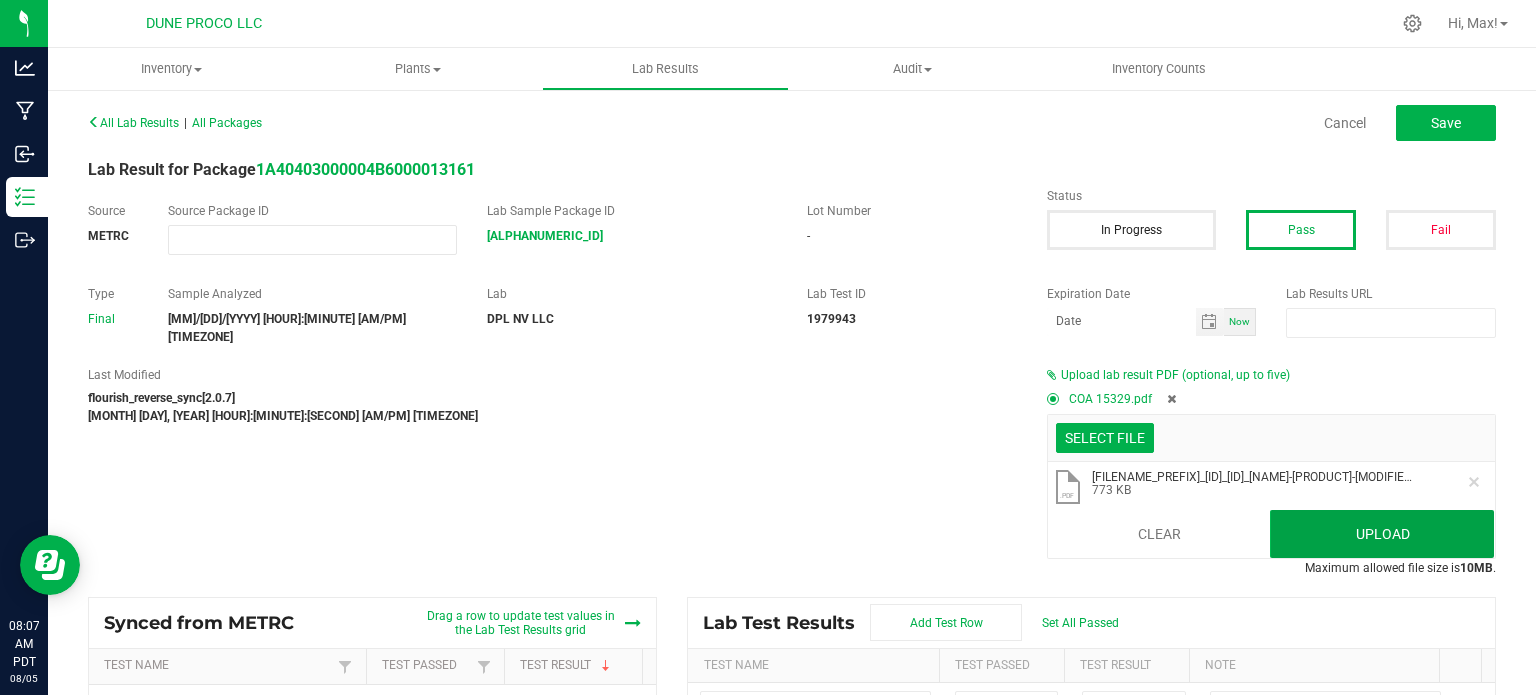click on "Upload" at bounding box center [1382, 534] 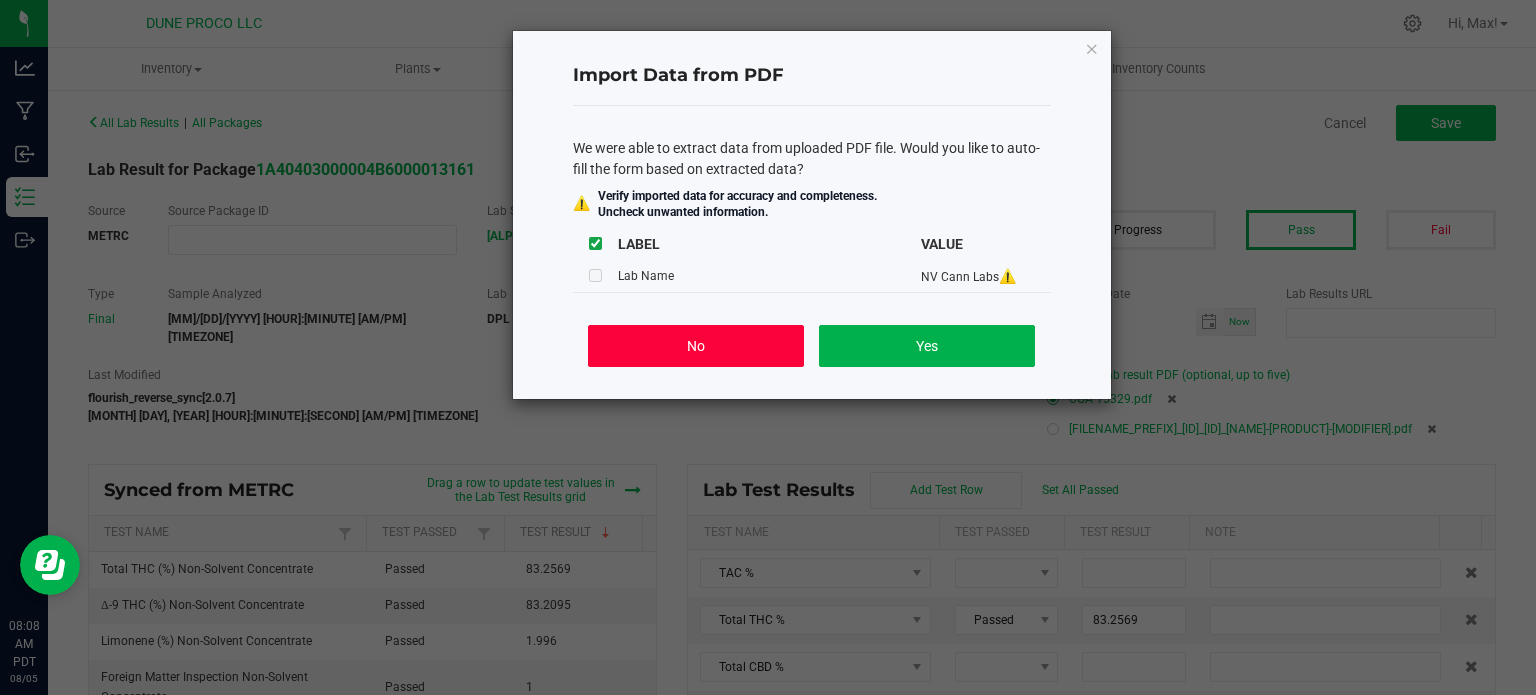click on "No" 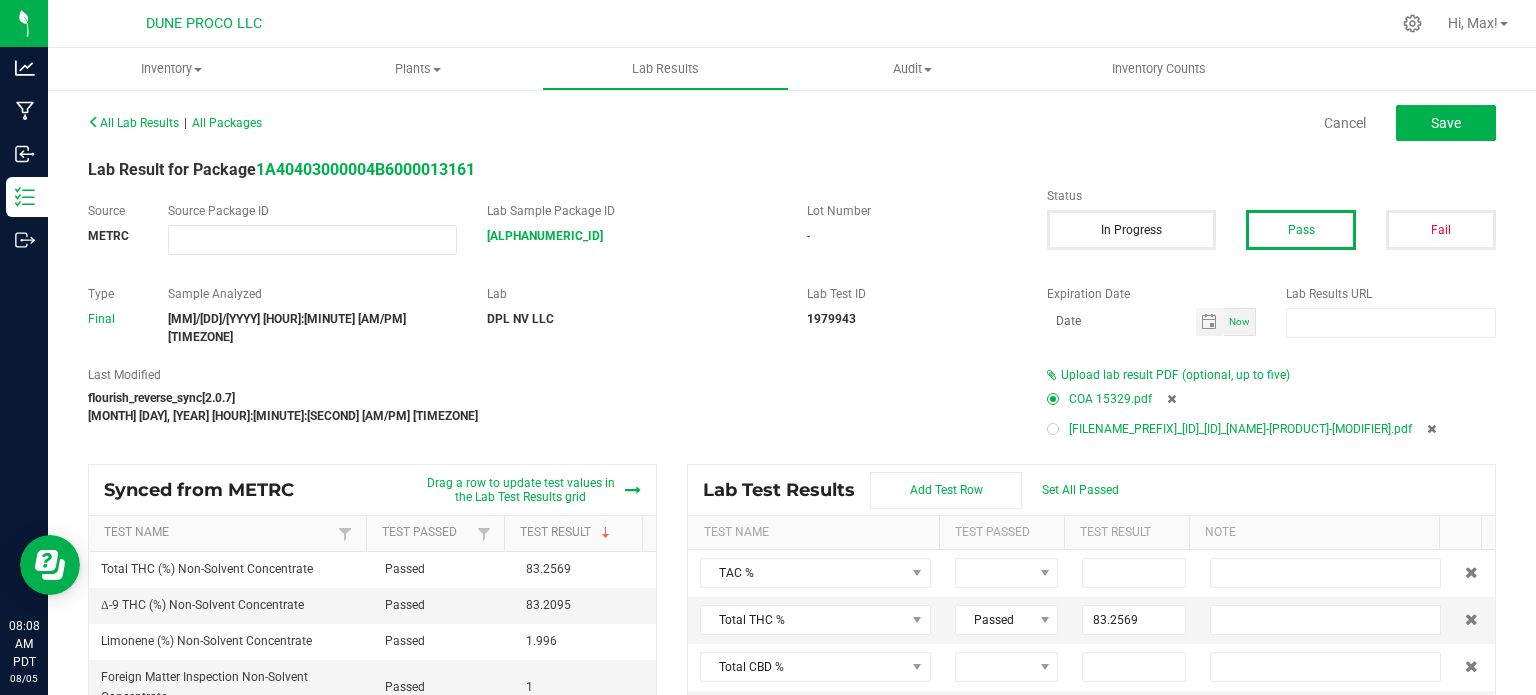 click at bounding box center (1053, 429) 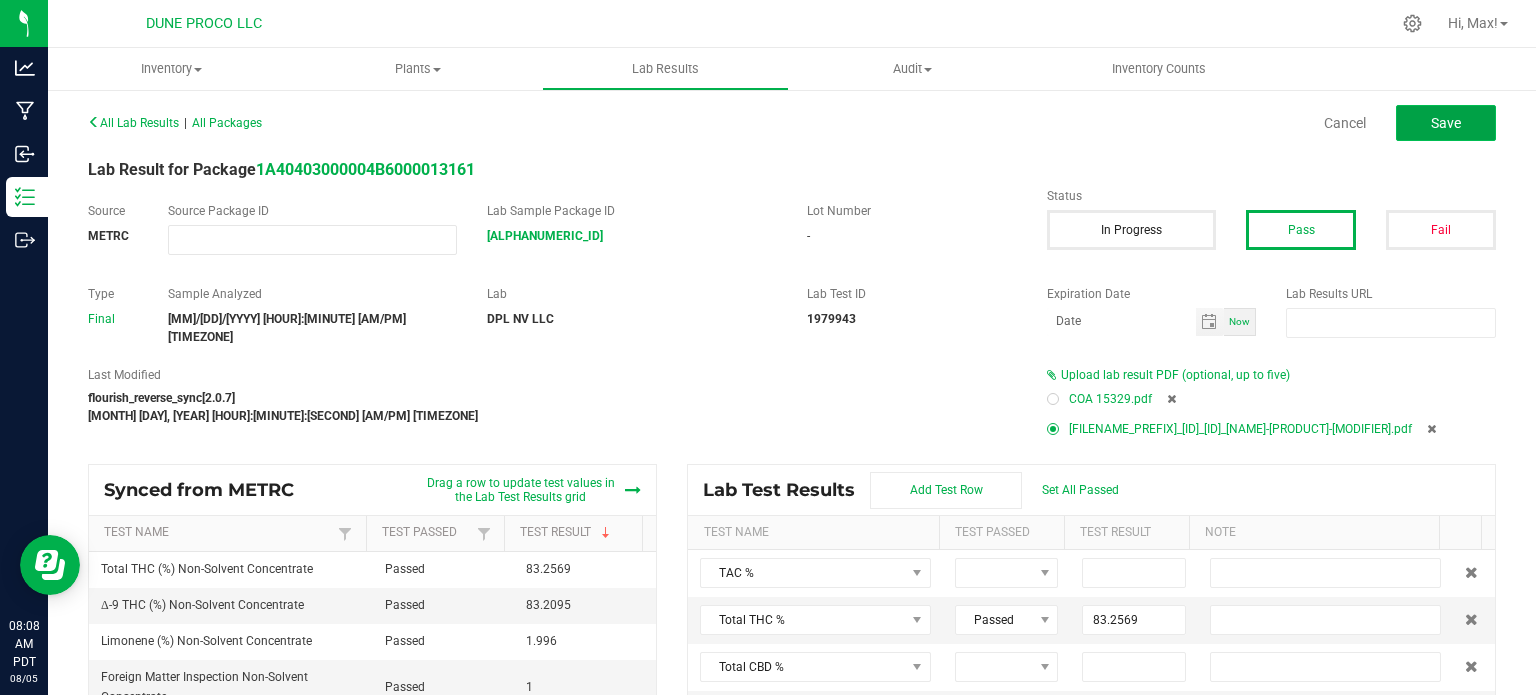 click on "Save" 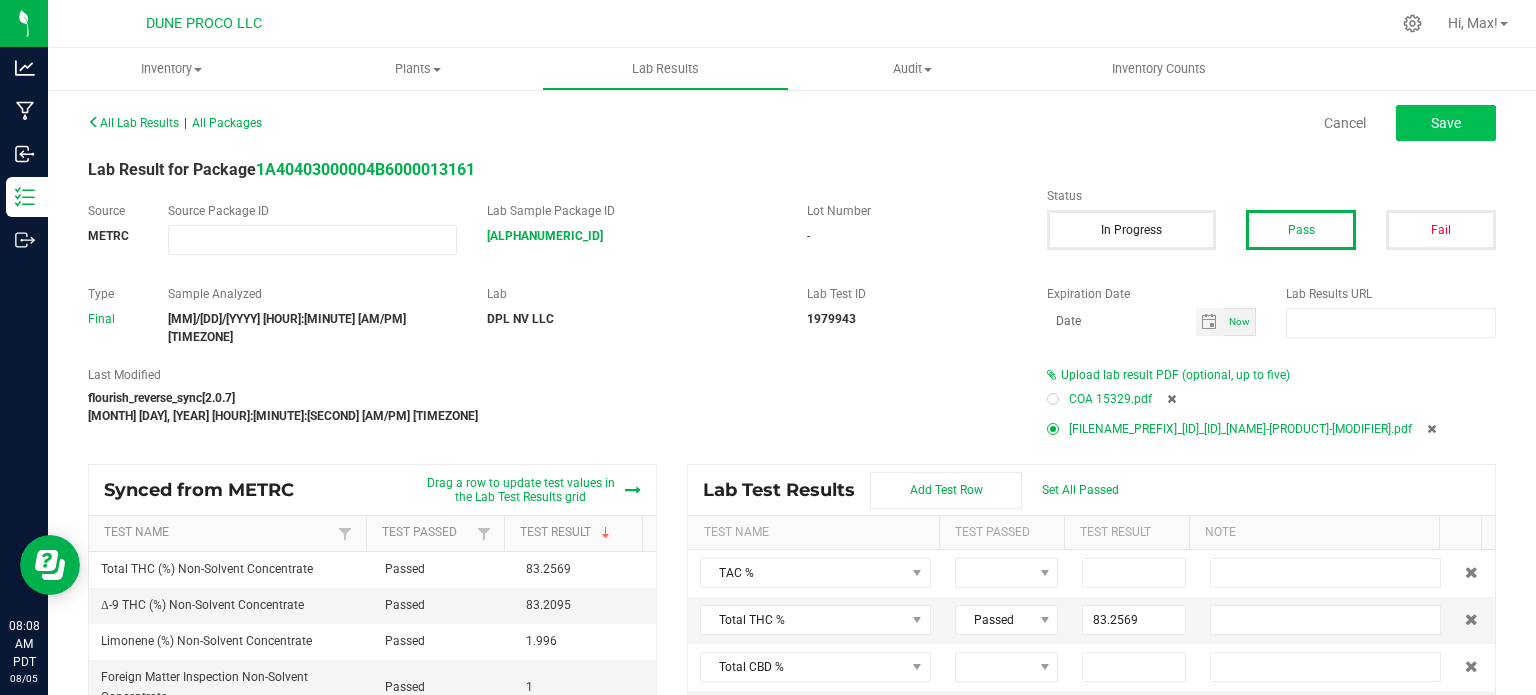 type on "83.2569" 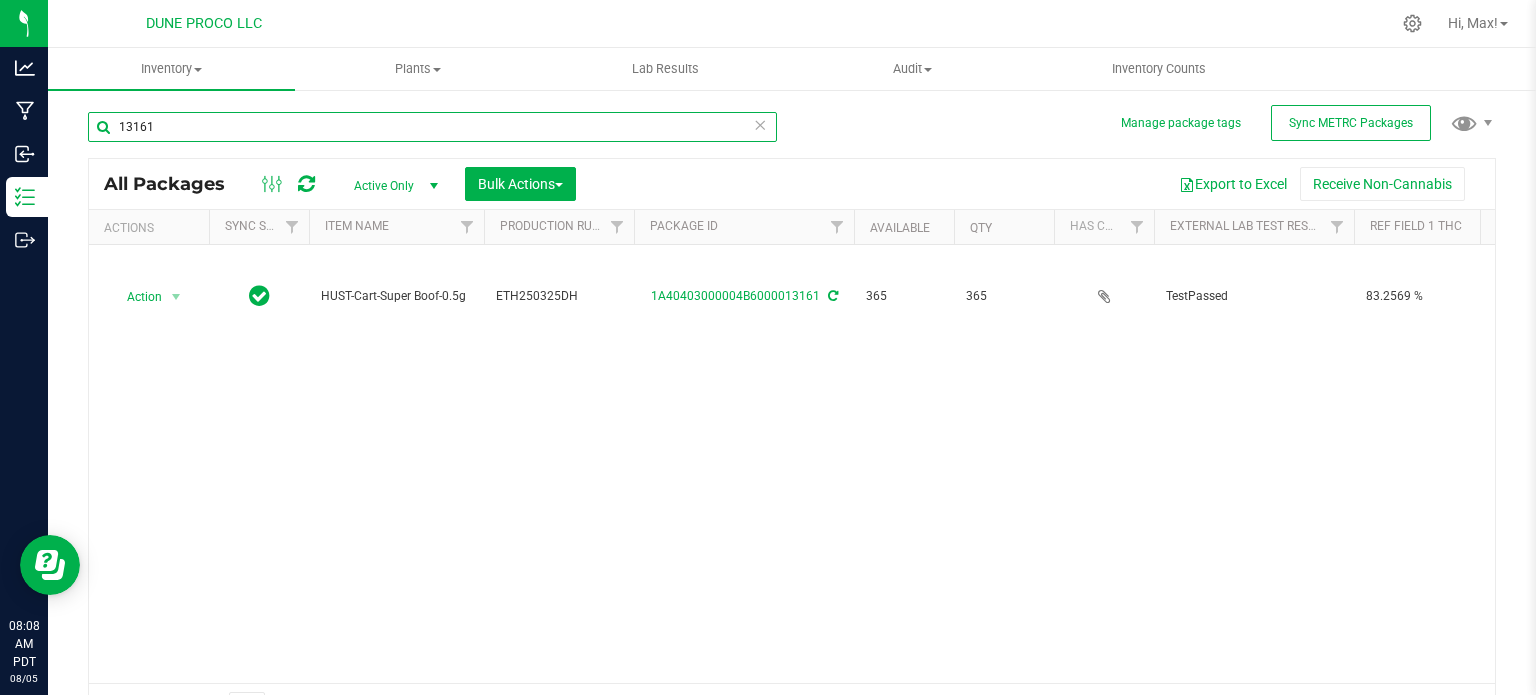 click on "13161" at bounding box center (432, 127) 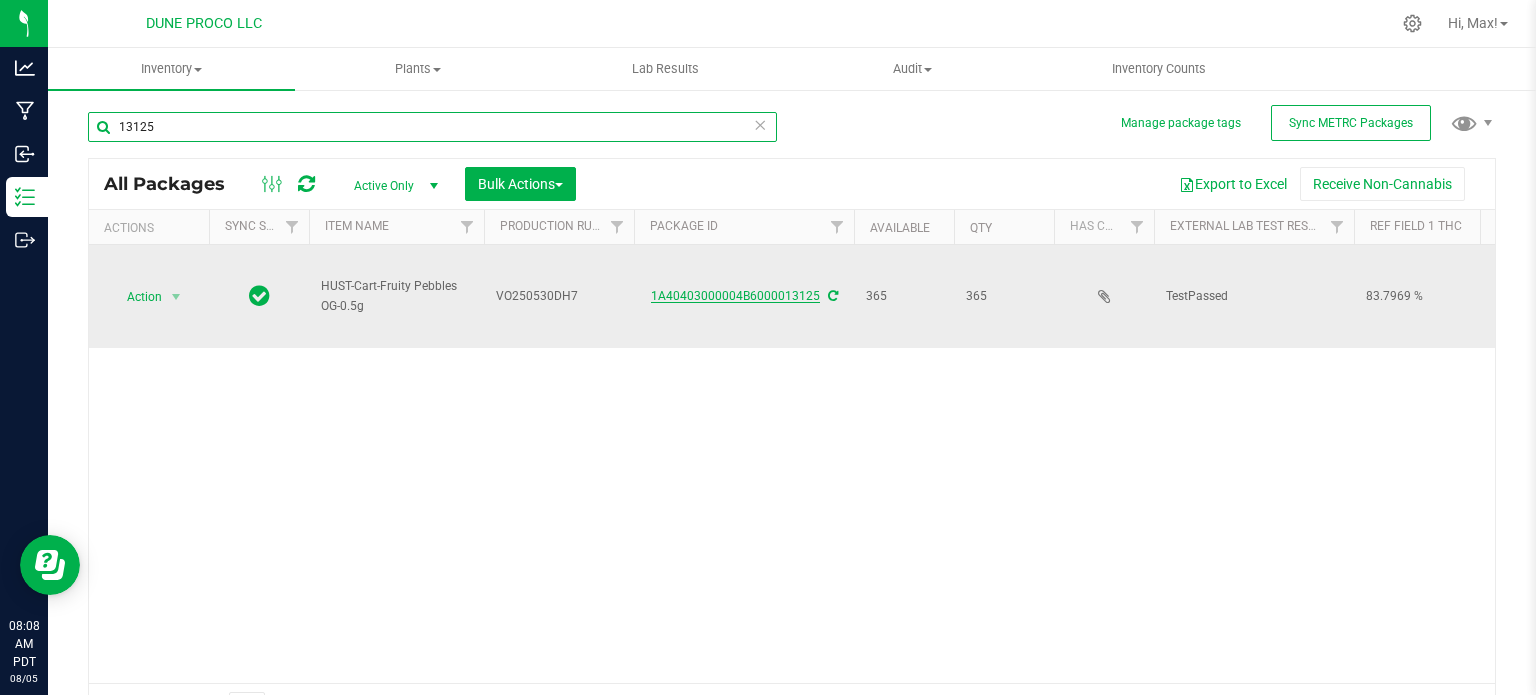 type on "13125" 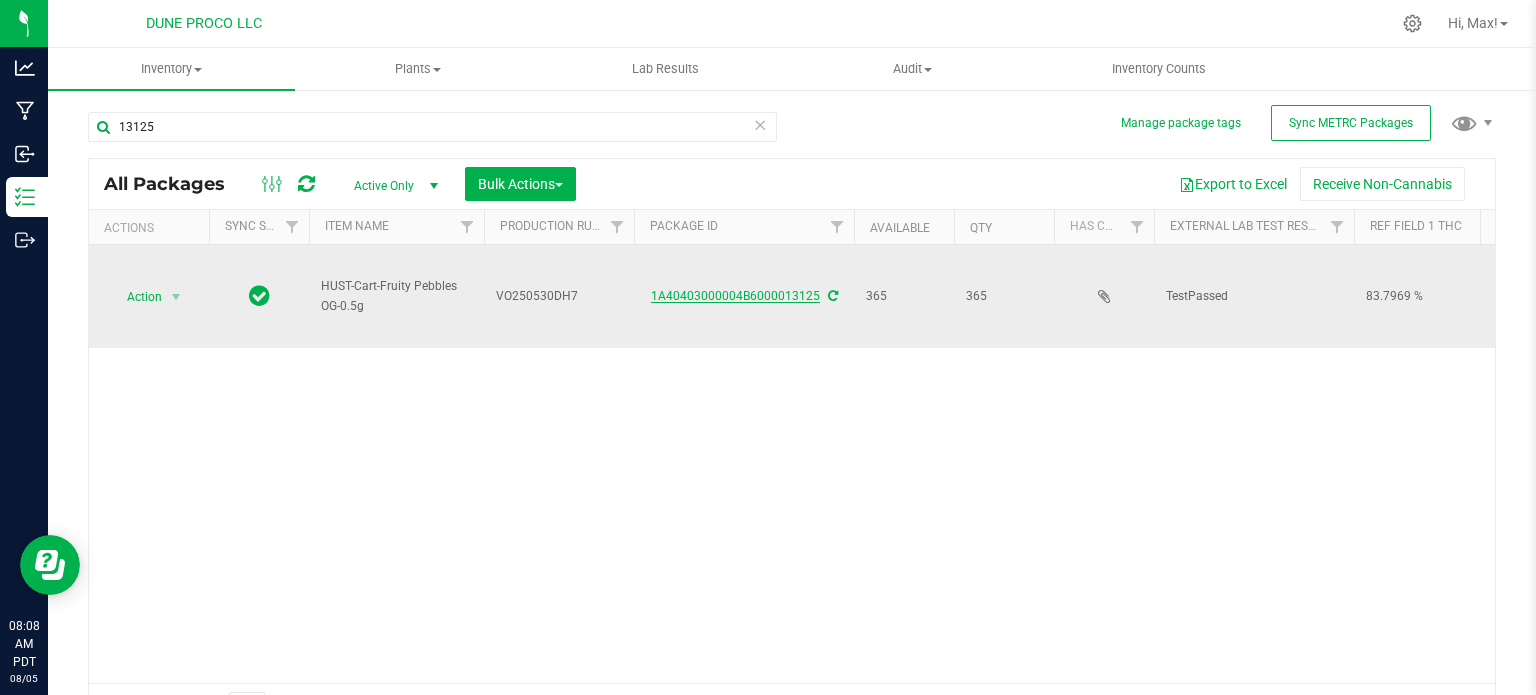 click on "1A40403000004B6000013125" at bounding box center (735, 296) 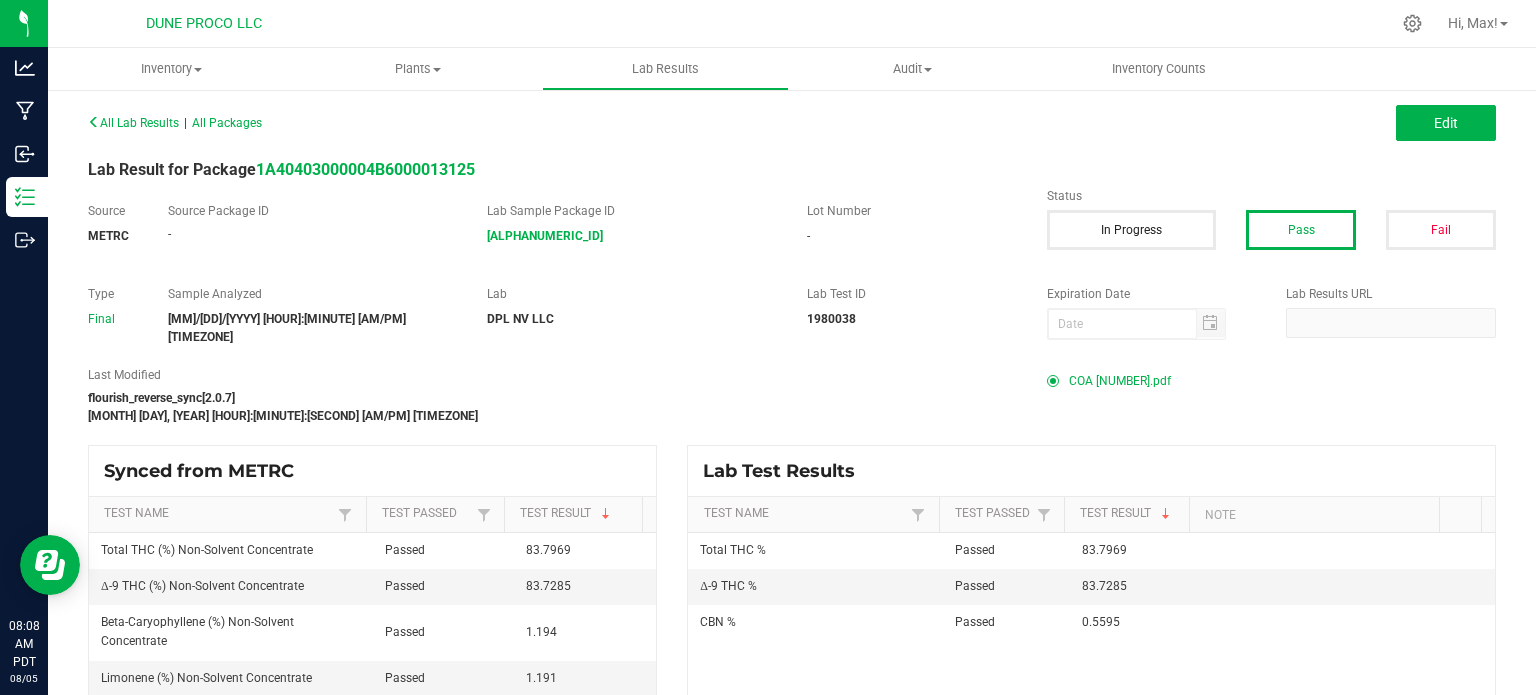 click on "COA 15330.pdf" at bounding box center [1120, 381] 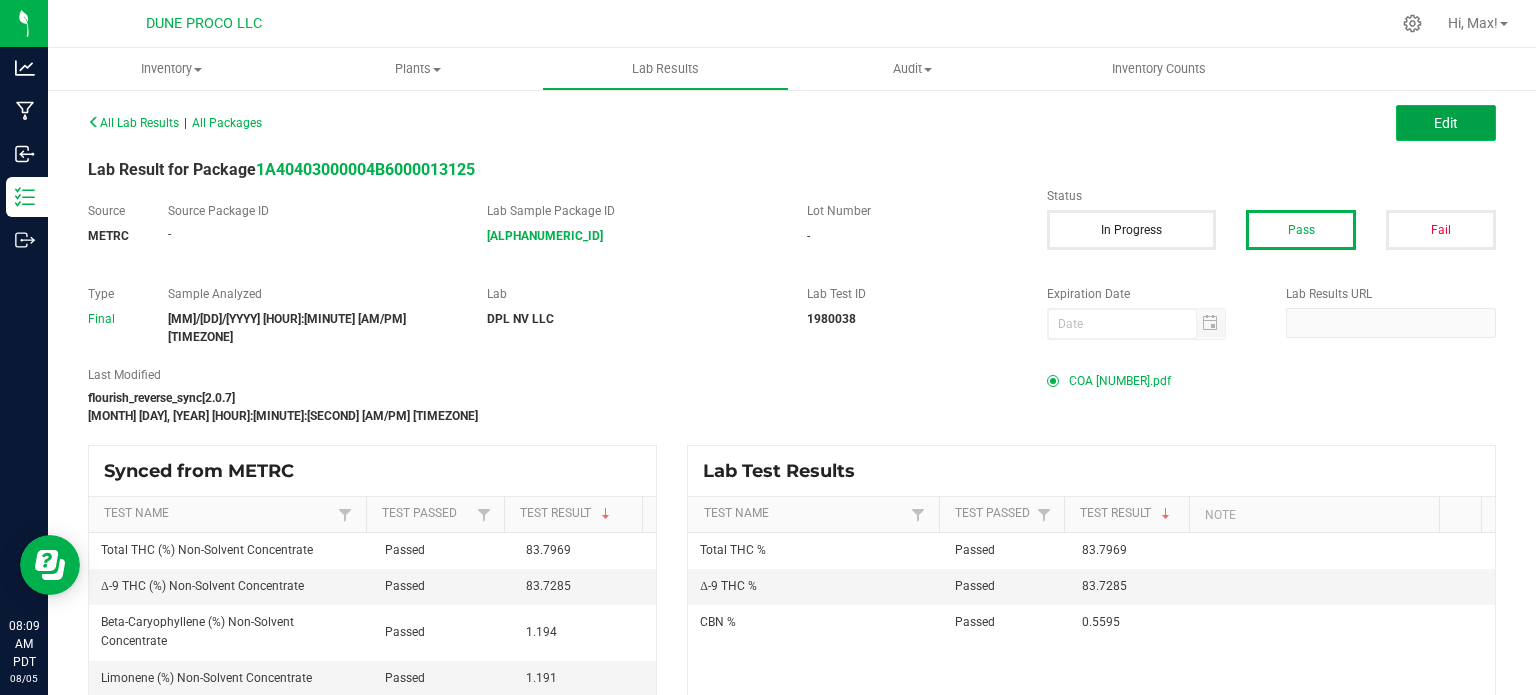 click on "Edit" at bounding box center [1446, 123] 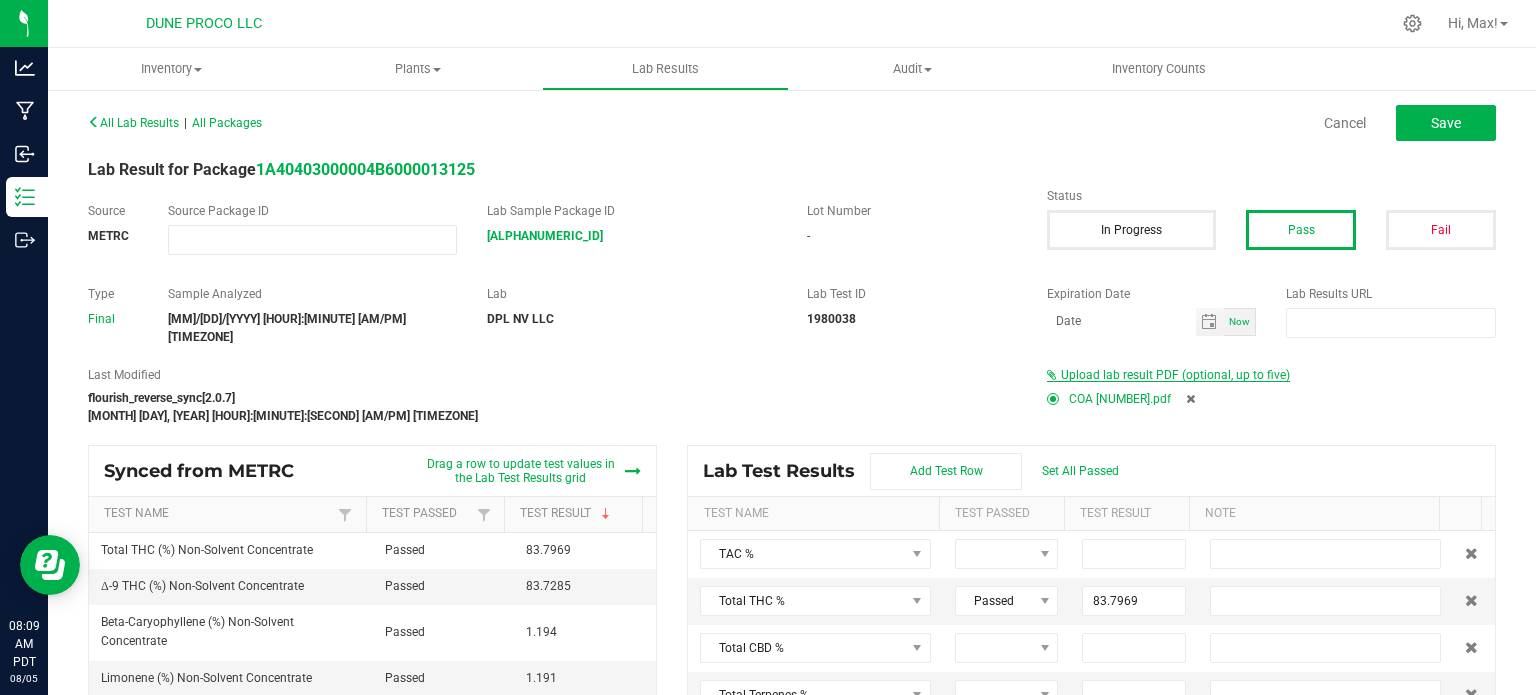 click on "Upload lab result PDF (optional, up to five)" at bounding box center [1175, 375] 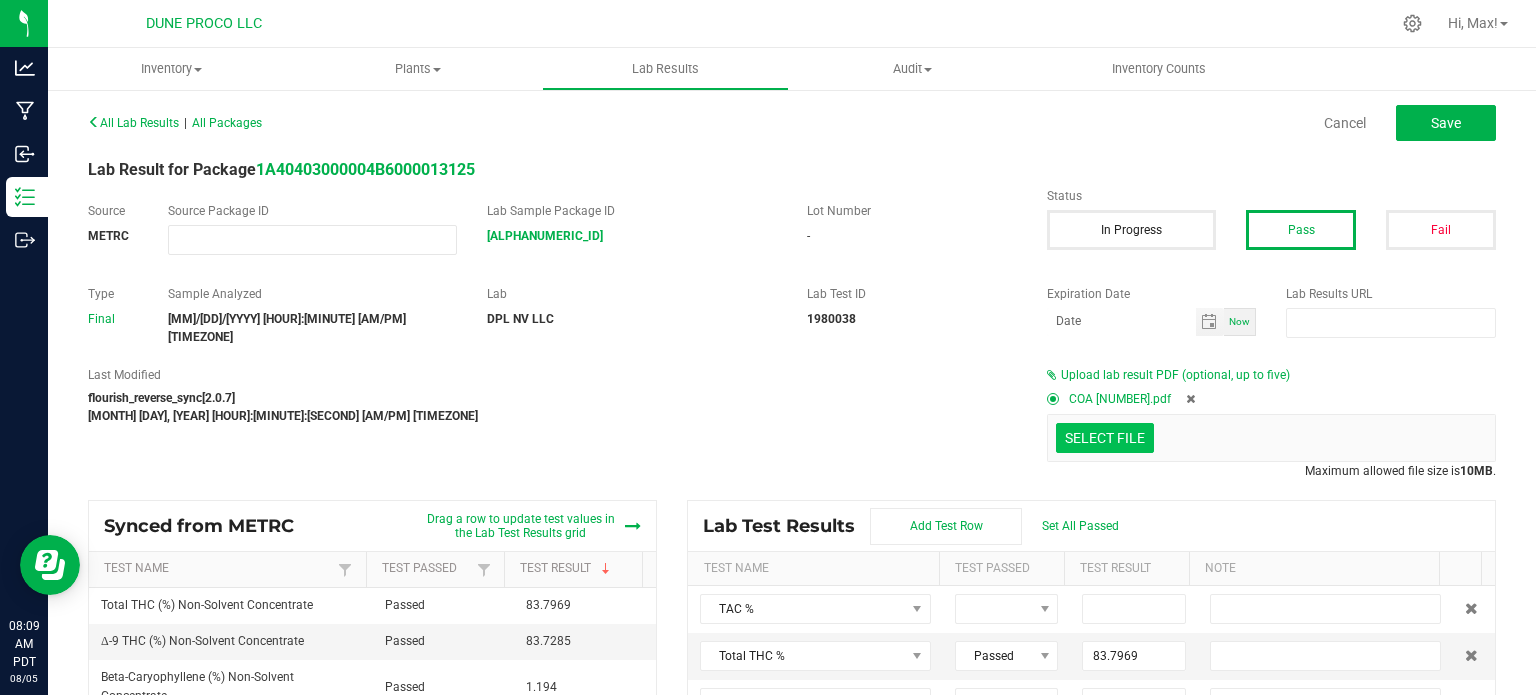 click at bounding box center [-292, 334] 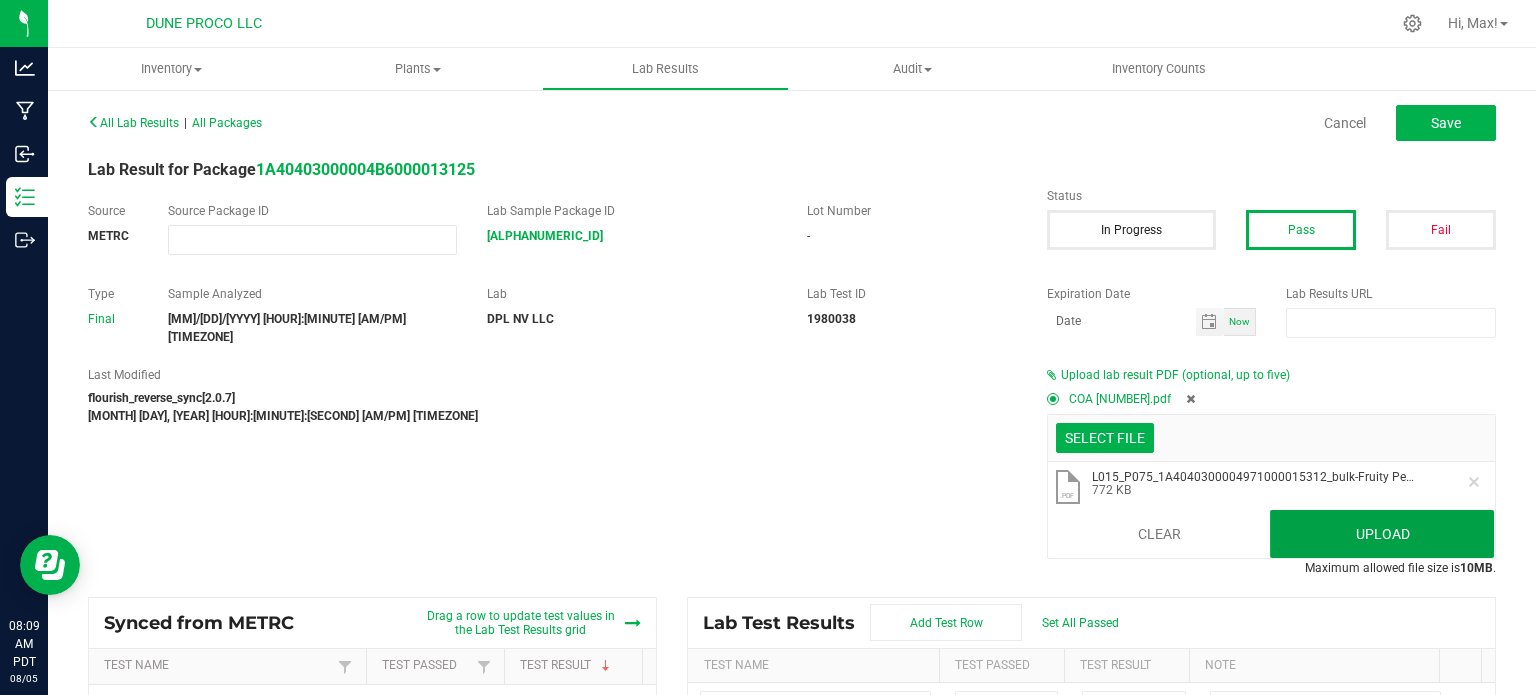 click on "Upload" at bounding box center (1382, 534) 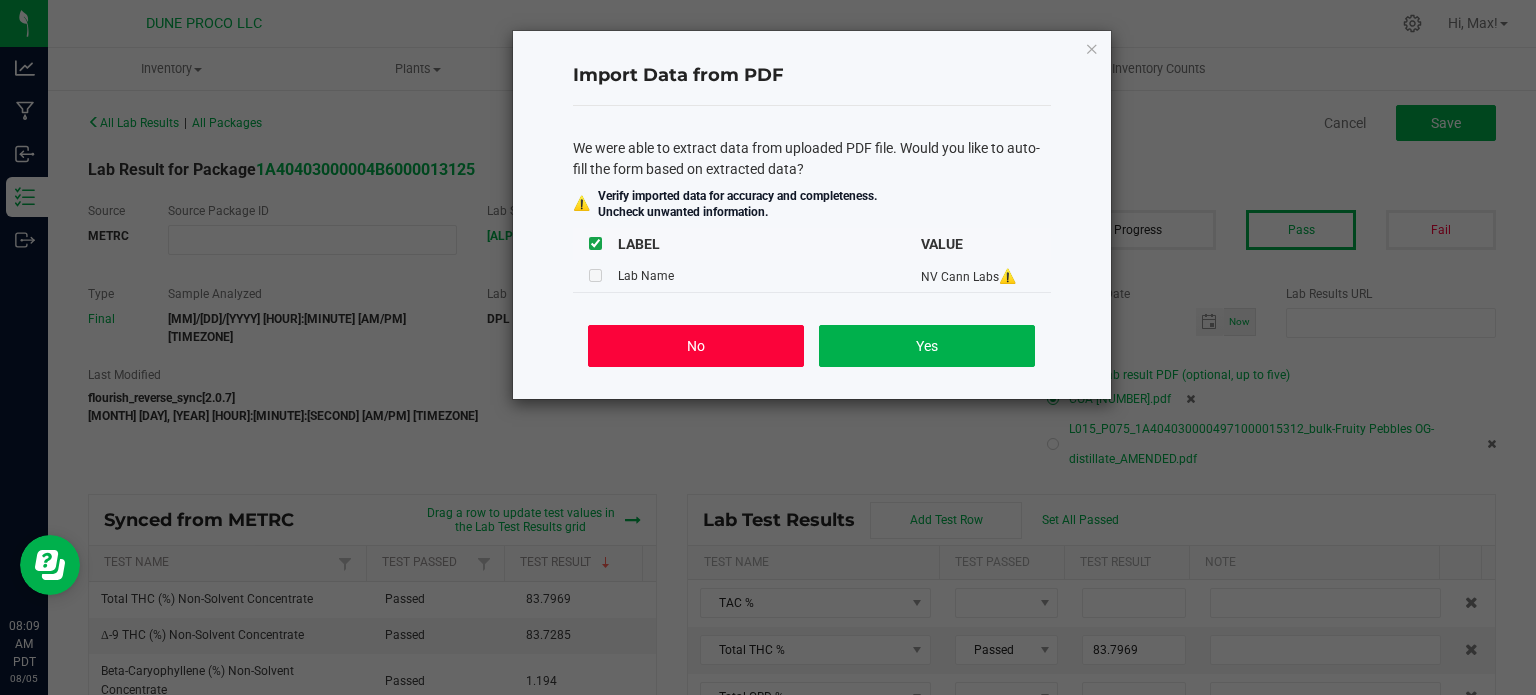 click on "No" 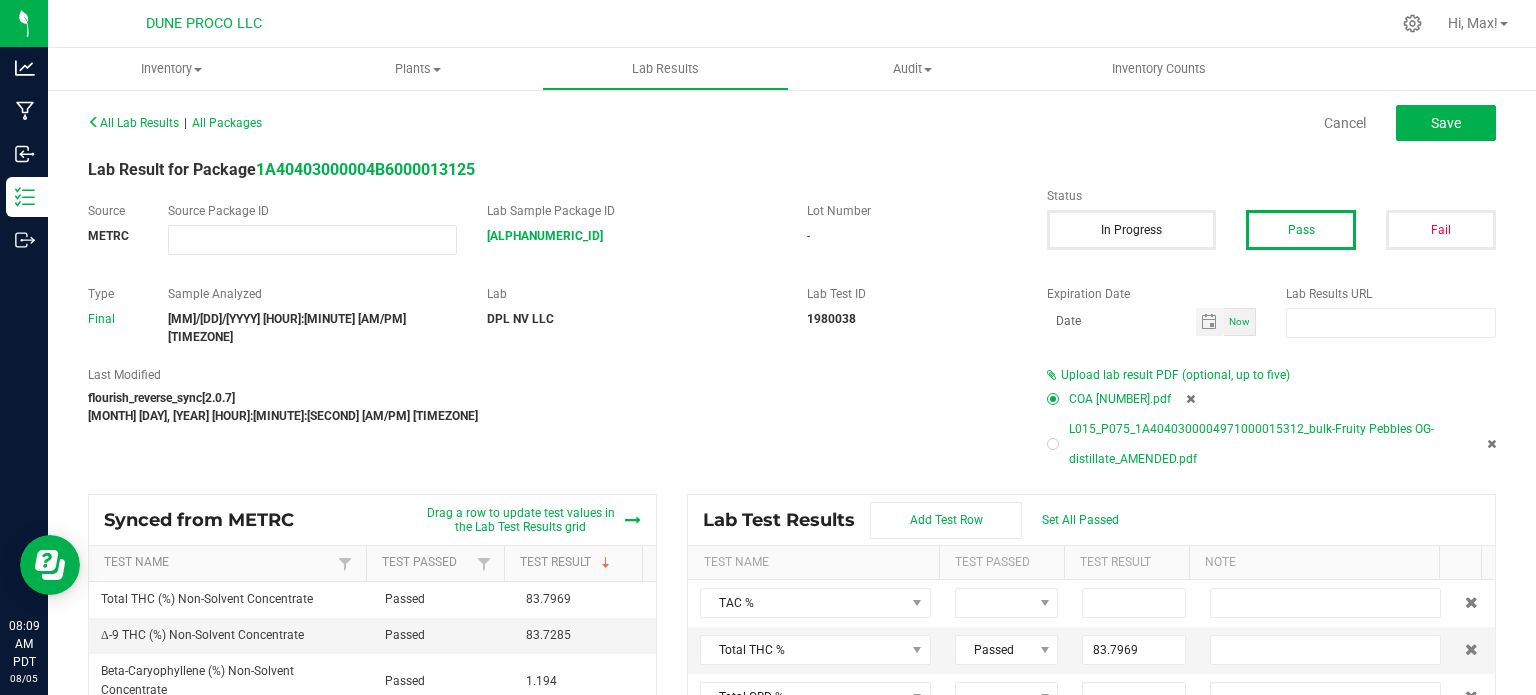click at bounding box center [1190, 399] 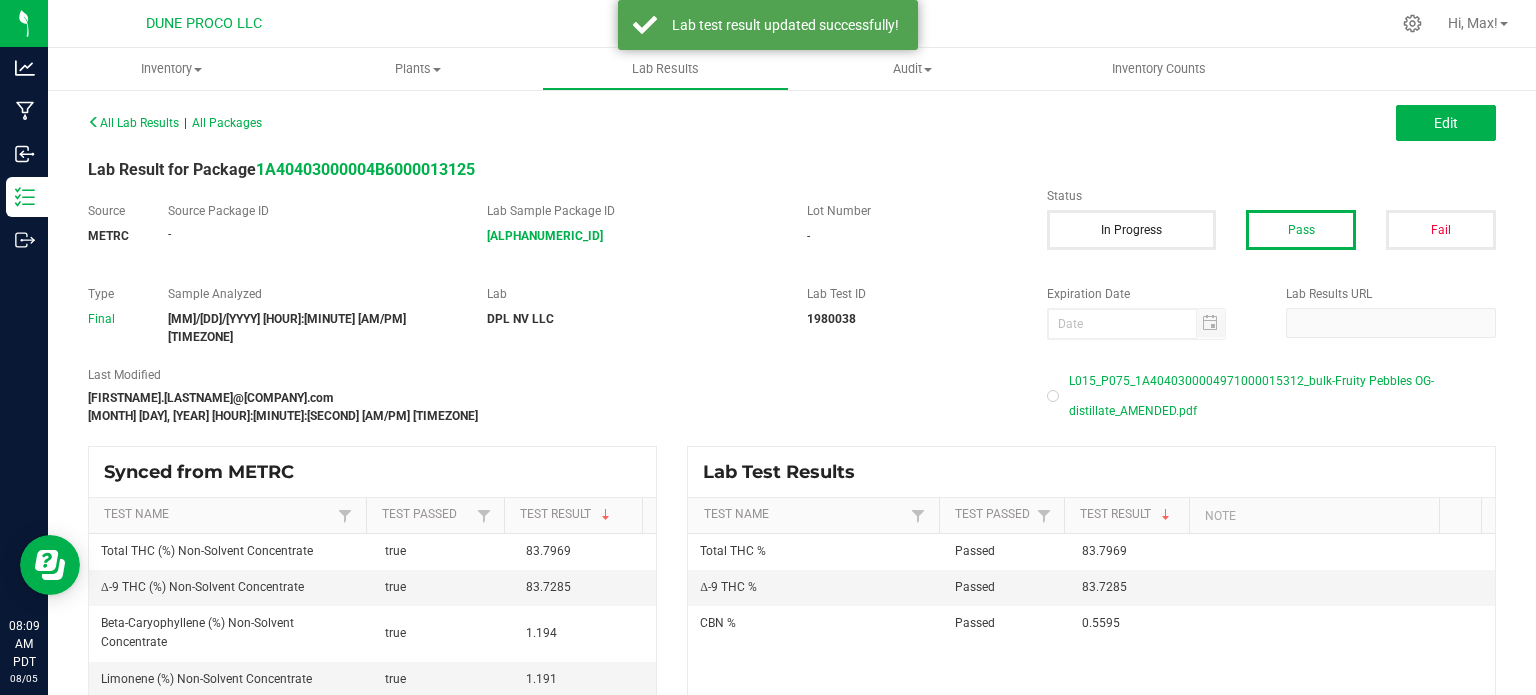 click at bounding box center [1053, 396] 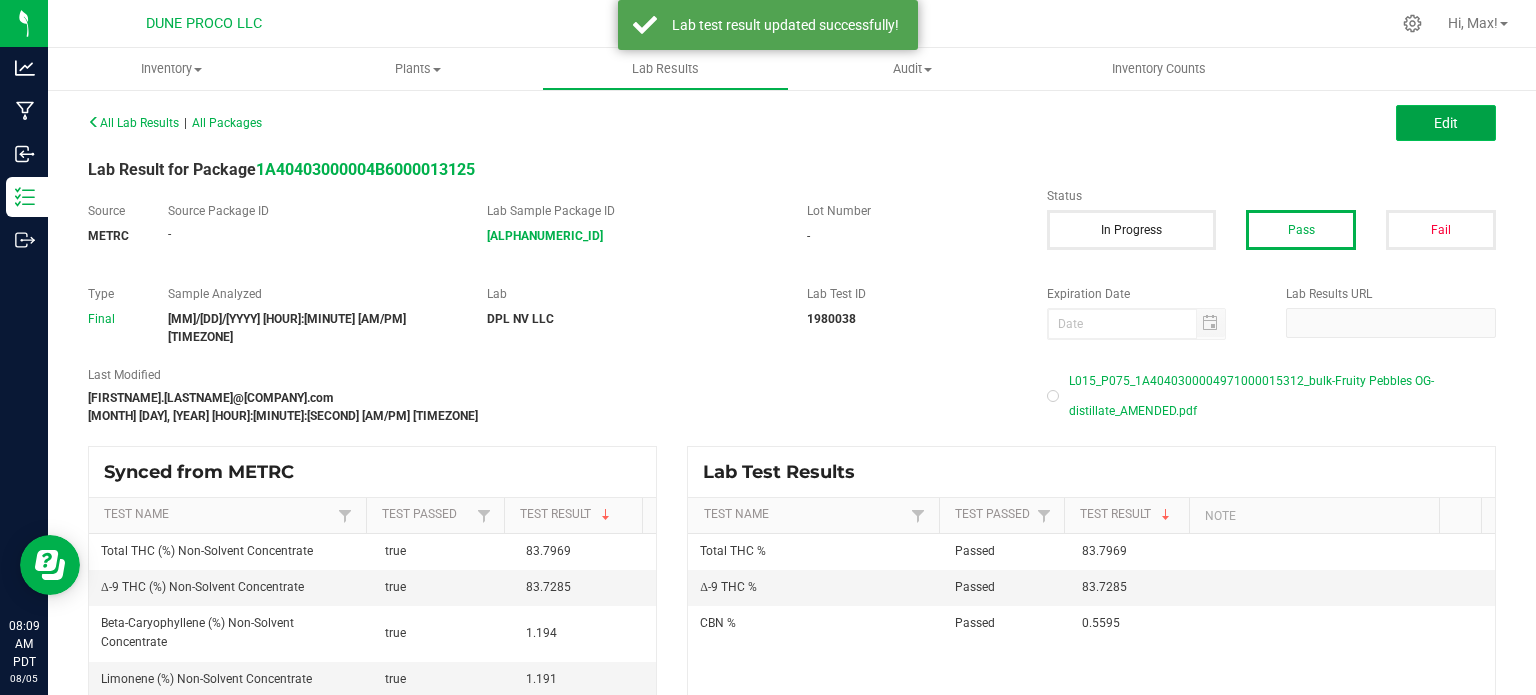 click on "Edit" at bounding box center (1446, 123) 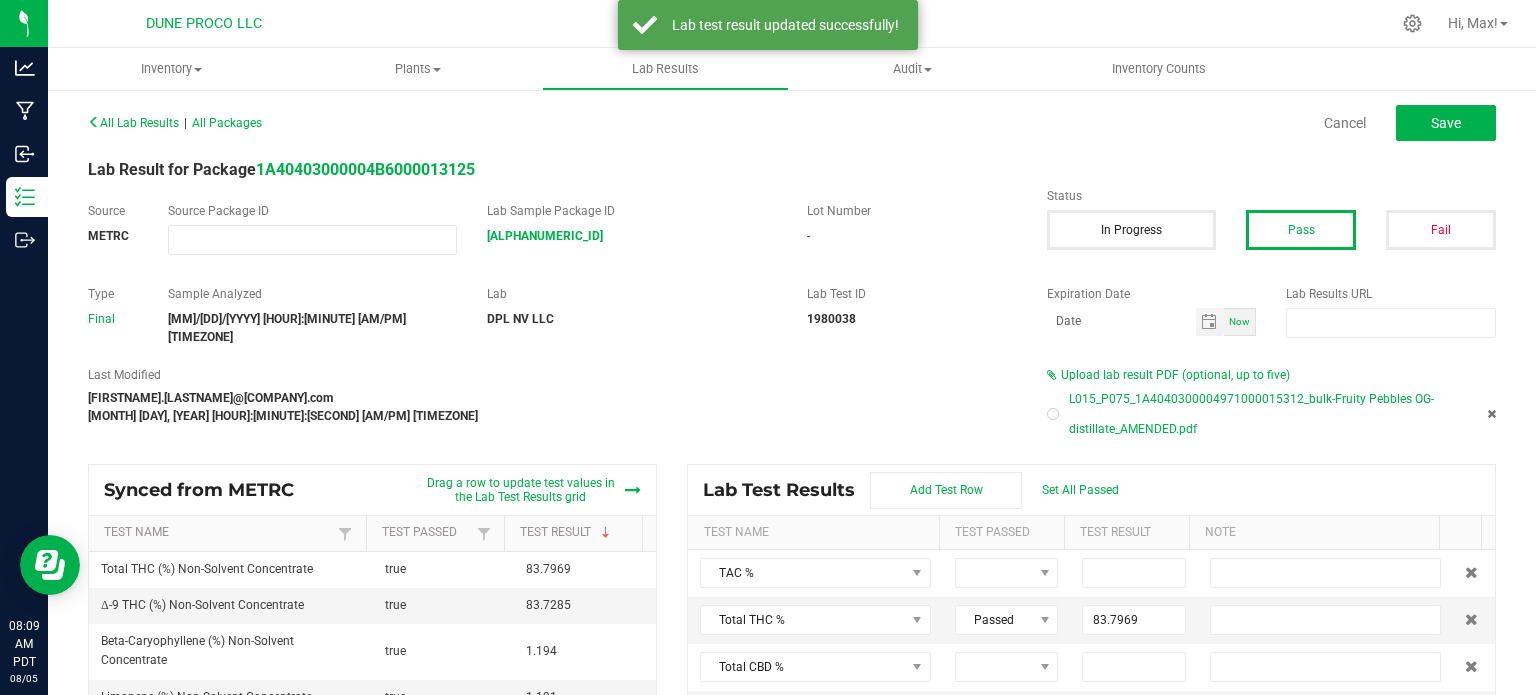 click at bounding box center (1053, 414) 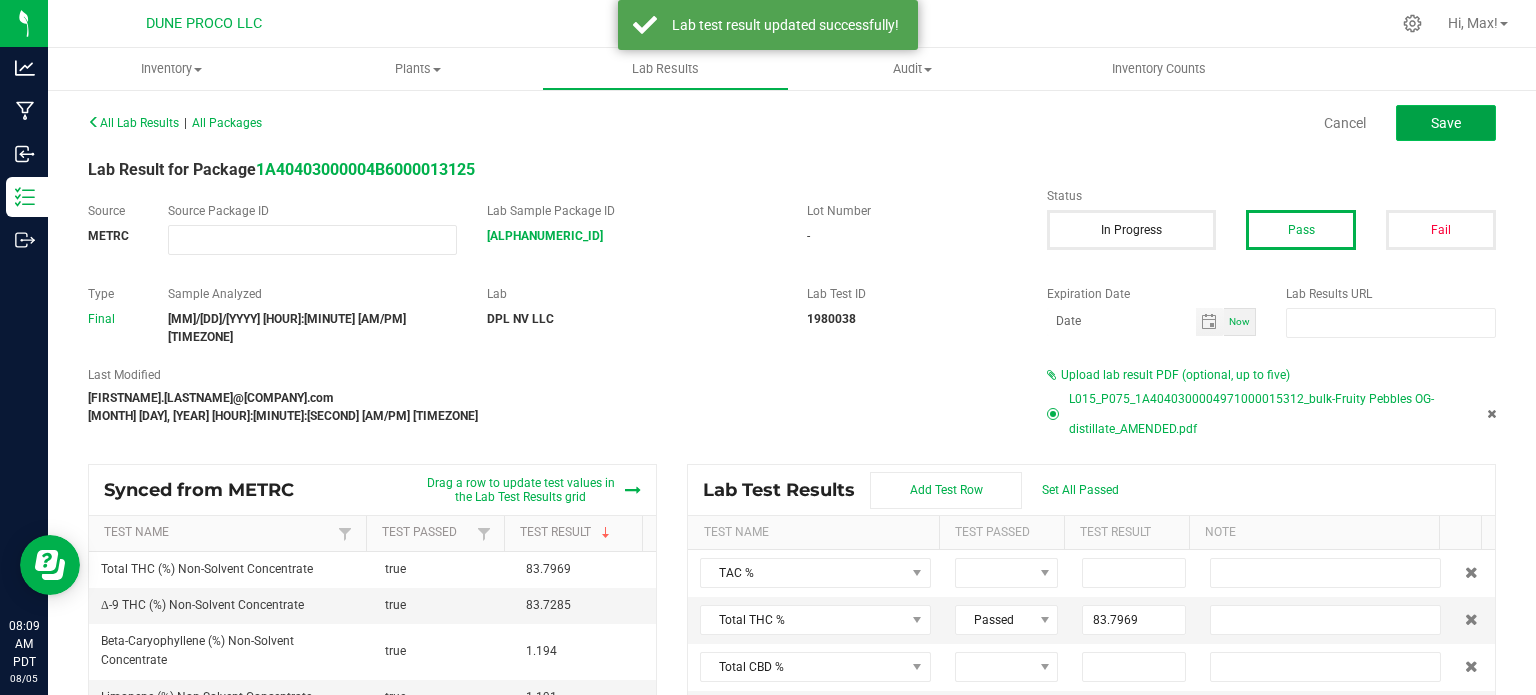 click on "Save" 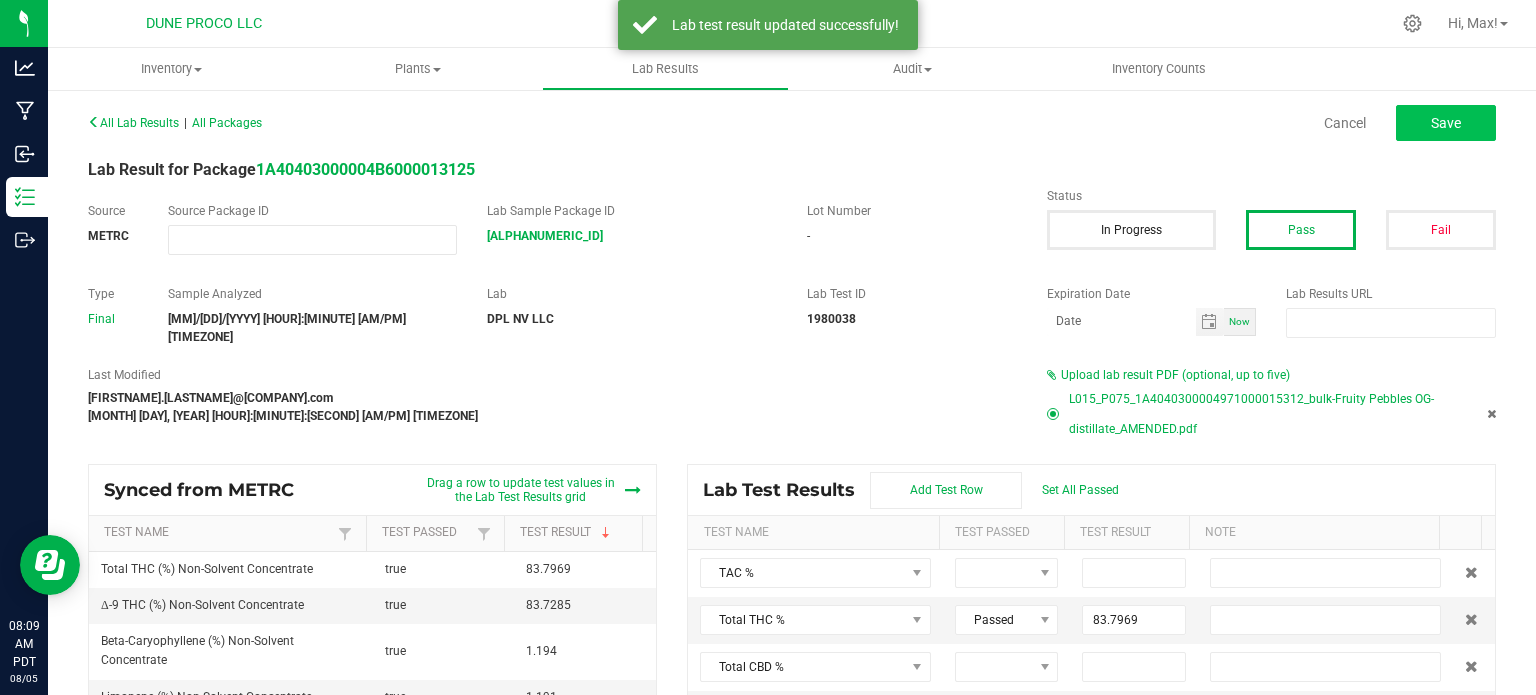 type on "83.7969" 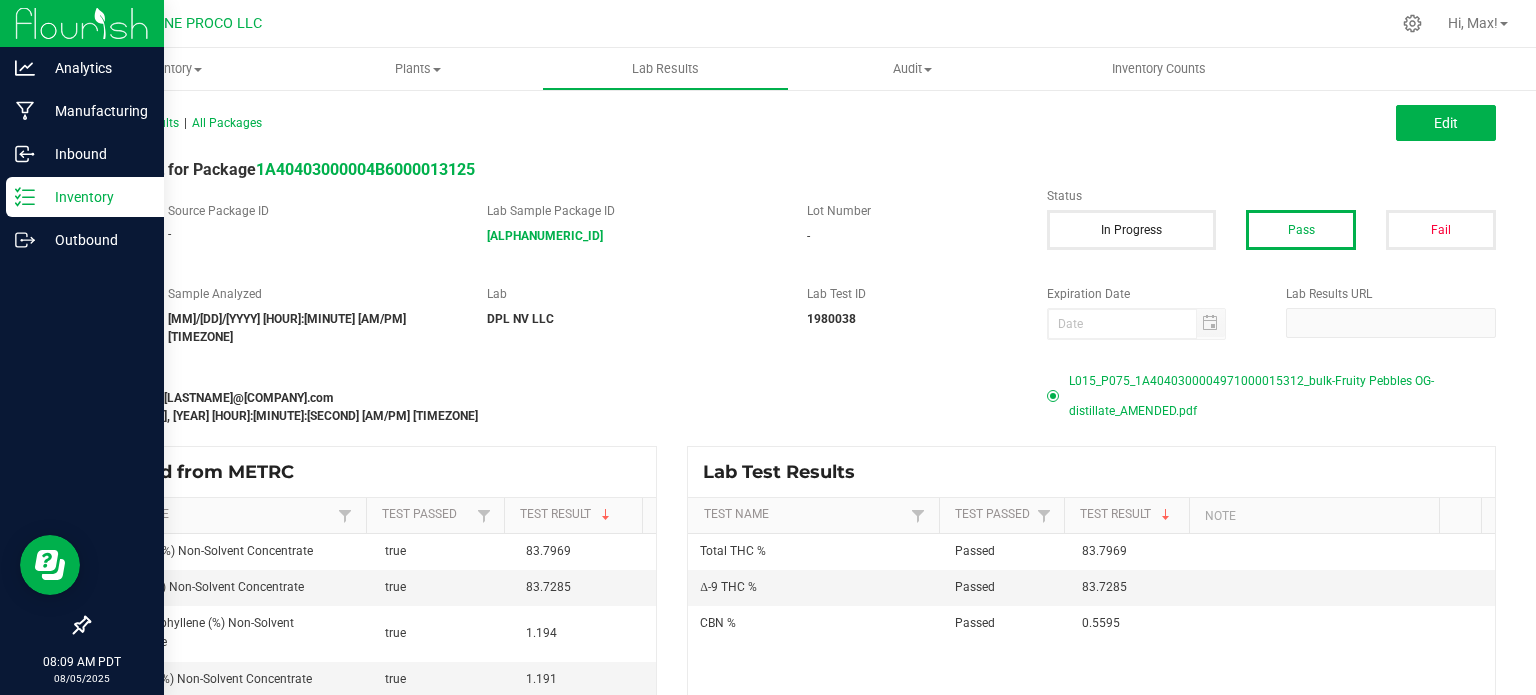 click on "Inventory" at bounding box center (95, 197) 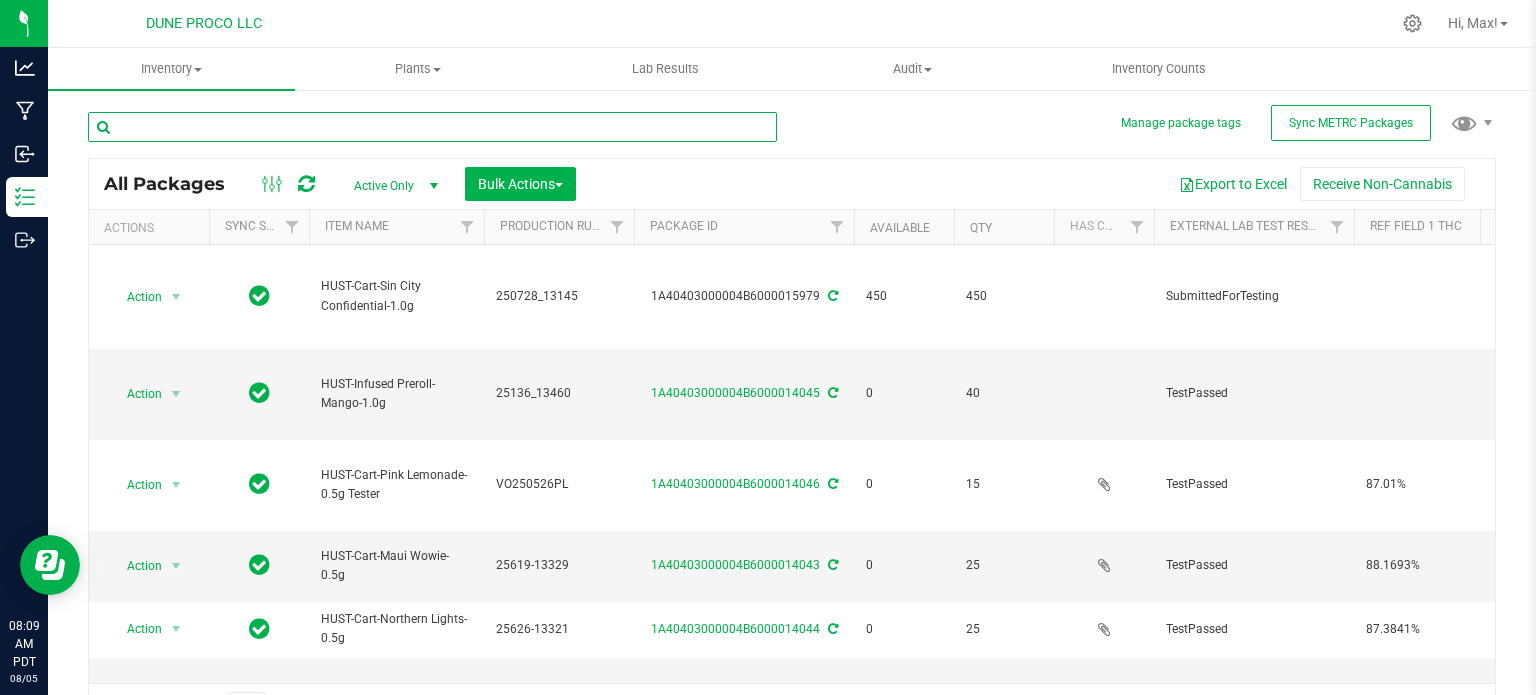 click at bounding box center [432, 127] 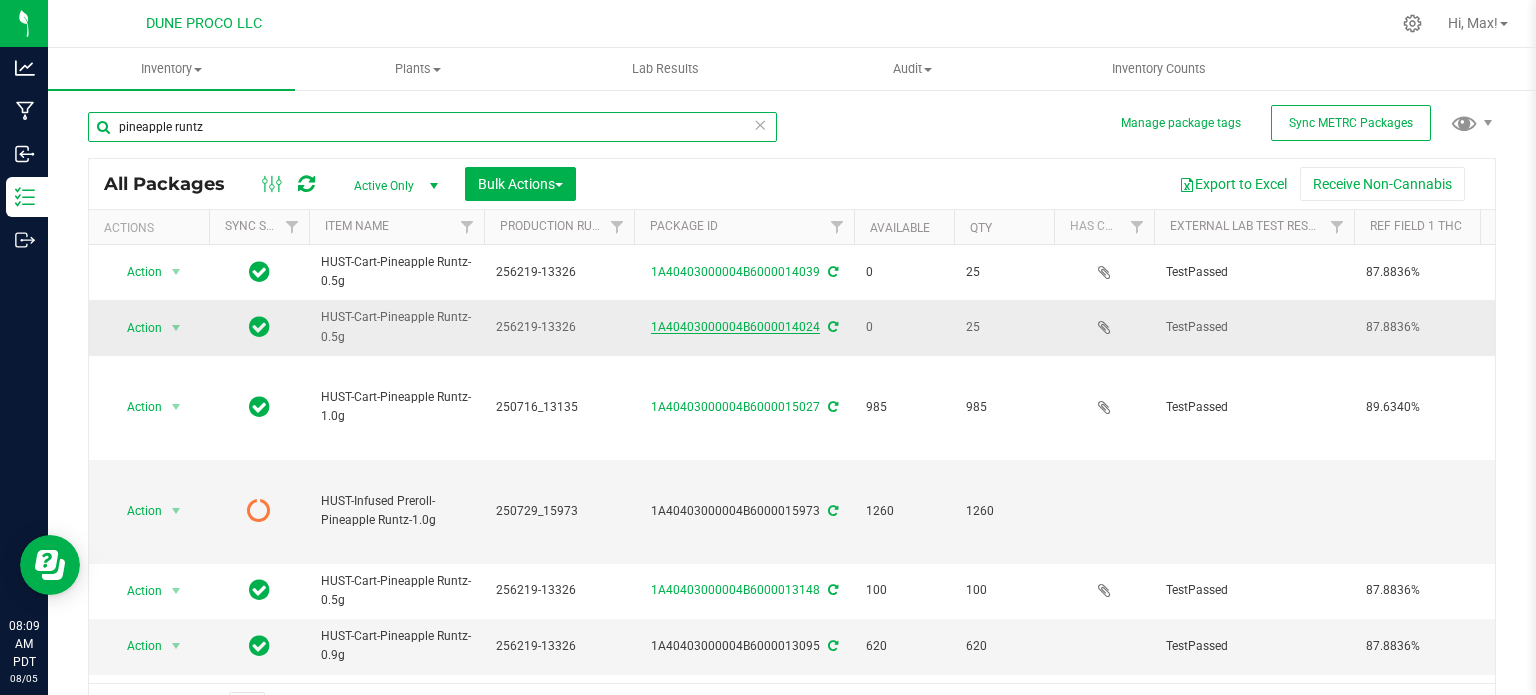 type on "pineapple runtz" 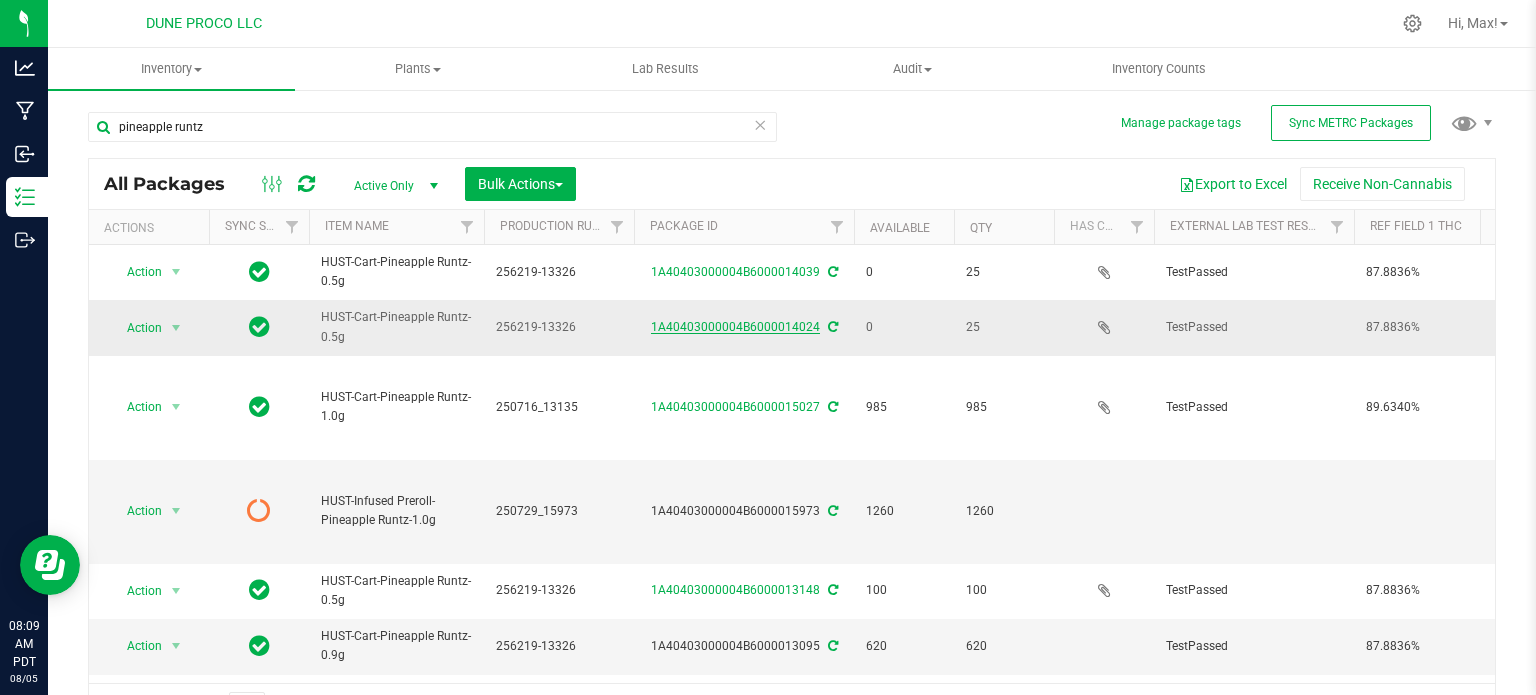 click on "1A40403000004B6000014024" at bounding box center (735, 327) 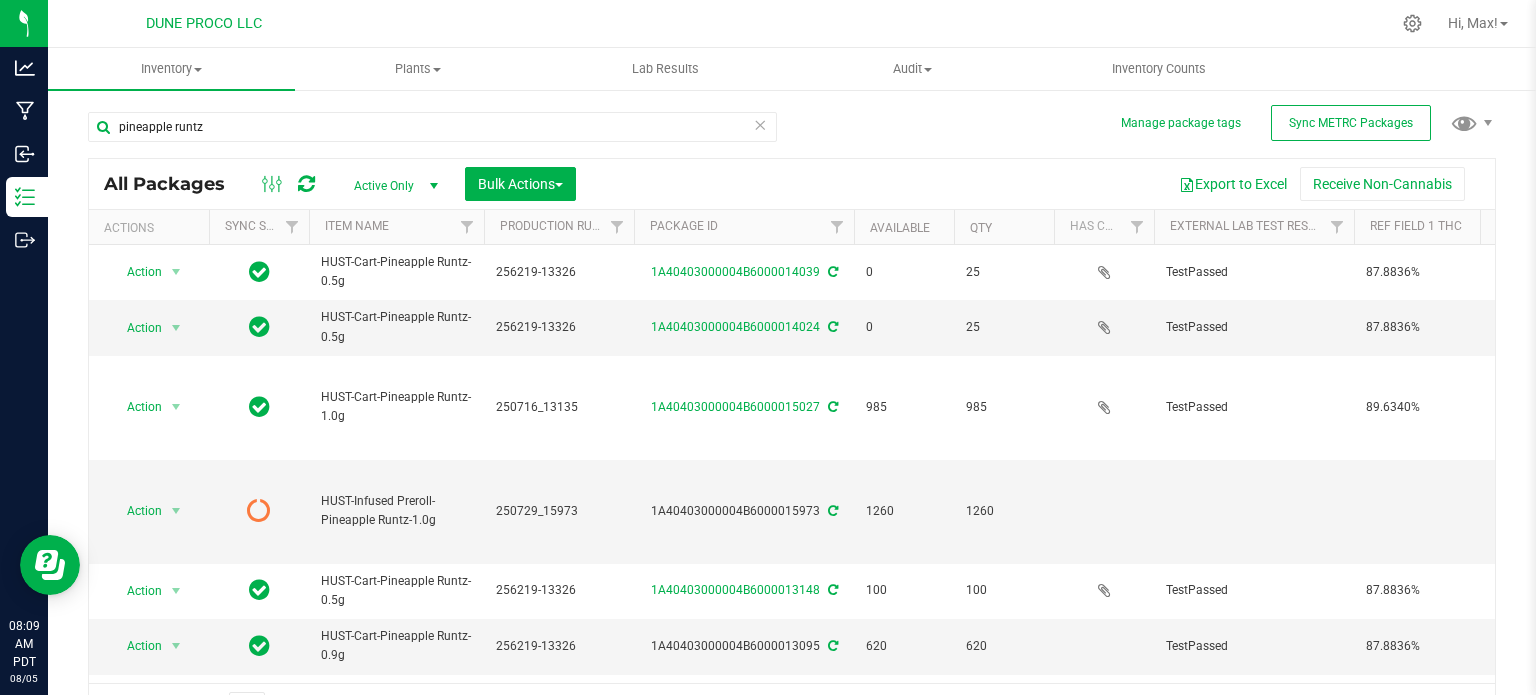 scroll, scrollTop: 42, scrollLeft: 0, axis: vertical 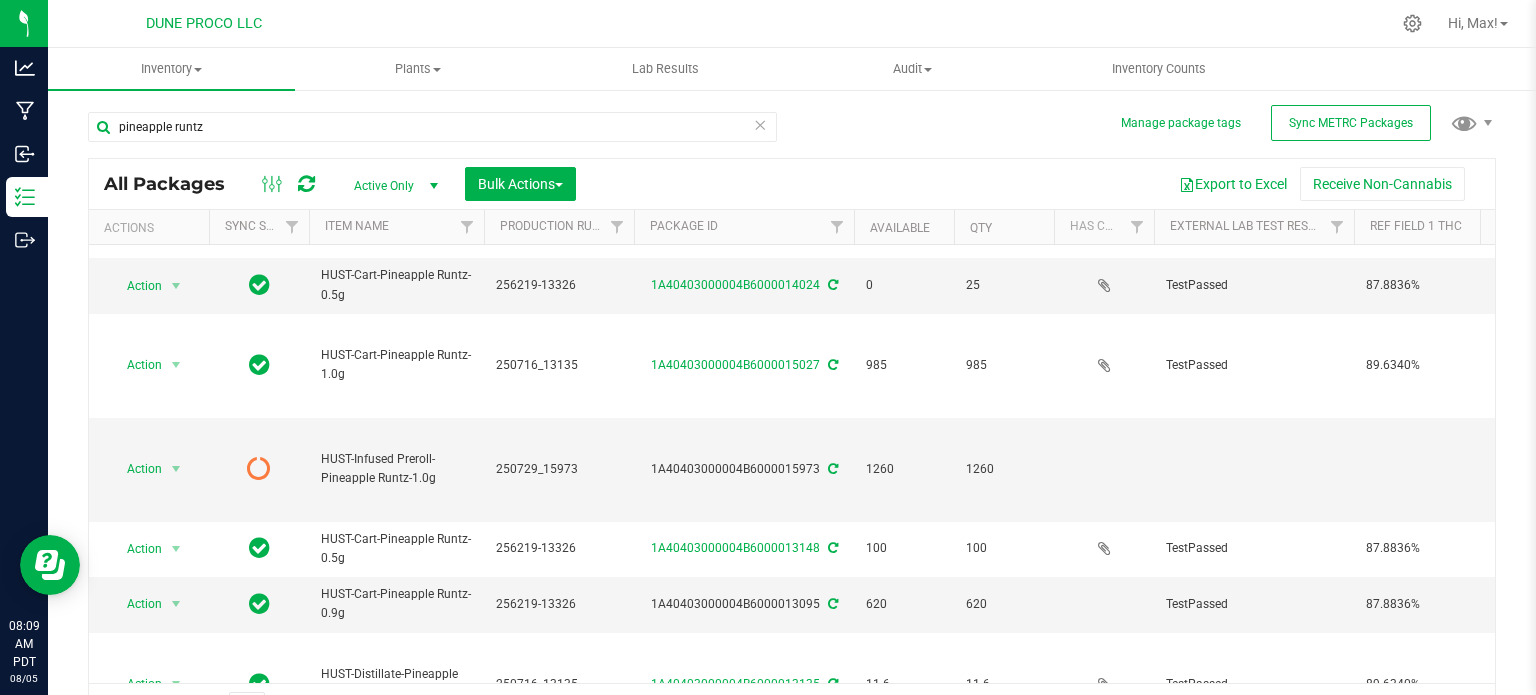 click on "pineapple runtz" at bounding box center (432, 135) 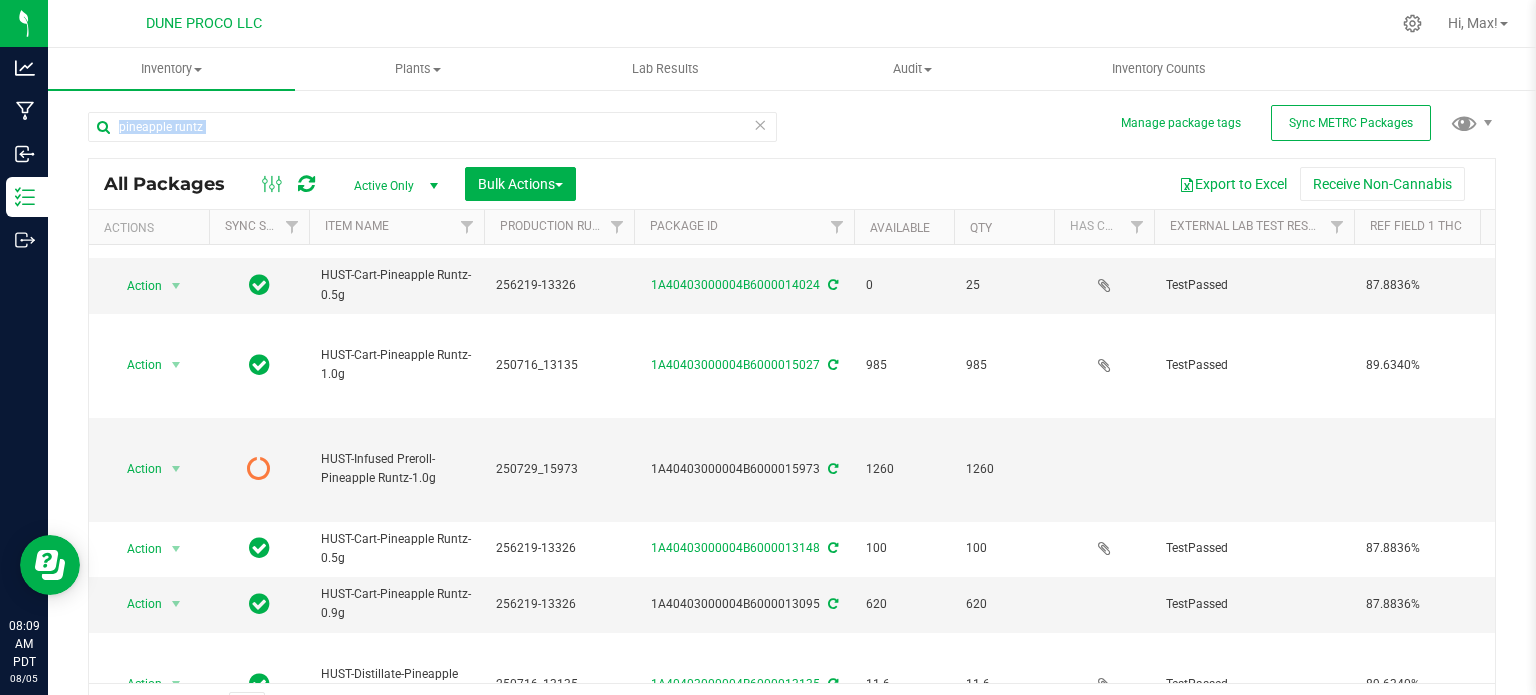 click on "pineapple runtz" at bounding box center [432, 135] 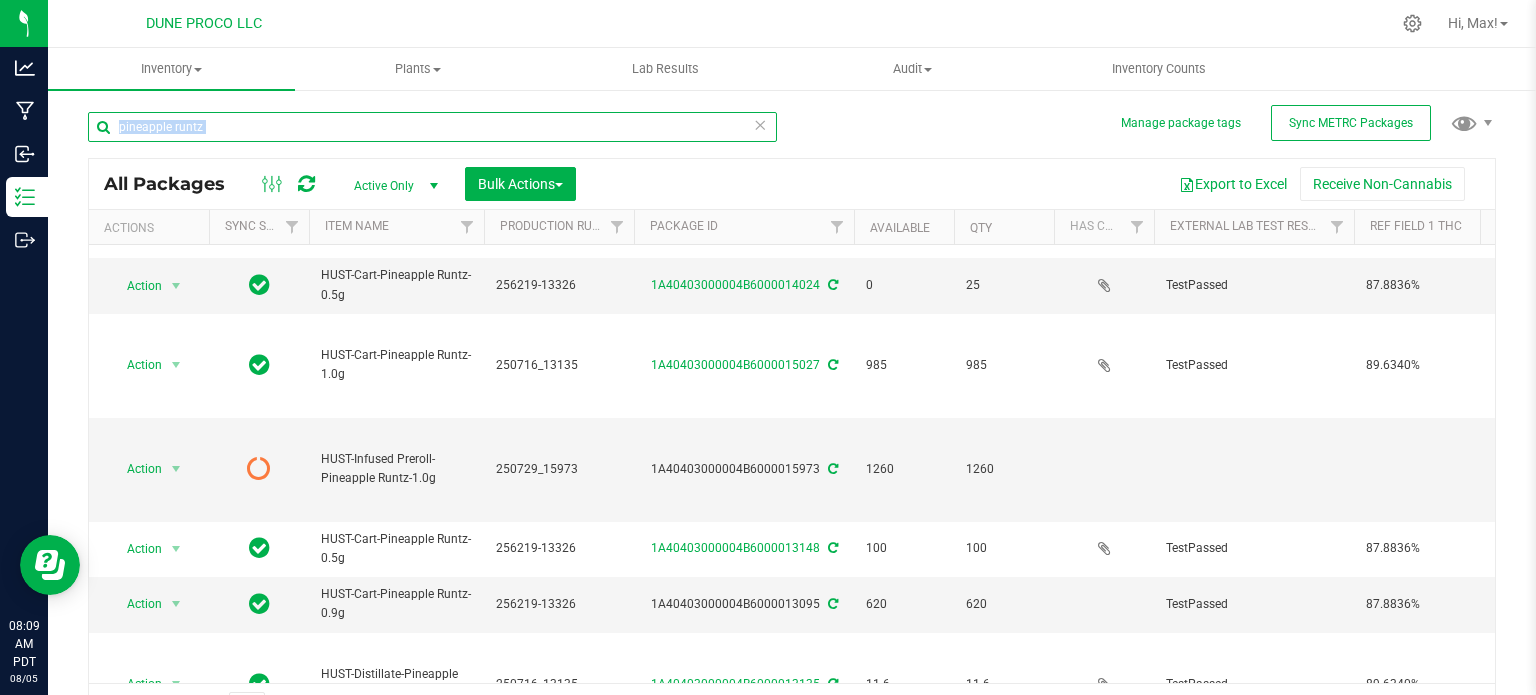 click on "pineapple runtz" at bounding box center [432, 127] 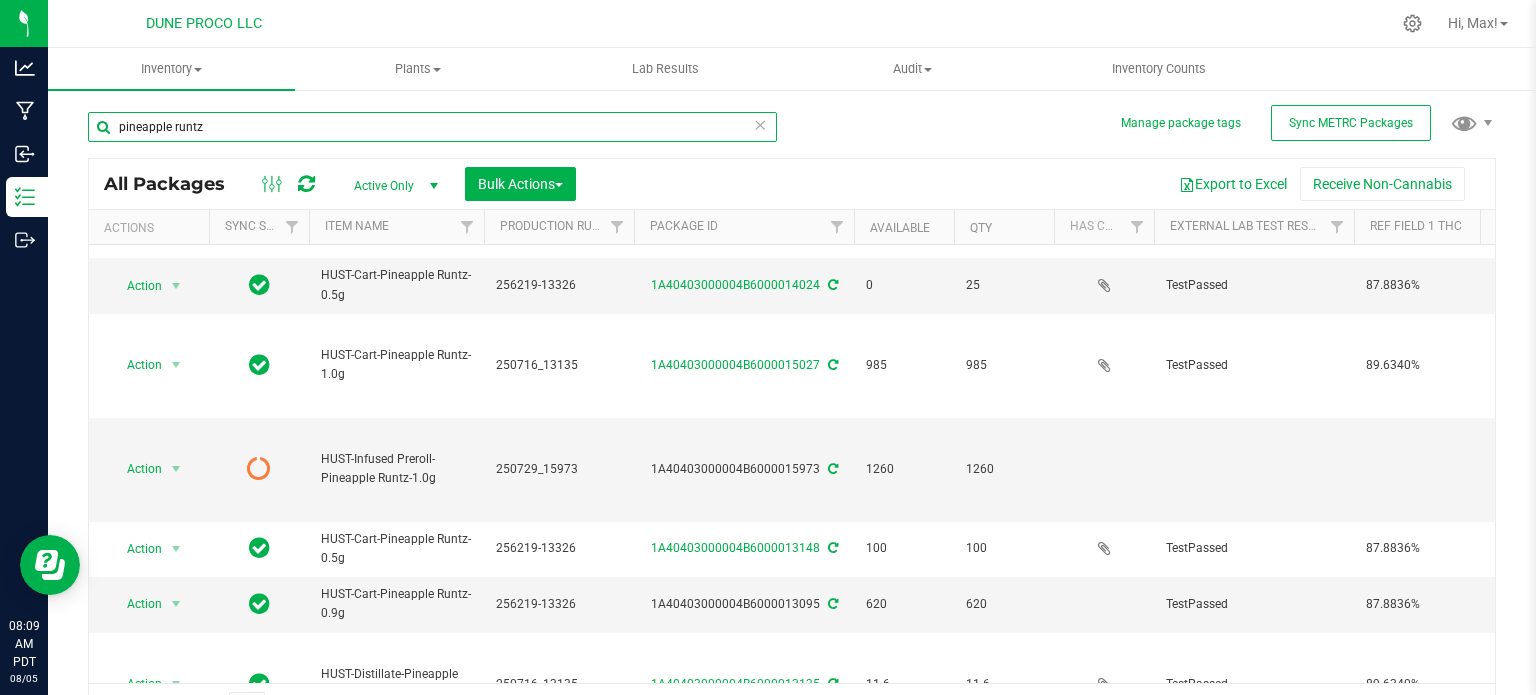 click on "pineapple runtz" at bounding box center (432, 127) 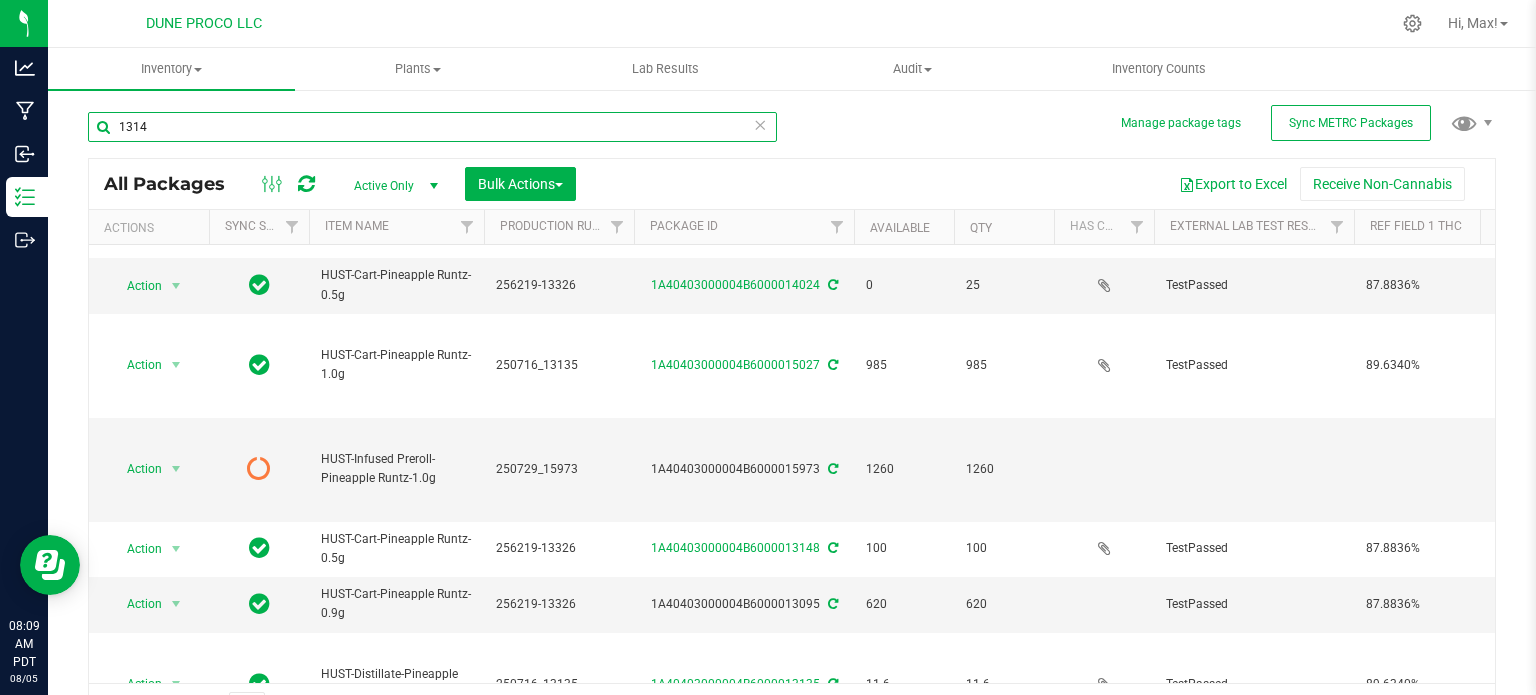 type on "13148" 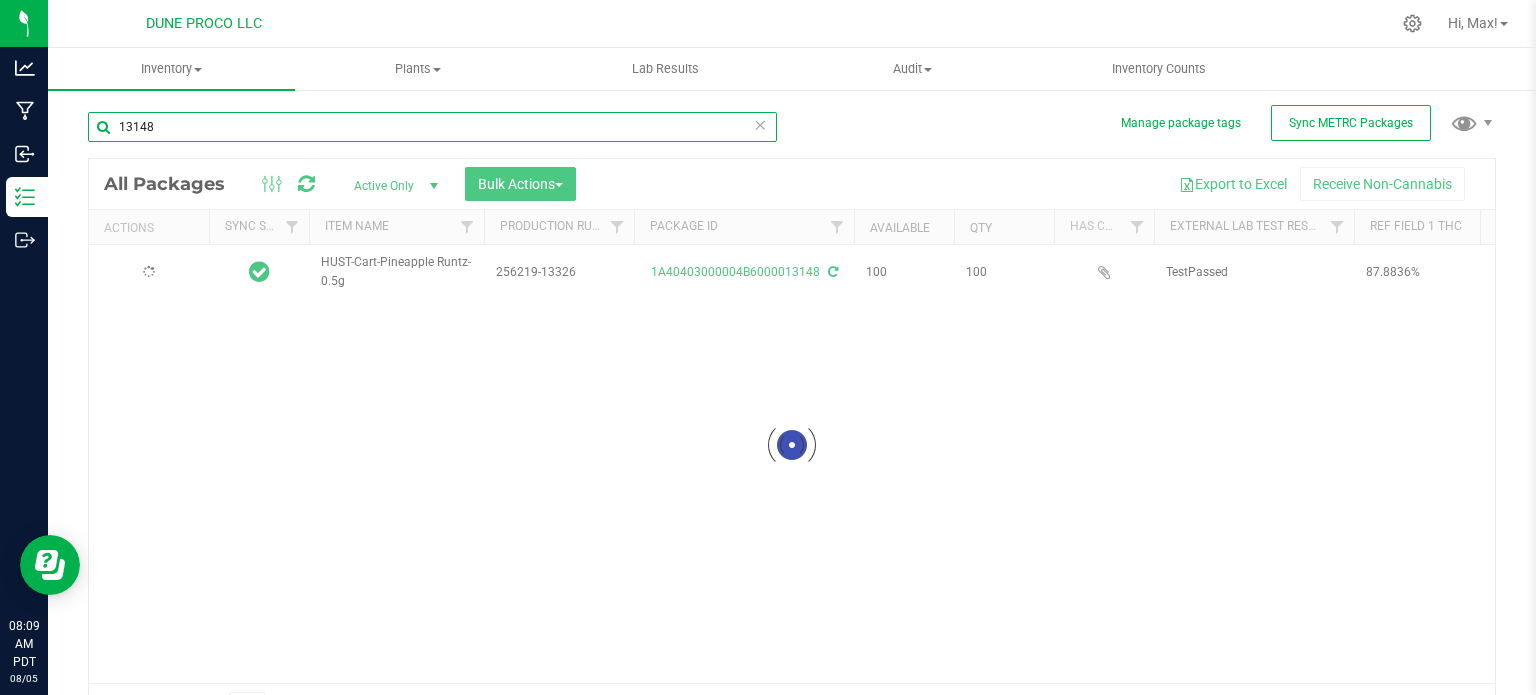 scroll, scrollTop: 0, scrollLeft: 0, axis: both 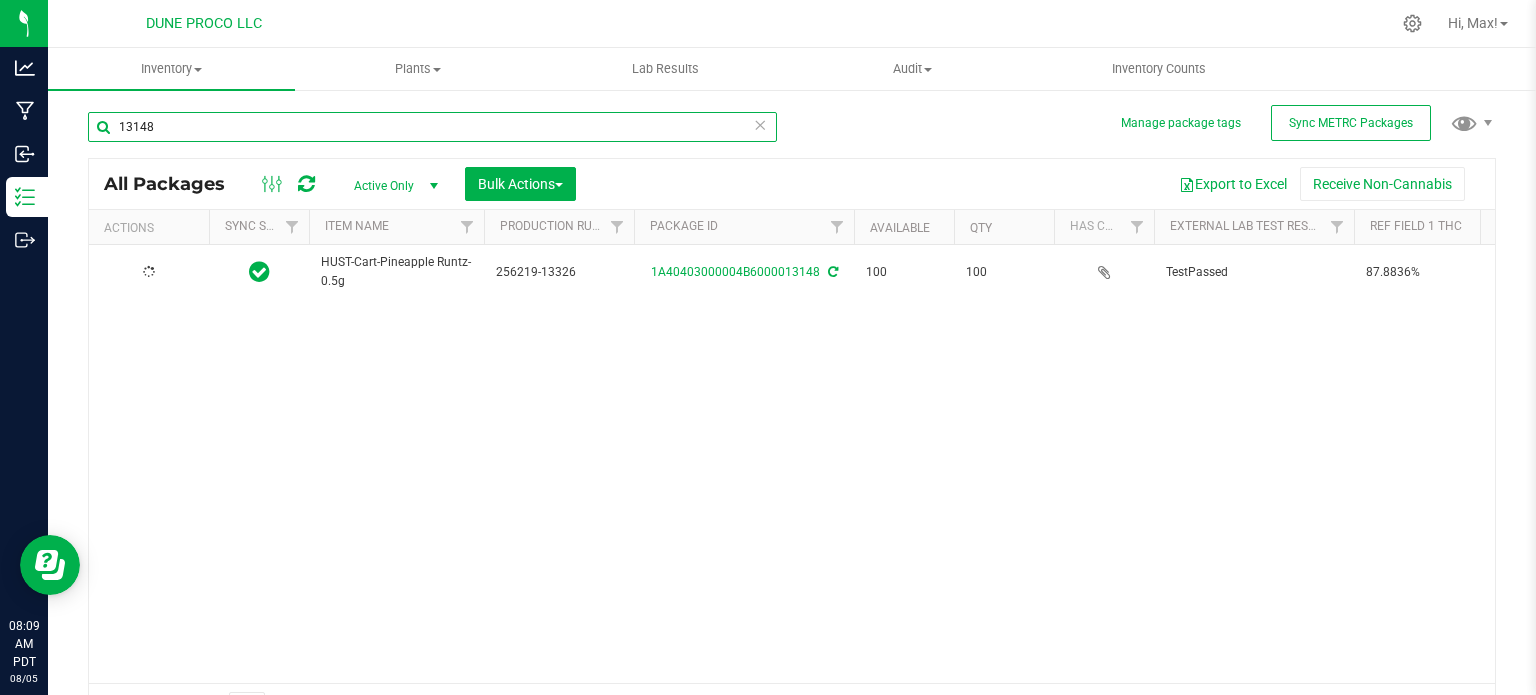 type on "2025-06-18" 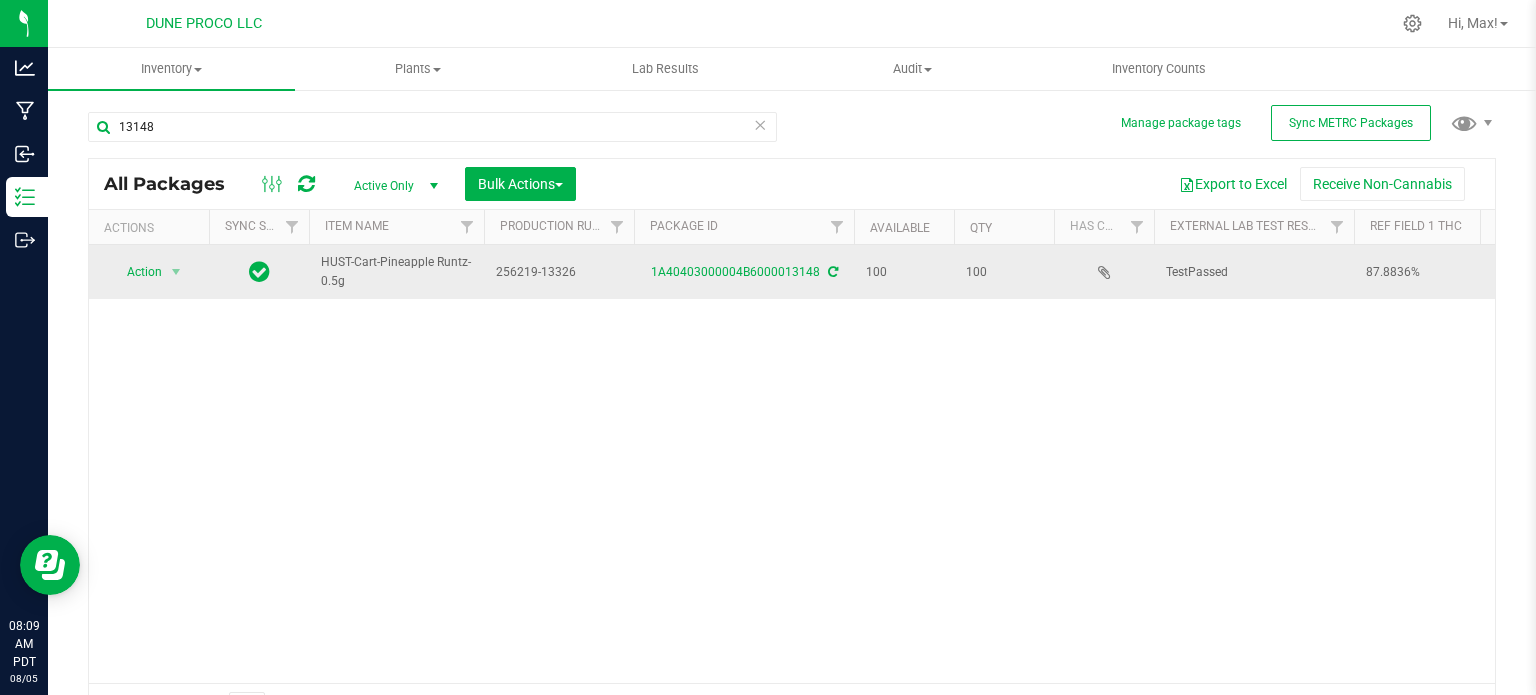 click on "256219-13326" at bounding box center (559, 272) 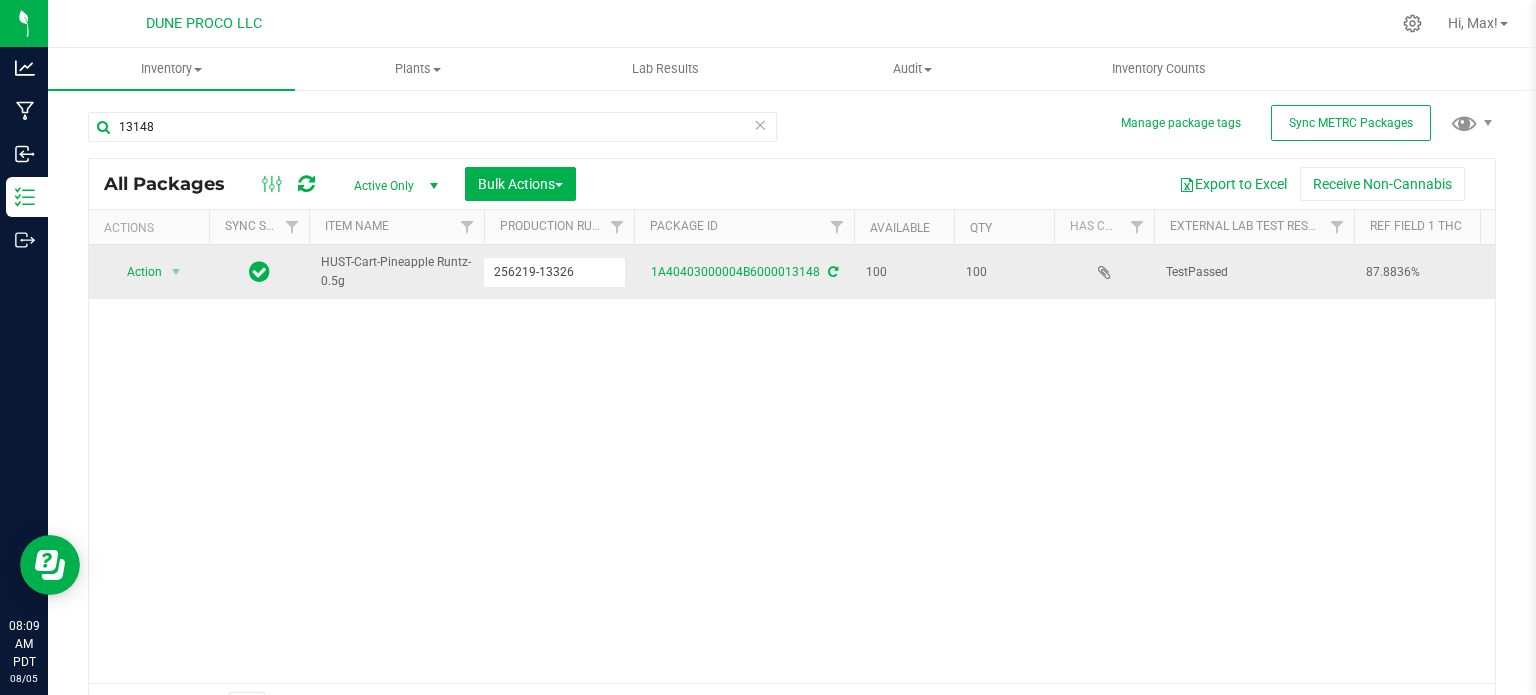 click on "256219-13326" at bounding box center (554, 272) 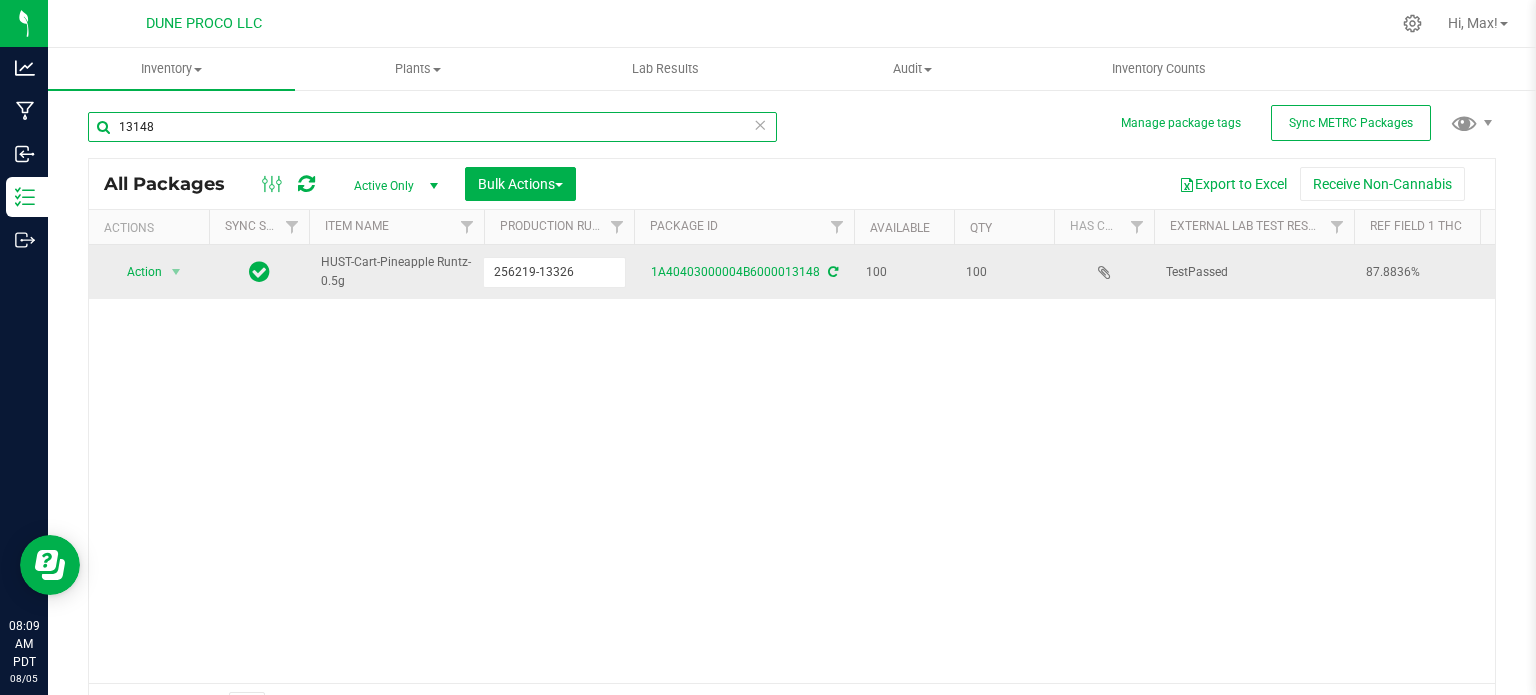 click on "13148" at bounding box center (432, 127) 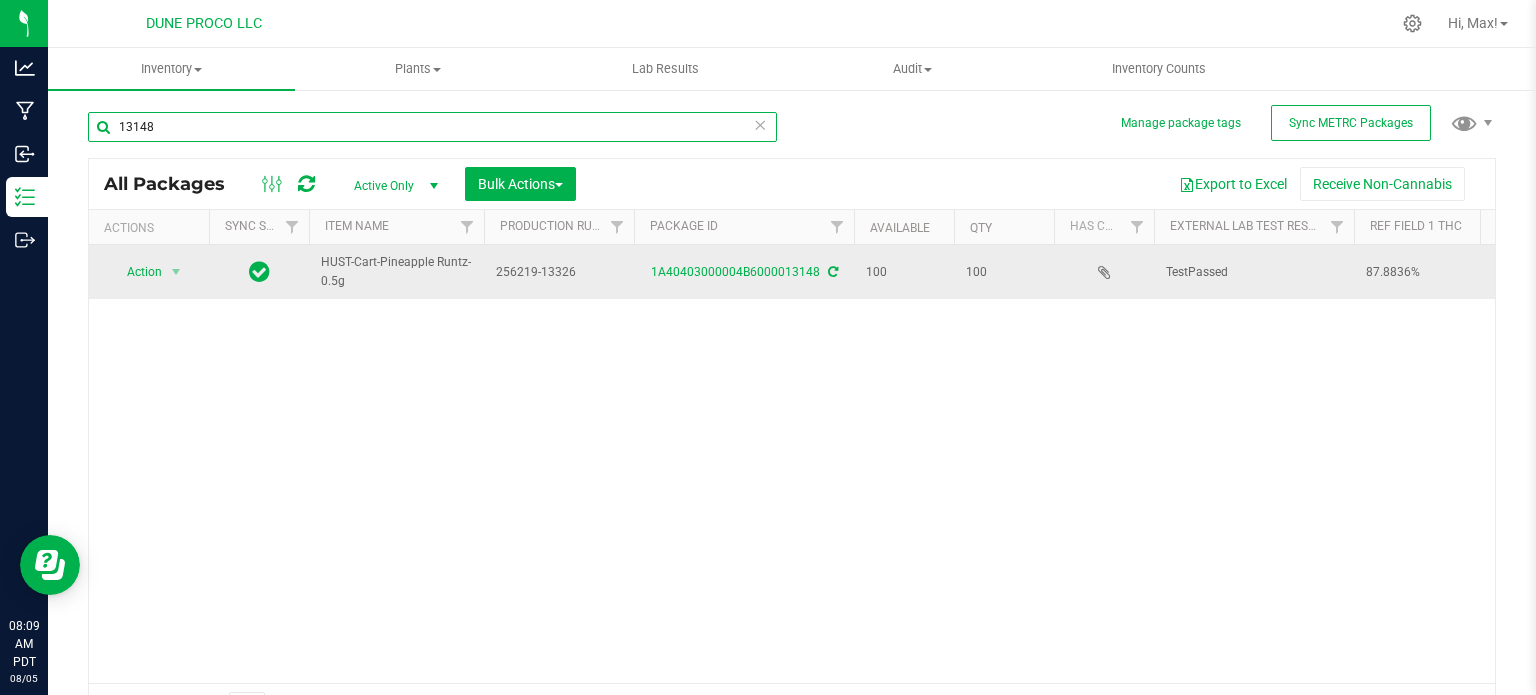 click on "13148" at bounding box center (432, 127) 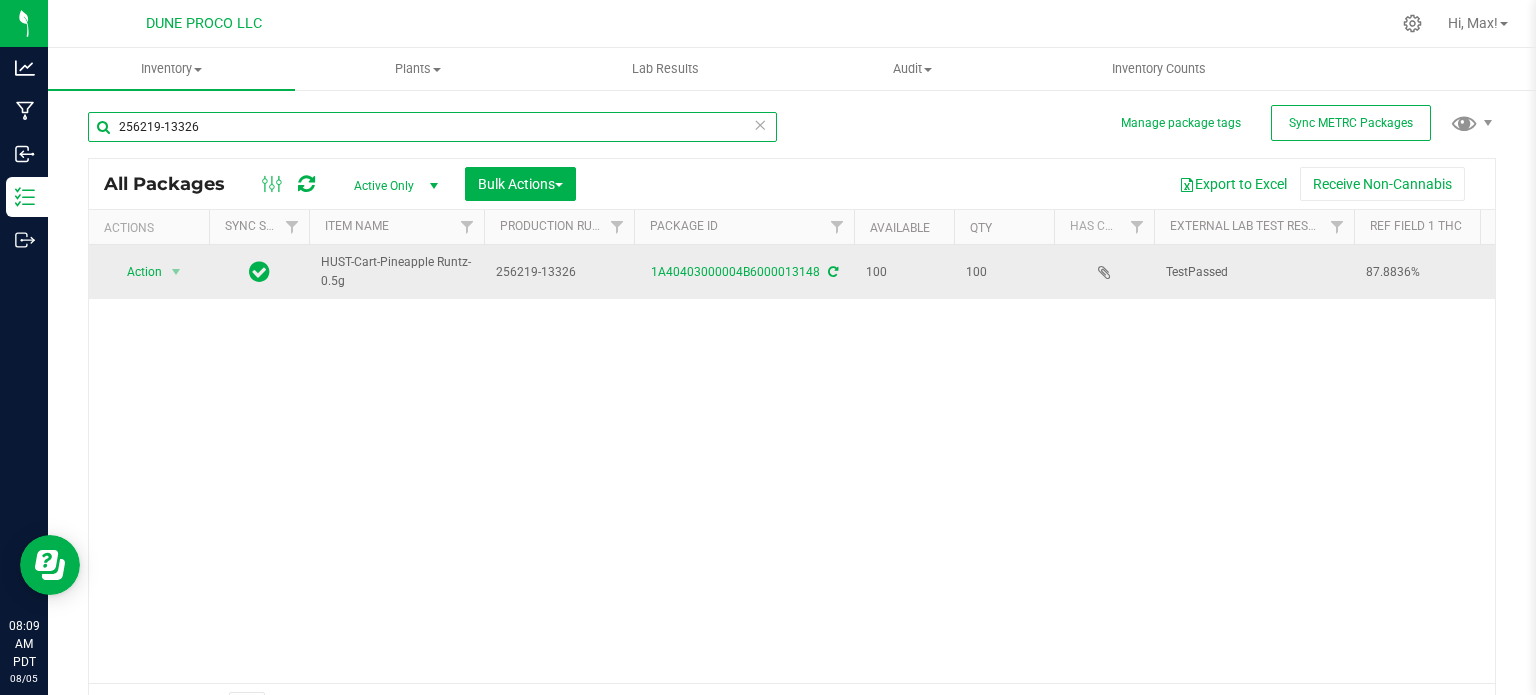 type on "256219-13326" 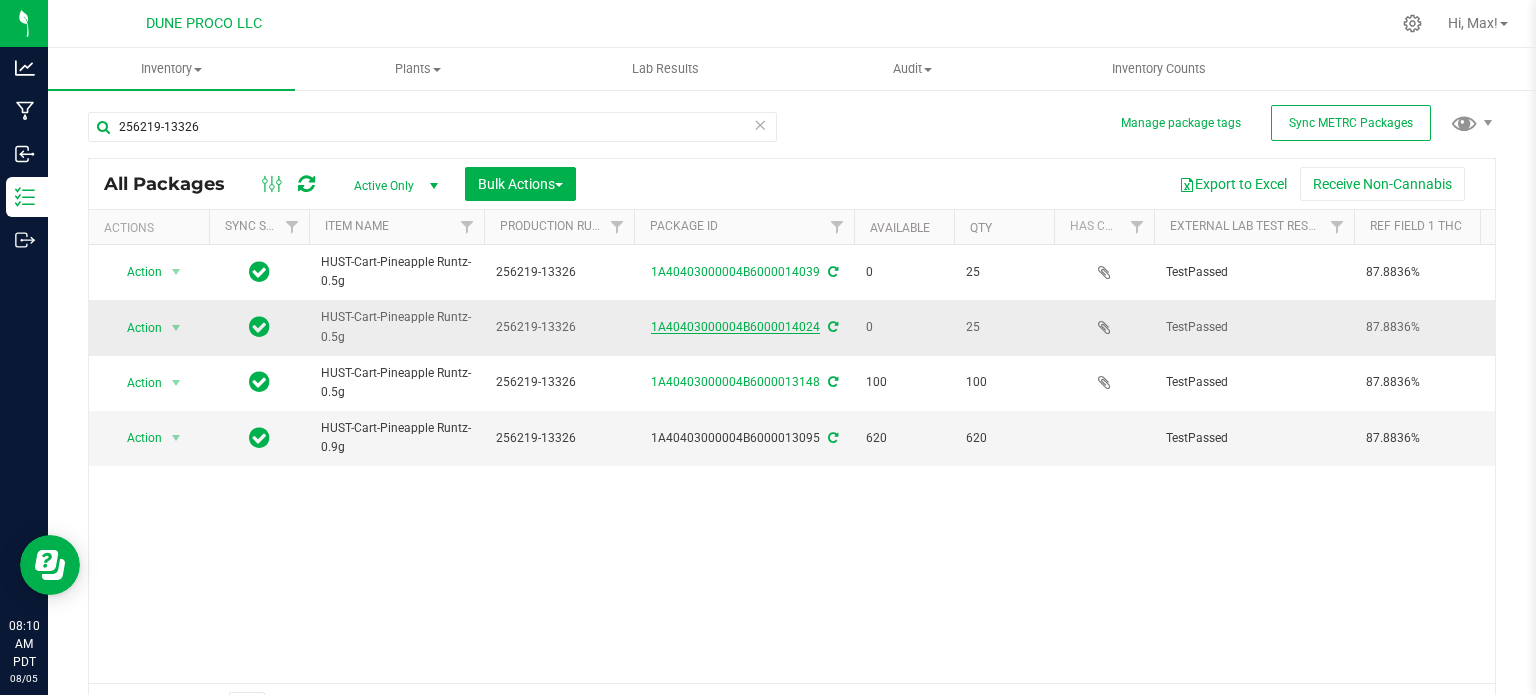 click on "1A40403000004B6000014024" at bounding box center (735, 327) 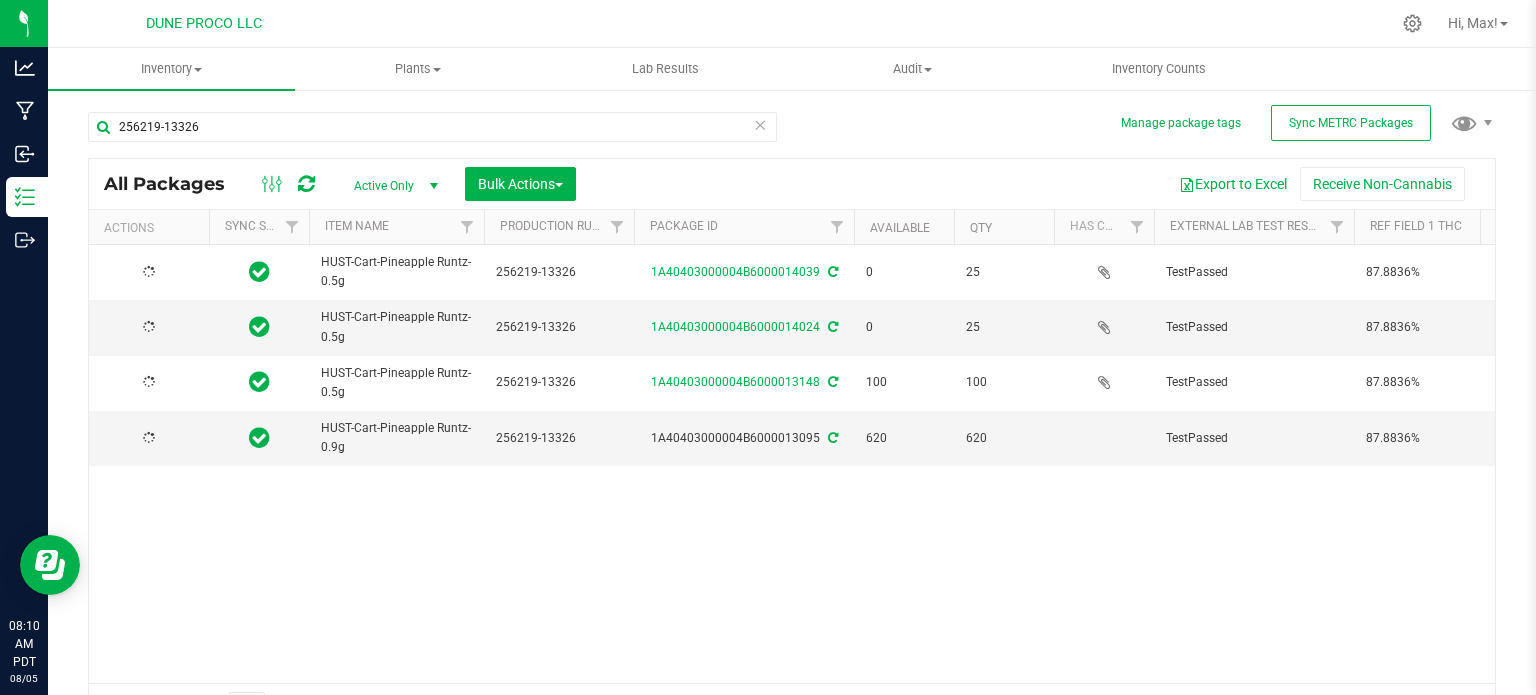 type on "2025-06-18" 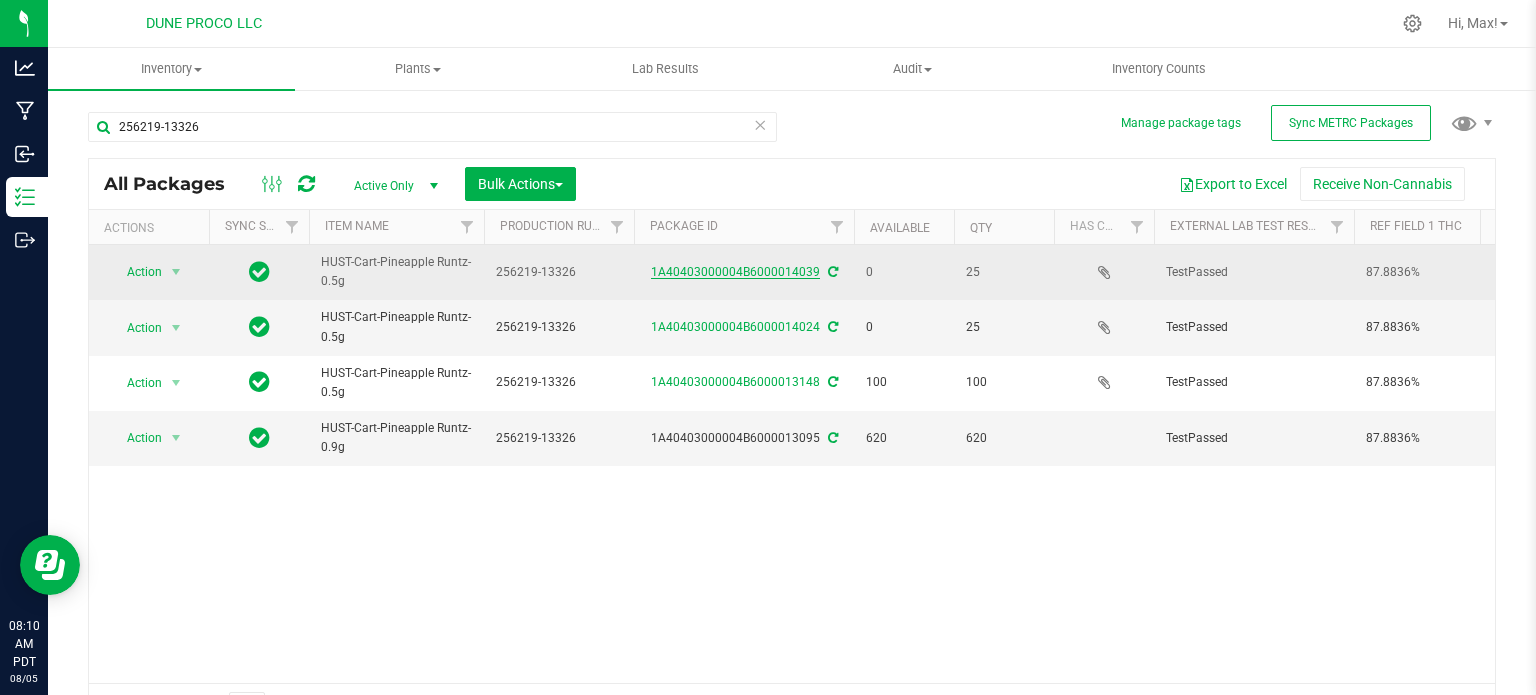 click on "1A40403000004B6000014039" at bounding box center (735, 272) 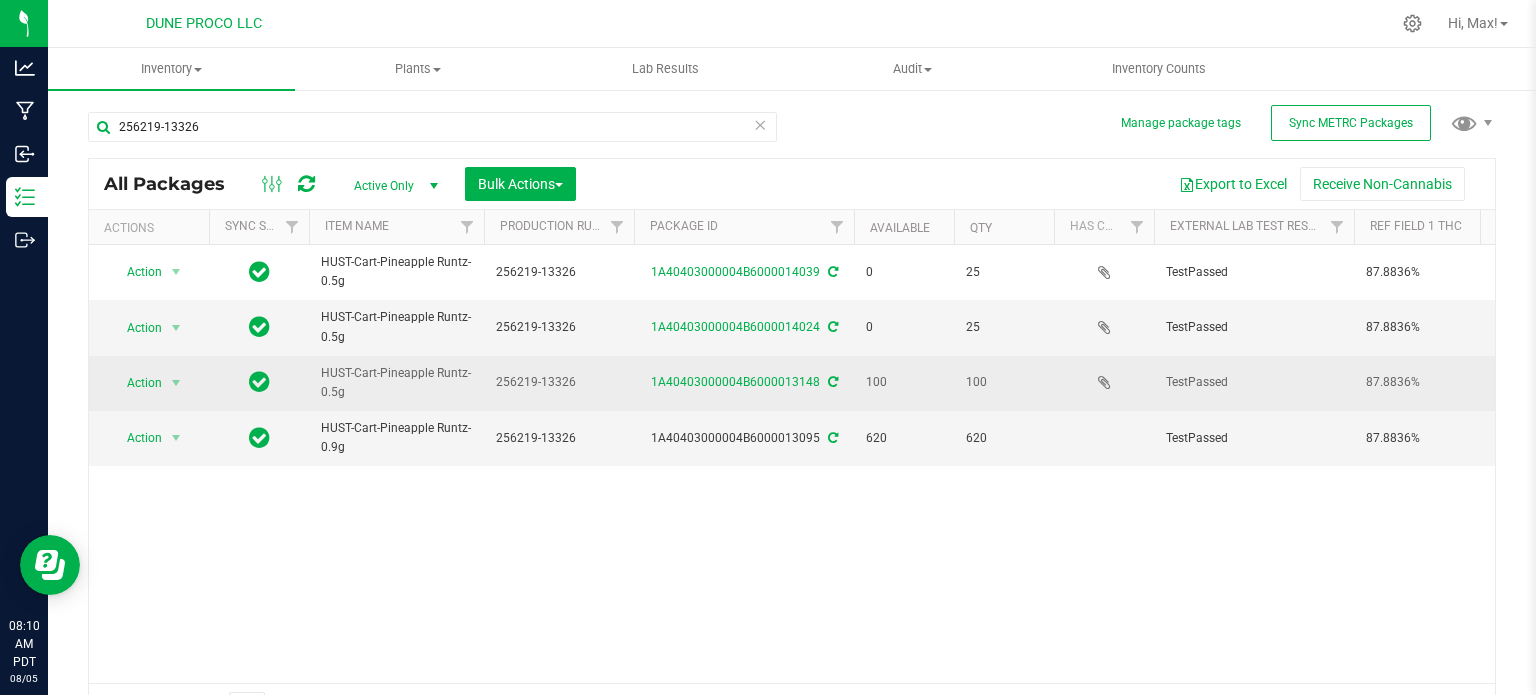 click on "1A40403000004B6000013148" at bounding box center [744, 383] 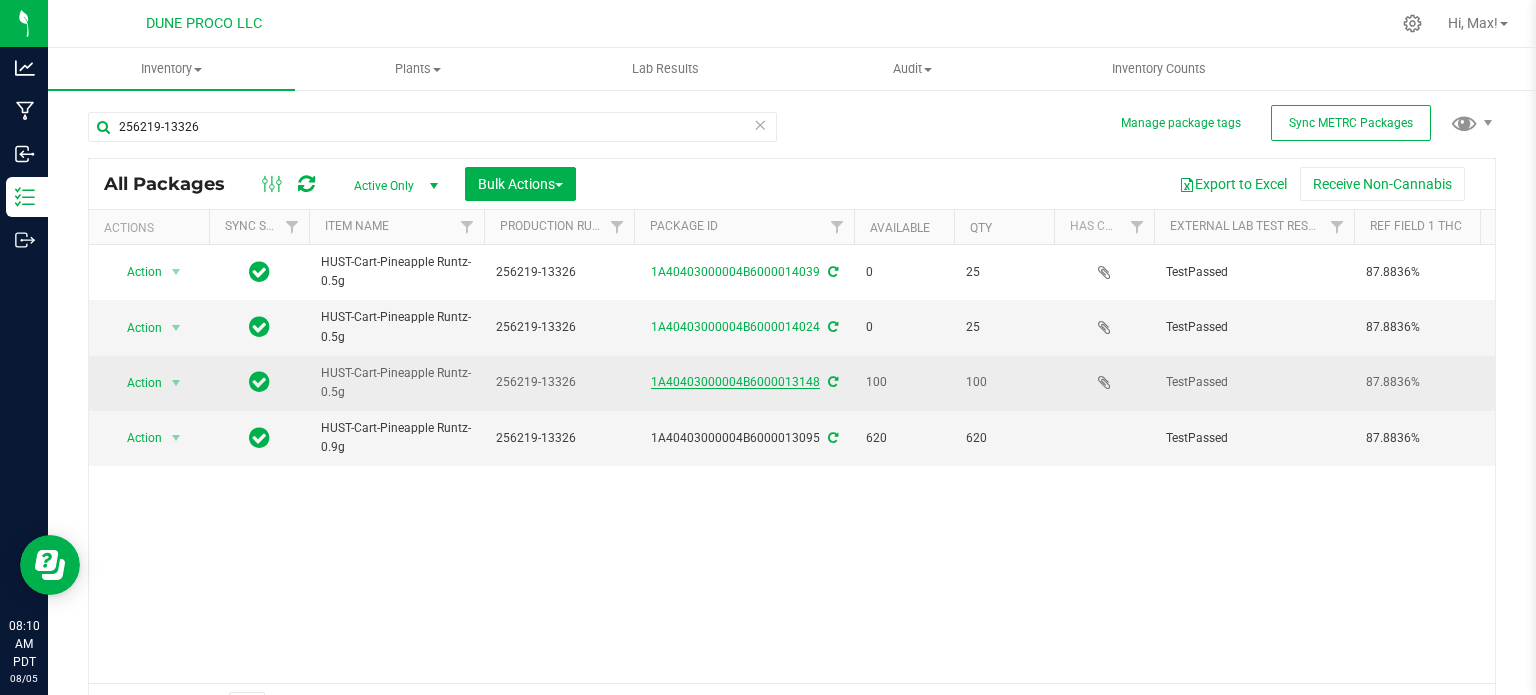 click on "1A40403000004B6000013148" at bounding box center (735, 382) 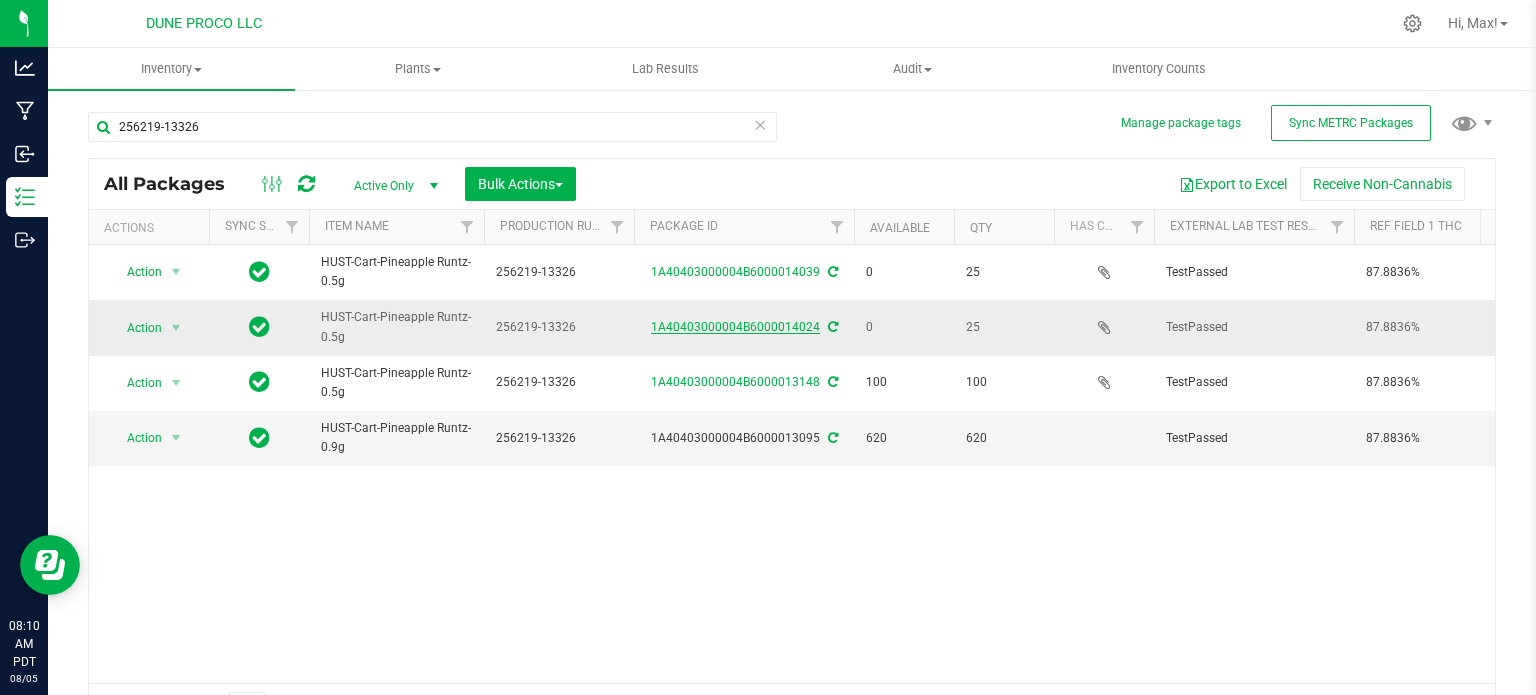 click on "1A40403000004B6000014024" at bounding box center (735, 327) 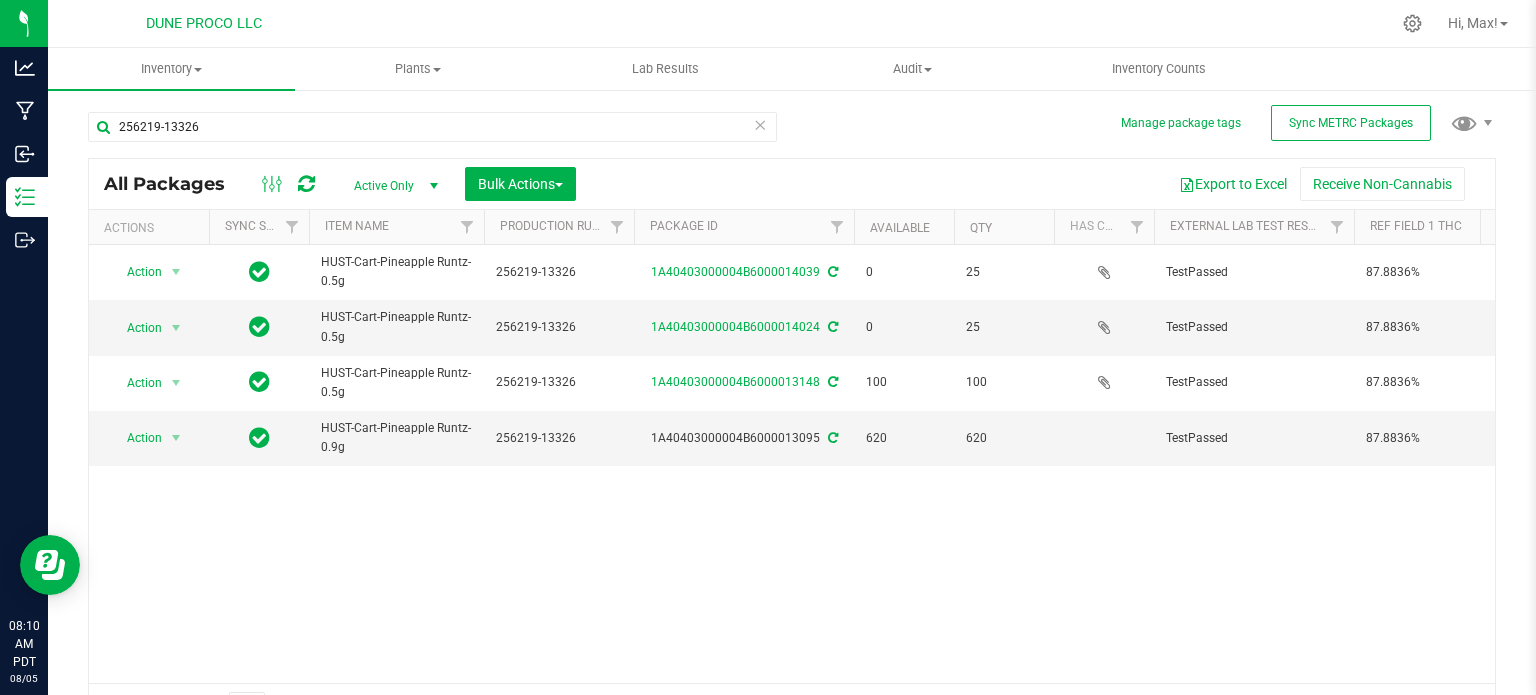 click at bounding box center [434, 186] 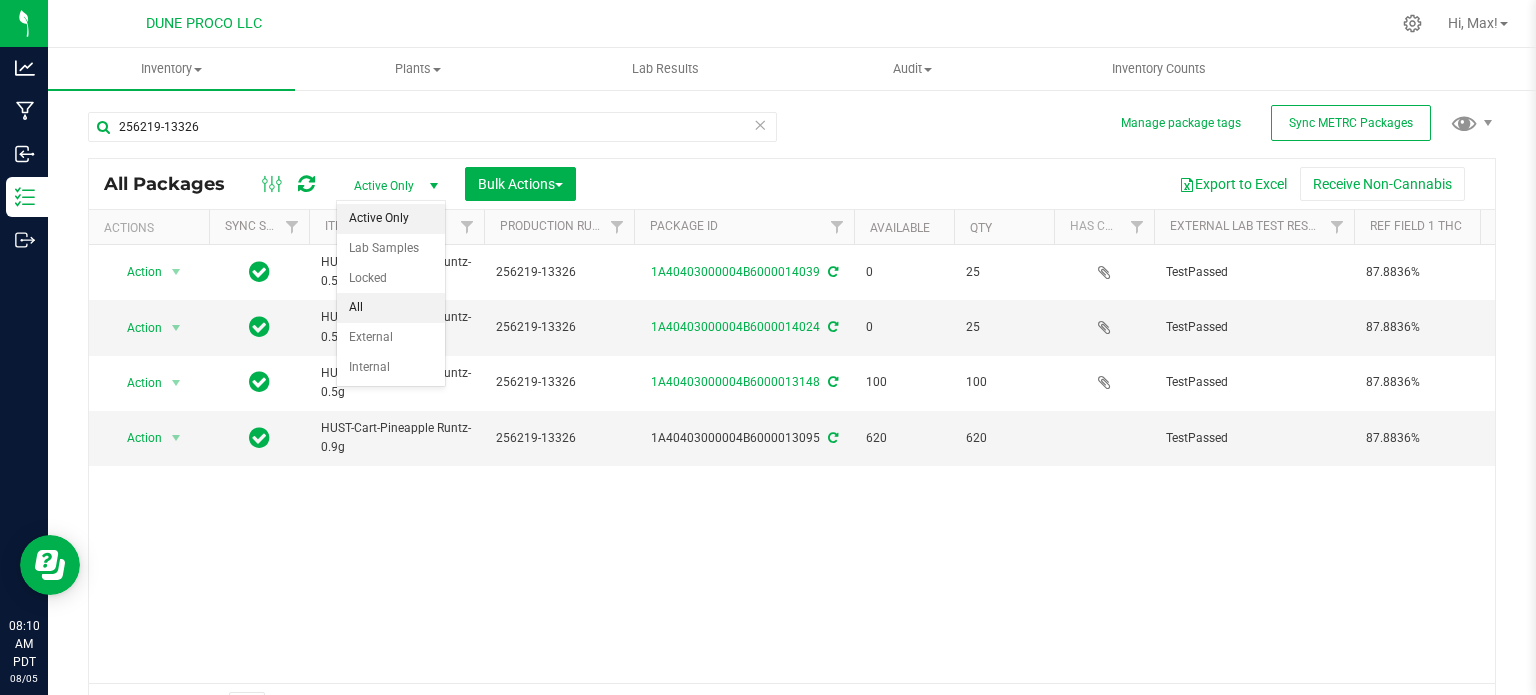 click on "All" at bounding box center (391, 308) 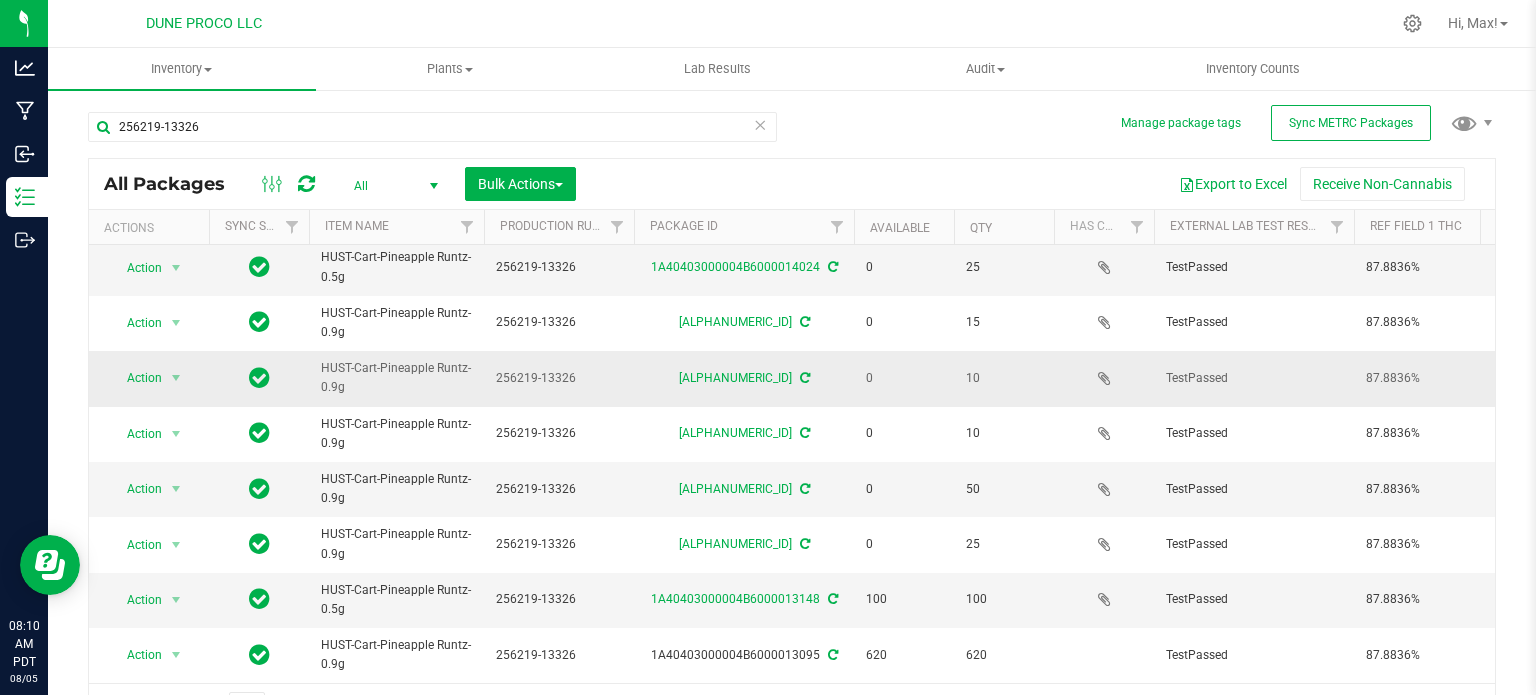 scroll, scrollTop: 0, scrollLeft: 0, axis: both 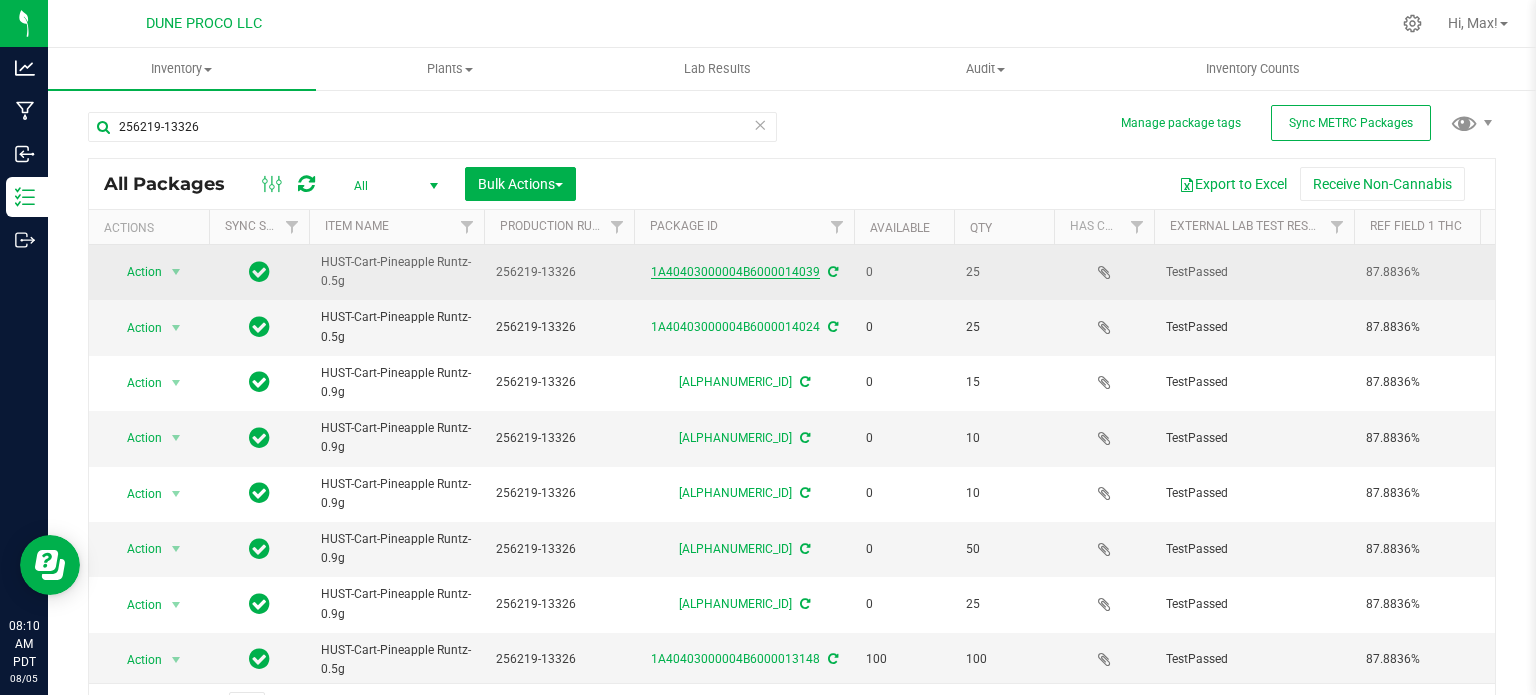 click on "1A40403000004B6000014039" at bounding box center [735, 272] 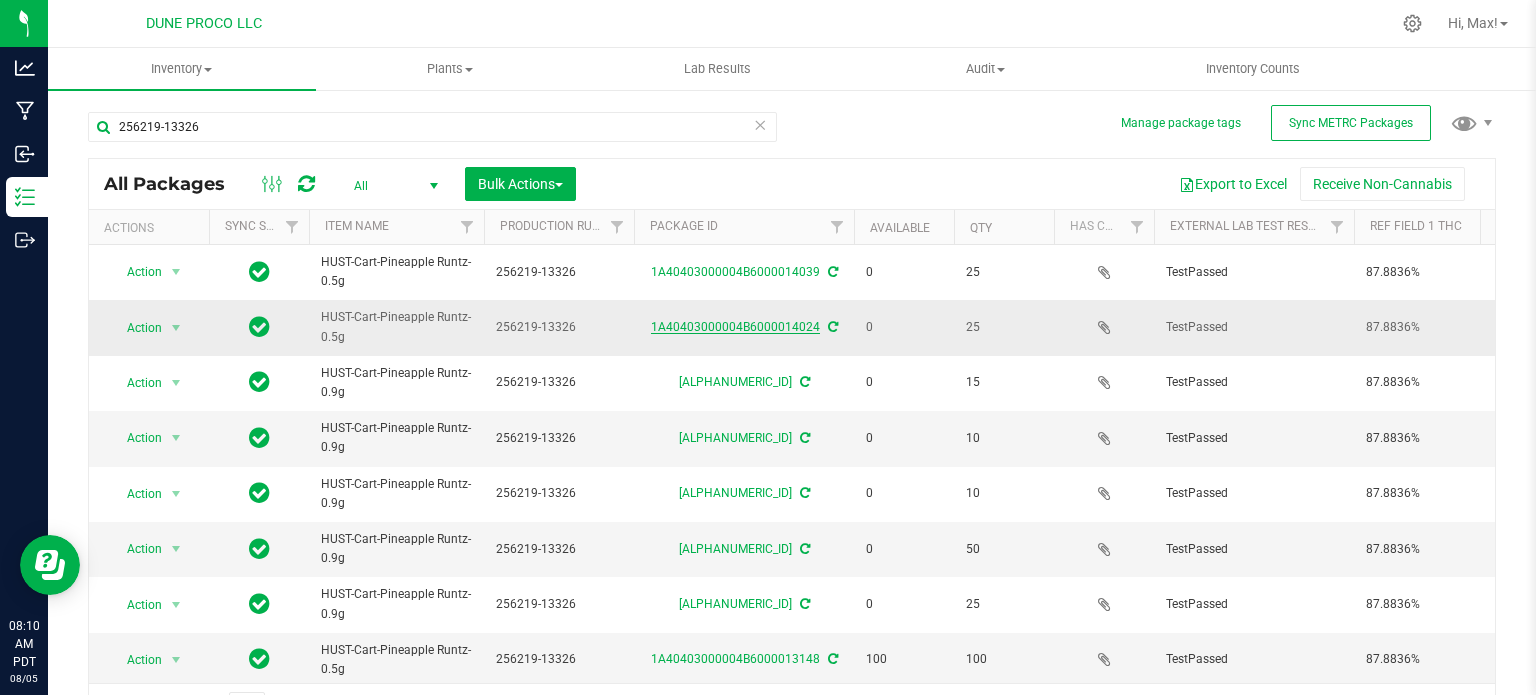 click on "1A40403000004B6000014024" at bounding box center (735, 327) 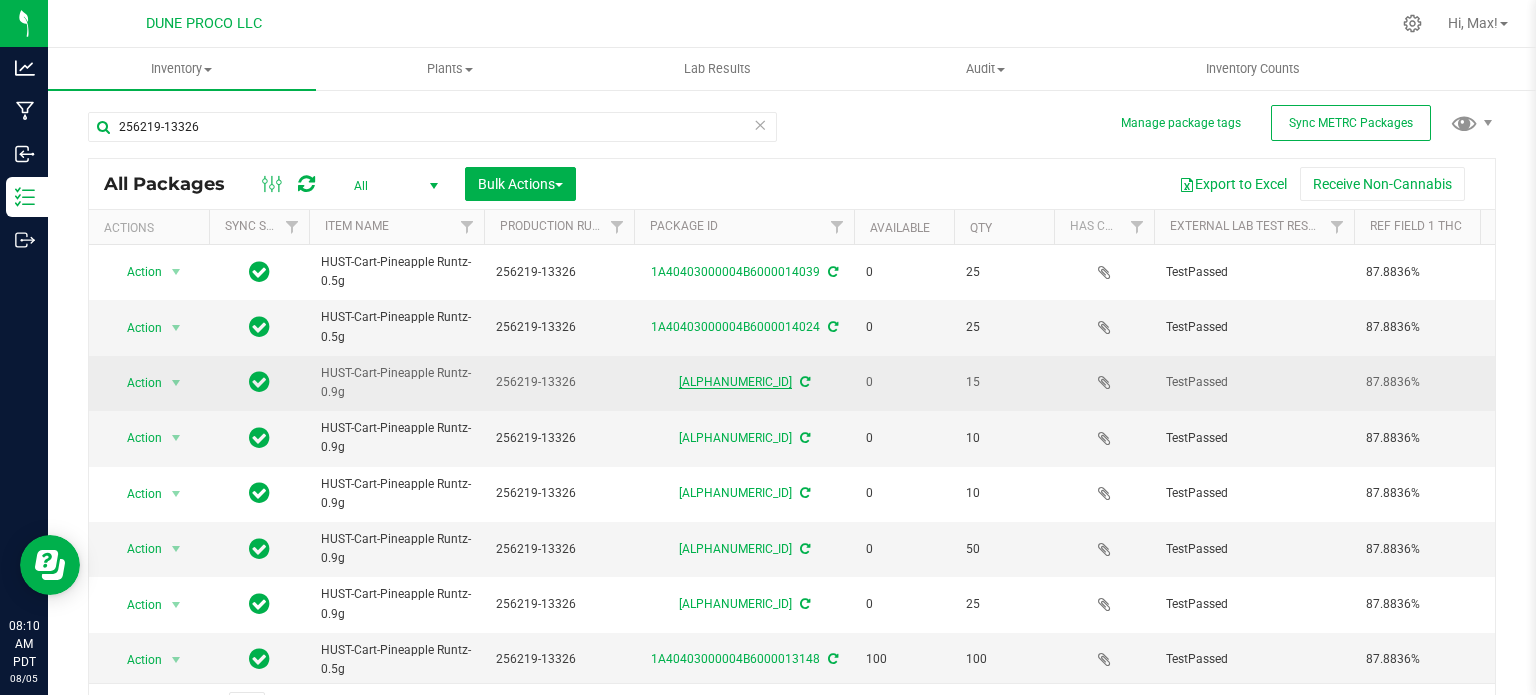 click on "1A40403000004B6000012645" at bounding box center (735, 382) 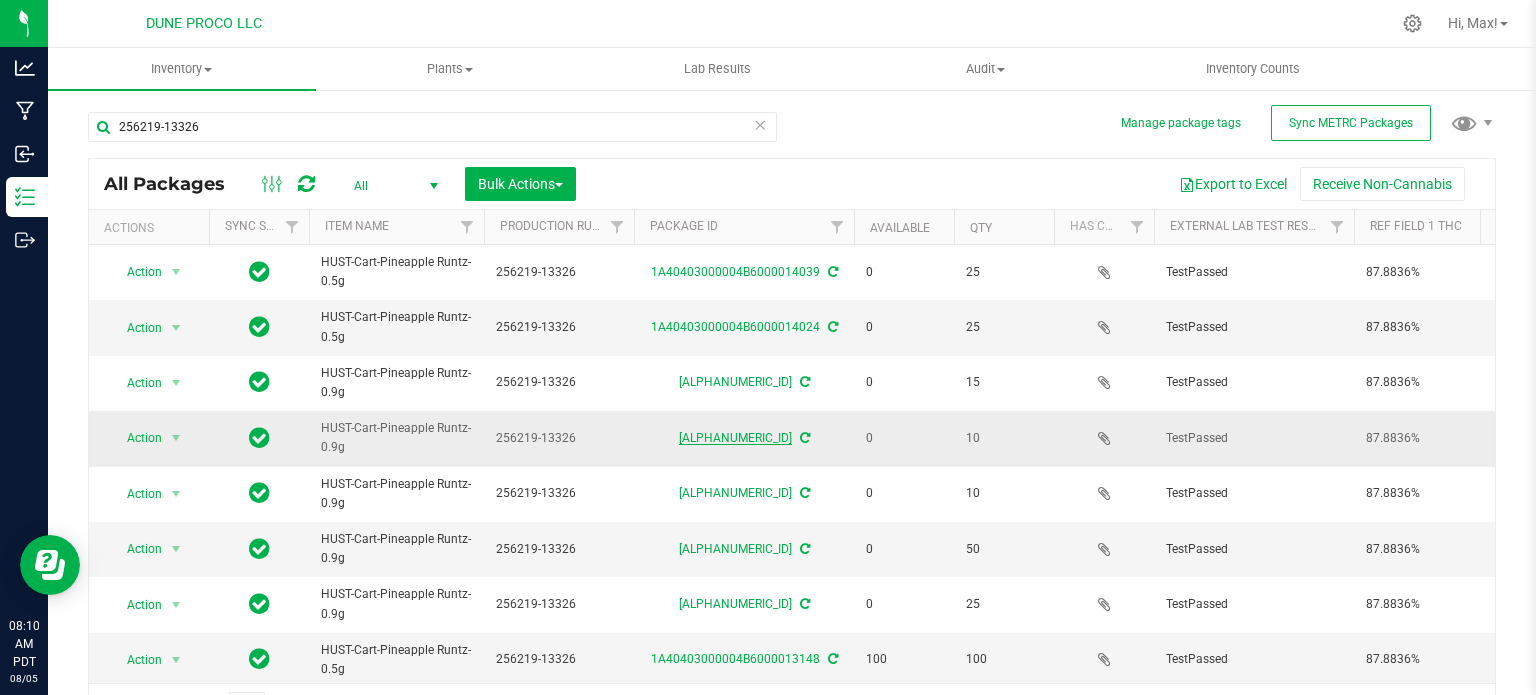 click on "1A40403000004B6000012655" at bounding box center (735, 438) 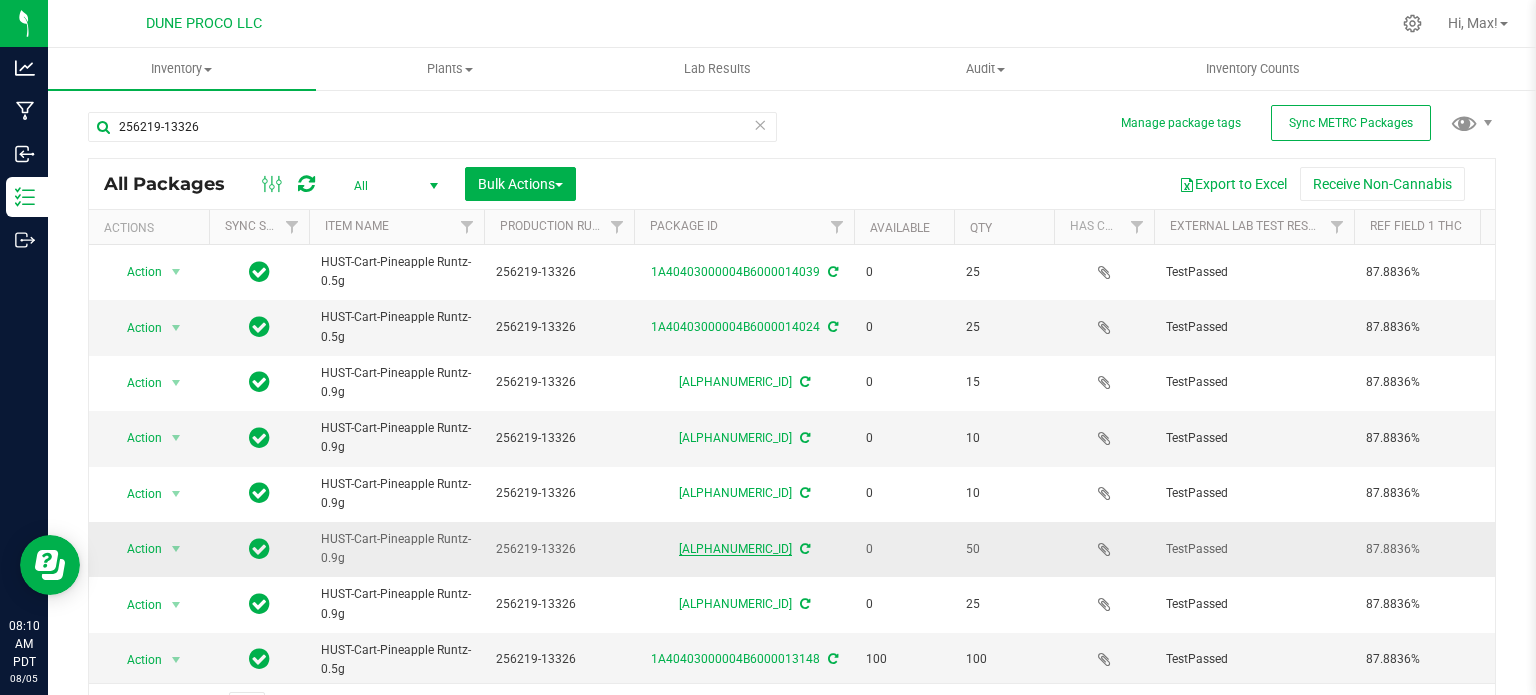 click on "1A40403000004B6000012675" at bounding box center (735, 549) 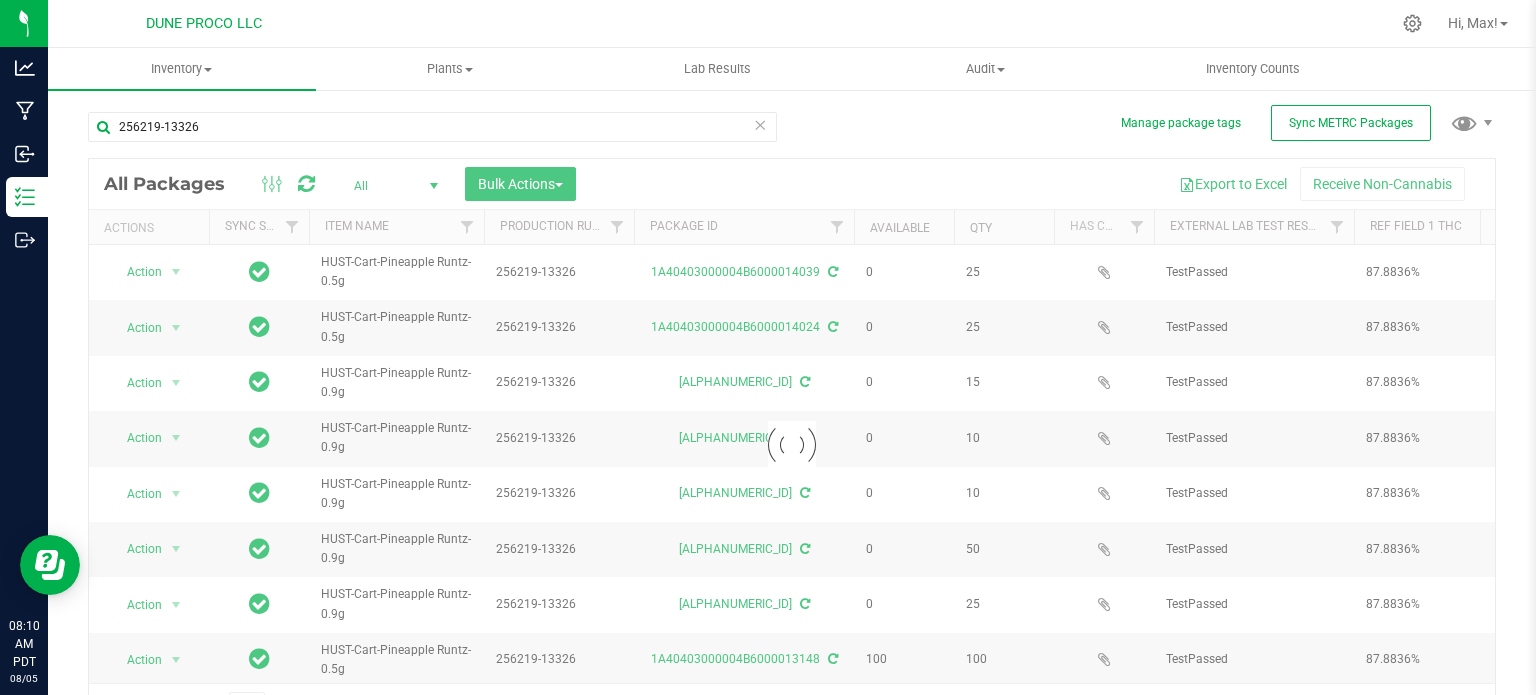 scroll, scrollTop: 35, scrollLeft: 0, axis: vertical 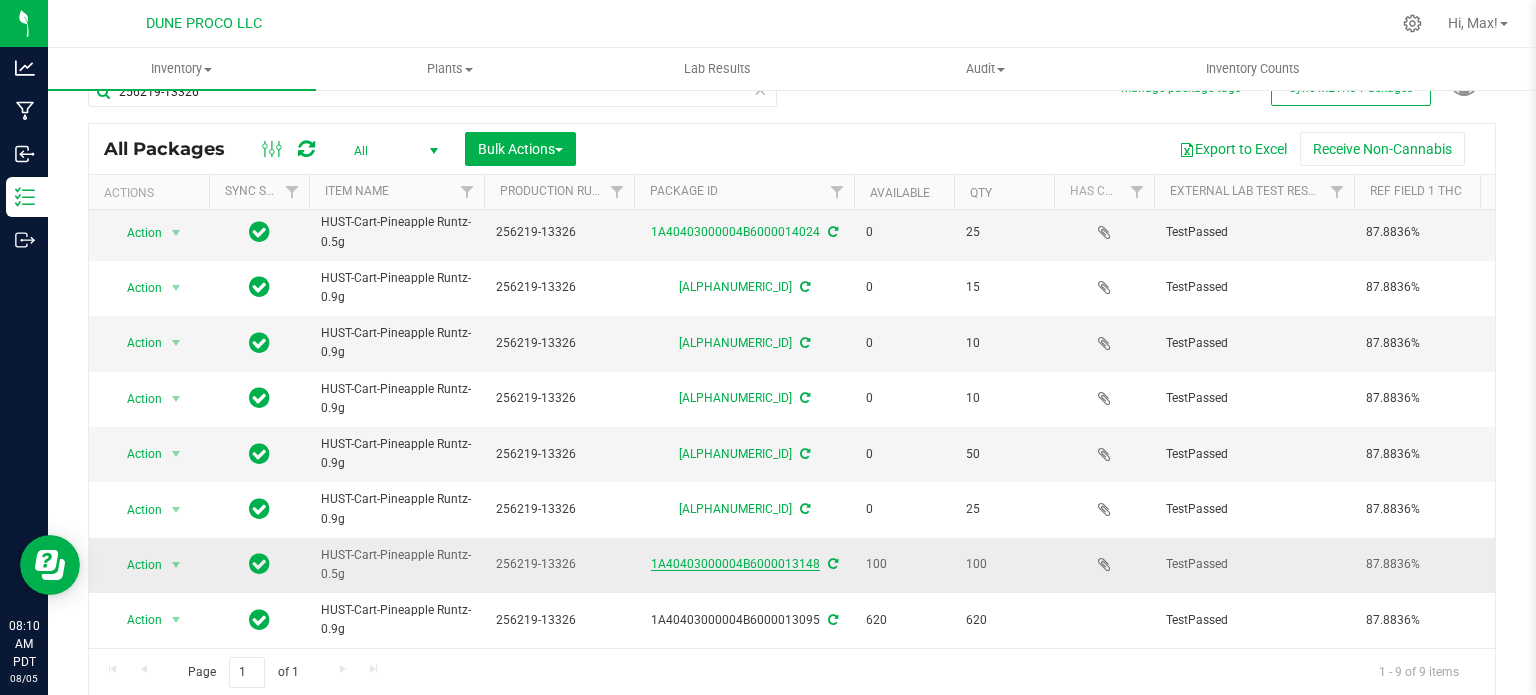 click on "1A40403000004B6000013148" at bounding box center [735, 564] 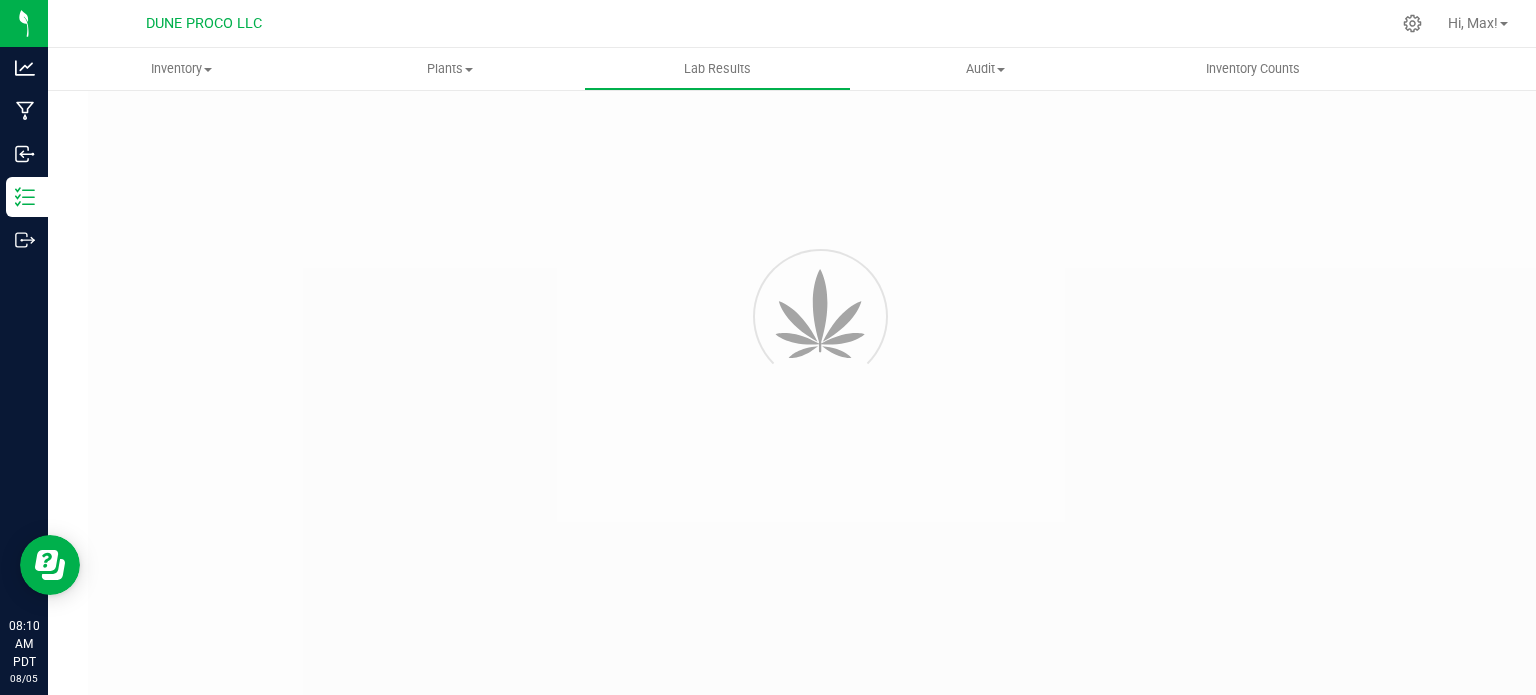 scroll, scrollTop: 0, scrollLeft: 0, axis: both 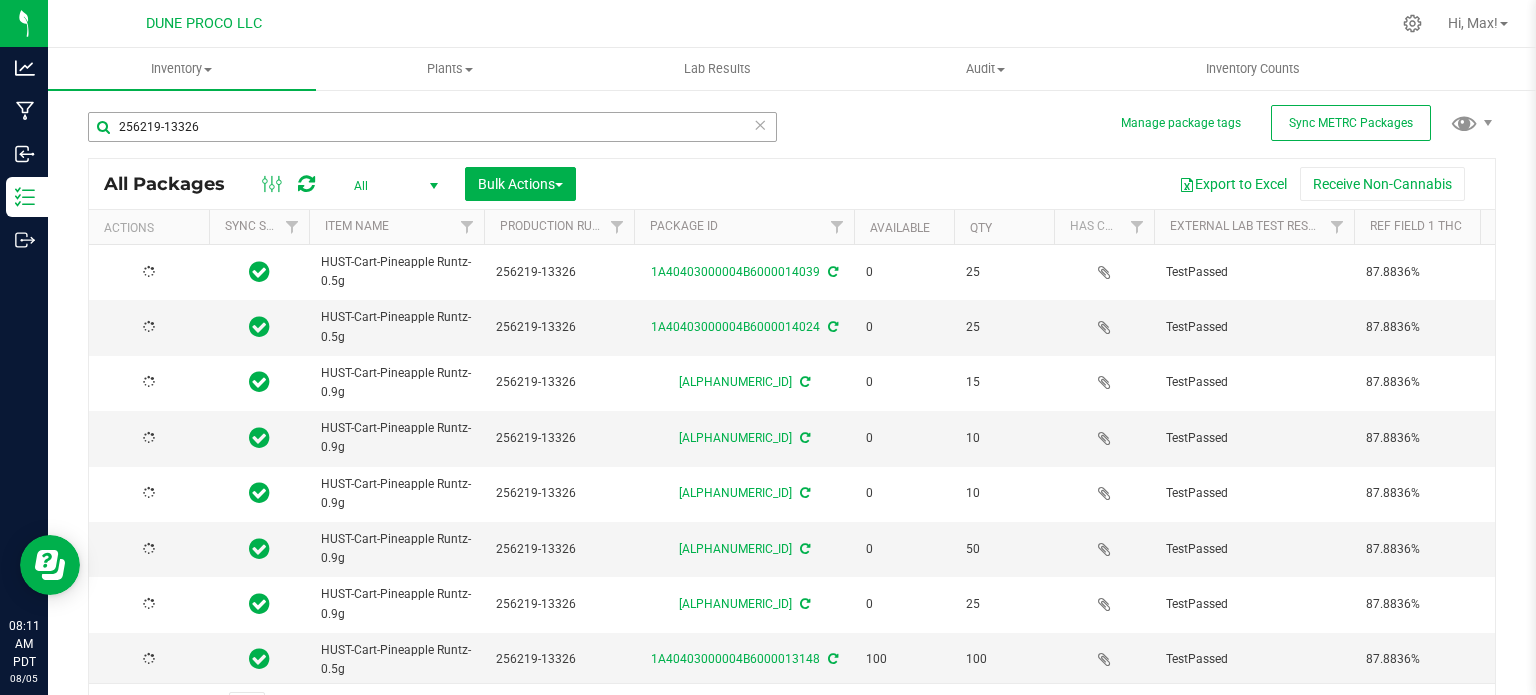type on "2025-06-18" 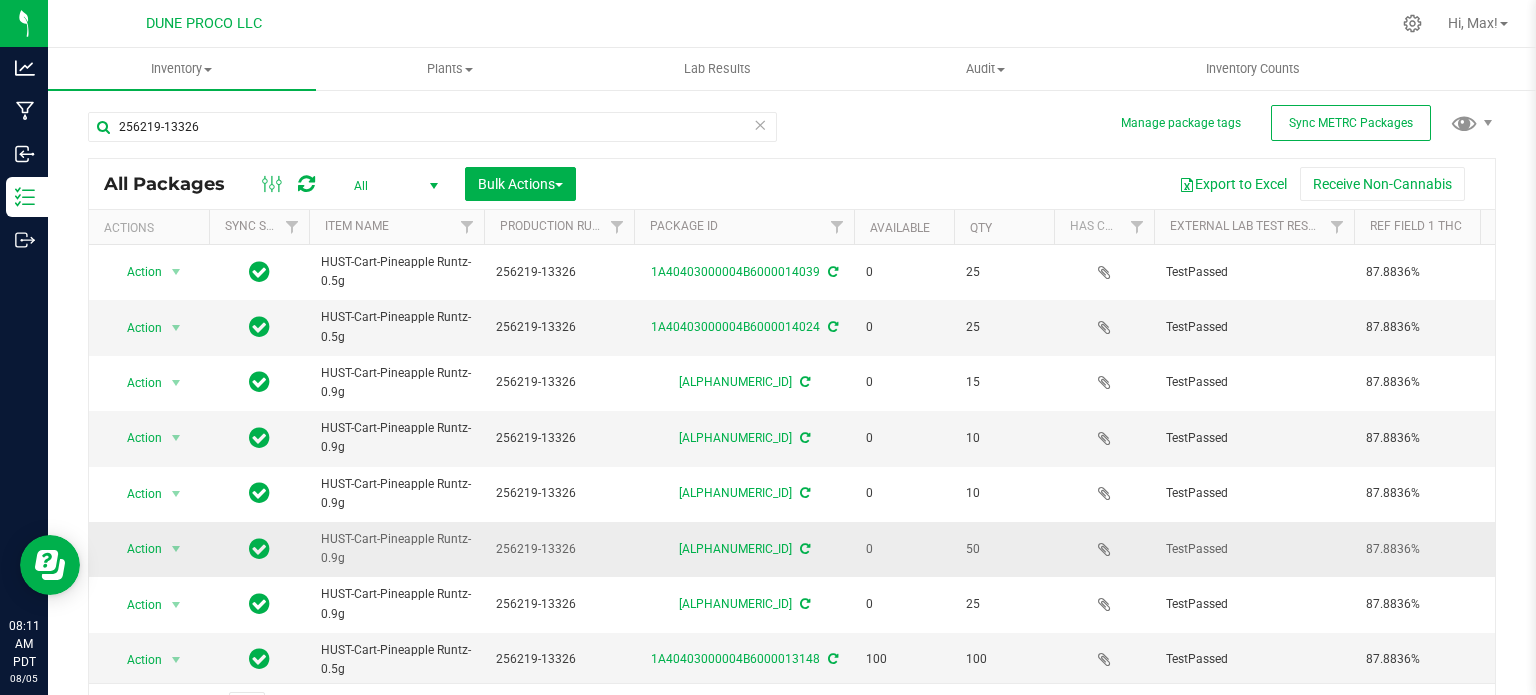 scroll, scrollTop: 72, scrollLeft: 0, axis: vertical 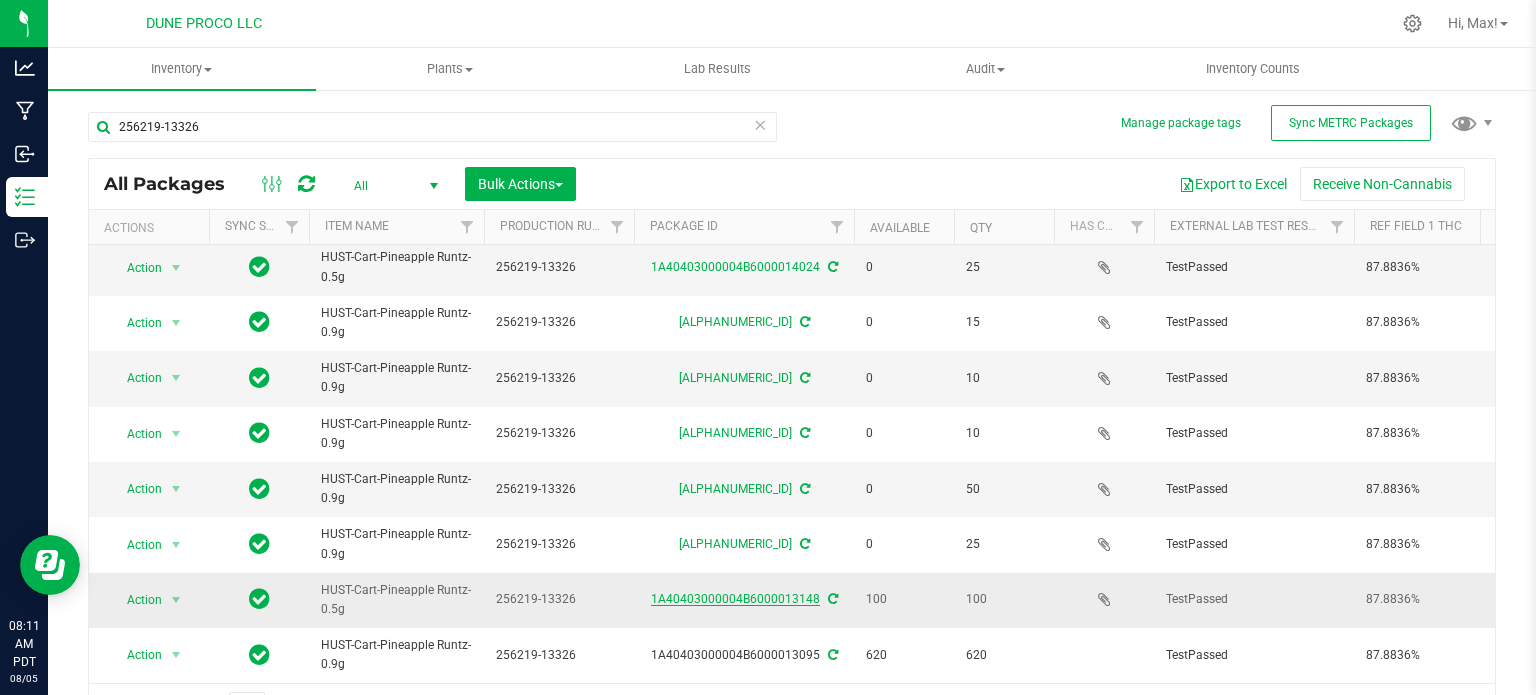 click on "1A40403000004B6000013148" at bounding box center (735, 599) 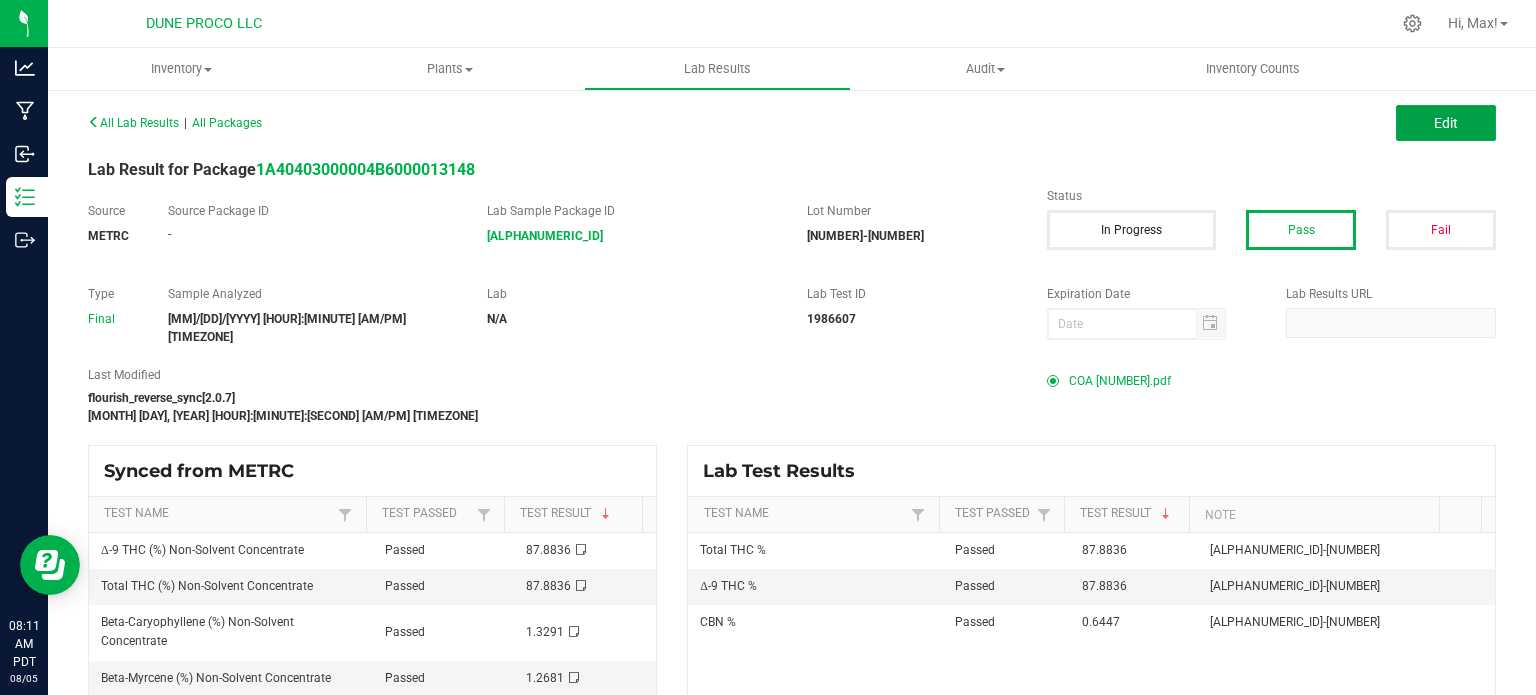 click on "Edit" at bounding box center [1446, 123] 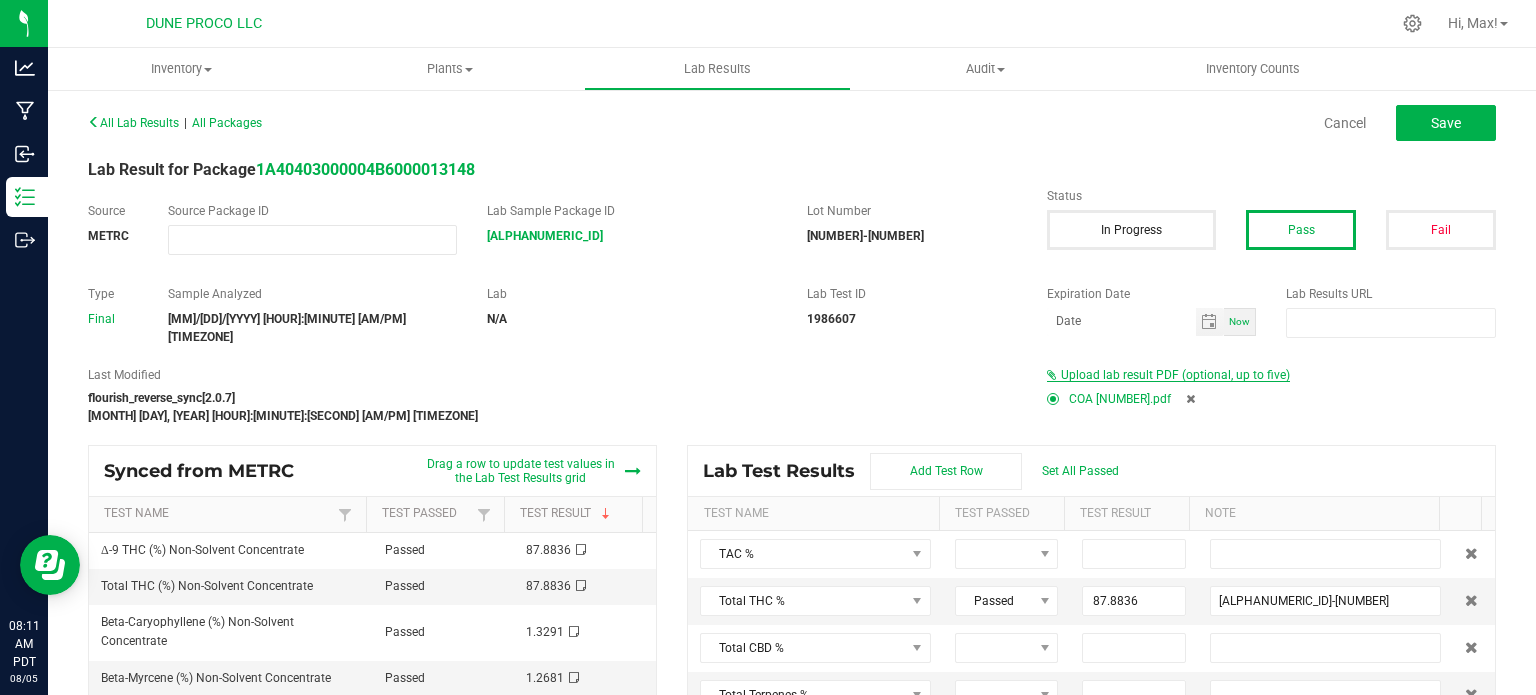 click on "Upload lab result PDF (optional, up to five)" at bounding box center [1175, 375] 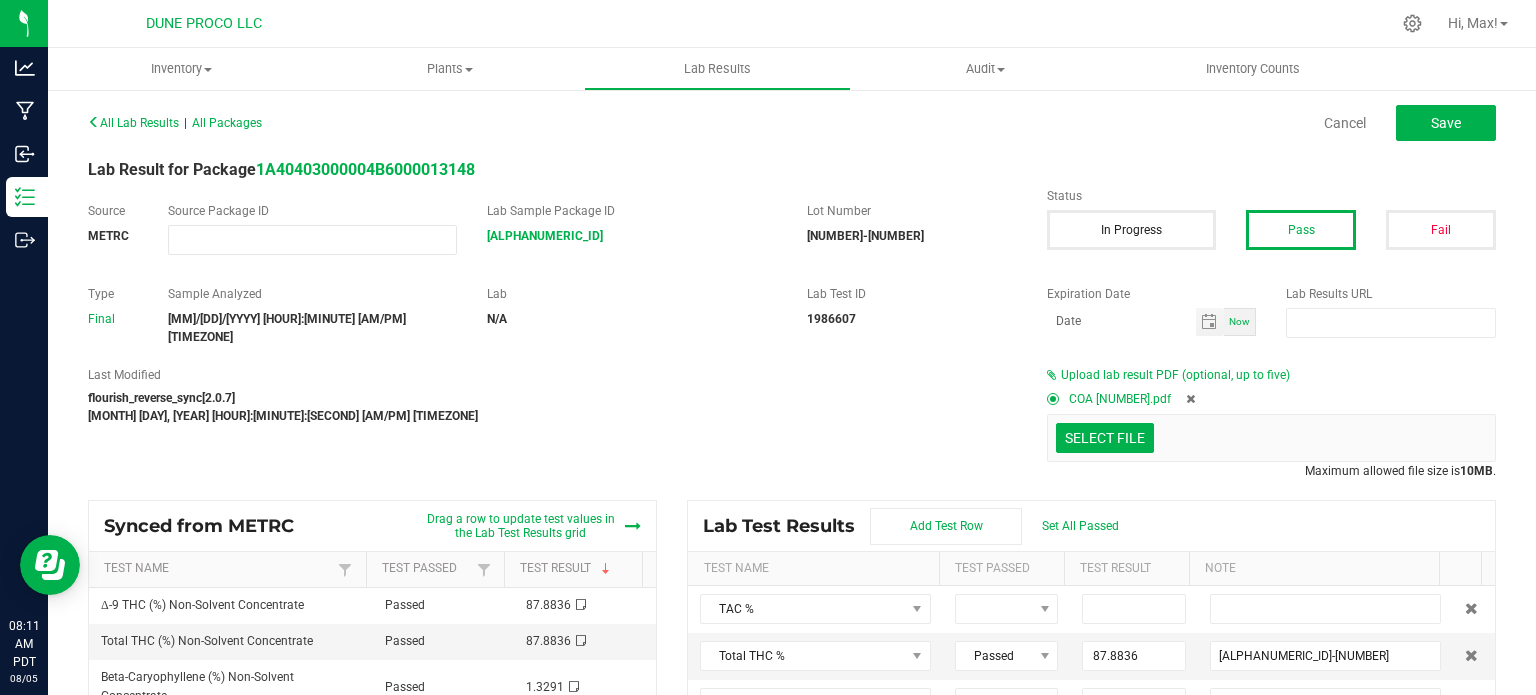 click at bounding box center [1190, 399] 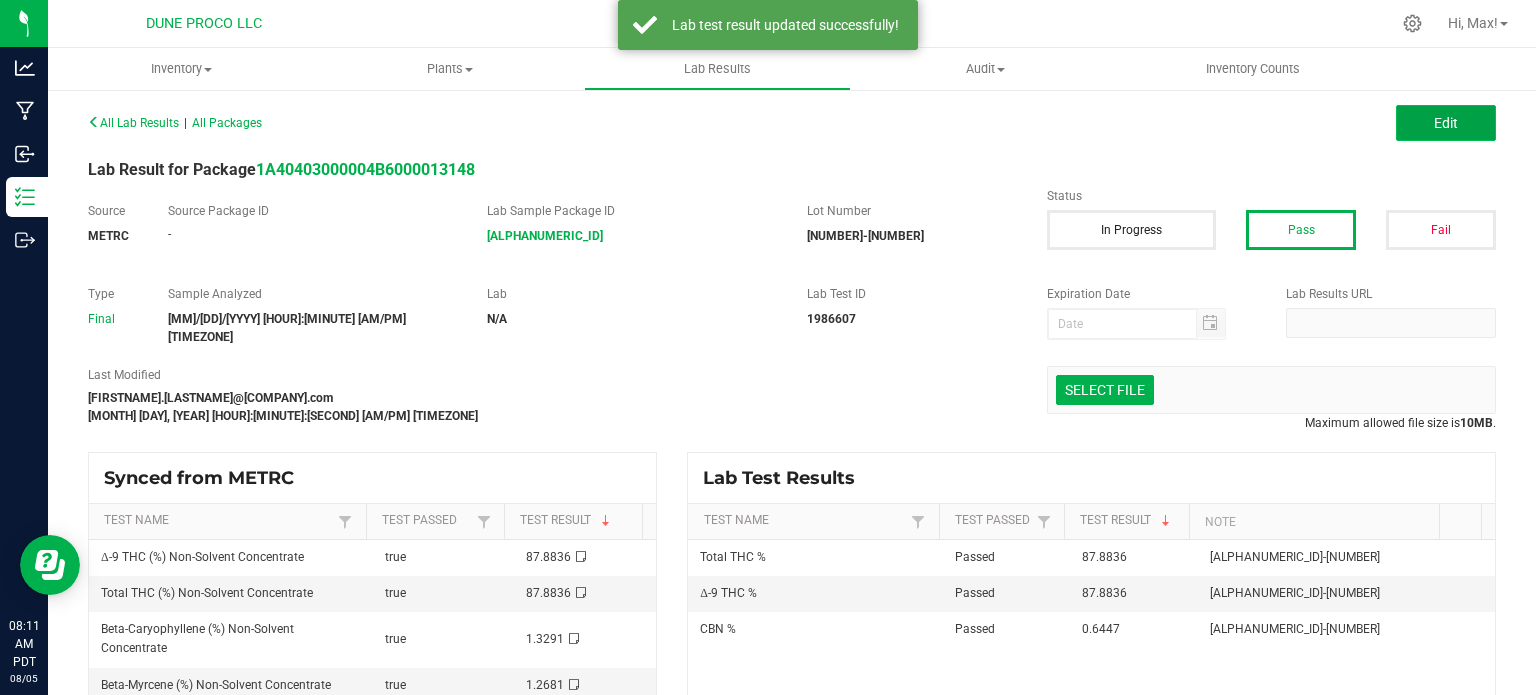 click on "Edit" at bounding box center (1446, 123) 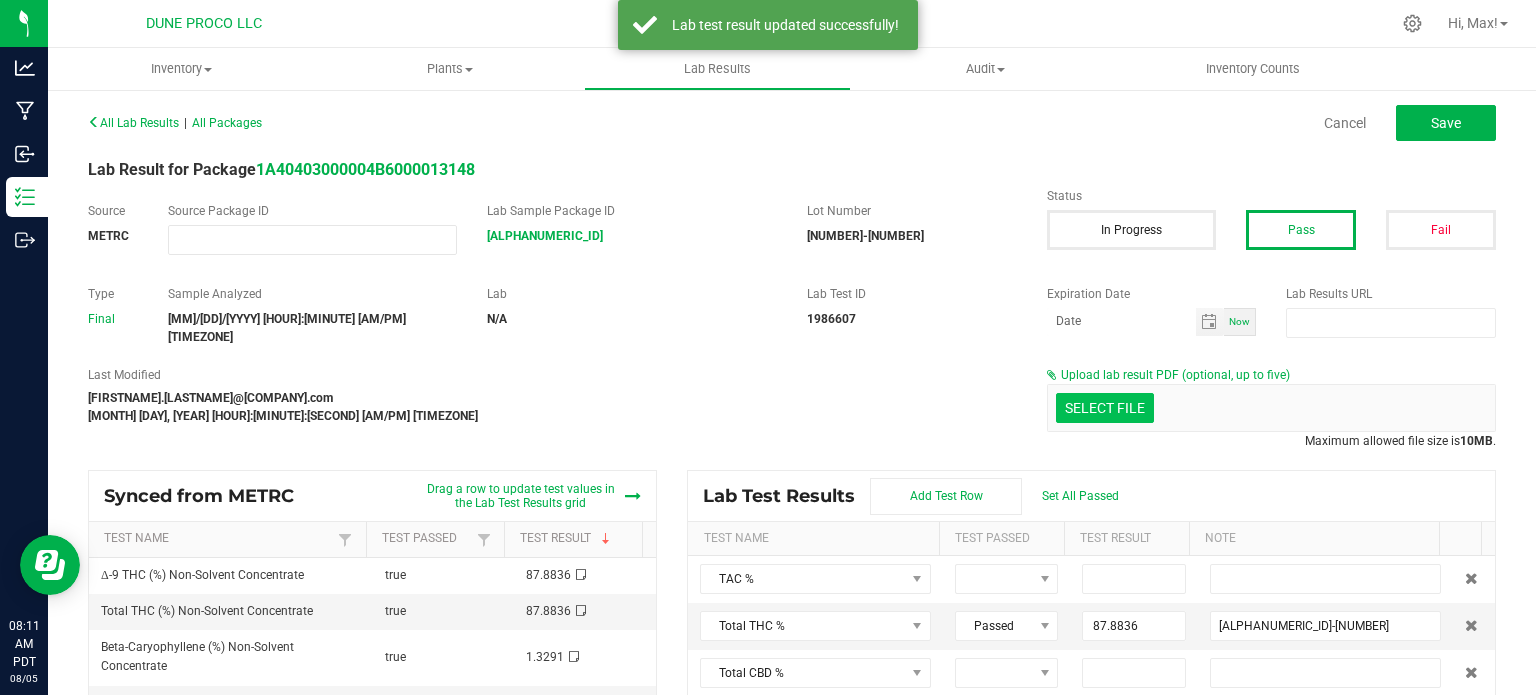 click at bounding box center [-292, 304] 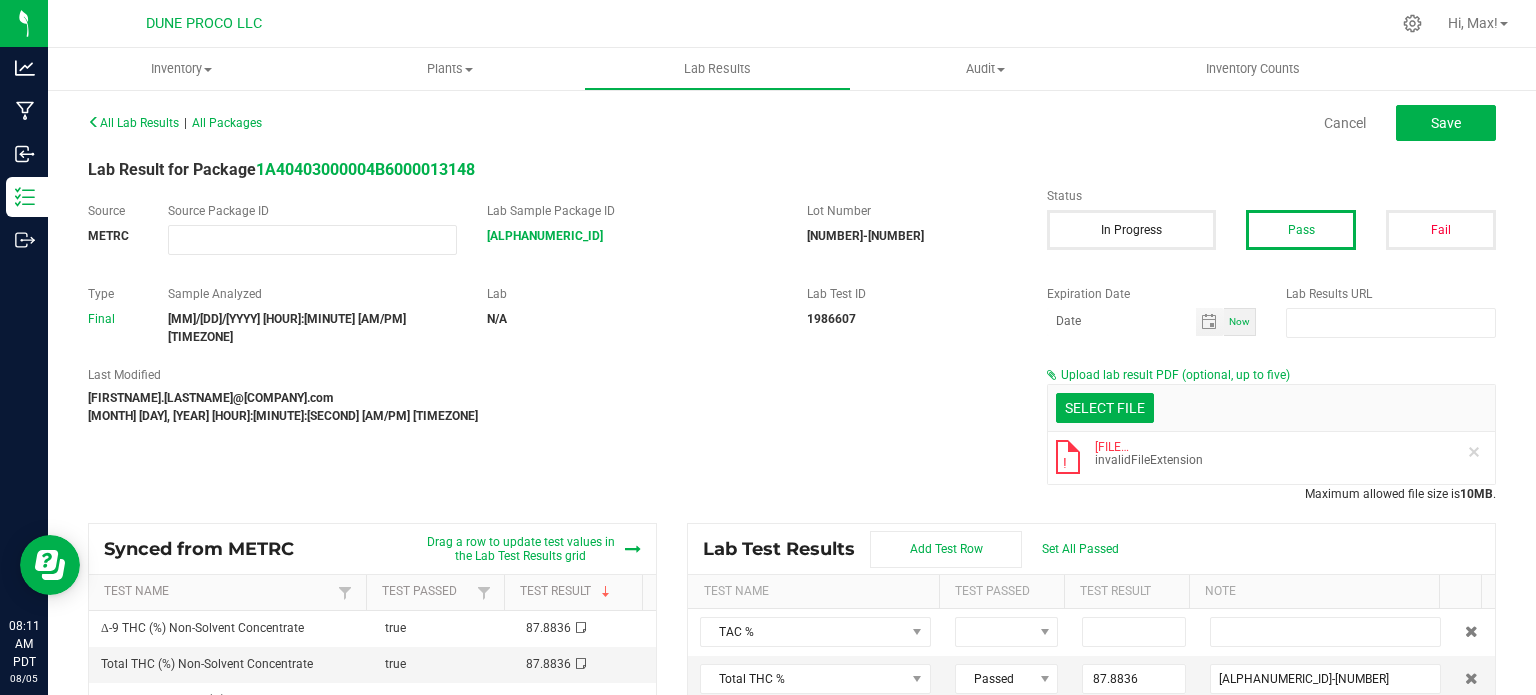 click on "All Lab Results  |  All Packages   Cancel   Save   Lab Result for Package  1A40403000004B6000013148  Source  METRC  Source Package ID   Lab Sample Package ID  1A40403000004B6000012118  Lot Number  25619-13326  Status   In Progress   Pass   Fail   Type   Final   Sample Analyzed  07/01/2025 10:28 PM PDT  Lab  N/A  Lab Test ID  1986607  Expiration Date  Now  Lab Results URL   Last Modified  max.o'donnell@cnduit.com Aug 5, 2025 8:11:06 AM PDT  Upload lab result PDF (optional, up to five)  Select file Drop files here to upload
!
SLV Amended COAs.zip
invalidFileExtension
Maximum allowed file size is  10MB .   Synced from METRC   Drag a row to update test values in the Lab Test Results grid  Test Name Test Passed Test Result  Δ-9 THC (%) Non-Solvent Concentrate   true   87.8836   true   0" at bounding box center (792, 443) 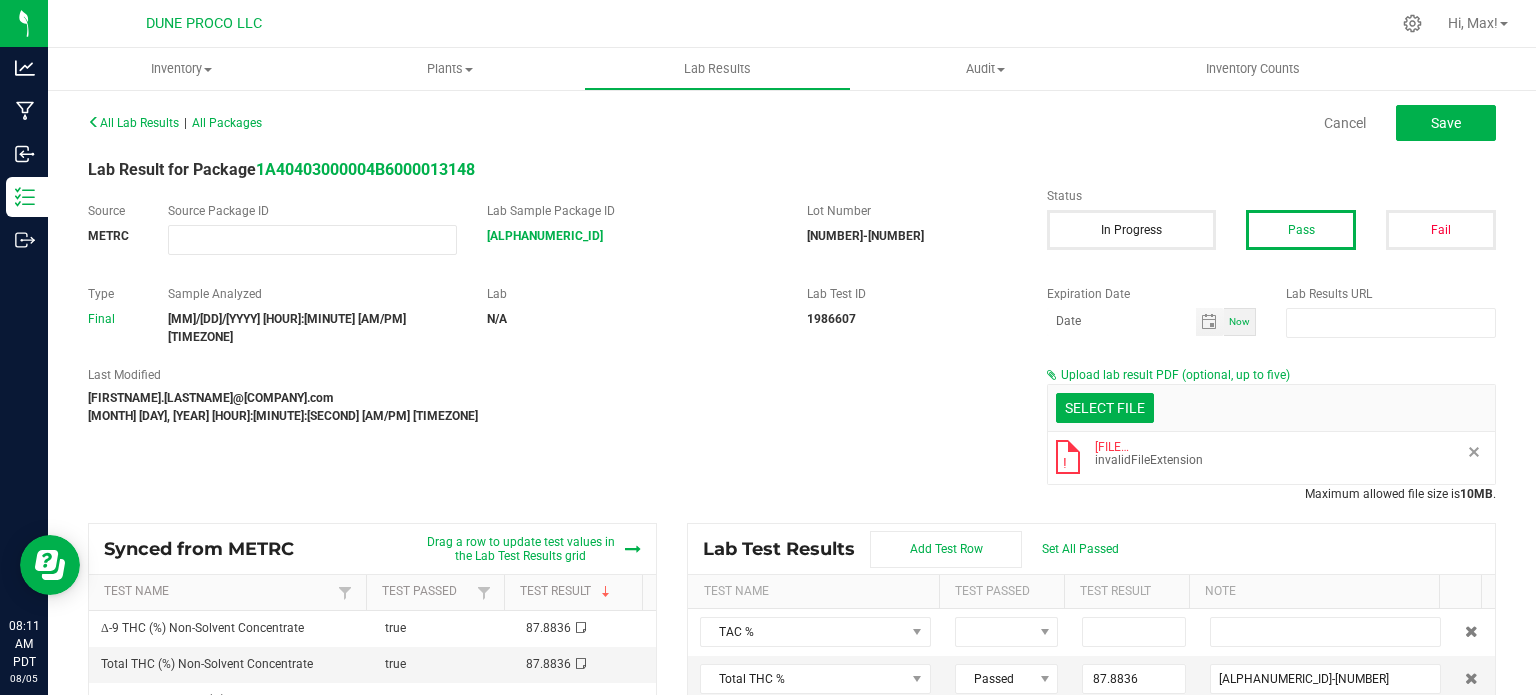 click at bounding box center [1474, 452] 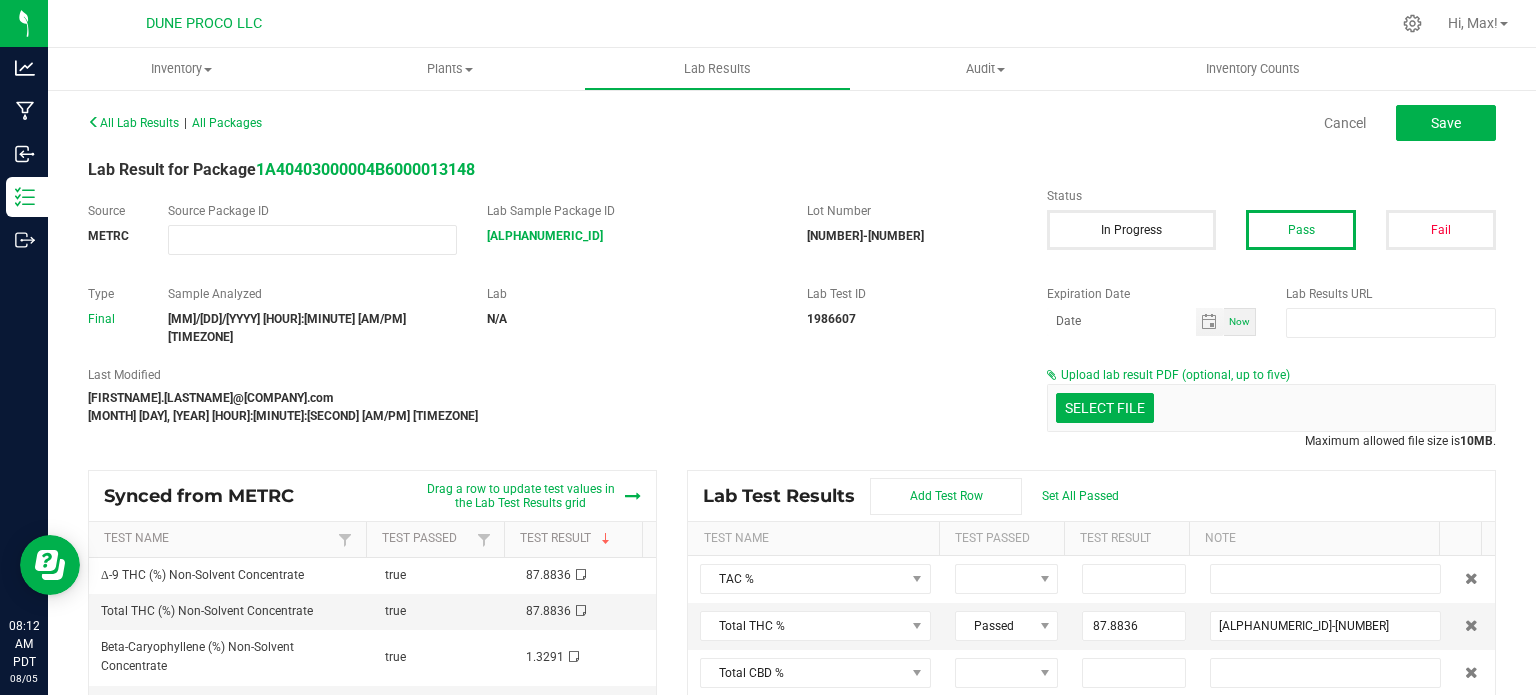 click on "Select file Drop files here to upload" at bounding box center [1271, 408] 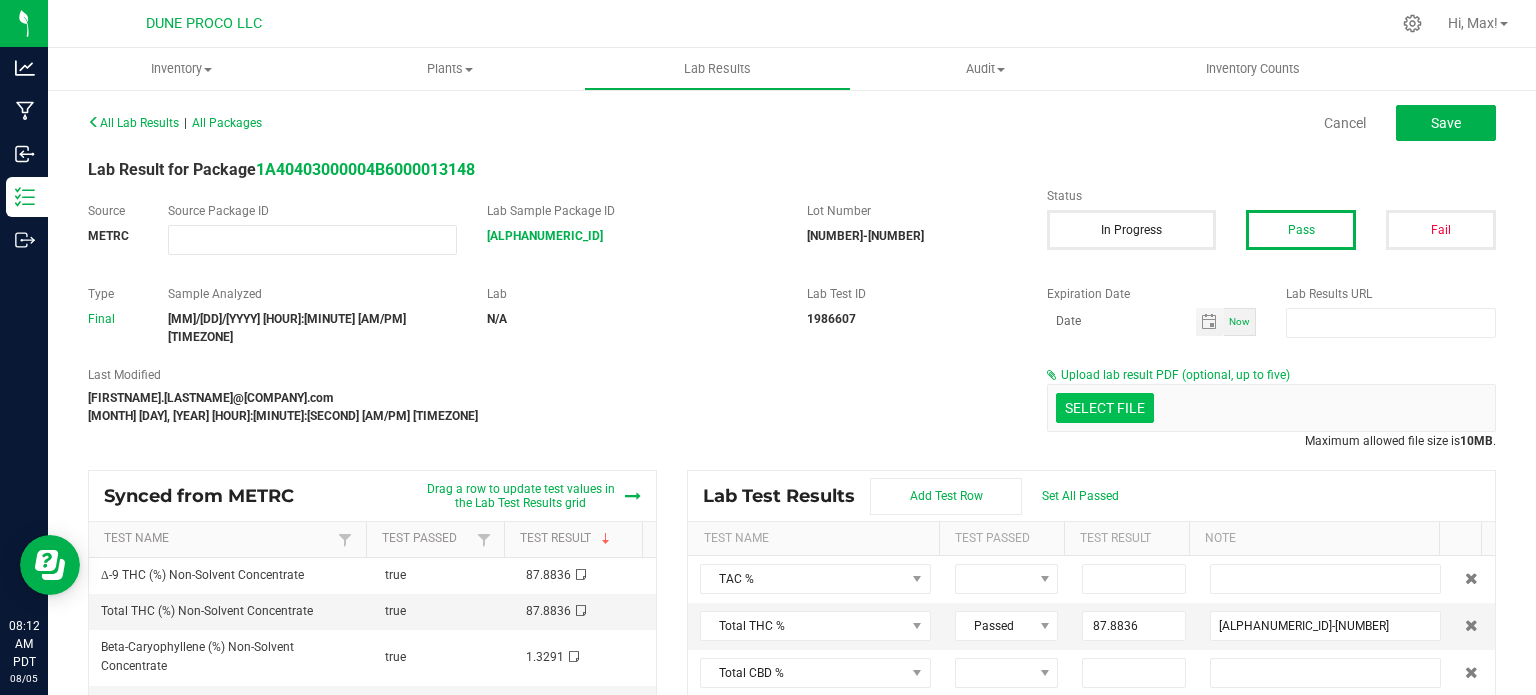 click at bounding box center (-292, 304) 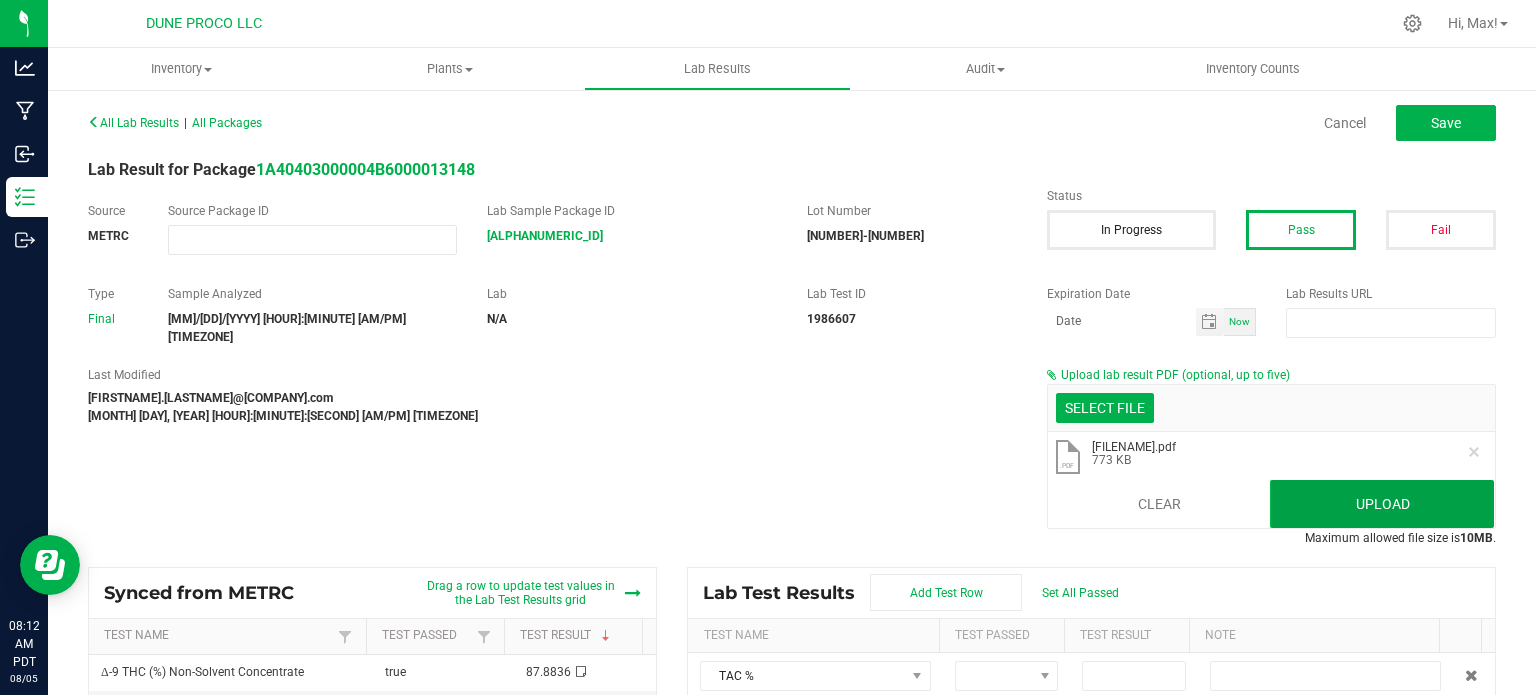 click on "Upload" at bounding box center (1382, 504) 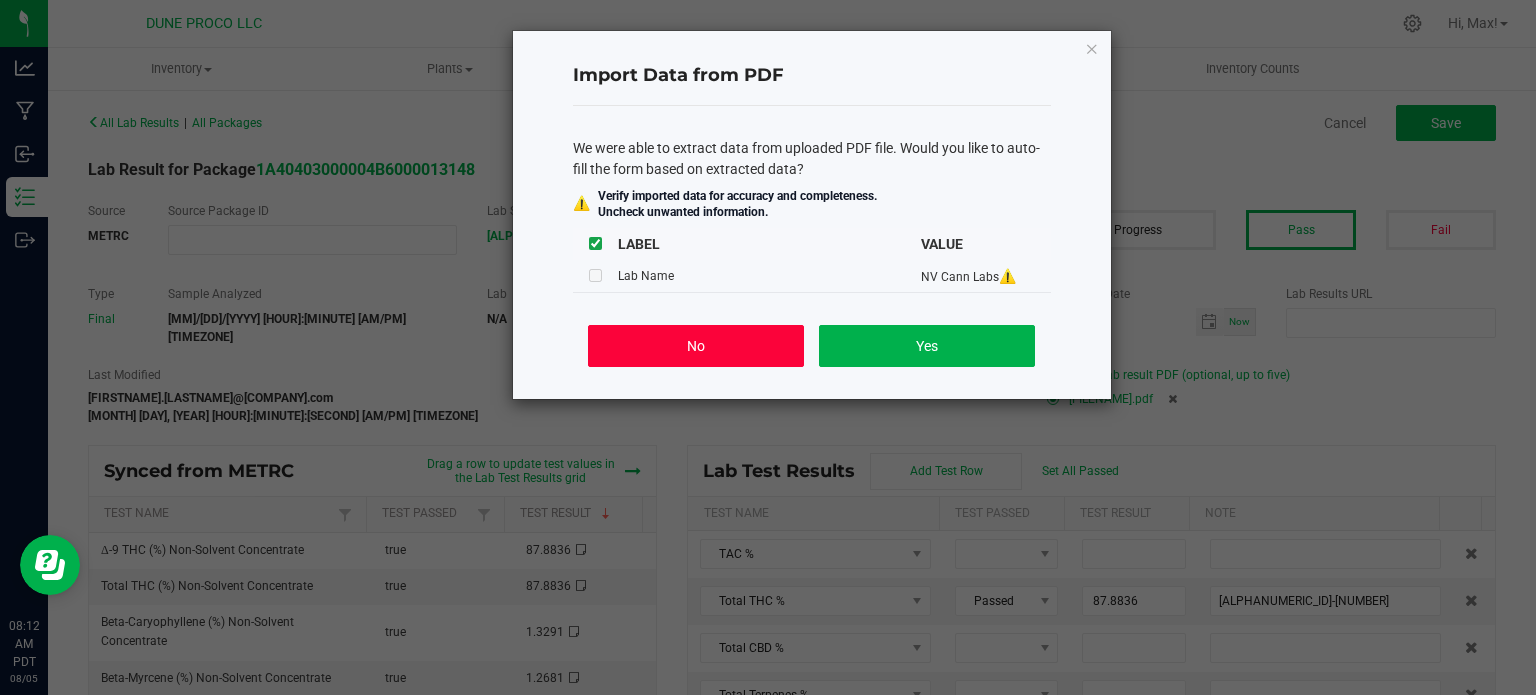 click on "No" 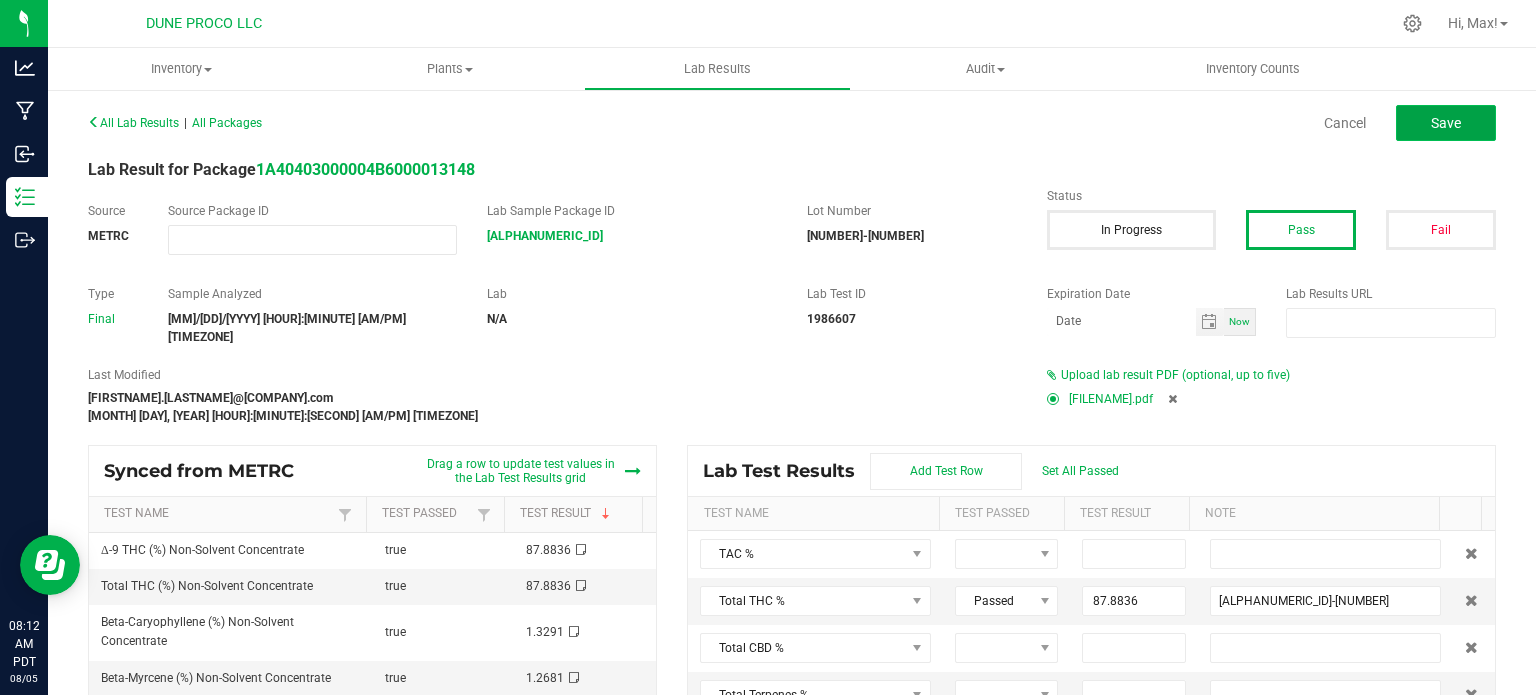 click on "Save" 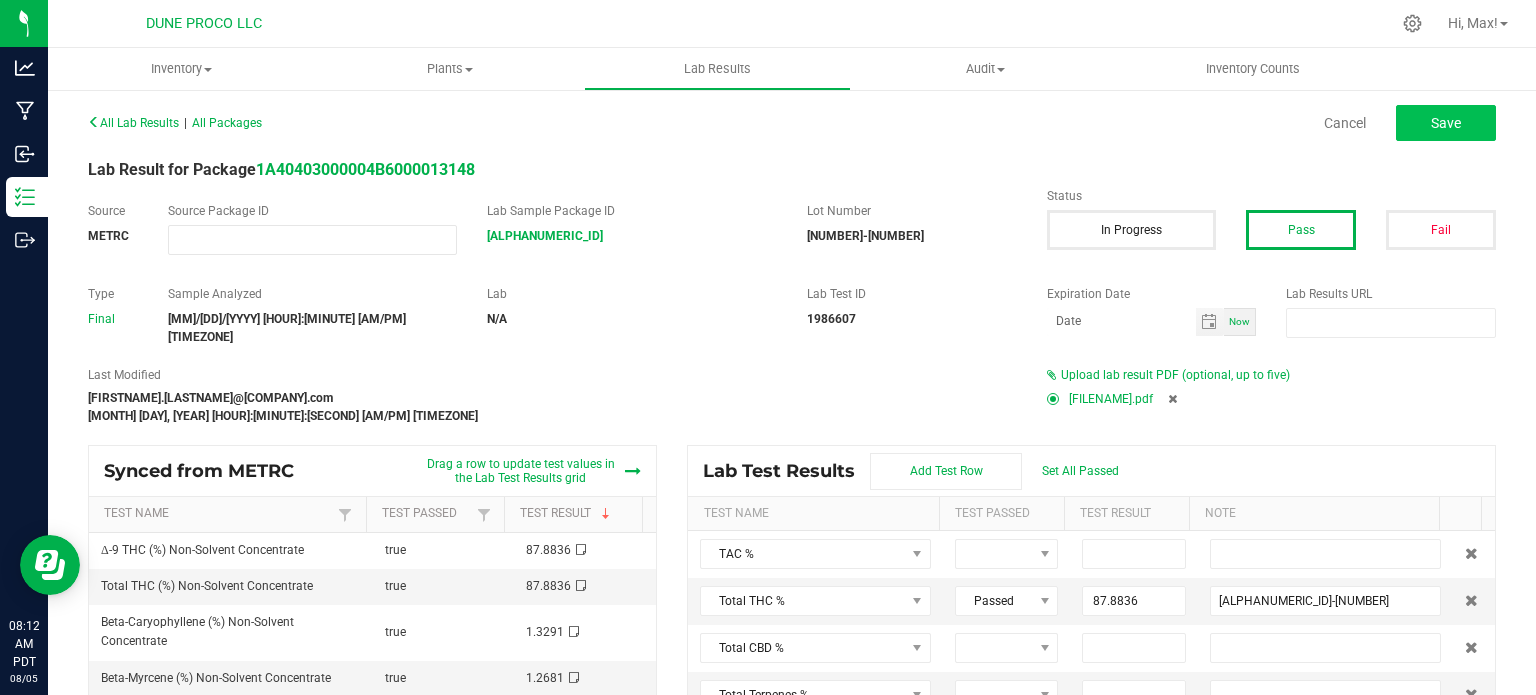 type on "87.8836" 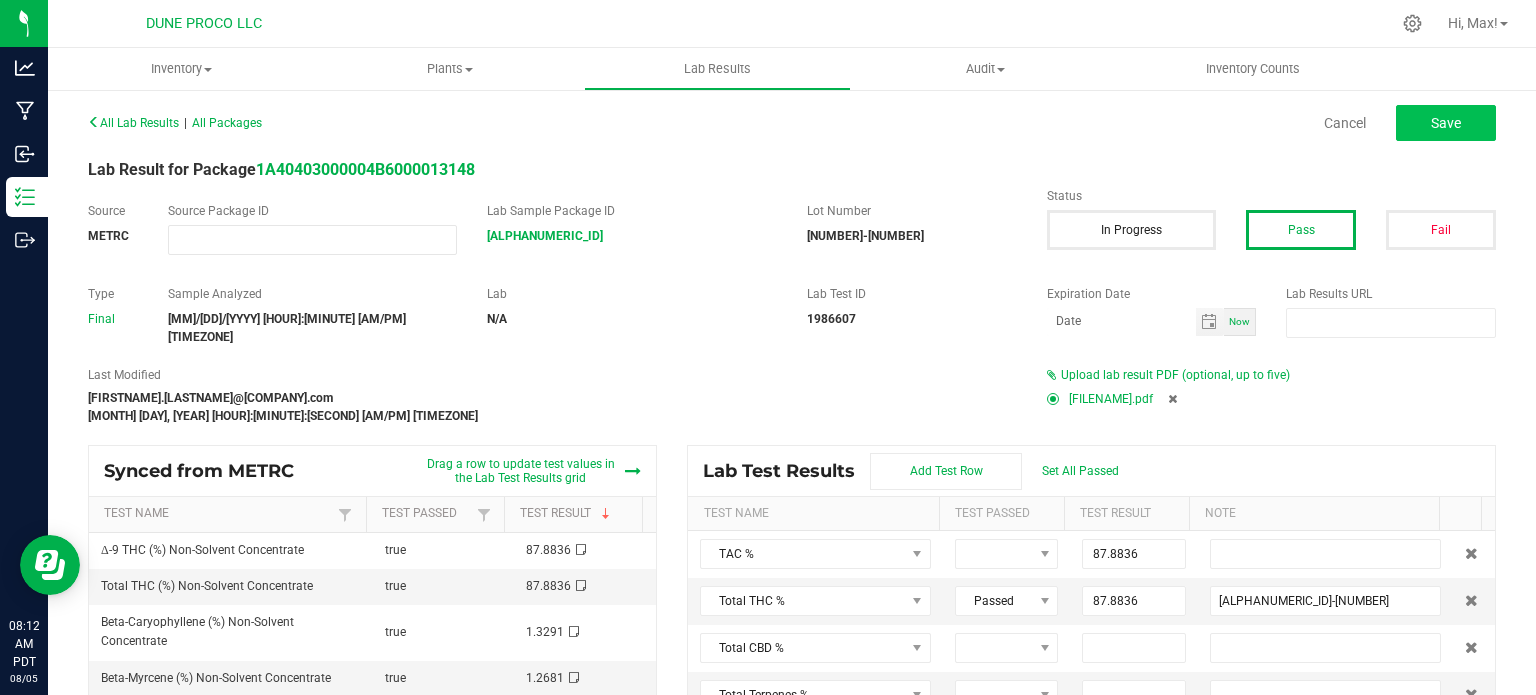 type on "LA50626009-006" 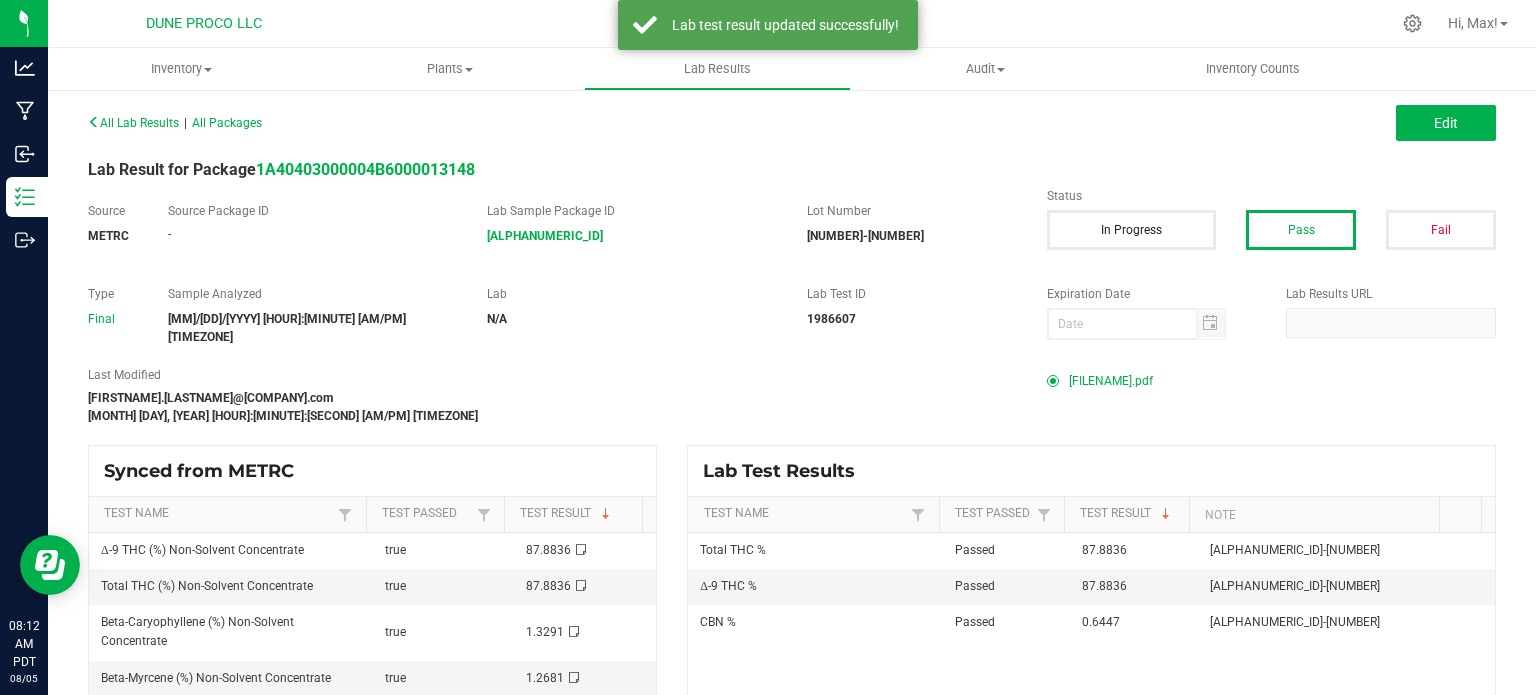 click on "Type   Final   Sample Analyzed  07/01/2025 10:28 PM PDT  Lab  N/A  Lab Test ID  1986607  Expiration Date   Lab Results URL" at bounding box center (792, 315) 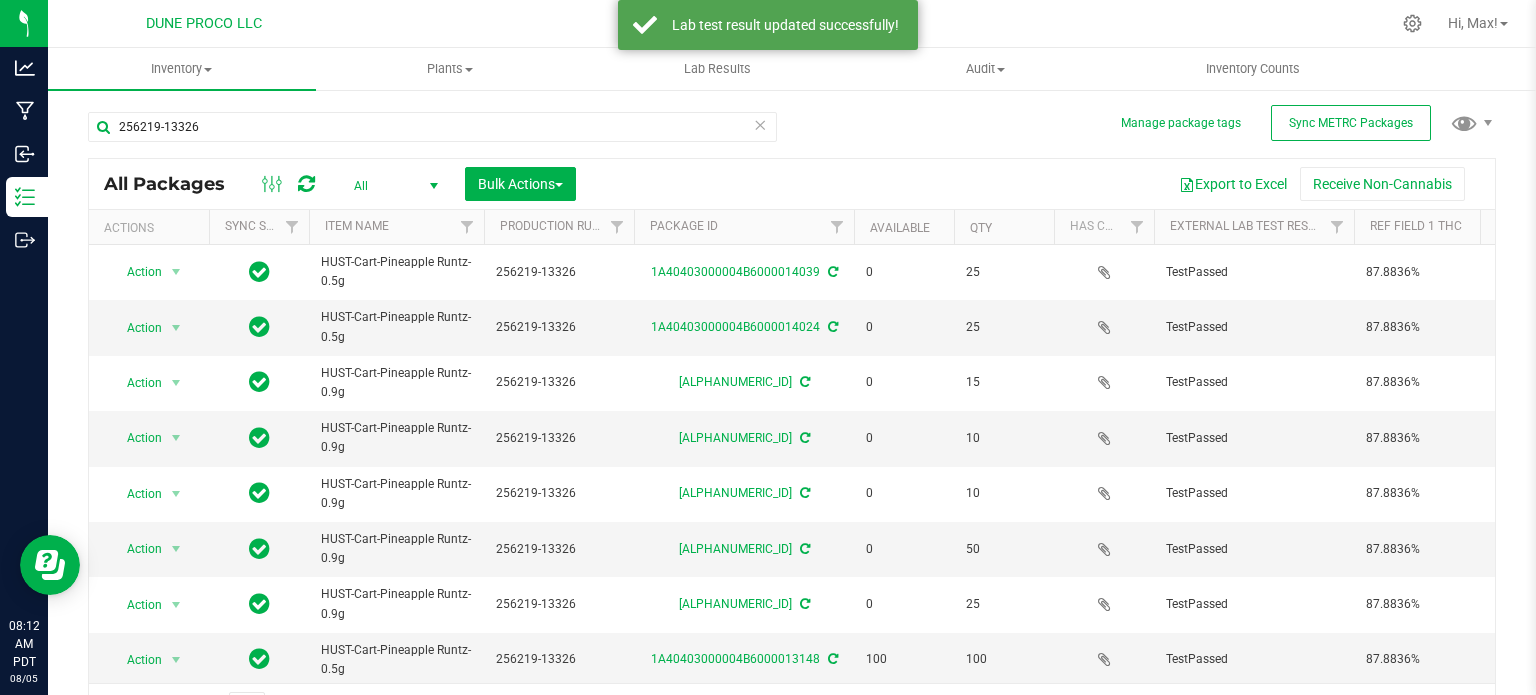 scroll, scrollTop: 72, scrollLeft: 0, axis: vertical 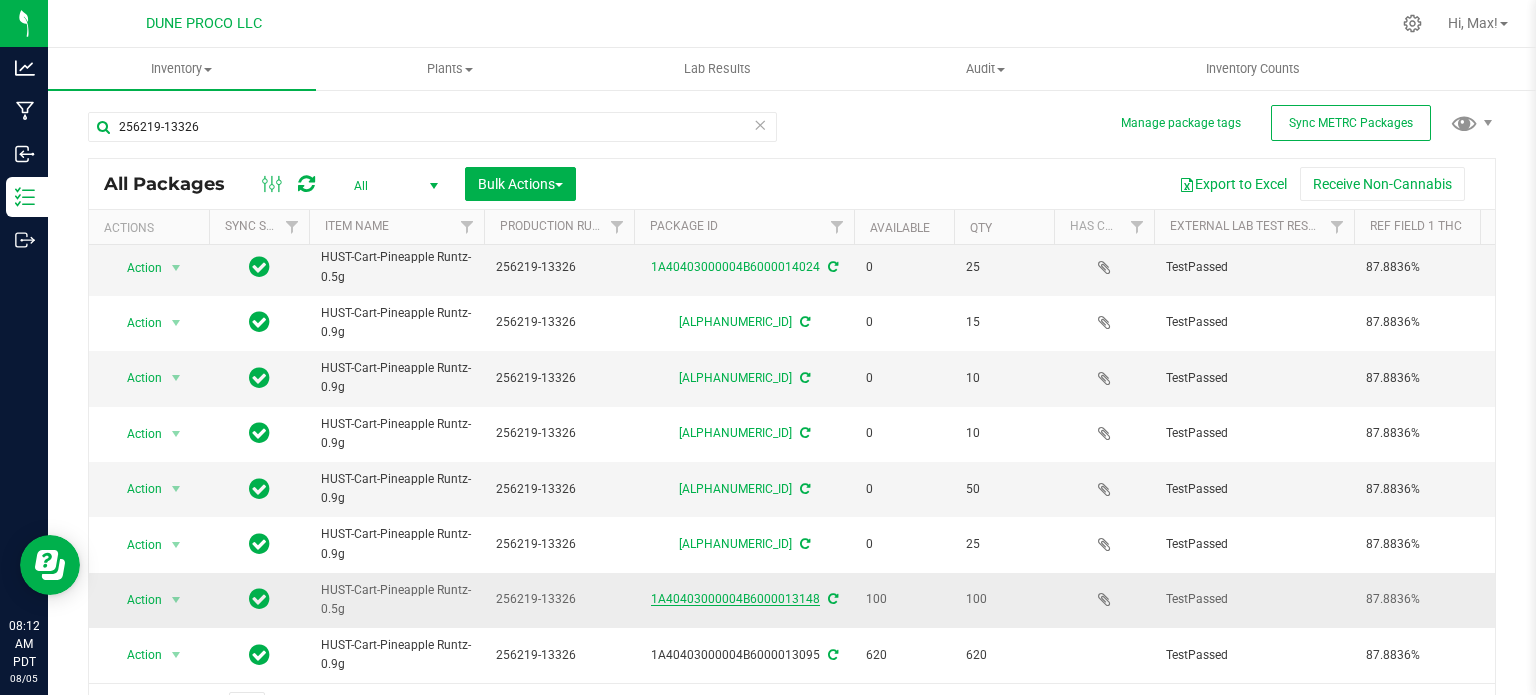 click on "1A40403000004B6000013148" at bounding box center (735, 599) 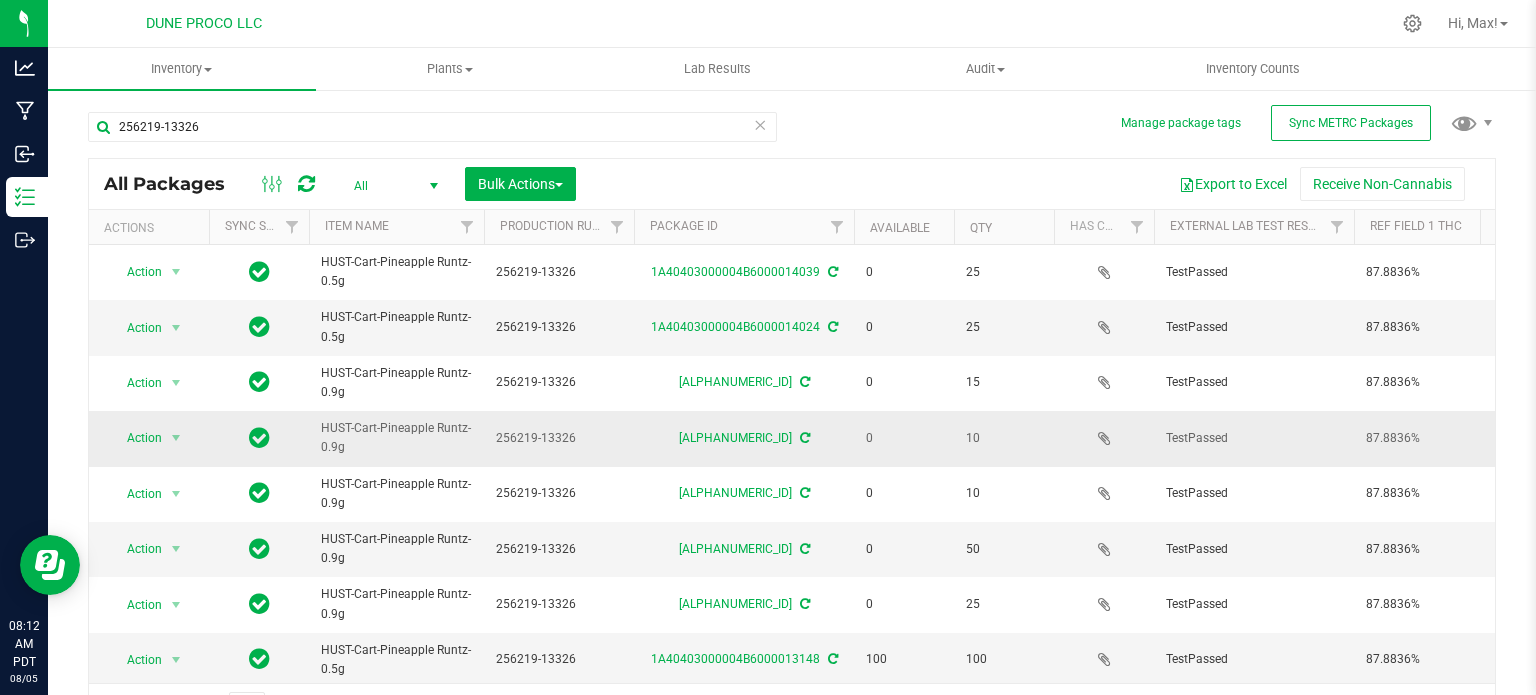 click on "1A40403000004B6000012655" at bounding box center (744, 438) 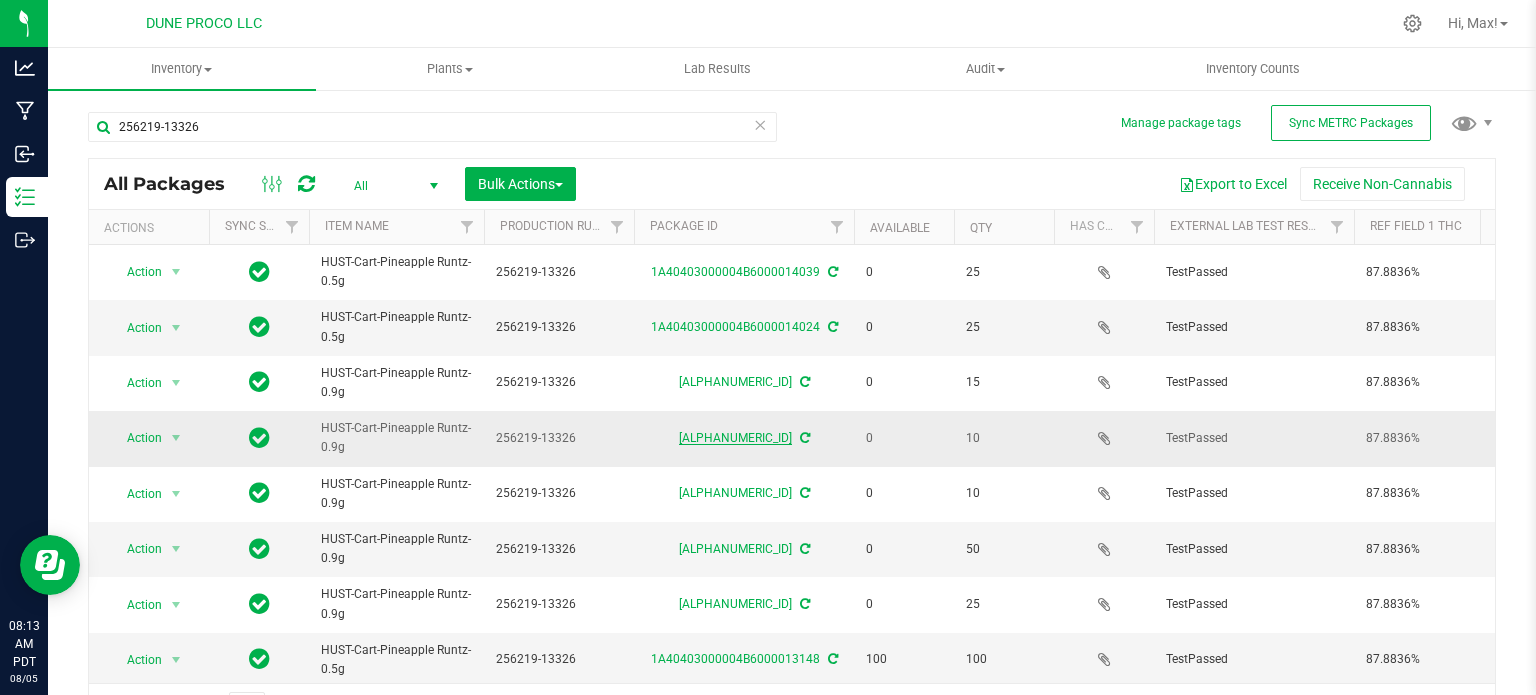 click on "1A40403000004B6000012655" at bounding box center (735, 438) 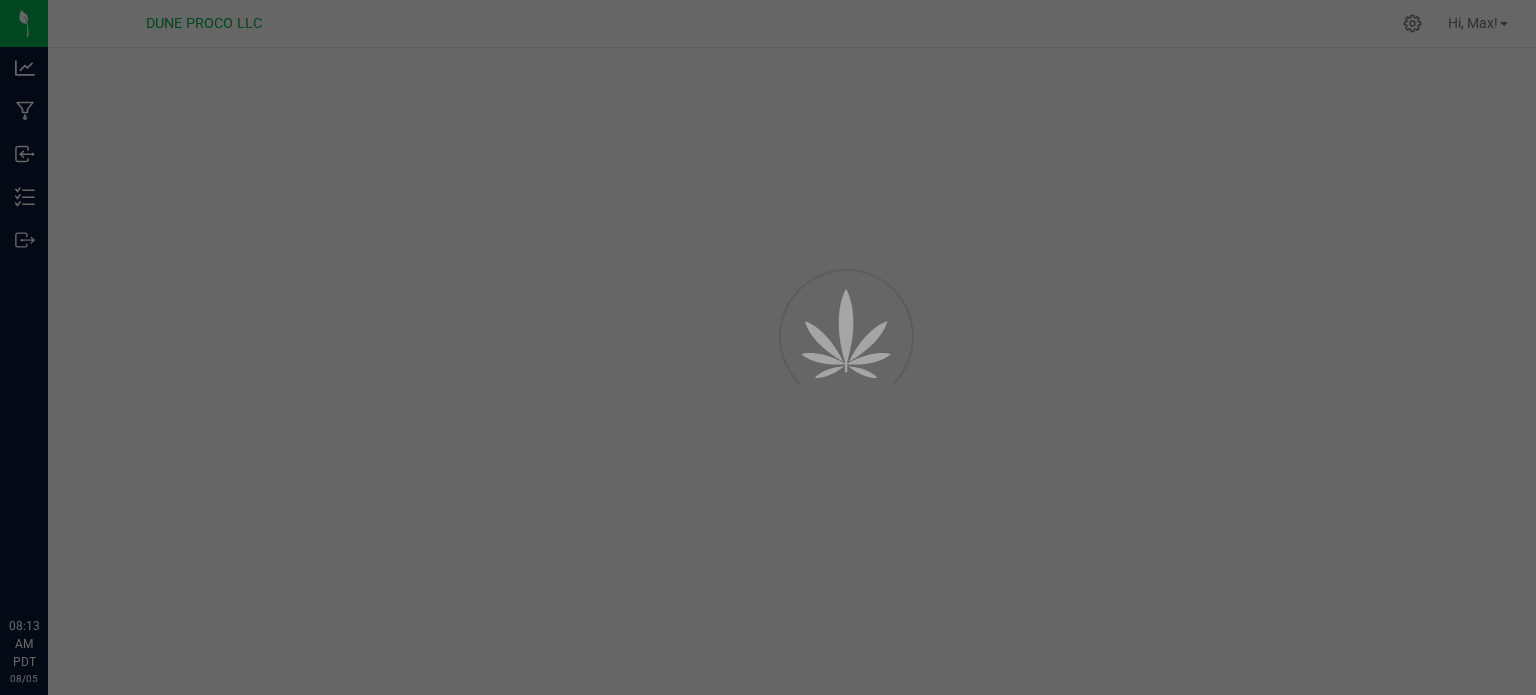 scroll, scrollTop: 0, scrollLeft: 0, axis: both 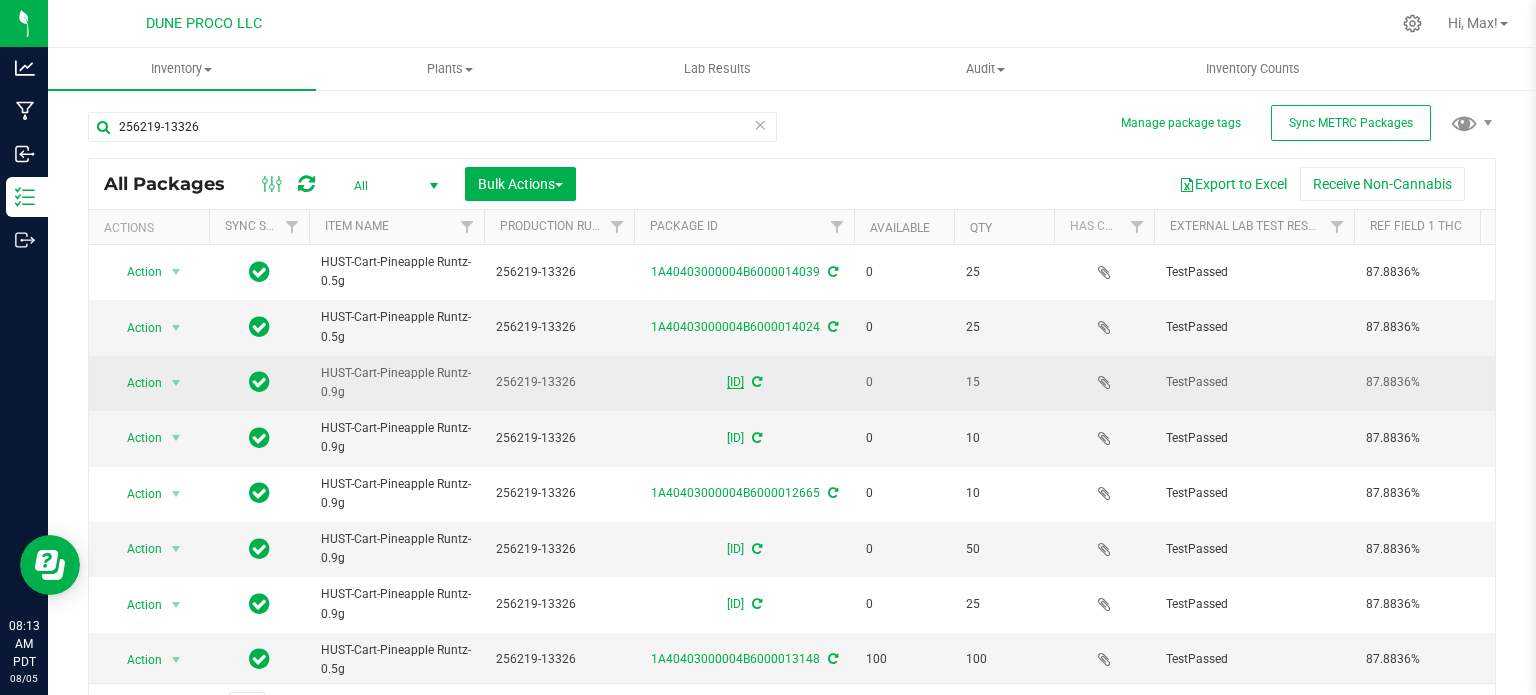 click on "[ID]" at bounding box center [735, 382] 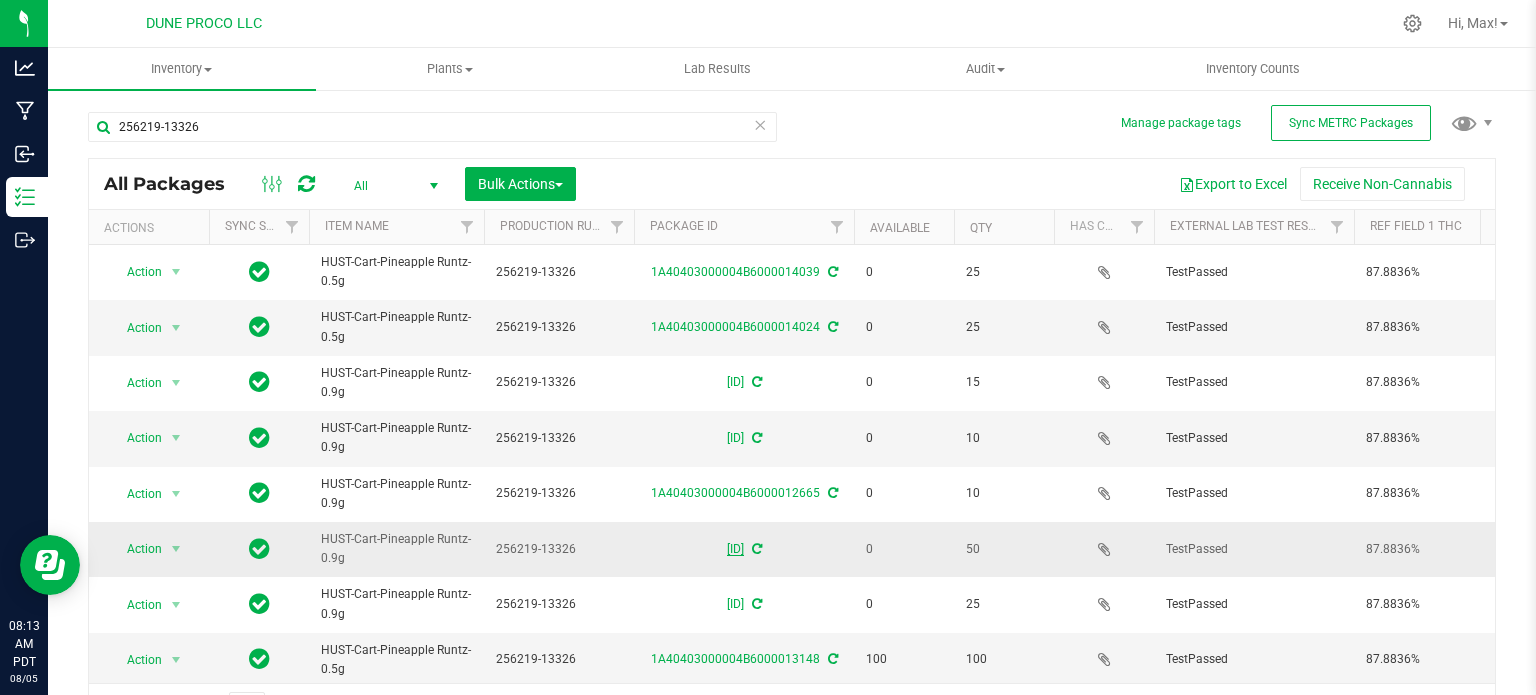 click on "[ID]" at bounding box center [735, 549] 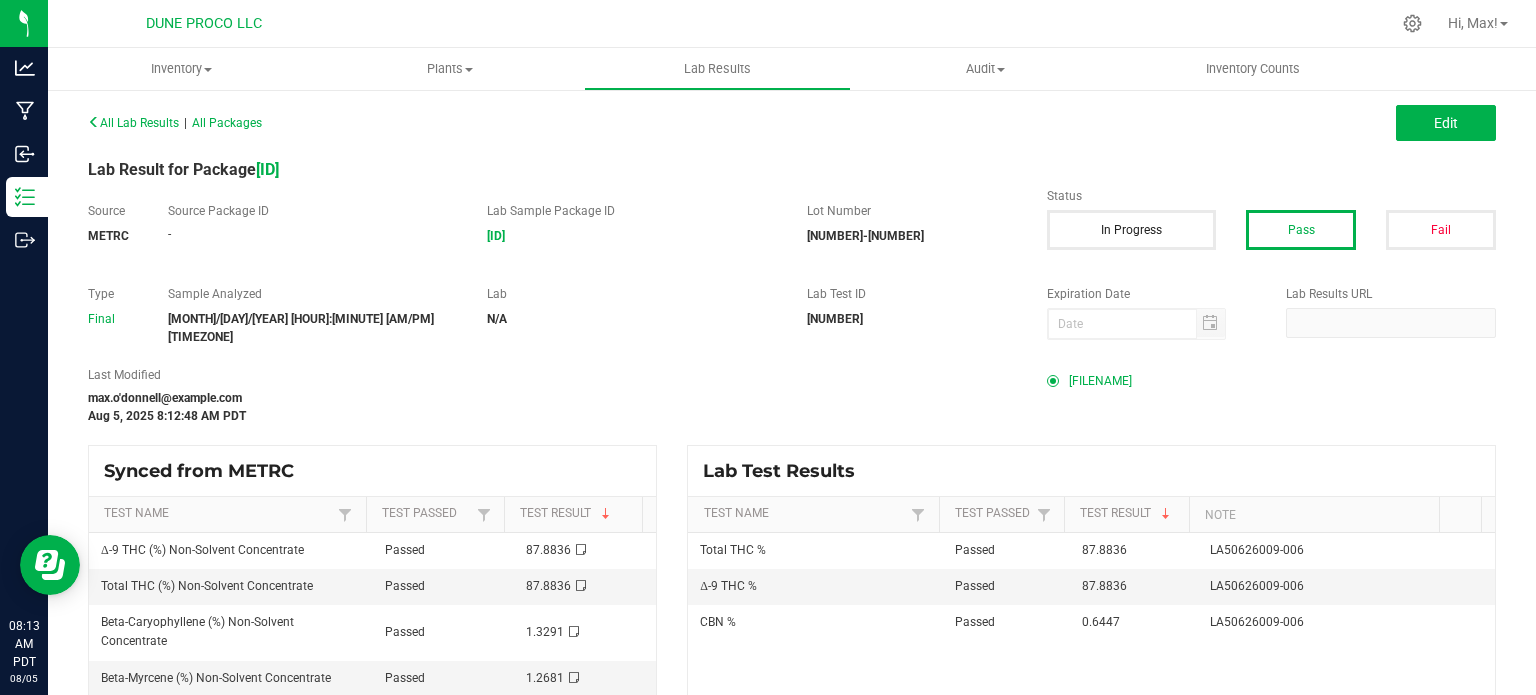 scroll, scrollTop: 19, scrollLeft: 0, axis: vertical 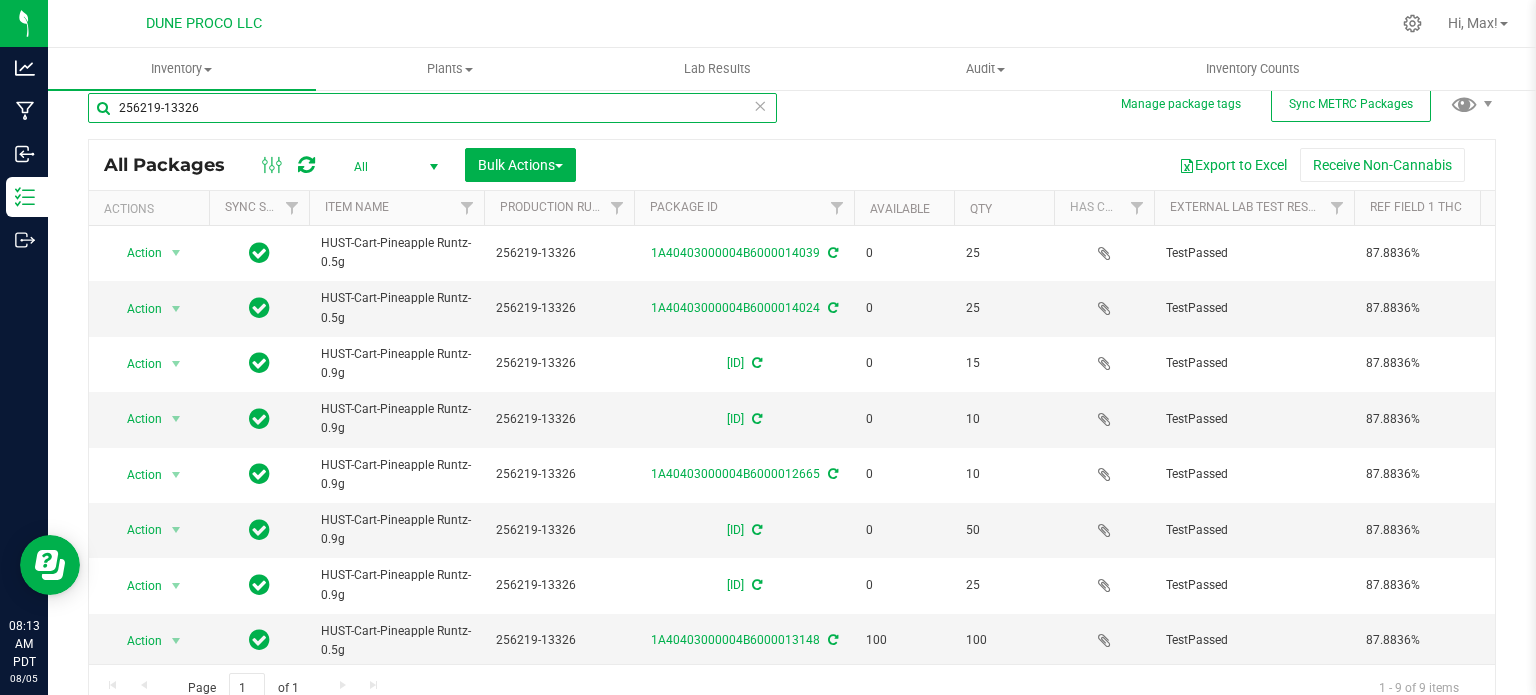 click on "256219-13326" at bounding box center [432, 108] 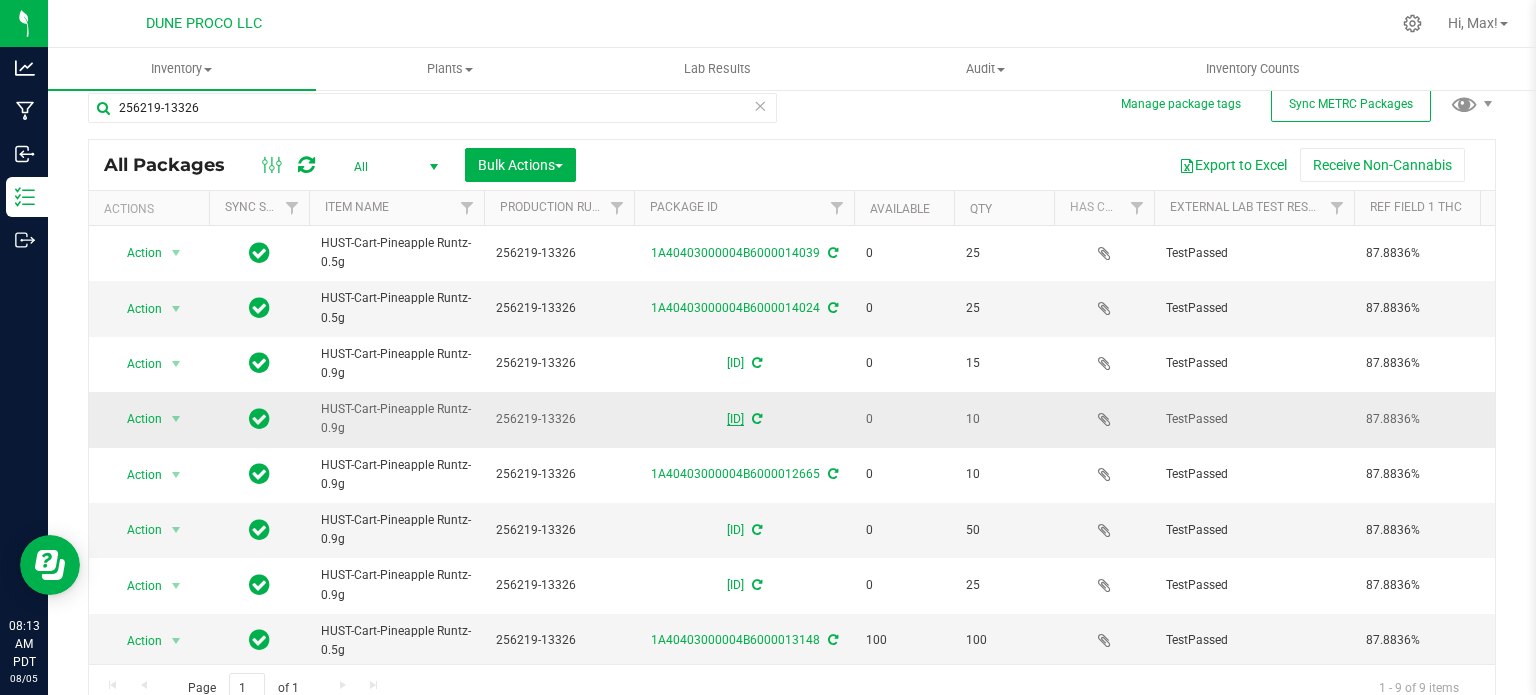 click on "1A40403000004B6000012655" at bounding box center [735, 419] 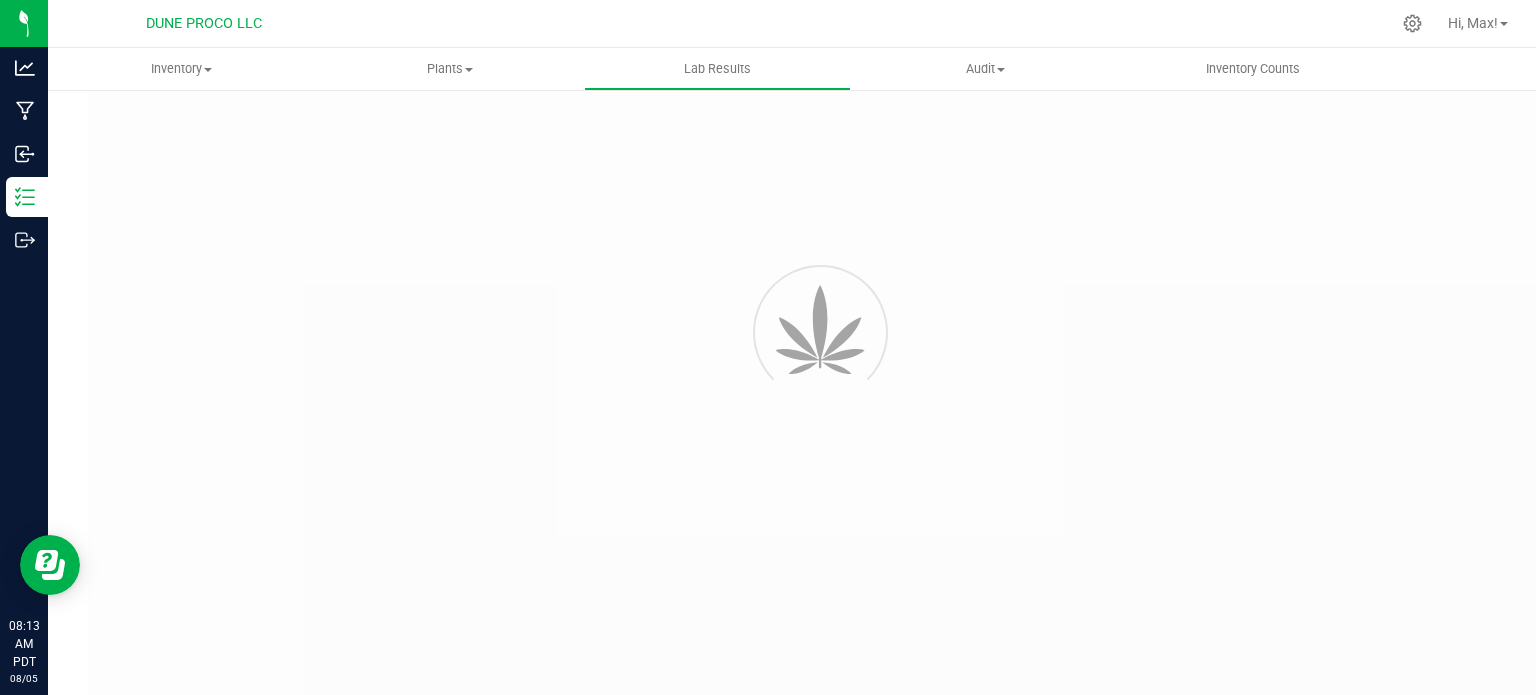 scroll, scrollTop: 0, scrollLeft: 0, axis: both 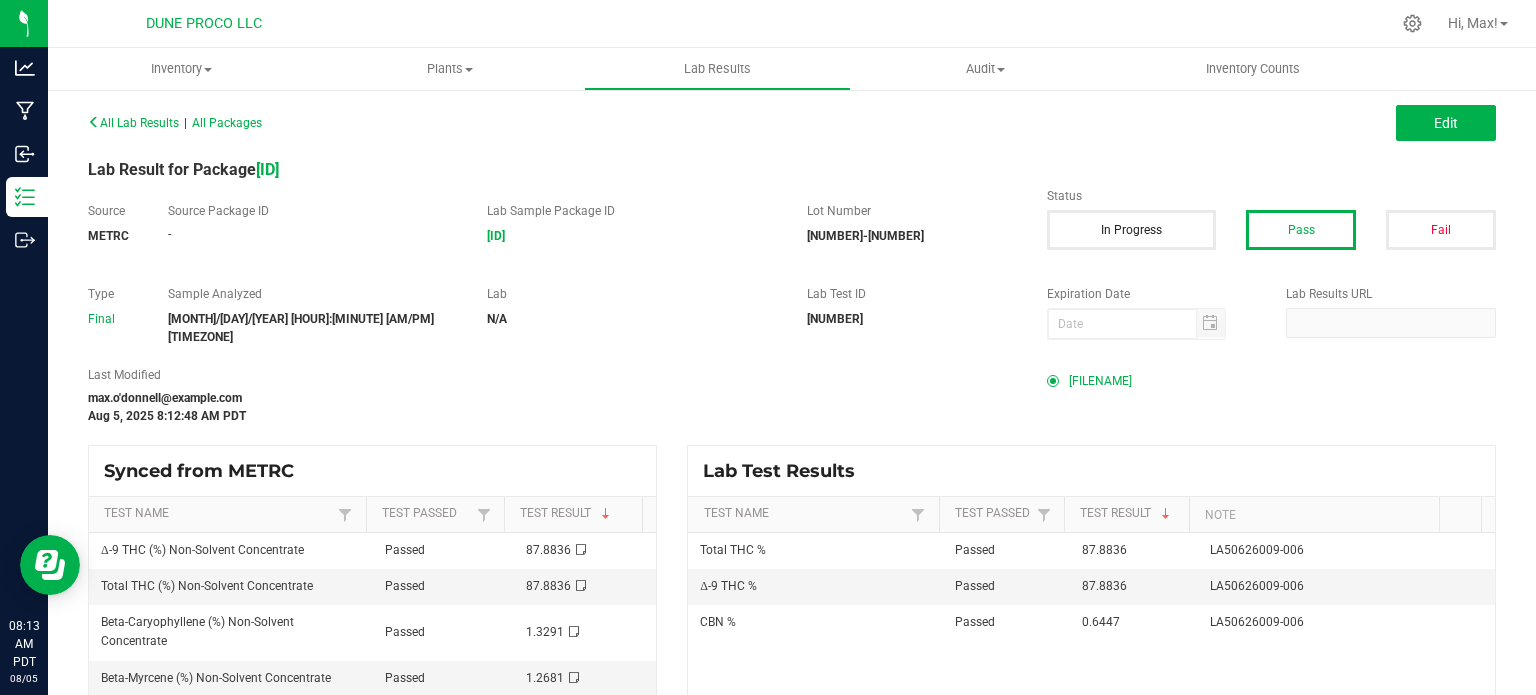 click on "L015_P075_1A4040300004971000015306_bulk-pineapple-runtz-distillate_AMENDED.pdf" at bounding box center (1100, 381) 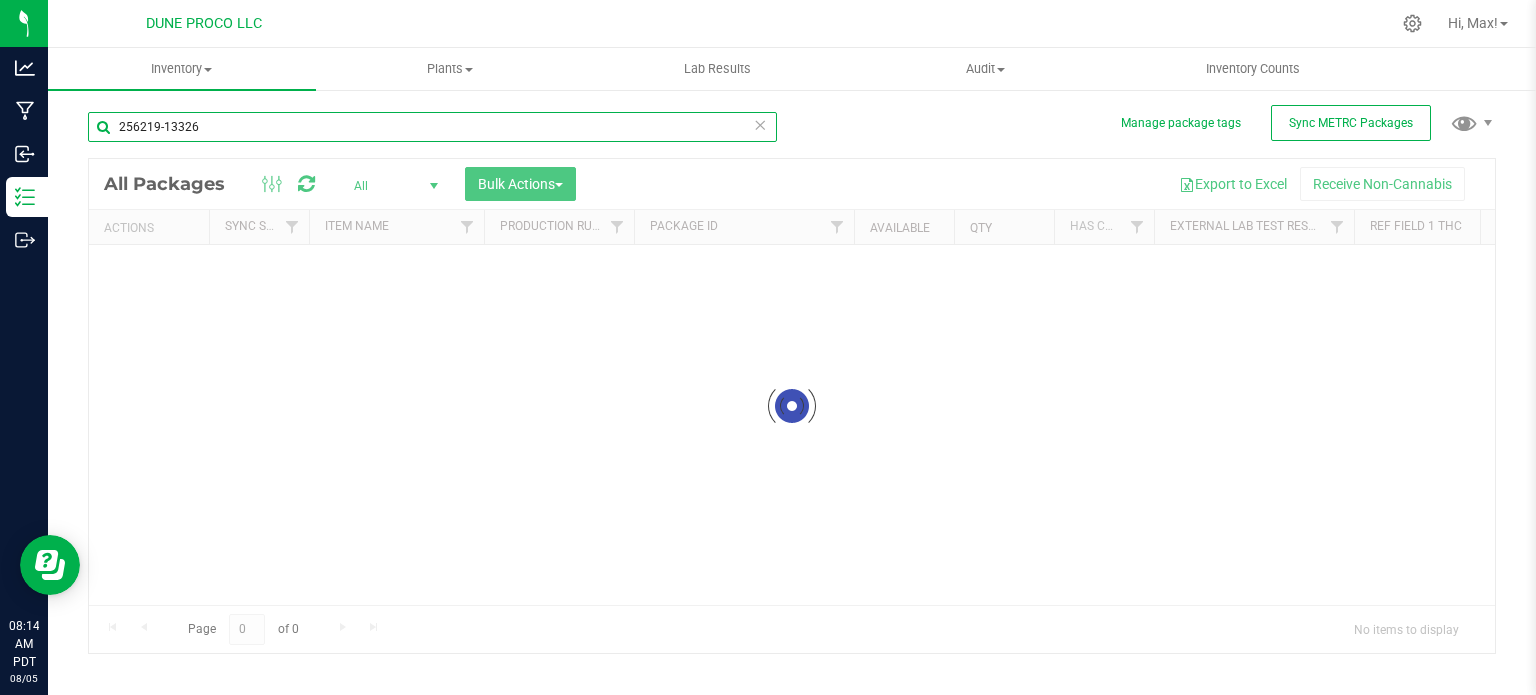click on "256219-13326" at bounding box center (432, 127) 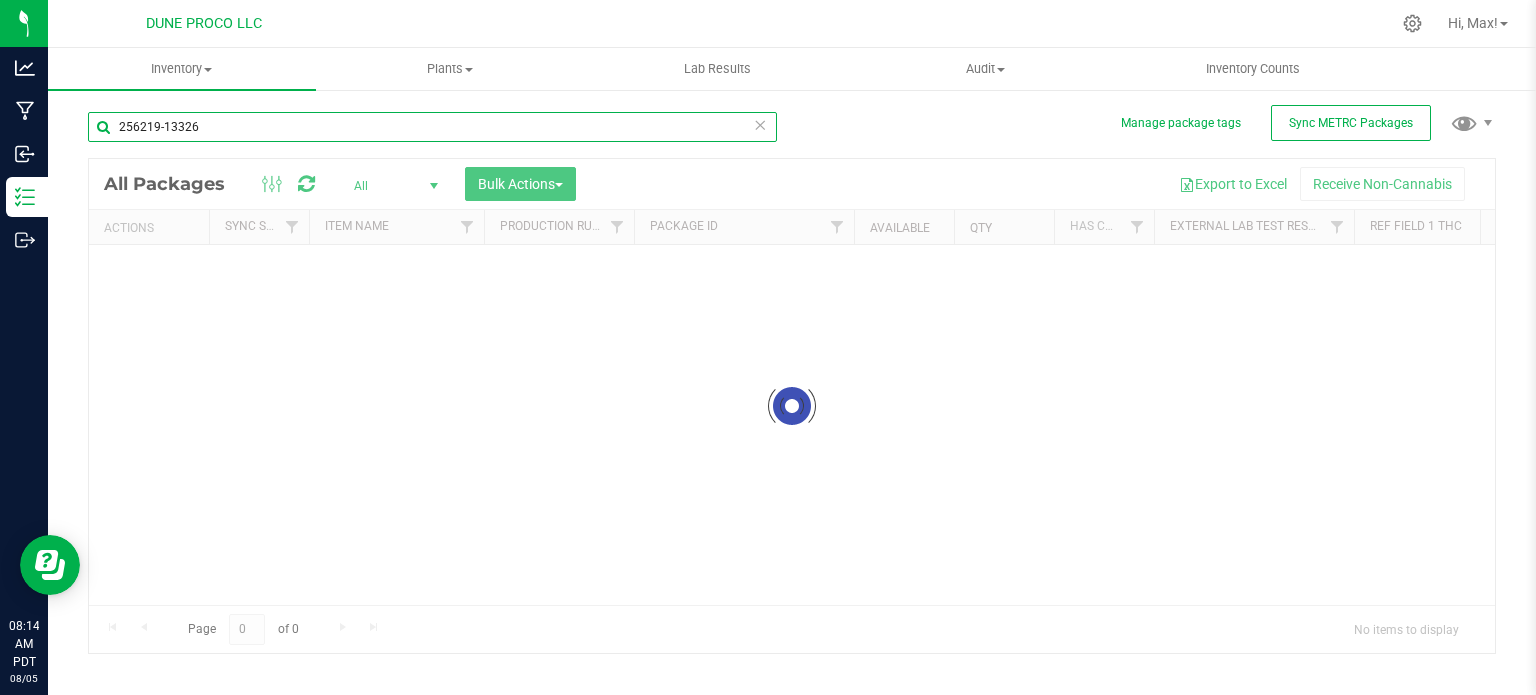 click on "256219-13326" at bounding box center [432, 127] 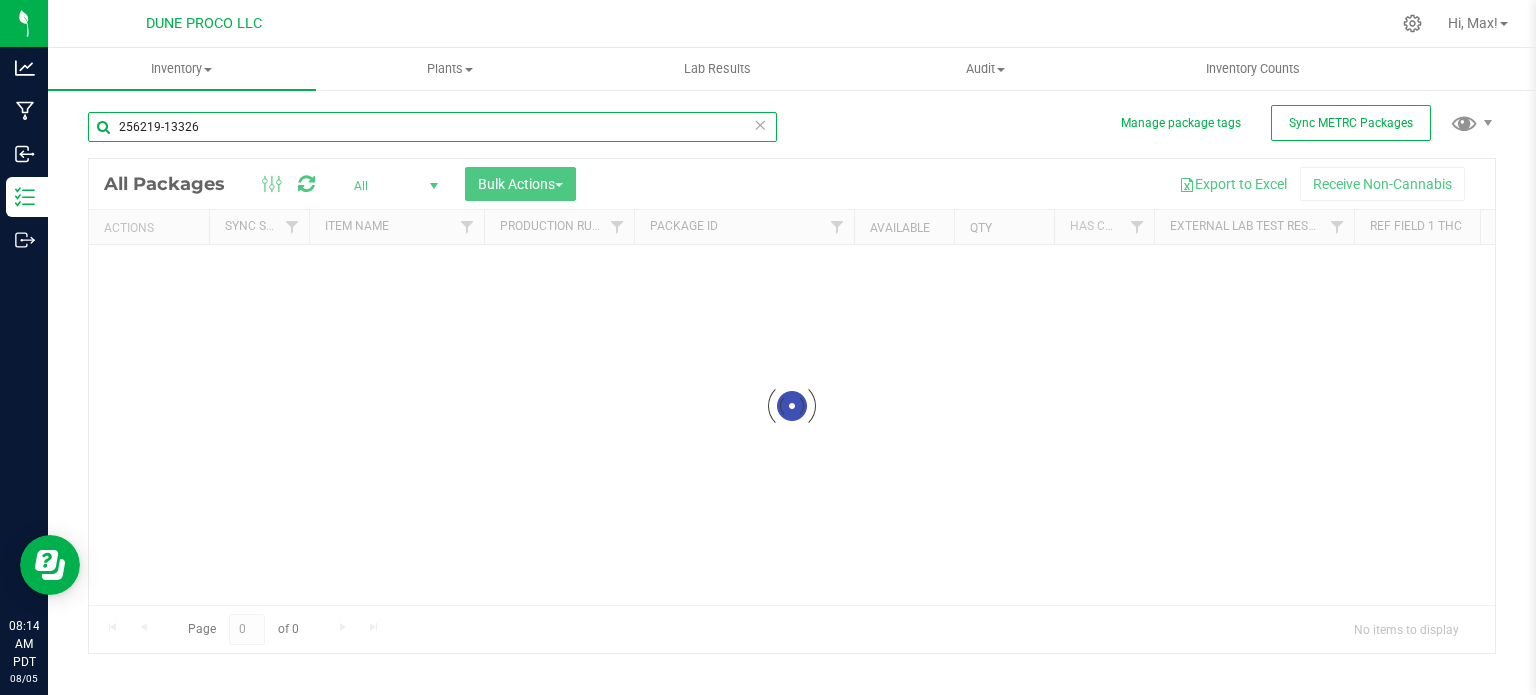 click on "256219-13326" at bounding box center [432, 127] 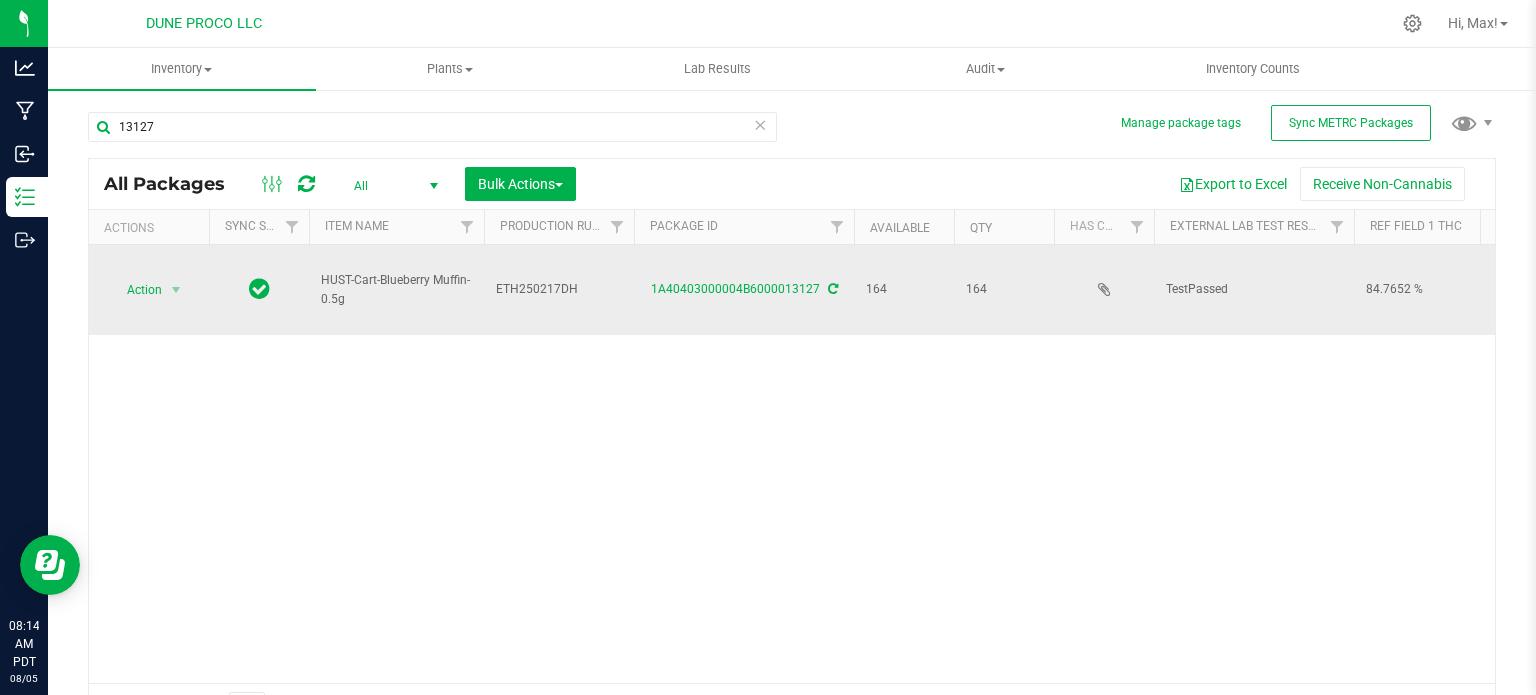drag, startPoint x: 529, startPoint y: 281, endPoint x: 512, endPoint y: 287, distance: 18.027756 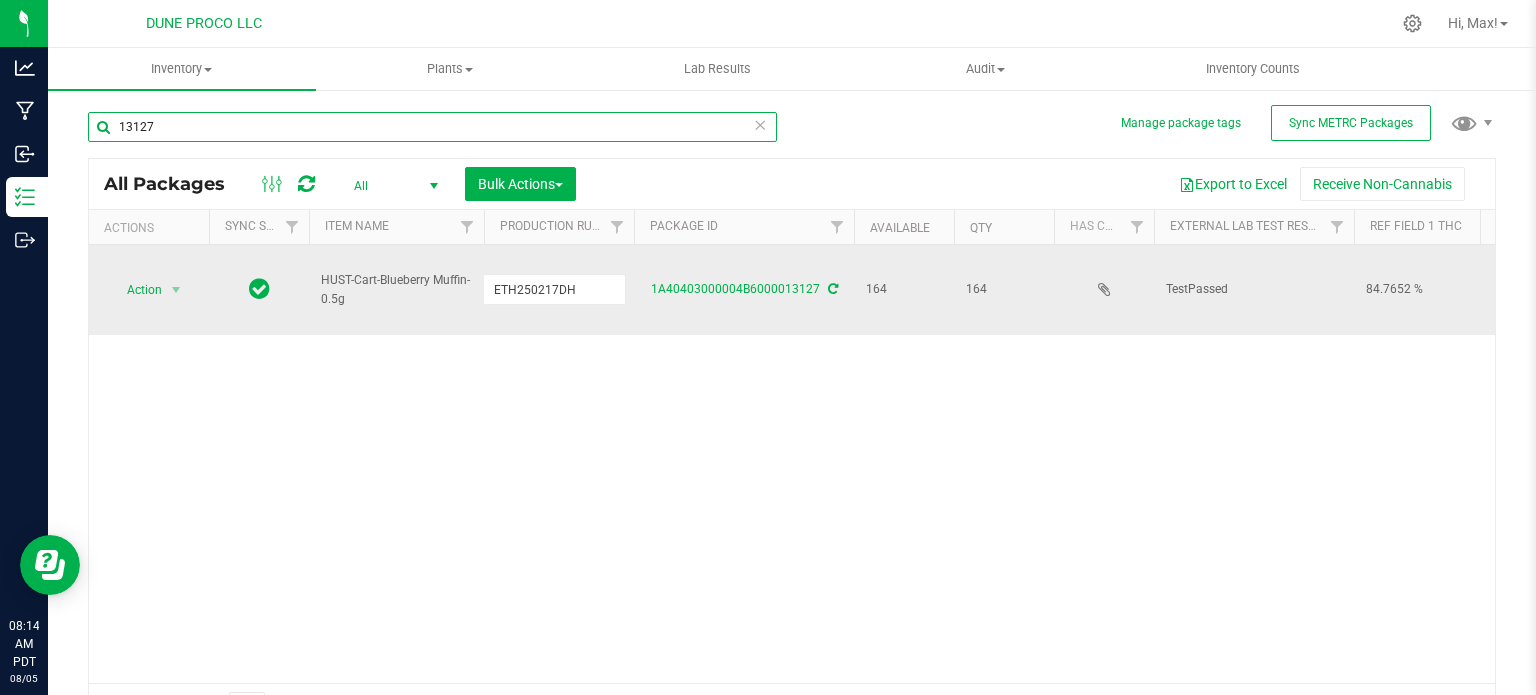 click on "13127" at bounding box center (432, 127) 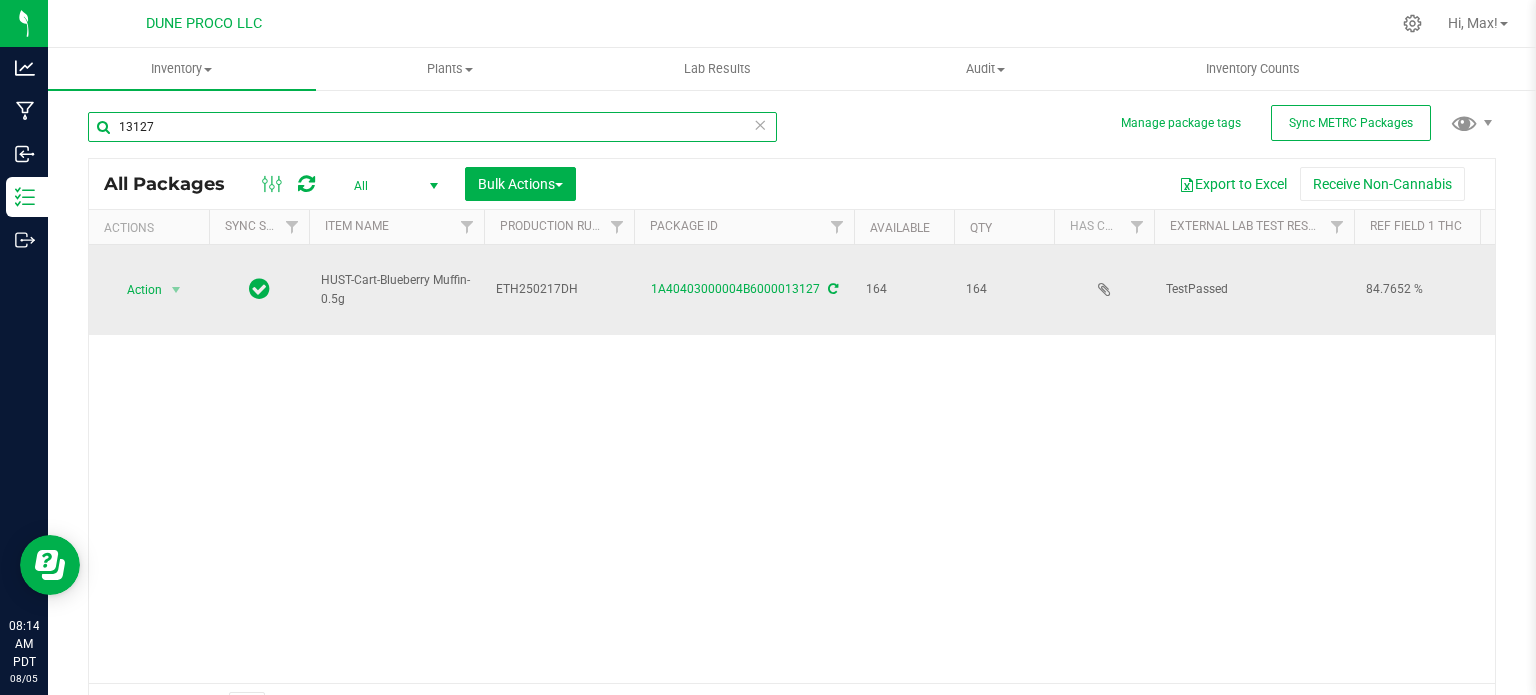 click on "13127" at bounding box center (432, 127) 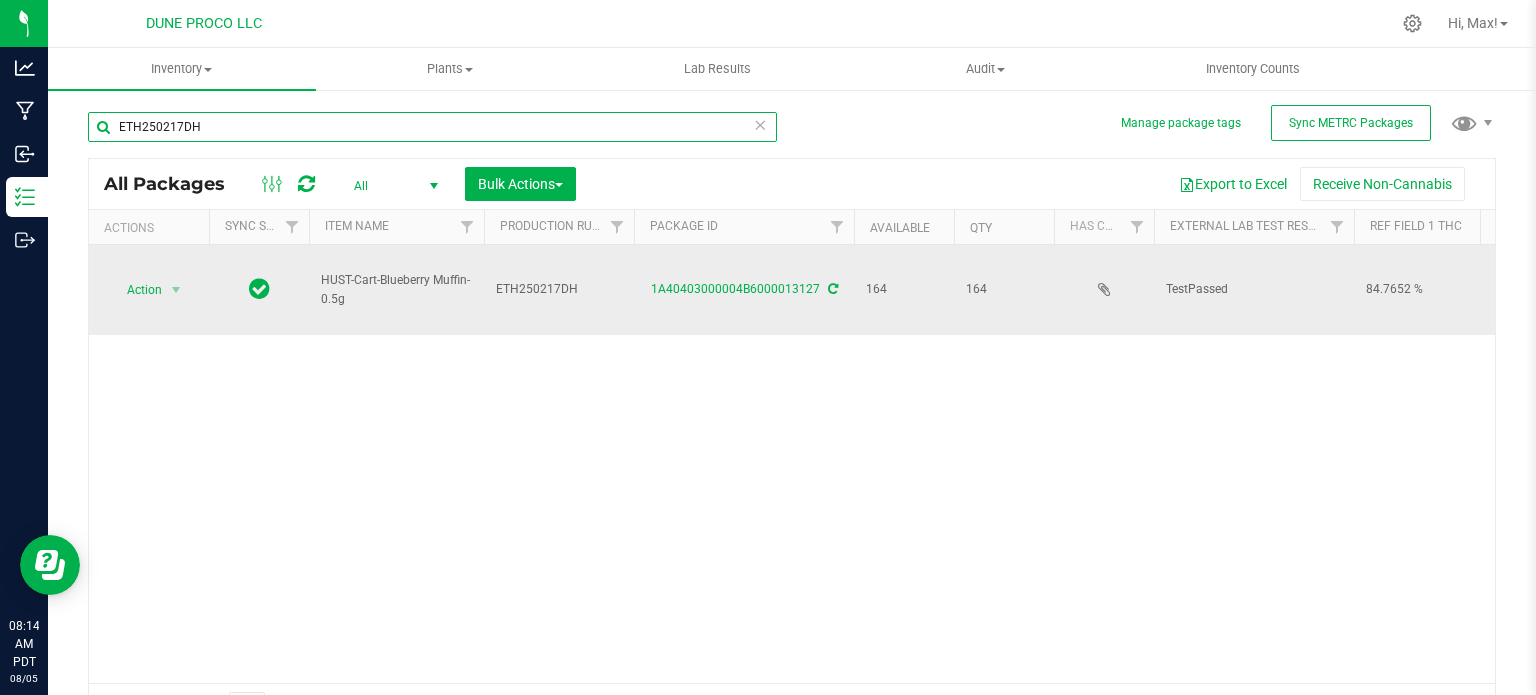 type on "ETH250217DH" 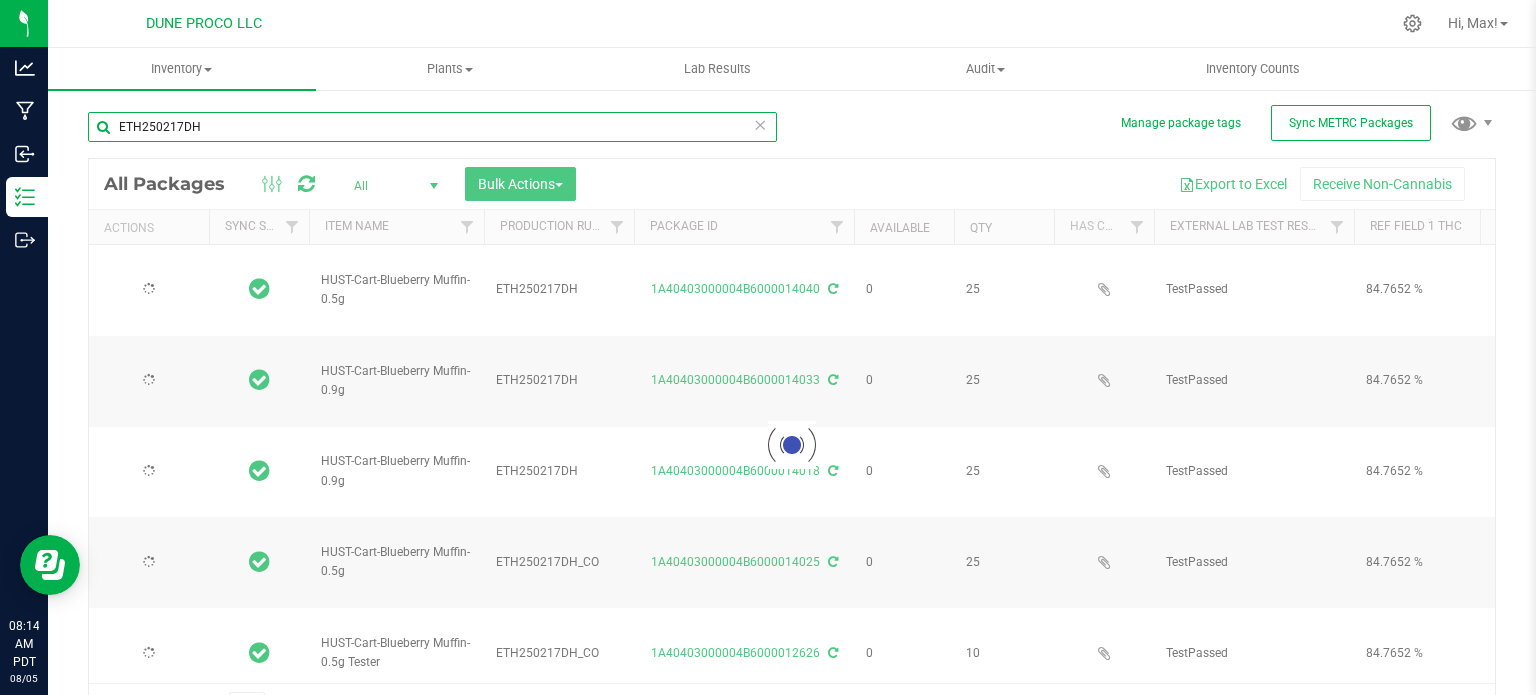 type on "2025-06-12" 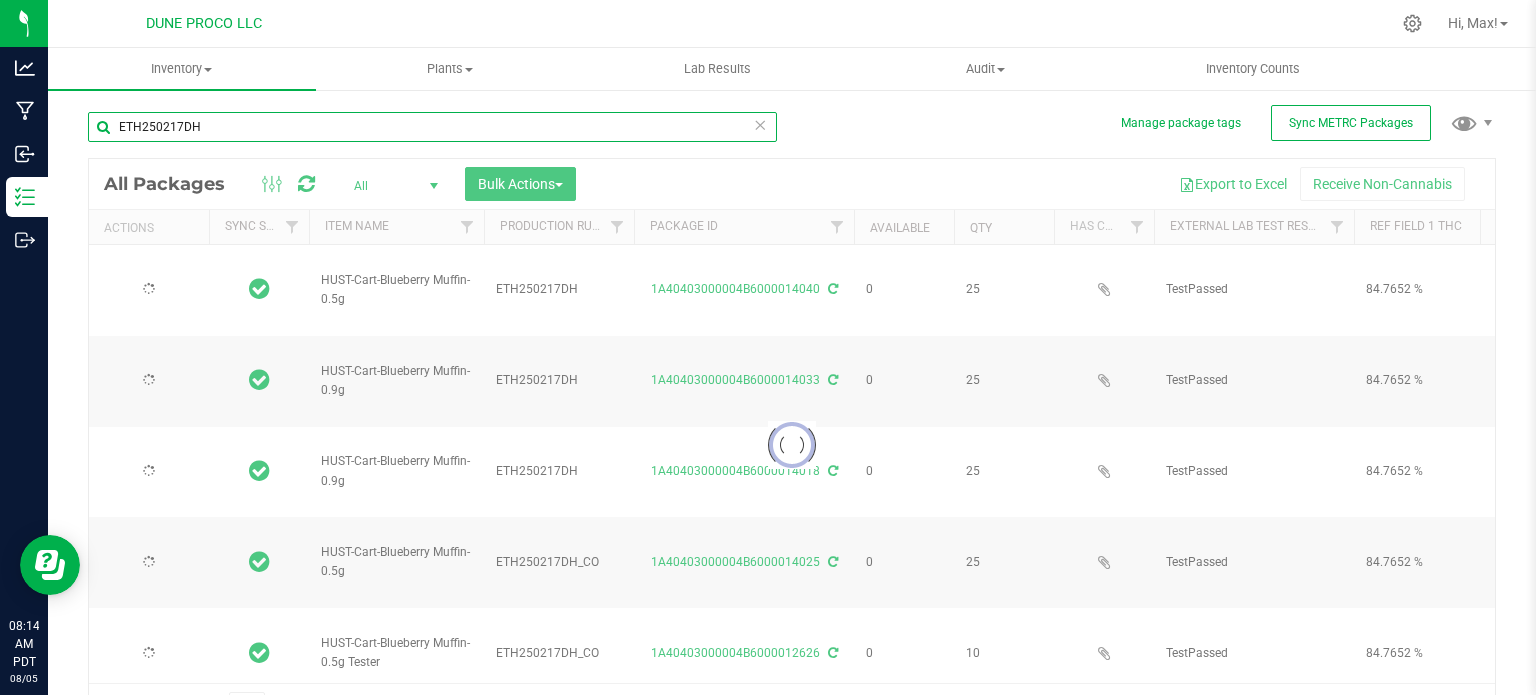 type on "2025-06-12" 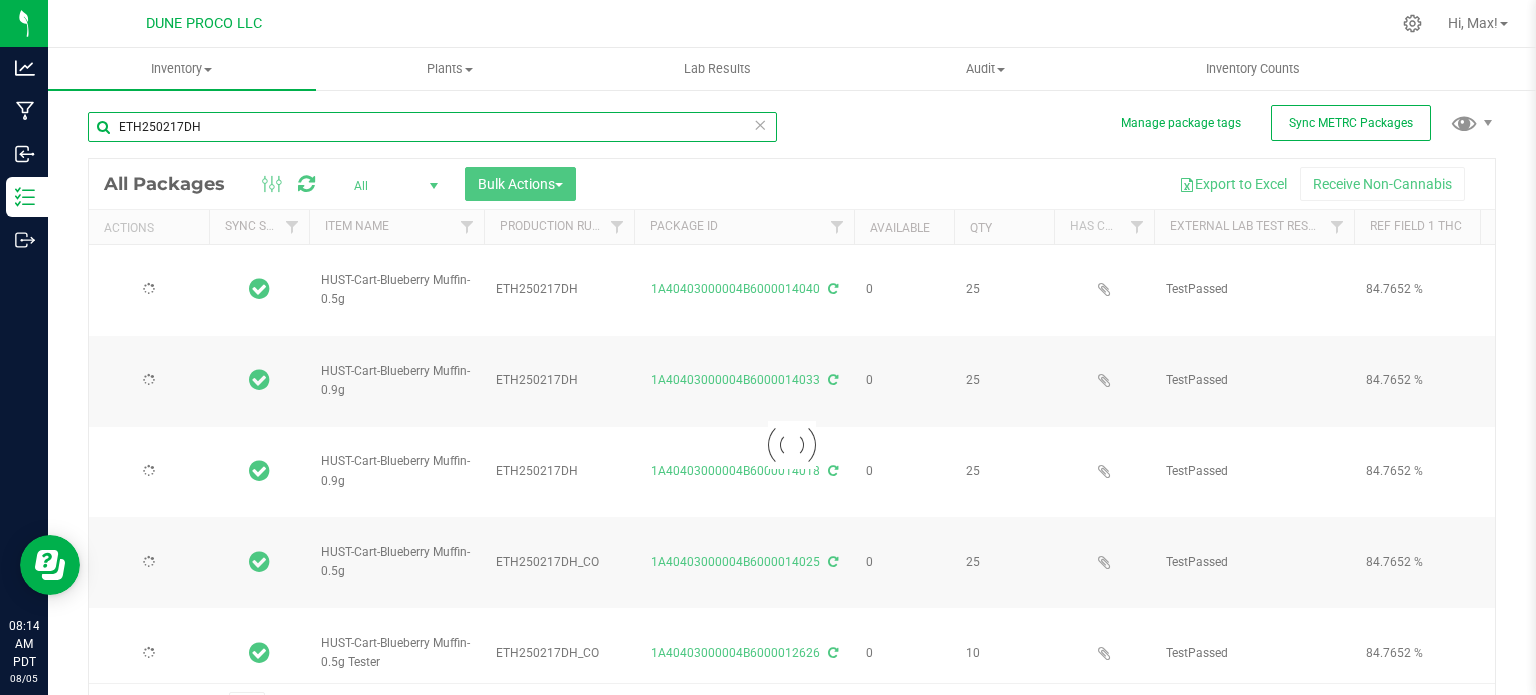 type on "2025-02-17" 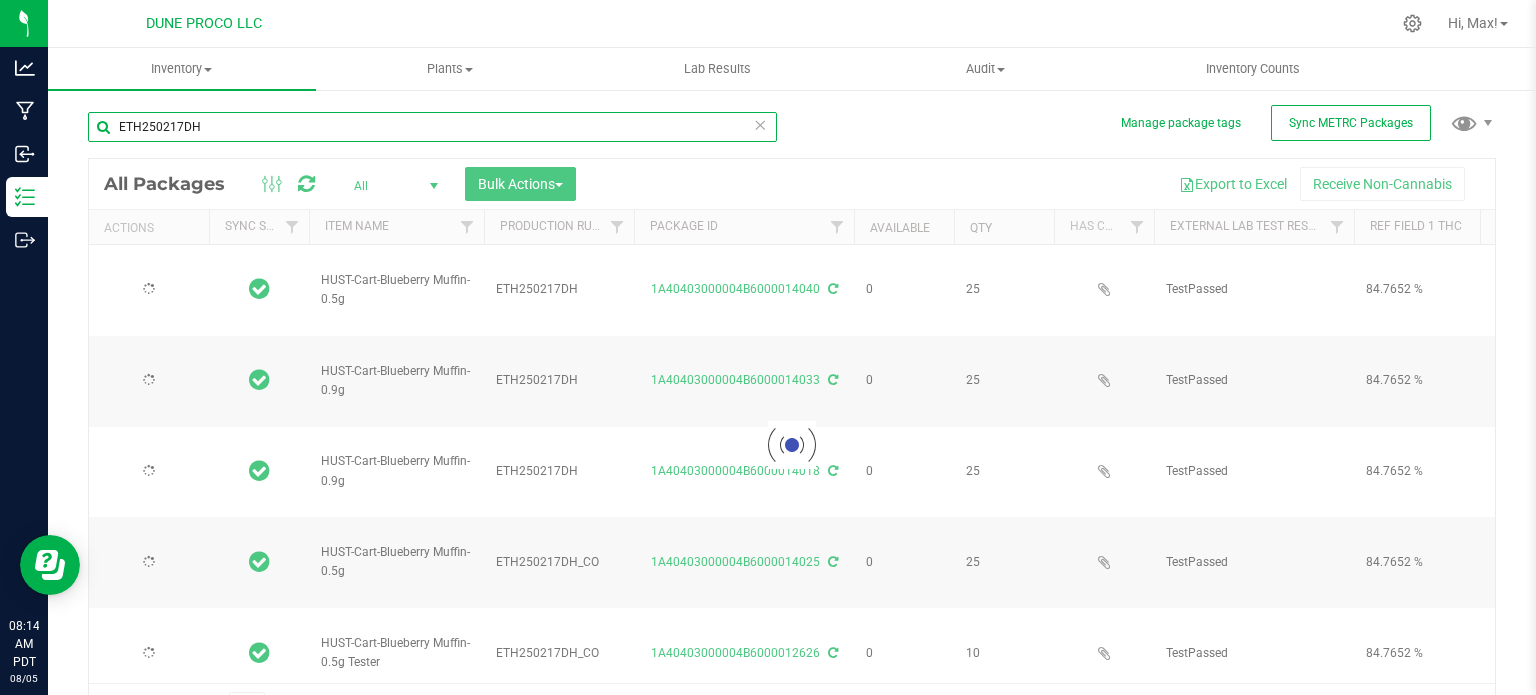 type on "2025-06-12" 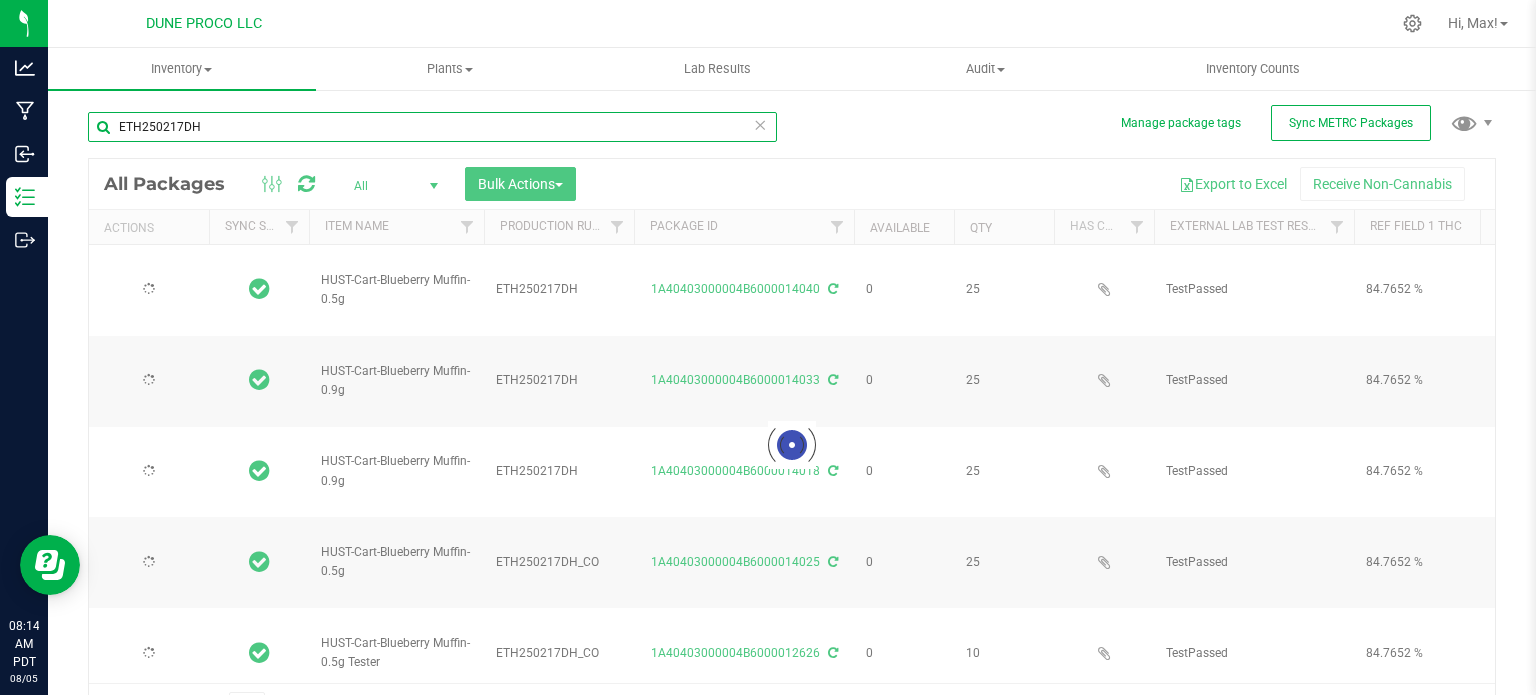 type on "2025-06-12" 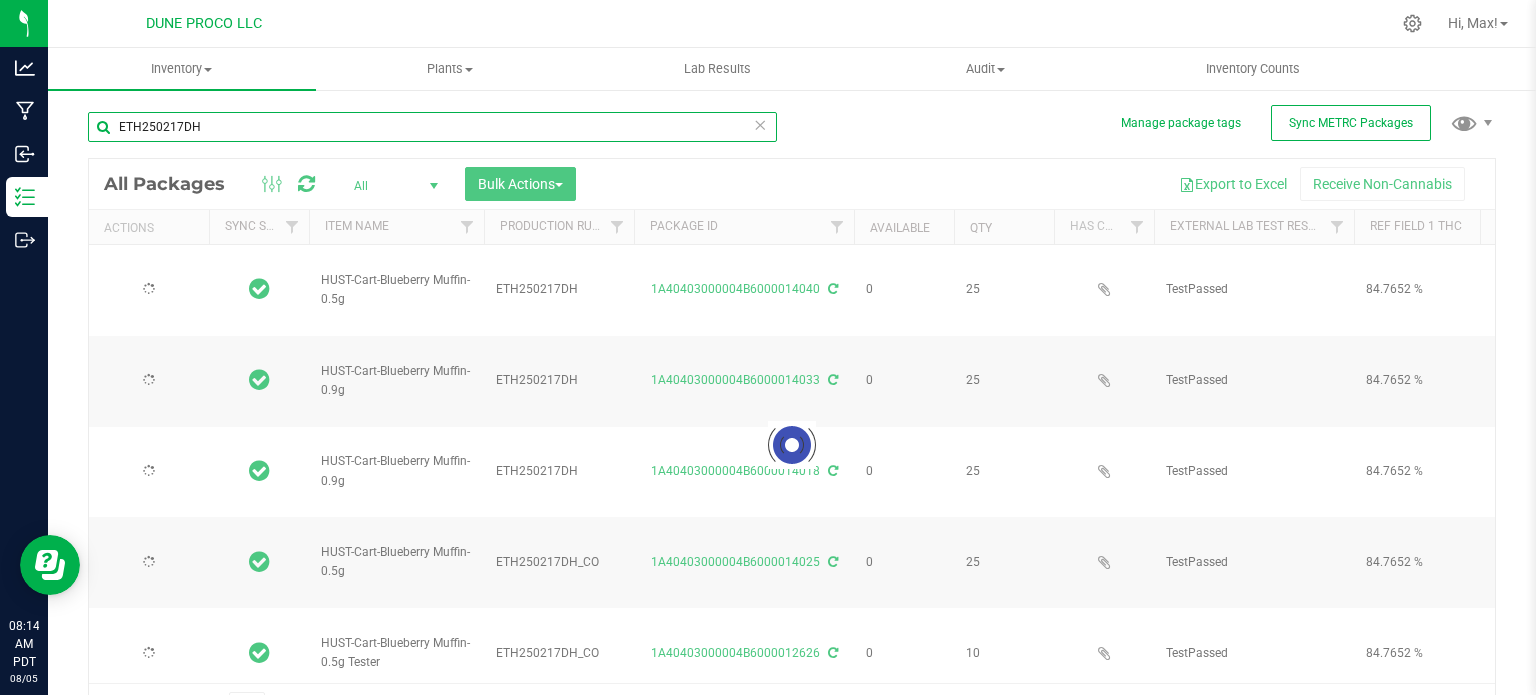 type on "2025-06-12" 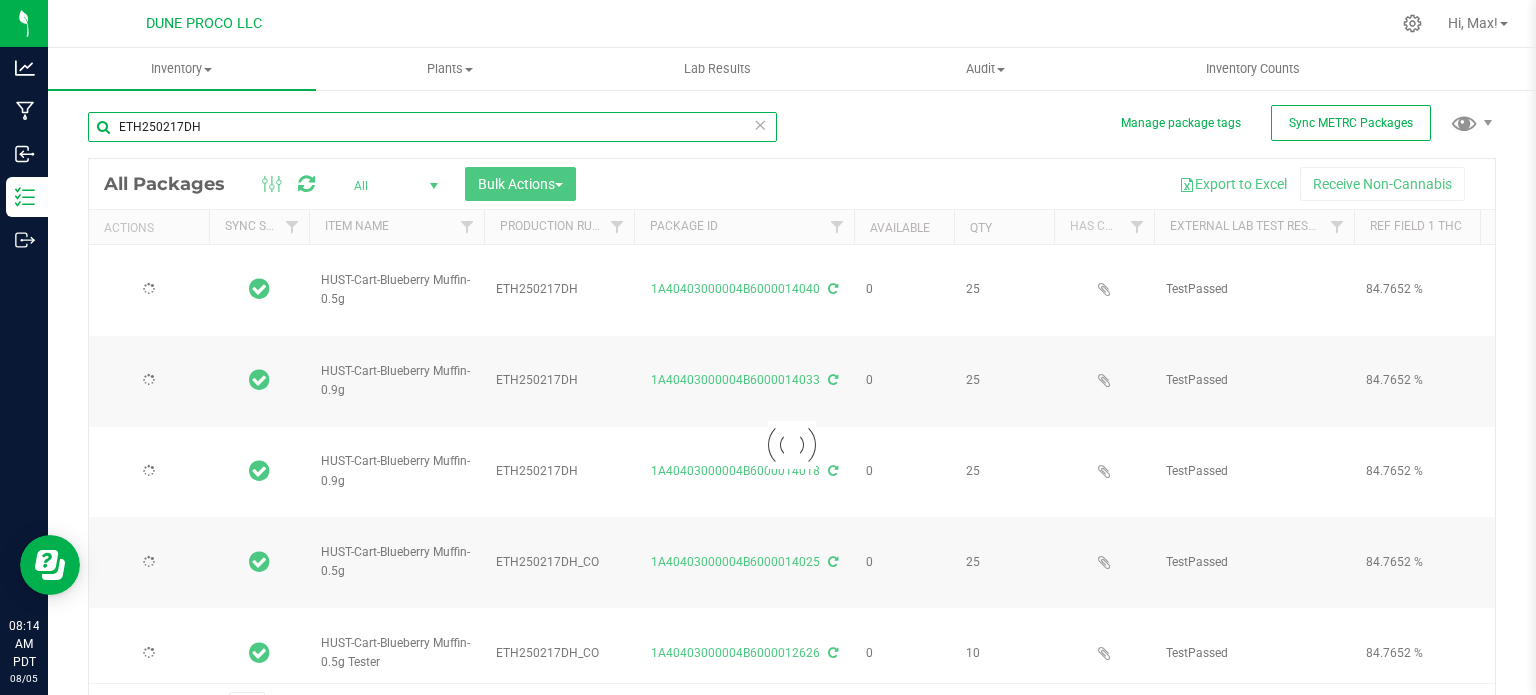 type on "2025-06-12" 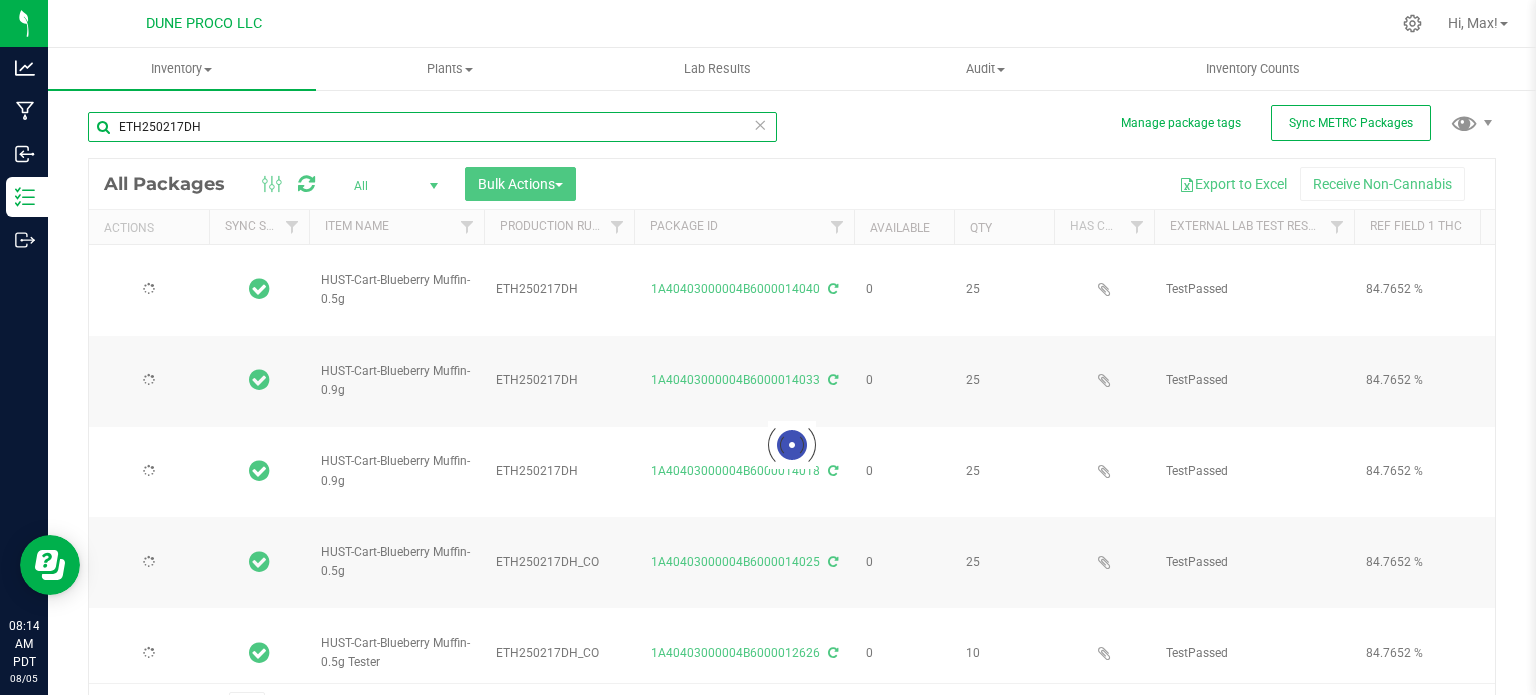 type on "2025-06-12" 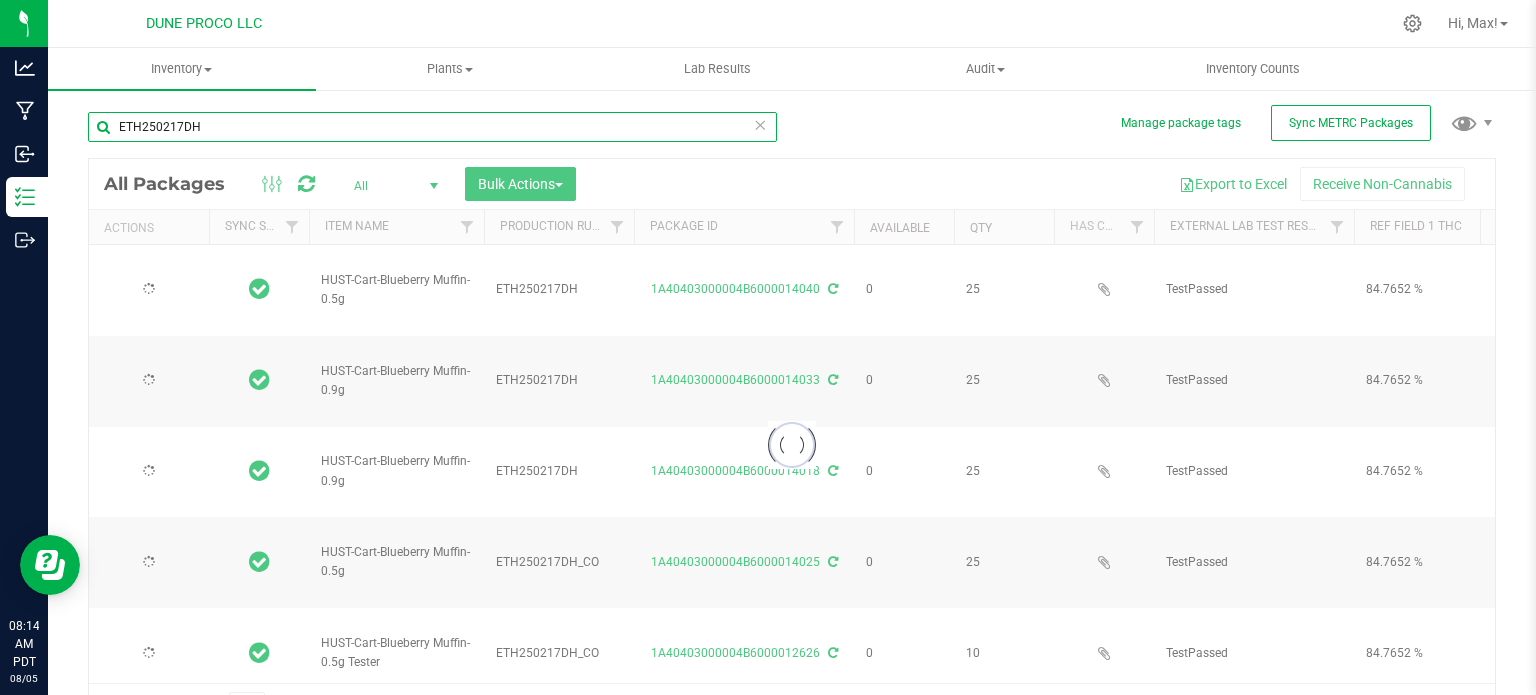 type on "2025-06-12" 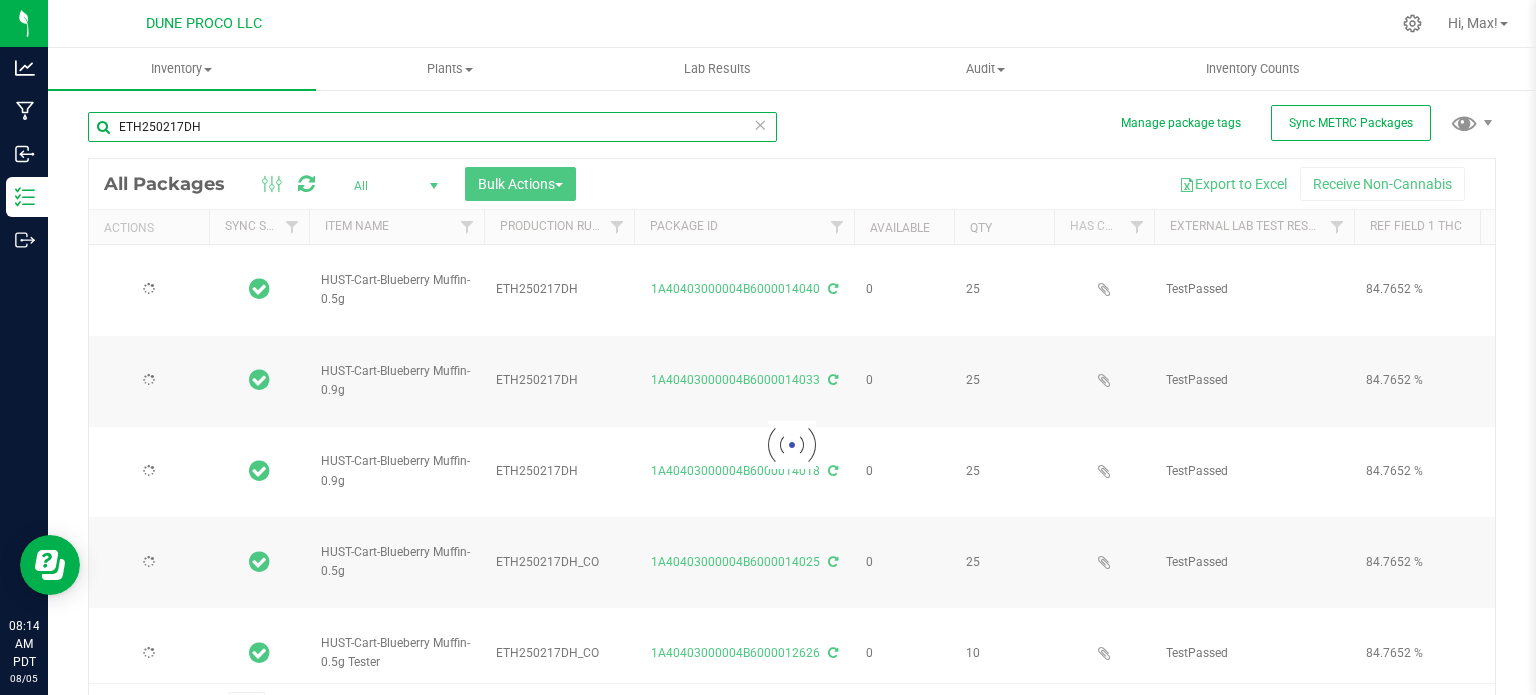 type on "2025-06-12" 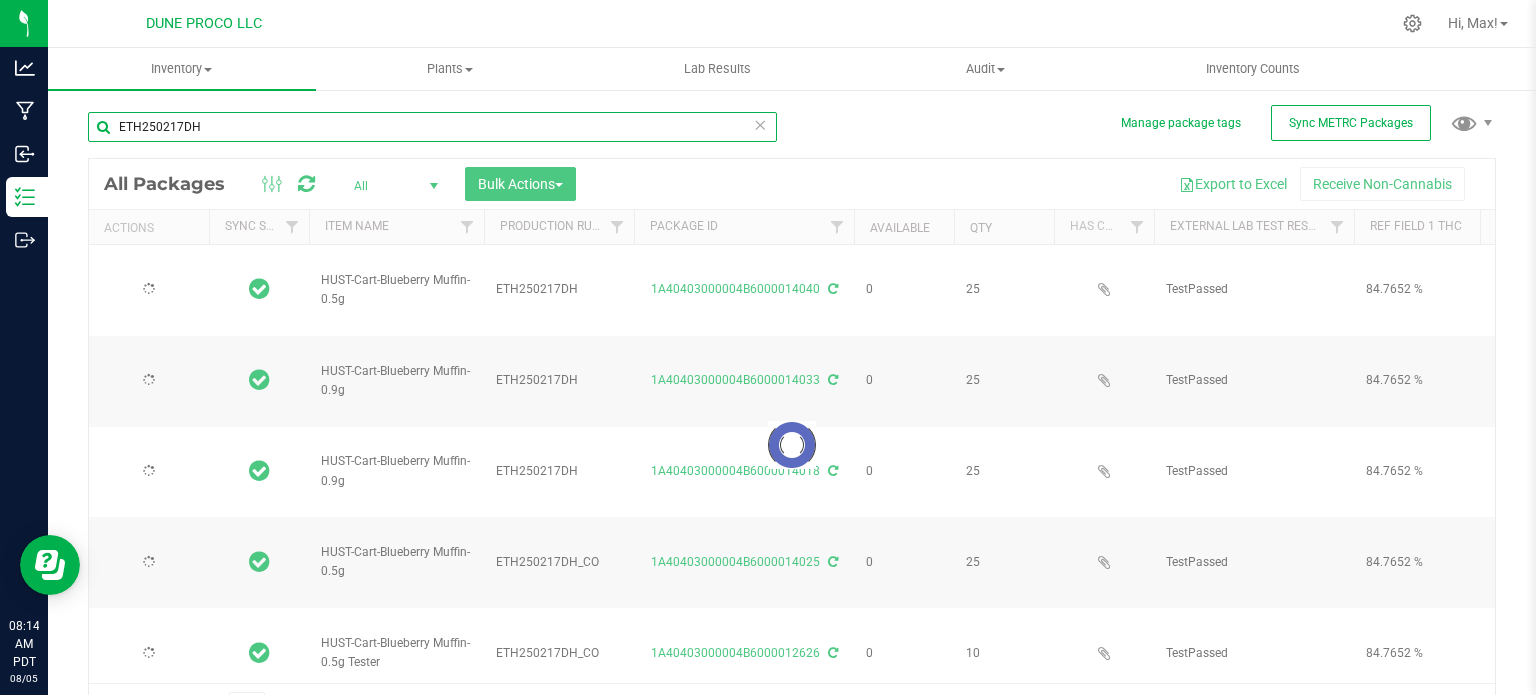 type on "2025-06-12" 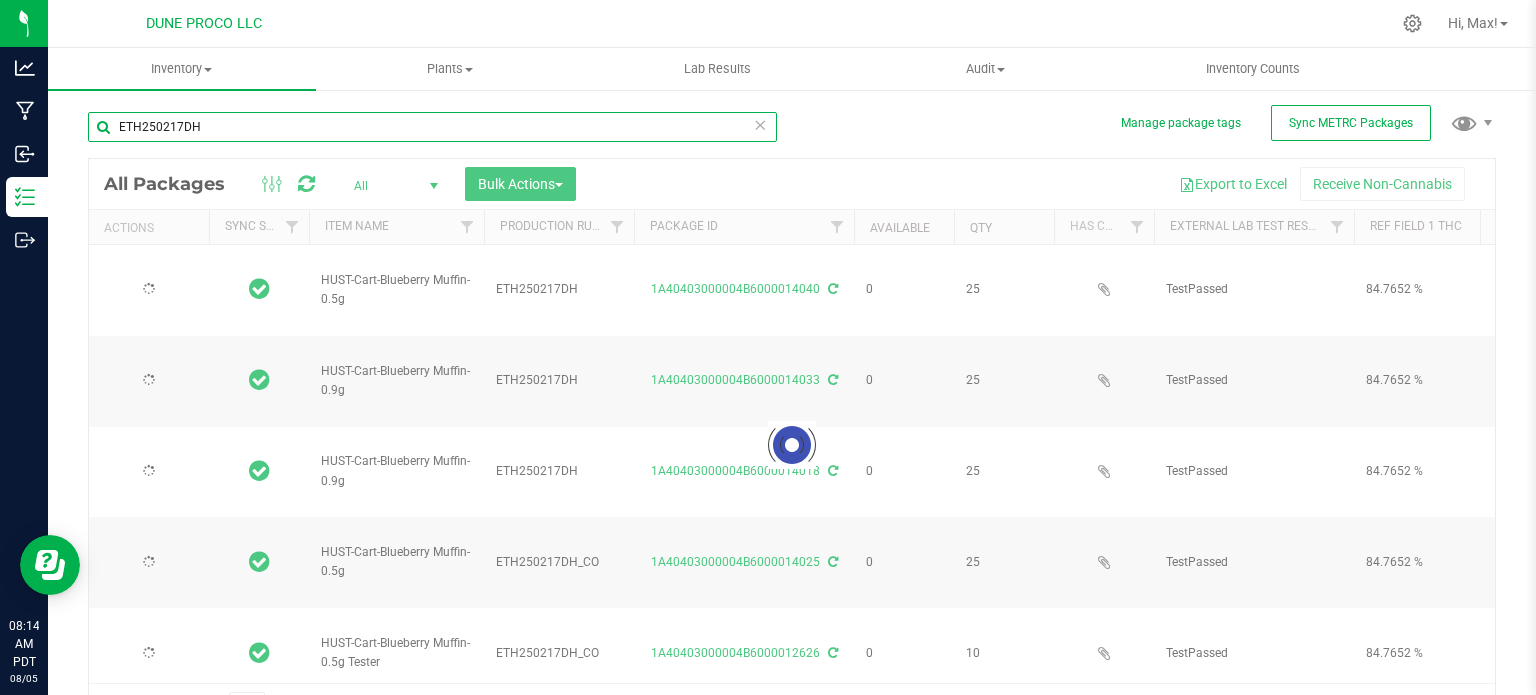 type on "2025-06-12" 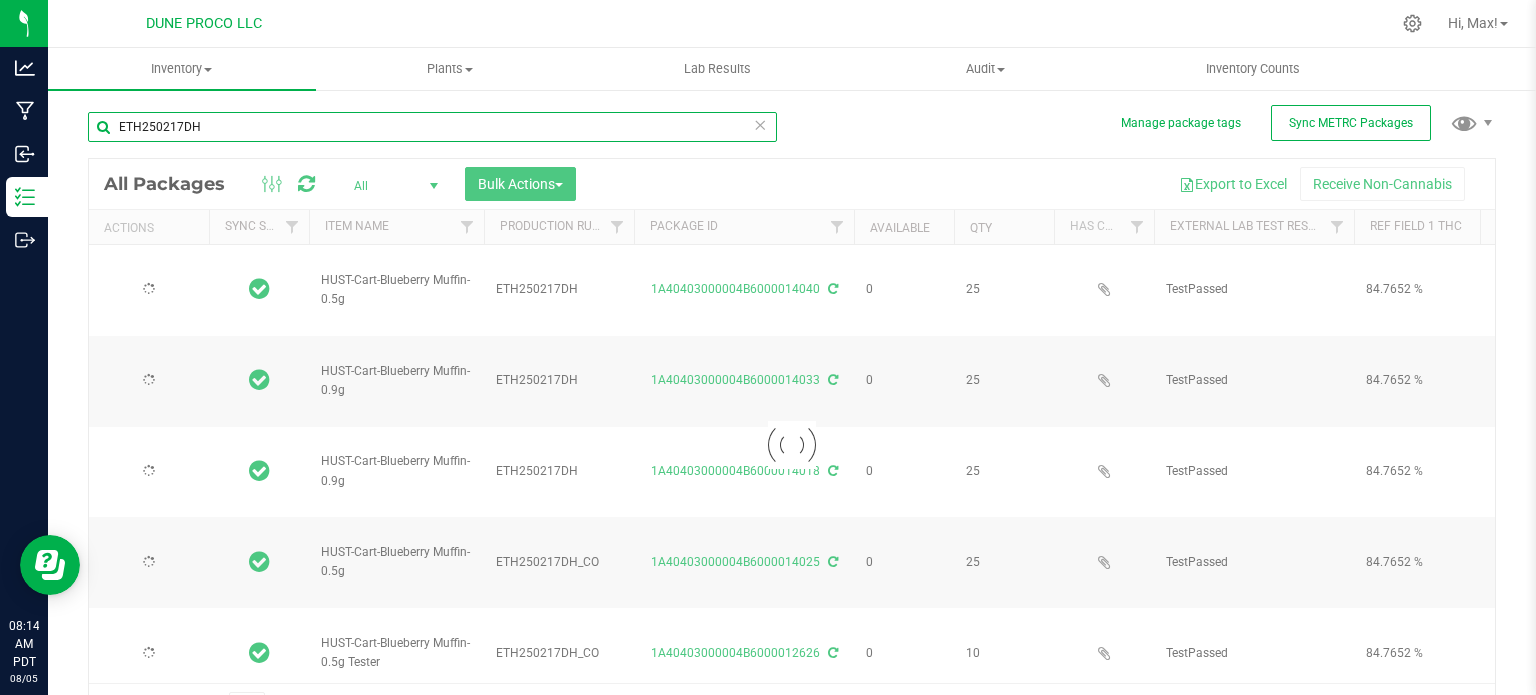 type on "2025-06-12" 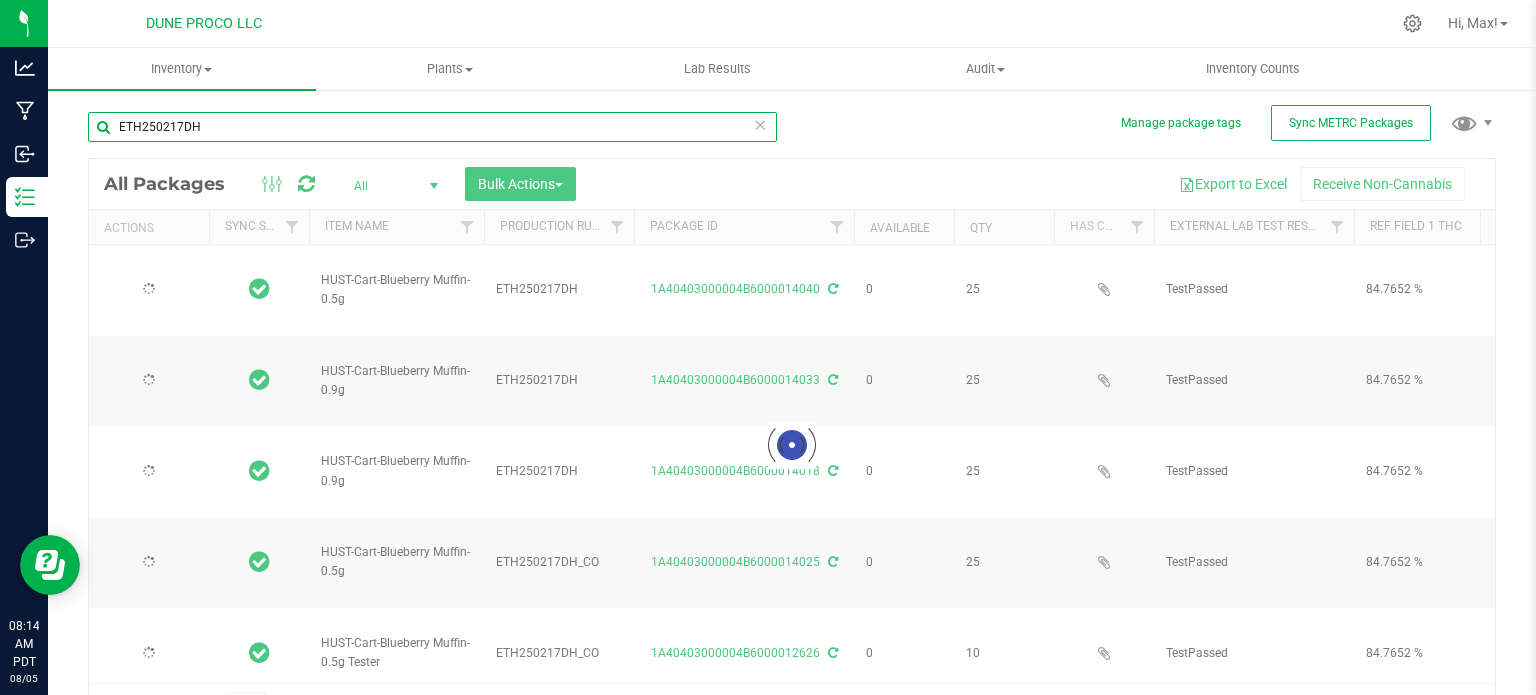 type on "2025-06-12" 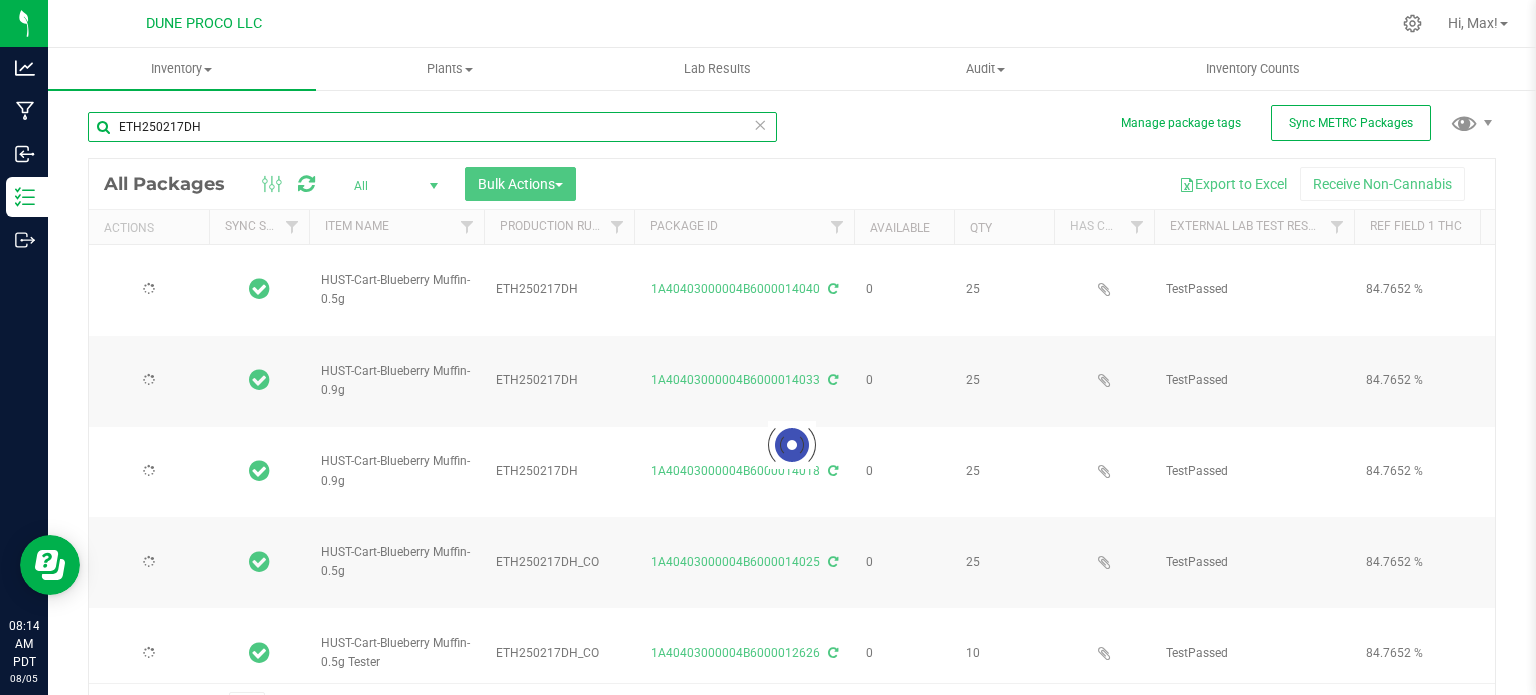 type on "2025-02-17" 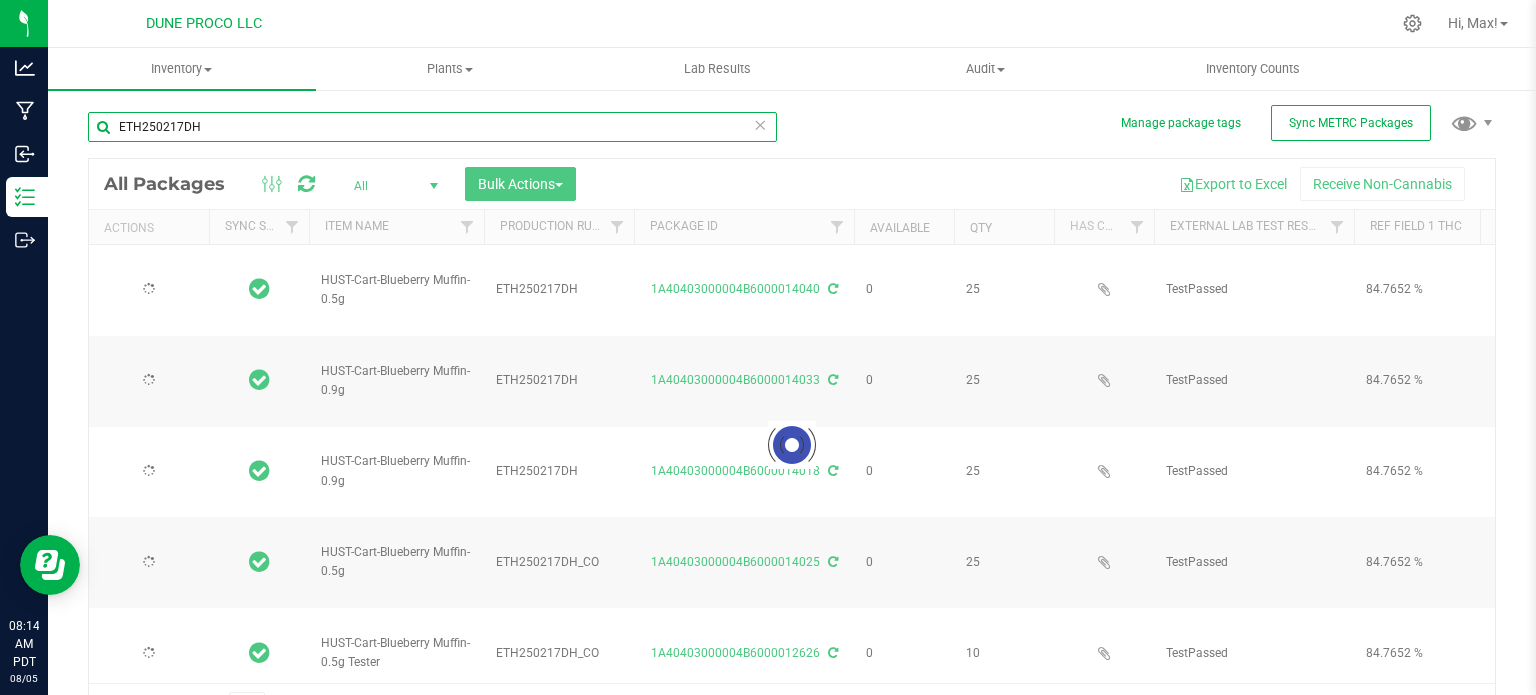 type on "2025-02-17" 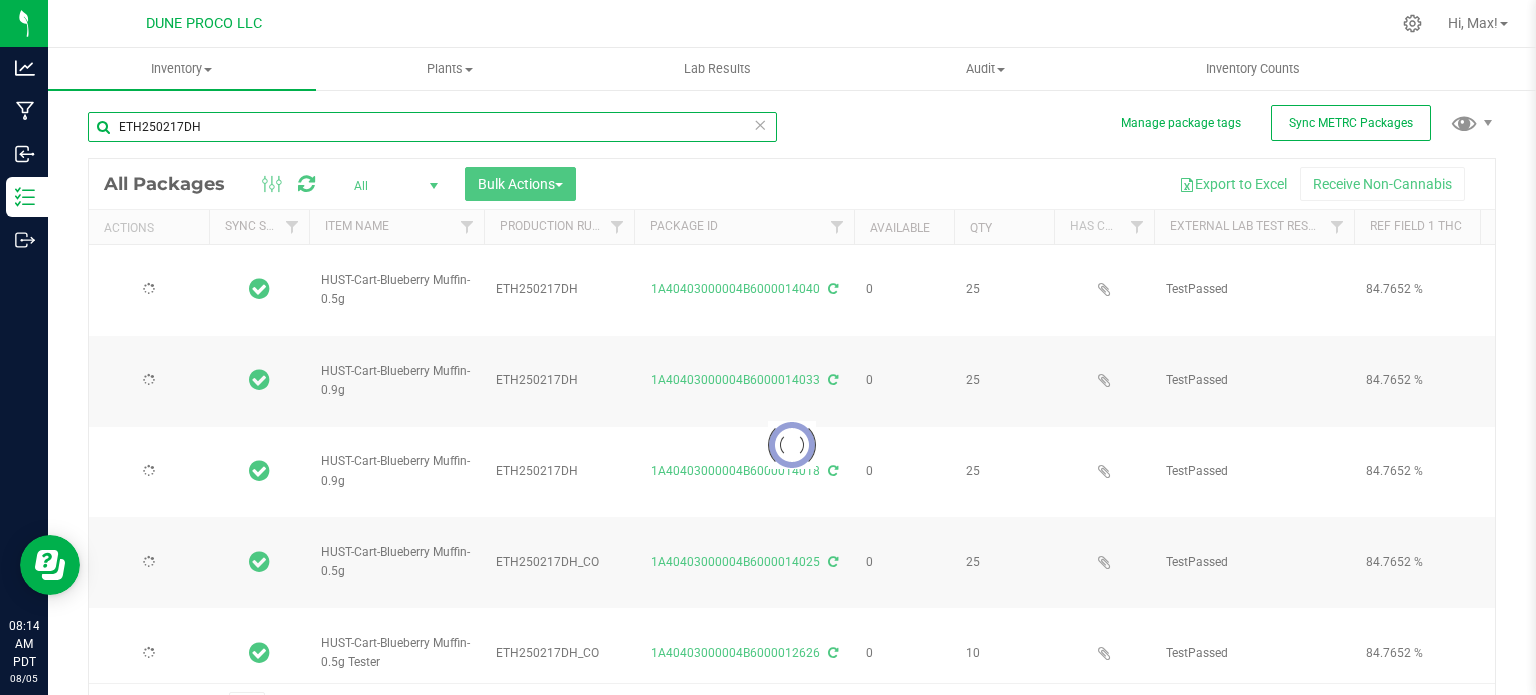 type on "2025-06-12" 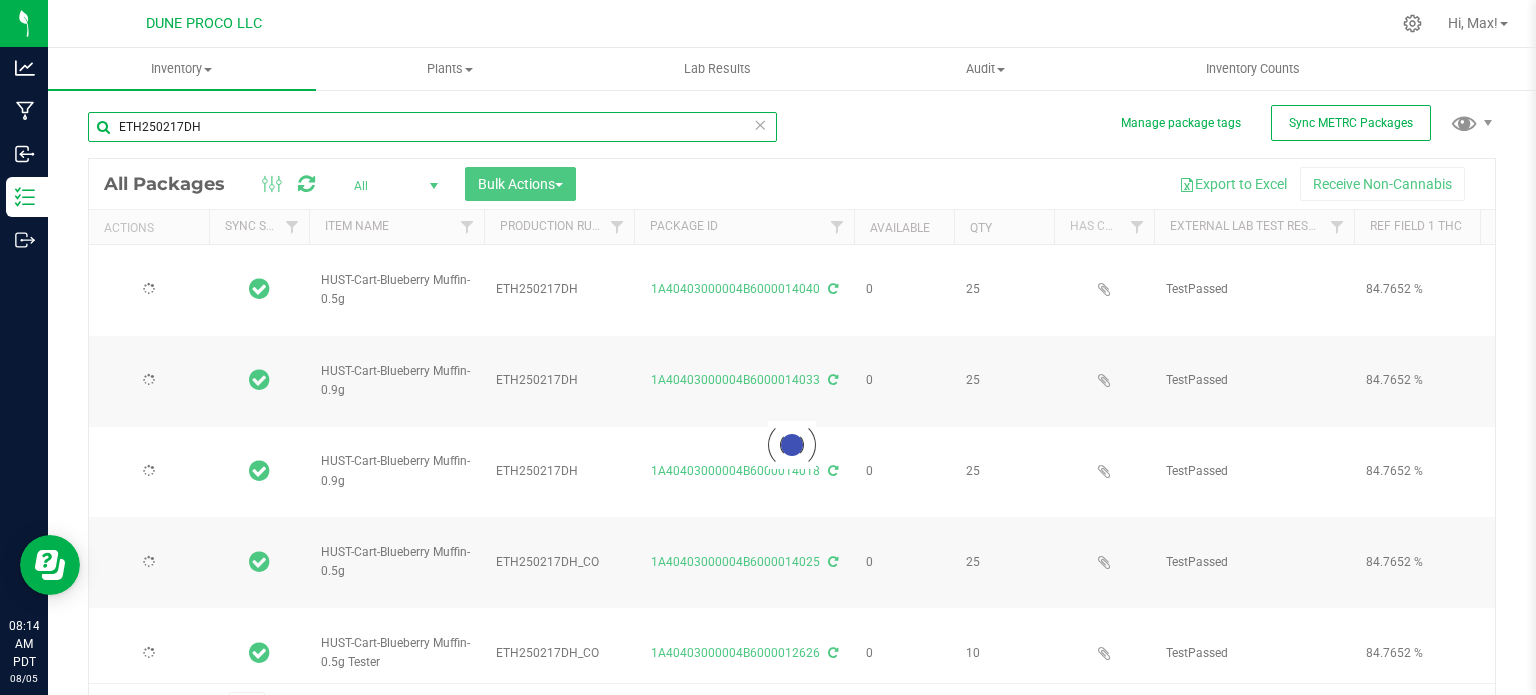 type on "2025-02-17" 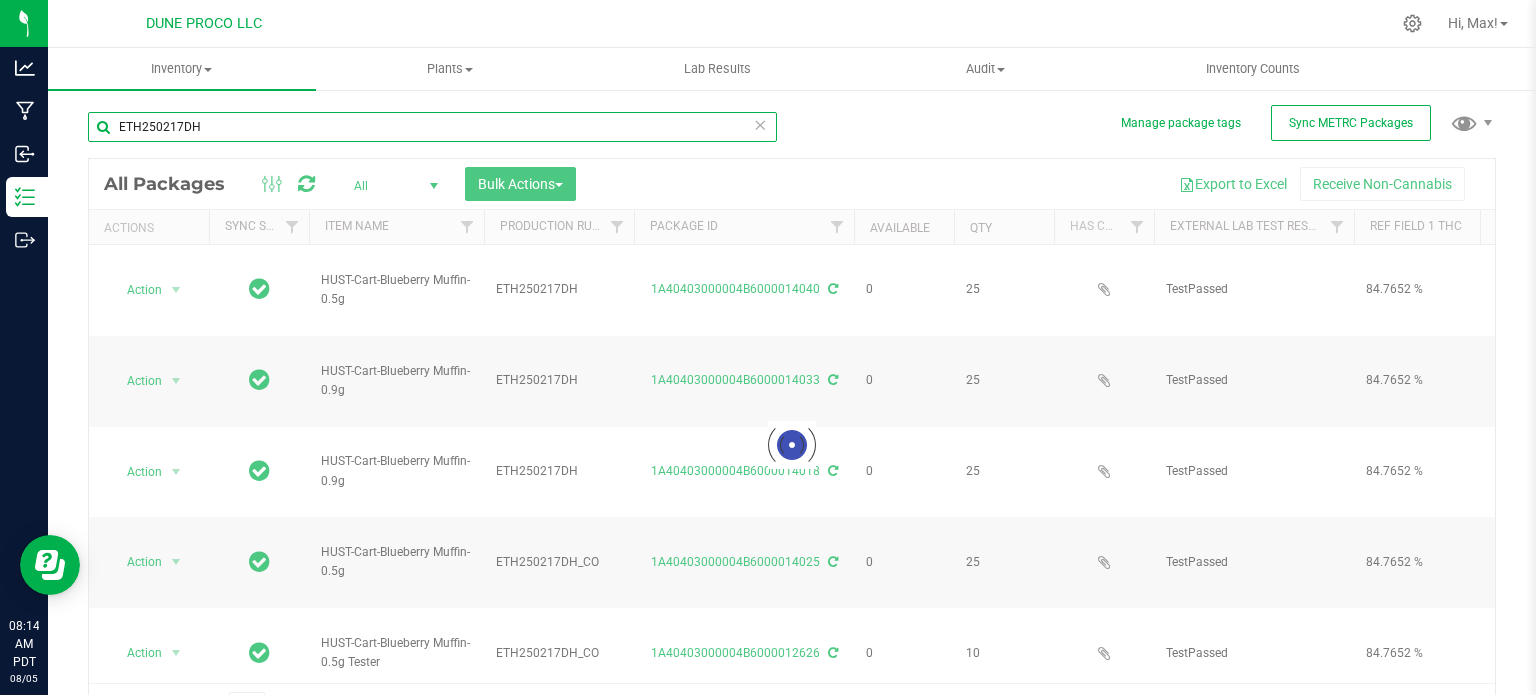 scroll, scrollTop: 35, scrollLeft: 0, axis: vertical 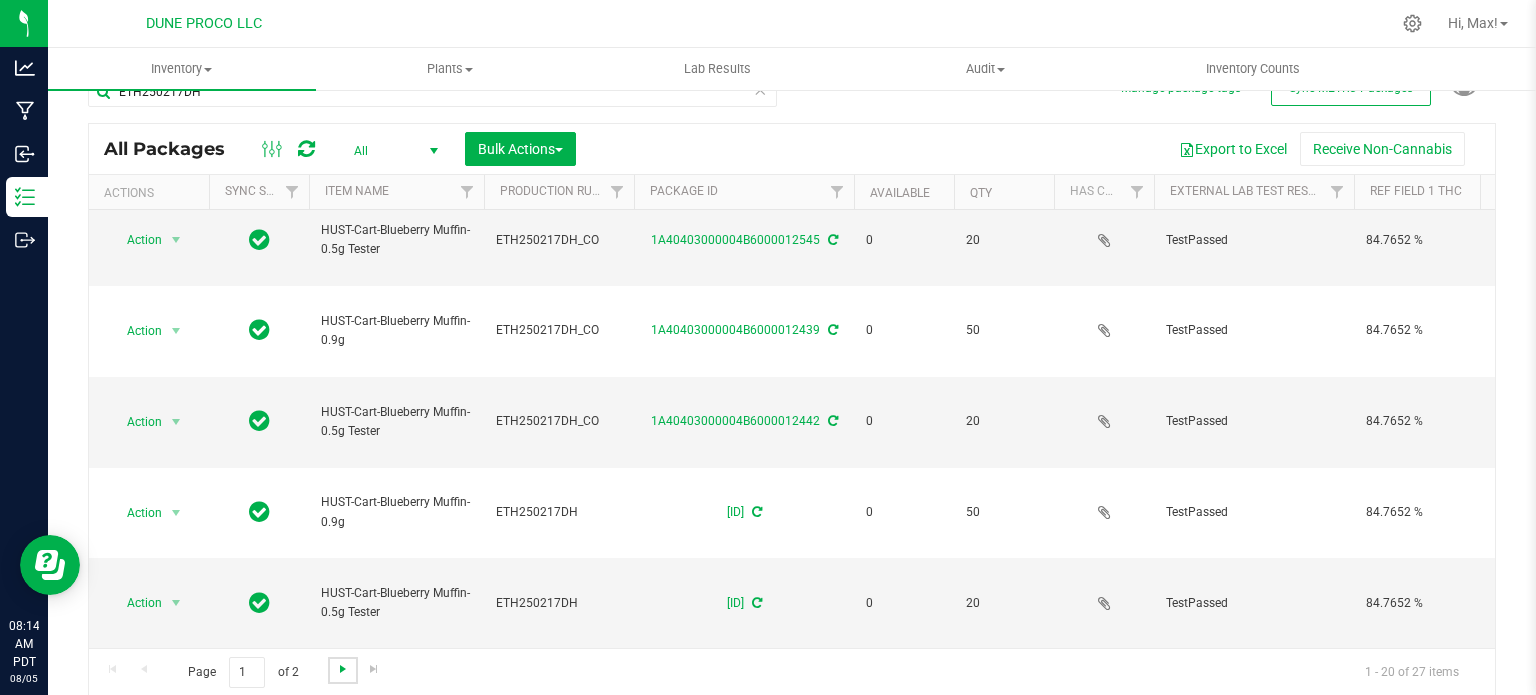 click at bounding box center [343, 669] 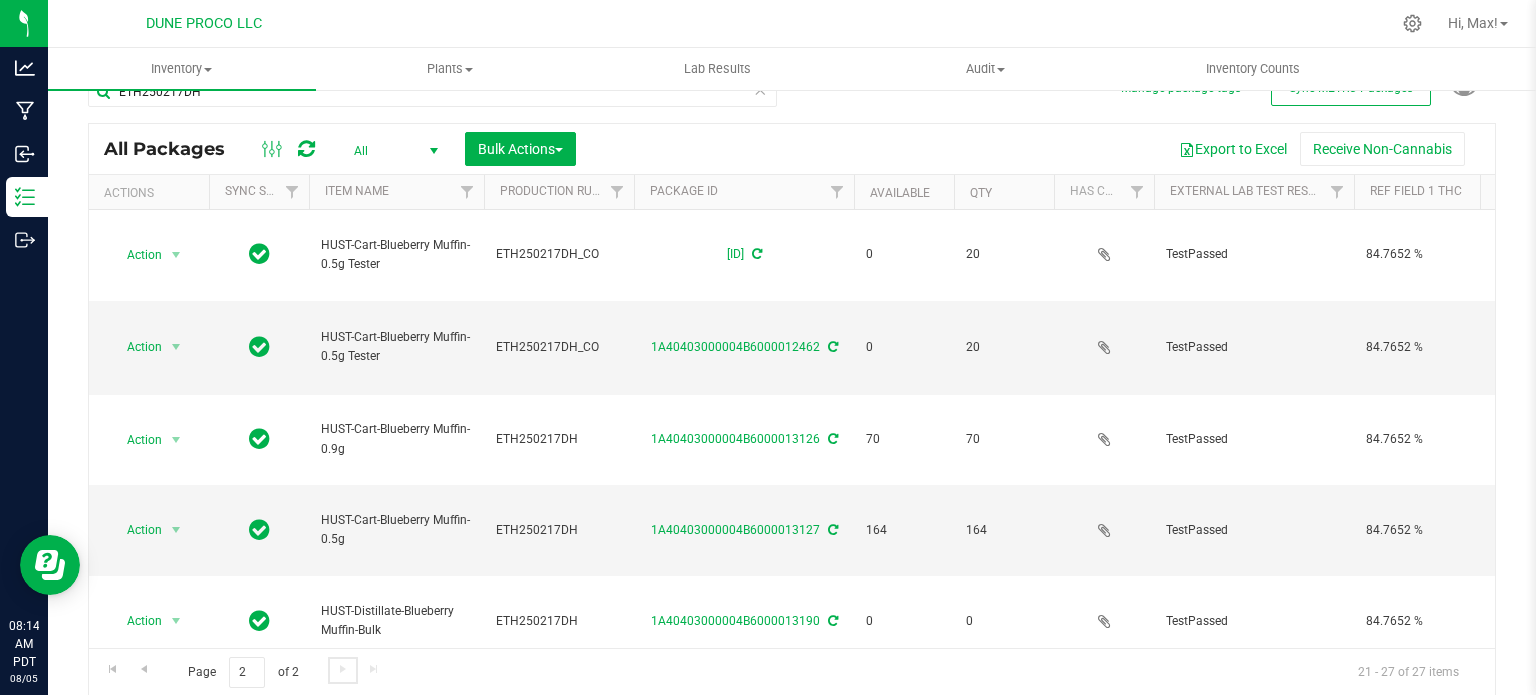 scroll, scrollTop: 213, scrollLeft: 0, axis: vertical 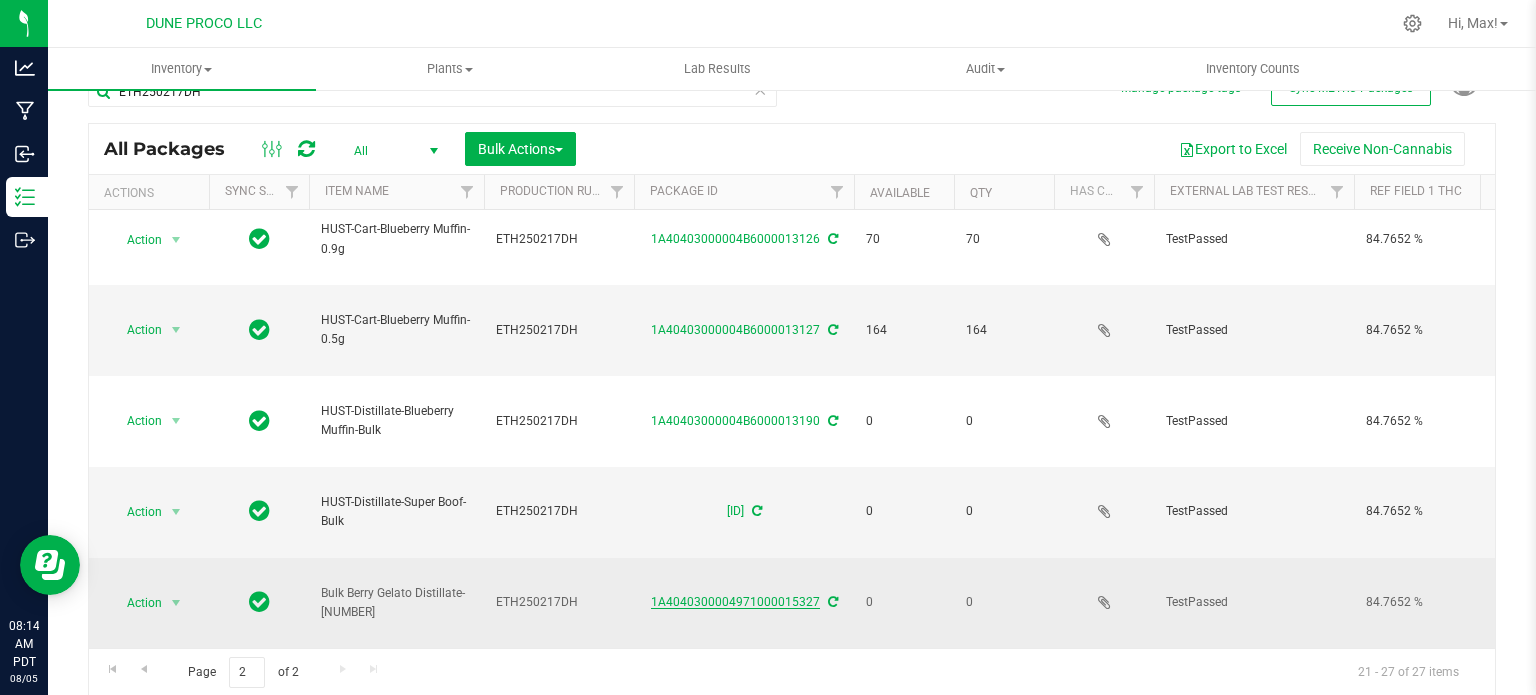 drag, startPoint x: 788, startPoint y: 580, endPoint x: 755, endPoint y: 582, distance: 33.06055 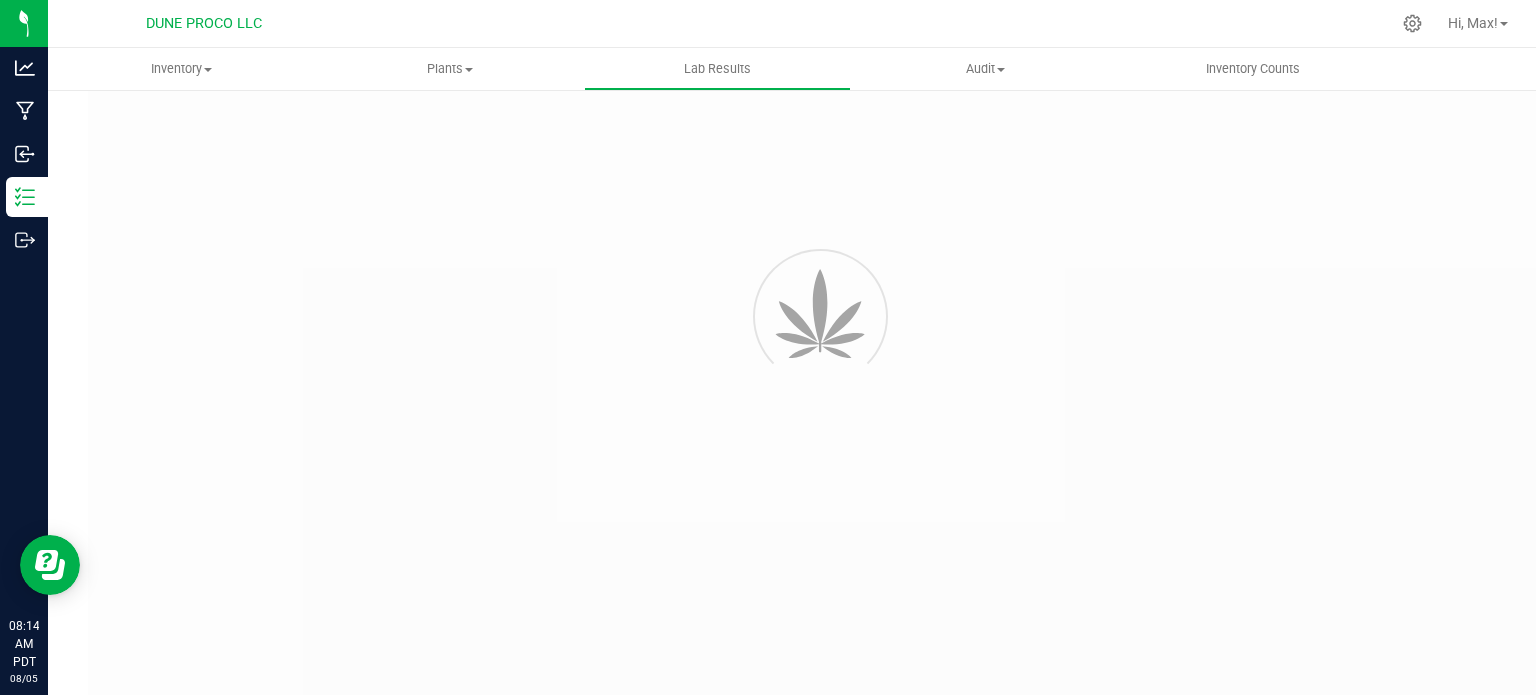 scroll, scrollTop: 0, scrollLeft: 0, axis: both 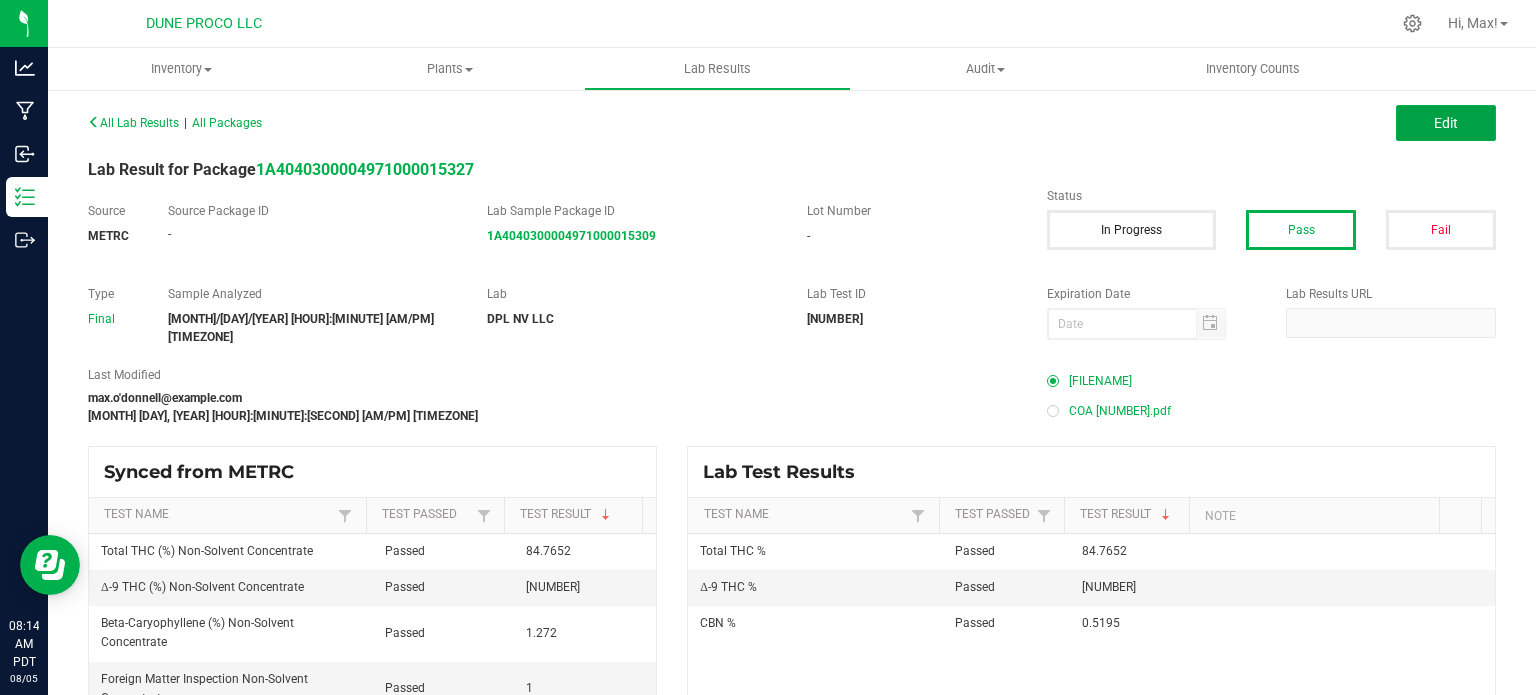 click on "Edit" at bounding box center [1446, 123] 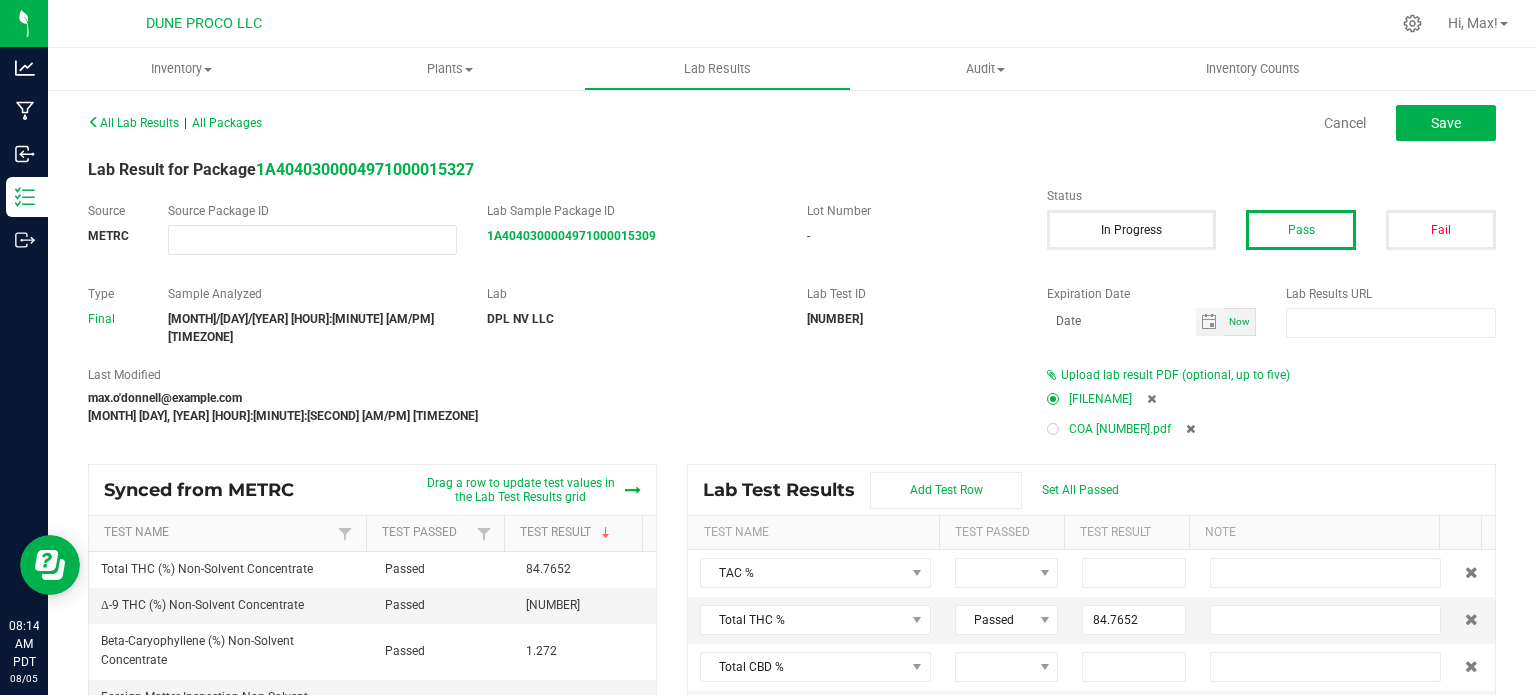 click at bounding box center (1053, 429) 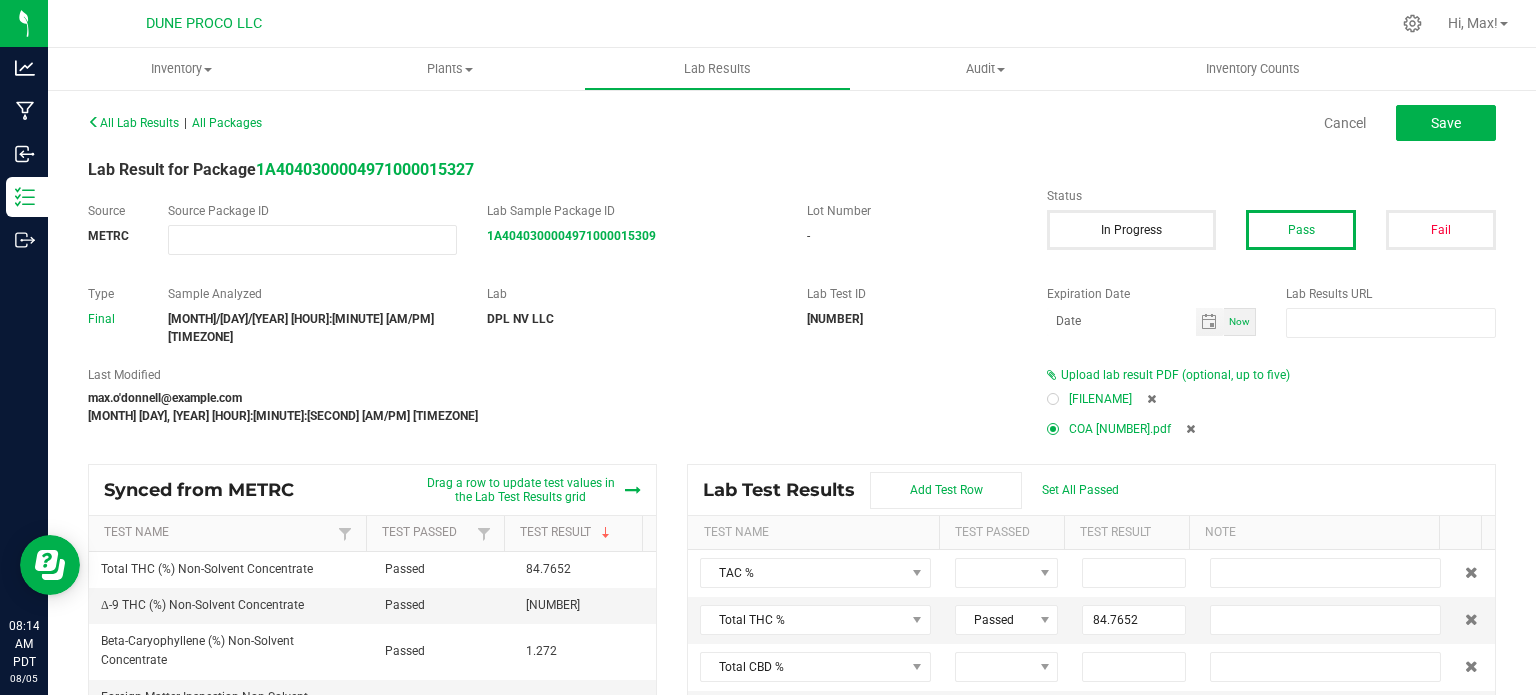 click on "COA 15327.pdf" at bounding box center [1271, 429] 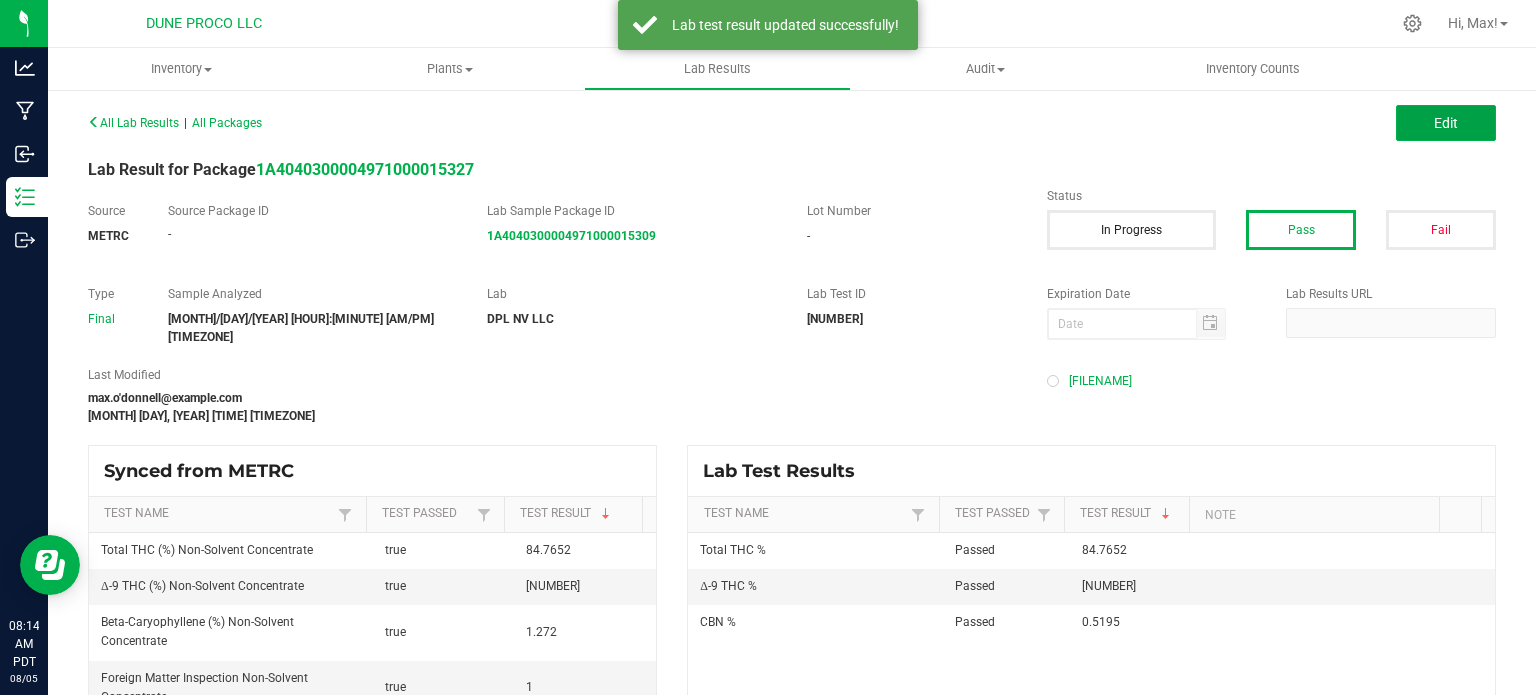 click on "Edit" at bounding box center [1446, 123] 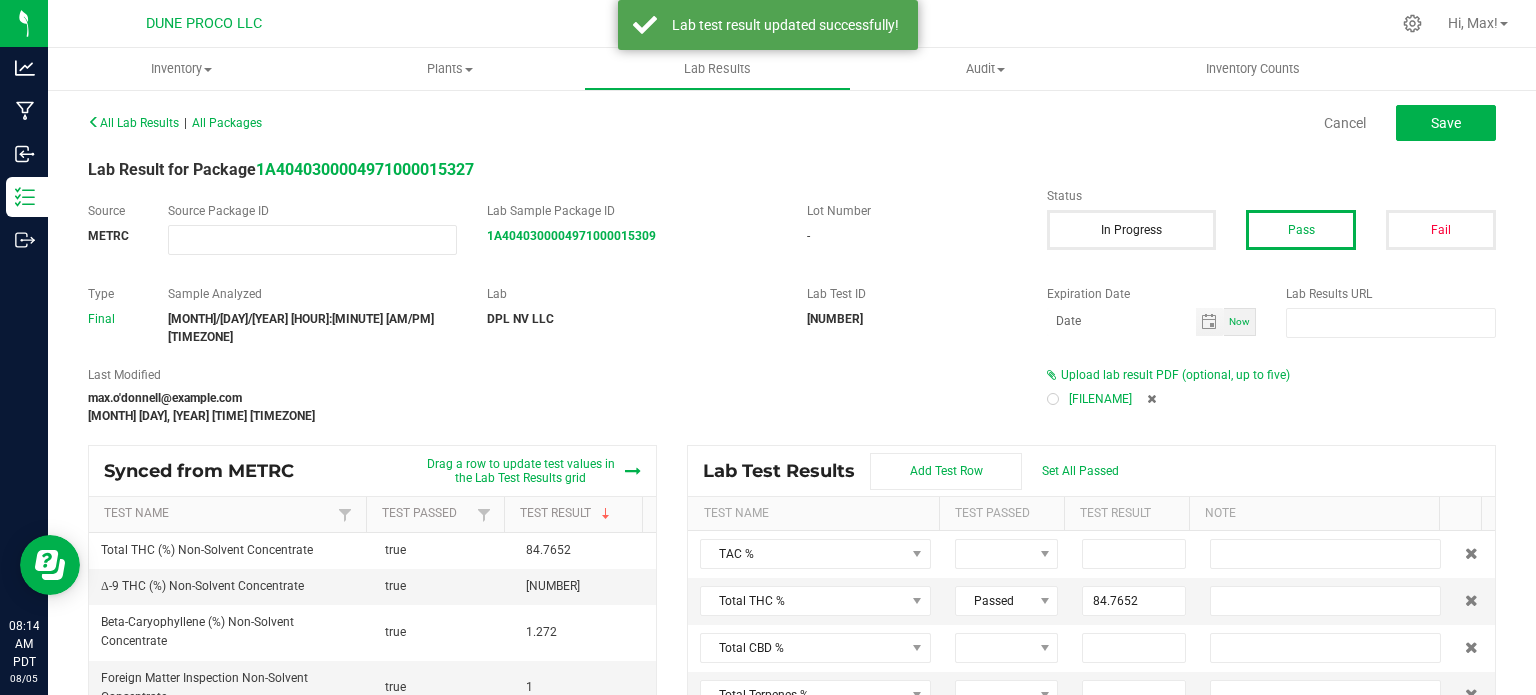 click at bounding box center (1053, 399) 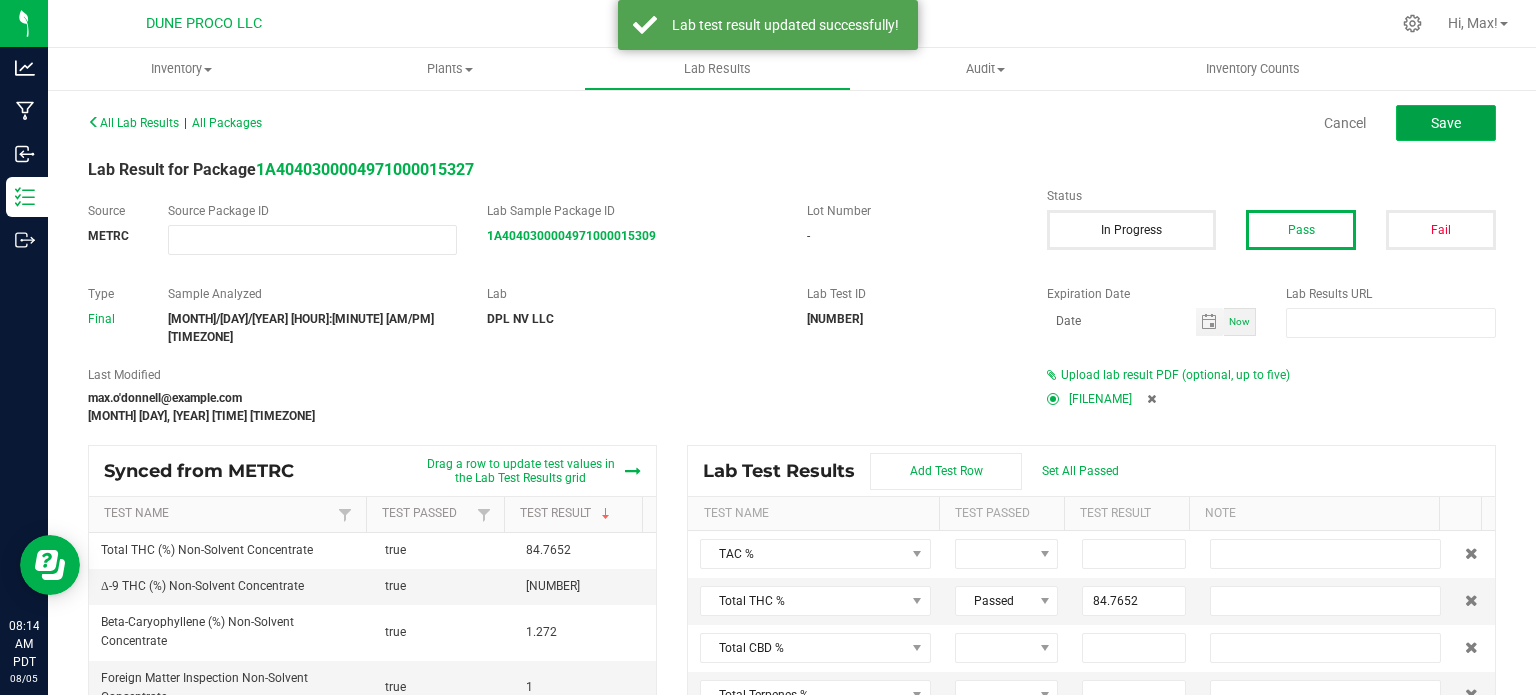 click on "Save" 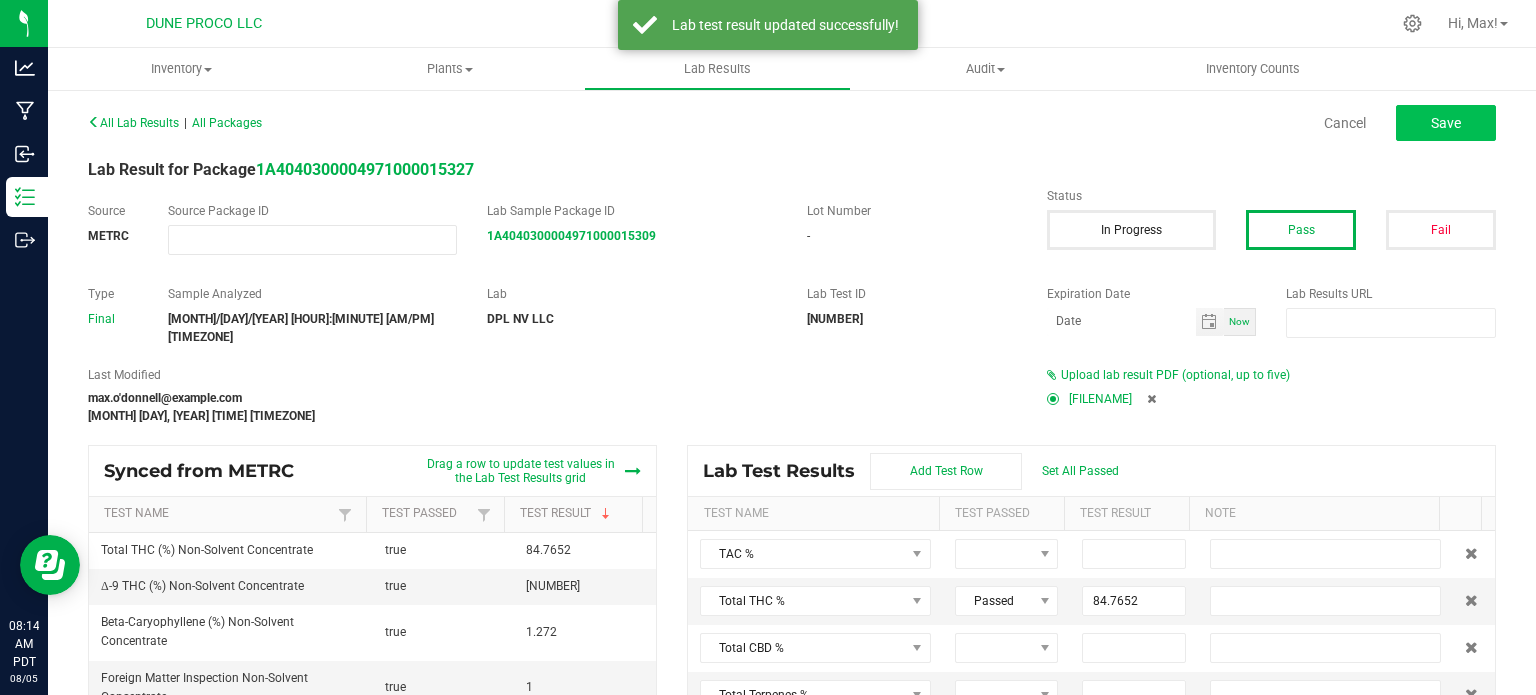 type on "84.7652" 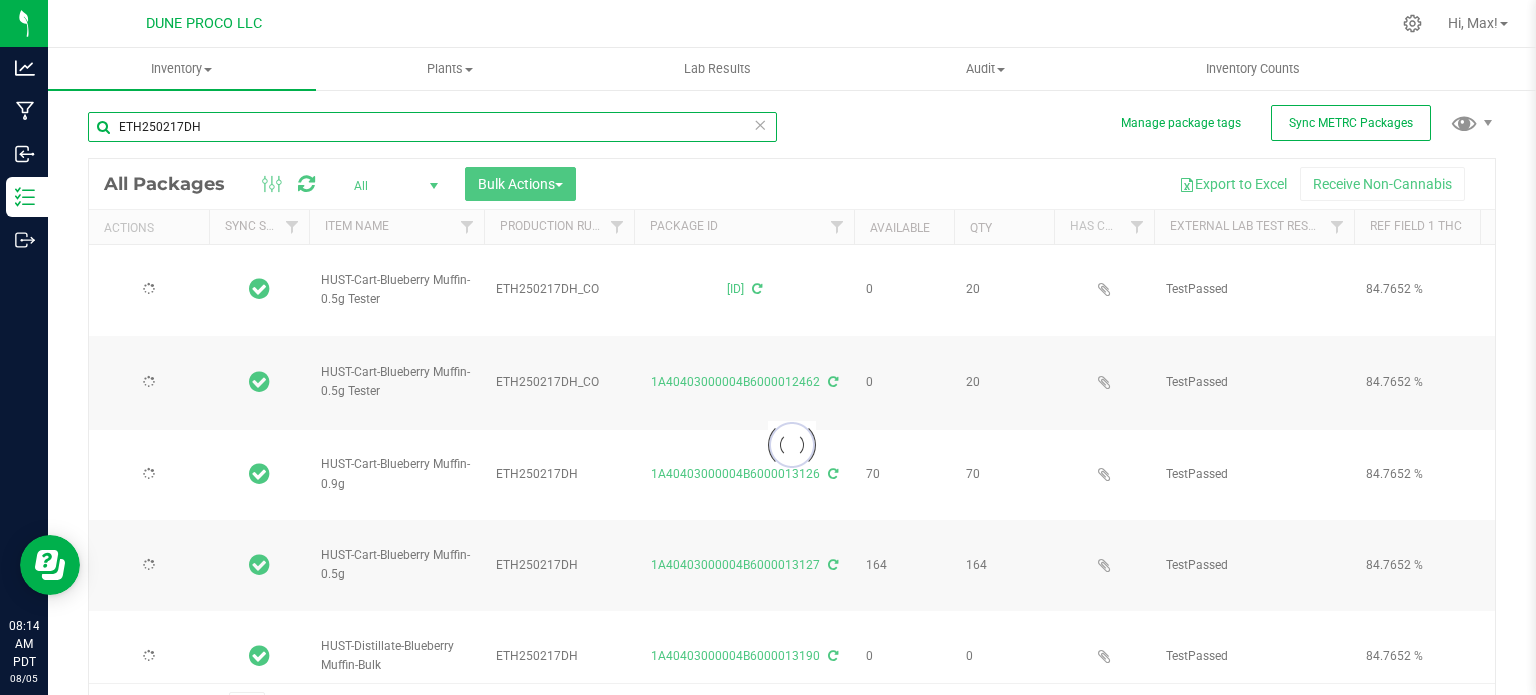 click on "ETH250217DH" at bounding box center (432, 127) 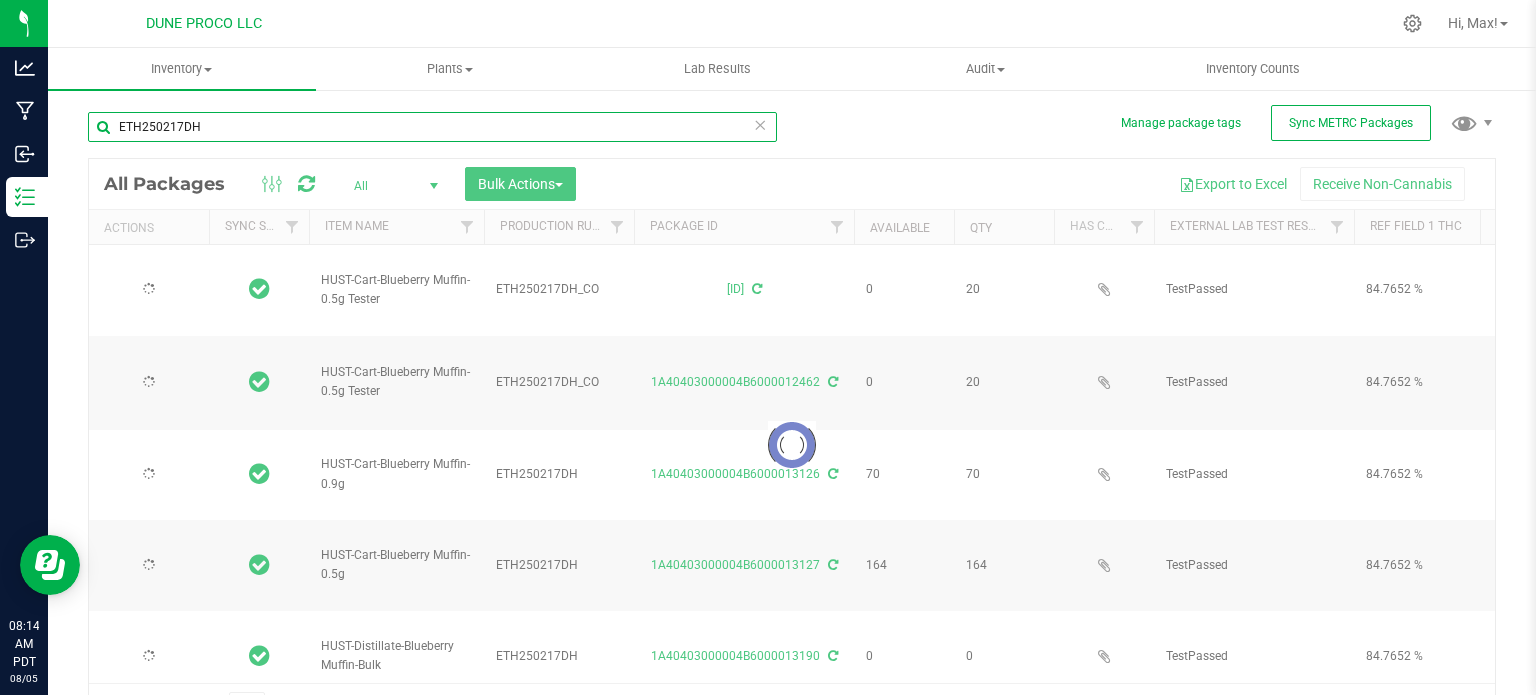 click on "ETH250217DH" at bounding box center (432, 127) 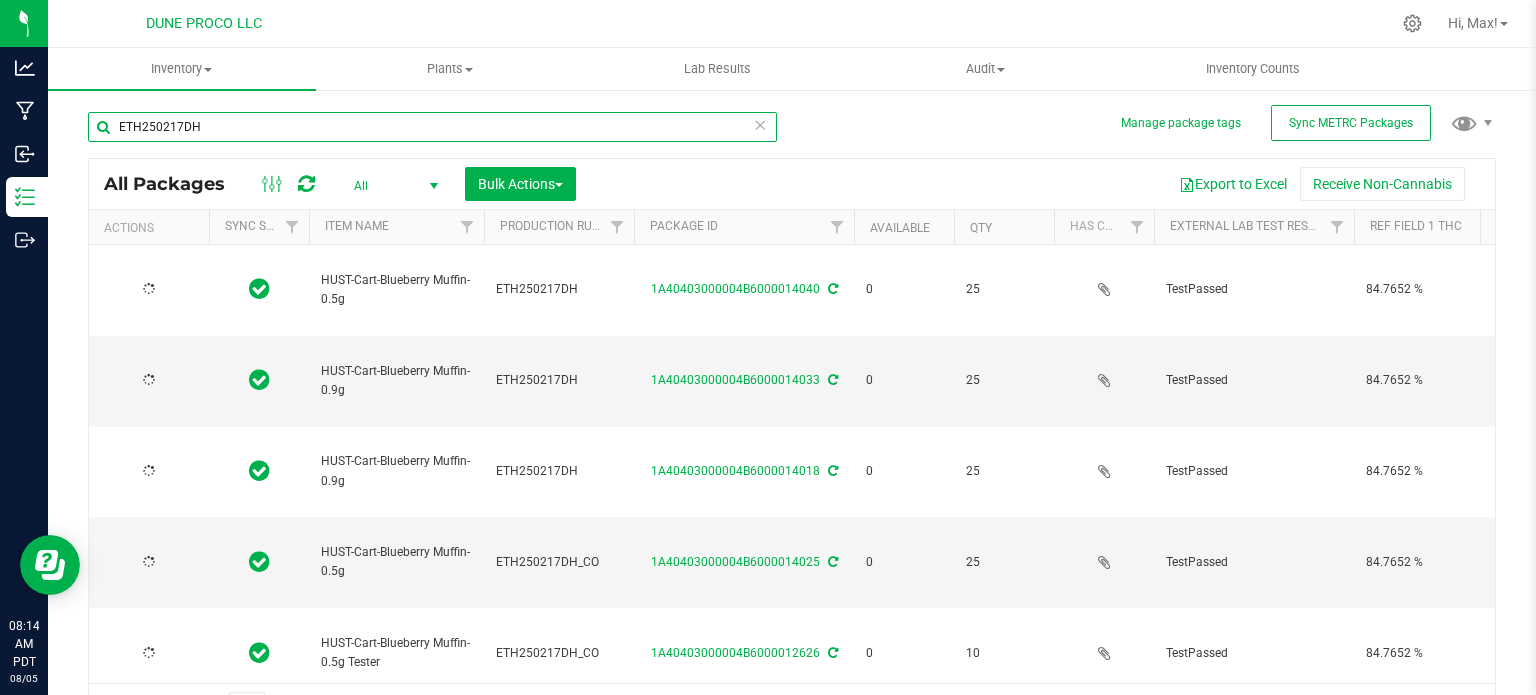 click on "ETH250217DH" at bounding box center (432, 127) 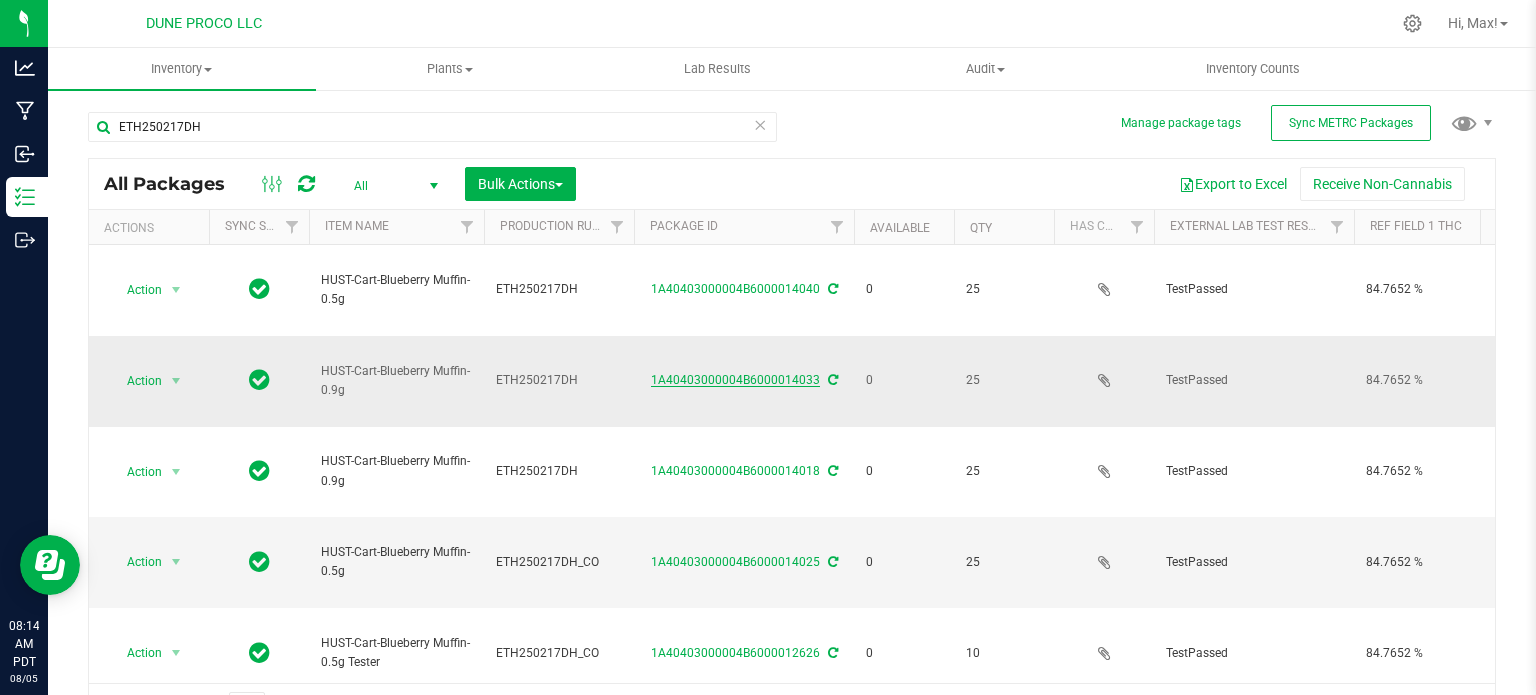 click on "1A40403000004B6000014033" at bounding box center [735, 380] 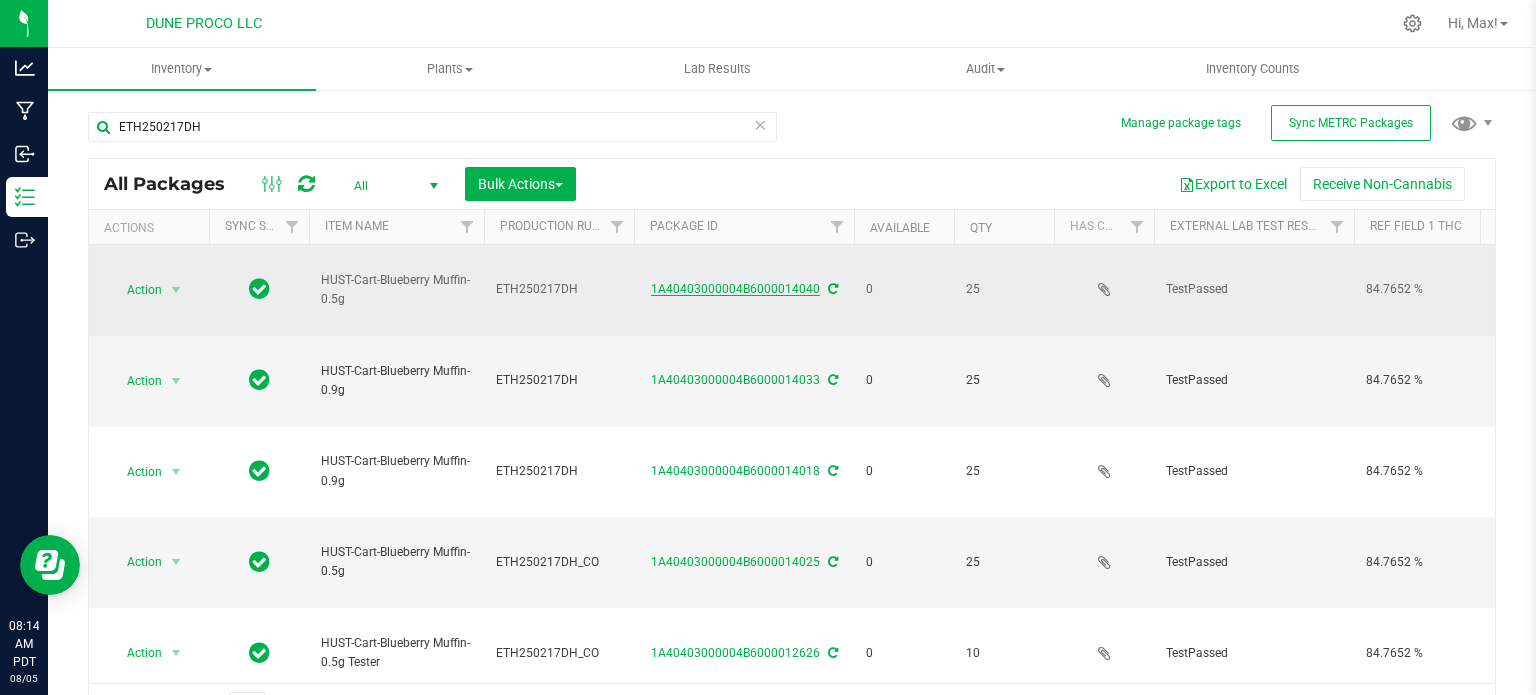 click on "1A40403000004B6000014040" at bounding box center [735, 289] 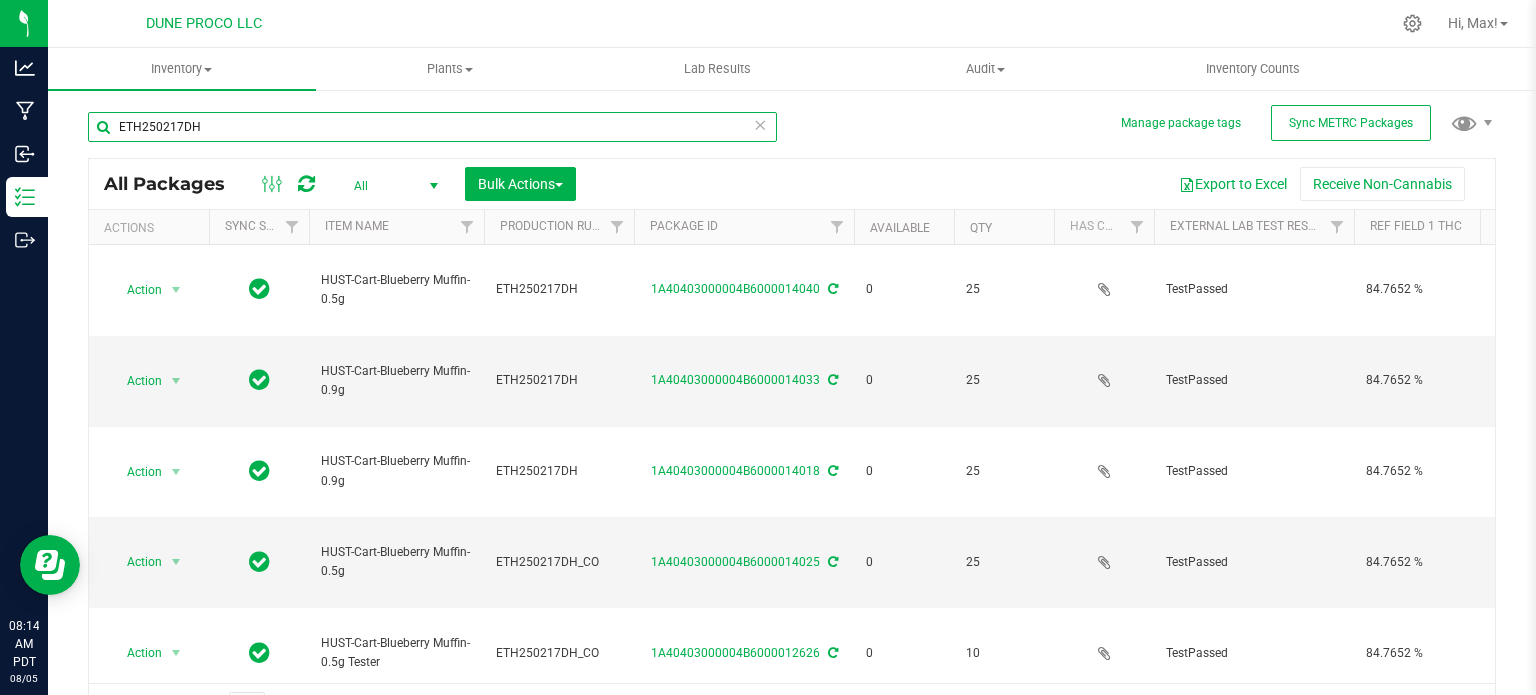click on "ETH250217DH" at bounding box center (432, 127) 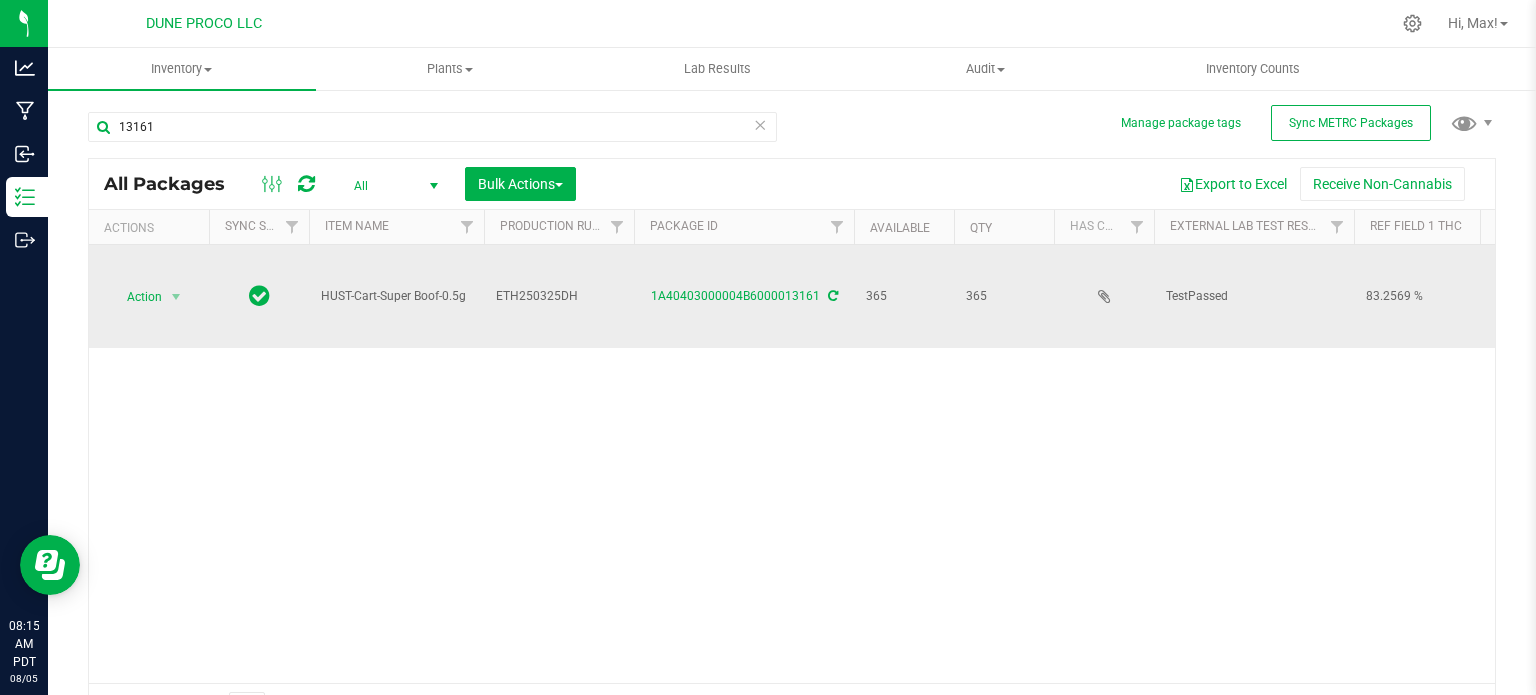 click on "ETH250325DH" at bounding box center [559, 296] 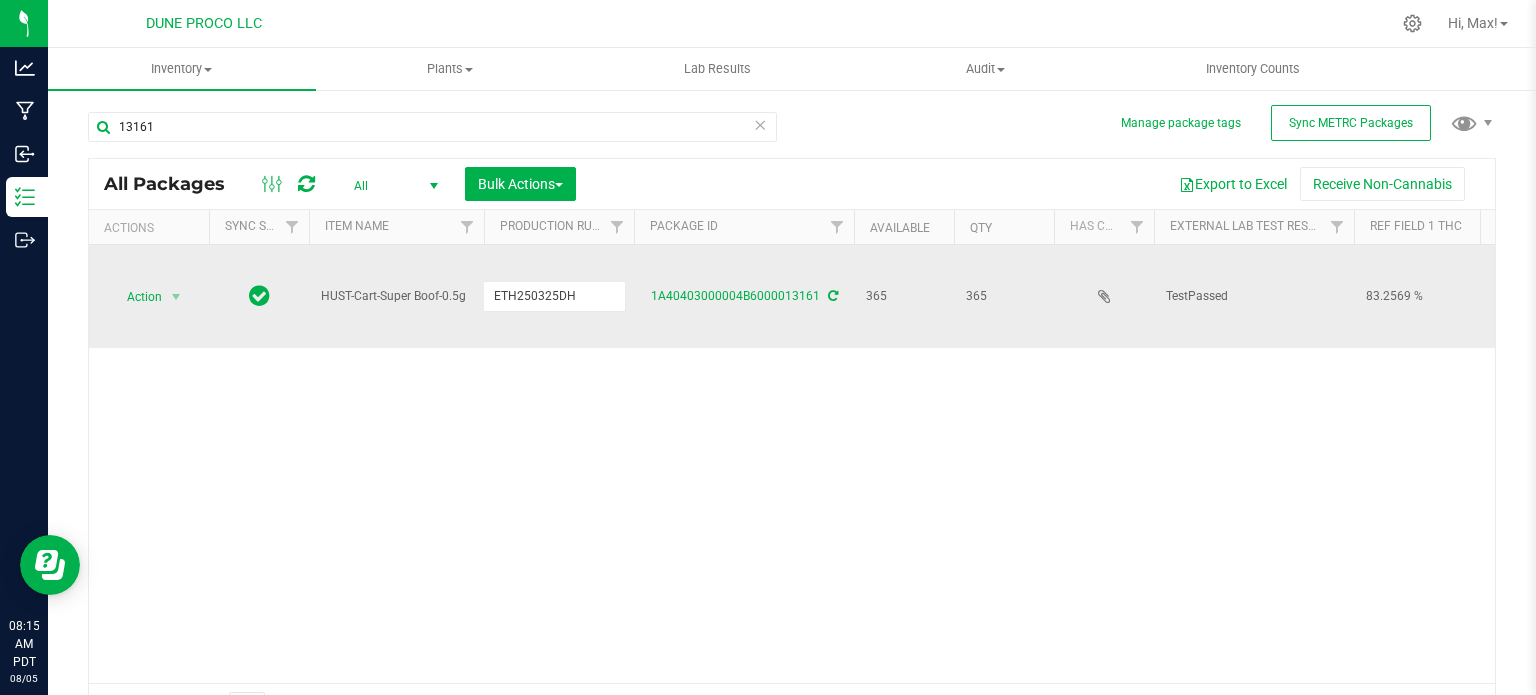 click on "ETH250325DH" at bounding box center [554, 296] 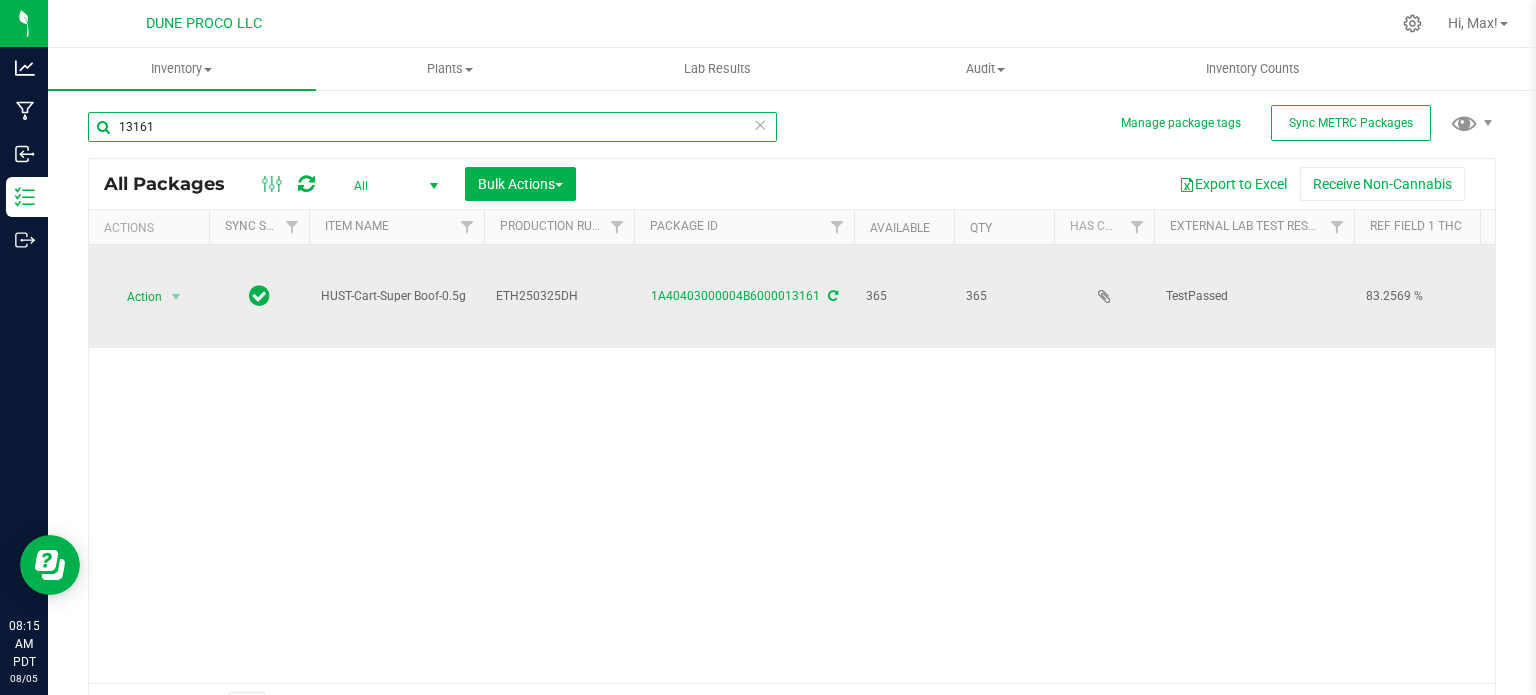 click on "13161" at bounding box center (432, 127) 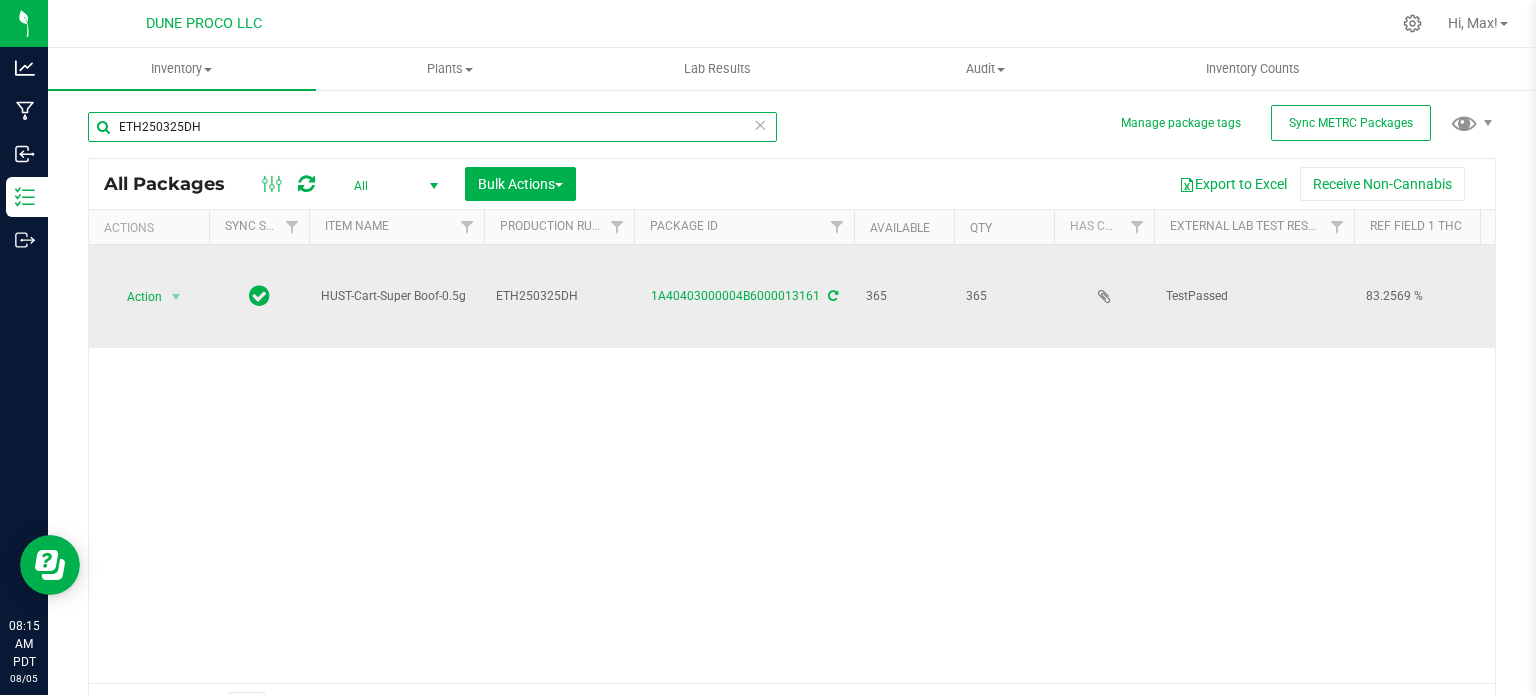 click on "ETH250325DH" at bounding box center [432, 127] 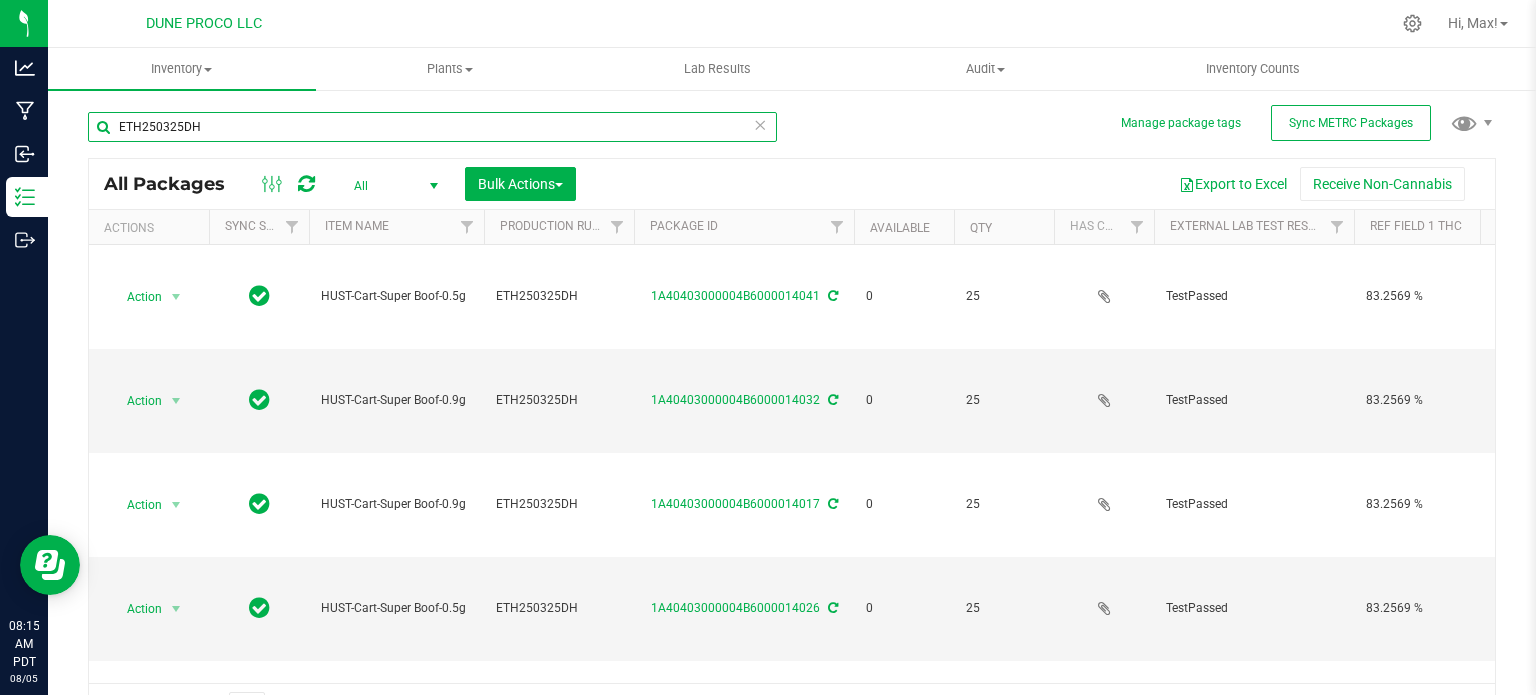 type on "ETH250325DH" 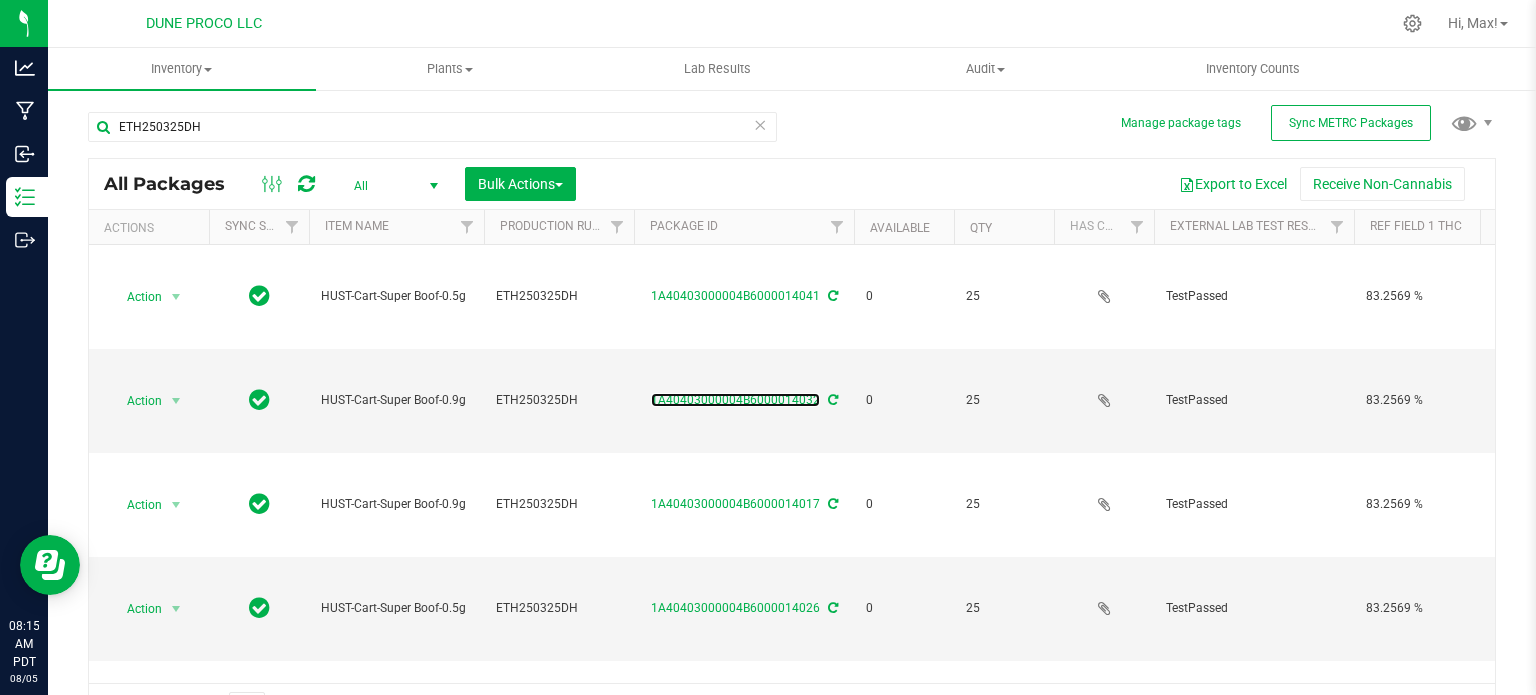click on "1A40403000004B6000014032" at bounding box center [735, 400] 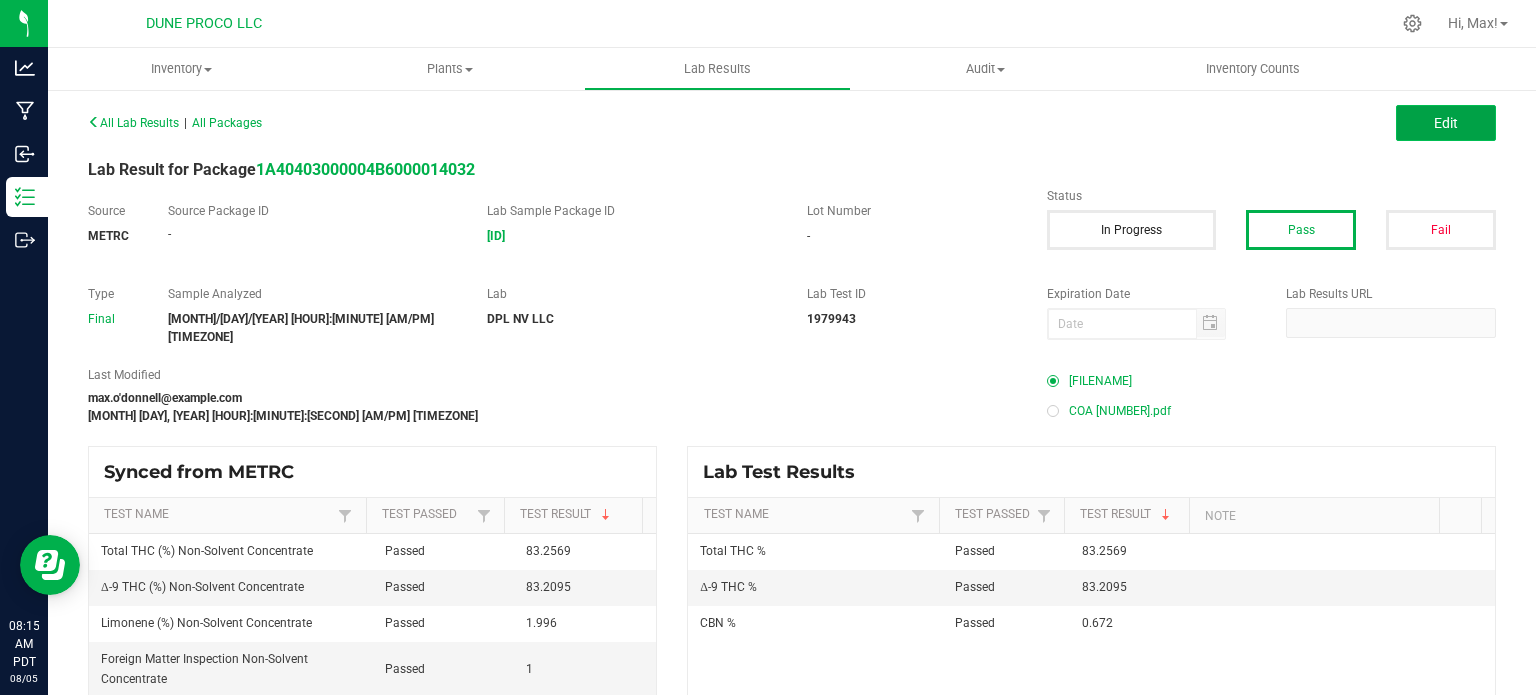 click on "Edit" at bounding box center [1446, 123] 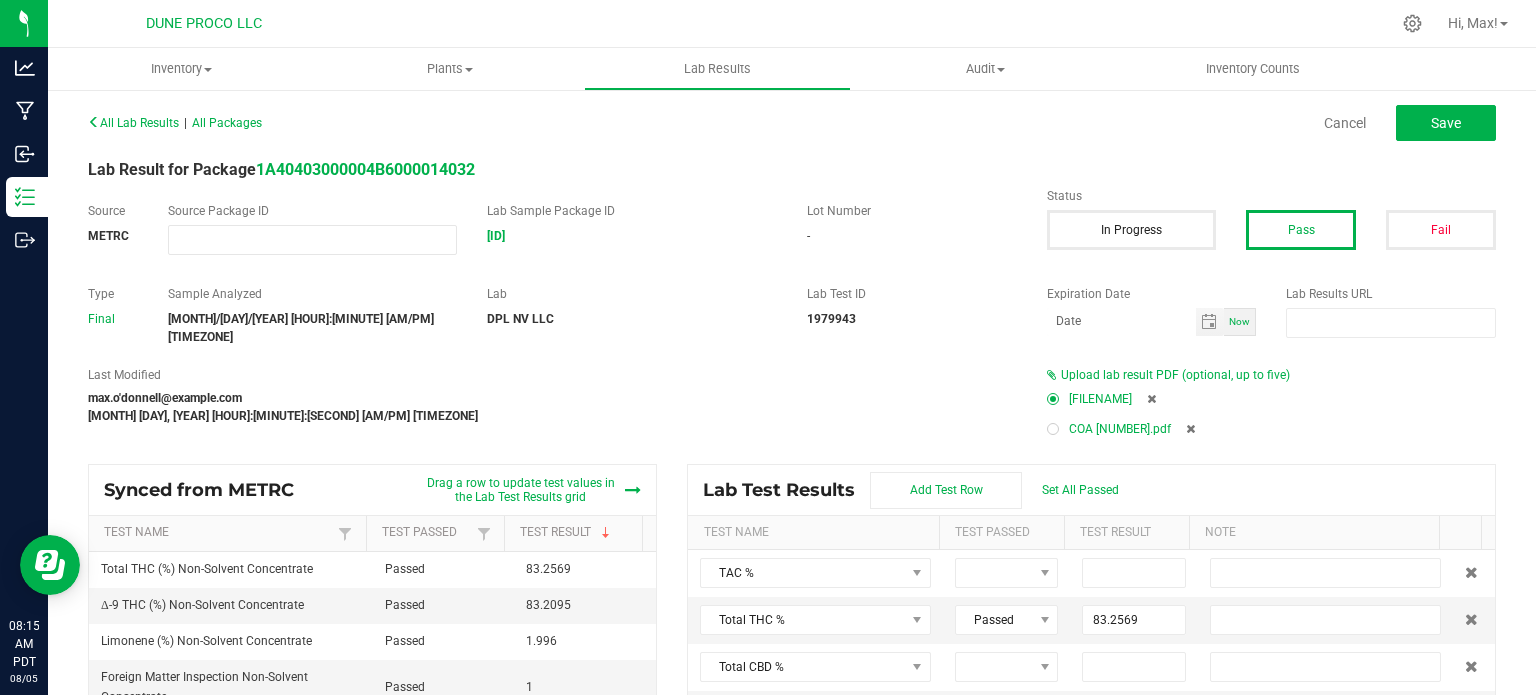click at bounding box center (1190, 429) 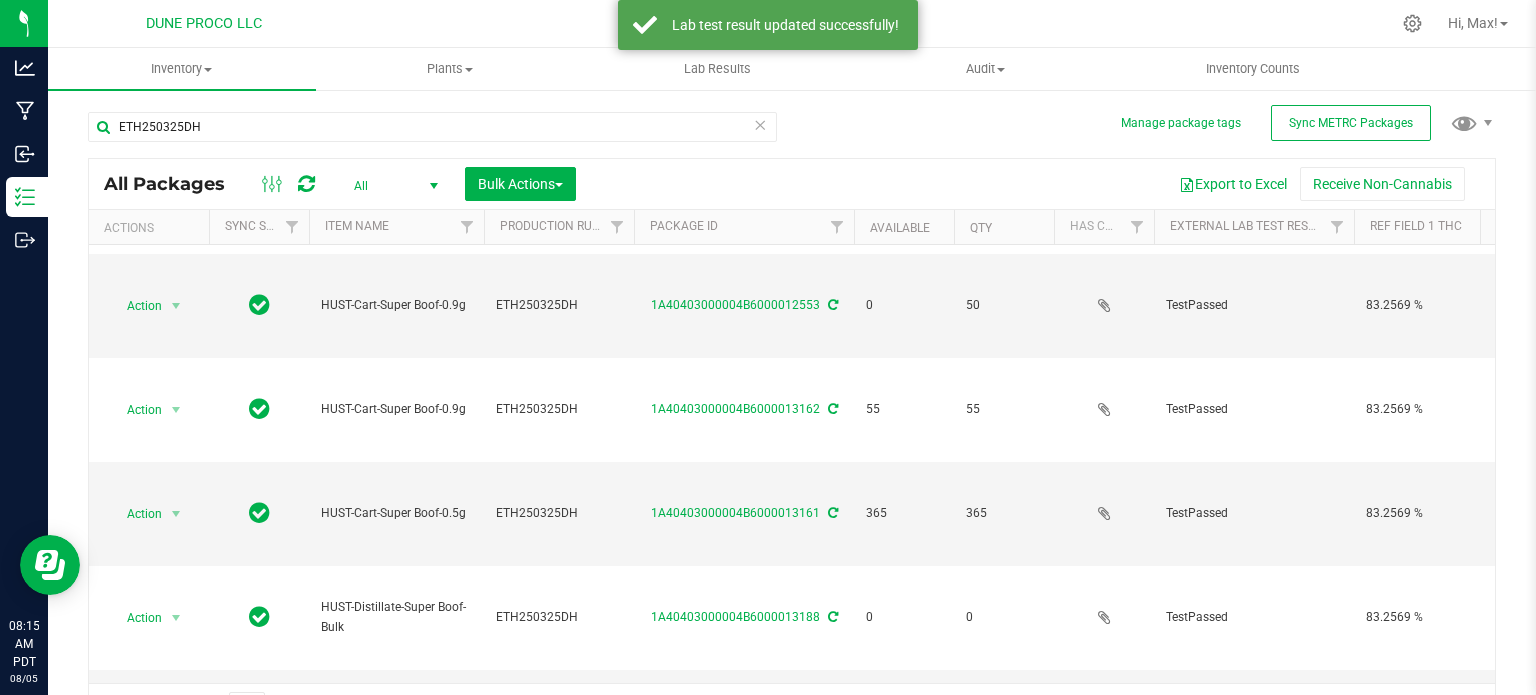 scroll, scrollTop: 1236, scrollLeft: 0, axis: vertical 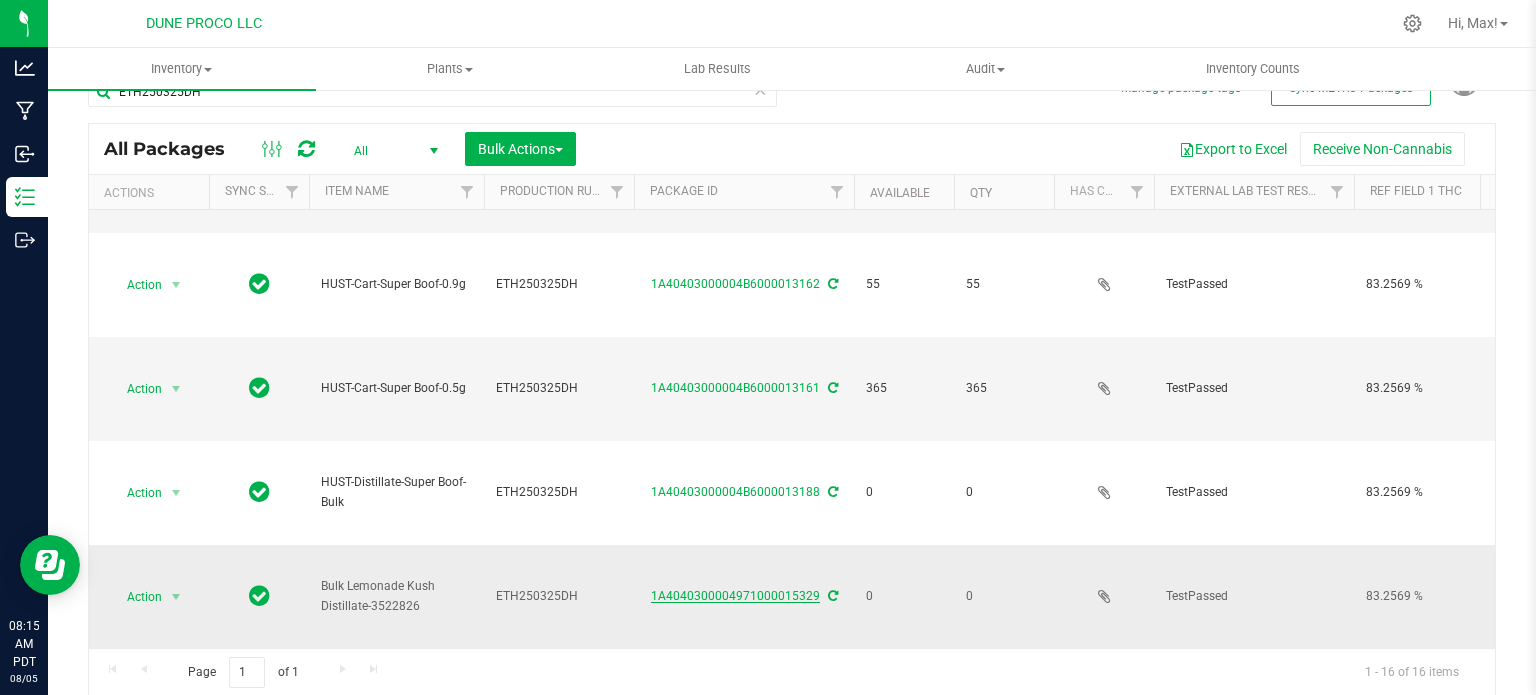 click on "1A4040300004971000015329" at bounding box center [735, 596] 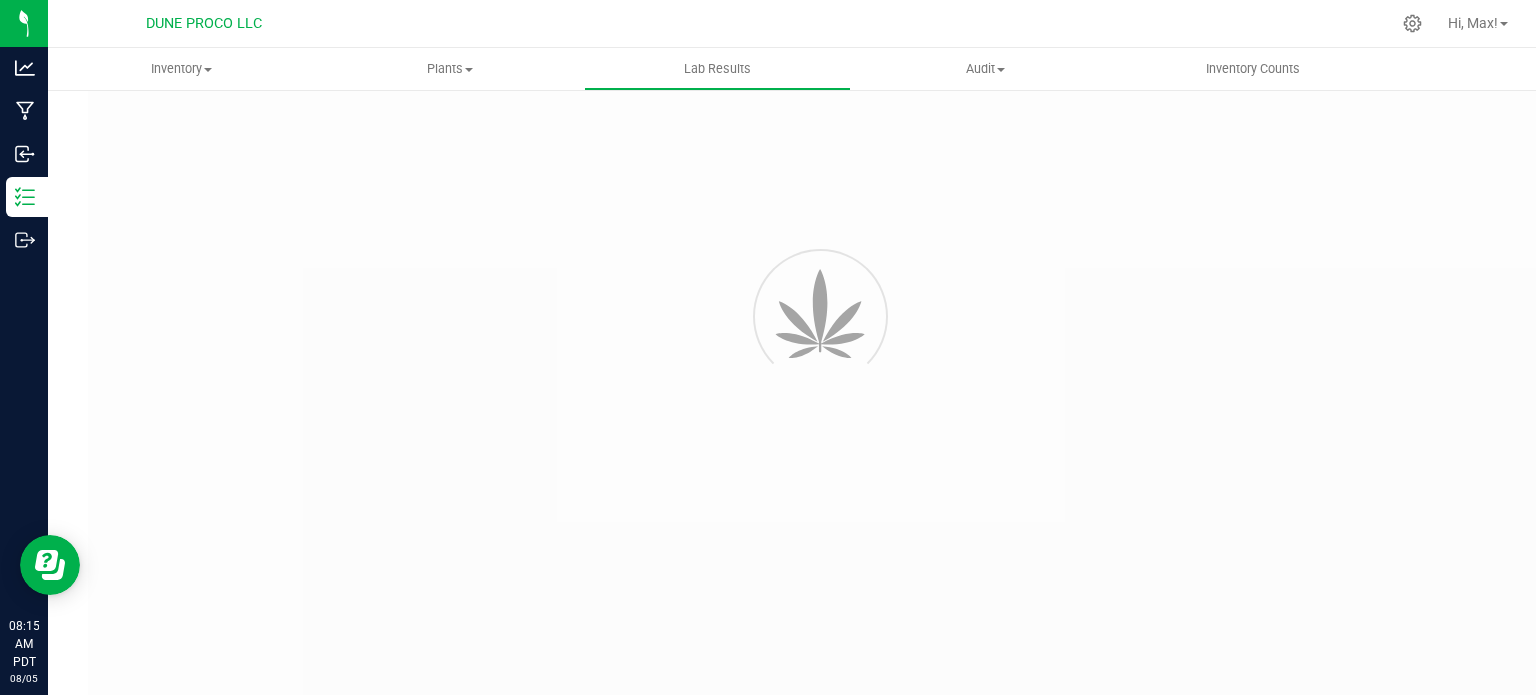 scroll, scrollTop: 0, scrollLeft: 0, axis: both 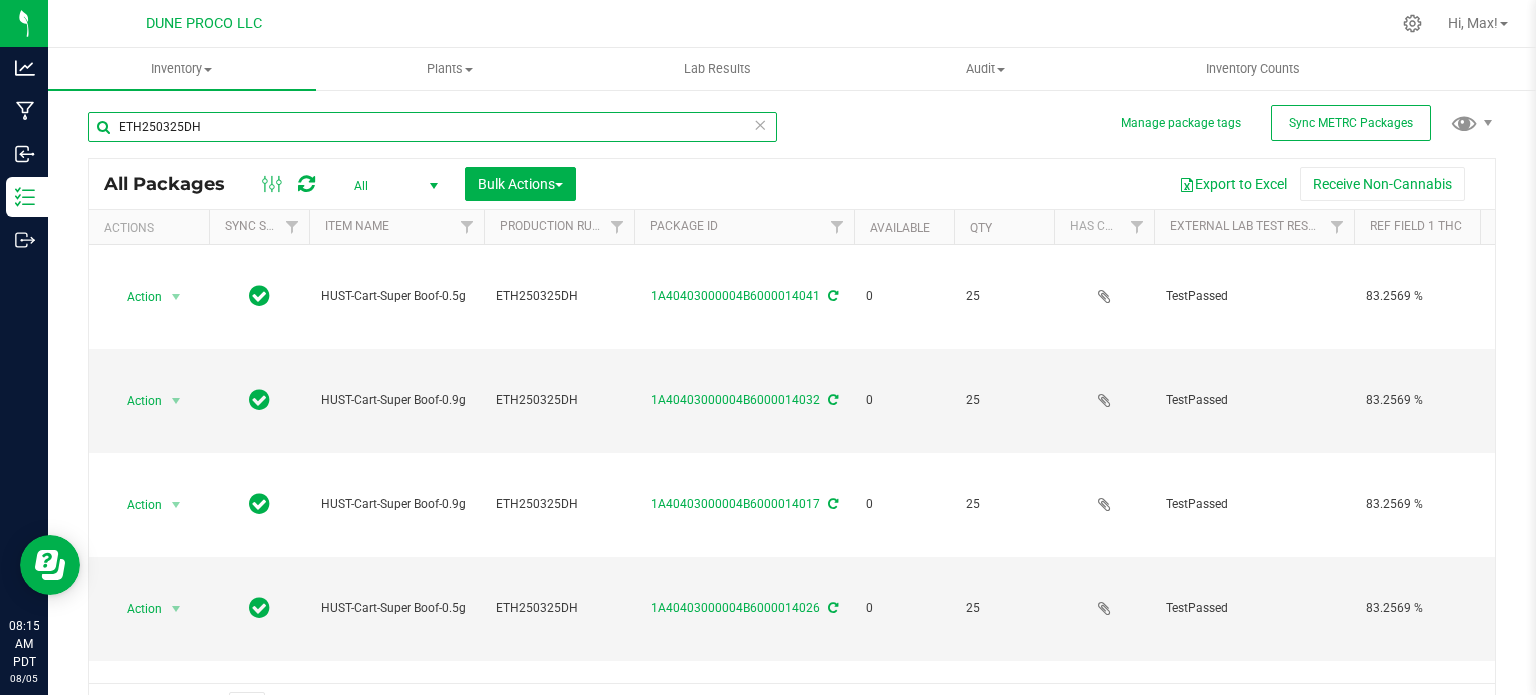 click on "ETH250325DH" at bounding box center [432, 127] 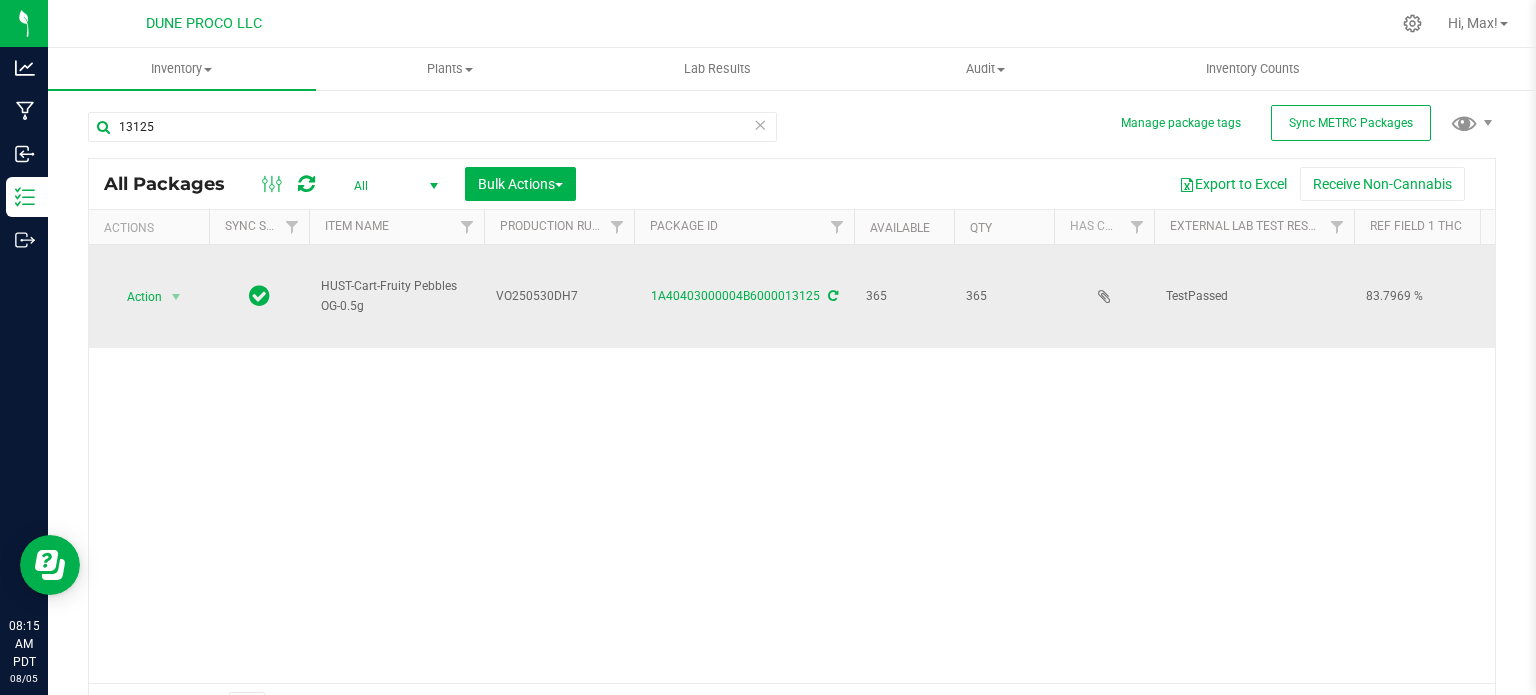 click on "VO250530DH7" at bounding box center [559, 296] 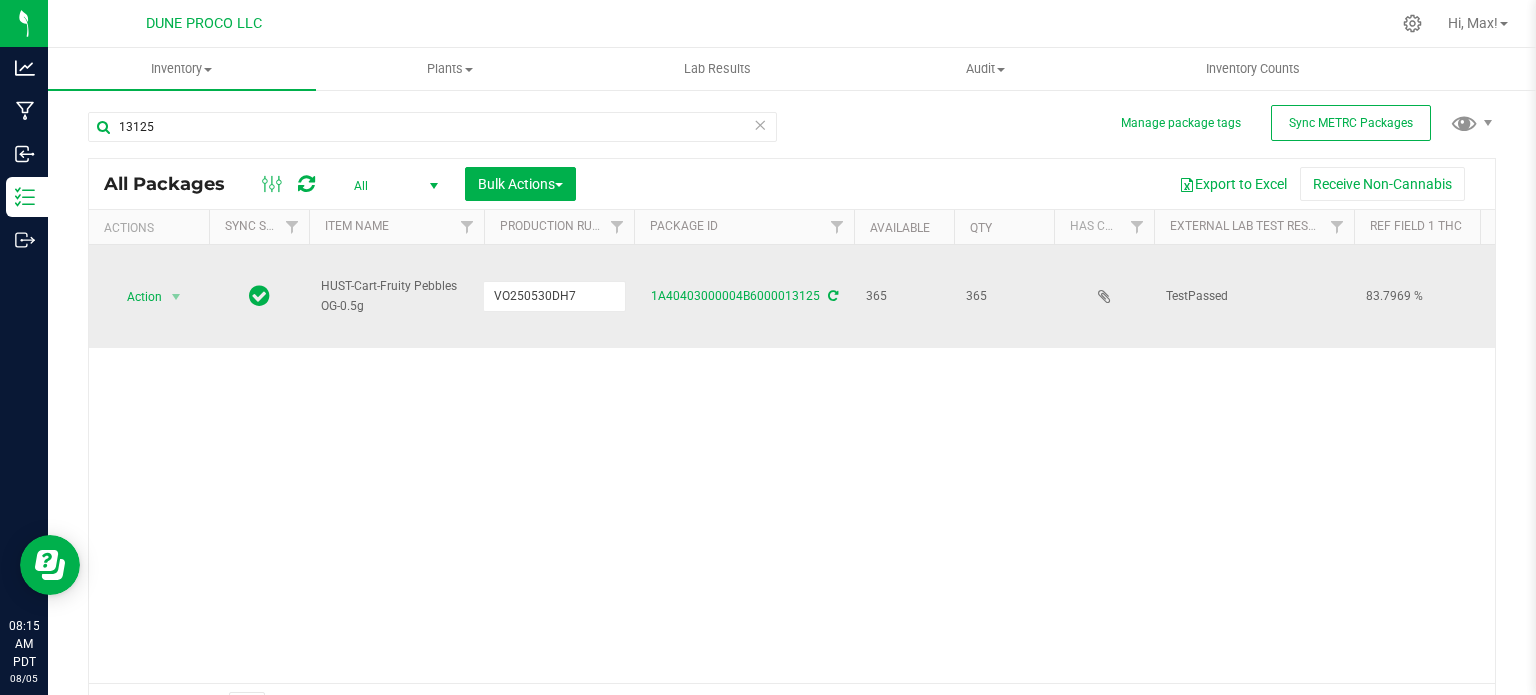 click on "VO250530DH7" at bounding box center [554, 296] 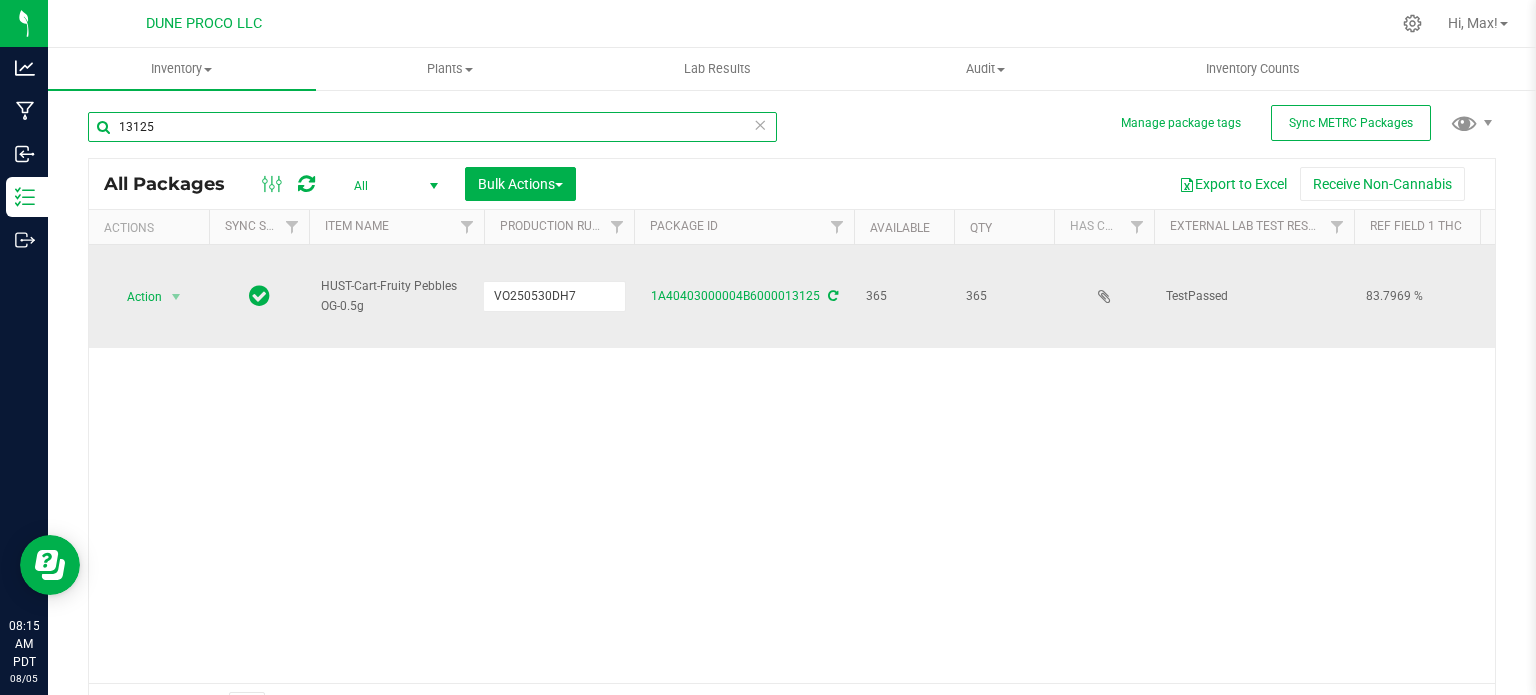 click on "13125" at bounding box center (432, 127) 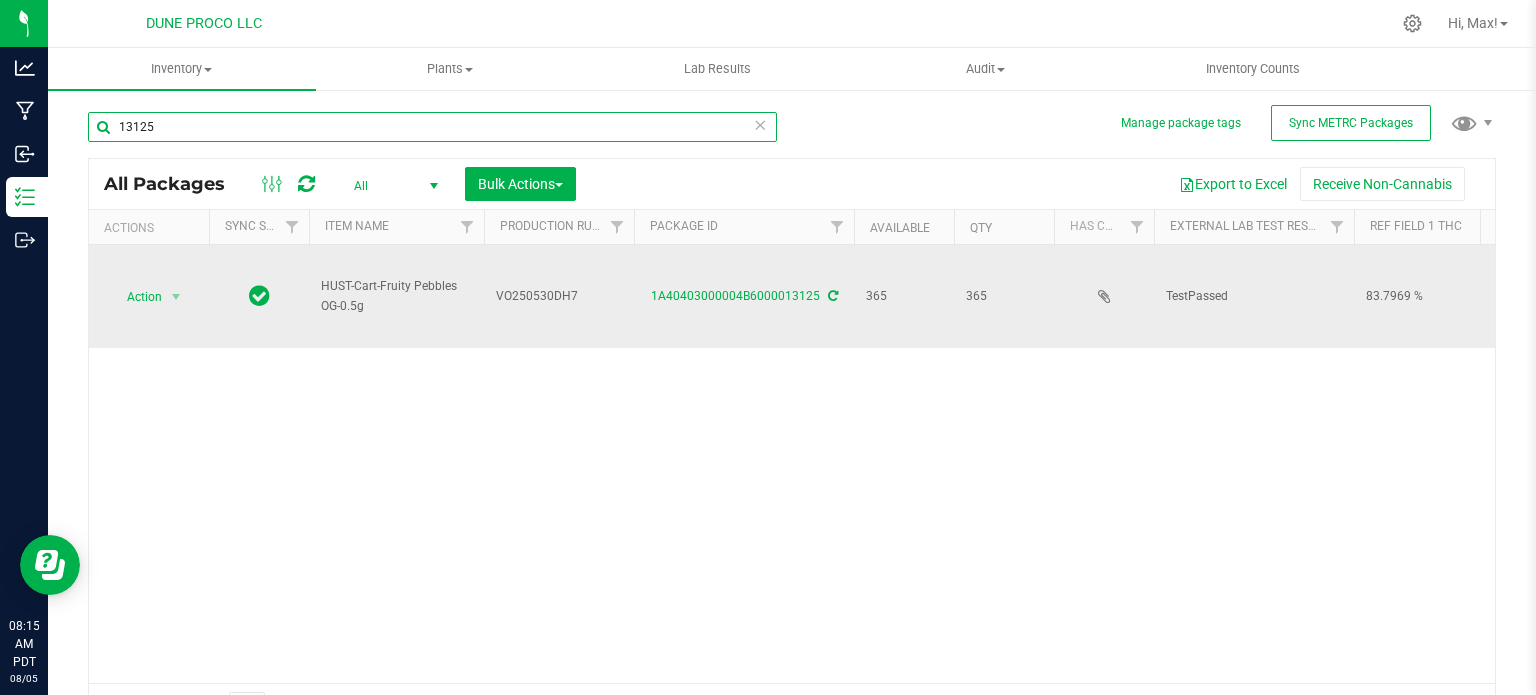 paste on "VO250530DH7" 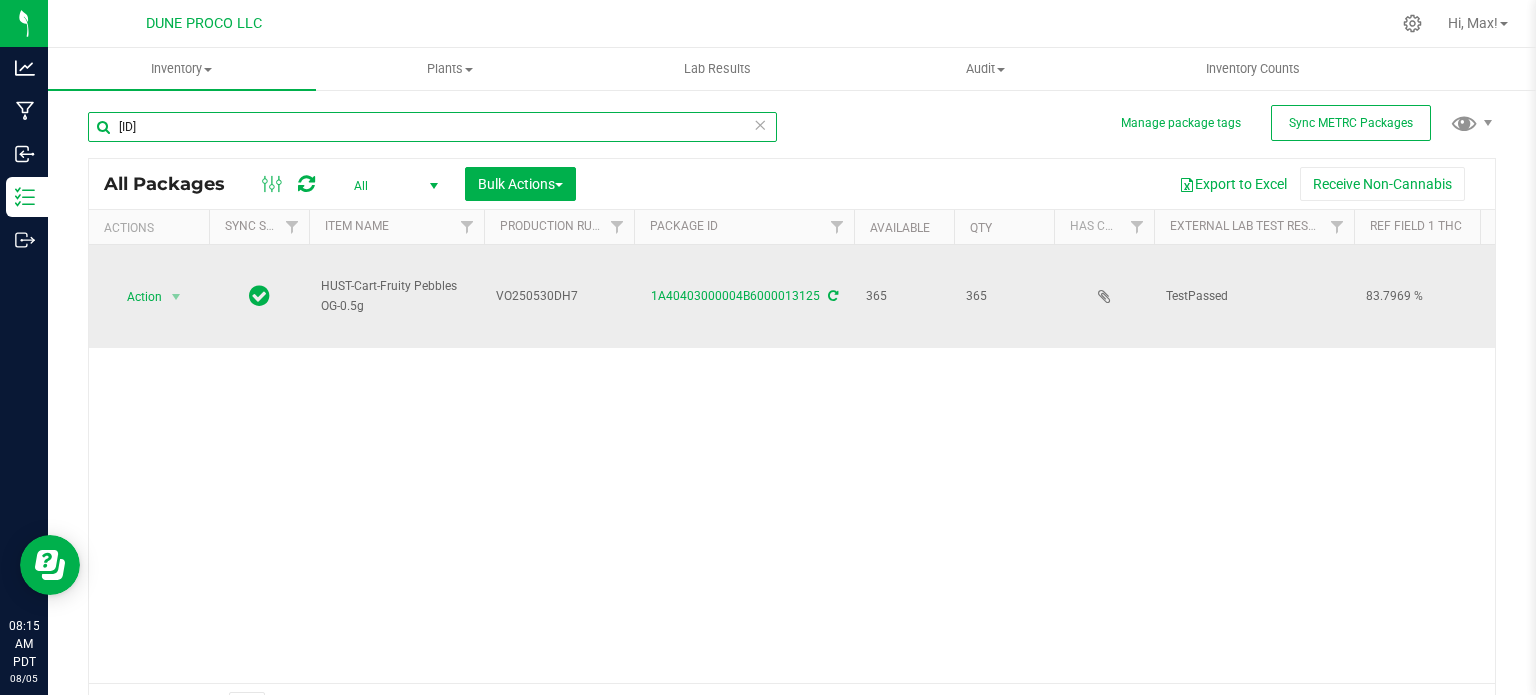 click on "13125VO250530DH7" at bounding box center [432, 127] 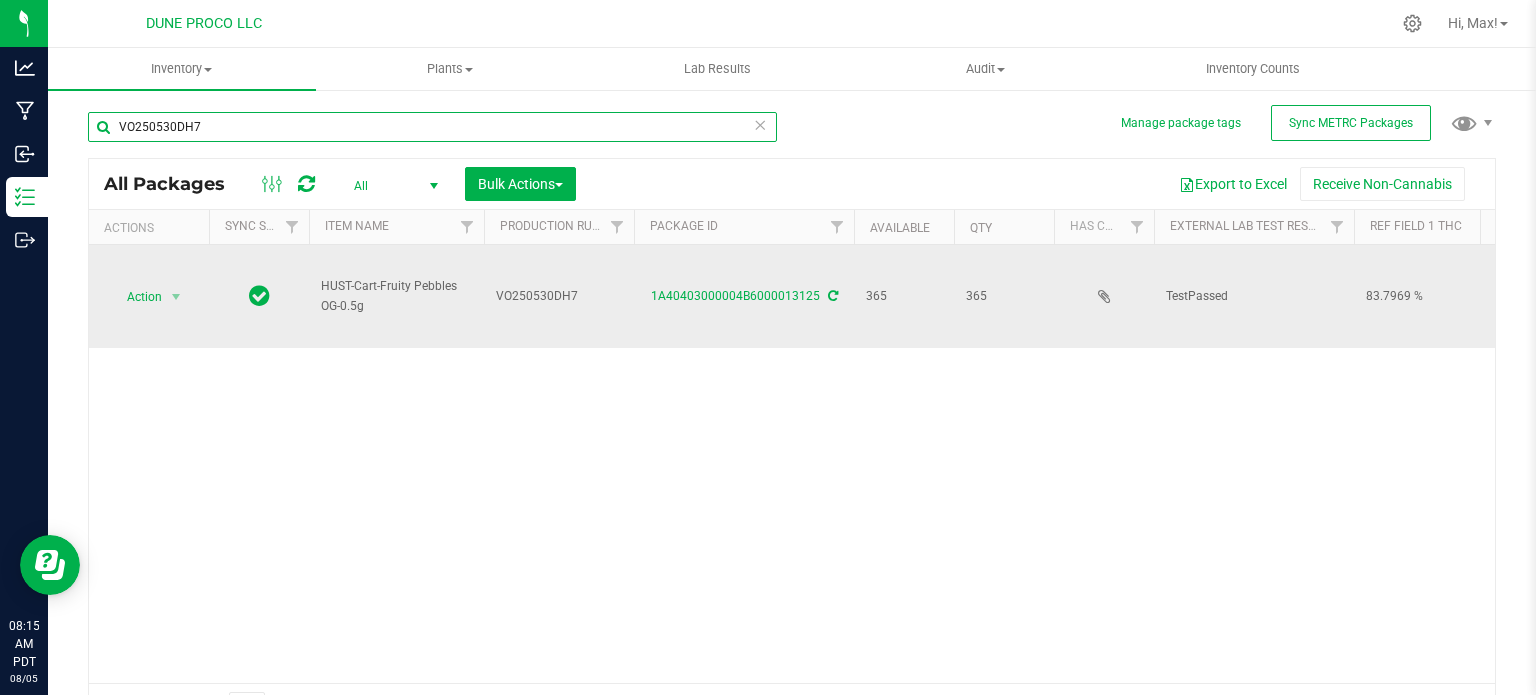 type on "VO250530DH7" 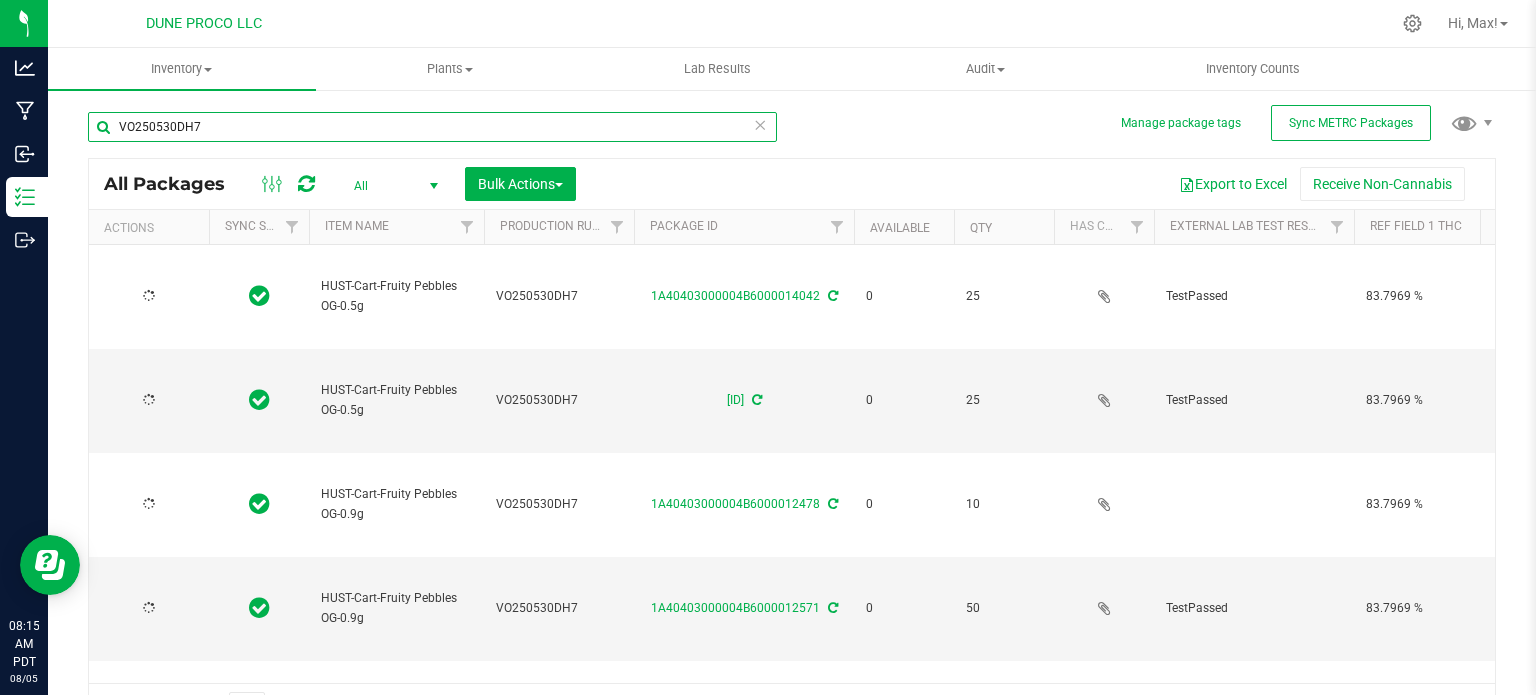 scroll, scrollTop: 35, scrollLeft: 0, axis: vertical 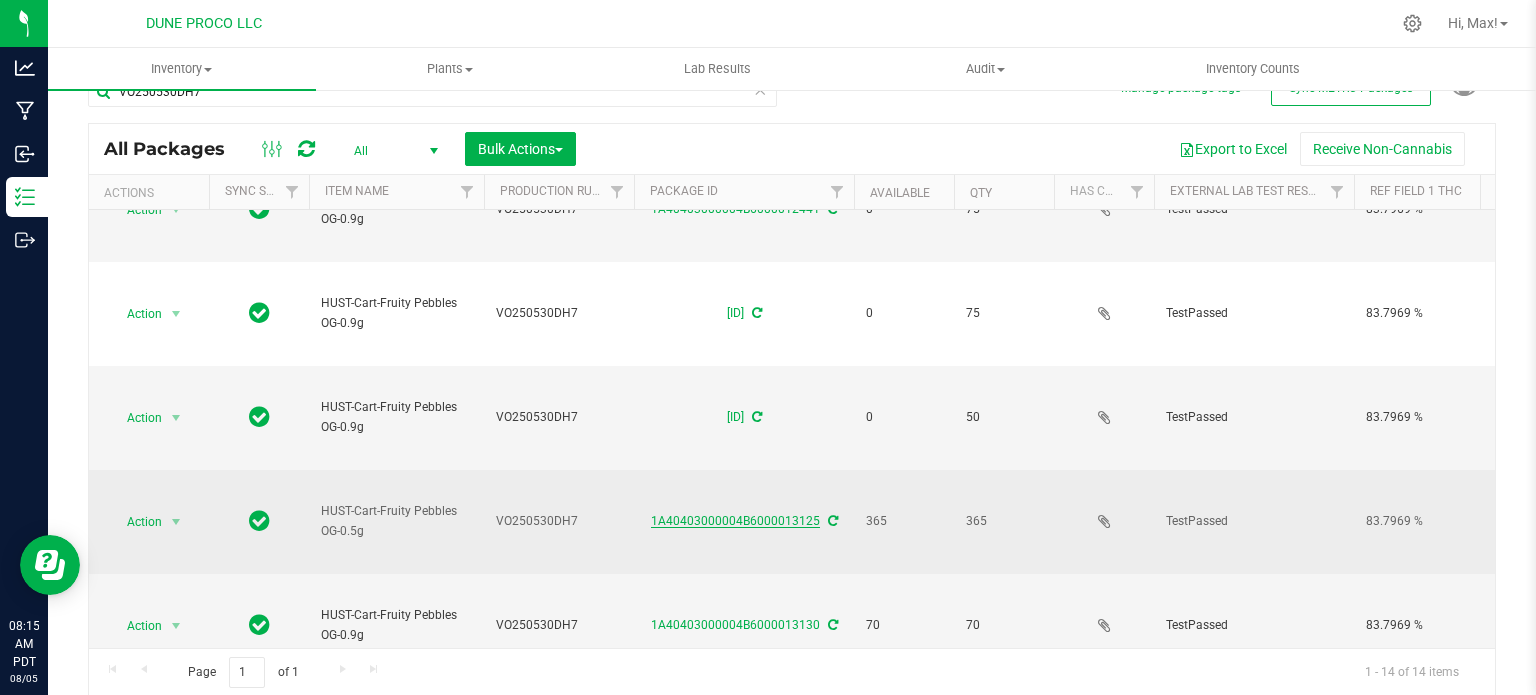 click on "1A40403000004B6000013125" at bounding box center (735, 521) 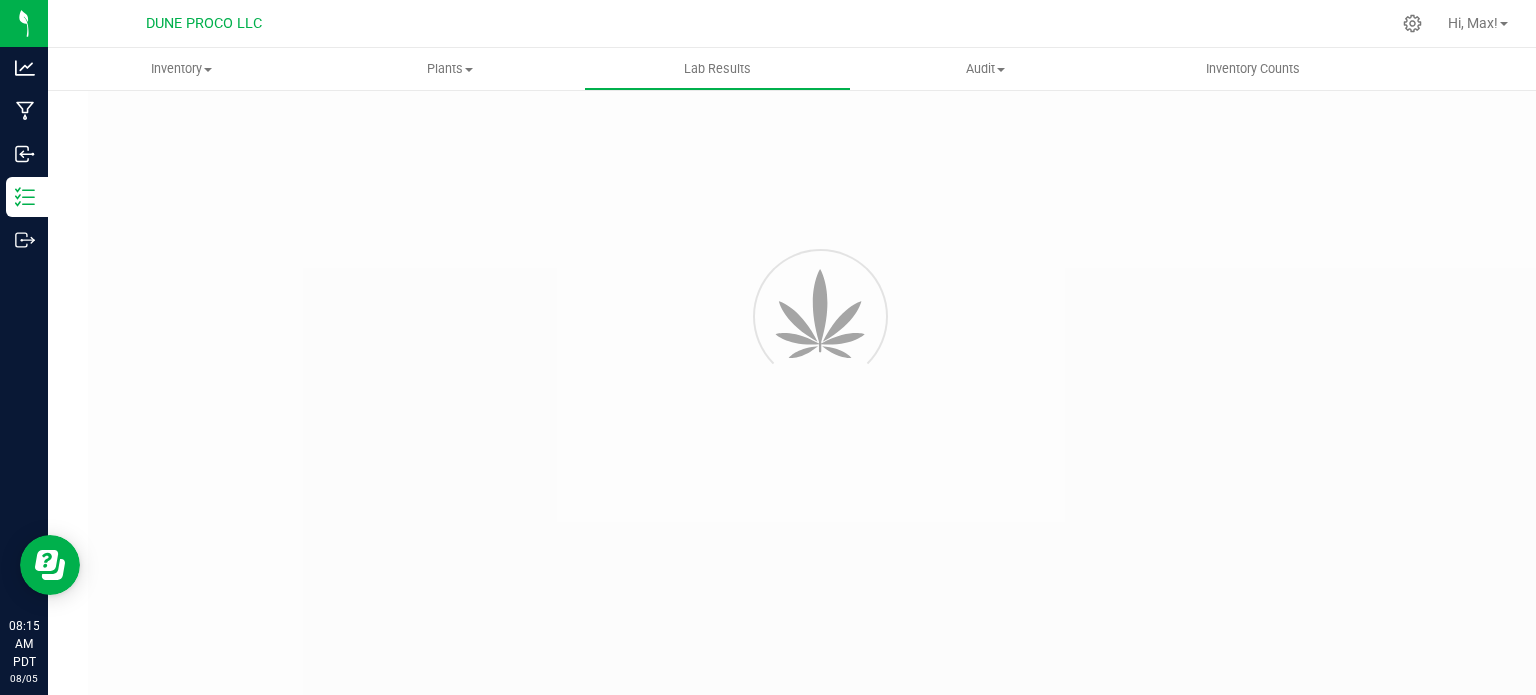 scroll, scrollTop: 0, scrollLeft: 0, axis: both 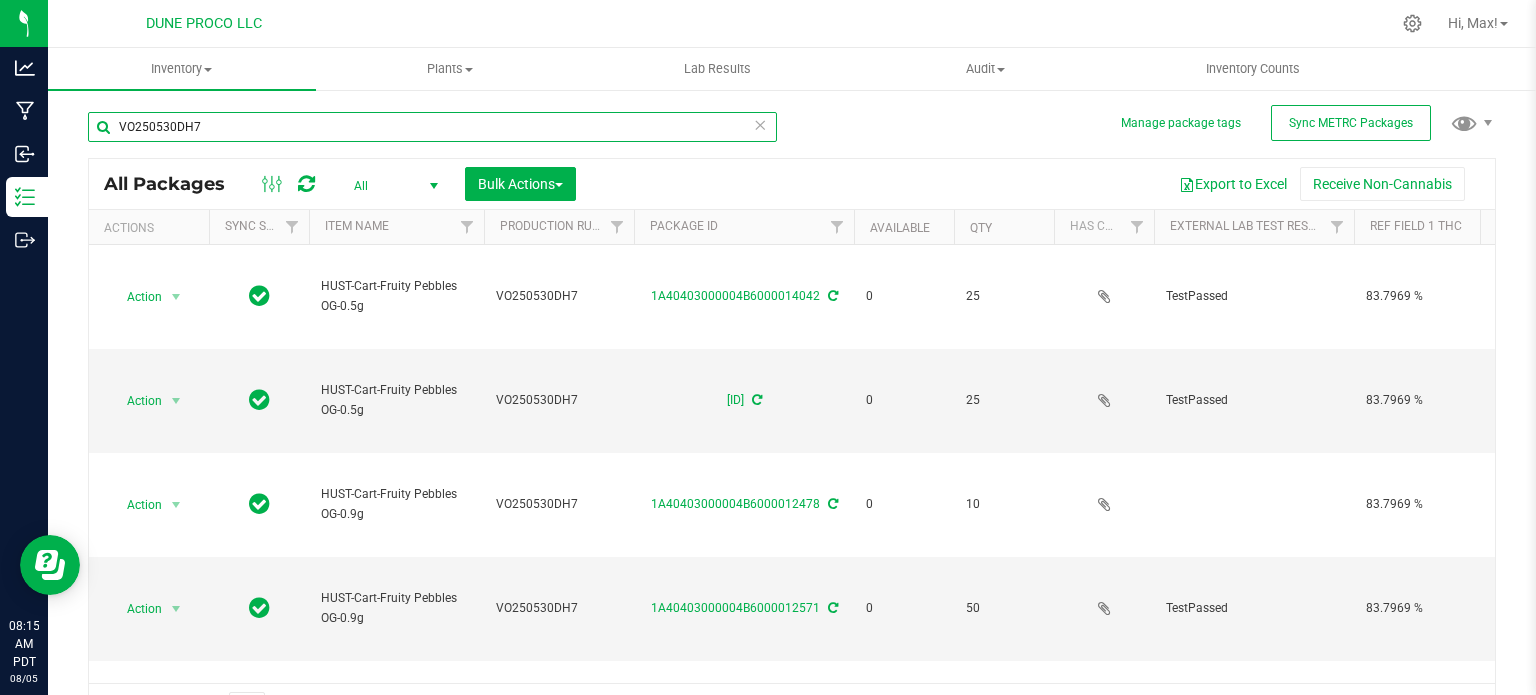 click on "VO250530DH7" at bounding box center [432, 127] 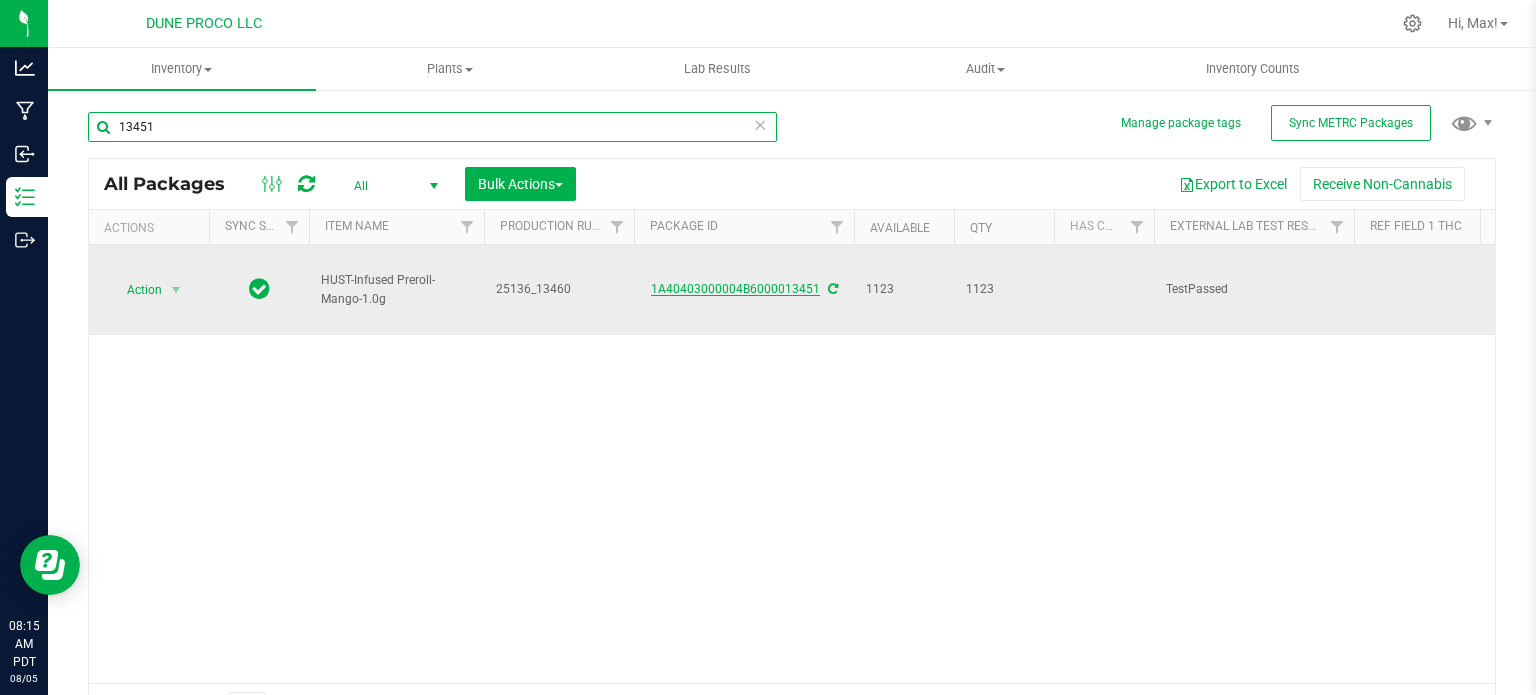 type on "13451" 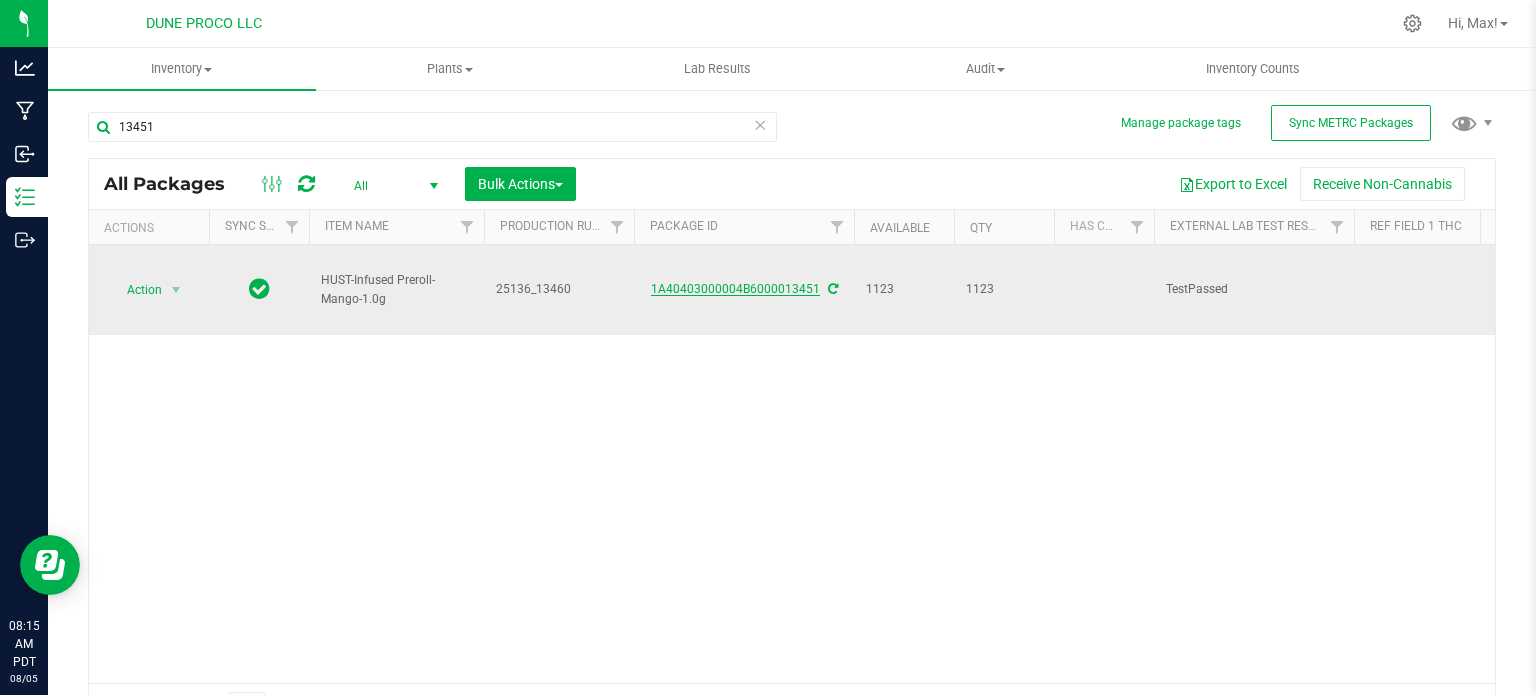drag, startPoint x: 693, startPoint y: 294, endPoint x: 683, endPoint y: 290, distance: 10.770329 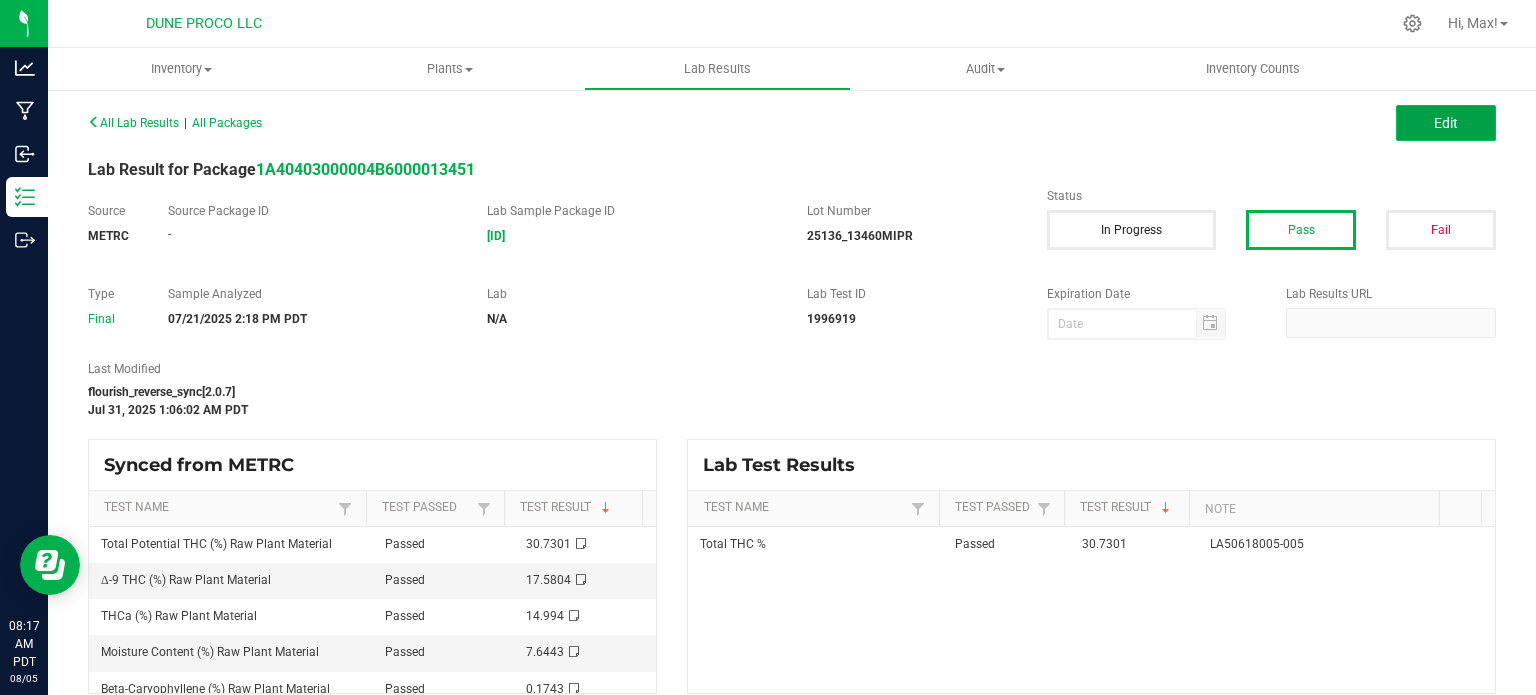 click on "Edit" at bounding box center [1446, 123] 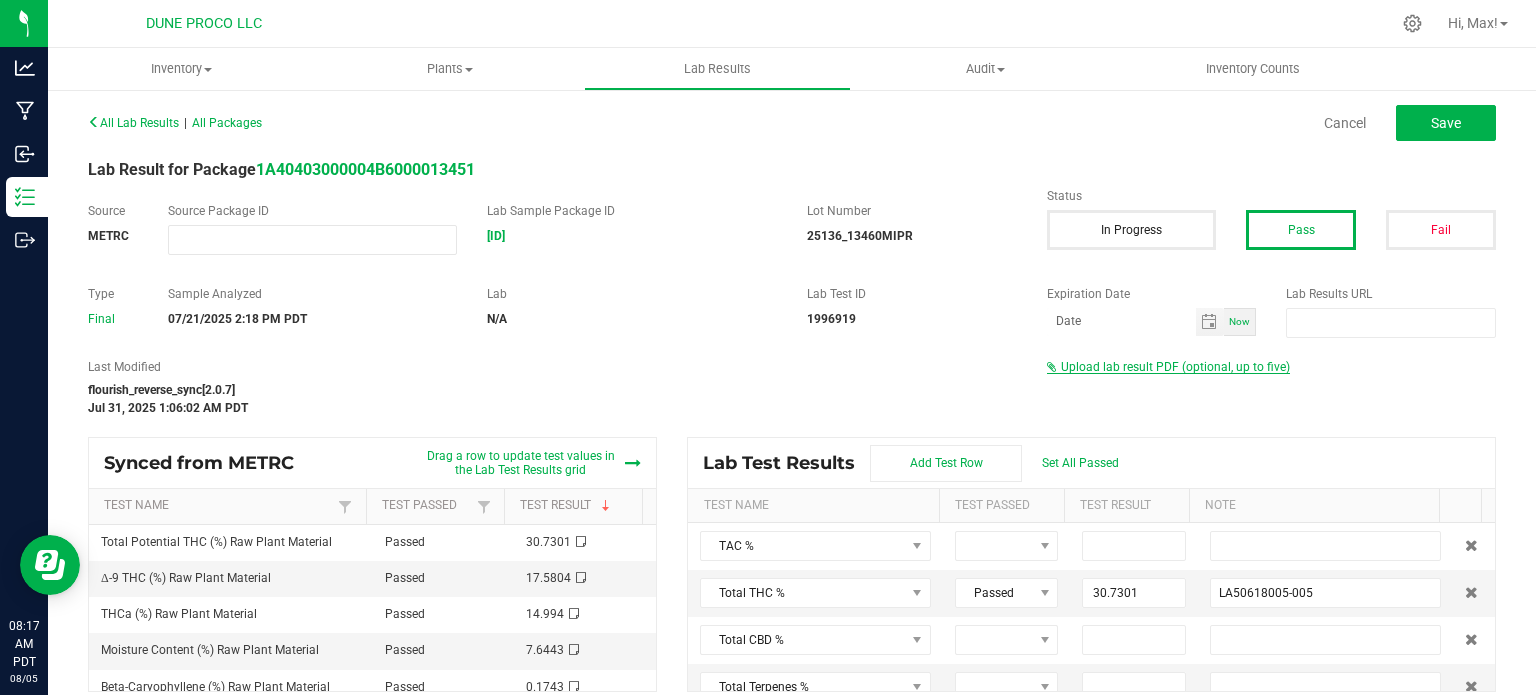 click on "Upload lab result PDF (optional, up to five)" at bounding box center (1175, 367) 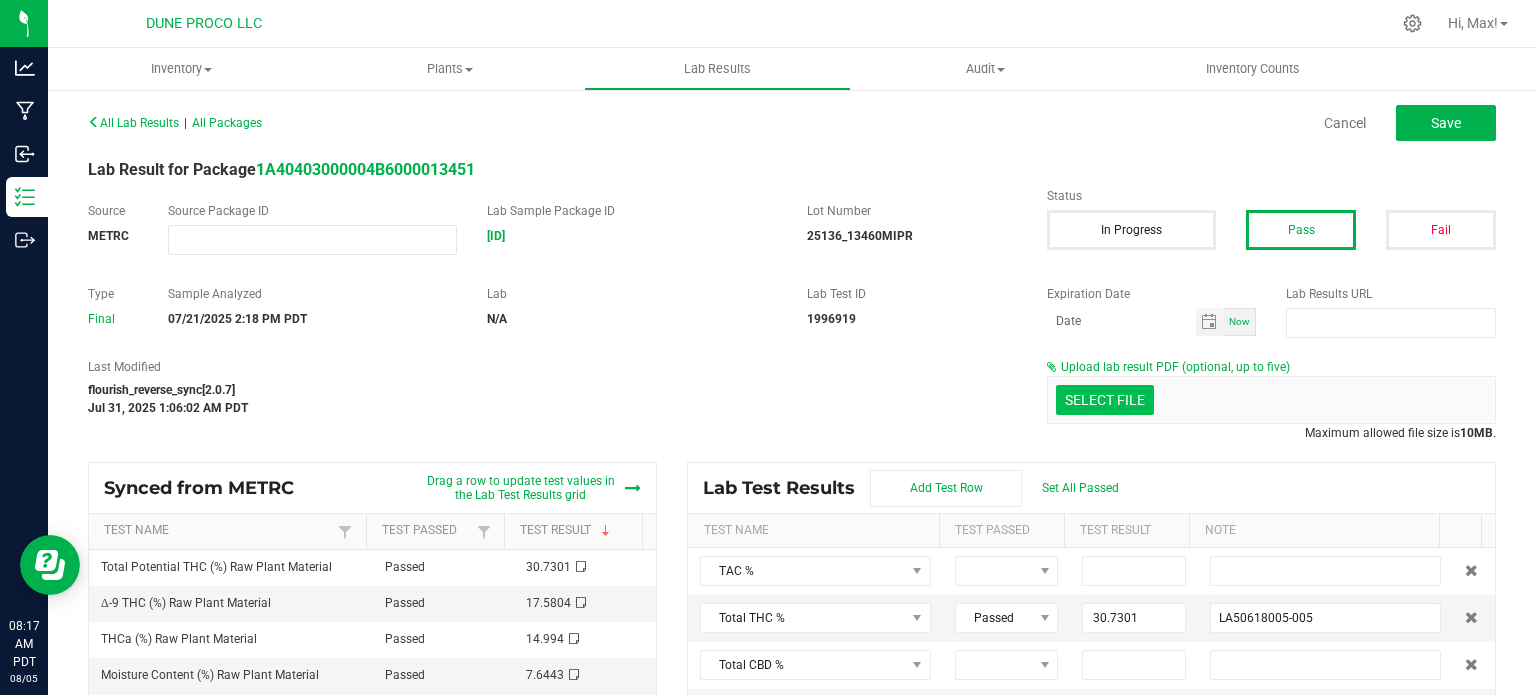 click at bounding box center [-292, 296] 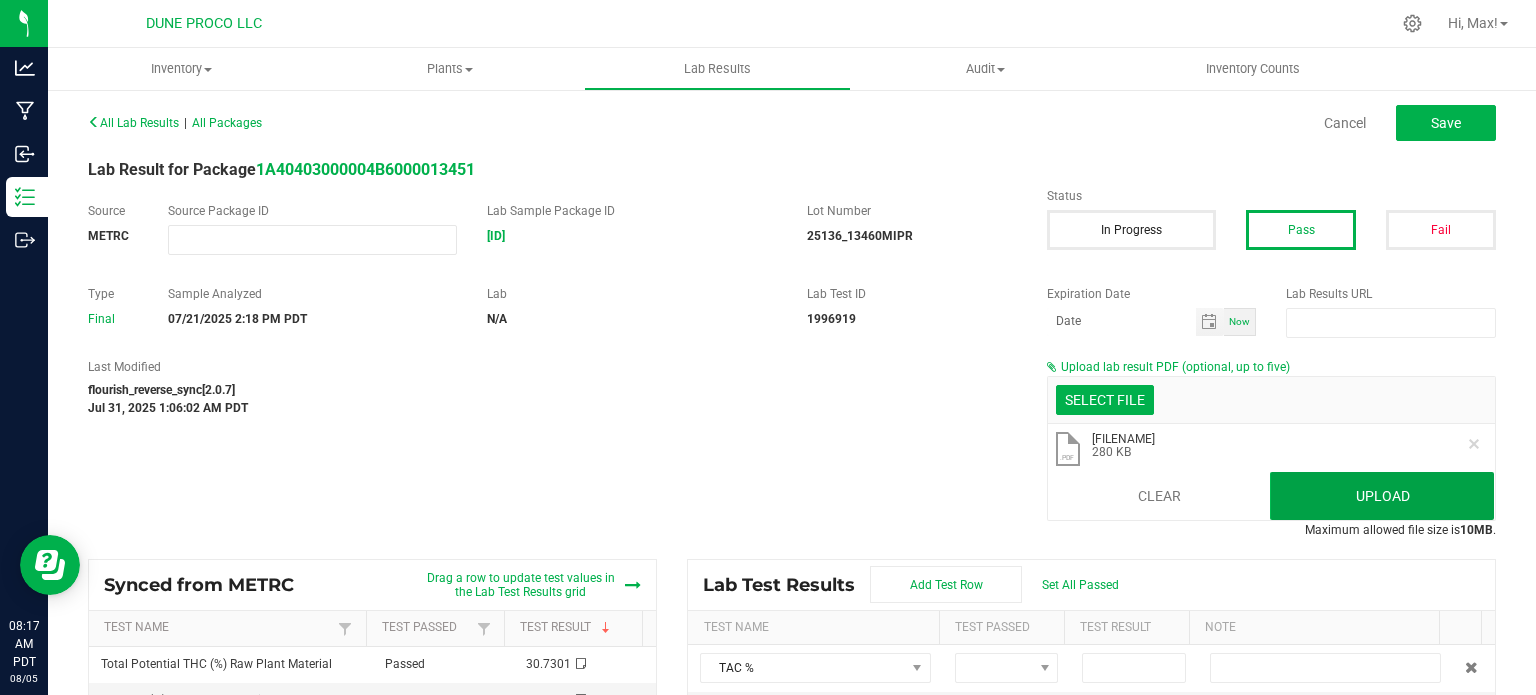 click on "Upload" at bounding box center [1382, 496] 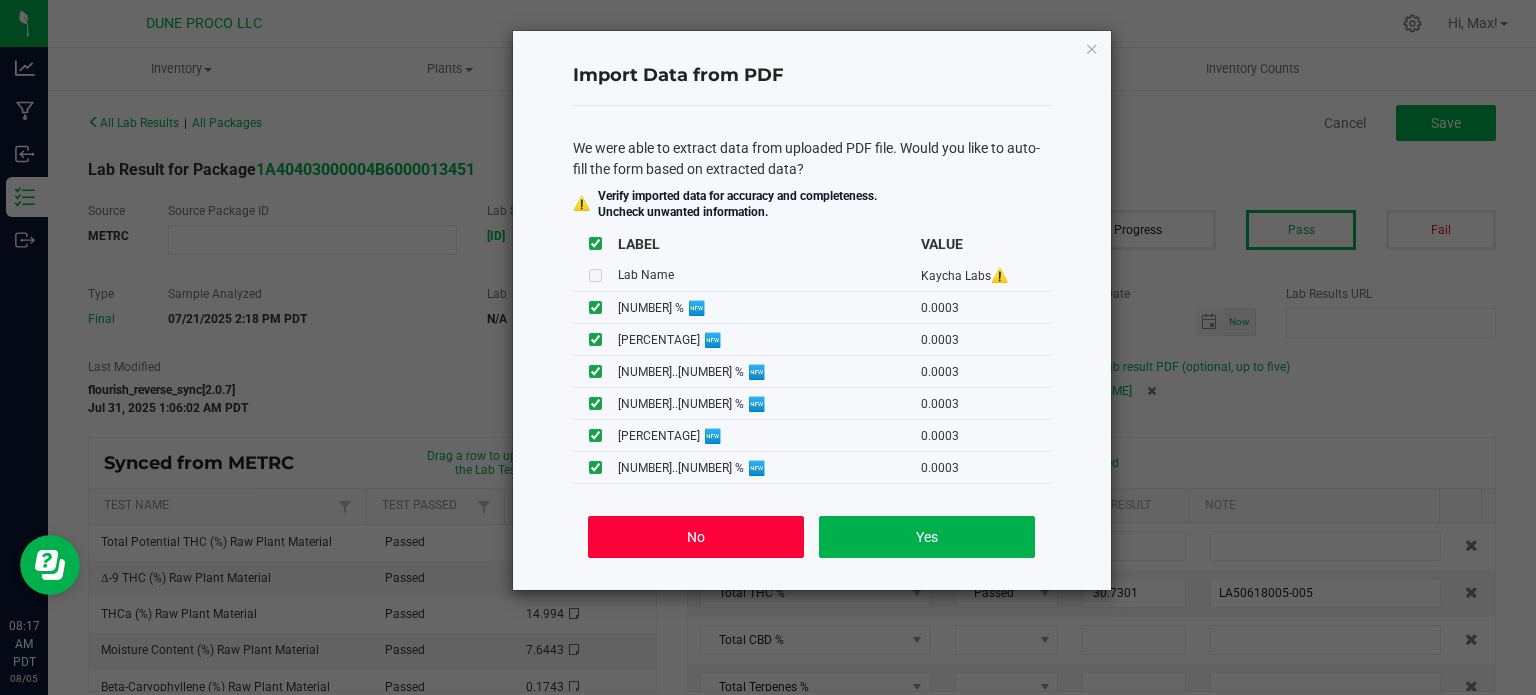 click on "No" 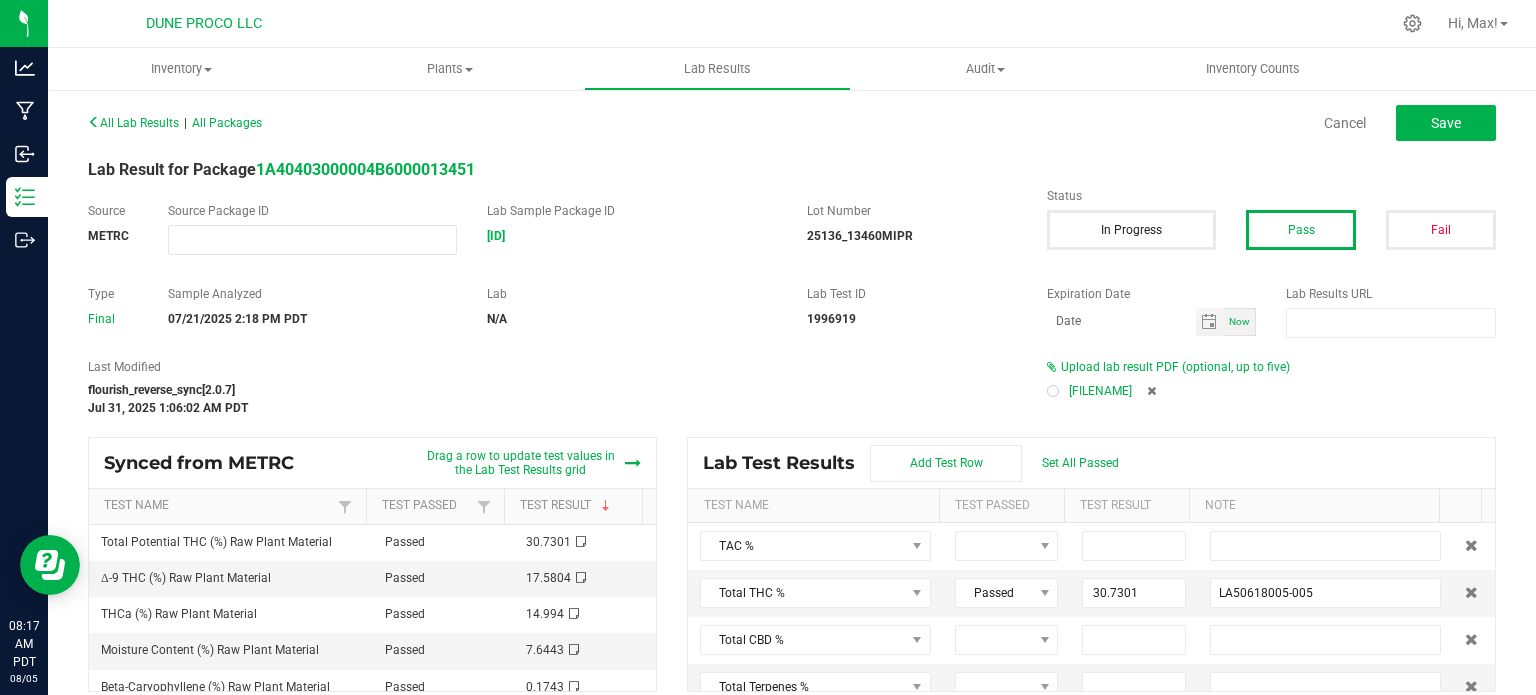 click at bounding box center [1053, 391] 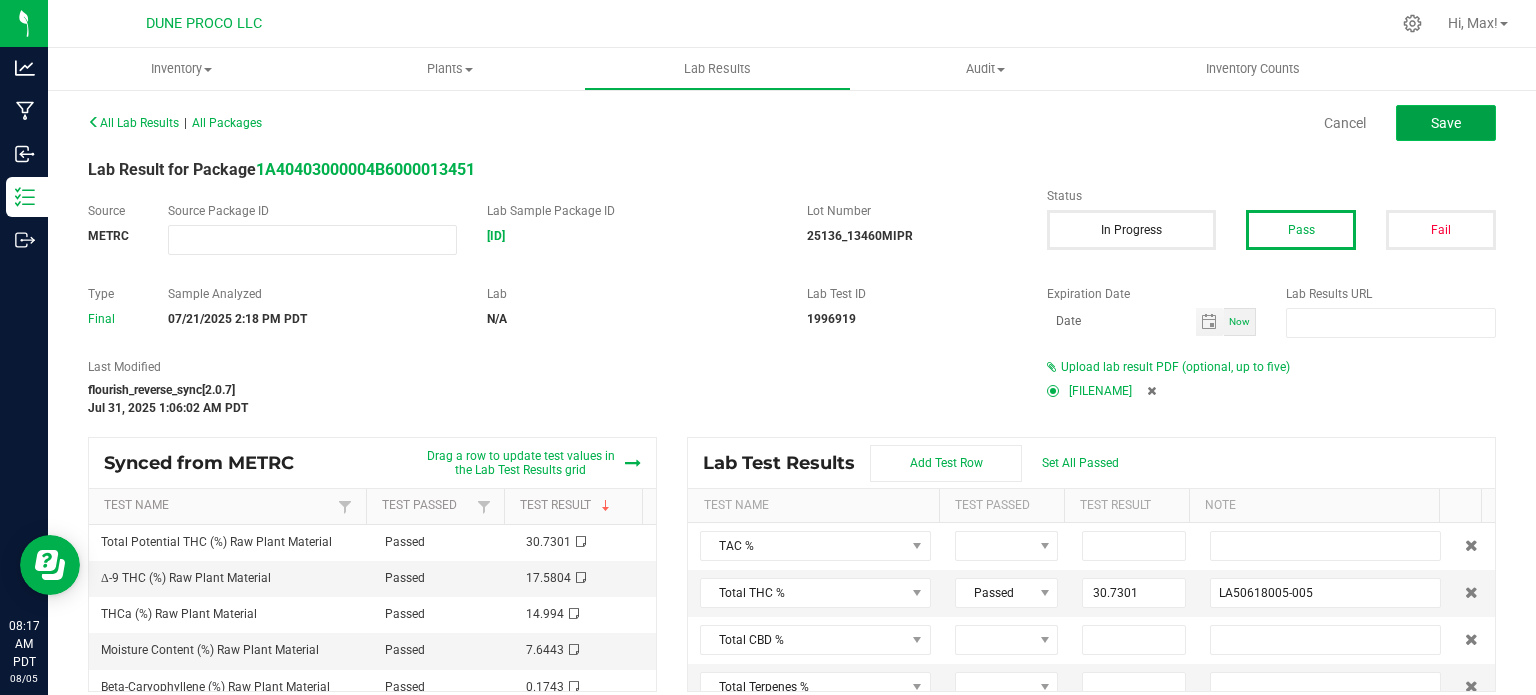 click on "Save" 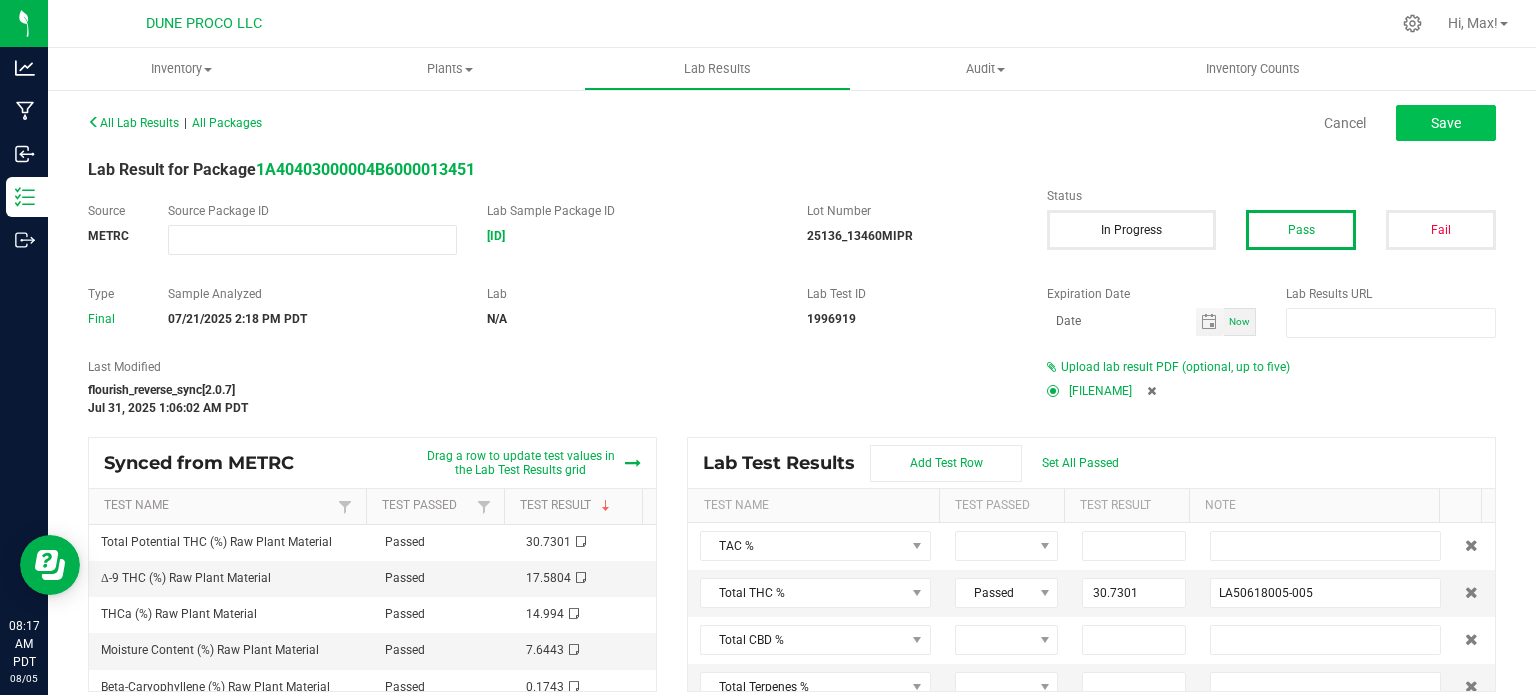 type on "30.7301" 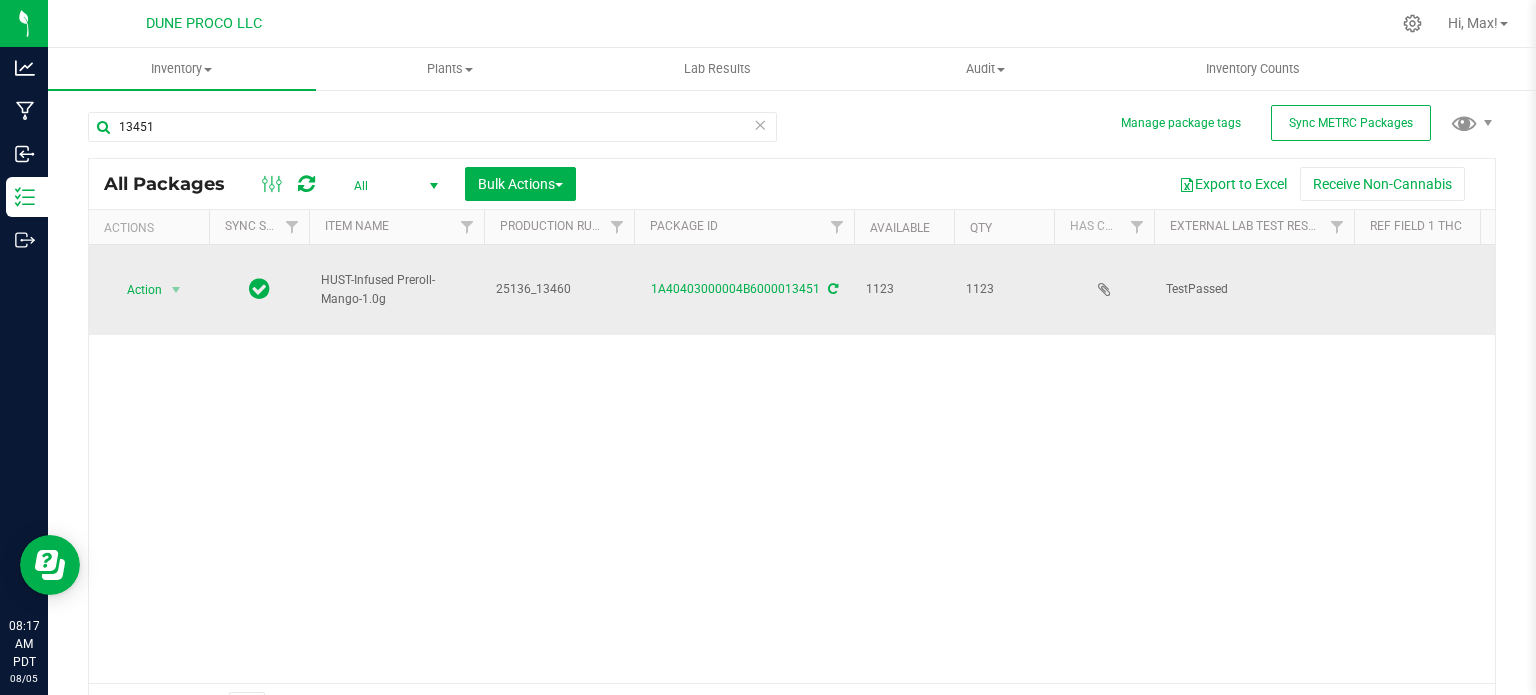 click on "25136_13460" at bounding box center [559, 289] 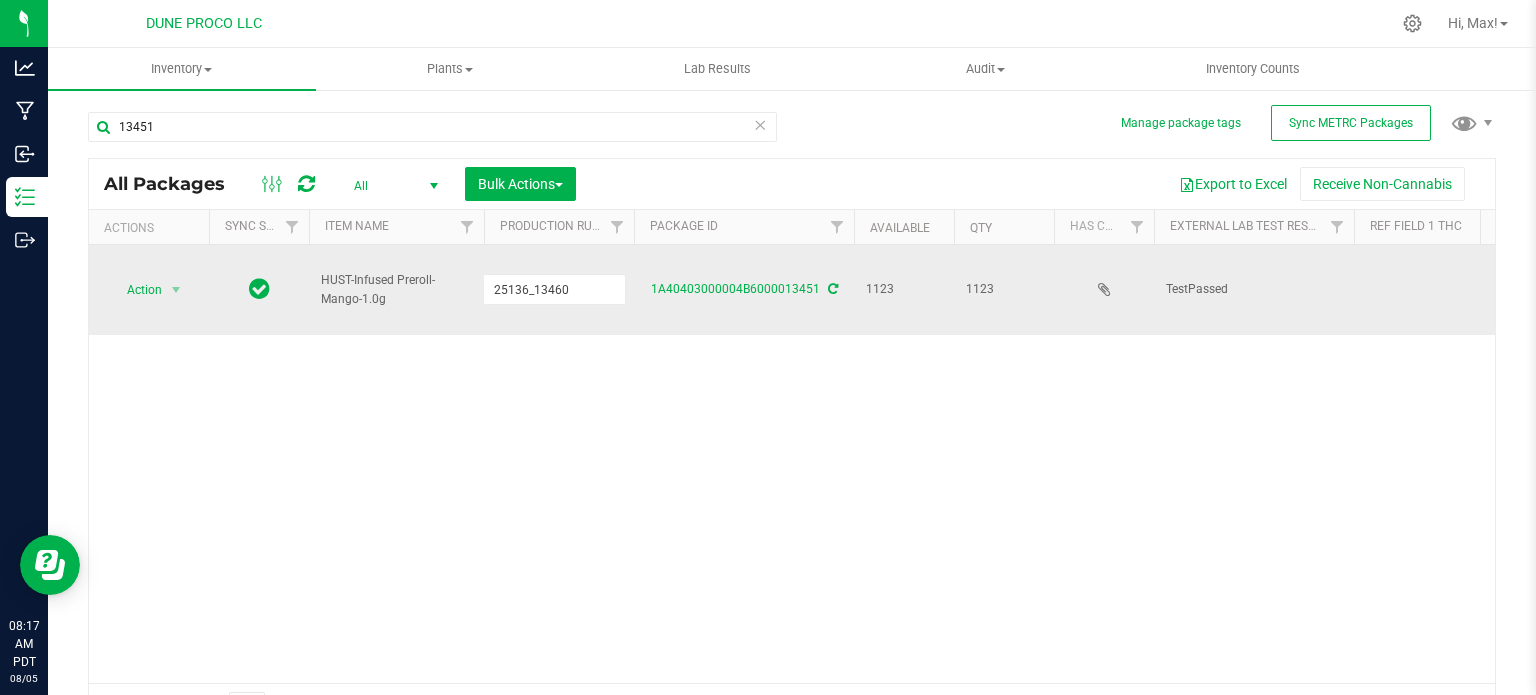 click on "25136_13460" at bounding box center (554, 289) 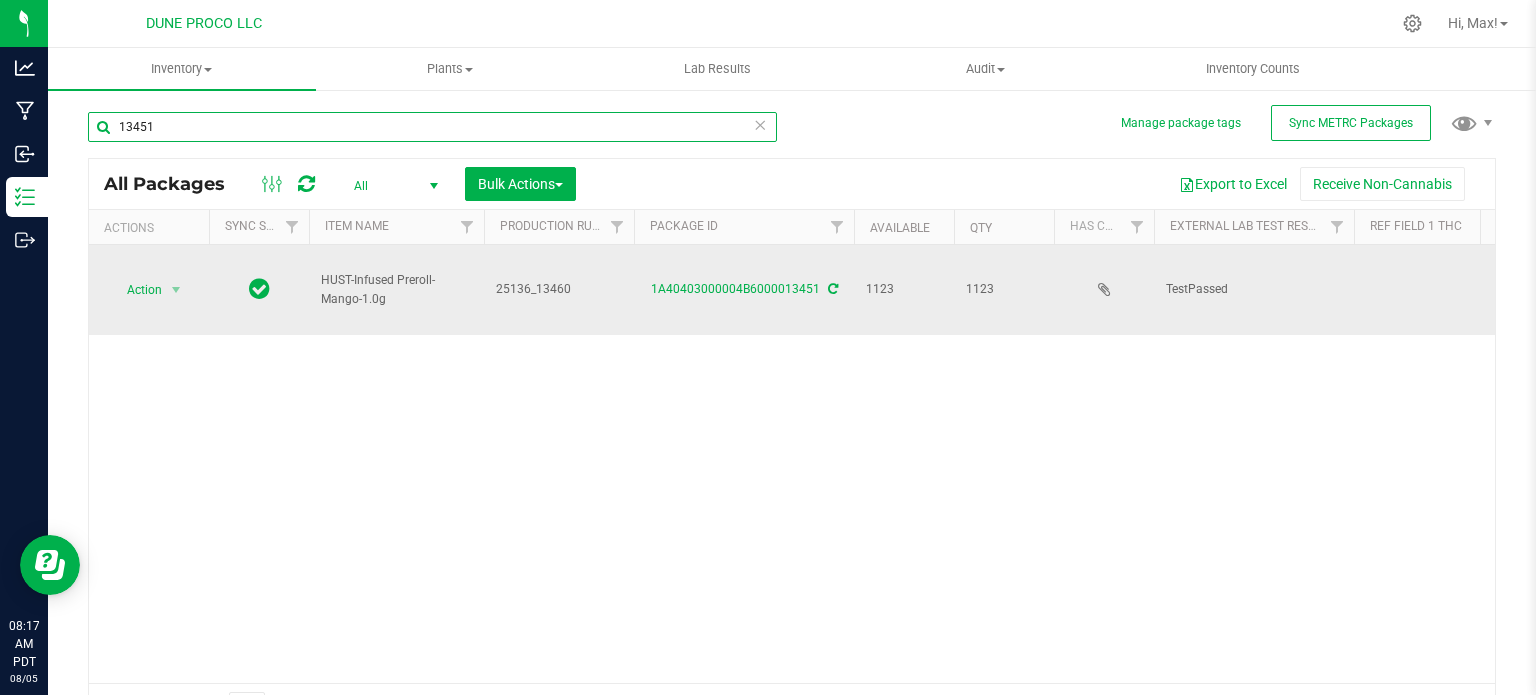 click on "13451" at bounding box center [432, 127] 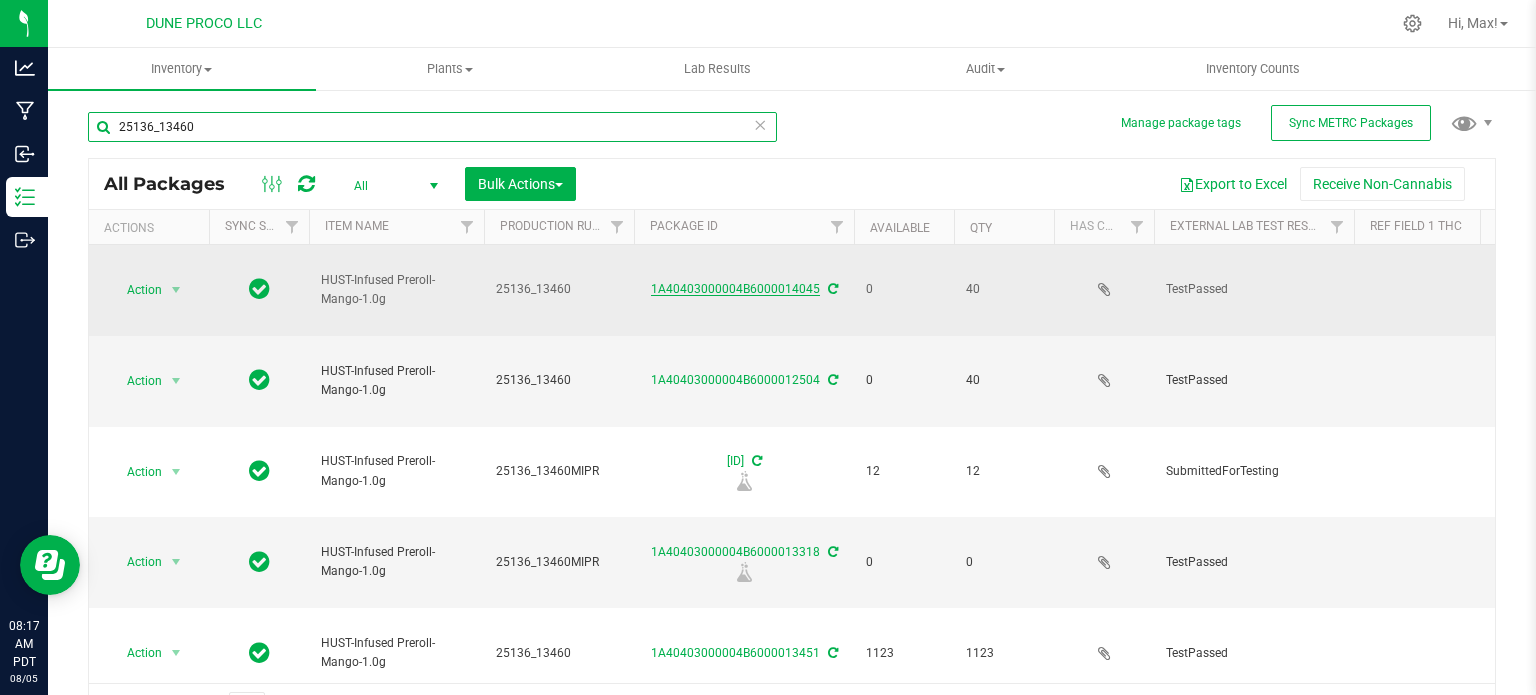 type on "25136_13460" 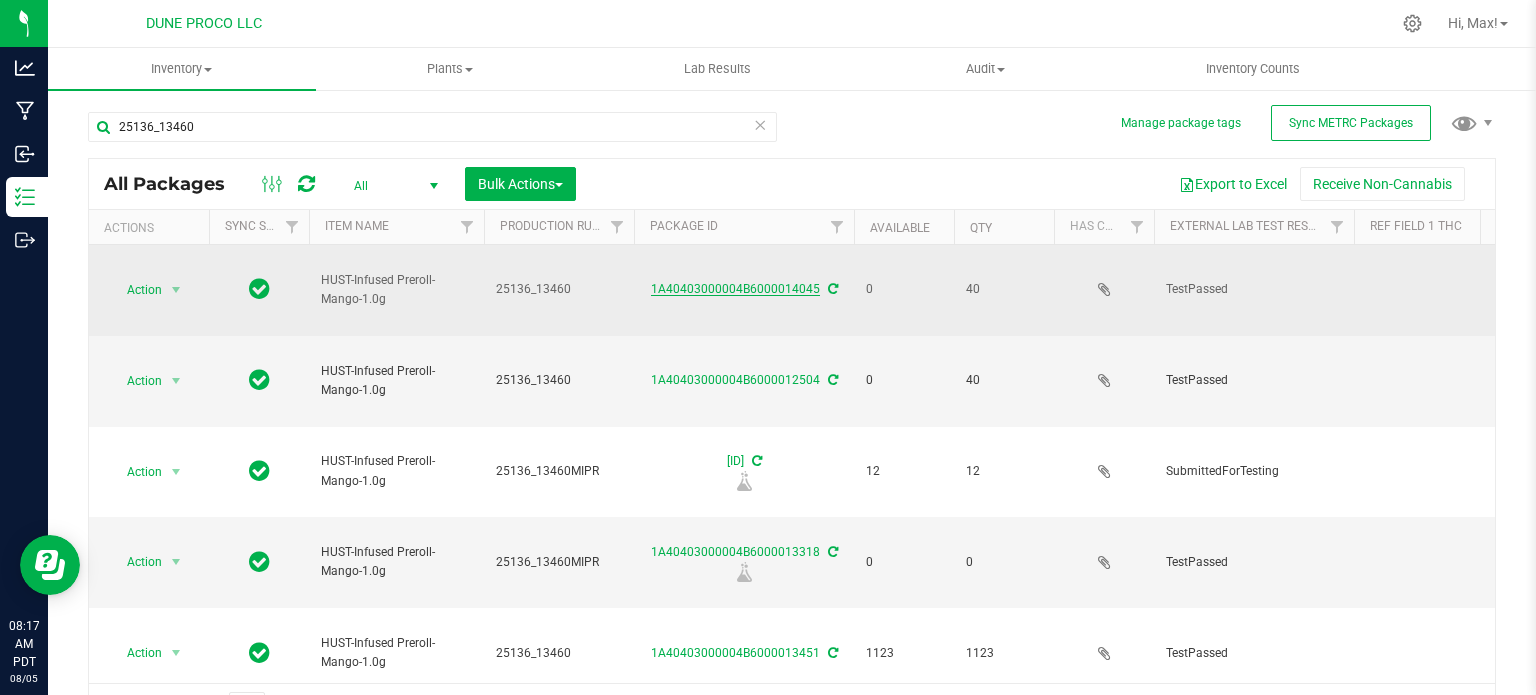 click on "1A40403000004B6000014045" at bounding box center [735, 289] 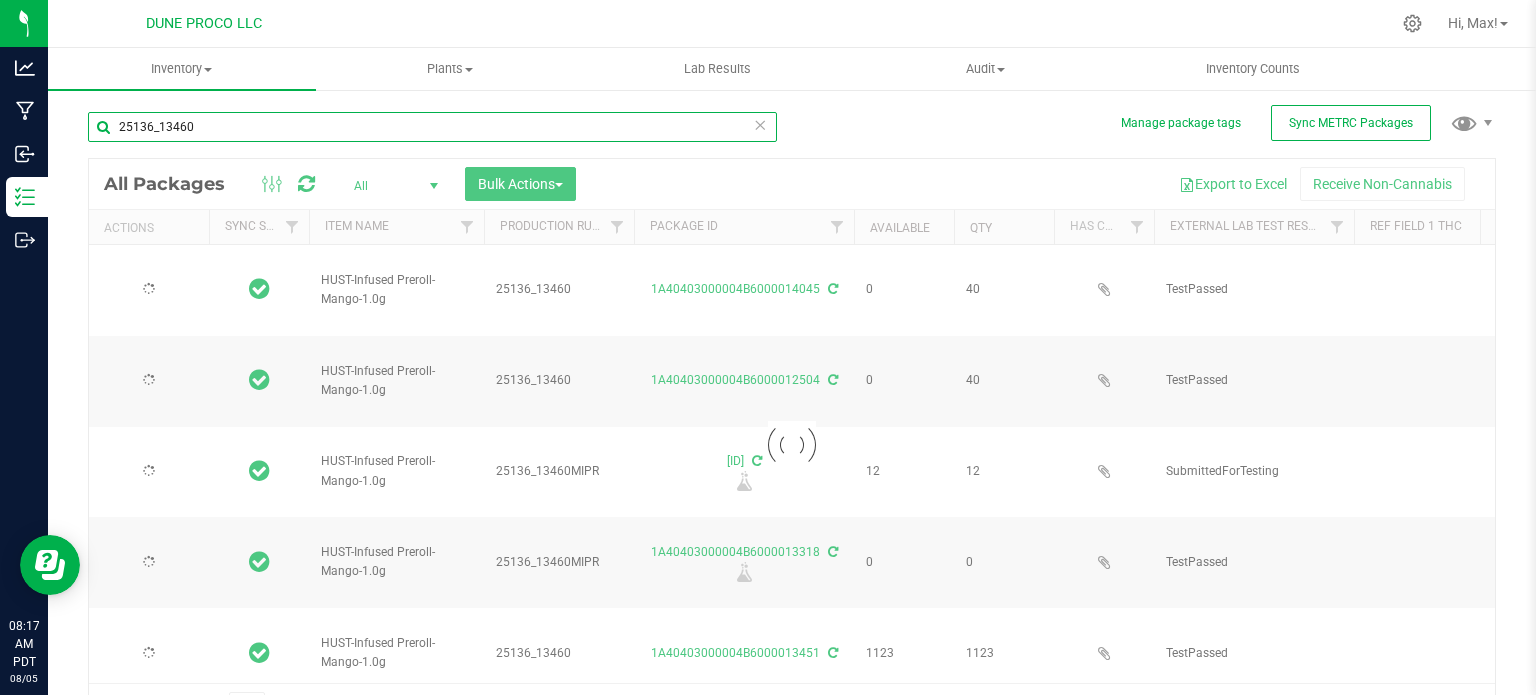click on "25136_13460" at bounding box center [432, 127] 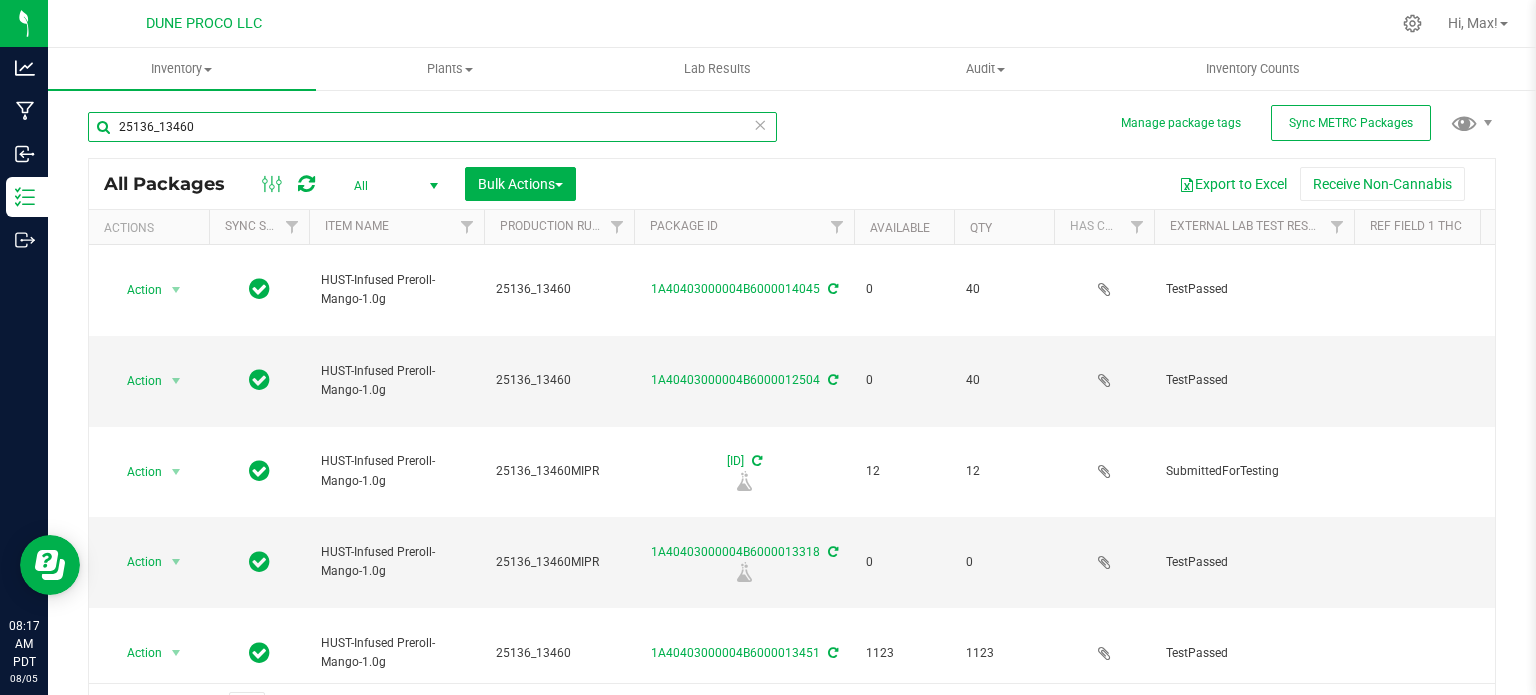 click on "25136_13460" at bounding box center (432, 127) 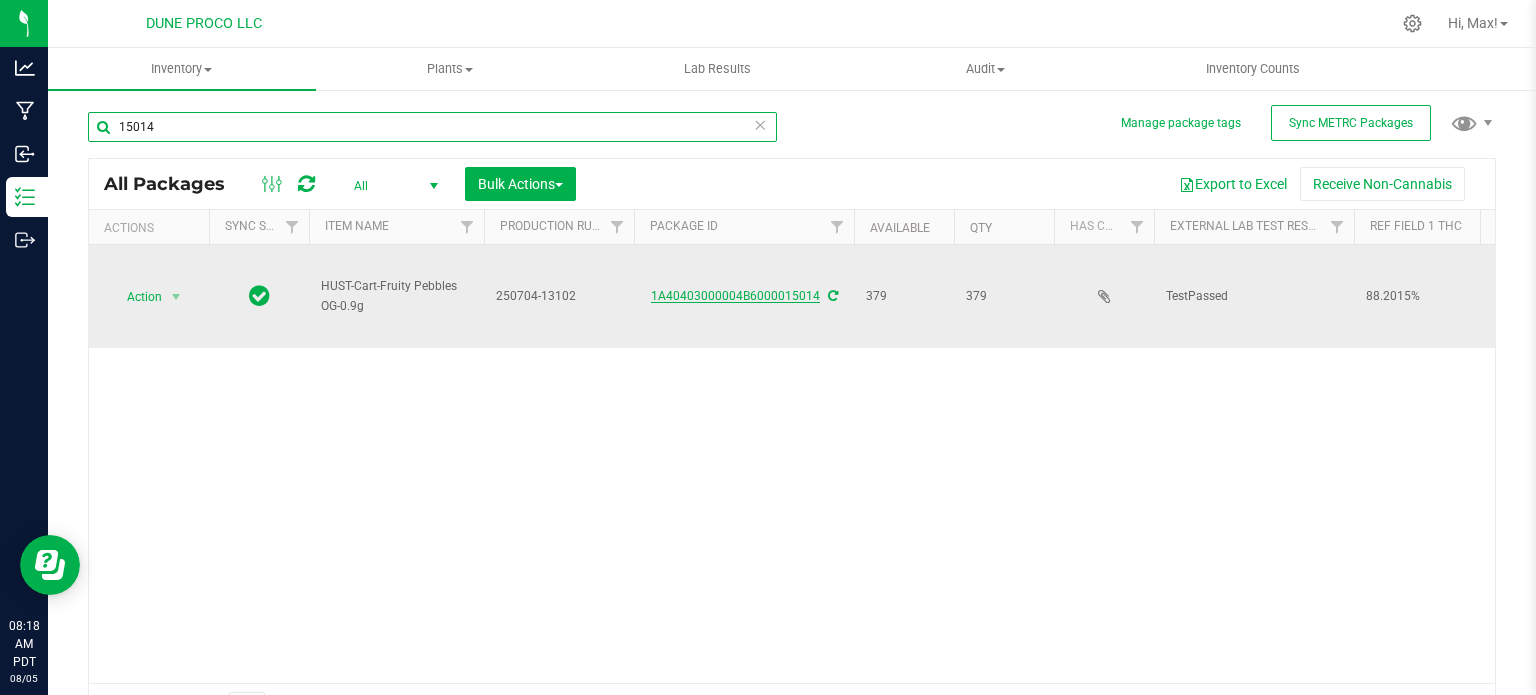 type on "15014" 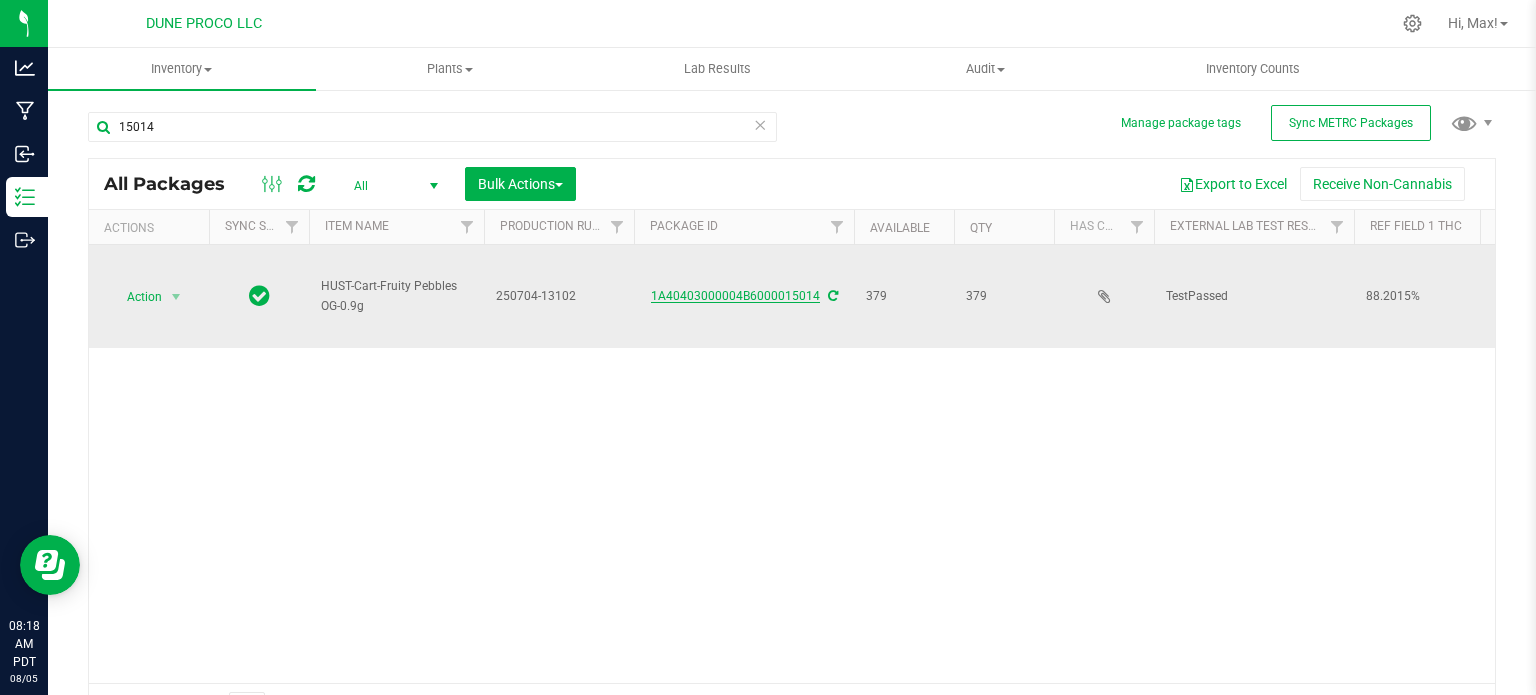 click on "1A40403000004B6000015014" at bounding box center (735, 296) 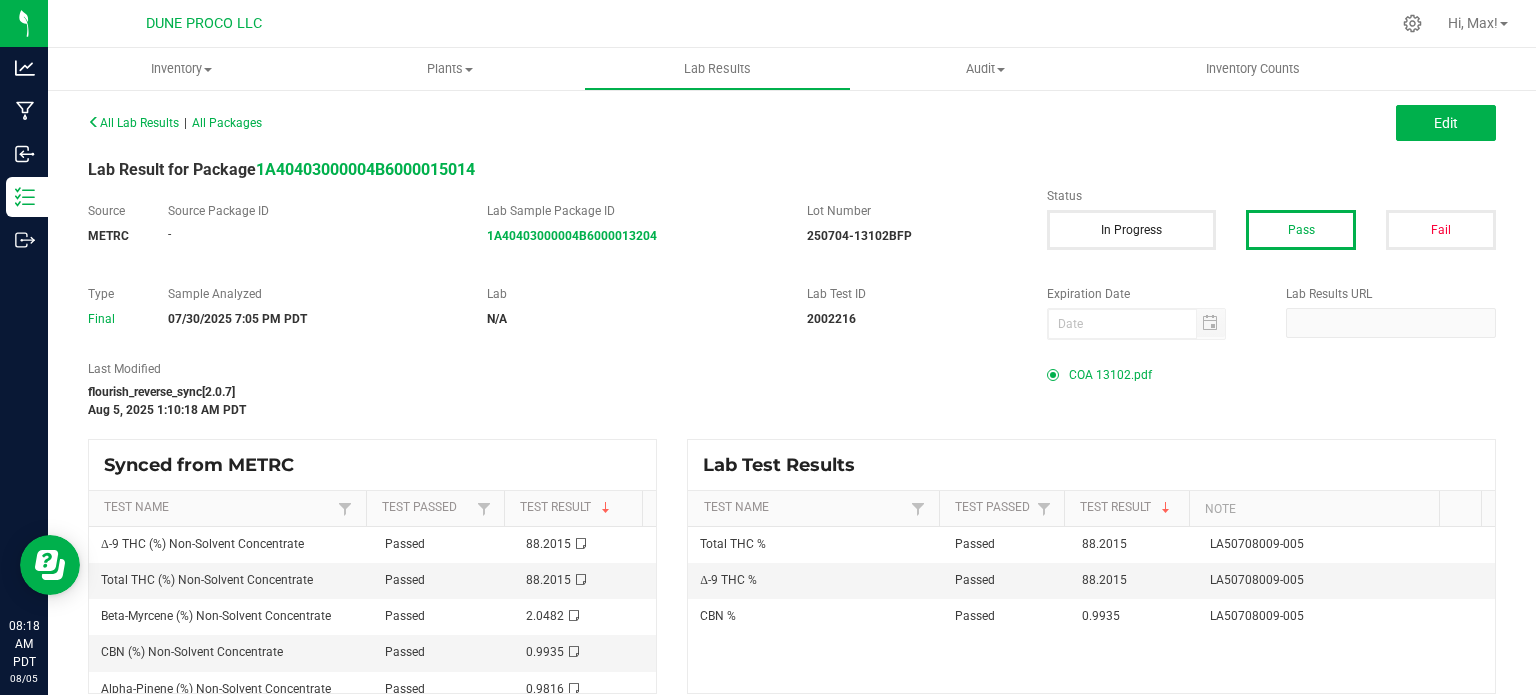 click on "COA 13102.pdf" at bounding box center [1110, 375] 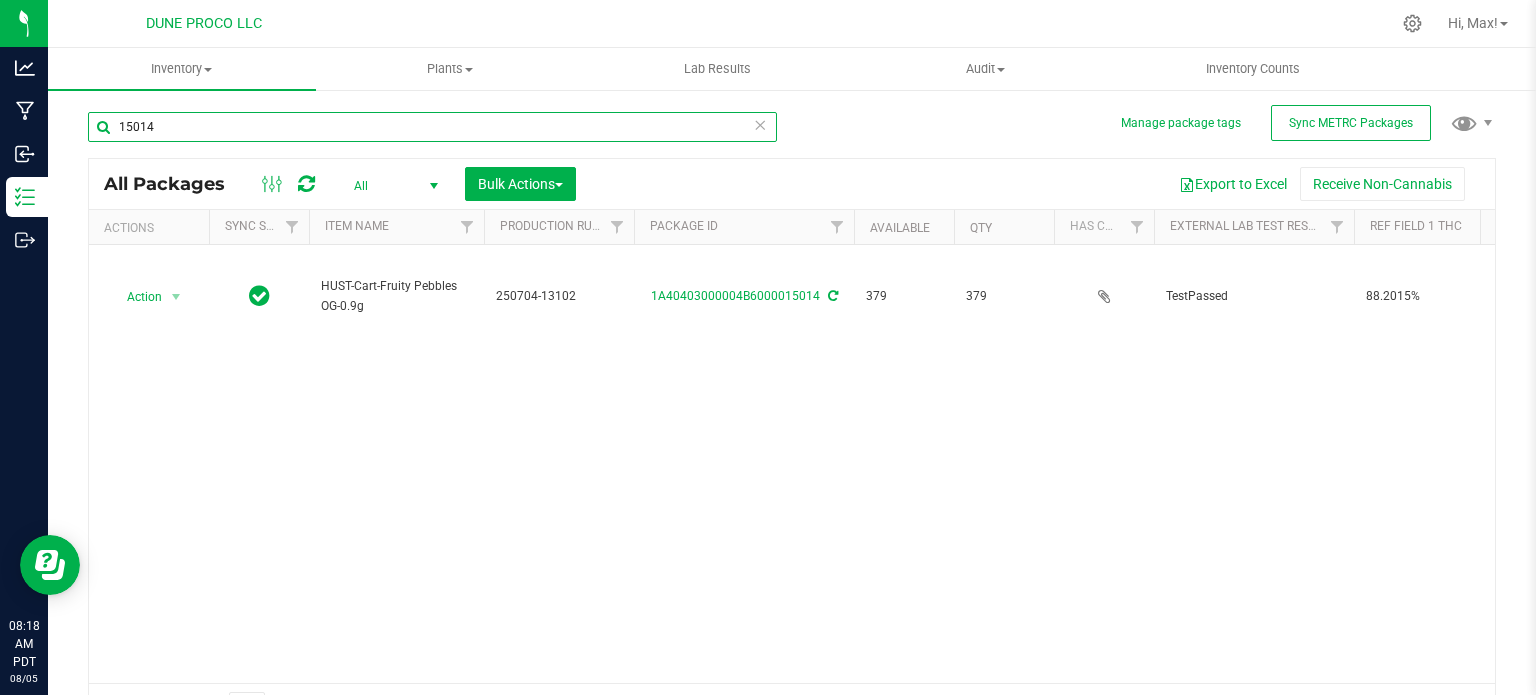 click on "15014" at bounding box center [432, 127] 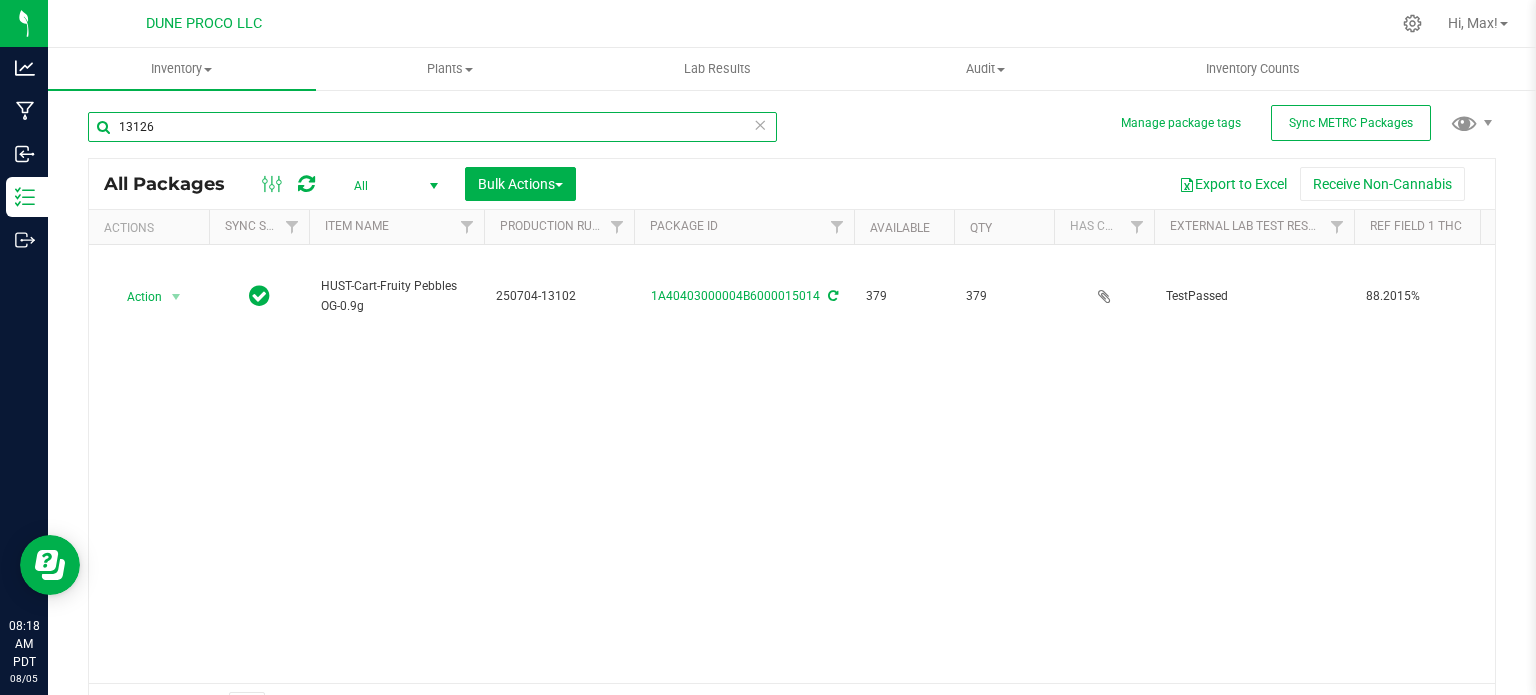 type on "13126" 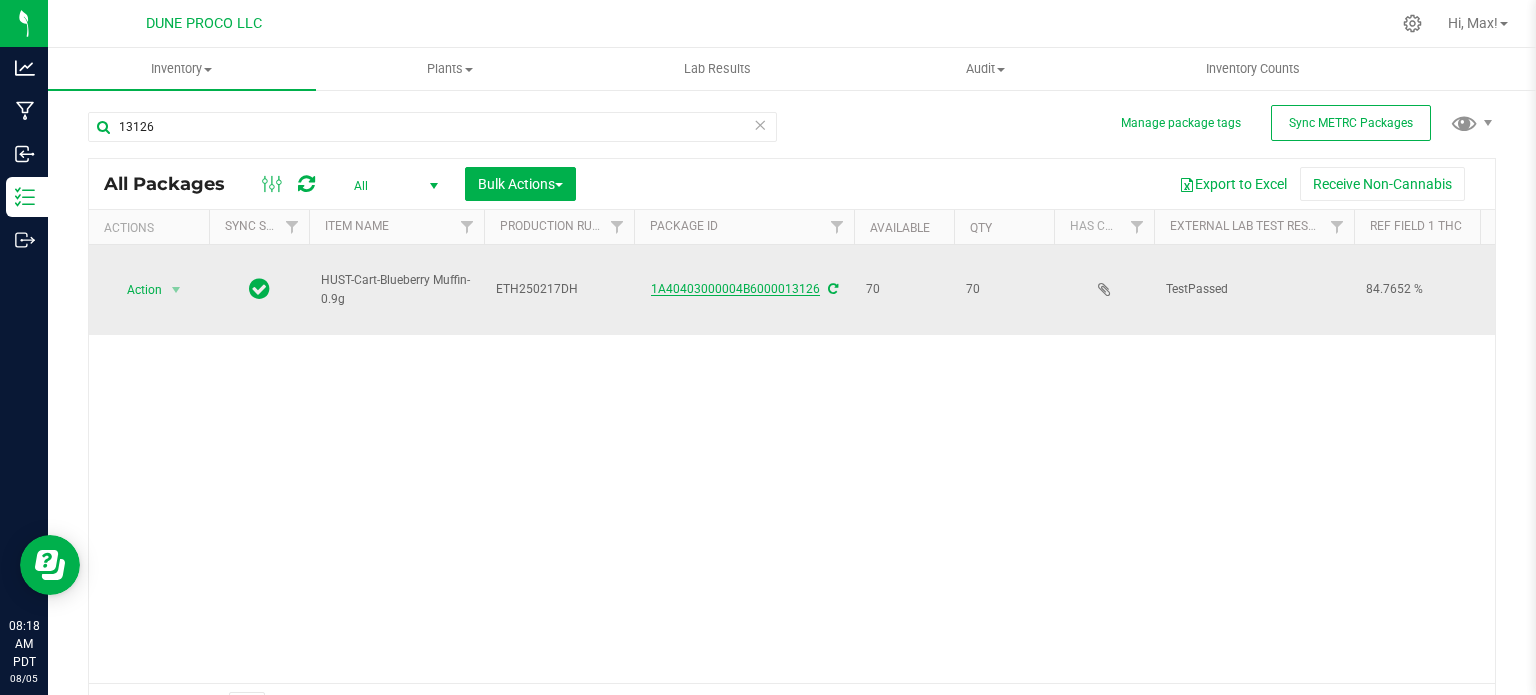 click on "1A40403000004B6000013126" at bounding box center [735, 289] 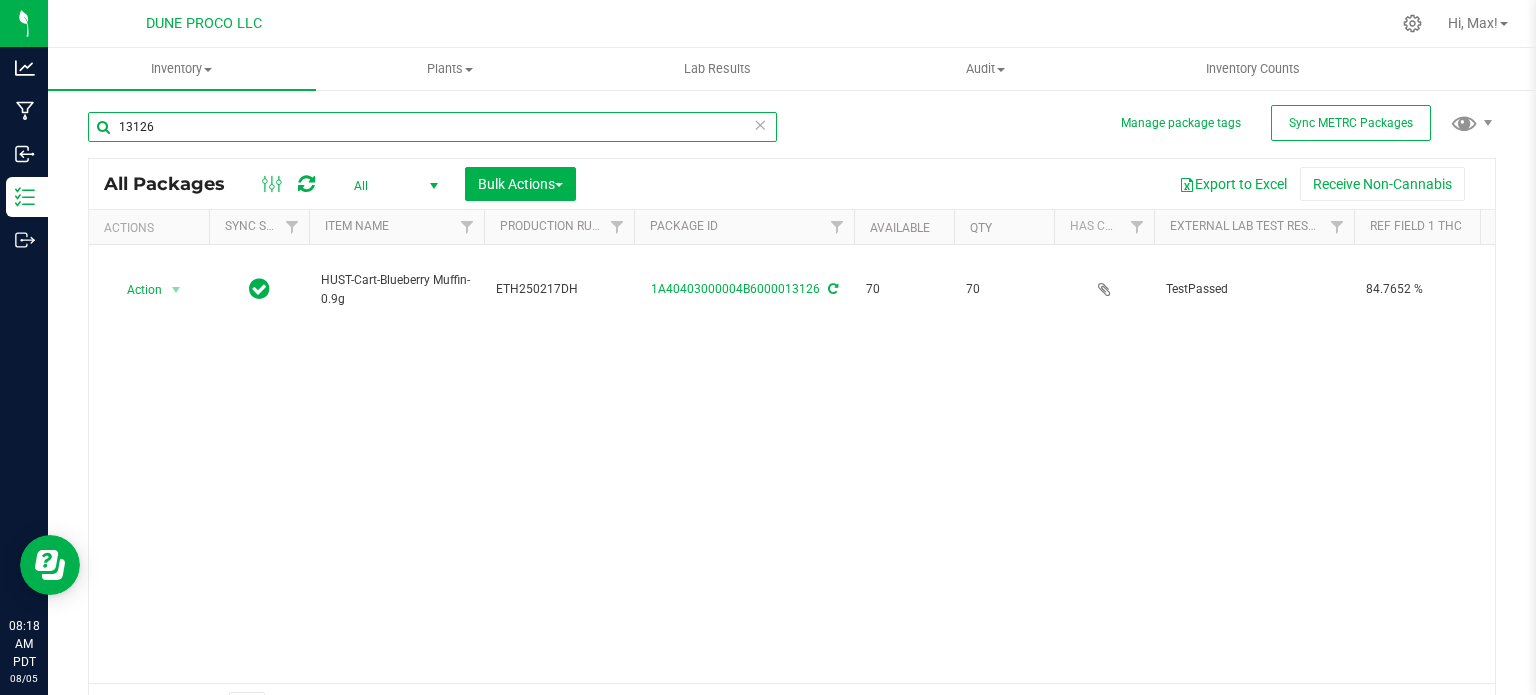 click on "13126" at bounding box center [432, 127] 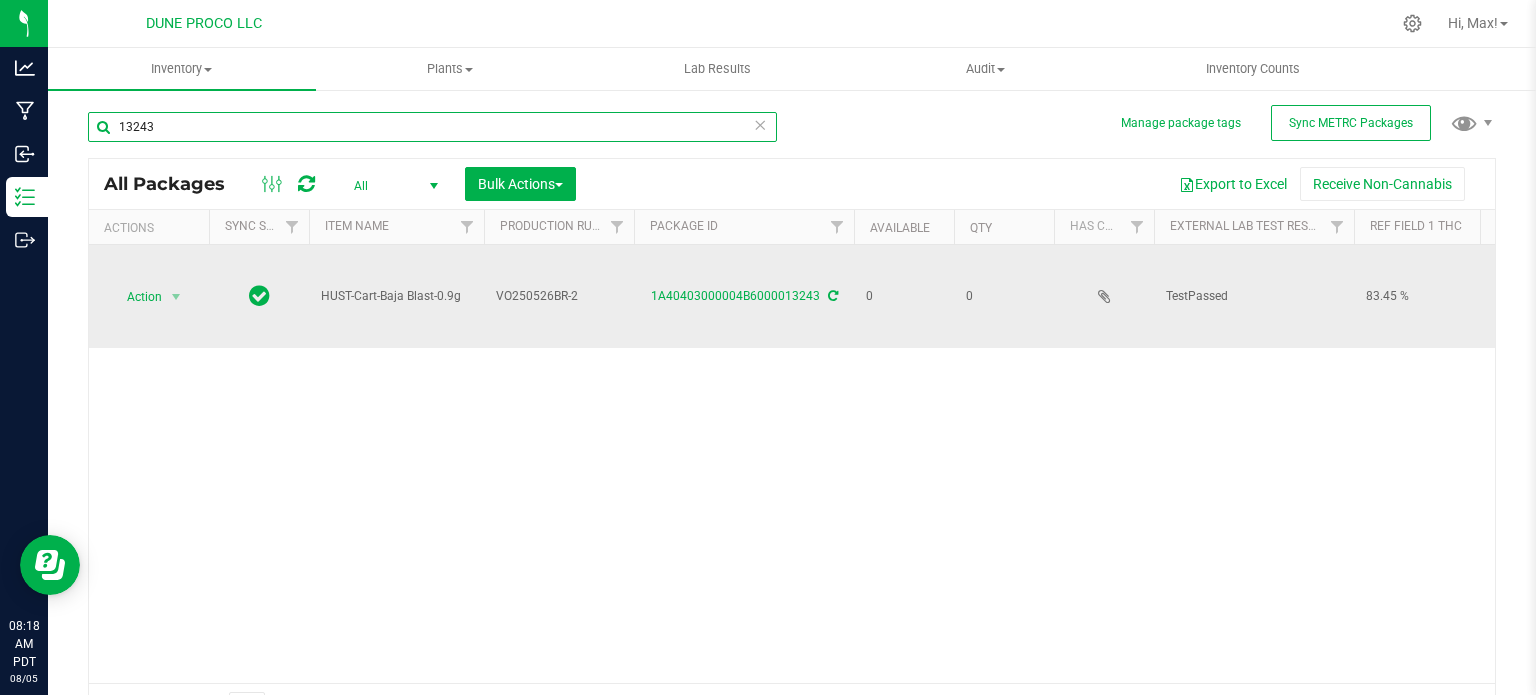 type on "13243" 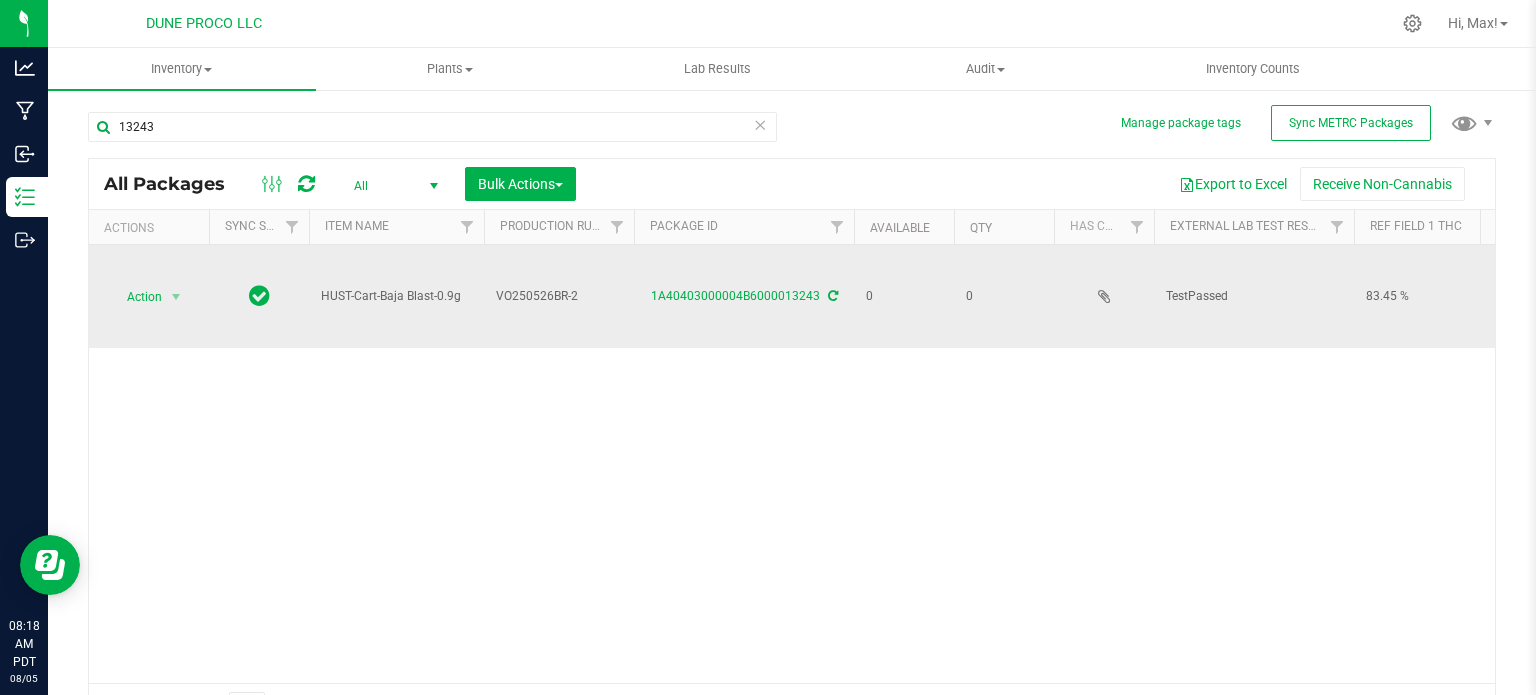 click on "1A40403000004B6000013243" at bounding box center [744, 296] 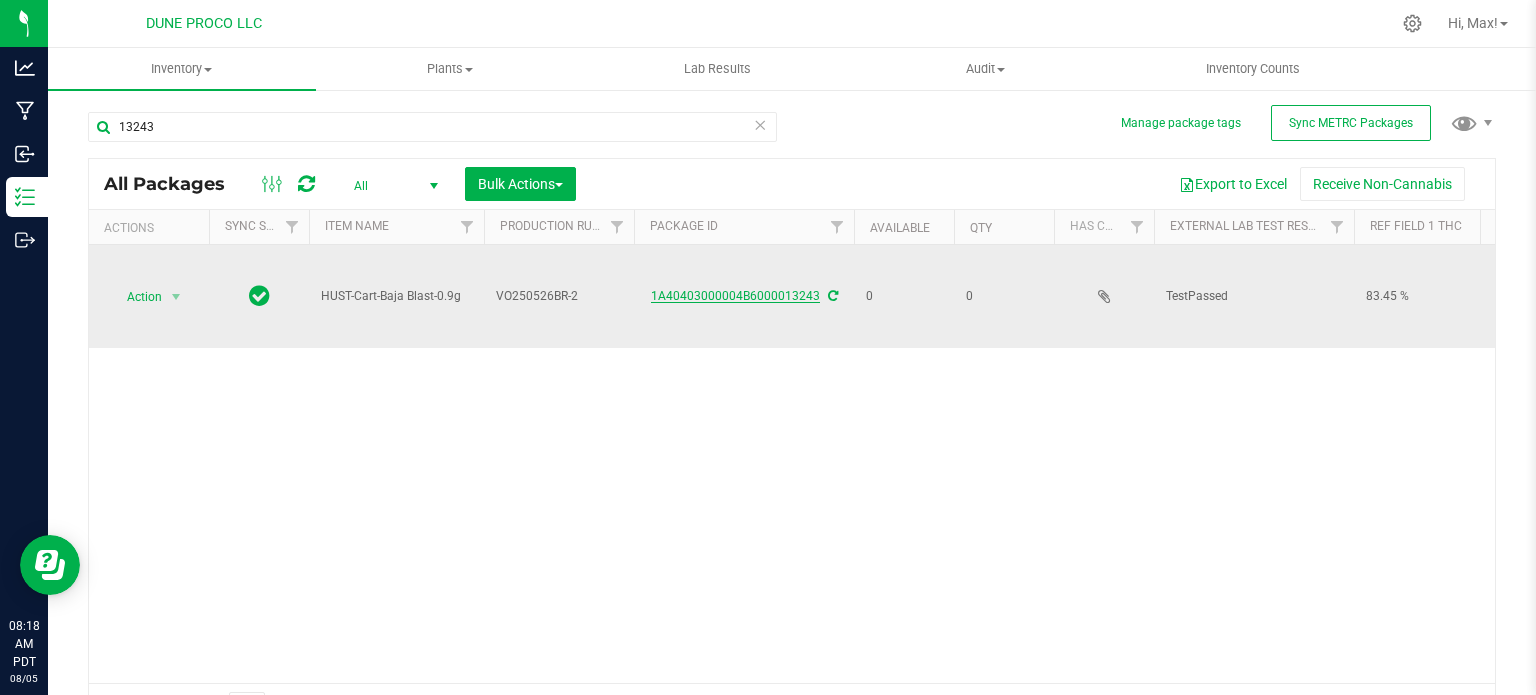 click on "1A40403000004B6000013243" at bounding box center [735, 296] 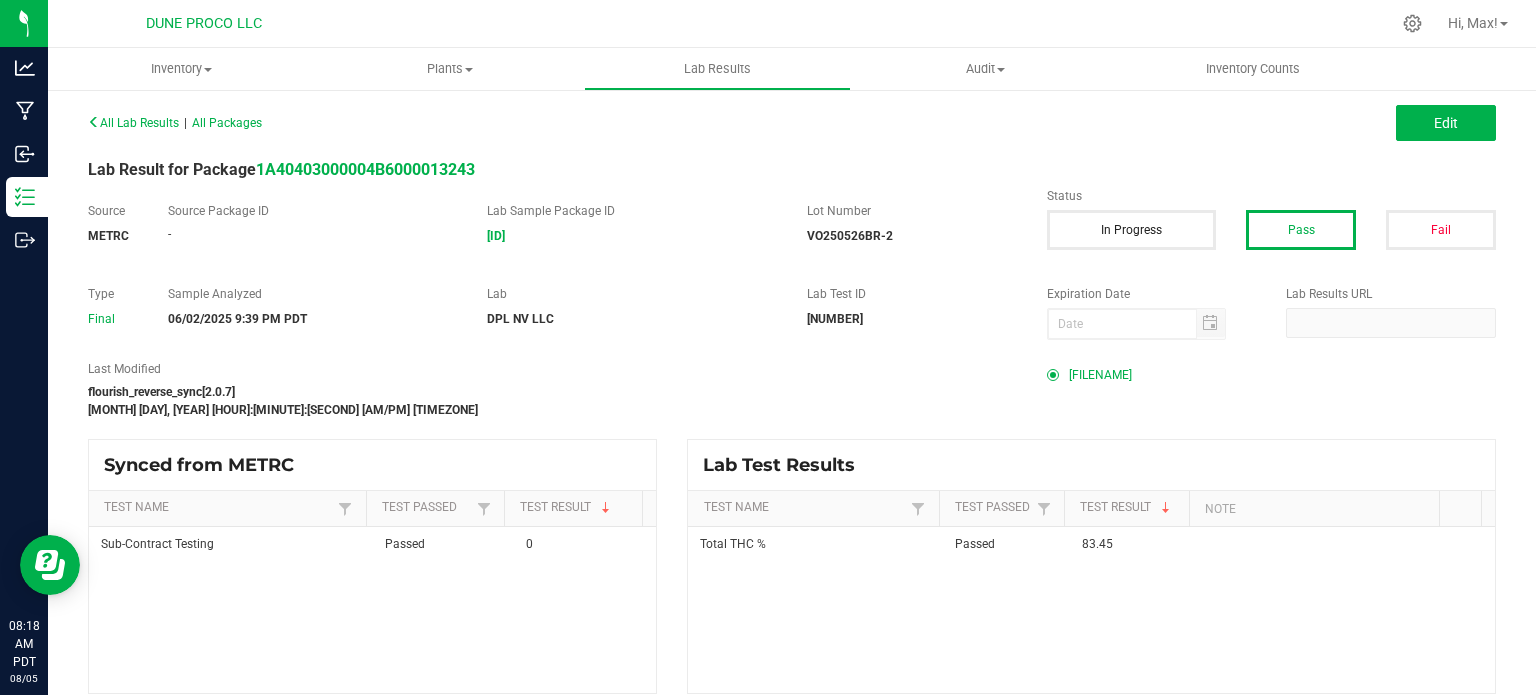 click on "L015_P075_1A4040300004971000015153_bulk-Baja Blast-vape-oil-AMENDED.pdf" at bounding box center (1100, 375) 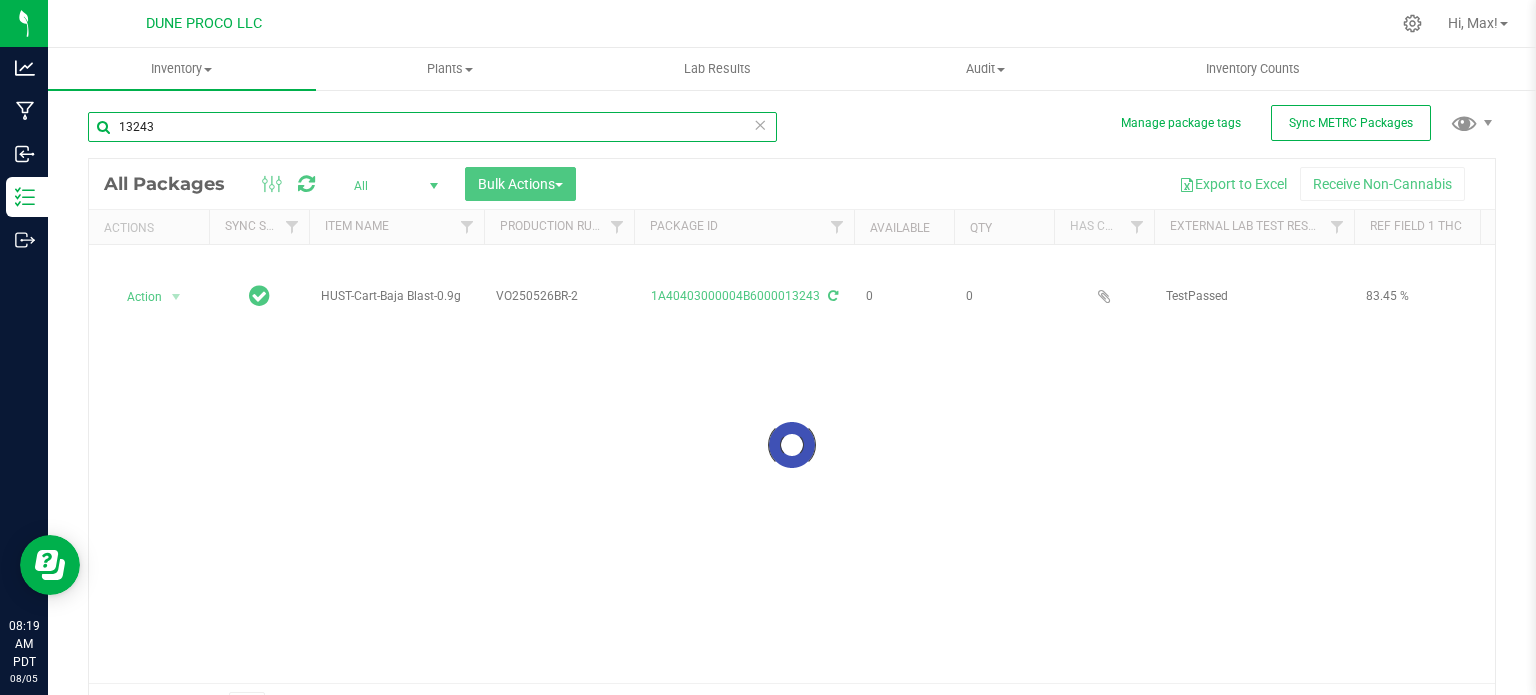 click on "13243" at bounding box center (432, 127) 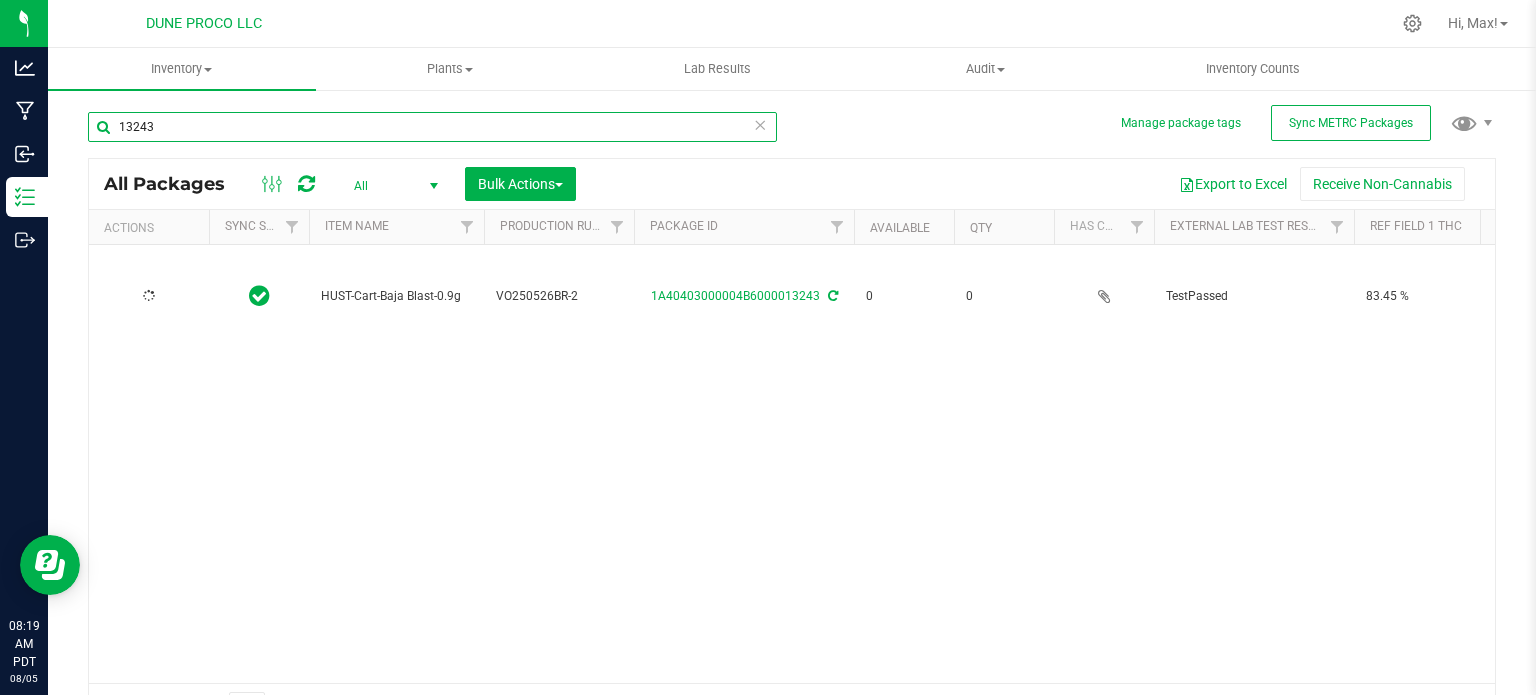 click on "13243" at bounding box center (432, 127) 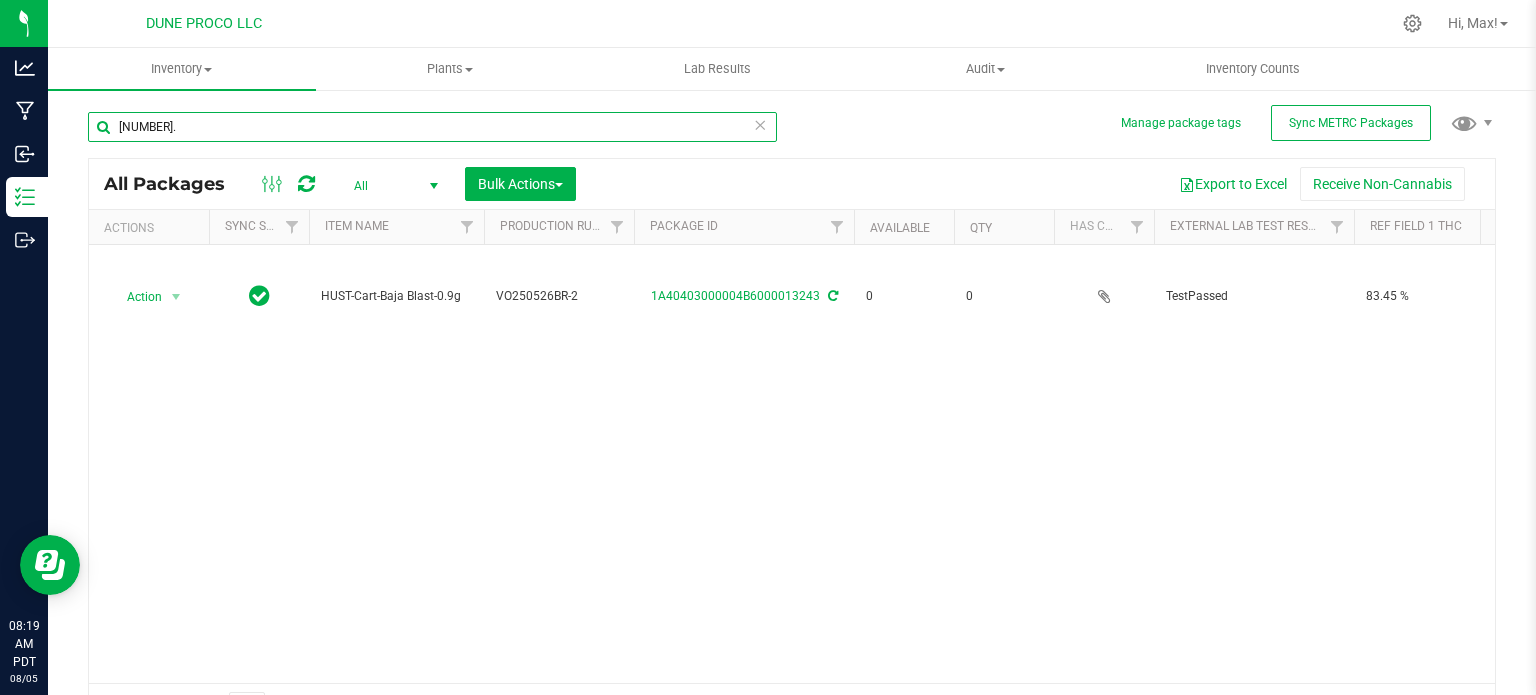 type on "15014" 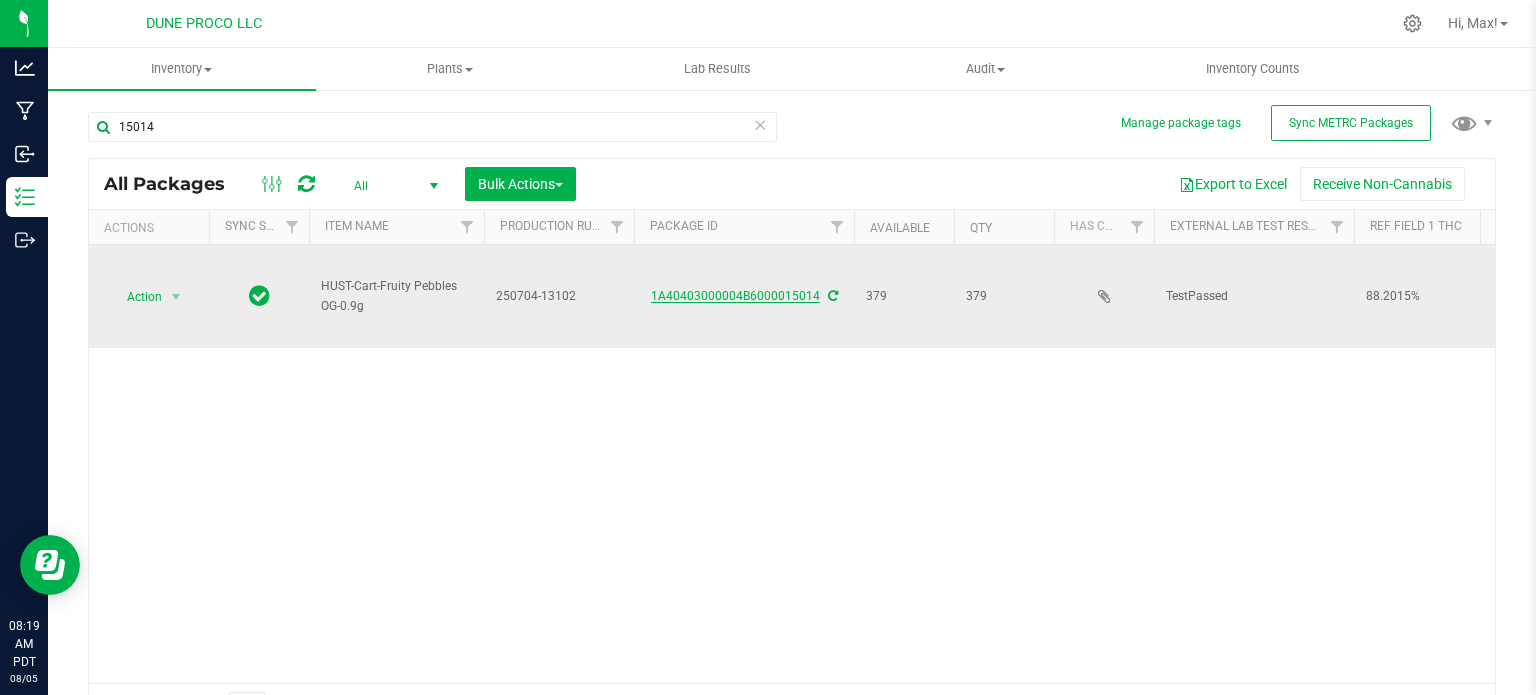 click on "1A40403000004B6000015014" at bounding box center (735, 296) 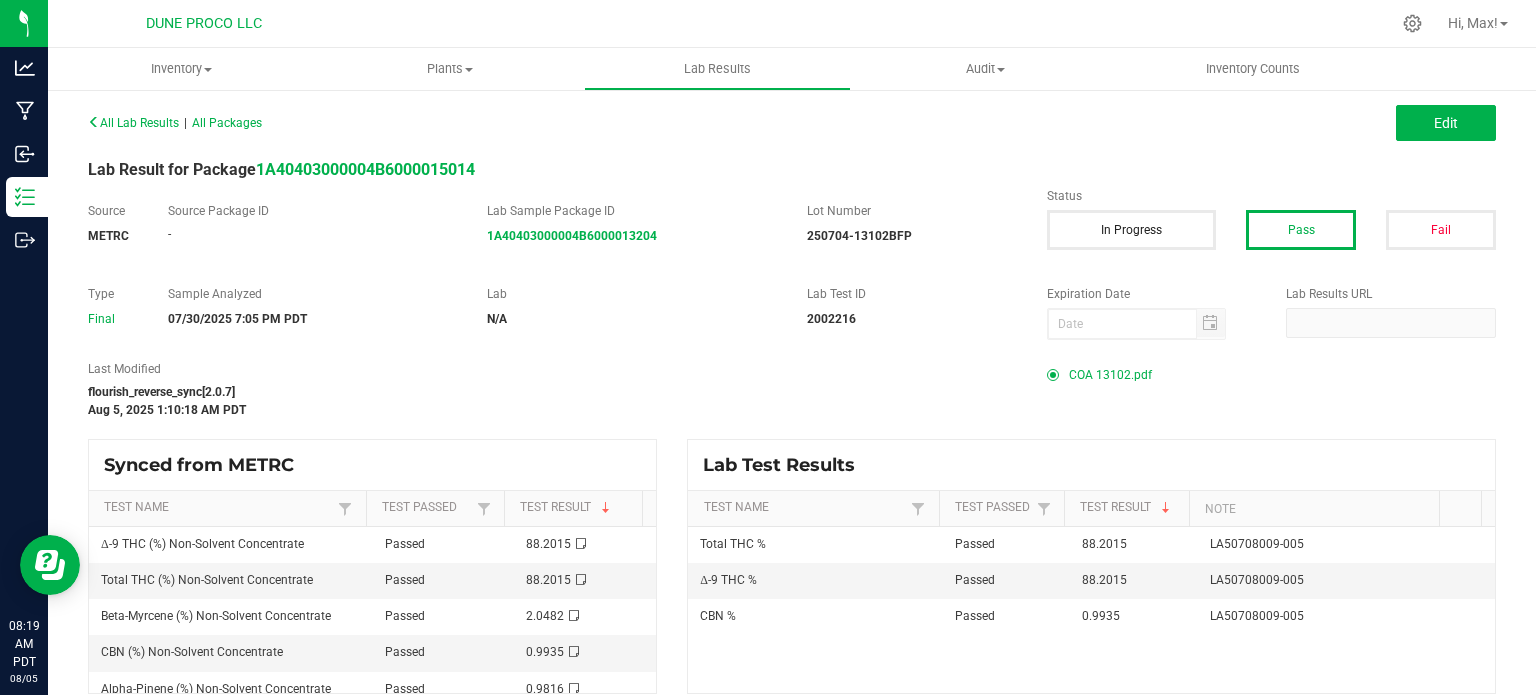 click on "COA 13102.pdf" at bounding box center [1110, 375] 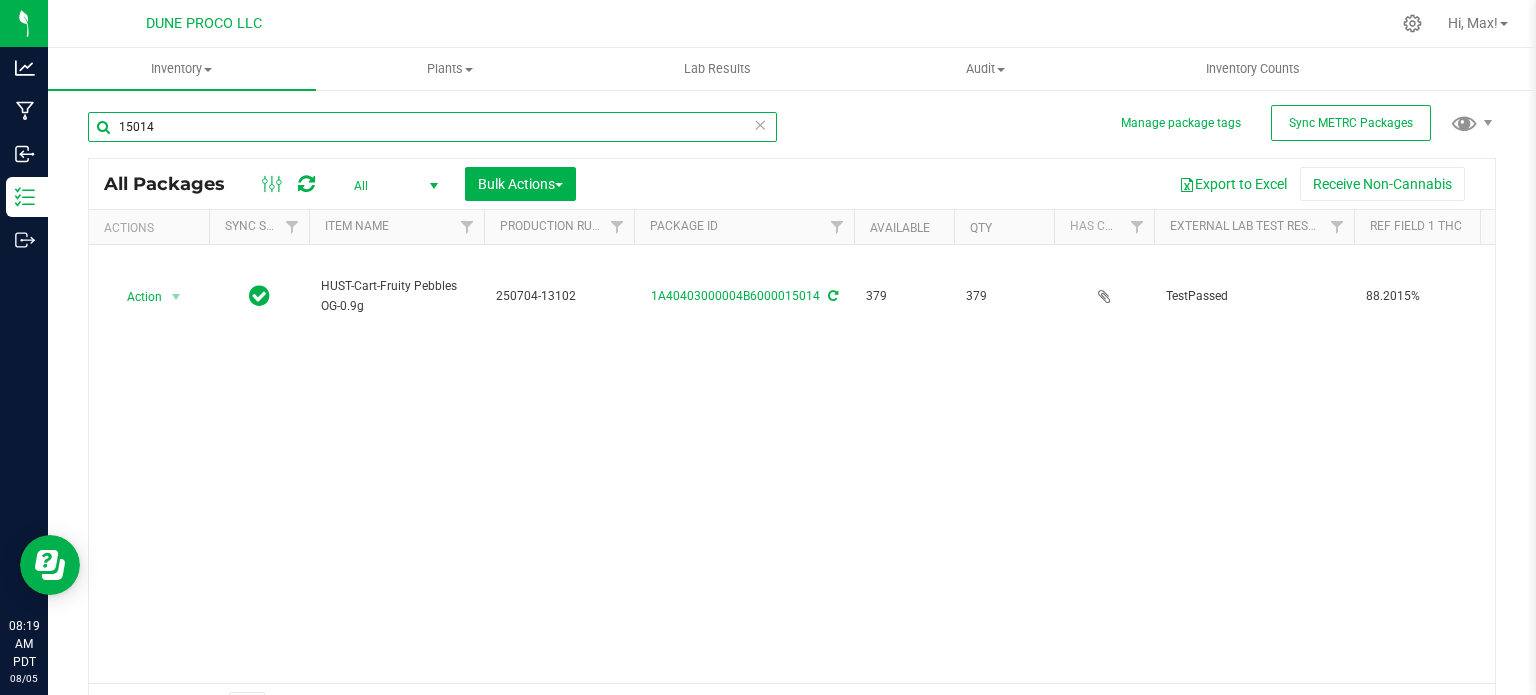 click on "15014" at bounding box center (432, 127) 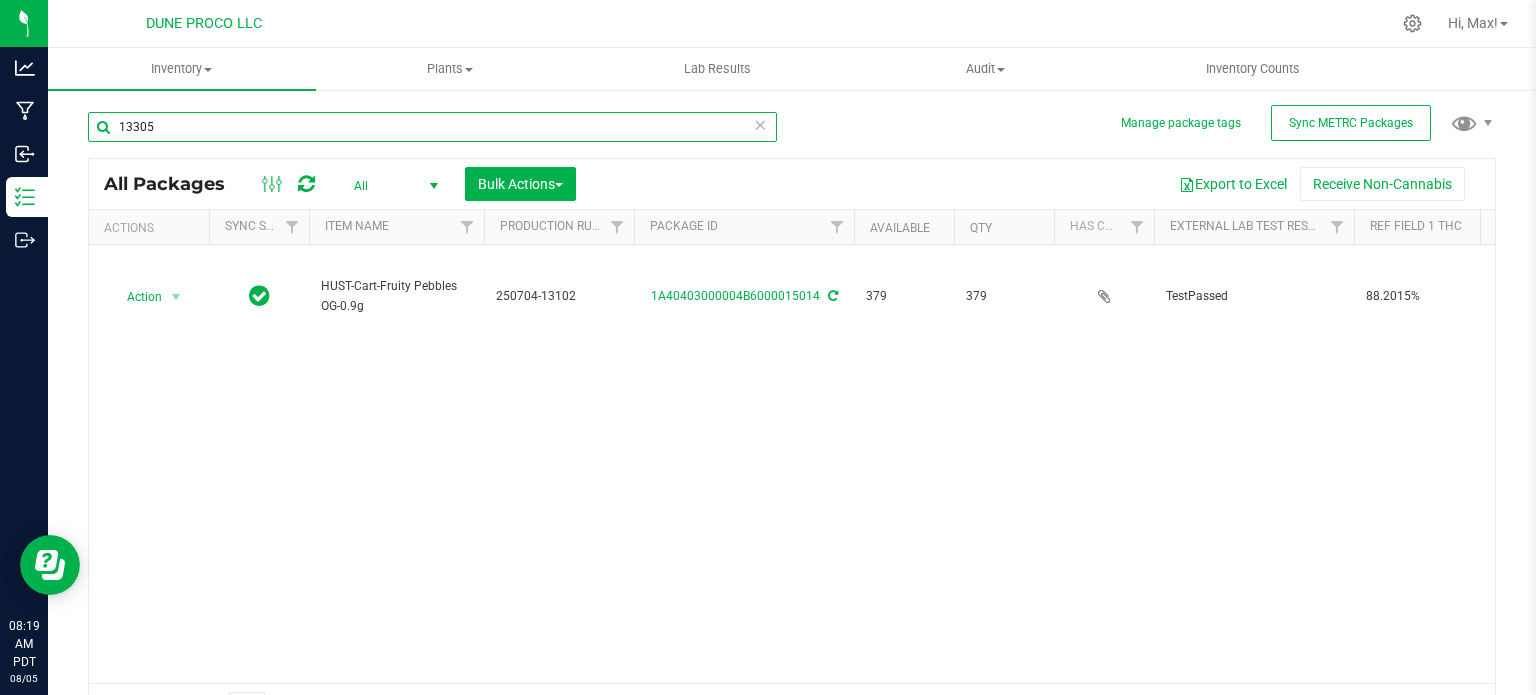 type on "13305" 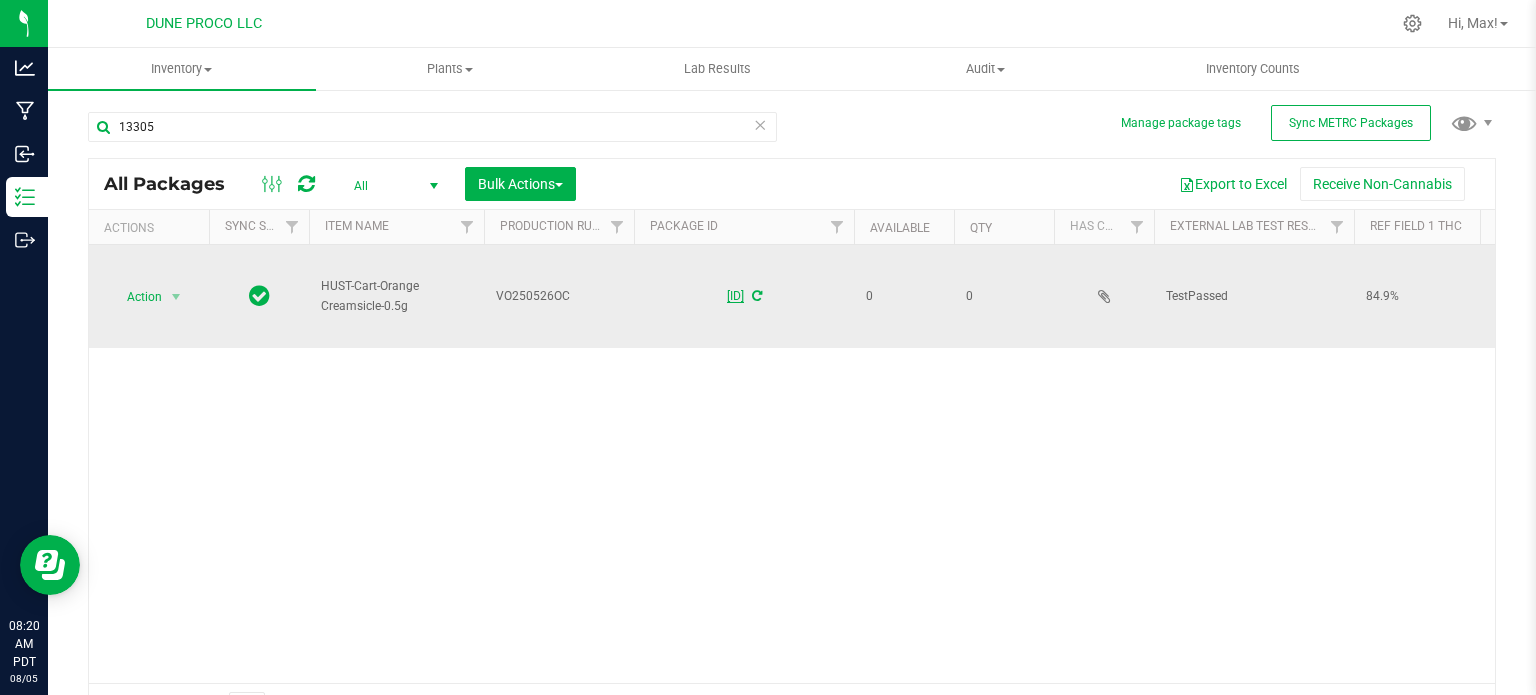 click on "1A40403000004B6000013305" at bounding box center [735, 296] 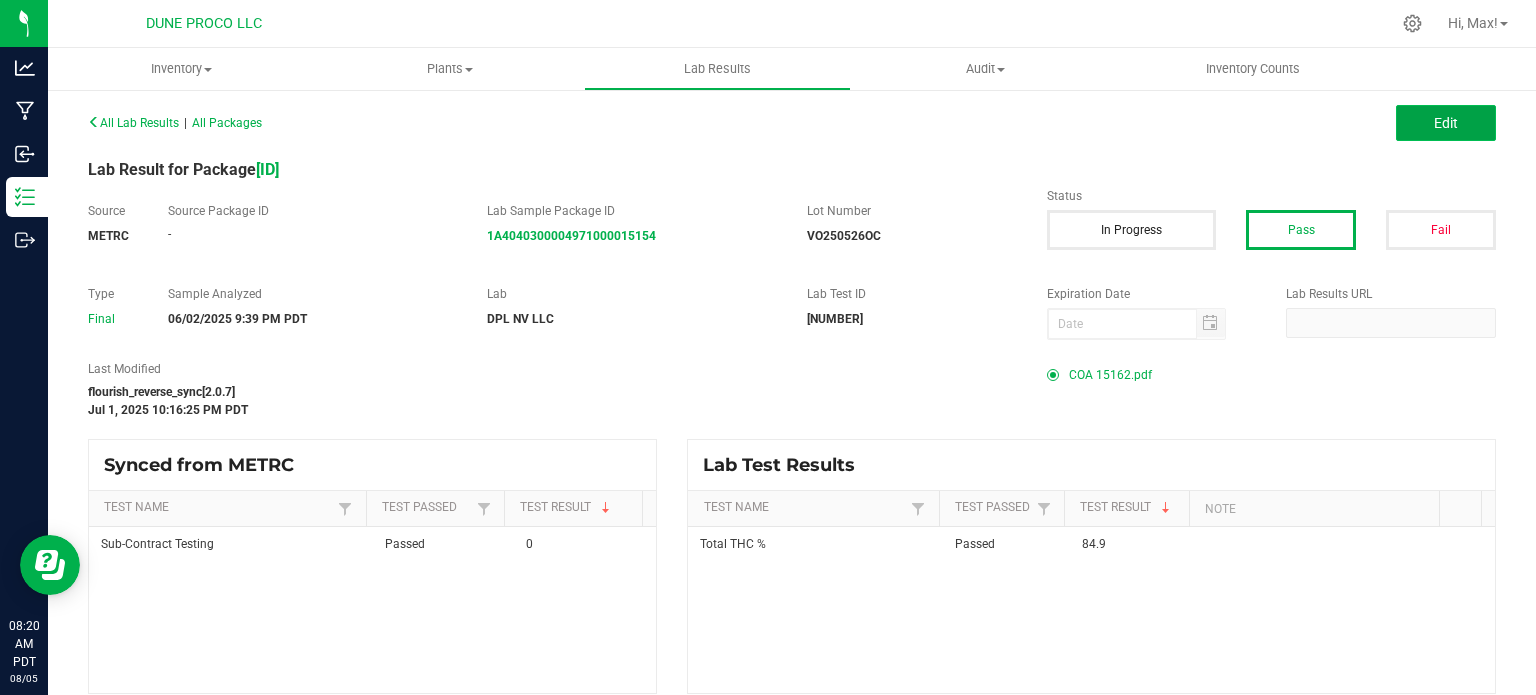 click on "Edit" at bounding box center (1446, 123) 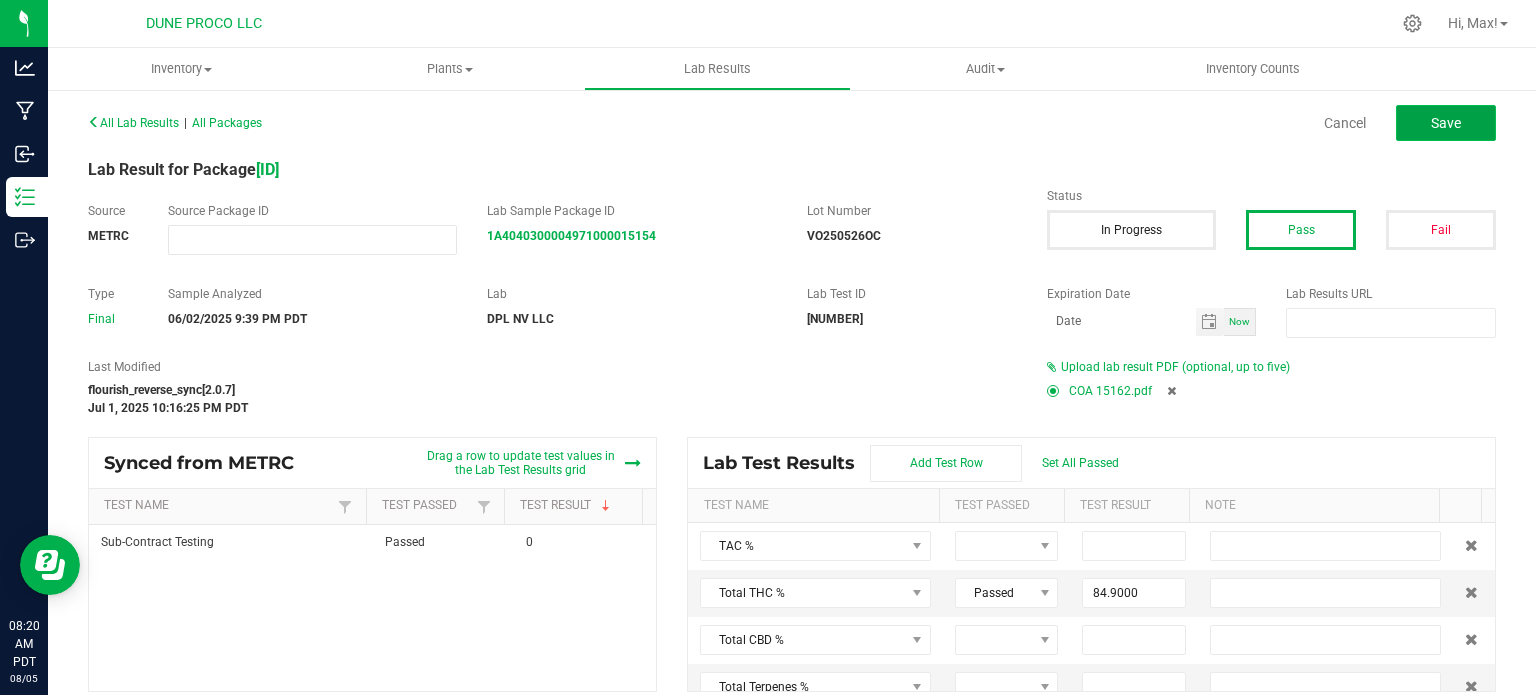 click on "Save" 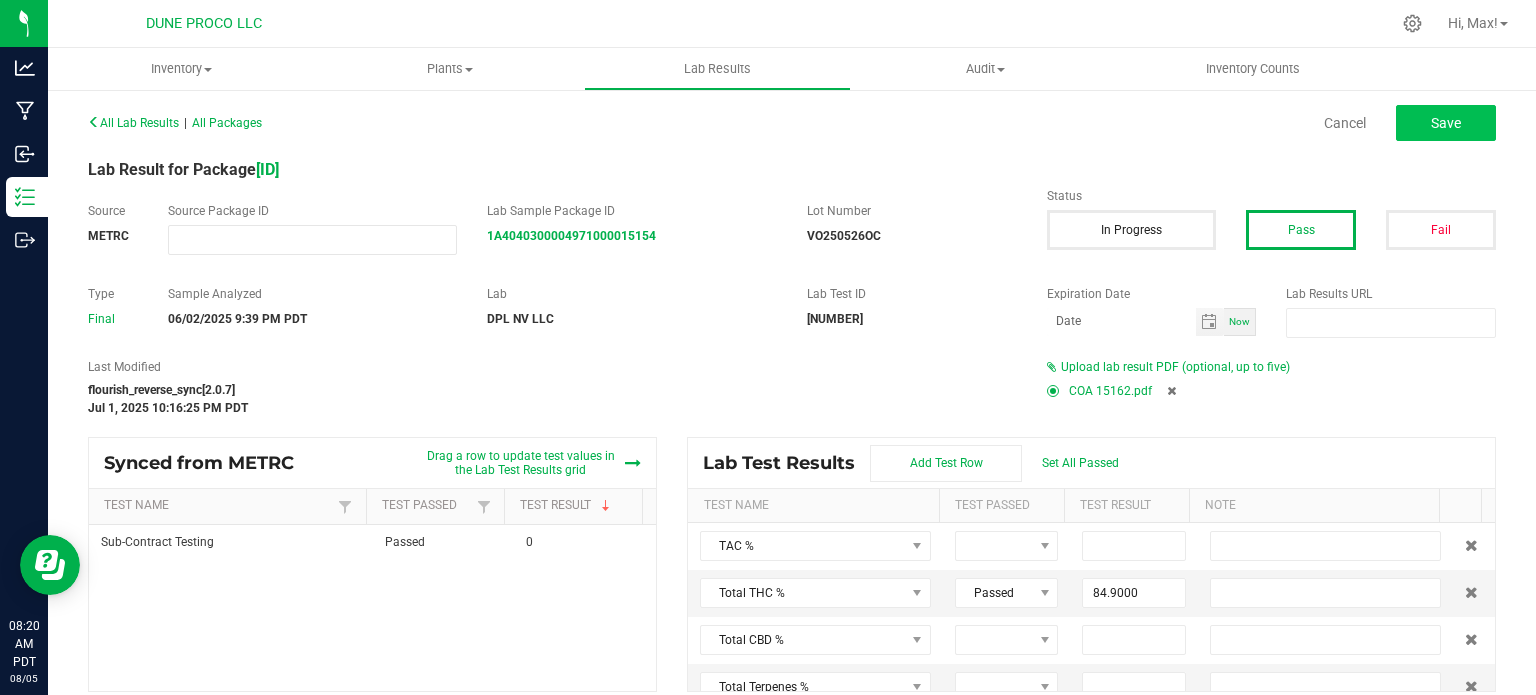 type on "84.9000" 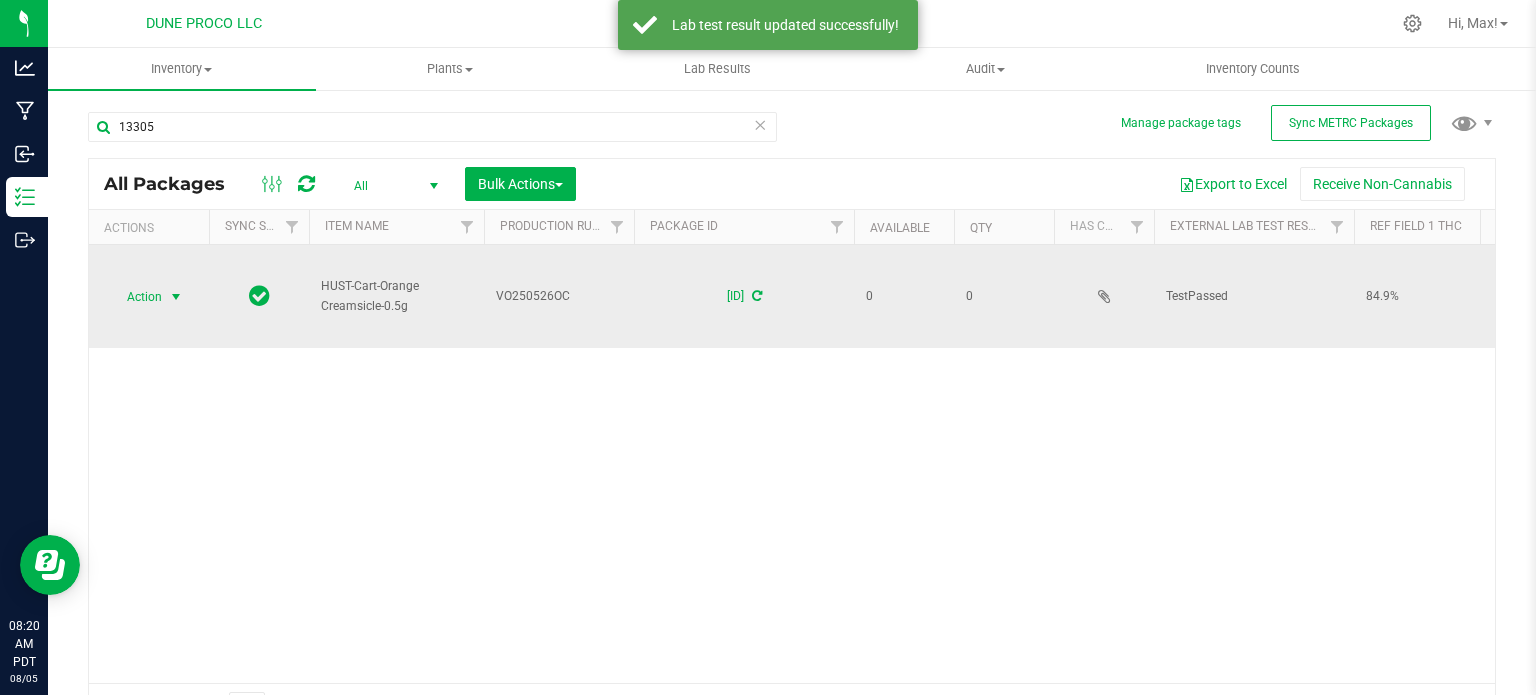 click on "Action" at bounding box center [136, 297] 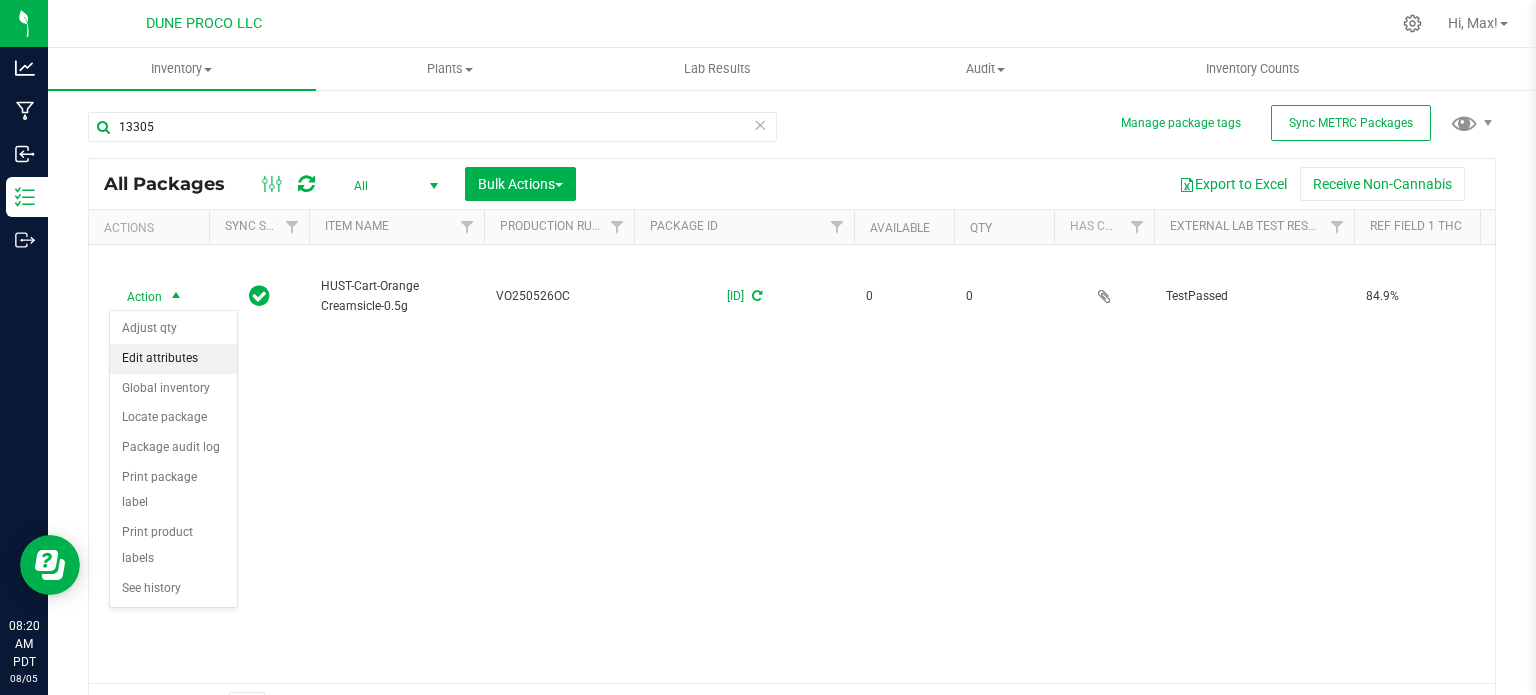 click on "Edit attributes" at bounding box center (173, 359) 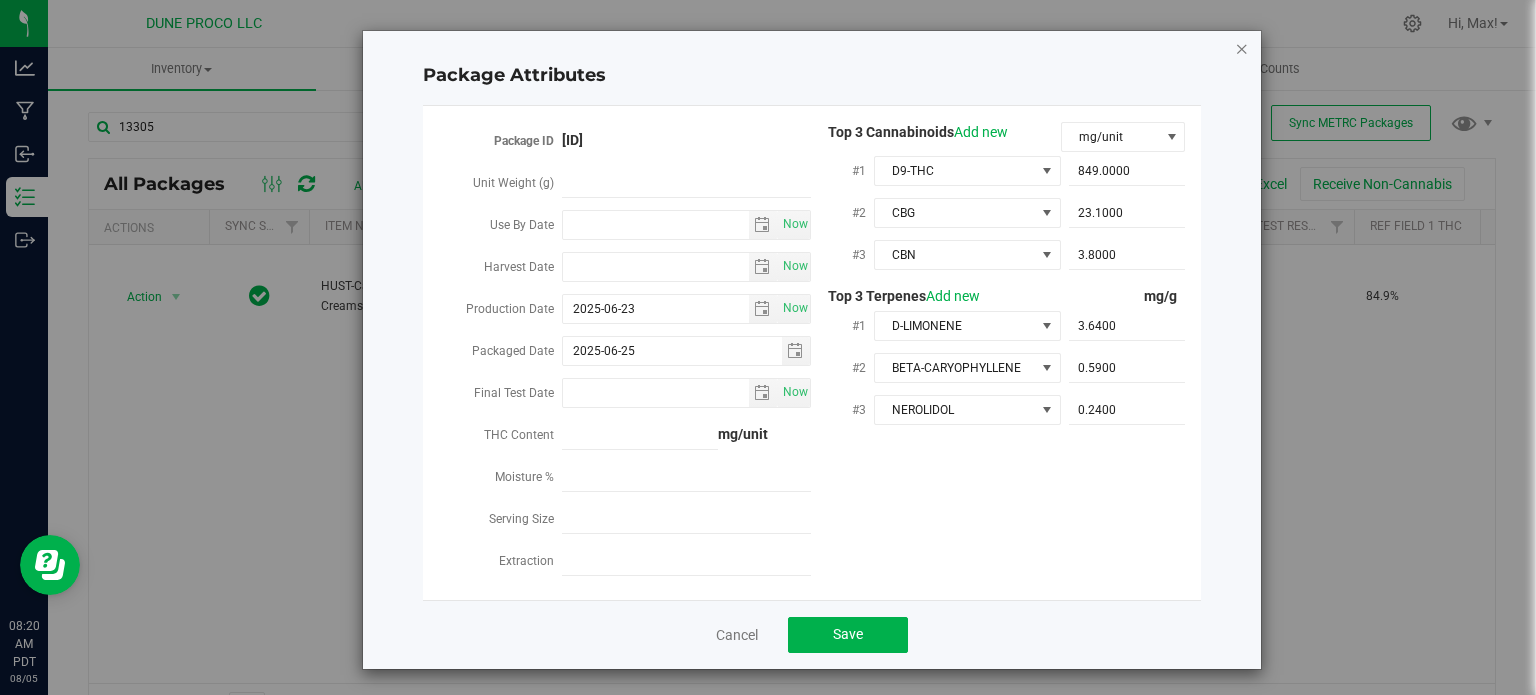 click at bounding box center (1242, 48) 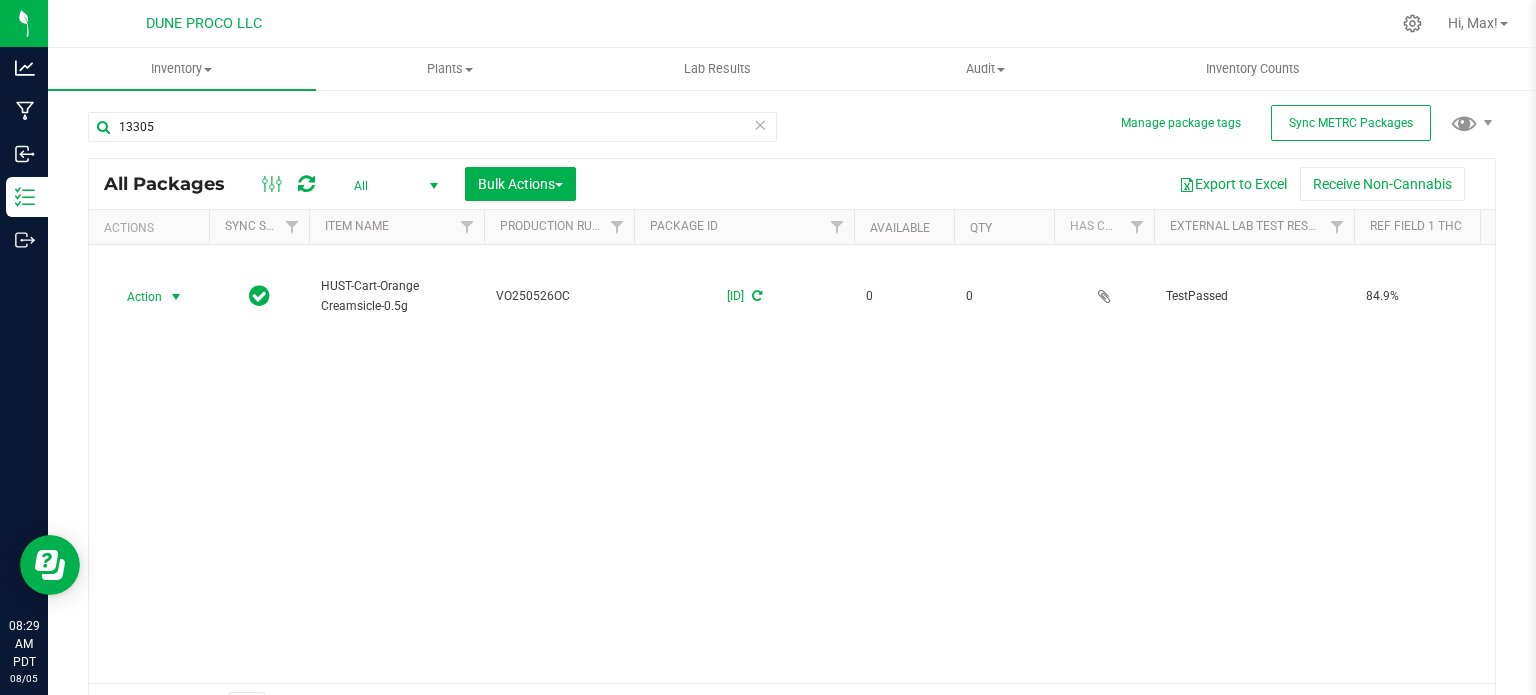 click on "13305" at bounding box center (432, 135) 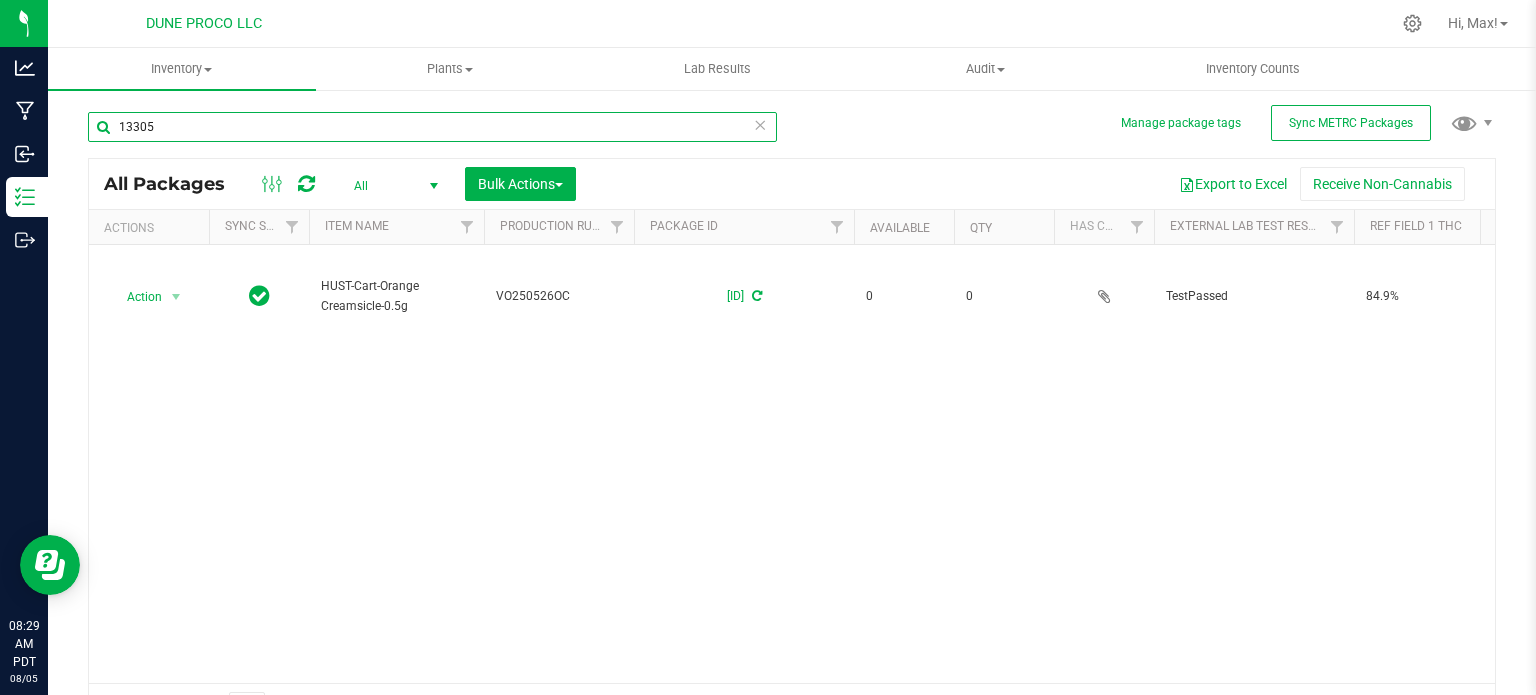 click on "13305" at bounding box center (432, 127) 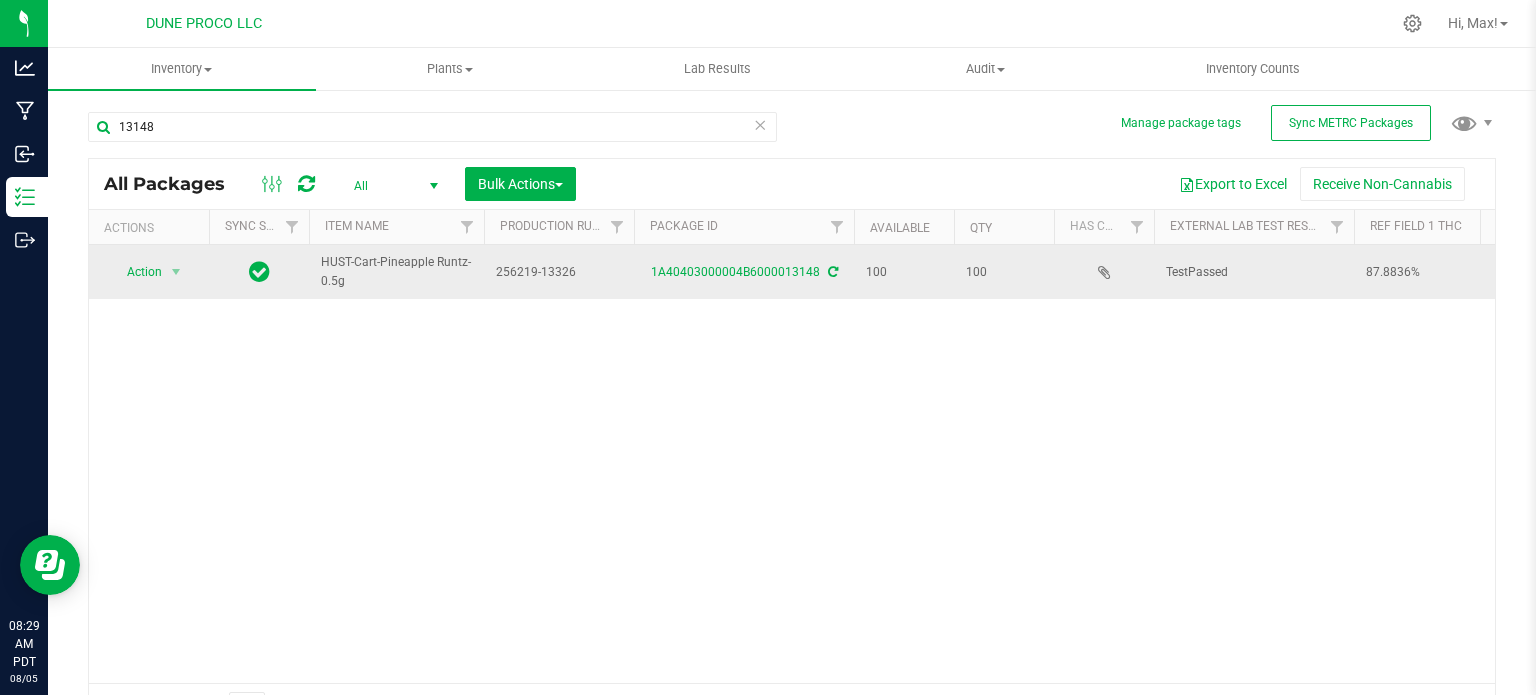 click on "256219-13326" at bounding box center (559, 272) 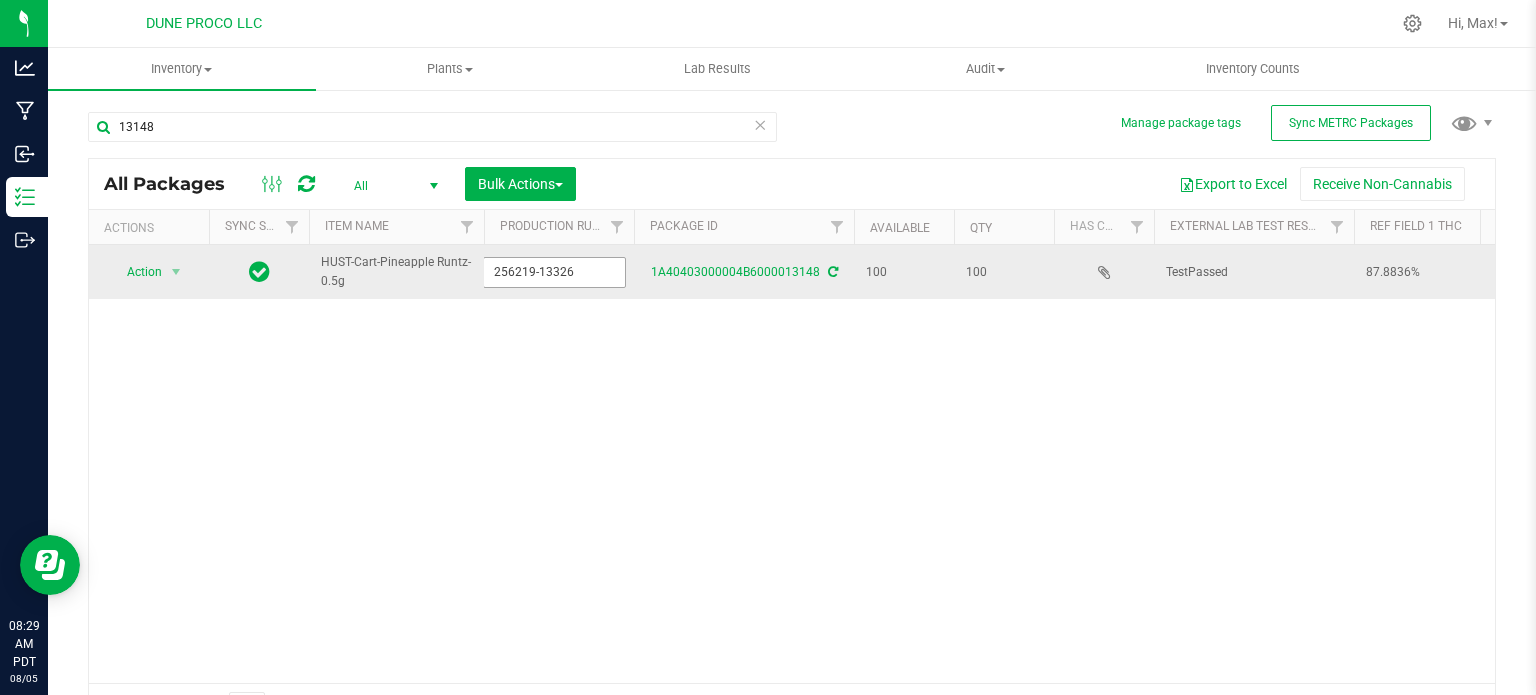 click on "256219-13326" at bounding box center [554, 272] 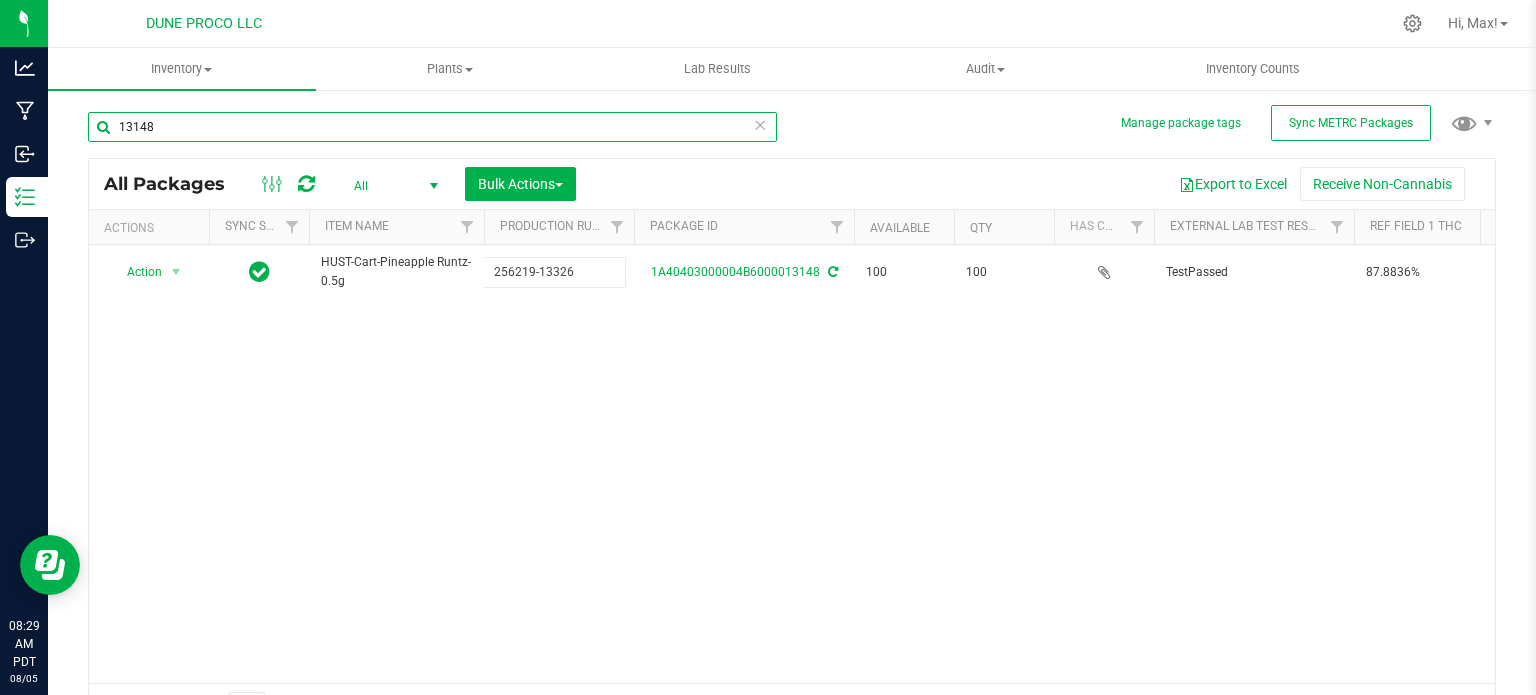 click on "13148" at bounding box center (432, 127) 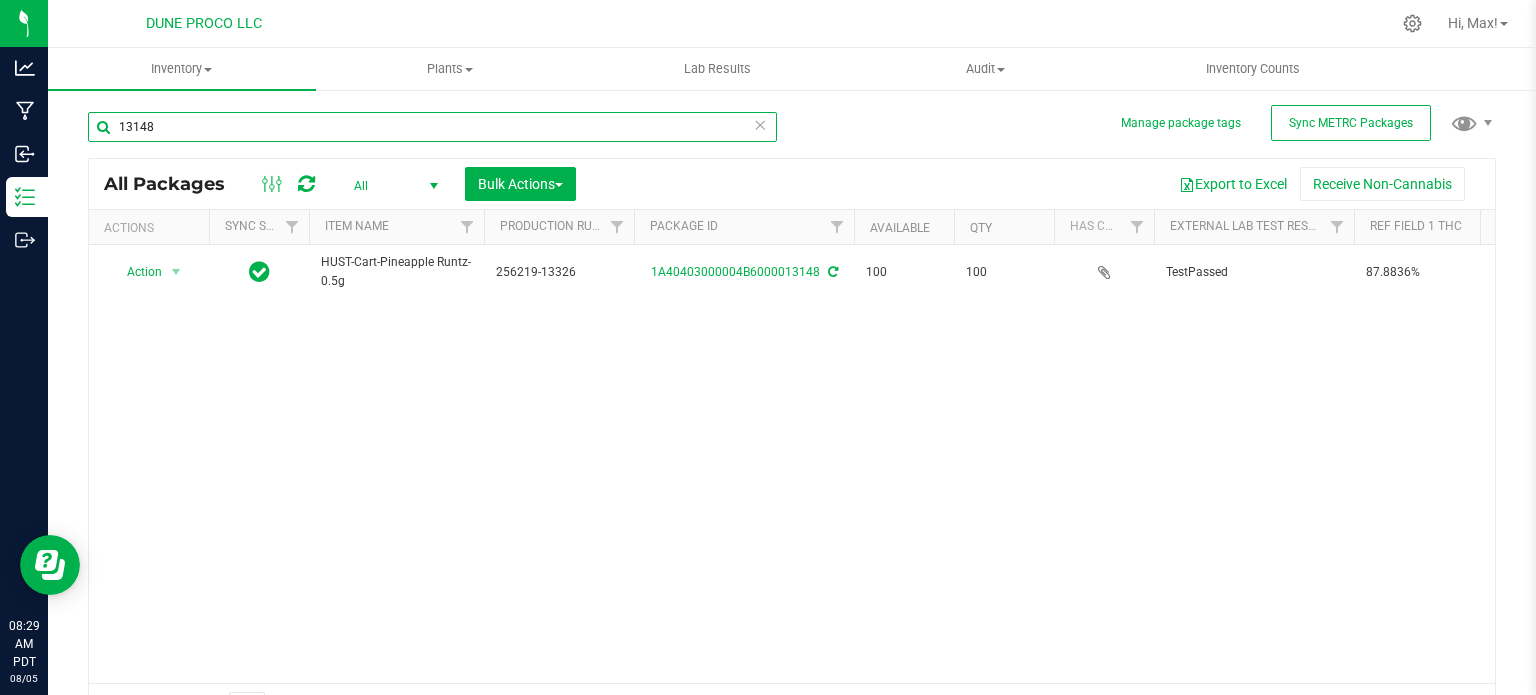 click on "13148" at bounding box center (432, 127) 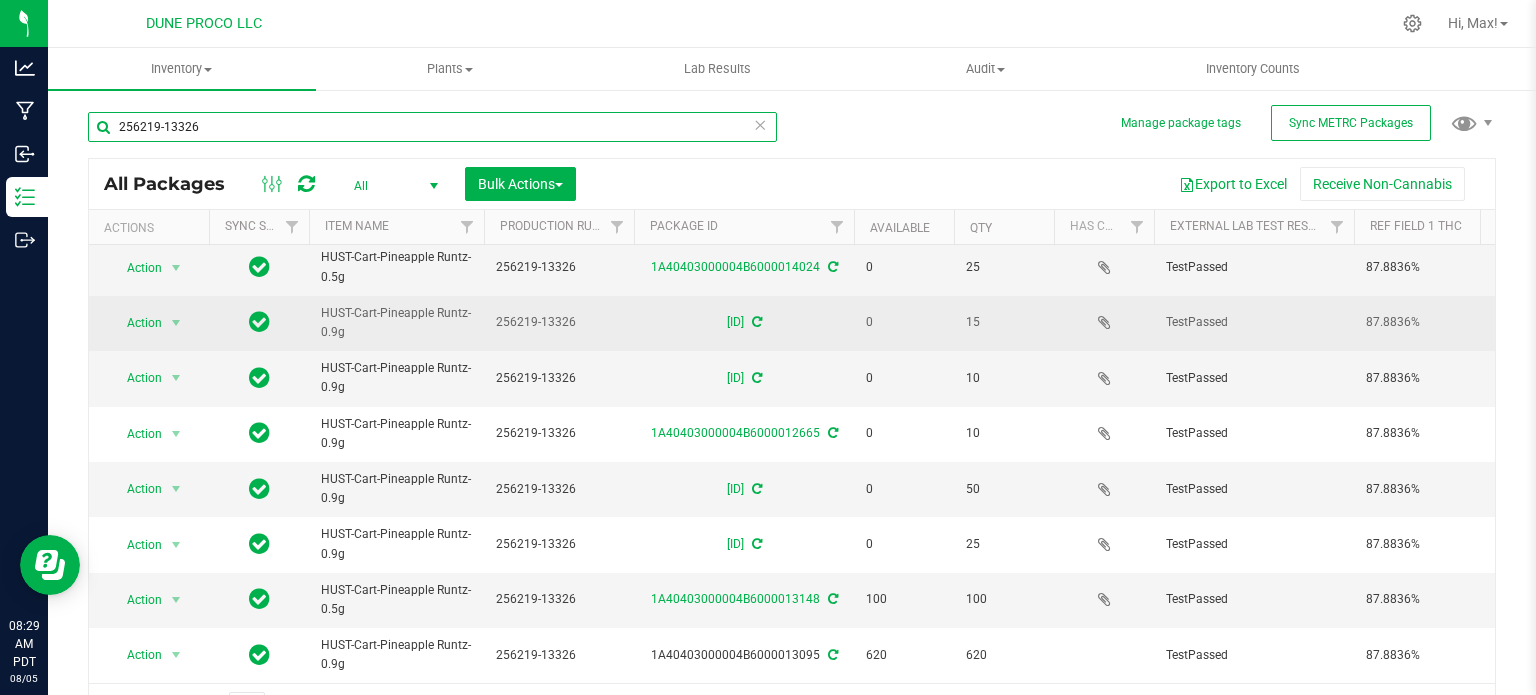 scroll, scrollTop: 0, scrollLeft: 0, axis: both 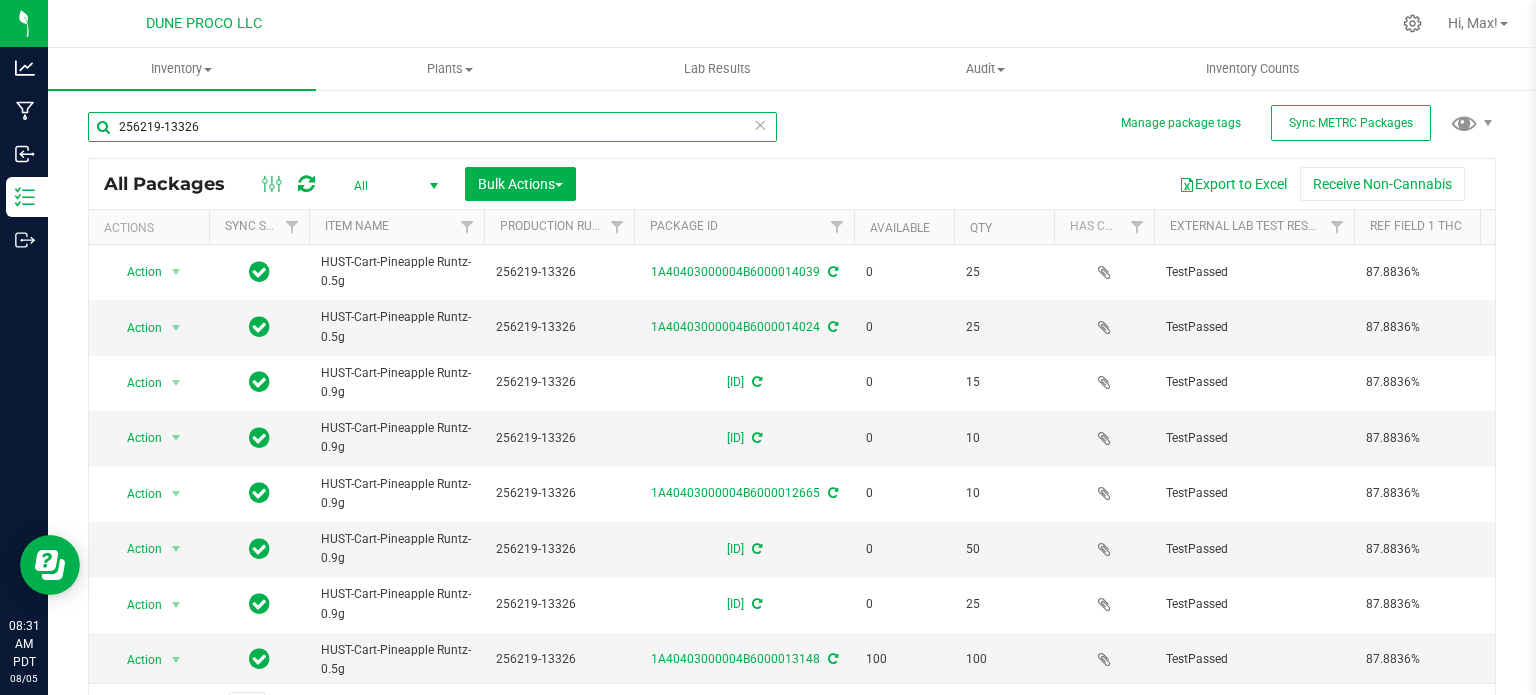click on "256219-13326" at bounding box center (432, 127) 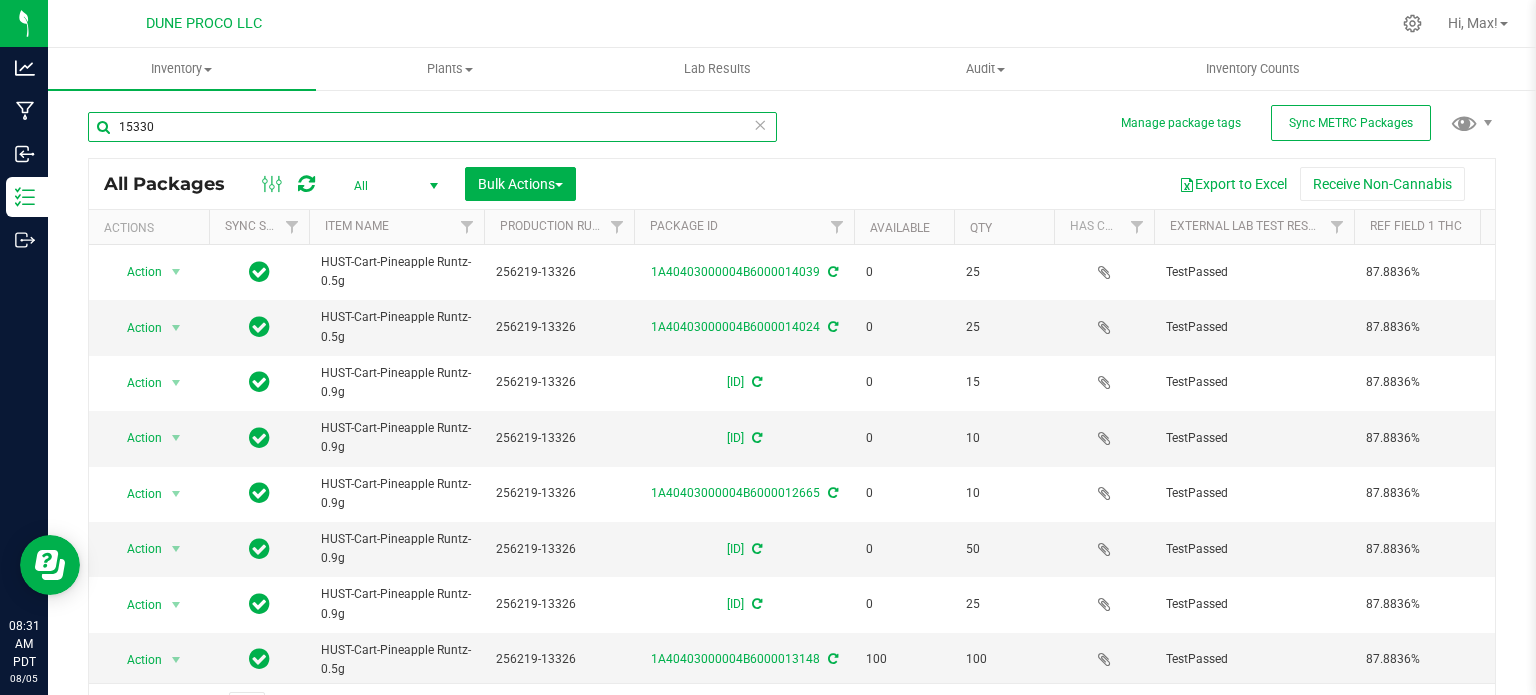type on "15330" 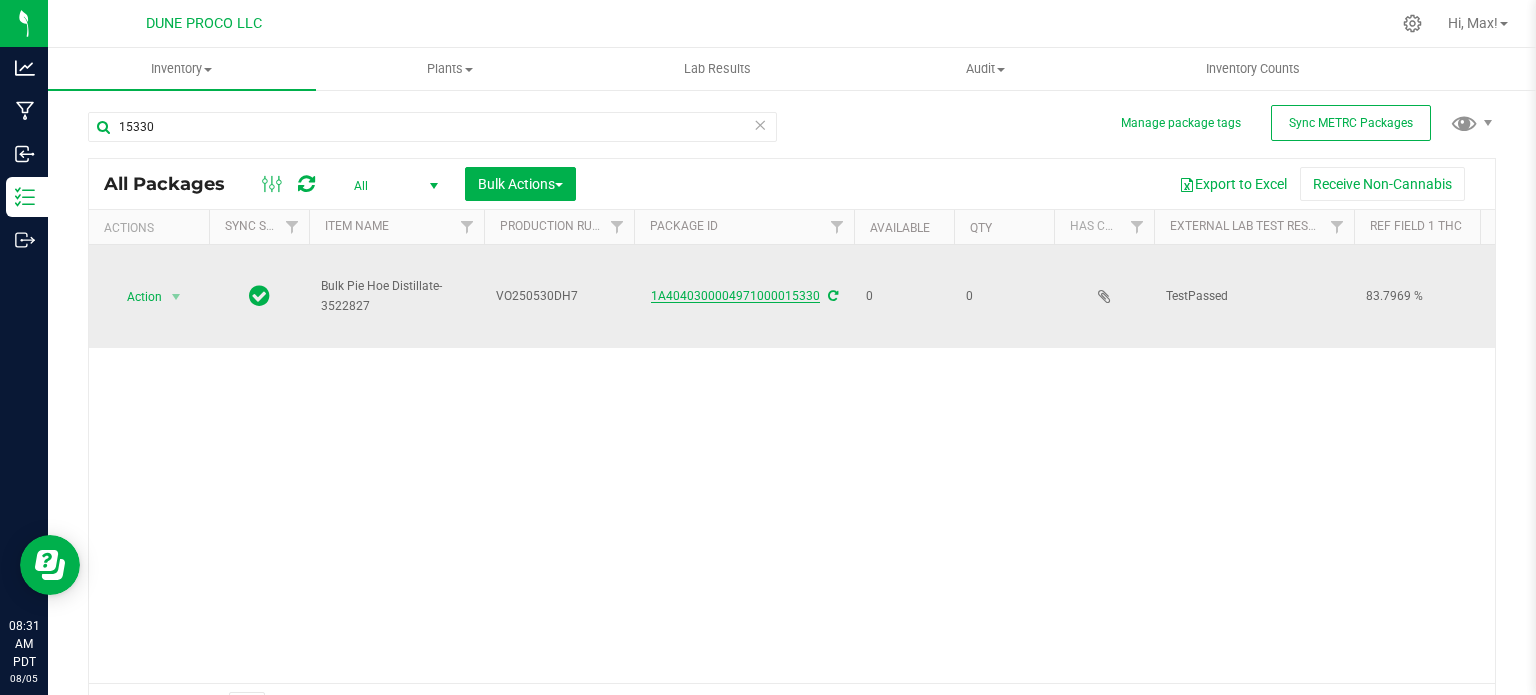 click on "1A4040300004971000015330" at bounding box center [735, 296] 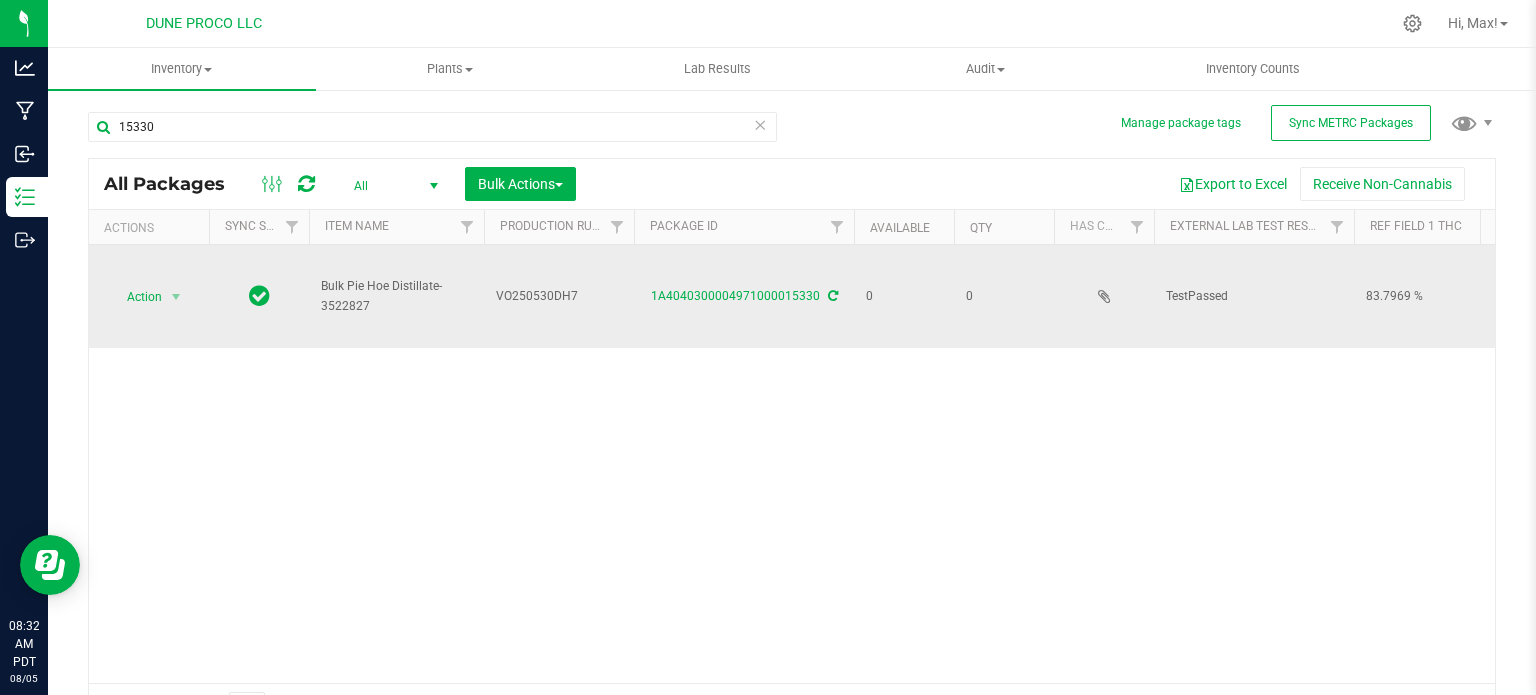 click on "VO250530DH7" at bounding box center (559, 296) 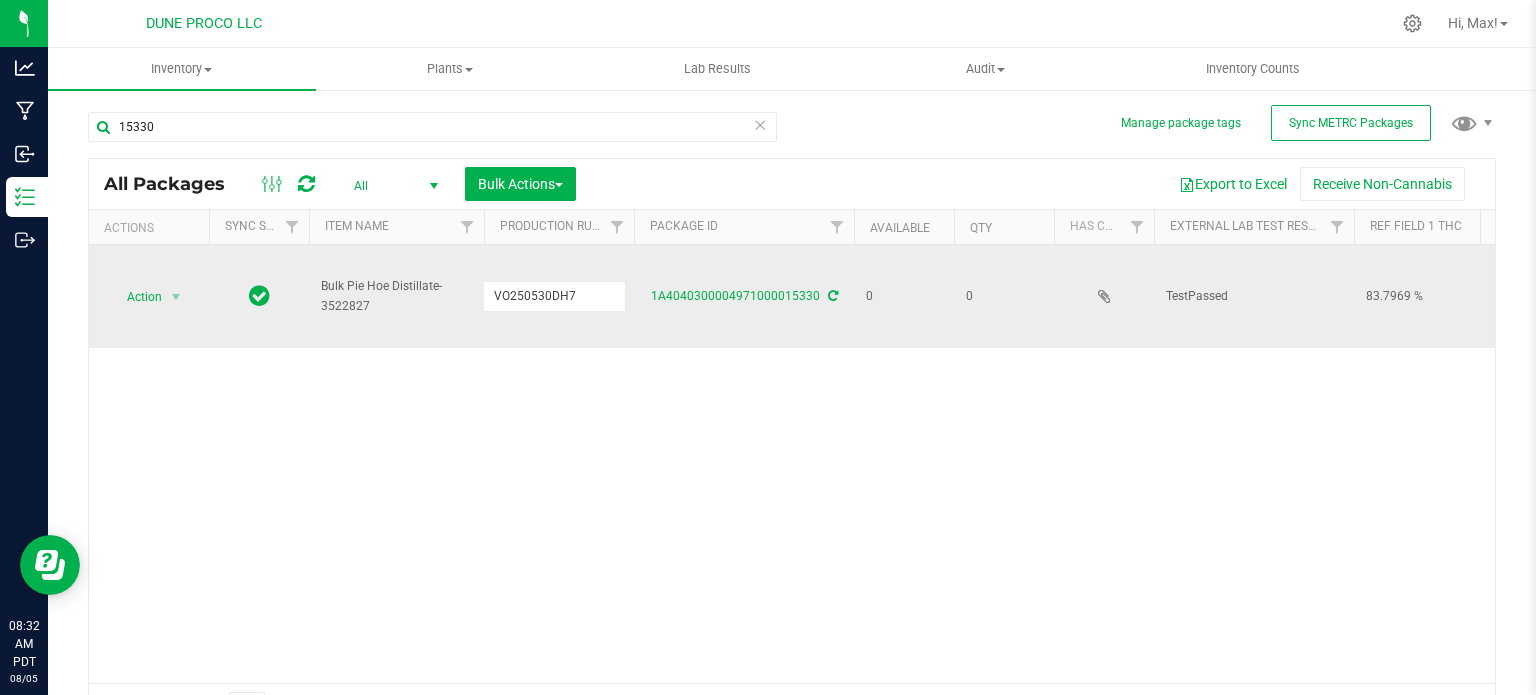 click on "Action Action Adjust qty Edit attributes Global inventory Locate package Package audit log Print package label Print product labels See history
Bulk Pie Hoe Distillate-3522827
VO250530DH7
1A4040300004971000015330
0
0
TestPassed
83.7969 %
0.146 %
Consumed
Gram
83.7969
Storage Vault
Pass
1.6.8.777.0
Jun 12, 2025 05:00:00 PDT" at bounding box center [792, 464] 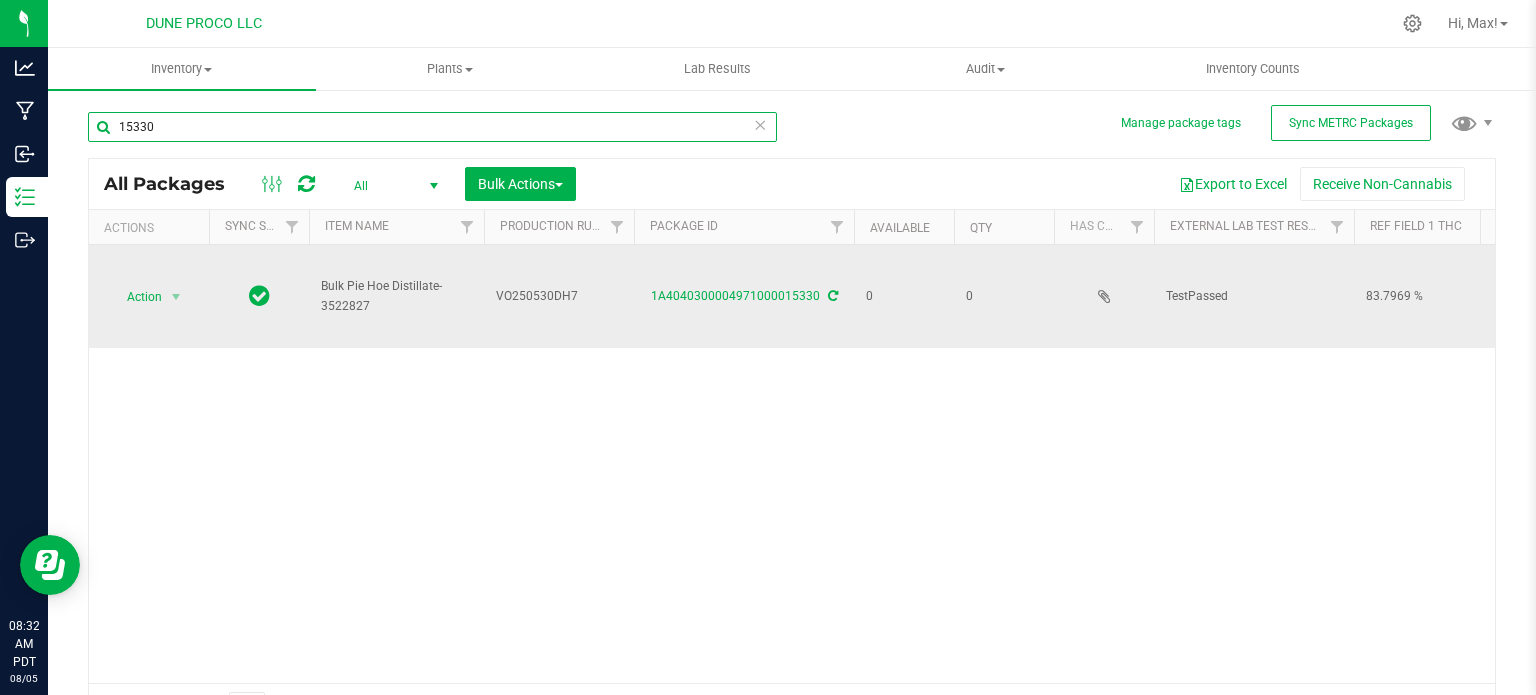 click on "15330" at bounding box center [432, 127] 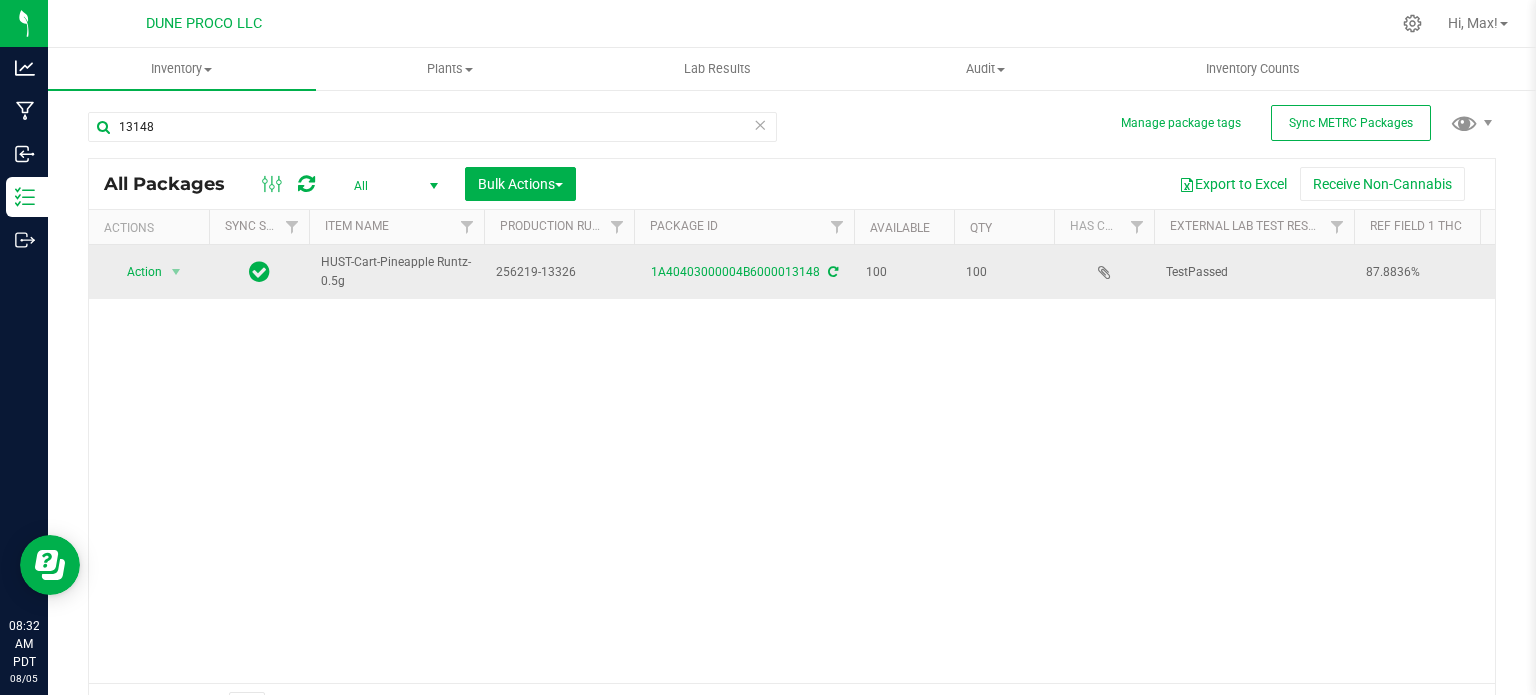 drag, startPoint x: 524, startPoint y: 277, endPoint x: 513, endPoint y: 271, distance: 12.529964 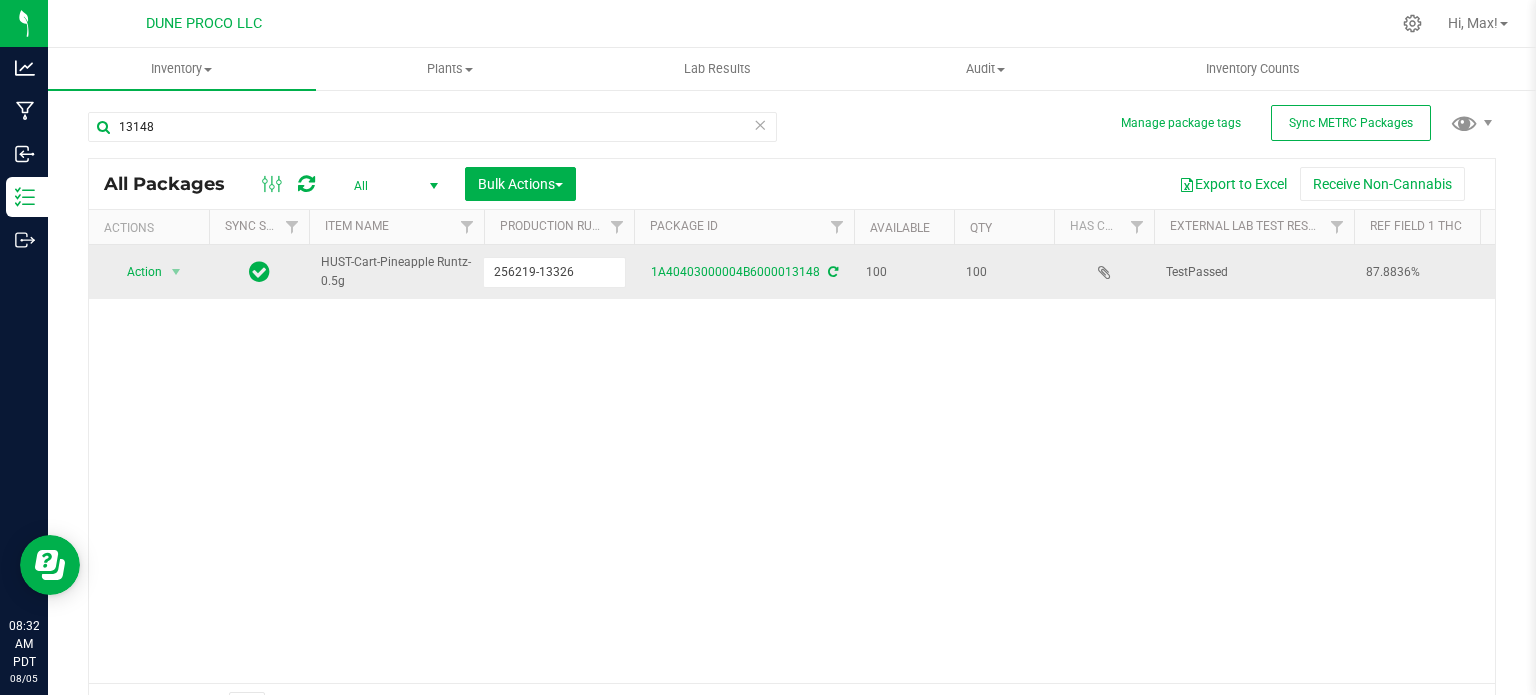 click on "256219-13326" at bounding box center [554, 272] 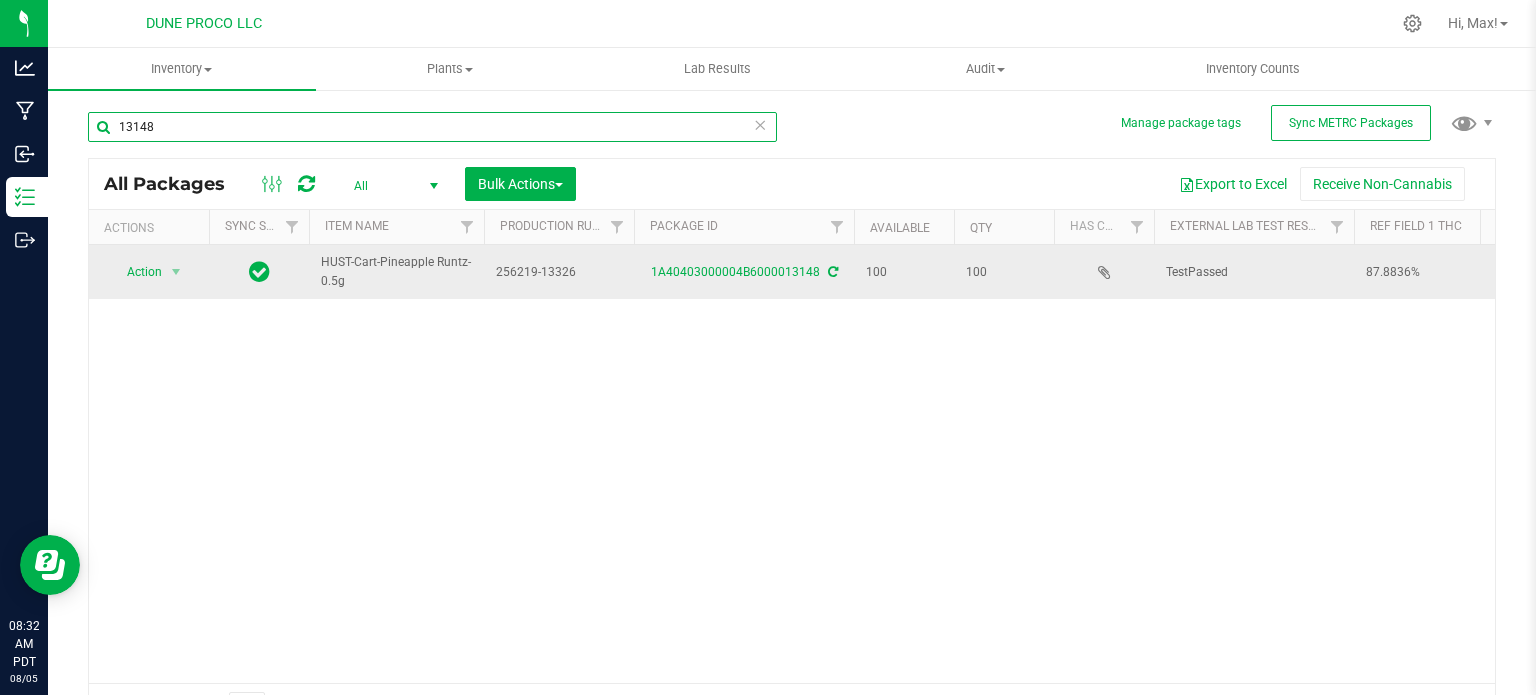 click on "13148" at bounding box center [432, 127] 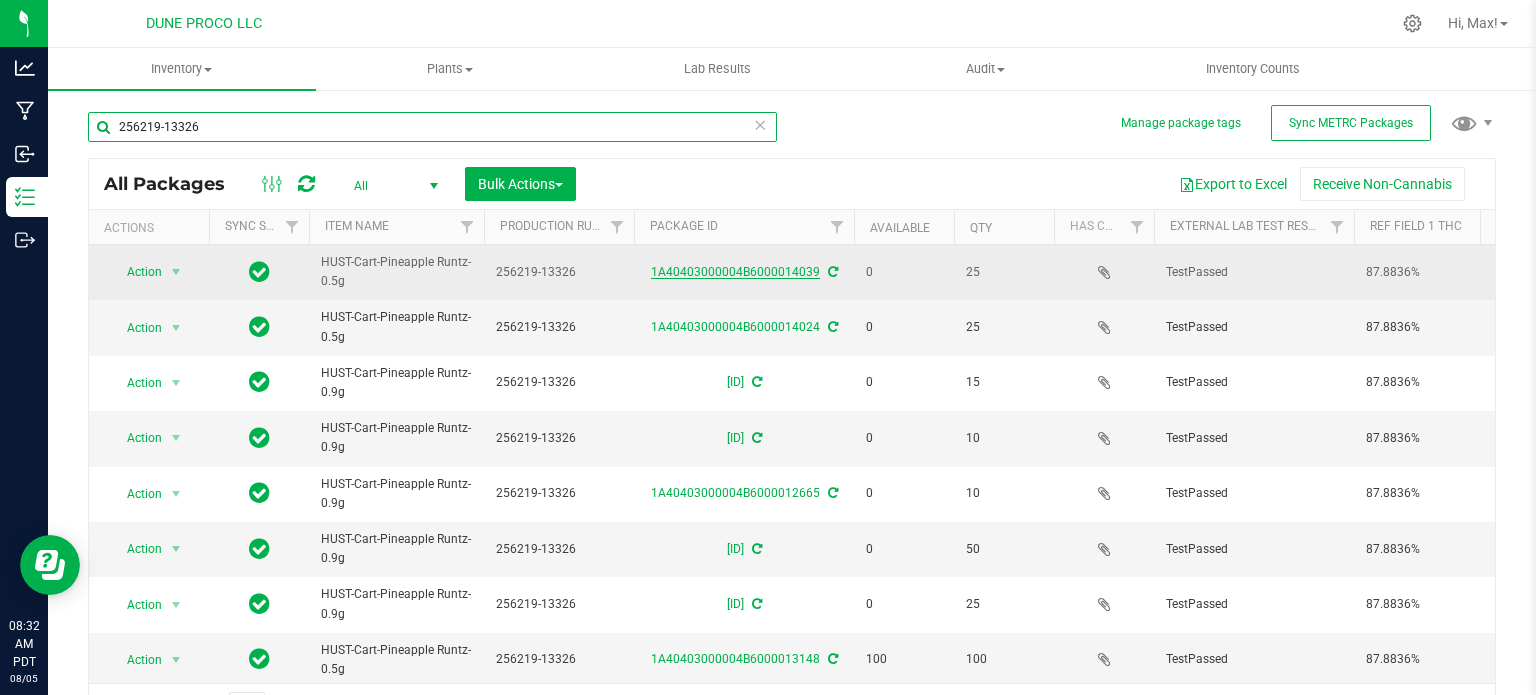 type on "256219-13326" 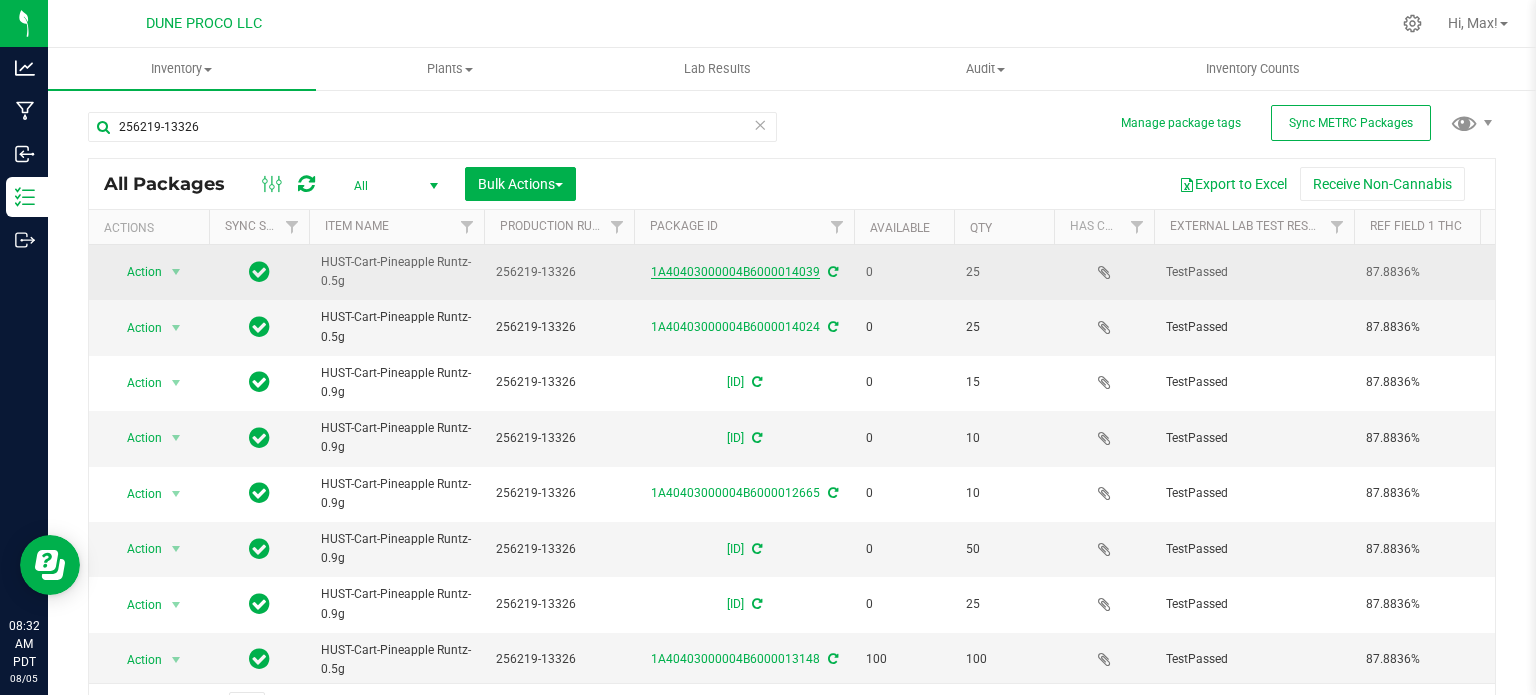 click on "1A40403000004B6000014039" at bounding box center [735, 272] 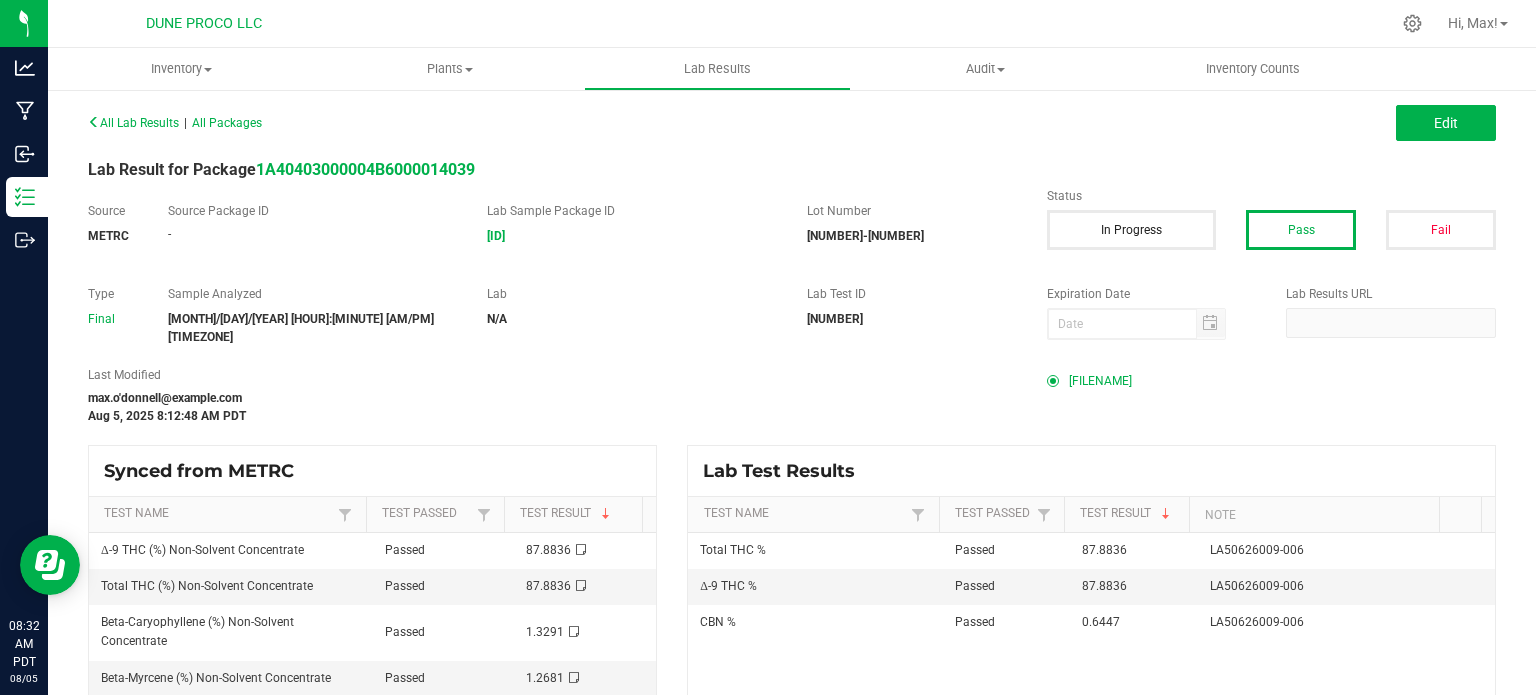 click on "L015_P075_1A4040300004971000015306_bulk-pineapple-runtz-distillate_AMENDED.pdf" at bounding box center [1100, 381] 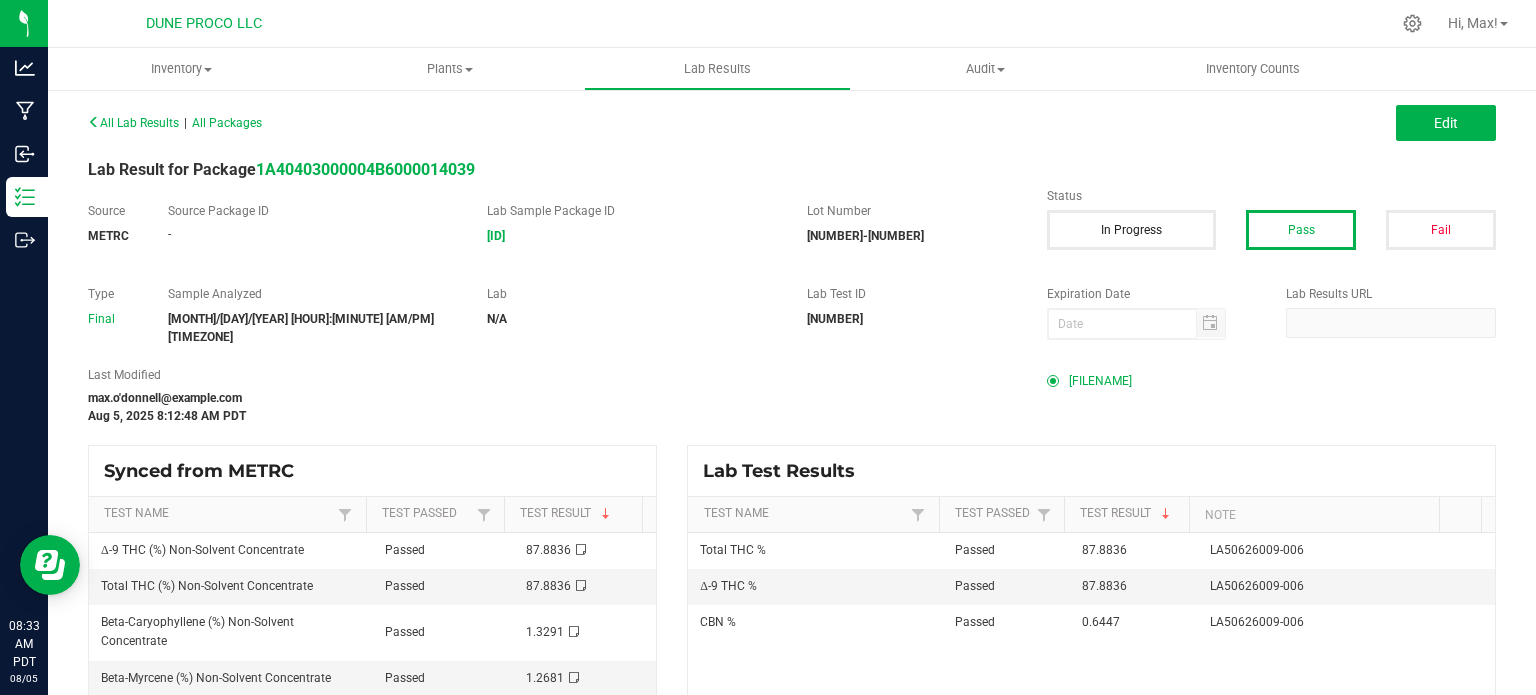 click on "L015_P075_1A4040300004971000015306_bulk-pineapple-runtz-distillate_AMENDED.pdf" at bounding box center [1100, 381] 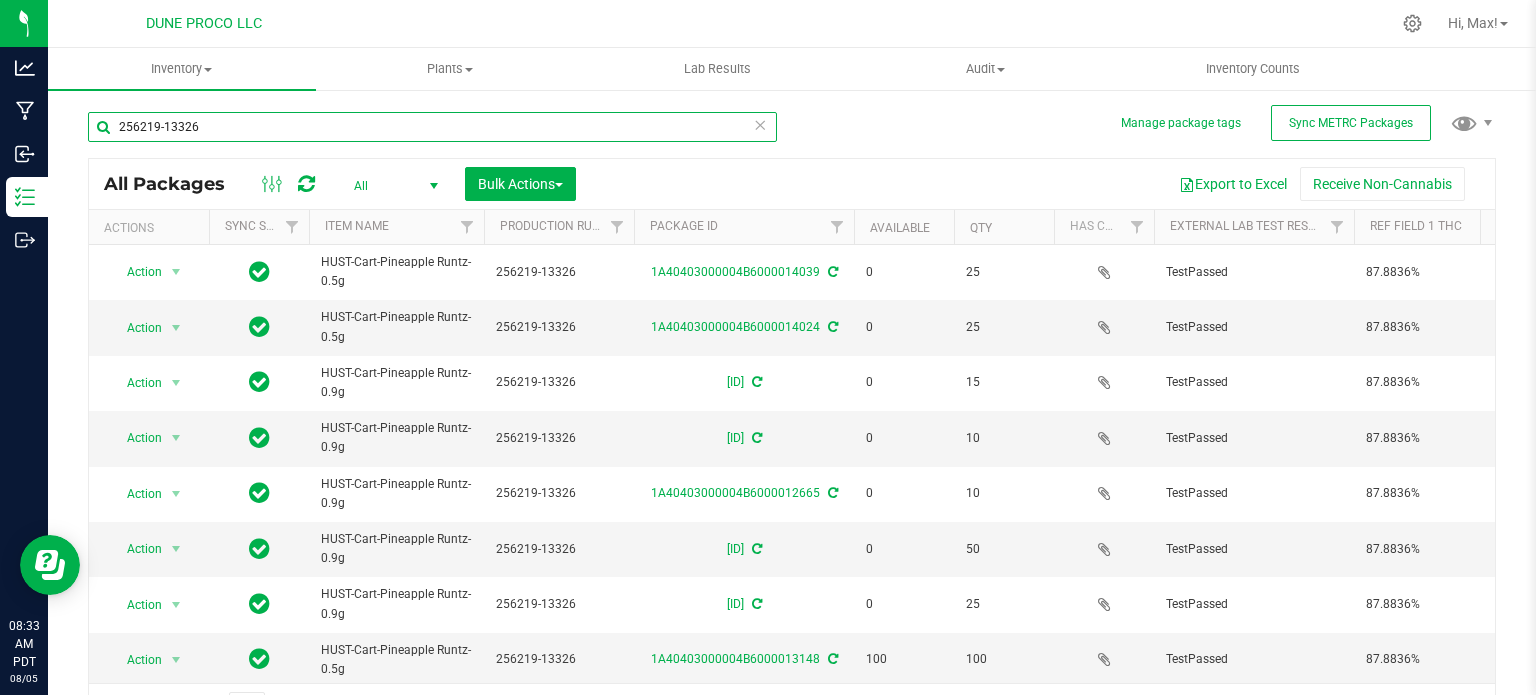 click on "256219-13326" at bounding box center [432, 127] 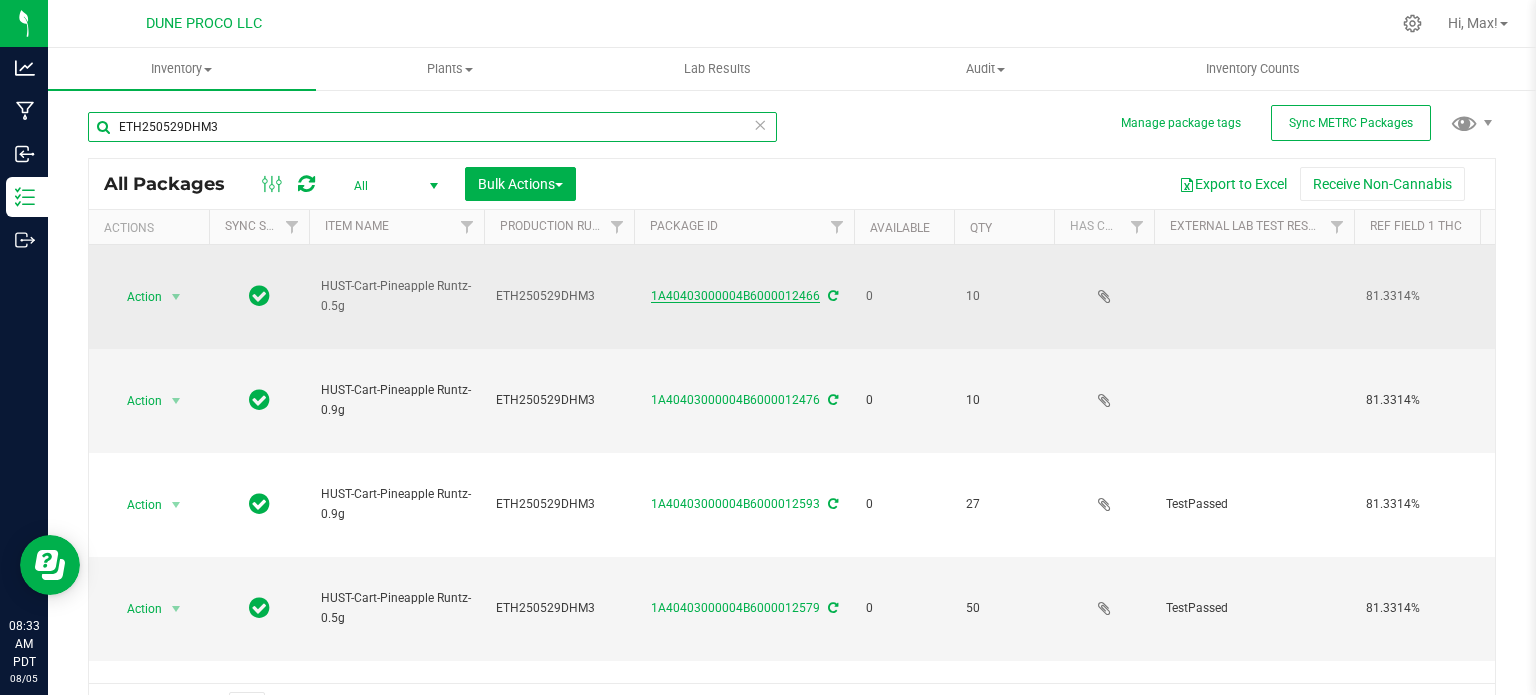 type on "ETH250529DHM3" 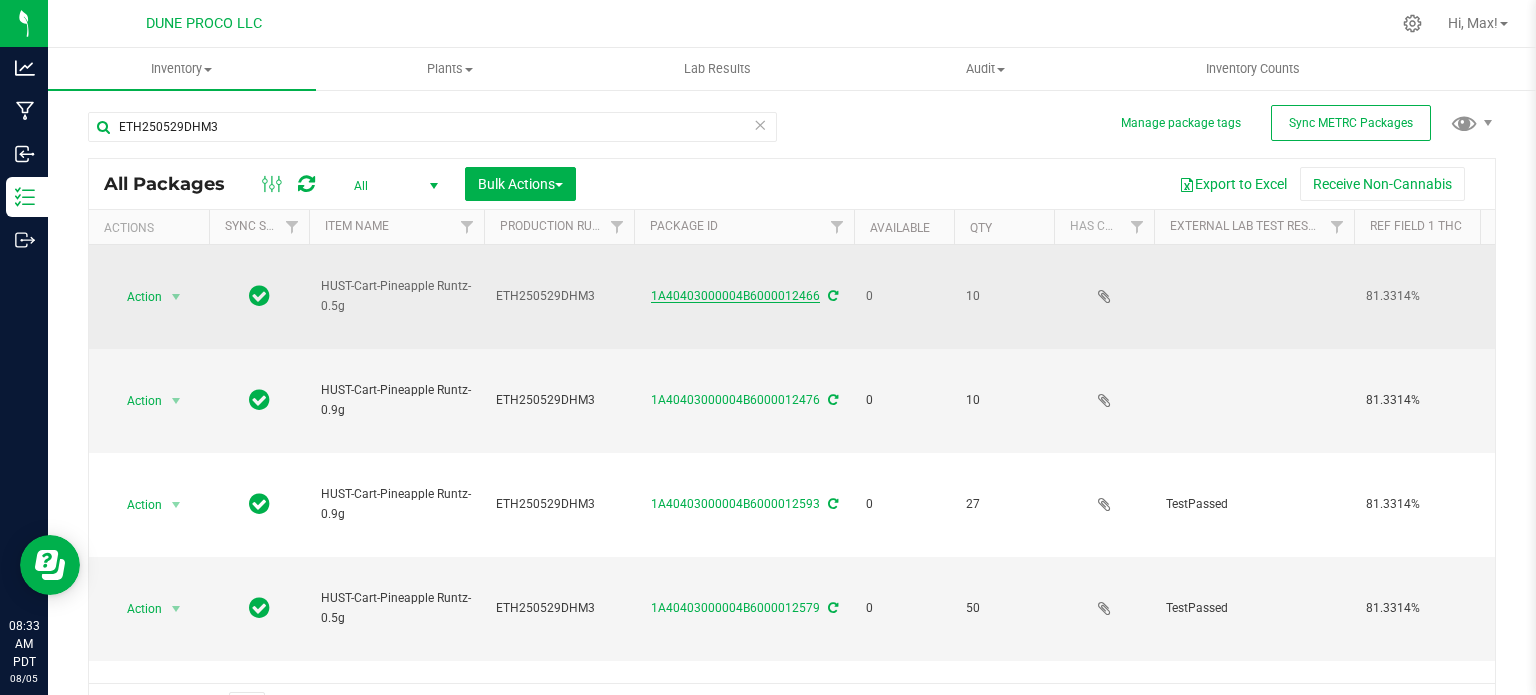 click on "1A40403000004B6000012466" at bounding box center [735, 296] 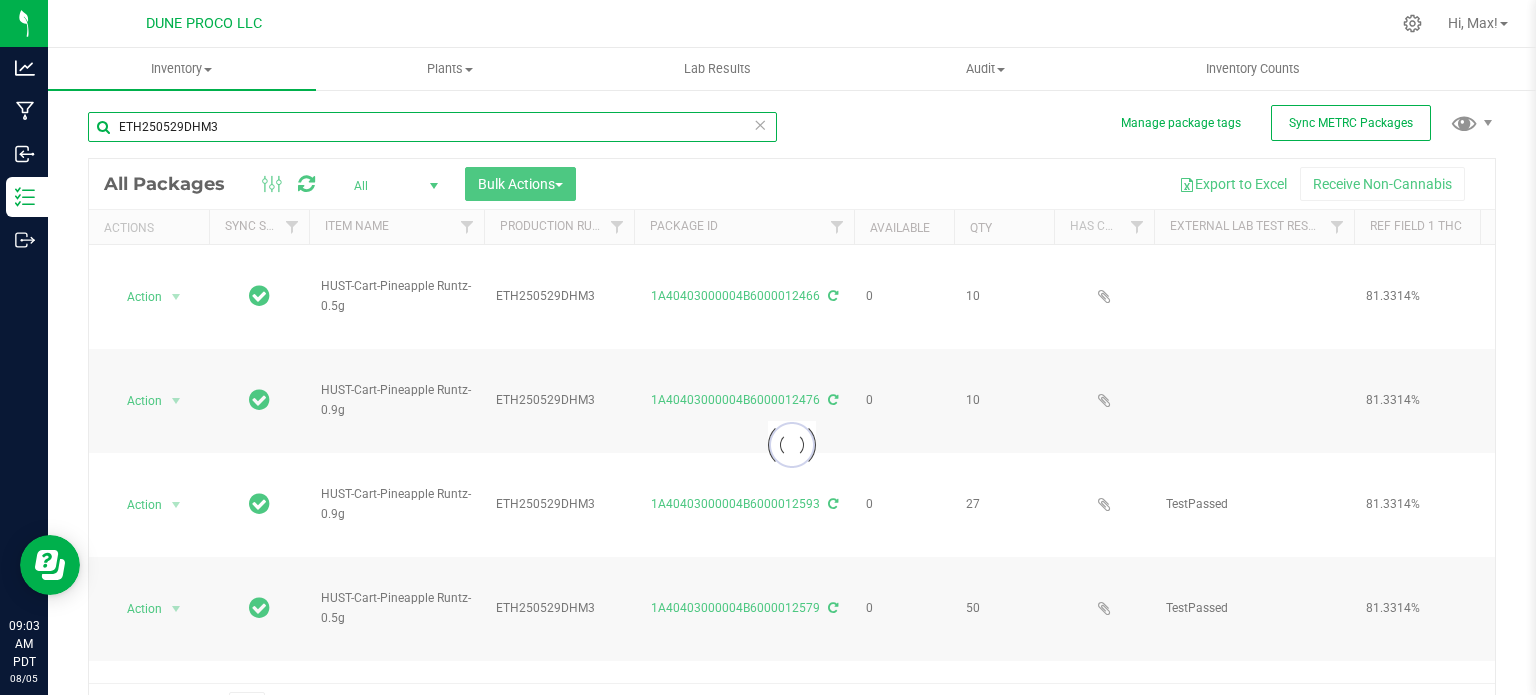 click on "ETH250529DHM3" at bounding box center [432, 127] 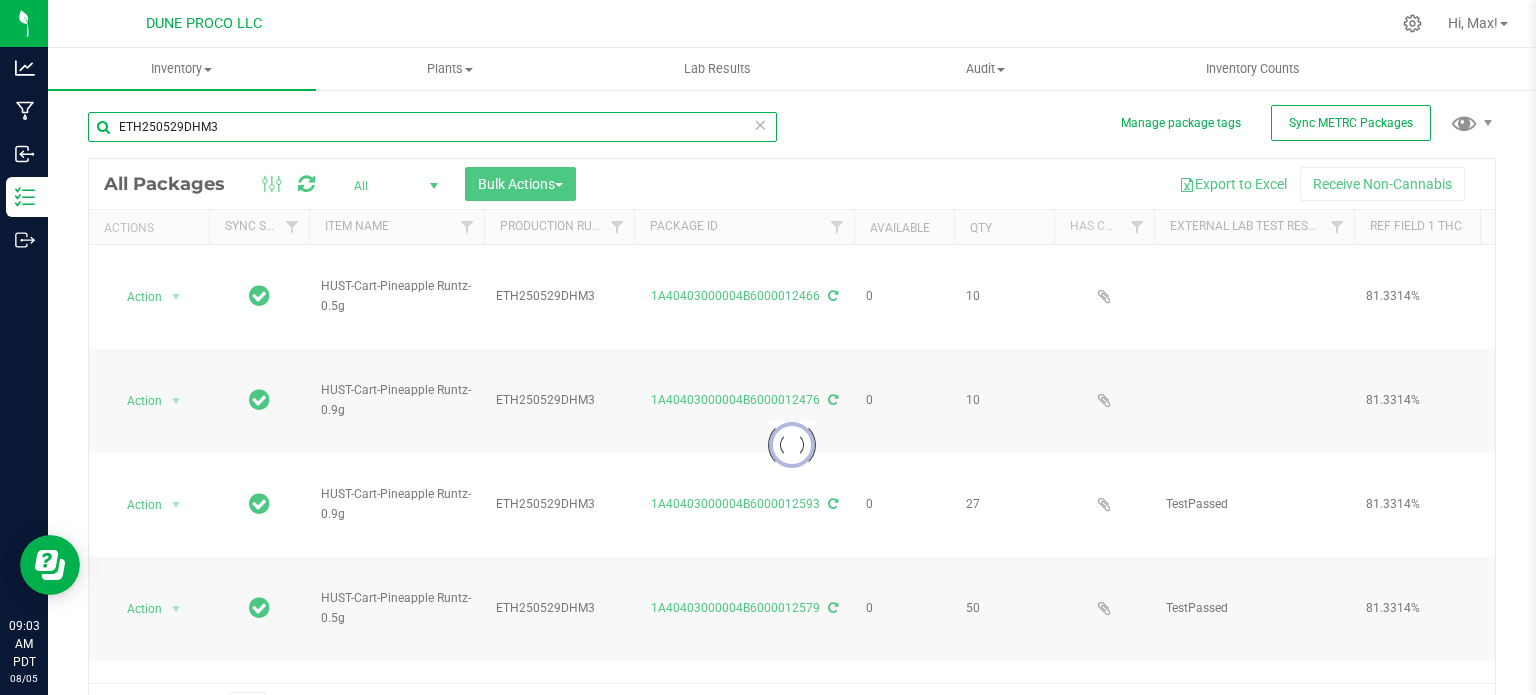 click on "ETH250529DHM3" at bounding box center [432, 127] 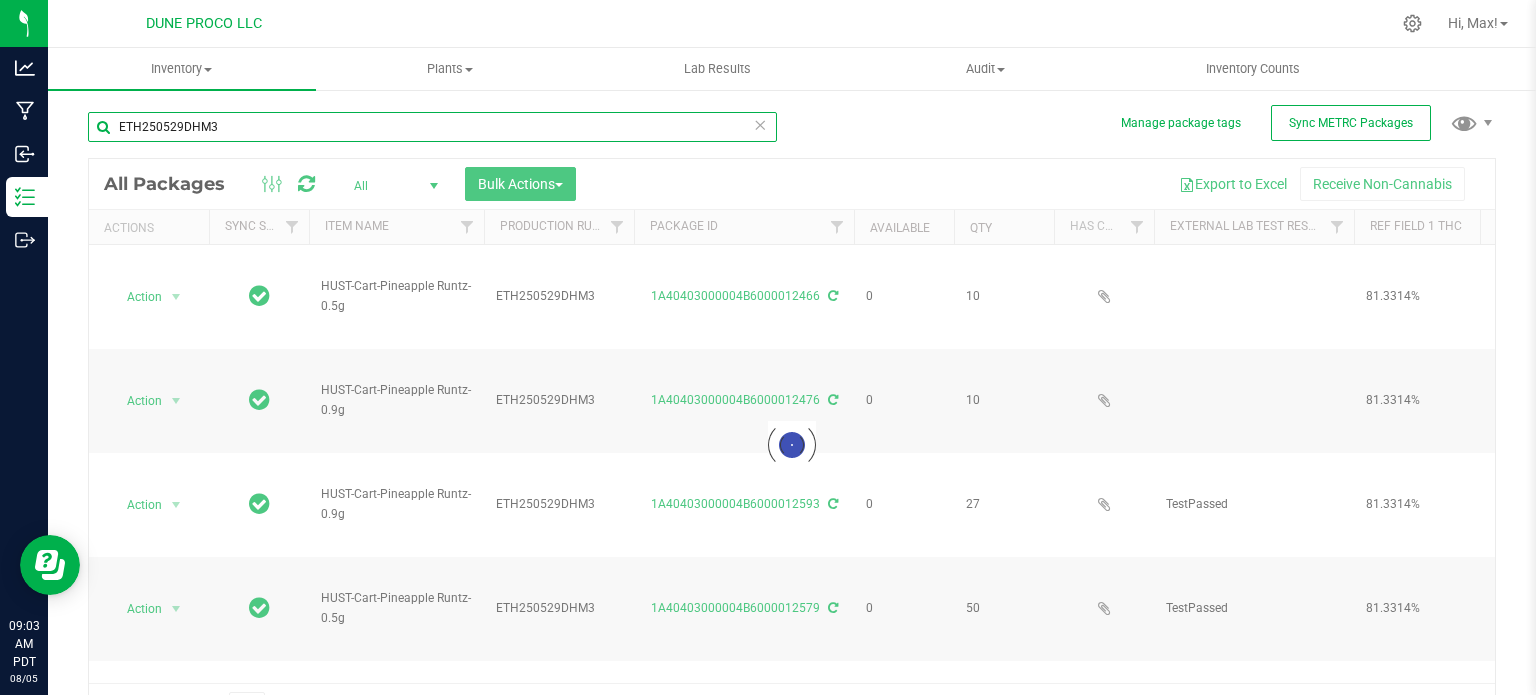 click on "ETH250529DHM3" at bounding box center [432, 127] 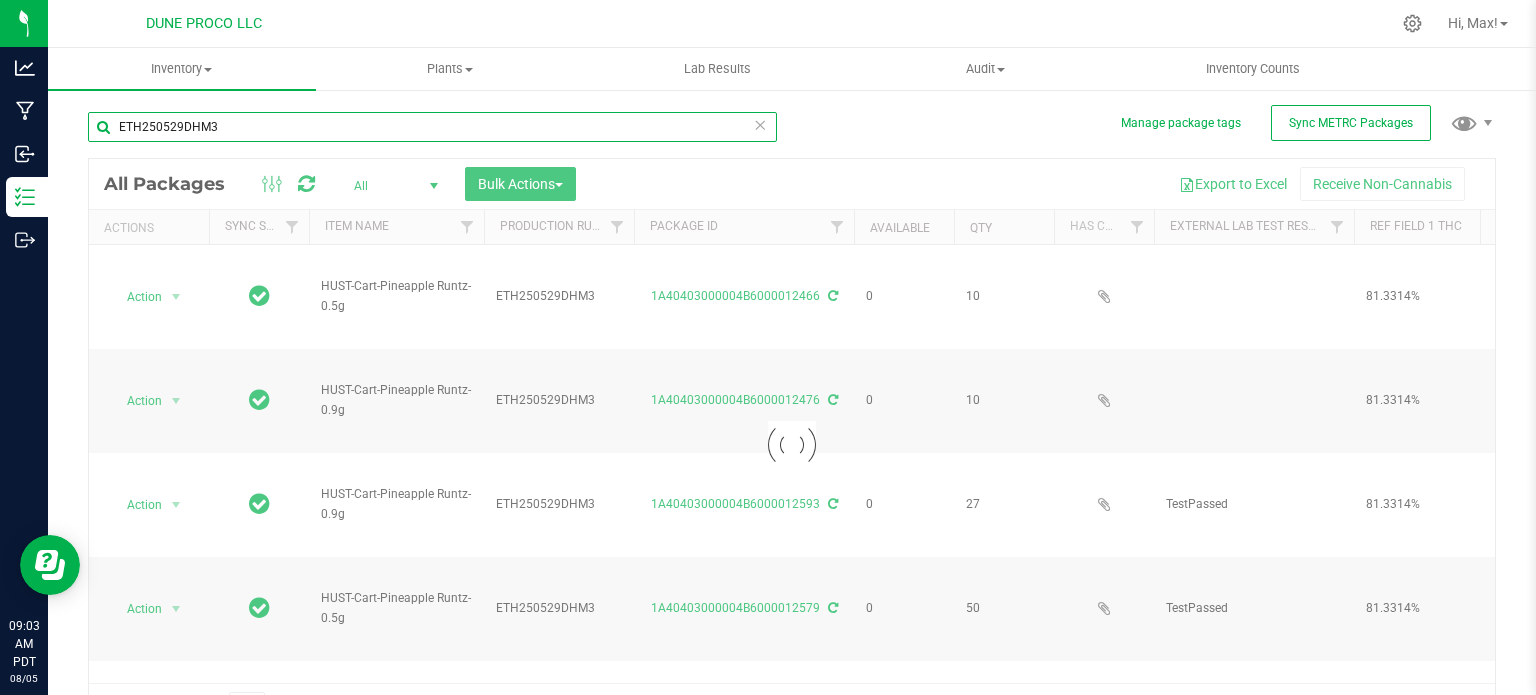 paste on "1341" 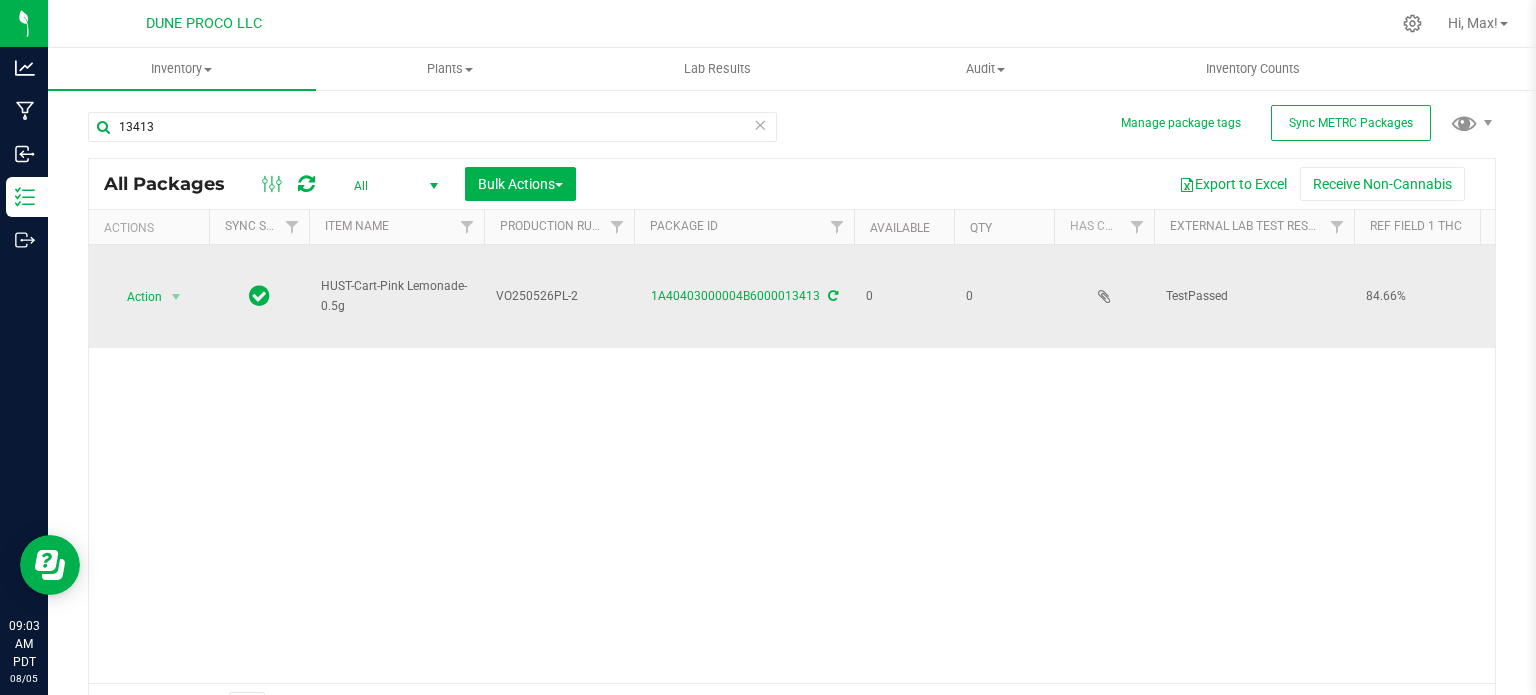 click on "HUST-Cart-Pink Lemonade-0.5g" at bounding box center [396, 296] 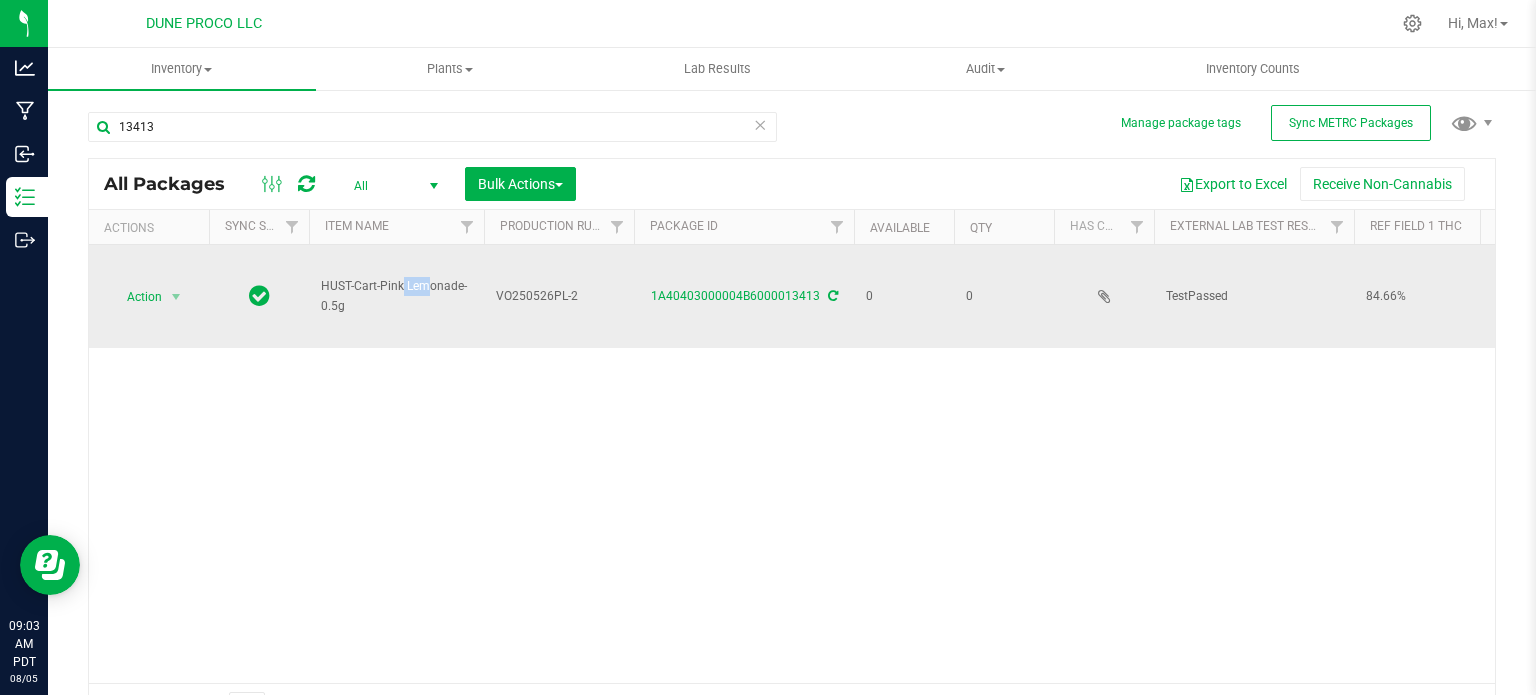 click on "HUST-Cart-Pink Lemonade-0.5g" at bounding box center (396, 296) 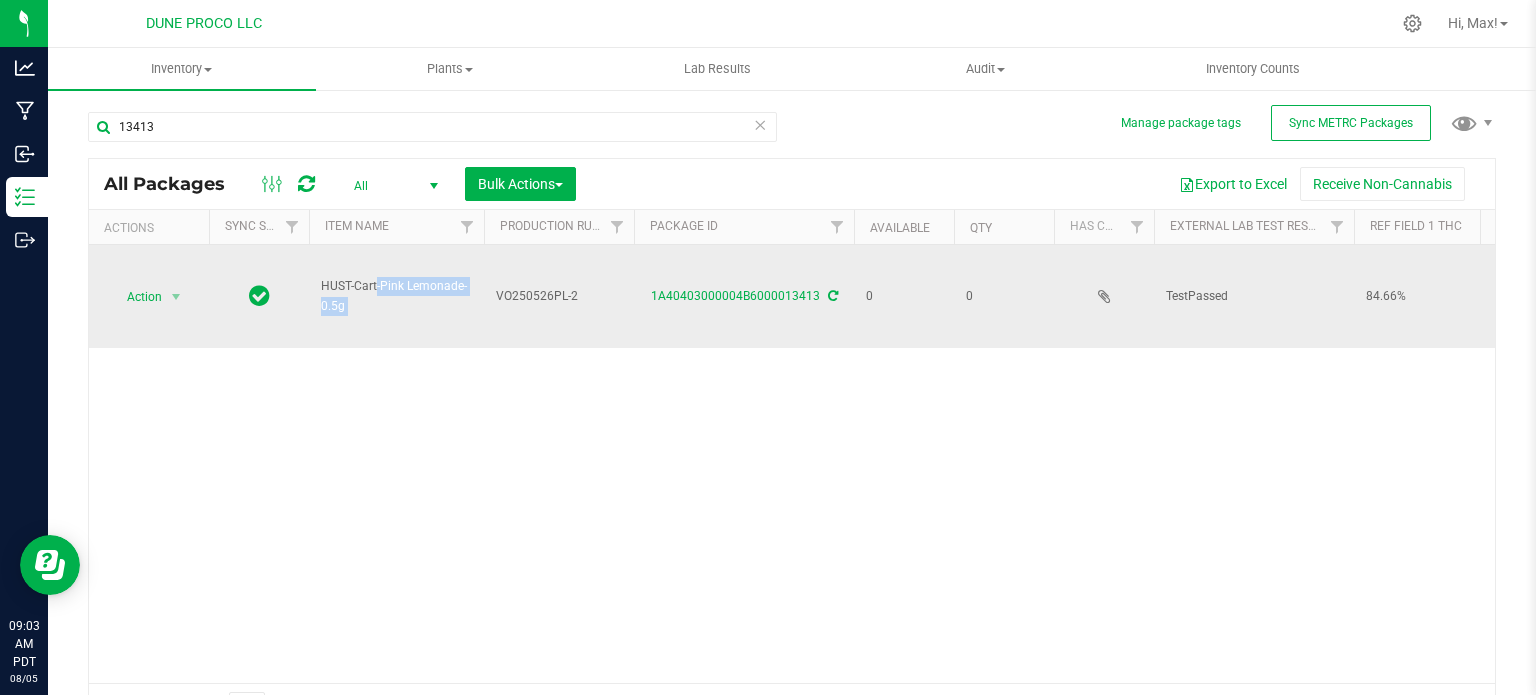 click on "HUST-Cart-Pink Lemonade-0.5g" at bounding box center (396, 296) 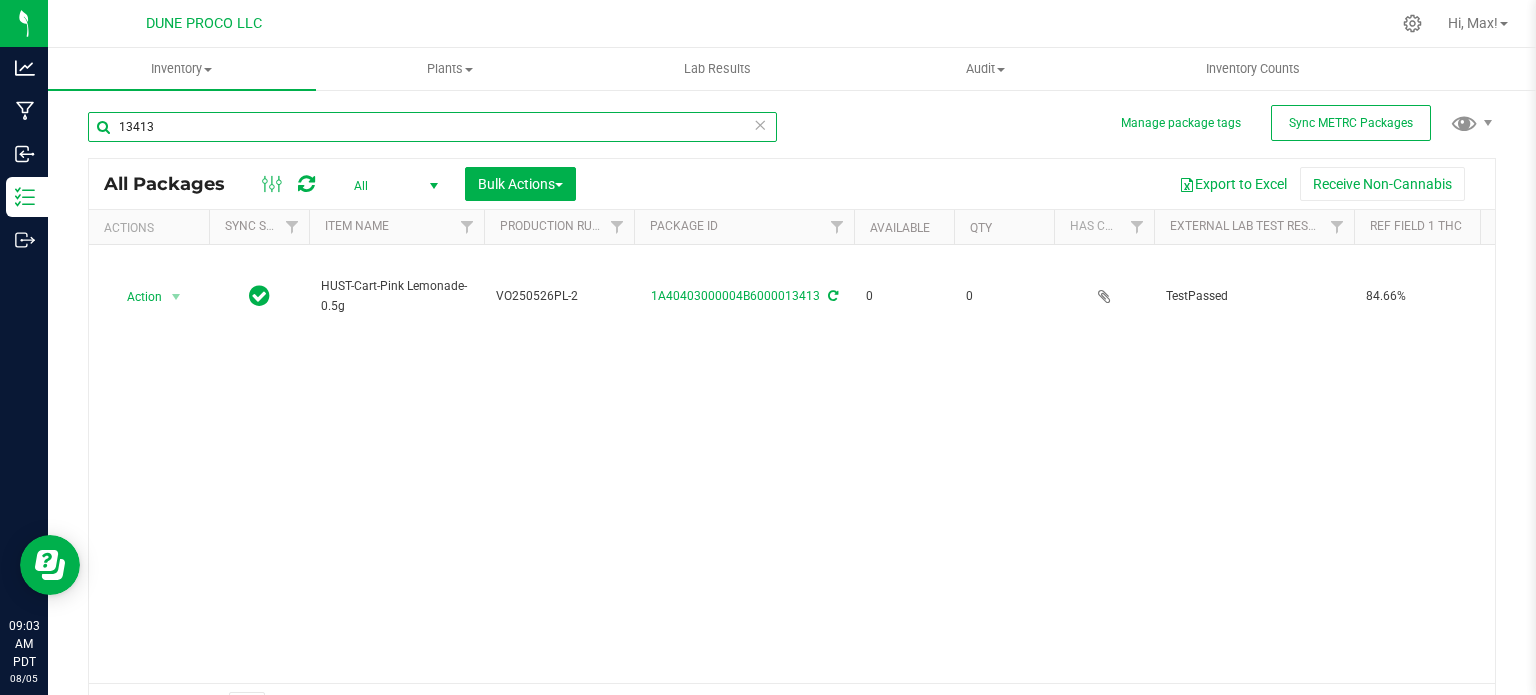 click on "13413" at bounding box center [432, 127] 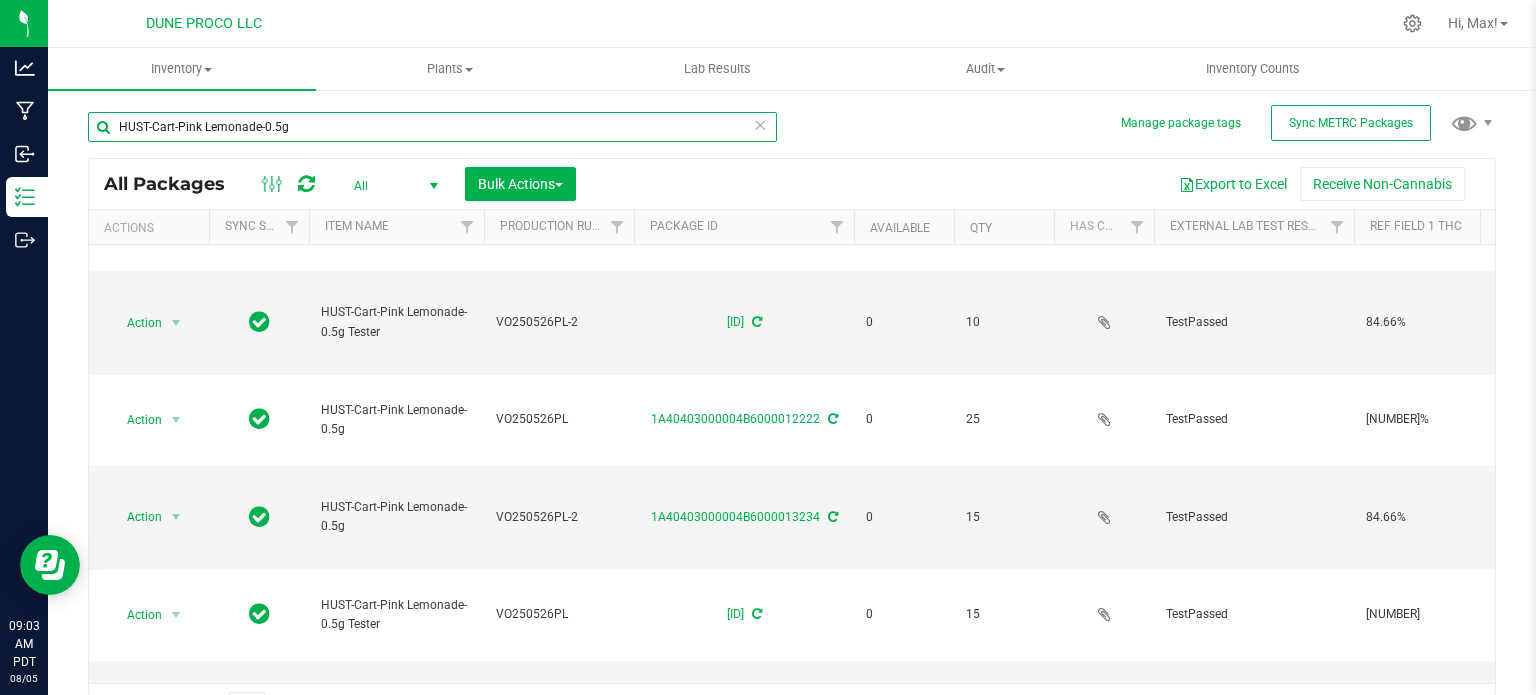 scroll, scrollTop: 1480, scrollLeft: 0, axis: vertical 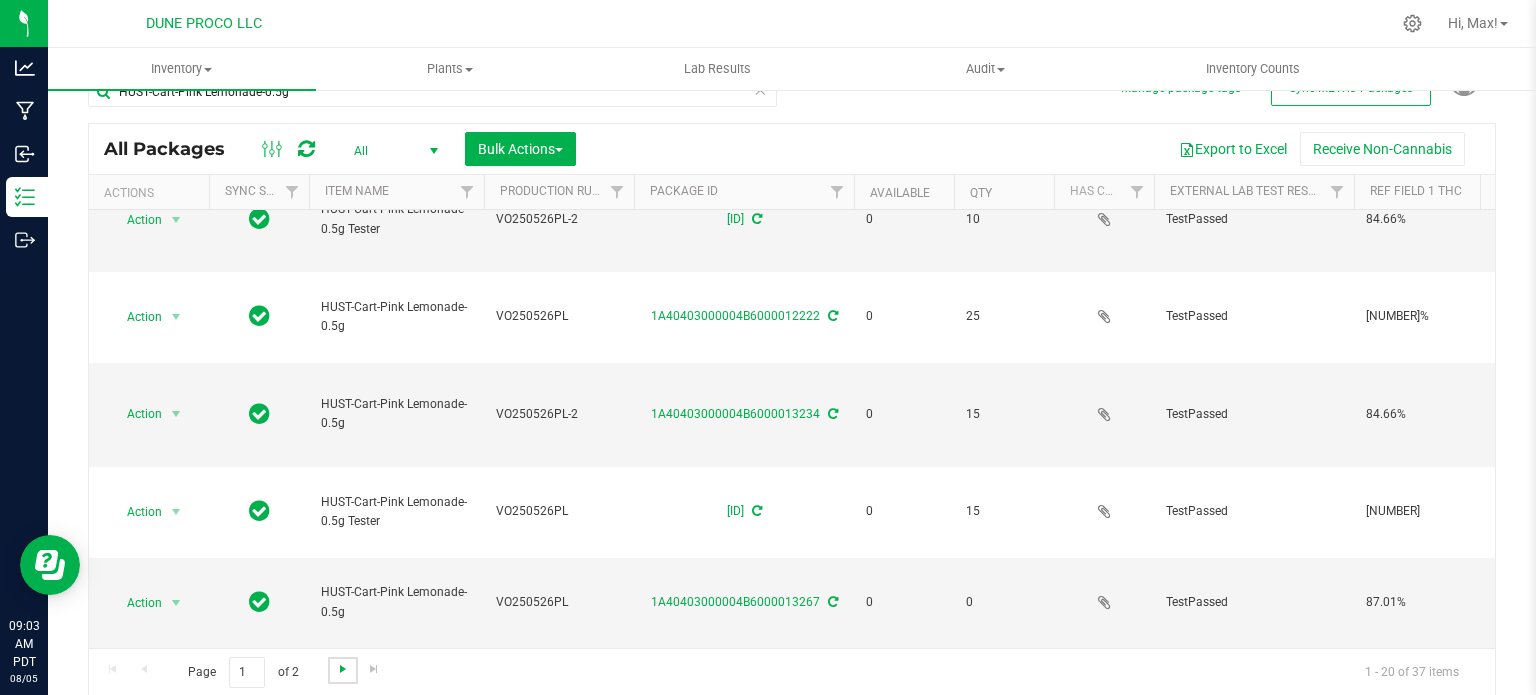 click at bounding box center [343, 669] 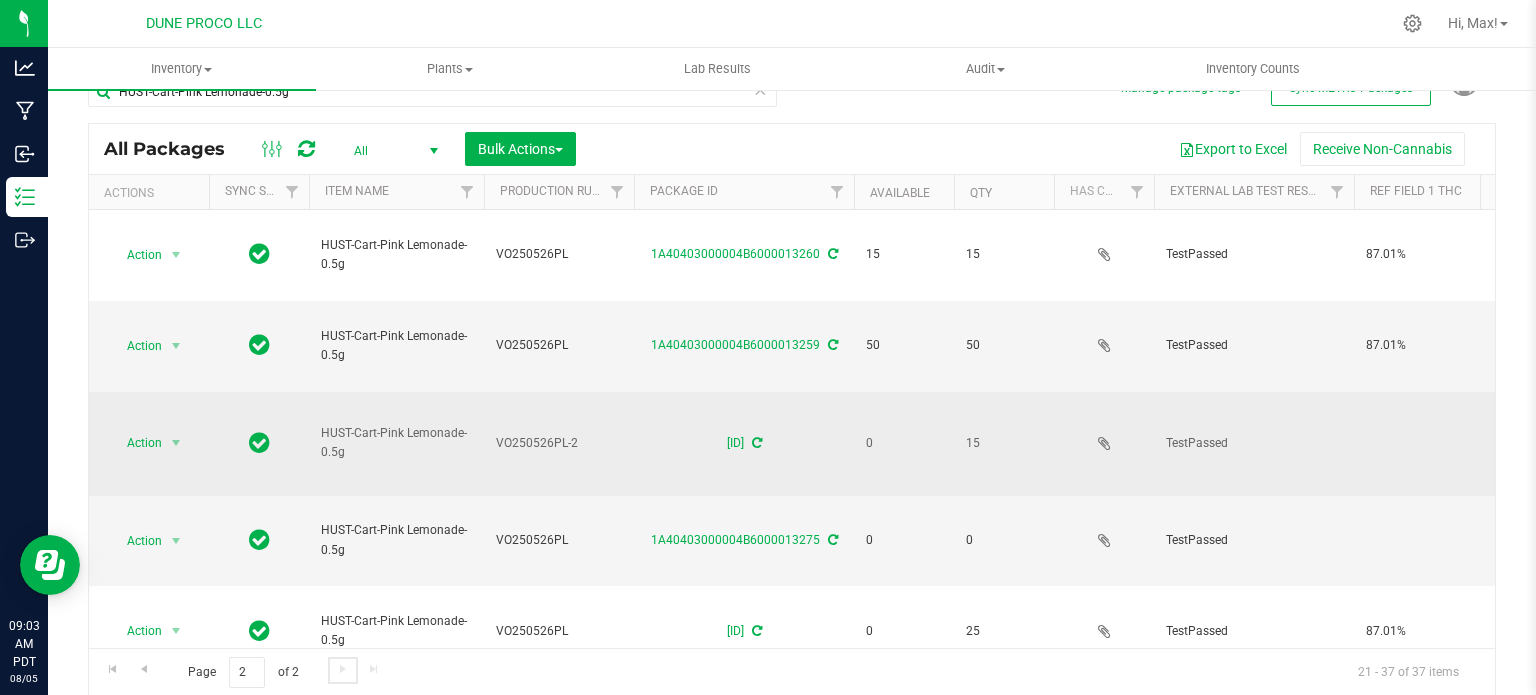 scroll, scrollTop: 0, scrollLeft: 495, axis: horizontal 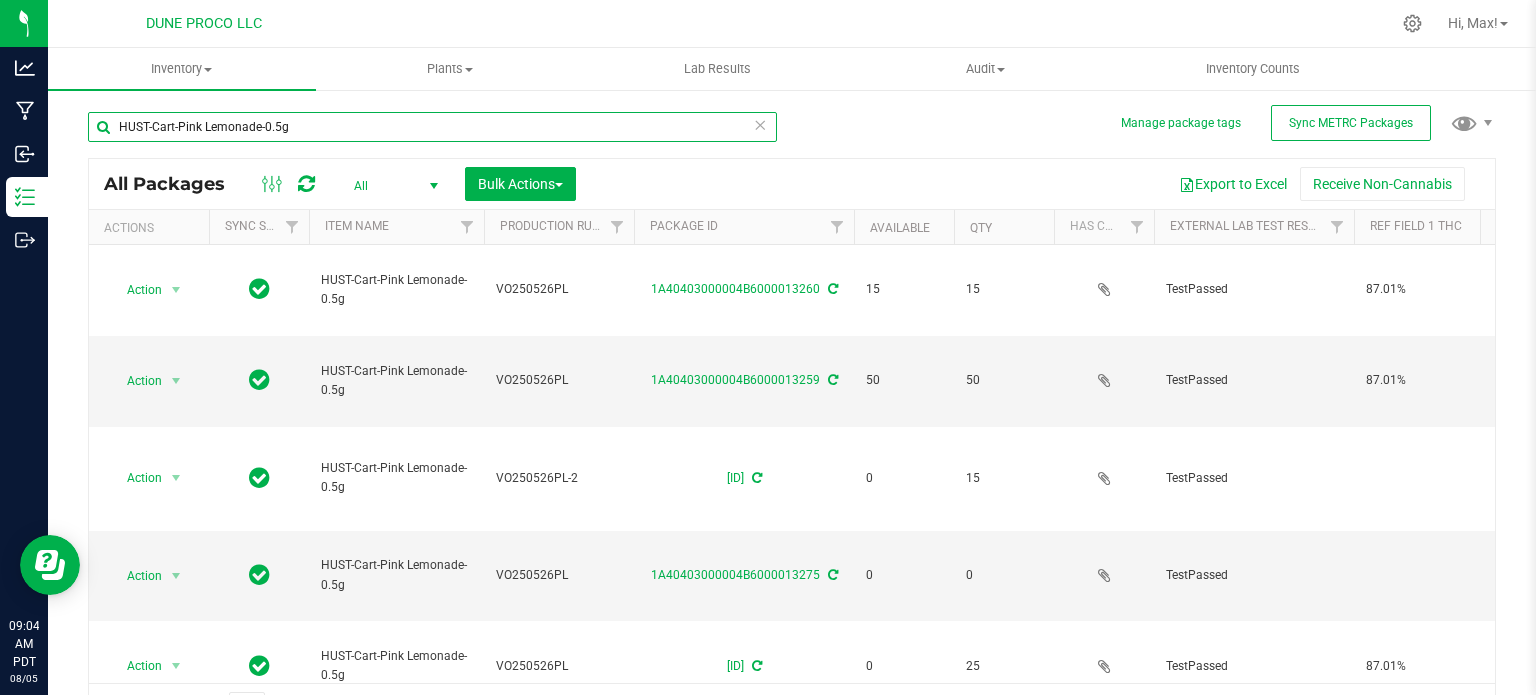 click on "HUST-Cart-Pink Lemonade-0.5g" at bounding box center [432, 127] 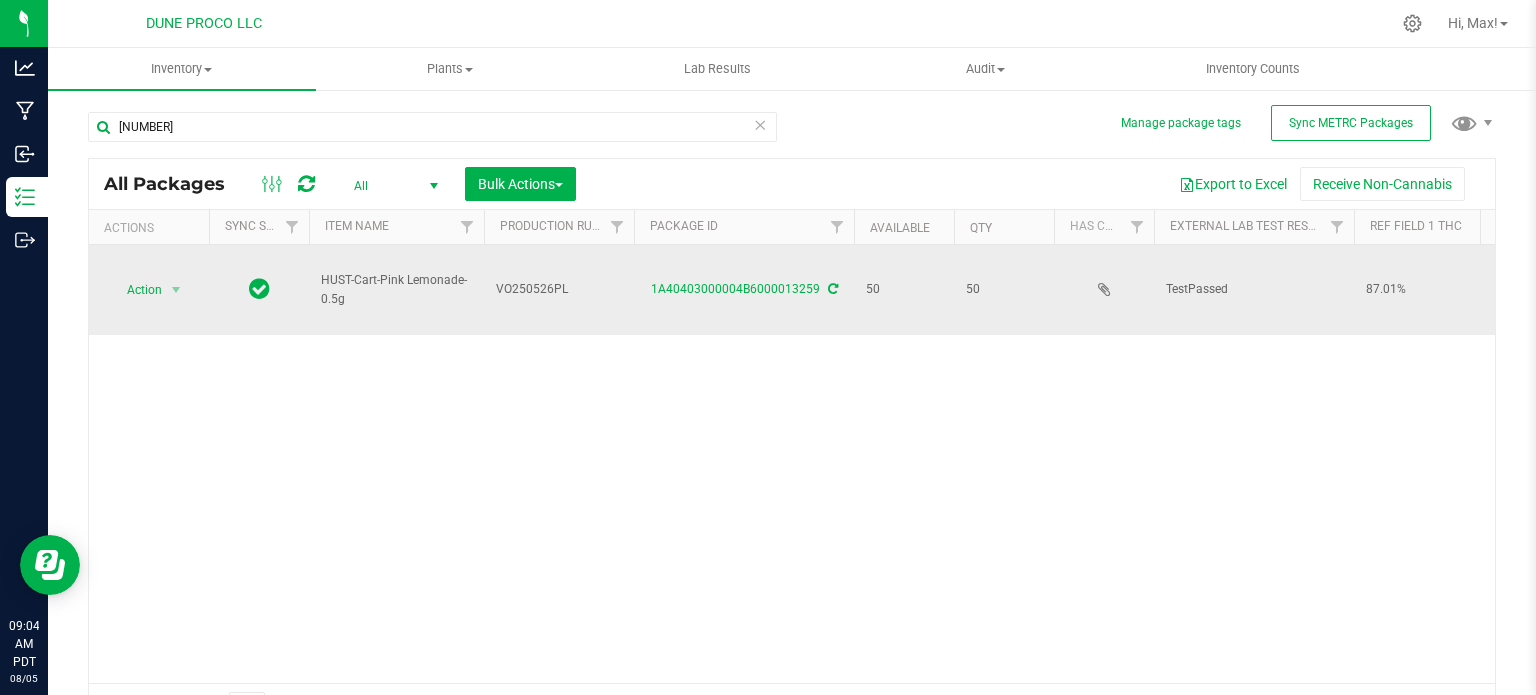 click on "HUST-Cart-Pink Lemonade-0.5g" at bounding box center (396, 290) 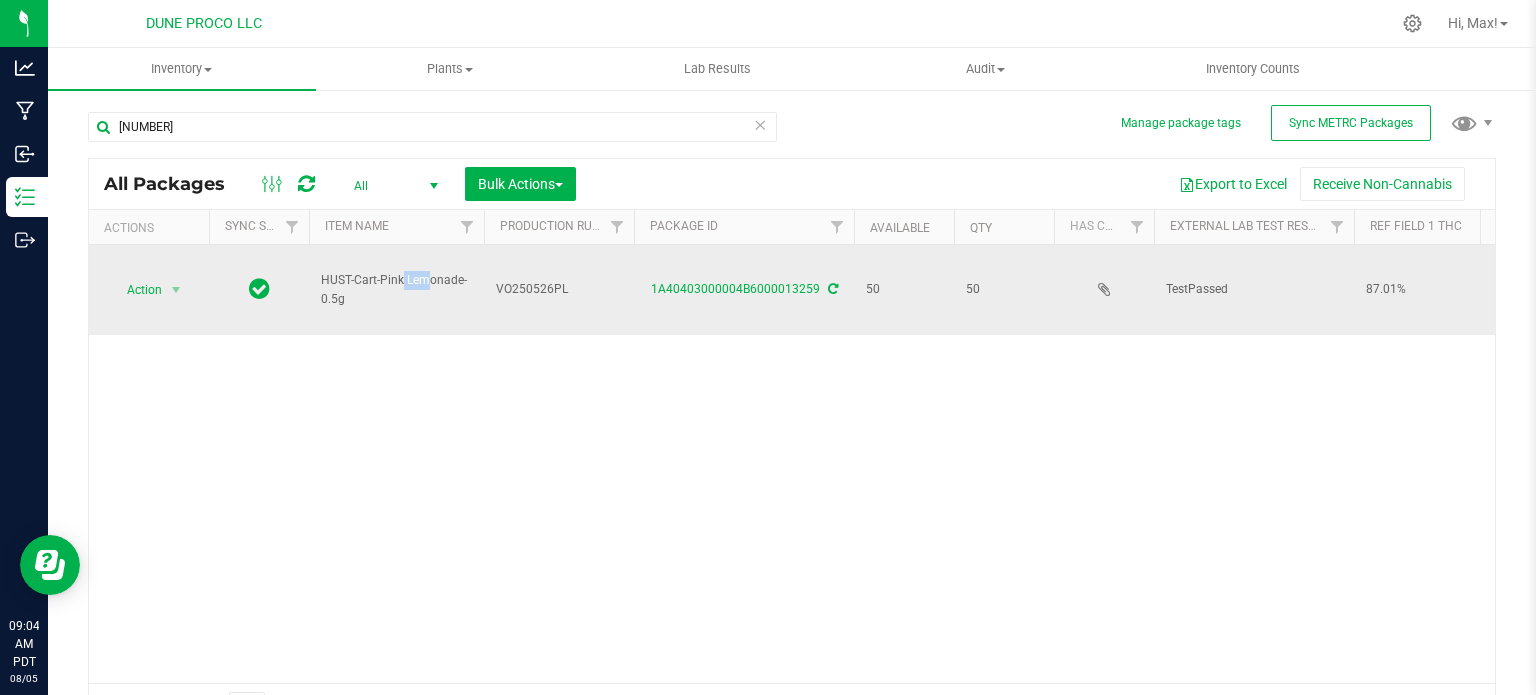 click on "HUST-Cart-Pink Lemonade-0.5g" at bounding box center [396, 290] 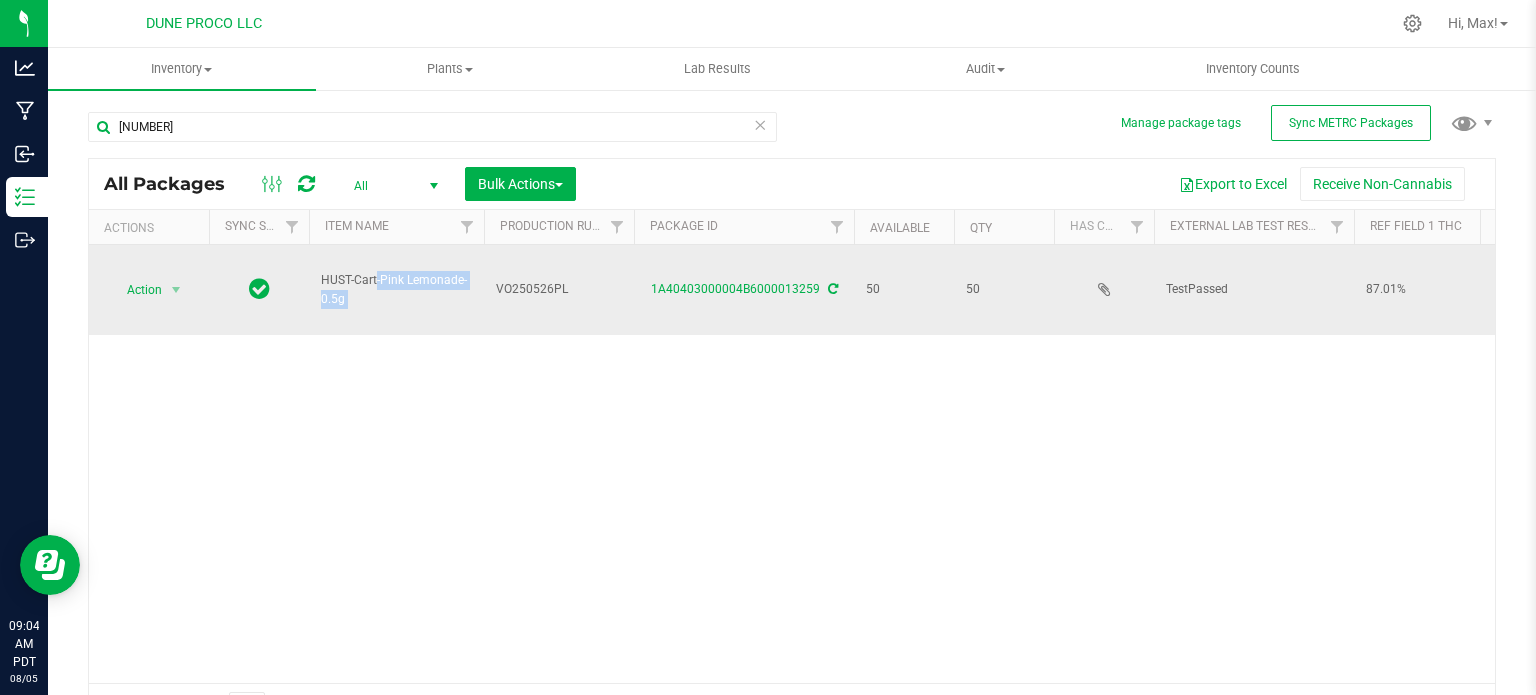 click on "HUST-Cart-Pink Lemonade-0.5g" at bounding box center [396, 290] 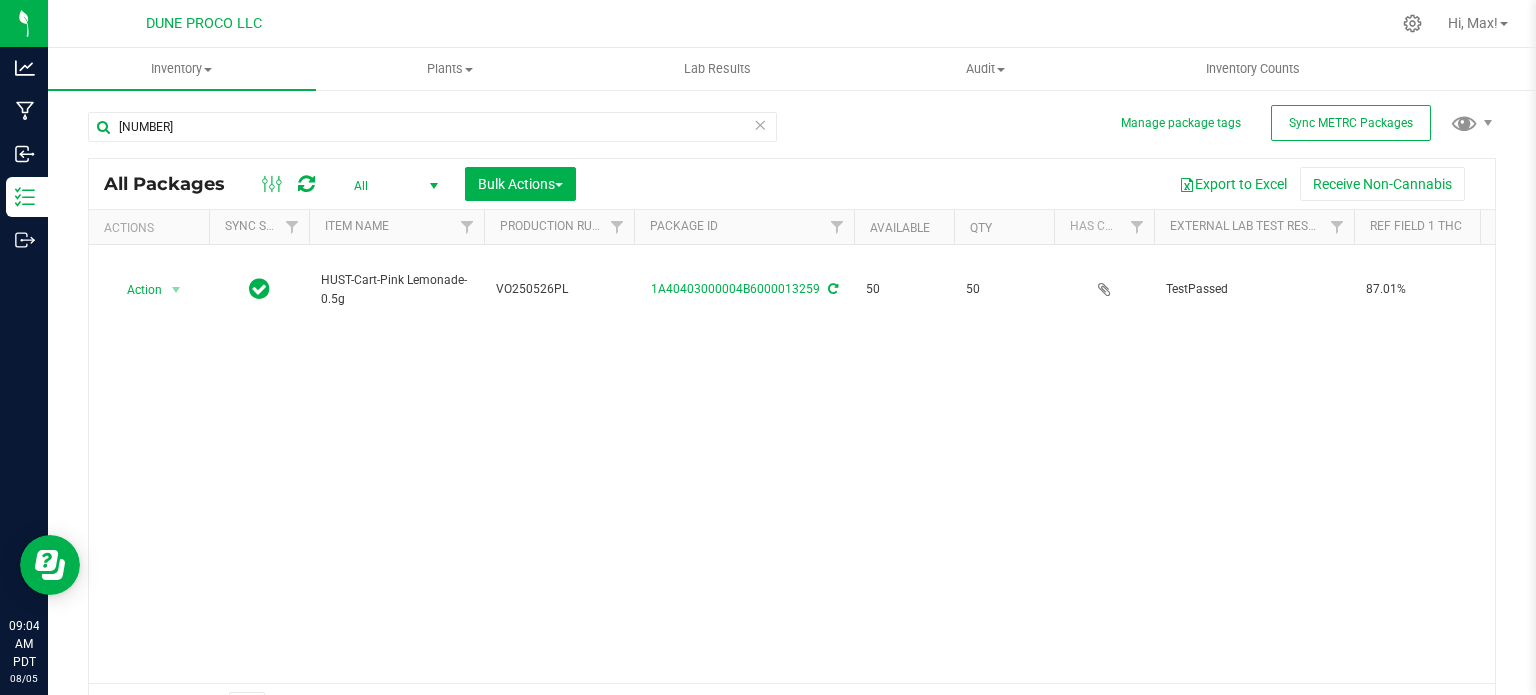 click on "13259" at bounding box center [432, 135] 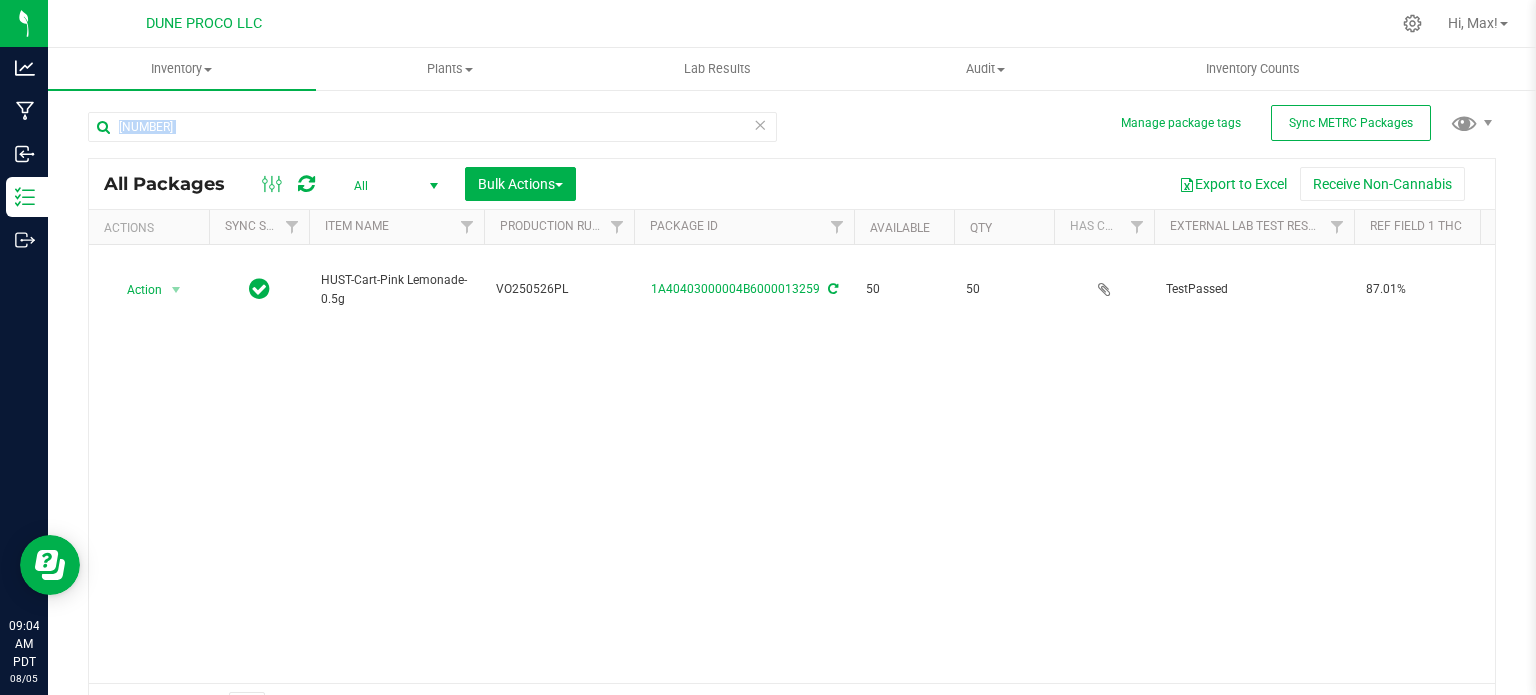 click on "13259" at bounding box center (432, 135) 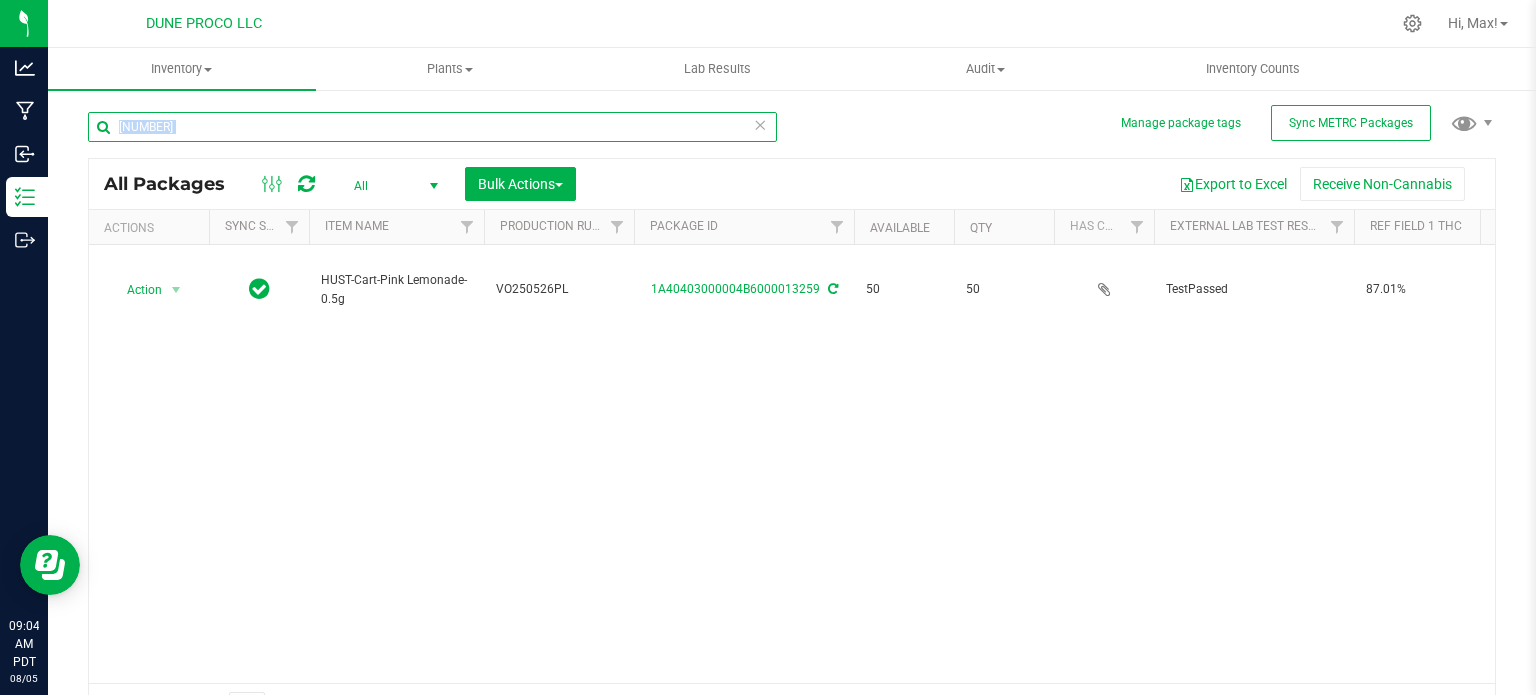 click on "13259" at bounding box center [432, 127] 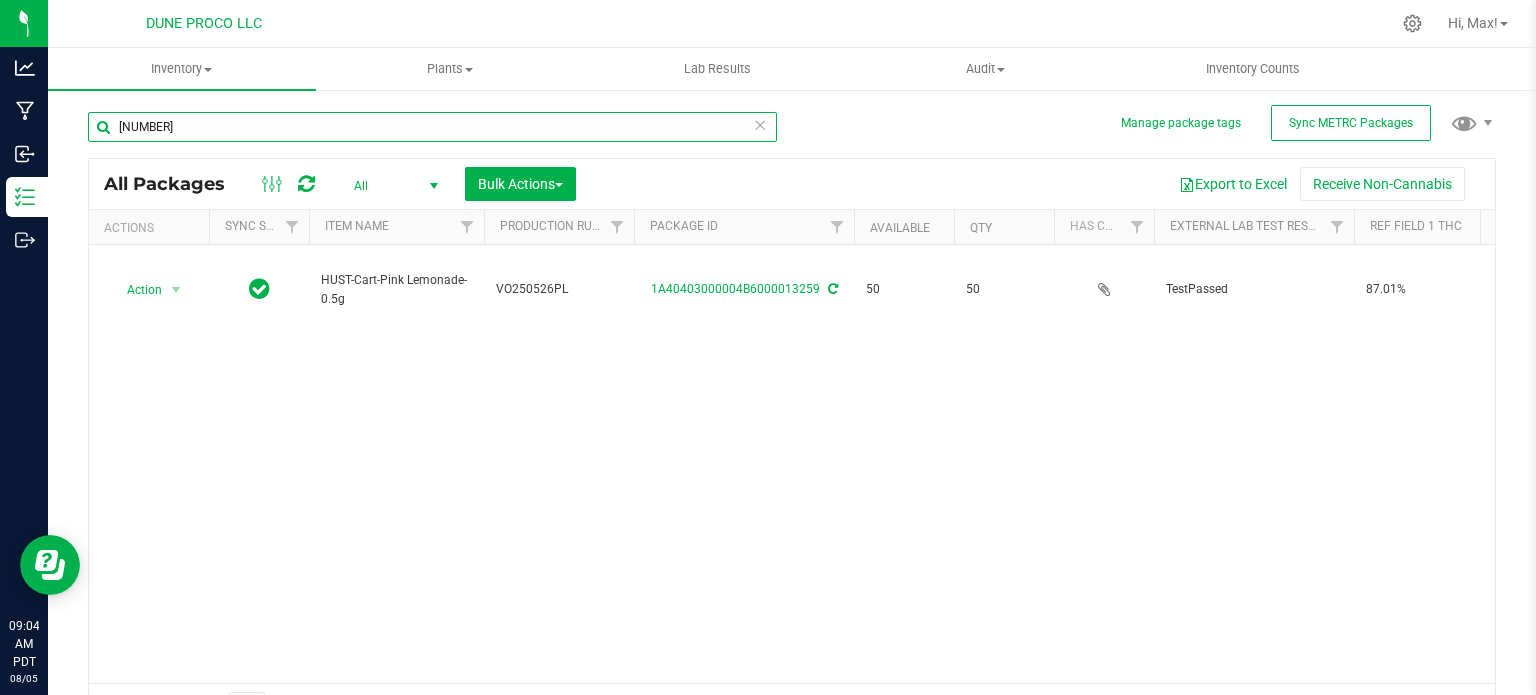 click on "13259" at bounding box center (432, 127) 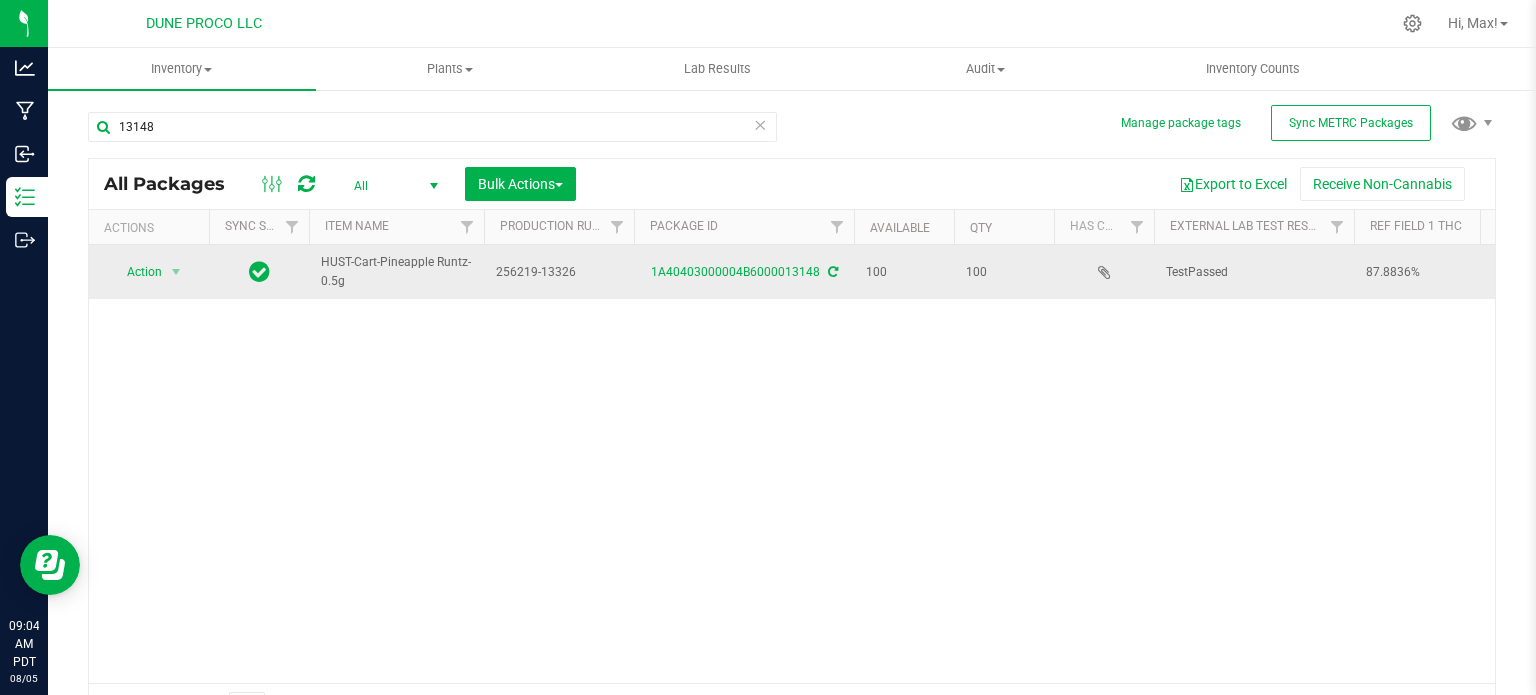 click on "HUST-Cart-Pineapple Runtz-0.5g" at bounding box center [396, 272] 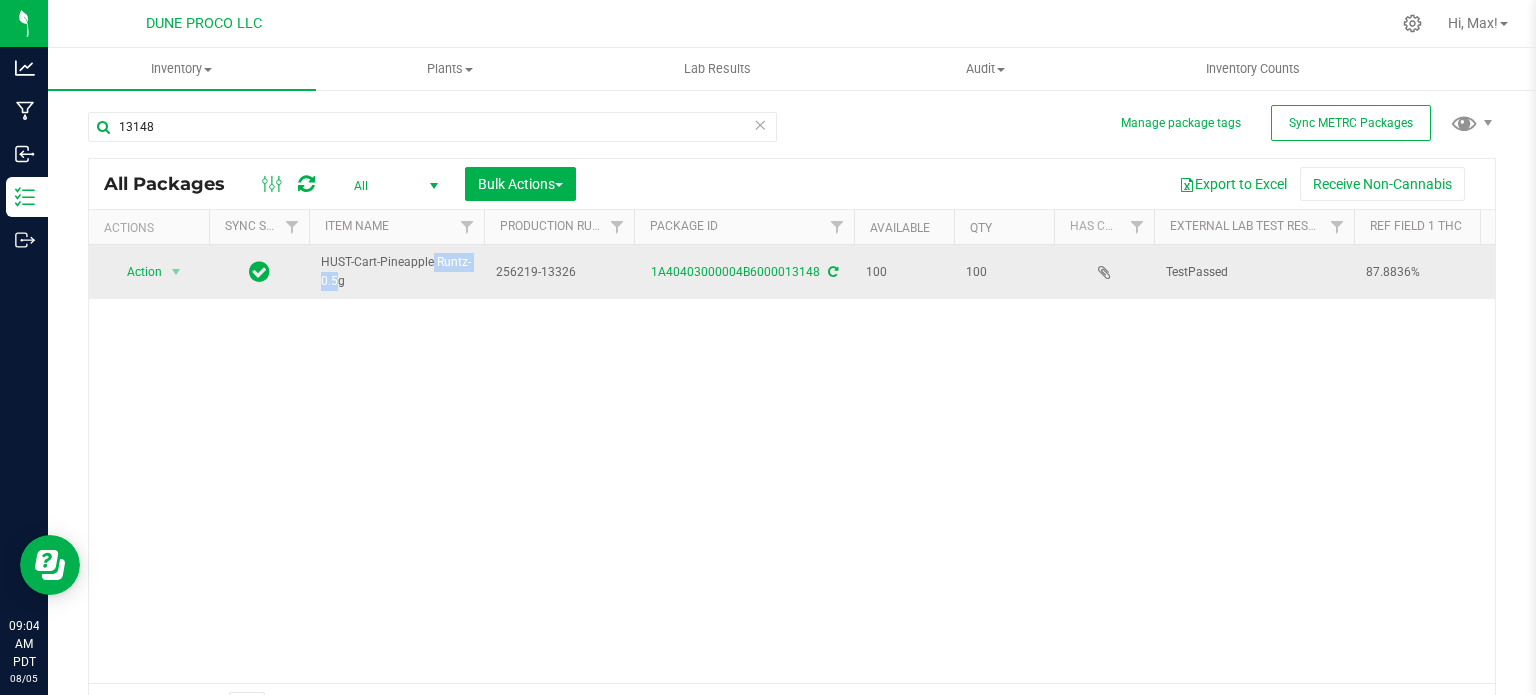 click on "HUST-Cart-Pineapple Runtz-0.5g" at bounding box center [396, 272] 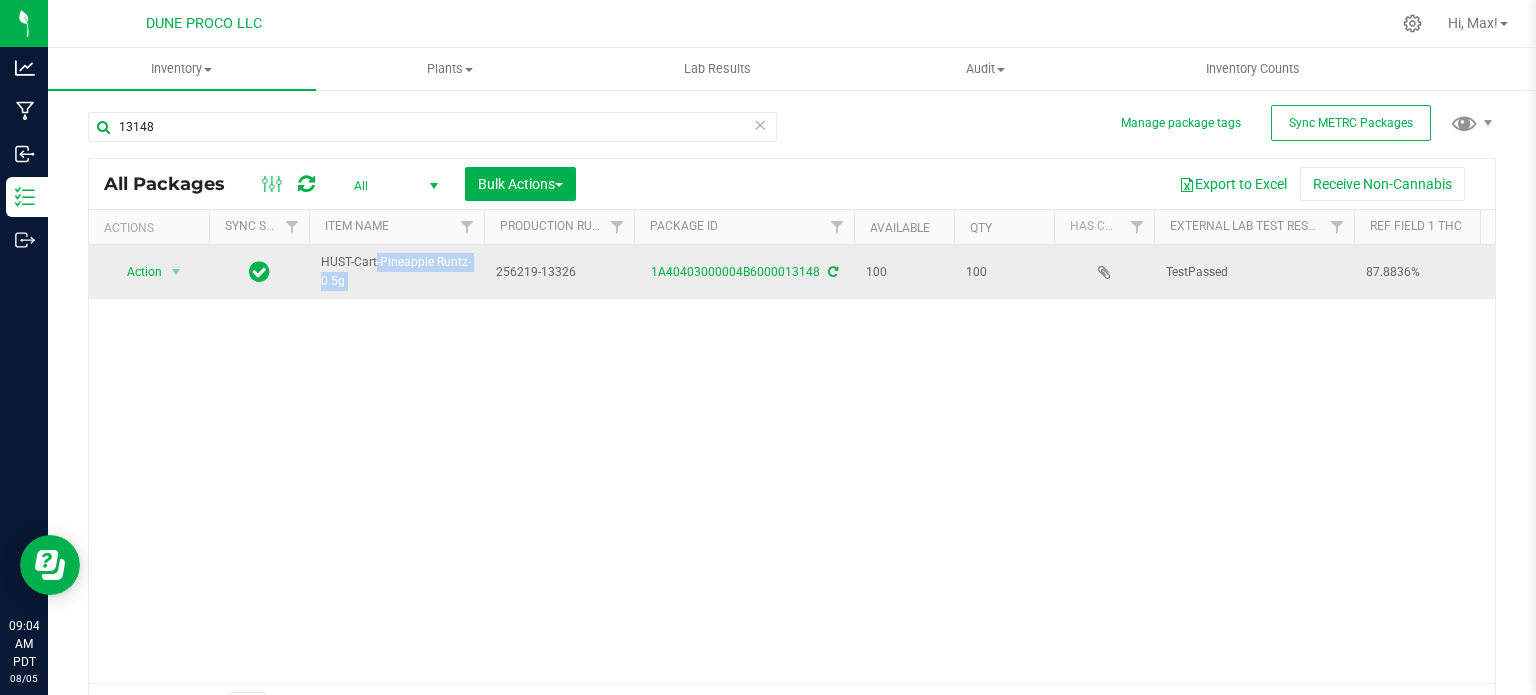 click on "HUST-Cart-Pineapple Runtz-0.5g" at bounding box center (396, 272) 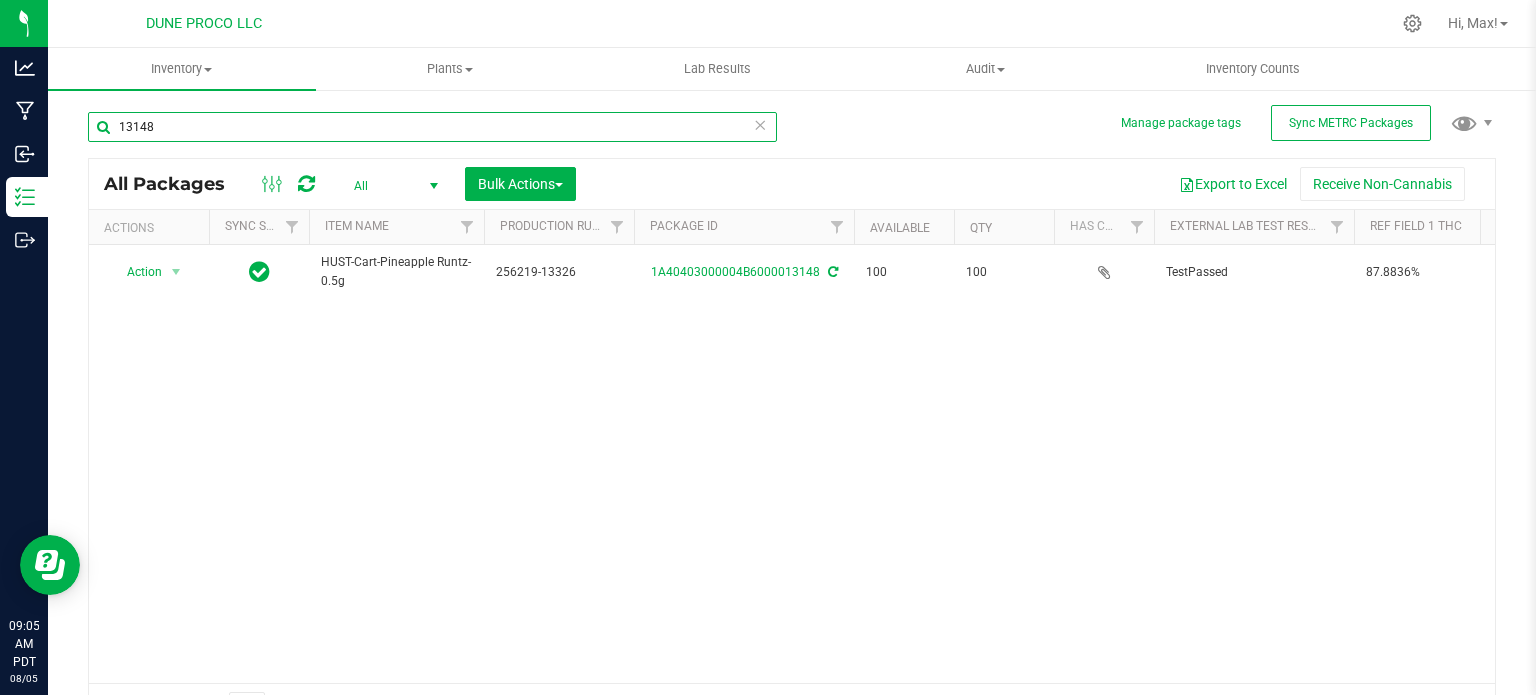 click on "13148" at bounding box center [432, 127] 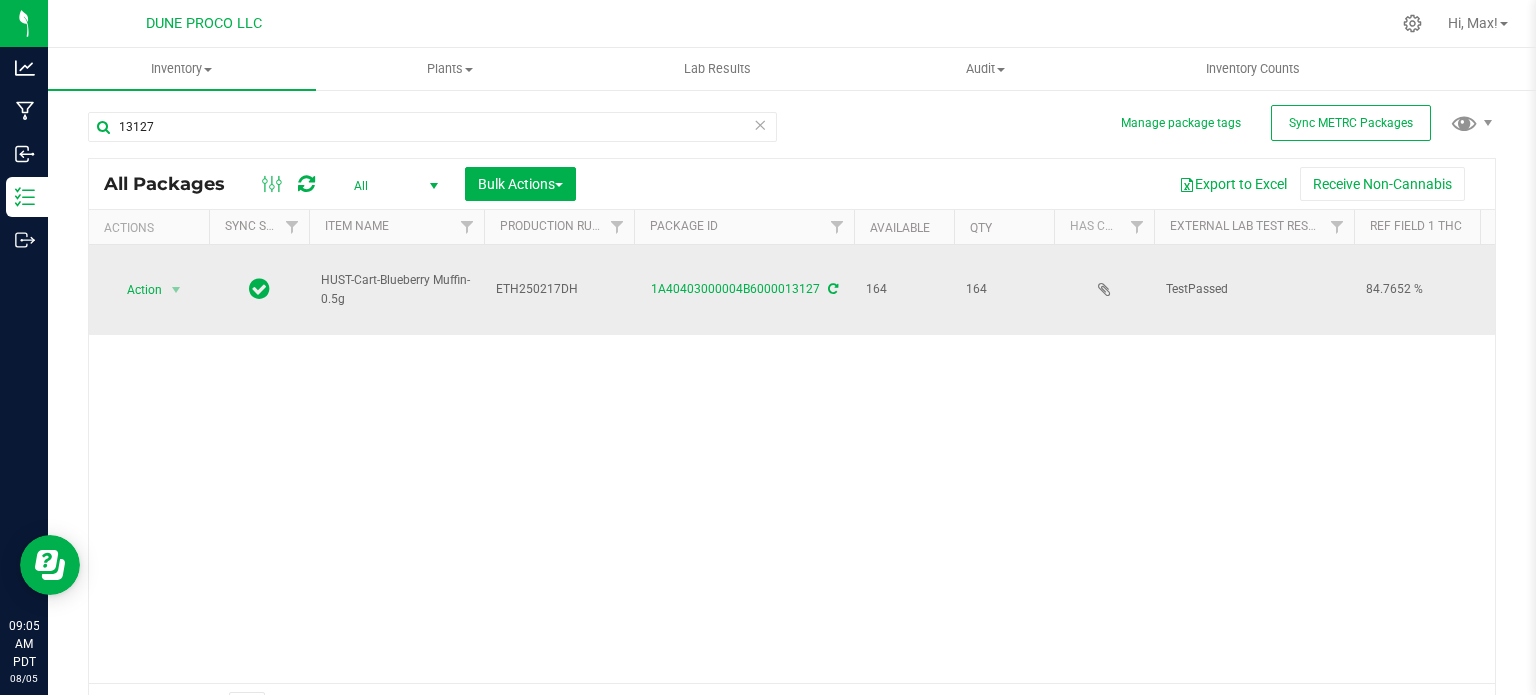 click on "HUST-Cart-Blueberry Muffin-0.5g" at bounding box center [396, 290] 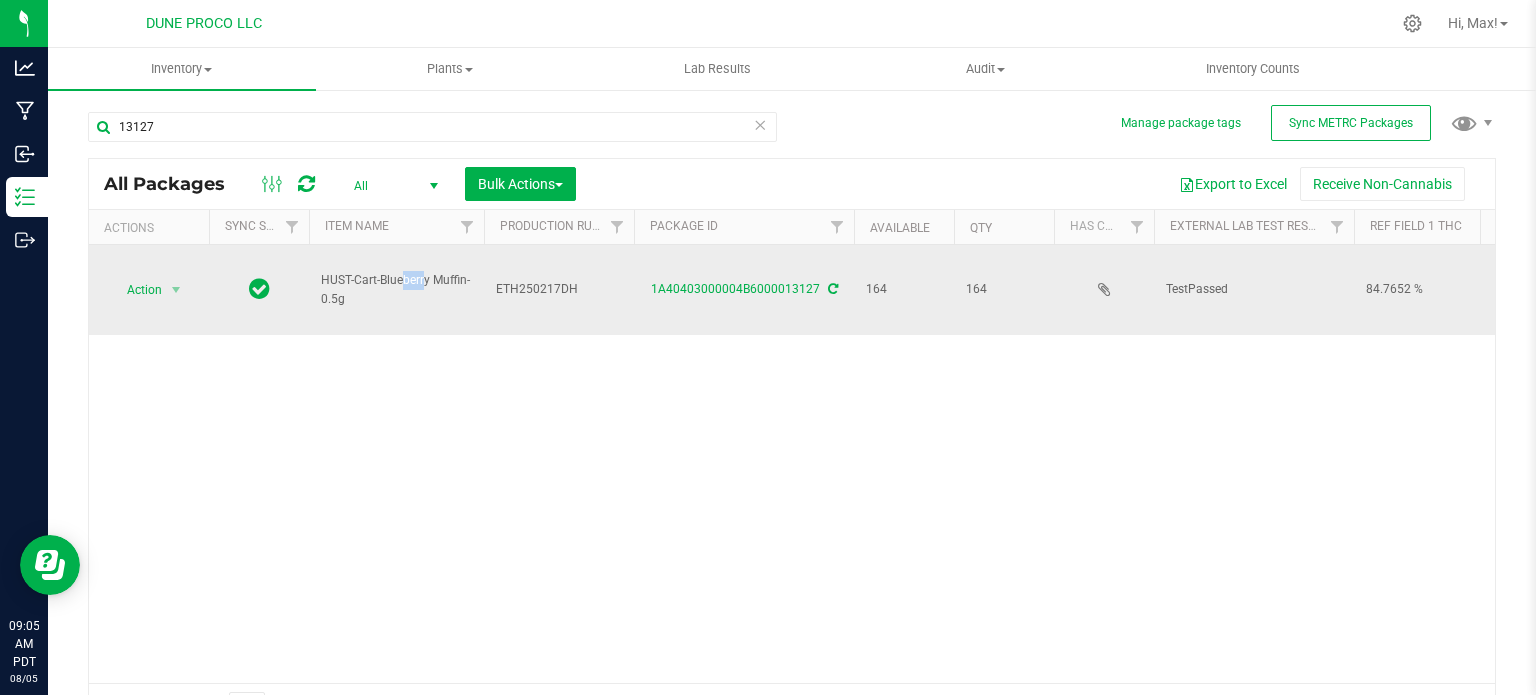 click on "HUST-Cart-Blueberry Muffin-0.5g" at bounding box center (396, 290) 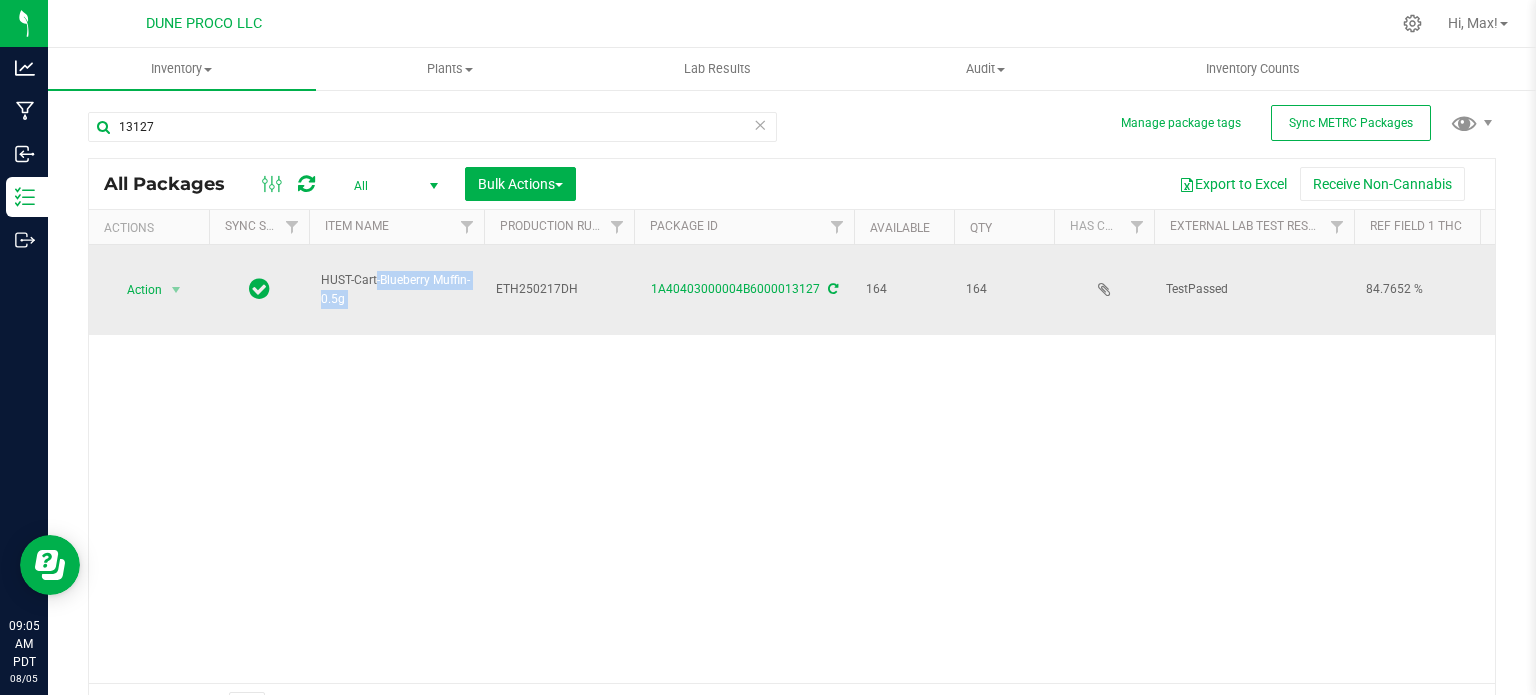 click on "HUST-Cart-Blueberry Muffin-0.5g" at bounding box center (396, 290) 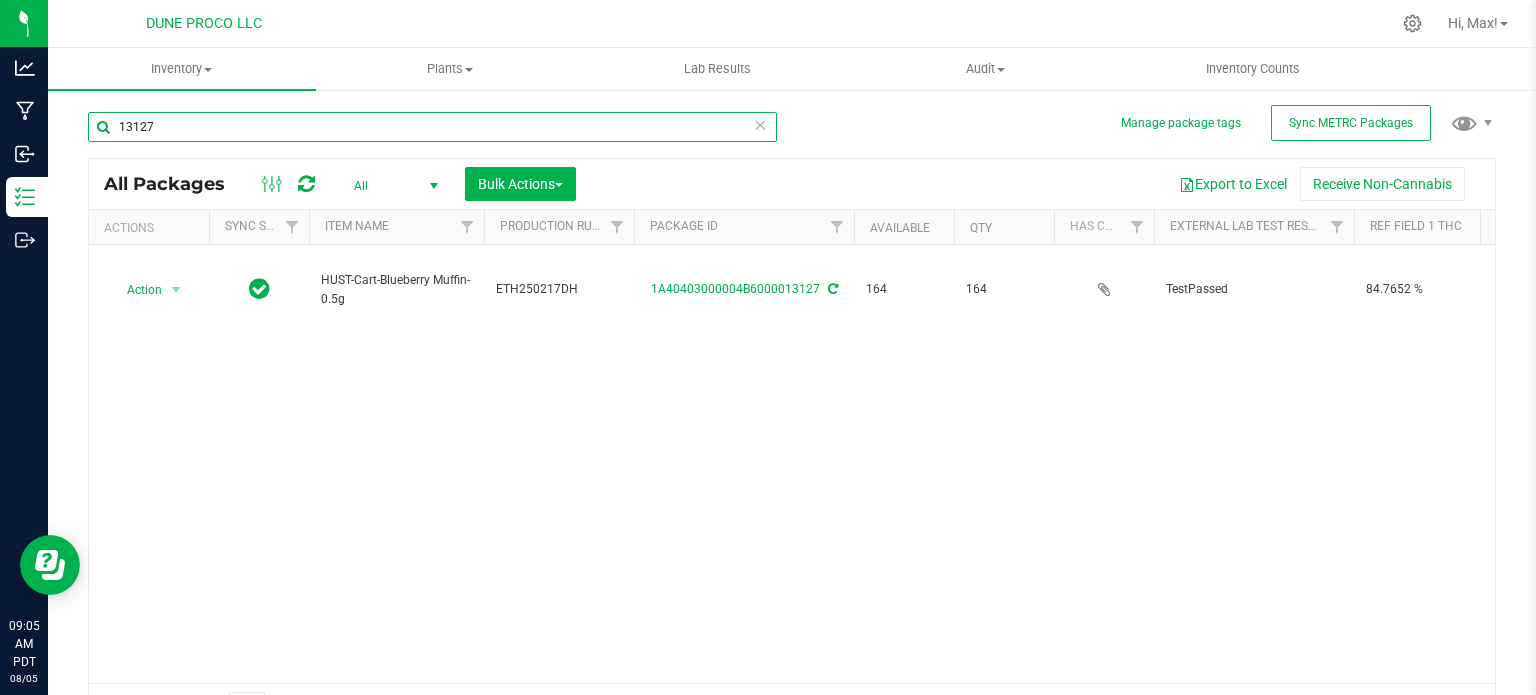 click on "13127" at bounding box center (432, 127) 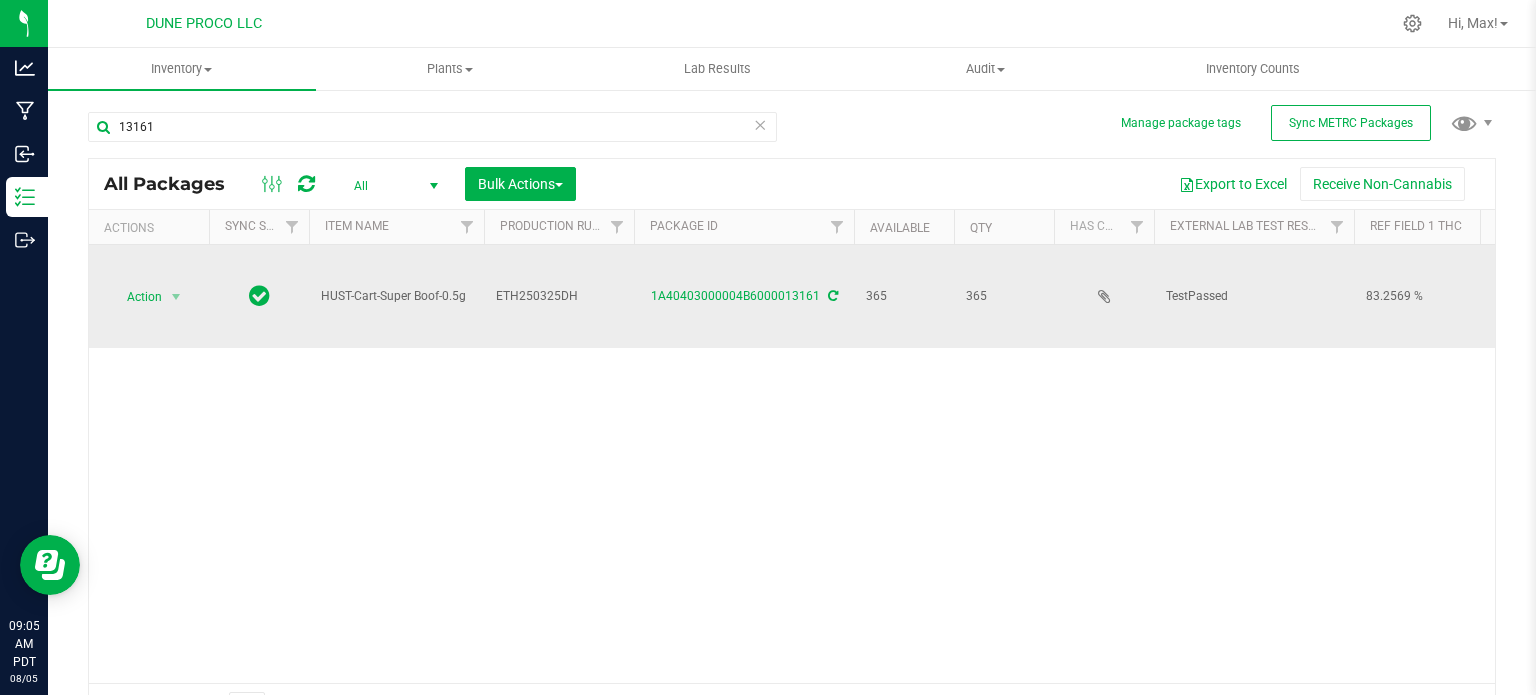 click on "HUST-Cart-Super Boof-0.5g" at bounding box center [396, 296] 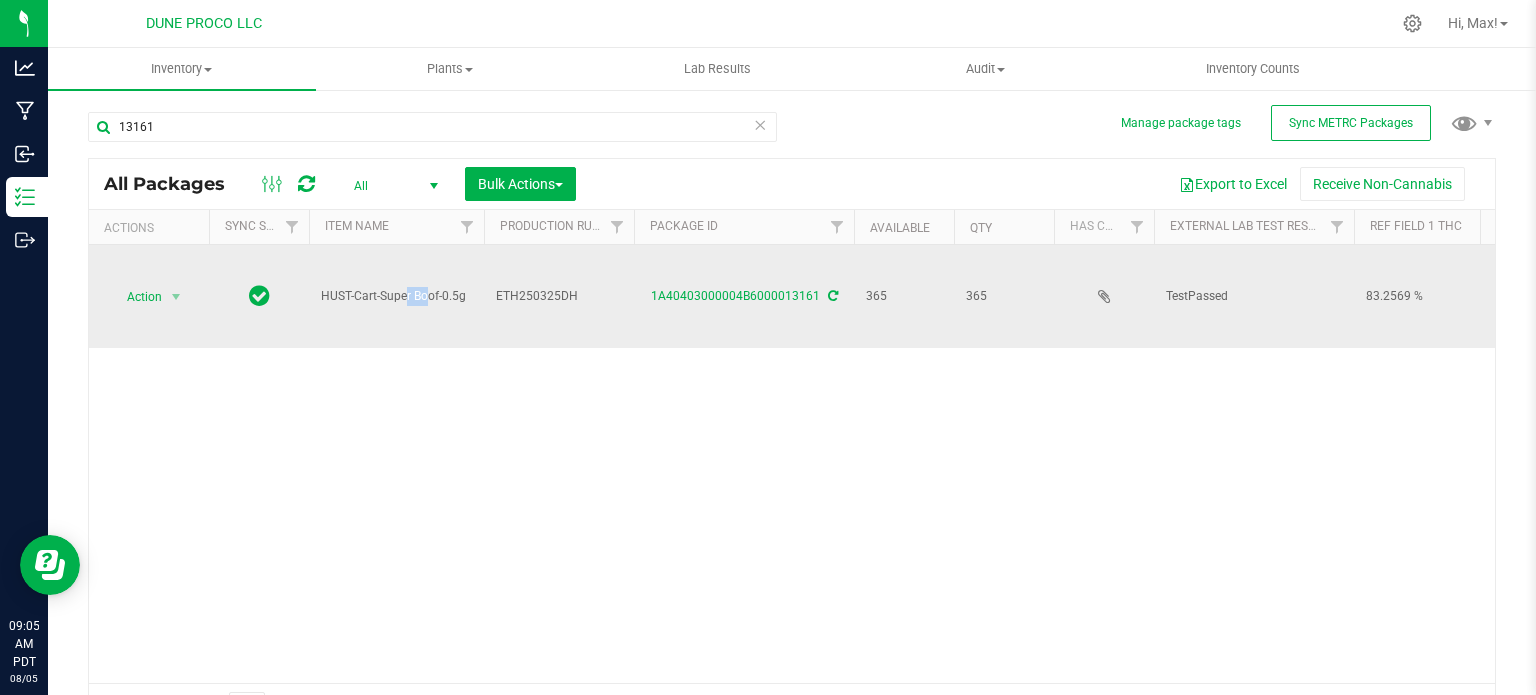 click on "HUST-Cart-Super Boof-0.5g" at bounding box center [396, 296] 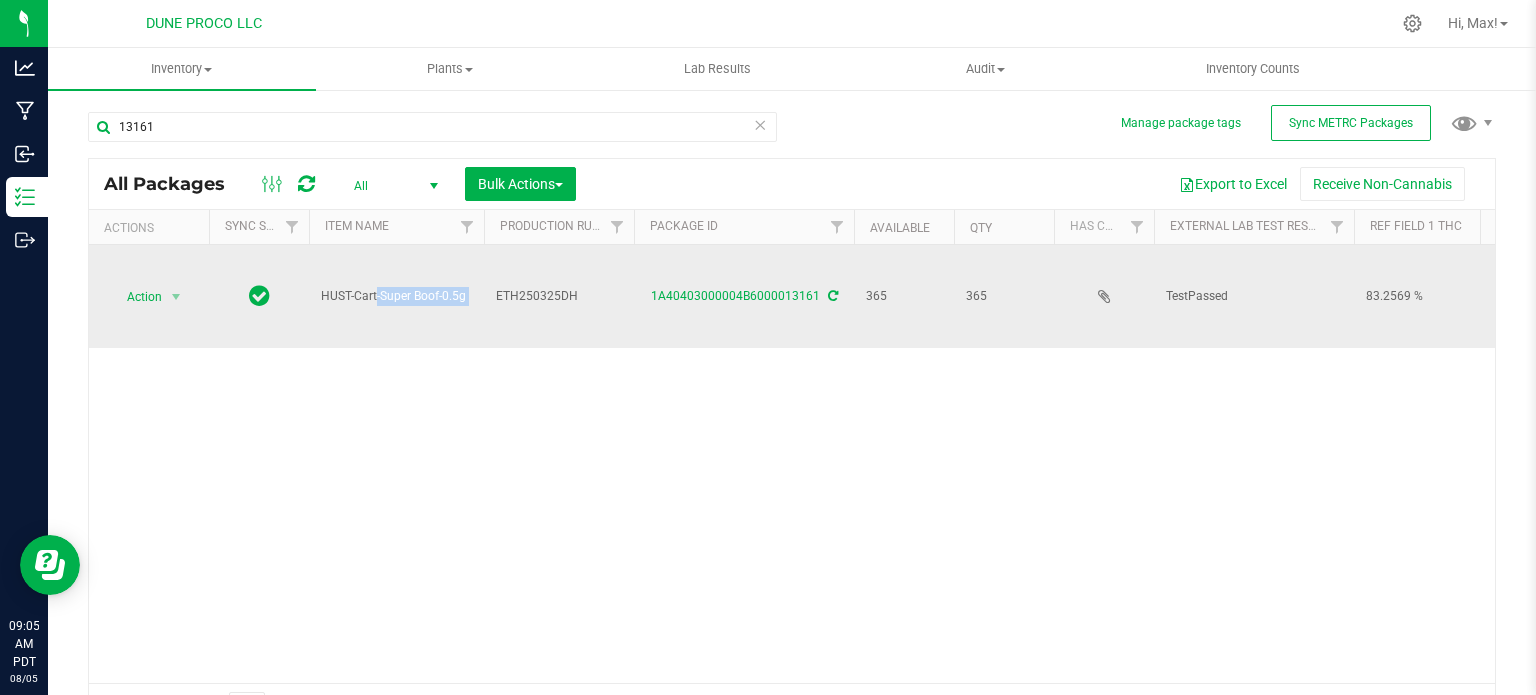 click on "HUST-Cart-Super Boof-0.5g" at bounding box center [396, 296] 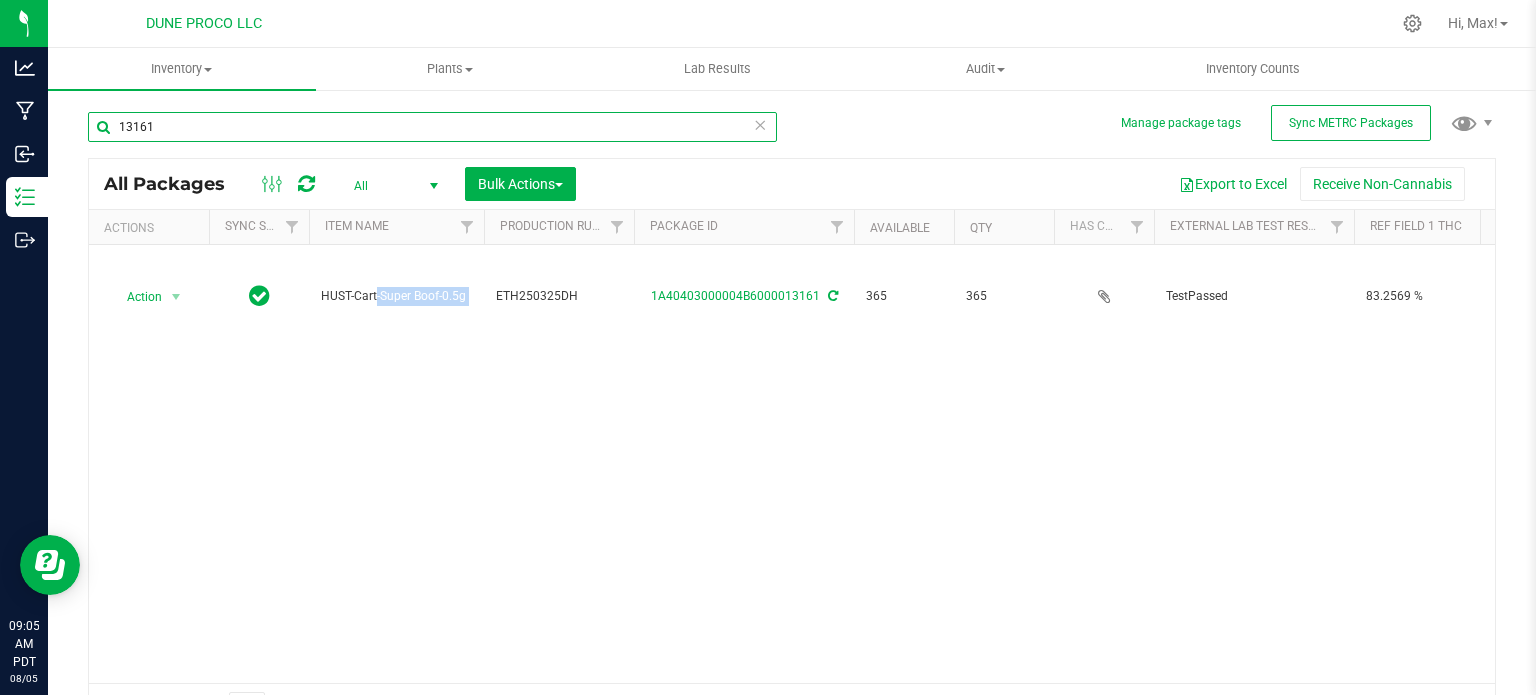 click on "13161" at bounding box center [432, 127] 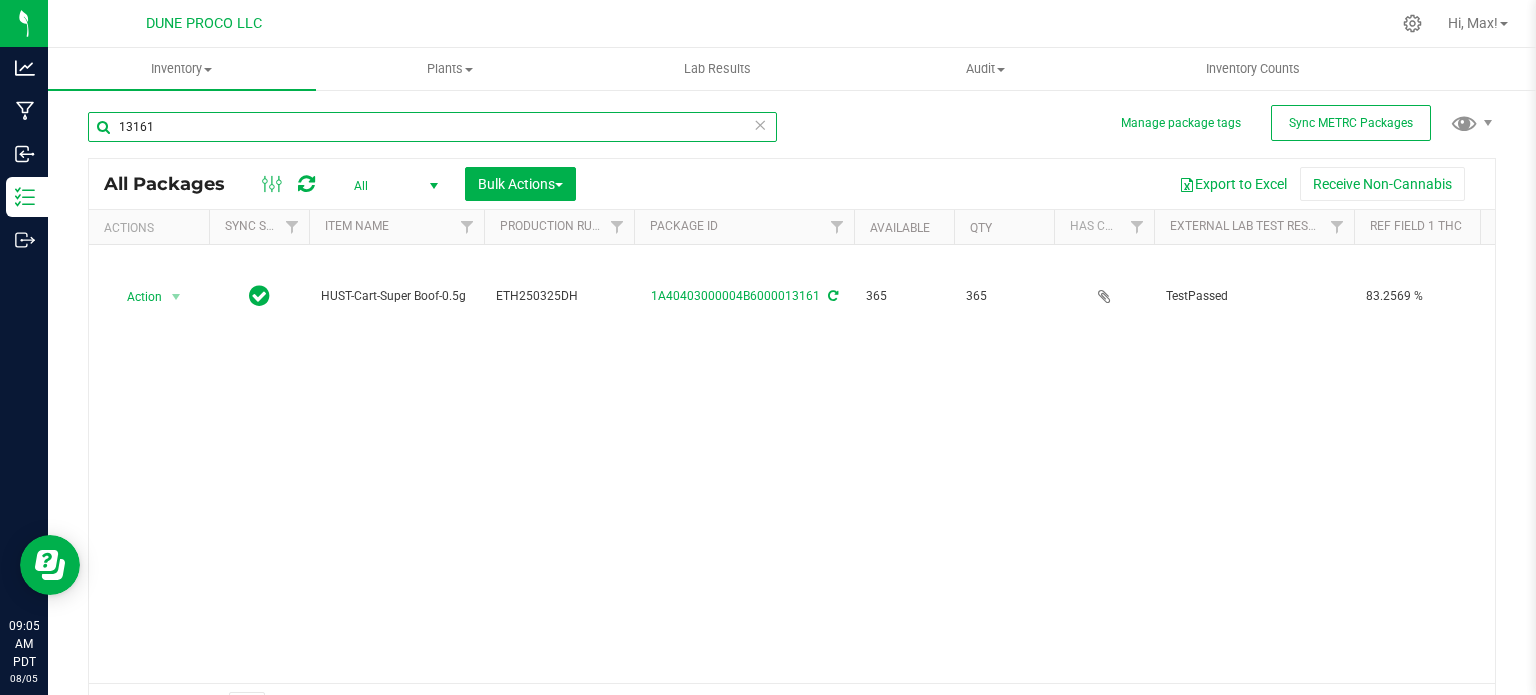 click on "13161" at bounding box center (432, 127) 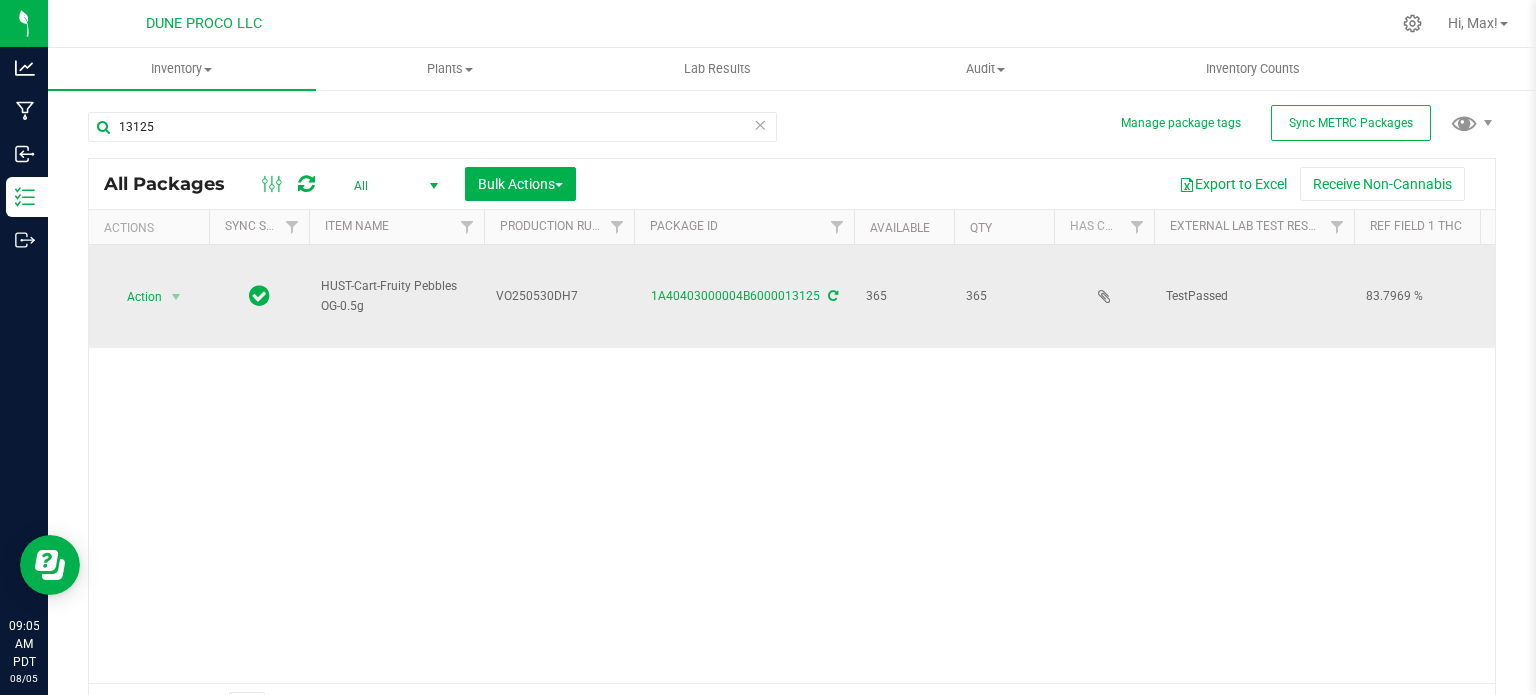 click on "HUST-Cart-Fruity Pebbles OG-0.5g" at bounding box center (396, 296) 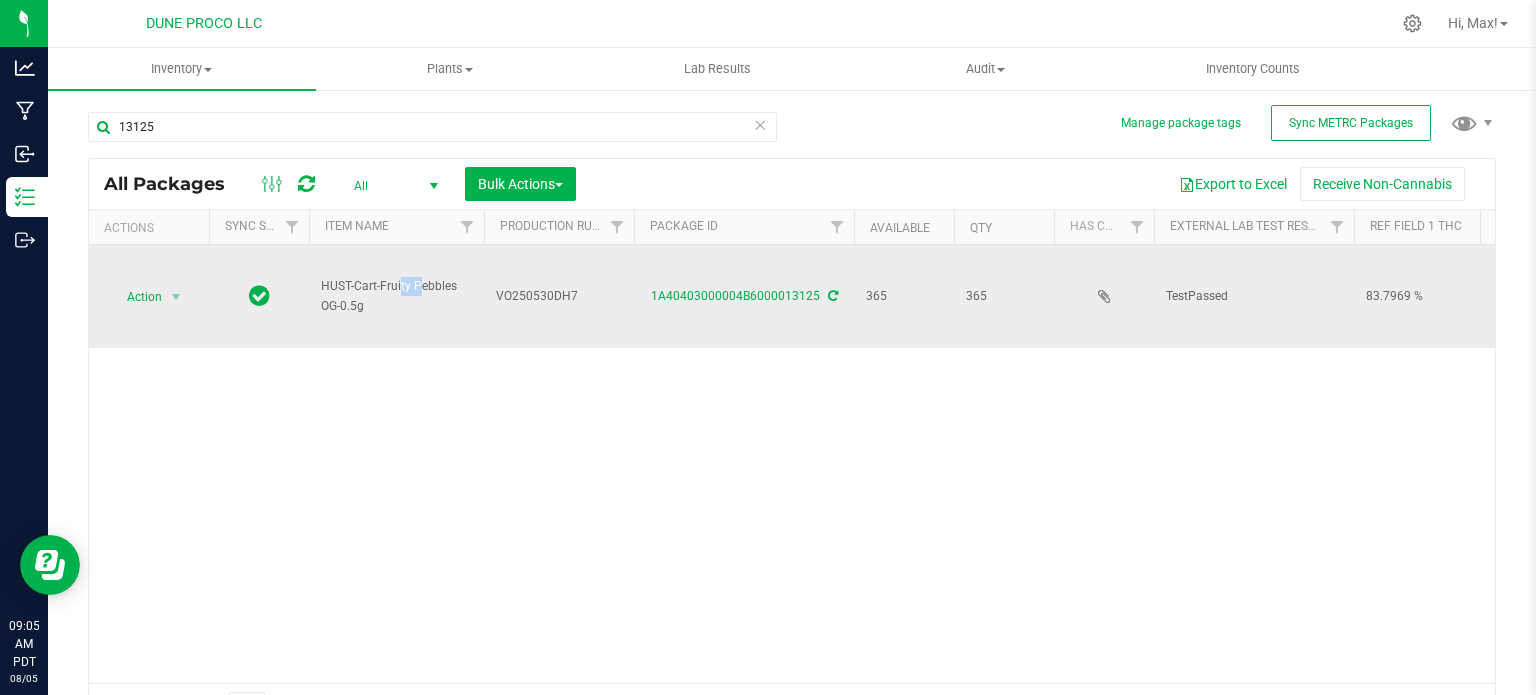 click on "HUST-Cart-Fruity Pebbles OG-0.5g" at bounding box center (396, 296) 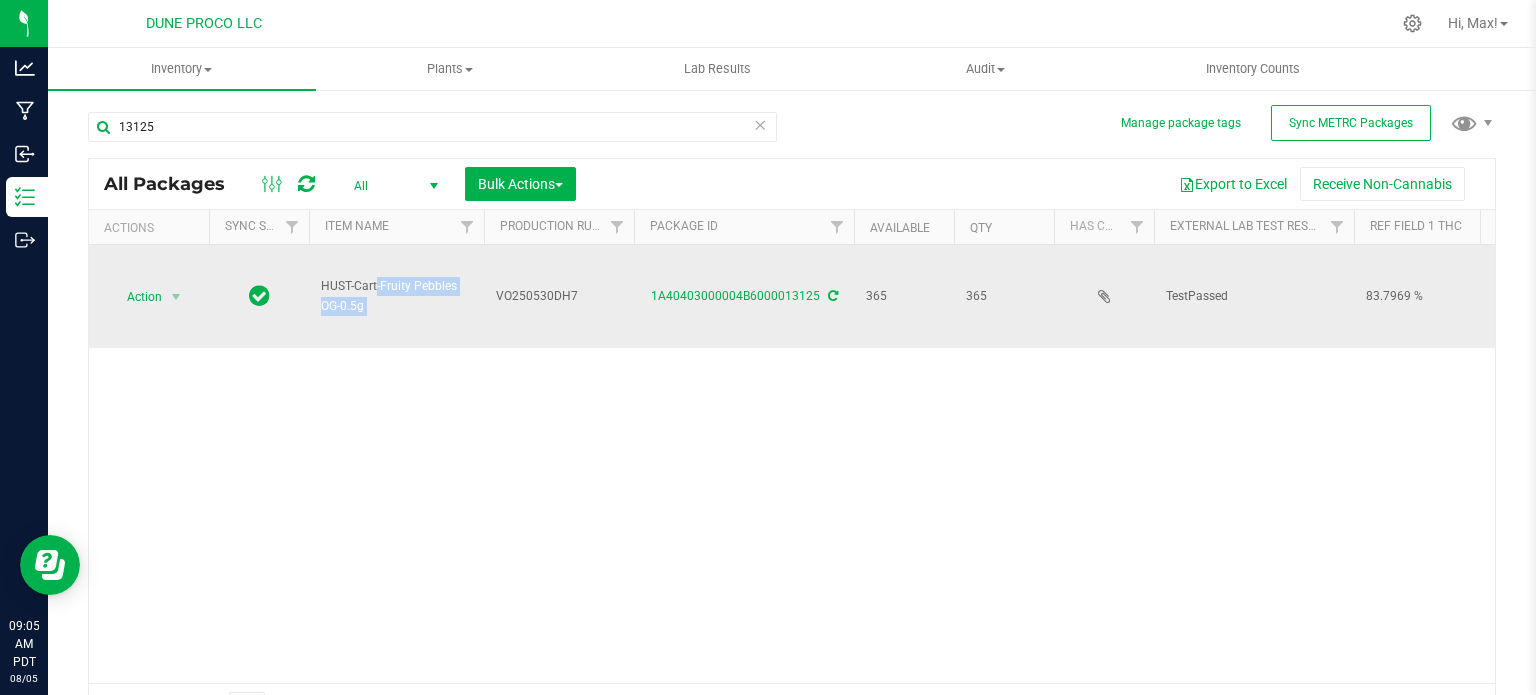 click on "HUST-Cart-Fruity Pebbles OG-0.5g" at bounding box center [396, 296] 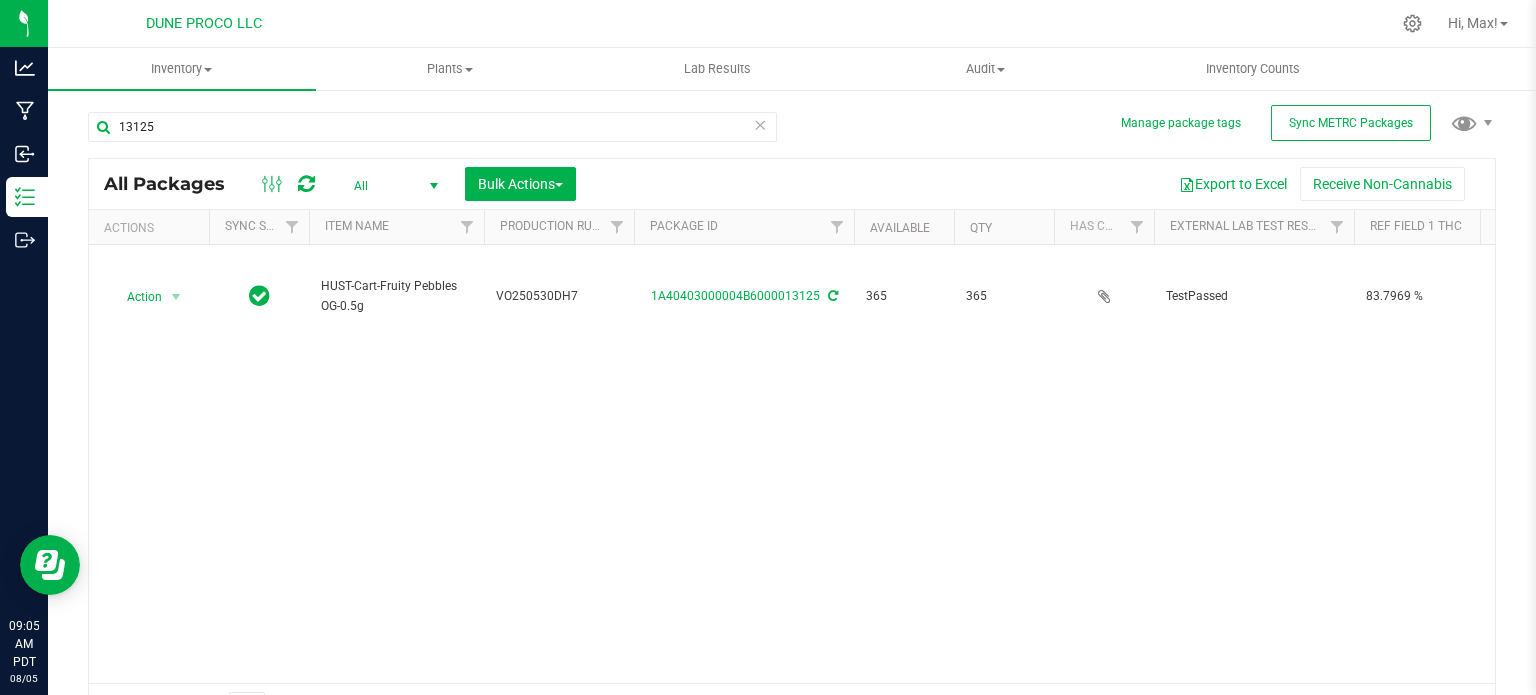 click on "13125" at bounding box center [432, 135] 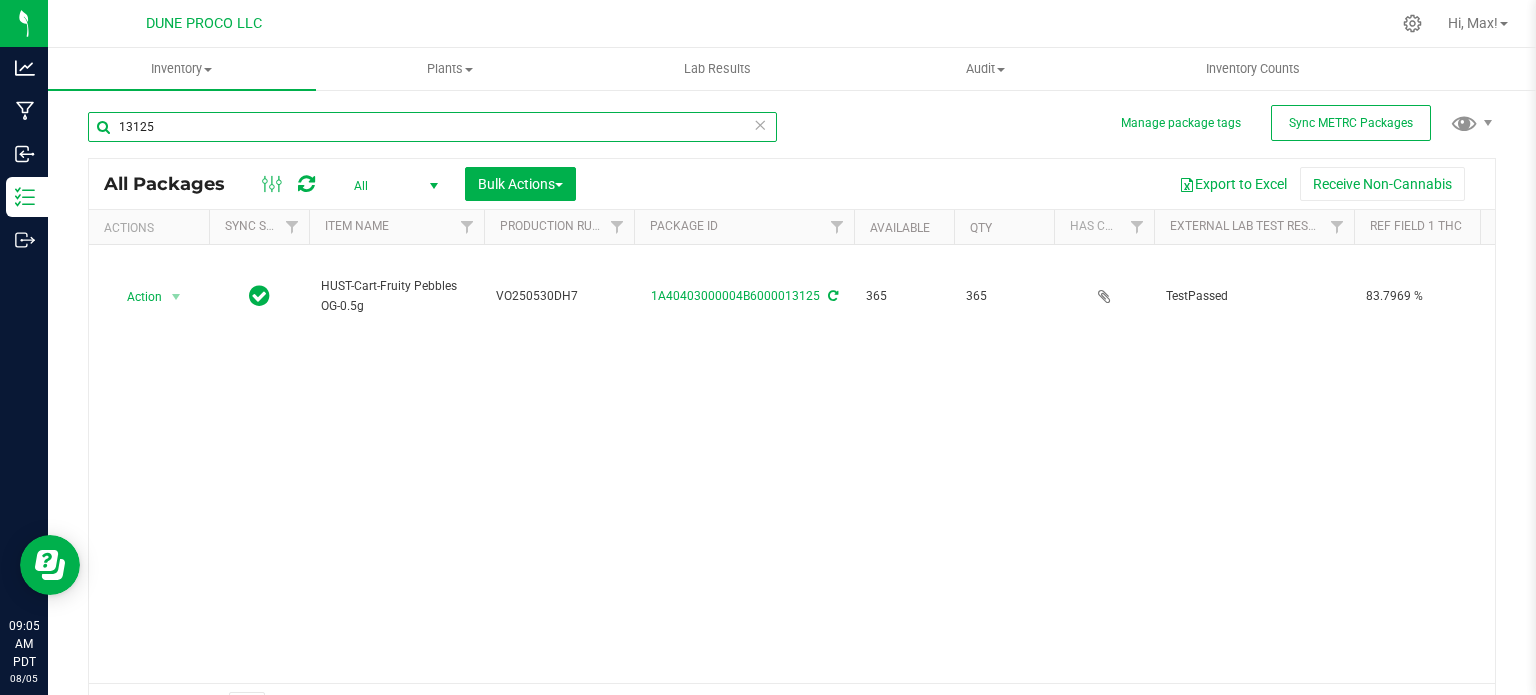 click on "13125" at bounding box center (432, 127) 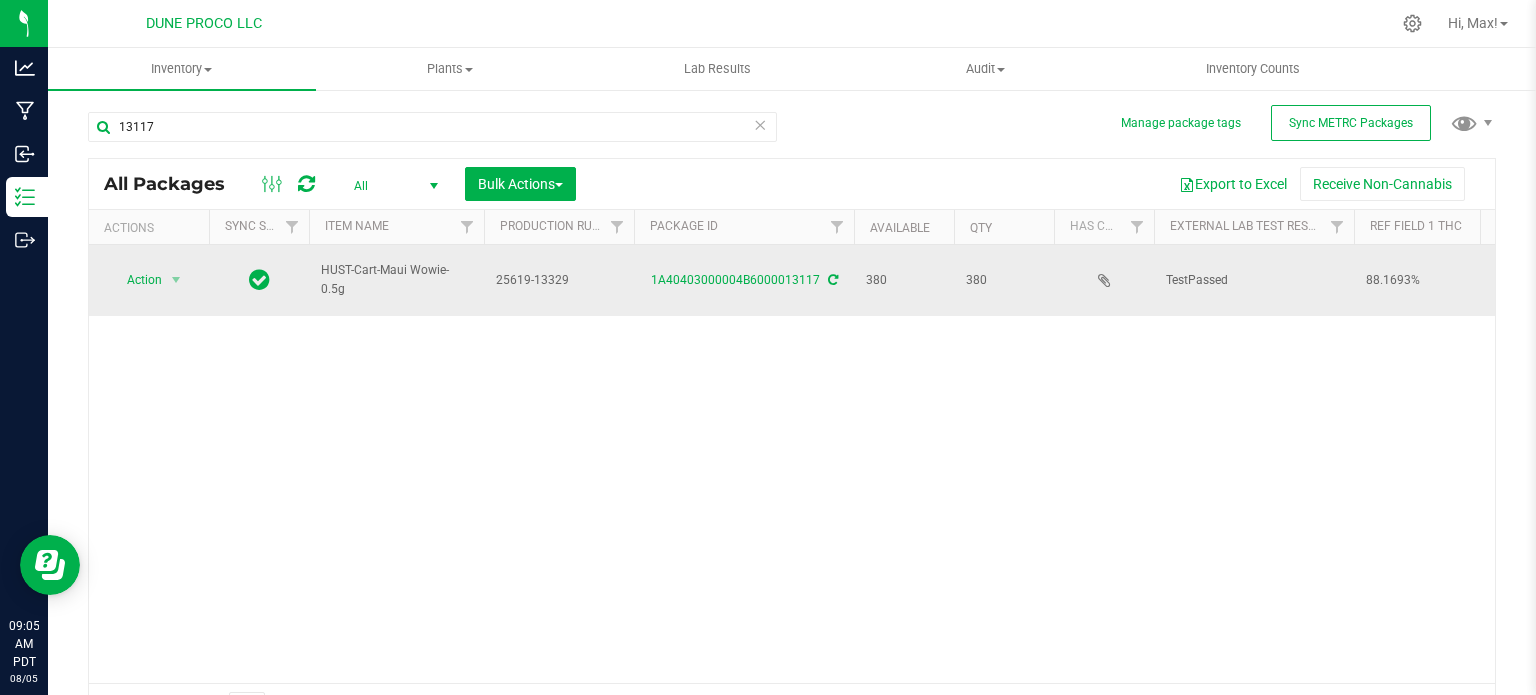 click on "HUST-Cart-Maui Wowie-0.5g" at bounding box center [396, 280] 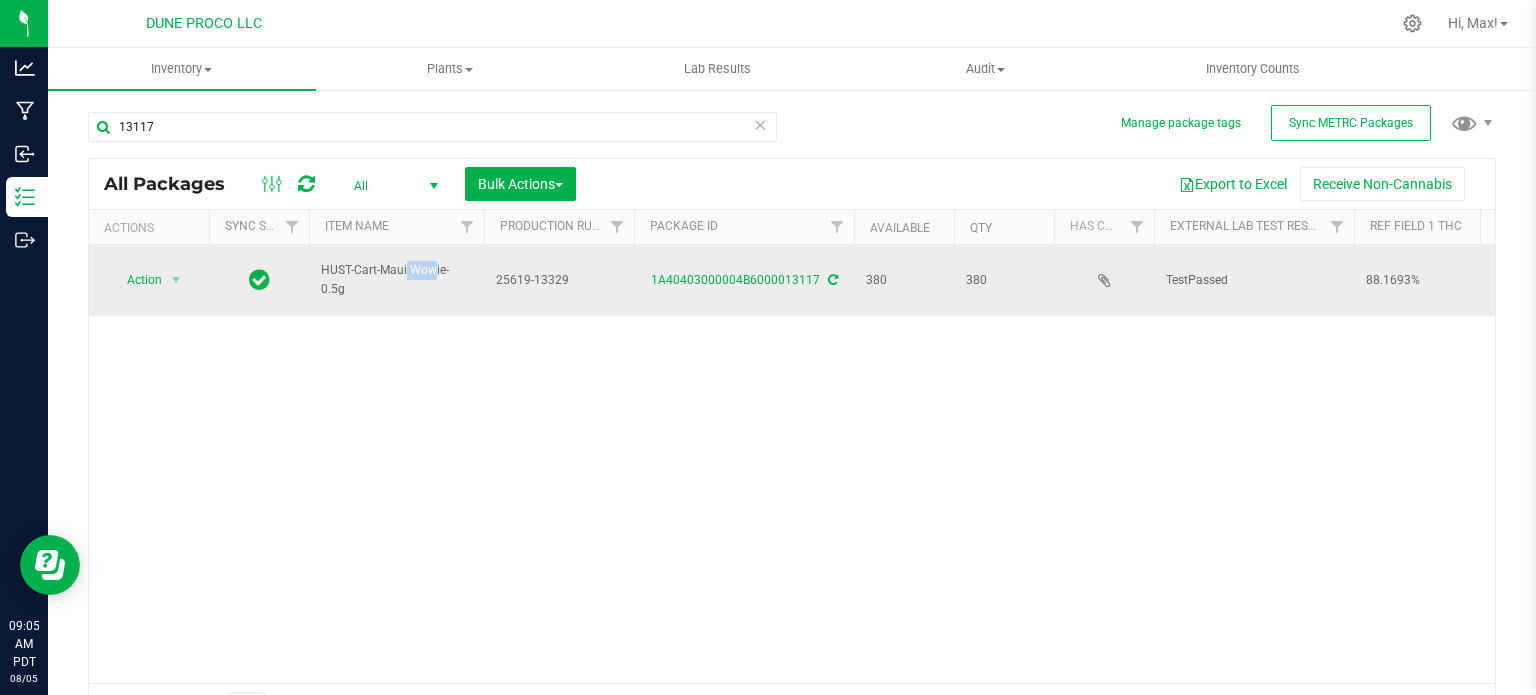 click on "HUST-Cart-Maui Wowie-0.5g" at bounding box center [396, 280] 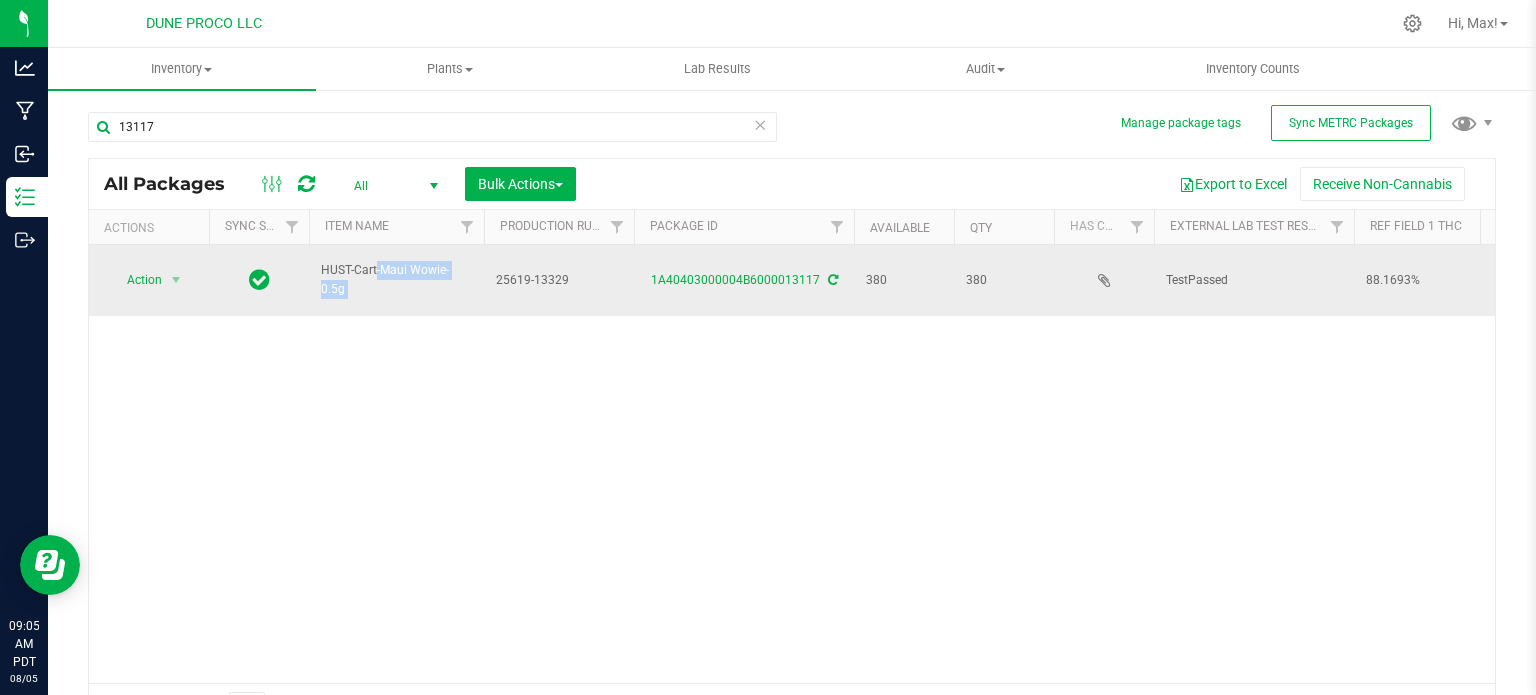 click on "HUST-Cart-Maui Wowie-0.5g" at bounding box center [396, 280] 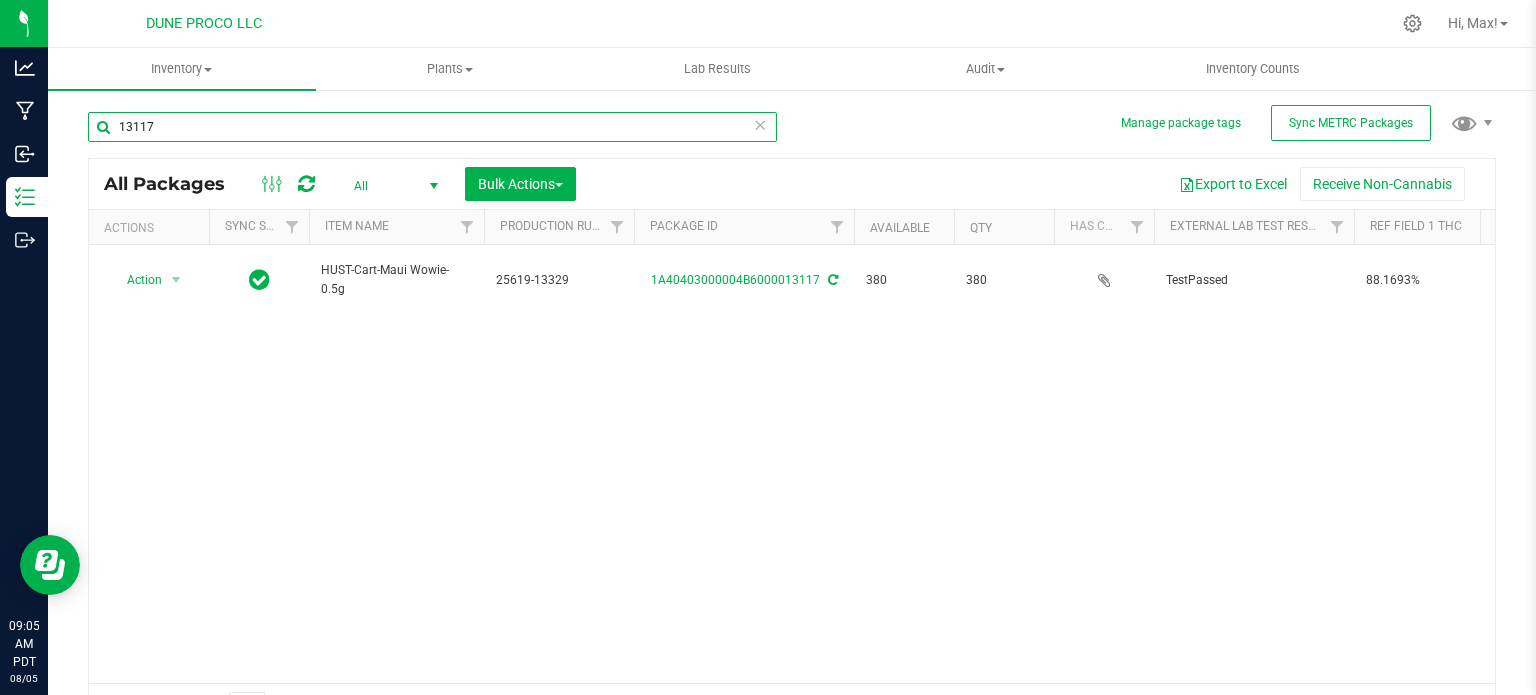click on "13117" at bounding box center (432, 127) 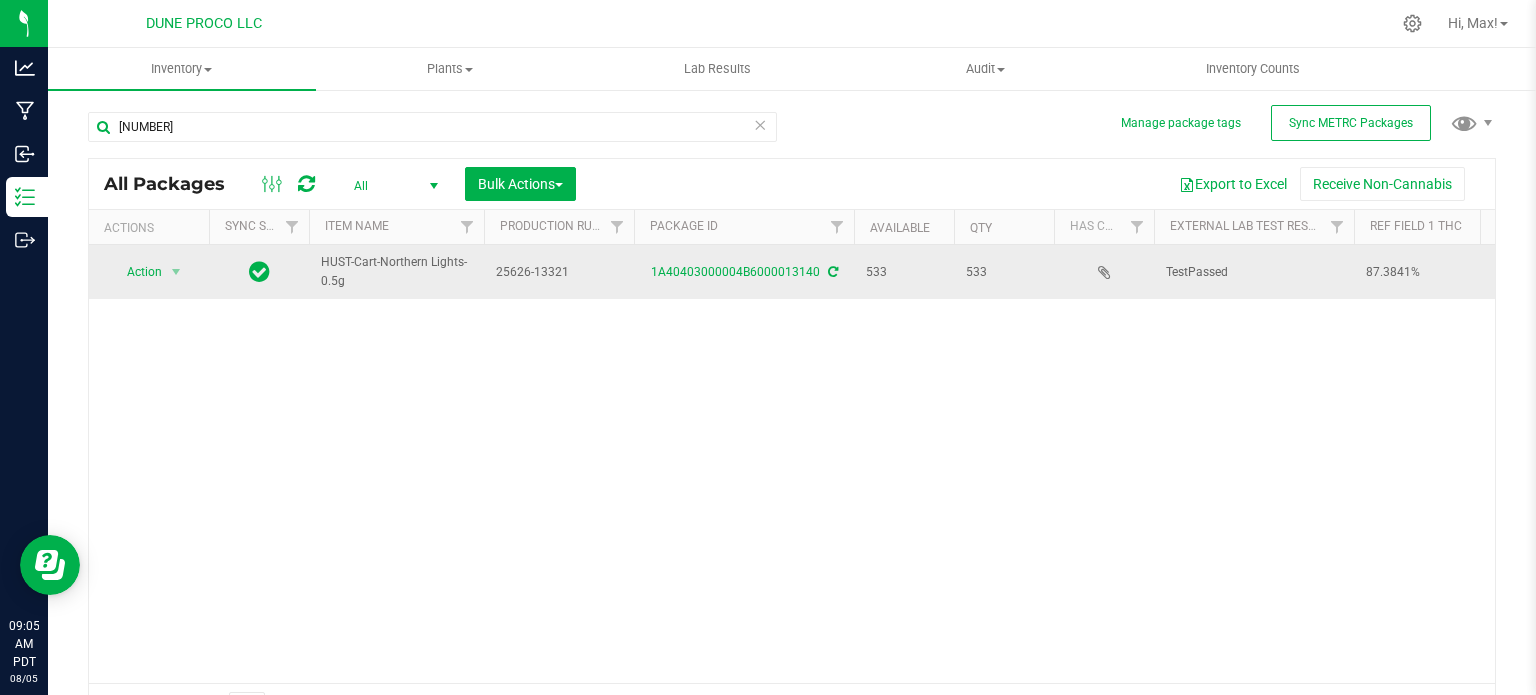 click on "HUST-Cart-Northern Lights-0.5g" at bounding box center (396, 272) 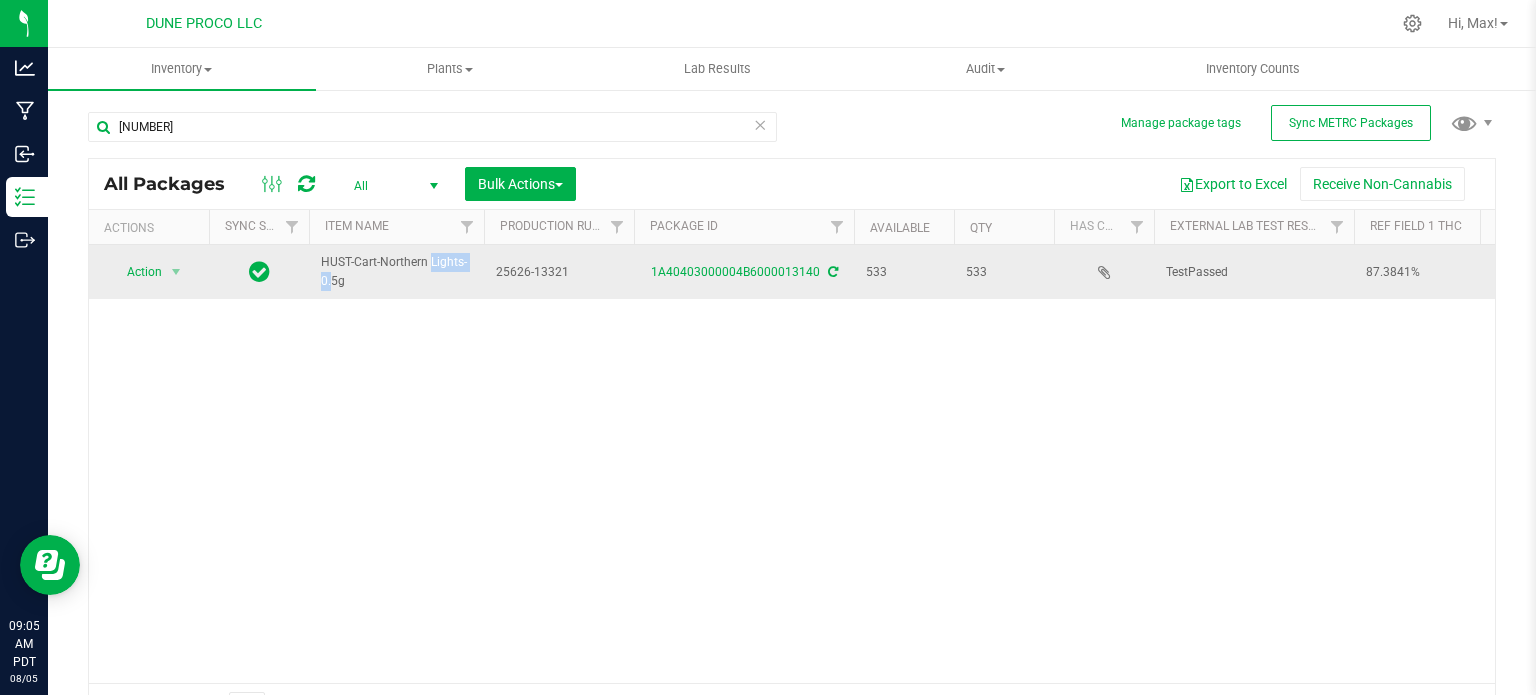 click on "HUST-Cart-Northern Lights-0.5g" at bounding box center [396, 272] 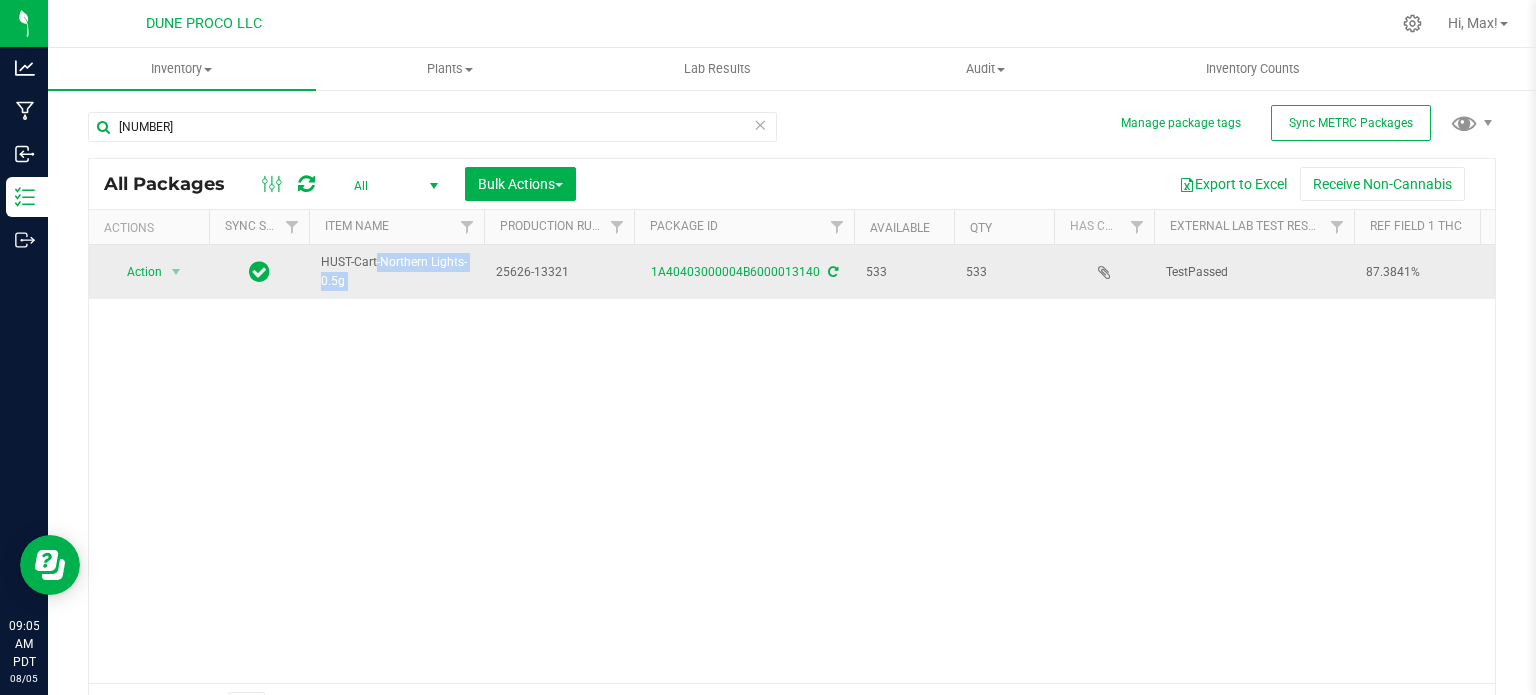 click on "HUST-Cart-Northern Lights-0.5g" at bounding box center (396, 272) 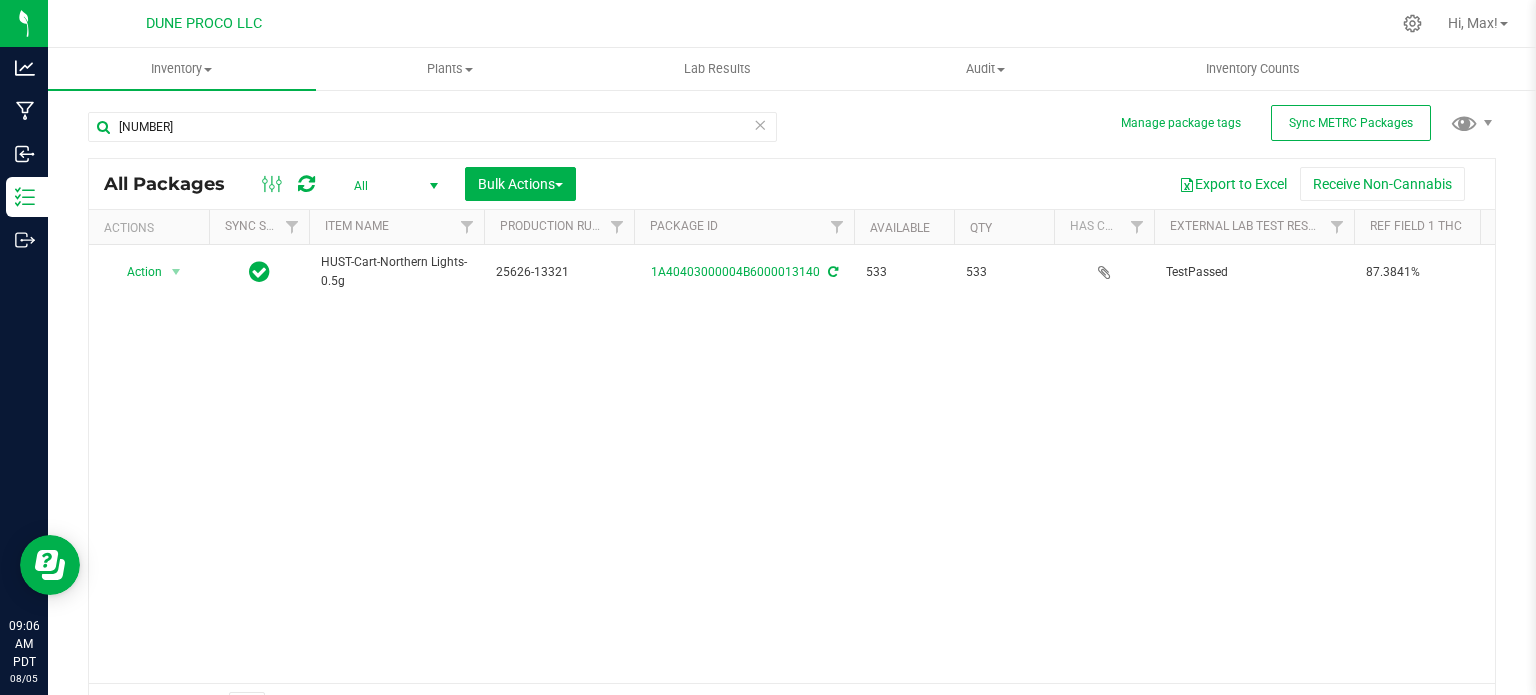 click on "13140" at bounding box center [432, 135] 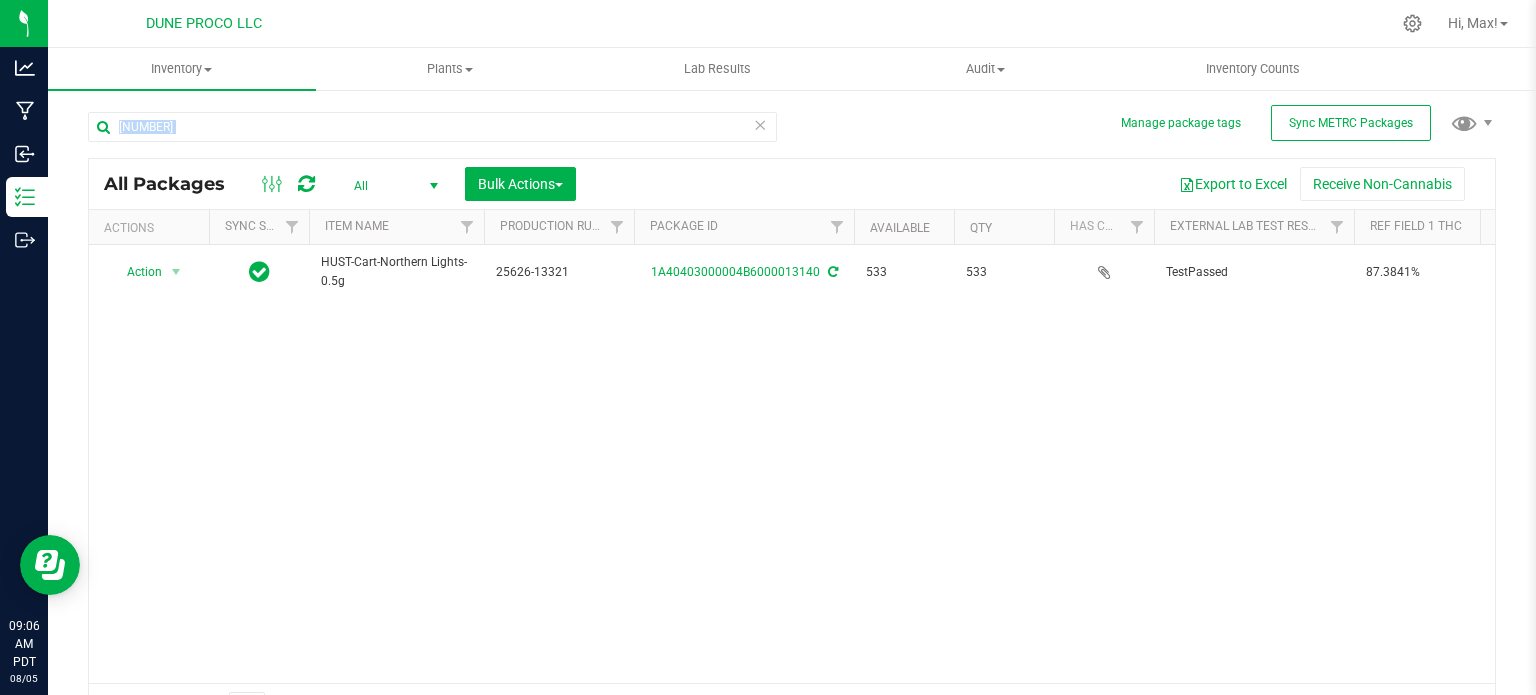 click on "13140" at bounding box center (432, 135) 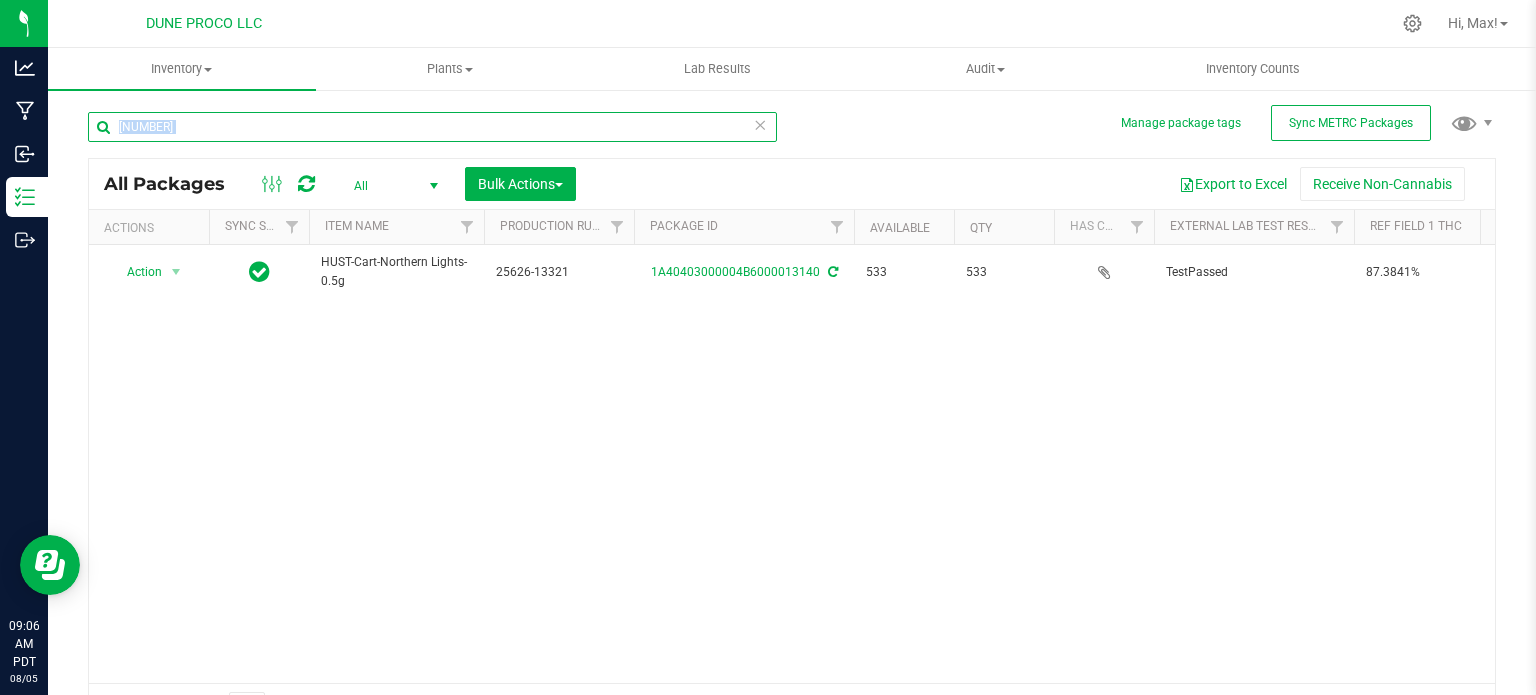 click on "13140" at bounding box center (432, 127) 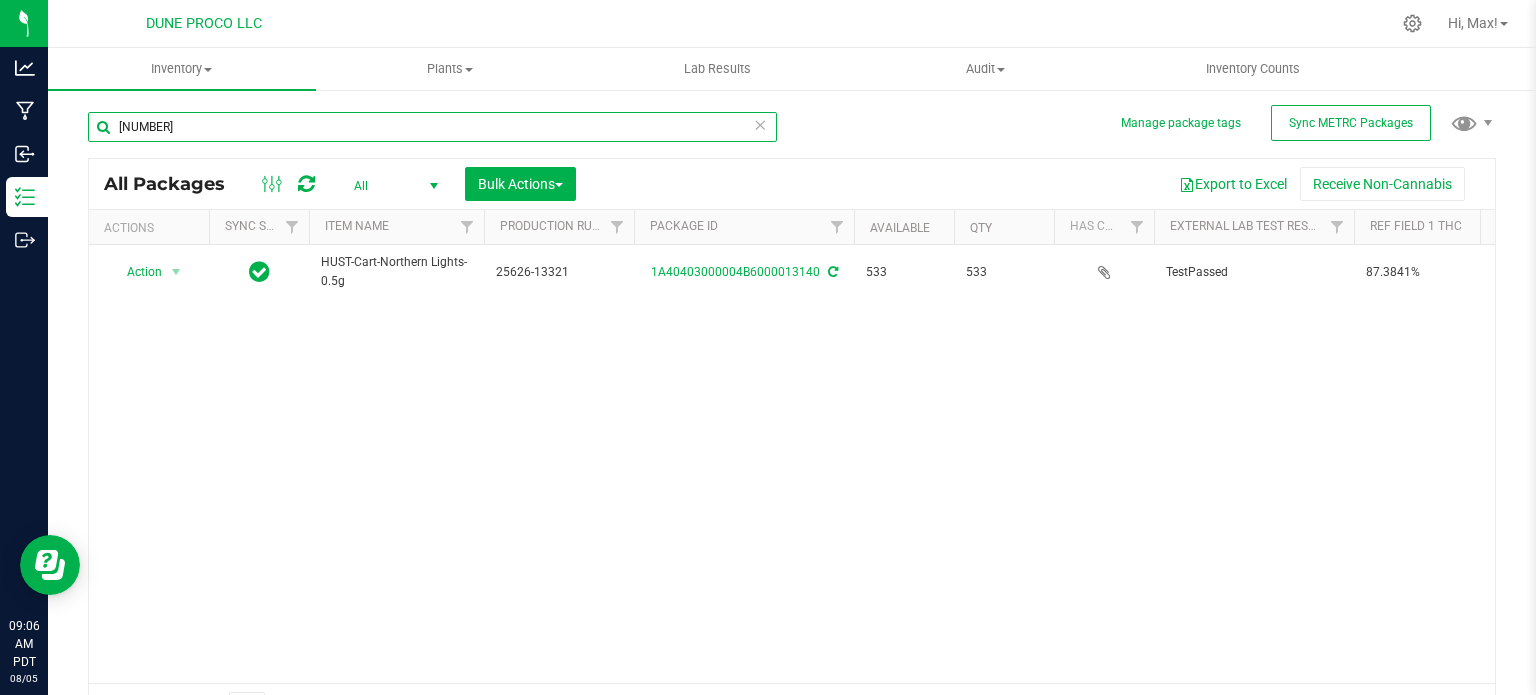 click on "13140" at bounding box center (432, 127) 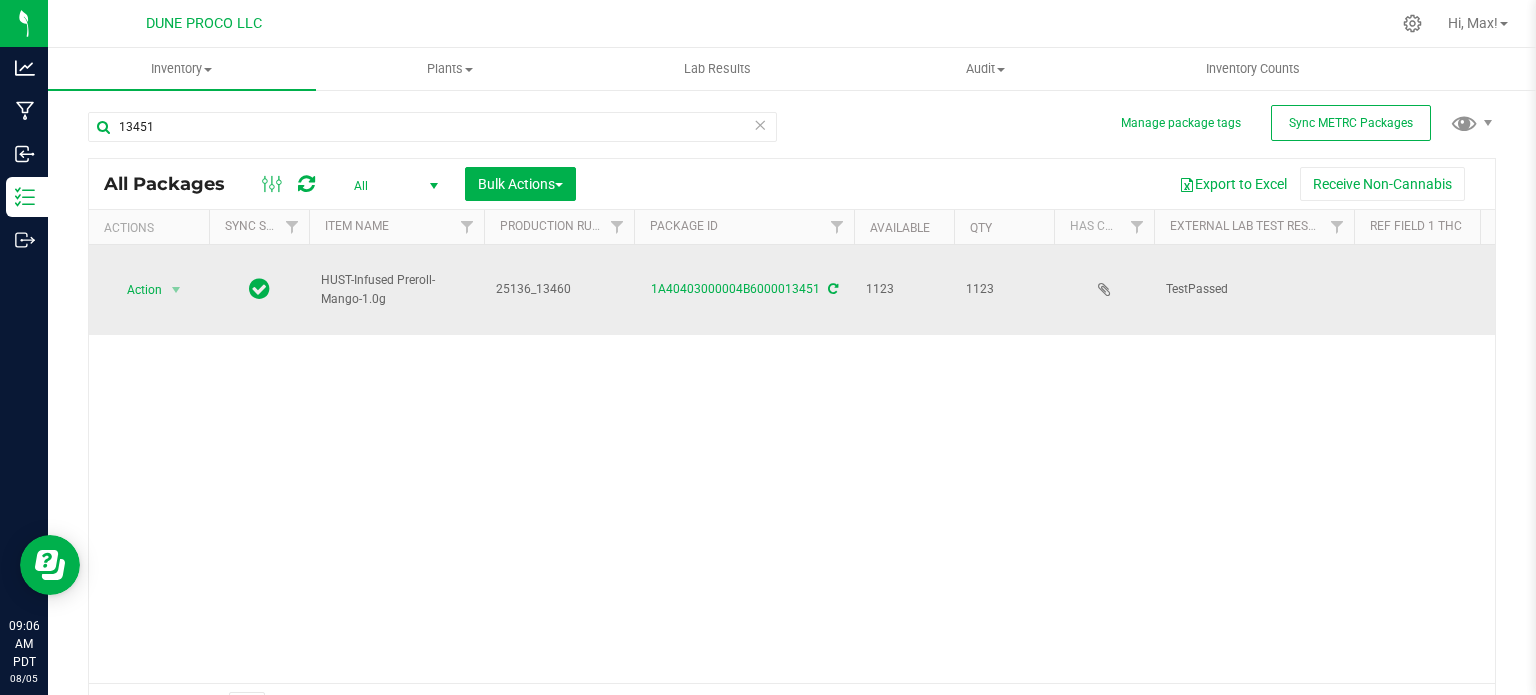 click on "HUST-Infused Preroll-Mango-1.0g" at bounding box center (396, 290) 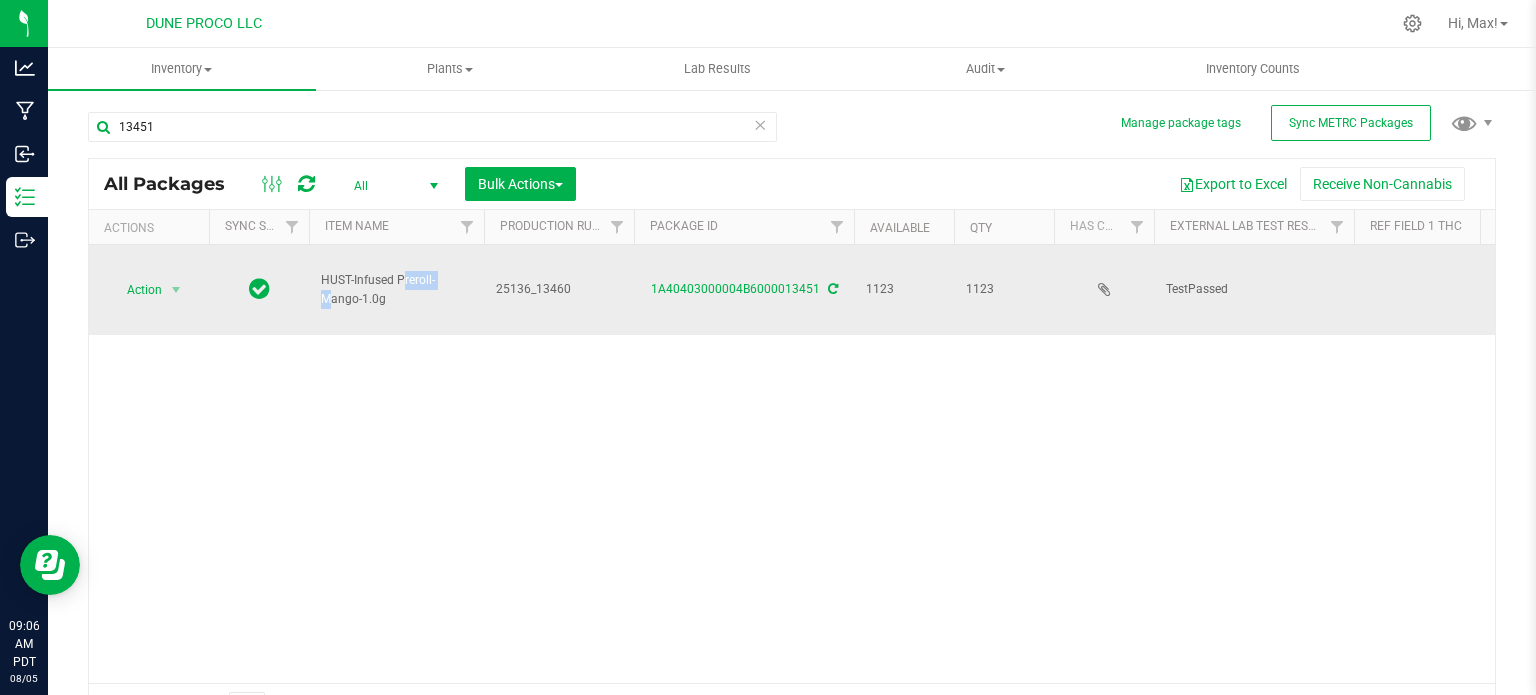 click on "HUST-Infused Preroll-Mango-1.0g" at bounding box center (396, 290) 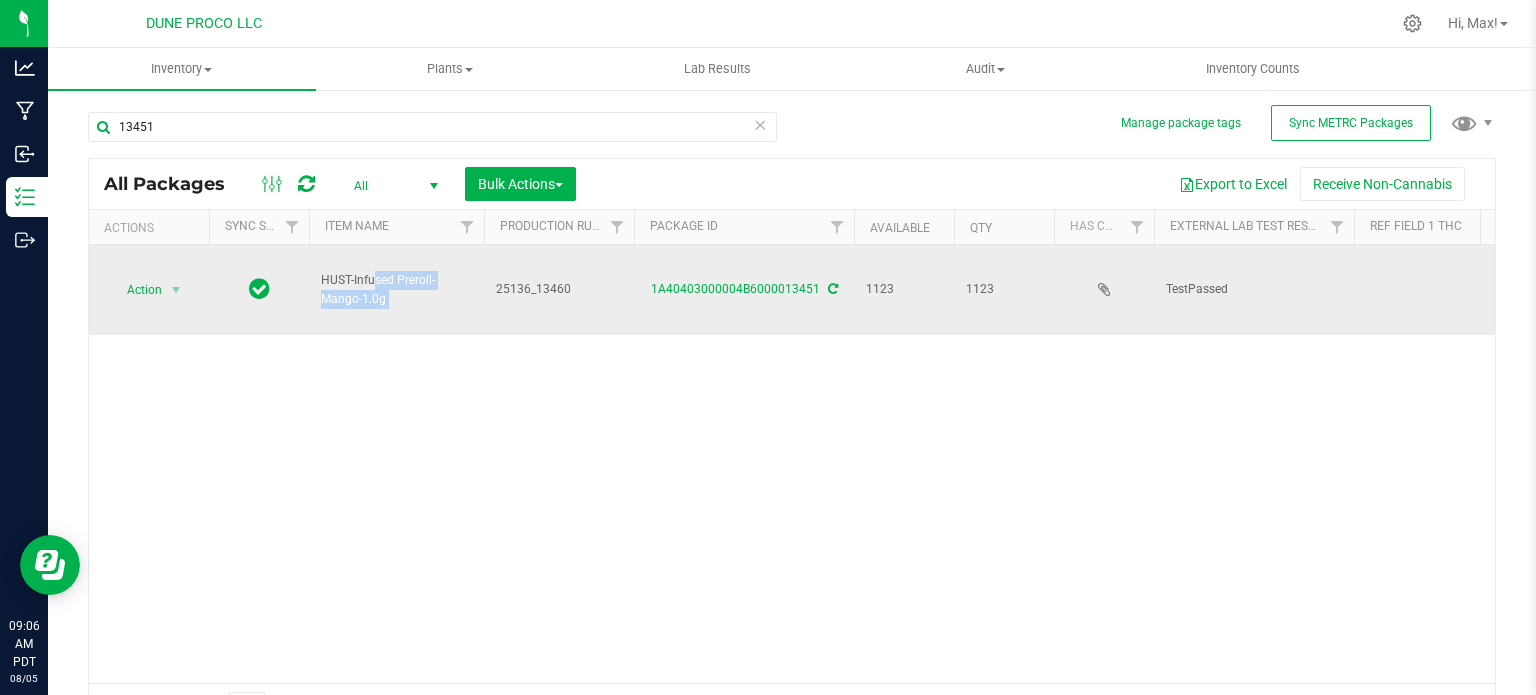 click on "HUST-Infused Preroll-Mango-1.0g" at bounding box center [396, 290] 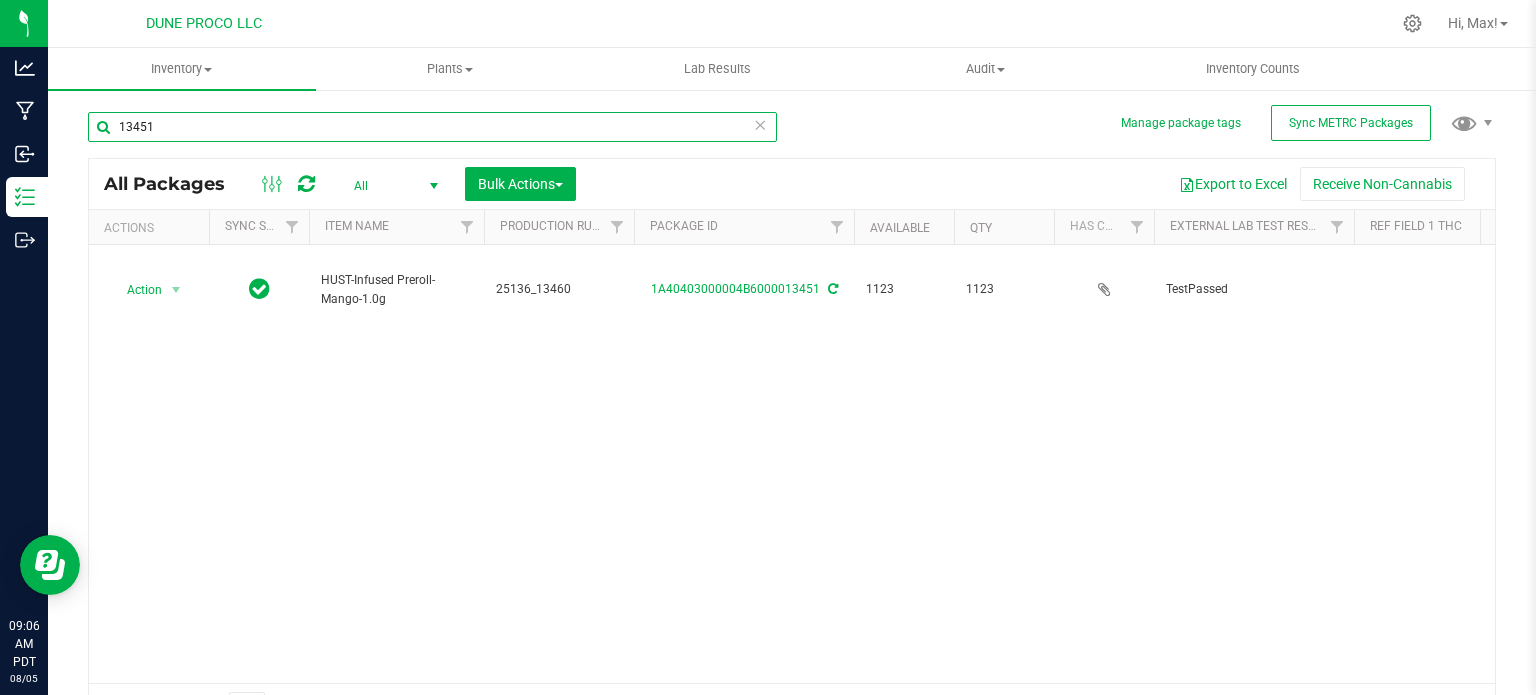 click on "13451" at bounding box center [432, 127] 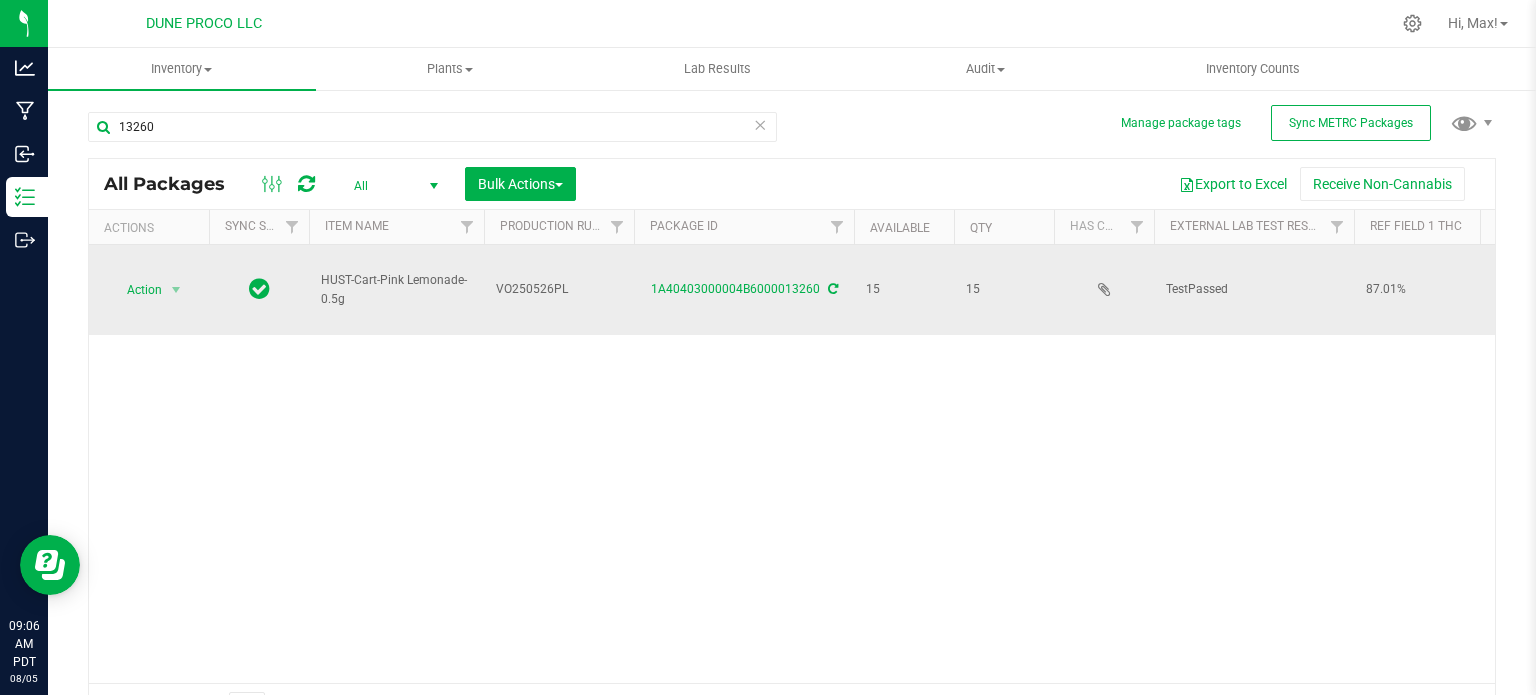 click on "HUST-Cart-Pink Lemonade-0.5g" at bounding box center (396, 290) 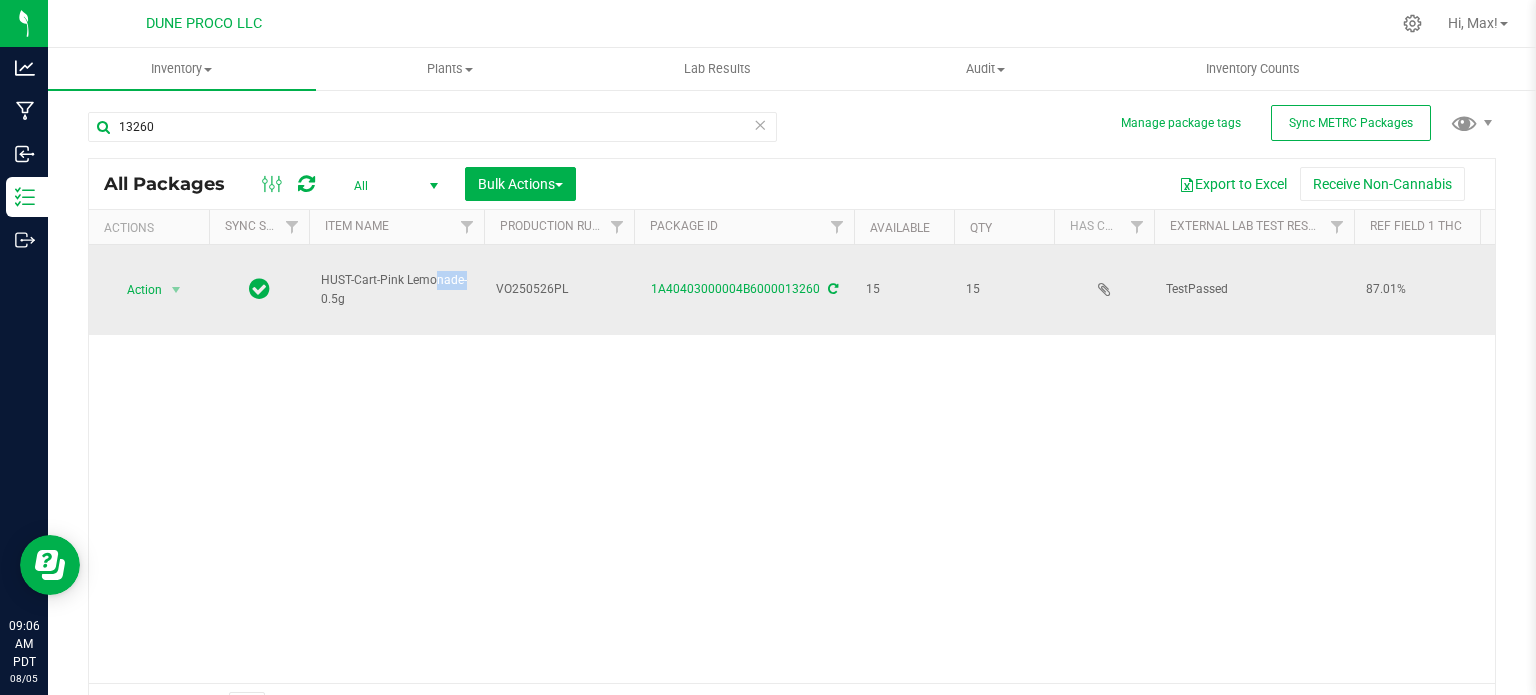 click on "HUST-Cart-Pink Lemonade-0.5g" at bounding box center (396, 290) 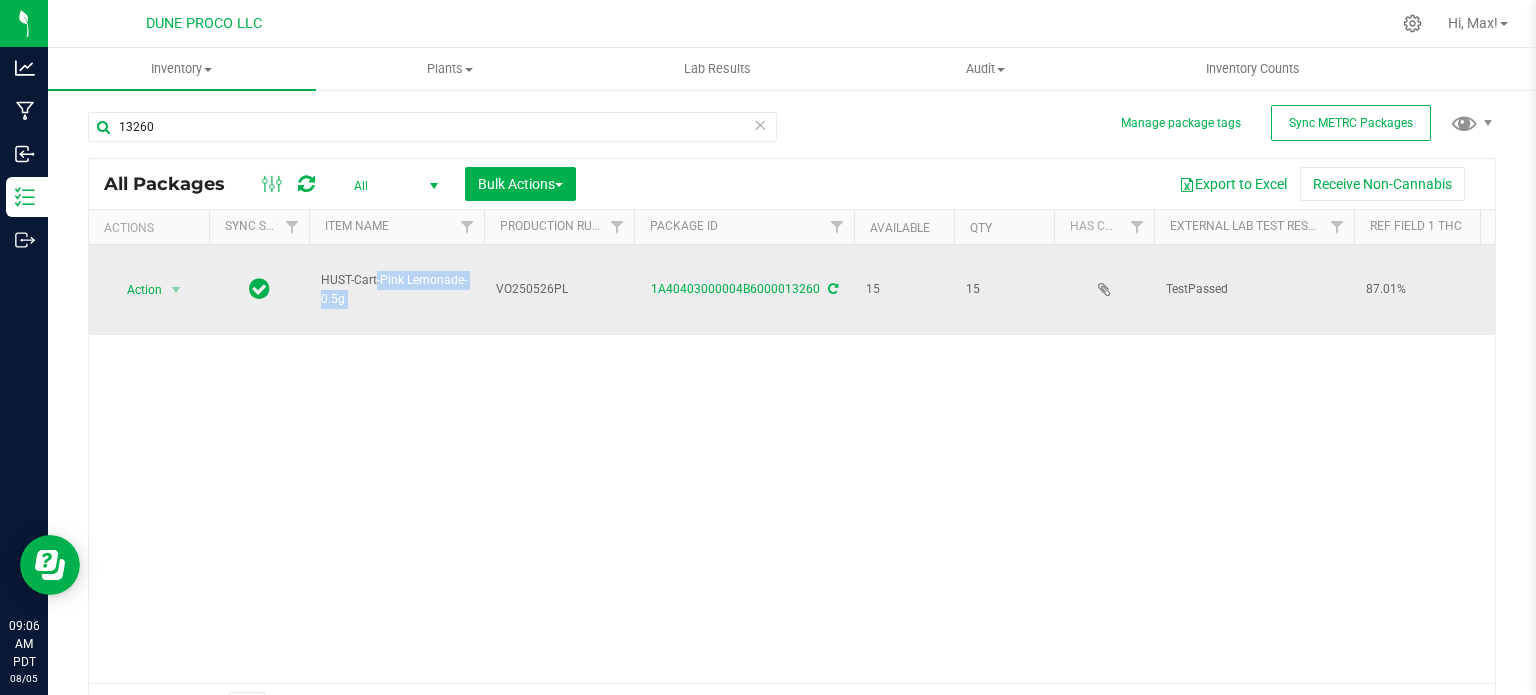 click on "HUST-Cart-Pink Lemonade-0.5g" at bounding box center [396, 290] 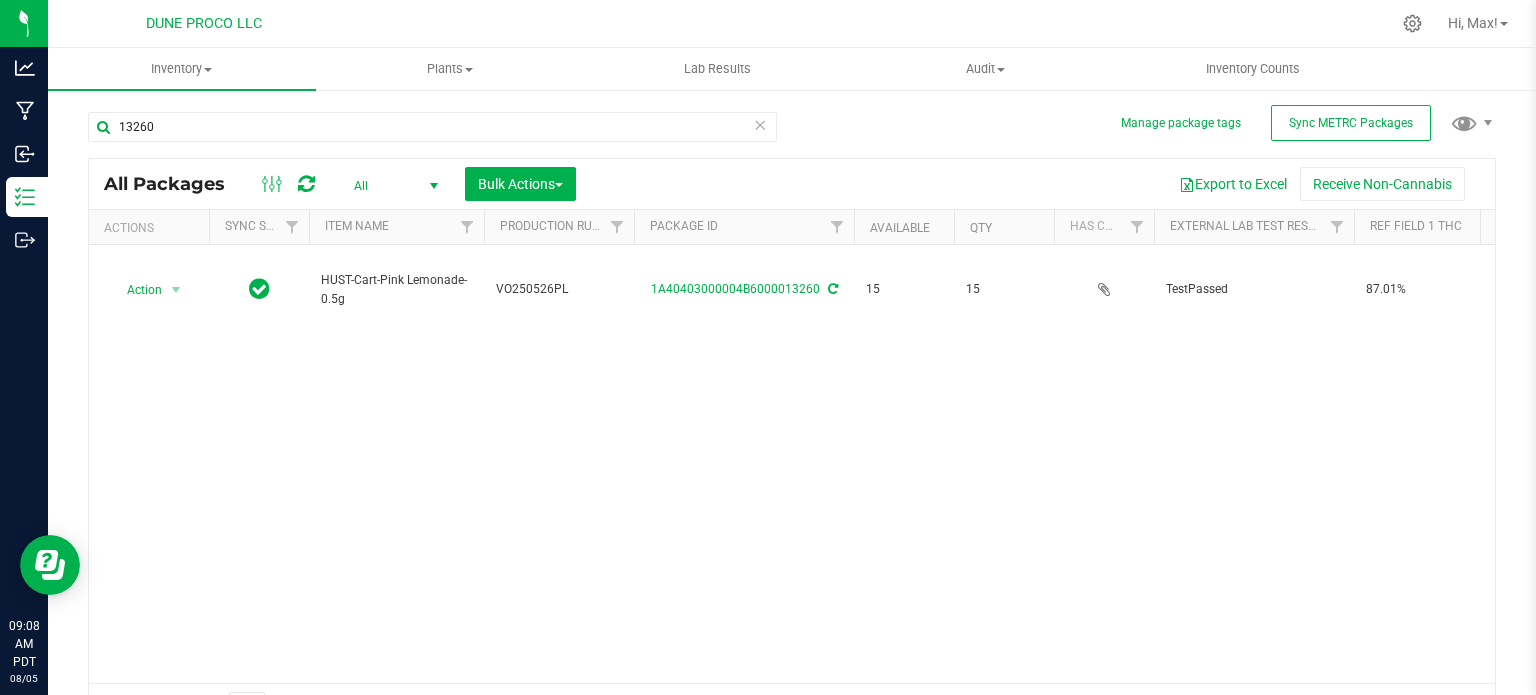 click on "13260" at bounding box center [432, 135] 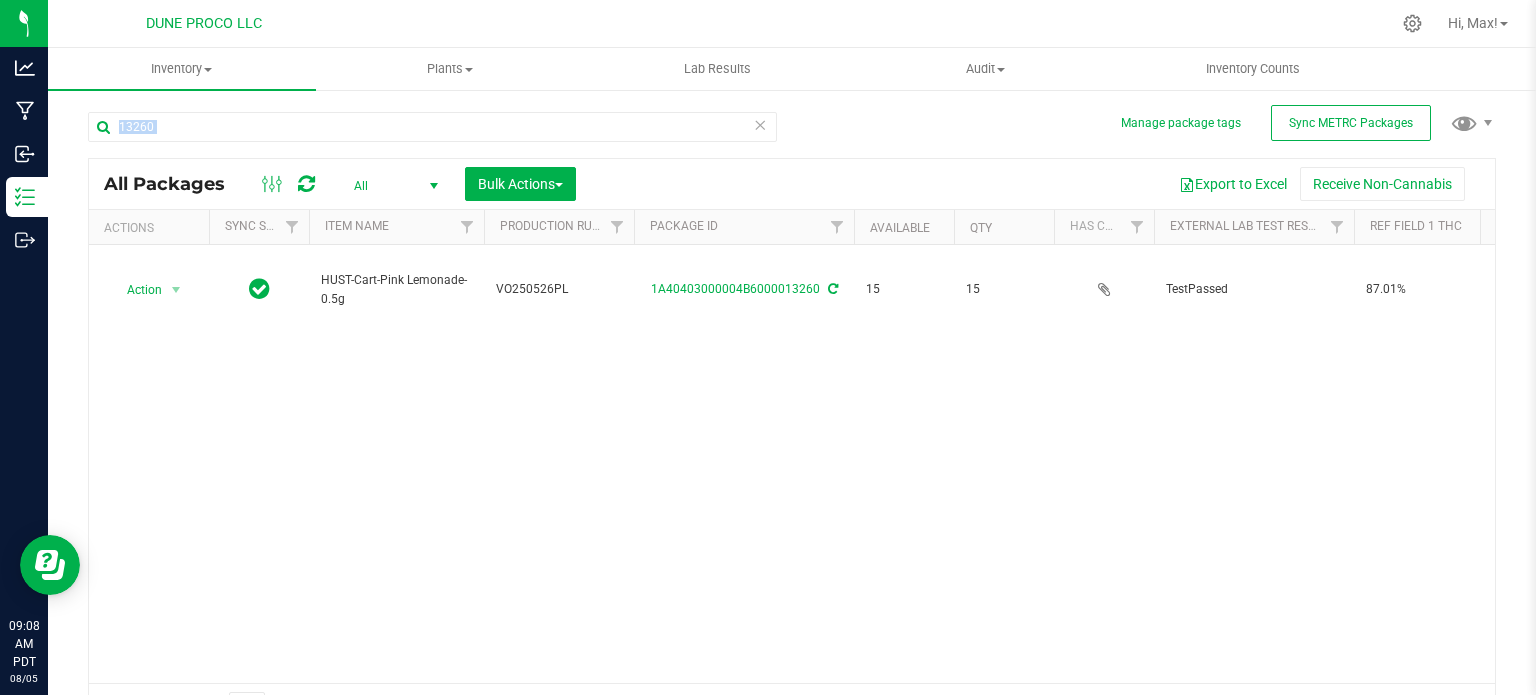 click on "13260" at bounding box center [432, 135] 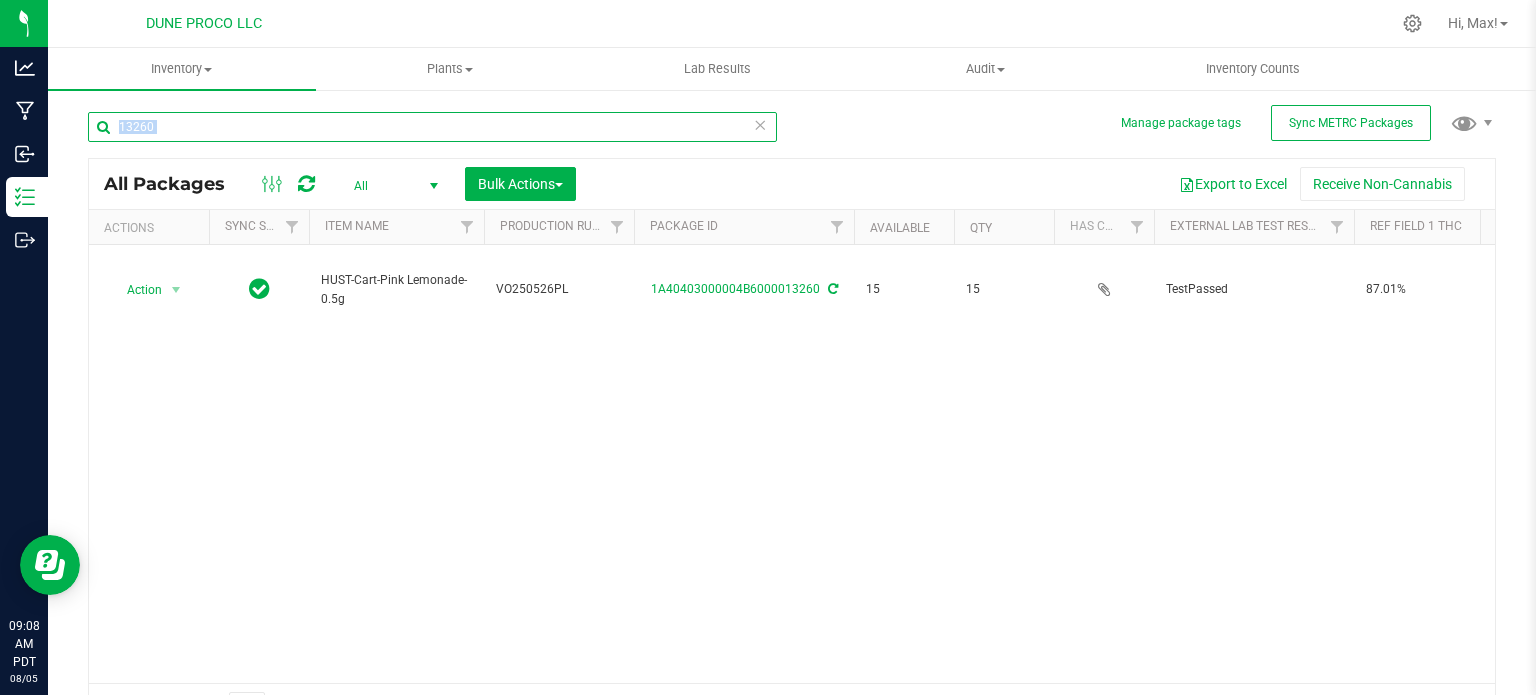 click on "13260" at bounding box center (432, 127) 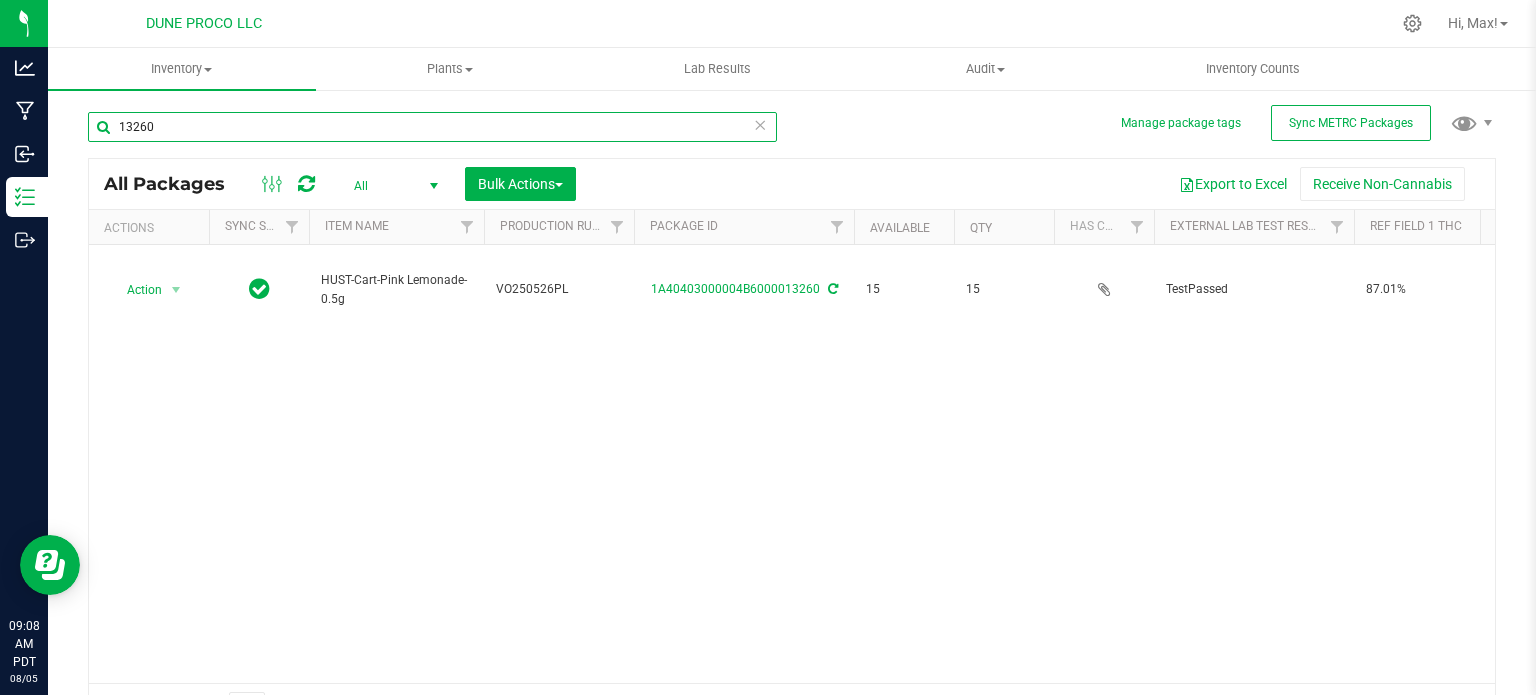 click on "13260" at bounding box center (432, 127) 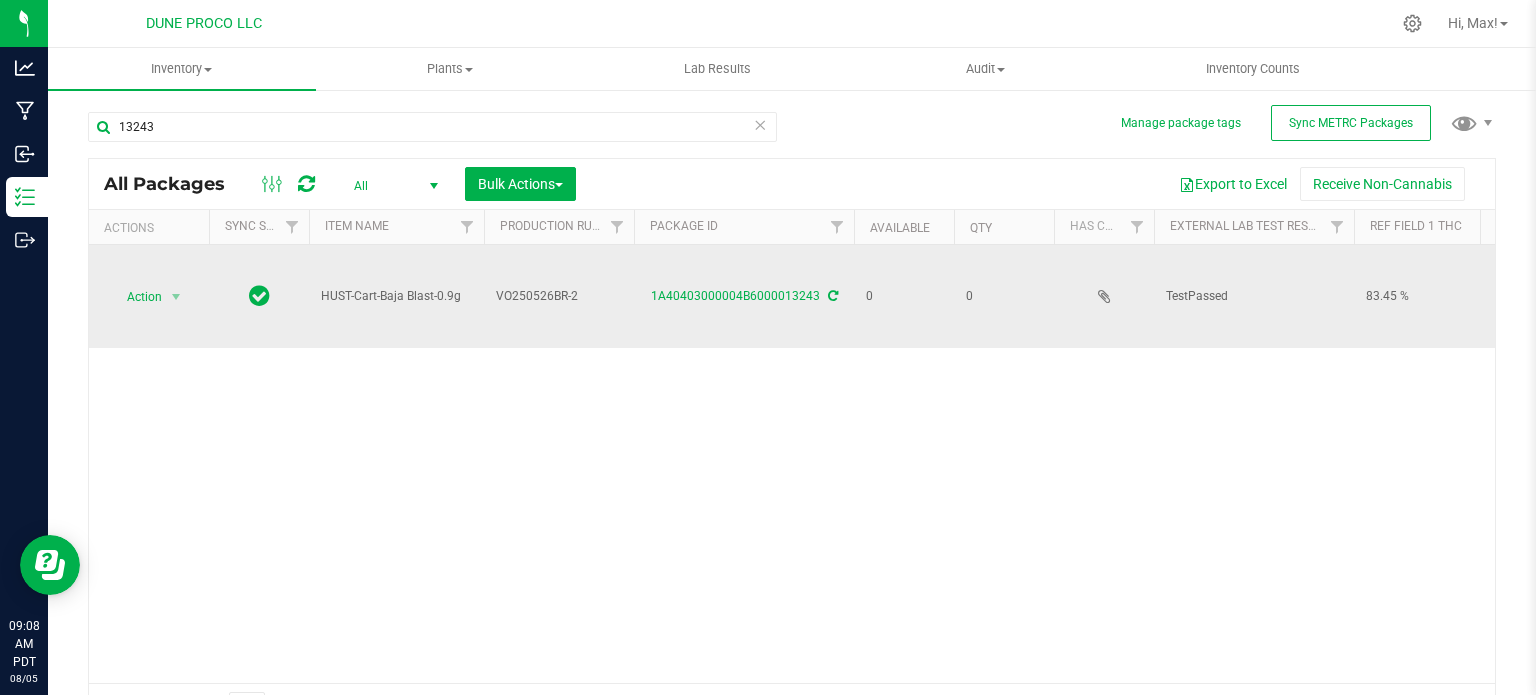 click on "HUST-Cart-Baja Blast-0.9g" at bounding box center (396, 296) 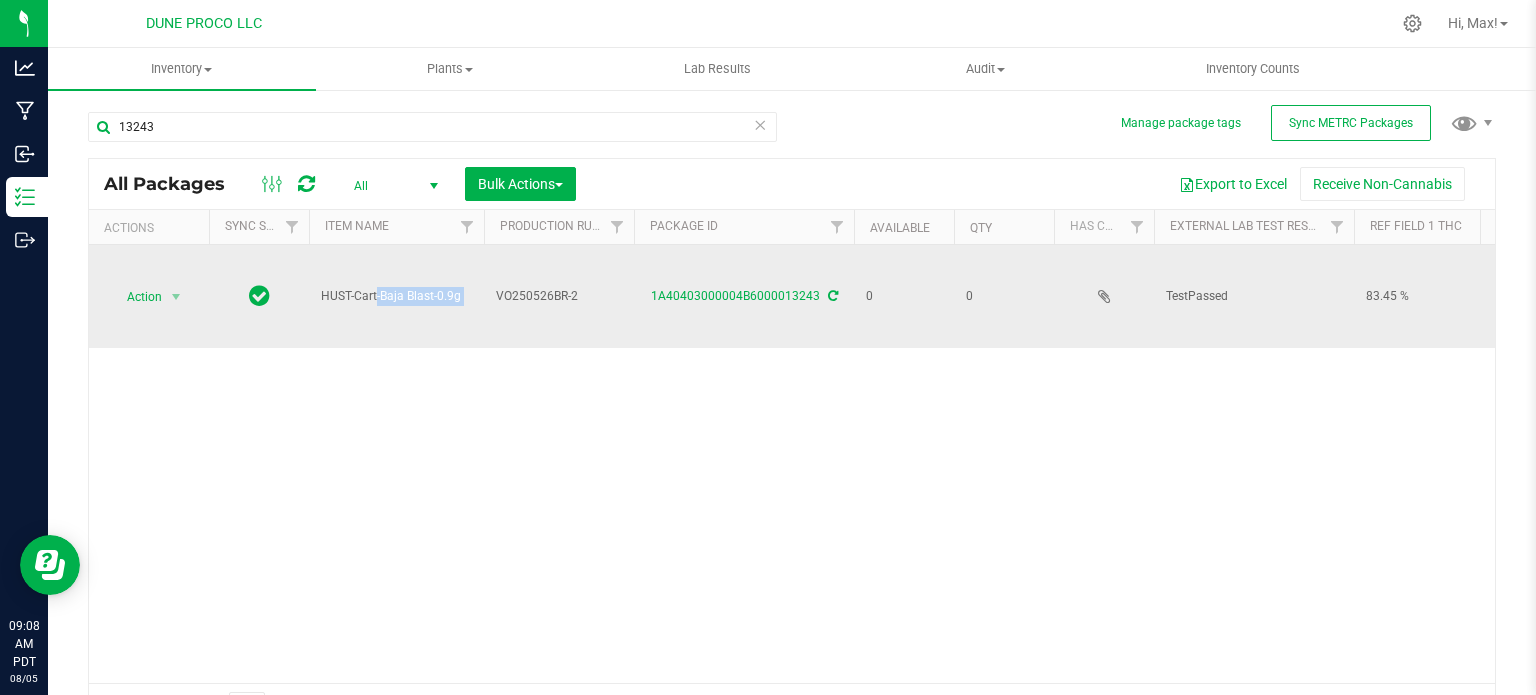 click on "HUST-Cart-Baja Blast-0.9g" at bounding box center (396, 296) 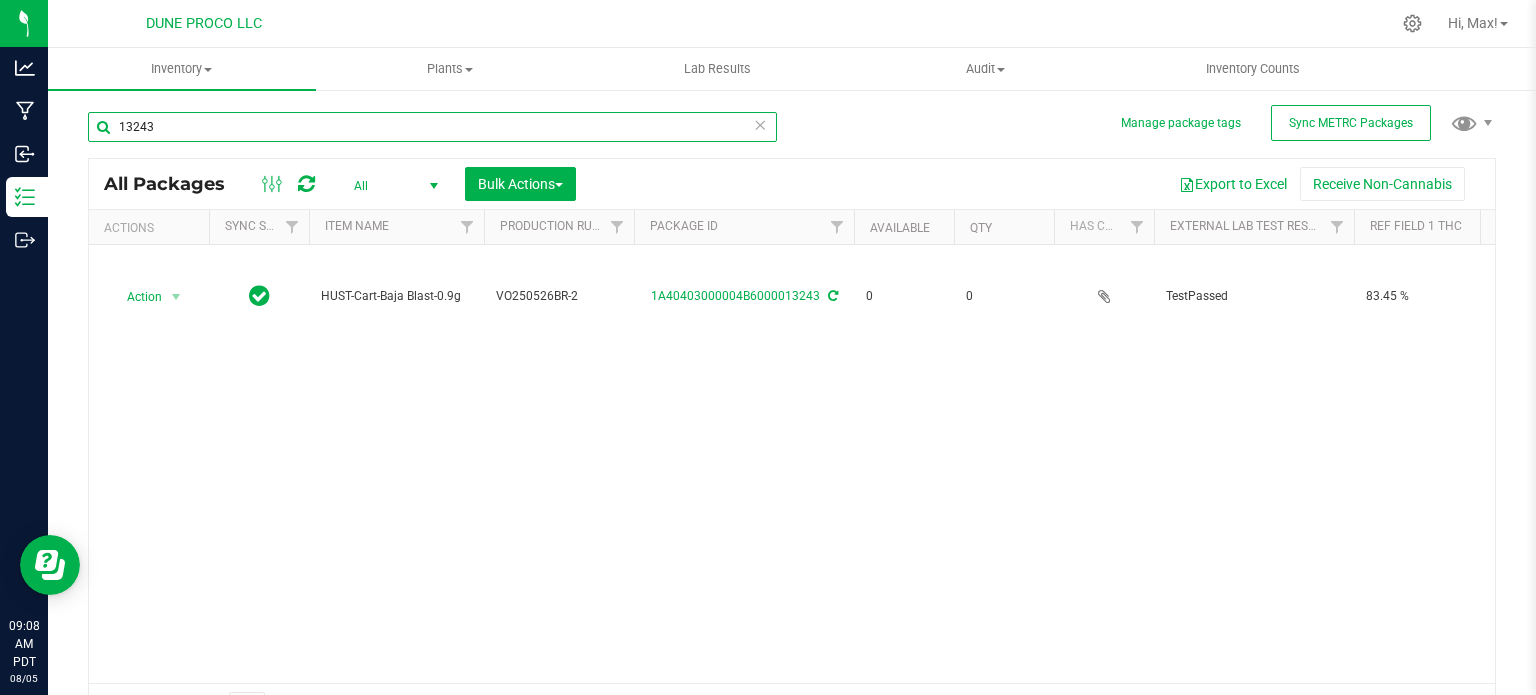 click on "13243" at bounding box center [432, 127] 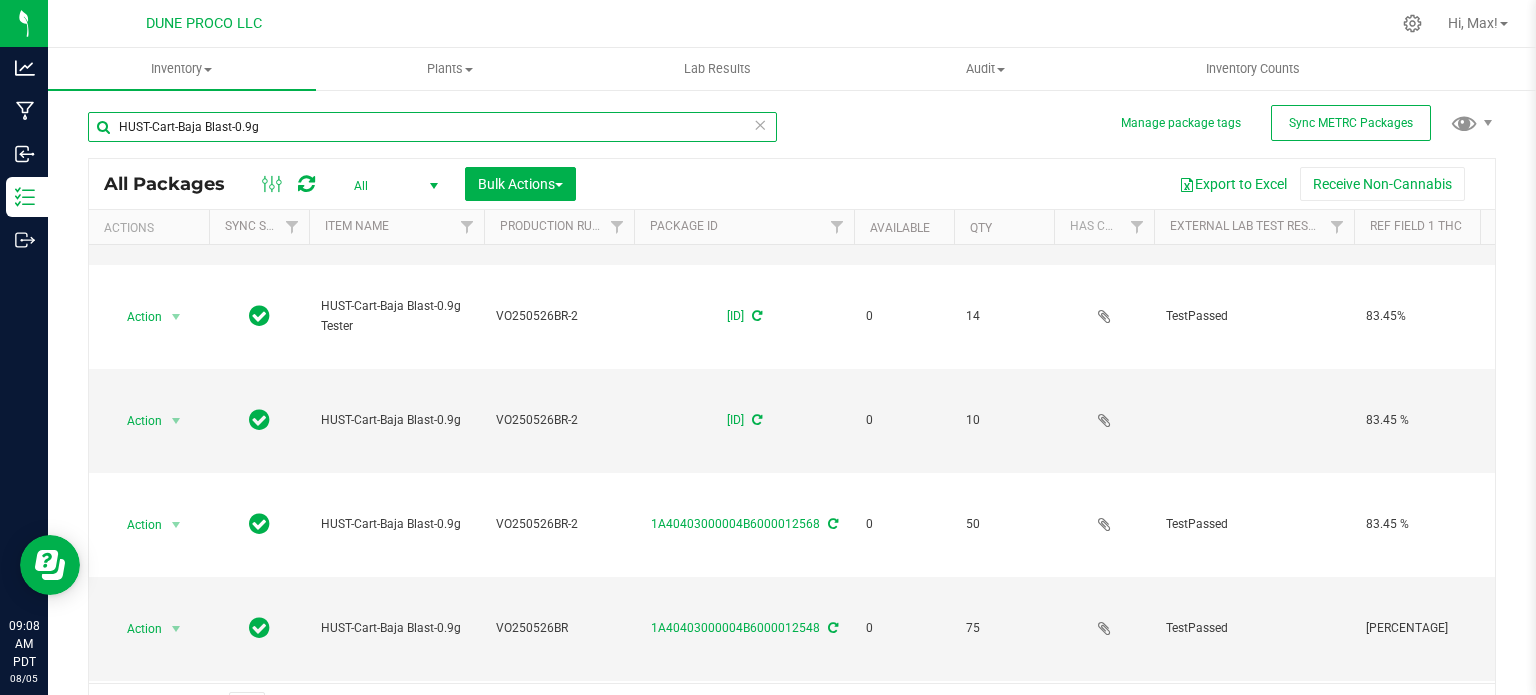 scroll, scrollTop: 172, scrollLeft: 0, axis: vertical 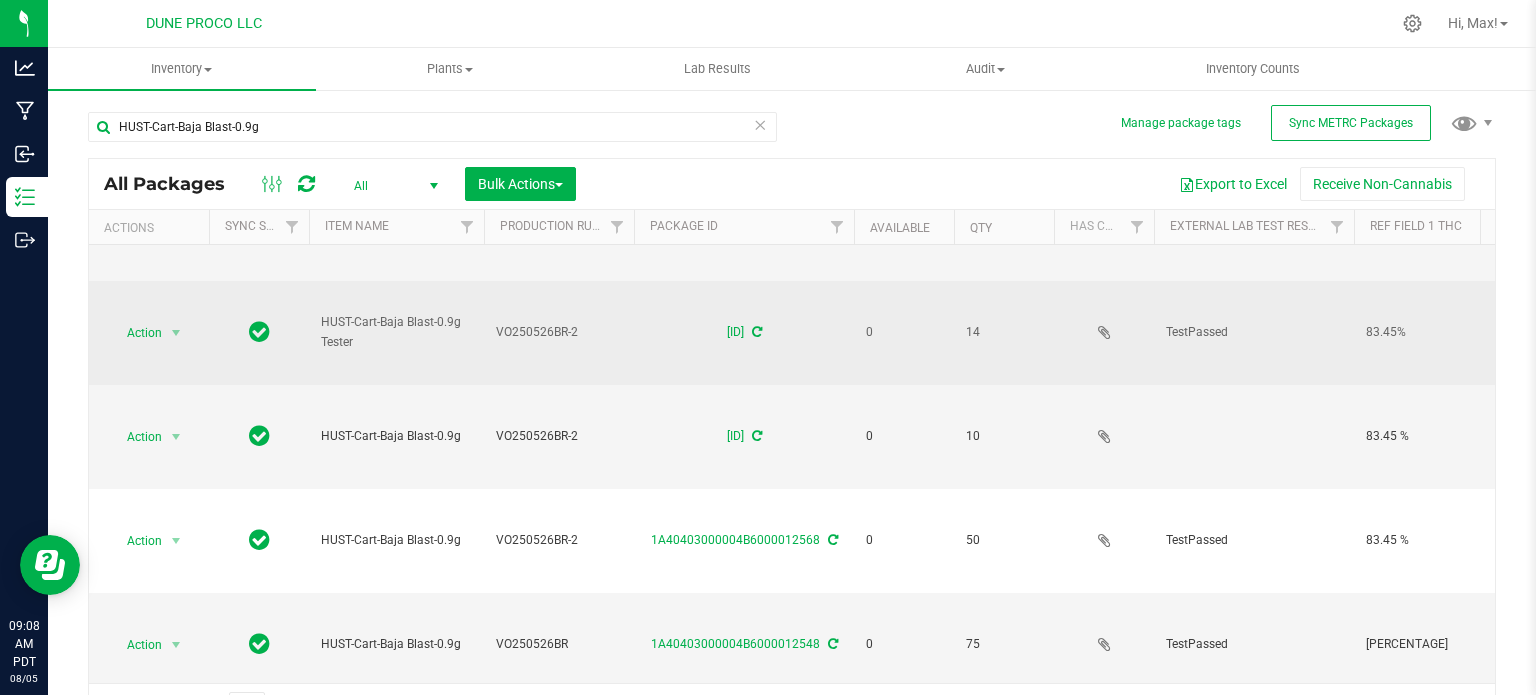 click on "VO250526BR-2" at bounding box center [559, 333] 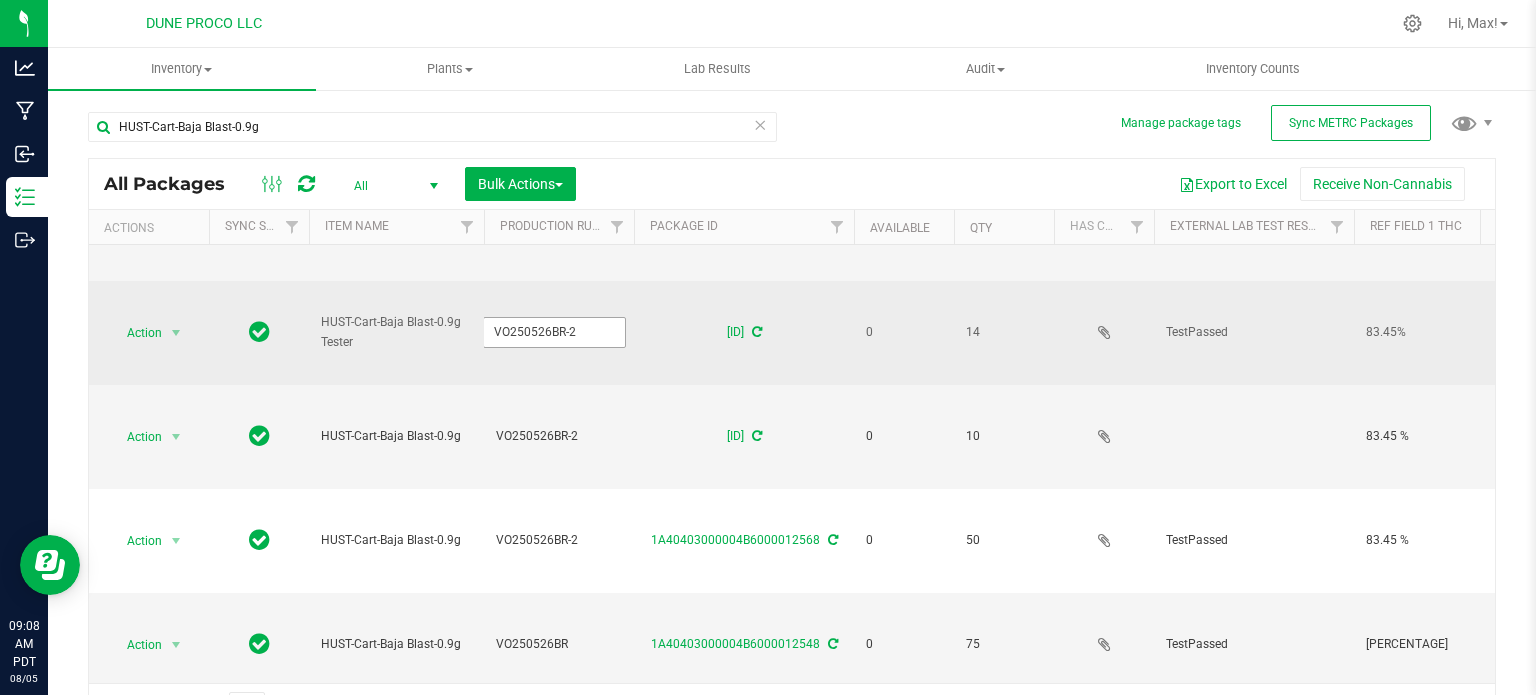click on "VO250526BR-2" at bounding box center [554, 332] 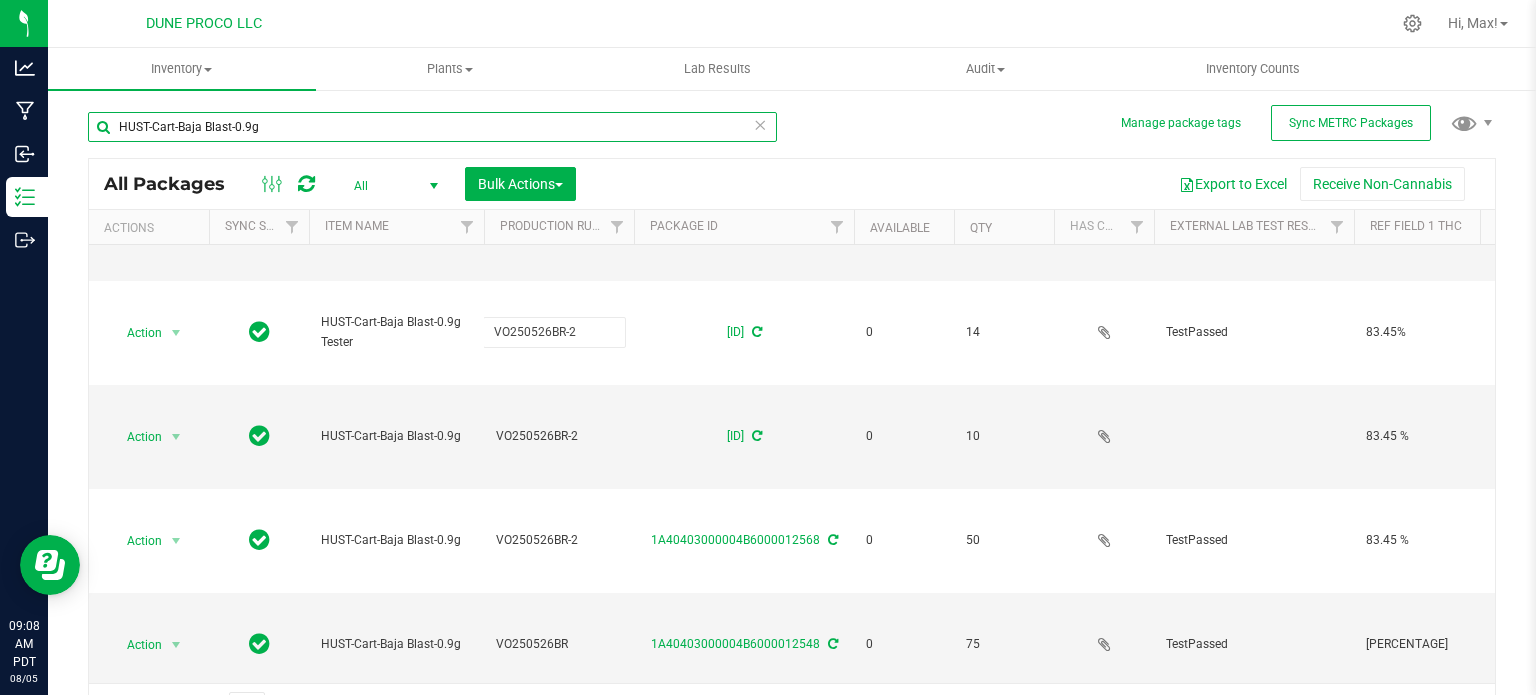 click on "HUST-Cart-Baja Blast-0.9g" at bounding box center [432, 127] 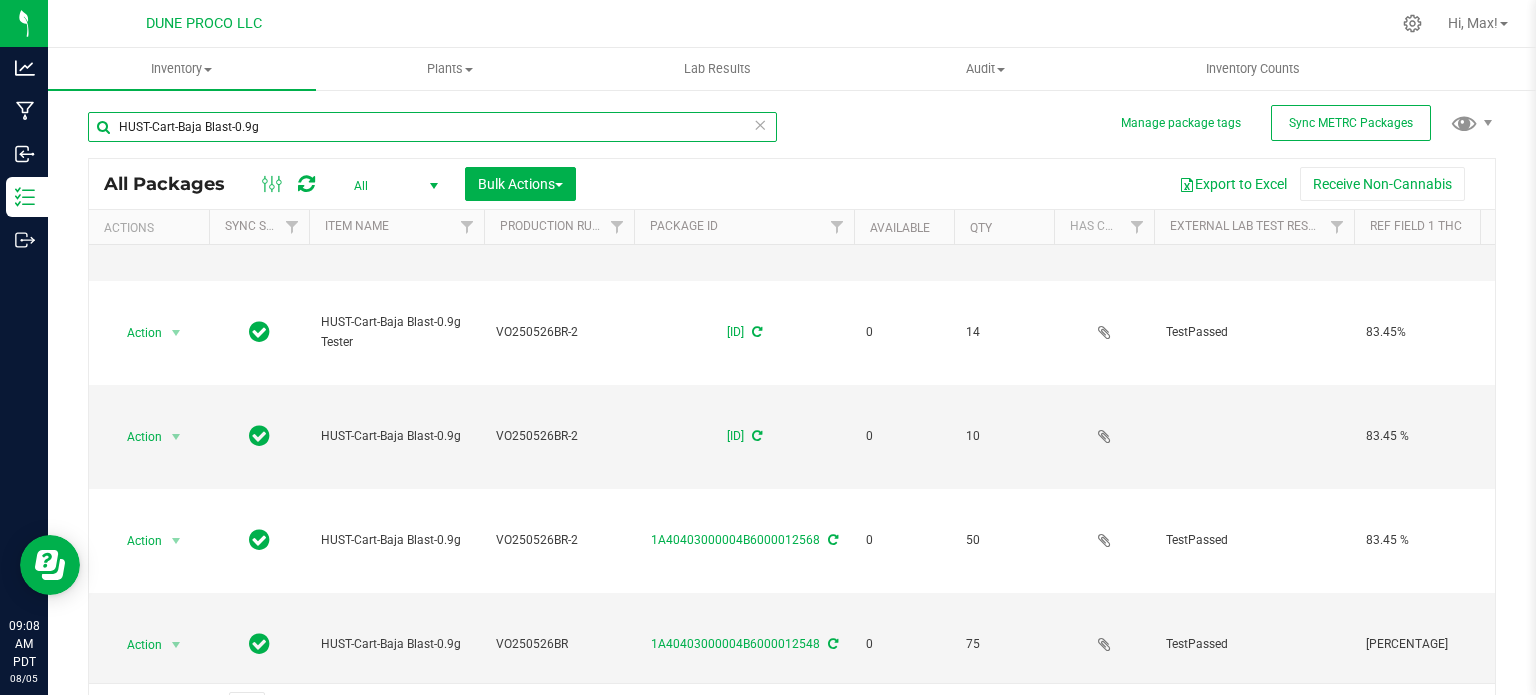 click on "HUST-Cart-Baja Blast-0.9g" at bounding box center (432, 127) 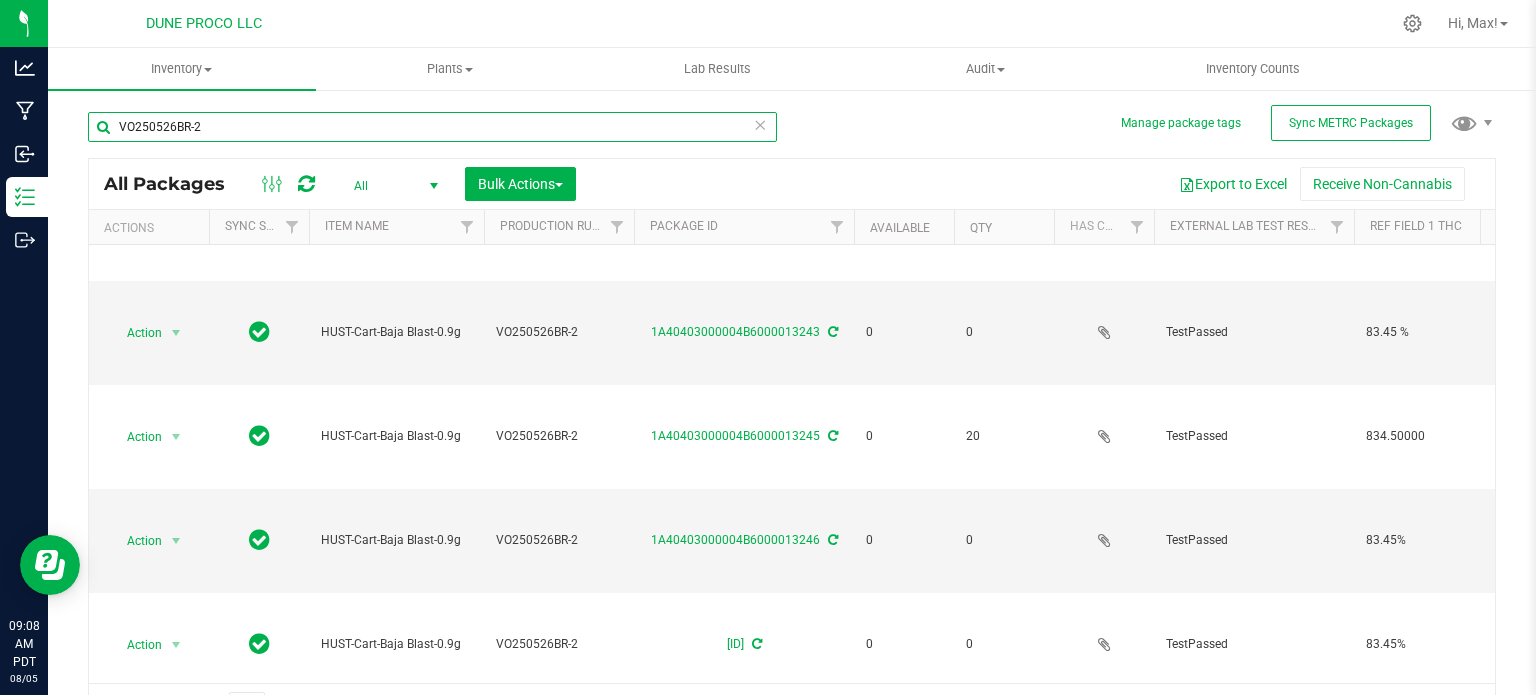 scroll, scrollTop: 1652, scrollLeft: 0, axis: vertical 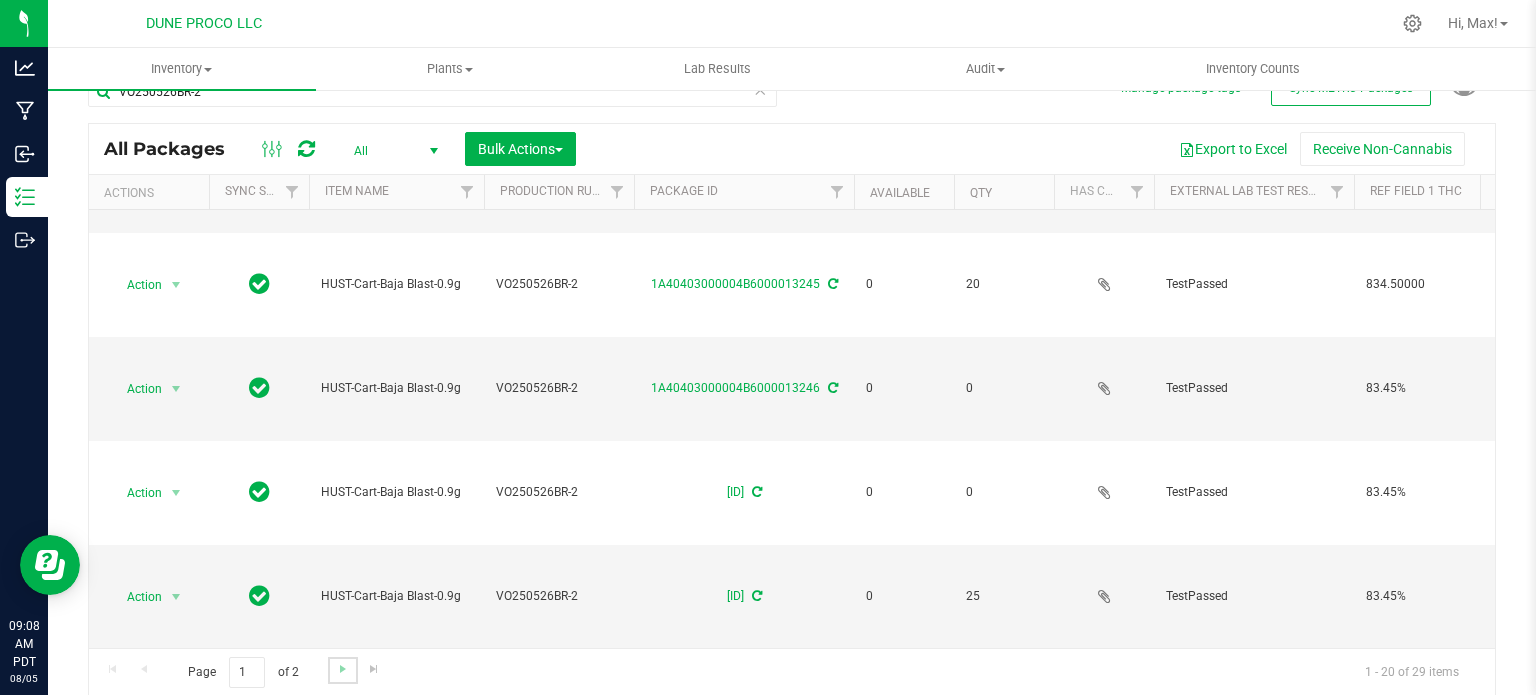 click at bounding box center (342, 670) 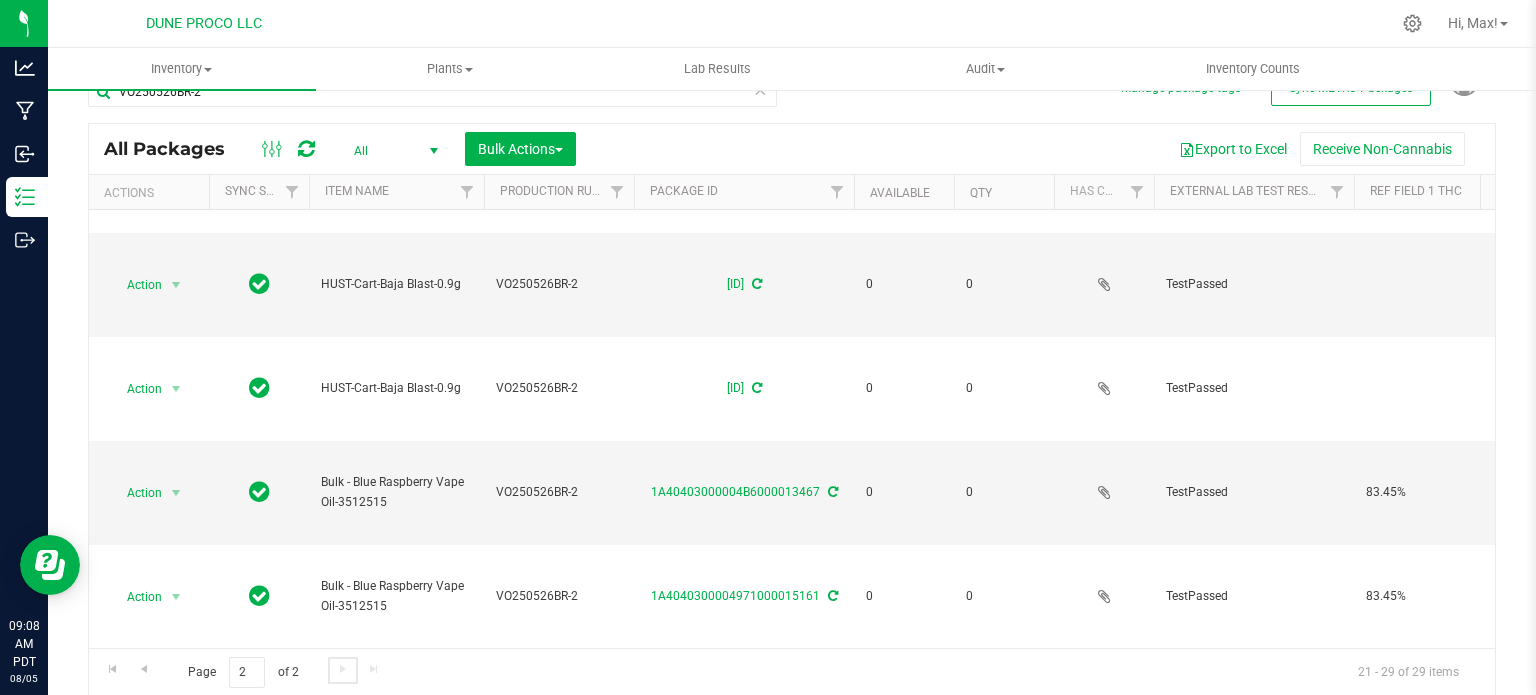 scroll, scrollTop: 0, scrollLeft: 0, axis: both 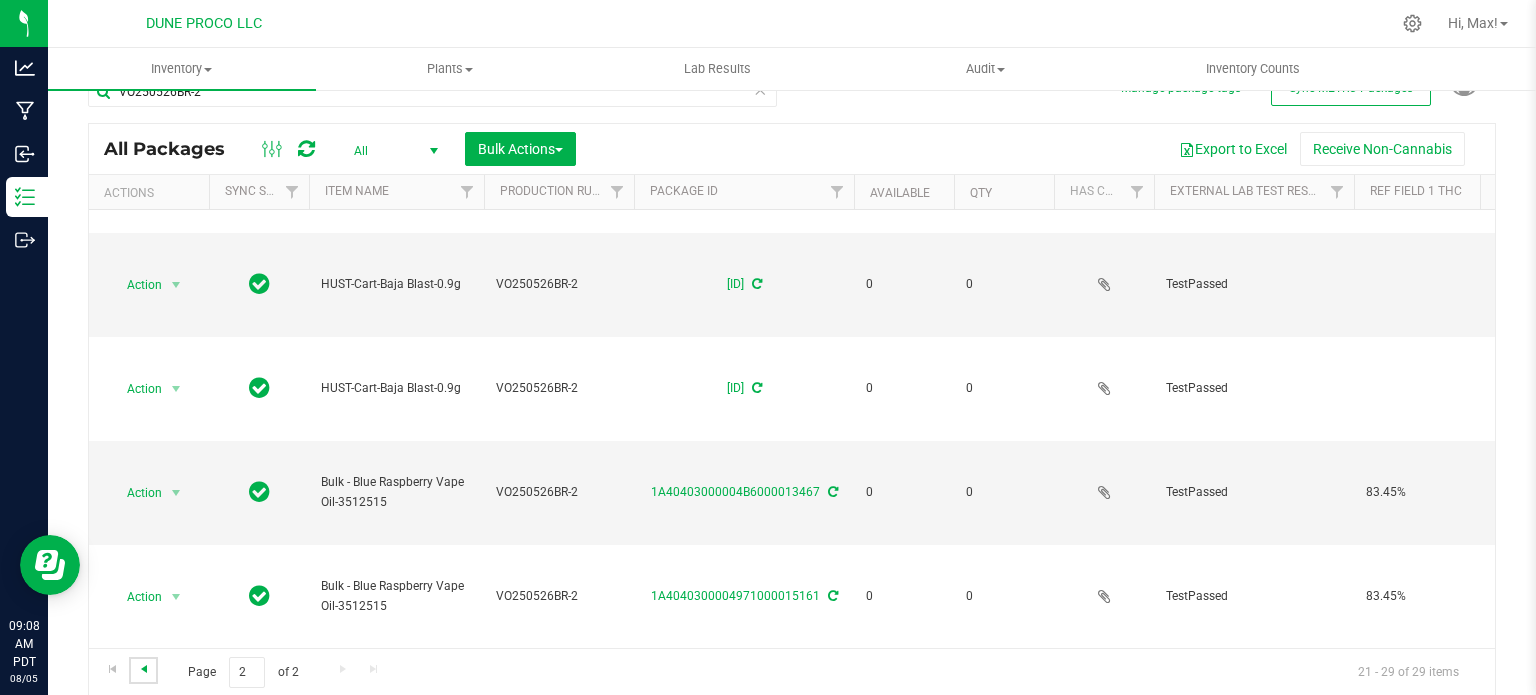 click at bounding box center [144, 669] 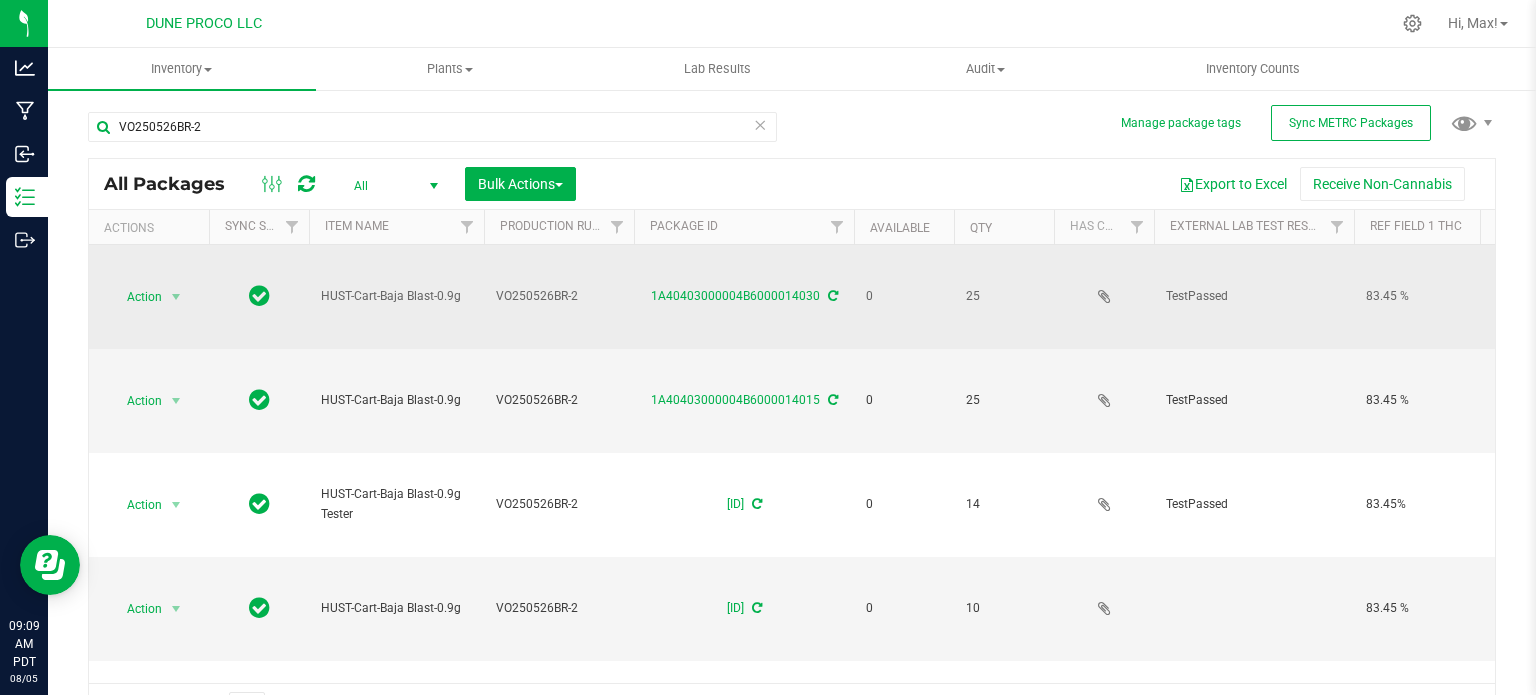 click on "HUST-Cart-Baja Blast-0.9g" at bounding box center [396, 296] 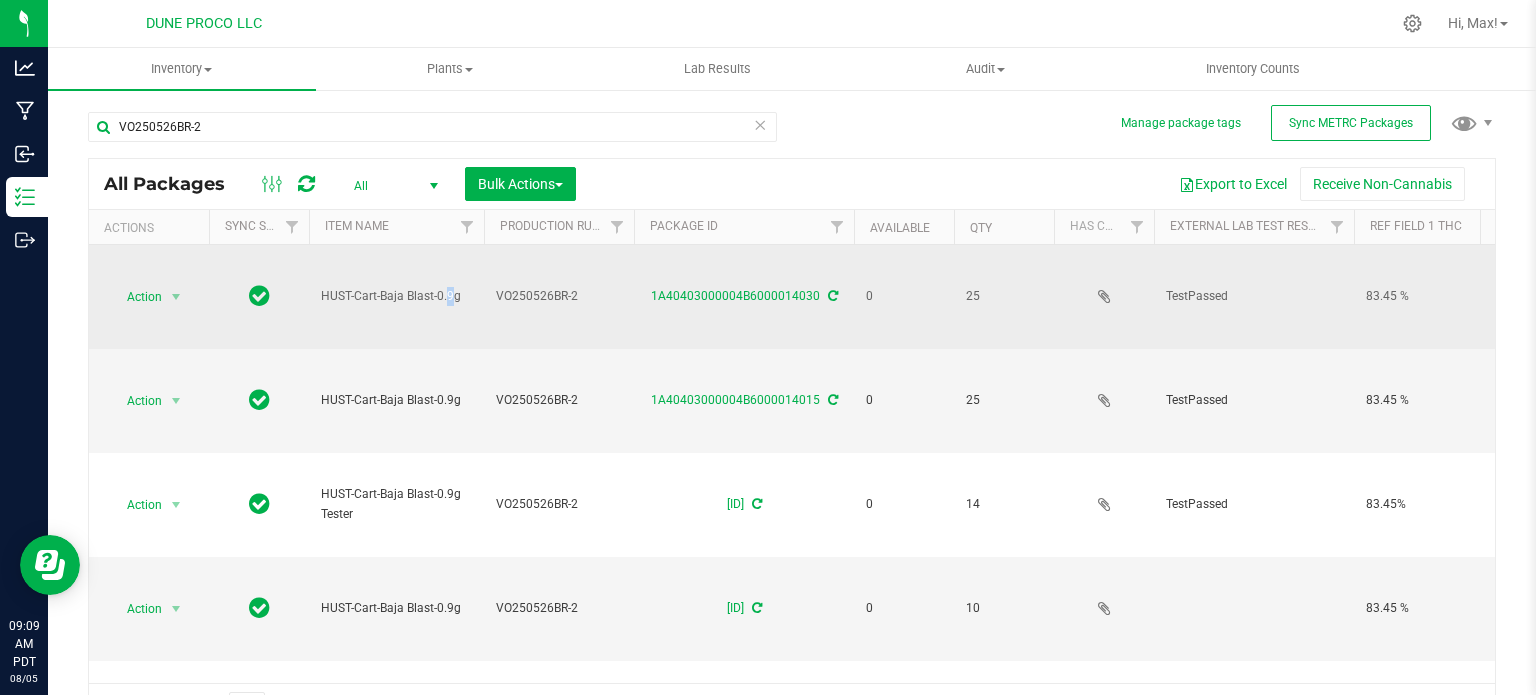 click on "HUST-Cart-Baja Blast-0.9g" at bounding box center [396, 296] 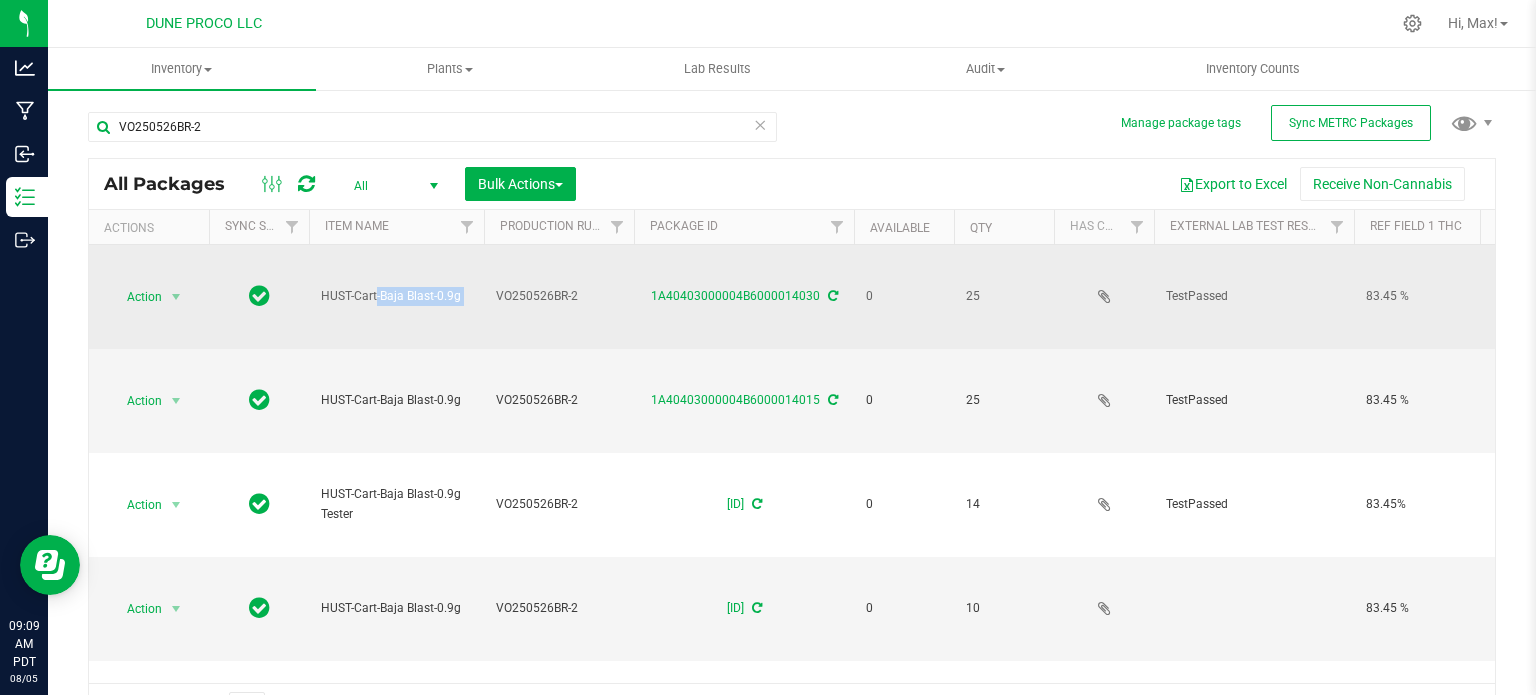 click on "HUST-Cart-Baja Blast-0.9g" at bounding box center [396, 296] 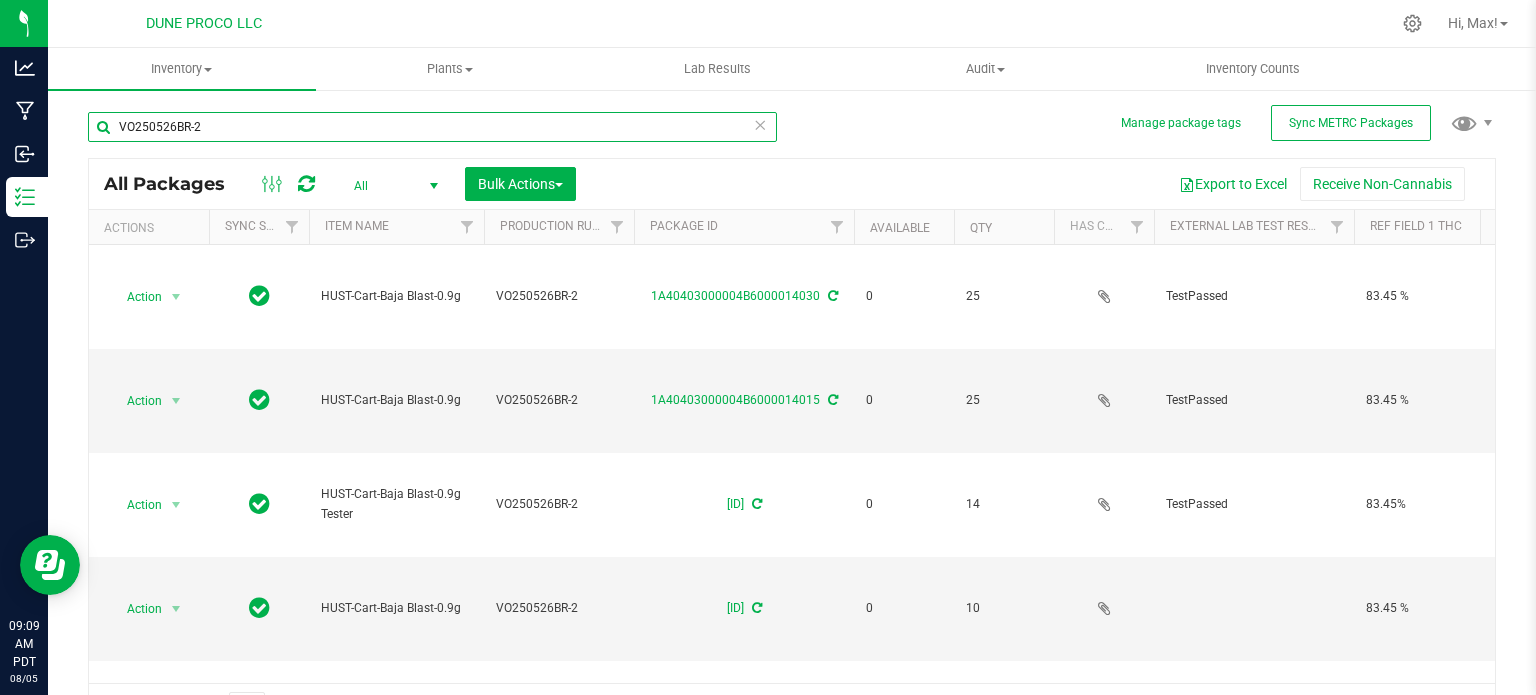 click on "VO250526BR-2" at bounding box center (432, 127) 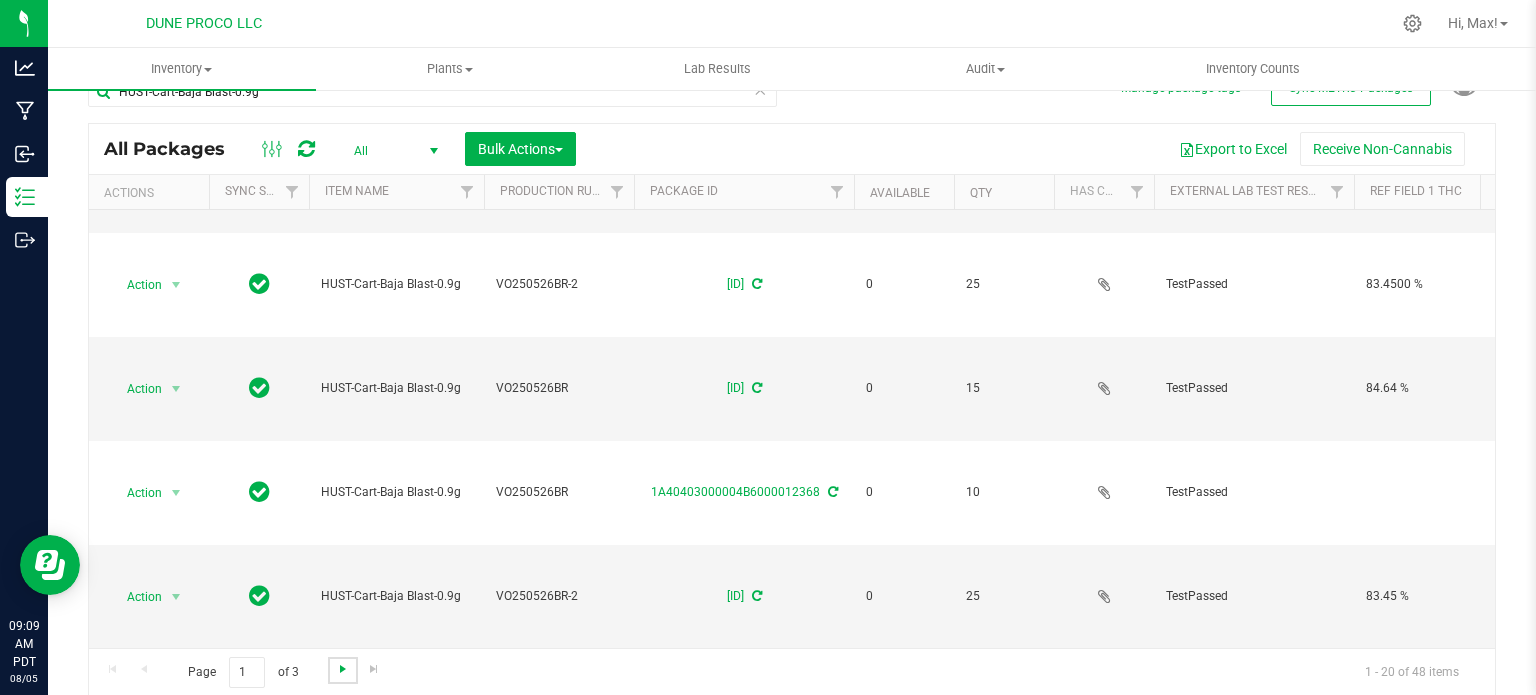 click at bounding box center [343, 669] 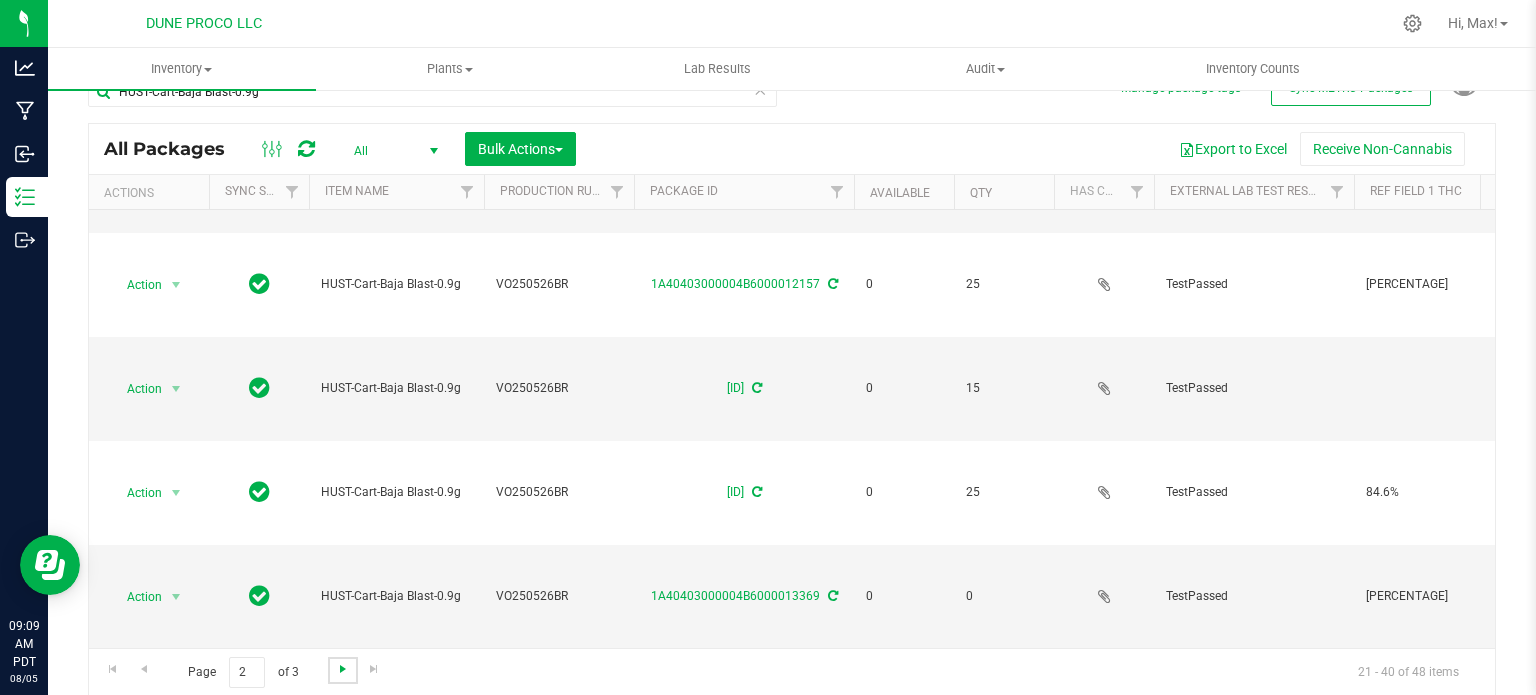 click at bounding box center [343, 669] 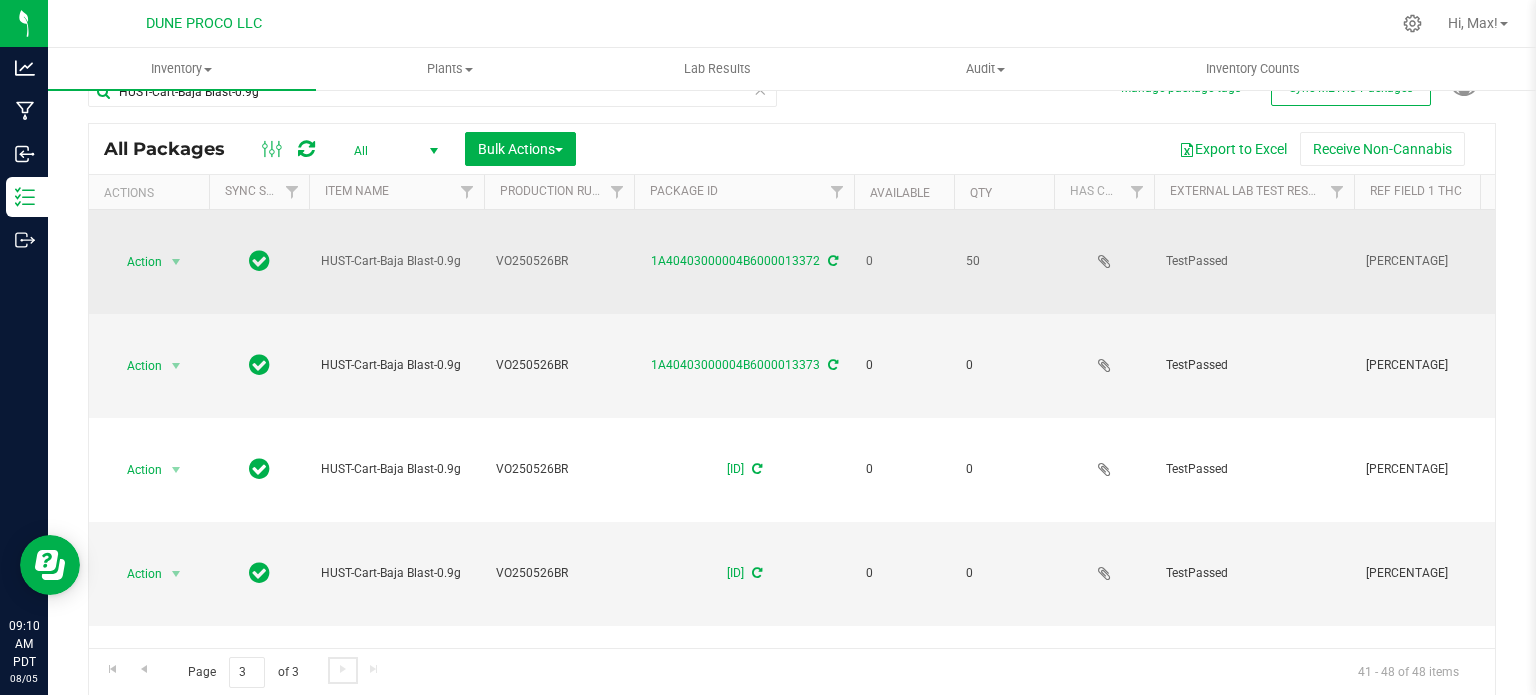 scroll, scrollTop: 0, scrollLeft: 0, axis: both 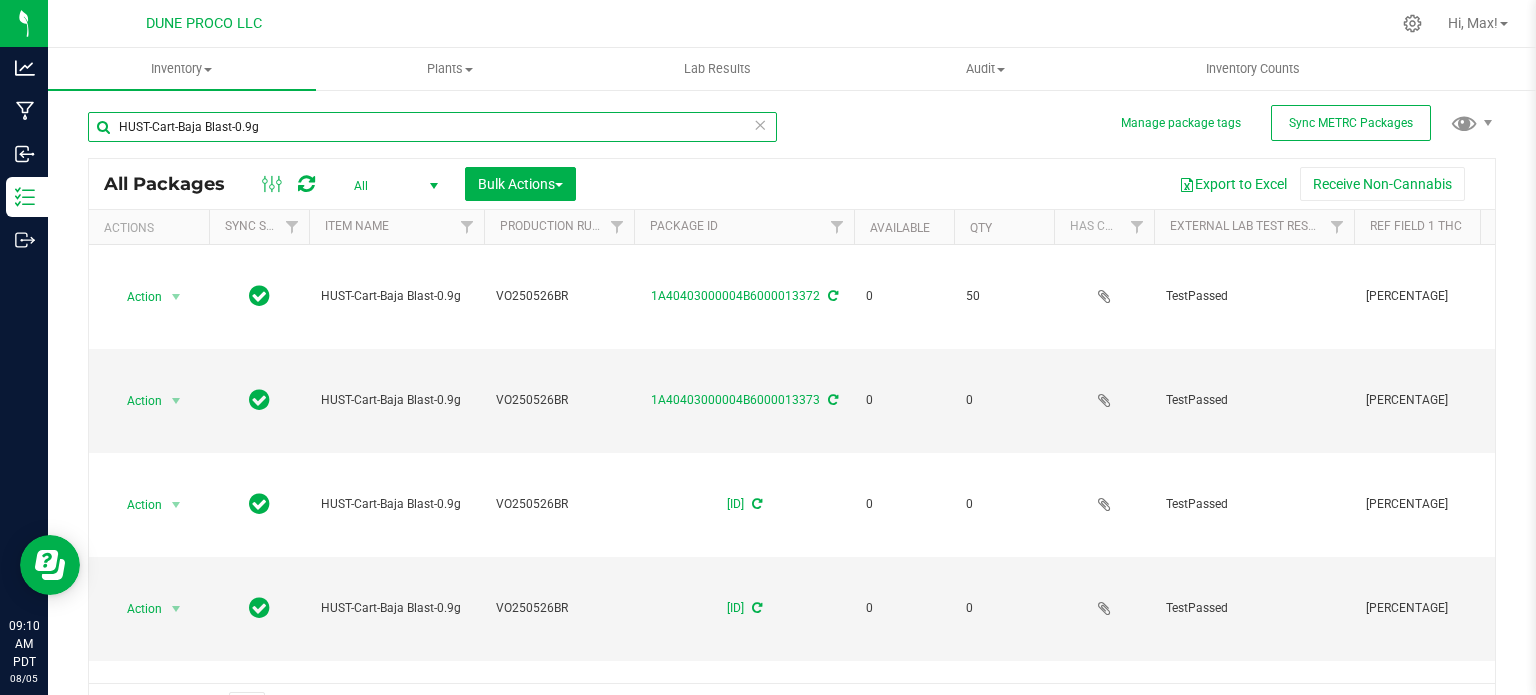 click on "HUST-Cart-Baja Blast-0.9g" at bounding box center (432, 127) 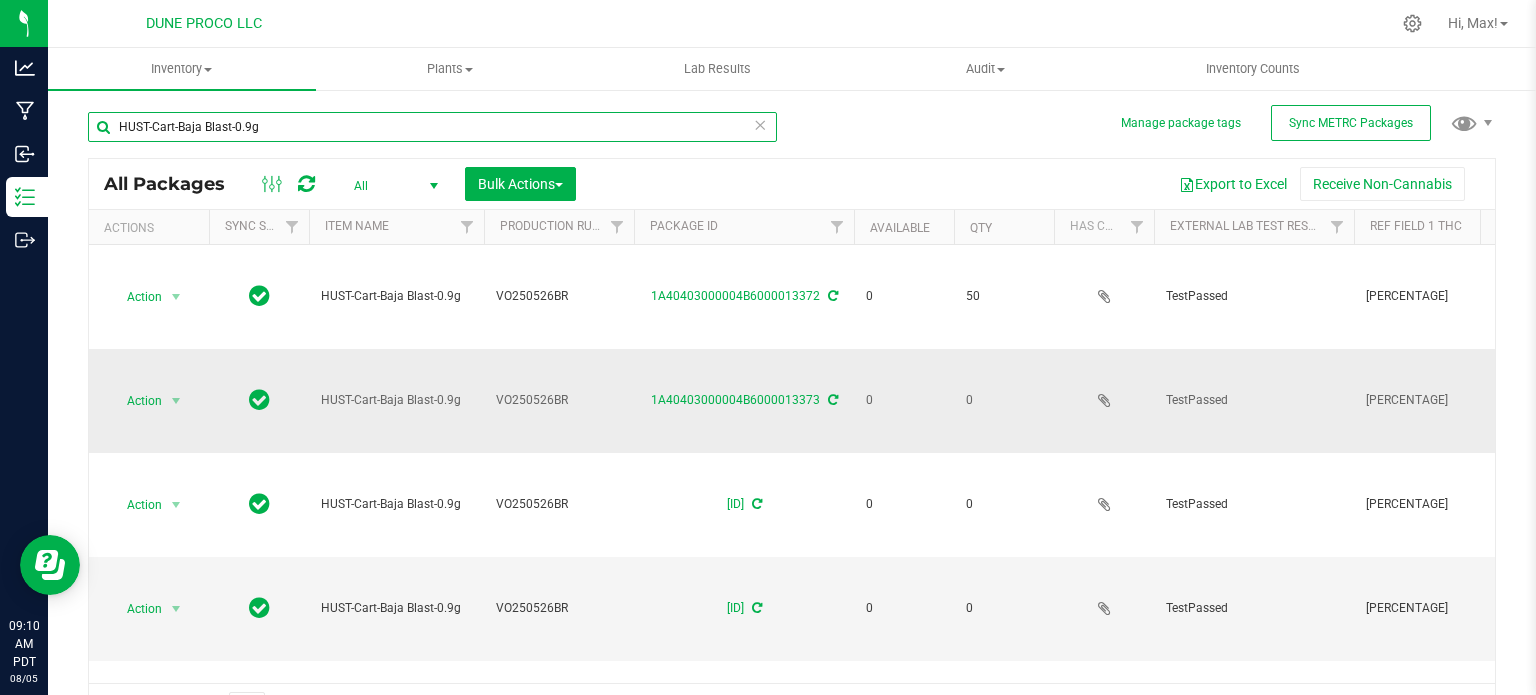 scroll, scrollTop: 406, scrollLeft: 0, axis: vertical 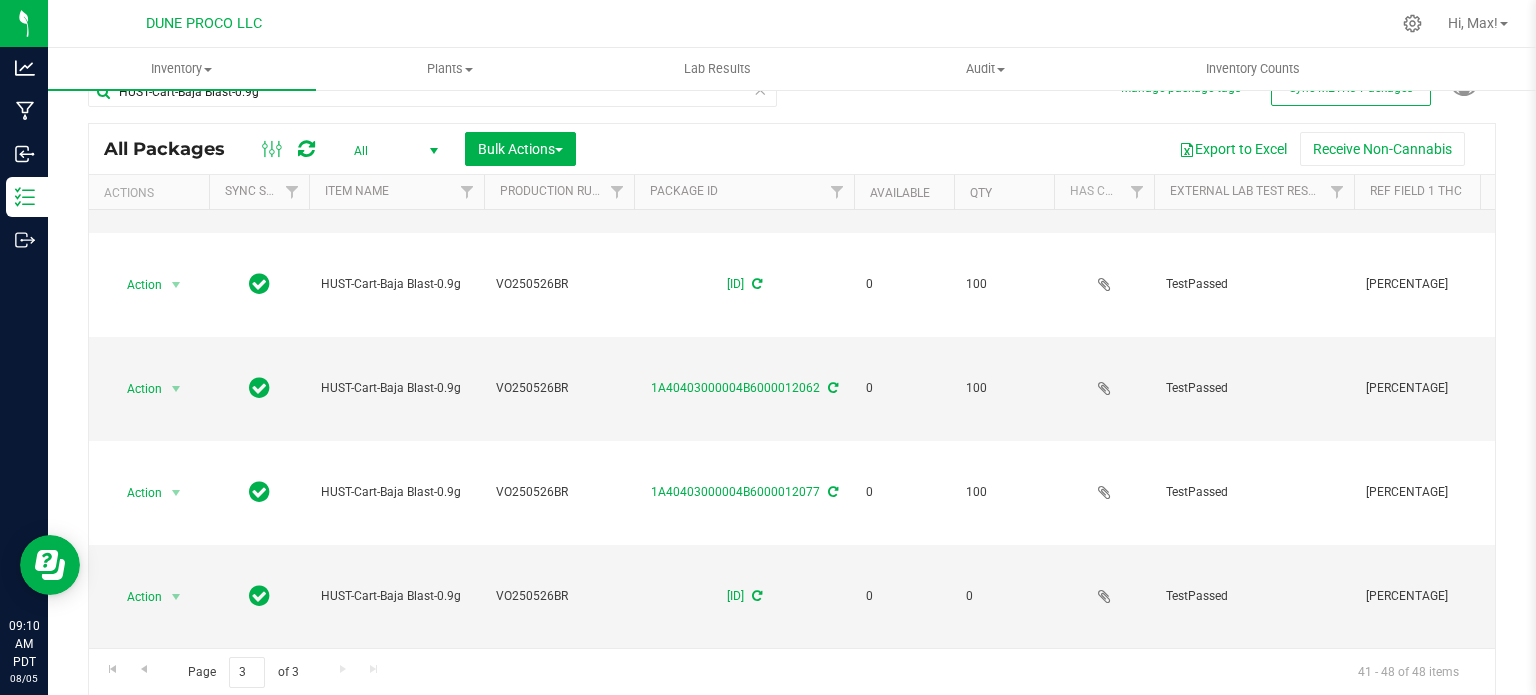 click on "Page 3 of 3 41 - 48 of 48 items" at bounding box center [792, 672] 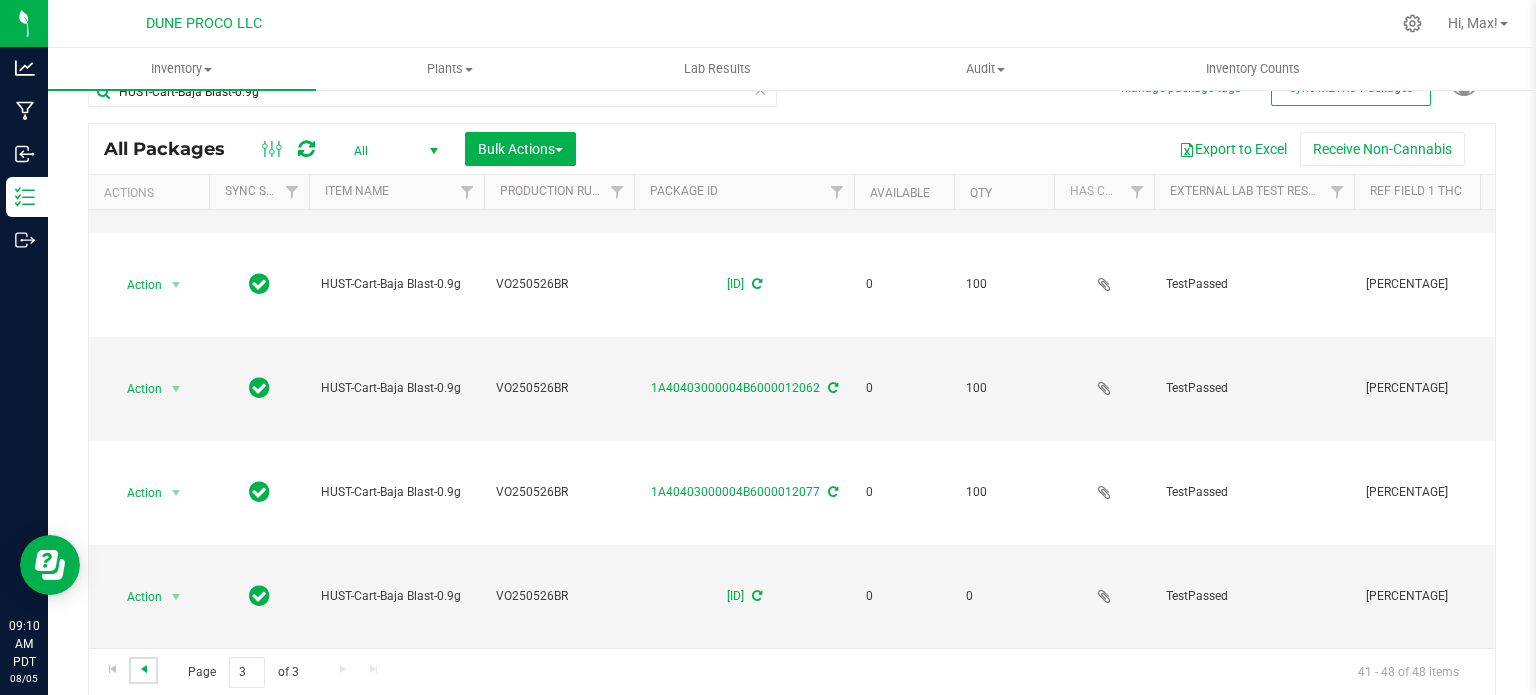 click at bounding box center [144, 669] 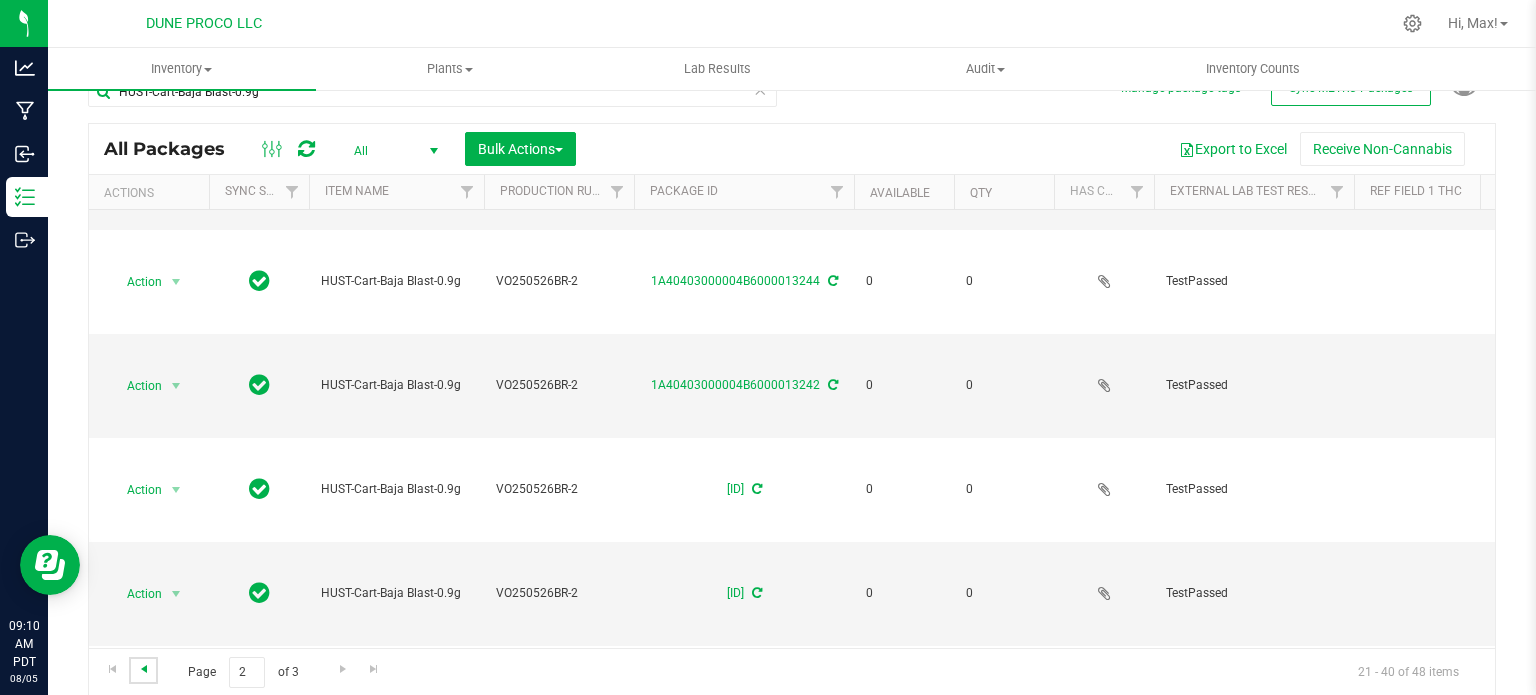 scroll, scrollTop: 1652, scrollLeft: 0, axis: vertical 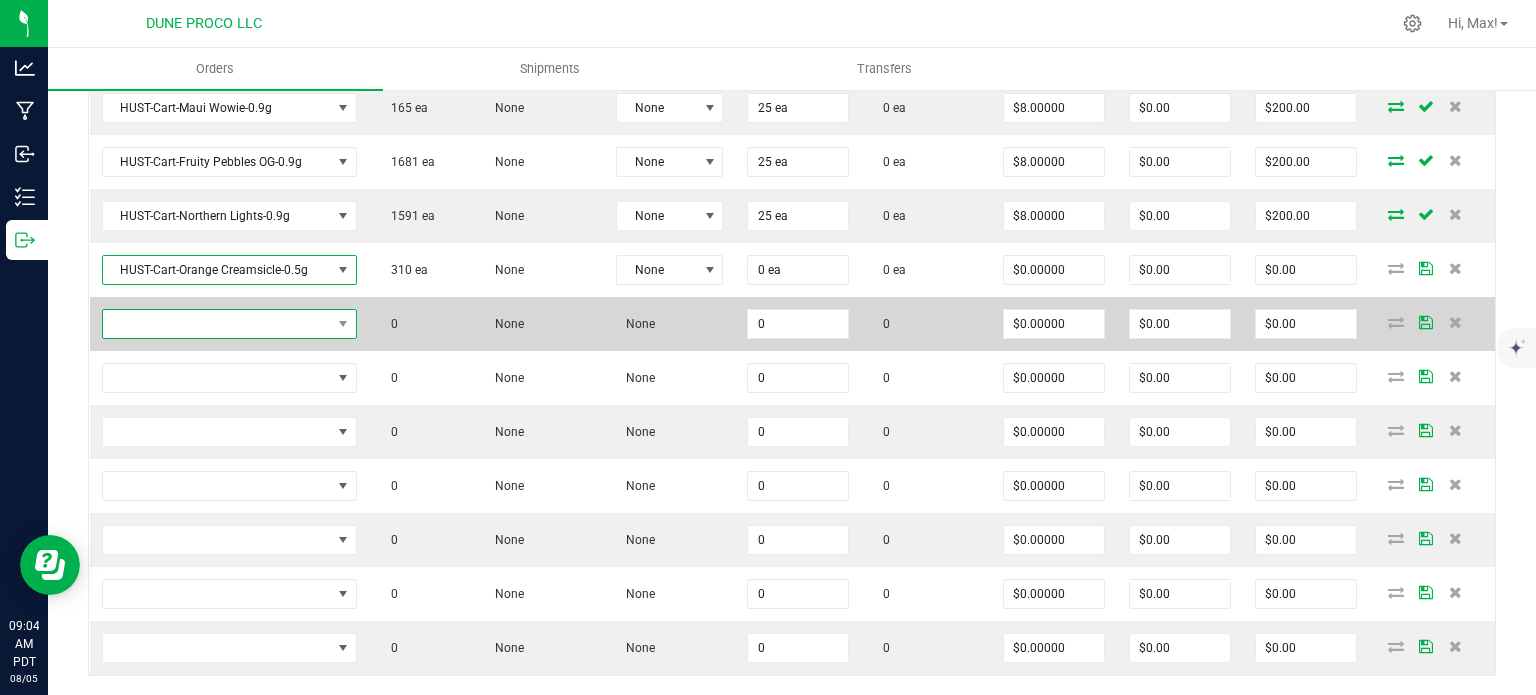click at bounding box center (229, 324) 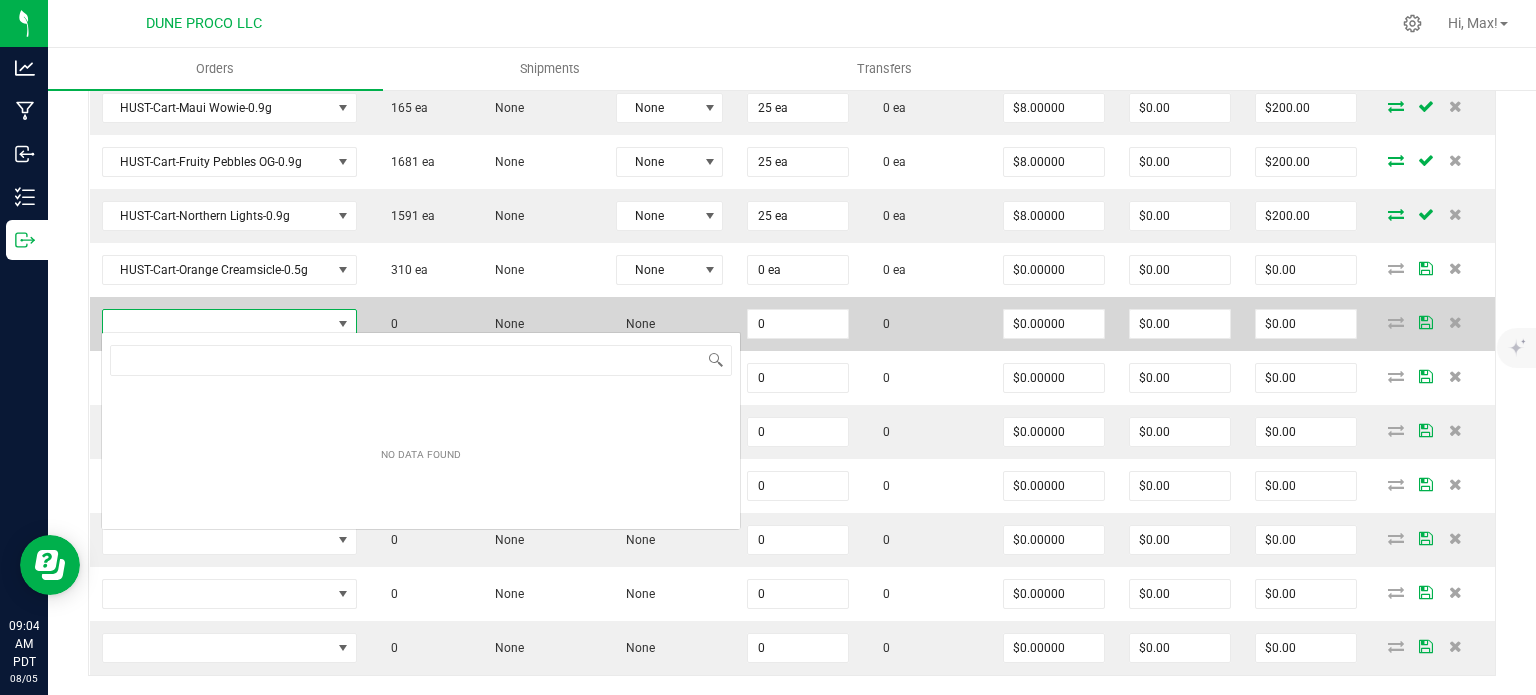 scroll, scrollTop: 99970, scrollLeft: 99750, axis: both 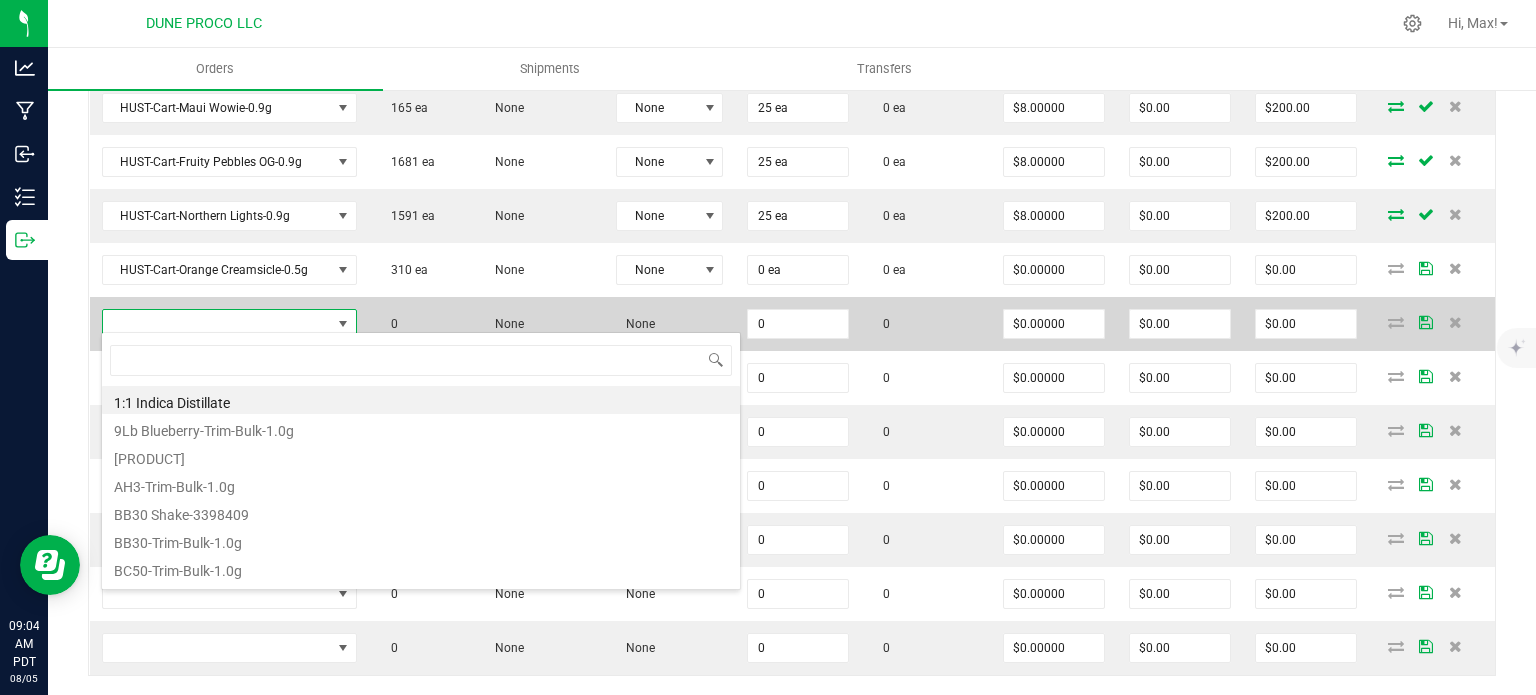 type on "HUST-Cart-Pink Lemonade-0.5g" 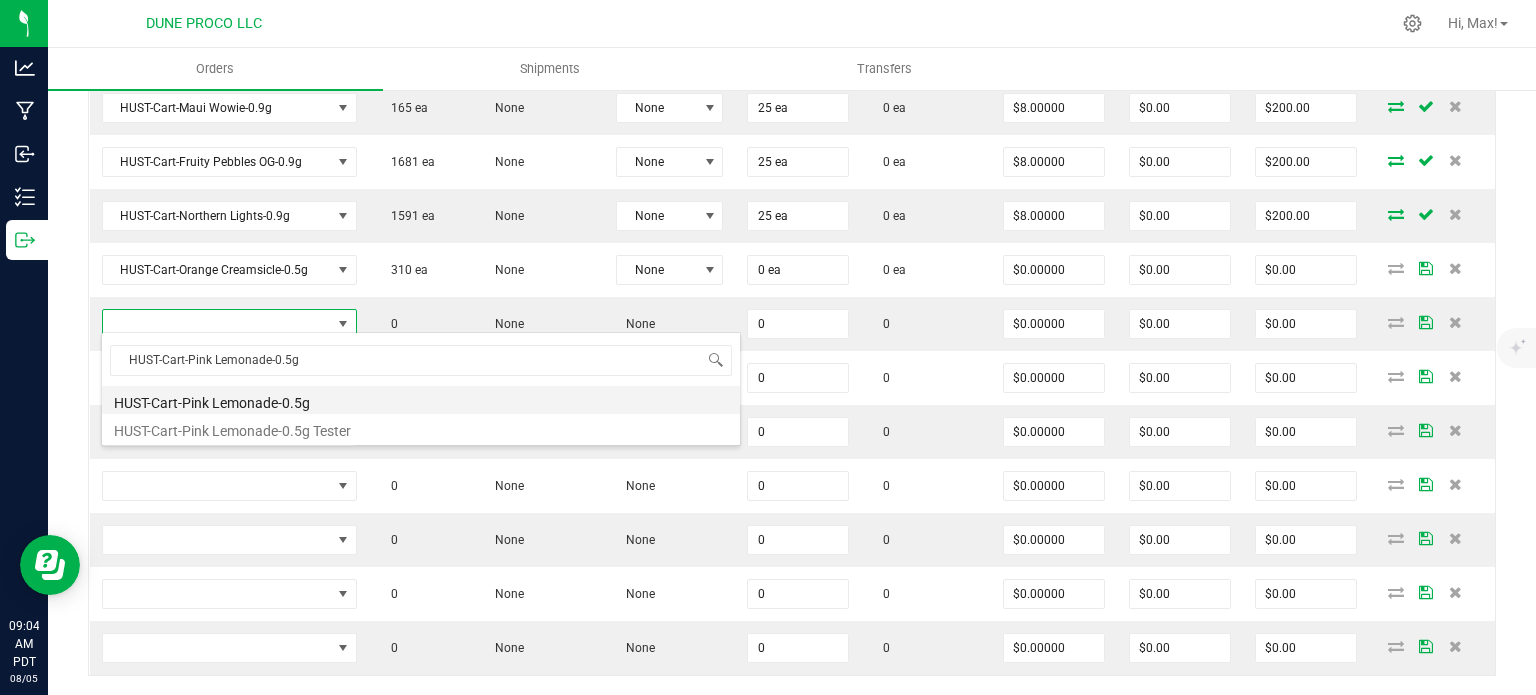 click on "HUST-Cart-Pink Lemonade-0.5g" at bounding box center (421, 400) 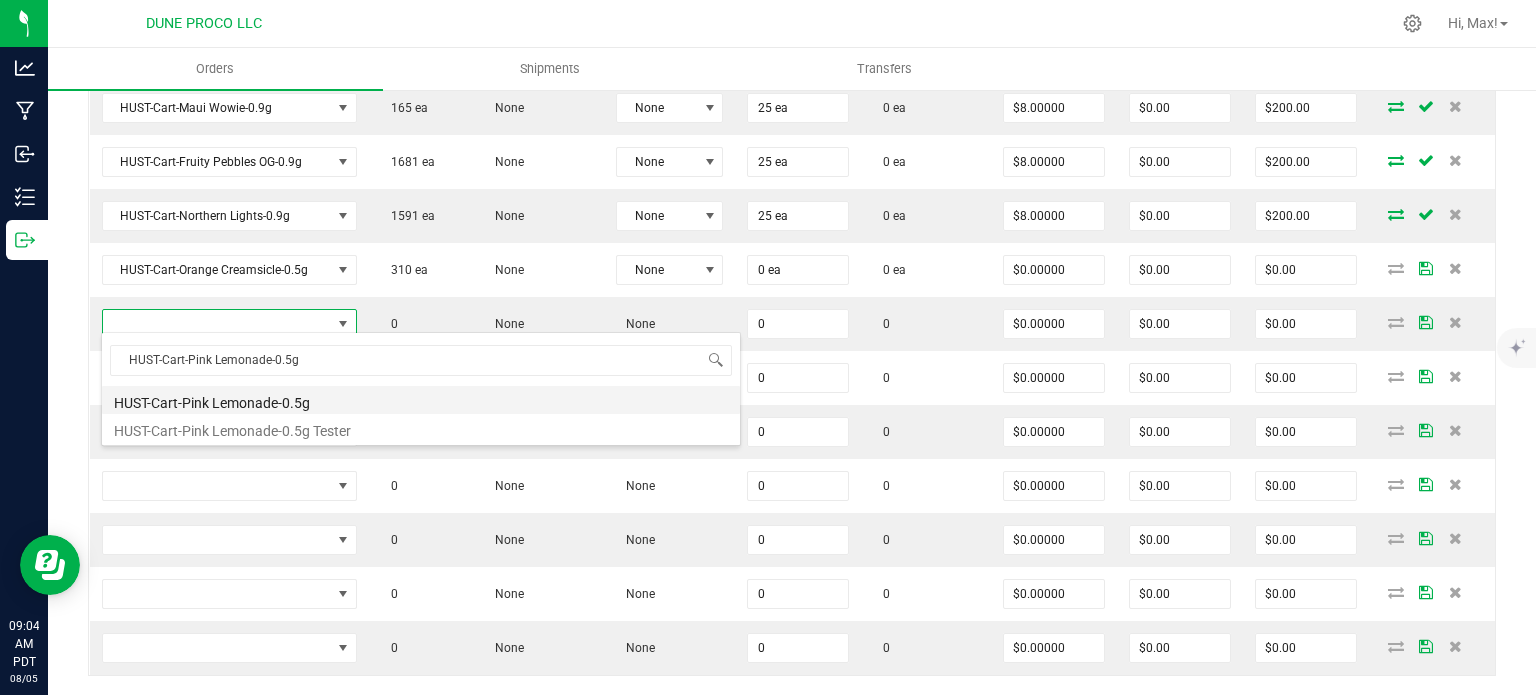 type on "0 ea" 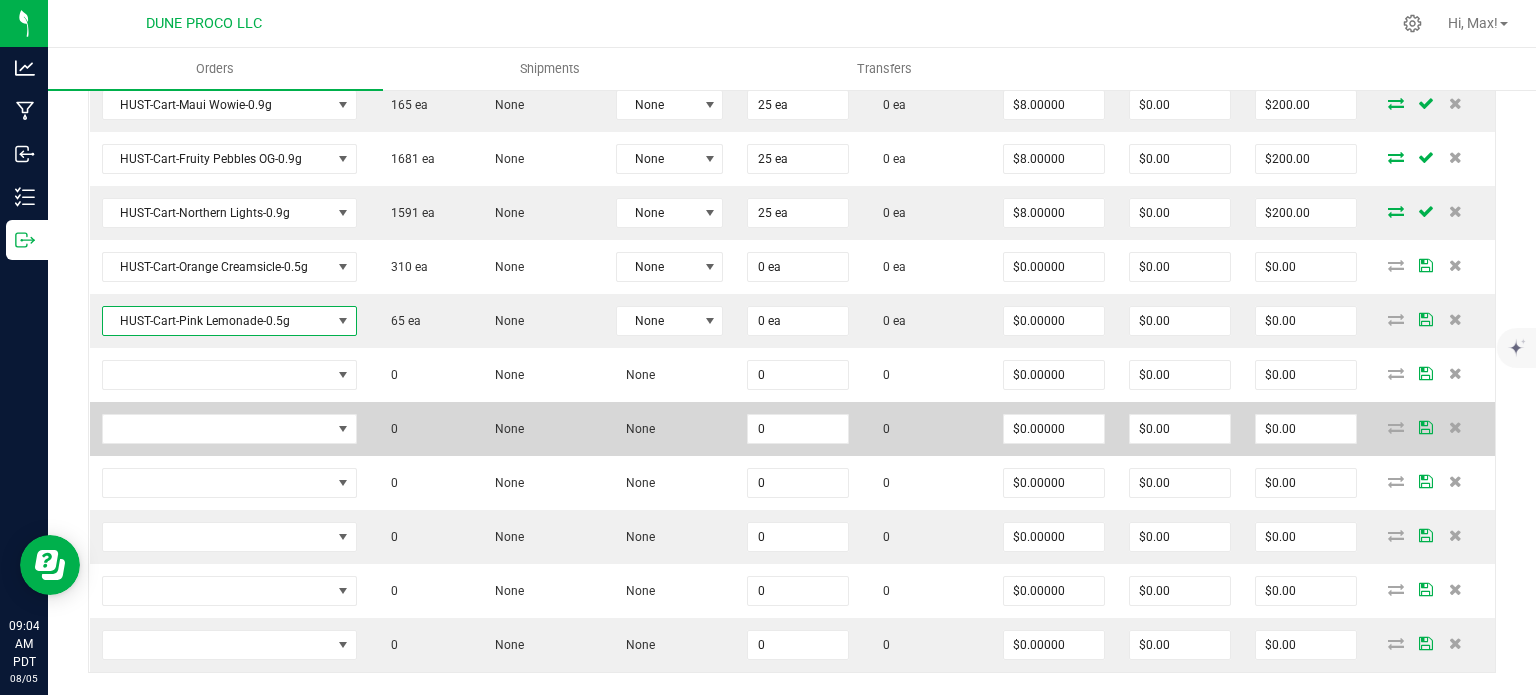 scroll, scrollTop: 1017, scrollLeft: 0, axis: vertical 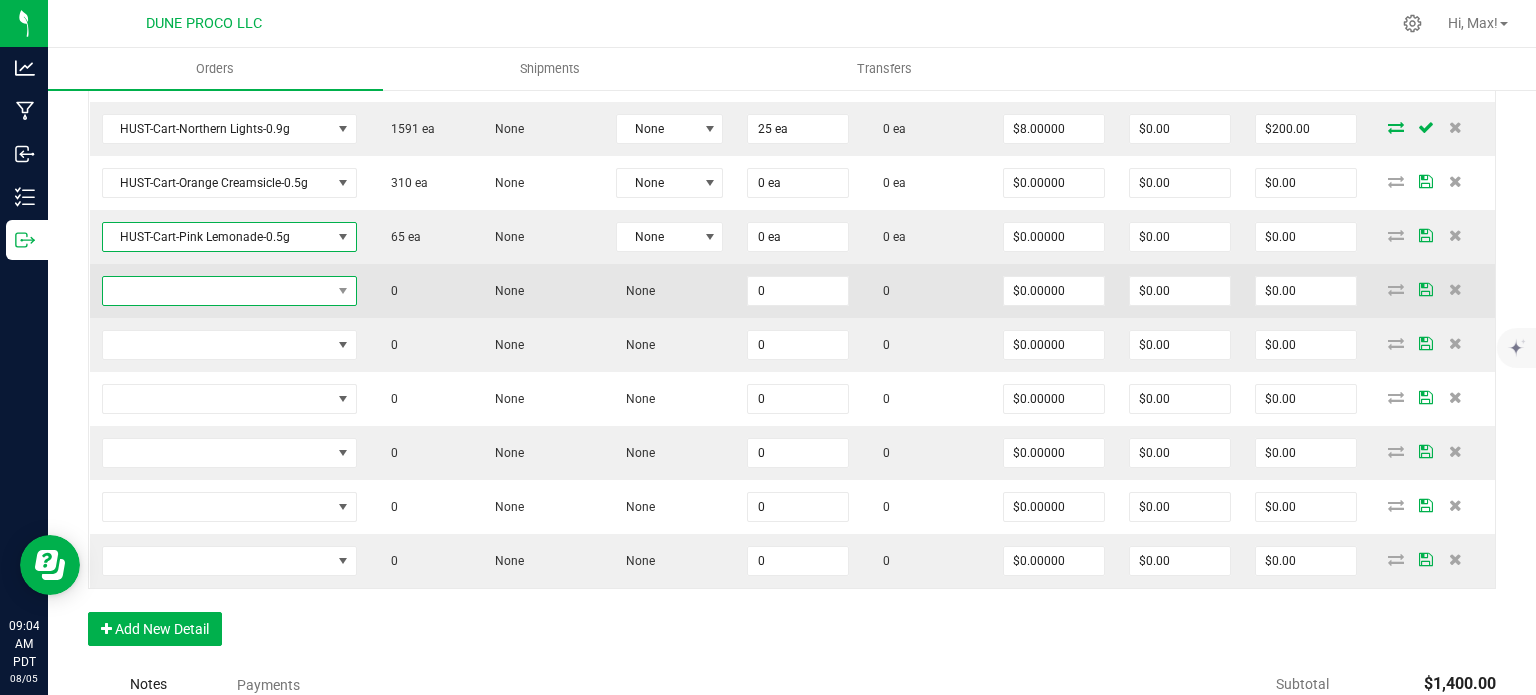 click at bounding box center [217, 291] 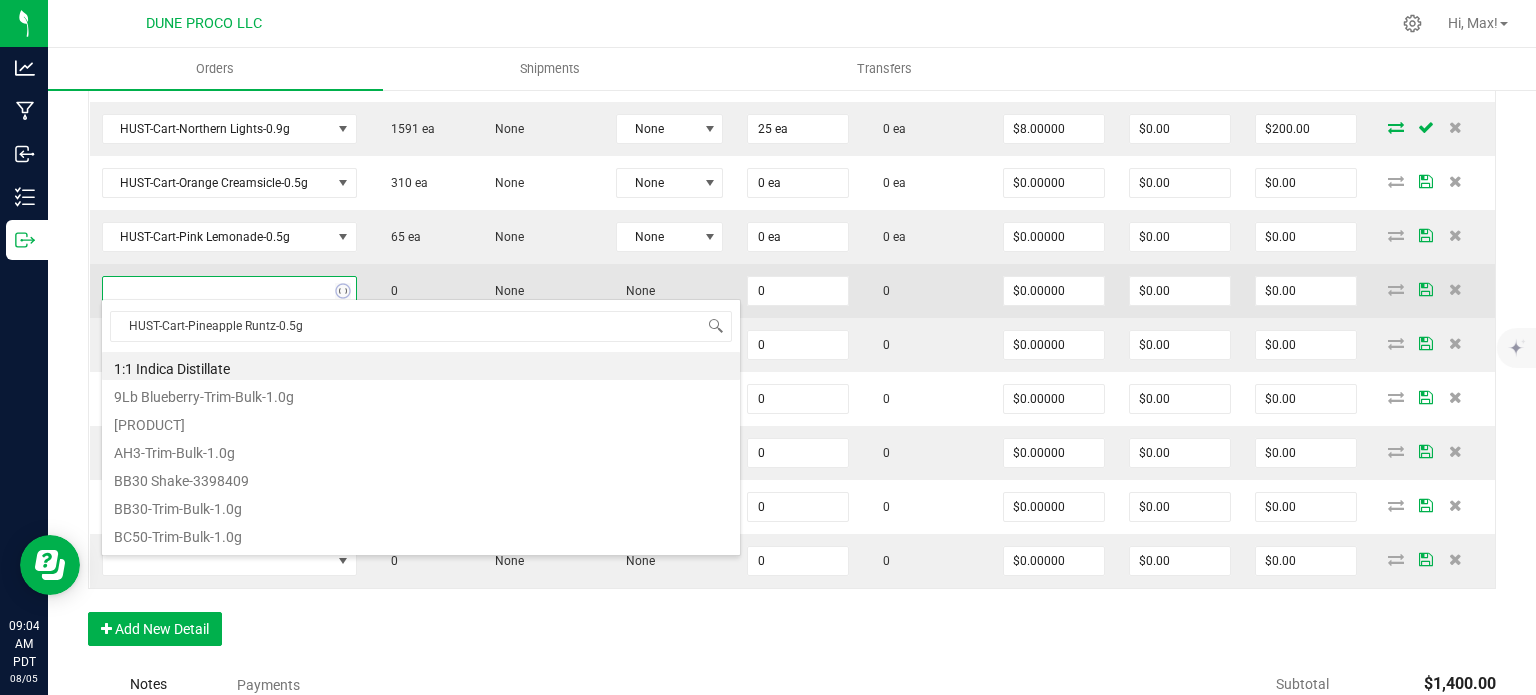 scroll, scrollTop: 99970, scrollLeft: 99750, axis: both 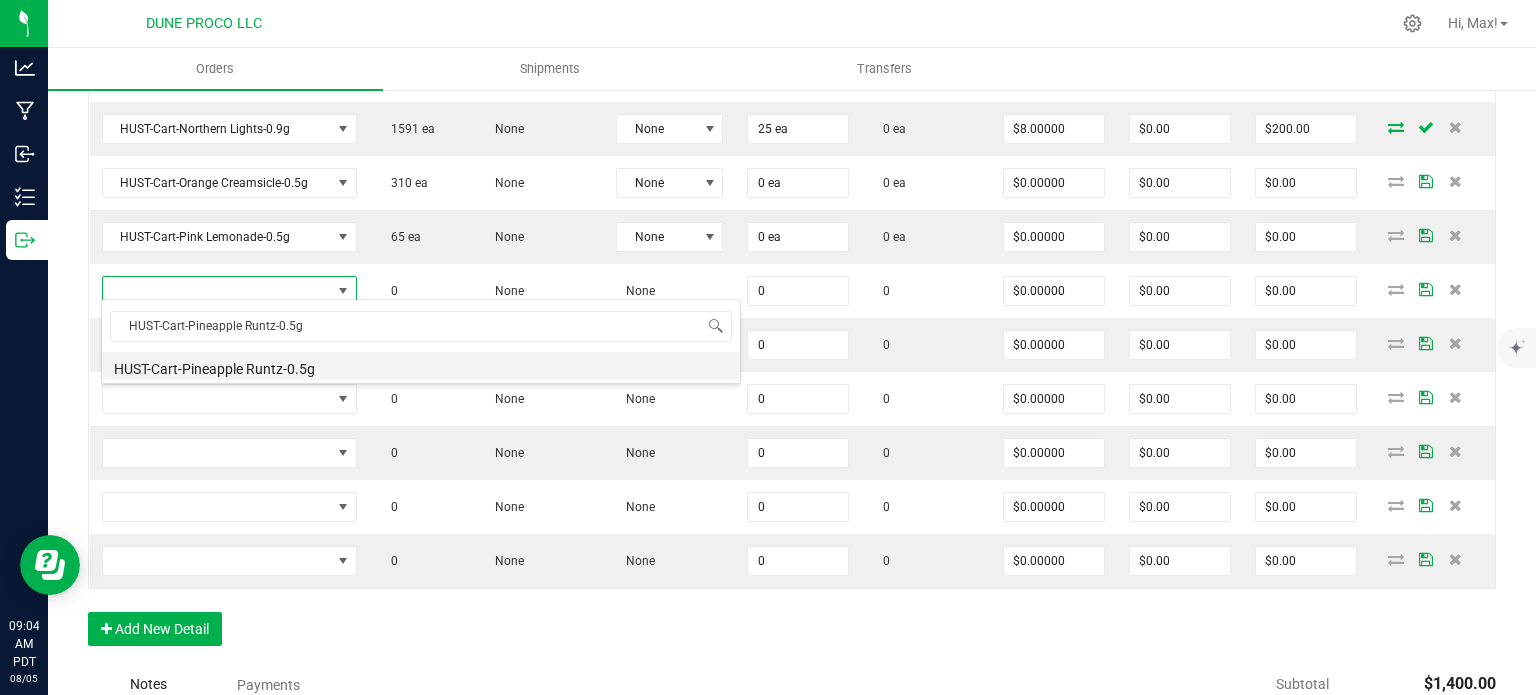 click on "HUST-Cart-Pineapple Runtz-0.5g" at bounding box center (421, 366) 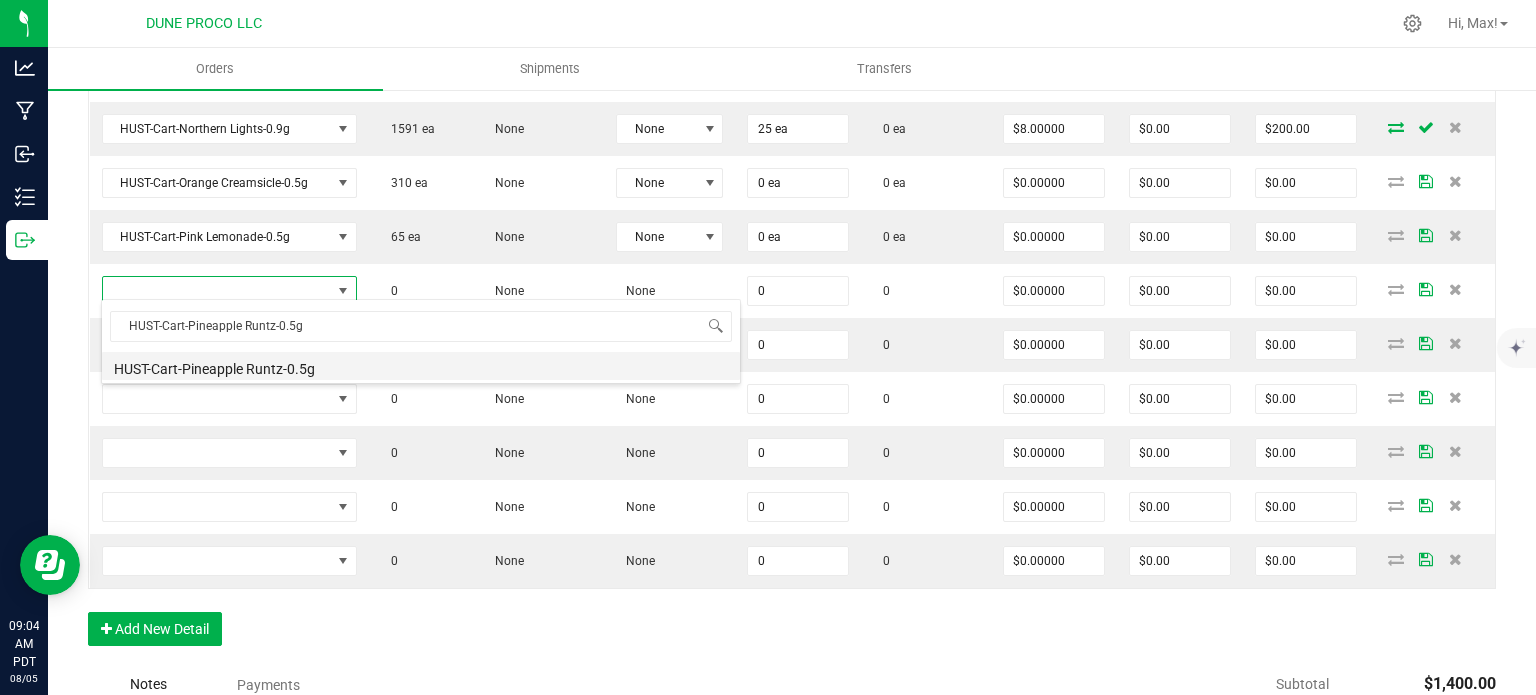 type on "0 ea" 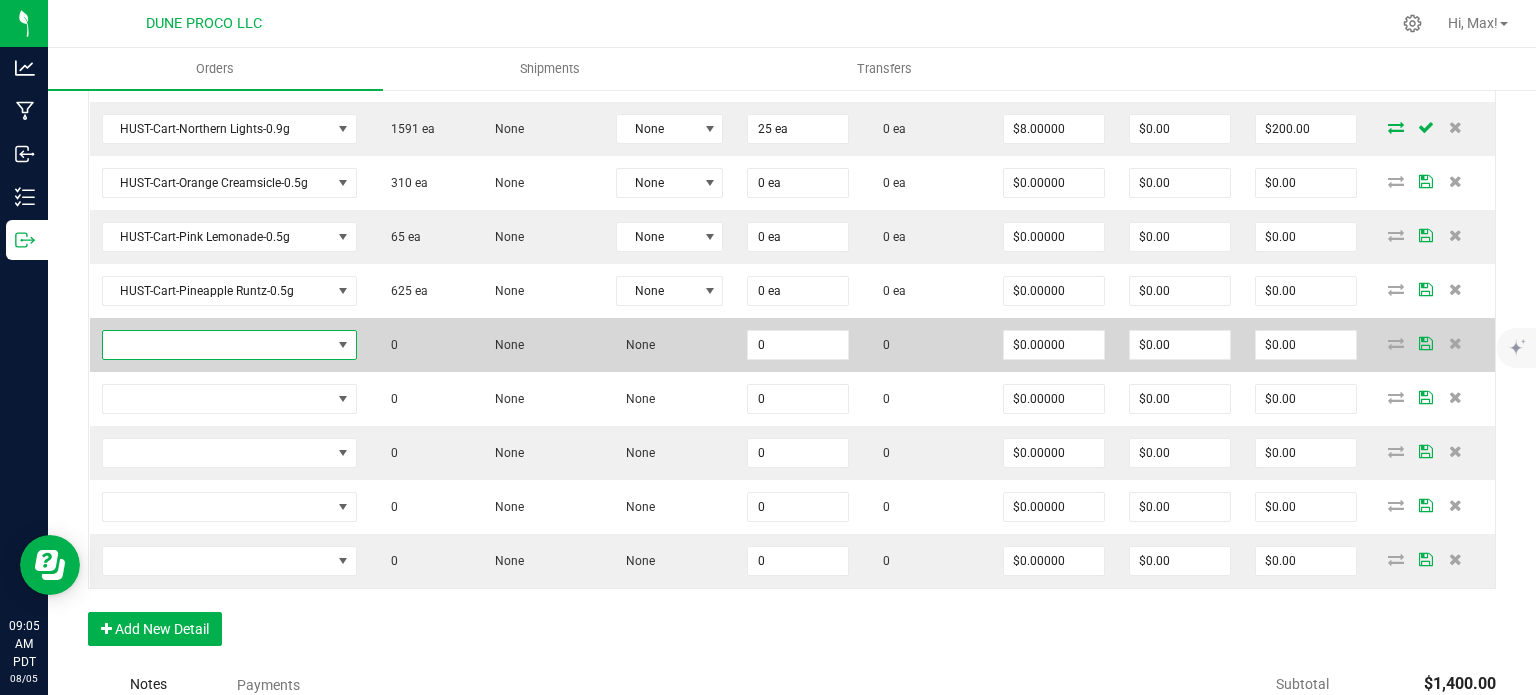 click at bounding box center [217, 345] 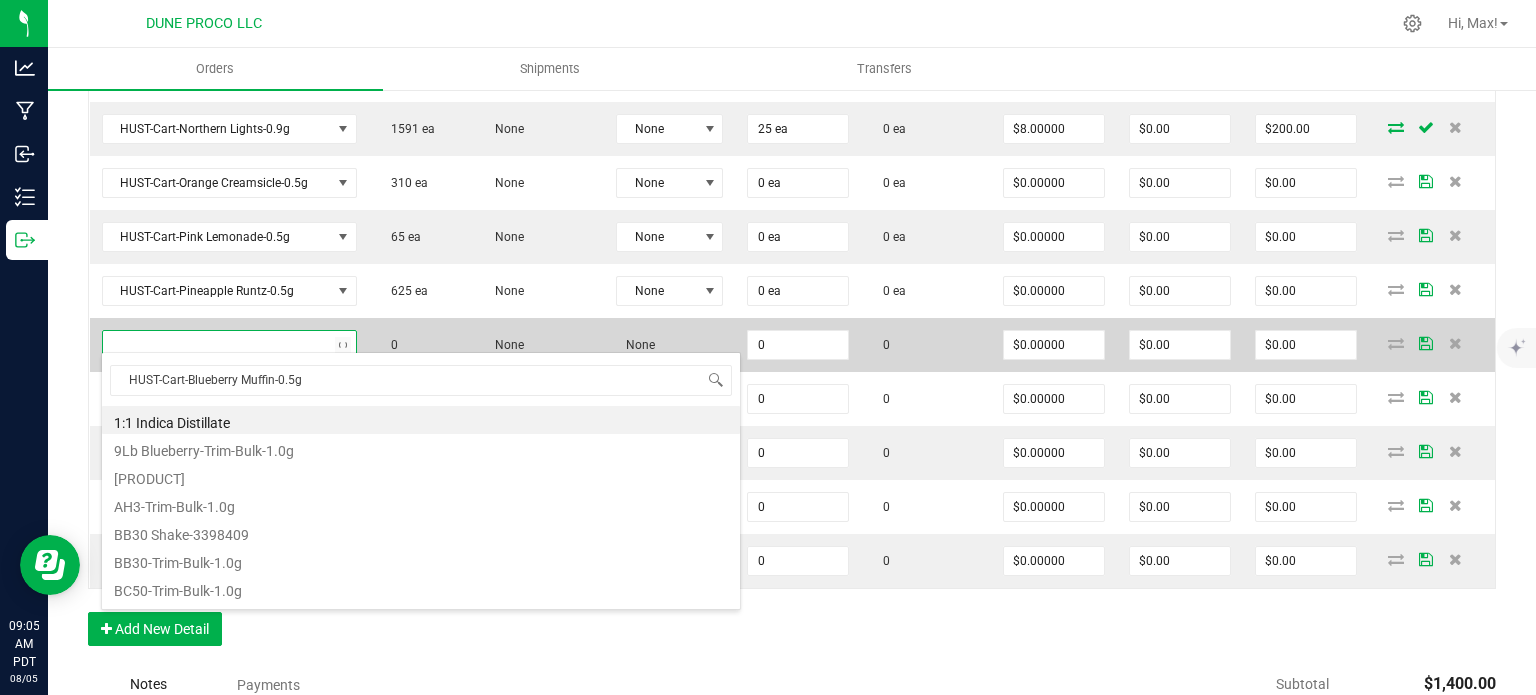 scroll, scrollTop: 99970, scrollLeft: 99750, axis: both 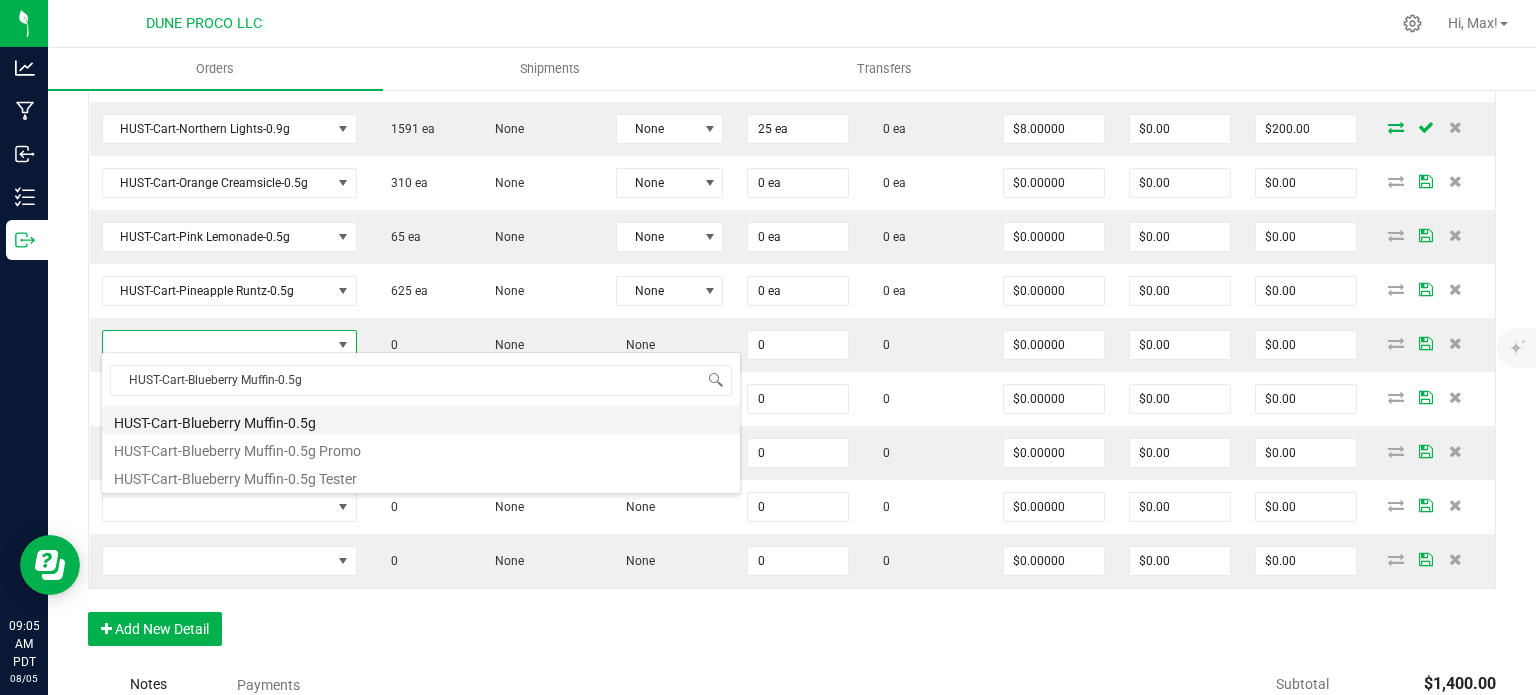 click on "HUST-Cart-Blueberry Muffin-0.5g" at bounding box center (421, 420) 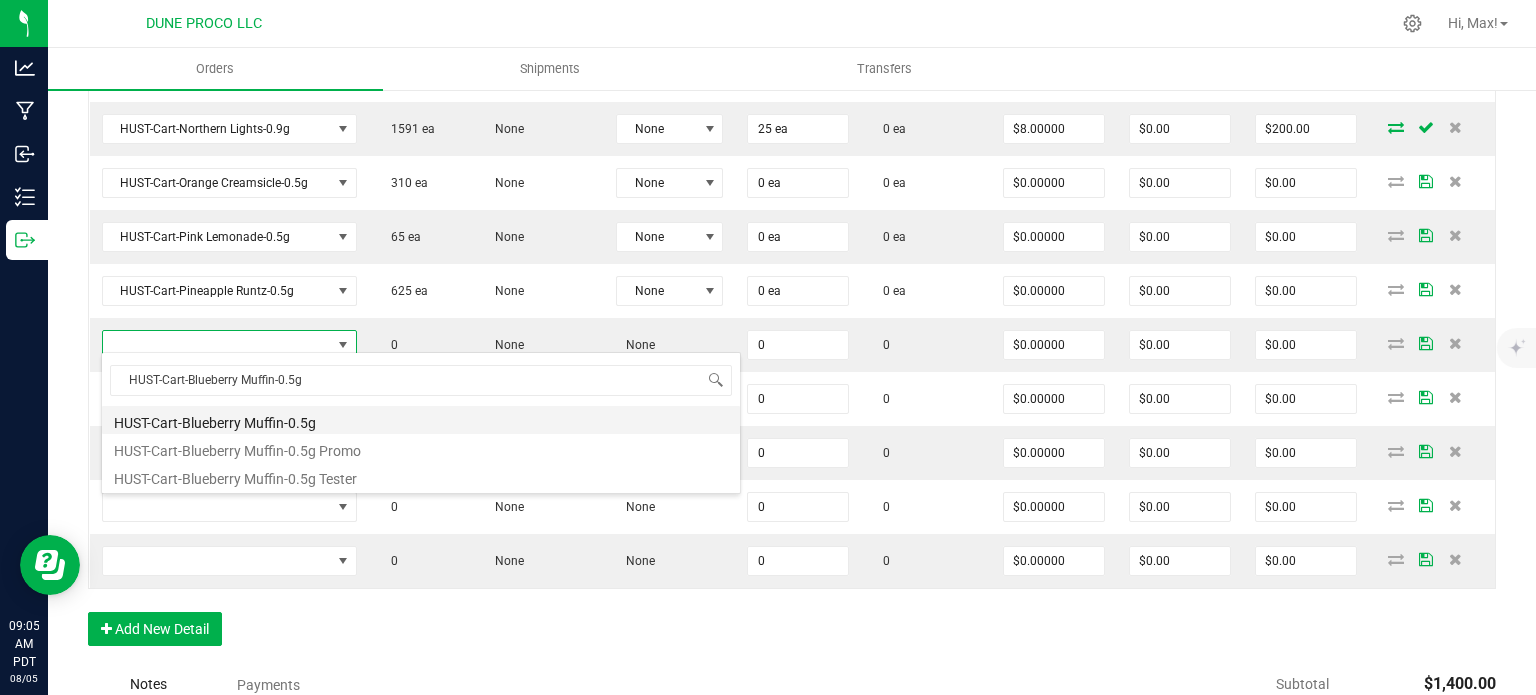 type on "0 ea" 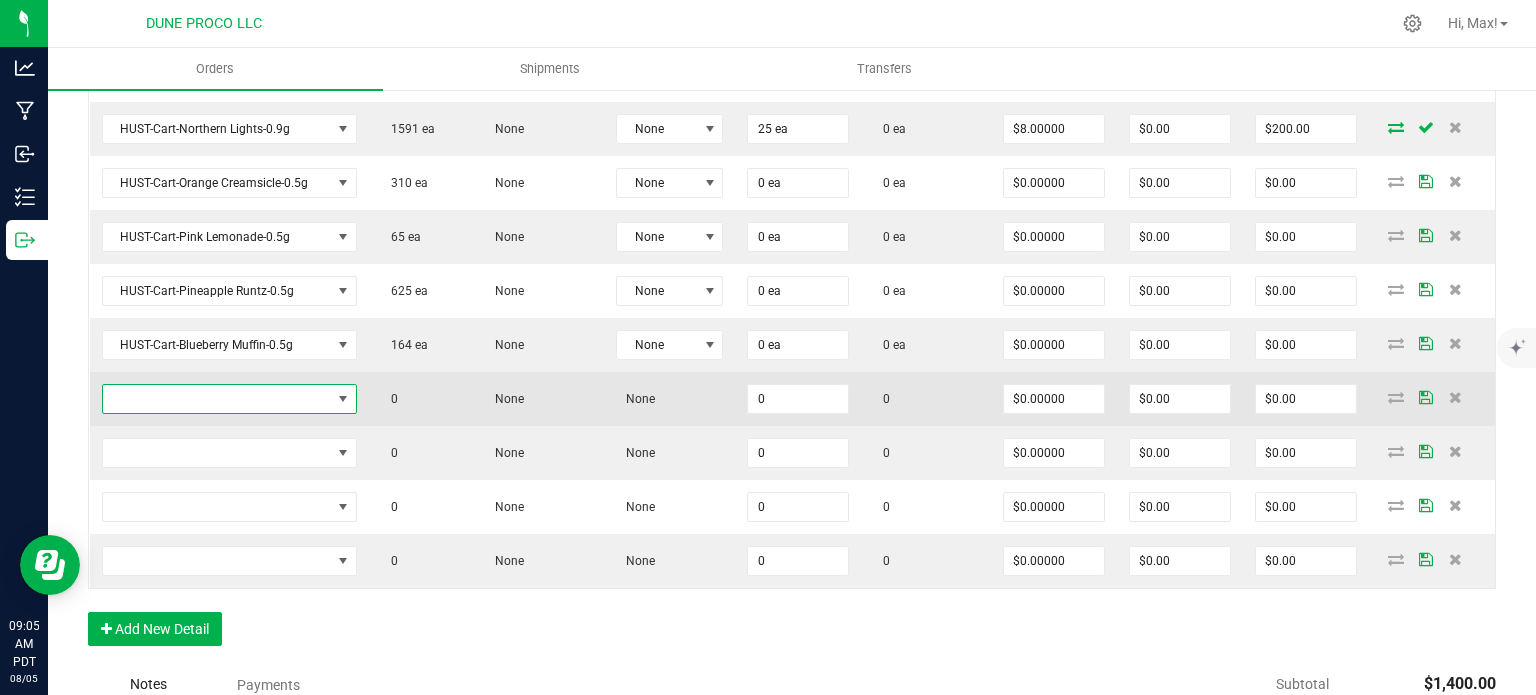 click at bounding box center [217, 399] 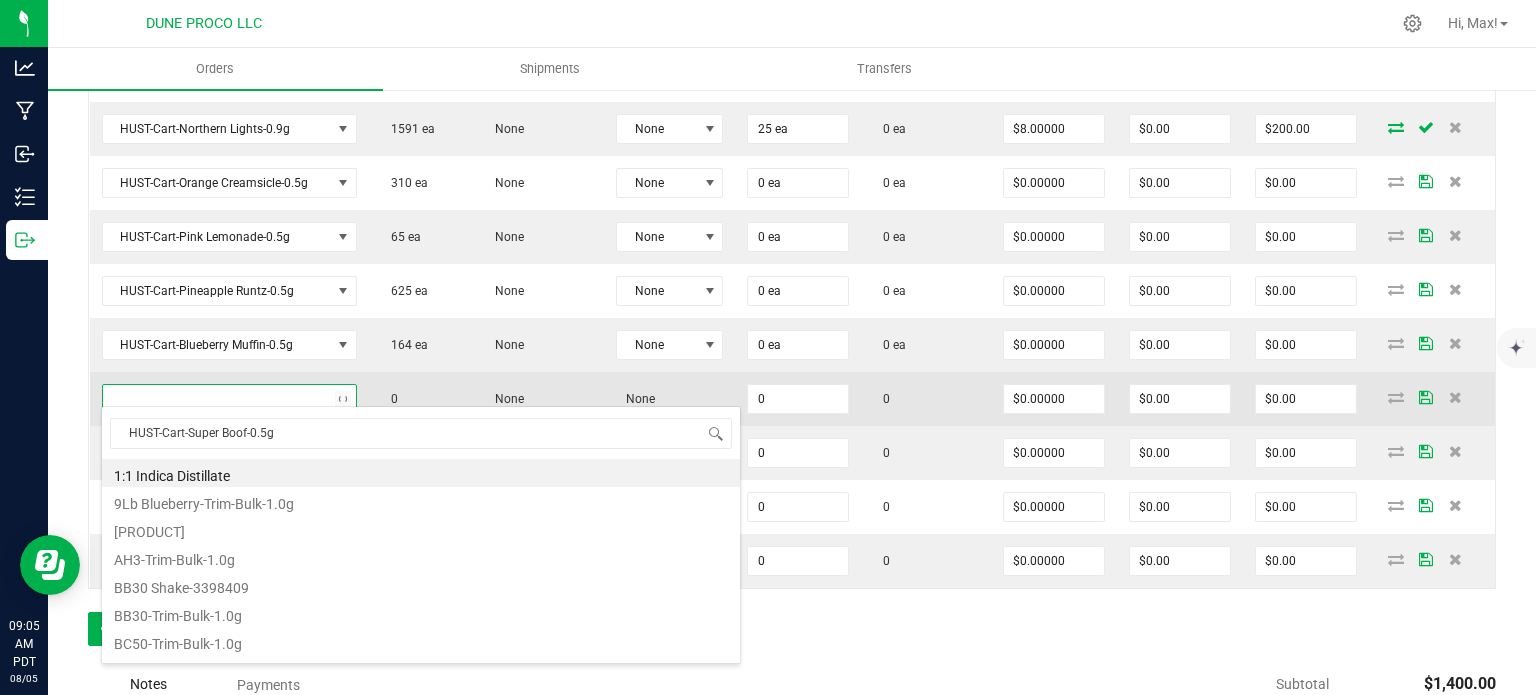 scroll, scrollTop: 99970, scrollLeft: 99750, axis: both 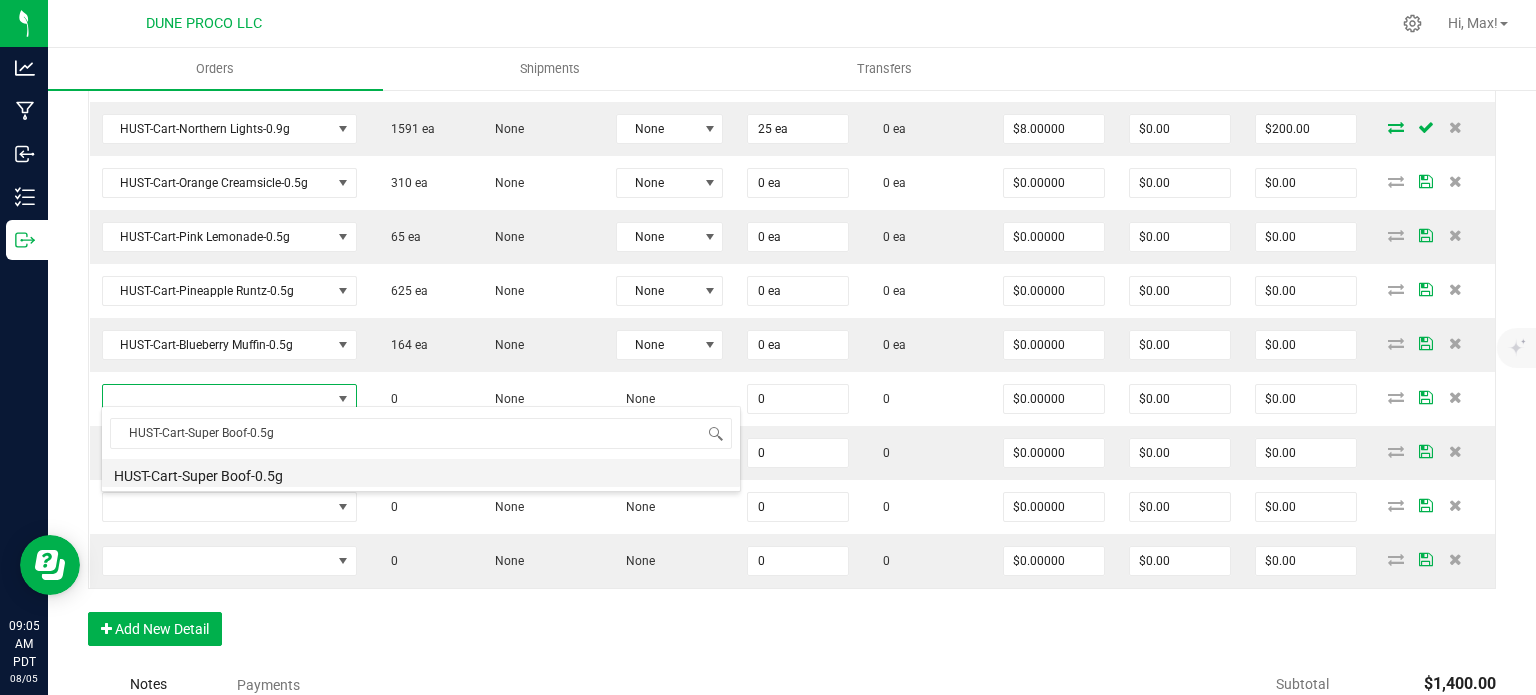 click on "HUST-Cart-Super Boof-0.5g" at bounding box center (421, 473) 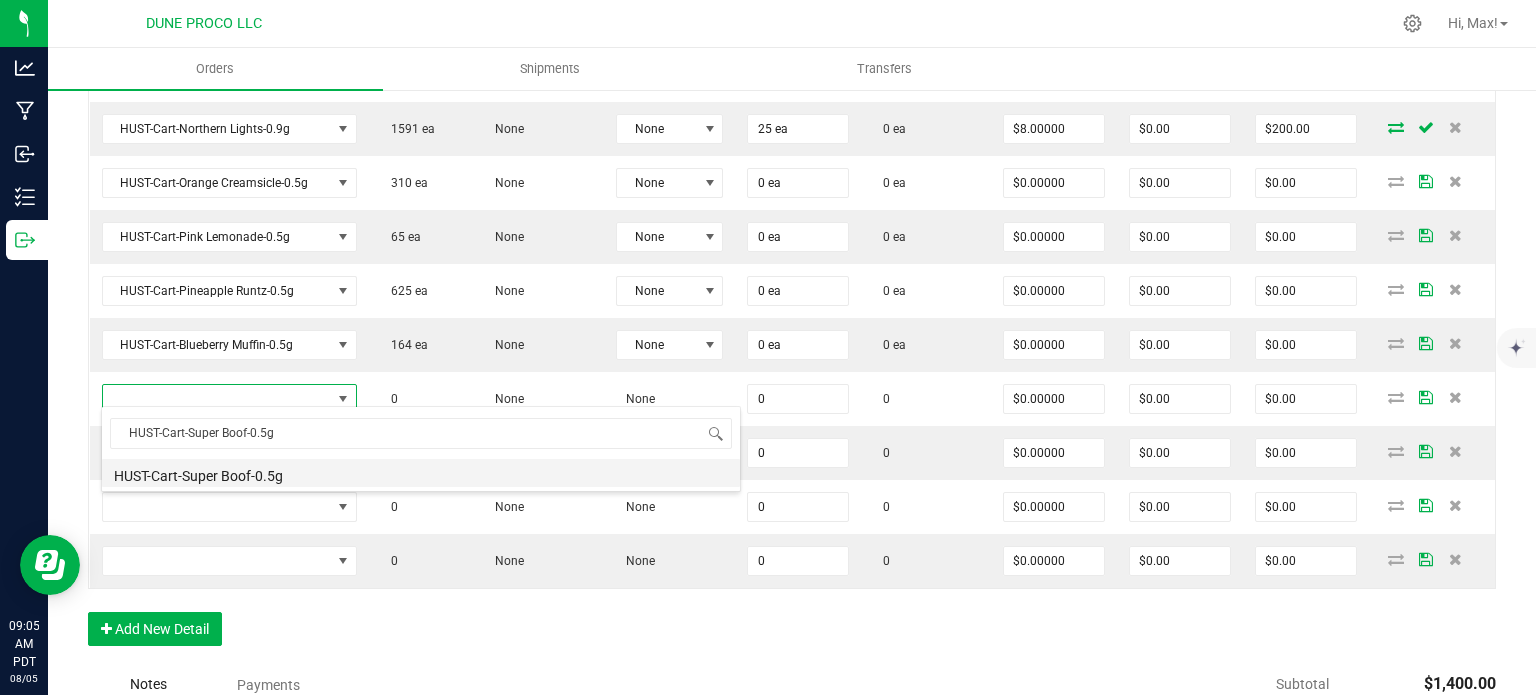 type on "0 ea" 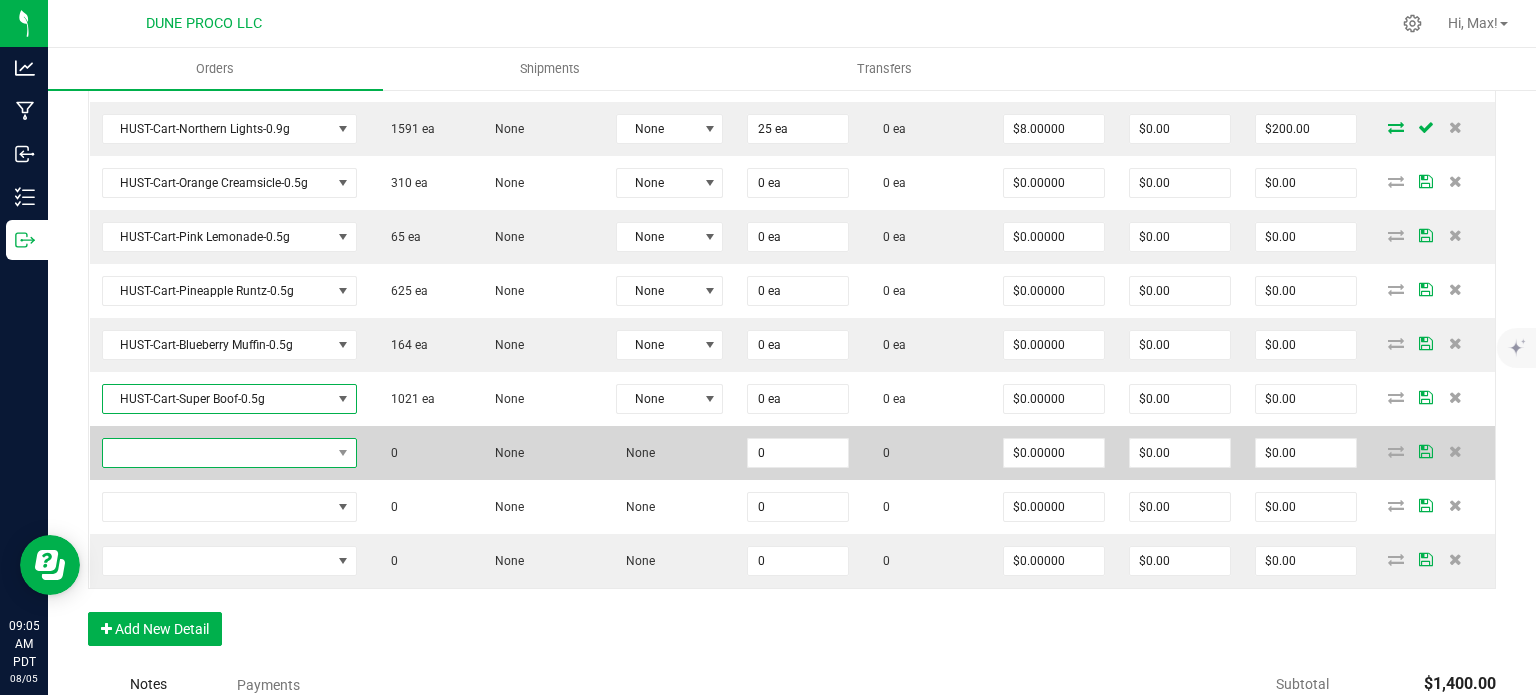 click at bounding box center (217, 453) 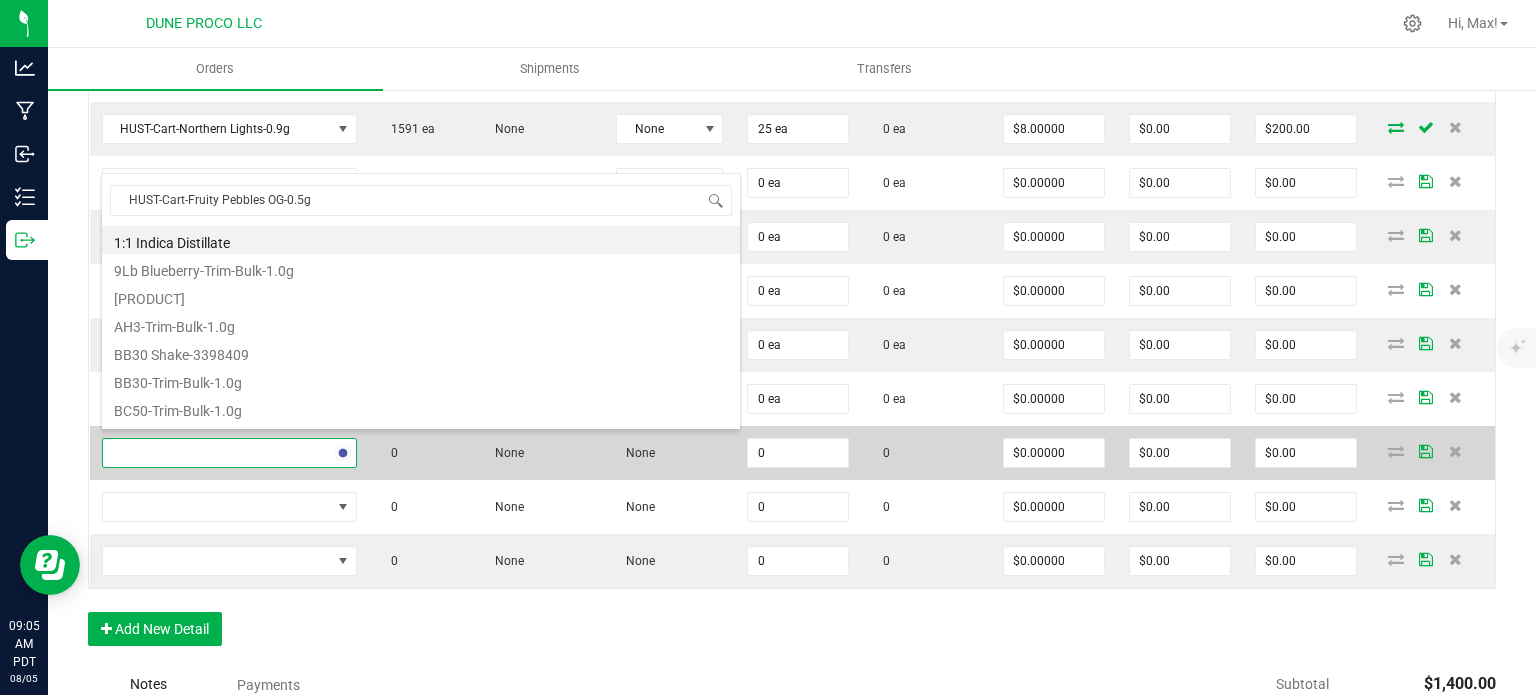 scroll, scrollTop: 99970, scrollLeft: 99750, axis: both 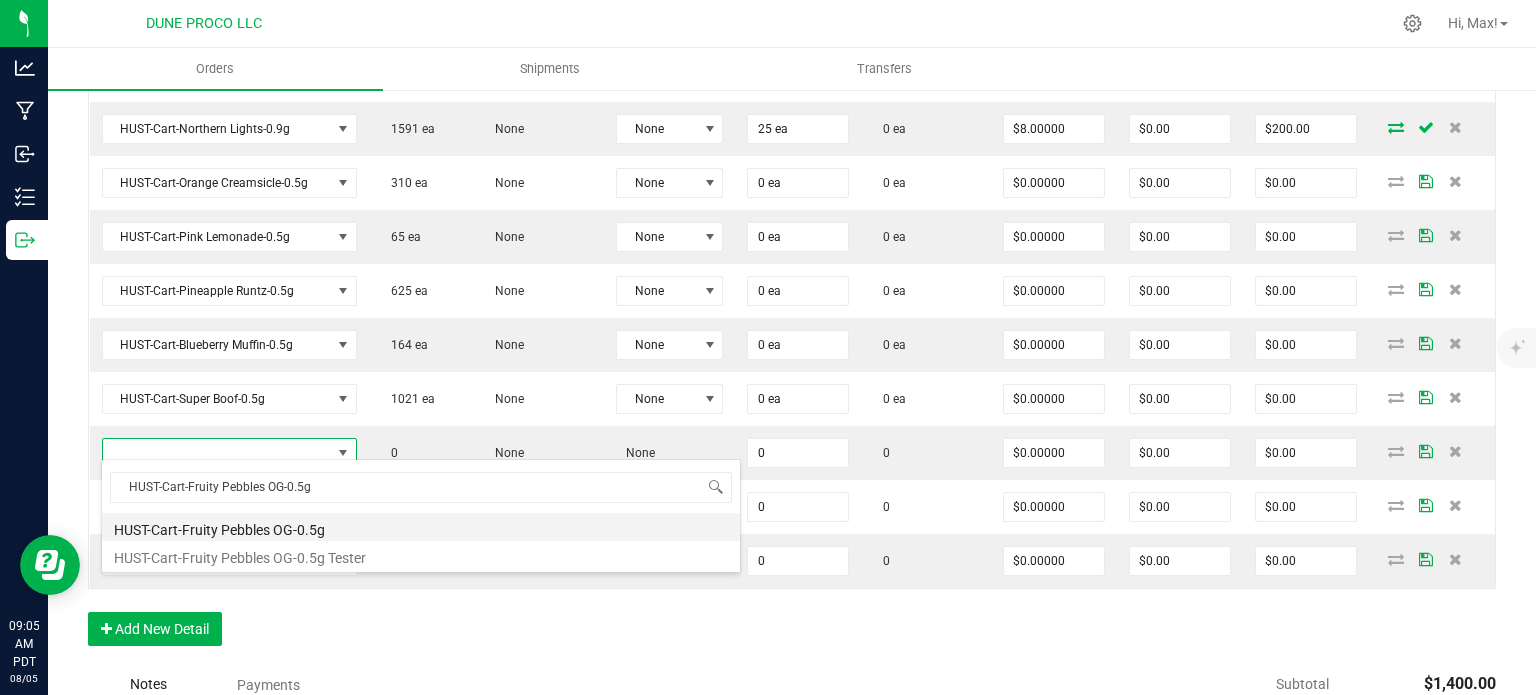 click on "HUST-Cart-Fruity Pebbles OG-0.5g" at bounding box center (421, 527) 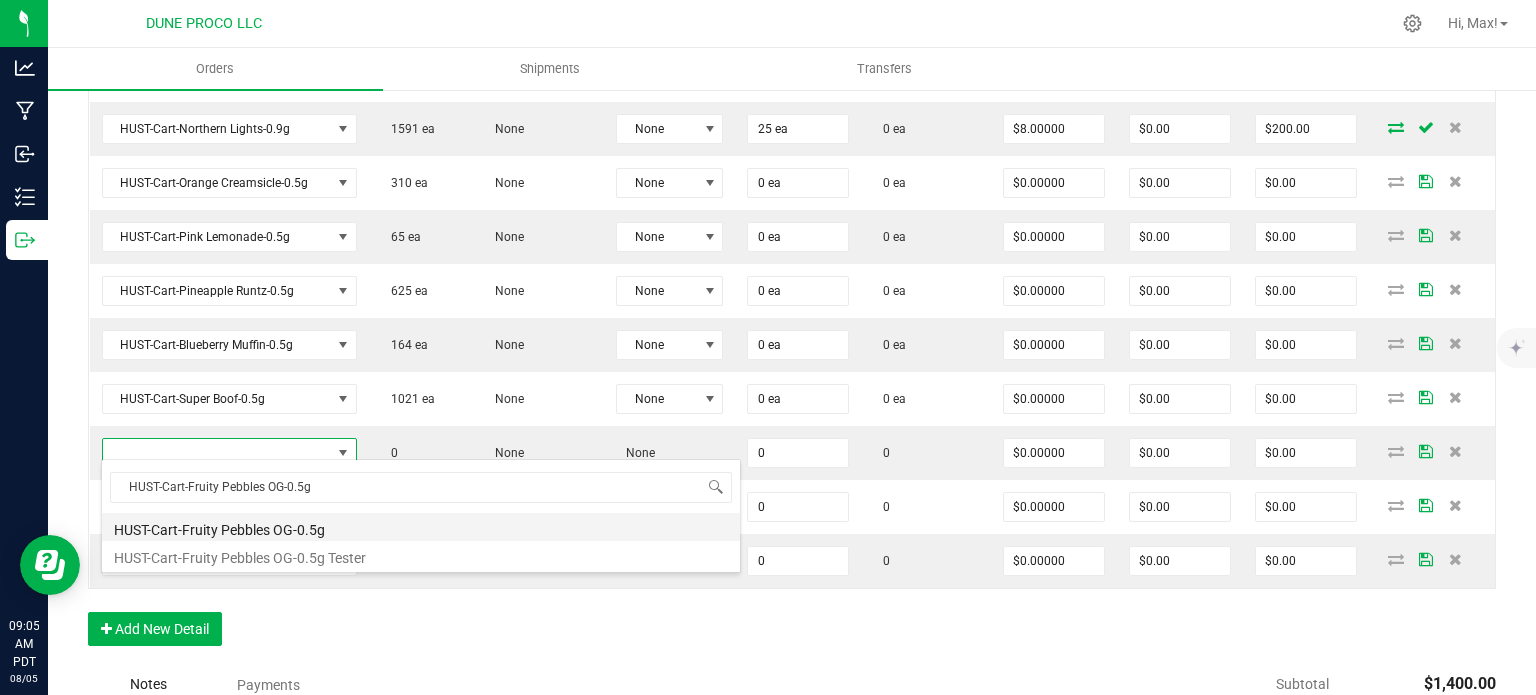 type on "0 ea" 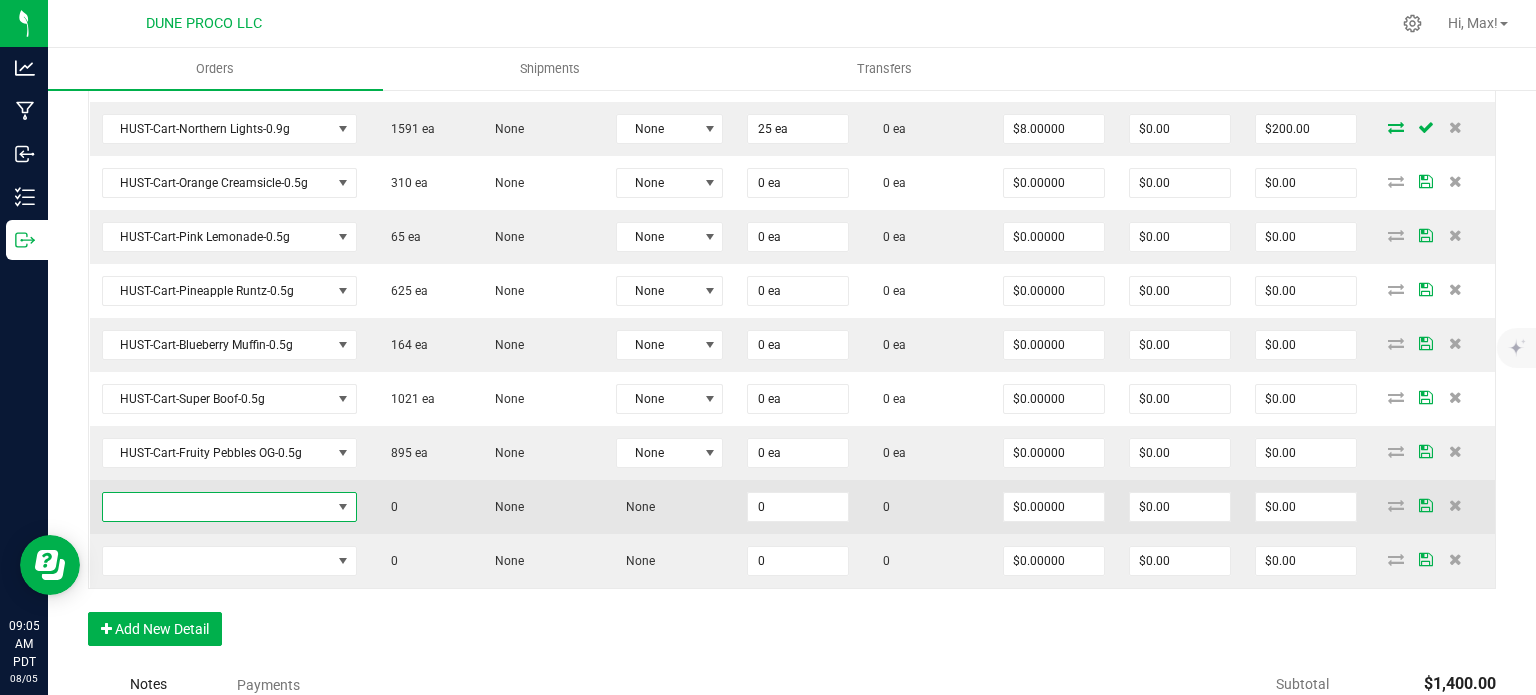 click at bounding box center (217, 507) 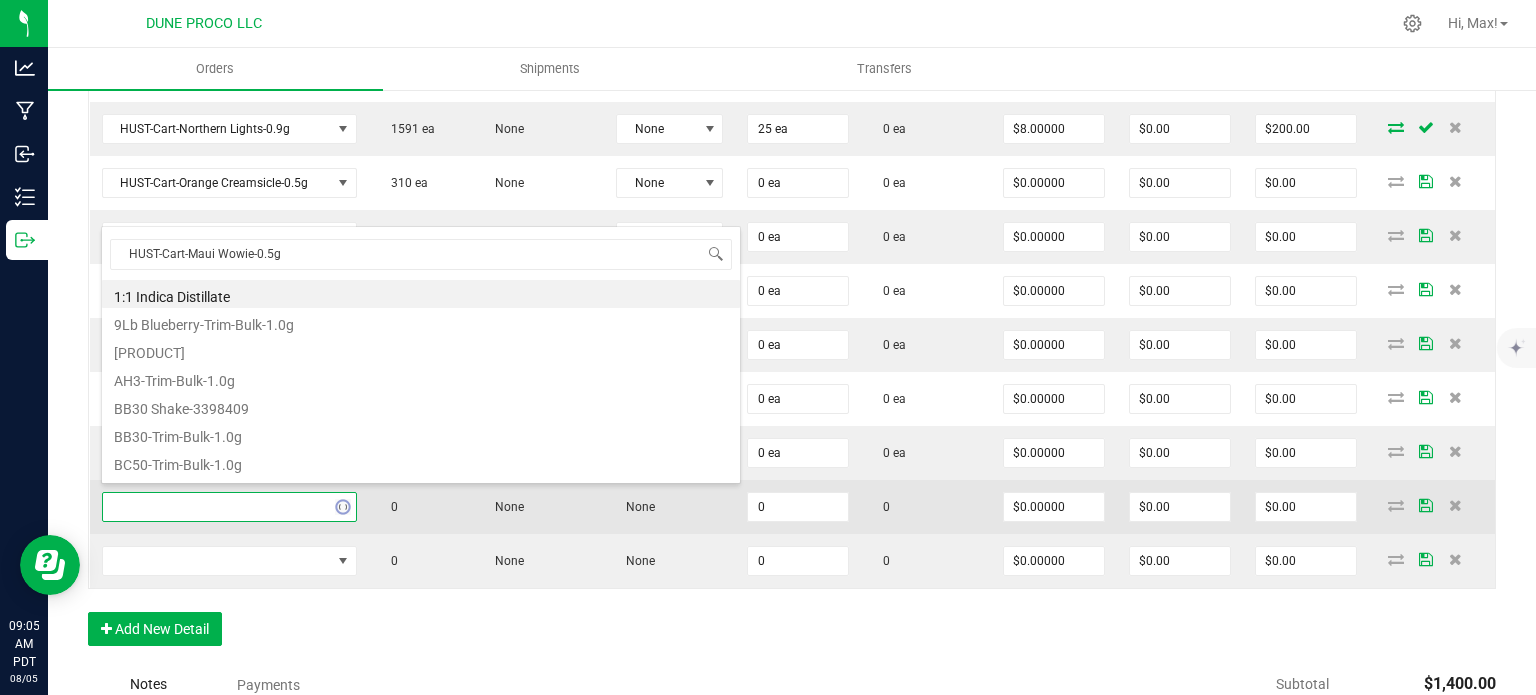 scroll, scrollTop: 99970, scrollLeft: 99750, axis: both 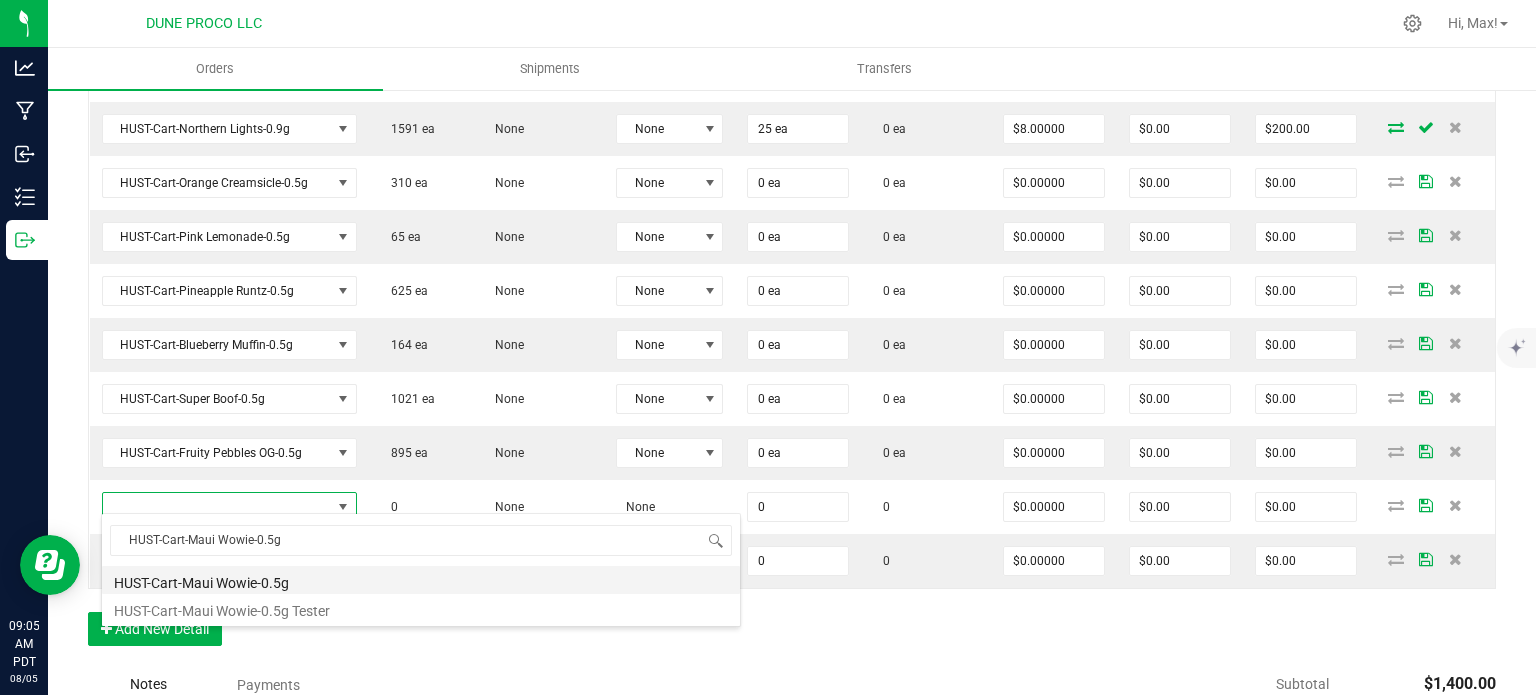 click on "HUST-Cart-Maui Wowie-0.5g" at bounding box center [421, 580] 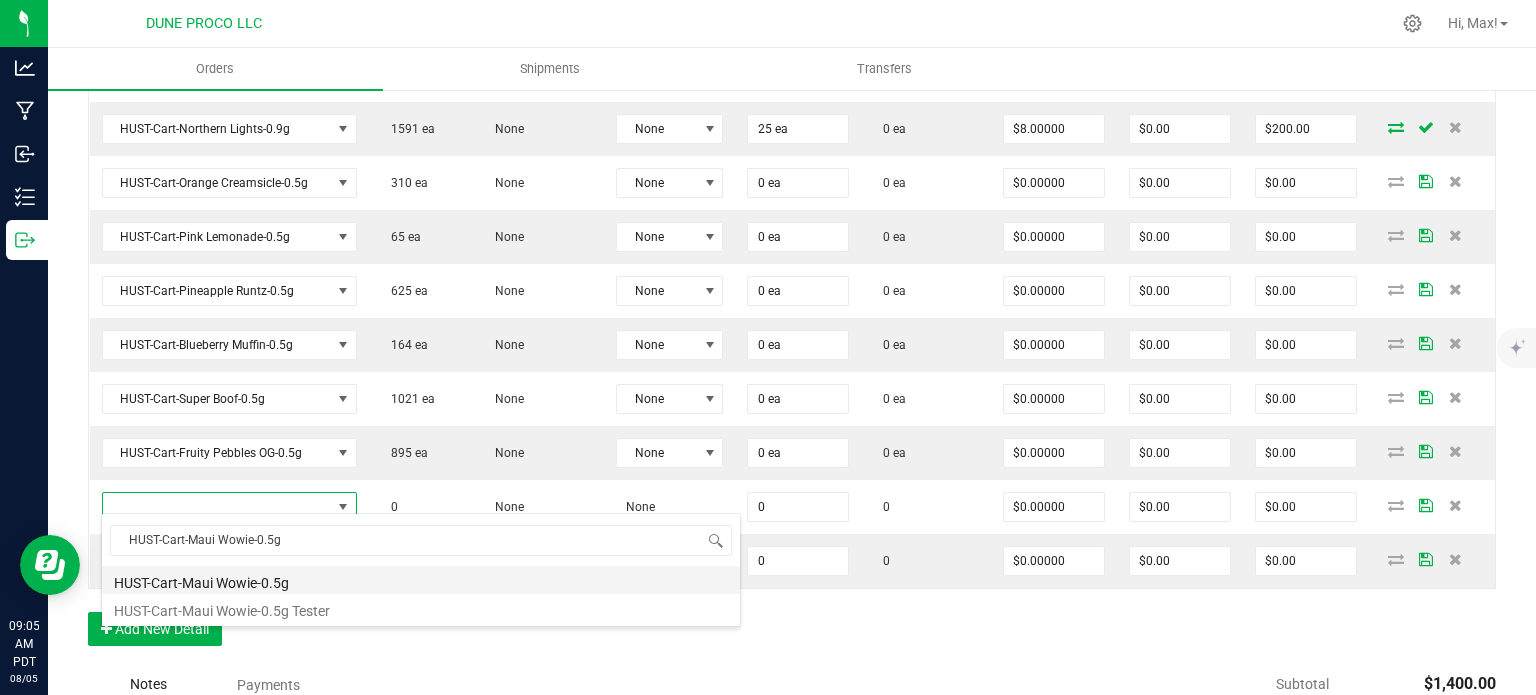 type on "0 ea" 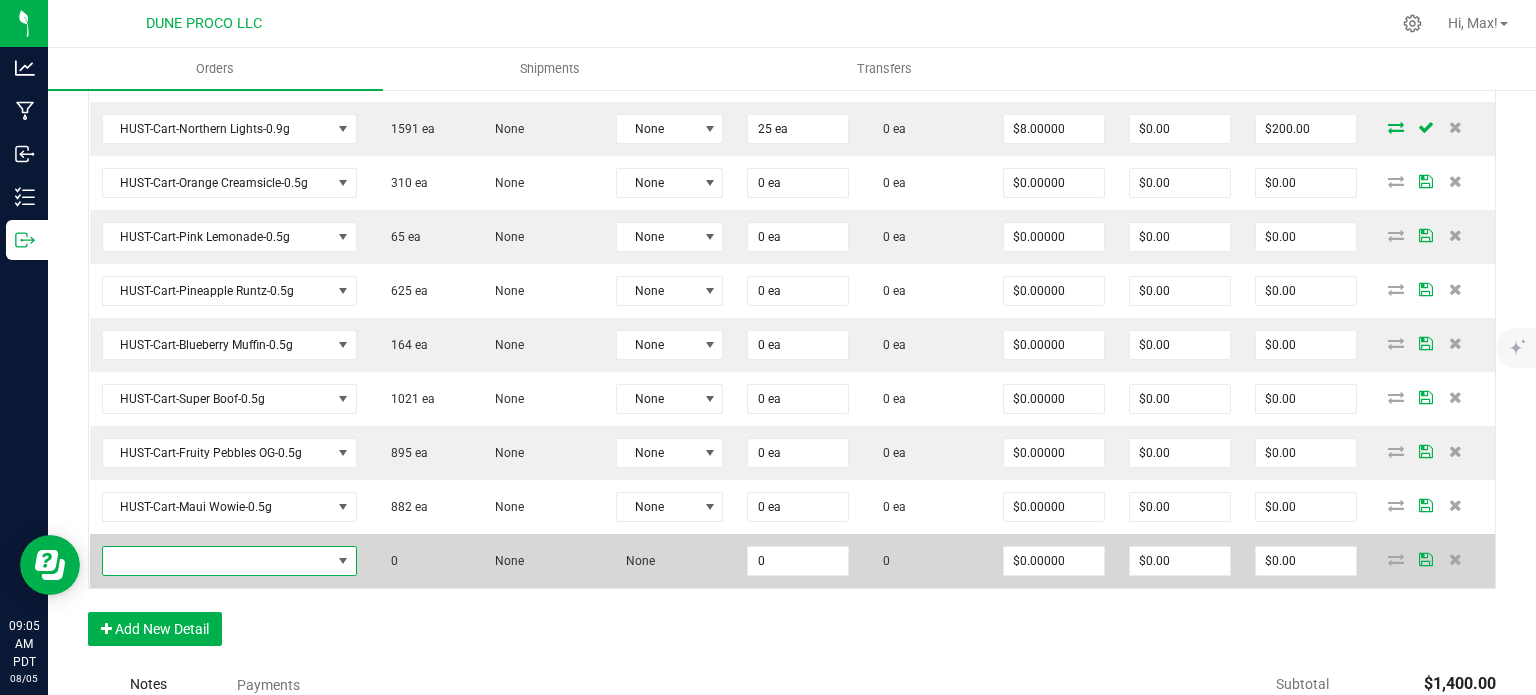 click at bounding box center [217, 561] 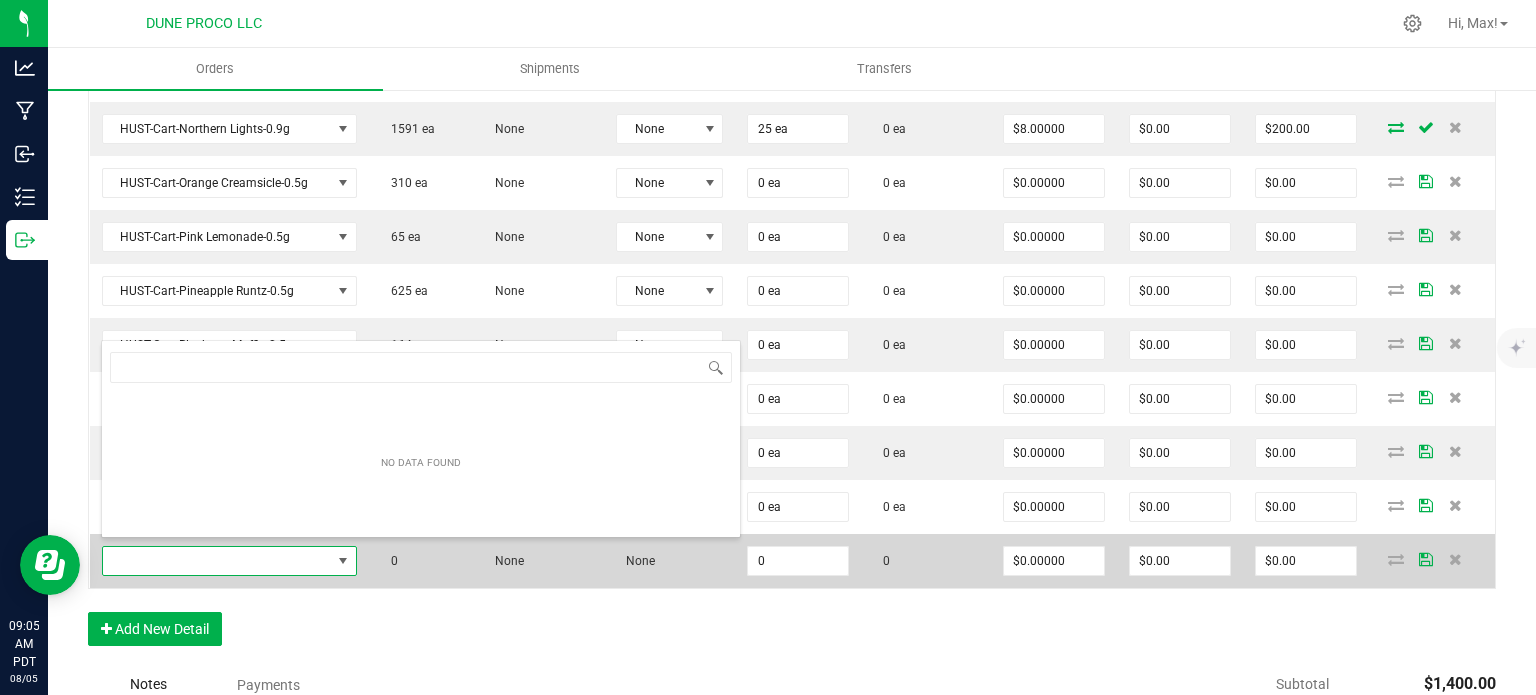 type on "HUST-Cart-Northern Lights-0.5g" 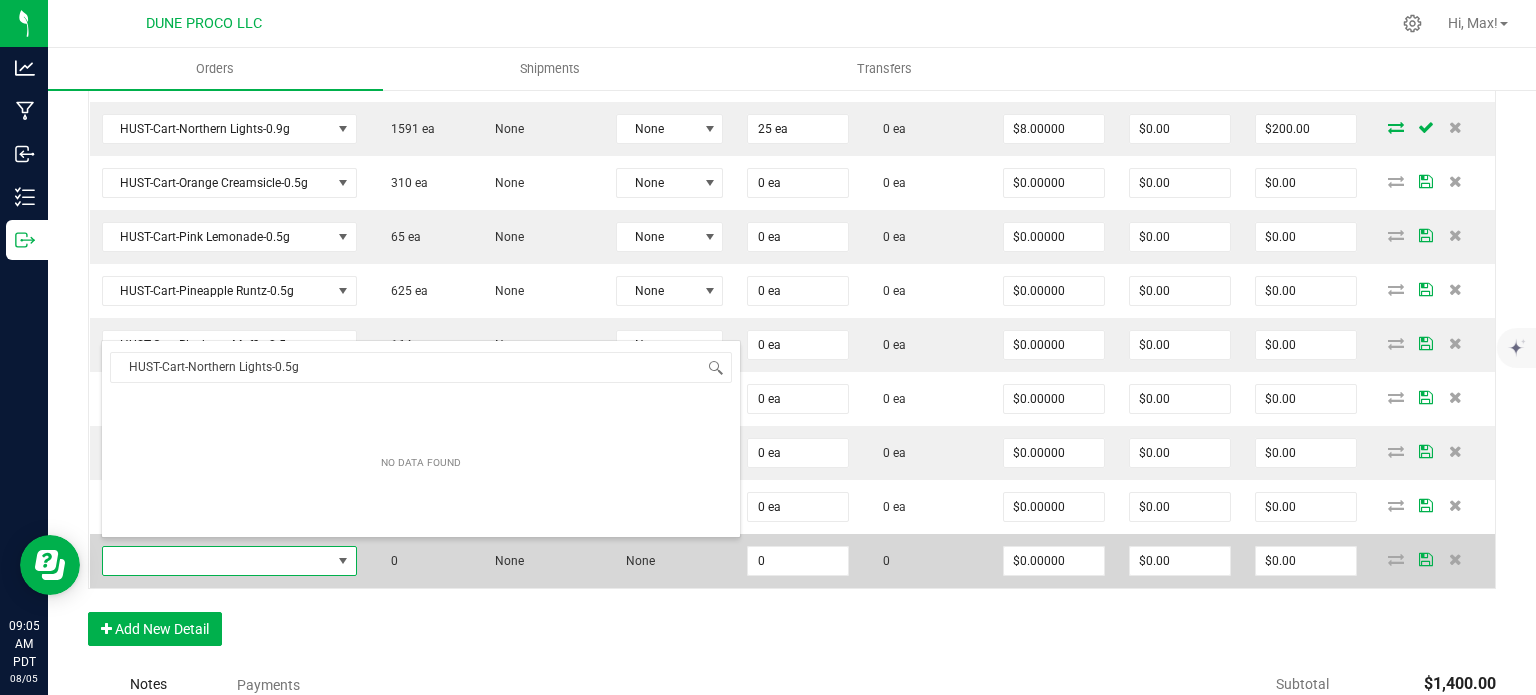 scroll, scrollTop: 99970, scrollLeft: 99750, axis: both 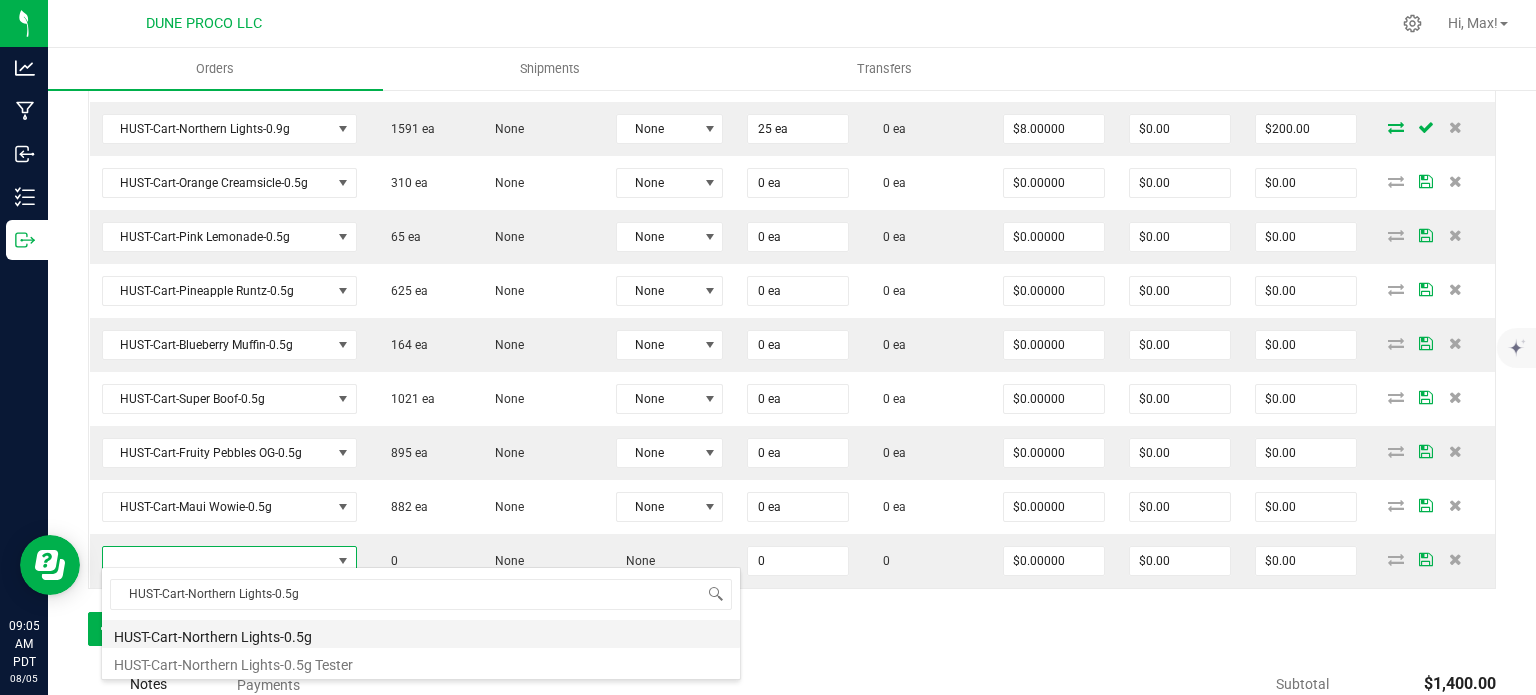 click on "HUST-Cart-Northern Lights-0.5g" at bounding box center [421, 634] 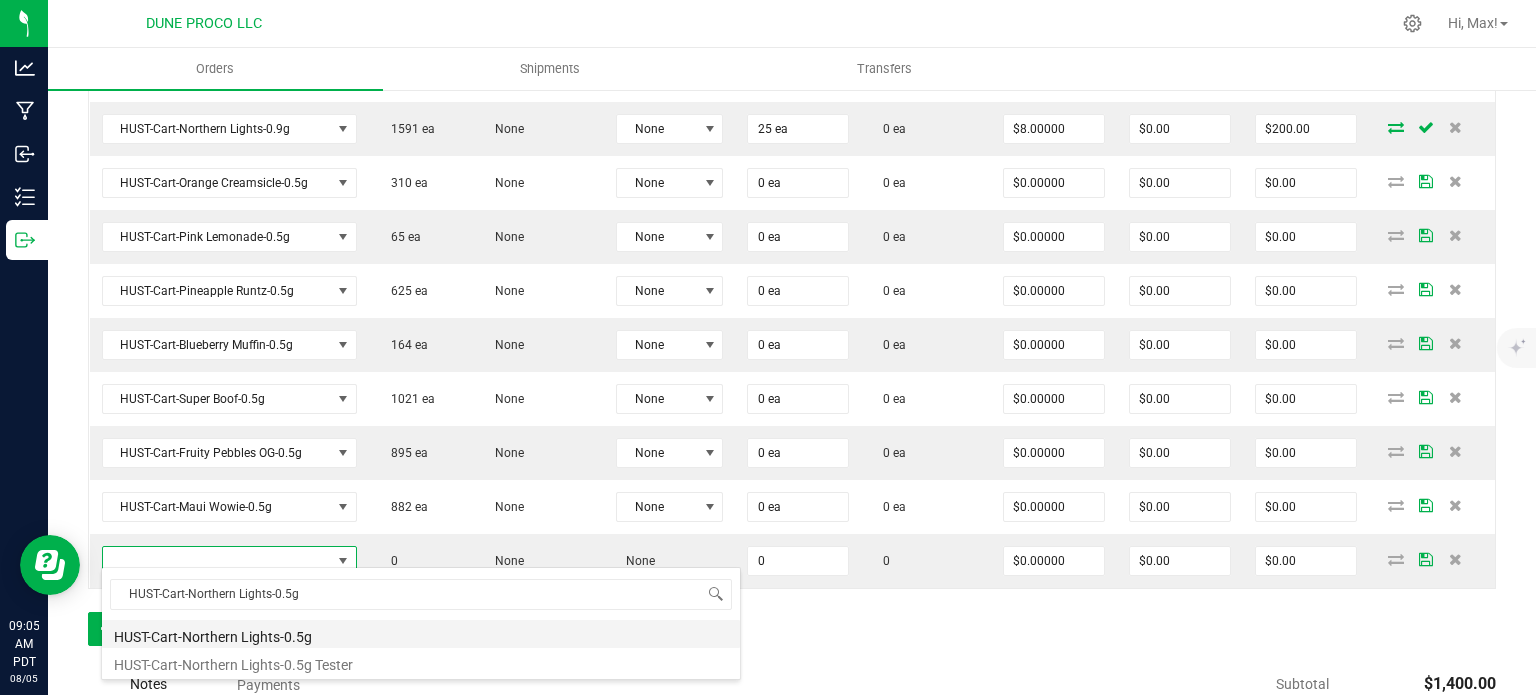type on "0 ea" 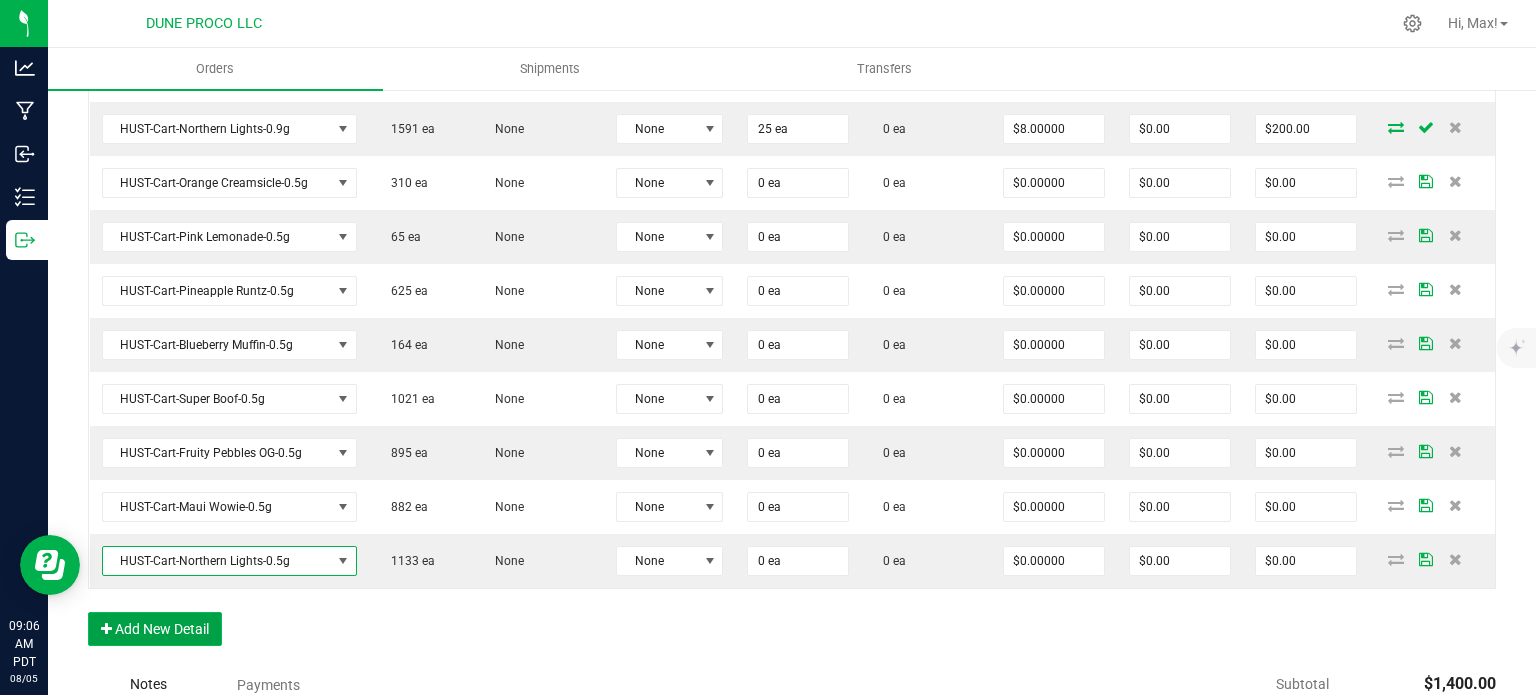 click on "Add New Detail" at bounding box center [155, 629] 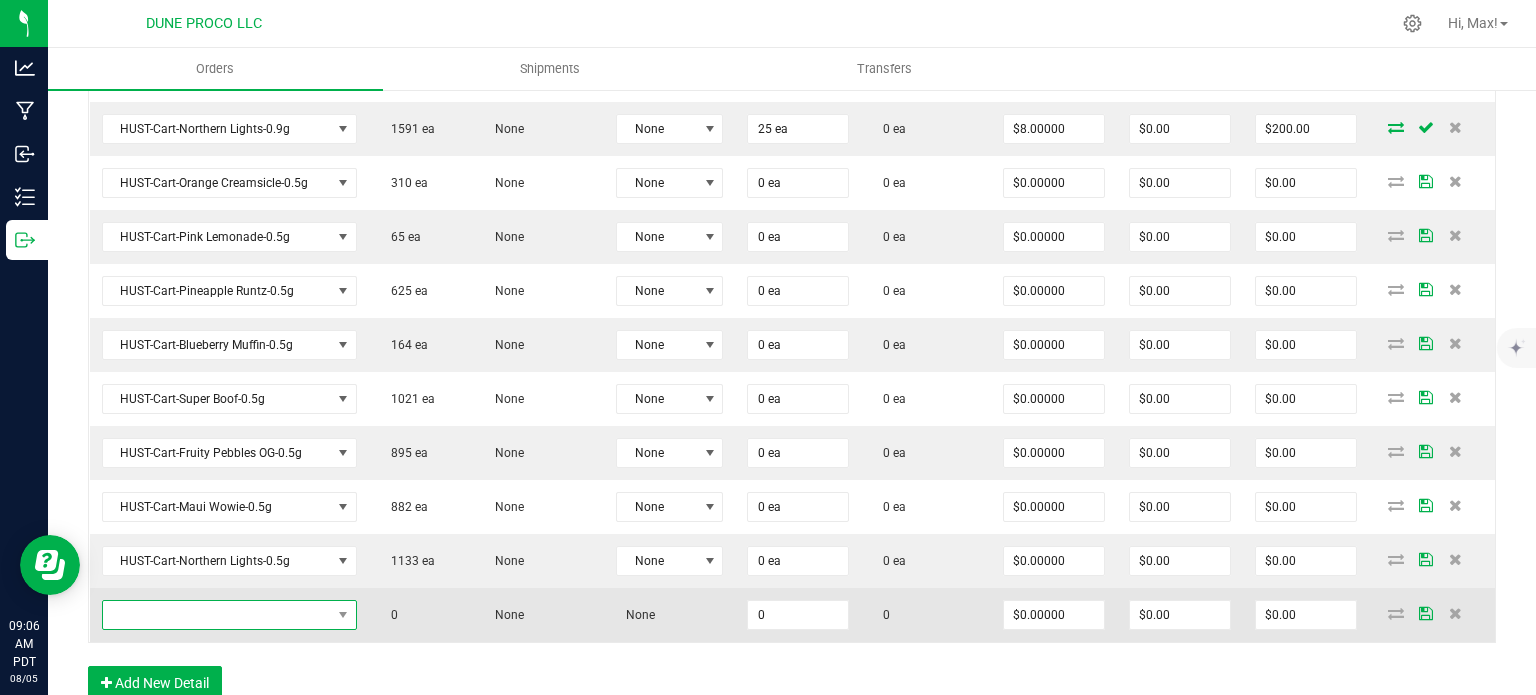 click at bounding box center [217, 615] 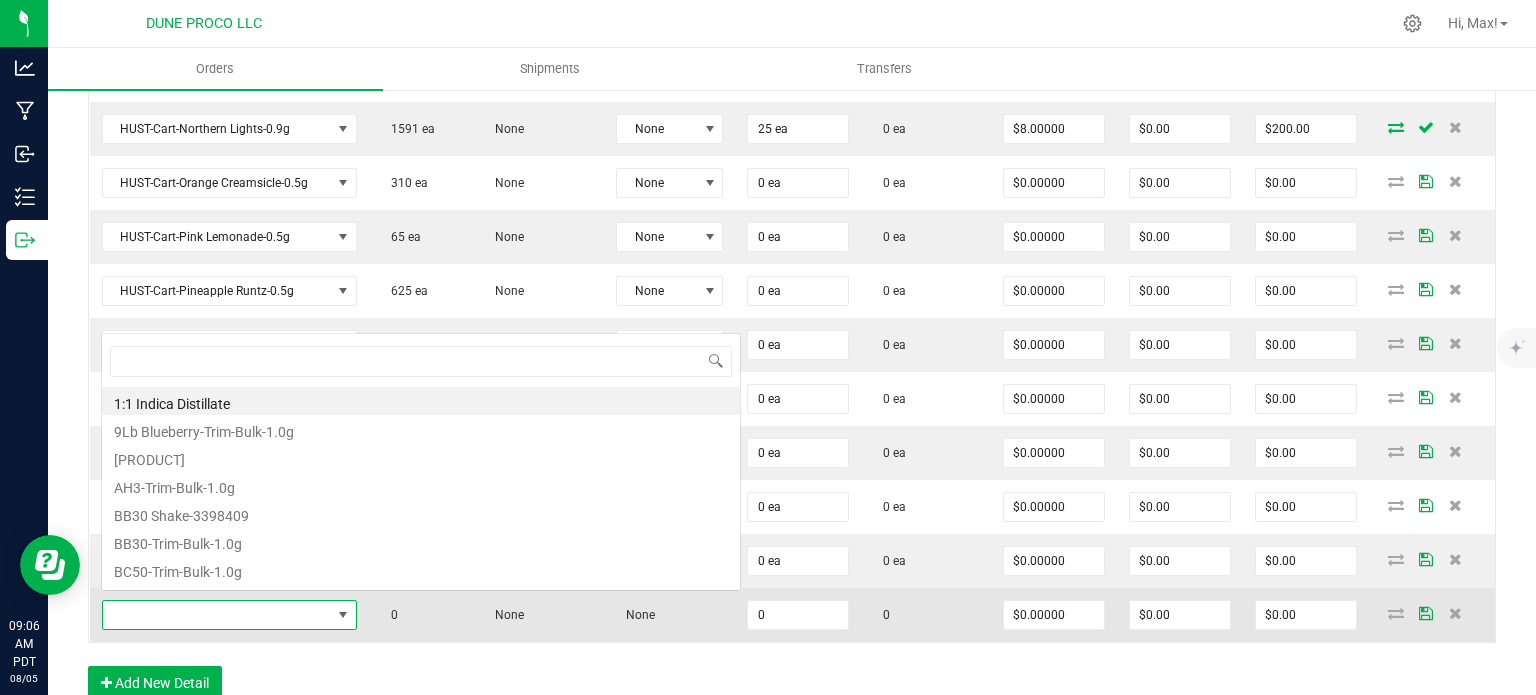 scroll, scrollTop: 0, scrollLeft: 0, axis: both 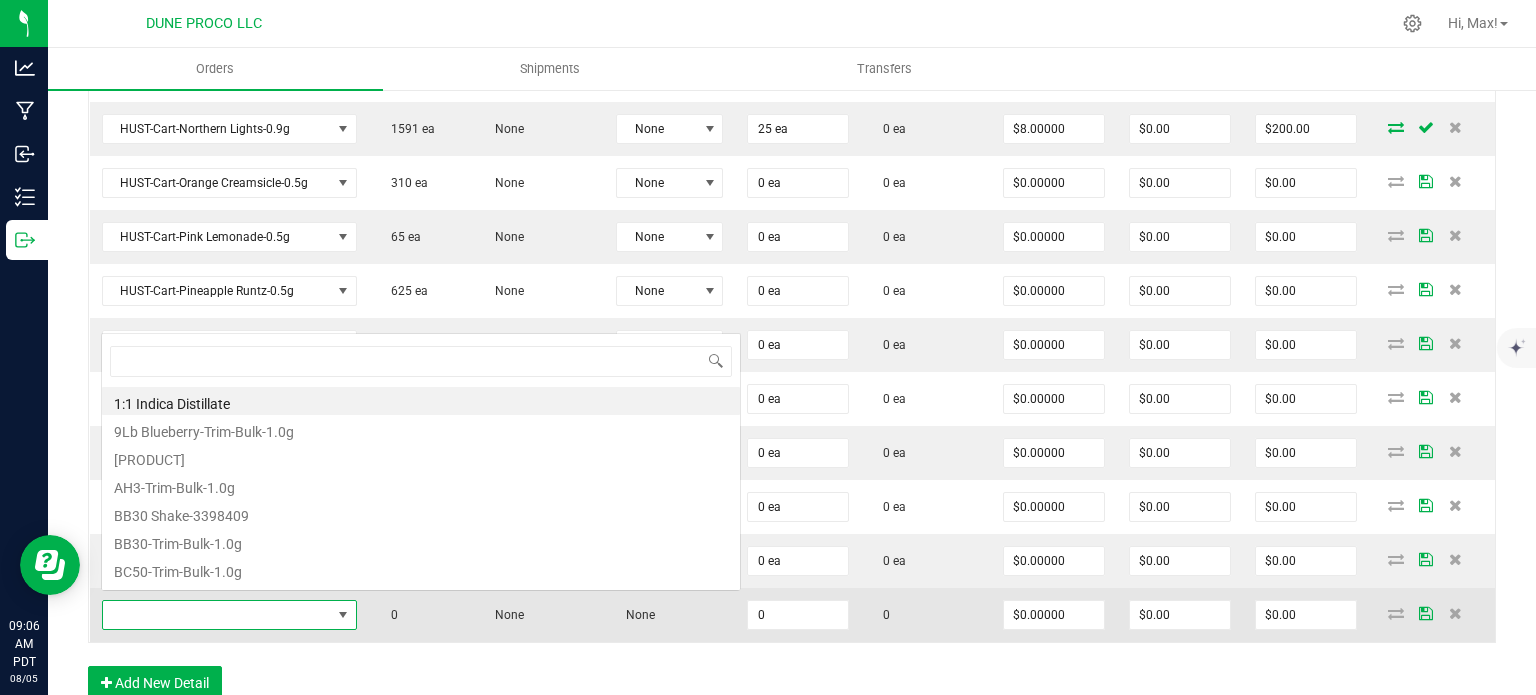 type on "HUST-Infused Preroll-Mango-1.0g" 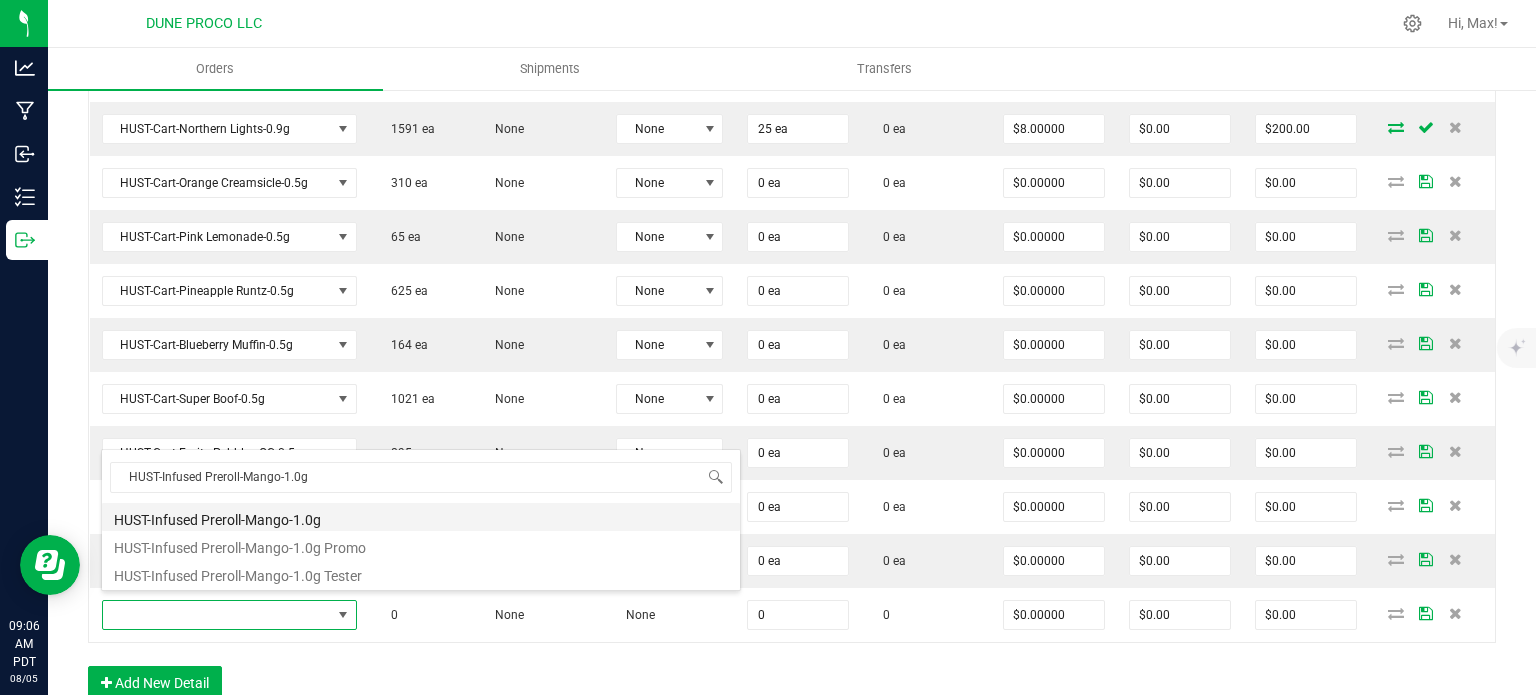 click on "HUST-Infused Preroll-Mango-1.0g" at bounding box center [421, 517] 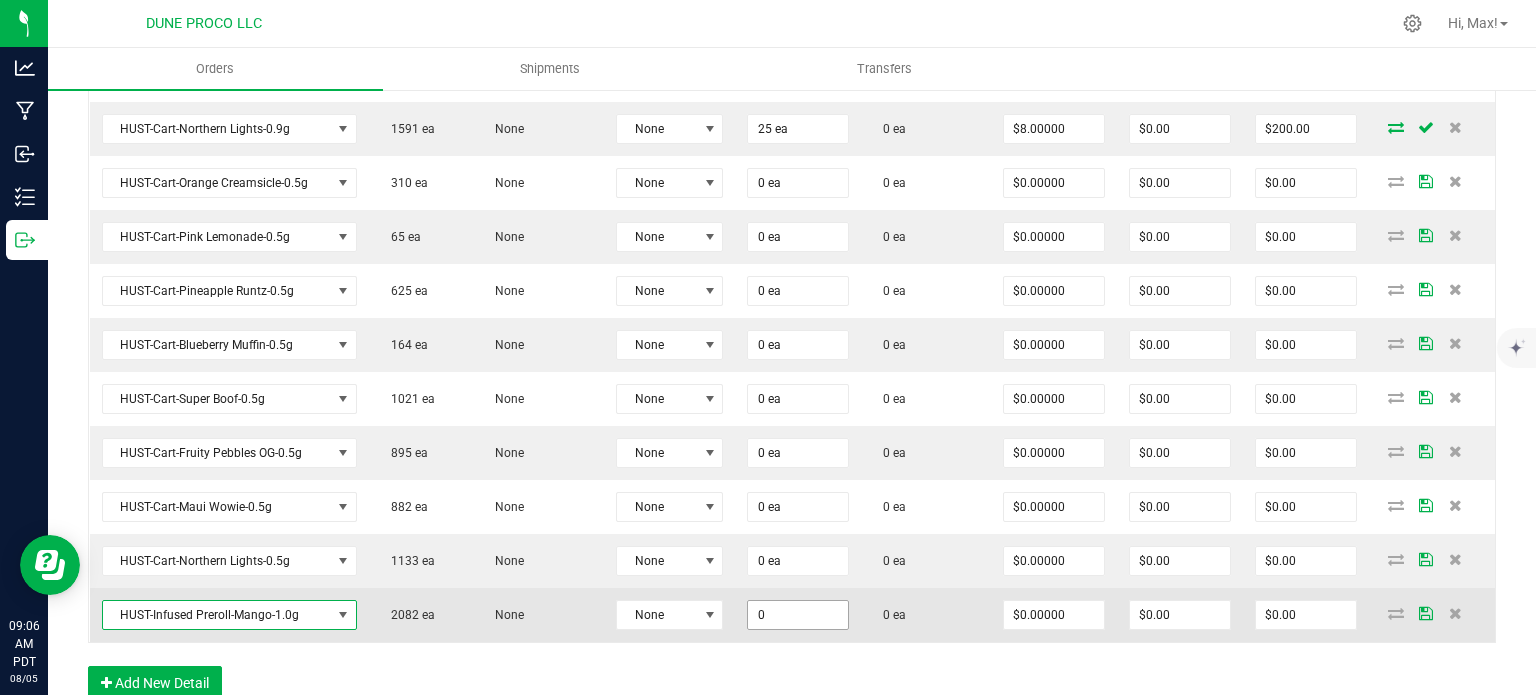 click on "0" at bounding box center (798, 615) 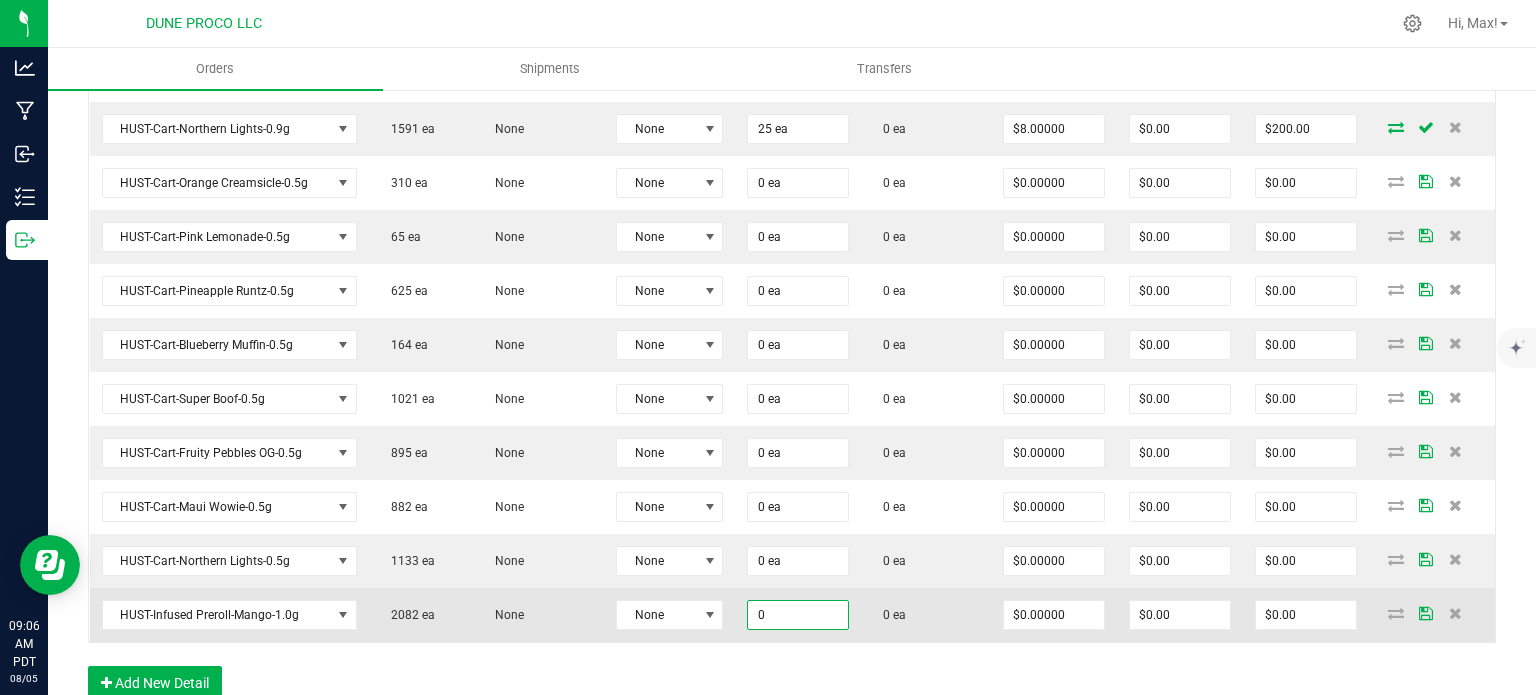 type on "7" 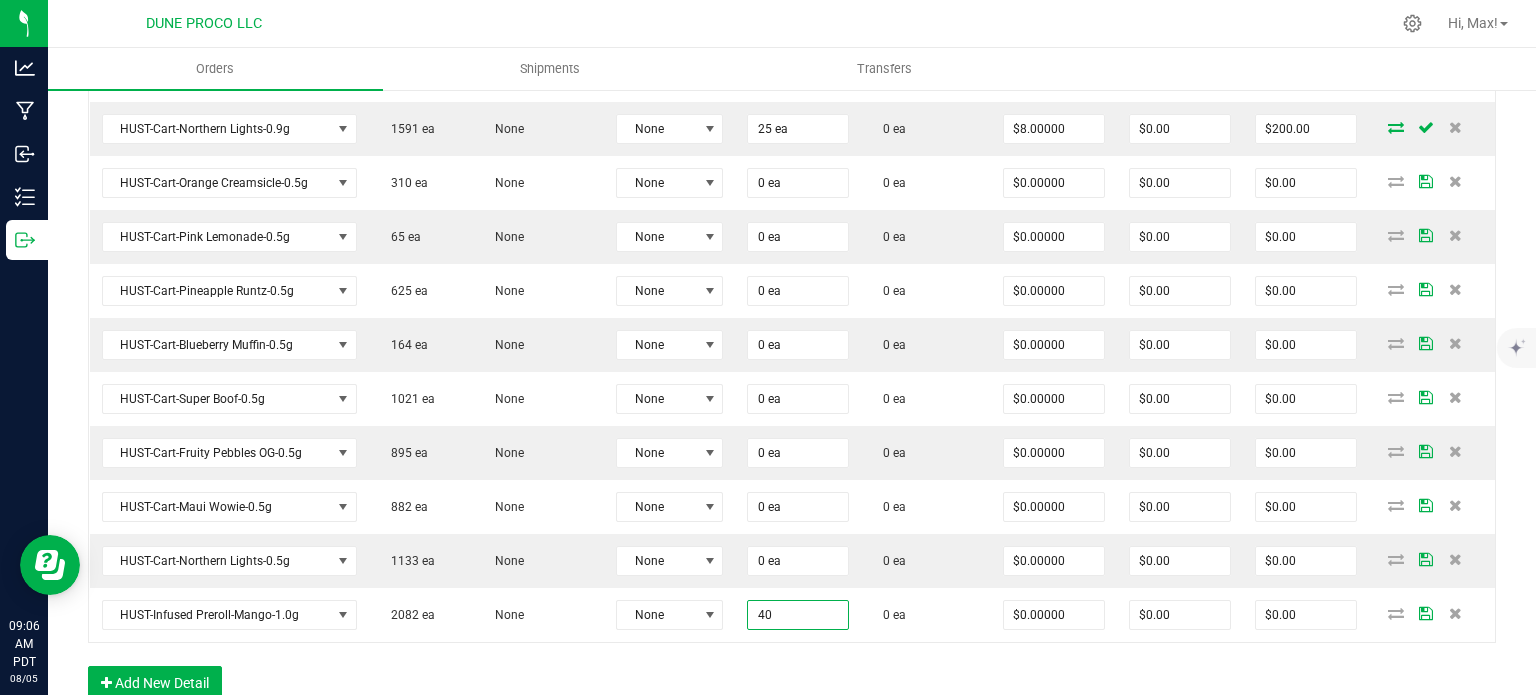 type on "40" 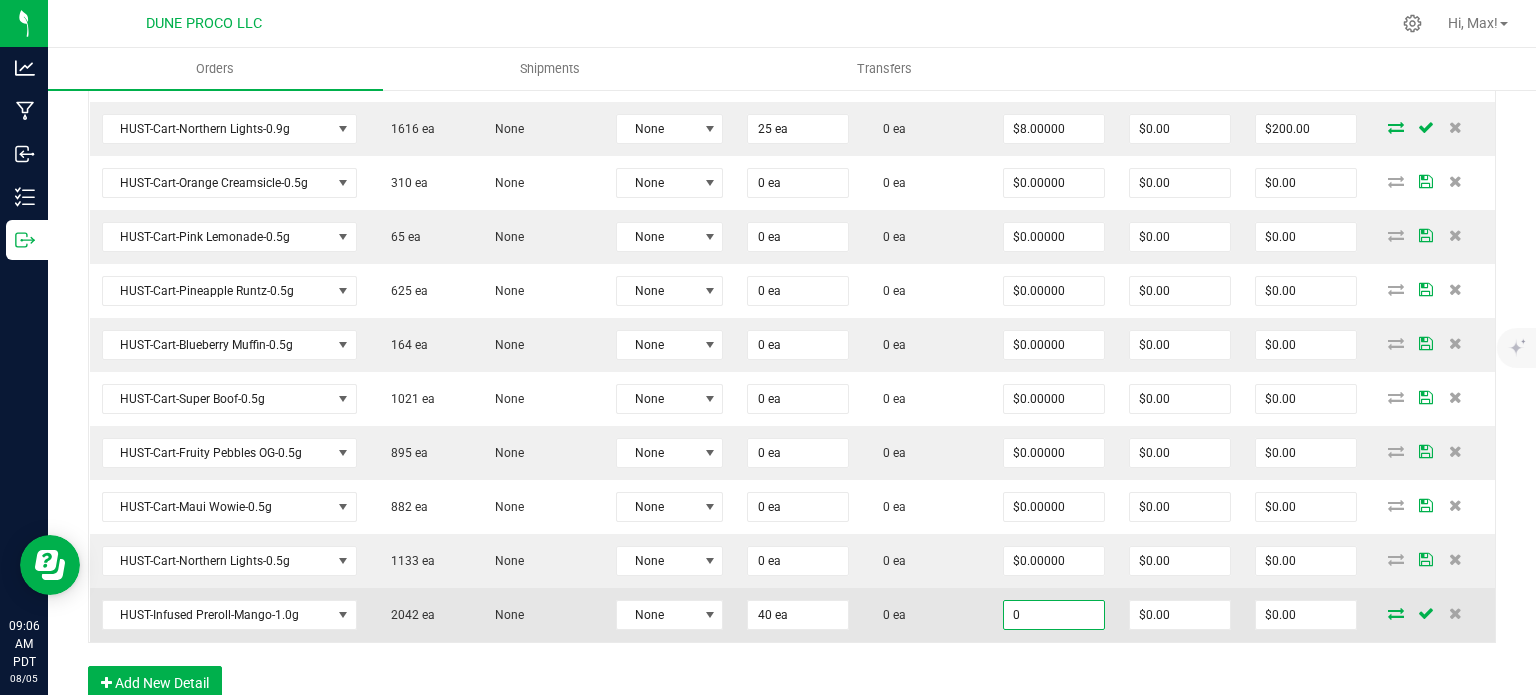 click on "0" at bounding box center (1054, 615) 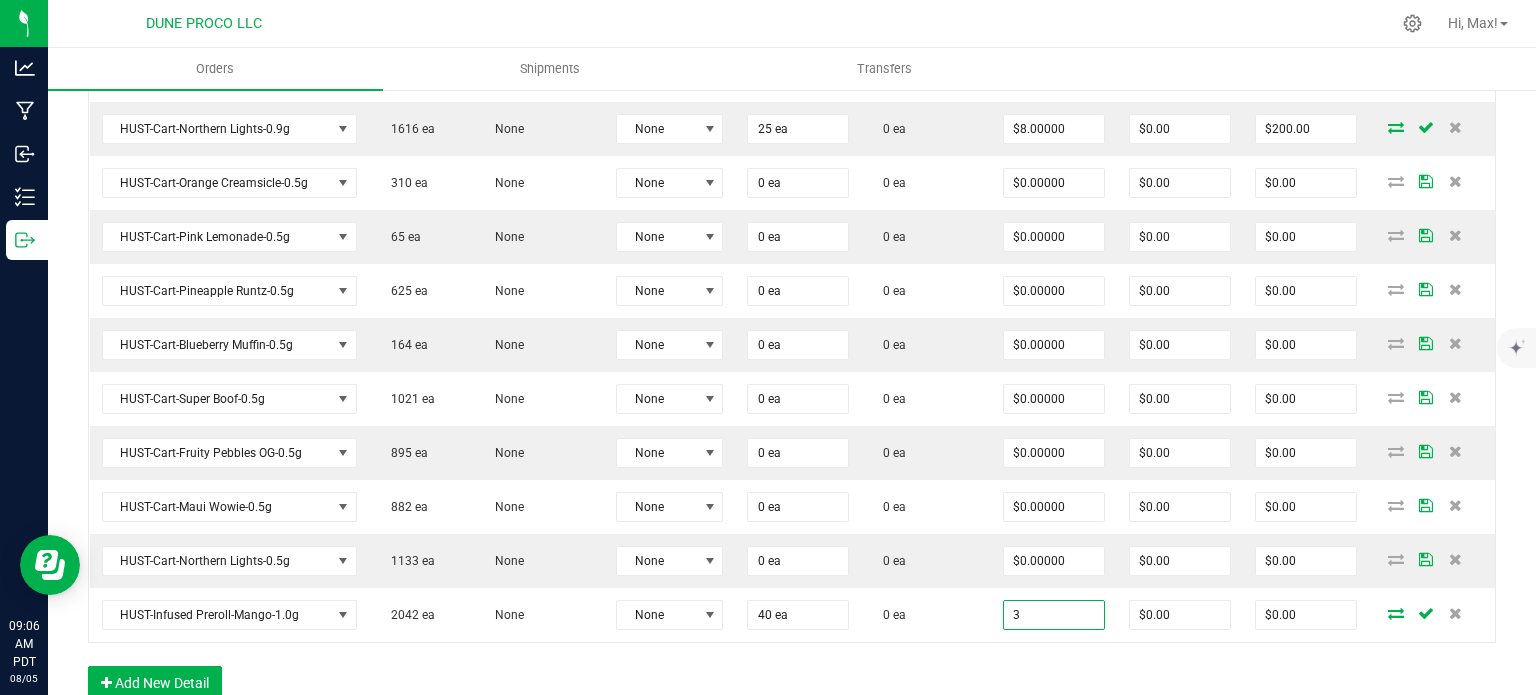 type on "$3.00000" 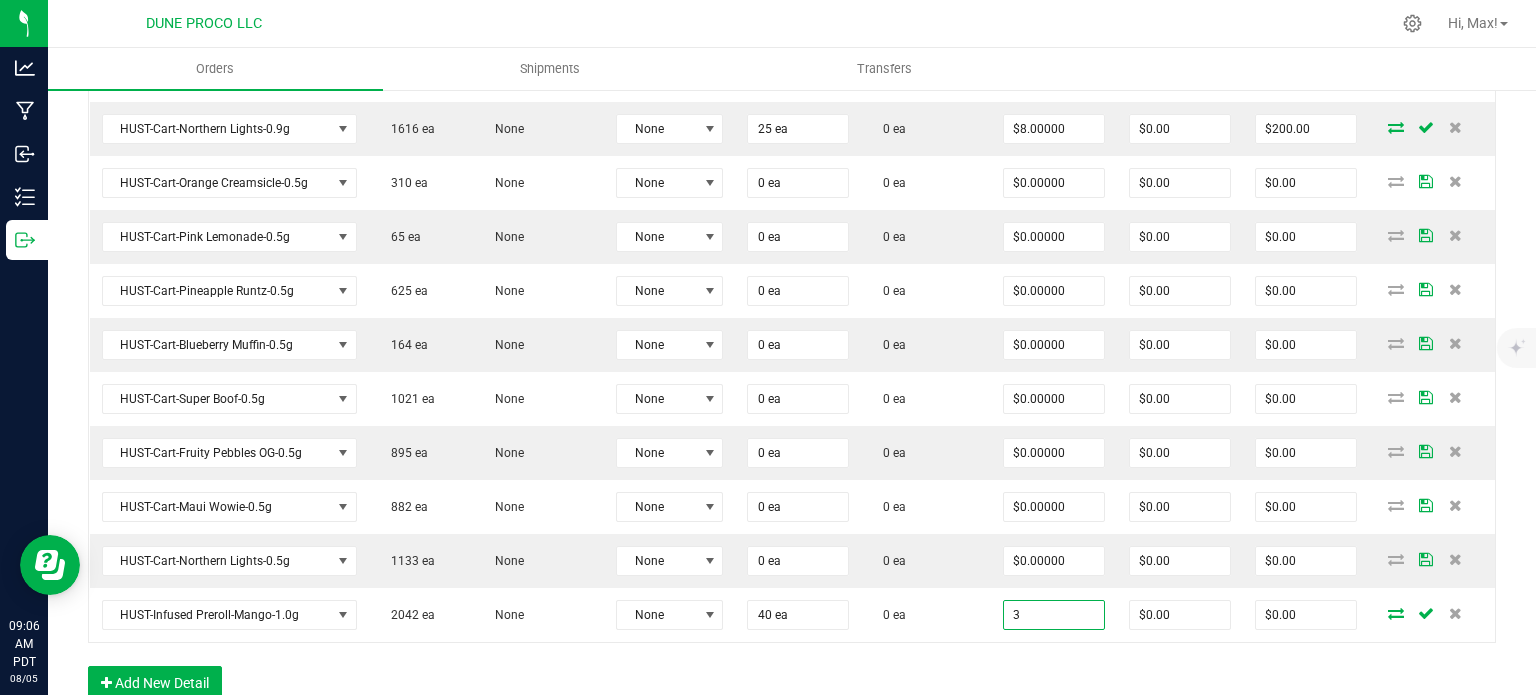type on "$120.00" 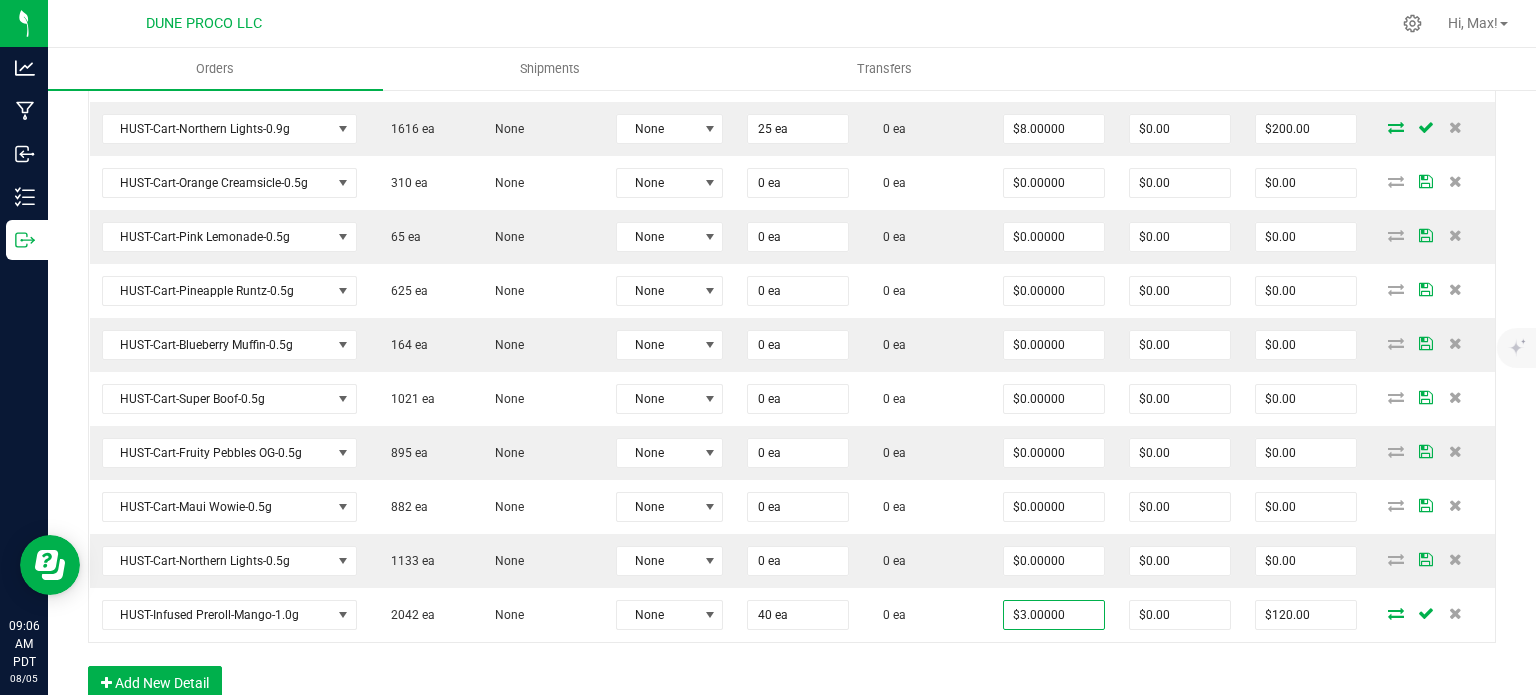 click on "Order Details Print All Labels Item  Sellable  Strain  Lot Number  Qty Ordered Qty Allocated Unit Price Line Discount Total Actions HUST-Cart-Strawberry Banana-0.9g  318 ea   None  None 25 ea  0 ea  $8.00000 $0.00 $200.00  0    None   None  25  0   $8.00000 $0.00 $200.00 HUST-Cart-Orange Creamsicle-0.9g  228 ea   None  None 25 ea  0 ea  $8.00000 $0.00 $200.00 HUST-Cart-Super Boof-0.9g  1465 ea   None  None 25 ea  0 ea  $8.00000 $0.00 $200.00 HUST-Cart-Blueberry Muffin-0.9g  1256 ea   None  None 25 ea  0 ea  $8.00000 $0.00 $200.00 HUST-Cart-Maui Wowie-0.9g  165 ea   None  None 25 ea  0 ea  $8.00000 $0.00 $200.00 HUST-Cart-Fruity Pebbles OG-0.9g  1681 ea   None  None 25 ea  0 ea  $8.00000 $0.00 $200.00 HUST-Cart-Northern Lights-0.9g  1616 ea   None  None 25 ea  0 ea  $8.00000 $0.00 $200.00 HUST-Cart-Orange Creamsicle-0.5g  310 ea   None  None 0 ea  0 ea  $0.00000 $0.00 $0.00 HUST-Cart-Pink Lemonade-0.5g  65 ea   None  None 0 ea  0 ea  $0.00000 $0.00 $0.00  625 ea   None  None" at bounding box center (792, 177) 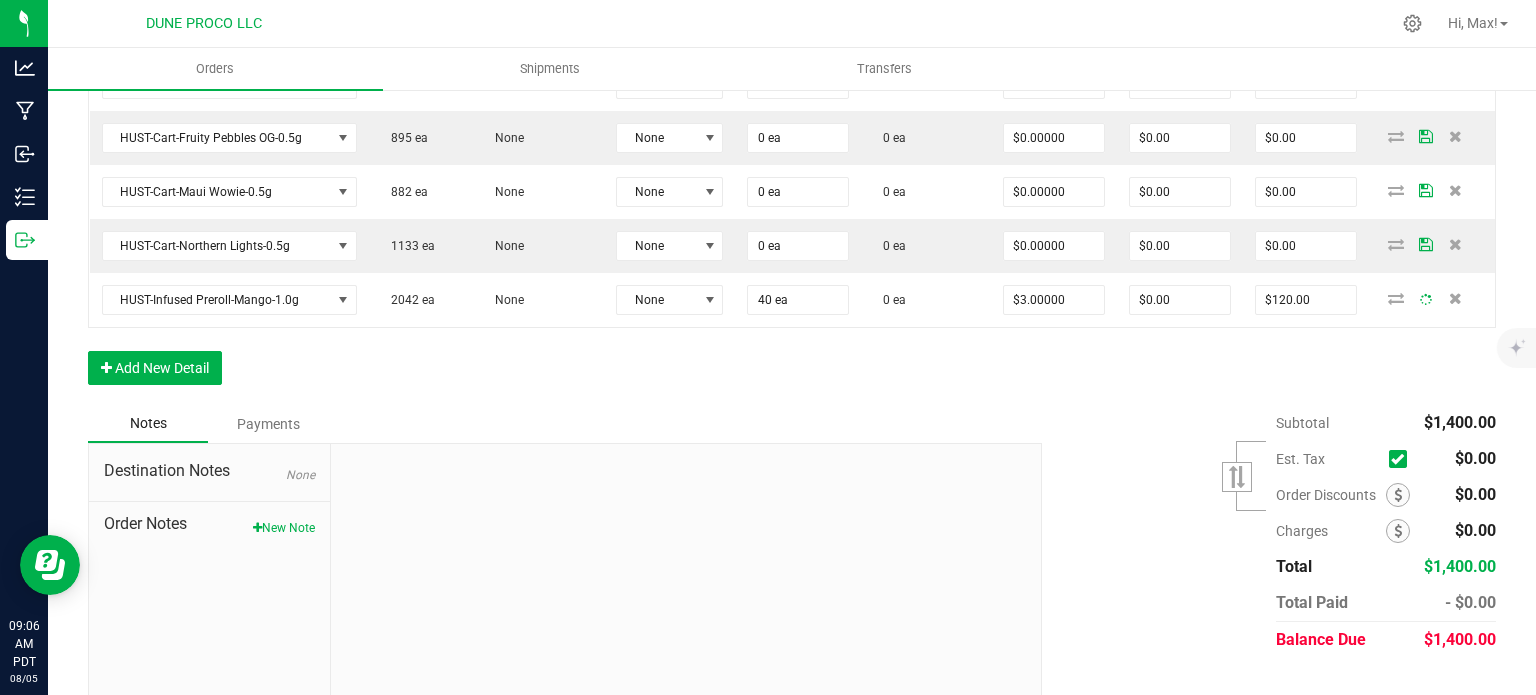 scroll, scrollTop: 1333, scrollLeft: 0, axis: vertical 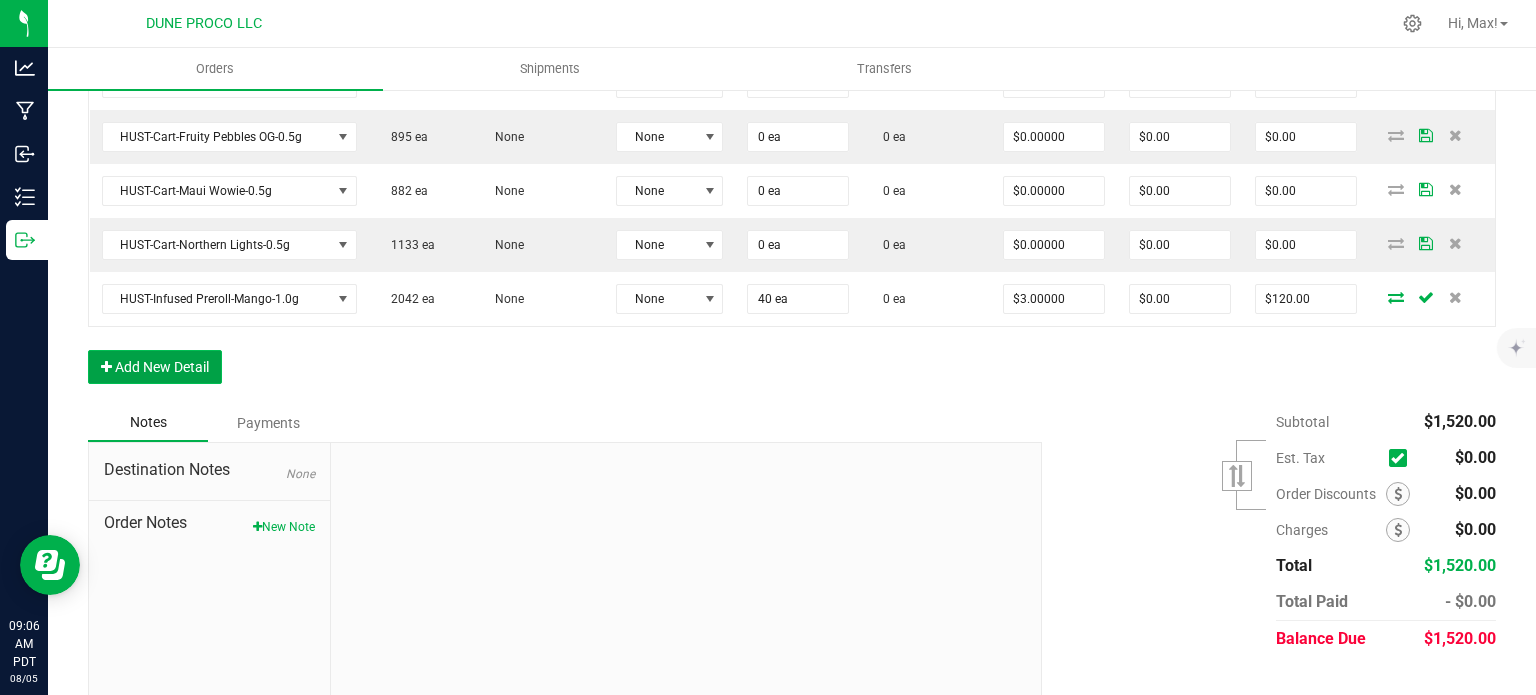 click on "Add New Detail" at bounding box center [155, 367] 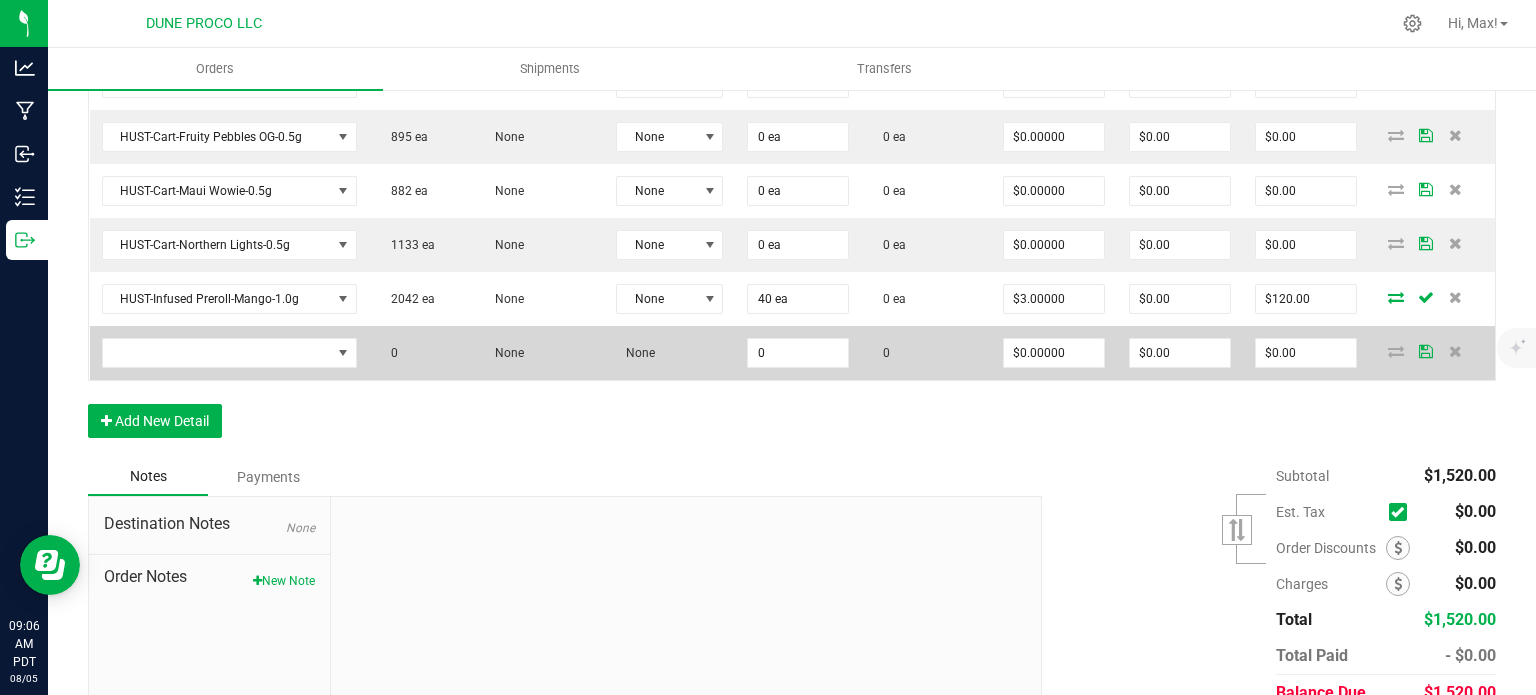 click at bounding box center [229, 353] 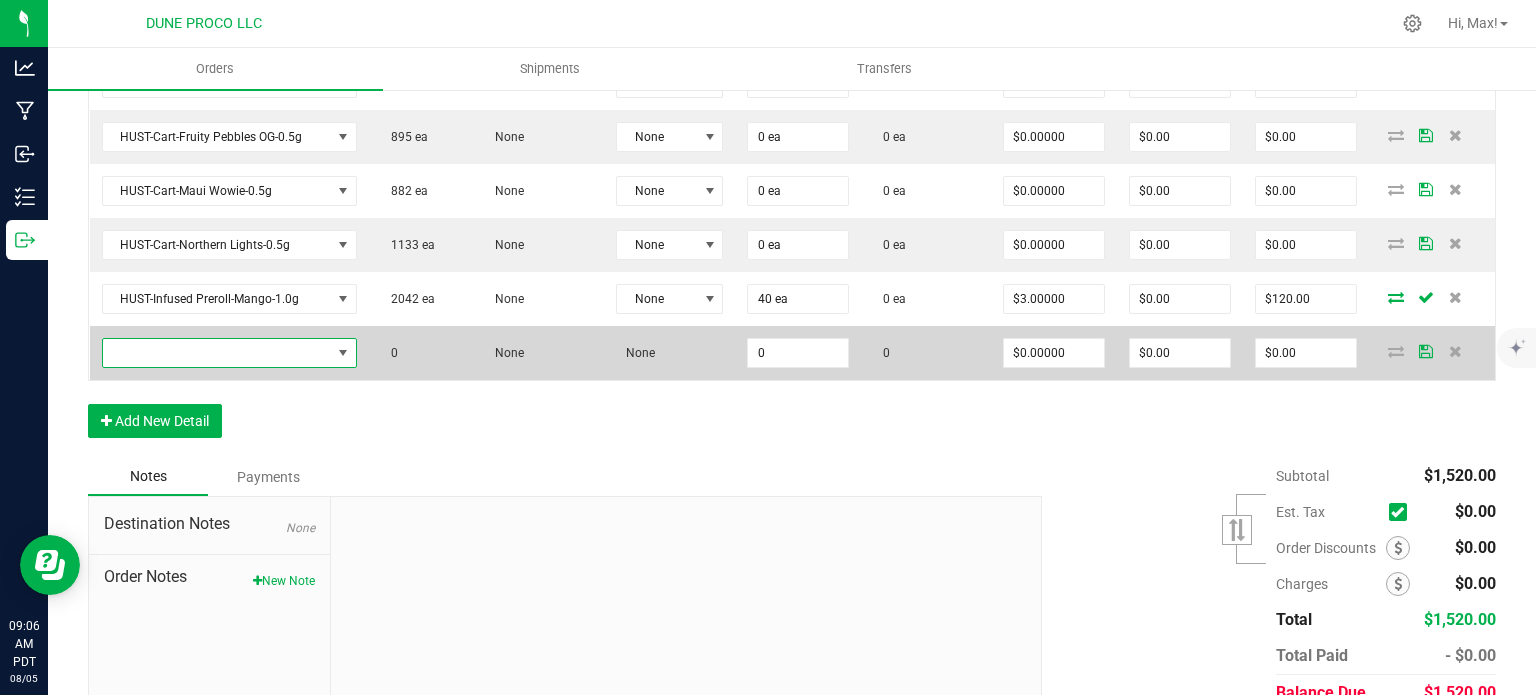 click at bounding box center [217, 353] 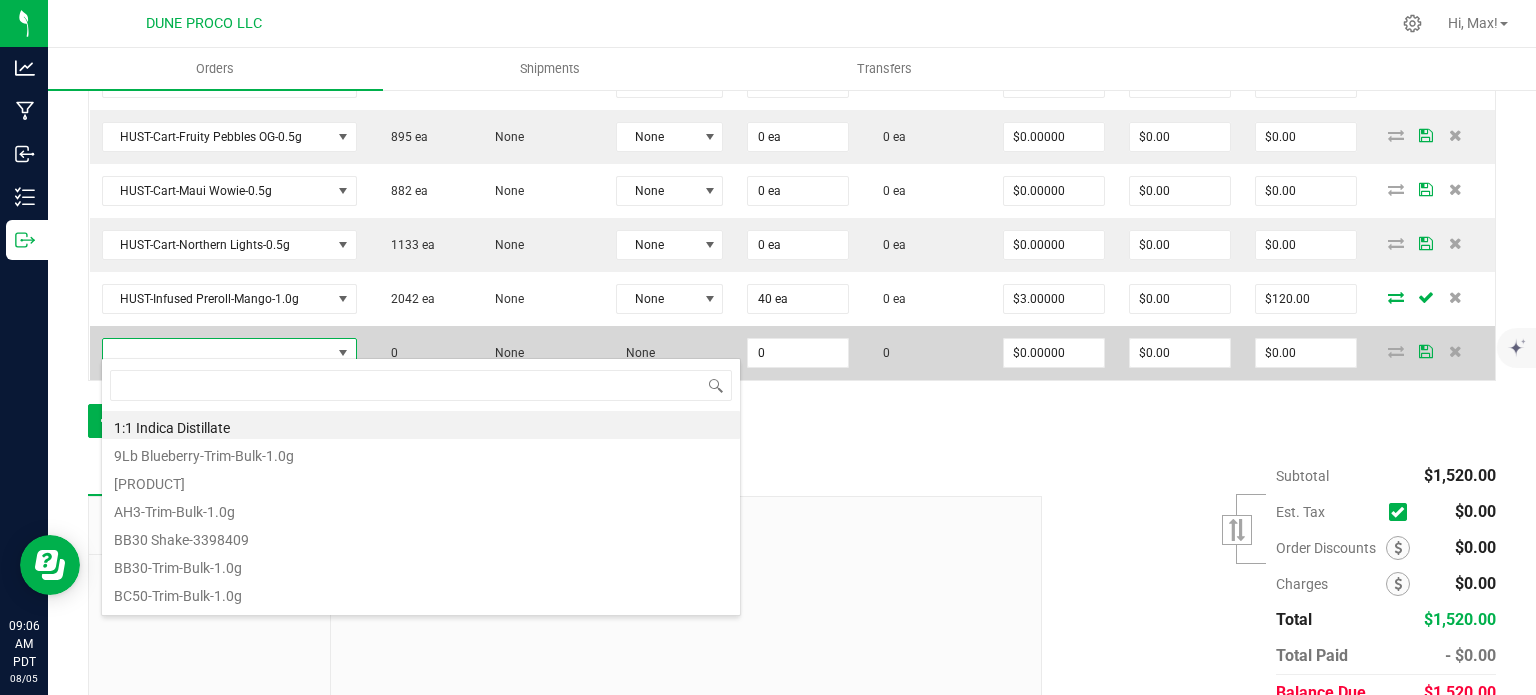 type on "HUST-Cart-Pink Lemonade-0.5g" 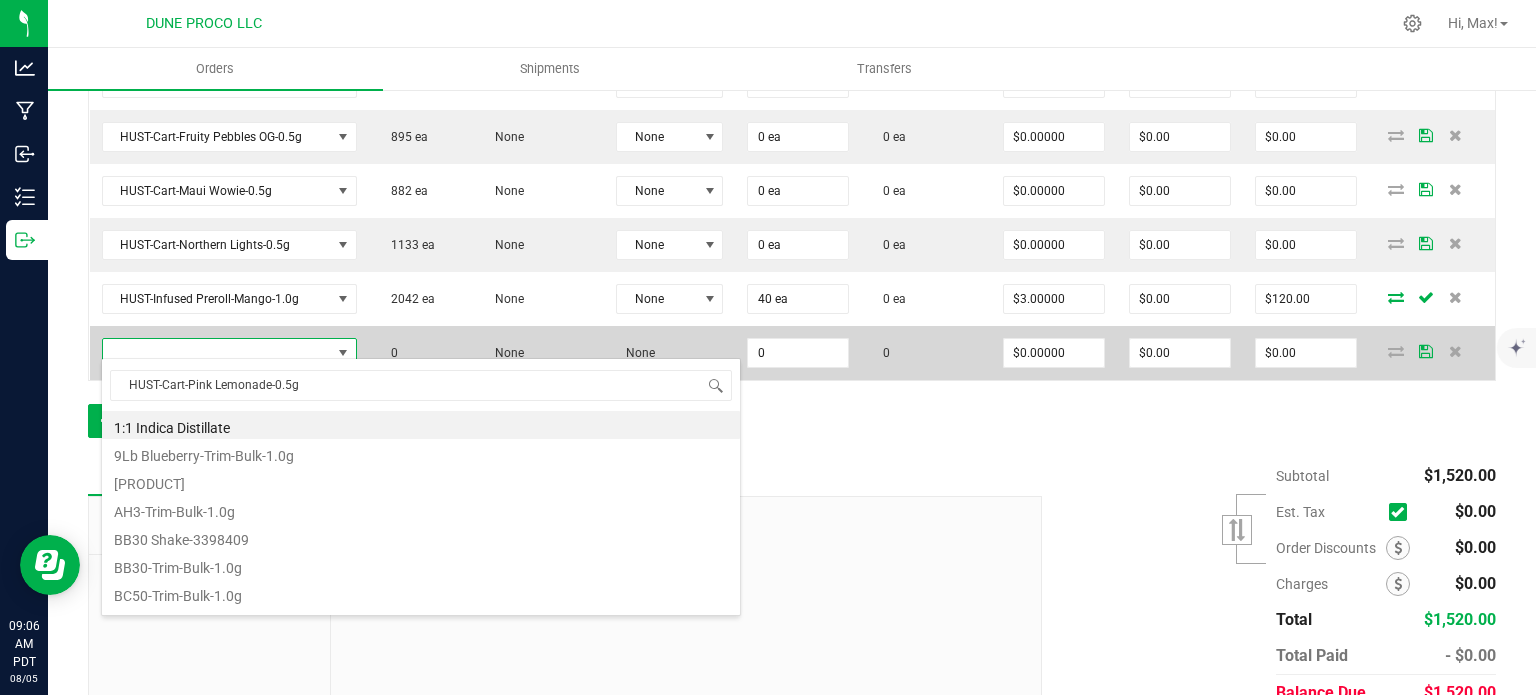 scroll, scrollTop: 99970, scrollLeft: 99750, axis: both 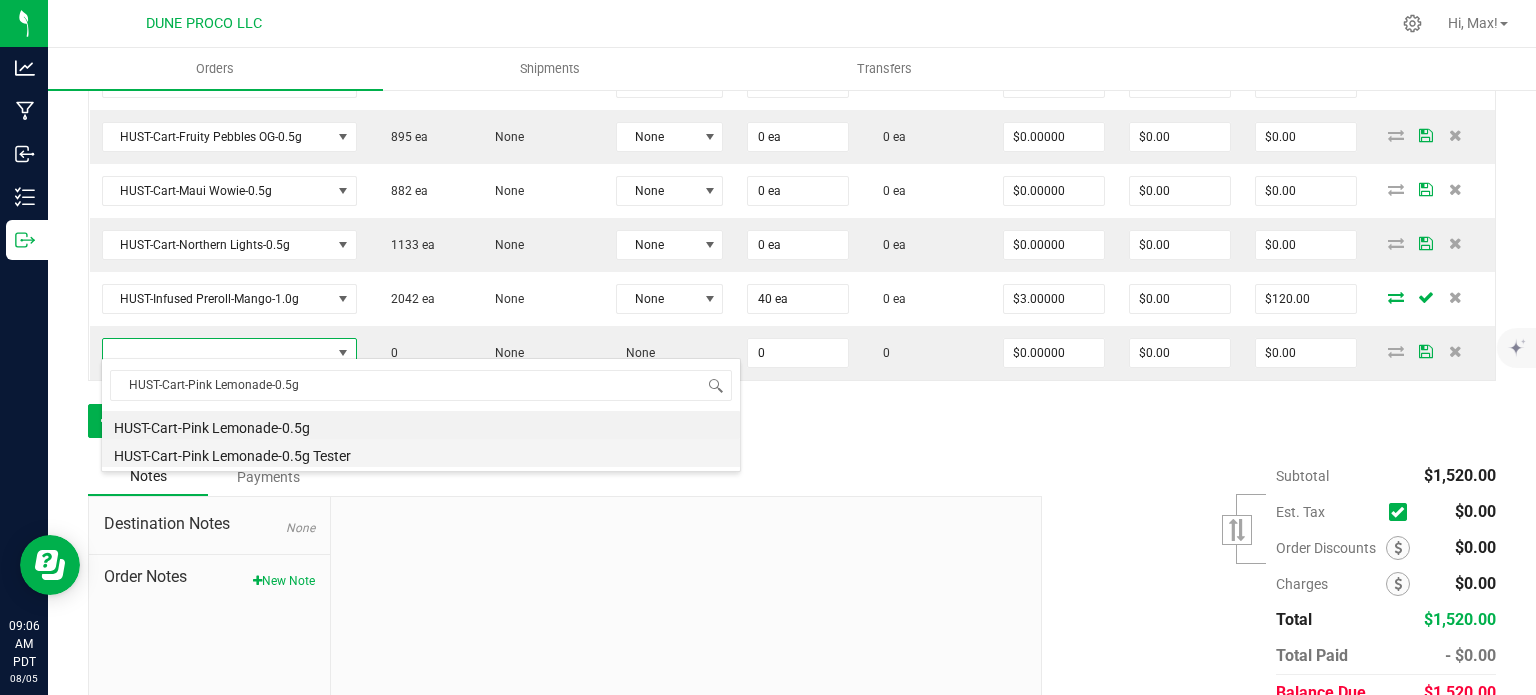 click on "HUST-Cart-Pink Lemonade-0.5g Tester" at bounding box center (421, 453) 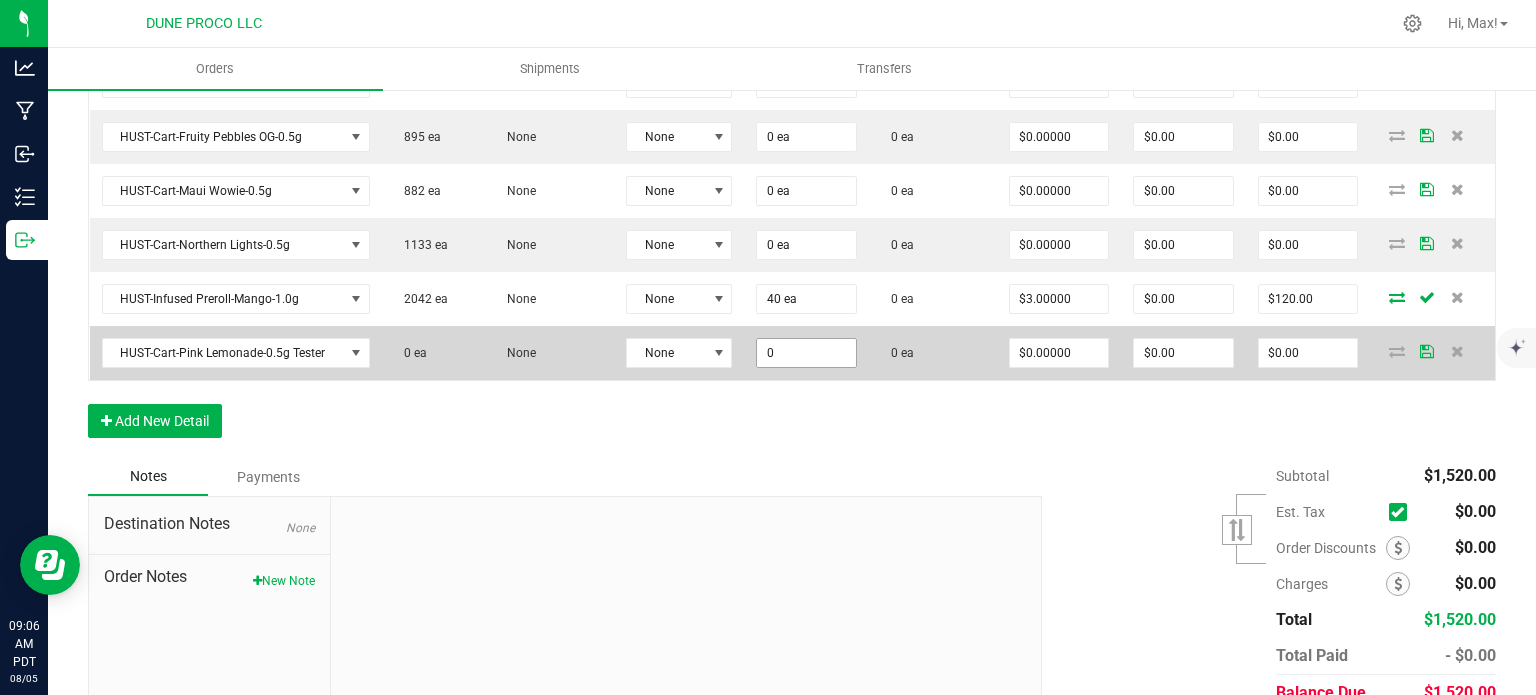 click on "0" at bounding box center (806, 353) 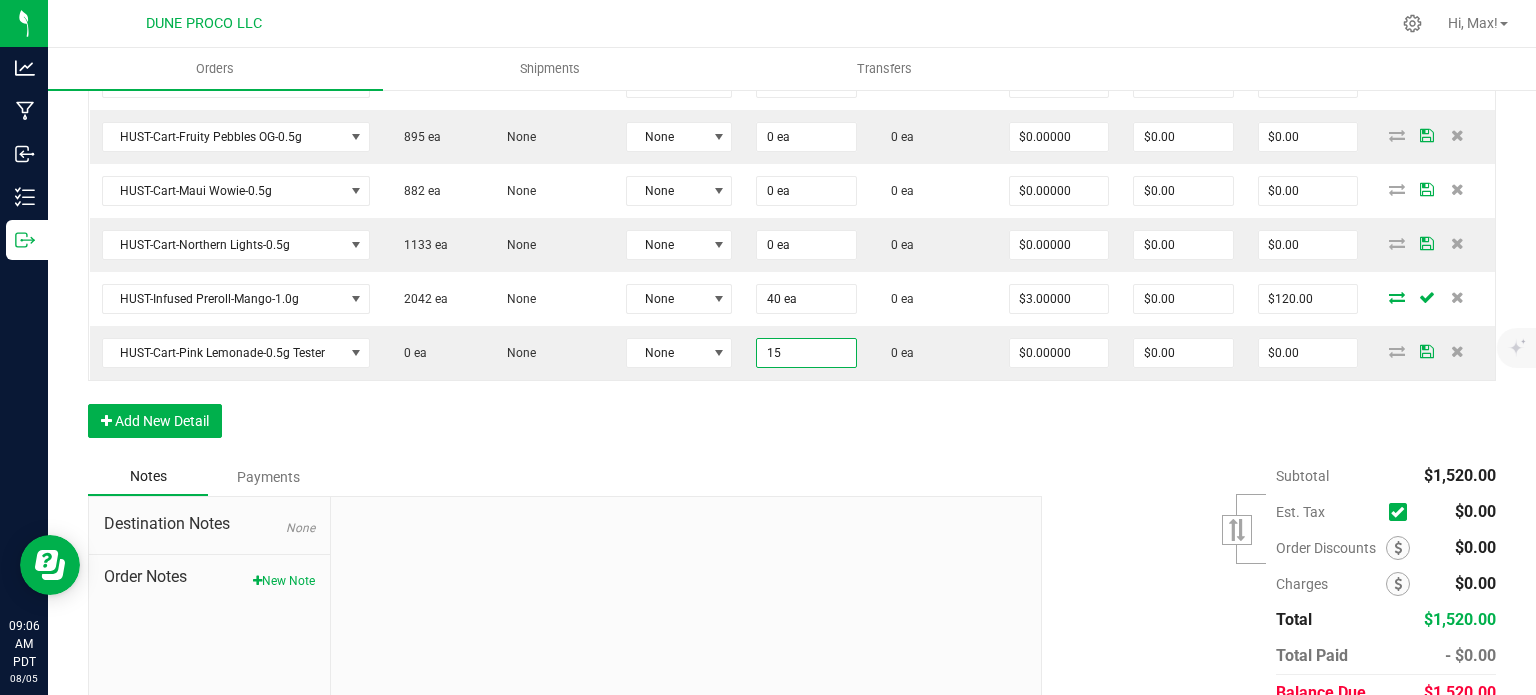 type on "15 ea" 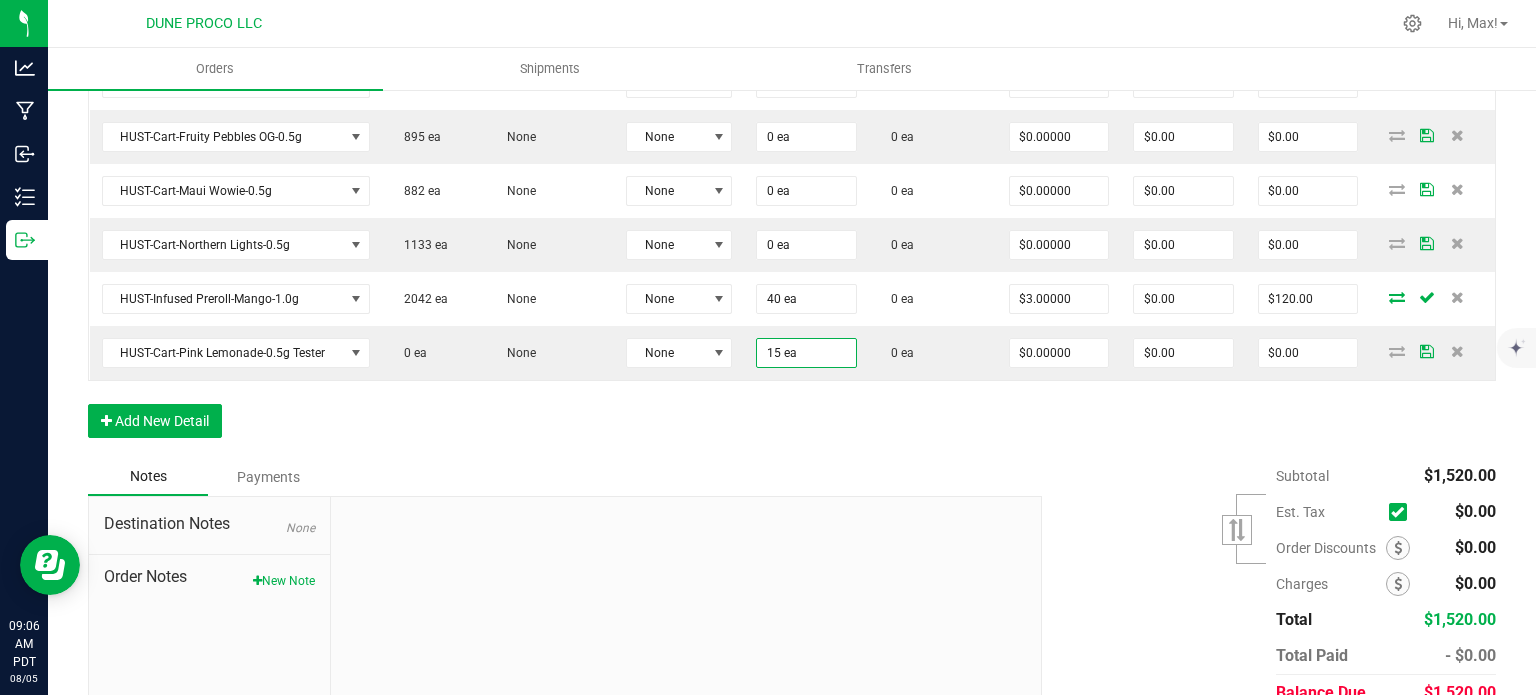 click on "Order Details Print All Labels Item  Sellable  Strain  Lot Number  Qty Ordered Qty Allocated Unit Price Line Discount Total Actions HUST-Cart-Strawberry Banana-0.9g  318 ea   None  None 25 ea  0 ea  $8.00000 $0.00 $200.00  0    None   None  25  0   $8.00000 $0.00 $200.00 HUST-Cart-Orange Creamsicle-0.9g  228 ea   None  None 25 ea  0 ea  $8.00000 $0.00 $200.00 HUST-Cart-Super Boof-0.9g  1465 ea   None  None 25 ea  0 ea  $8.00000 $0.00 $200.00 HUST-Cart-Blueberry Muffin-0.9g  1256 ea   None  None 25 ea  0 ea  $8.00000 $0.00 $200.00 HUST-Cart-Maui Wowie-0.9g  165 ea   None  None 25 ea  0 ea  $8.00000 $0.00 $200.00 HUST-Cart-Fruity Pebbles OG-0.9g  1681 ea   None  None 25 ea  0 ea  $8.00000 $0.00 $200.00 HUST-Cart-Northern Lights-0.9g  1616 ea   None  None 25 ea  0 ea  $8.00000 $0.00 $200.00 HUST-Cart-Orange Creamsicle-0.5g  310 ea   None  None 0 ea  0 ea  $0.00000 $0.00 $0.00 HUST-Cart-Pink Lemonade-0.5g  65 ea   None  None 0 ea  0 ea  $0.00000 $0.00 $0.00  625 ea   None  None" at bounding box center (792, -112) 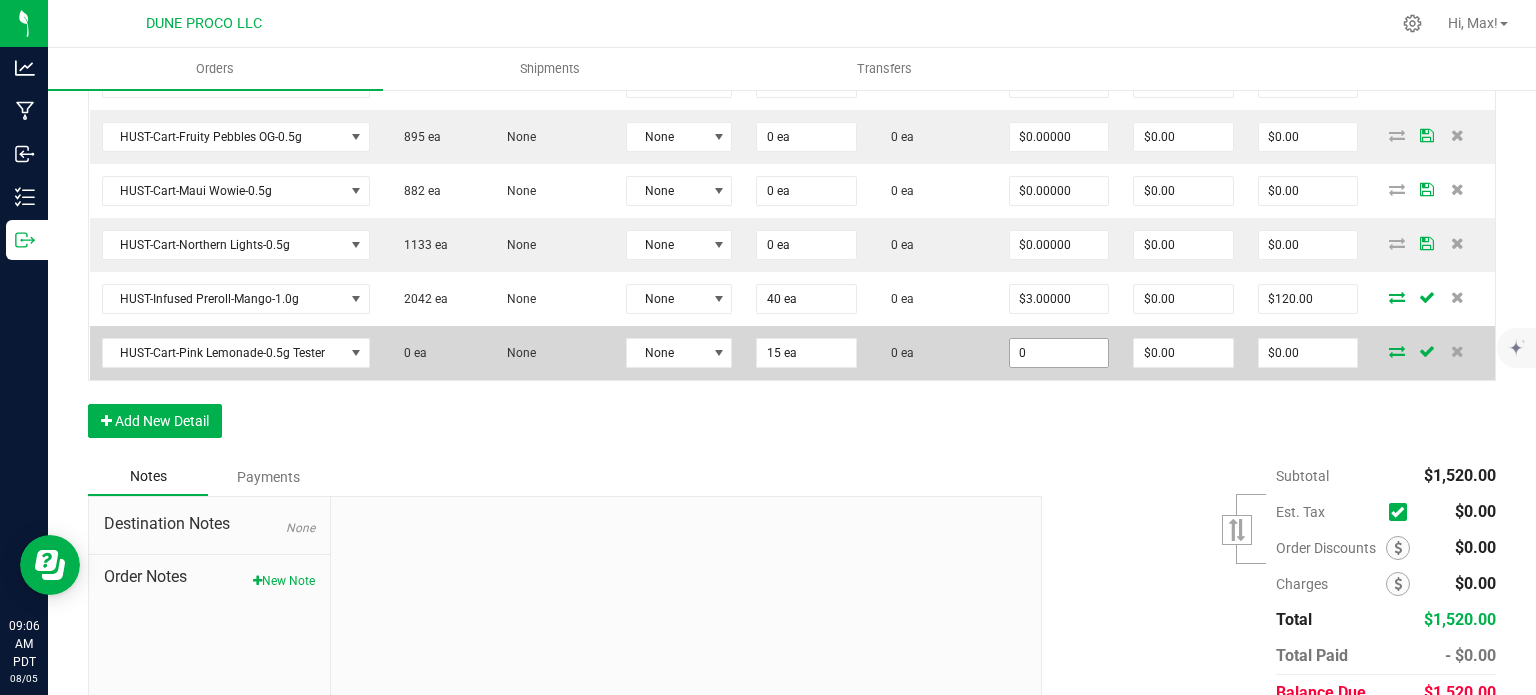 click on "0" at bounding box center [1059, 353] 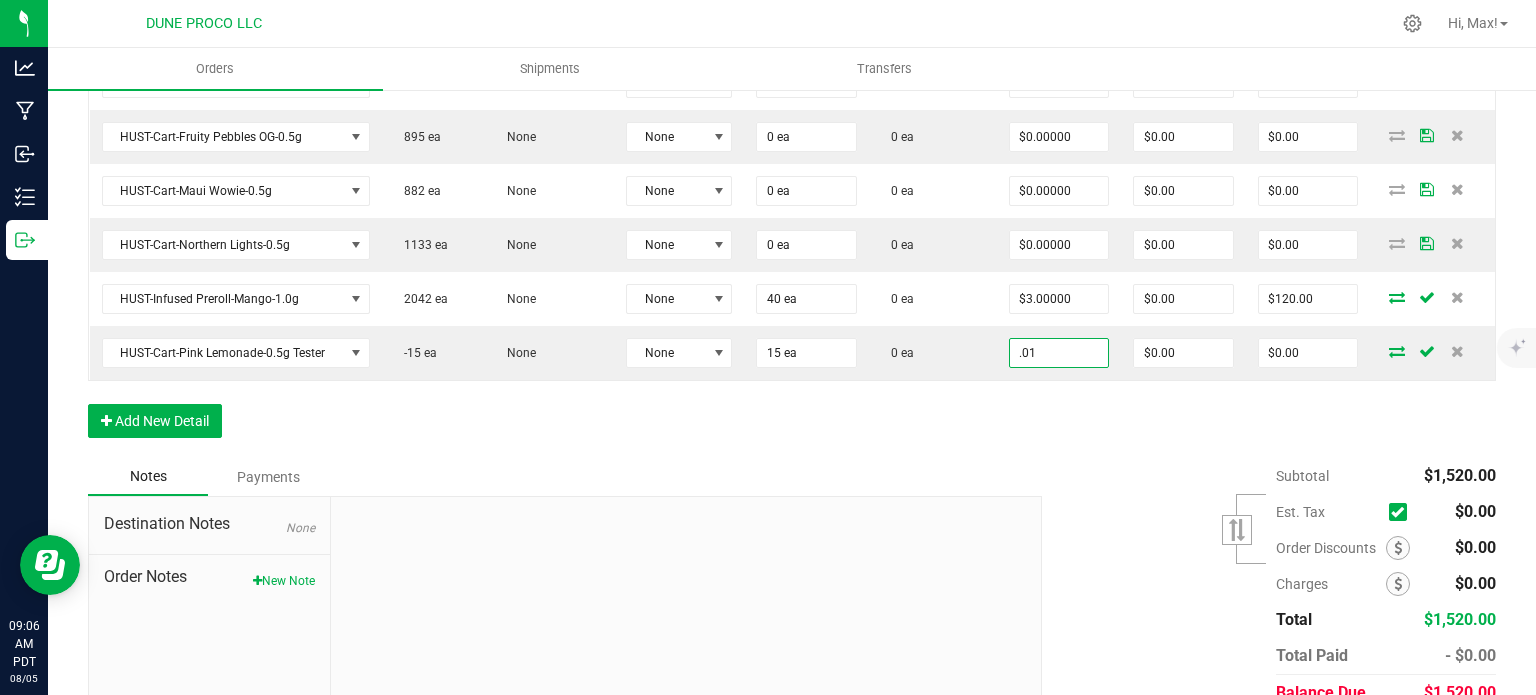 type on "$0.01000" 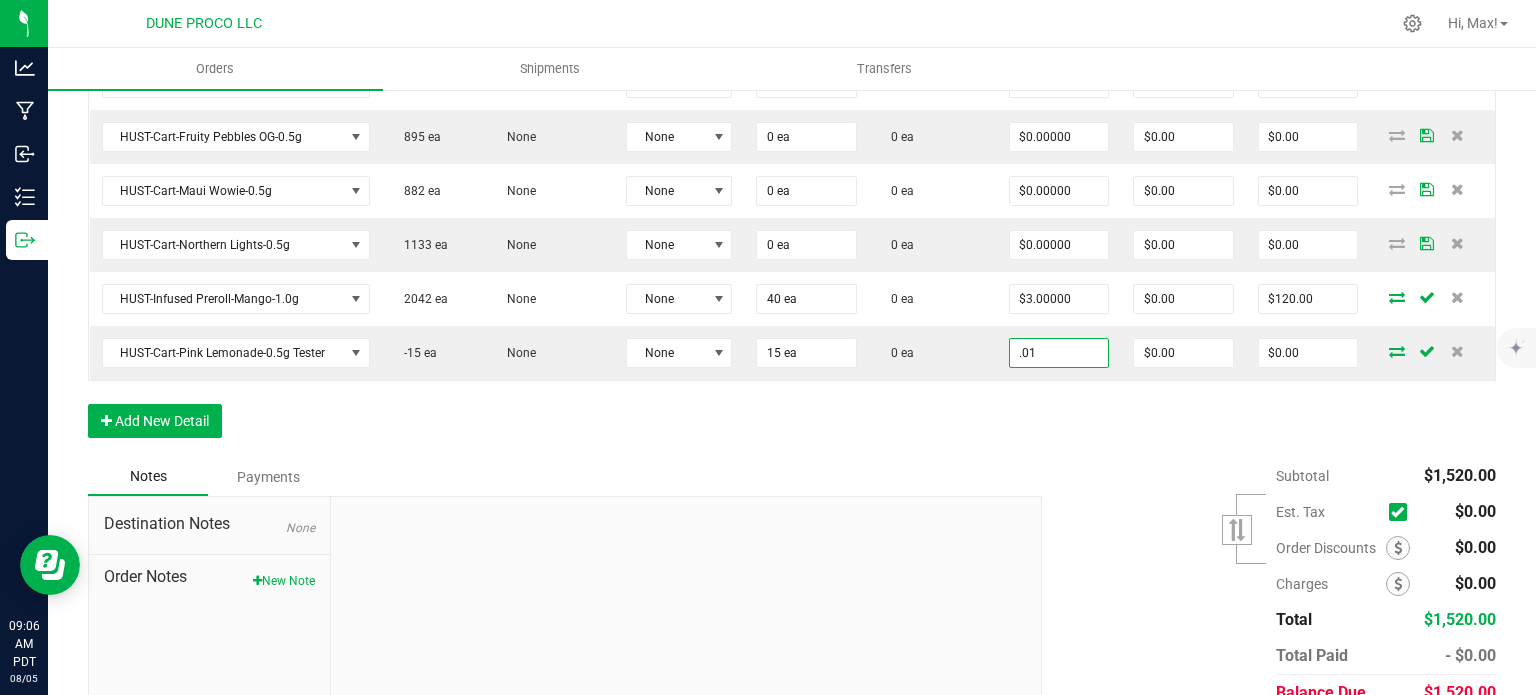 type on "$0.15" 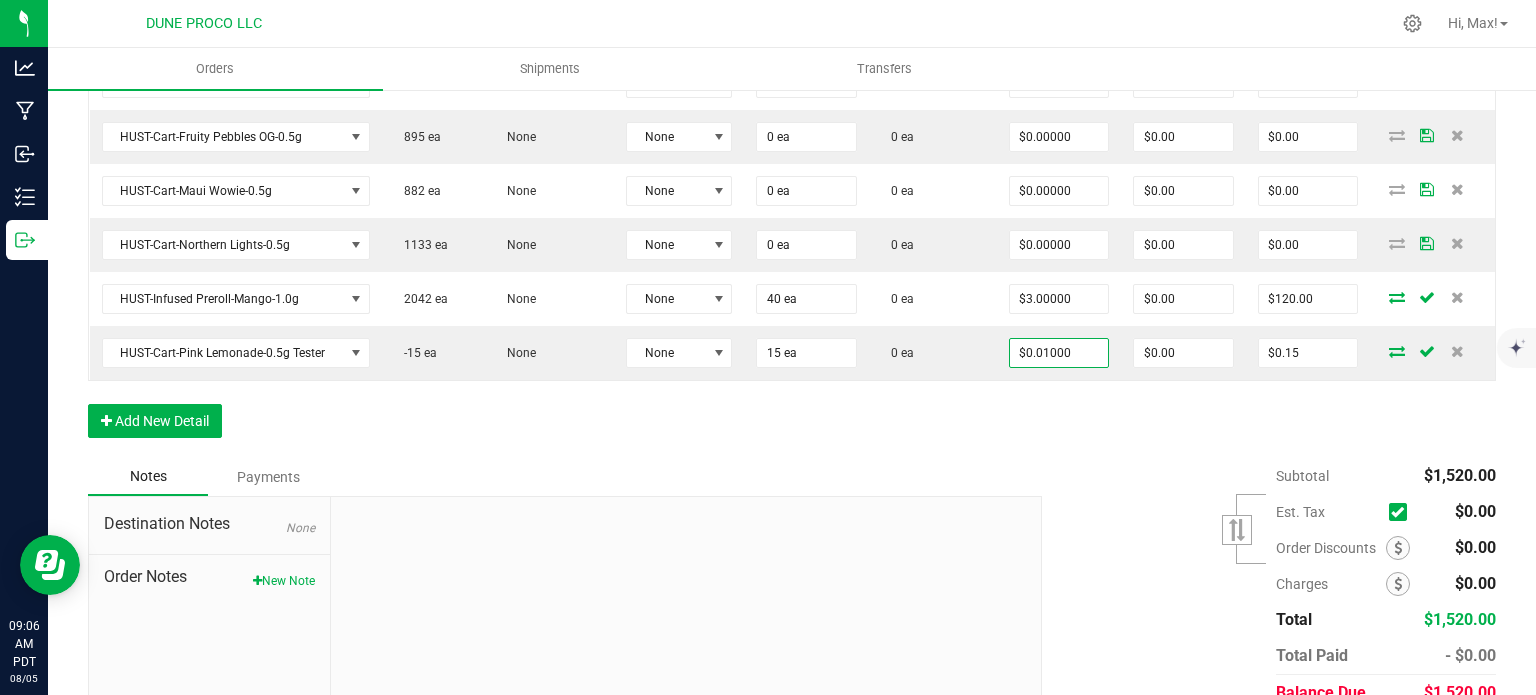 click on "Order Details Print All Labels Item  Sellable  Strain  Lot Number  Qty Ordered Qty Allocated Unit Price Line Discount Total Actions HUST-Cart-Strawberry Banana-0.9g  318 ea   None  None 25 ea  0 ea  $8.00000 $0.00 $200.00  0    None   None  25  0   $8.00000 $0.00 $200.00 HUST-Cart-Orange Creamsicle-0.9g  228 ea   None  None 25 ea  0 ea  $8.00000 $0.00 $200.00 HUST-Cart-Super Boof-0.9g  1465 ea   None  None 25 ea  0 ea  $8.00000 $0.00 $200.00 HUST-Cart-Blueberry Muffin-0.9g  1256 ea   None  None 25 ea  0 ea  $8.00000 $0.00 $200.00 HUST-Cart-Maui Wowie-0.9g  165 ea   None  None 25 ea  0 ea  $8.00000 $0.00 $200.00 HUST-Cart-Fruity Pebbles OG-0.9g  1681 ea   None  None 25 ea  0 ea  $8.00000 $0.00 $200.00 HUST-Cart-Northern Lights-0.9g  1616 ea   None  None 25 ea  0 ea  $8.00000 $0.00 $200.00 HUST-Cart-Orange Creamsicle-0.5g  310 ea   None  None 0 ea  0 ea  $0.00000 $0.00 $0.00 HUST-Cart-Pink Lemonade-0.5g  65 ea   None  None 0 ea  0 ea  $0.00000 $0.00 $0.00 HUST-Cart-Pineapple Runtz-0.5g  625 ea   None  None 0 ea" at bounding box center (792, -150) 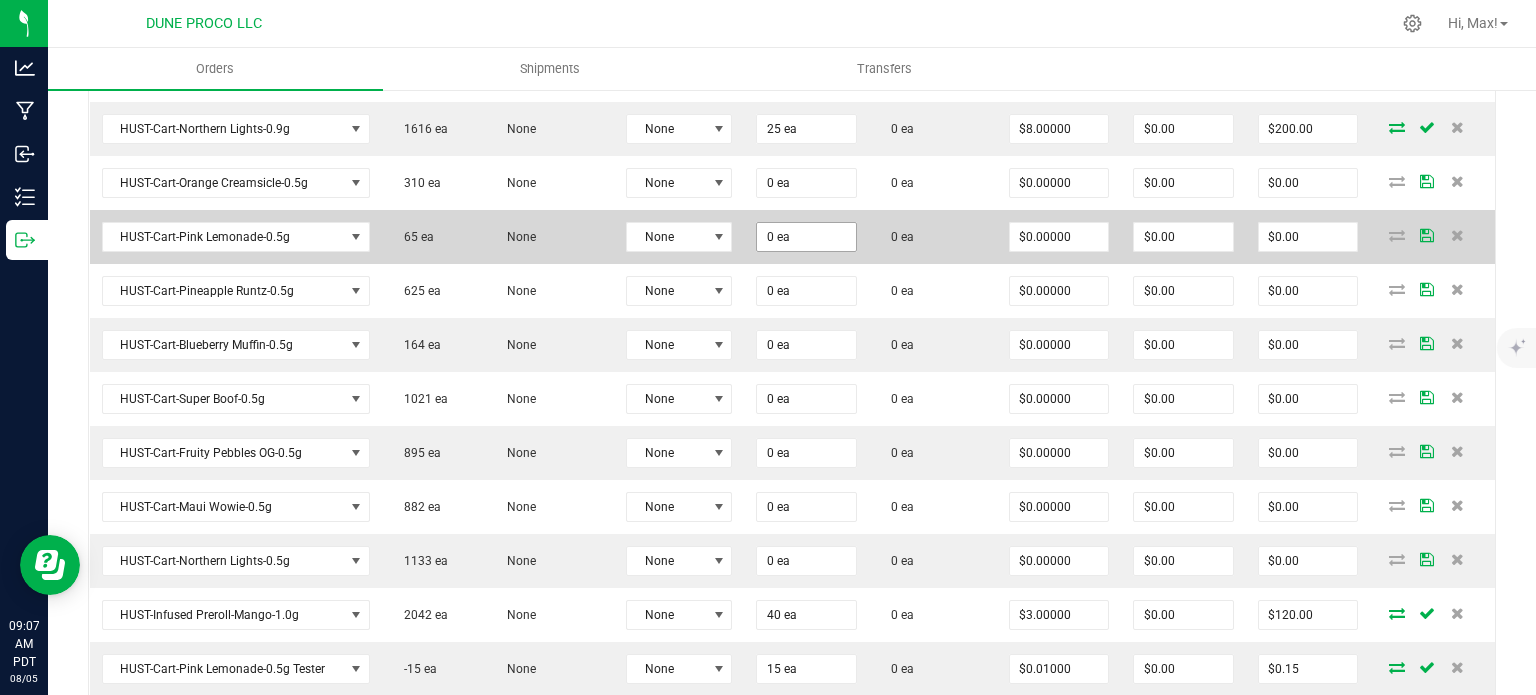scroll, scrollTop: 1018, scrollLeft: 0, axis: vertical 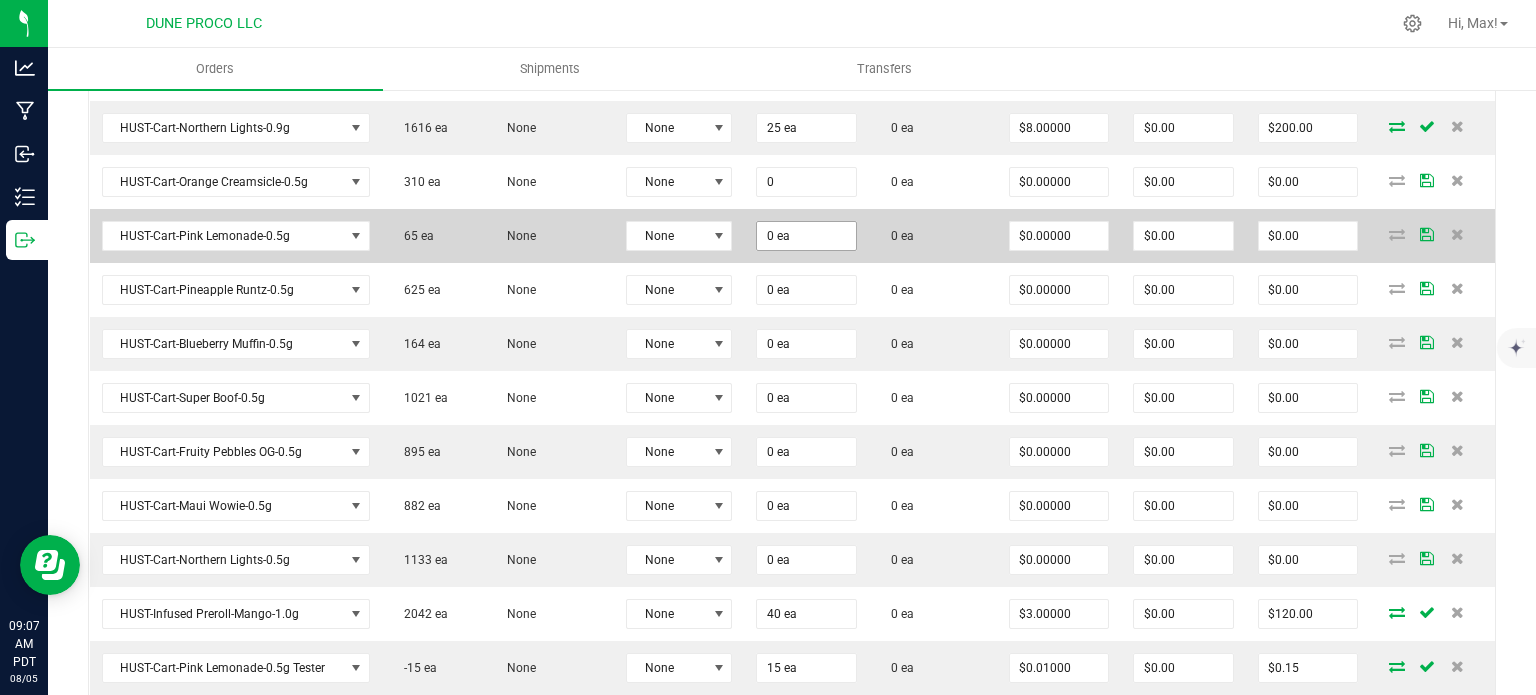 click on "0" at bounding box center [806, 182] 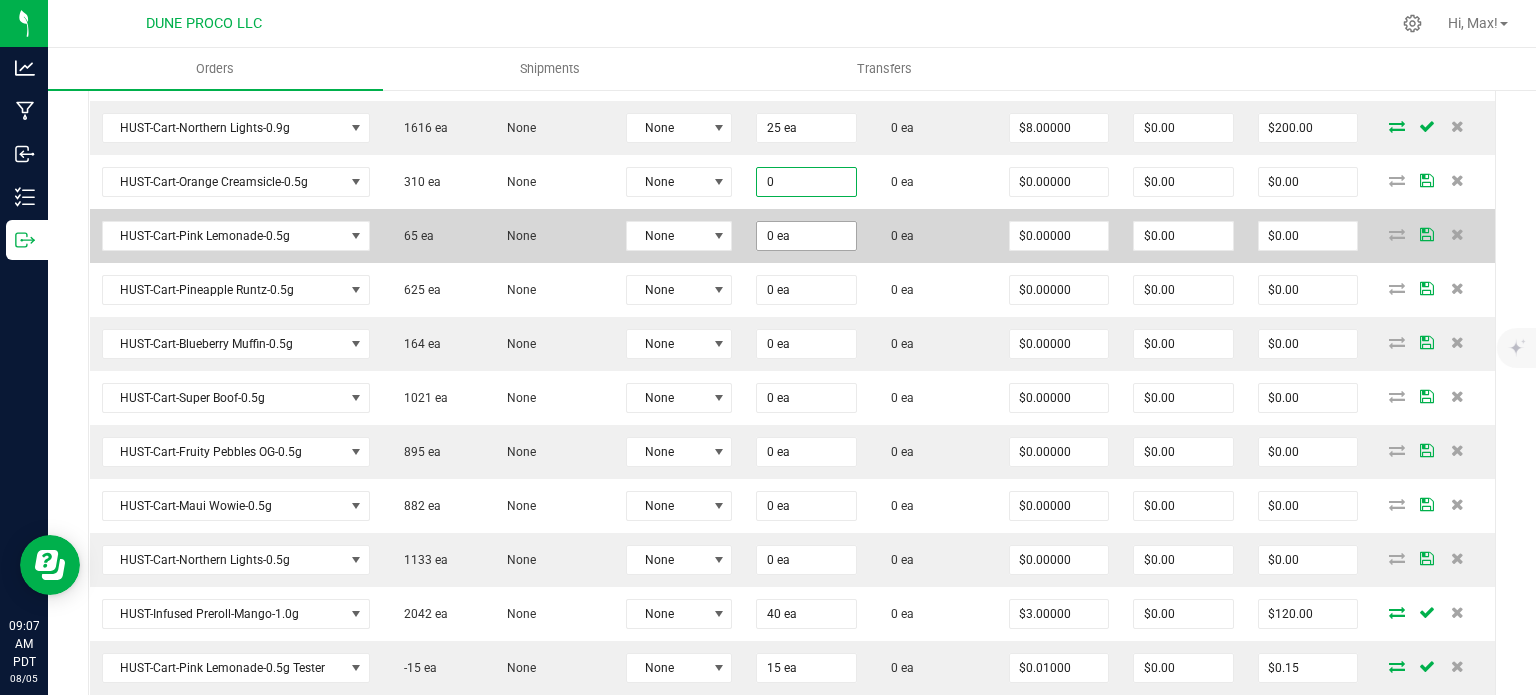 paste on "25" 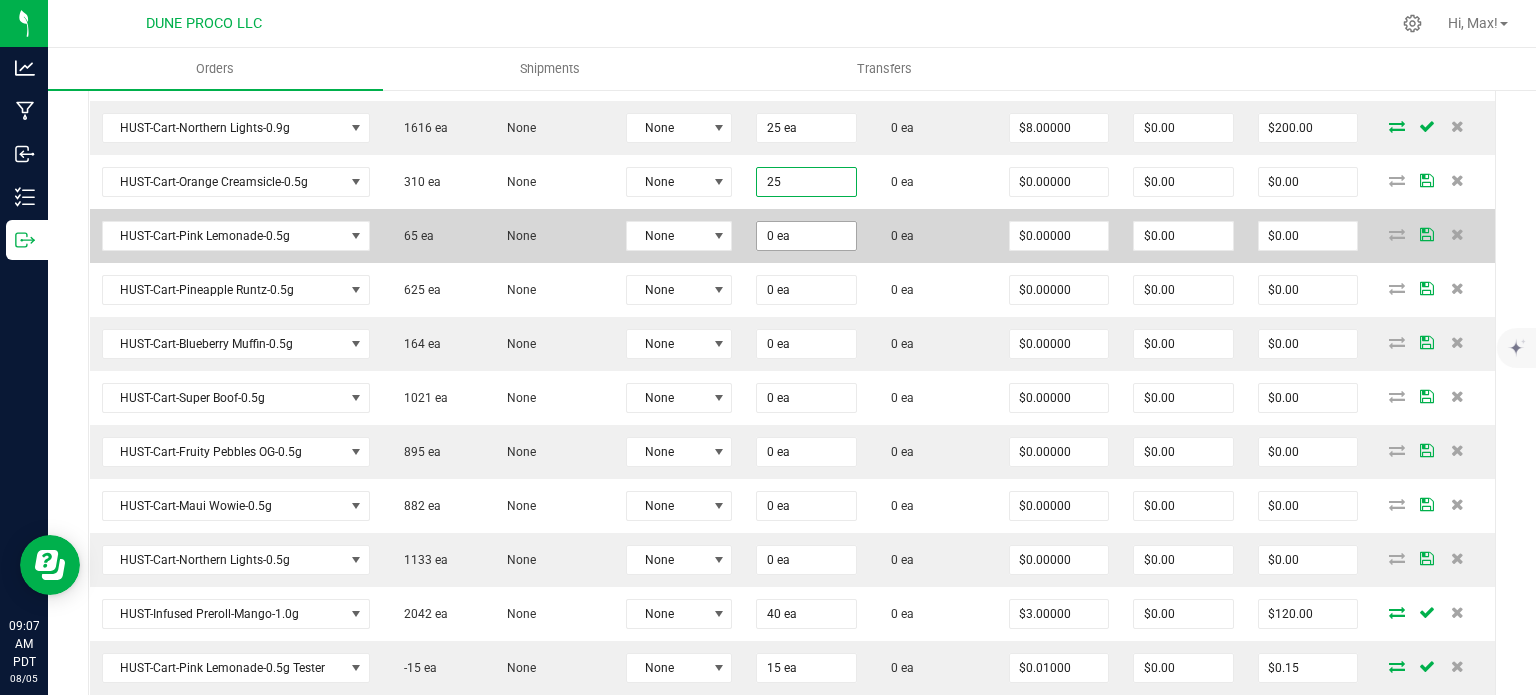 type on "25 ea" 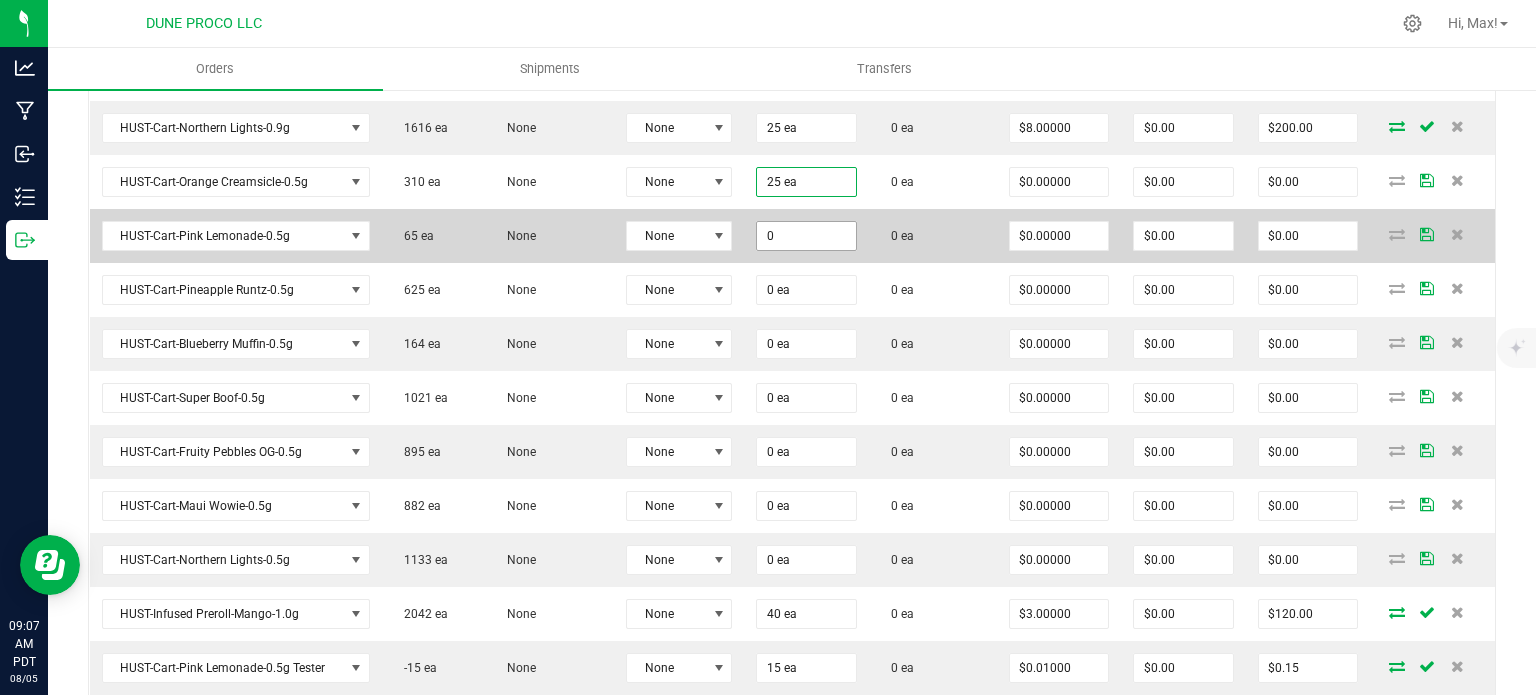 click on "0" at bounding box center [806, 236] 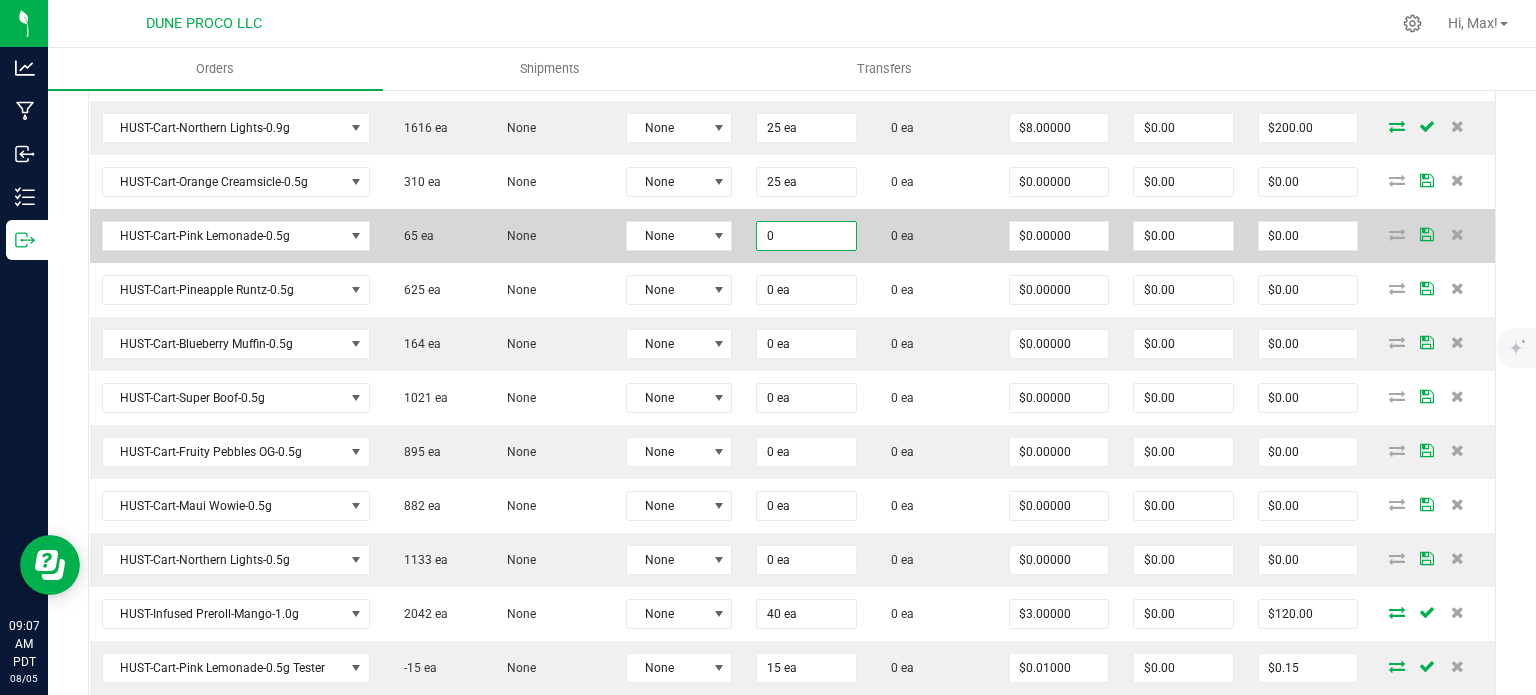 paste on "25" 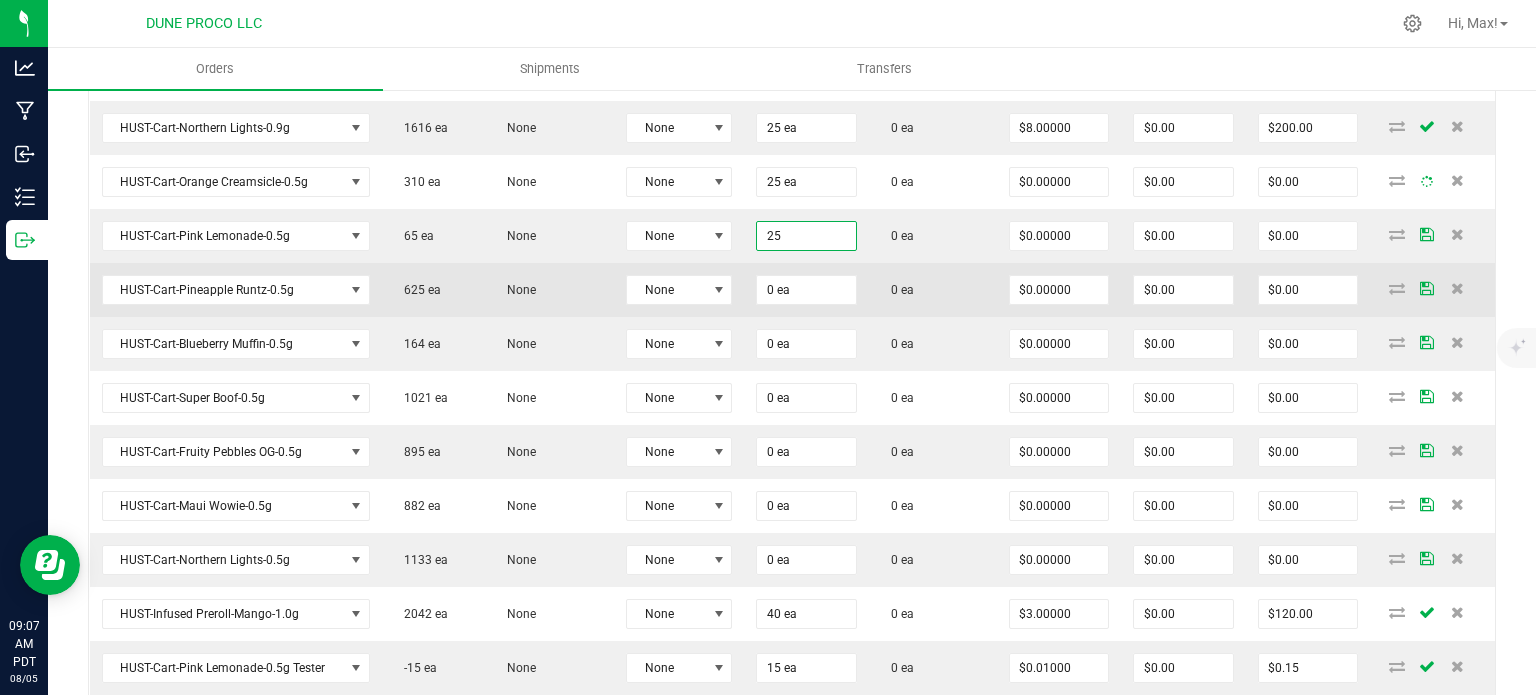 type on "25 ea" 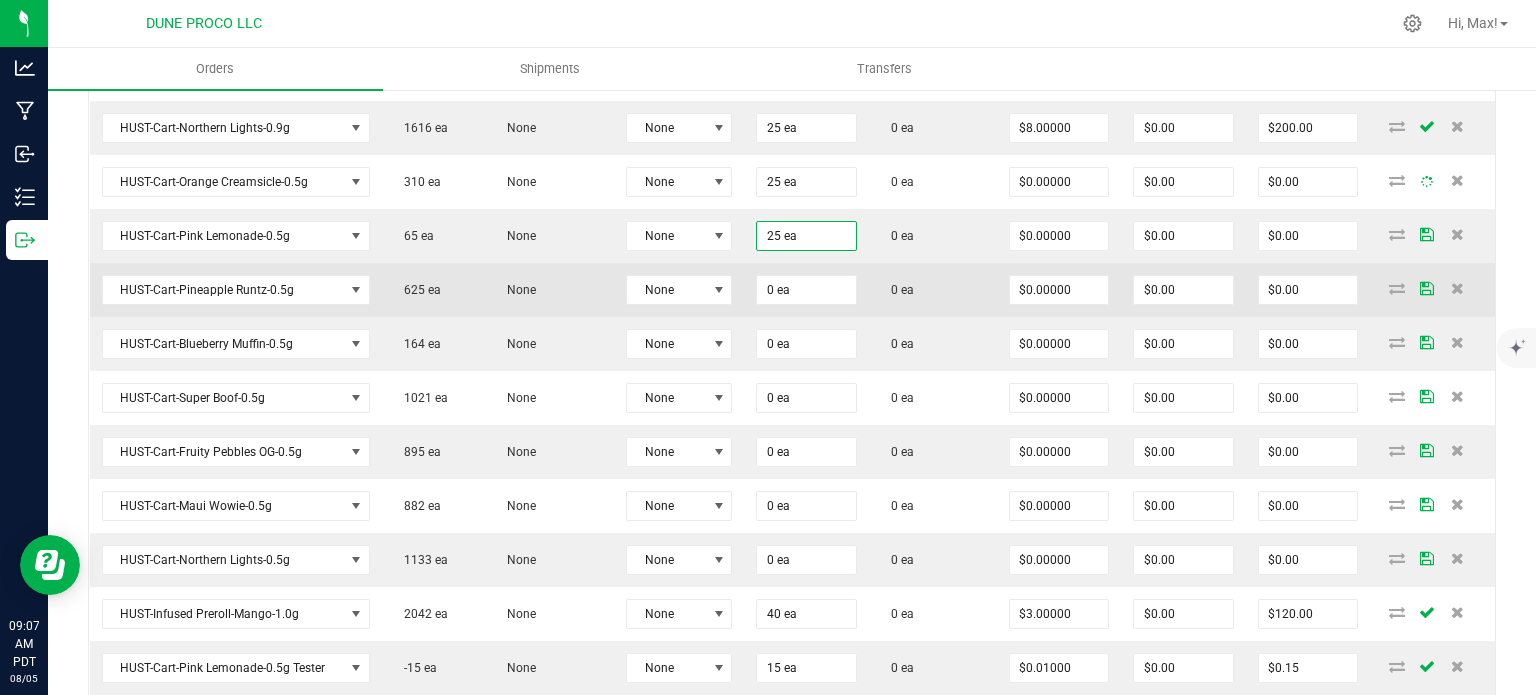 click on "0 ea" at bounding box center (806, 290) 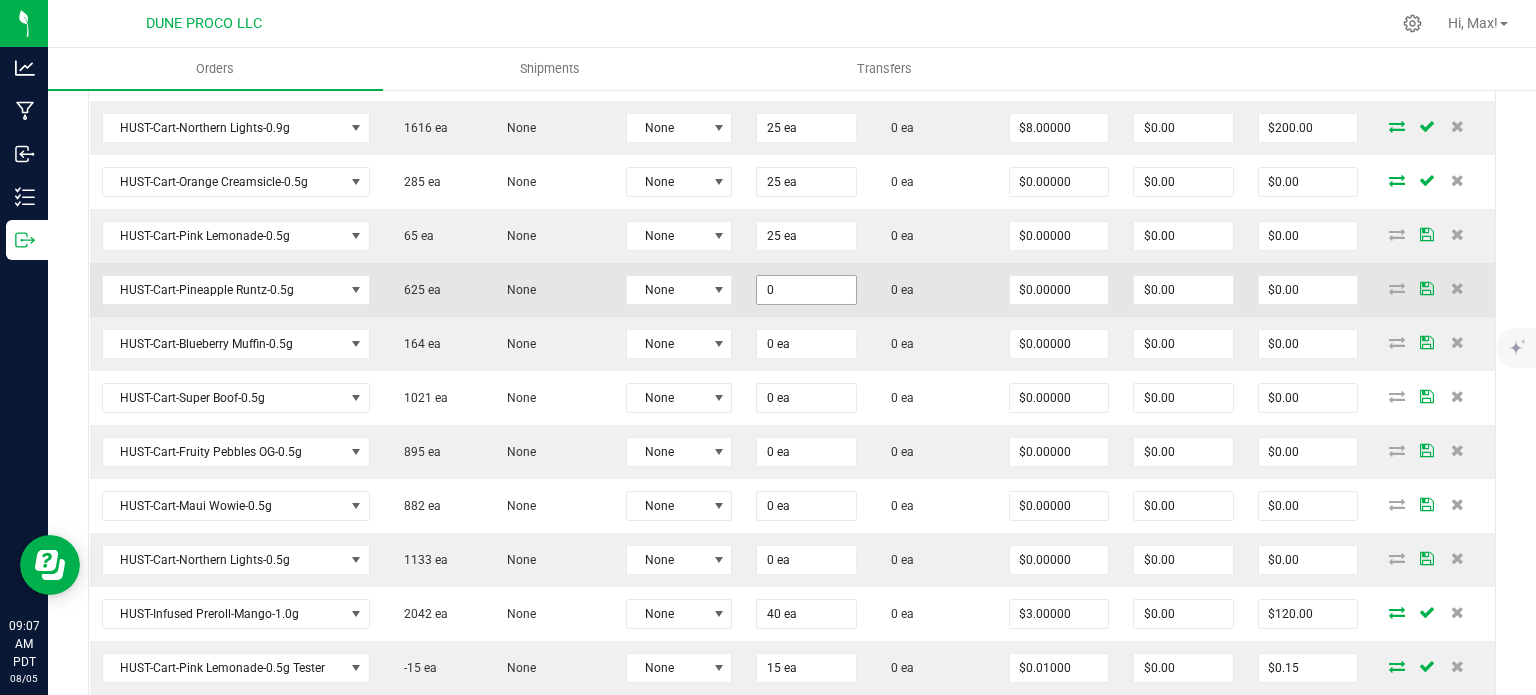 click on "0" at bounding box center (806, 290) 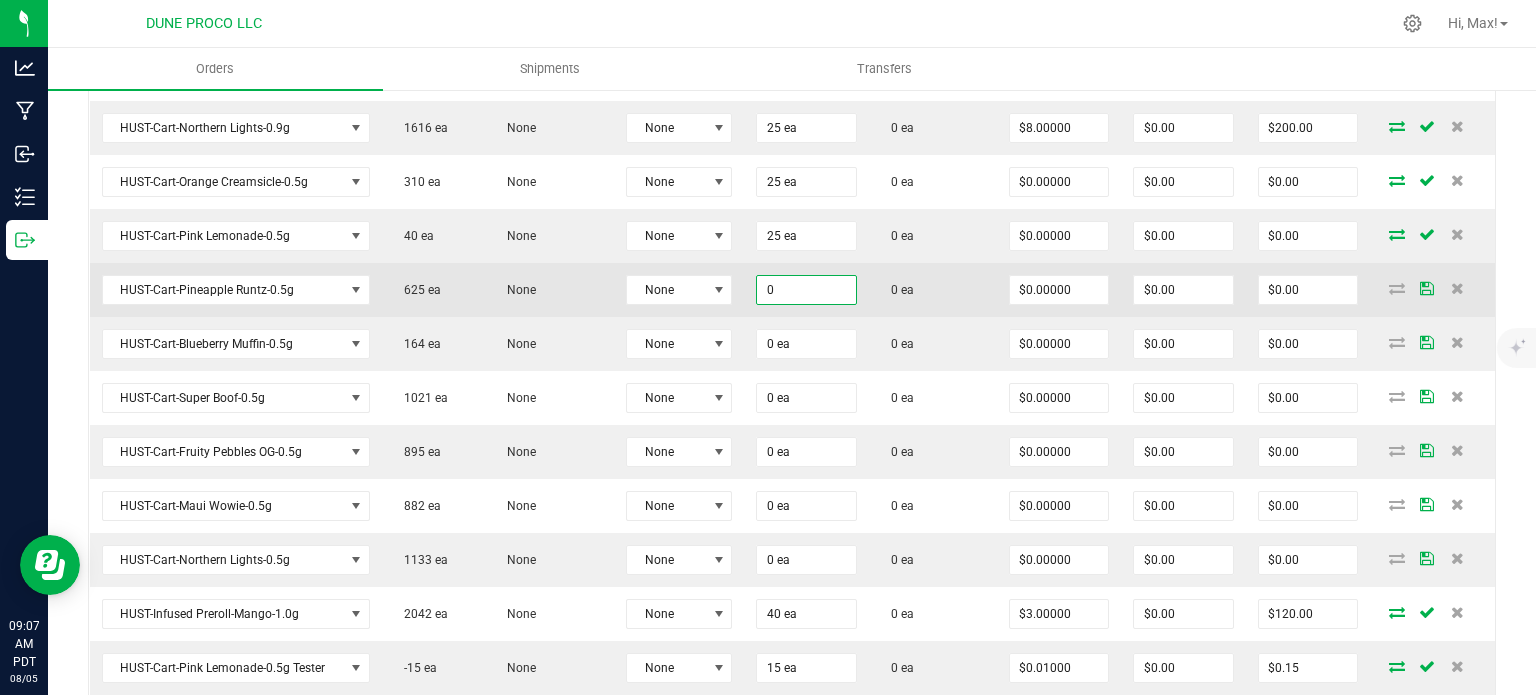 paste on "25" 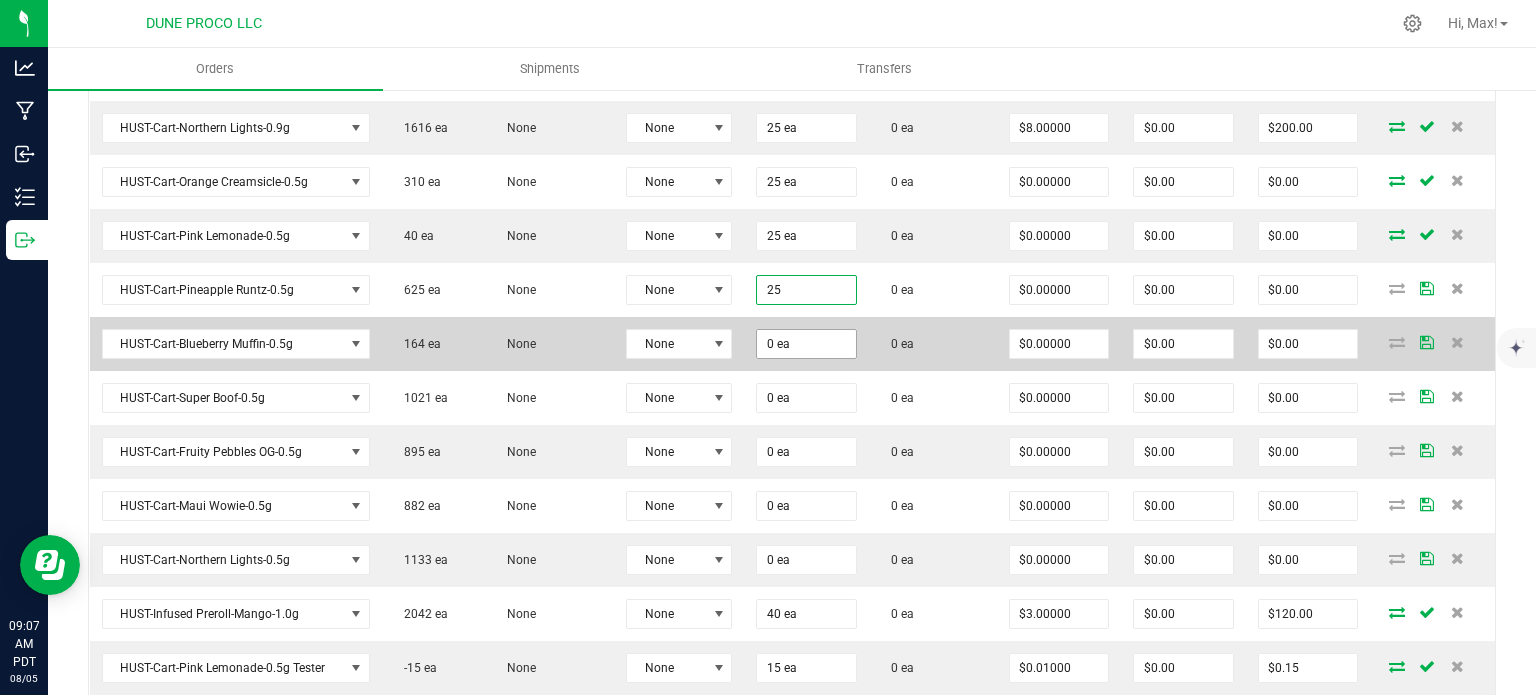 type on "25 ea" 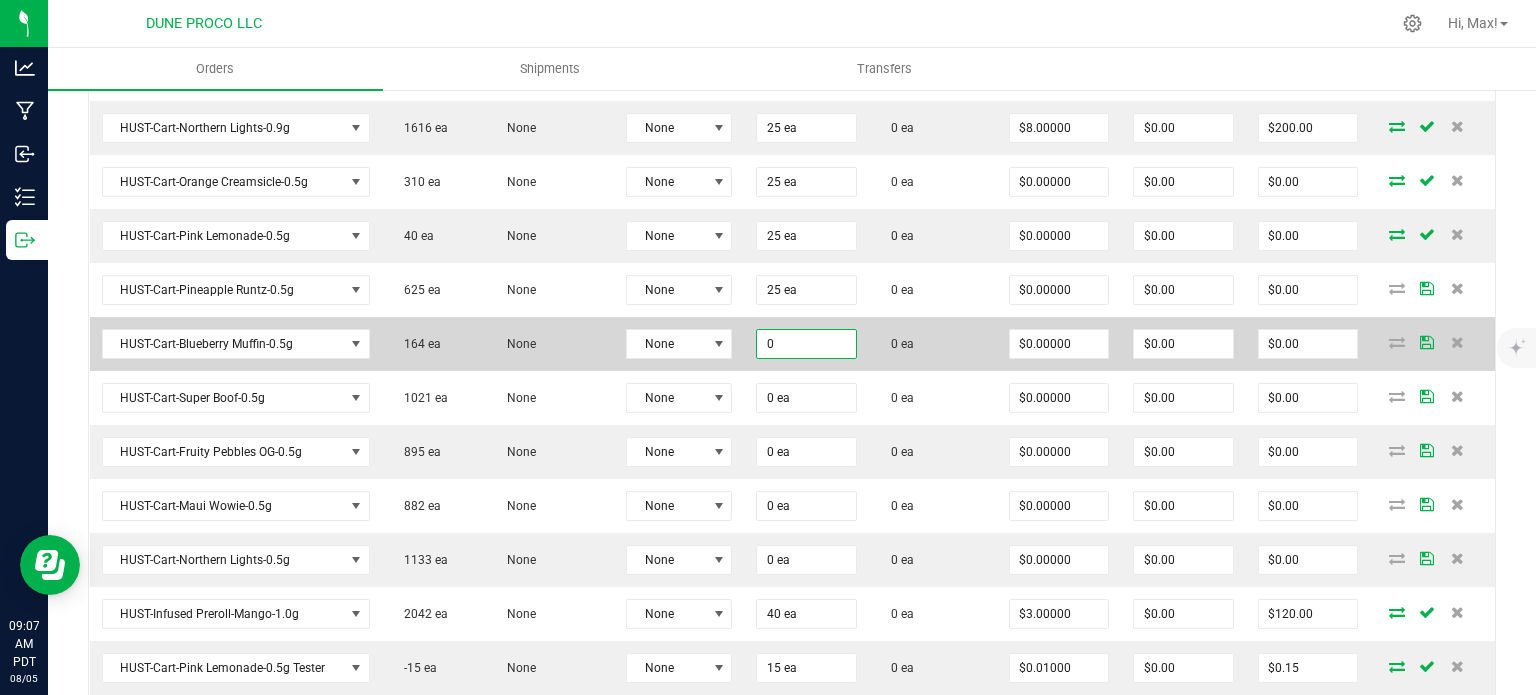 click on "0" at bounding box center [806, 344] 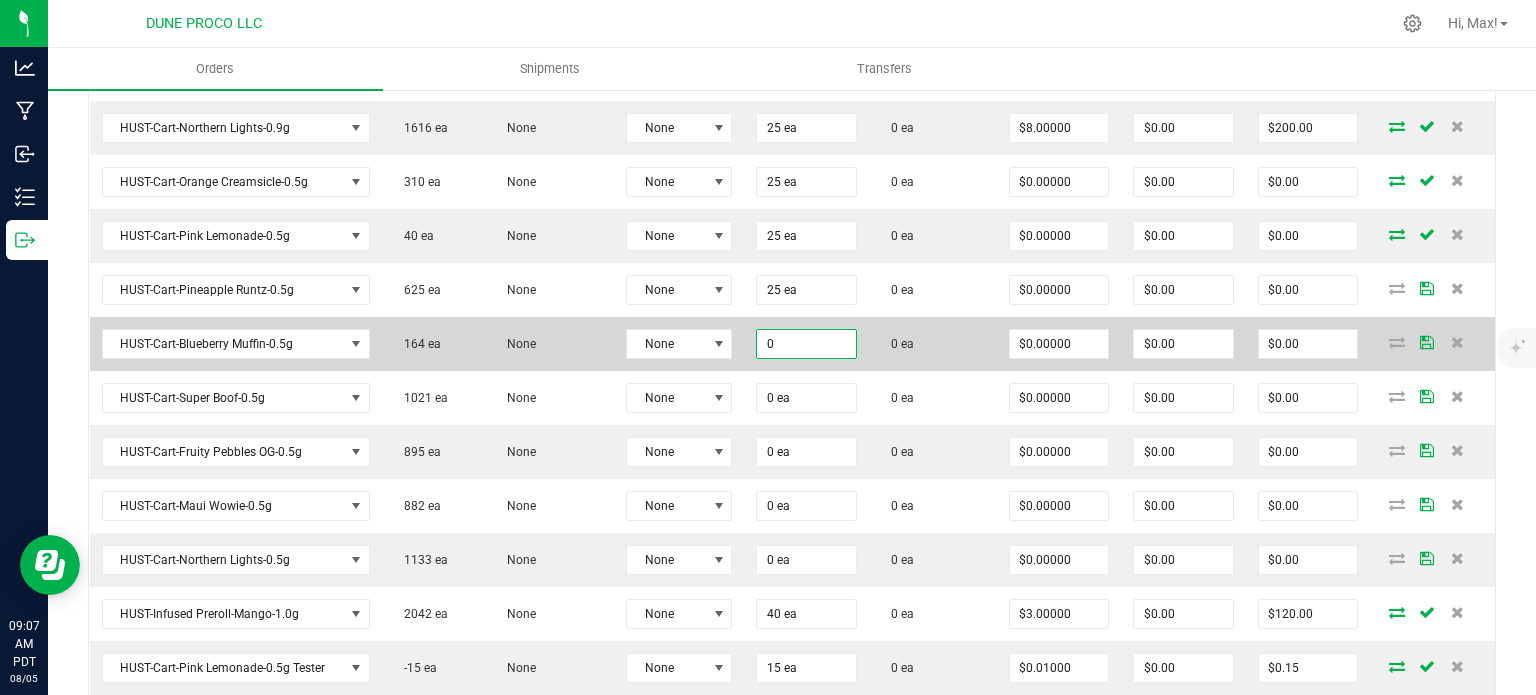 paste on "25" 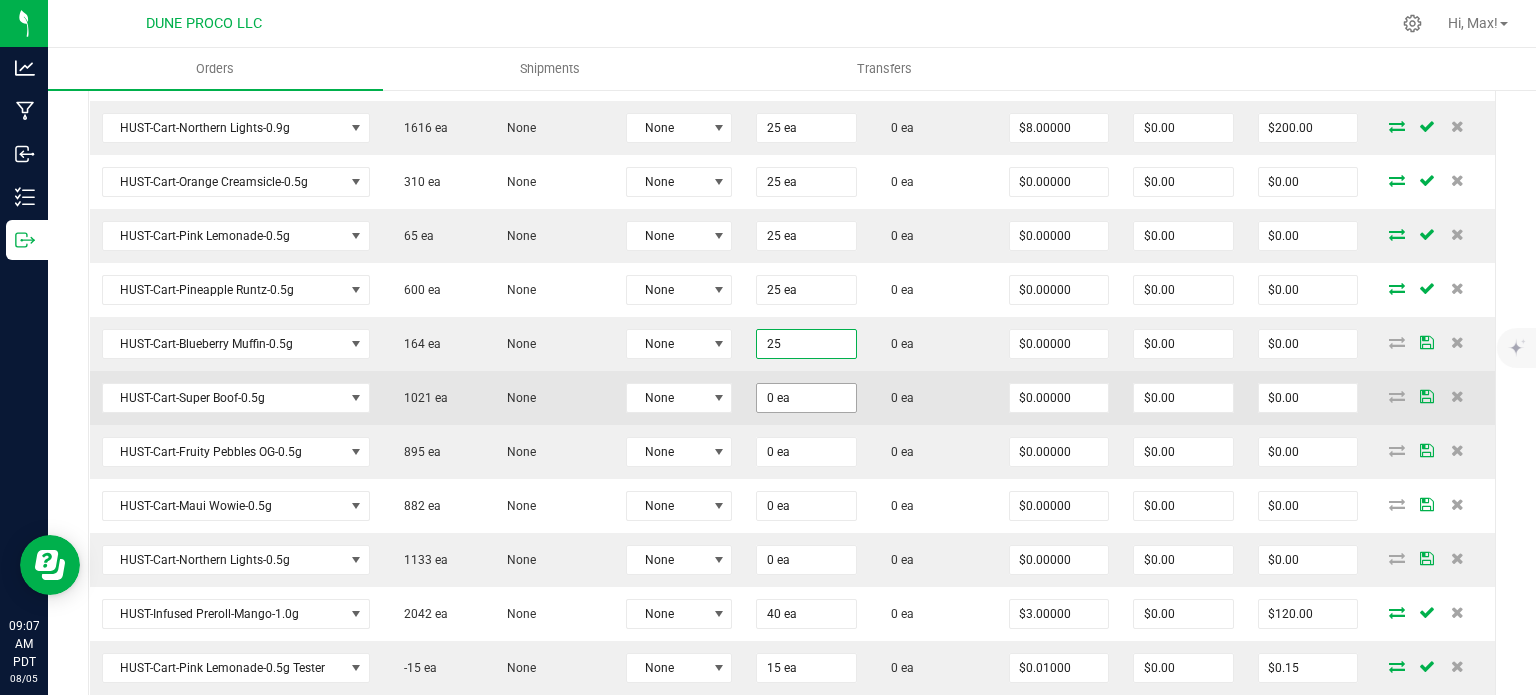 type on "25 ea" 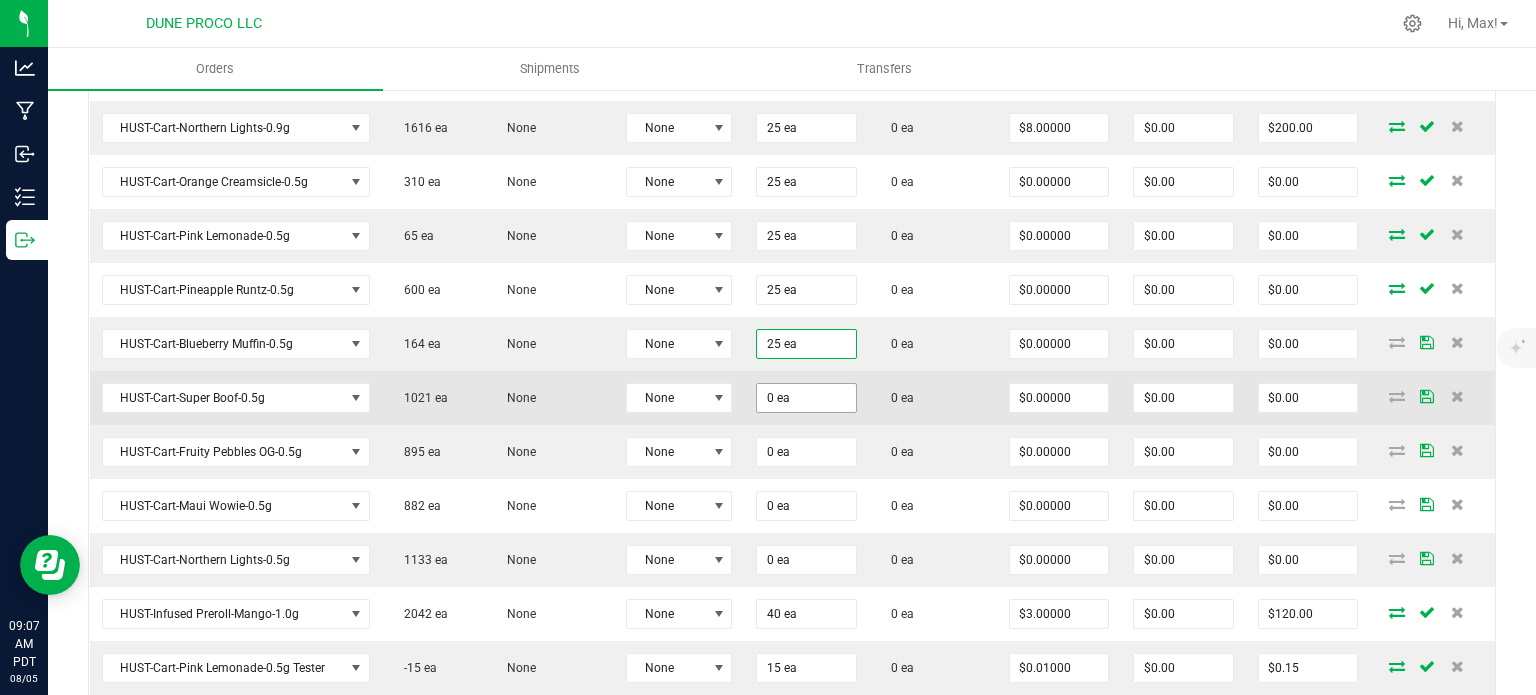 click on "0 ea" at bounding box center [806, -250] 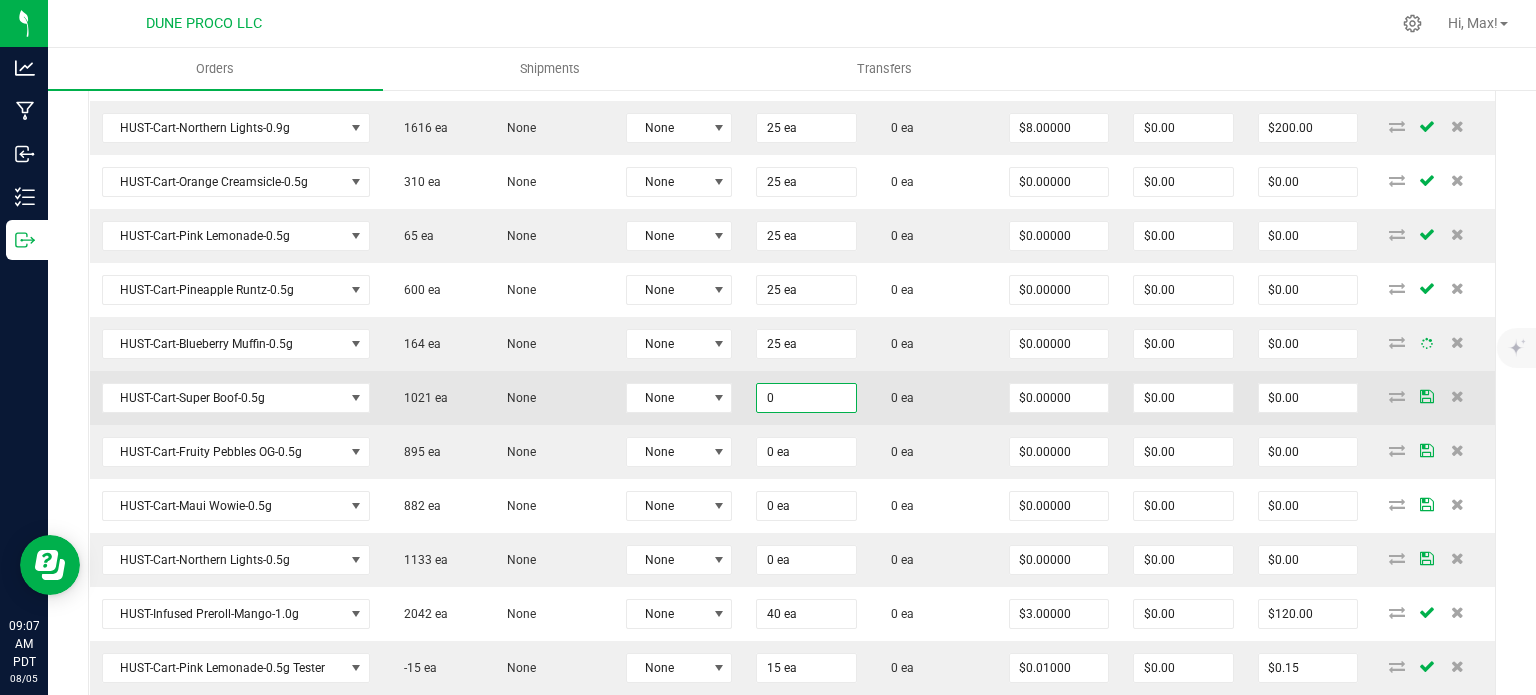 click on "0" at bounding box center (806, 398) 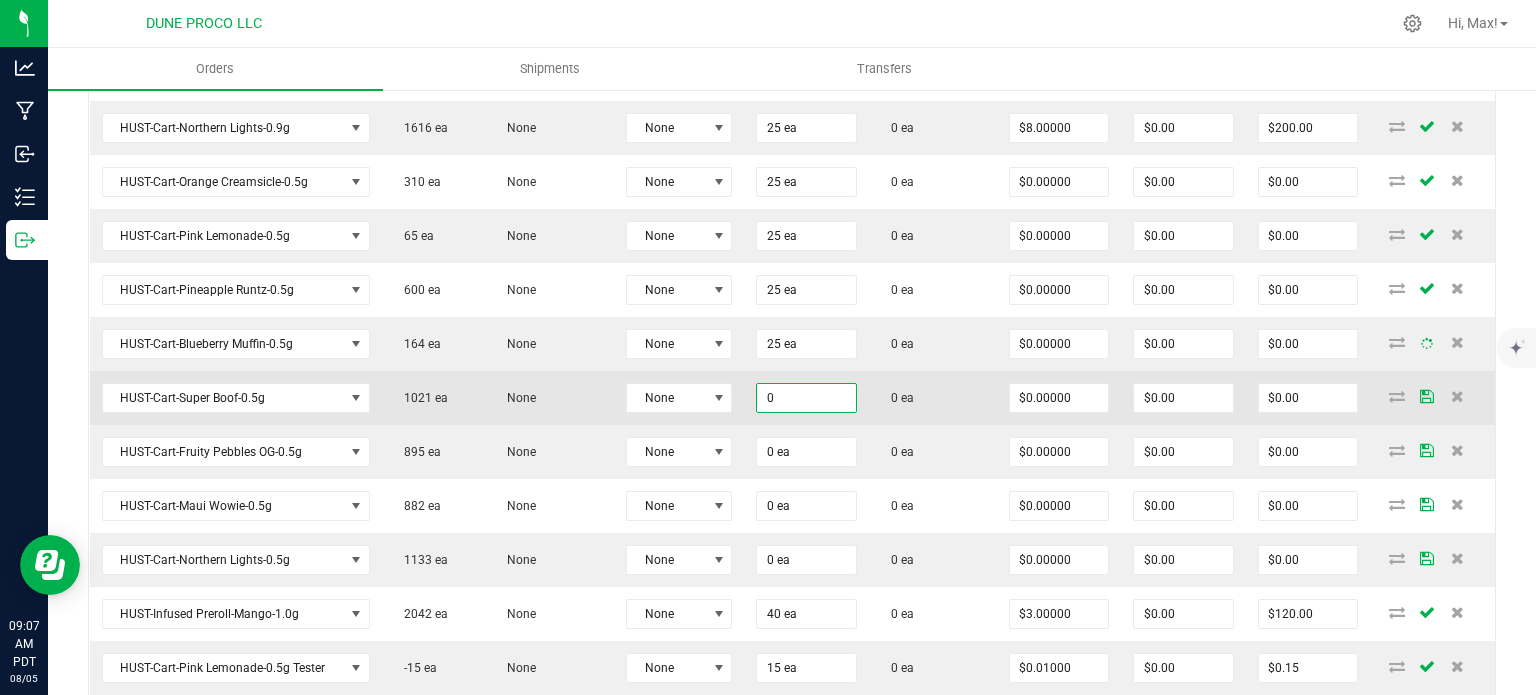 paste on "25" 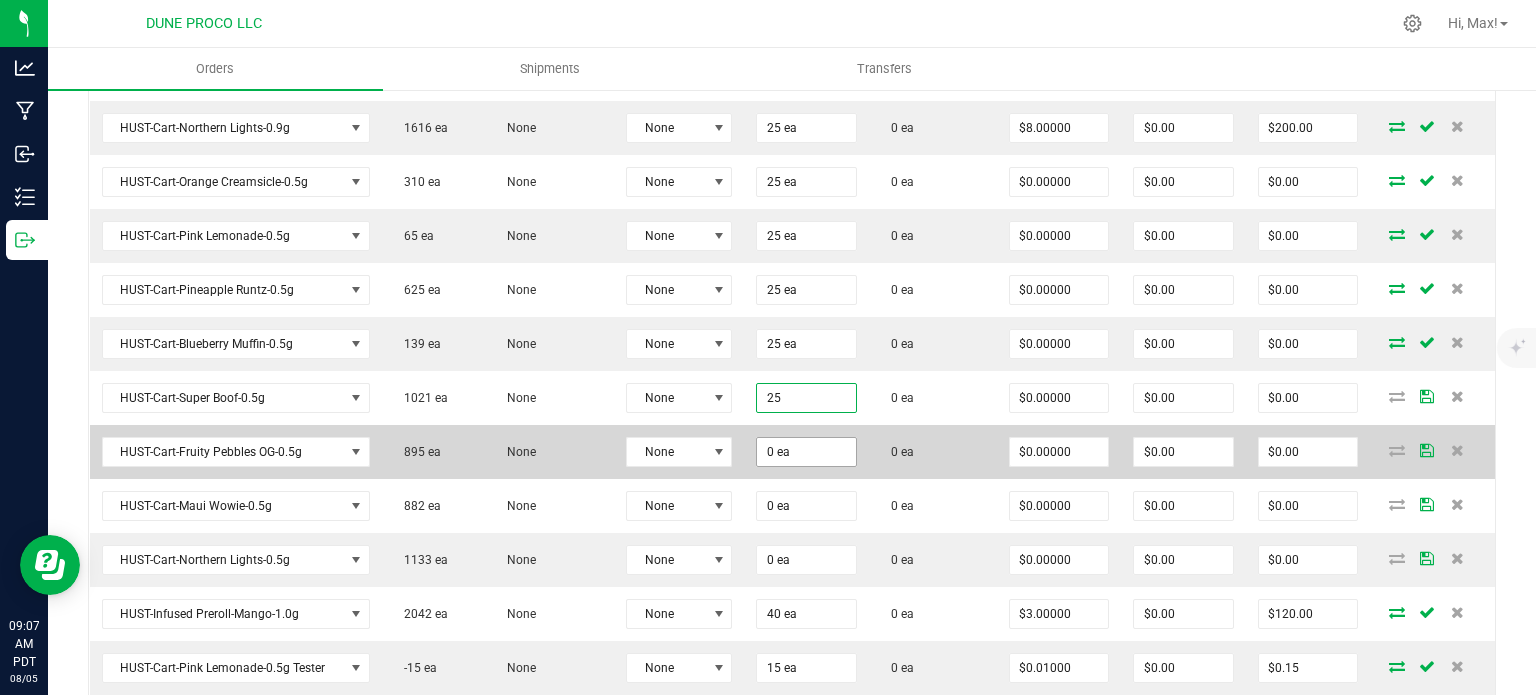 type on "25 ea" 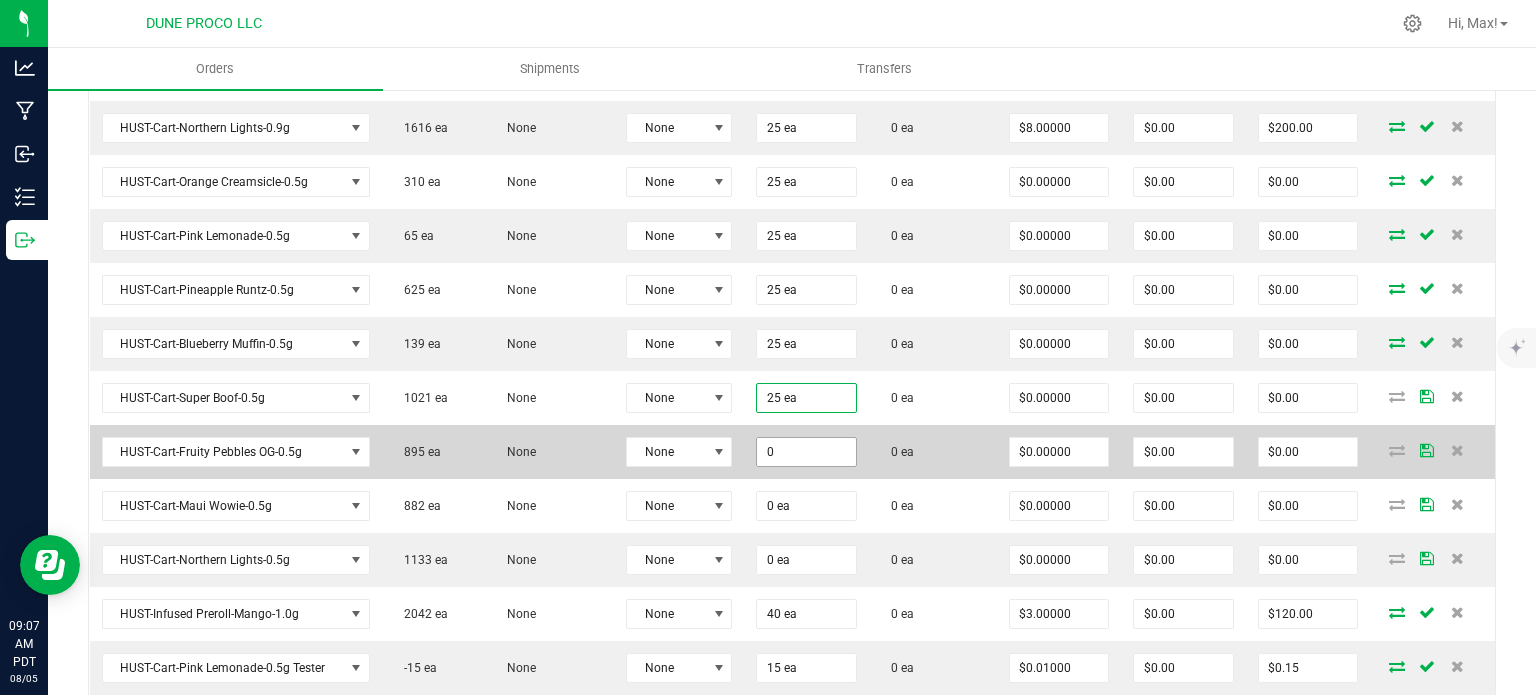 click on "0" at bounding box center (806, 452) 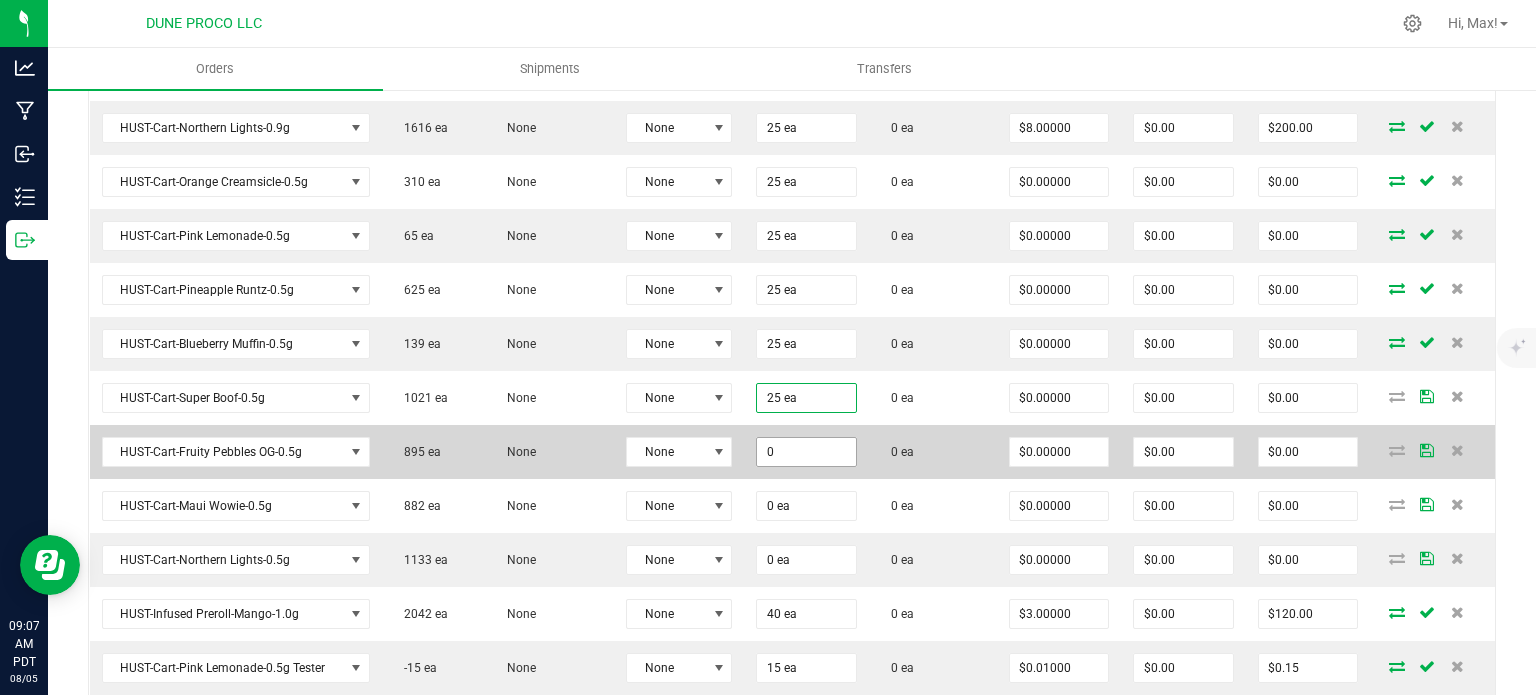 paste on "25" 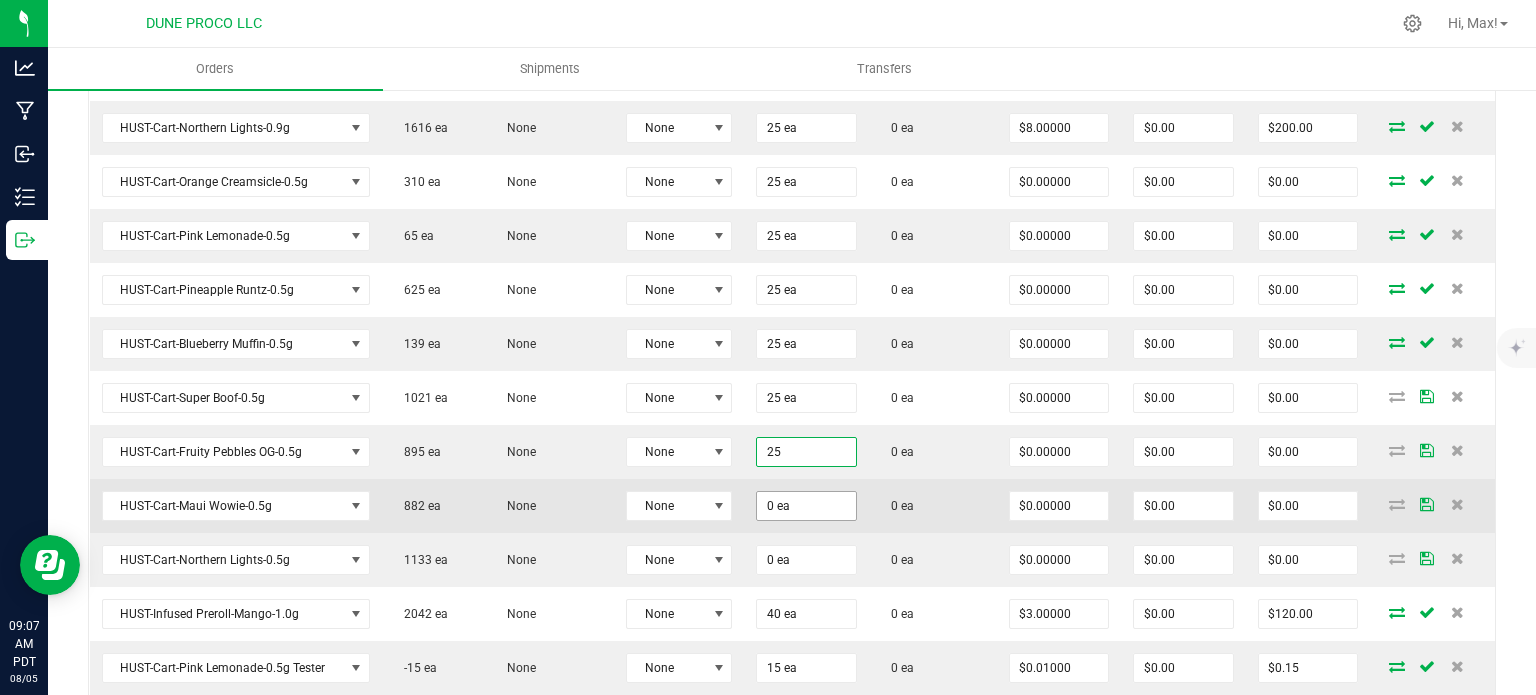type on "25 ea" 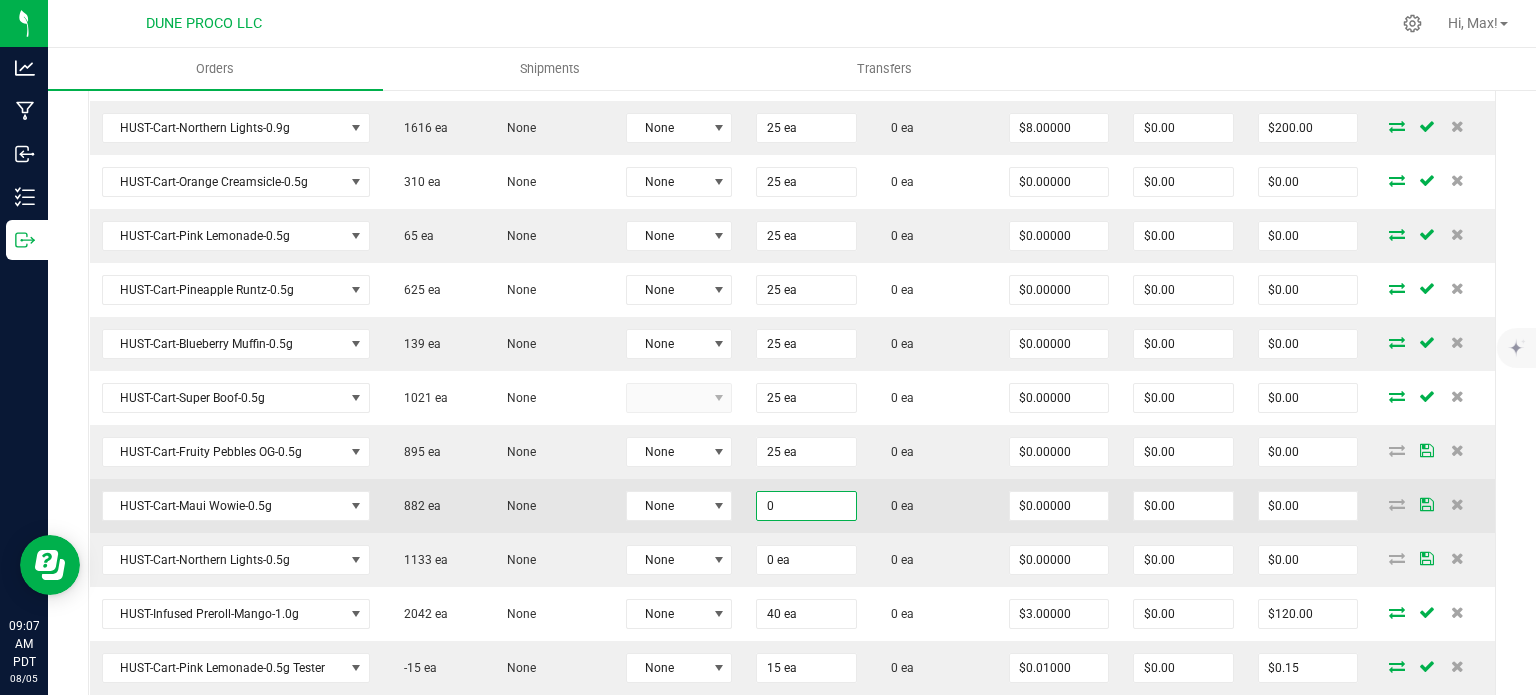 click on "0" at bounding box center (806, 506) 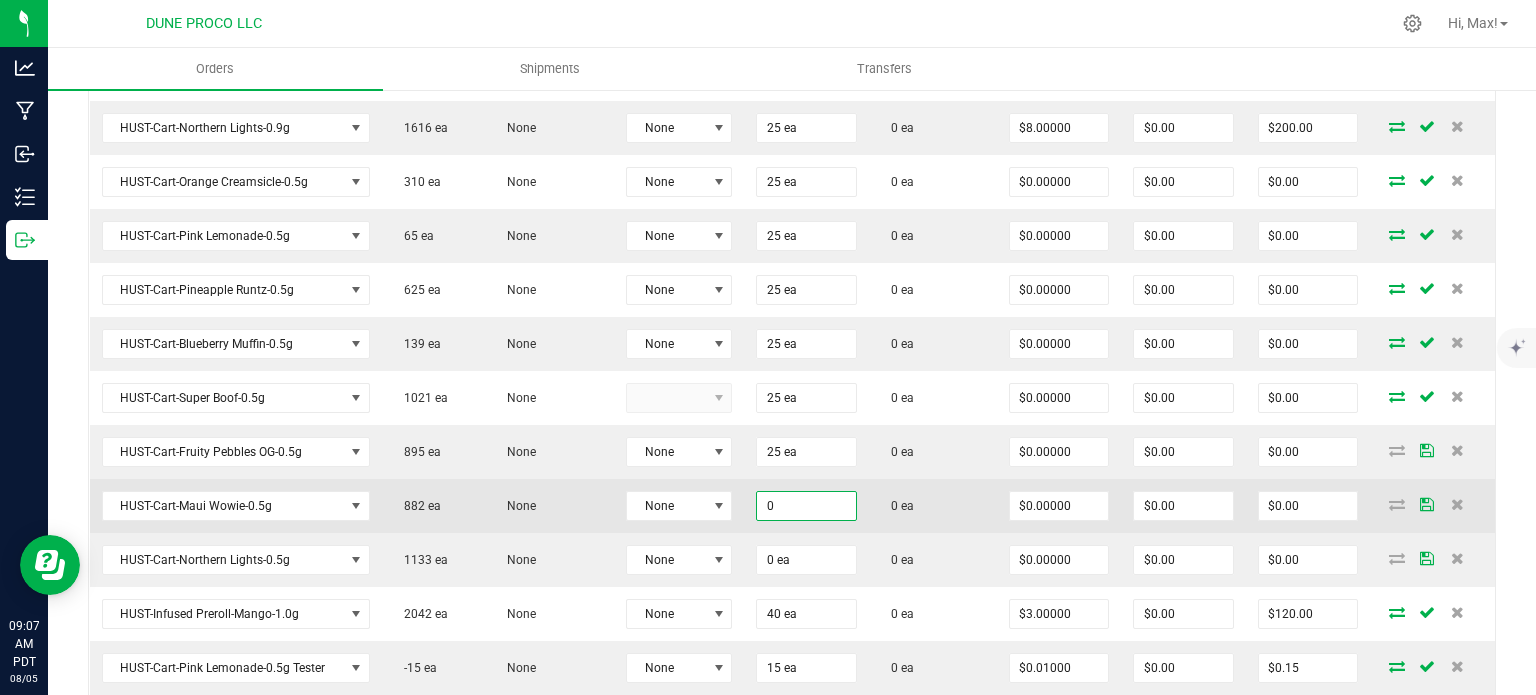 paste on "25" 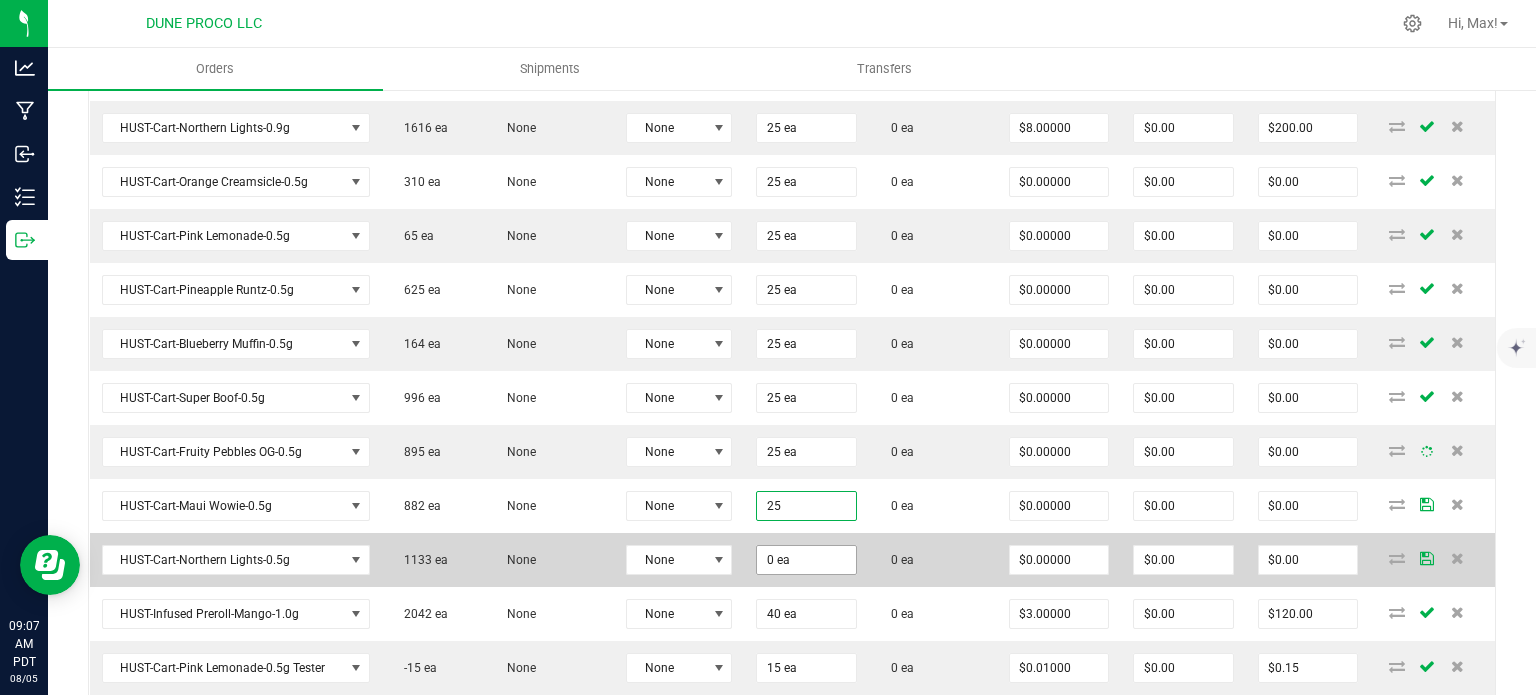 type on "25 ea" 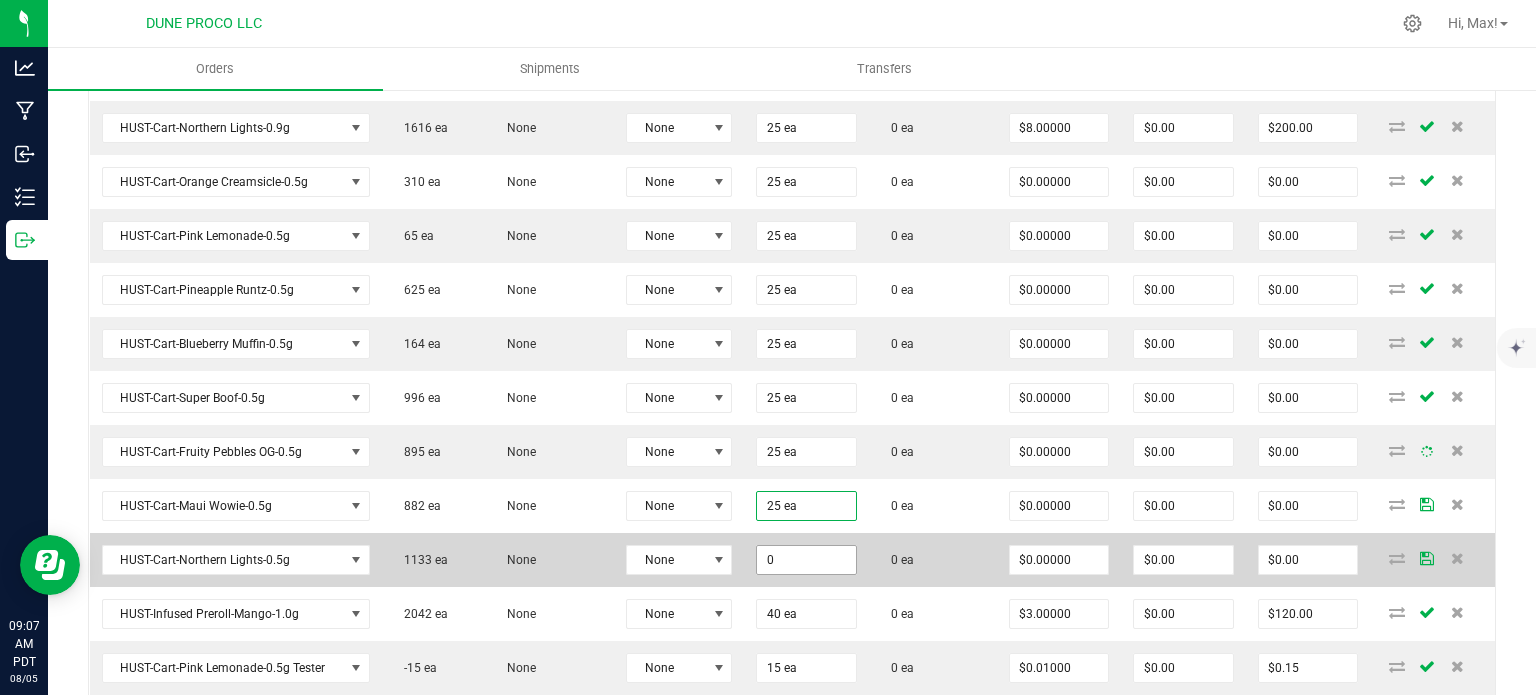 click on "0" at bounding box center (806, 560) 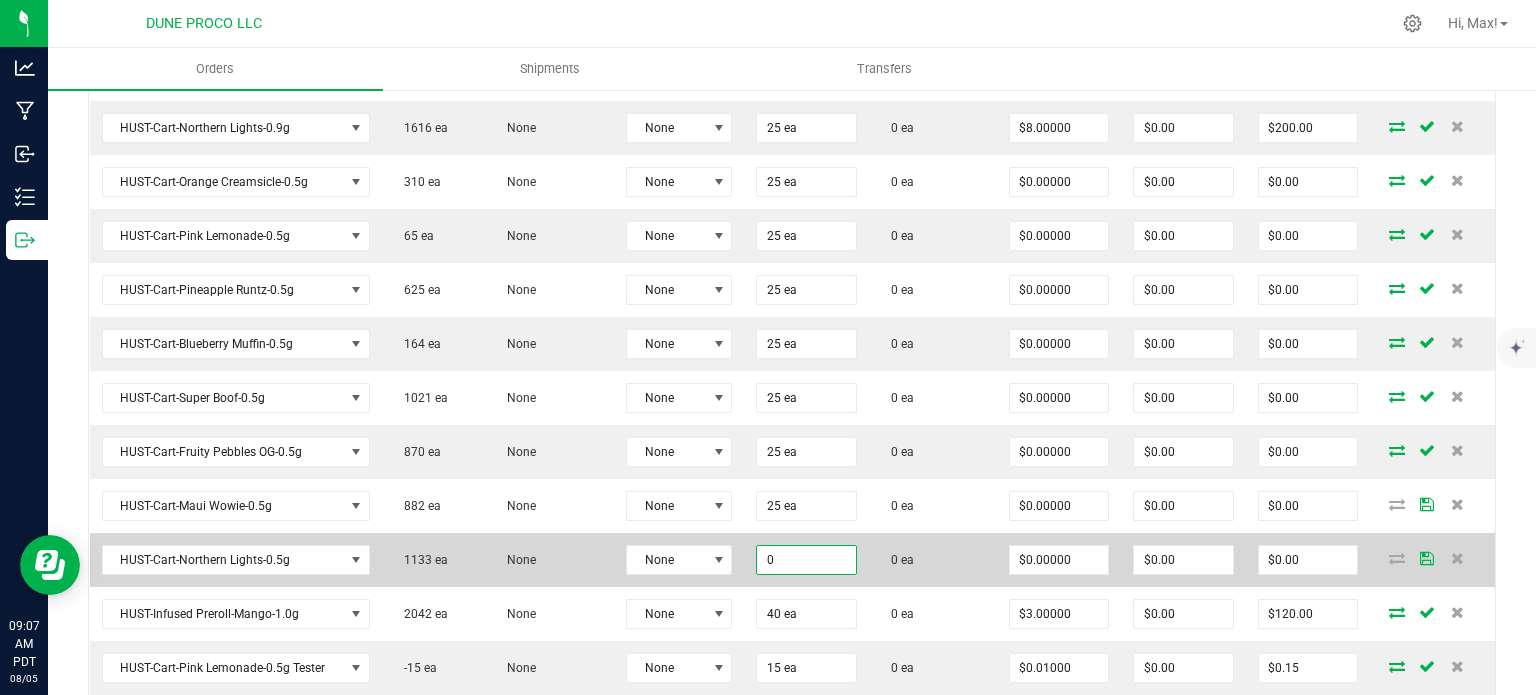 paste on "25" 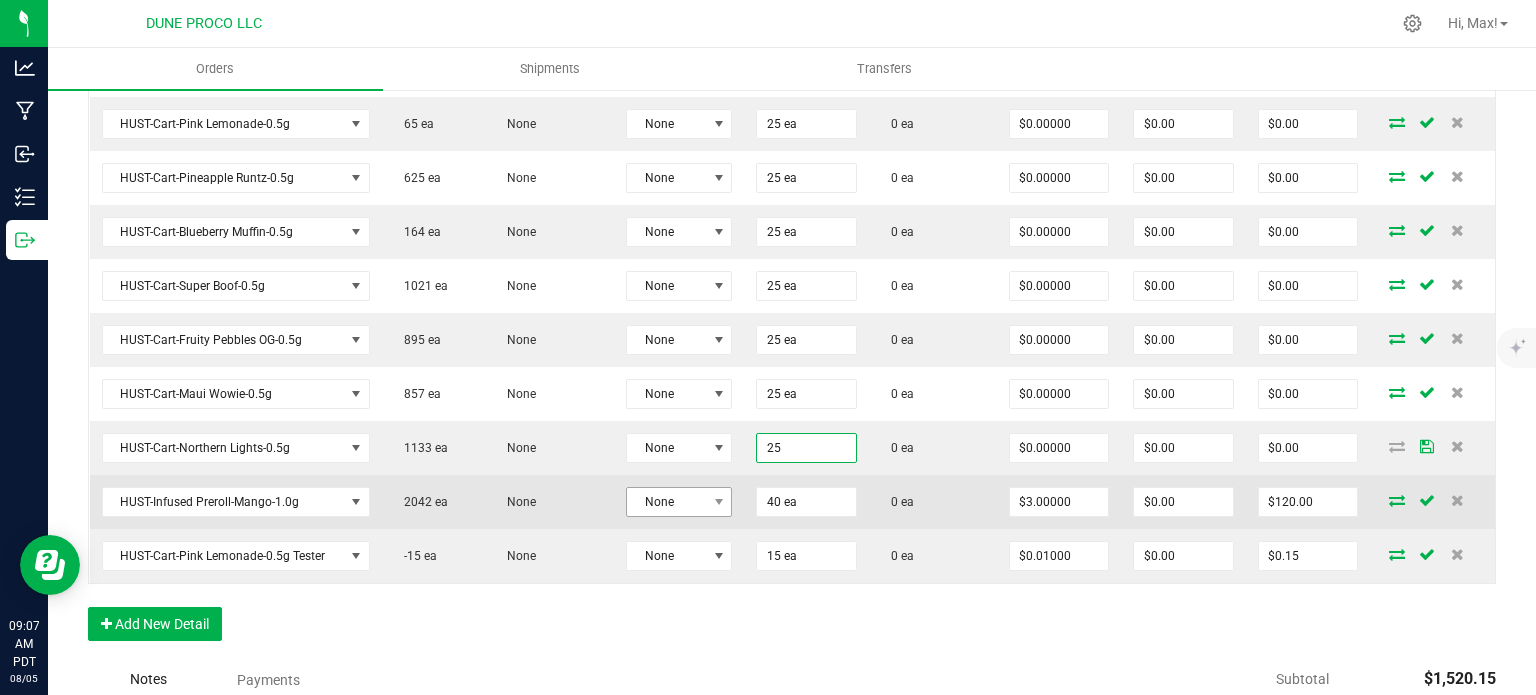 scroll, scrollTop: 993, scrollLeft: 0, axis: vertical 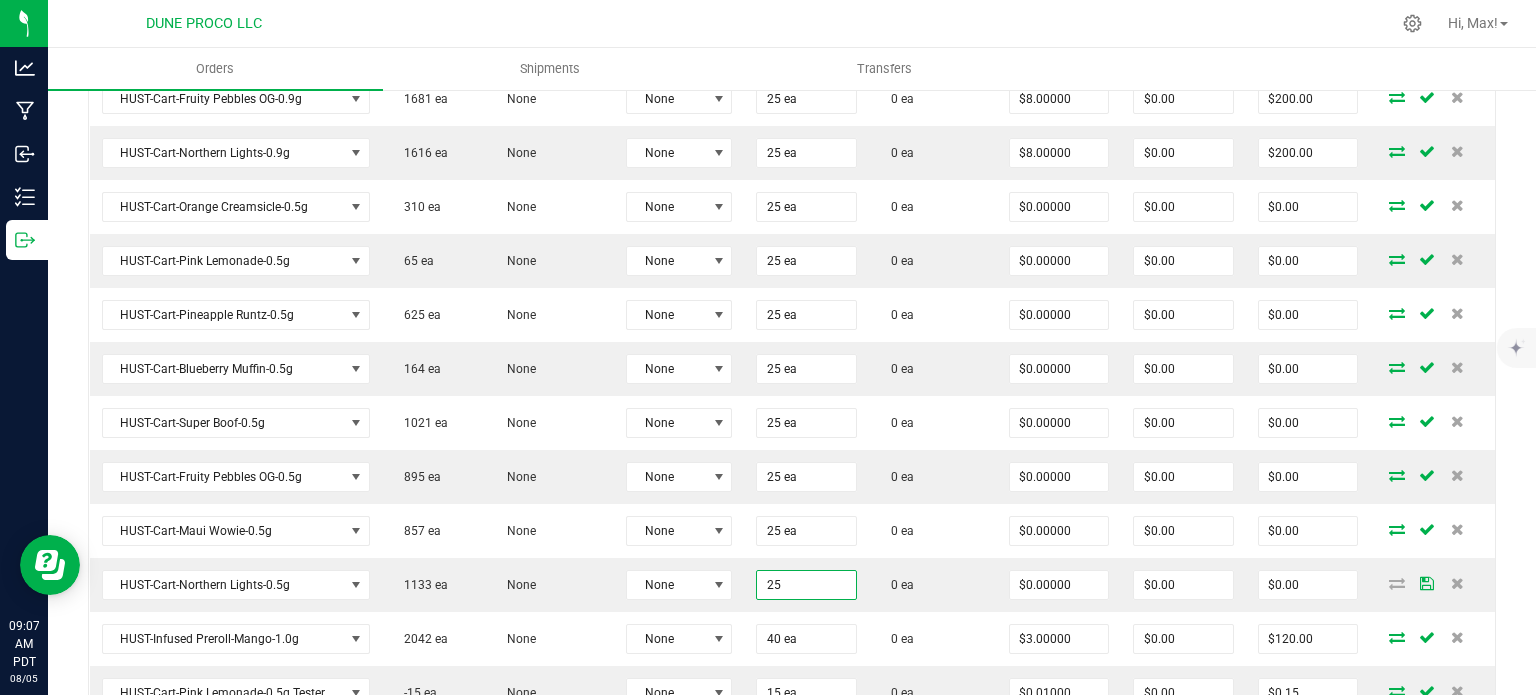 type on "25 ea" 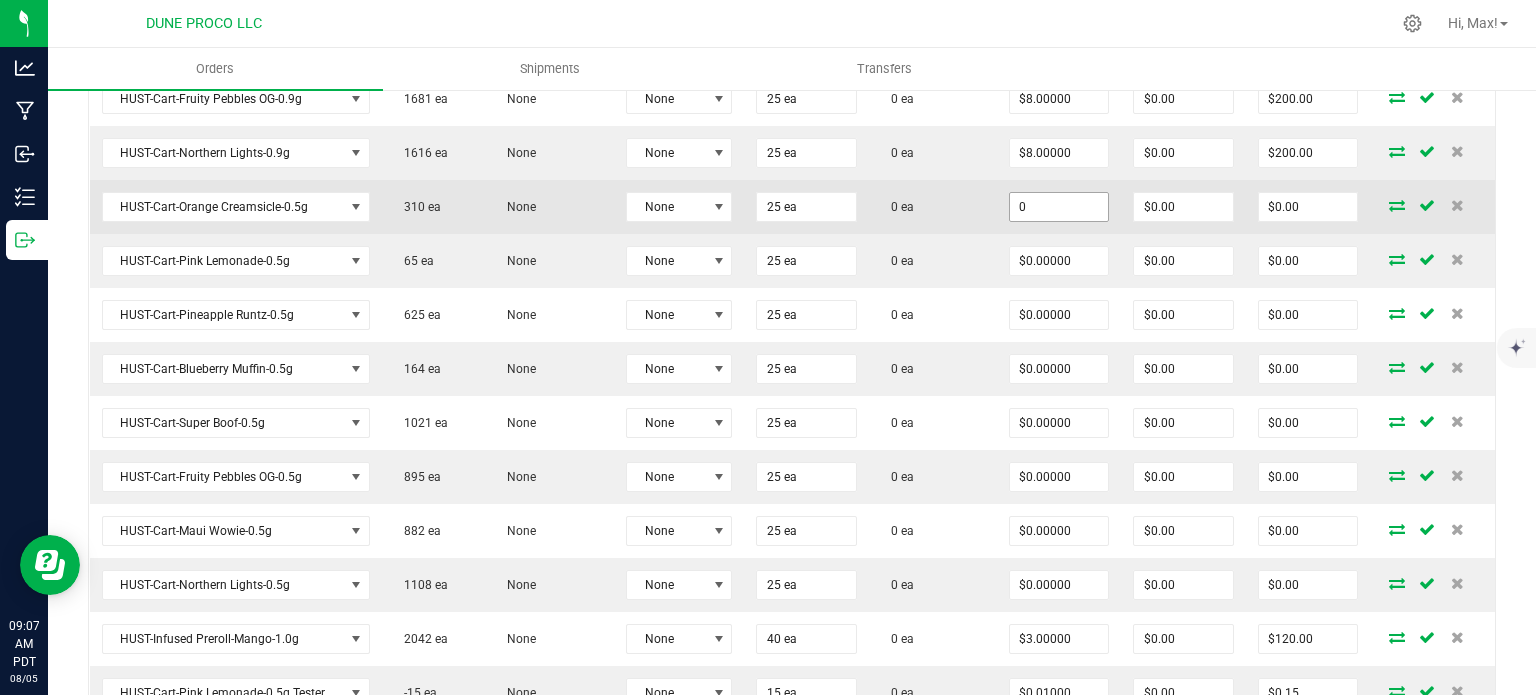 click on "0" at bounding box center (1059, 207) 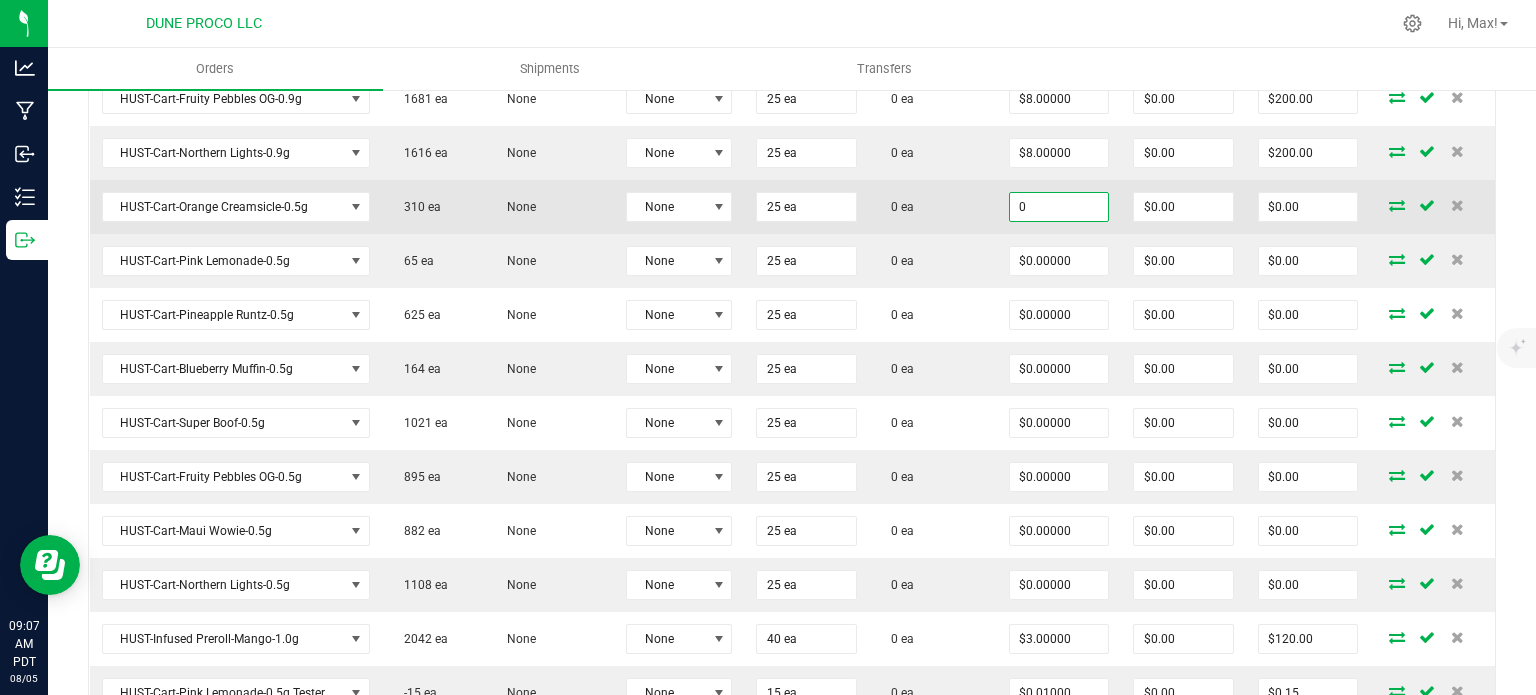 paste on "6" 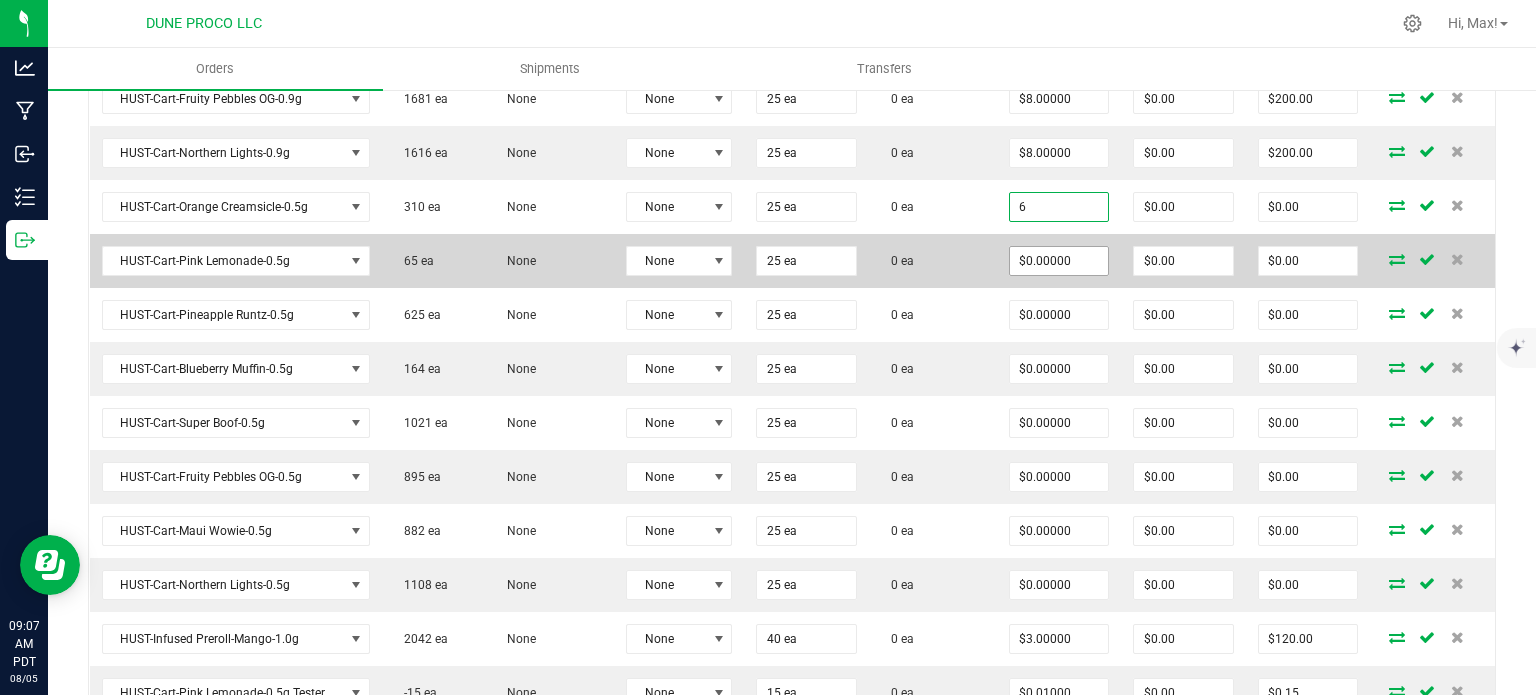 type on "$6.00000" 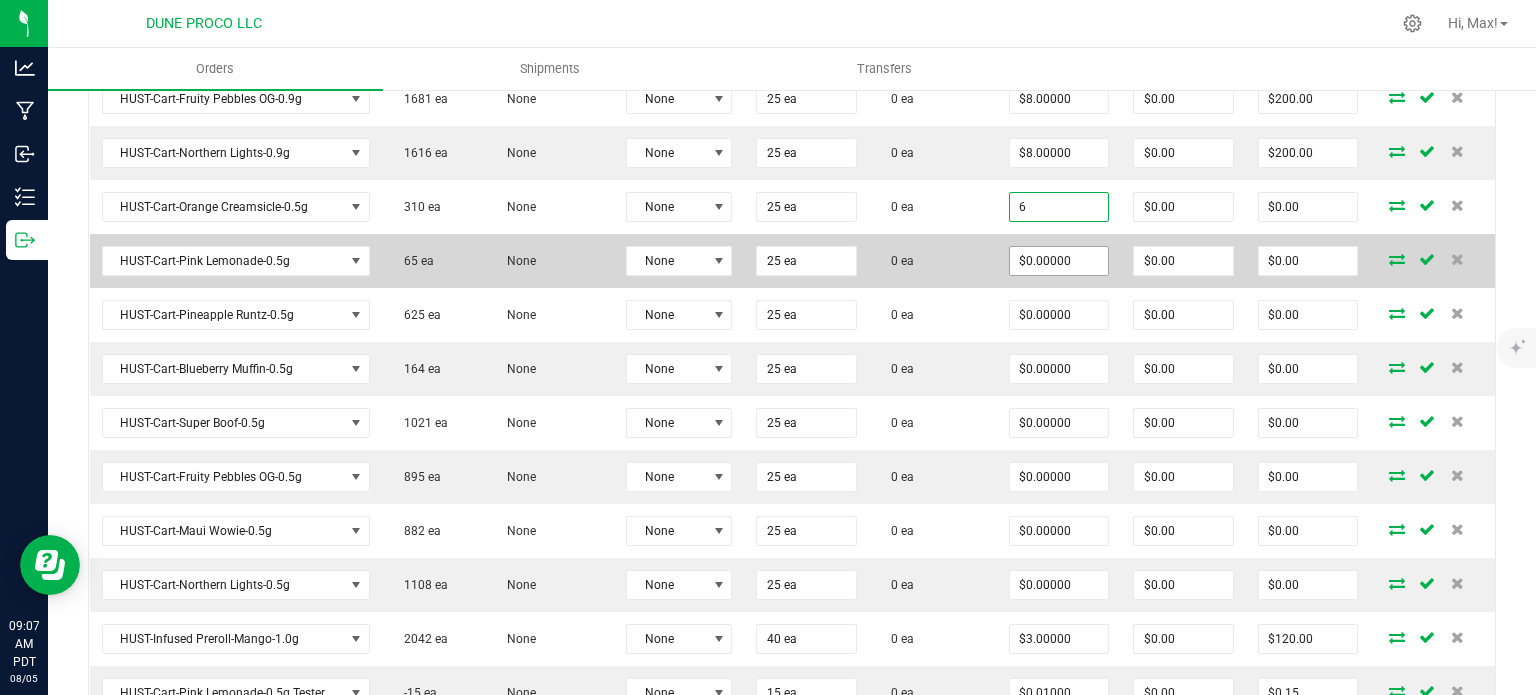 type on "$150.00" 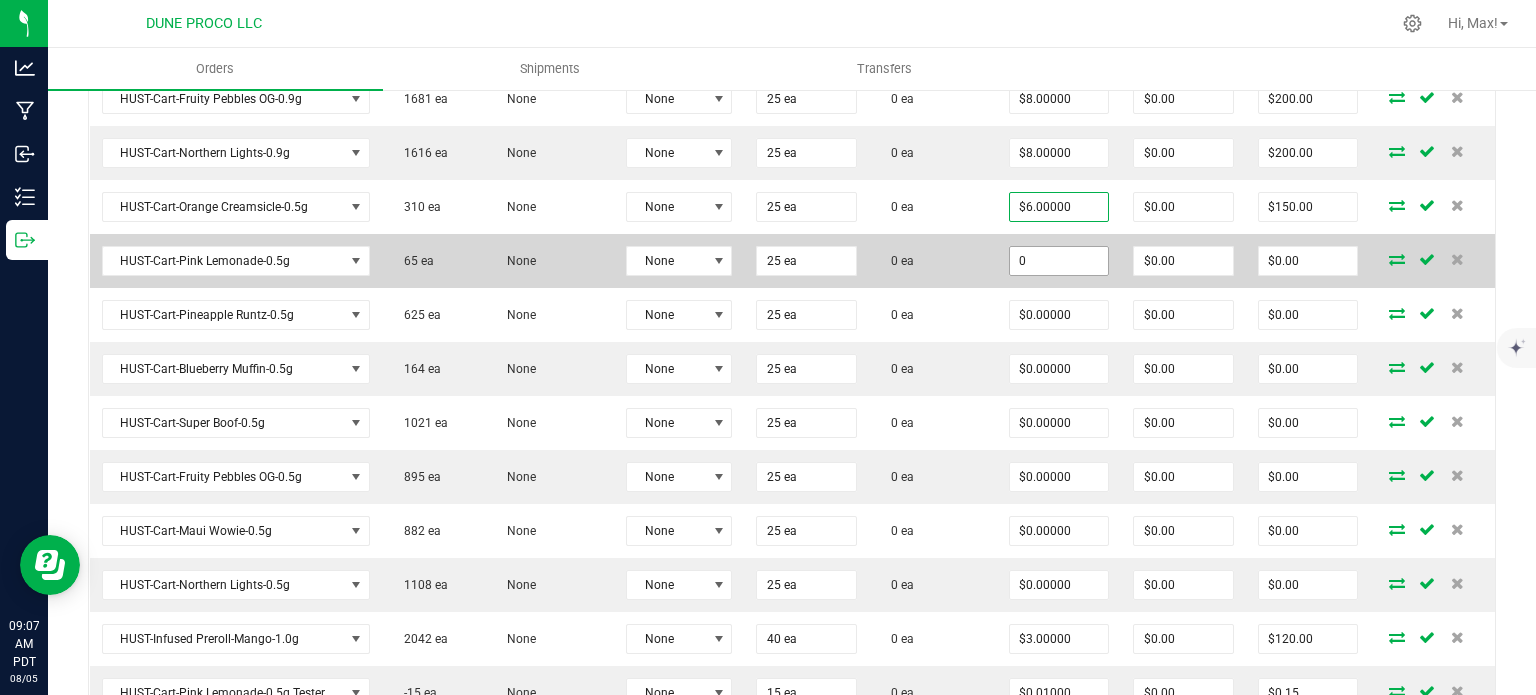 click on "0" at bounding box center [1059, 261] 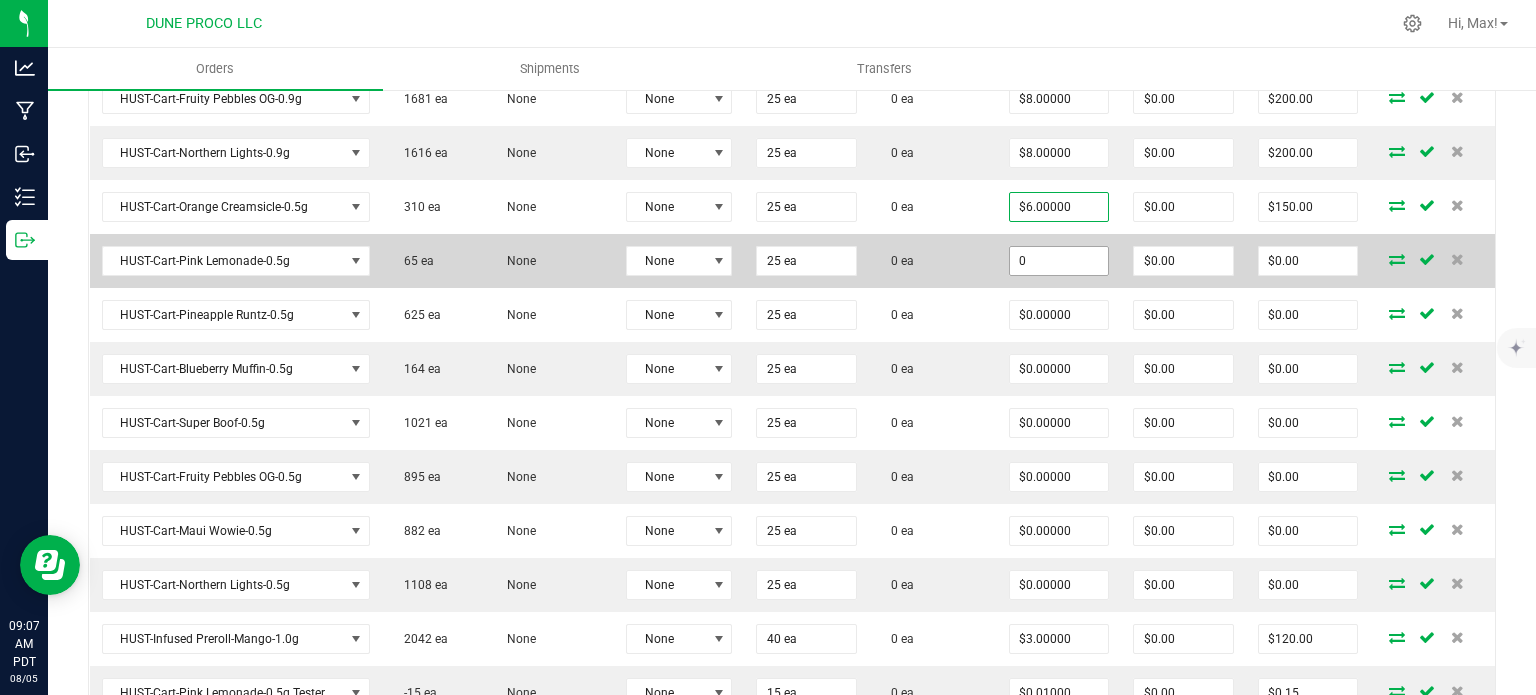 paste on "6" 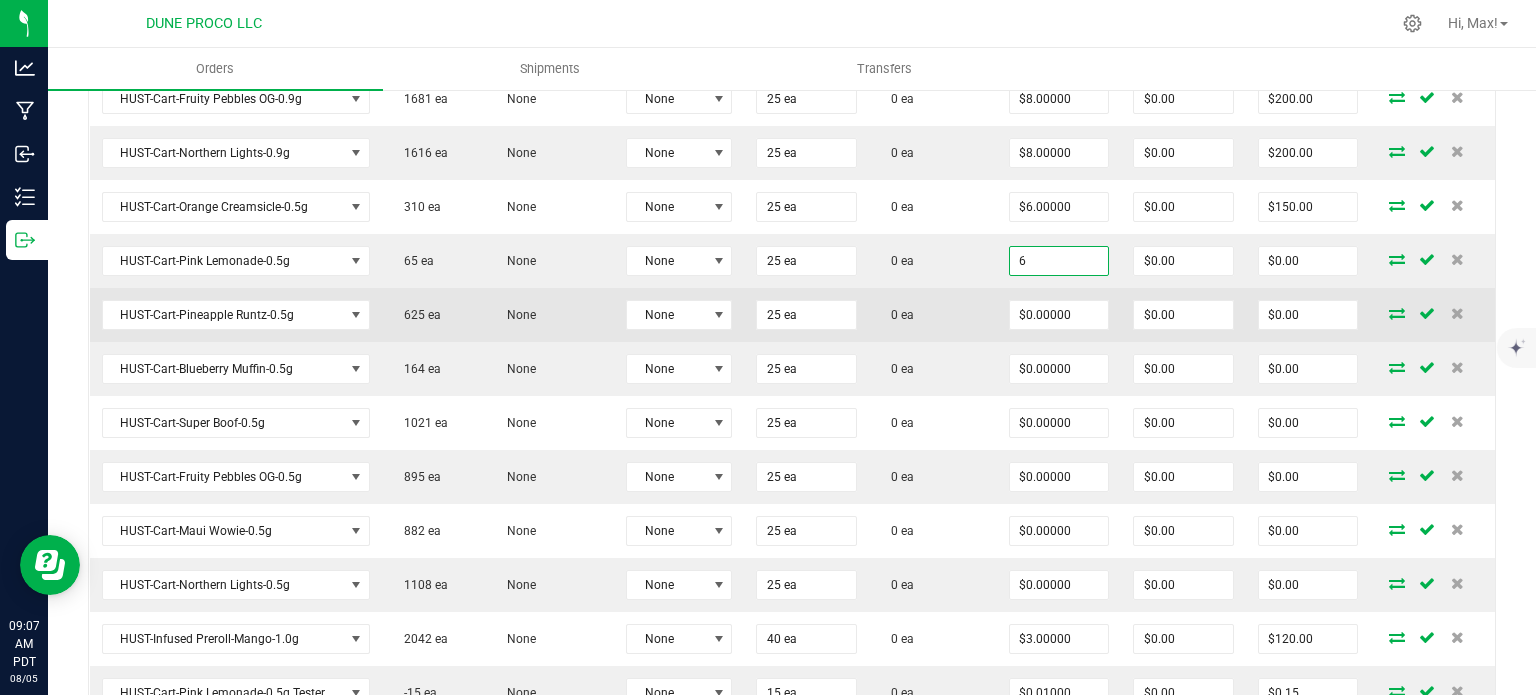 type on "$6.00000" 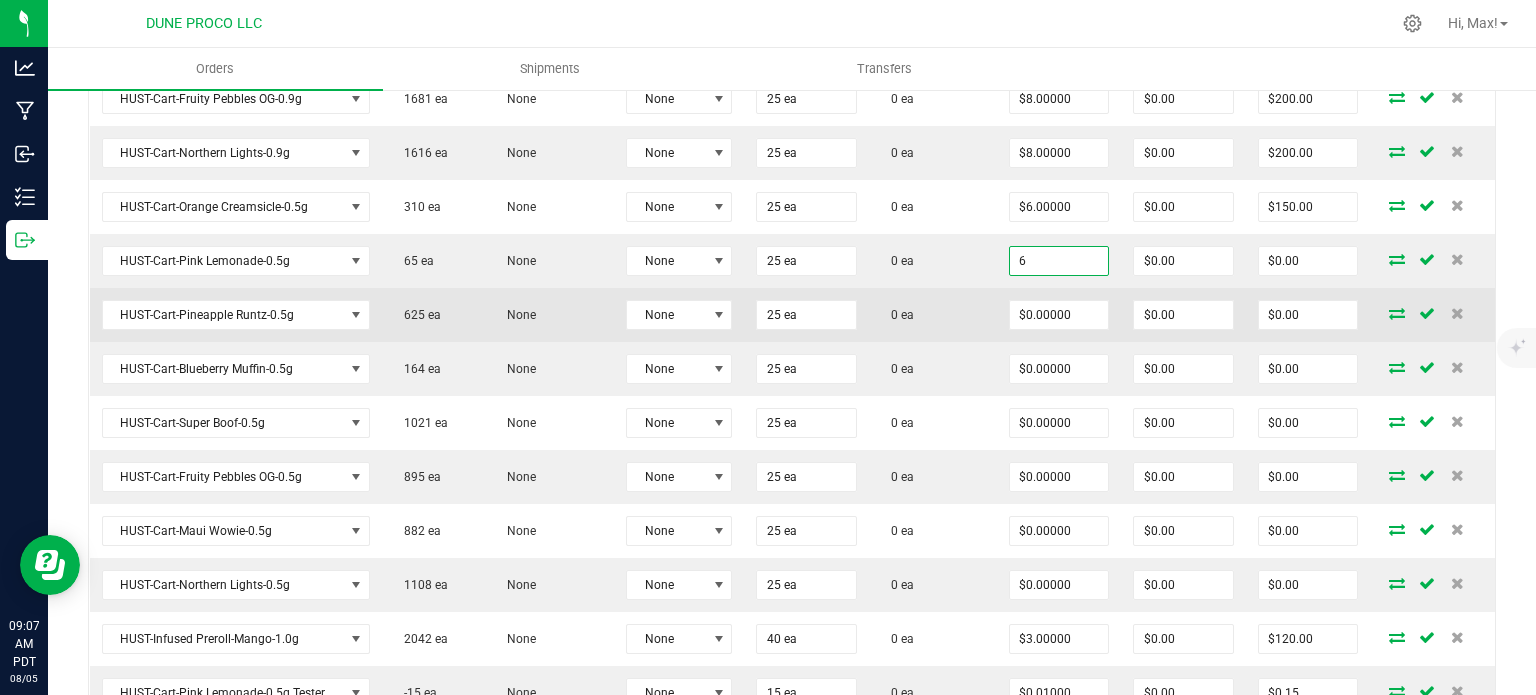 type on "$150.00" 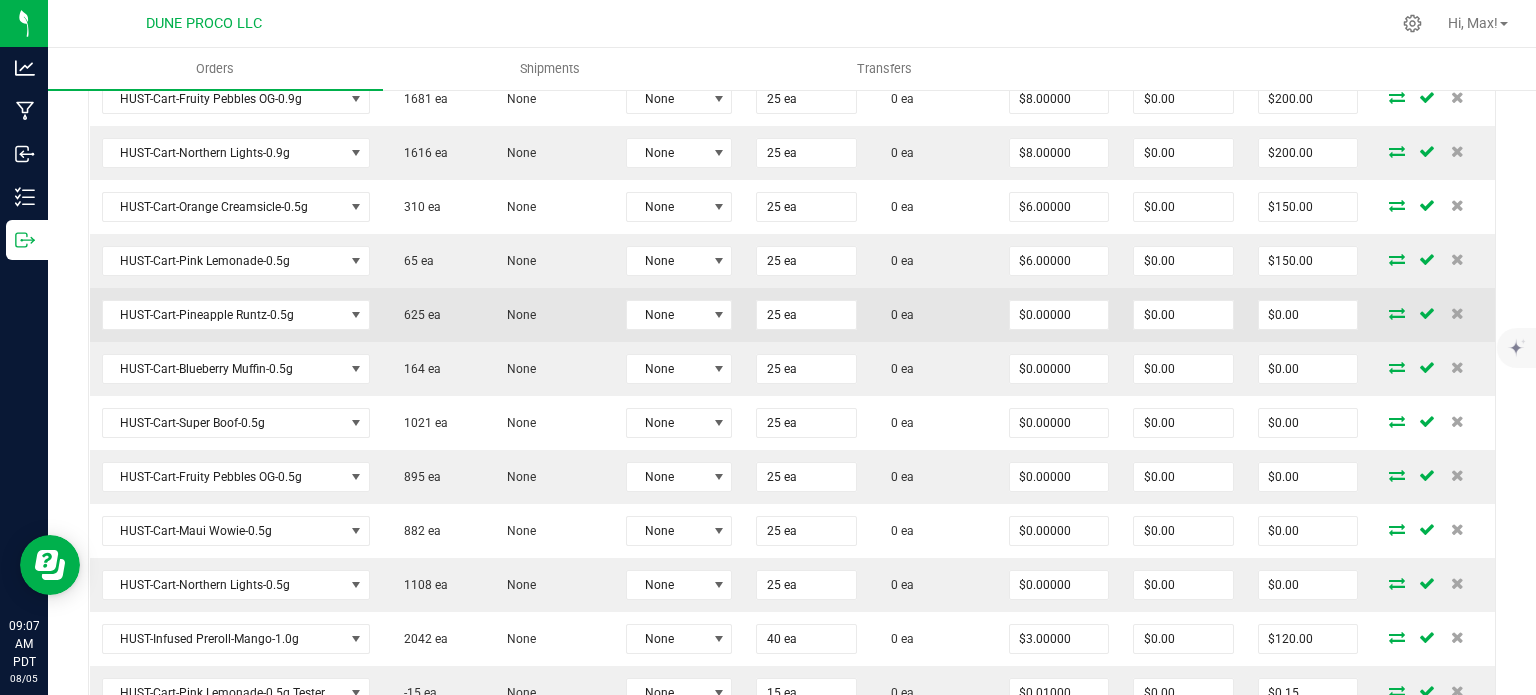 click on "$0.00000" at bounding box center [1059, 315] 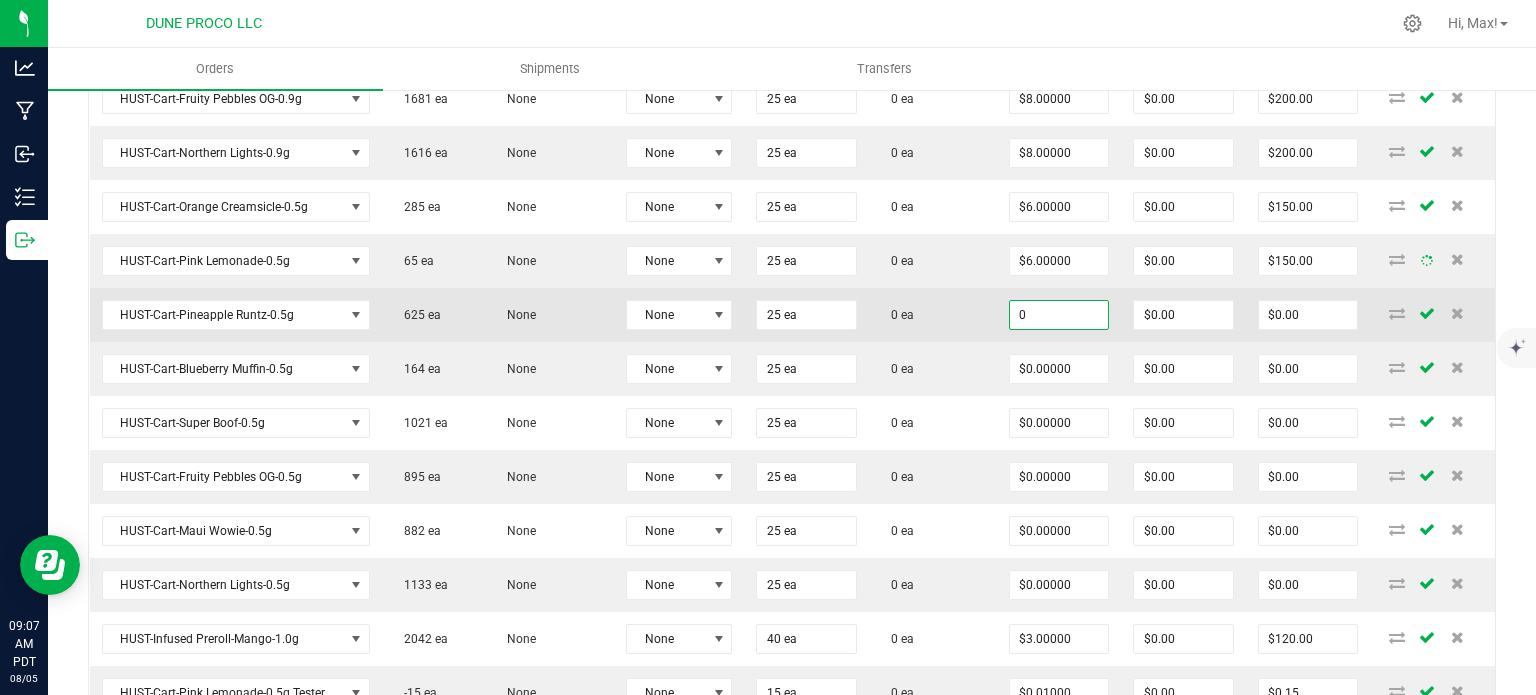 click on "0" at bounding box center [1059, 315] 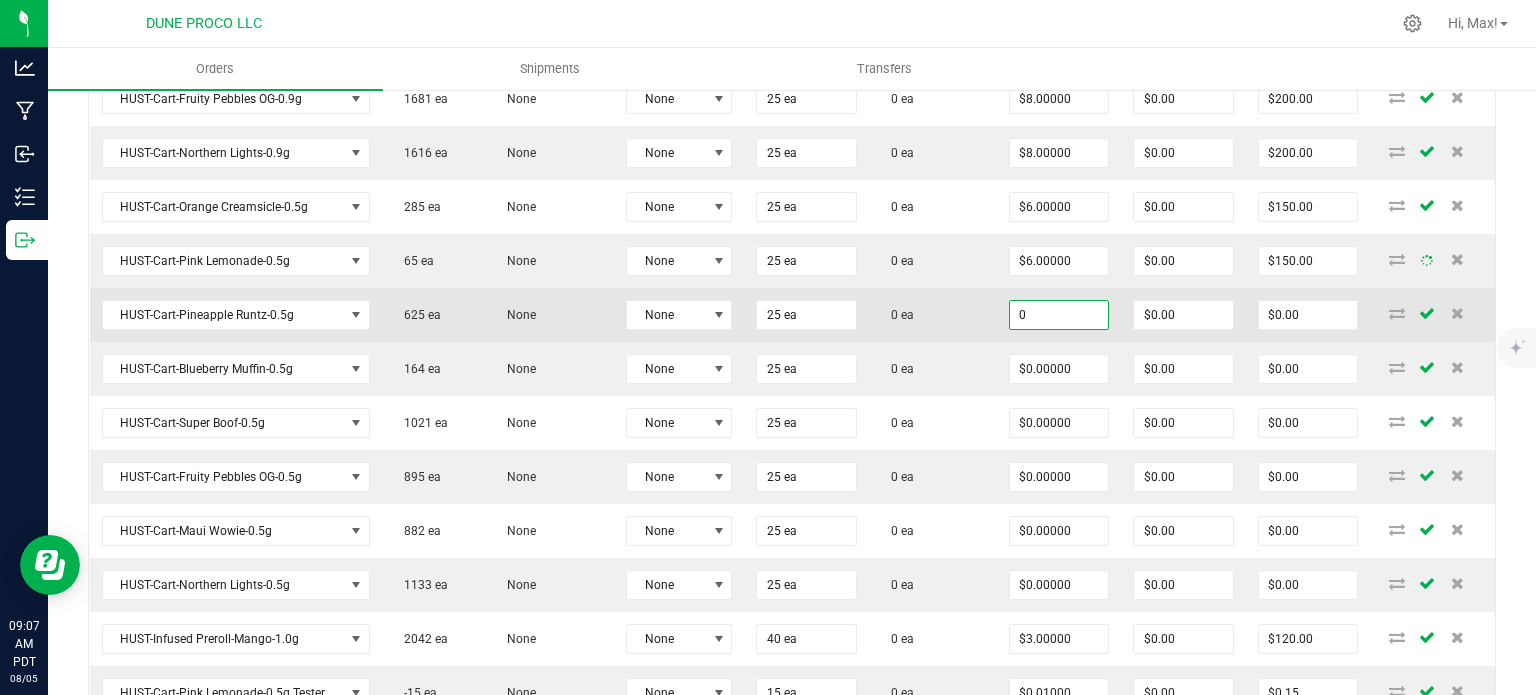 paste on "6" 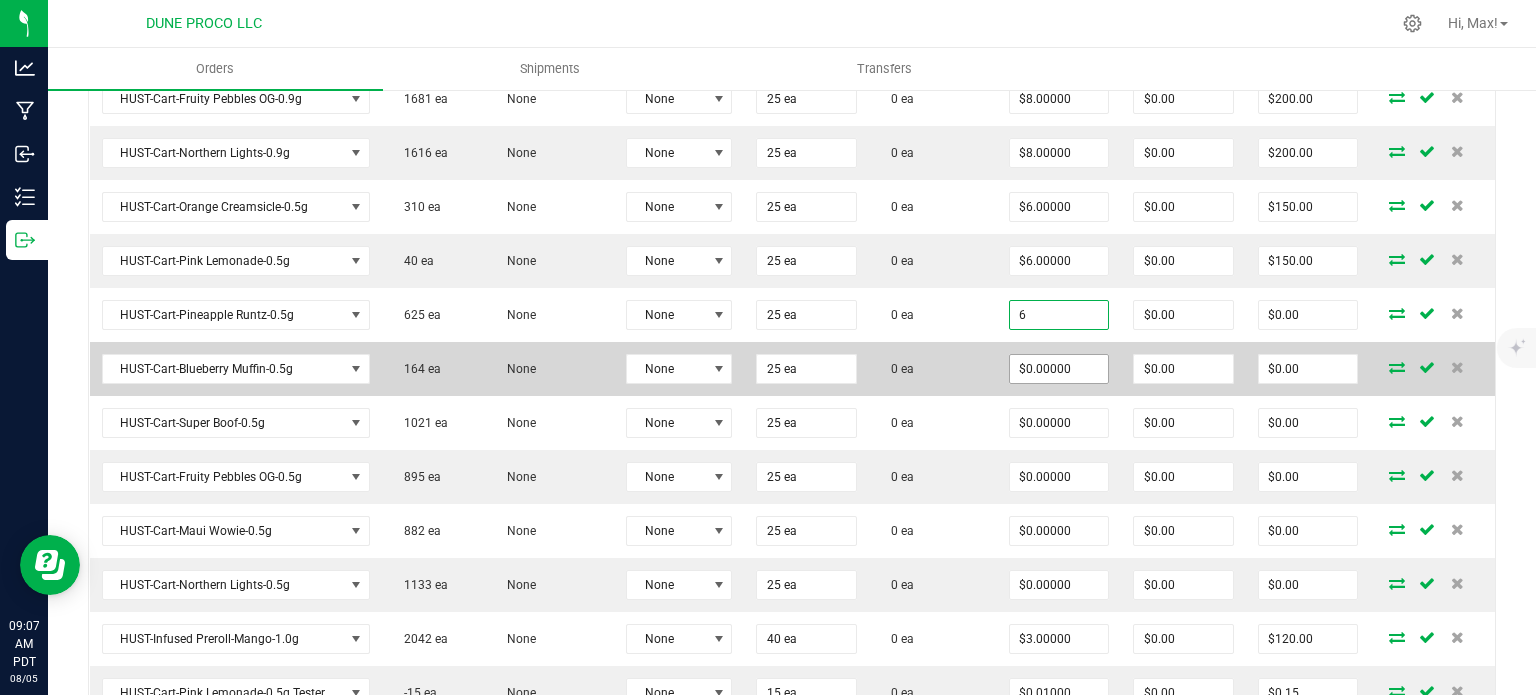 type on "$6.00000" 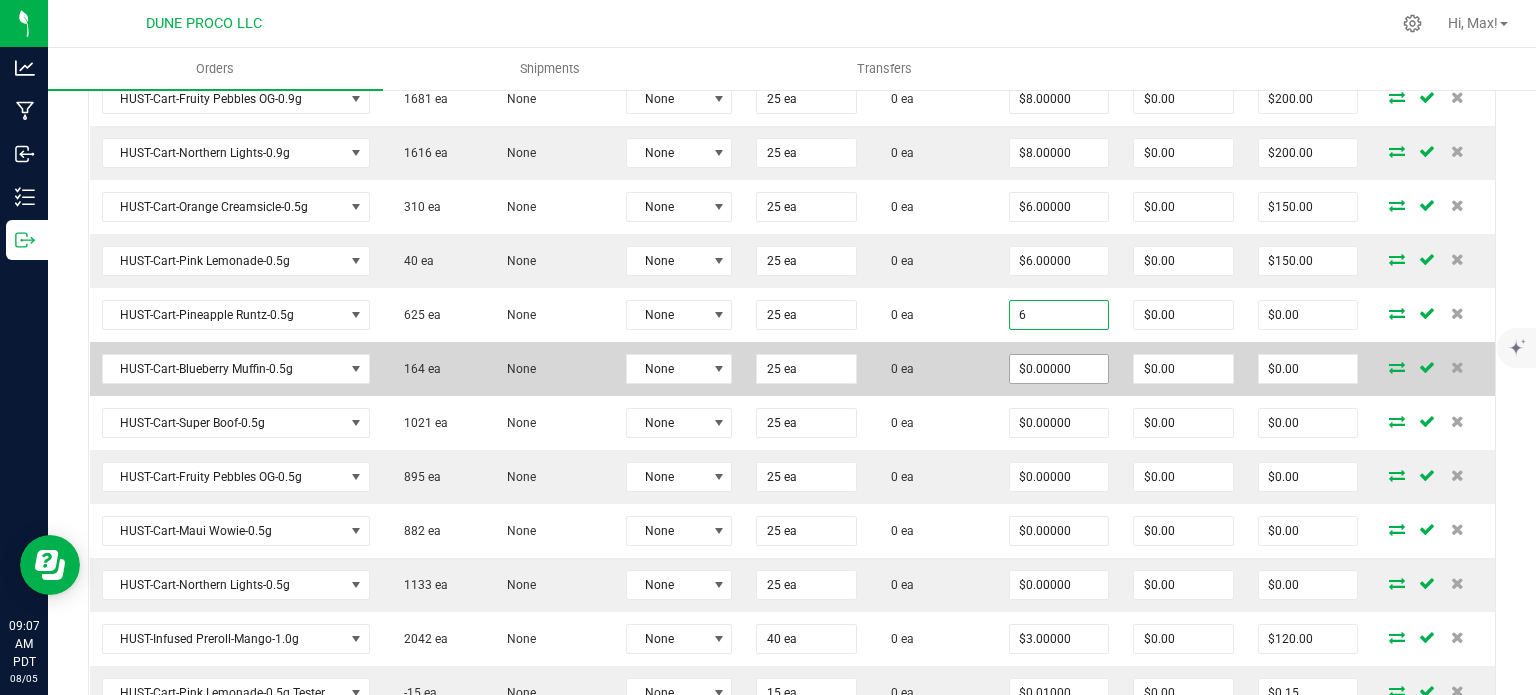 type on "$150.00" 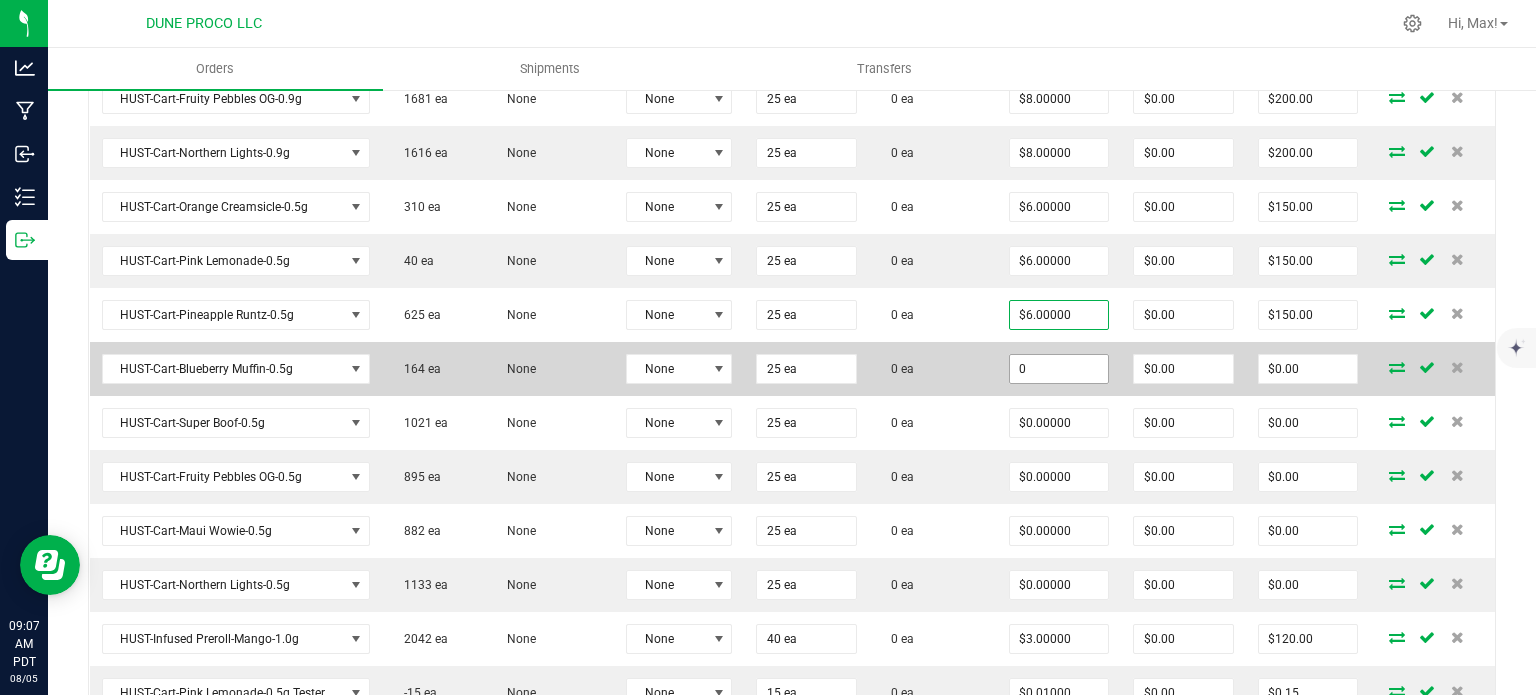 click on "0" at bounding box center [1059, 369] 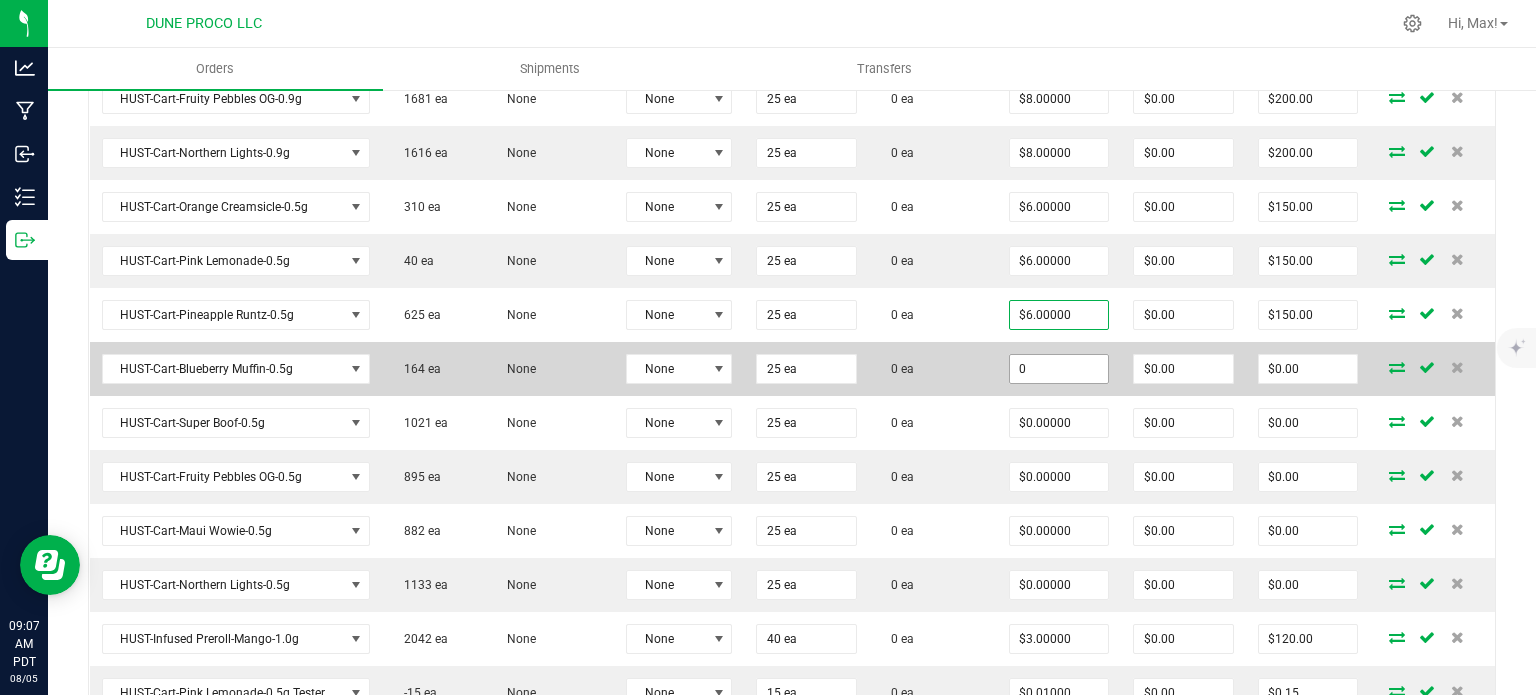paste on "6" 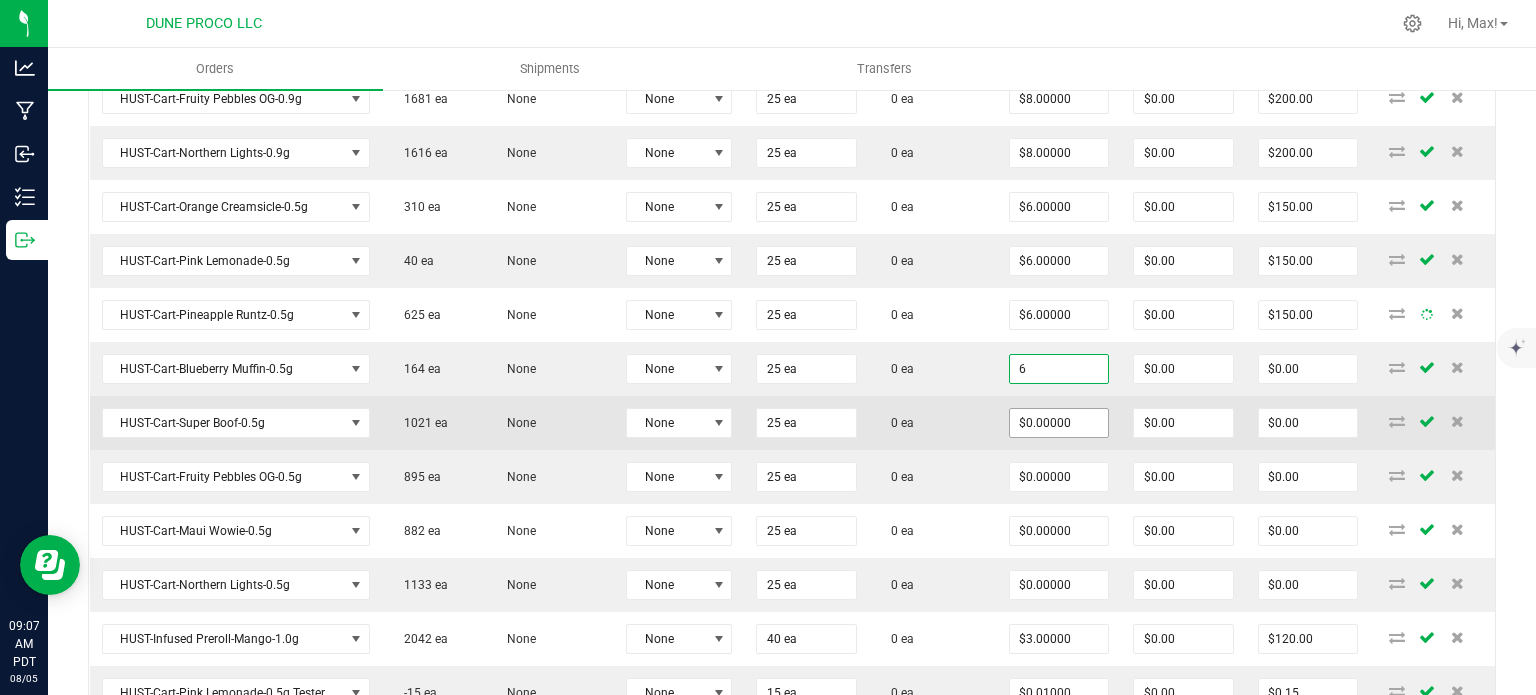 type on "$6.00000" 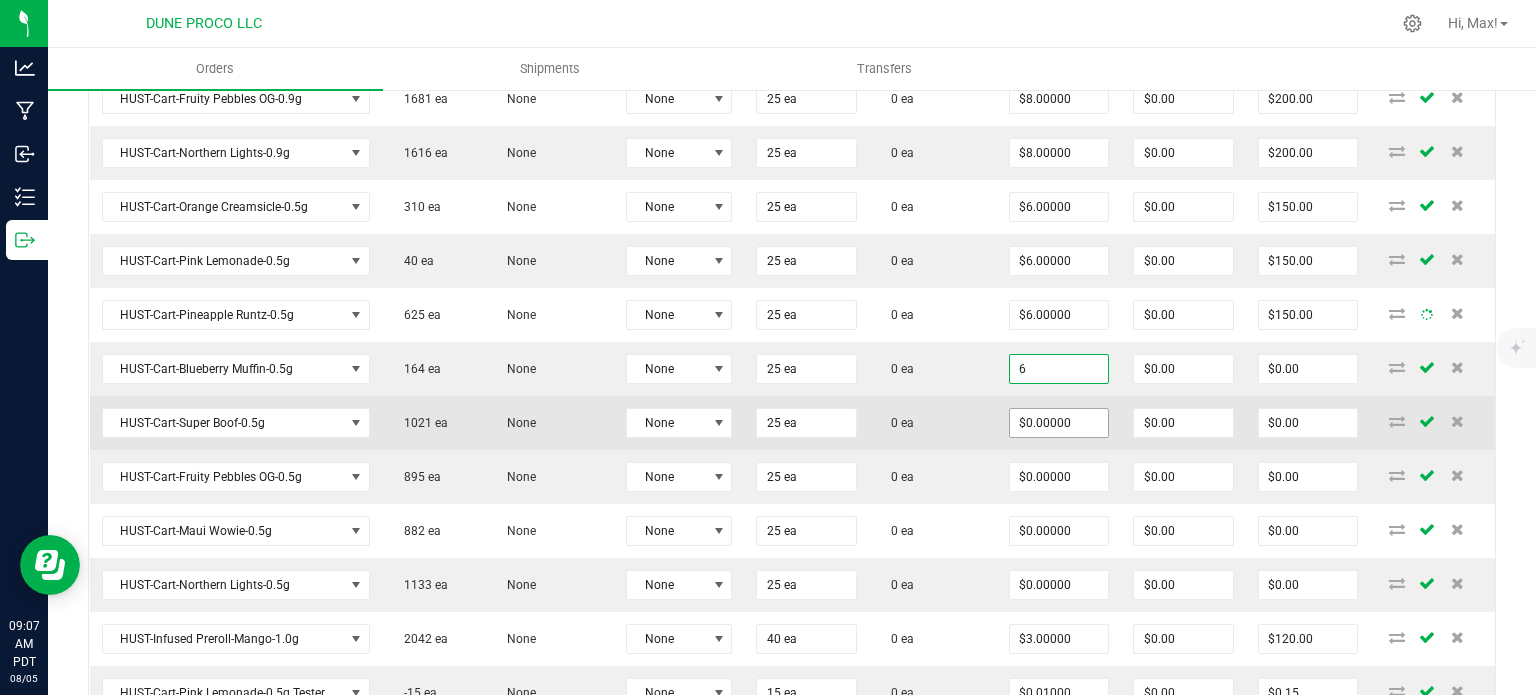 type on "$150.00" 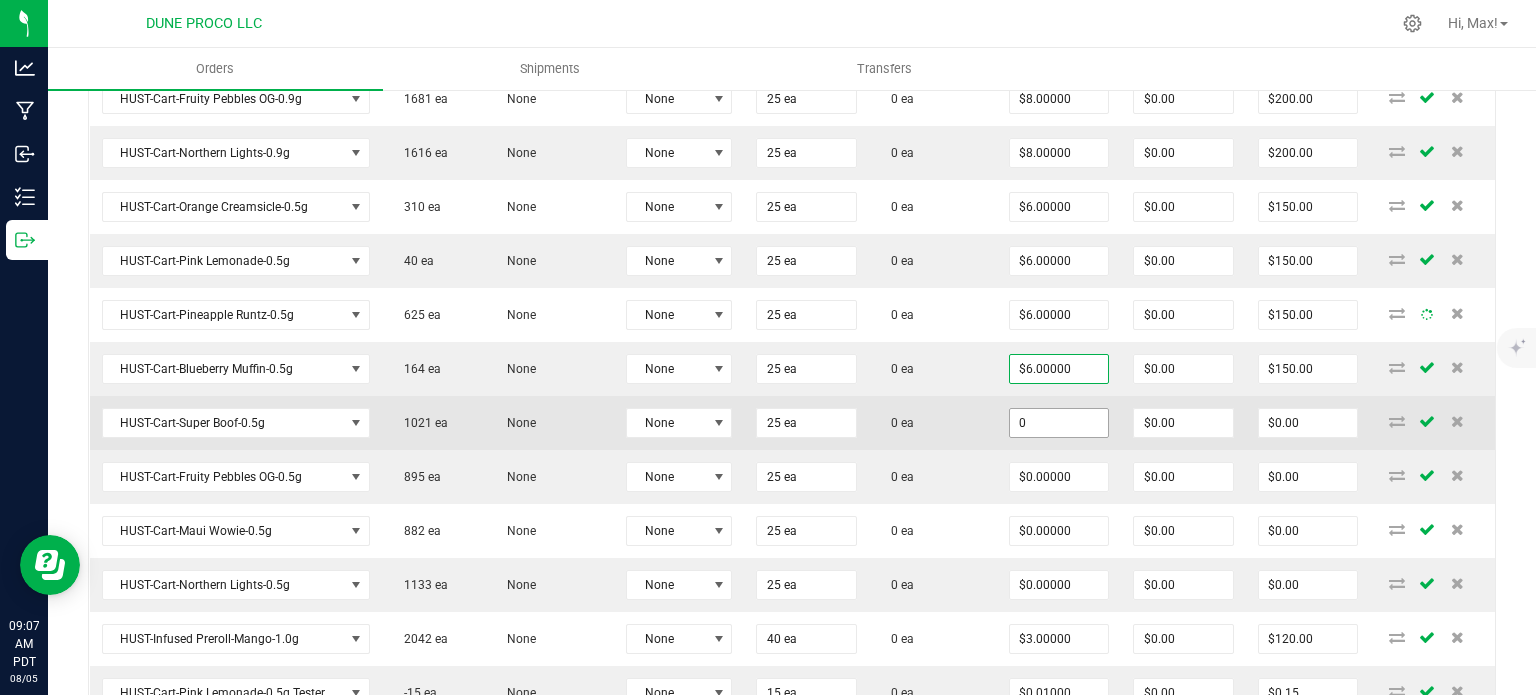 click on "0" at bounding box center [1059, 423] 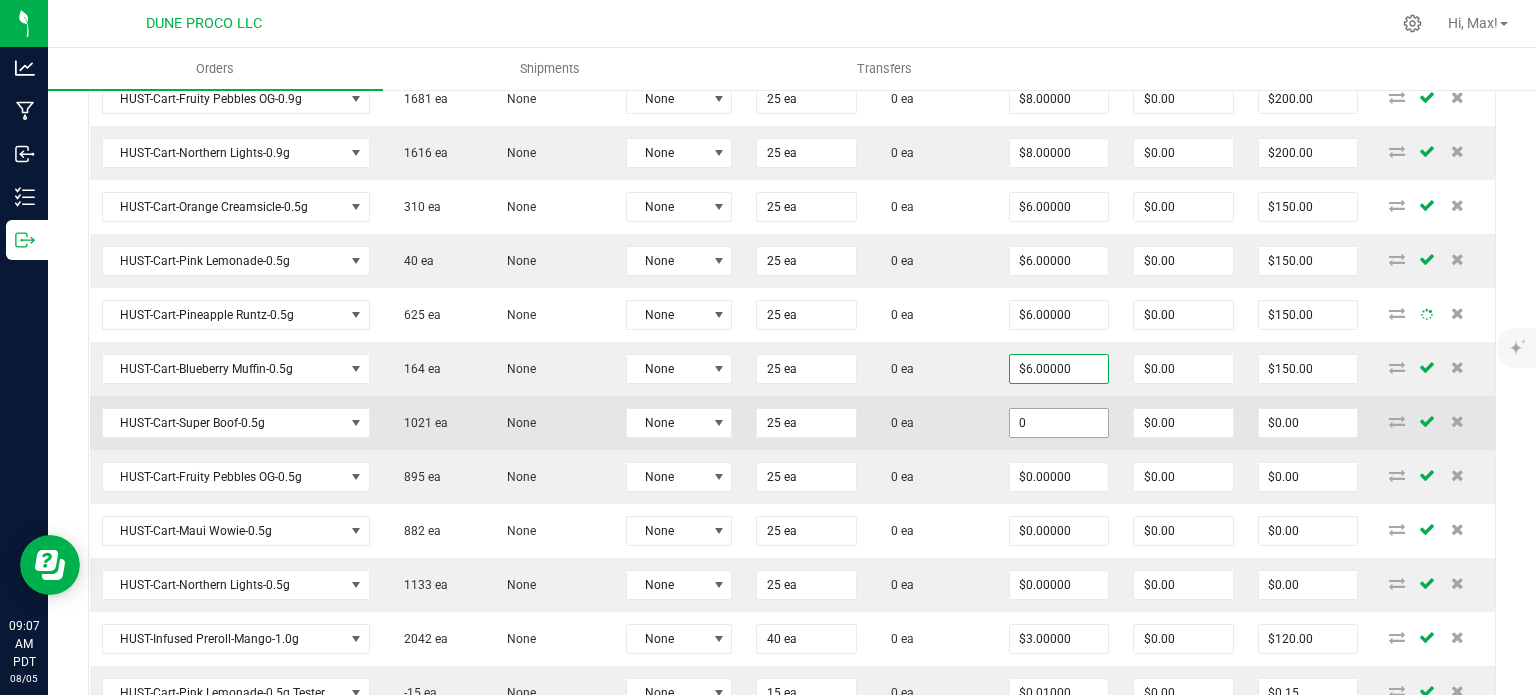 paste on "6" 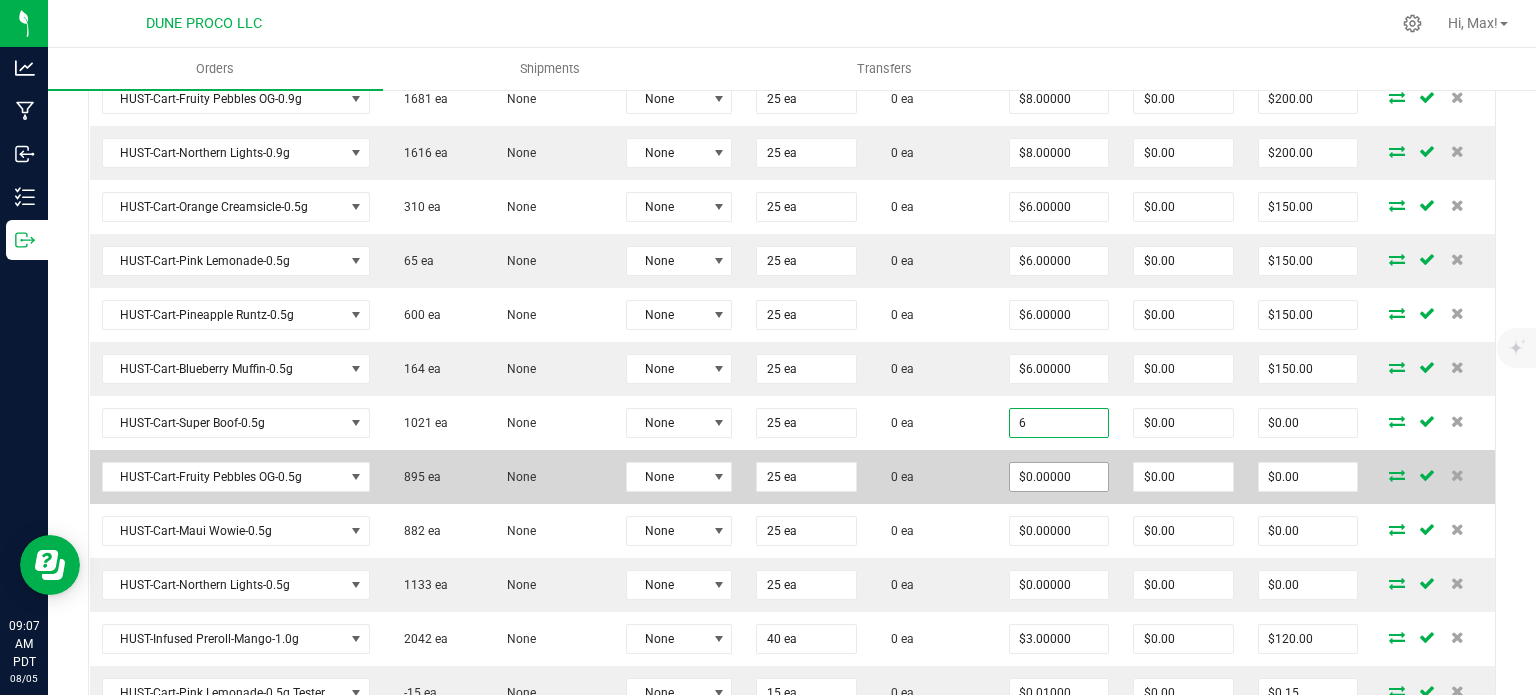 type on "$6.00000" 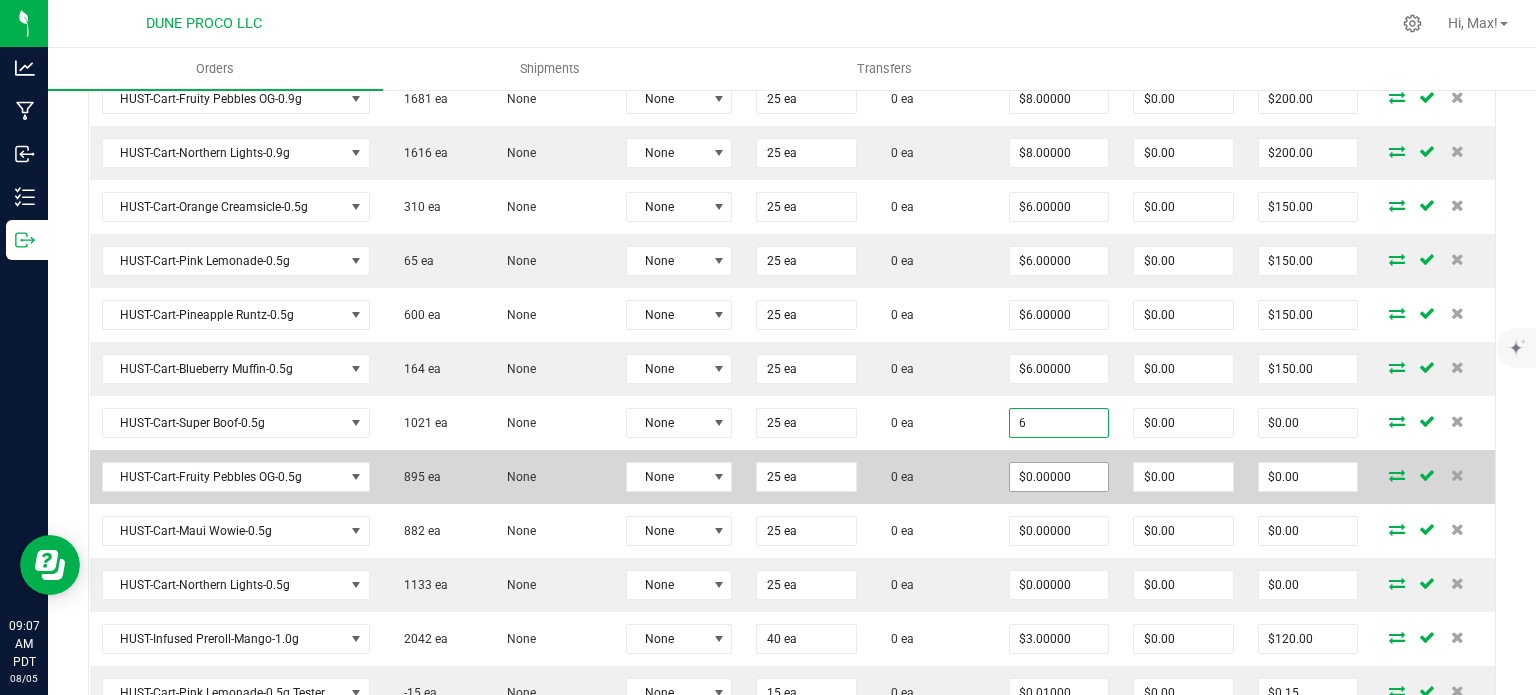 type on "$150.00" 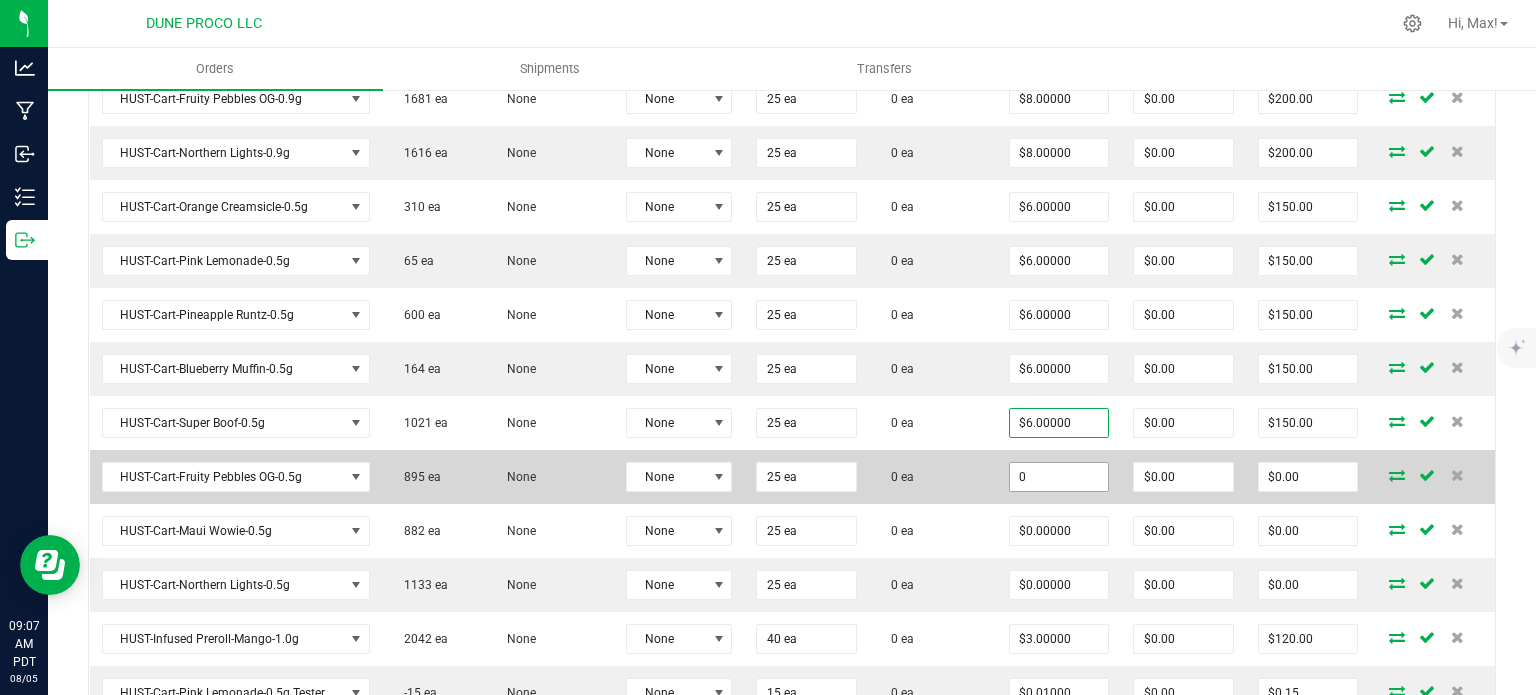 click on "0" at bounding box center [1059, 477] 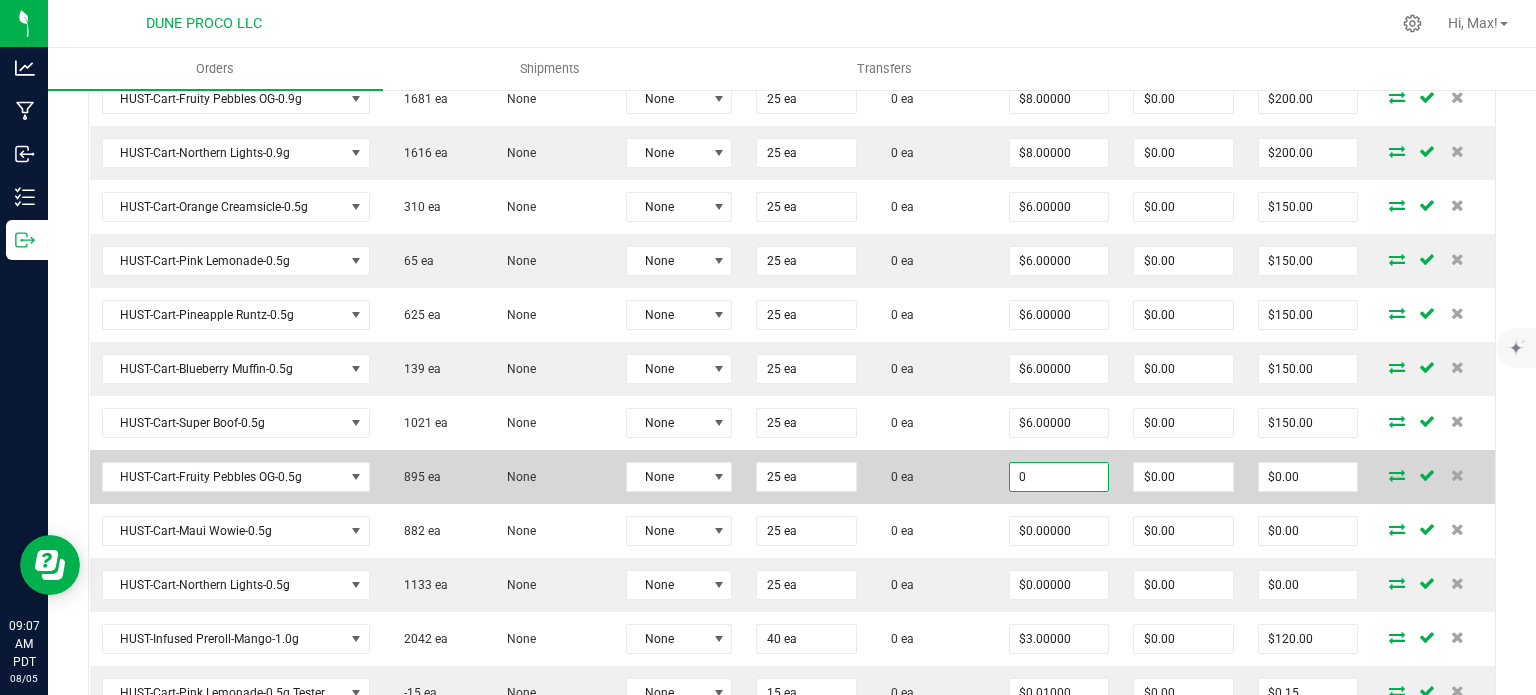 paste on "6" 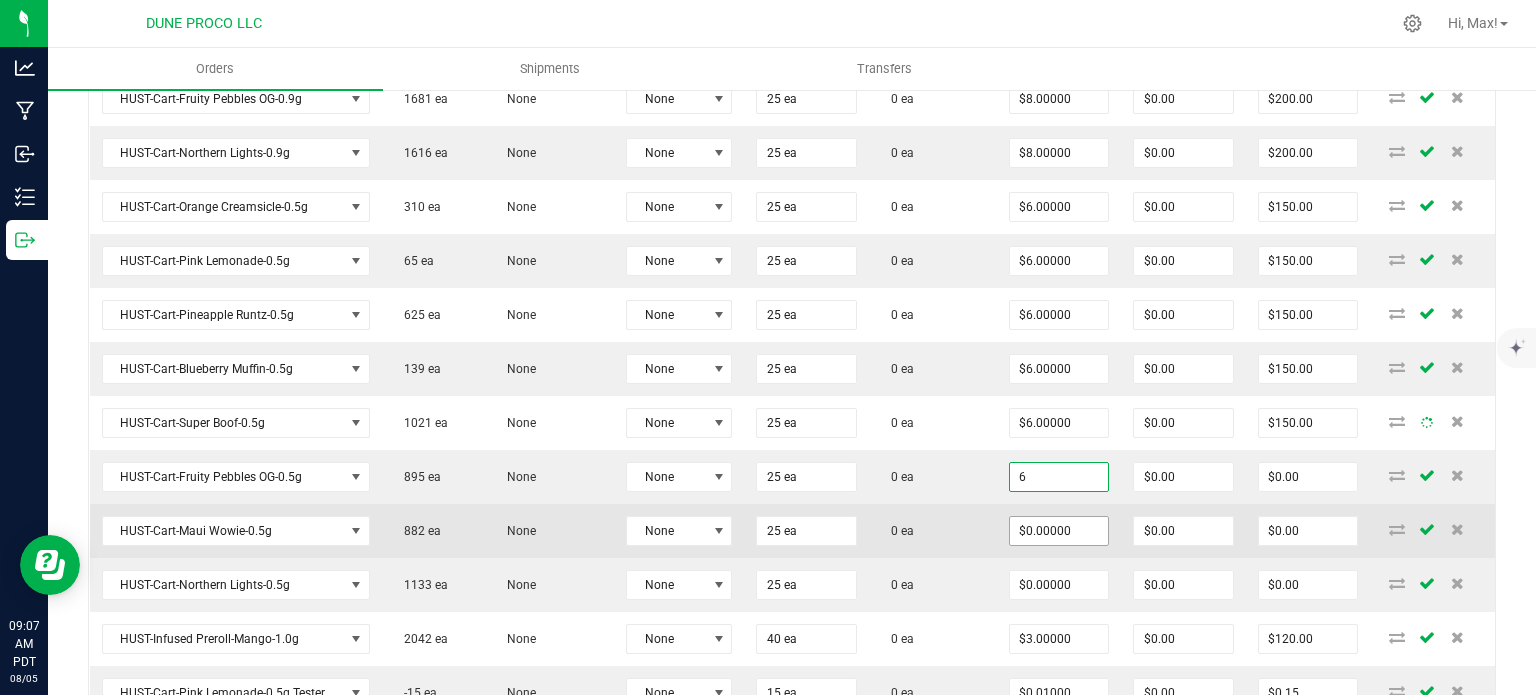 type on "$6.00000" 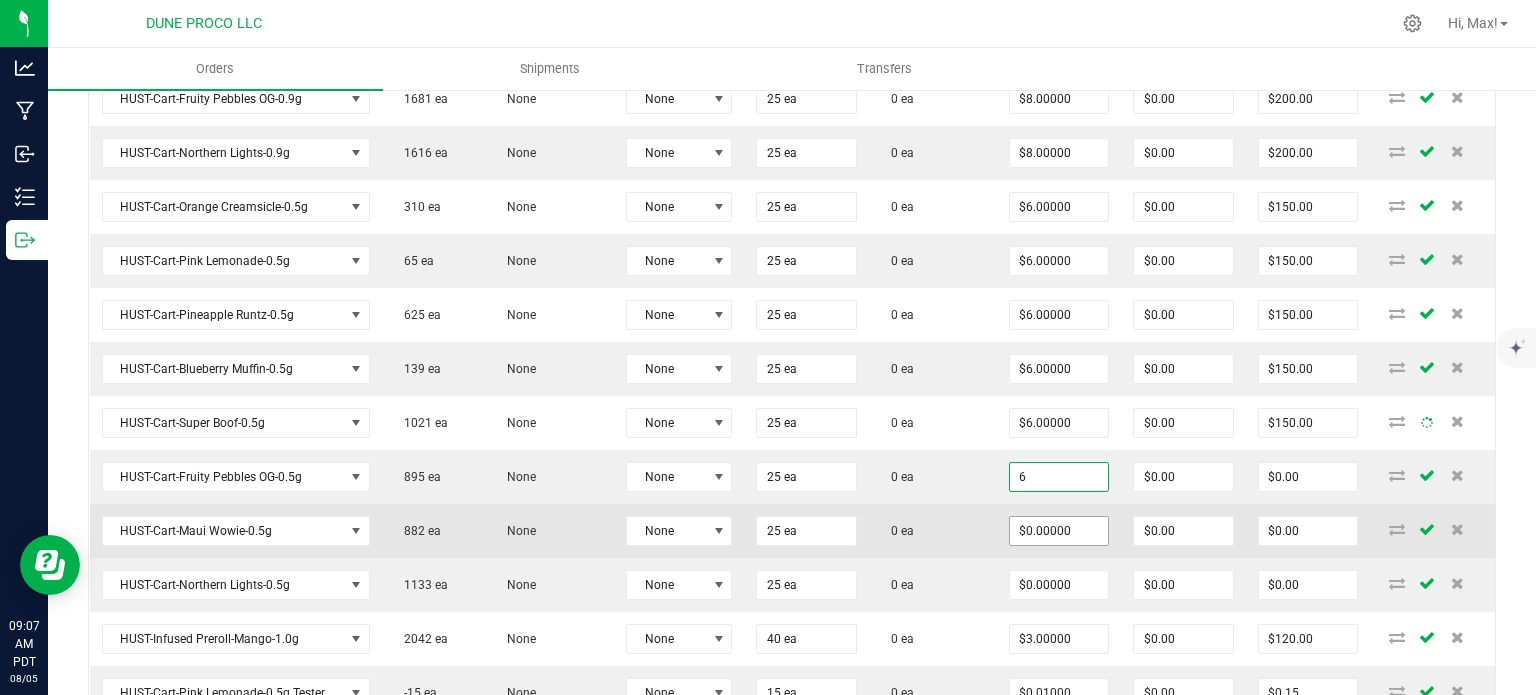 type on "$150.00" 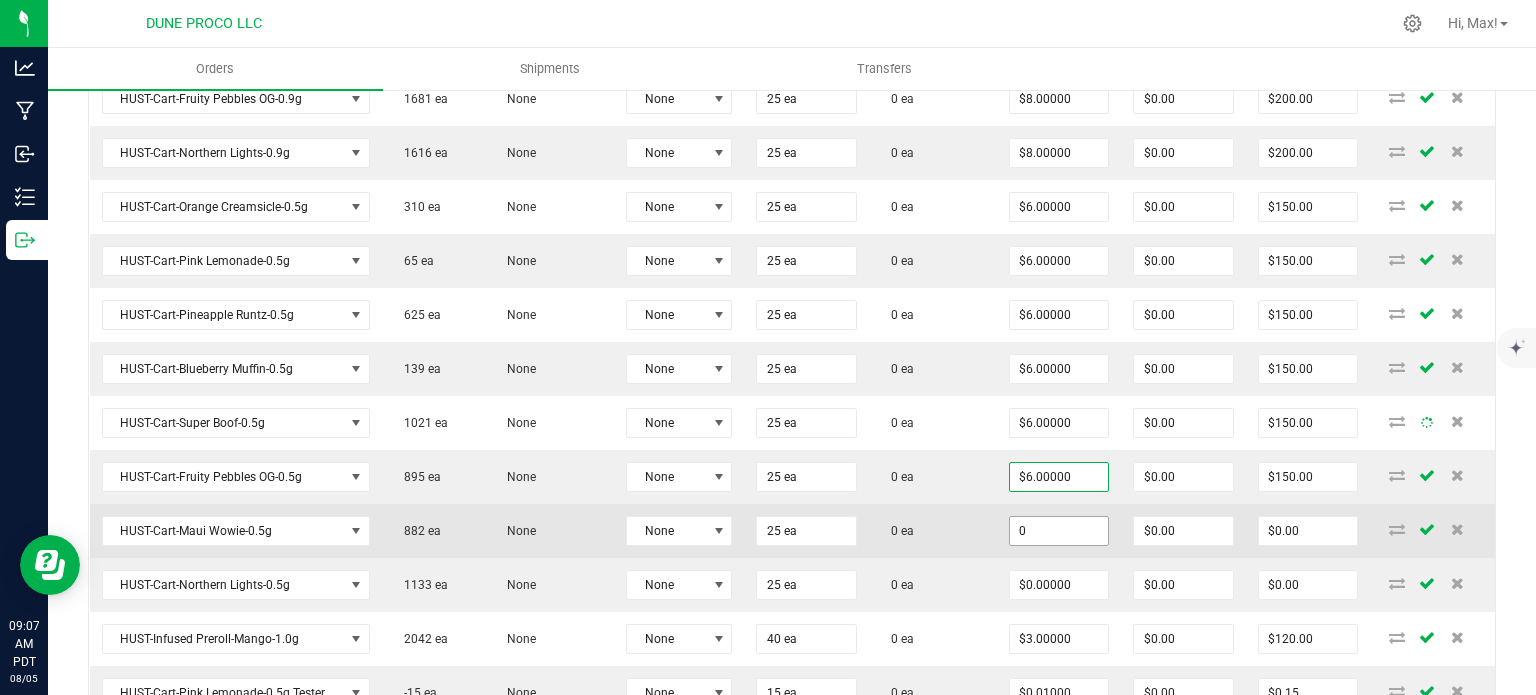 click on "0" at bounding box center (1059, 531) 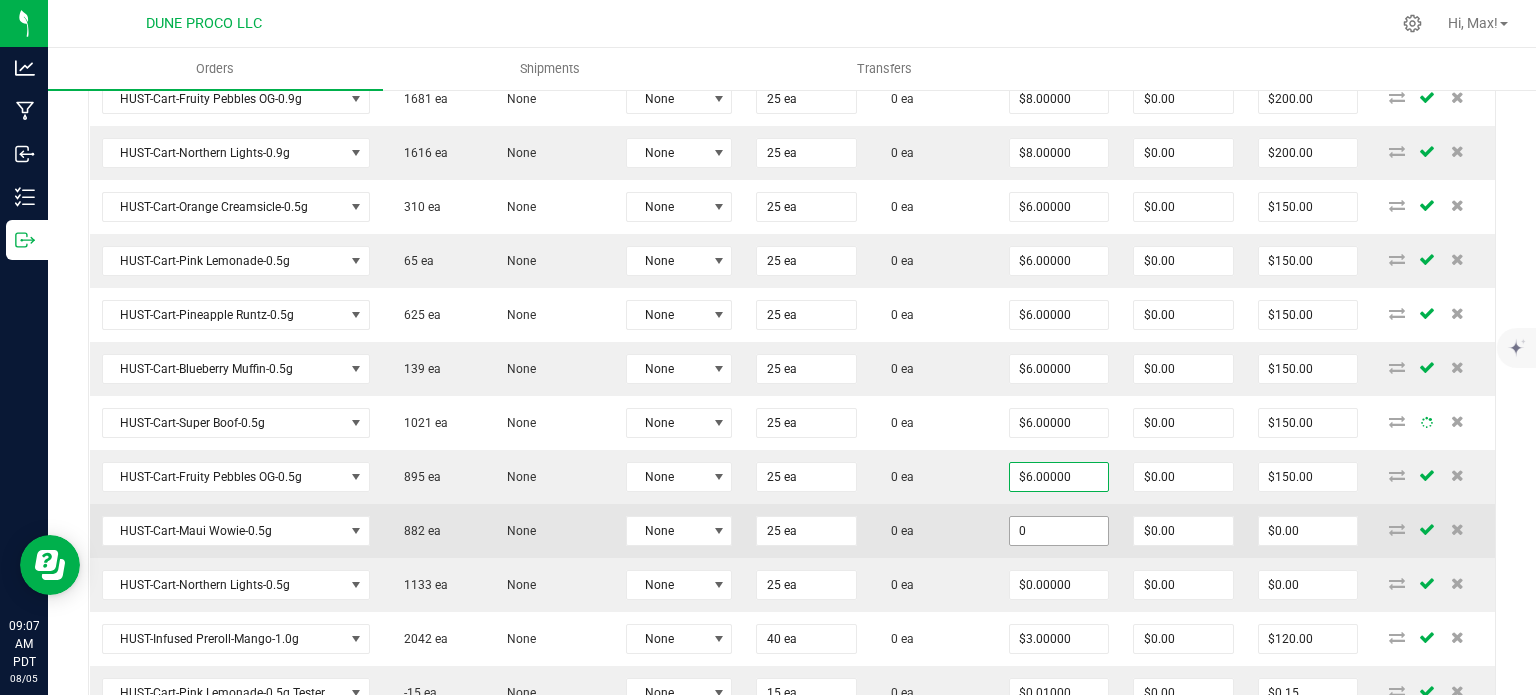 paste on "6" 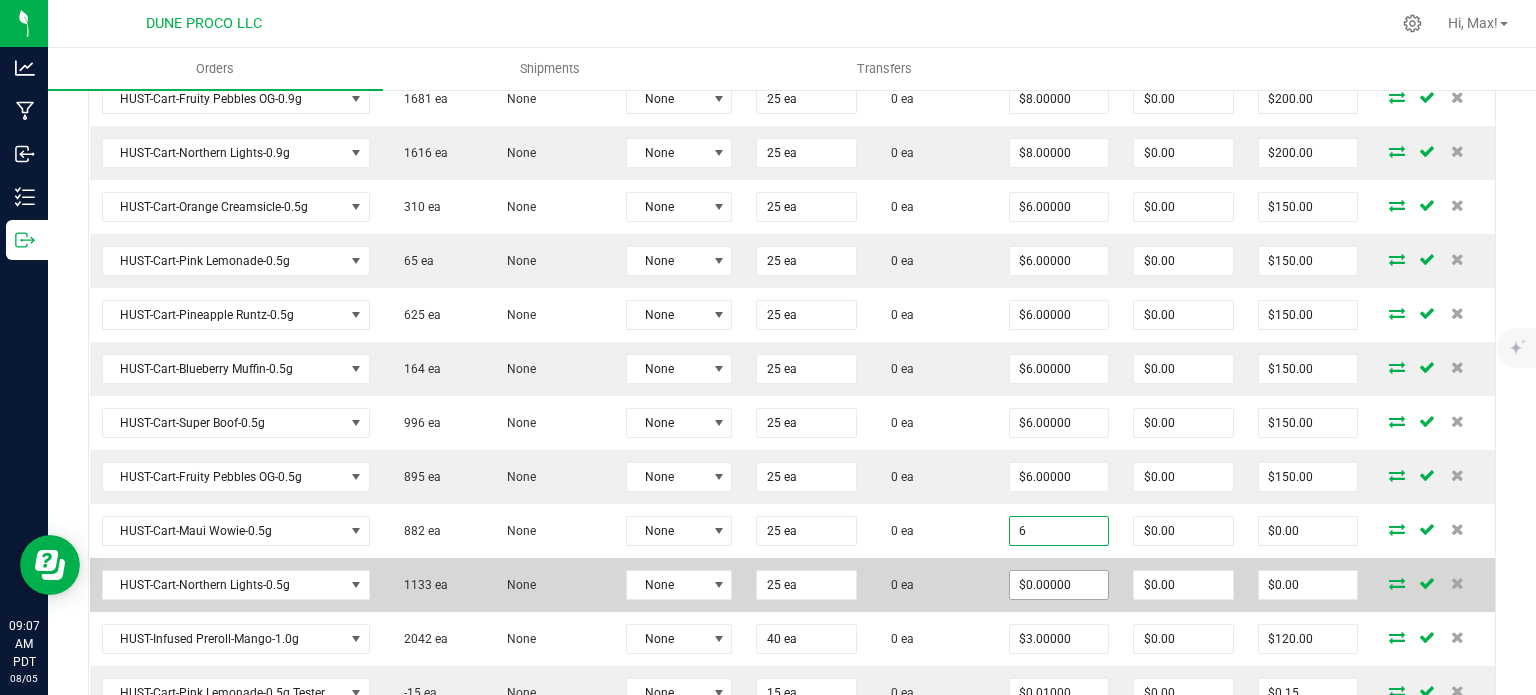 type on "$6.00000" 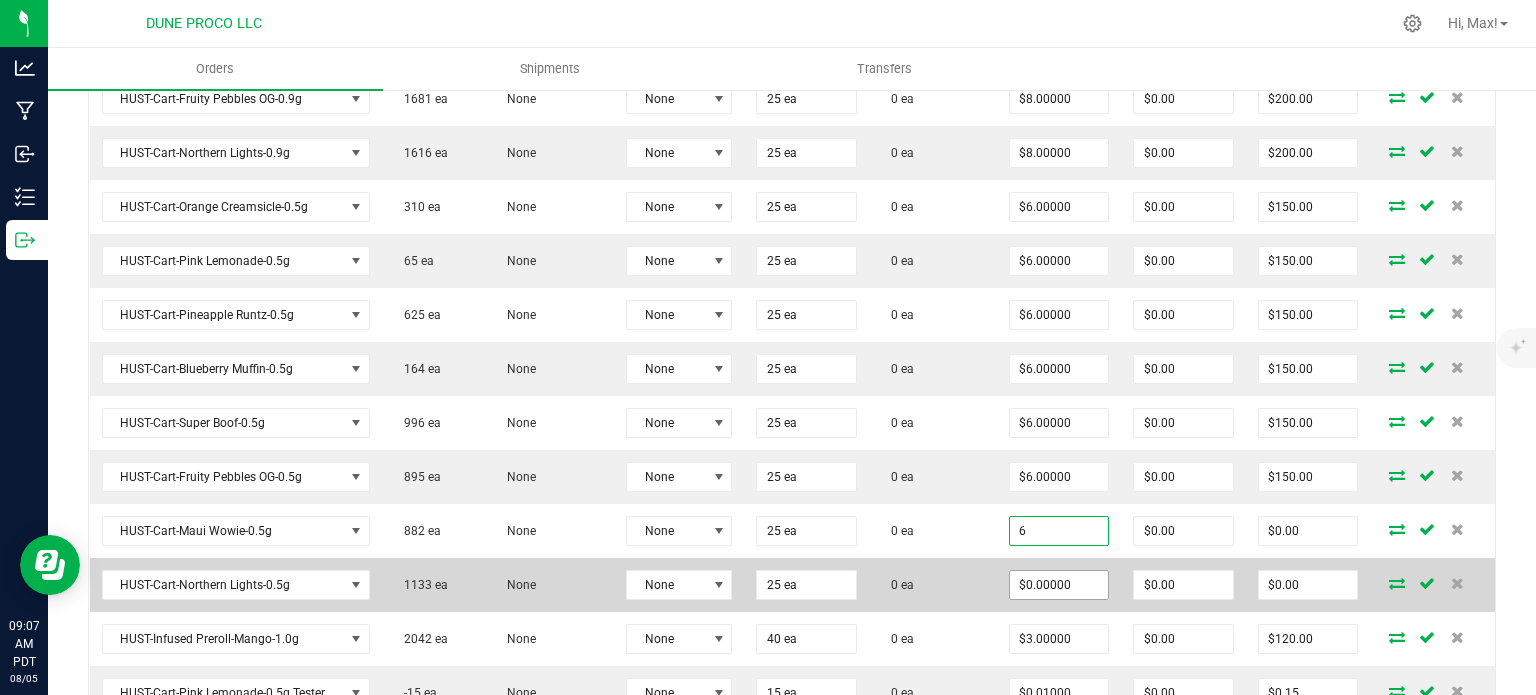 type on "$150.00" 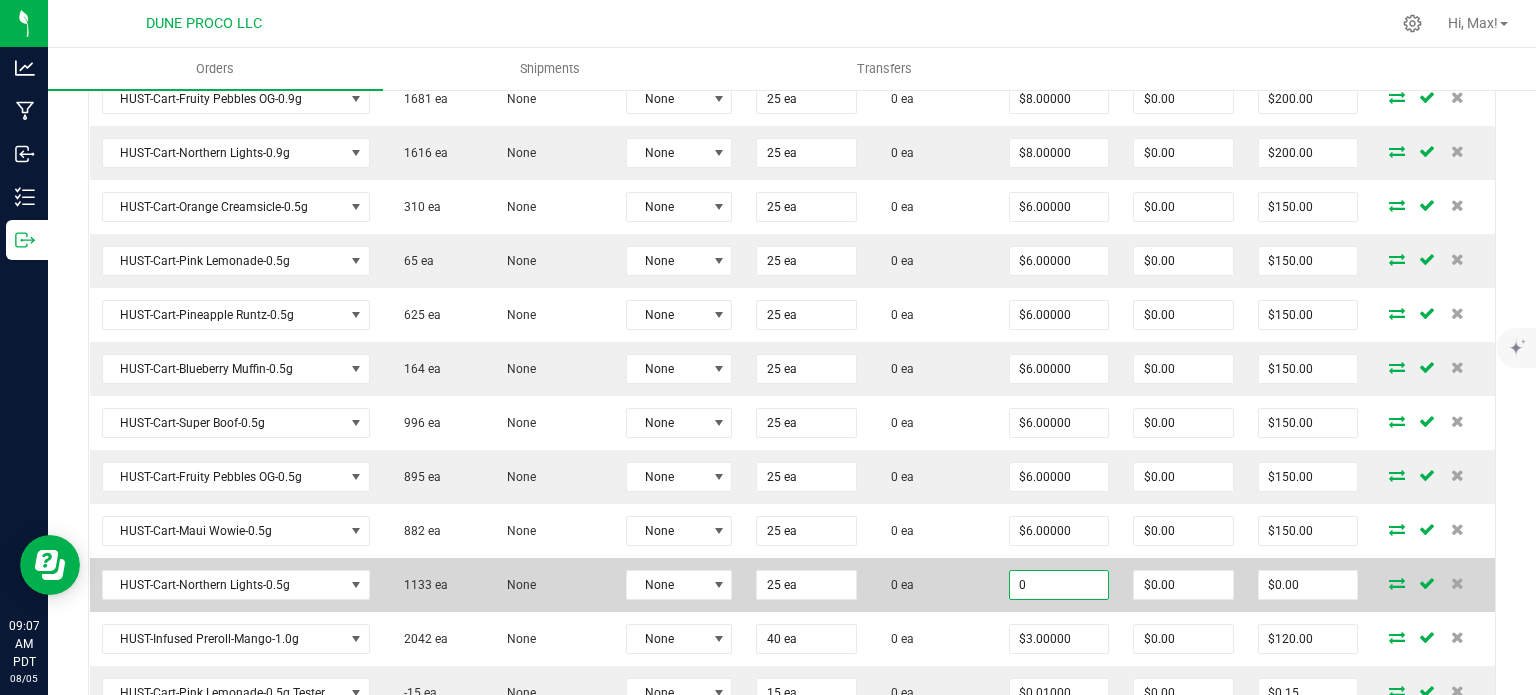 click on "0" at bounding box center (1059, 585) 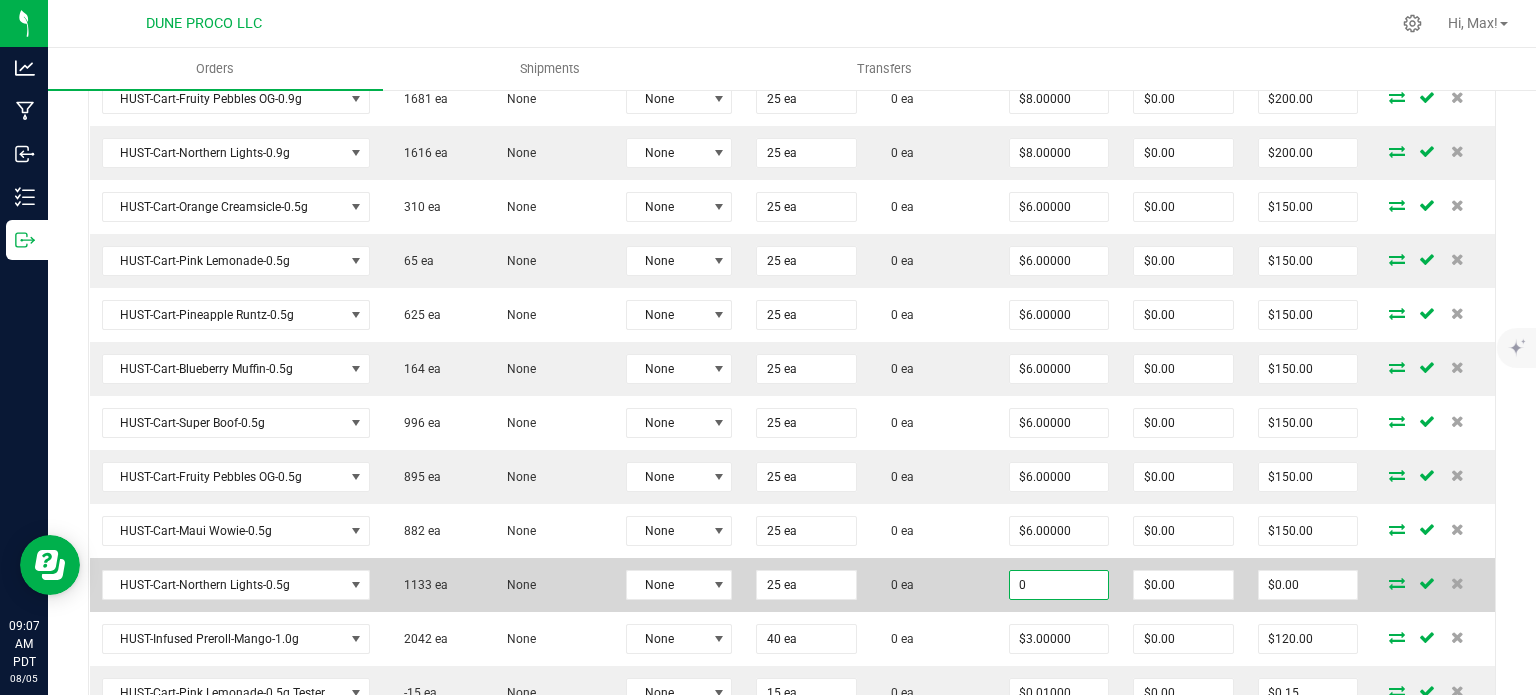 paste on "6" 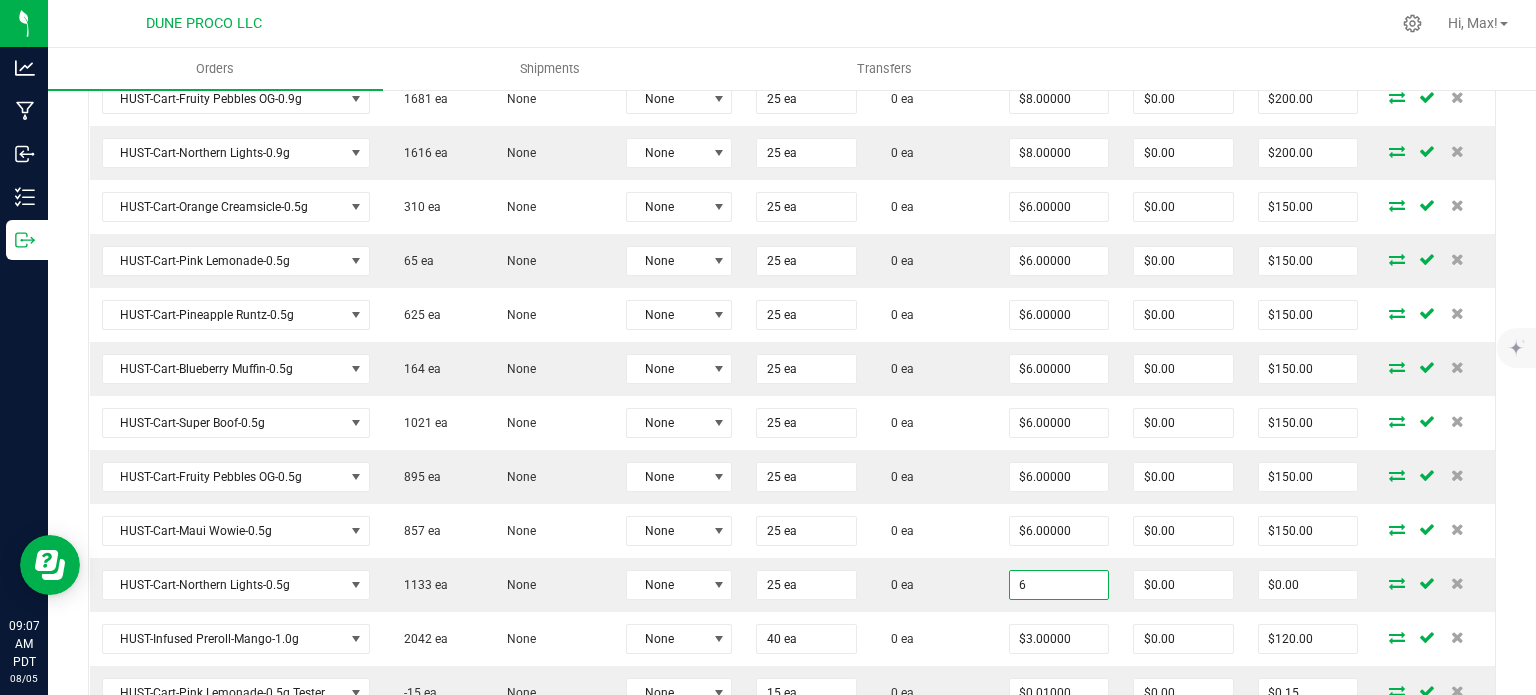 type on "$6.00000" 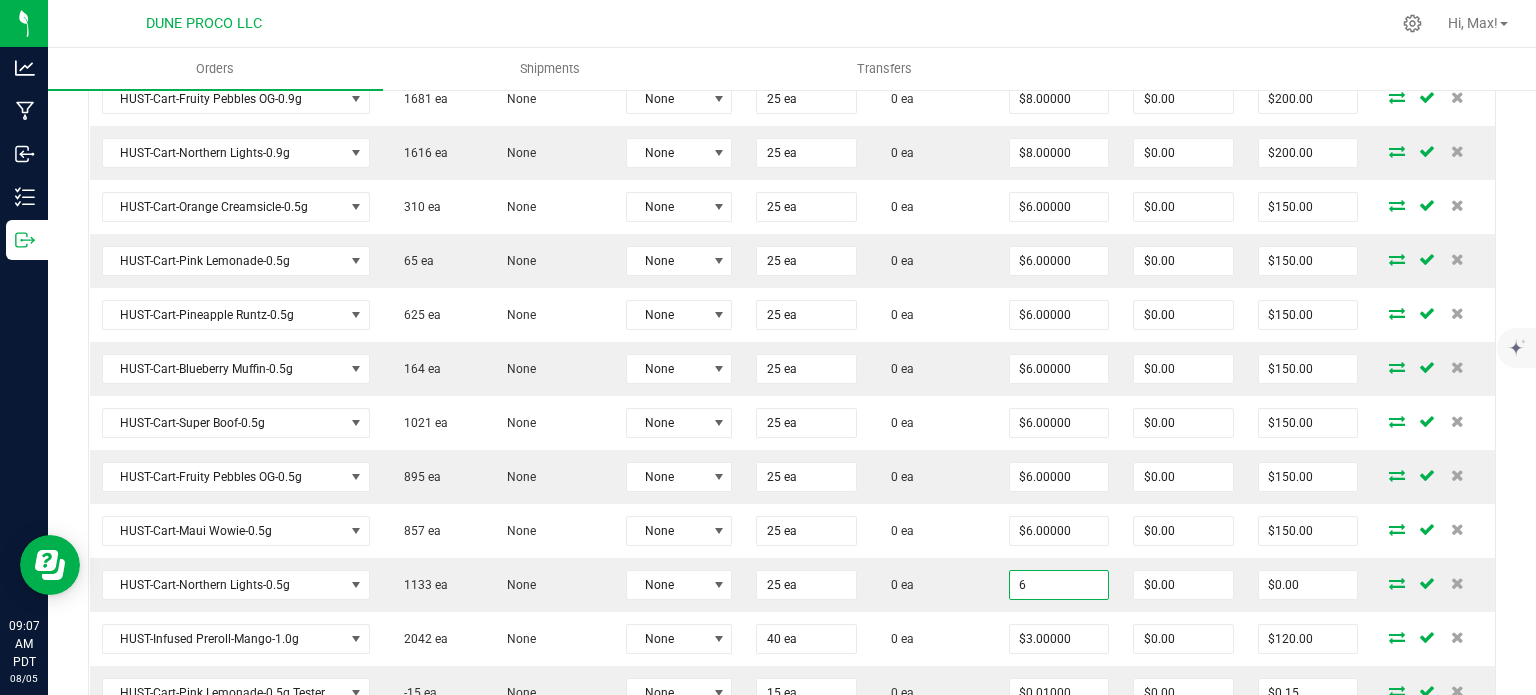 type on "$150.00" 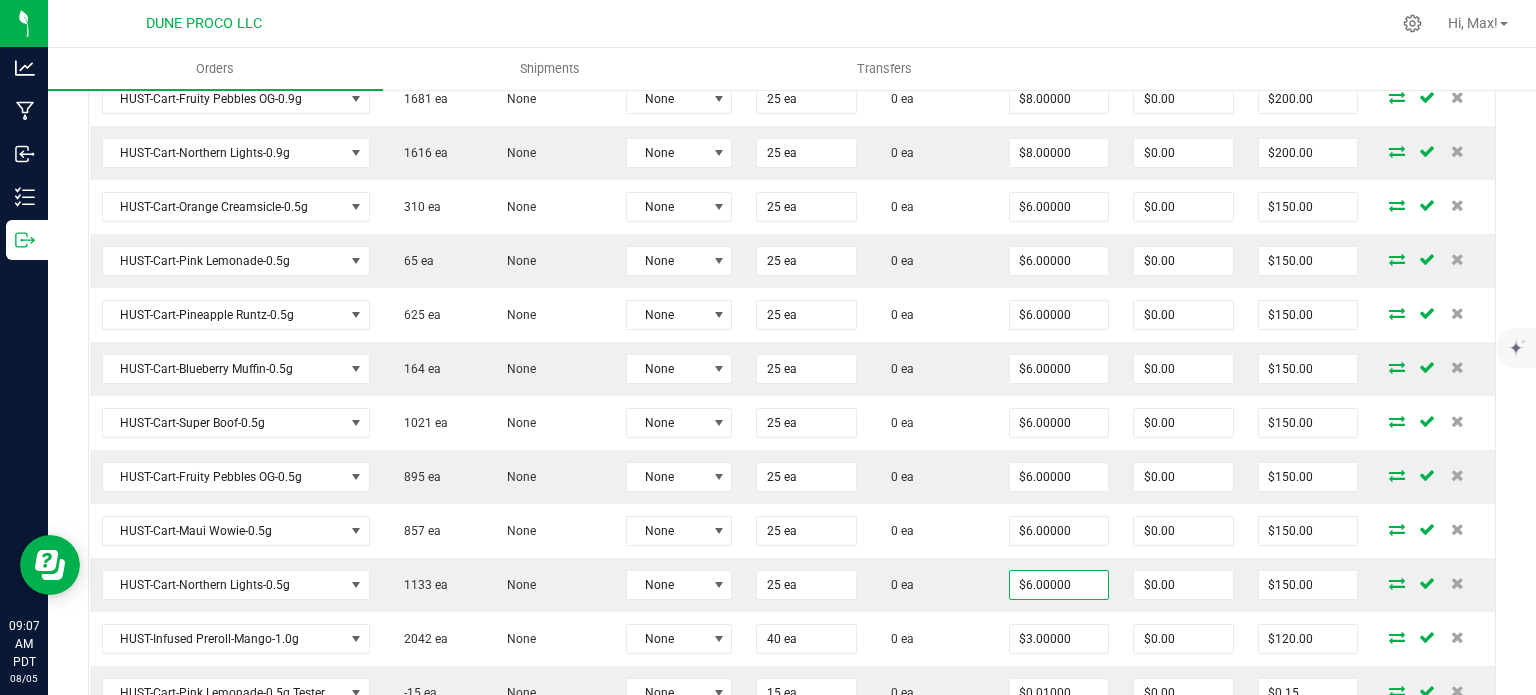 click at bounding box center [874, 23] 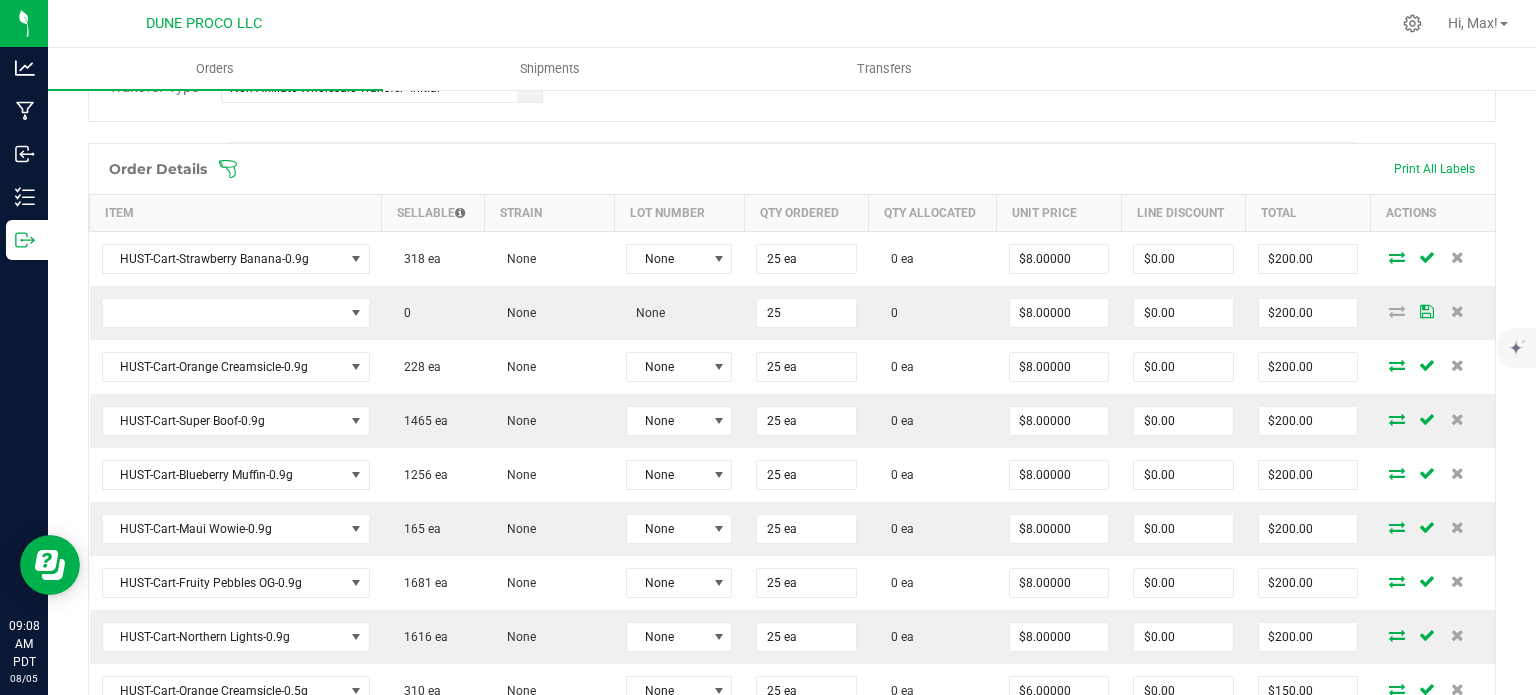 scroll, scrollTop: 508, scrollLeft: 0, axis: vertical 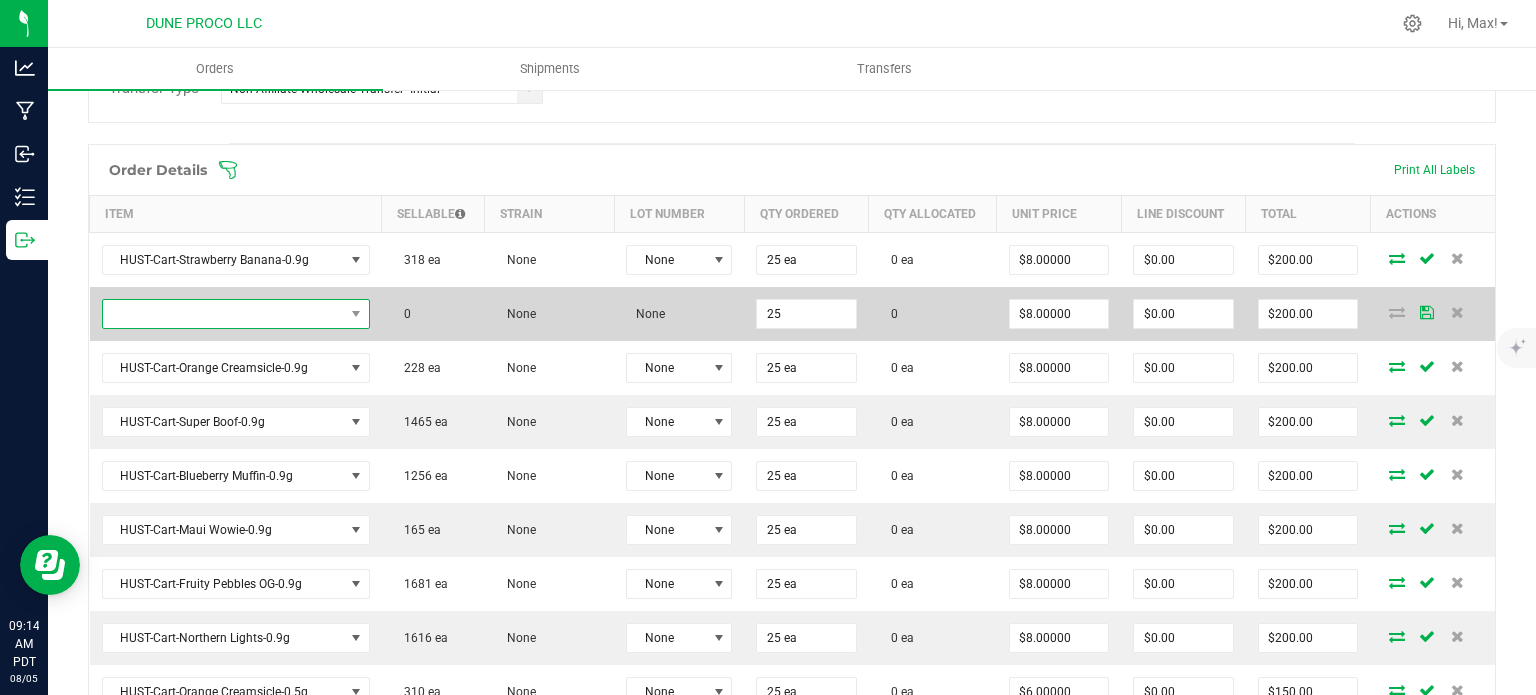 click at bounding box center (223, 314) 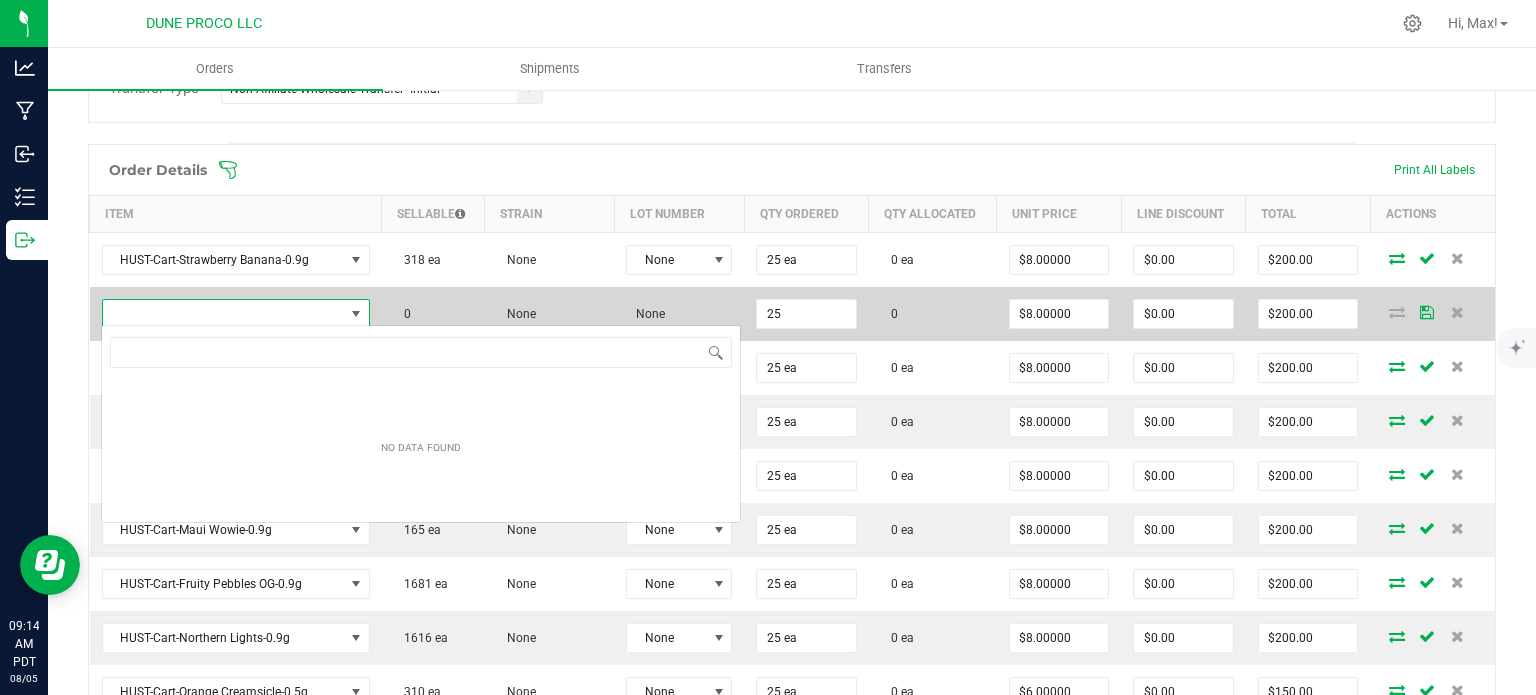 type on "HUST-Cart-Pineapple Runtz-0.9g" 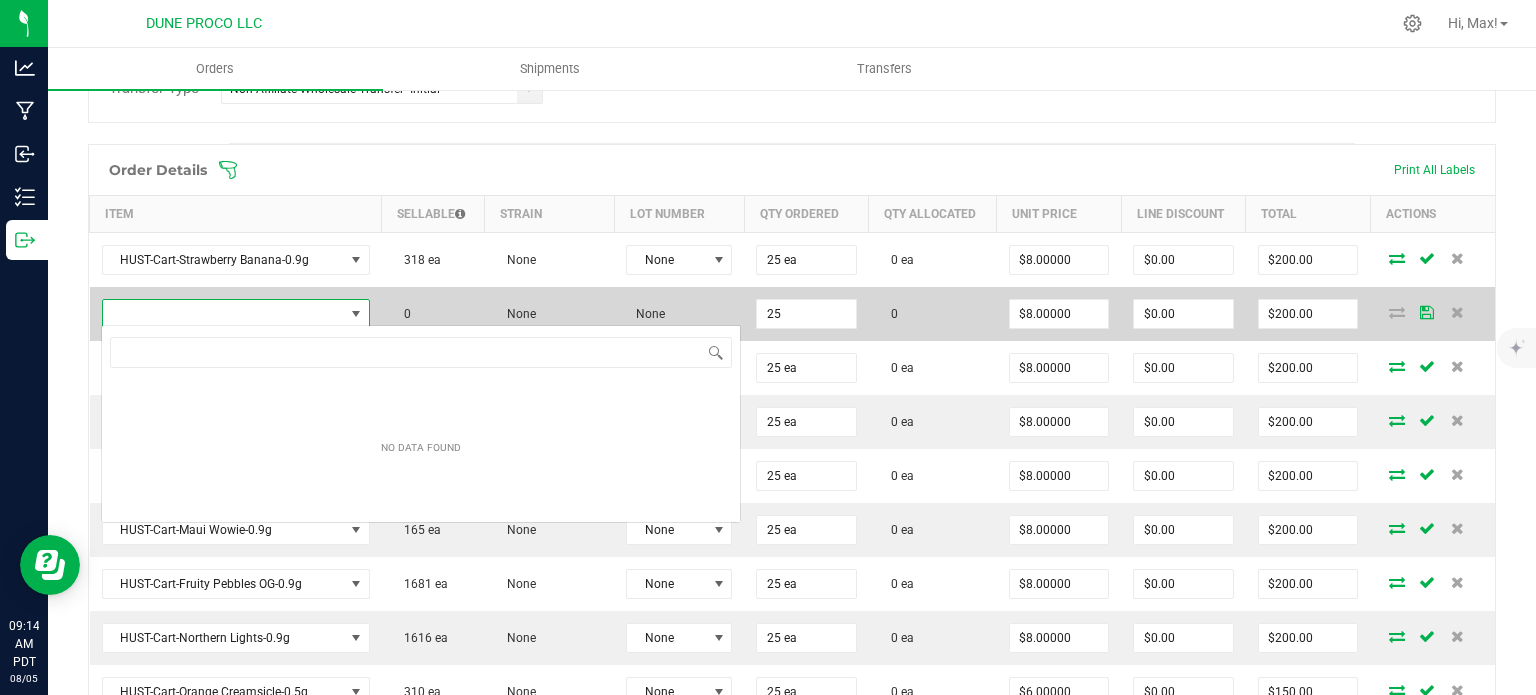 scroll, scrollTop: 99970, scrollLeft: 99736, axis: both 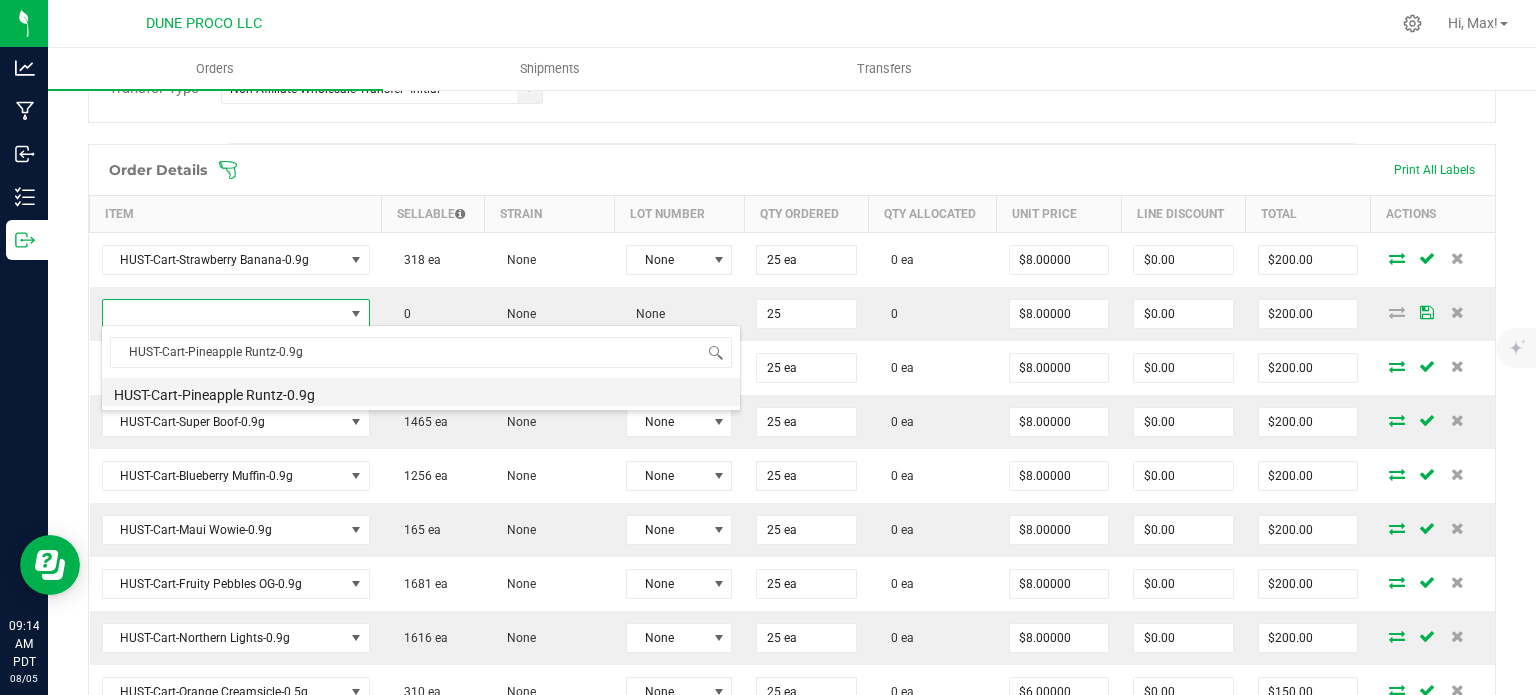 click on "HUST-Cart-Pineapple Runtz-0.9g" at bounding box center [421, 392] 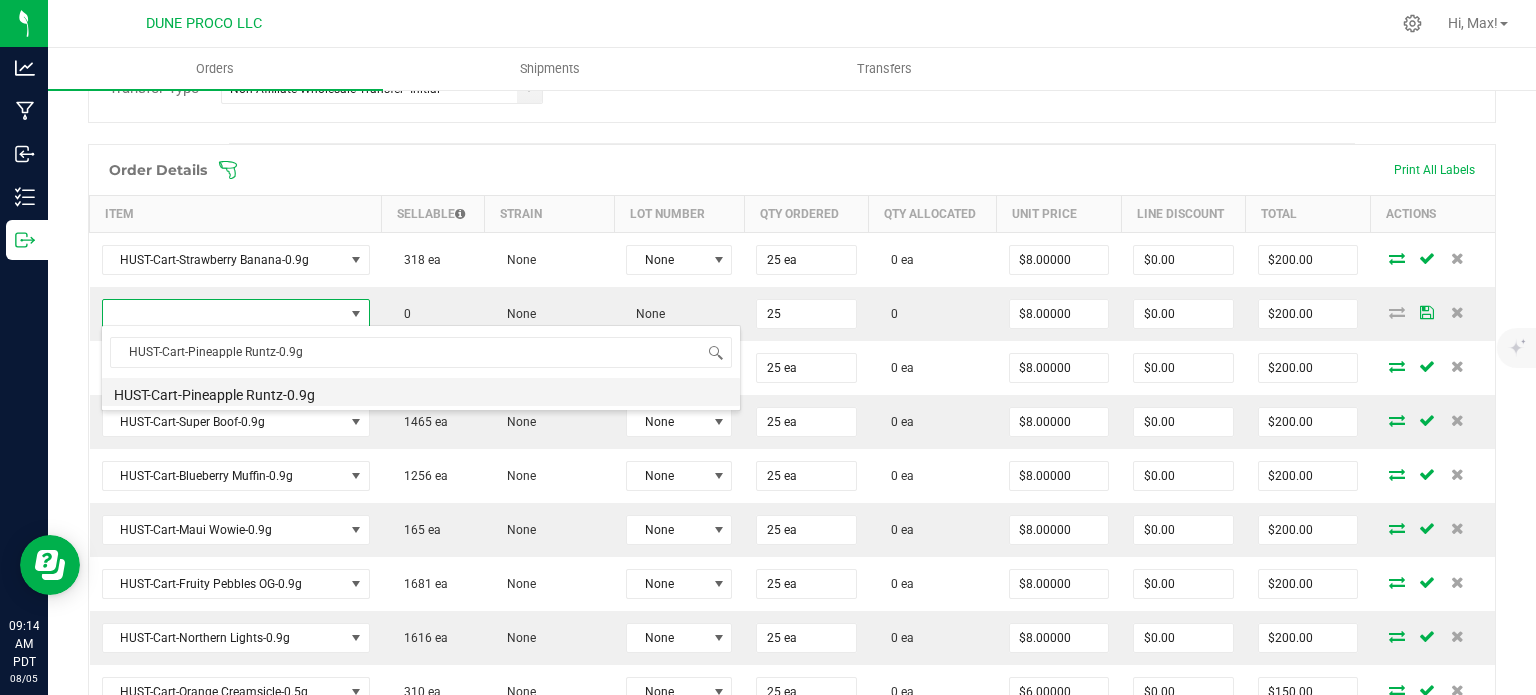 type on "25 ea" 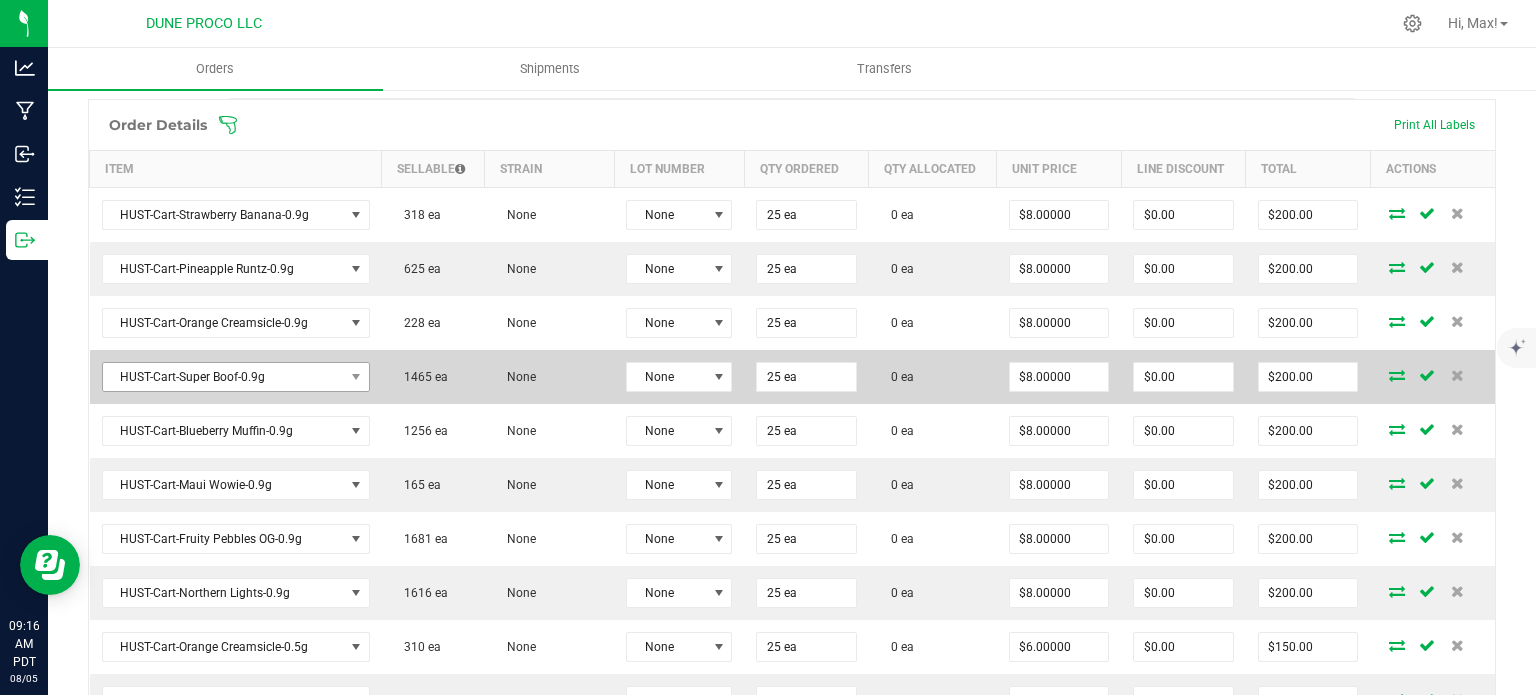 scroll, scrollTop: 552, scrollLeft: 0, axis: vertical 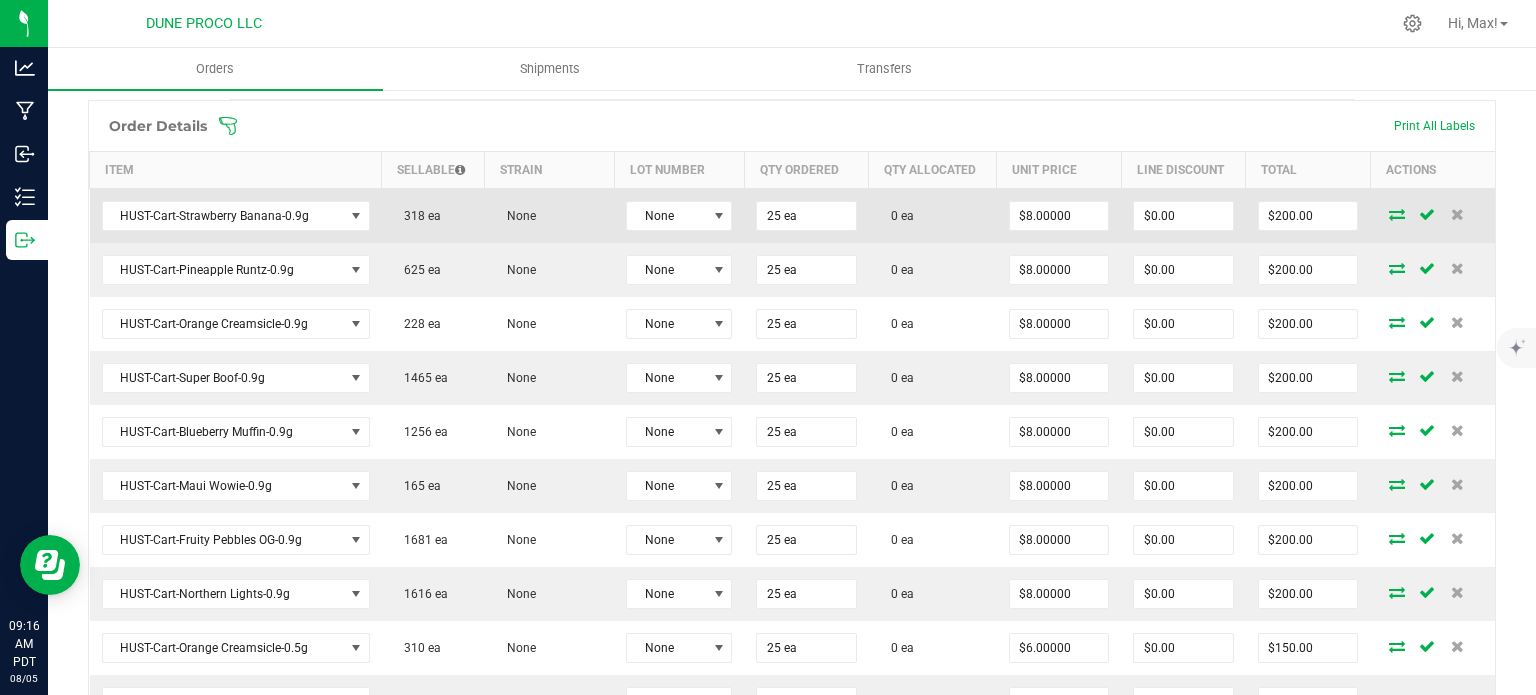 click at bounding box center [1397, 214] 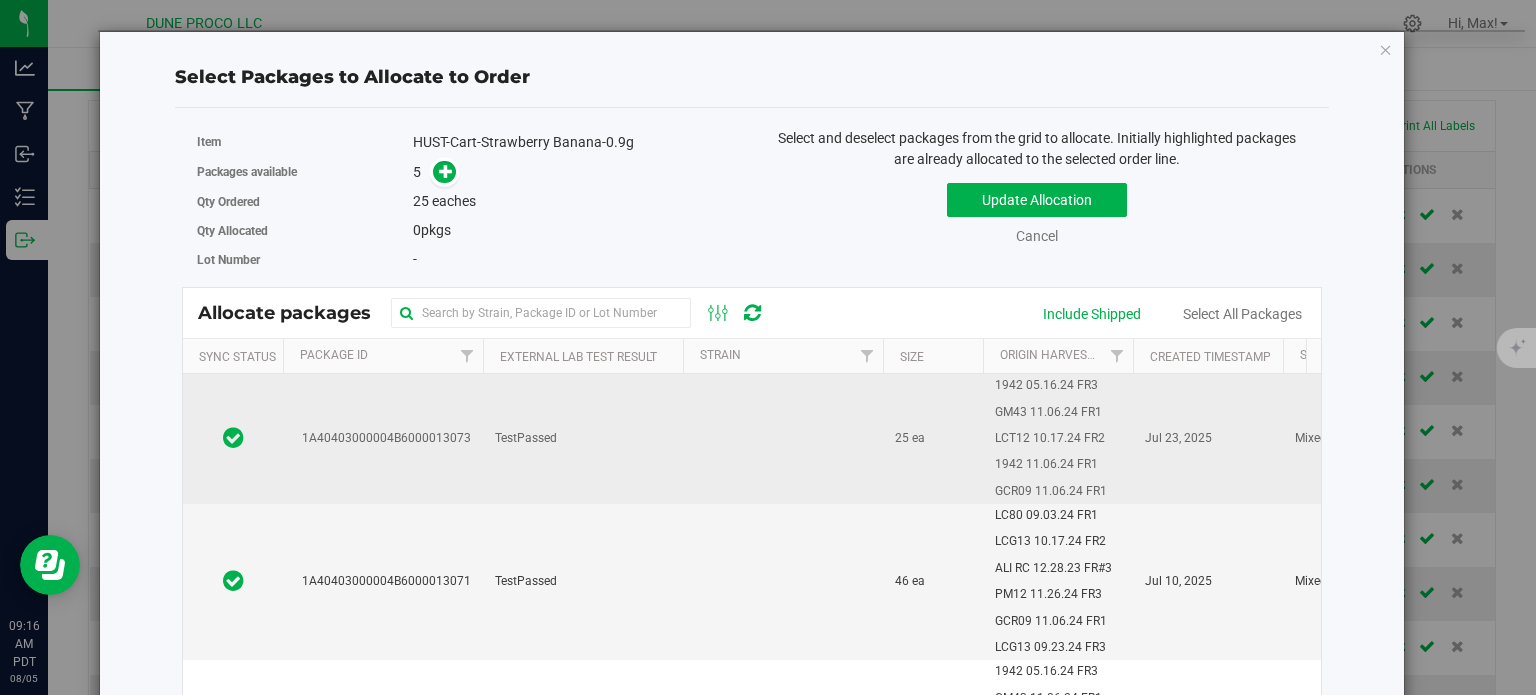 click on "1A40403000004B6000013073" at bounding box center [383, 439] 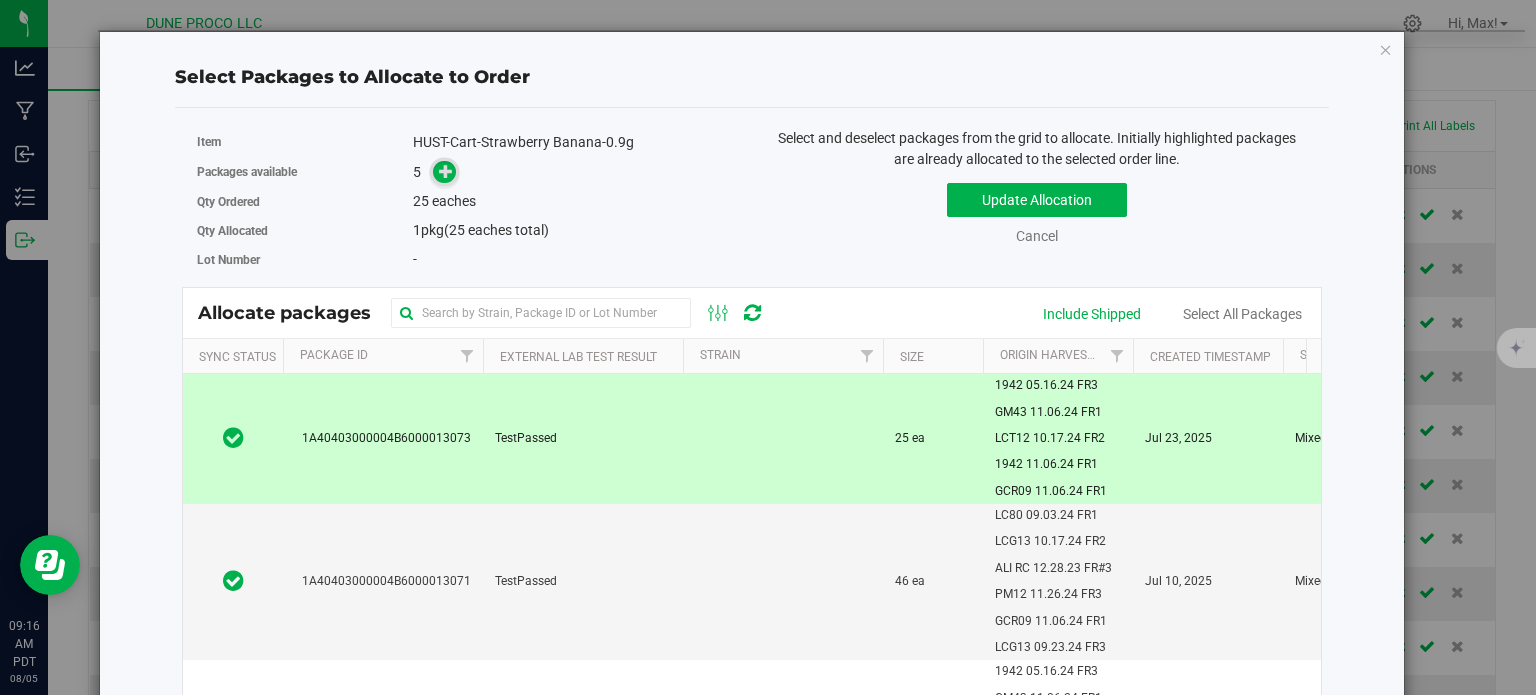 click at bounding box center [446, 171] 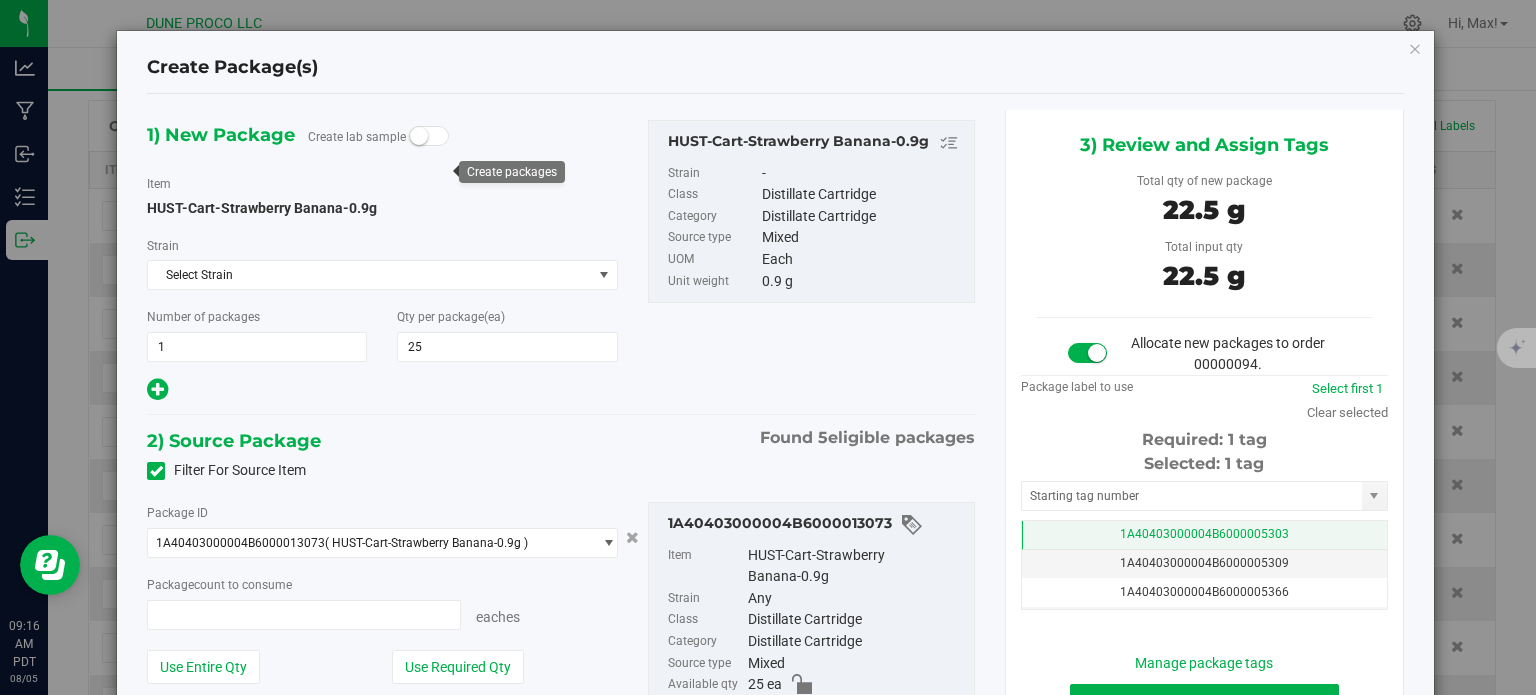 type on "25 ea" 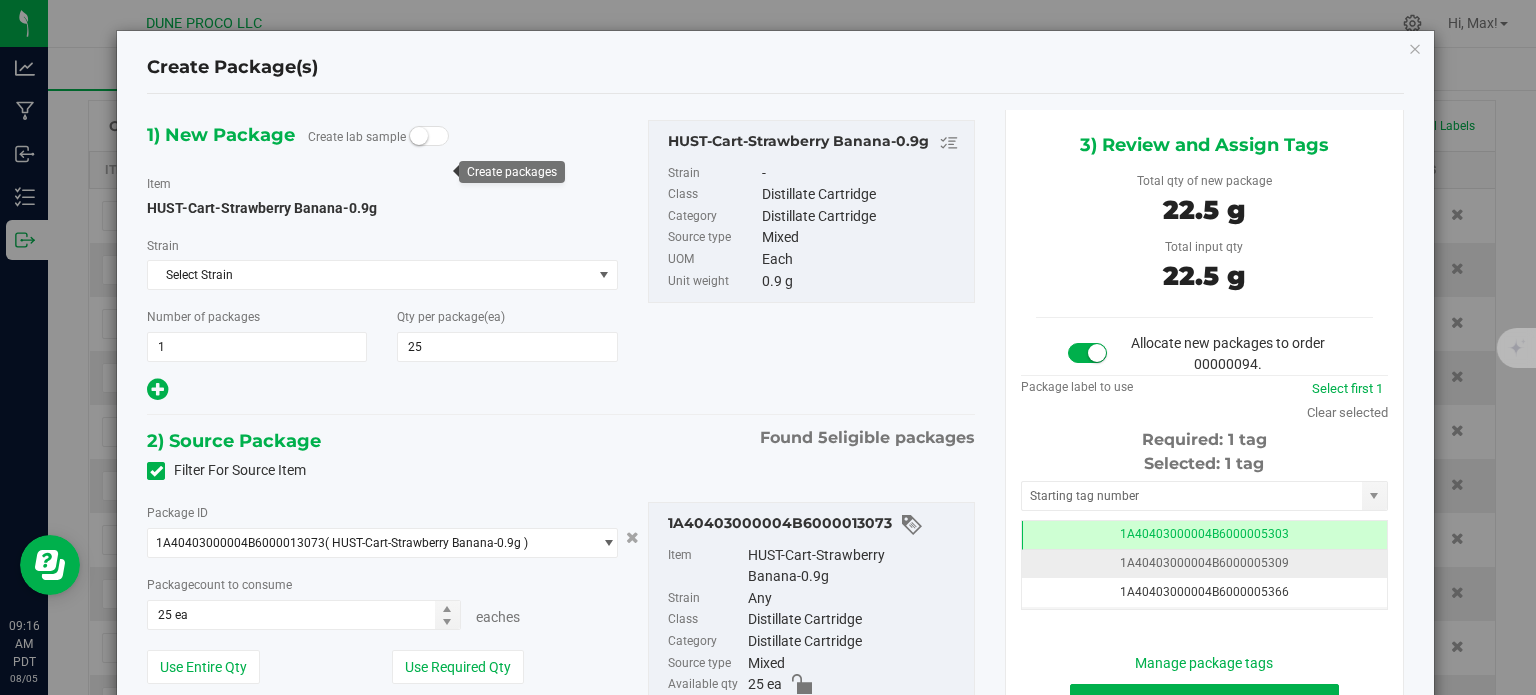 scroll, scrollTop: 0, scrollLeft: 0, axis: both 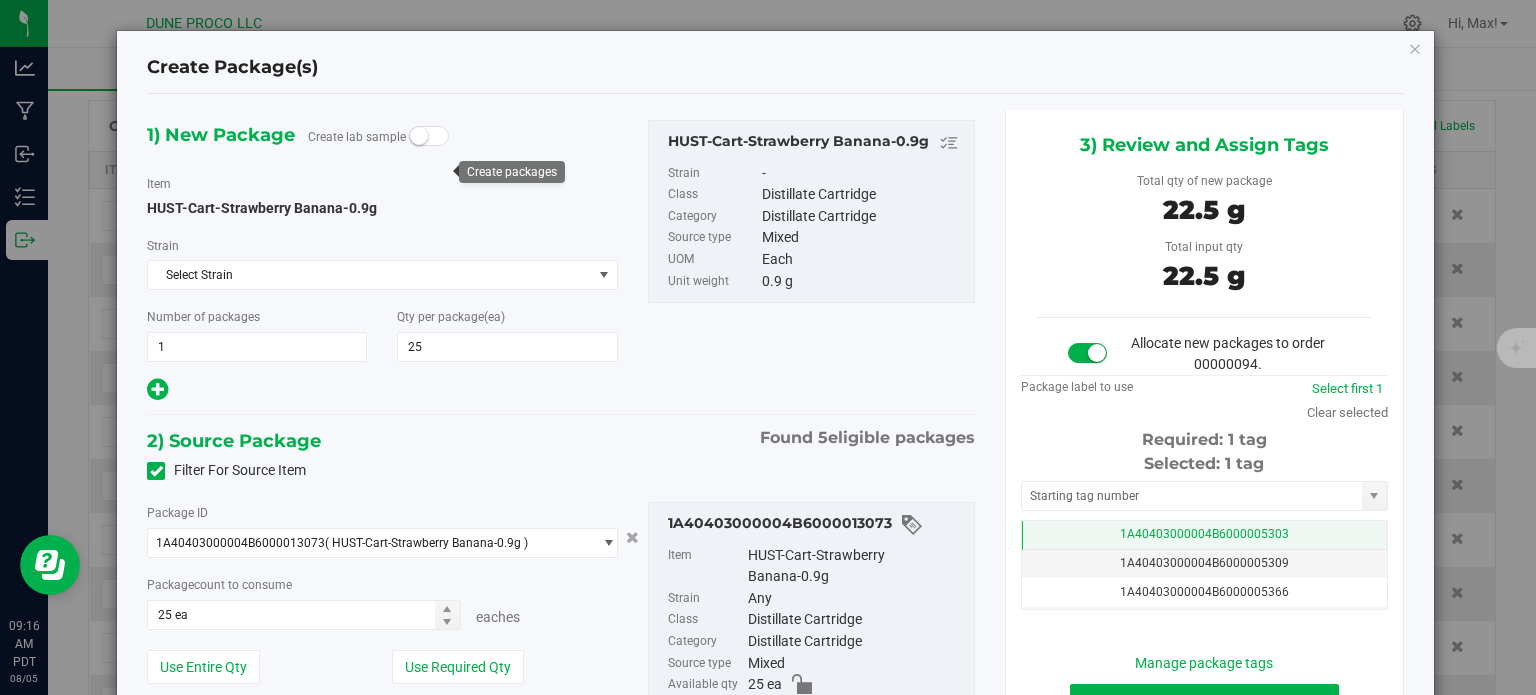 click on "1A40403000004B6000005303" at bounding box center [1204, 535] 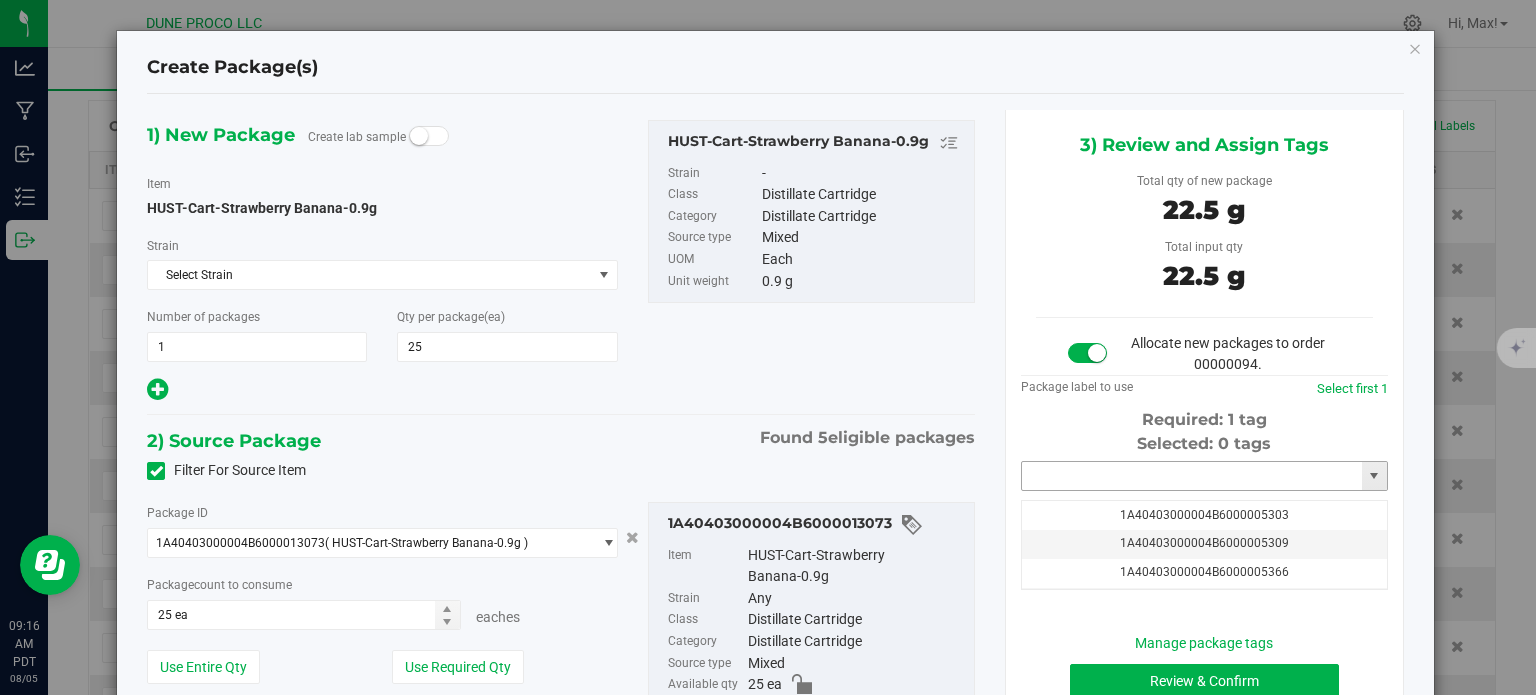 click at bounding box center (1192, 476) 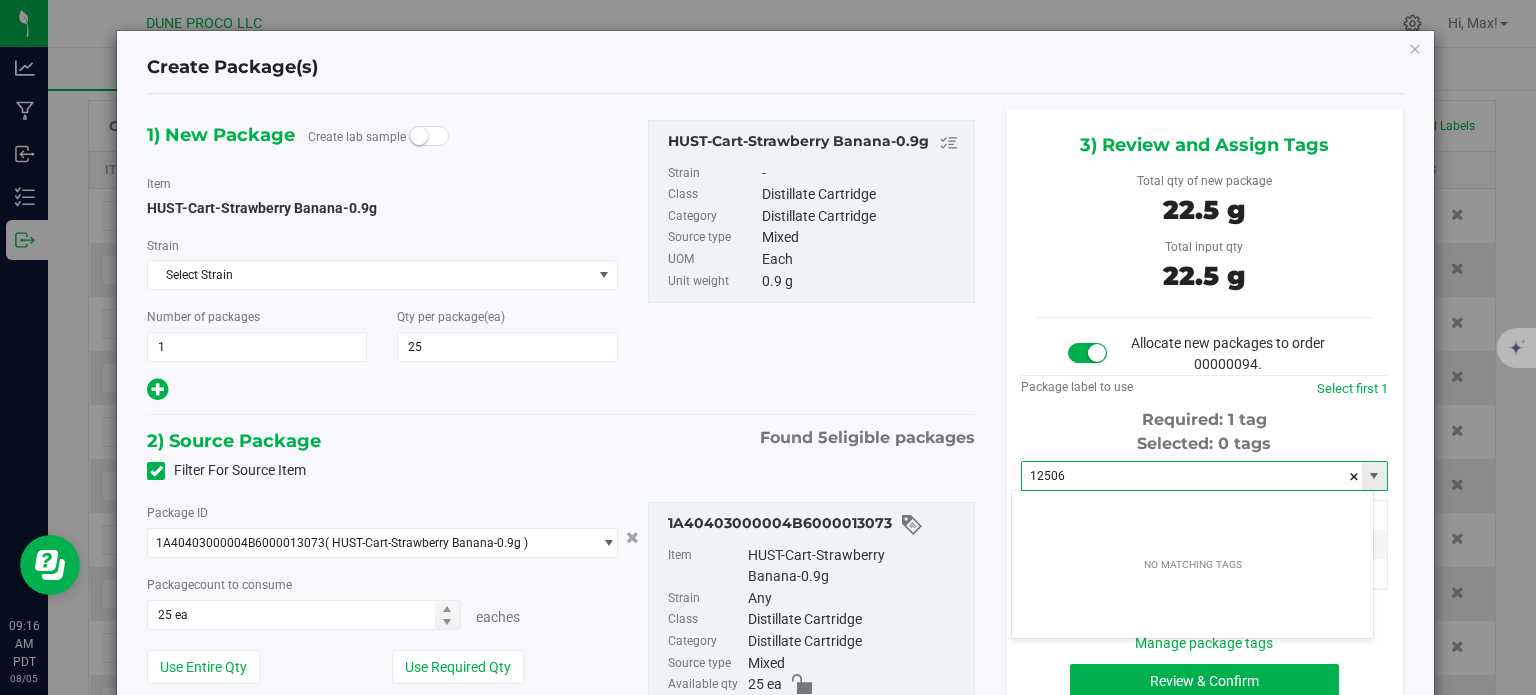 click on "12506" at bounding box center [1192, 476] 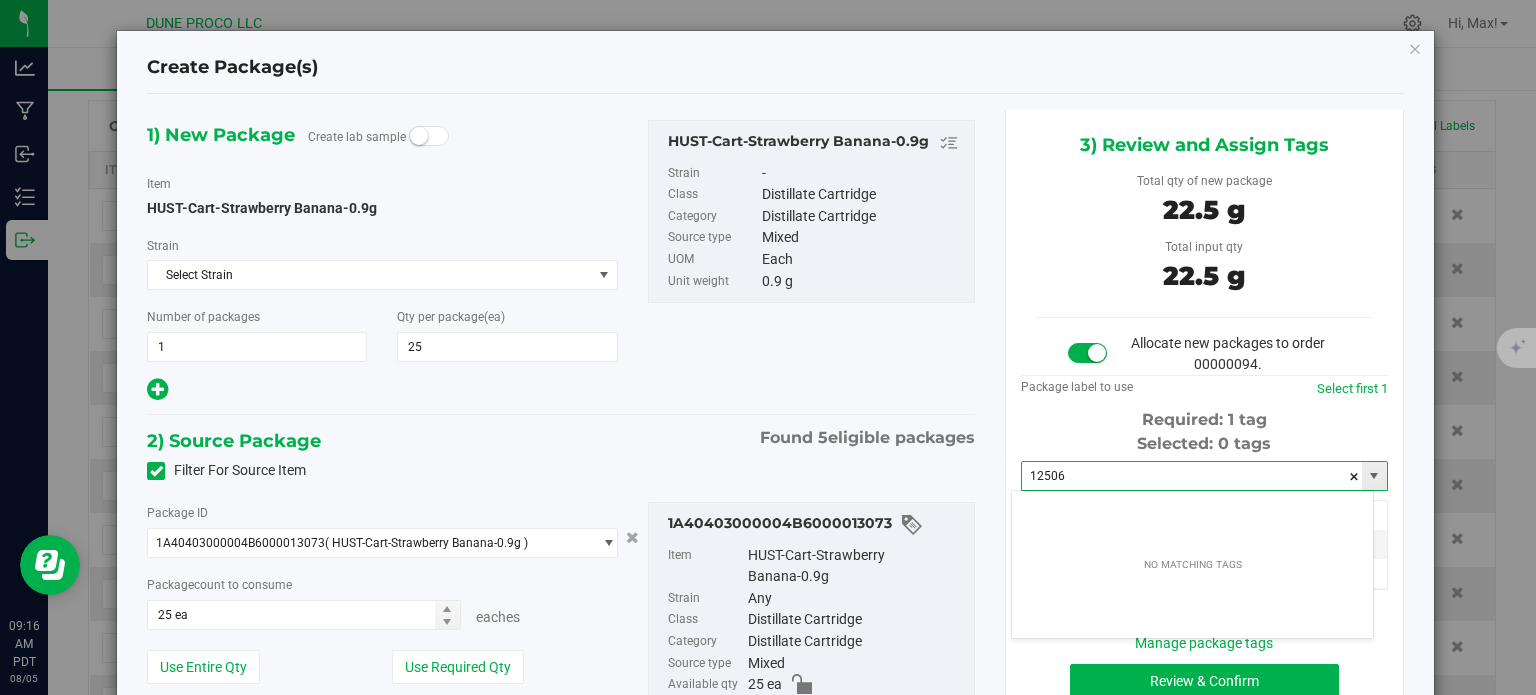click on "12506" at bounding box center (1192, 476) 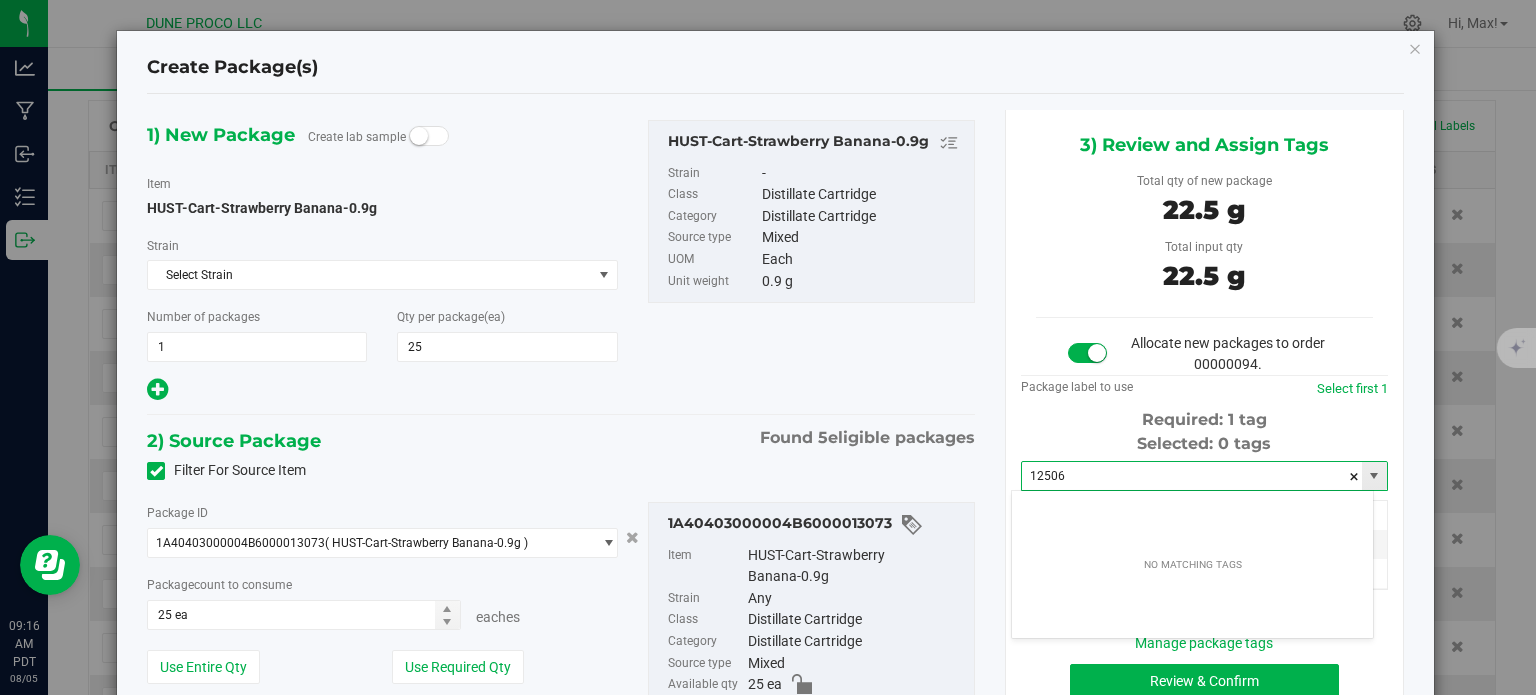 click on "12506" at bounding box center [1192, 476] 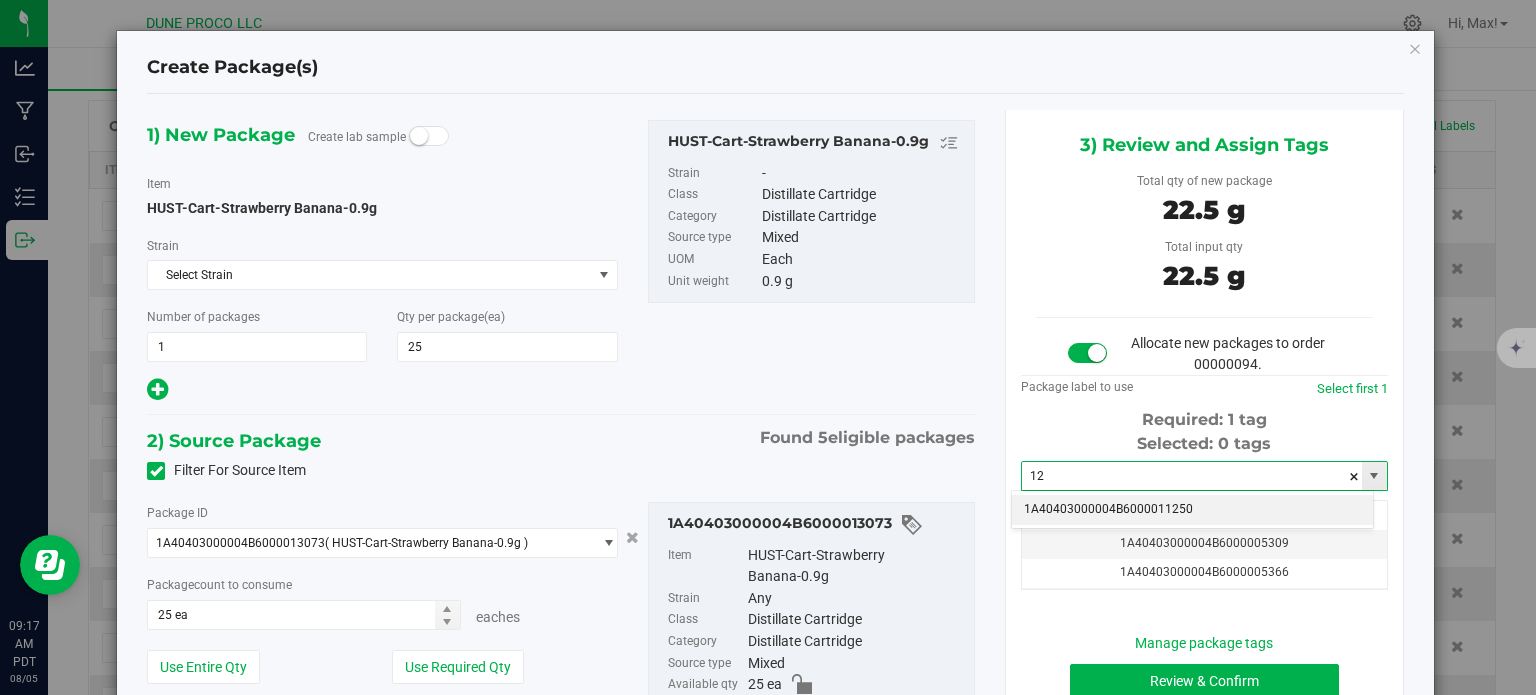 type on "1" 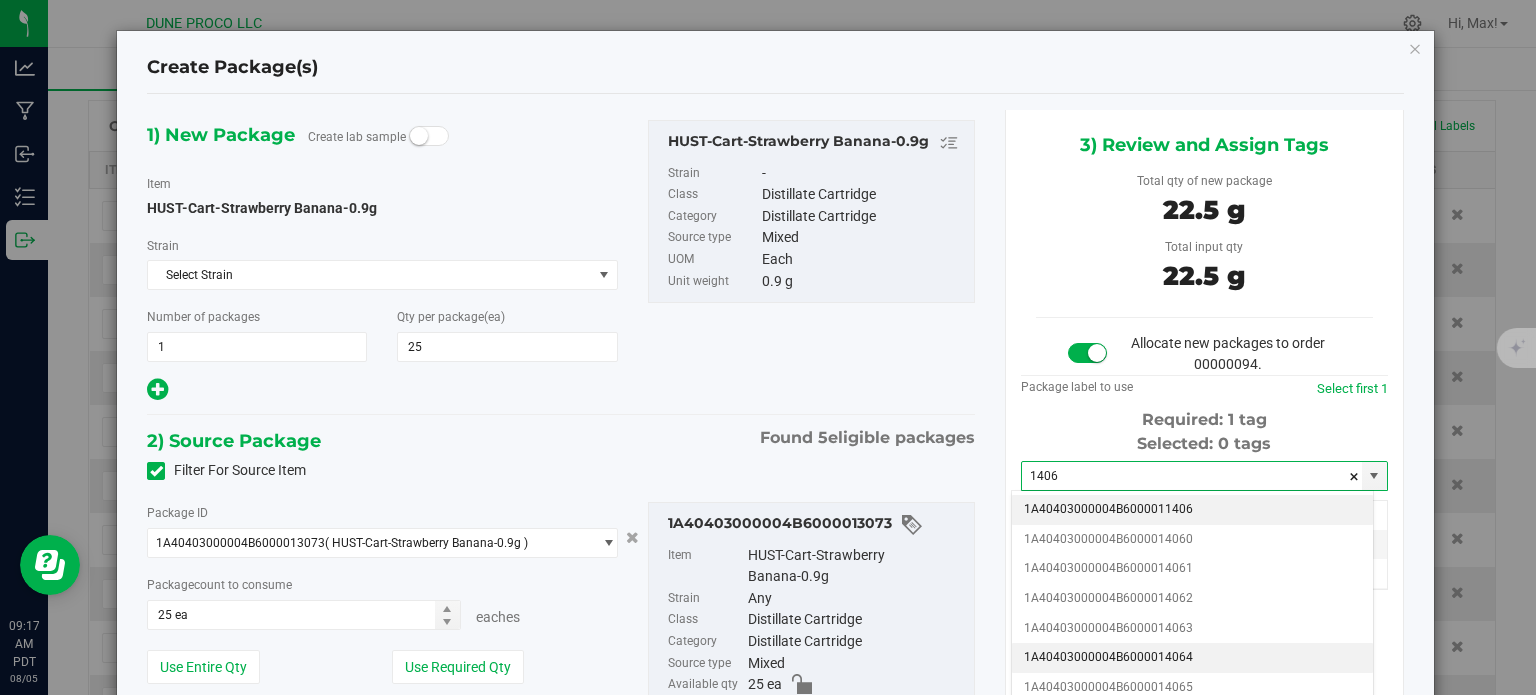 click on "1A40403000004B6000014064" at bounding box center [1192, 658] 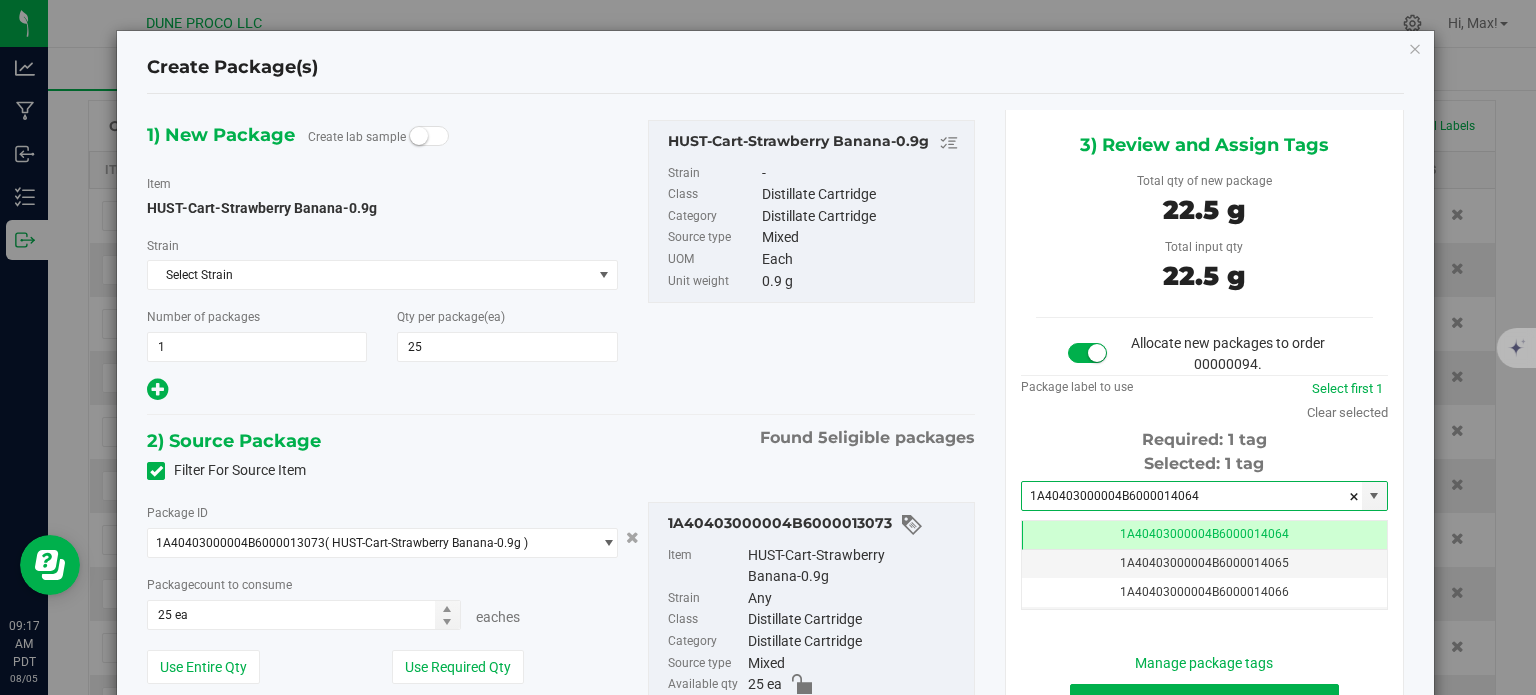 scroll, scrollTop: 0, scrollLeft: 0, axis: both 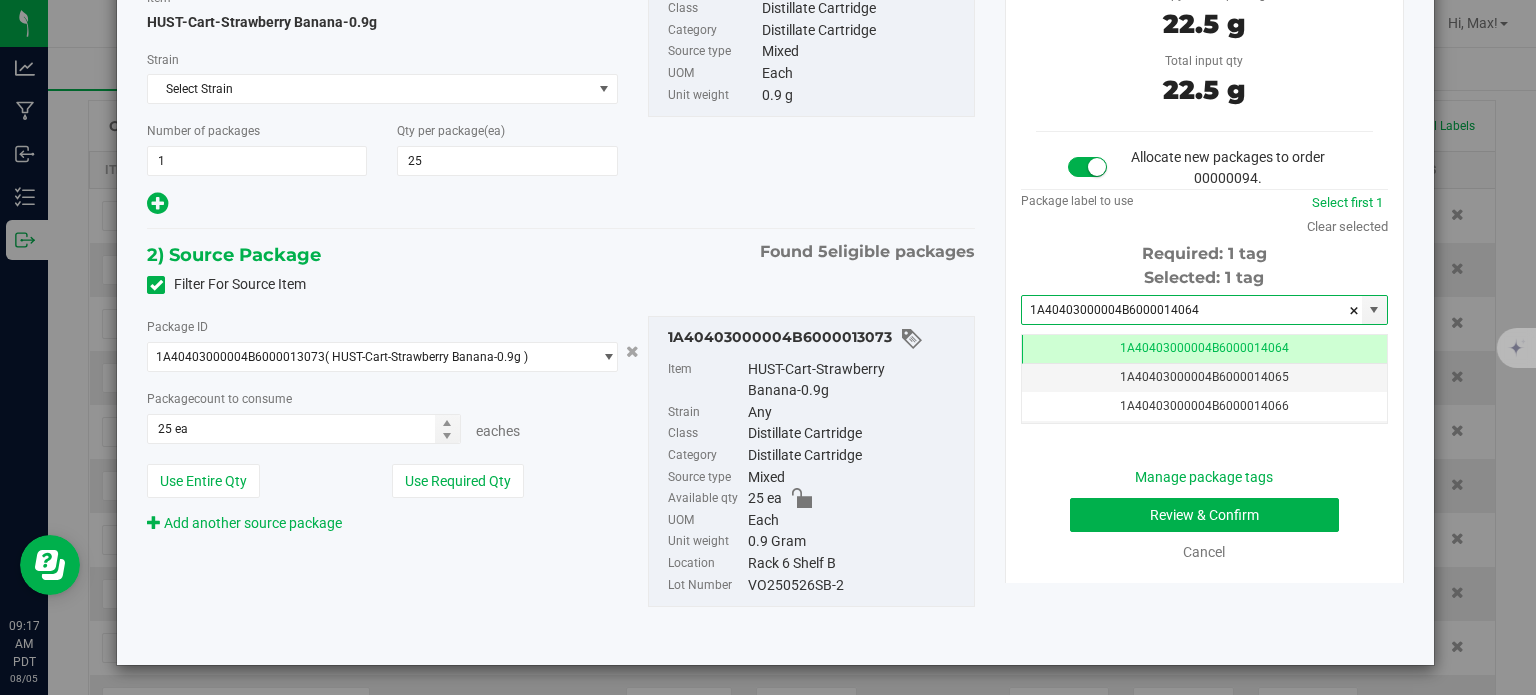 type on "1A40403000004B6000014064" 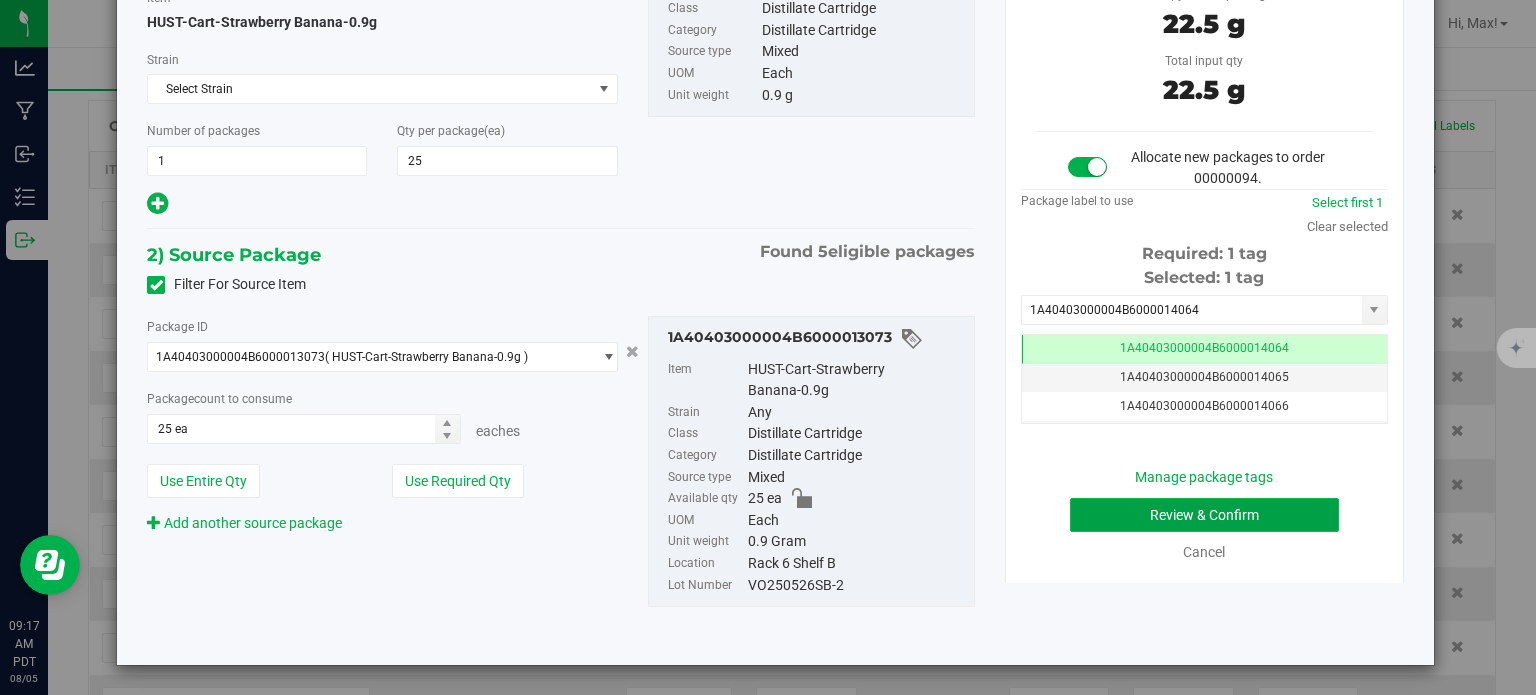 click on "Review & Confirm" at bounding box center (1204, 515) 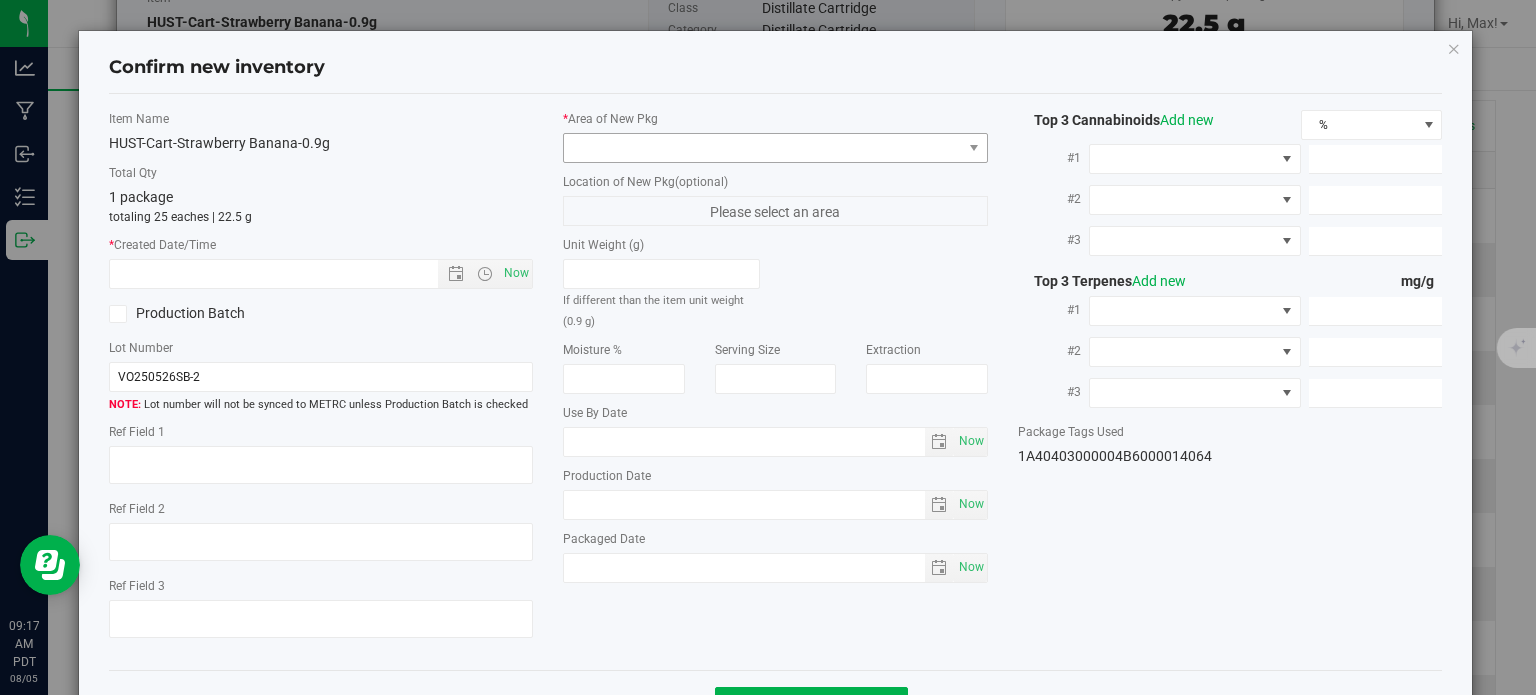 type on "84.1%" 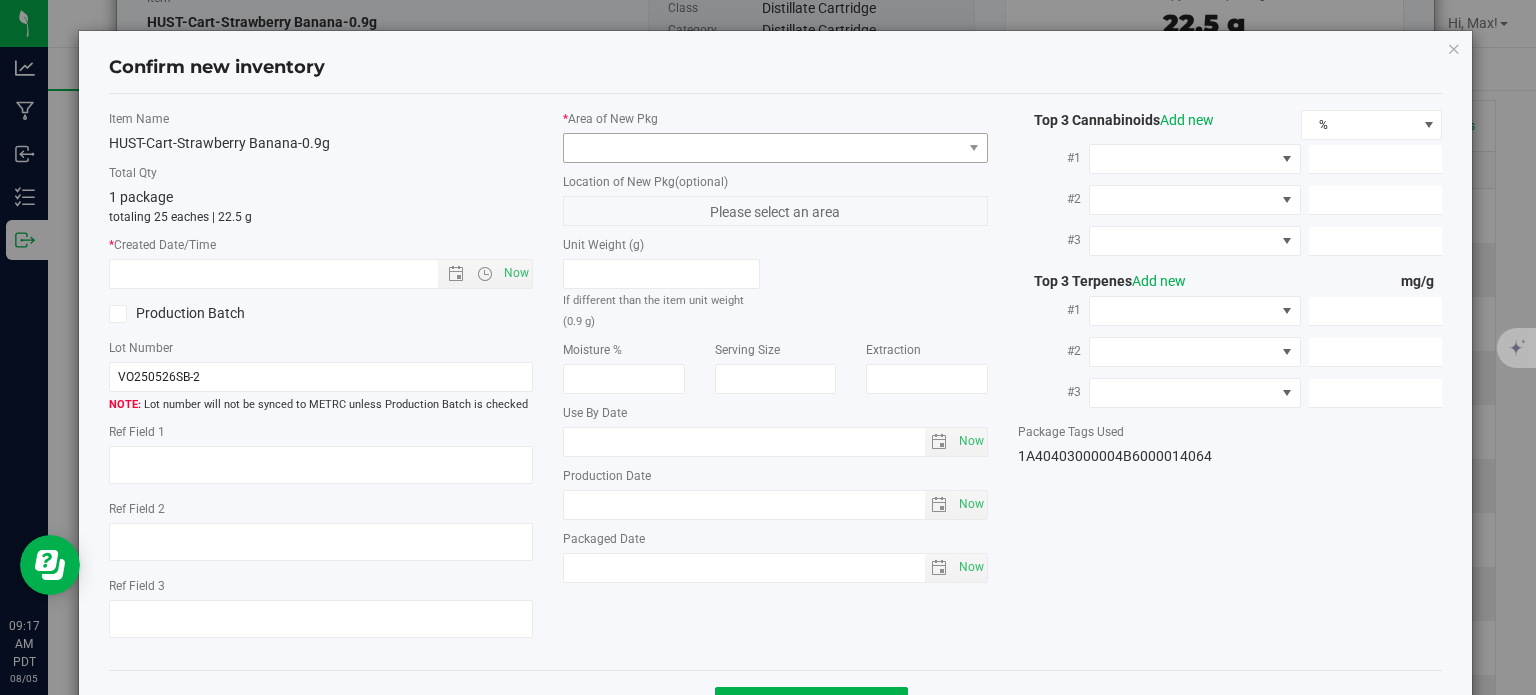 type on "Strawberry Banana" 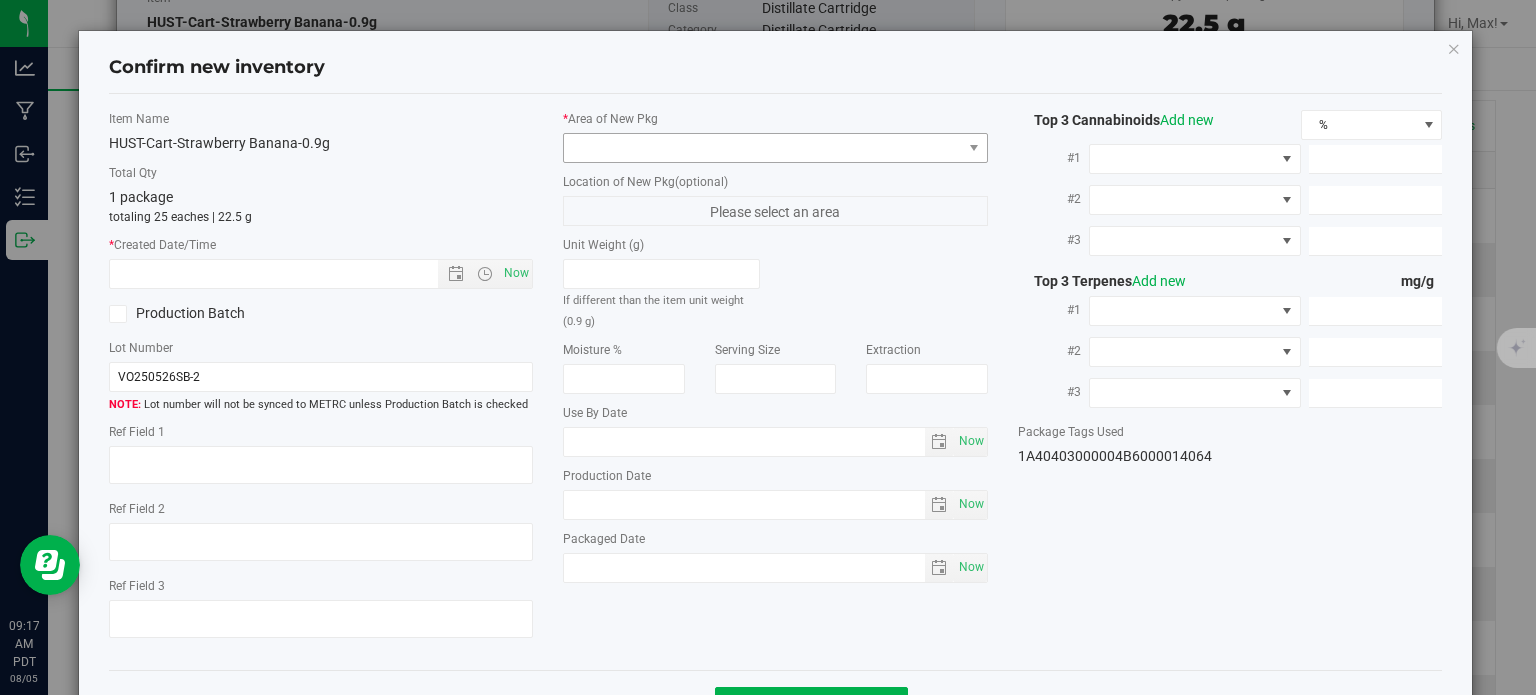 type on "<LOQ" 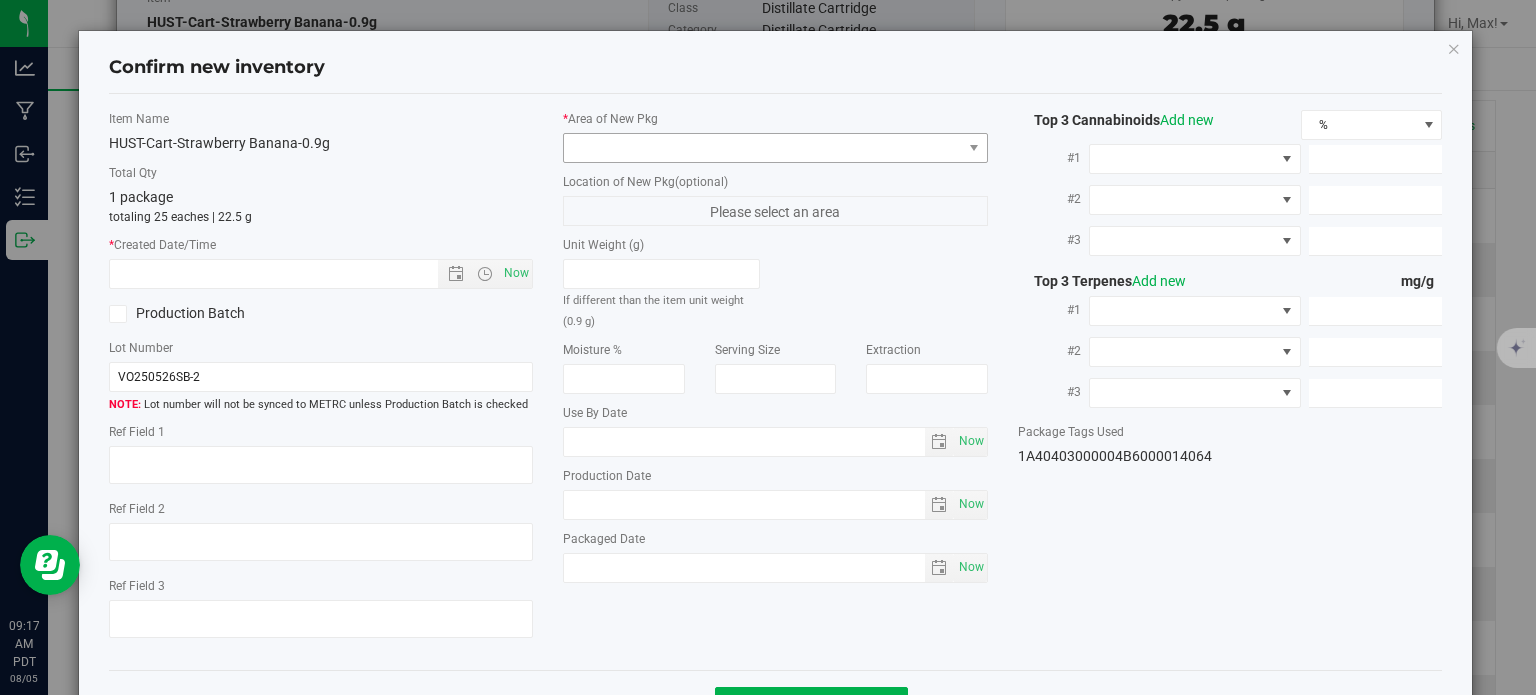 type on "841.0000" 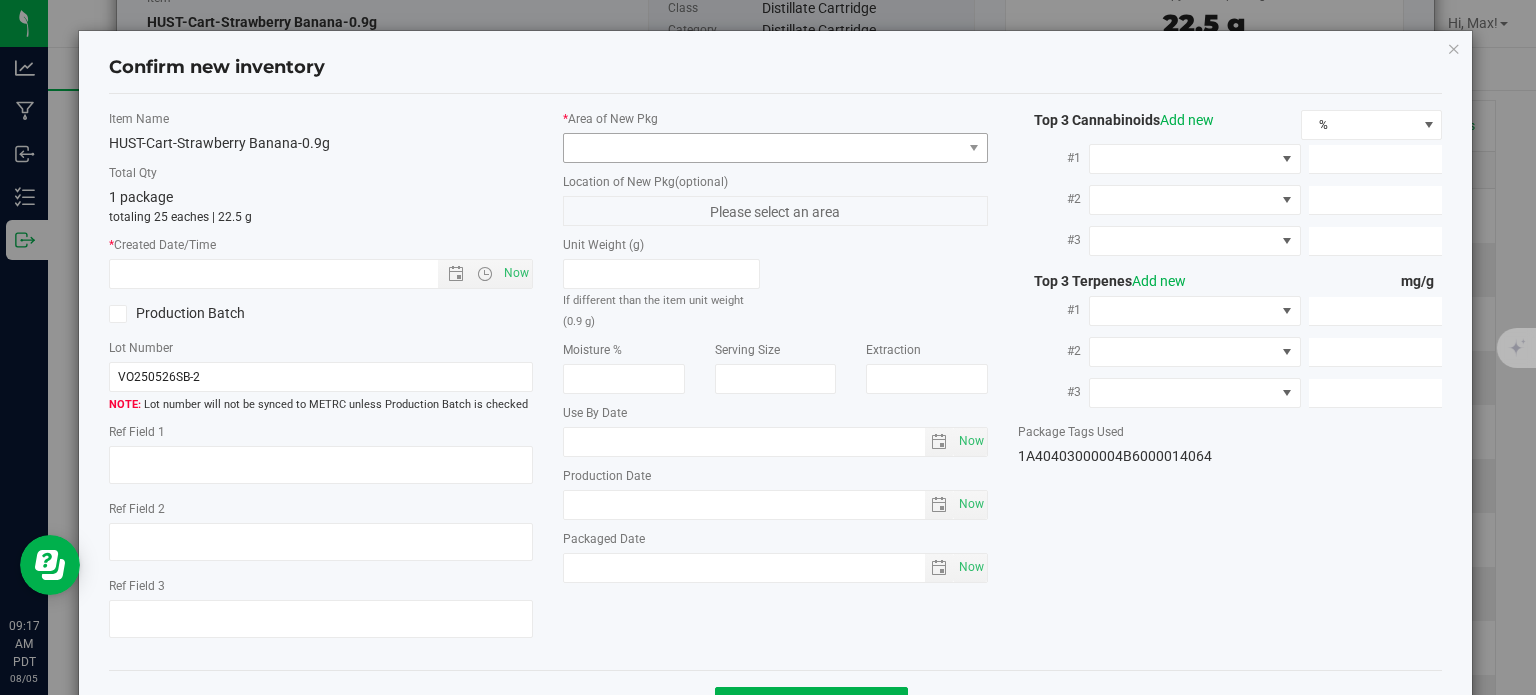 type on "25.6000" 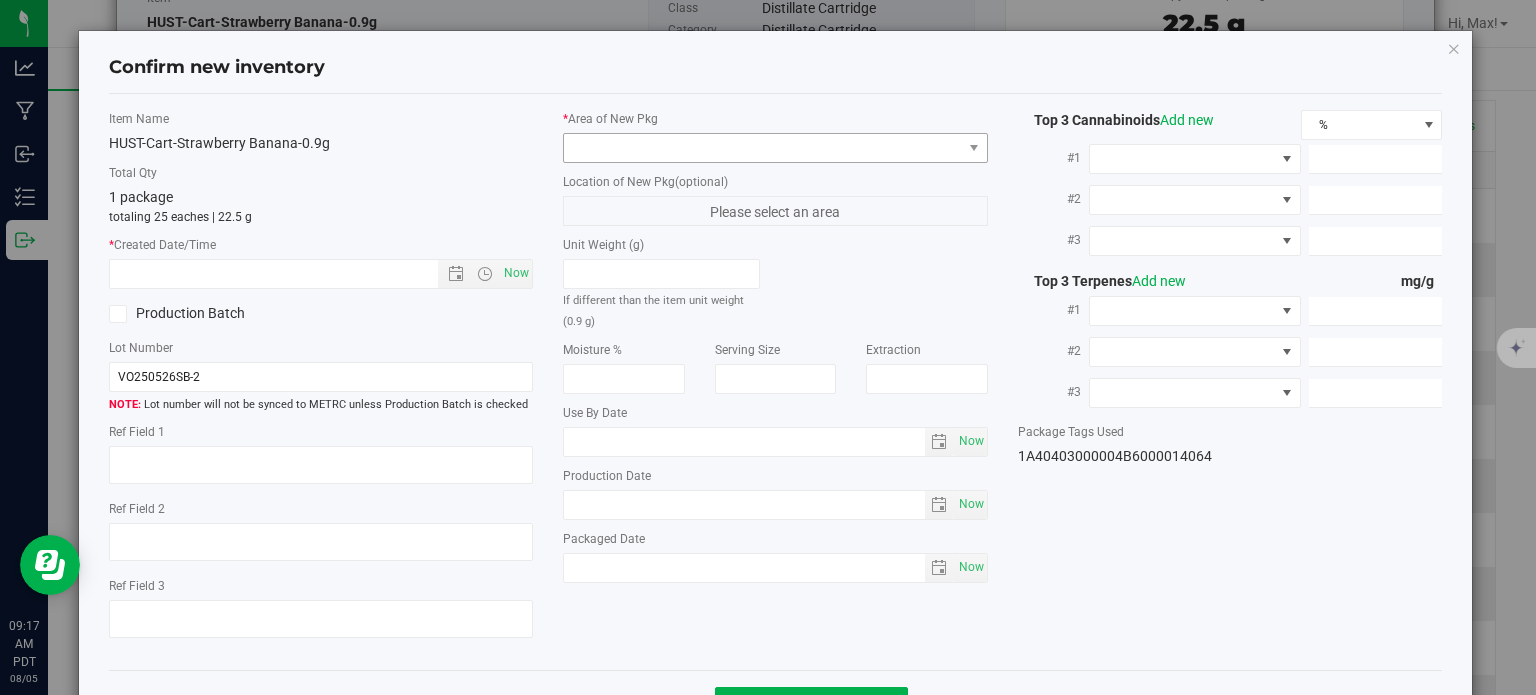type on "3.9000" 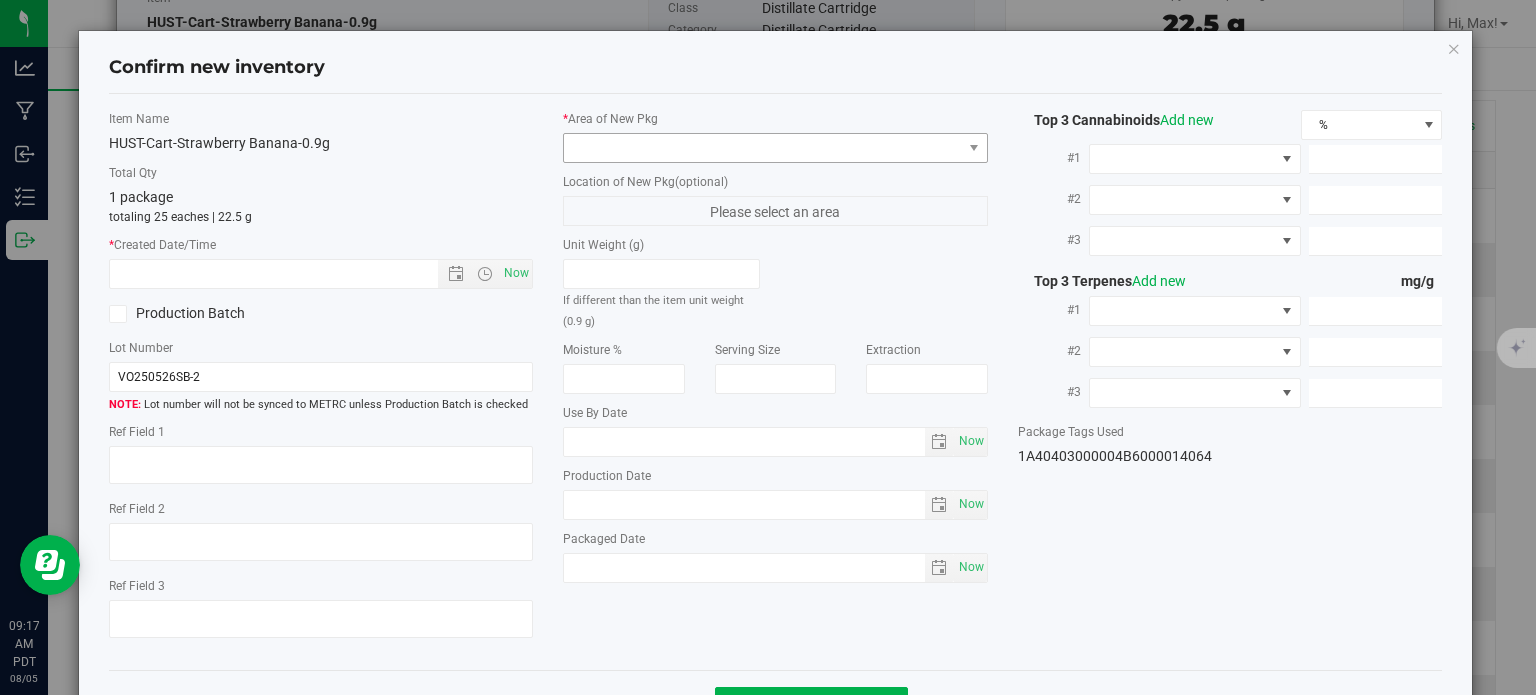 type on "0.8500" 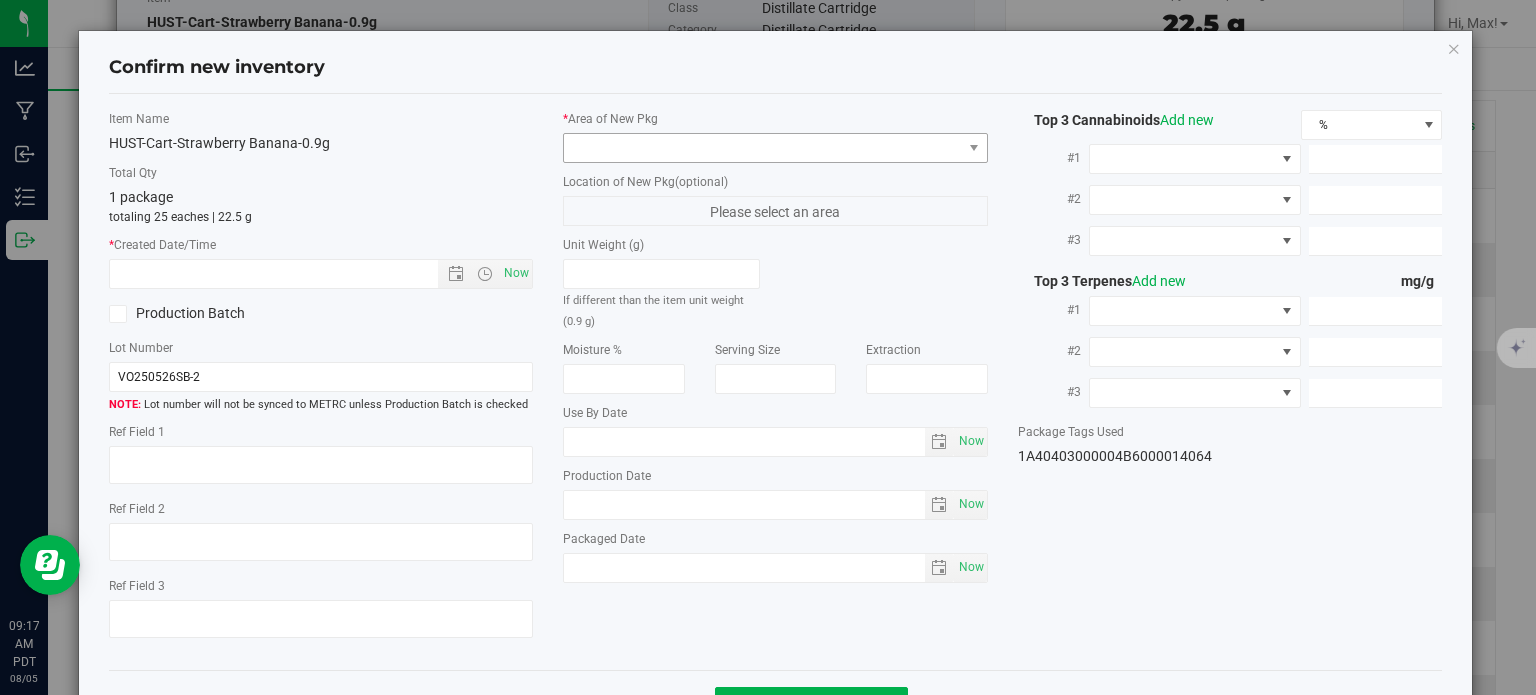 type on "0.7900" 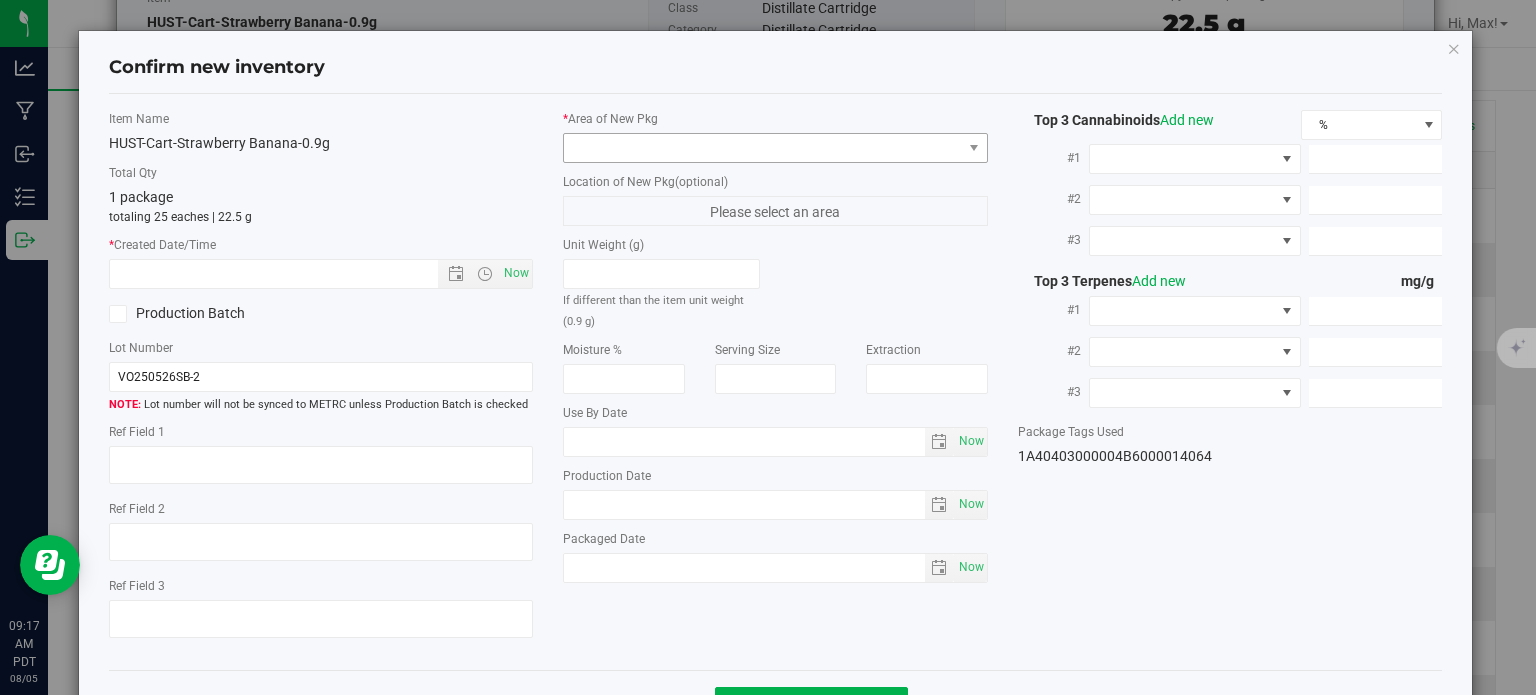 type on "0.2400" 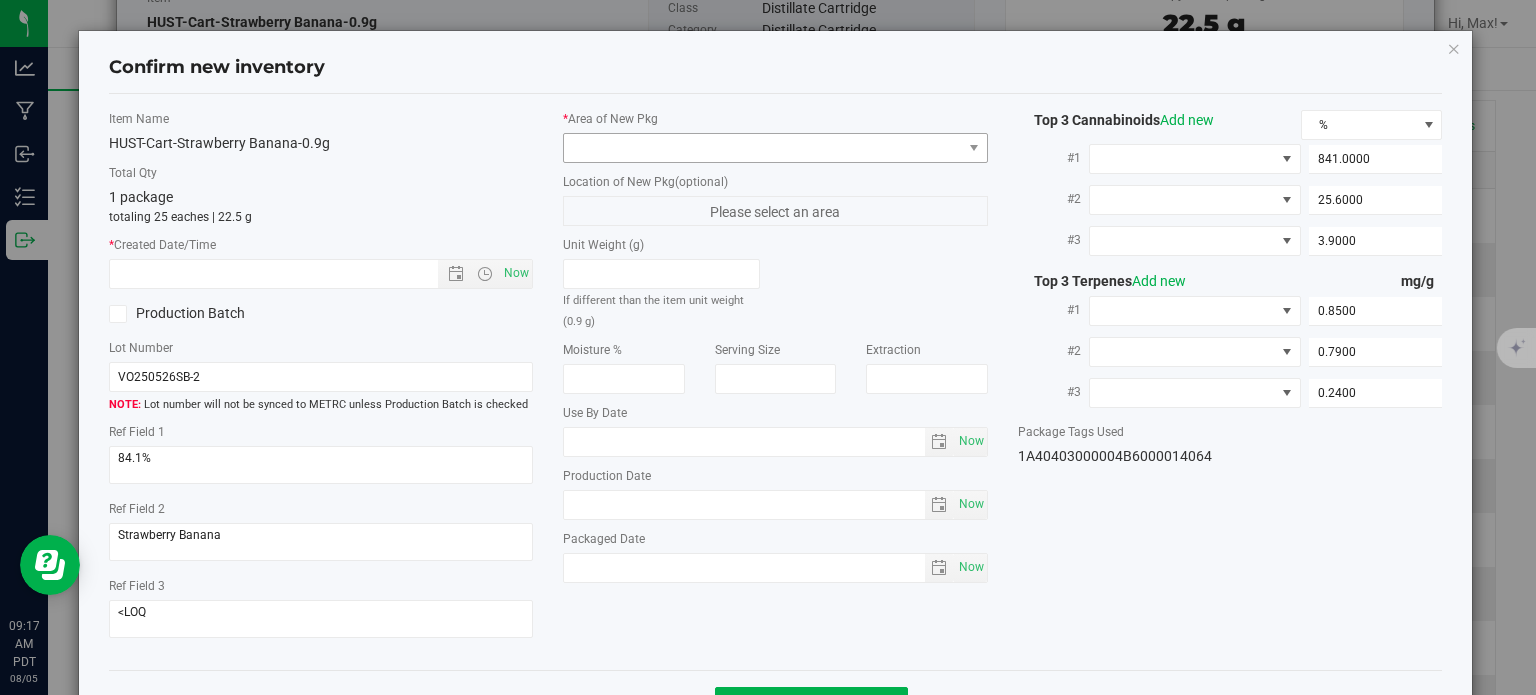 type on "2025-05-25" 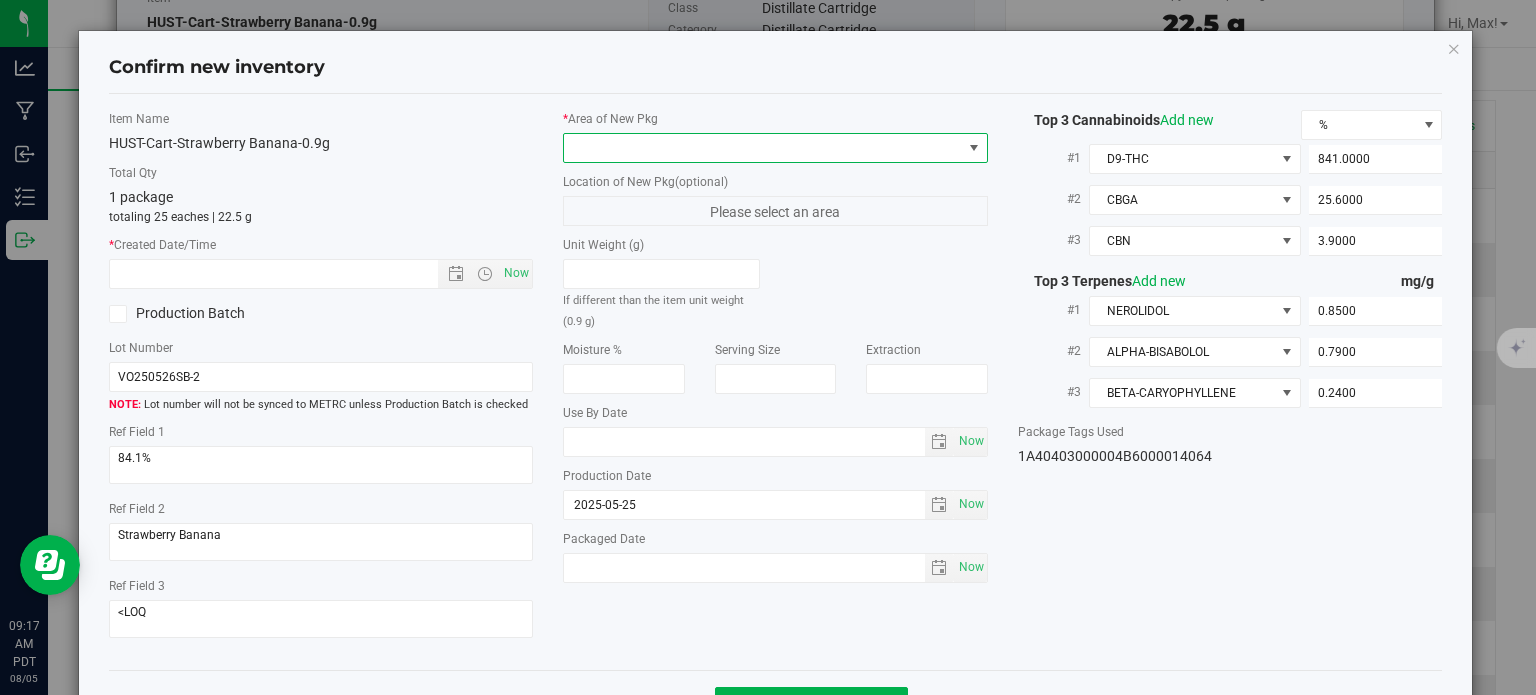 click at bounding box center (763, 148) 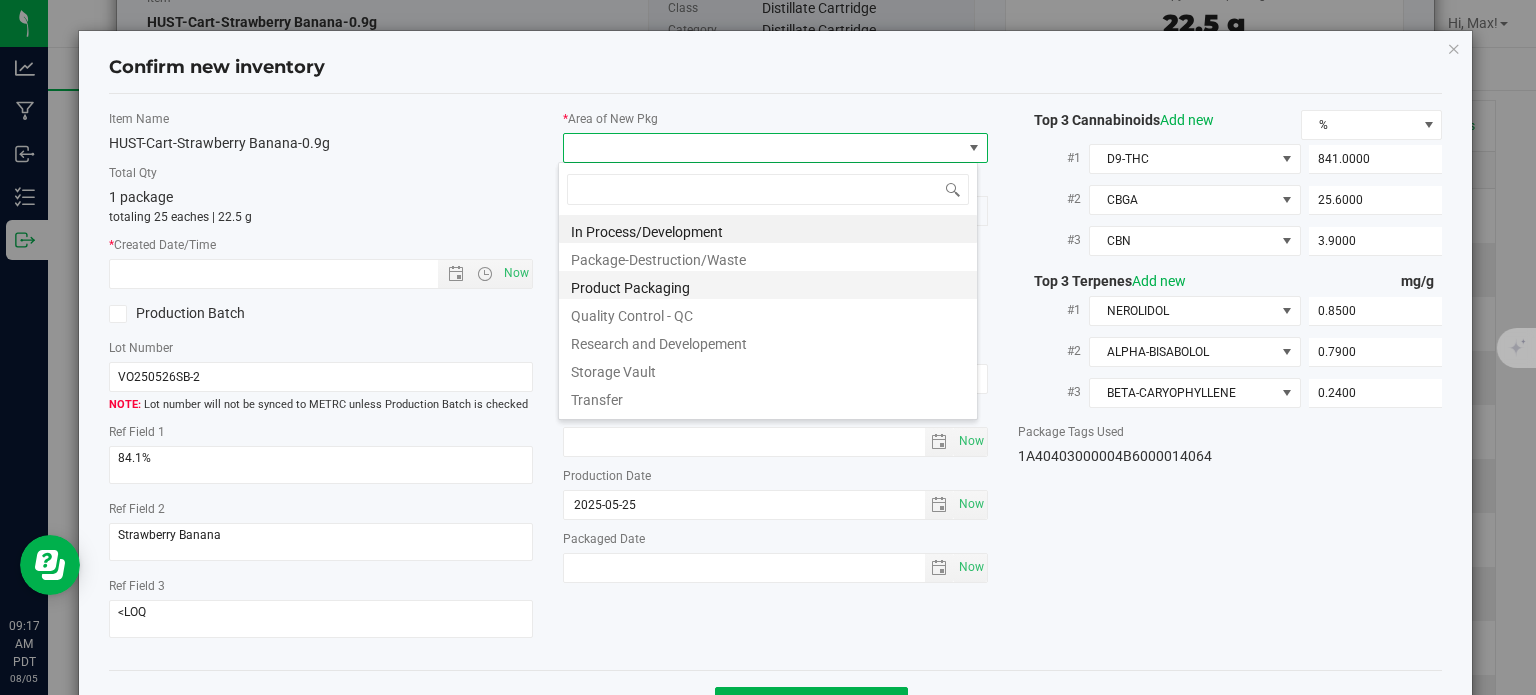 click on "Product Packaging" at bounding box center [768, 285] 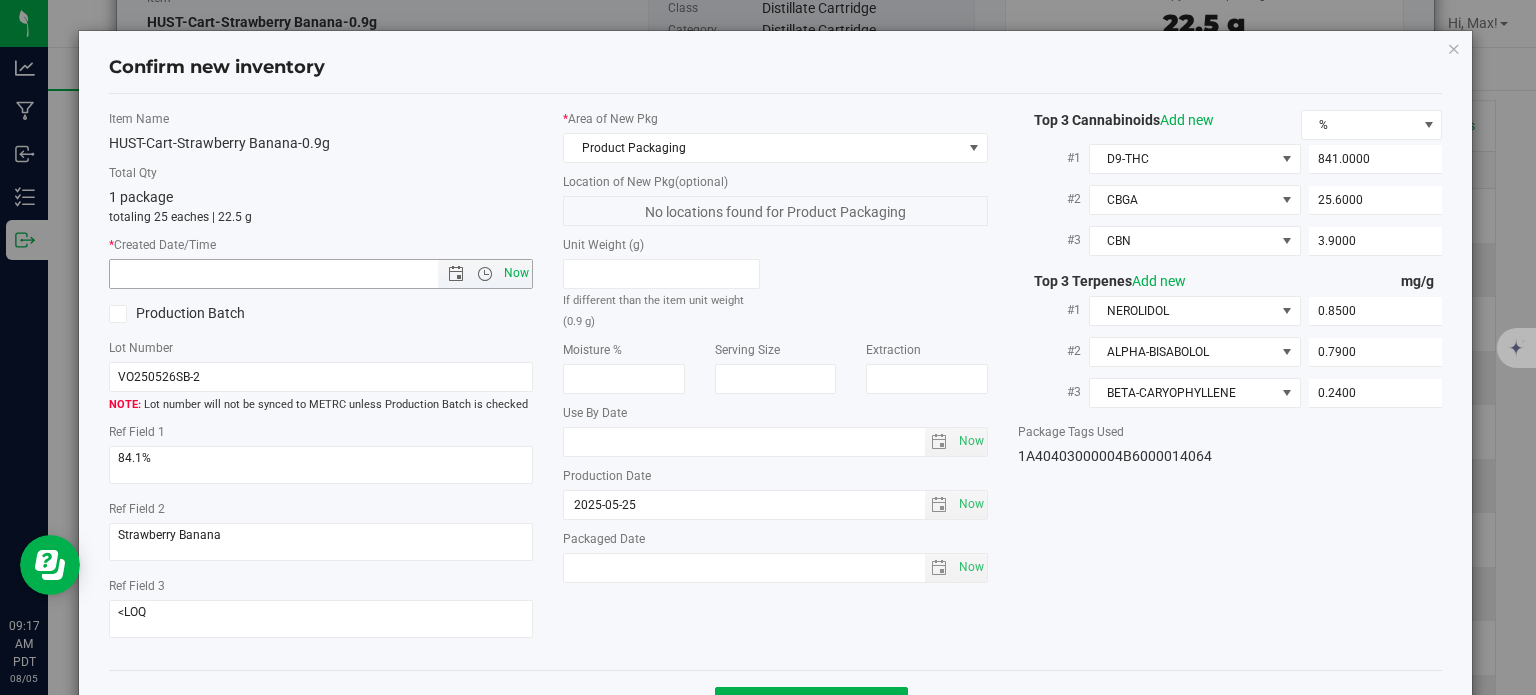 click on "Now" at bounding box center [517, 273] 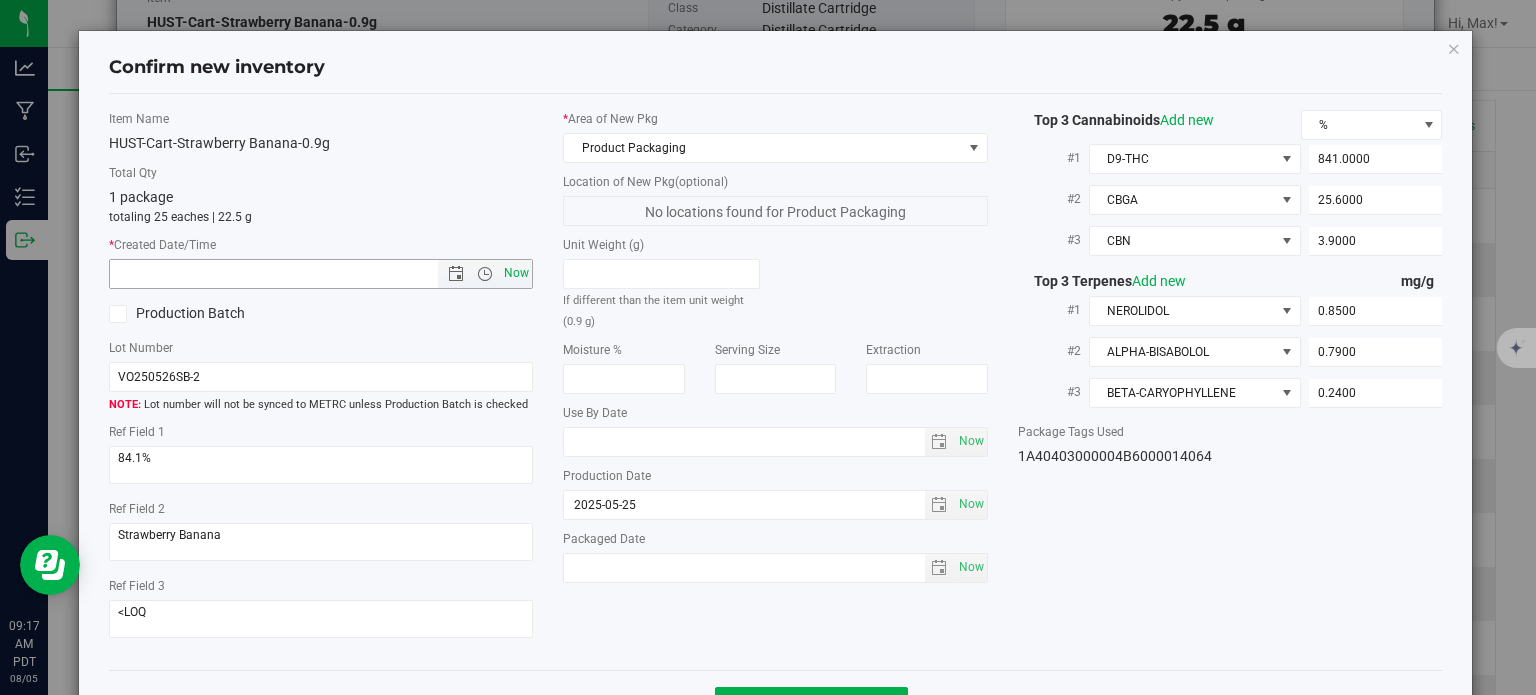 type on "8/5/2025 9:17 AM" 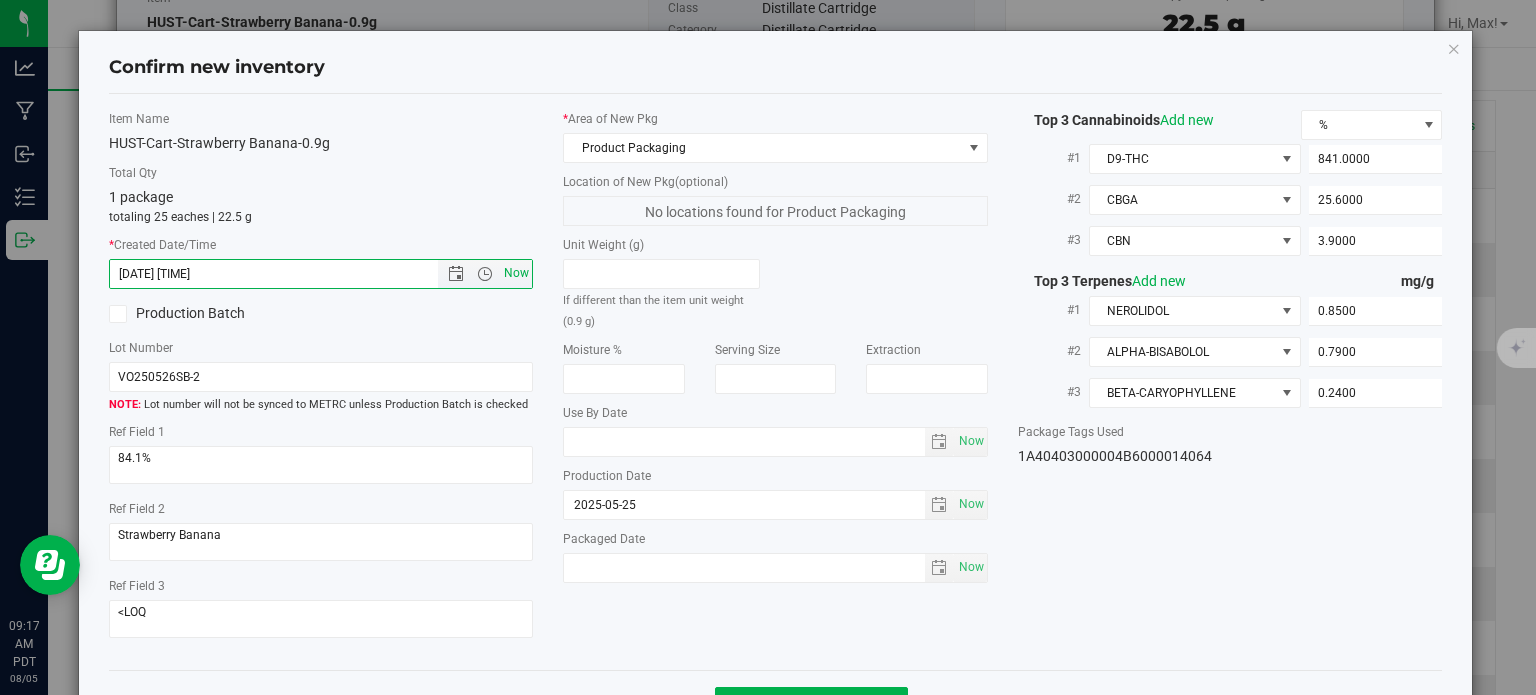 scroll, scrollTop: 72, scrollLeft: 0, axis: vertical 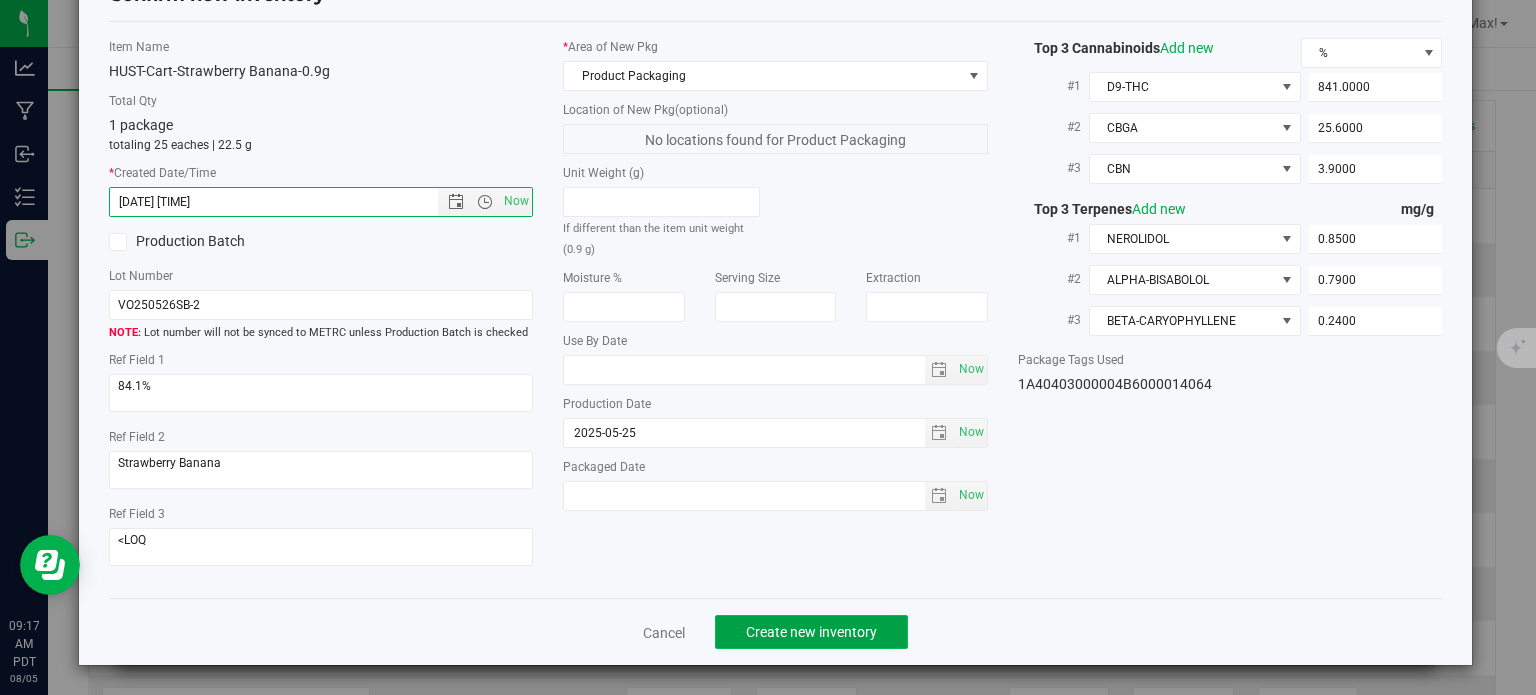 click on "Create new inventory" 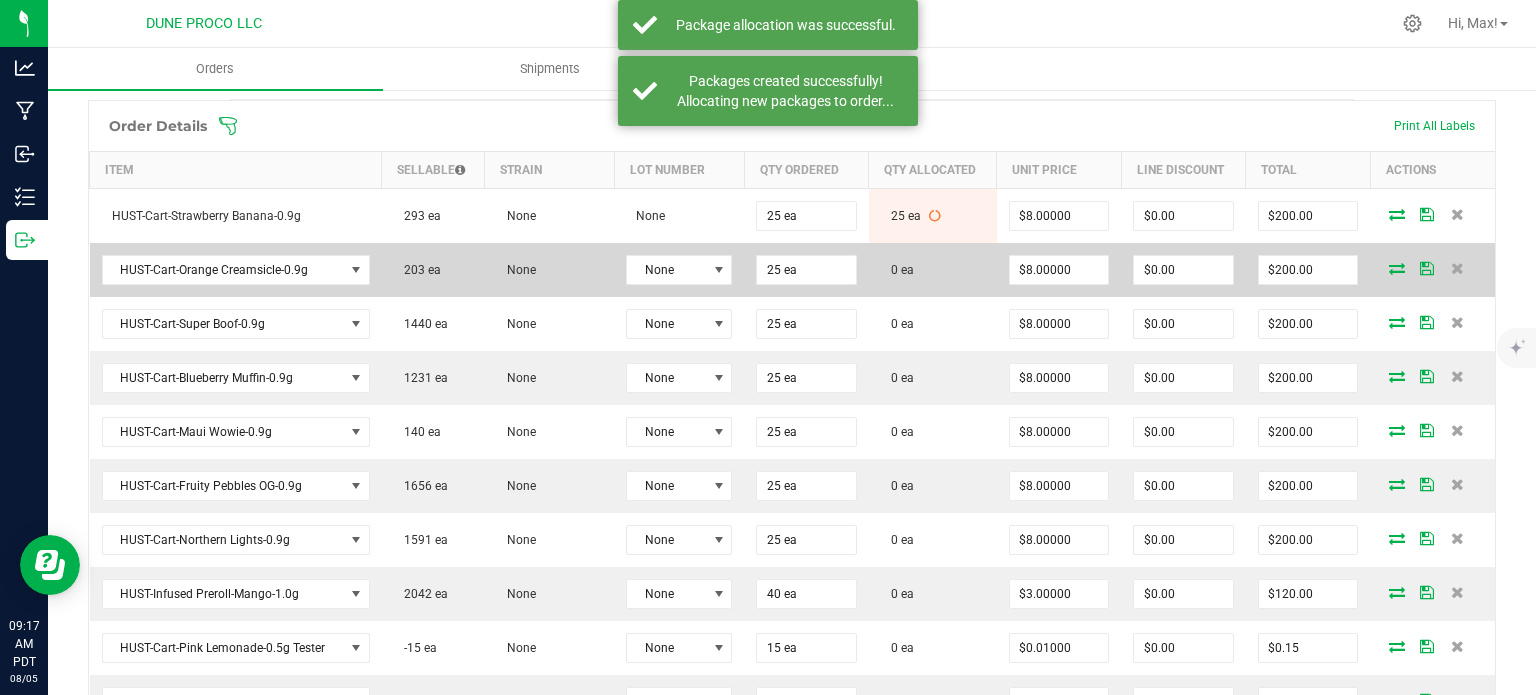 click at bounding box center (1397, 268) 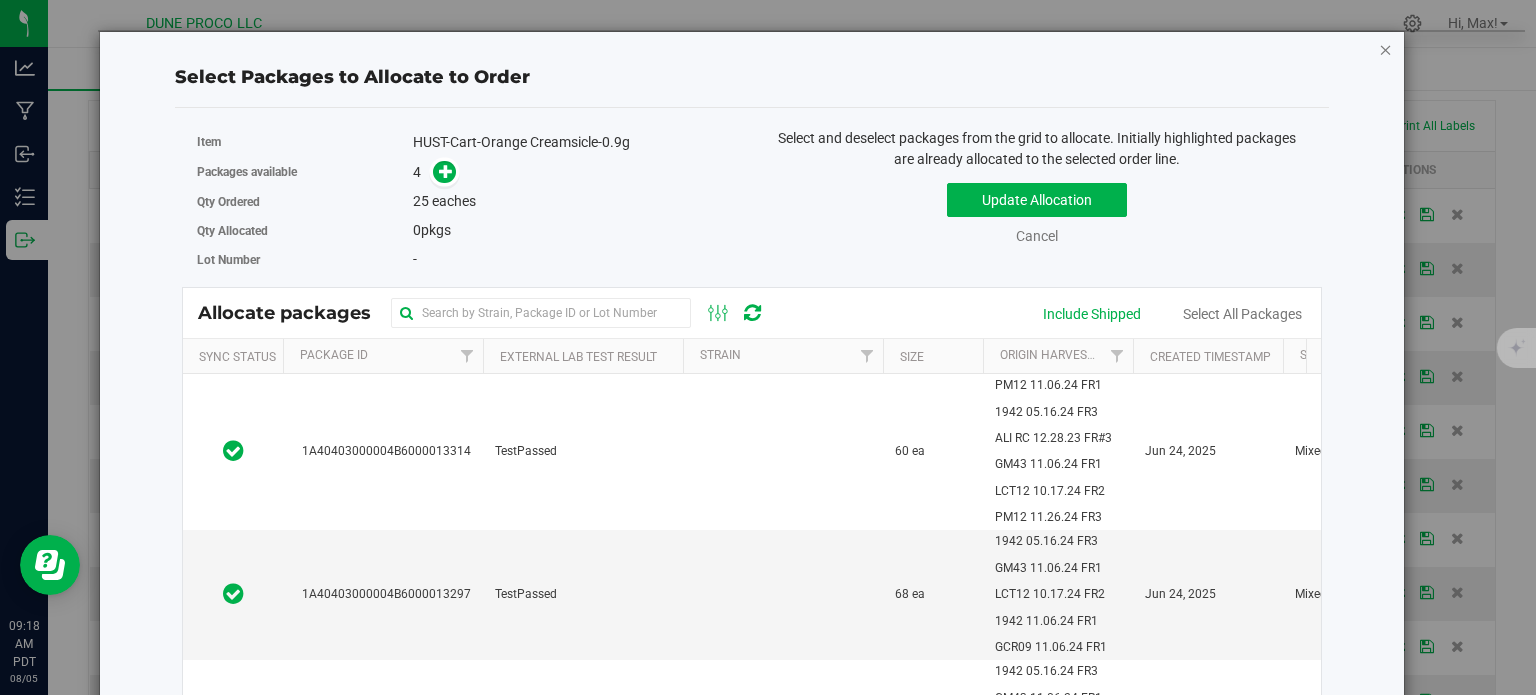 click at bounding box center (1386, 49) 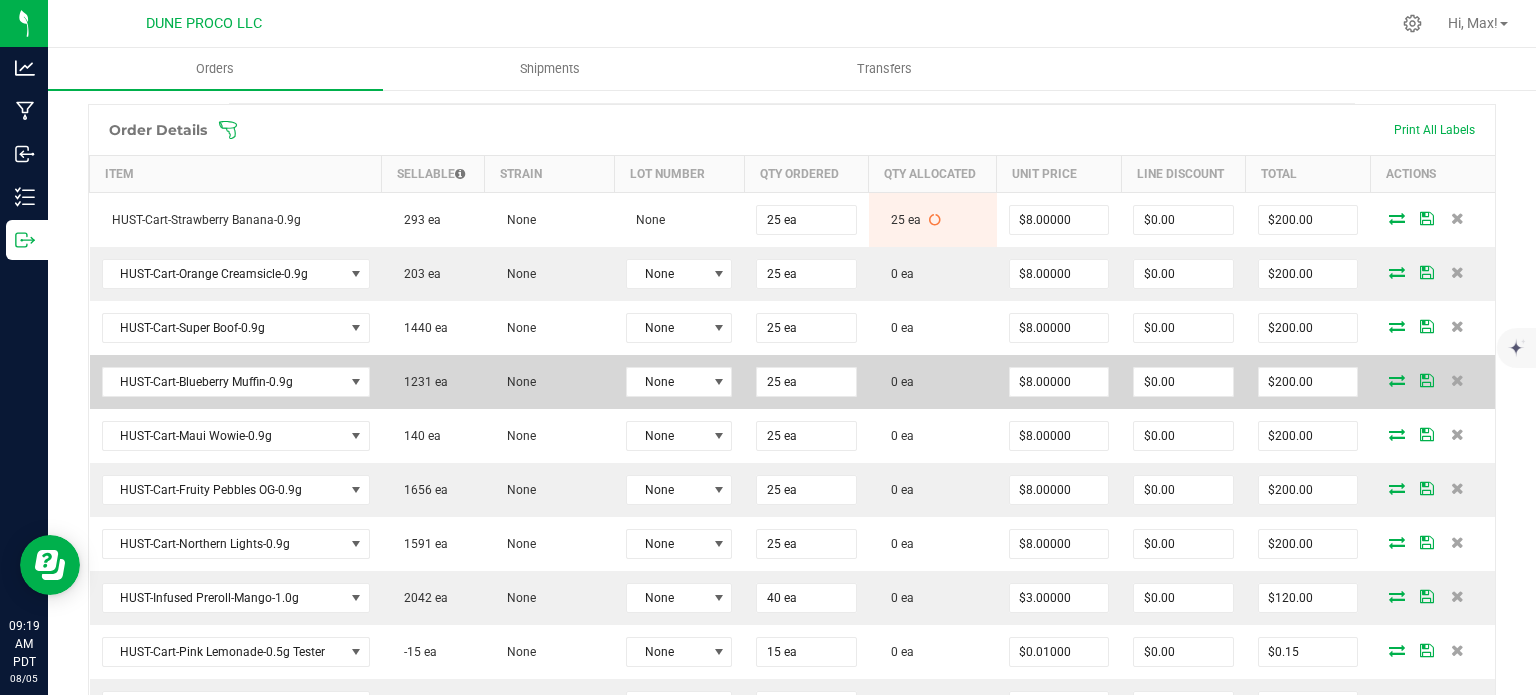 scroll, scrollTop: 521, scrollLeft: 0, axis: vertical 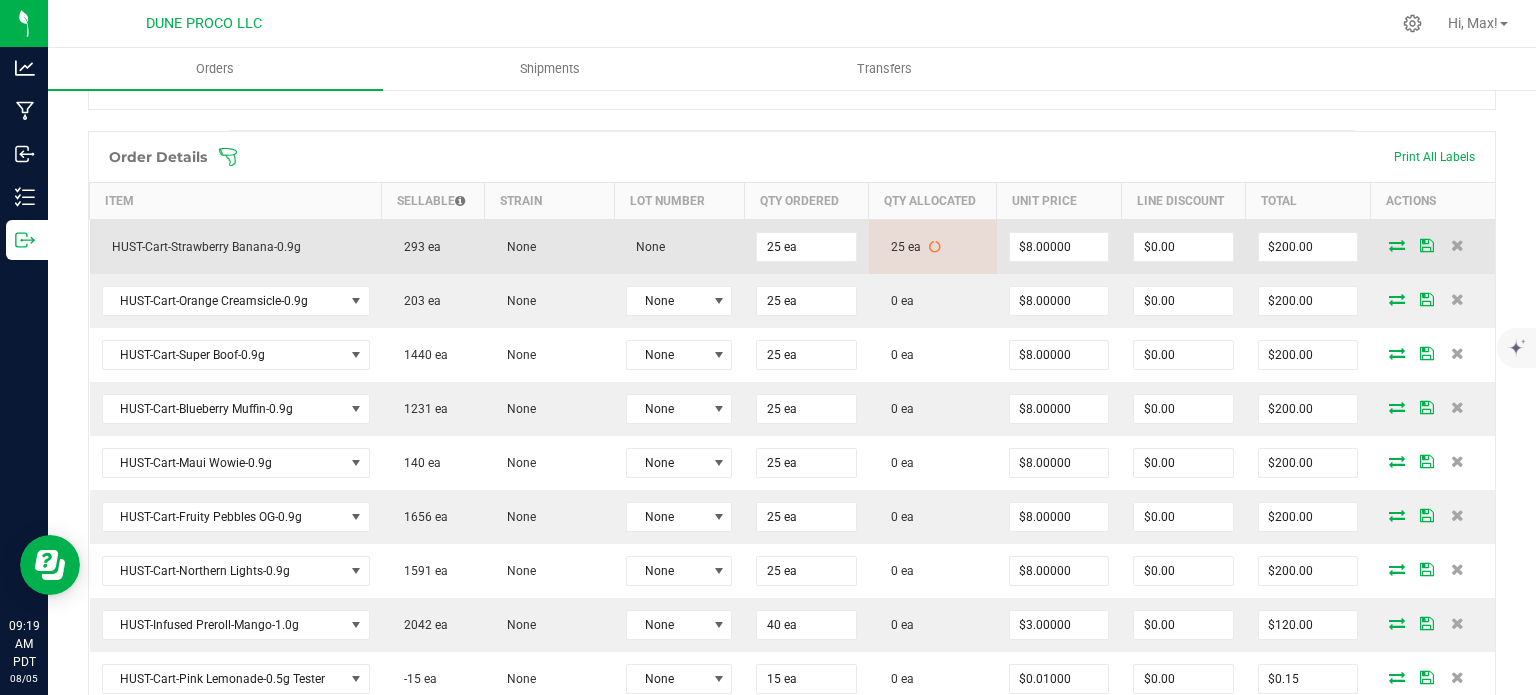 click at bounding box center (1397, 245) 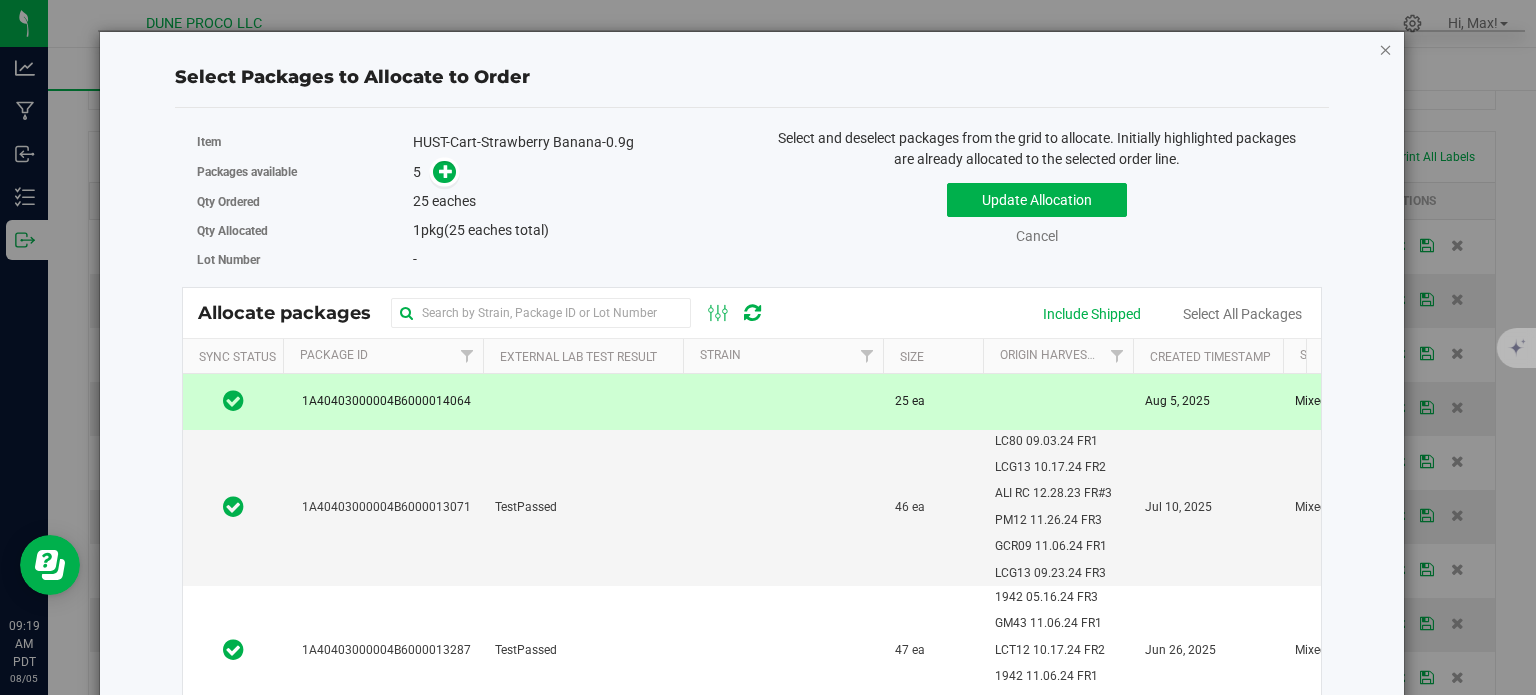 click at bounding box center (1386, 49) 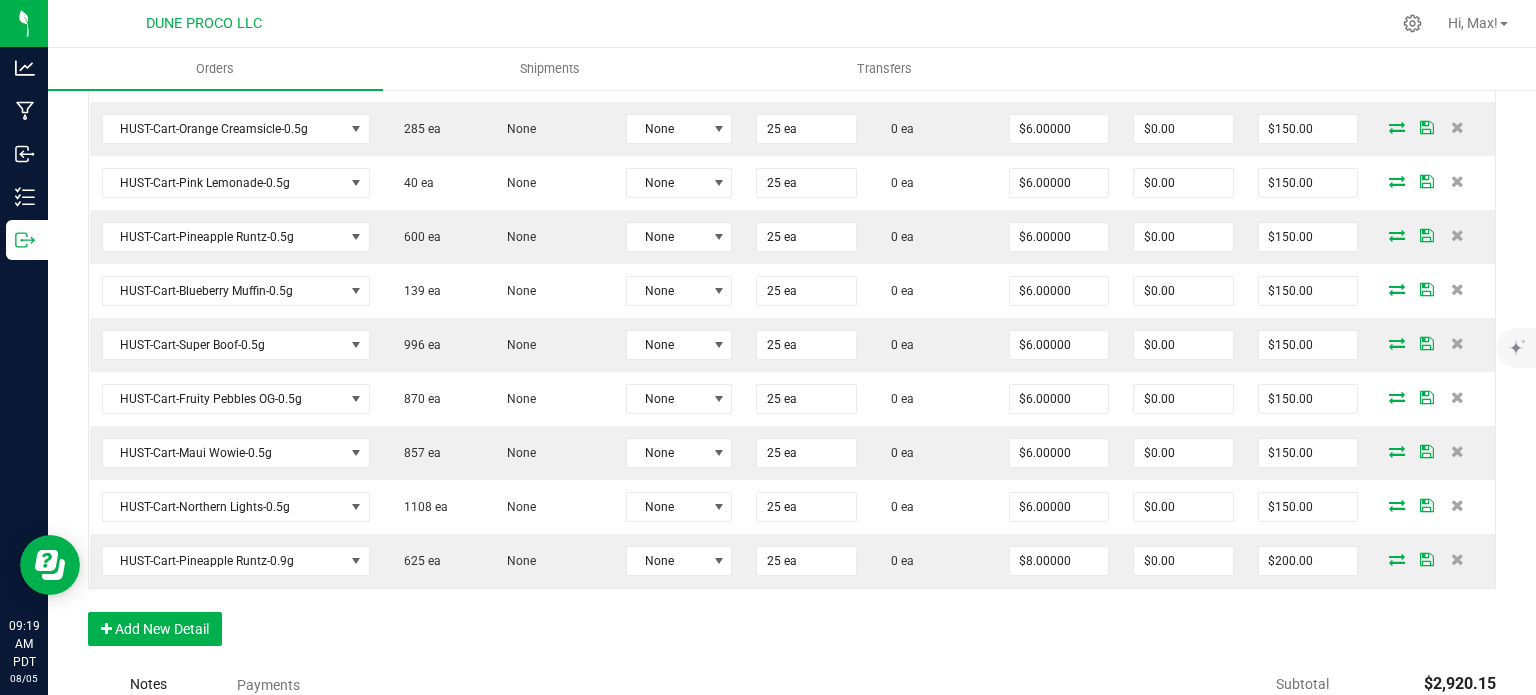 scroll, scrollTop: 1131, scrollLeft: 0, axis: vertical 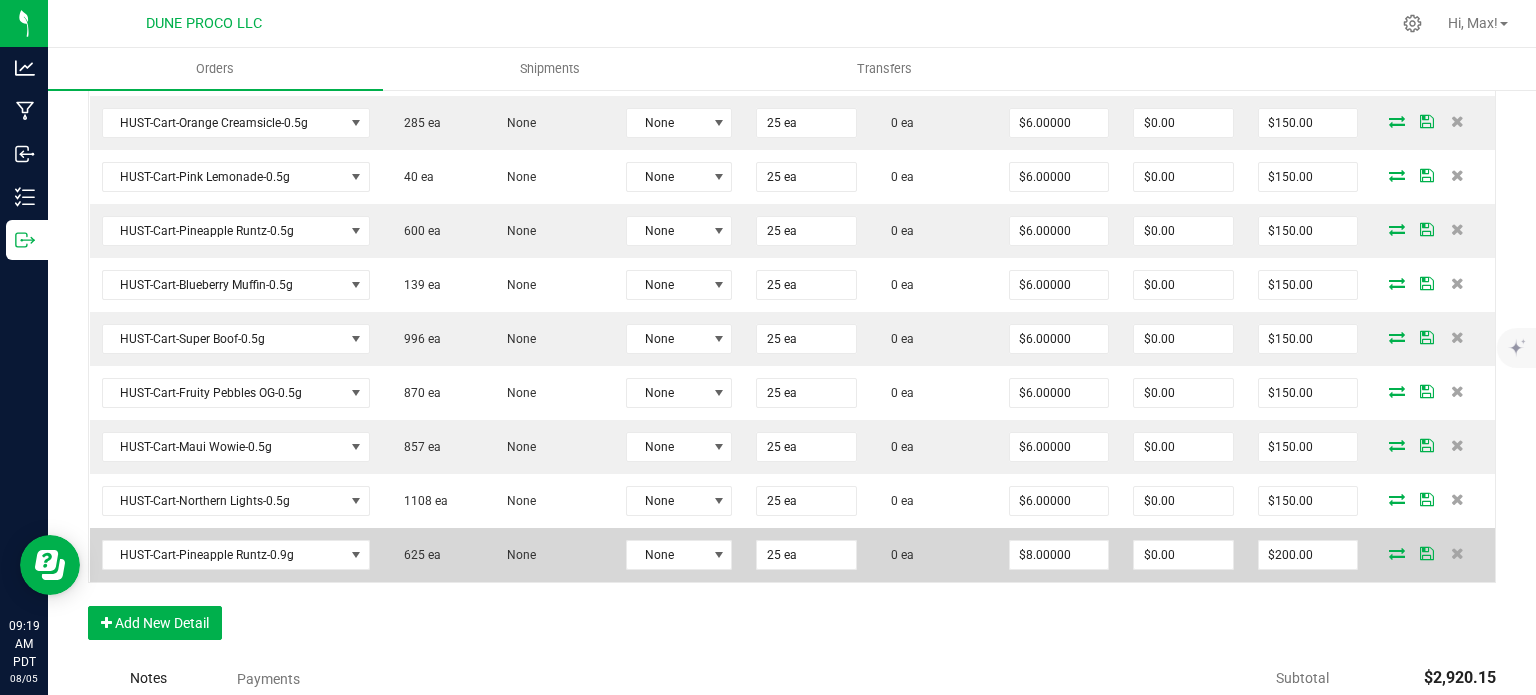 click at bounding box center [1397, 553] 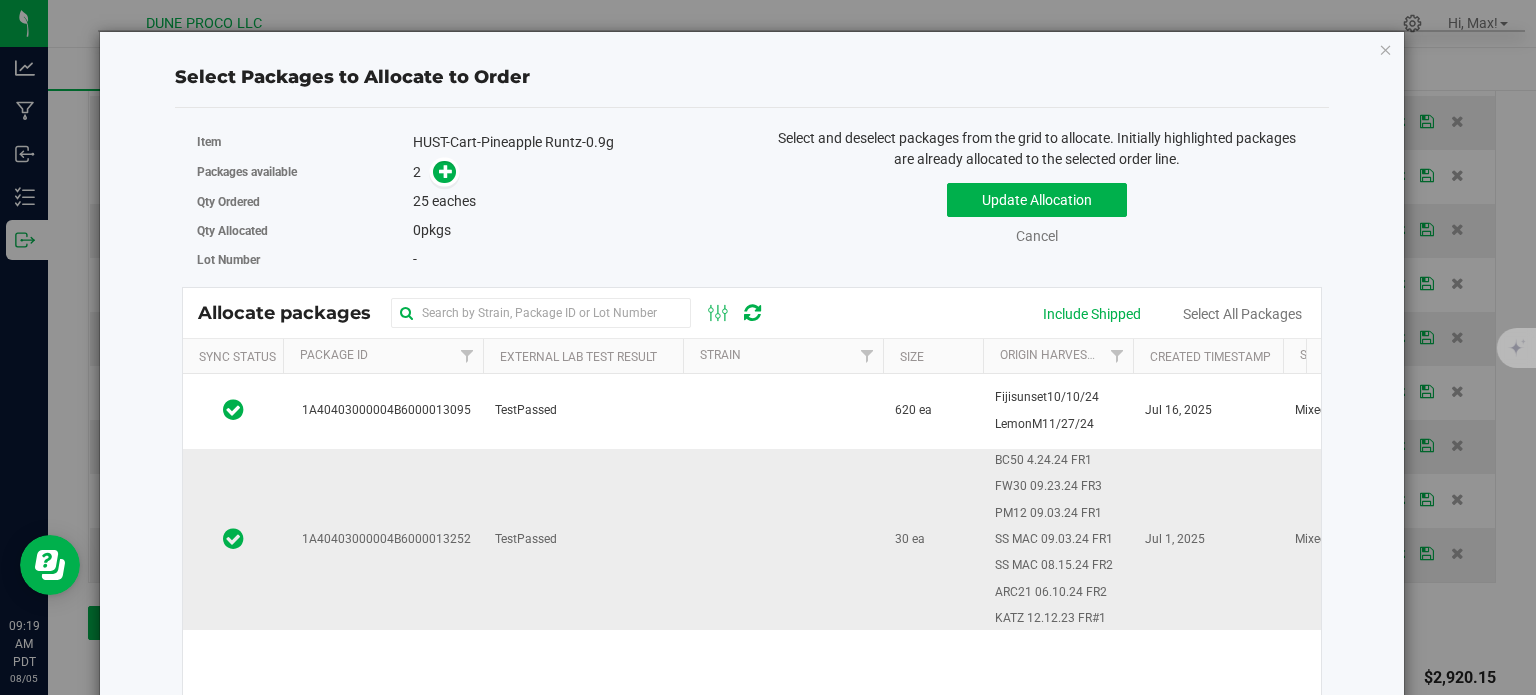 scroll, scrollTop: 207, scrollLeft: 0, axis: vertical 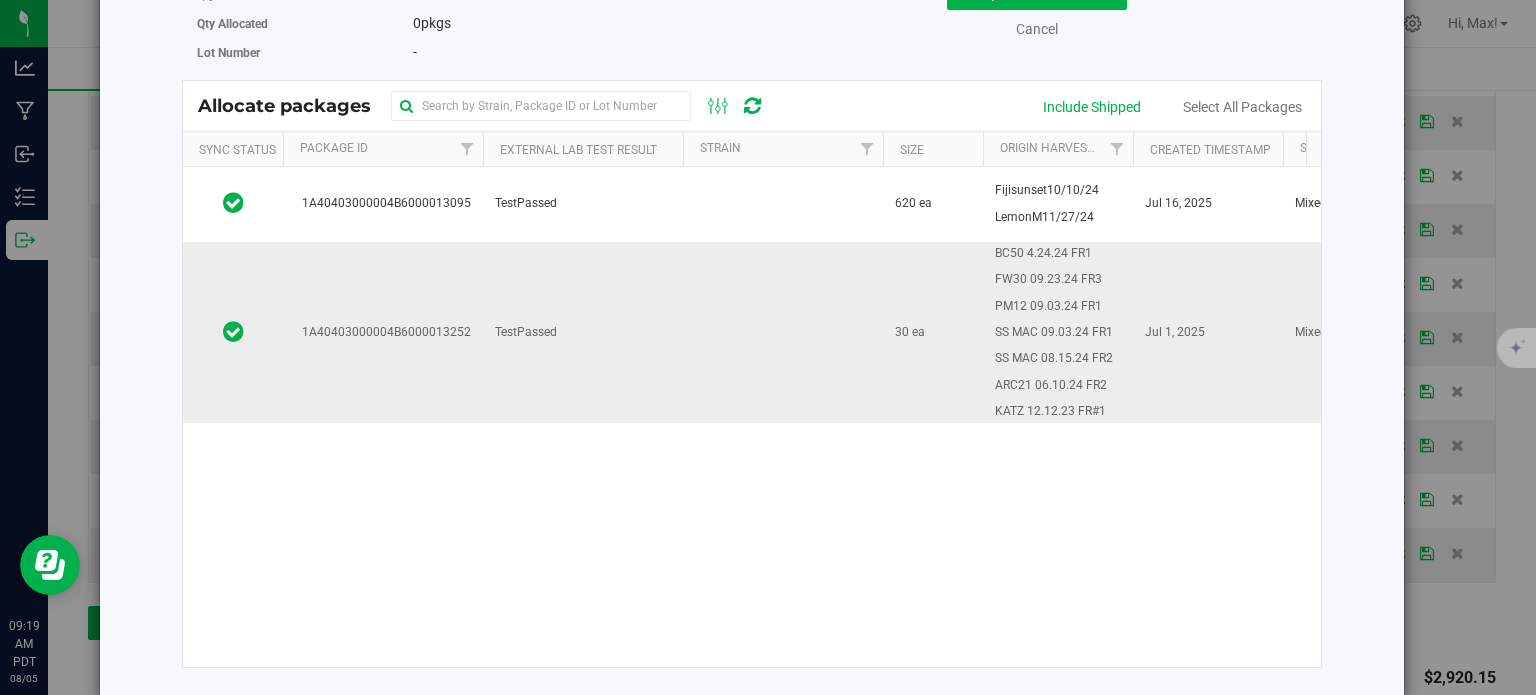 click on "1A40403000004B6000013252" at bounding box center (383, 333) 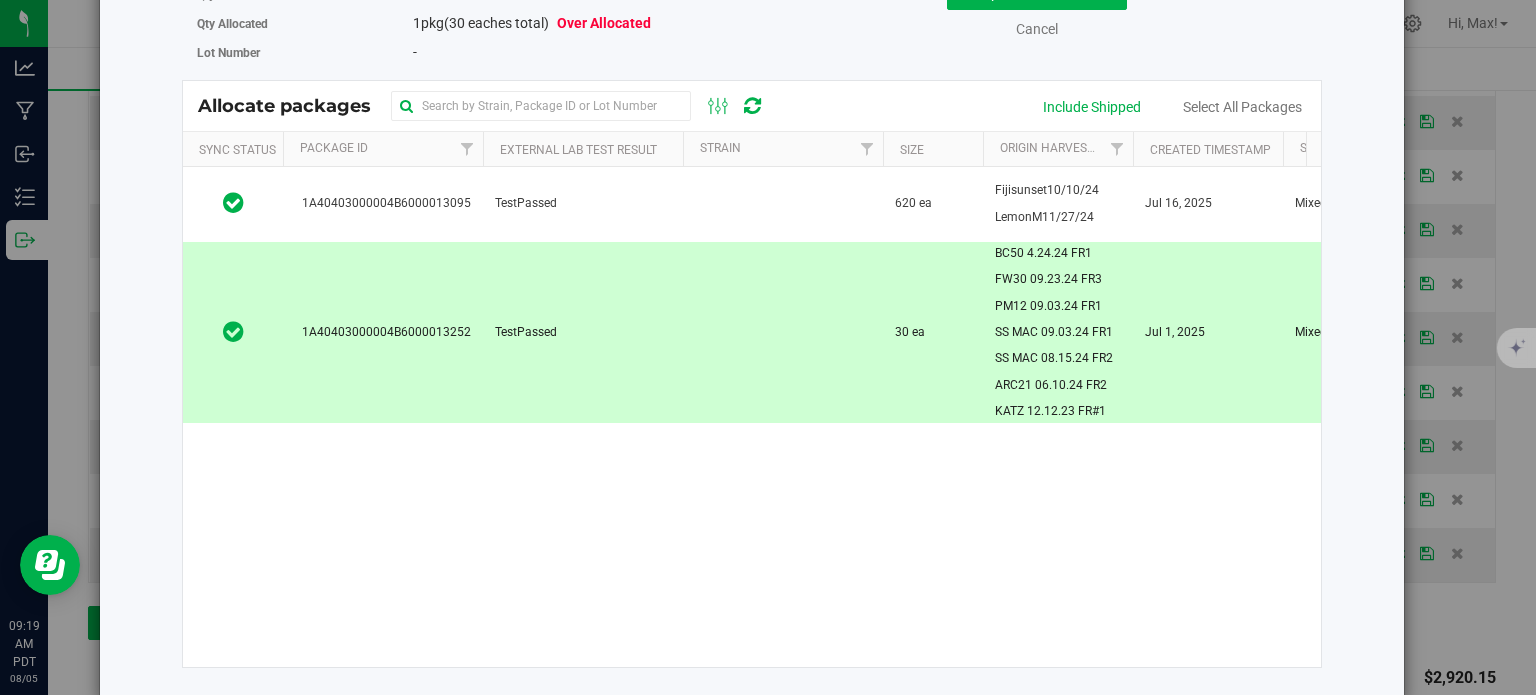 scroll, scrollTop: 0, scrollLeft: 0, axis: both 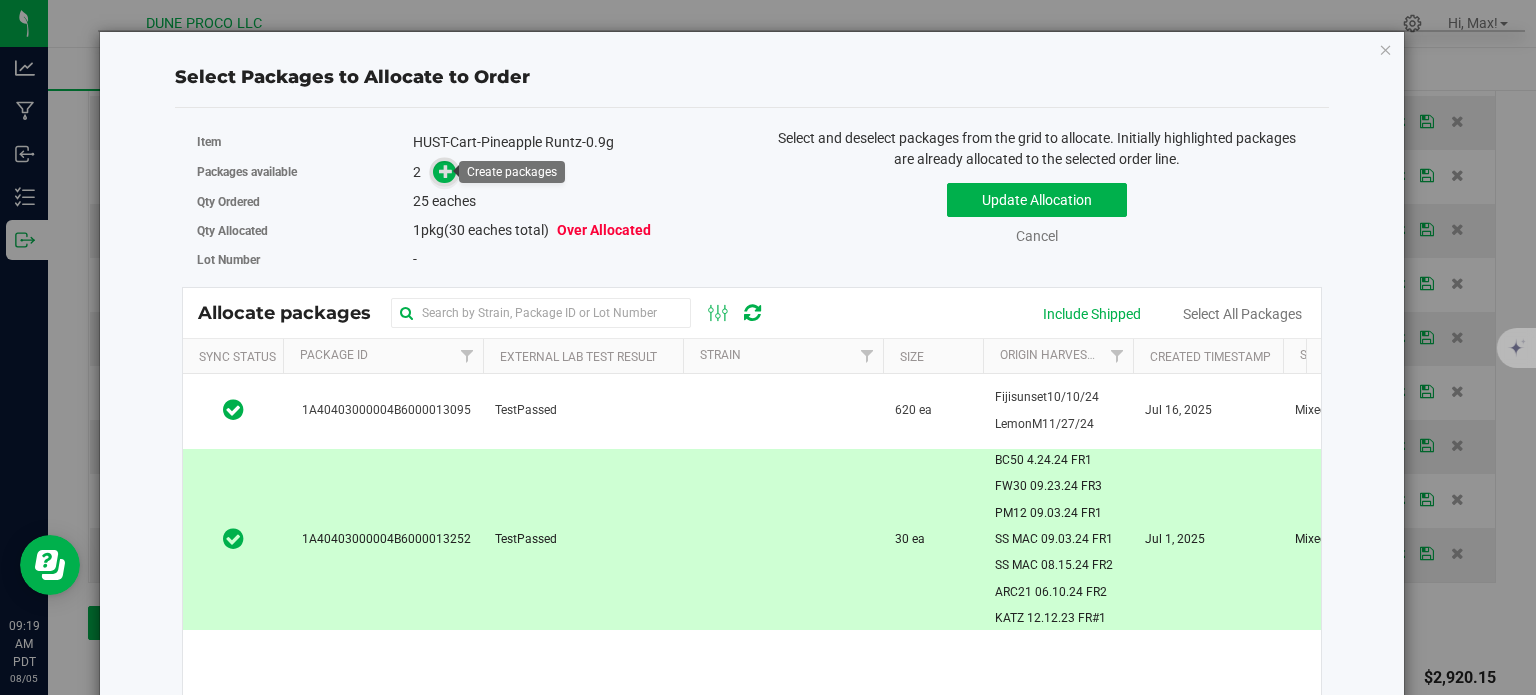 click at bounding box center [446, 171] 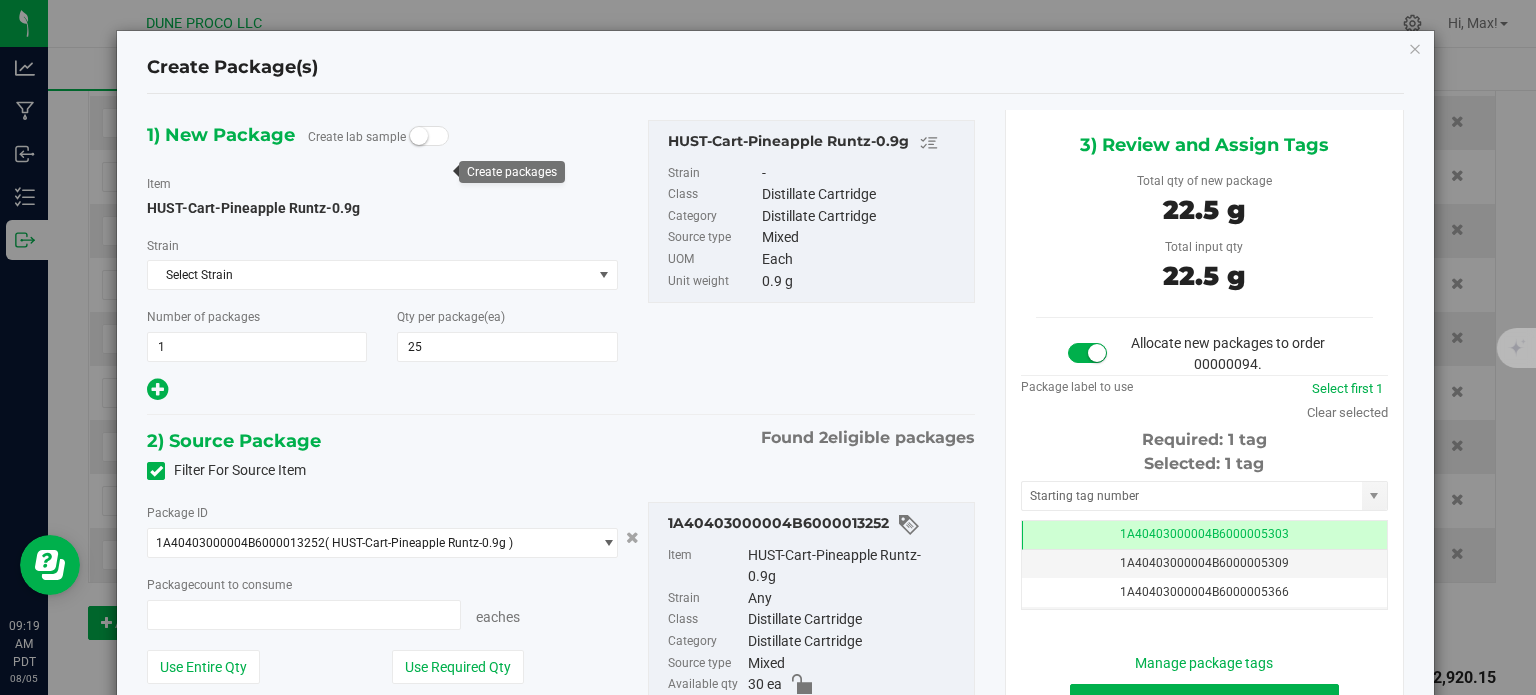 type on "25 ea" 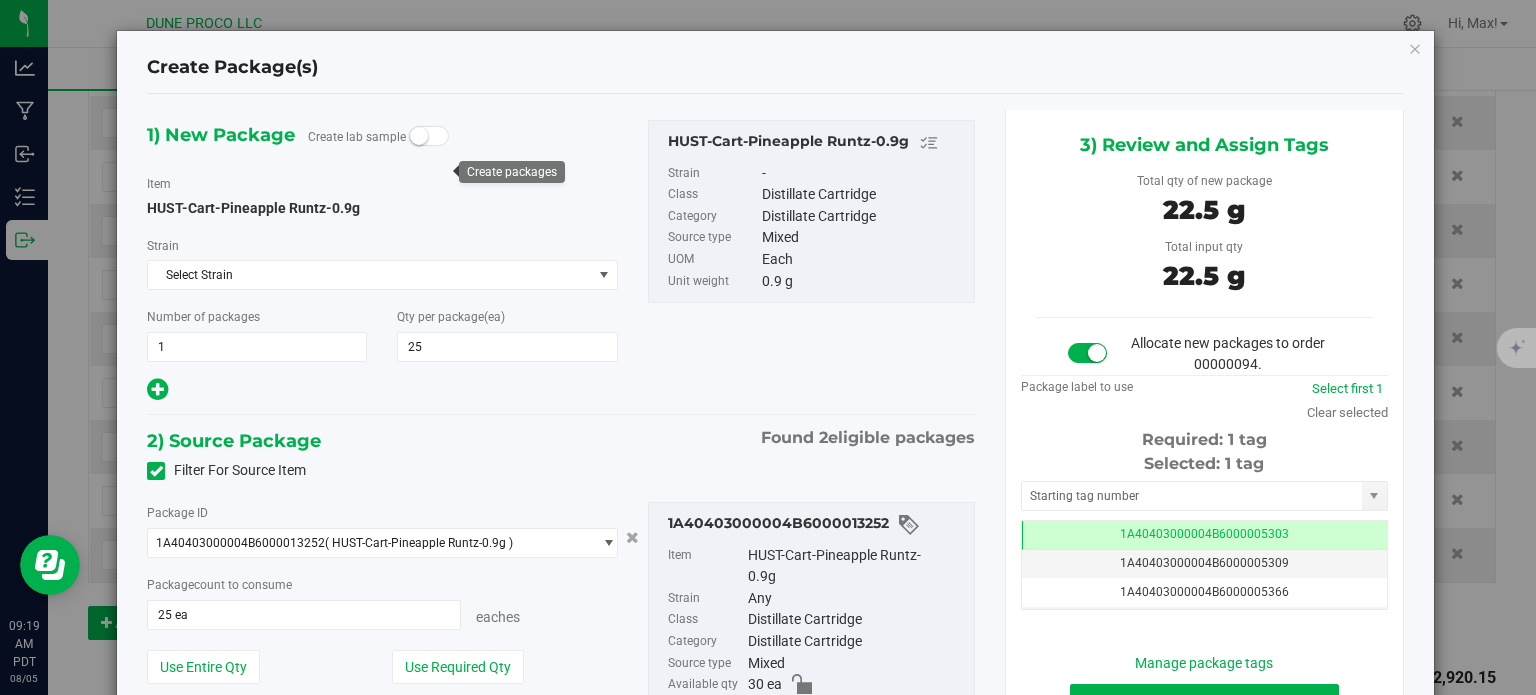 scroll, scrollTop: 0, scrollLeft: 0, axis: both 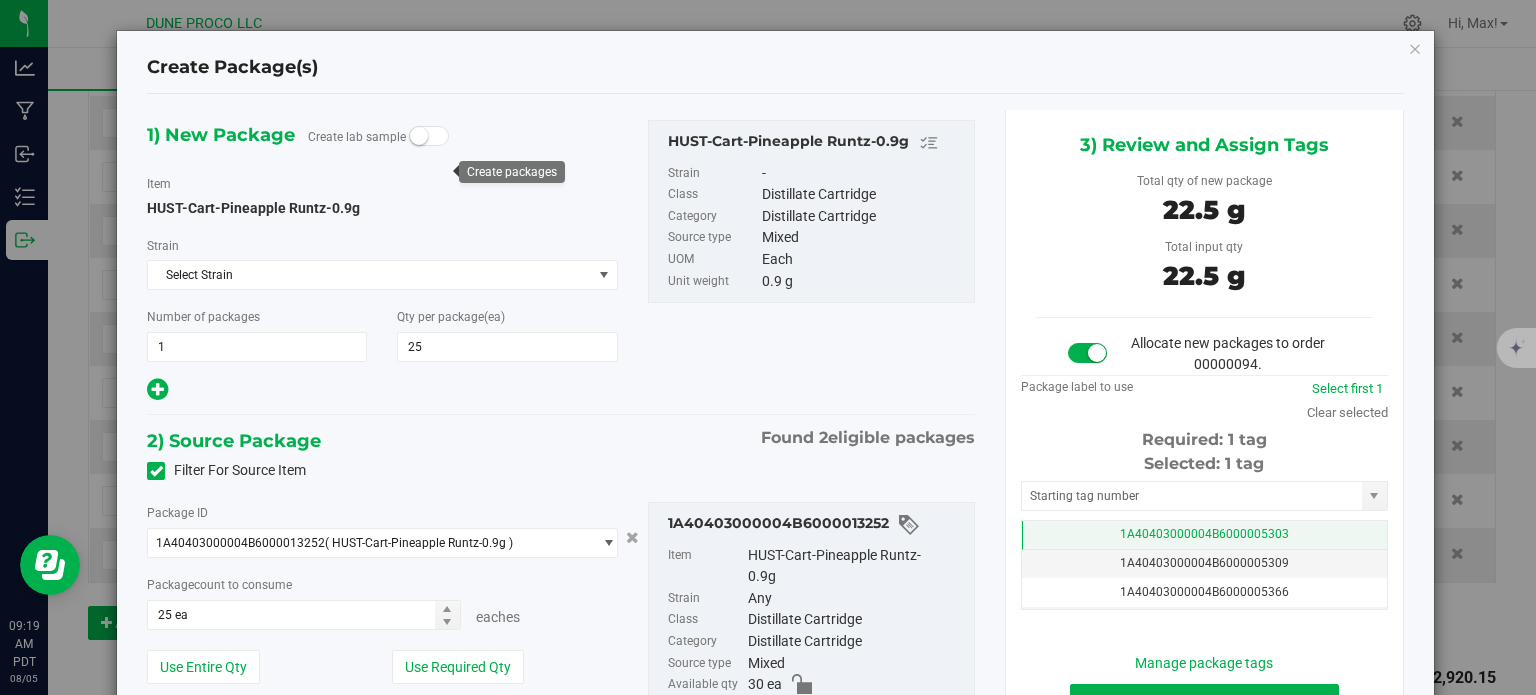 click on "1A40403000004B6000005303" at bounding box center [1204, 535] 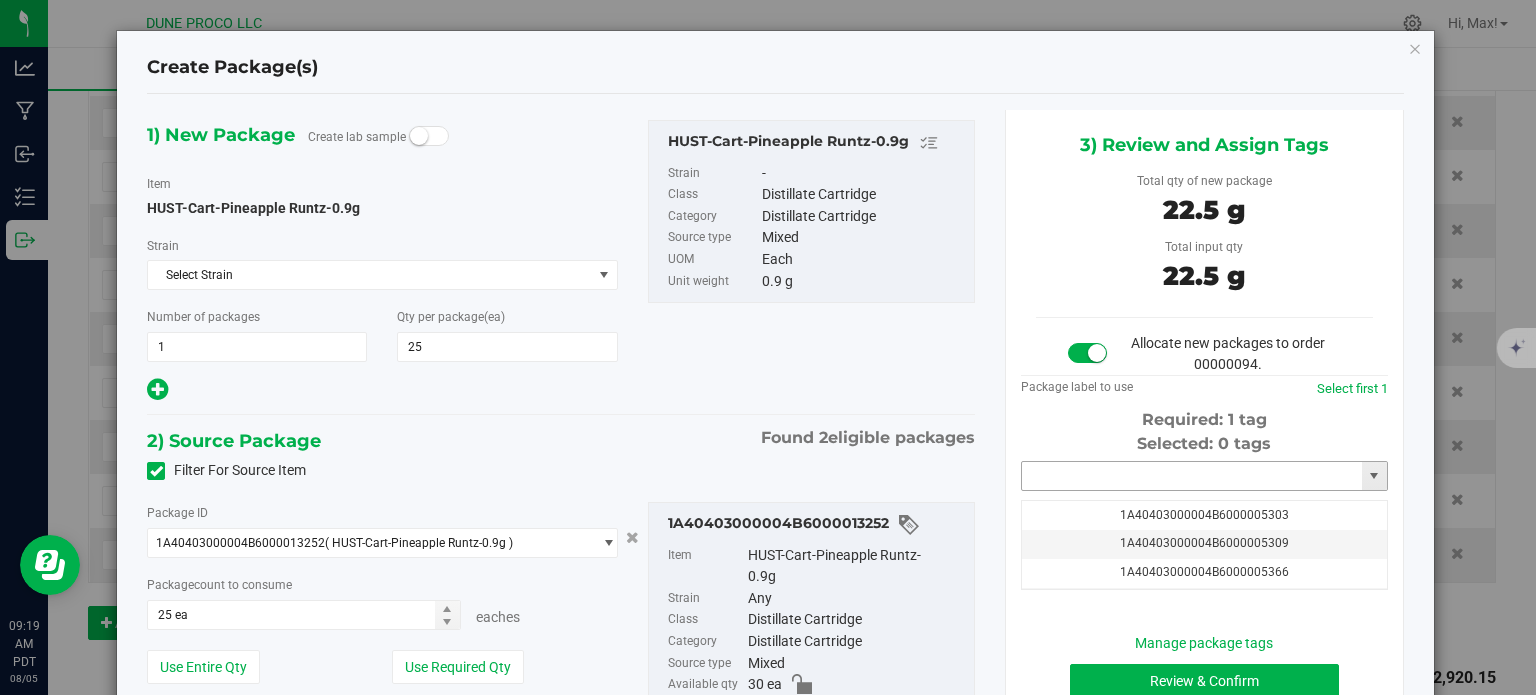 click at bounding box center [1192, 476] 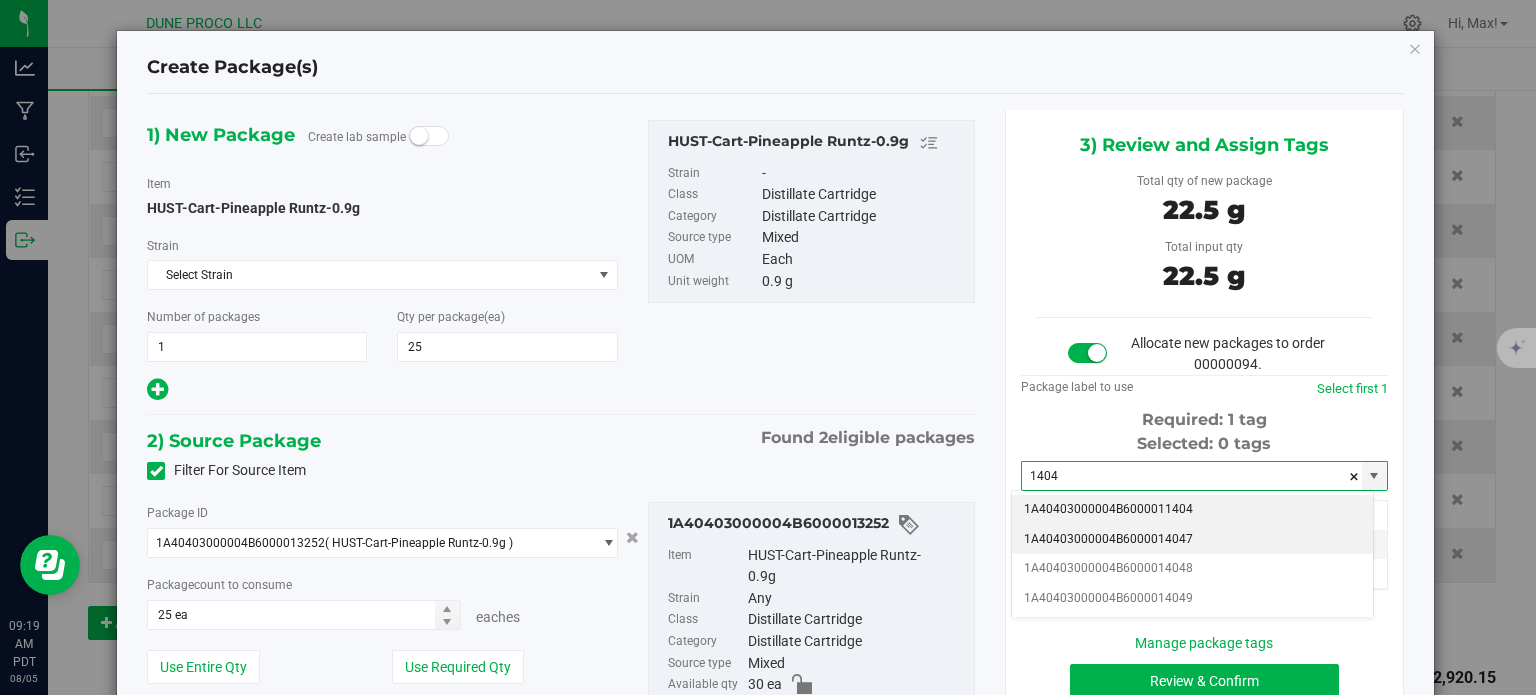 click on "1A40403000004B6000014047" at bounding box center (1192, 540) 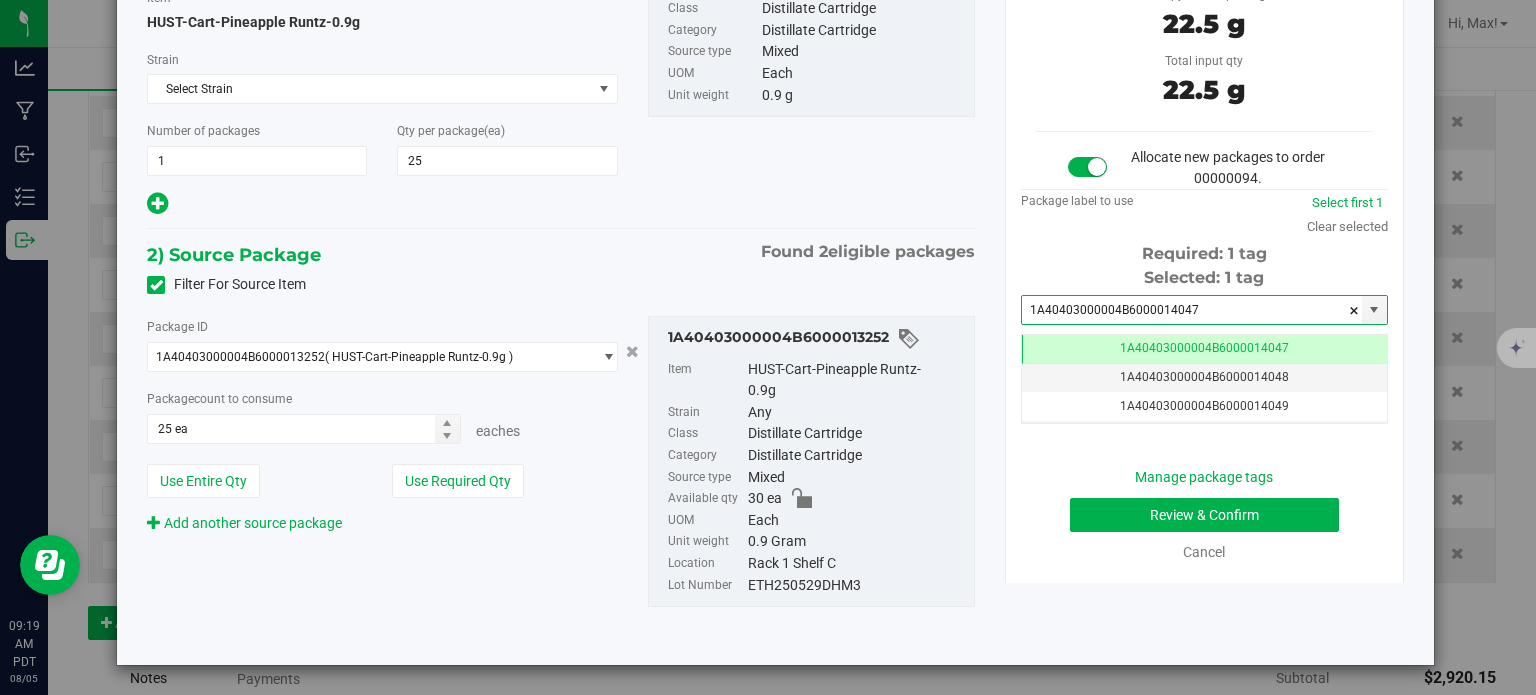 type on "1A40403000004B6000014047" 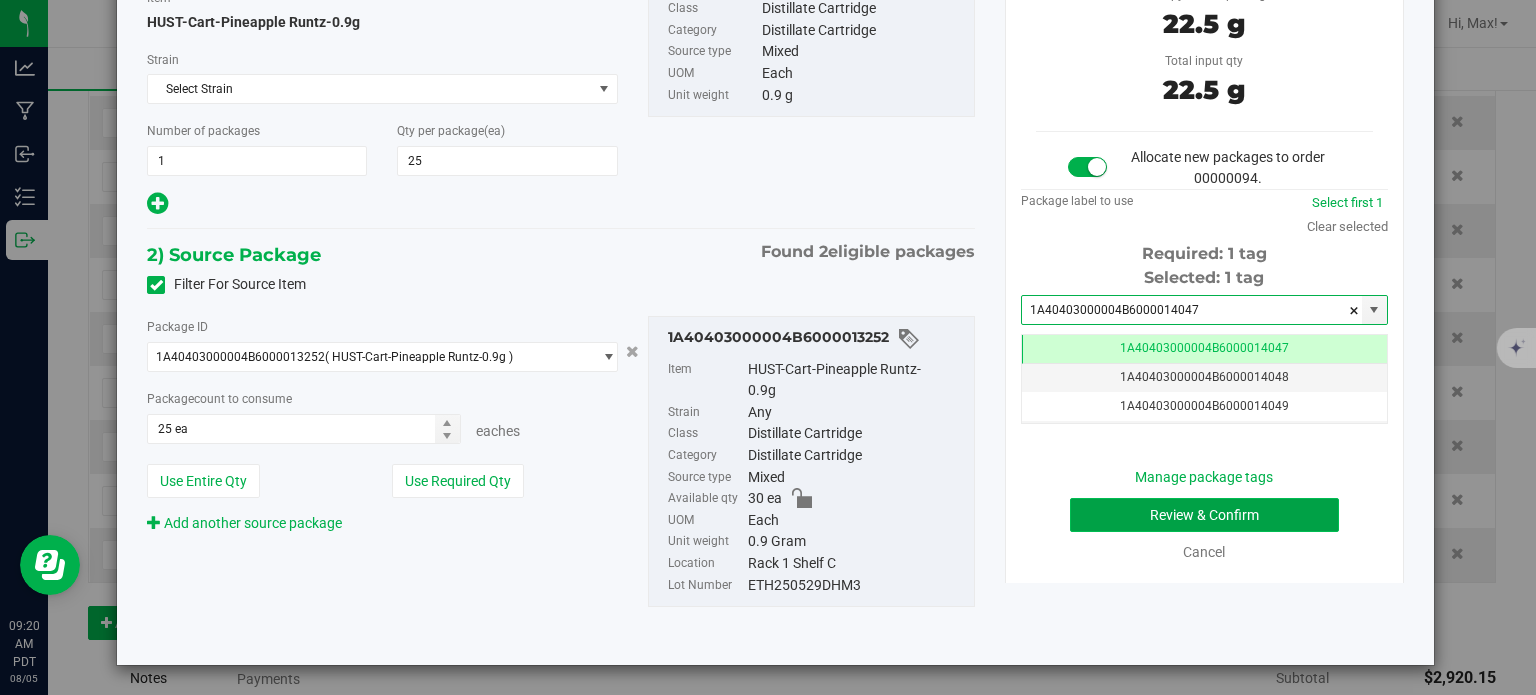 click on "Review & Confirm" at bounding box center [1204, 515] 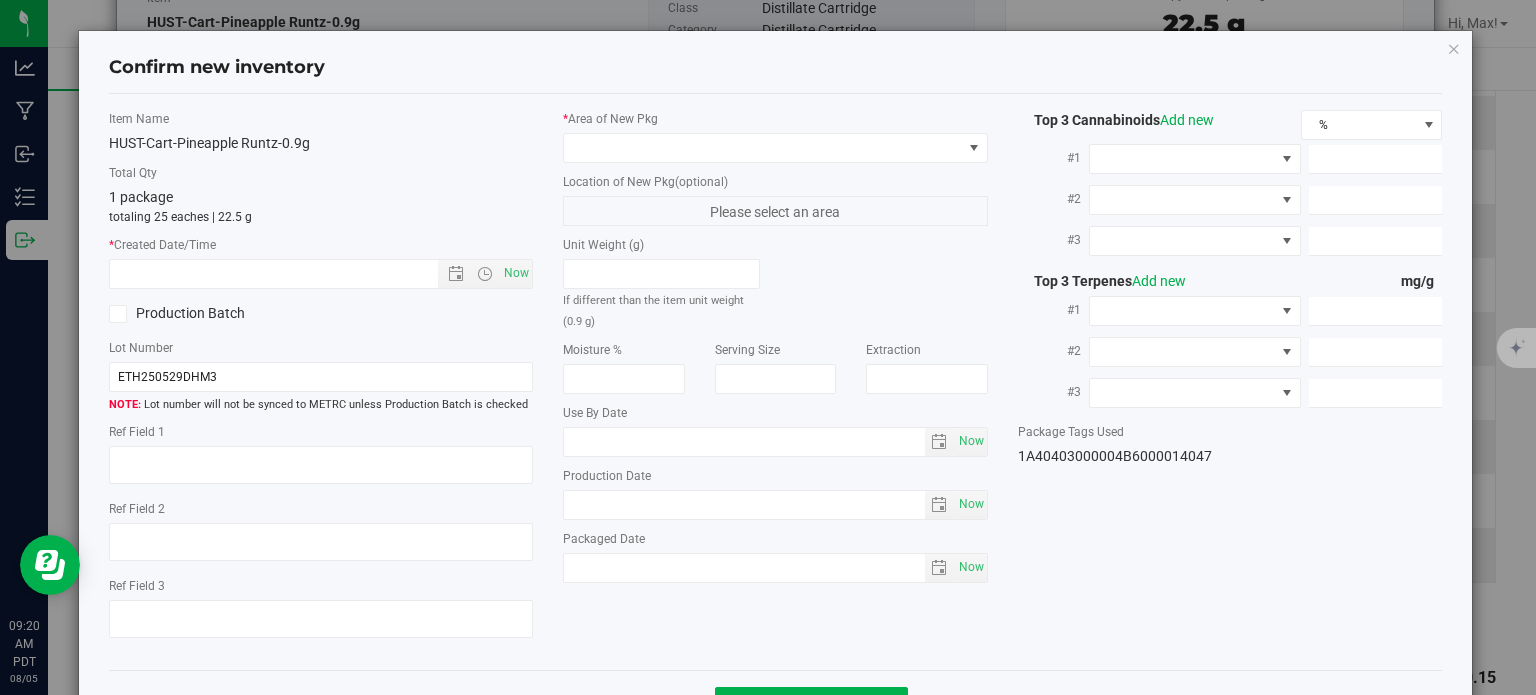 type on "81.3314%" 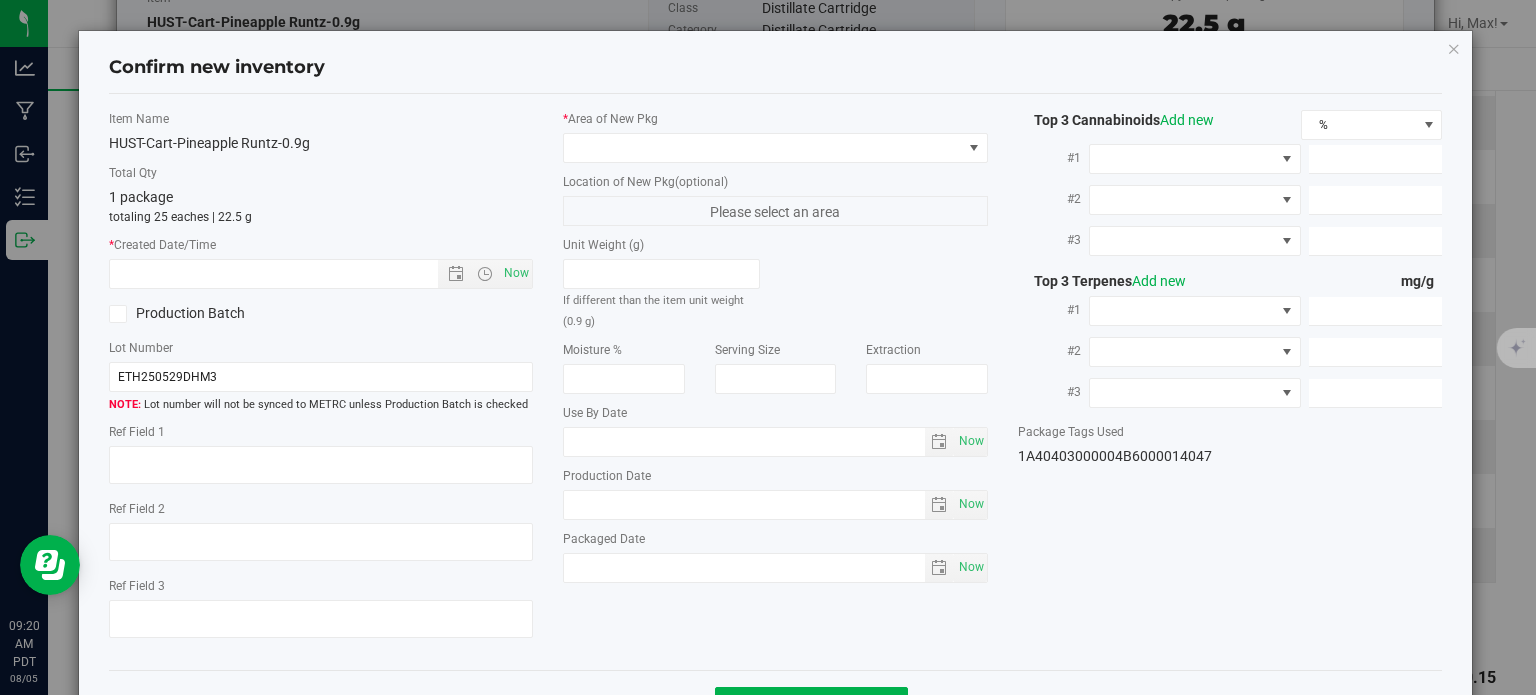 type on "Pineapple Runtz" 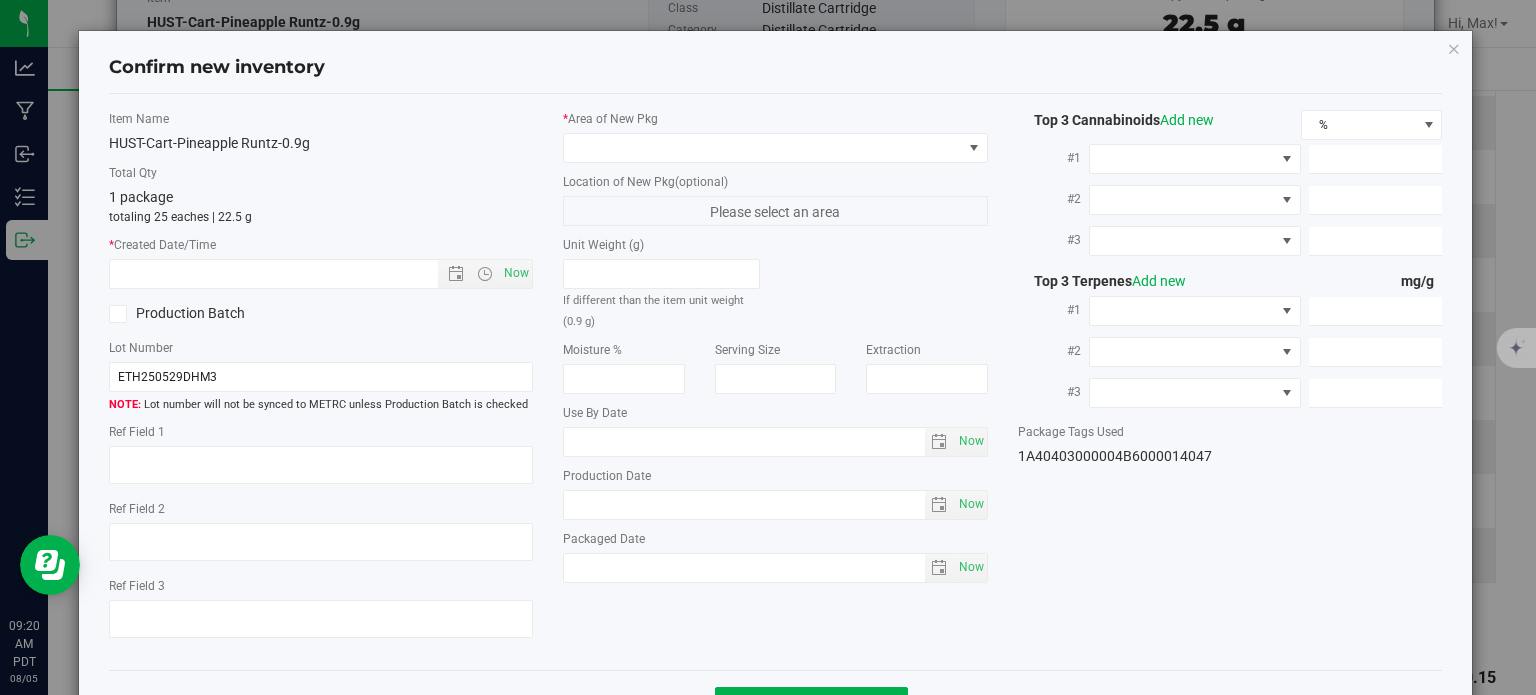 type on "15.15%" 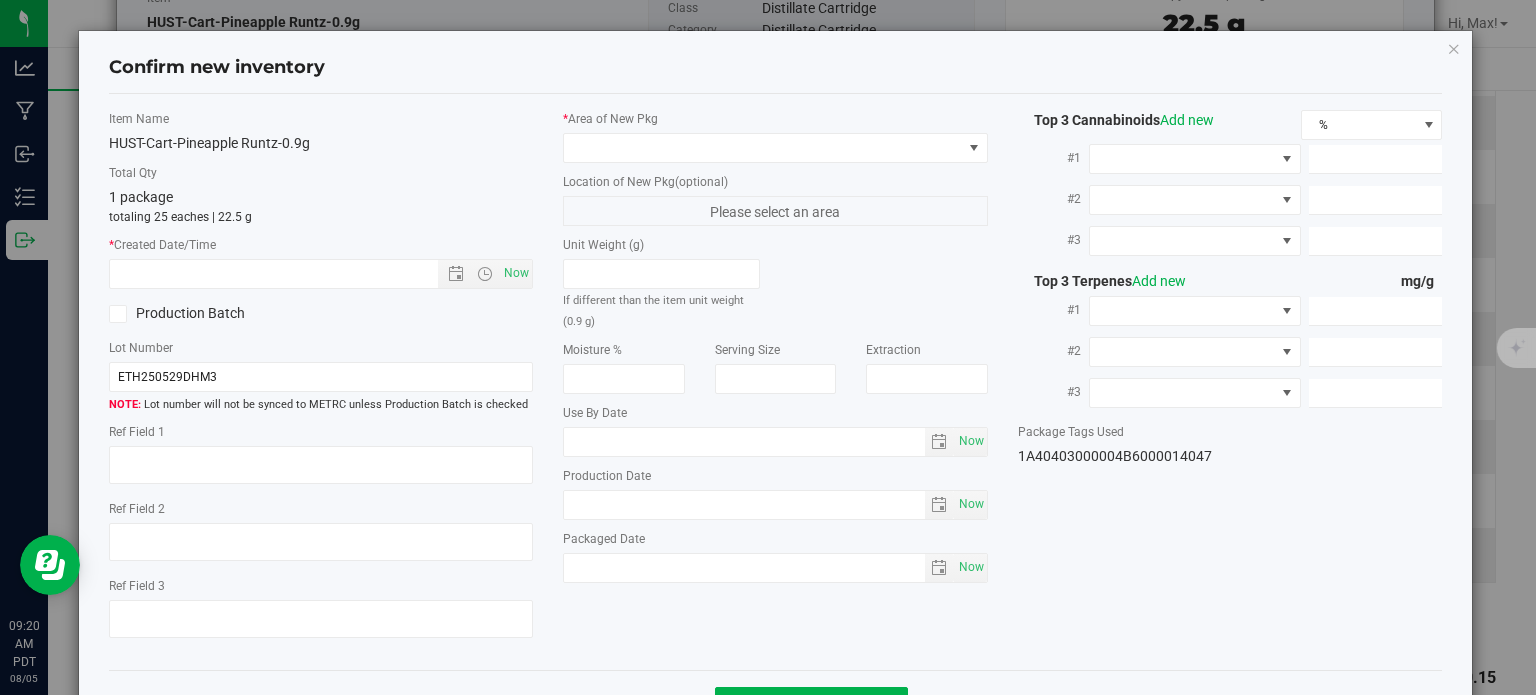 type on "812.5900" 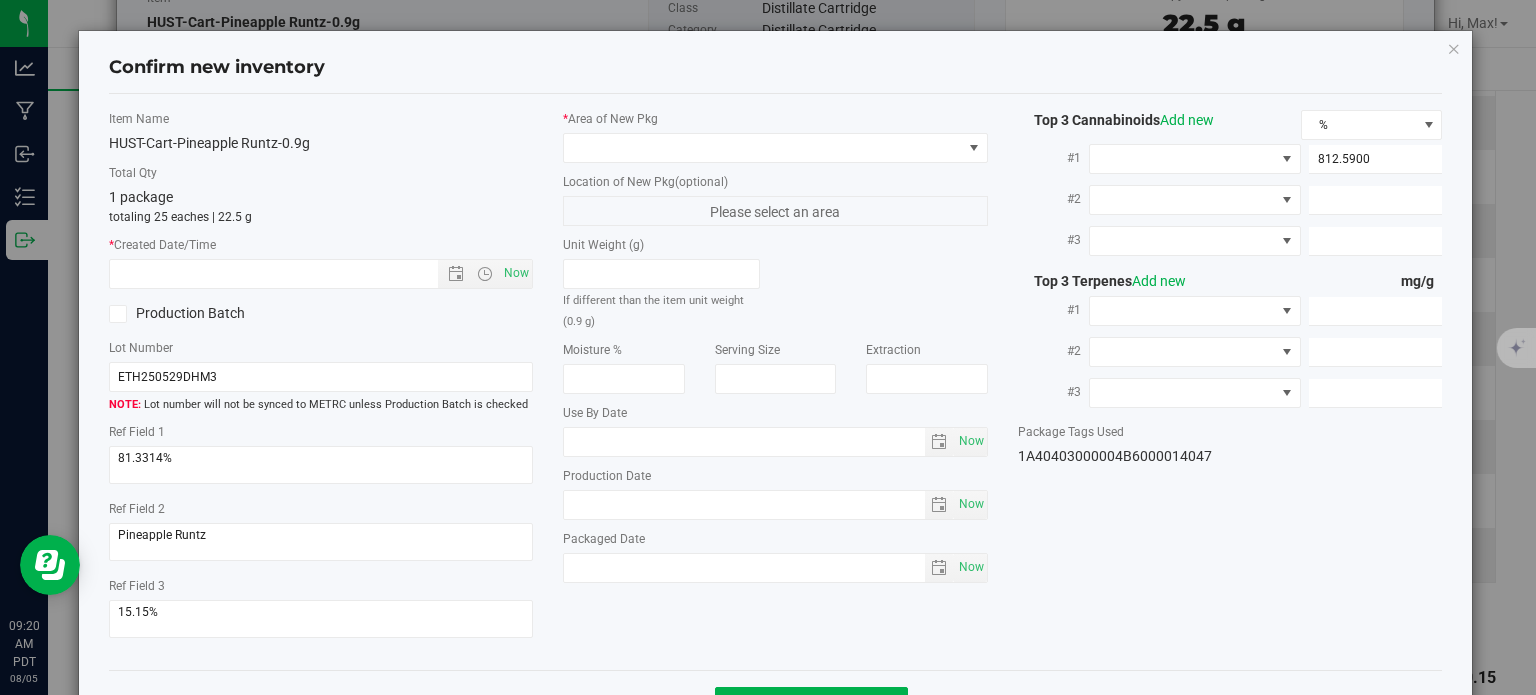 type on "32.6300" 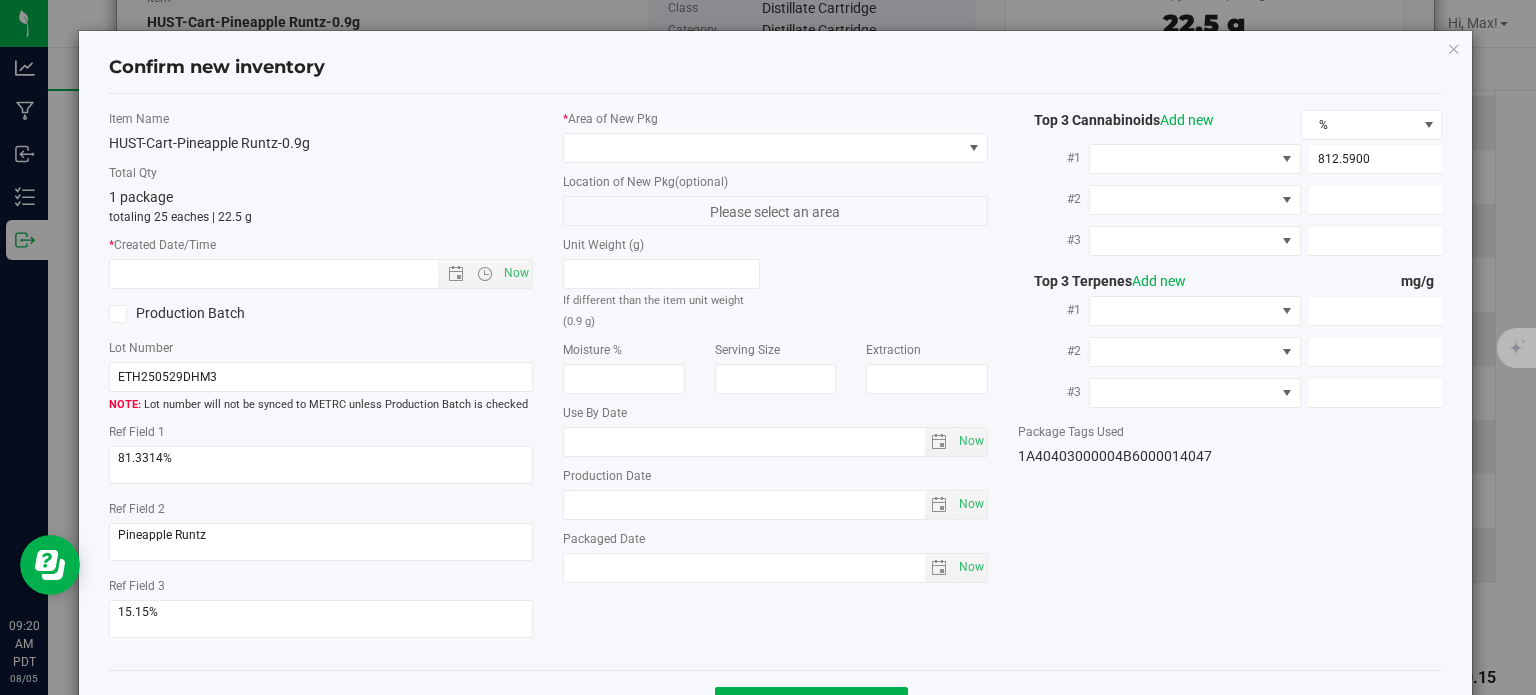 type on "8.5050" 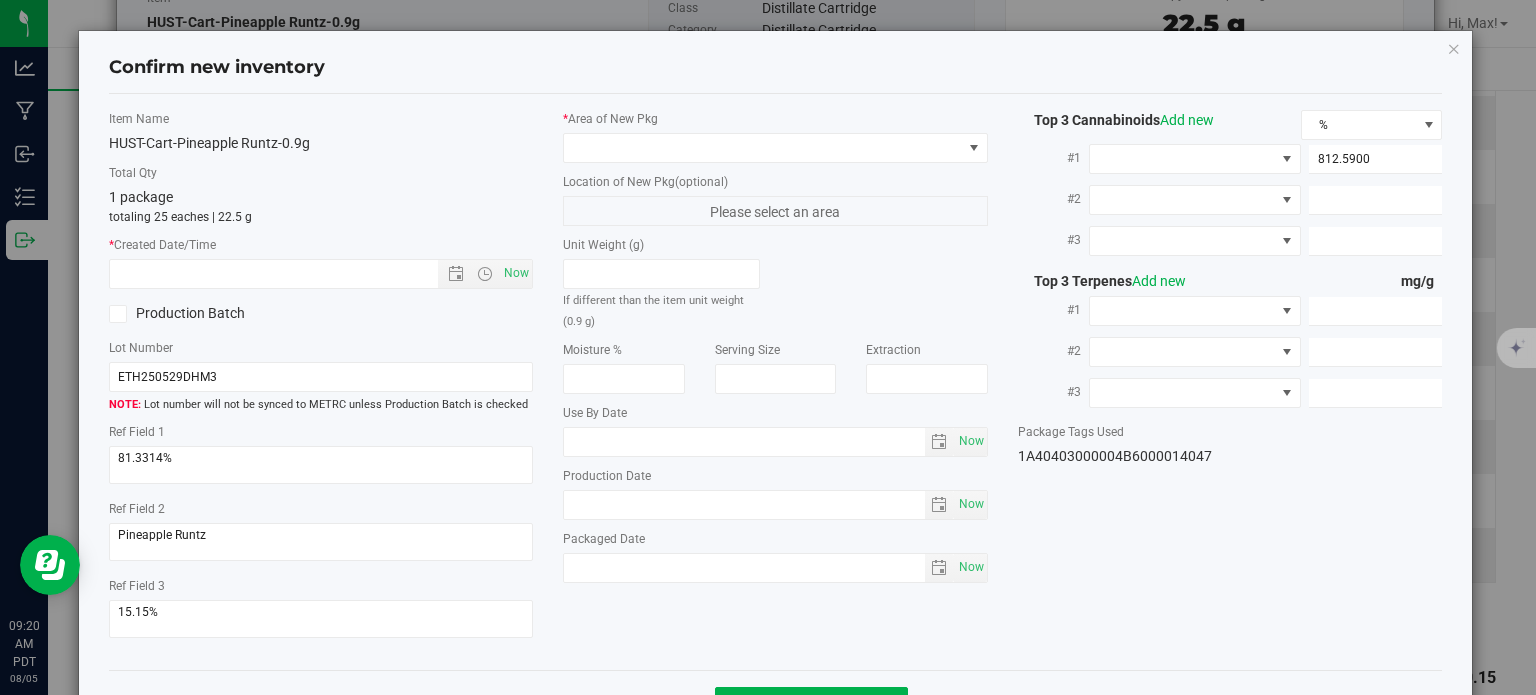 type on "14.6600" 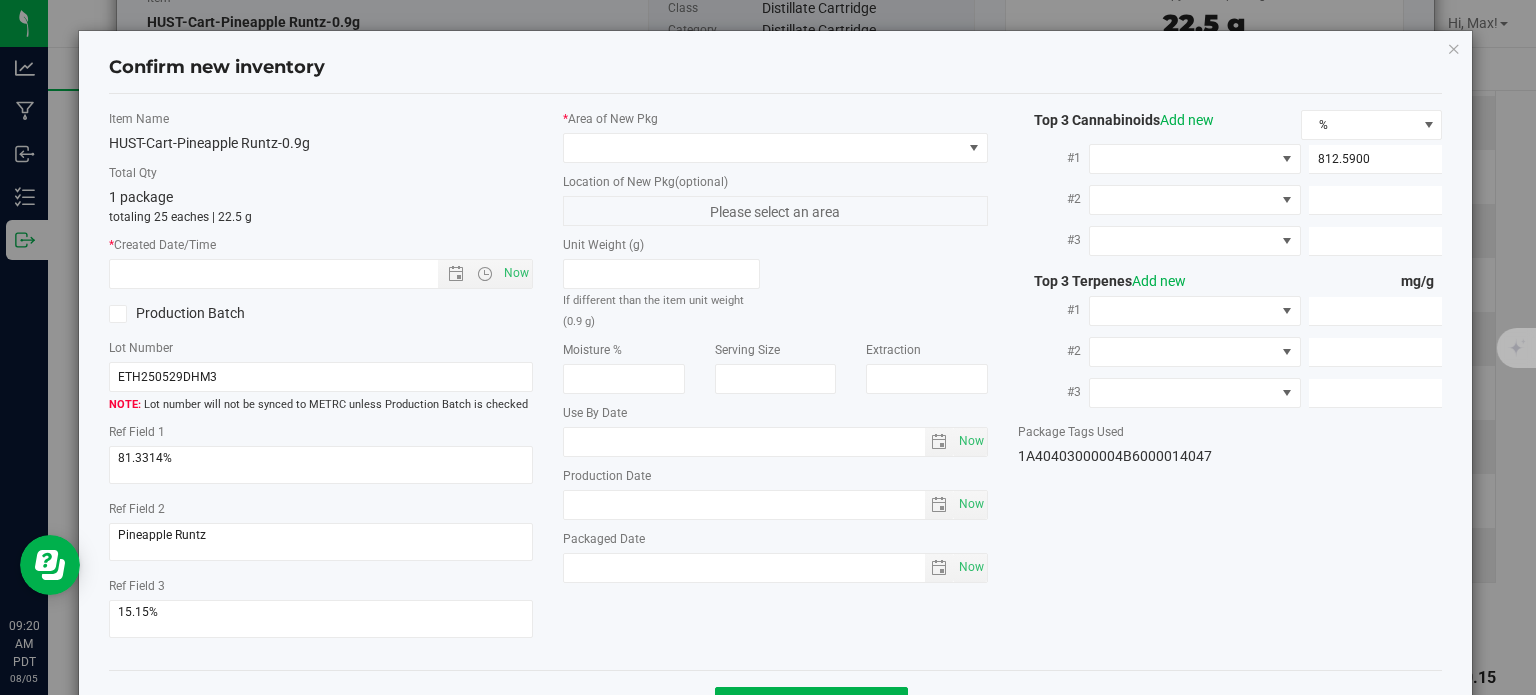 type on "9.1600" 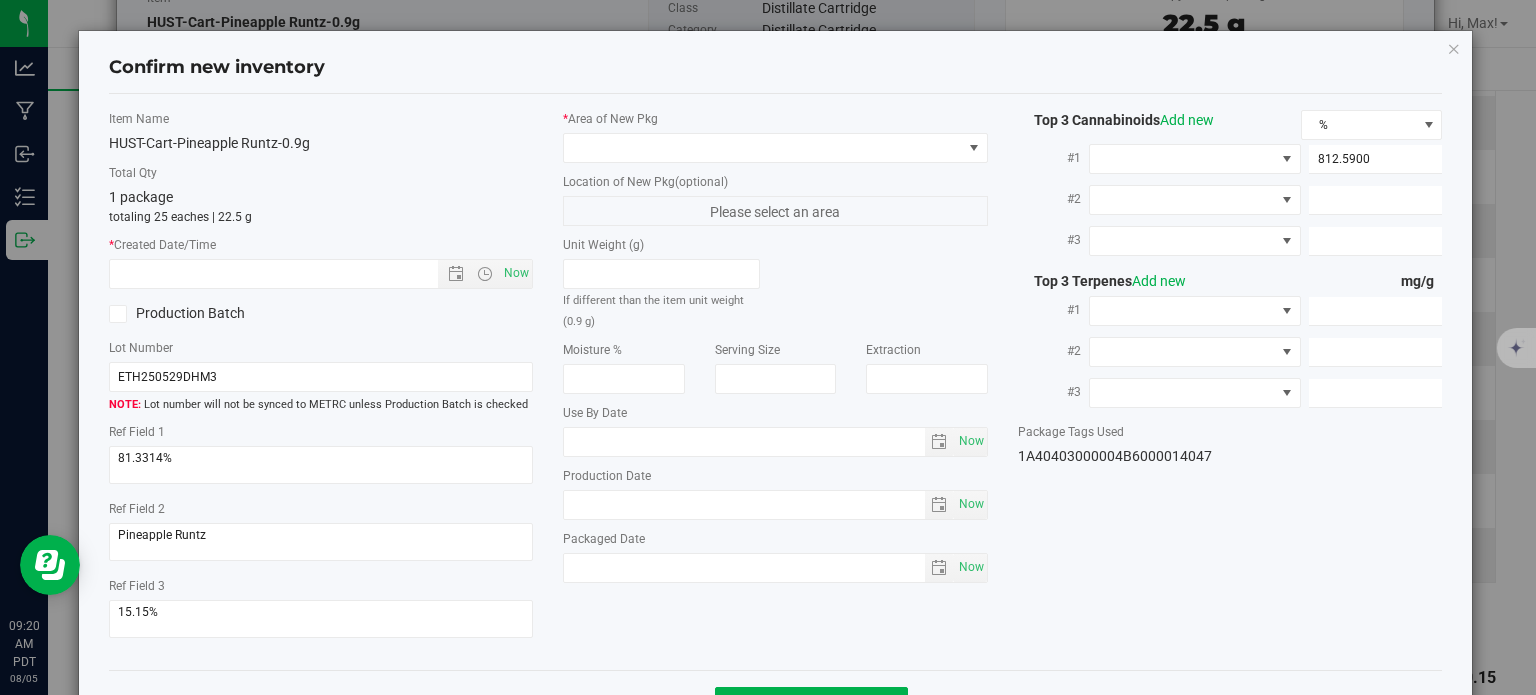 type on "7.9000" 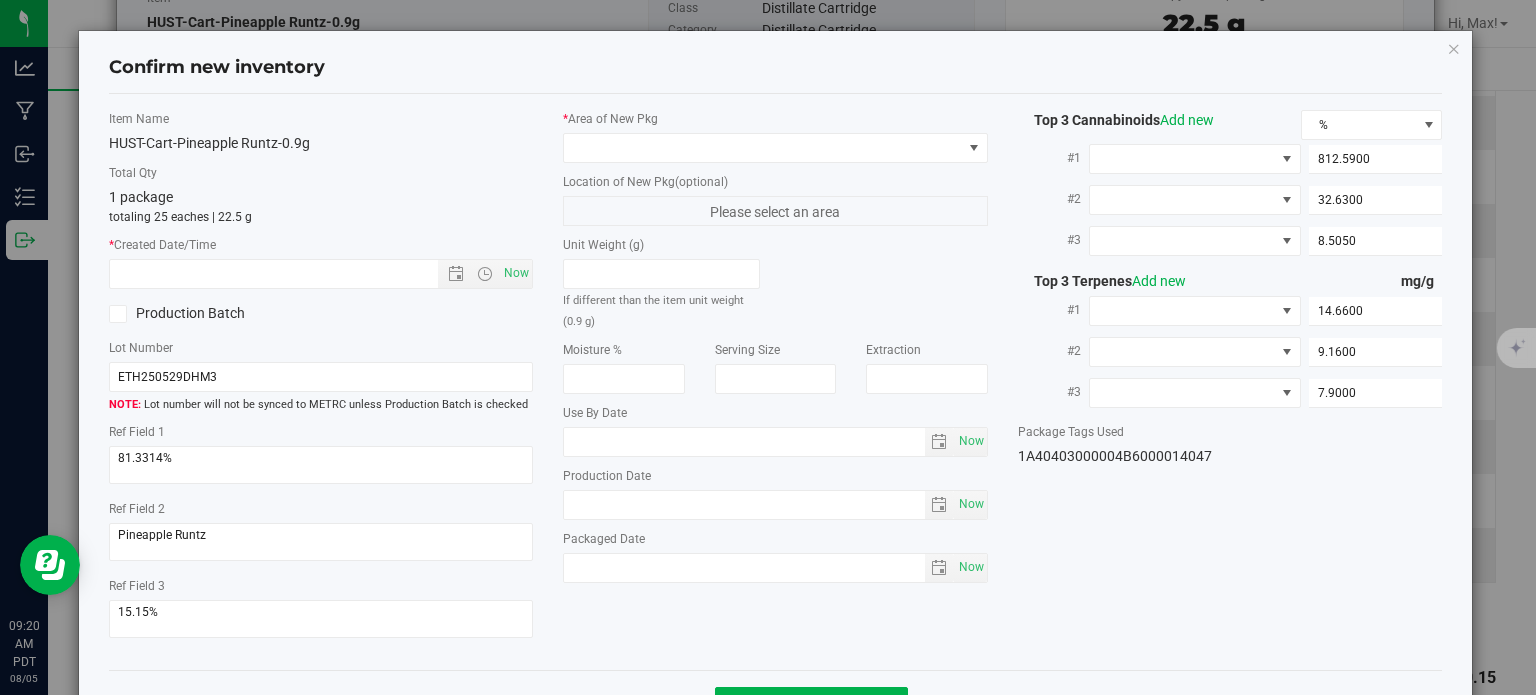 type on "2025-06-12" 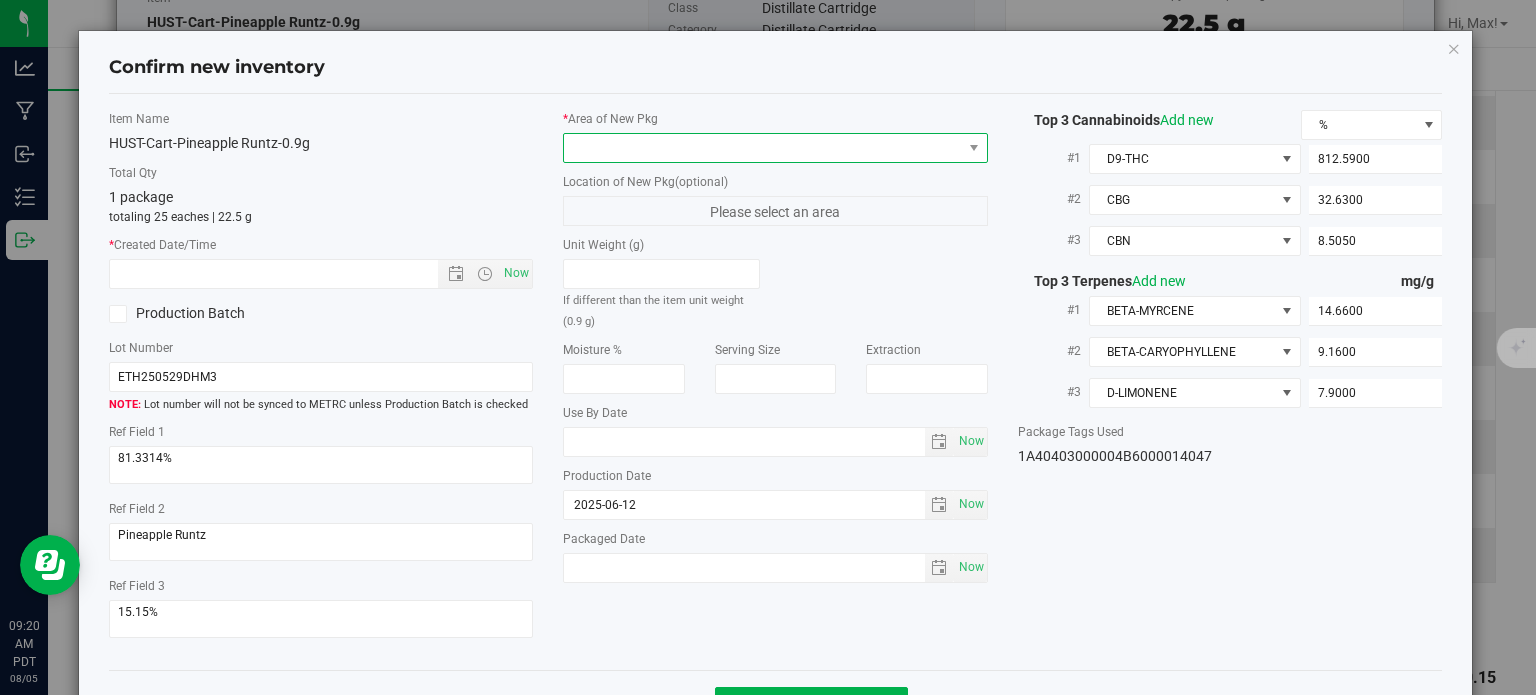 click at bounding box center (763, 148) 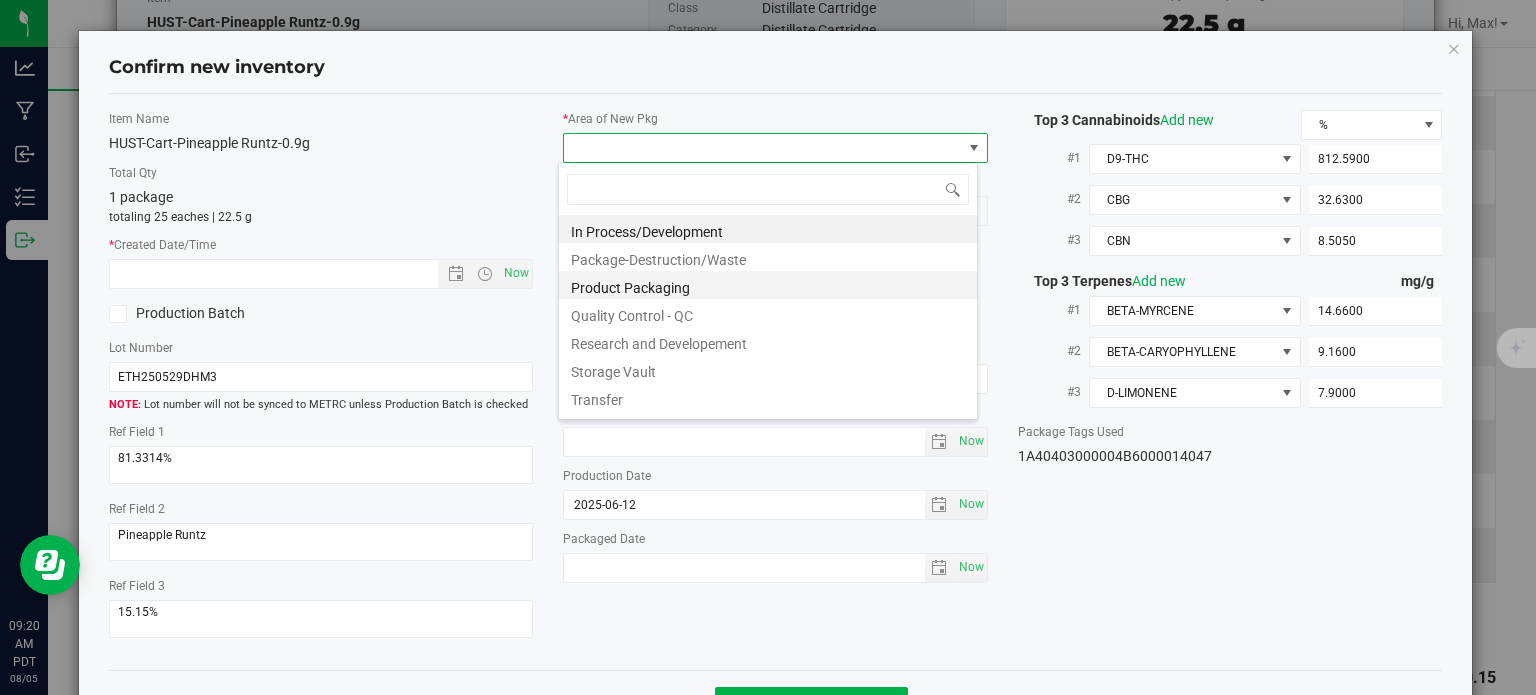 click on "Product Packaging" at bounding box center [768, 285] 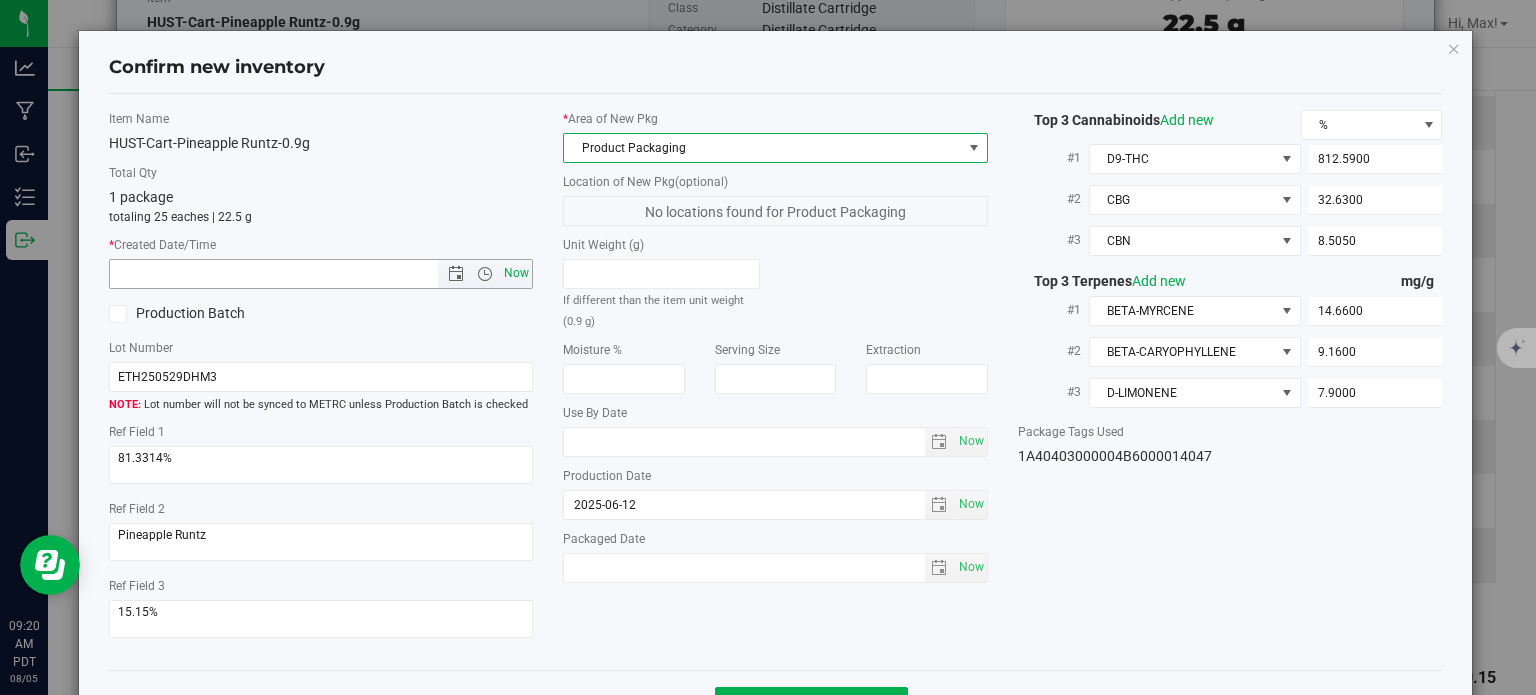 click on "Now" at bounding box center [517, 273] 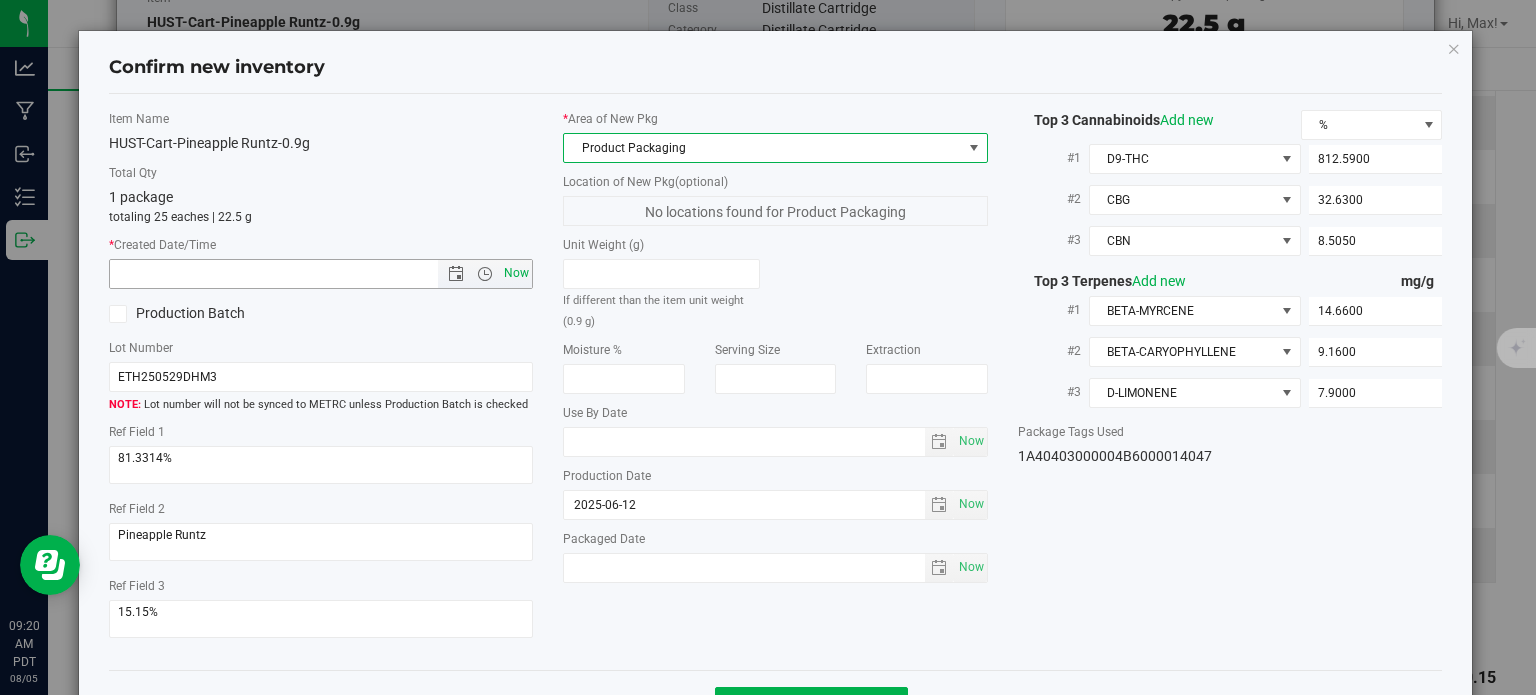type on "8/5/2025 9:20 AM" 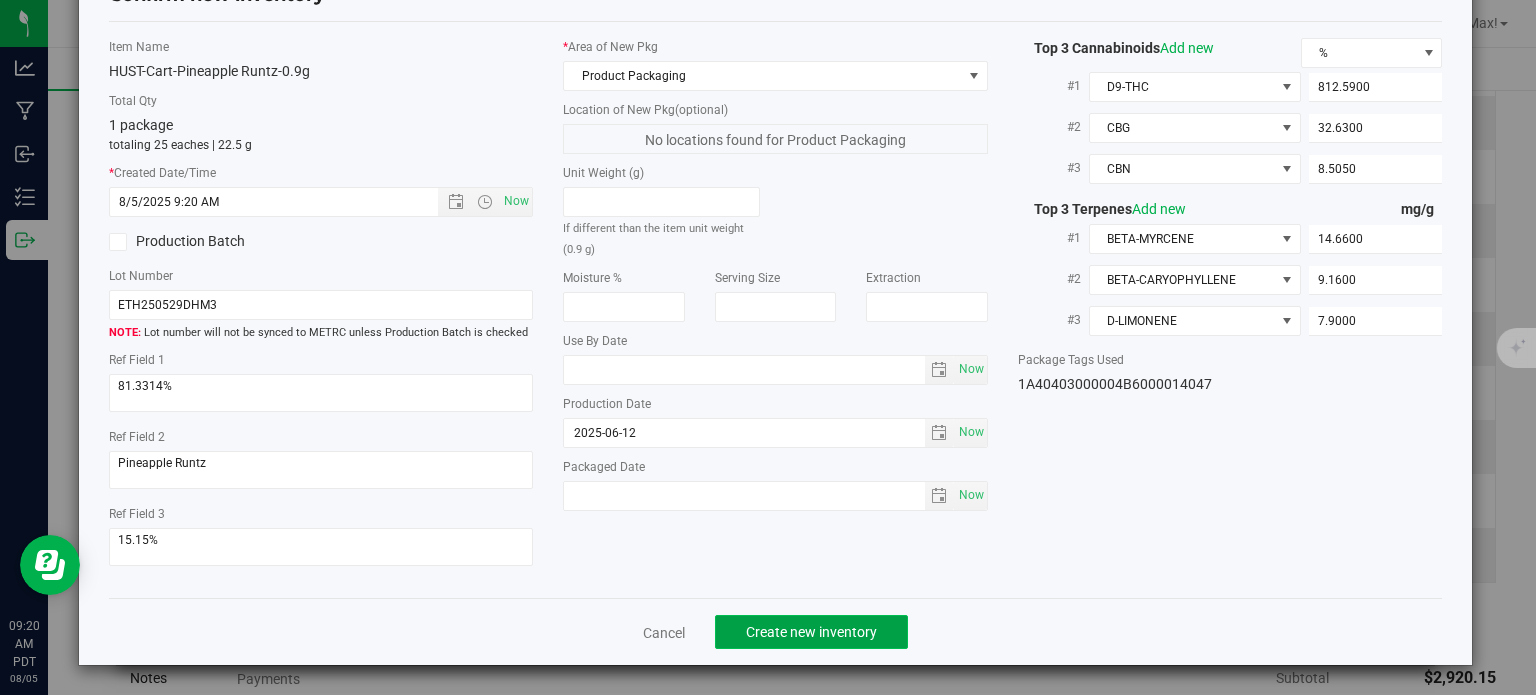 click on "Create new inventory" 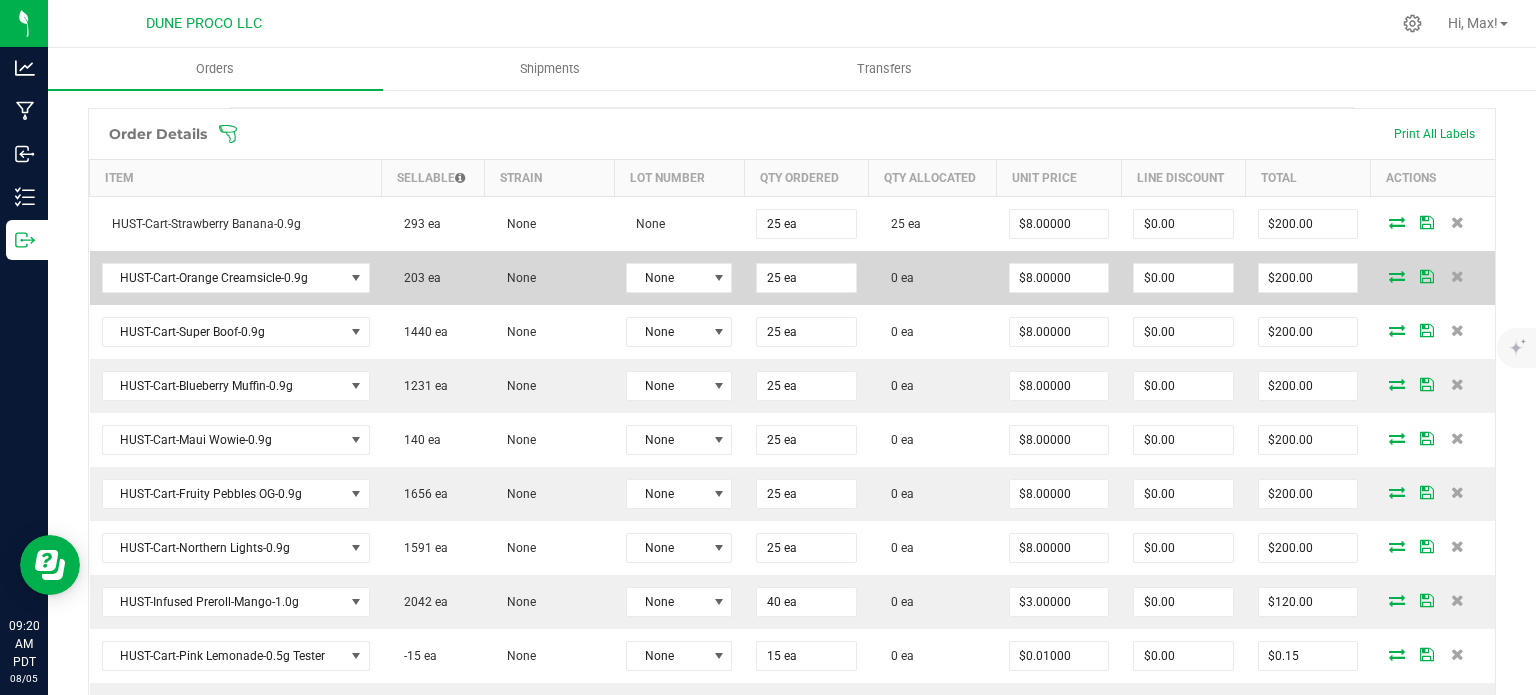 click at bounding box center [1397, 276] 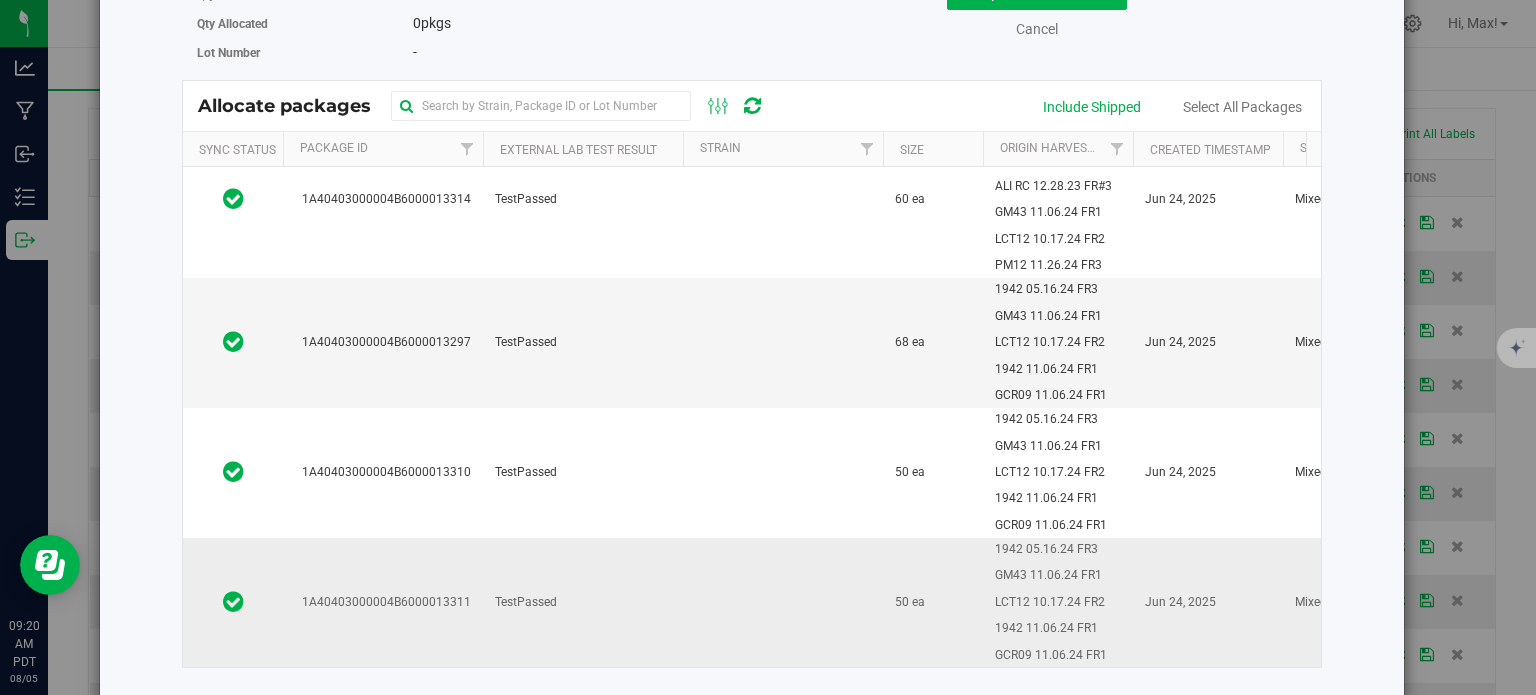 click on "1A40403000004B6000013311" at bounding box center [383, 602] 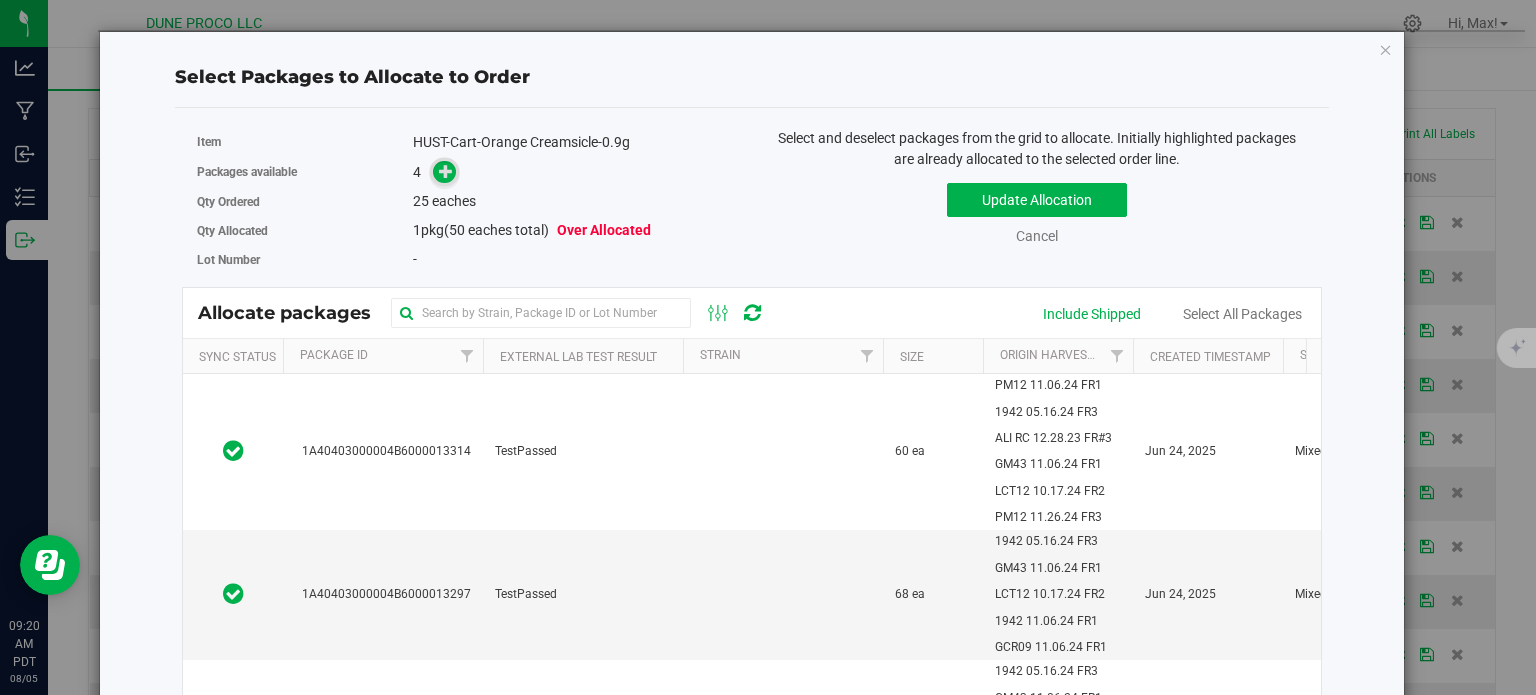 click at bounding box center [446, 170] 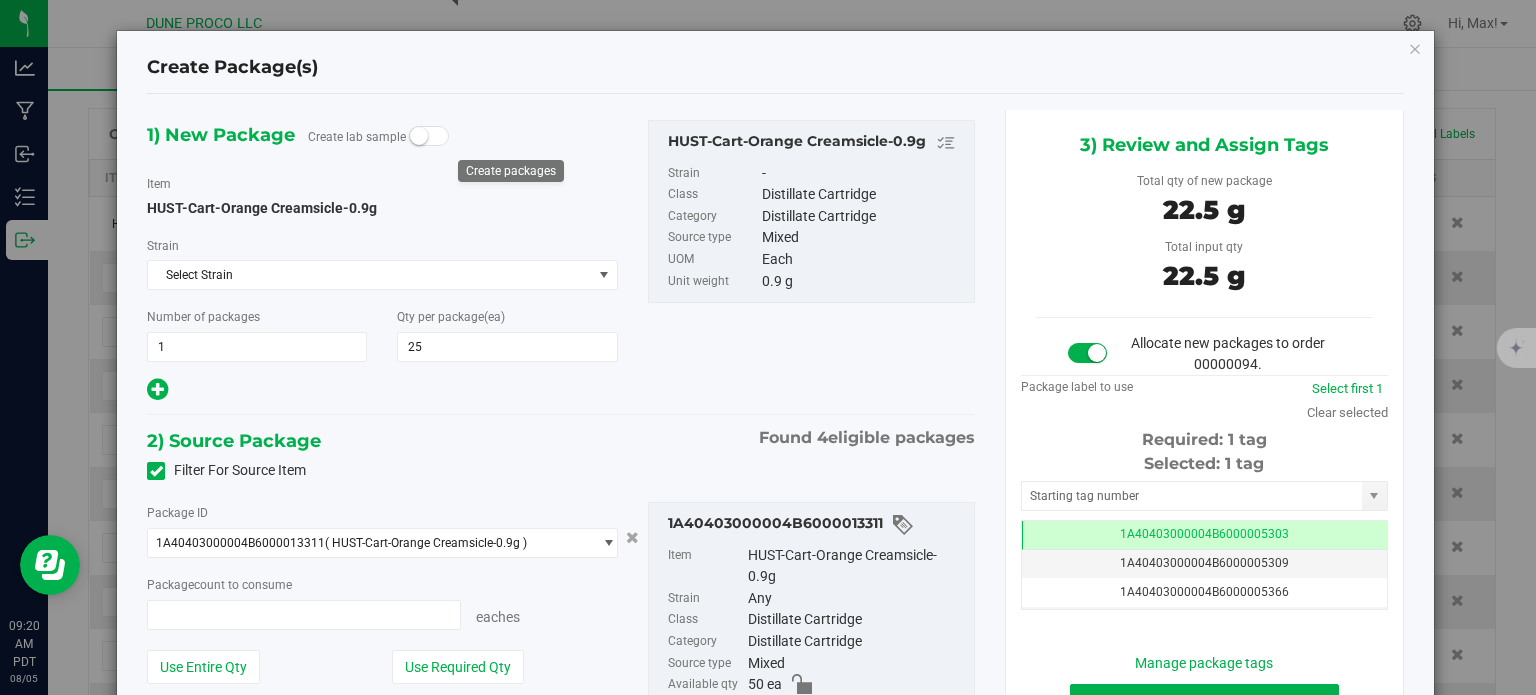 type on "25 ea" 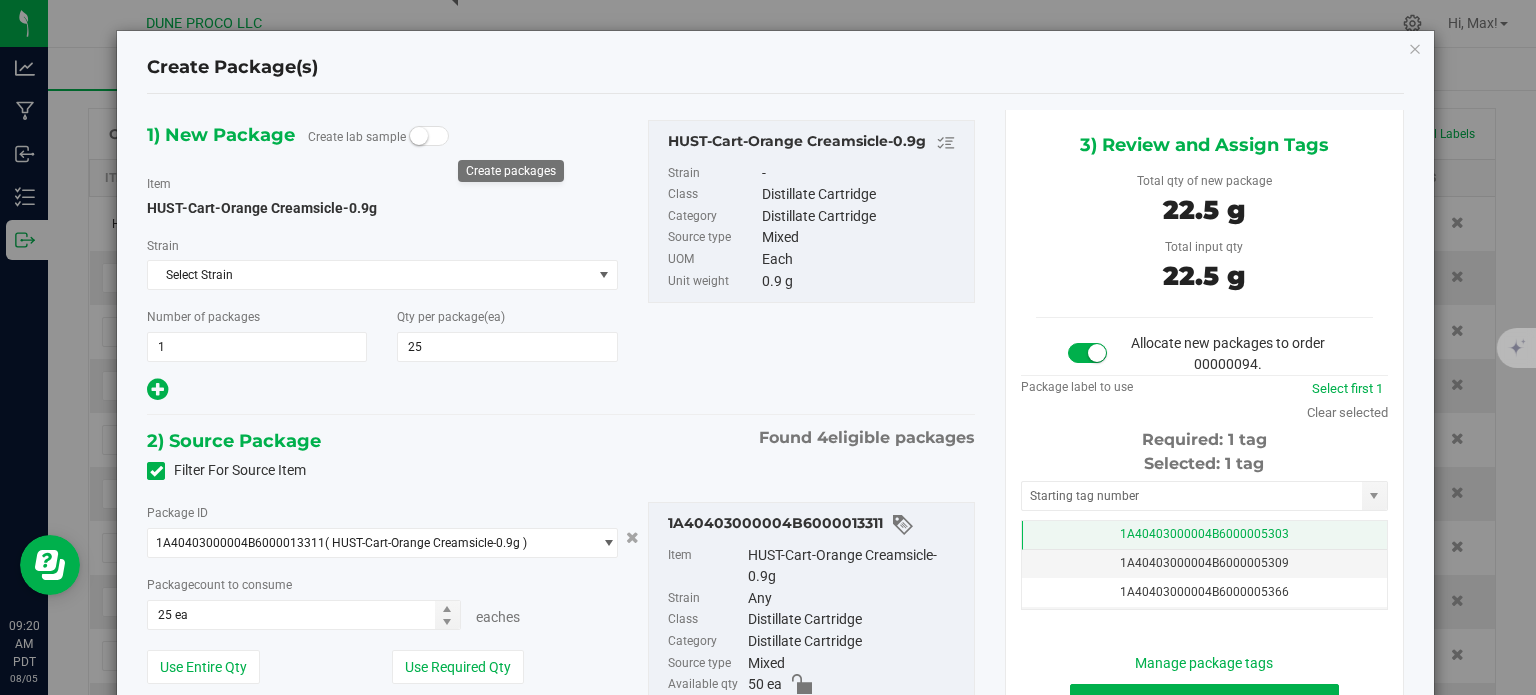 click on "1A40403000004B6000005303" at bounding box center [1204, 535] 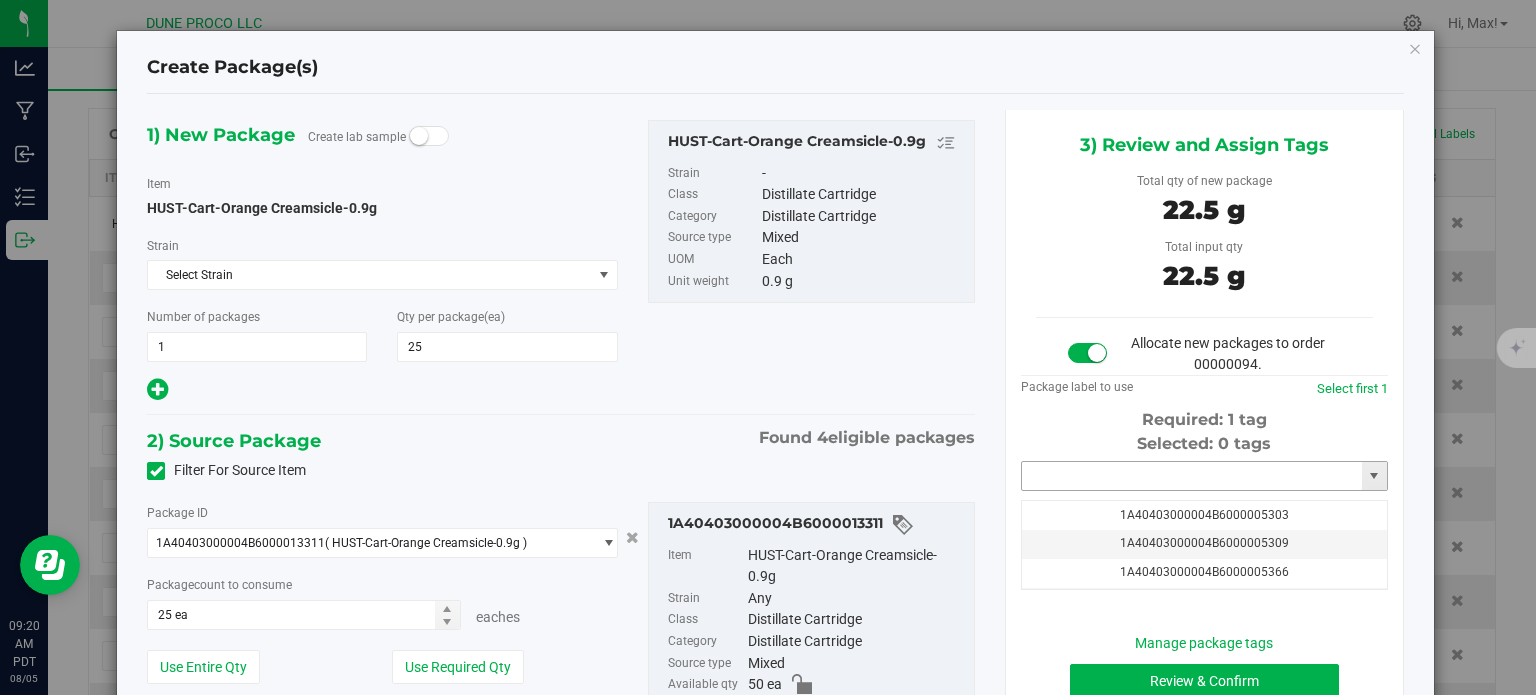 click at bounding box center [1192, 476] 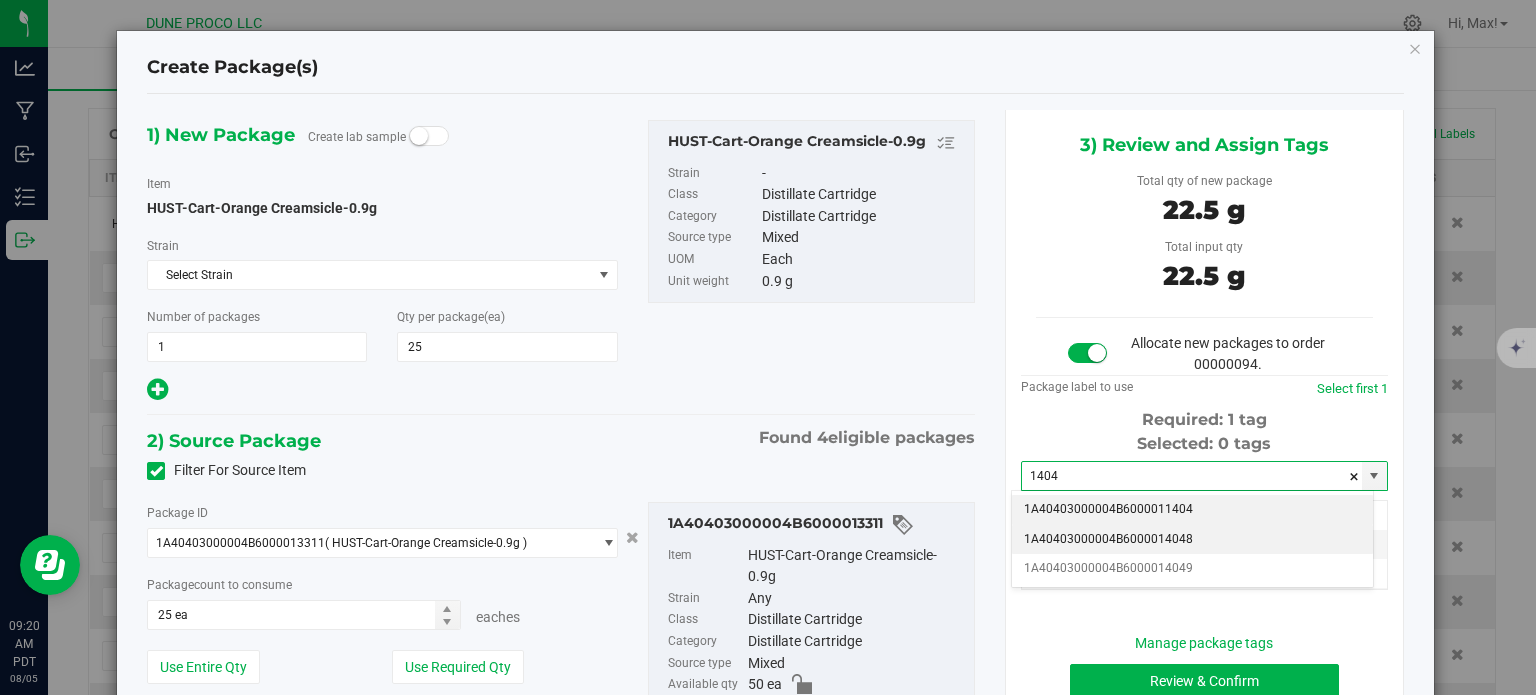 click on "1A40403000004B6000014048" at bounding box center [1192, 540] 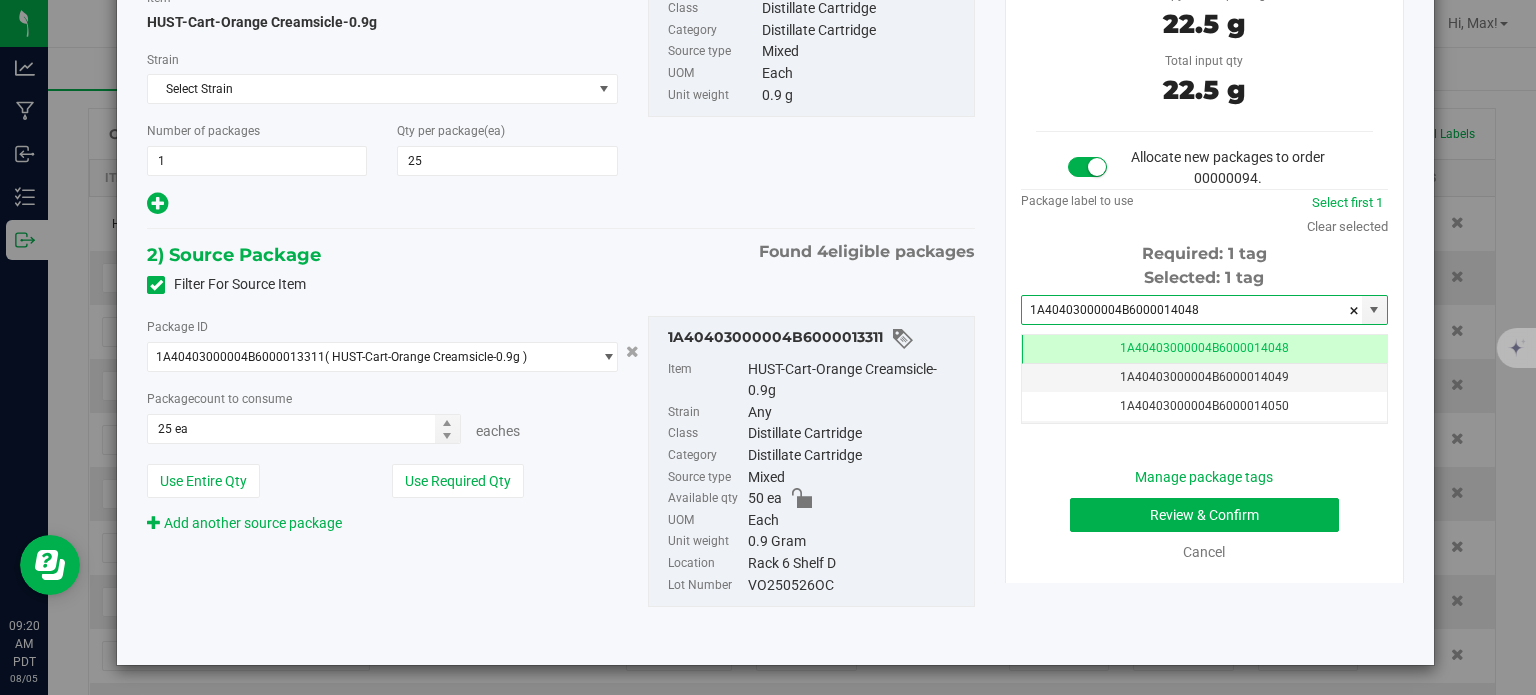 type on "1A40403000004B6000014048" 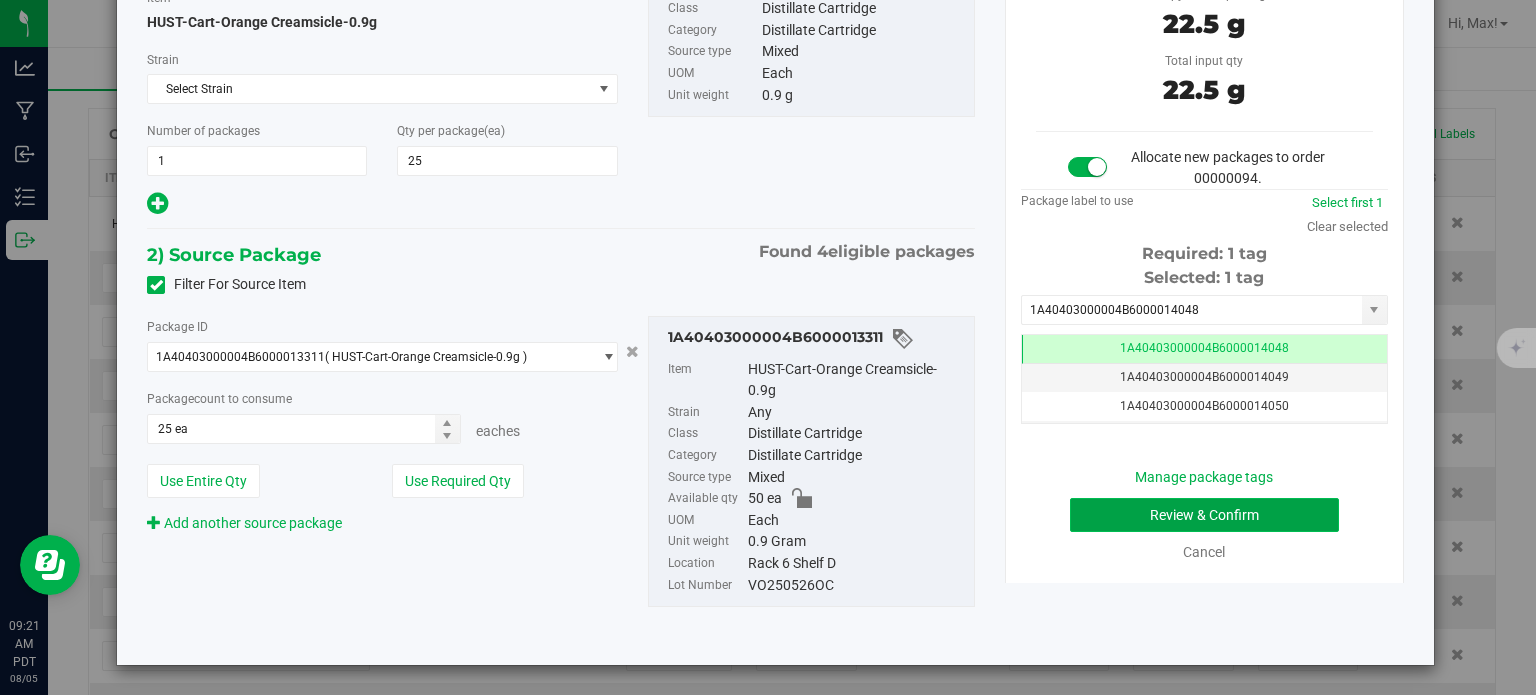 click on "Review & Confirm" at bounding box center [1204, 515] 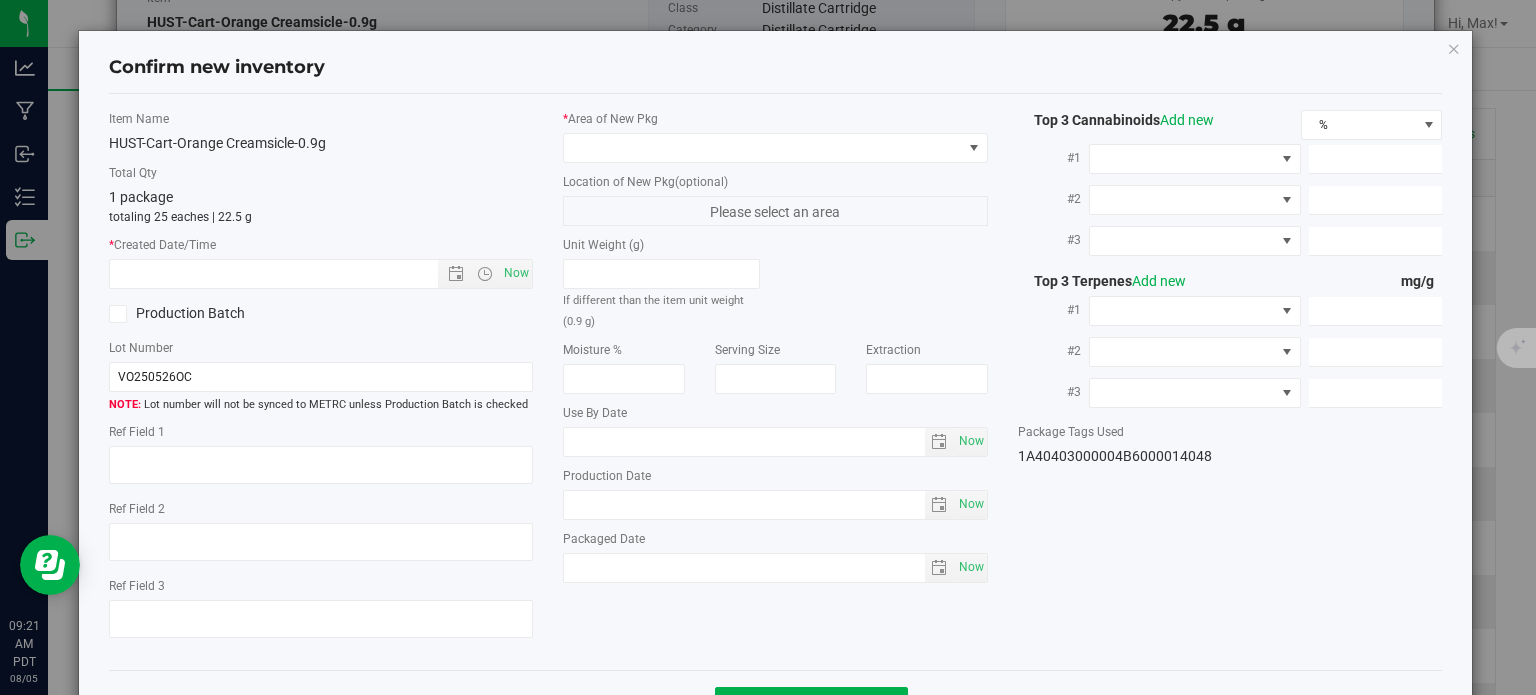type on "84.9%" 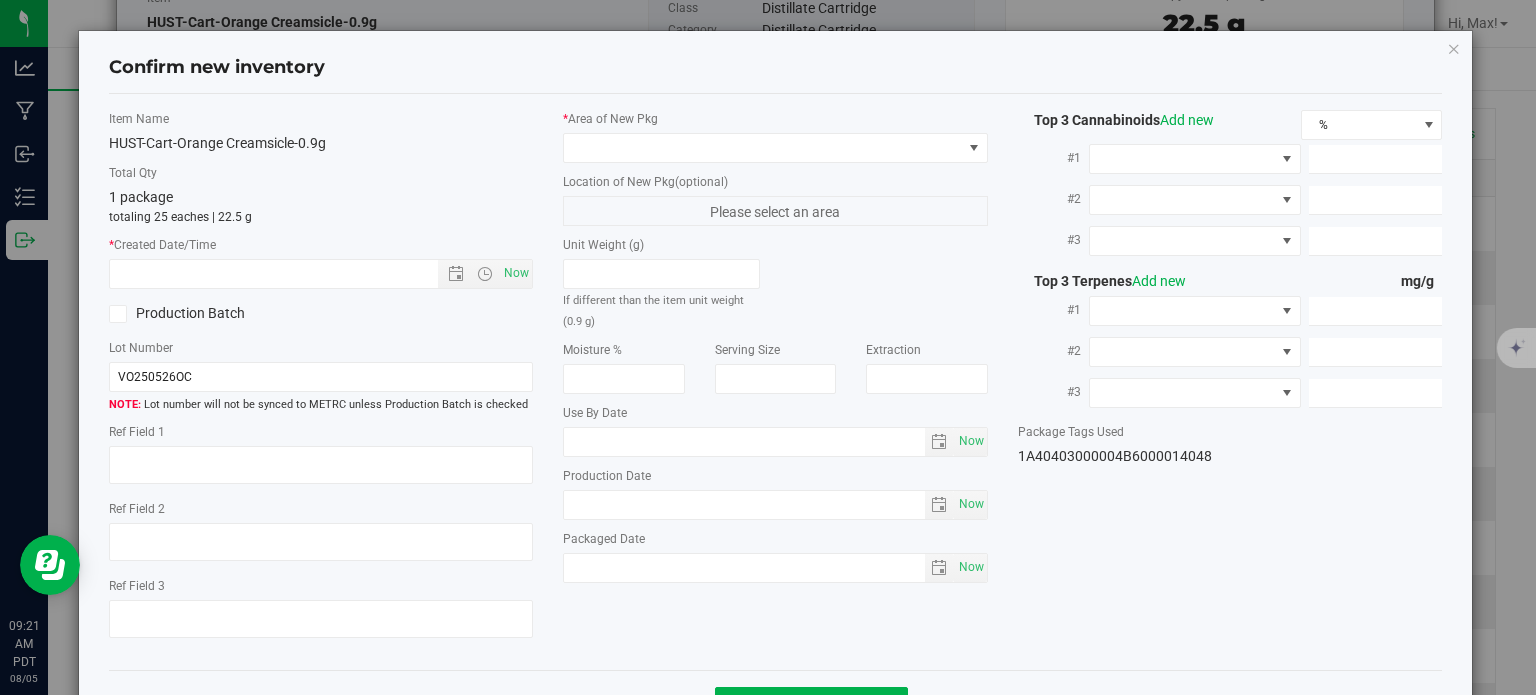 type on "LOQ" 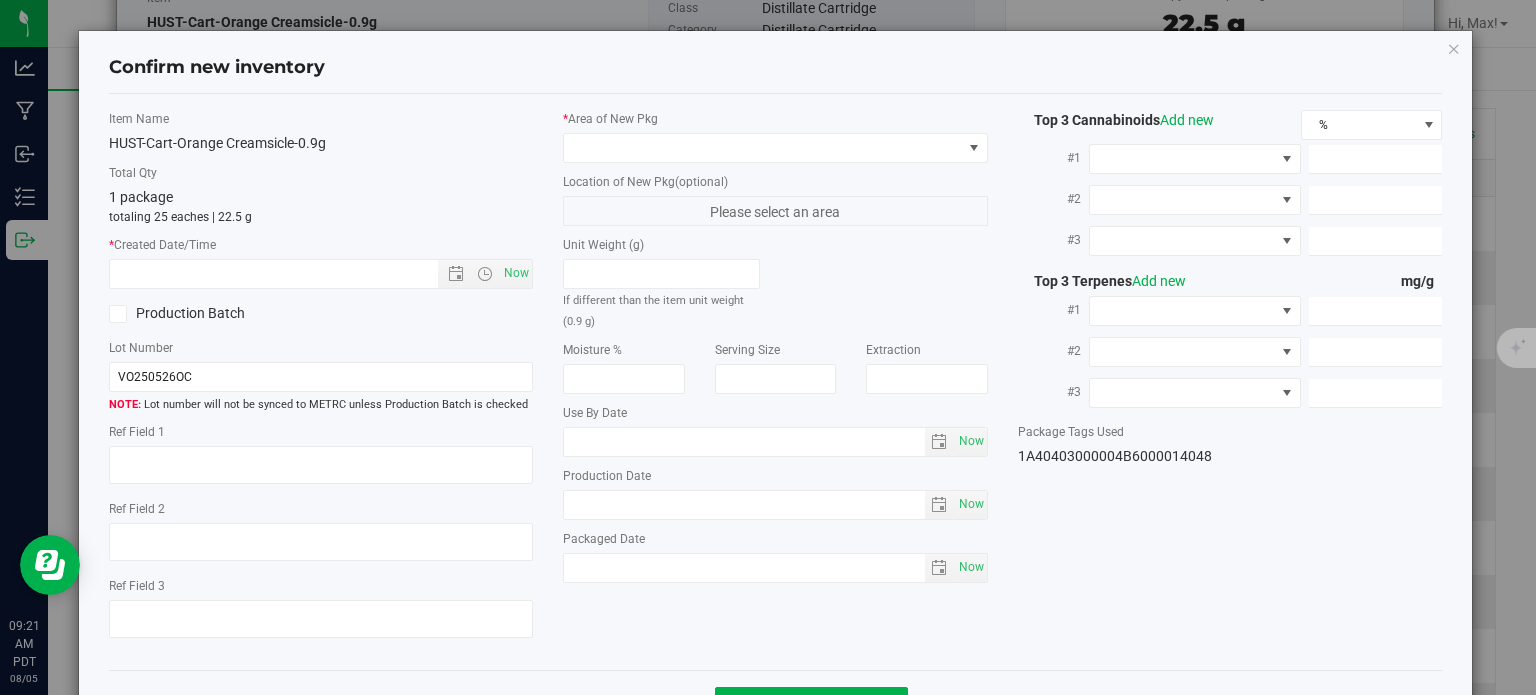type on "849.0000" 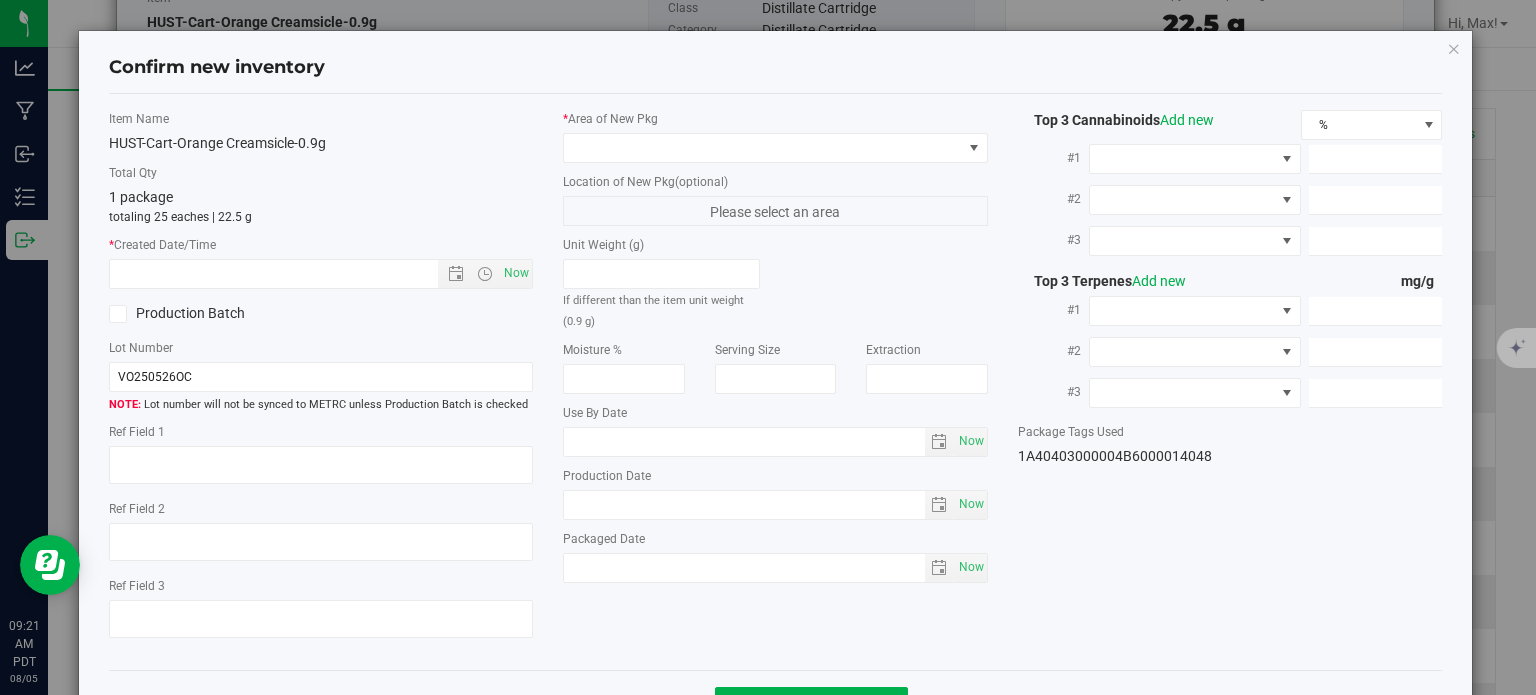 type on "23.1000" 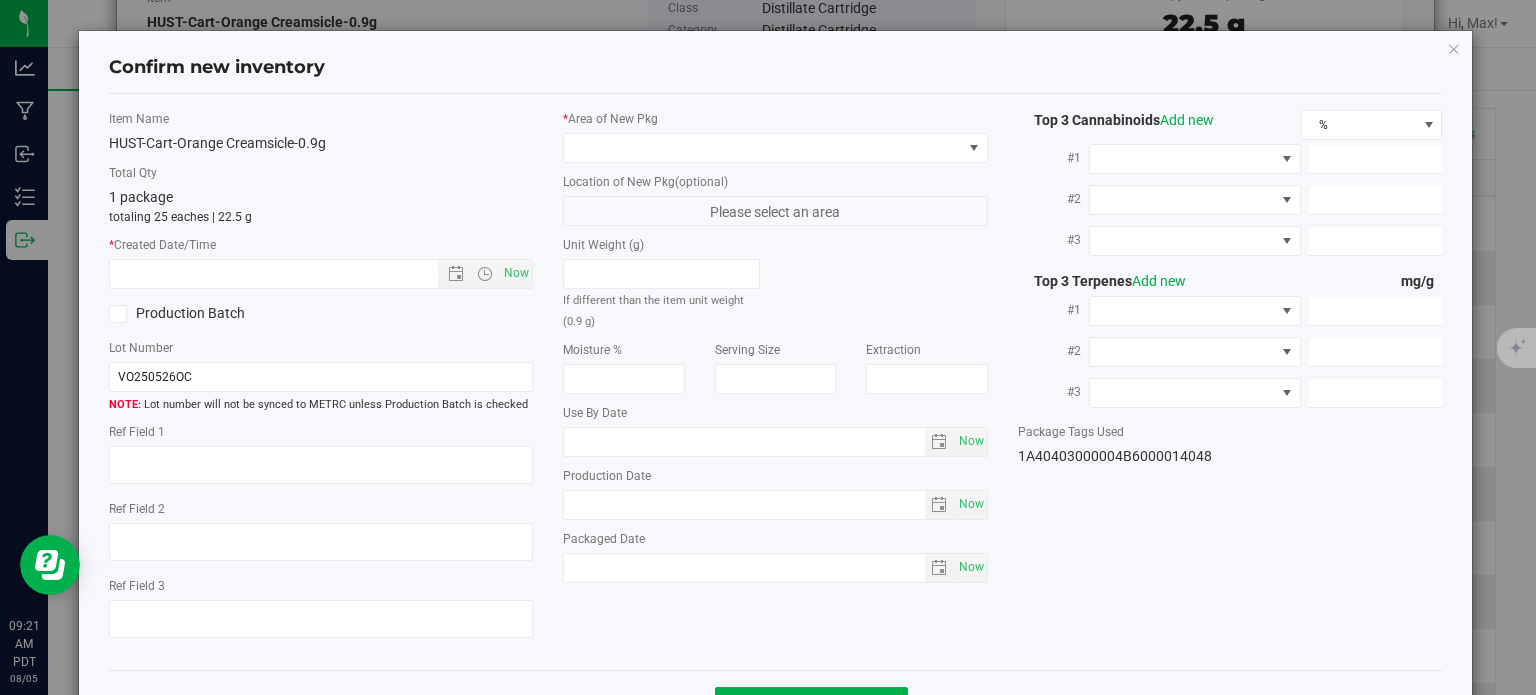 type on "3.8000" 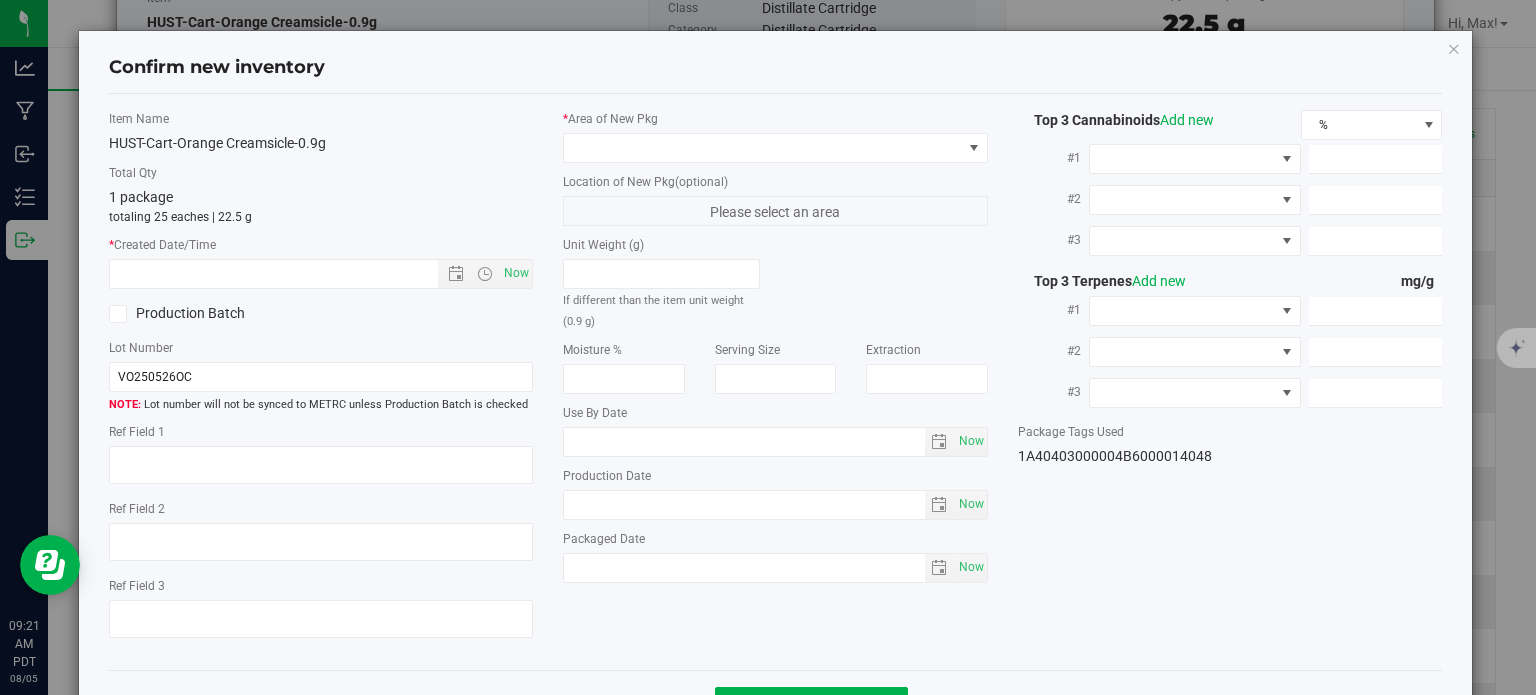 type on "0.5900" 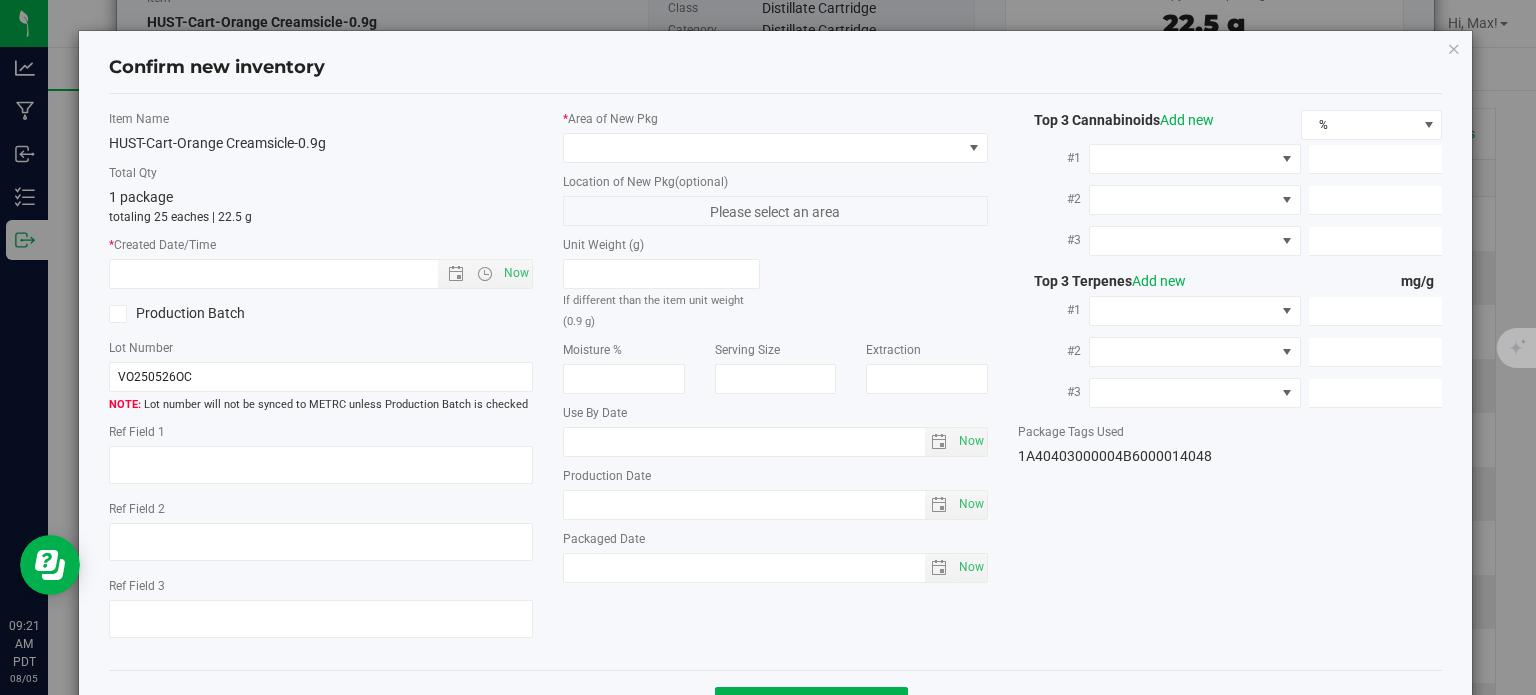 type on "3.6400" 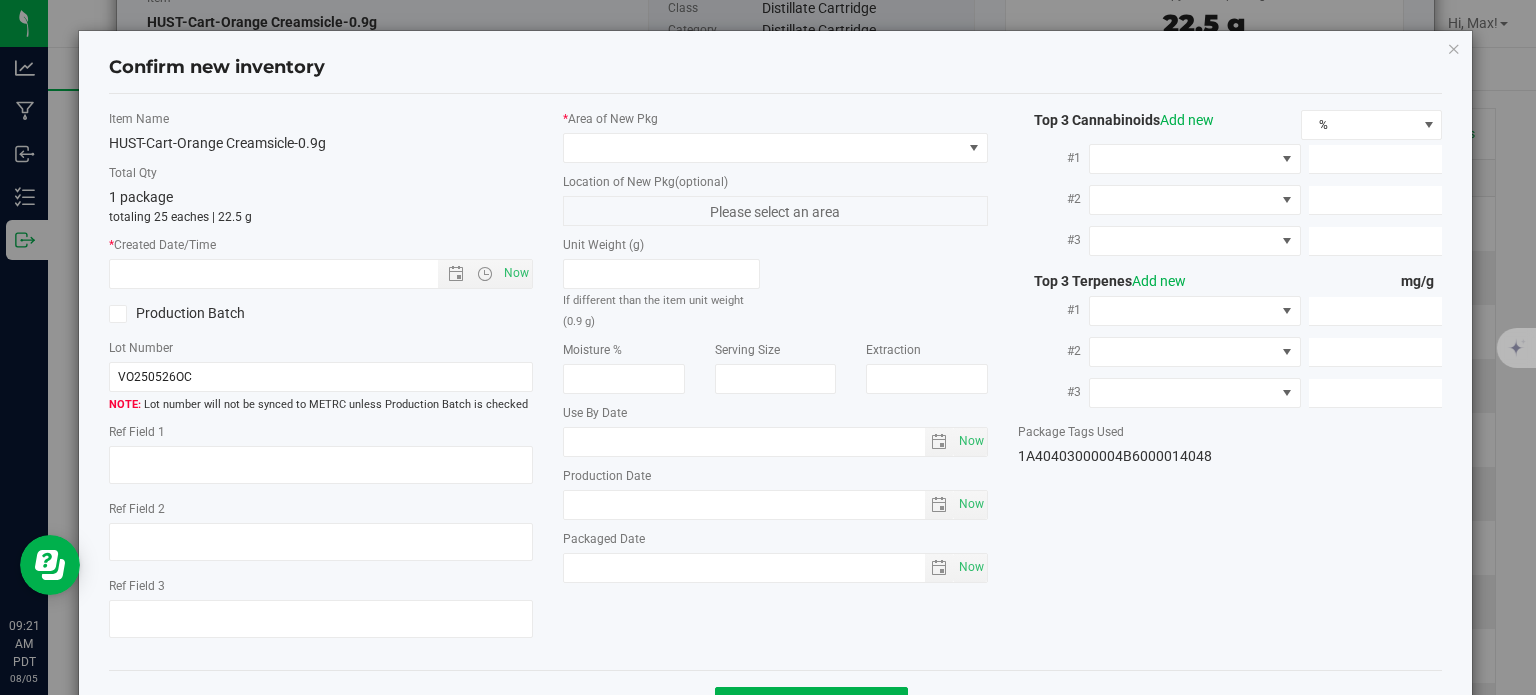 type on "0.2400" 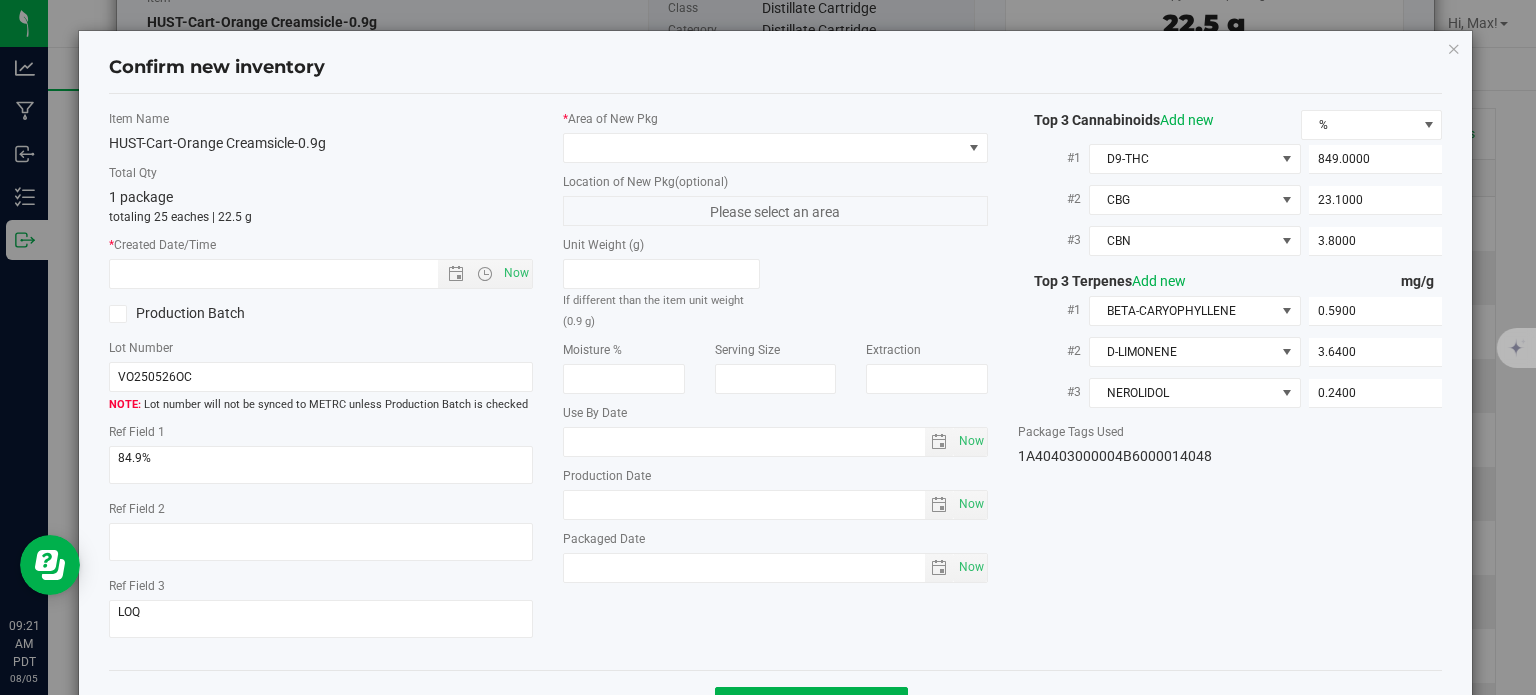 click on "*
Area of New Pkg
Location of New Pkg
(optional)
Please select an area
Unit Weight (g)
If different than the item unit weight (0.9 g)
Moisture %
Serving Size" at bounding box center [775, 351] 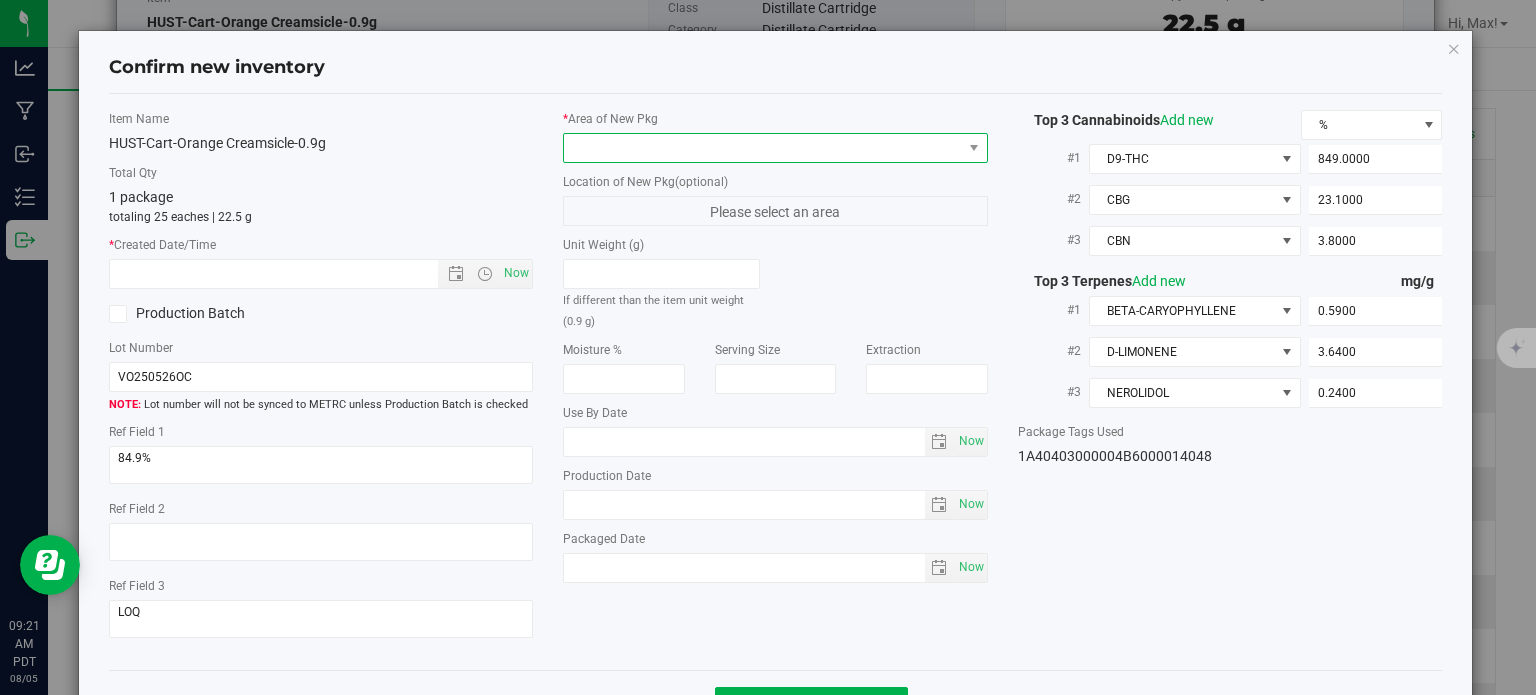 click at bounding box center (763, 148) 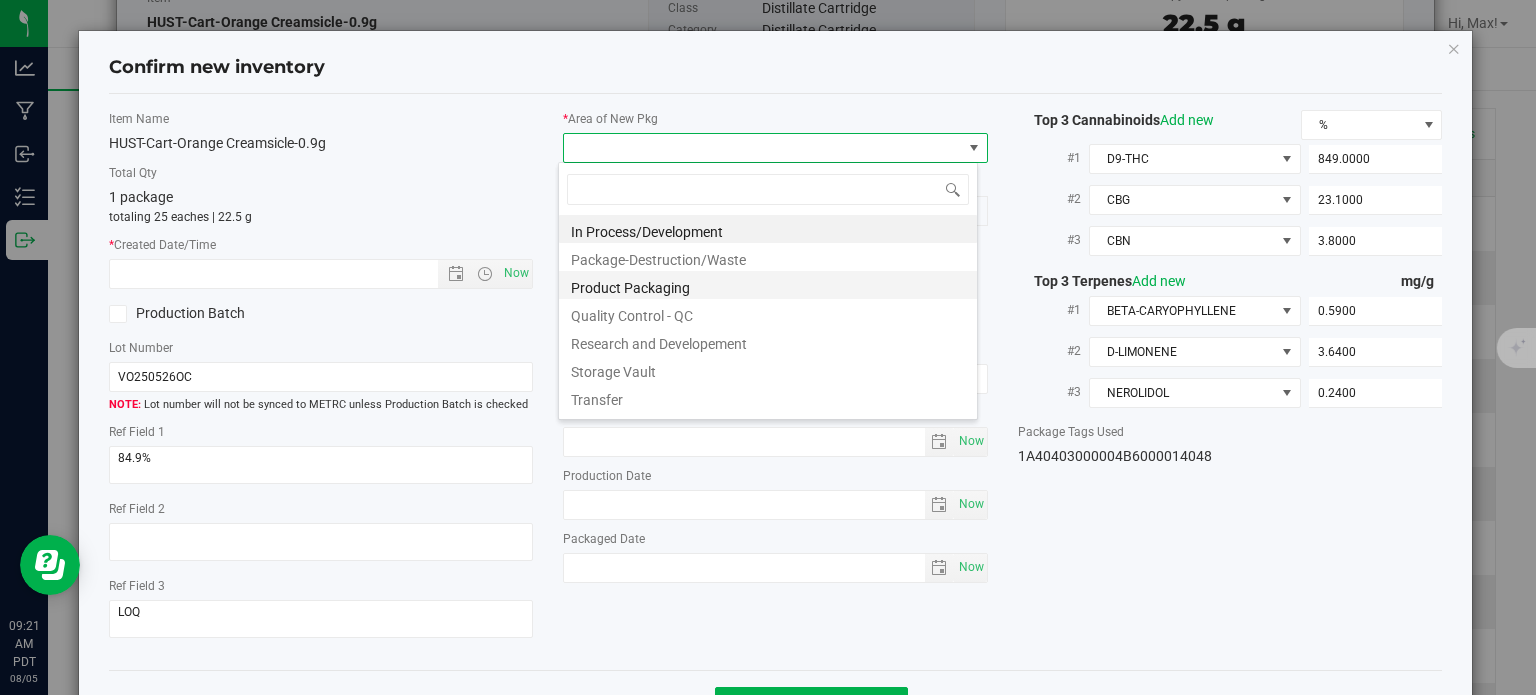 click on "Product Packaging" at bounding box center (768, 285) 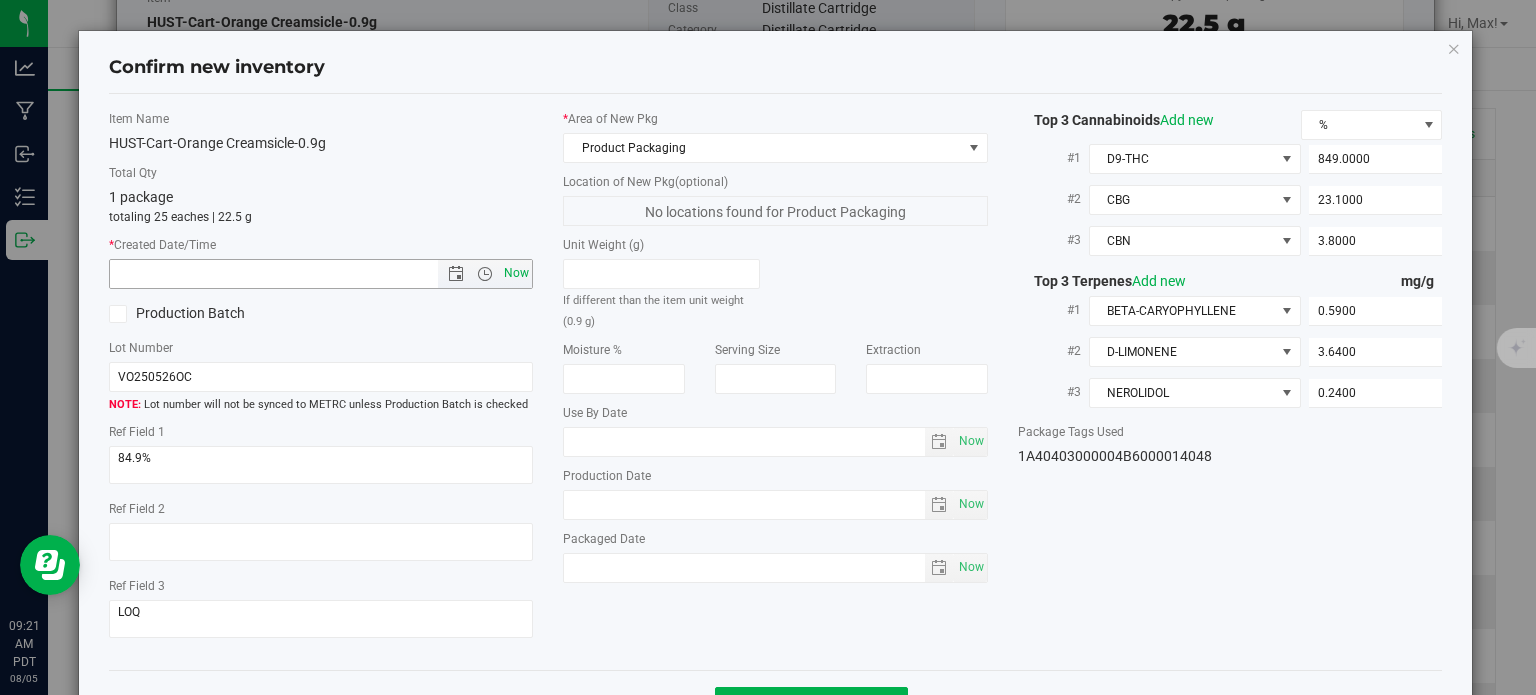 click on "Now" at bounding box center (517, 273) 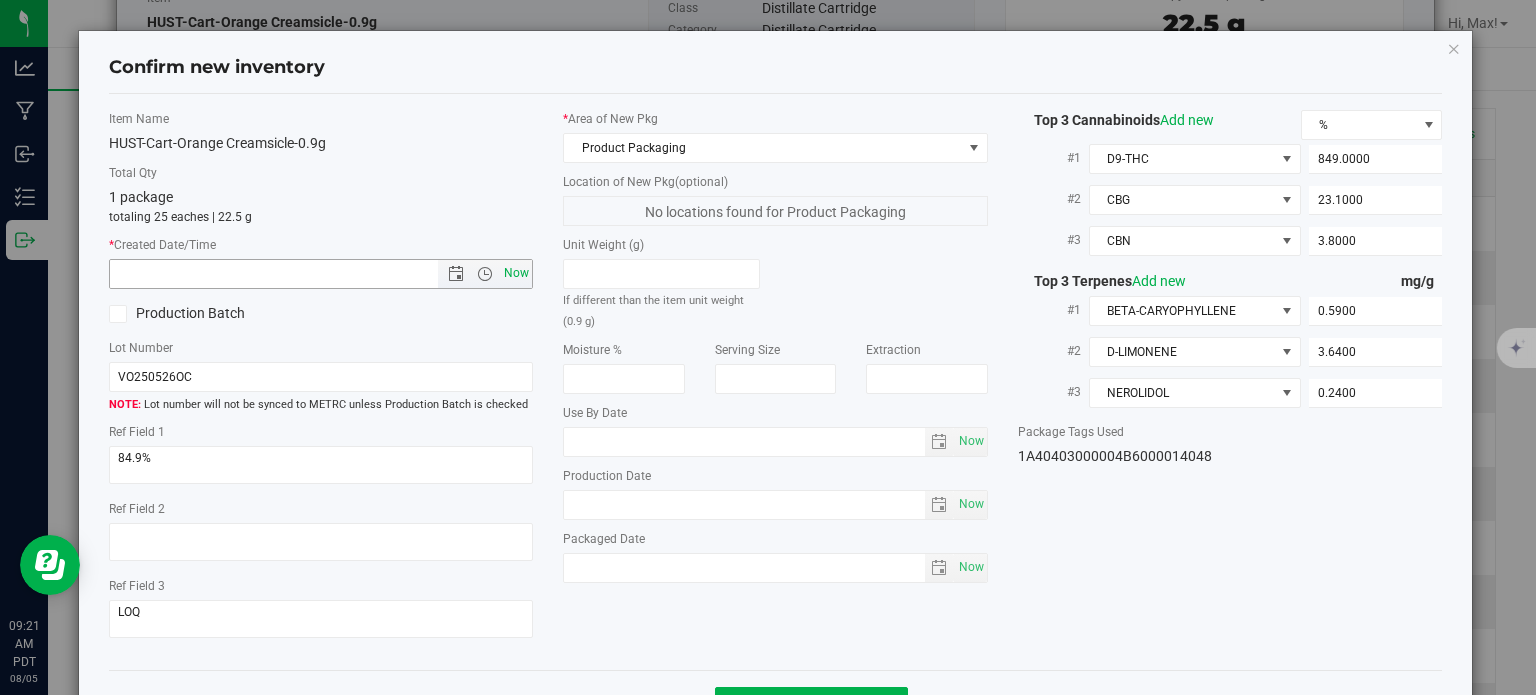 type on "8/5/2025 9:21 AM" 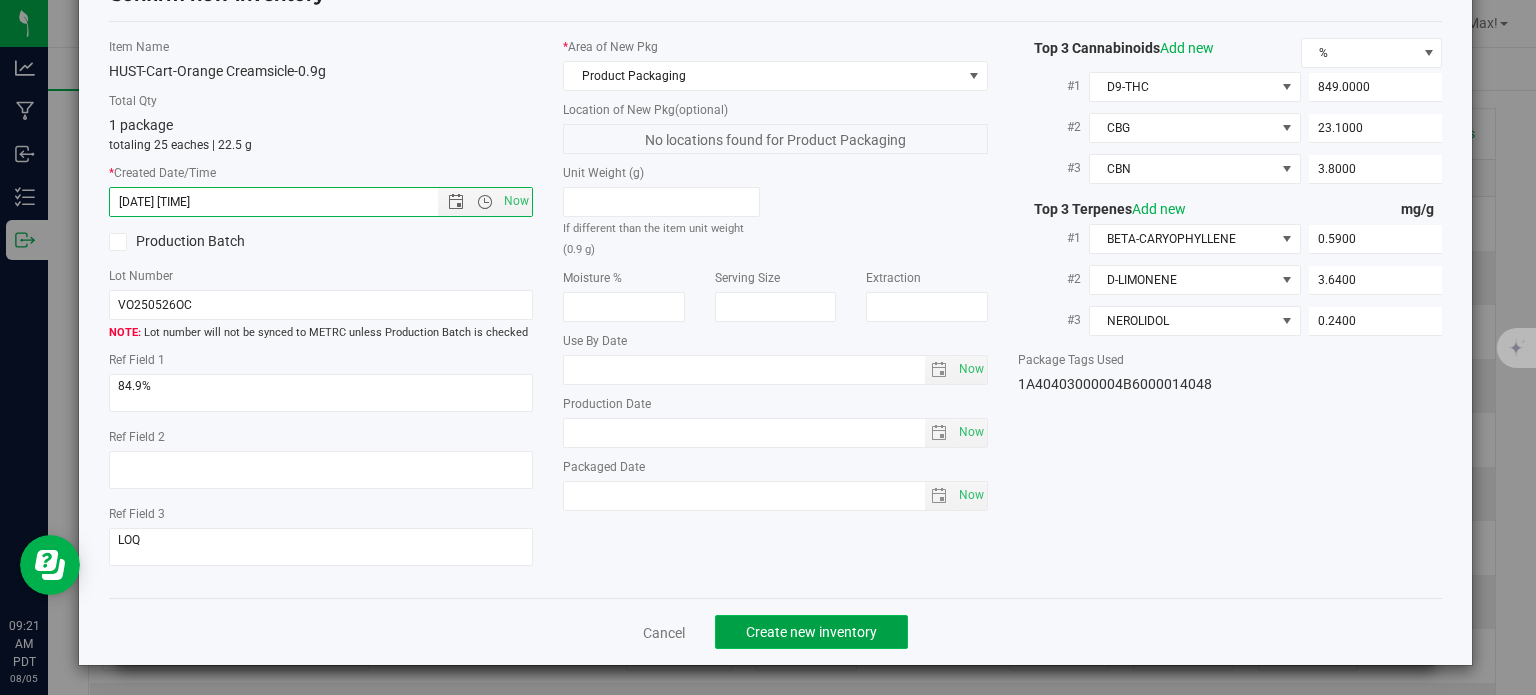 click on "Create new inventory" 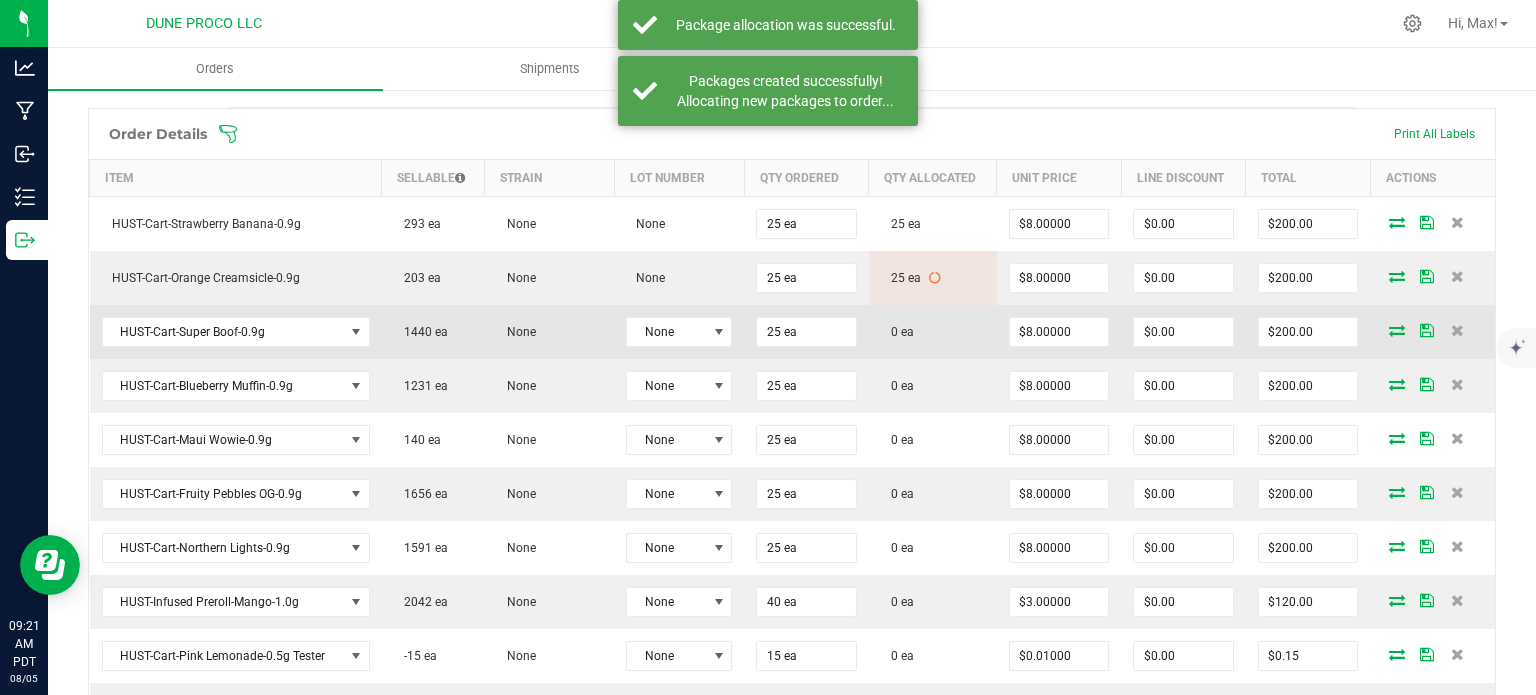click at bounding box center (1397, 330) 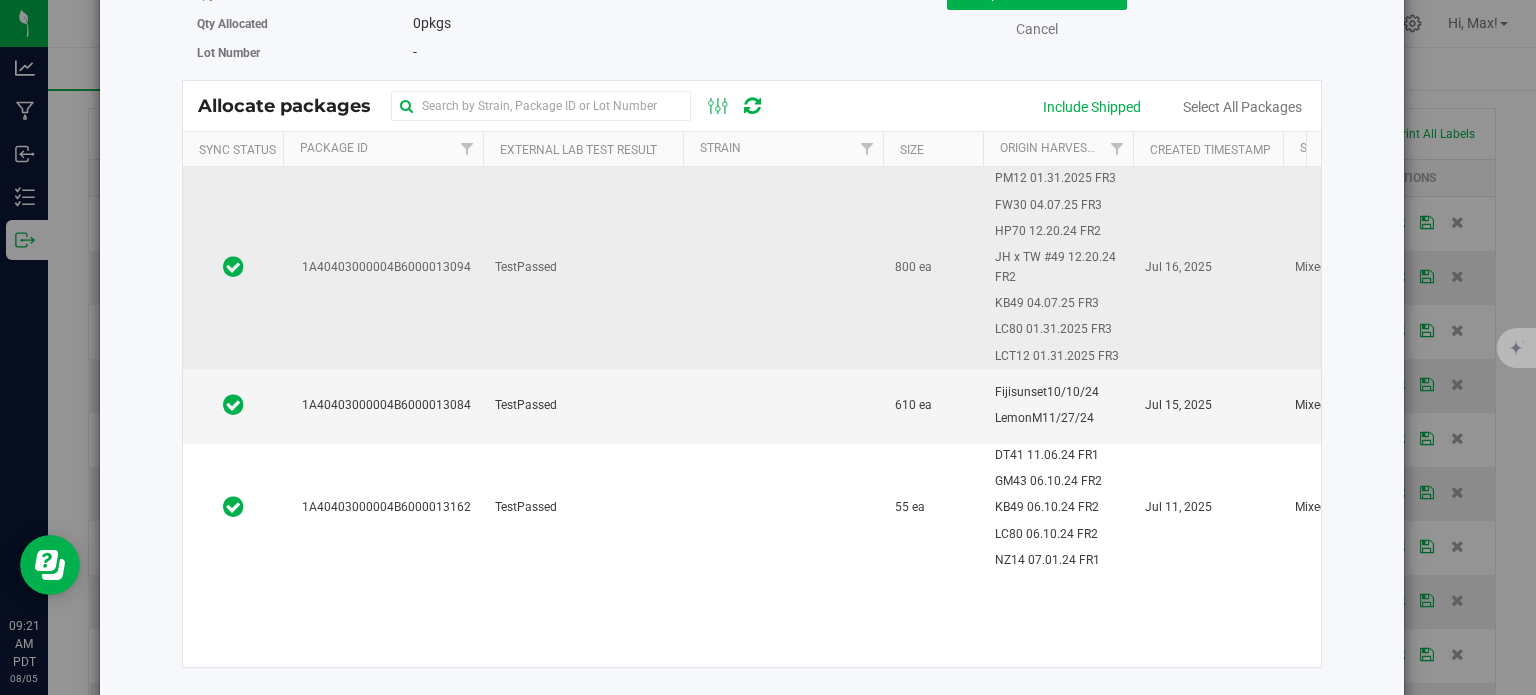 click on "1A40403000004B6000013162" at bounding box center (383, 508) 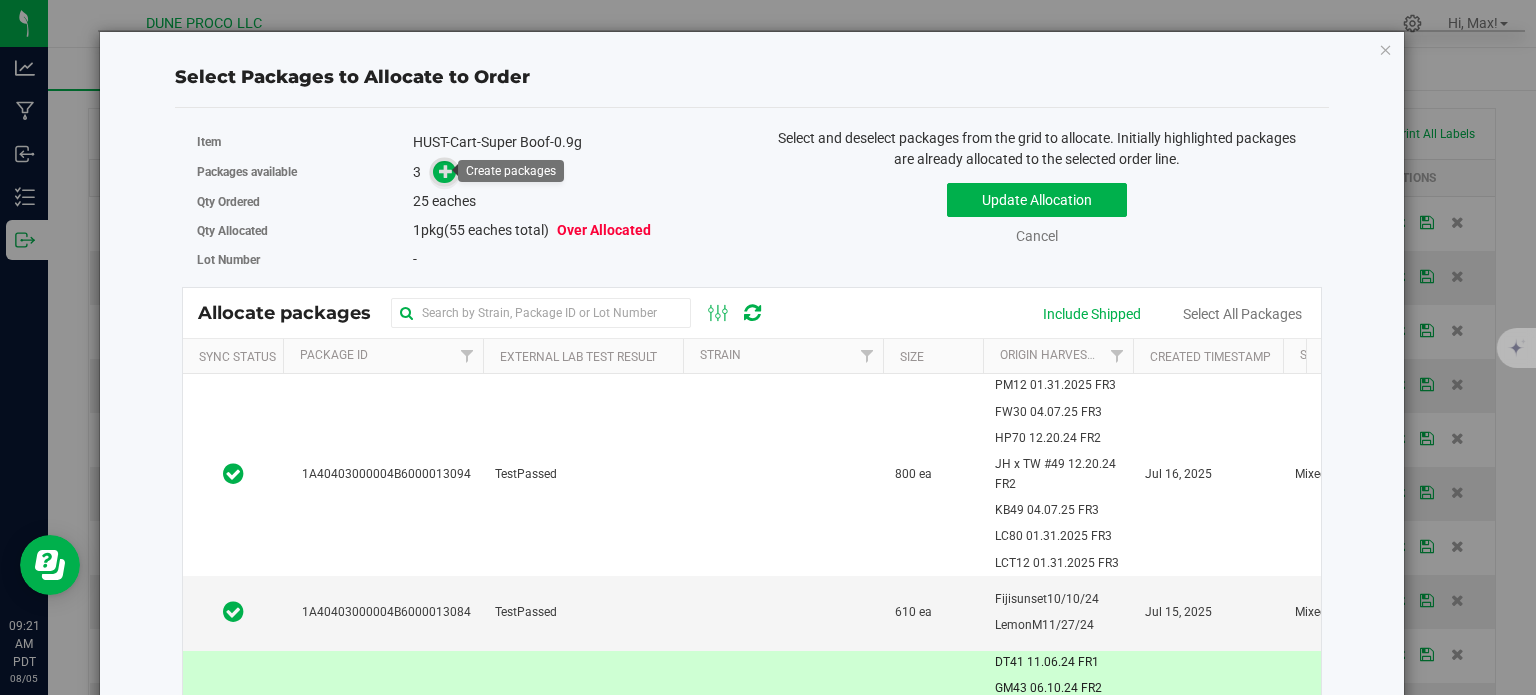 click at bounding box center [444, 171] 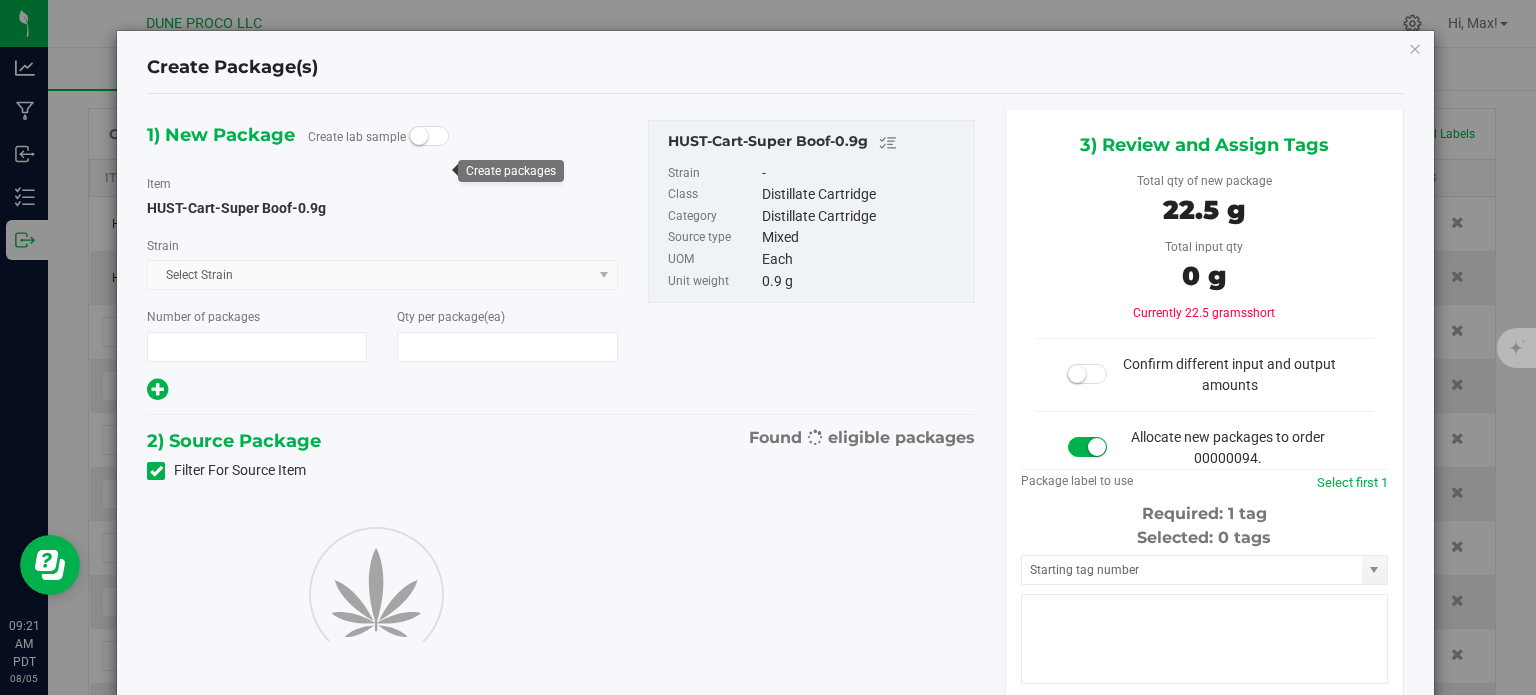 type on "1" 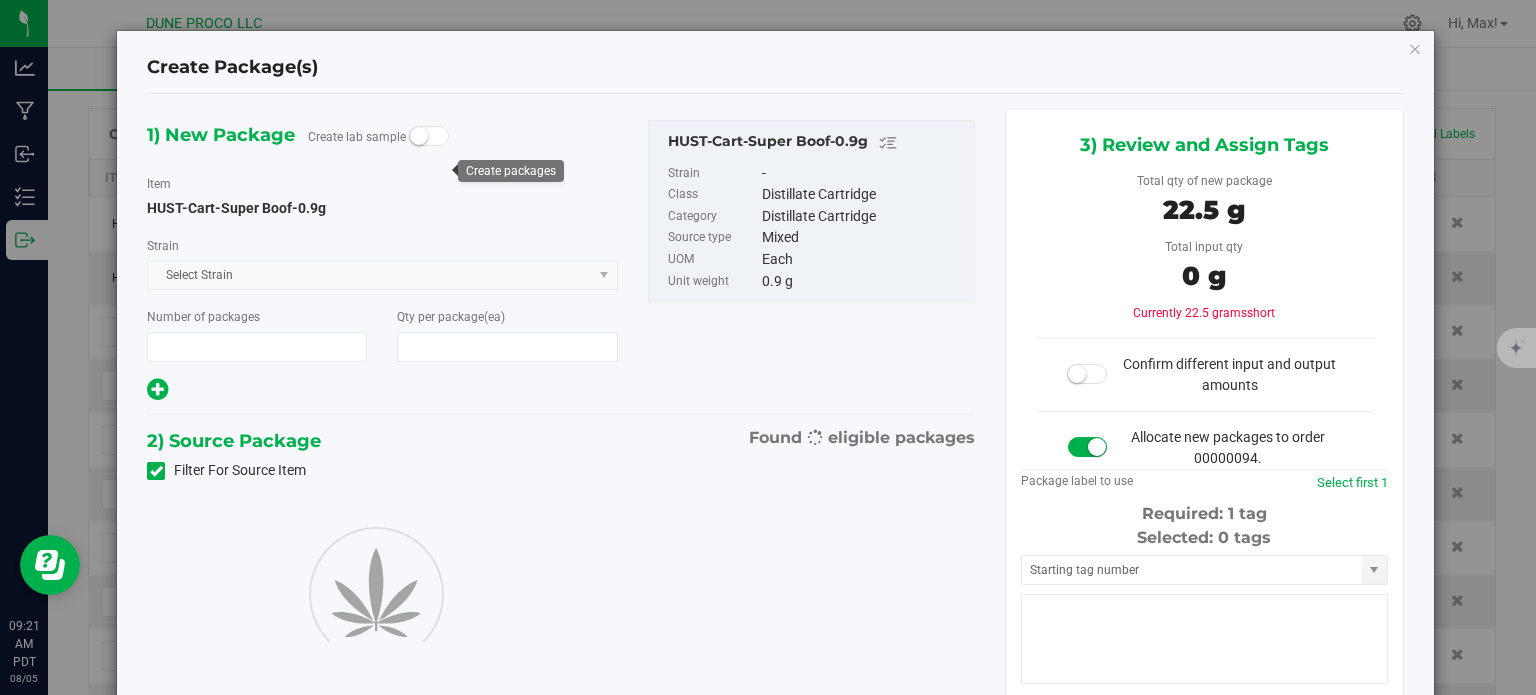 type on "25" 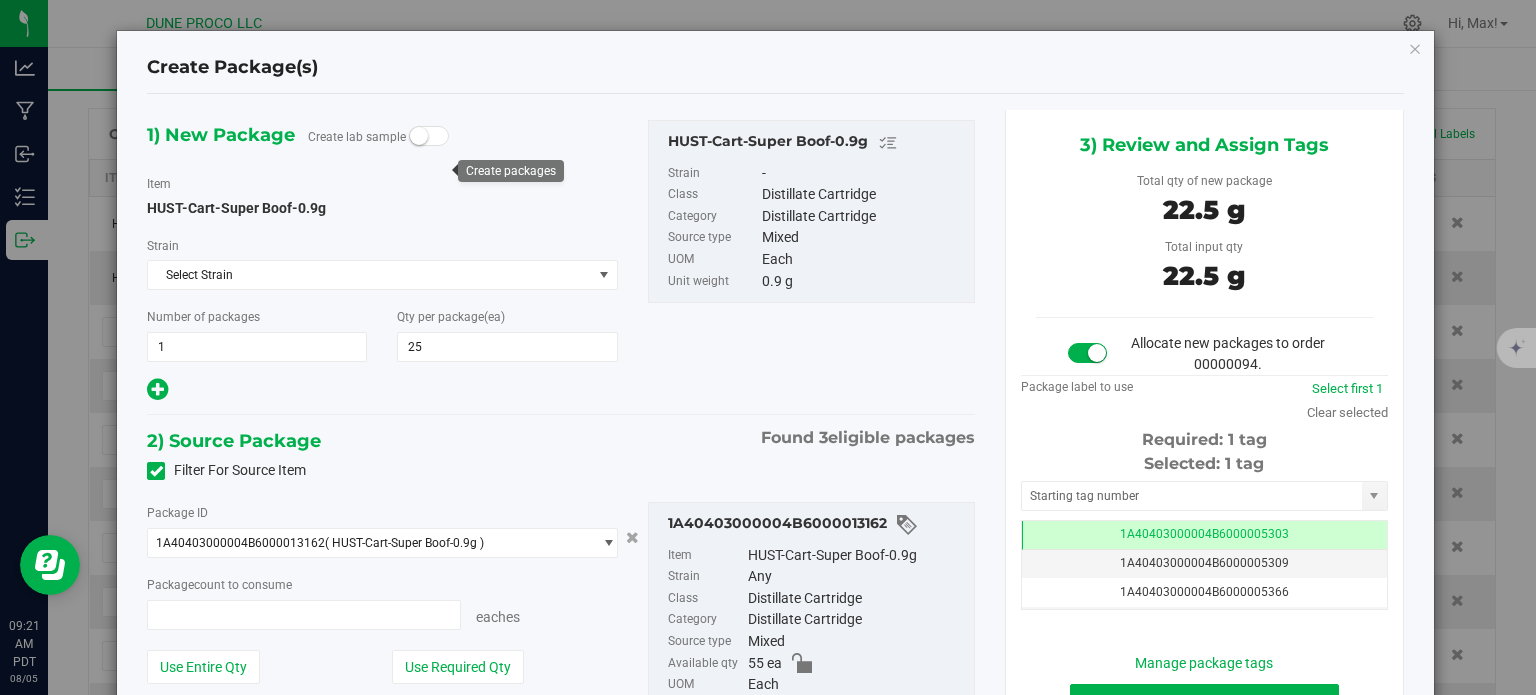 type on "25 ea" 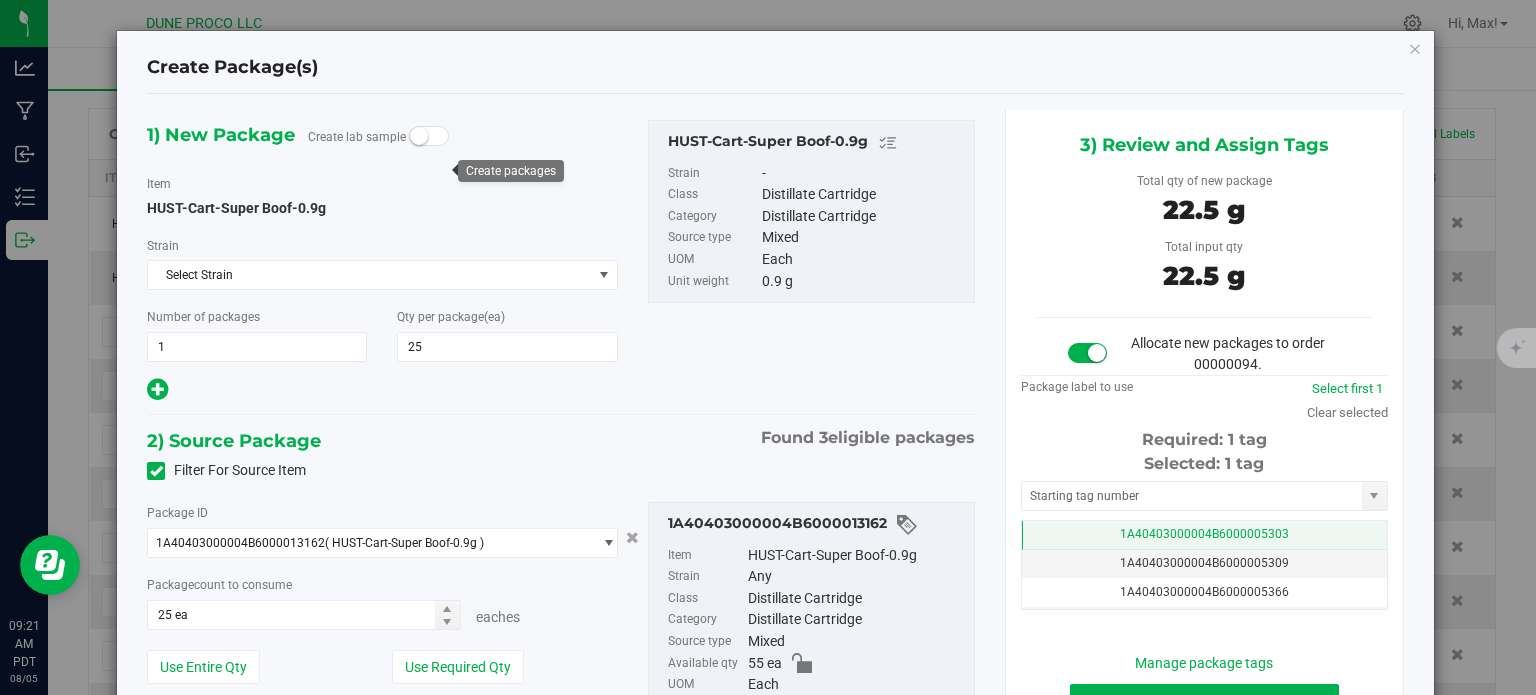 click on "1A40403000004B6000005303" at bounding box center (1204, 535) 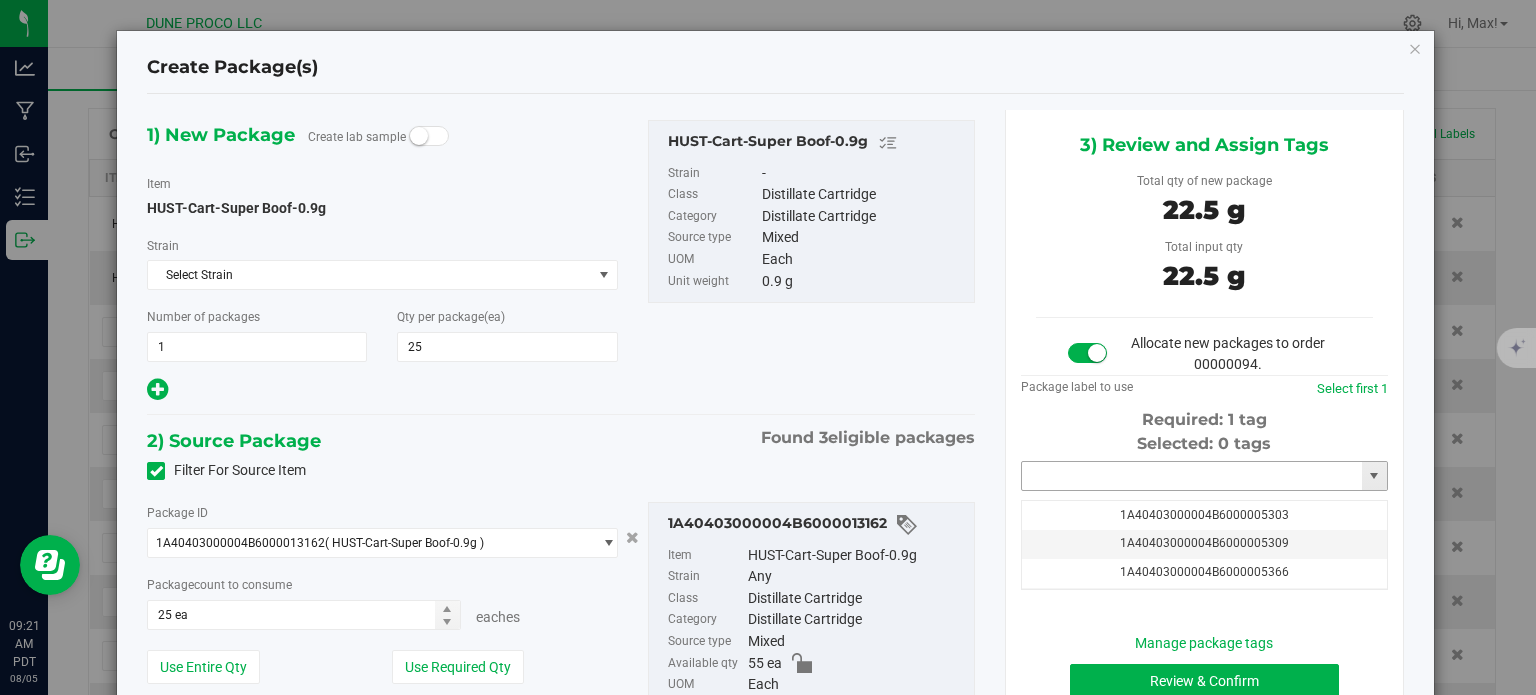 click at bounding box center (1192, 476) 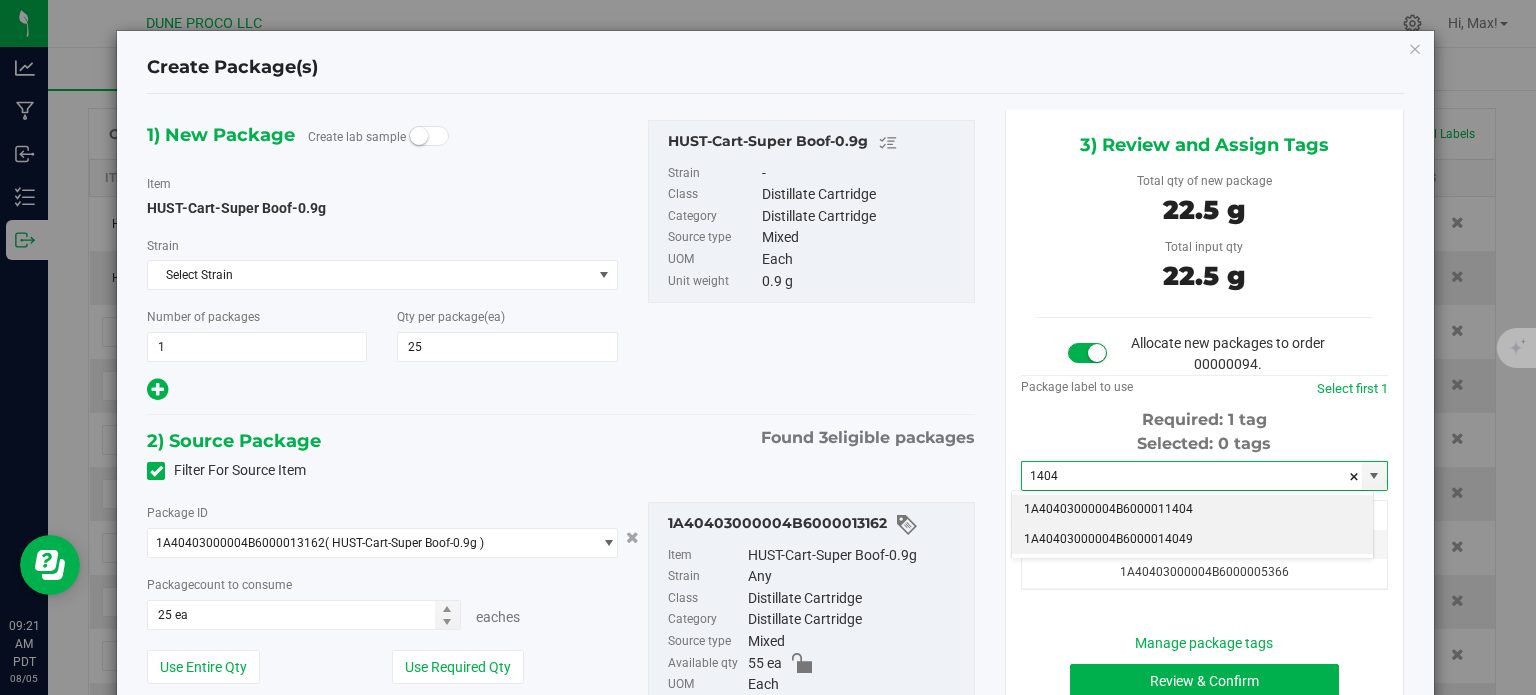 click on "1A40403000004B6000014049" at bounding box center (1192, 540) 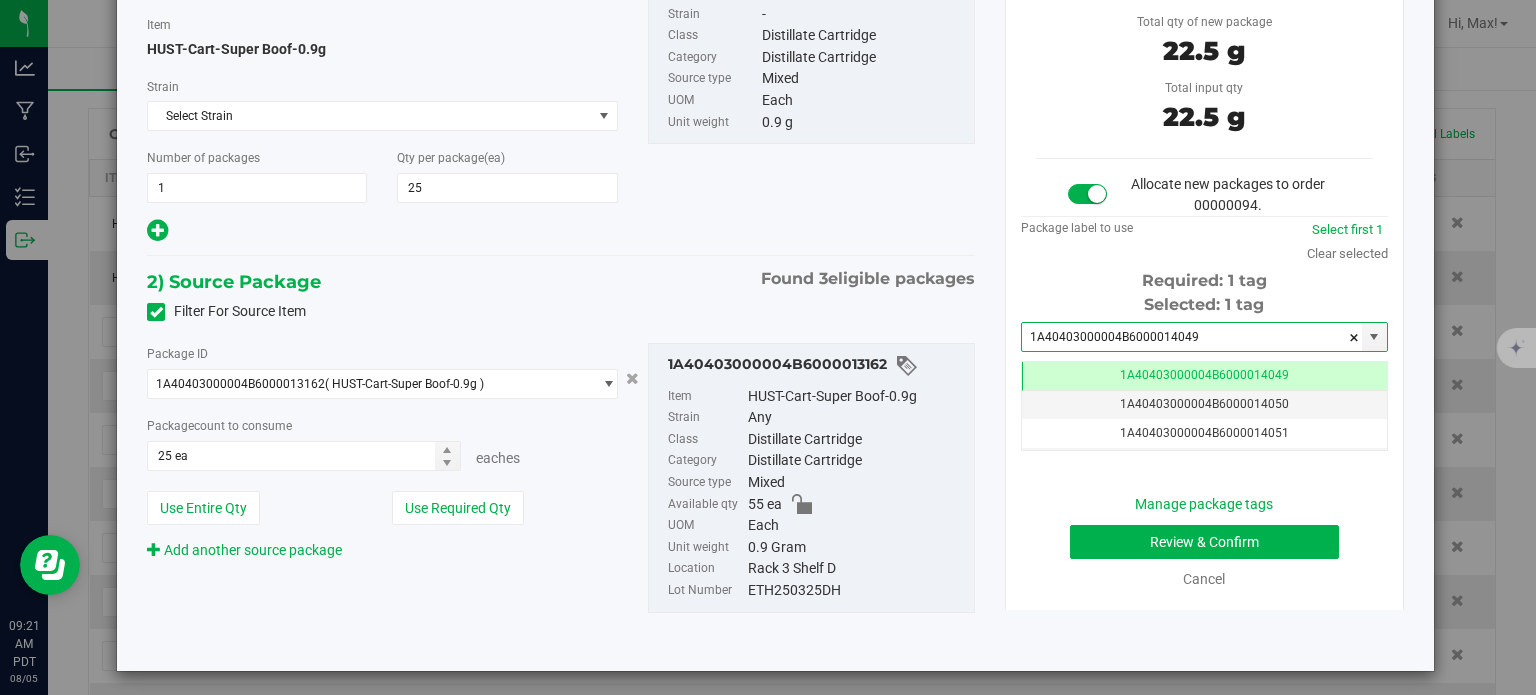 type on "1A40403000004B6000014049" 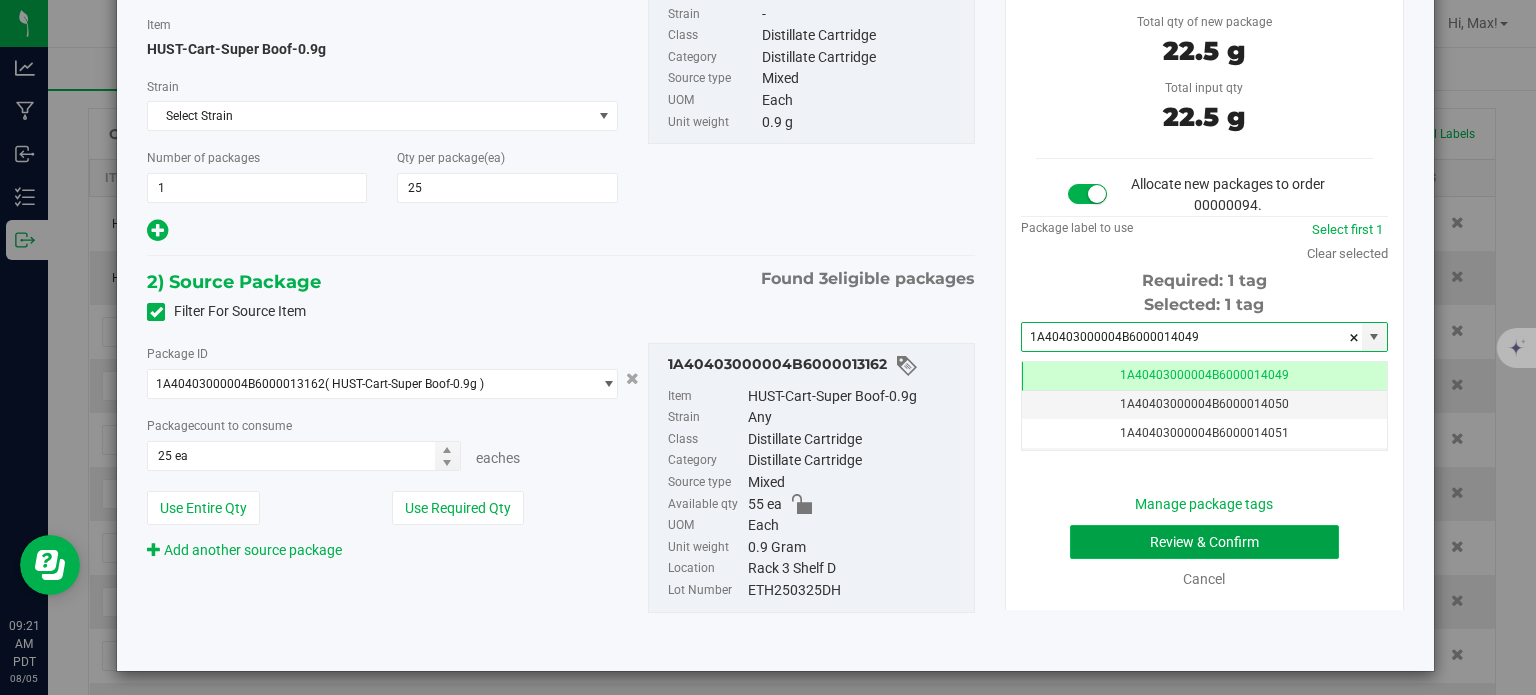 click on "Review & Confirm" at bounding box center [1204, 542] 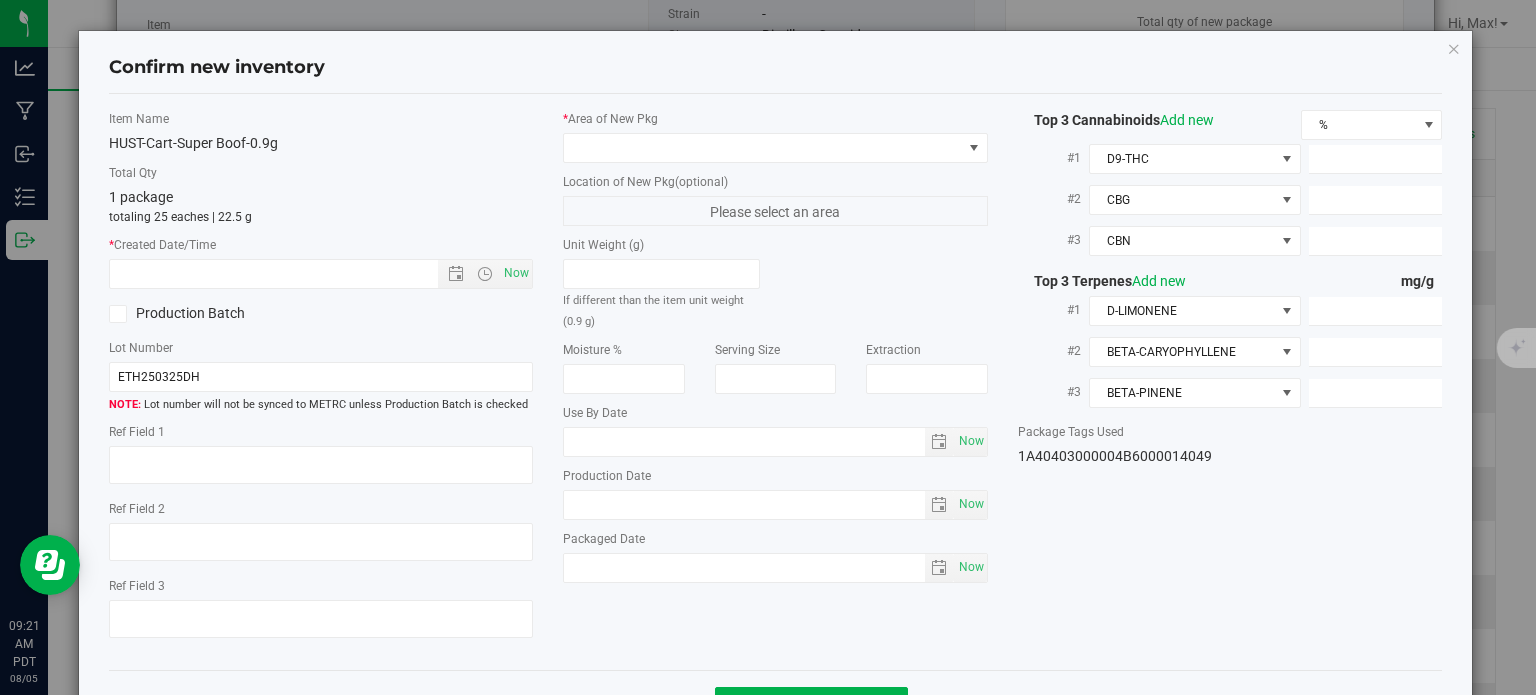 type on "83.2569 %" 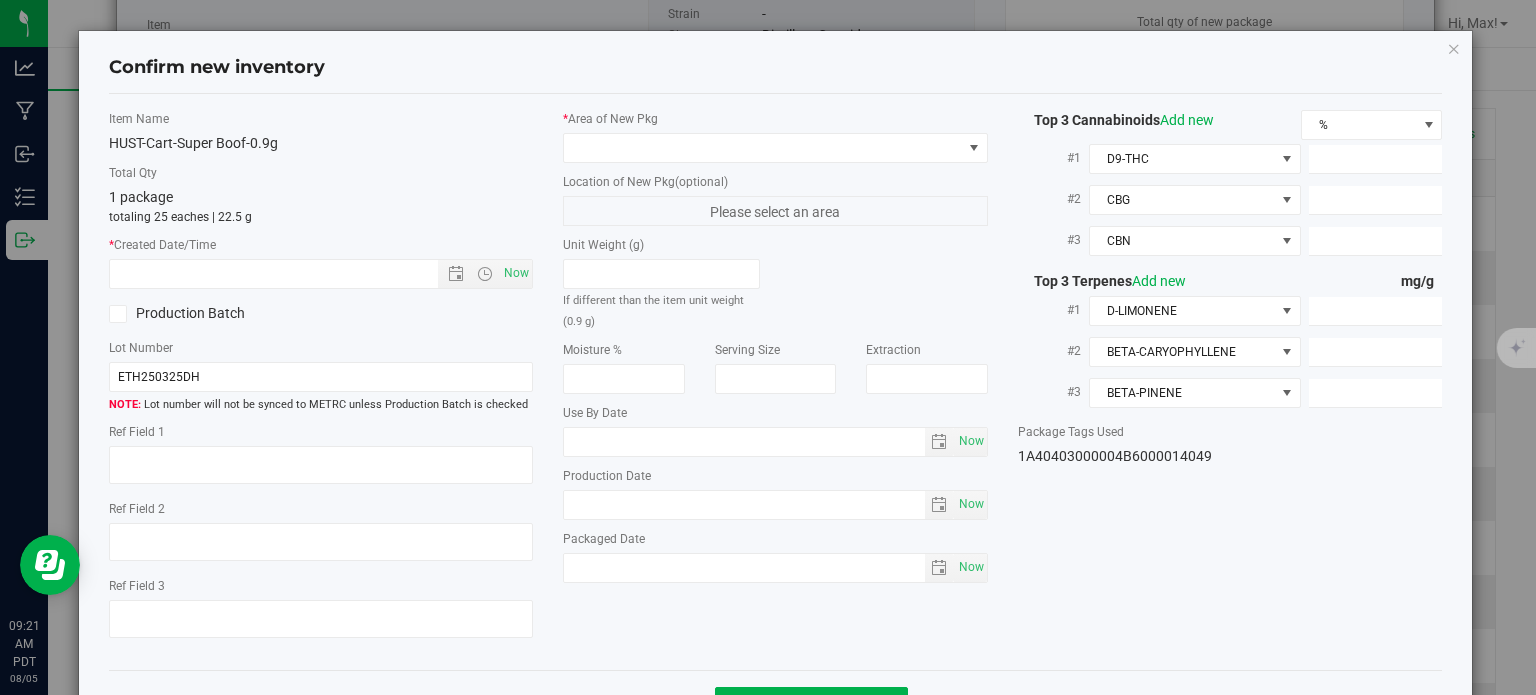 type on "0.167 %" 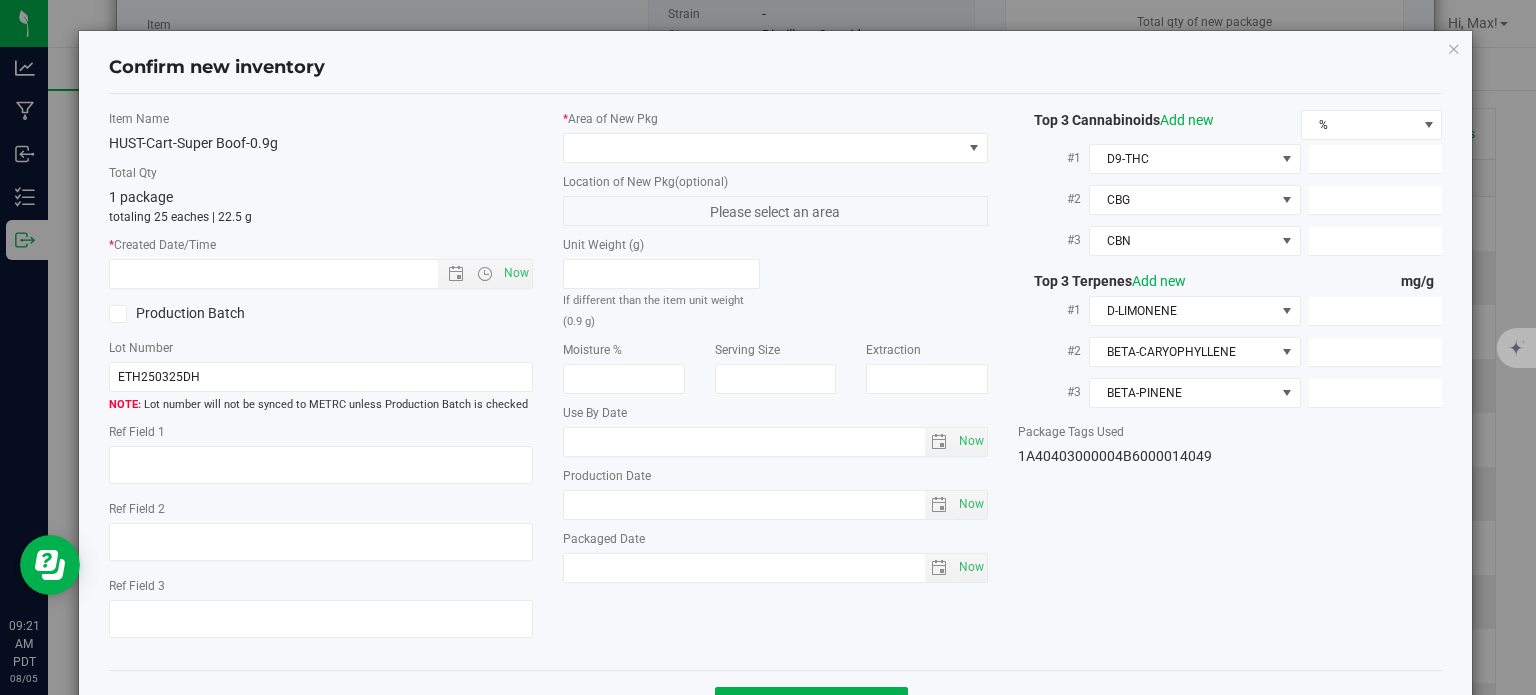 type on "832.0950" 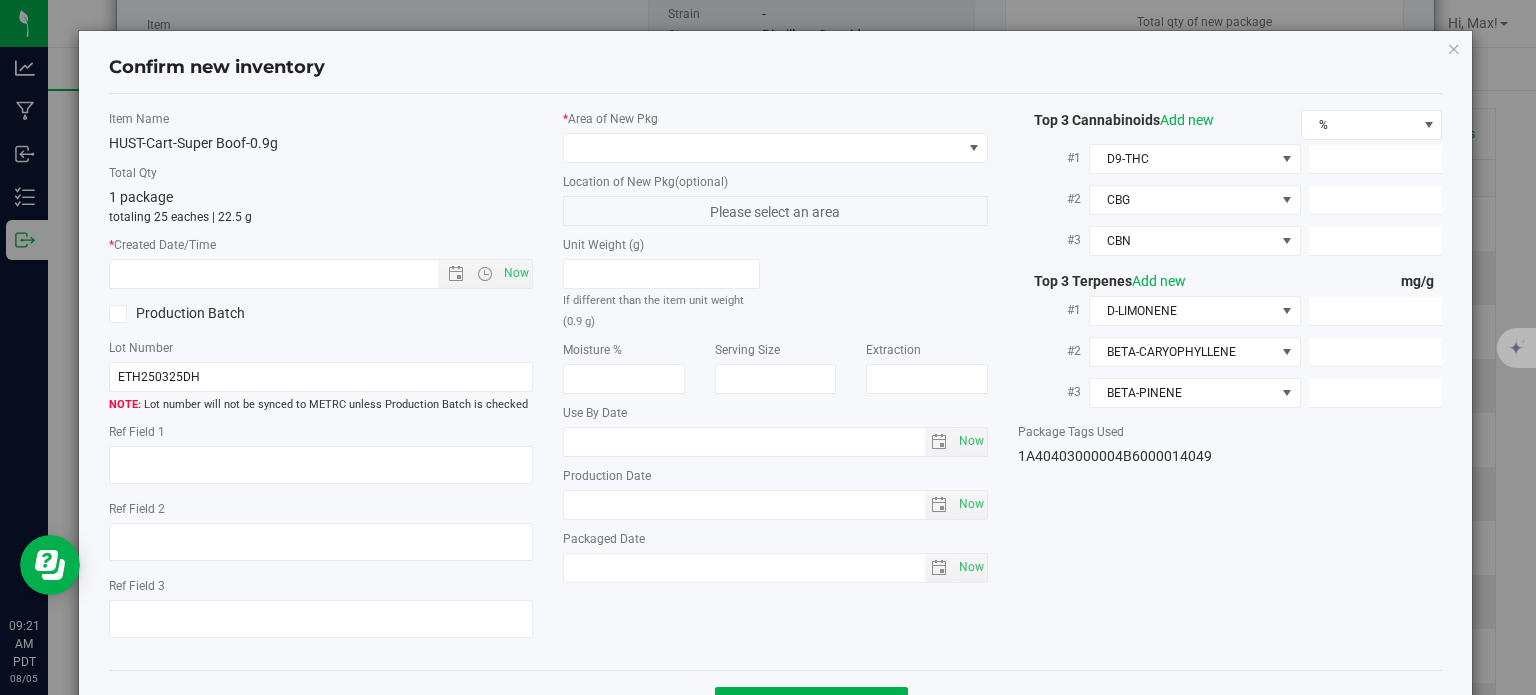 type on "25.1550" 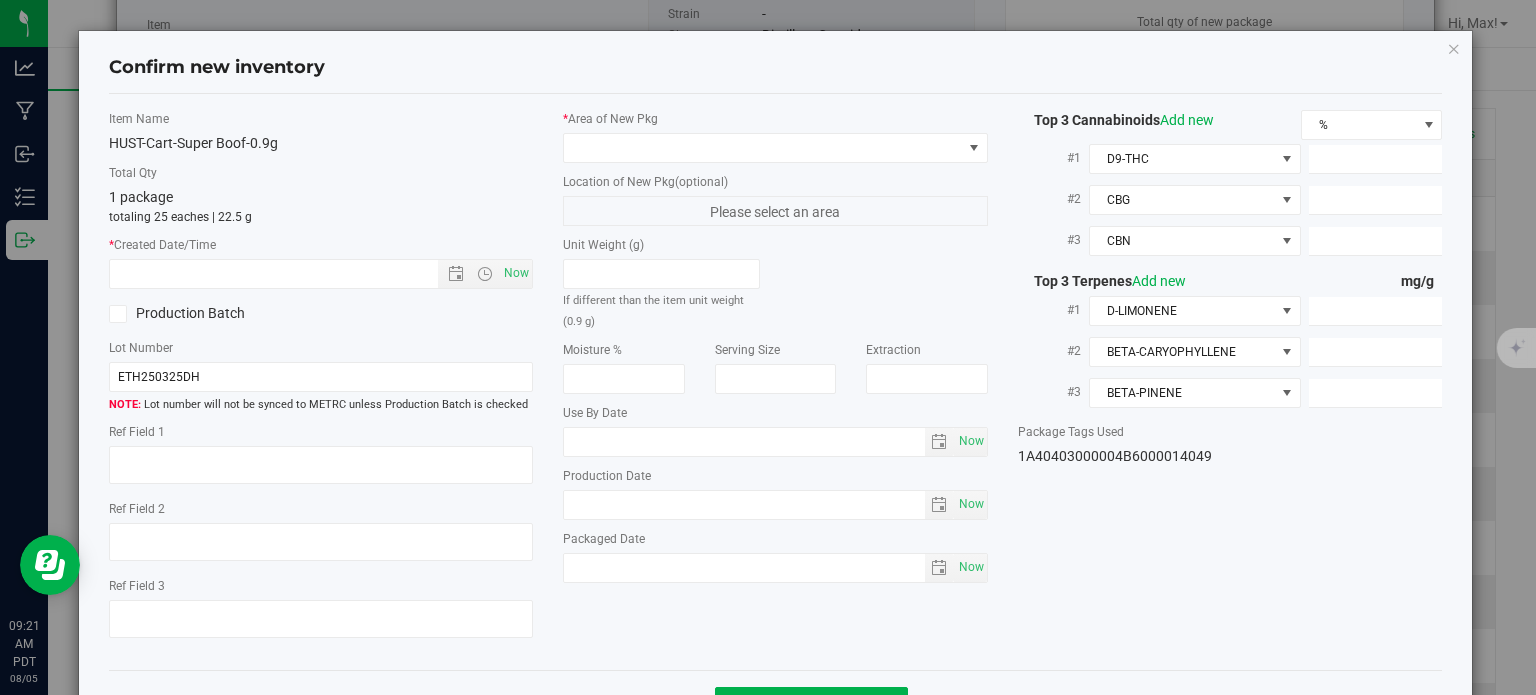 type on "6.7200" 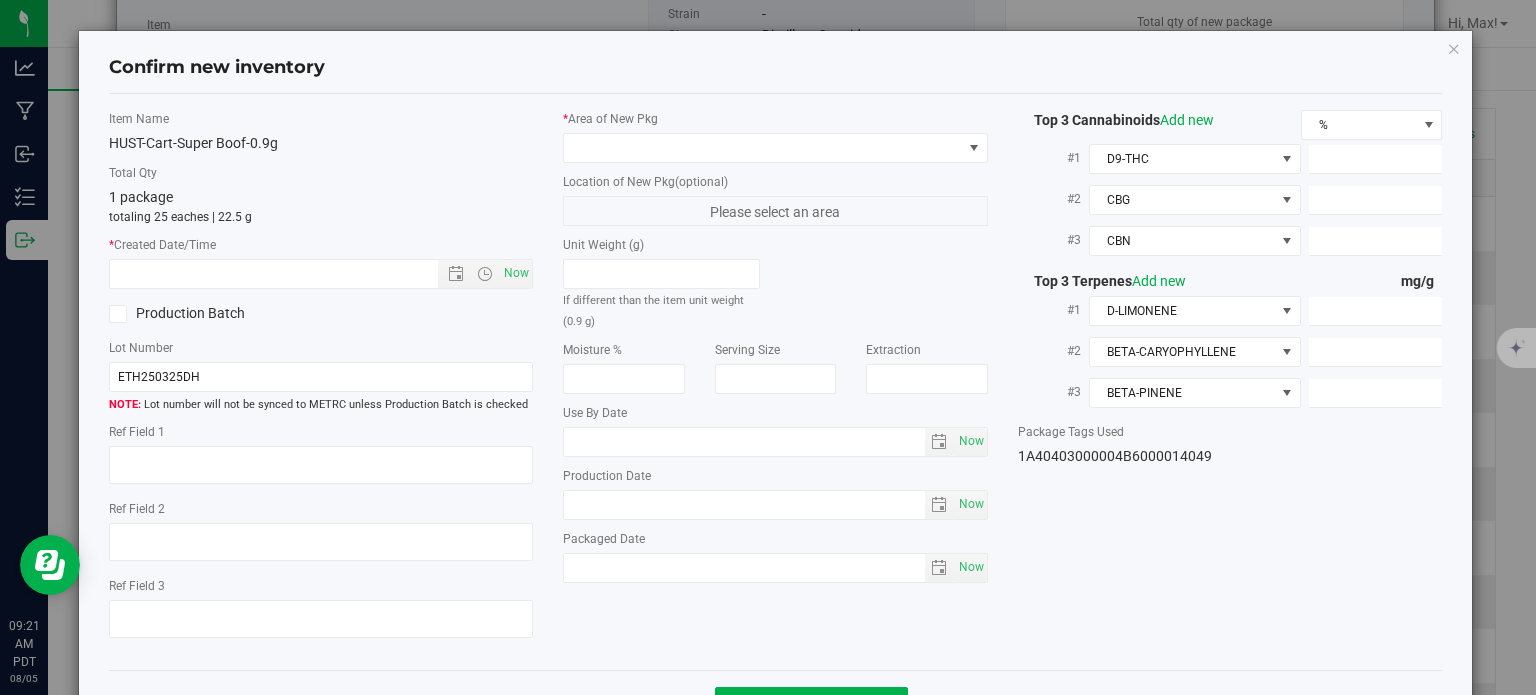type on "19.9600" 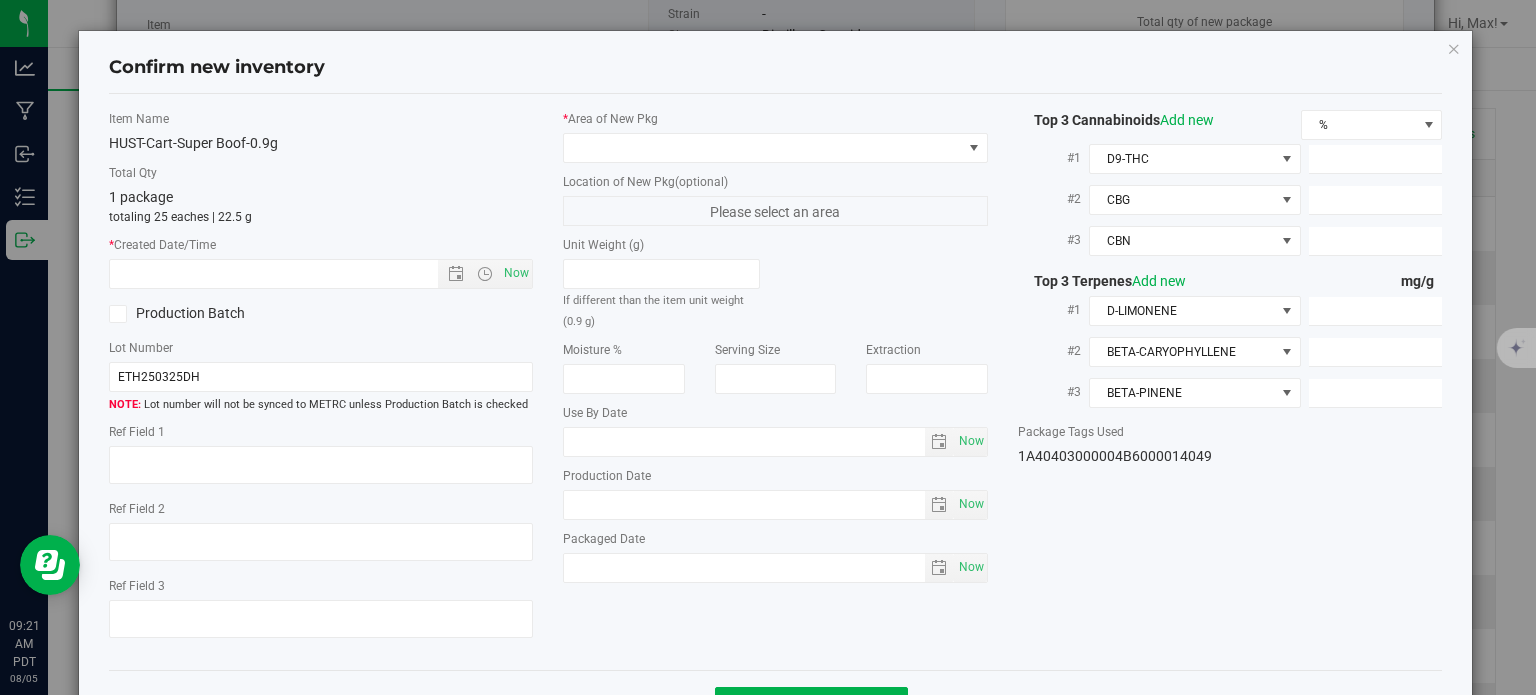 type on "8.6600" 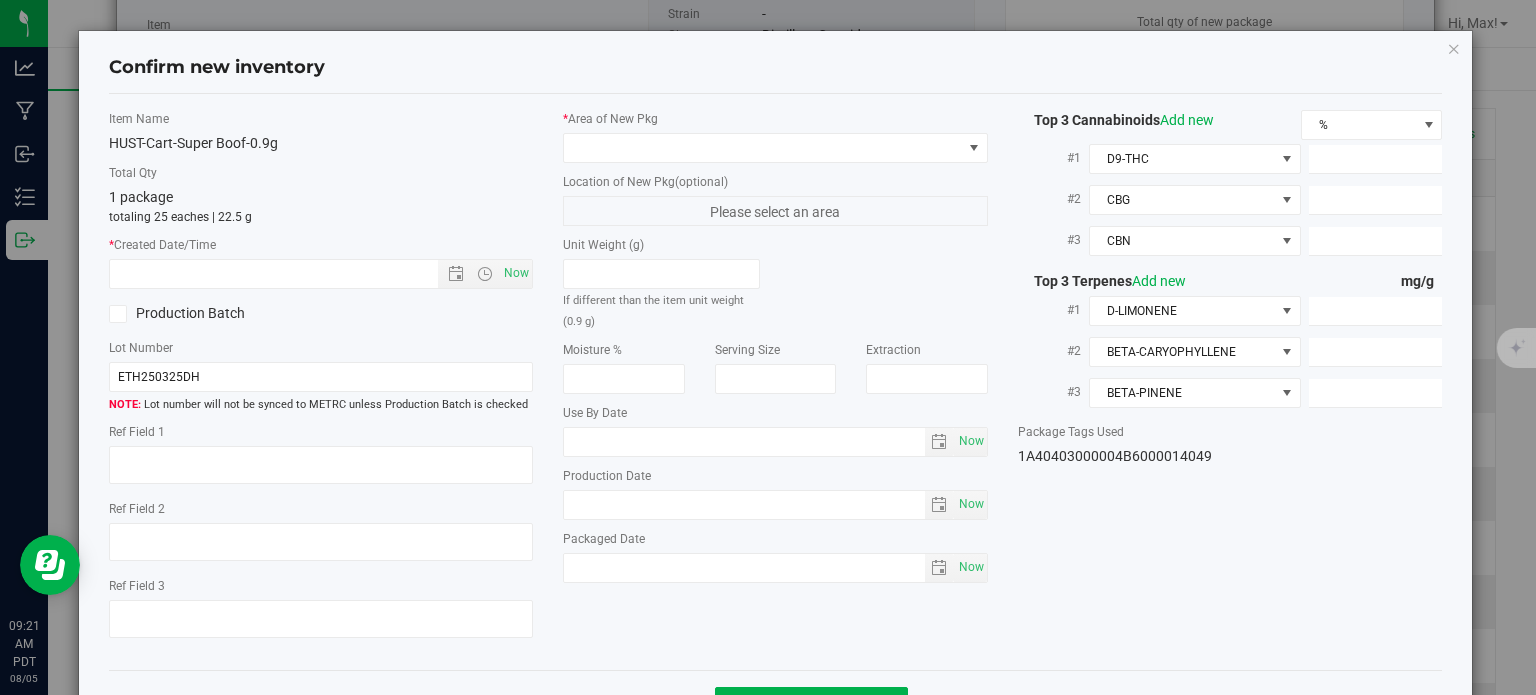 type on "4.5600" 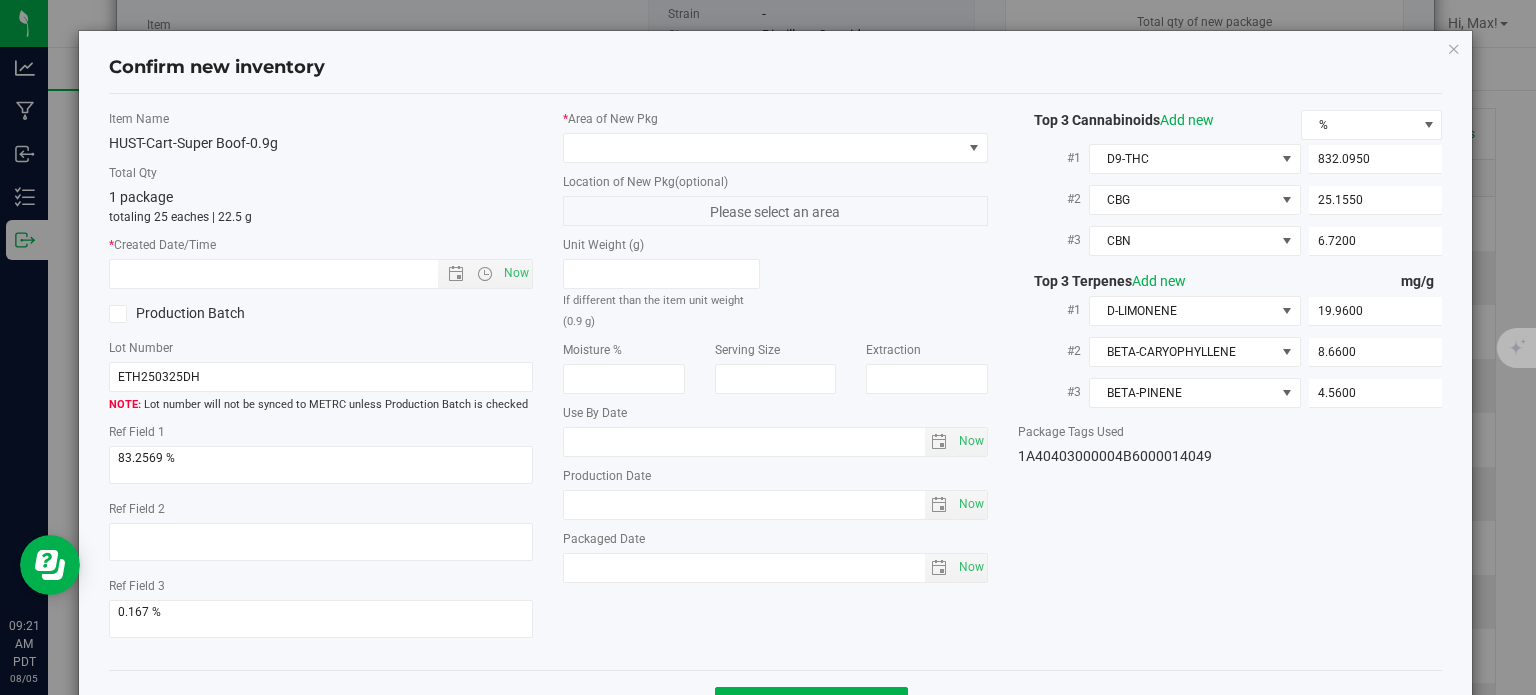 type on "2025-06-12" 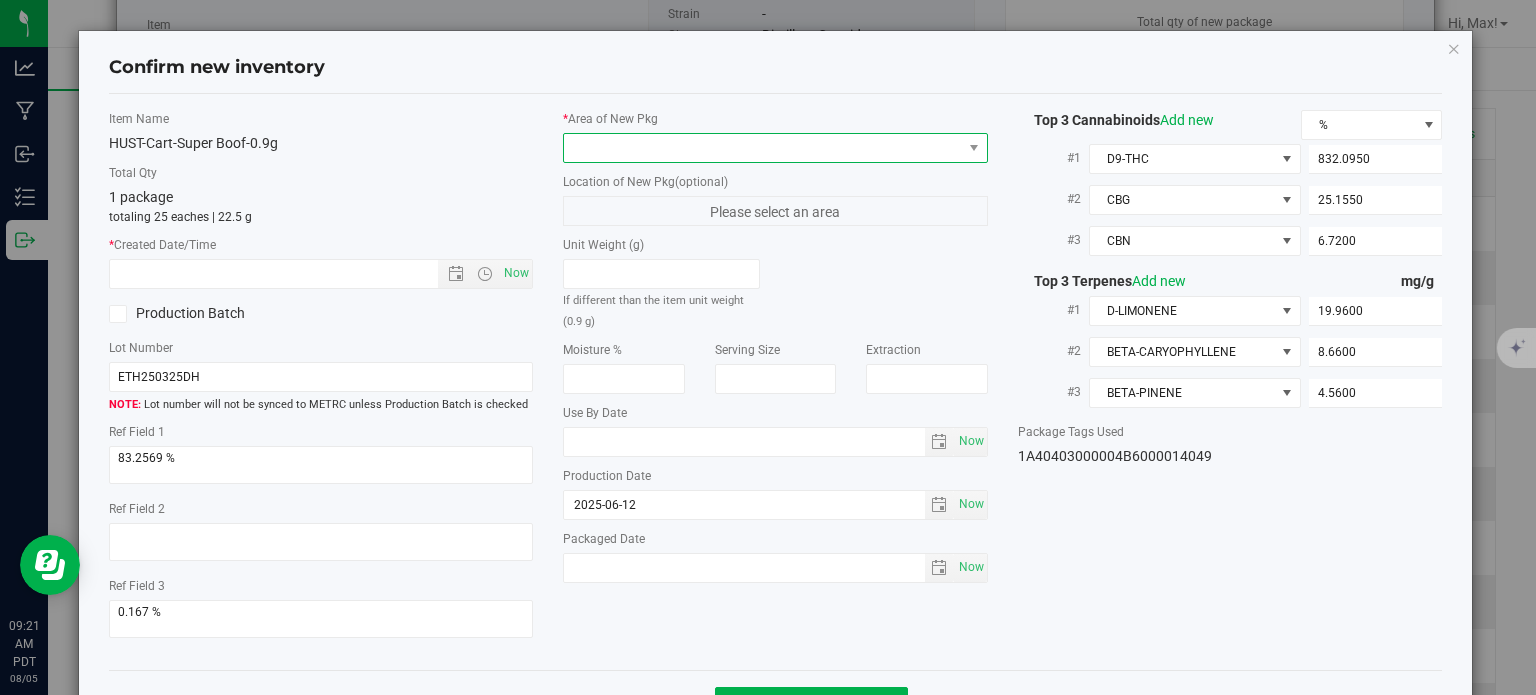 click at bounding box center [763, 148] 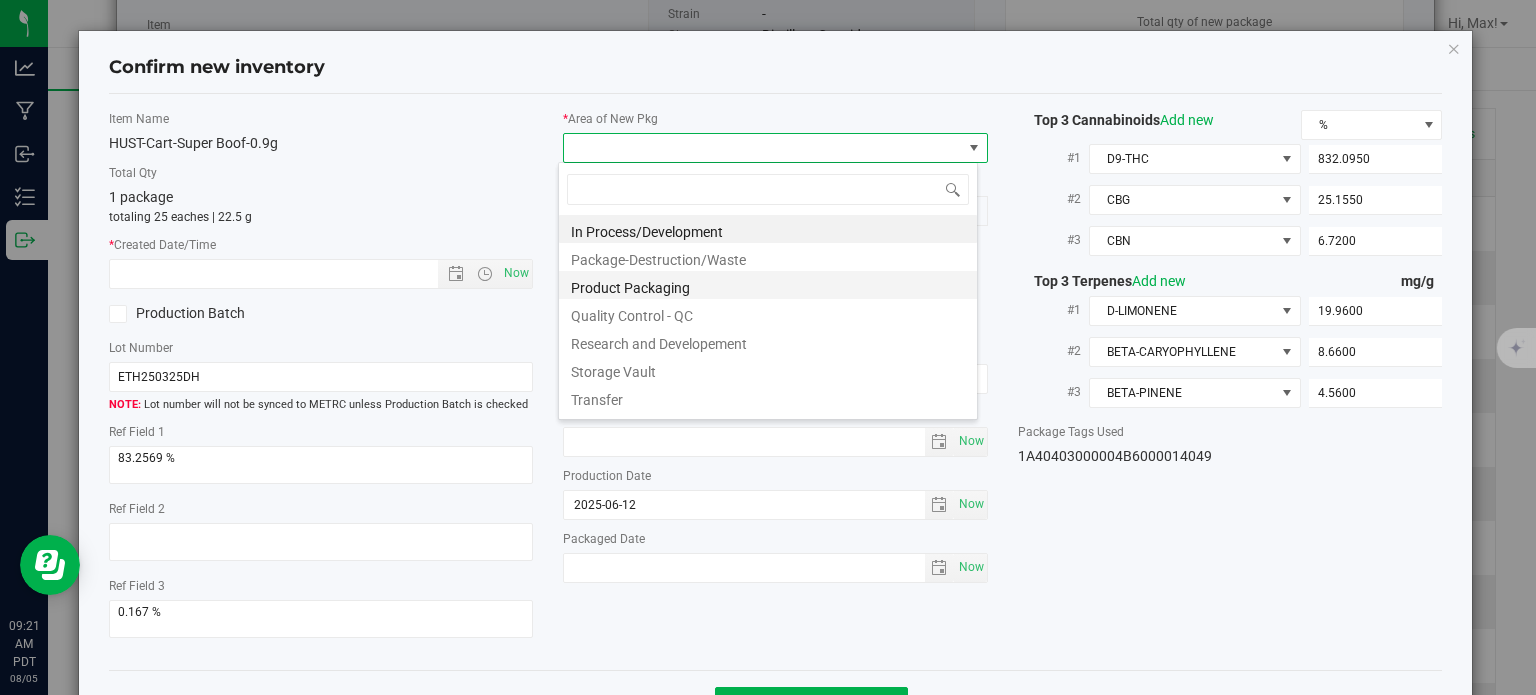click on "Product Packaging" at bounding box center [768, 285] 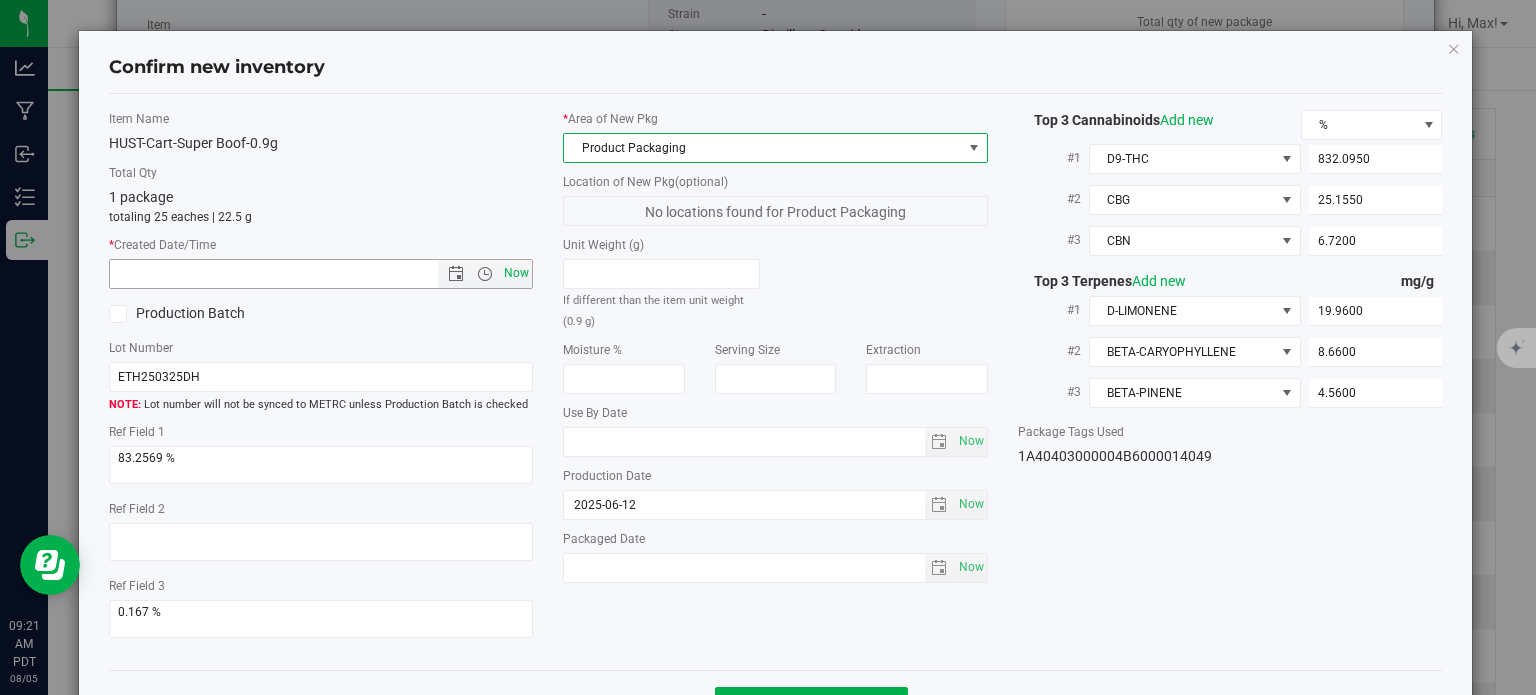 click on "Now" at bounding box center [517, 273] 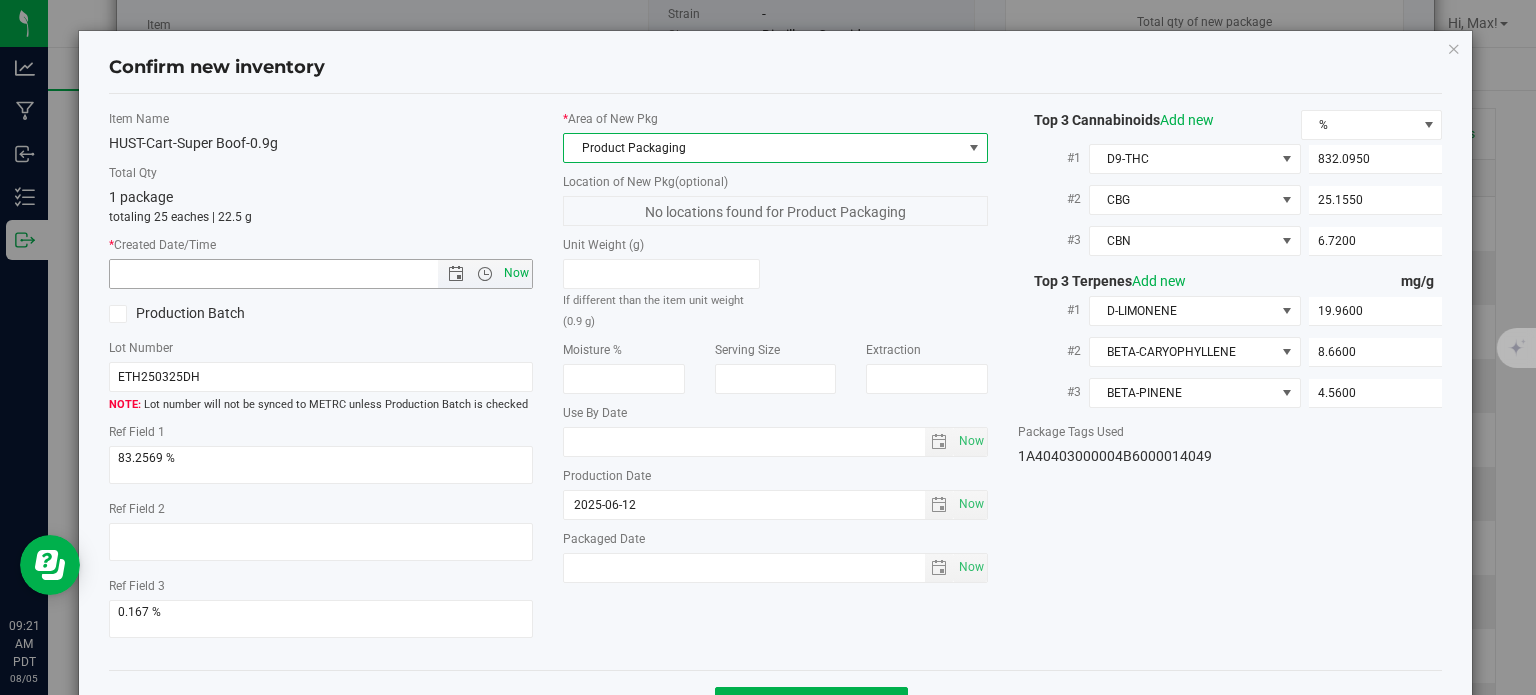 type on "8/5/2025 9:21 AM" 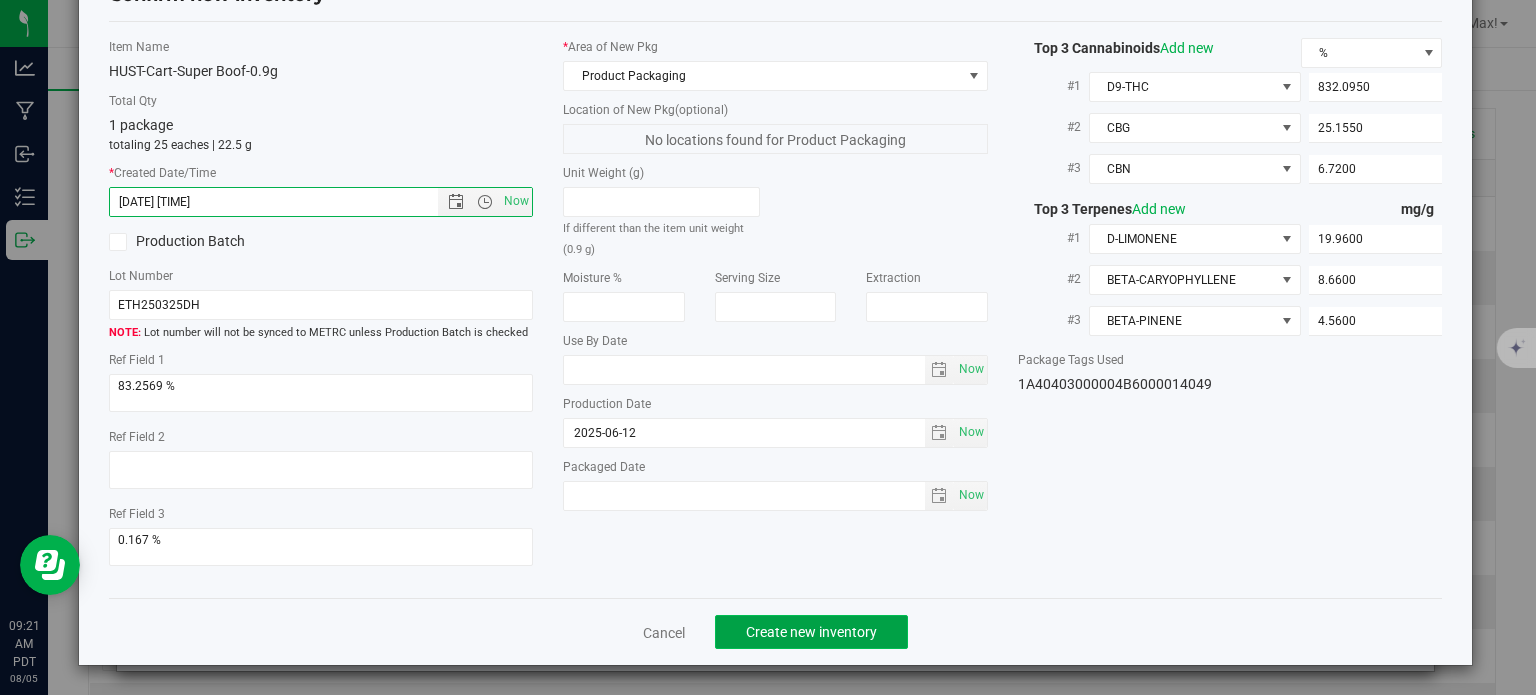 click on "Create new inventory" 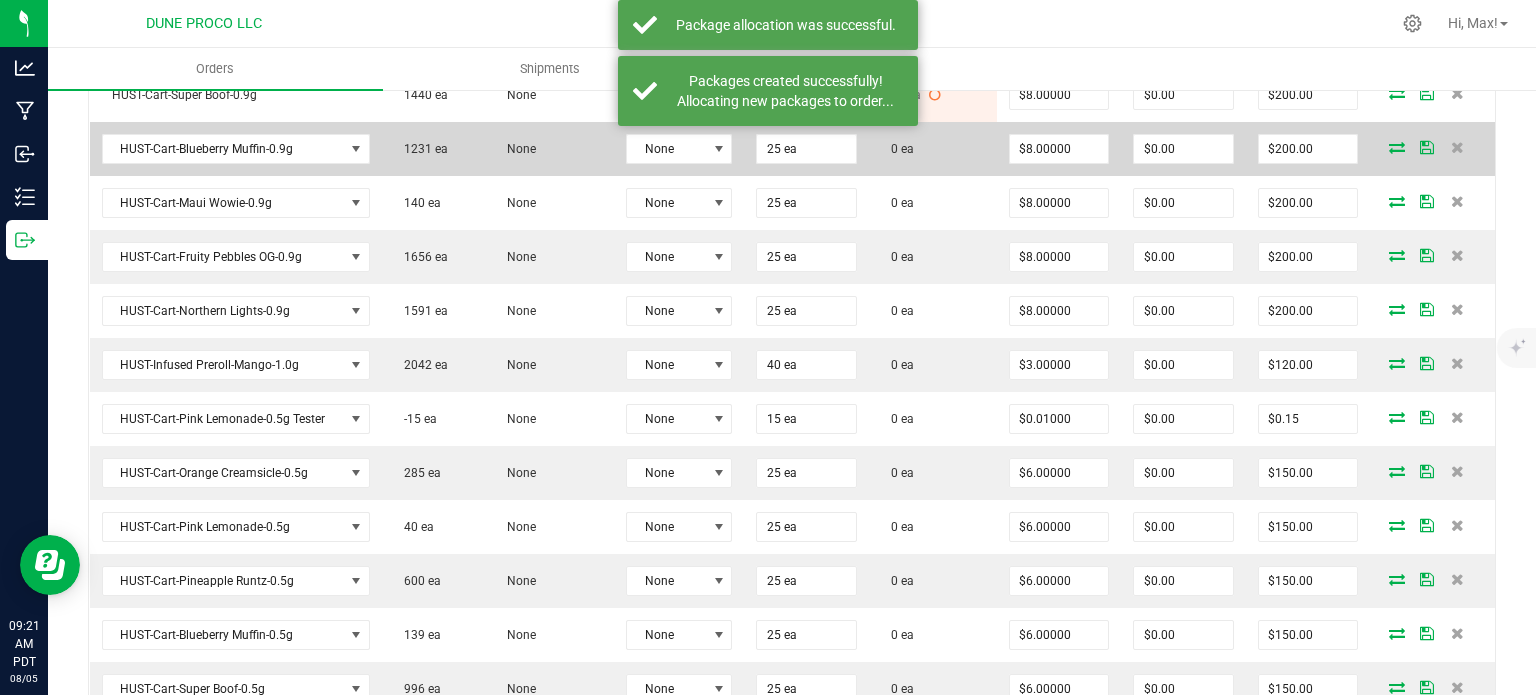 click at bounding box center (1397, 147) 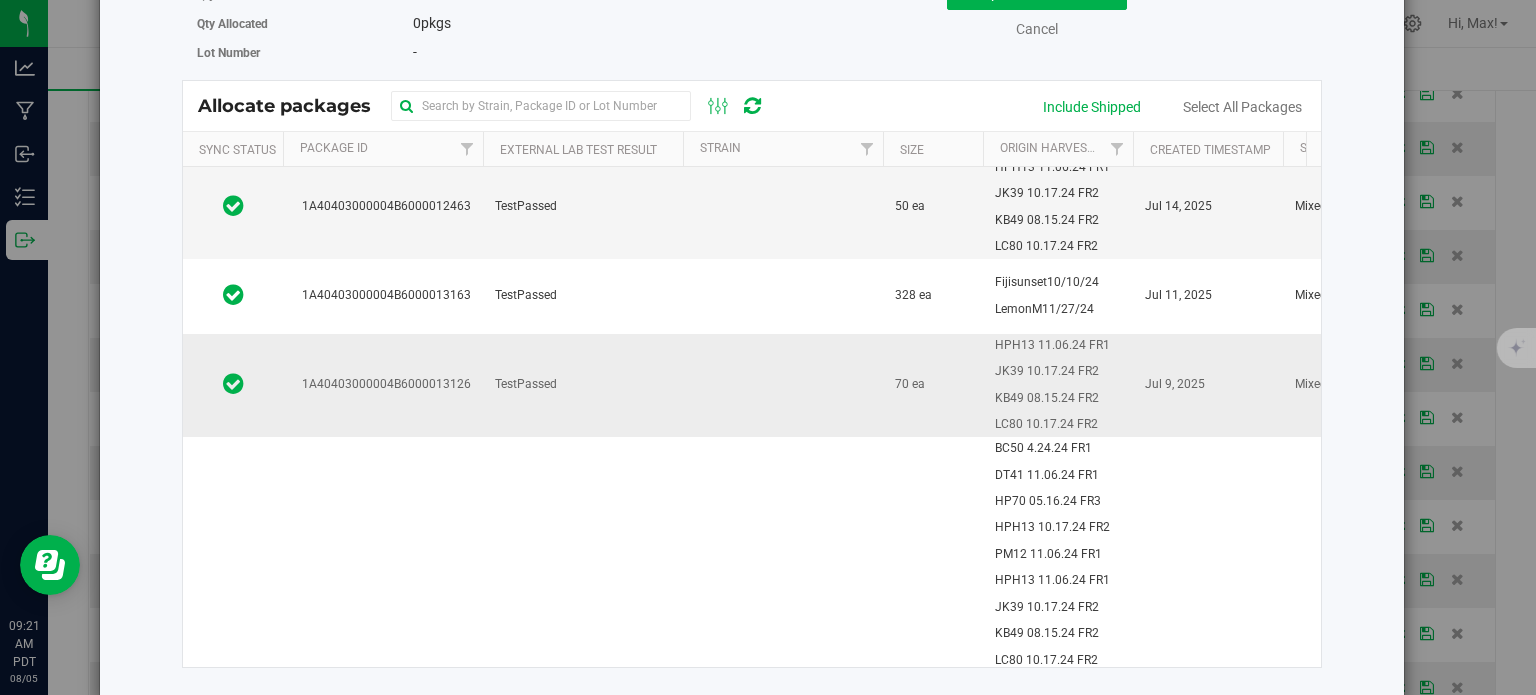 click on "1A40403000004B6000013126" at bounding box center [383, 384] 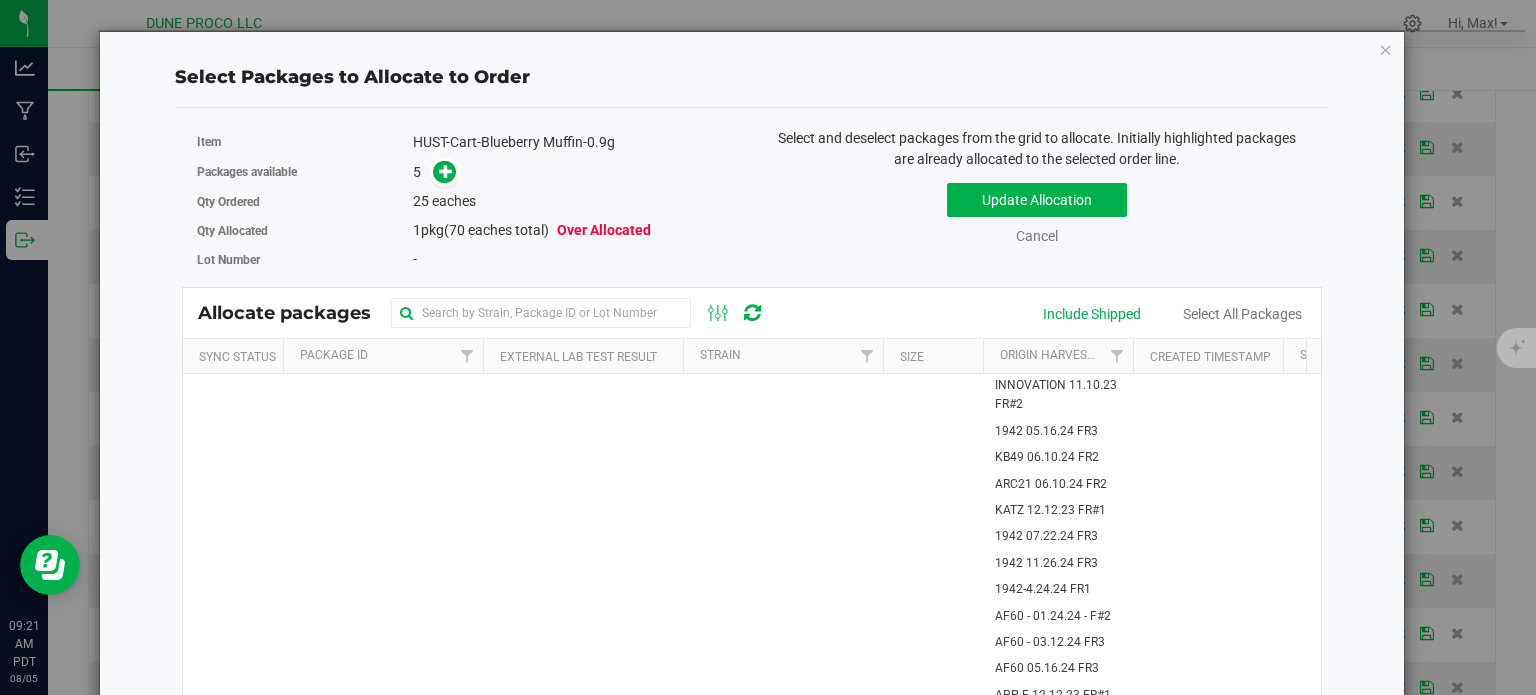click at bounding box center (440, 171) 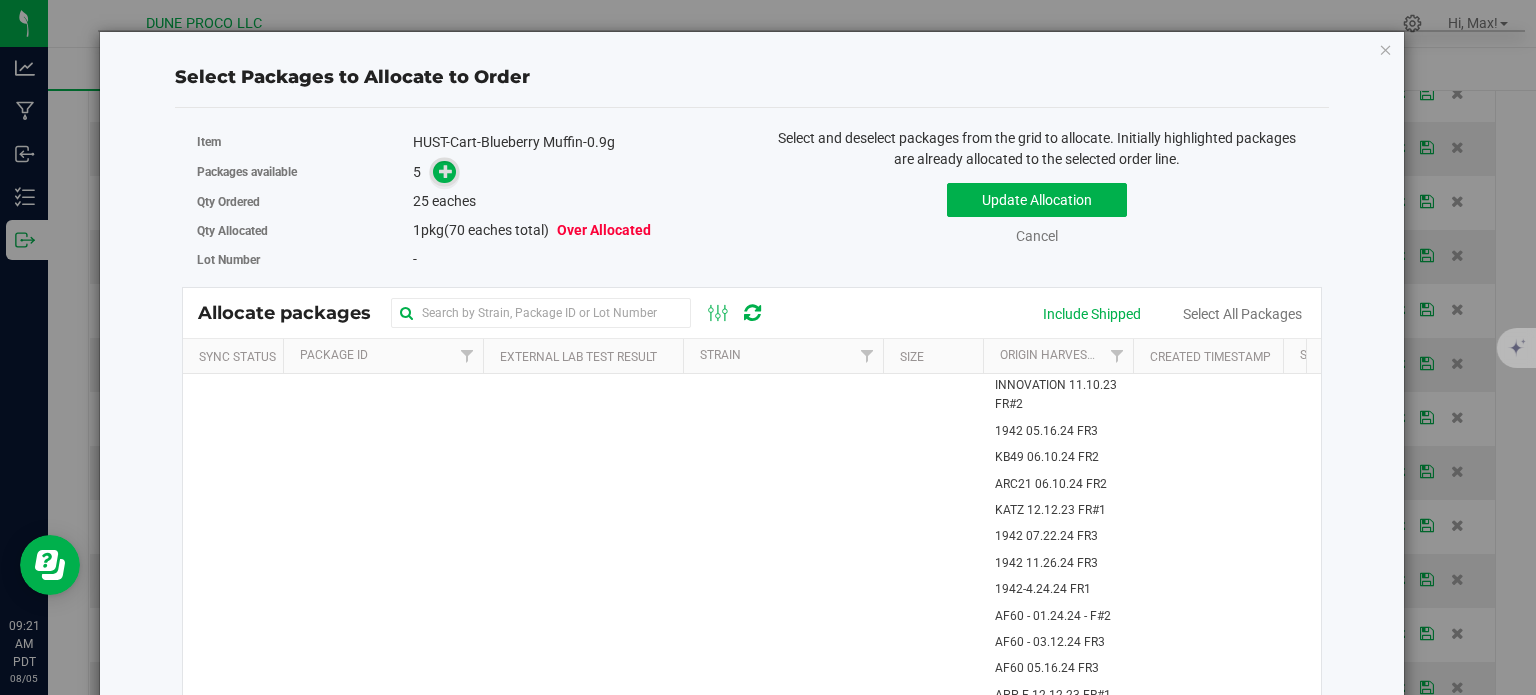 click at bounding box center (445, 171) 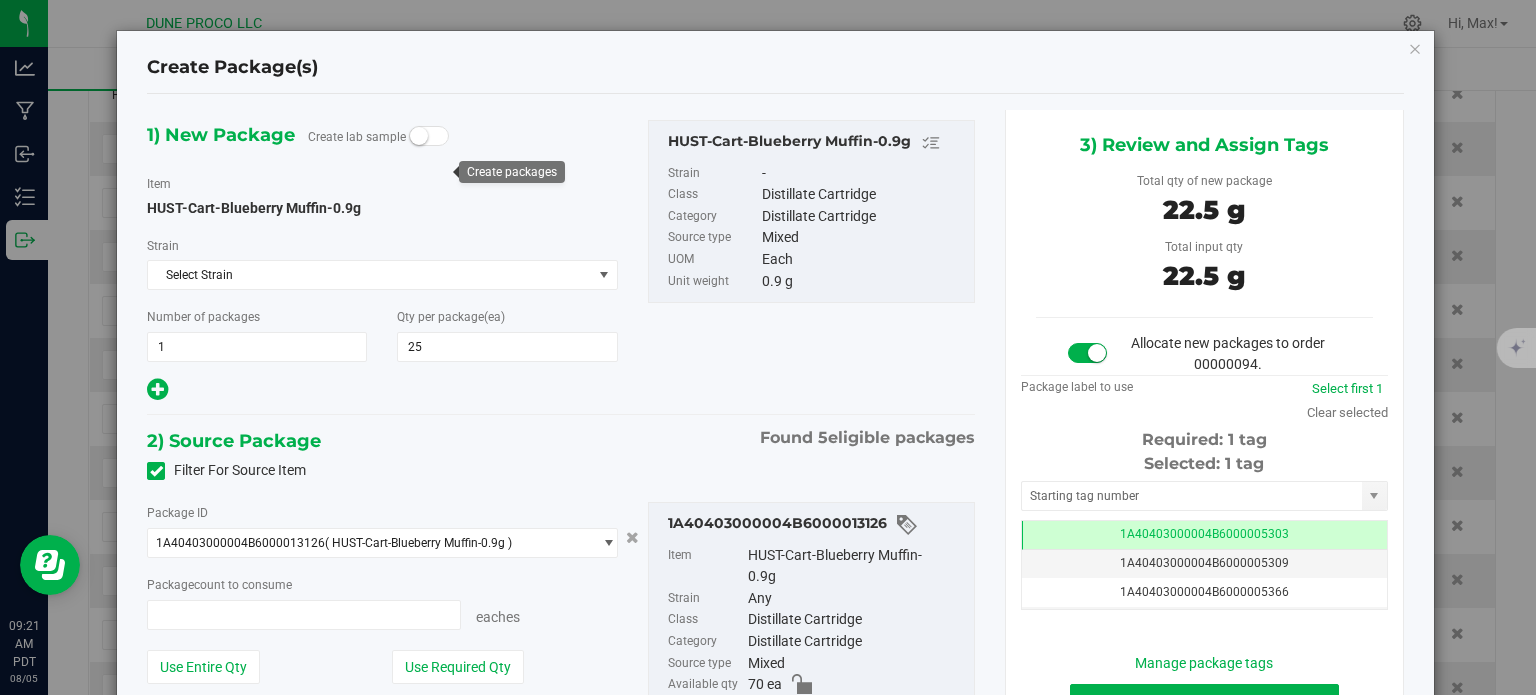 type on "25 ea" 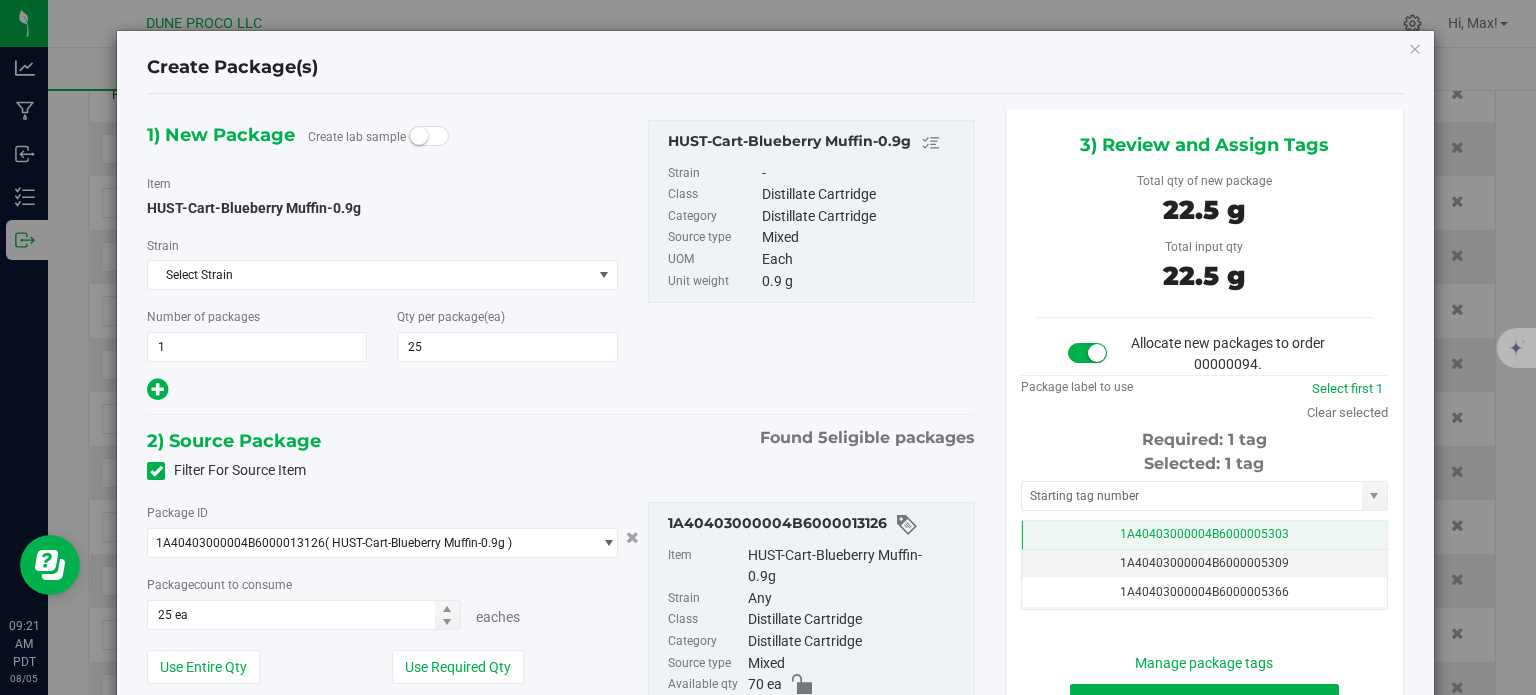 click on "1A40403000004B6000005303" at bounding box center [1204, 535] 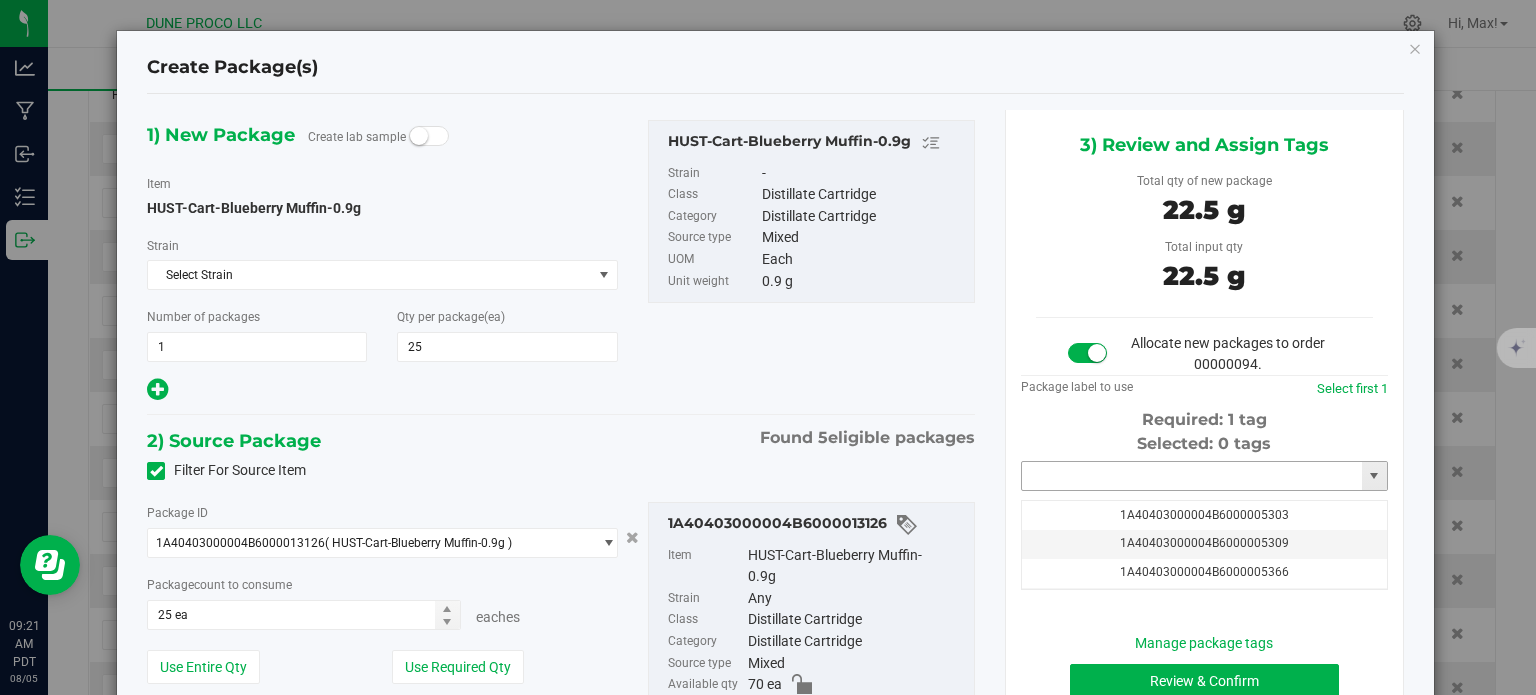 click at bounding box center (1192, 476) 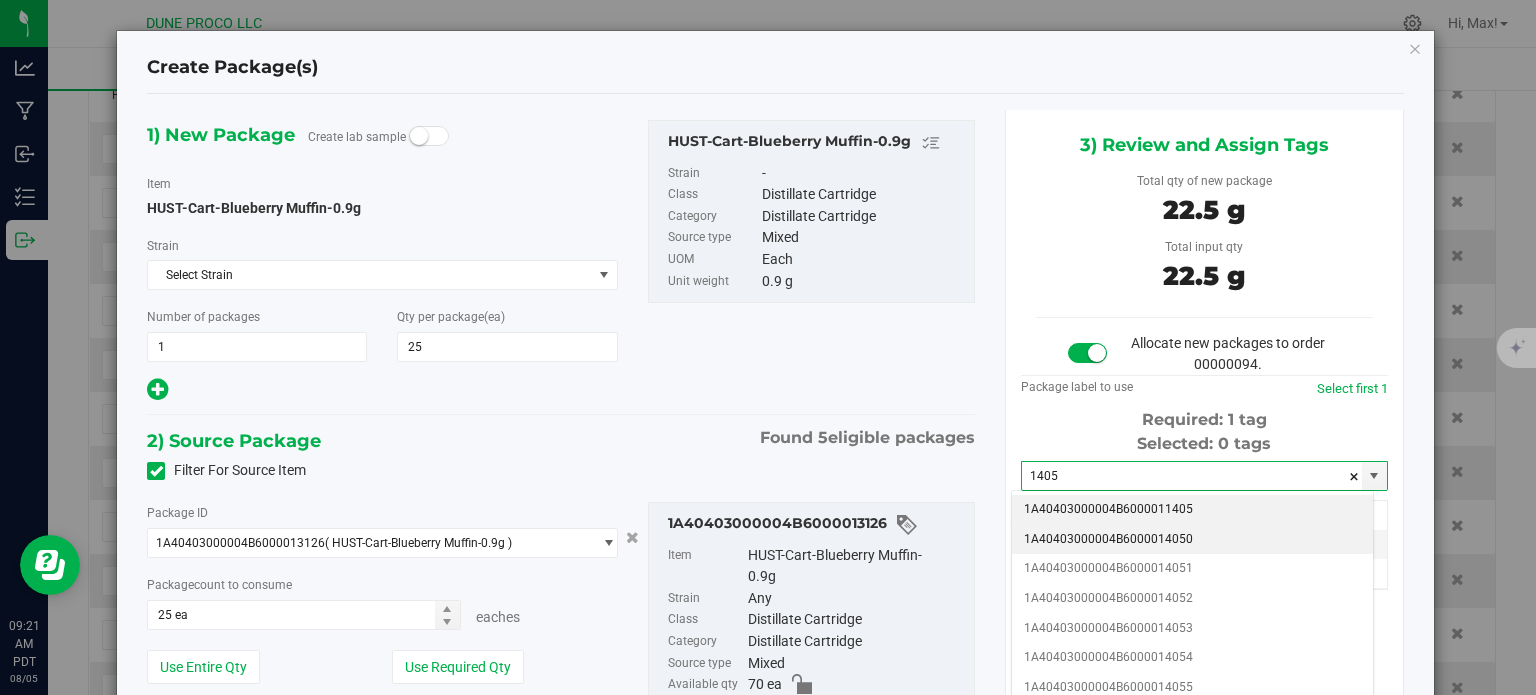 click on "1A40403000004B6000014050" at bounding box center (1192, 540) 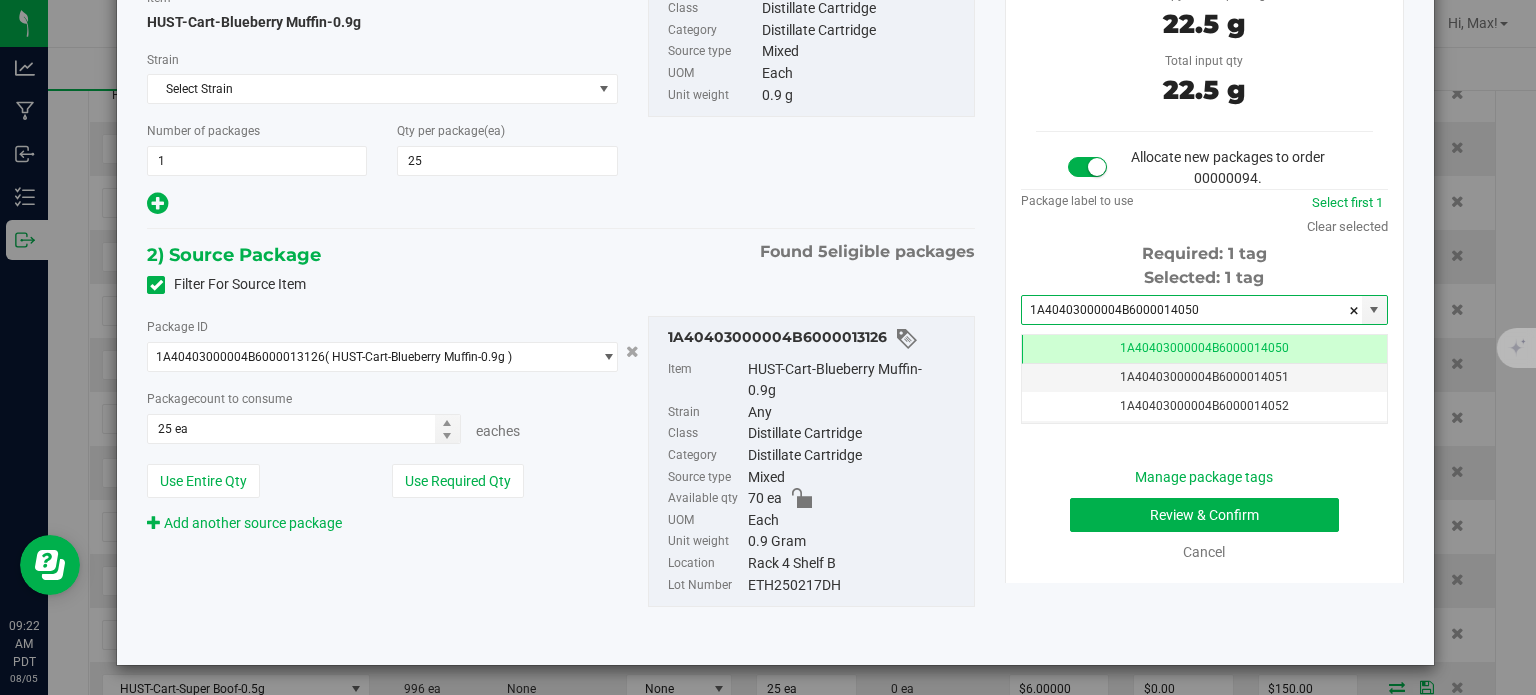 type on "1A40403000004B6000014050" 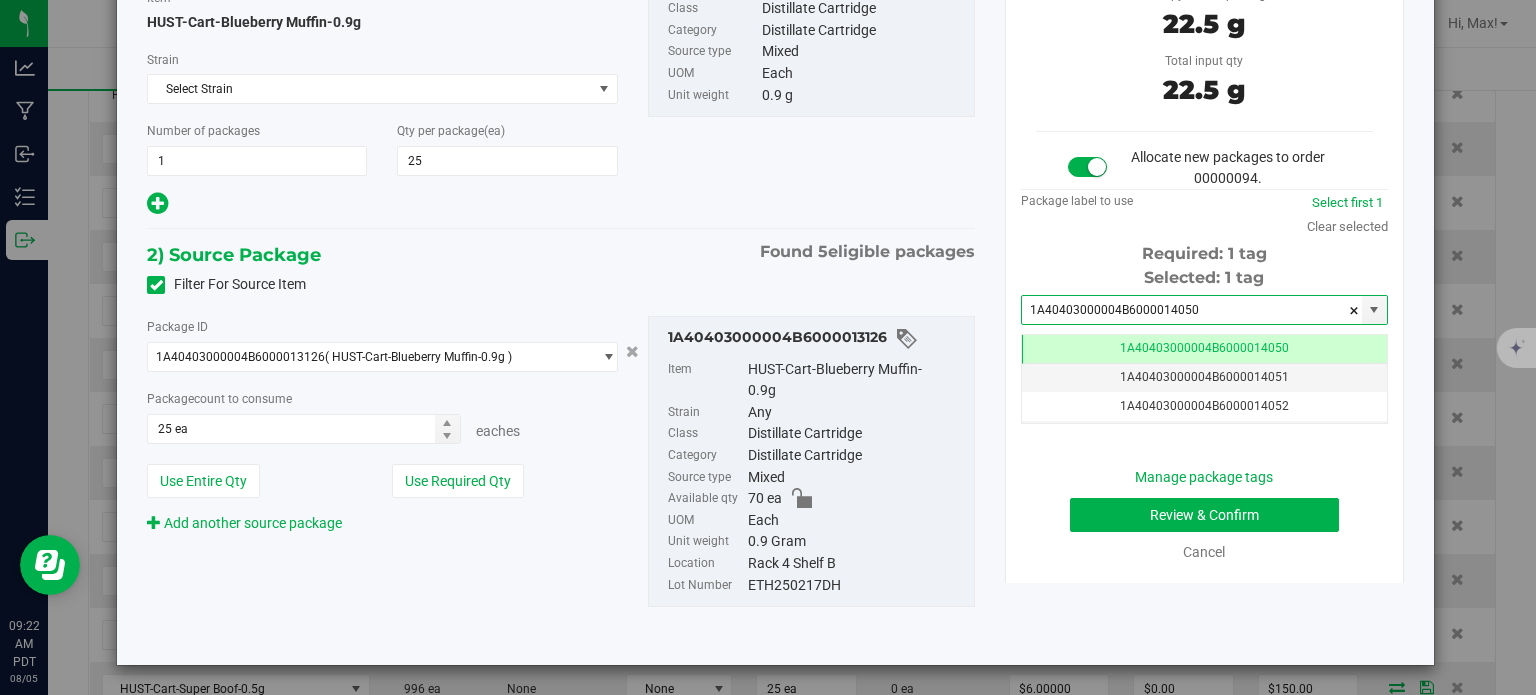 click on "Manage package tags
Review & Confirm
Cancel" at bounding box center [1204, 515] 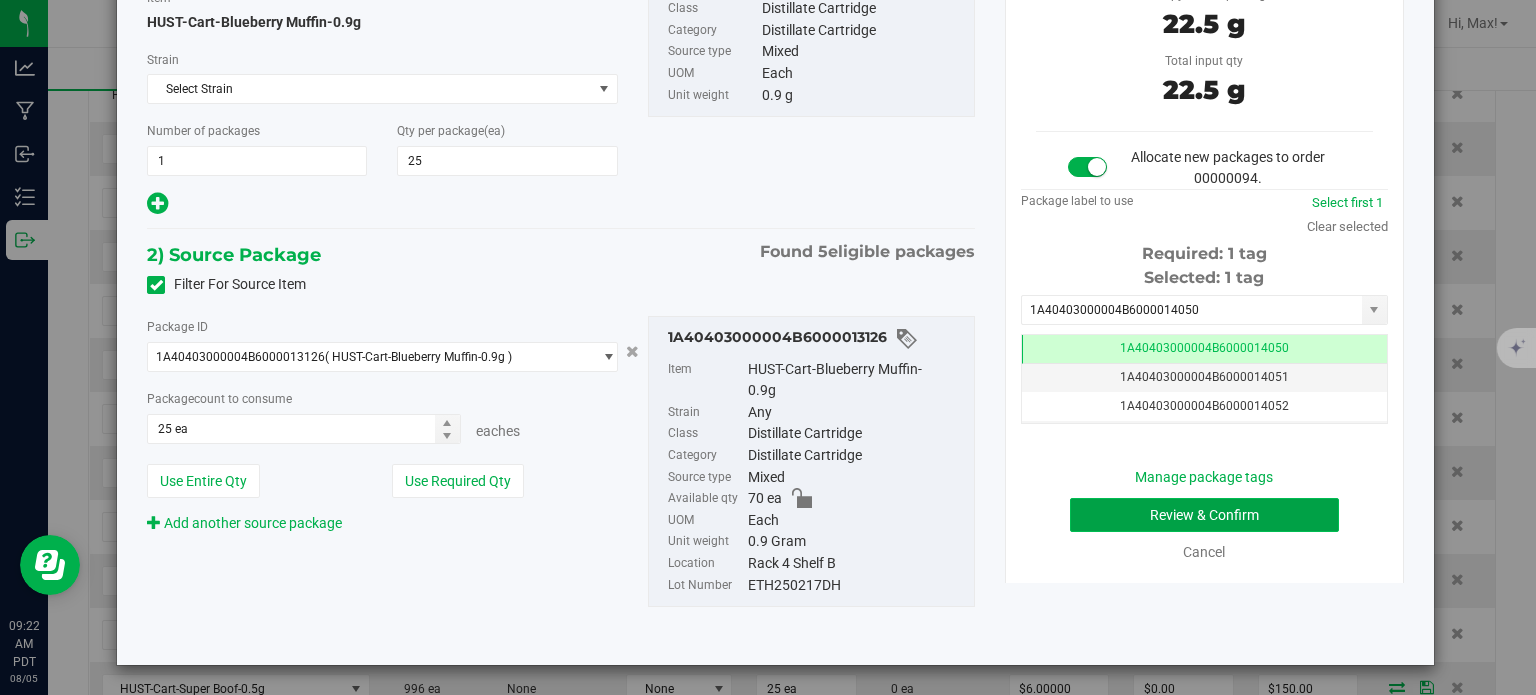 click on "Review & Confirm" at bounding box center (1204, 515) 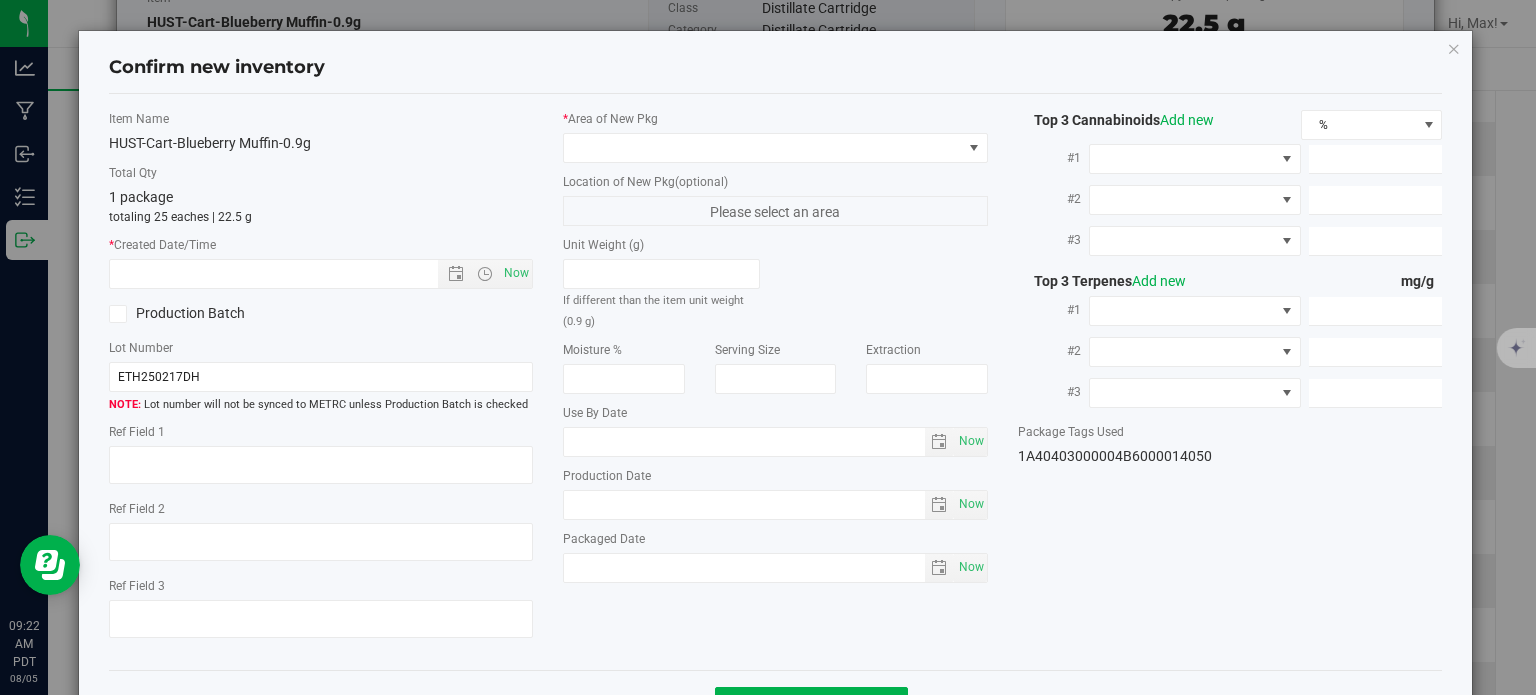 type on "84.7652 %" 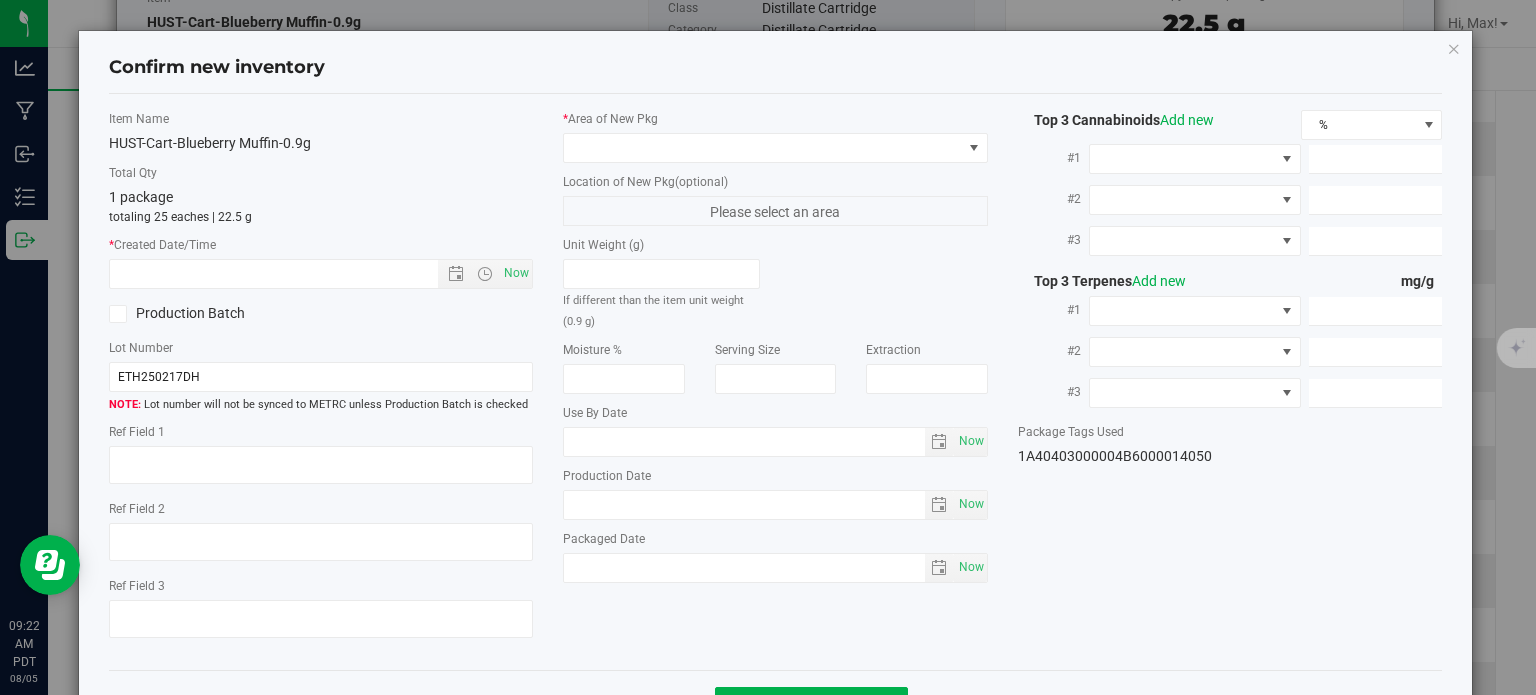 type on "0.1285 %" 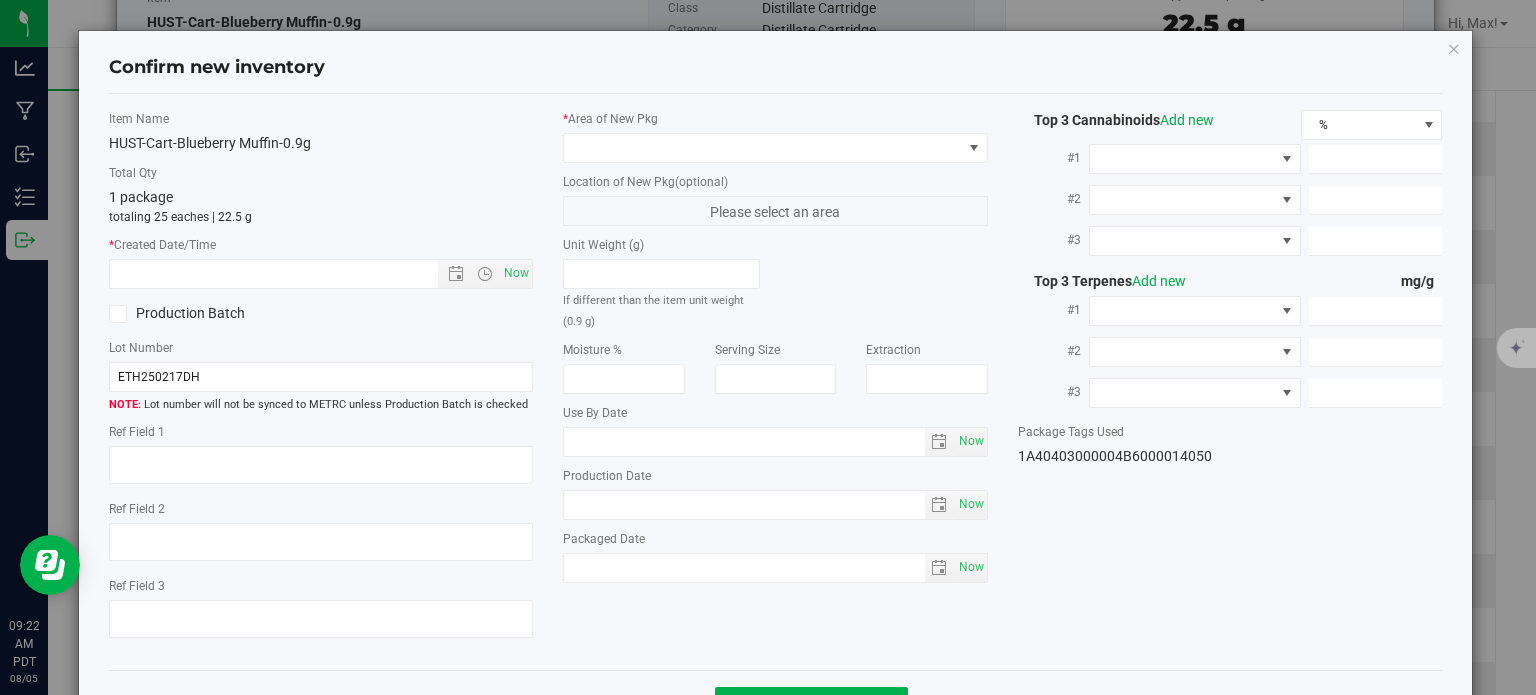 type on "847.3450" 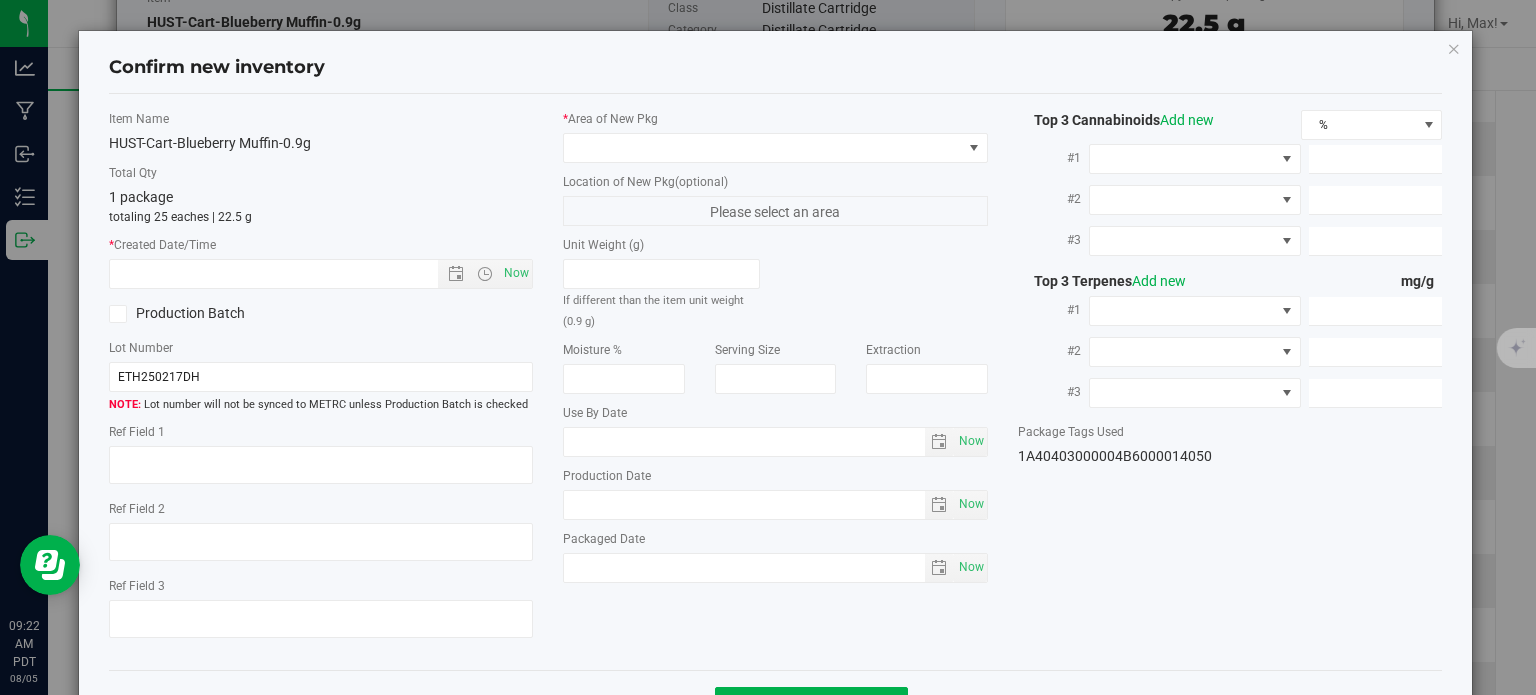 type on "32.8250" 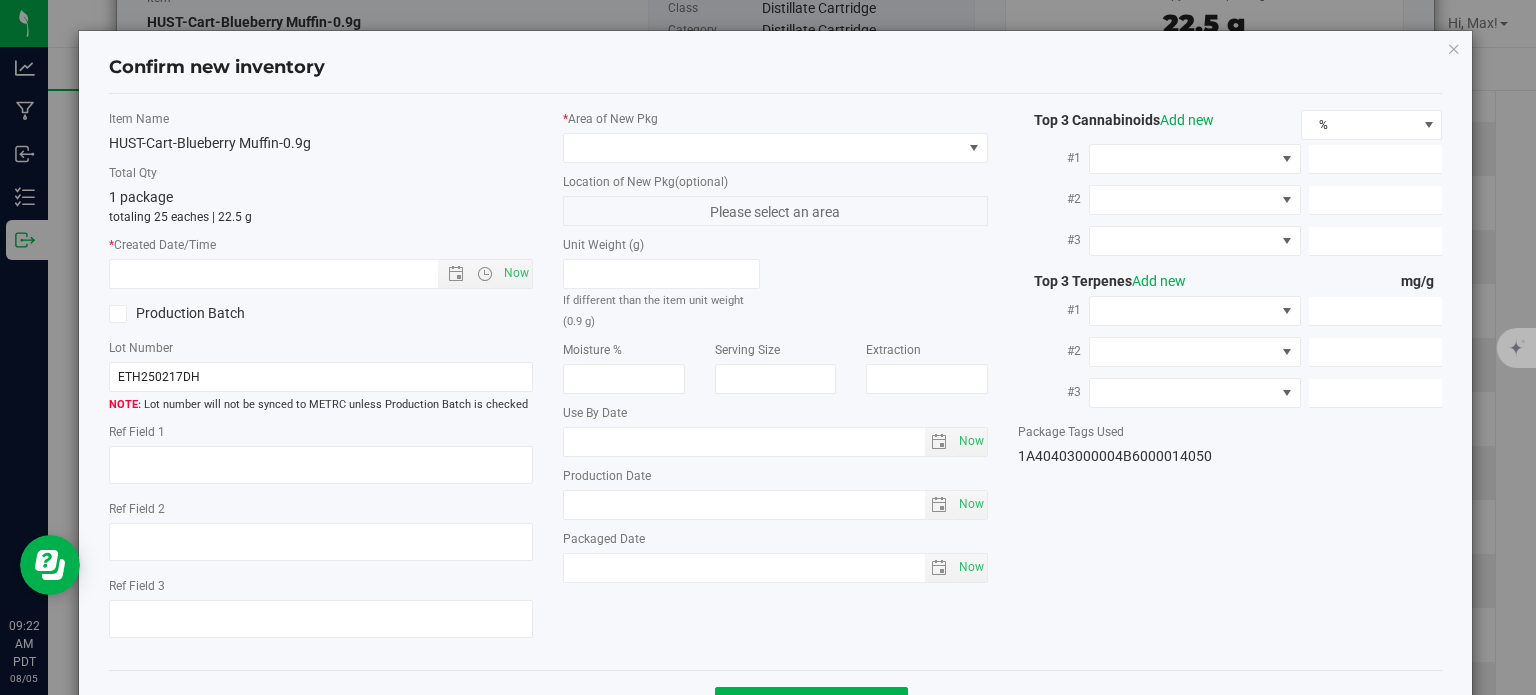 type on "6.0950" 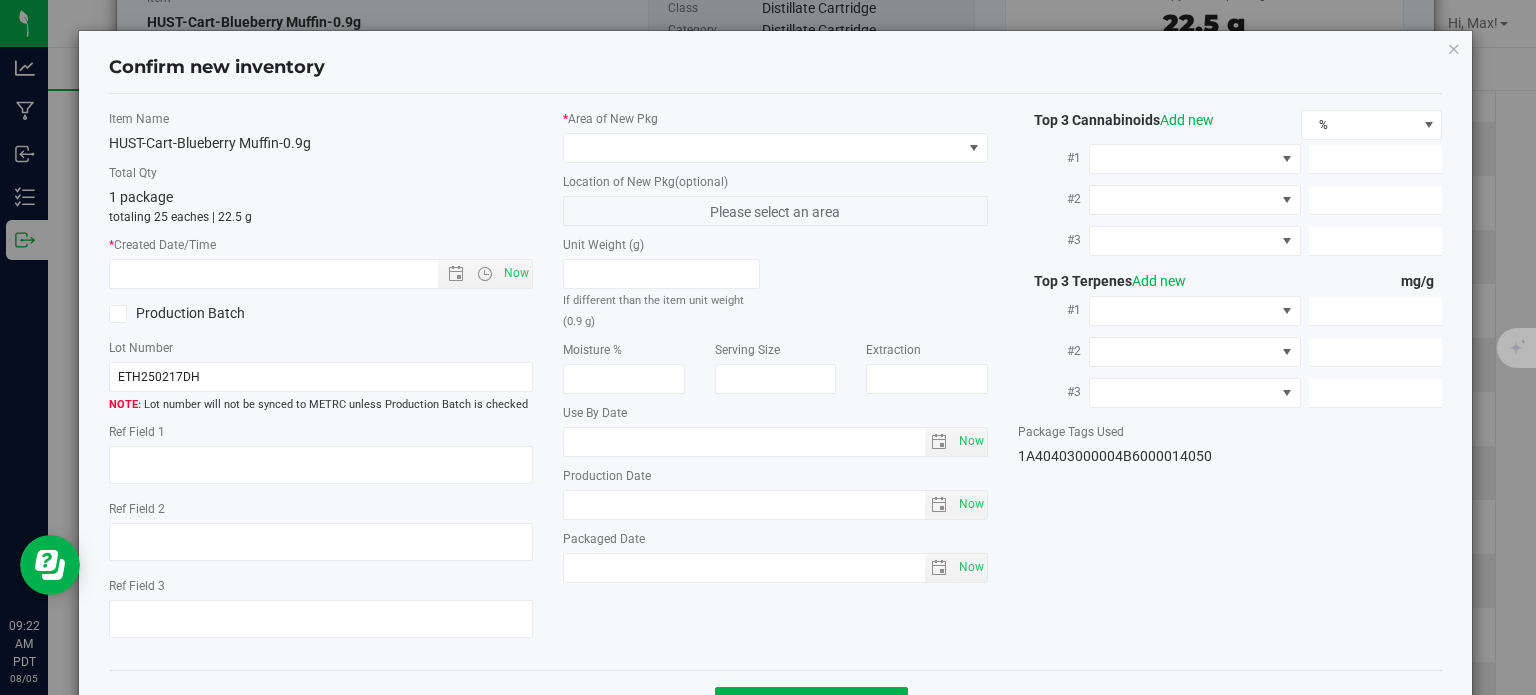 type on "12.7200" 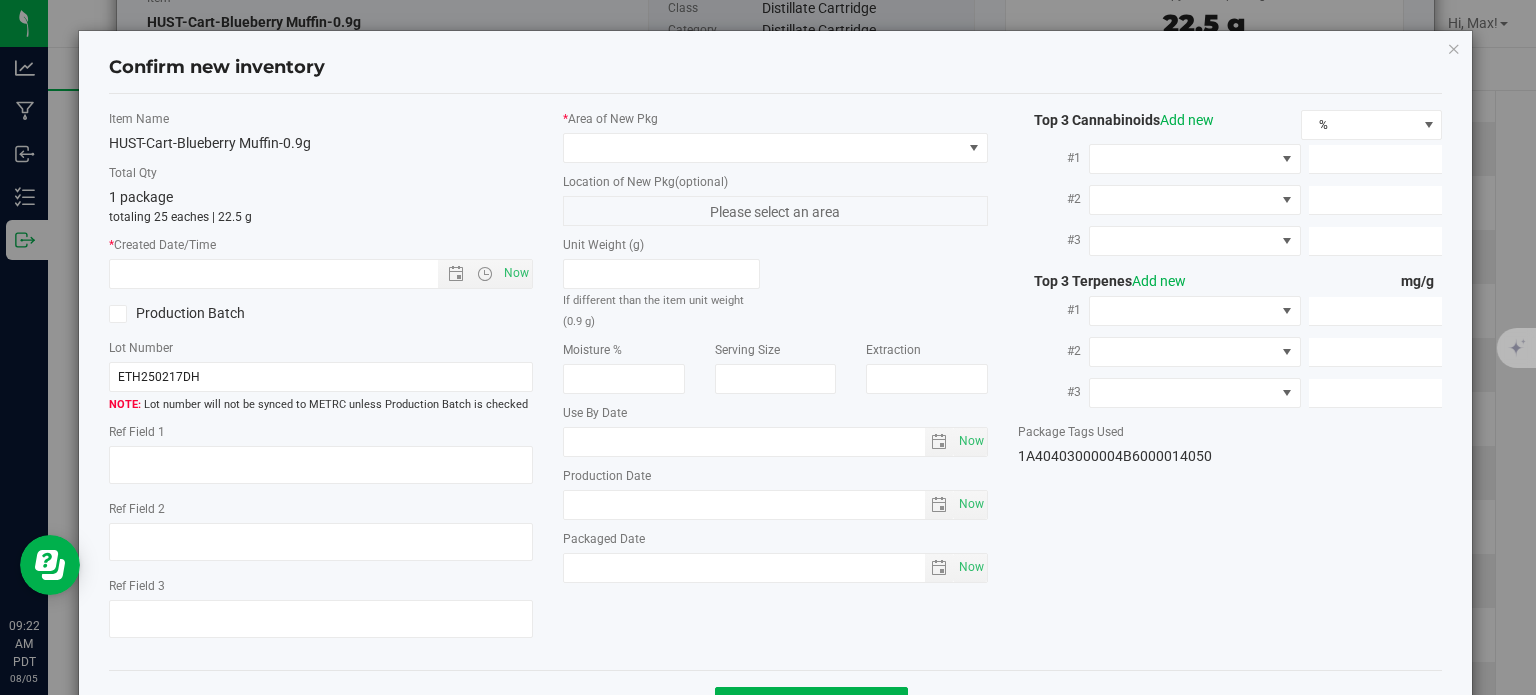 type on "8.4100" 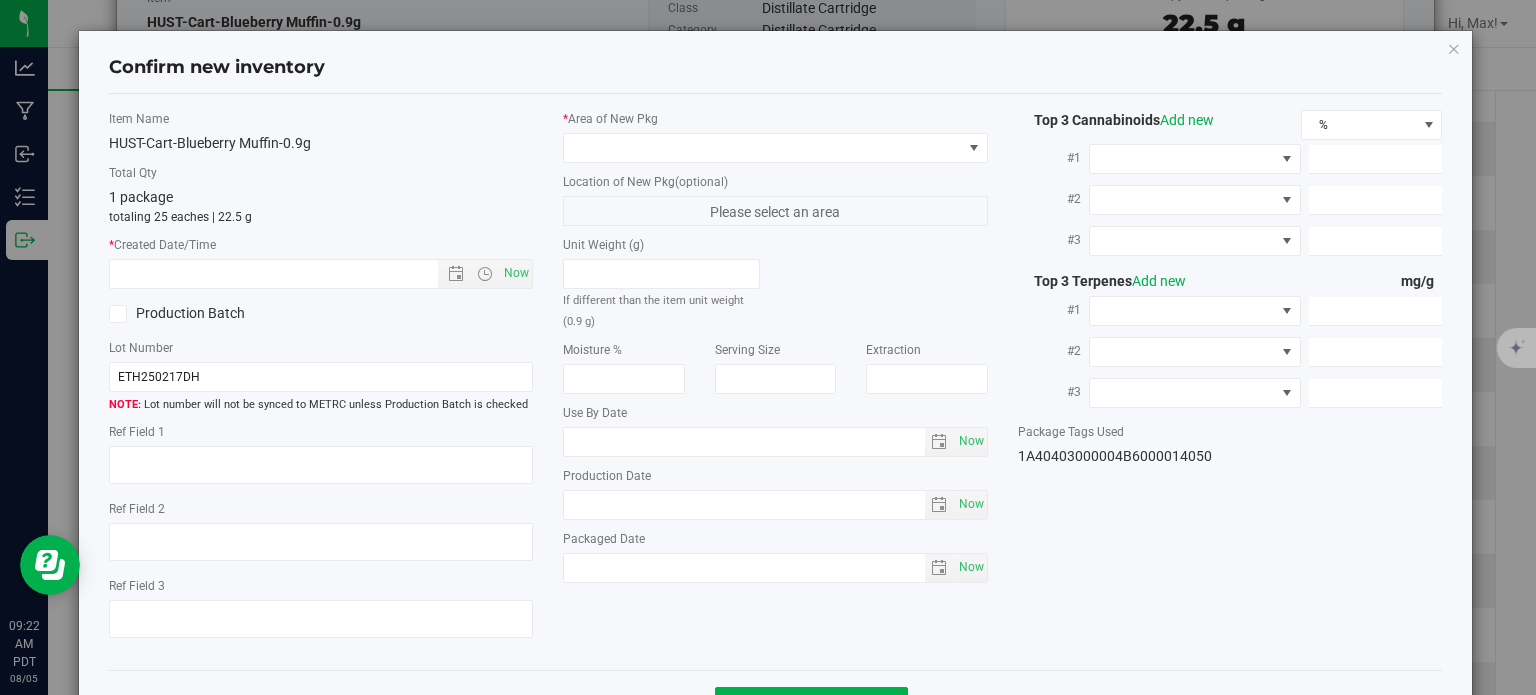 type on "5.2300" 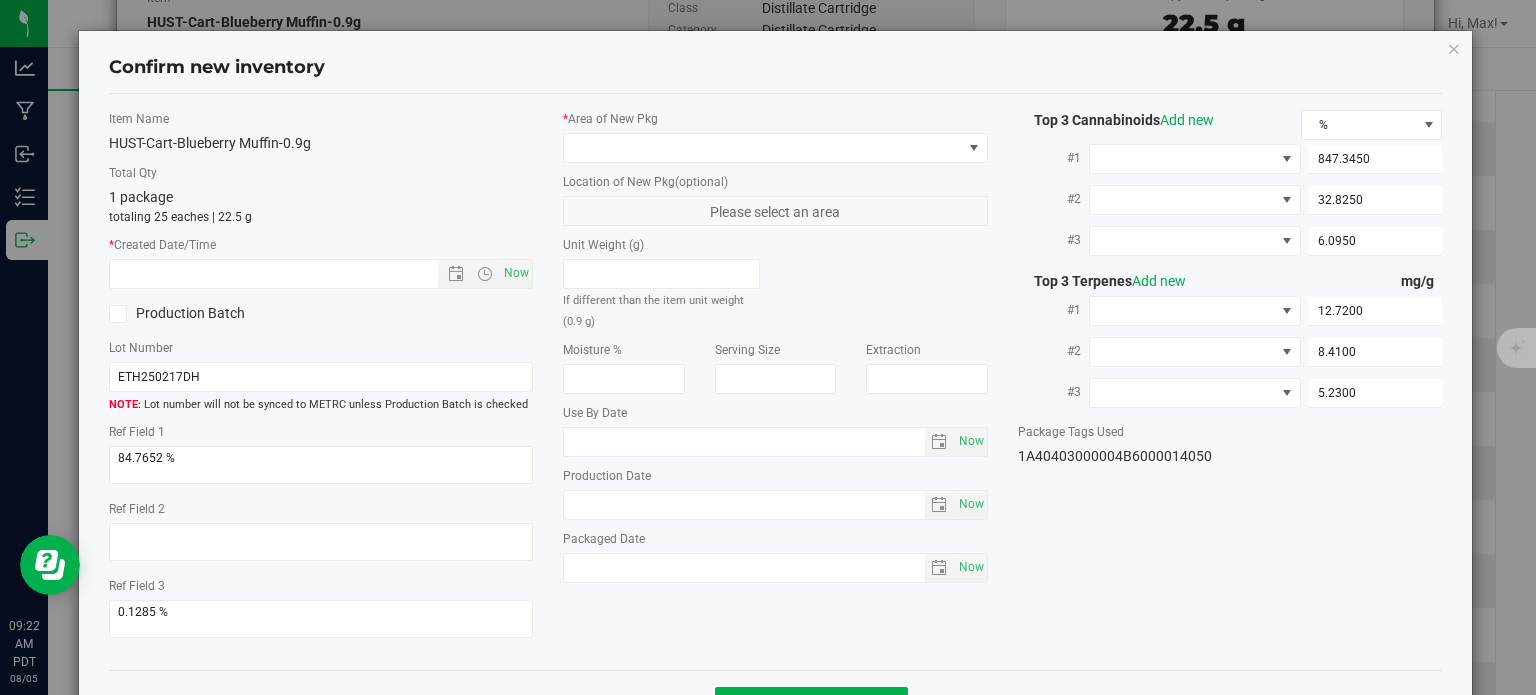 type on "2025-06-12" 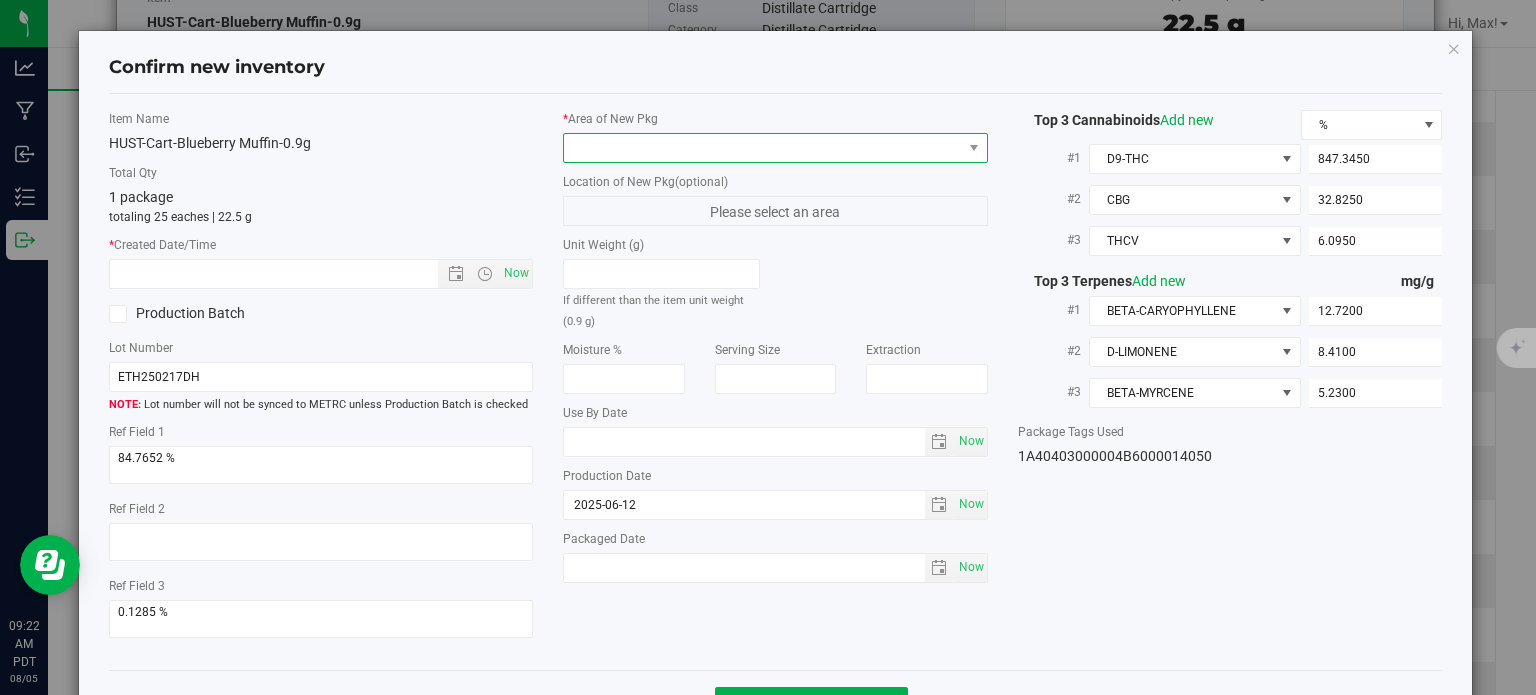 click at bounding box center [763, 148] 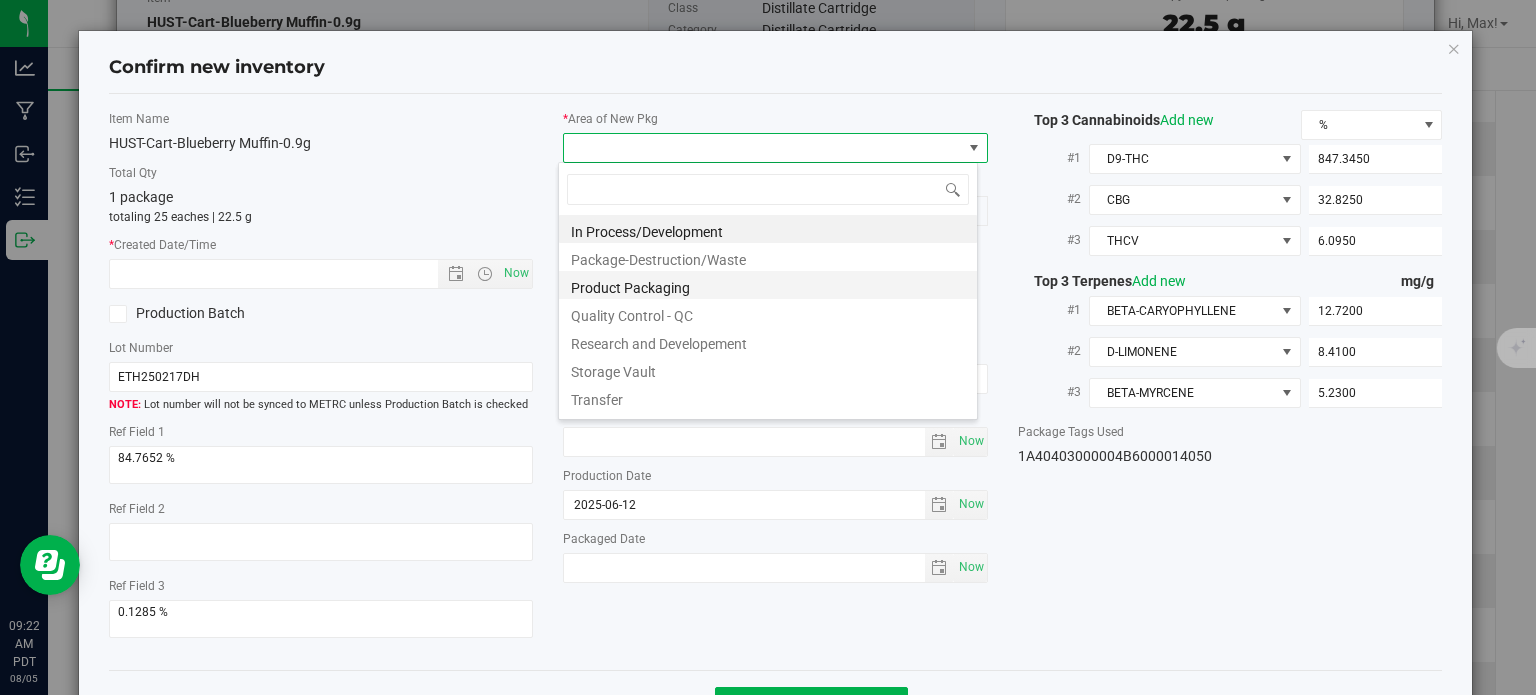 click on "Product Packaging" at bounding box center [768, 285] 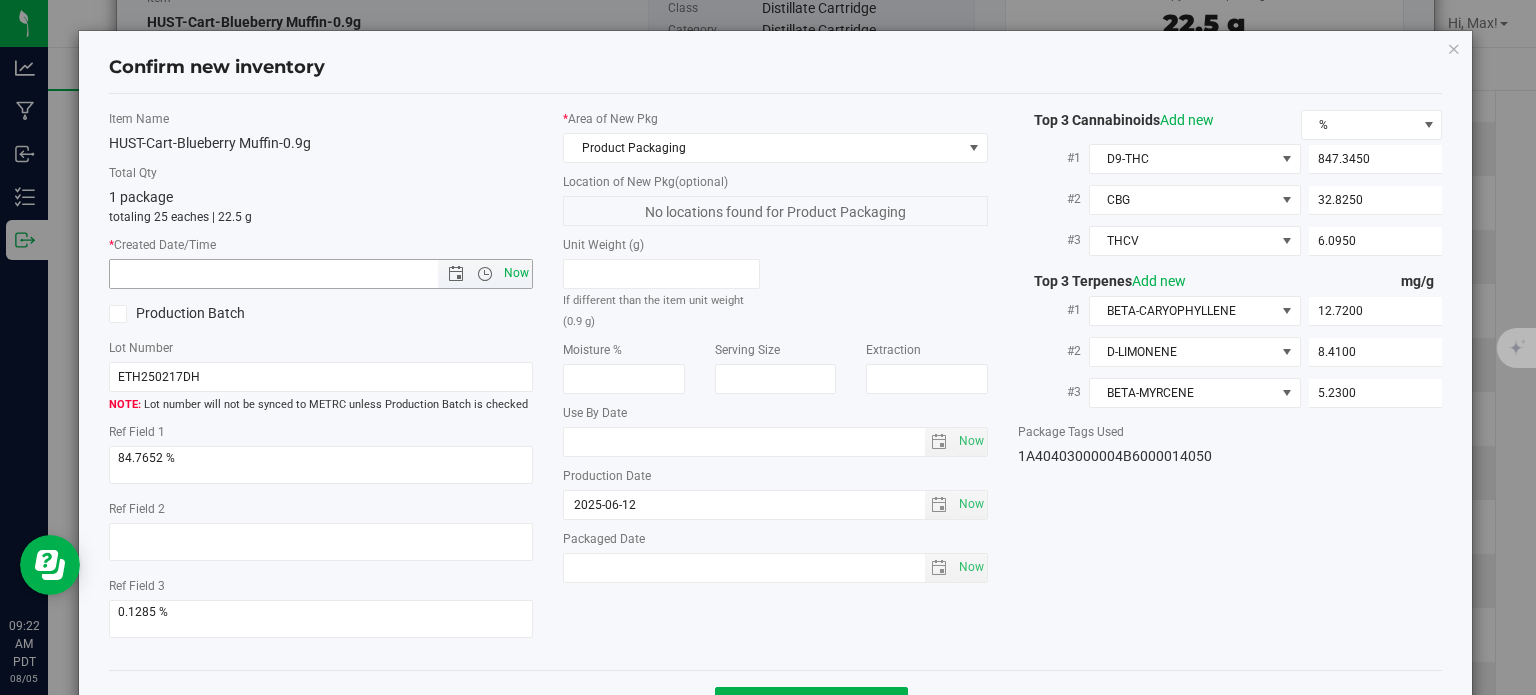 click on "Now" at bounding box center (517, 273) 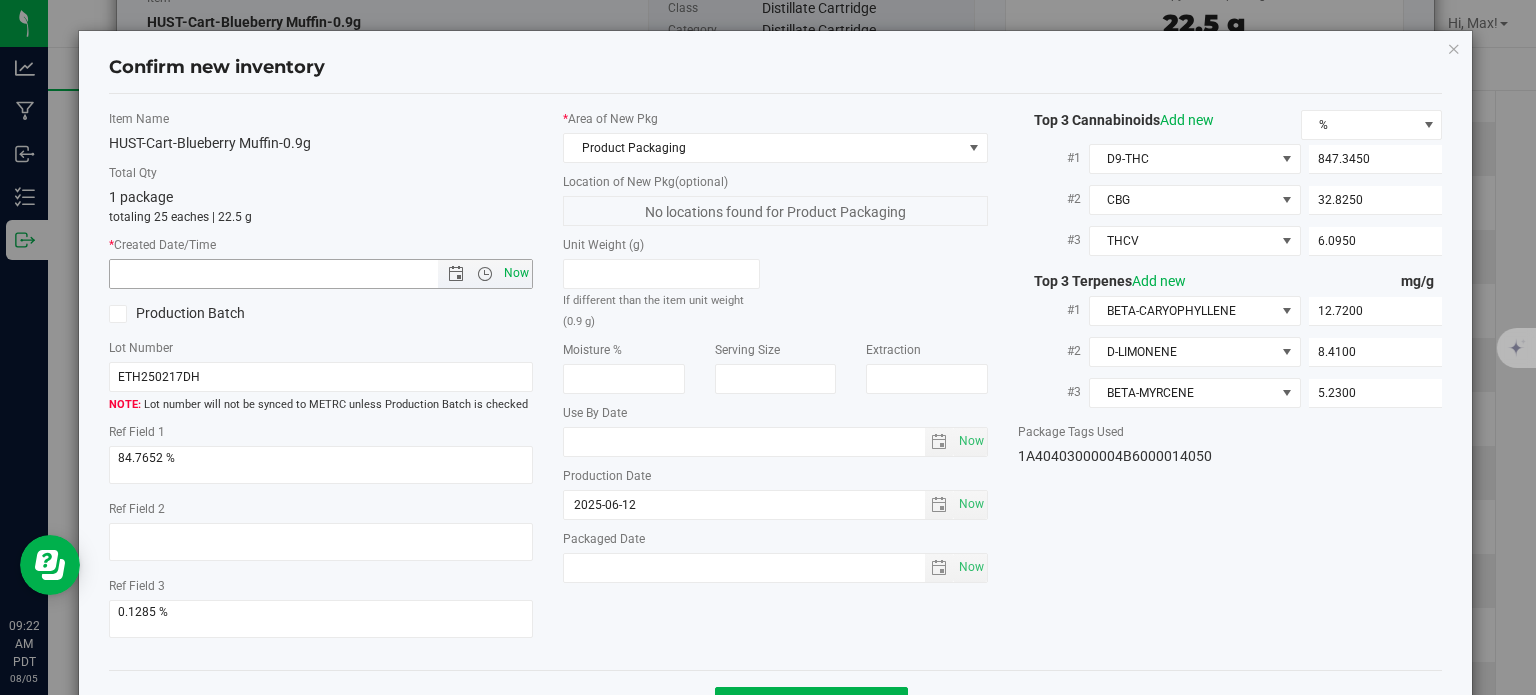 type on "8/5/2025 9:22 AM" 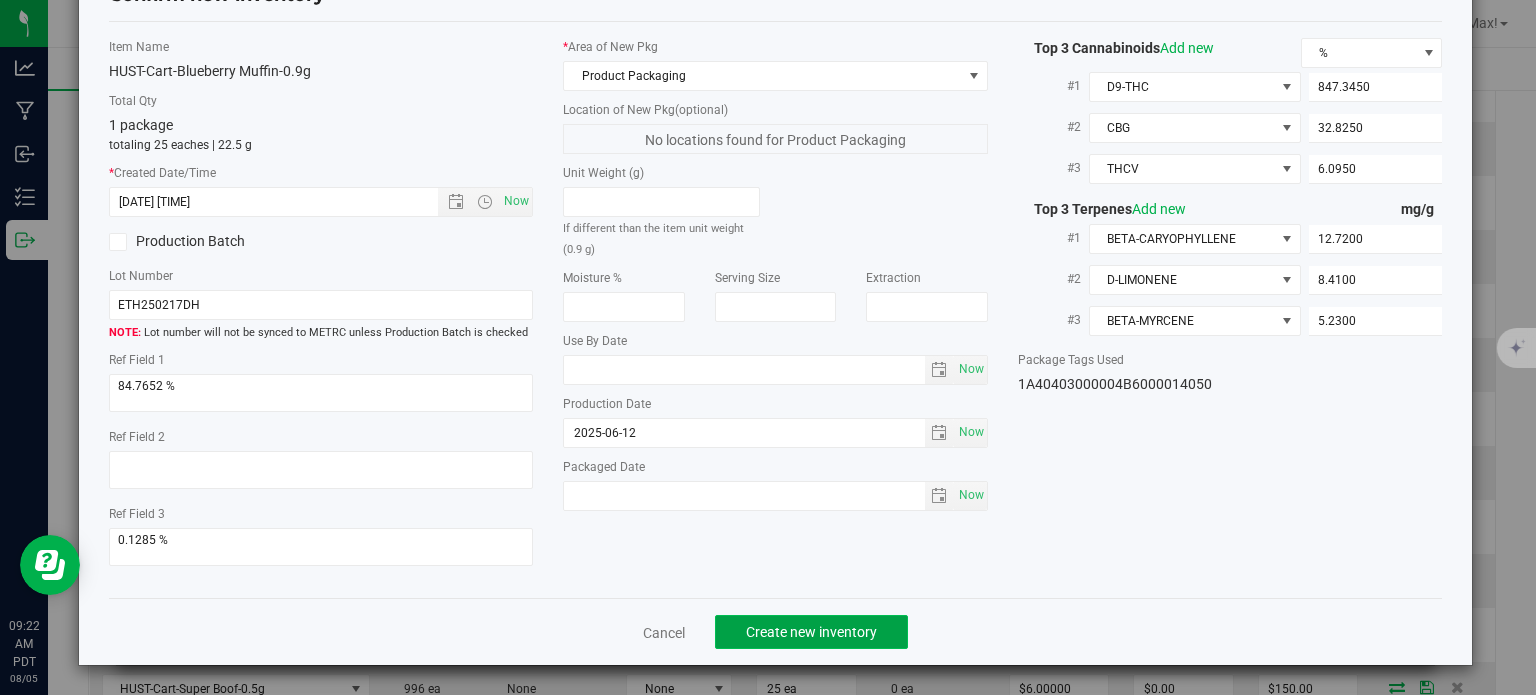 click on "Create new inventory" 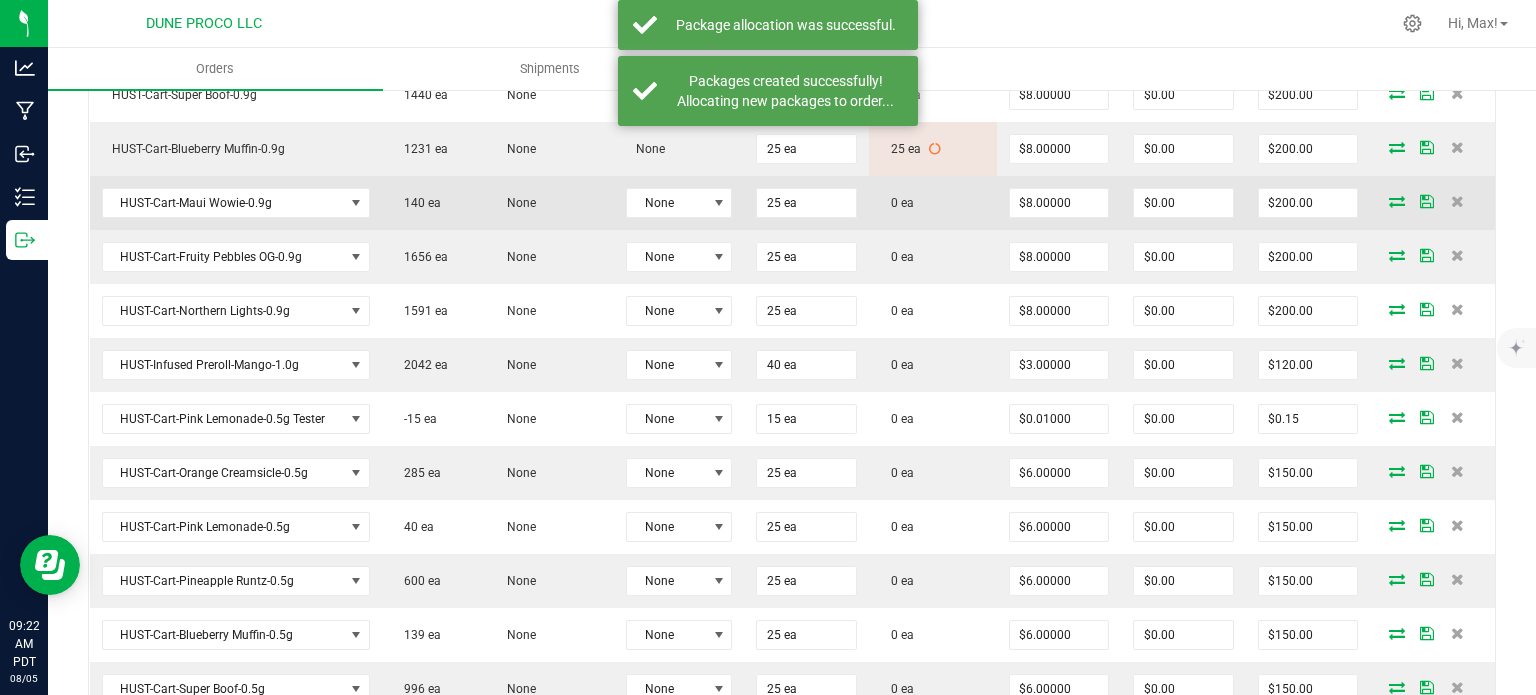 click at bounding box center [1397, 201] 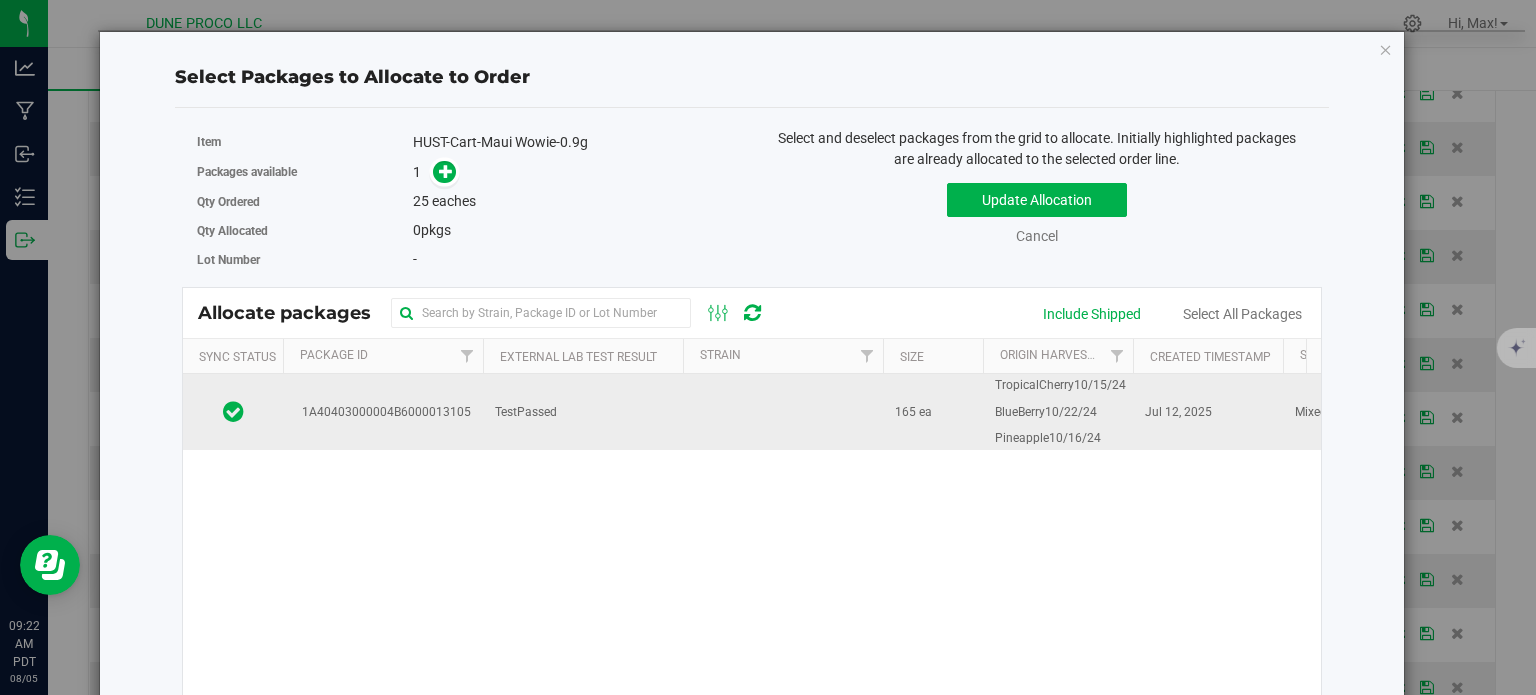 click on "1A40403000004B6000013105" at bounding box center (383, 412) 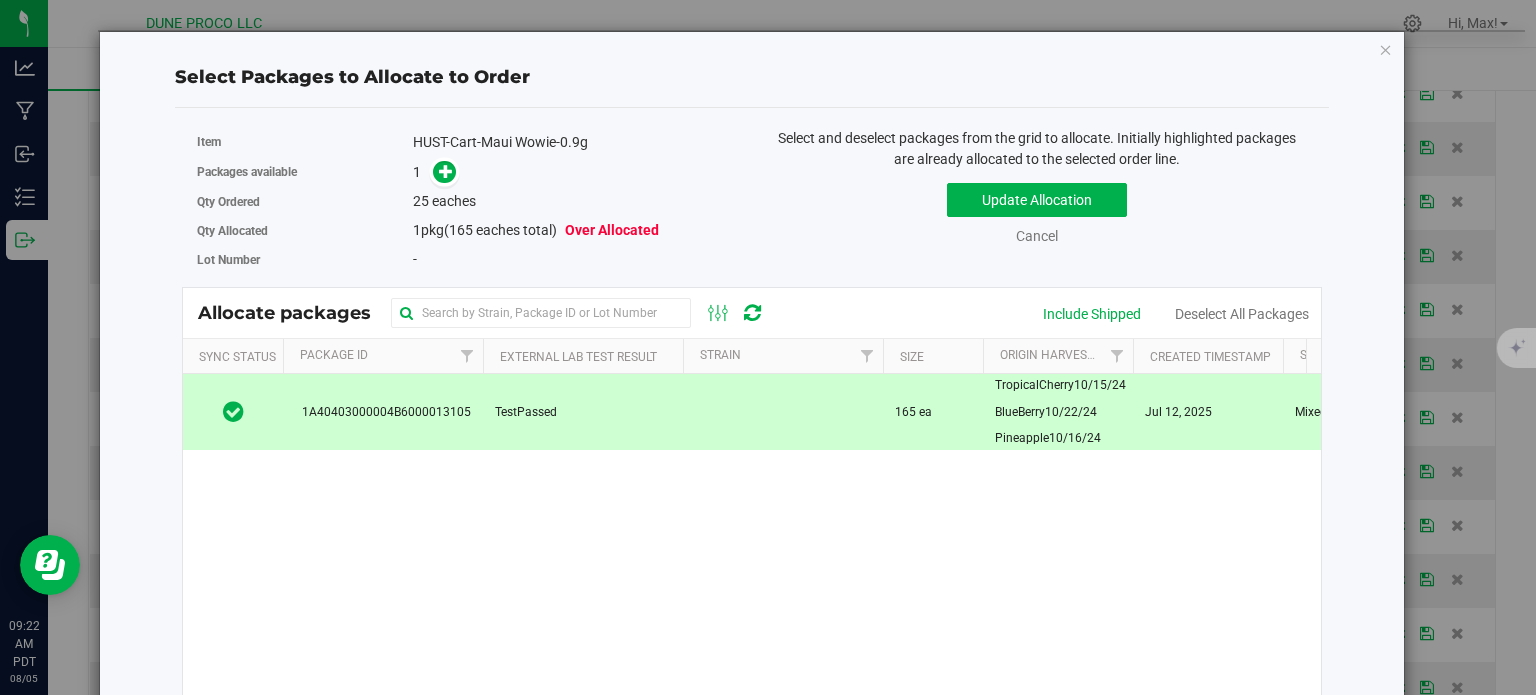 click on "HUST-Cart-Maui Wowie-0.9g" at bounding box center (575, 142) 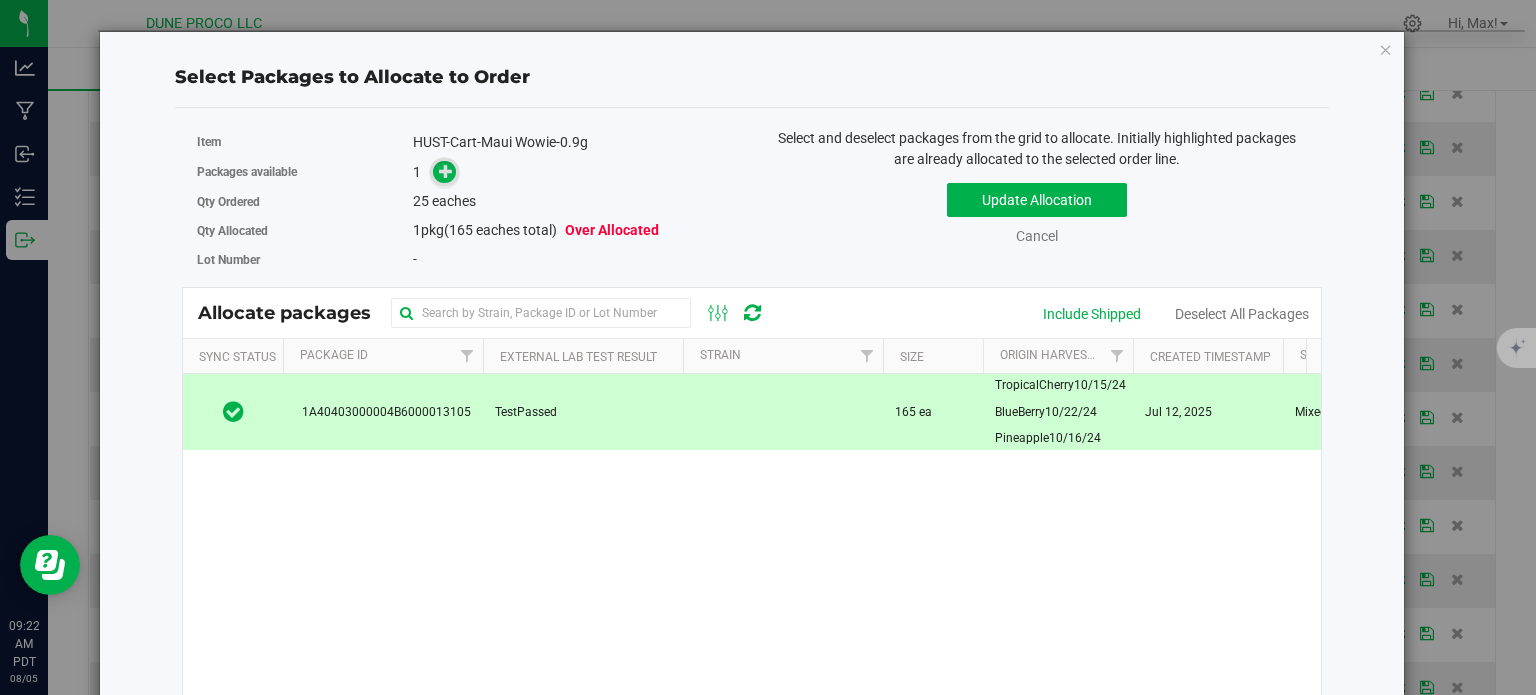 click at bounding box center (446, 171) 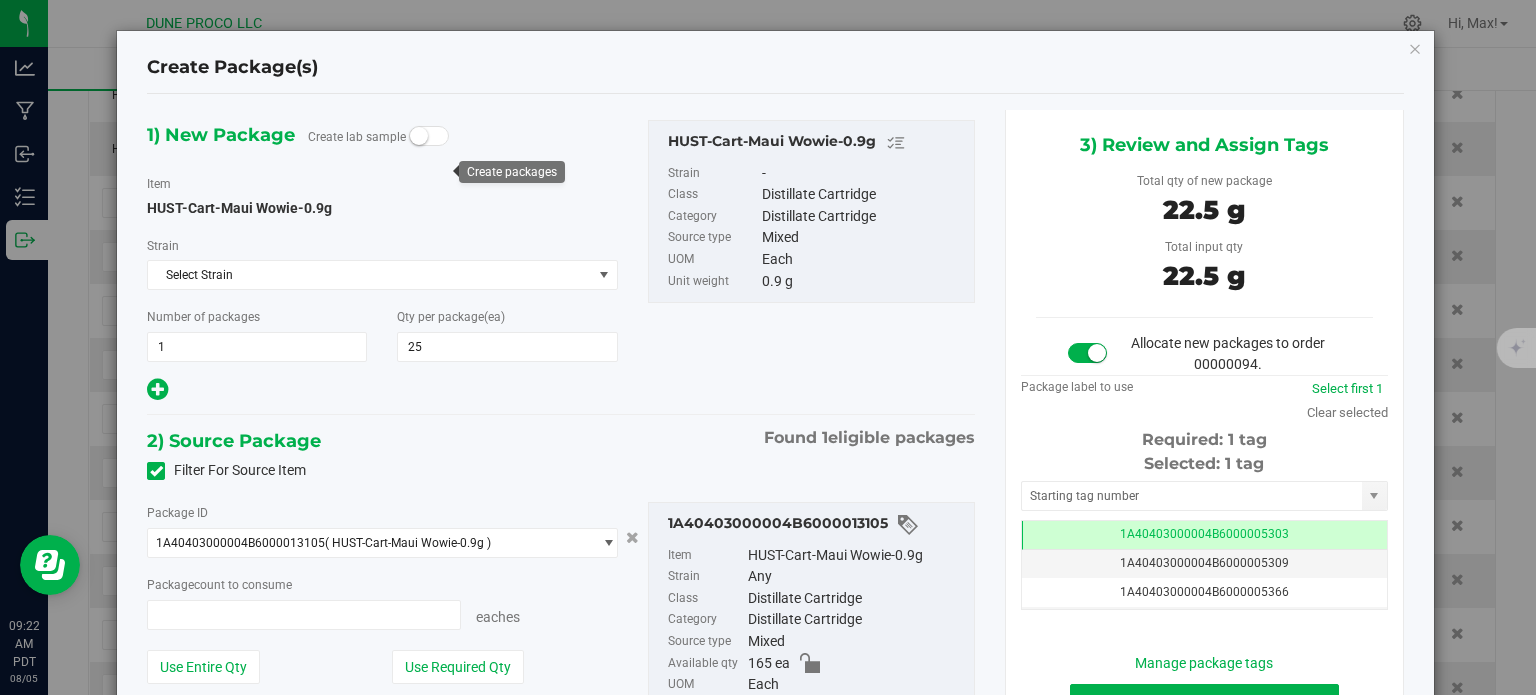 type on "25 ea" 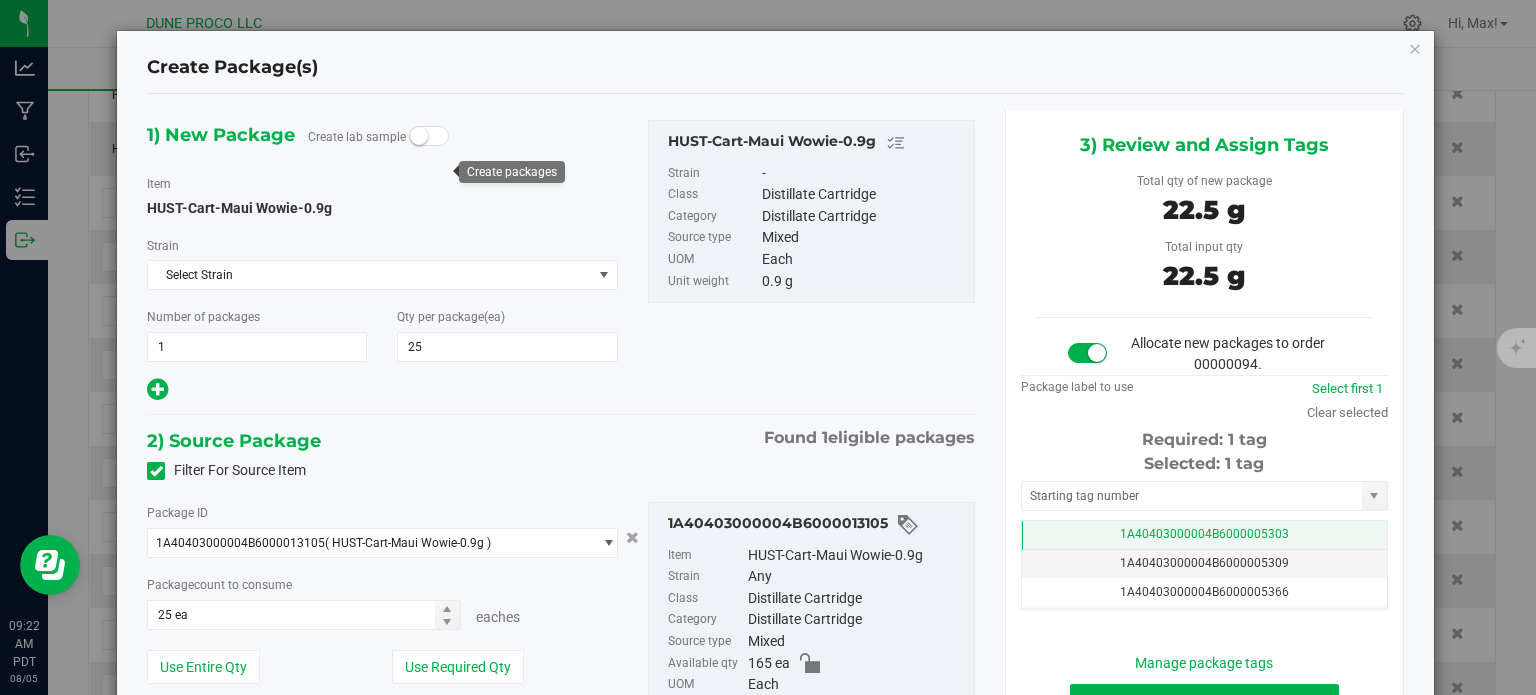 click on "1A40403000004B6000005303" at bounding box center (1204, 534) 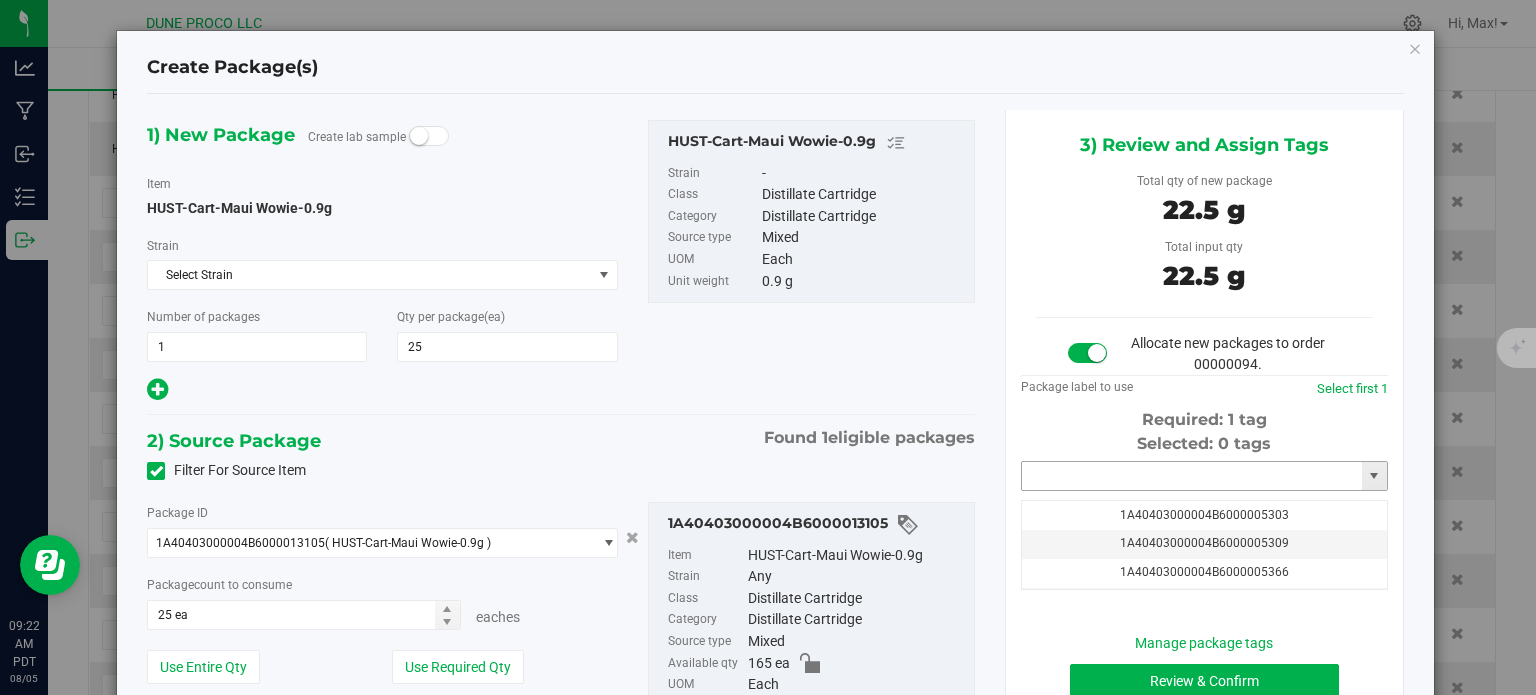 click at bounding box center (1192, 476) 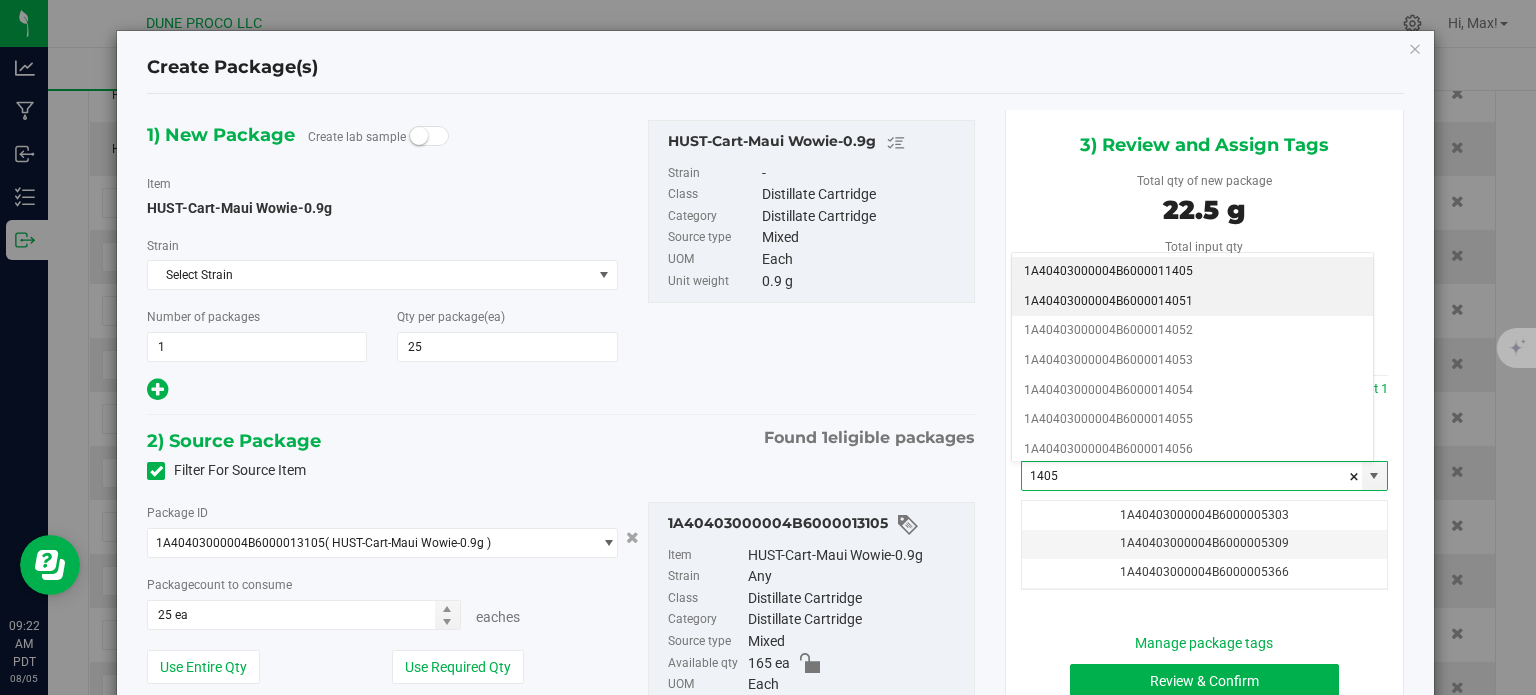 click on "1A40403000004B6000014051" at bounding box center (1192, 302) 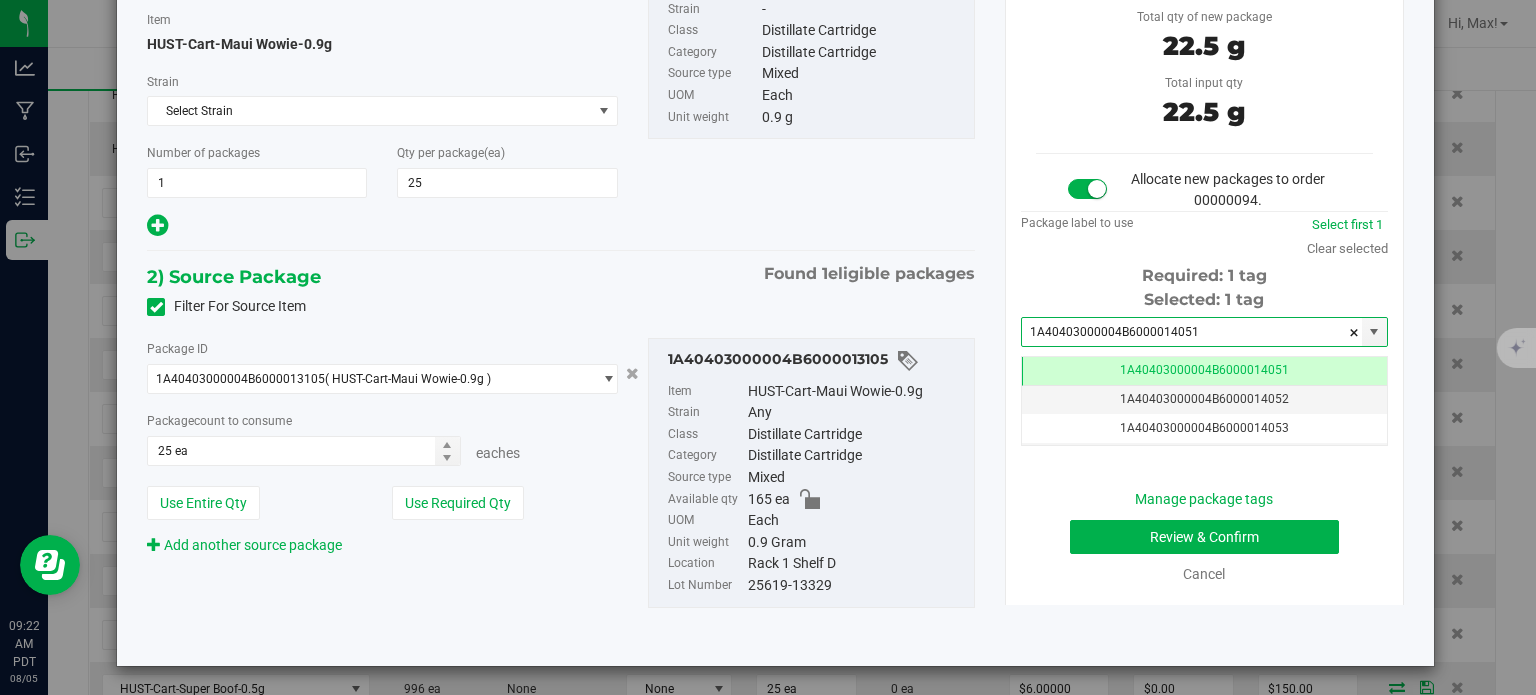 type on "1A40403000004B6000014051" 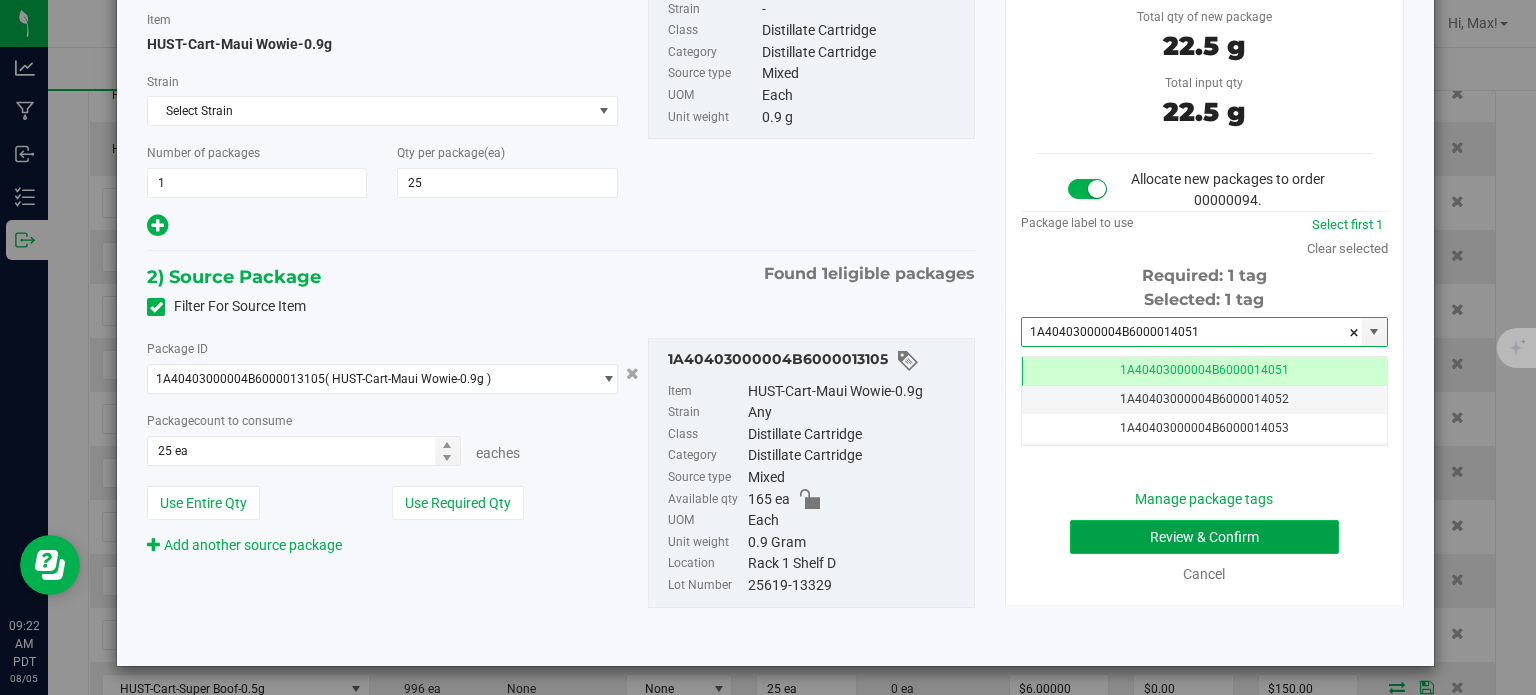 click on "Review & Confirm" at bounding box center (1204, 537) 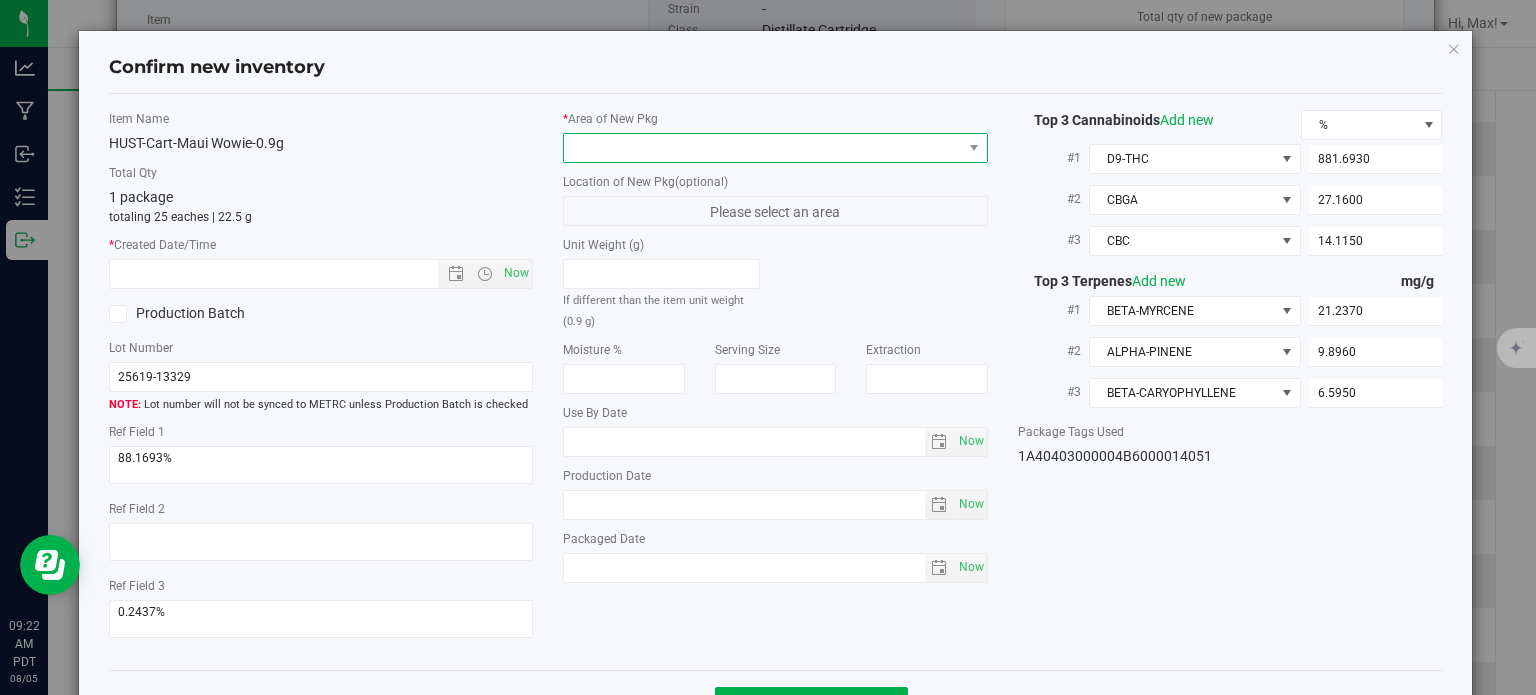 click at bounding box center [763, 148] 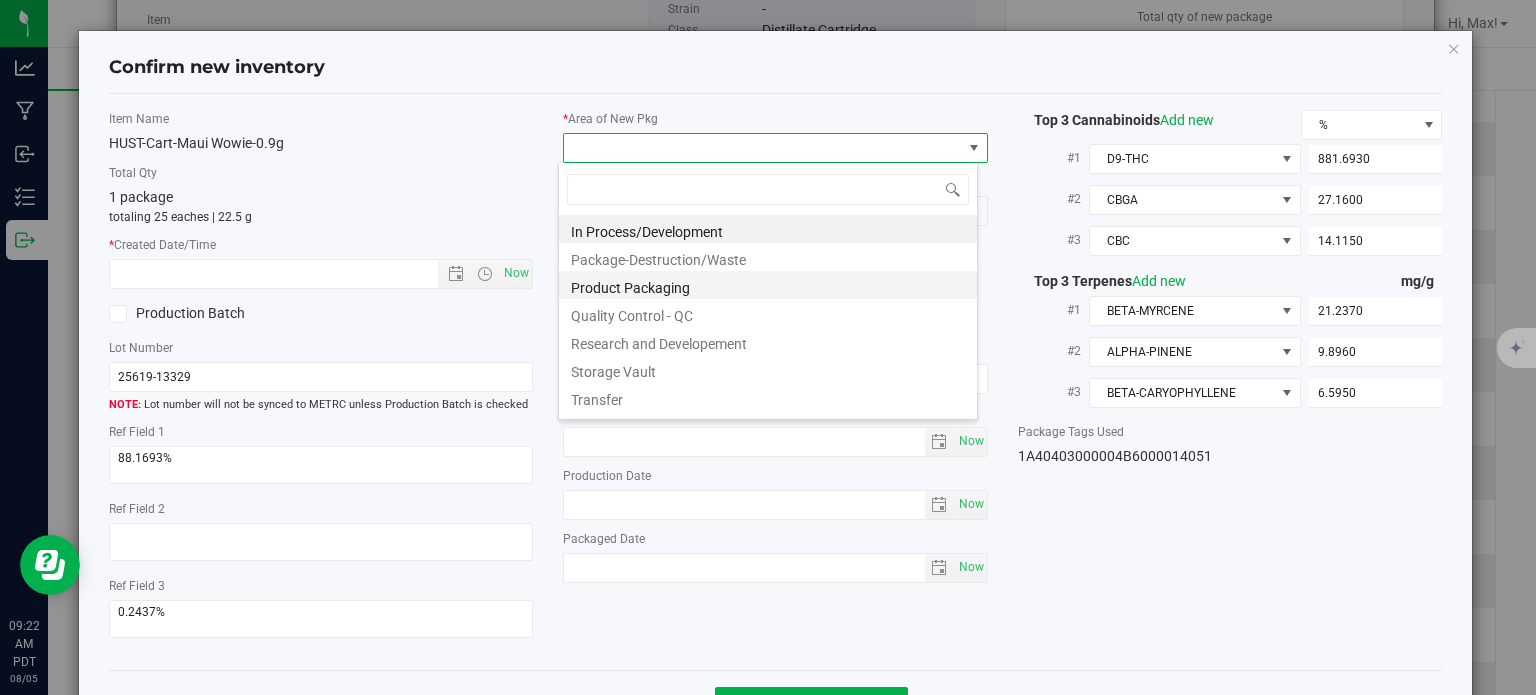 click on "Product Packaging" at bounding box center (768, 285) 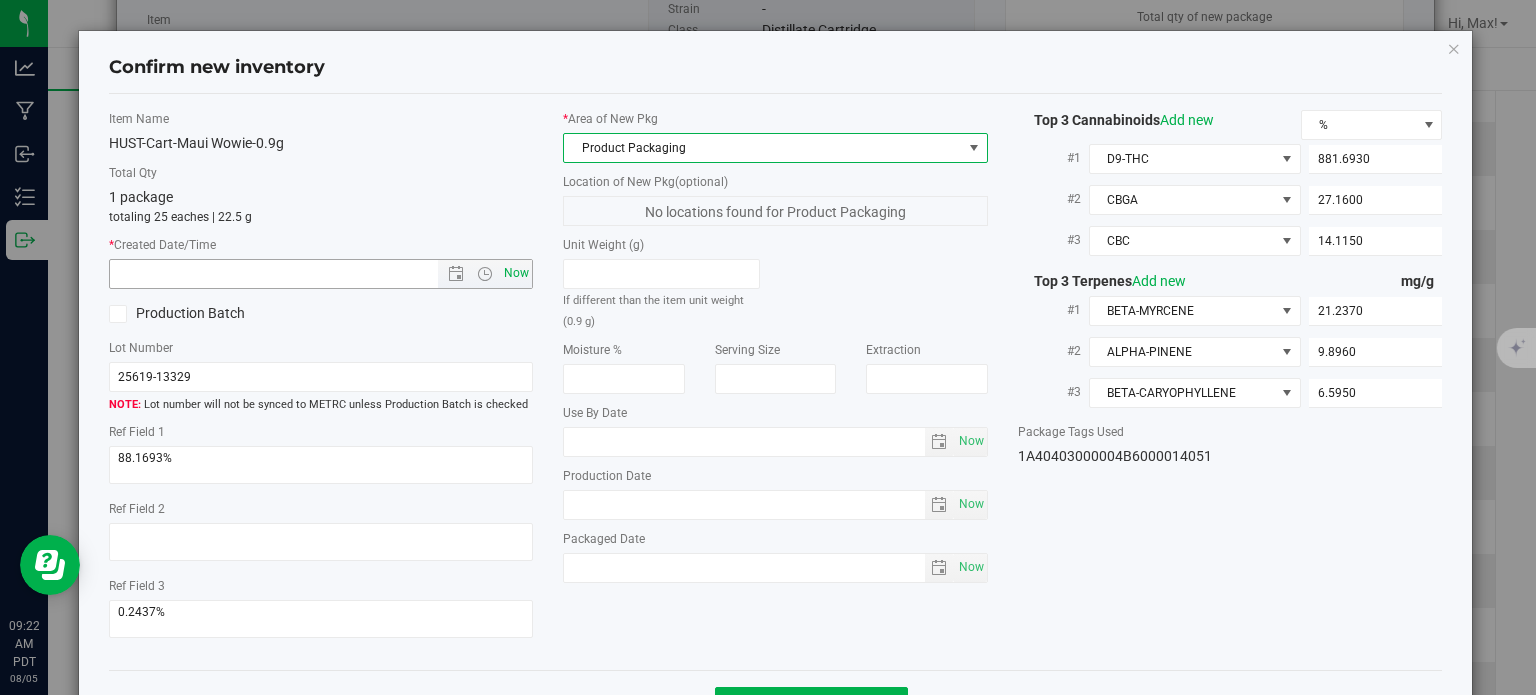 click on "Now" at bounding box center [517, 273] 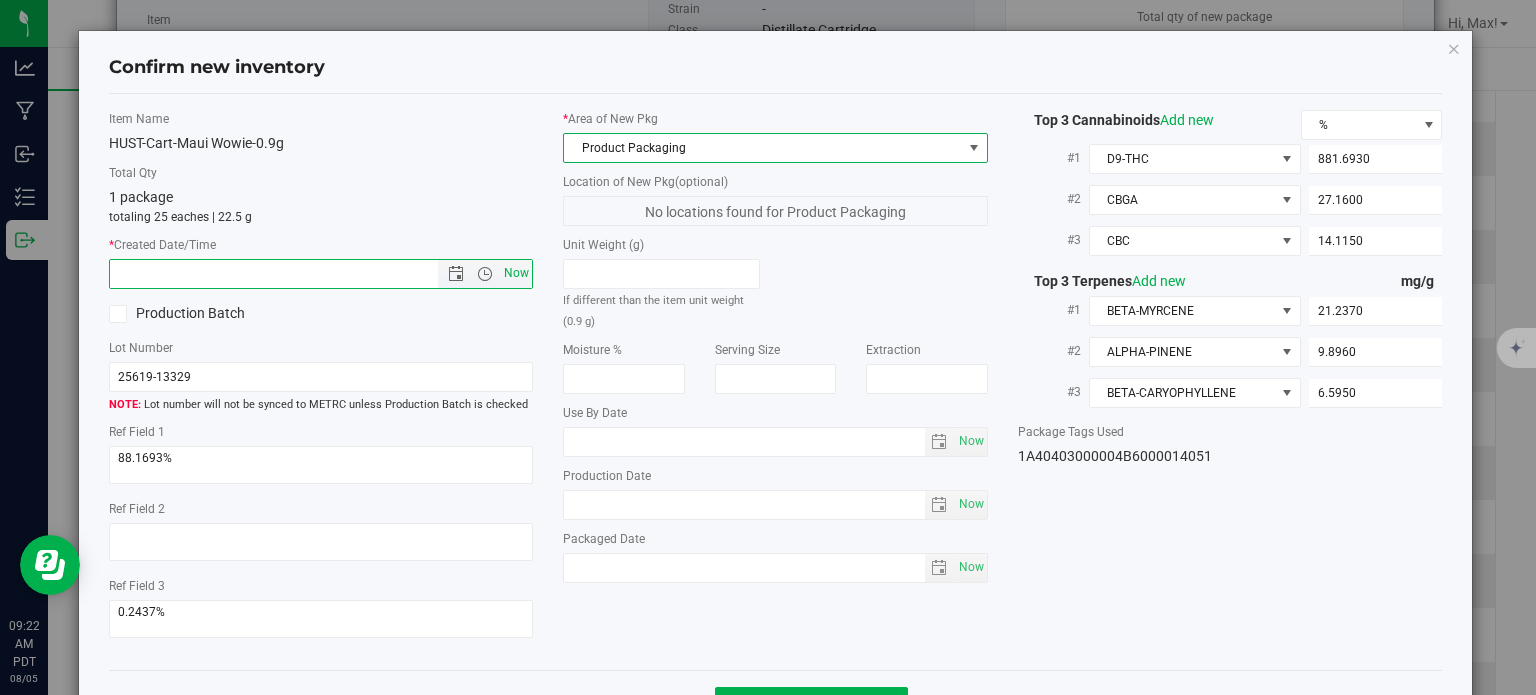 type on "8/5/2025 9:22 AM" 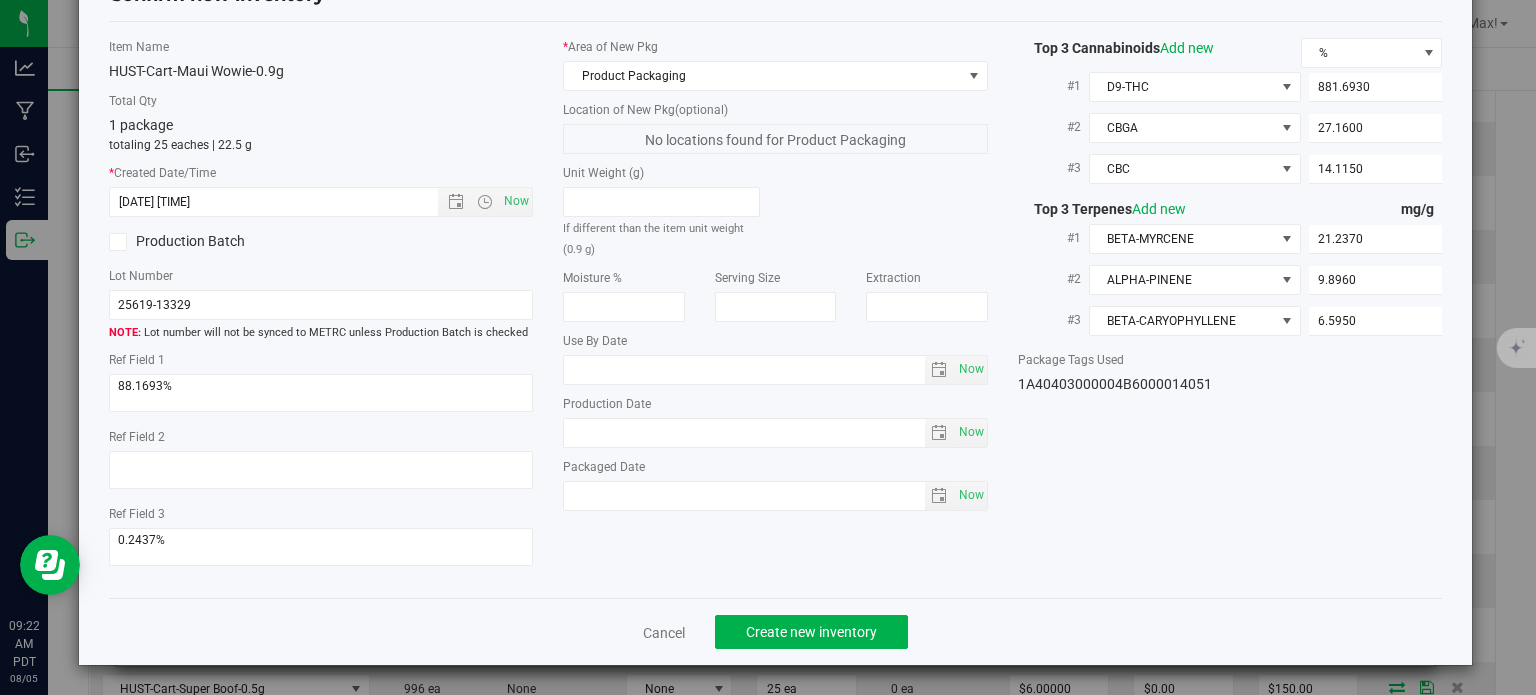 click on "Cancel
Create new inventory" at bounding box center [776, 631] 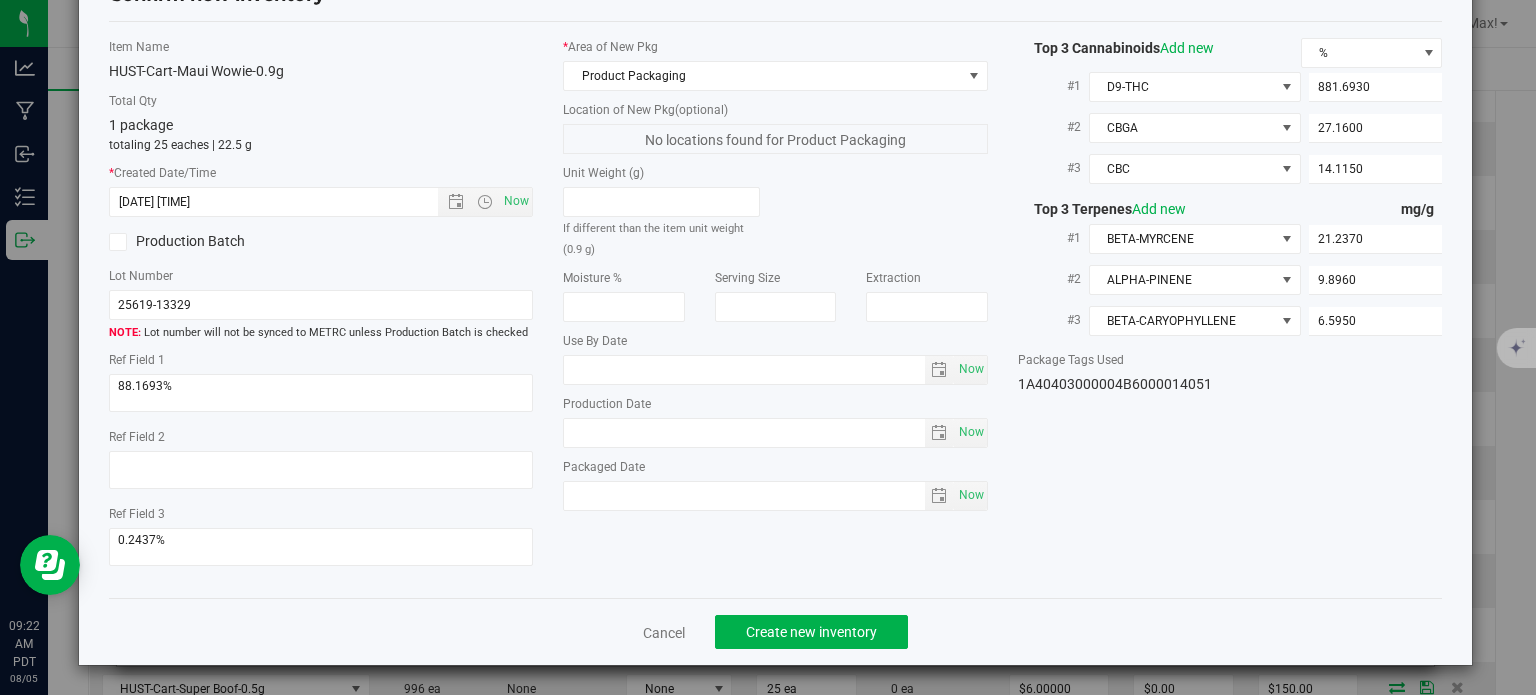 click on "Cancel
Create new inventory" at bounding box center [776, 631] 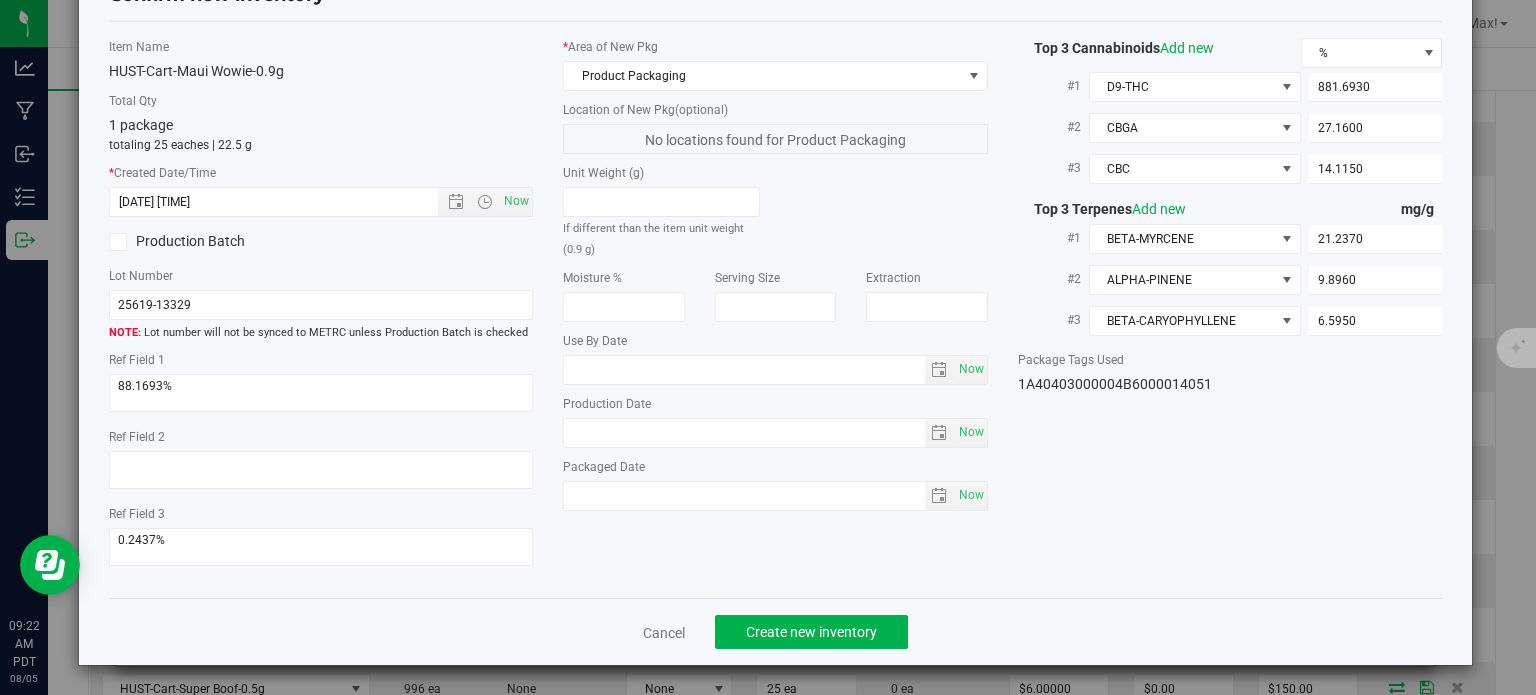 click on "Cancel
Create new inventory" at bounding box center (776, 631) 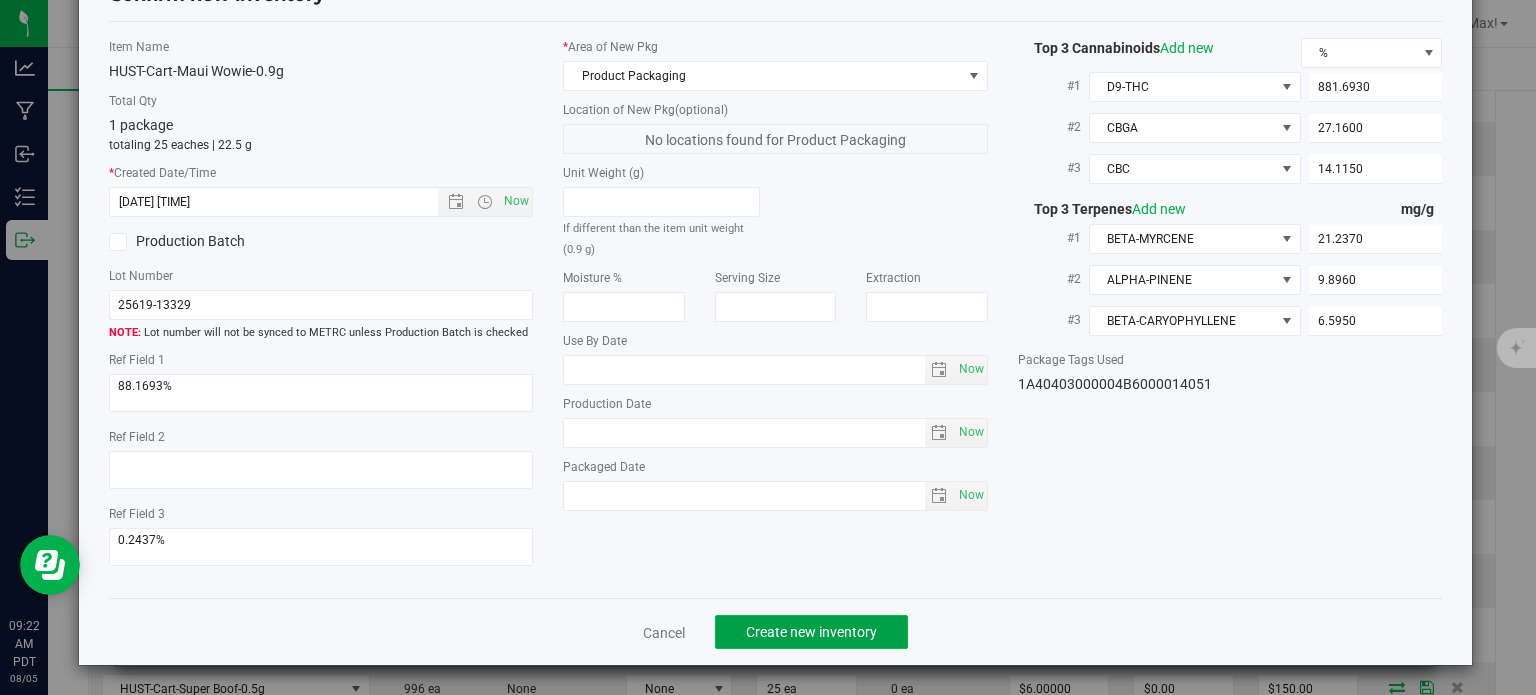 click on "Create new inventory" 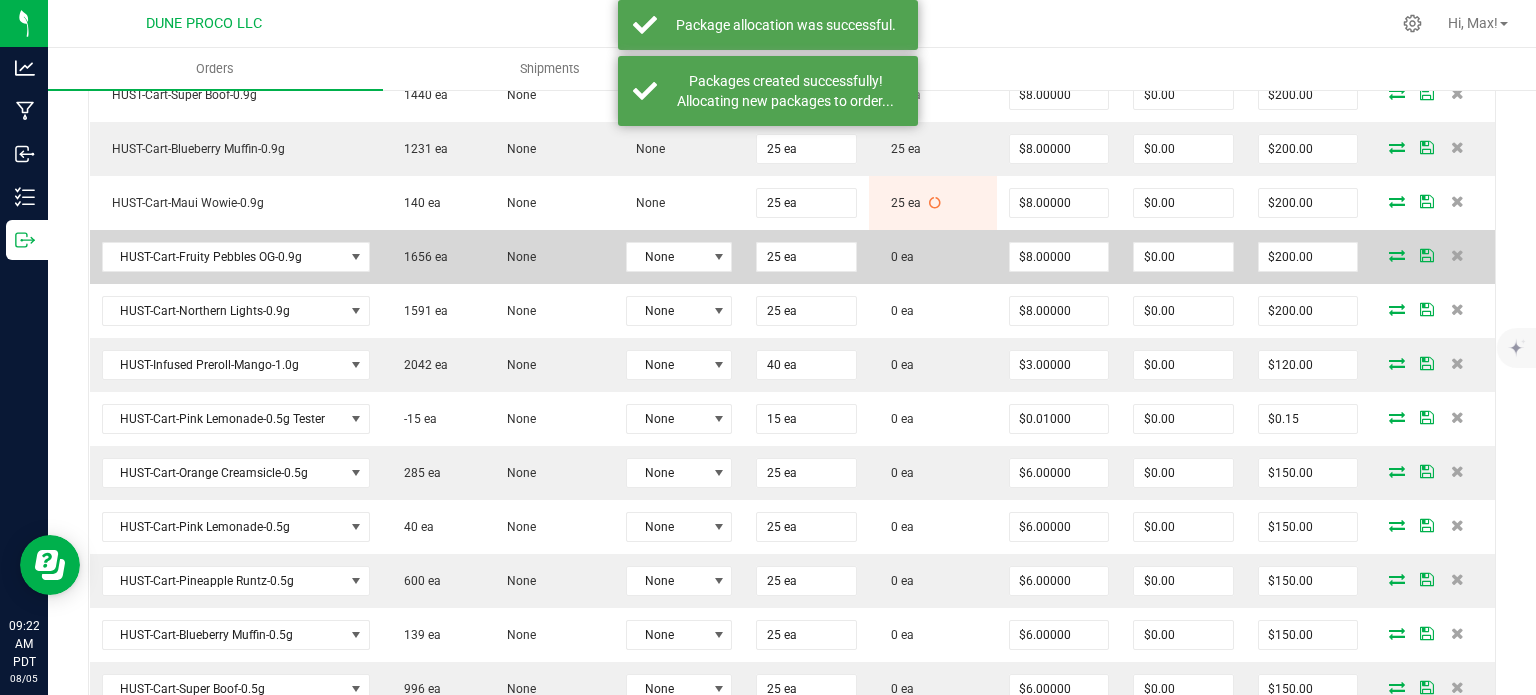 click at bounding box center (1397, 255) 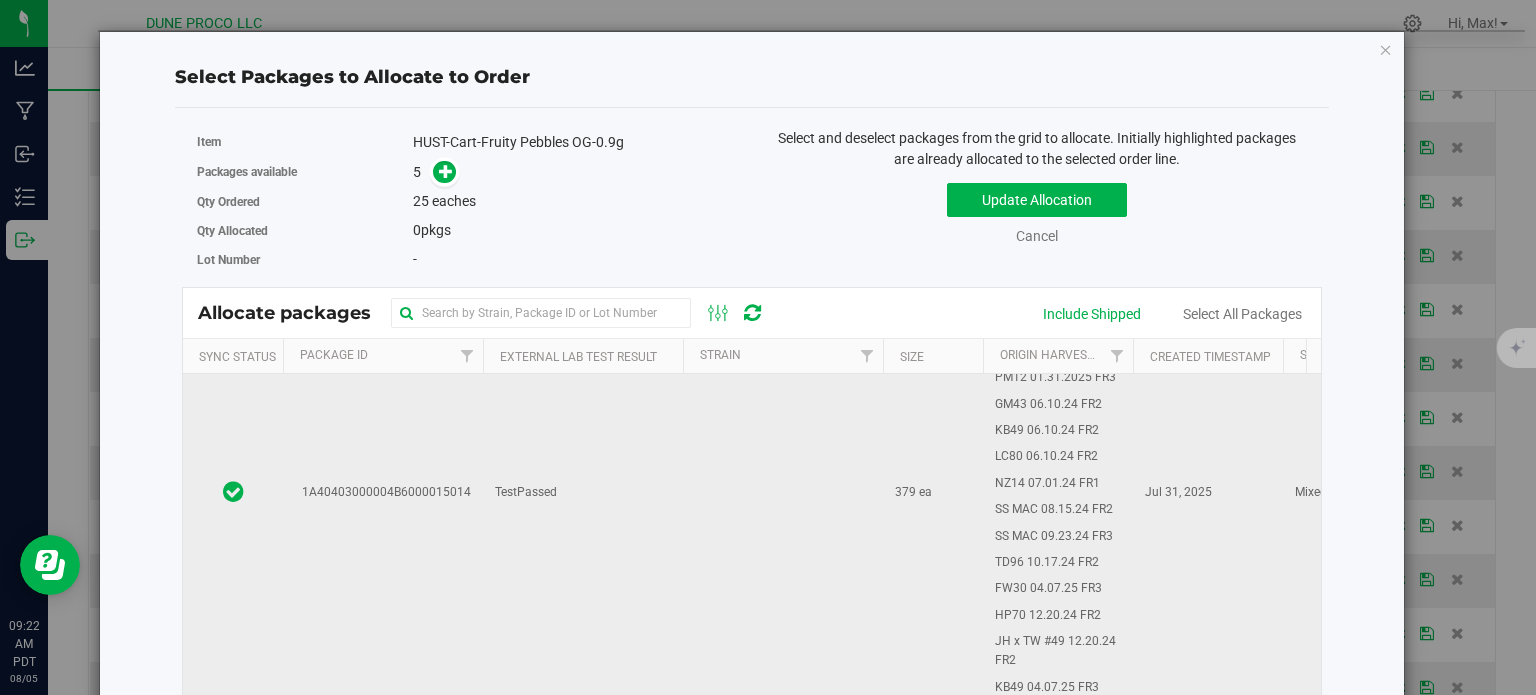 click on "1A40403000004B6000015014" at bounding box center (383, 493) 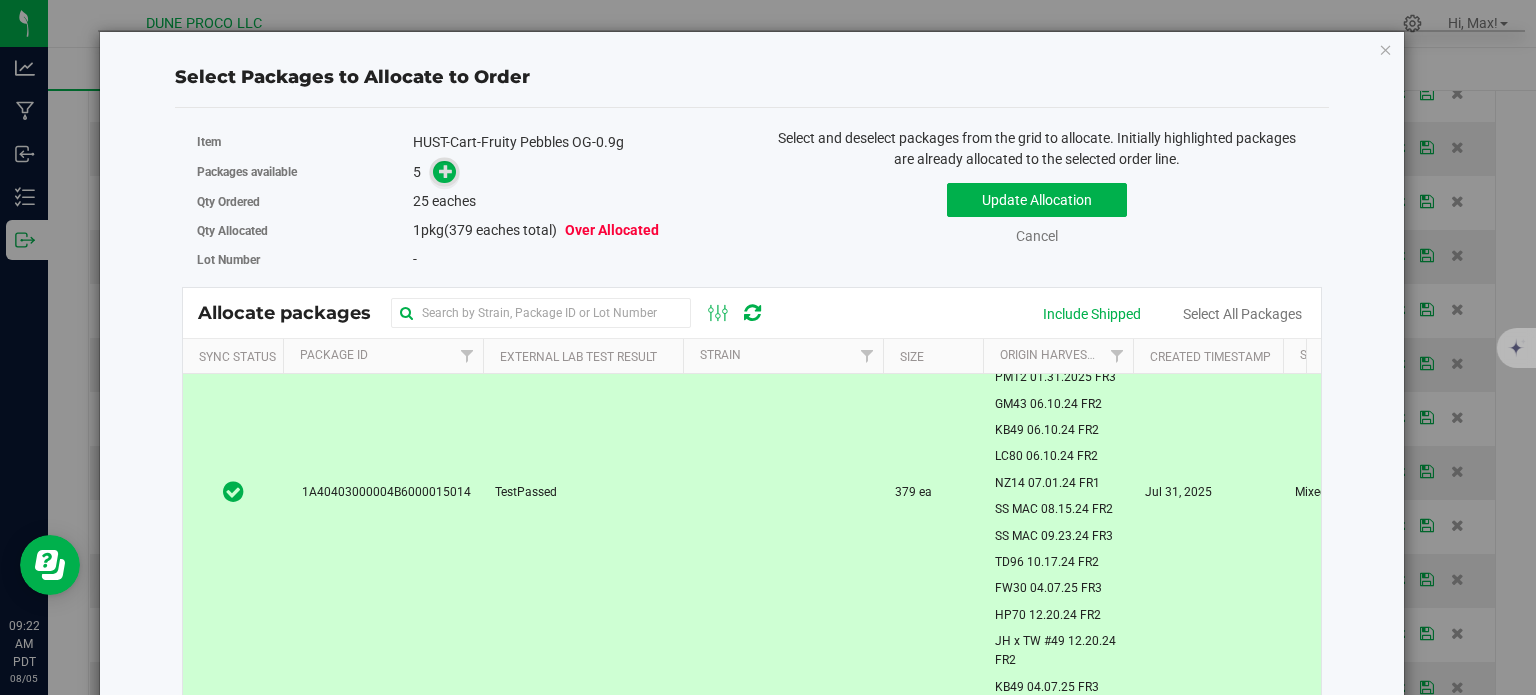 click at bounding box center (445, 172) 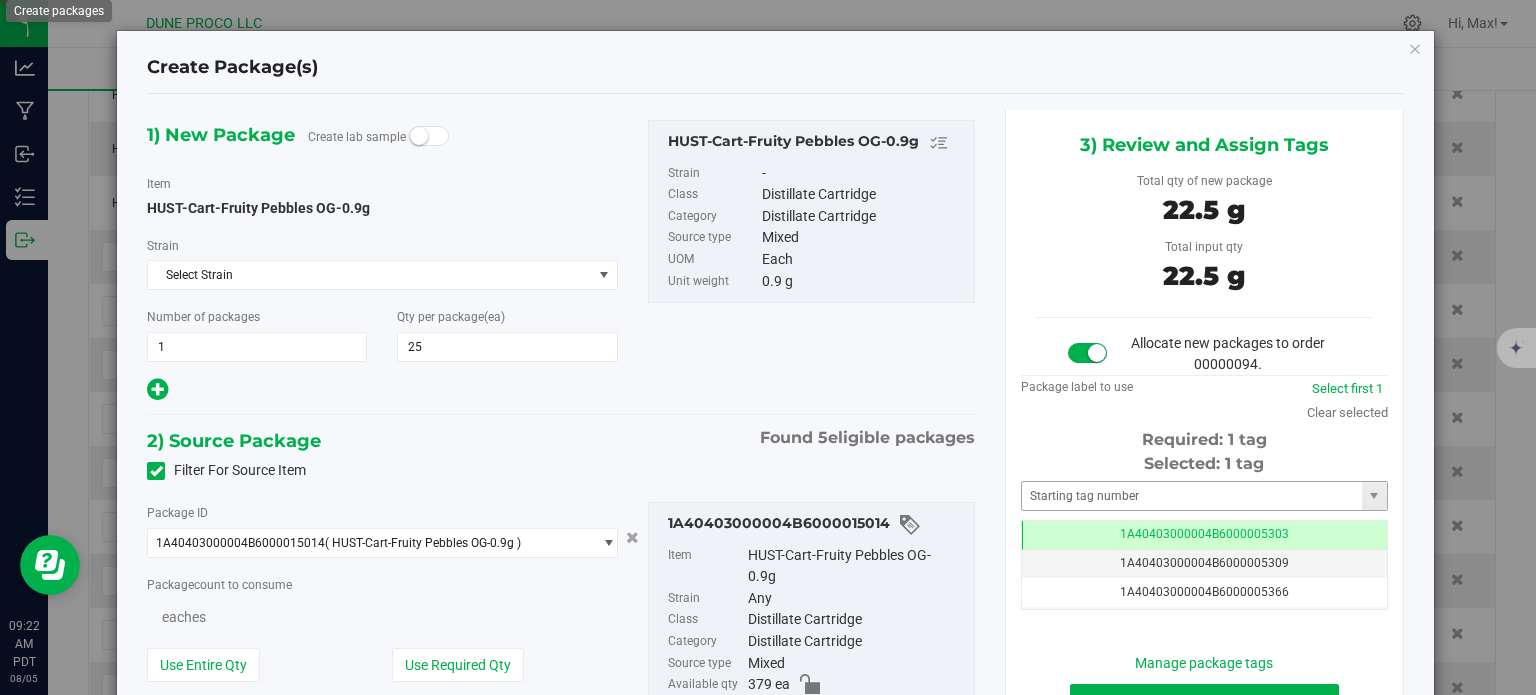 type on "25" 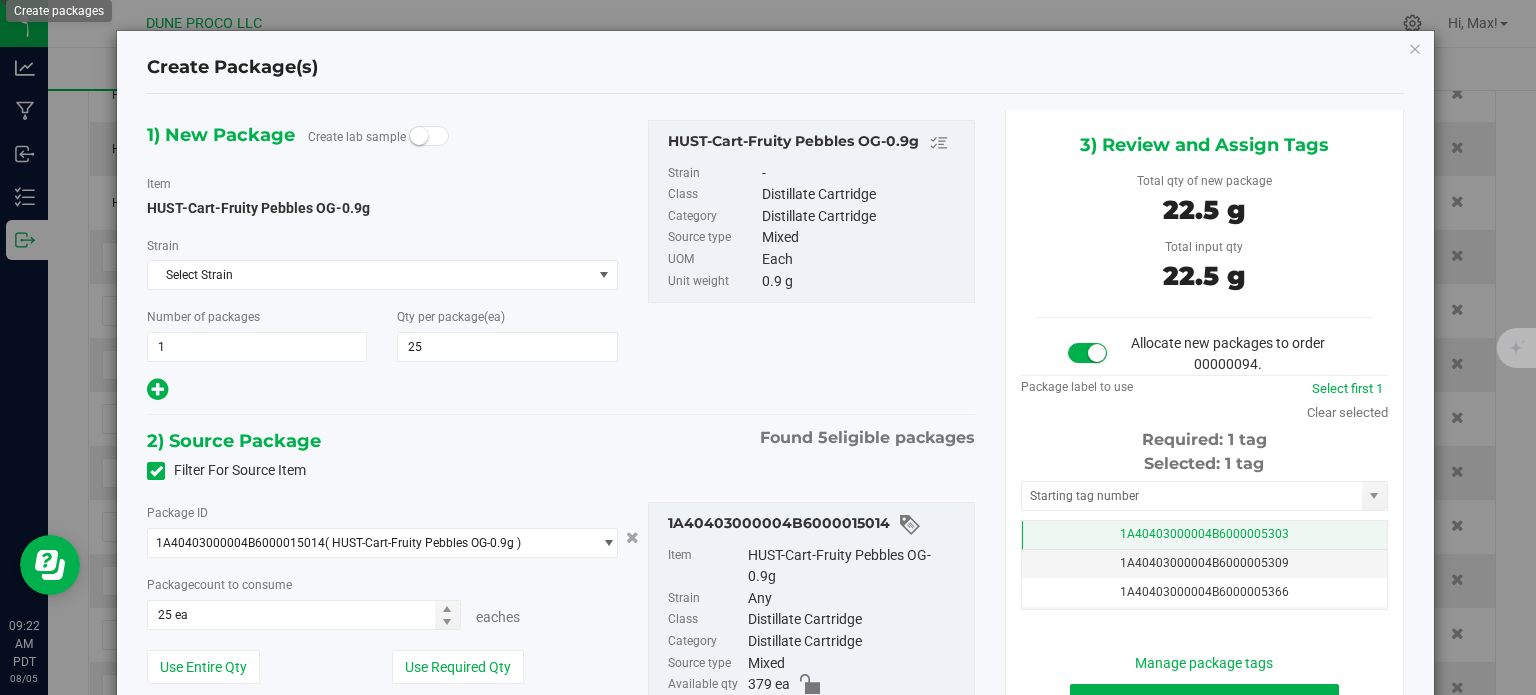 click on "1A40403000004B6000005303" at bounding box center [1204, 534] 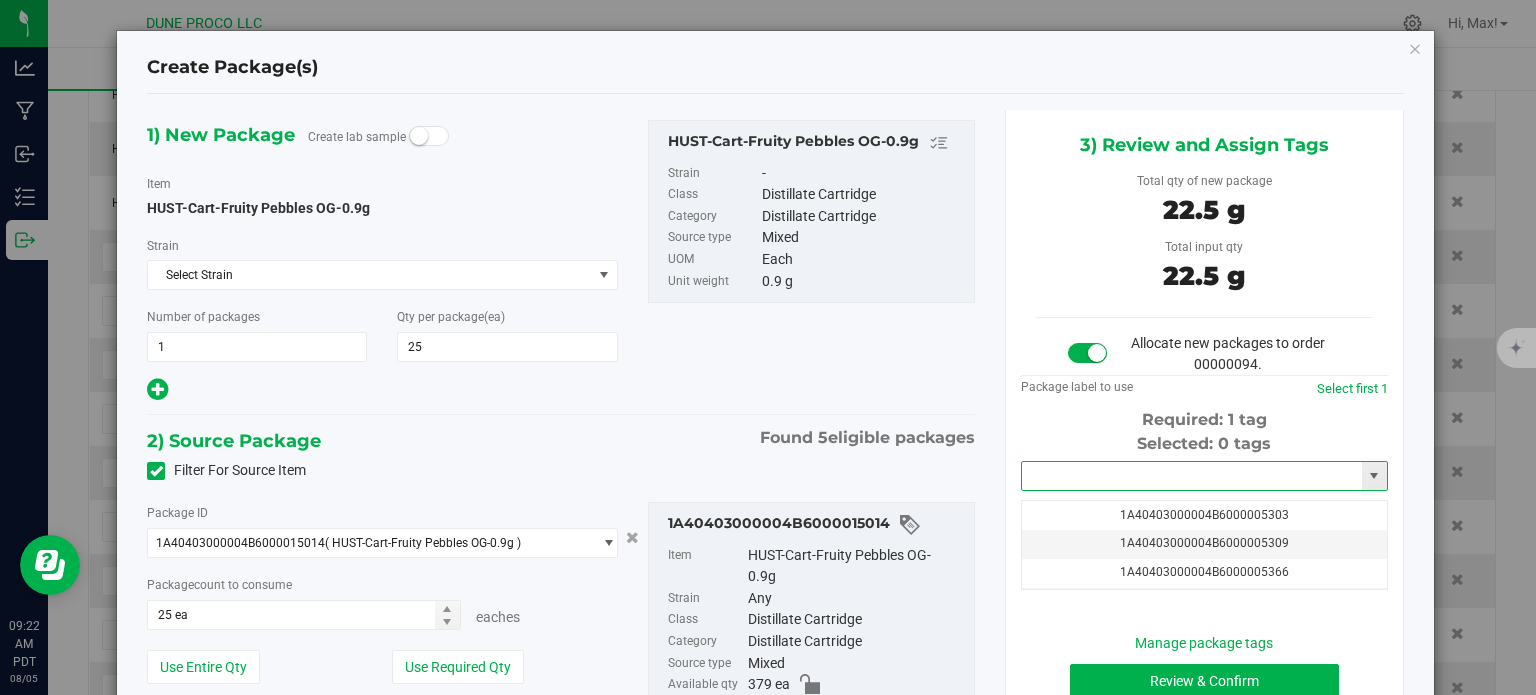 click at bounding box center [1192, 476] 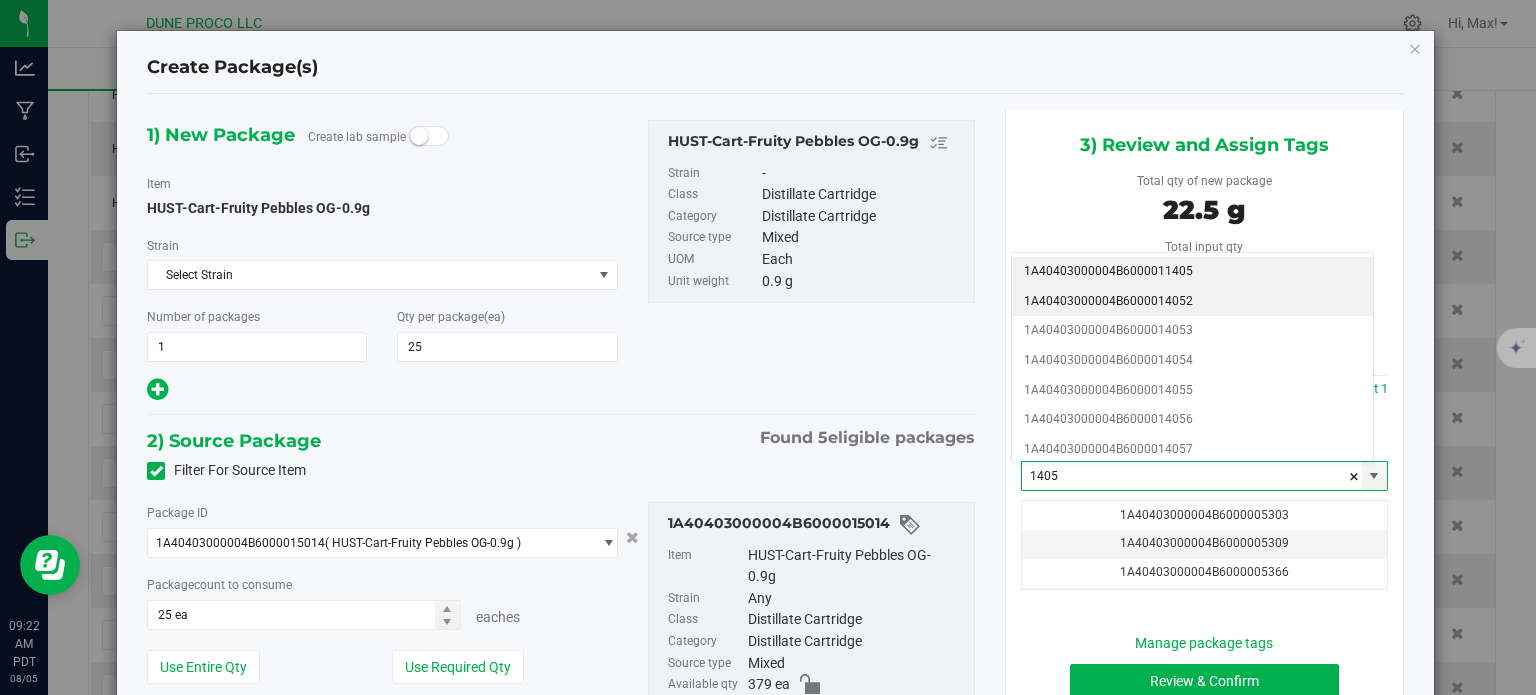 click on "1A40403000004B6000014052" at bounding box center (1192, 302) 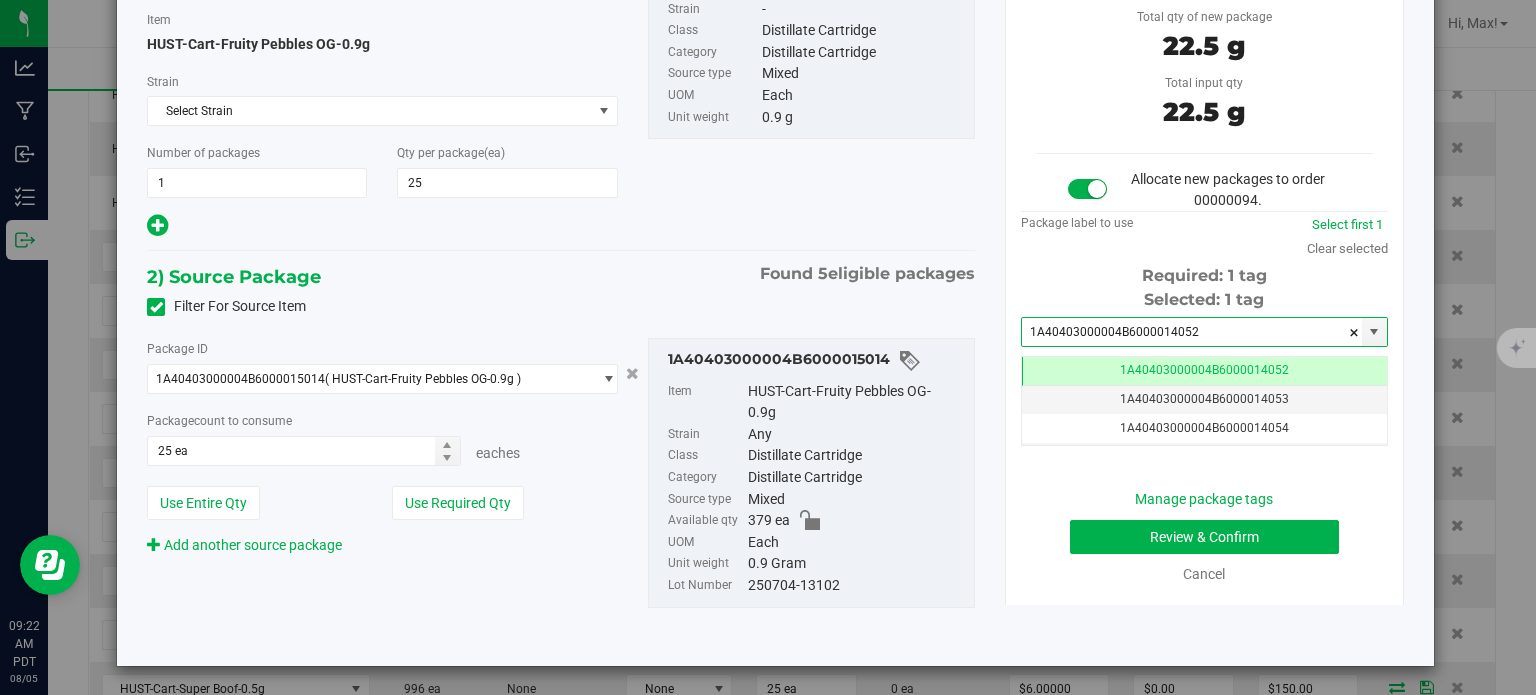 type on "1A40403000004B6000014052" 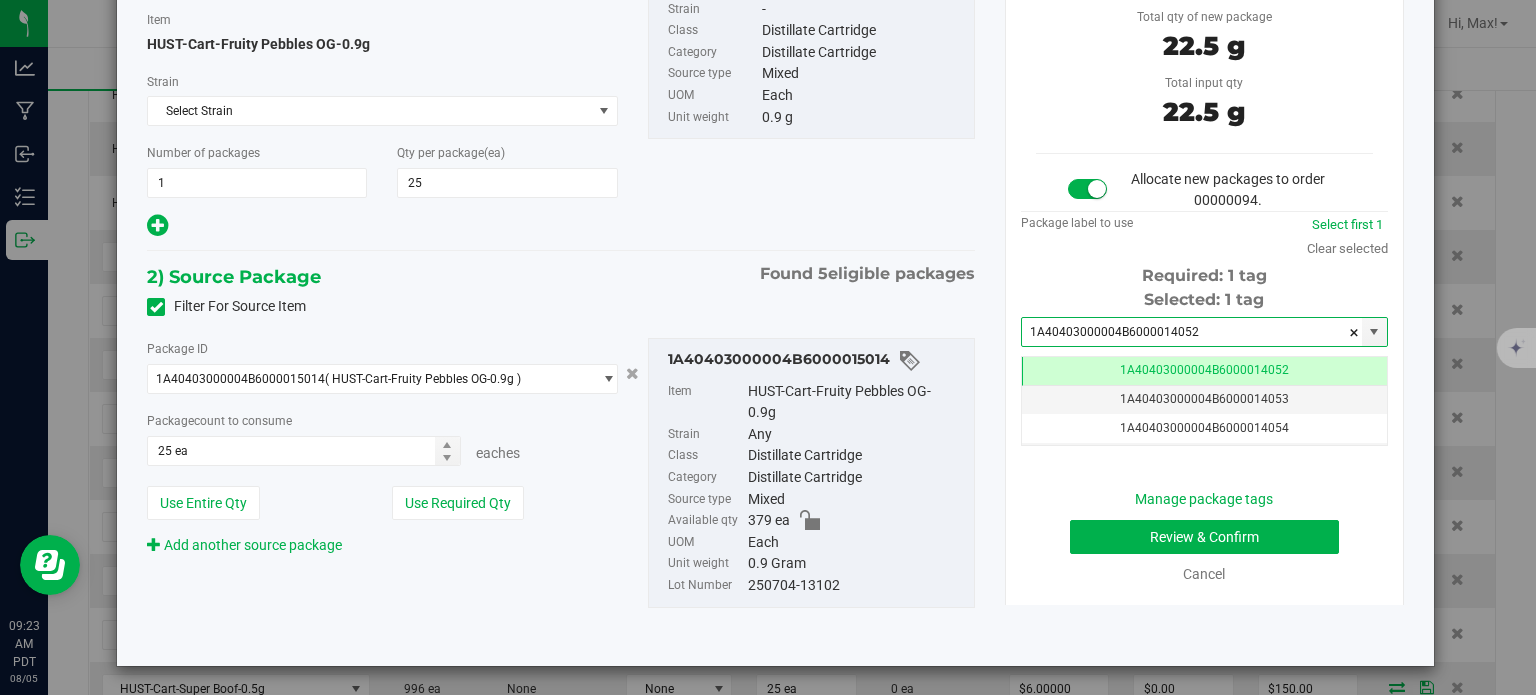 click on "Manage package tags
Review & Confirm
Cancel" at bounding box center [1204, 537] 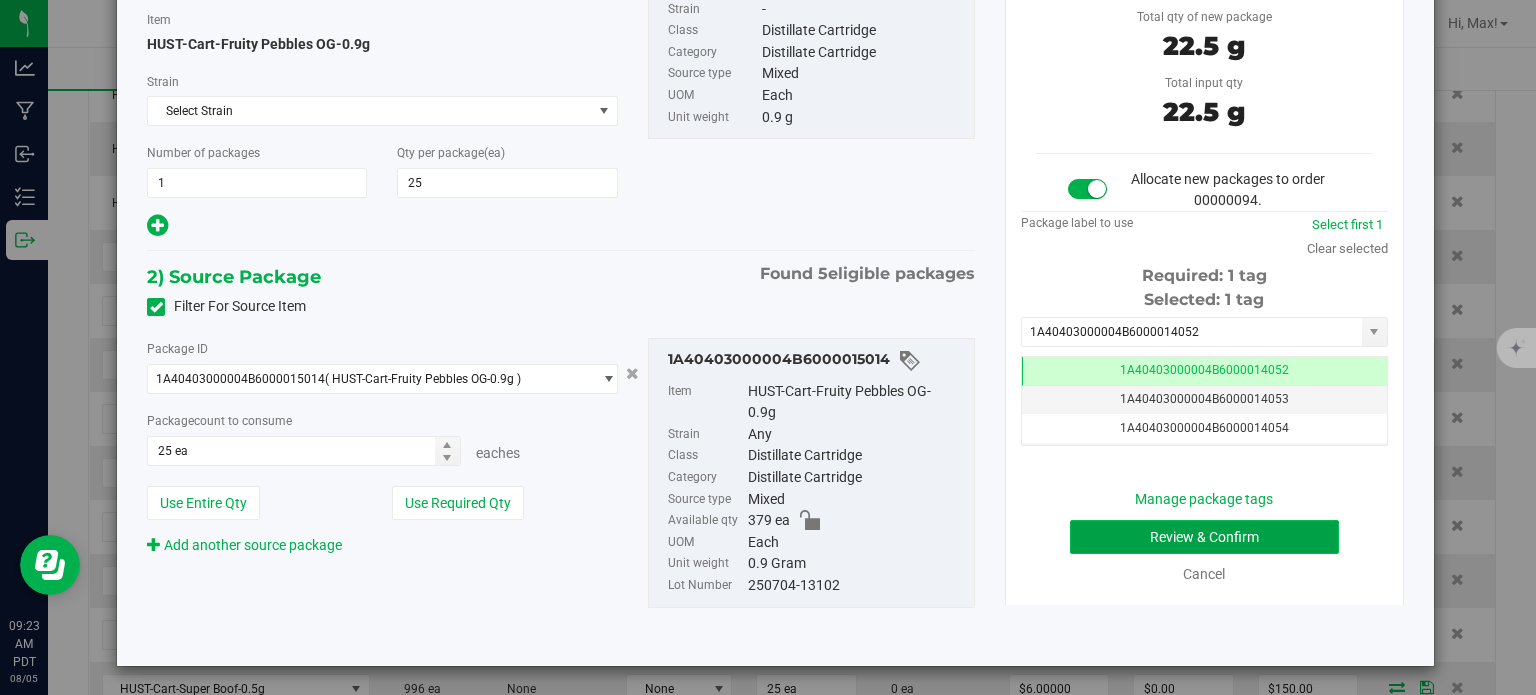click on "Review & Confirm" at bounding box center [1204, 537] 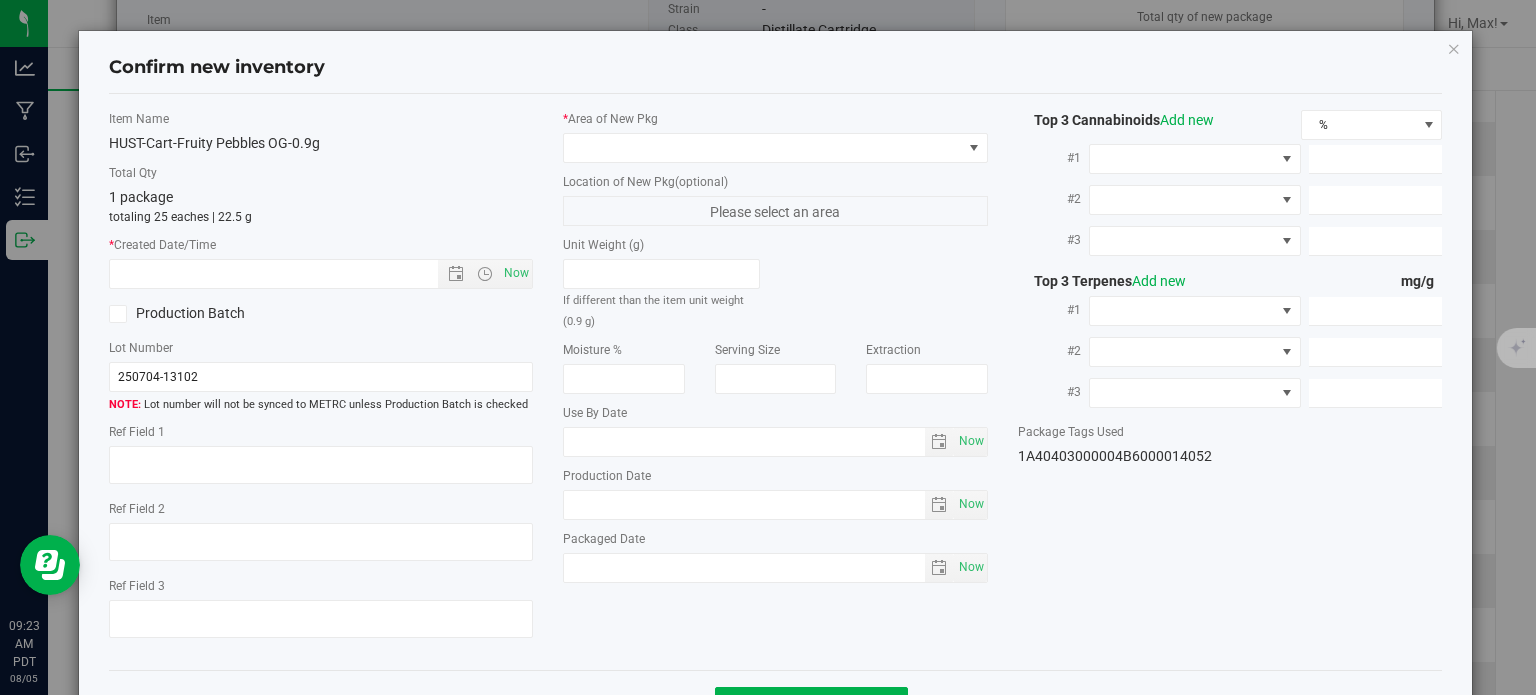 type on "88.2015%" 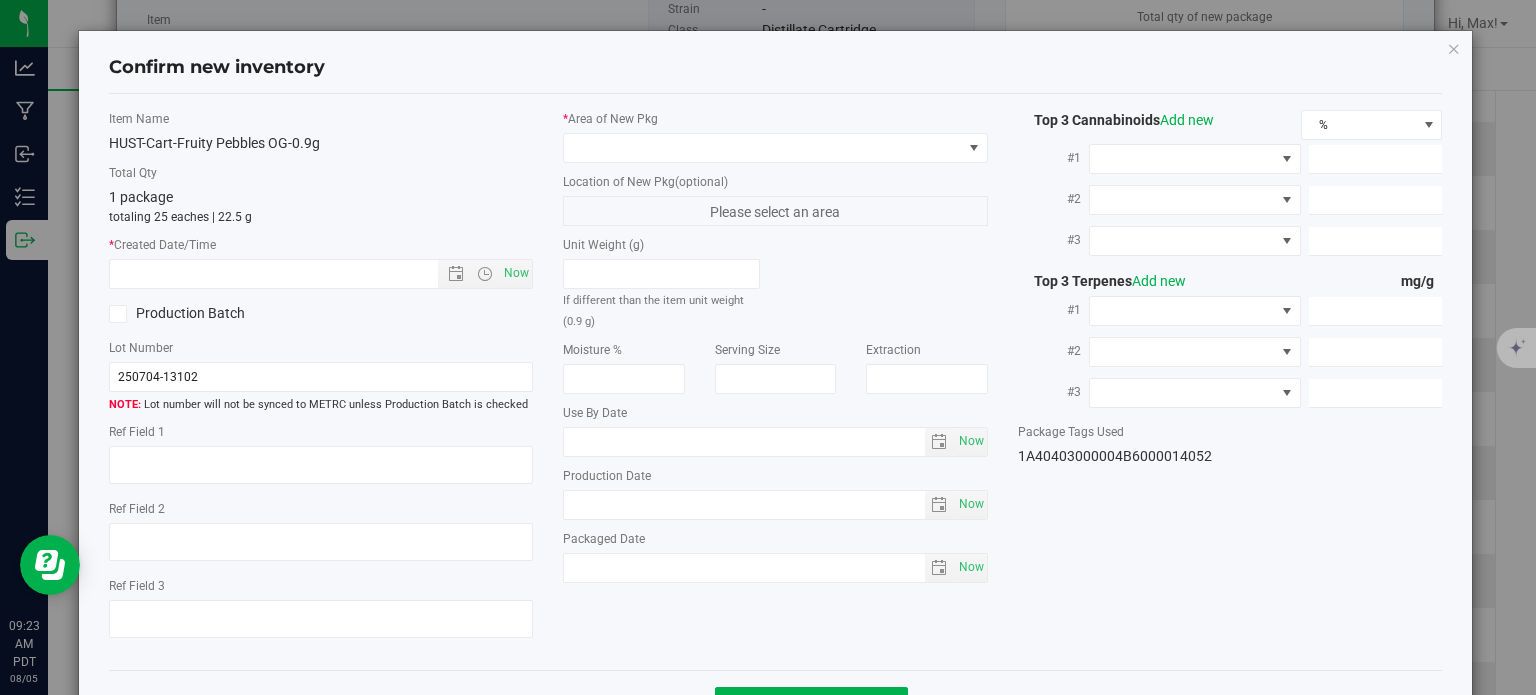 type on "0.2687%" 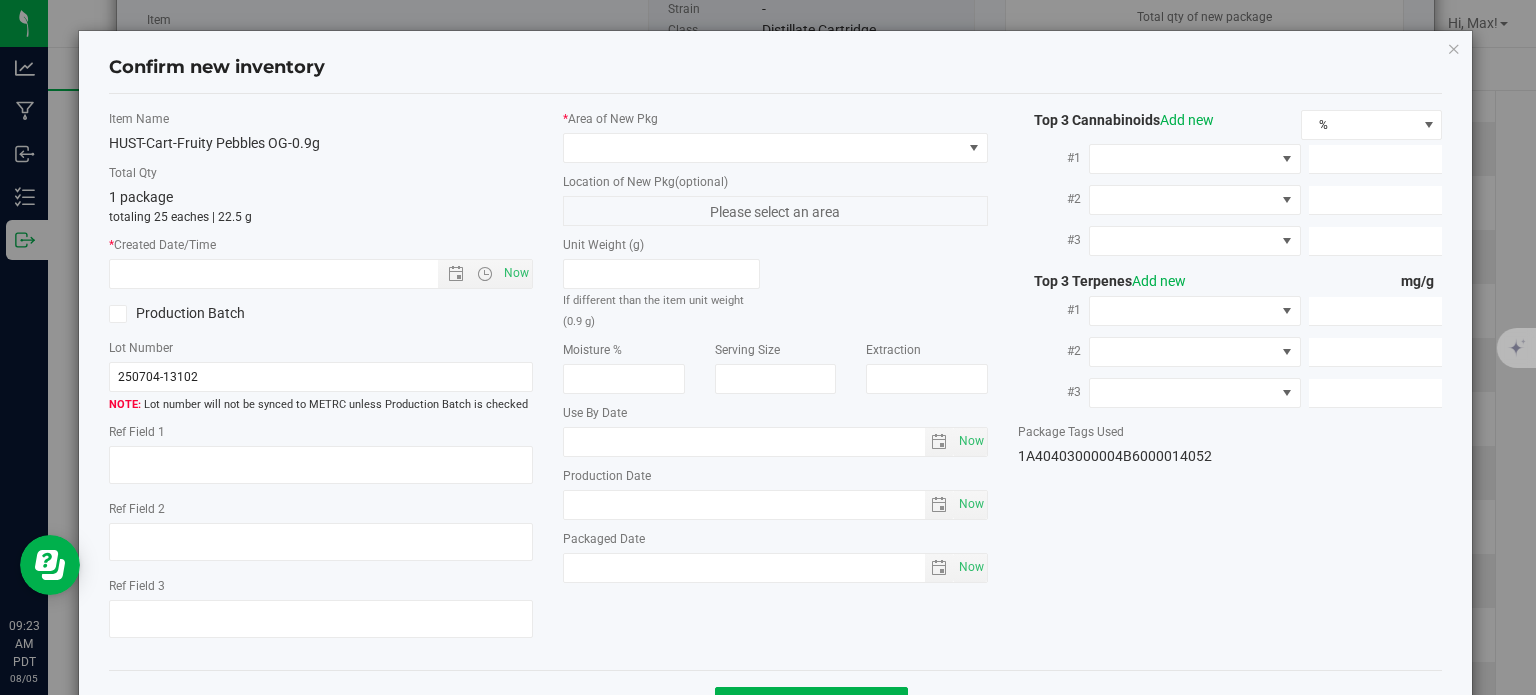 type on "882.0150" 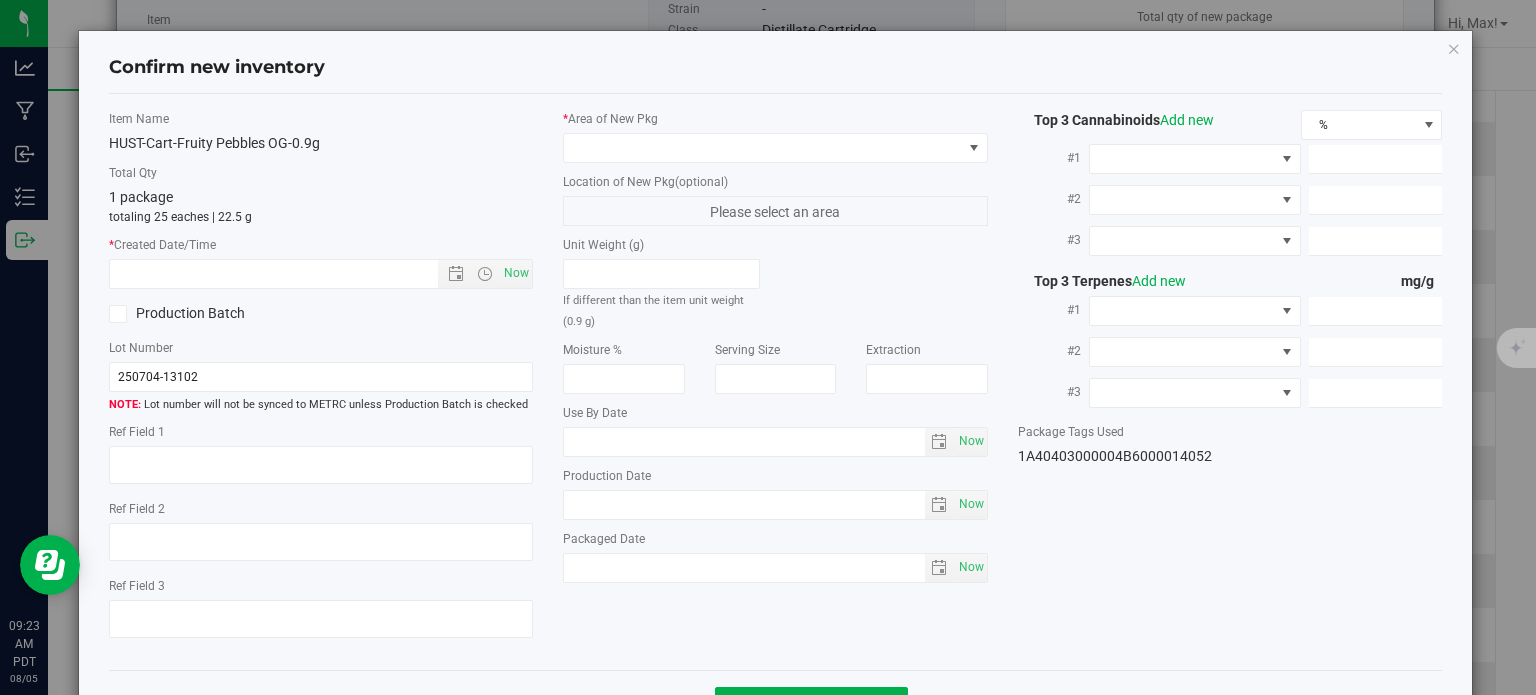 type on "32.5490" 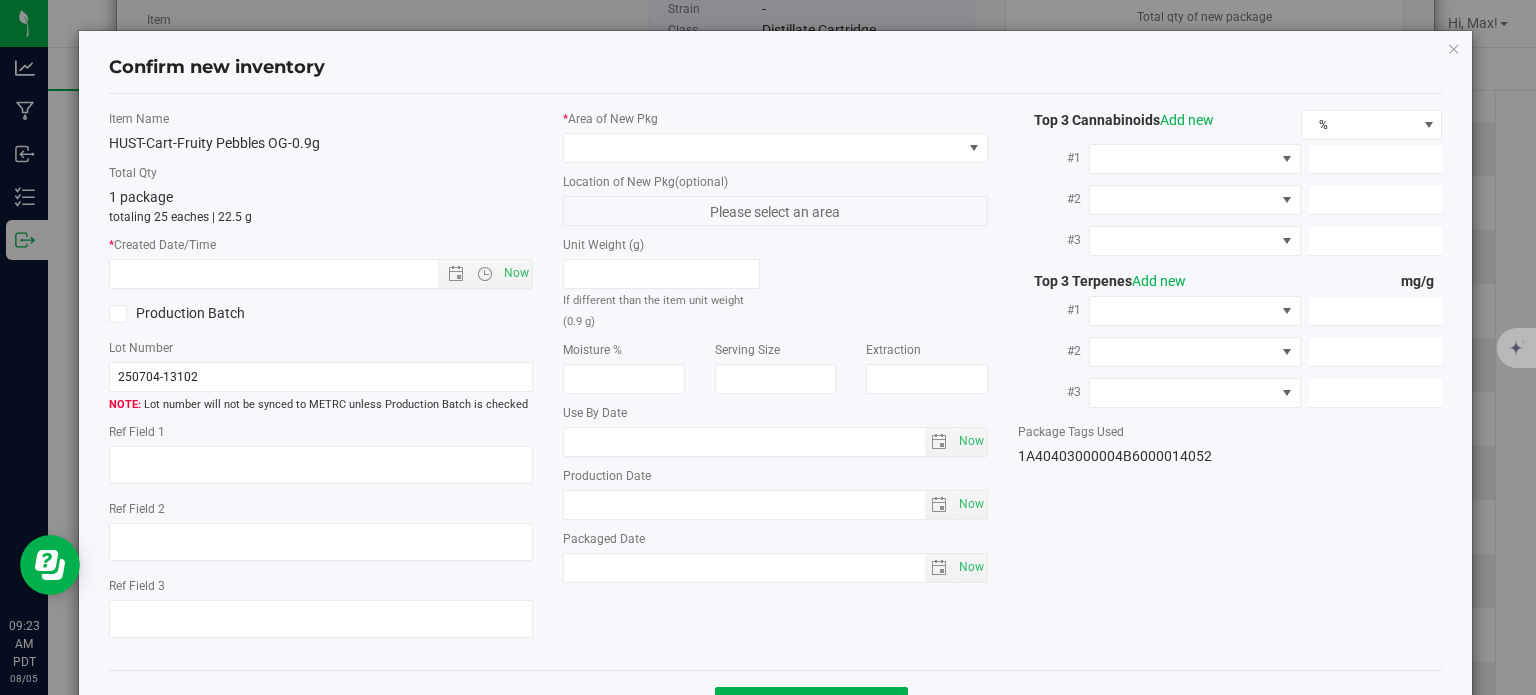 type on "14.2200" 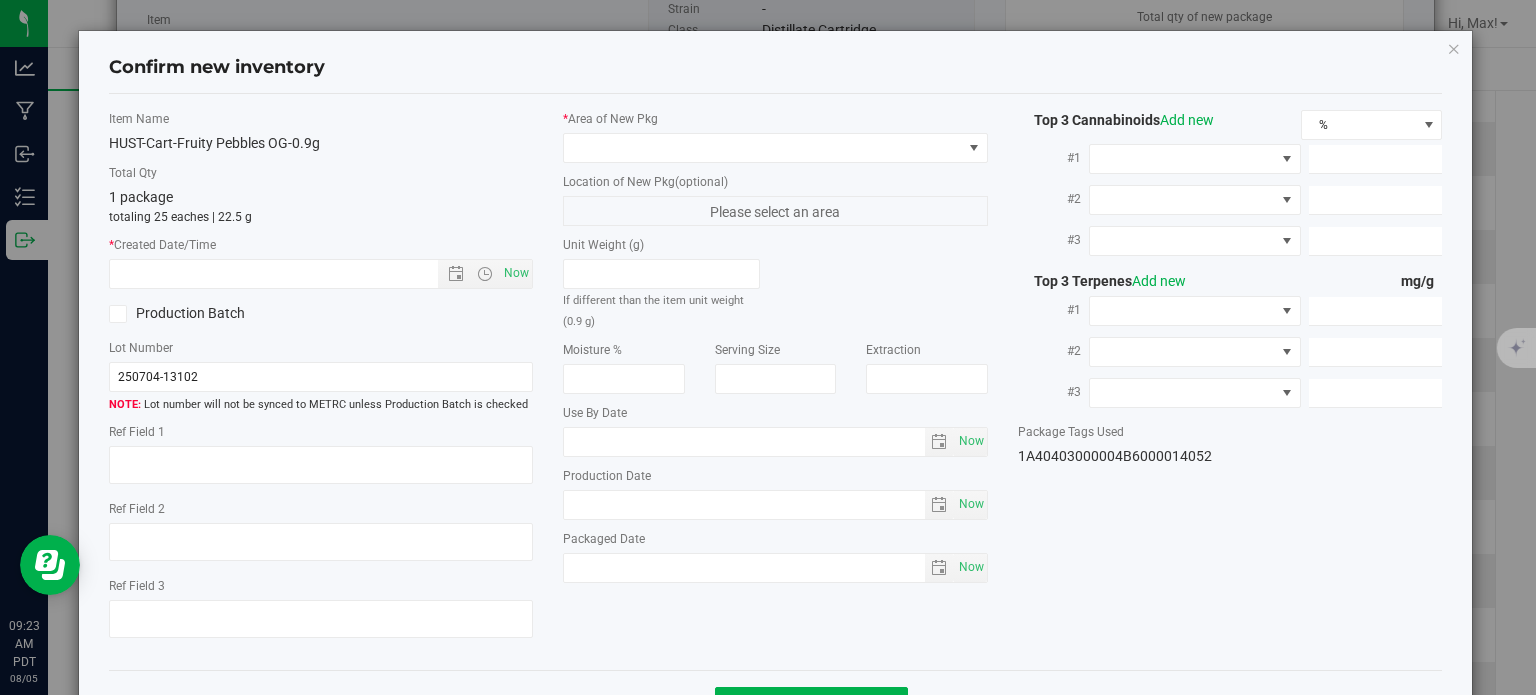 type on "20.4820" 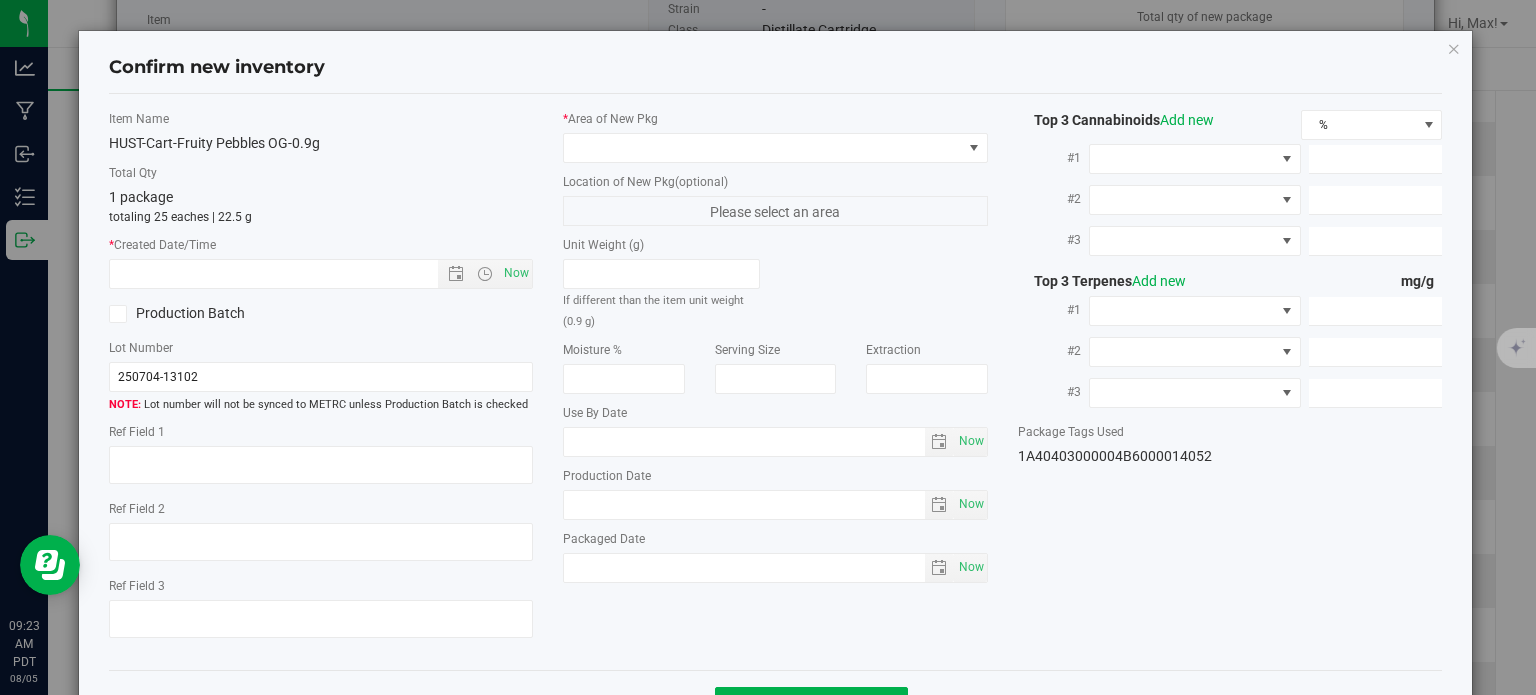 type on "9.8160" 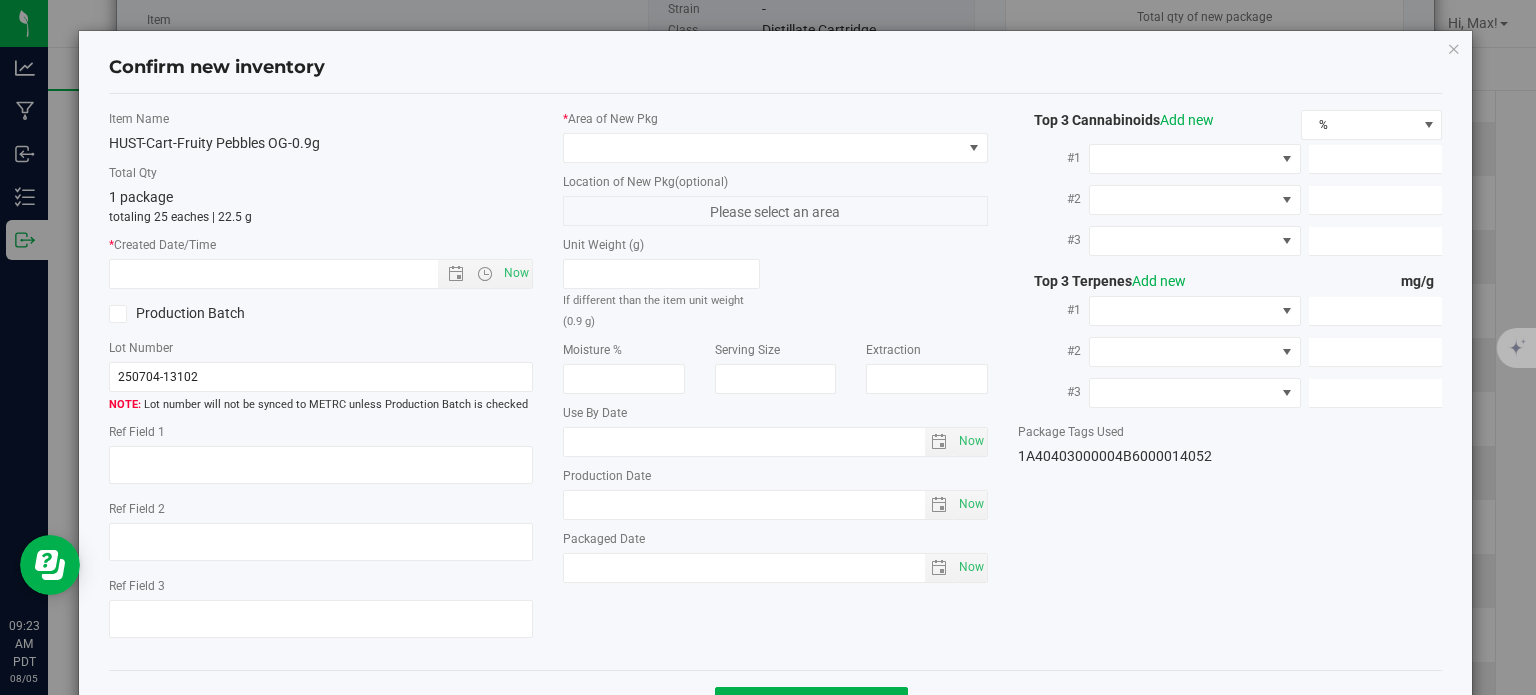 type on "6.3420" 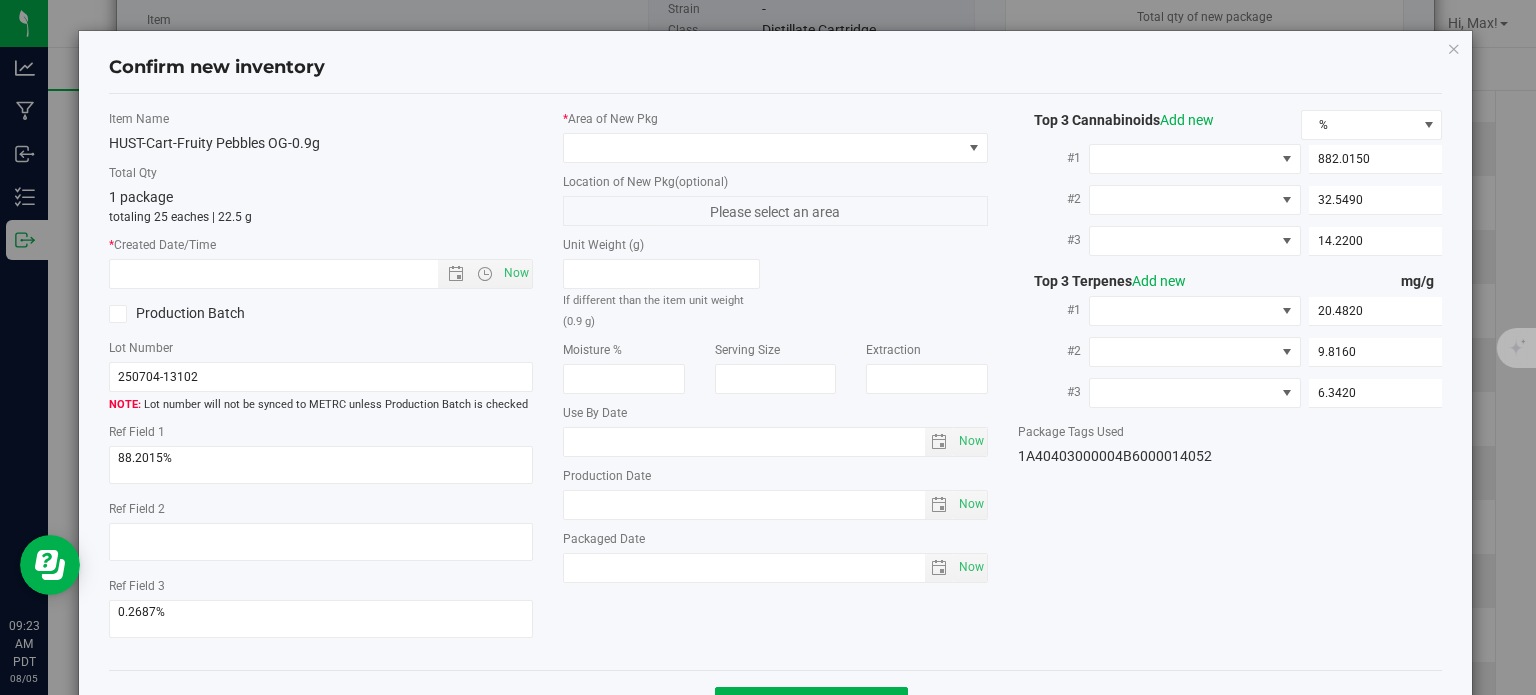 type on "2025-07-04" 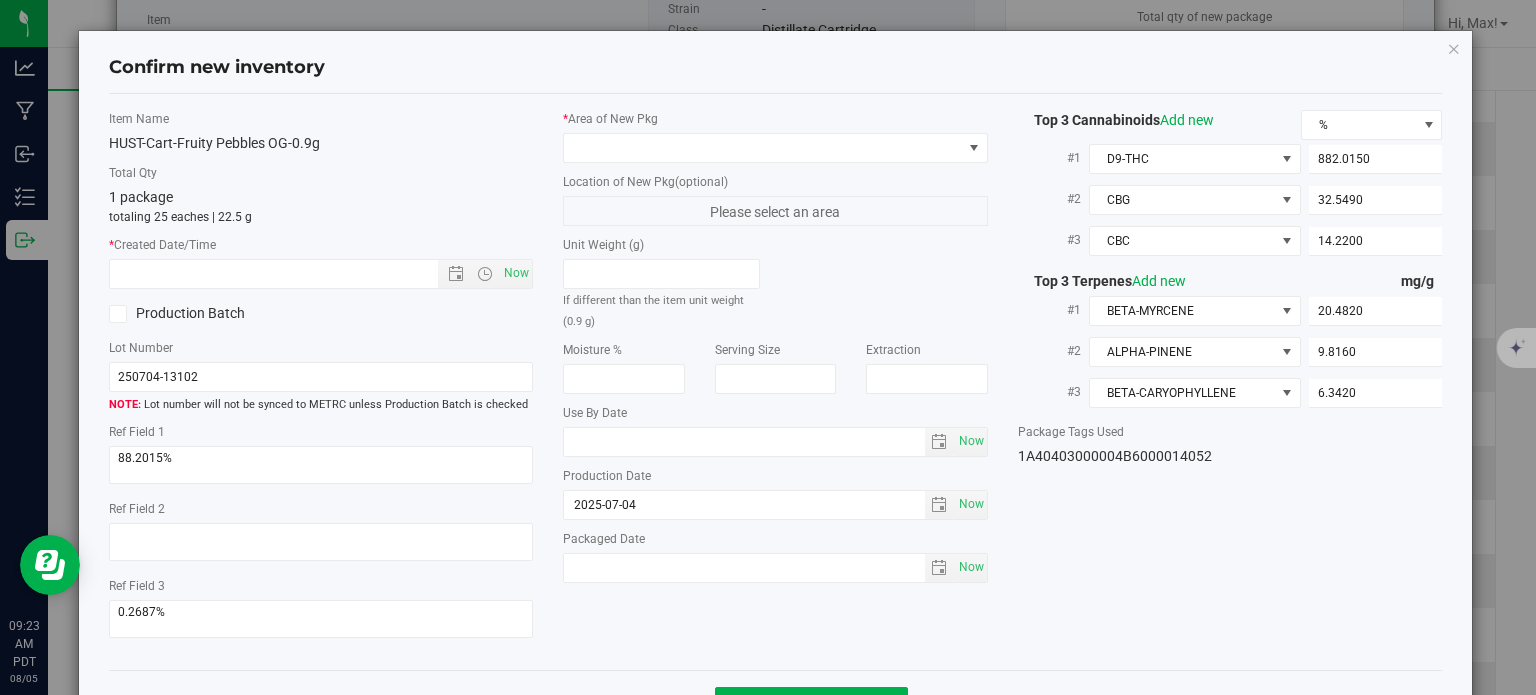 click on "*
Area of New Pkg
Location of New Pkg
(optional)
Please select an area
Unit Weight (g)
If different than the item unit weight (0.9 g)
Moisture %
Serving Size" at bounding box center (775, 351) 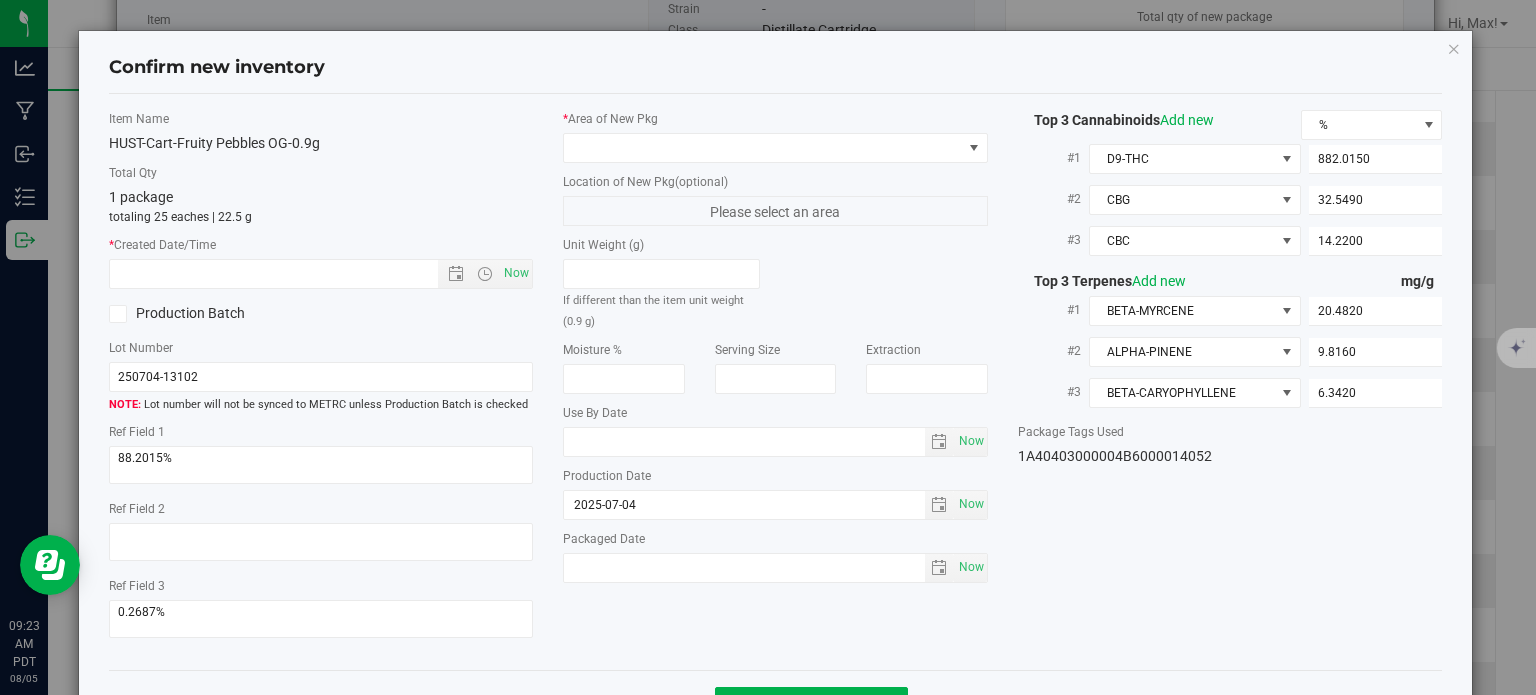 click on "*
Area of New Pkg
Location of New Pkg
(optional)
Please select an area
Unit Weight (g)
If different than the item unit weight (0.9 g)
Moisture %
Serving Size" at bounding box center (775, 351) 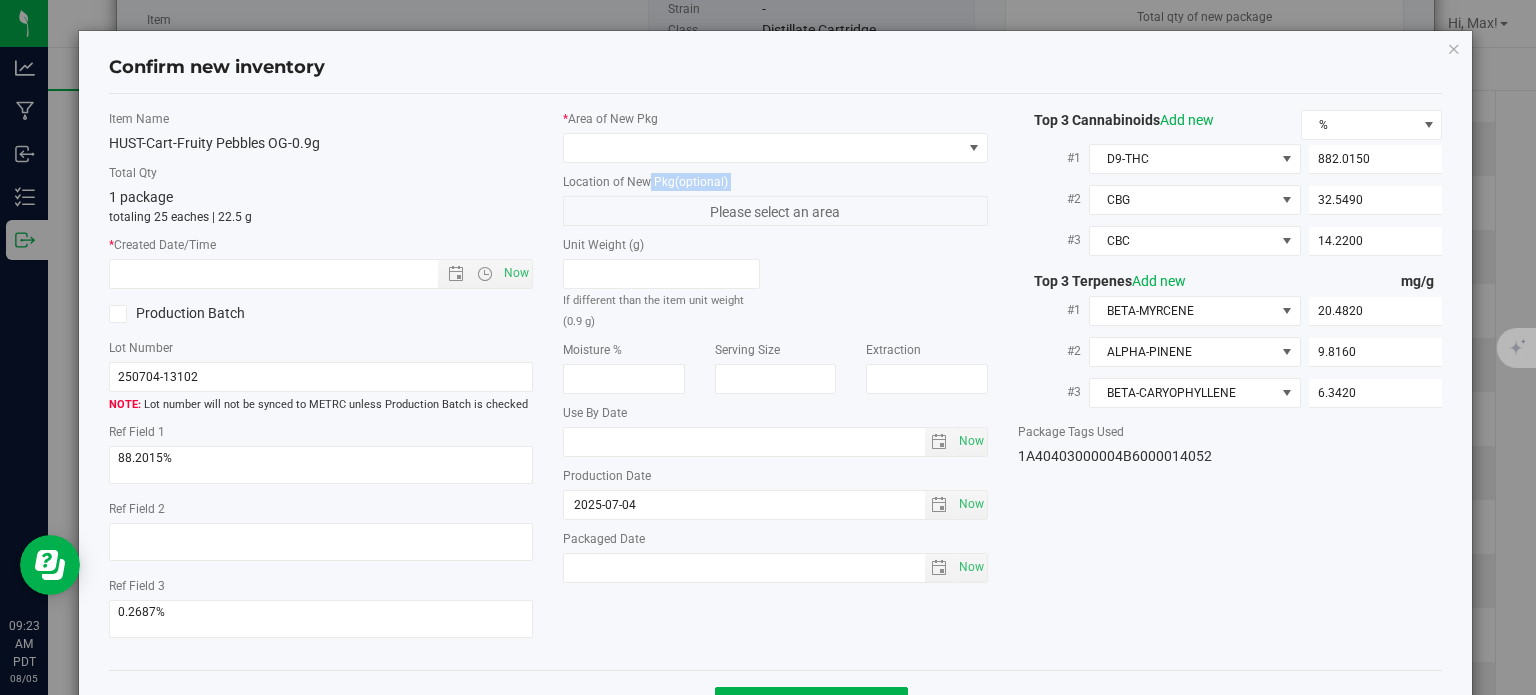 click on "*
Area of New Pkg
Location of New Pkg
(optional)
Please select an area
Unit Weight (g)
If different than the item unit weight (0.9 g)
Moisture %
Serving Size" at bounding box center (775, 351) 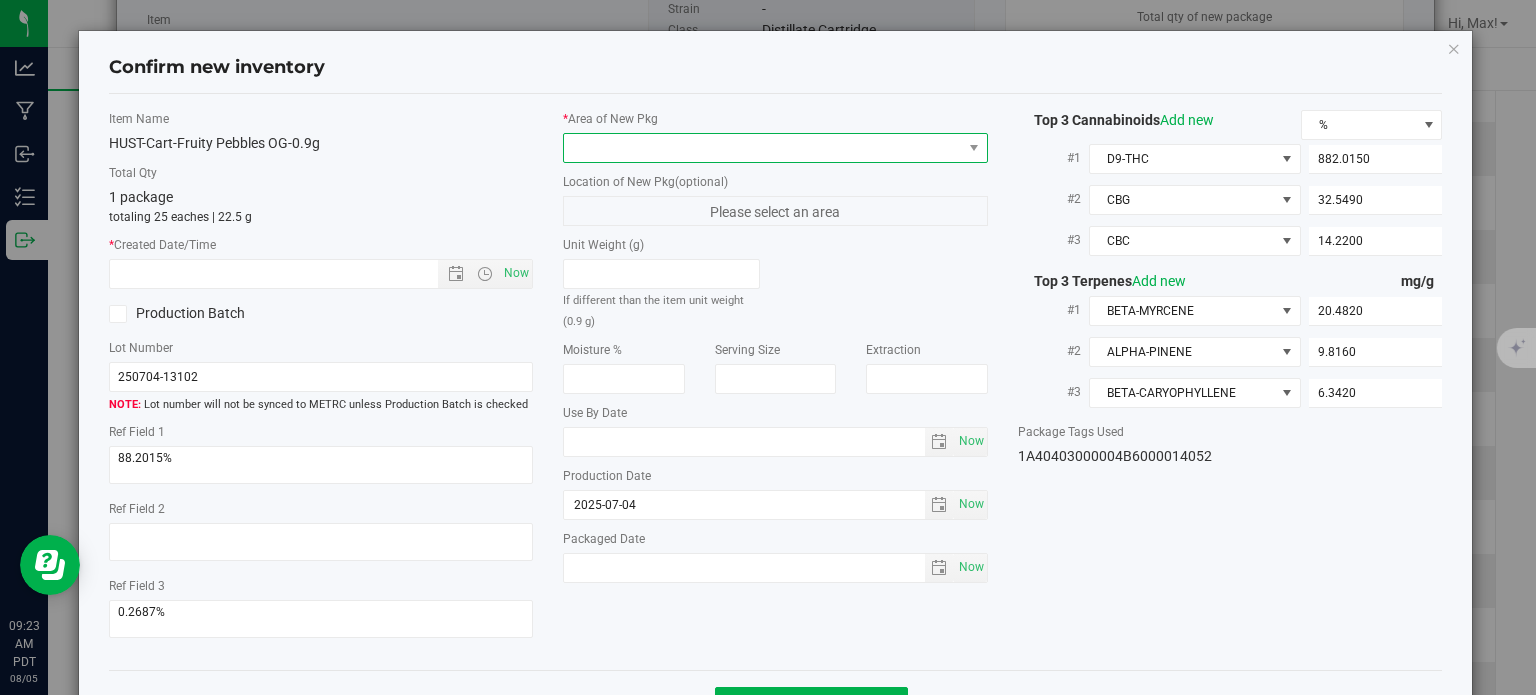 click at bounding box center (763, 148) 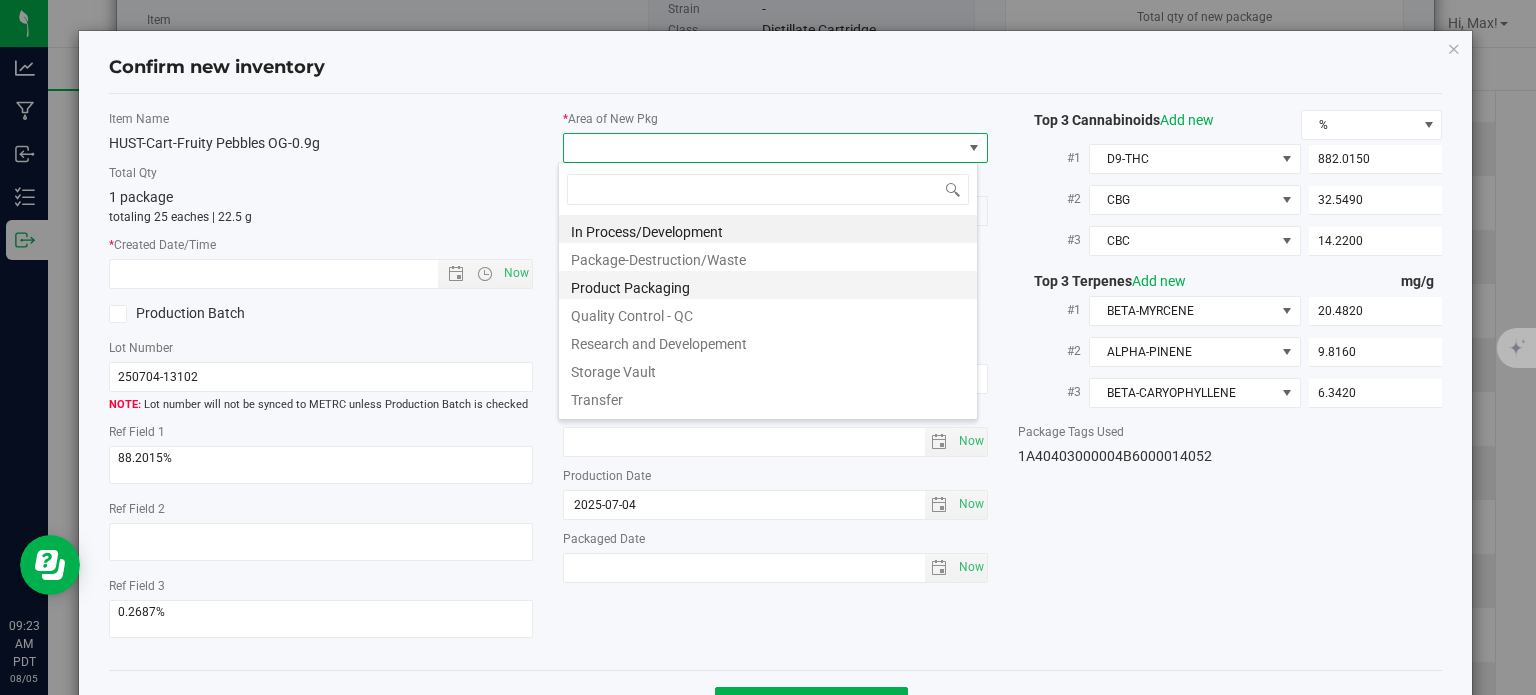 click on "Product Packaging" at bounding box center (768, 285) 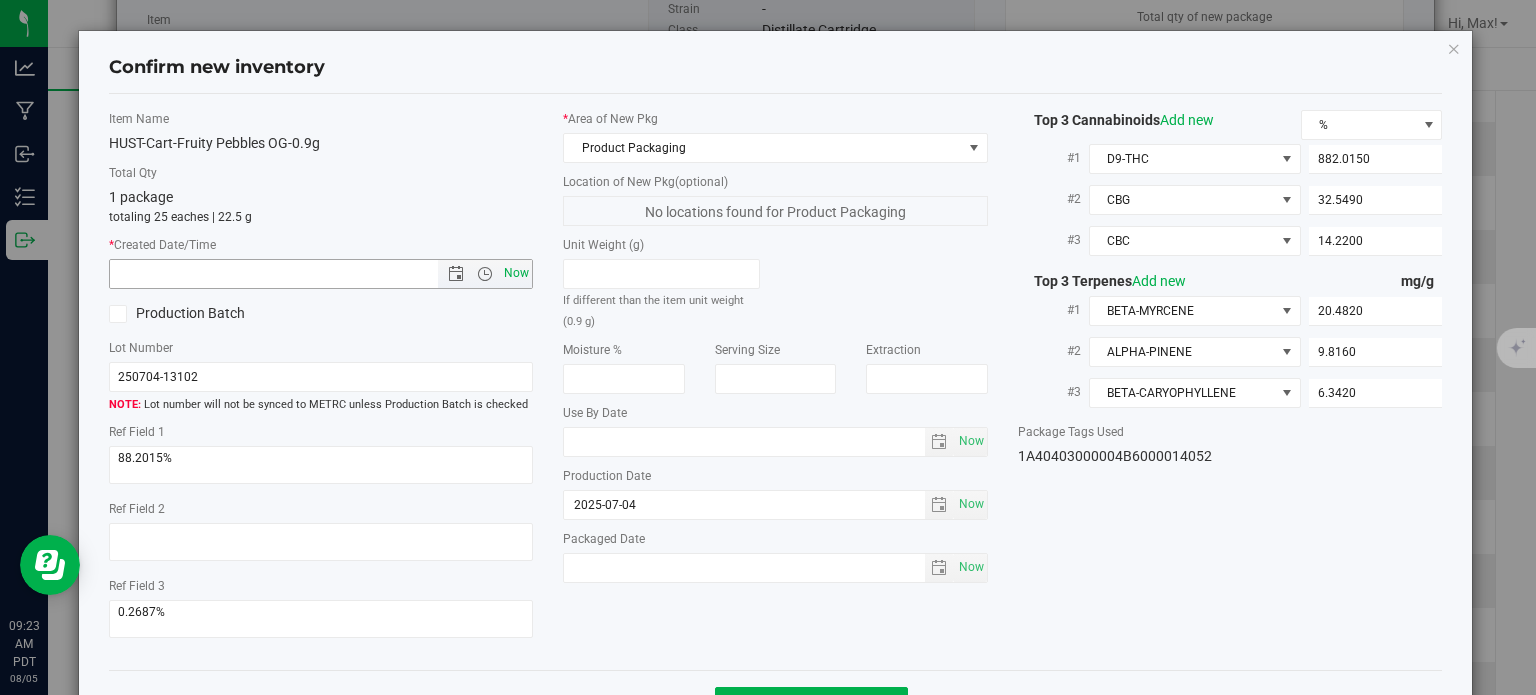 click on "Now" at bounding box center (517, 273) 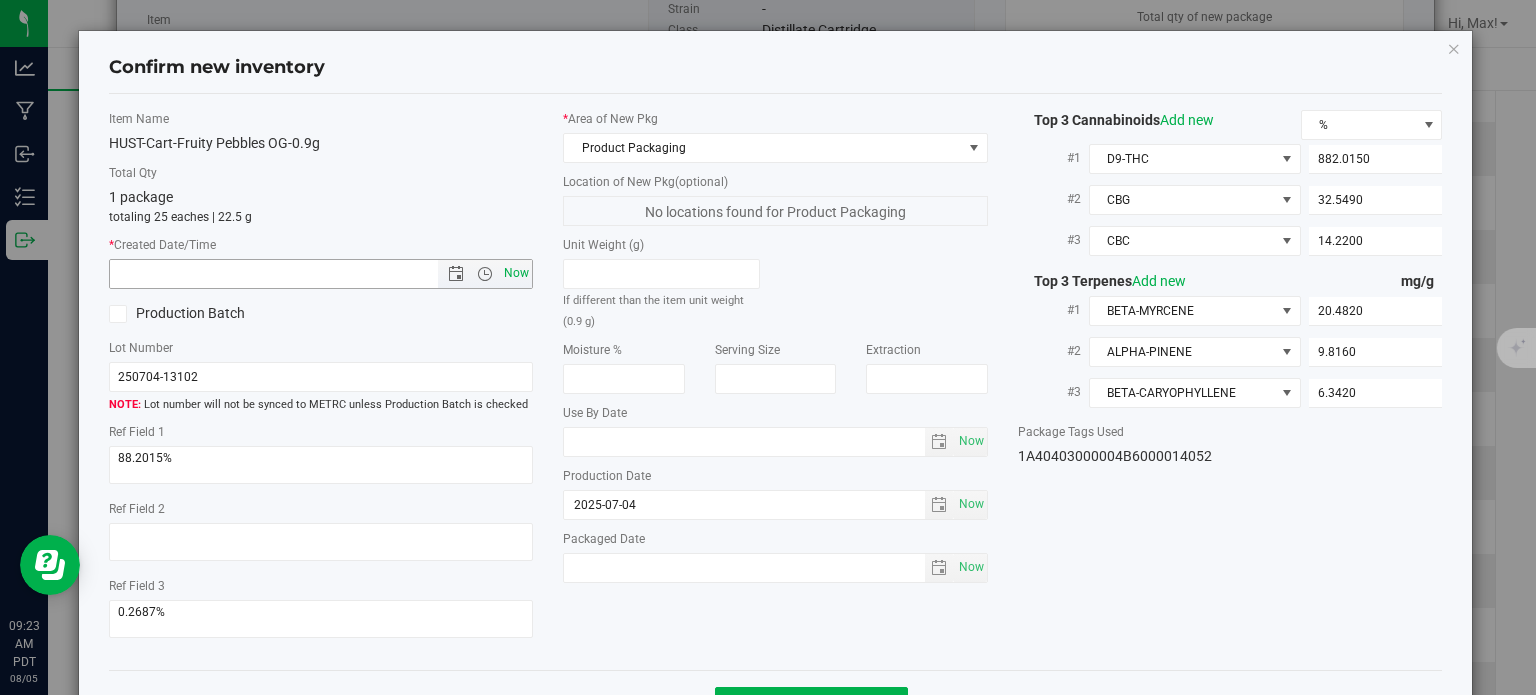 type on "8/5/2025 9:23 AM" 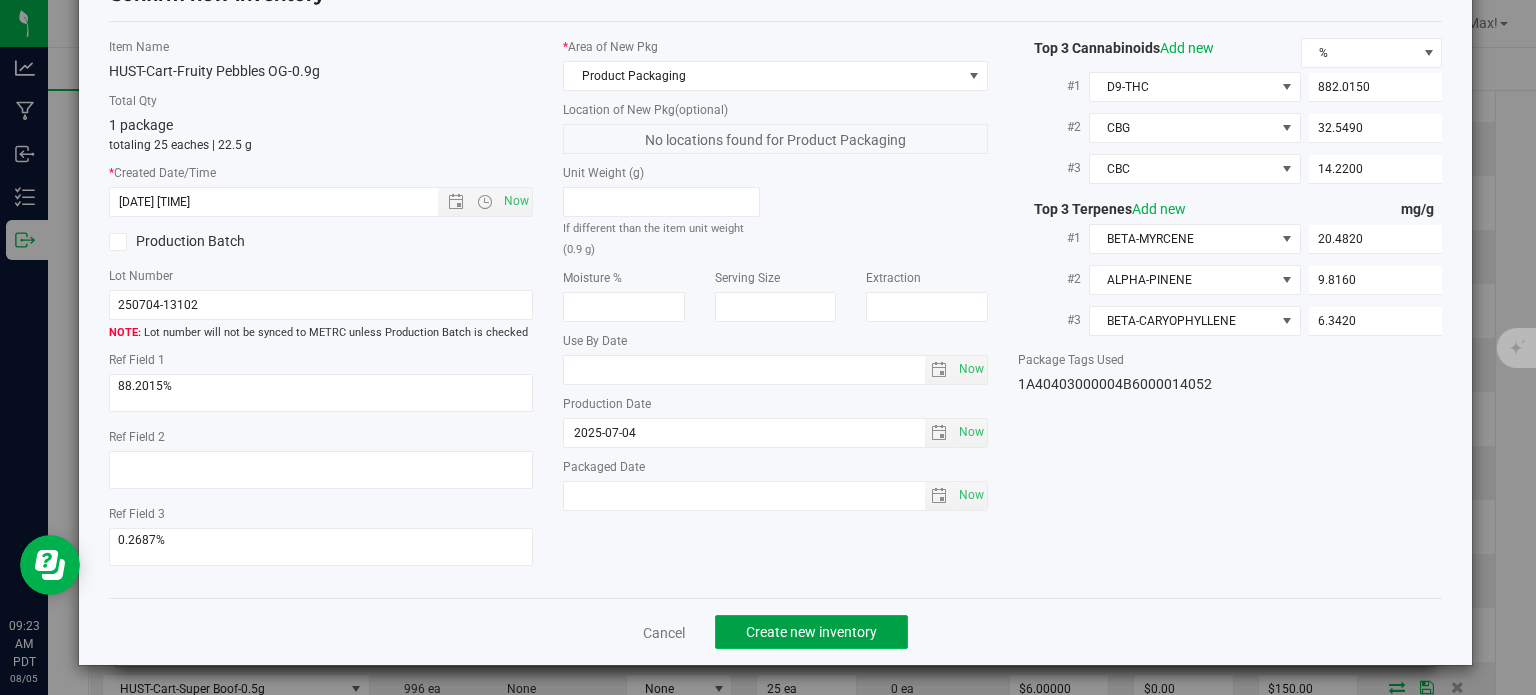 click on "Create new inventory" 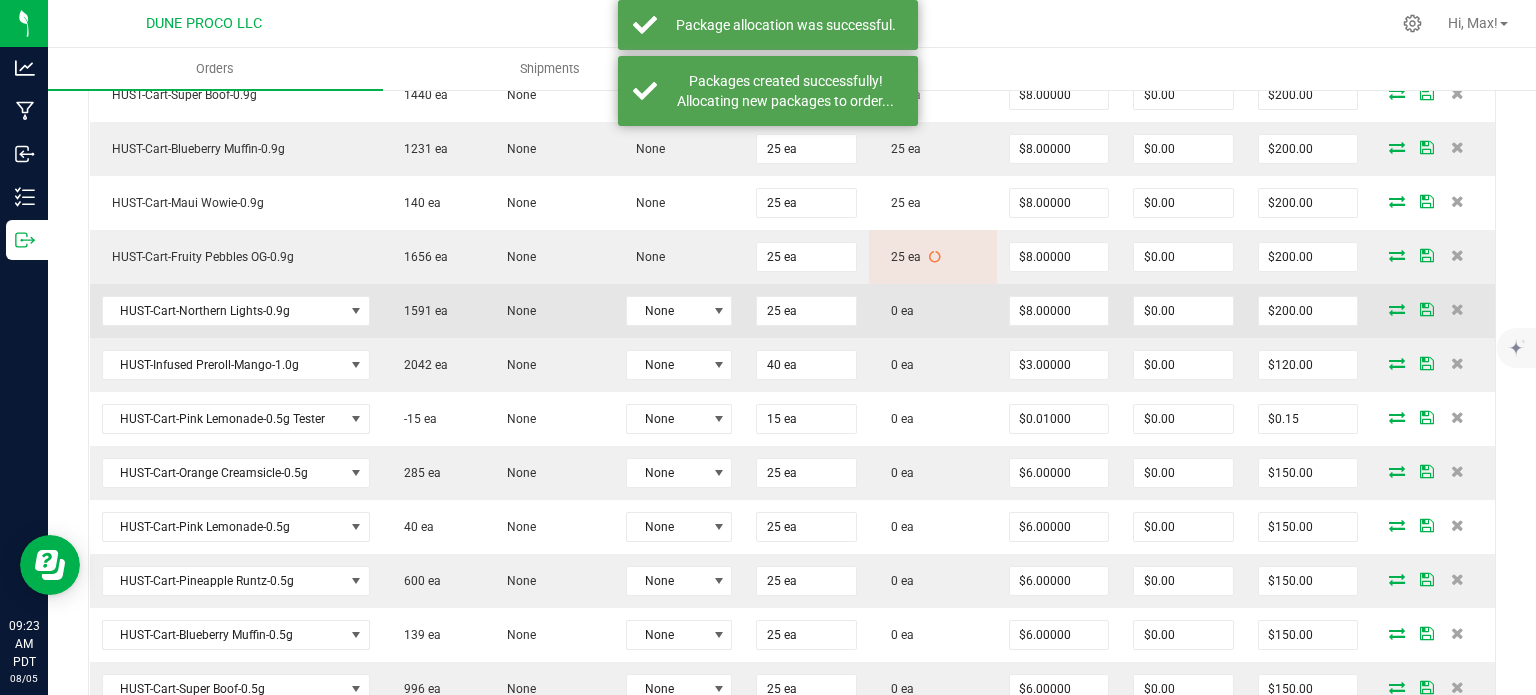 click at bounding box center (1397, 309) 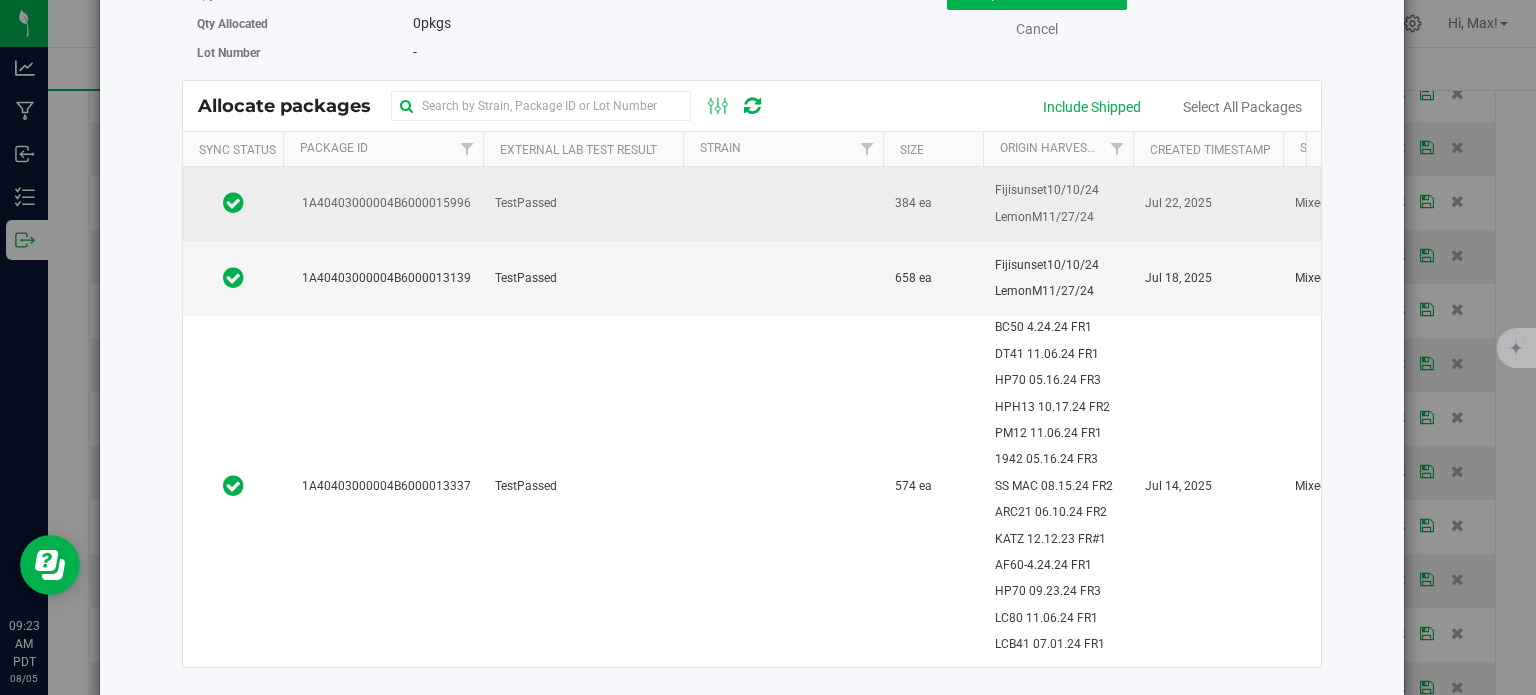 click on "1A40403000004B6000015996" at bounding box center (383, 204) 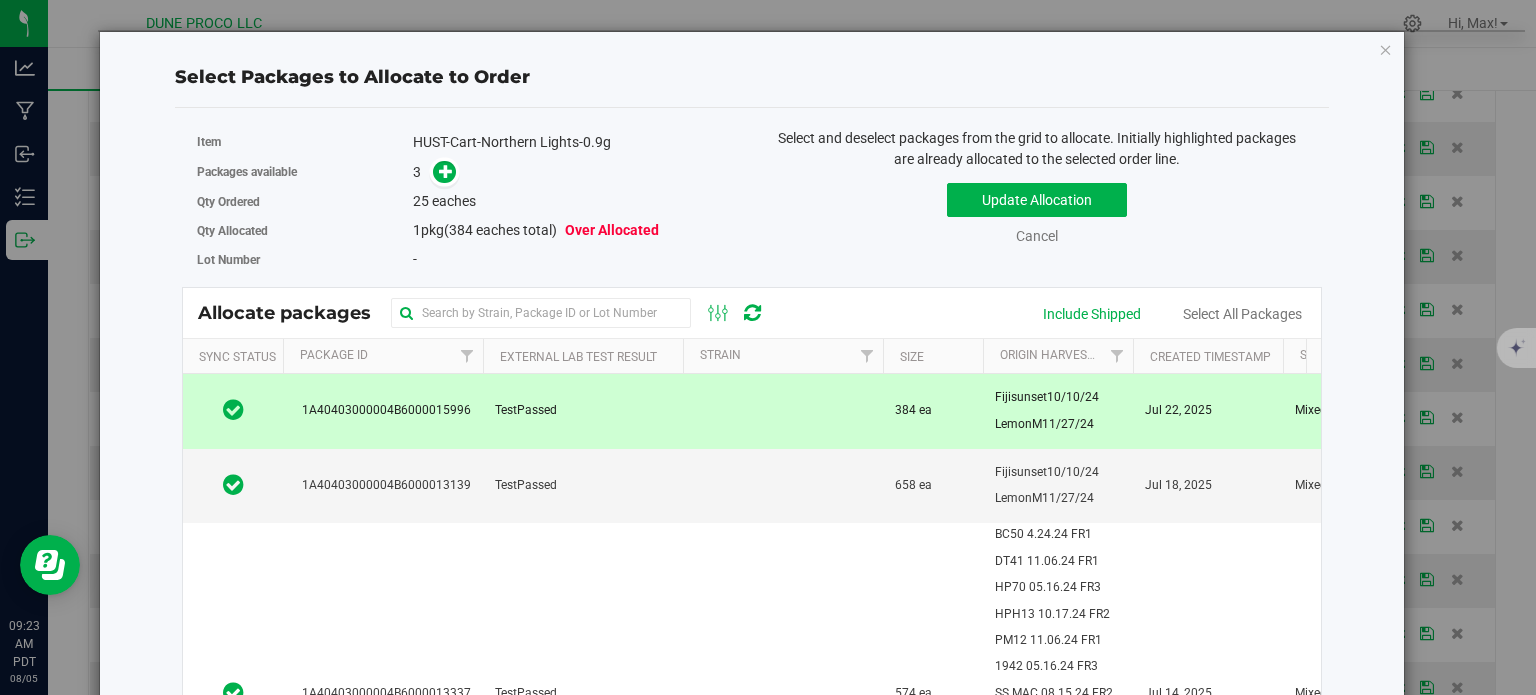 click at bounding box center (440, 172) 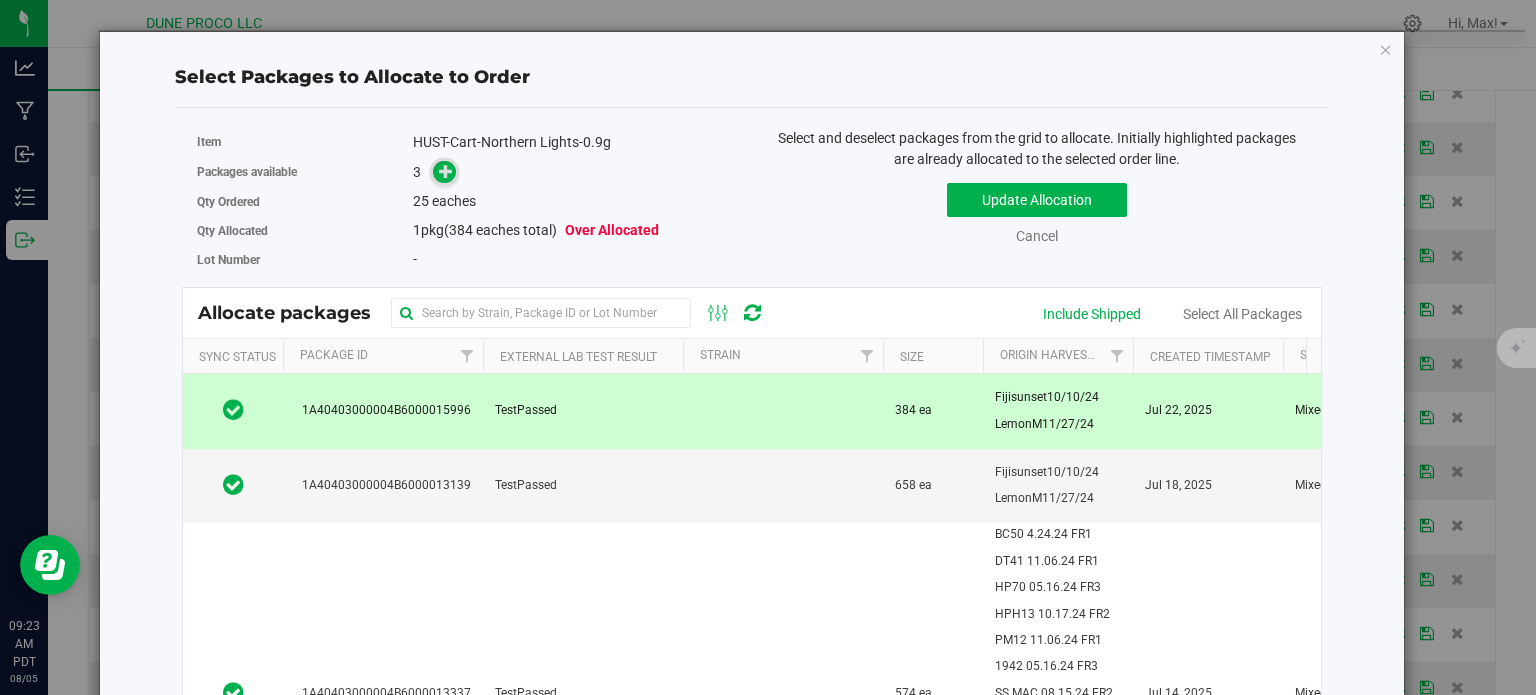 click at bounding box center [446, 170] 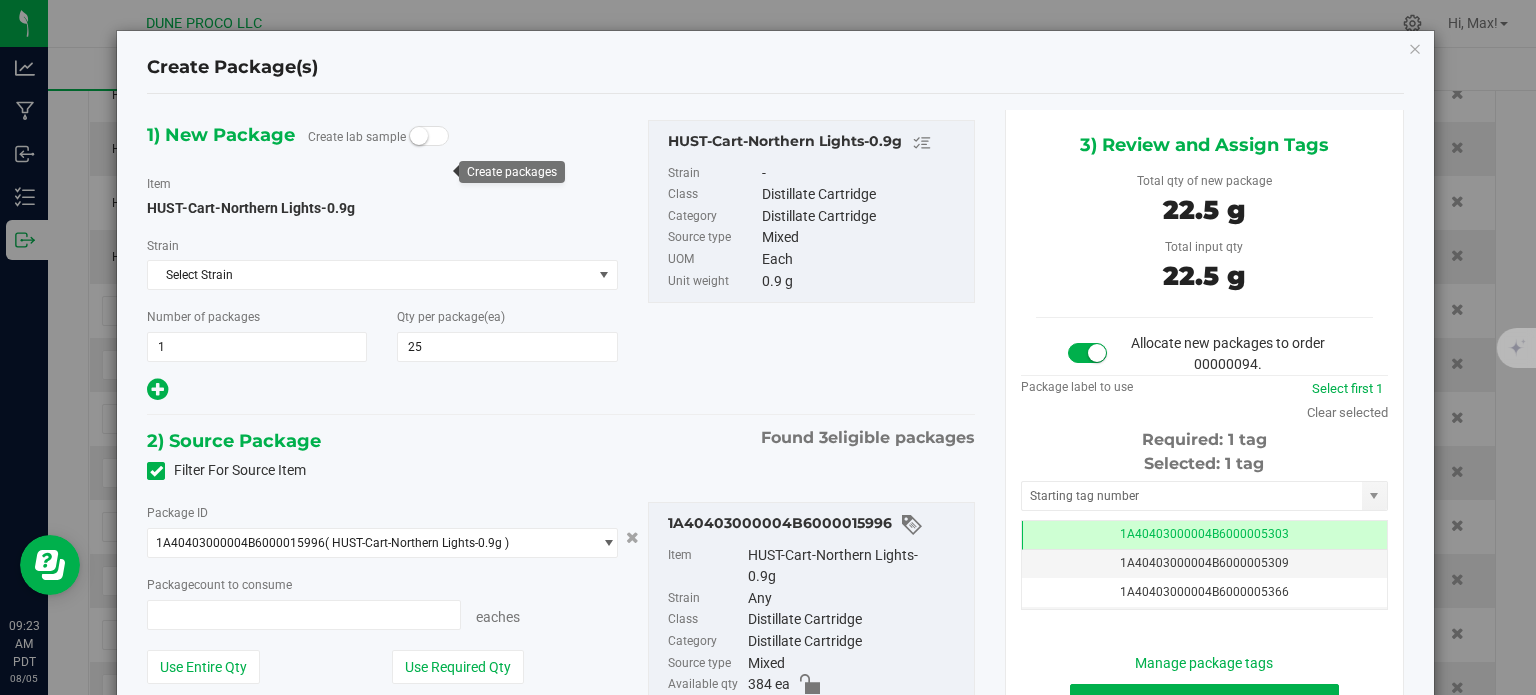 type on "25 ea" 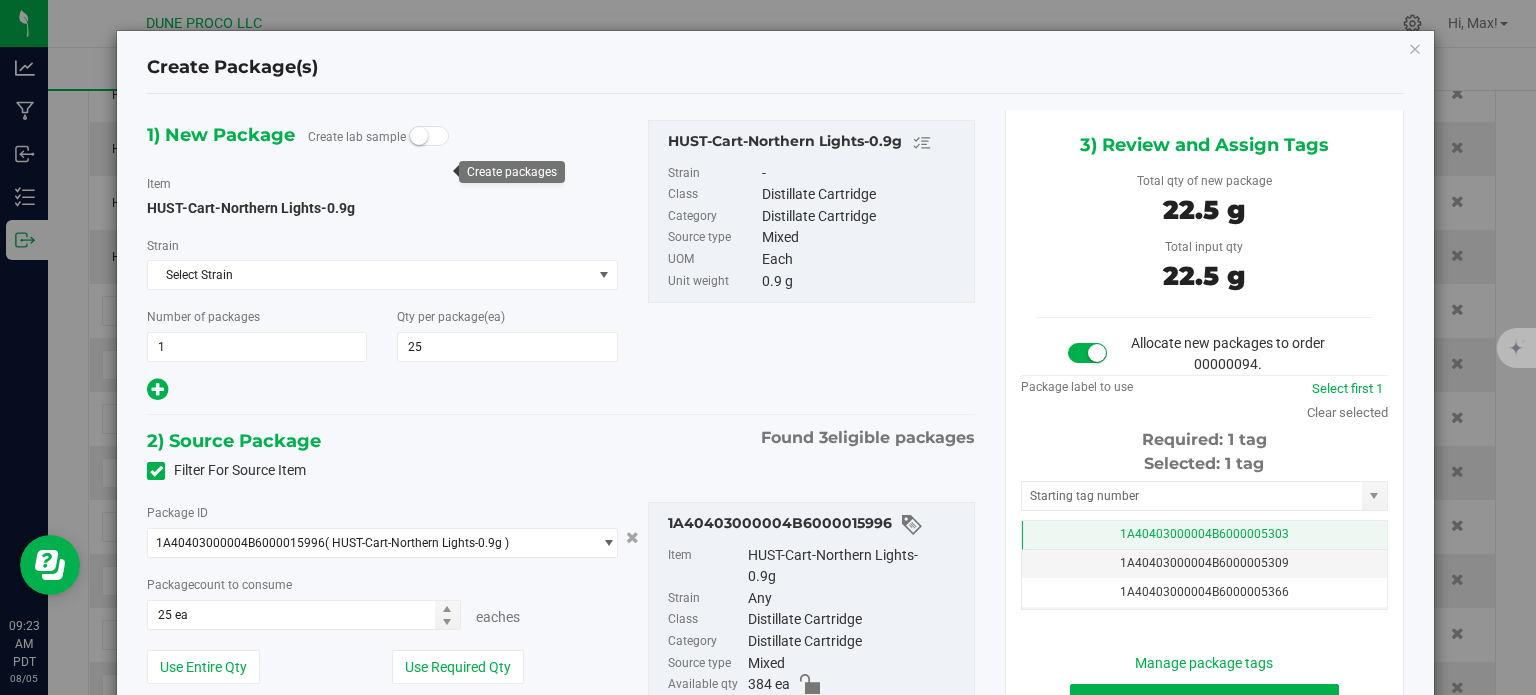 click on "1A40403000004B6000005303" at bounding box center [1204, 535] 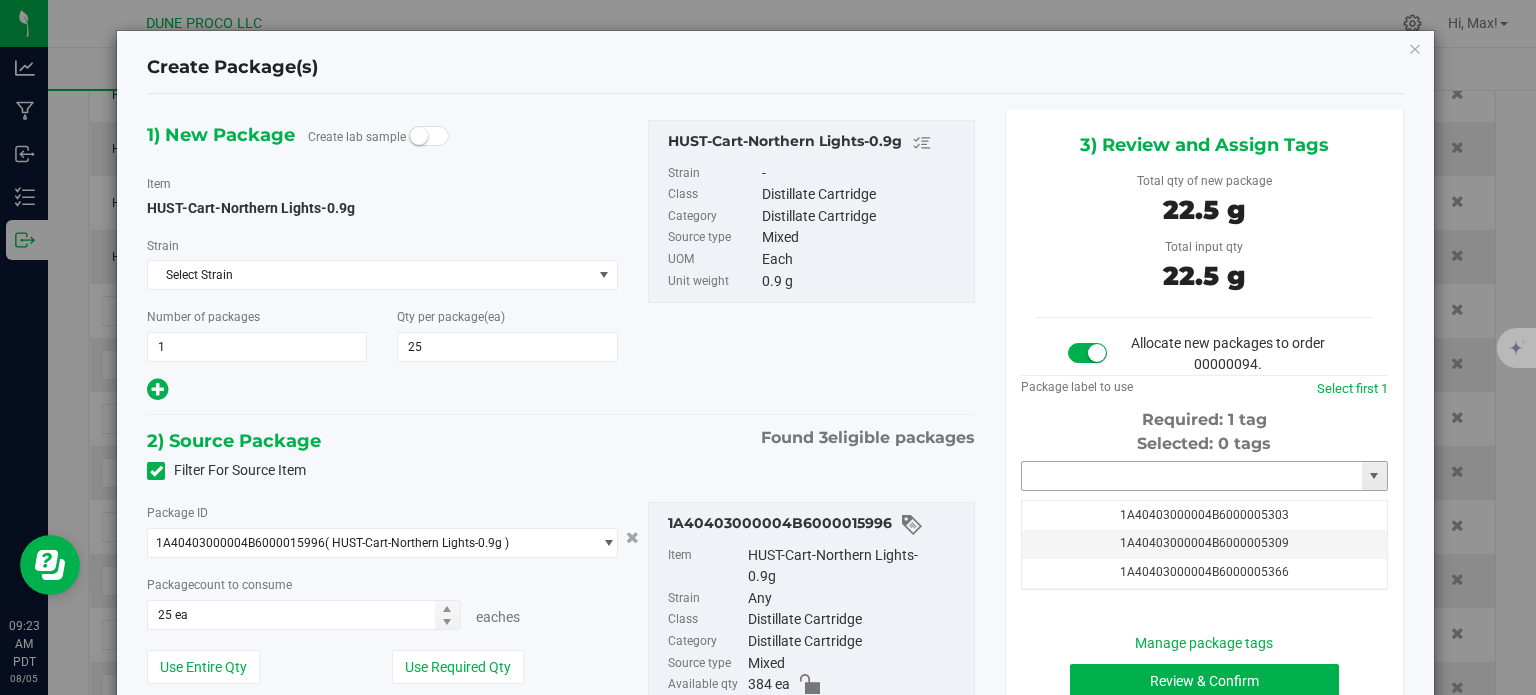 click at bounding box center [1192, 476] 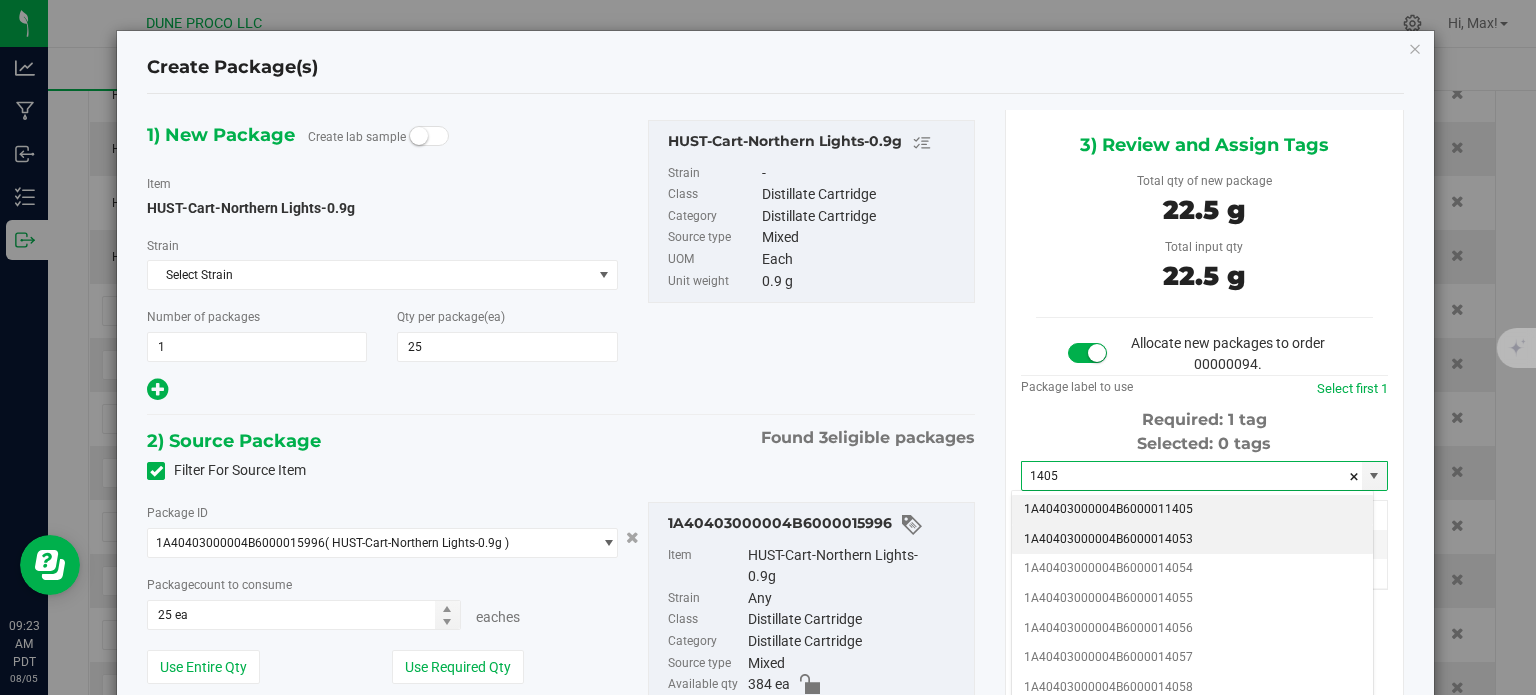 click on "1A40403000004B6000014053" at bounding box center (1192, 540) 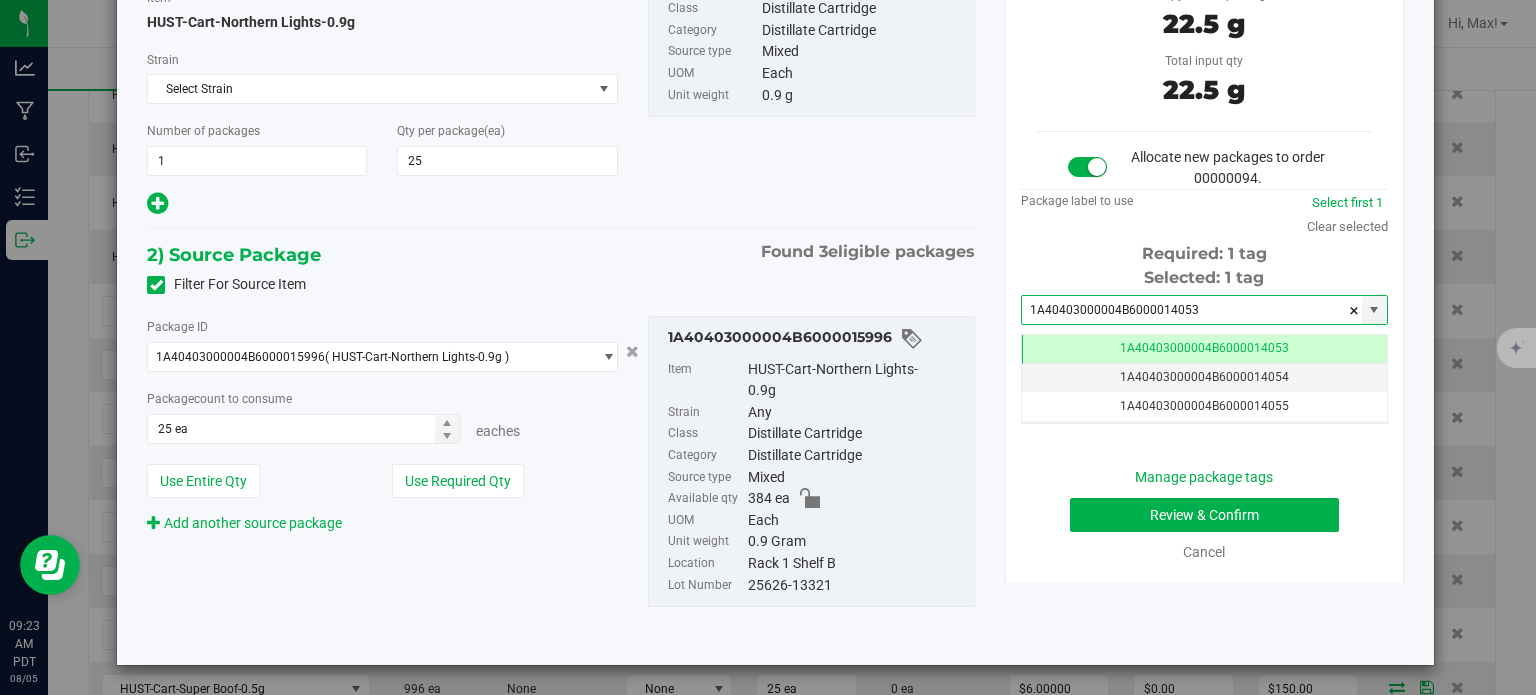 type on "1A40403000004B6000014053" 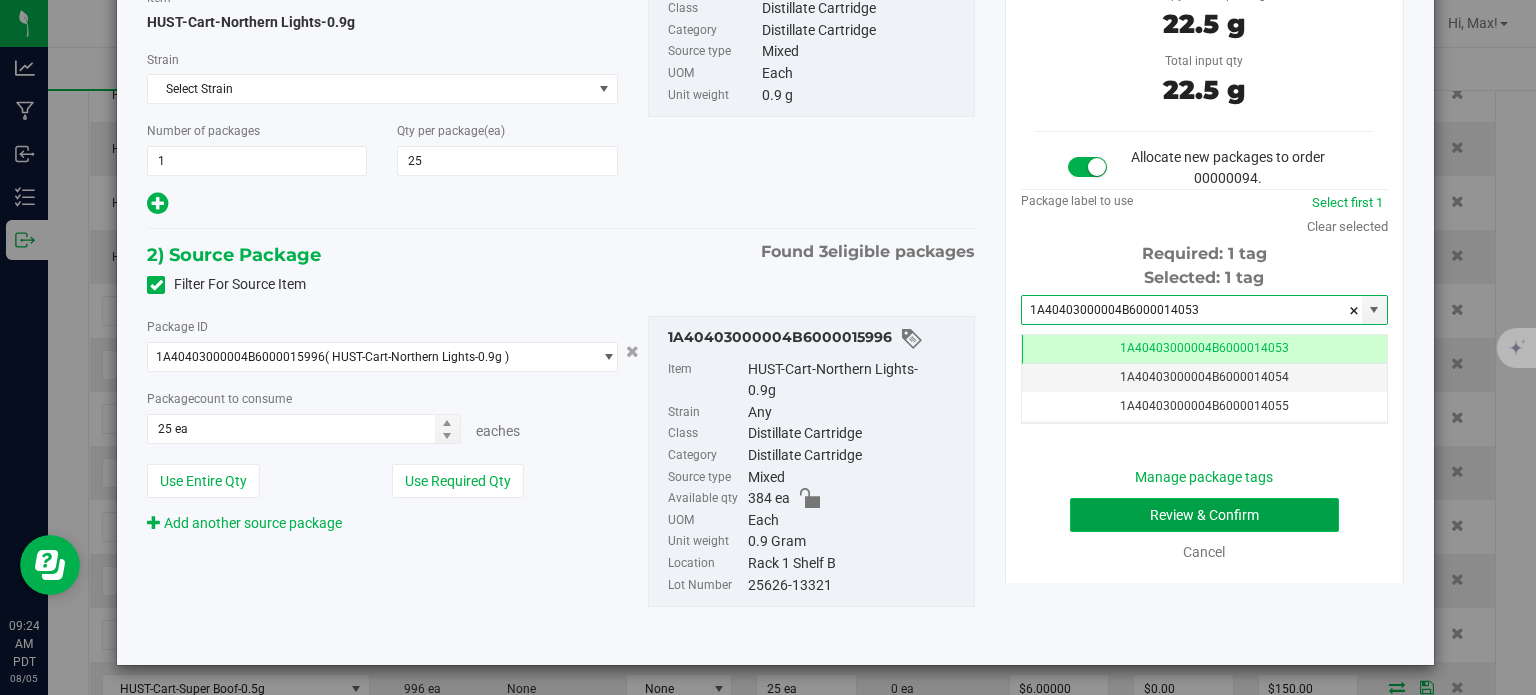 click on "Review & Confirm" at bounding box center (1204, 515) 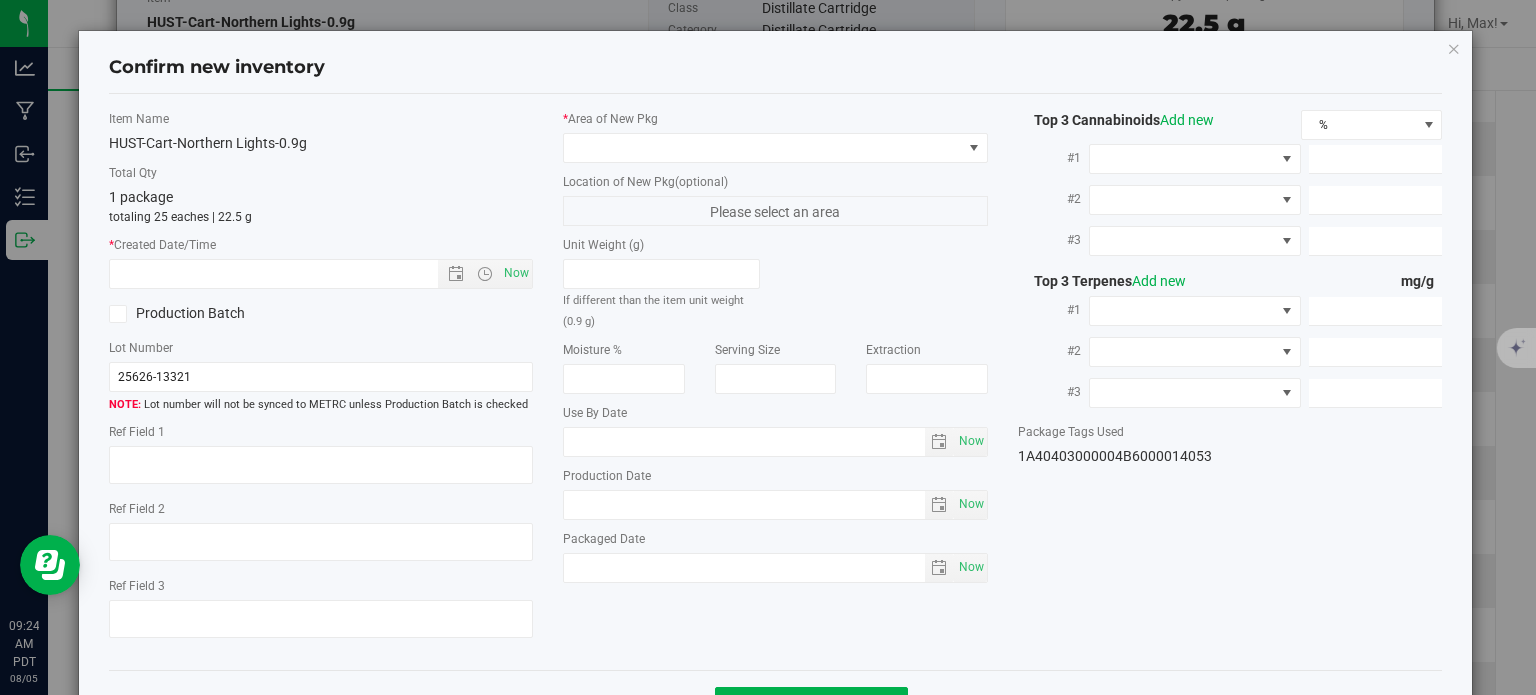 type on "87.3841%" 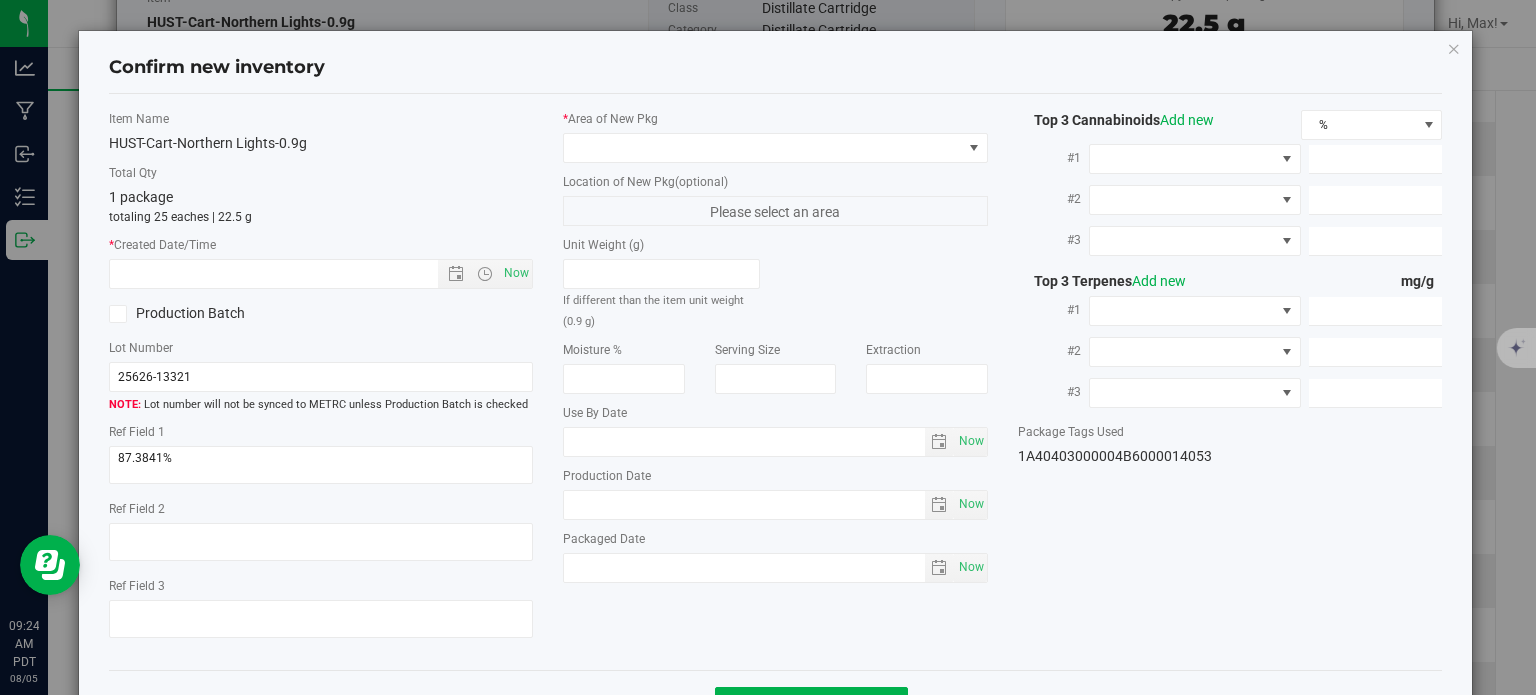 type on "Northern Lights" 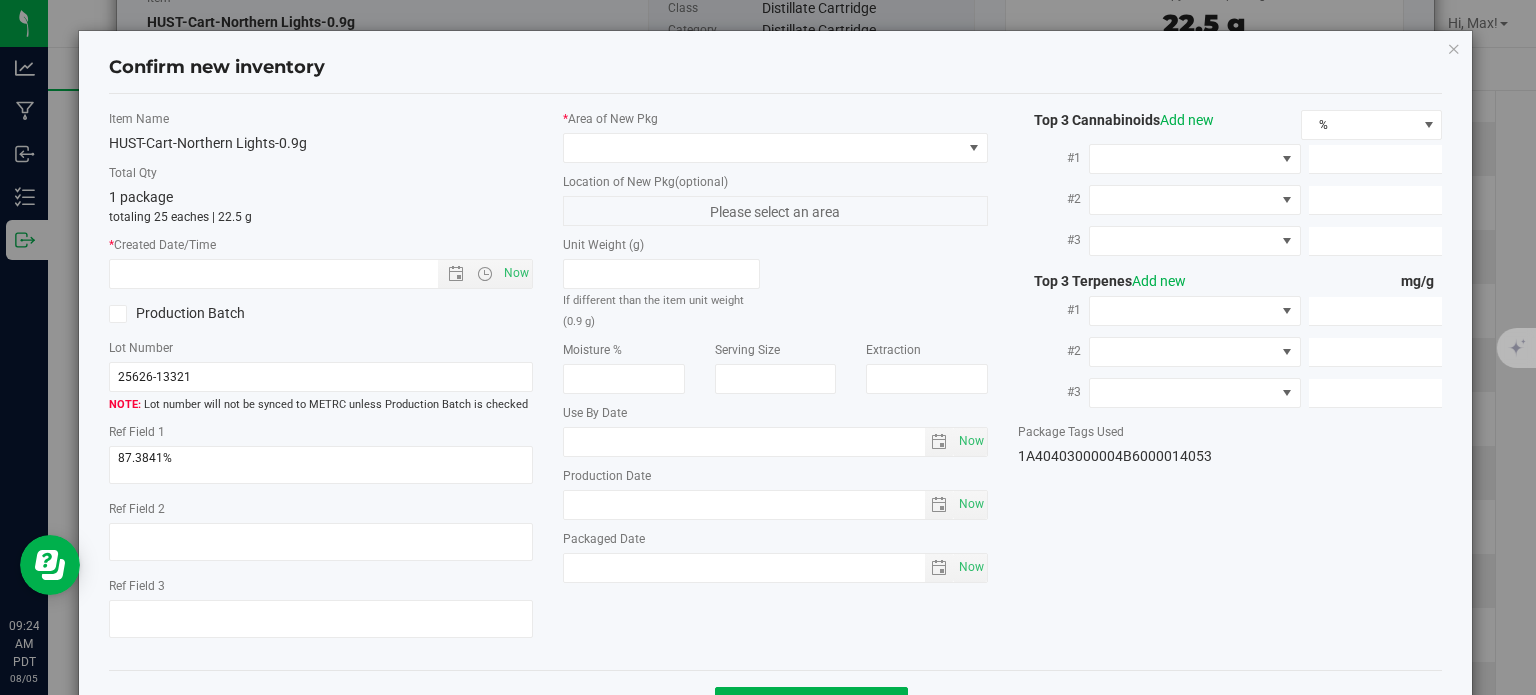 type on "0.2507%" 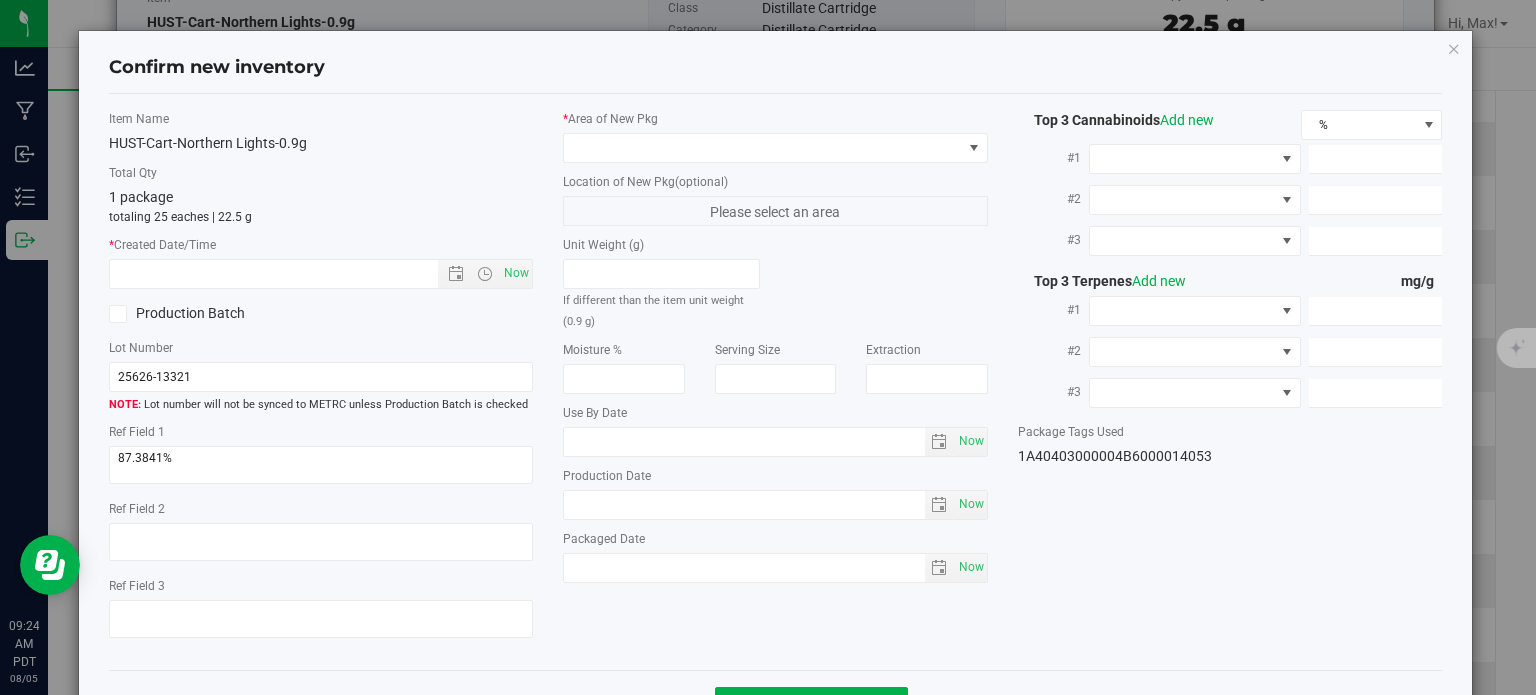 type on "873.8410" 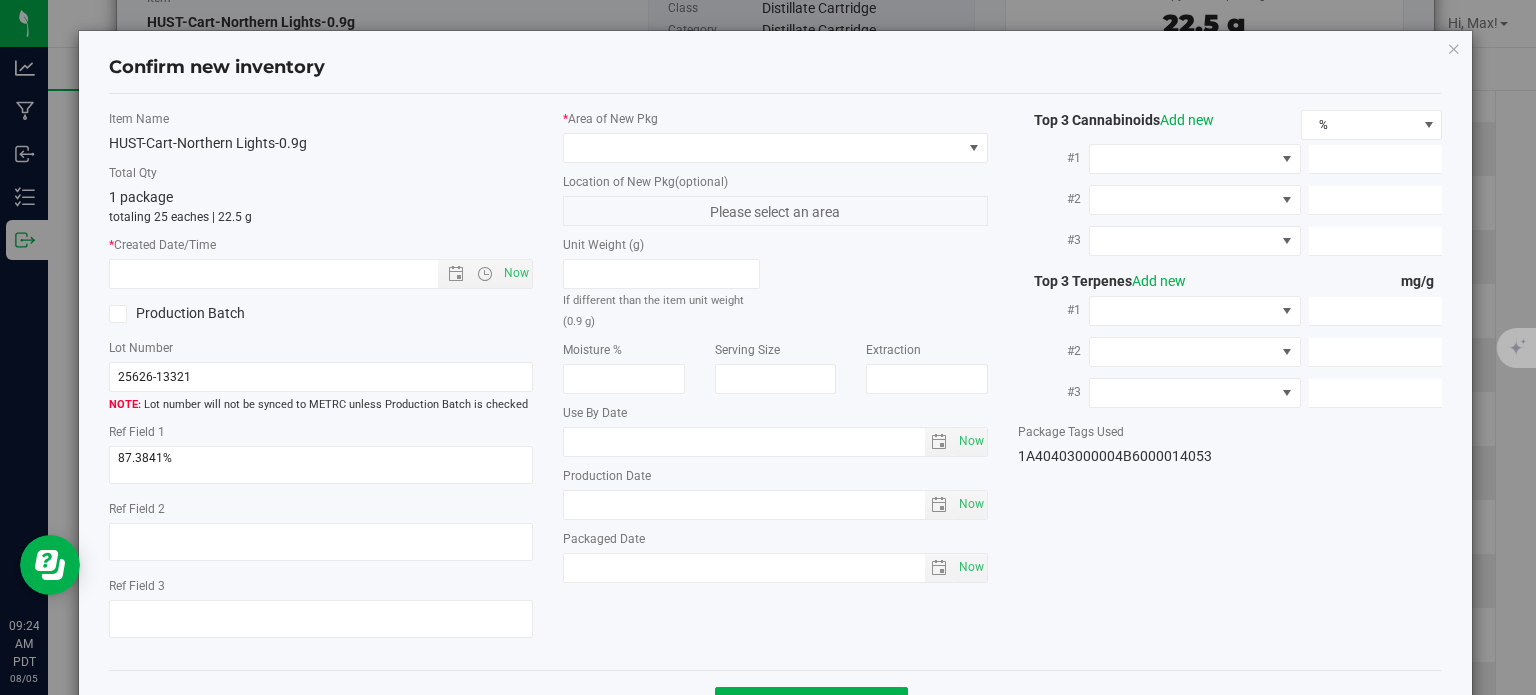 type on "27.1560" 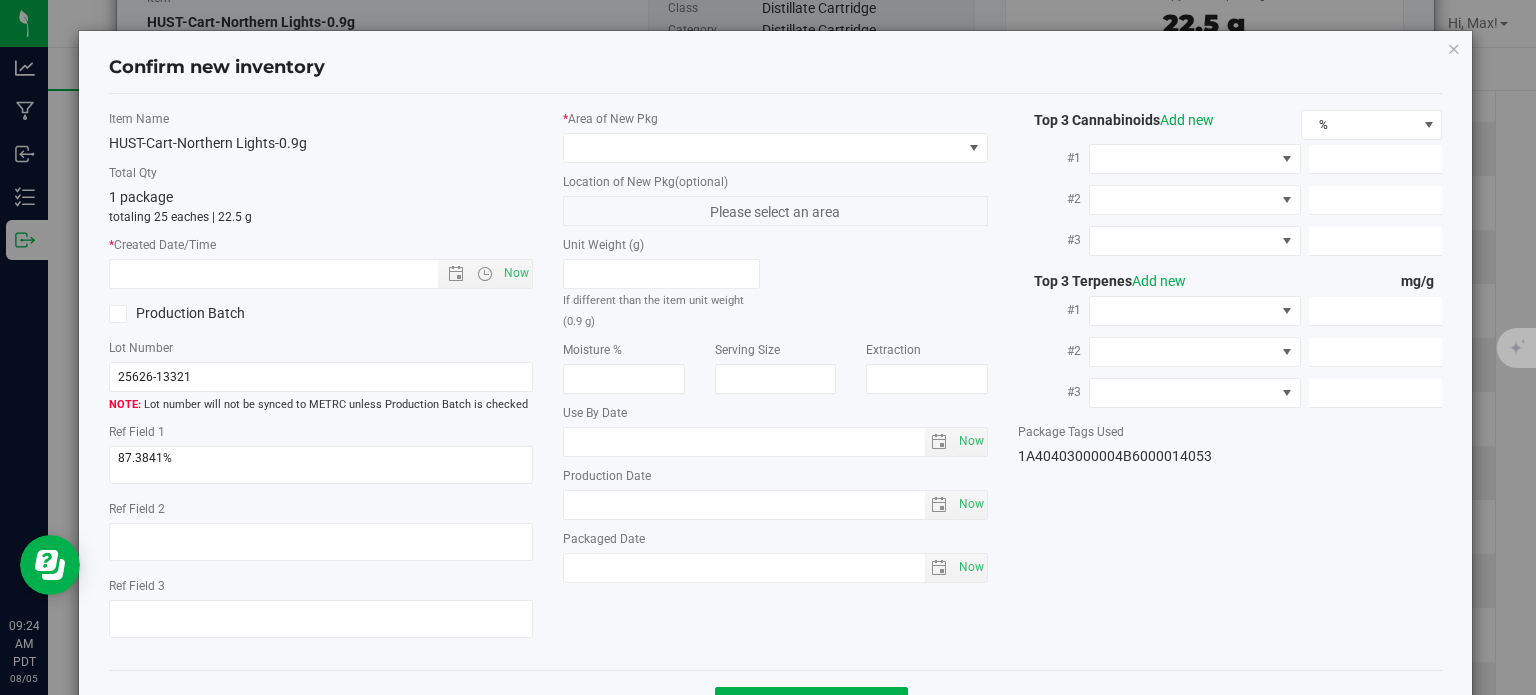 type on "14.2630" 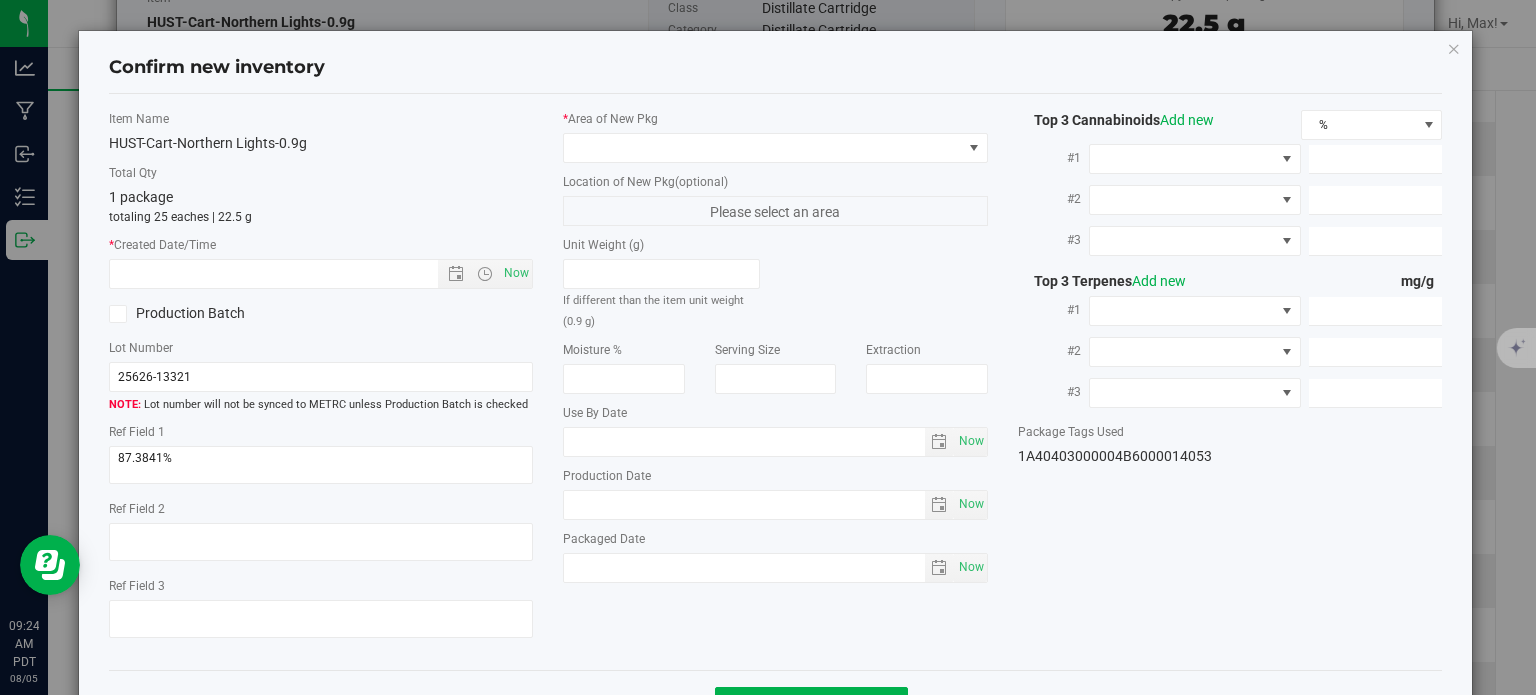 type on "17.4180" 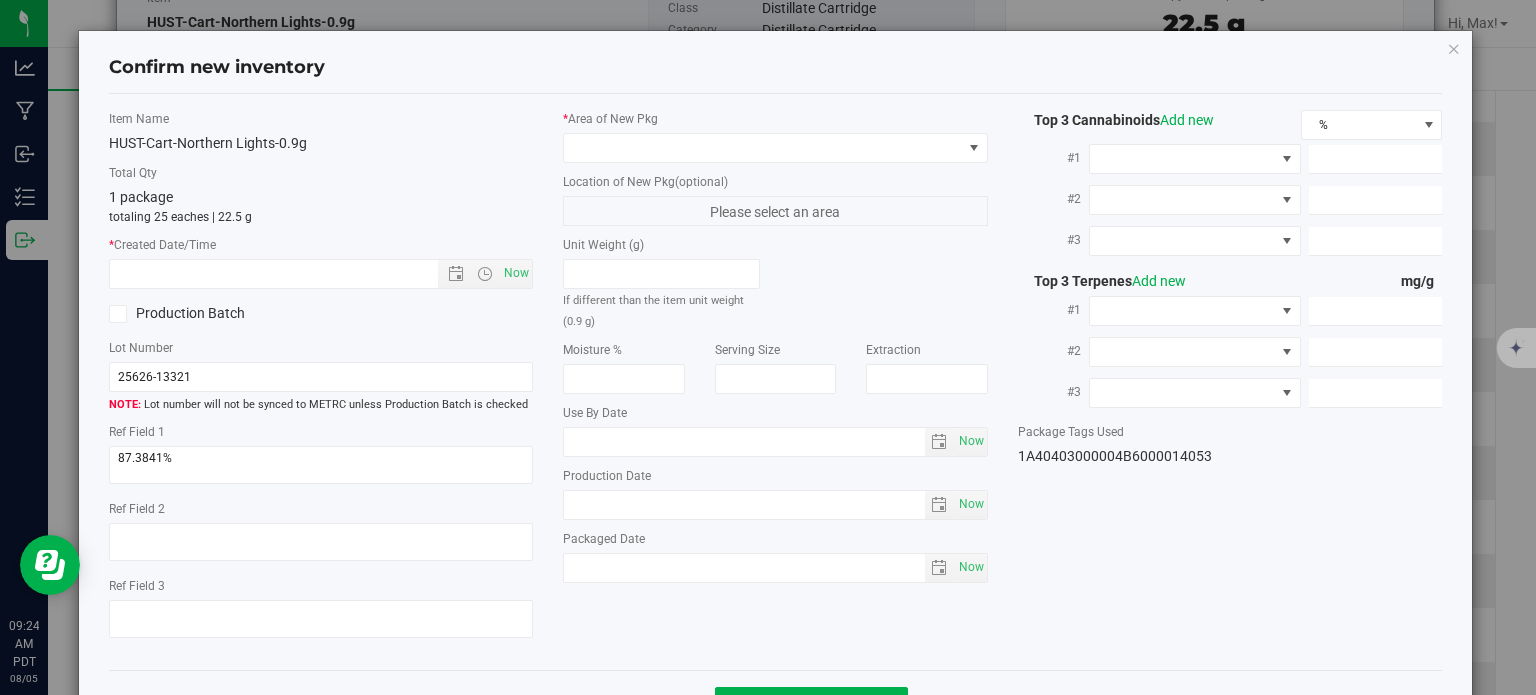 type on "11.2540" 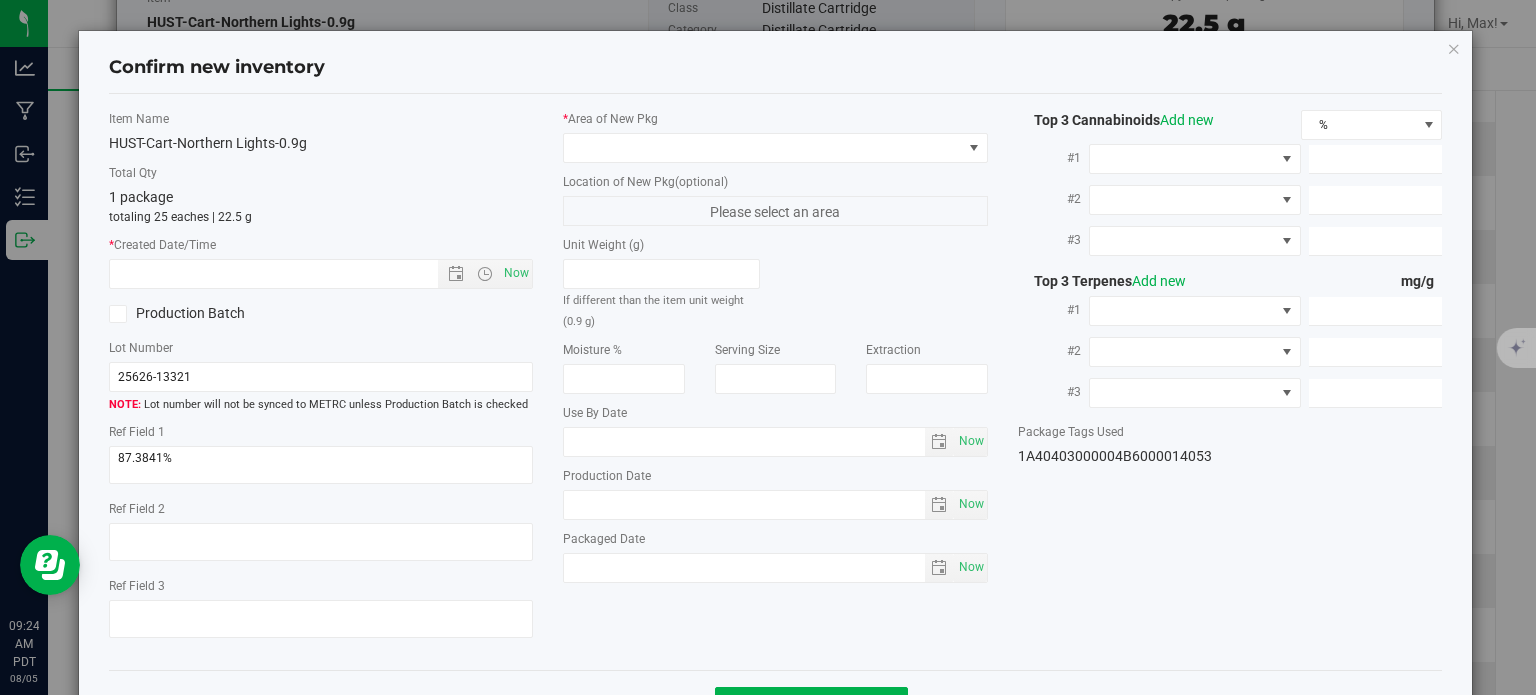 type on "8.3580" 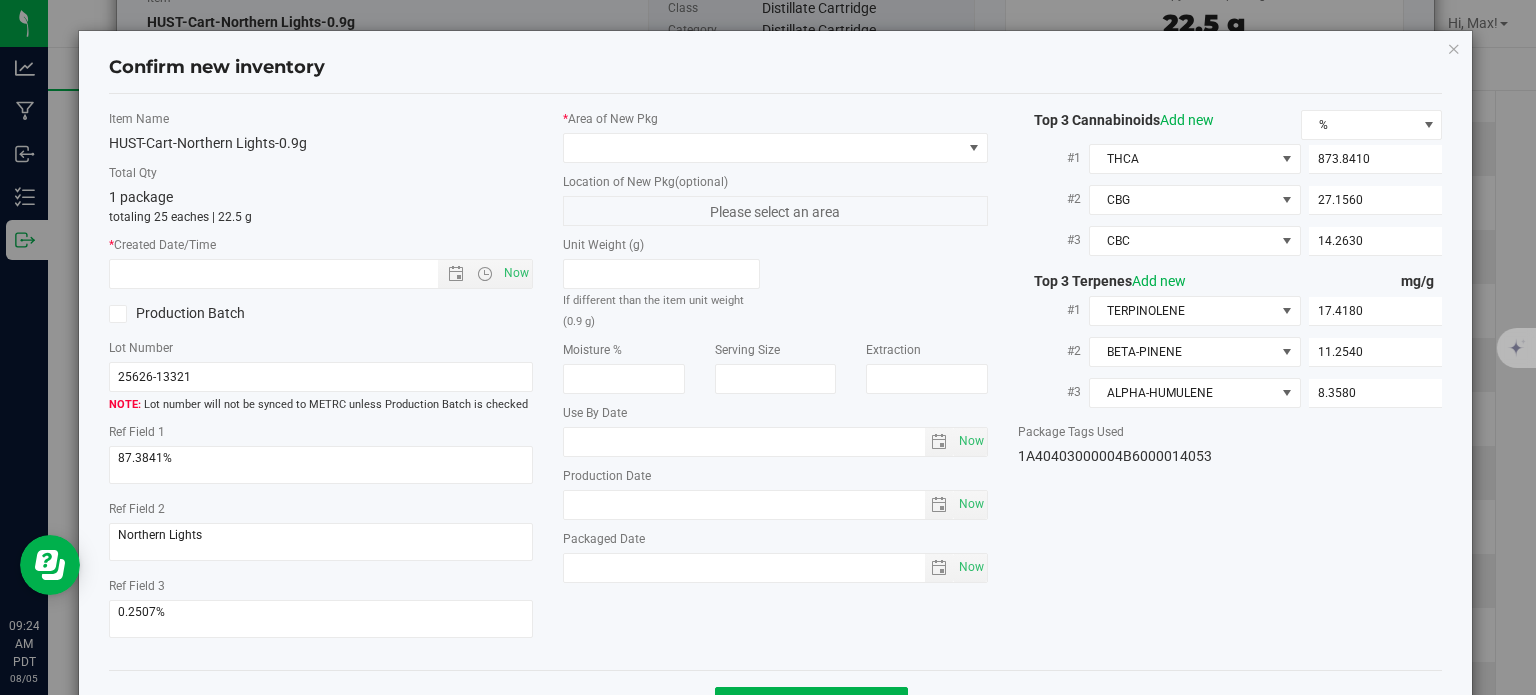 type on "2025-06-24" 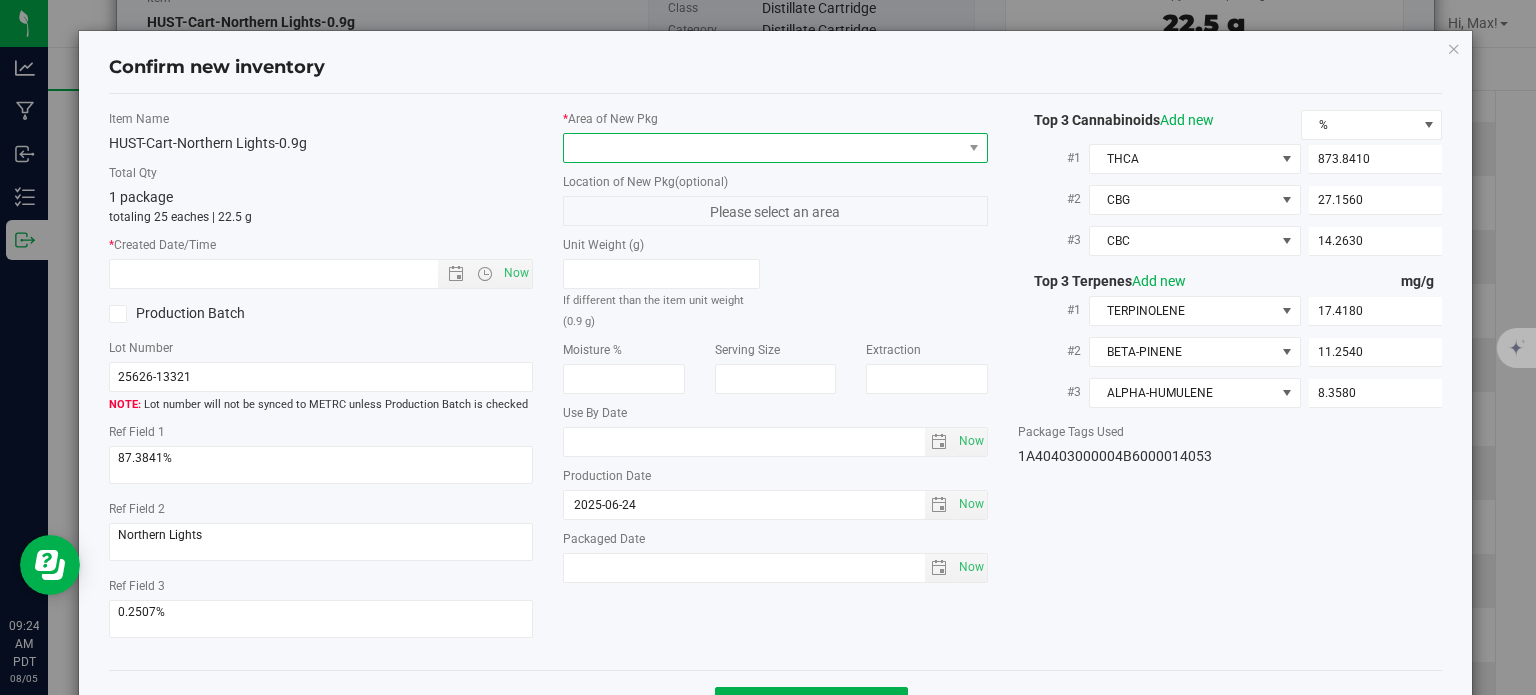 click at bounding box center [763, 148] 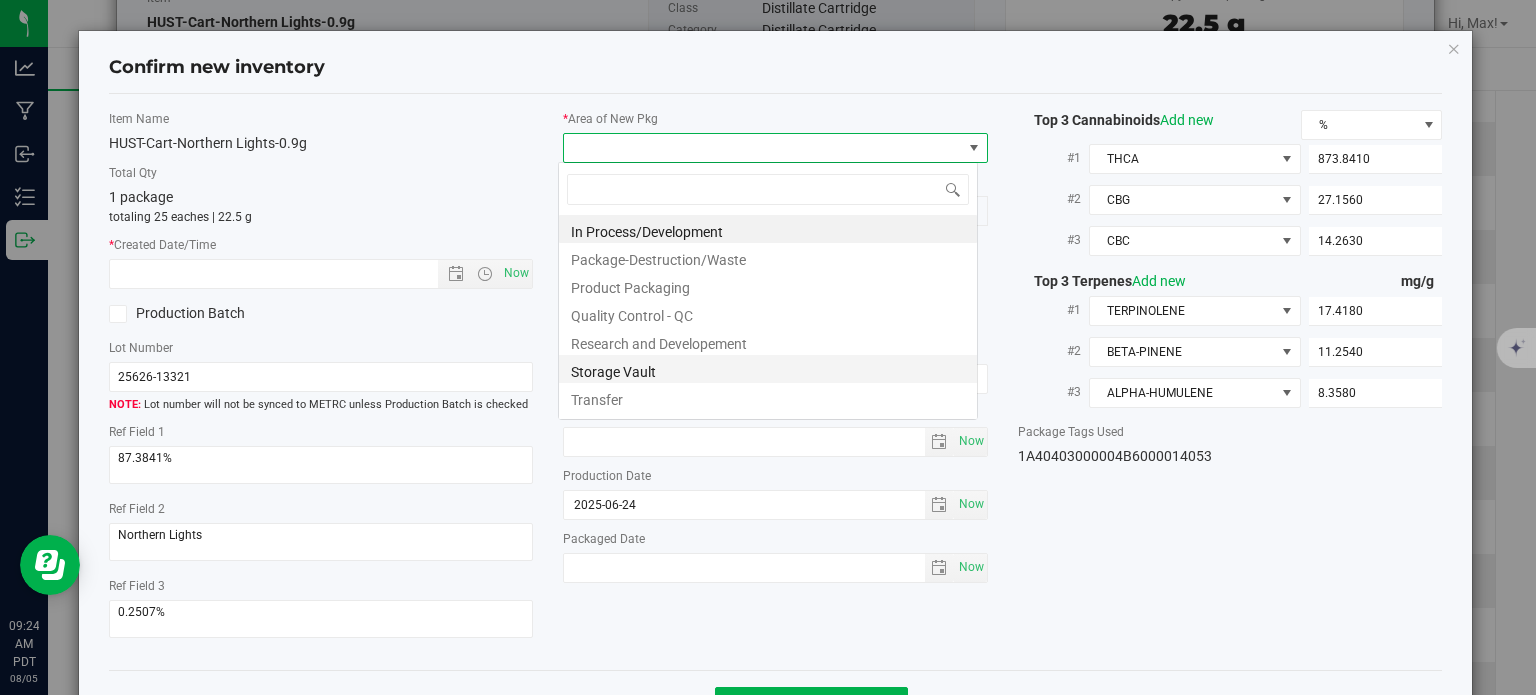 scroll, scrollTop: 99970, scrollLeft: 99580, axis: both 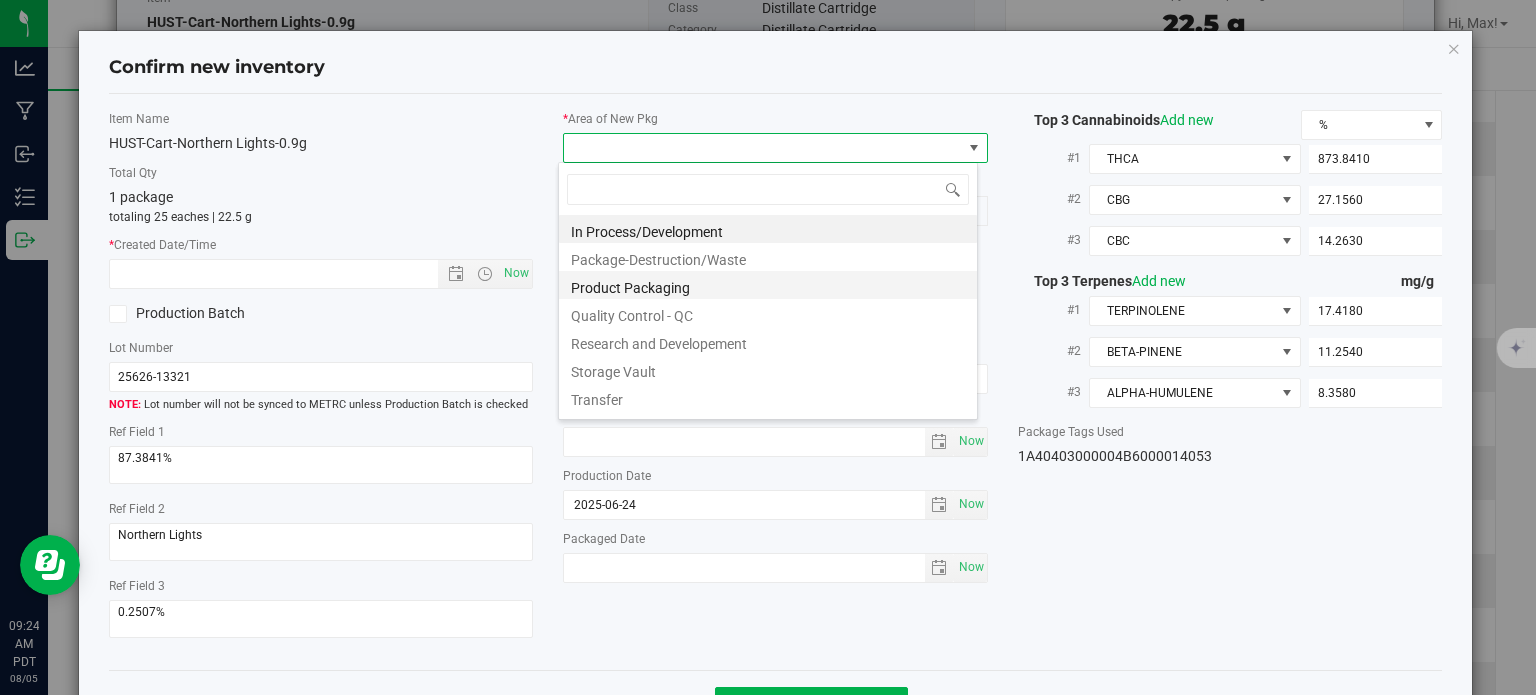 click on "Product Packaging" at bounding box center [768, 285] 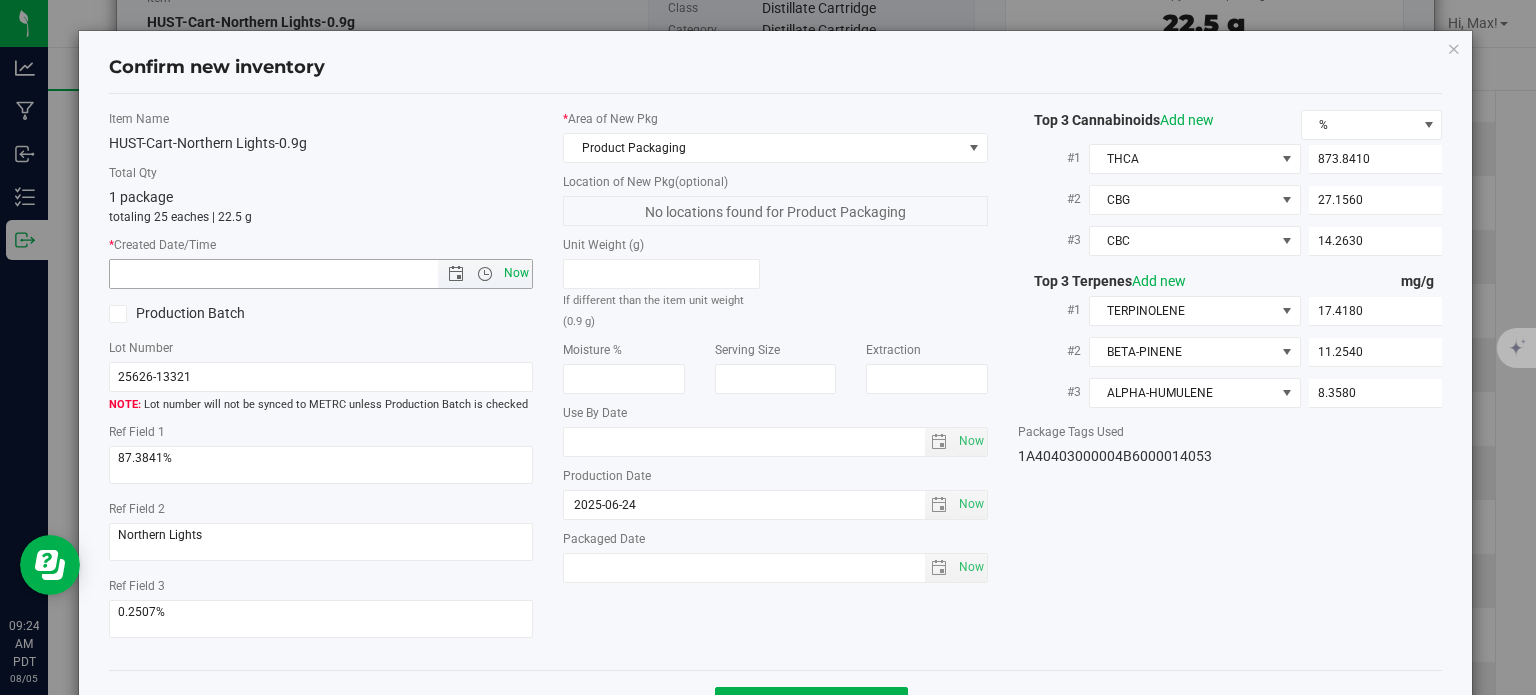 click on "Now" at bounding box center [517, 273] 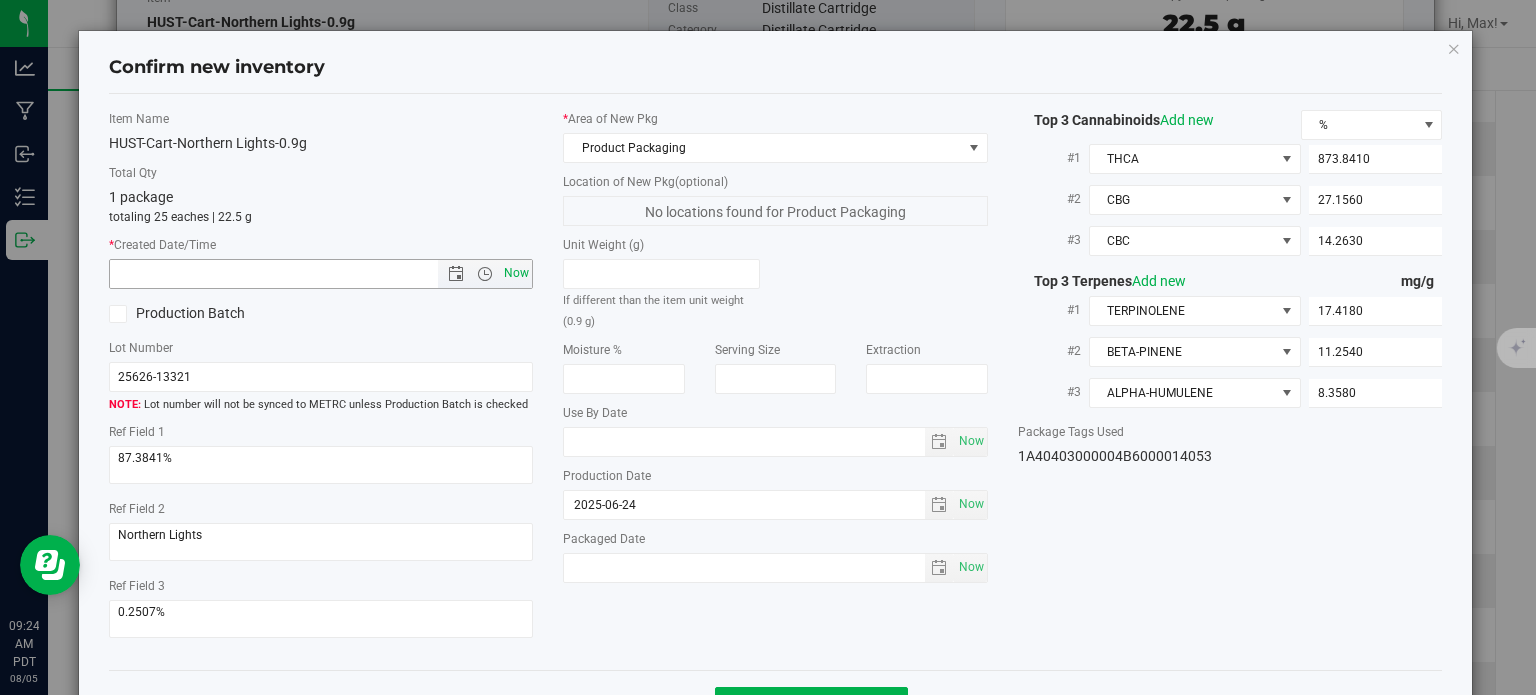 type on "8/5/2025 9:24 AM" 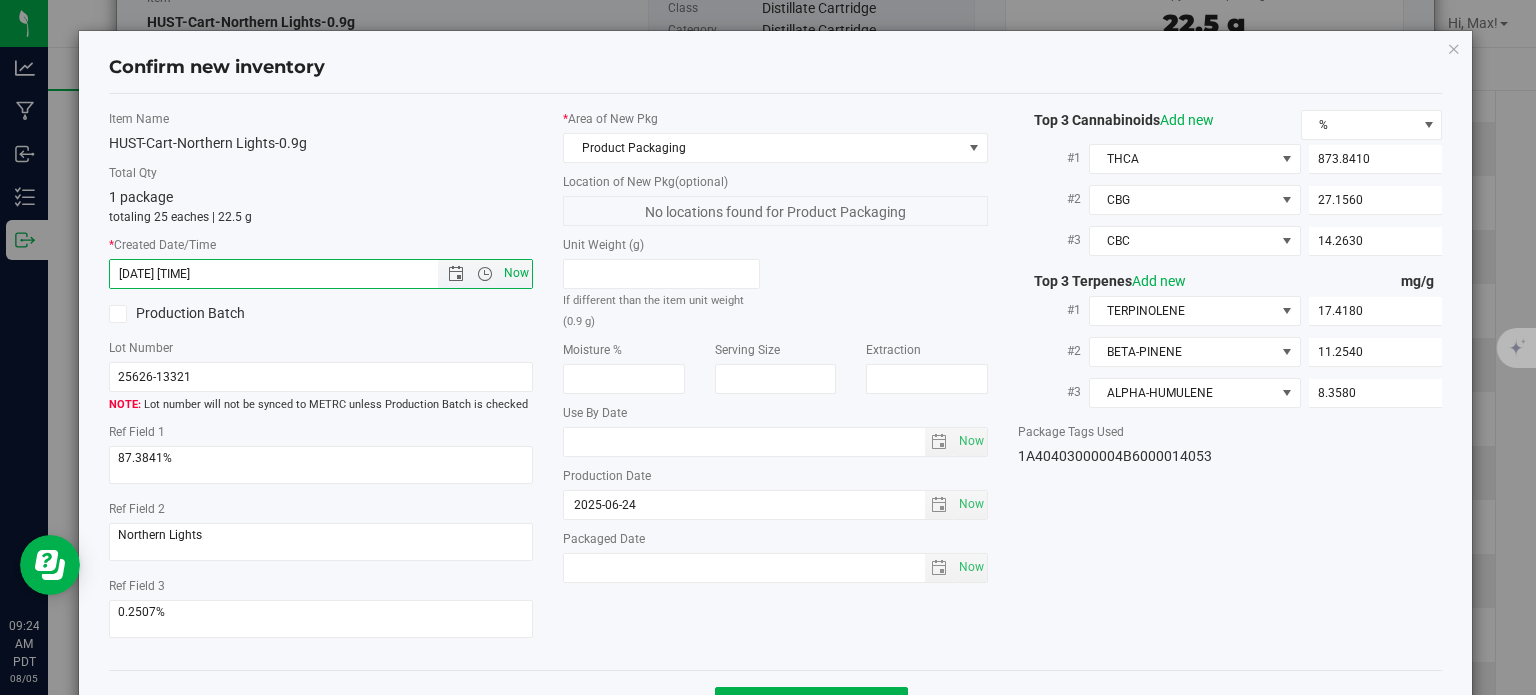 scroll, scrollTop: 72, scrollLeft: 0, axis: vertical 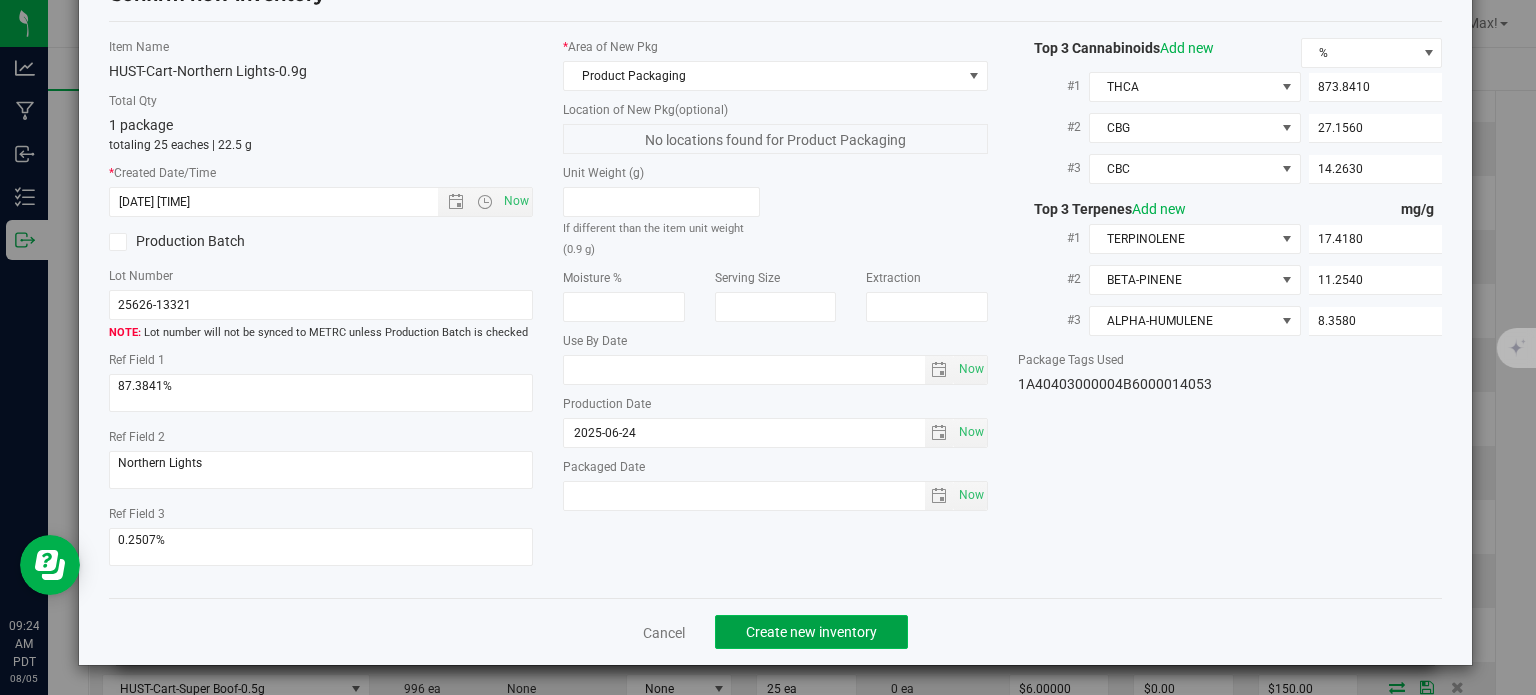 click on "Create new inventory" 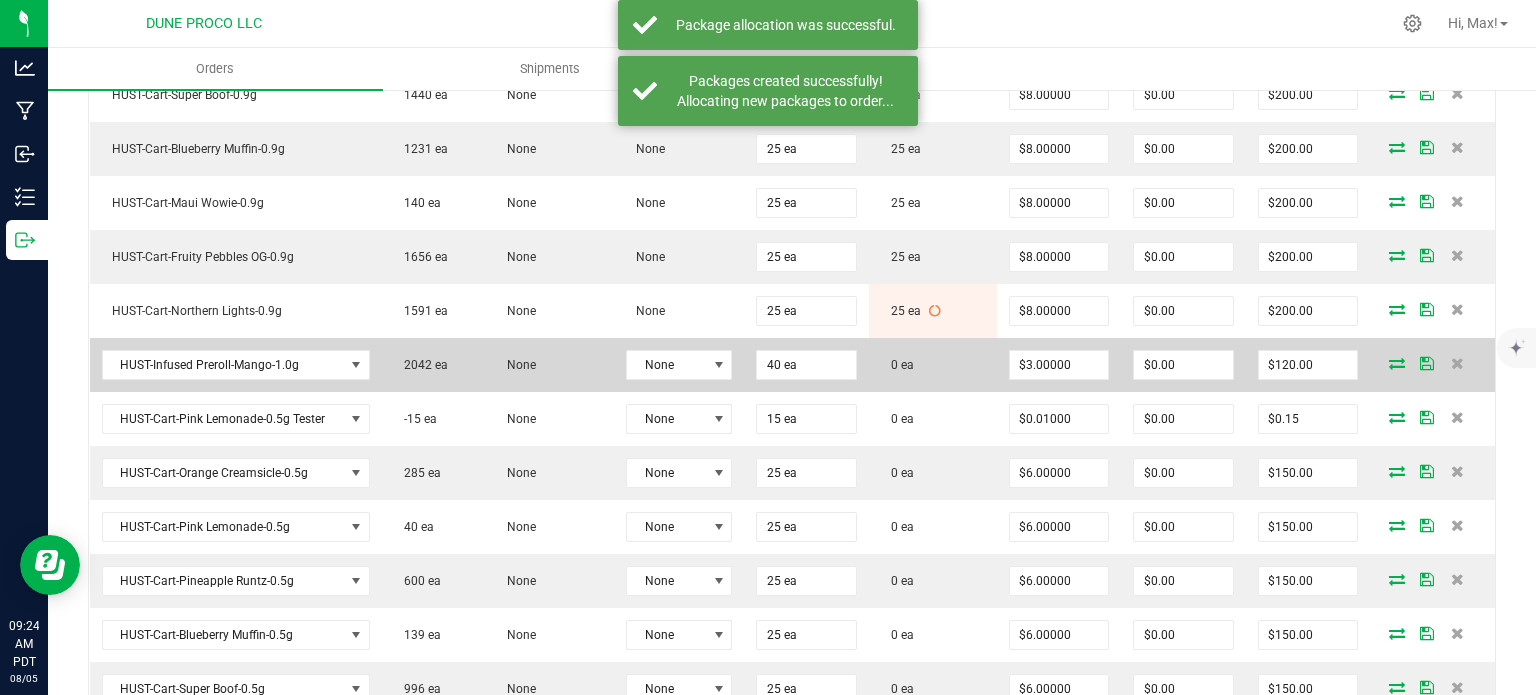 click at bounding box center [1397, 363] 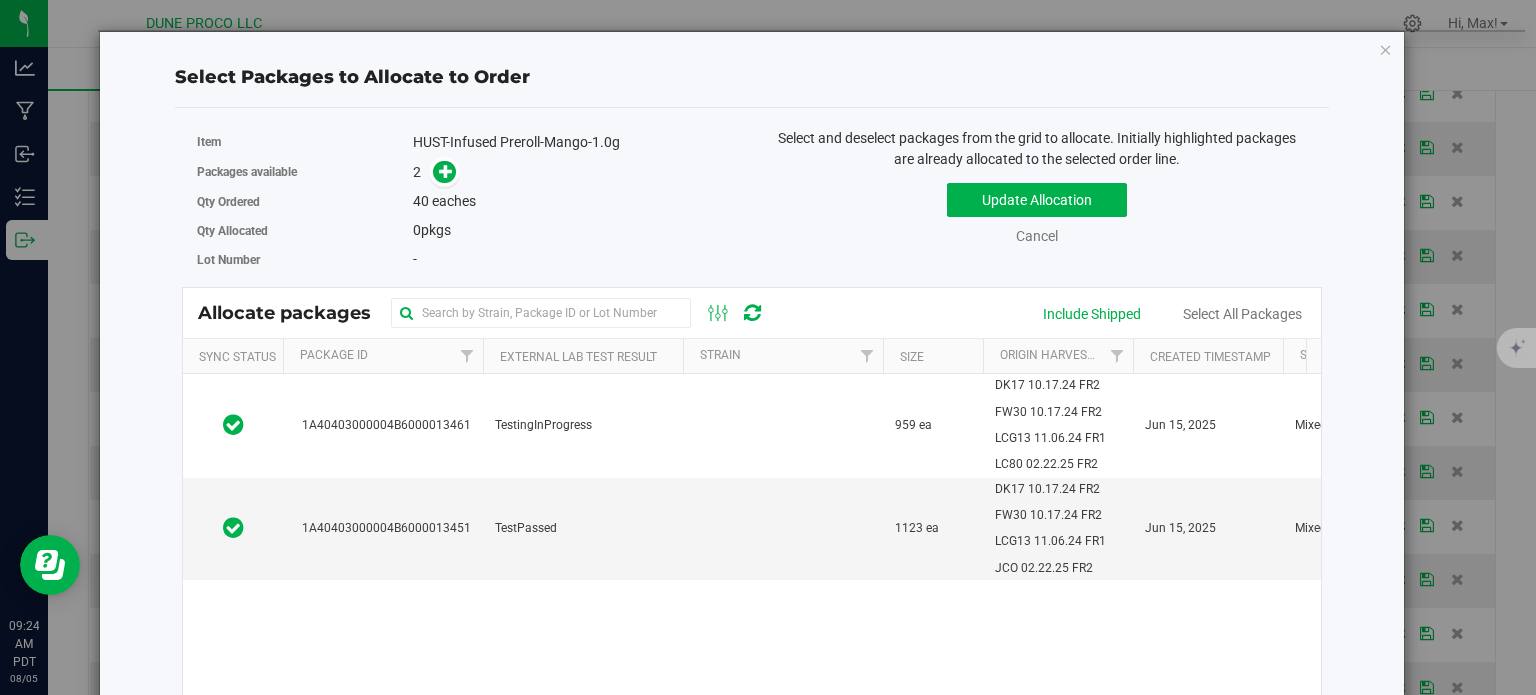 click on "Select Packages to Allocate to Order
Item
HUST-Infused Preroll-Mango-1.0g
Packages available
2
Qty Ordered
40
0" at bounding box center (752, 468) 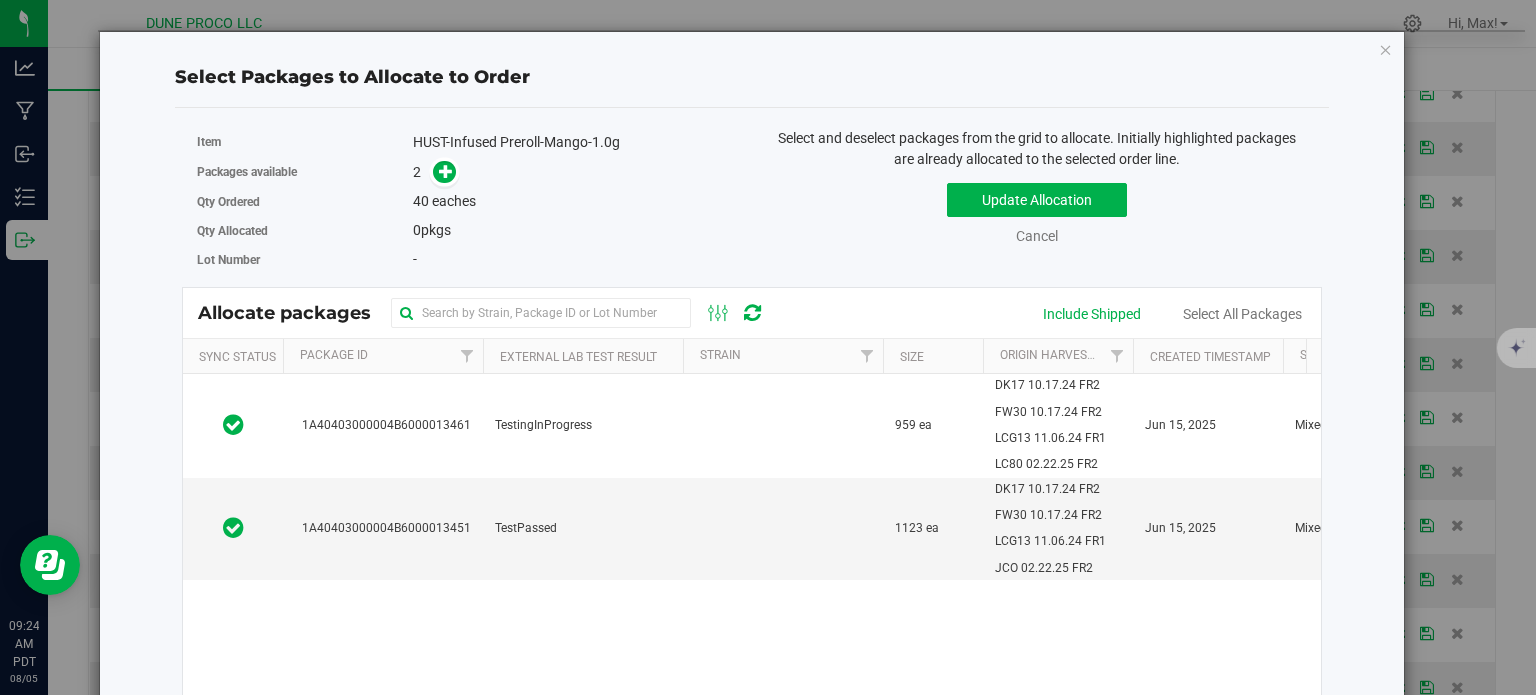 click on "Select Packages to Allocate to Order
Item
HUST-Infused Preroll-Mango-1.0g
Packages available
2
Qty Ordered
40
0" at bounding box center (752, 468) 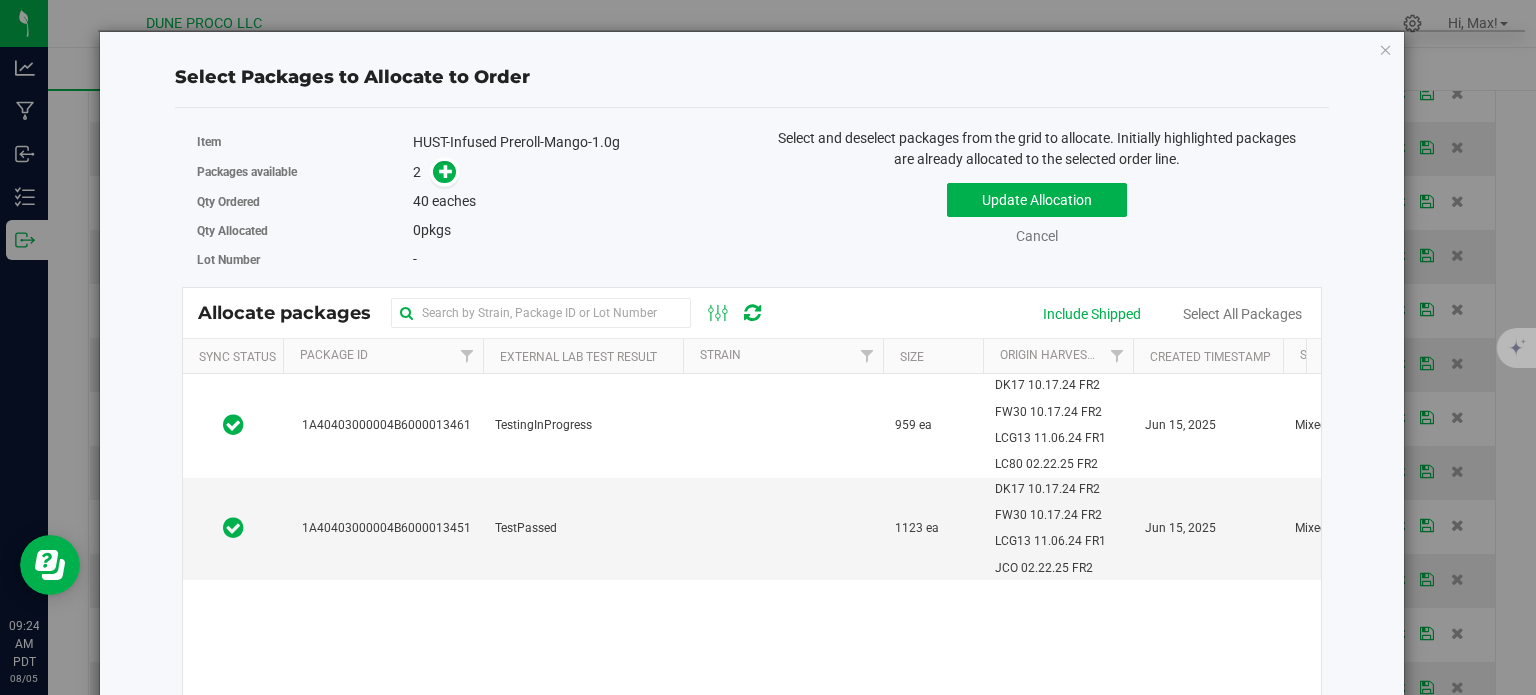 click on "Select Packages to Allocate to Order
Item
HUST-Infused Preroll-Mango-1.0g
Packages available
2
Qty Ordered
40
0" at bounding box center [752, 468] 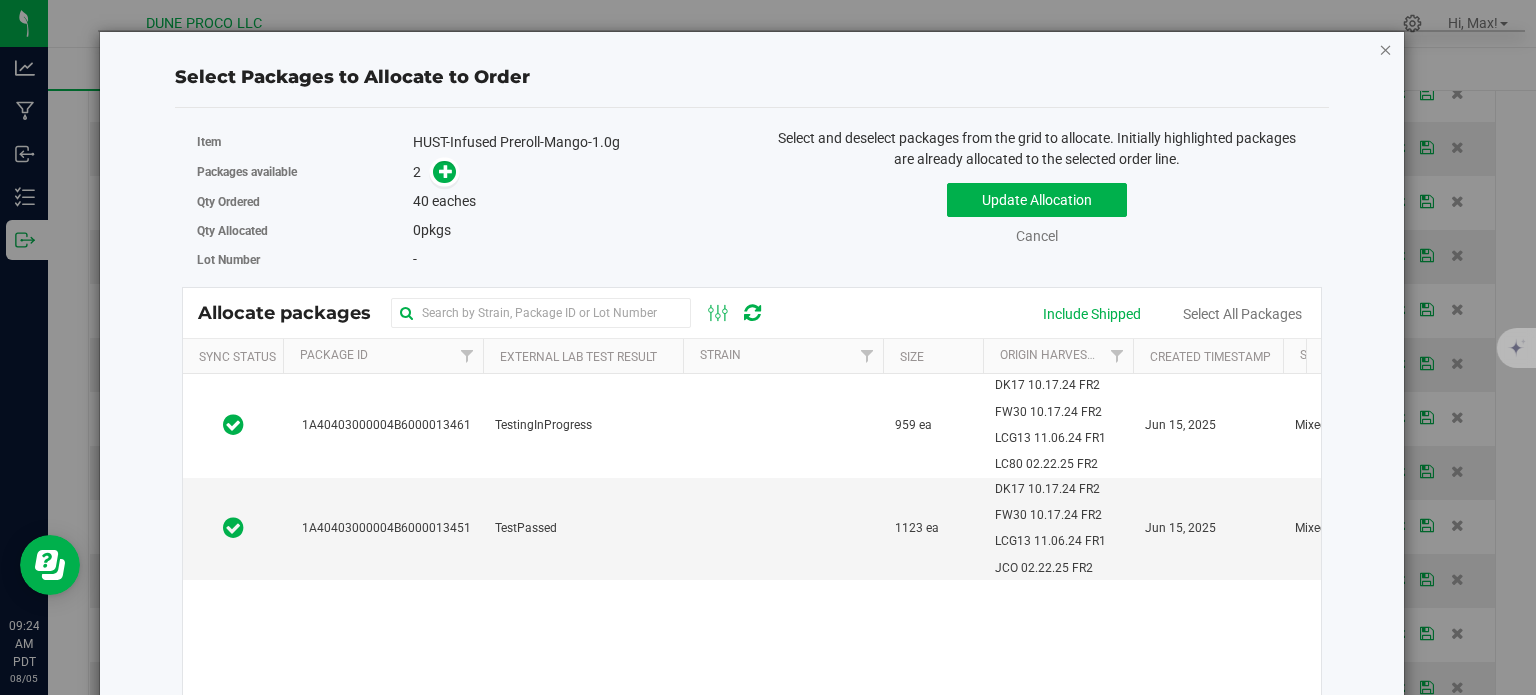 click at bounding box center (1386, 49) 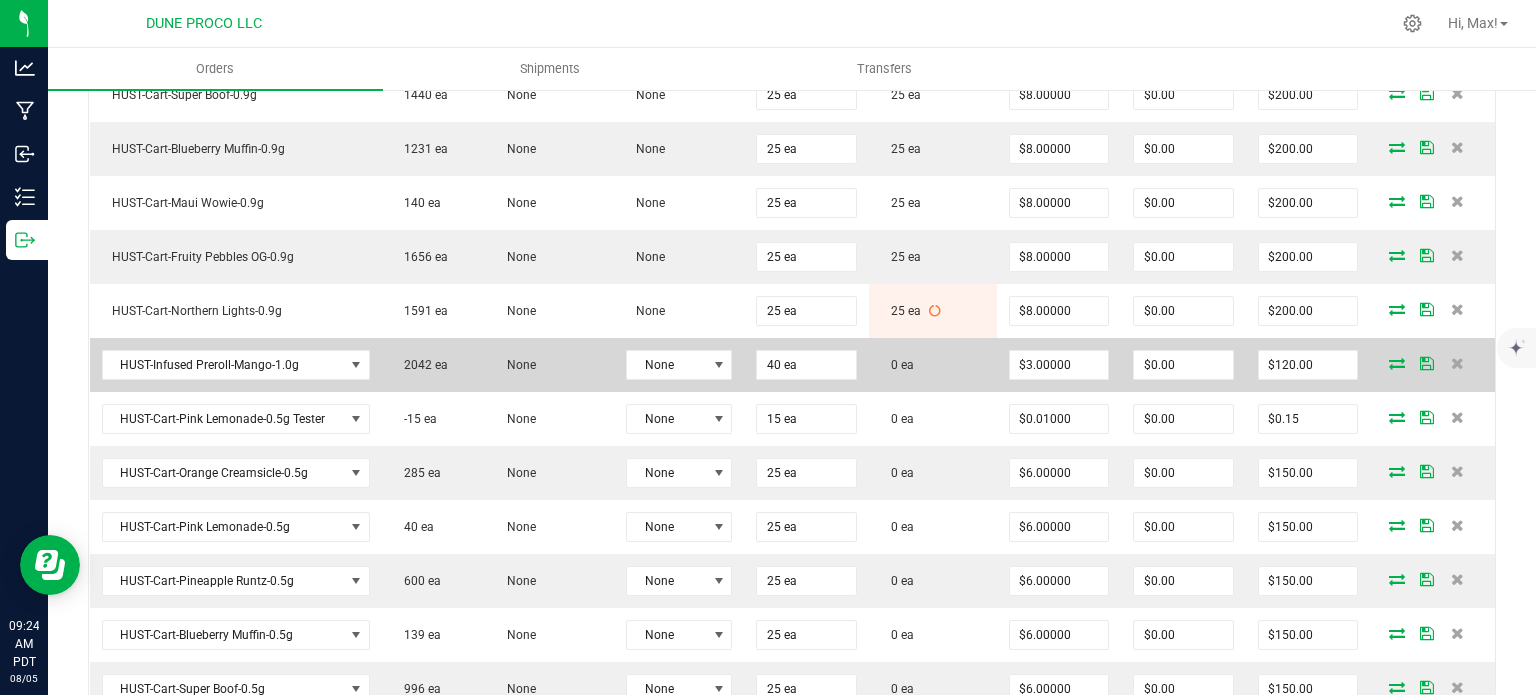 click at bounding box center [1397, 363] 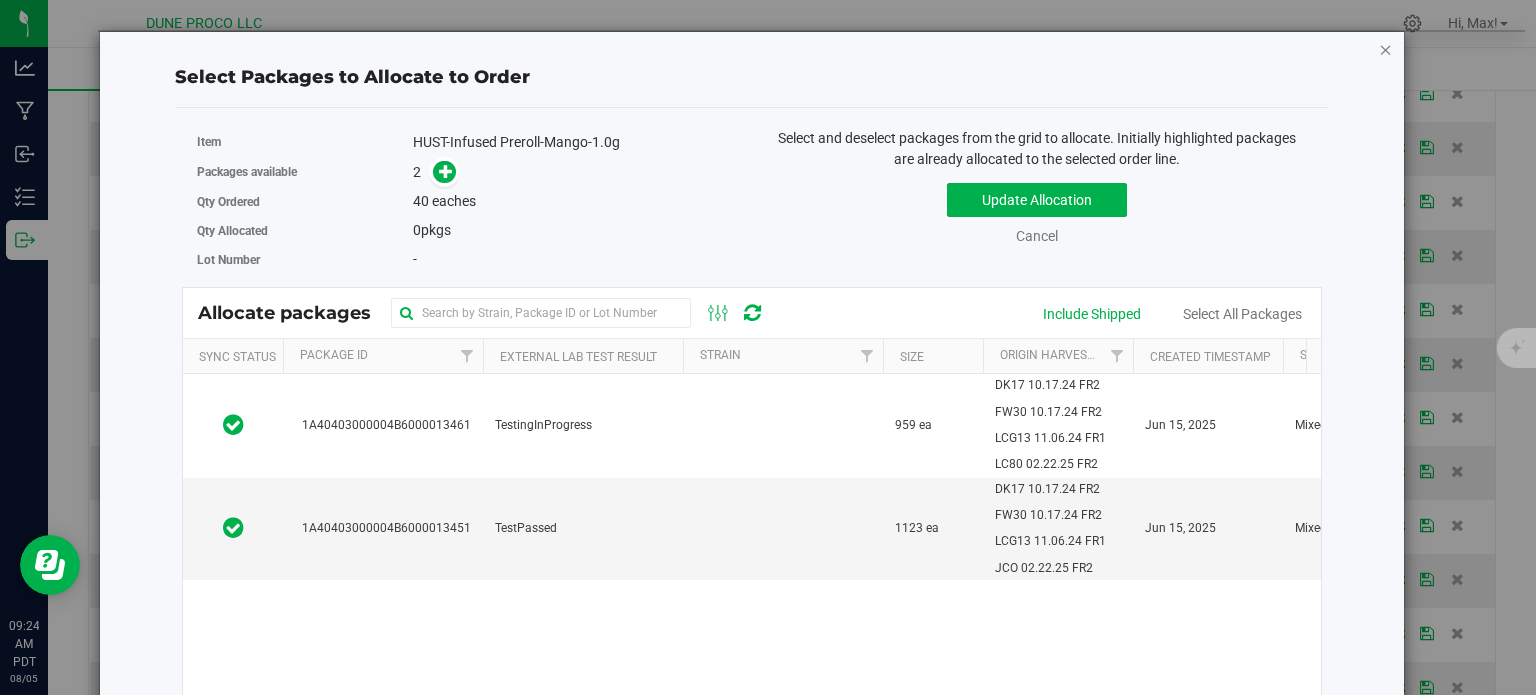 click at bounding box center (1386, 49) 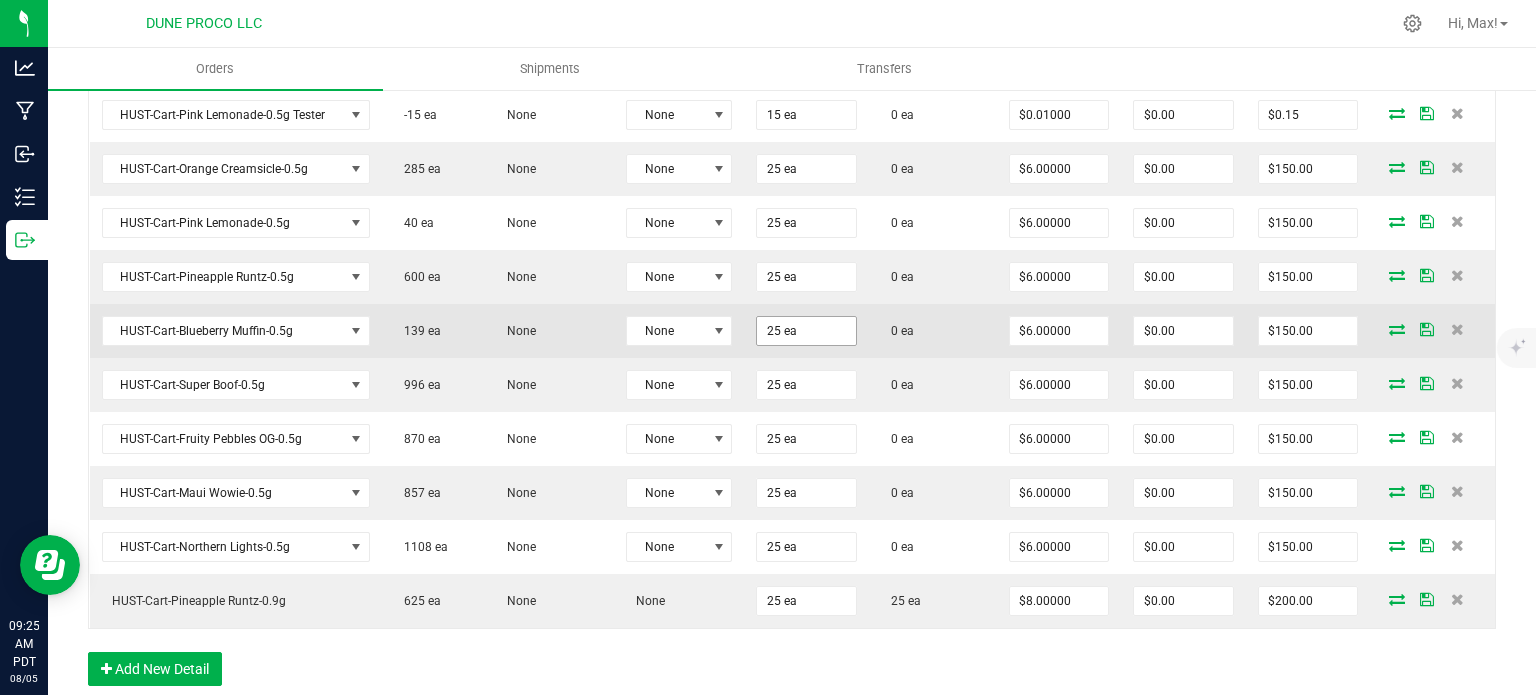 scroll, scrollTop: 1100, scrollLeft: 0, axis: vertical 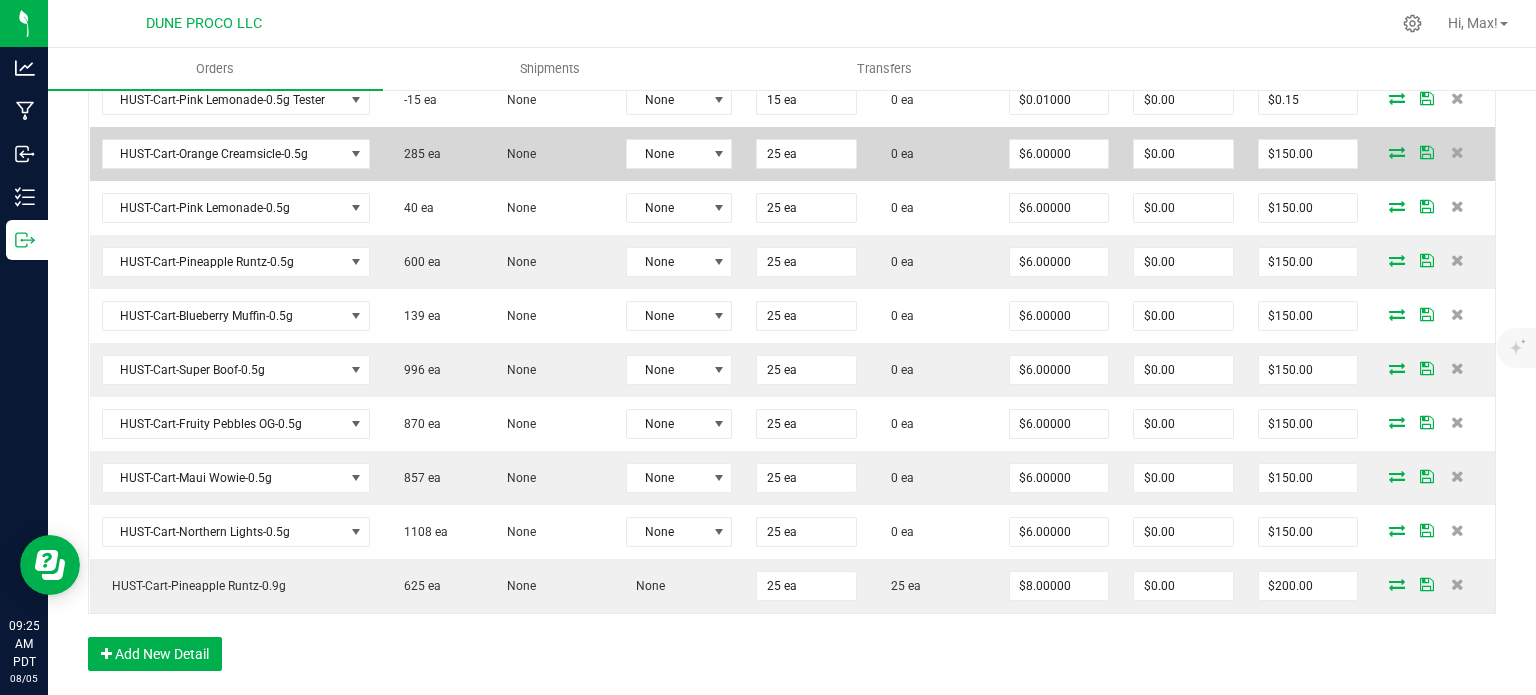 click at bounding box center (1397, 152) 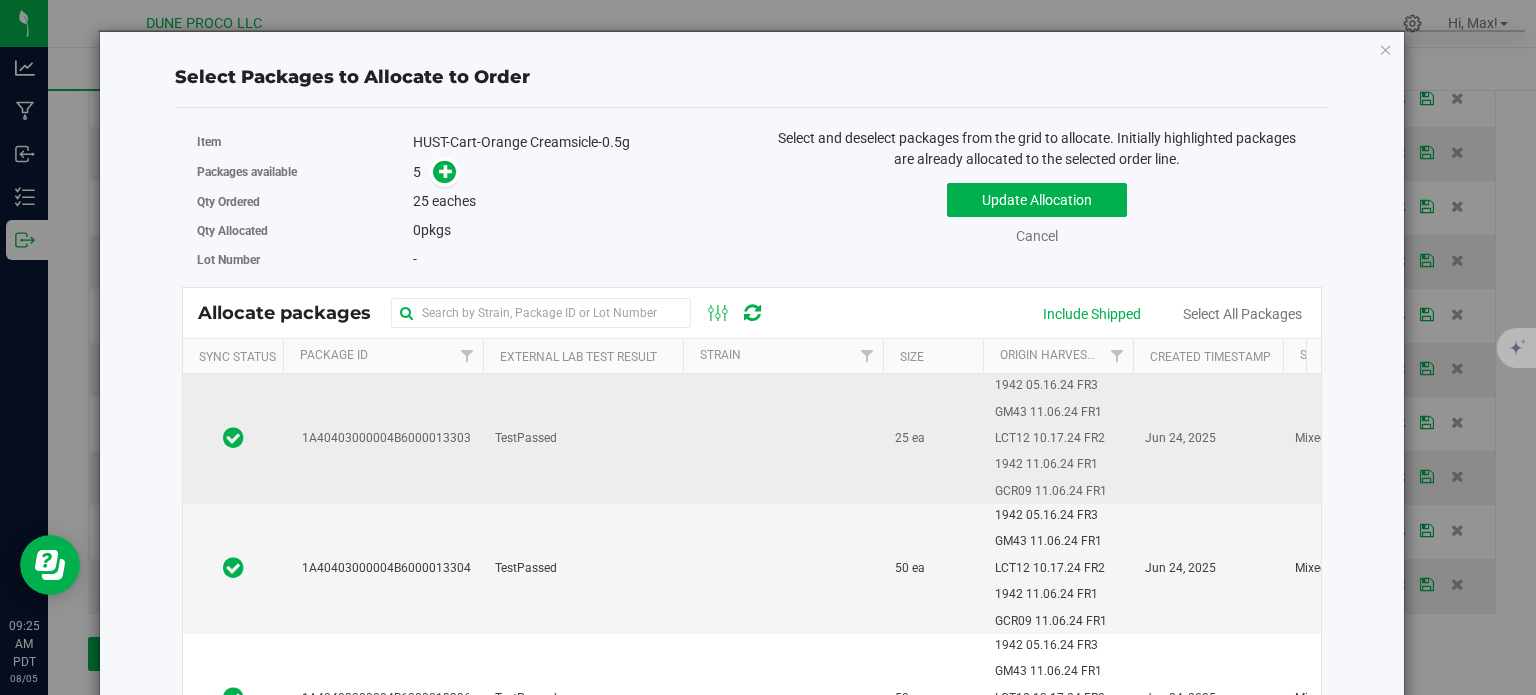 click on "TestPassed" at bounding box center (583, 439) 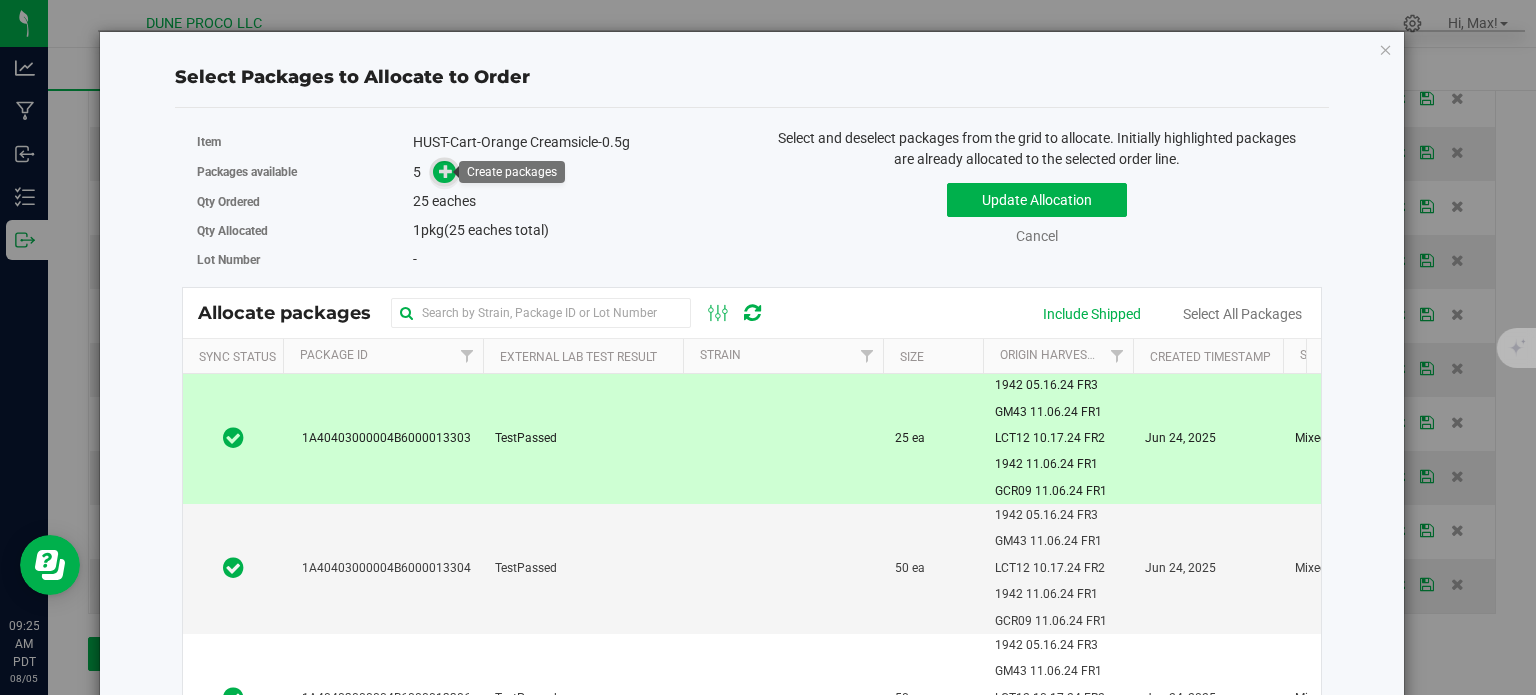 click at bounding box center (444, 172) 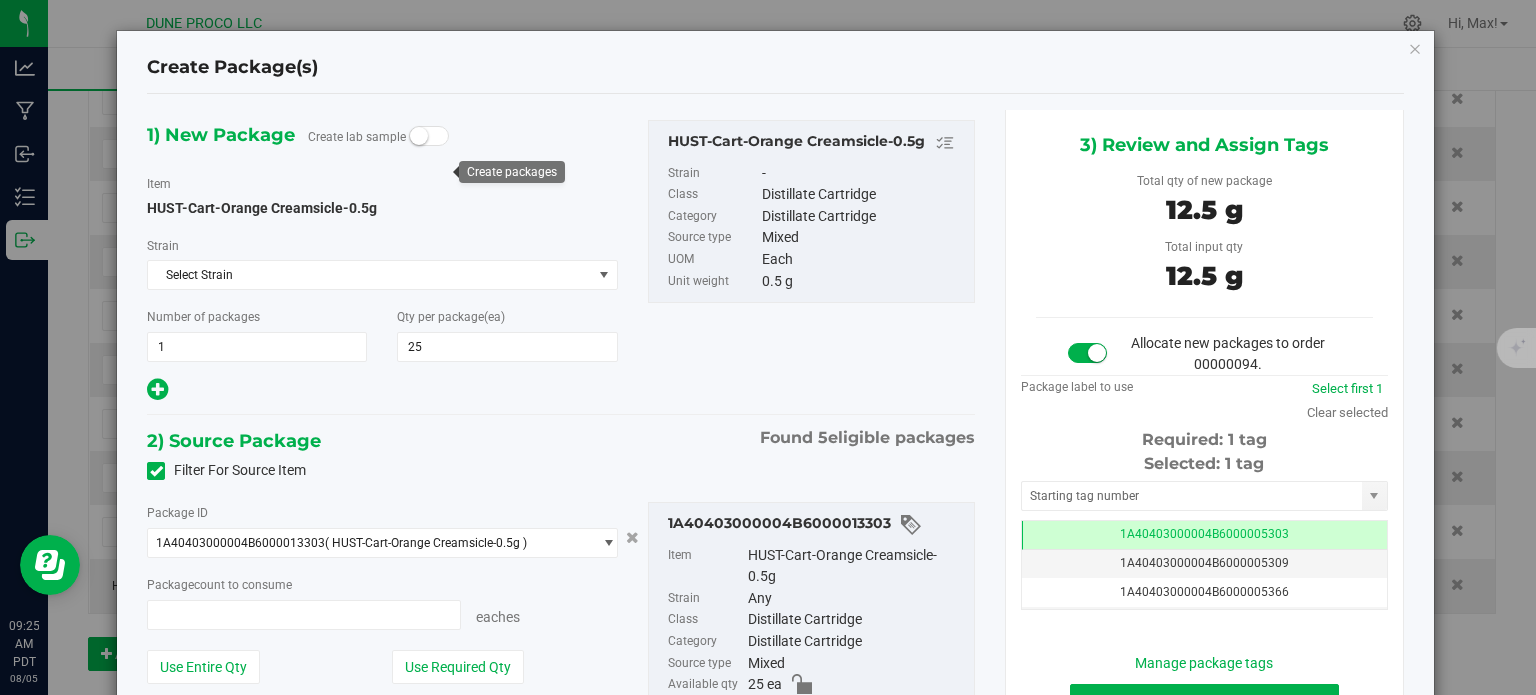 type on "25 ea" 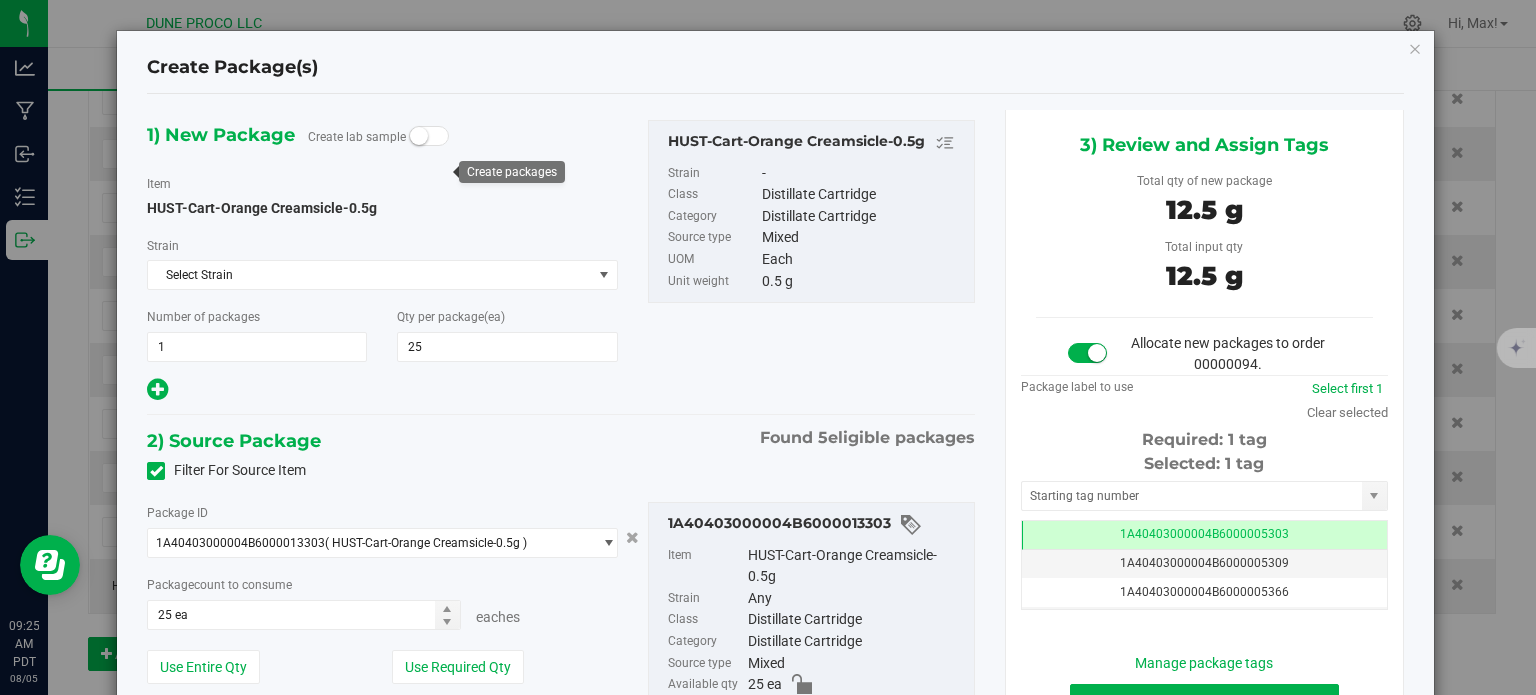 scroll, scrollTop: 0, scrollLeft: 0, axis: both 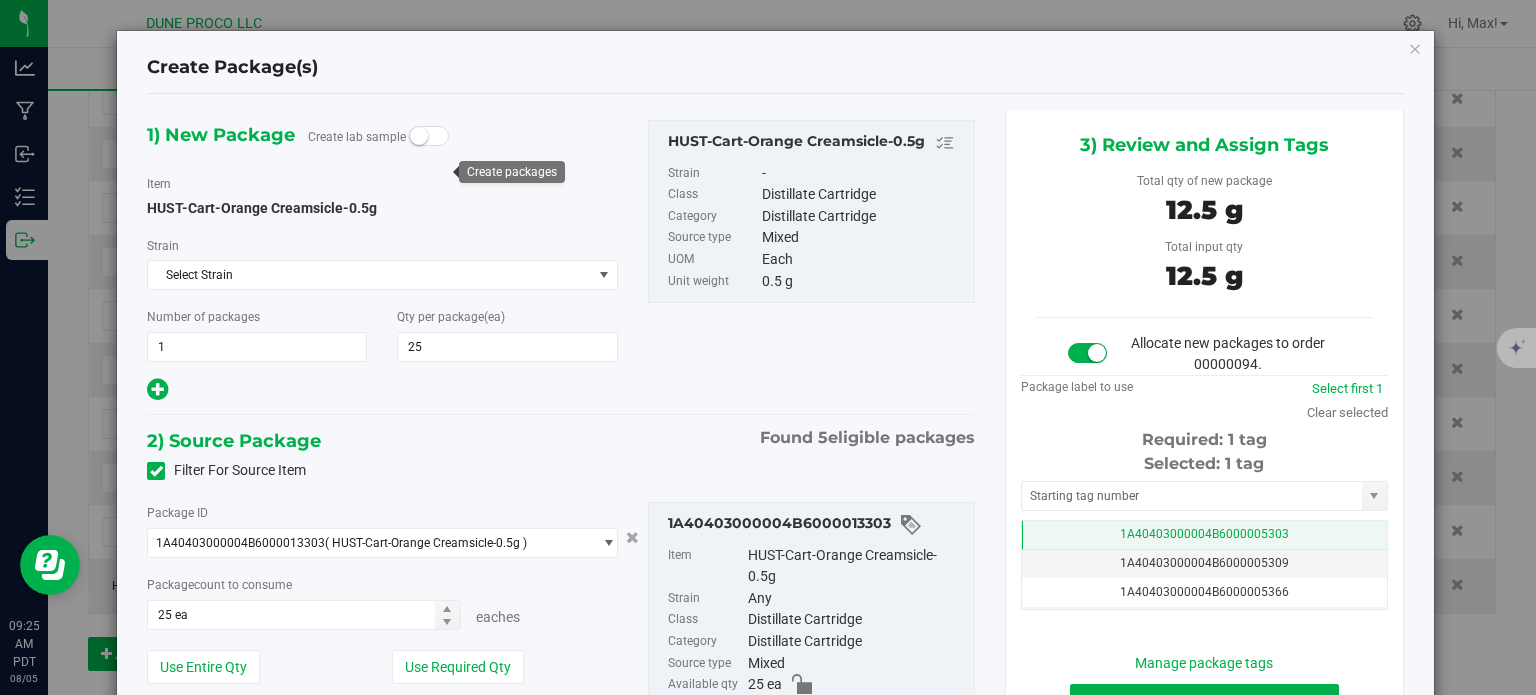 click on "1A40403000004B6000005303" at bounding box center (1204, 534) 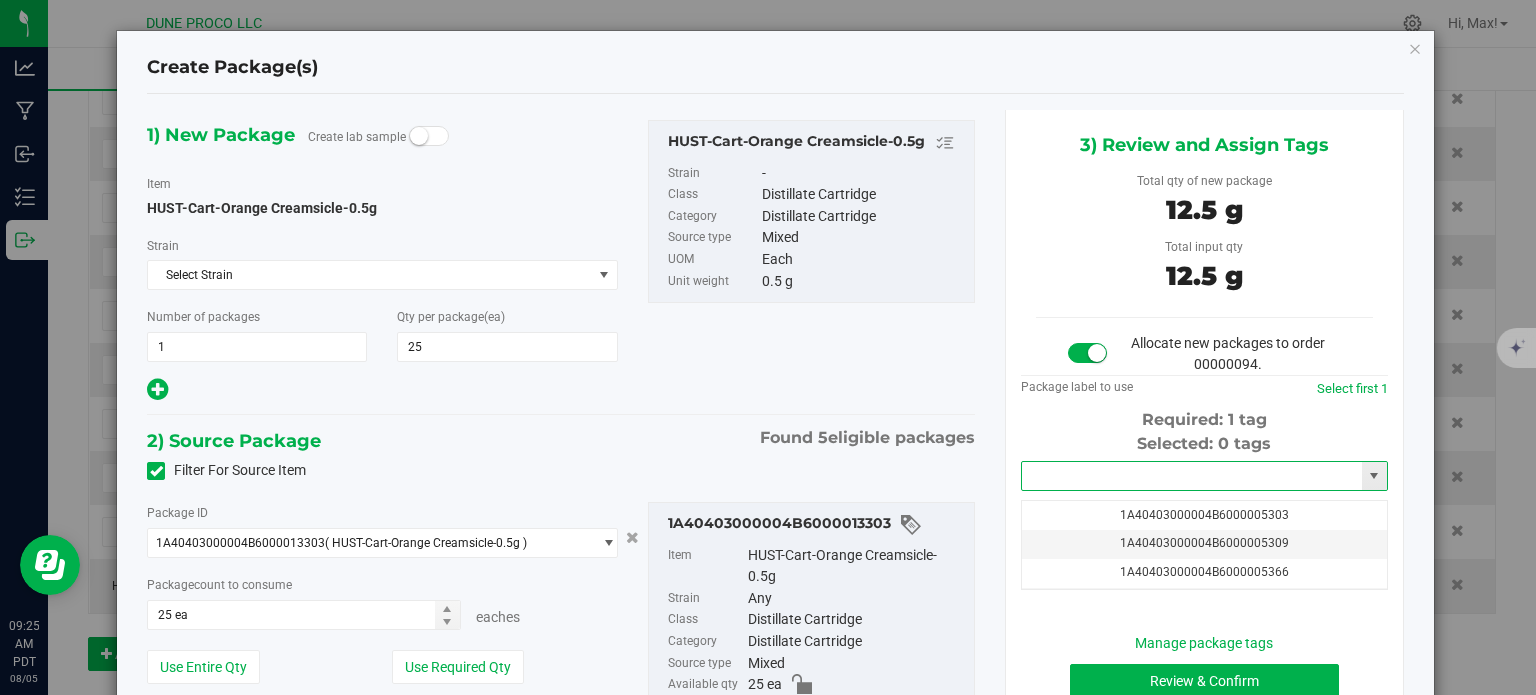 click at bounding box center (1192, 476) 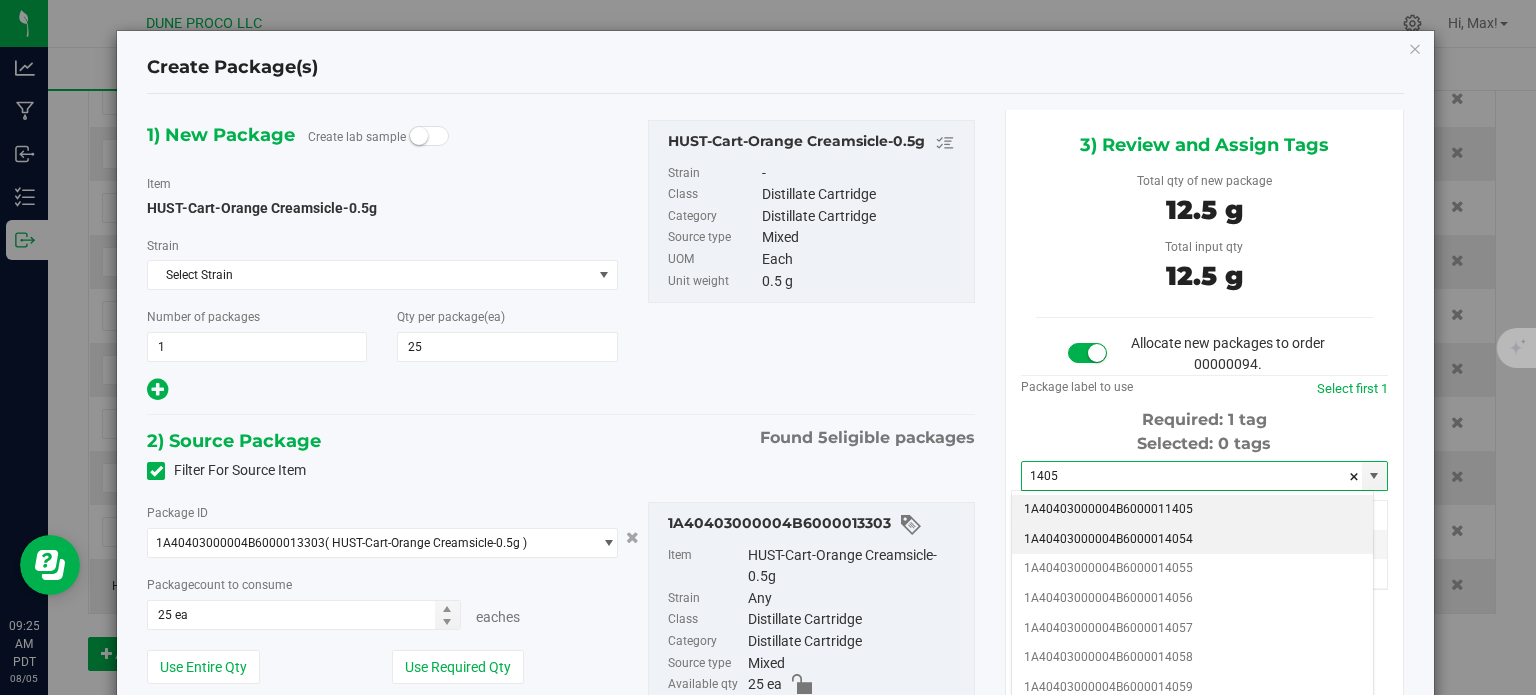 click on "1A40403000004B6000014054" at bounding box center (1192, 540) 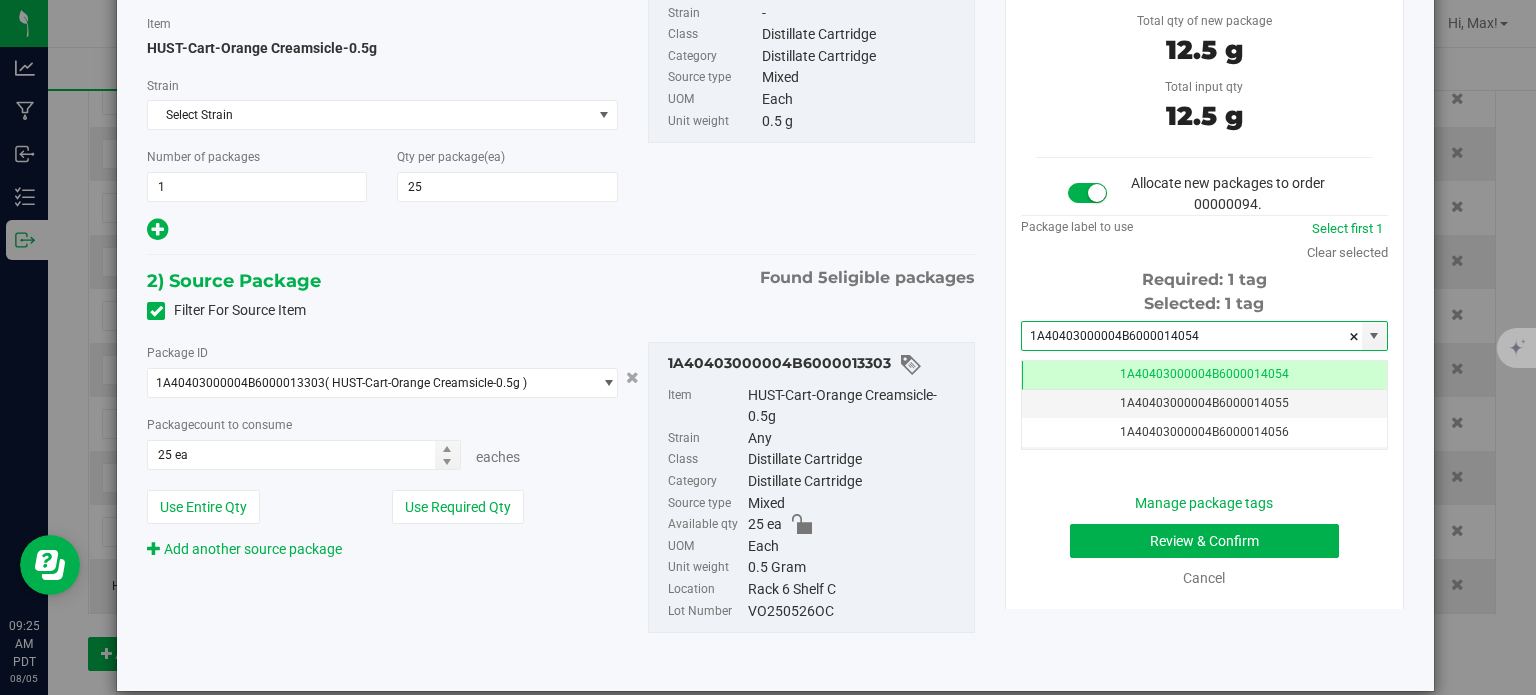 type on "1A40403000004B6000014054" 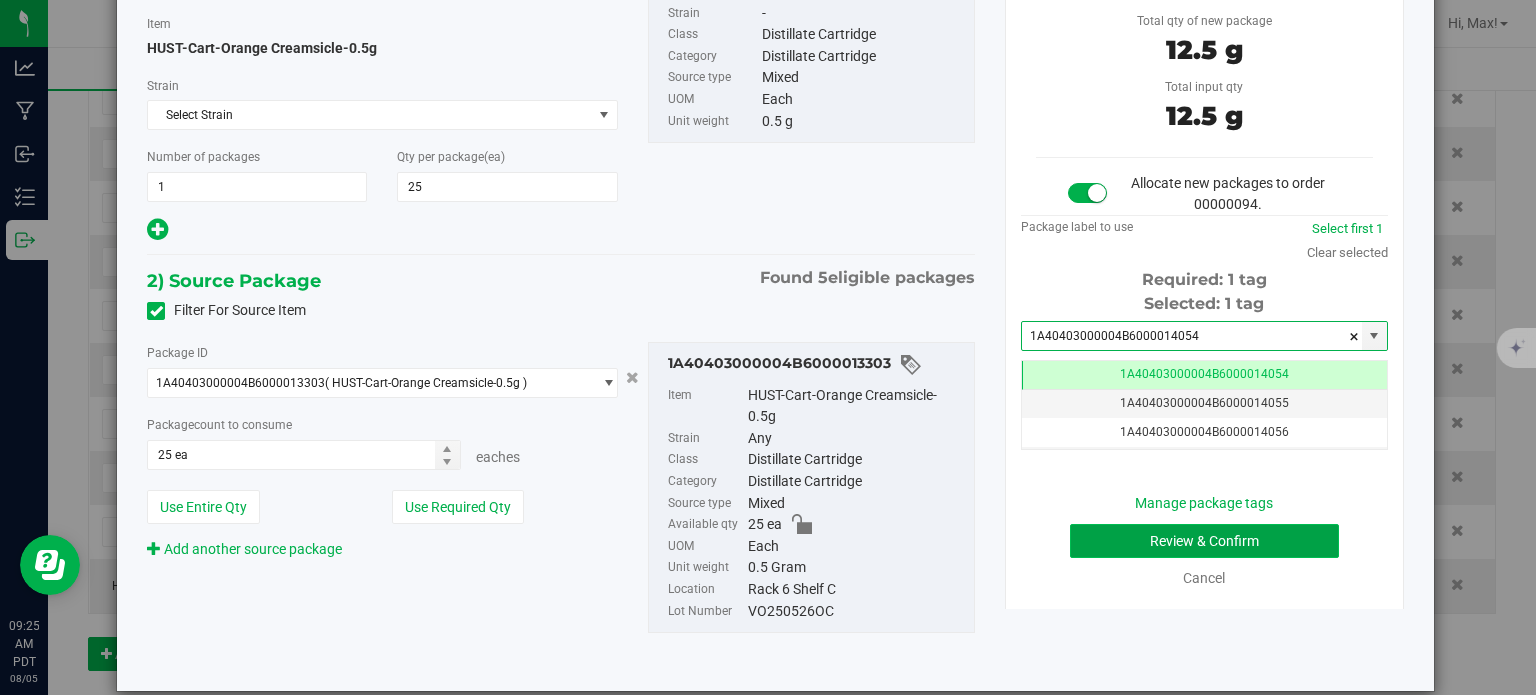 click on "Review & Confirm" at bounding box center [1204, 541] 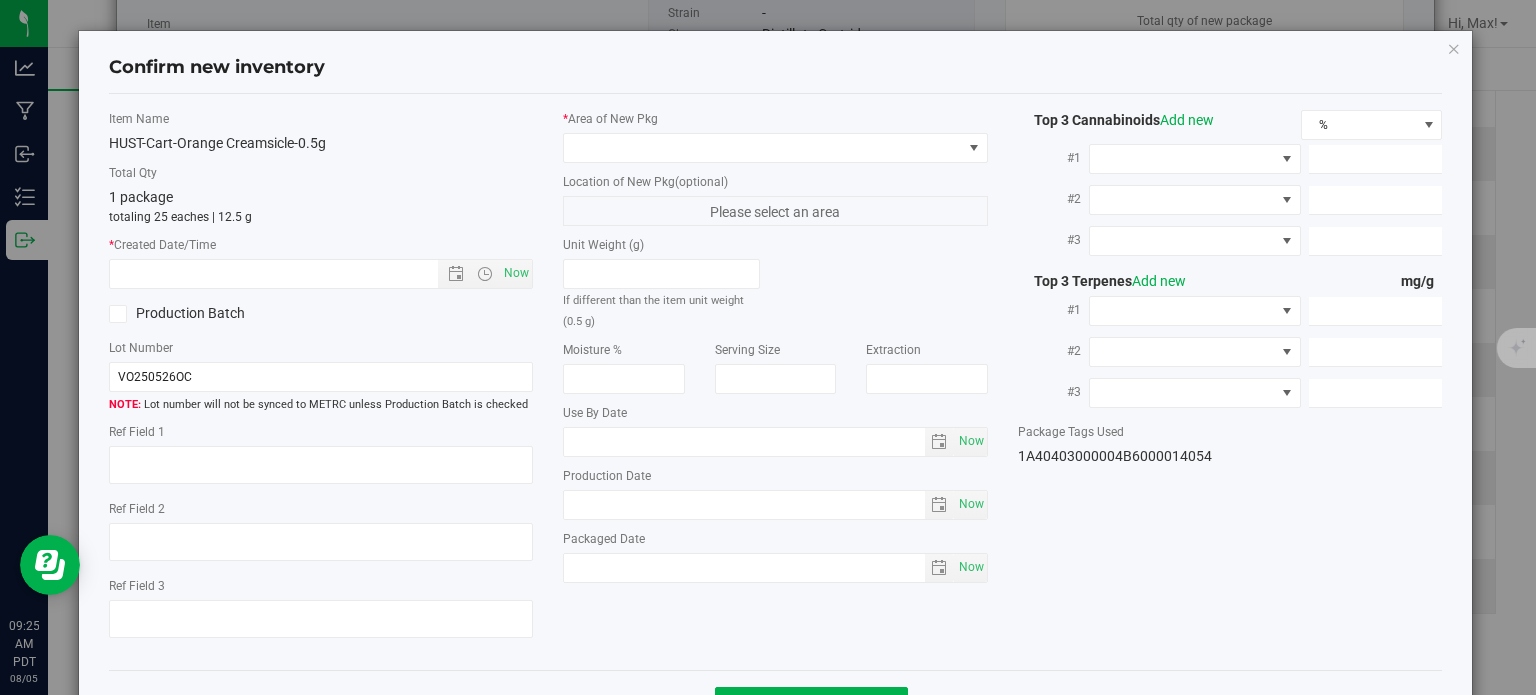 type on "84.9%" 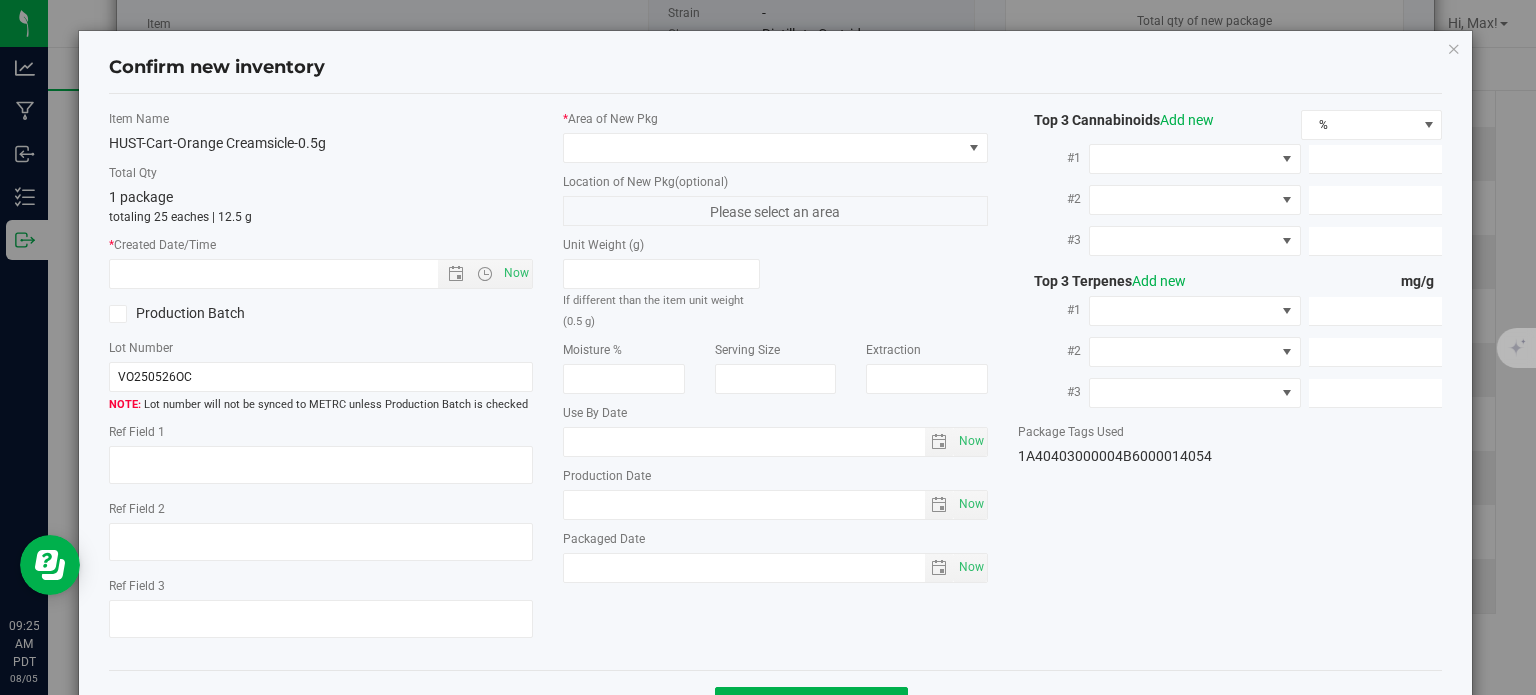 type on "Orange Creamsicle" 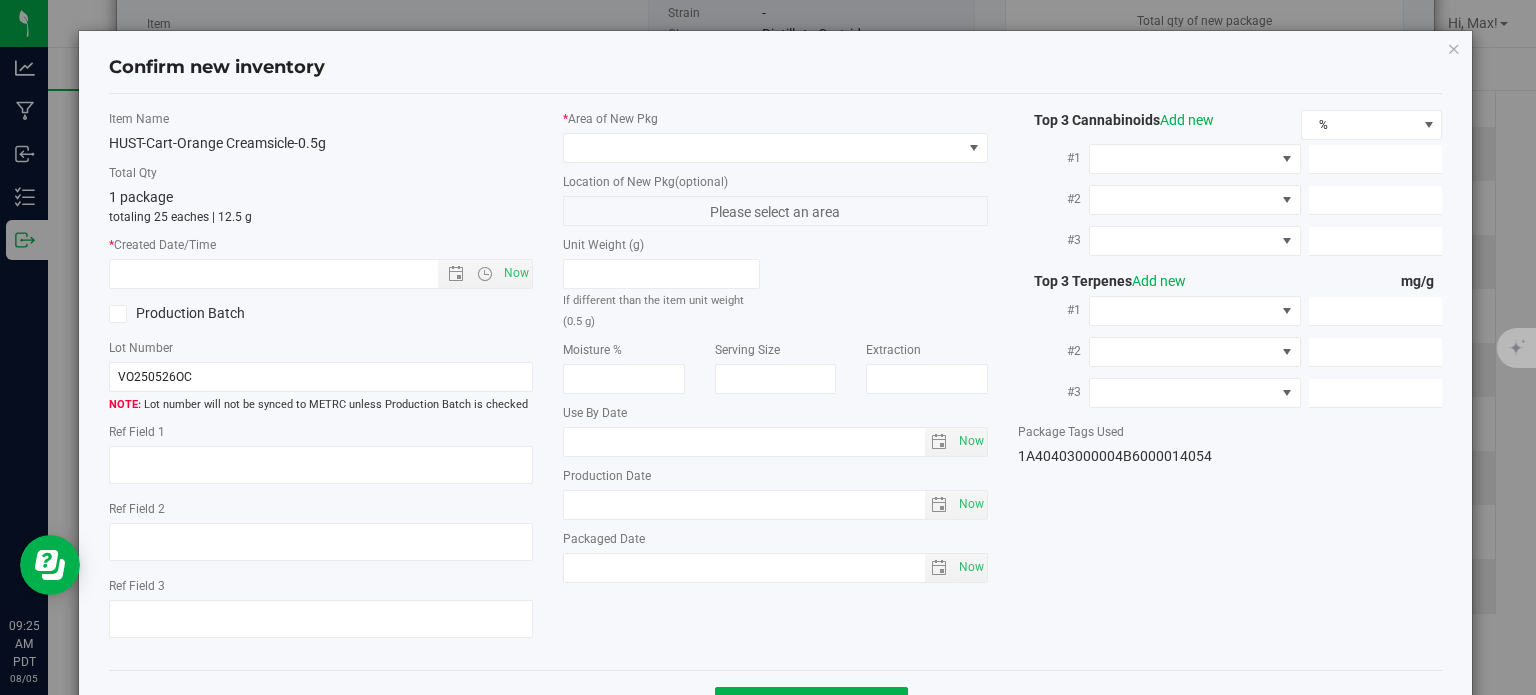 type on "LOQ" 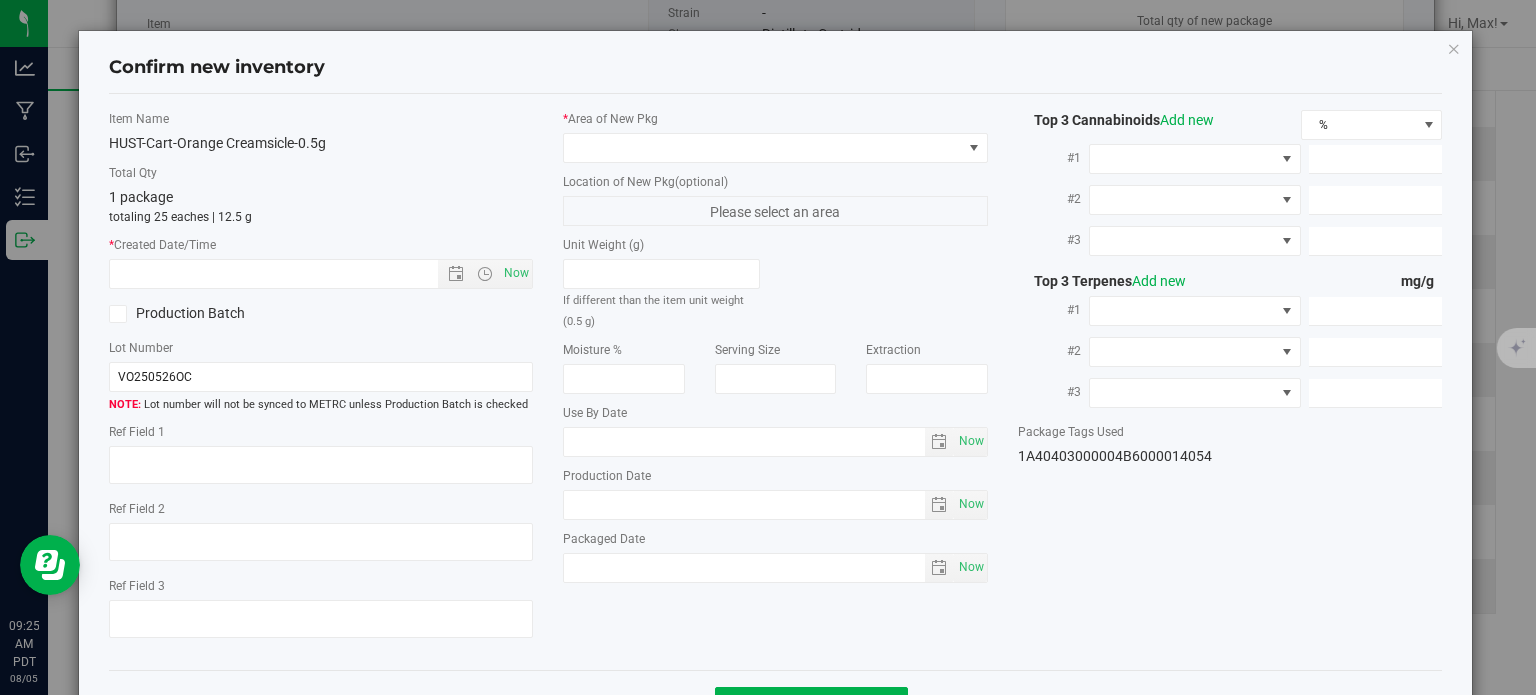 type on "849.0000" 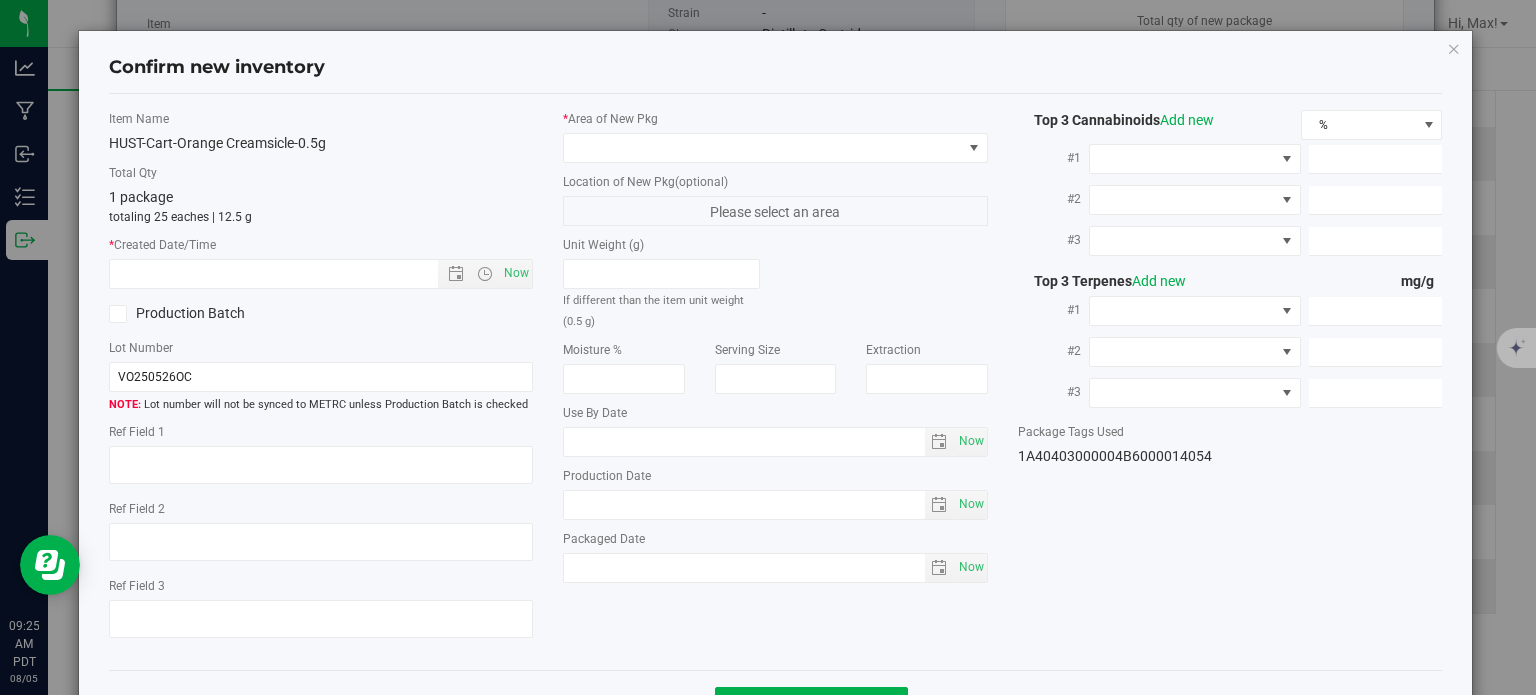 type on "23.1000" 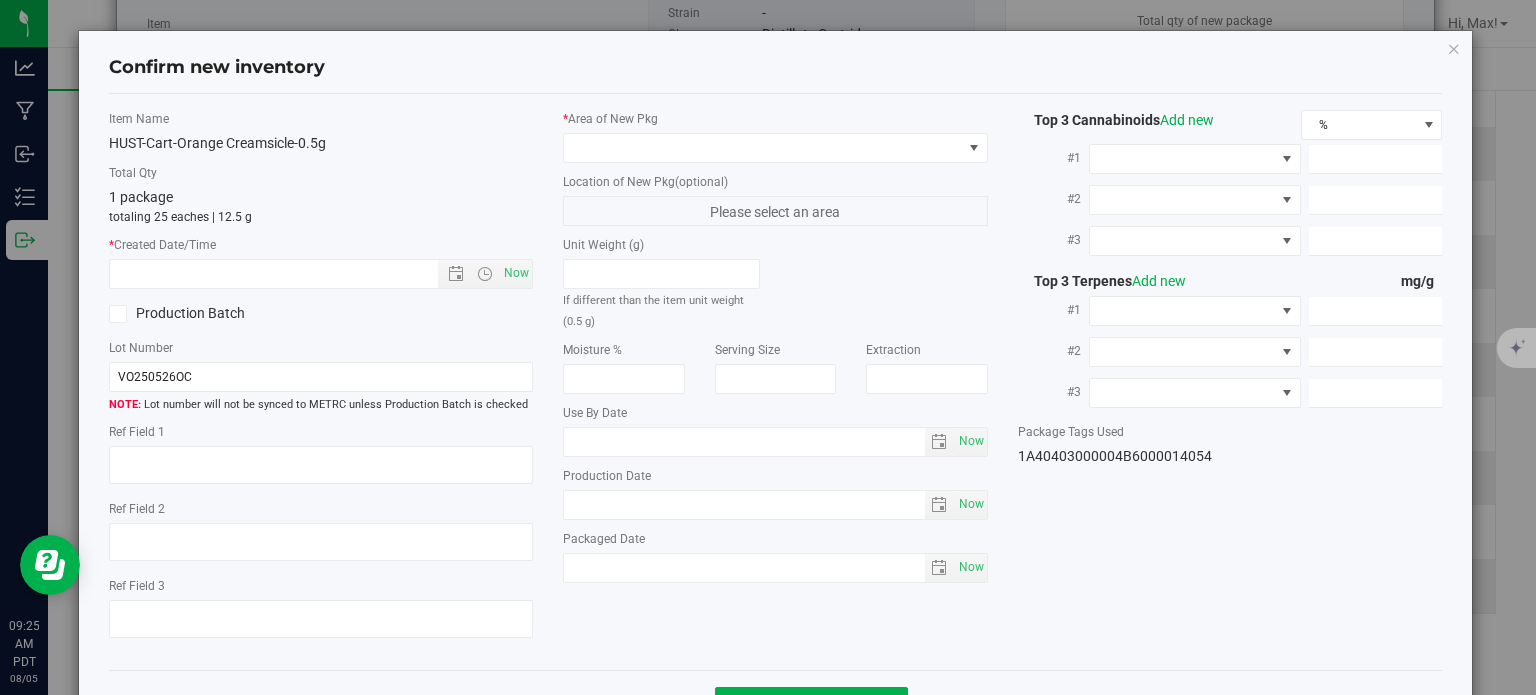 type on "3.8000" 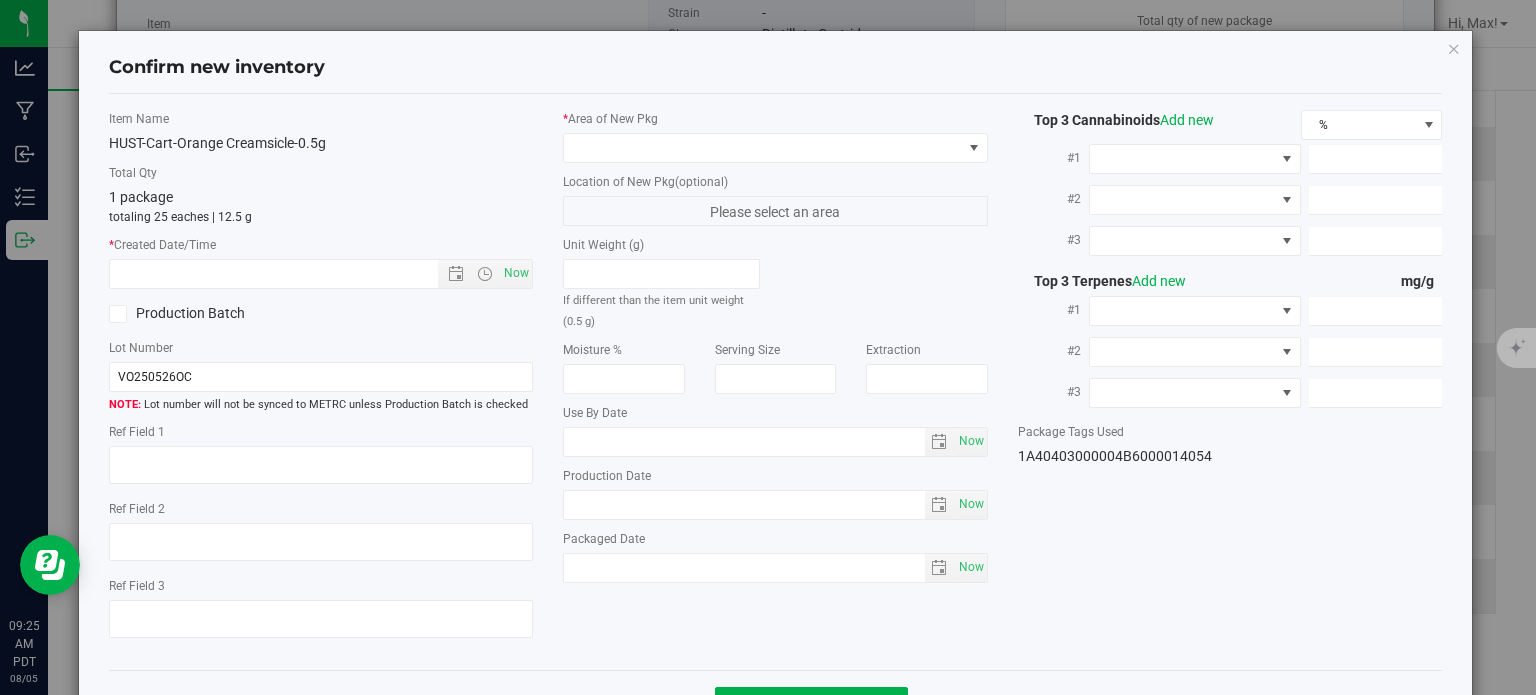type on "3.6400" 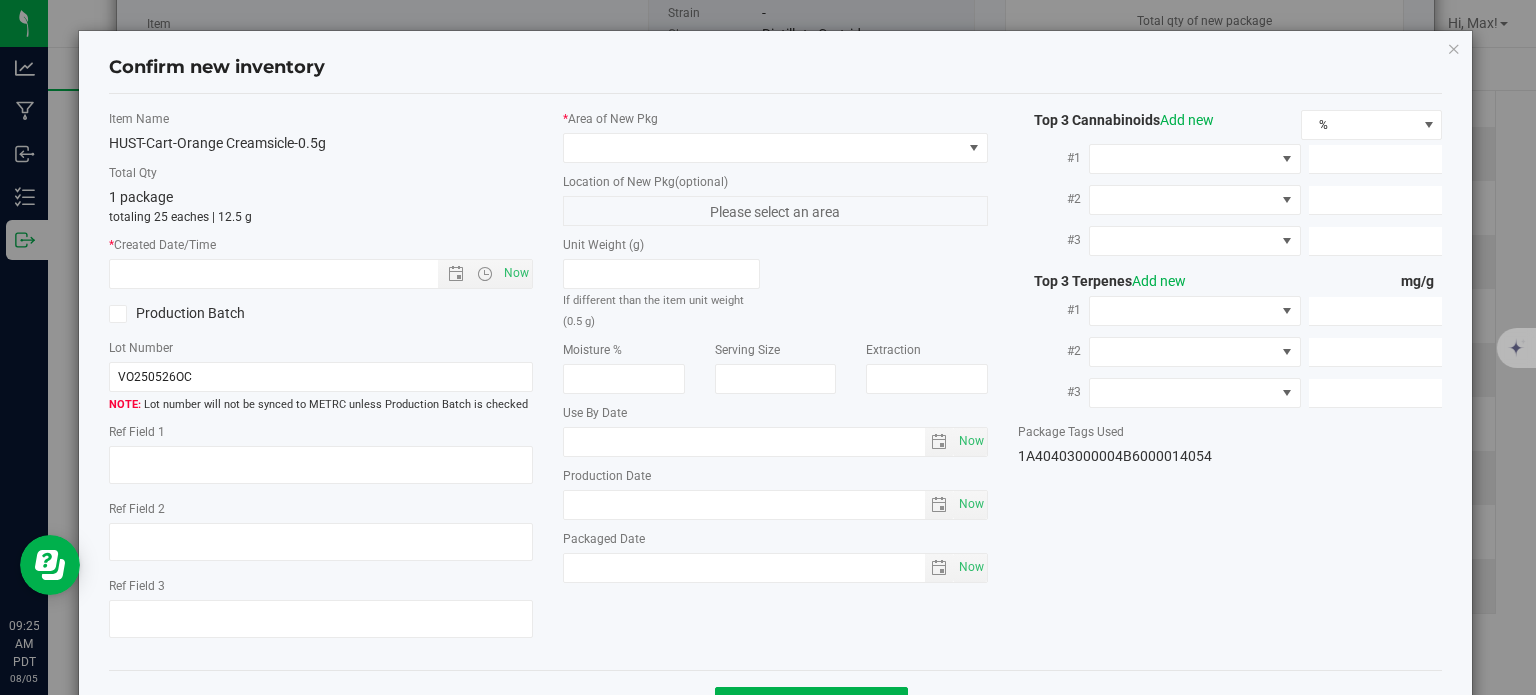 type on "0.5900" 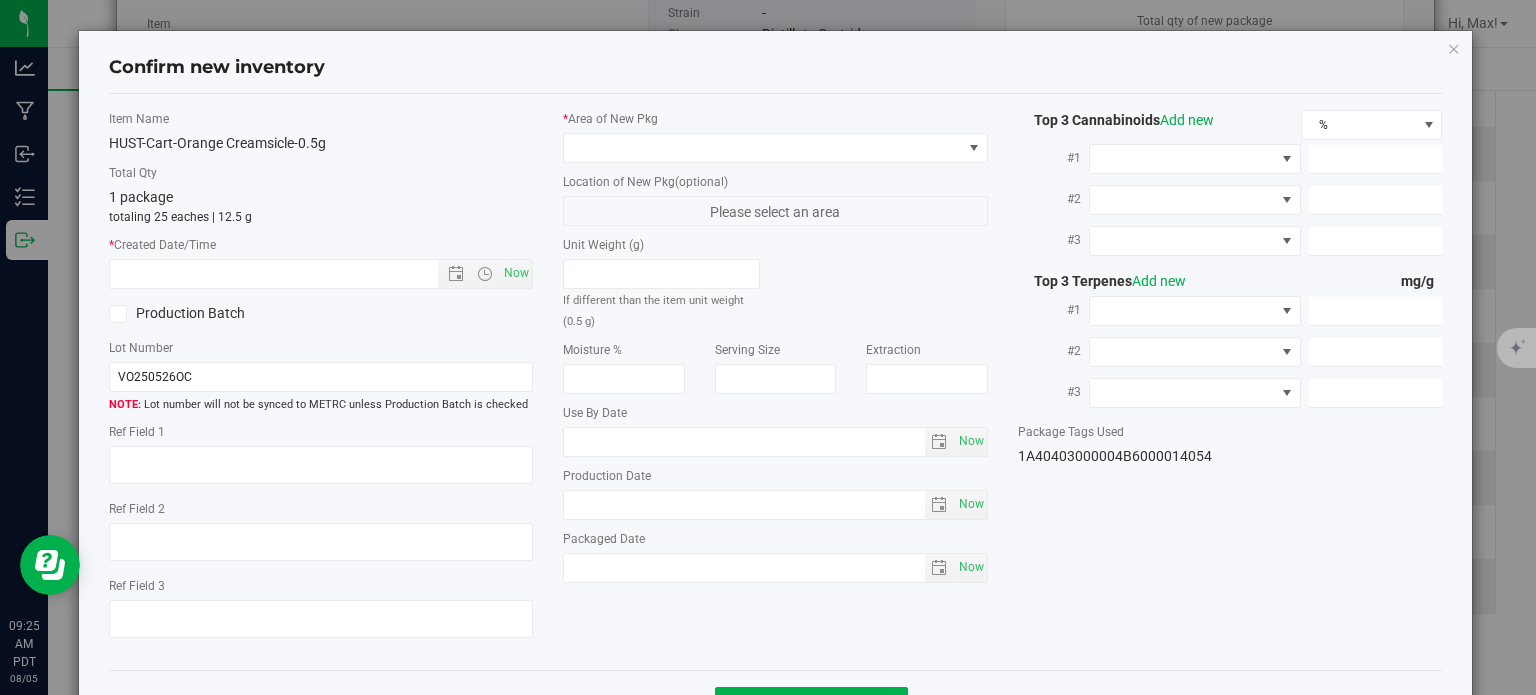 type on "0.2400" 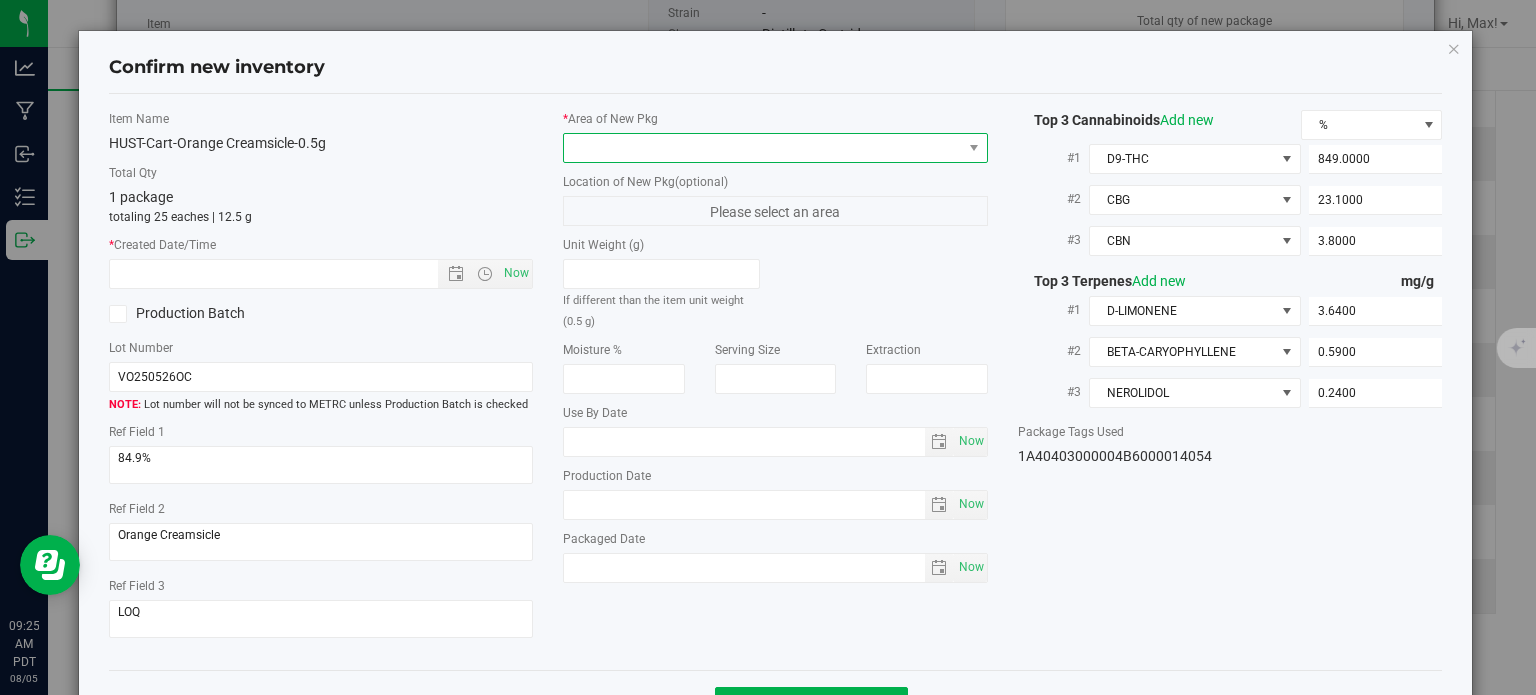 click at bounding box center (763, 148) 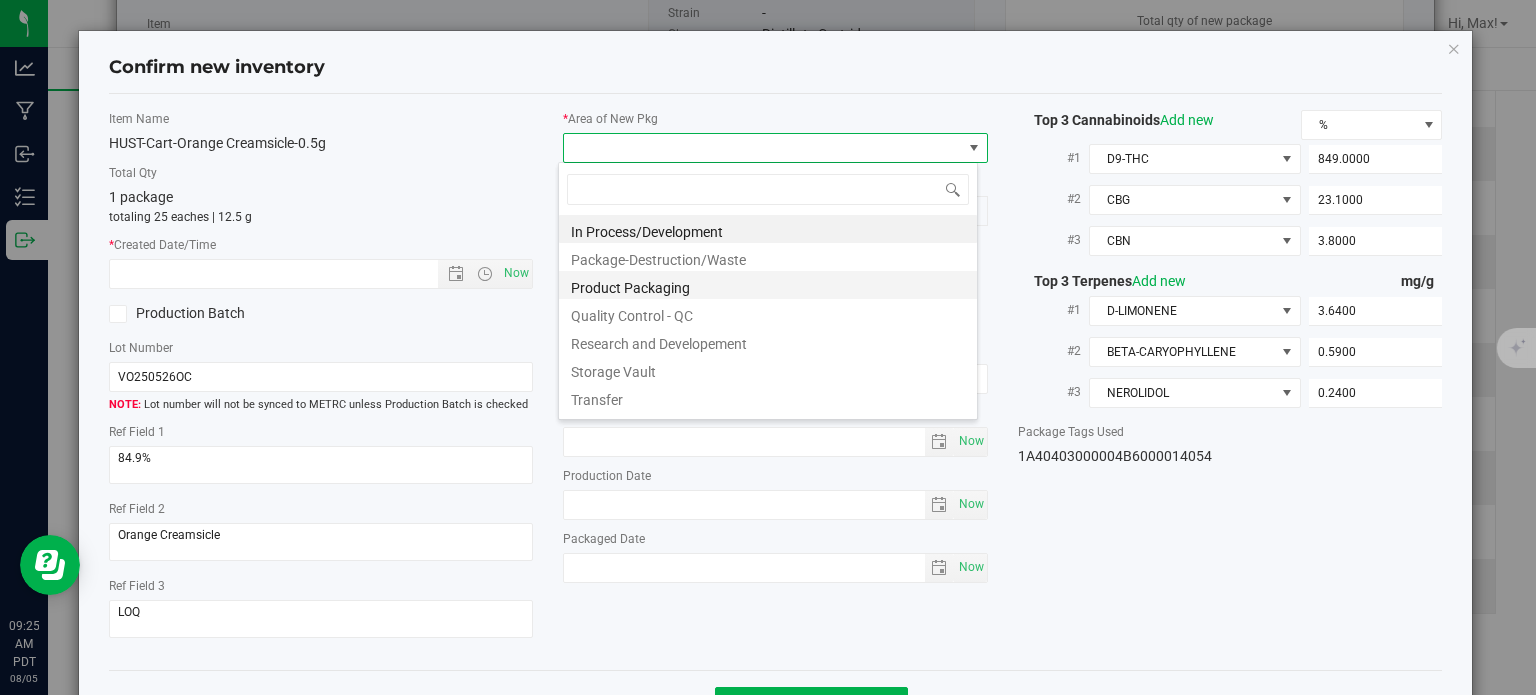 click on "Product Packaging" at bounding box center [768, 285] 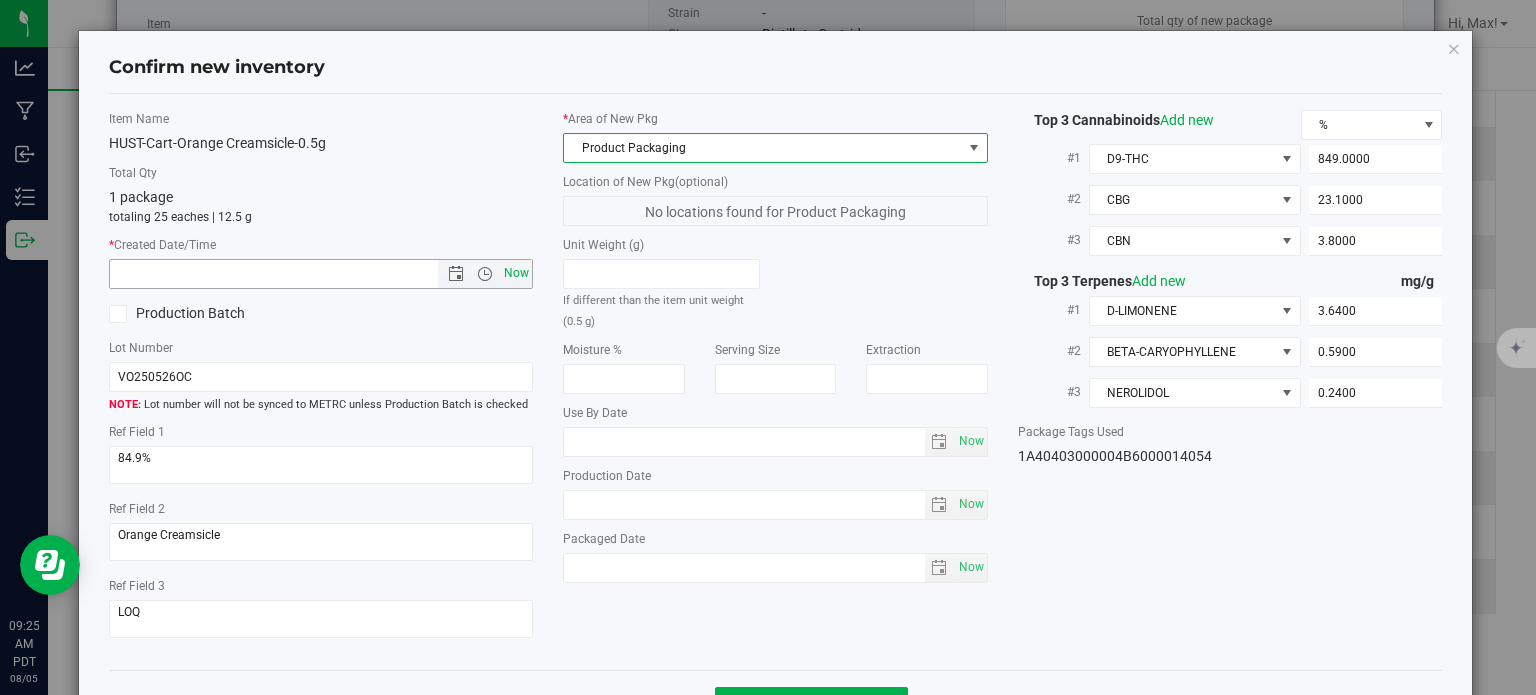 click on "Now" at bounding box center (517, 273) 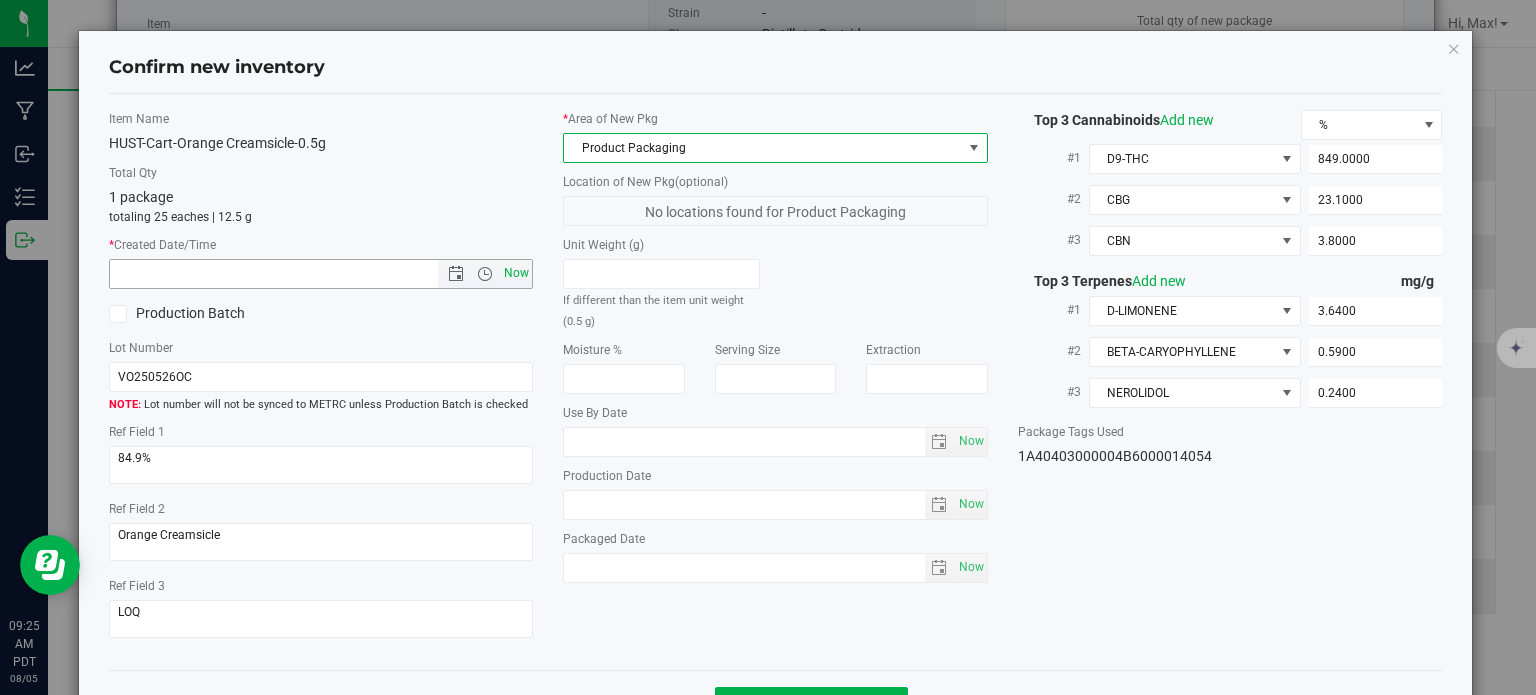 type on "8/5/2025 9:25 AM" 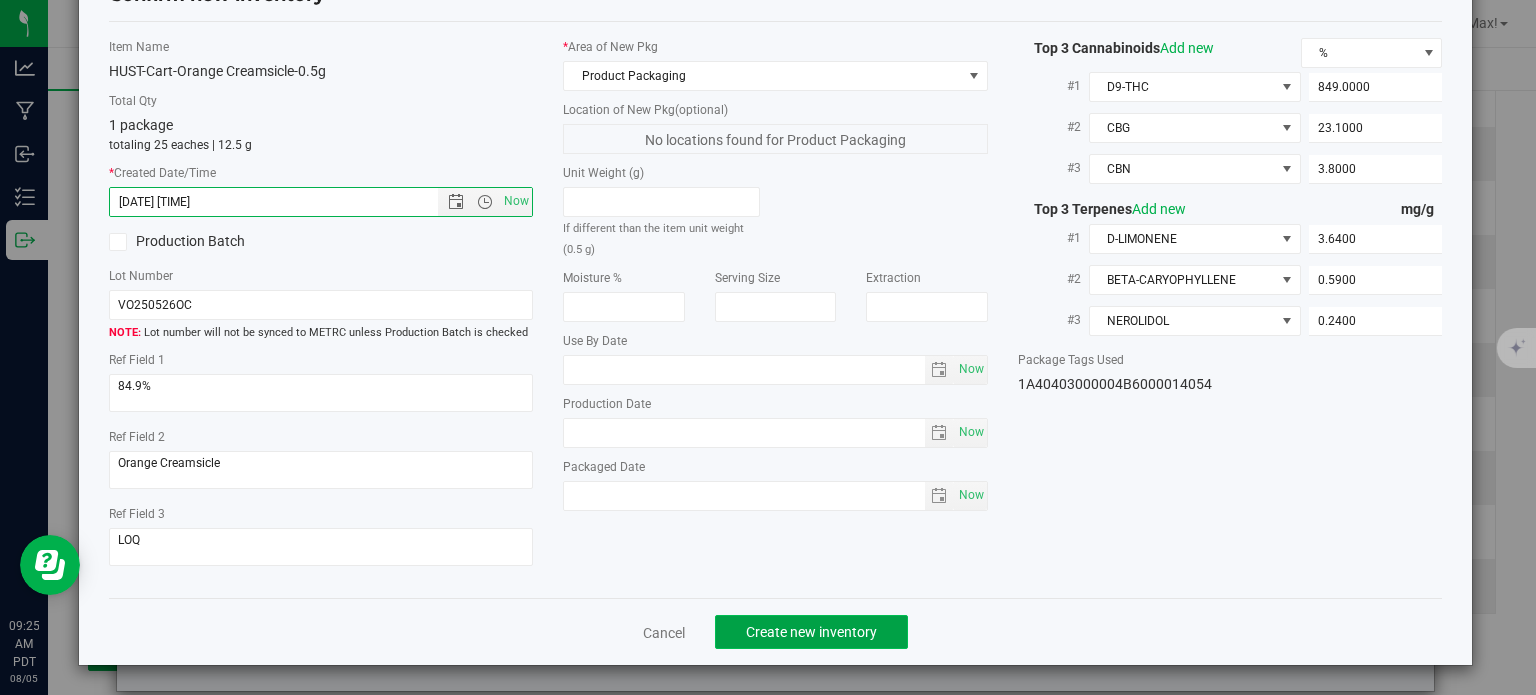 click on "Create new inventory" 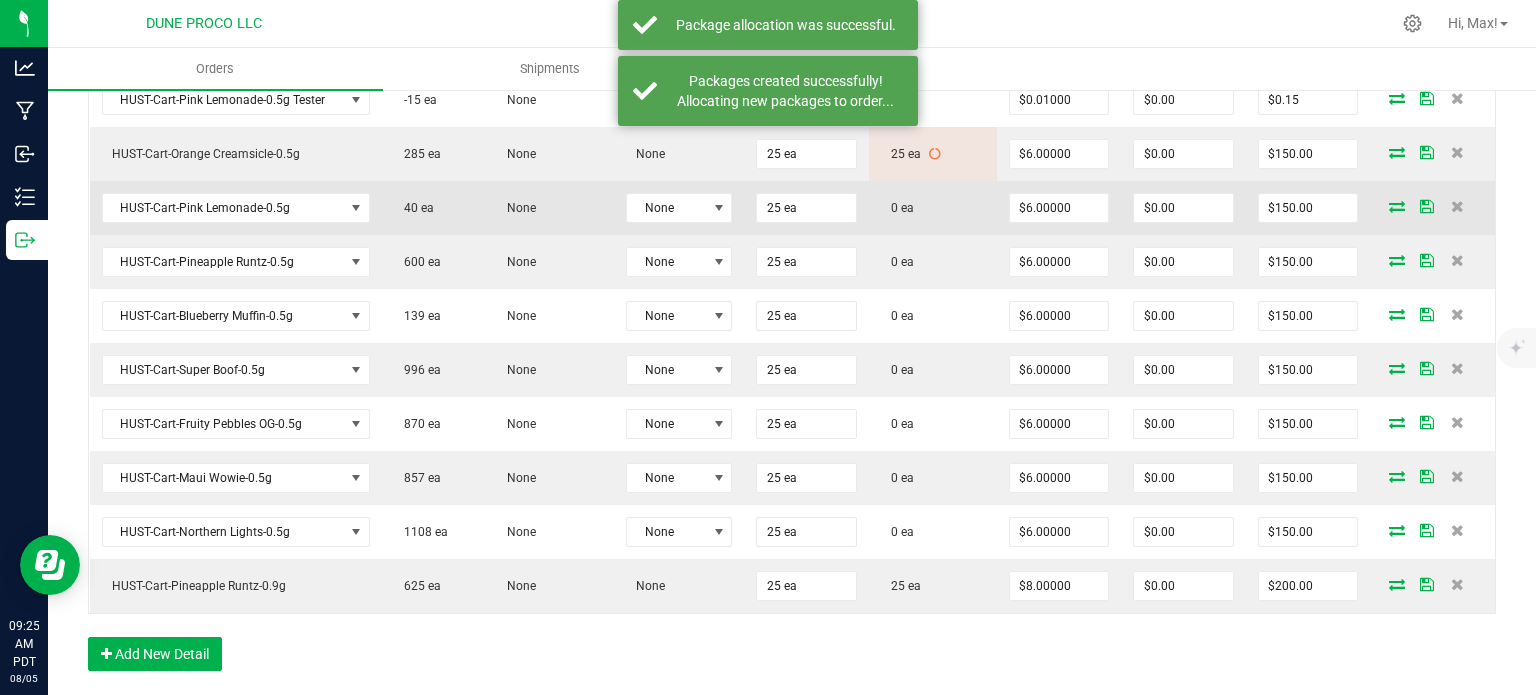 click at bounding box center [1397, 206] 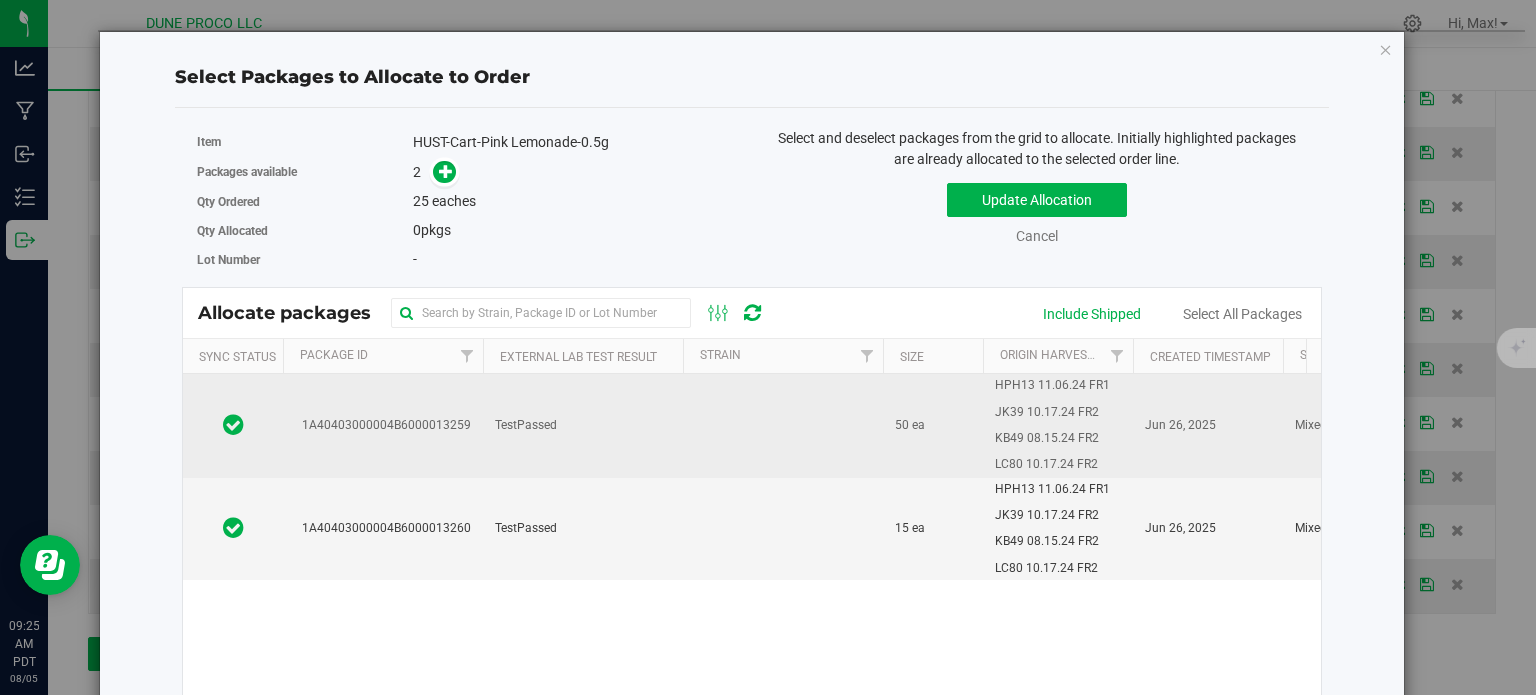 click on "TestPassed" at bounding box center [526, 425] 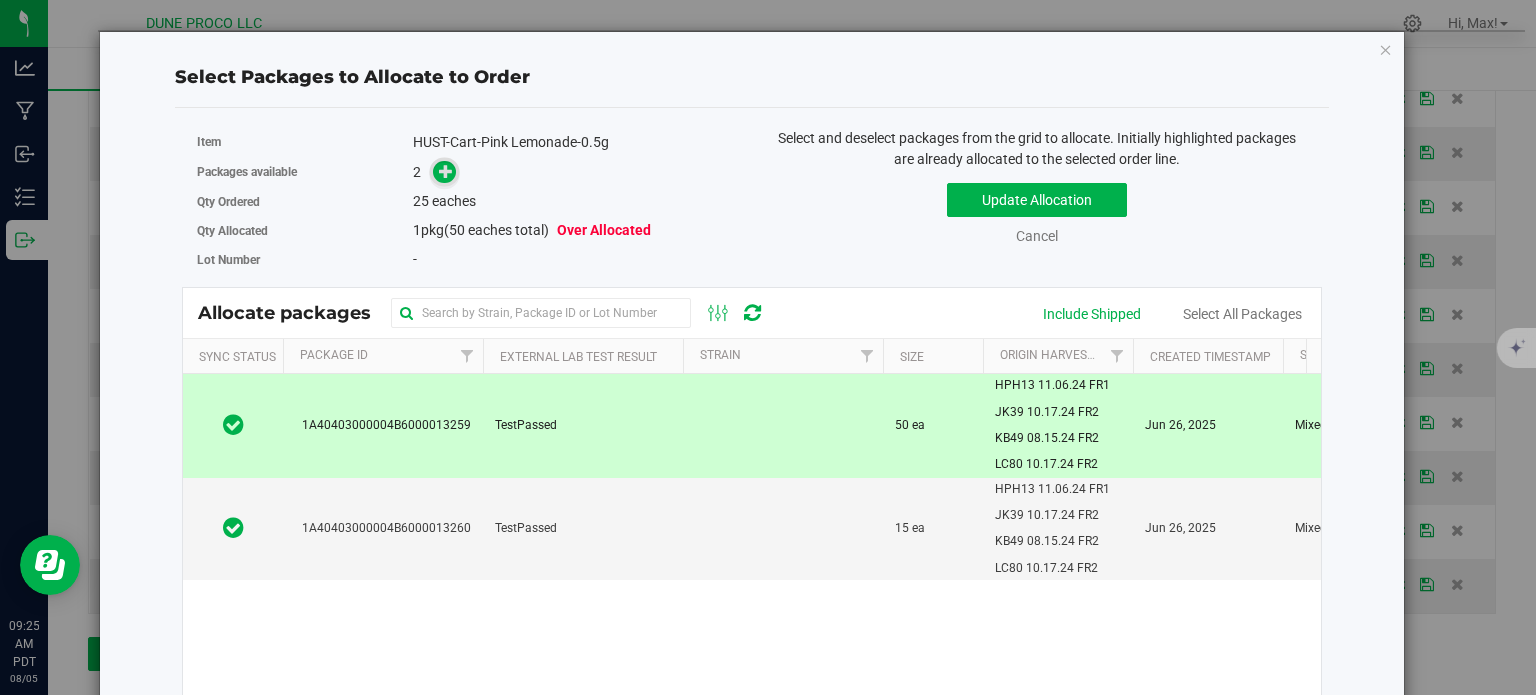 click at bounding box center [446, 170] 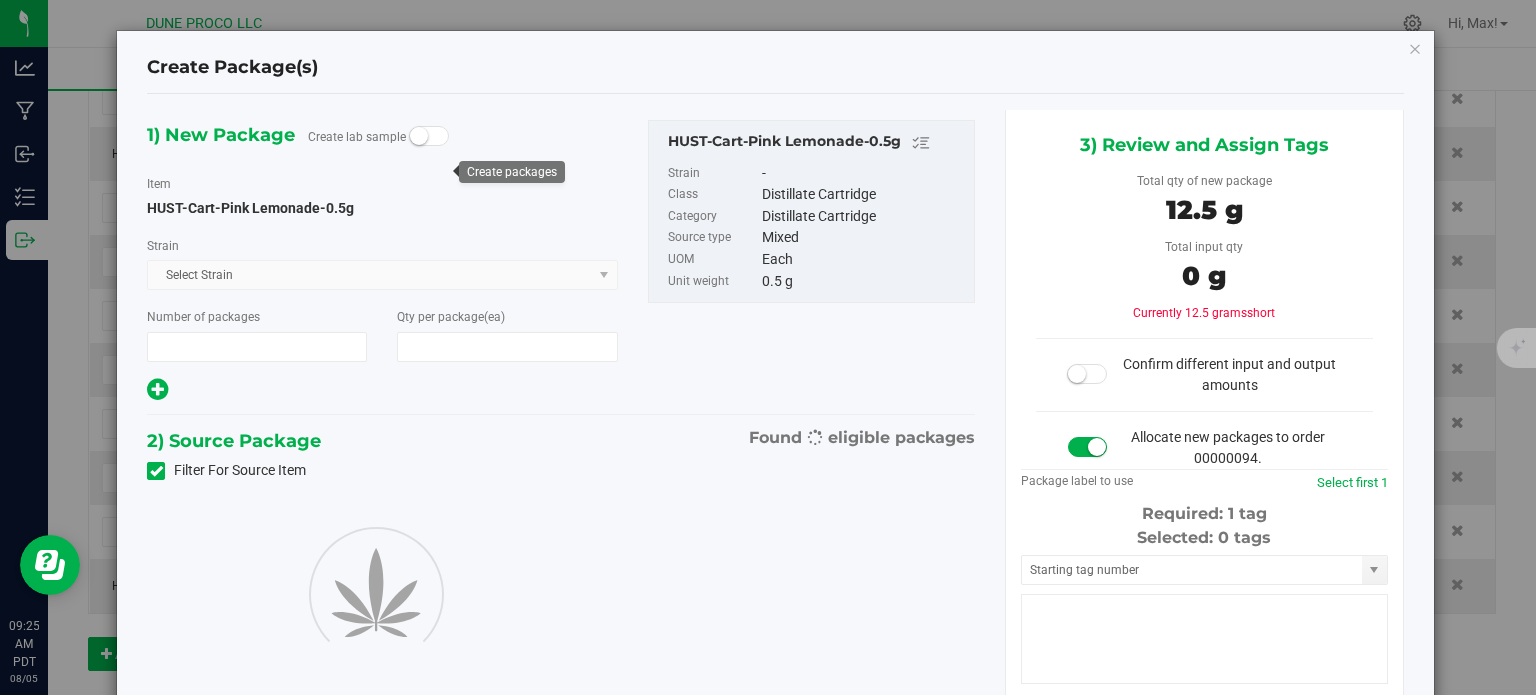 type on "1" 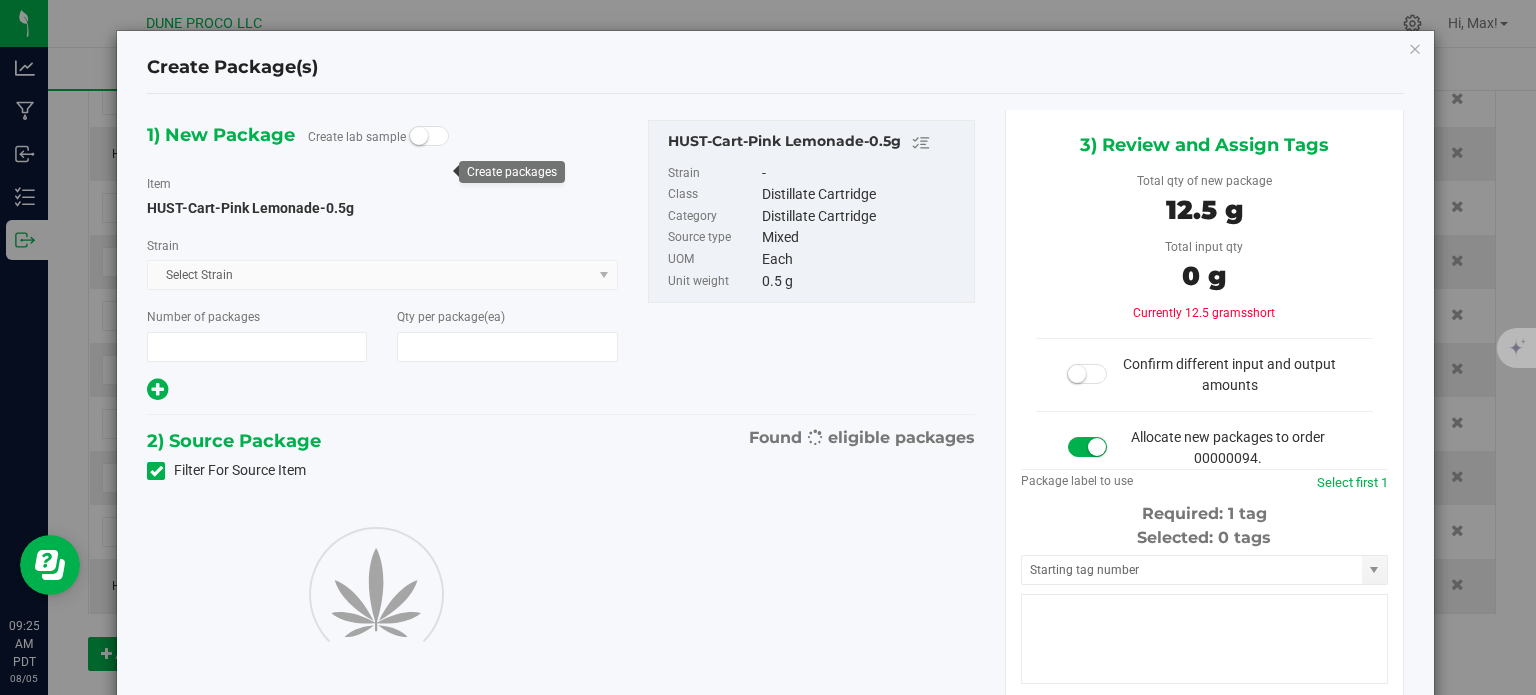 type on "25" 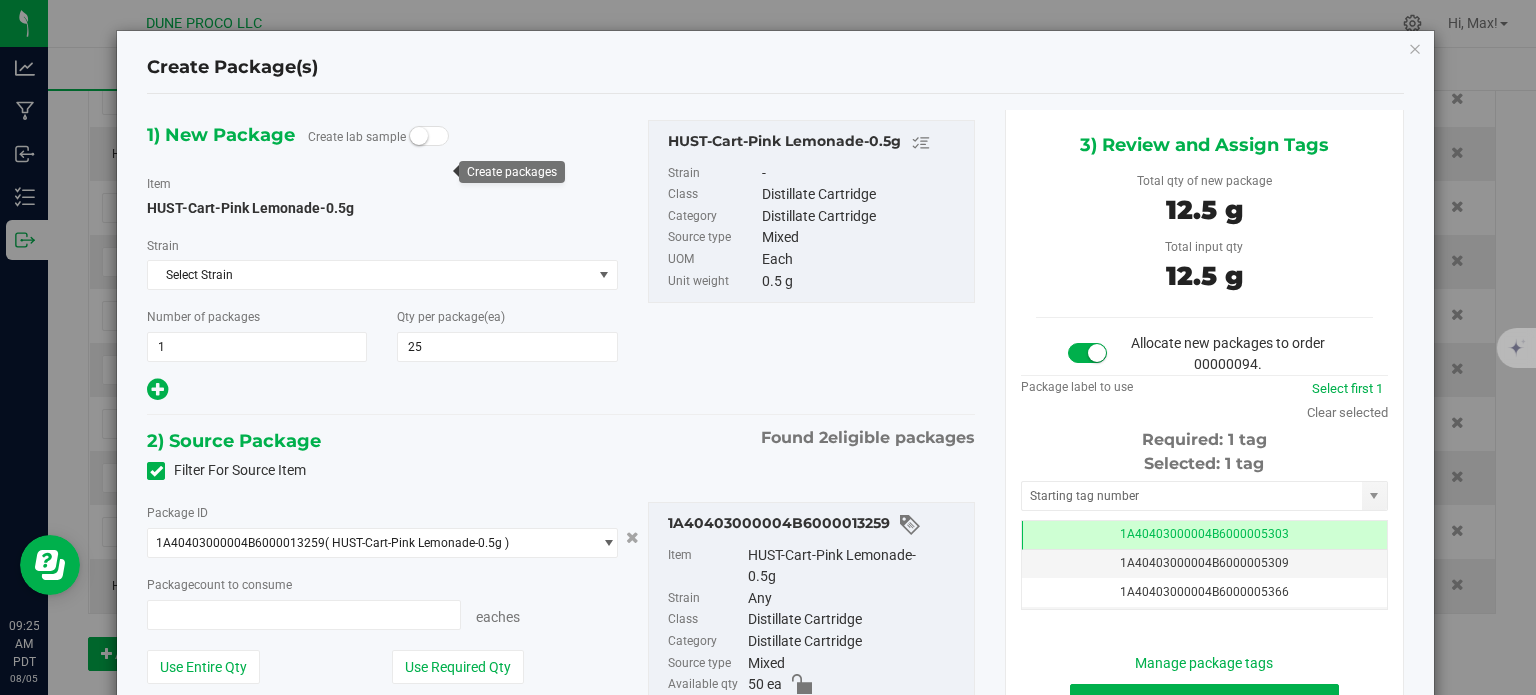 type on "25 ea" 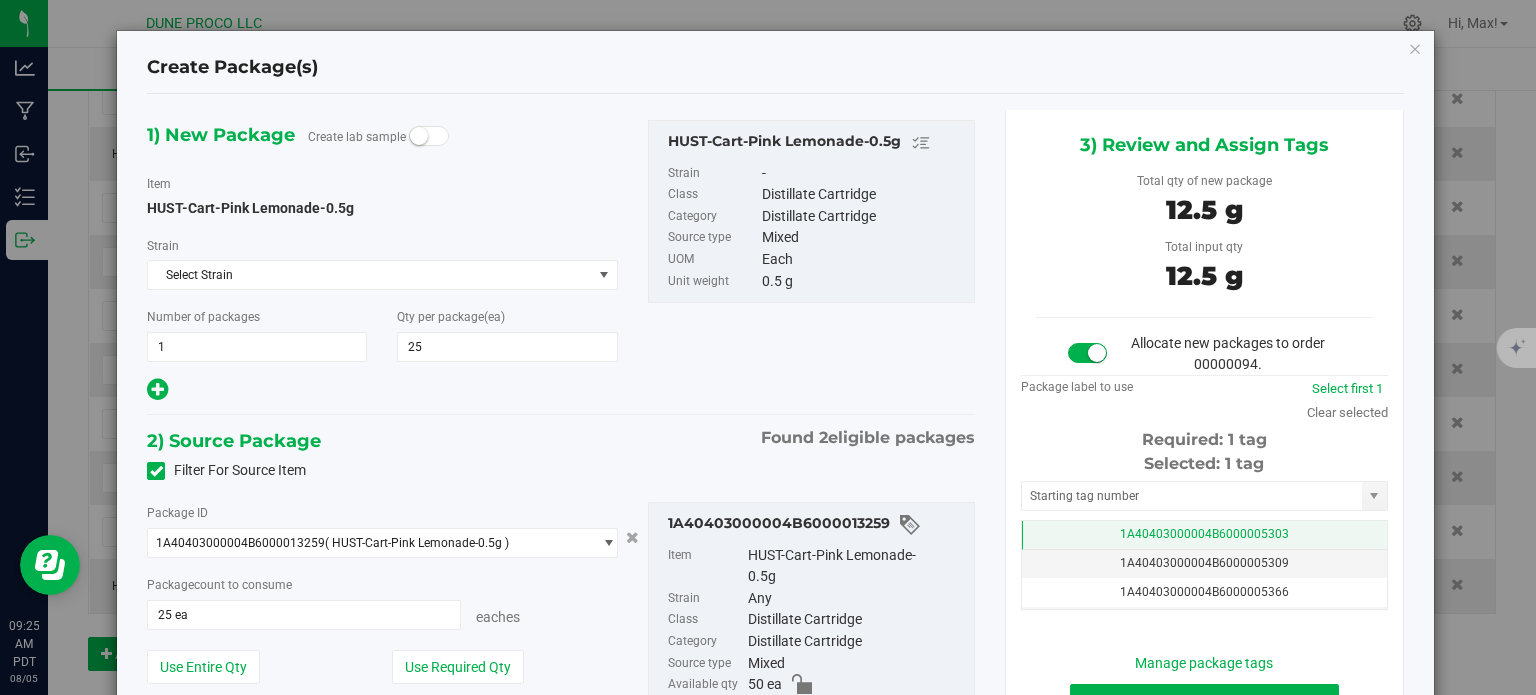 click on "1A40403000004B6000005303" at bounding box center [1204, 535] 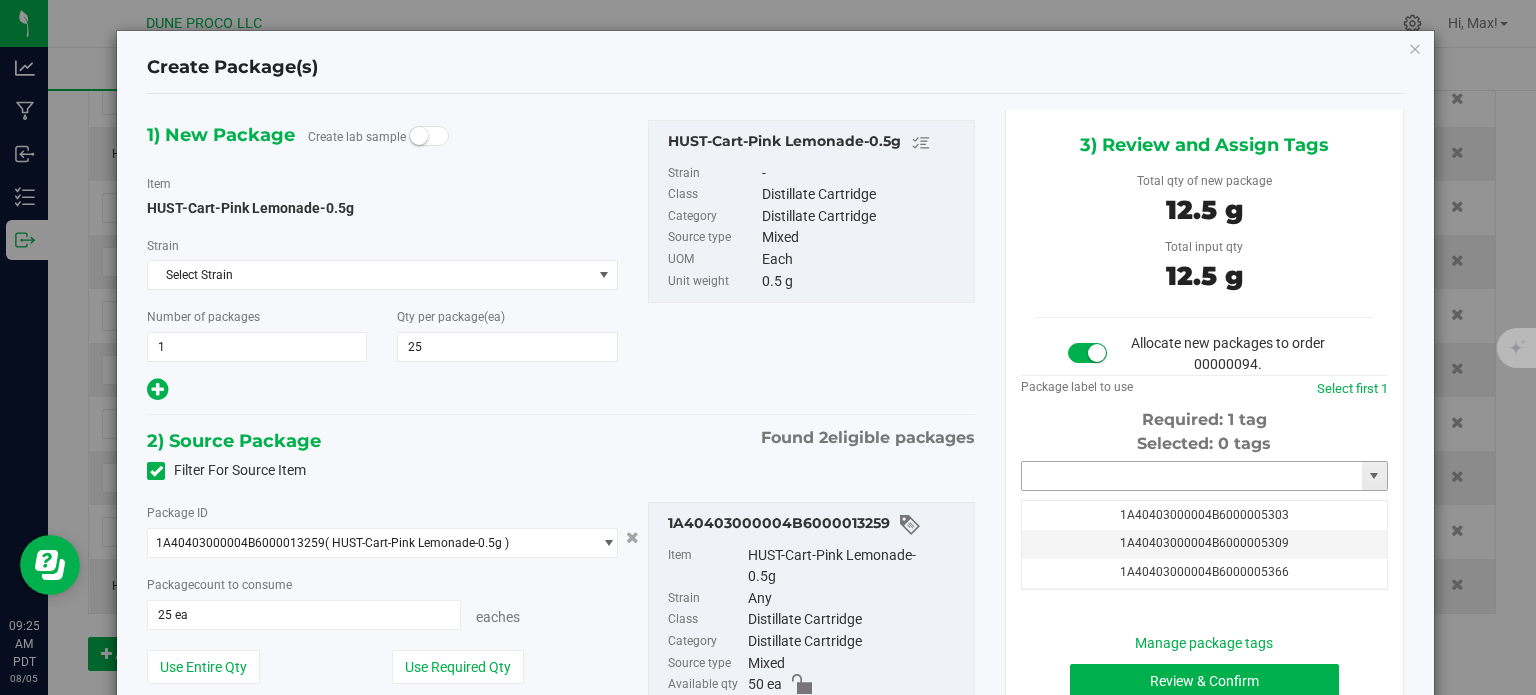 click at bounding box center (1192, 476) 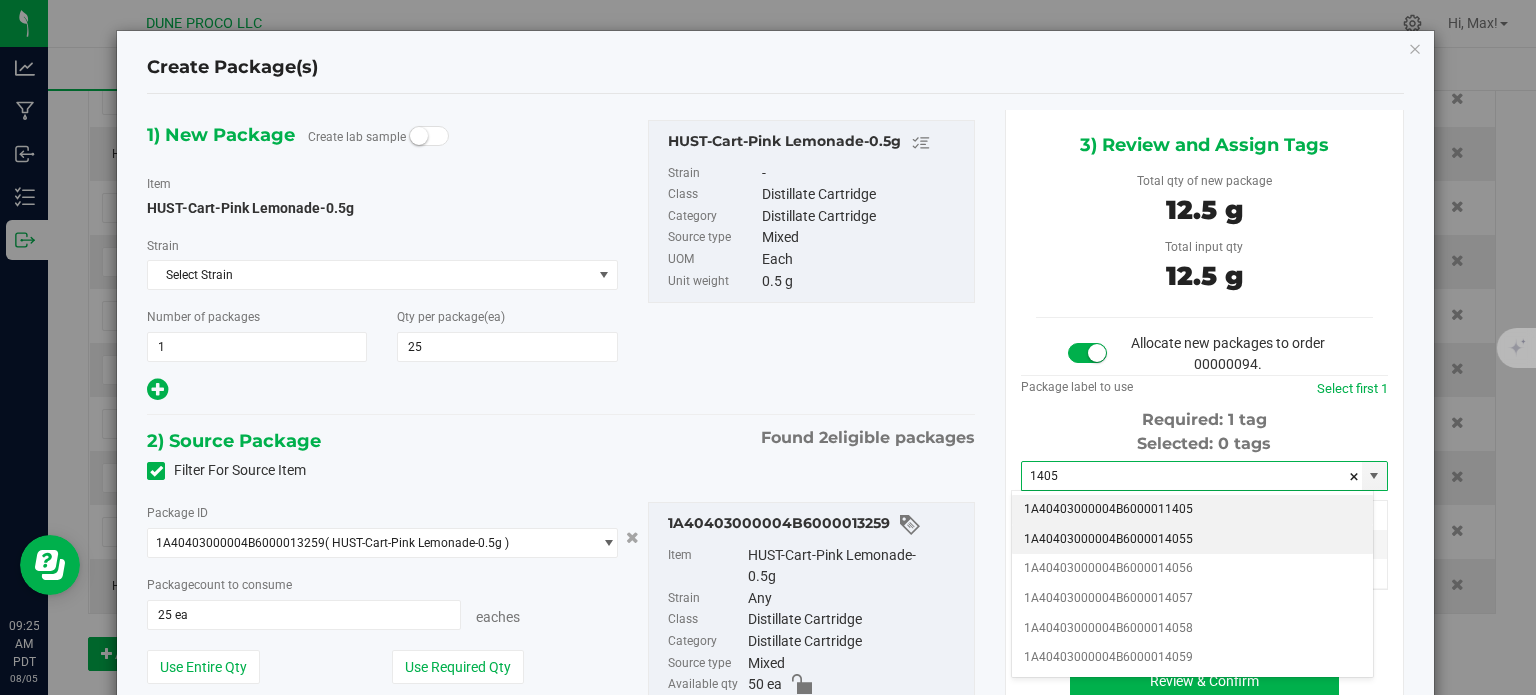 click on "1A40403000004B6000014055" at bounding box center (1192, 540) 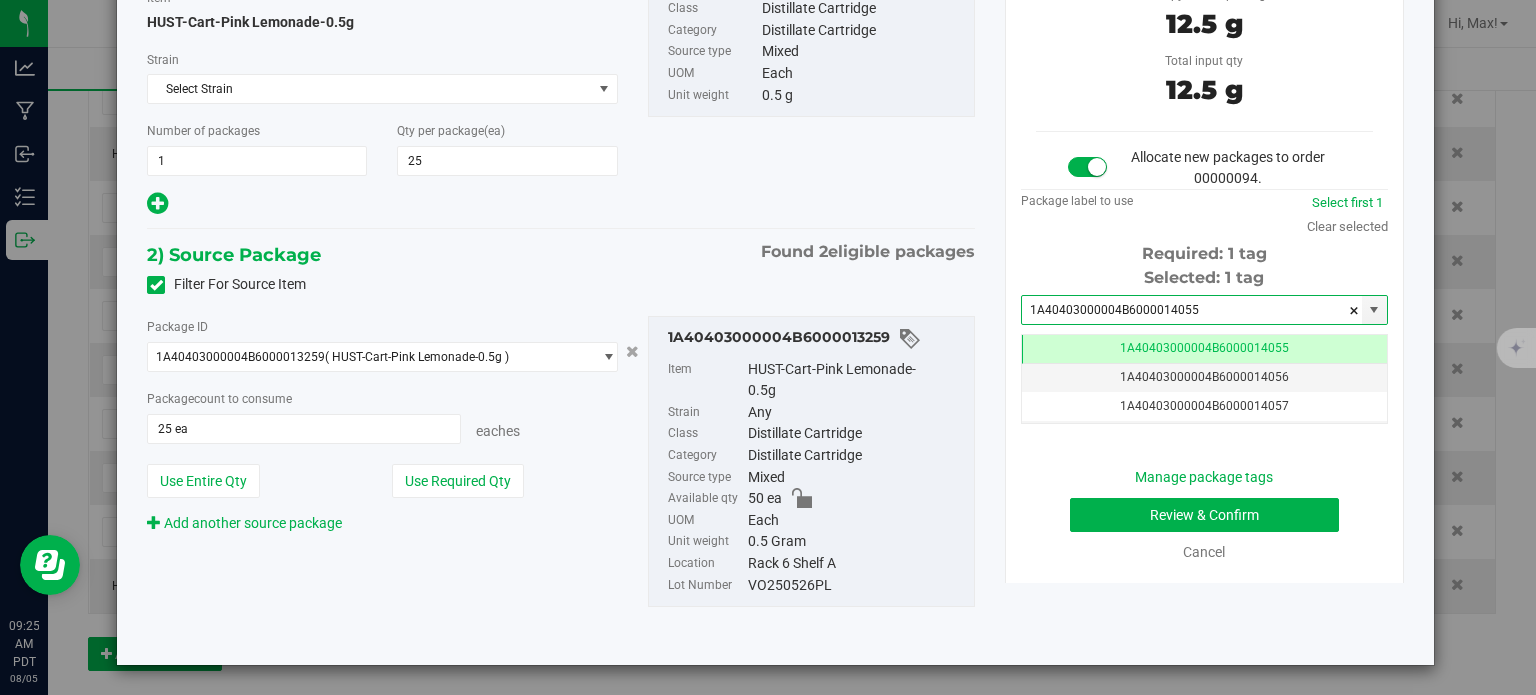 type on "1A40403000004B6000014055" 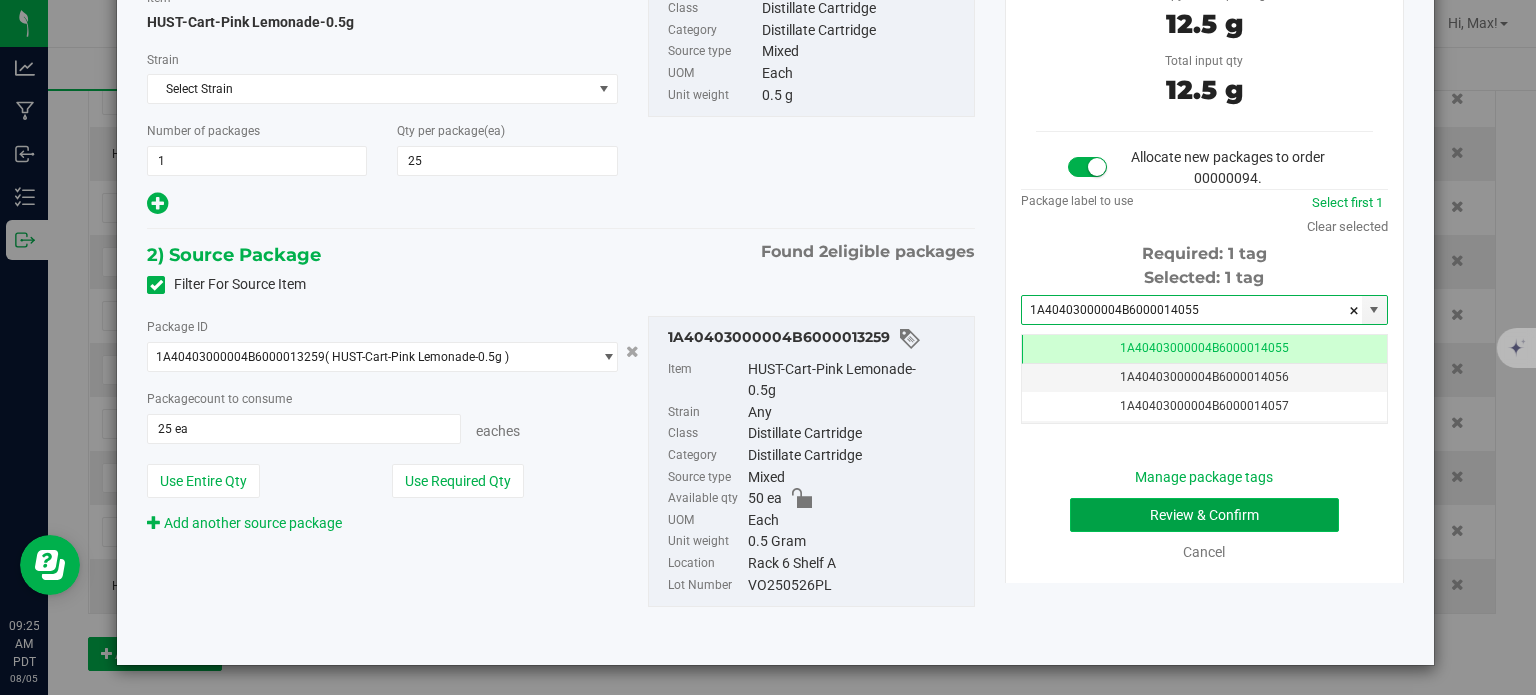 click on "Review & Confirm" at bounding box center [1204, 515] 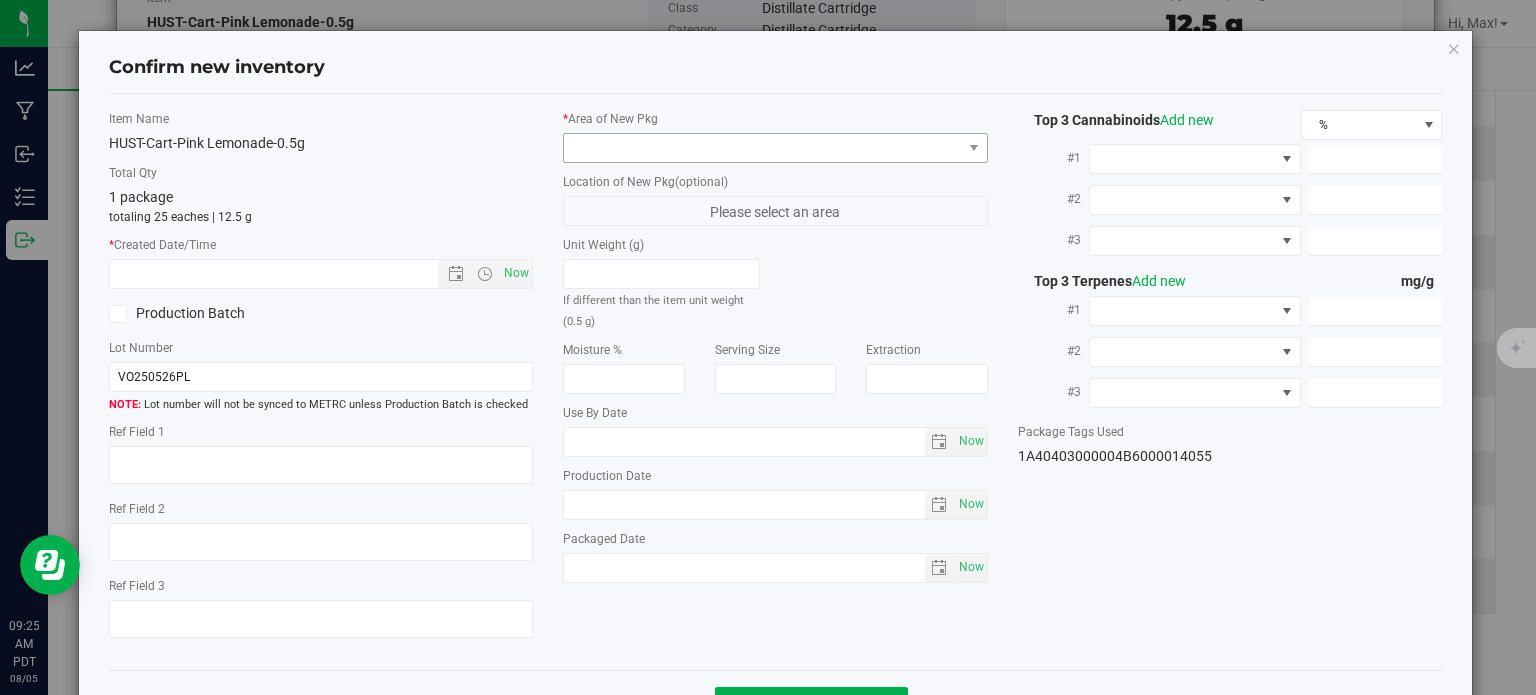 type on "87.01%" 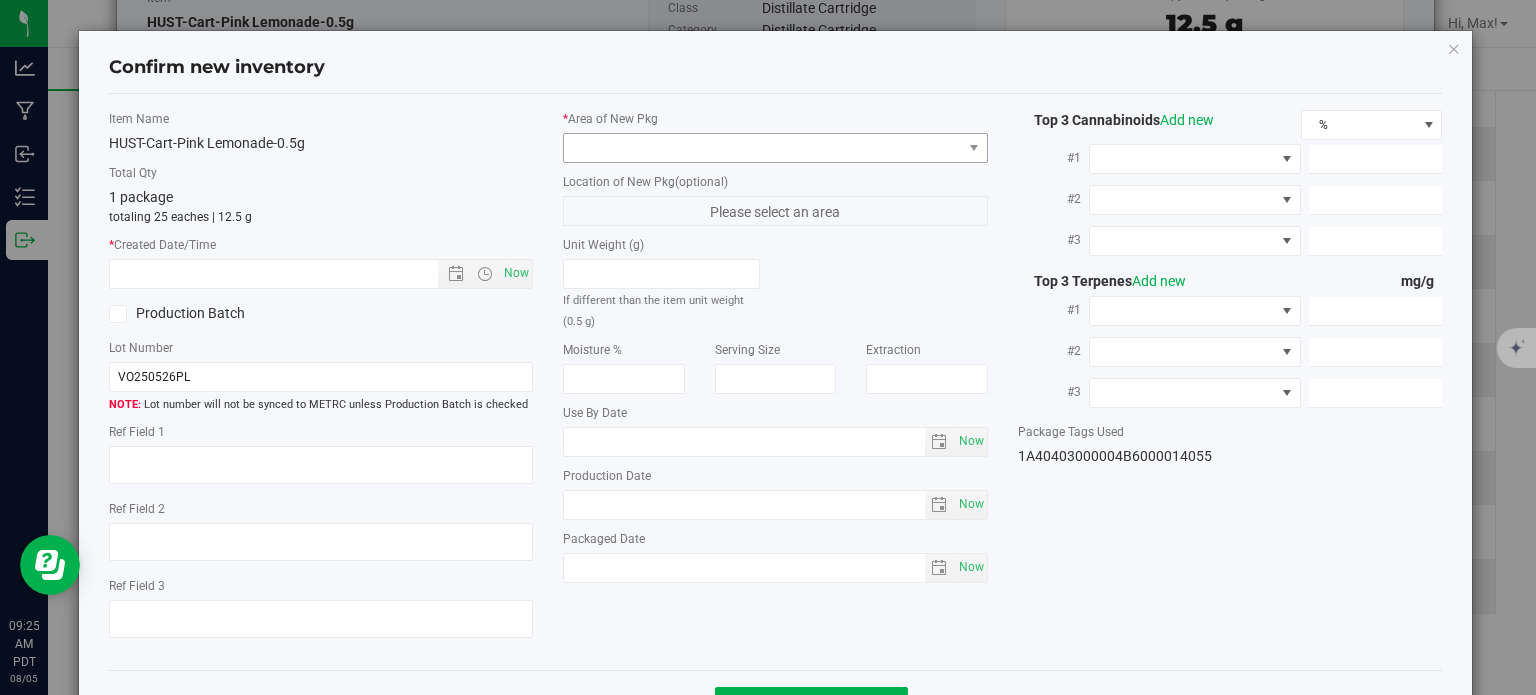 type on "870.1000" 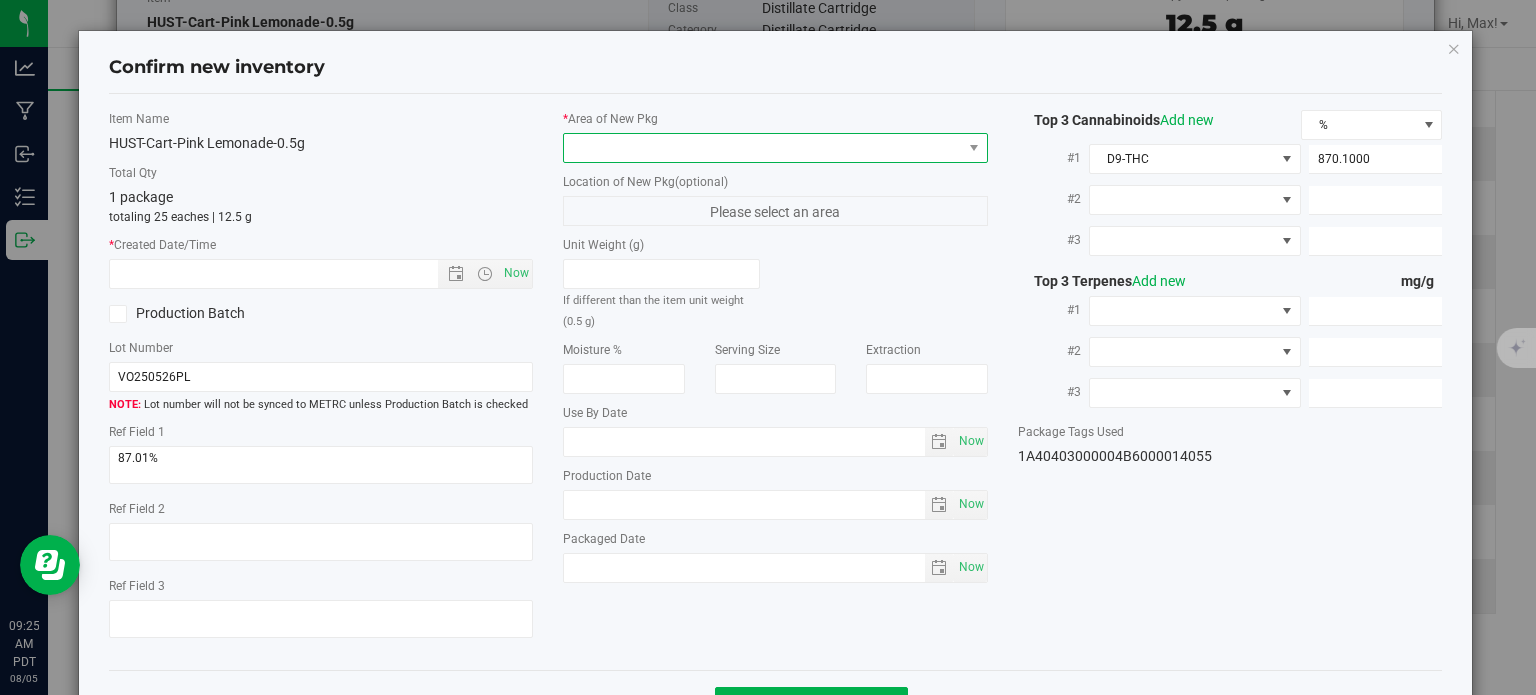 click at bounding box center [763, 148] 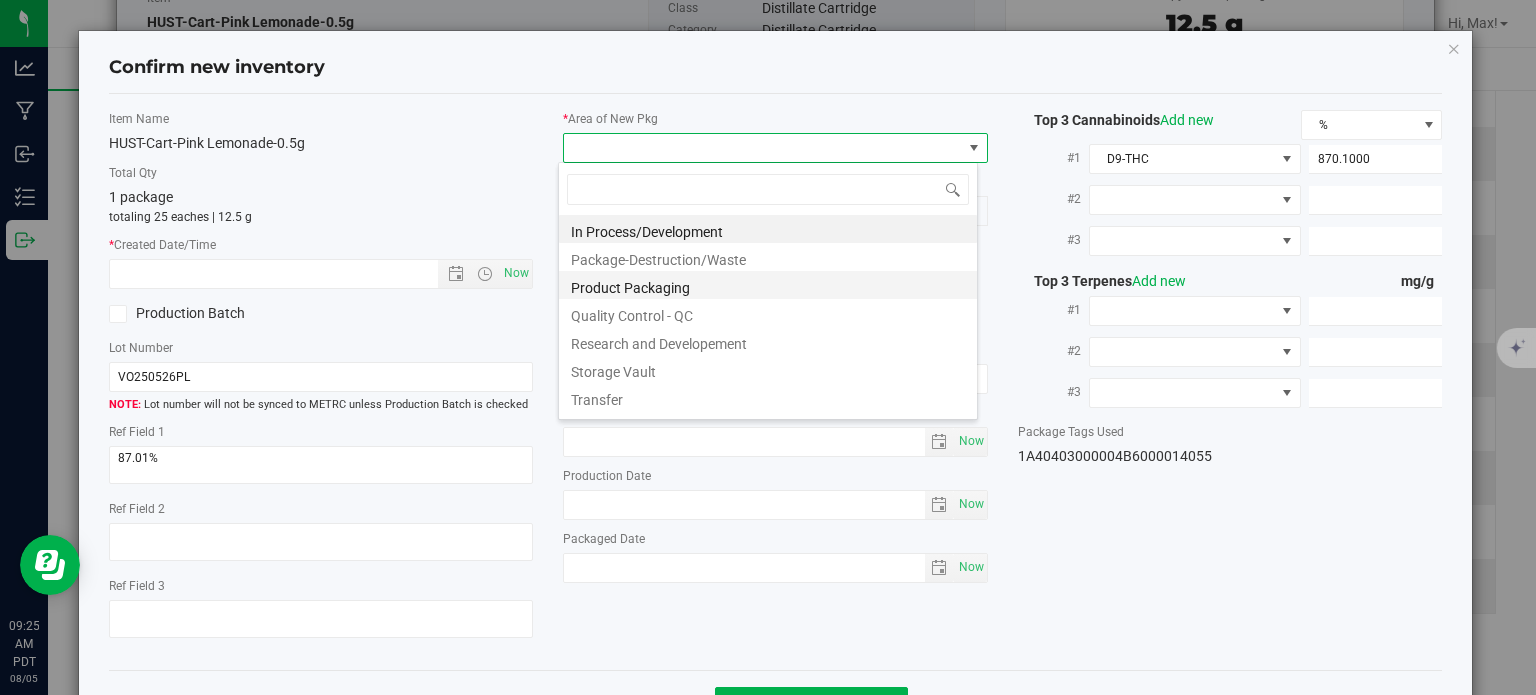 click on "Product Packaging" at bounding box center (768, 285) 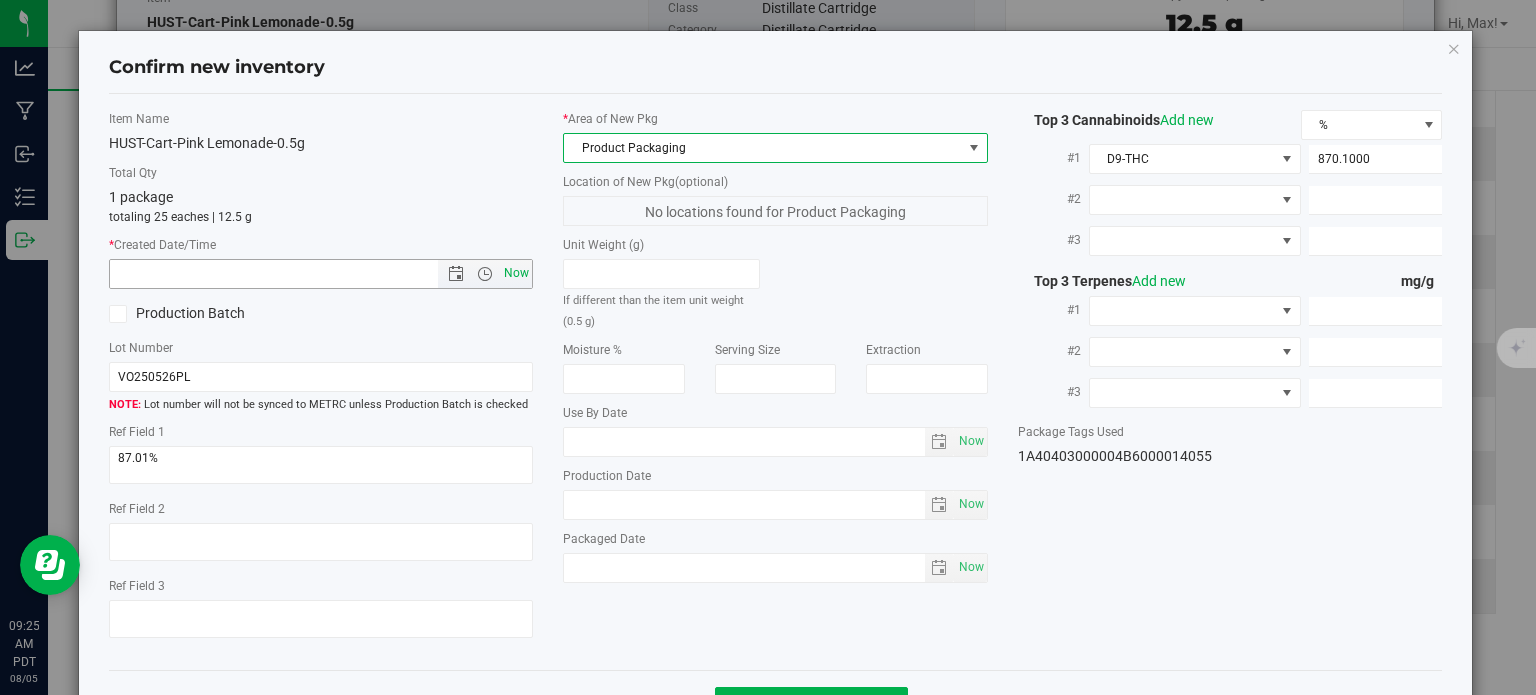 click on "Now" at bounding box center (517, 273) 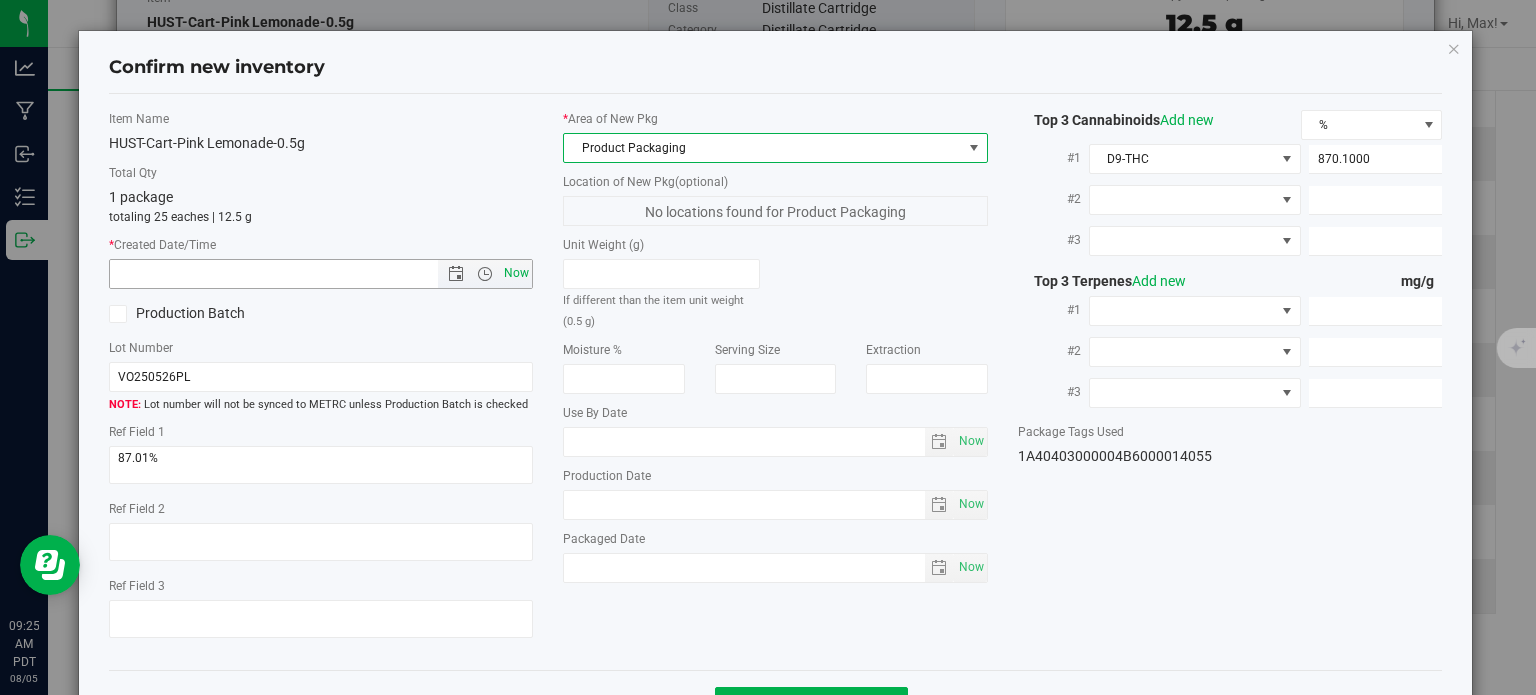 type on "8/5/2025 9:25 AM" 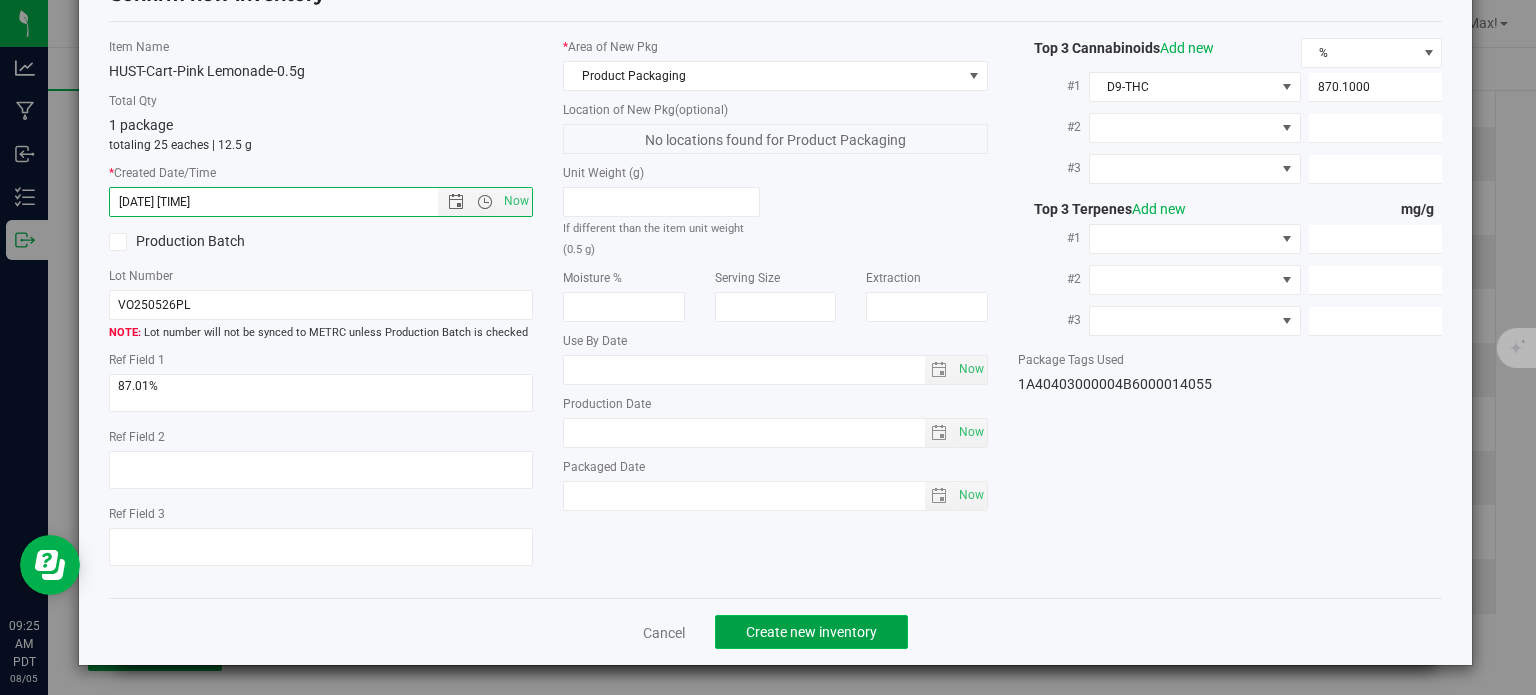 click on "Create new inventory" 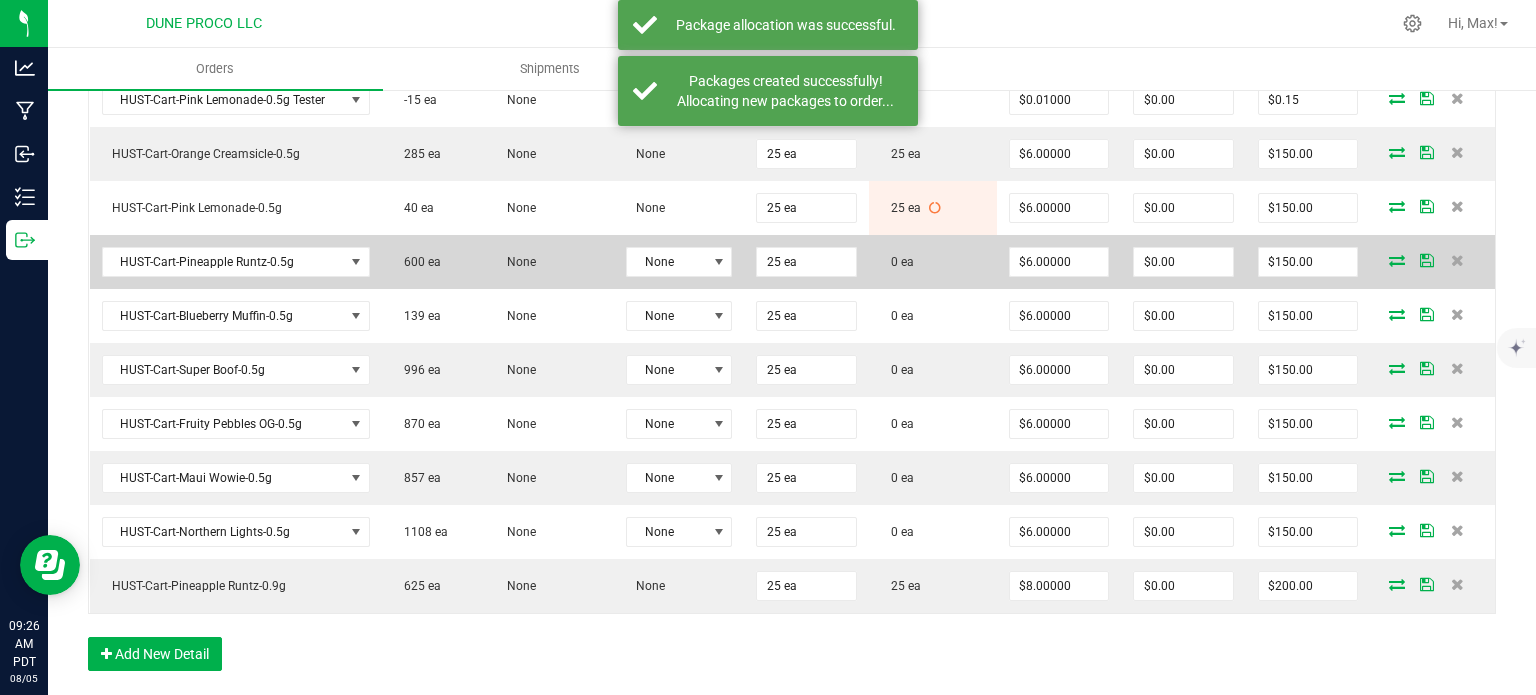 click at bounding box center [1397, 260] 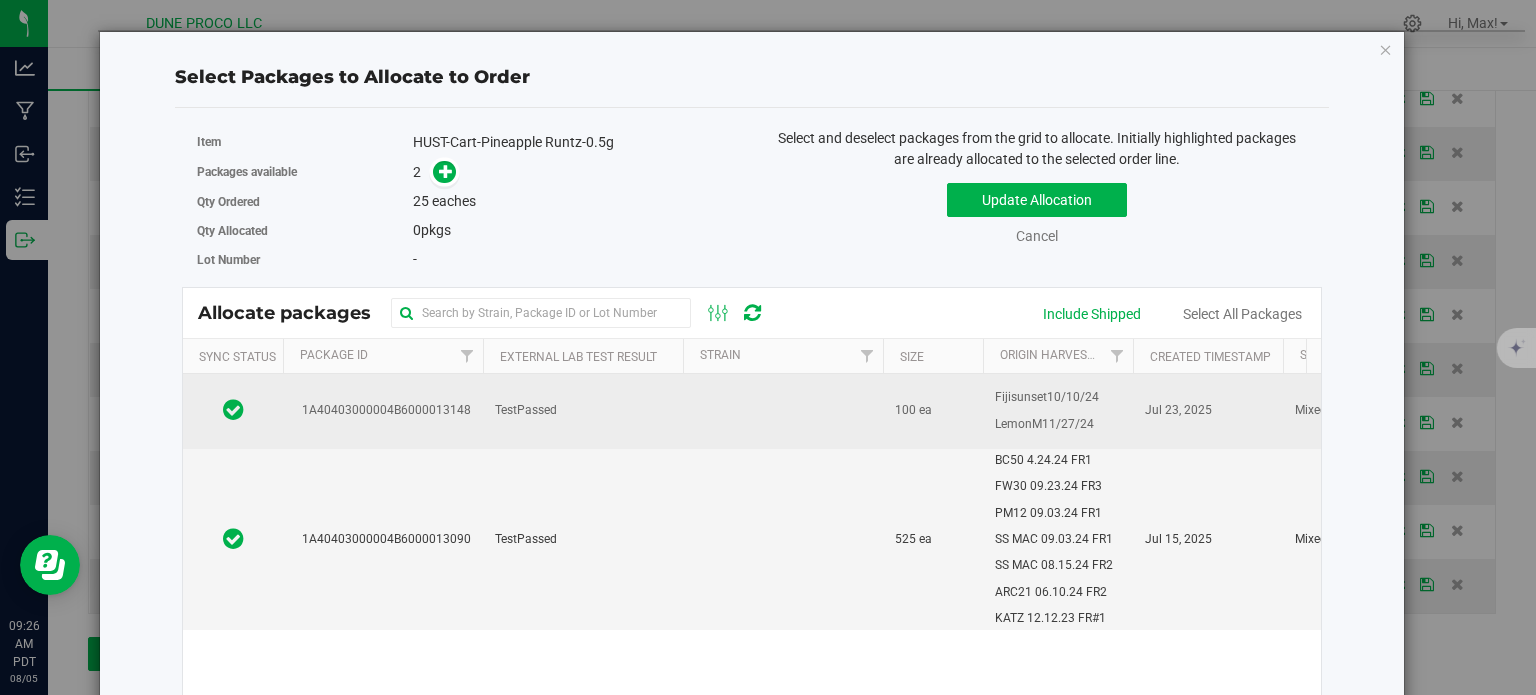 click on "TestPassed" at bounding box center (526, 410) 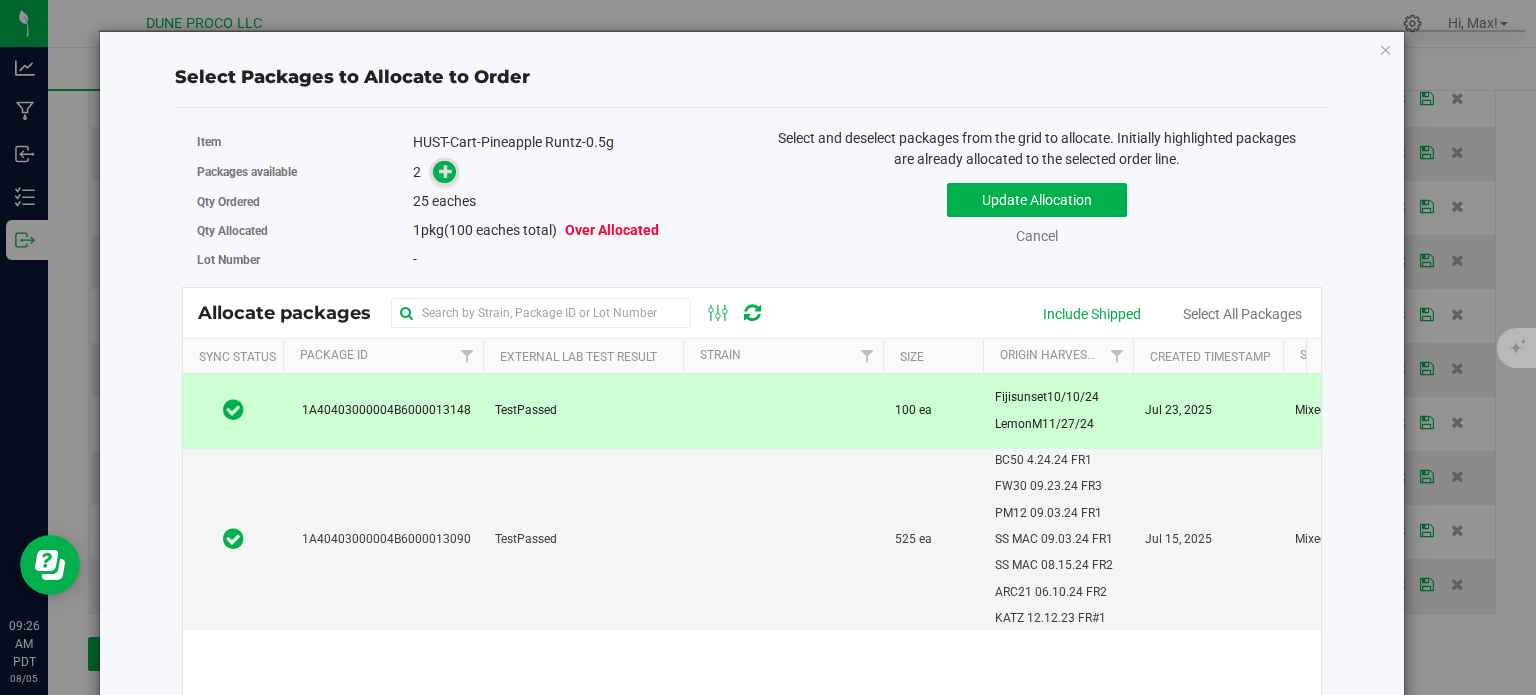 click at bounding box center [445, 171] 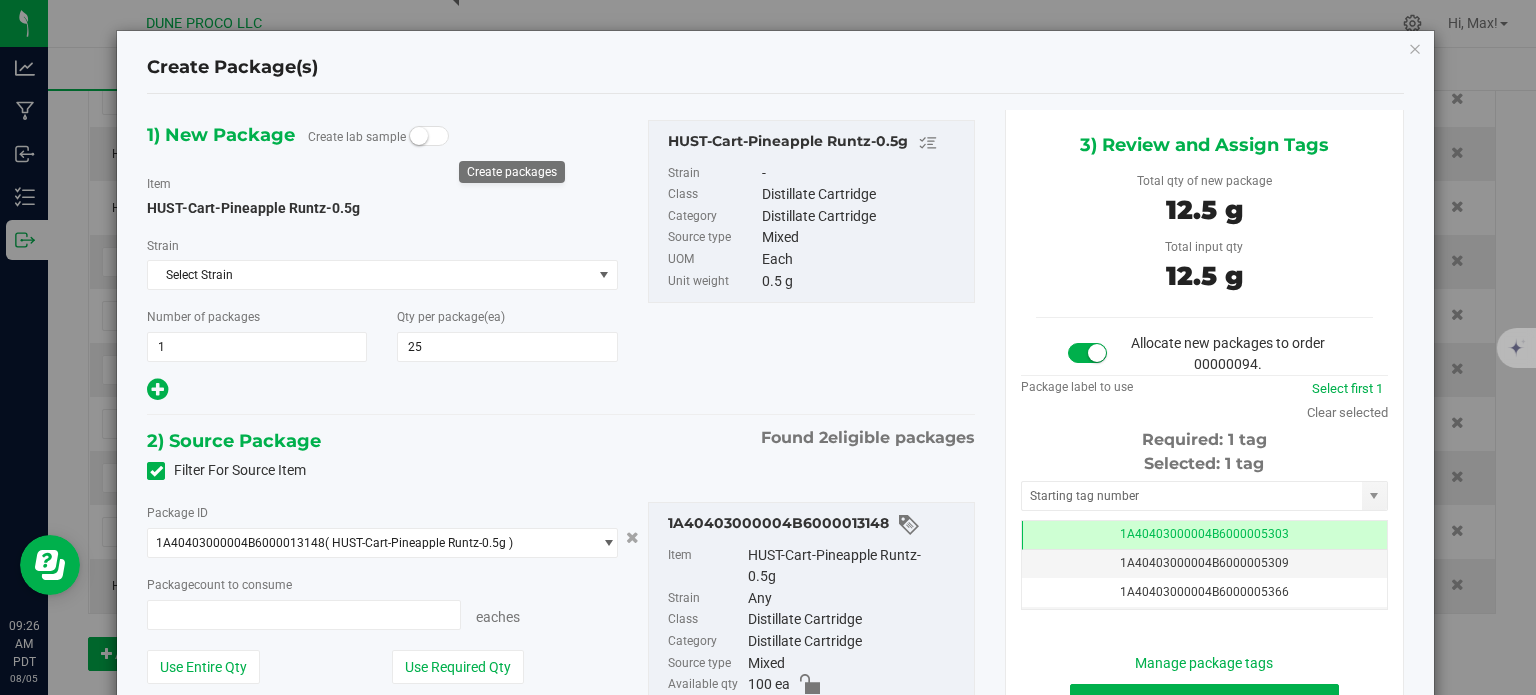 type on "25 ea" 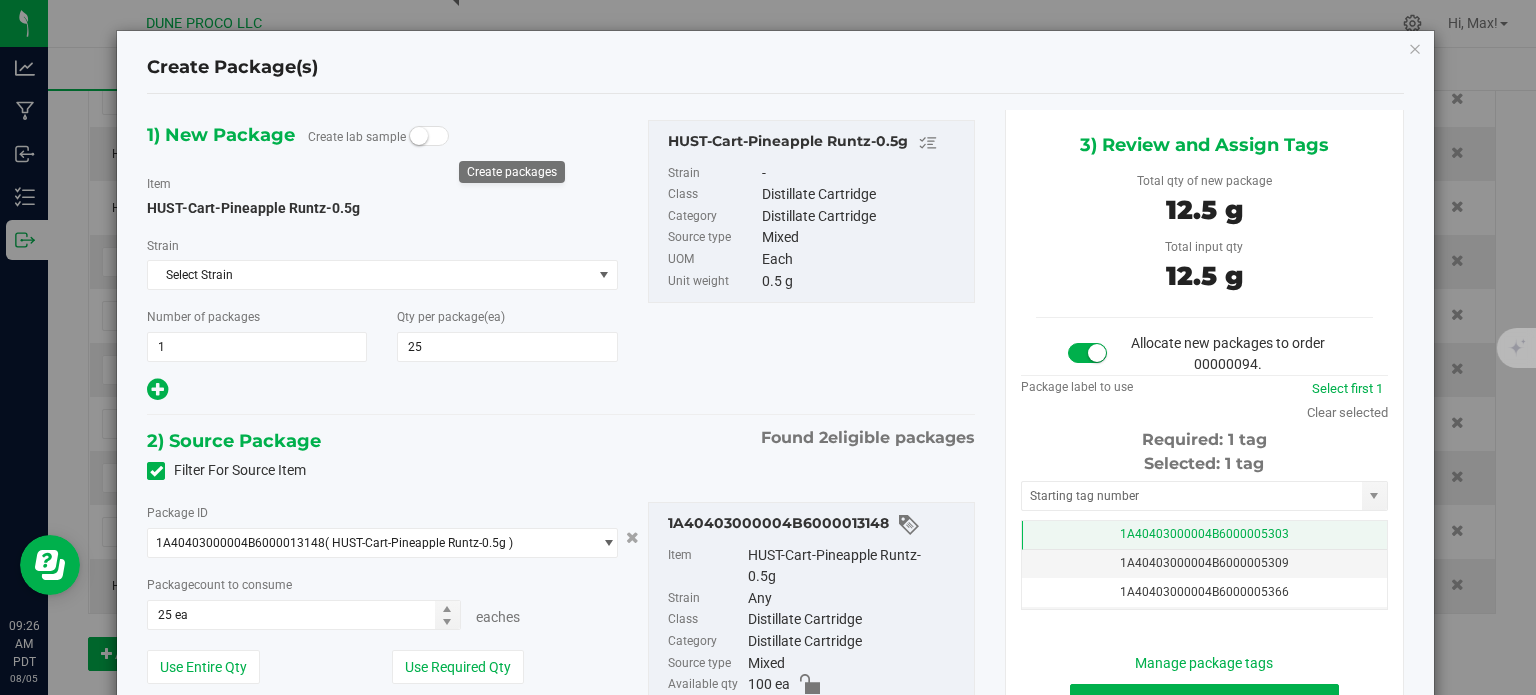 click on "1A40403000004B6000005303" at bounding box center (1204, 535) 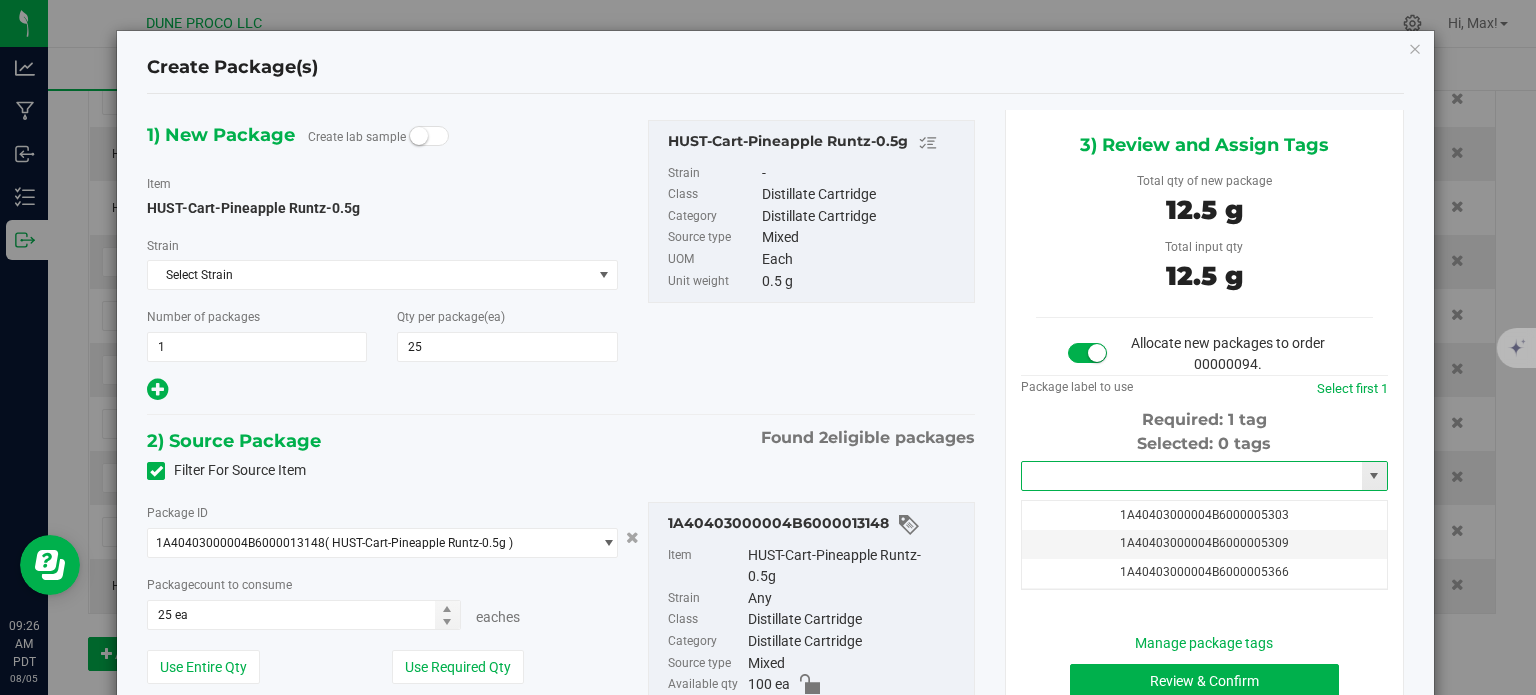 click at bounding box center (1192, 476) 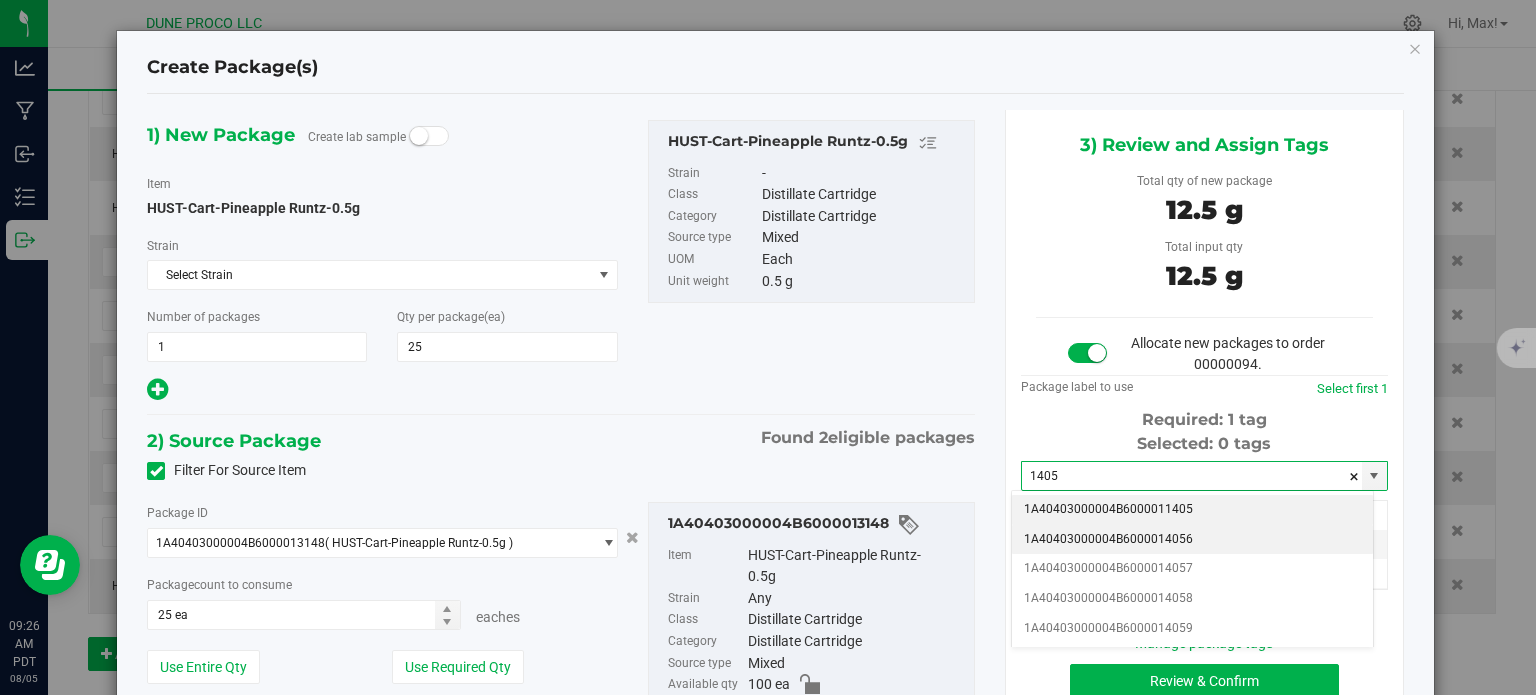 click on "1A40403000004B6000014056" at bounding box center [1192, 540] 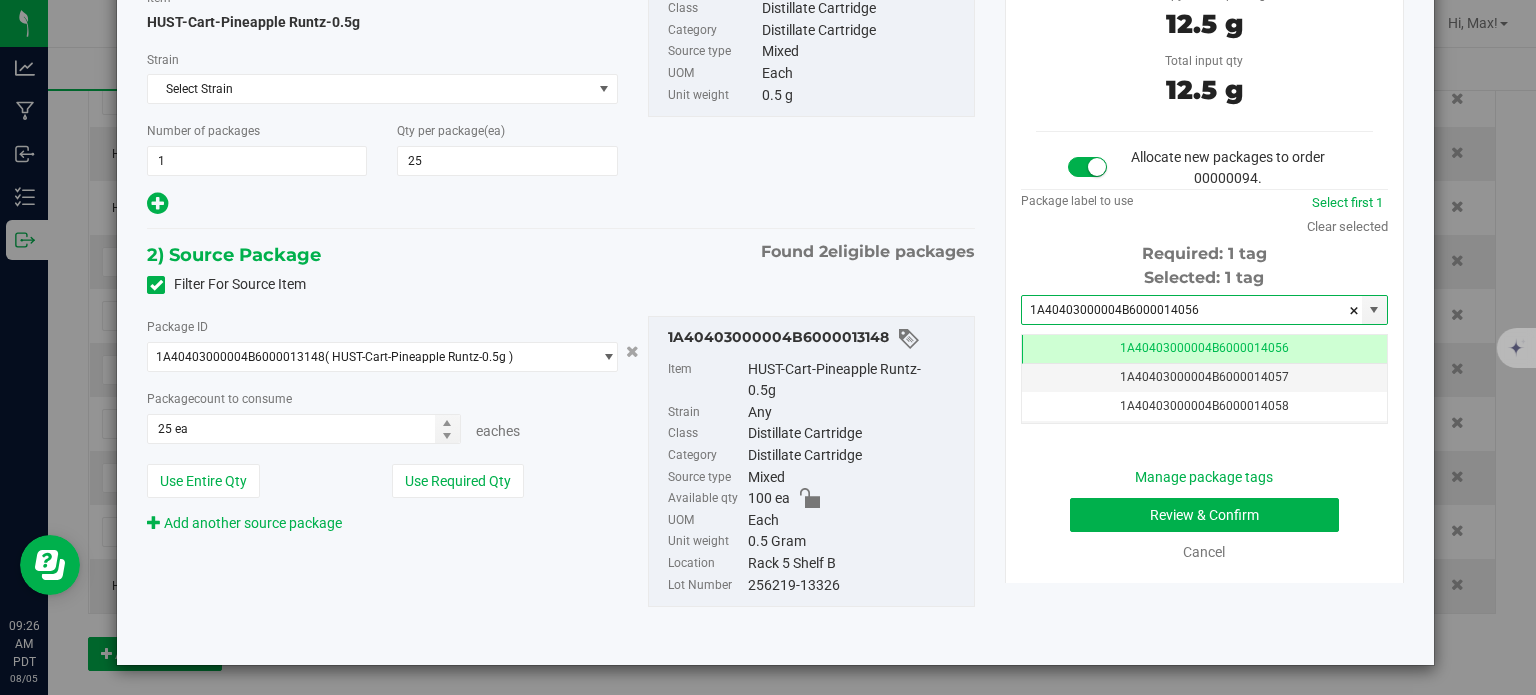 type on "1A40403000004B6000014056" 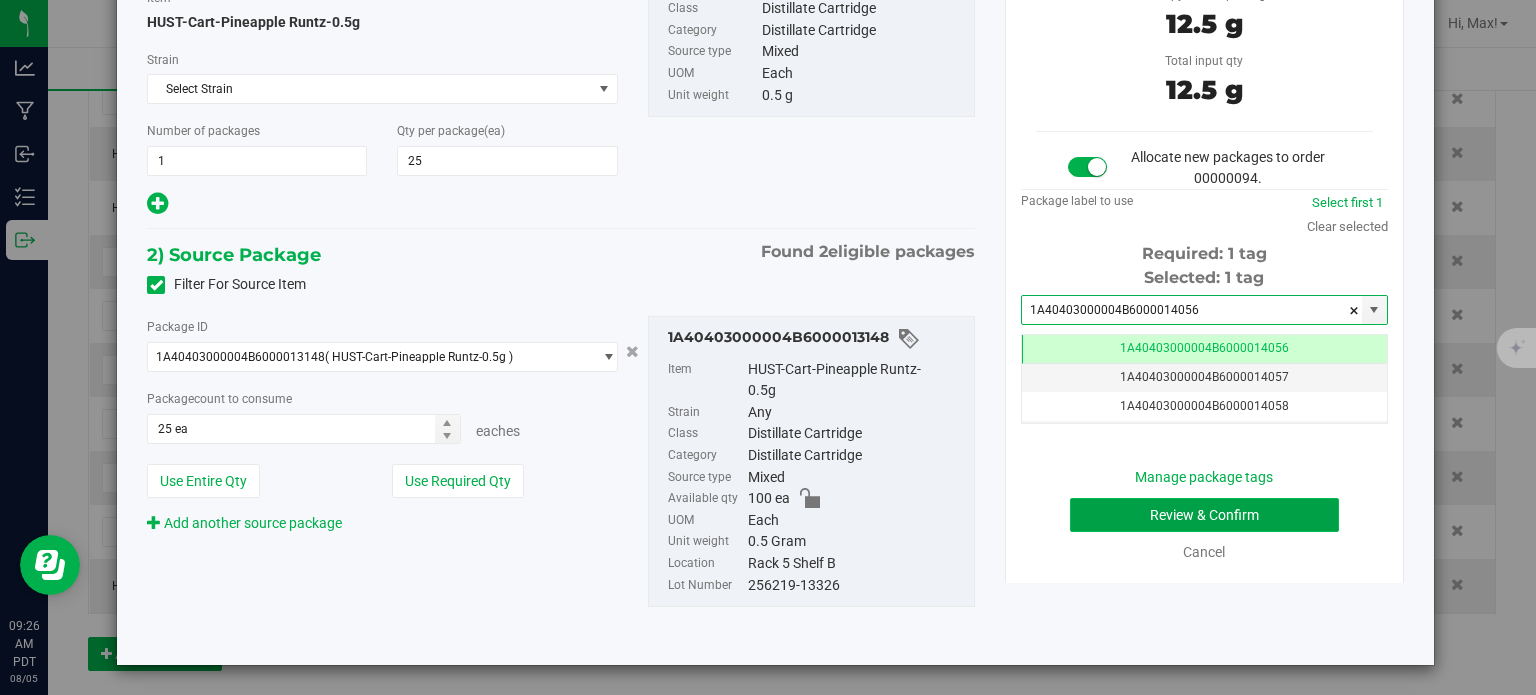 click on "Review & Confirm" at bounding box center [1204, 515] 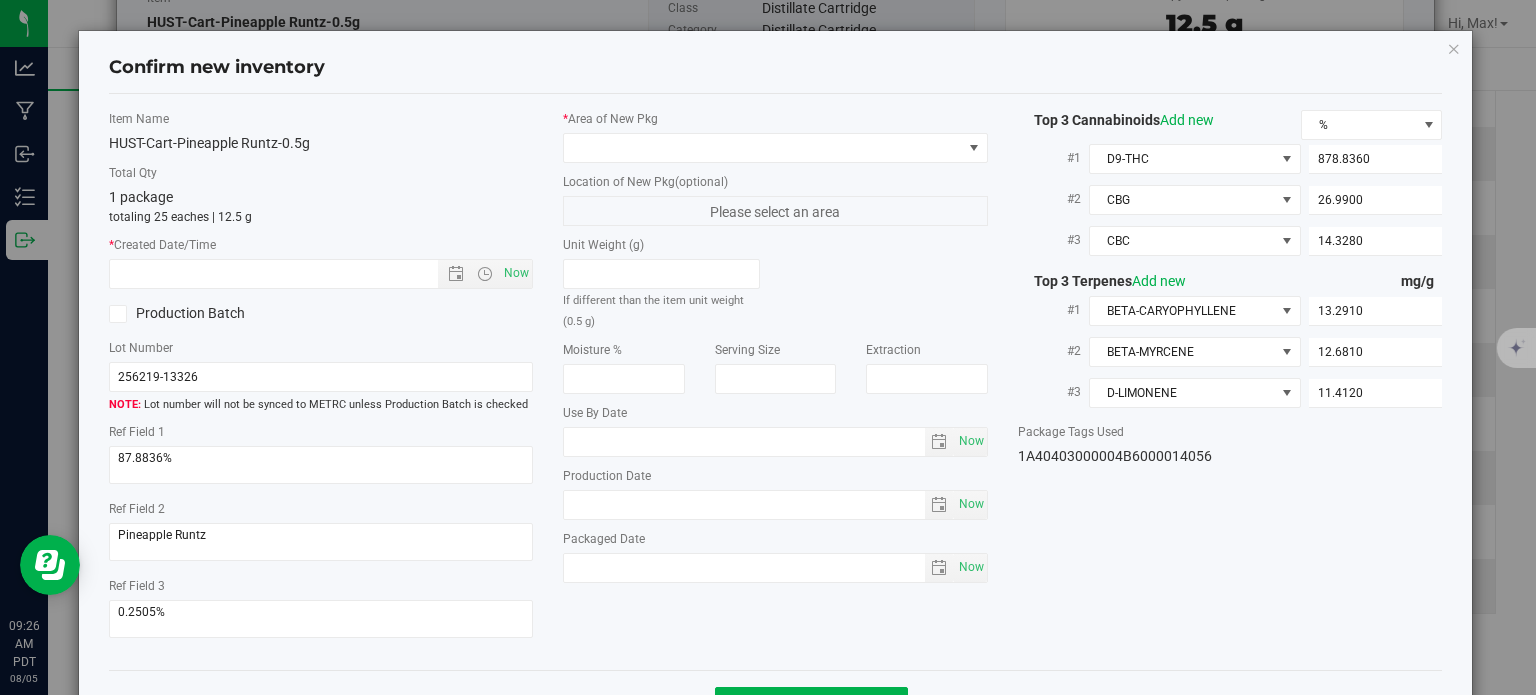 type on "2025-06-18" 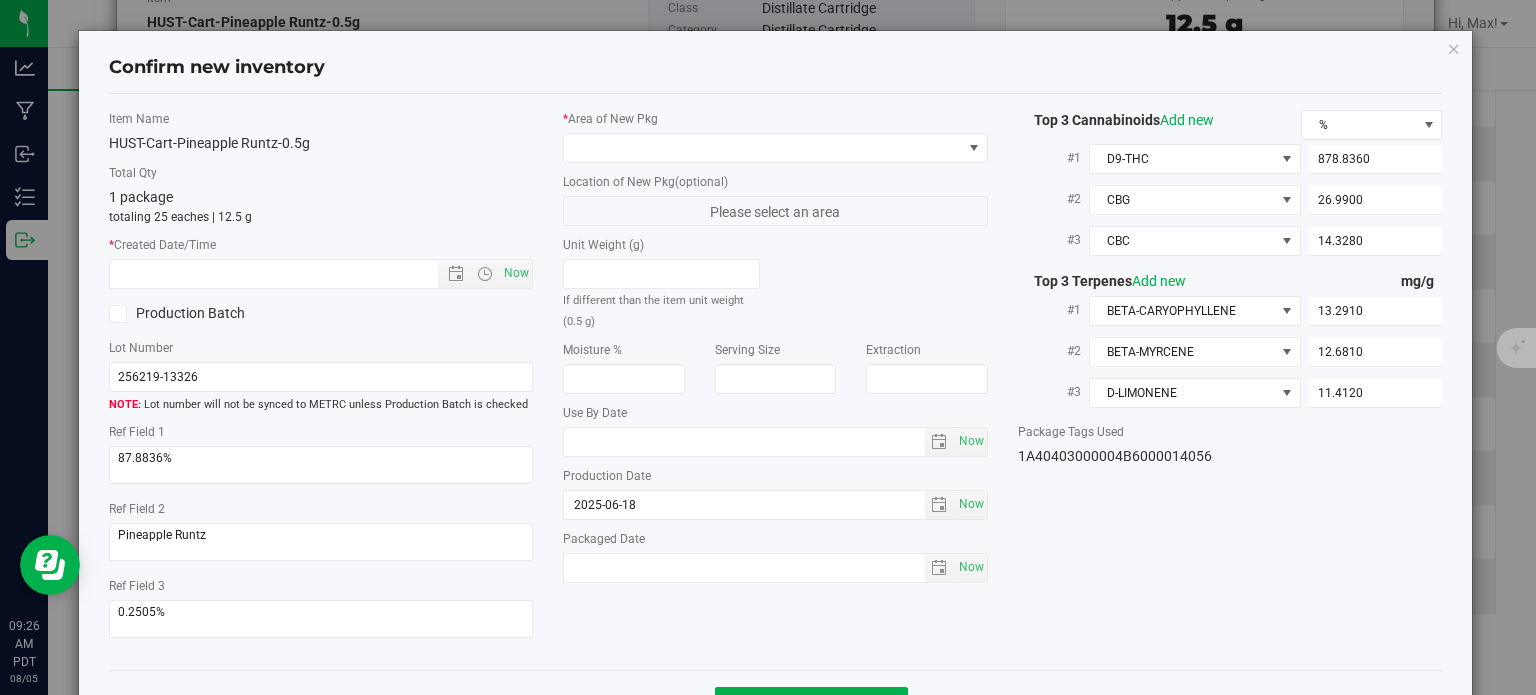 click on "*
Area of New Pkg" at bounding box center (775, 136) 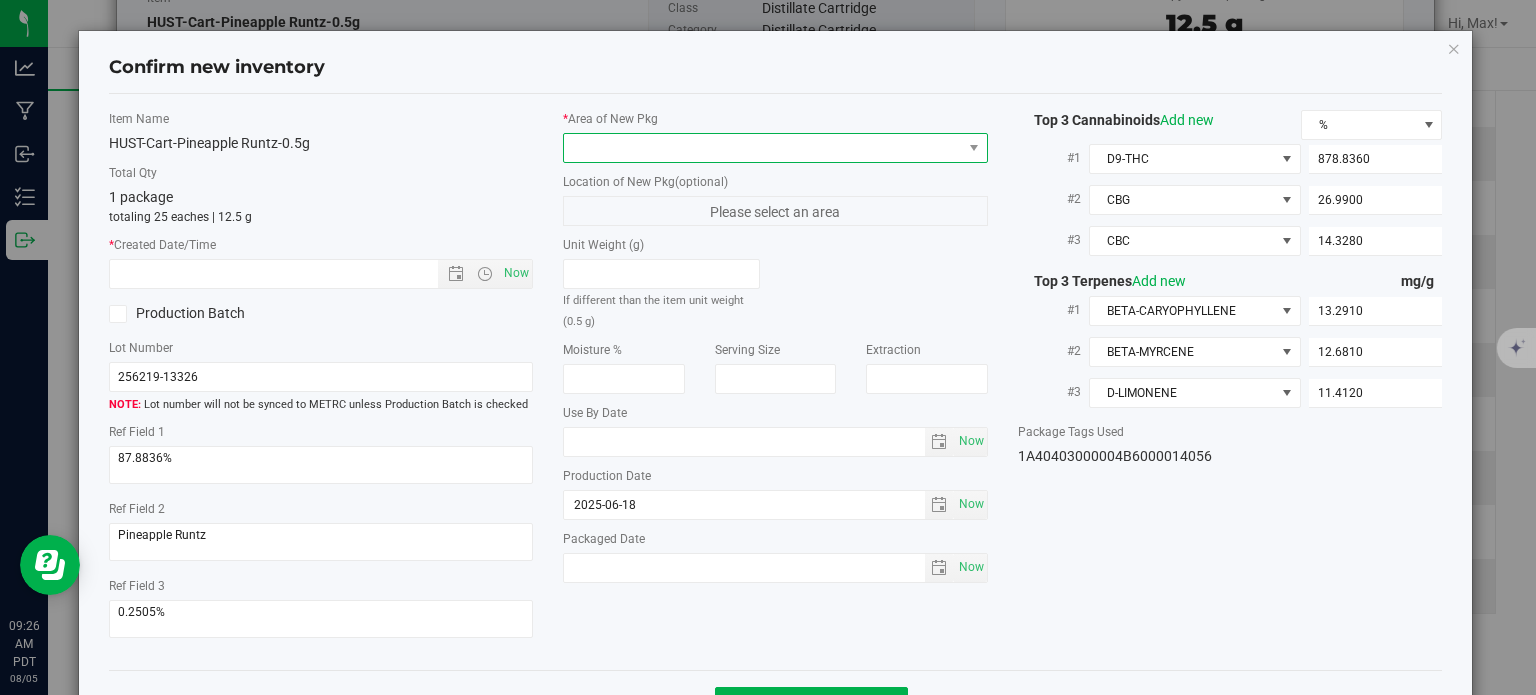 click at bounding box center (763, 148) 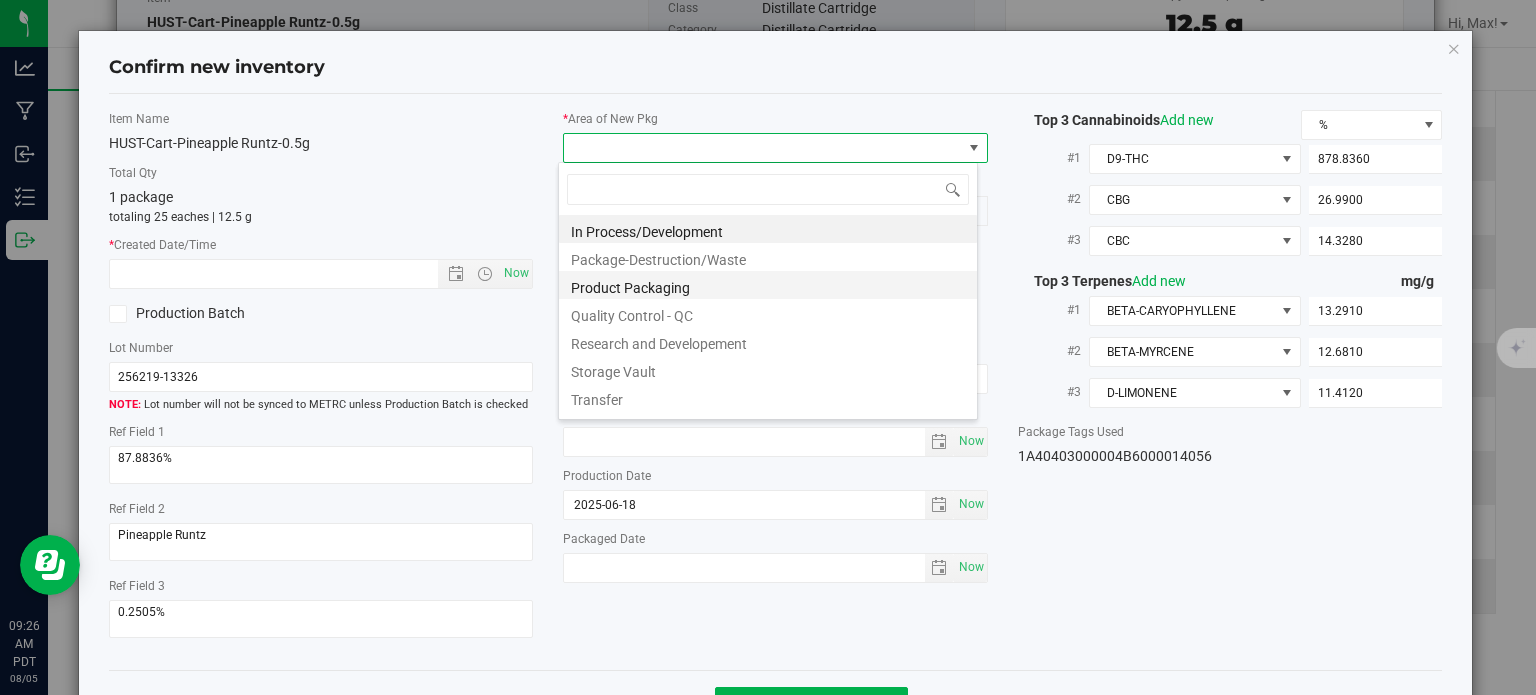 click on "Product Packaging" at bounding box center [768, 285] 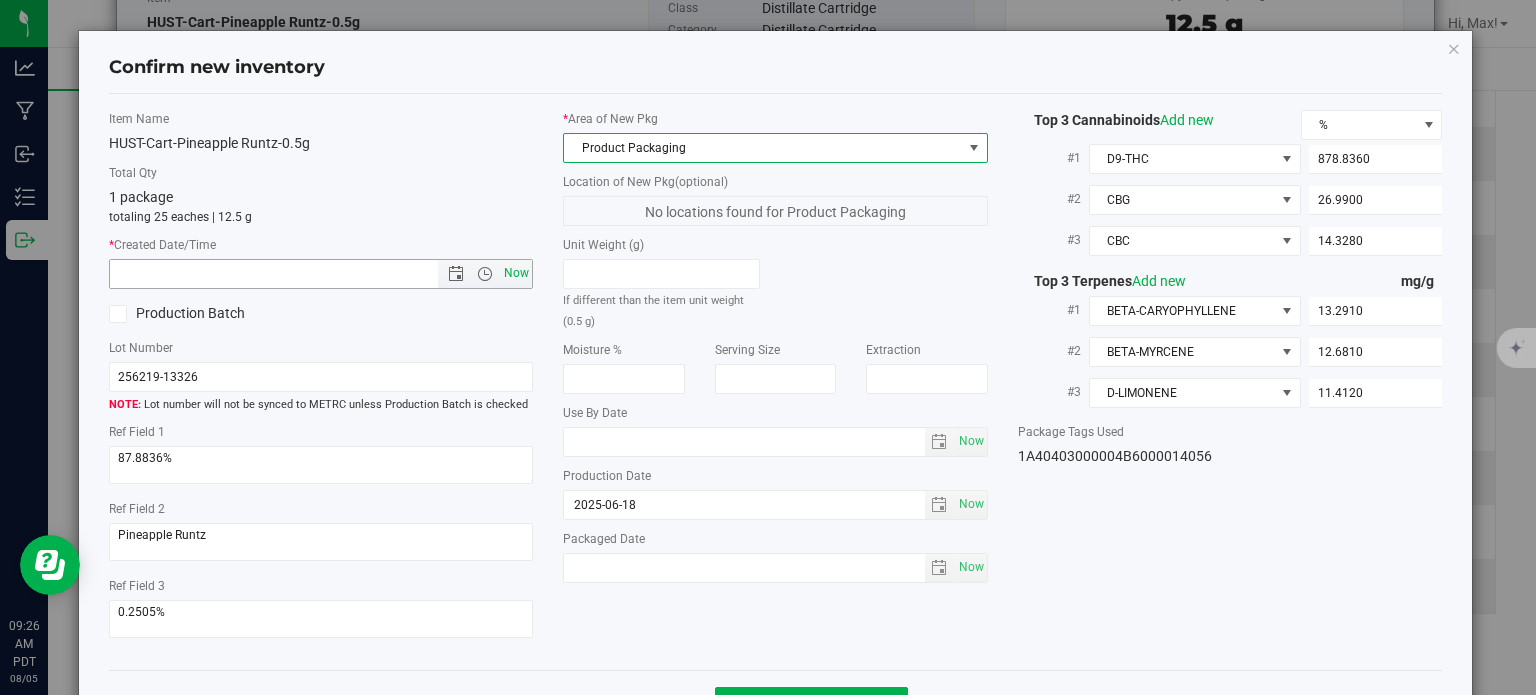click on "Now" at bounding box center (517, 273) 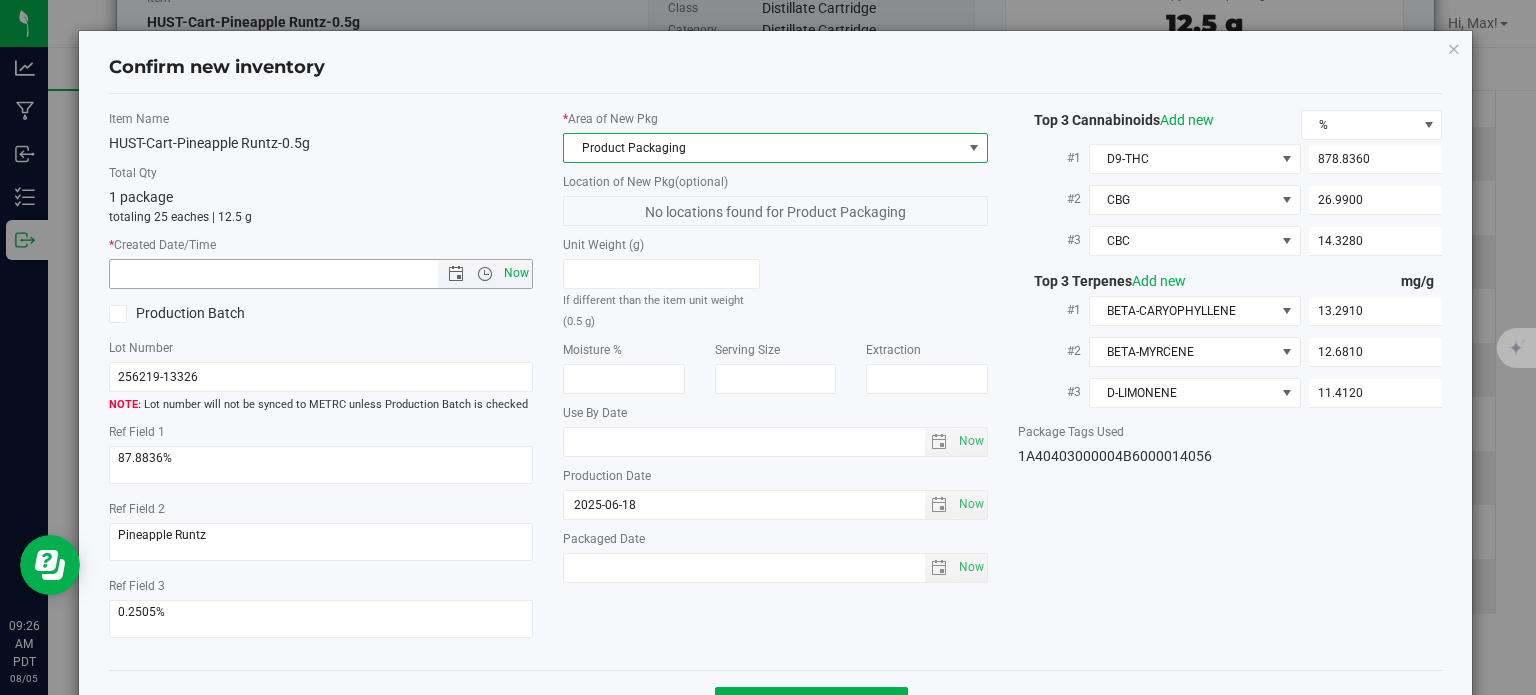 type on "[DATE] [TIME]" 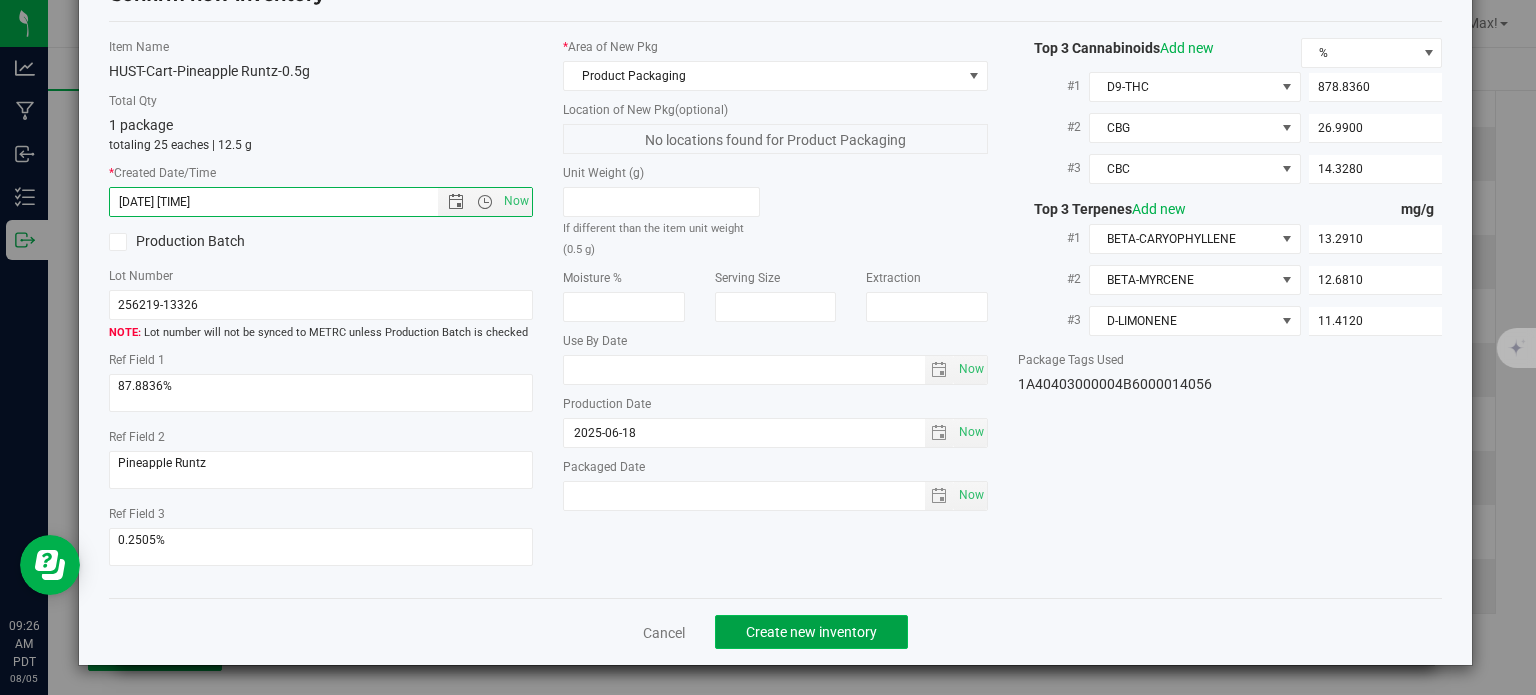 click on "Create new inventory" 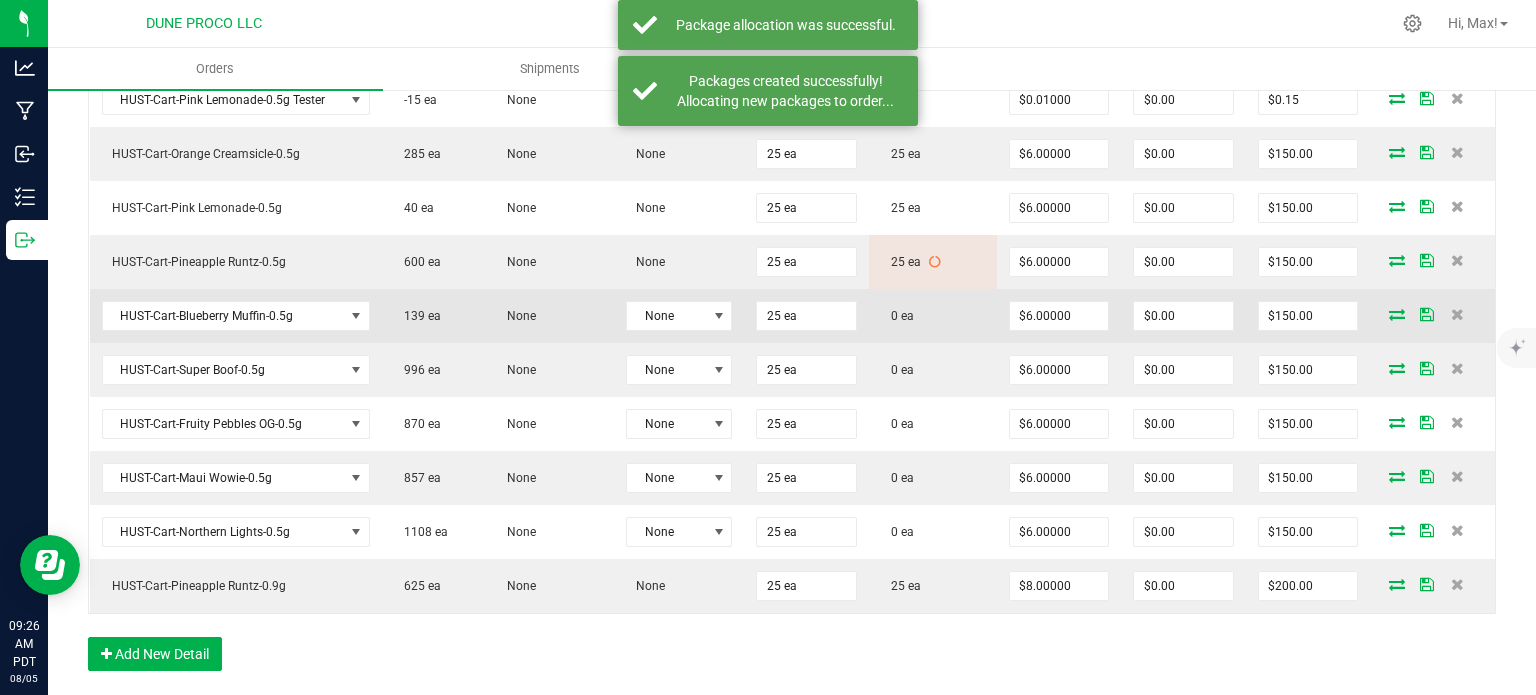 click at bounding box center [1397, 314] 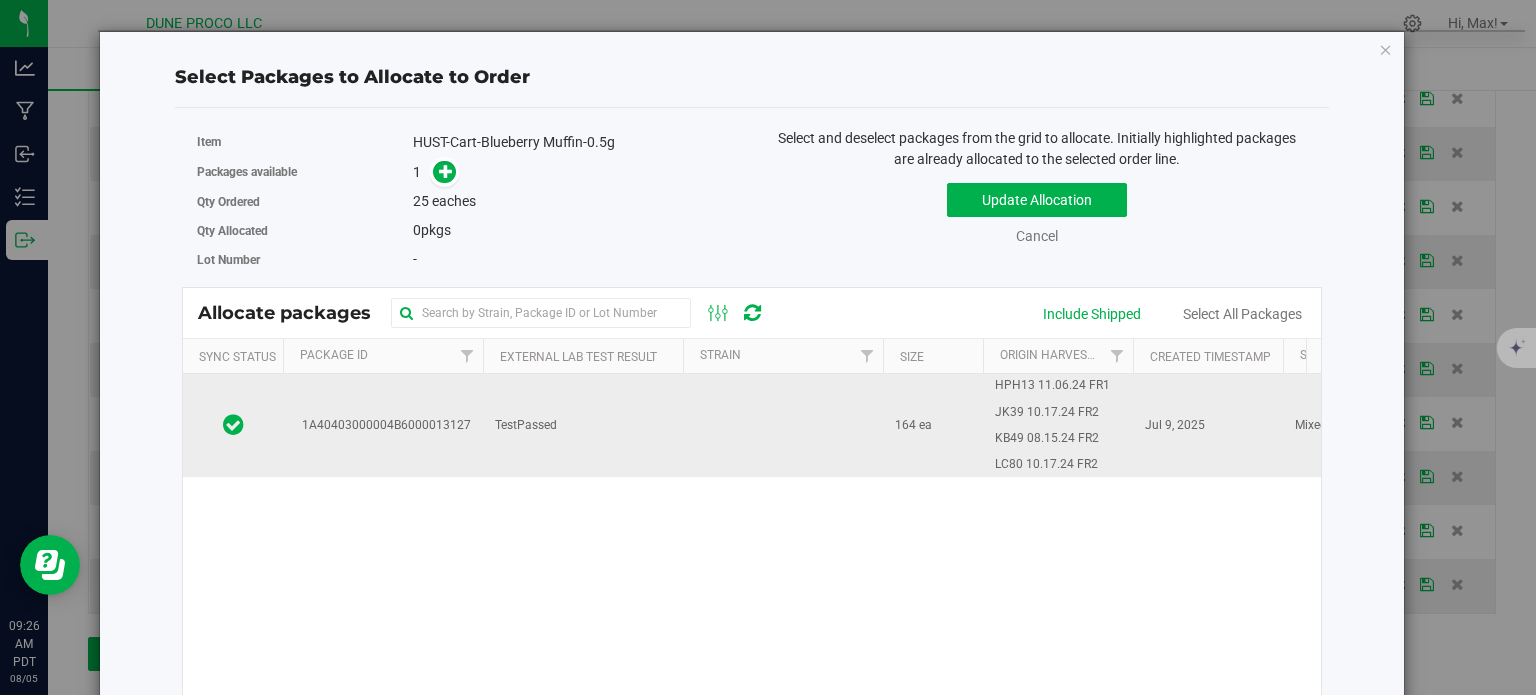 click on "1A40403000004B6000013127" at bounding box center (383, 425) 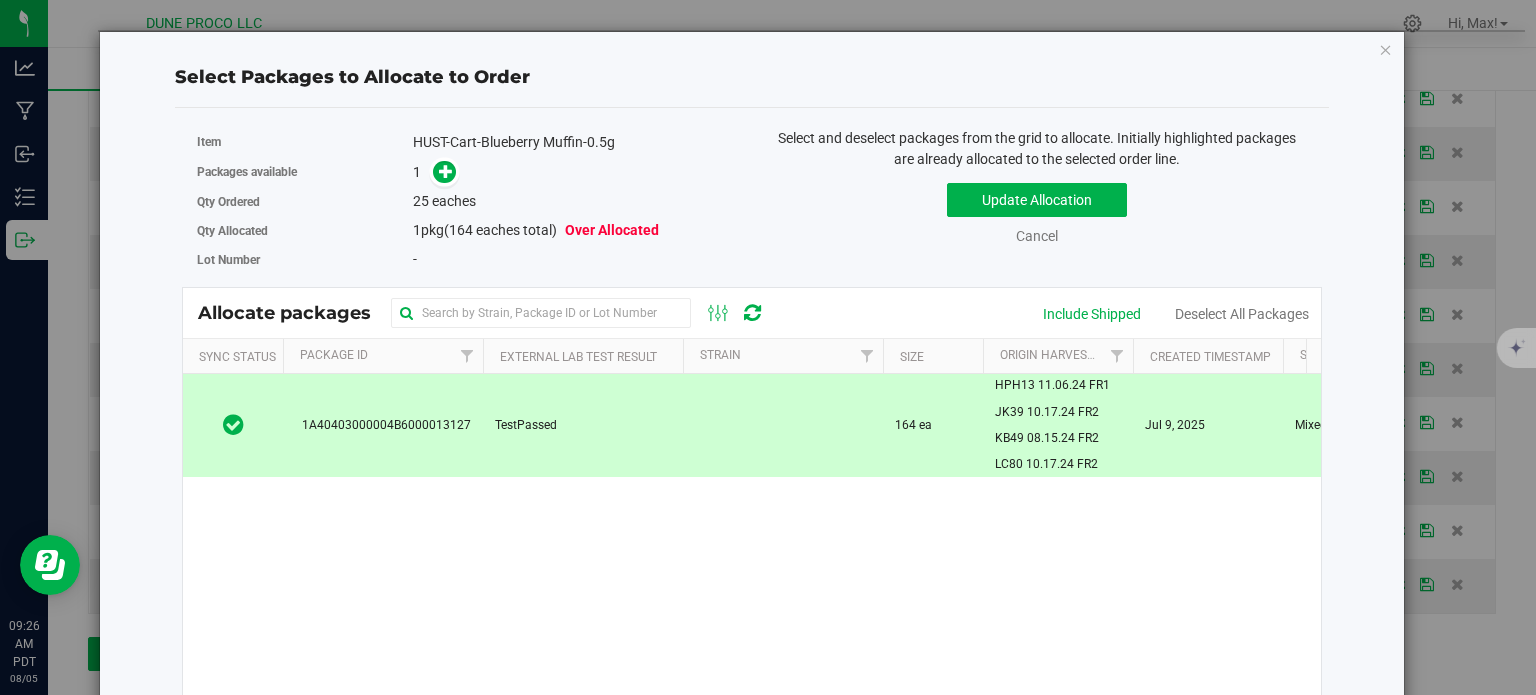 click at bounding box center (440, 171) 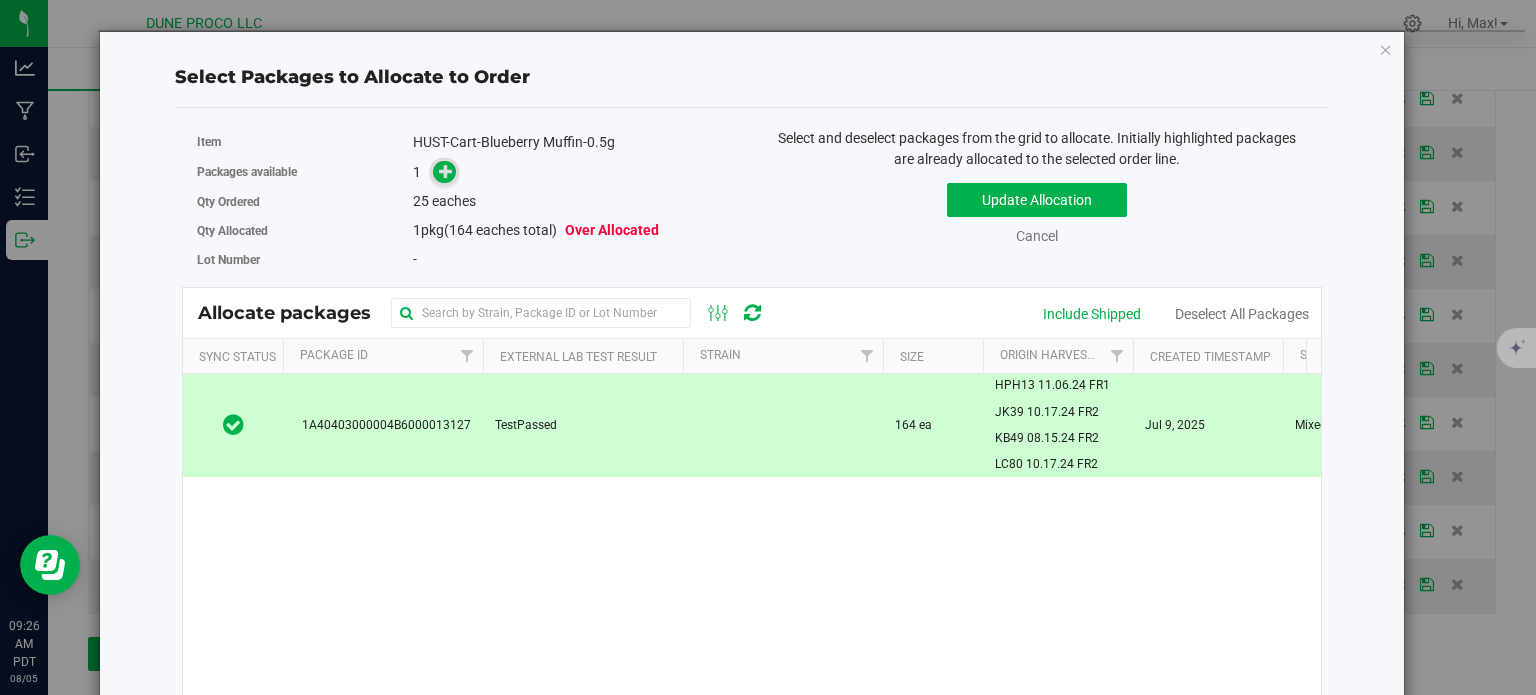 click at bounding box center [446, 170] 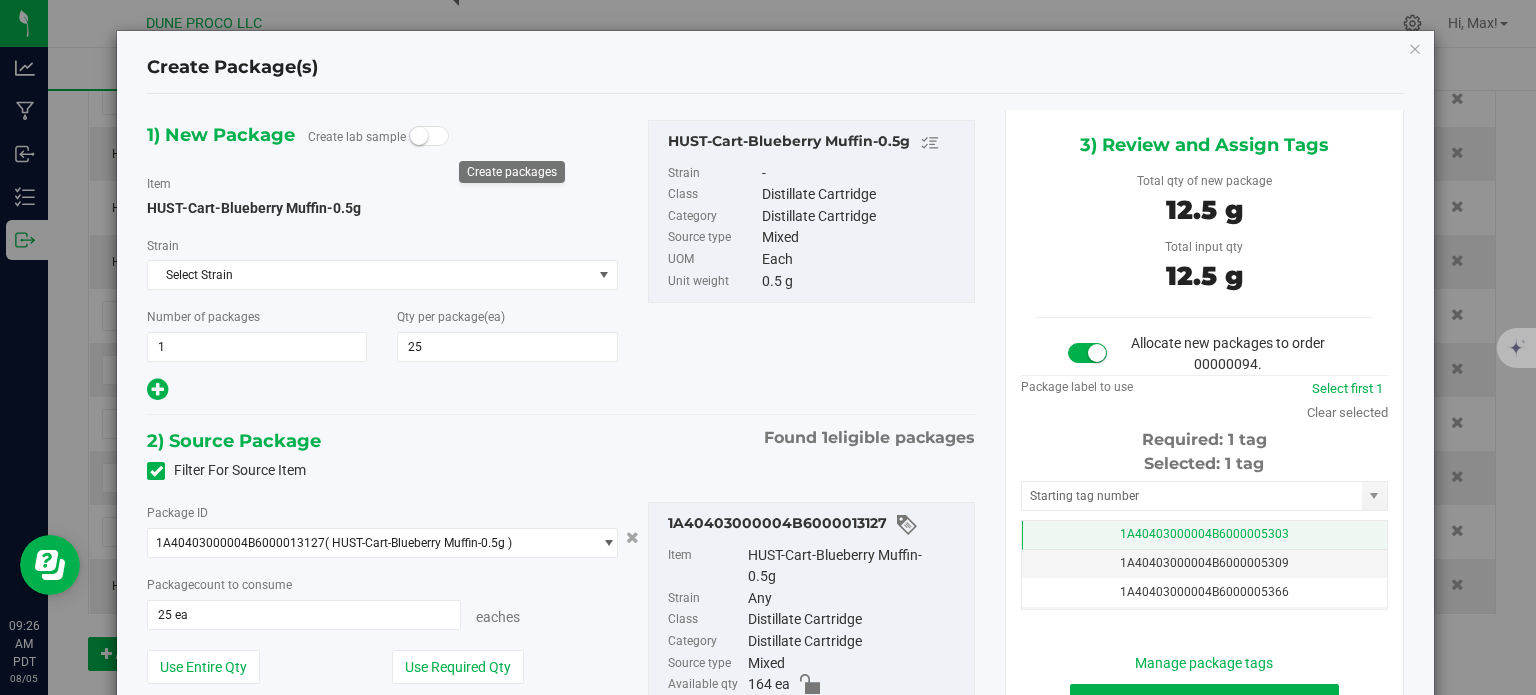 click on "1A40403000004B6000005303" at bounding box center [1204, 535] 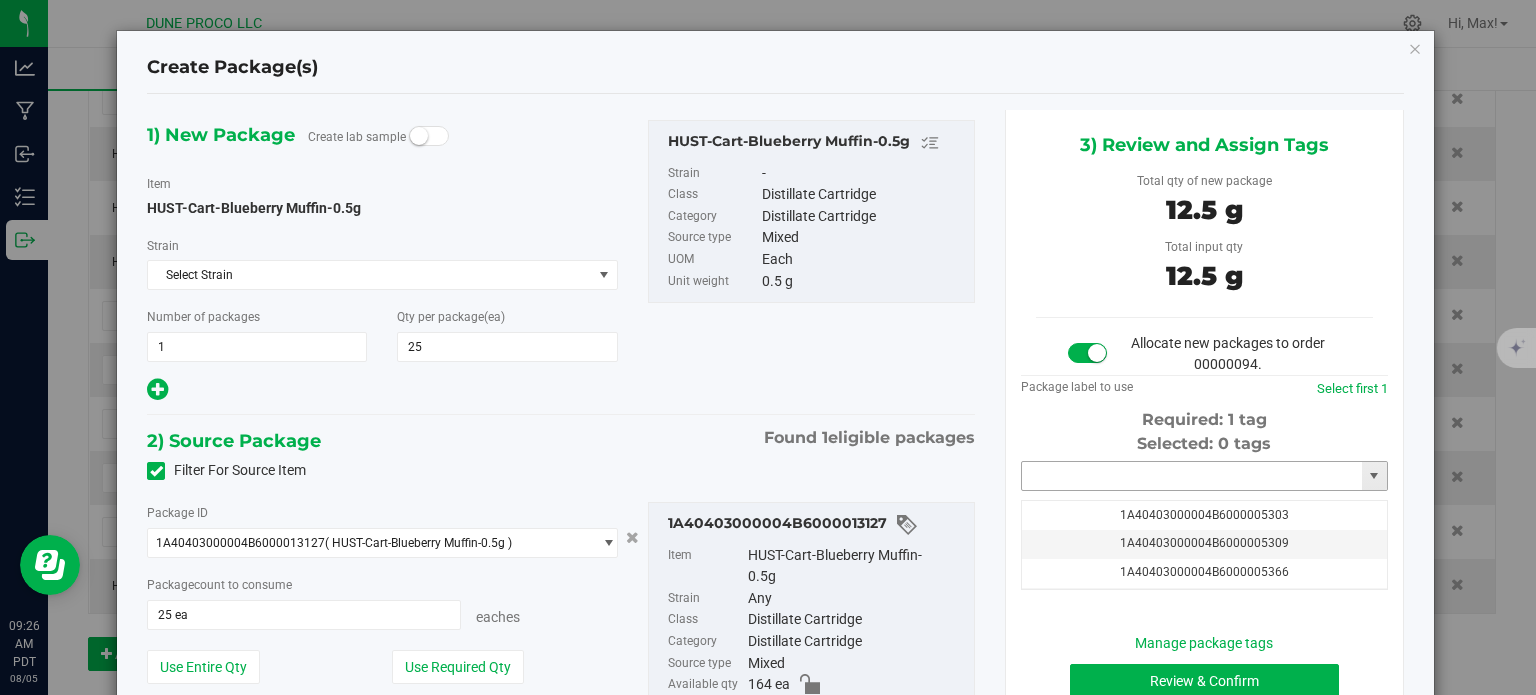 click at bounding box center (1192, 476) 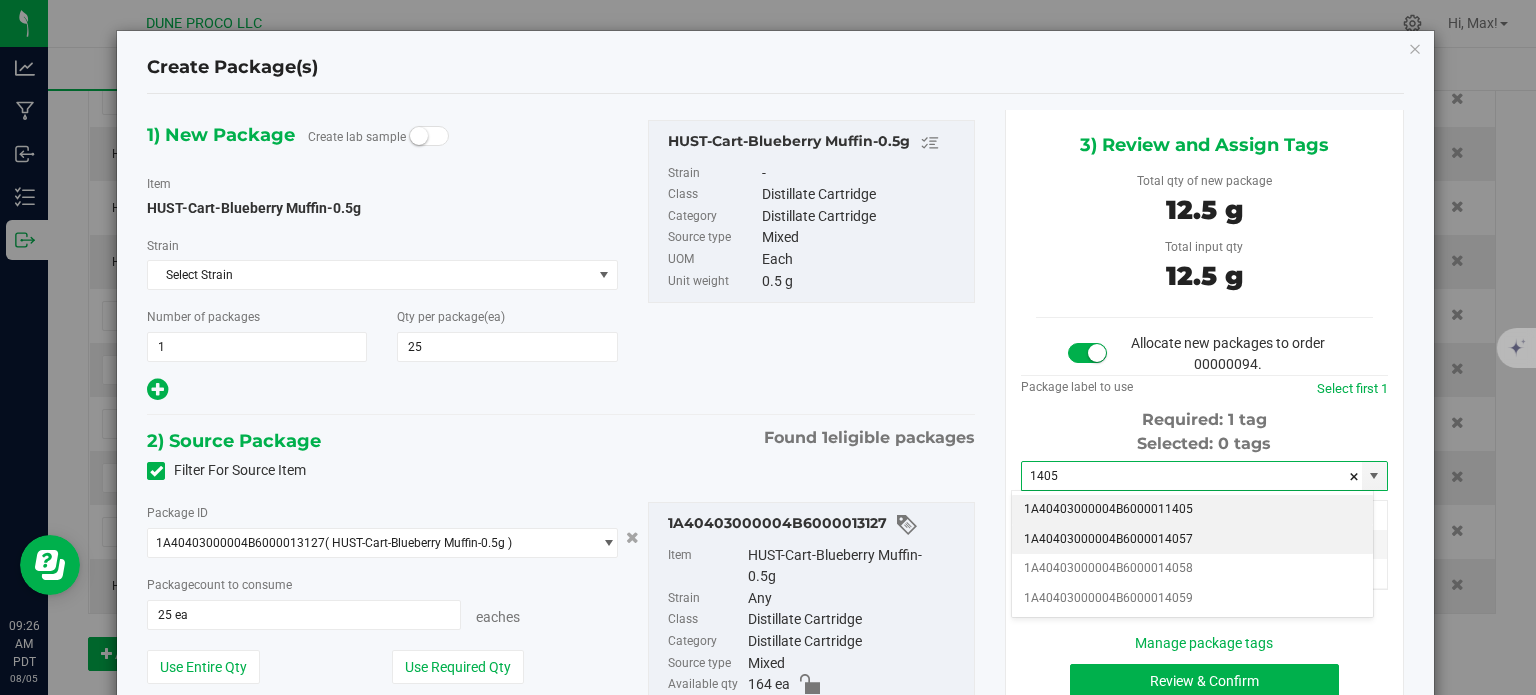 click on "1A40403000004B6000014057" at bounding box center (1192, 540) 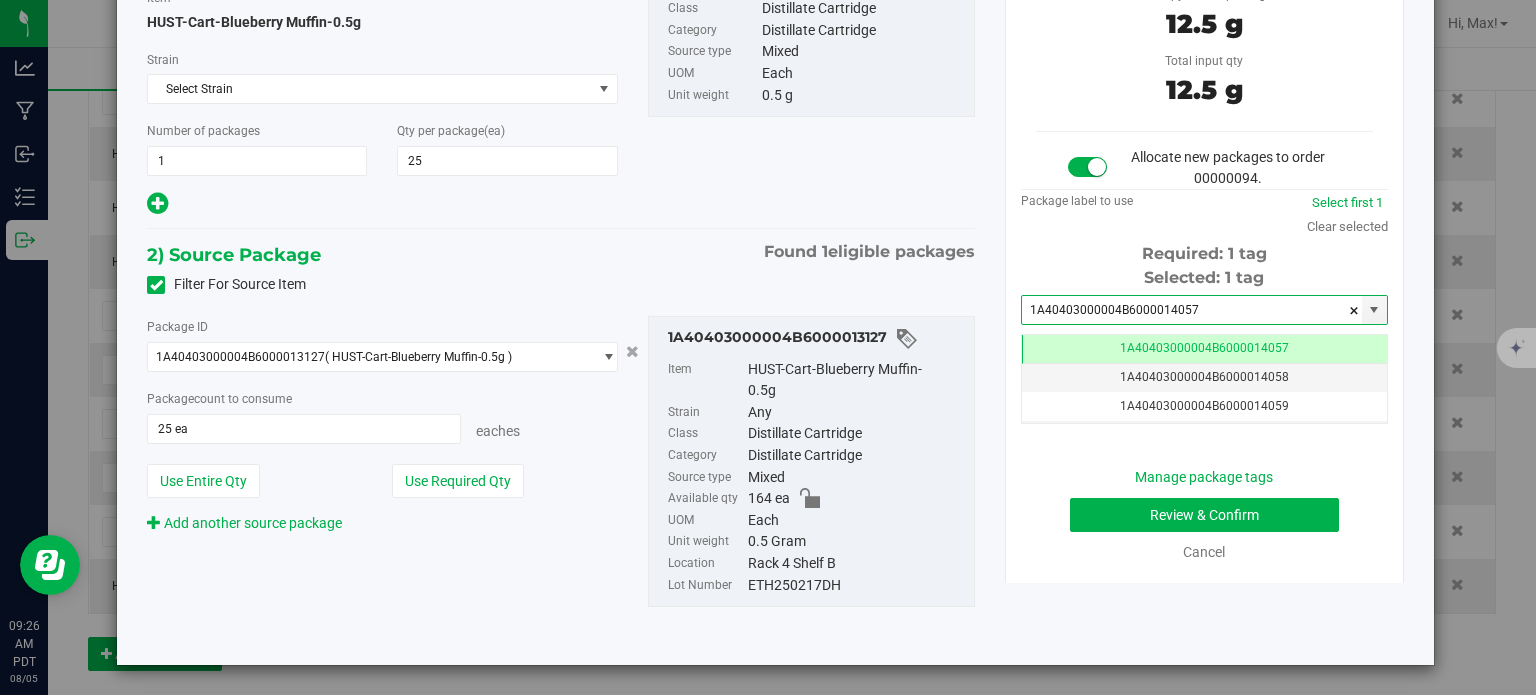 type on "1A40403000004B6000014057" 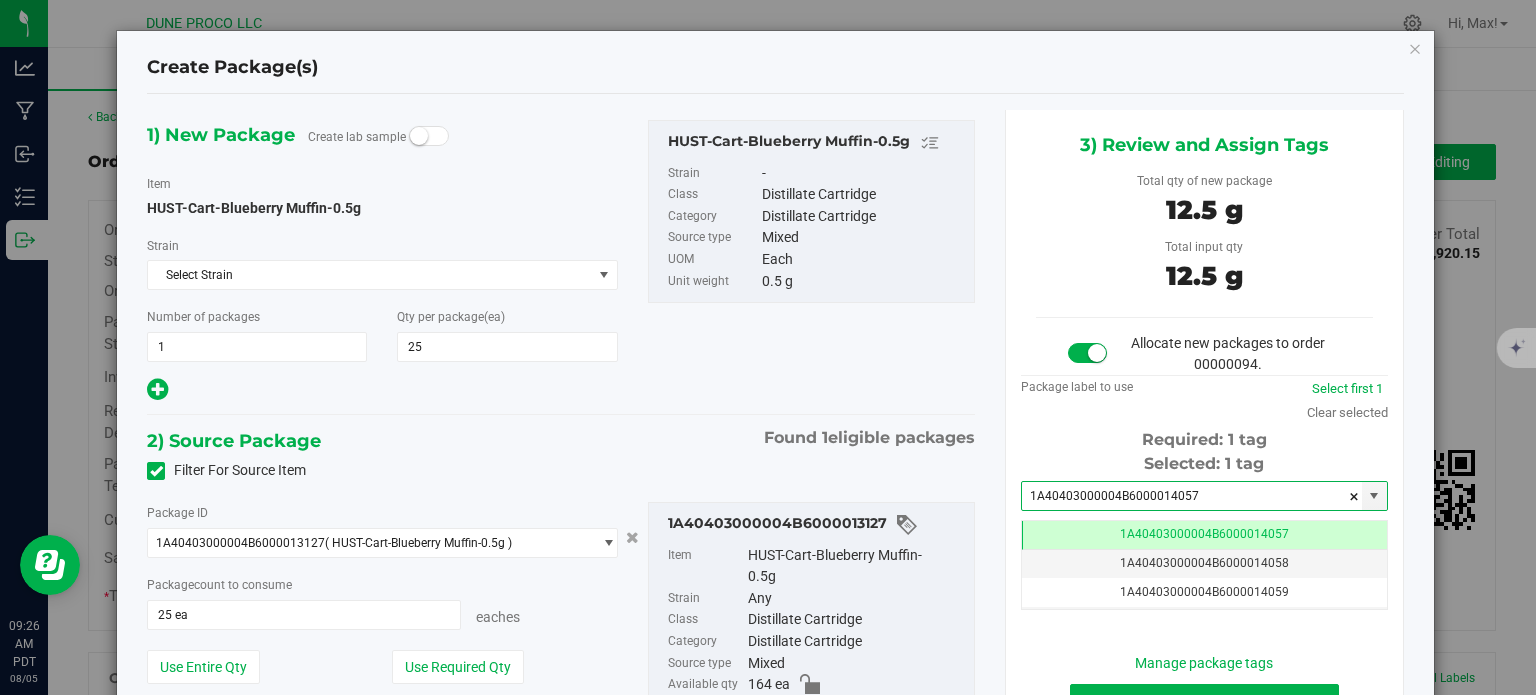 scroll, scrollTop: 0, scrollLeft: 0, axis: both 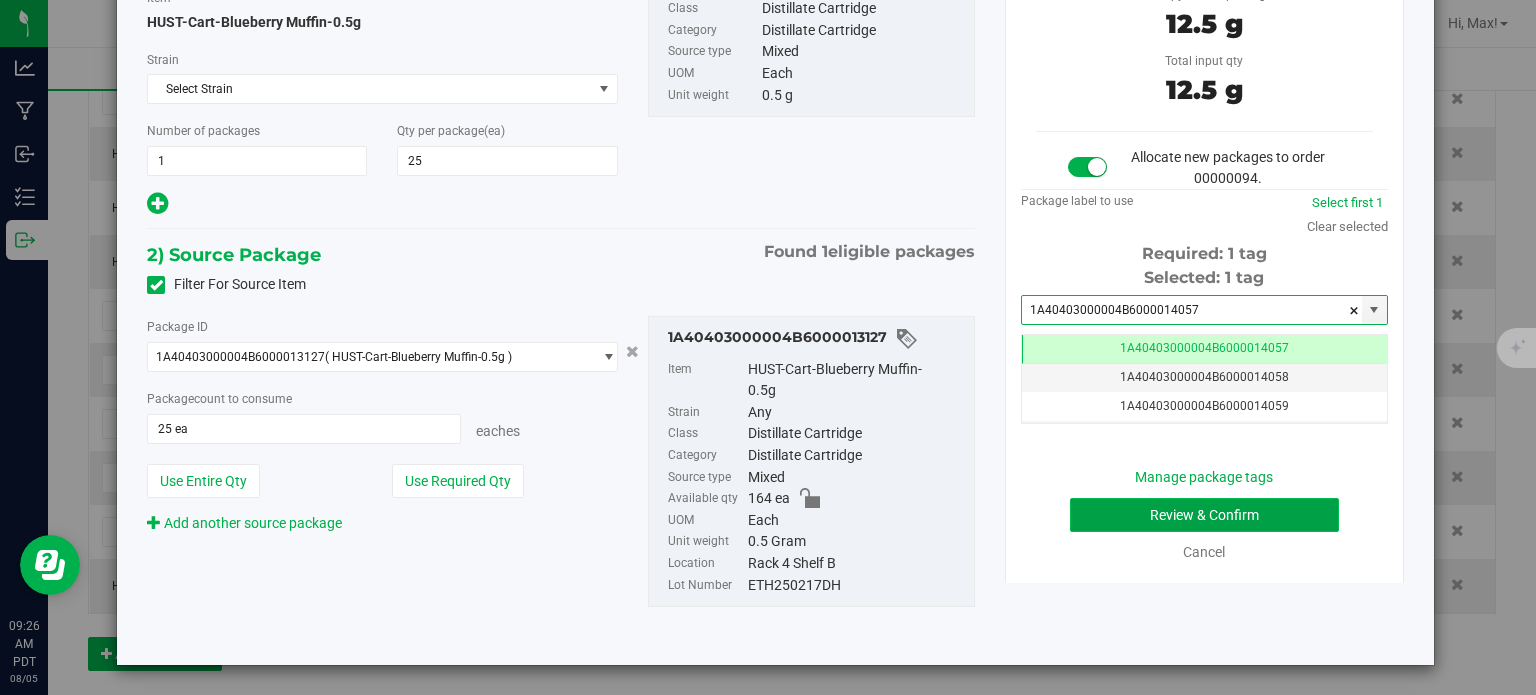 click on "Review & Confirm" at bounding box center (1204, 515) 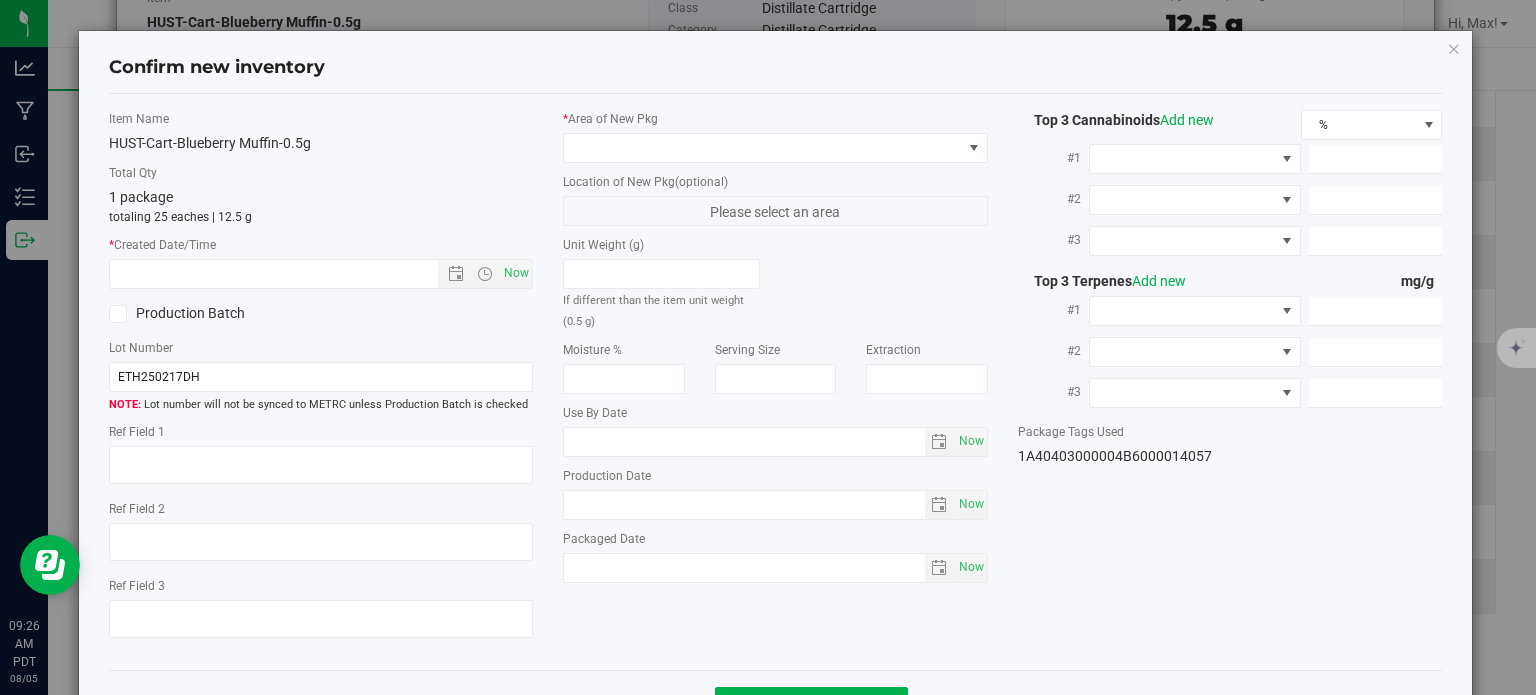 type on "84.7652 %" 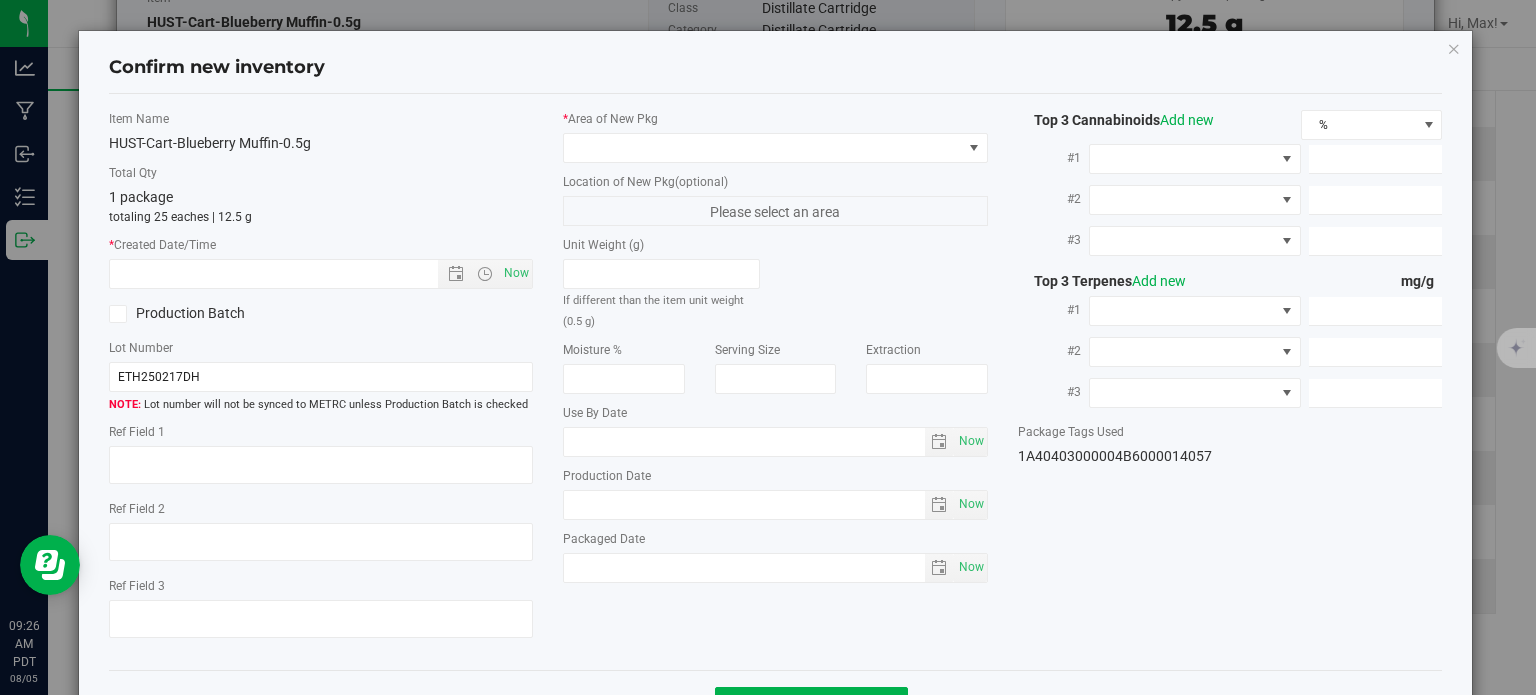 type on "0.1285 %" 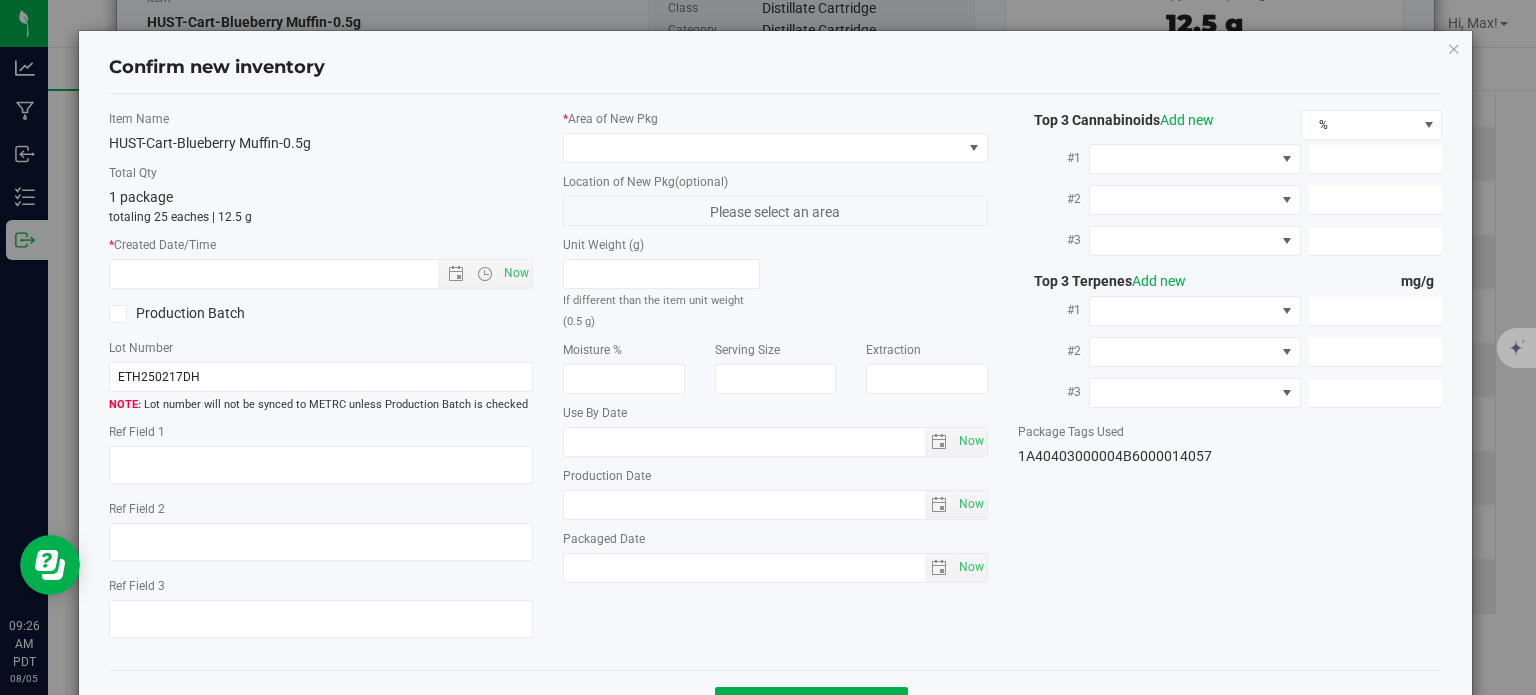 type on "847.3450" 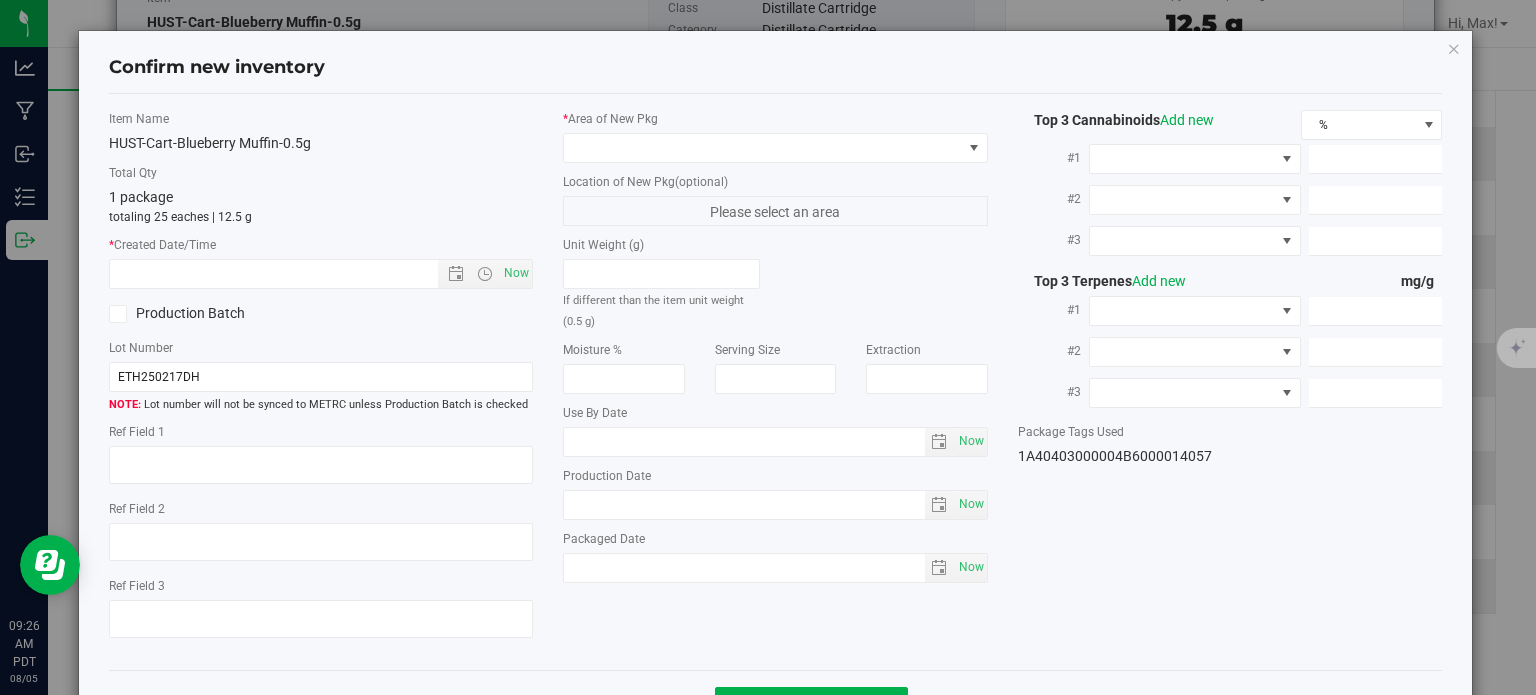 type on "32.8250" 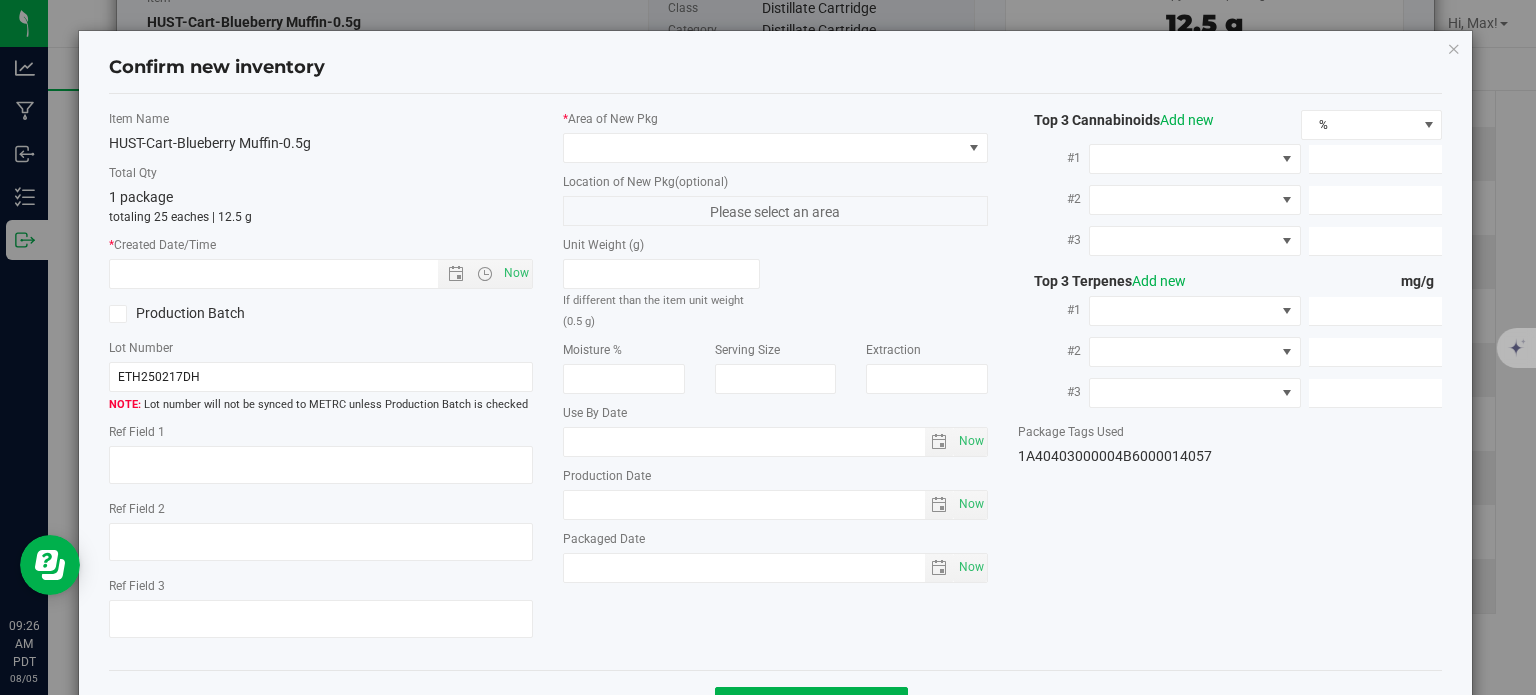 type on "6.0950" 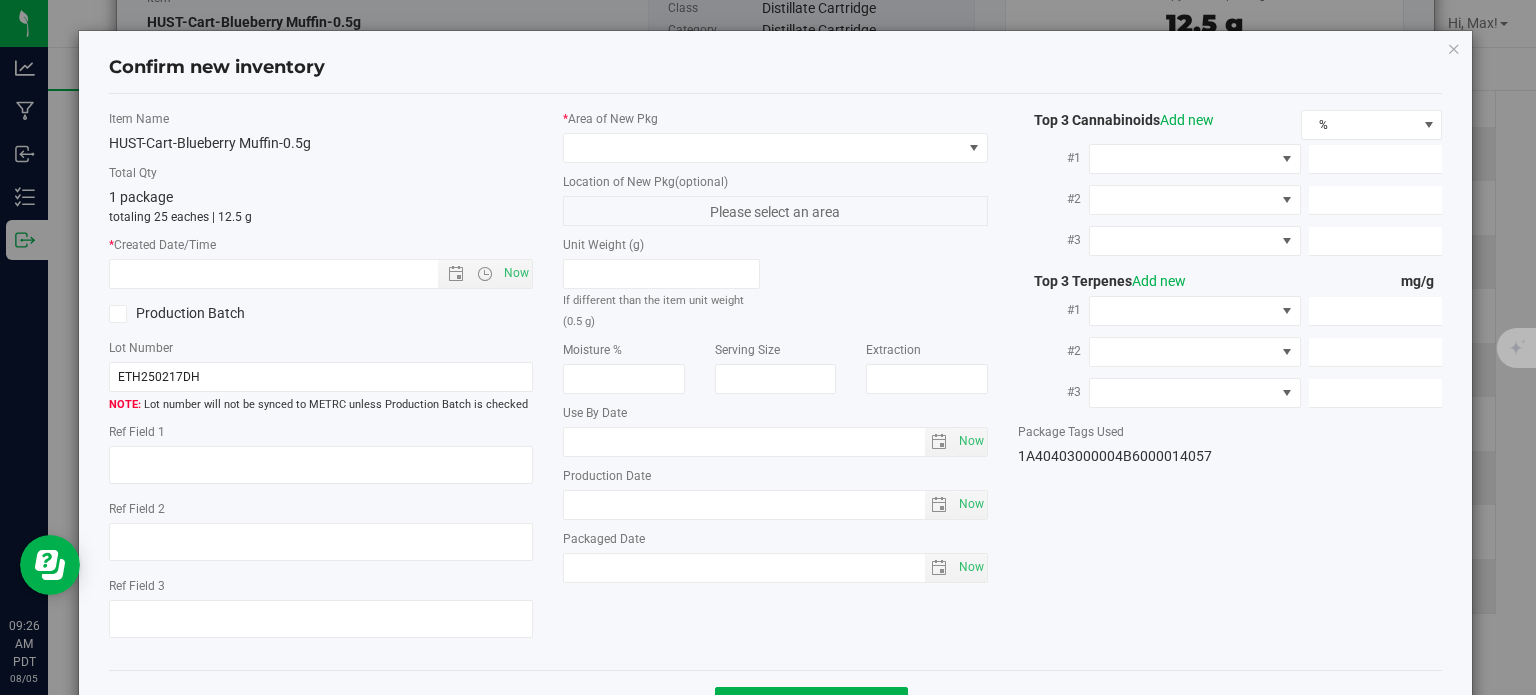 type on "12.7200" 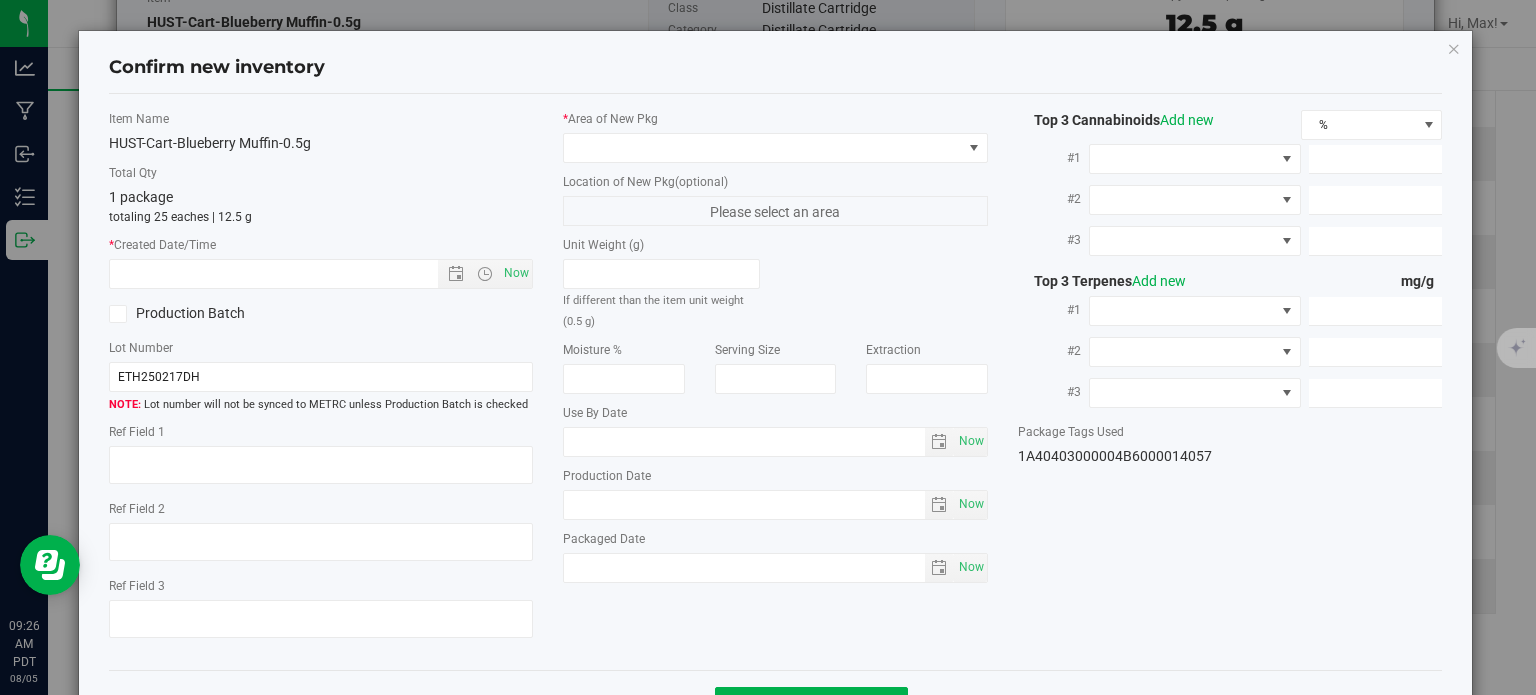 type on "8.4100" 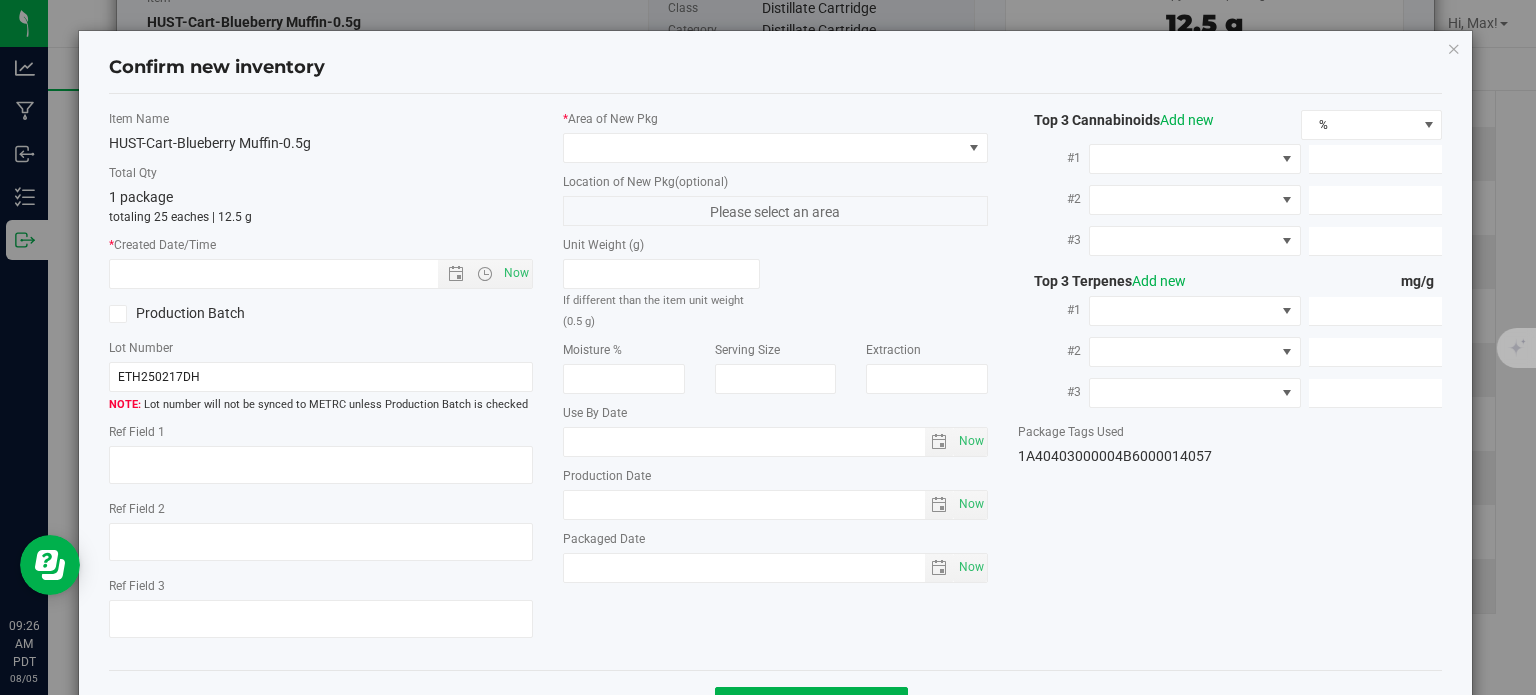 type on "5.2300" 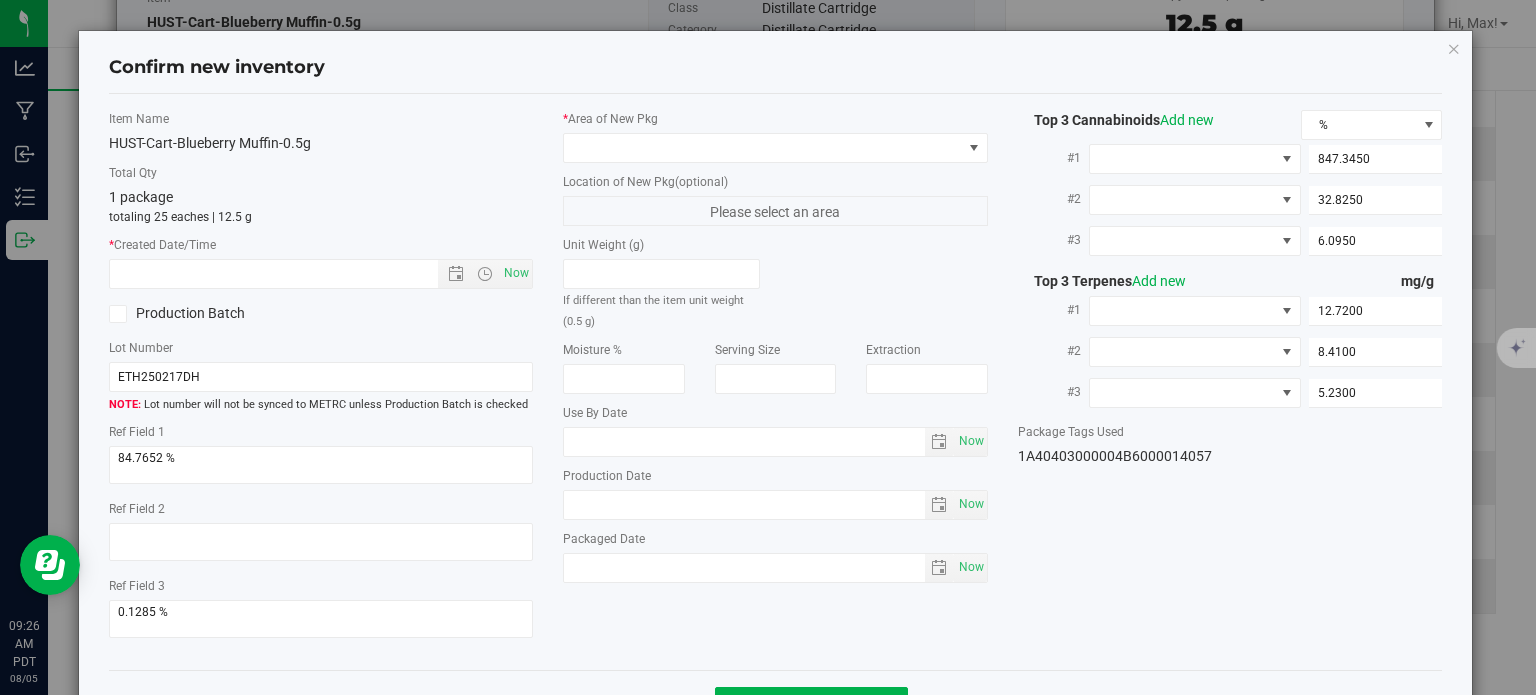 type on "2025-06-12" 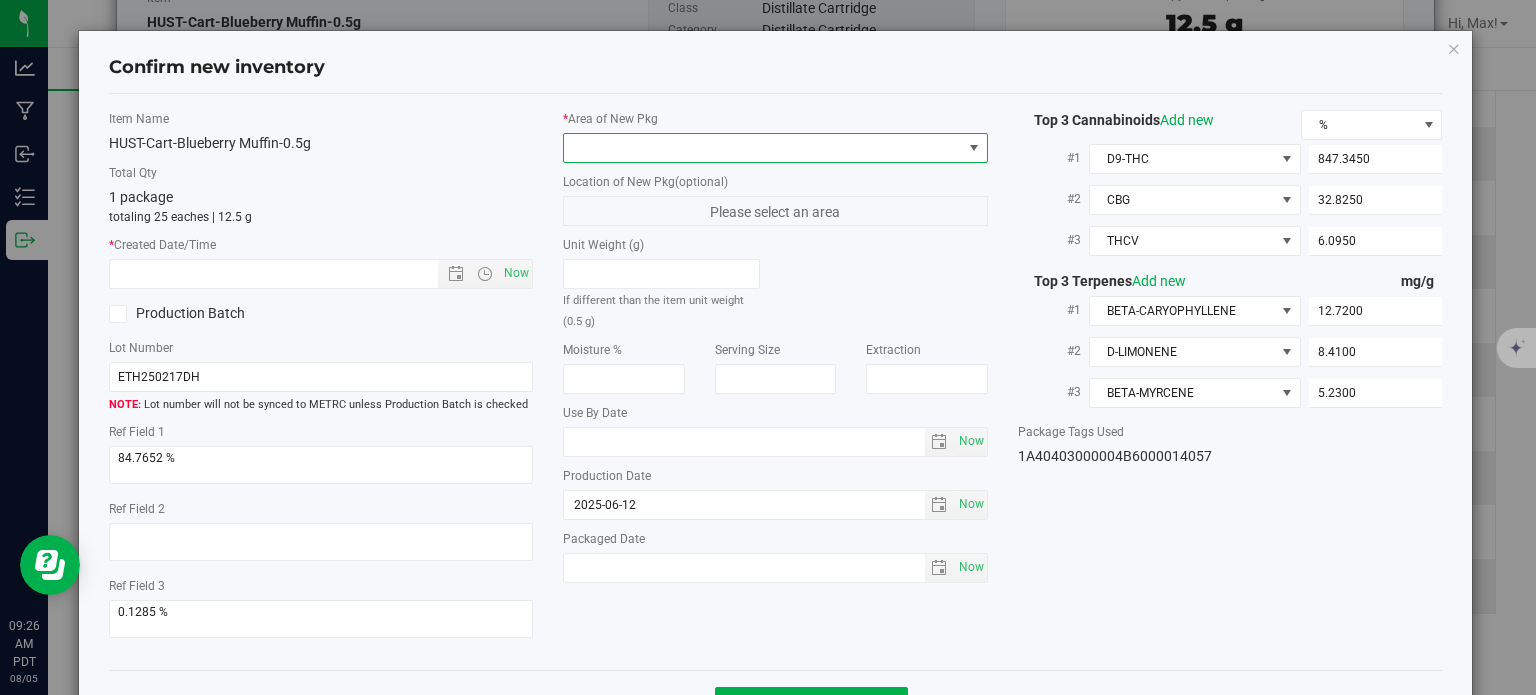 click at bounding box center [763, 148] 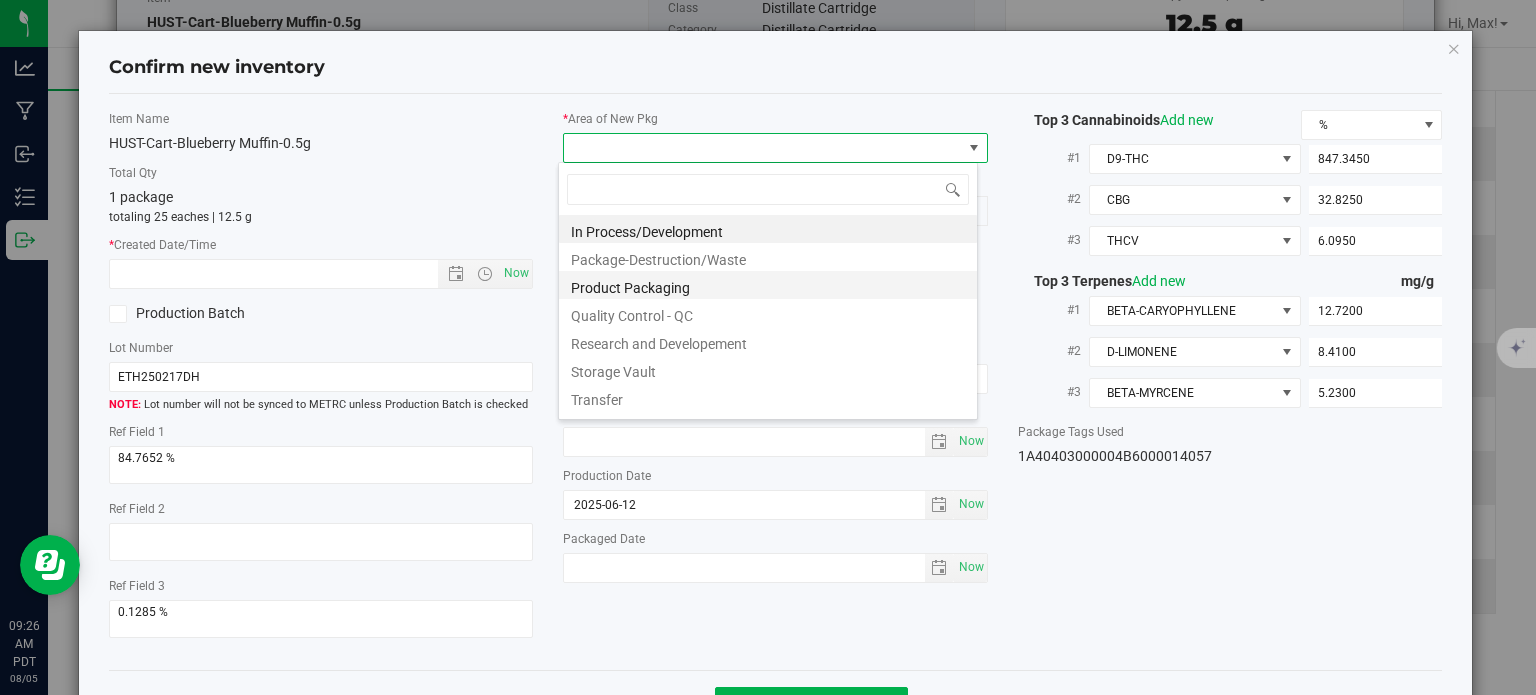 click on "Product Packaging" at bounding box center [768, 285] 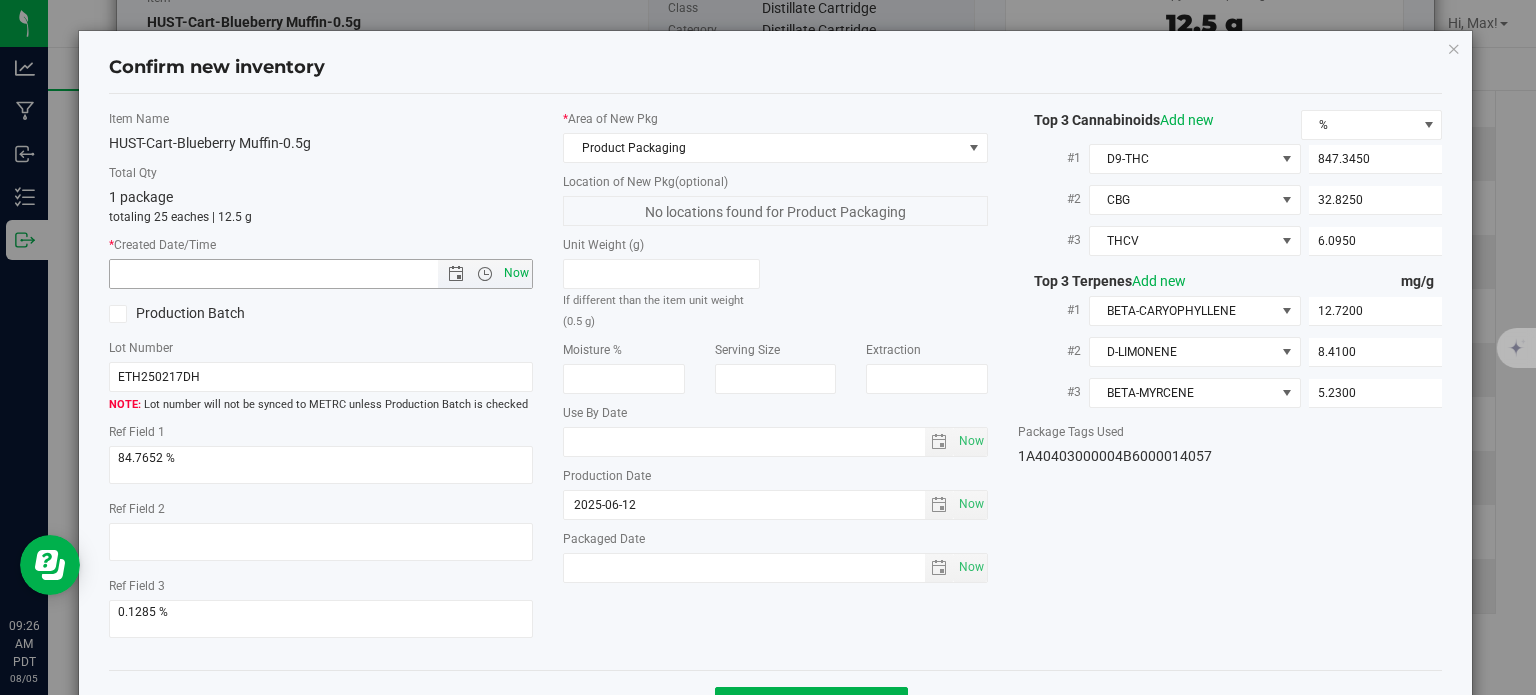 click on "Now" at bounding box center [517, 273] 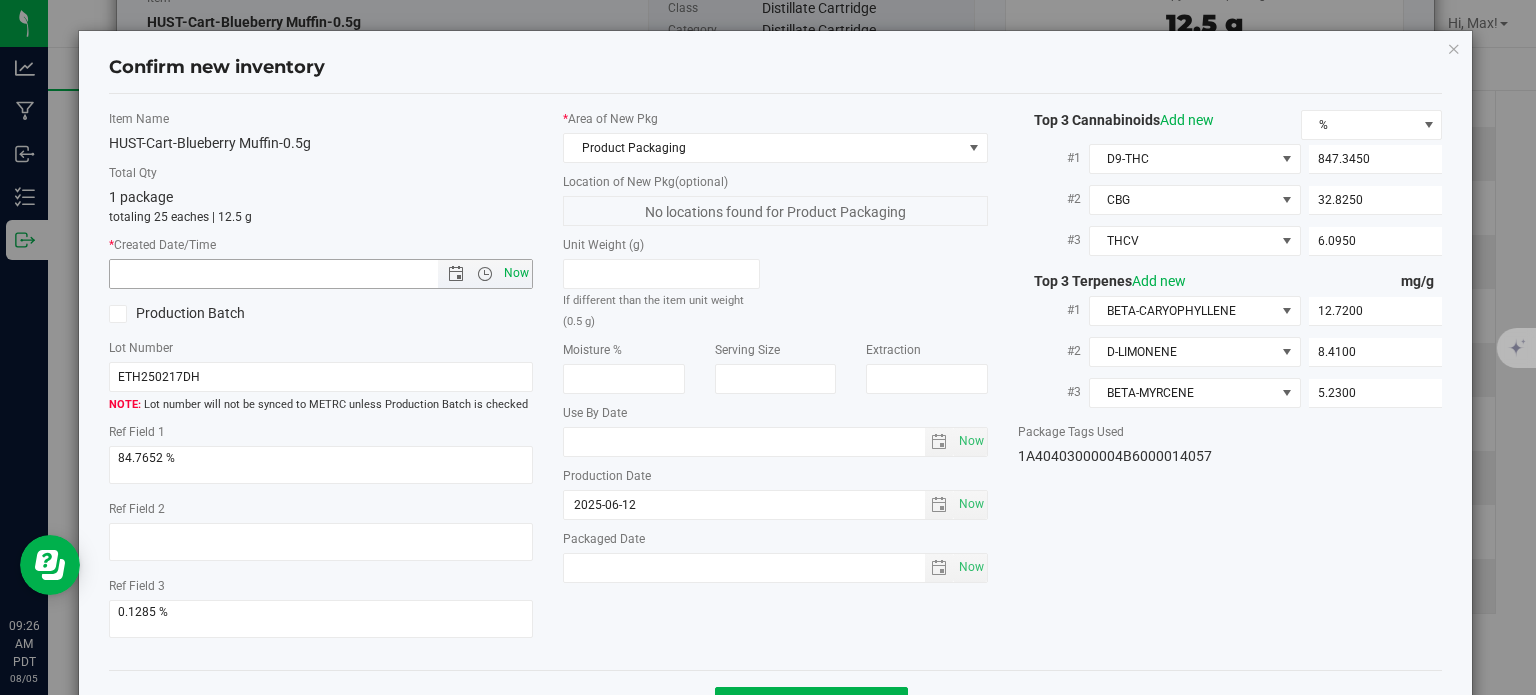 type on "[DATE] [TIME]" 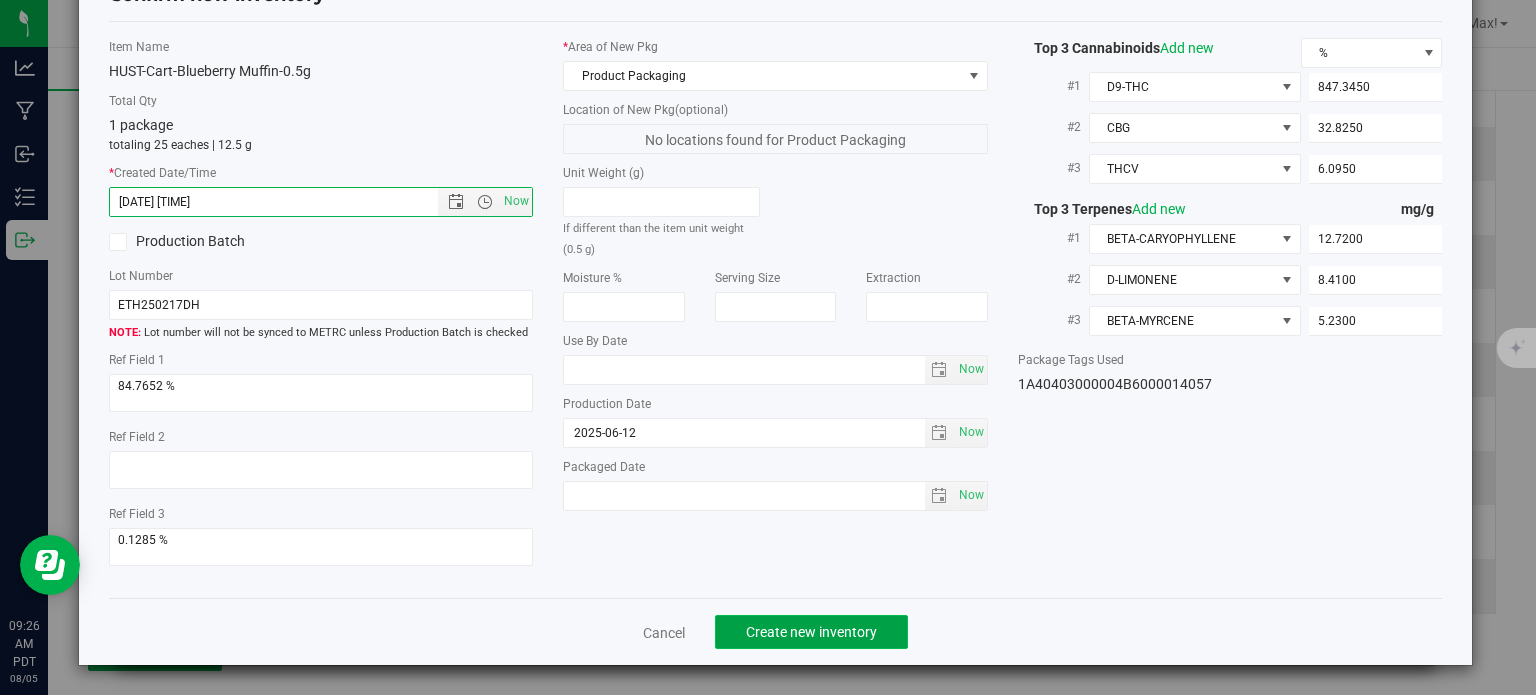 click on "Create new inventory" 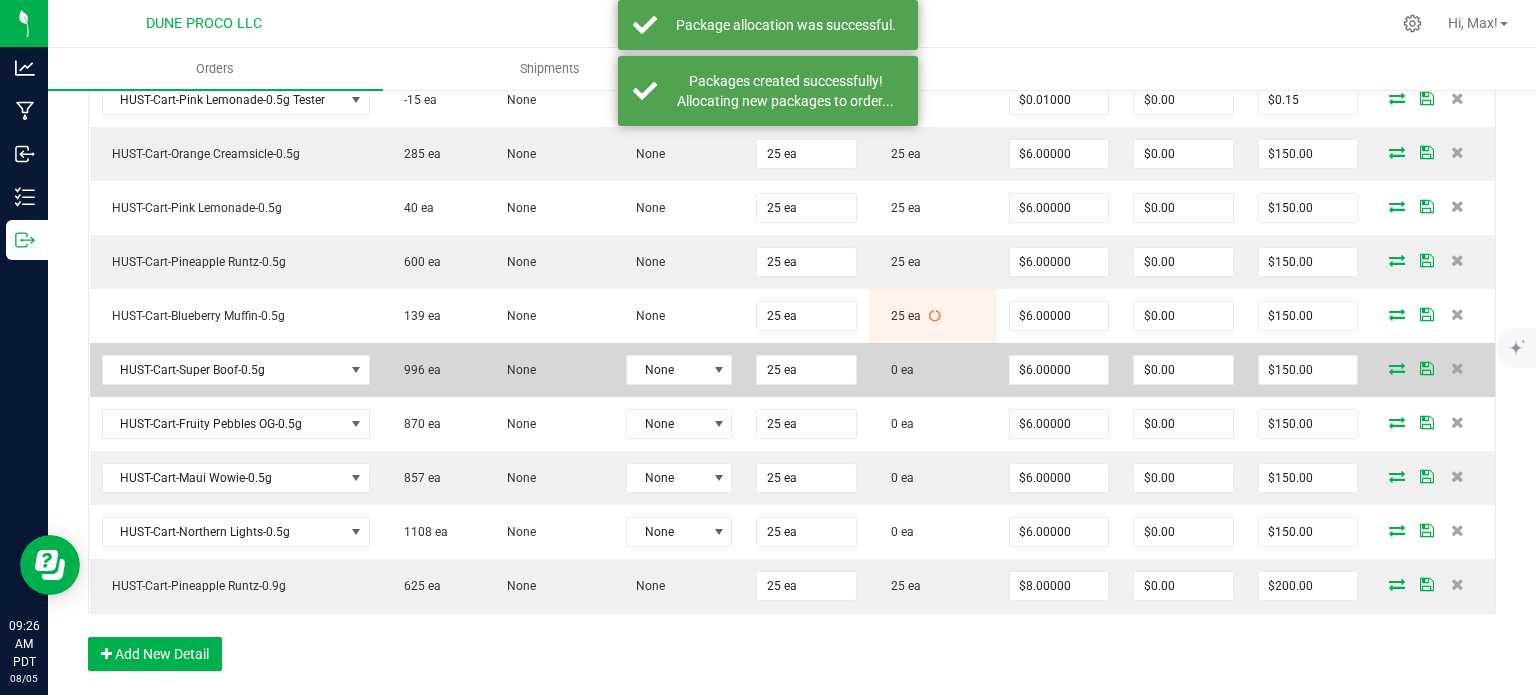 click at bounding box center (1397, 368) 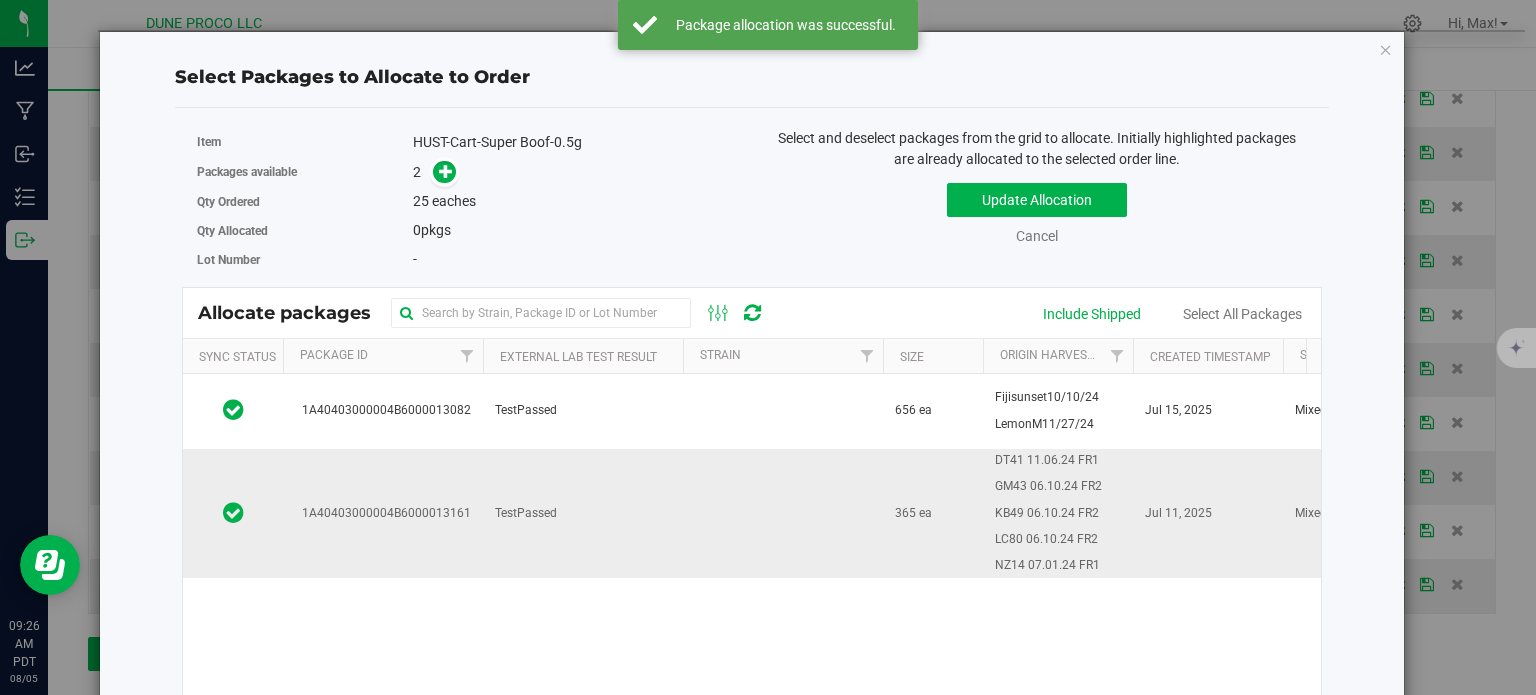 click on "1A40403000004B6000013161" at bounding box center [383, 513] 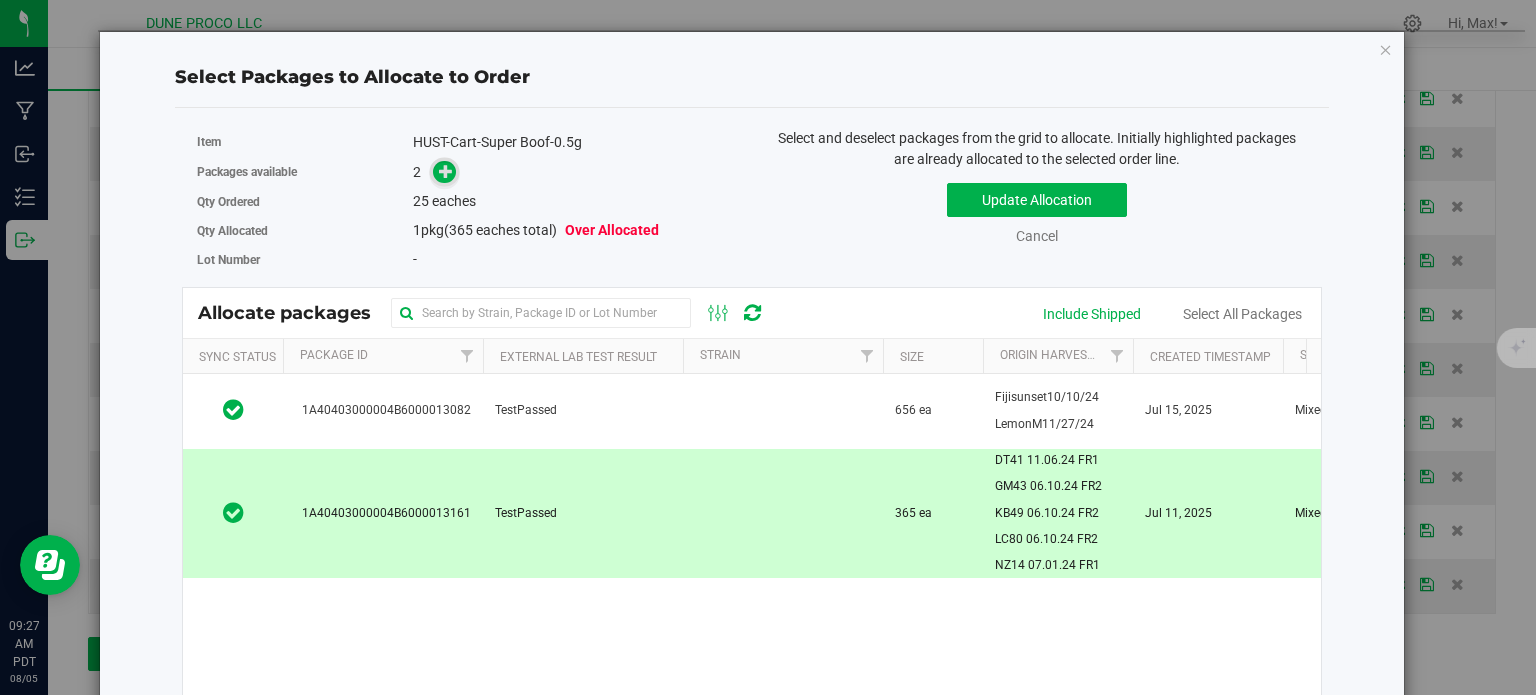 click at bounding box center [446, 170] 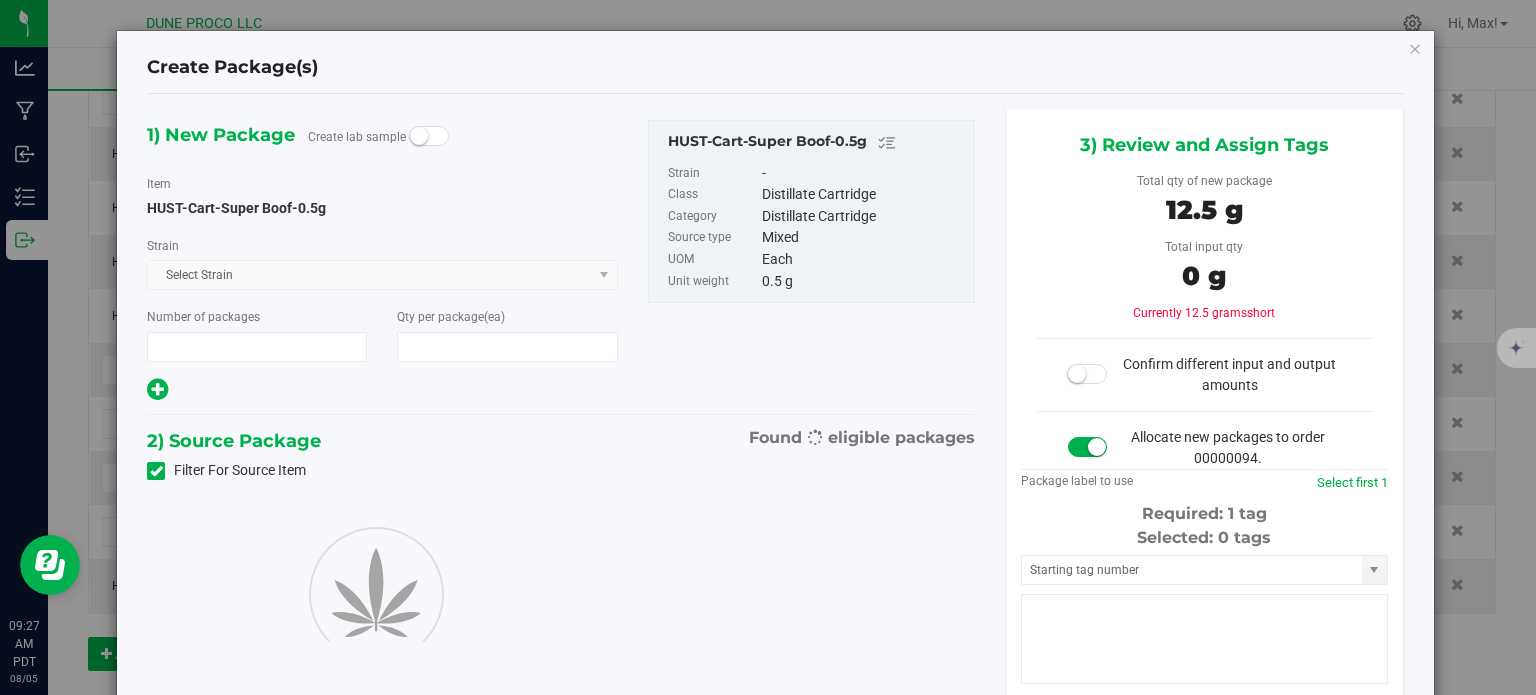 type on "1" 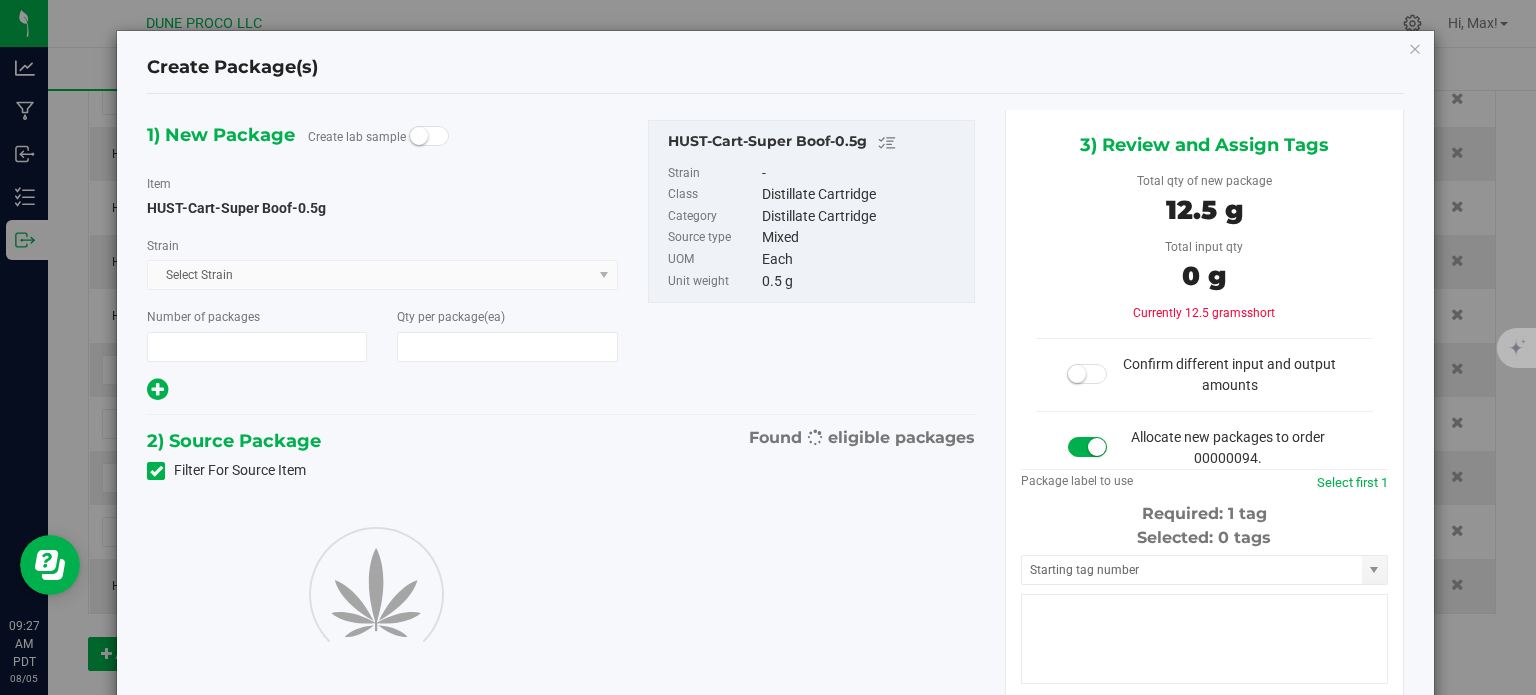 type on "25" 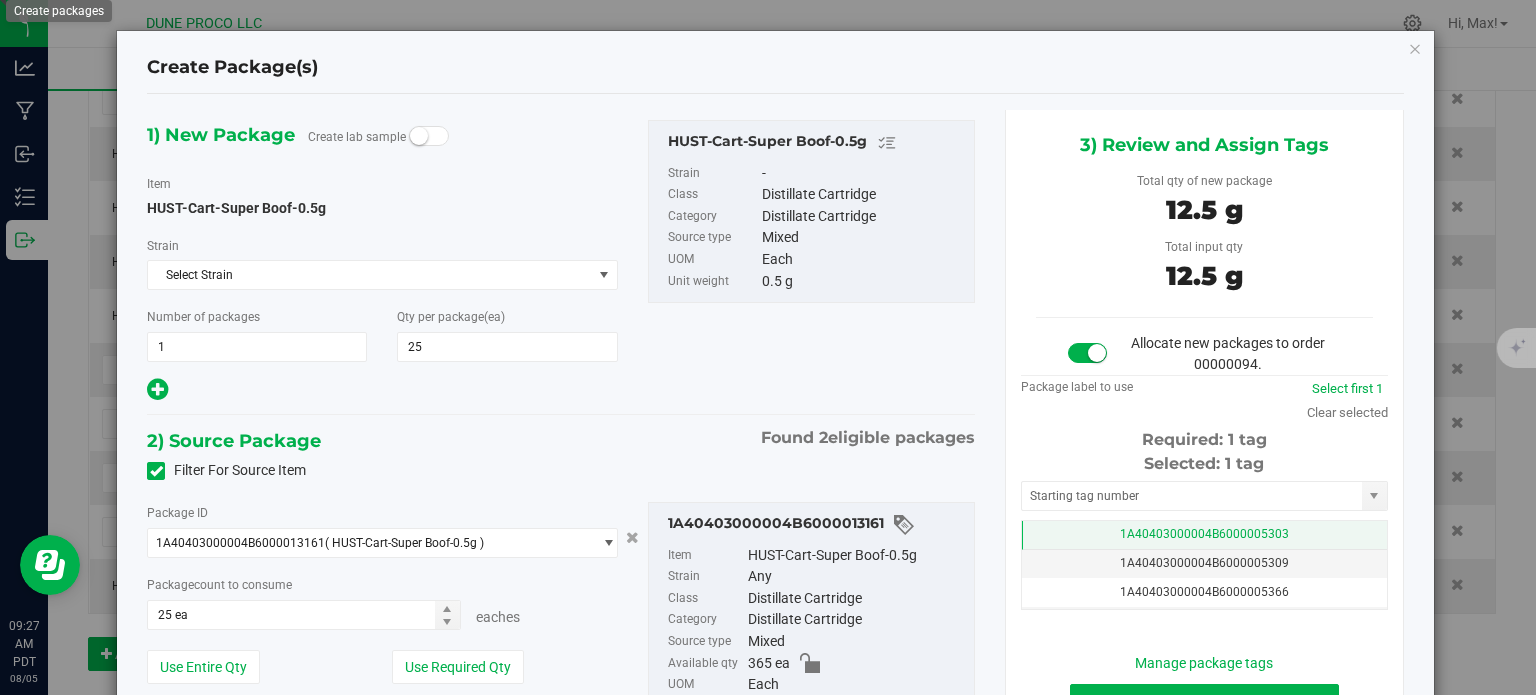 click on "1A40403000004B6000005303" at bounding box center [1204, 535] 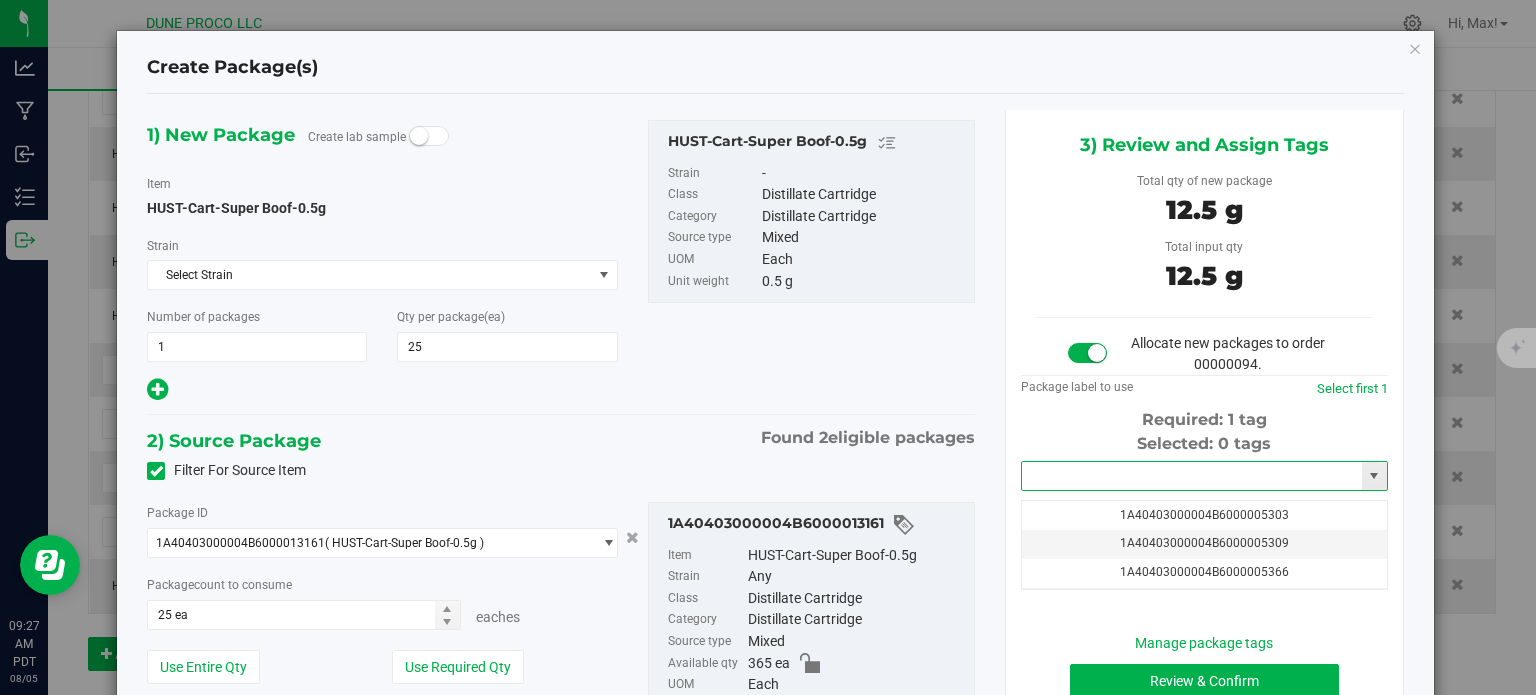 click at bounding box center [1192, 476] 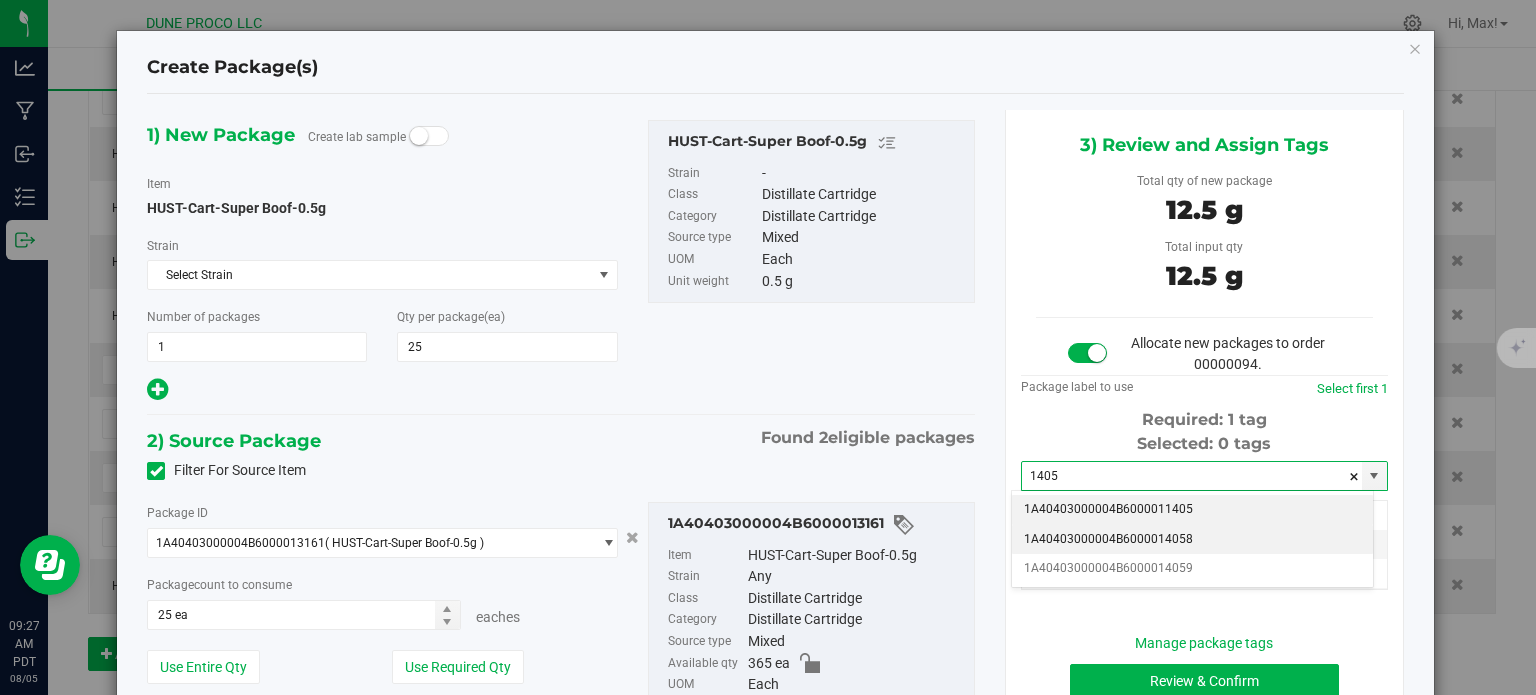 click on "1A40403000004B6000014058" at bounding box center (1192, 540) 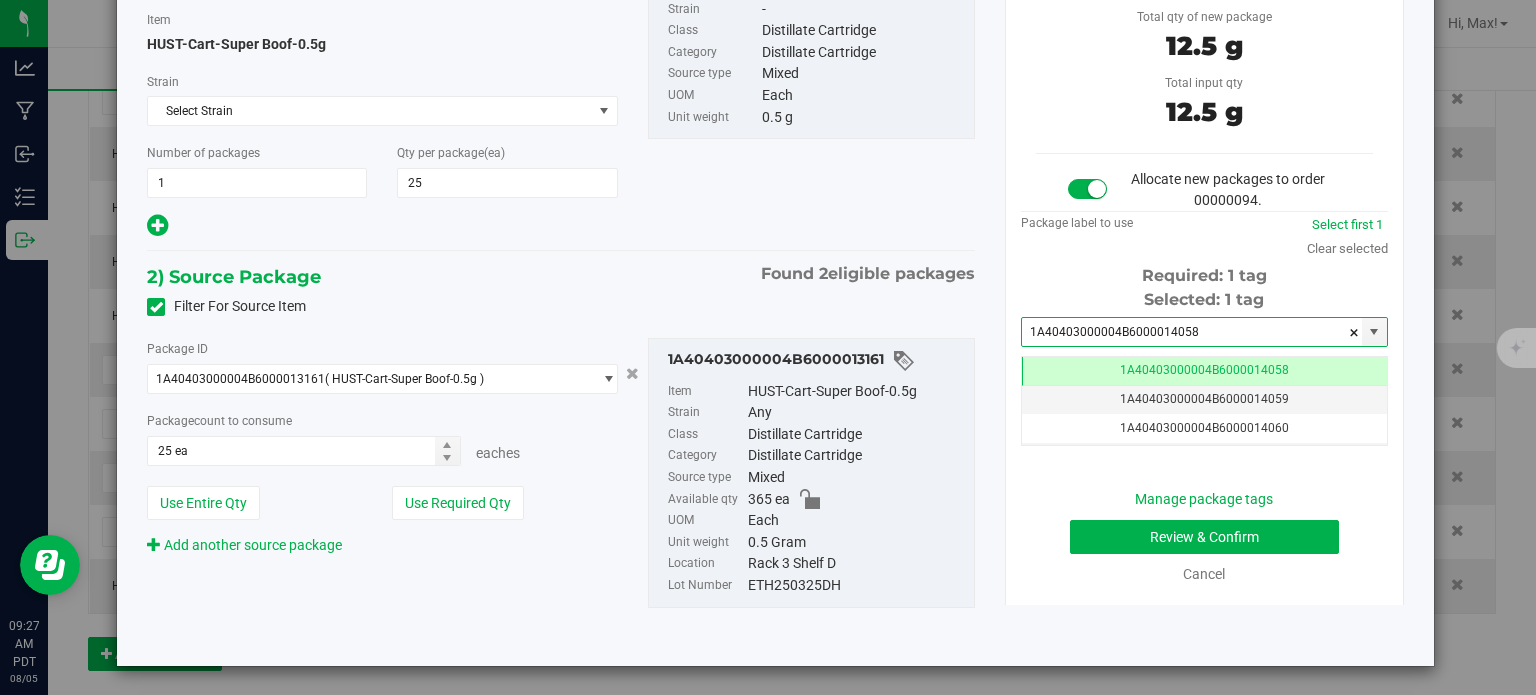 type on "1A40403000004B6000014058" 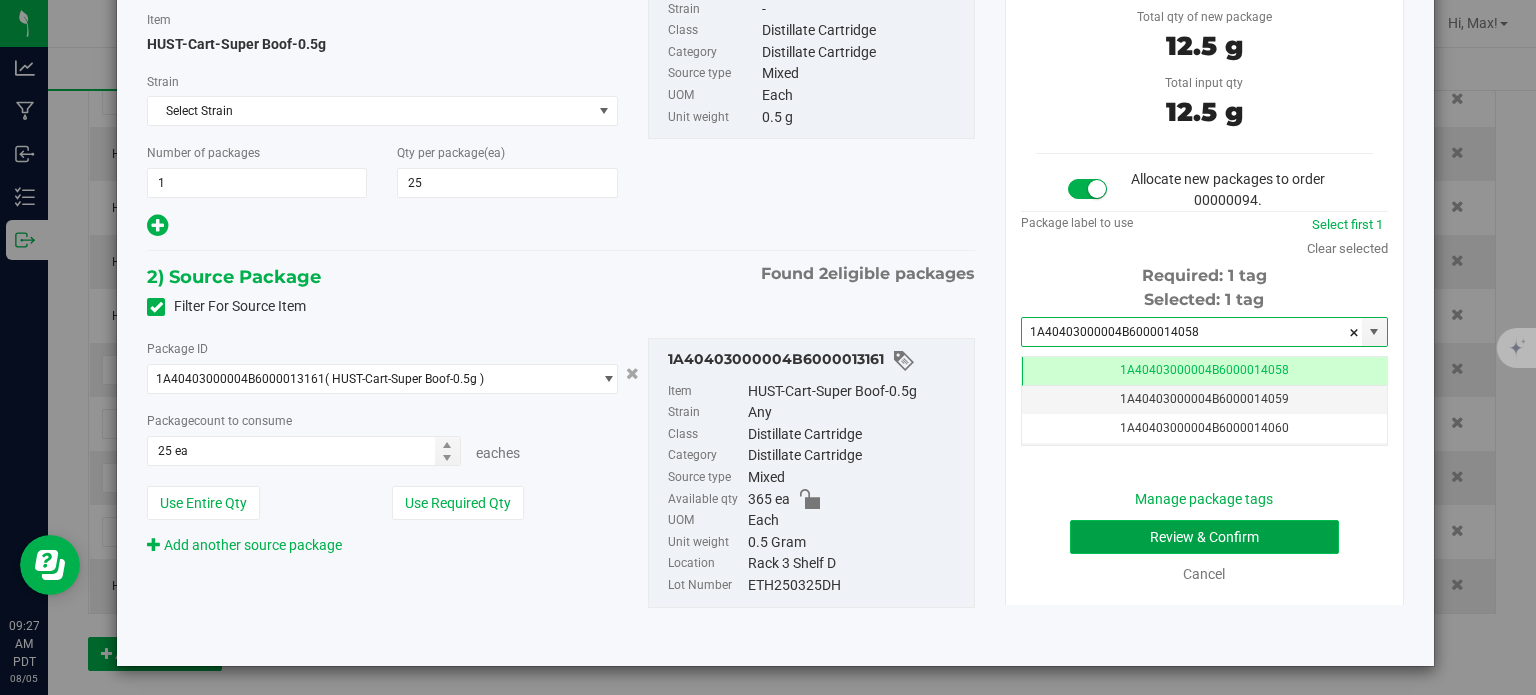 click on "Review & Confirm" at bounding box center [1204, 537] 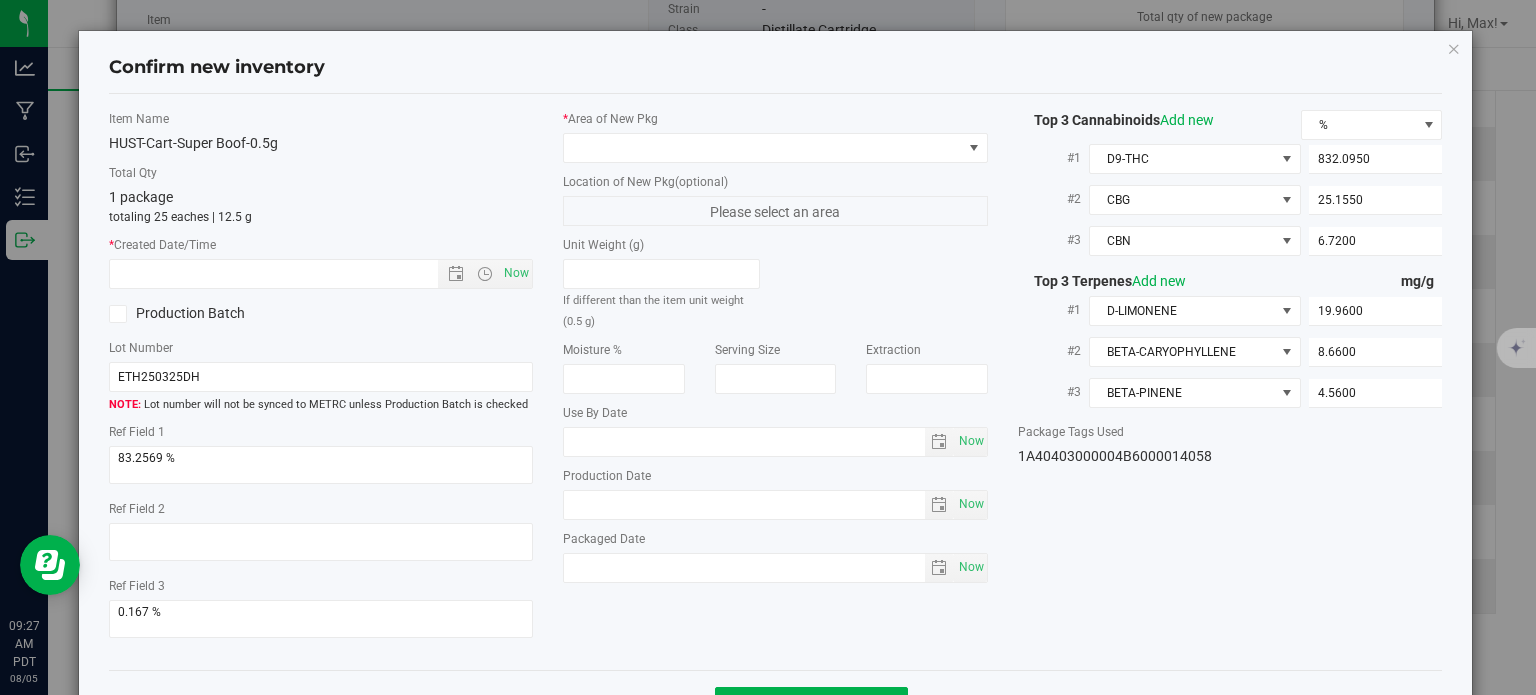 type on "2025-06-12" 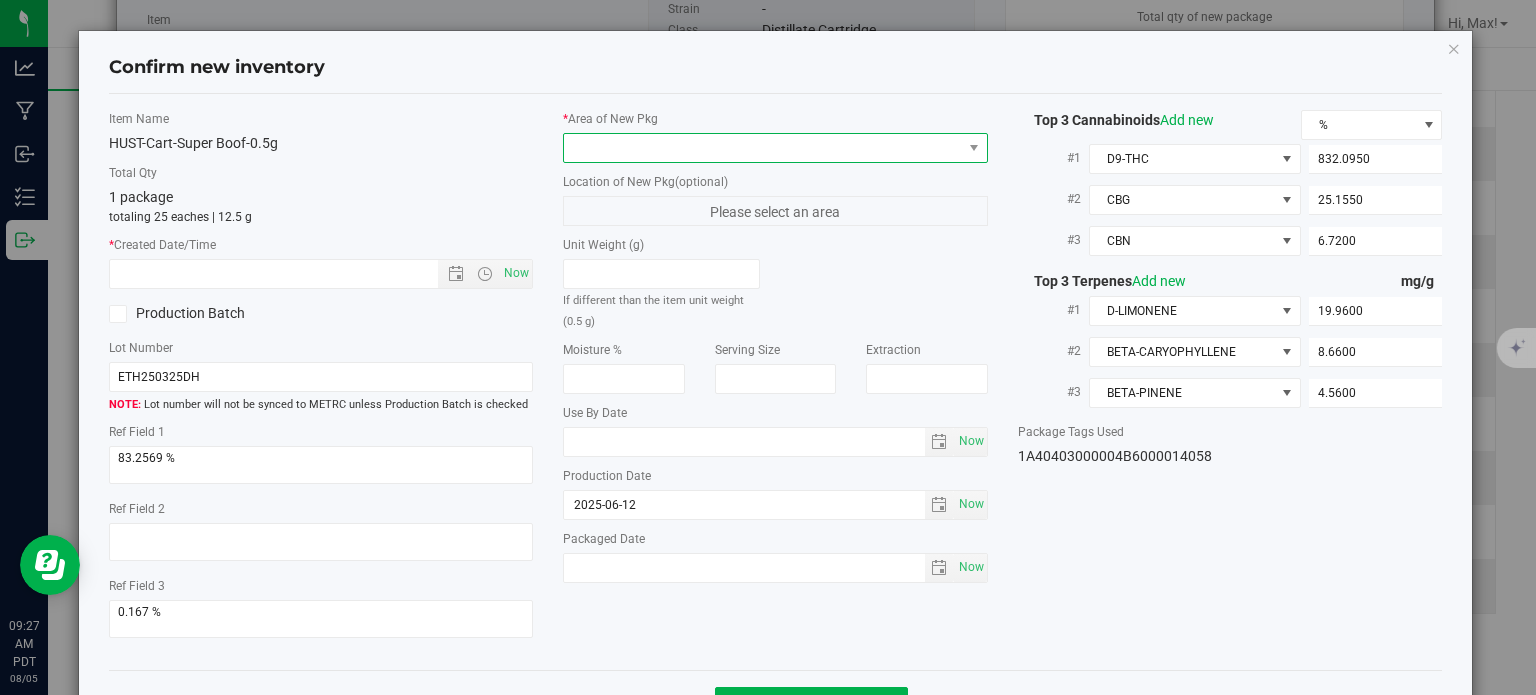 click at bounding box center (763, 148) 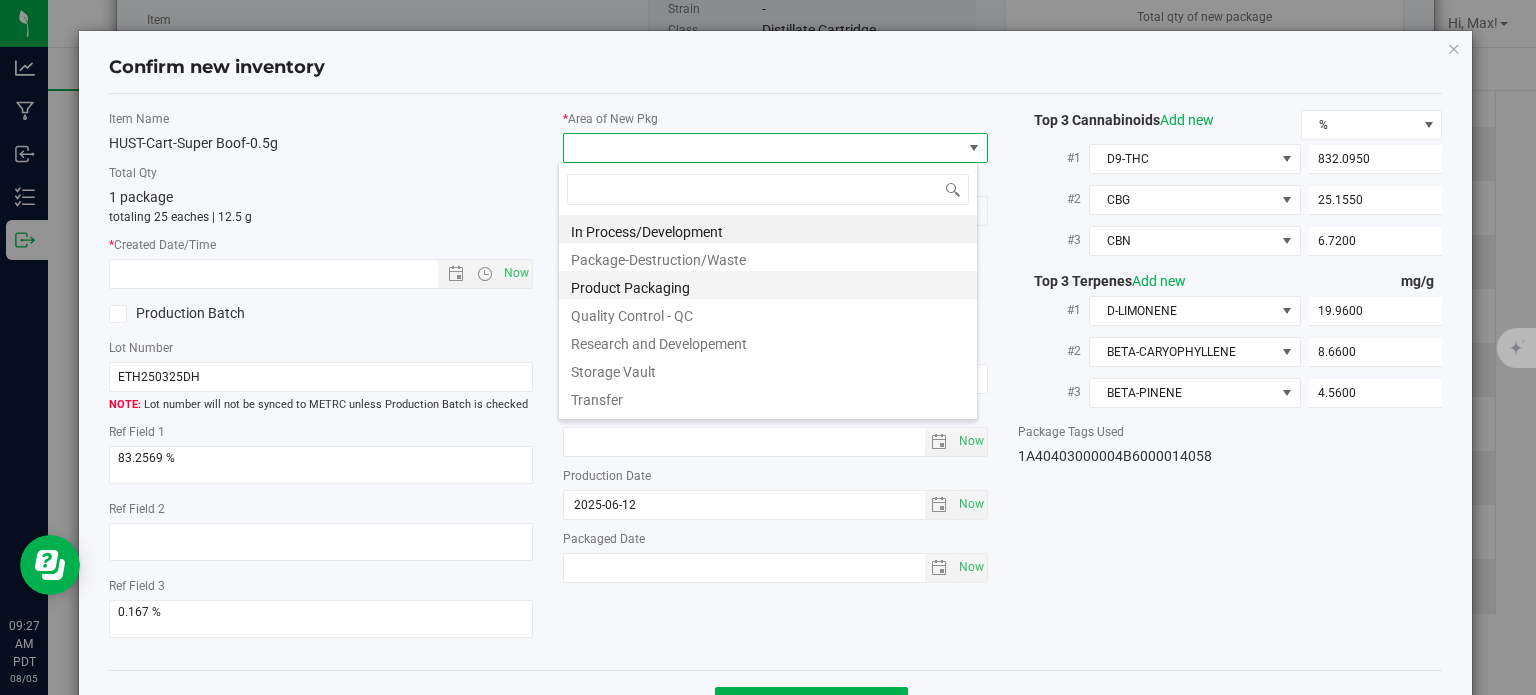 click on "Product Packaging" at bounding box center [768, 285] 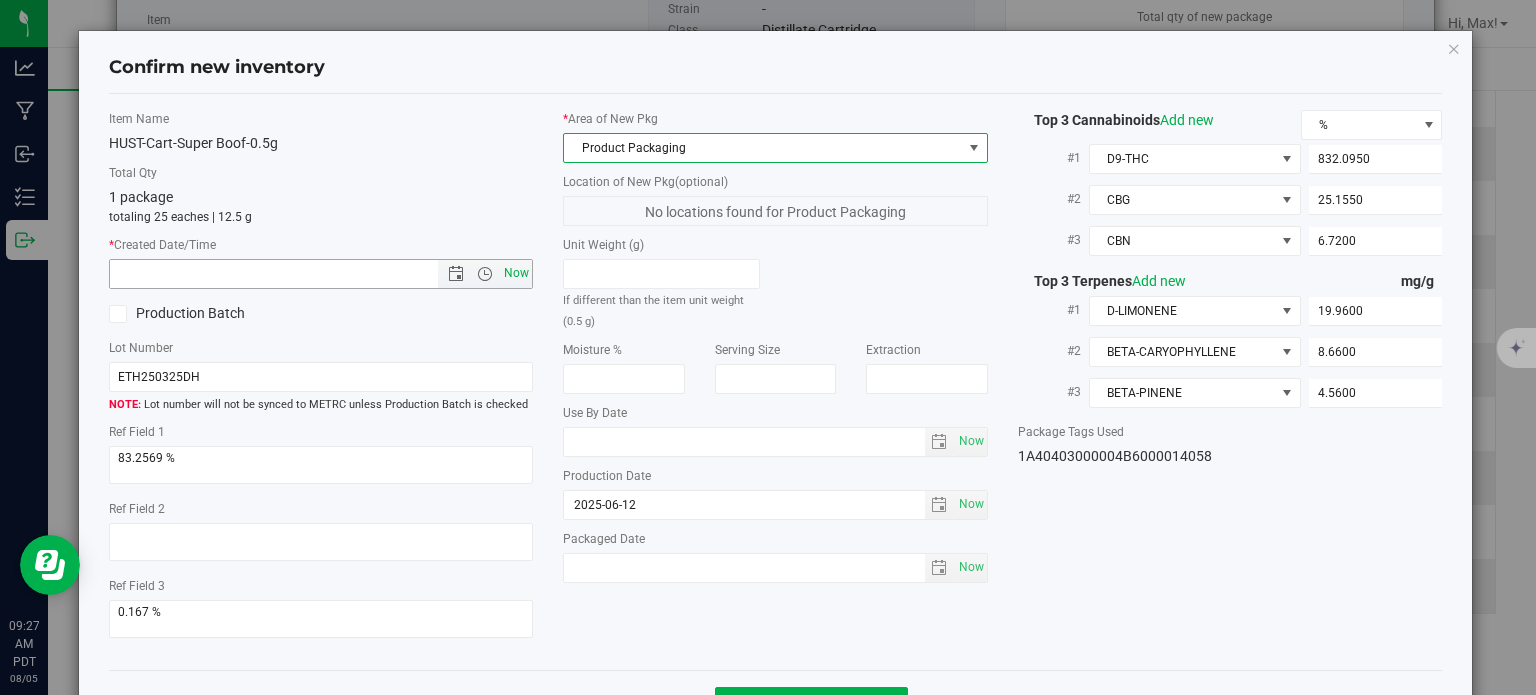 click on "Now" at bounding box center [517, 273] 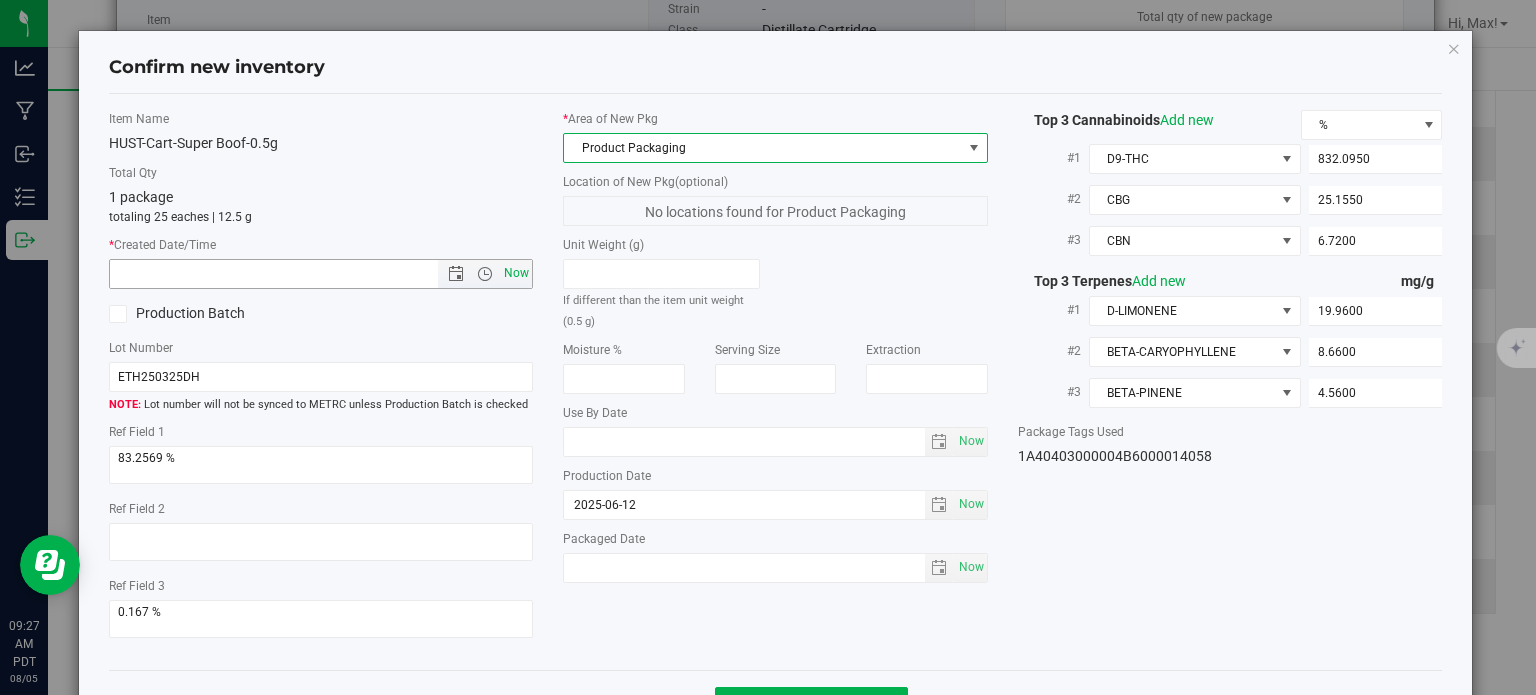 type on "[DATE] [TIME]" 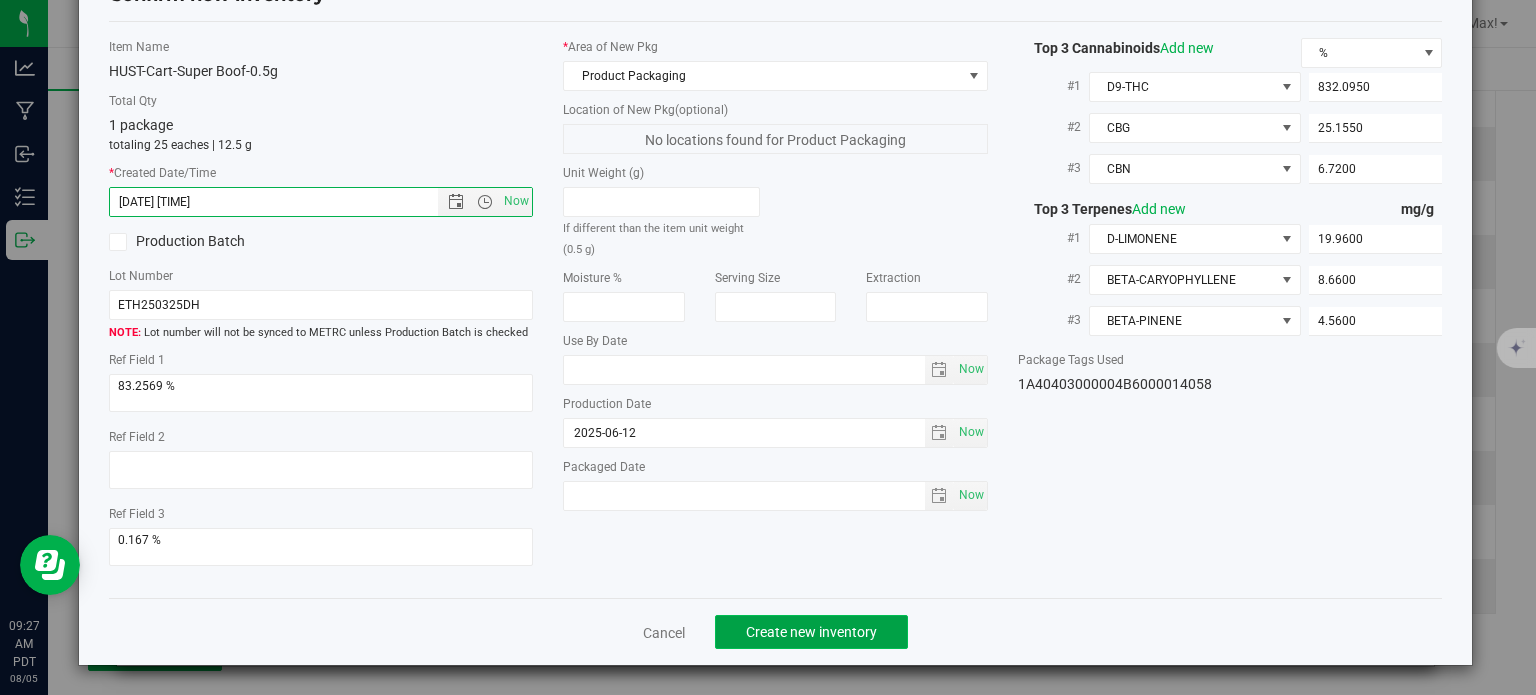 click on "Create new inventory" 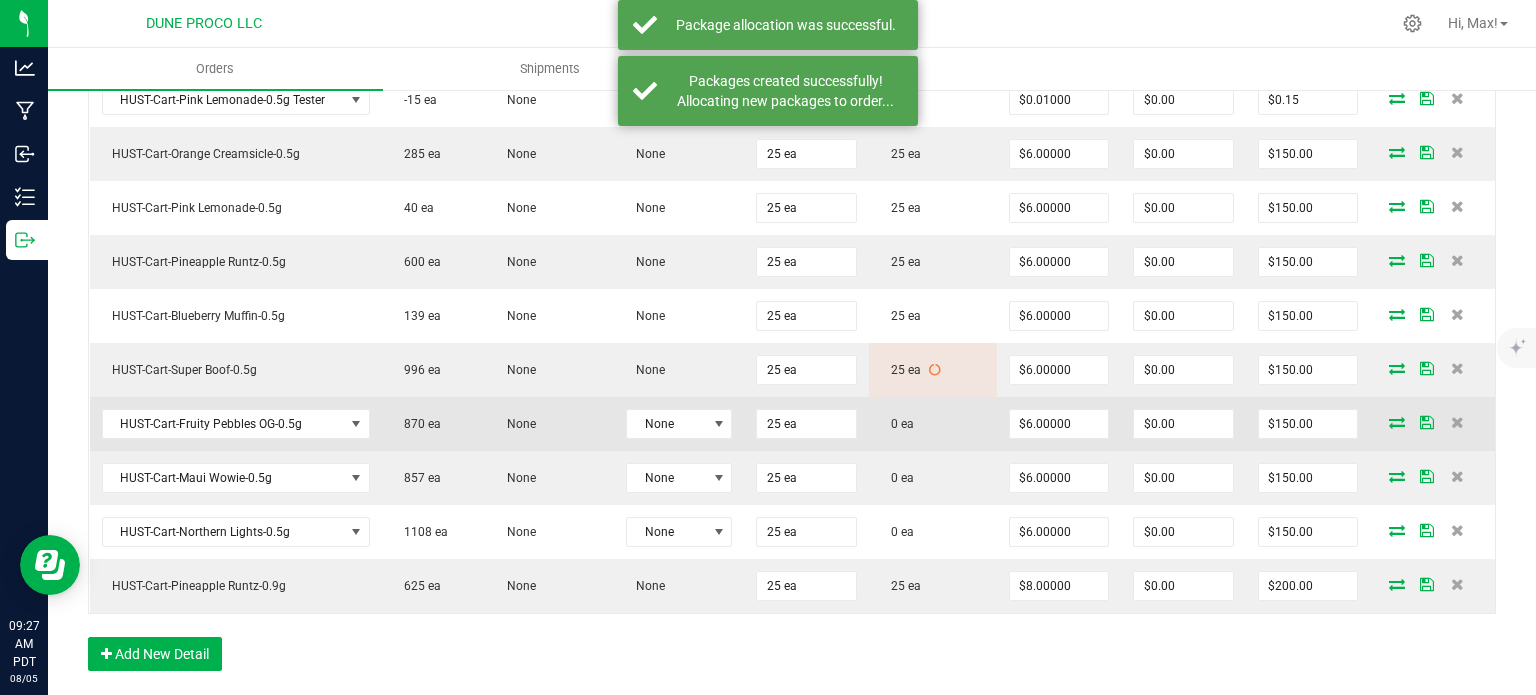 click at bounding box center (1397, 422) 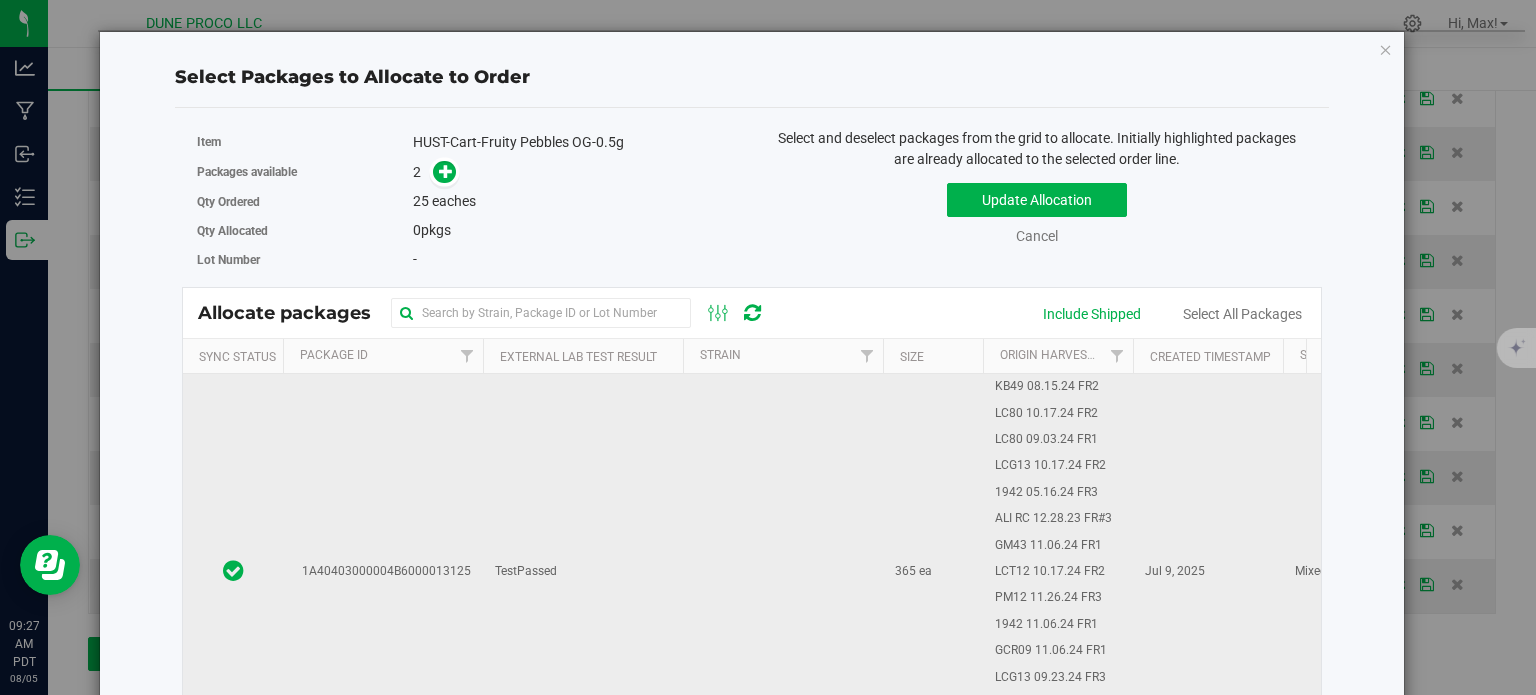 click on "1A40403000004B6000013125" at bounding box center [383, 572] 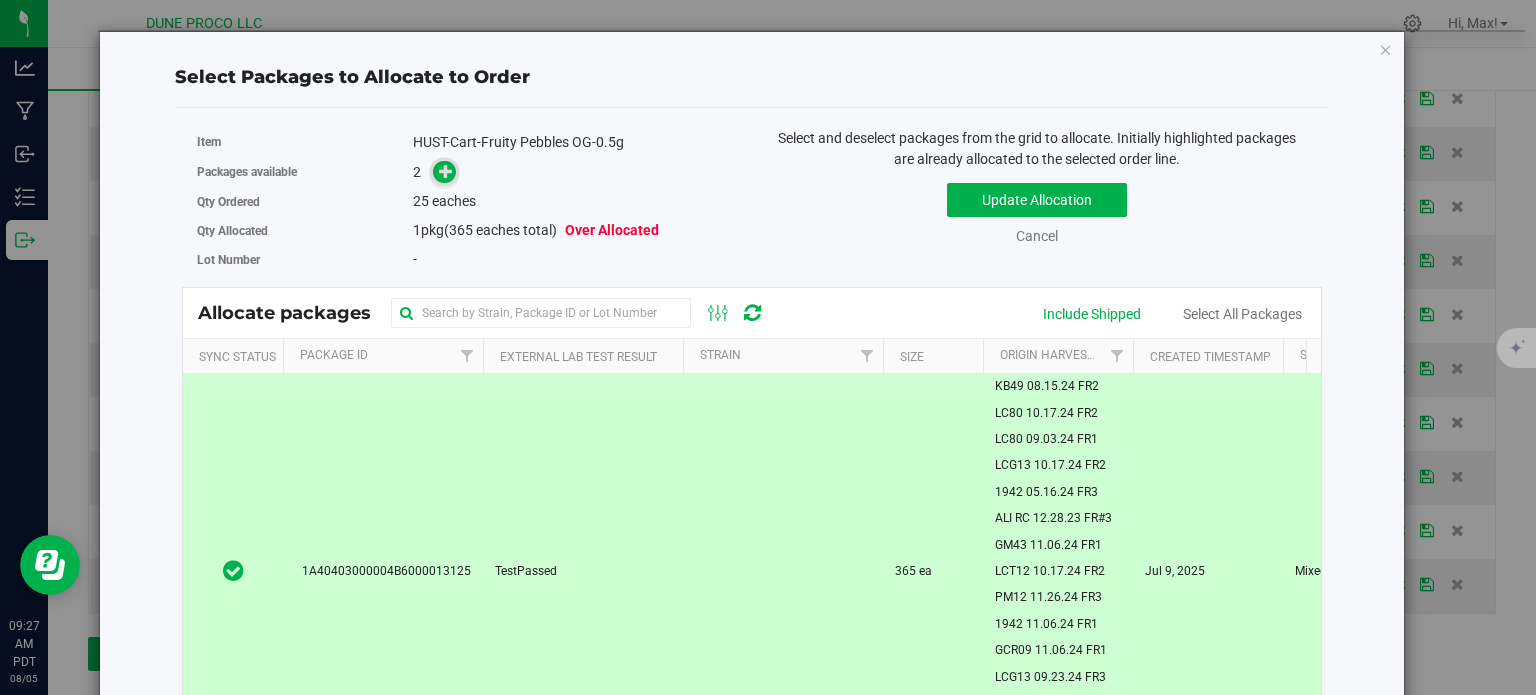 click at bounding box center [446, 170] 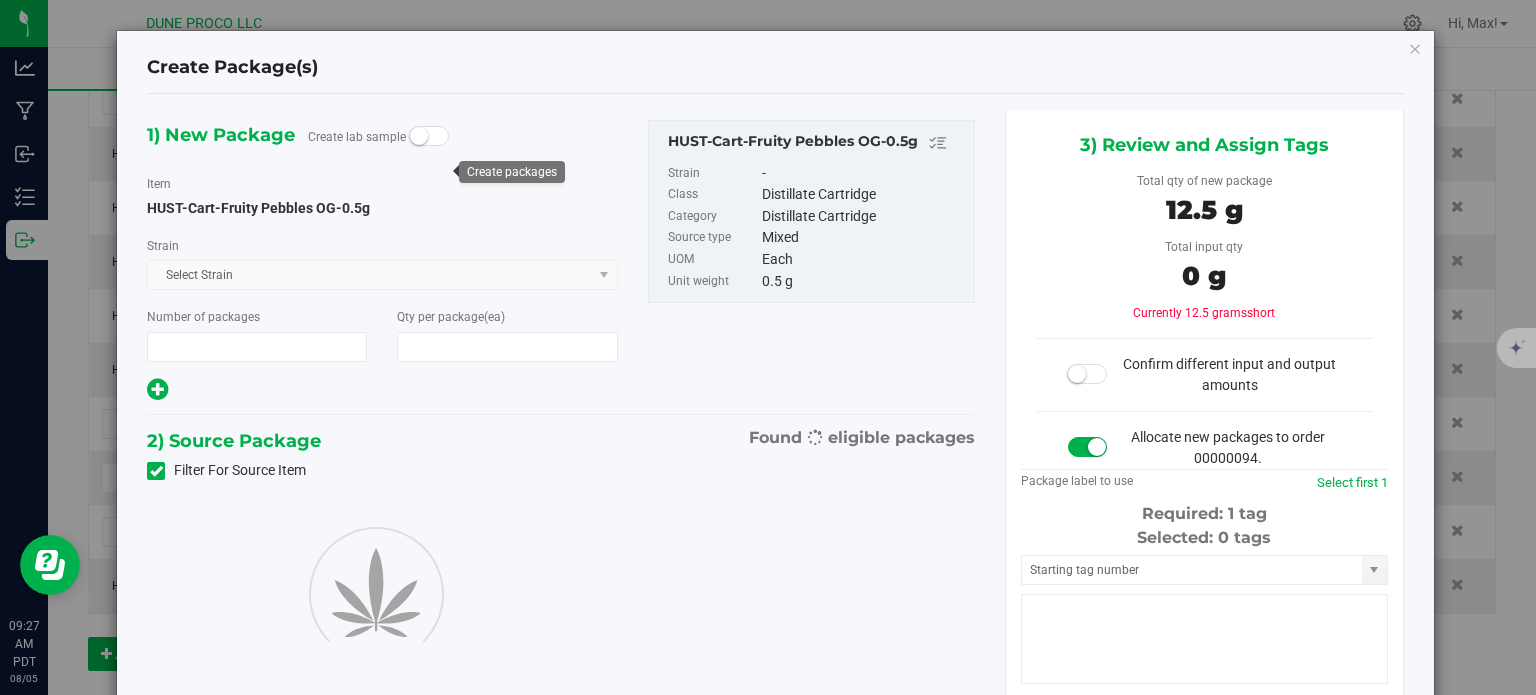 type on "1" 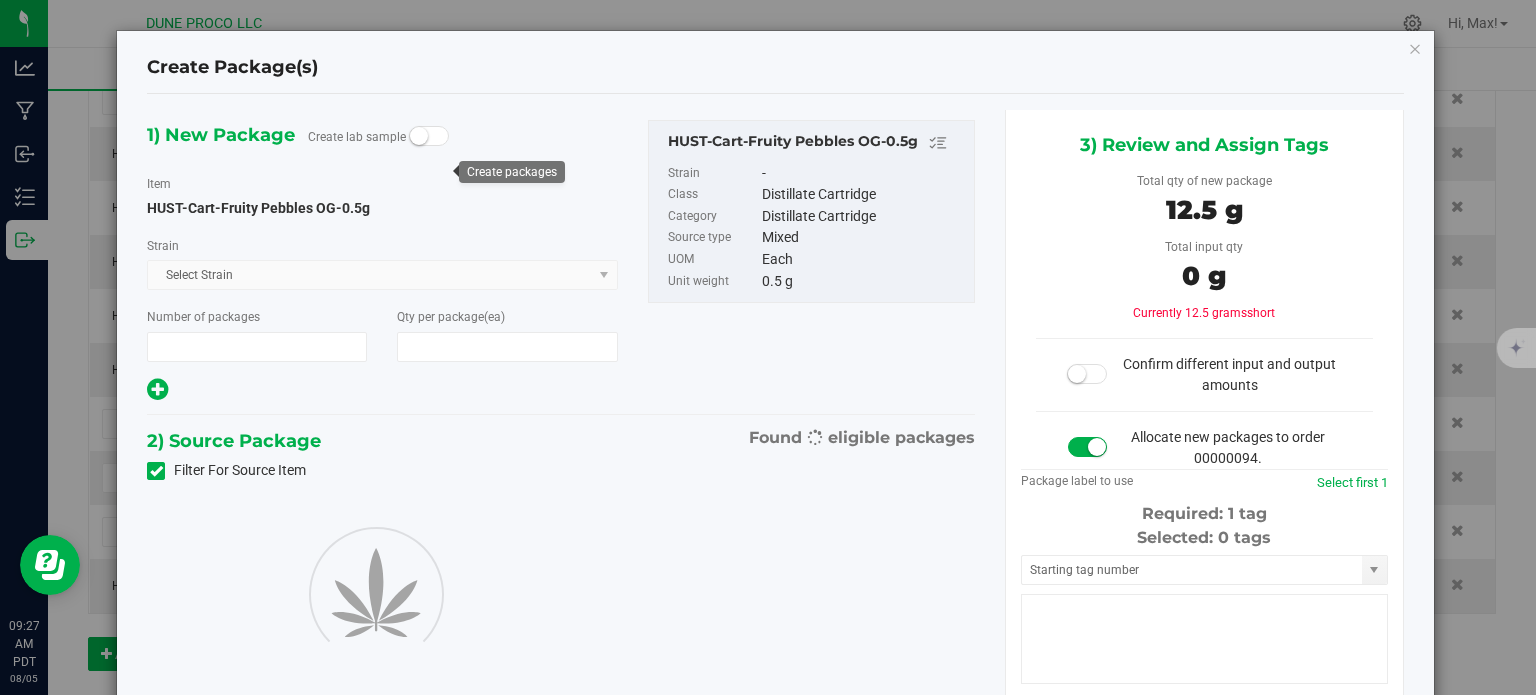 type on "25" 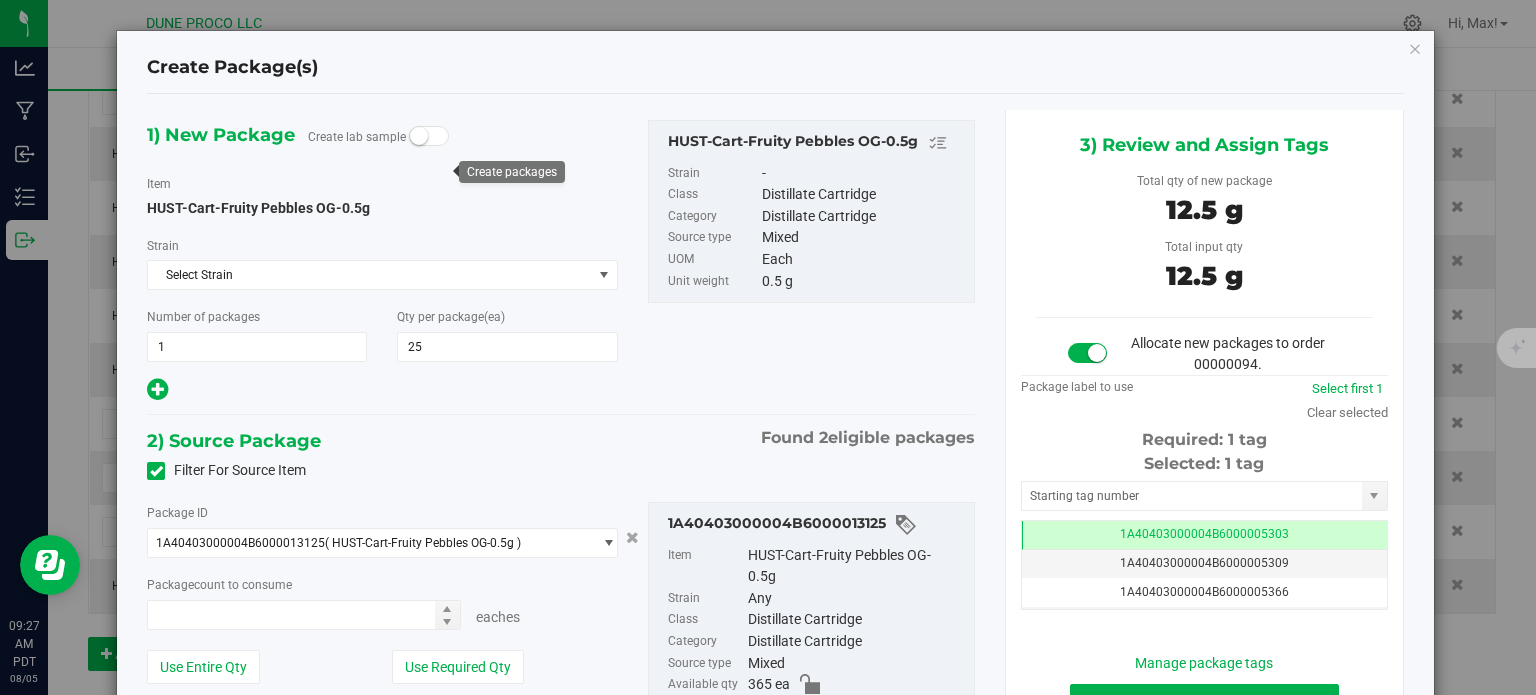 type on "25 ea" 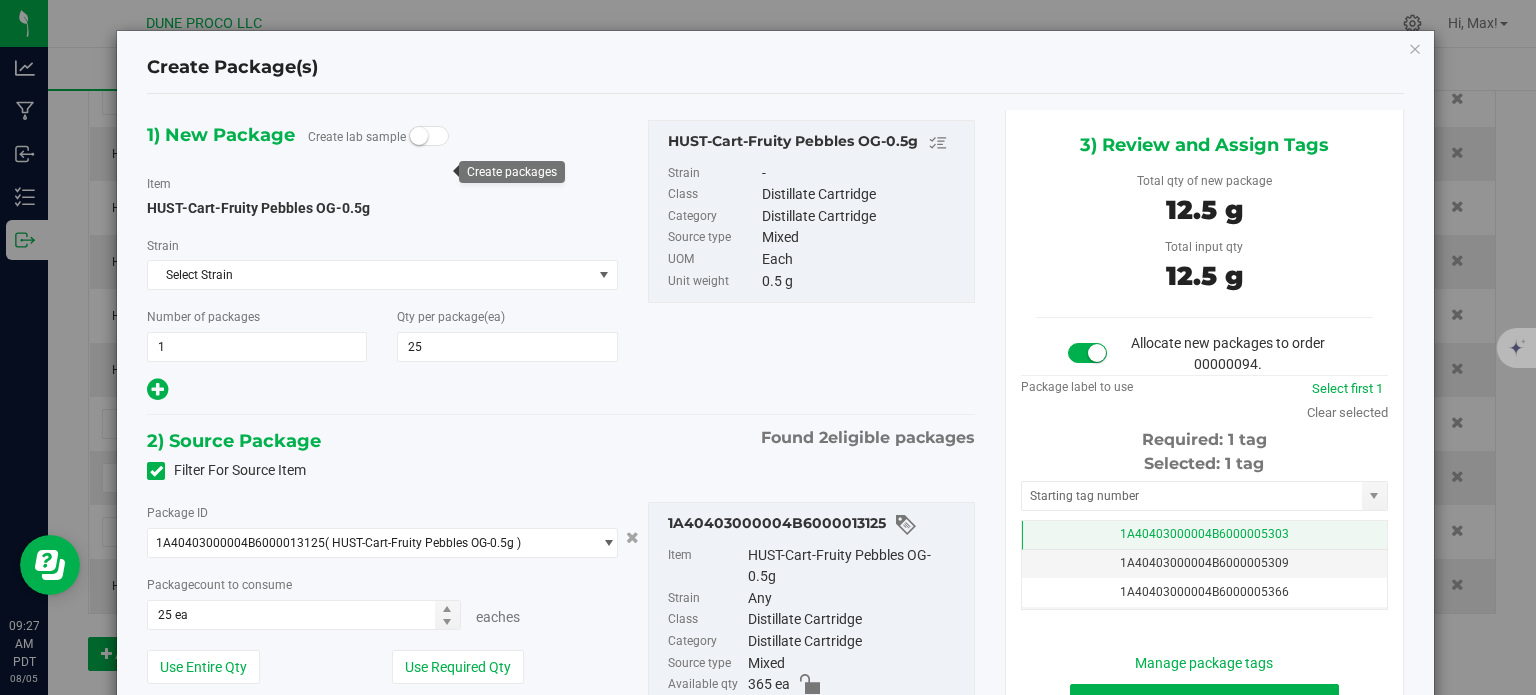 click on "1A40403000004B6000005303" at bounding box center (1204, 535) 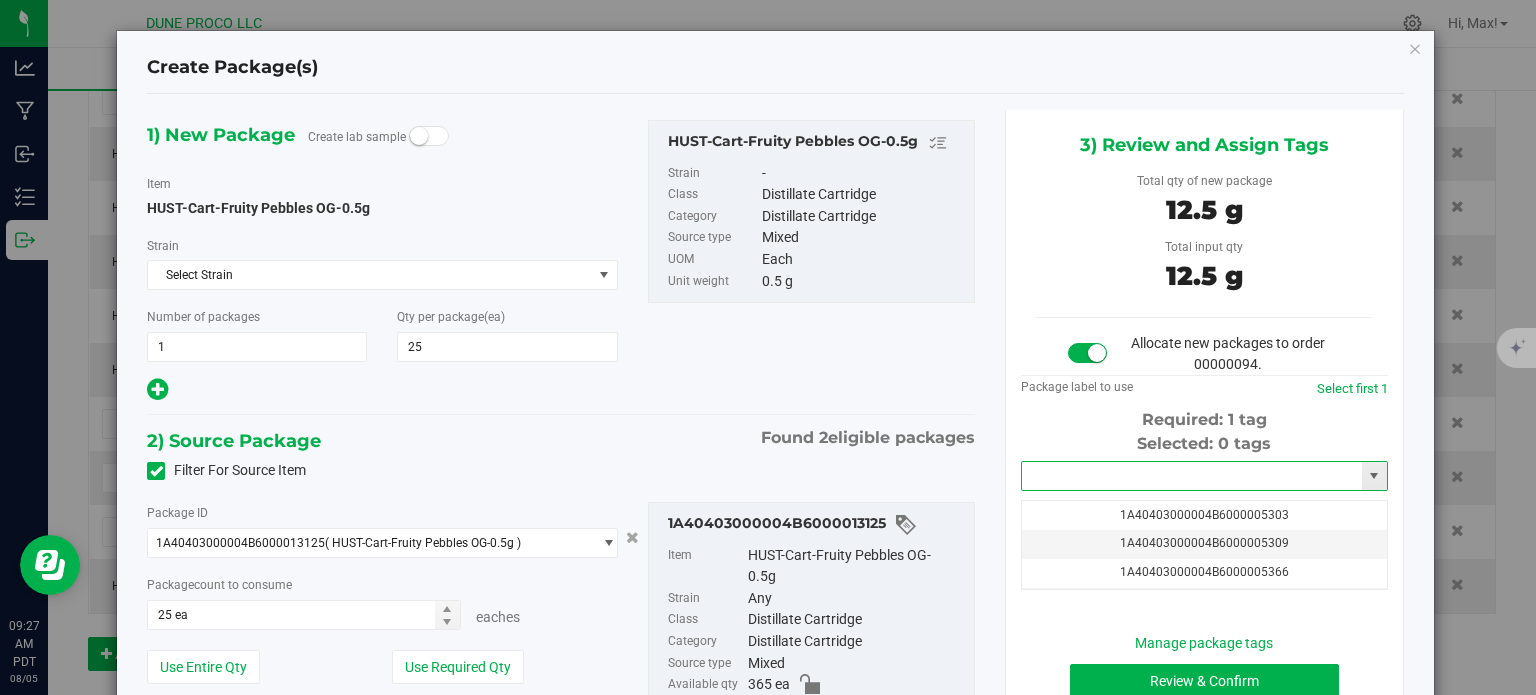 click at bounding box center (1192, 476) 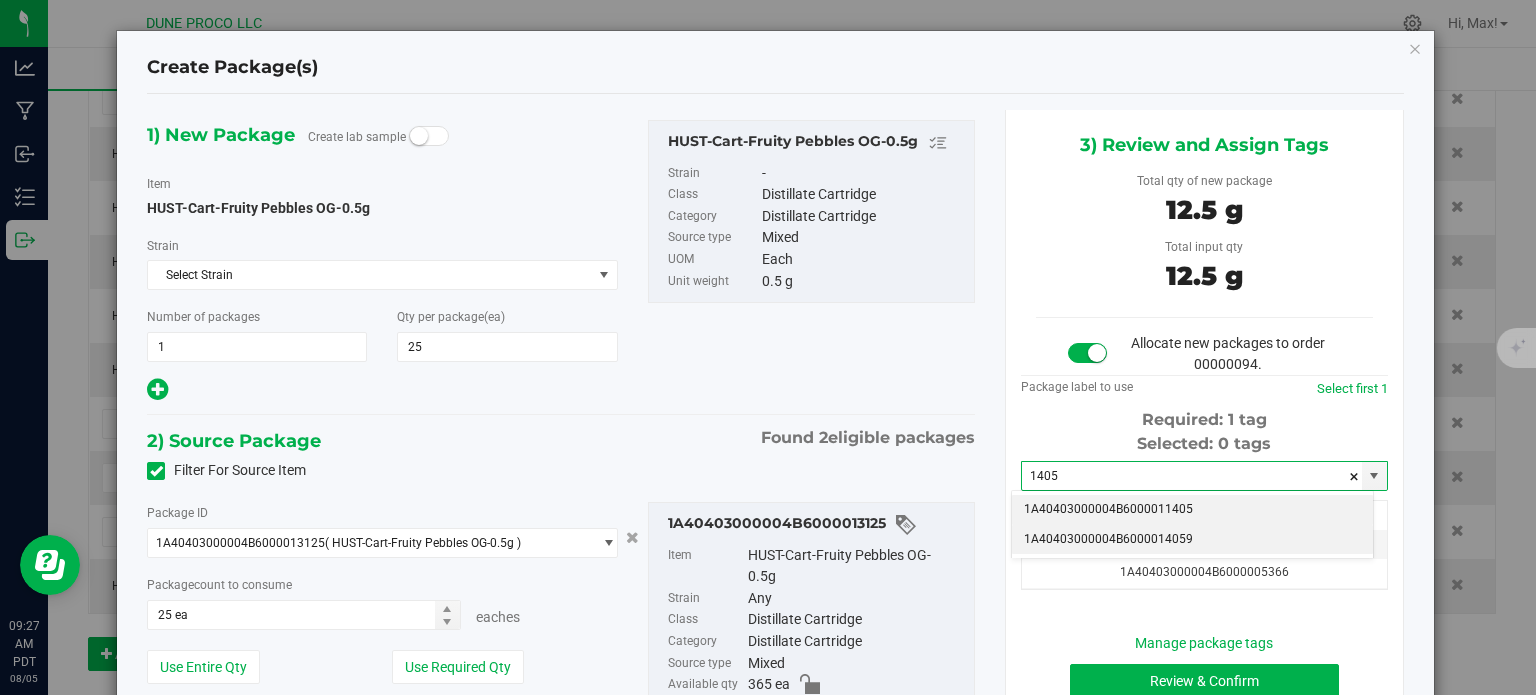 click on "1A40403000004B6000014059" at bounding box center [1192, 540] 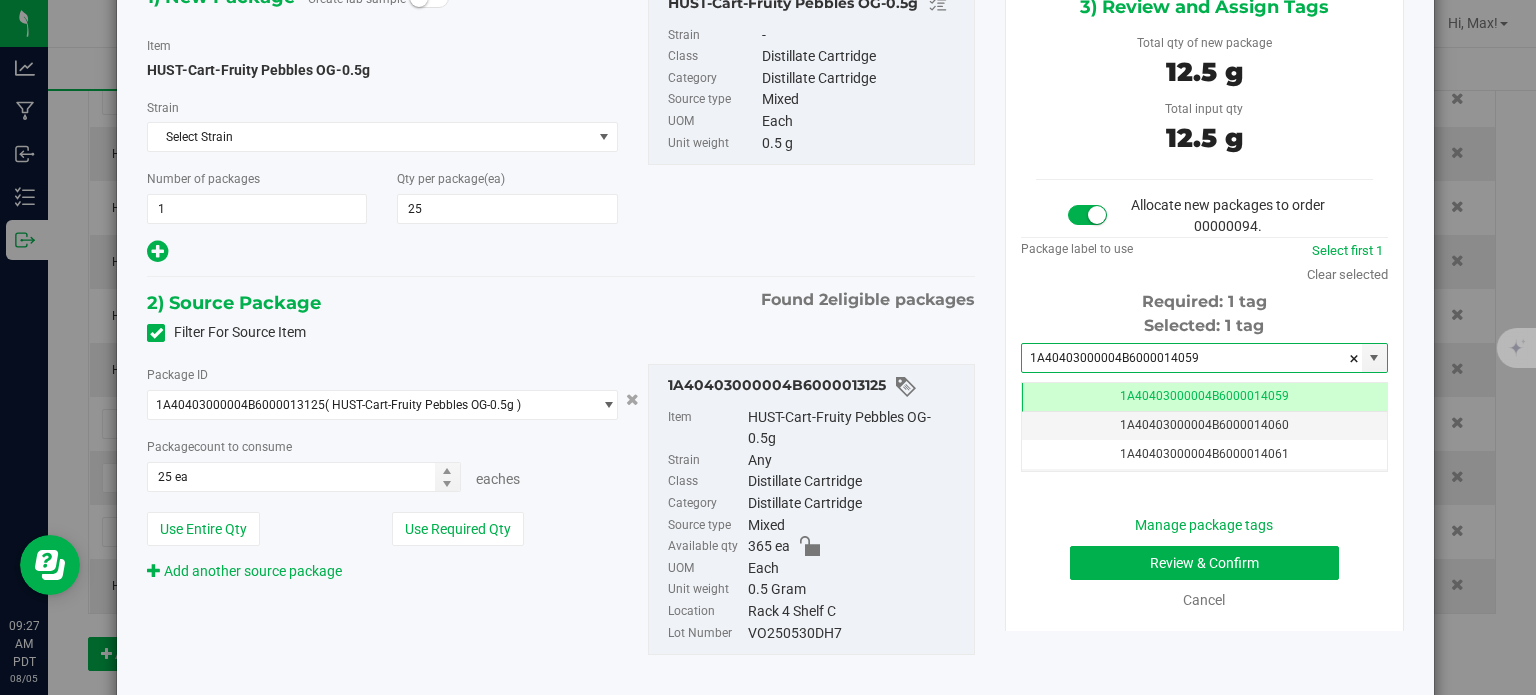 type on "1A40403000004B6000014059" 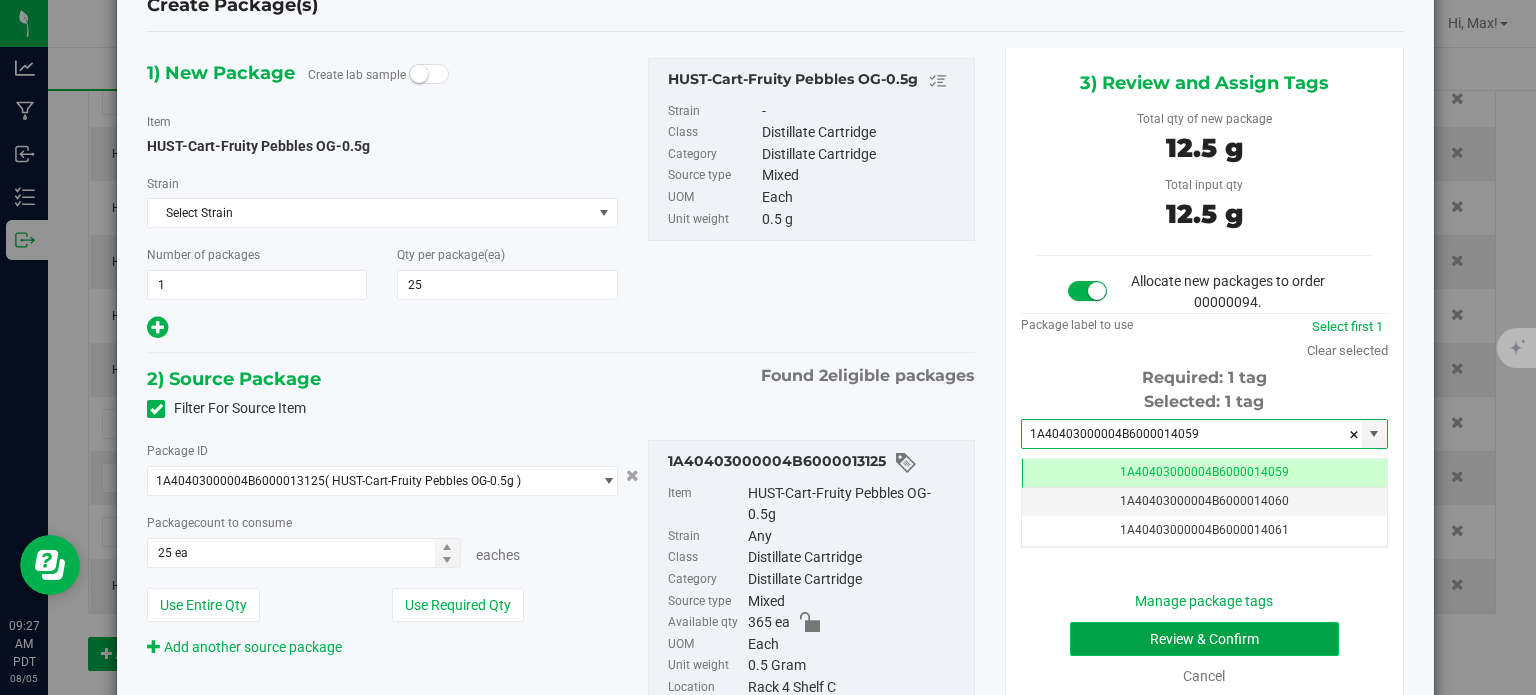 click on "Review & Confirm" at bounding box center (1204, 639) 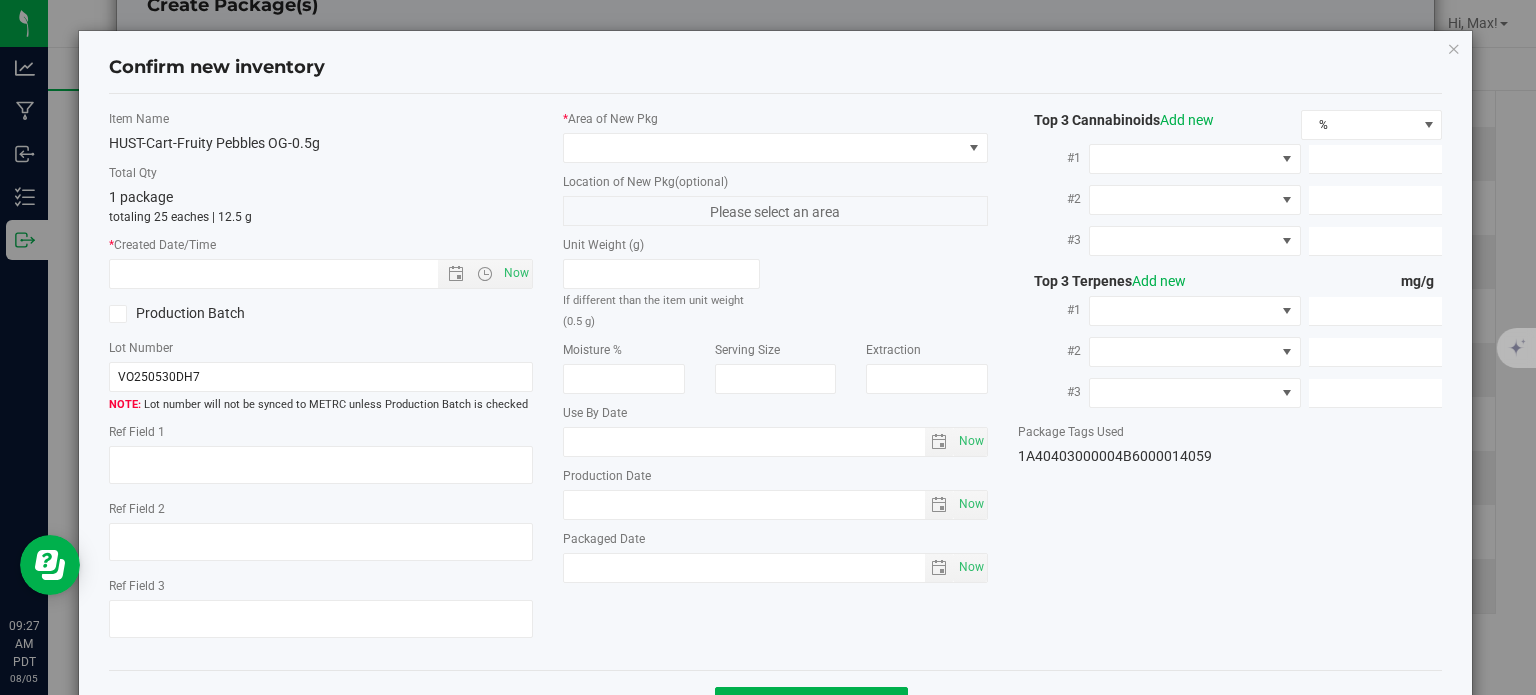 type on "83.7969 %" 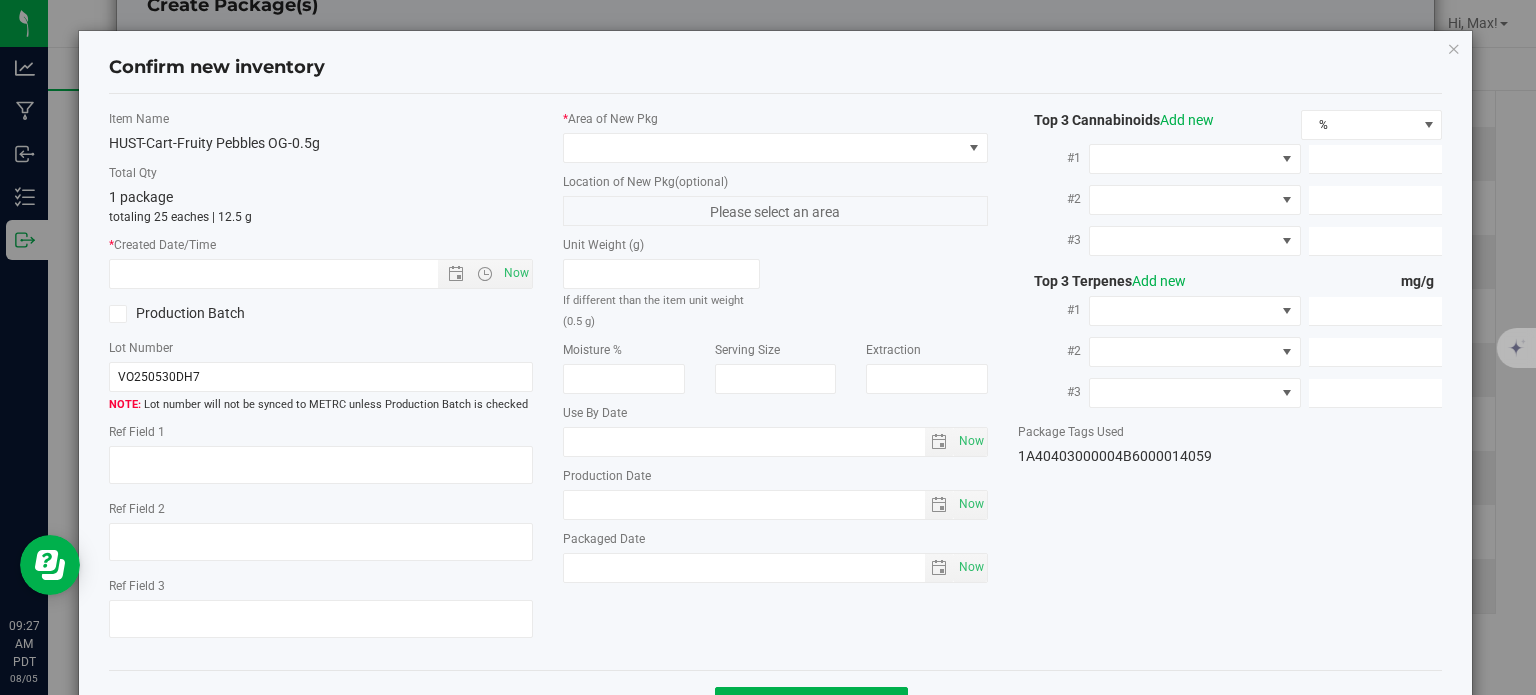 type on "0.146 %" 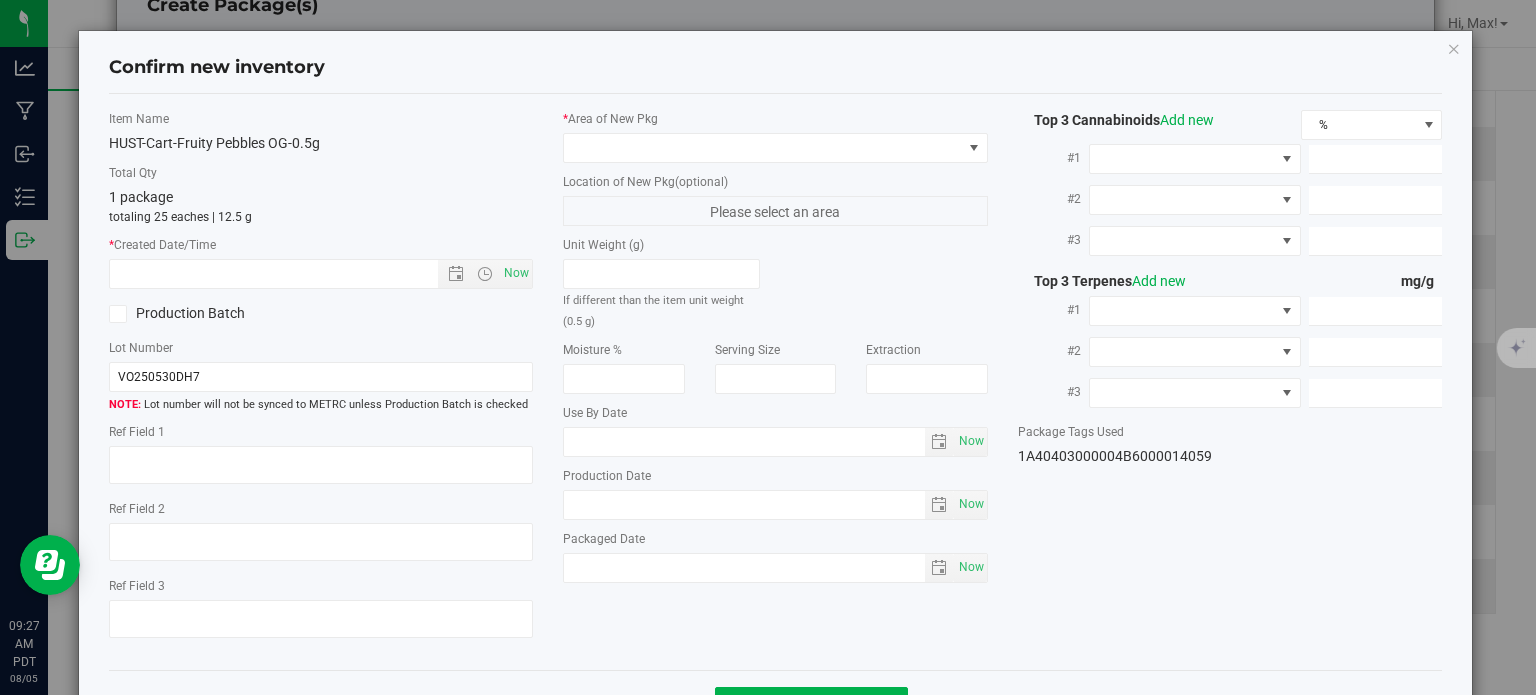 type on "837.2850" 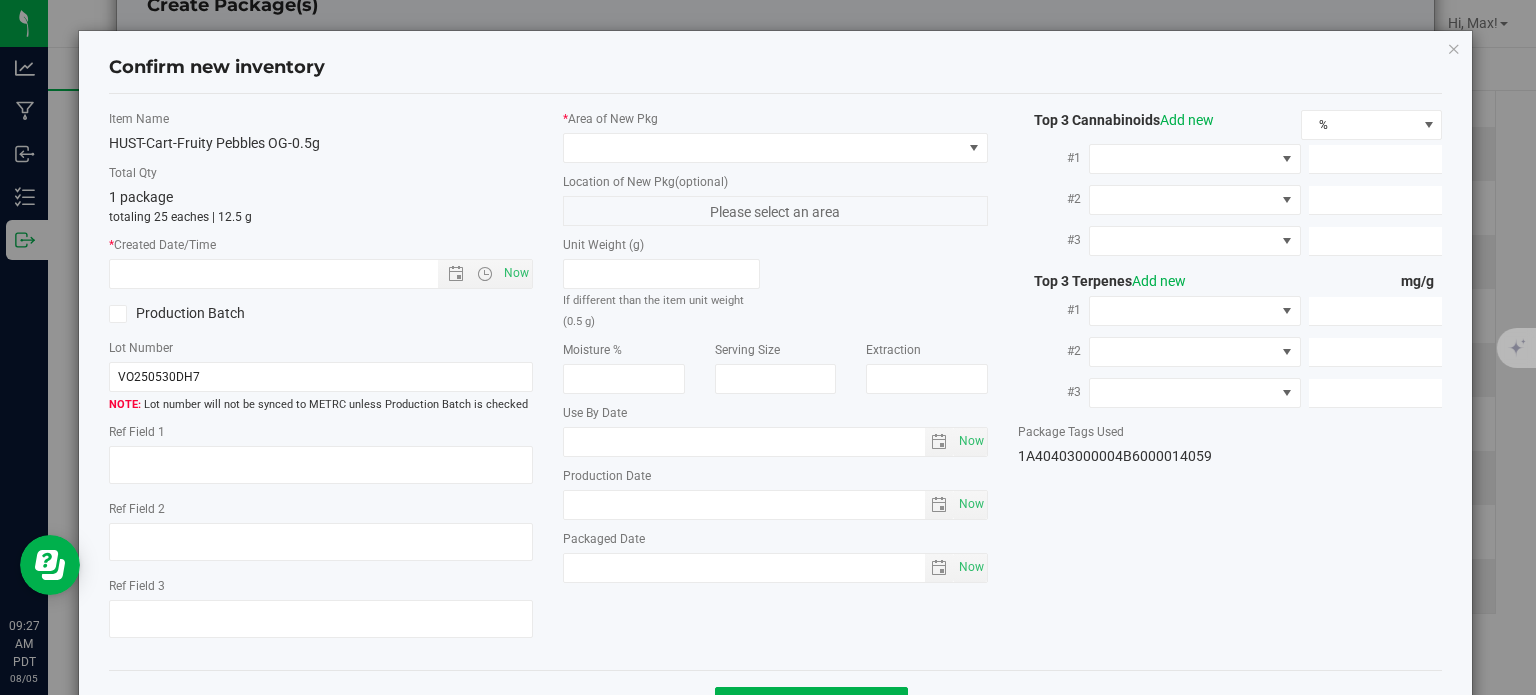 type on "24.1250" 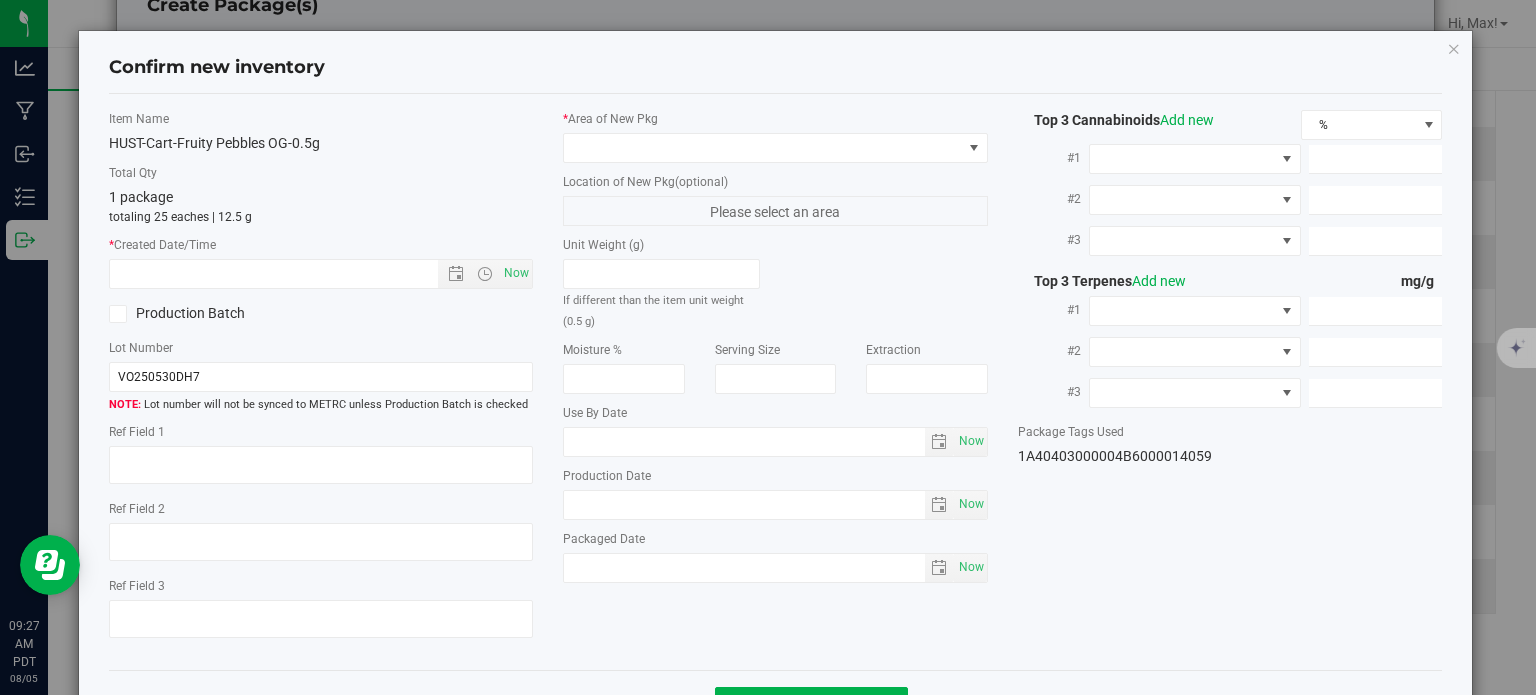 type on "5.8700" 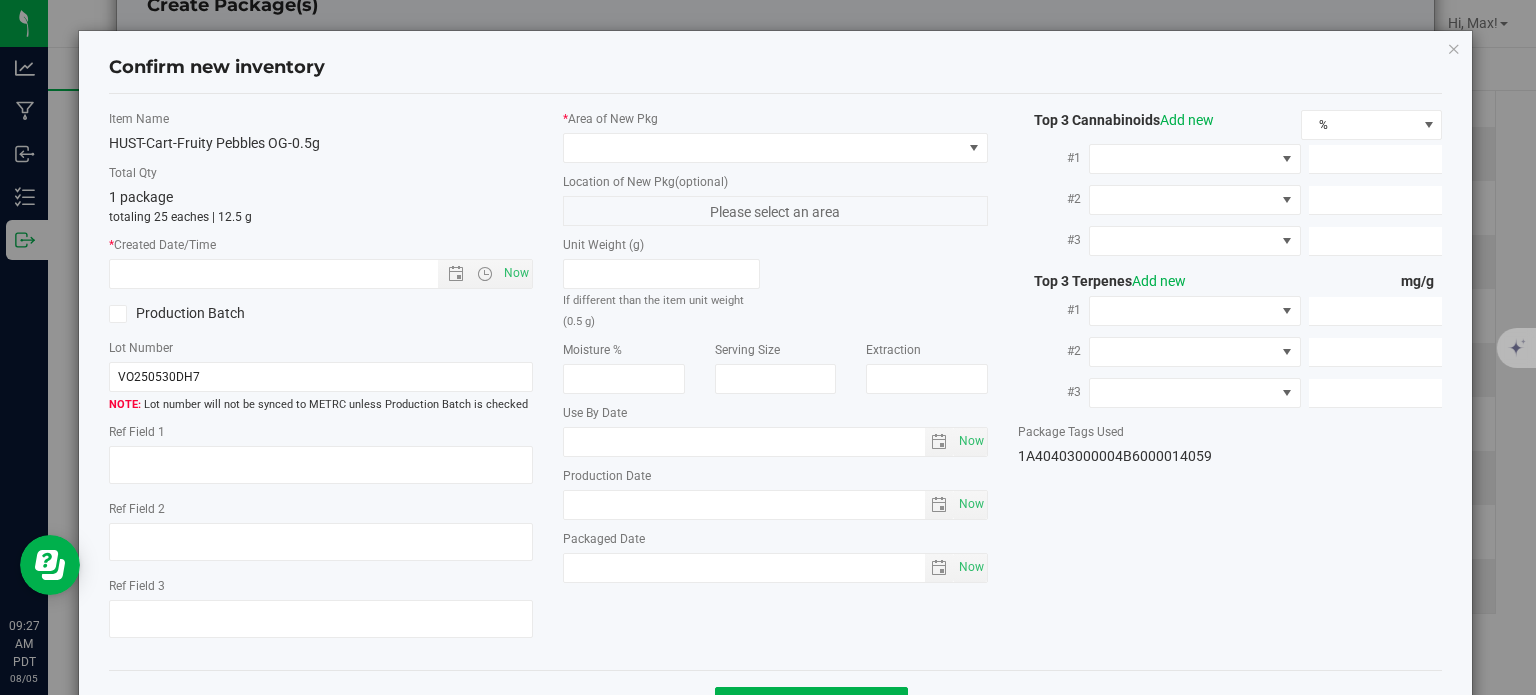 type on "11.9400" 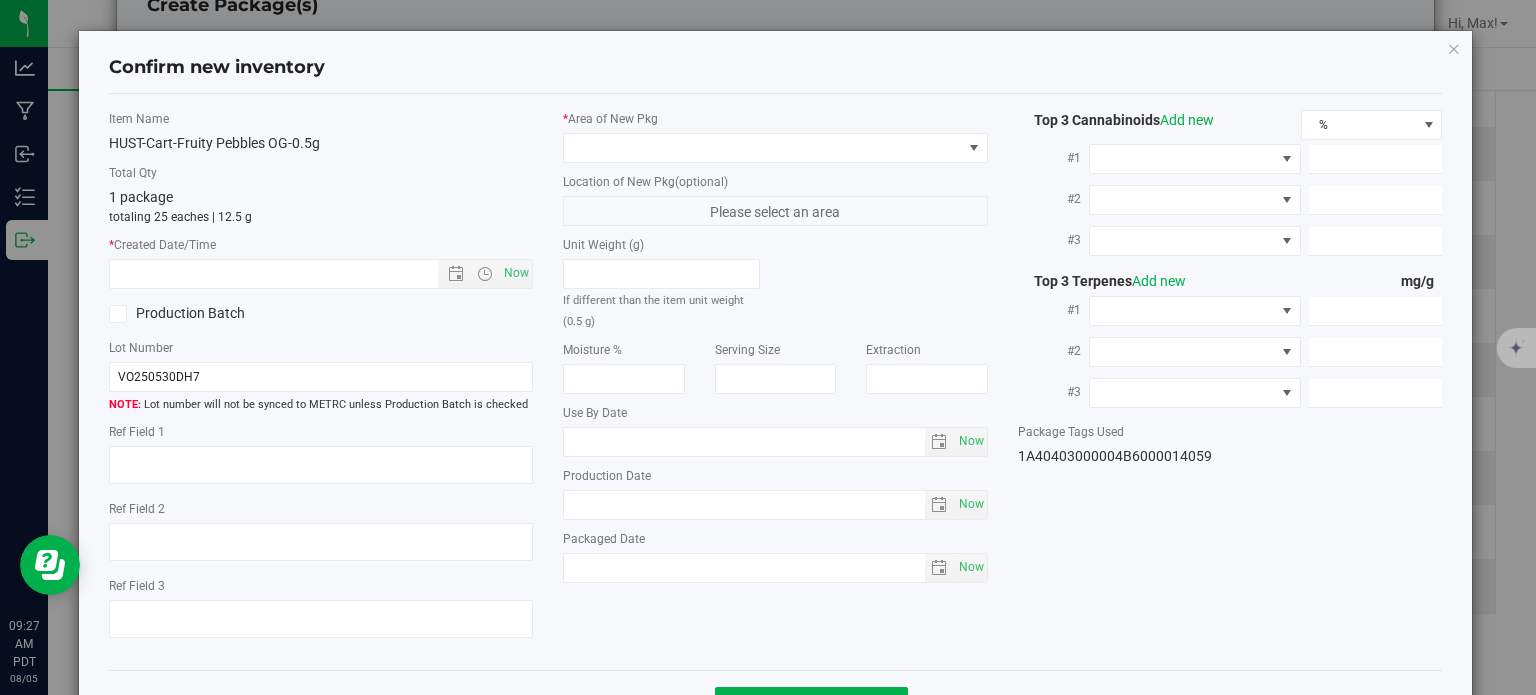 type on "11.9100" 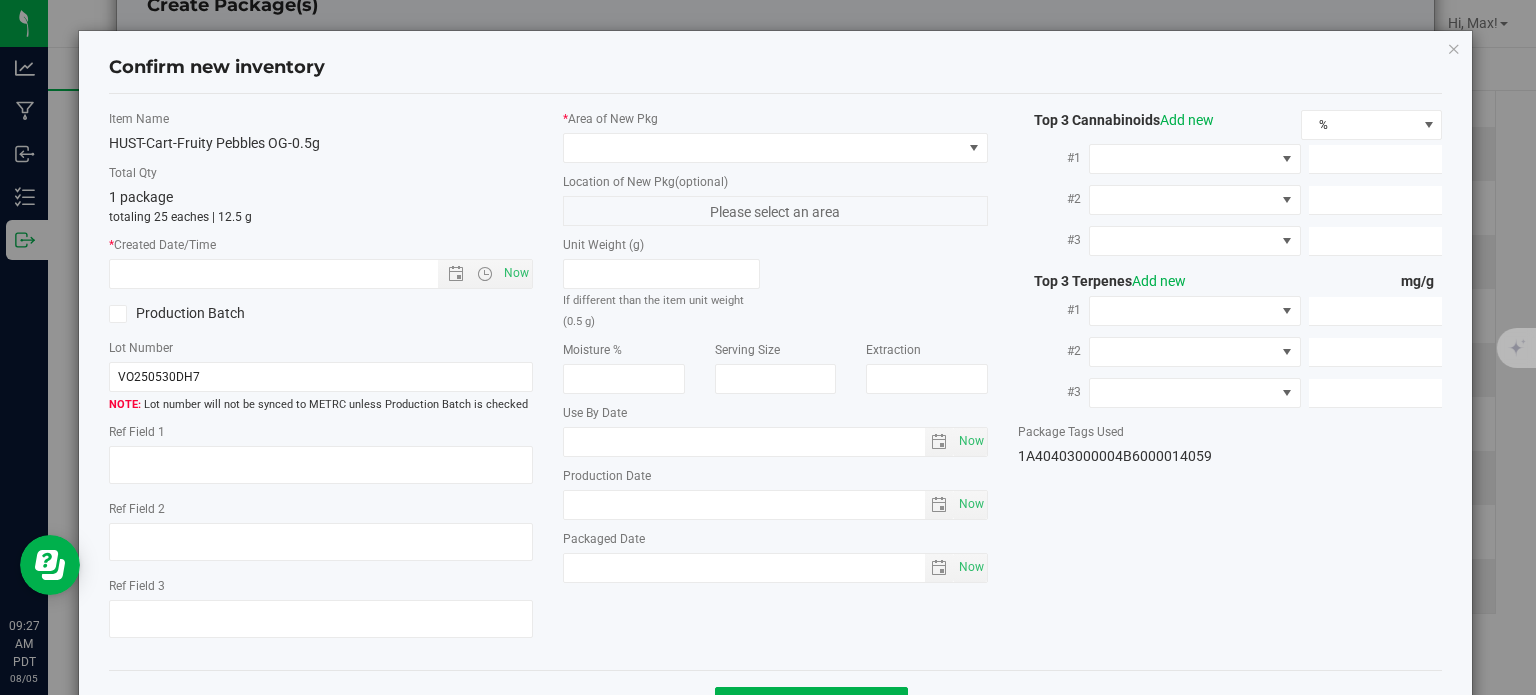 type on "9.4500" 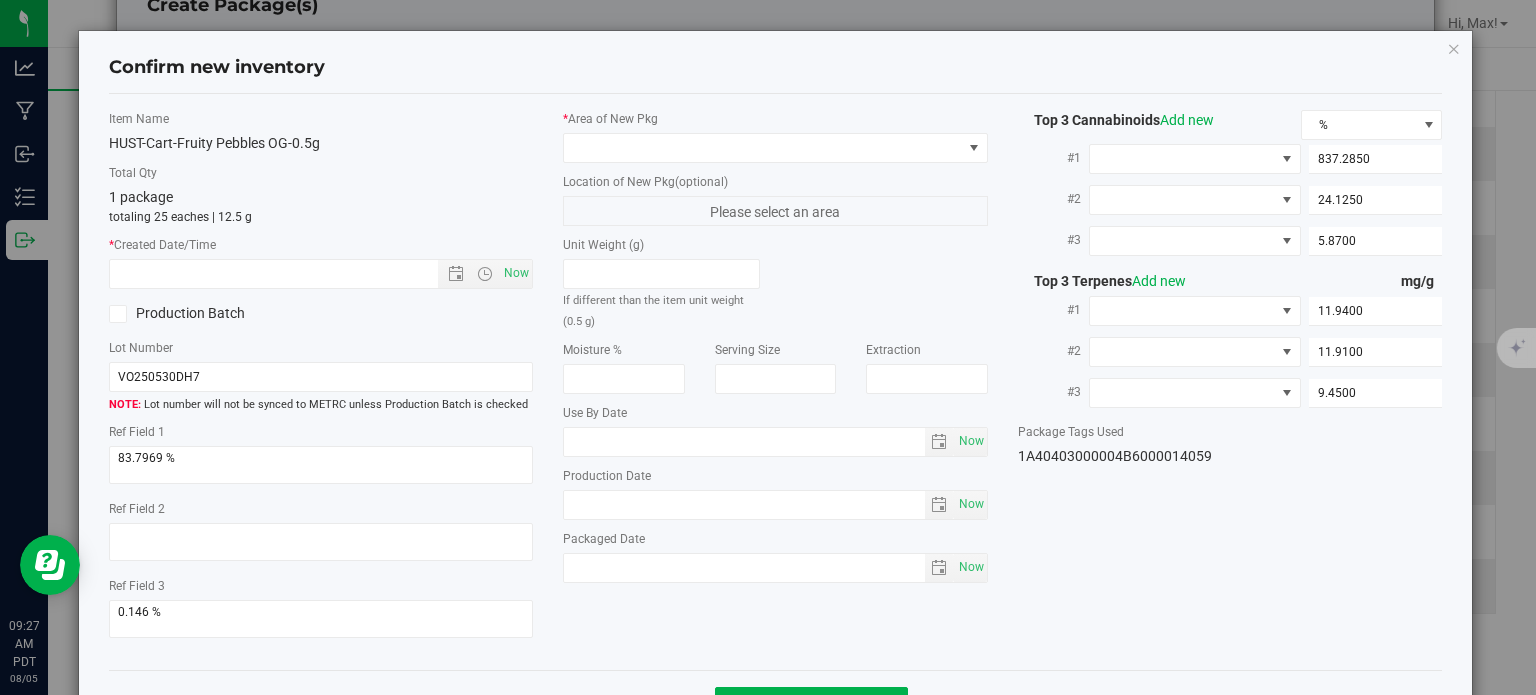 type on "2025-05-30" 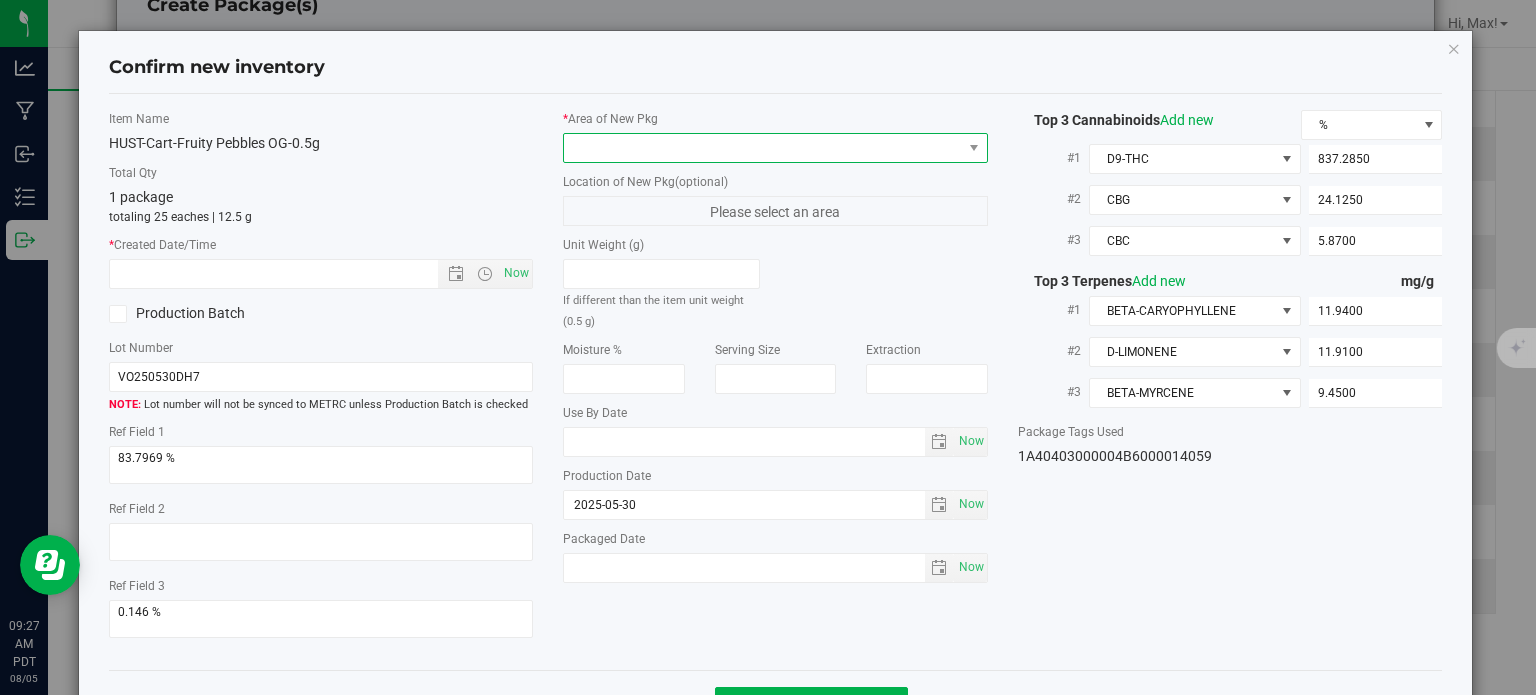 click at bounding box center [763, 148] 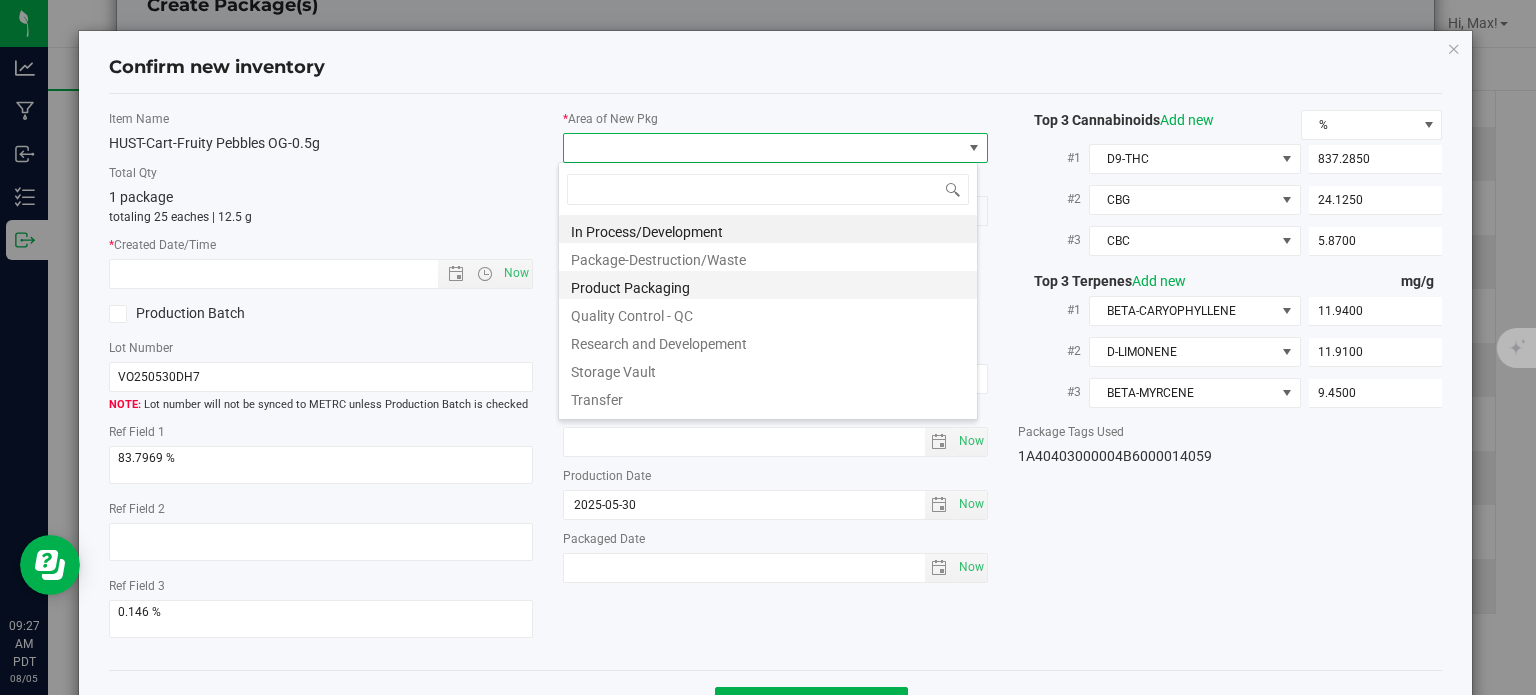 click on "Product Packaging" at bounding box center [768, 285] 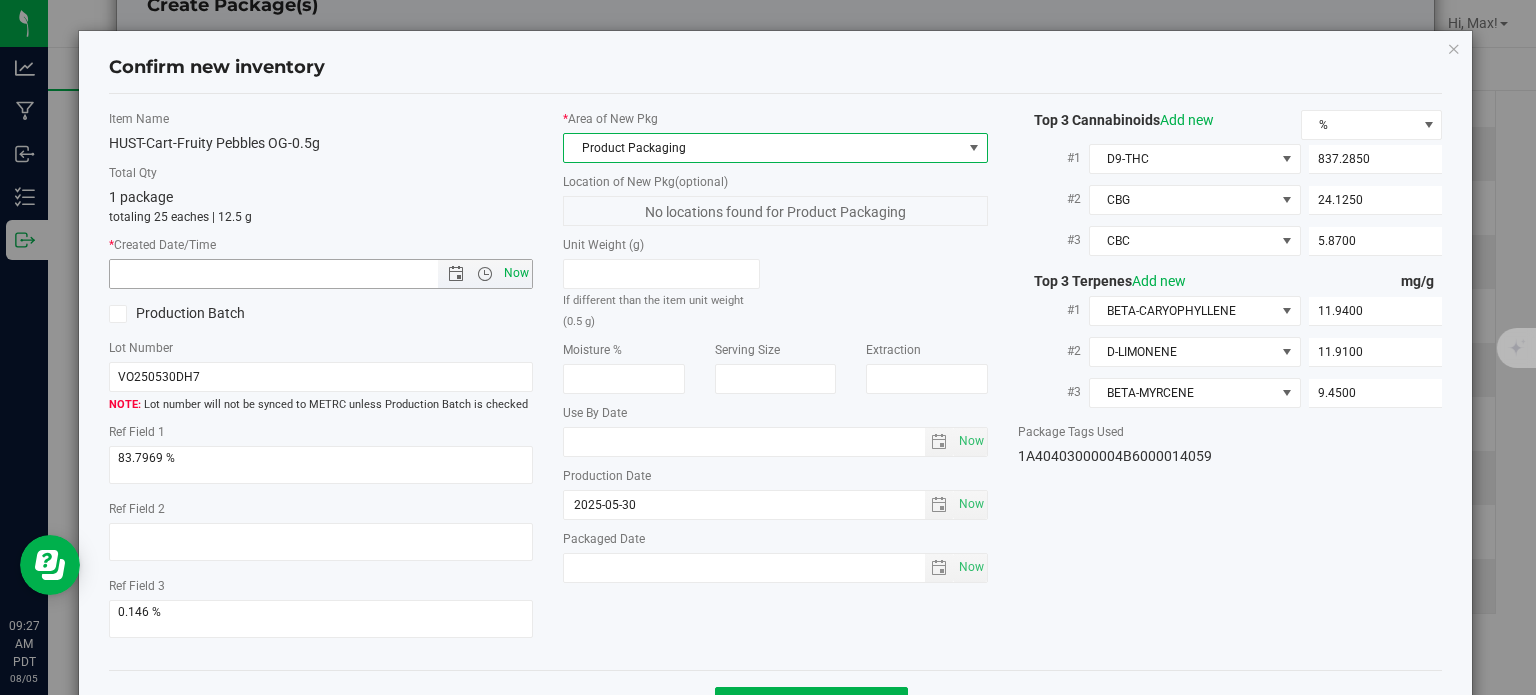 click on "Now" at bounding box center (517, 273) 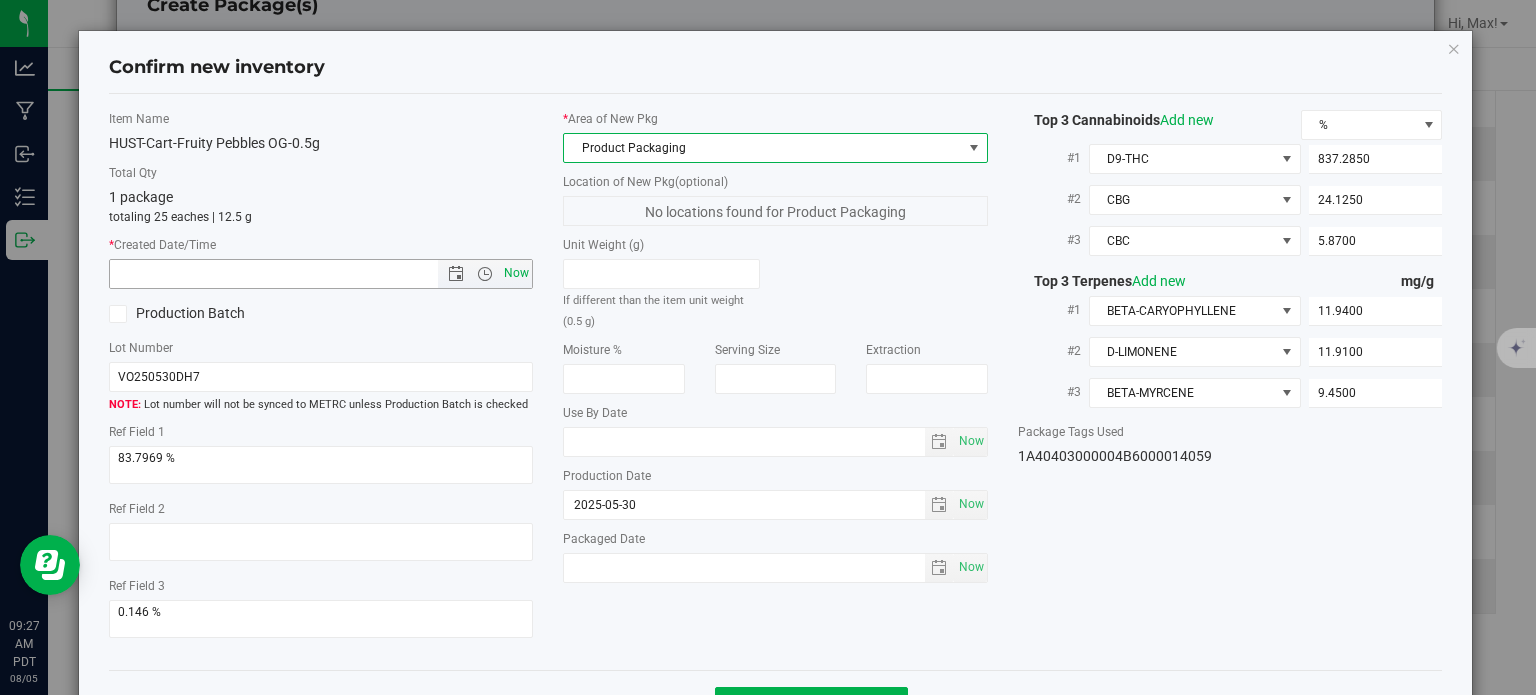 type on "[DATE] [TIME]" 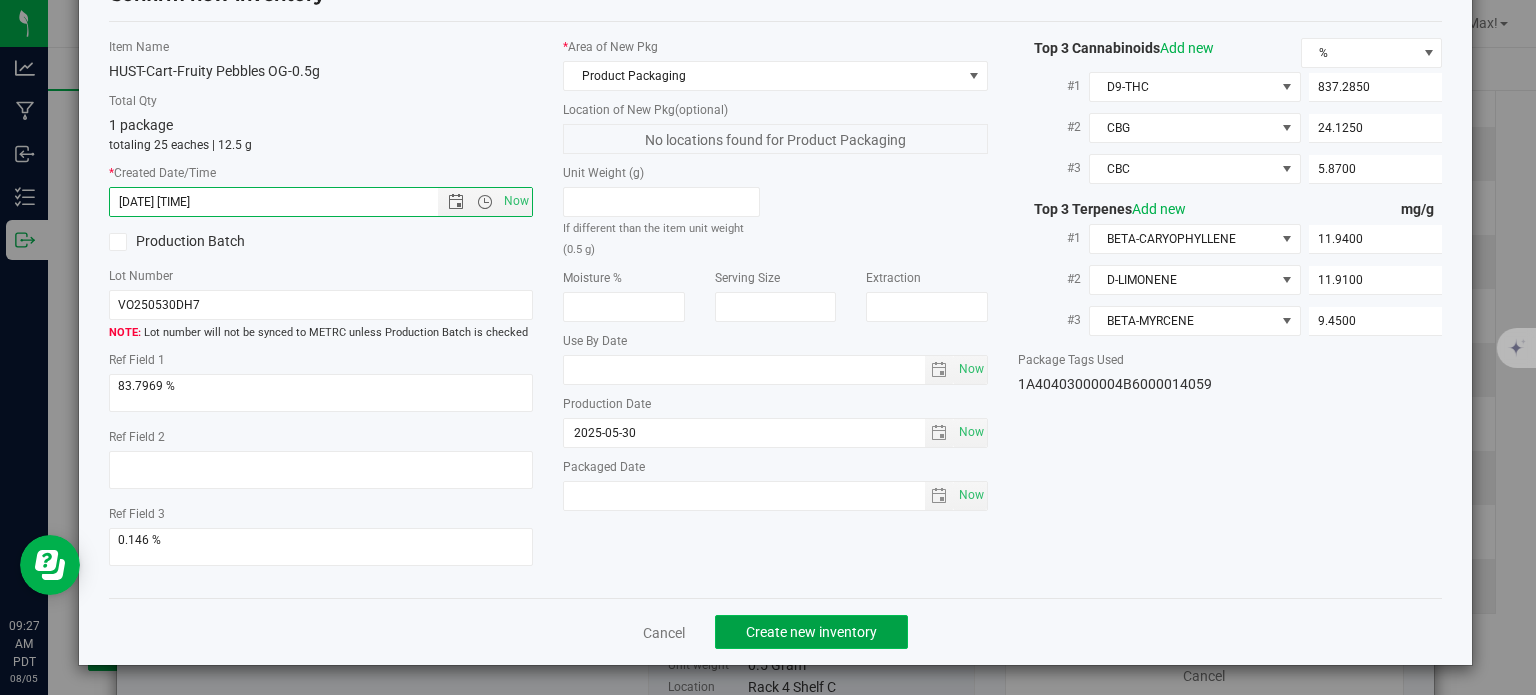 click on "Create new inventory" 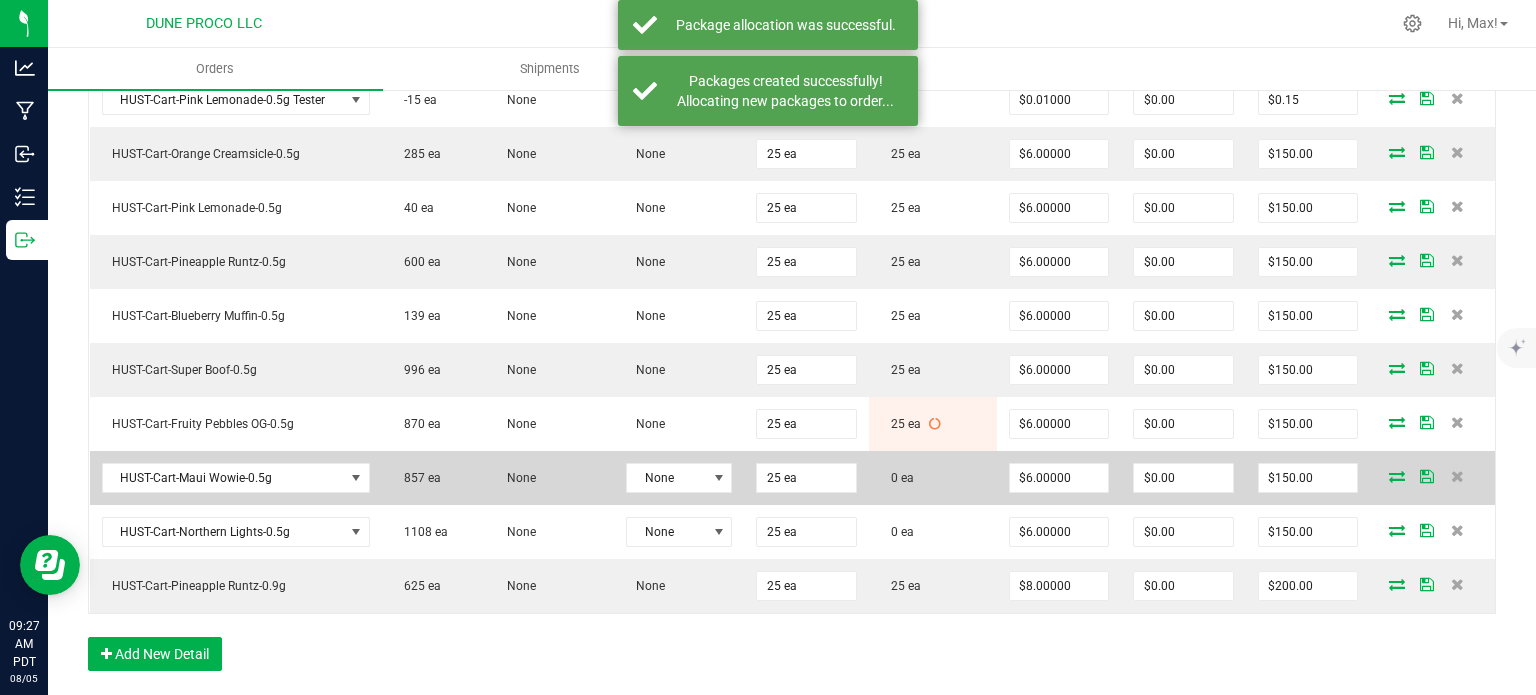 click at bounding box center (1397, 476) 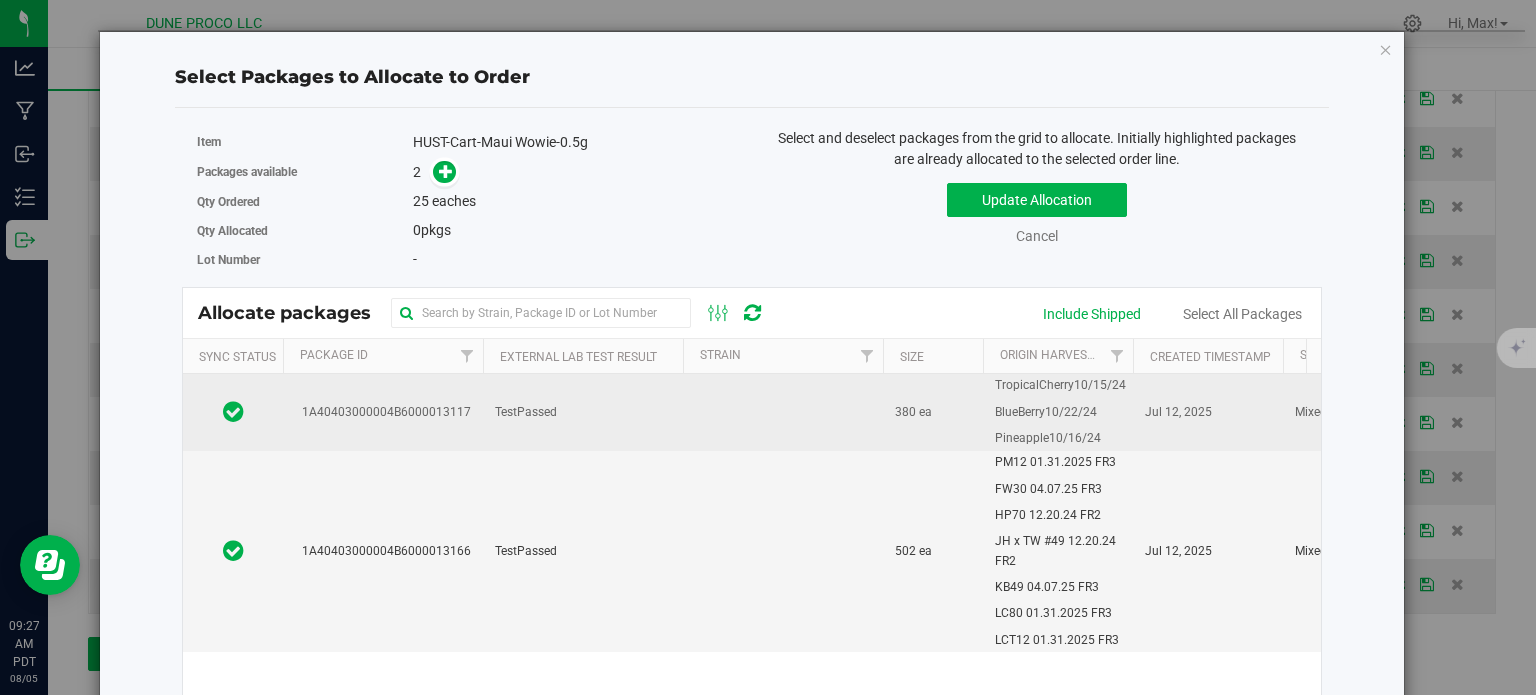 click on "1A40403000004B6000013117" at bounding box center [383, 412] 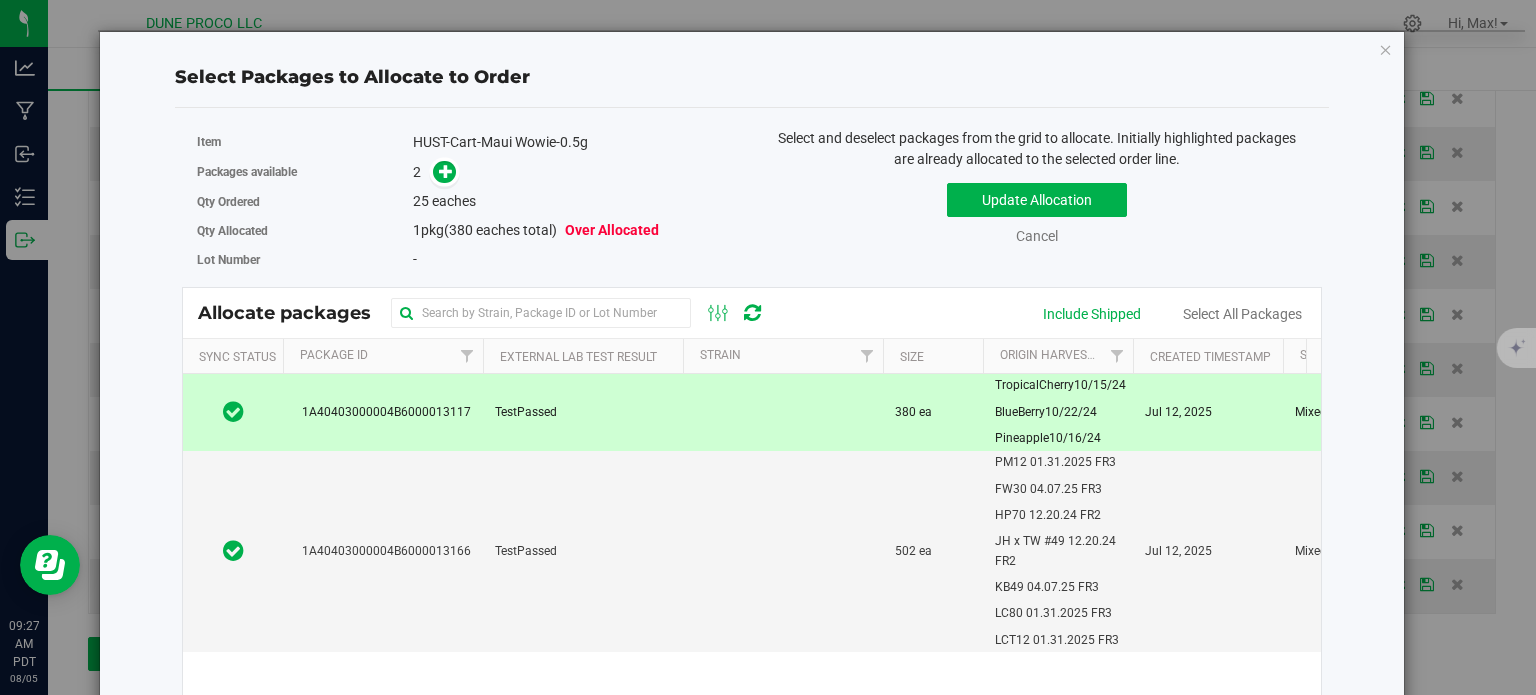 click on "Qty Ordered
25
eaches" at bounding box center (467, 201) 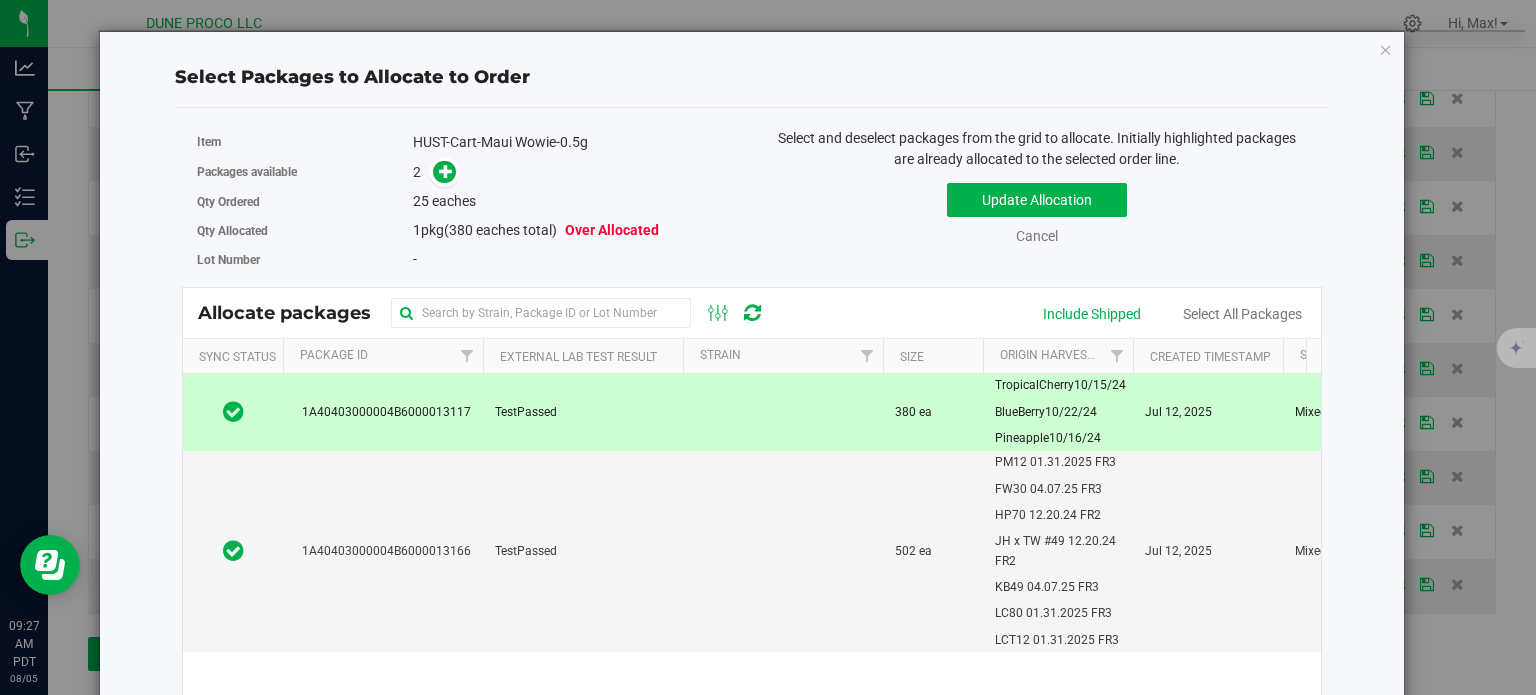 click at bounding box center (440, 172) 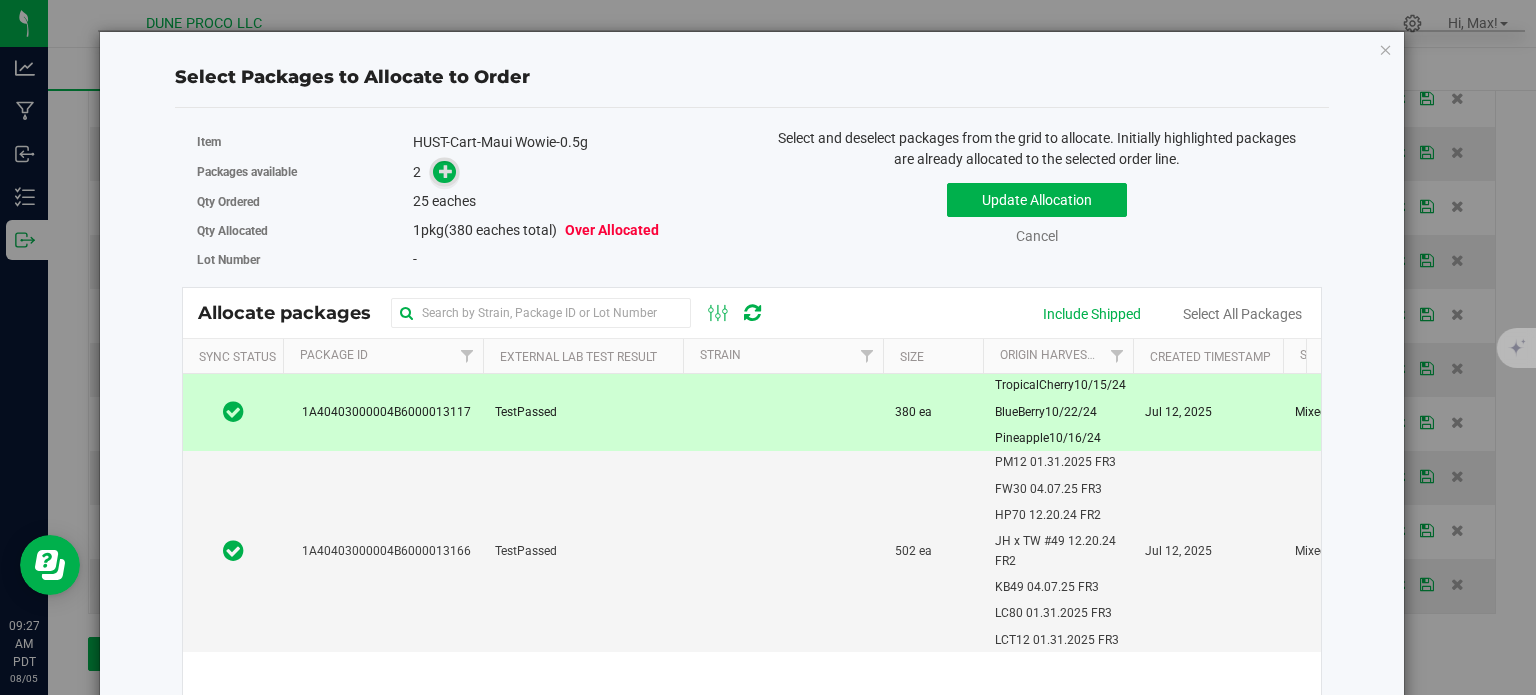 click at bounding box center (446, 171) 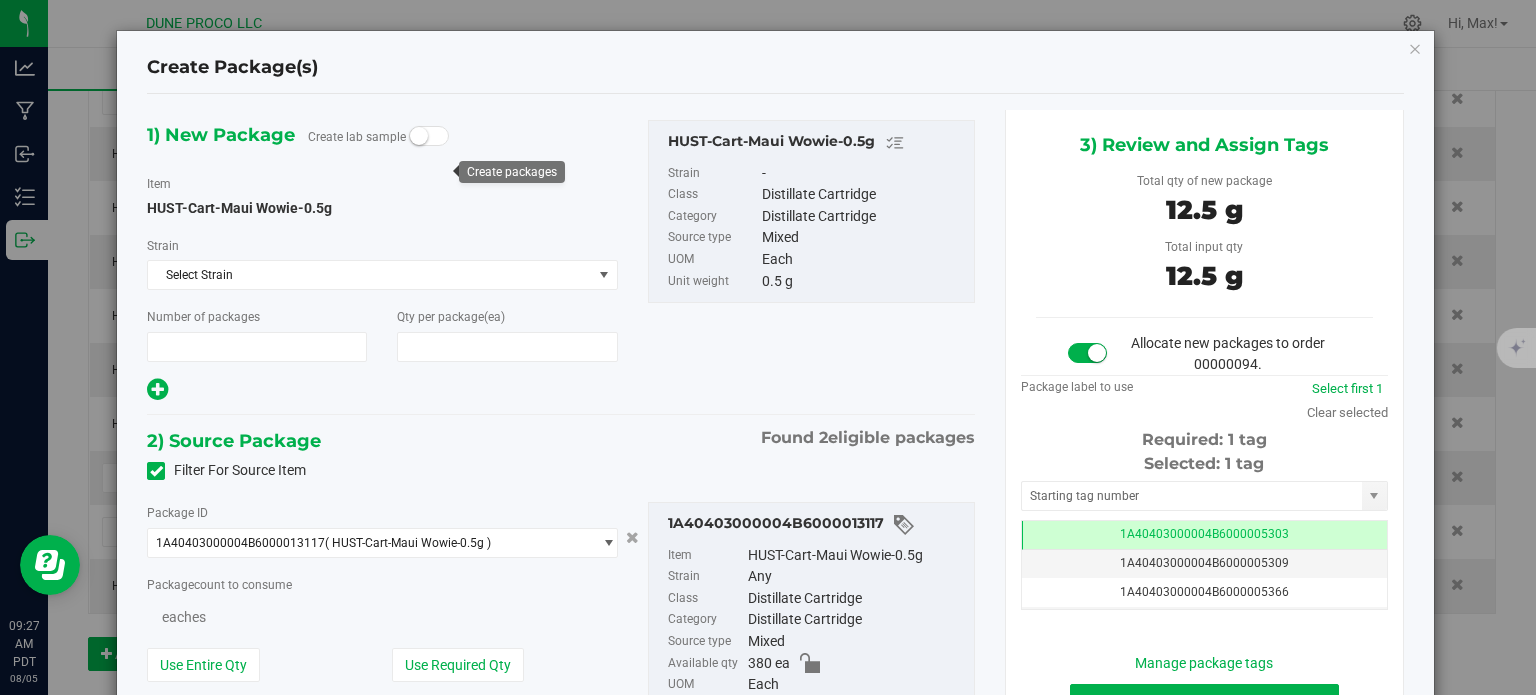 type on "1" 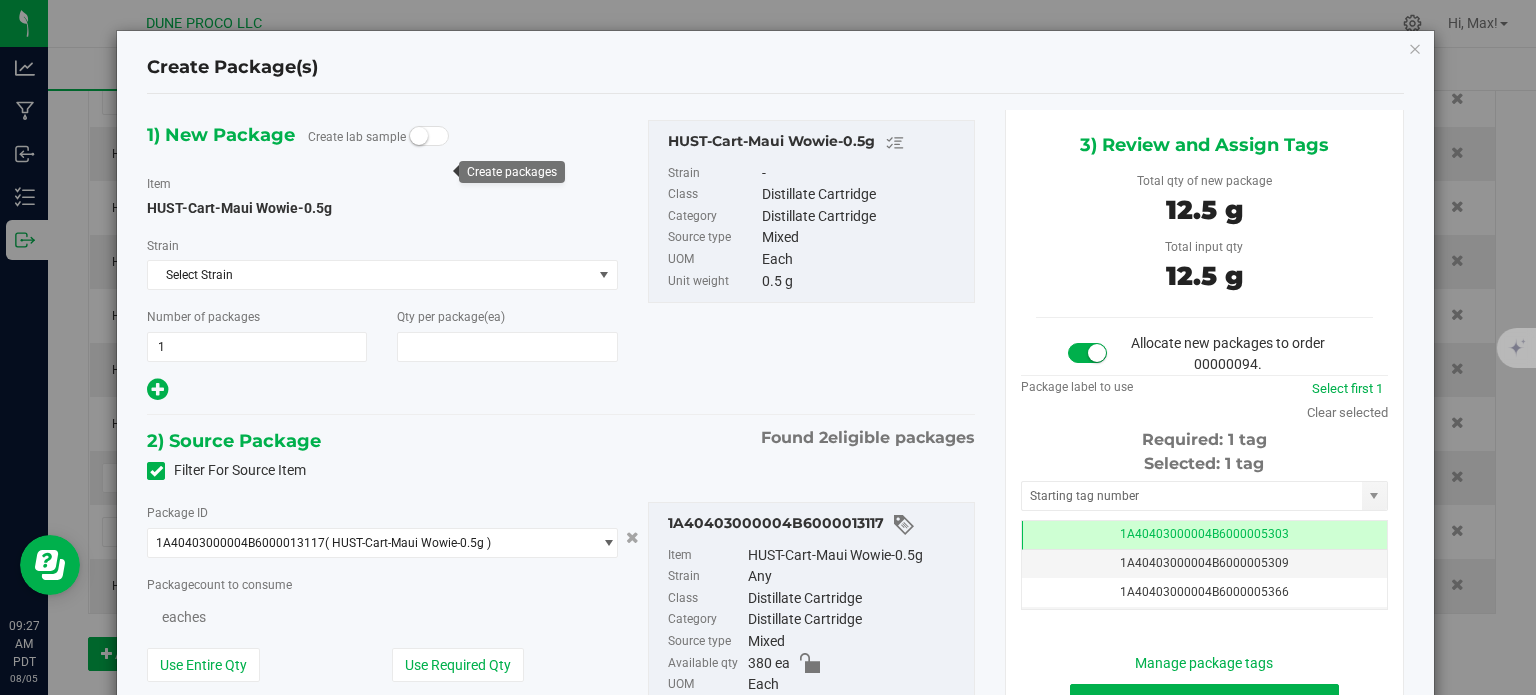 type on "25" 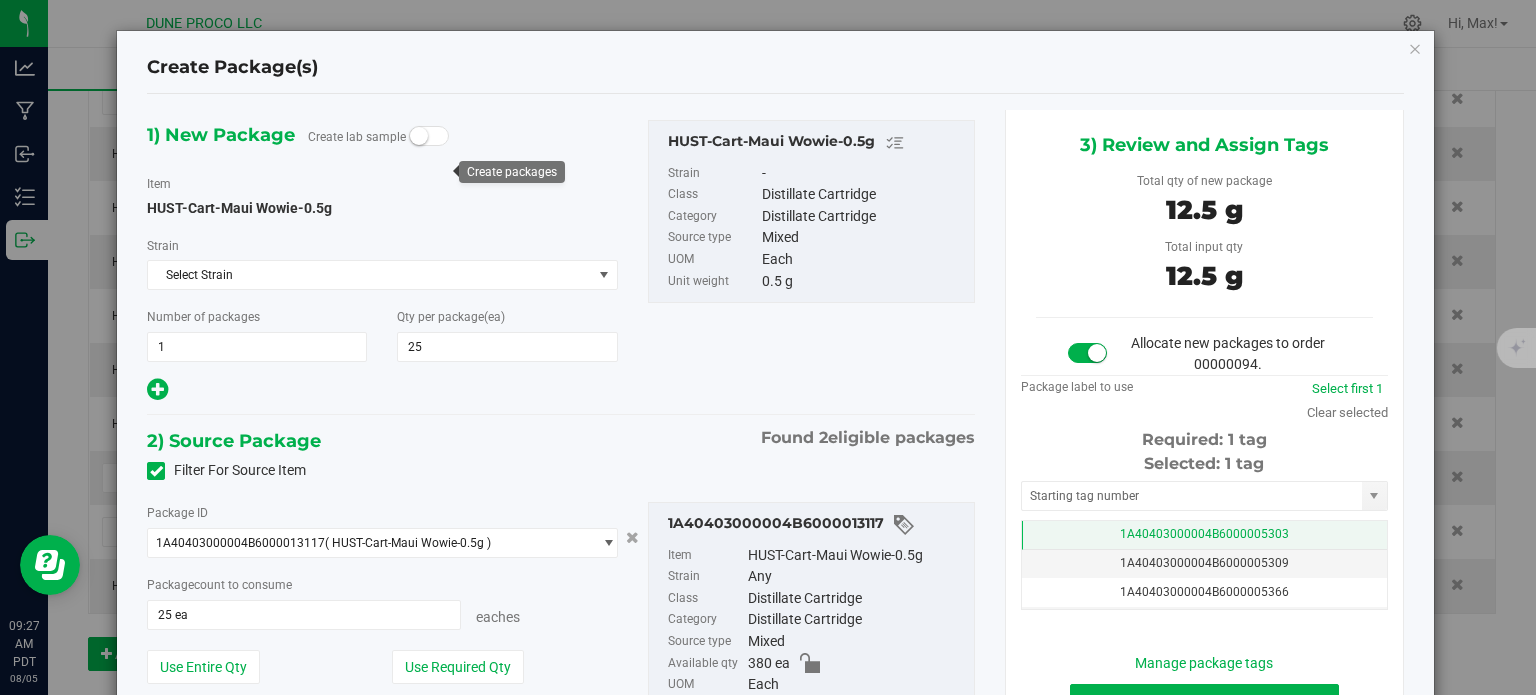 click on "1A40403000004B6000005303" at bounding box center [1204, 535] 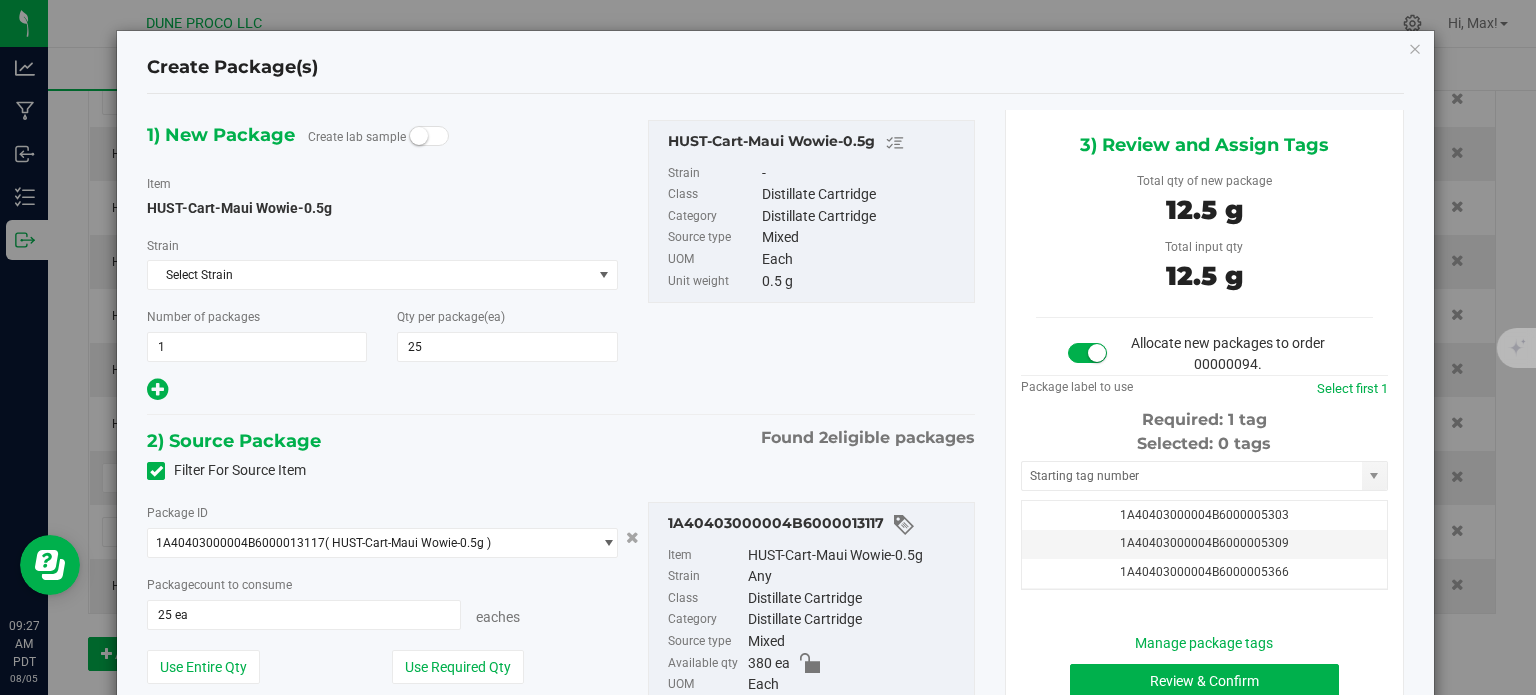 click on "Selected: 0 tags
Tag 1A40403000004B6000005303 1A40403000004B6000005309 1A40403000004B6000005366 1A40403000004B6000005367 1A40403000004B6000005368 1A40403000004B6000005465 1A40403000004B6000005666 1A40403000004B6000005716 1A40403000004B6000005808 1A40403000004B6000005997 1A40403000004B6000006000 1A40403000004B6000006004 1A40403000004B6000006005 1A40403000004B6000006006 1A40403000004B6000006007 1A40403000004B6000006008 1A40403000004B6000006028 1A40403000004B6000006032 1A40403000004B6000006108 1A40403000004B6000006150 1A40403000004B6000006264 1A40403000004B6000006281 1A40403000004B6000006305 1A40403000004B6000006354 1A40403000004B6000006356 1A40403000004B6000006362 Page of 1 NaN - NaN of 26 items" at bounding box center (1204, 511) 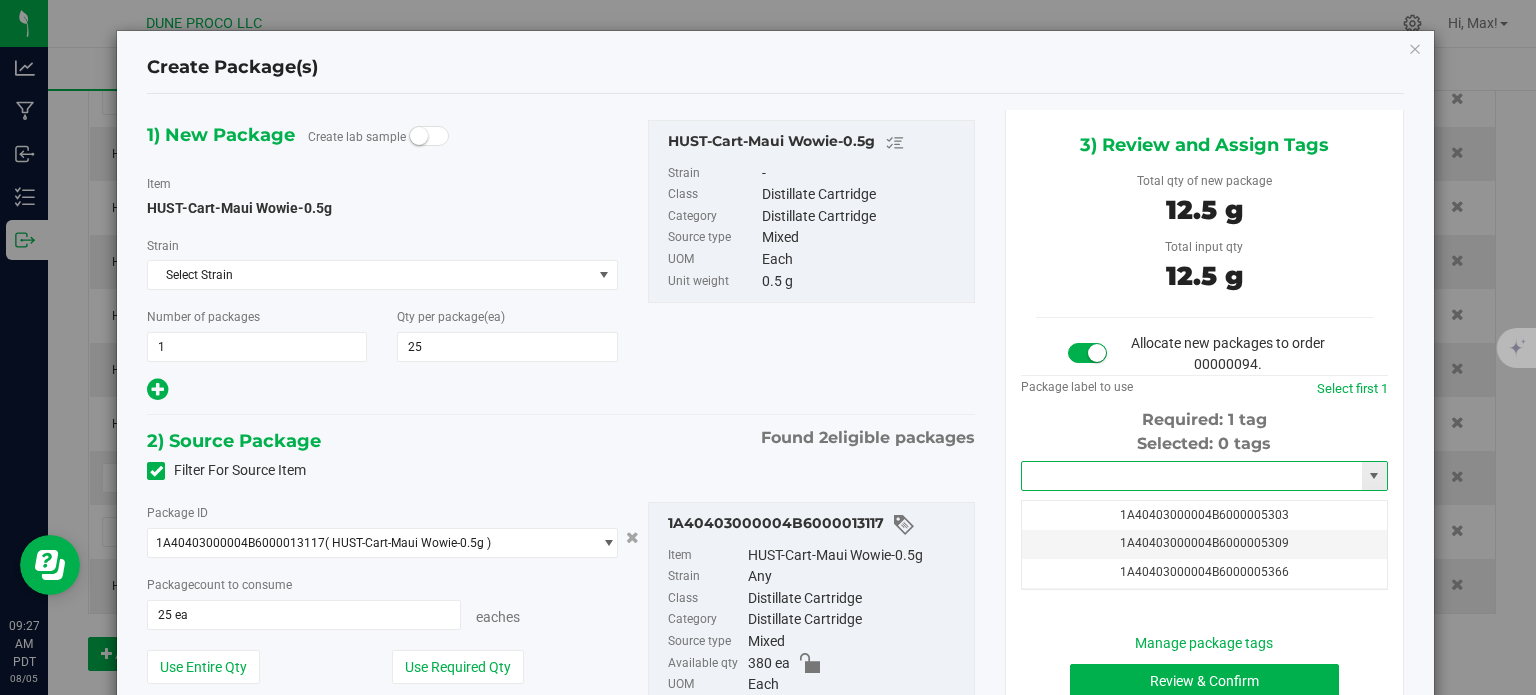 click at bounding box center [1192, 476] 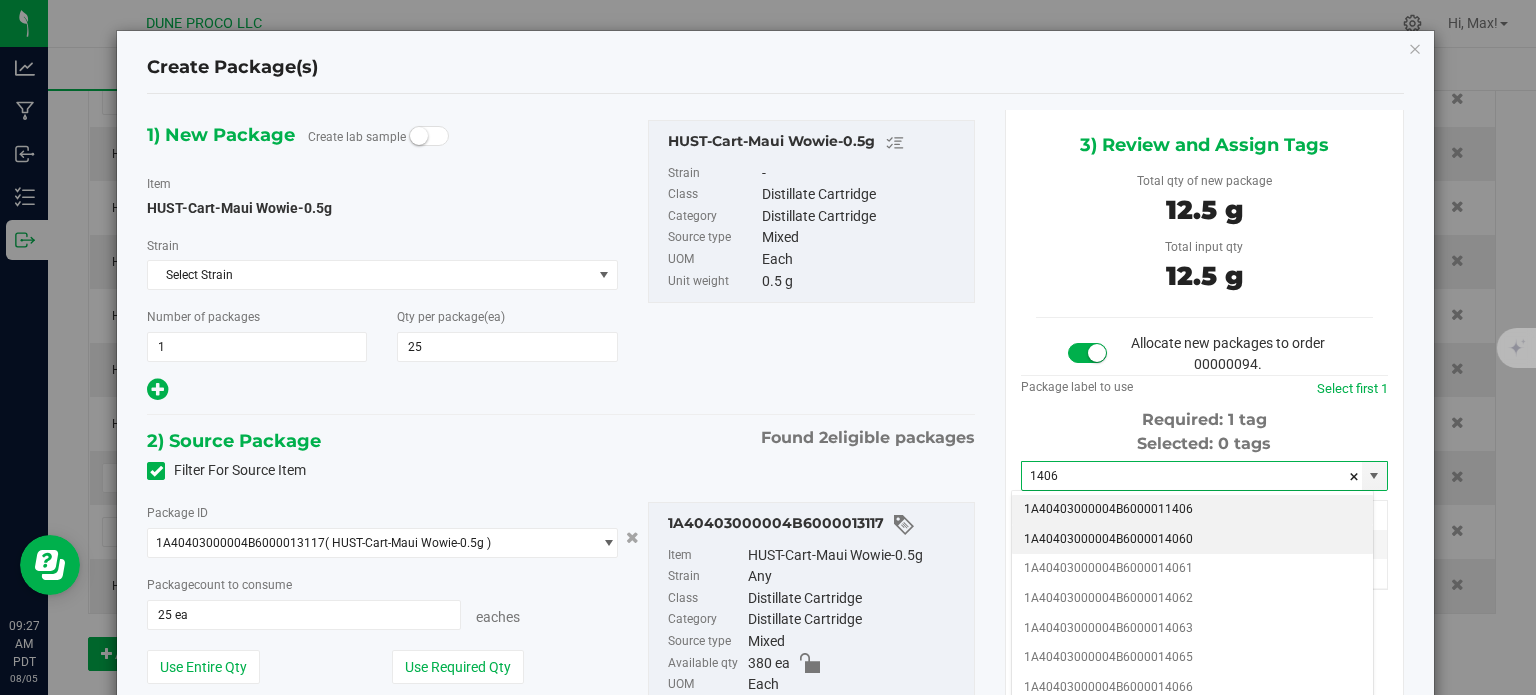 click on "1A40403000004B6000014060" at bounding box center [1192, 540] 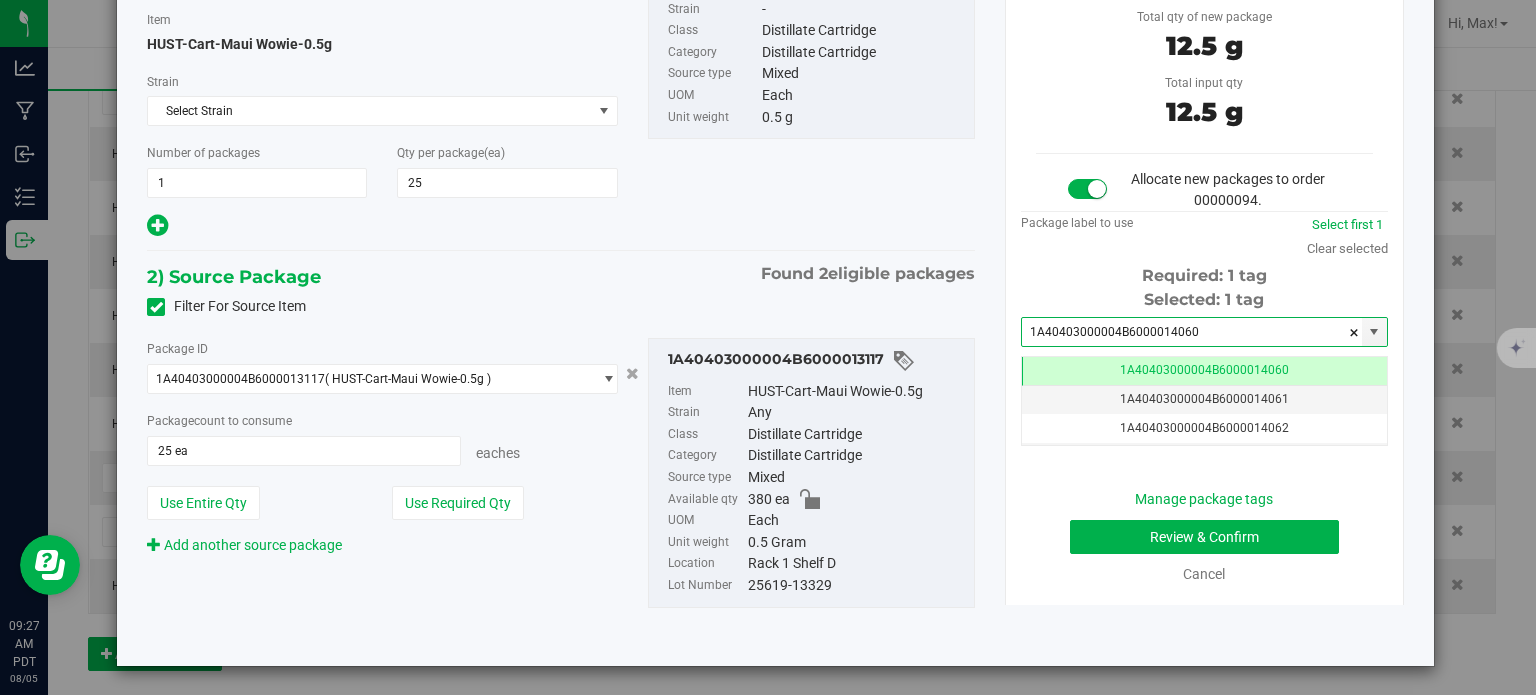 type on "1A40403000004B6000014060" 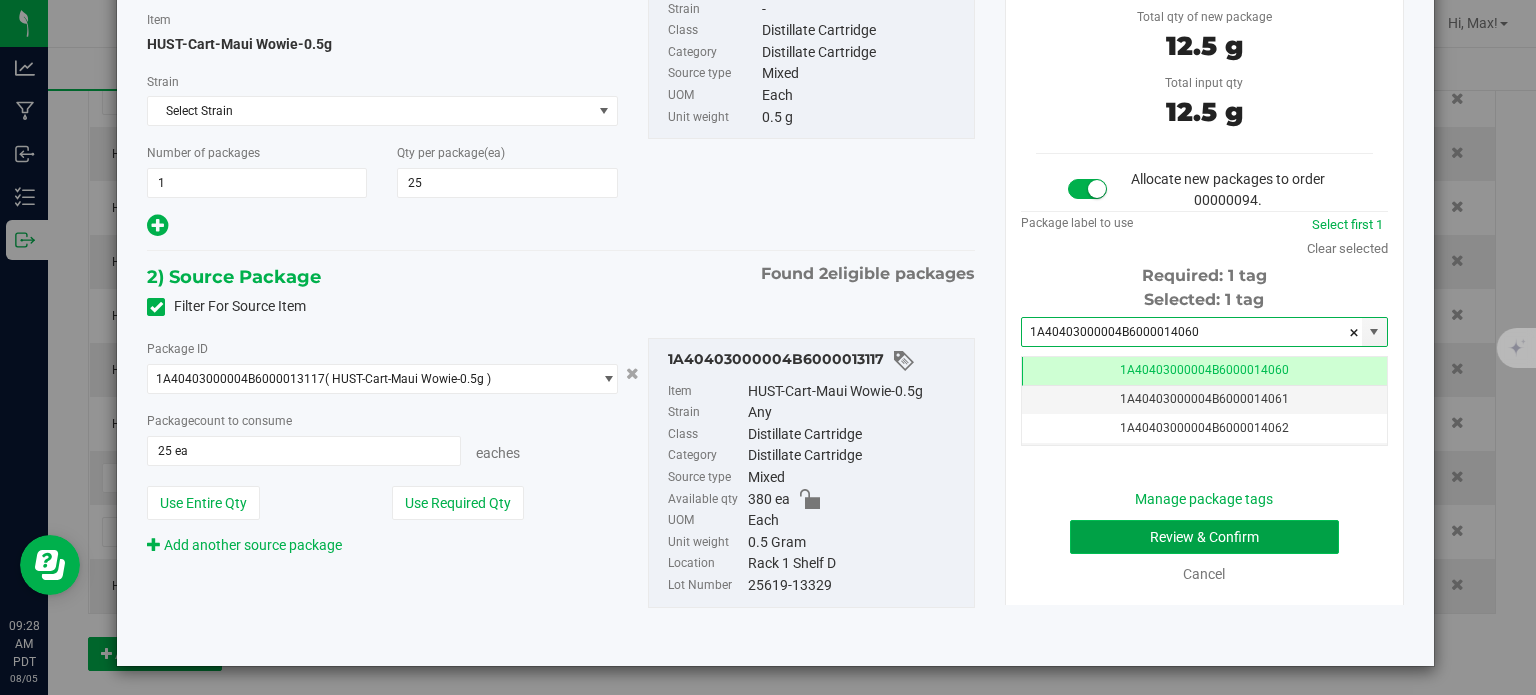 click on "Review & Confirm" at bounding box center [1204, 537] 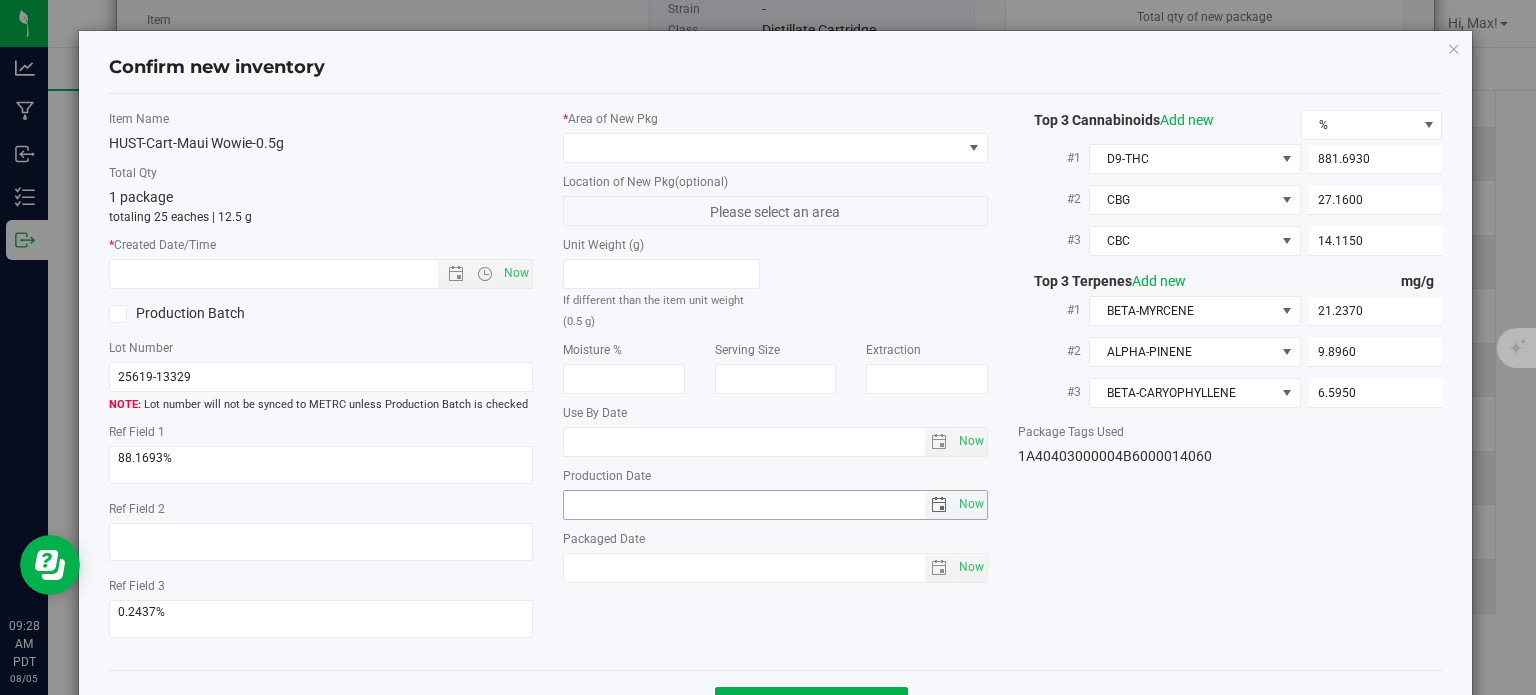 type on "2025-06-19" 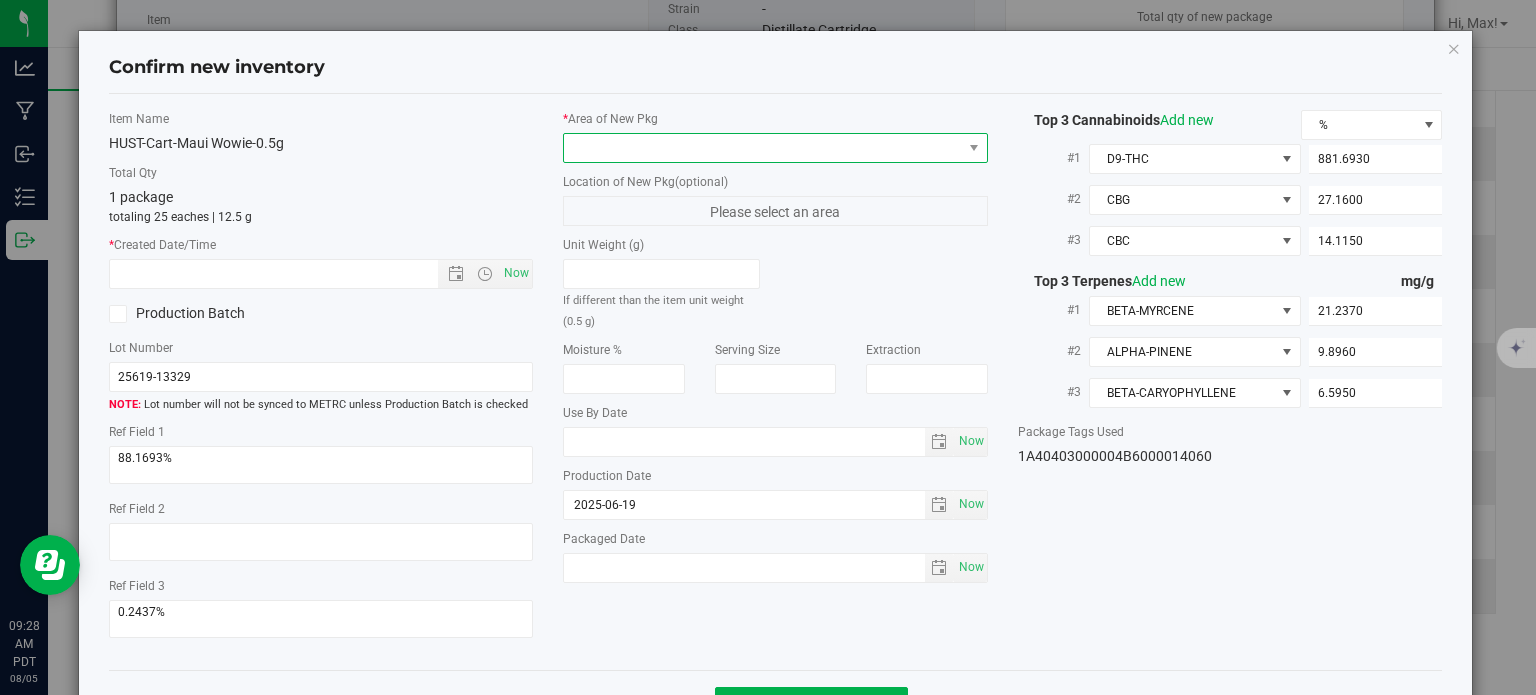 click at bounding box center [763, 148] 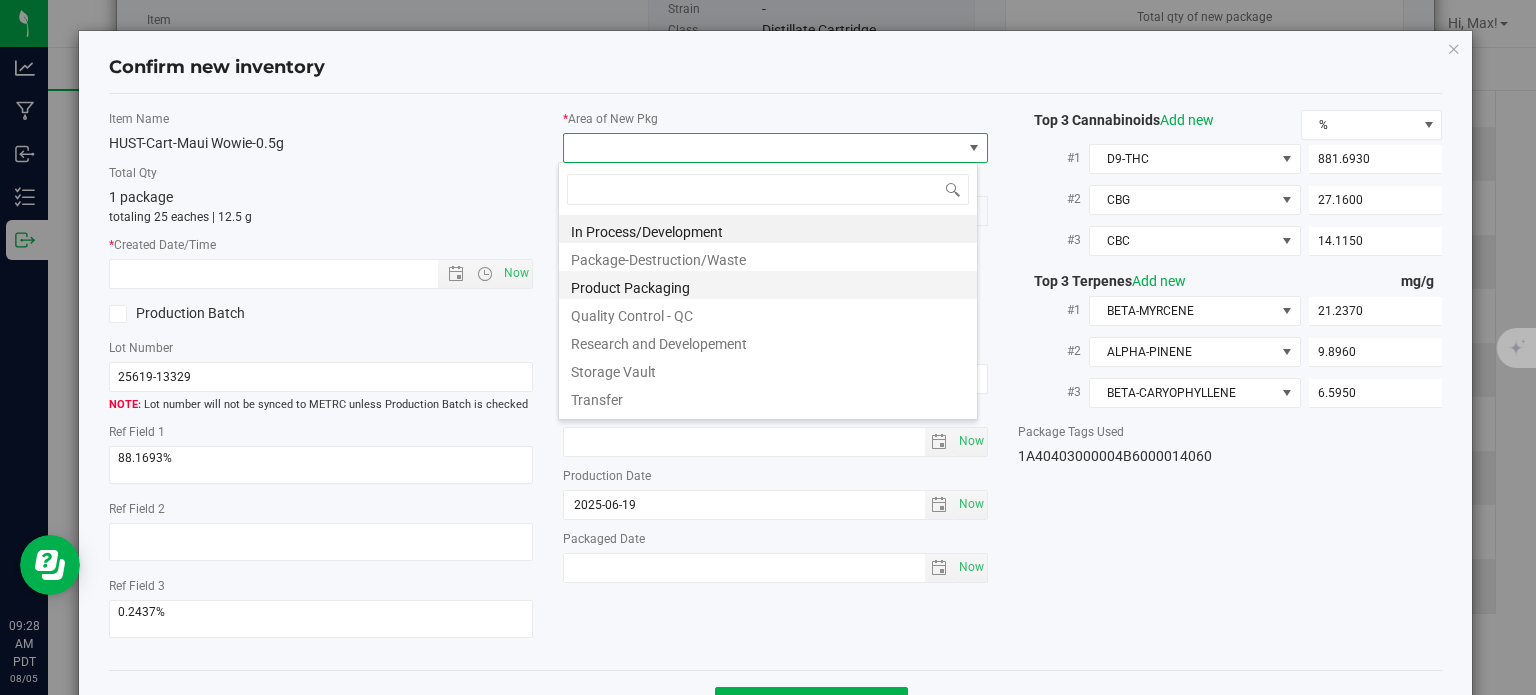 click on "Product Packaging" at bounding box center (768, 285) 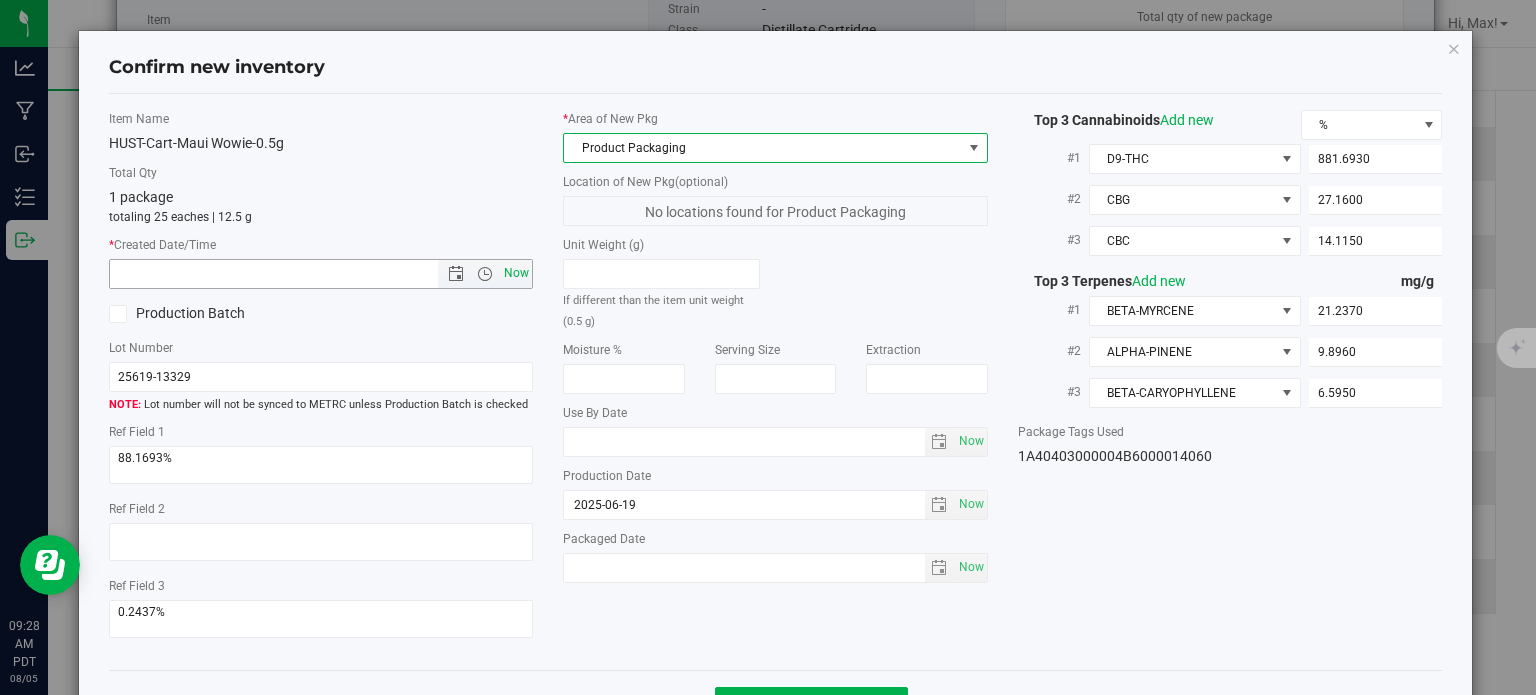 click on "Now" at bounding box center (517, 273) 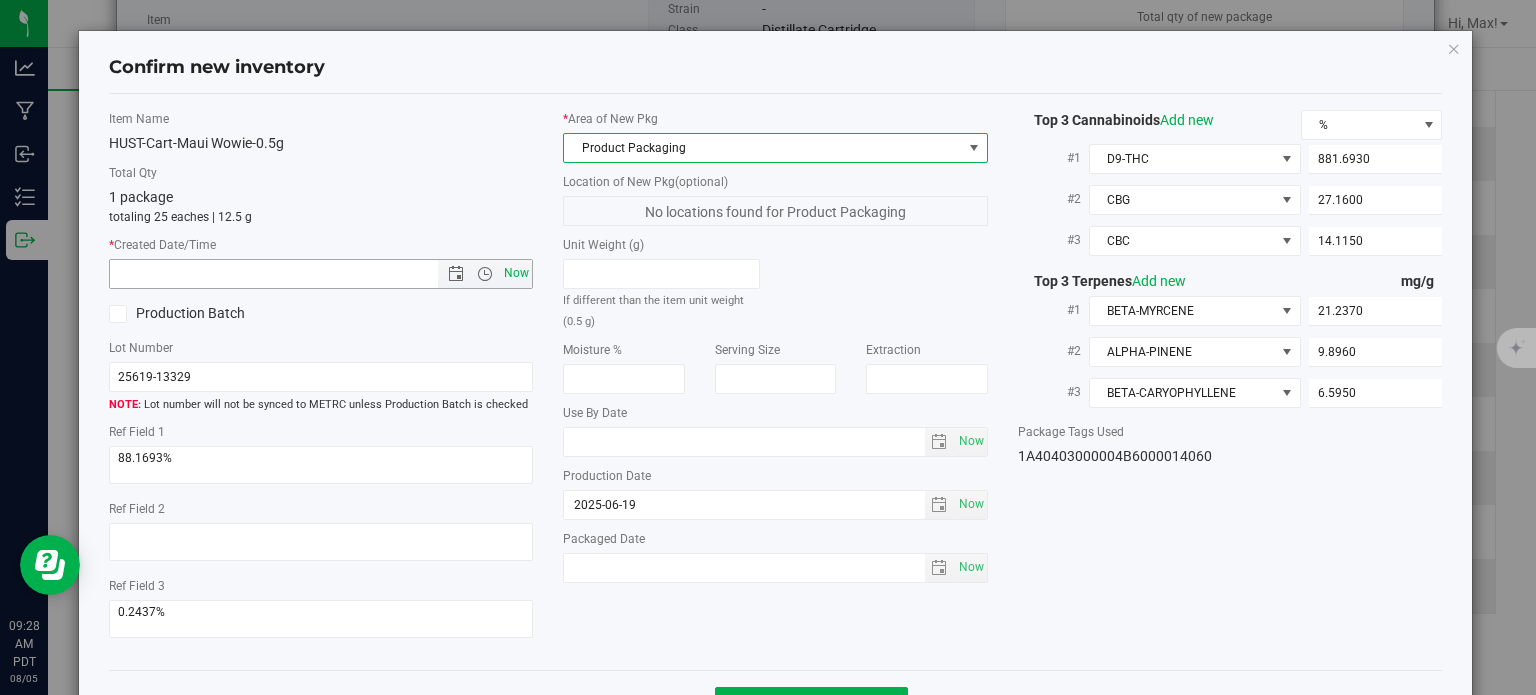 type on "8/5/2025 9:28 AM" 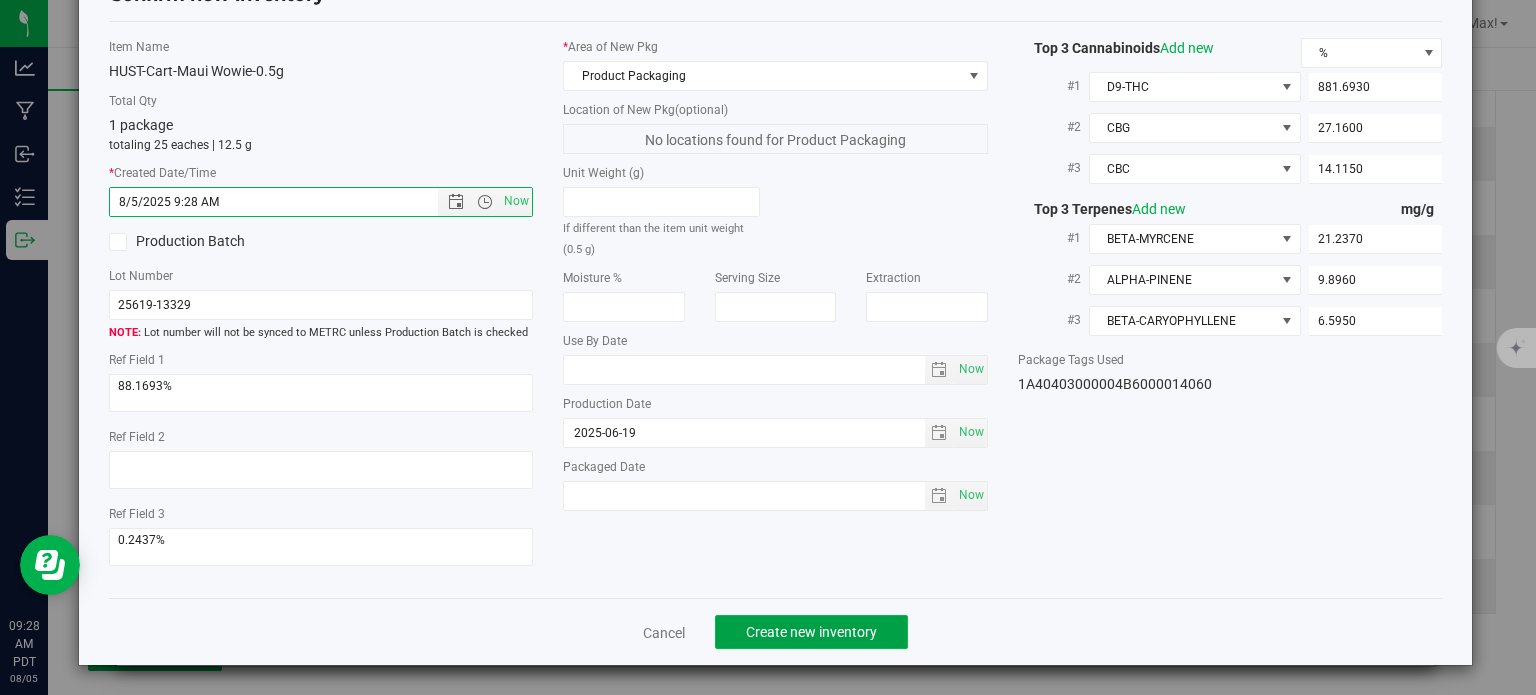 click on "Create new inventory" 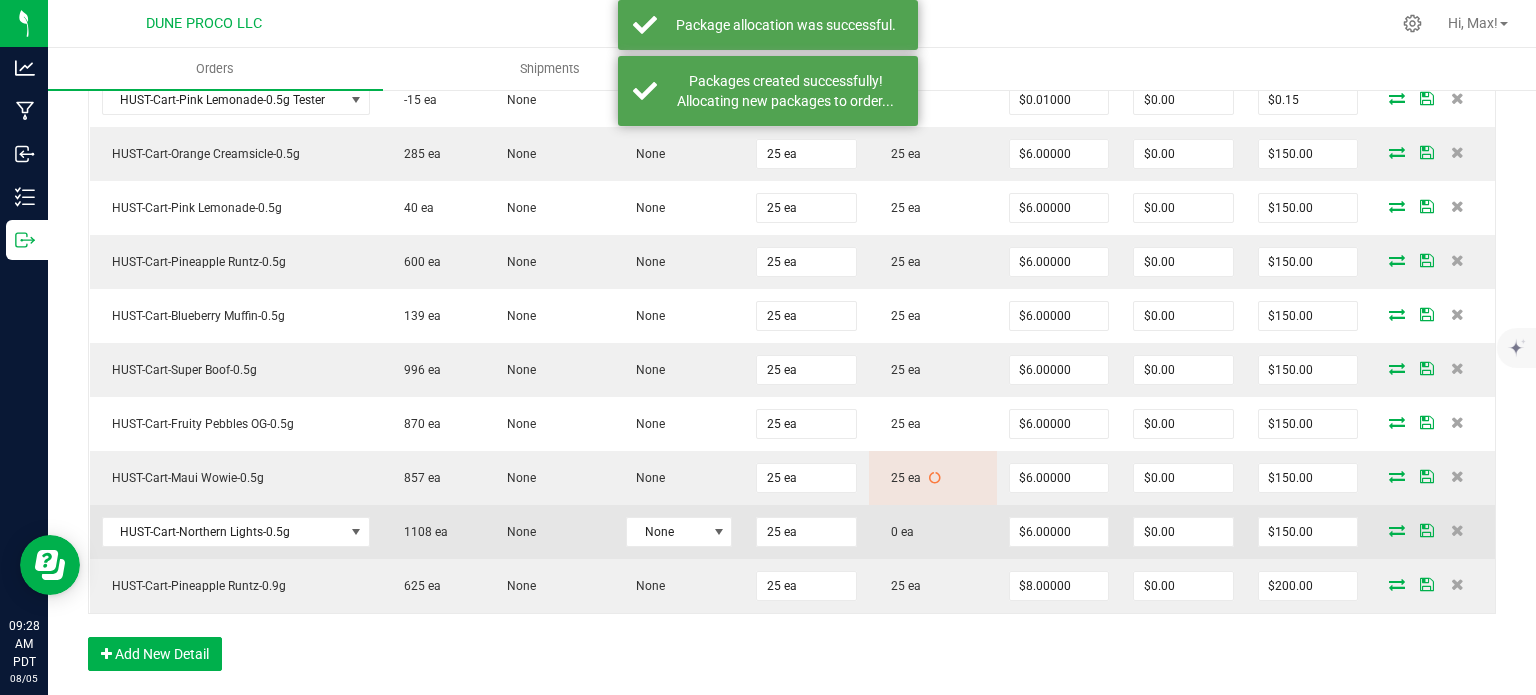 click at bounding box center [1397, 530] 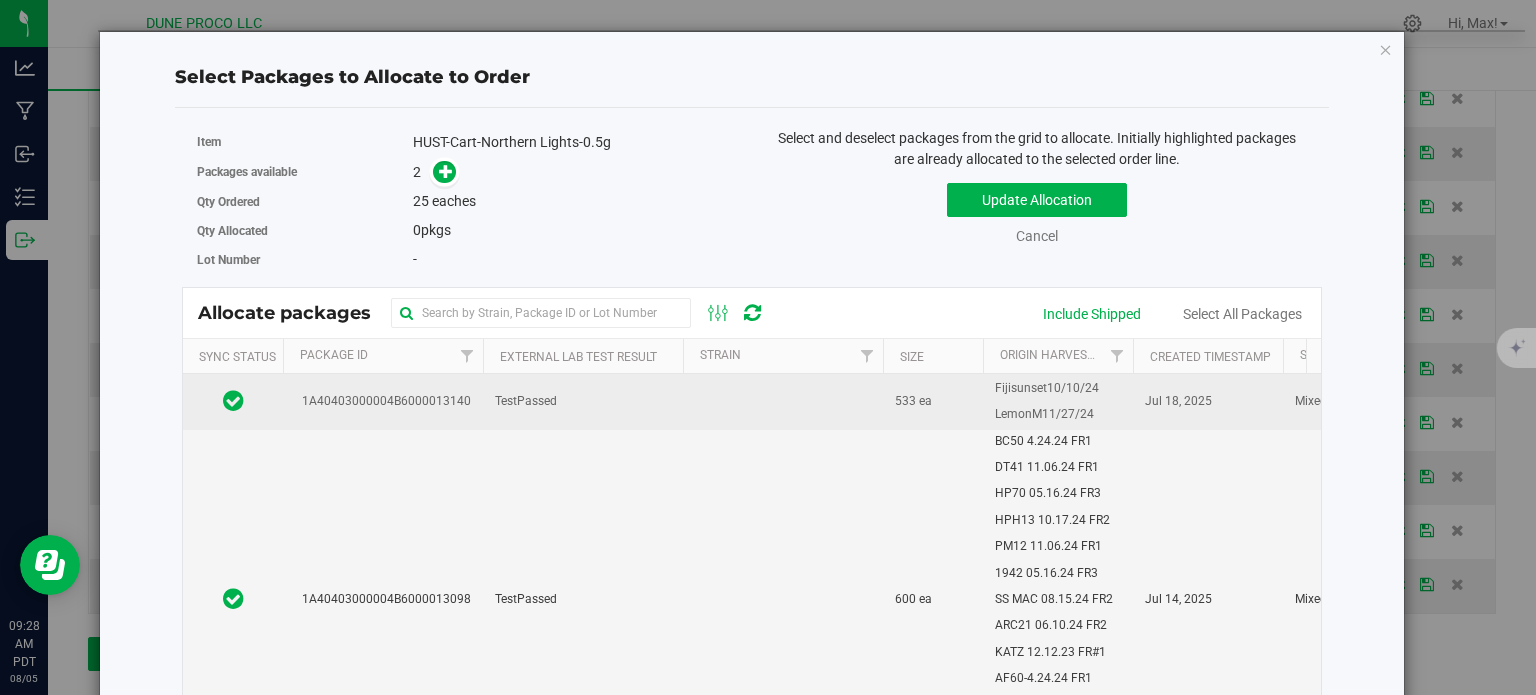 click on "1A40403000004B6000013140" at bounding box center (383, 401) 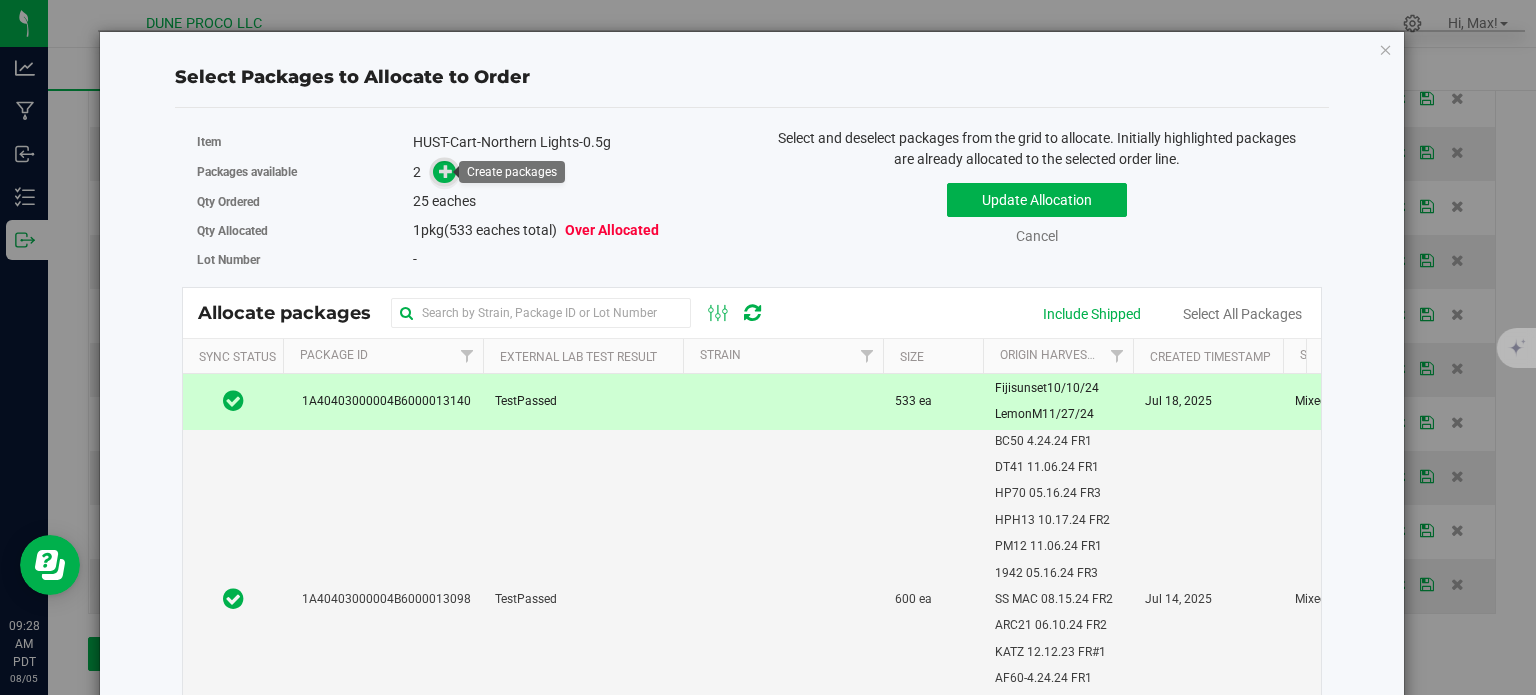 click at bounding box center [446, 171] 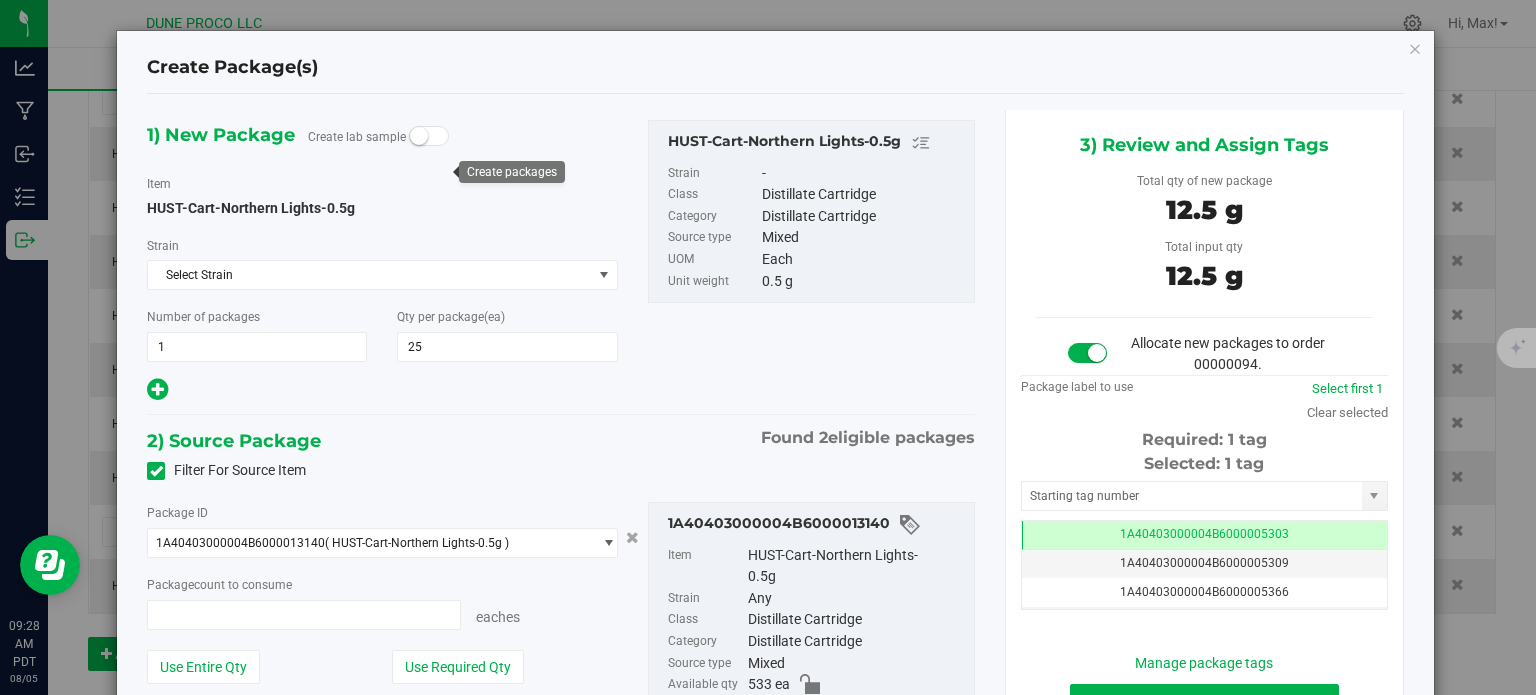 type on "25 ea" 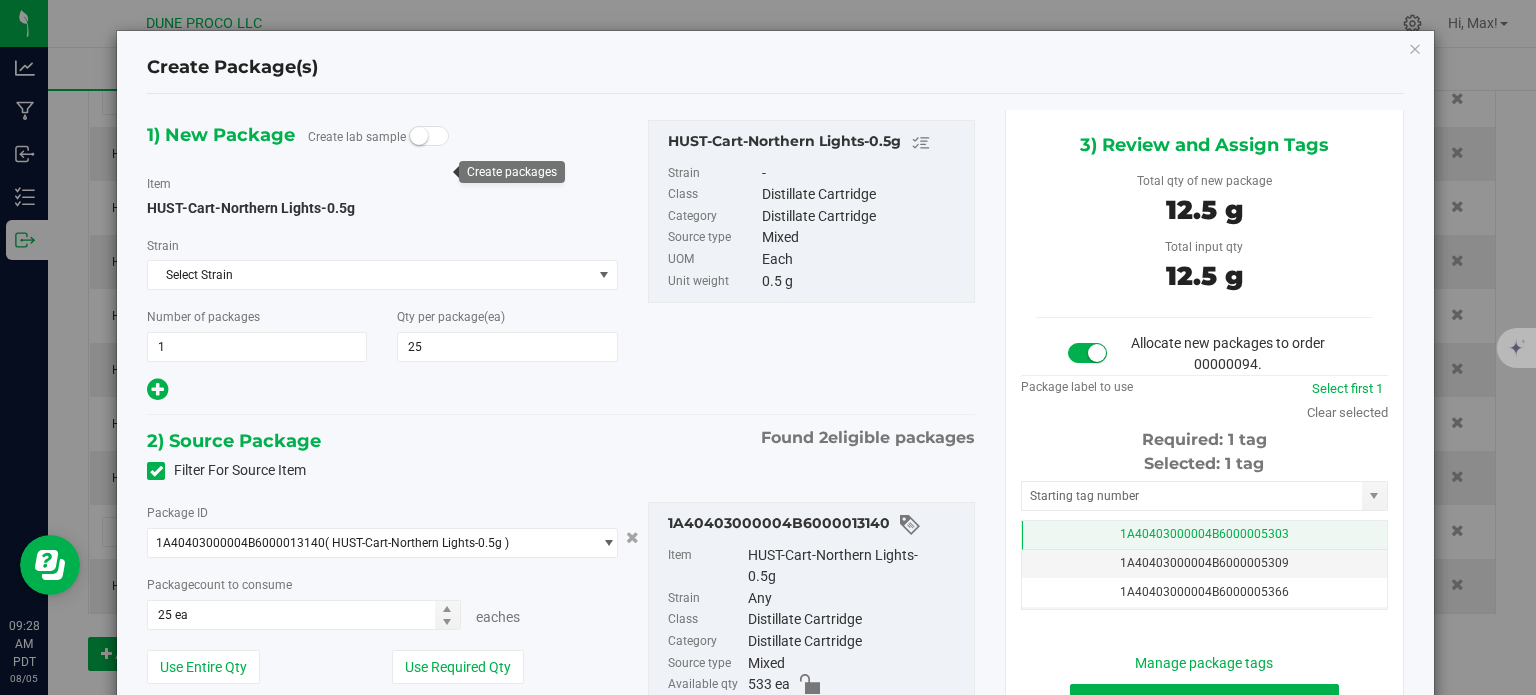 click on "1A40403000004B6000005303" at bounding box center [1204, 534] 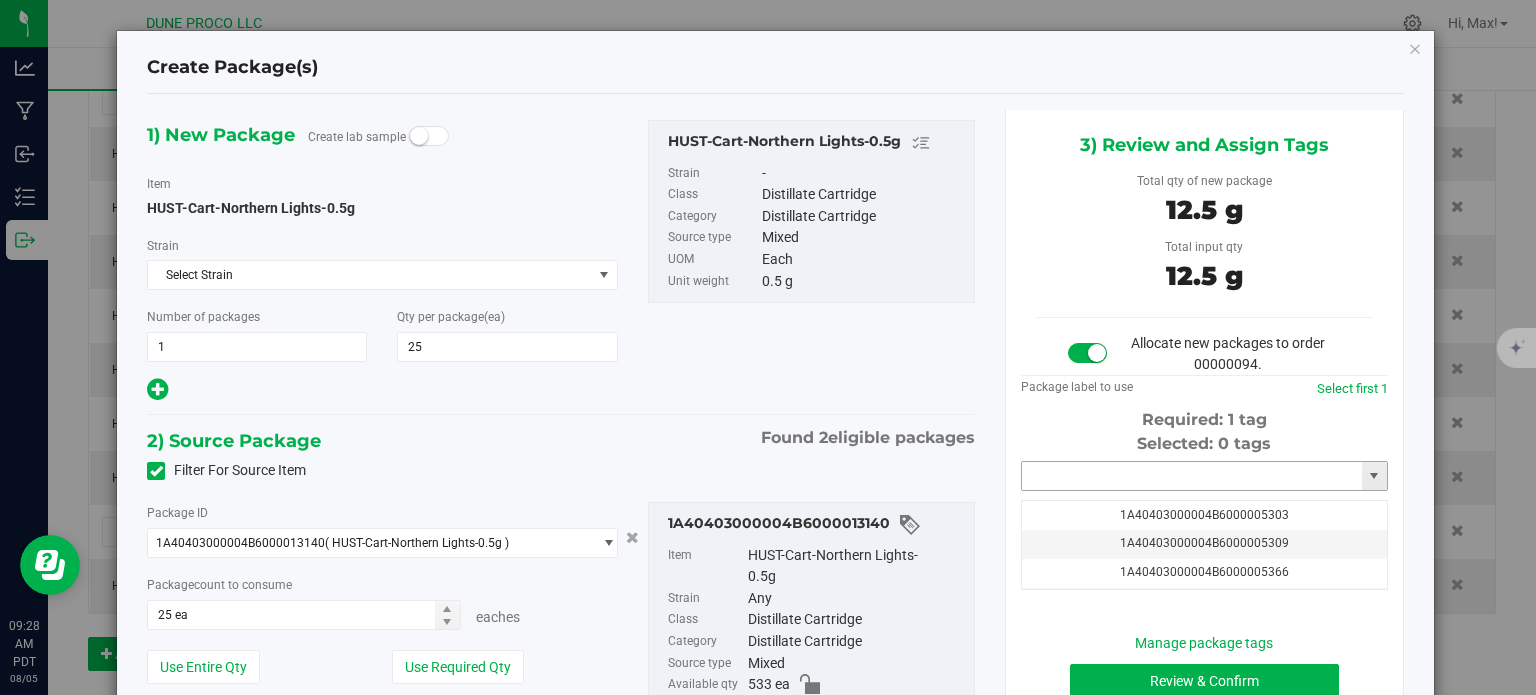click at bounding box center [1192, 476] 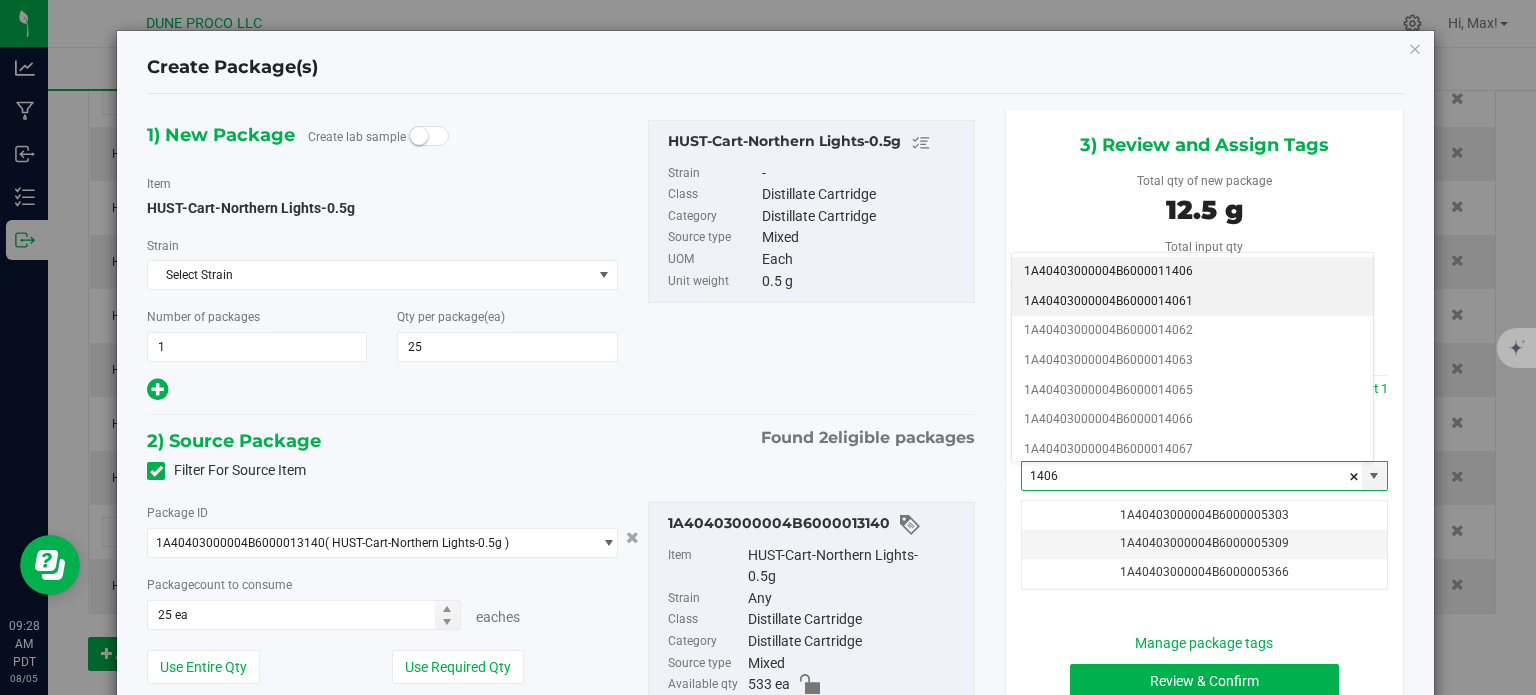 click on "1A40403000004B6000014061" at bounding box center (1192, 302) 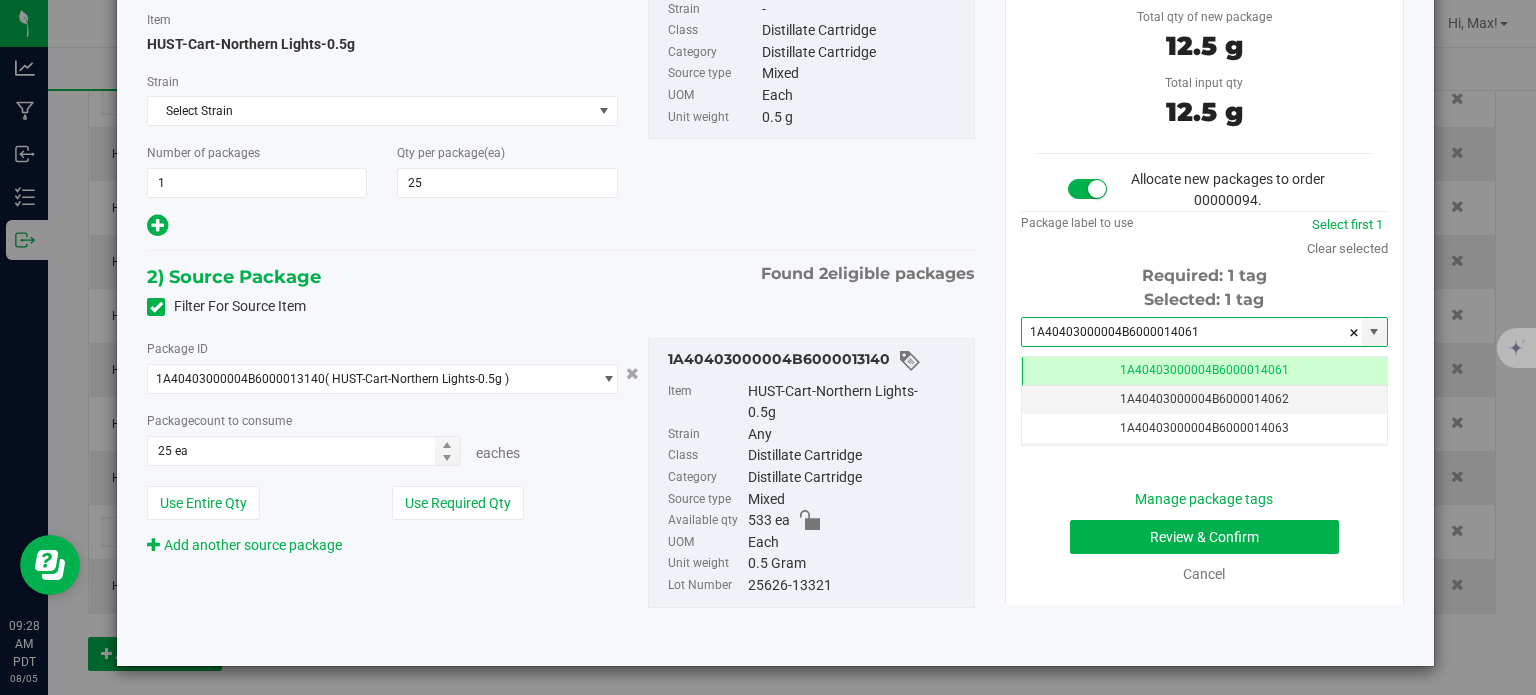type on "1A40403000004B6000014061" 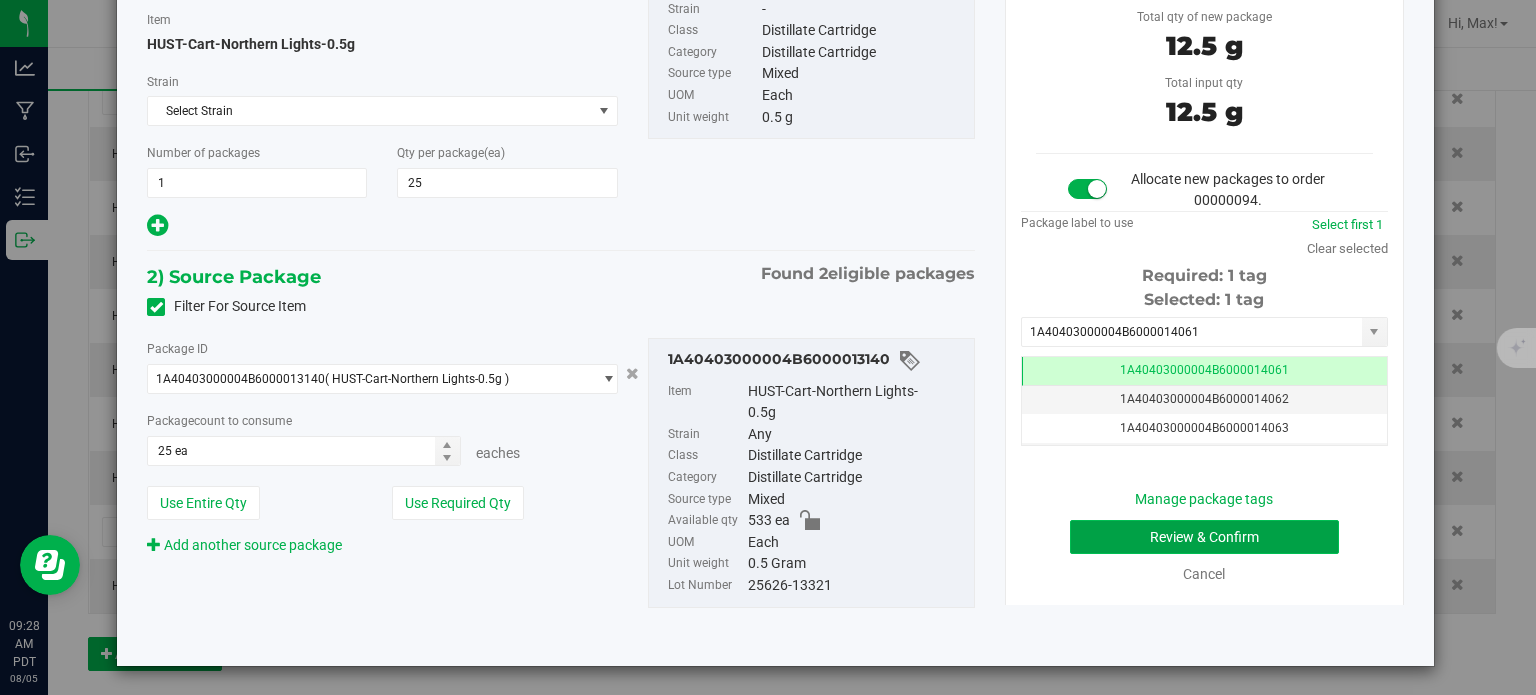 click on "Review & Confirm" at bounding box center (1204, 537) 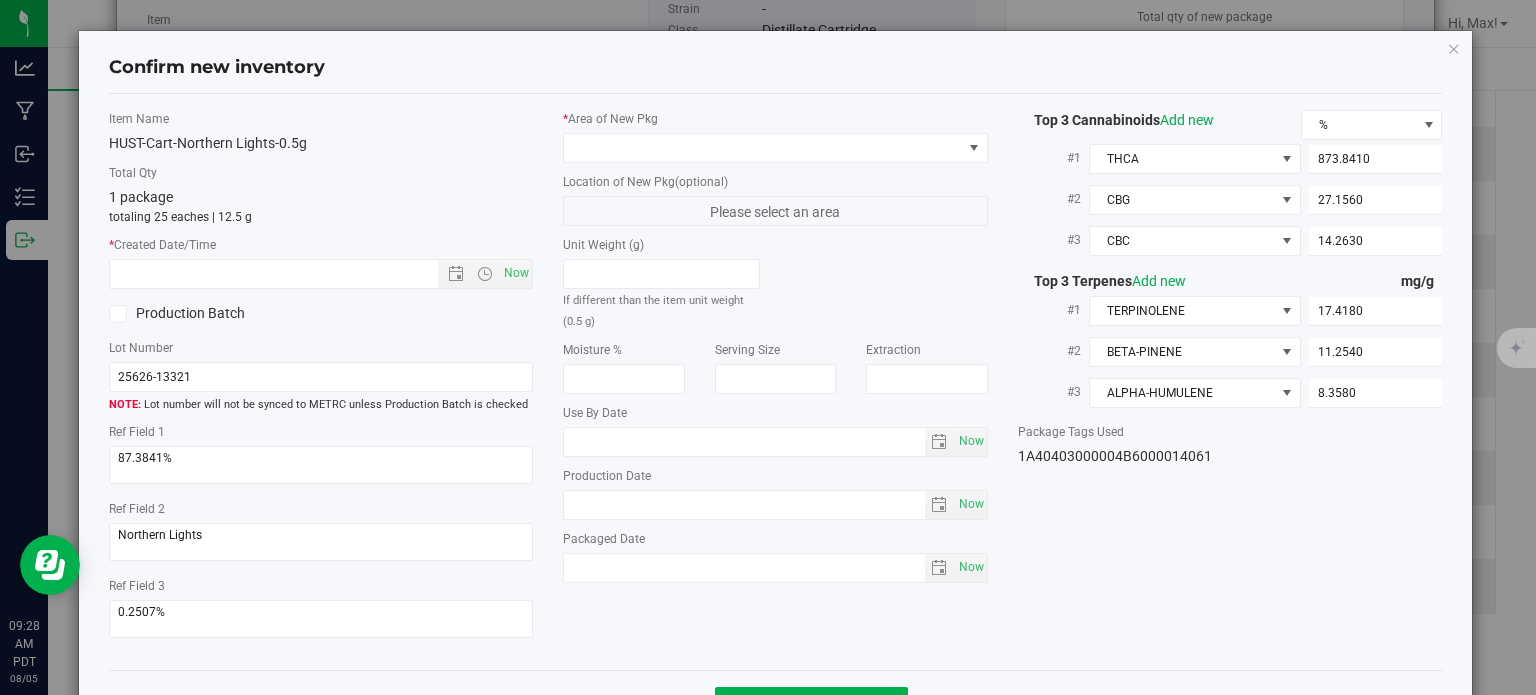 type on "2025-06-24" 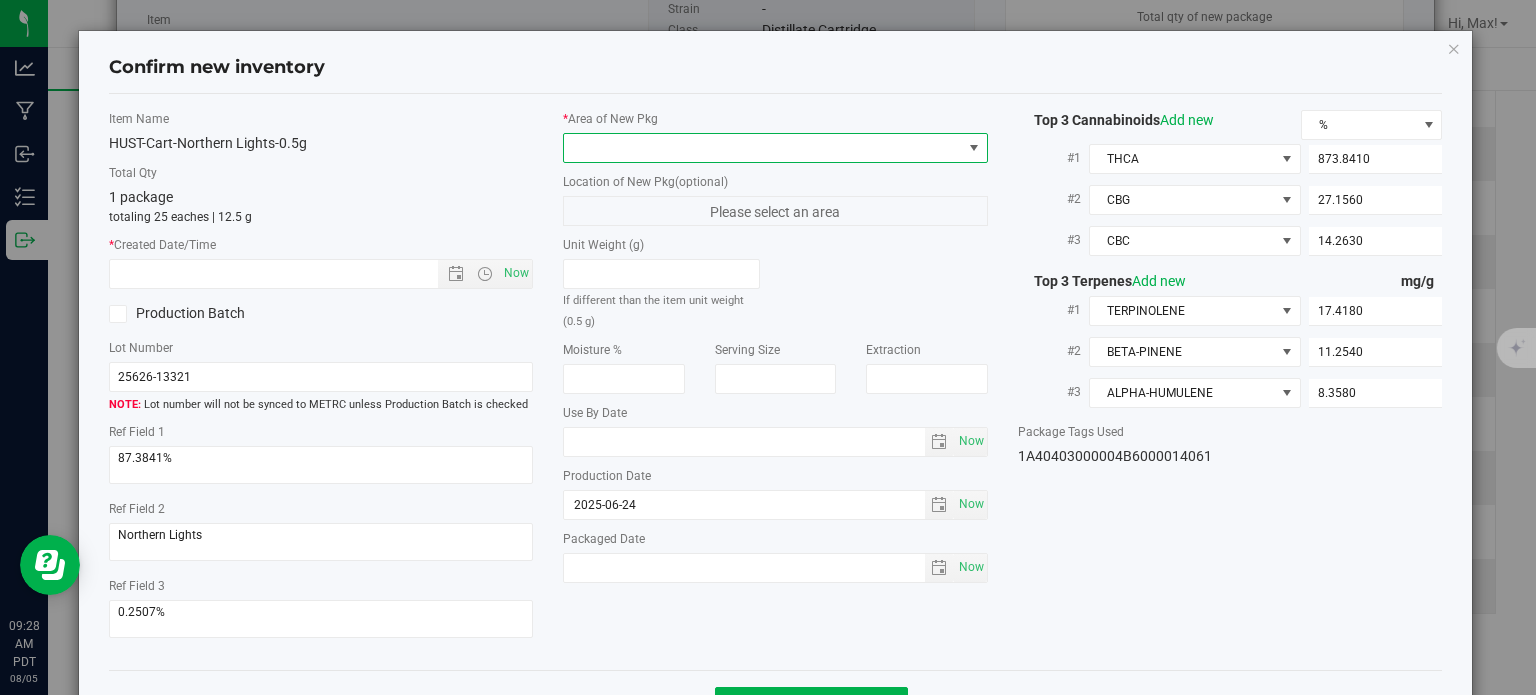 click at bounding box center (763, 148) 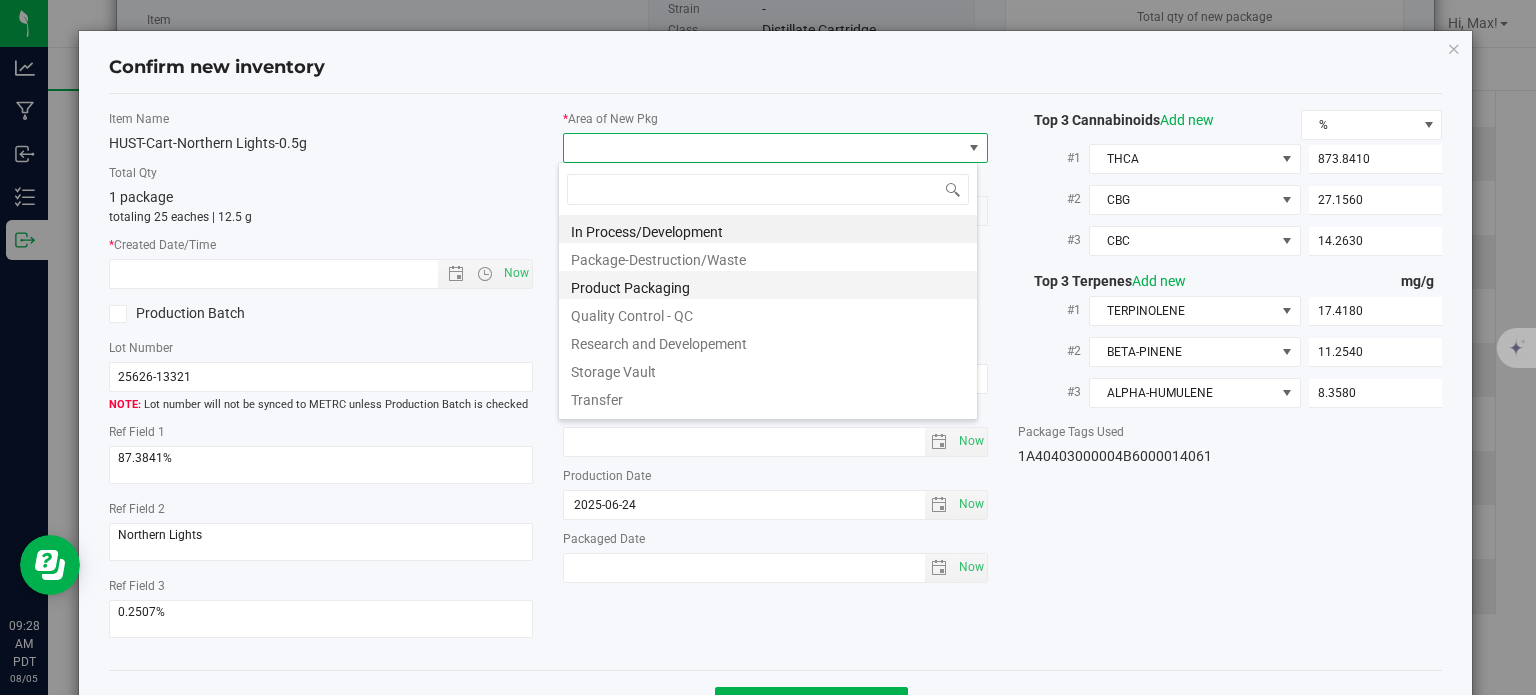 click on "Product Packaging" at bounding box center [768, 285] 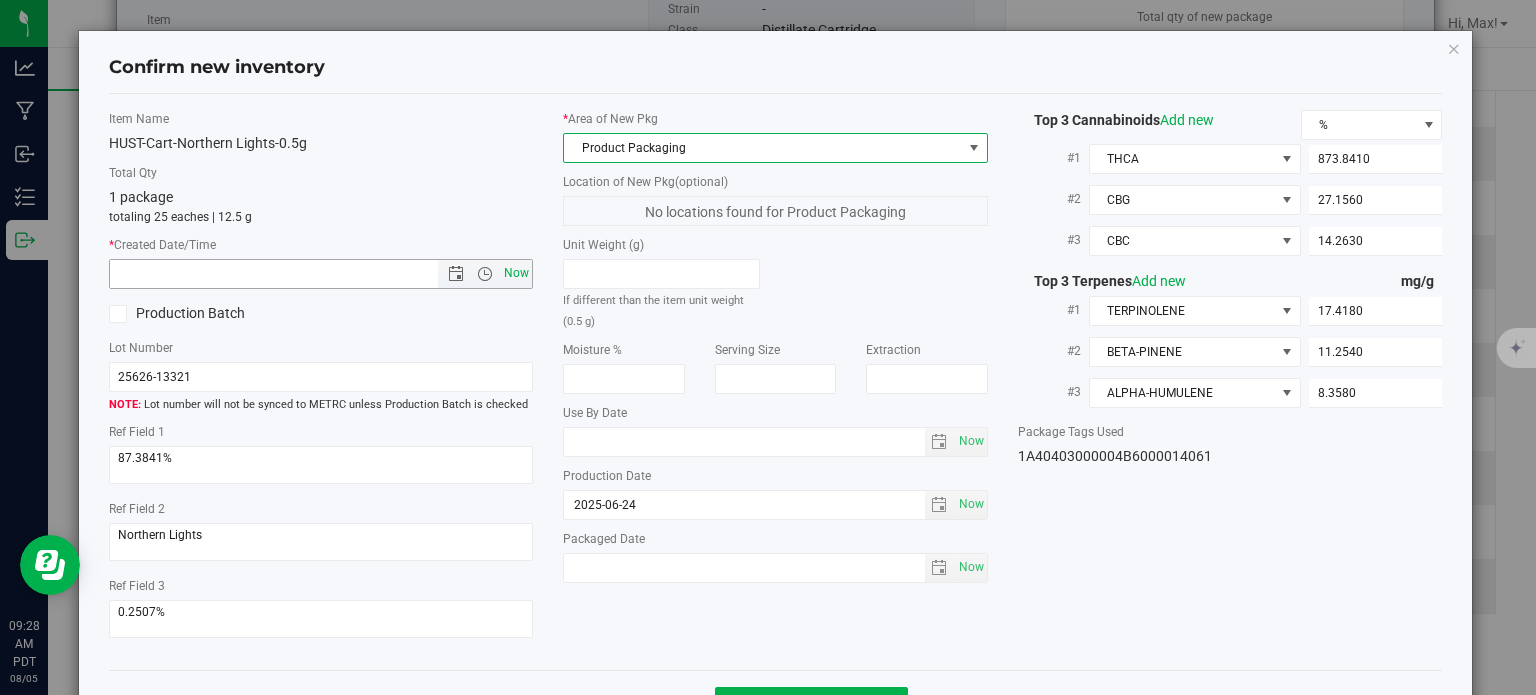 click on "Now" at bounding box center (517, 273) 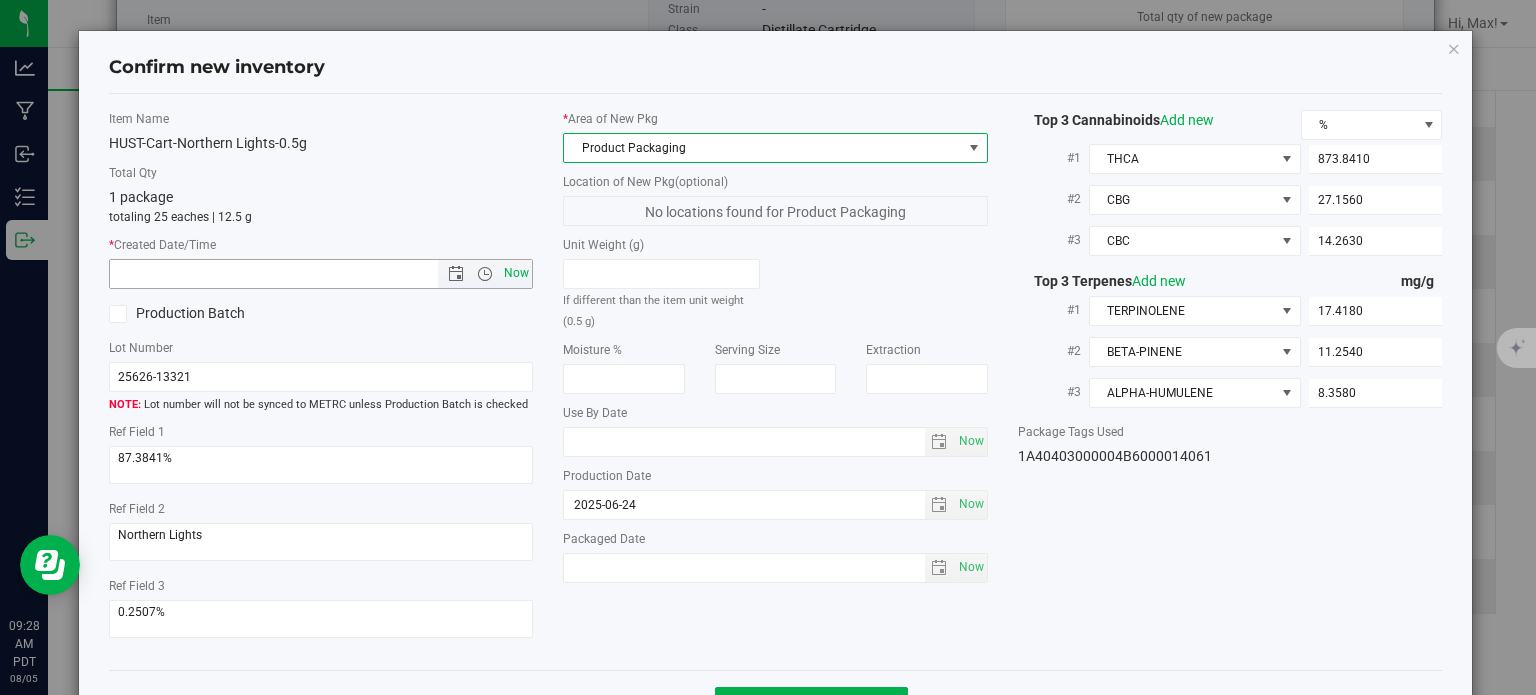 type on "8/5/2025 9:28 AM" 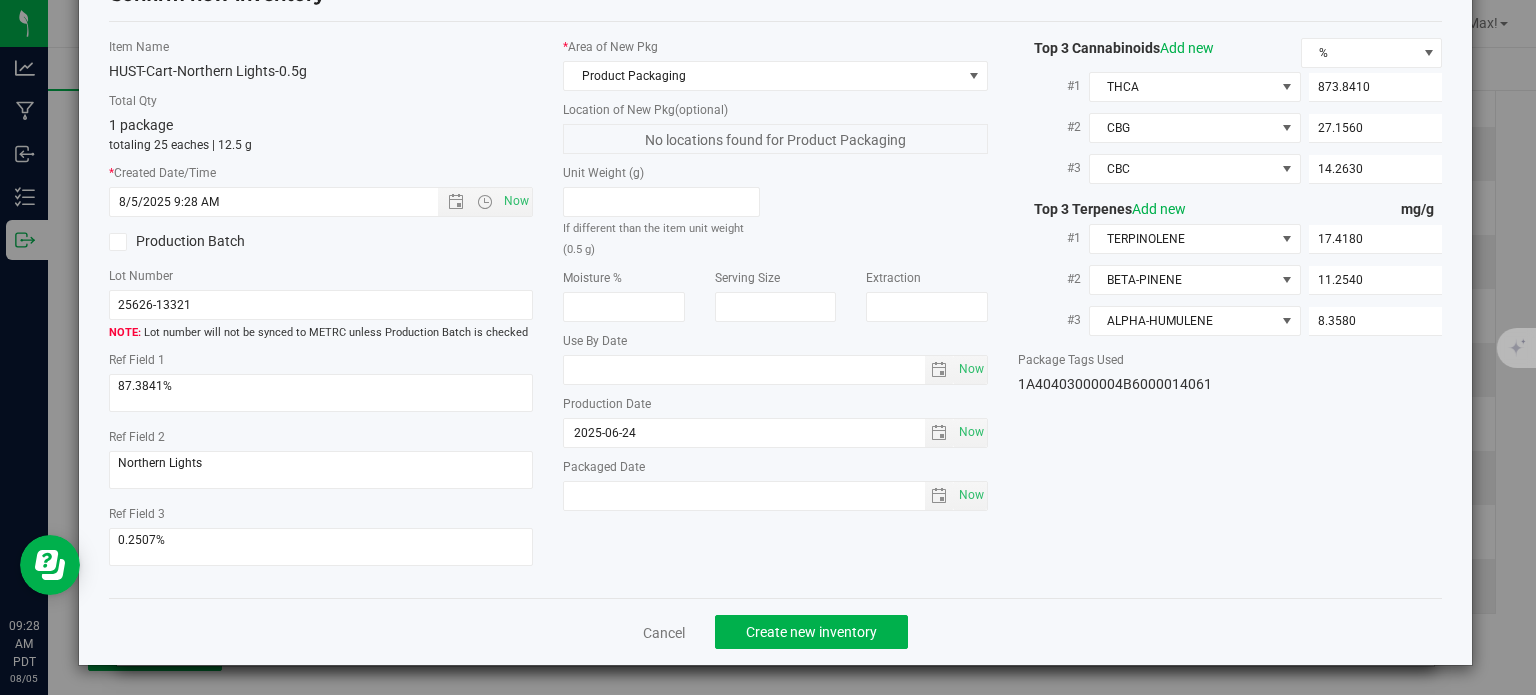 click on "Cancel
Create new inventory" at bounding box center [776, 631] 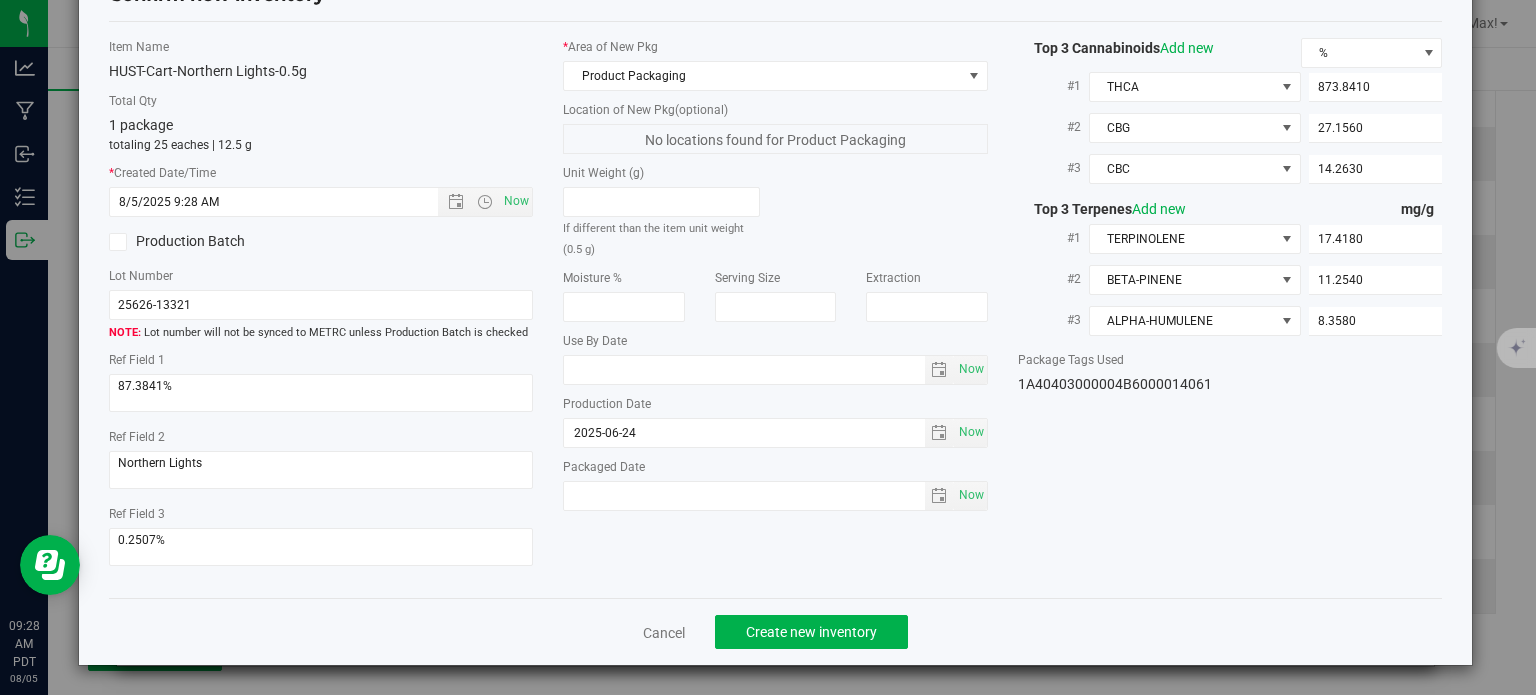 click on "Cancel
Create new inventory" at bounding box center (776, 631) 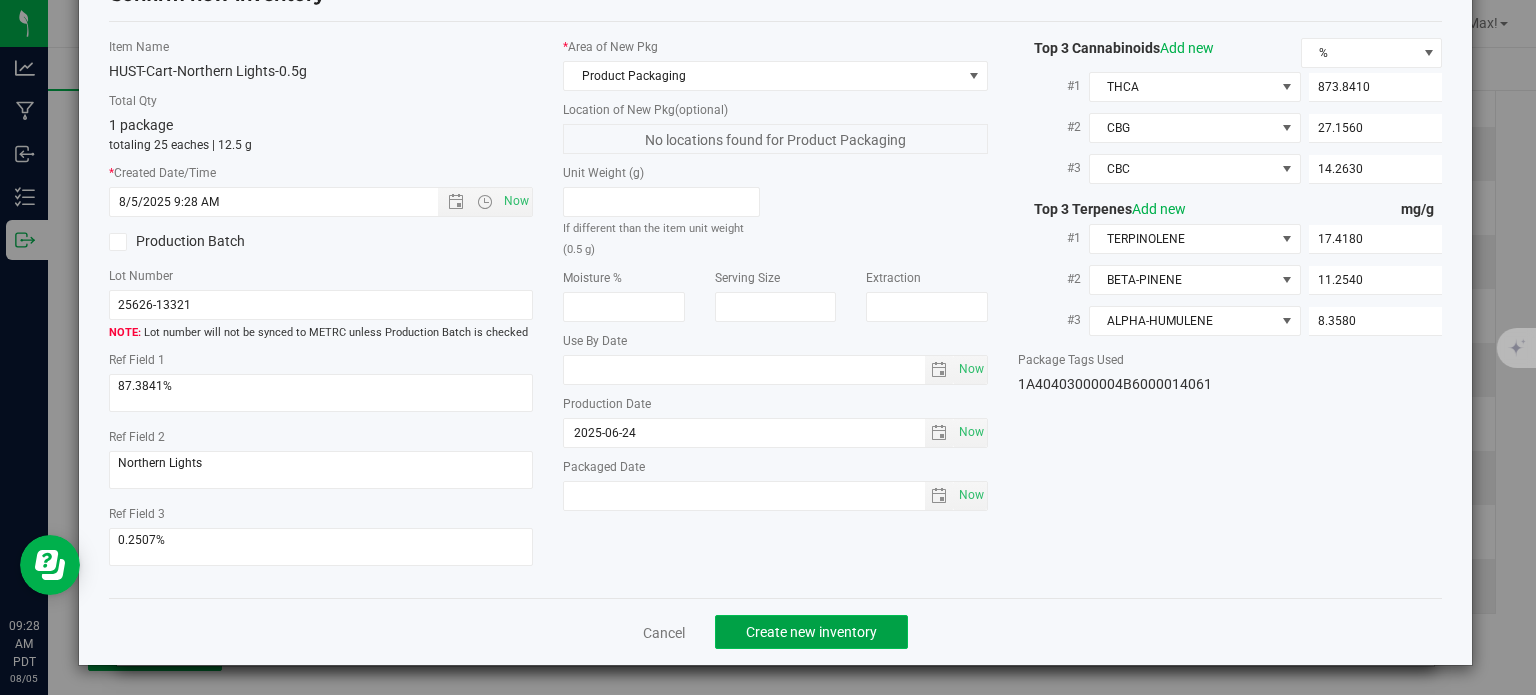 click on "Create new inventory" 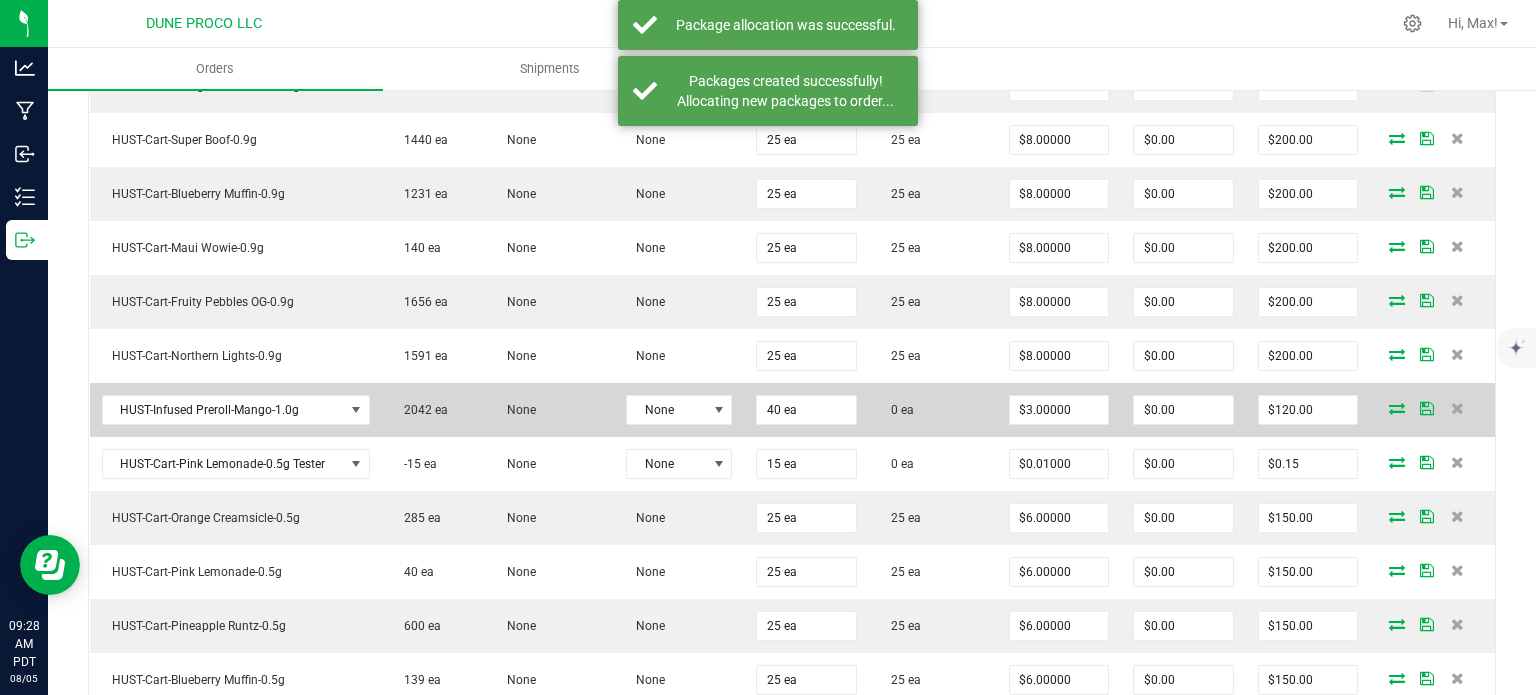 click at bounding box center [1397, 408] 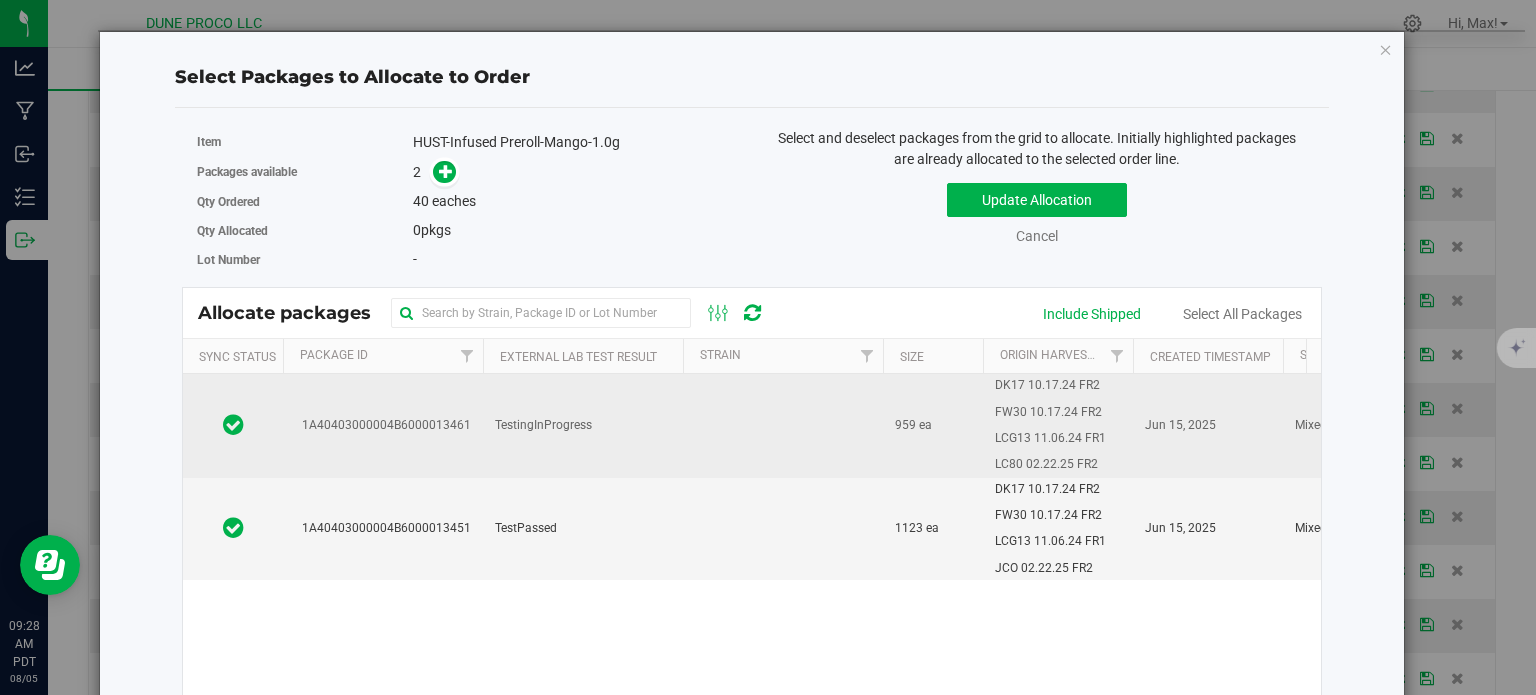 click on "1A40403000004B6000013461" at bounding box center [383, 425] 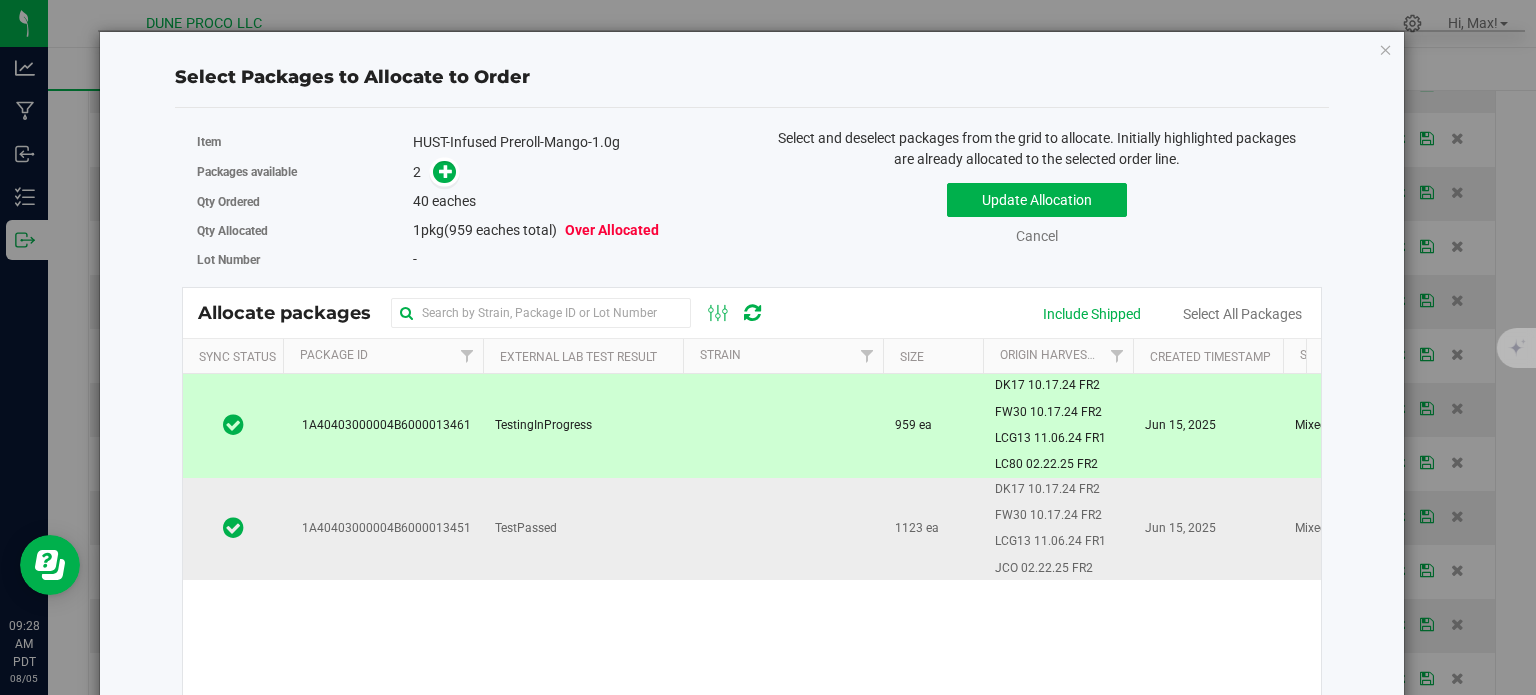 click on "1A40403000004B6000013451" at bounding box center [383, 528] 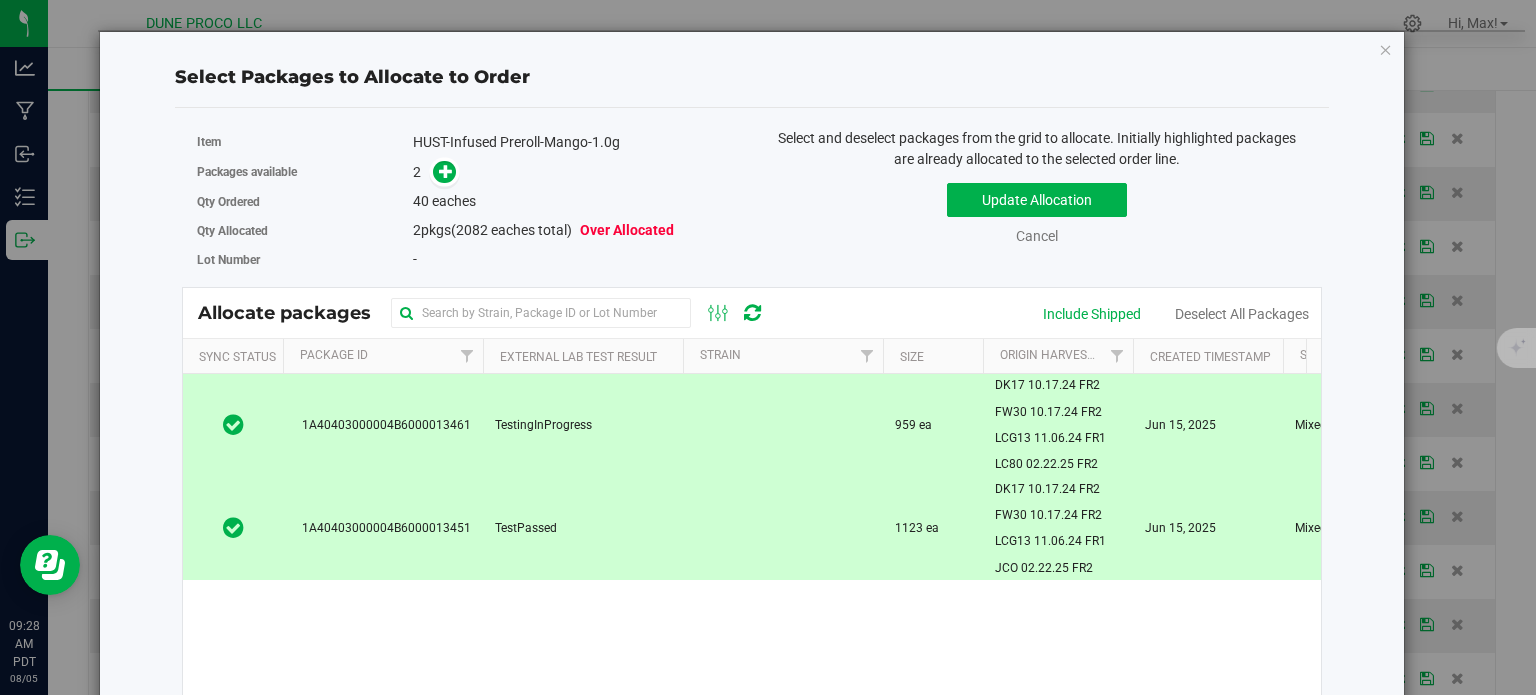 click on "1A40403000004B6000013461" at bounding box center [383, 425] 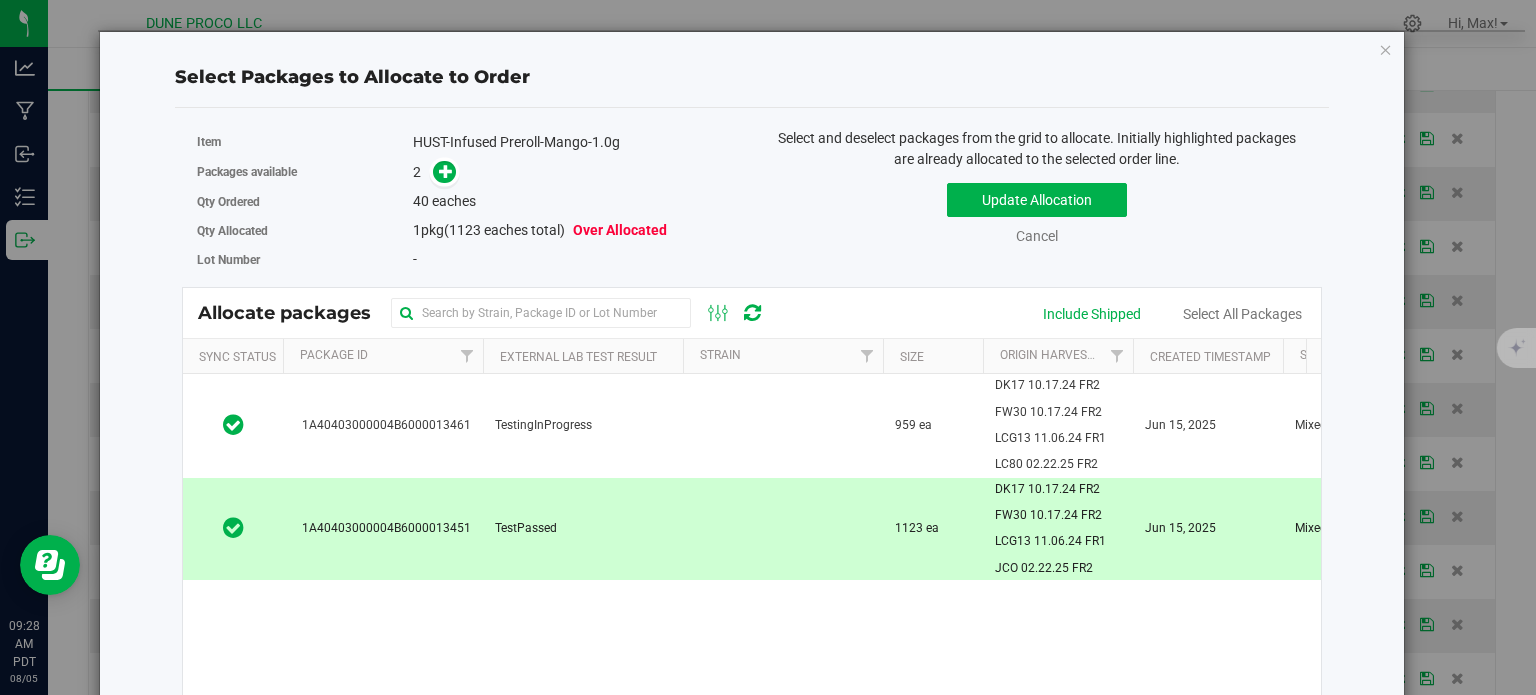 click at bounding box center (444, 171) 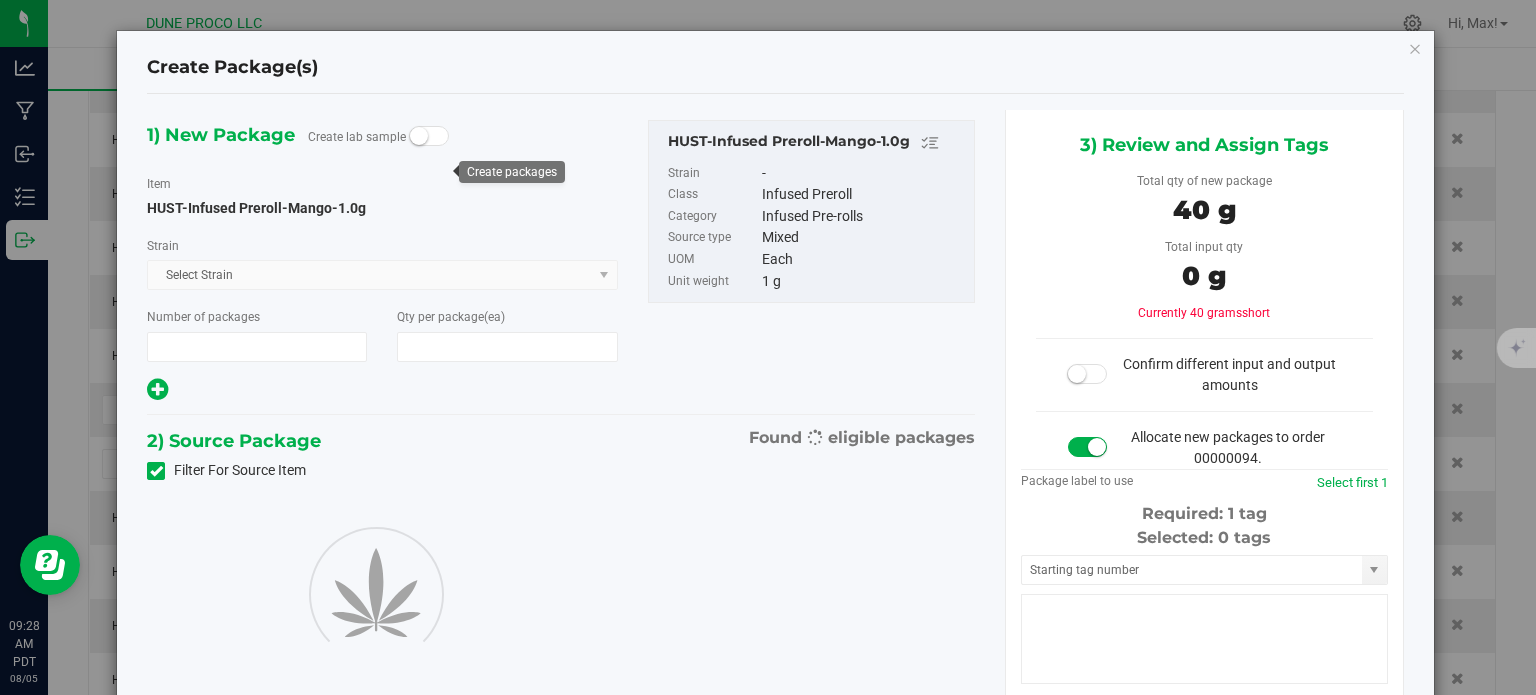 type on "1" 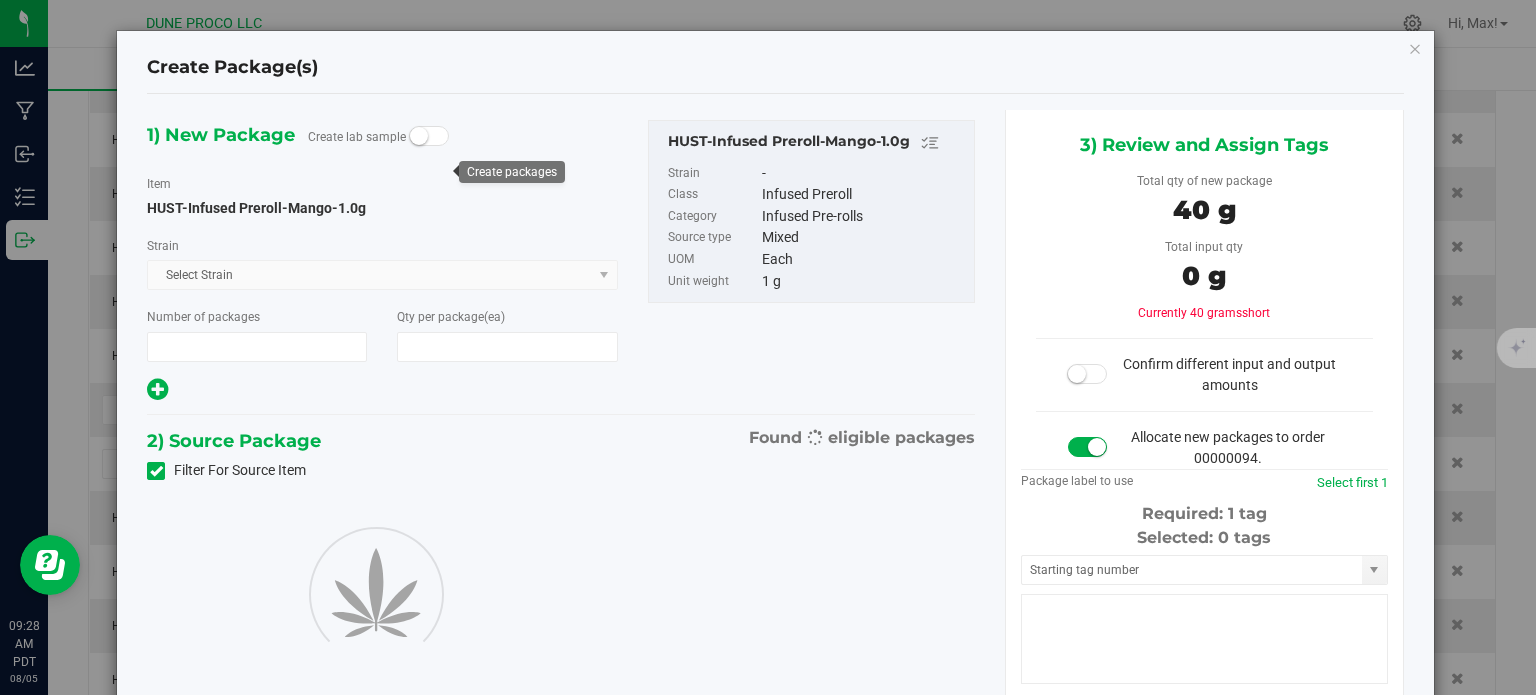 type on "40" 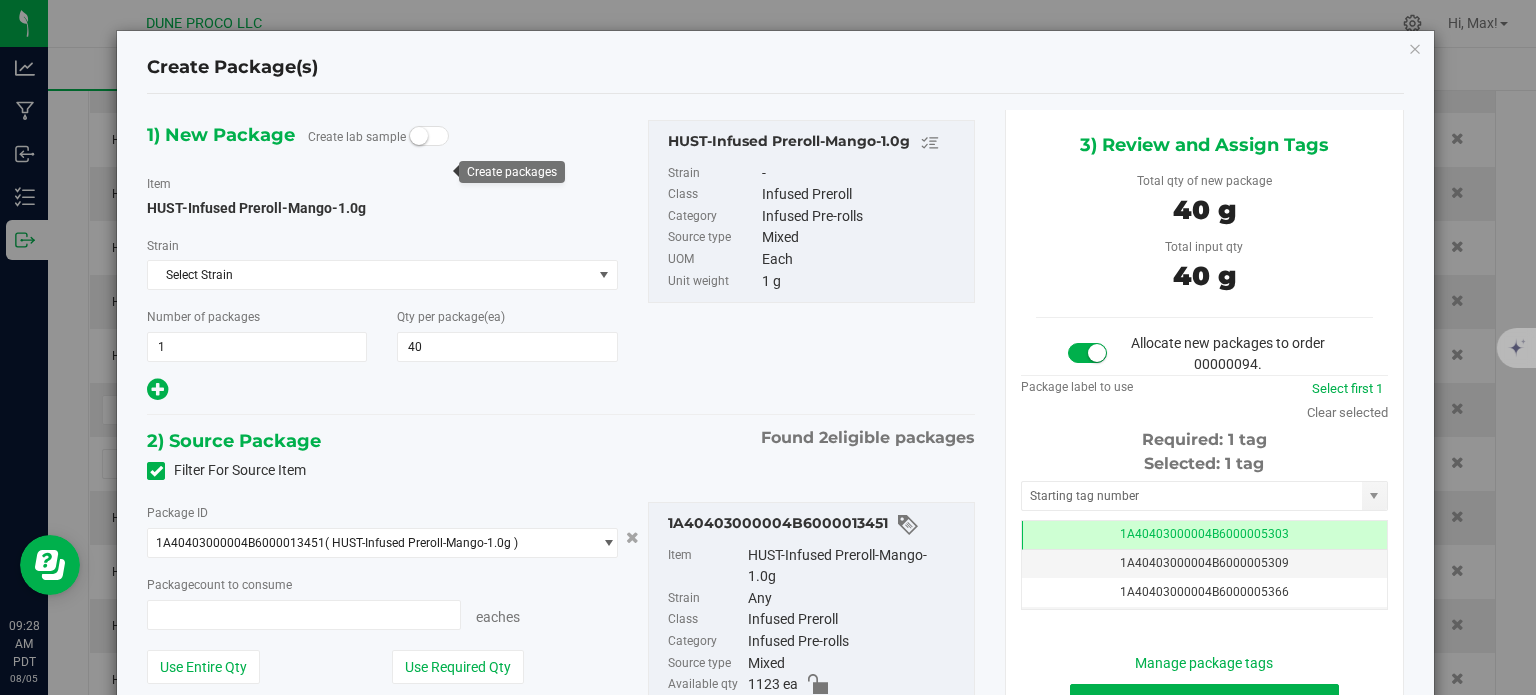 type on "40 ea" 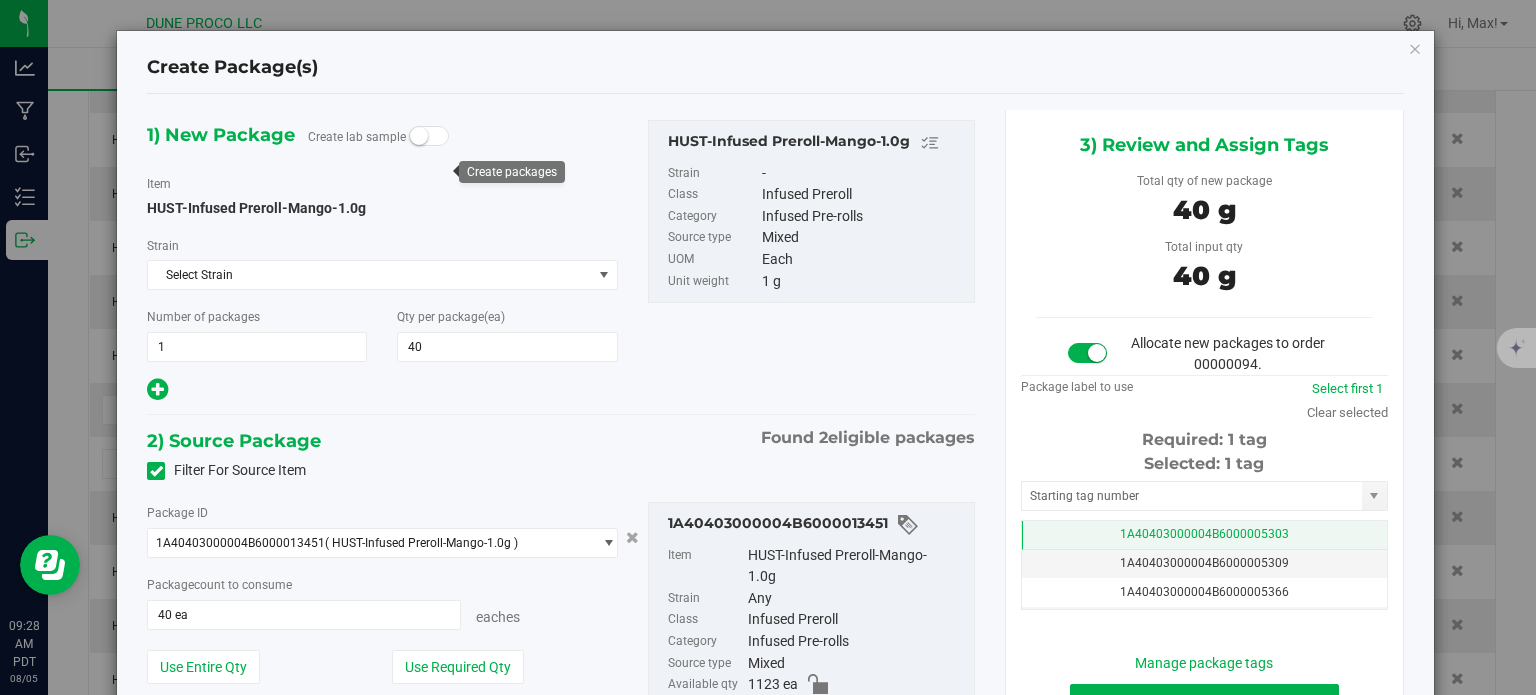 click on "1A40403000004B6000005303" at bounding box center (1204, 535) 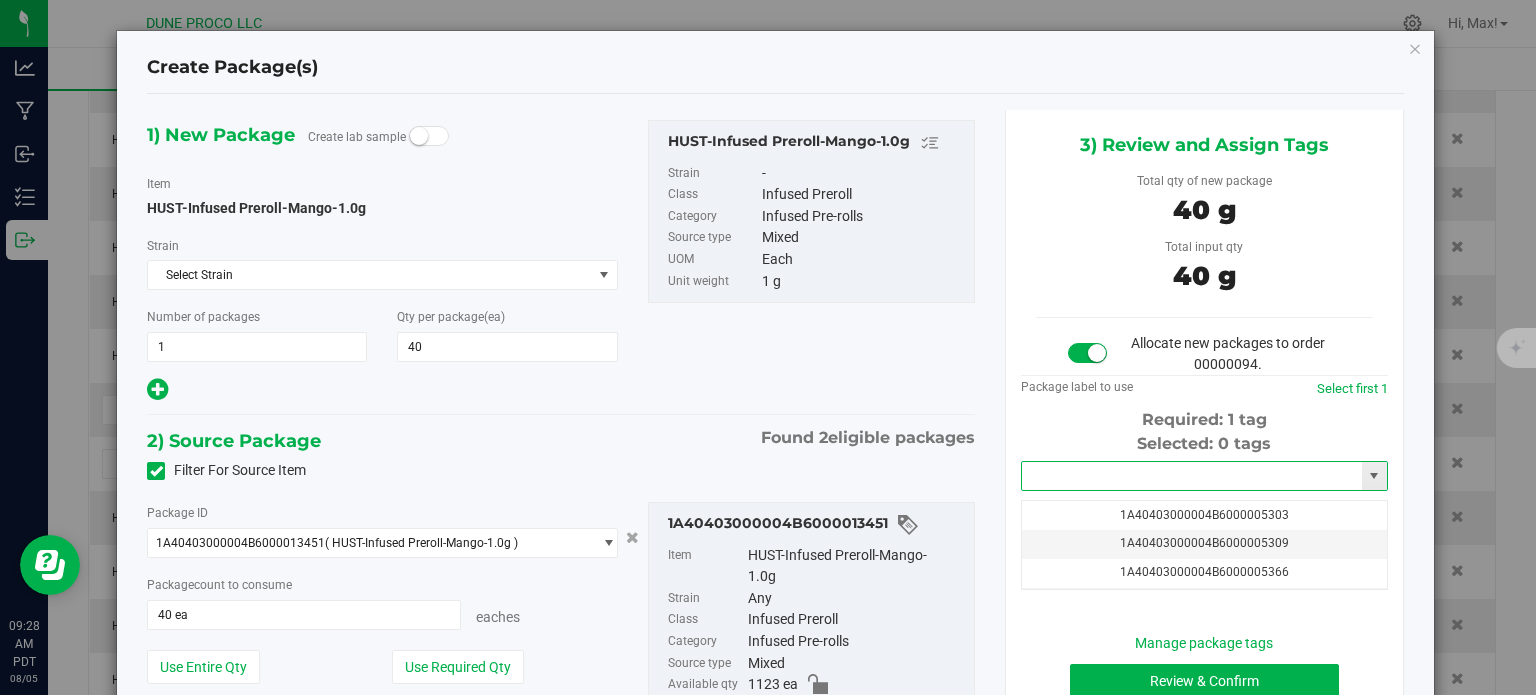 click at bounding box center [1192, 476] 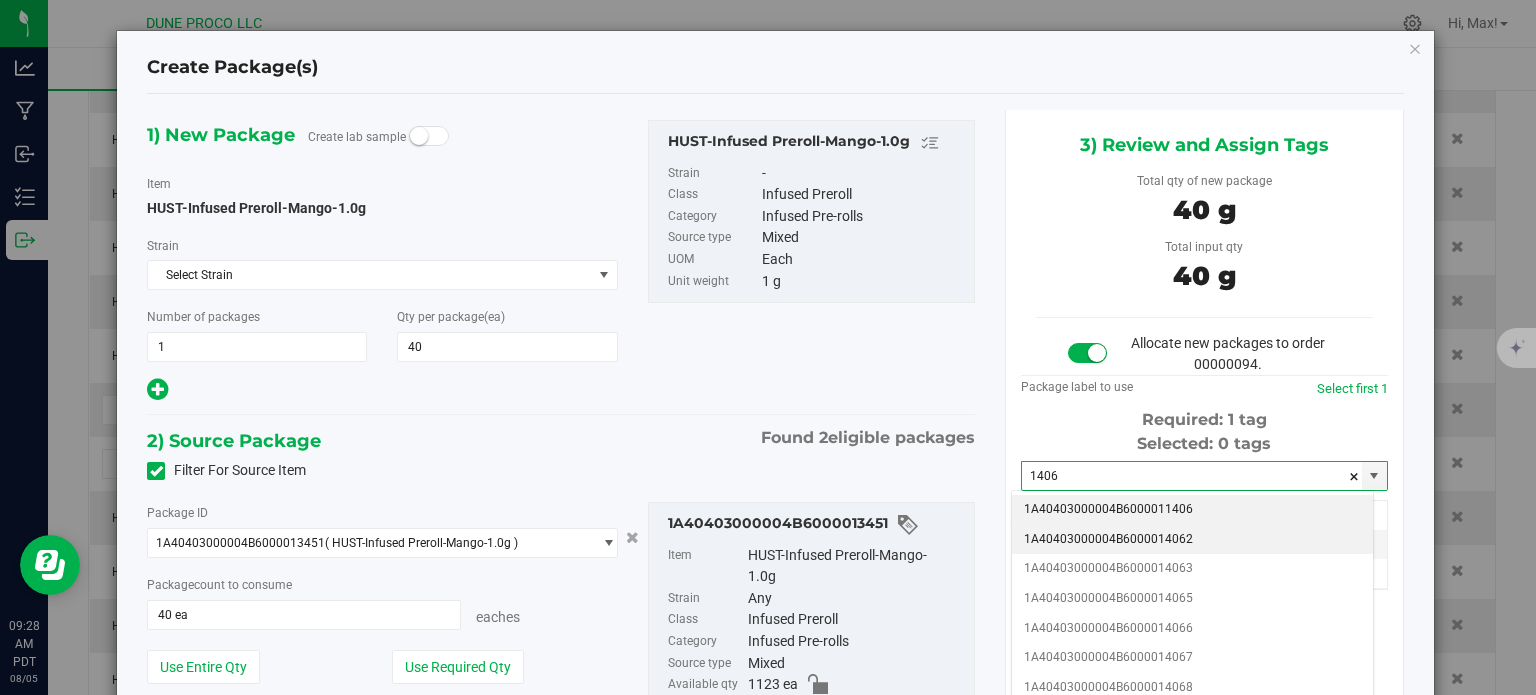 click on "1A40403000004B6000014062" at bounding box center [1192, 540] 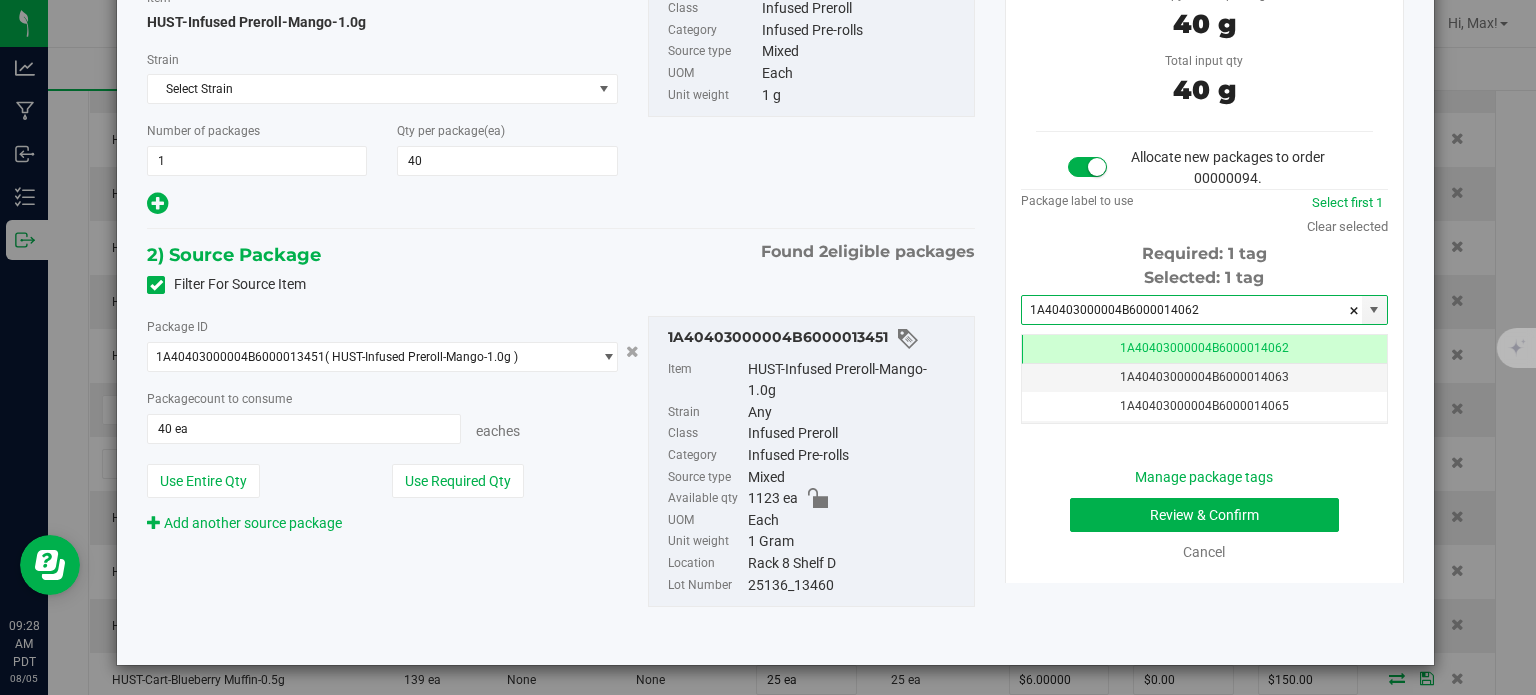 type on "1A40403000004B6000014062" 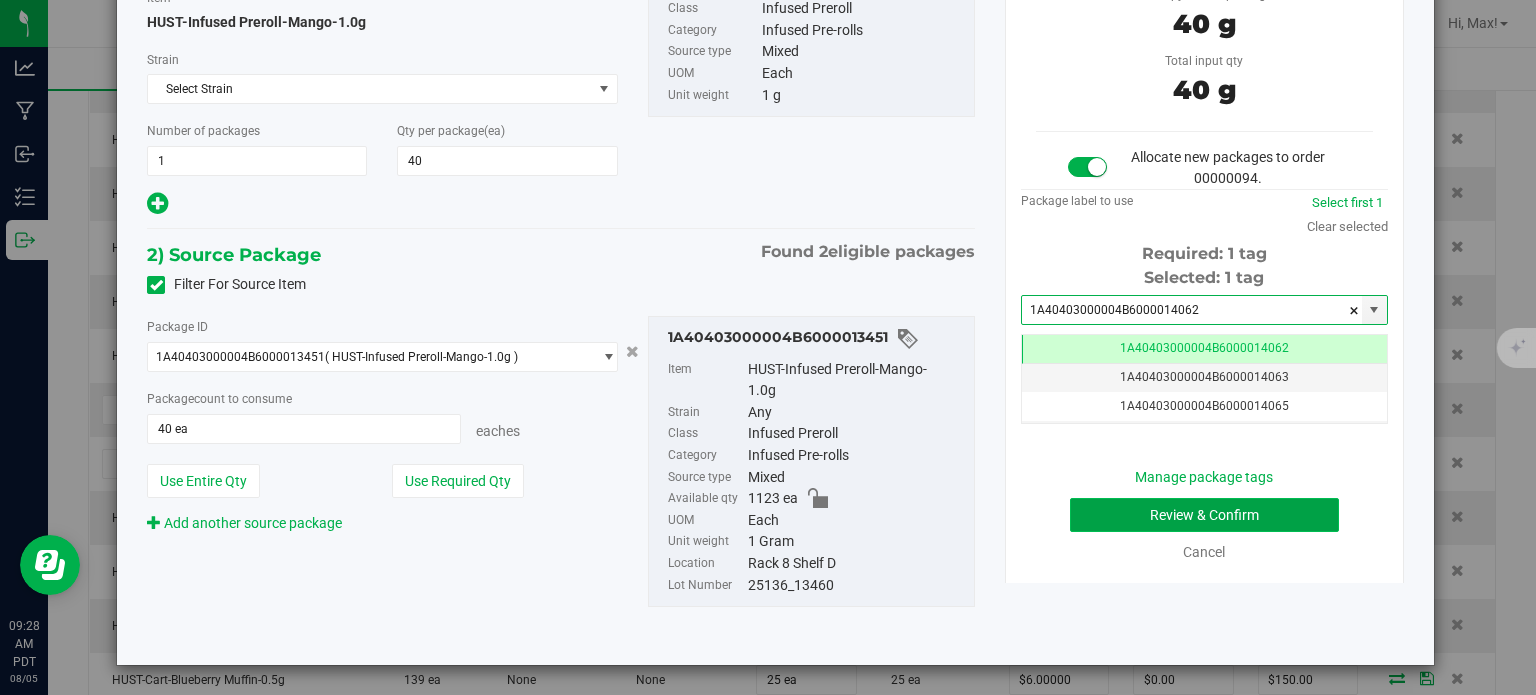 click on "Review & Confirm" at bounding box center [1204, 515] 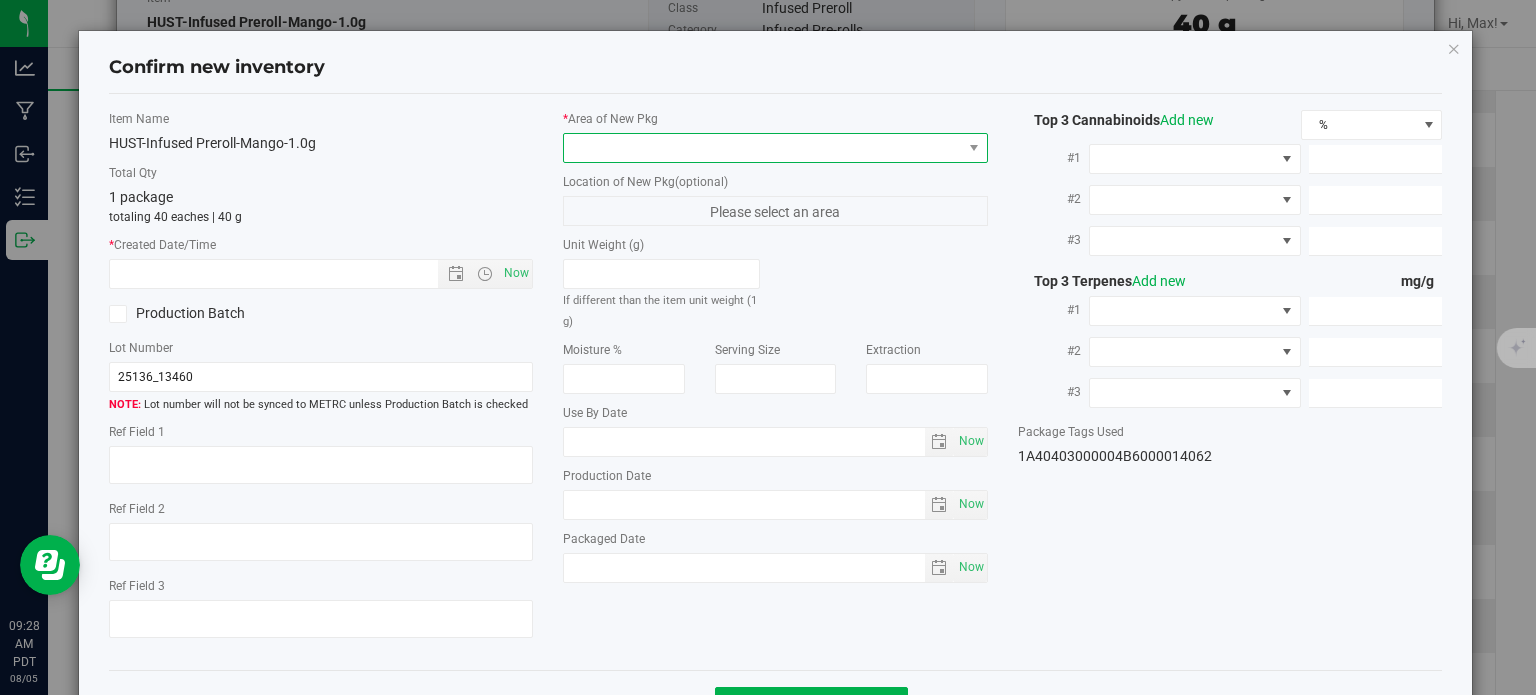 click at bounding box center (763, 148) 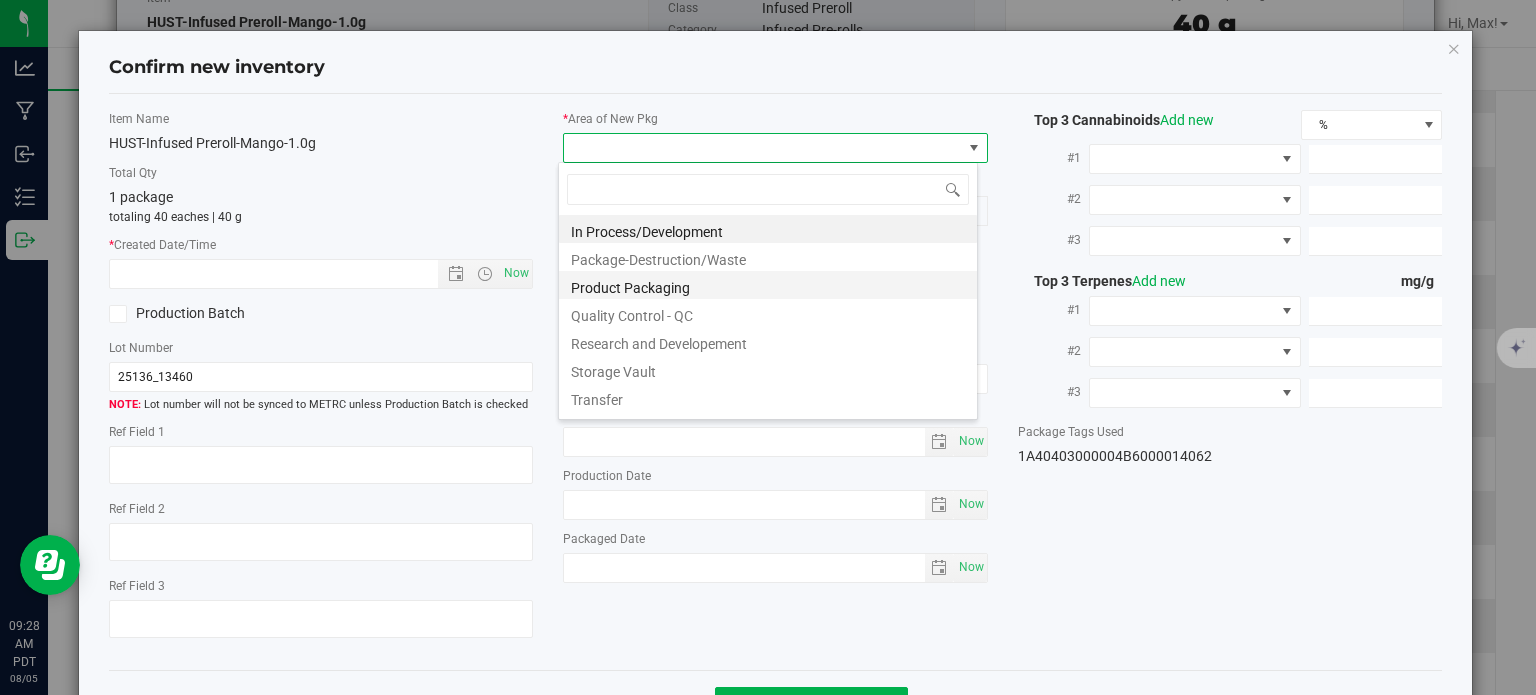 click on "Product Packaging" at bounding box center [768, 285] 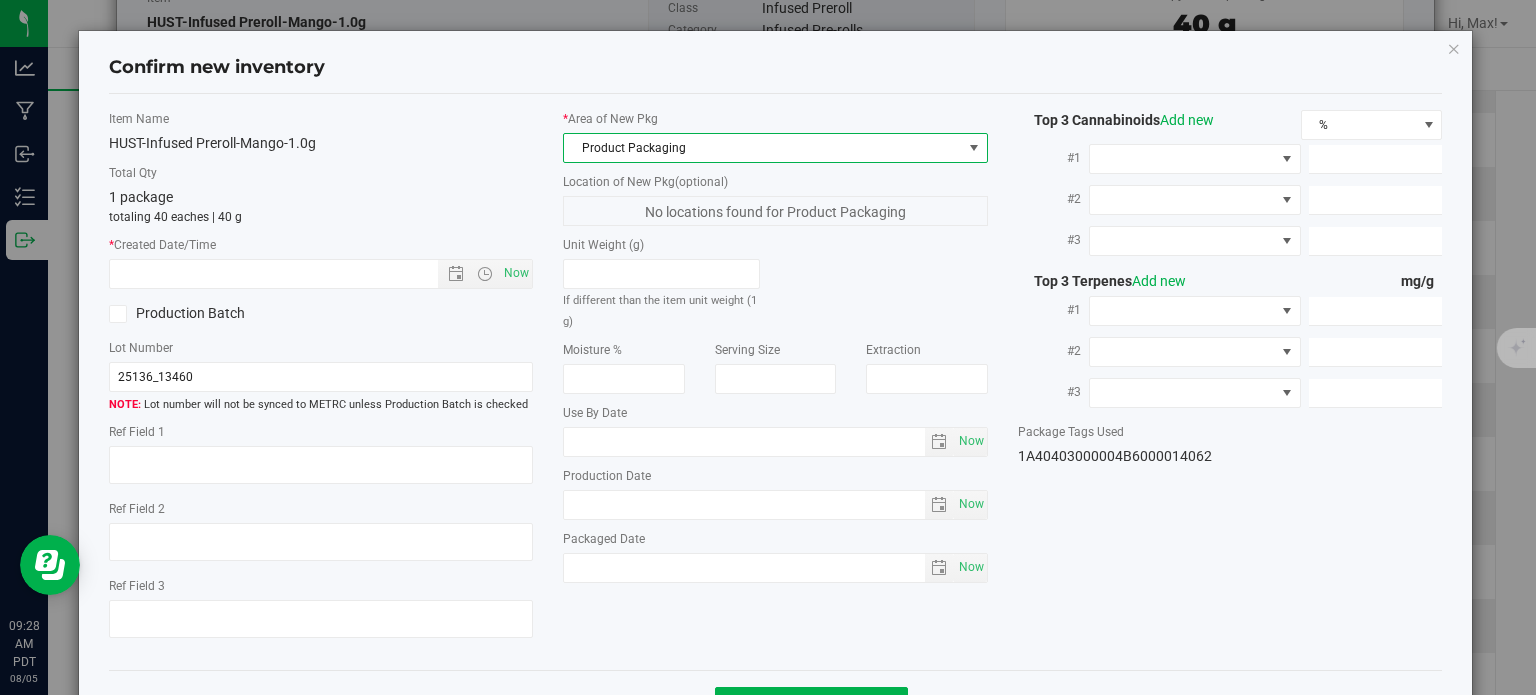 click on "*
Created Date/Time
Now" at bounding box center (321, 262) 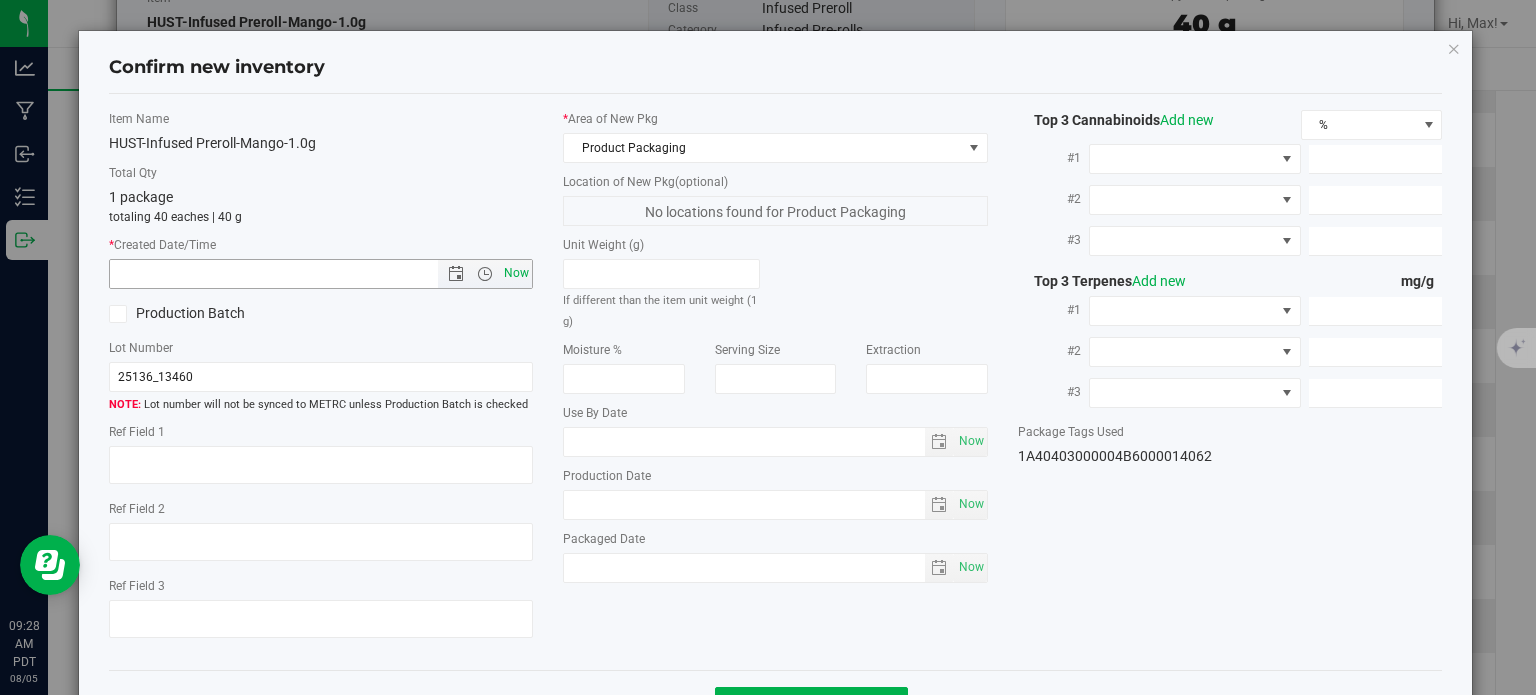 click on "Now" at bounding box center (517, 273) 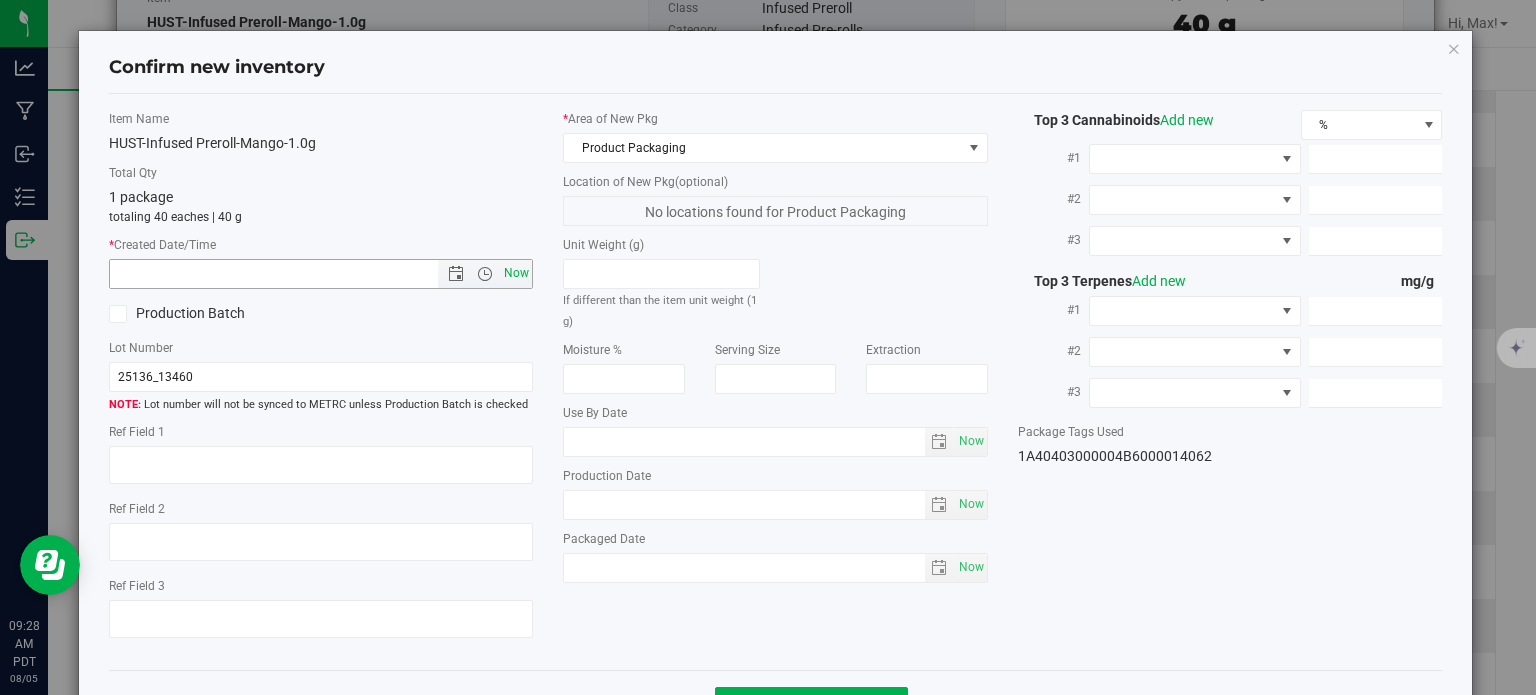 type on "8/5/2025 9:28 AM" 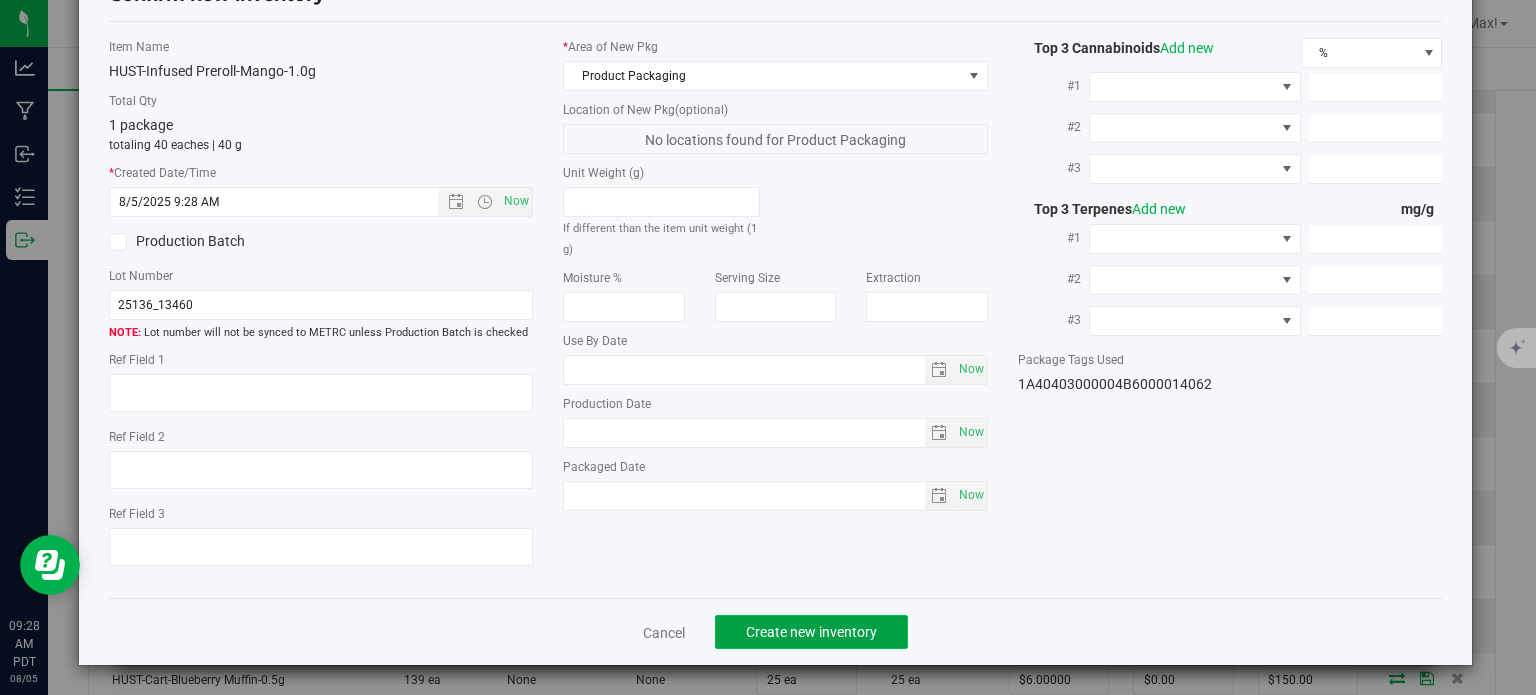 click on "Create new inventory" 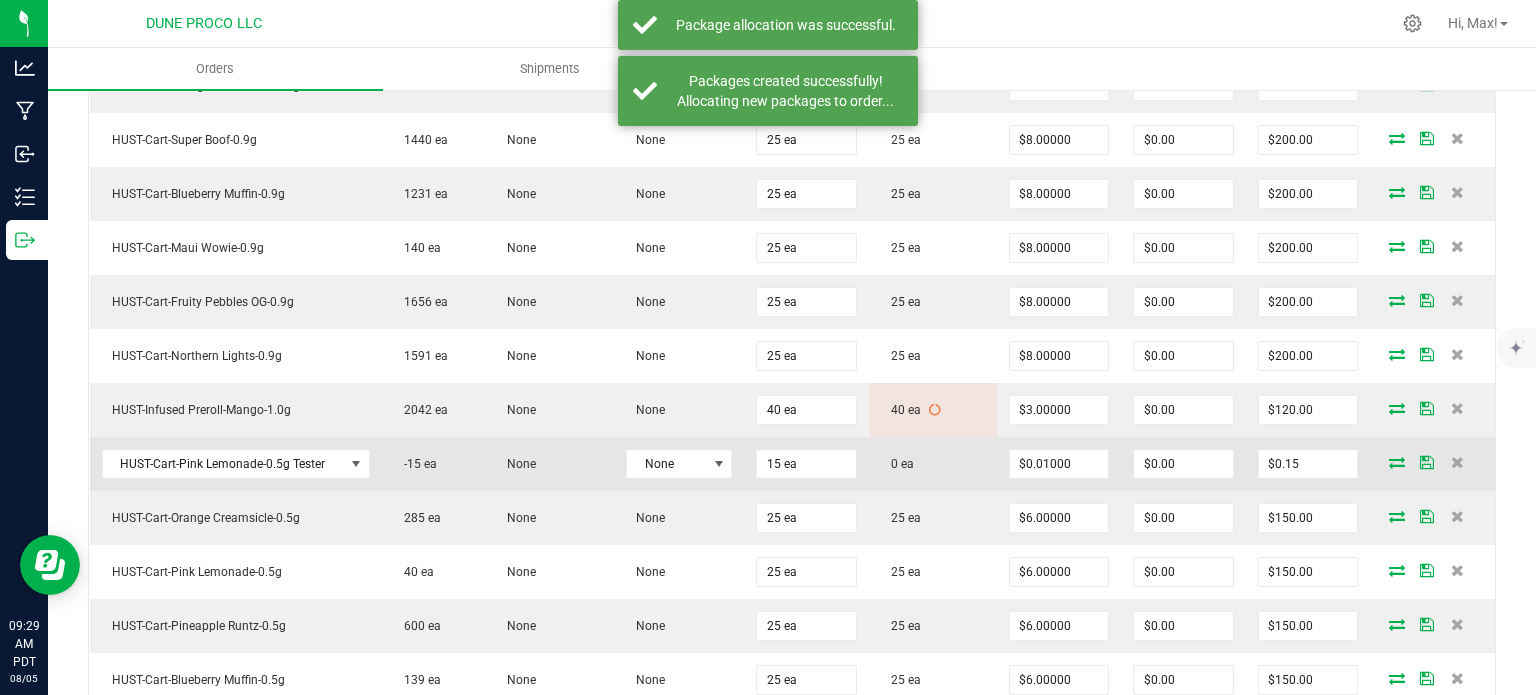 click at bounding box center [1397, 462] 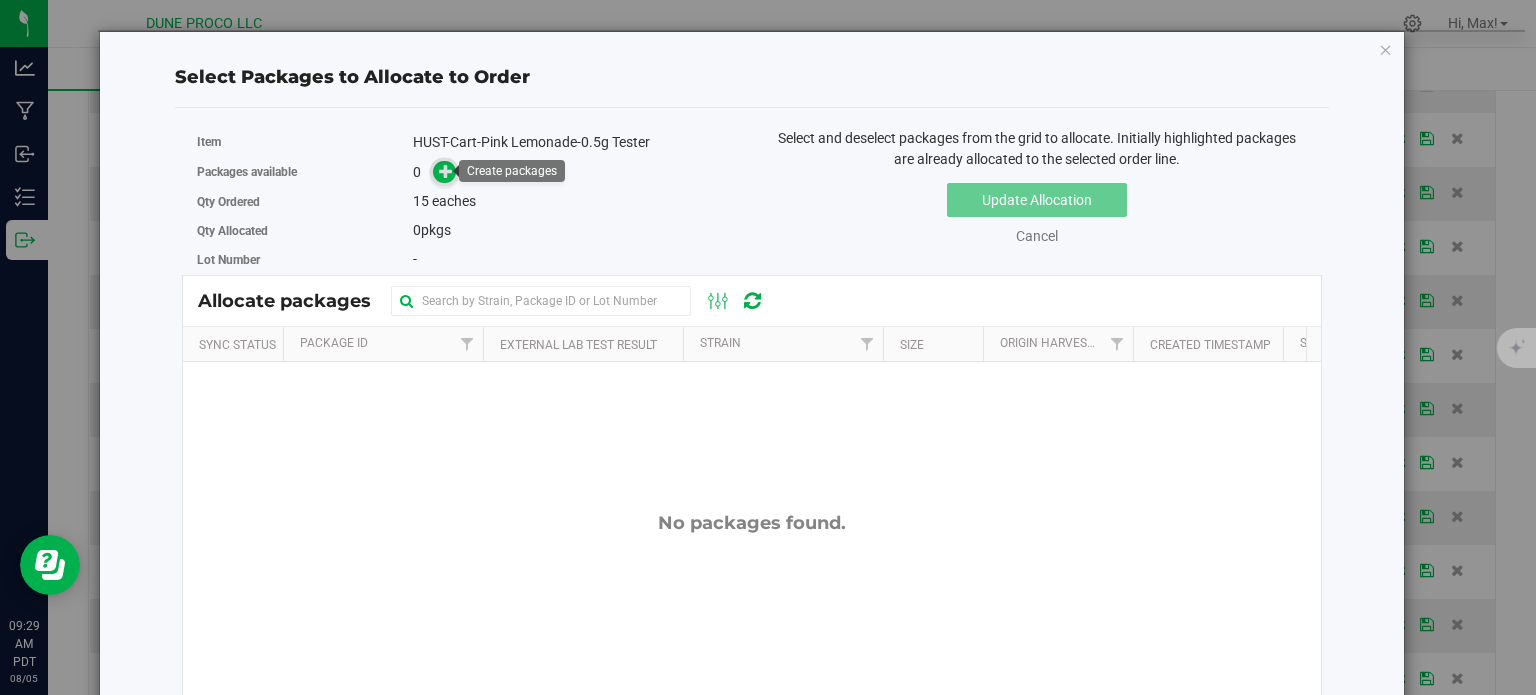 click at bounding box center [446, 171] 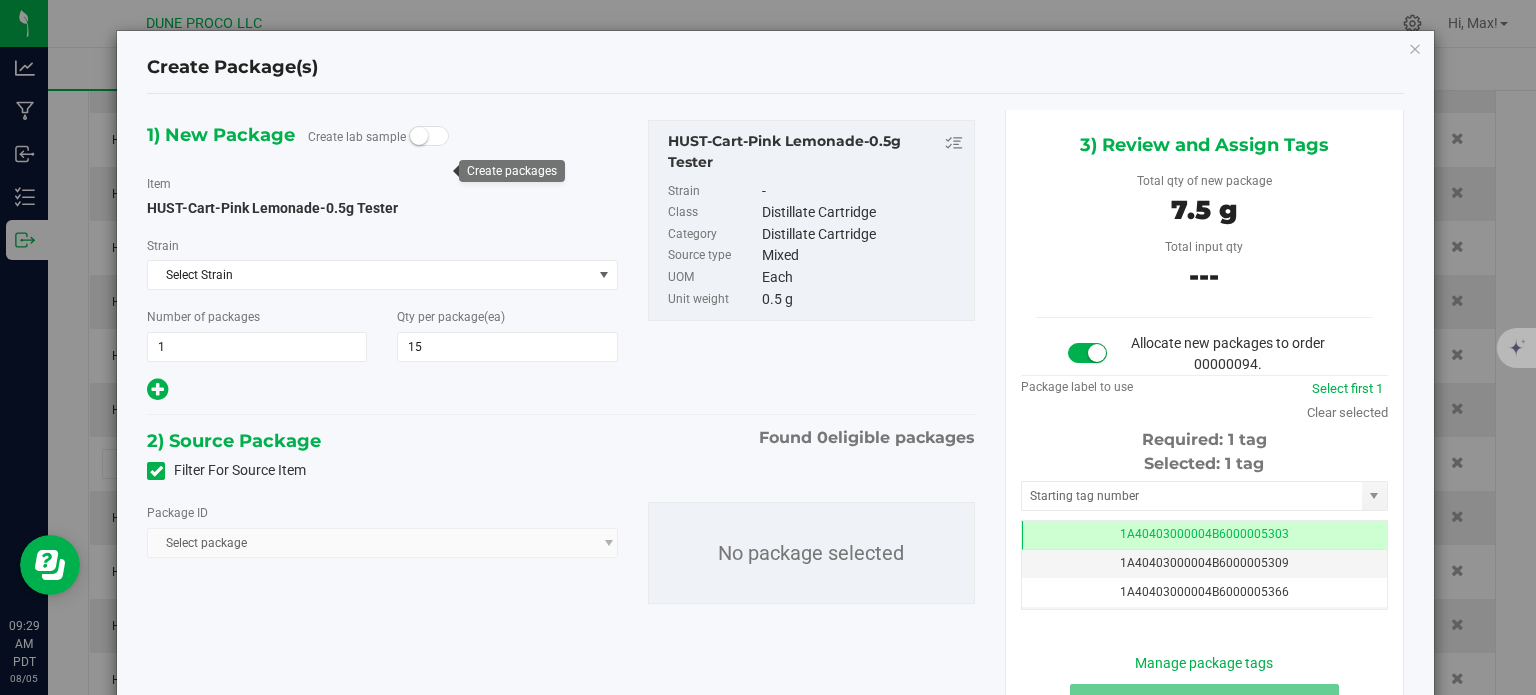 click at bounding box center [156, 471] 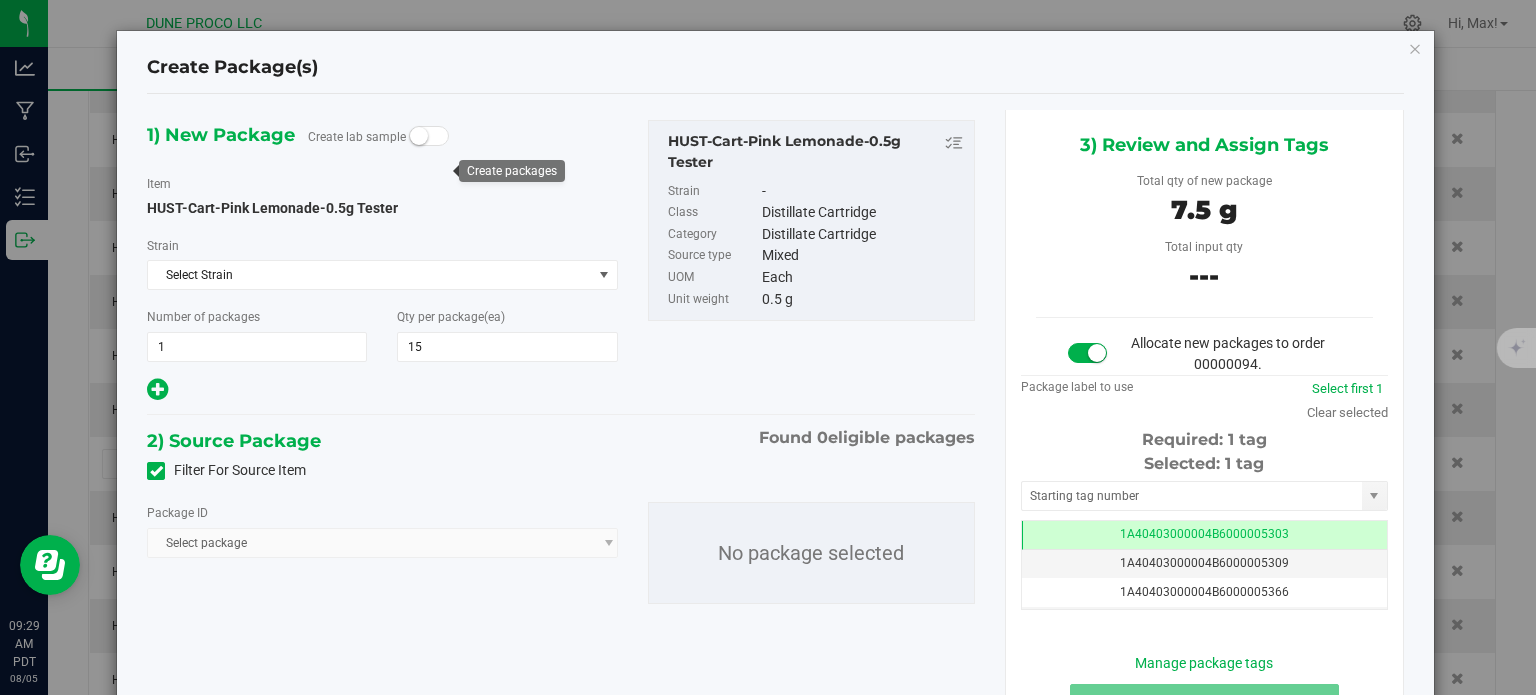 click on "Filter For Source Item" at bounding box center (0, 0) 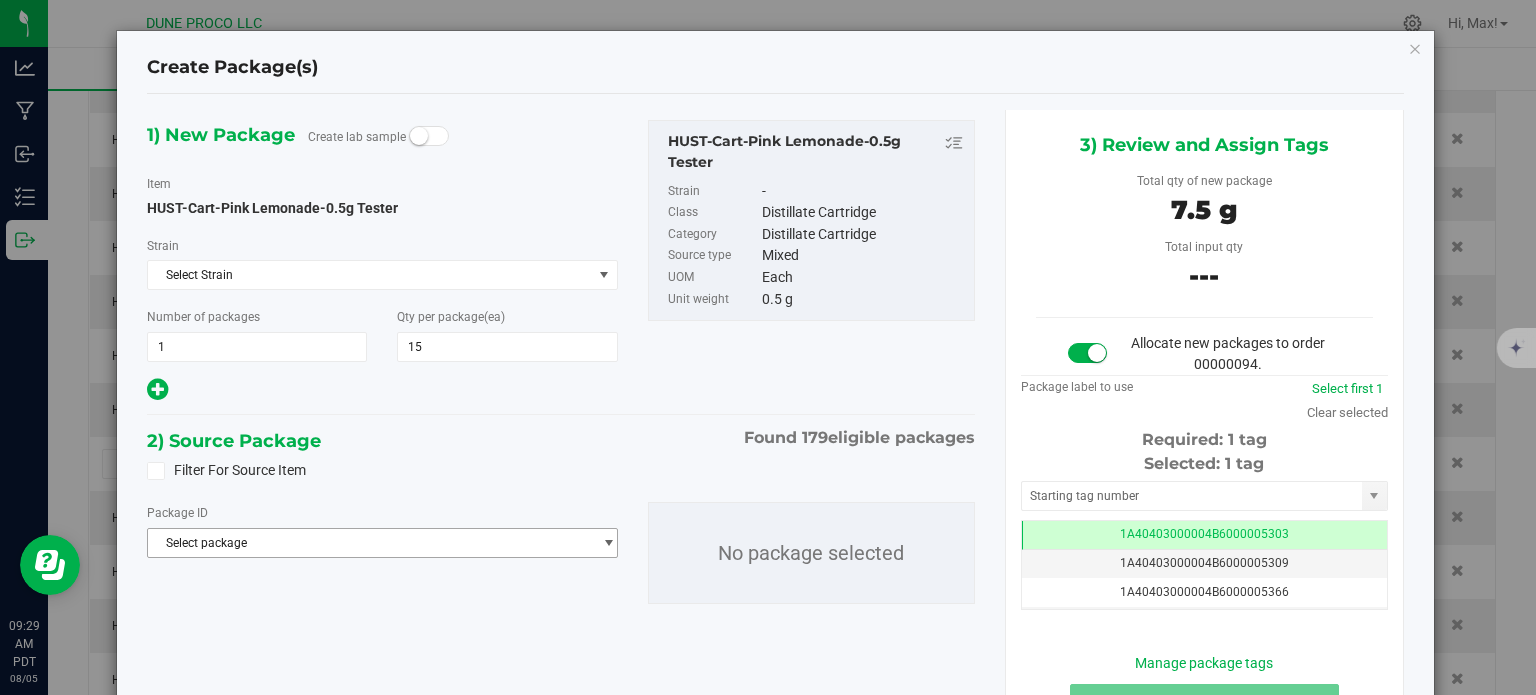 click on "Select package" at bounding box center (369, 543) 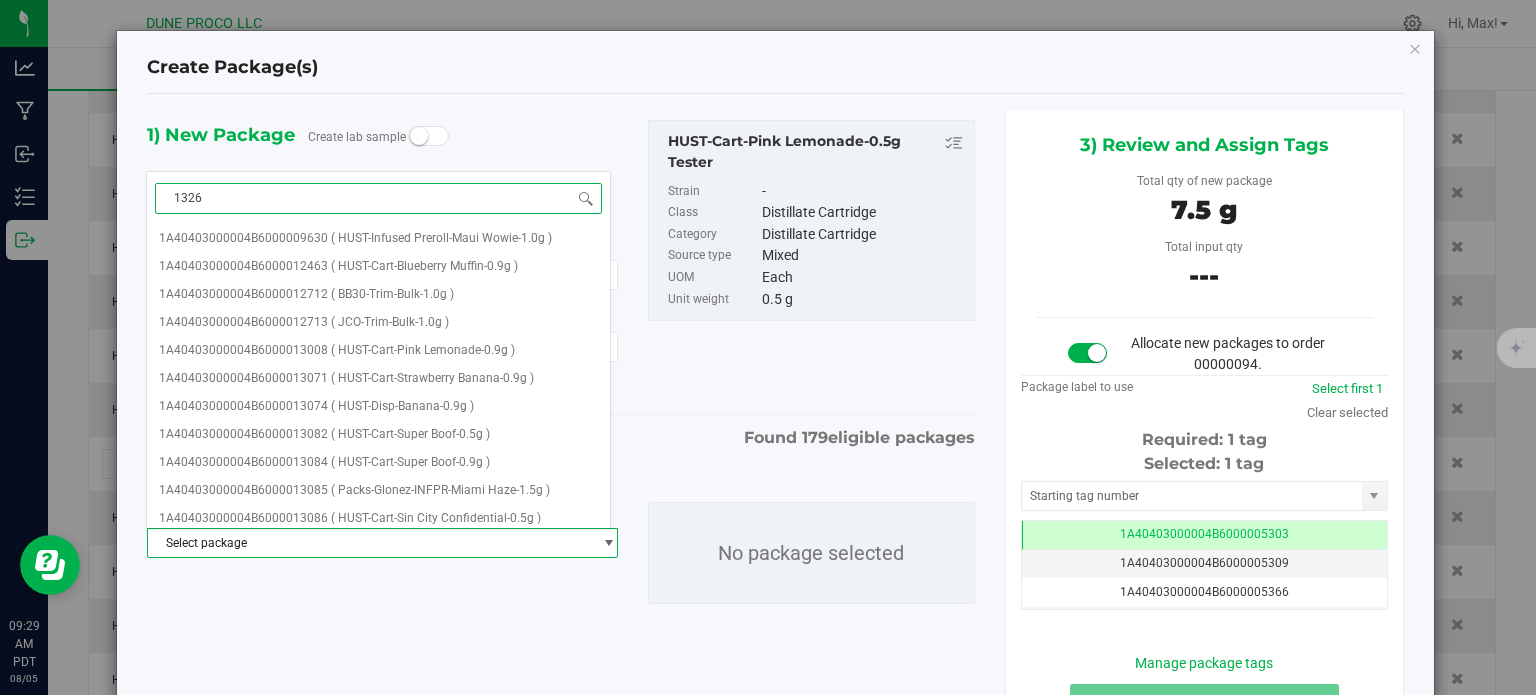 type on "13260" 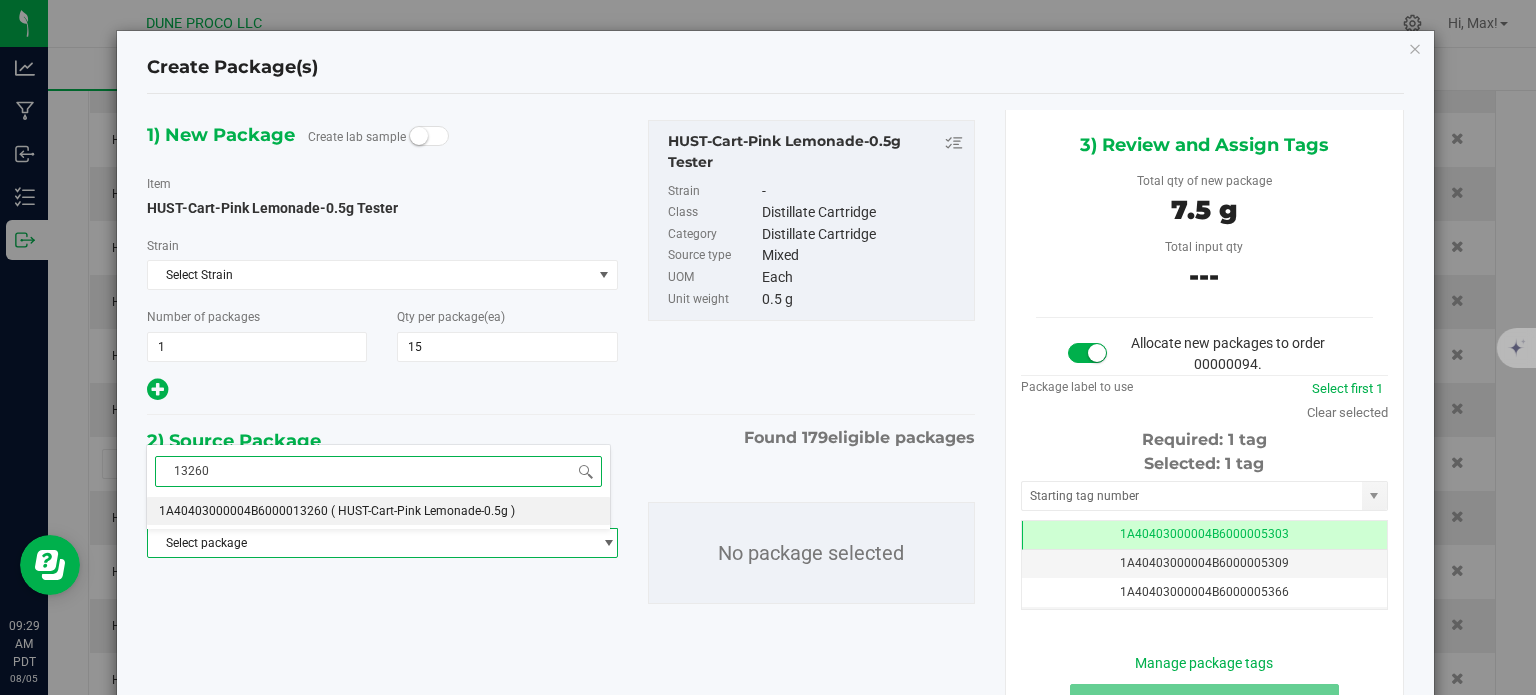 click on "(
HUST-Cart-Pink Lemonade-0.5g
)" at bounding box center (423, 511) 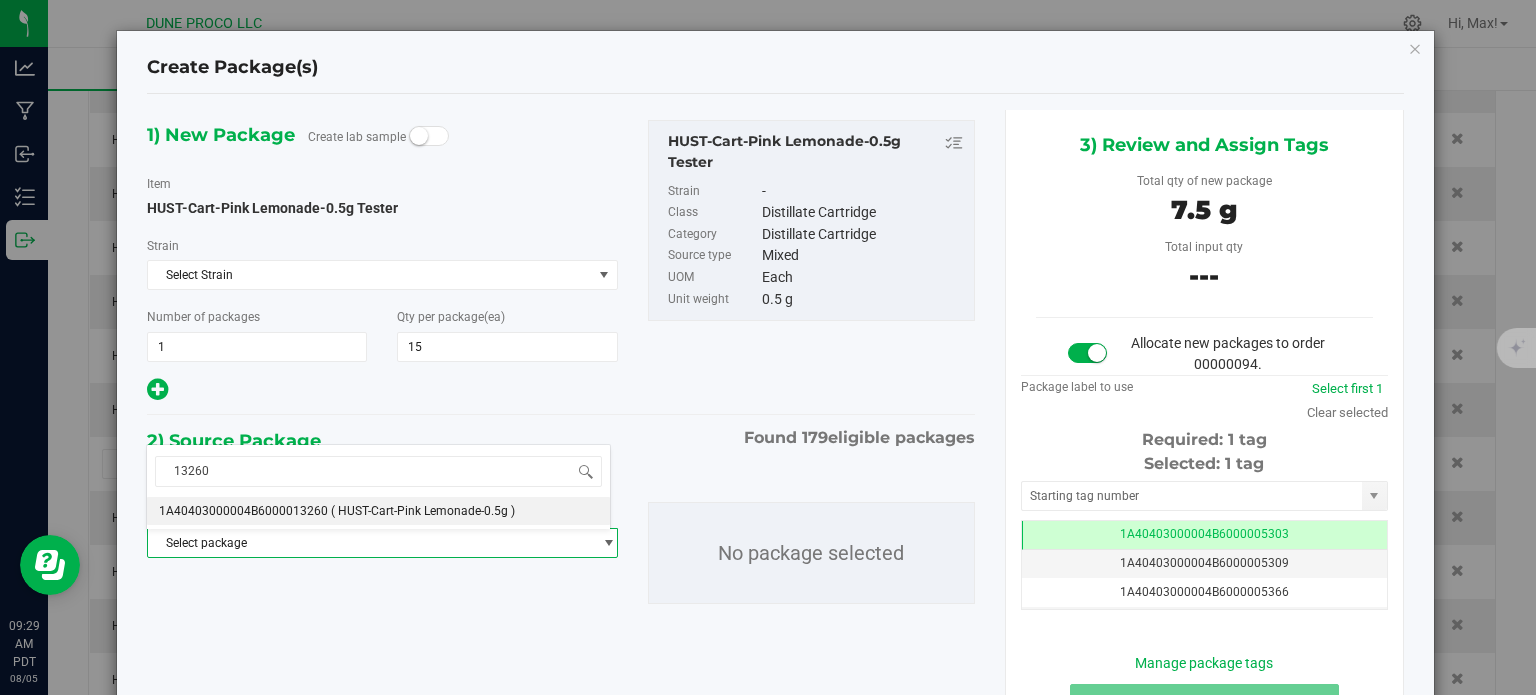 type 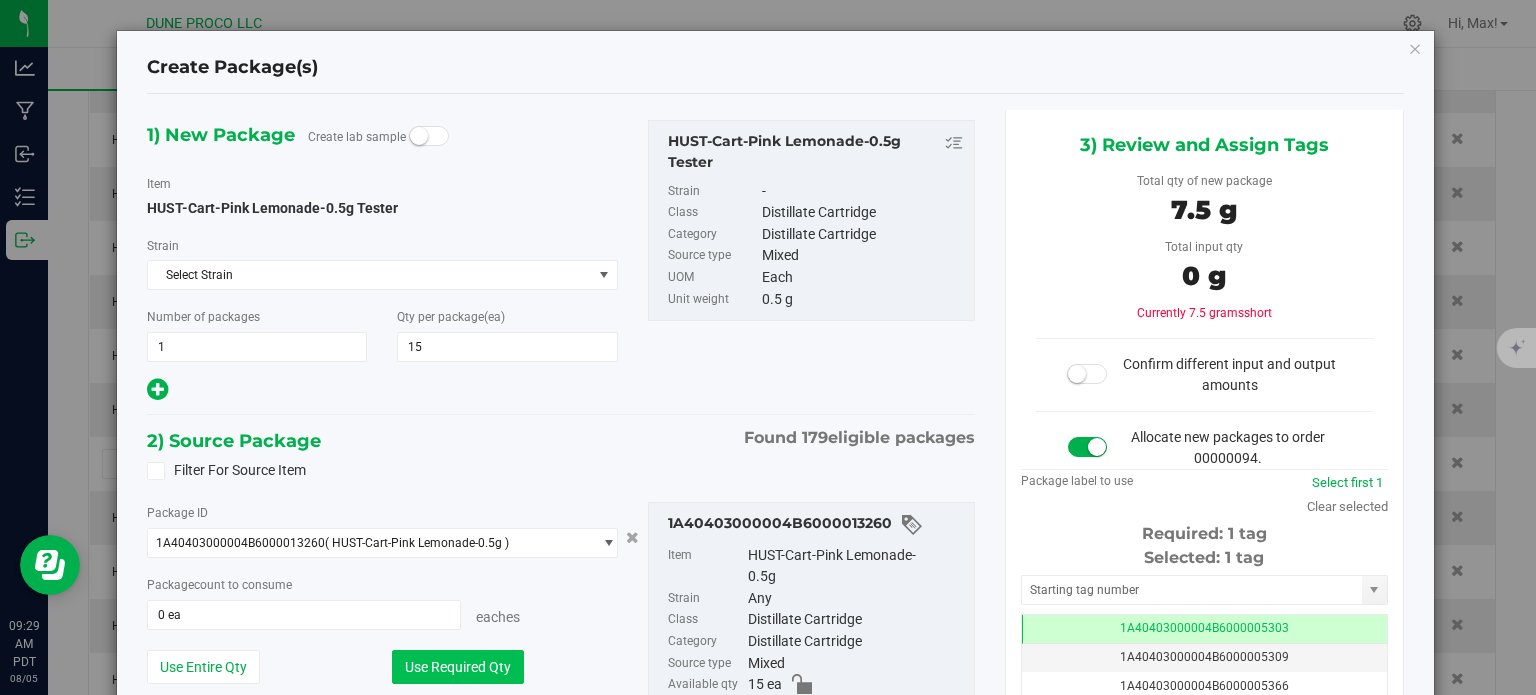 click on "Use Required Qty" at bounding box center (458, 667) 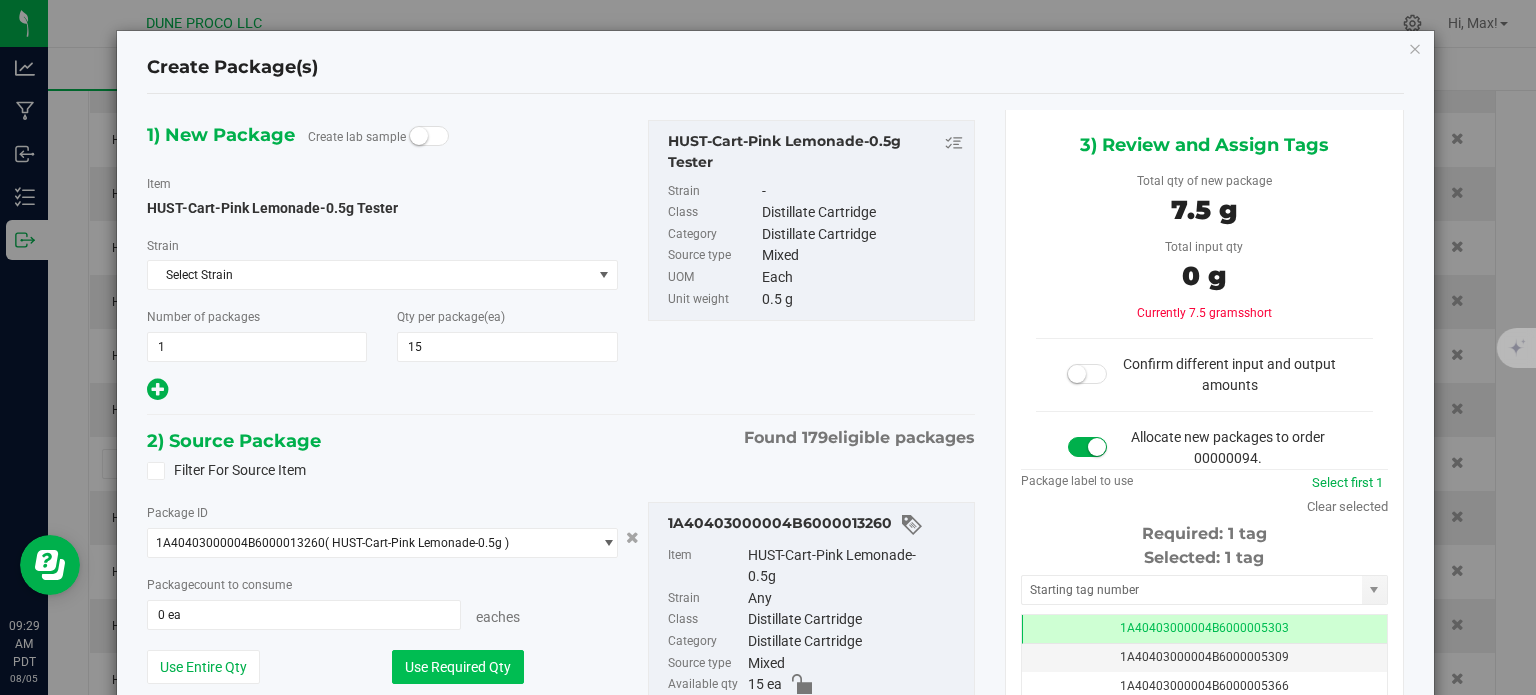 type on "15 ea" 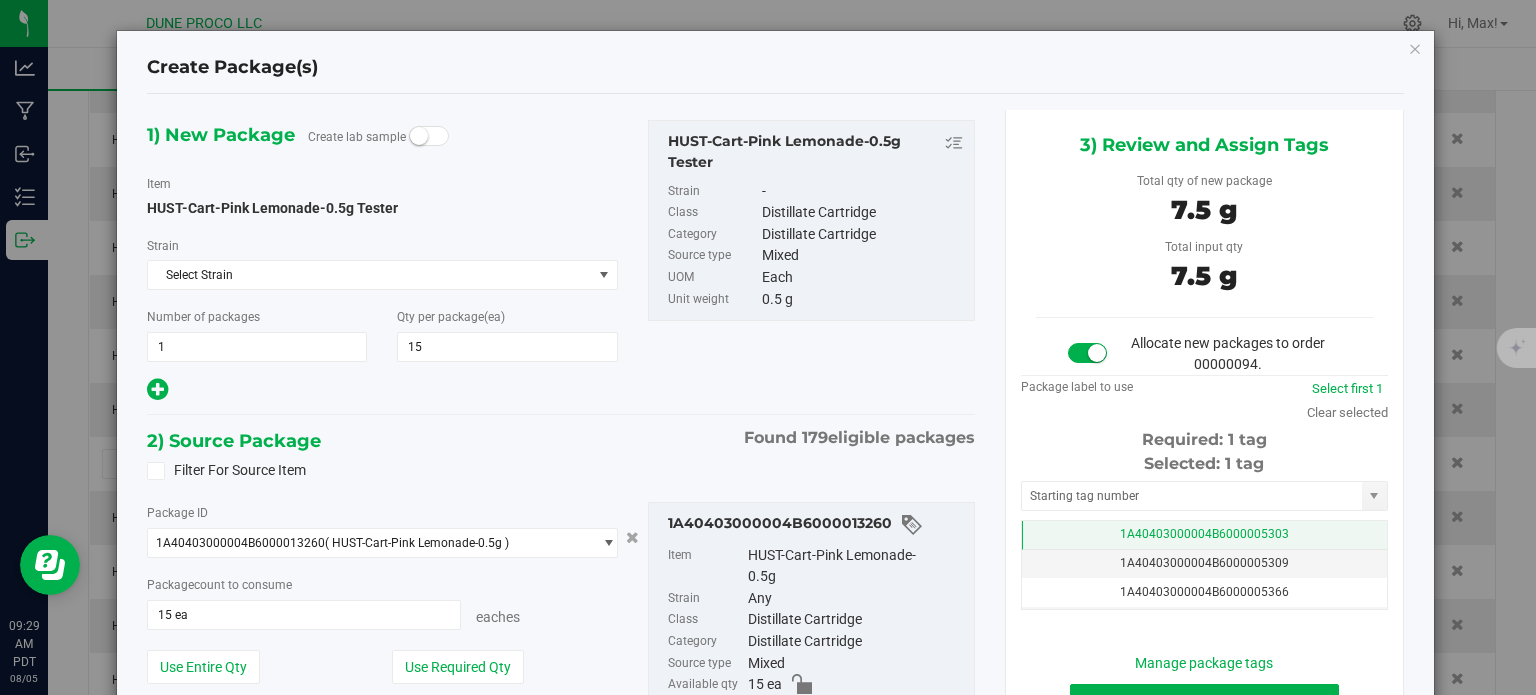 click on "1A40403000004B6000005303" at bounding box center [1204, 535] 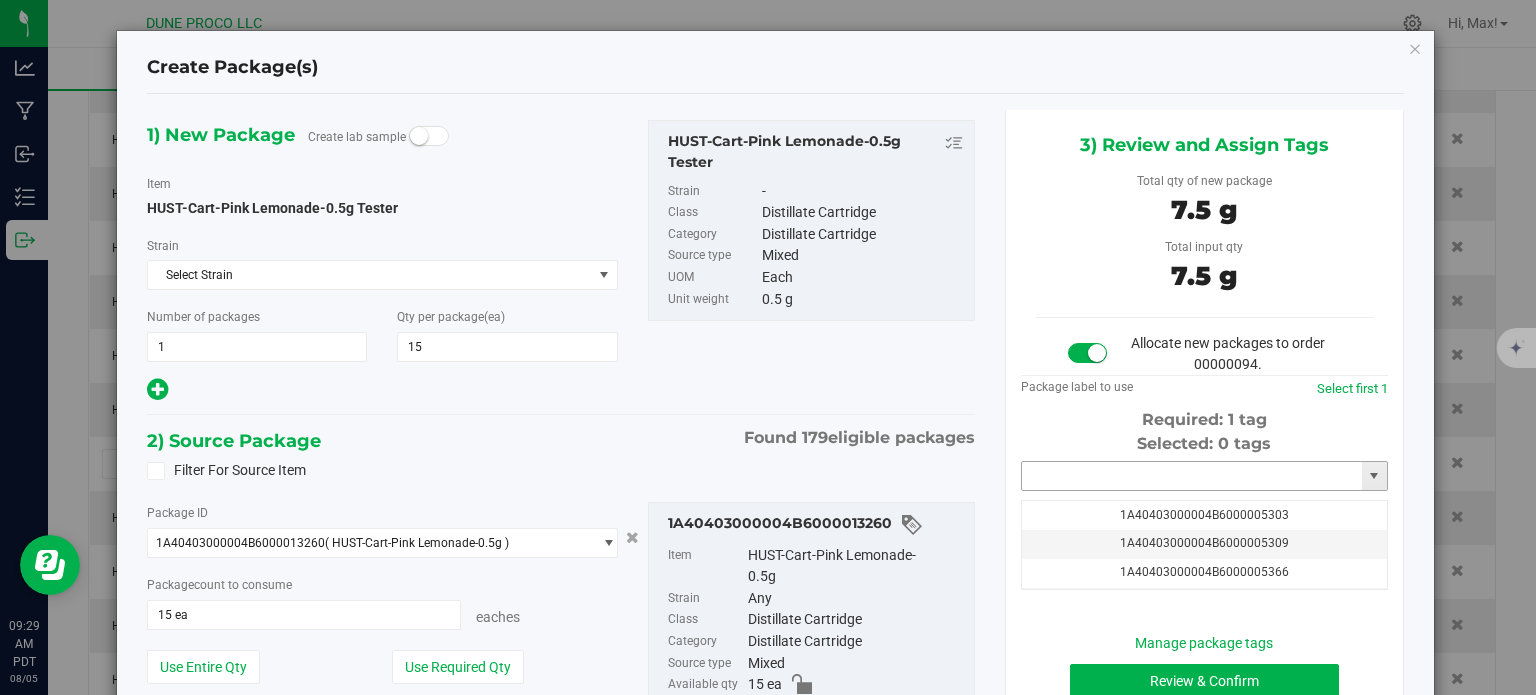 click at bounding box center (1192, 476) 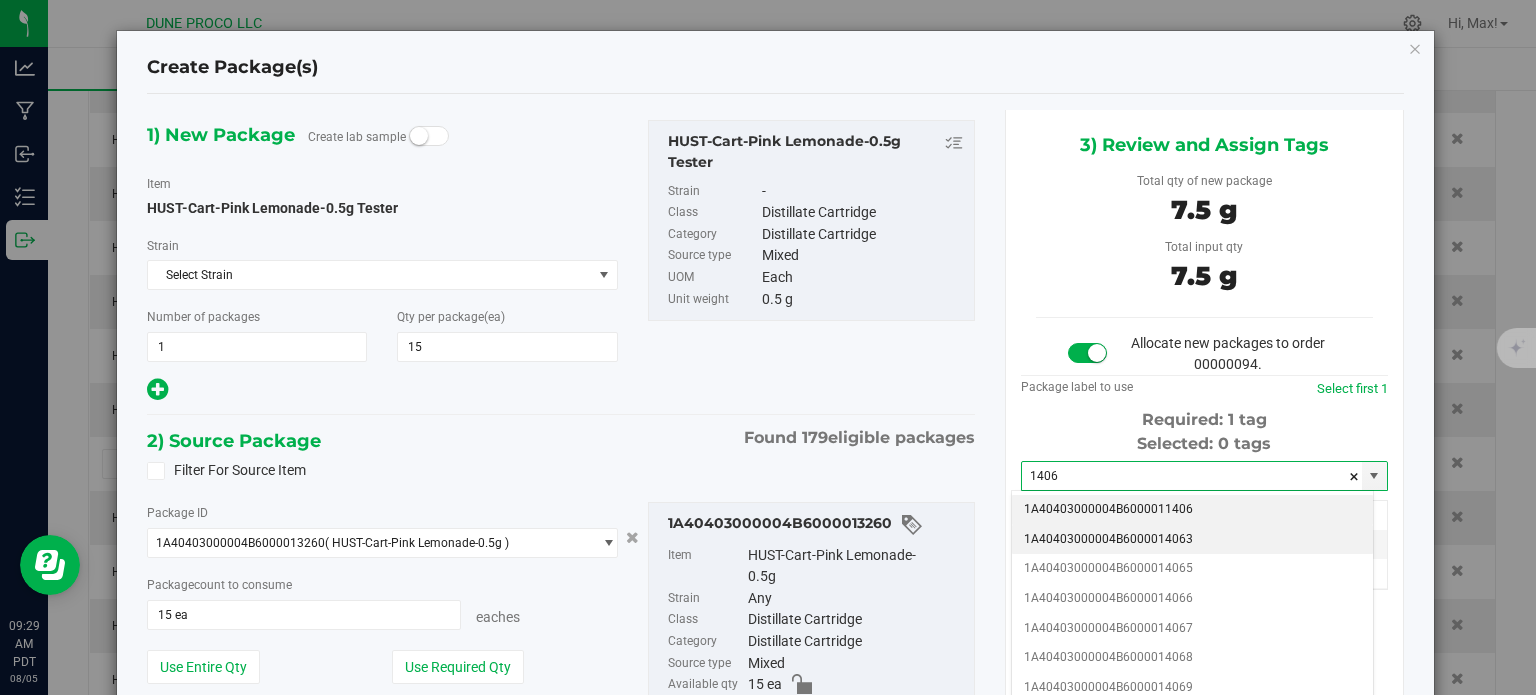 click on "1A40403000004B6000014063" at bounding box center (1192, 540) 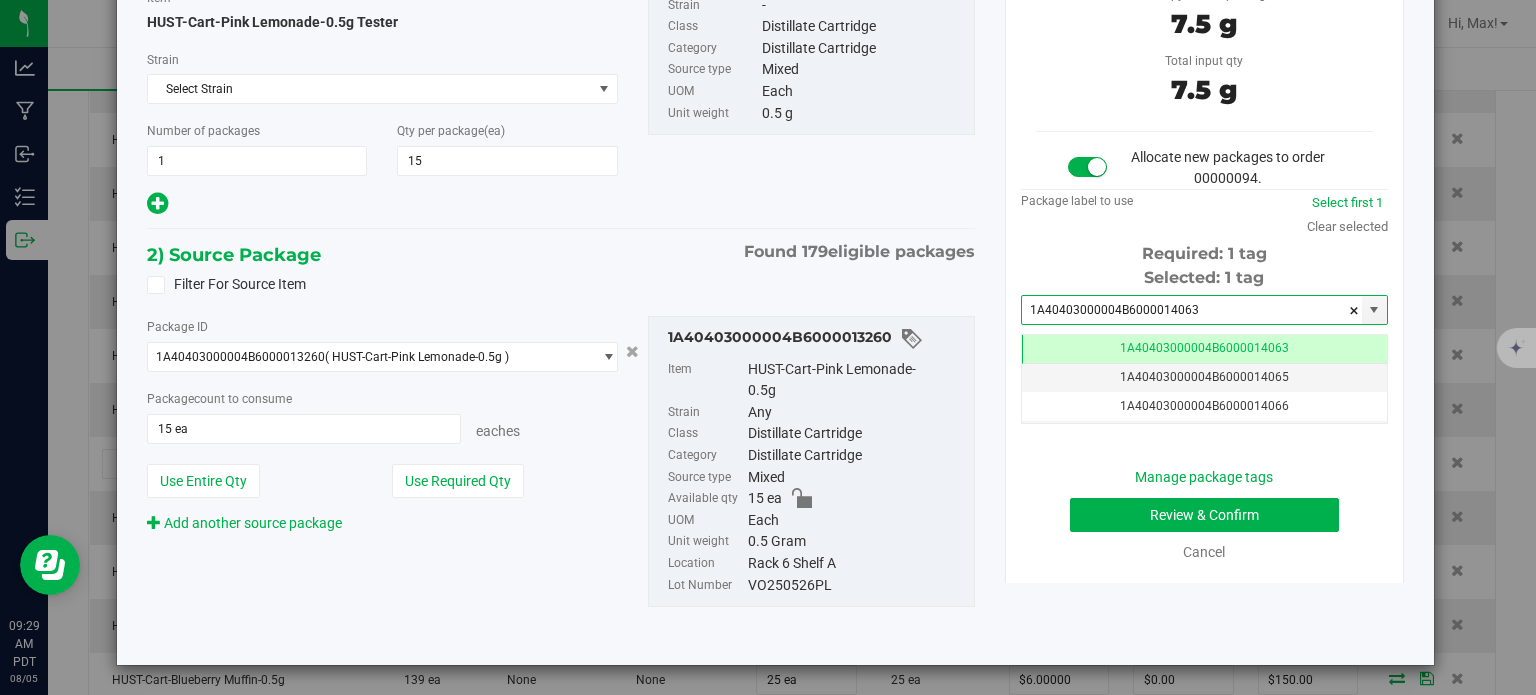 type on "1A40403000004B6000014063" 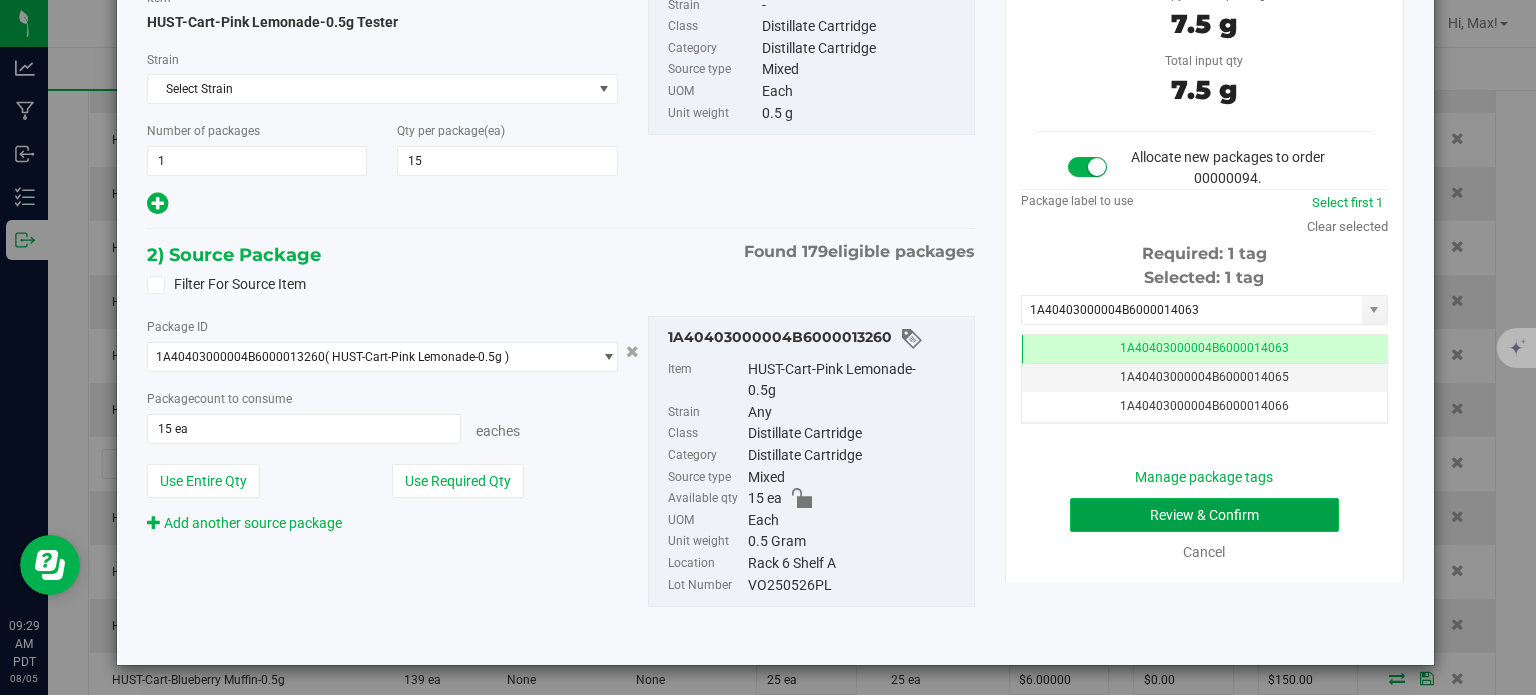 click on "Review & Confirm" at bounding box center (1204, 515) 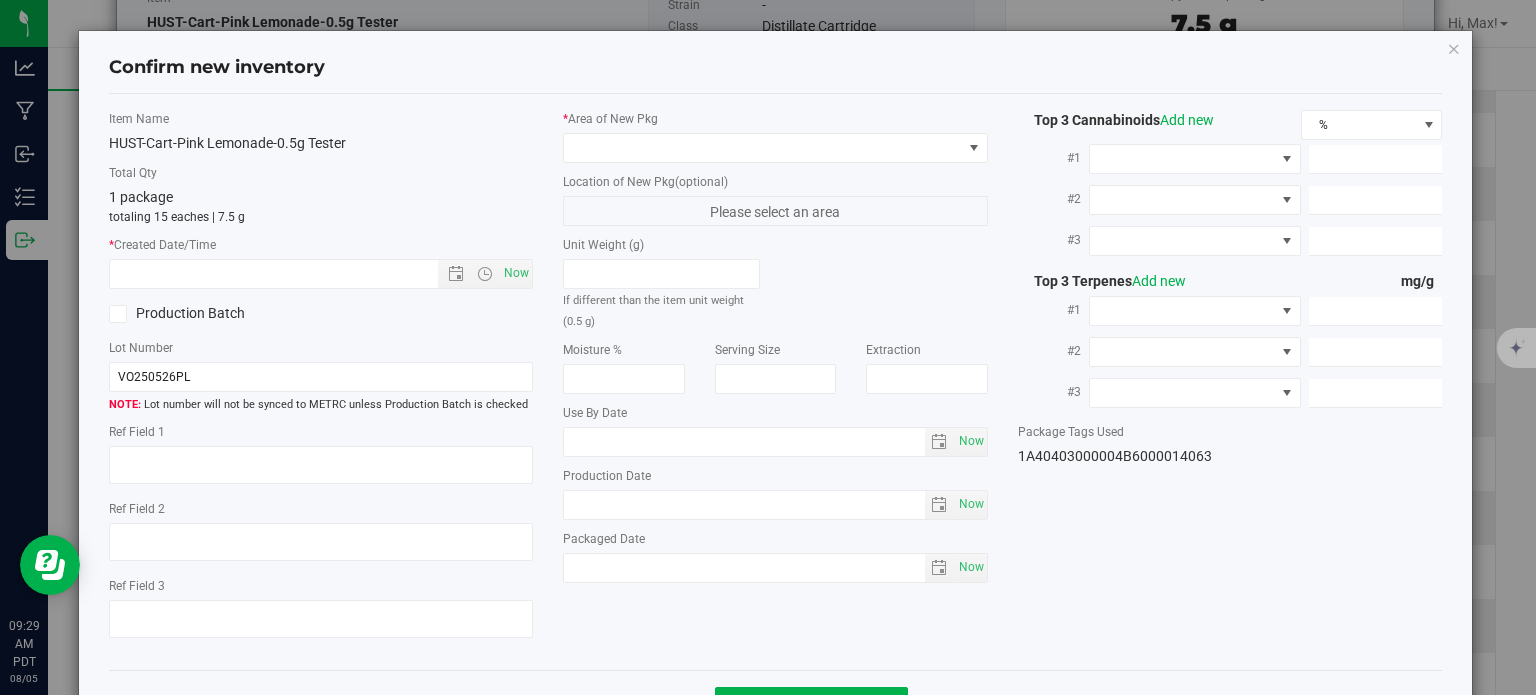 type on "87.01%" 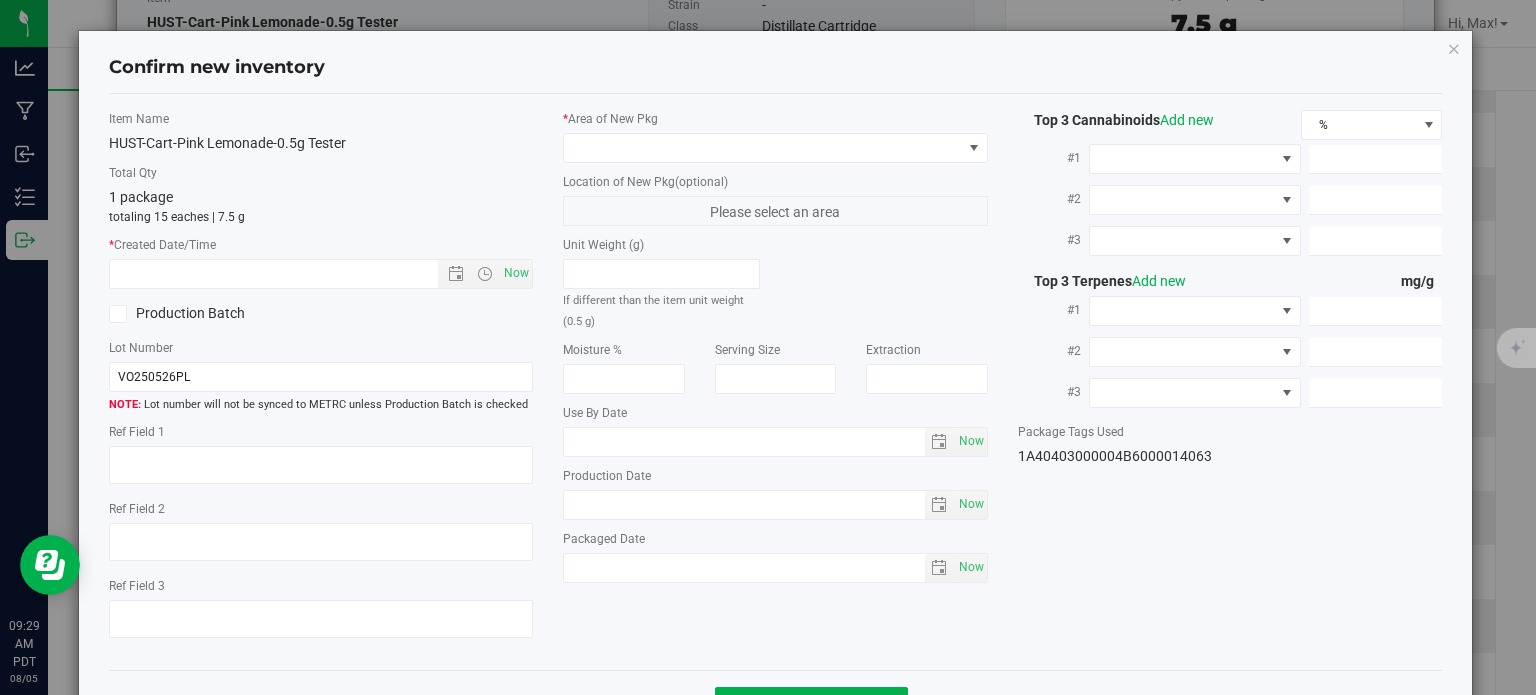 type on "870.1000" 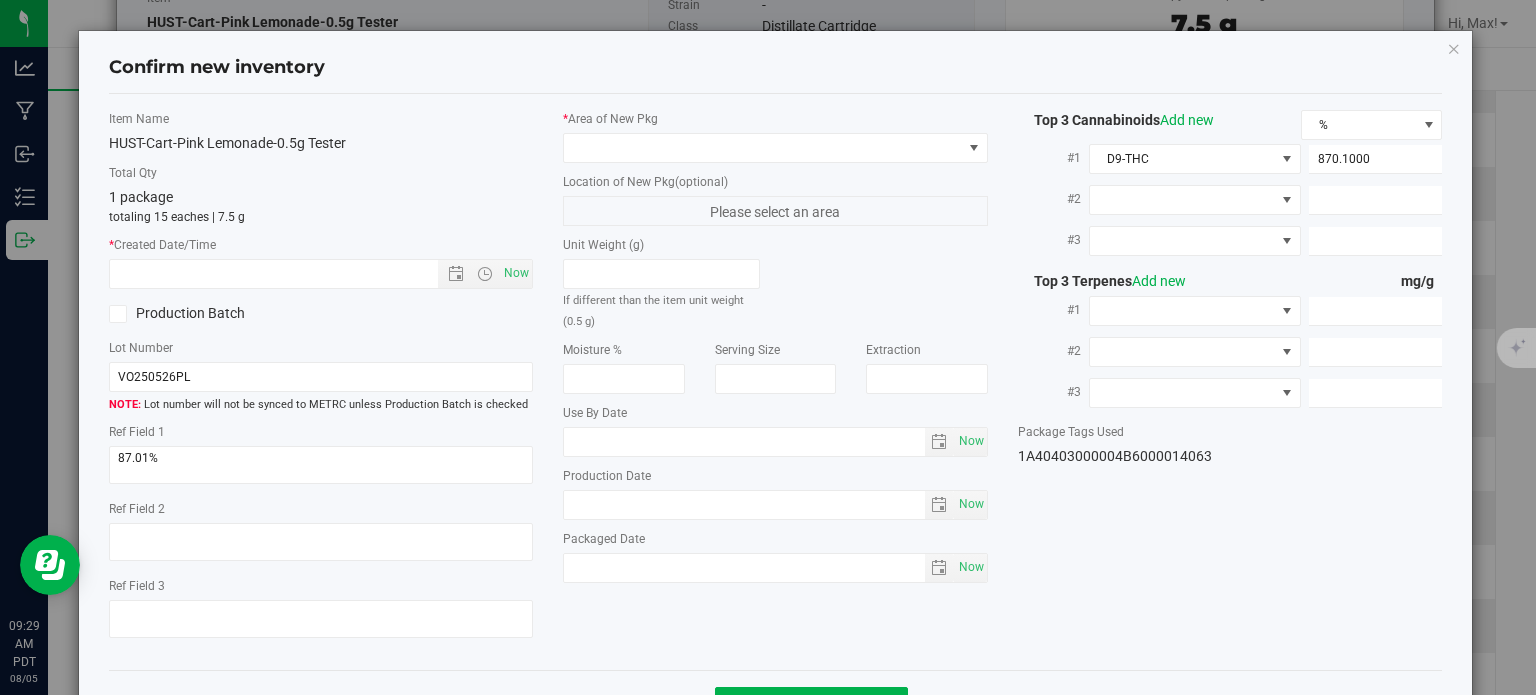 click on "*
Area of New Pkg" at bounding box center (775, 136) 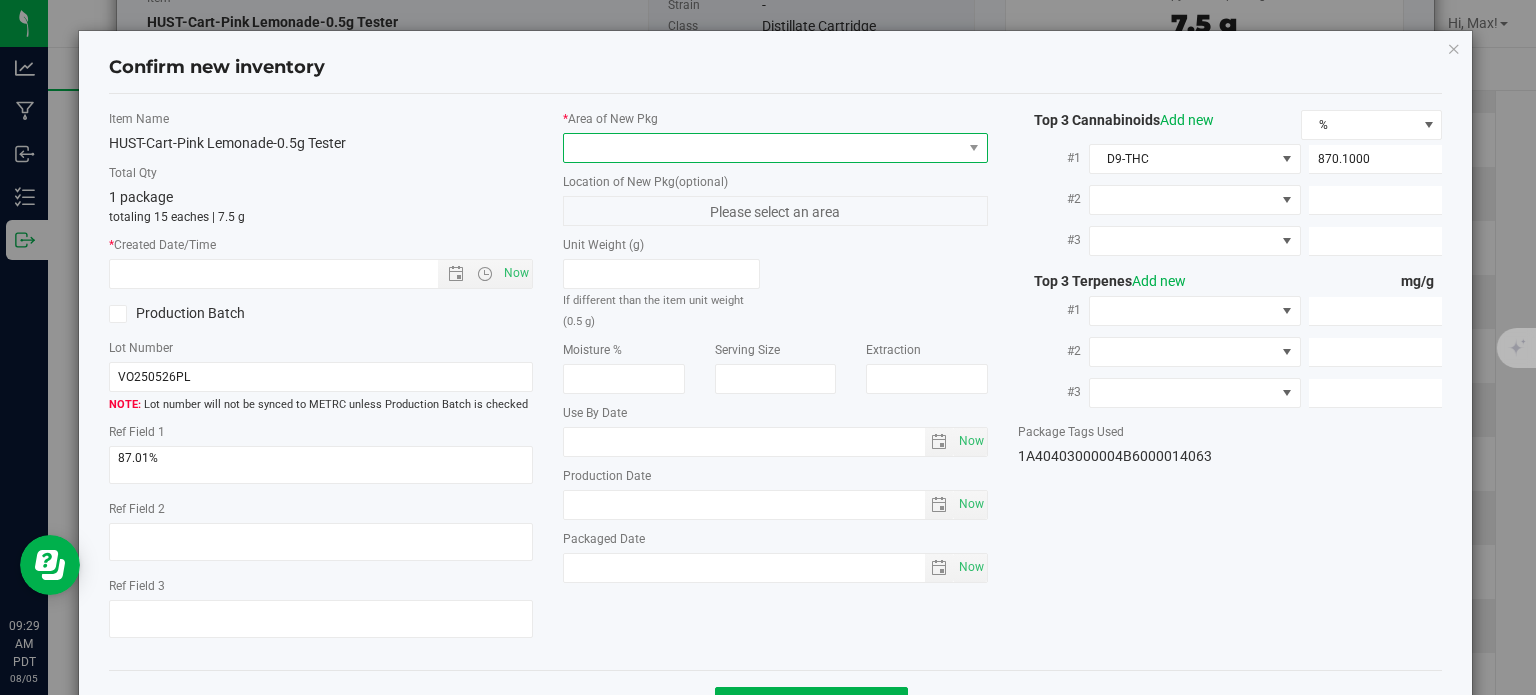 click at bounding box center (763, 148) 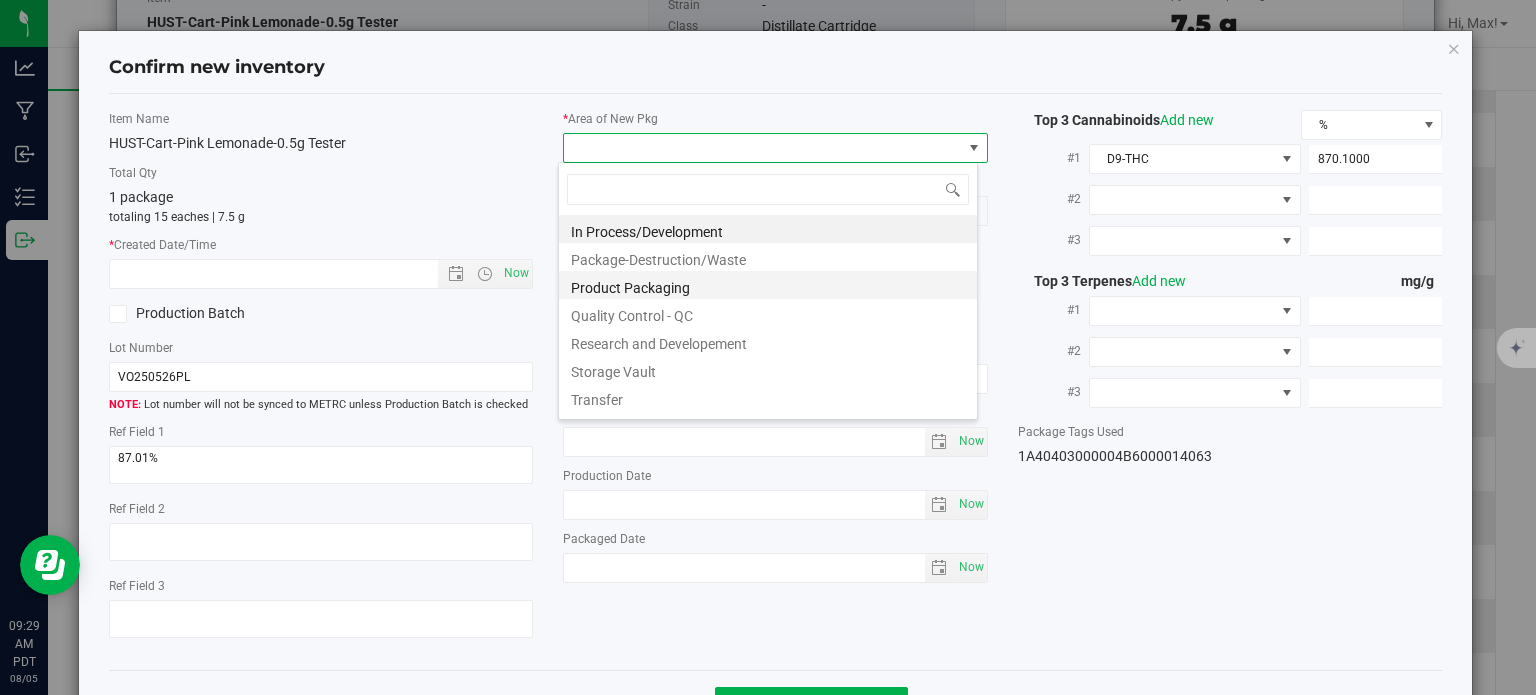 click on "Product Packaging" at bounding box center [768, 285] 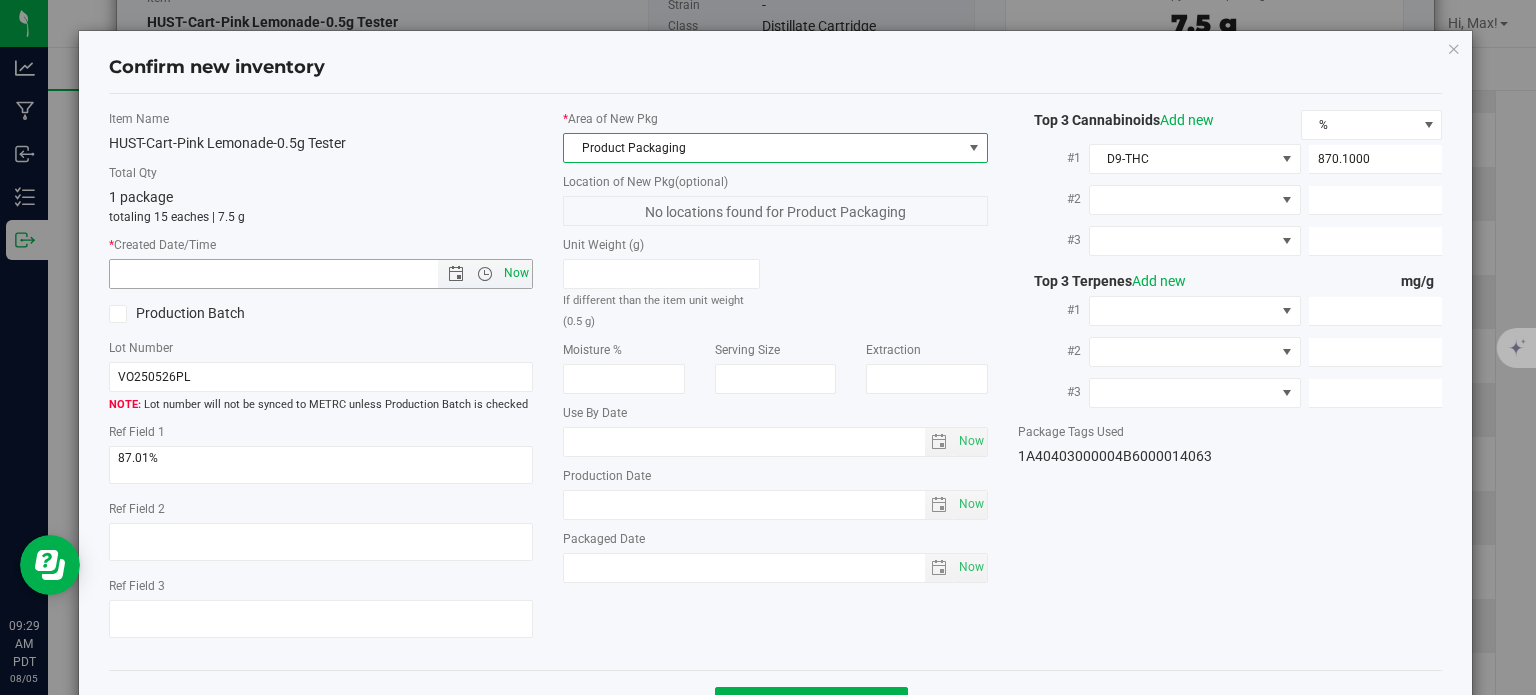 click on "Now" at bounding box center [517, 273] 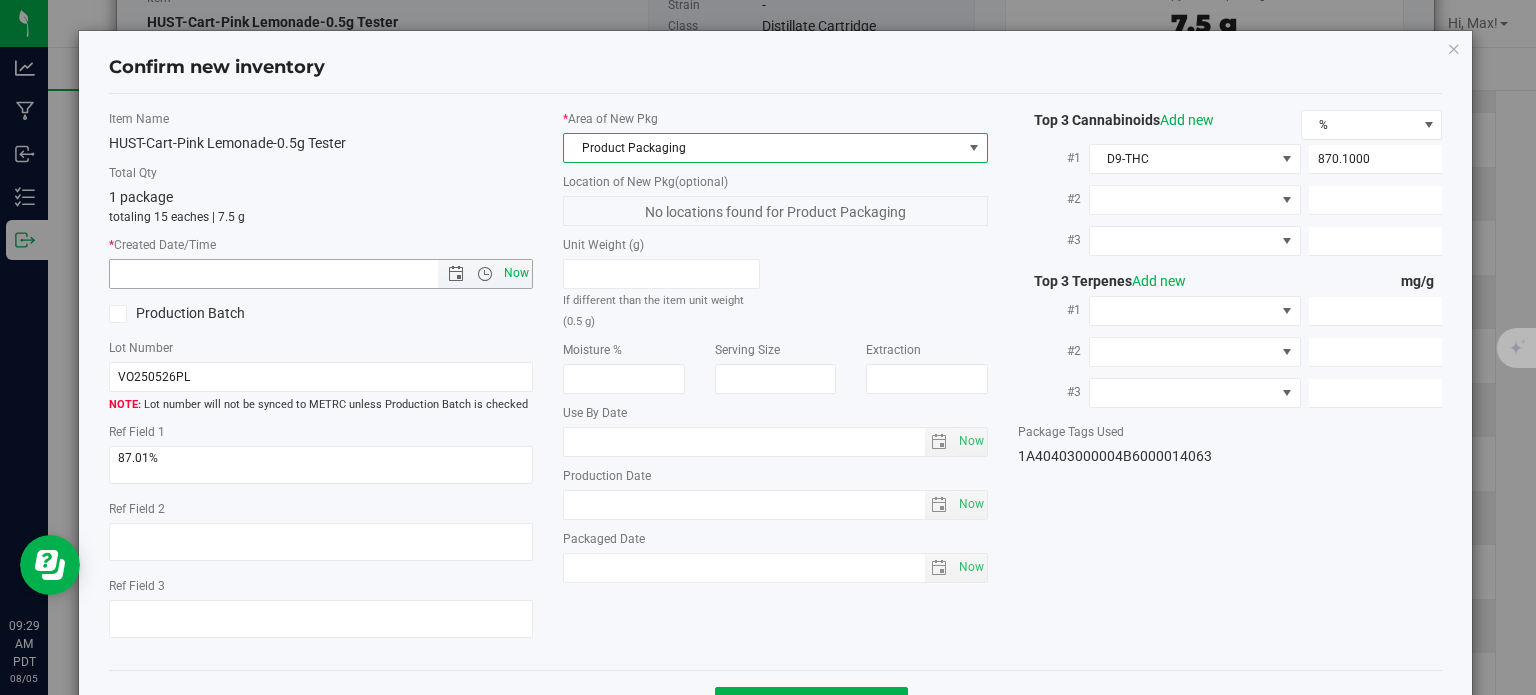 type on "[DATE] [TIME]" 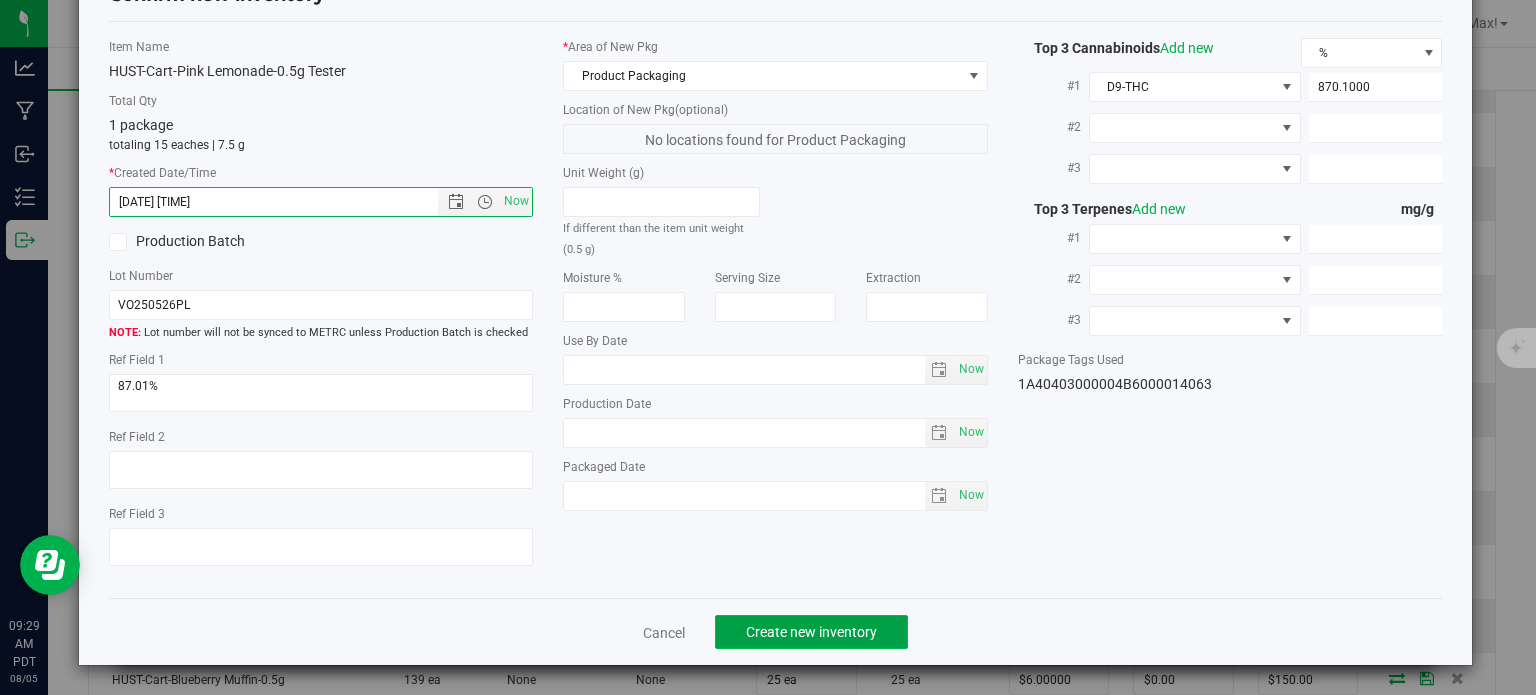 click on "Create new inventory" 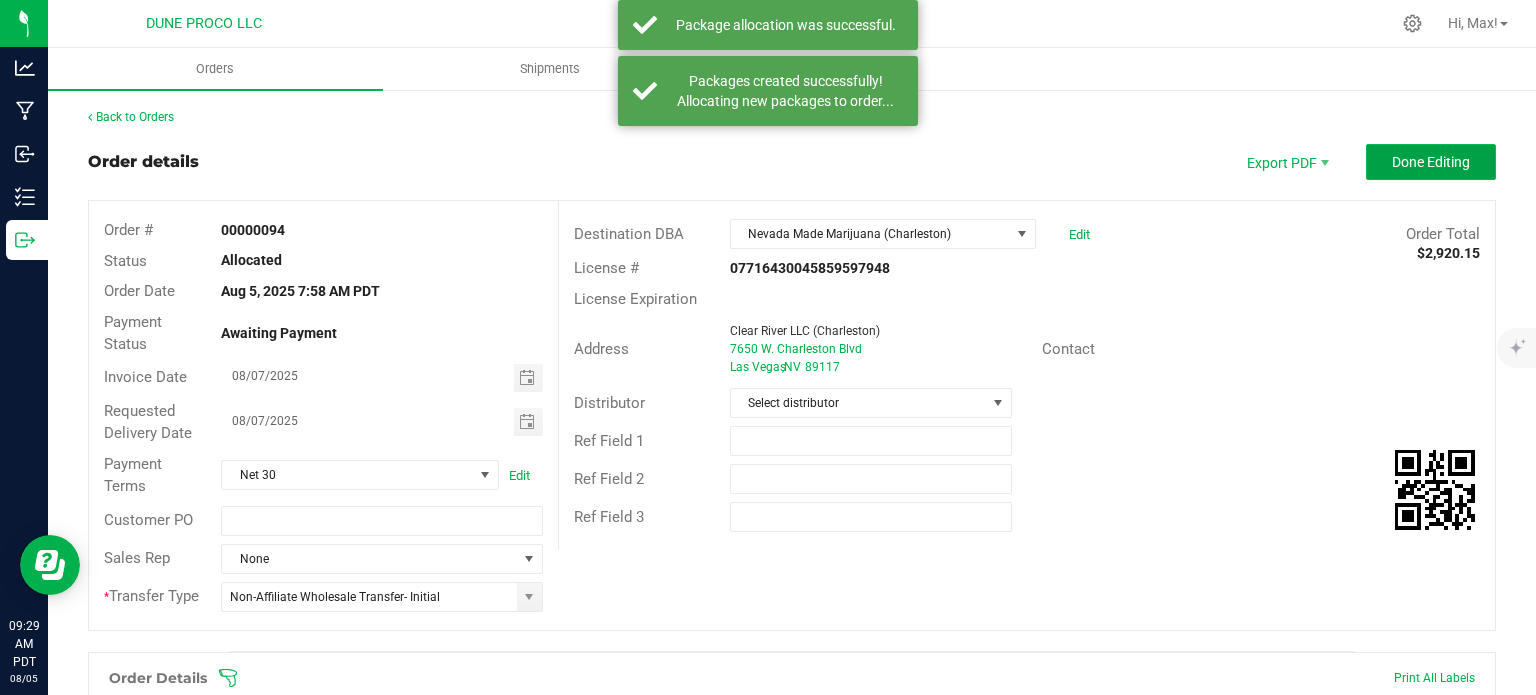 click on "Done Editing" at bounding box center (1431, 162) 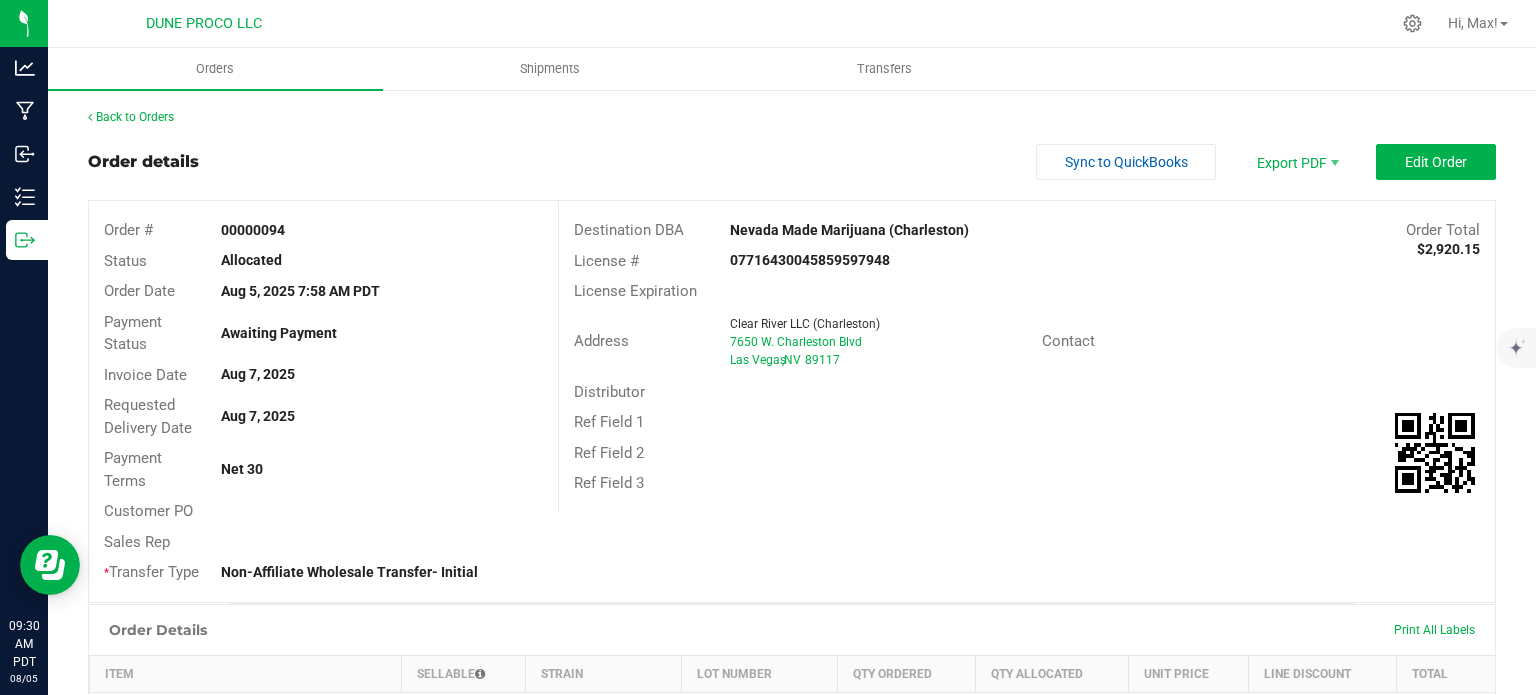 scroll, scrollTop: 1100, scrollLeft: 0, axis: vertical 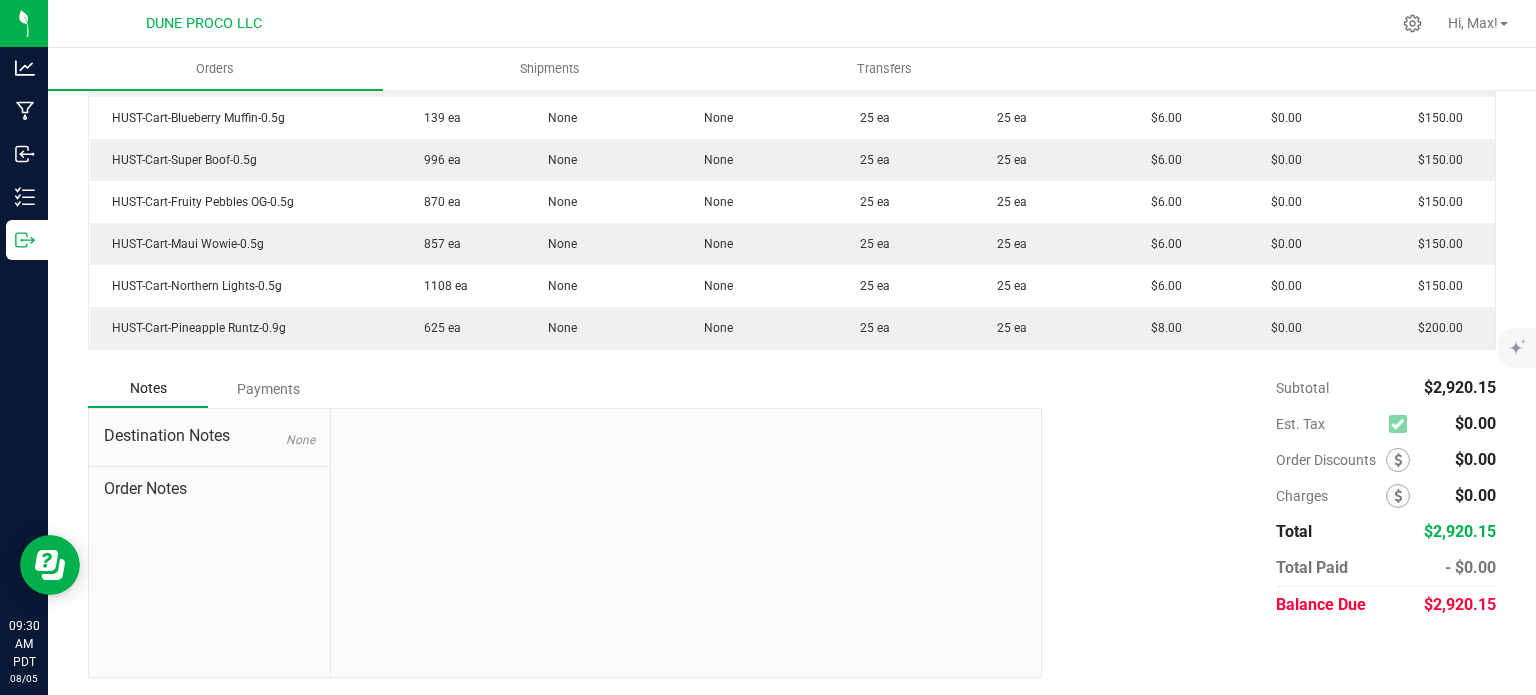 click on "$2,920.15" at bounding box center (1460, 604) 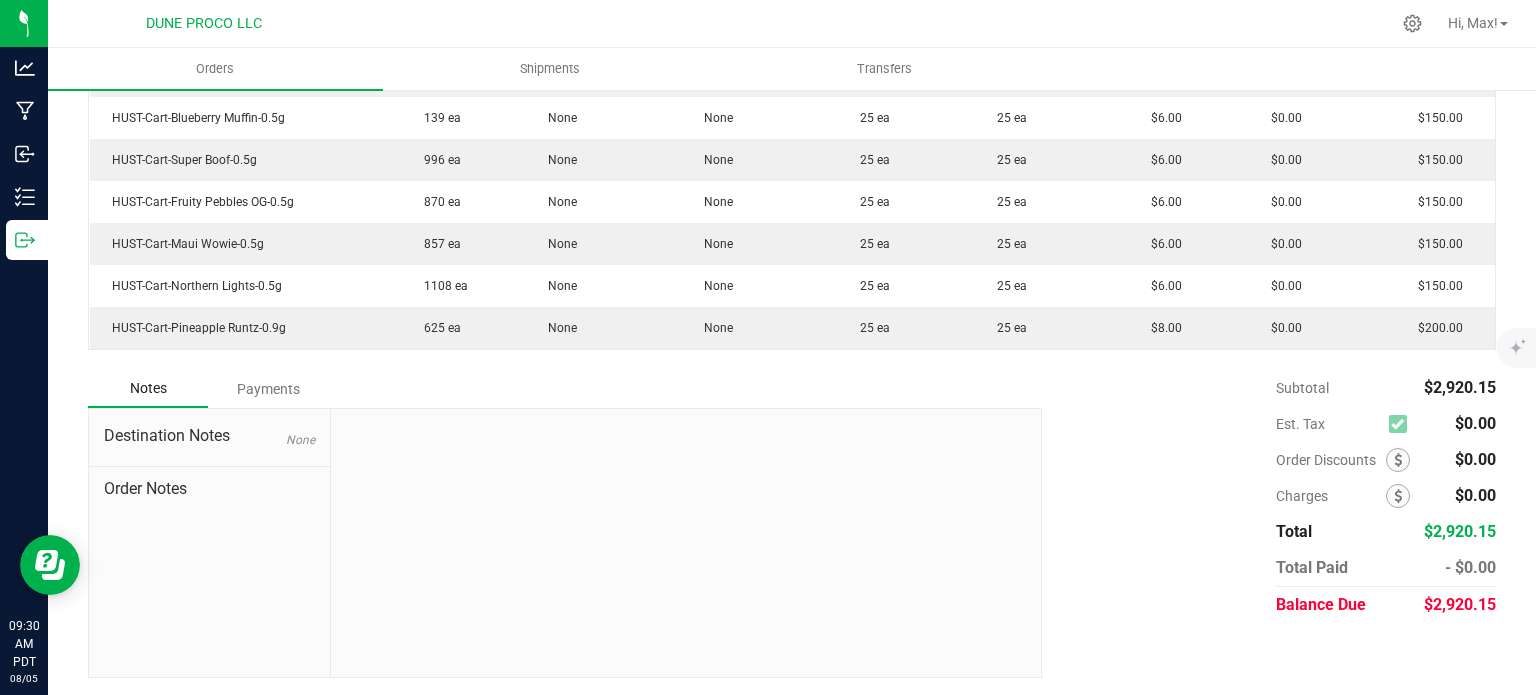 click on "$2,920.15" at bounding box center (1460, 604) 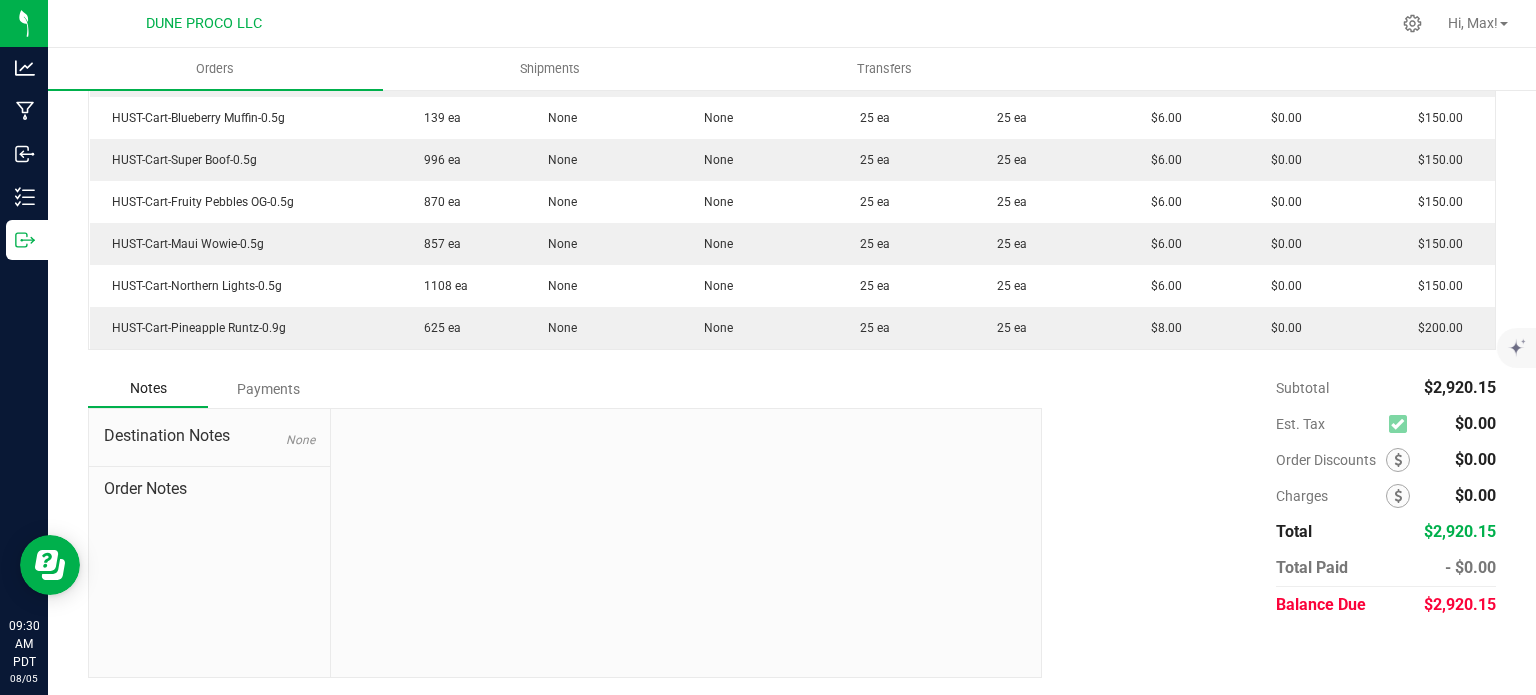 copy on "2,920.15" 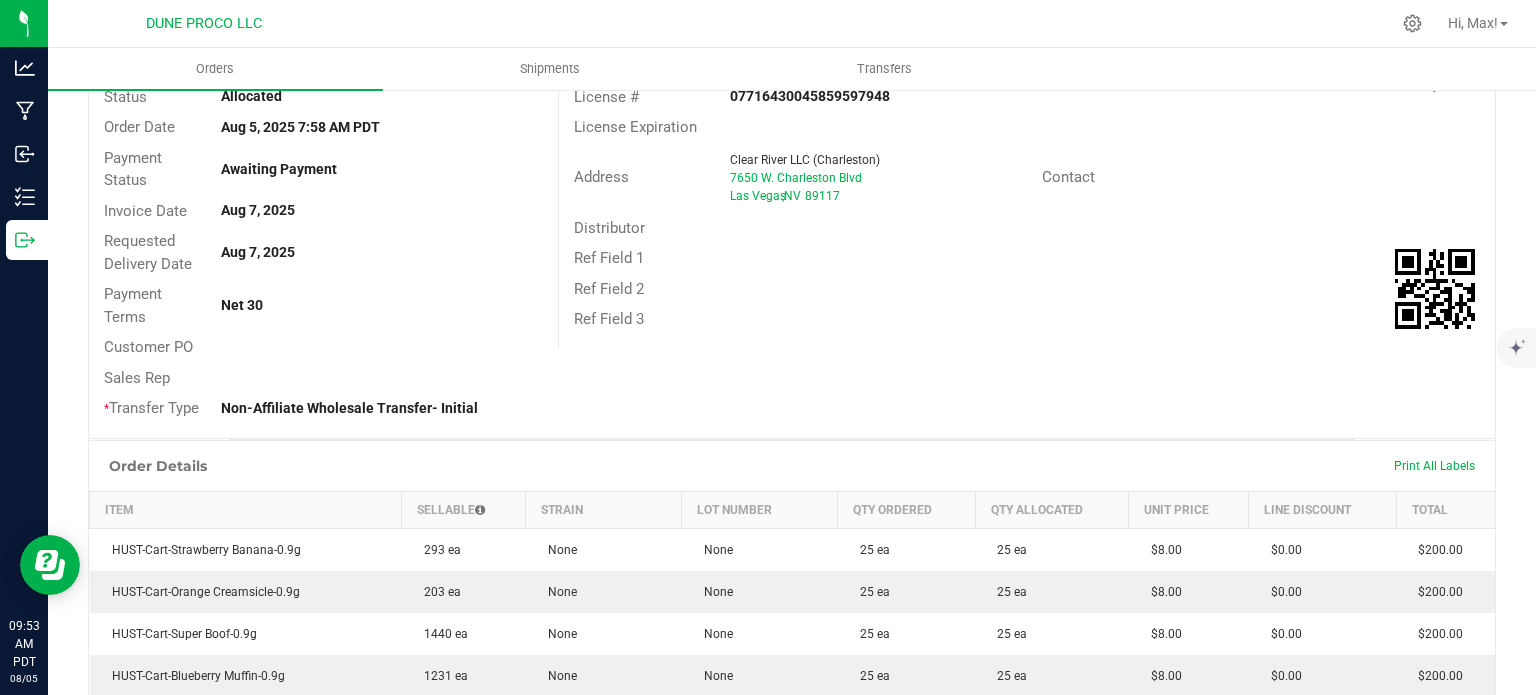 scroll, scrollTop: 0, scrollLeft: 0, axis: both 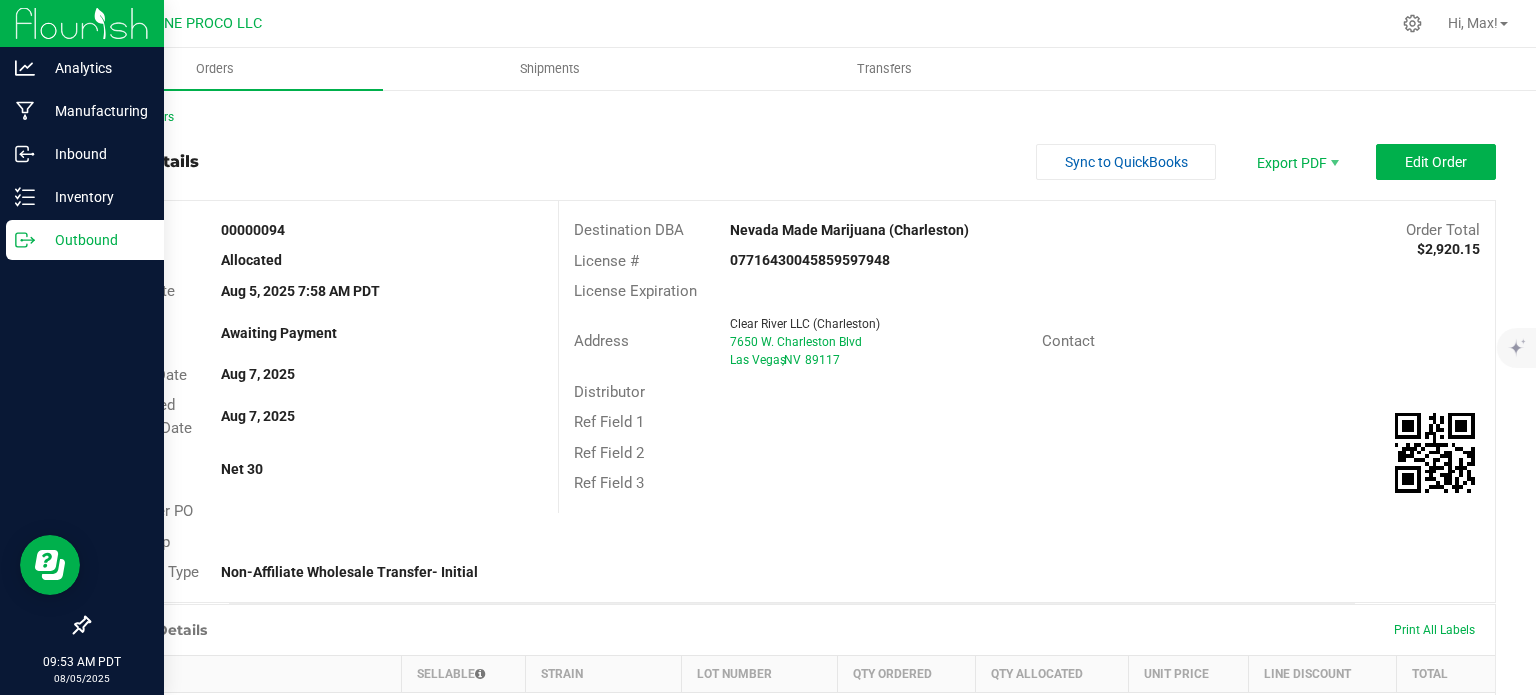 click on "Outbound" at bounding box center (95, 240) 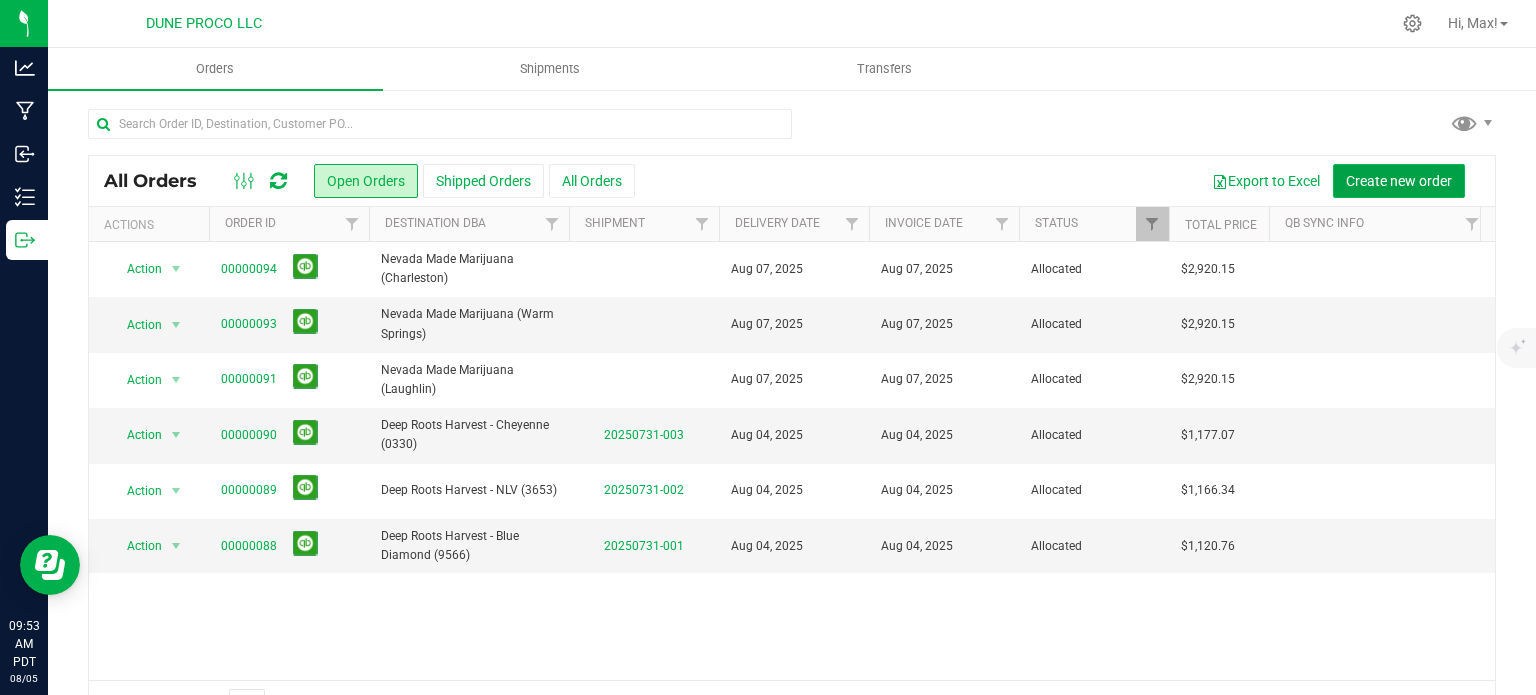 click on "Create new order" at bounding box center [1399, 181] 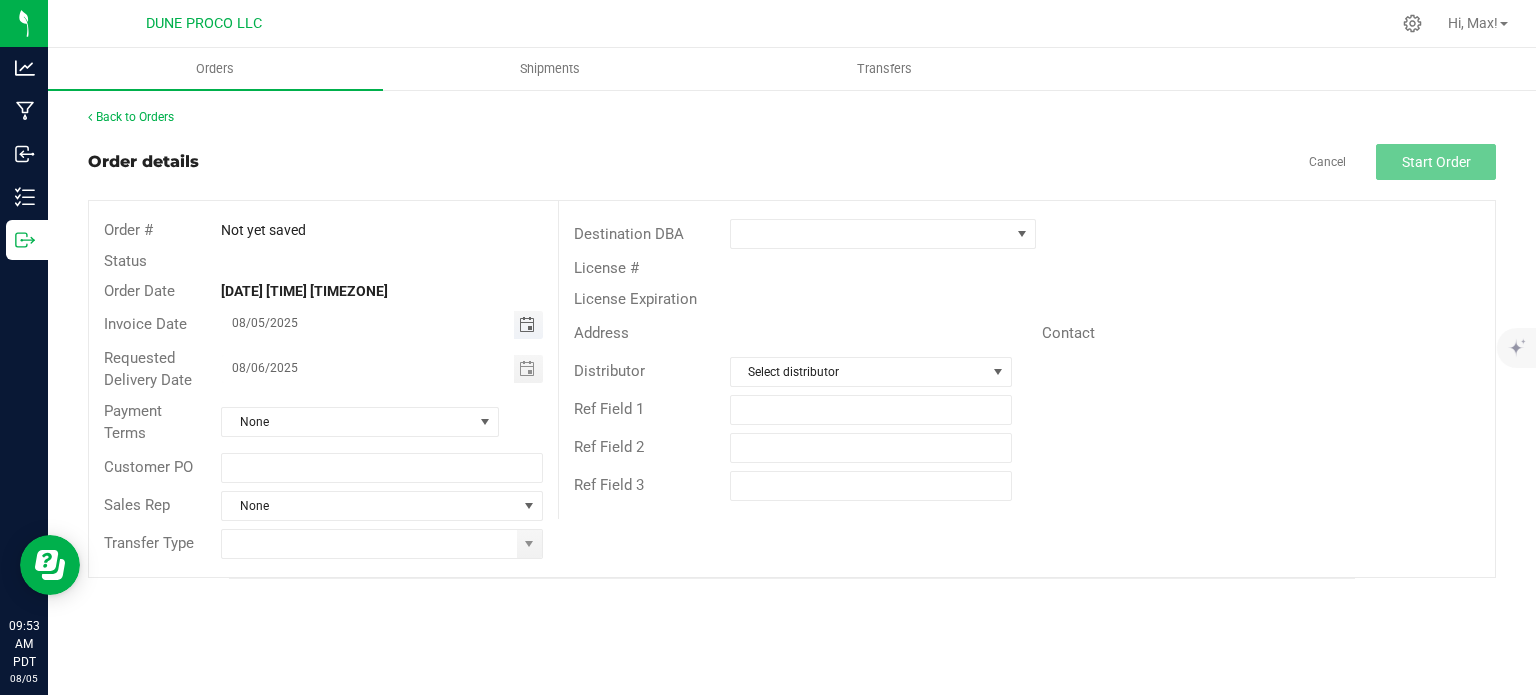 click at bounding box center [527, 325] 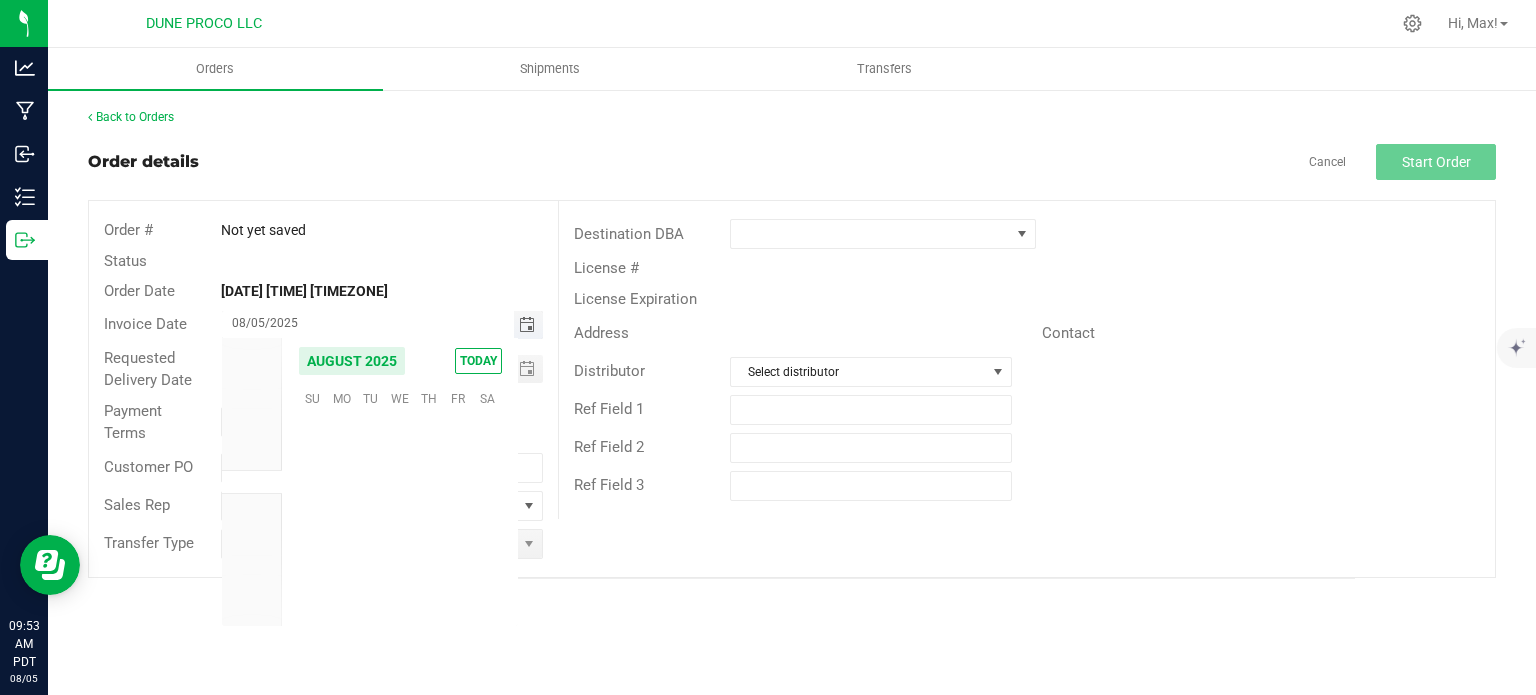 scroll, scrollTop: 36168, scrollLeft: 0, axis: vertical 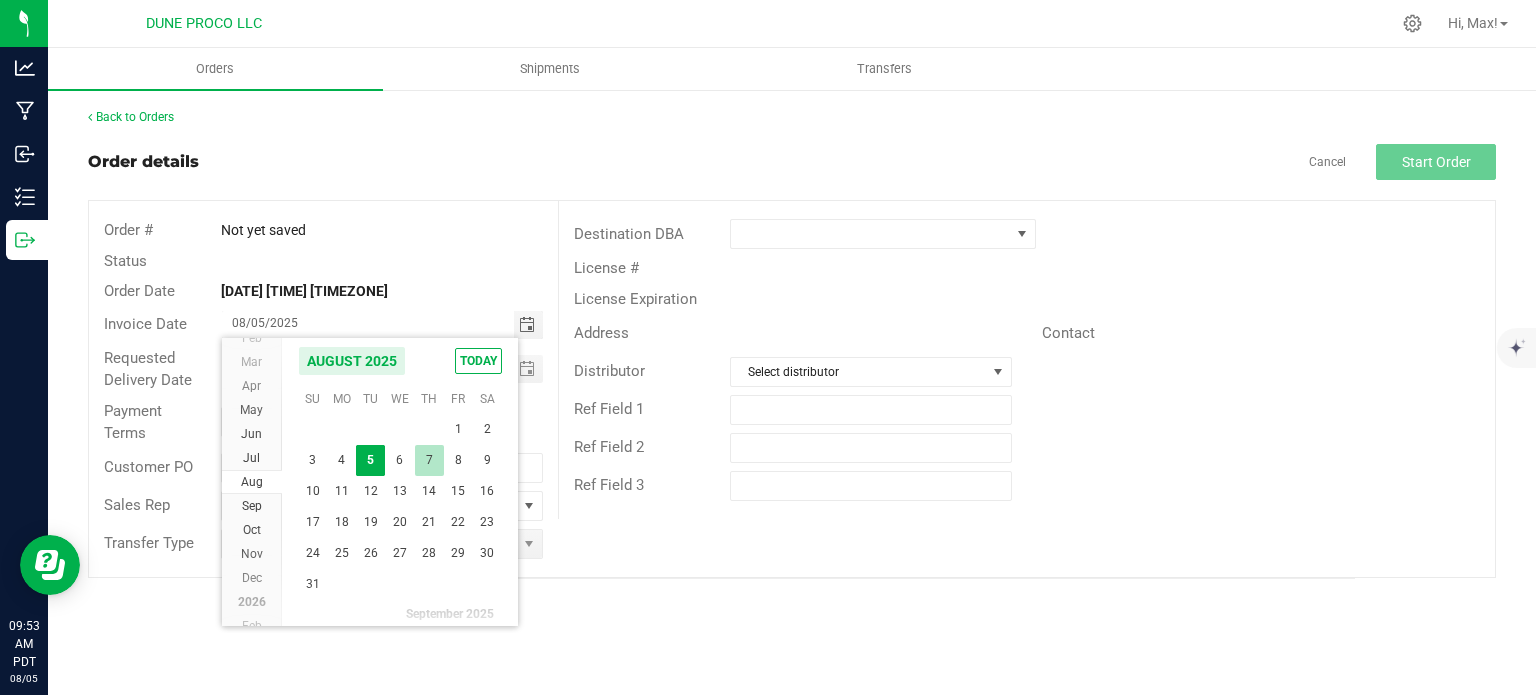 click on "7" at bounding box center (429, 460) 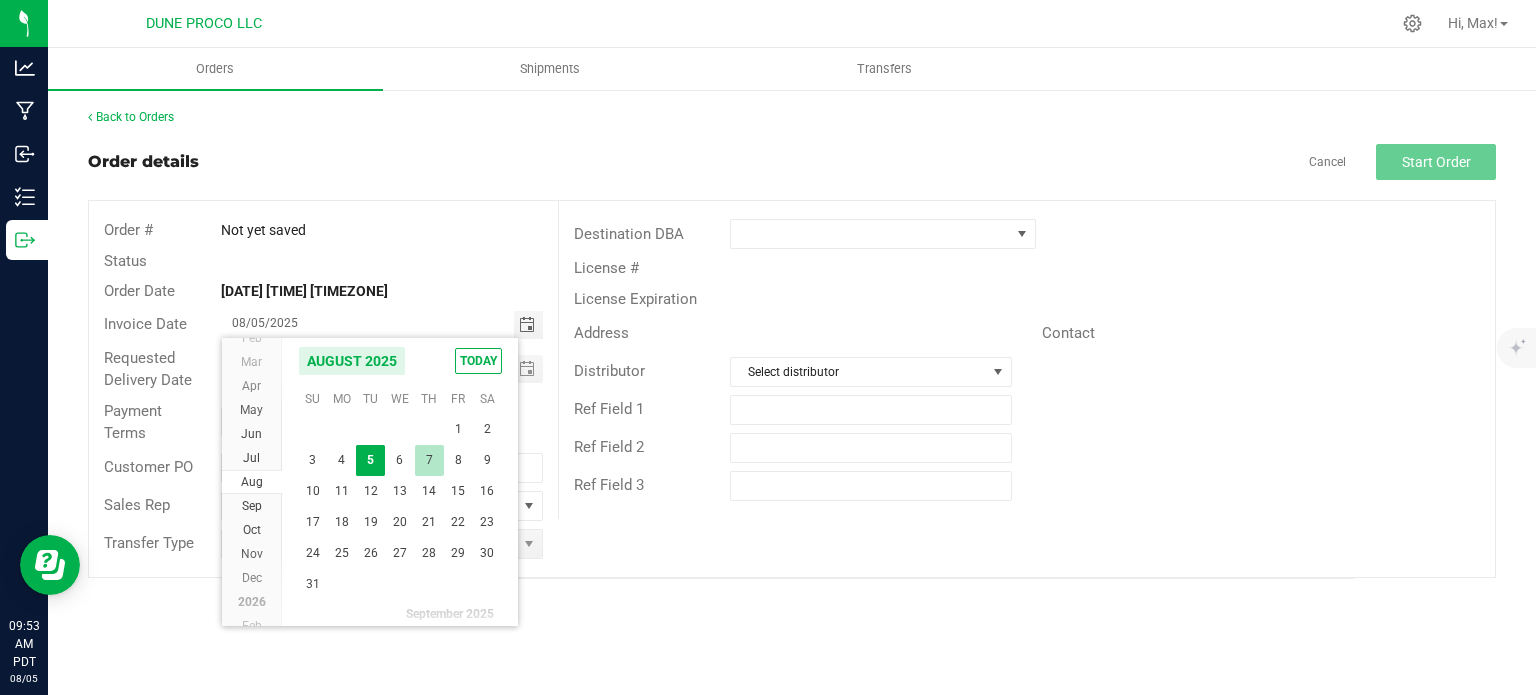 type on "08/07/2025" 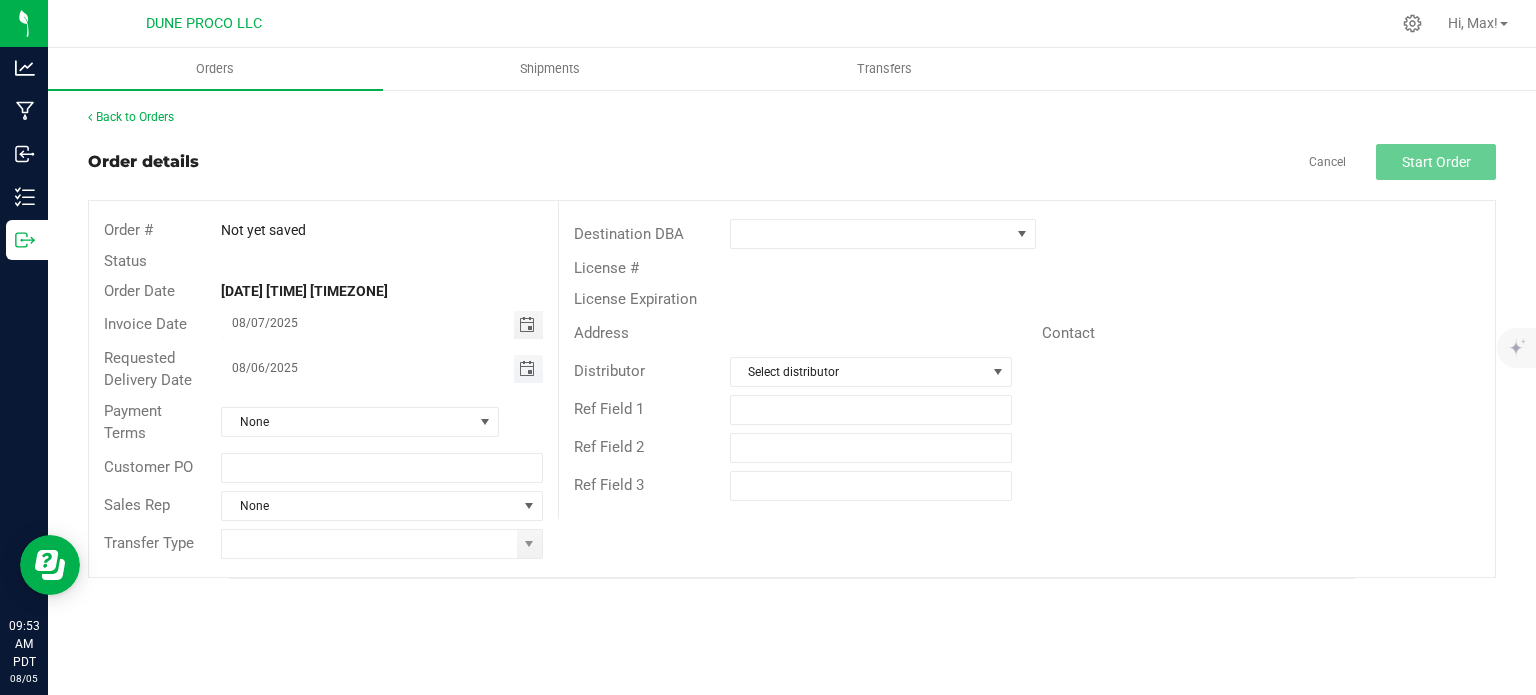 click at bounding box center (527, 369) 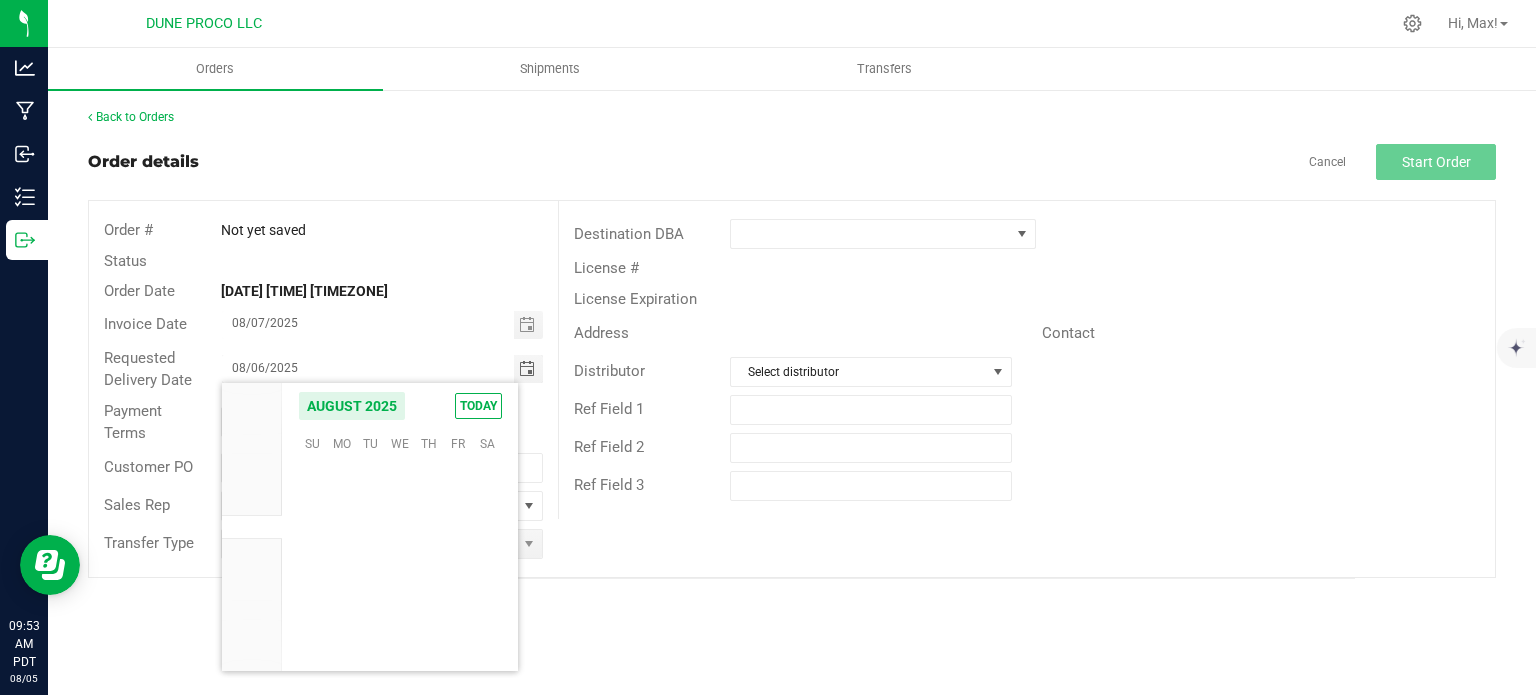 scroll, scrollTop: 36168, scrollLeft: 0, axis: vertical 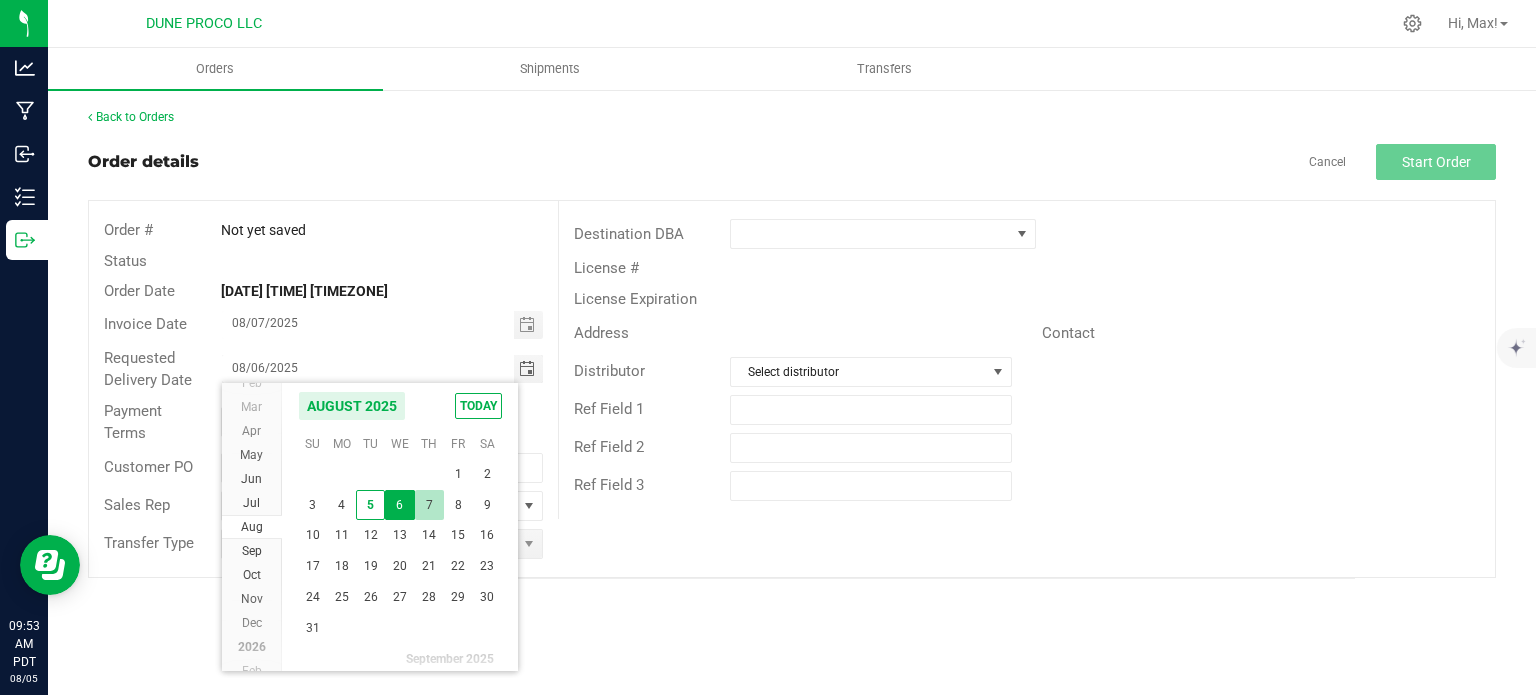 click on "7" at bounding box center (429, 505) 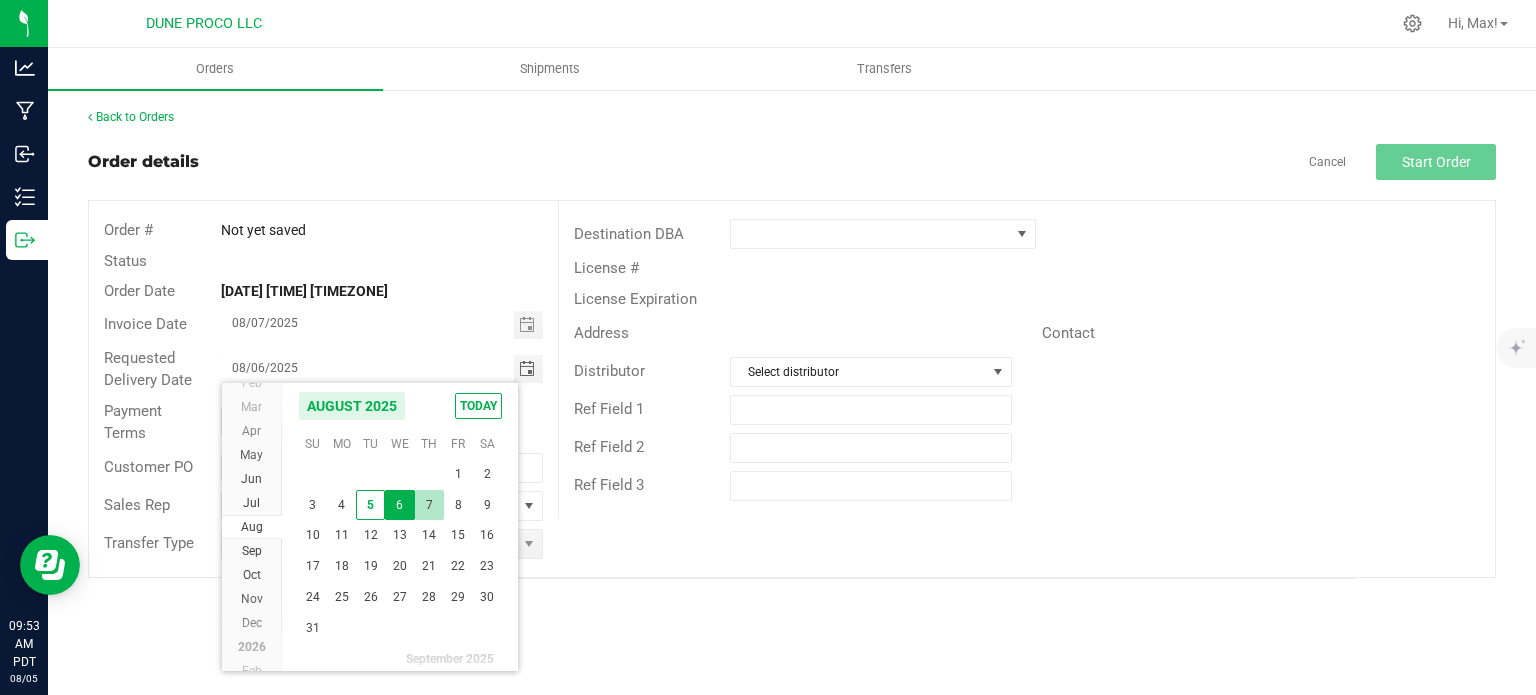 type on "08/07/2025" 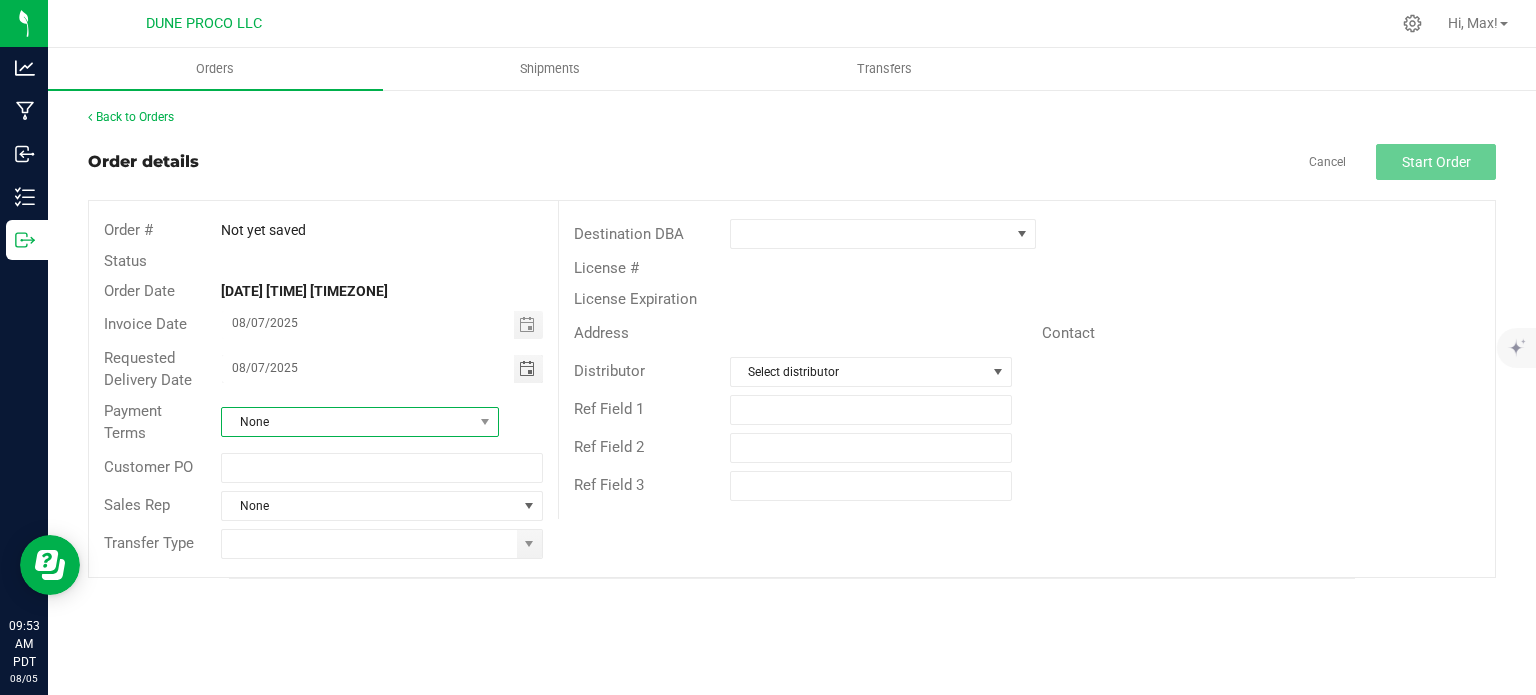 click on "None" at bounding box center (347, 422) 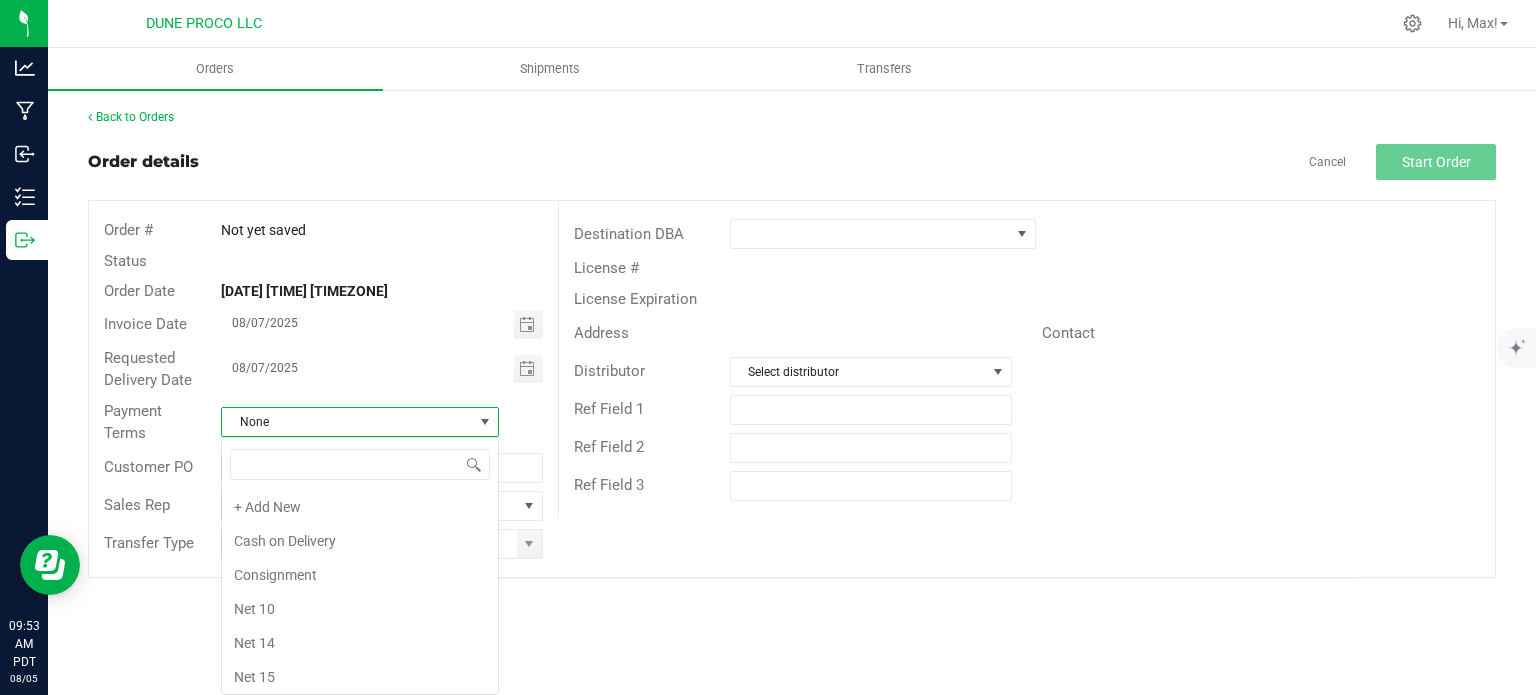 scroll, scrollTop: 99970, scrollLeft: 99722, axis: both 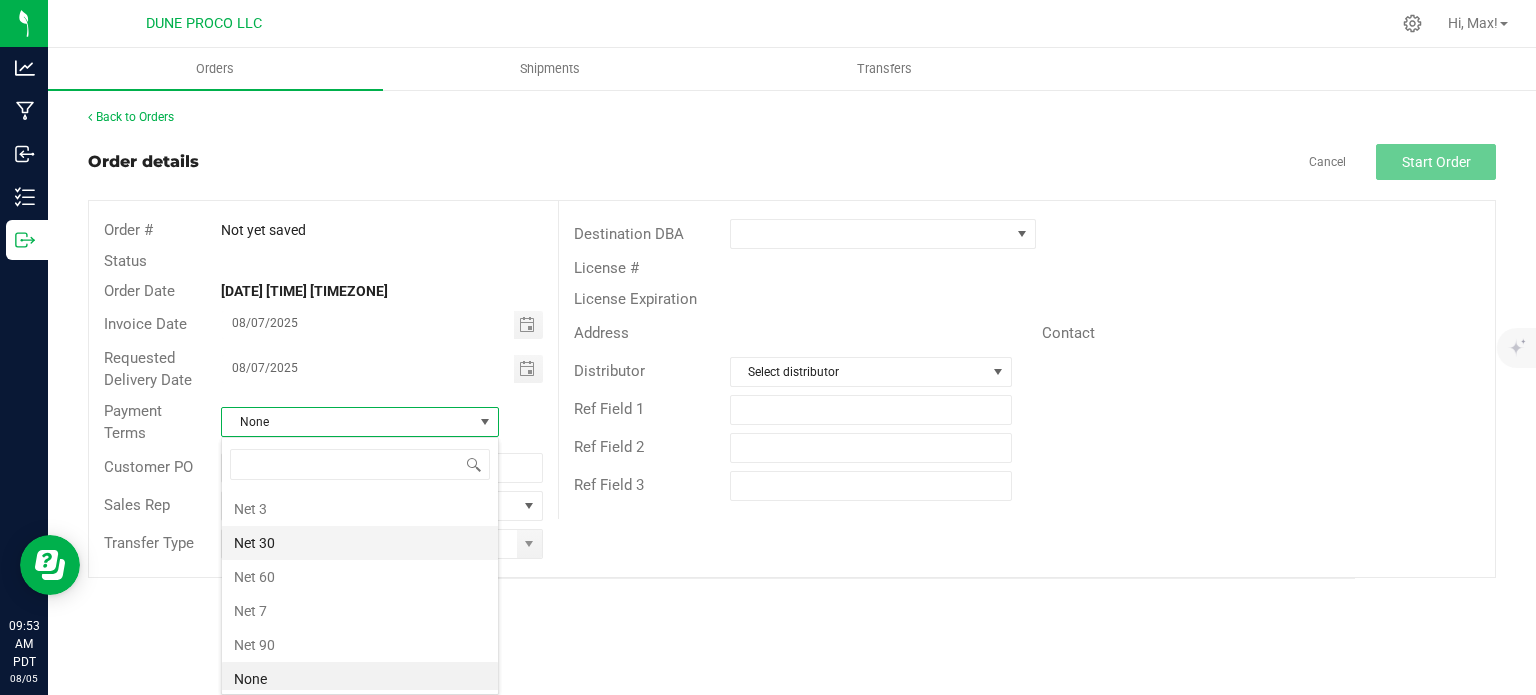 click on "Net 30" at bounding box center [360, 543] 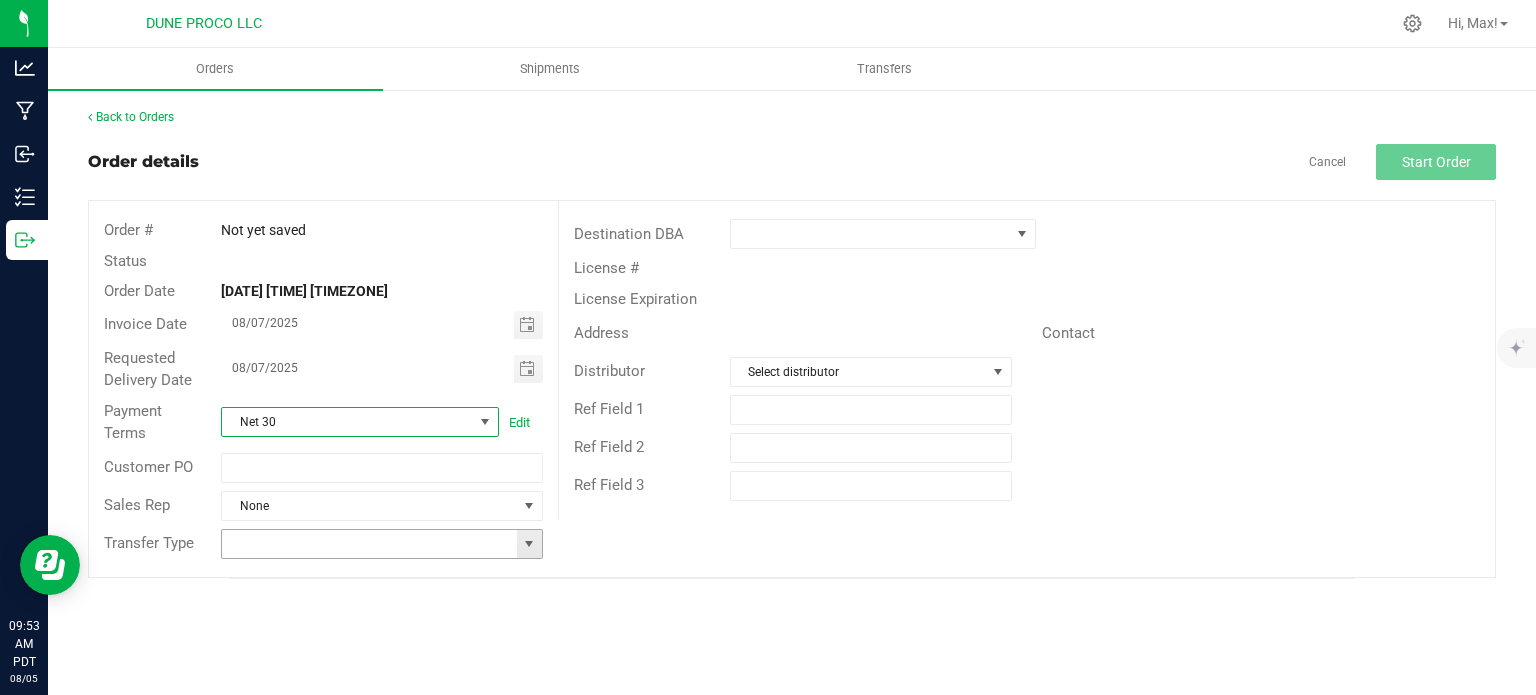 click at bounding box center [529, 544] 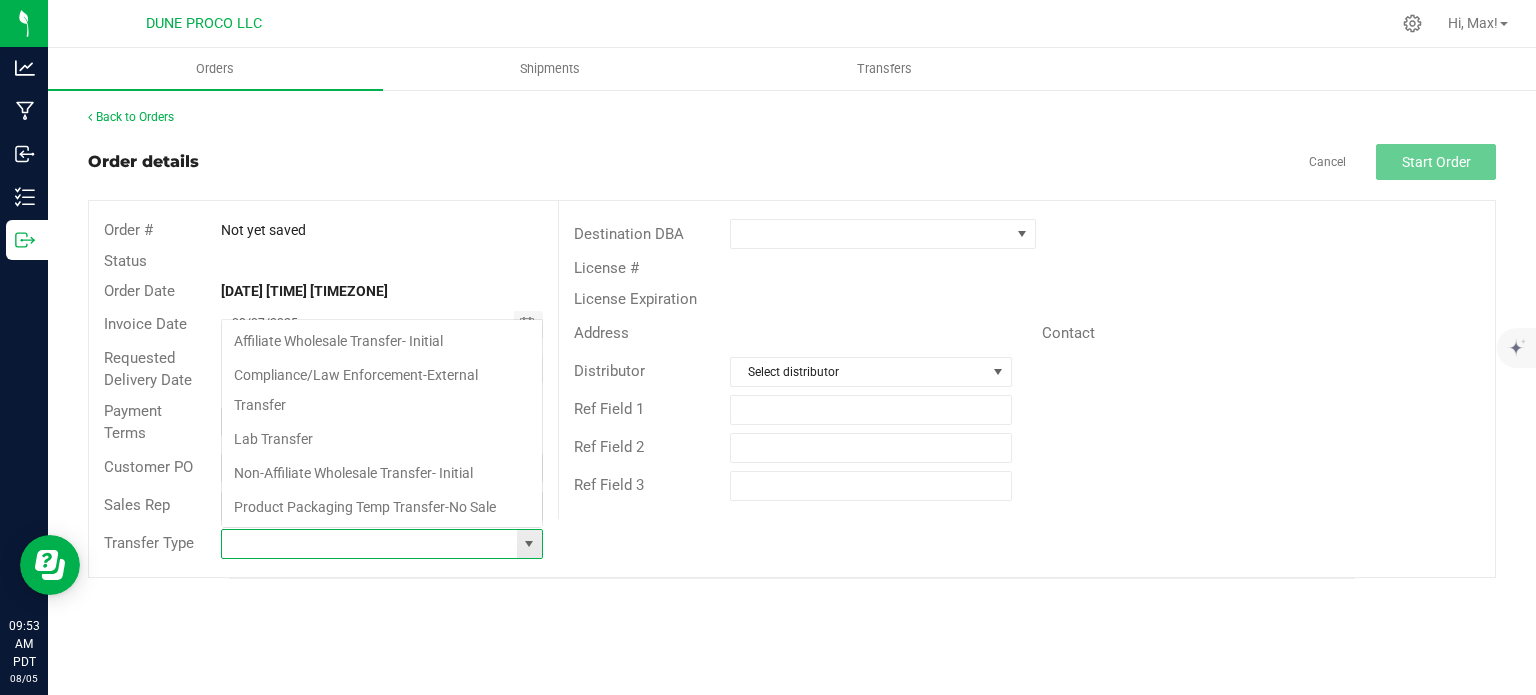 scroll, scrollTop: 99970, scrollLeft: 99678, axis: both 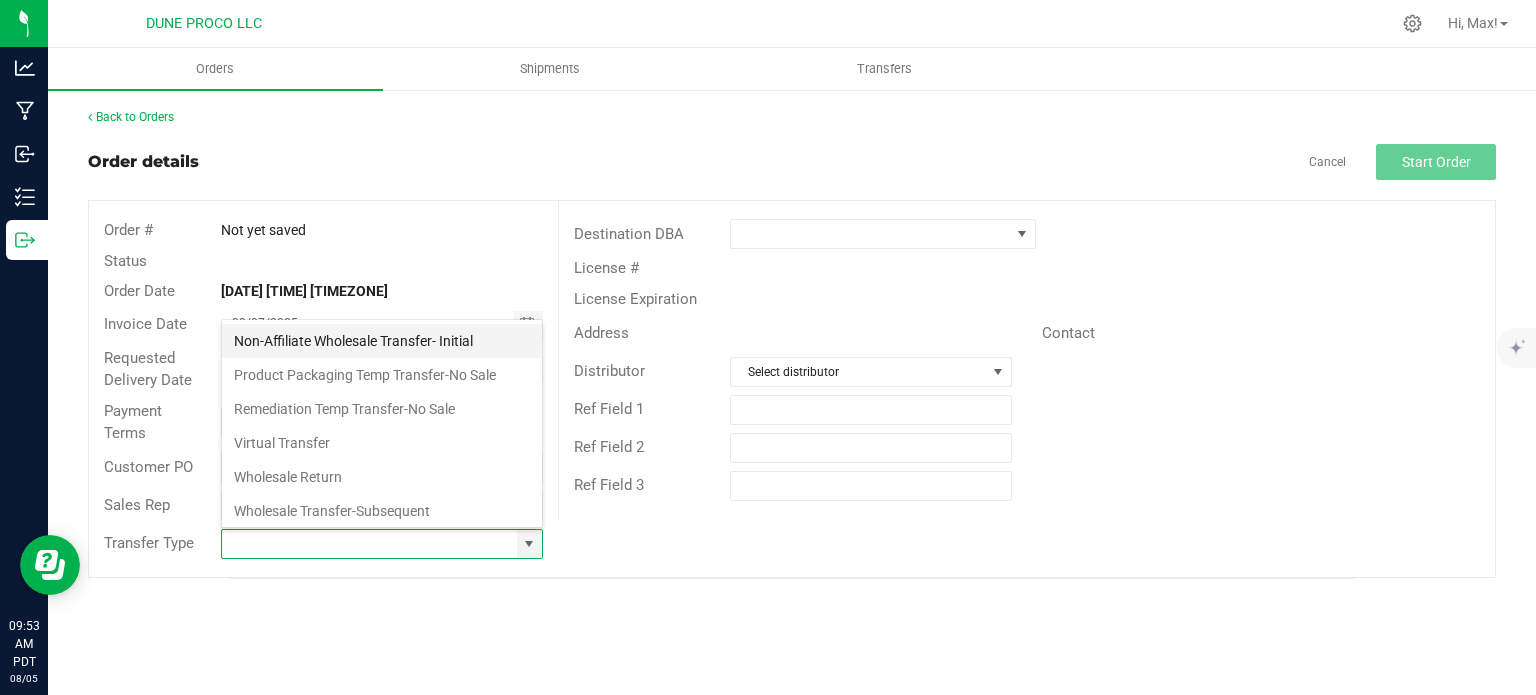 click on "Non-Affiliate Wholesale Transfer- Initial" at bounding box center [382, 341] 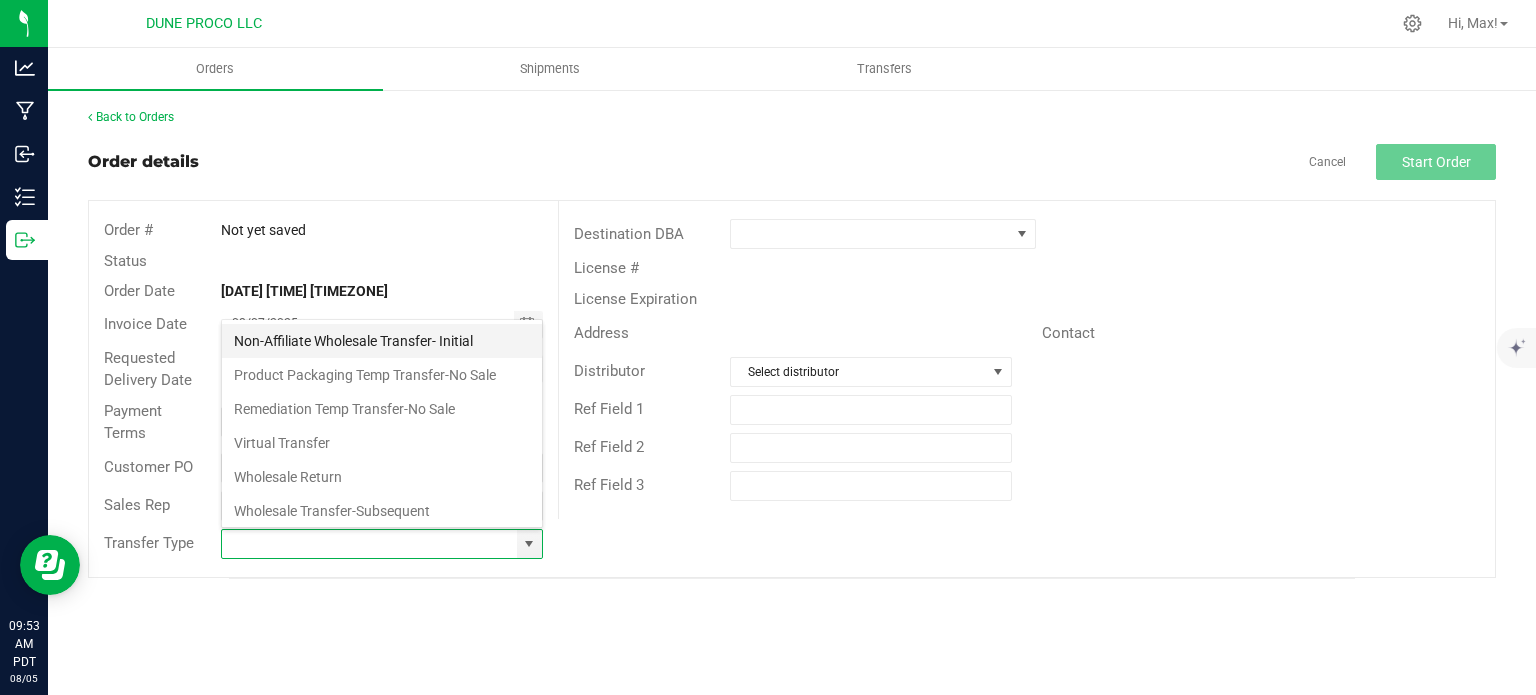 type on "Non-Affiliate Wholesale Transfer- Initial" 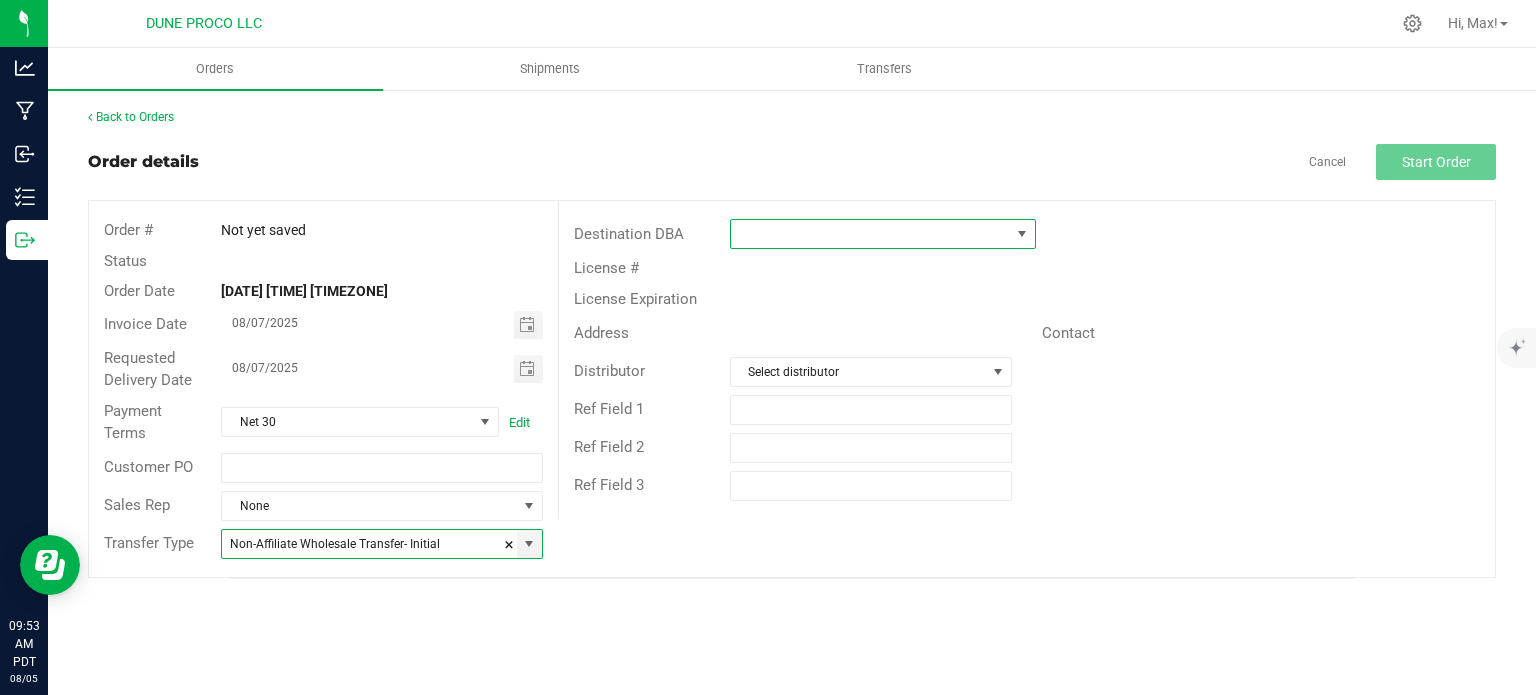 click at bounding box center (1022, 234) 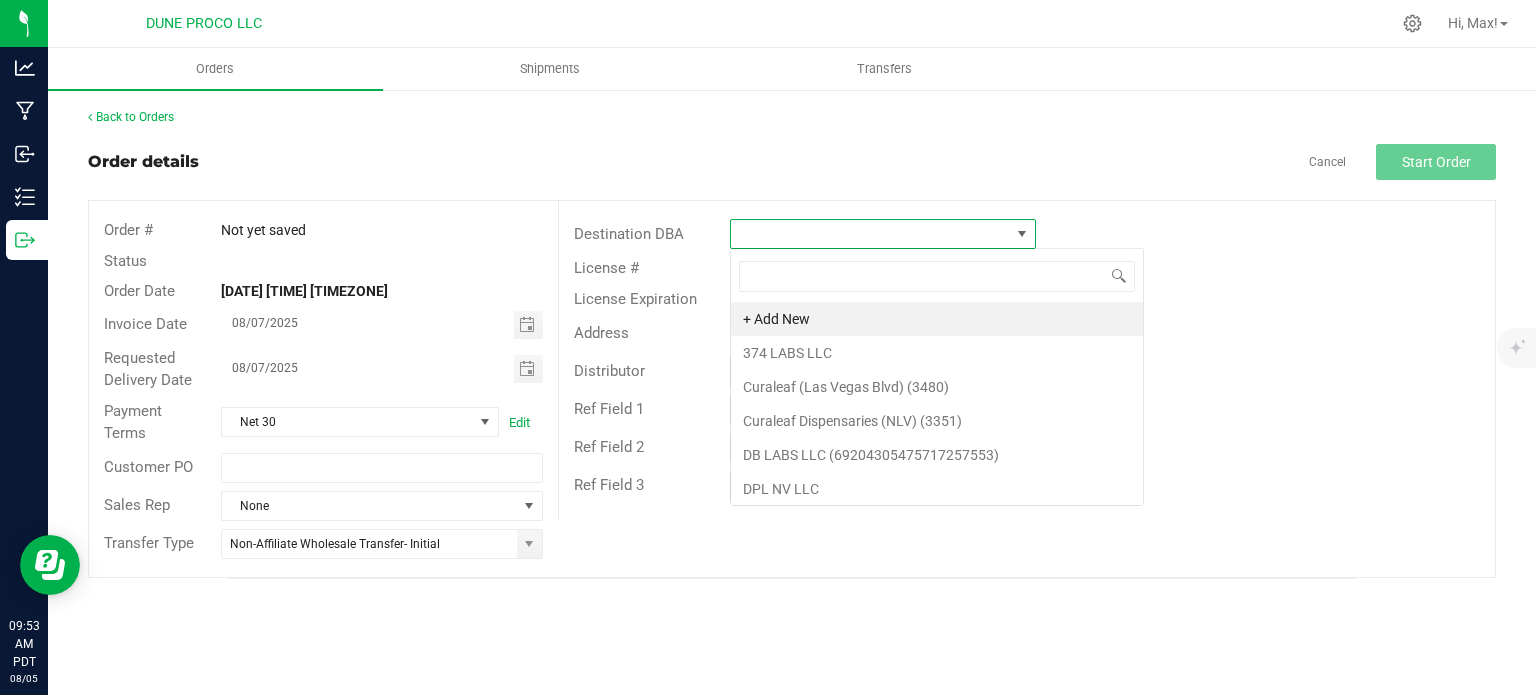 scroll, scrollTop: 99970, scrollLeft: 99693, axis: both 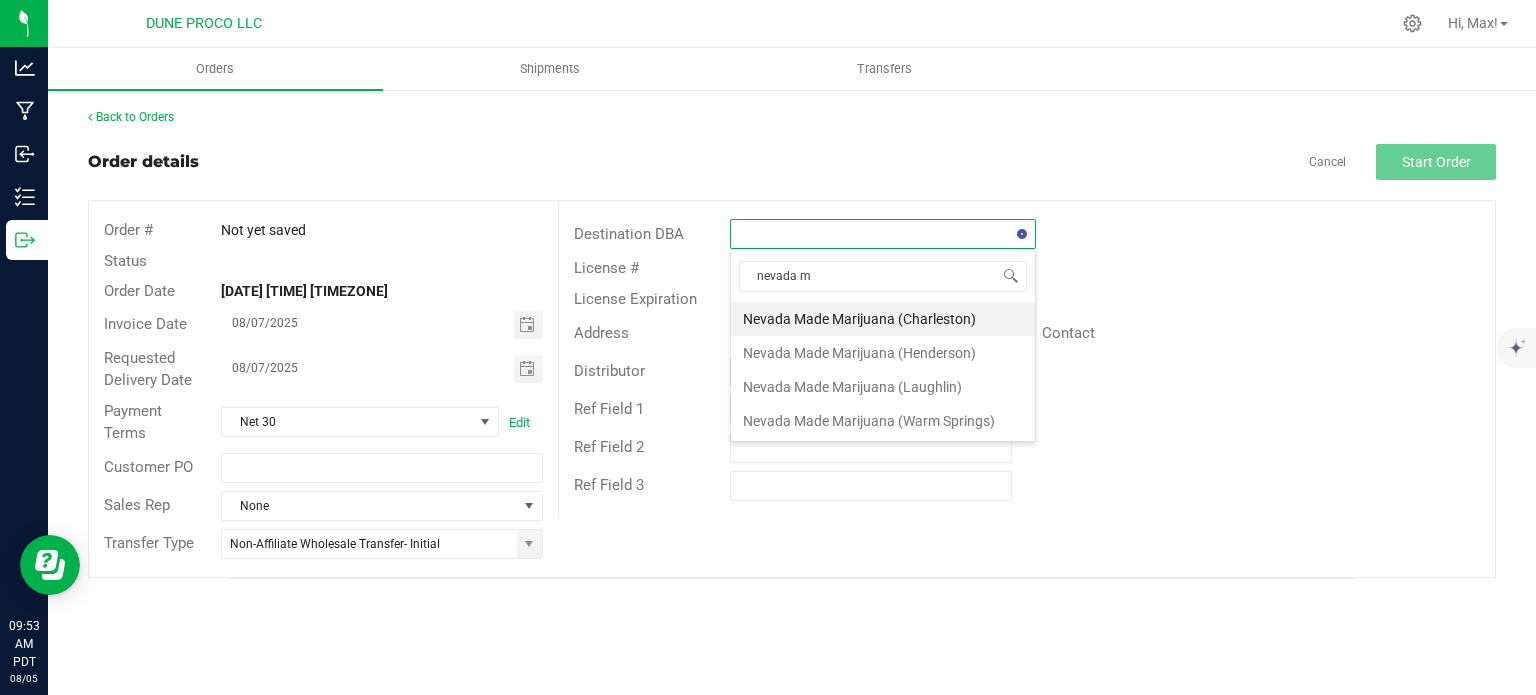 type on "nevada ma" 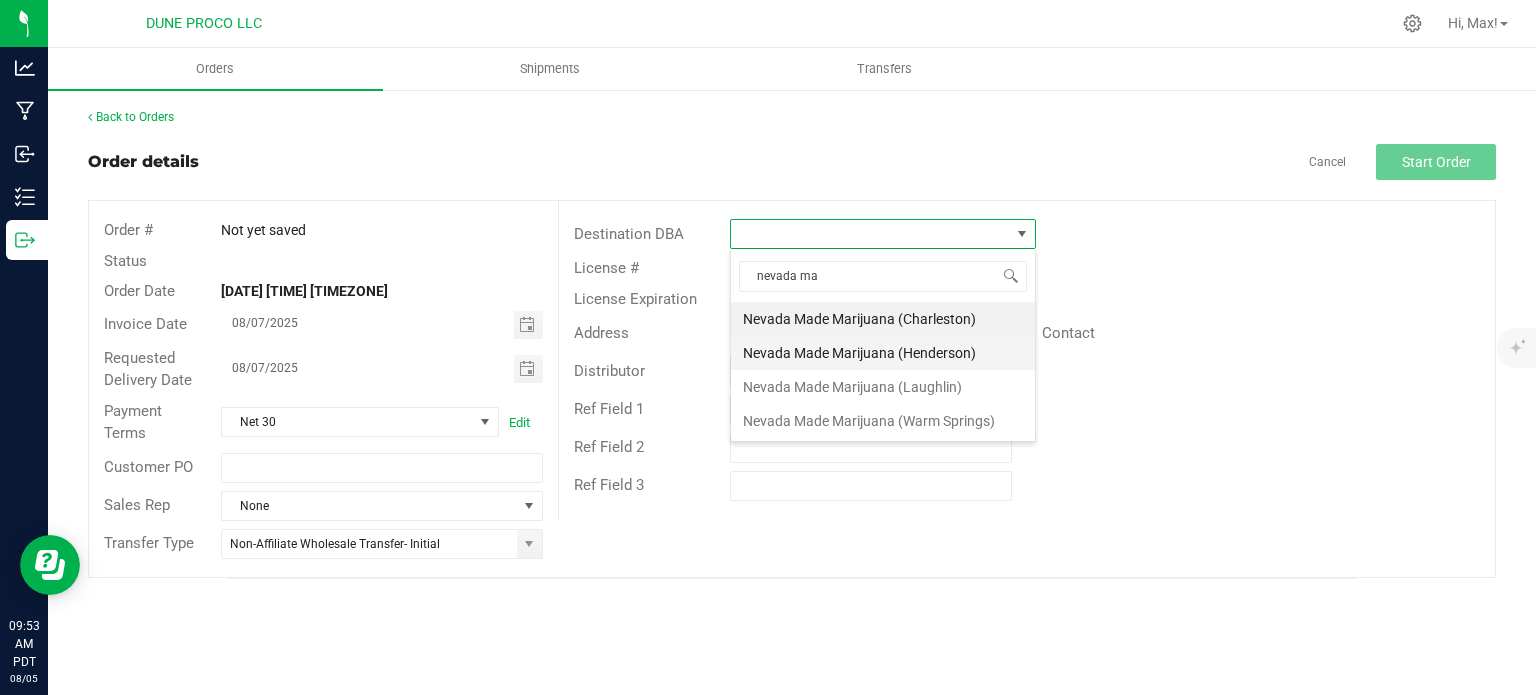 click on "Nevada Made Marijuana (Henderson)" at bounding box center (883, 353) 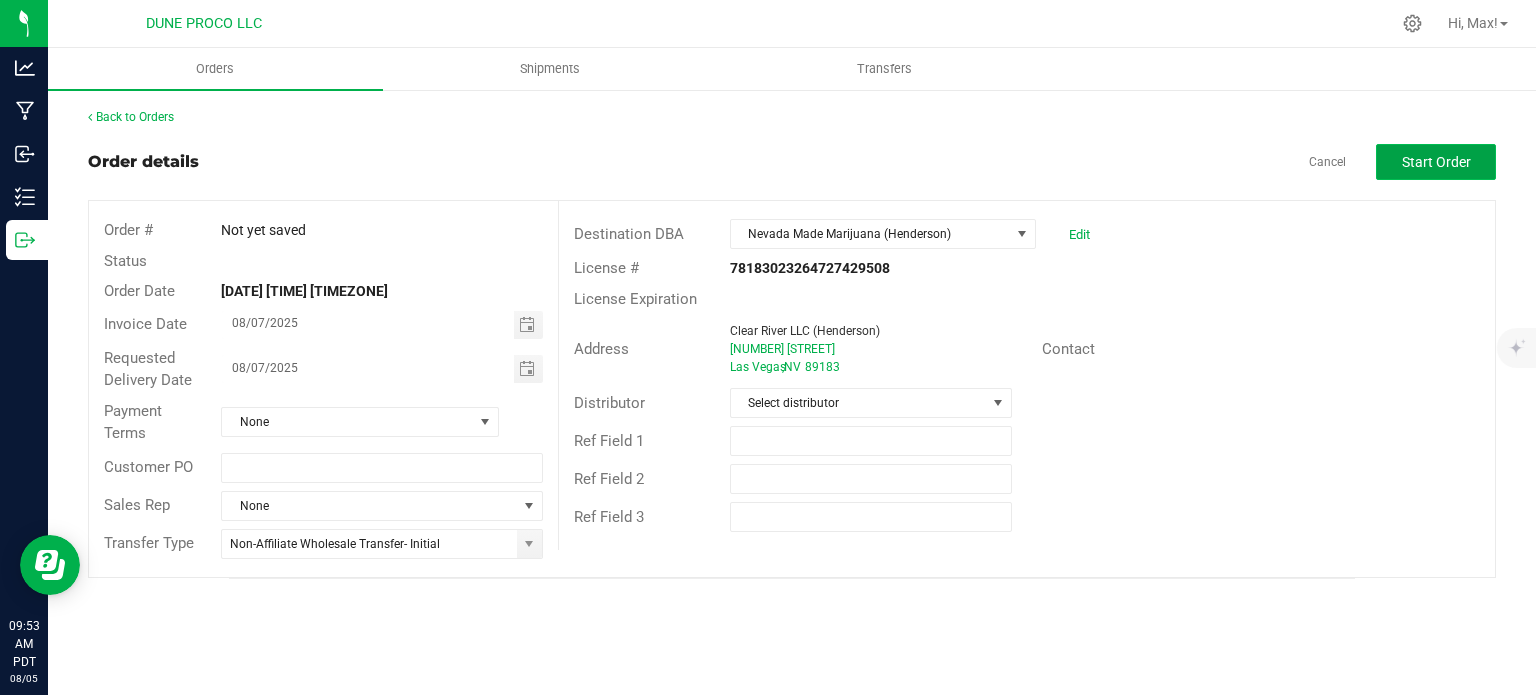 click on "Start Order" at bounding box center [1436, 162] 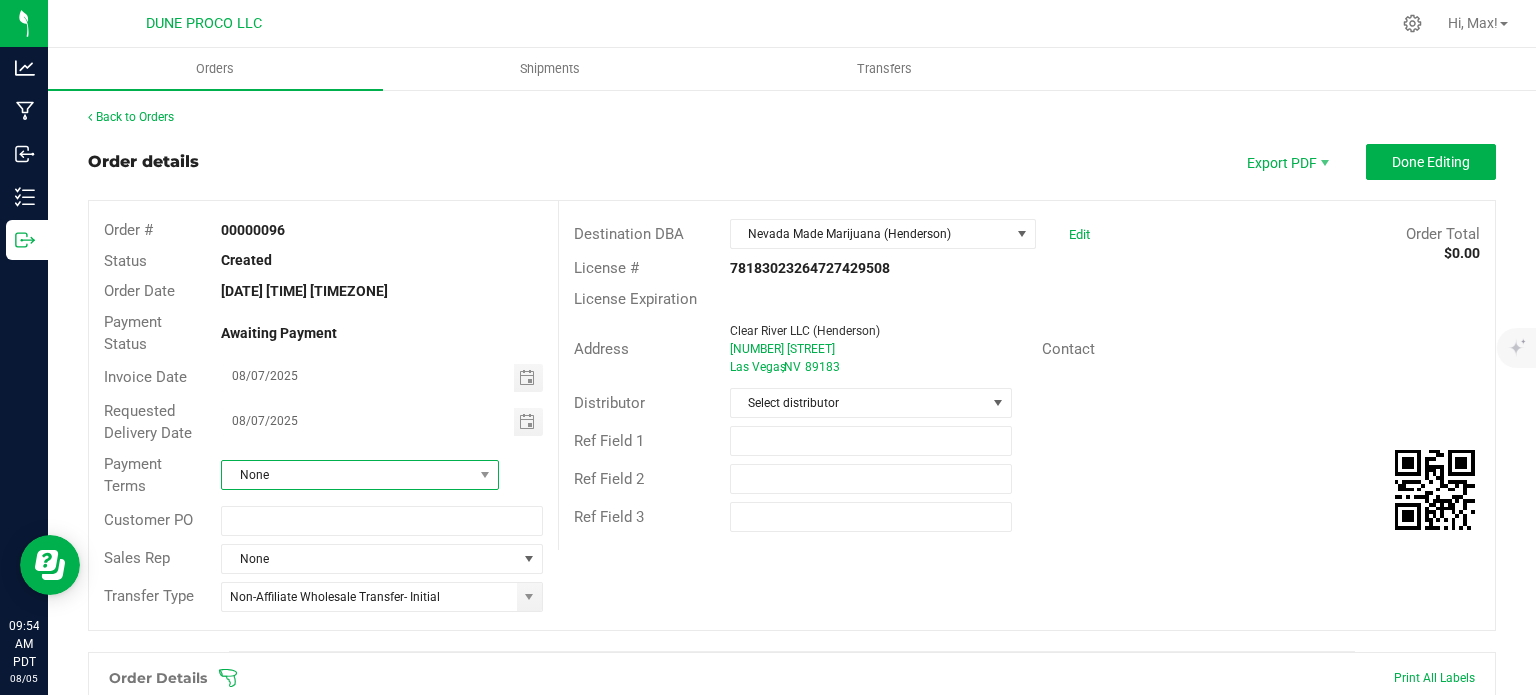 click on "None" at bounding box center (347, 475) 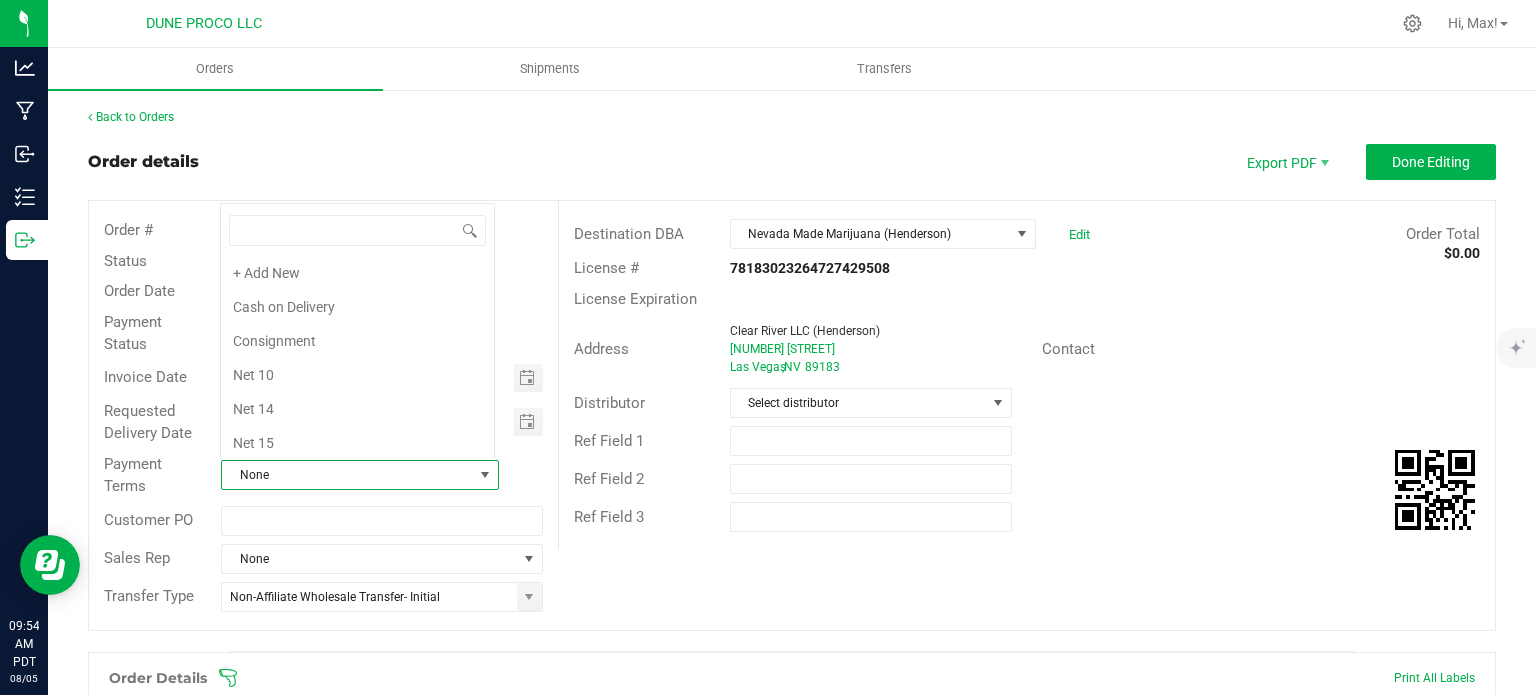 scroll, scrollTop: 0, scrollLeft: 0, axis: both 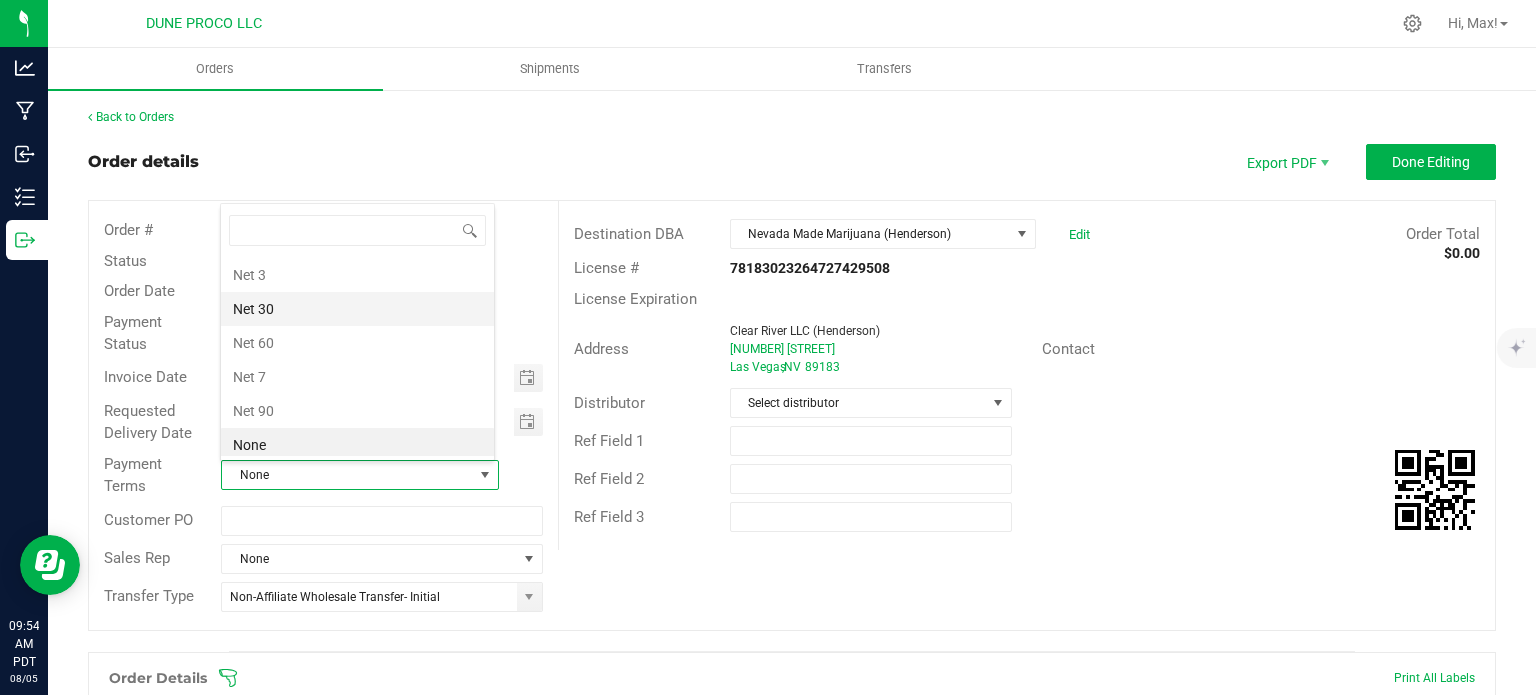 click on "Net 30" at bounding box center (357, 309) 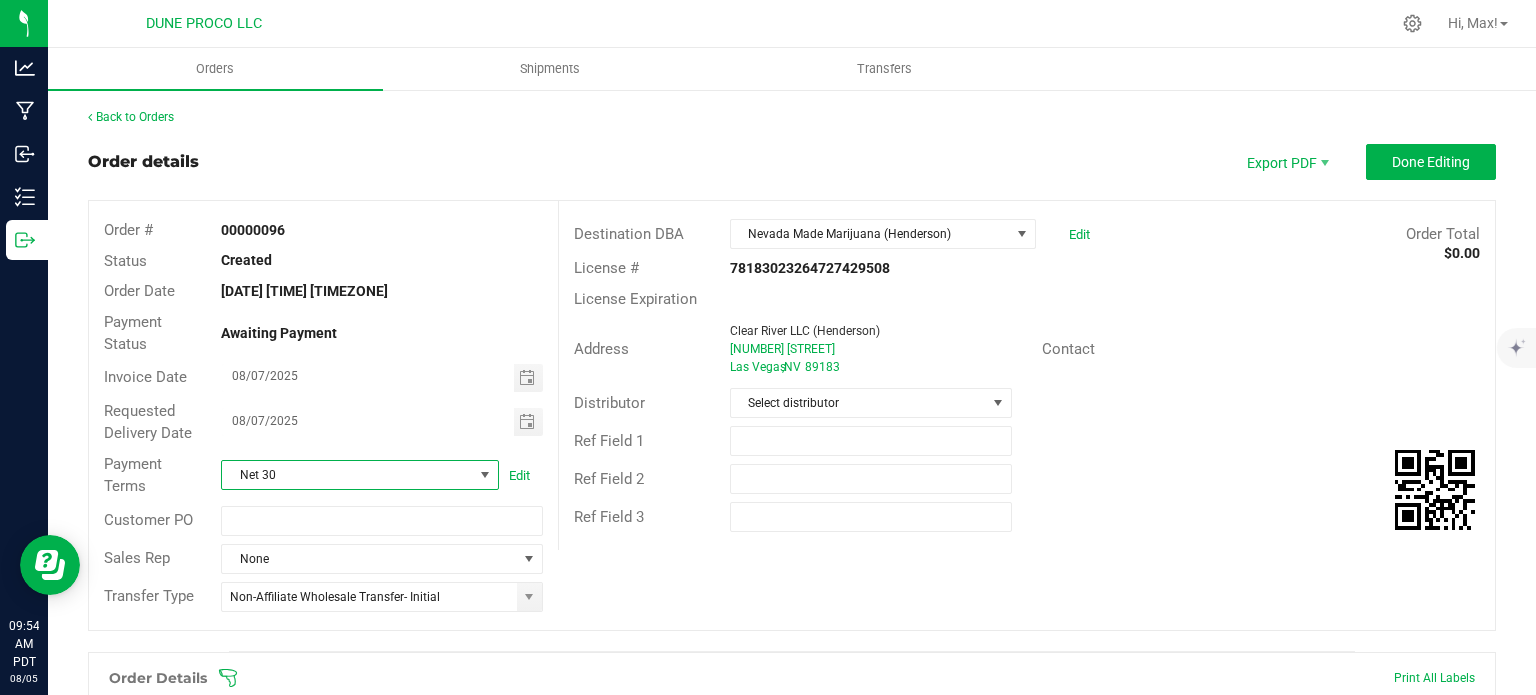 click on "Back to Orders
Order details   Export PDF   Done Editing   Order #   00000096   Status   Created   Order Date   [DATE] [TIME] [TIMEZONE]   Payment Status   Awaiting Payment   Invoice Date  [DATE]  Requested Delivery Date  [DATE]  Payment Terms  Net 30  Edit   Customer PO   Sales Rep  None  Transfer Type  Non-Affiliate Wholesale Transfer- Initial  Destination DBA  Nevada Made Marijuana ([CITY])  Edit   Order Total   $0.00   License #   [LICENSE]   License Expiration   Address  Clear River LLC ([CITY]) [NUMBER] [STREET] [CITY]  ,  NV [ZIP]  Contact   Distributor  Select distributor  Ref Field 1   Ref Field 2   Ref Field 3
Order Details Print All Labels Item  Sellable  Strain  Lot Number  Qty Ordered Qty Allocated Unit Price Line Discount Total Actions No order lines found." at bounding box center (792, 637) 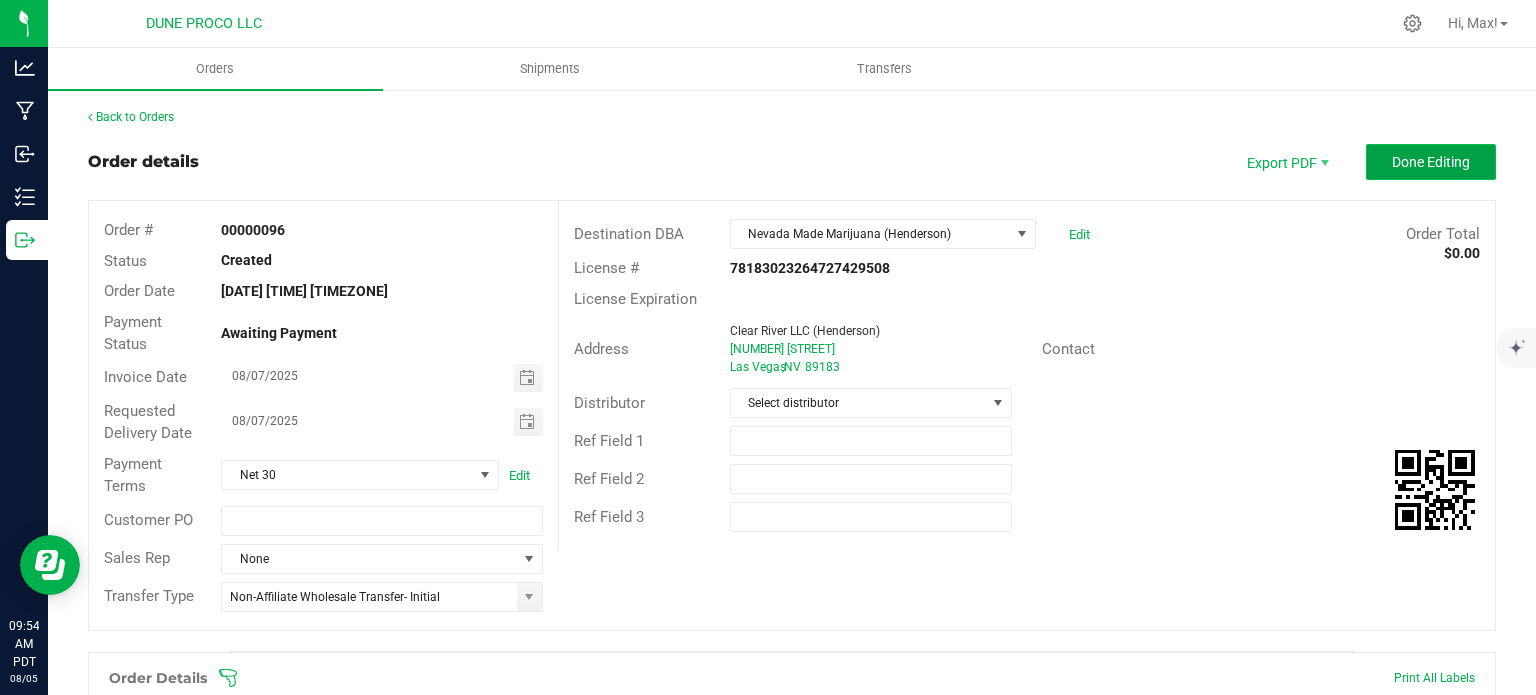 click on "Done Editing" at bounding box center (1431, 162) 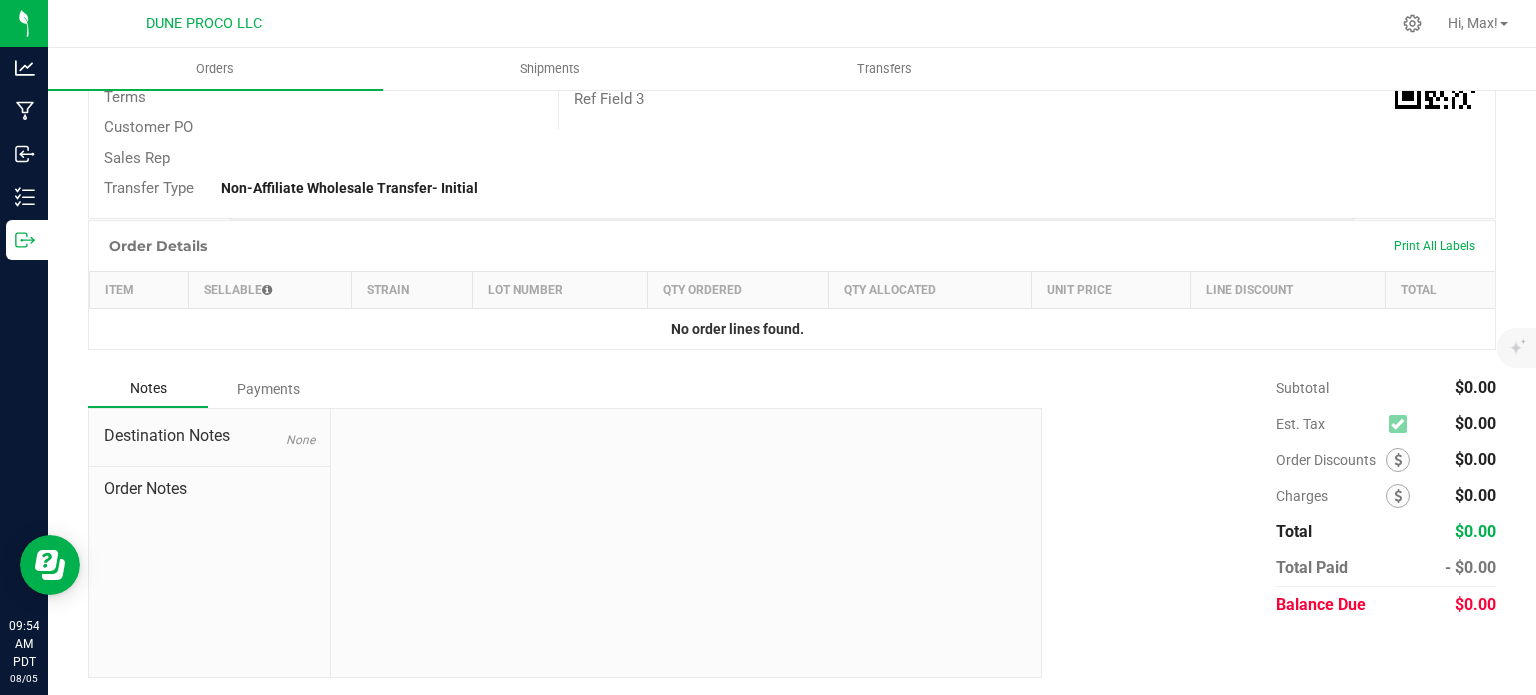 scroll, scrollTop: 0, scrollLeft: 0, axis: both 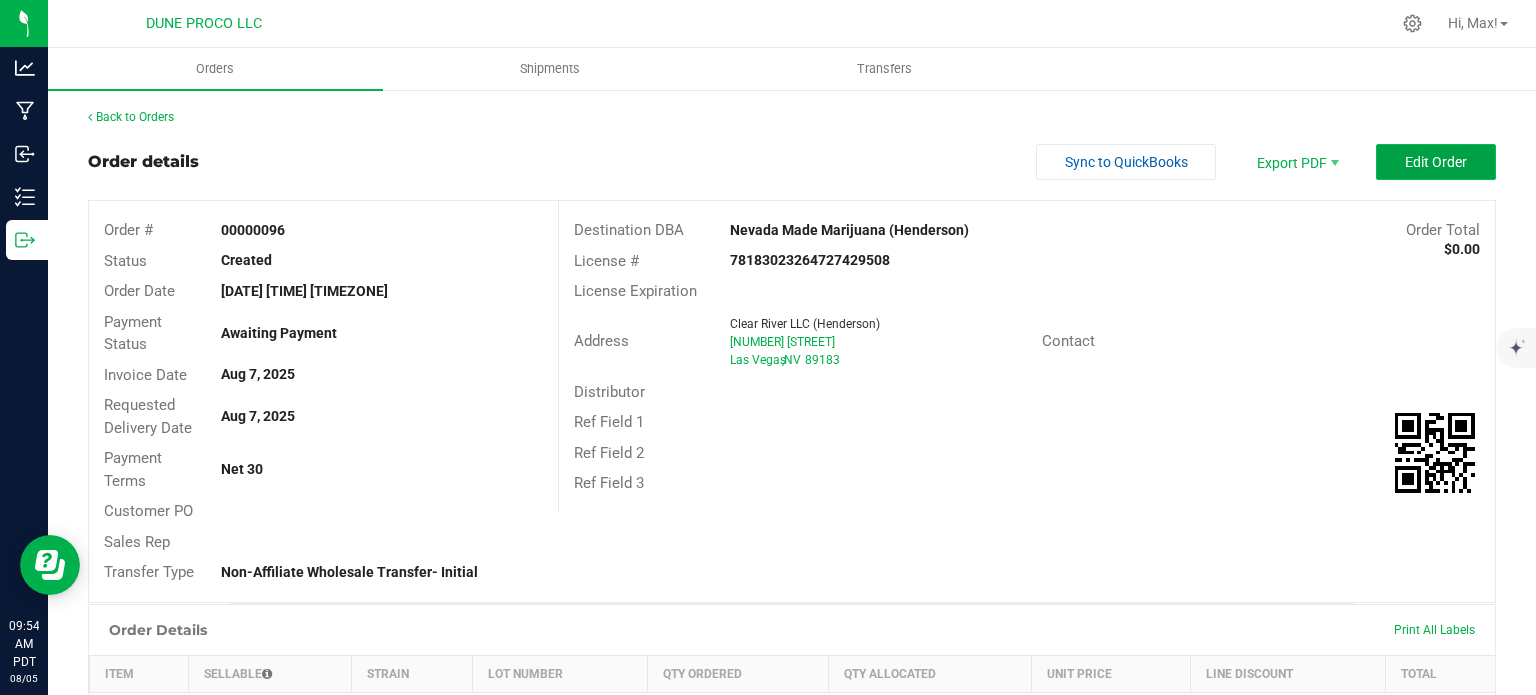 click on "Edit Order" at bounding box center (1436, 162) 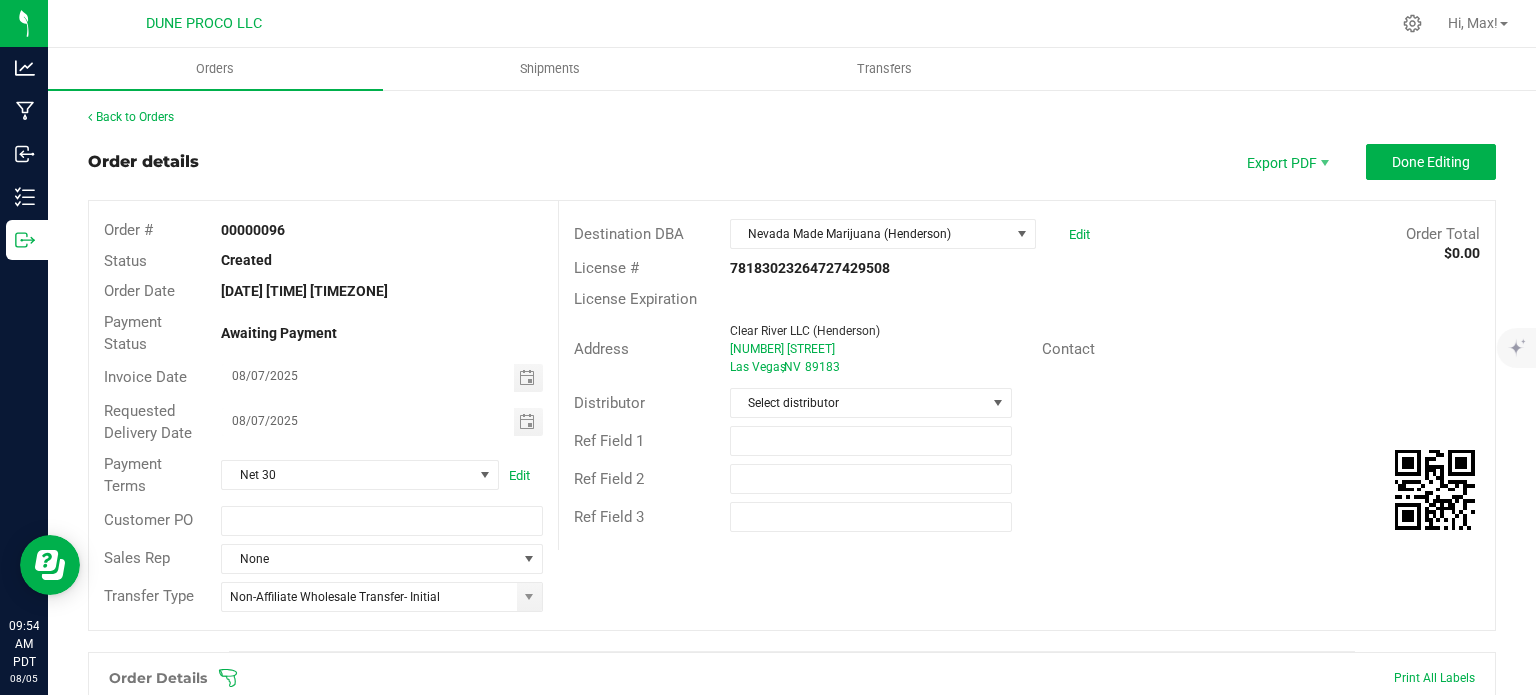 scroll, scrollTop: 488, scrollLeft: 0, axis: vertical 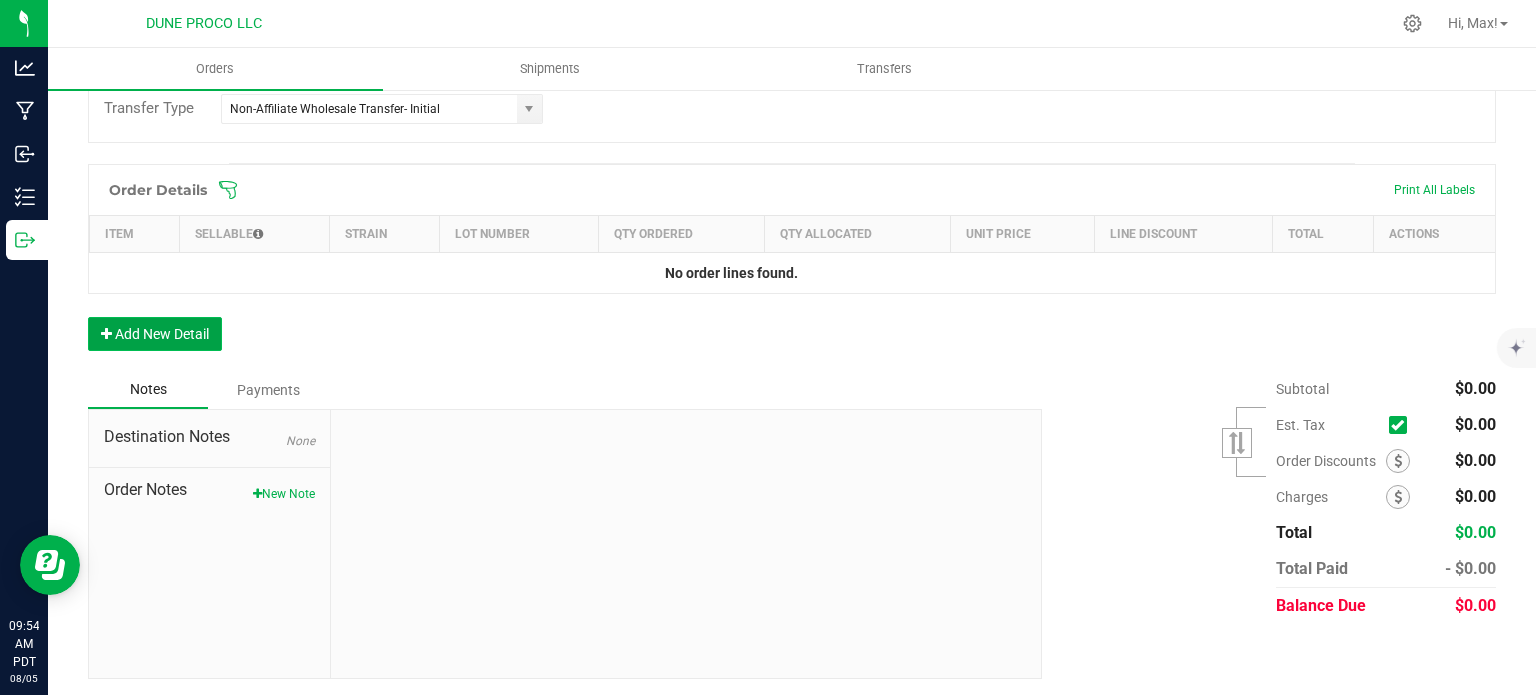 click on "Add New Detail" at bounding box center [155, 334] 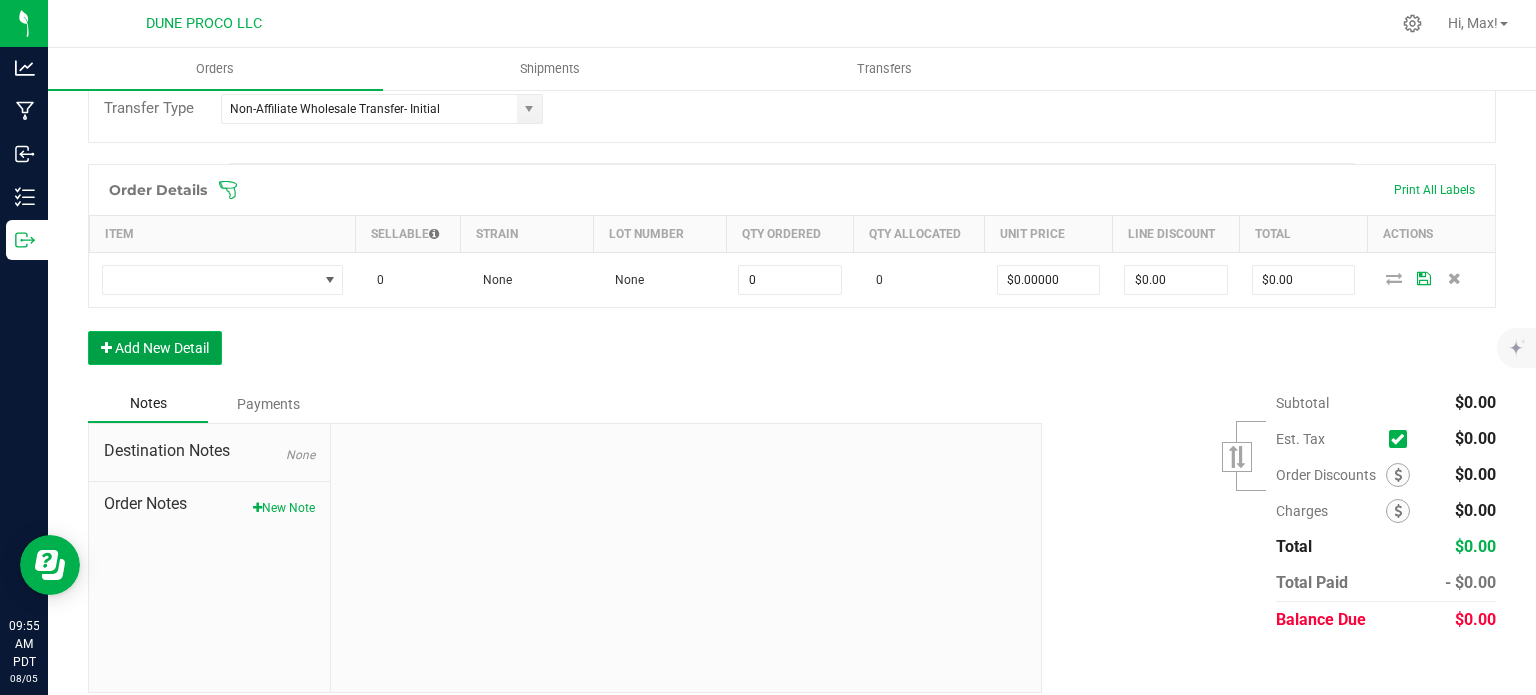click on "Add New Detail" at bounding box center [155, 348] 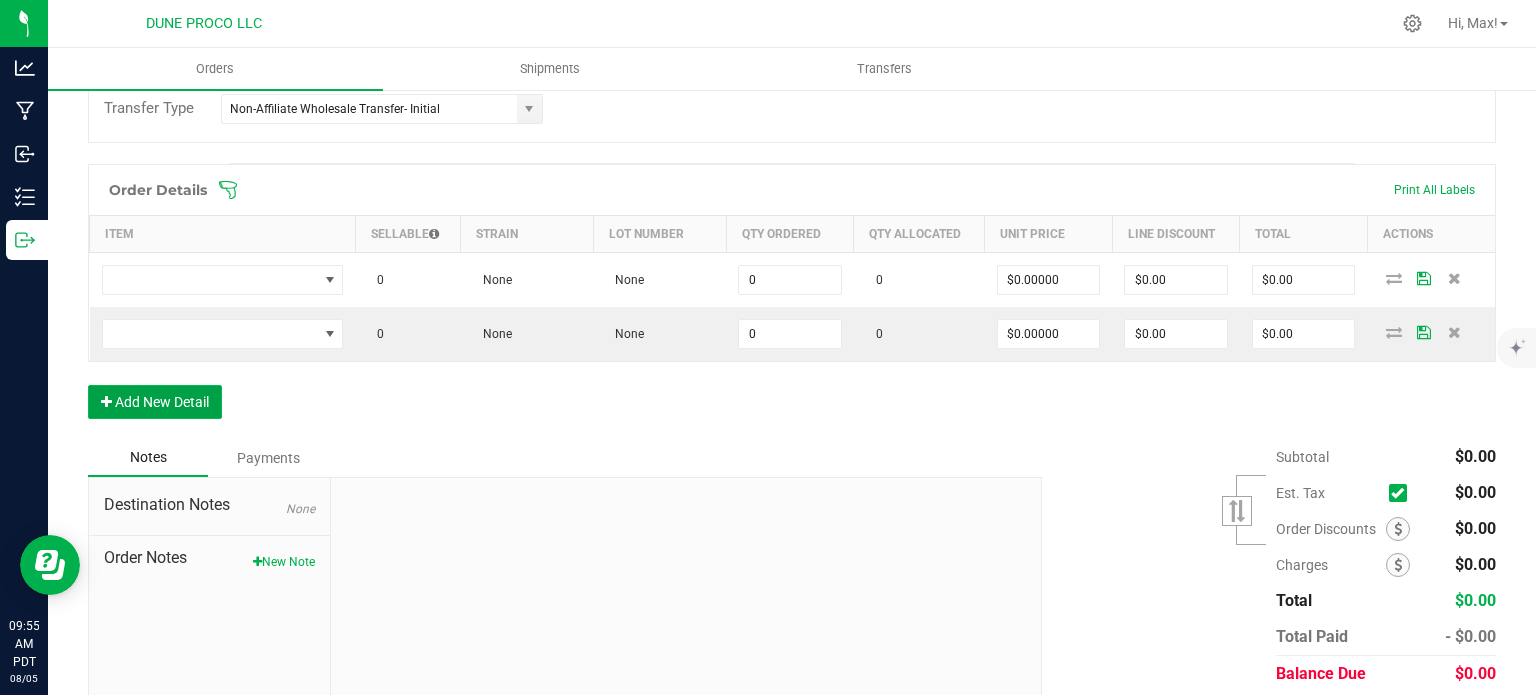 click on "Add New Detail" at bounding box center [155, 402] 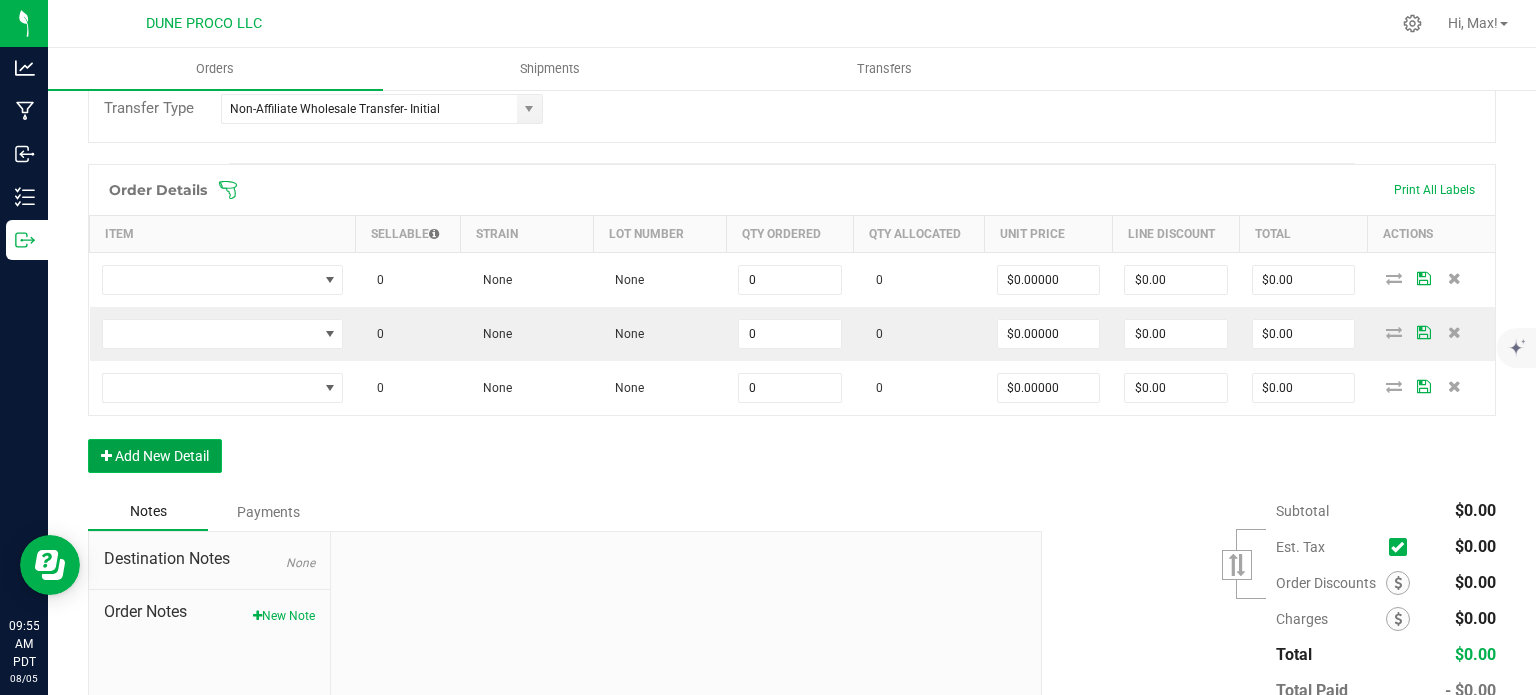 click on "Add New Detail" at bounding box center (155, 456) 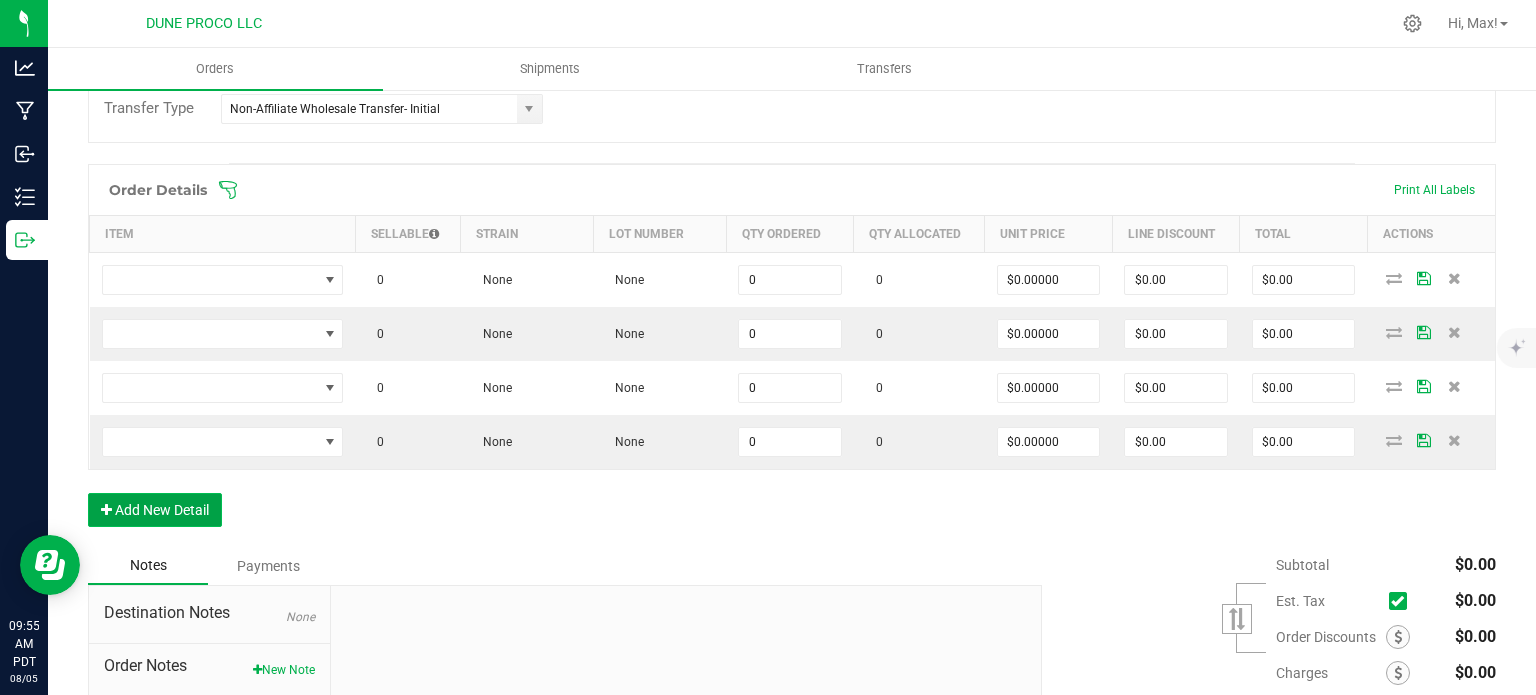 click on "Add New Detail" at bounding box center (155, 510) 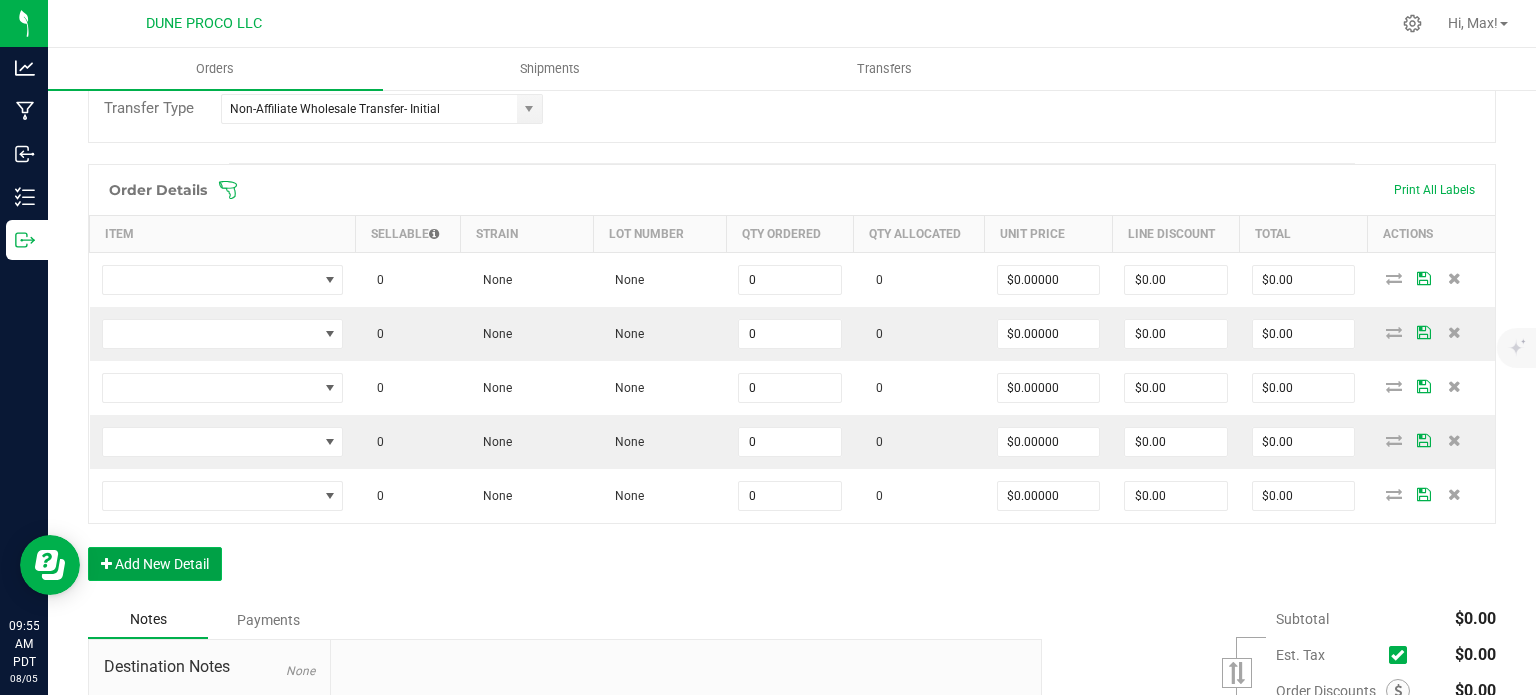 click on "Add New Detail" at bounding box center (155, 564) 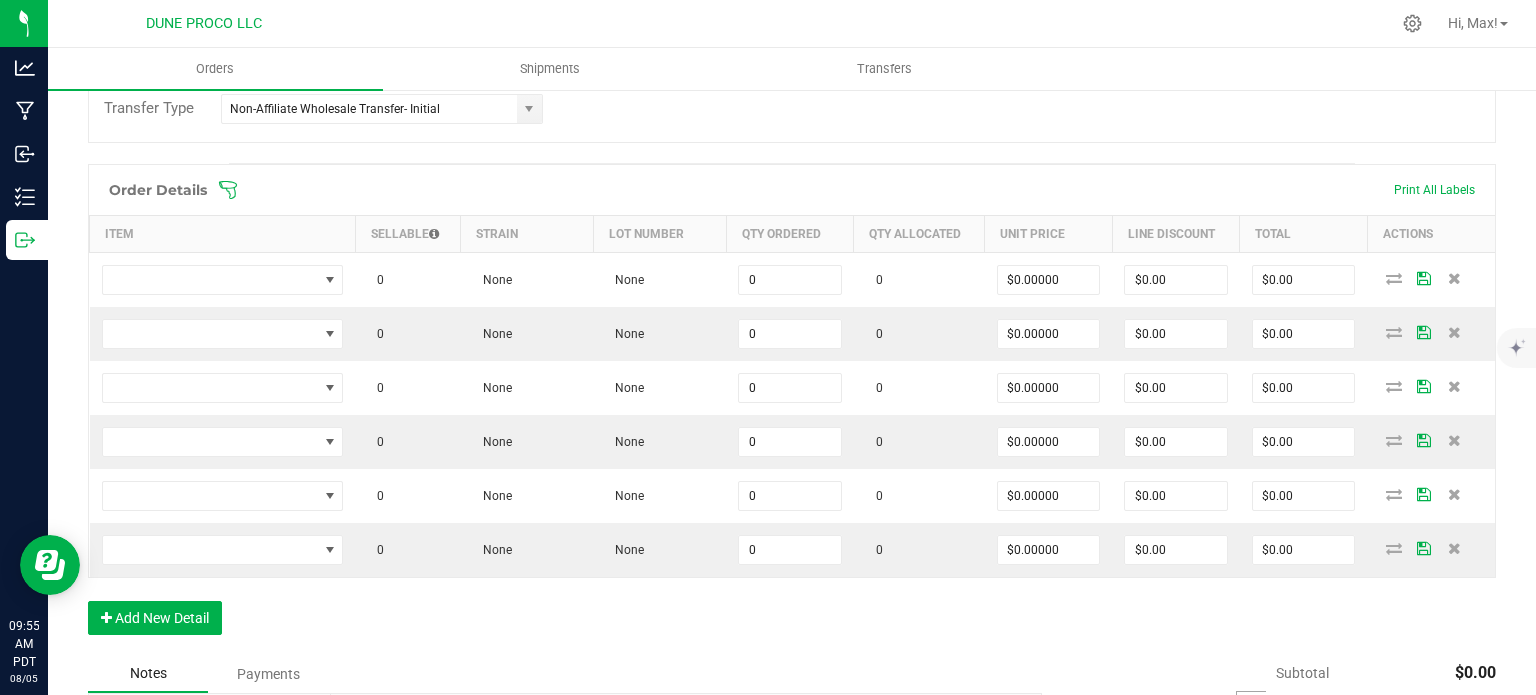 click on "Order Details Print All Labels Item  Sellable  Strain  Lot Number  Qty Ordered Qty Allocated Unit Price Line Discount Total Actions  0    None   None  0  0   $0.00000 $0.00 $0.00  0    None   None  0  0   $0.00000 $0.00 $0.00  0    None   None  0  0   $0.00000 $0.00 $0.00  0    None   None  0  0   $0.00000 $0.00 $0.00  0    None   None  0  0   $0.00000 $0.00 $0.00  0    None   None  0  0   $0.00000 $0.00 $0.00
Add New Detail" at bounding box center (792, 409) 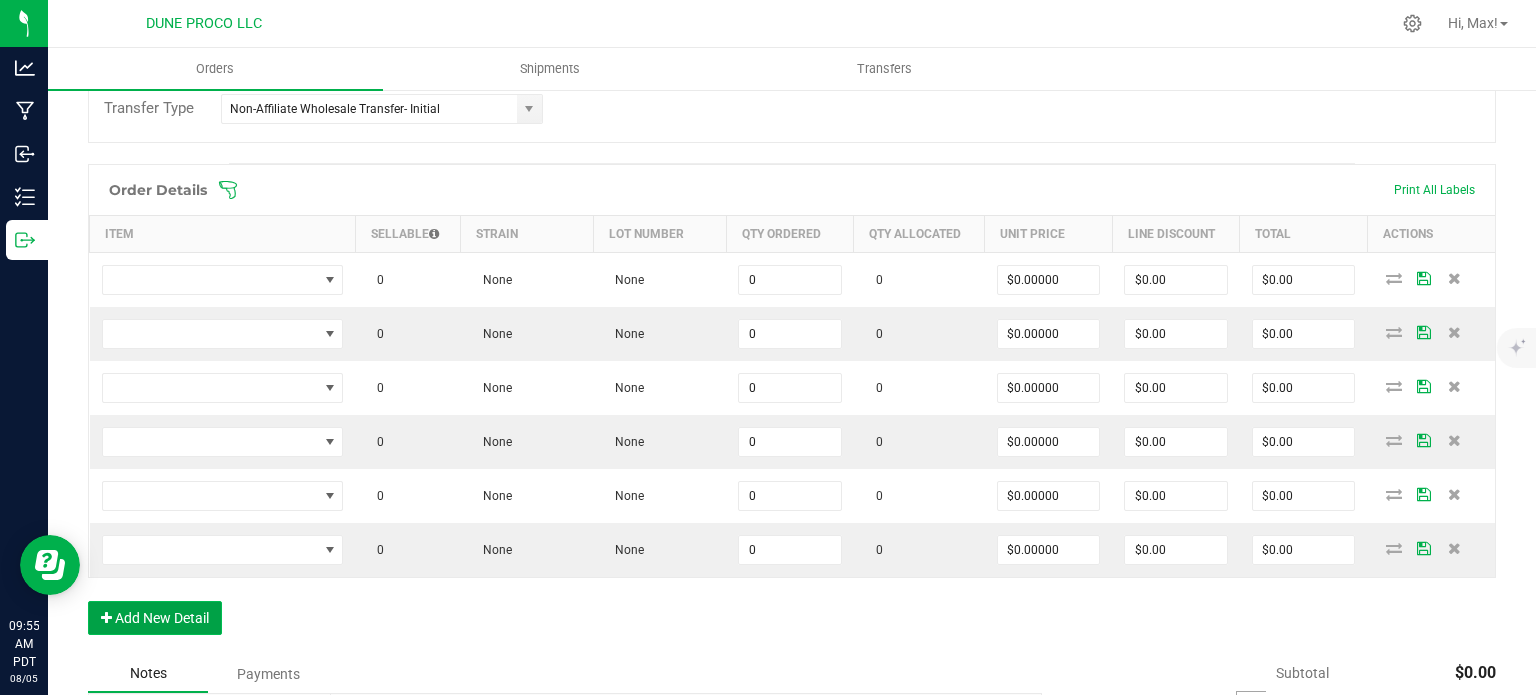 click on "Add New Detail" at bounding box center (155, 618) 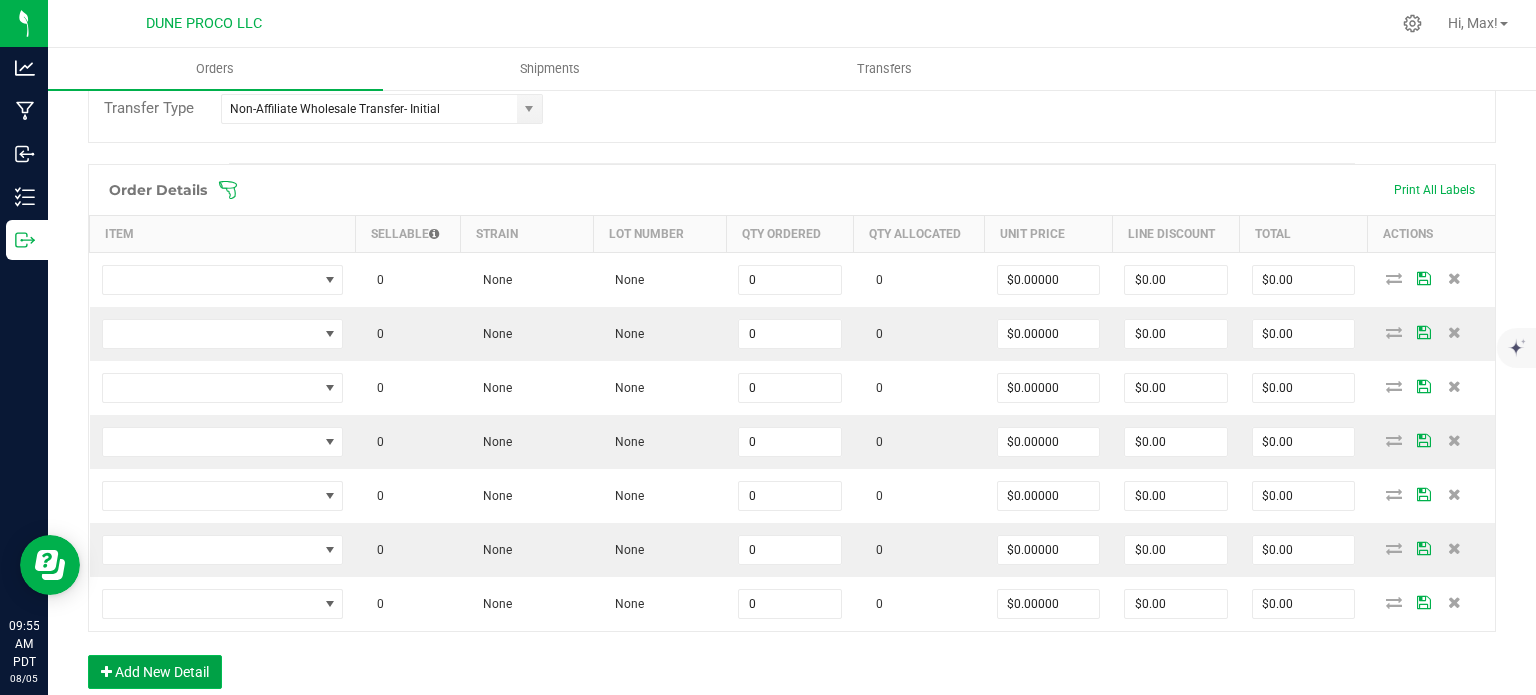 click on "Add New Detail" at bounding box center [155, 672] 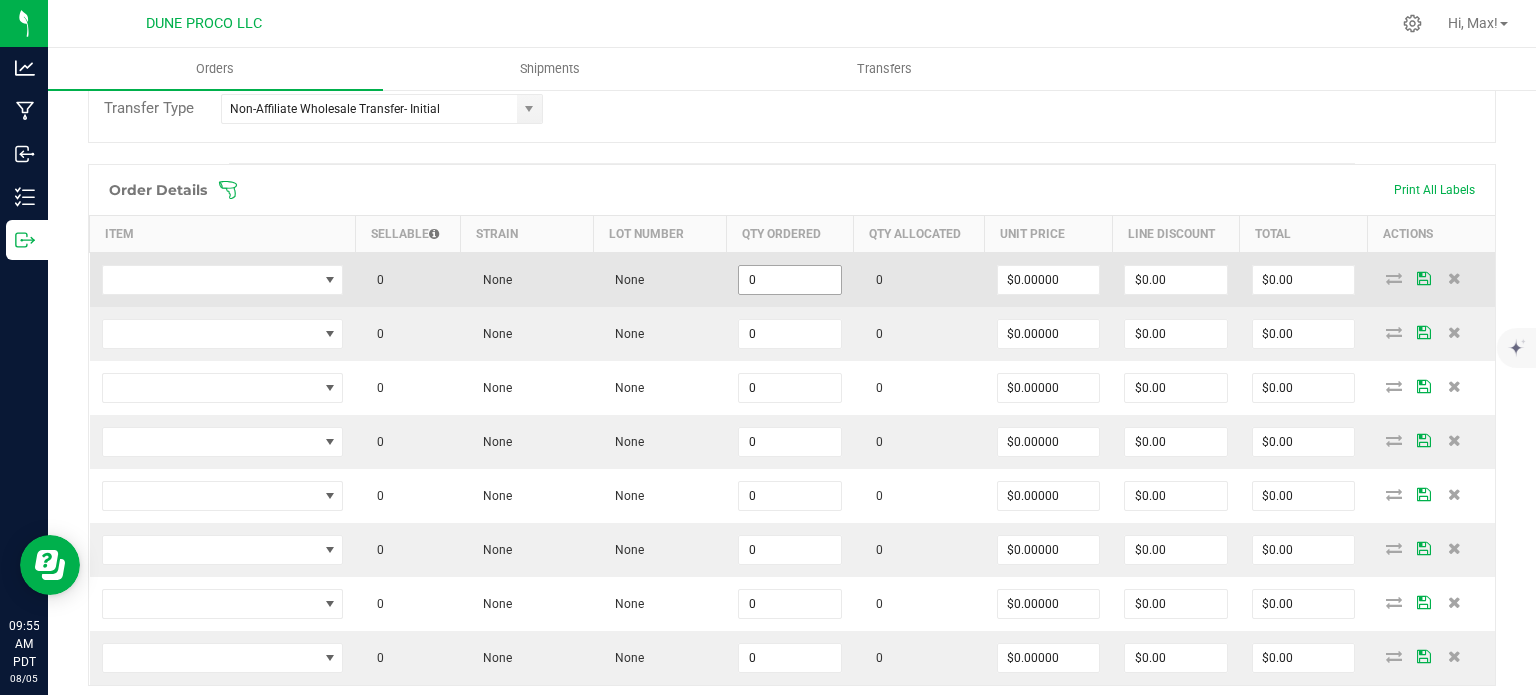 click on "0" at bounding box center (790, 280) 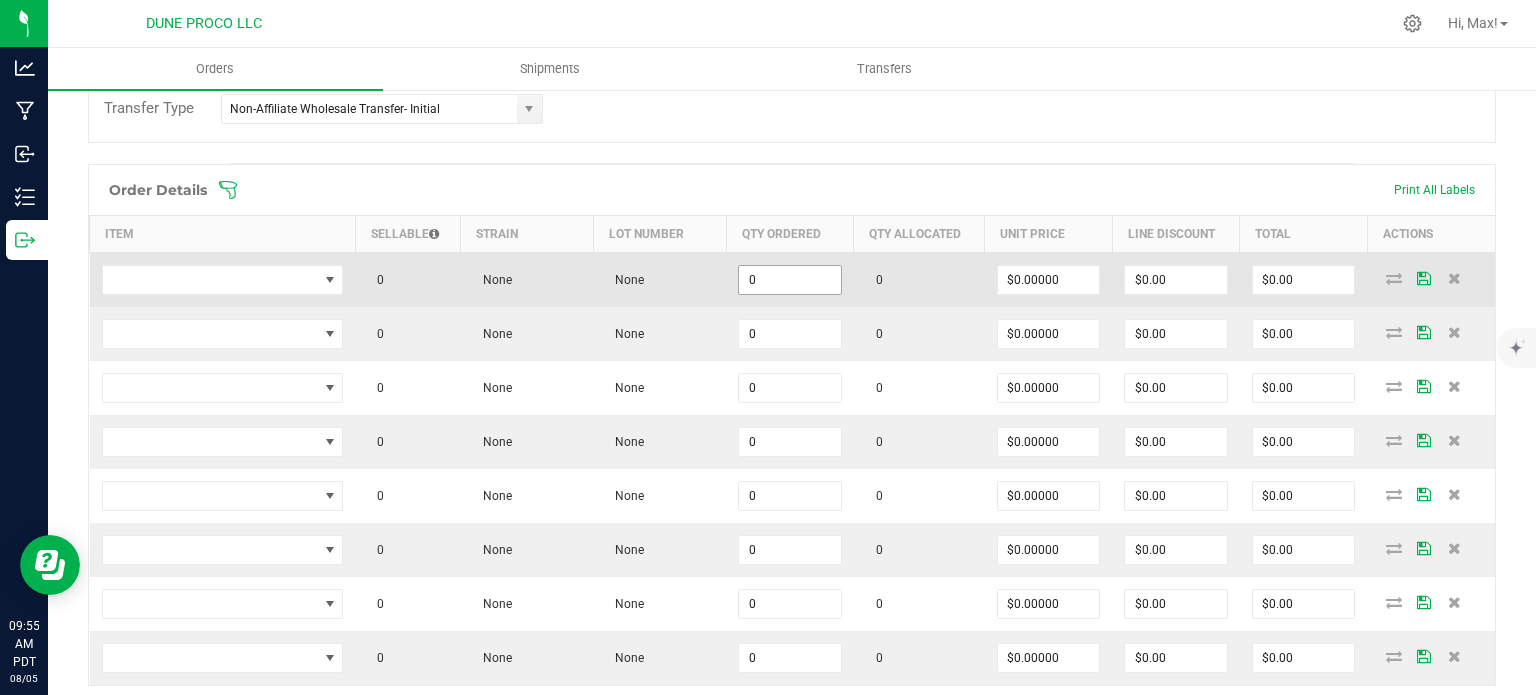 paste on "10" 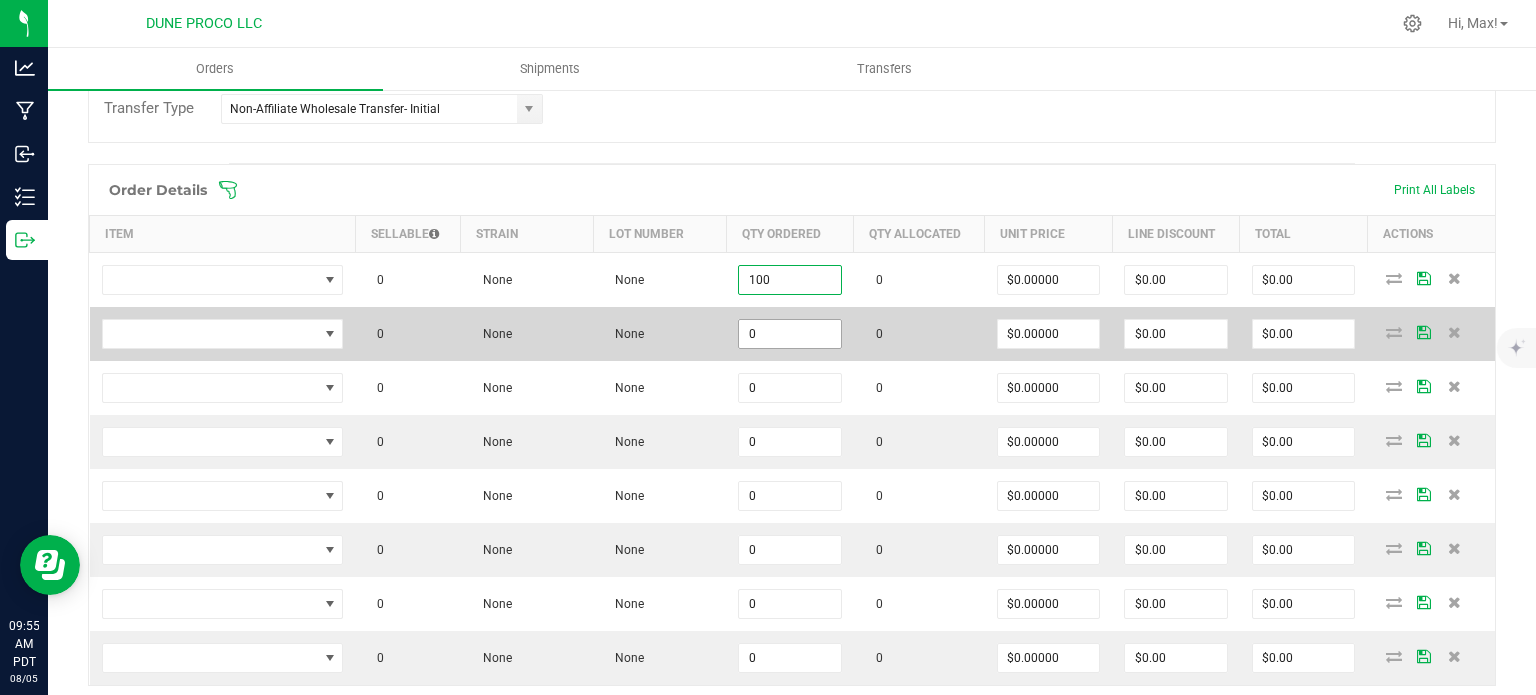 type on "100" 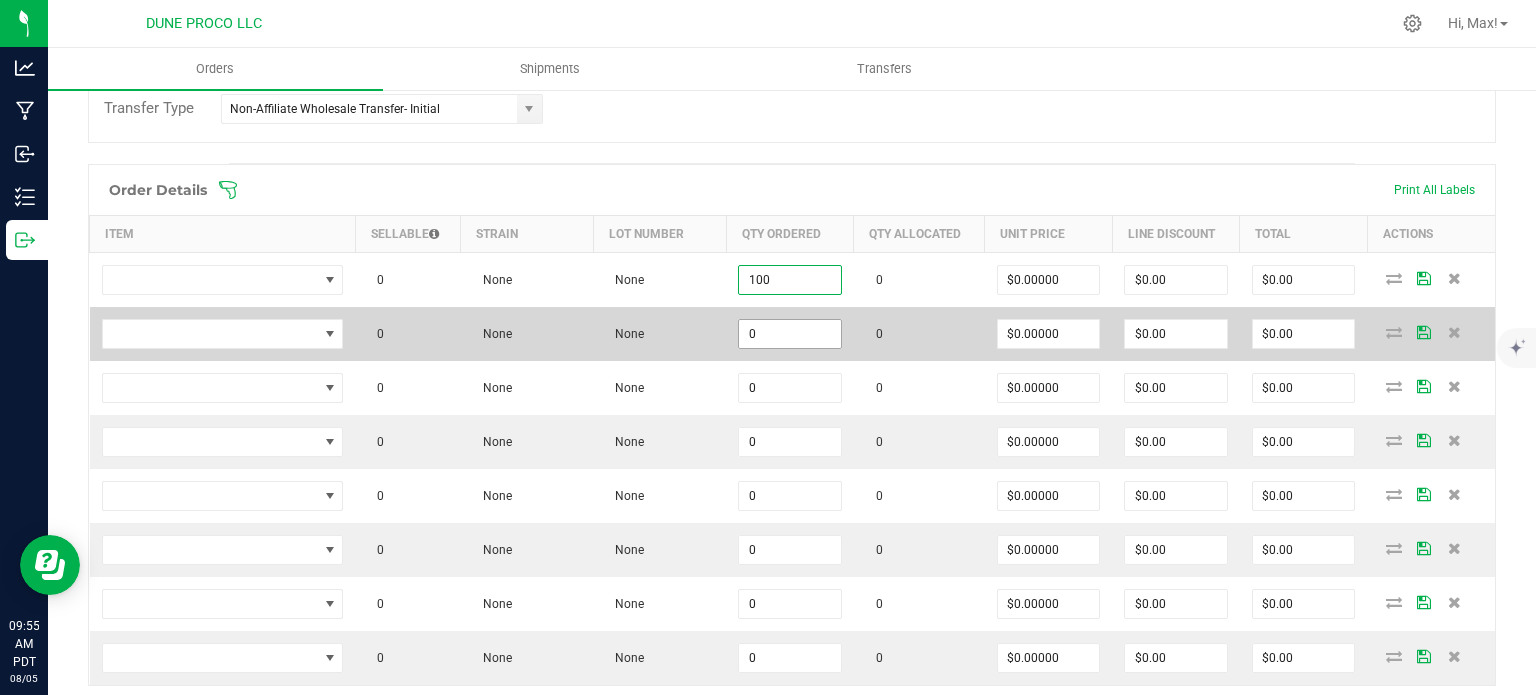 click on "0" at bounding box center (790, 334) 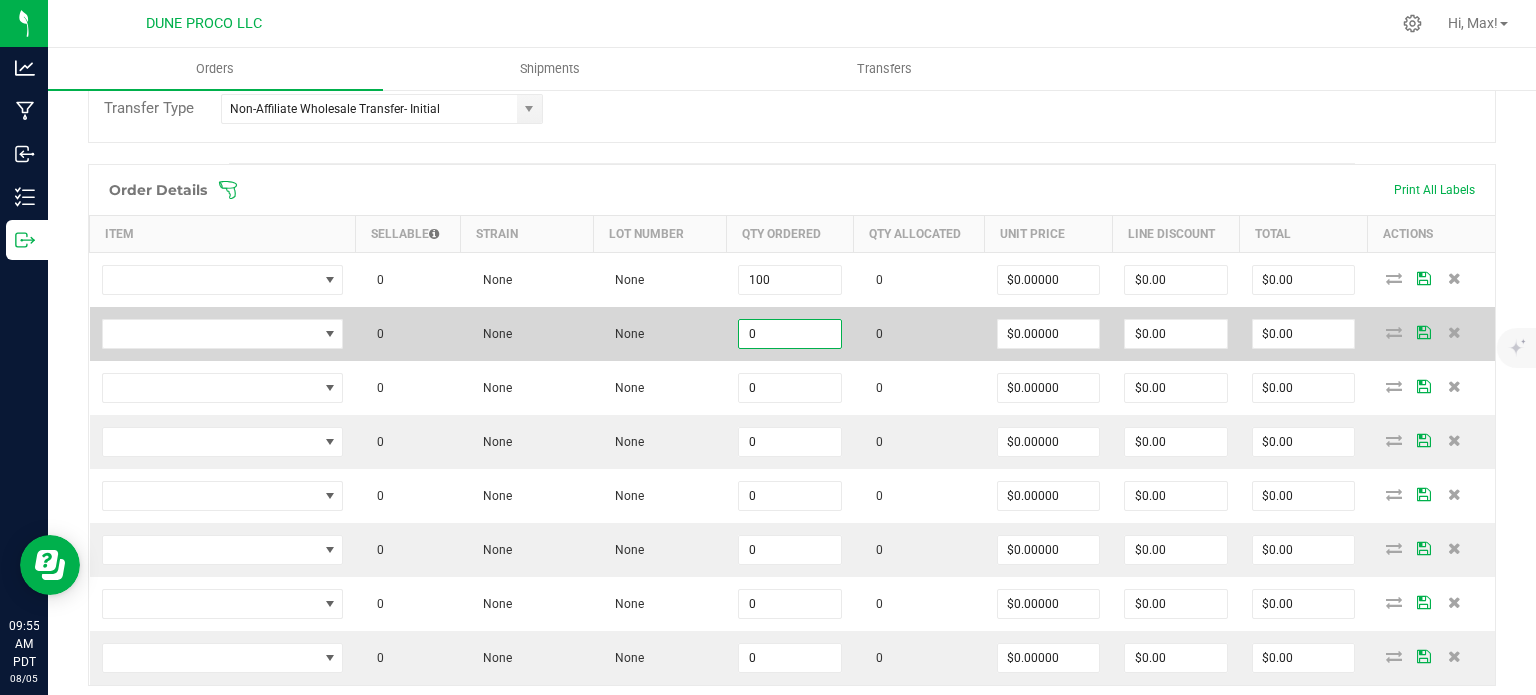 paste on "10" 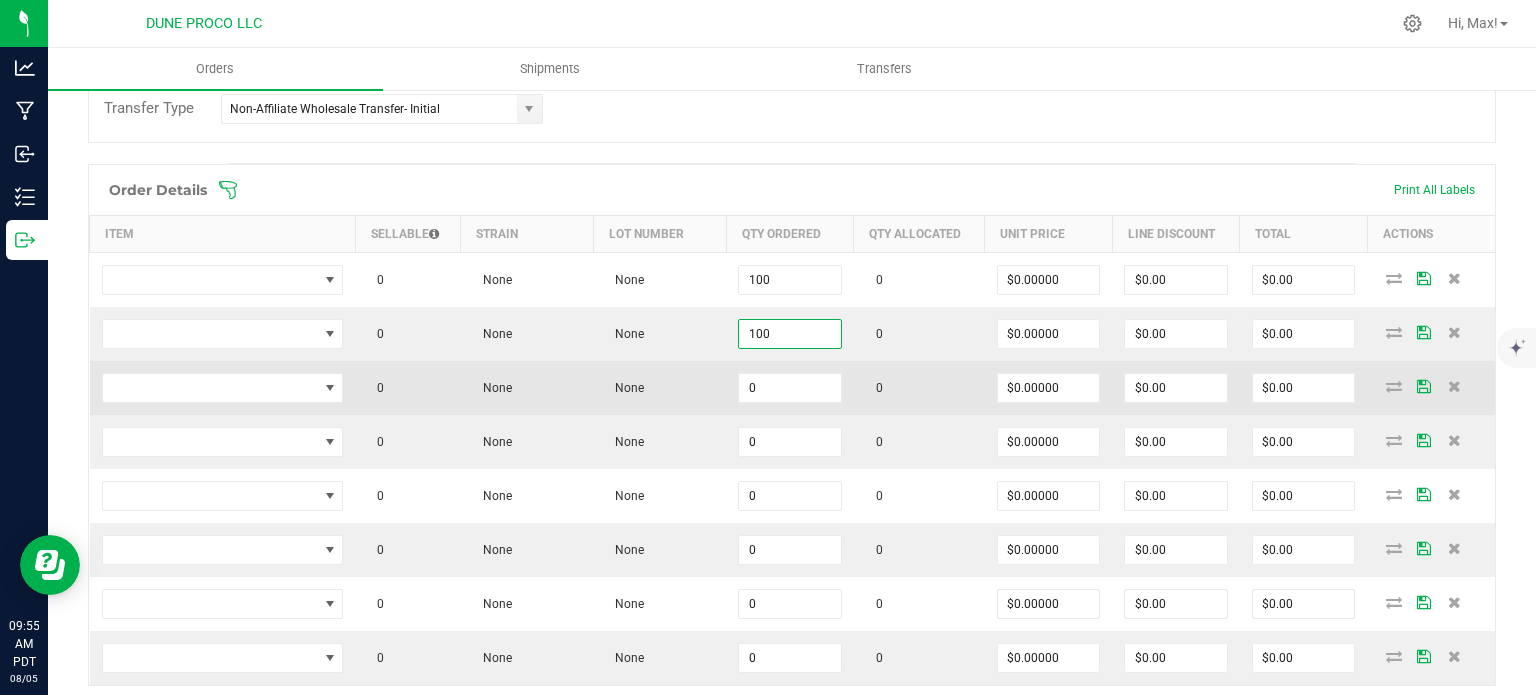 type on "100" 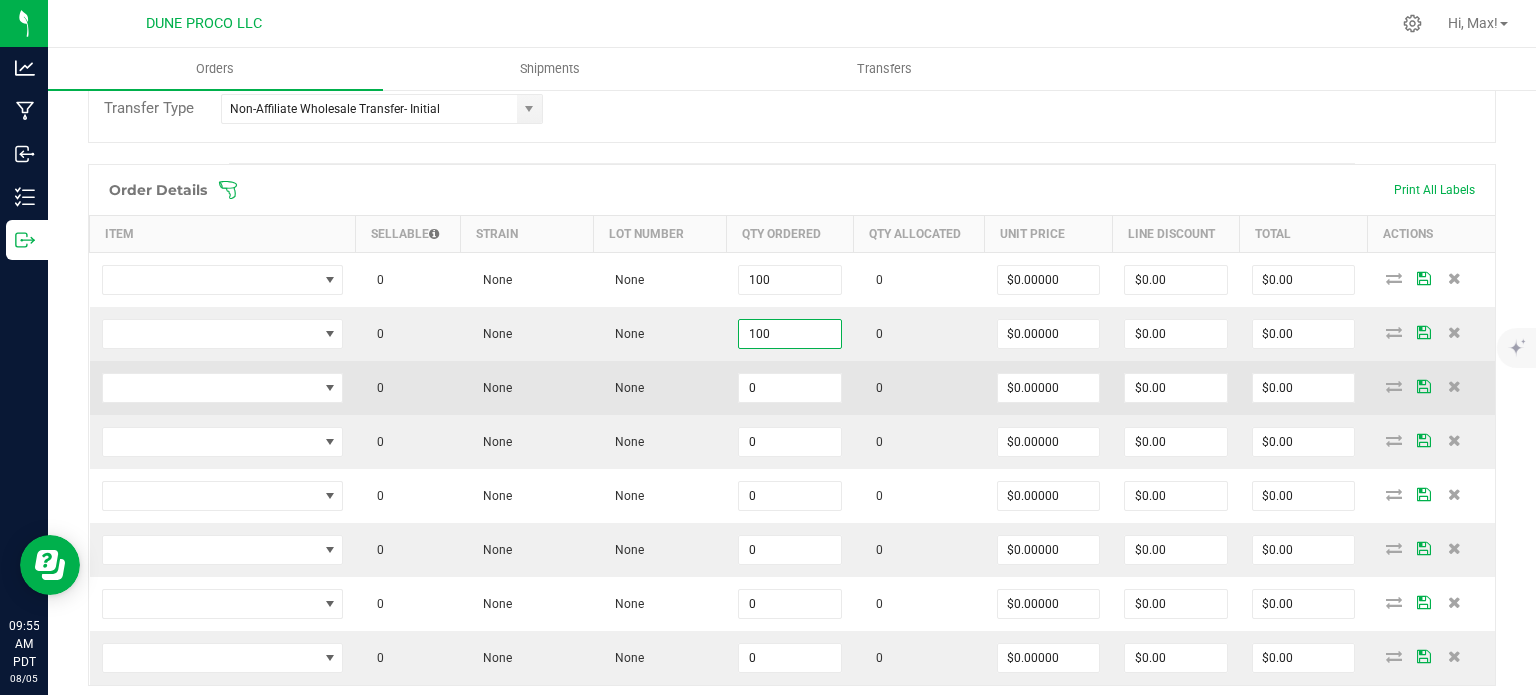 click on "0" at bounding box center (790, 388) 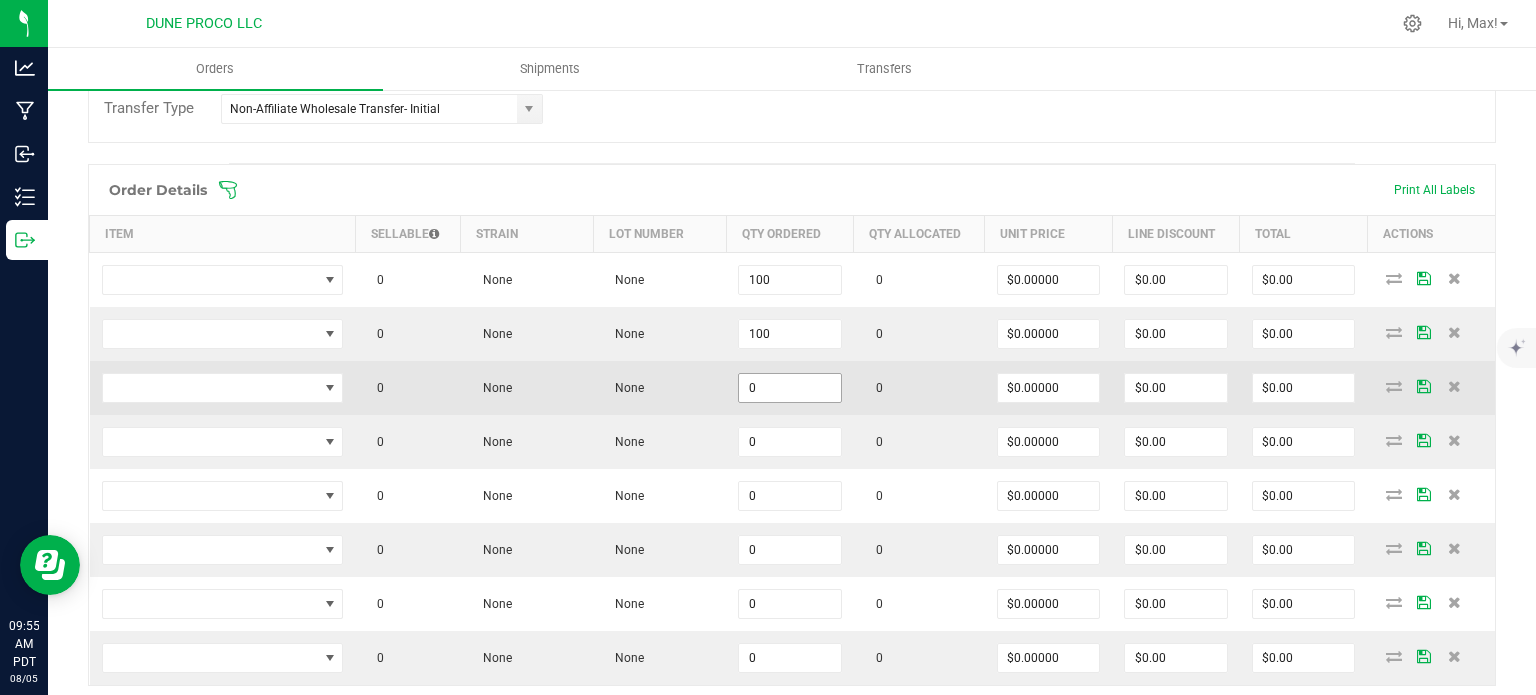 click on "0" at bounding box center (790, 388) 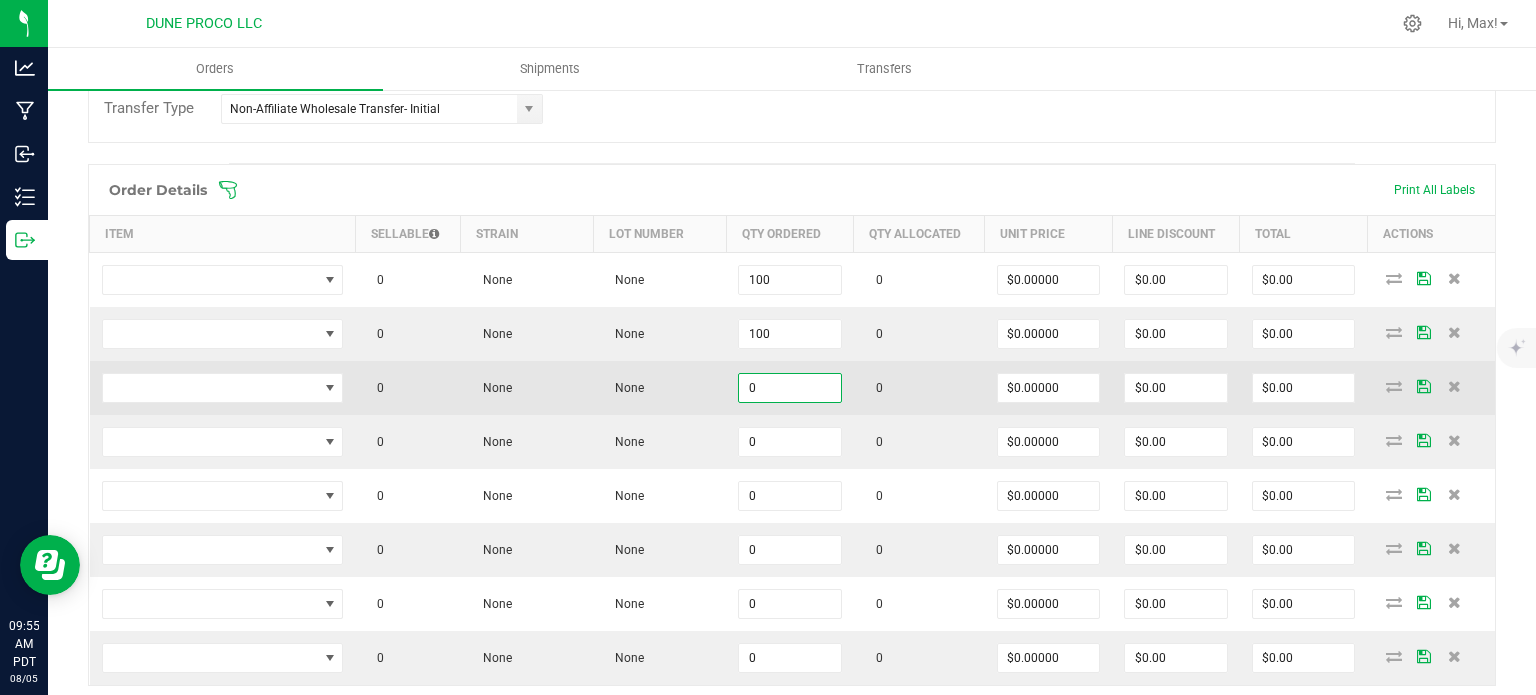 paste on "10" 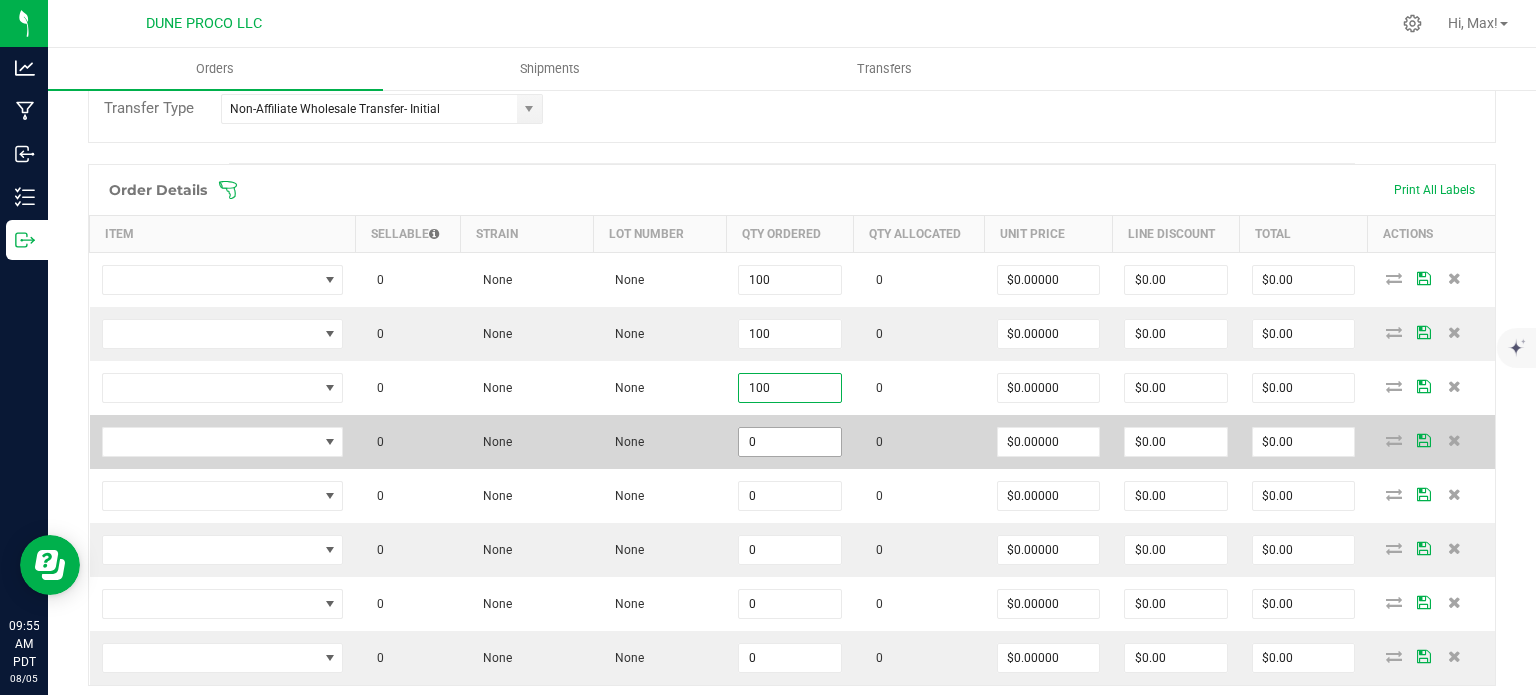 type on "100" 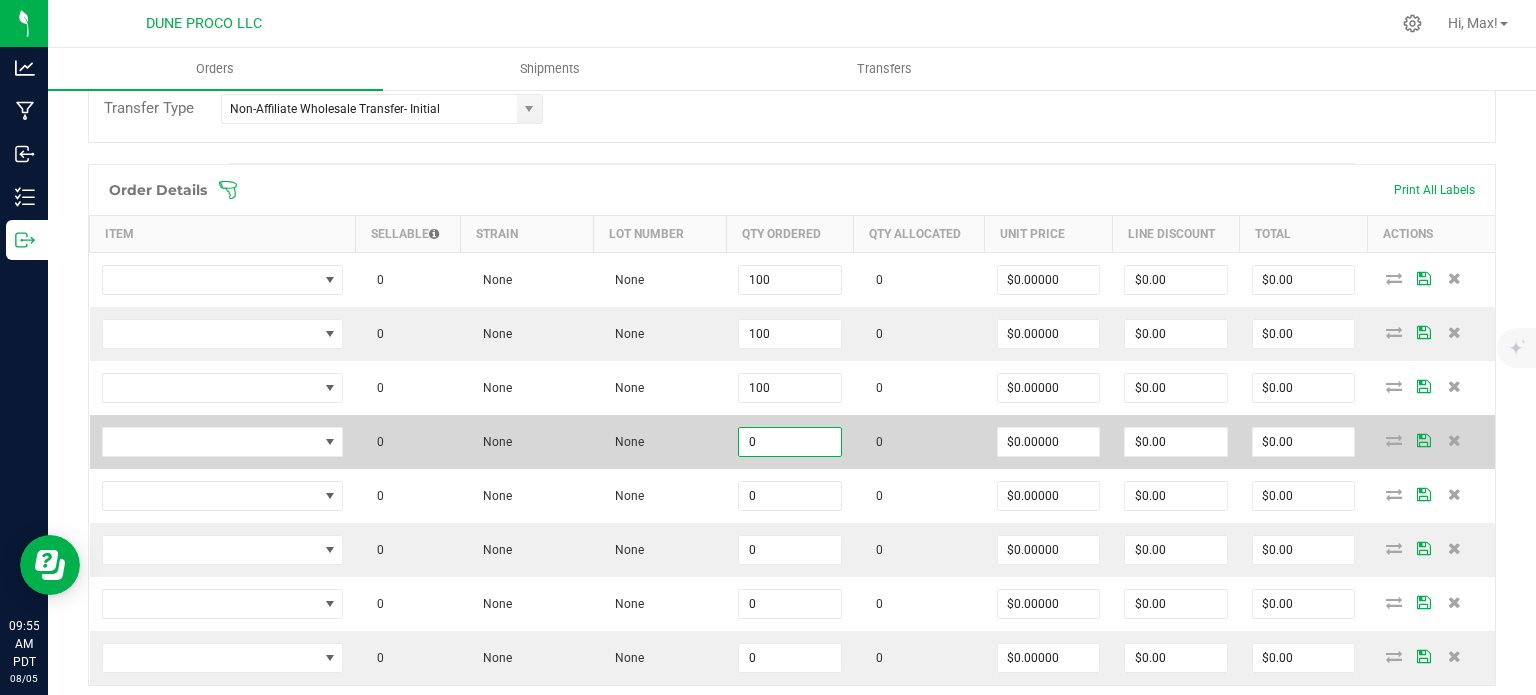 click on "0" at bounding box center [790, 442] 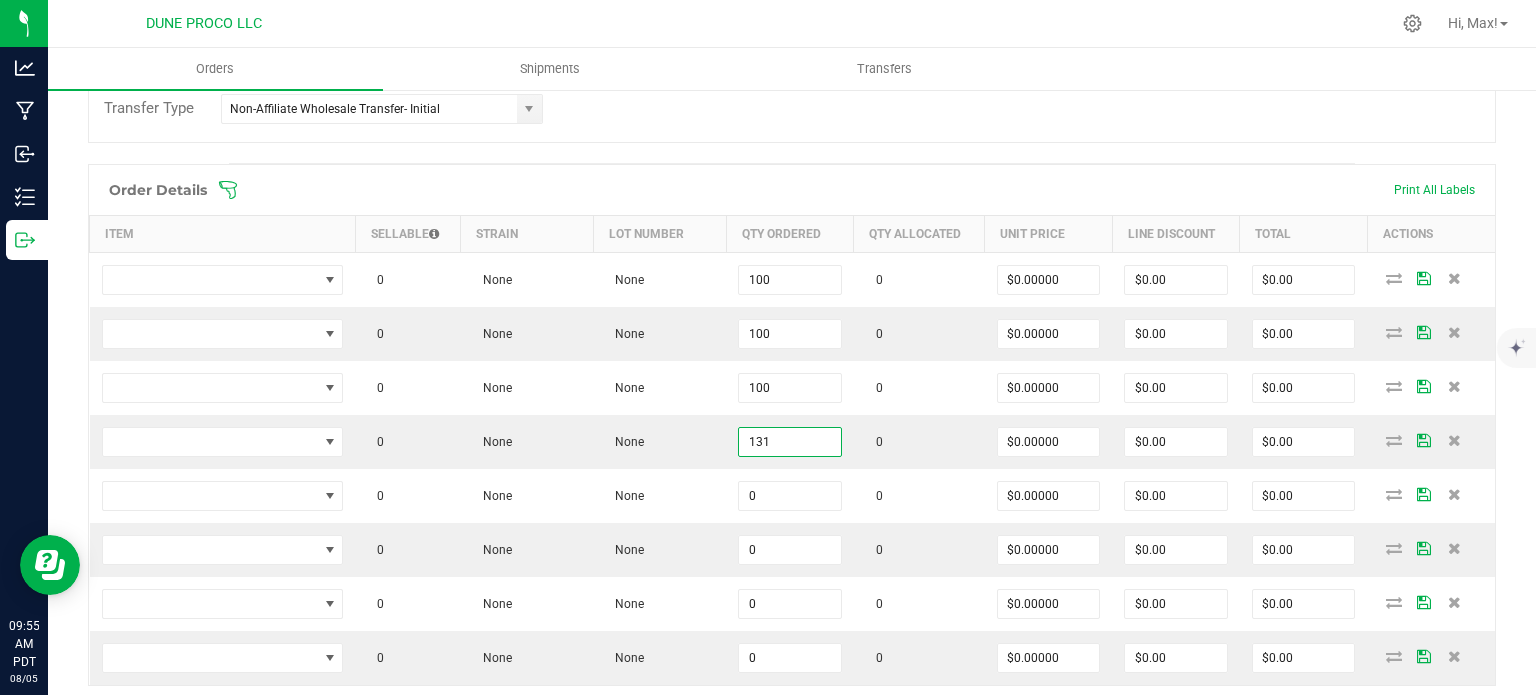 type on "131" 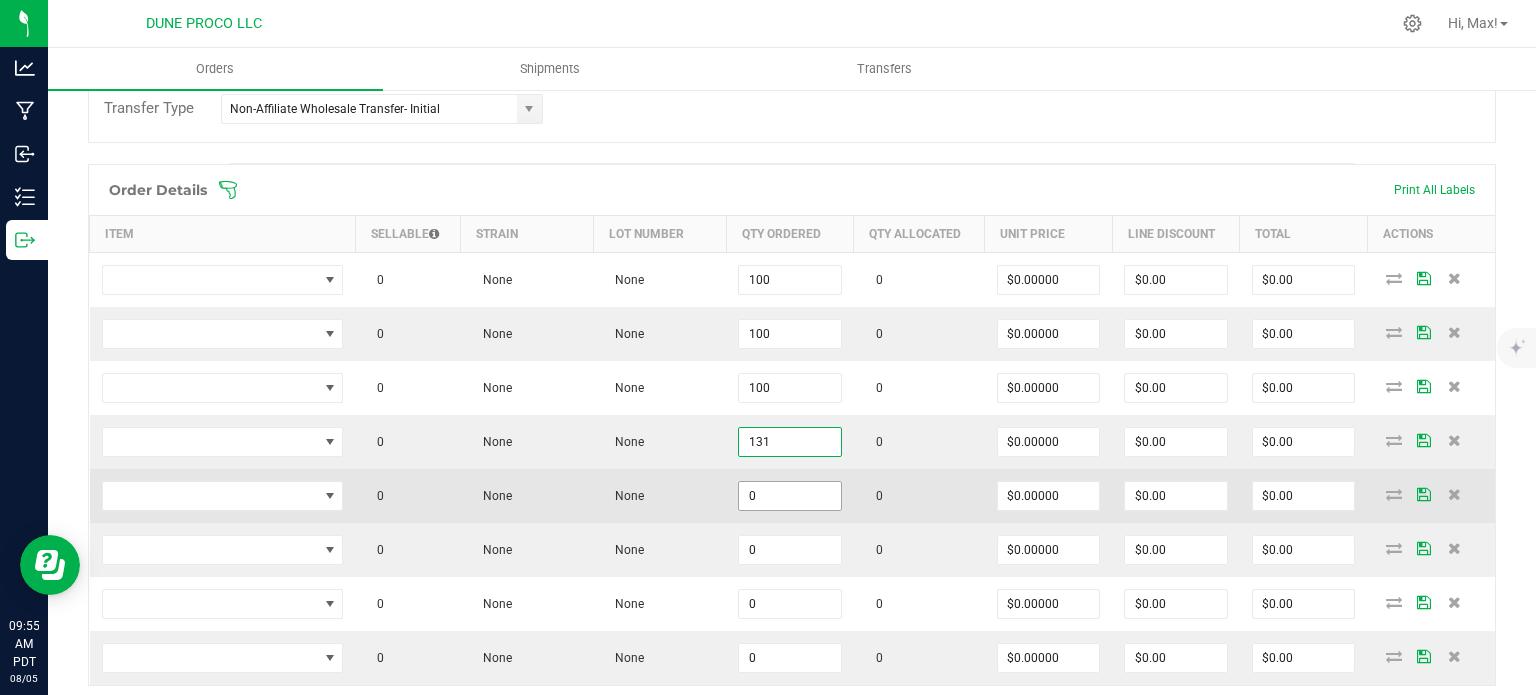 click on "0" at bounding box center [790, 496] 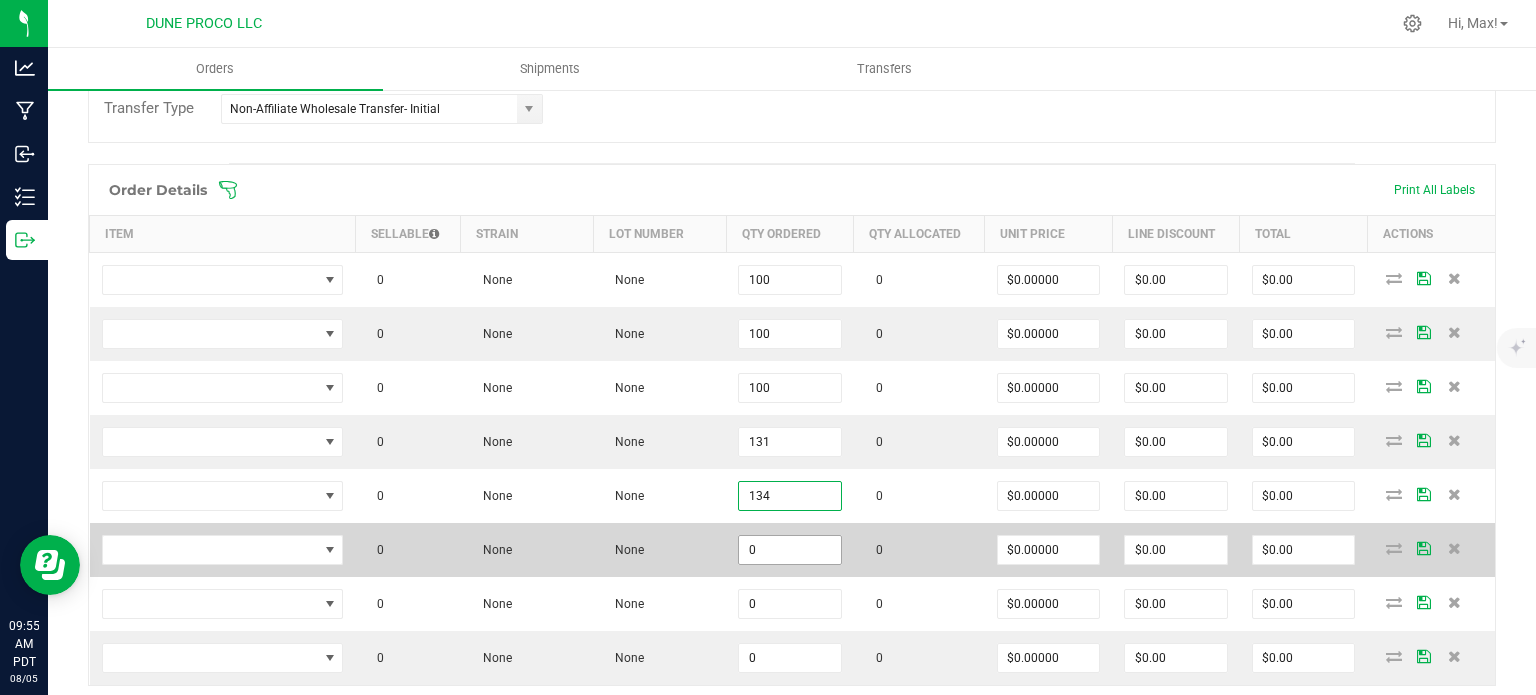 type on "134" 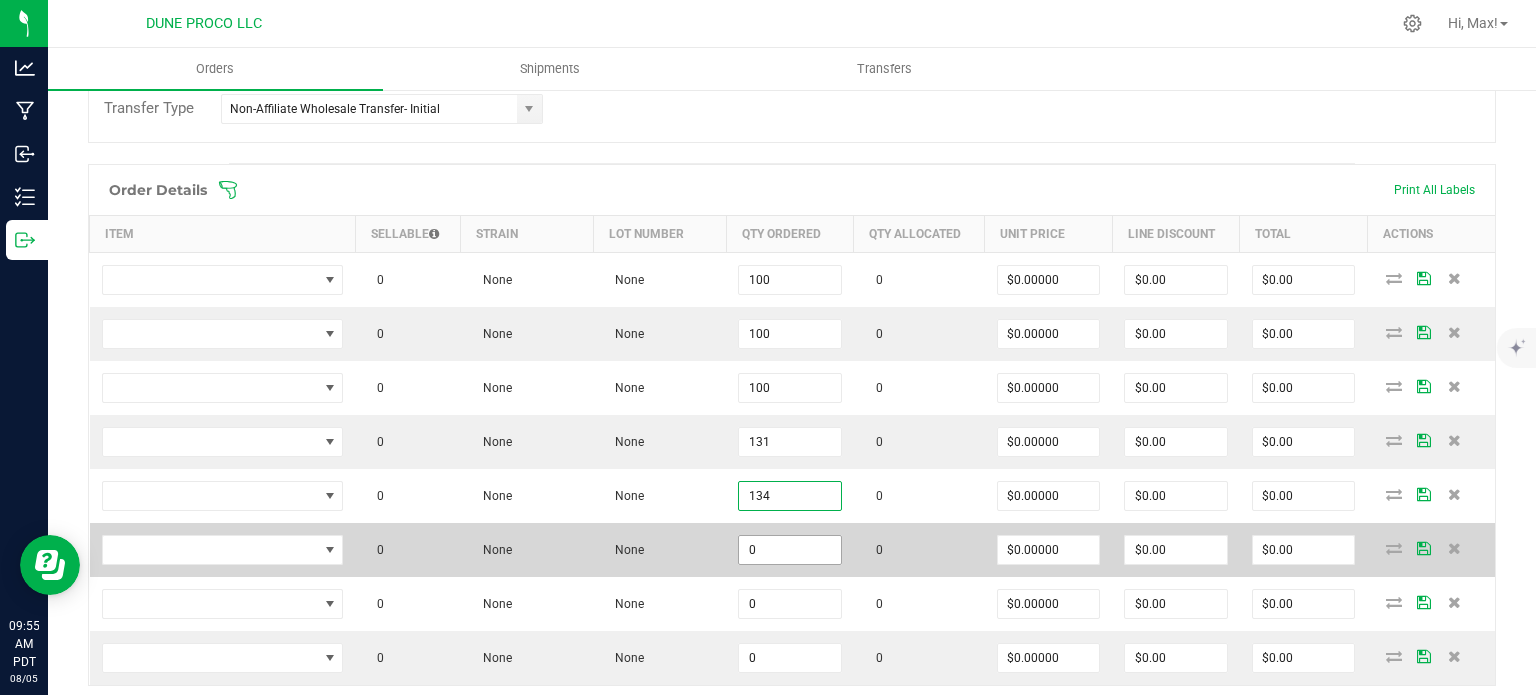 click on "0" at bounding box center [790, 550] 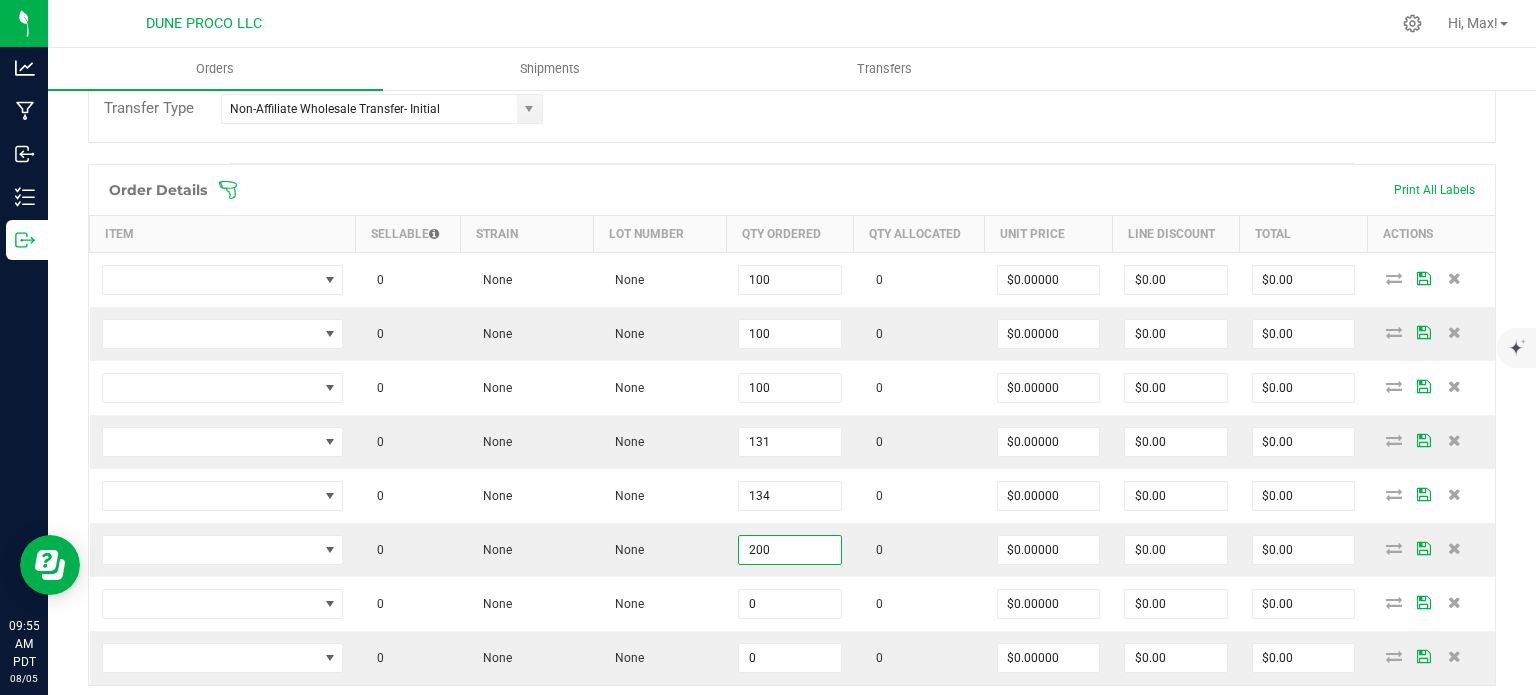 type on "200" 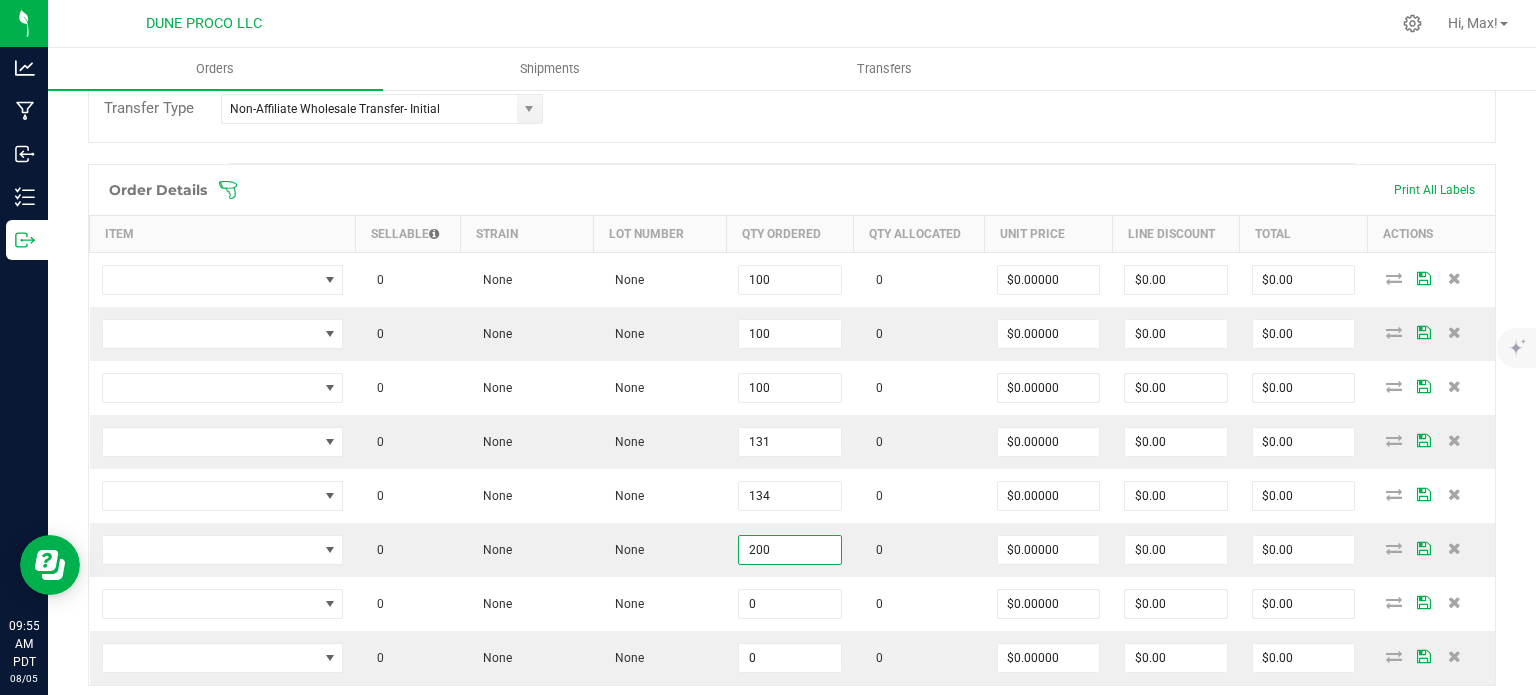 click on "Order details   Export PDF   Done Editing   Order #   00000096   Status   Created   Order Date   [DATE] [TIME] [TIMEZONE]   Payment Status   Awaiting Payment   Invoice Date  [DATE]  Requested Delivery Date  [DATE]  Payment Terms  Net 30  Edit   Customer PO   Sales Rep  None  Transfer Type  Non-Affiliate Wholesale Transfer- Initial  Destination DBA  Nevada Made Marijuana ([CITY])  Edit   Order Total   $0.00   License #   [LICENSE]   License Expiration   Address  Clear River LLC ([CITY]) [NUMBER] [STREET] [CITY]  ,  NV [ZIP]  Contact   Distributor  Select distributor  Ref Field 1   Ref Field 2   Ref Field 3
Order Details Print All Labels Item  Sellable  Strain  Lot Number  Qty Ordered Qty Allocated Unit Price Line Discount Total Actions  0    None   None  100  0   $0.00000 $0.00 $0.00  0    None   None  100  0   $0.00000 $0.00 $0.00  0   0" at bounding box center (792, 363) 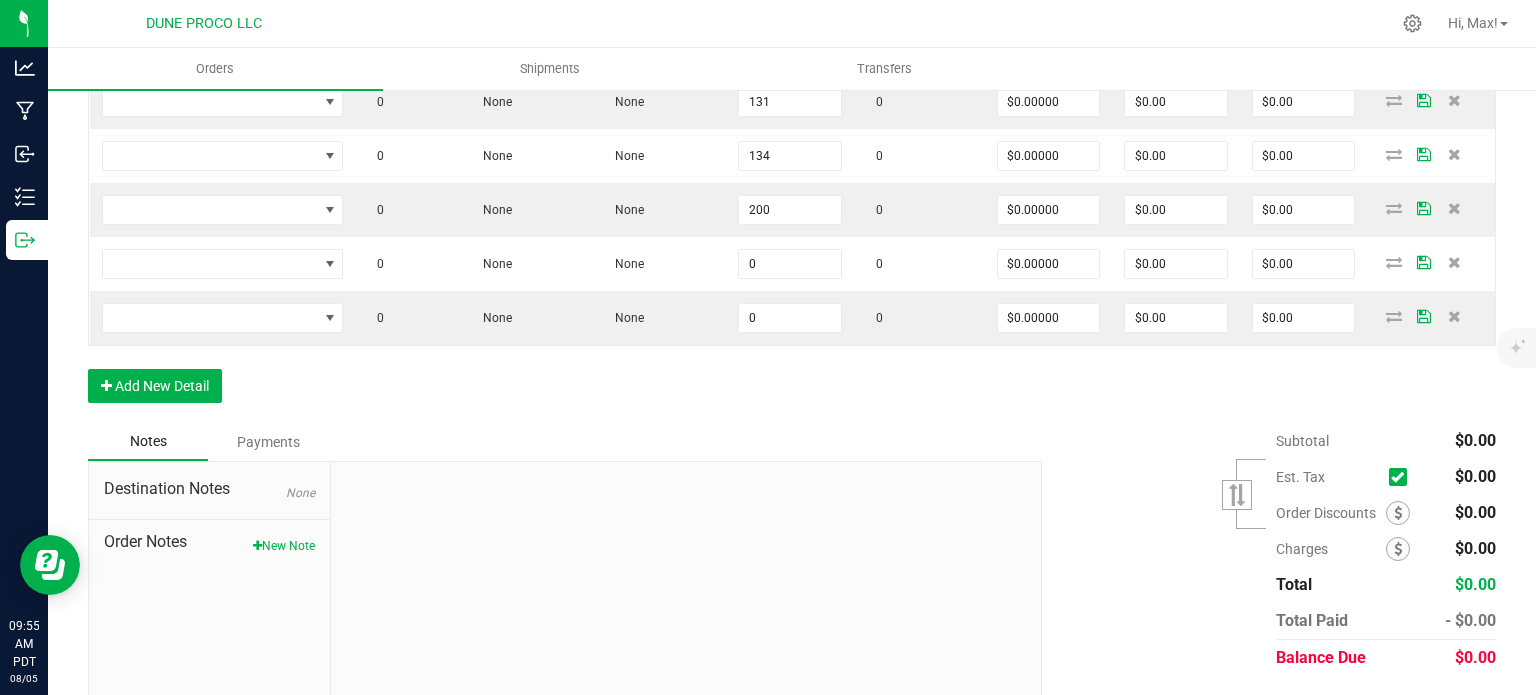 scroll, scrollTop: 830, scrollLeft: 0, axis: vertical 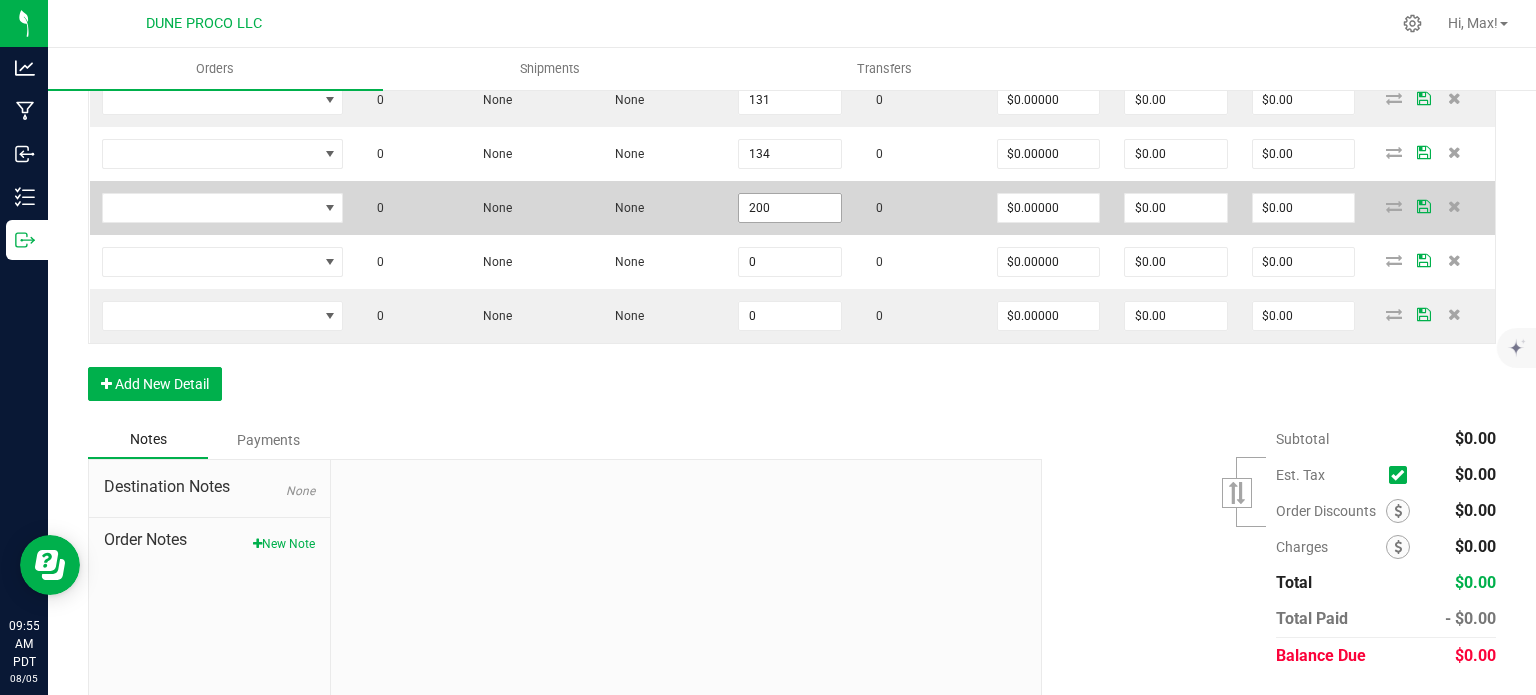 click on "200" at bounding box center (790, 208) 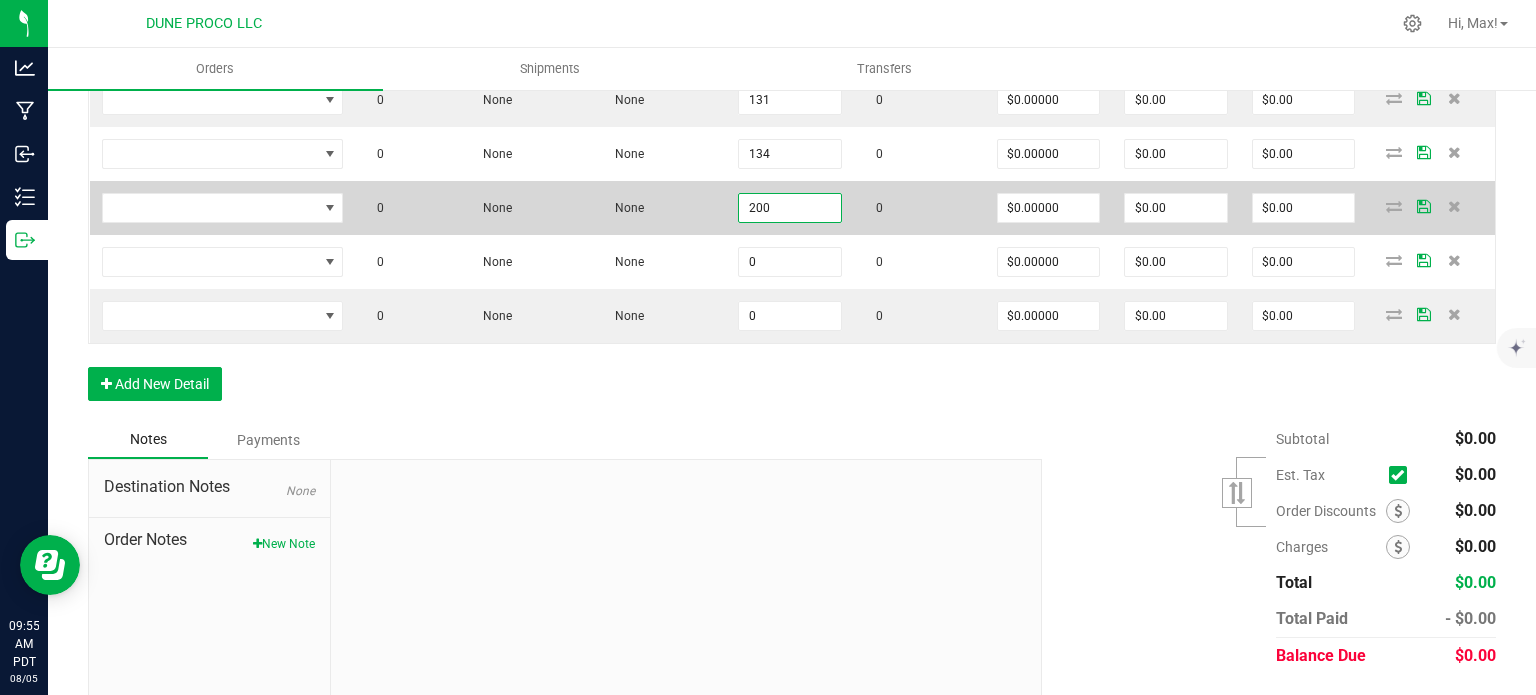 click on "200" at bounding box center [790, 208] 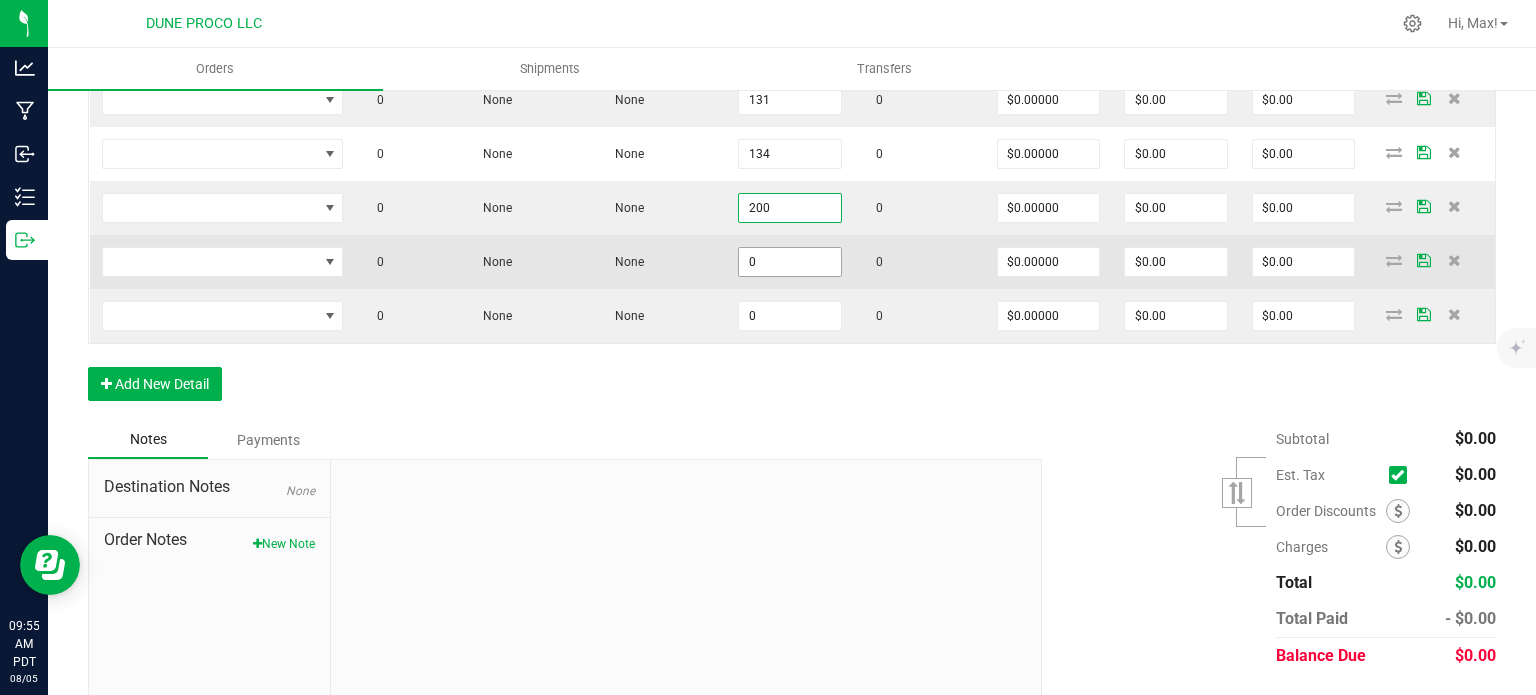 click on "0" at bounding box center (790, 262) 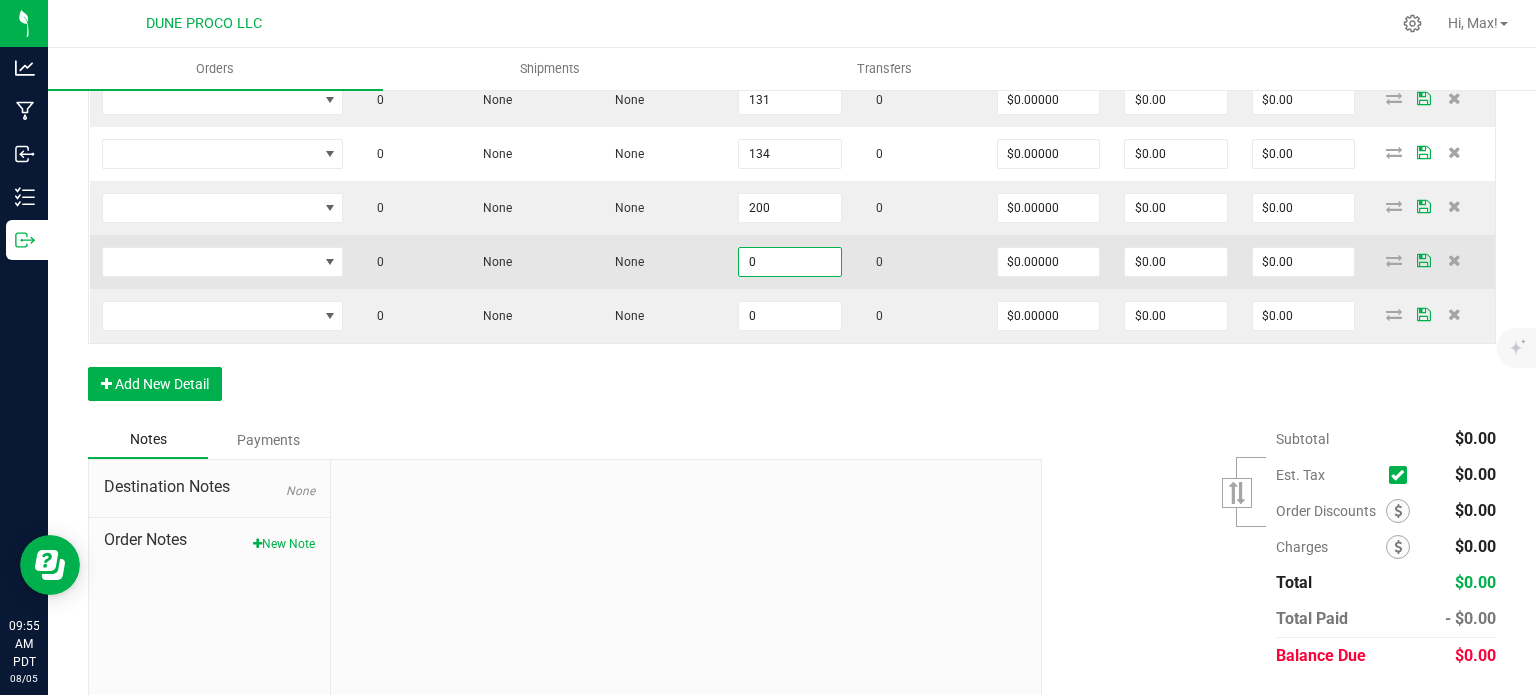 paste on "20" 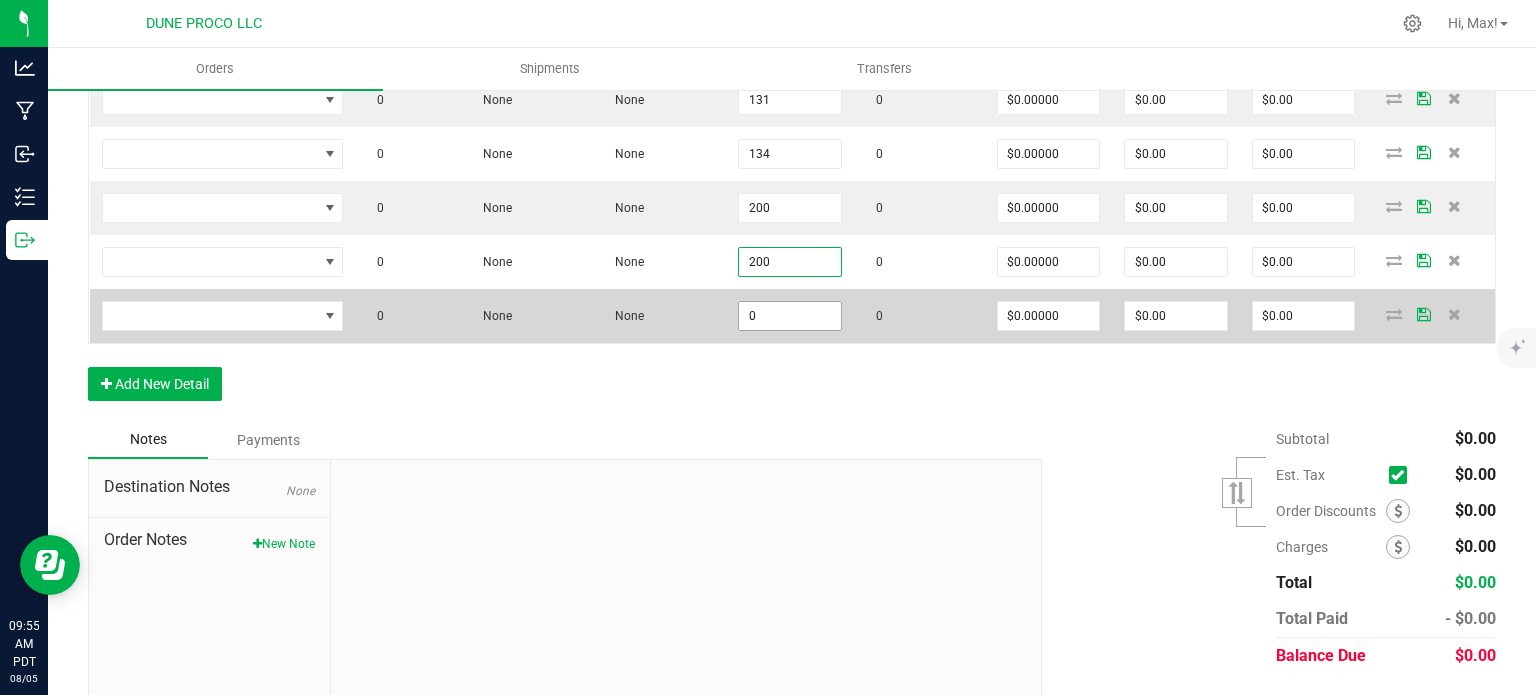type on "200" 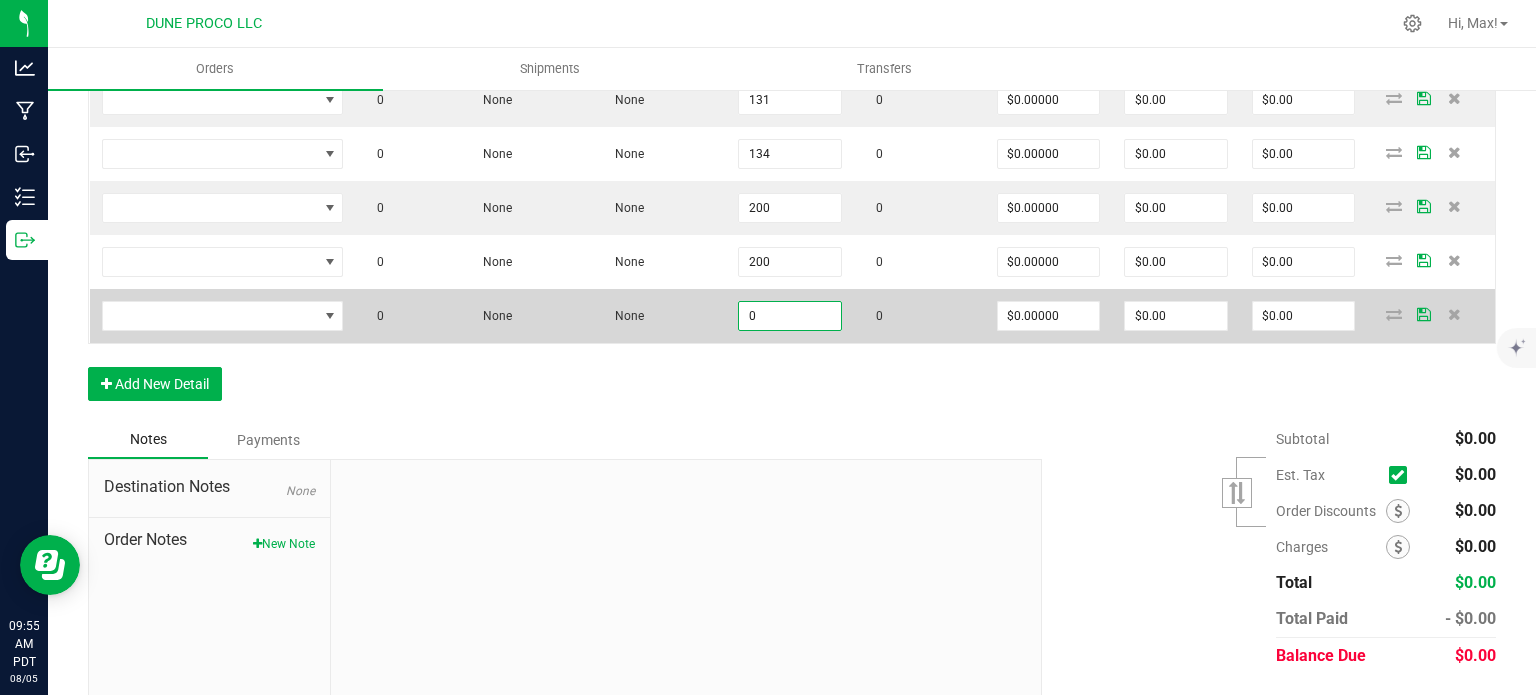 click on "0" at bounding box center (790, 316) 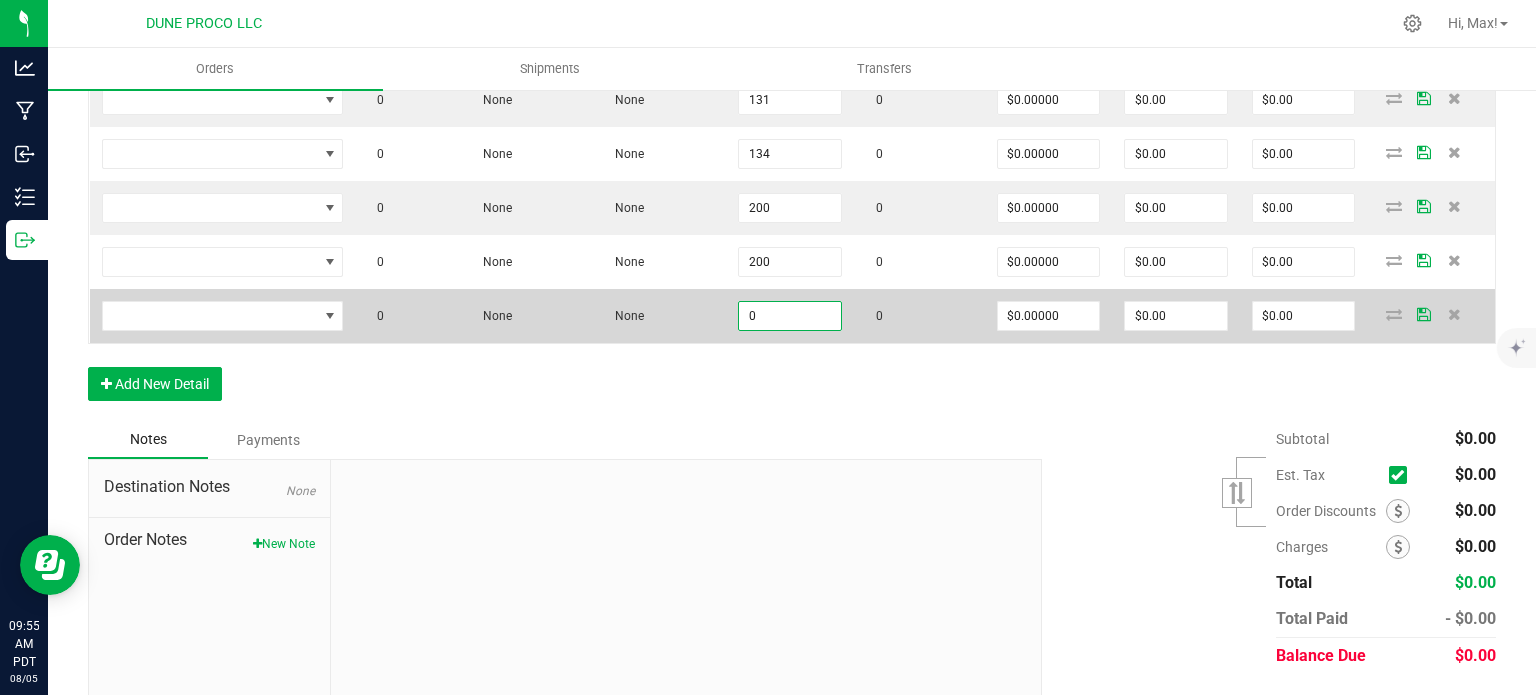 paste on "20" 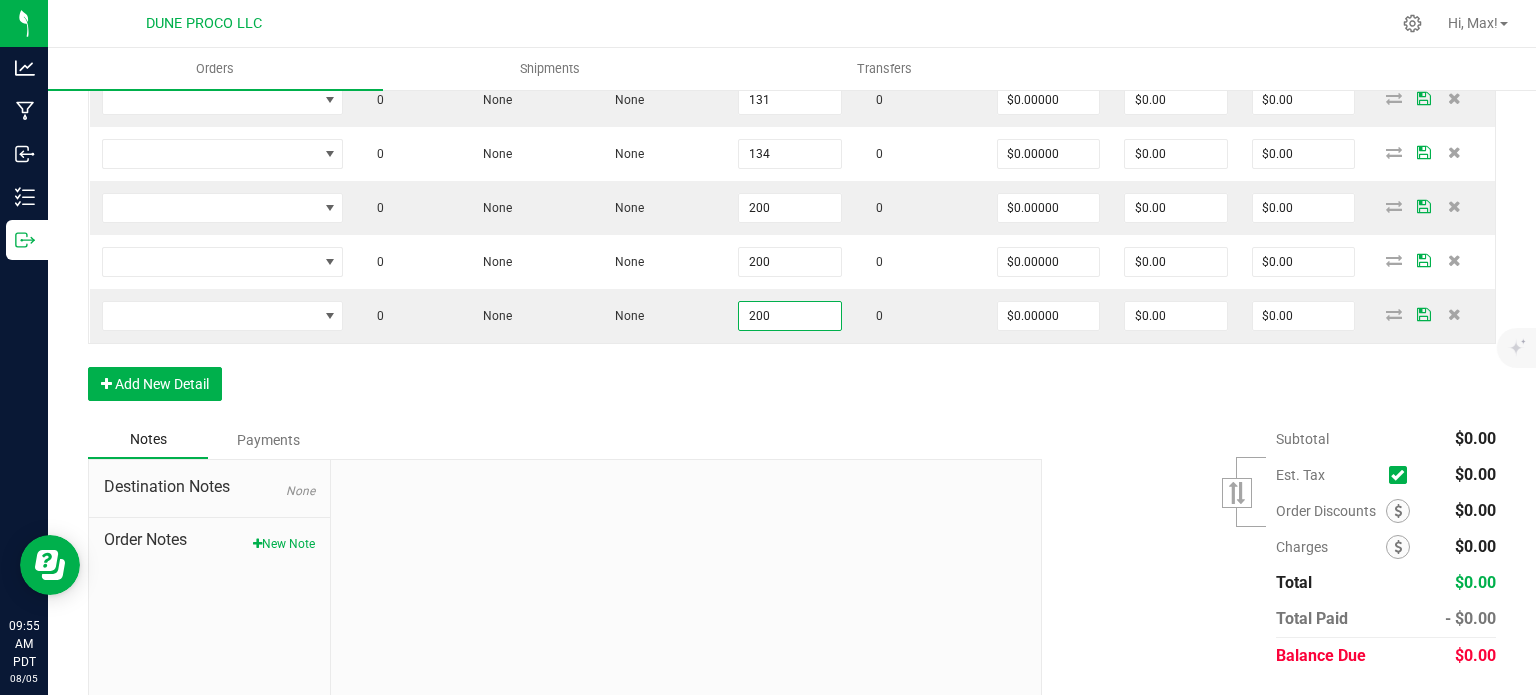 type on "200" 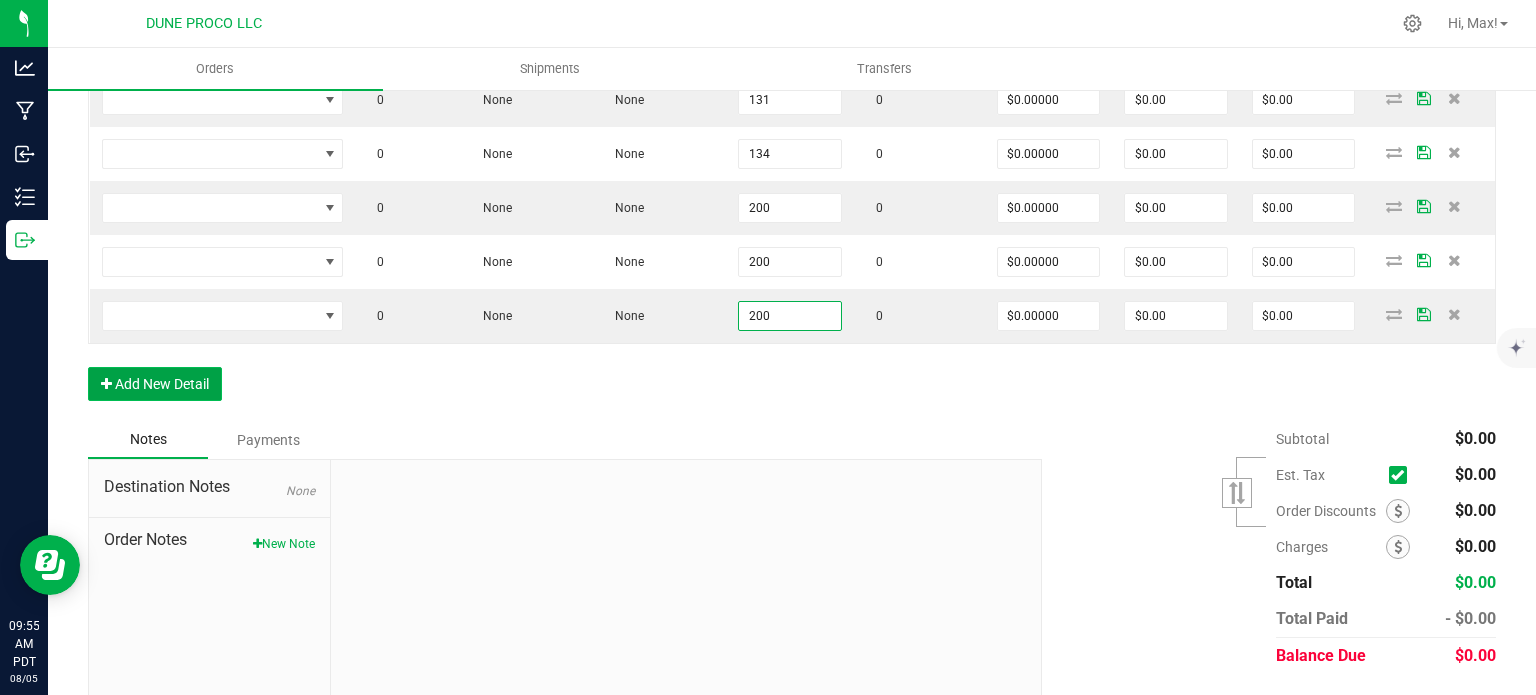 click on "Add New Detail" at bounding box center [155, 384] 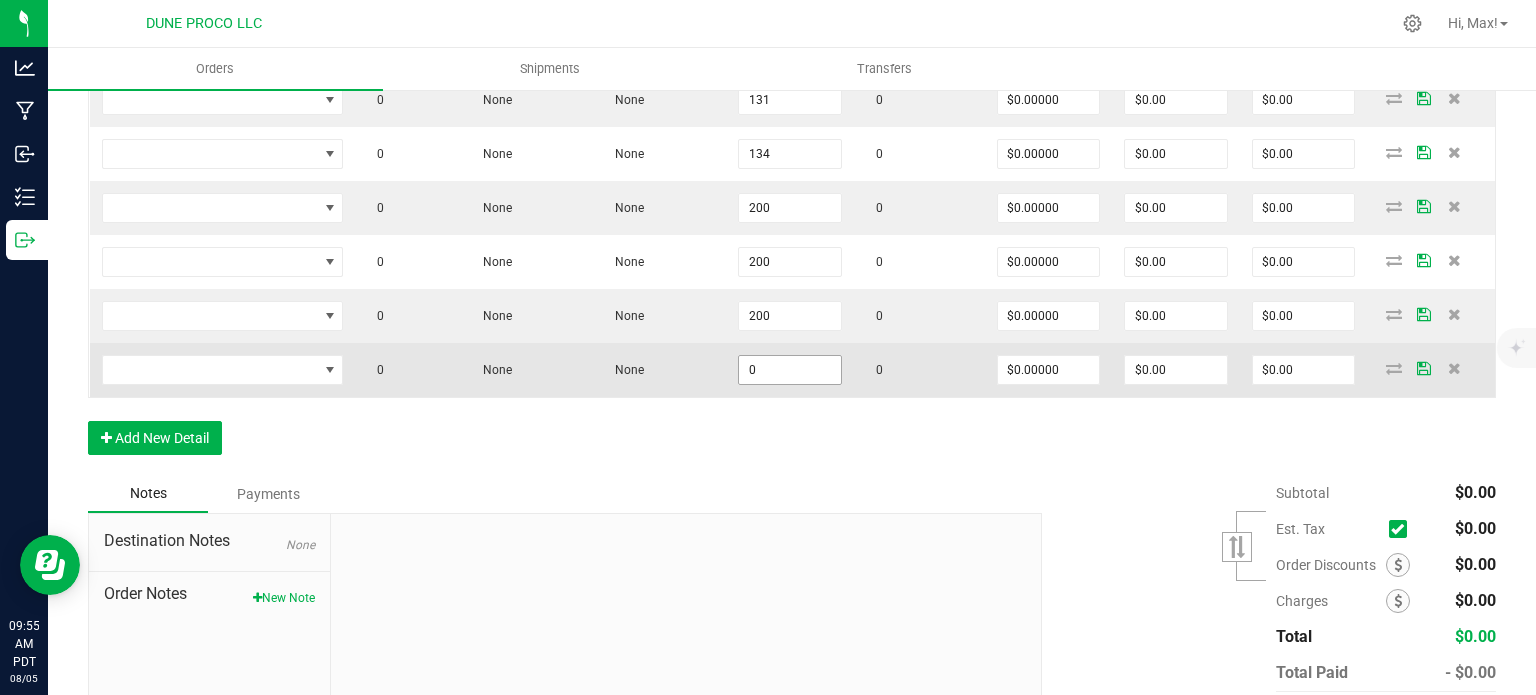 click on "0" at bounding box center (790, 370) 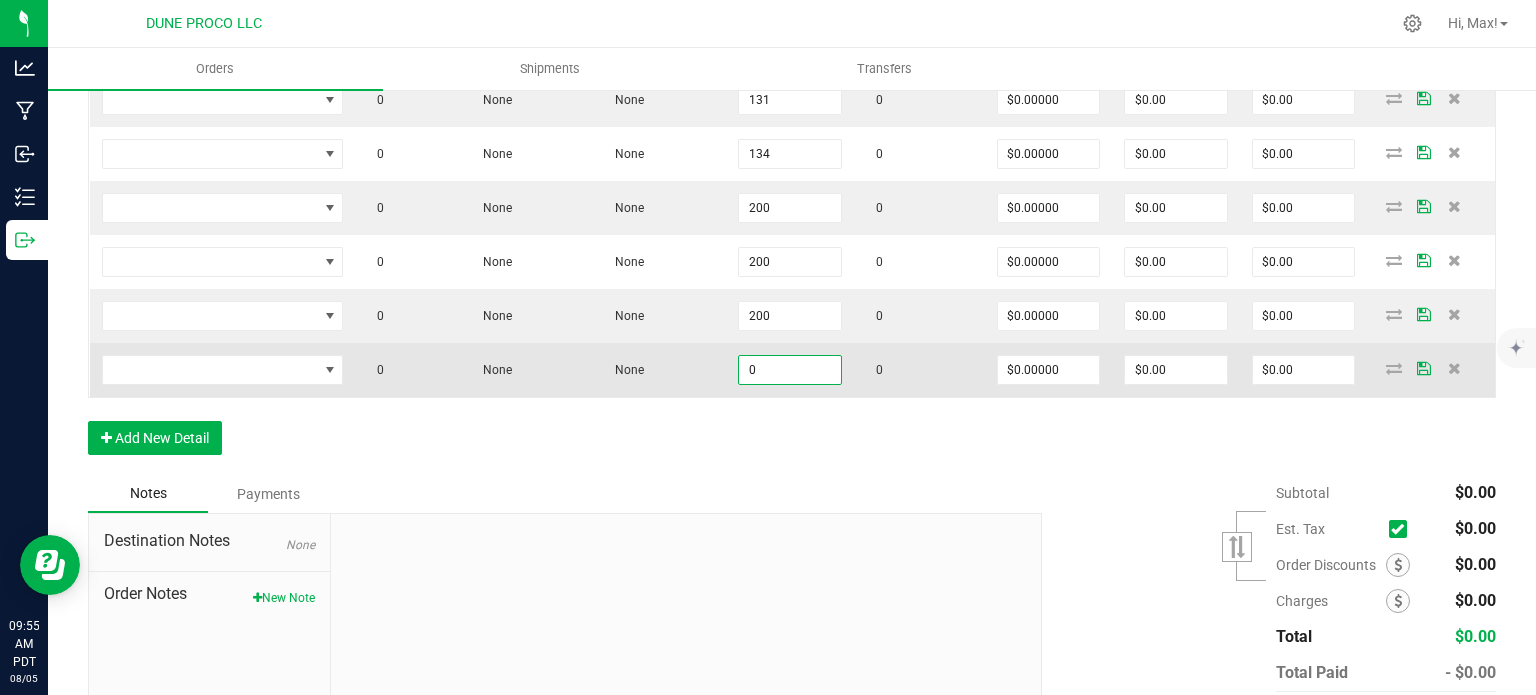 paste on "20" 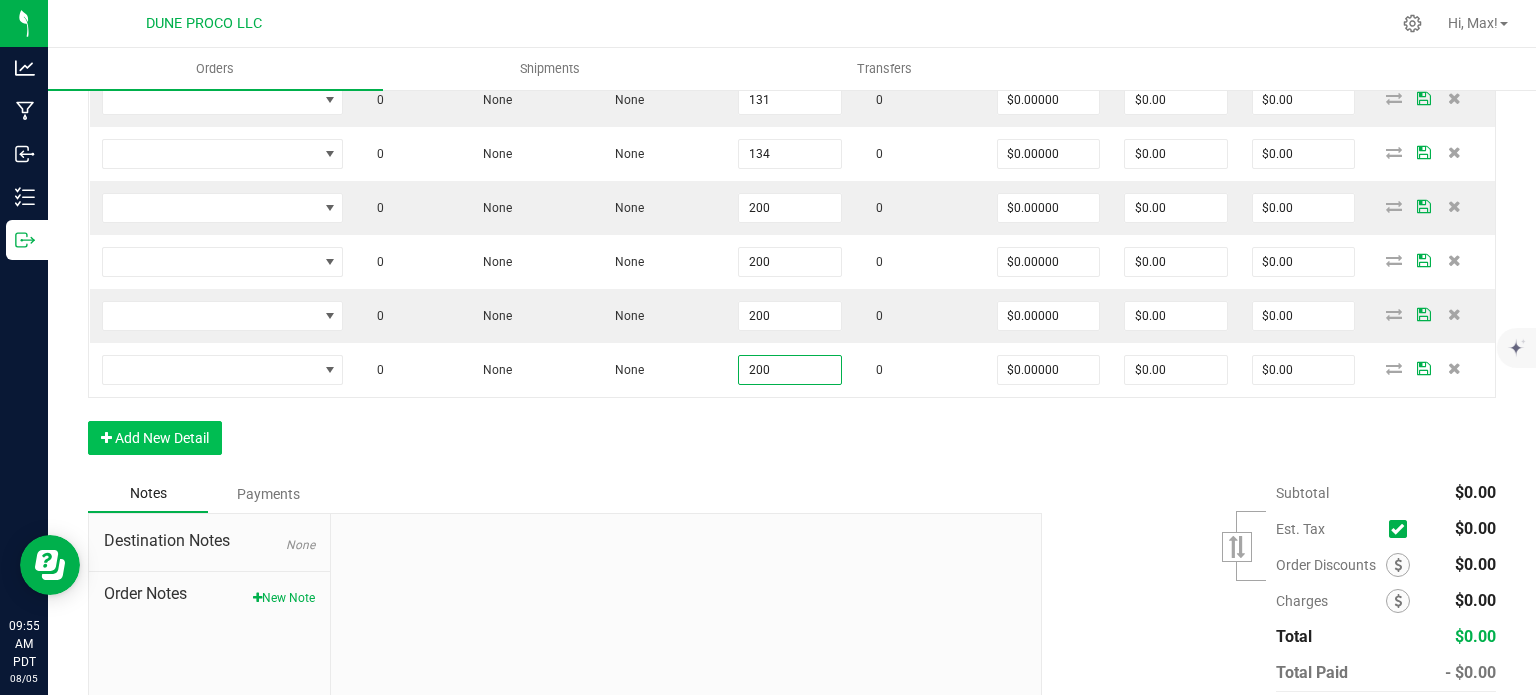 type on "200" 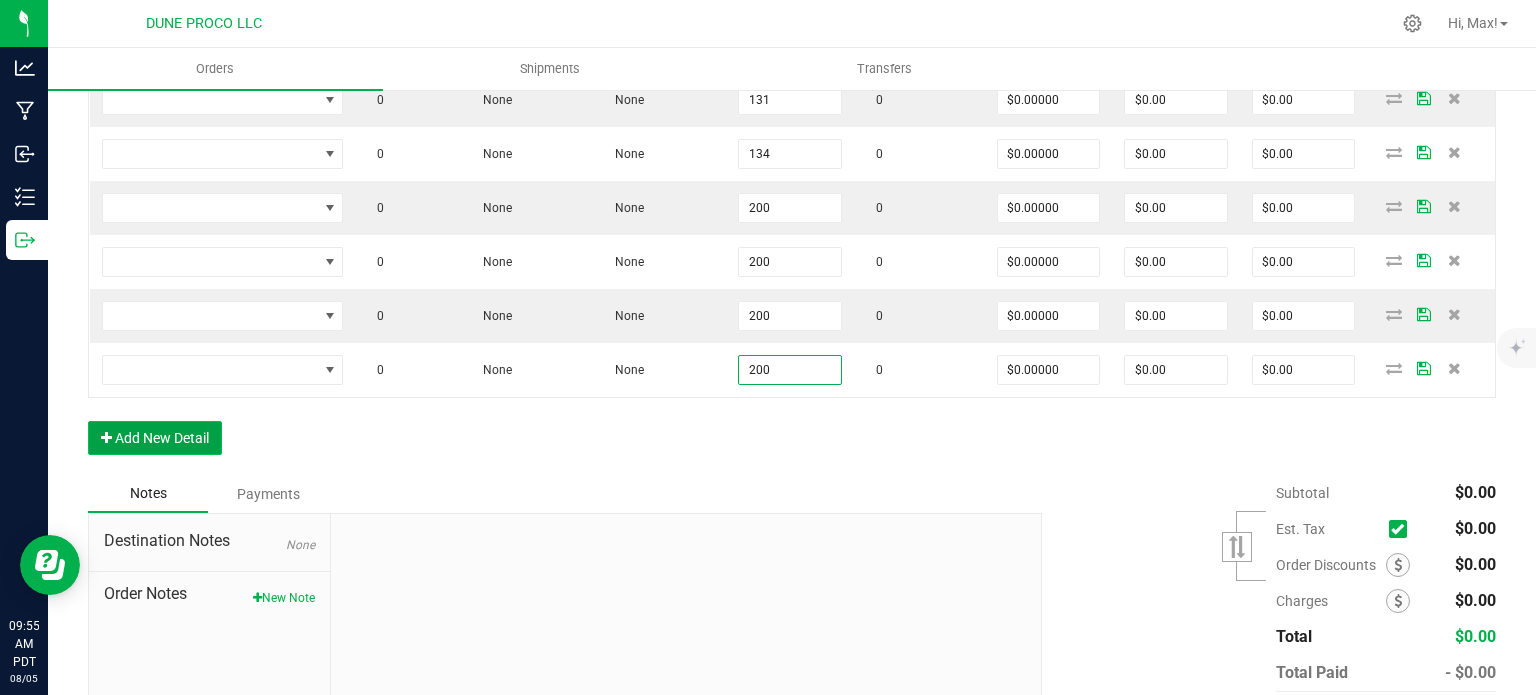 click on "Add New Detail" at bounding box center (155, 438) 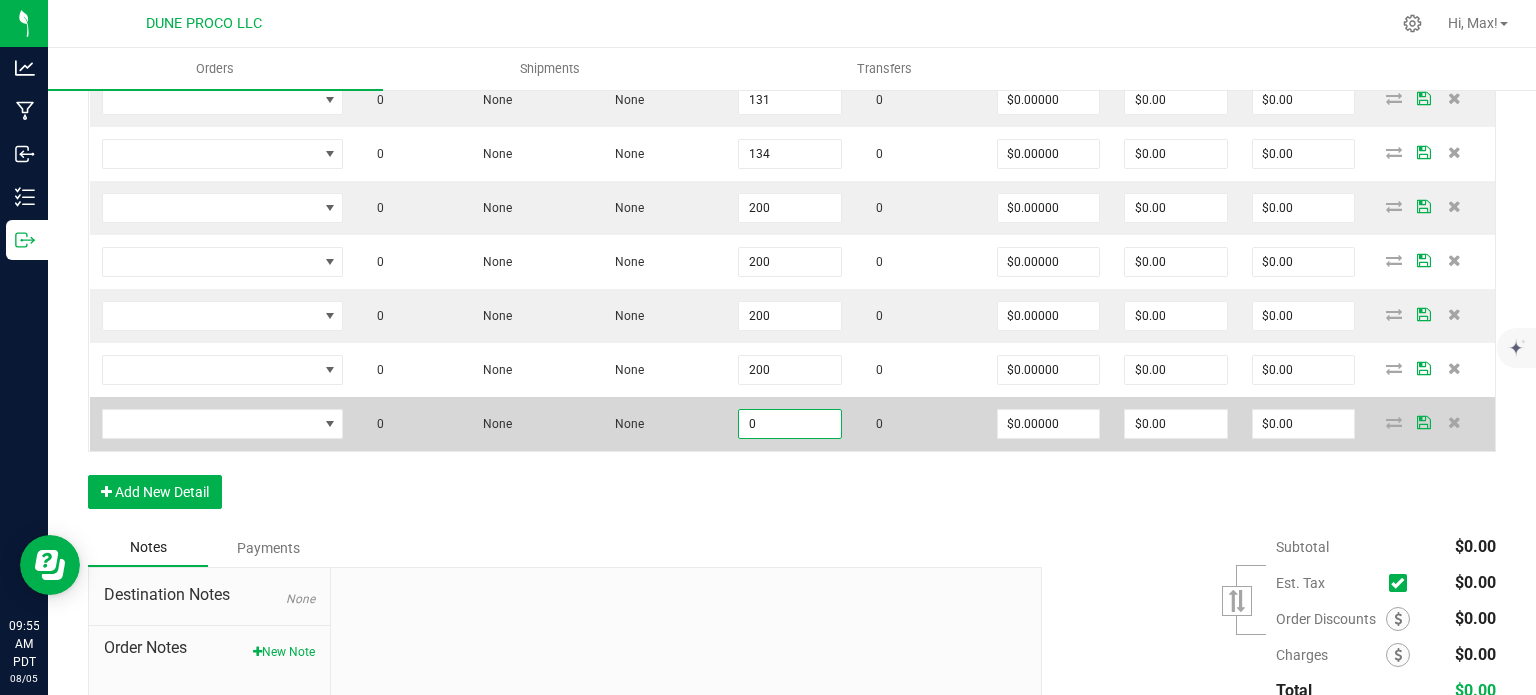 click on "0" at bounding box center (790, 424) 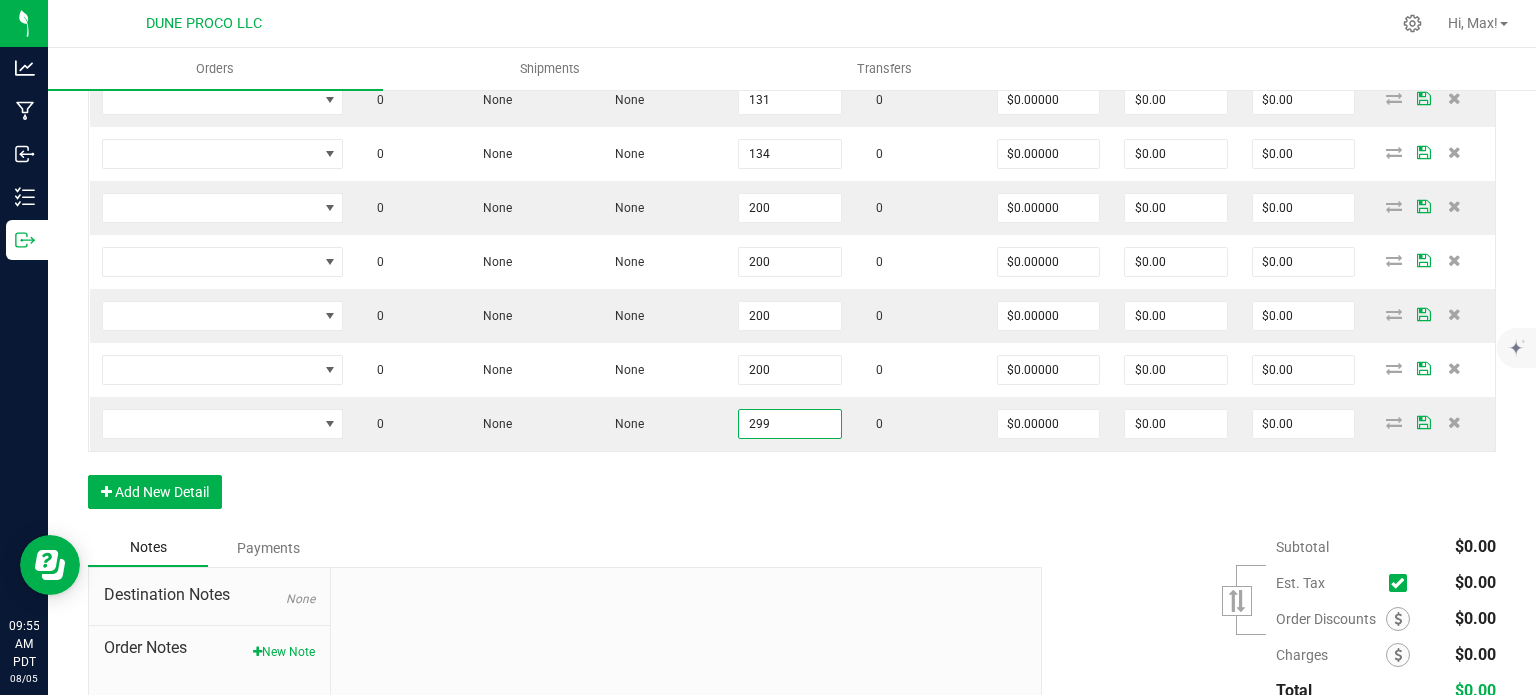type on "299" 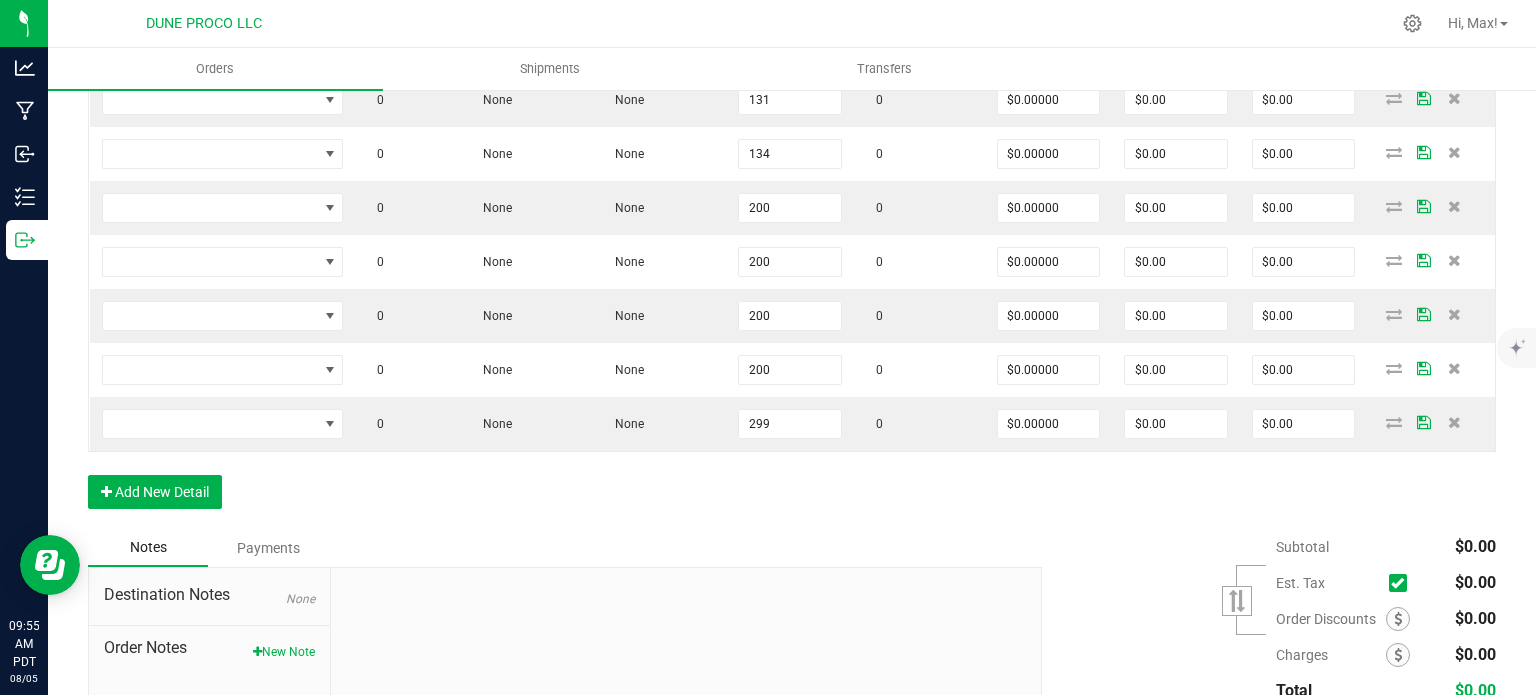click on "Order Details Print All Labels Item  Sellable  Strain  Lot Number  Qty Ordered Qty Allocated Unit Price Line Discount Total Actions  0    None   None  100  0   $0.00000 $0.00 $0.00  0    None   None  100  0   $0.00000 $0.00 $0.00  0    None   None  100  0   $0.00000 $0.00 $0.00  0    None   None  131  0   $0.00000 $0.00 $0.00  0    None   None  134  0   $0.00000 $0.00 $0.00  0    None   None  200  0   $0.00000 $0.00 $0.00  0    None   None  200  0   $0.00000 $0.00 $0.00  0    None   None  200  0   $0.00000 $0.00 $0.00  0    None   None  200  0   $0.00000 $0.00 $0.00  0    None   None  299  0   $0.00000 $0.00 $0.00
Add New Detail" at bounding box center (792, 175) 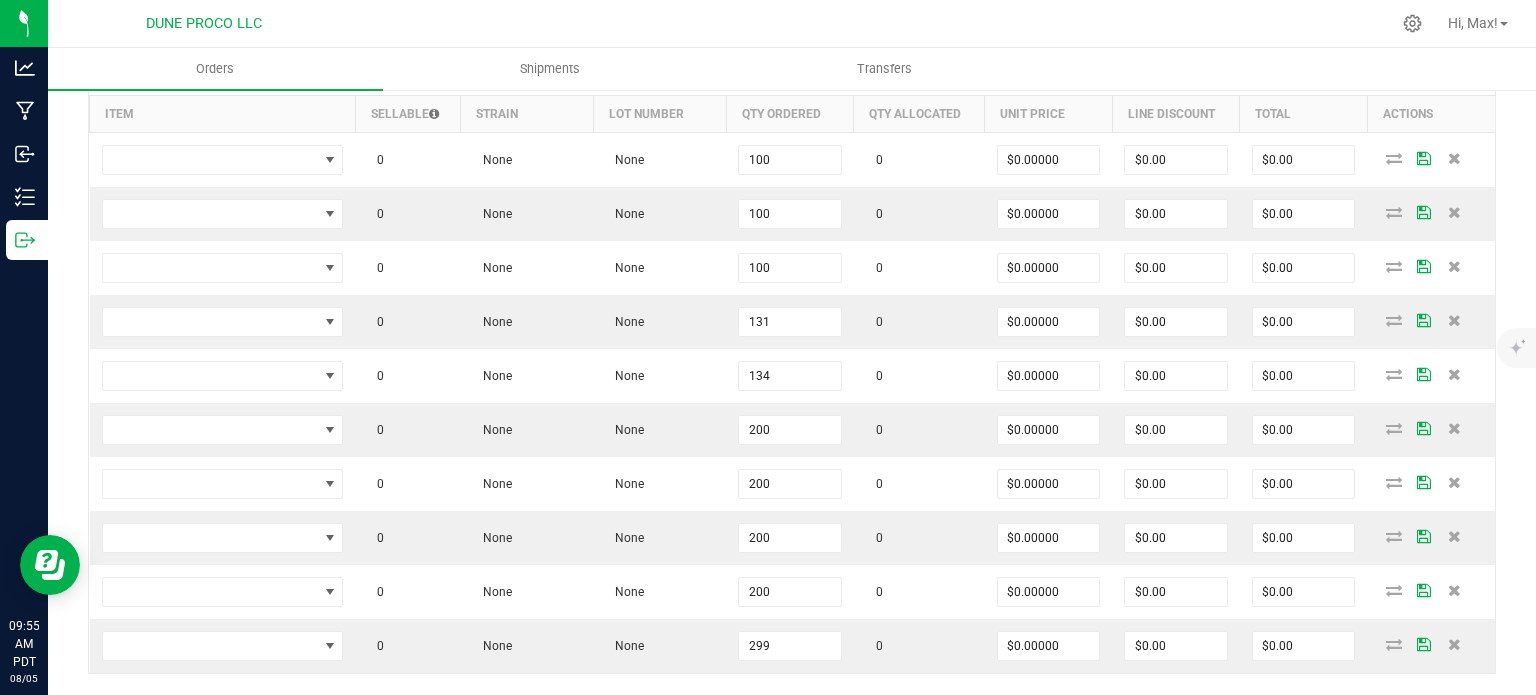 scroll, scrollTop: 550, scrollLeft: 0, axis: vertical 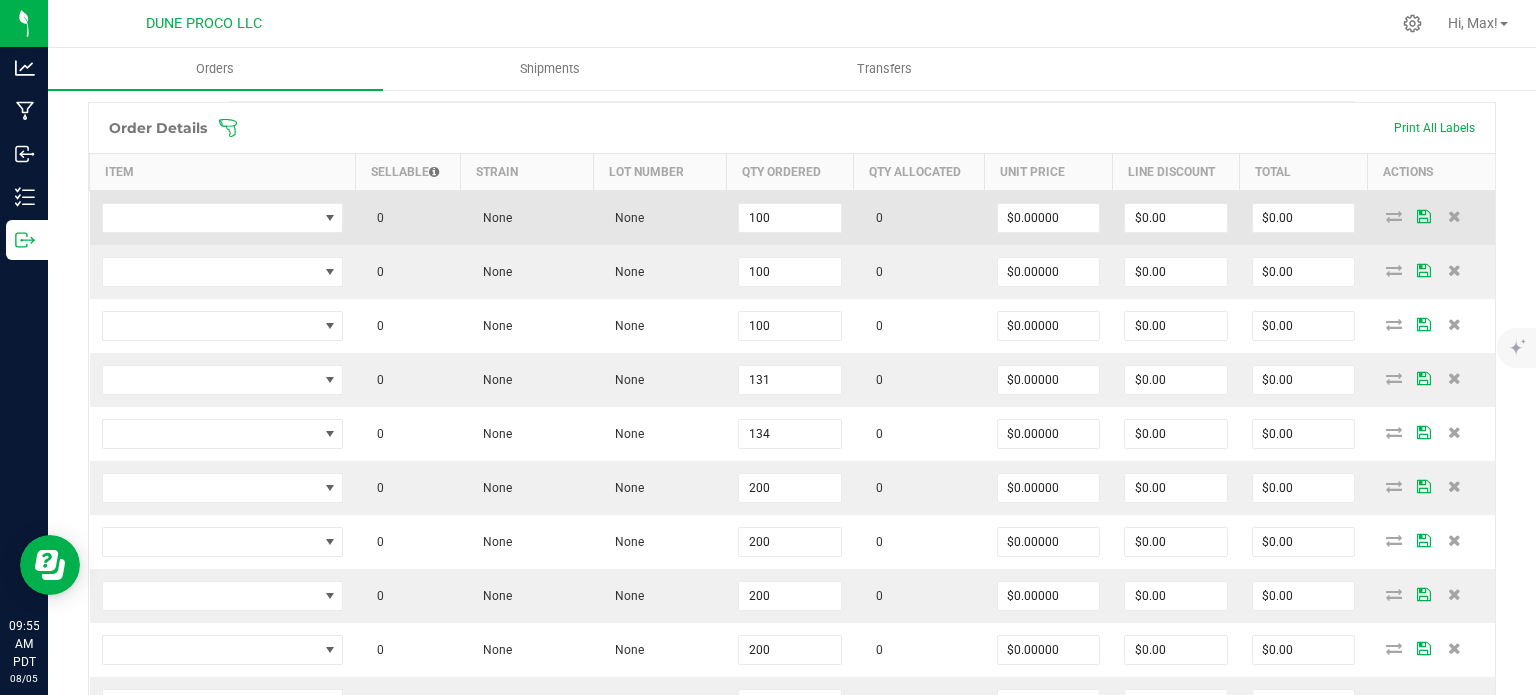 click on "$0.00000" at bounding box center [1049, 217] 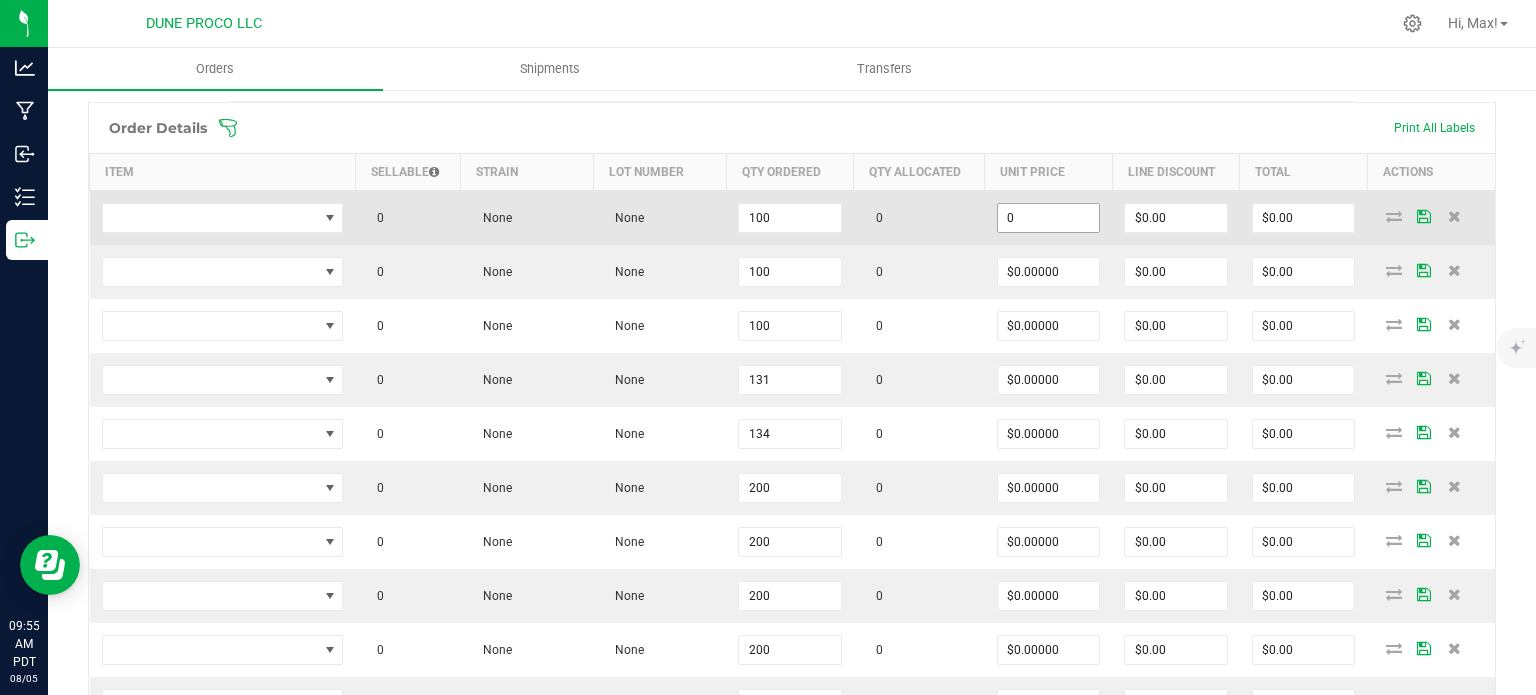 click on "0" at bounding box center (1049, 218) 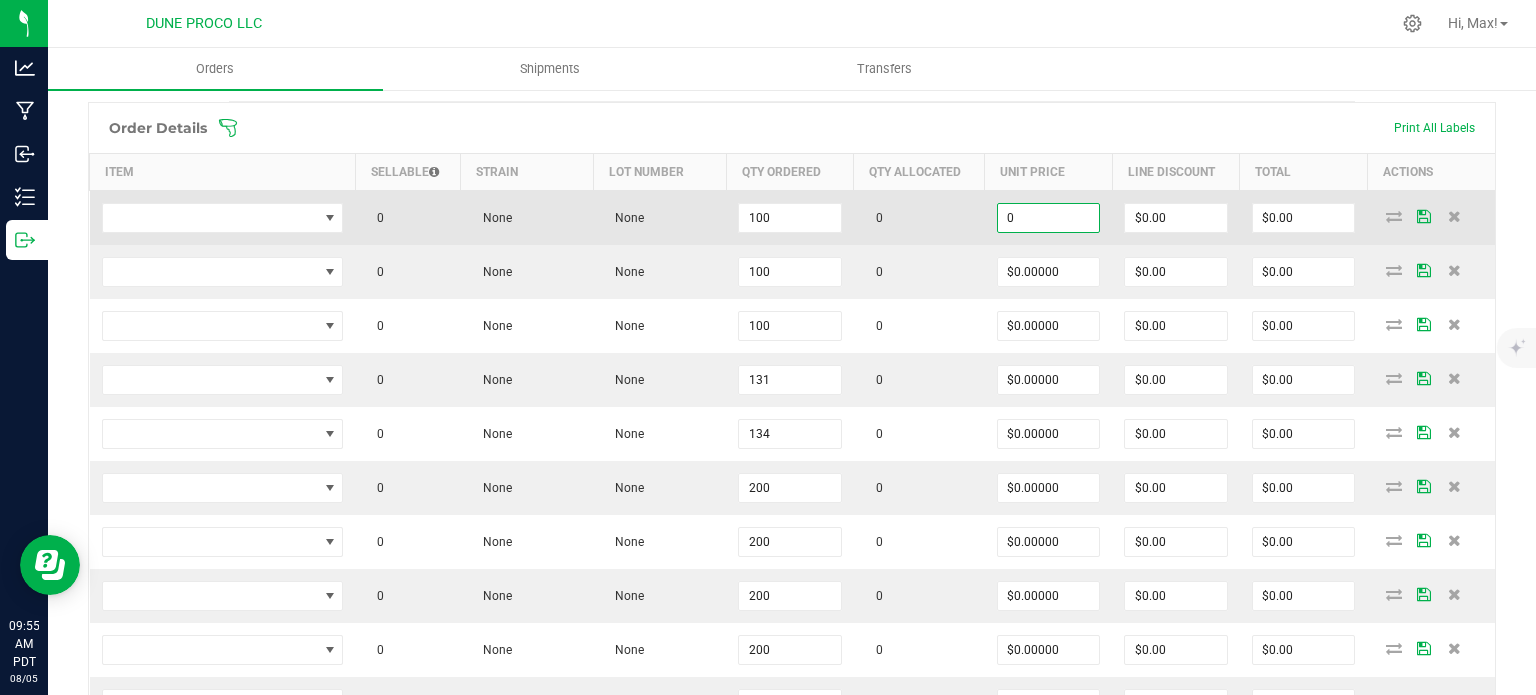 paste on "1" 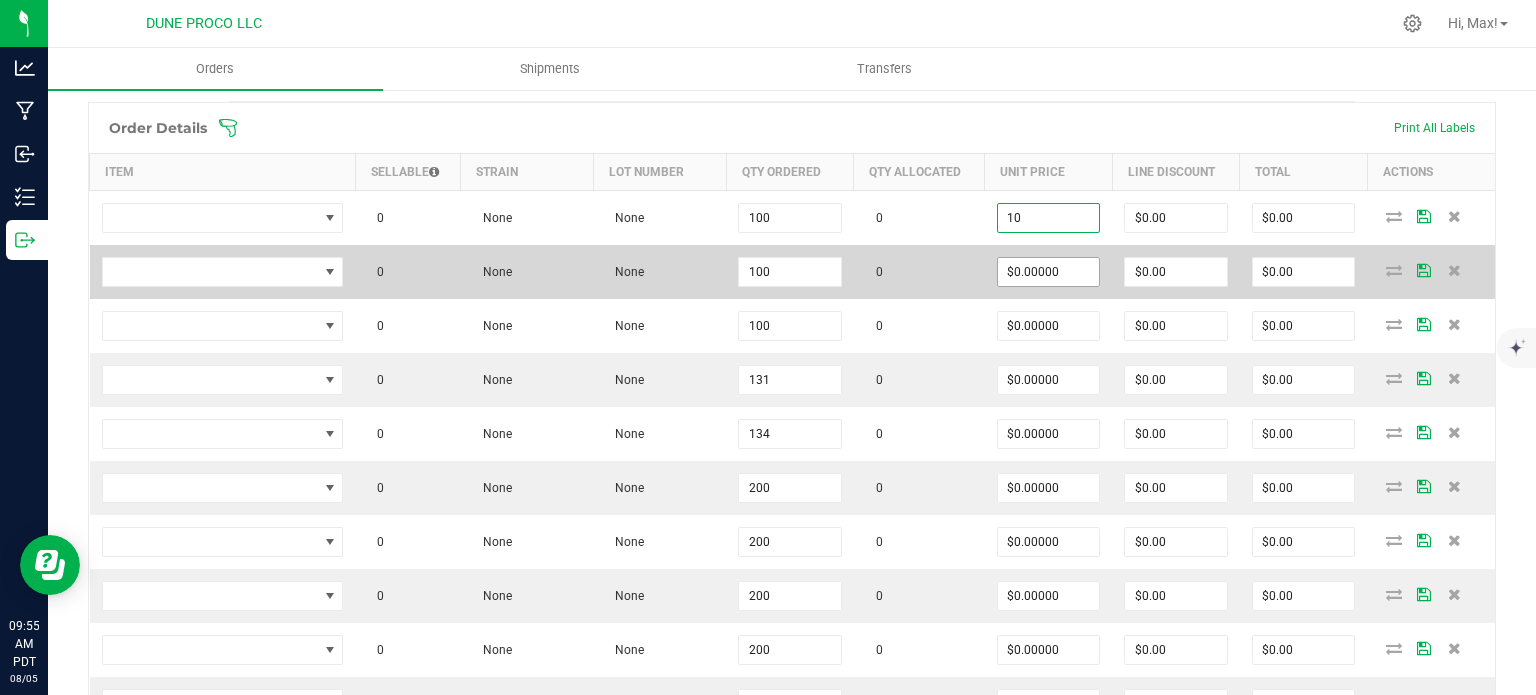 type on "$10.00000" 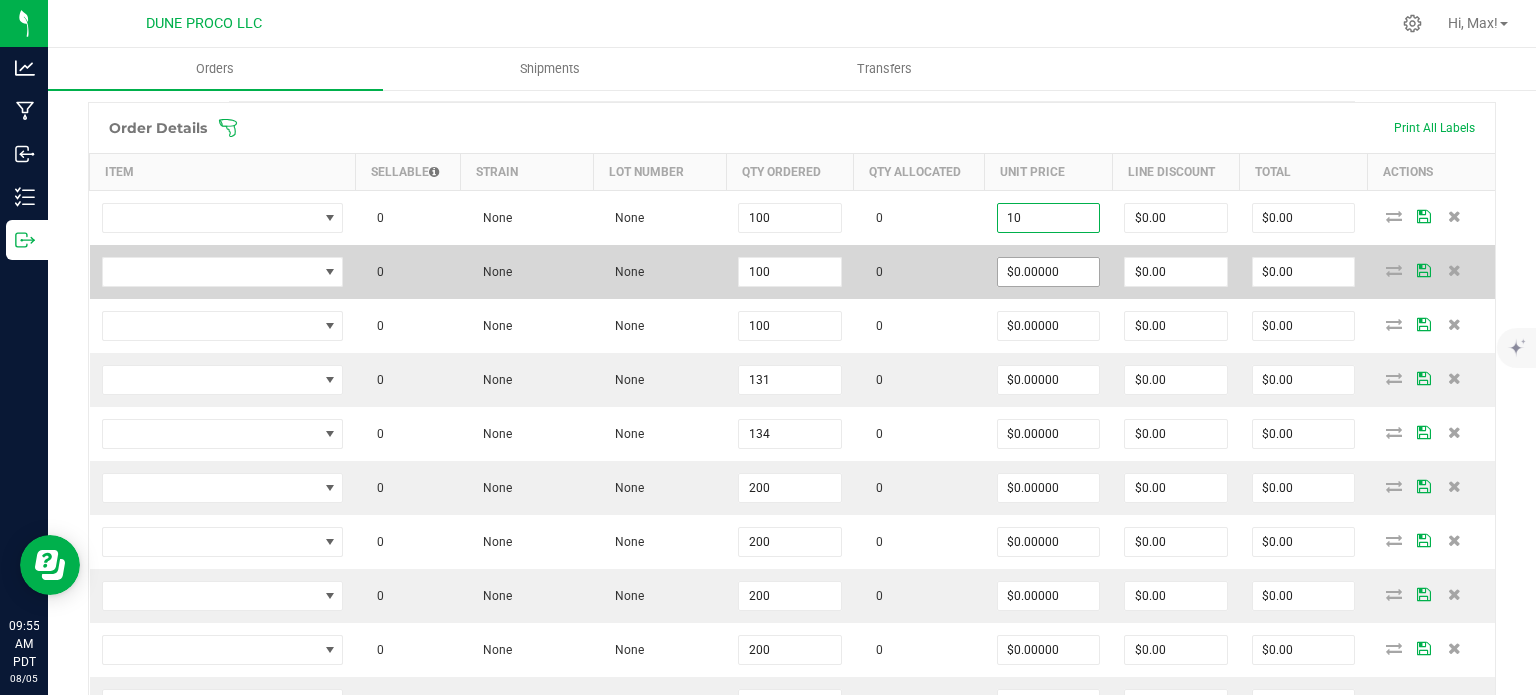 type on "$1,000.00" 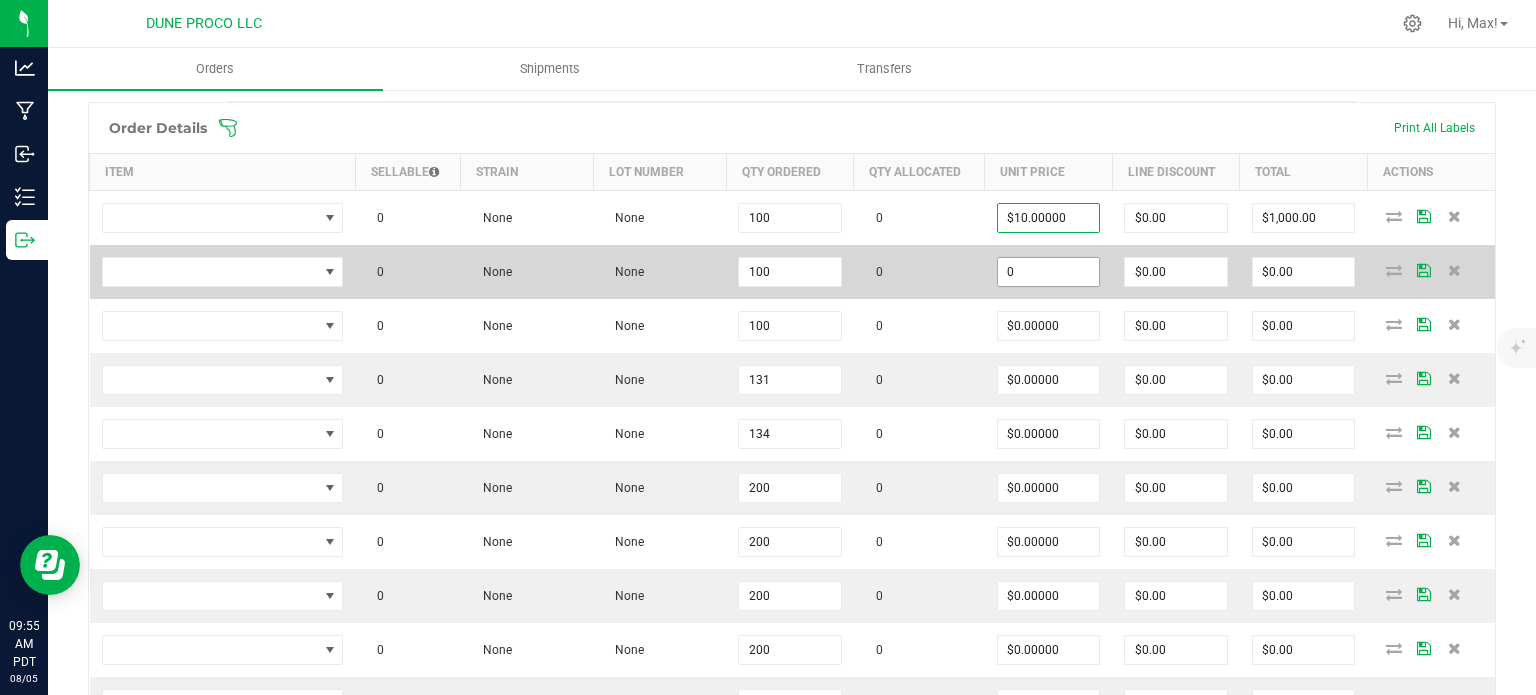 click on "0" at bounding box center [1049, 272] 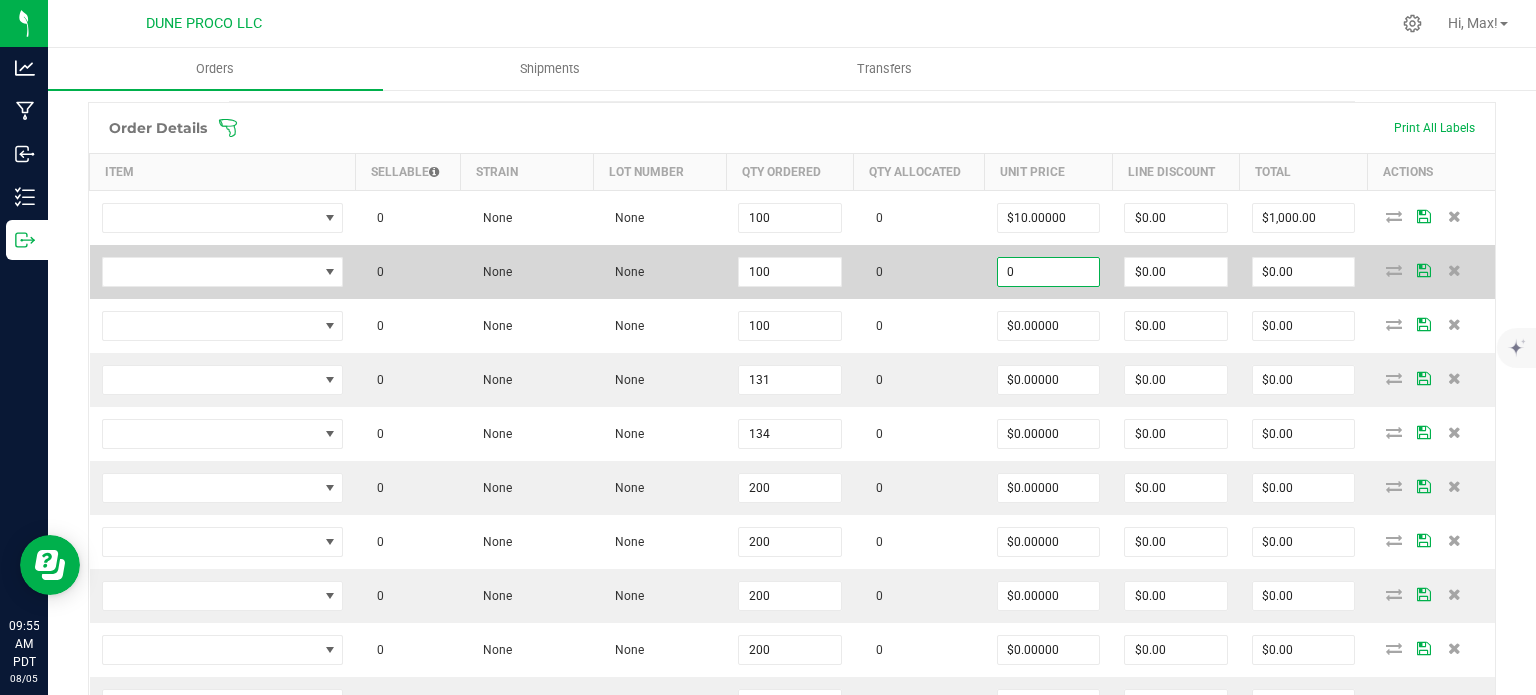 paste on "1" 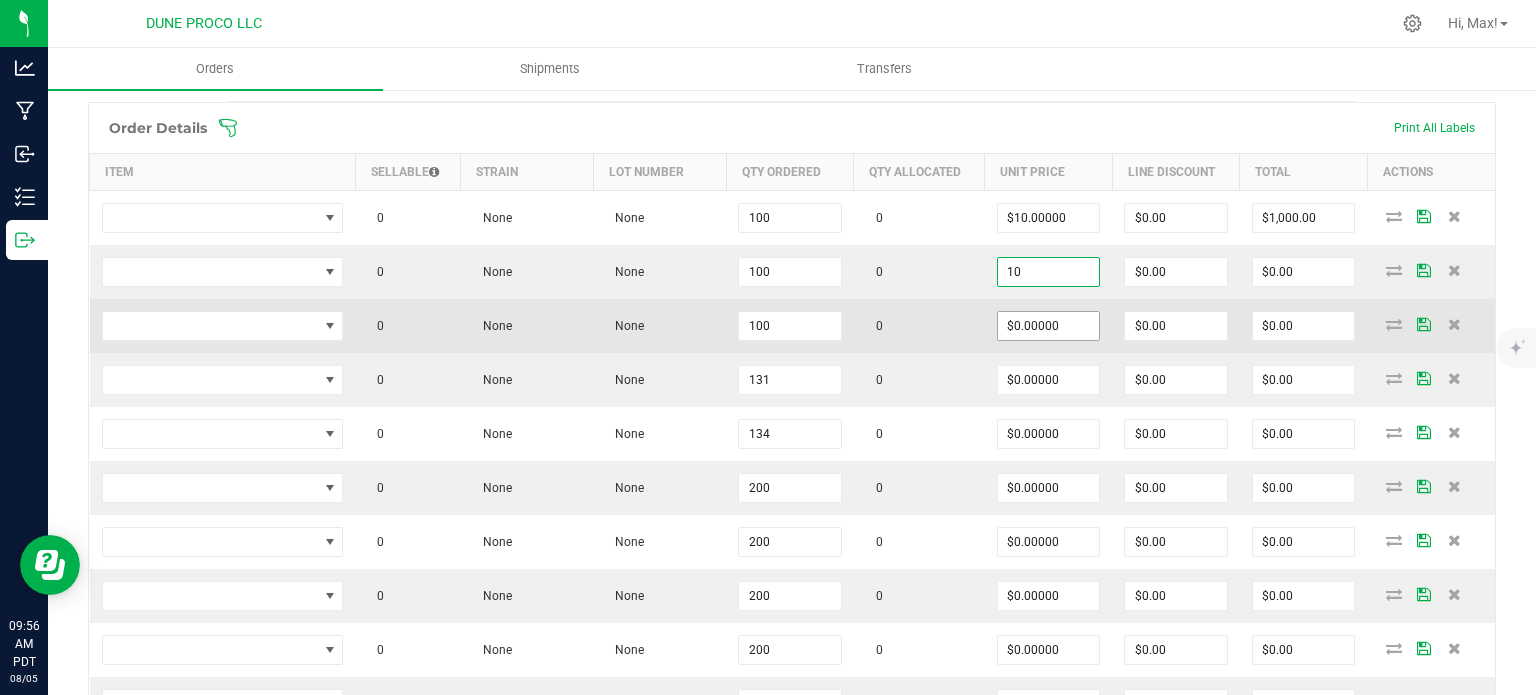 type on "$10.00000" 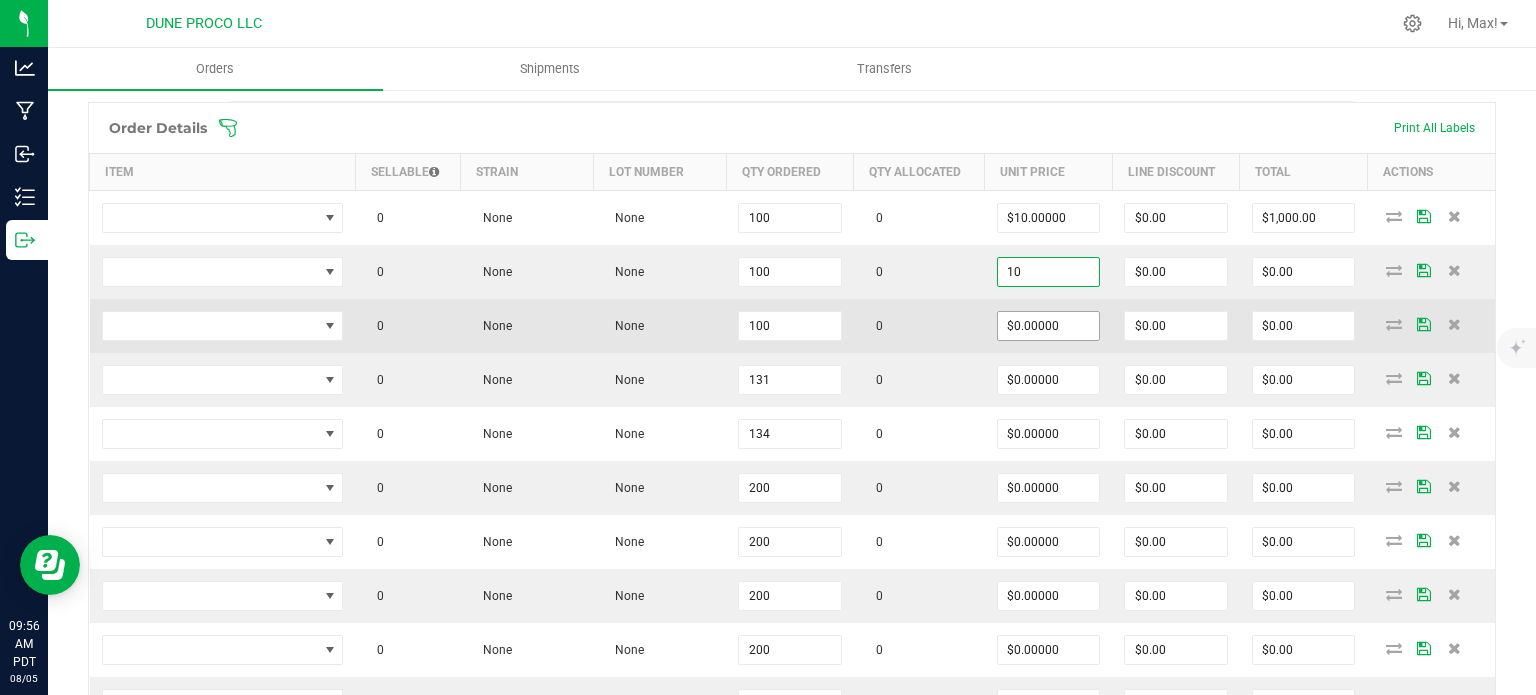 type on "$1,000.00" 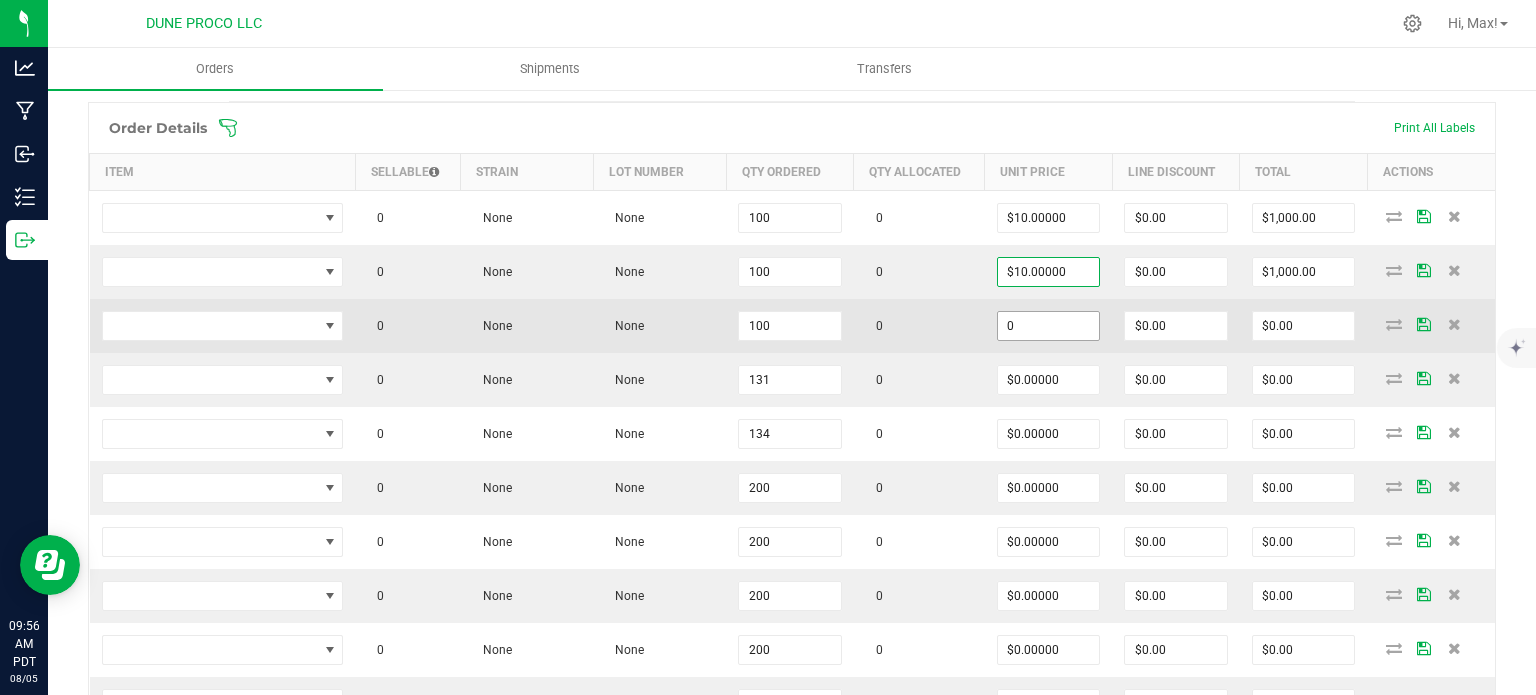 click on "0" at bounding box center [1049, 326] 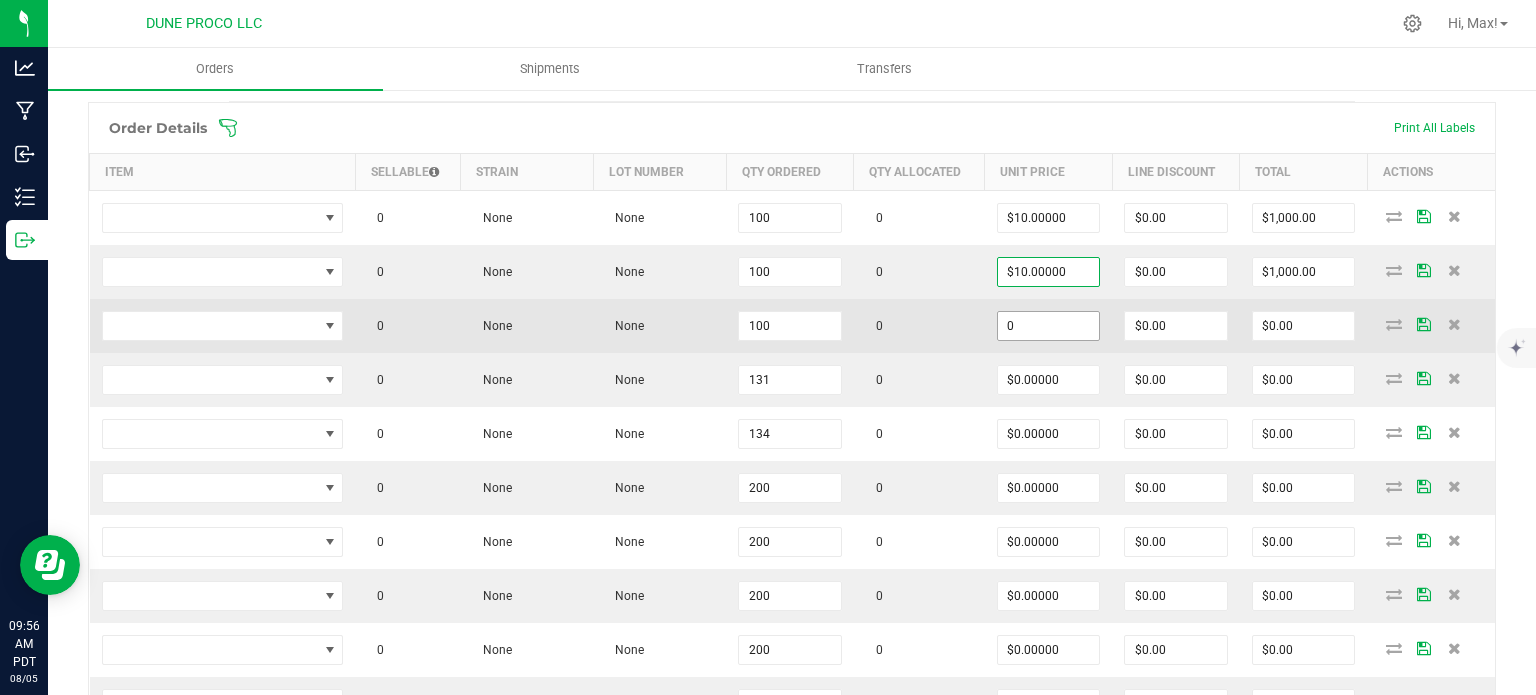 paste on "1" 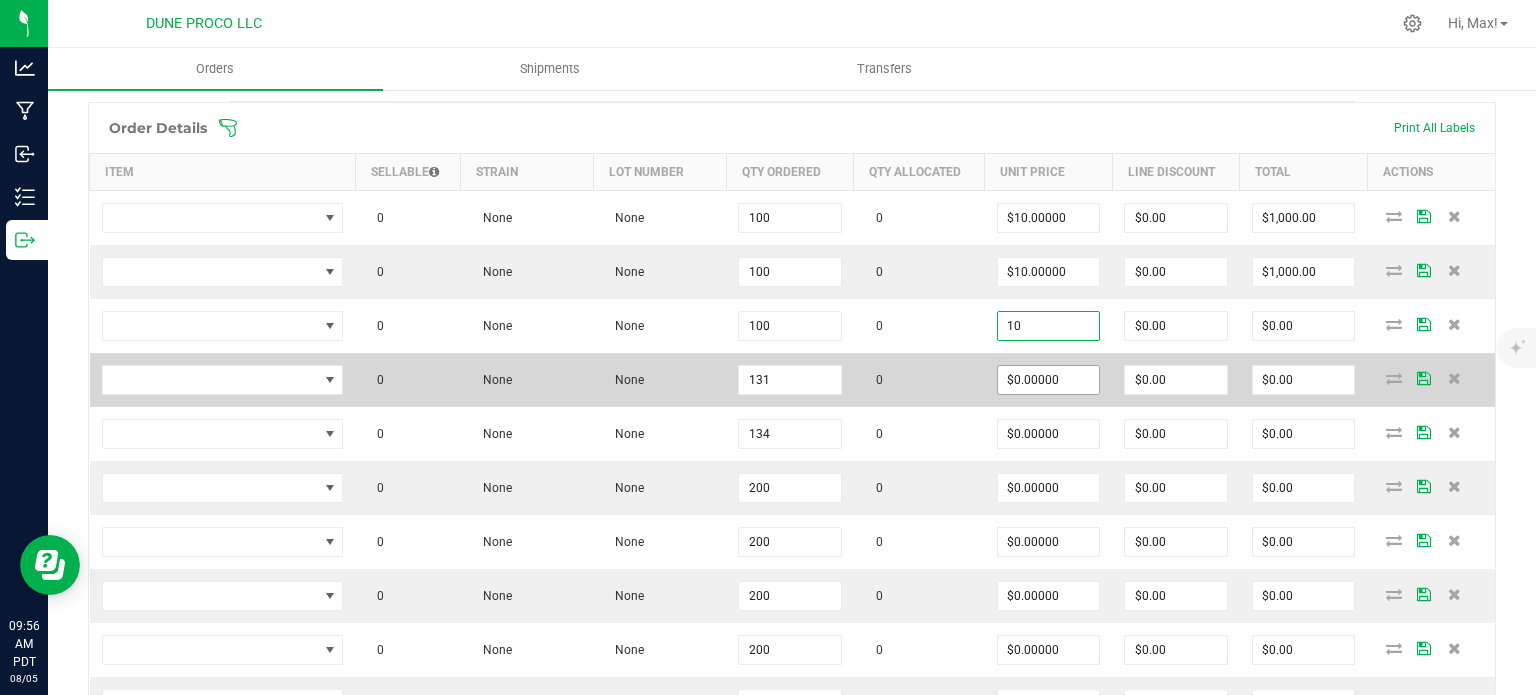 click on "$0.00000" at bounding box center (1049, 380) 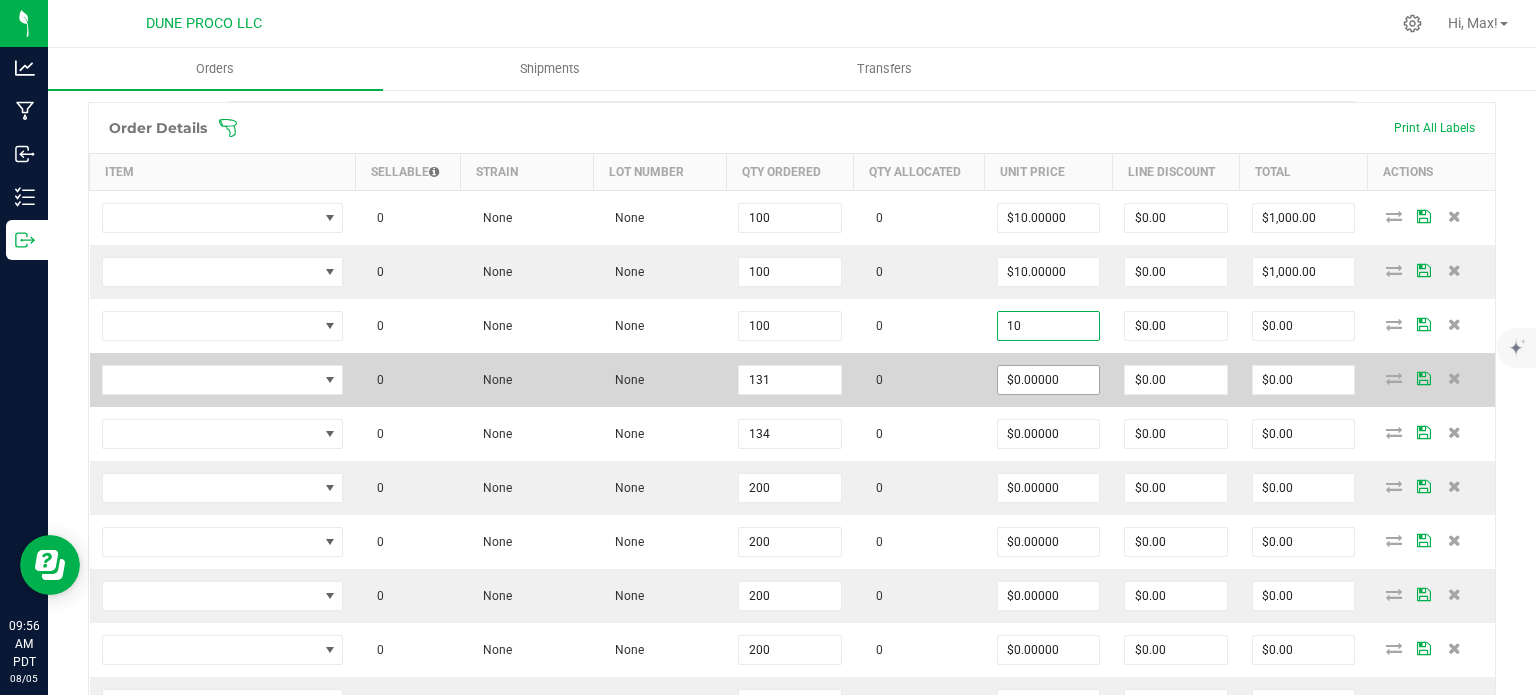 type on "$10.00000" 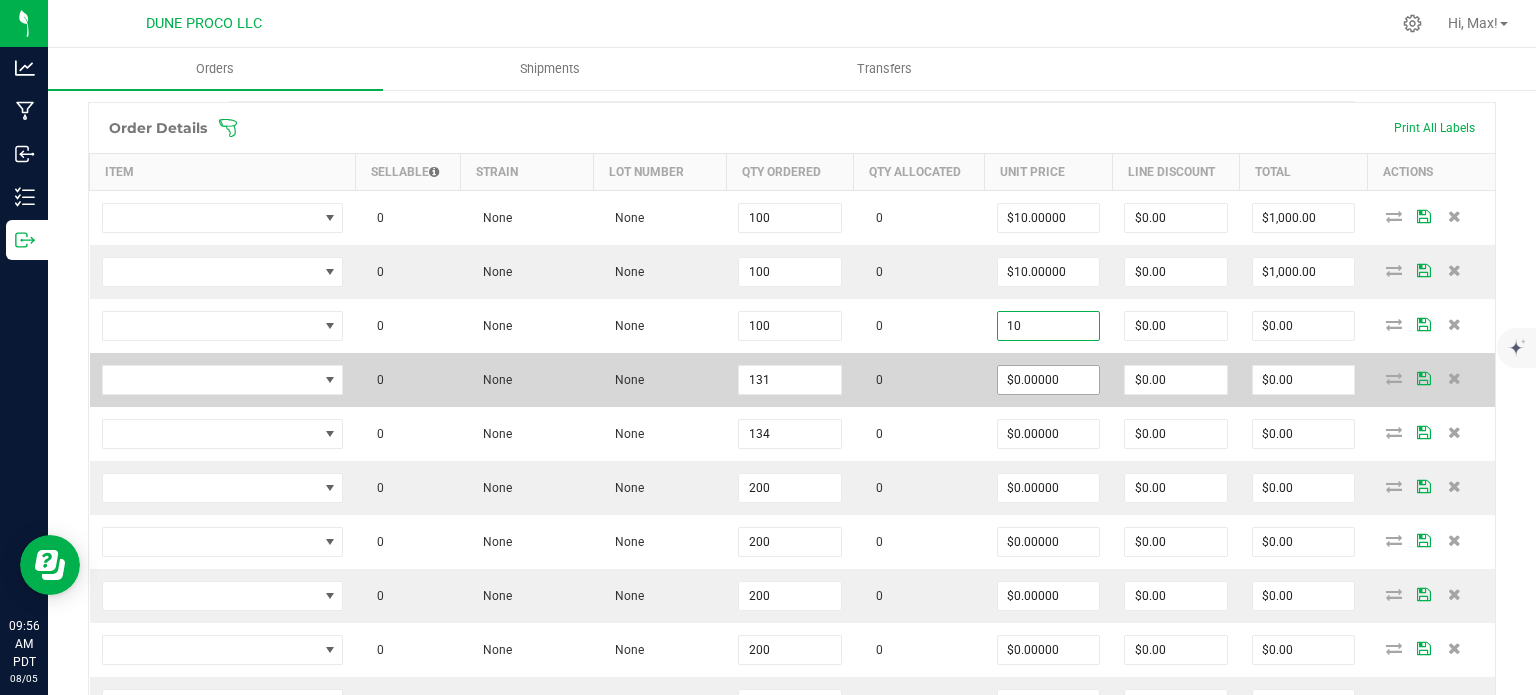 type on "$1,000.00" 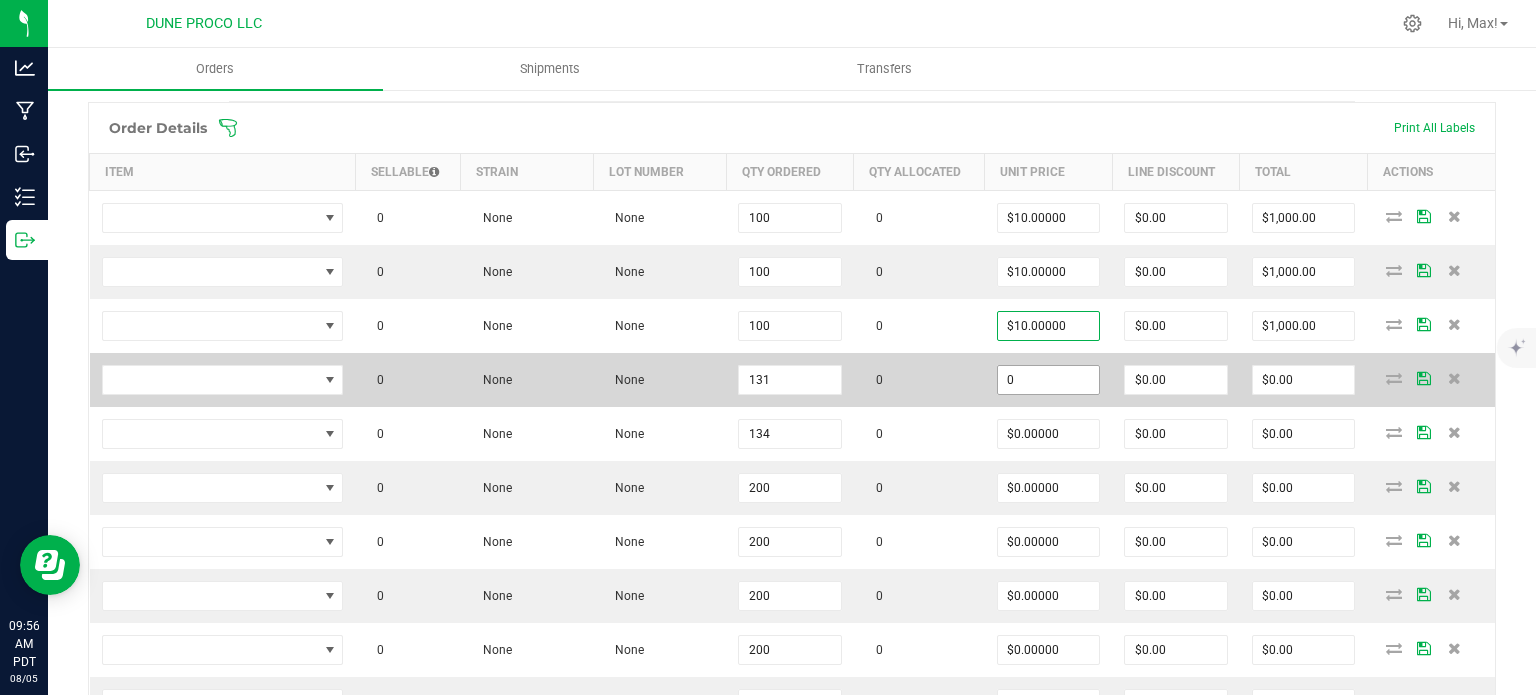 paste on "1" 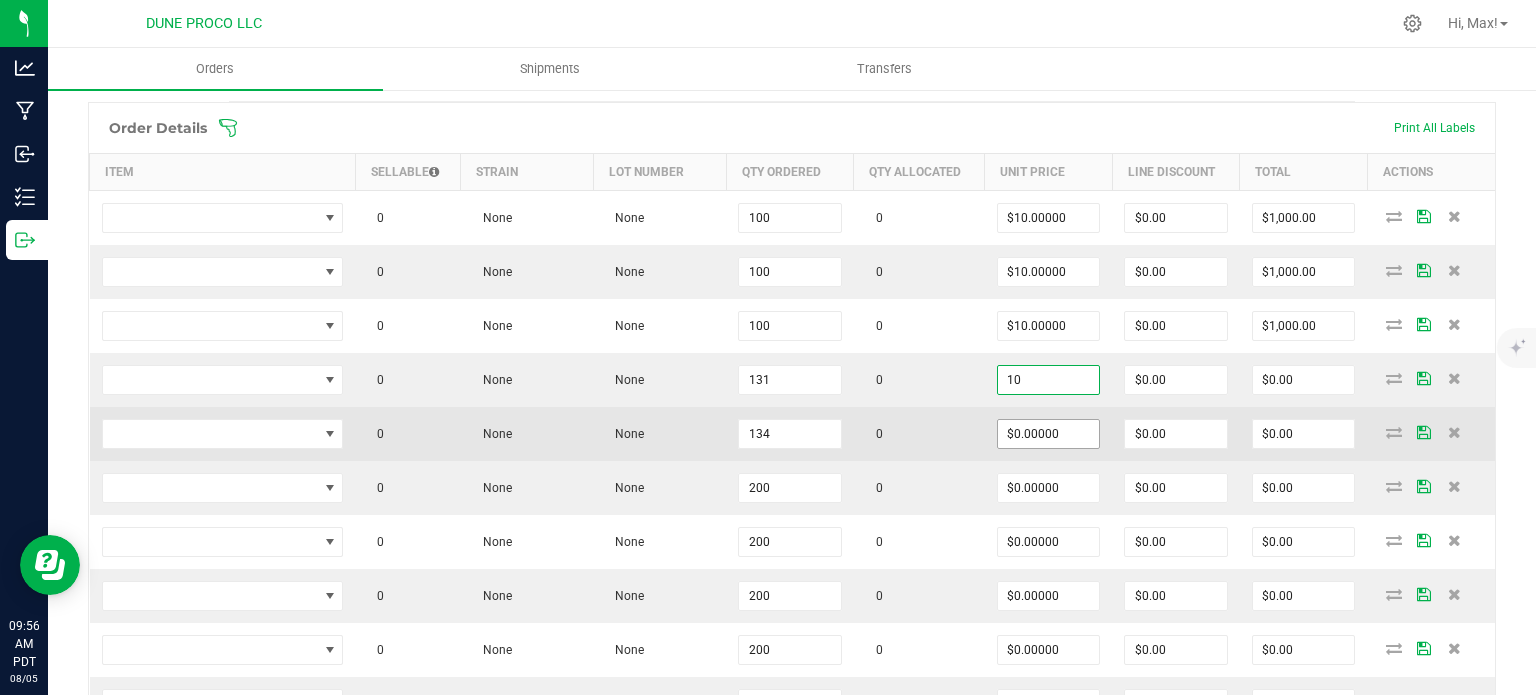 type on "$10.00000" 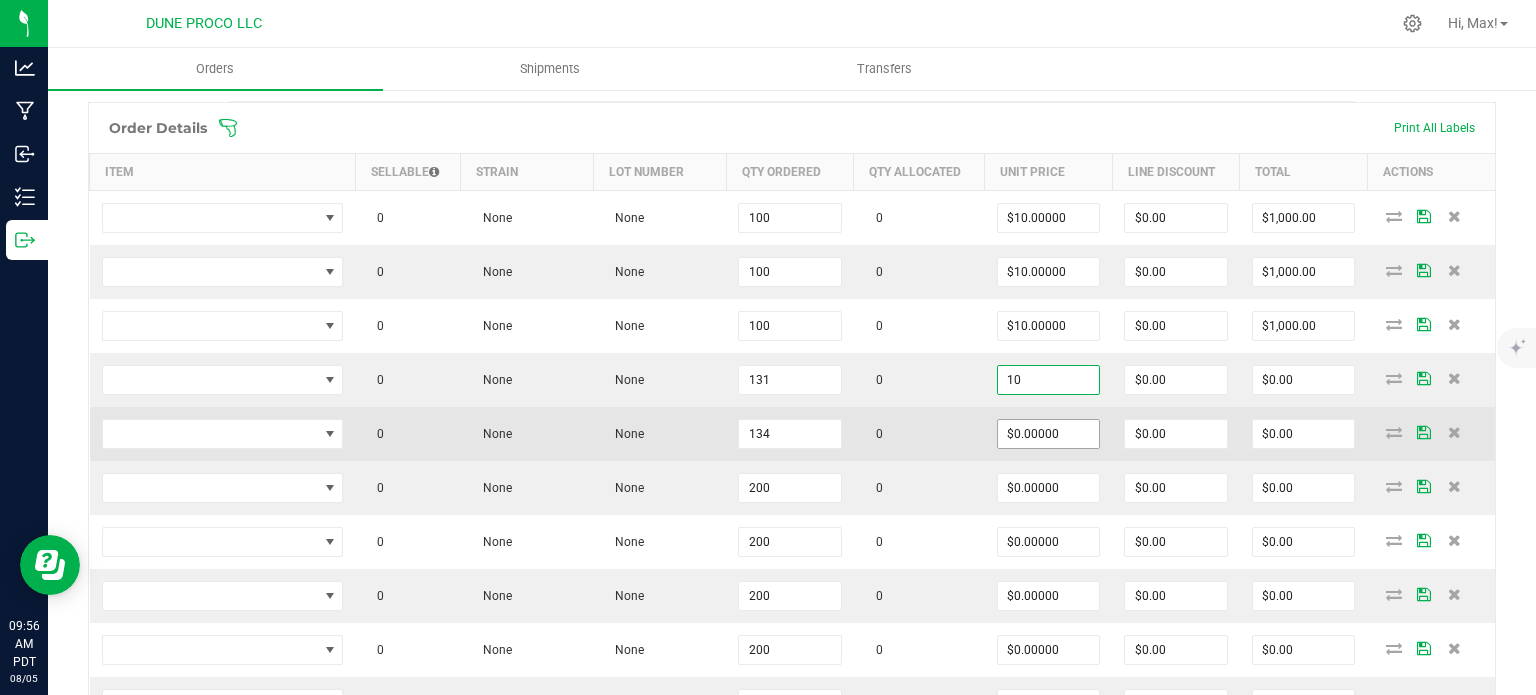 type on "$1,310.00" 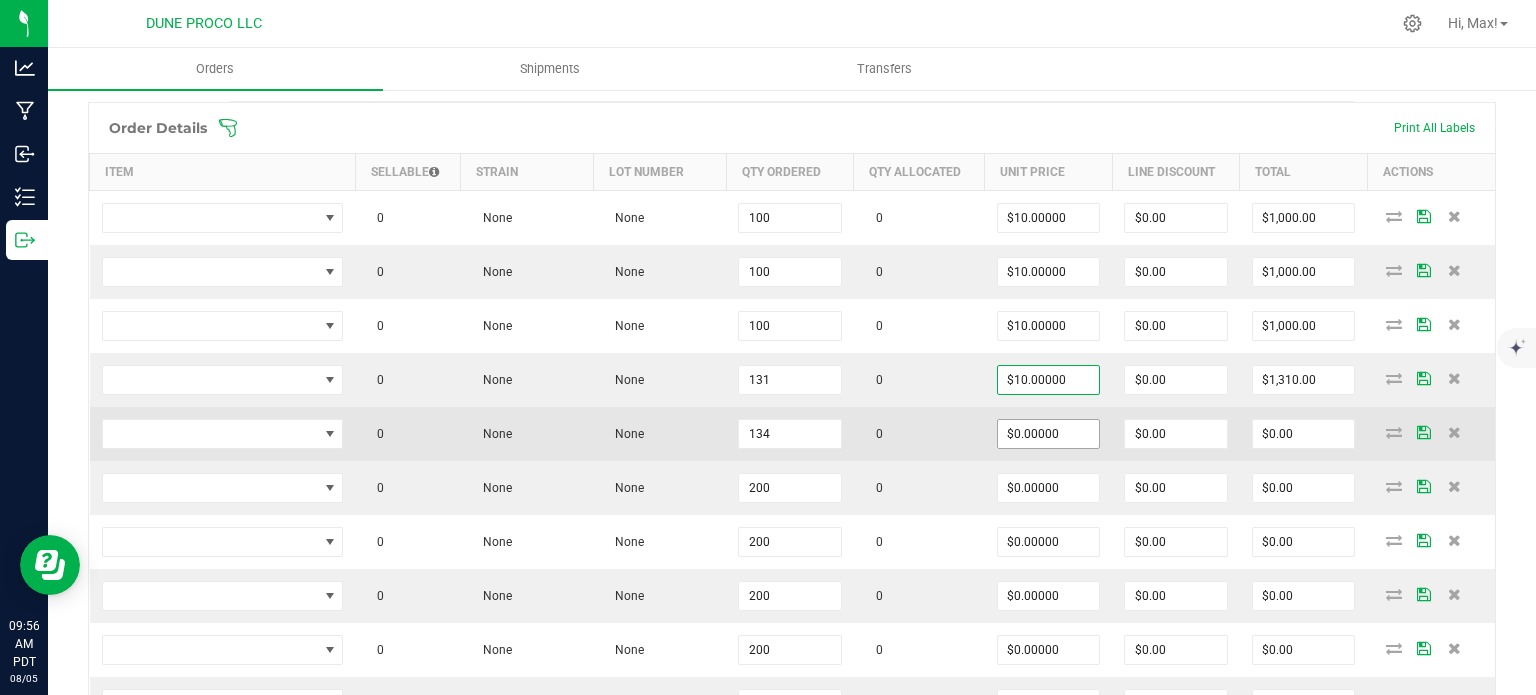 click on "$0.00000" at bounding box center (1049, 434) 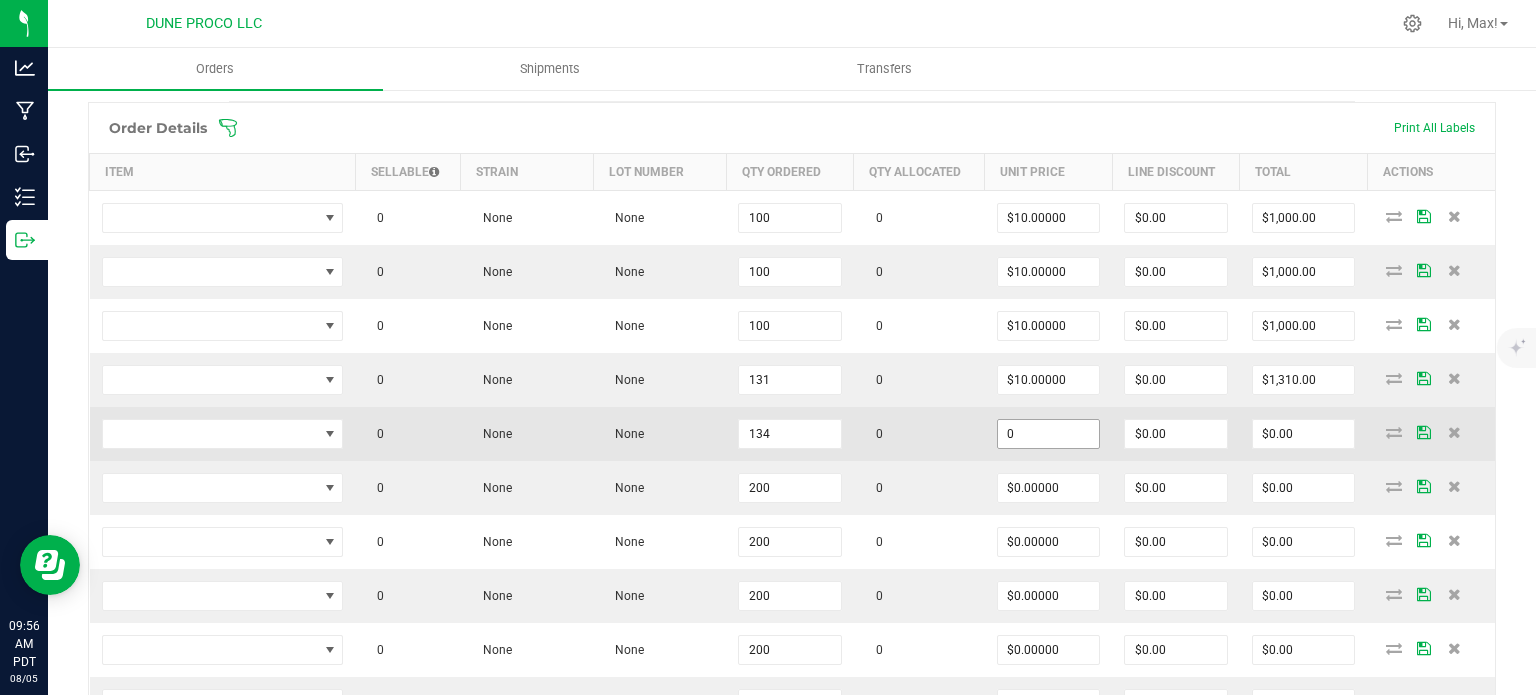 click on "0" at bounding box center (1049, 434) 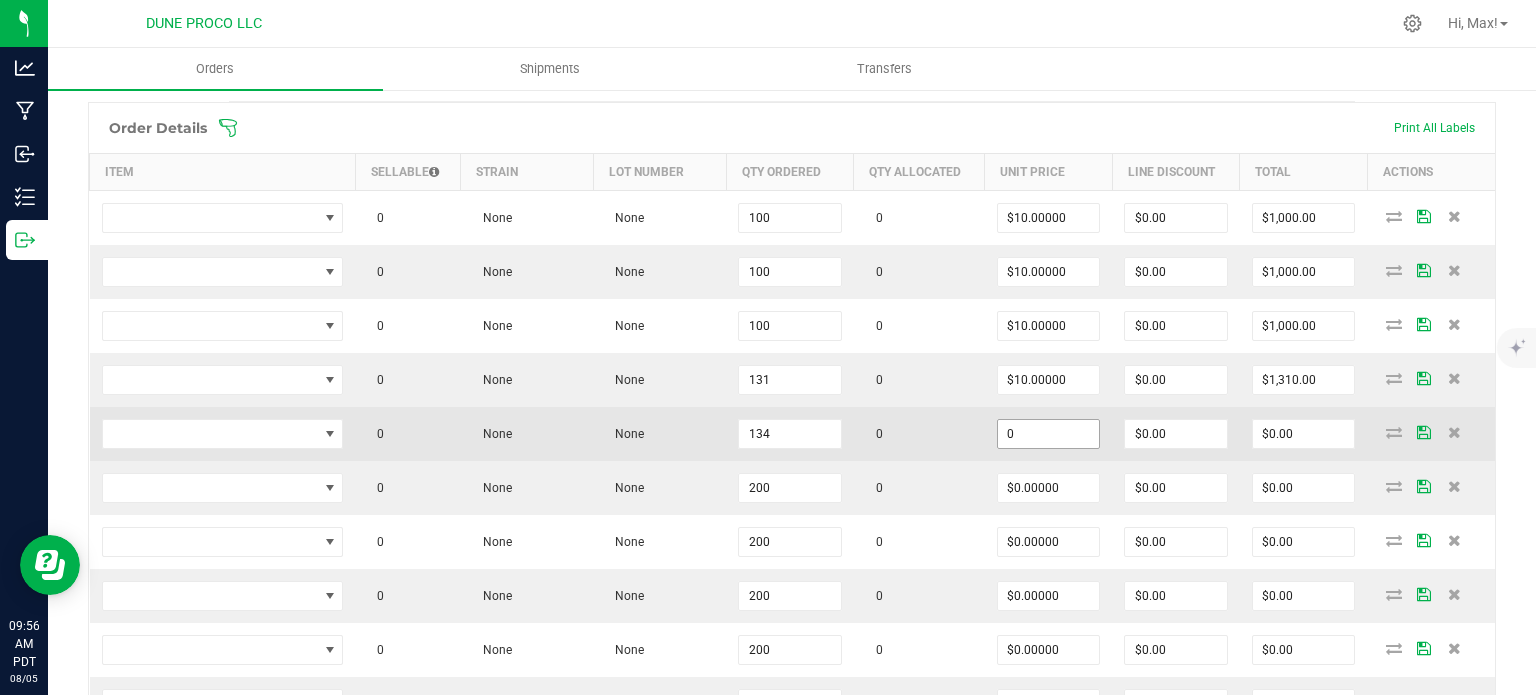 paste on "1" 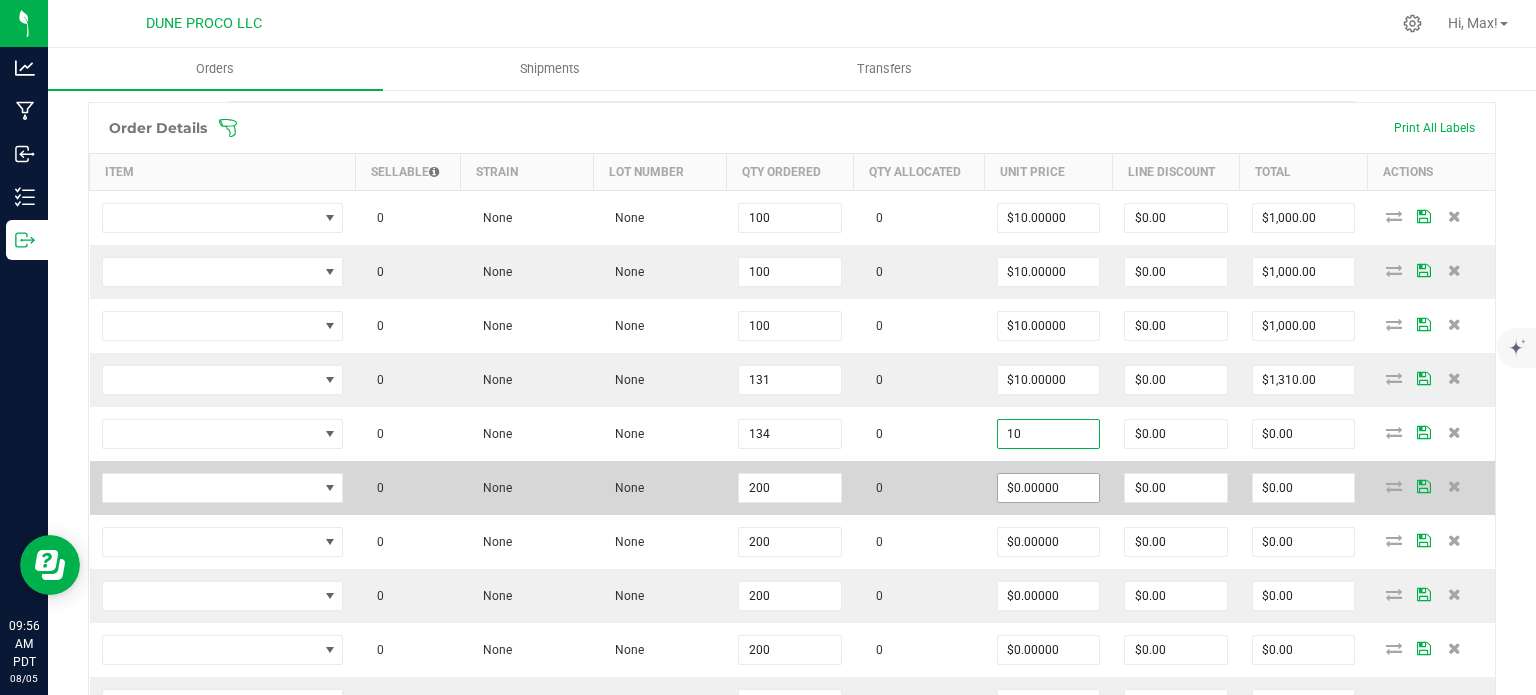 type on "$10.00000" 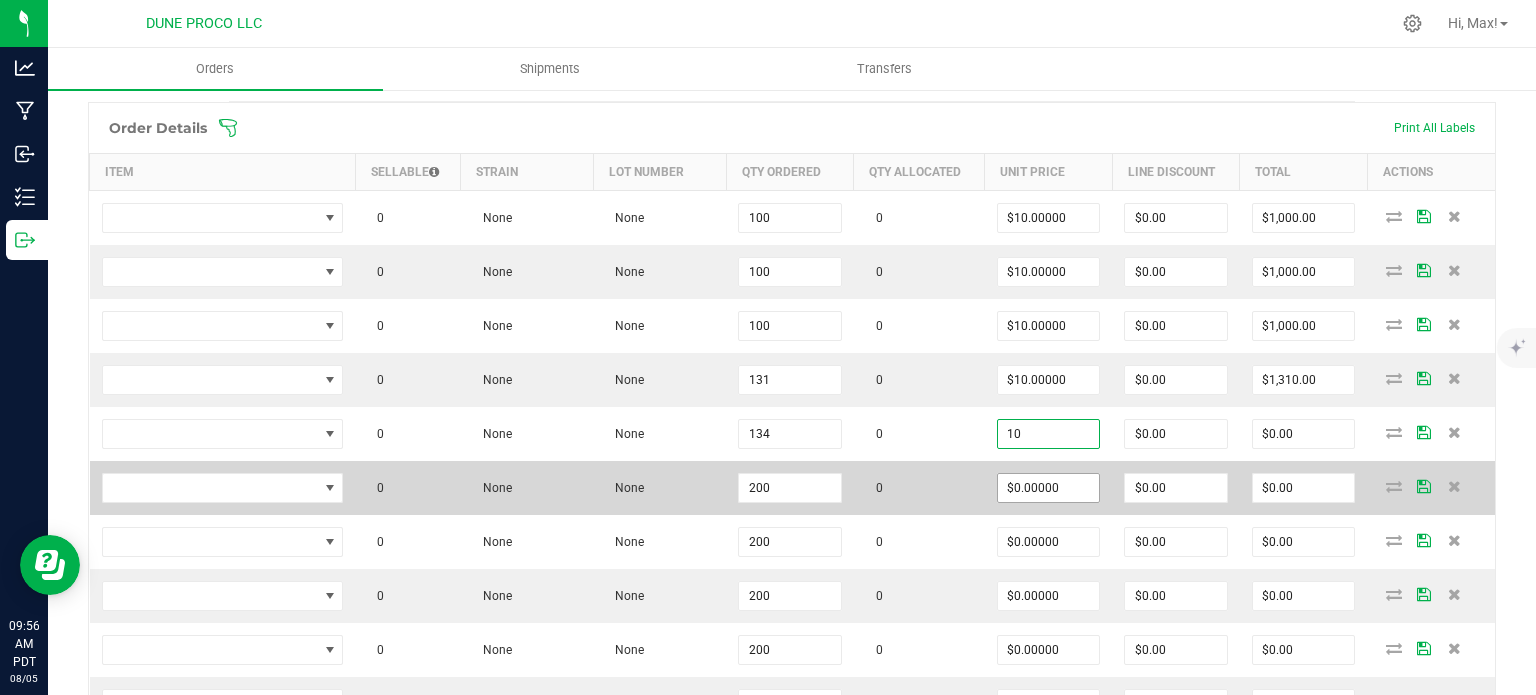 type on "$1,340.00" 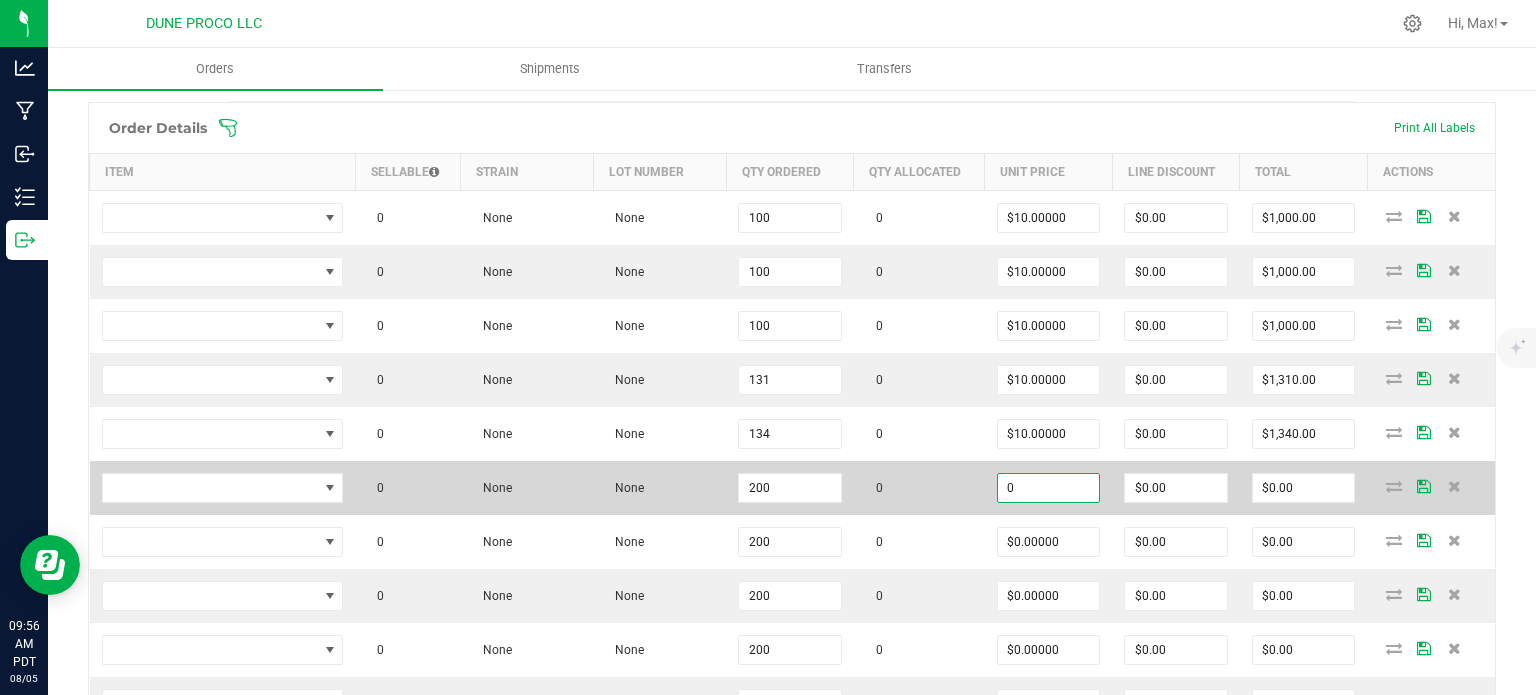 click on "0" at bounding box center [1049, 488] 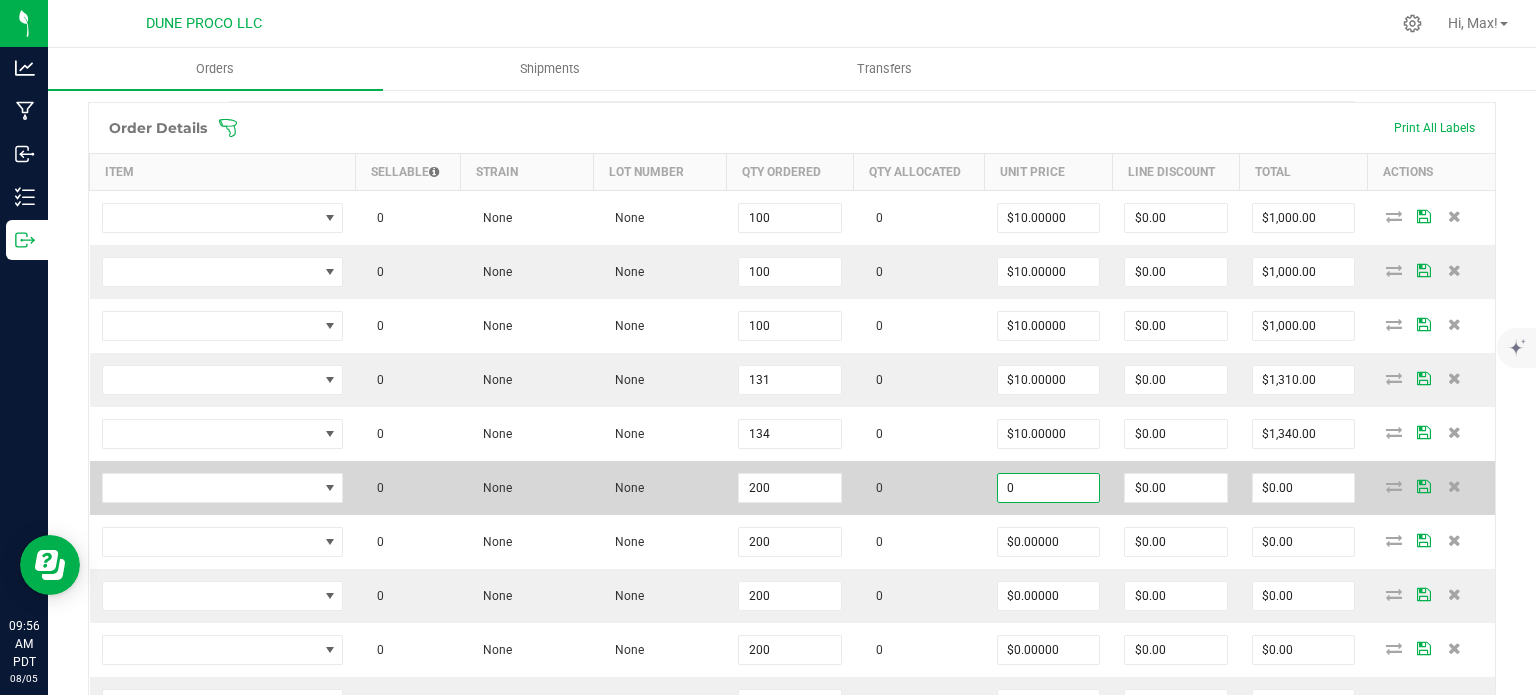 paste on "1" 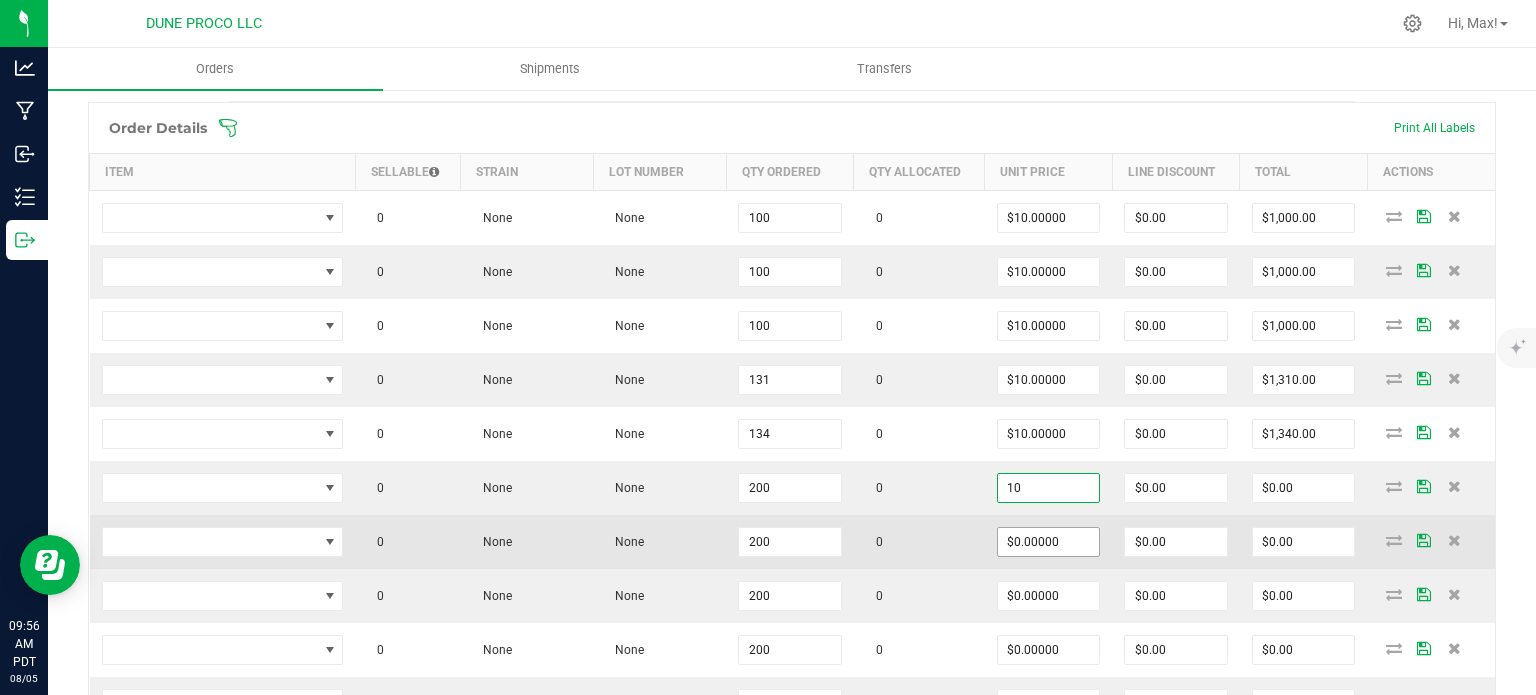 type on "$10.00000" 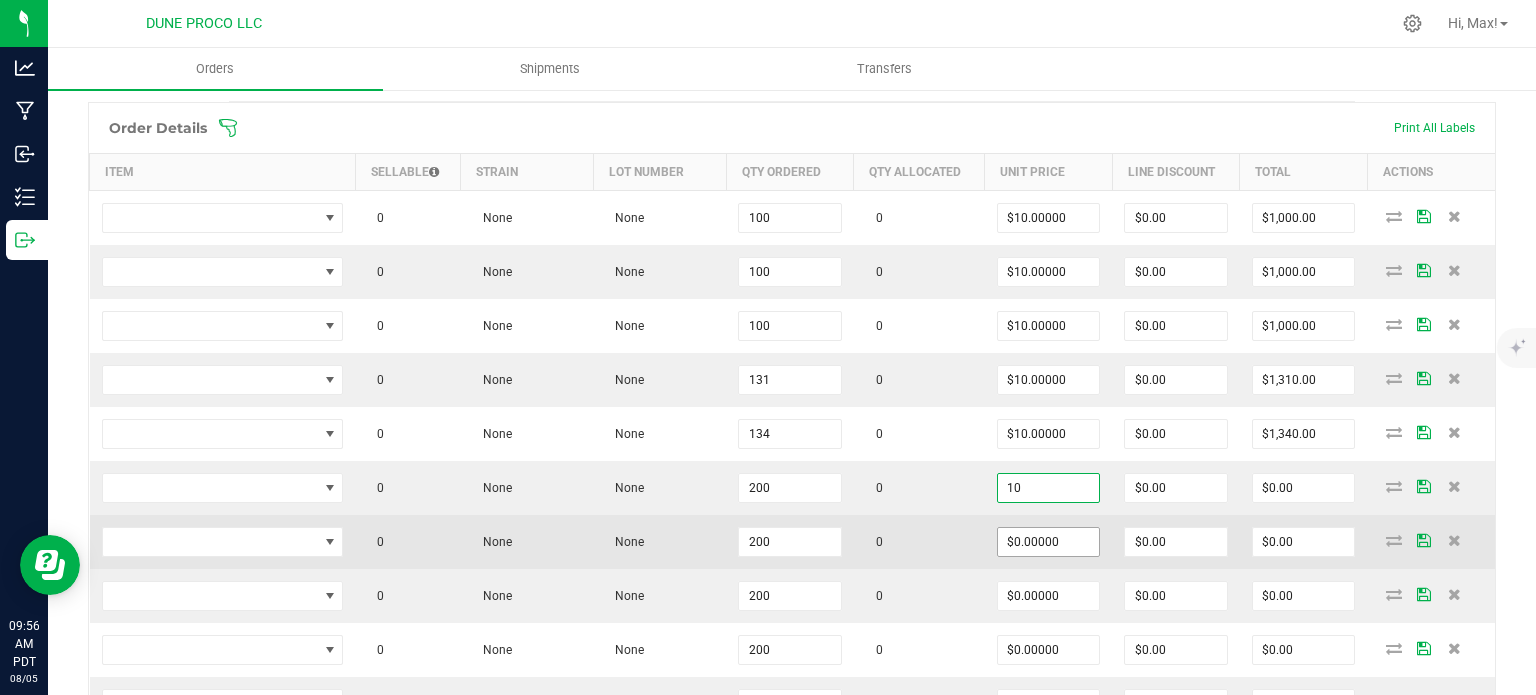 type on "$2,000.00" 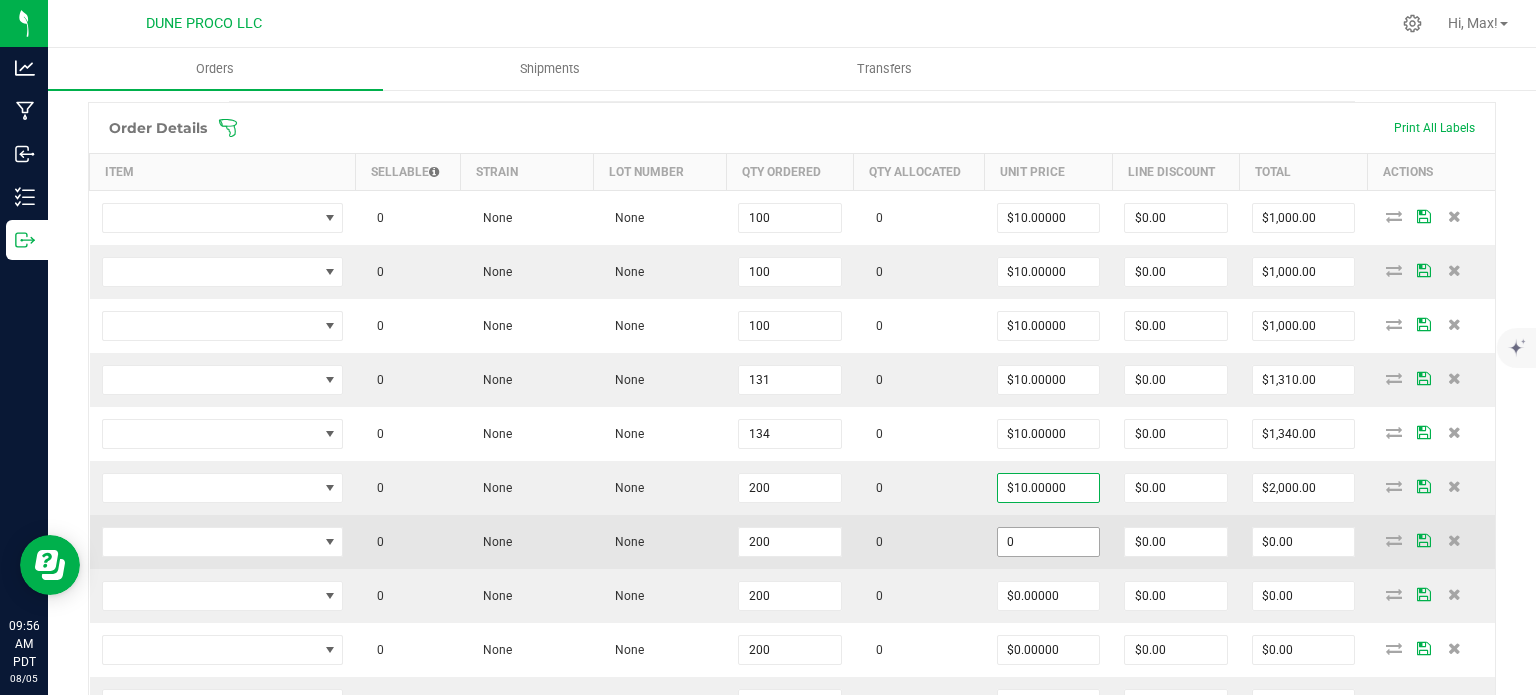 click on "0" at bounding box center [1049, 542] 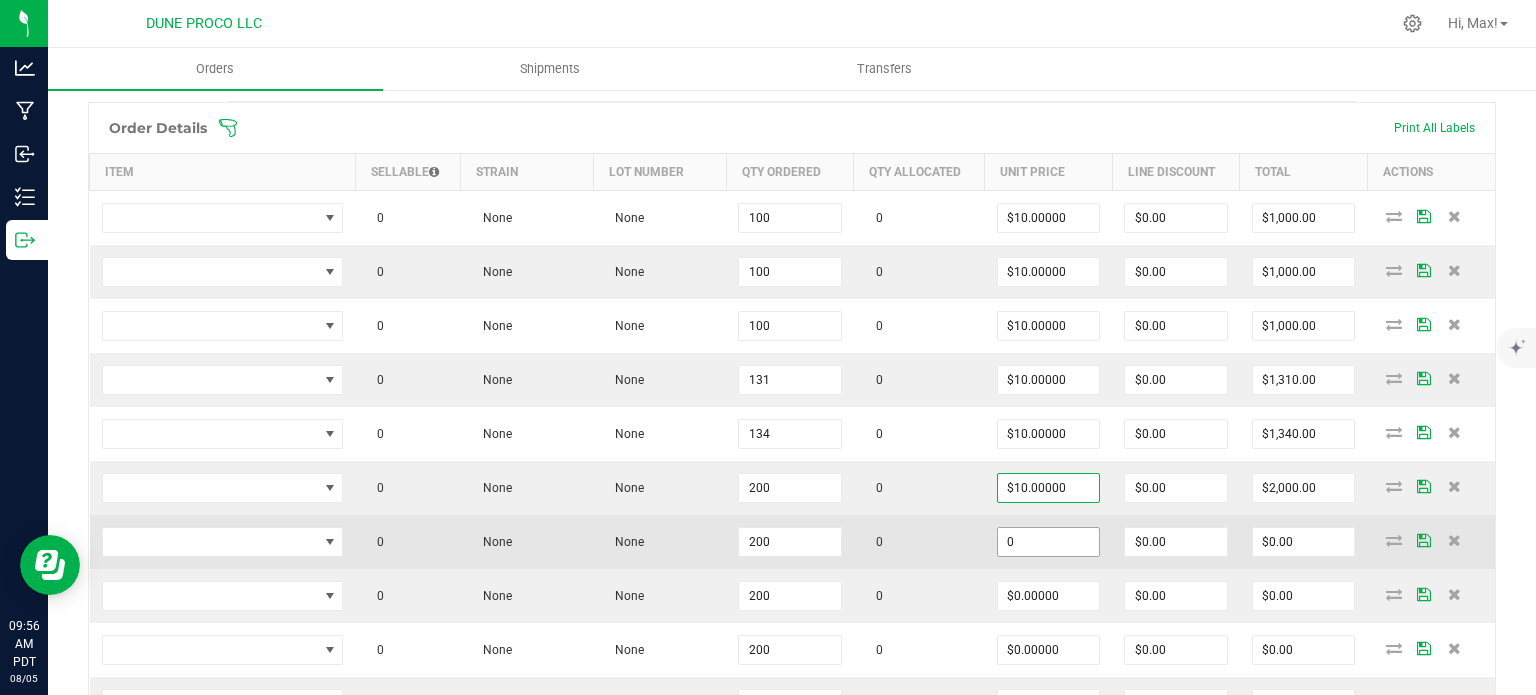 paste on "1" 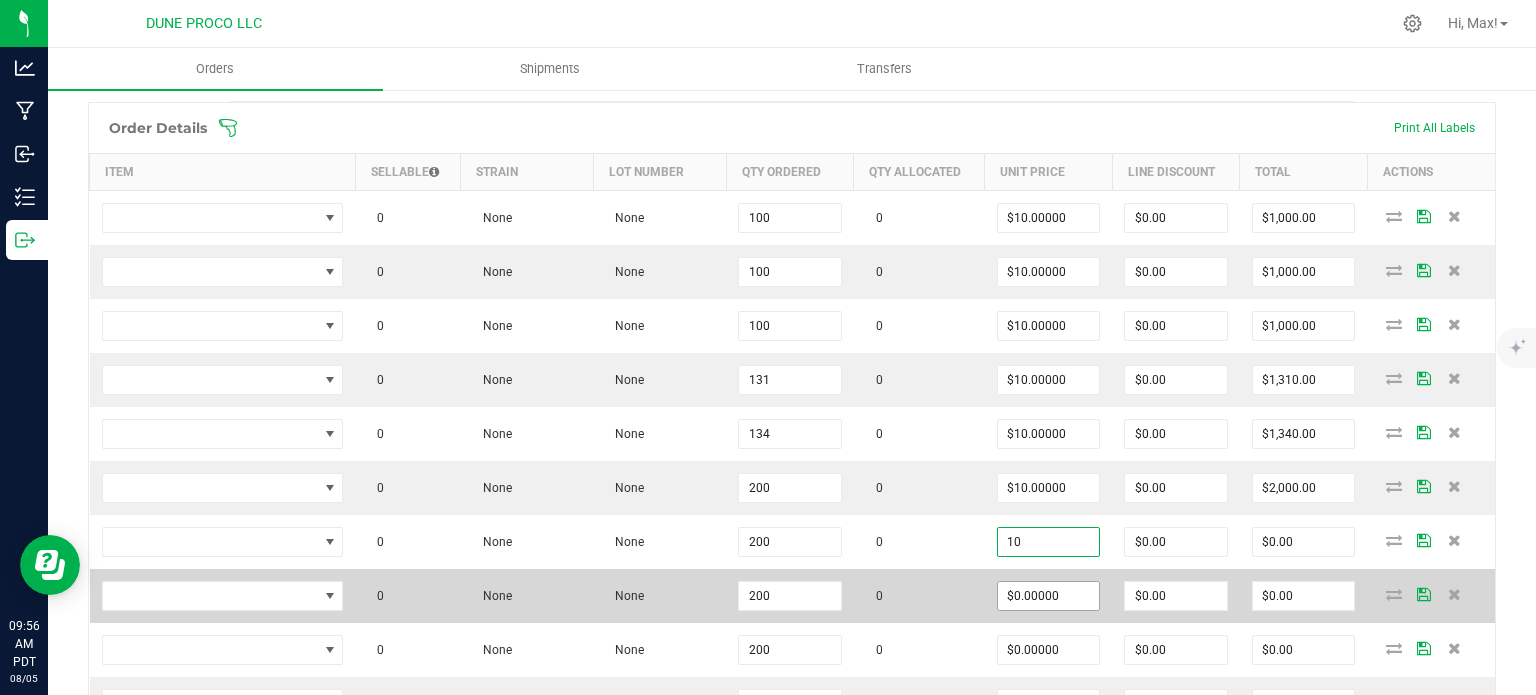 type on "$10.00000" 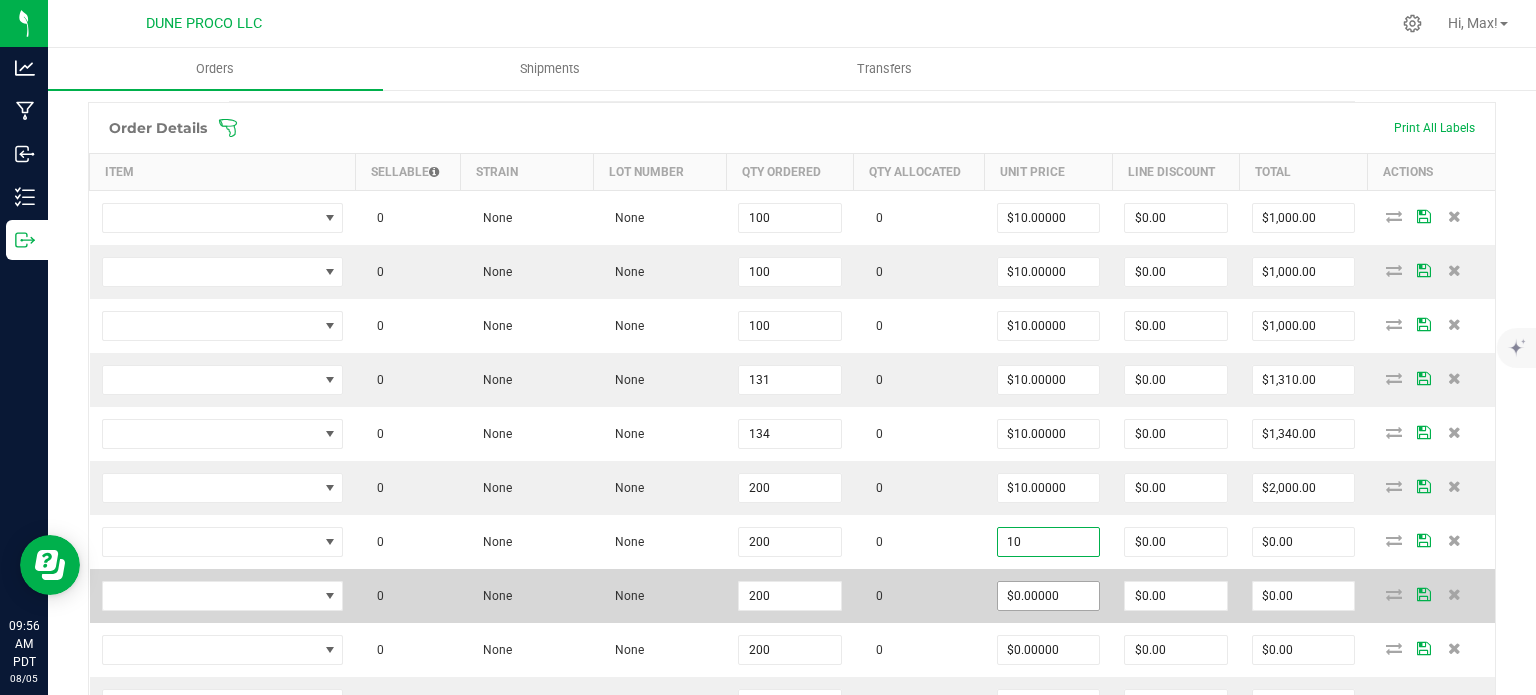 type on "$2,000.00" 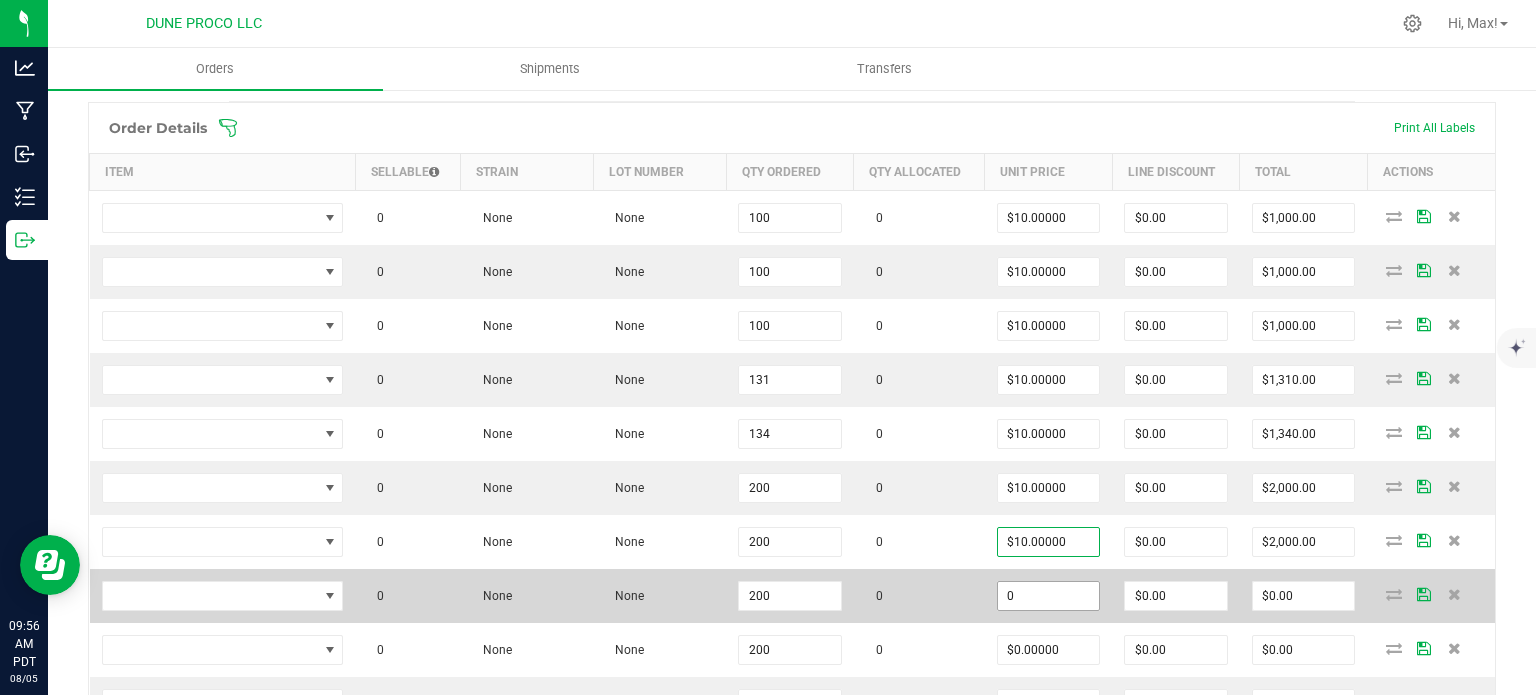 click on "0" at bounding box center (1049, 596) 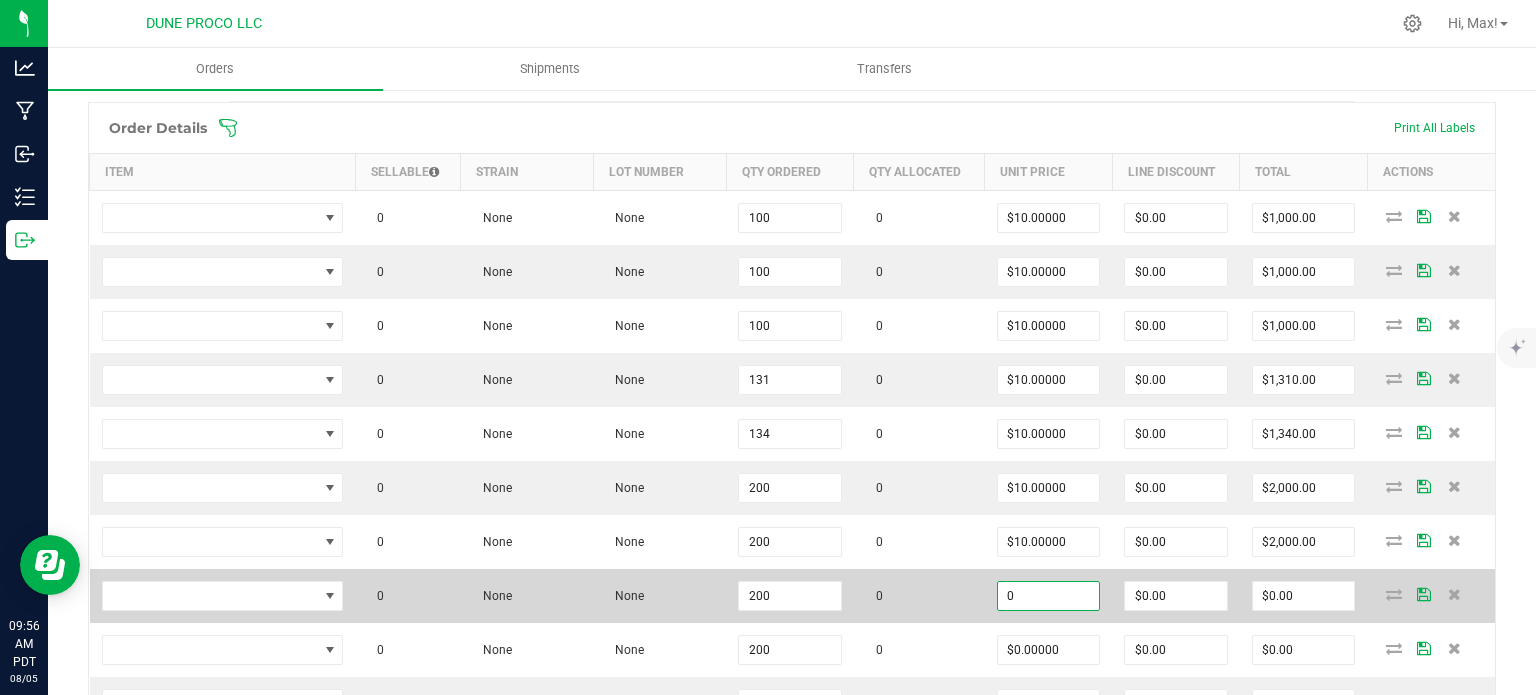 paste on "1" 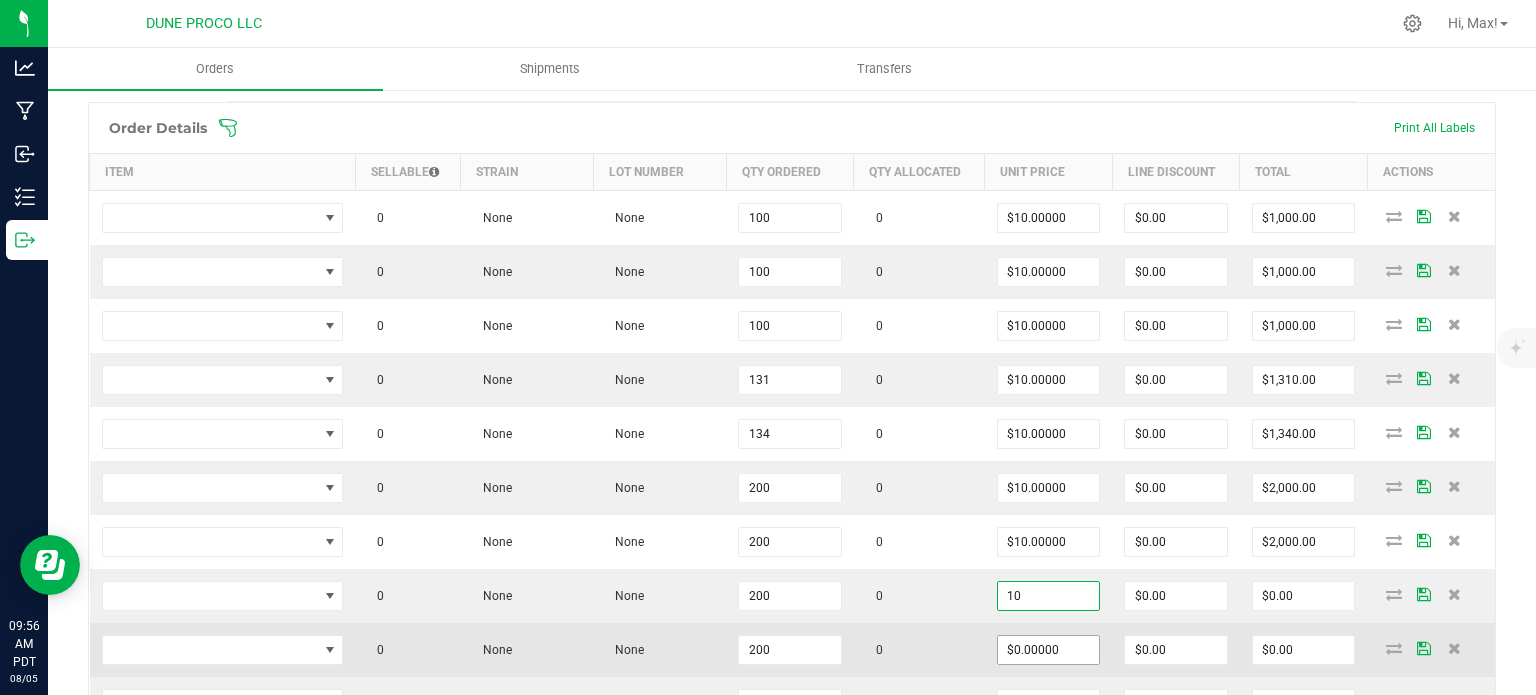 type on "$10.00000" 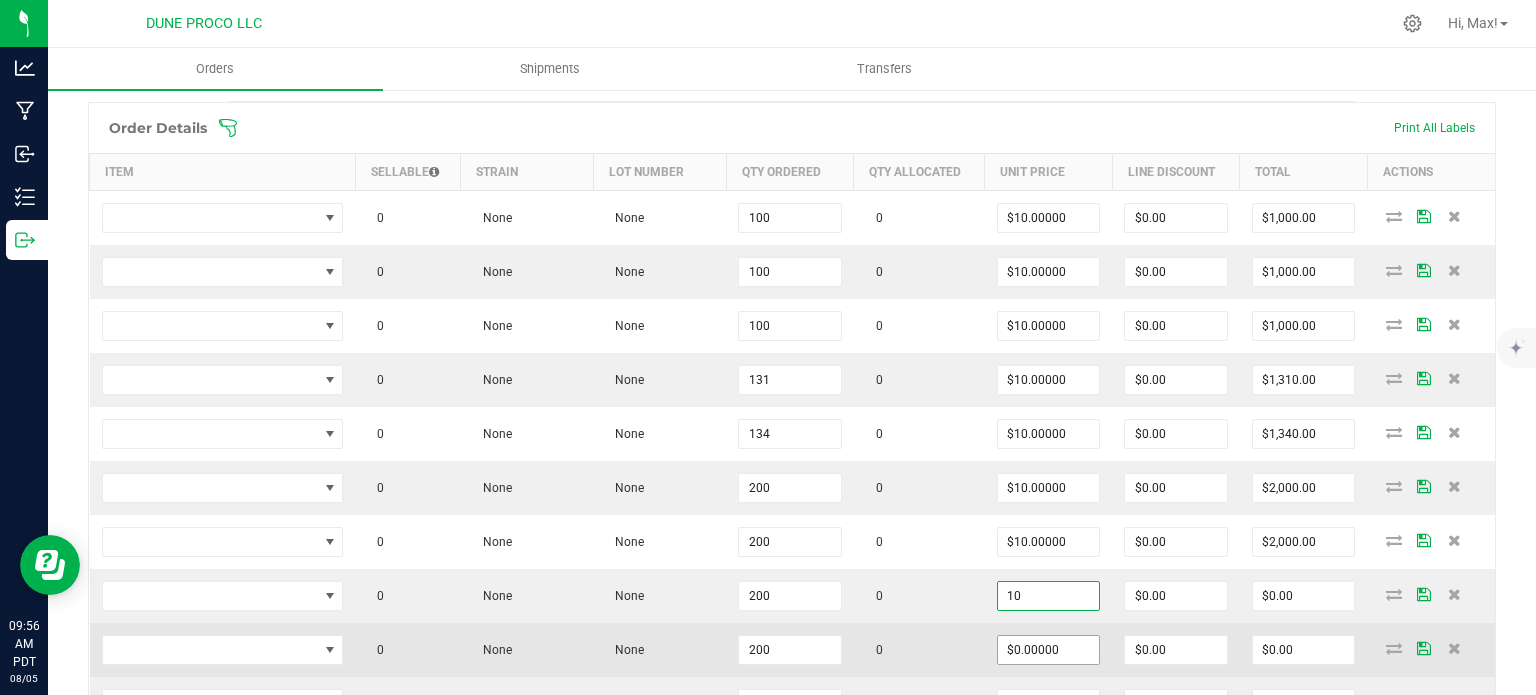 type on "$2,000.00" 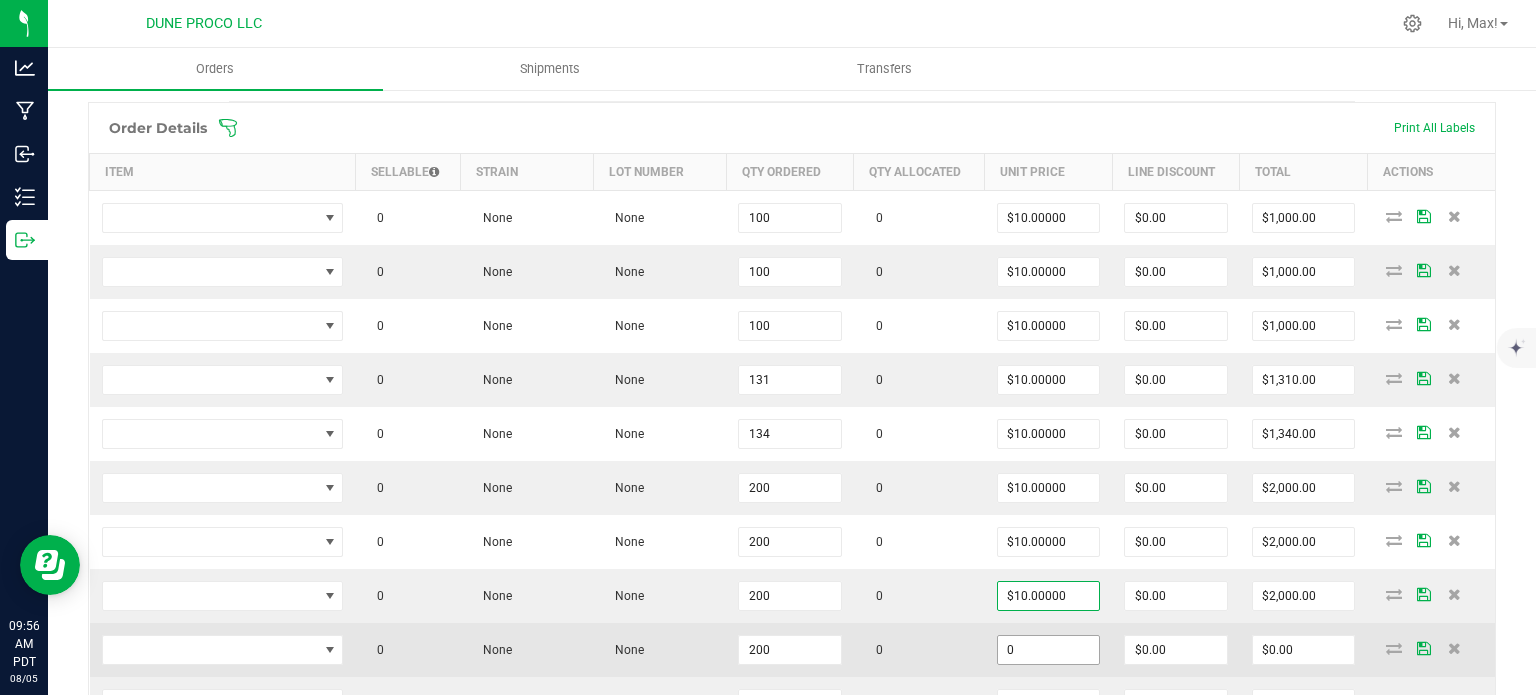 click on "0" at bounding box center (1049, 650) 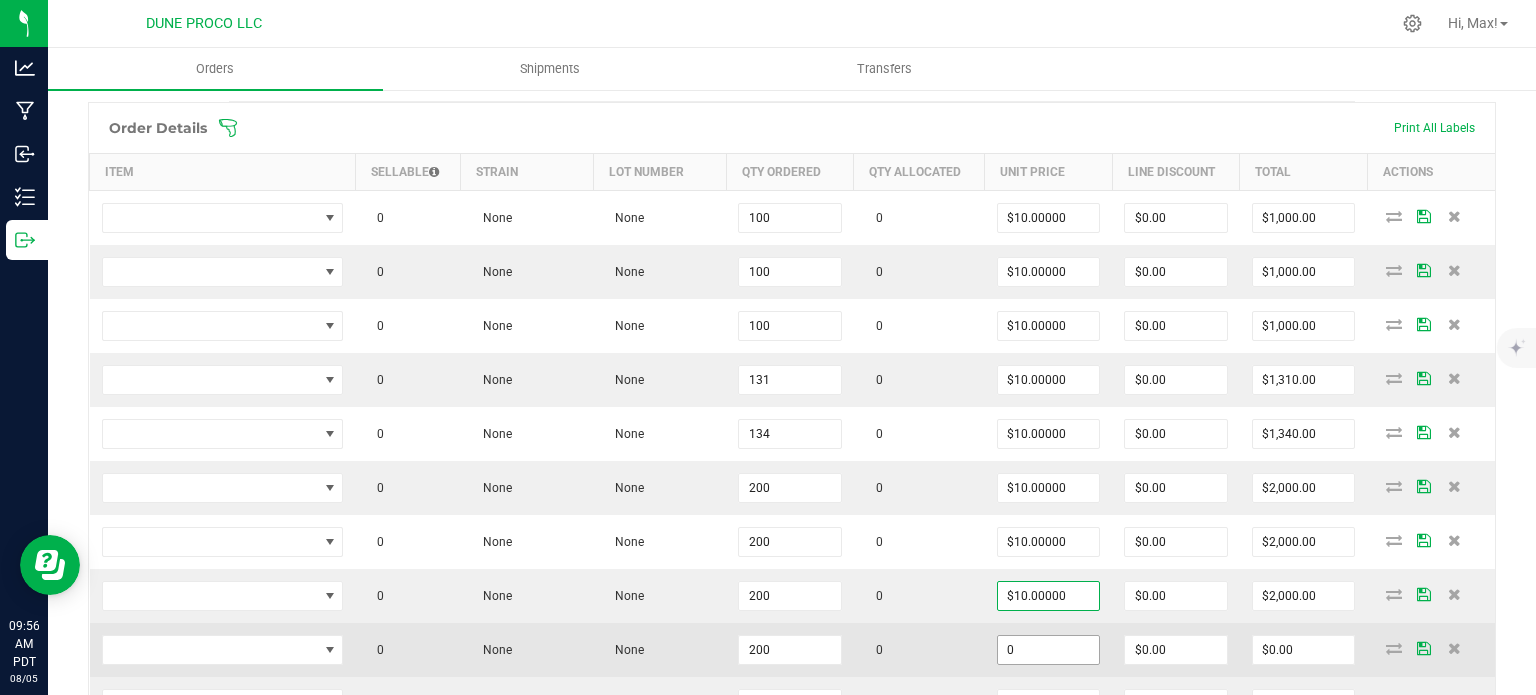 paste on "1" 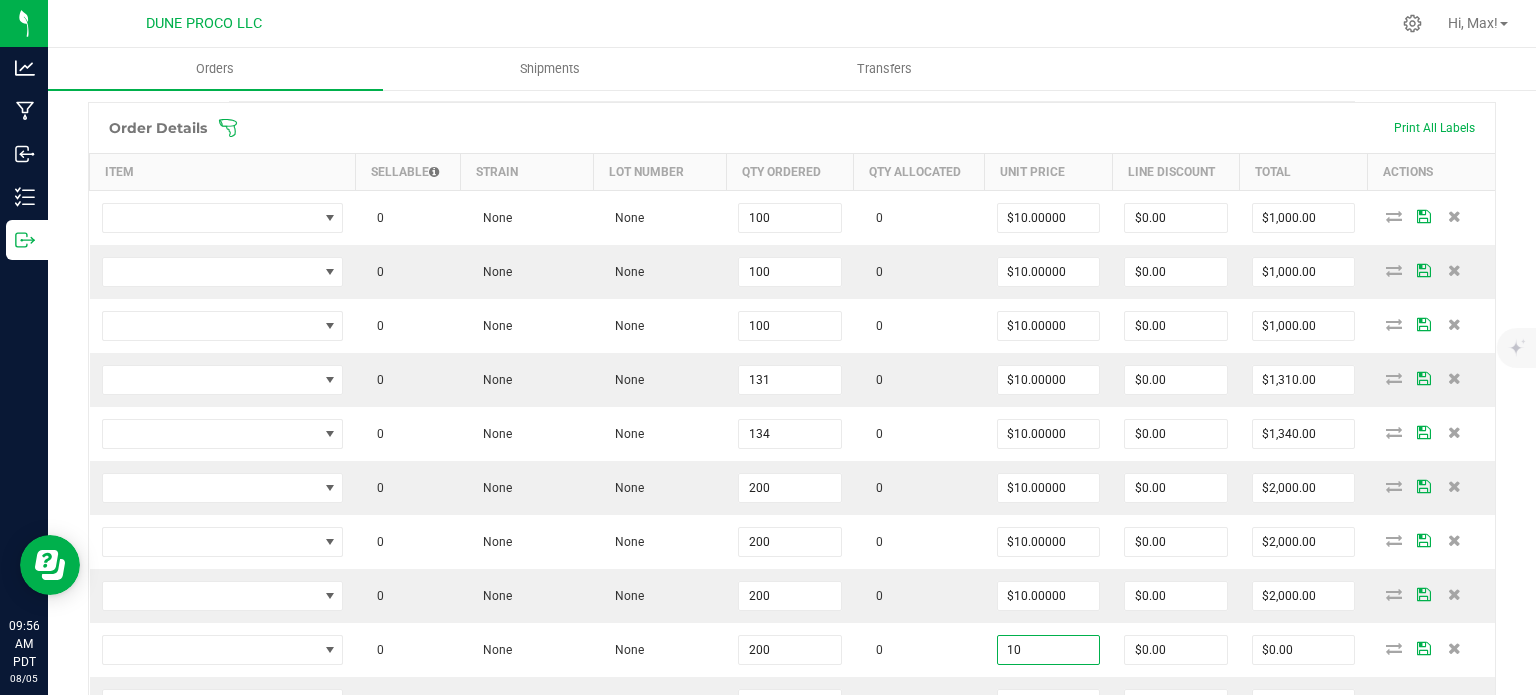 type on "$10.00000" 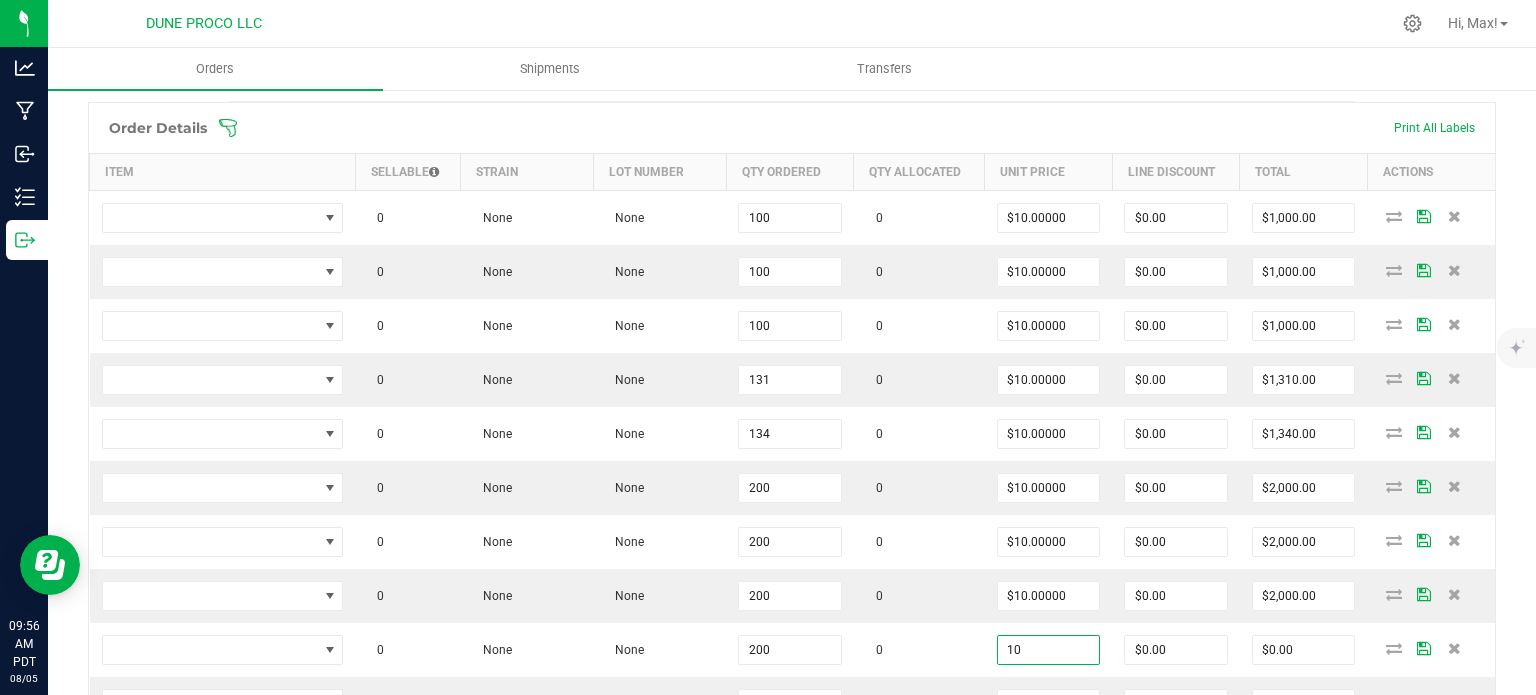 type on "$2,000.00" 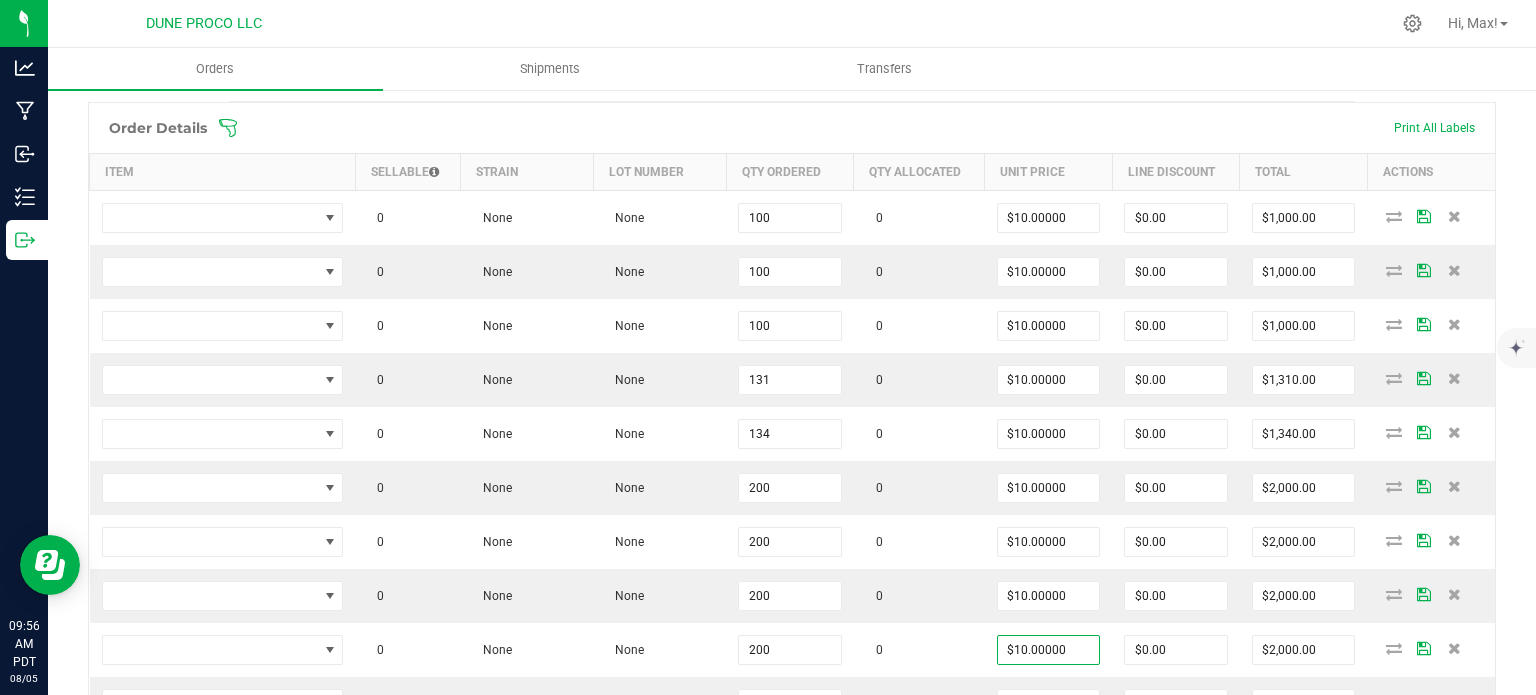 click on "Order Details Print All Labels" at bounding box center [792, 128] 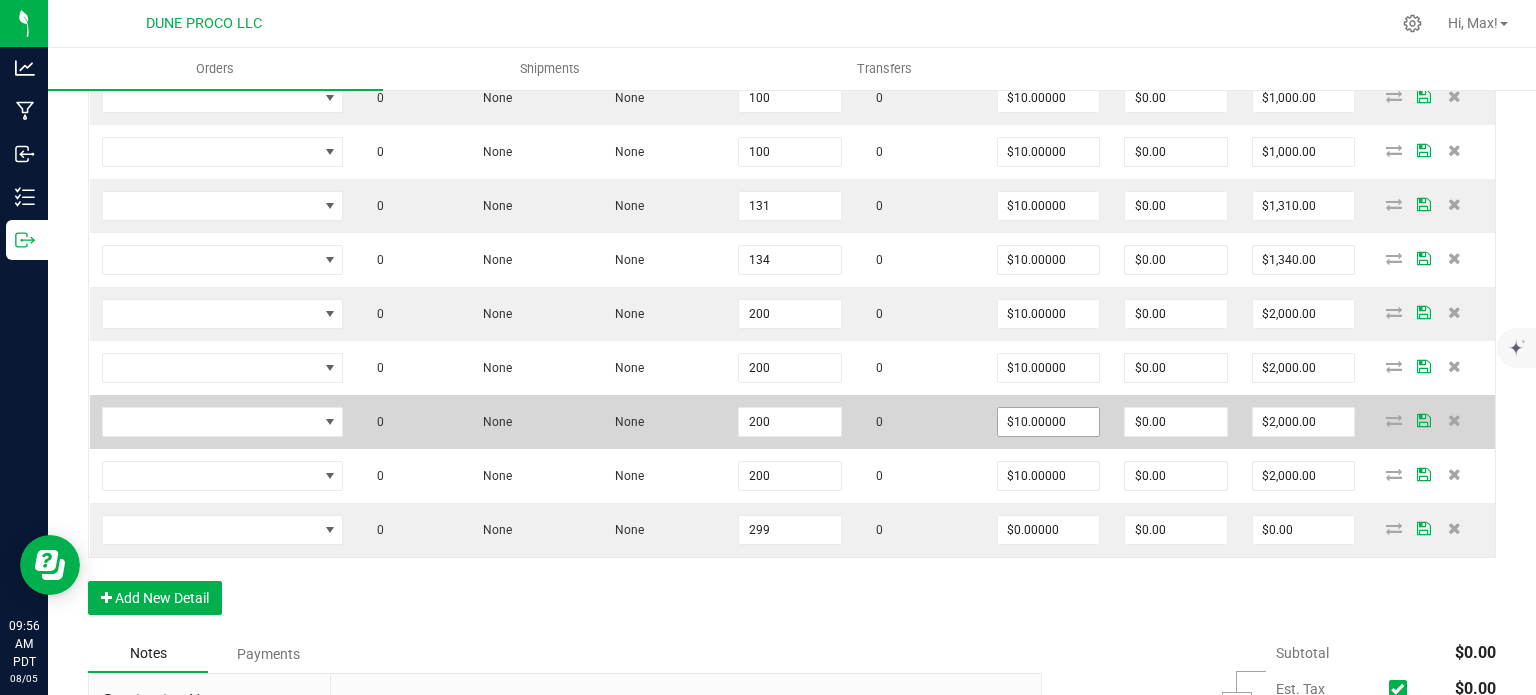 scroll, scrollTop: 726, scrollLeft: 0, axis: vertical 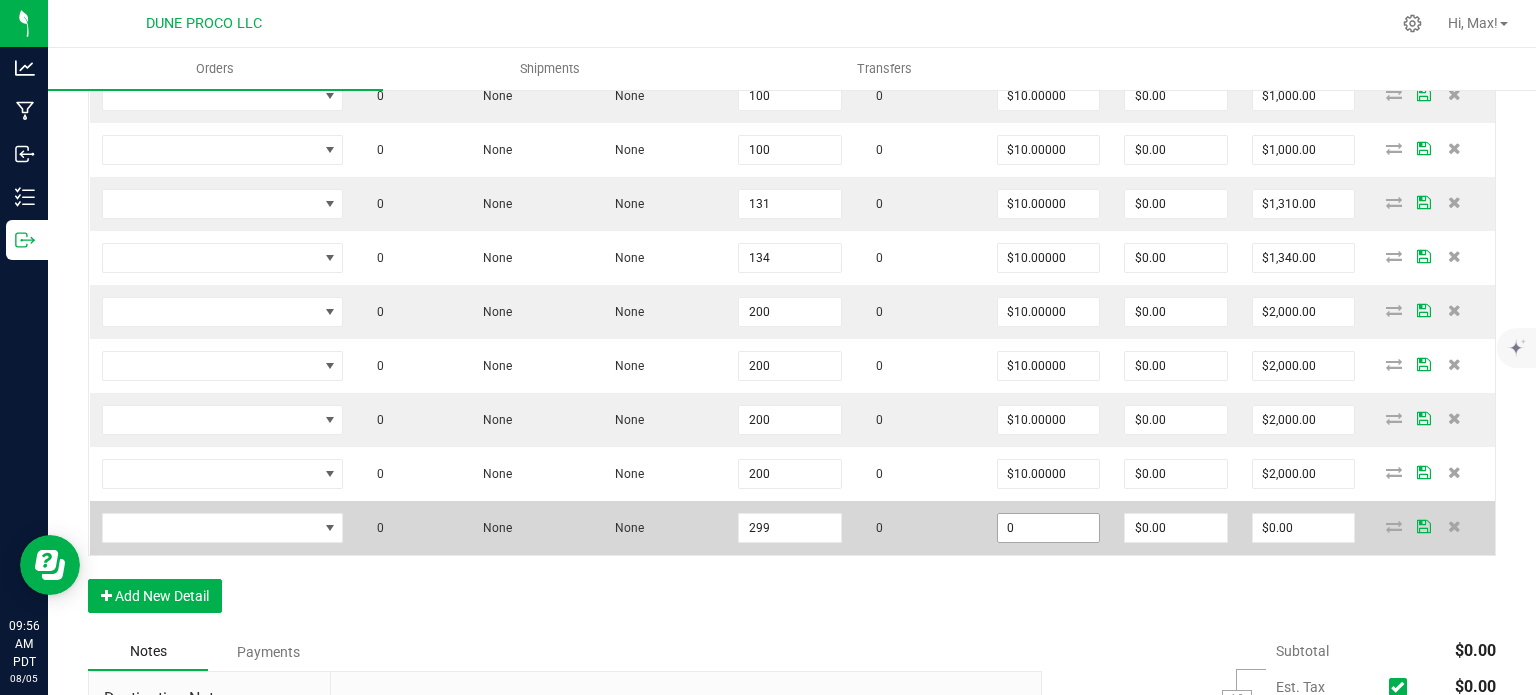 click on "0" at bounding box center [1049, 528] 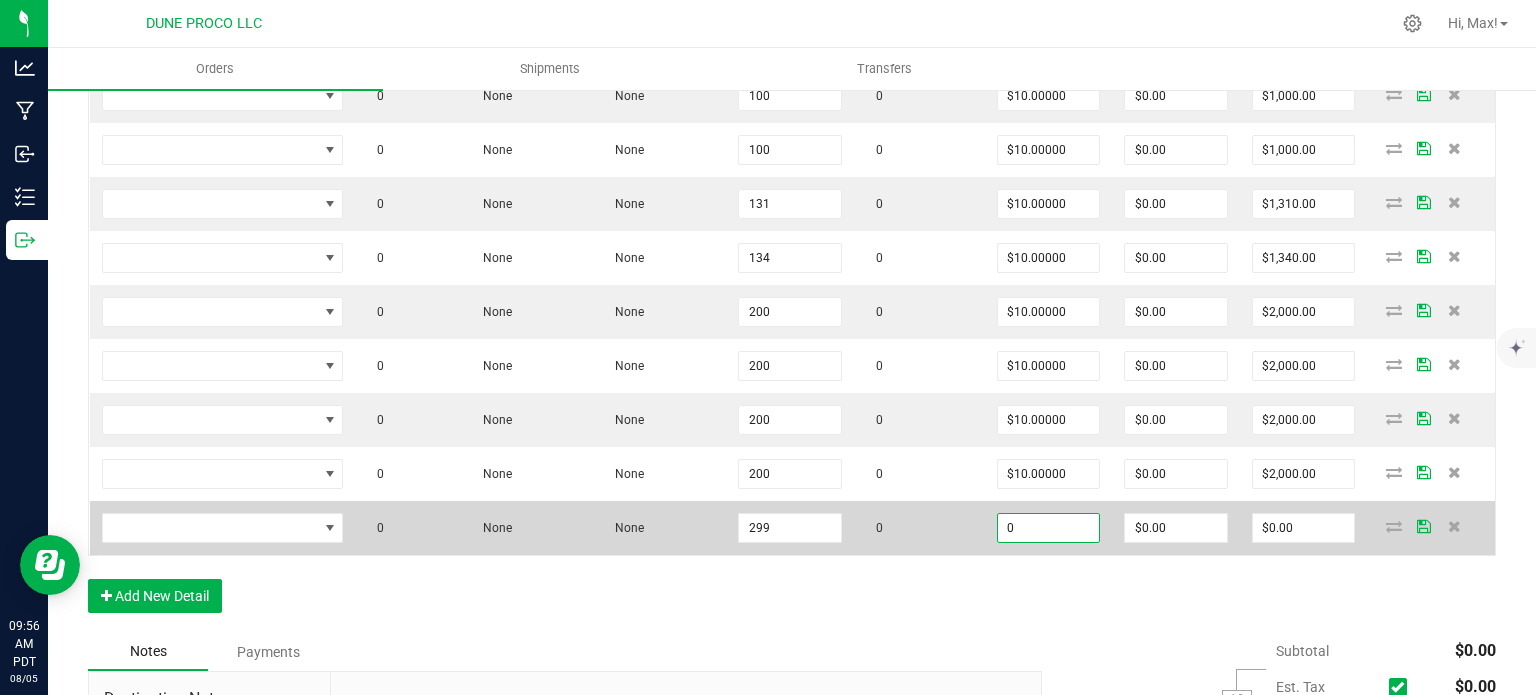 paste on "1" 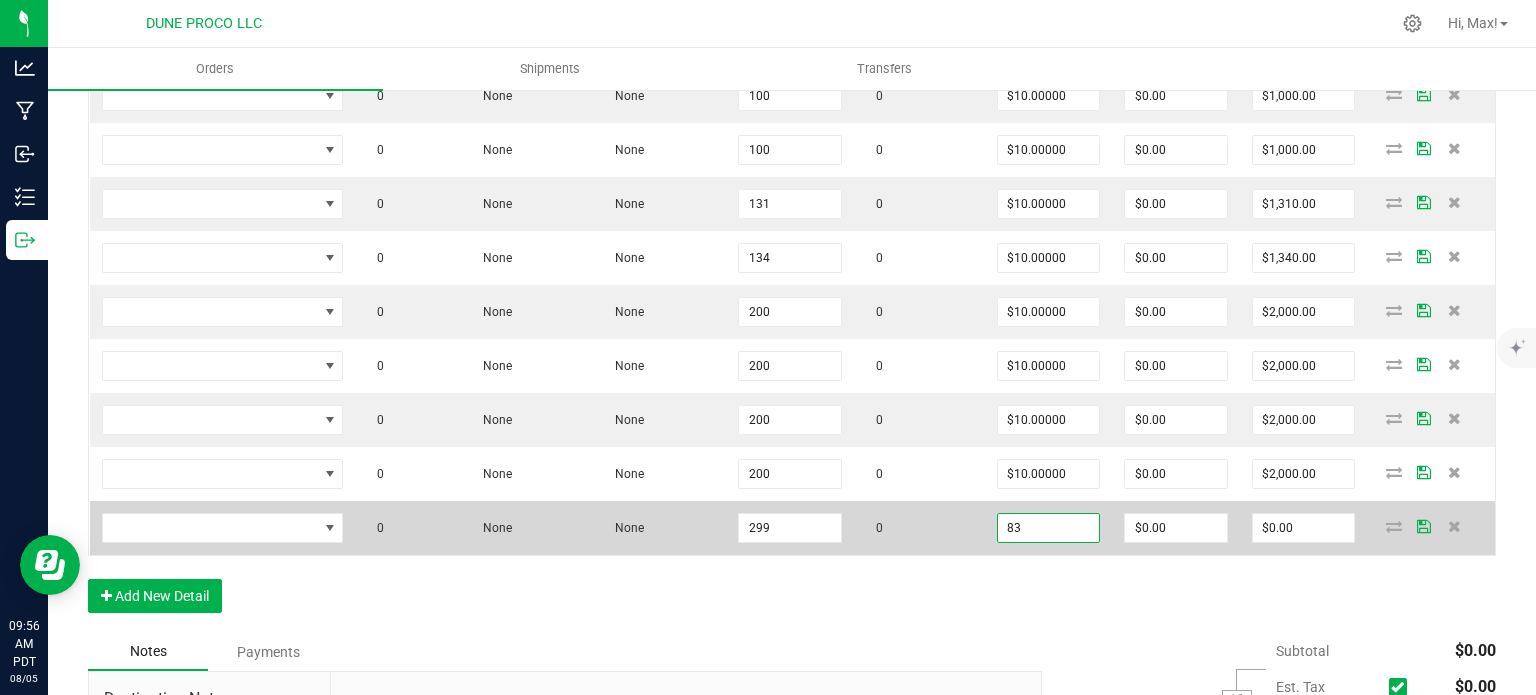 click on "83" at bounding box center (1049, 528) 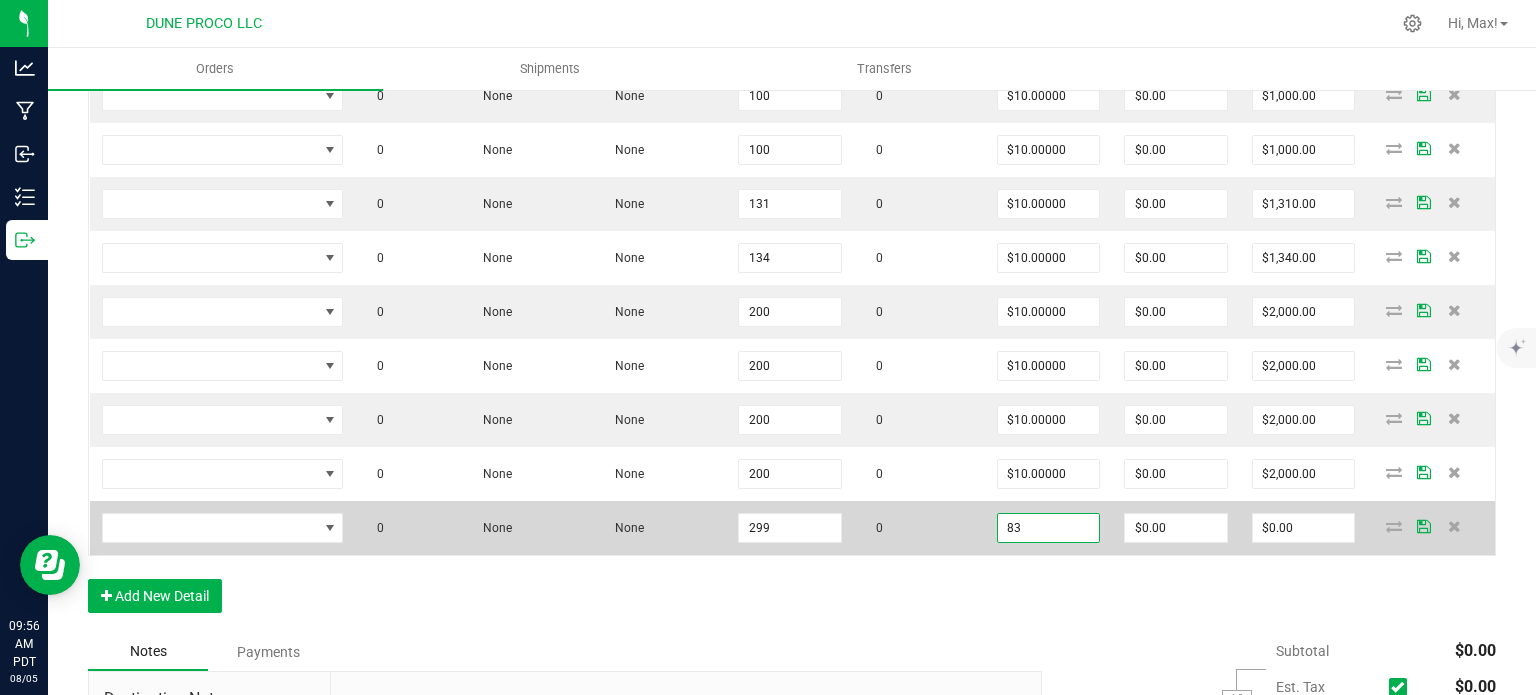 click on "83" at bounding box center [1049, 528] 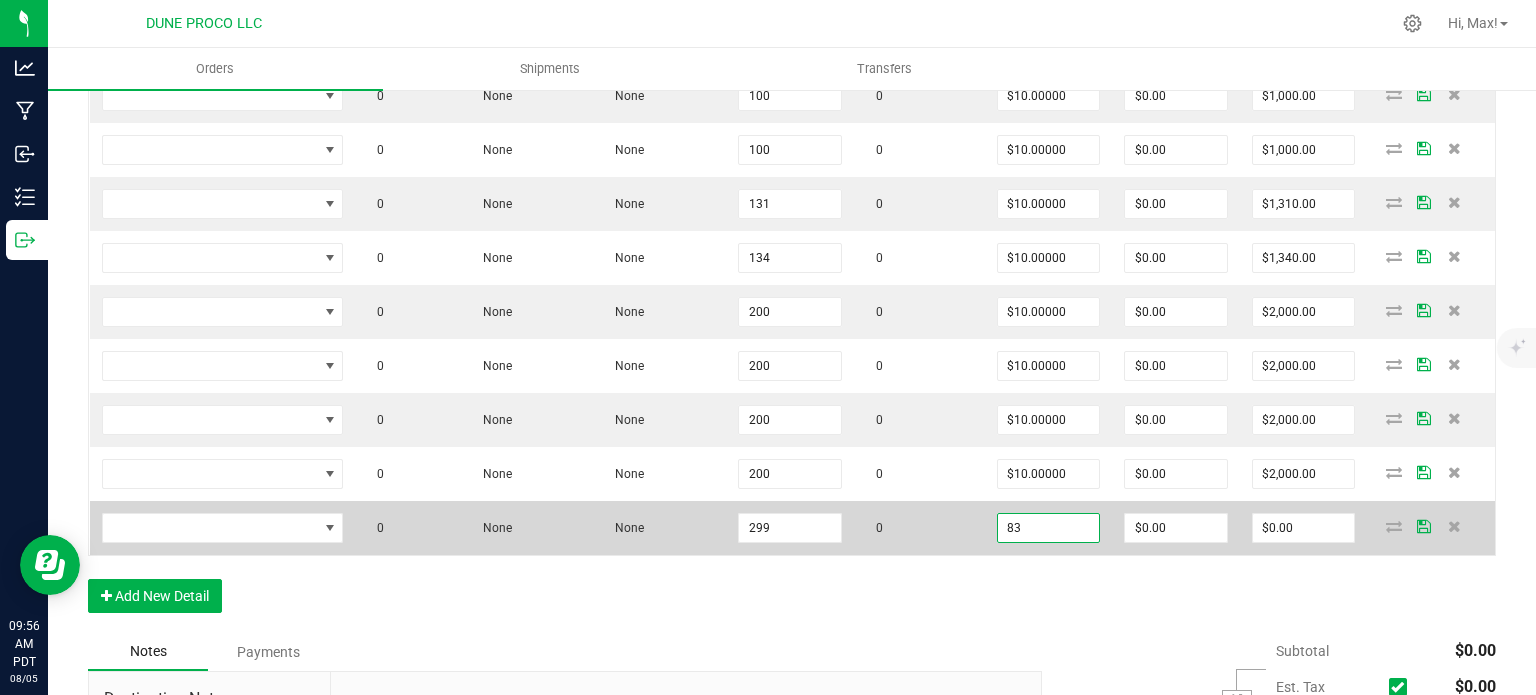 click on "83" at bounding box center (1049, 528) 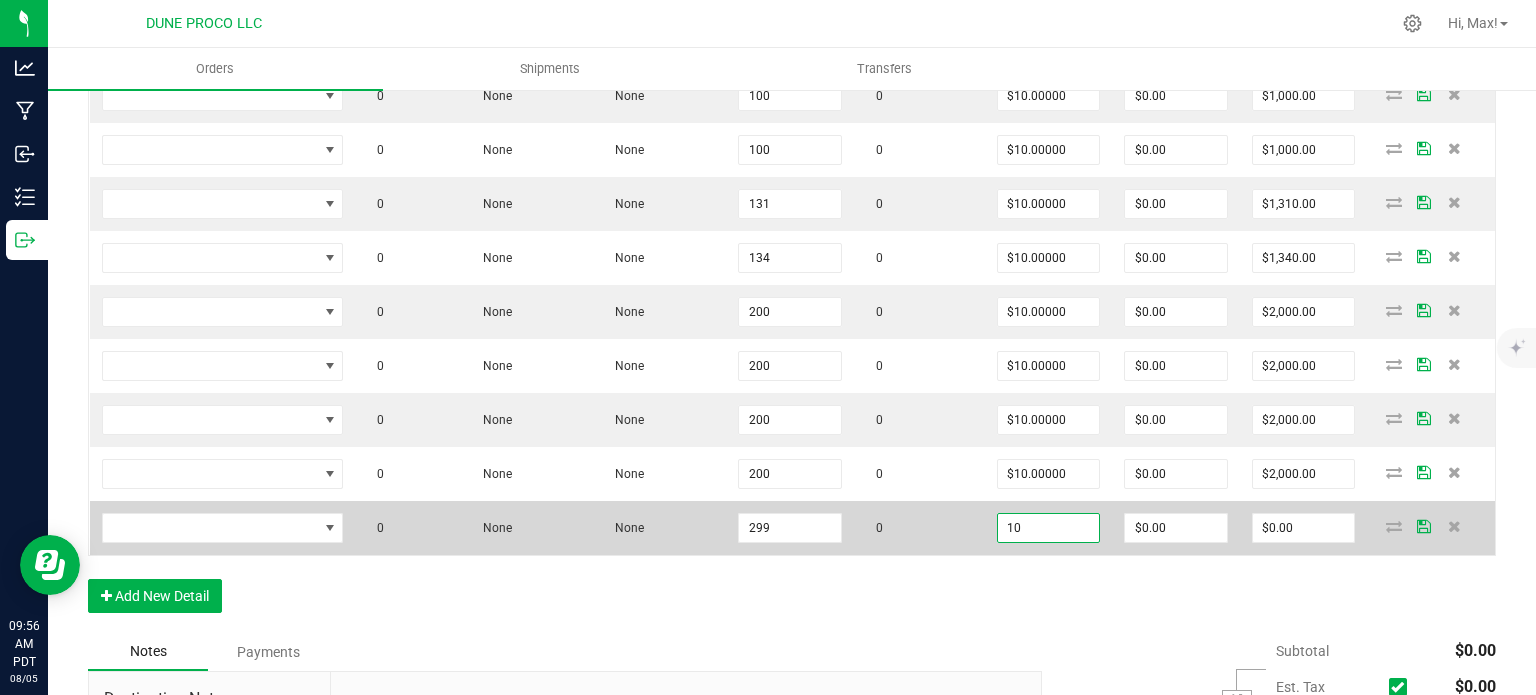 type on "$10.00000" 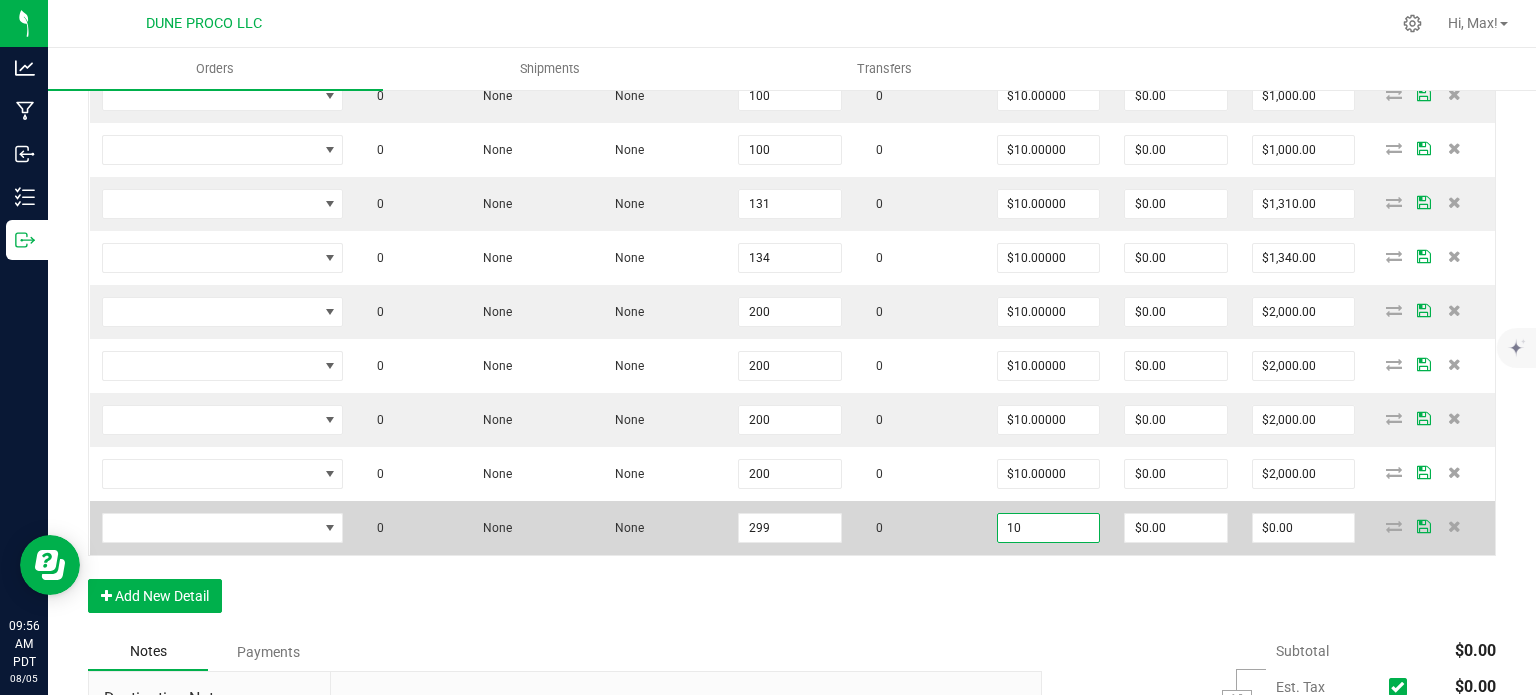 type on "$2,990.00" 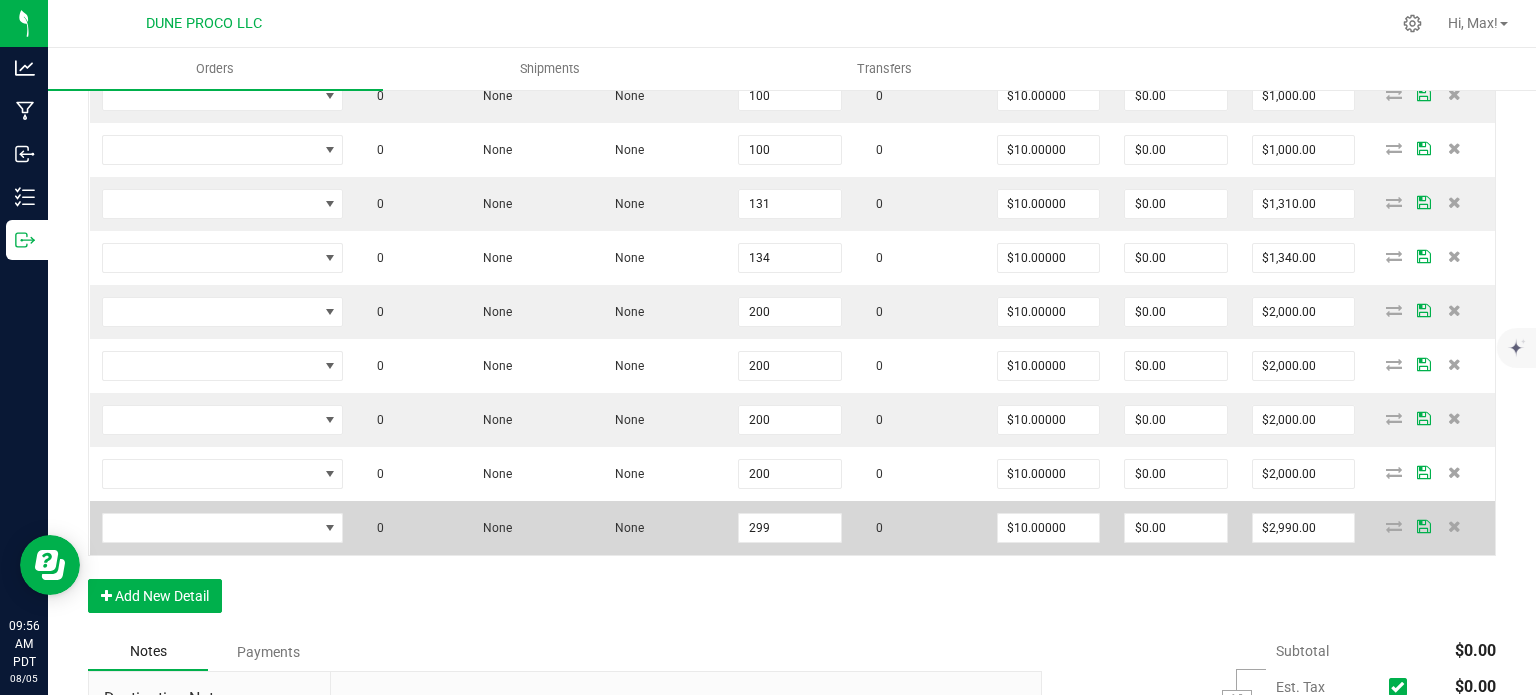 click on "0" at bounding box center (919, 528) 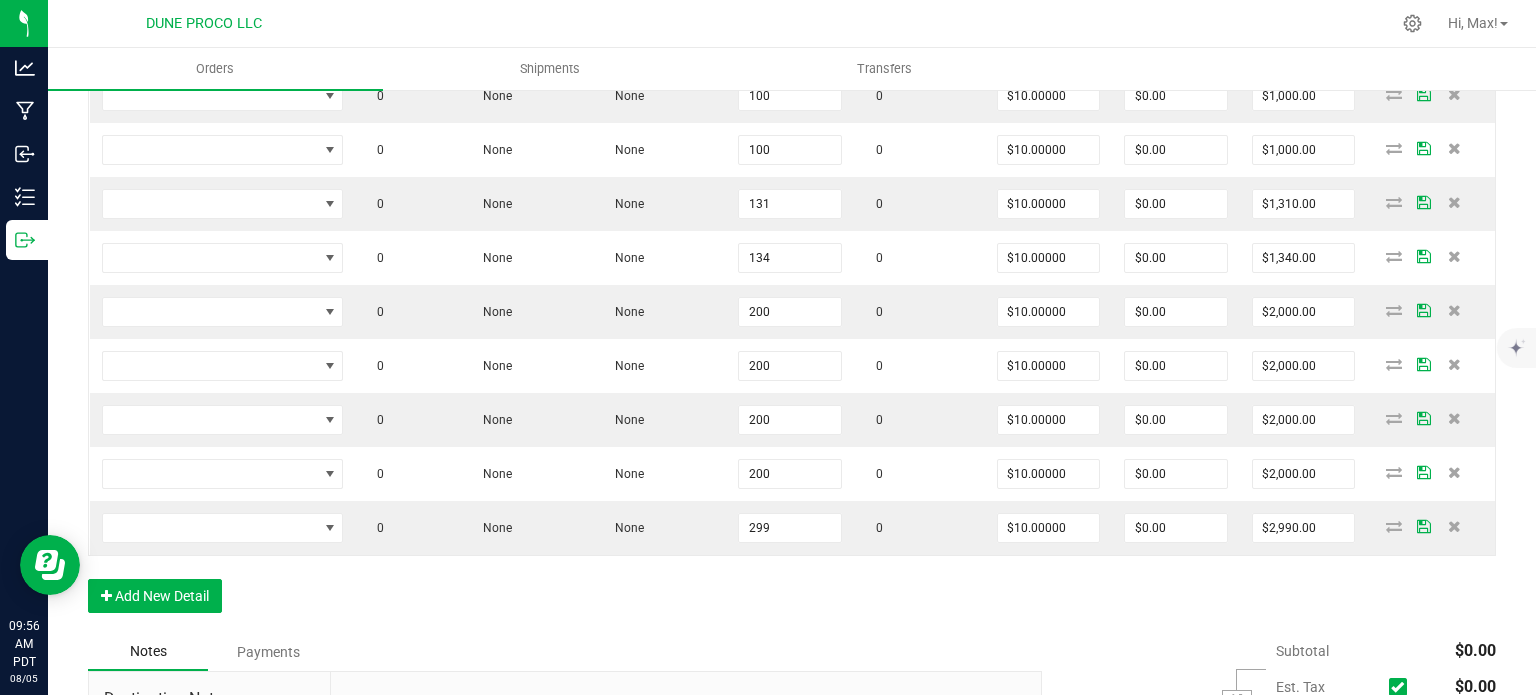click on "Order Details Print All Labels Item  Sellable  Strain  Lot Number  Qty Ordered Qty Allocated Unit Price Line Discount Total Actions  0    None   None  100  0   $10.00000 $0.00 $1,000.00  0    None   None  100  0   $10.00000 $0.00 $1,000.00  0    None   None  100  0   $10.00000 $0.00 $1,000.00  0    None   None  131  0   $10.00000 $0.00 $1,310.00  0    None   None  134  0   $10.00000 $0.00 $1,340.00  0    None   None  200  0   $10.00000 $0.00 $2,000.00  0    None   None  200  0   $10.00000 $0.00 $2,000.00  0    None   None  200  0   $10.00000 $0.00 $2,000.00  0    None   None  200  0   $10.00000 $0.00 $2,000.00  0    None   None  299  0   $10.00000 $0.00 $2,990.00
Add New Detail" at bounding box center (792, 279) 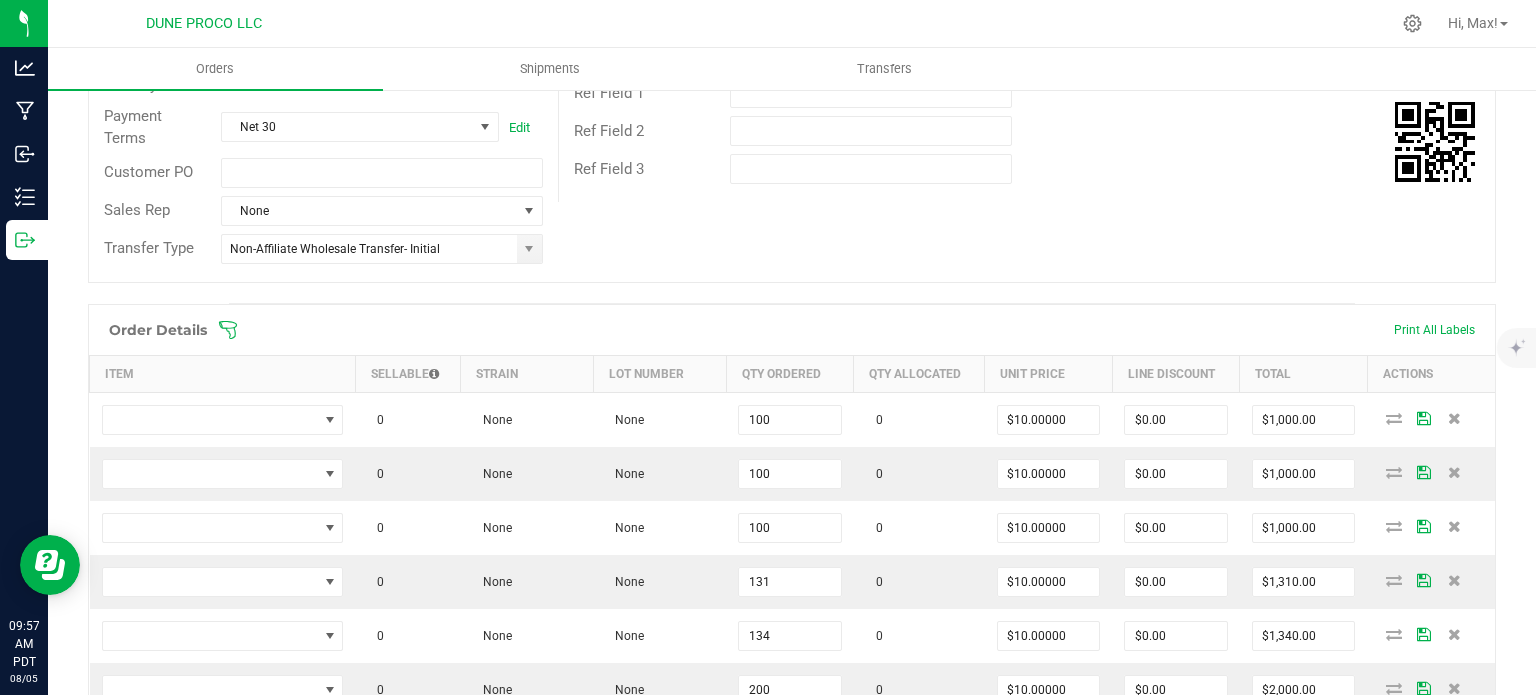 scroll, scrollTop: 0, scrollLeft: 0, axis: both 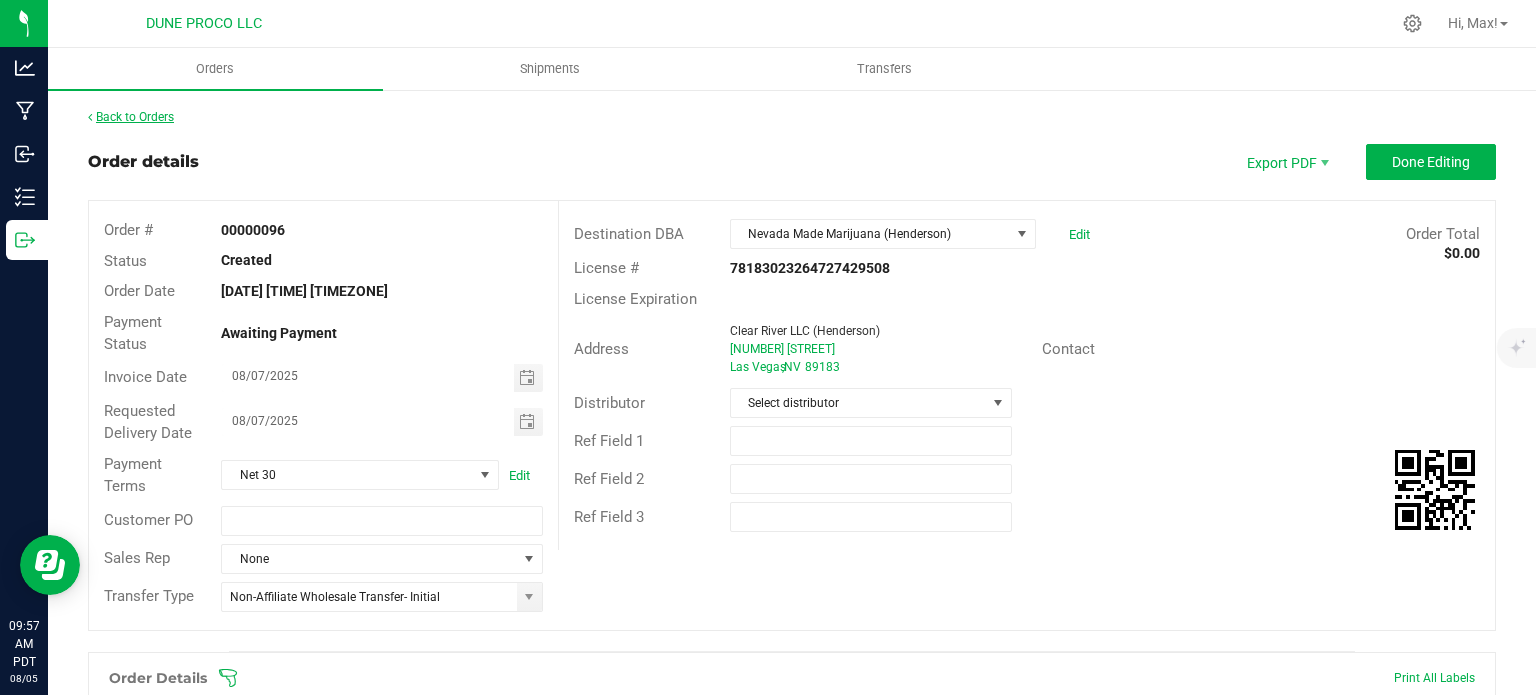 click on "Back to Orders" at bounding box center [131, 117] 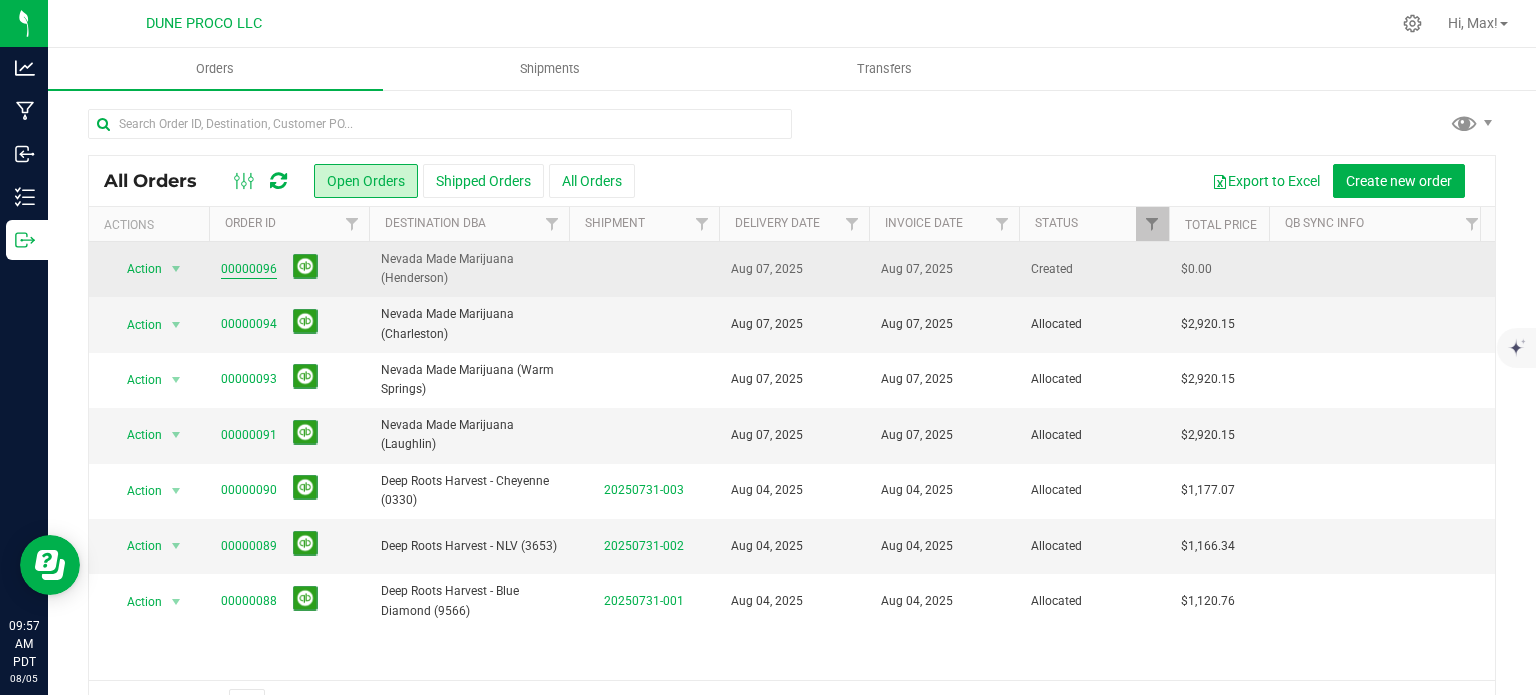 click on "00000096" at bounding box center (249, 269) 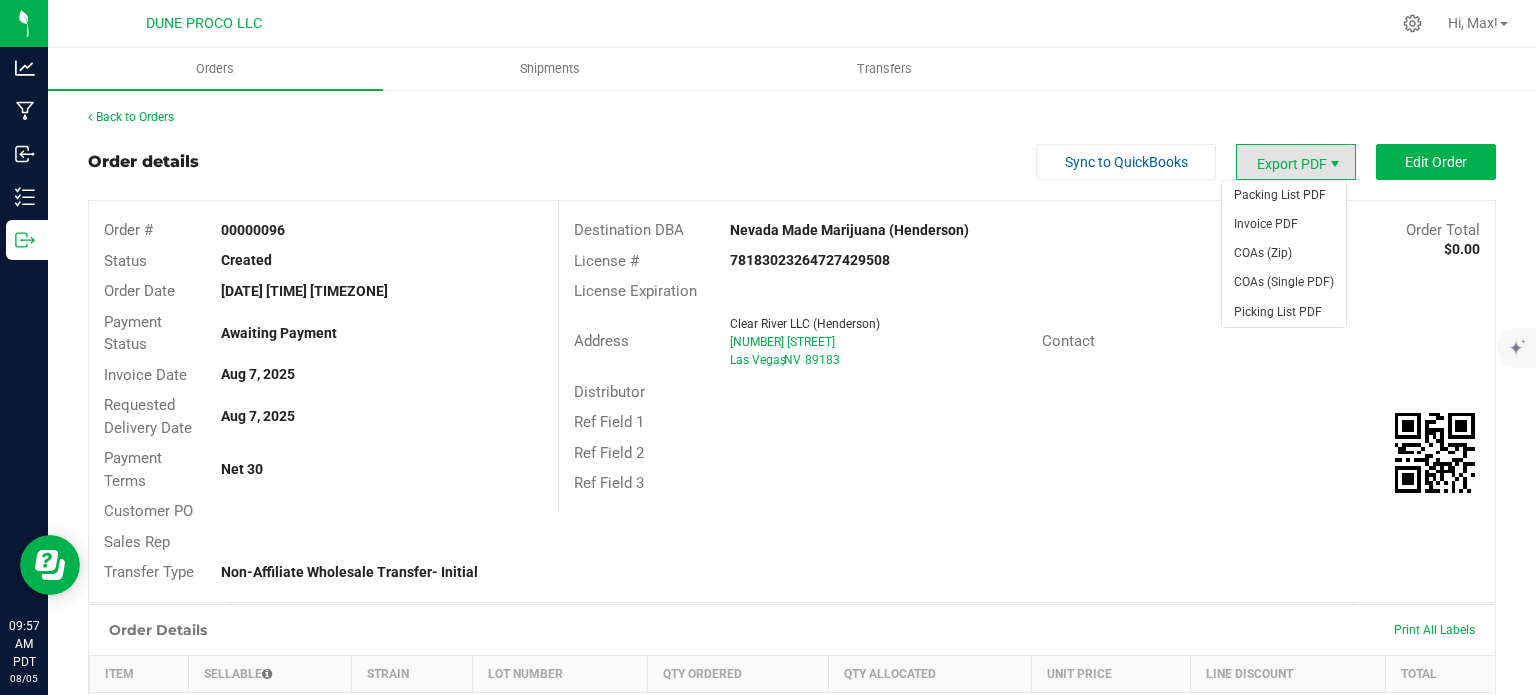 click at bounding box center [1335, 164] 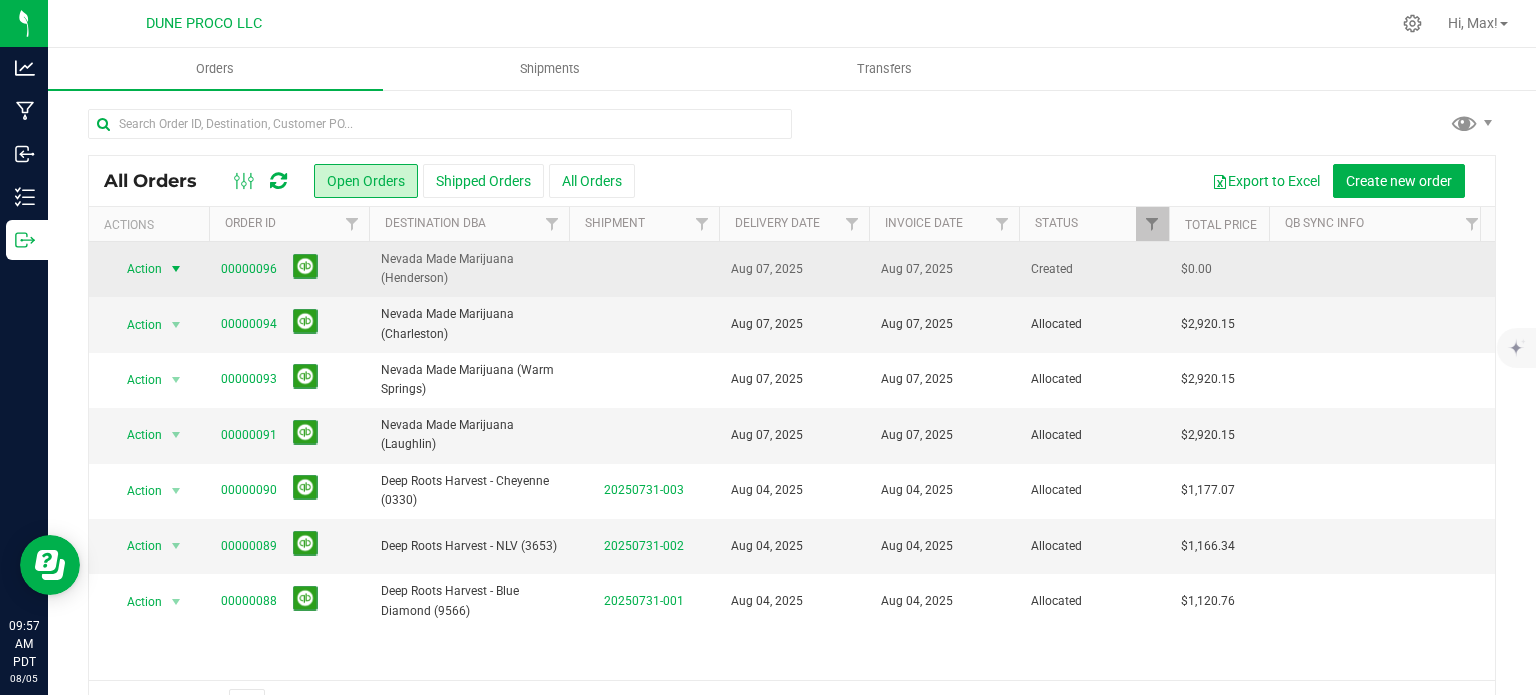 click at bounding box center [176, 269] 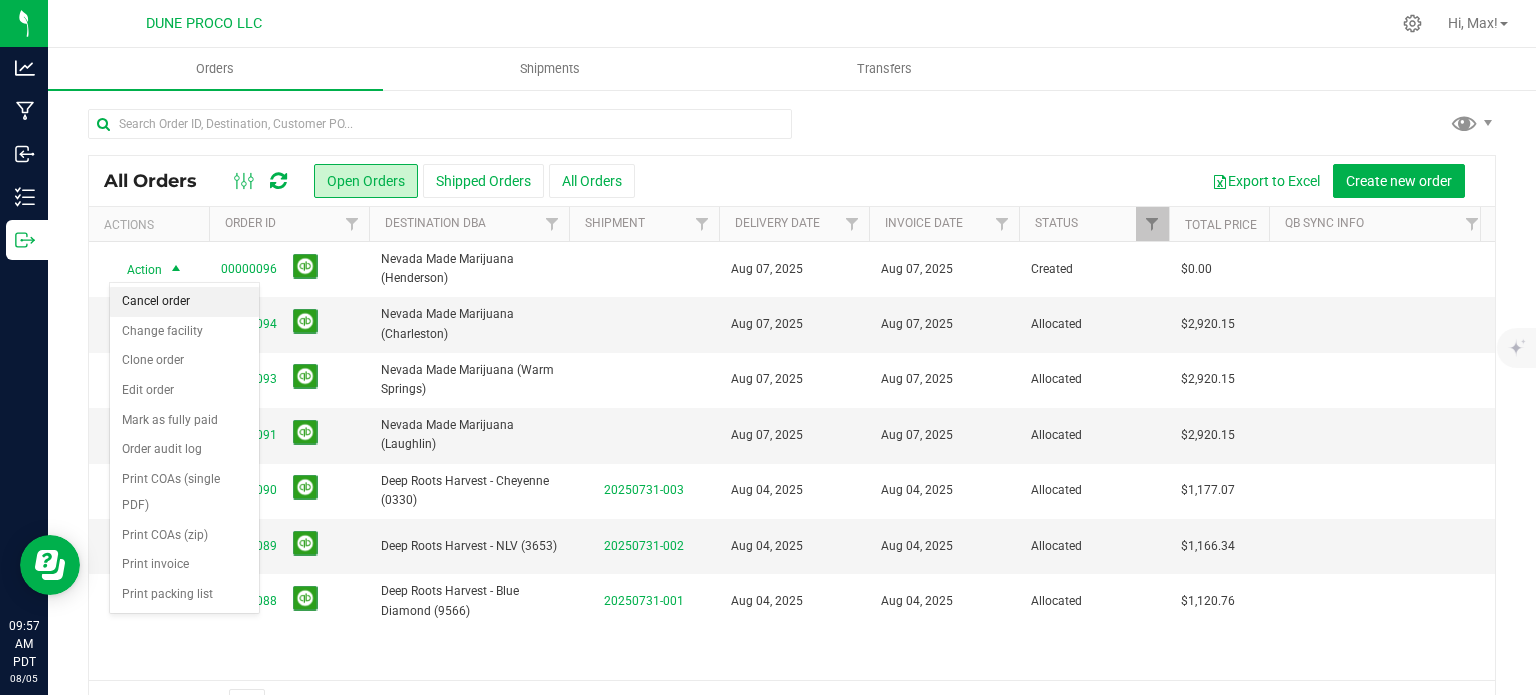 click on "Cancel order" at bounding box center (184, 302) 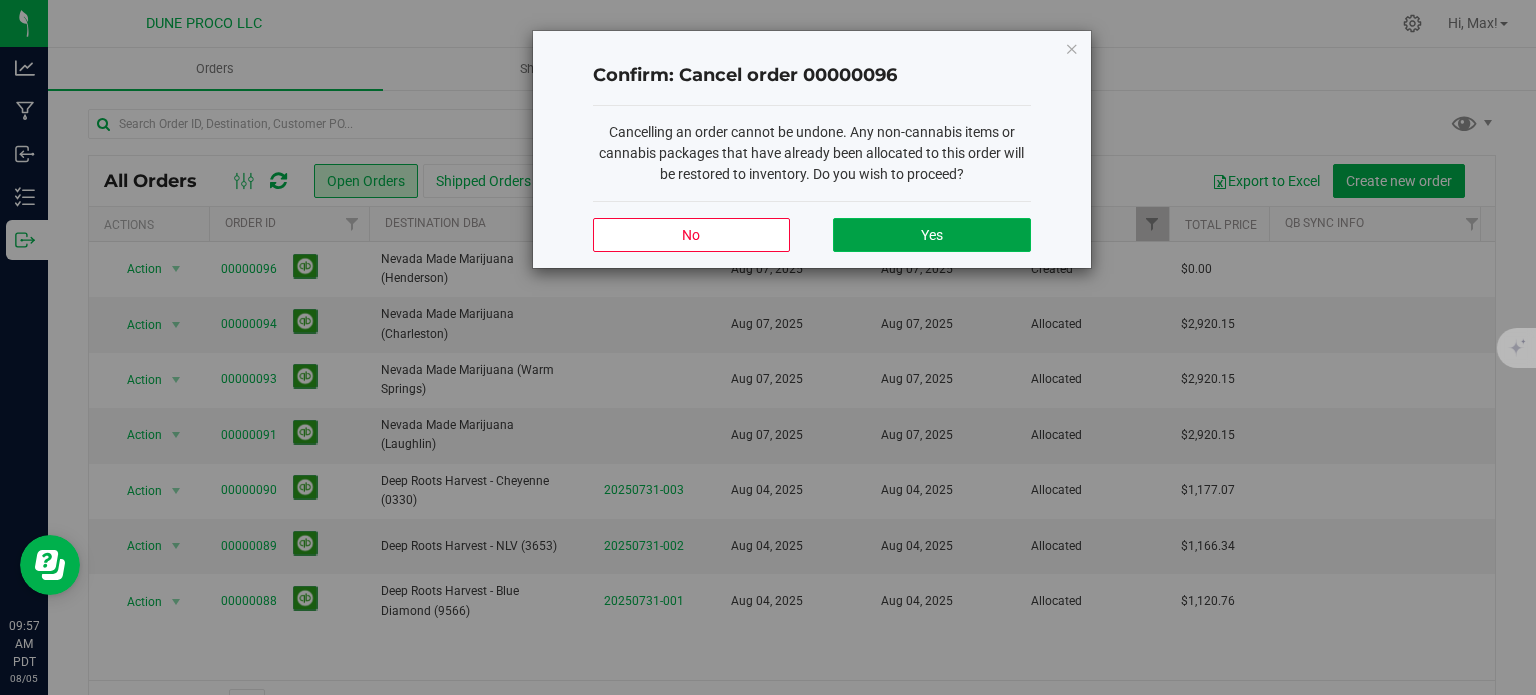 click on "Yes" at bounding box center (931, 235) 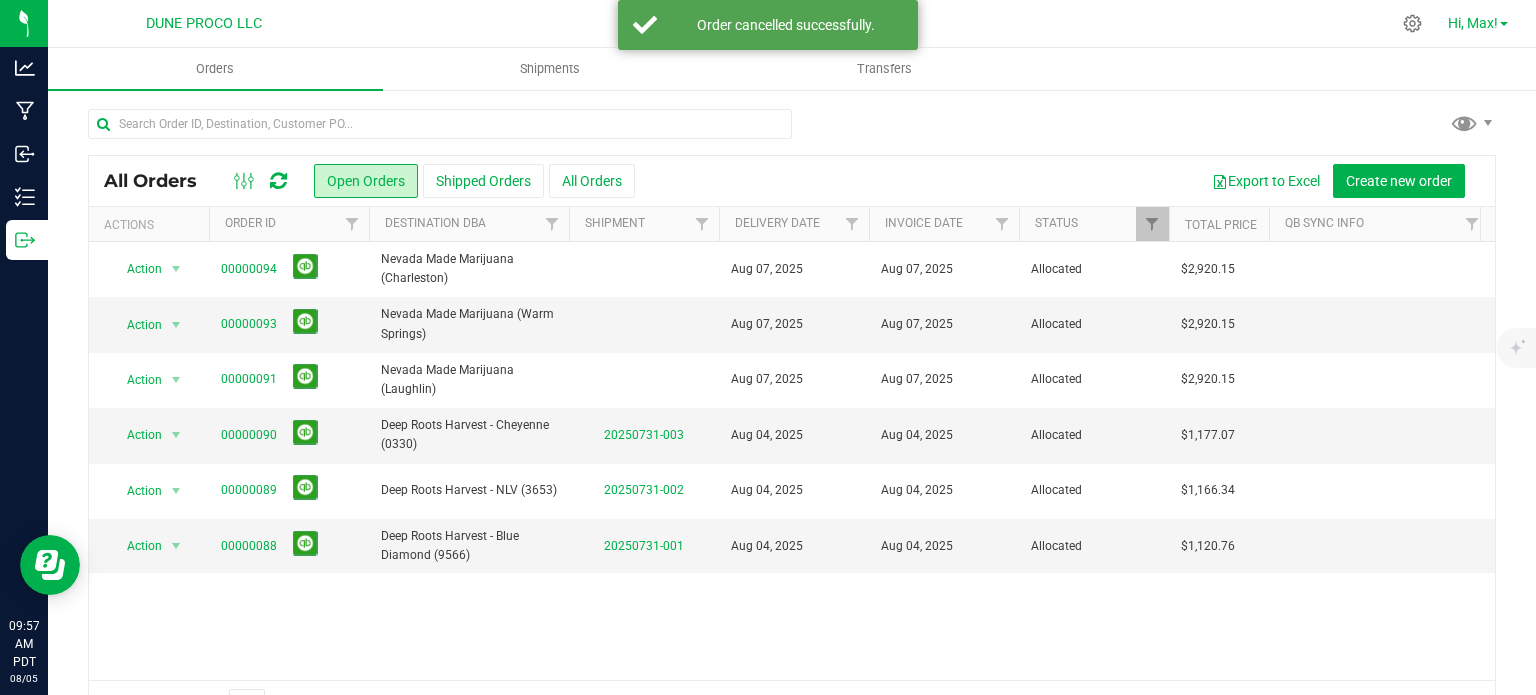 click on "Hi, Max!" at bounding box center (1473, 23) 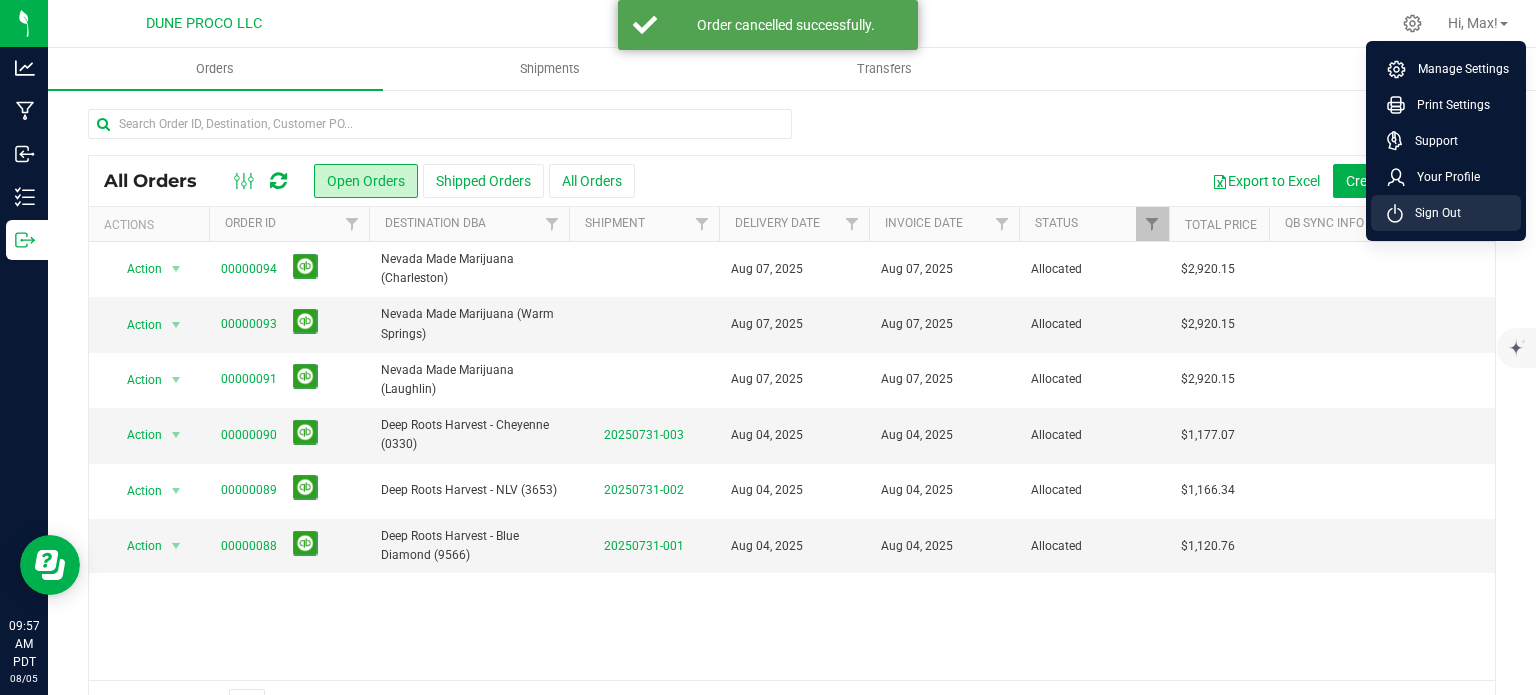 click on "Sign Out" at bounding box center (1432, 213) 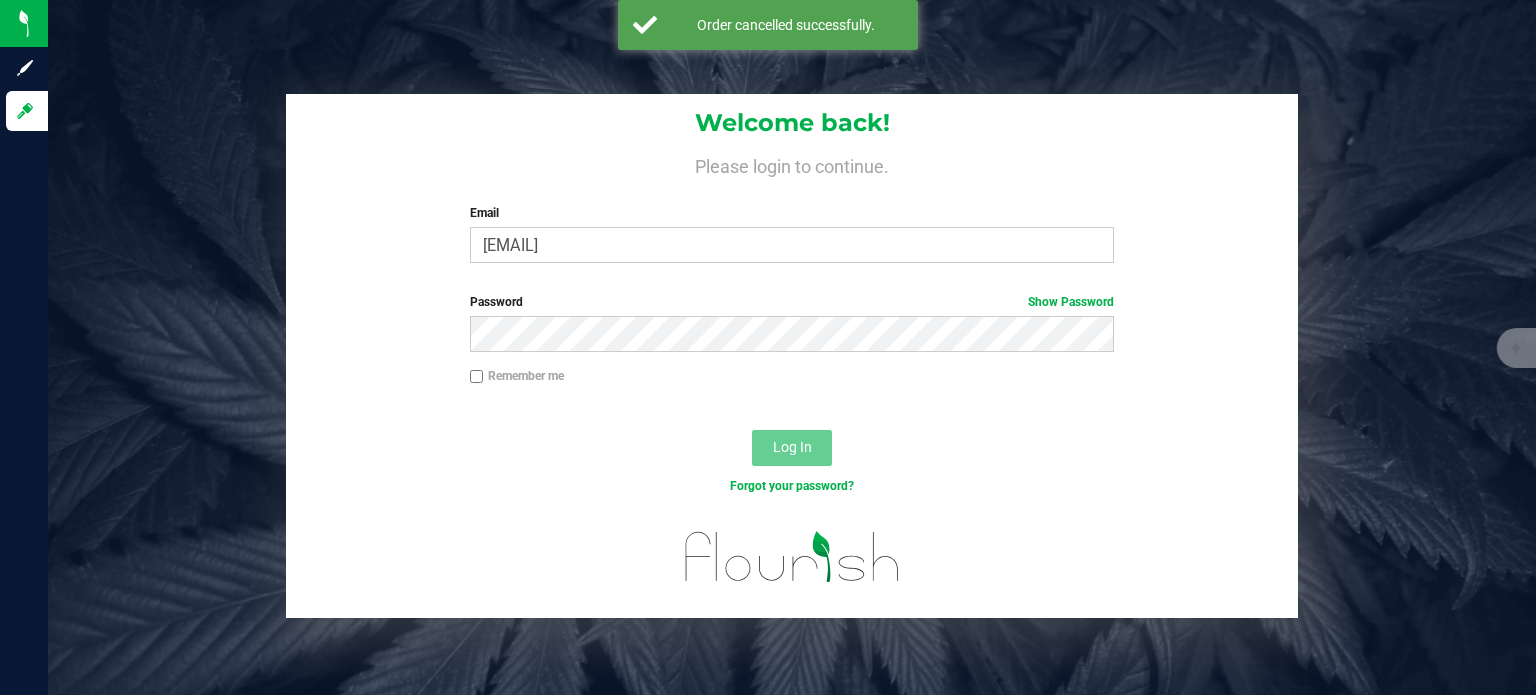 click on "Welcome back!
Please login to continue.
Email
[EMAIL]
Required
Please format your email correctly." at bounding box center [792, 186] 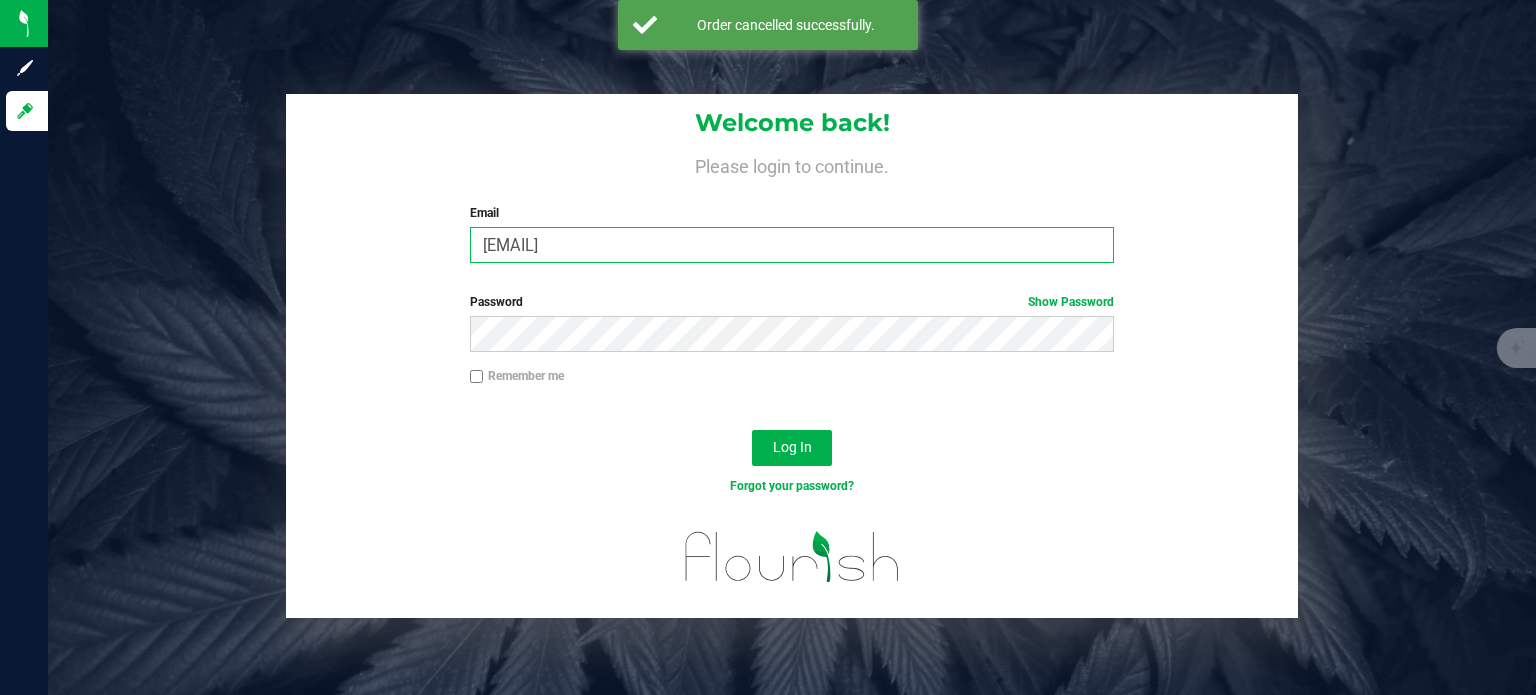 click on "[EMAIL]" at bounding box center (792, 245) 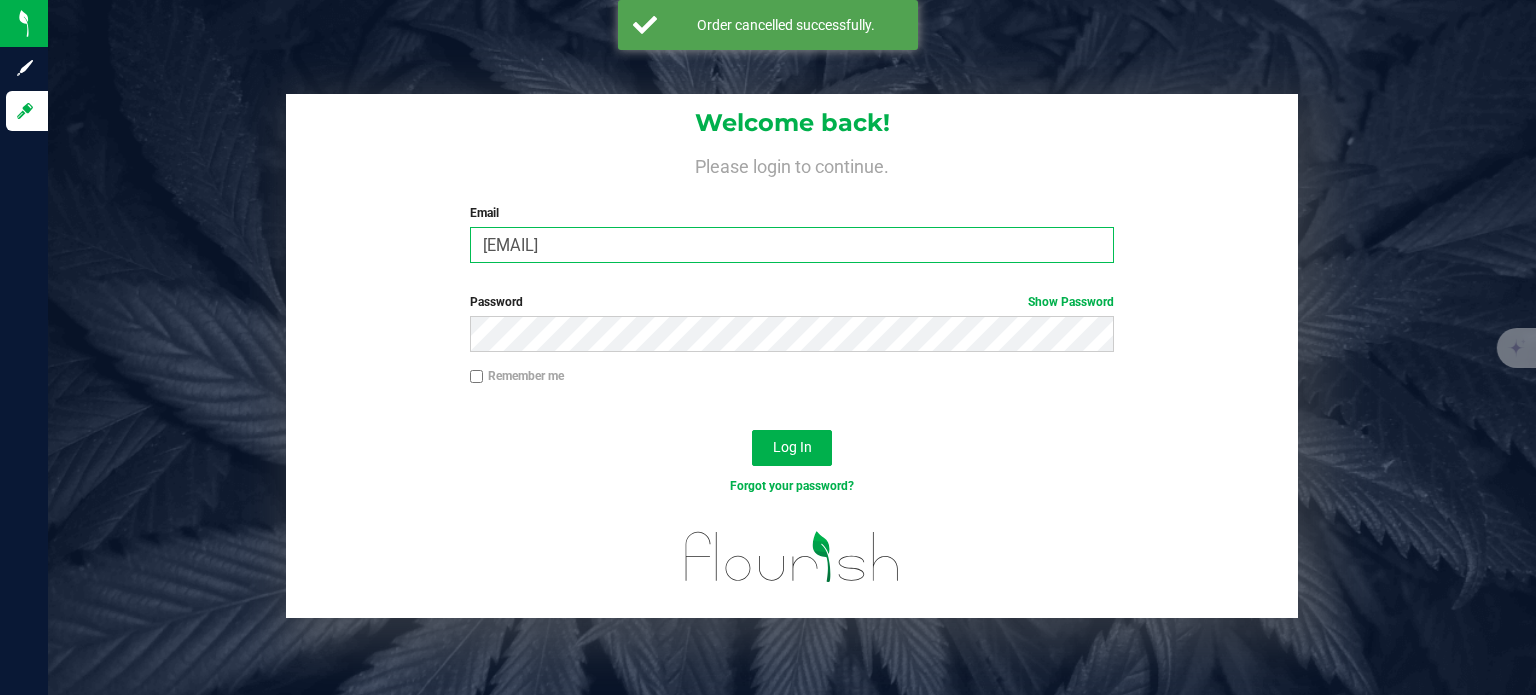 type on "[EMAIL]" 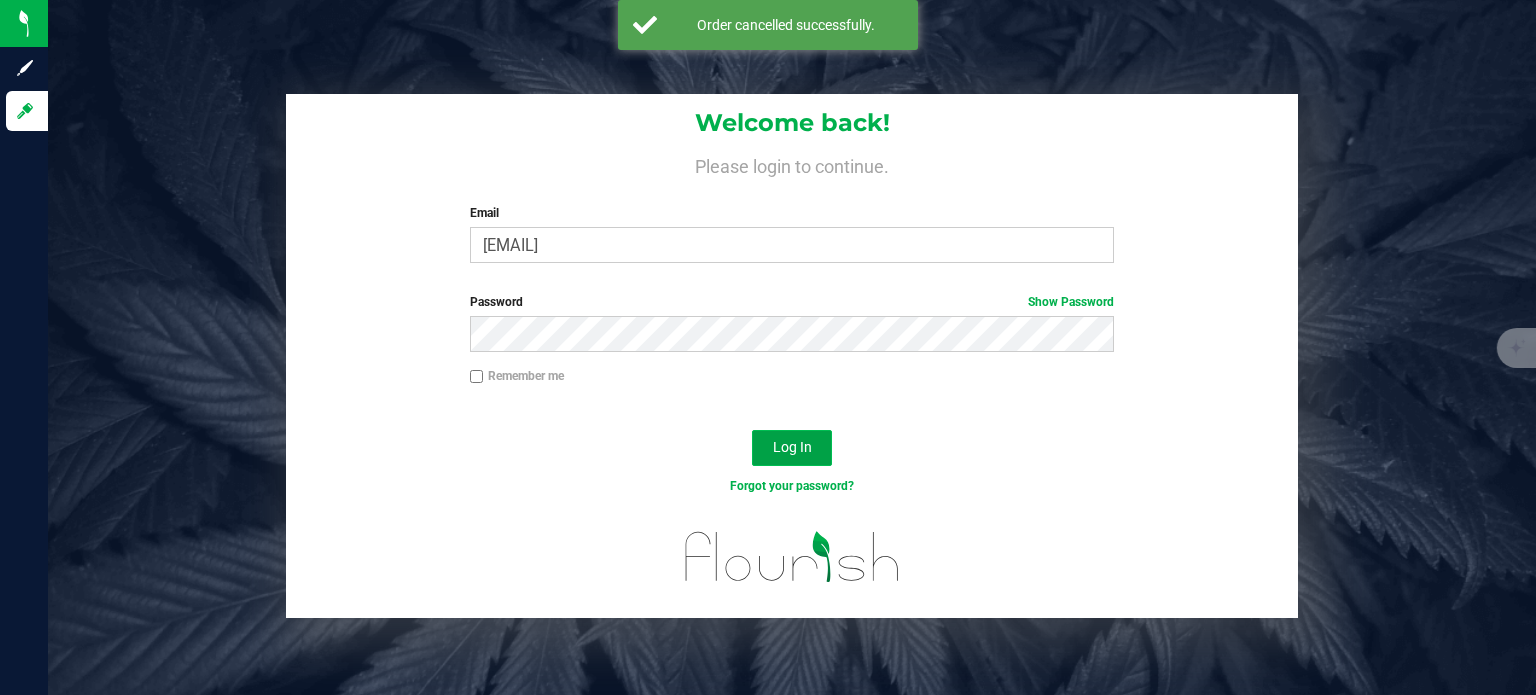click on "Log In" at bounding box center (792, 448) 